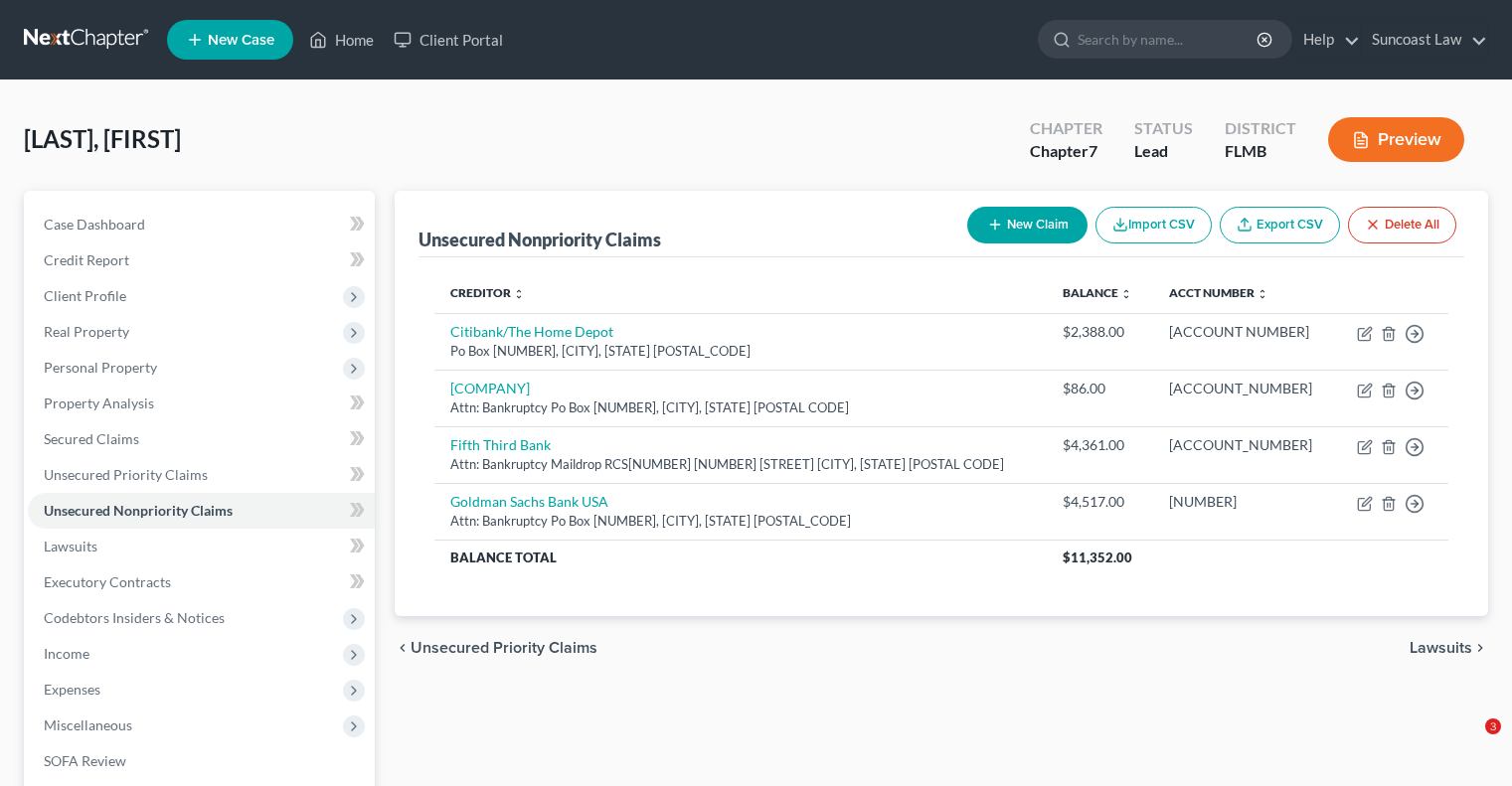 scroll, scrollTop: 0, scrollLeft: 0, axis: both 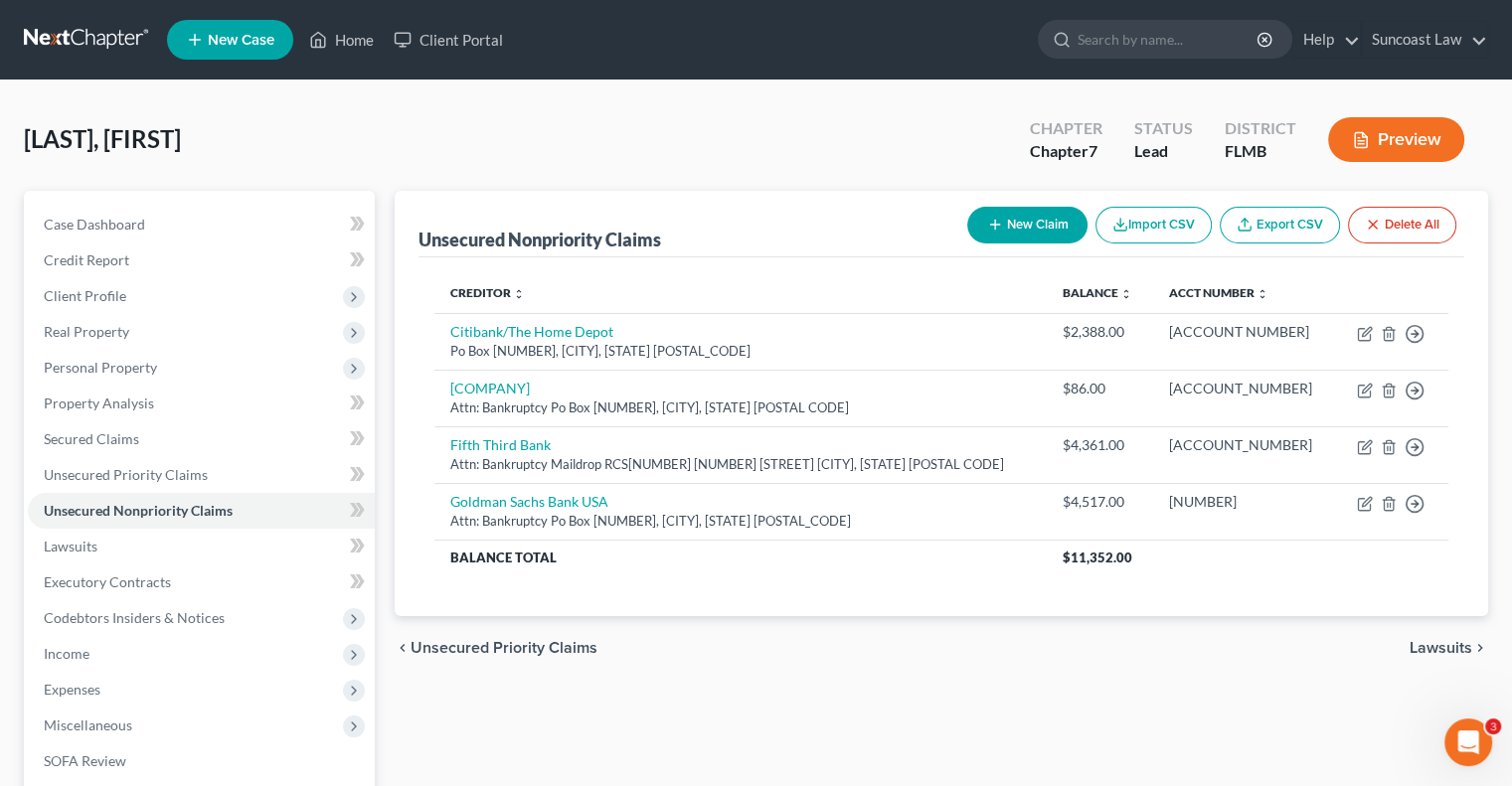 click on "New Claim" at bounding box center (1027, 225) 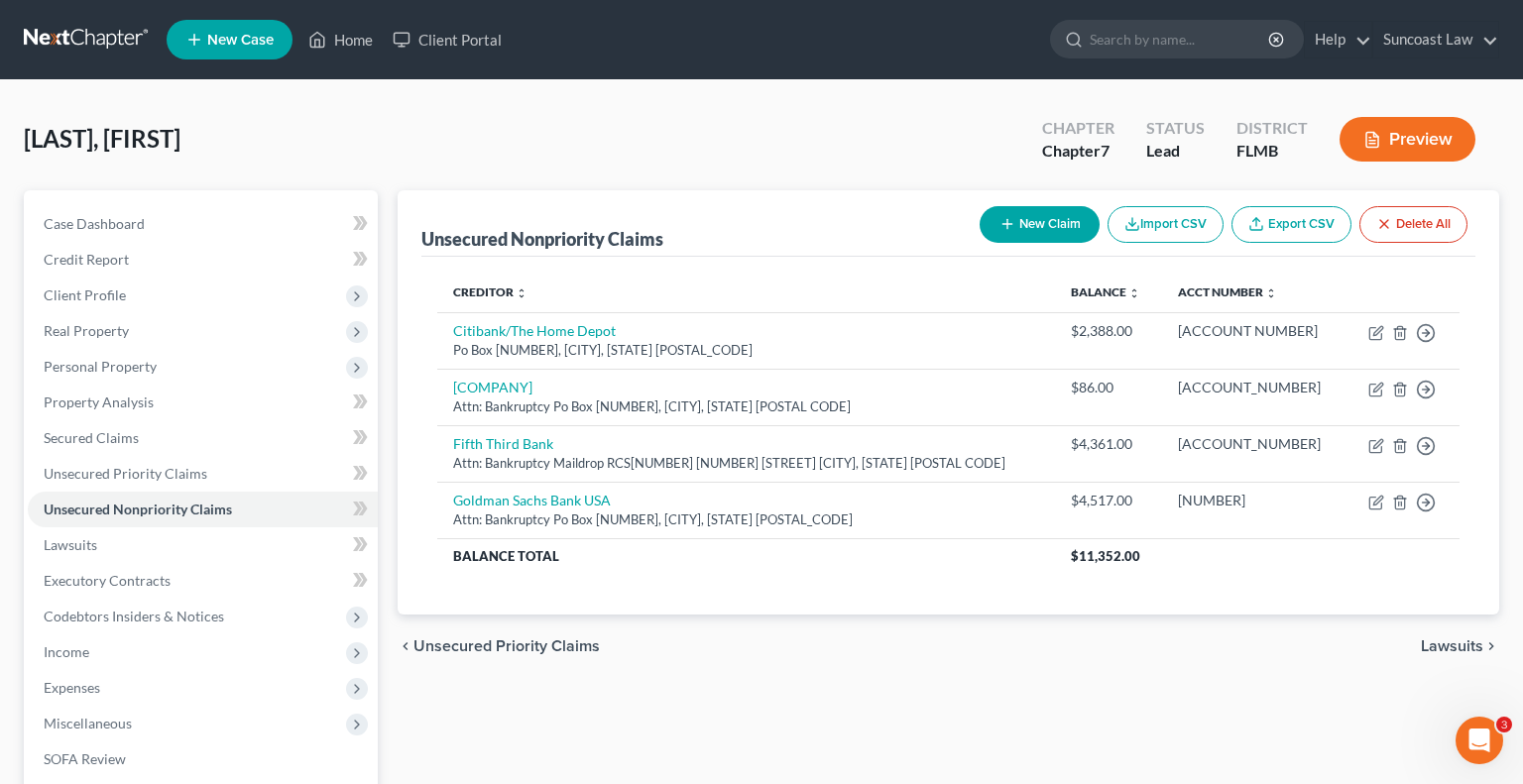 select on "0" 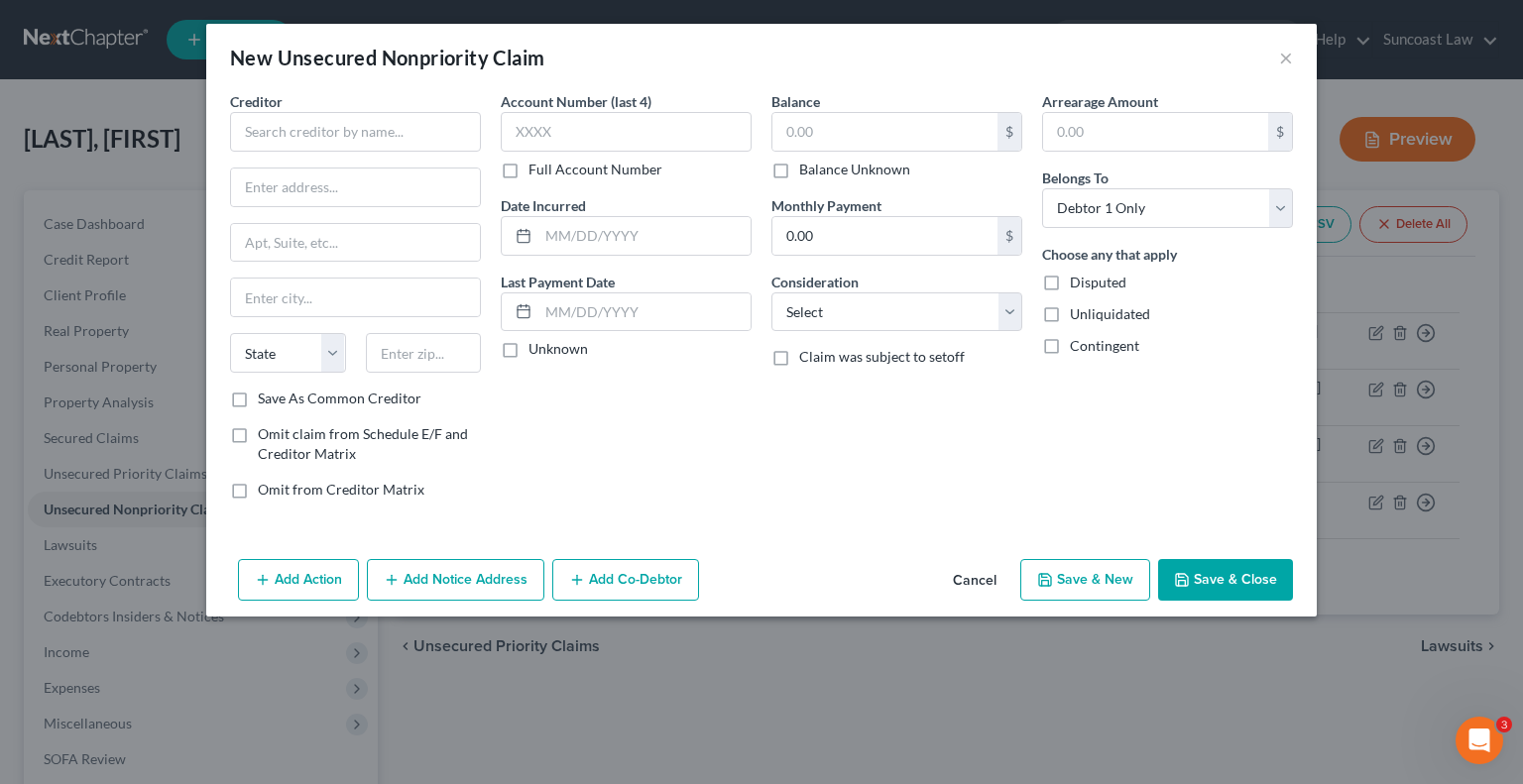 click on "Cancel" at bounding box center [975, 581] 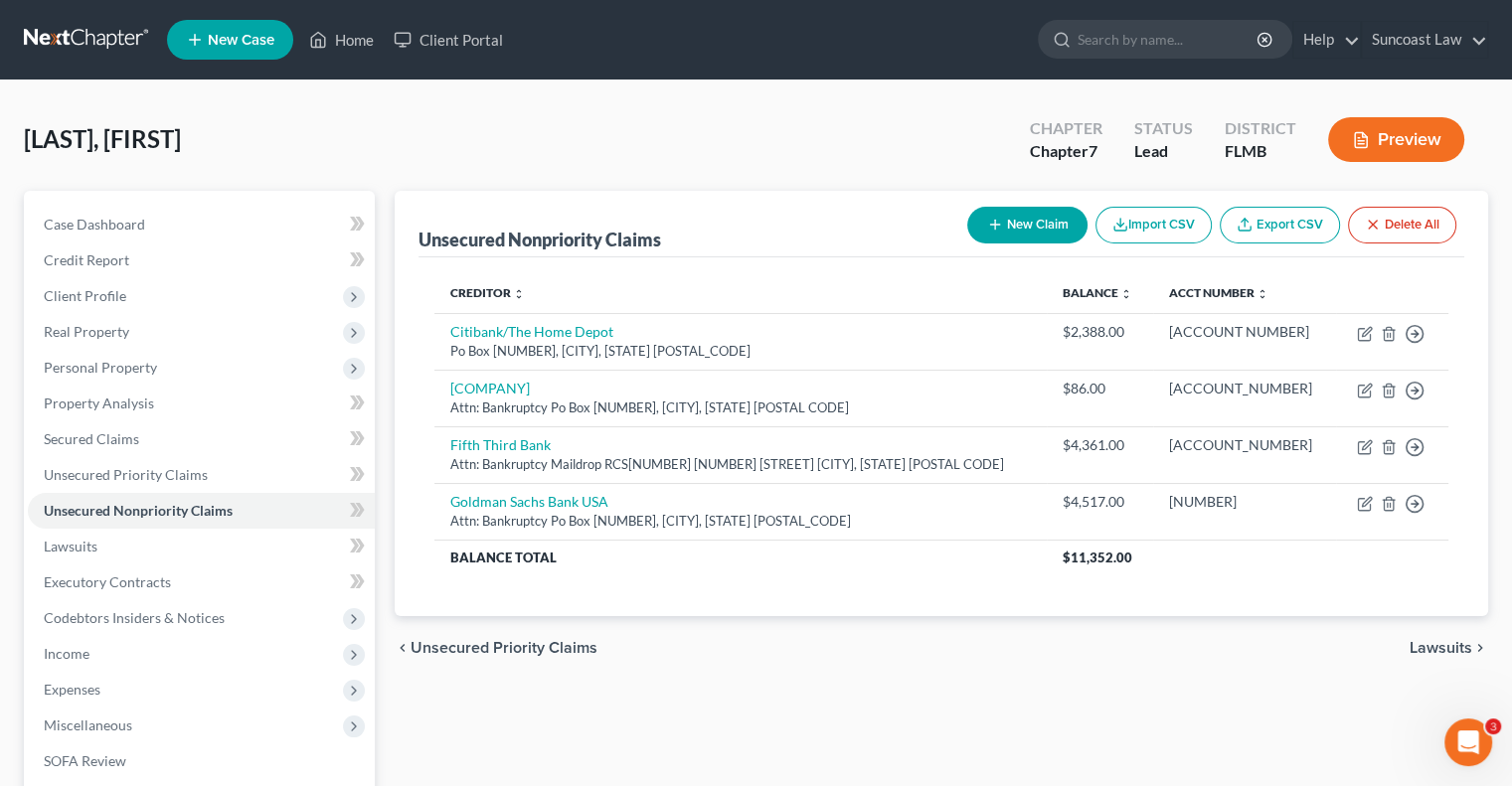 click on "New Claim" at bounding box center [1027, 225] 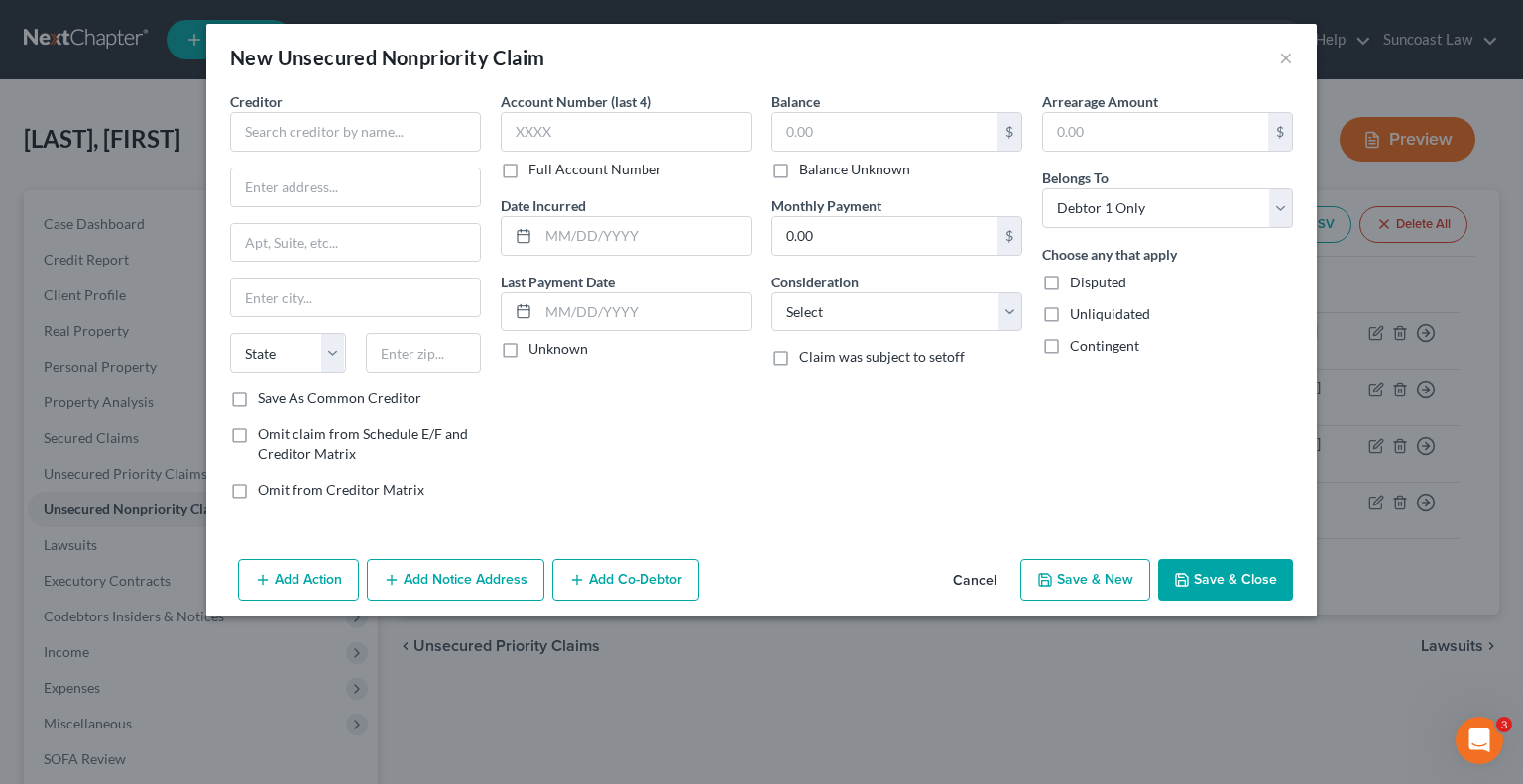 click on "Full Account Number" at bounding box center (595, 169) 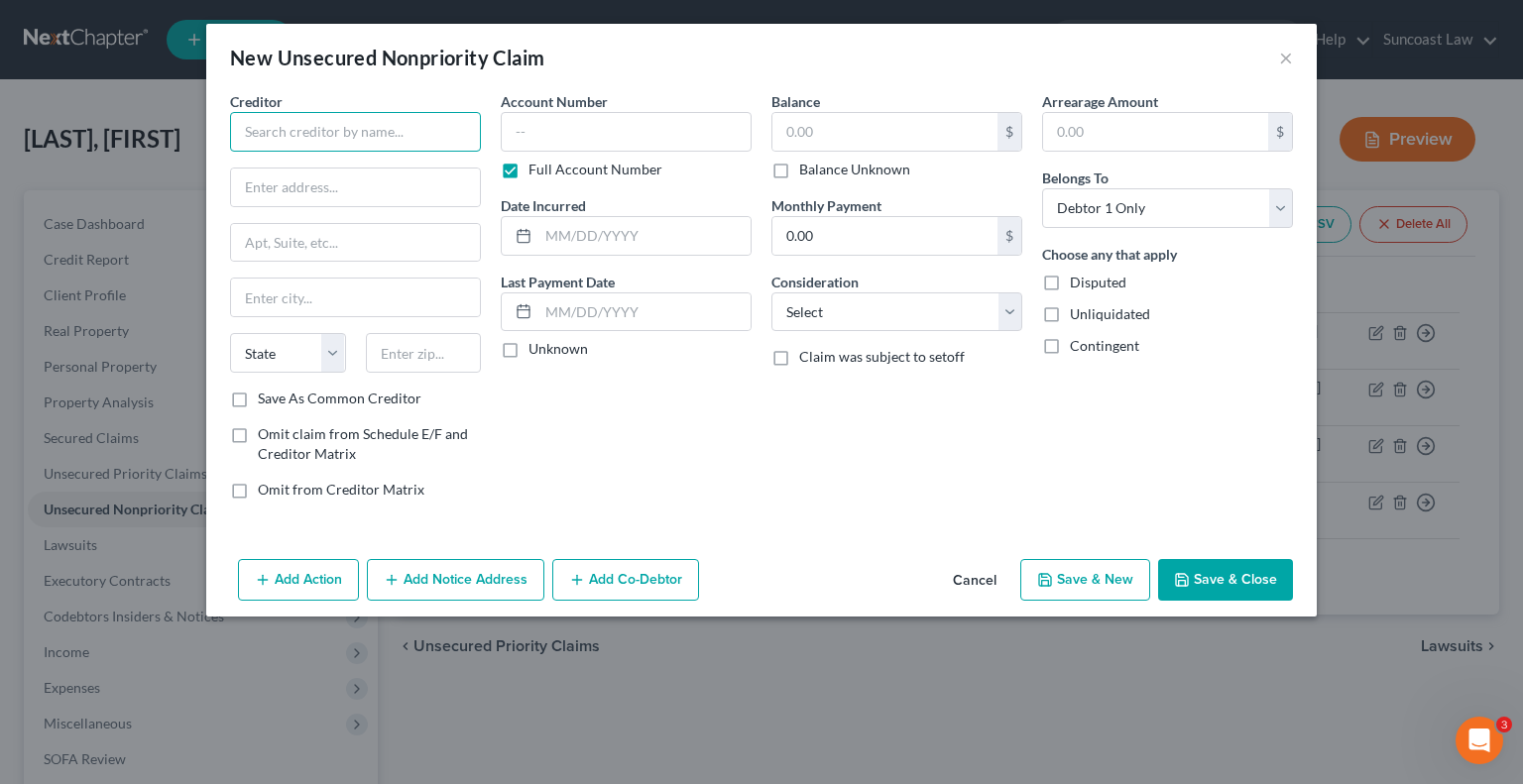 click at bounding box center [355, 132] 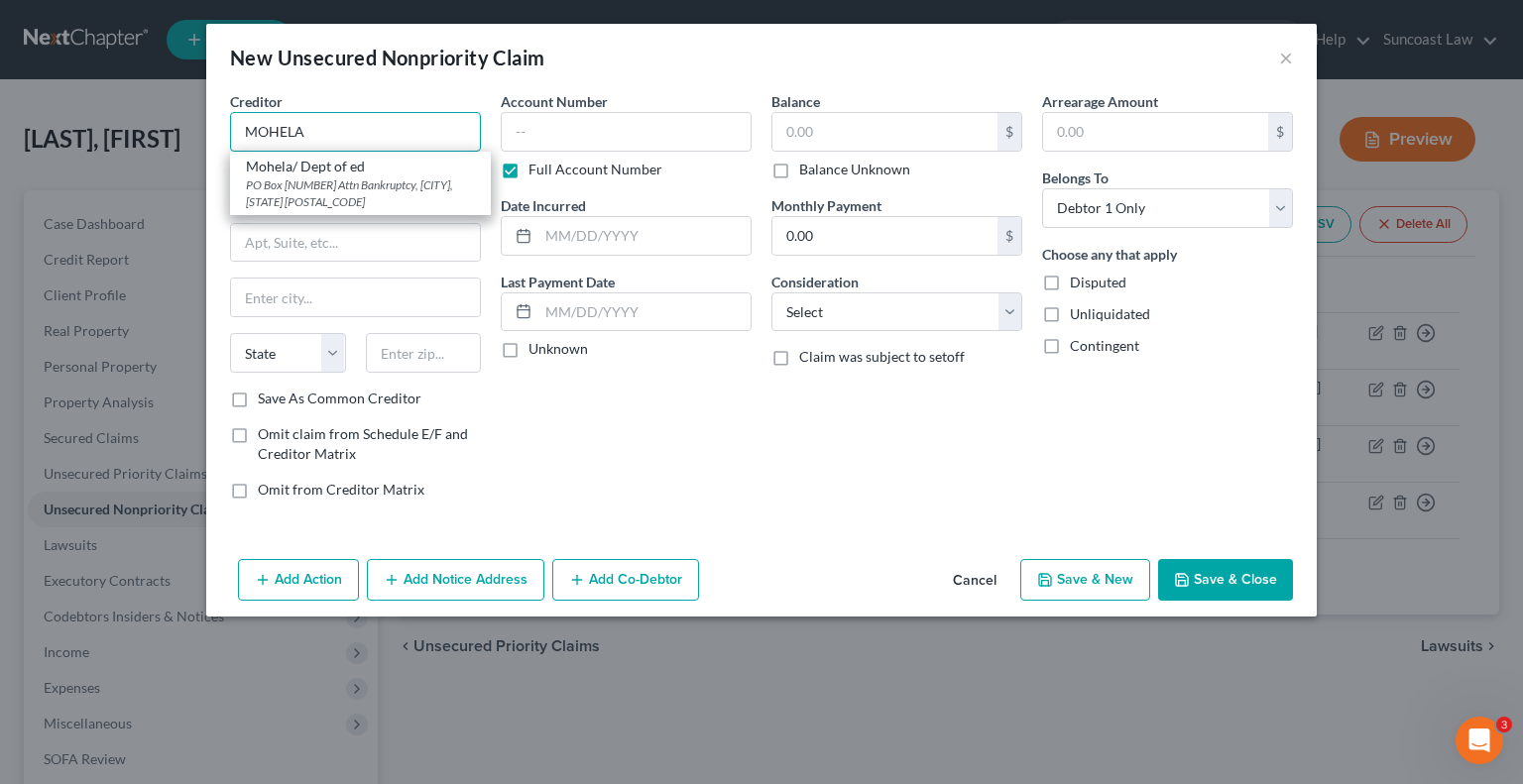 type on "MOHELA" 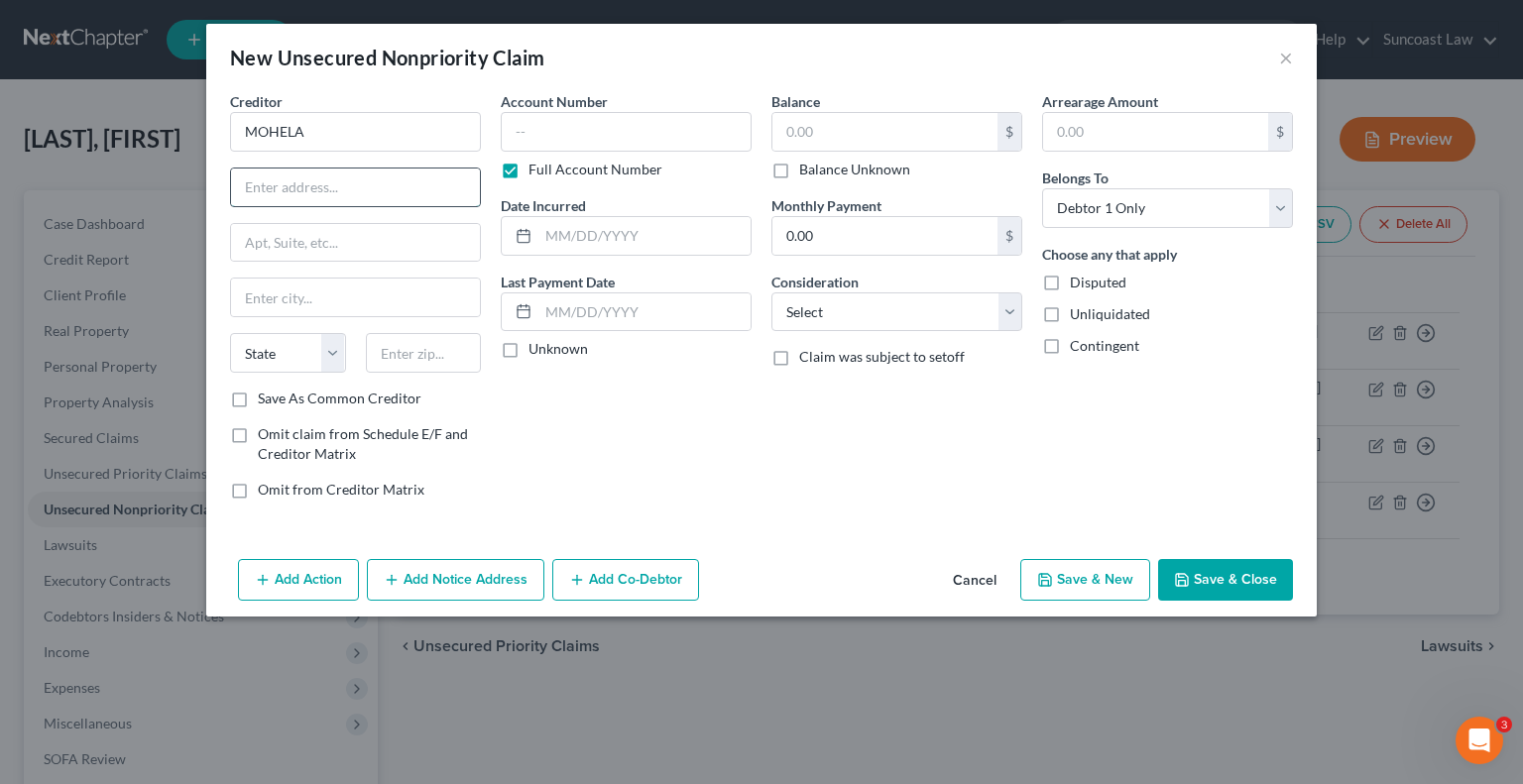 drag, startPoint x: 375, startPoint y: 180, endPoint x: 361, endPoint y: 189, distance: 16.643317 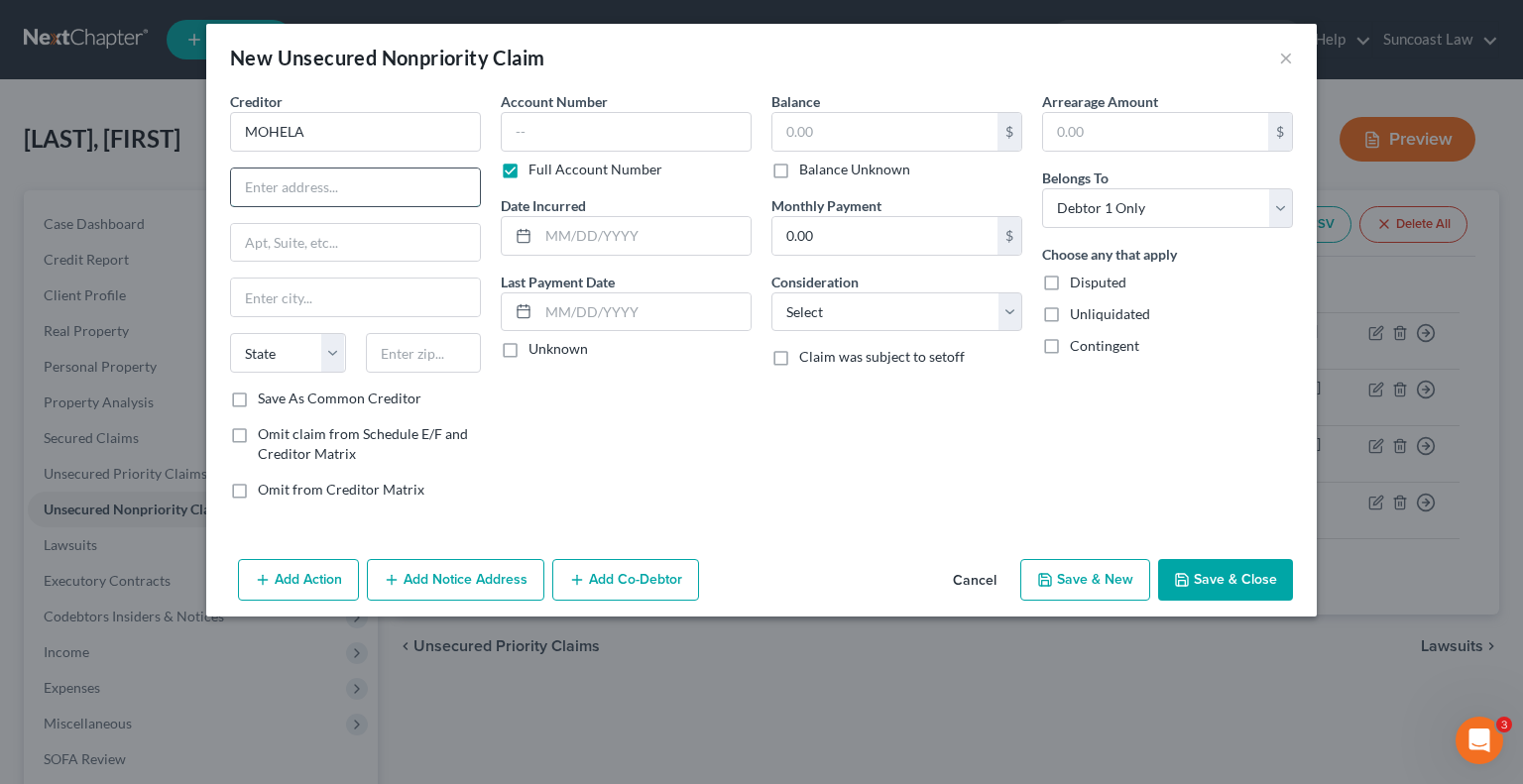 type on "Attn: Bankruptcy" 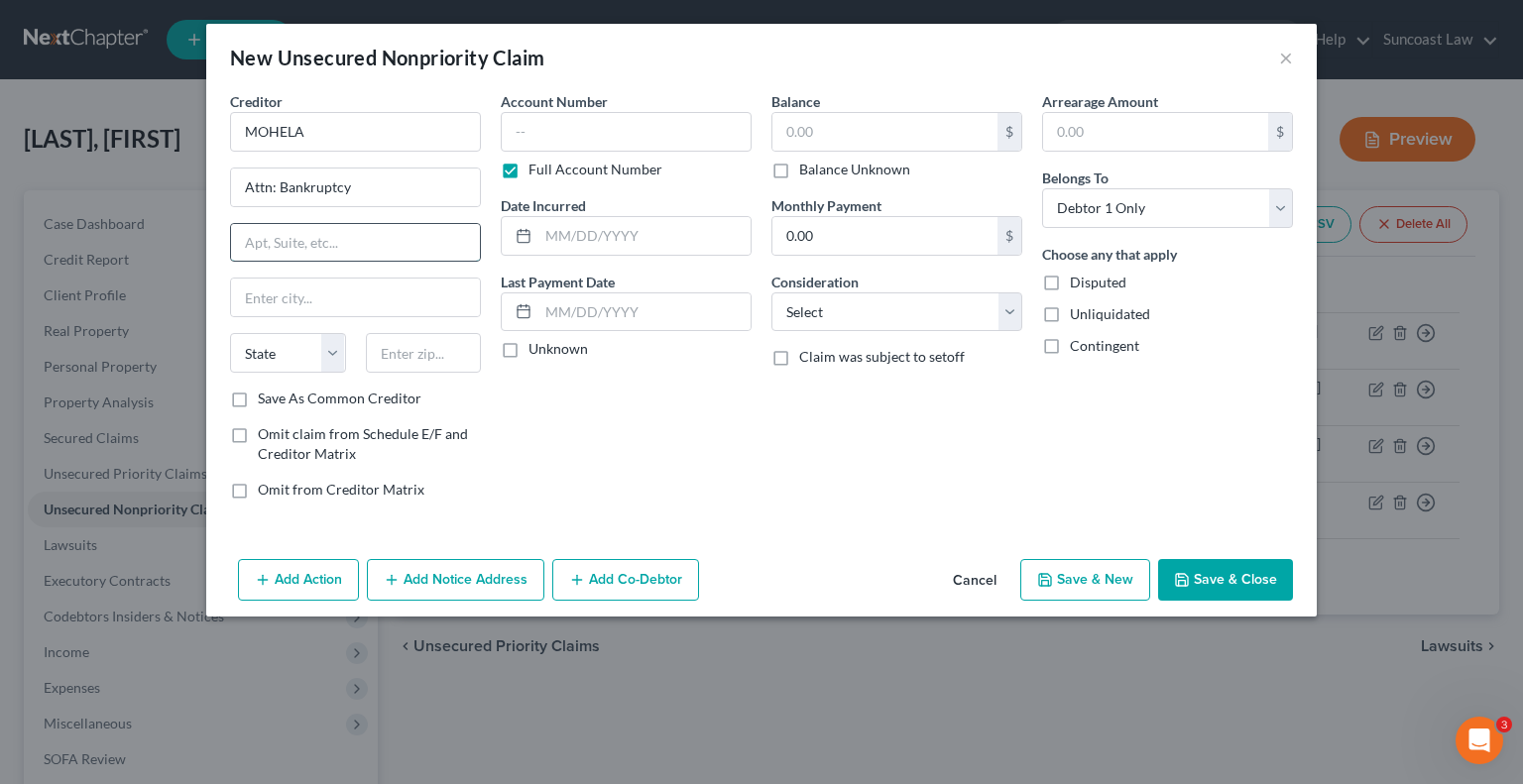 click at bounding box center (355, 243) 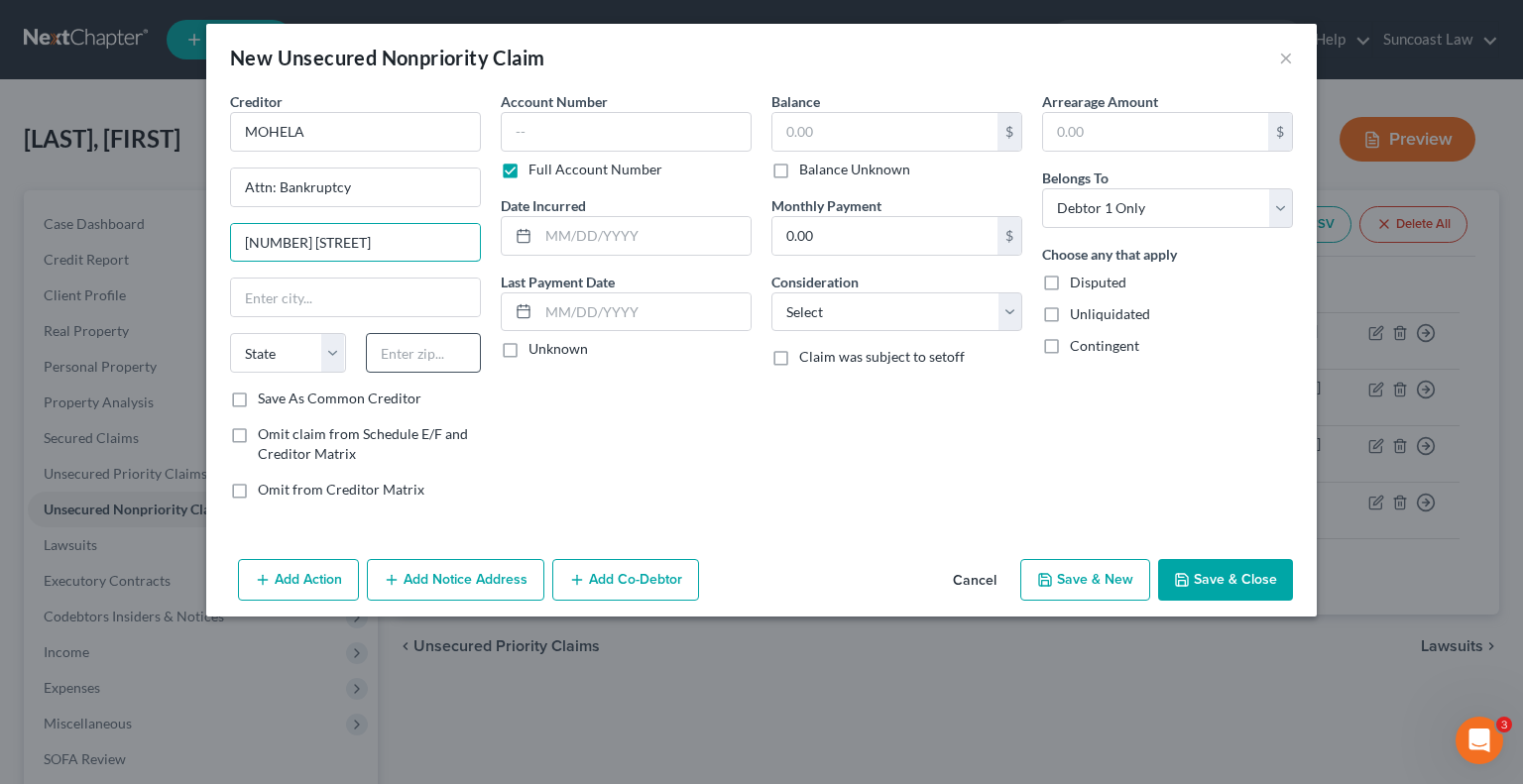 type on "[NUMBER] [STREET]" 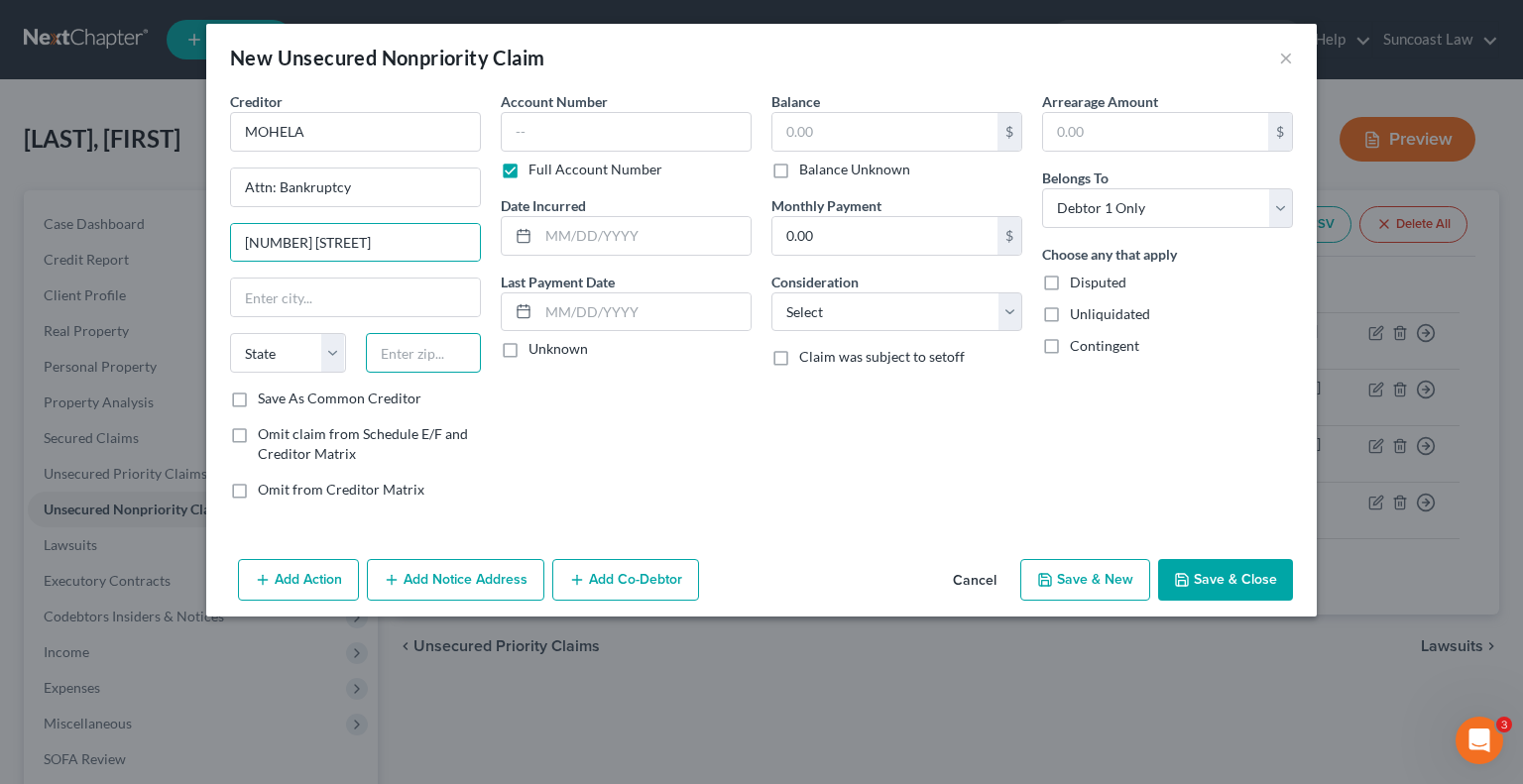 click at bounding box center [423, 353] 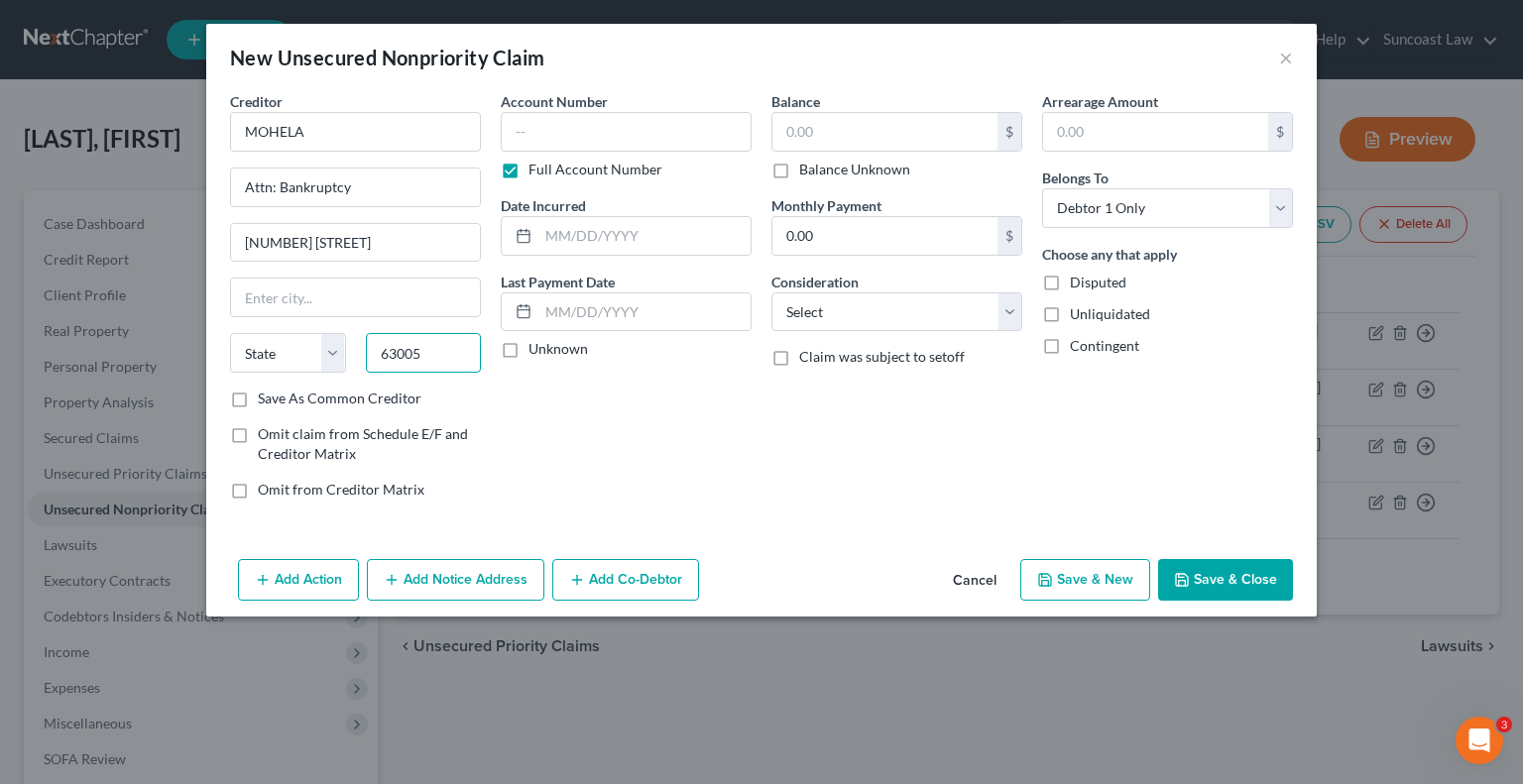 type on "63005" 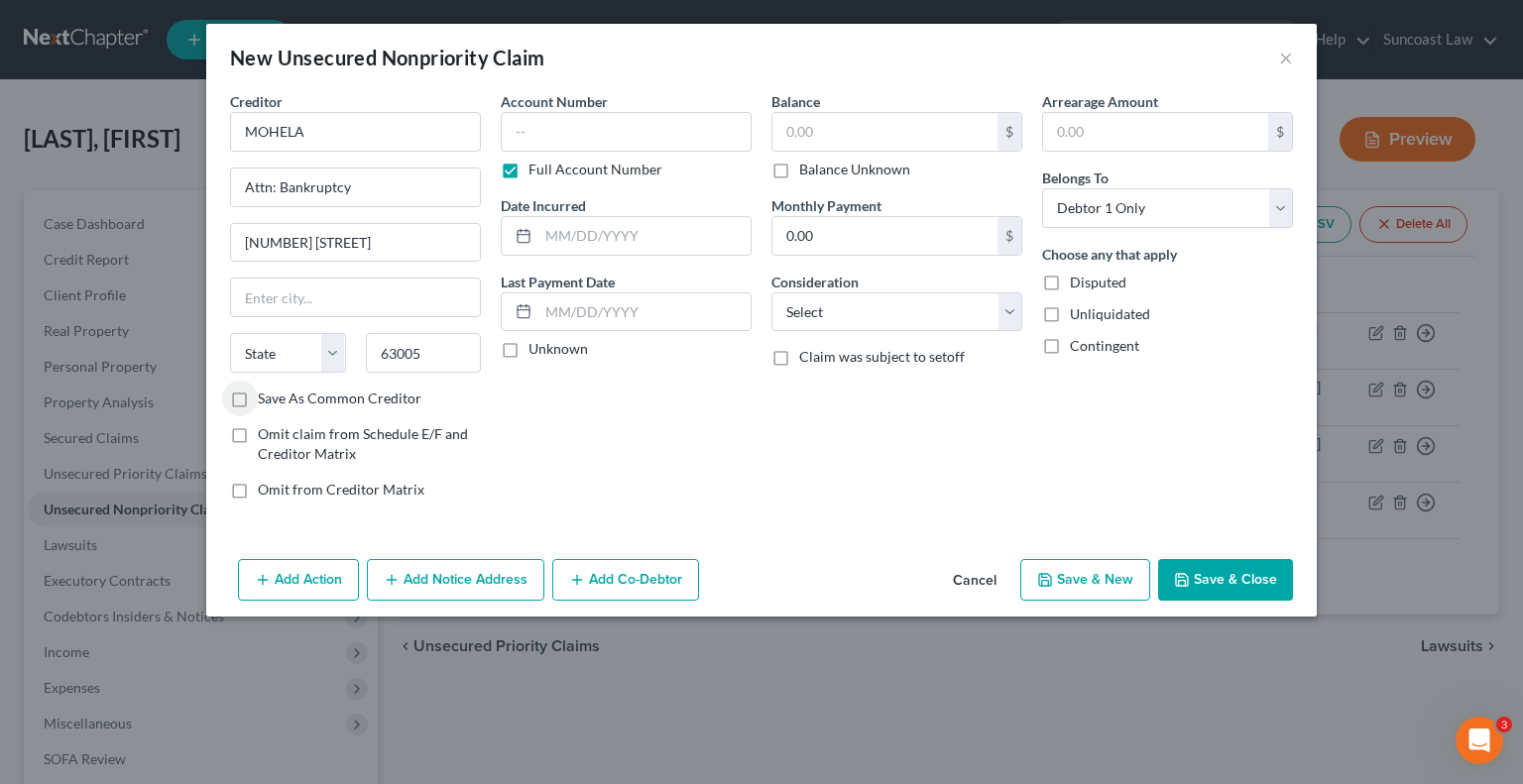 type on "Chesterfield" 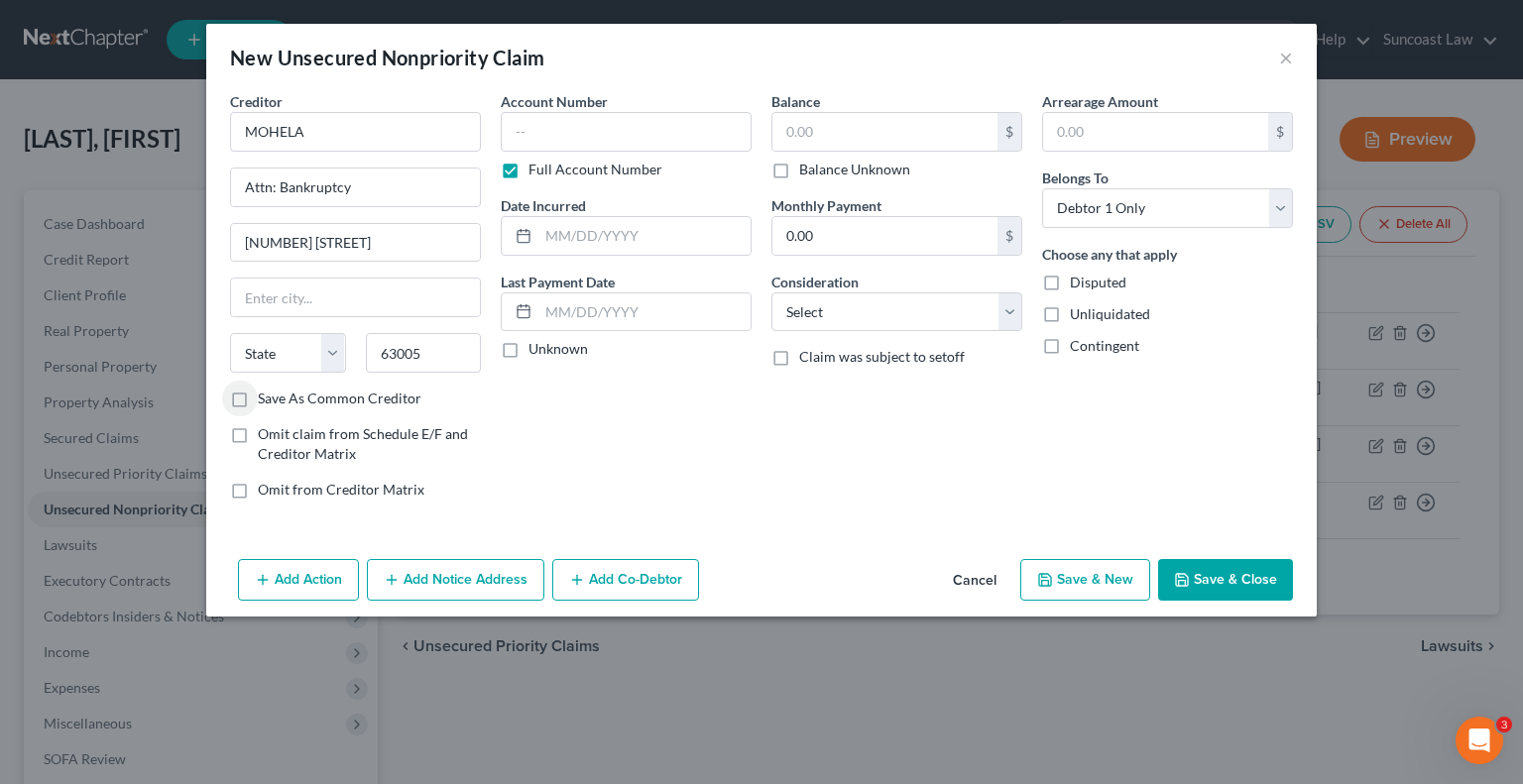 select on "26" 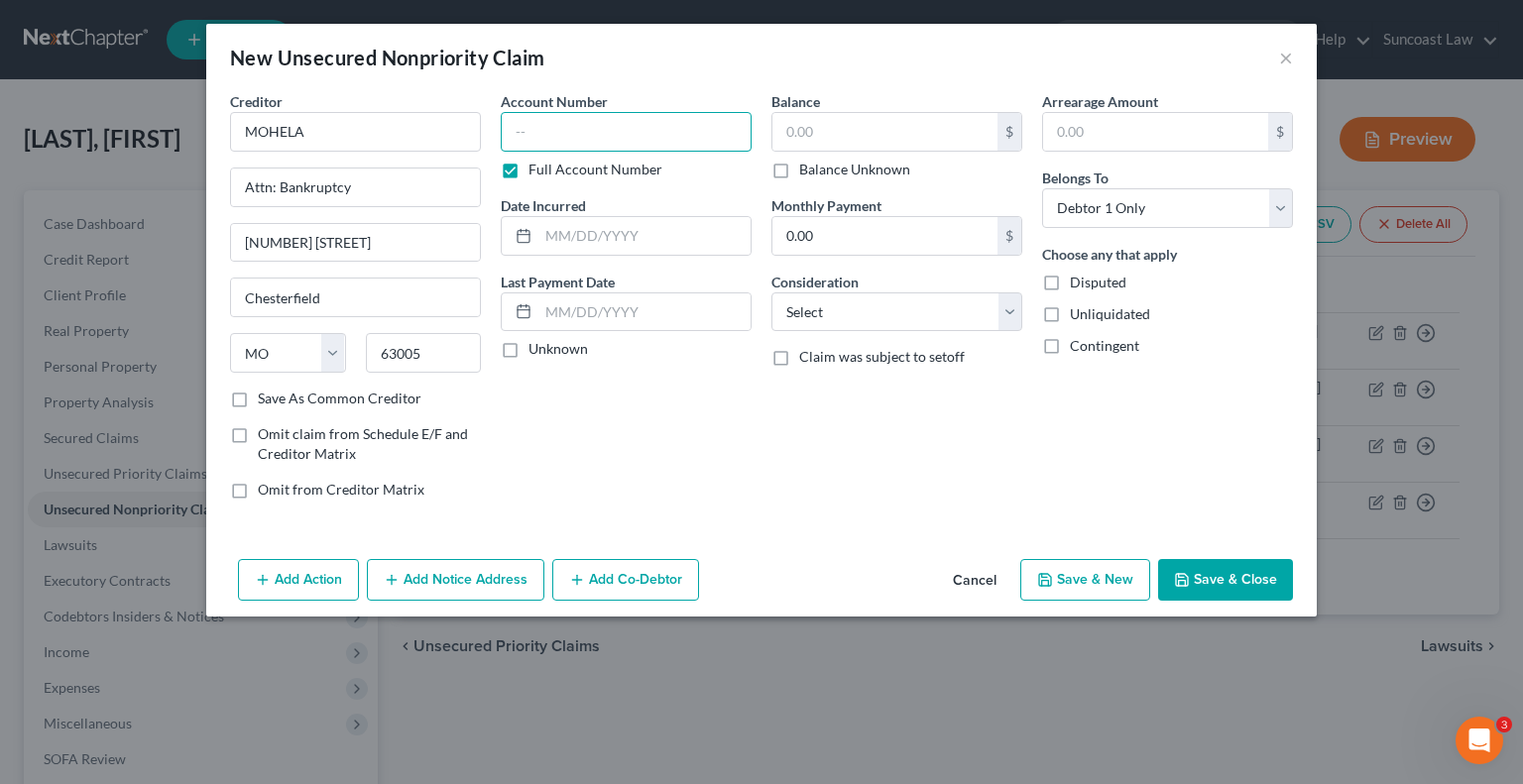 click at bounding box center (626, 132) 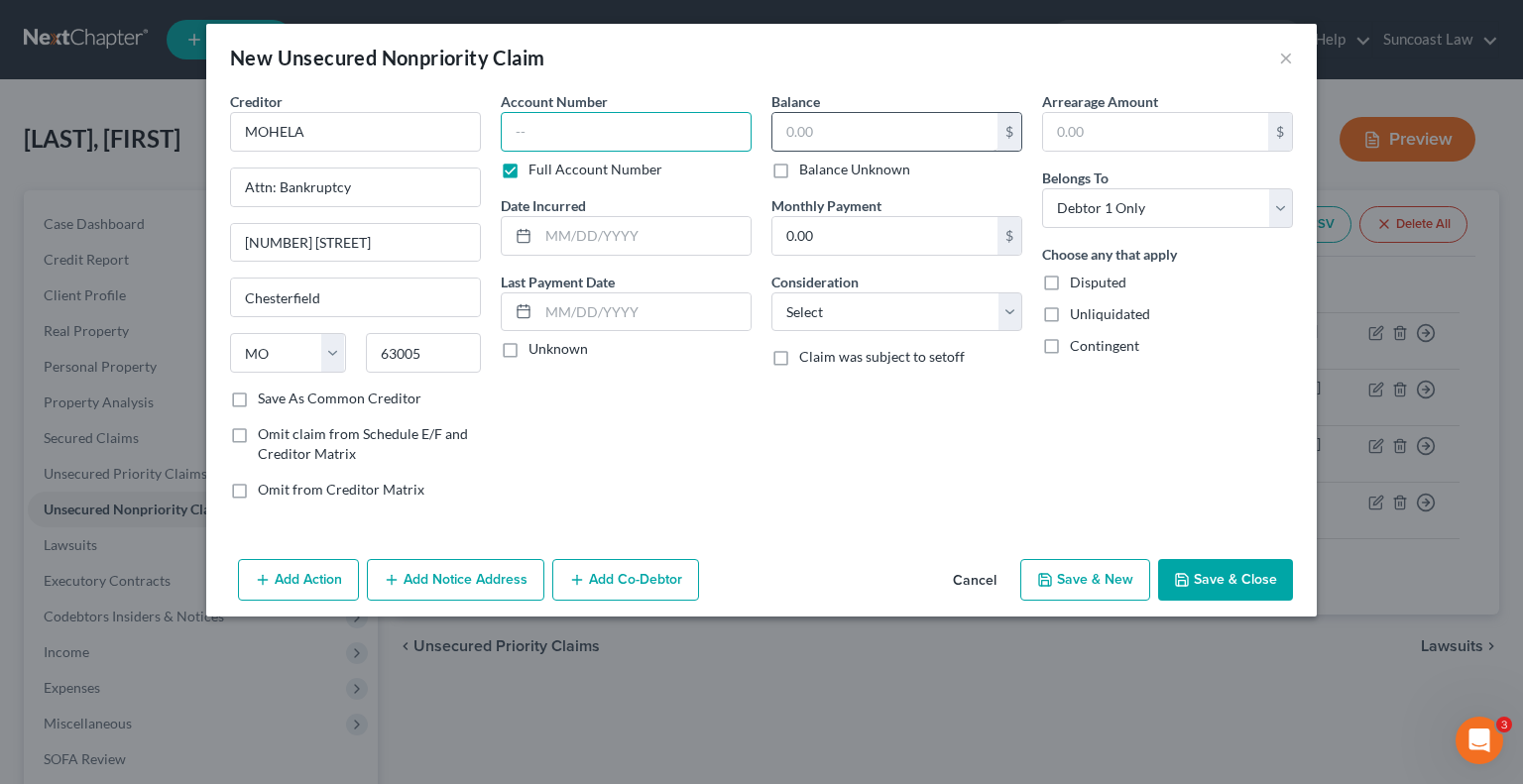 paste on "[ACCOUNT_NUMBER]" 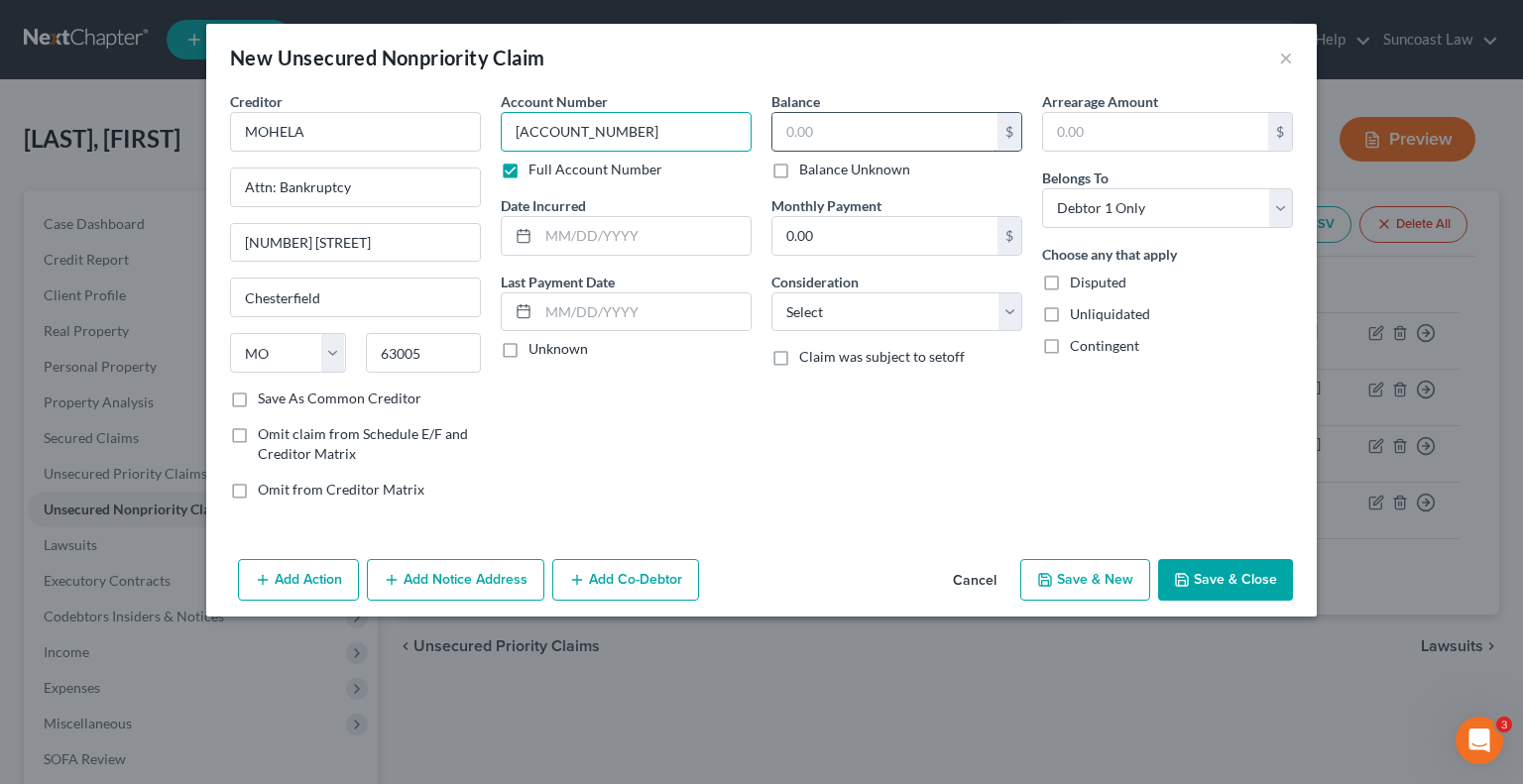 type on "[ACCOUNT_NUMBER]" 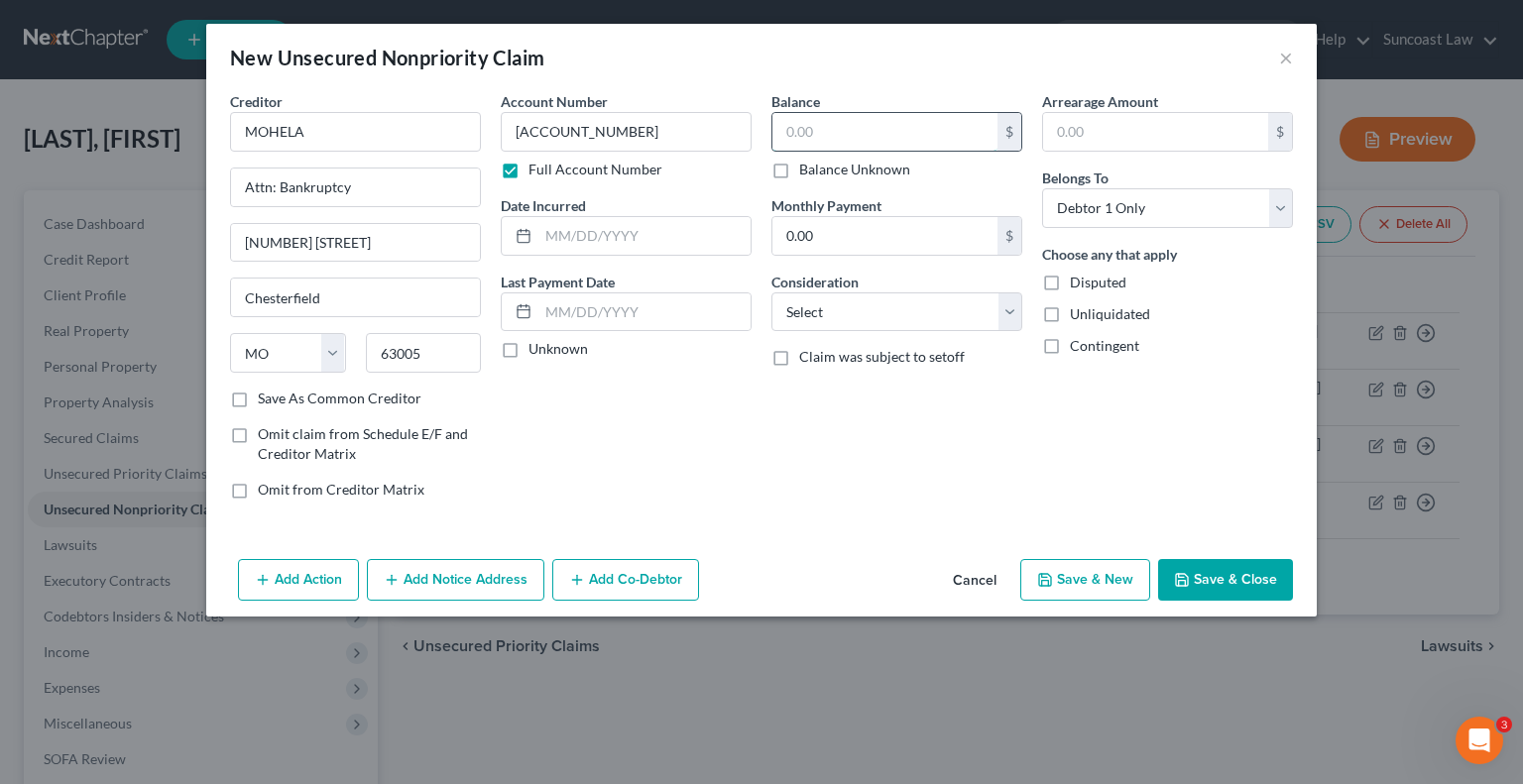 click at bounding box center (884, 132) 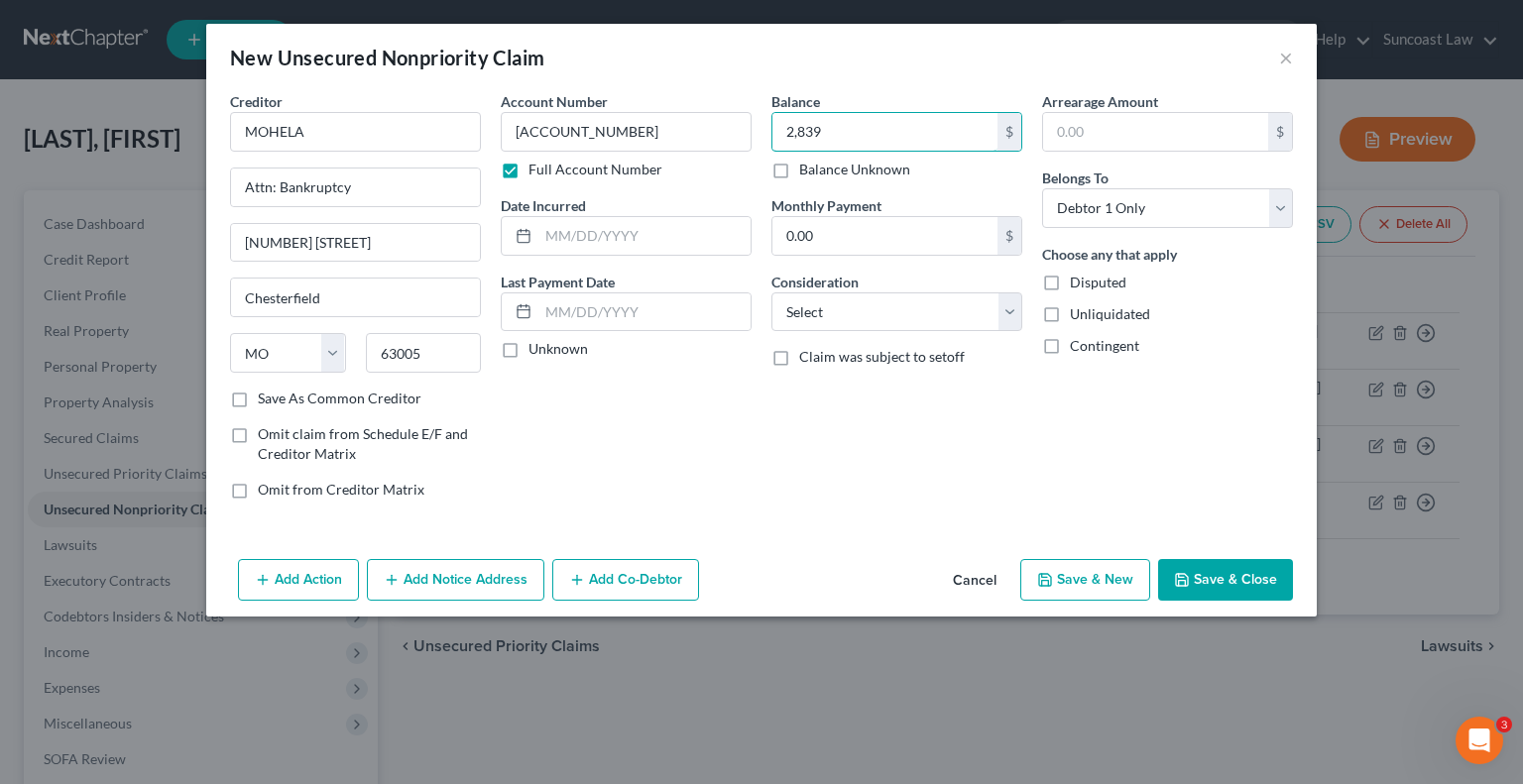 type on "2,839" 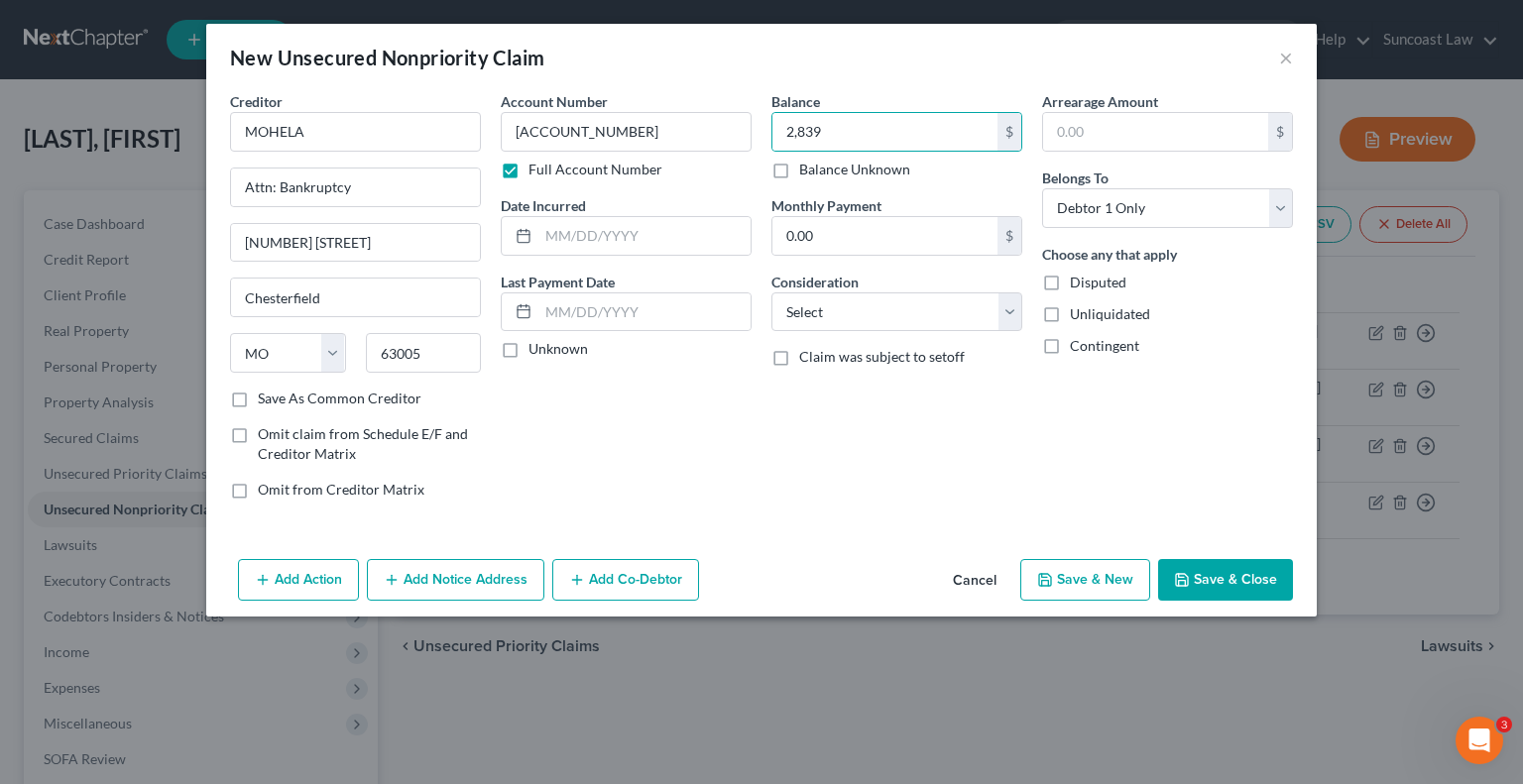click on "Save & Close" at bounding box center (1226, 580) 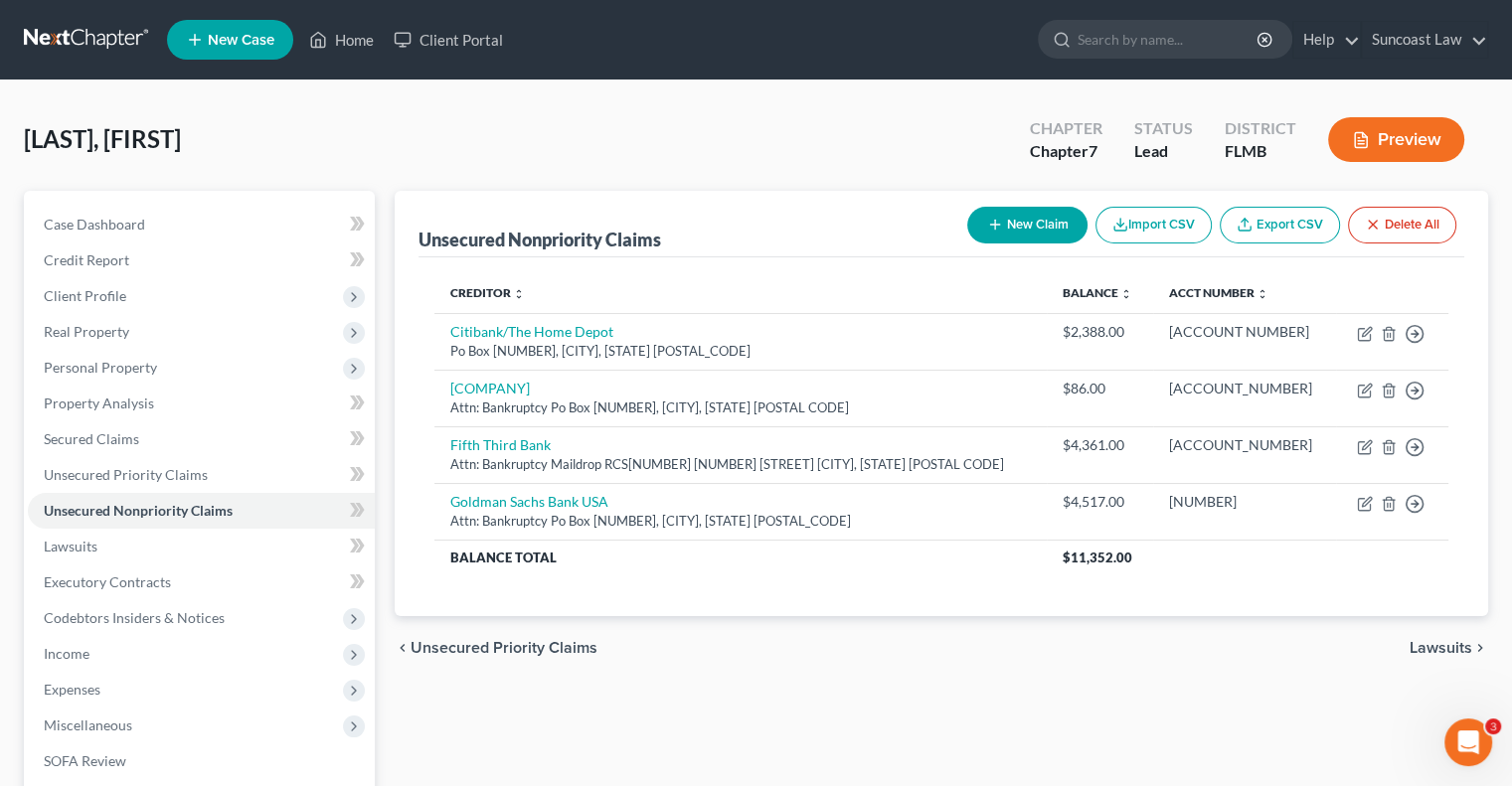click on "New Claim" at bounding box center [1027, 225] 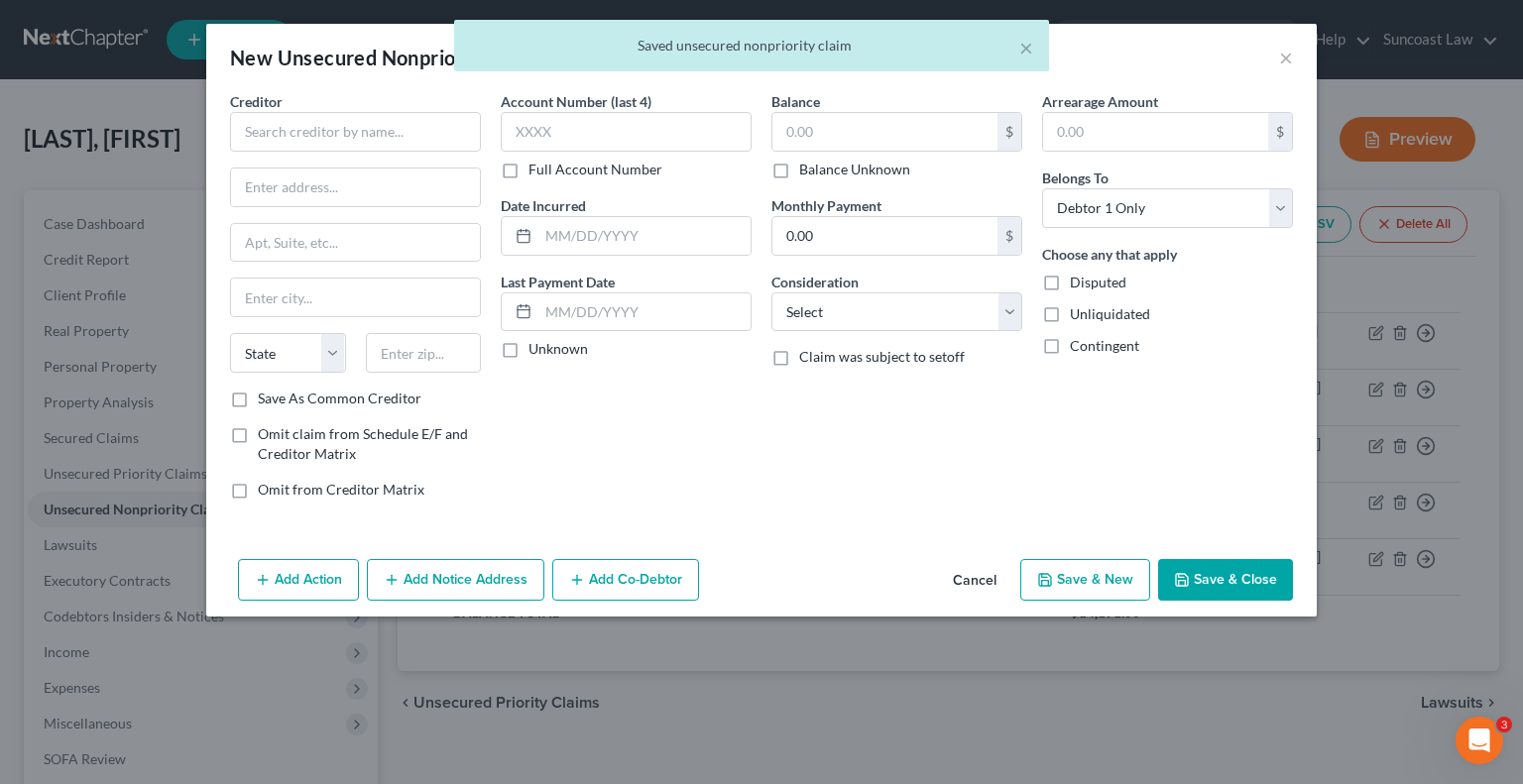 click on "Full Account Number" at bounding box center [595, 169] 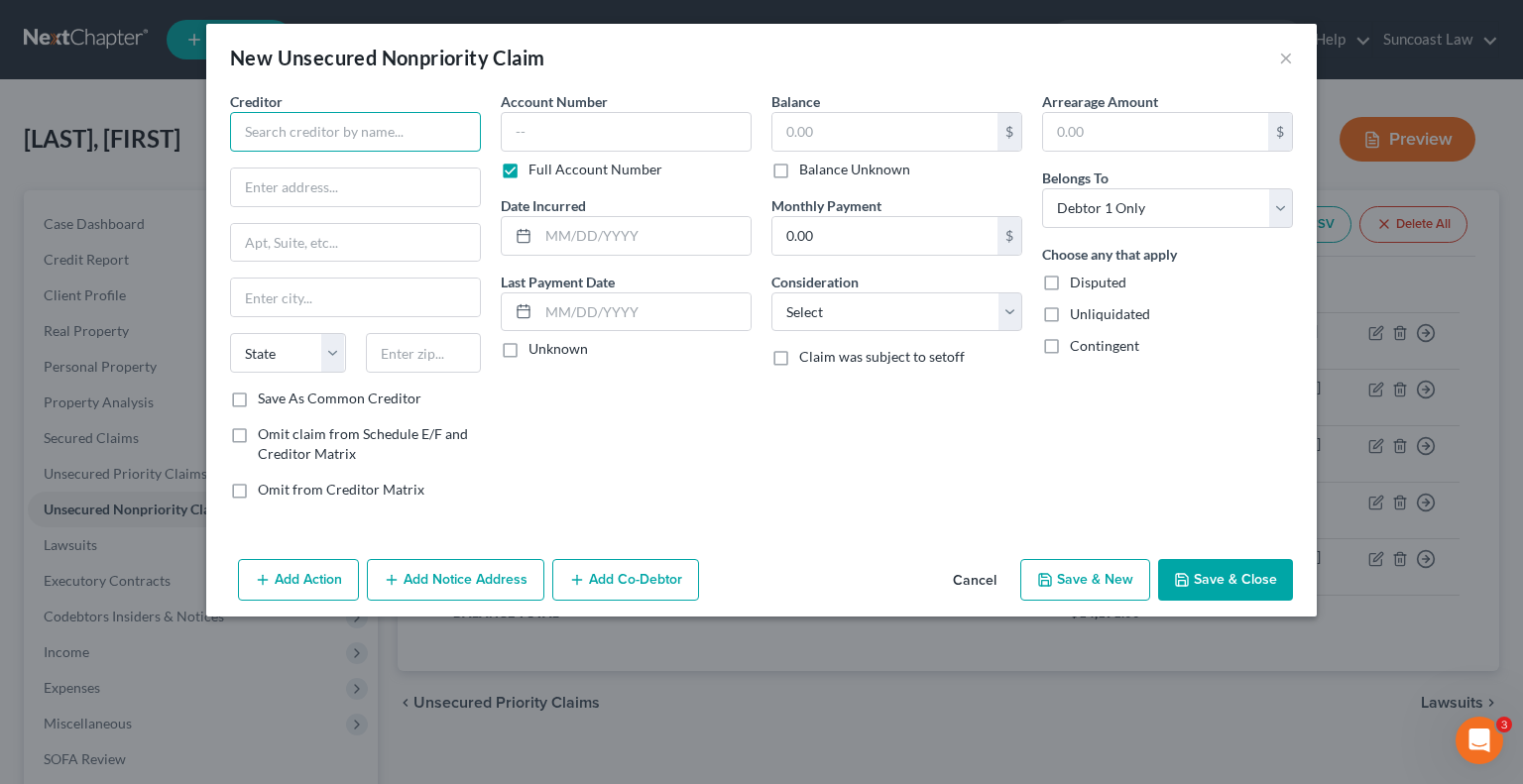 click at bounding box center [355, 132] 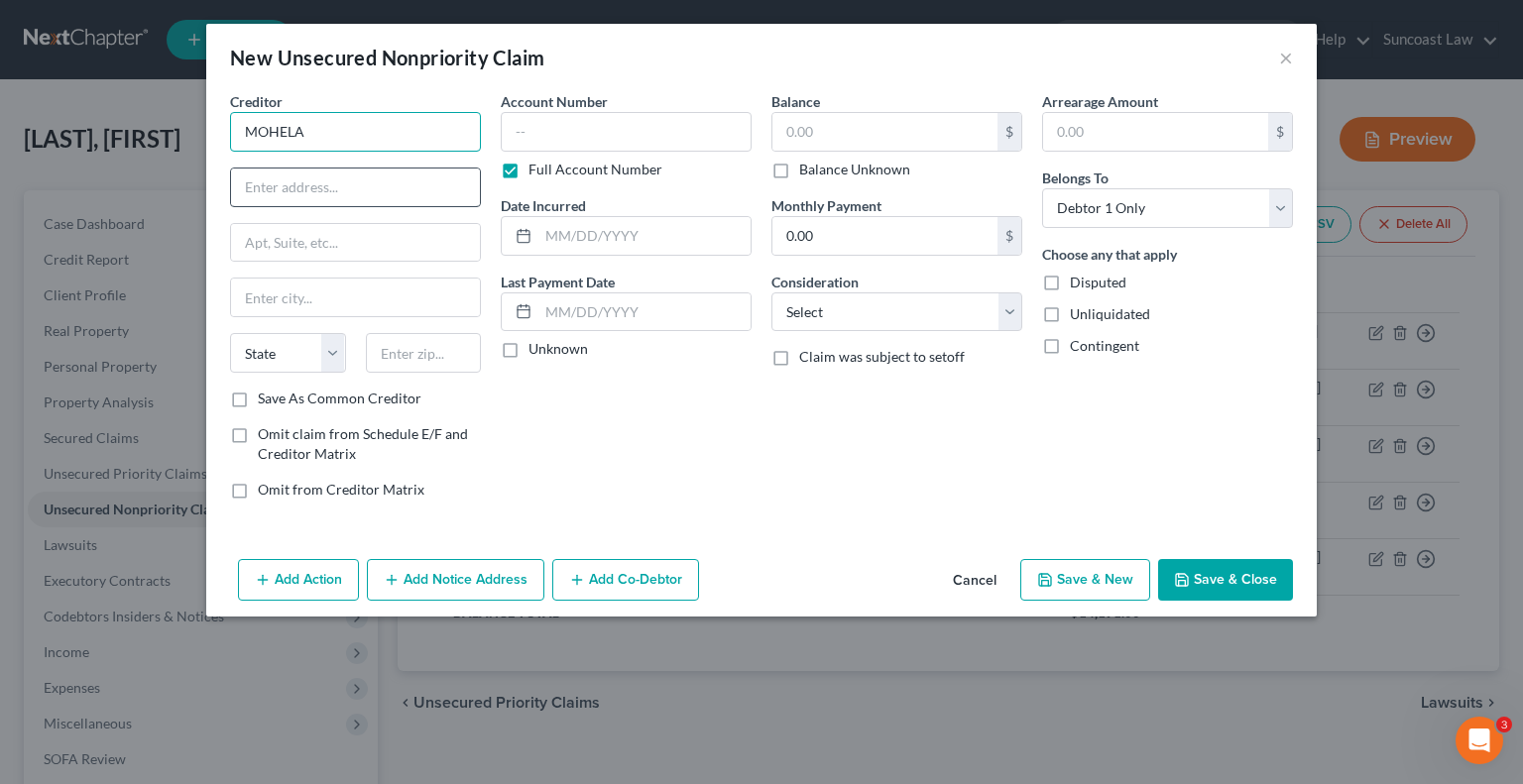 type on "MOHELA" 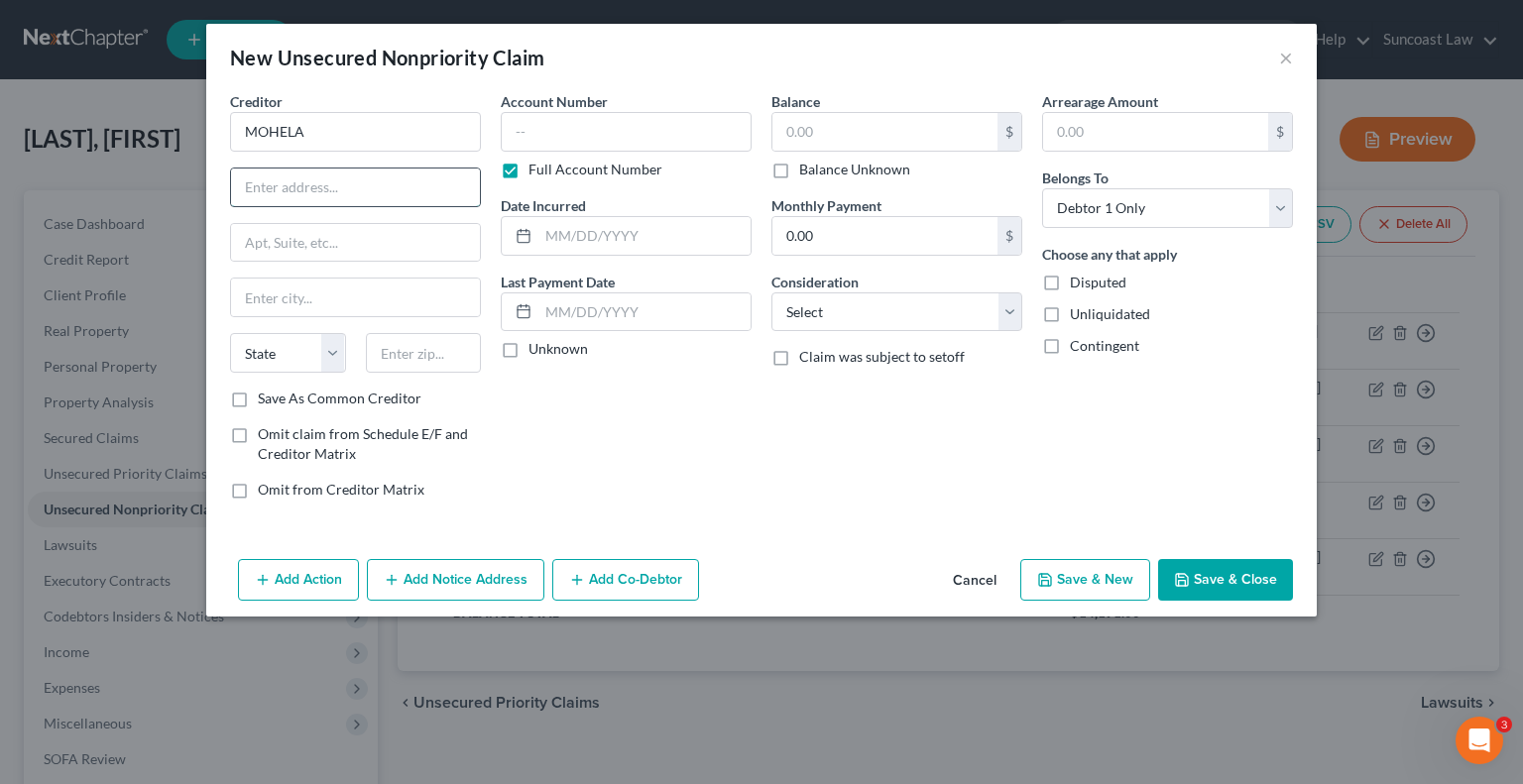 drag, startPoint x: 333, startPoint y: 185, endPoint x: 345, endPoint y: 200, distance: 19.209373 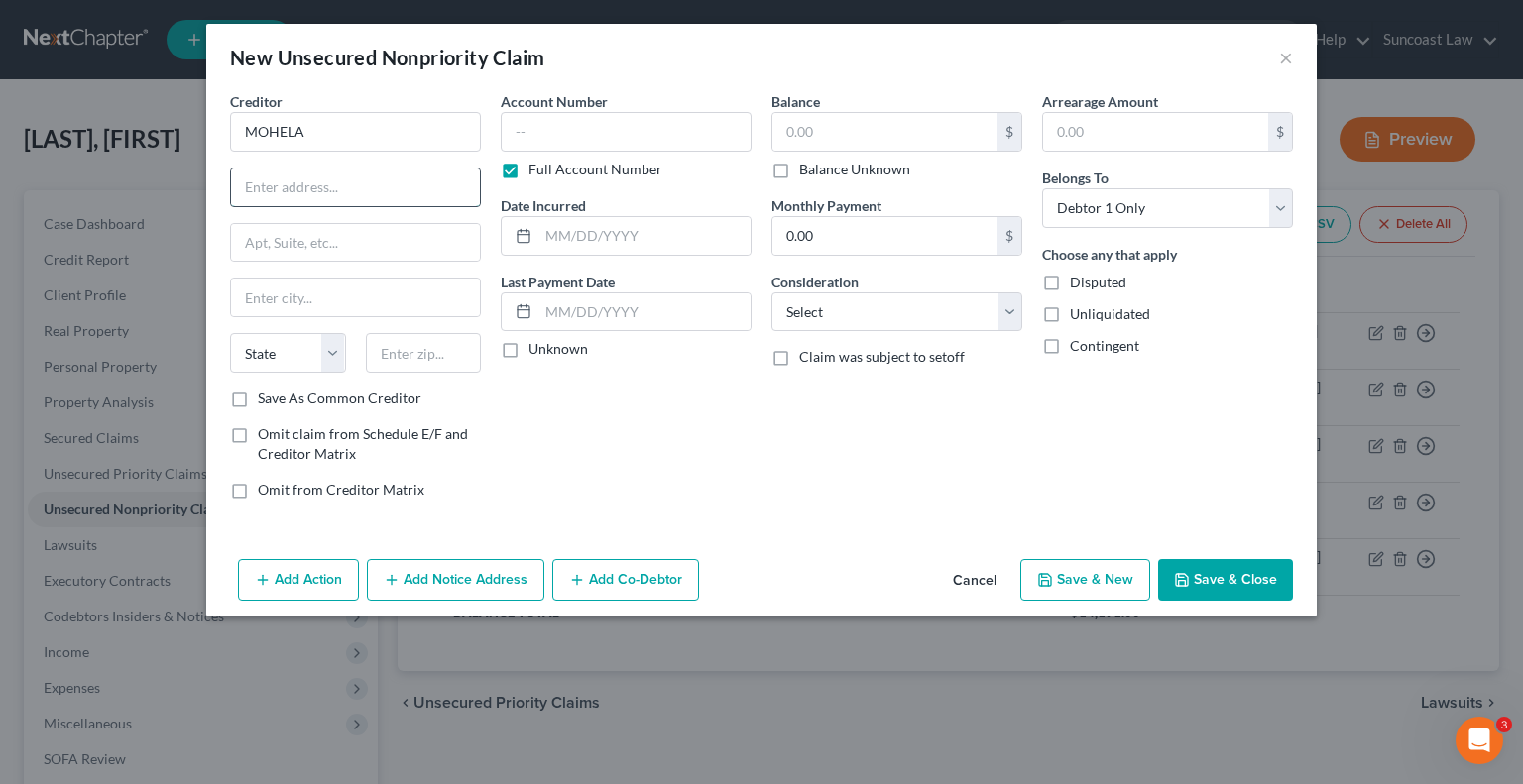 click at bounding box center [355, 187] 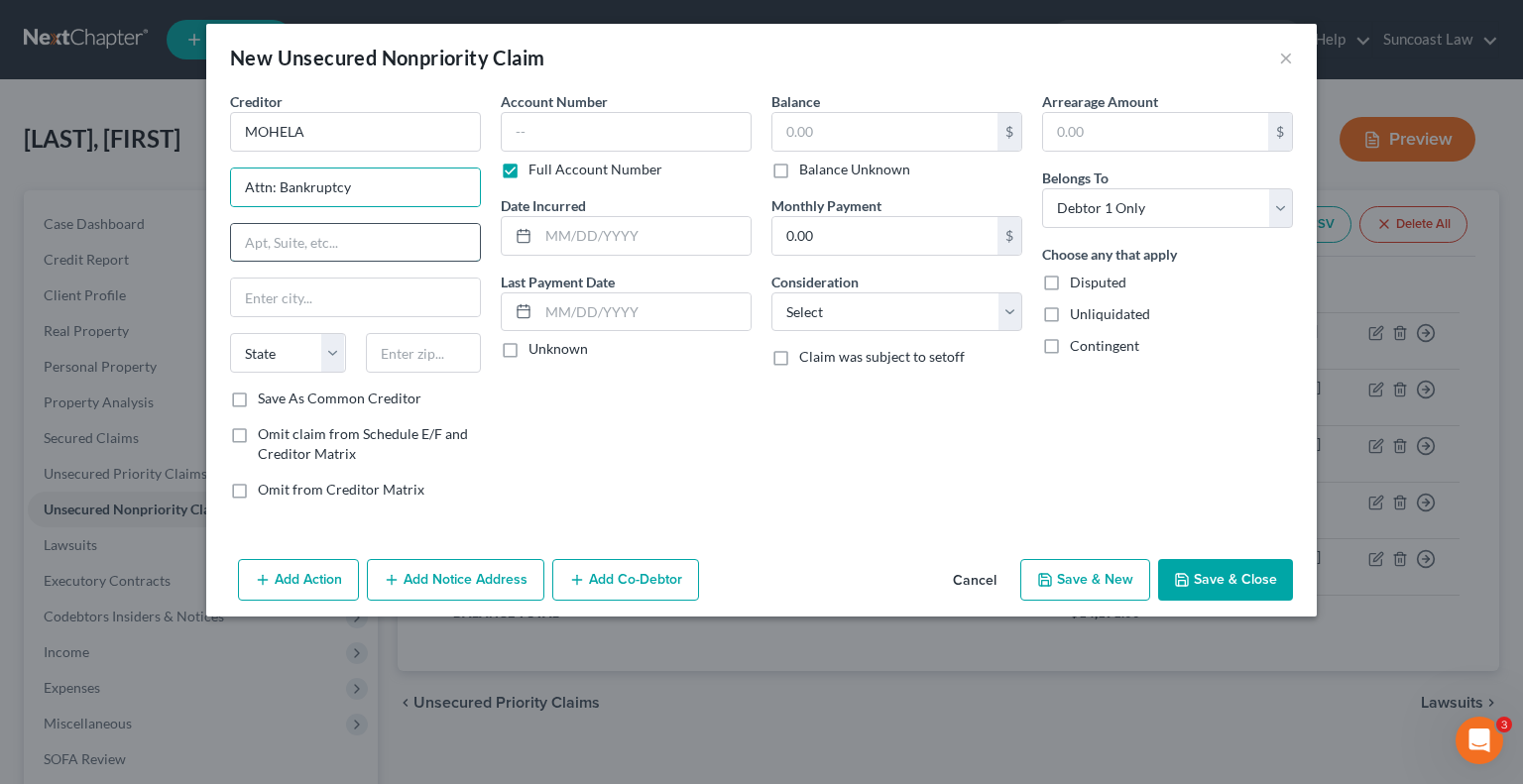 click at bounding box center [355, 243] 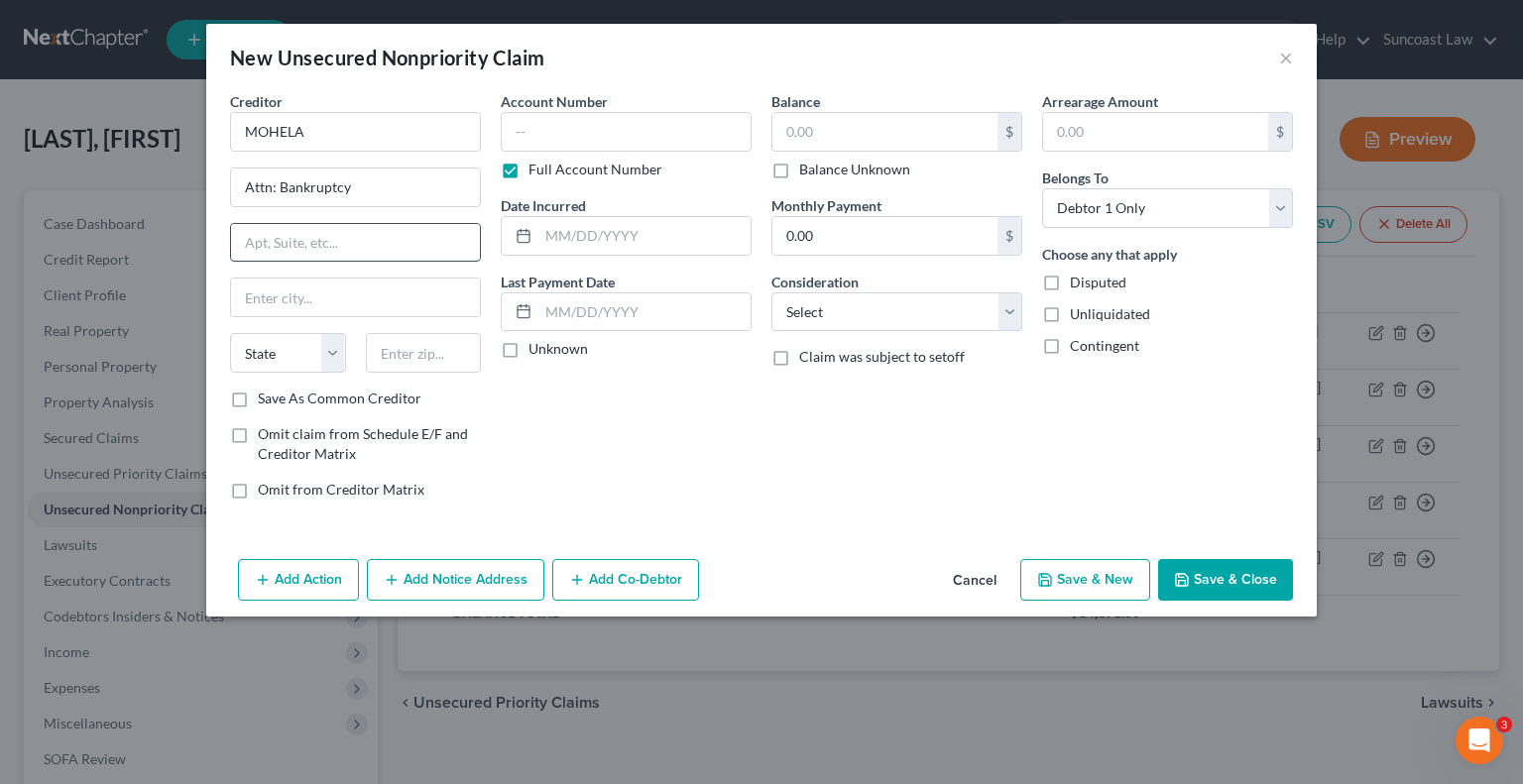 paste on "[NUMBER] [STREET]" 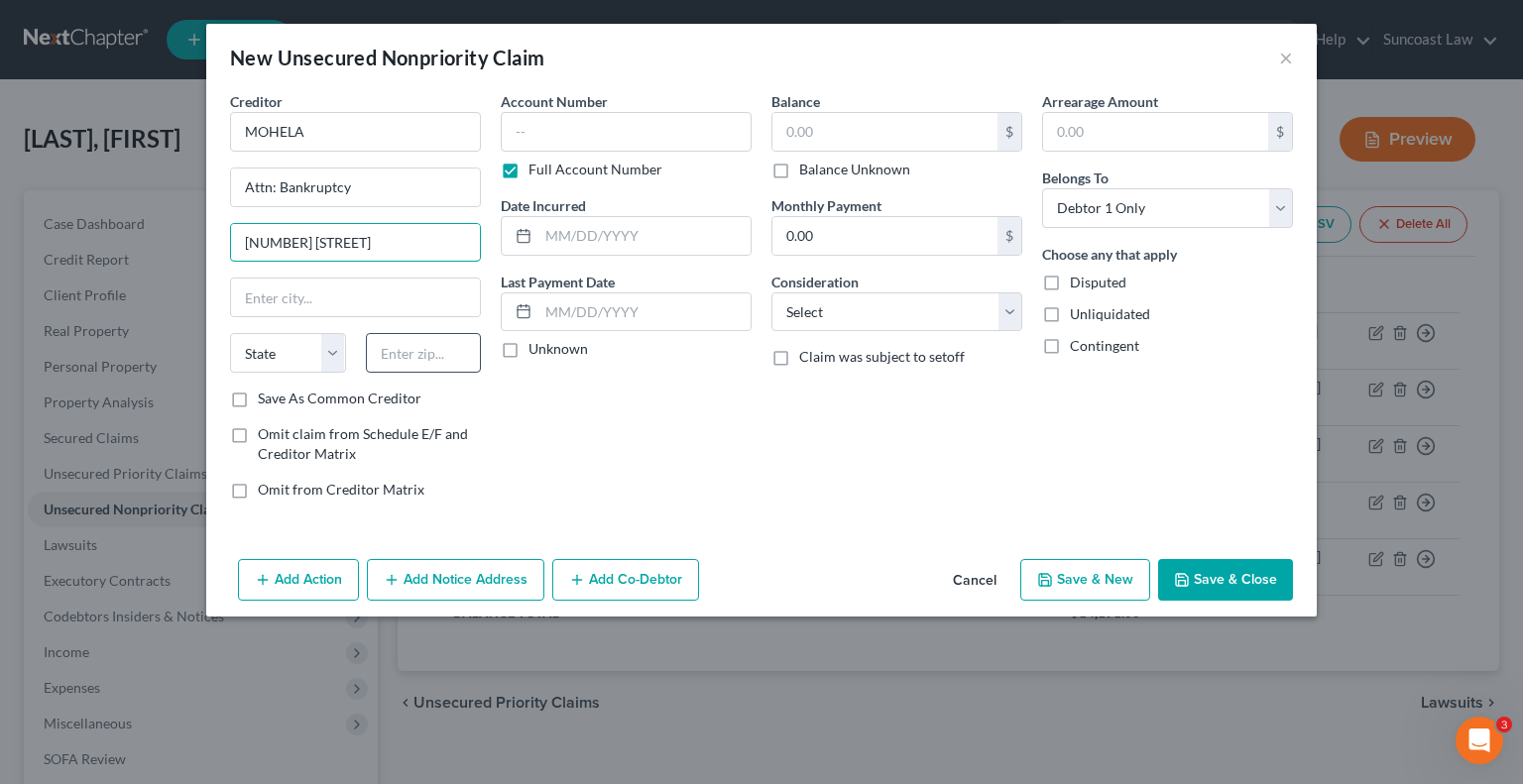 type on "[NUMBER] [STREET]" 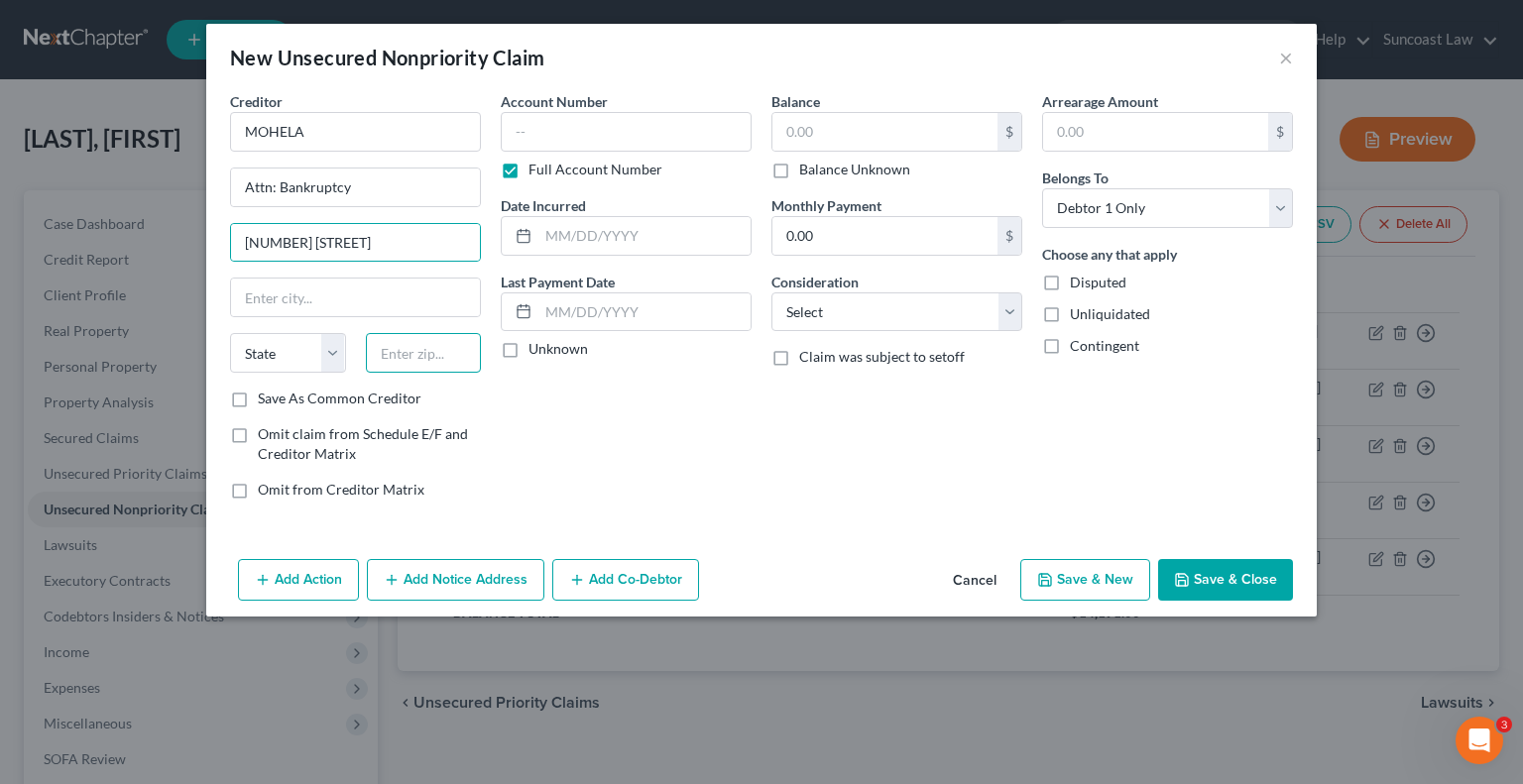 drag, startPoint x: 428, startPoint y: 345, endPoint x: 448, endPoint y: 336, distance: 21.931712 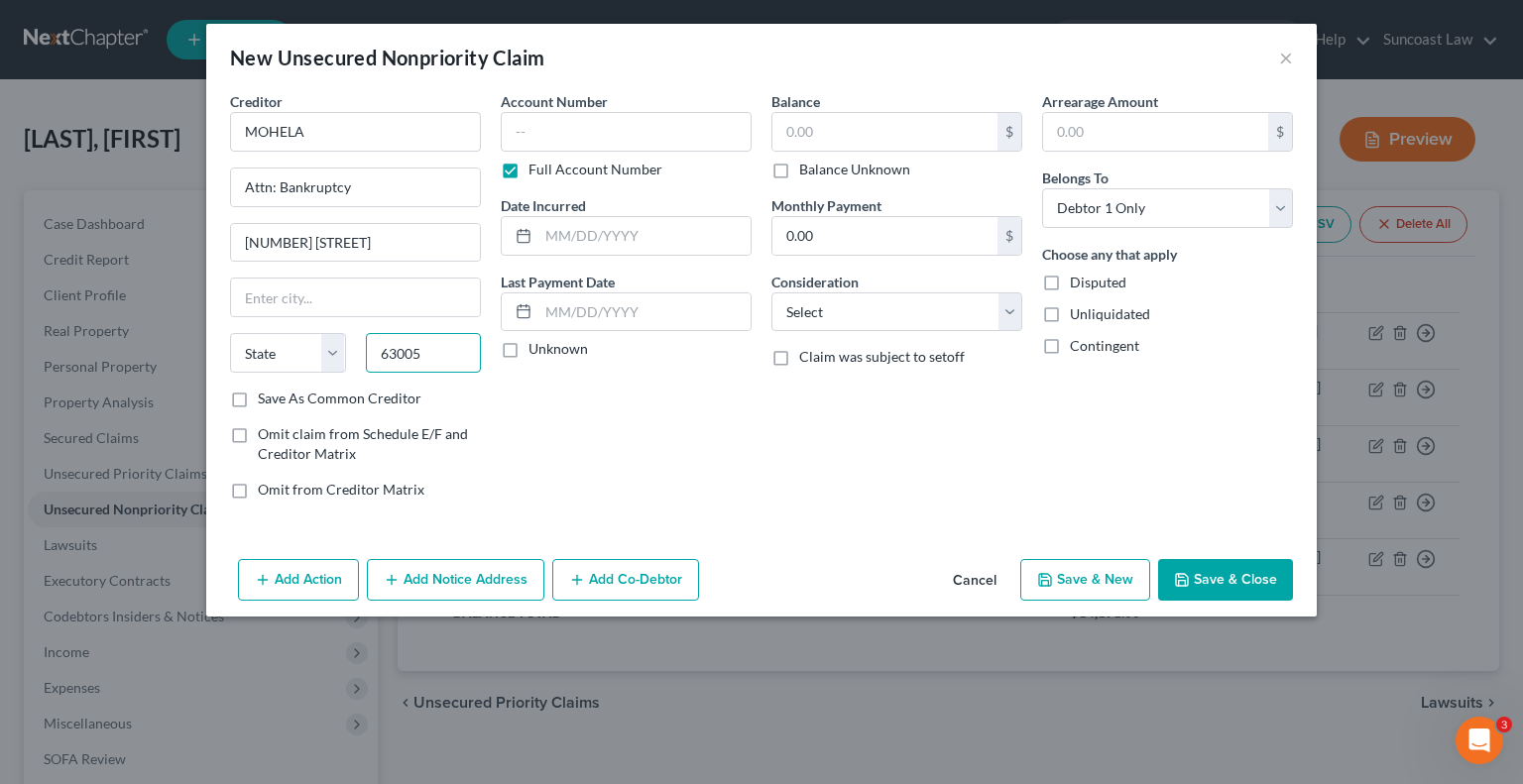 type on "63005" 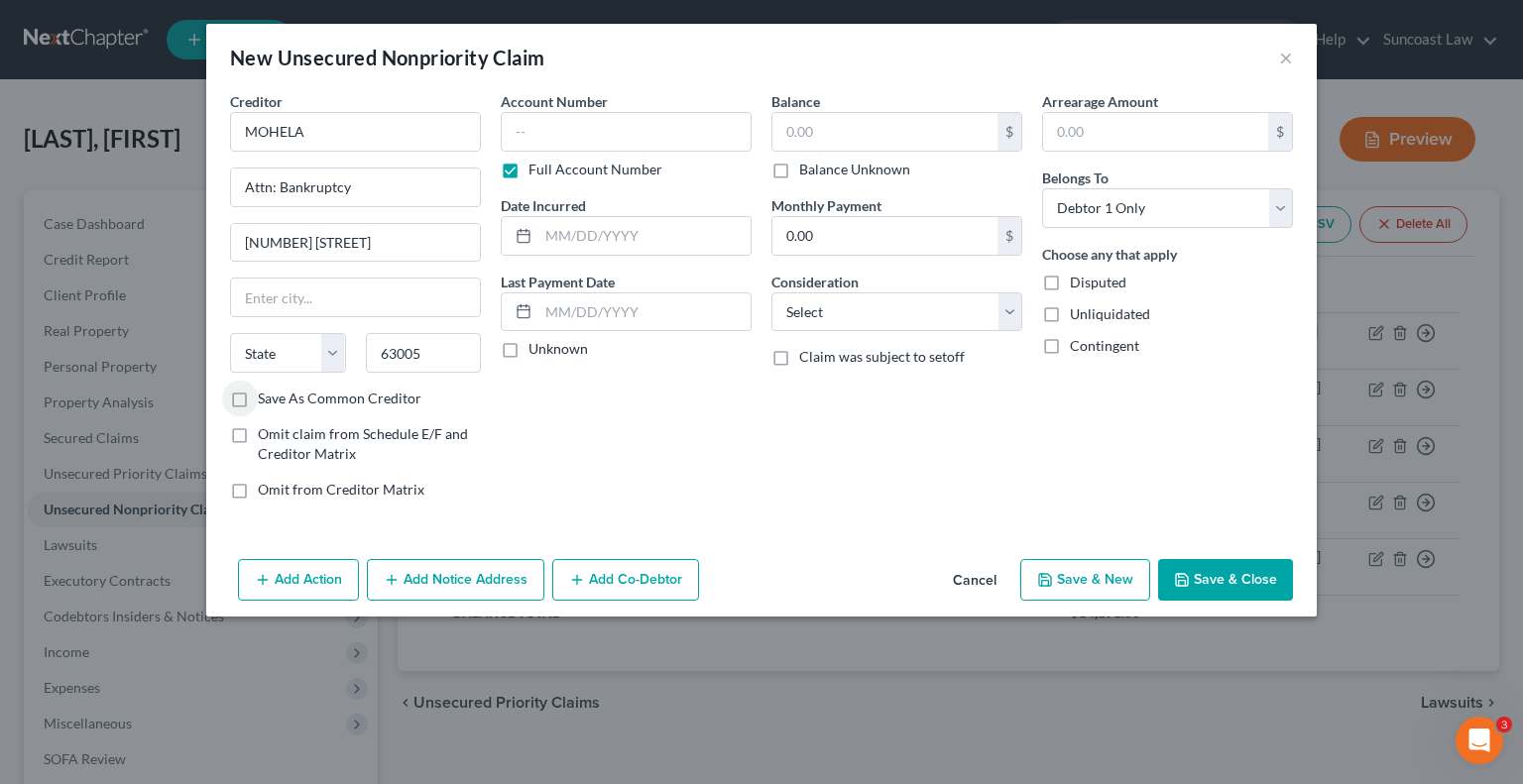 type on "Chesterfield" 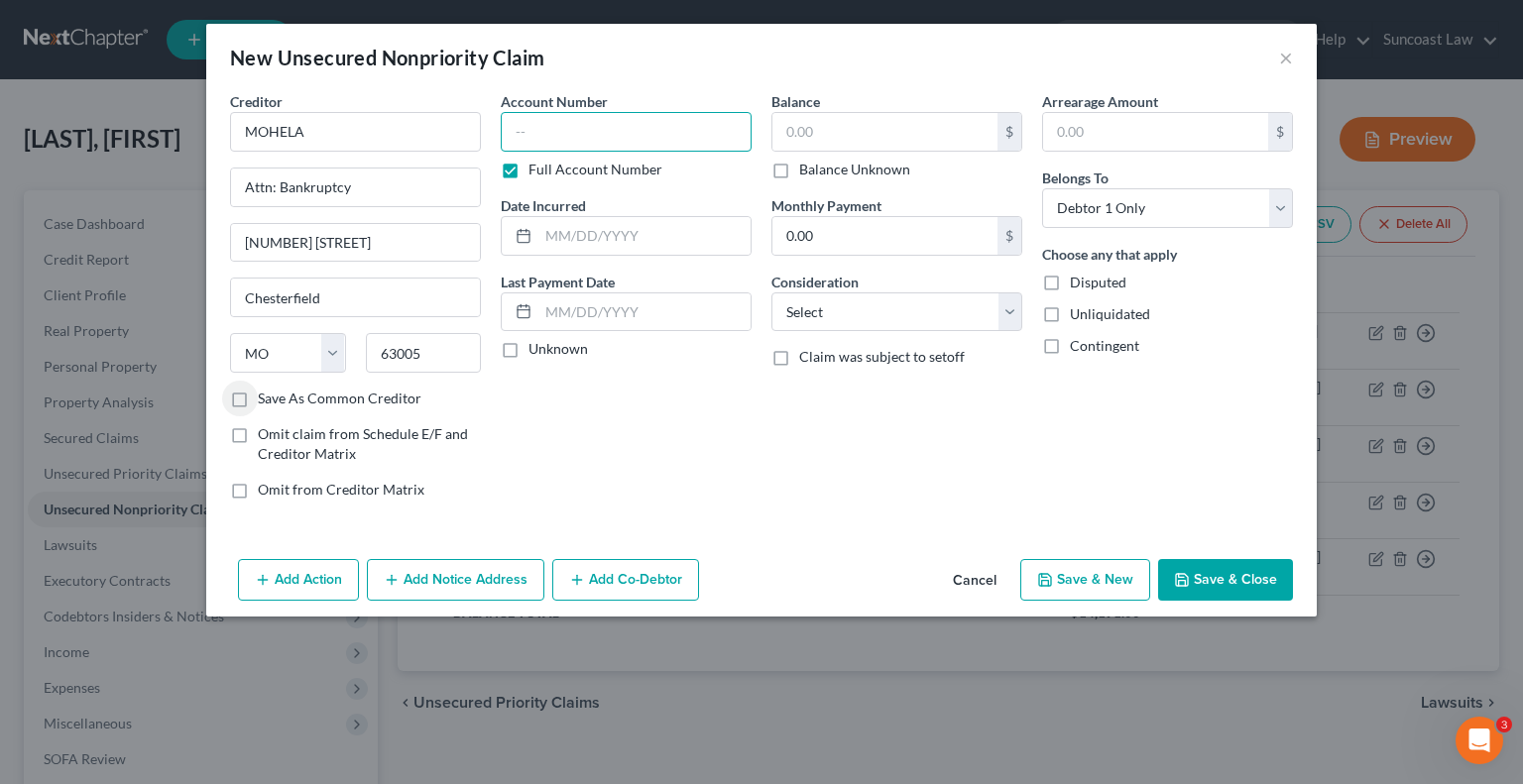 click at bounding box center [626, 132] 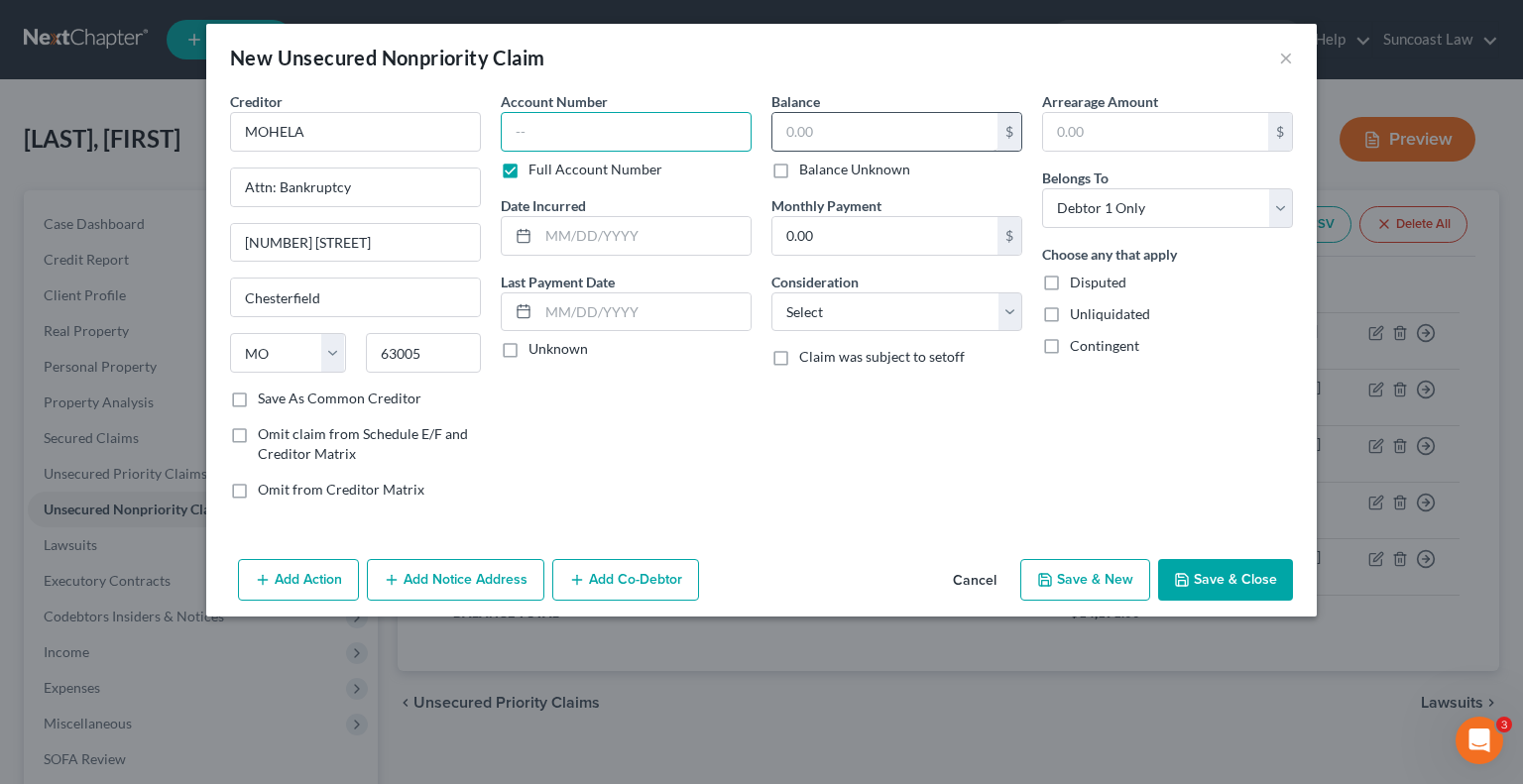 paste on "[ACCOUNT_NUMBER]" 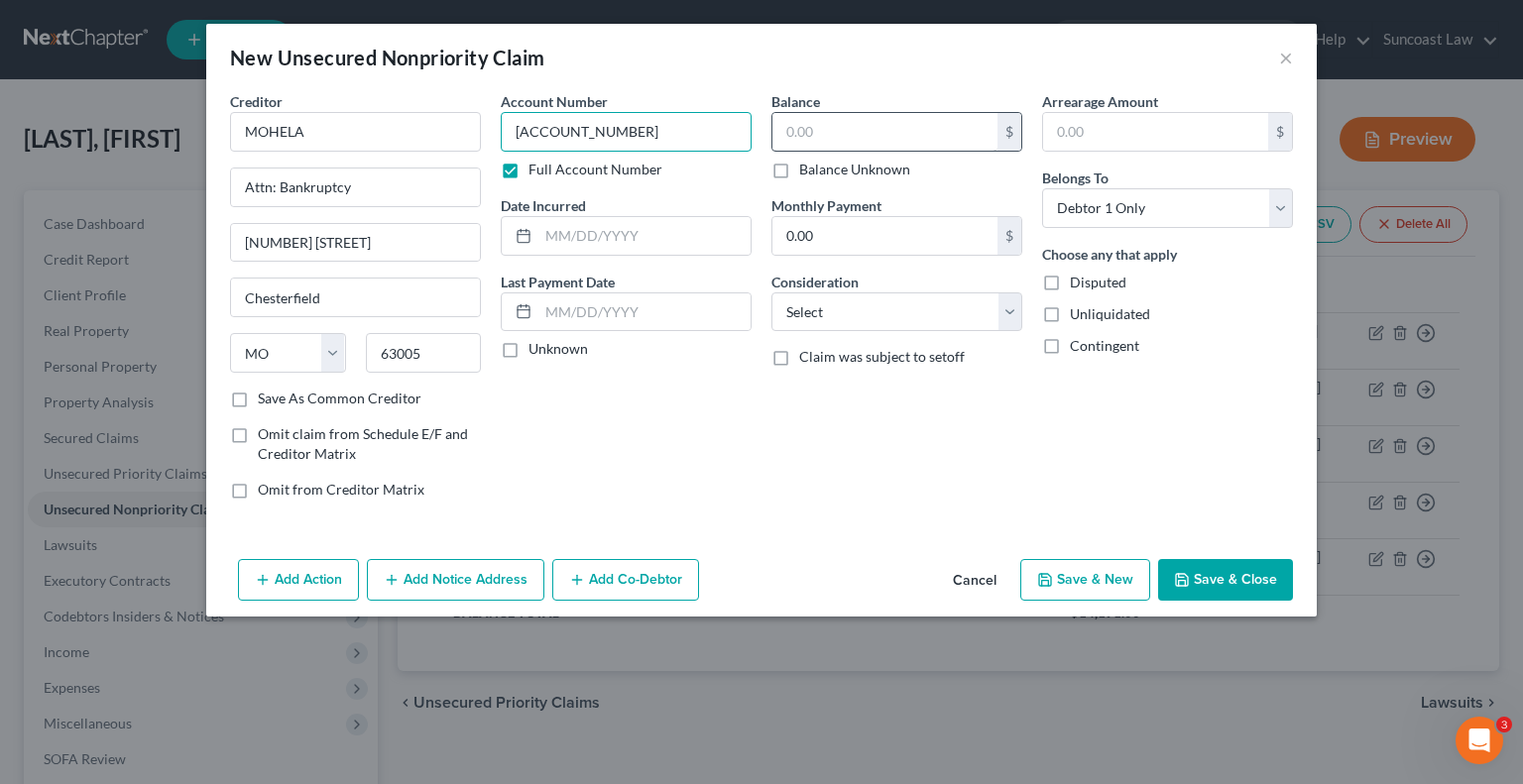 type on "[ACCOUNT_NUMBER]" 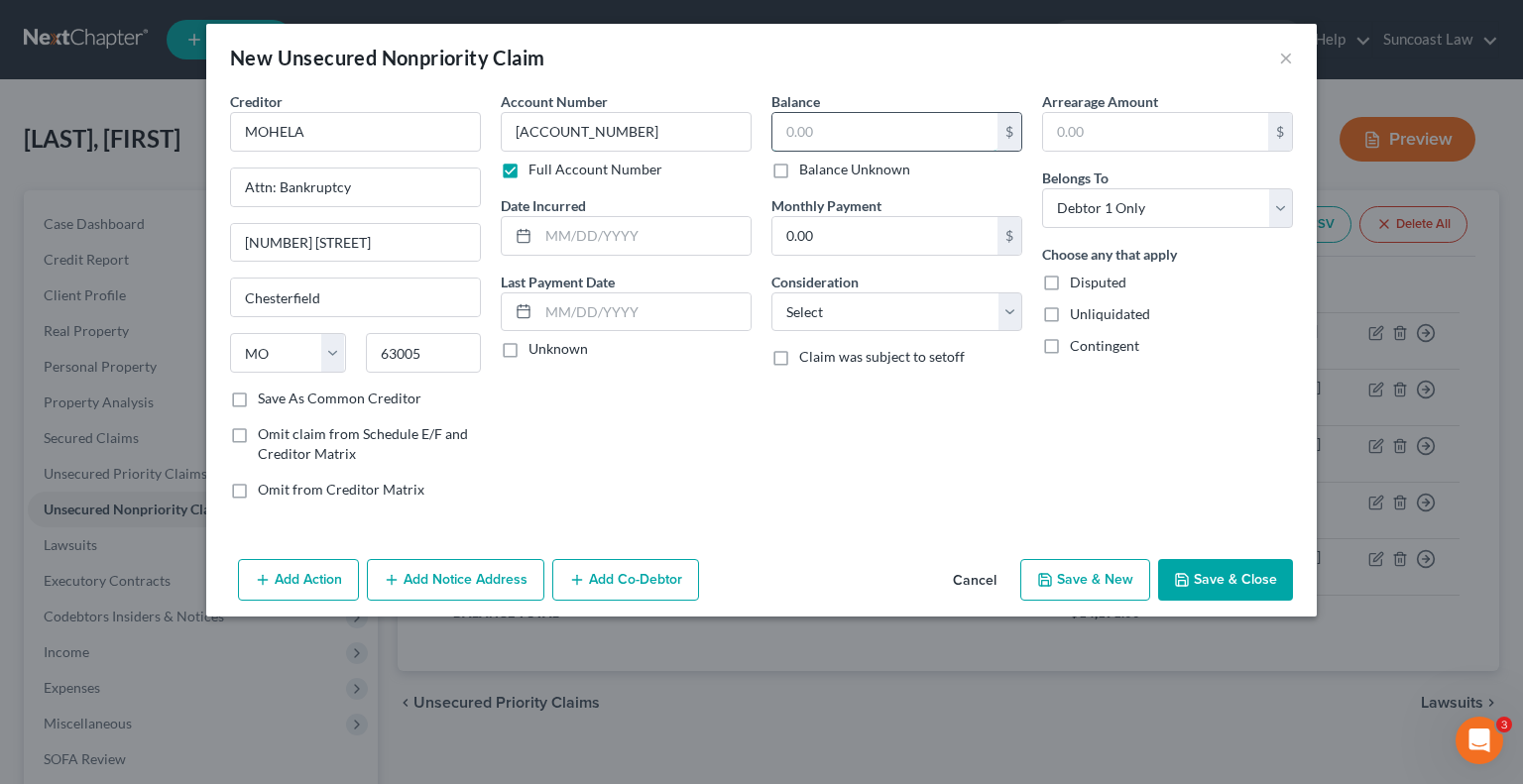 click at bounding box center [884, 132] 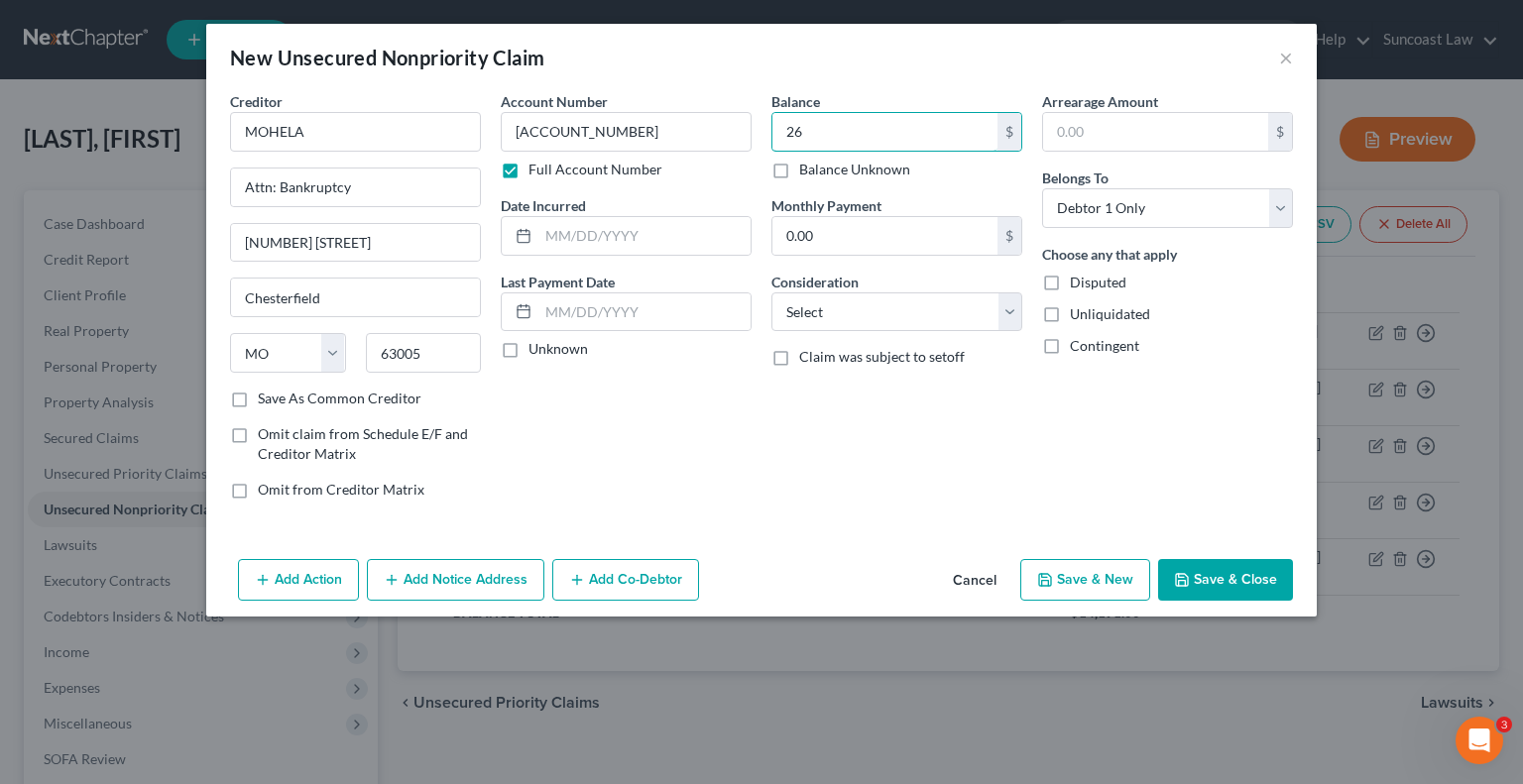 type on "2" 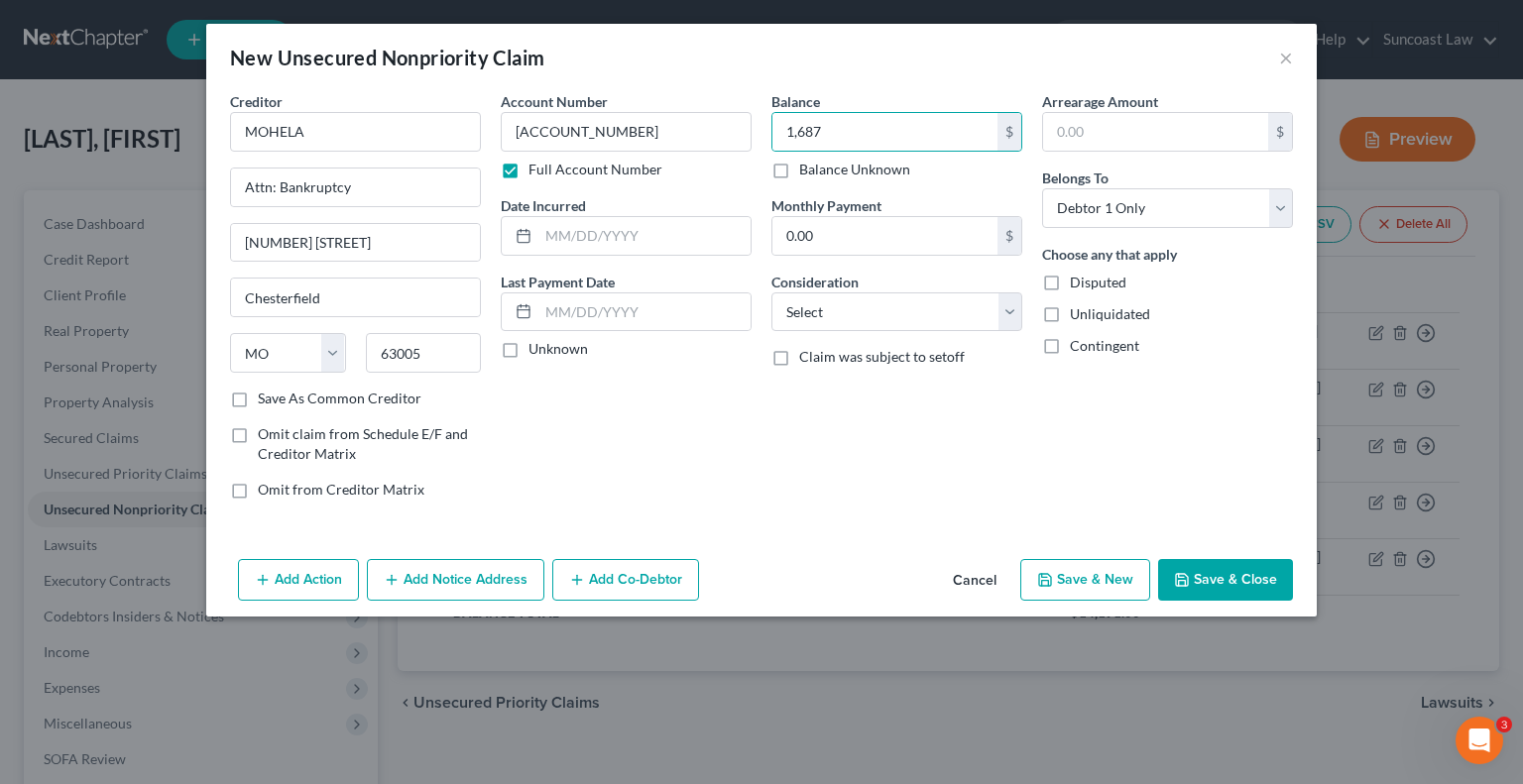 click on "Save & Close" at bounding box center (1226, 580) 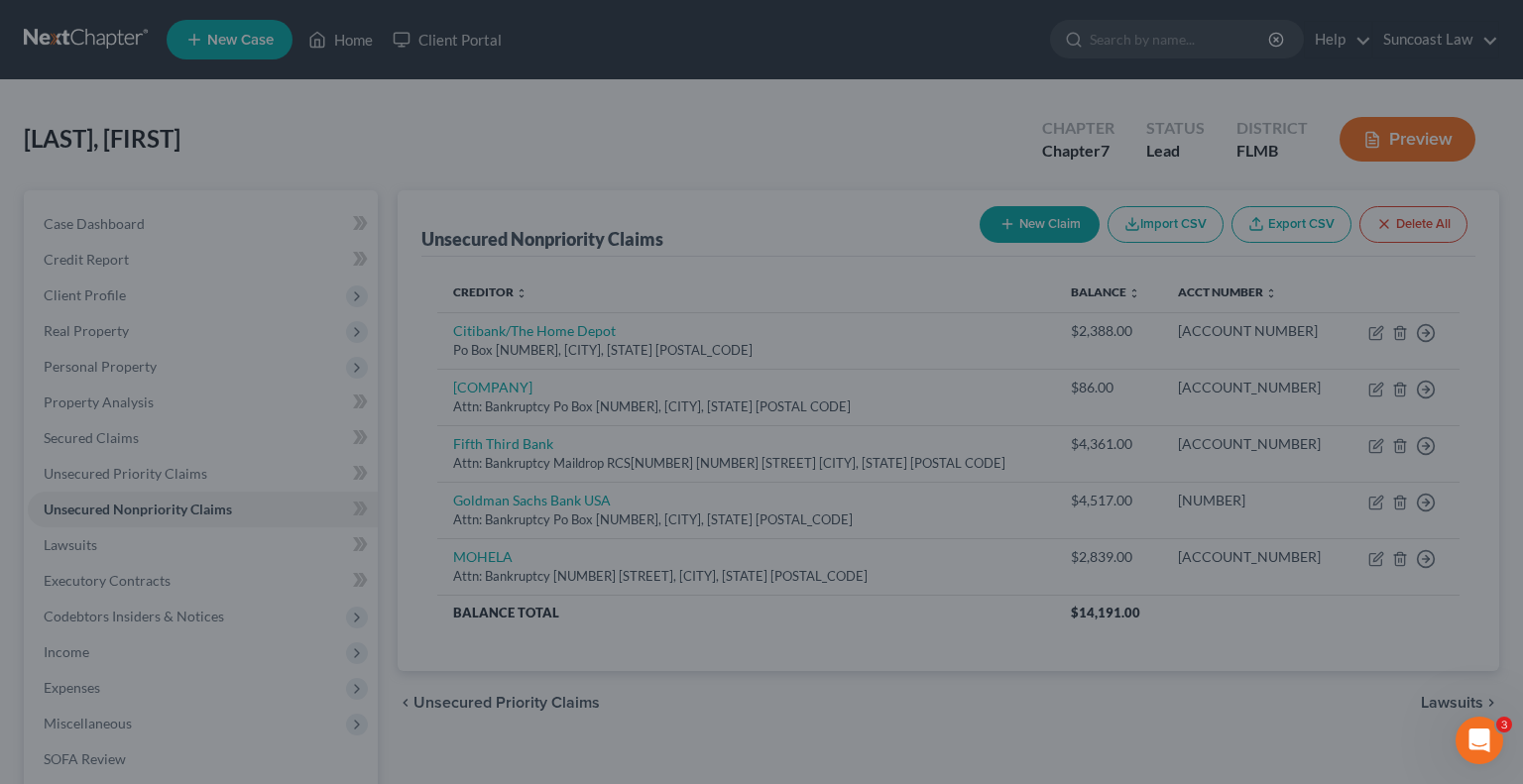 type on "1,687.00" 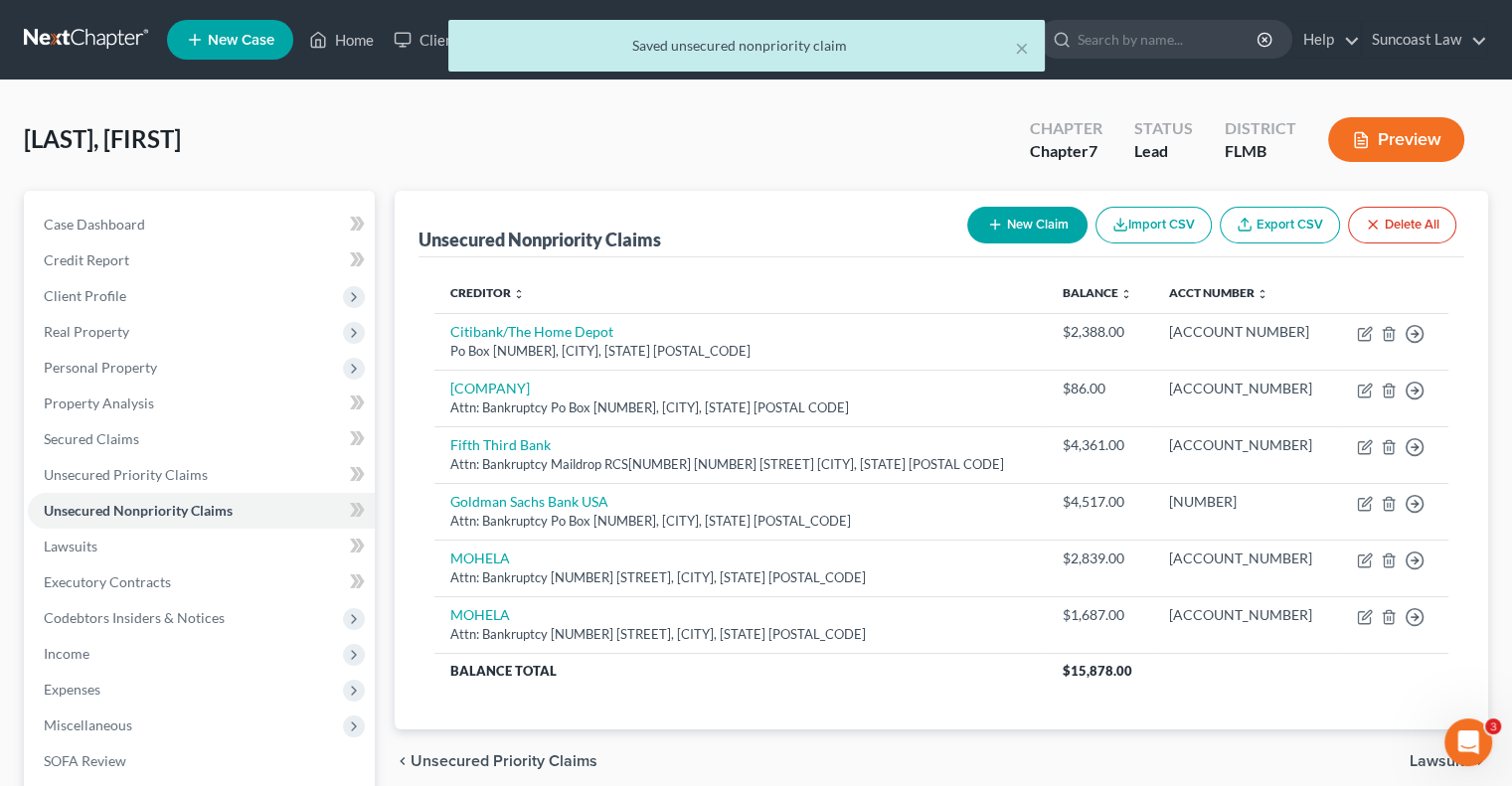 click on "New Claim" at bounding box center (1027, 225) 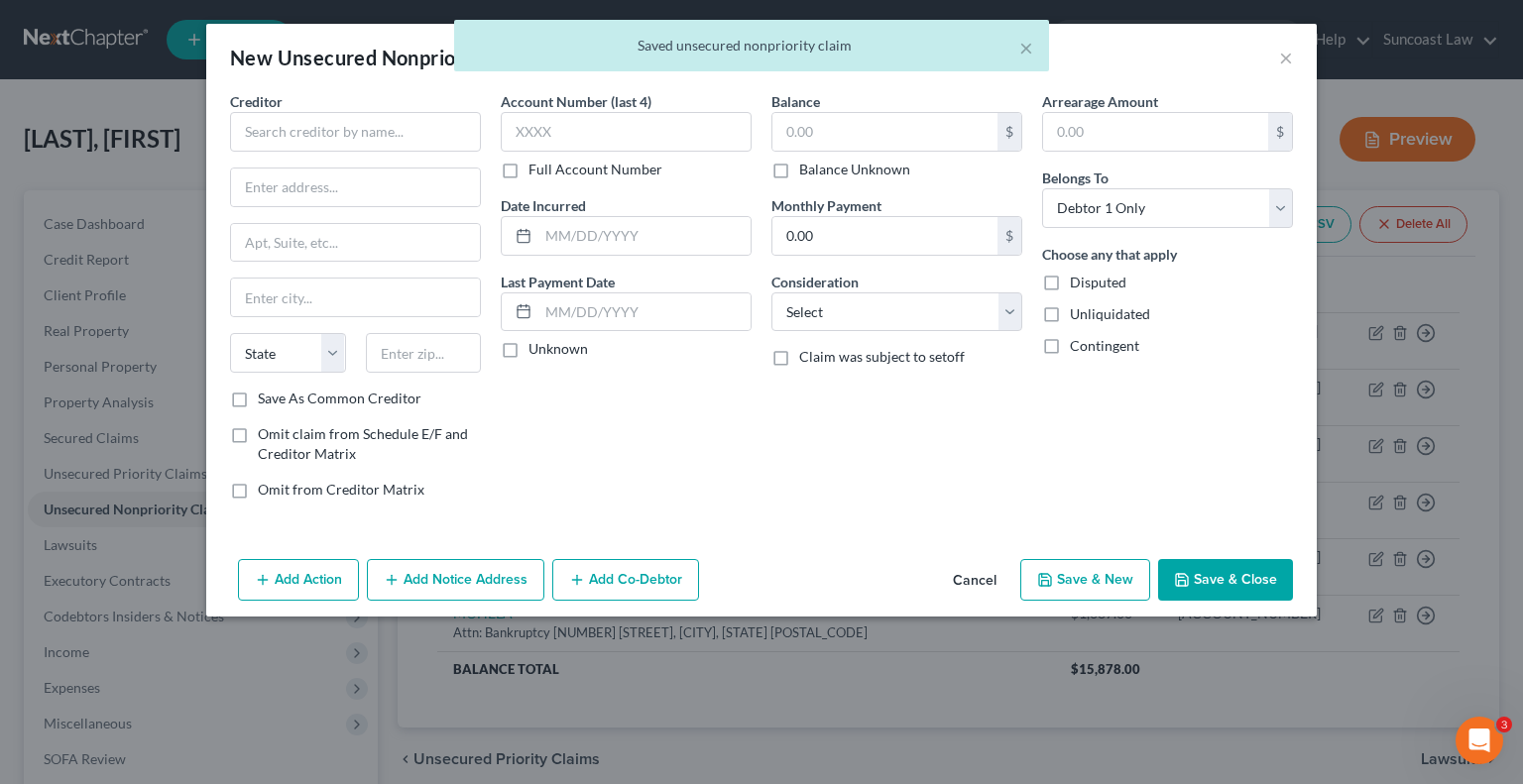 click on "Full Account Number" at bounding box center (595, 169) 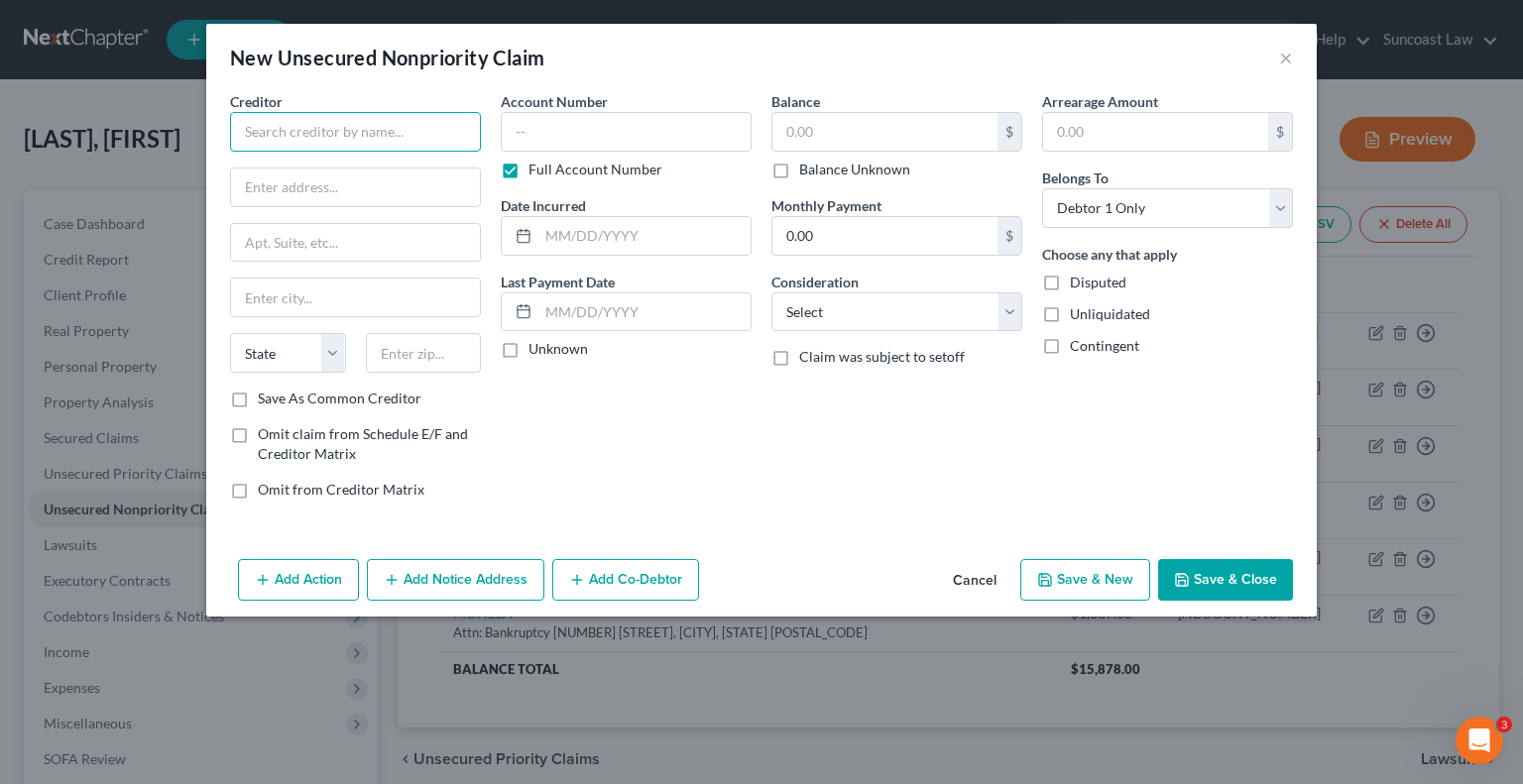 click at bounding box center [355, 132] 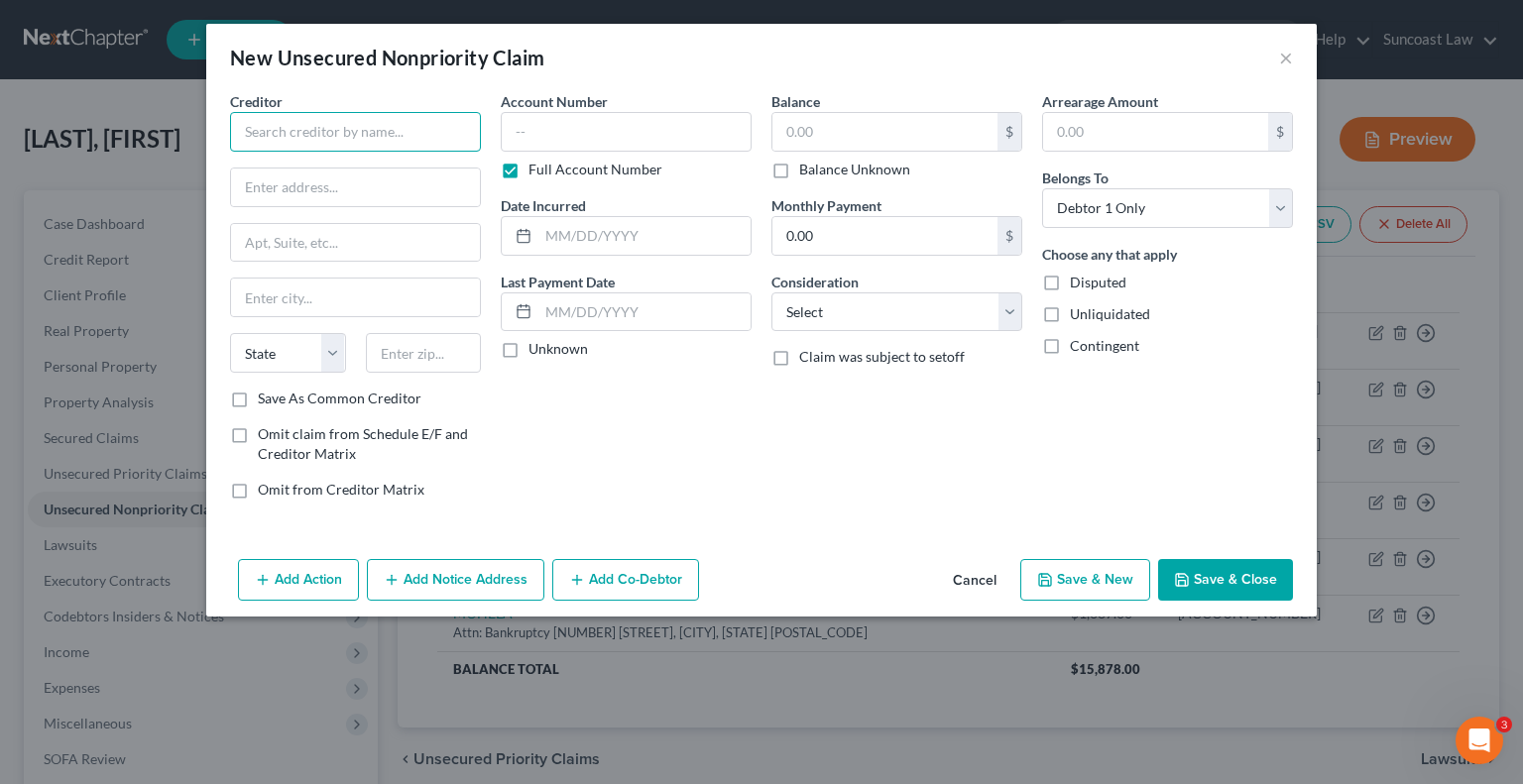 paste on "Pentagon FCU" 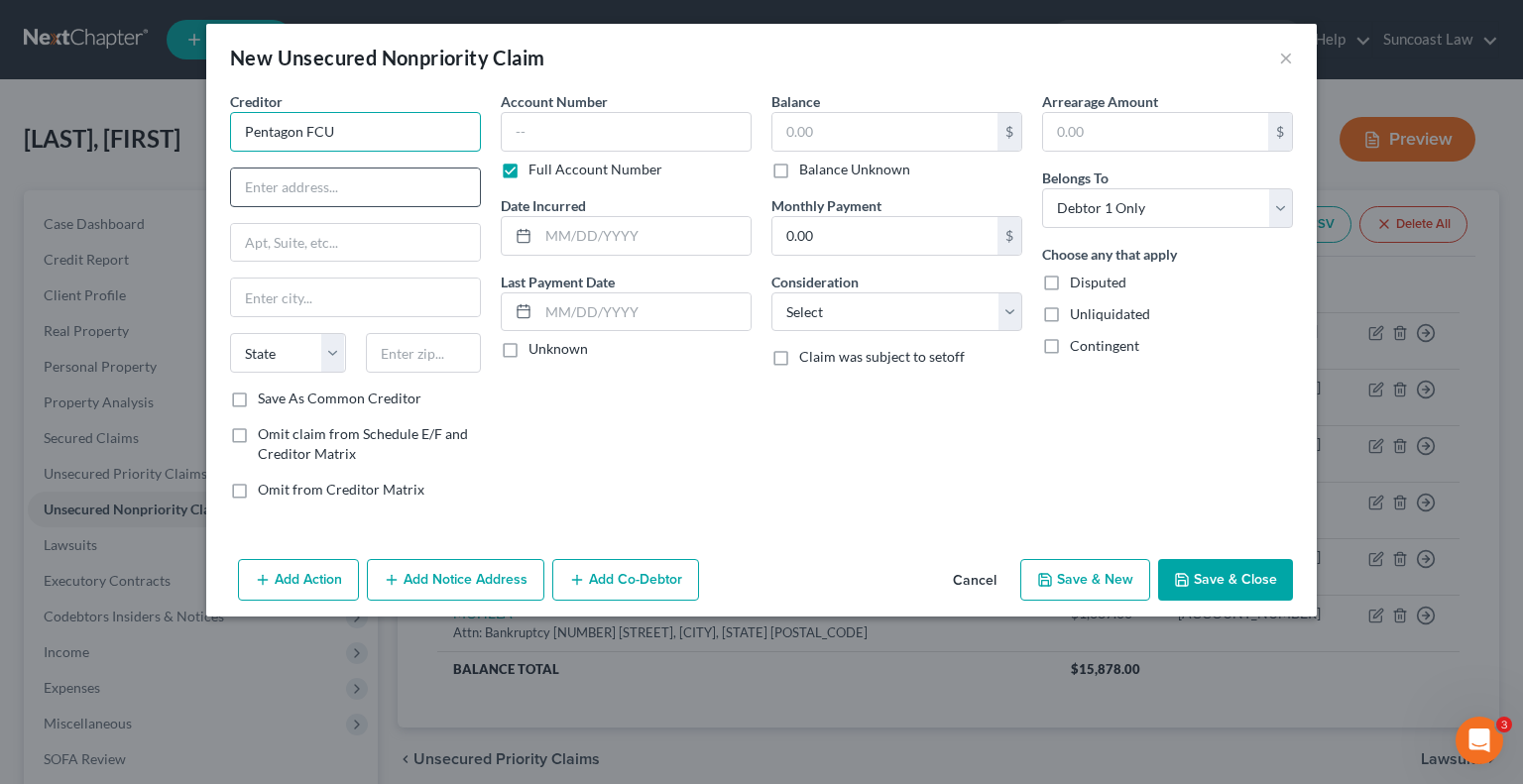 type on "Pentagon FCU" 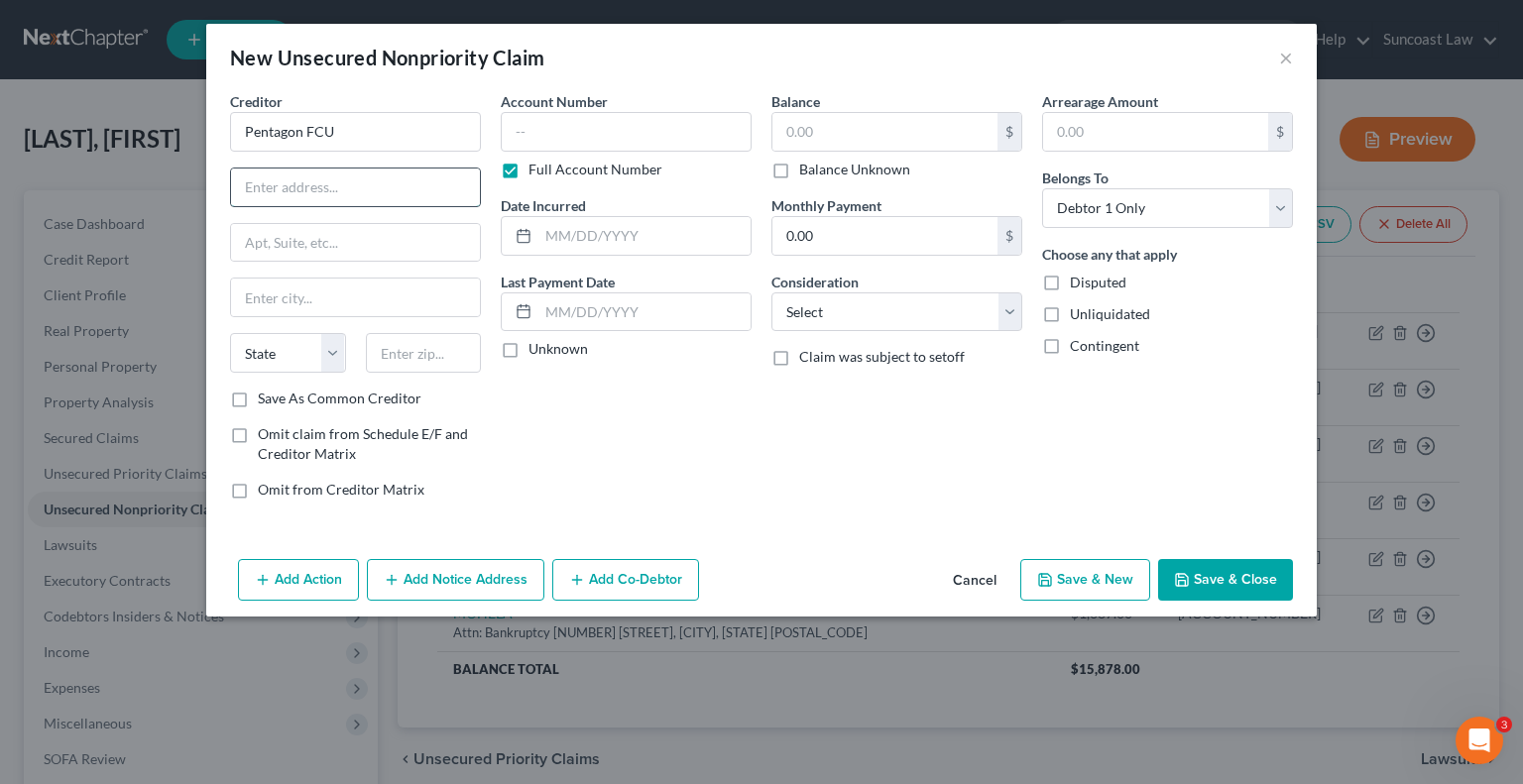 drag, startPoint x: 373, startPoint y: 192, endPoint x: 381, endPoint y: 205, distance: 15.264338 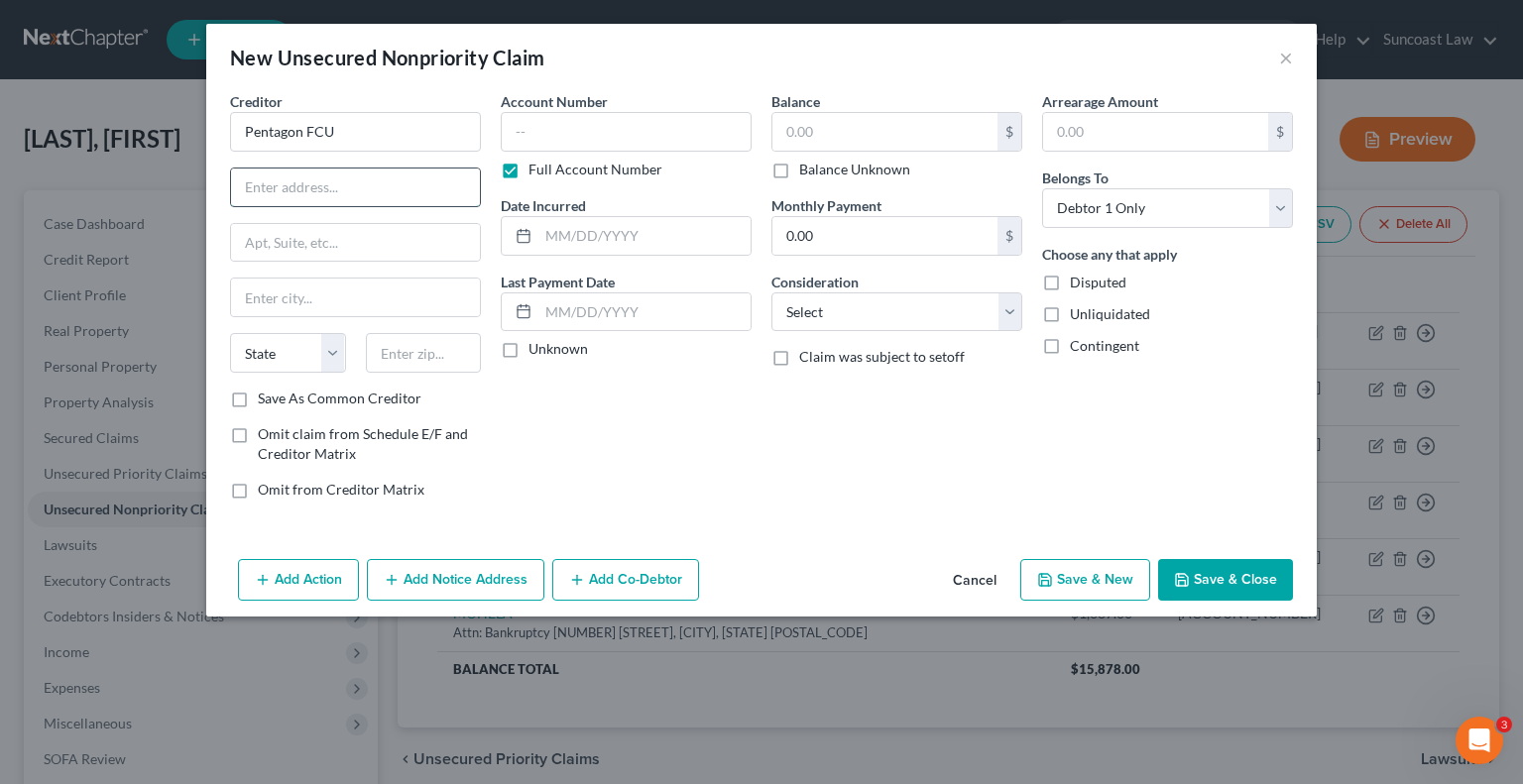 click at bounding box center [355, 187] 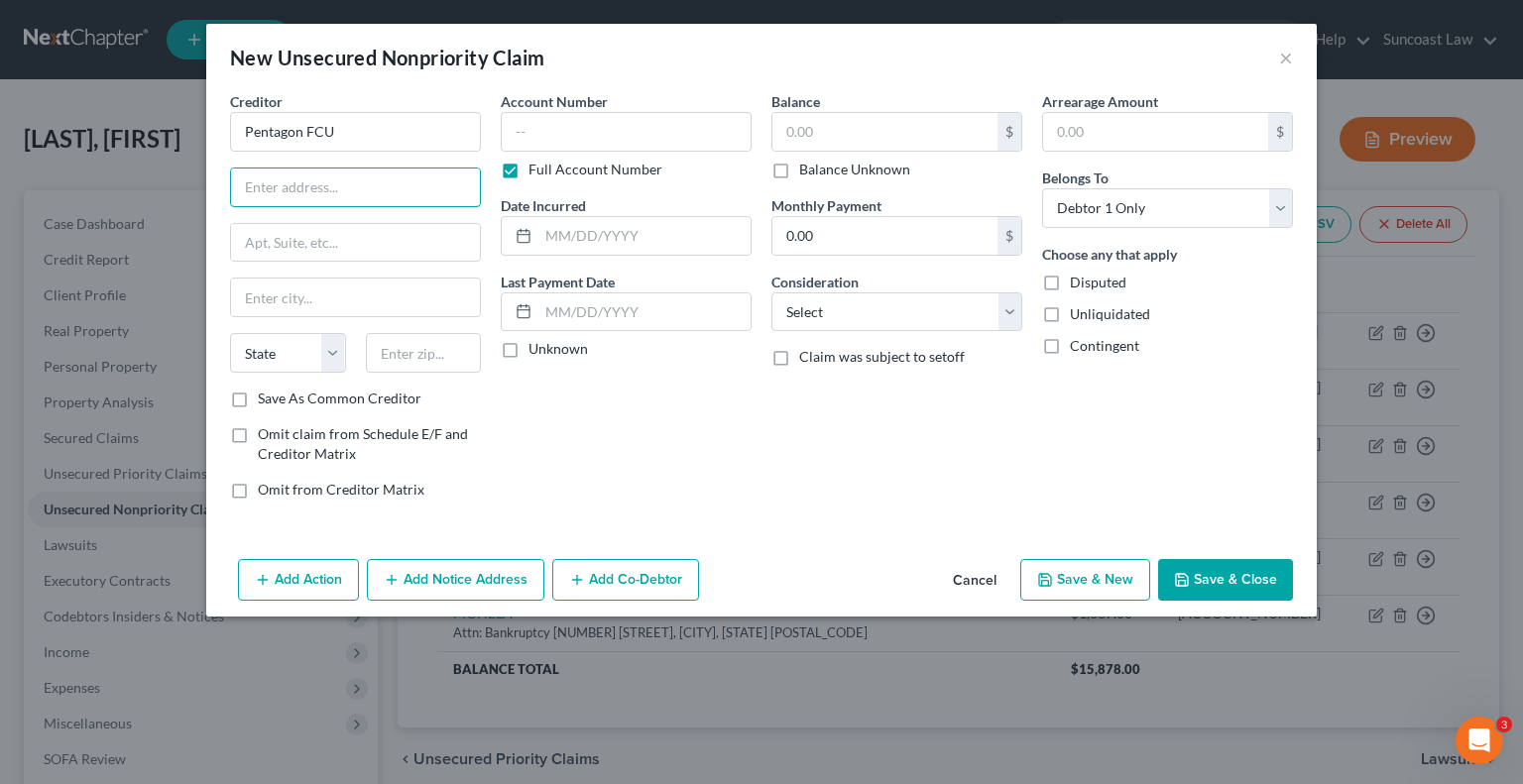 type on "Attn: Bankruptcy" 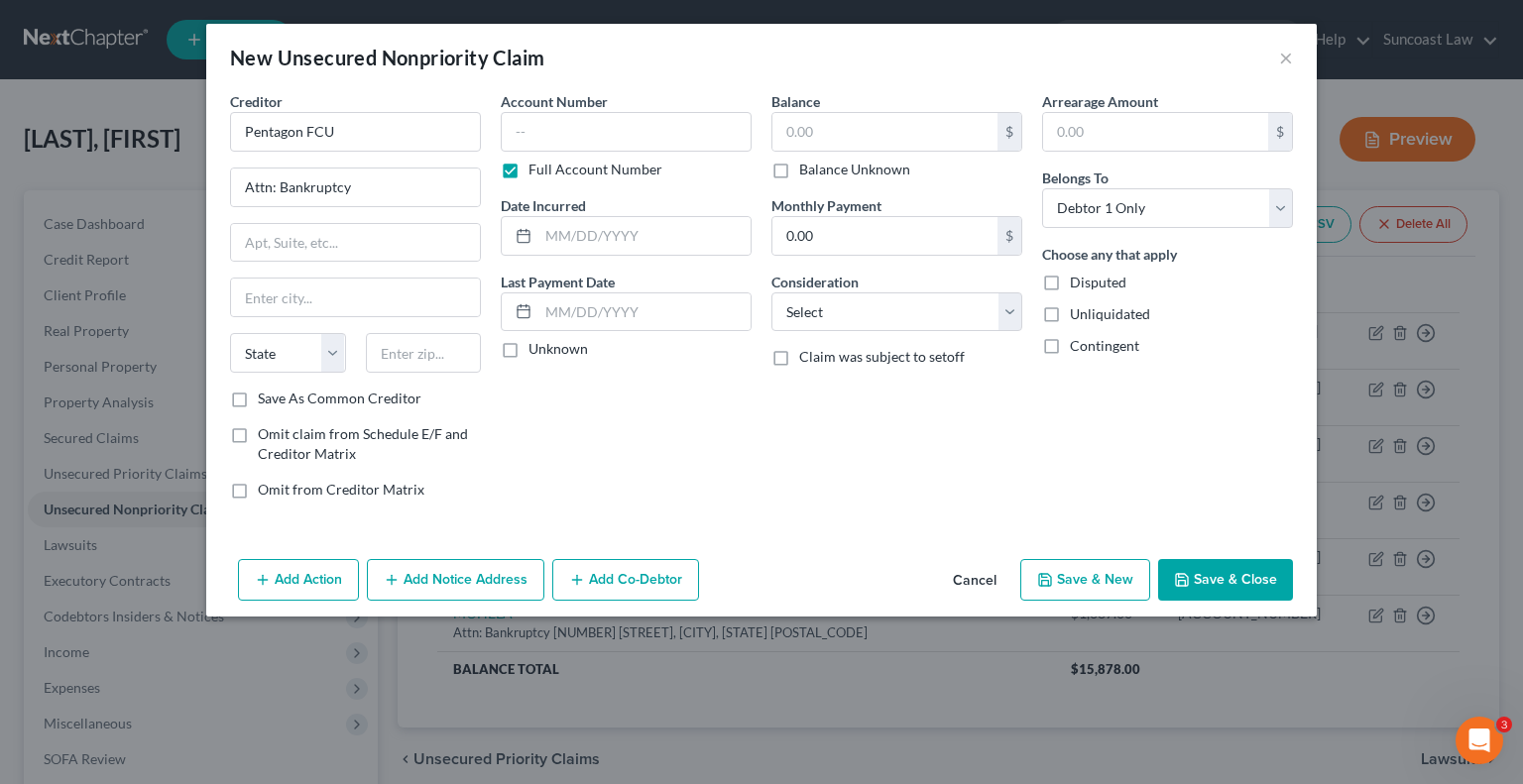 click on "Creditor *    [COMPANY NAME]                      Attn: Bankruptcy State AL AK AR AZ CA CO CT DE DC FL GA GU HI ID IL IN IA KS KY LA ME MD MA MI MN MS MO MT NC ND NE WI WY" at bounding box center (355, 240) 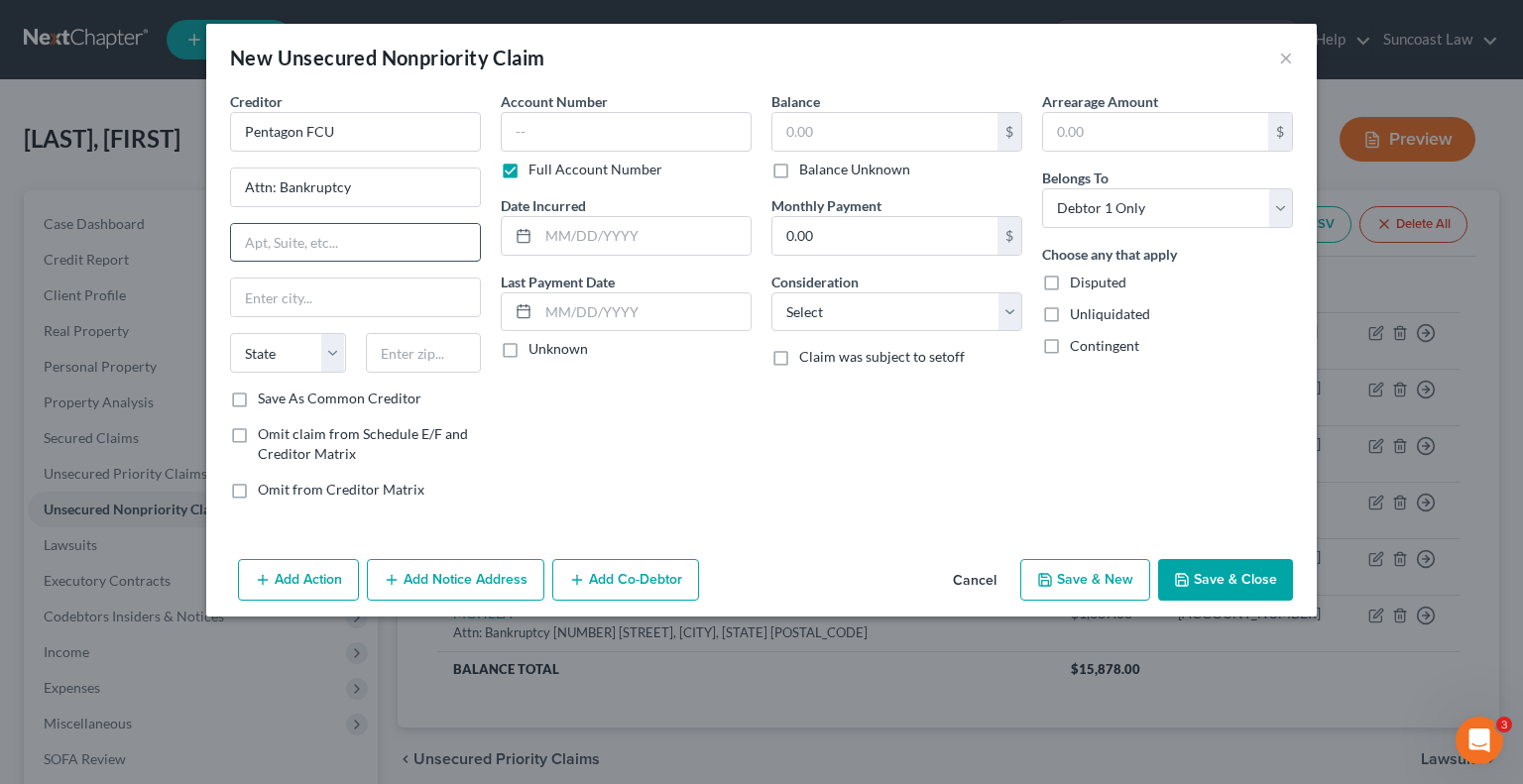click at bounding box center [355, 243] 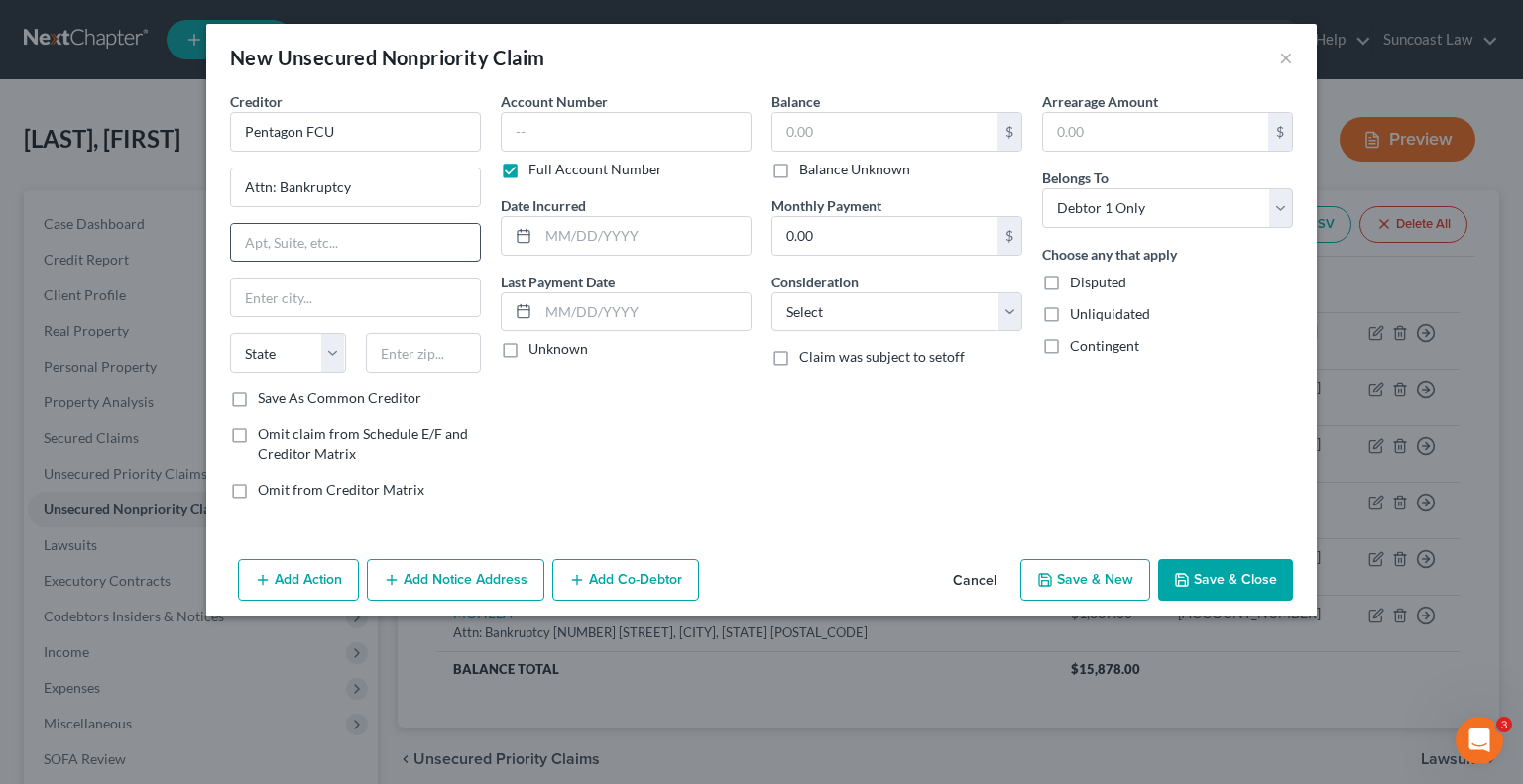 paste on "PO Box [NUMBER]" 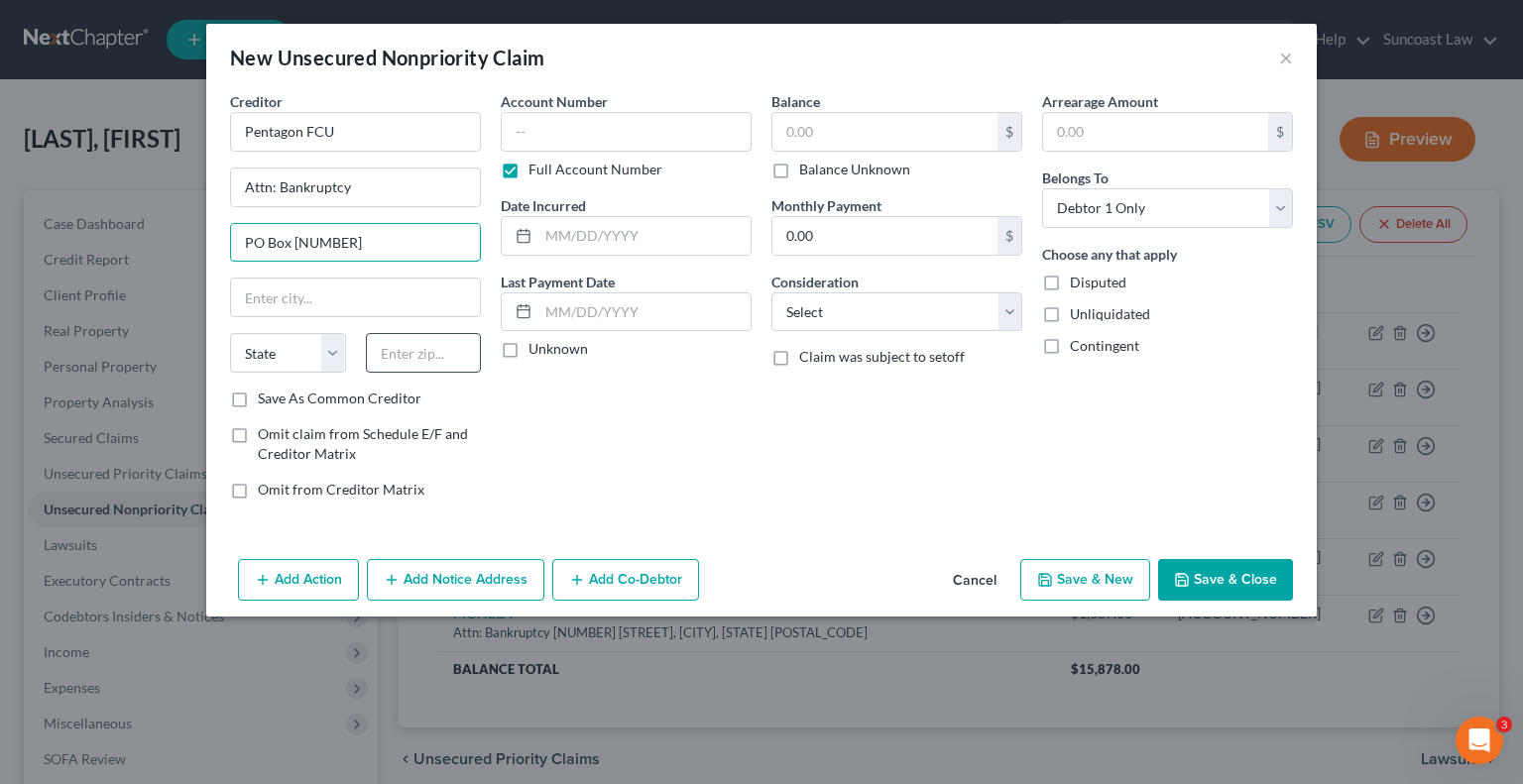 type on "PO Box [NUMBER]" 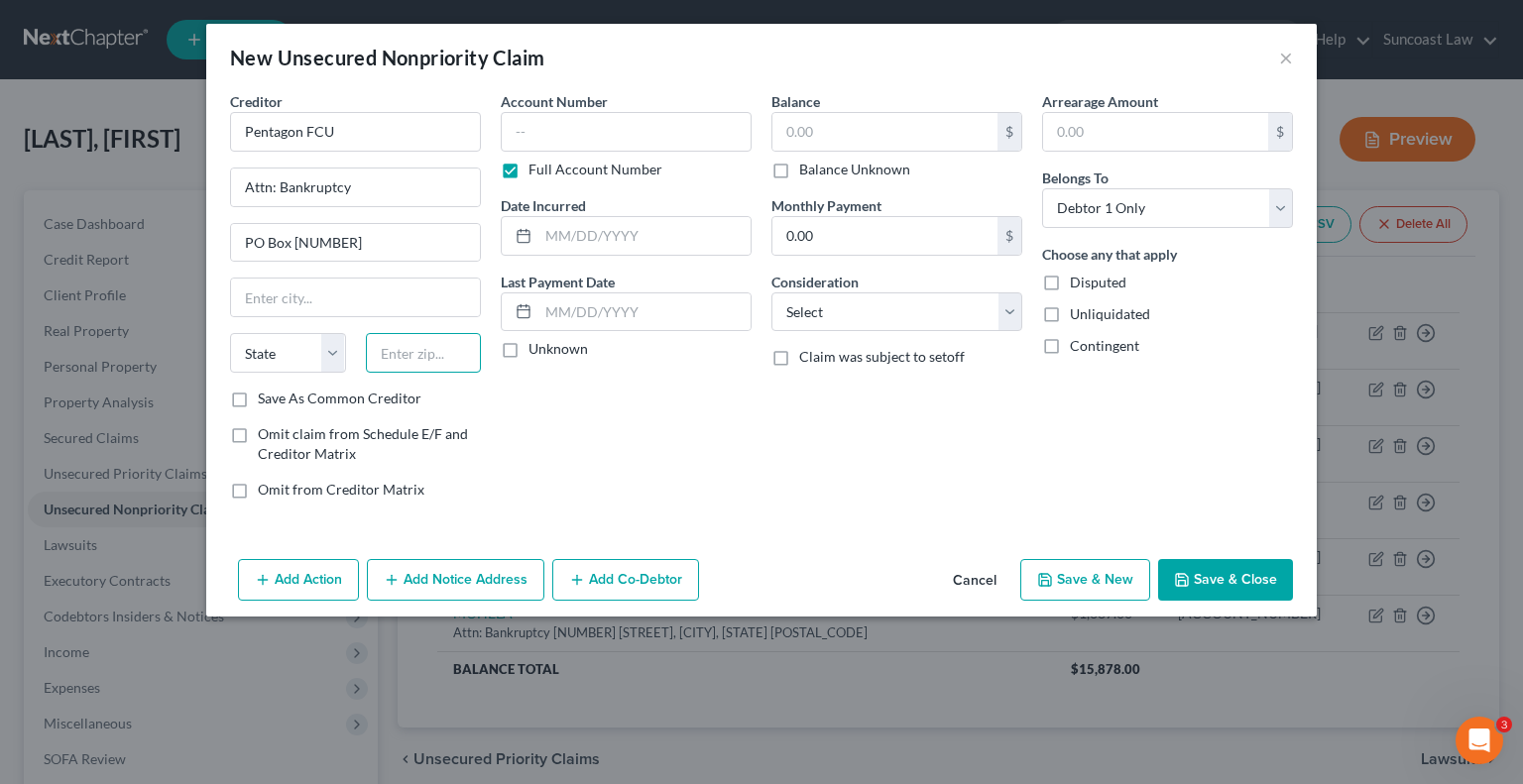 click at bounding box center [423, 353] 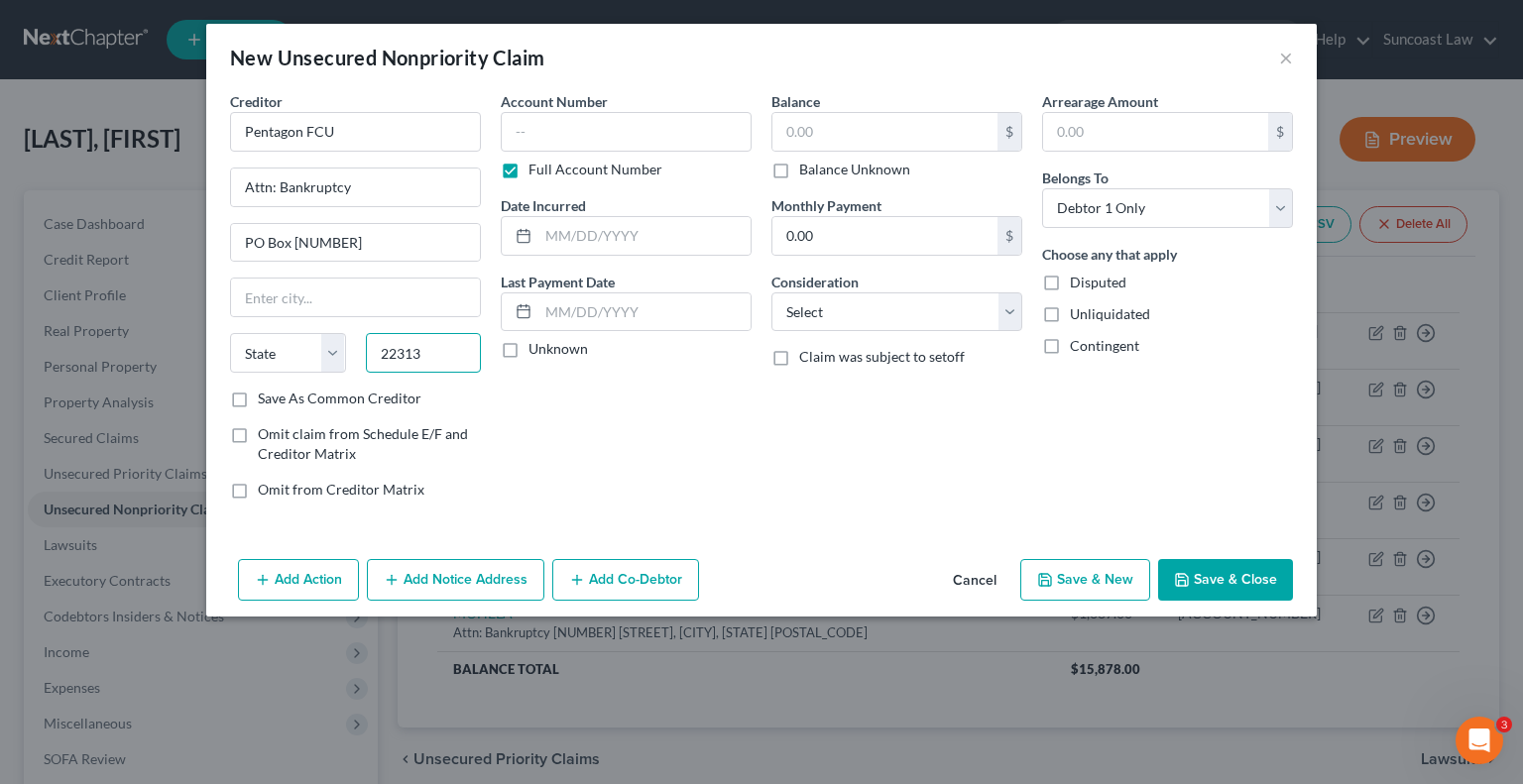 type on "22313" 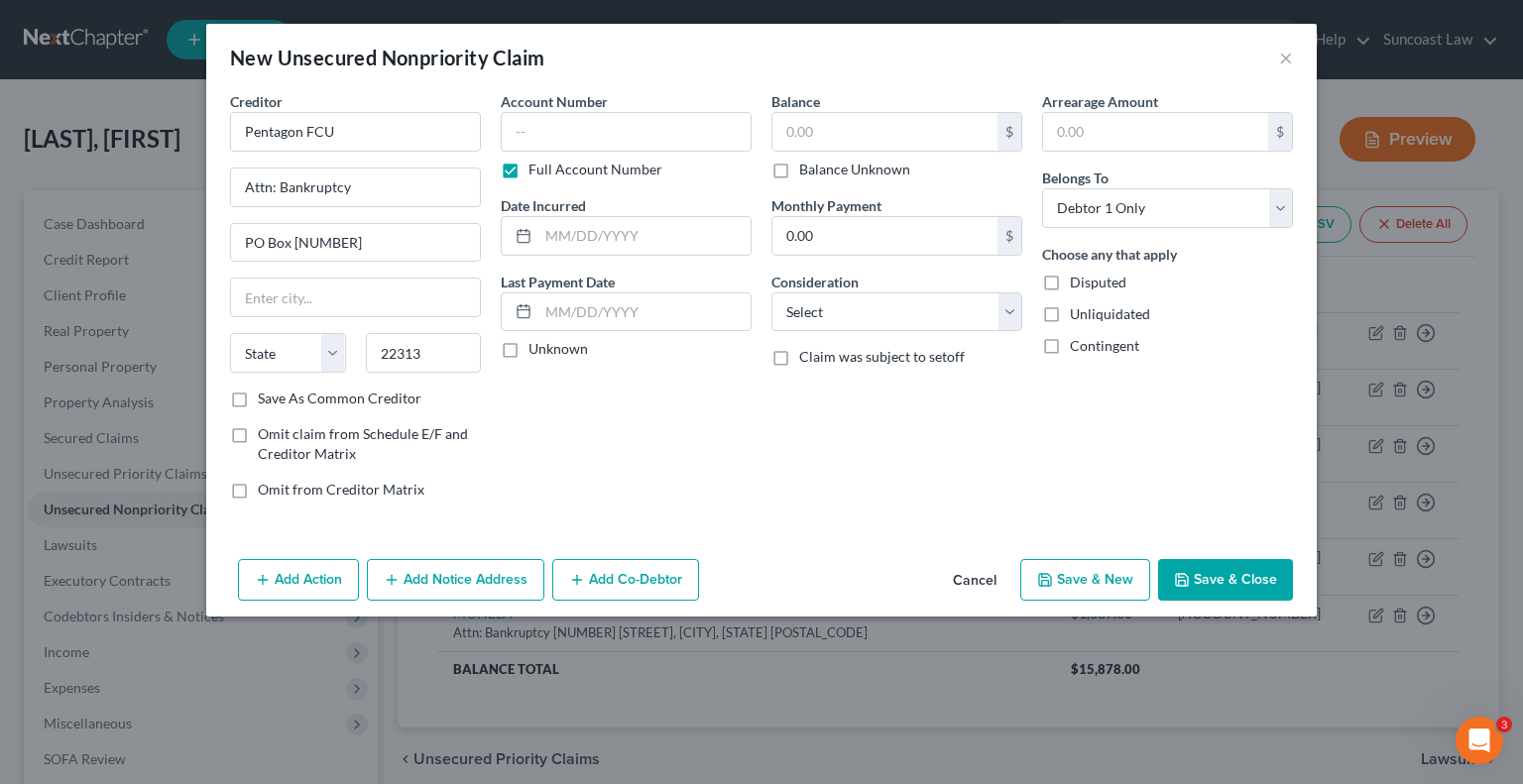 type on "[CITY]" 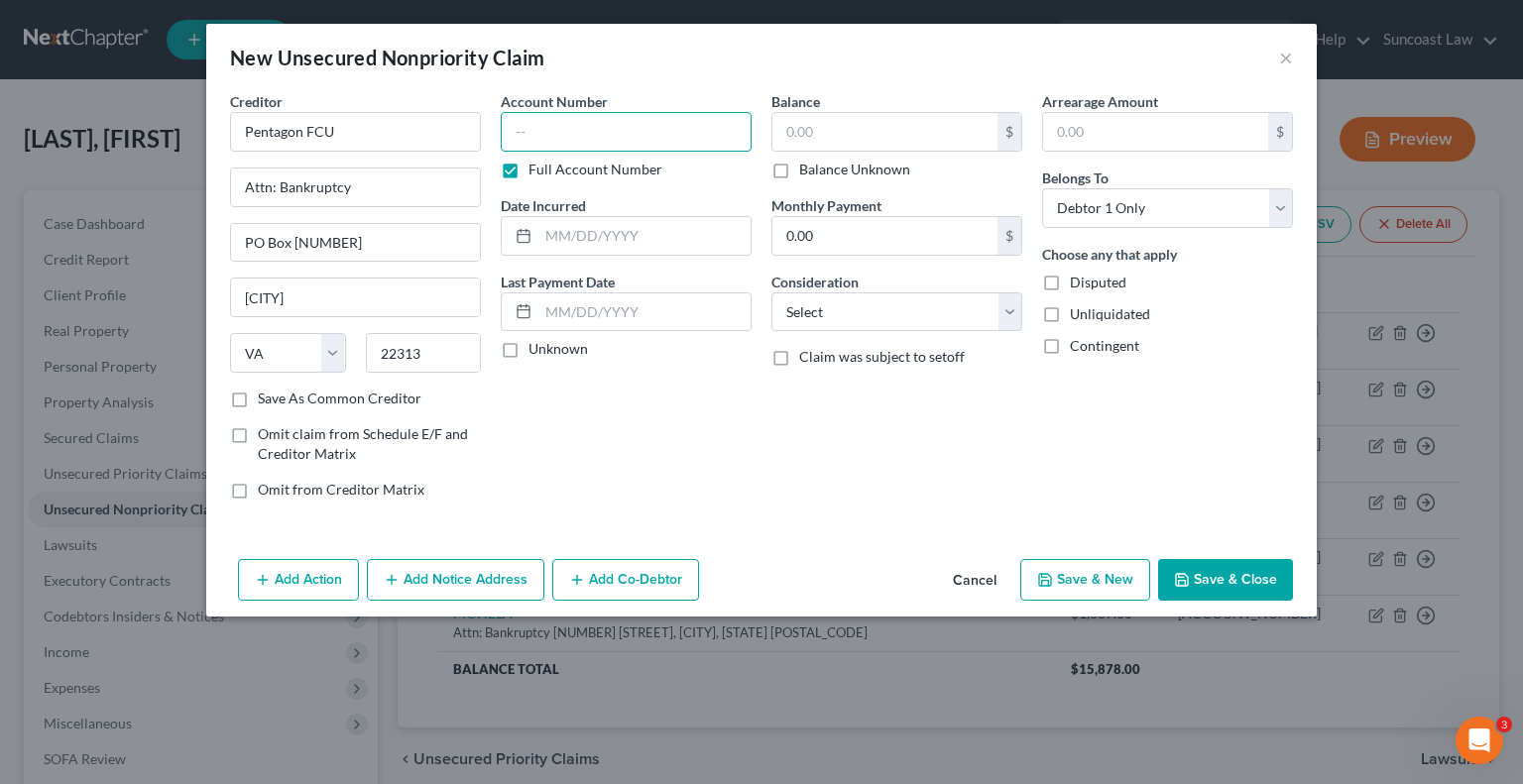 click at bounding box center (626, 132) 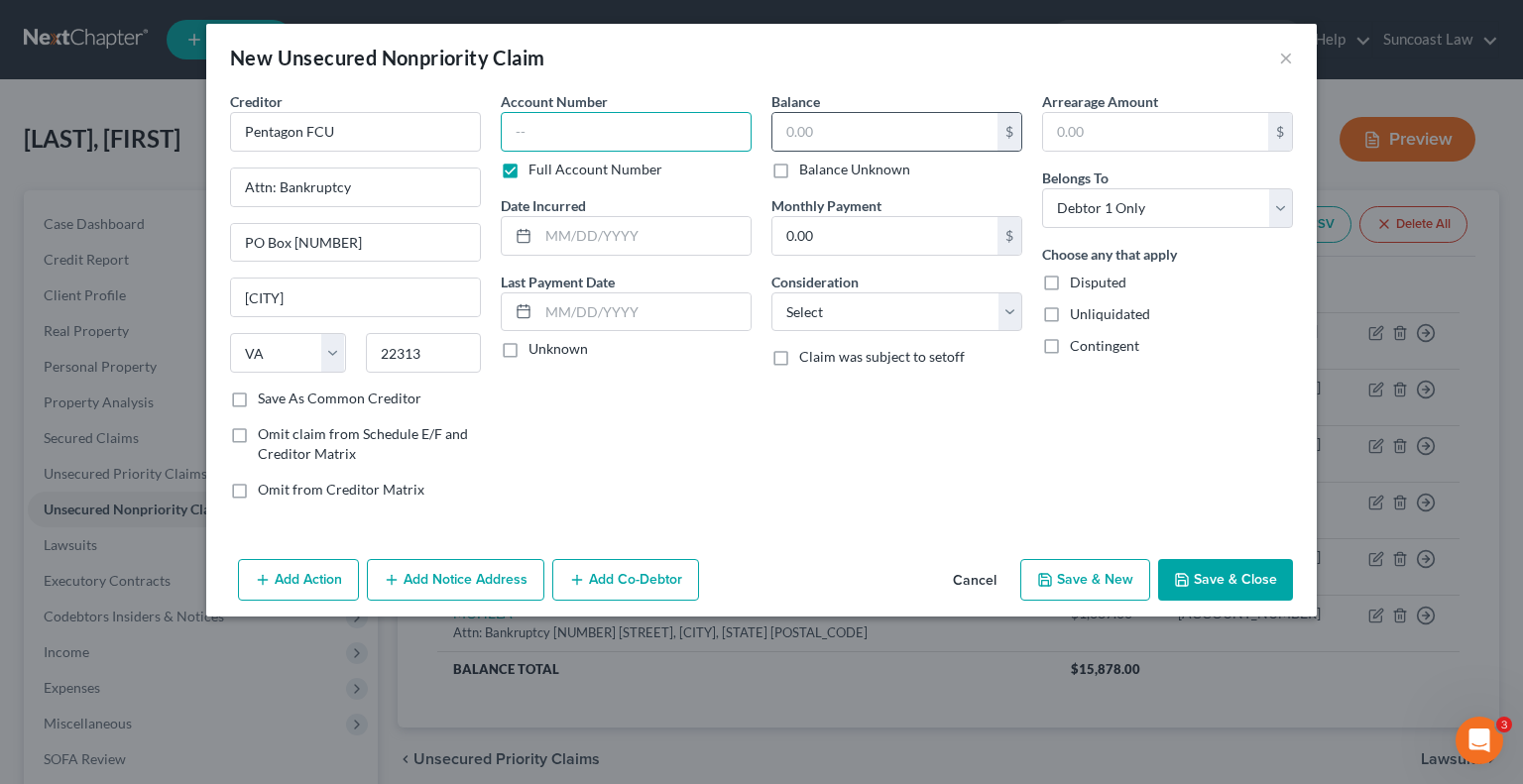 paste on "[PHONE_NUMBER]" 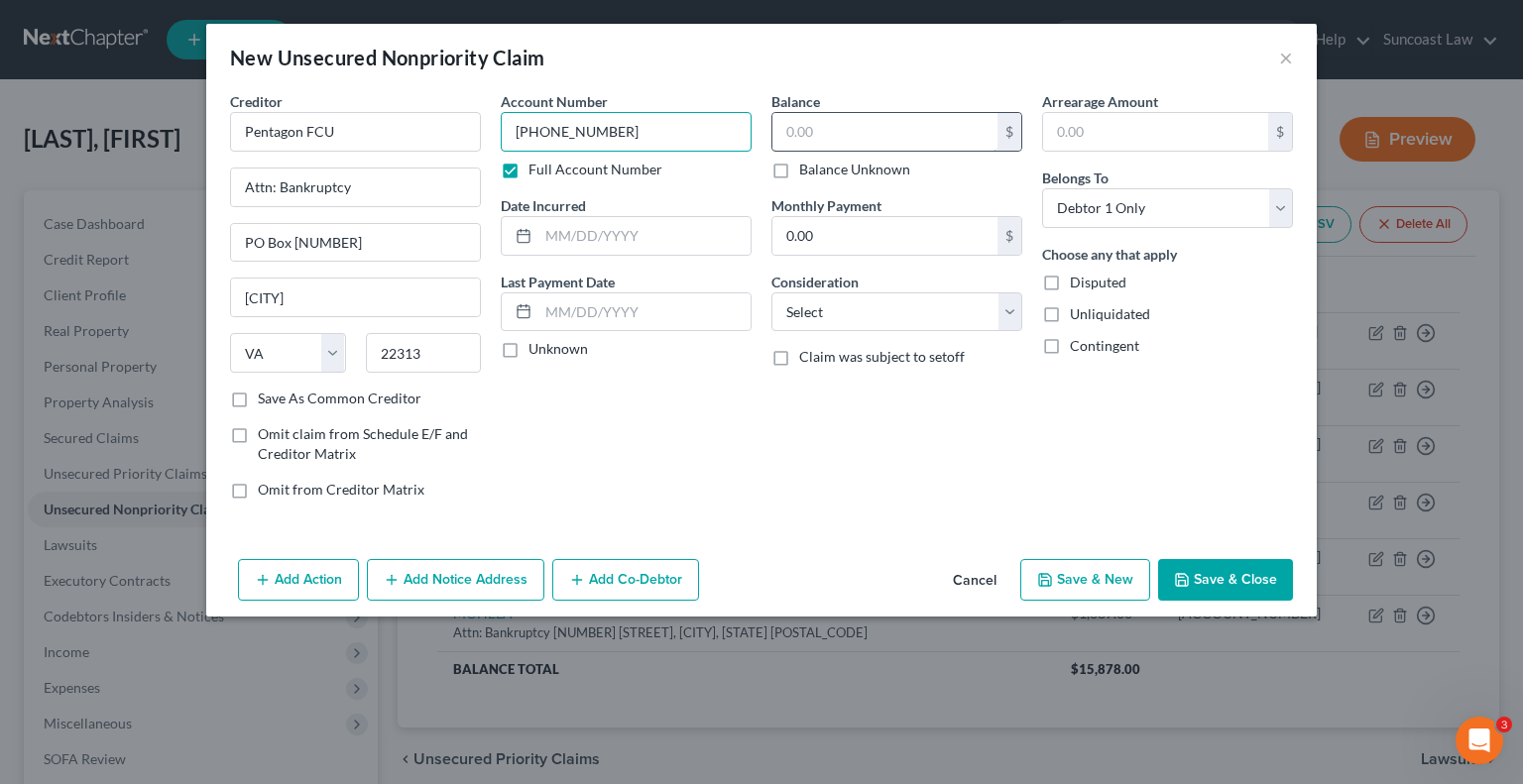 type on "[PHONE_NUMBER]" 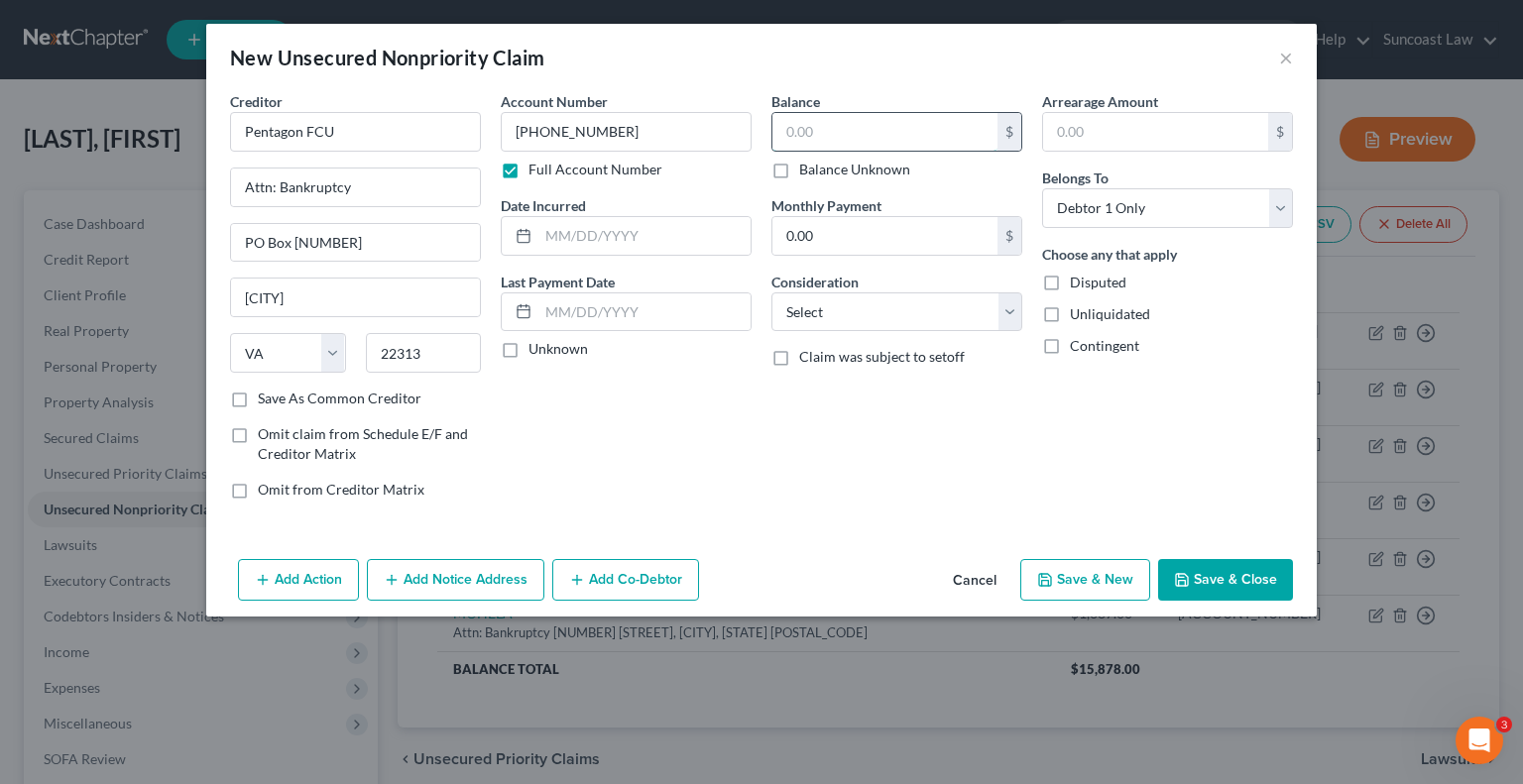 click at bounding box center (884, 132) 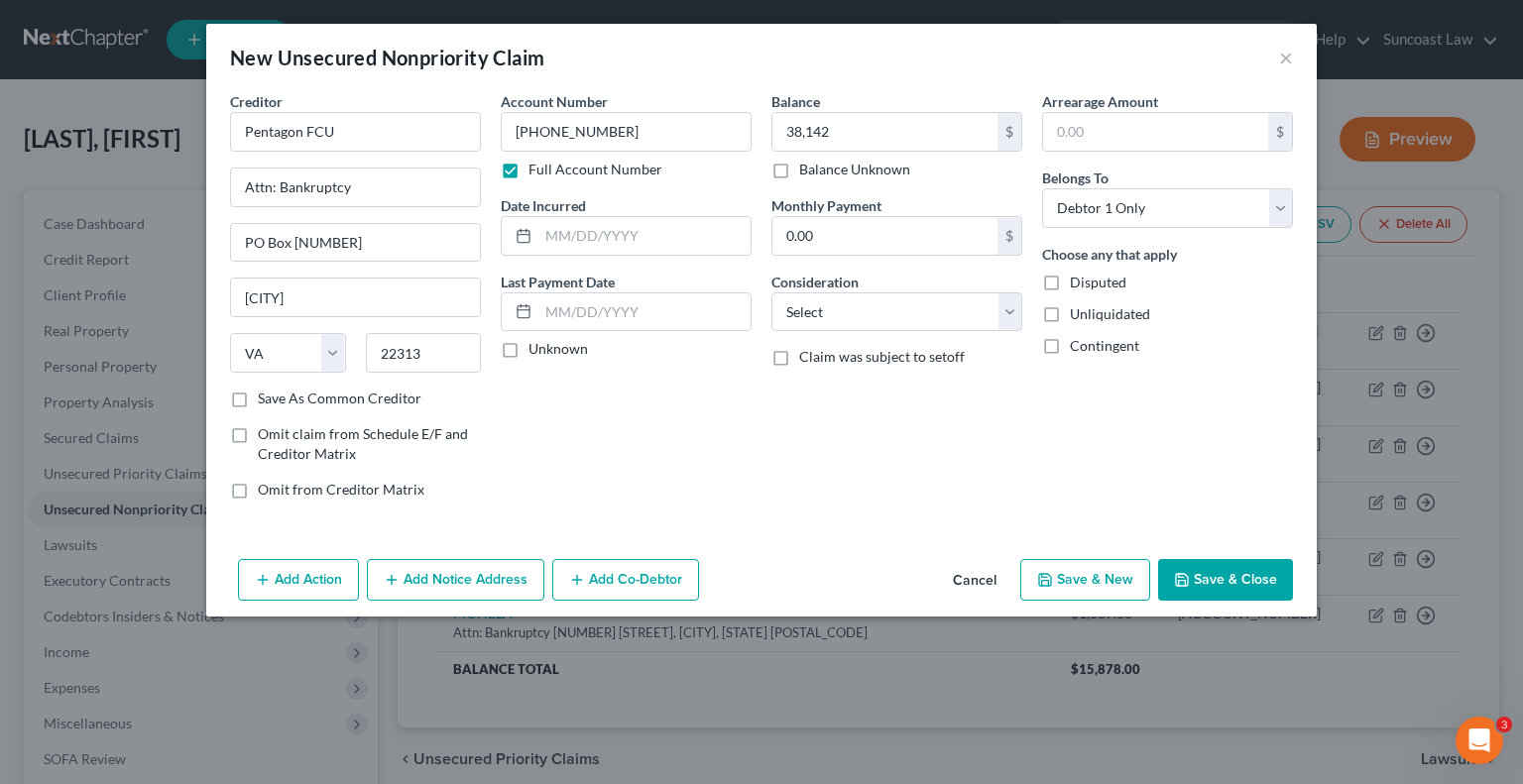 click on "Save & Close" at bounding box center (1226, 580) 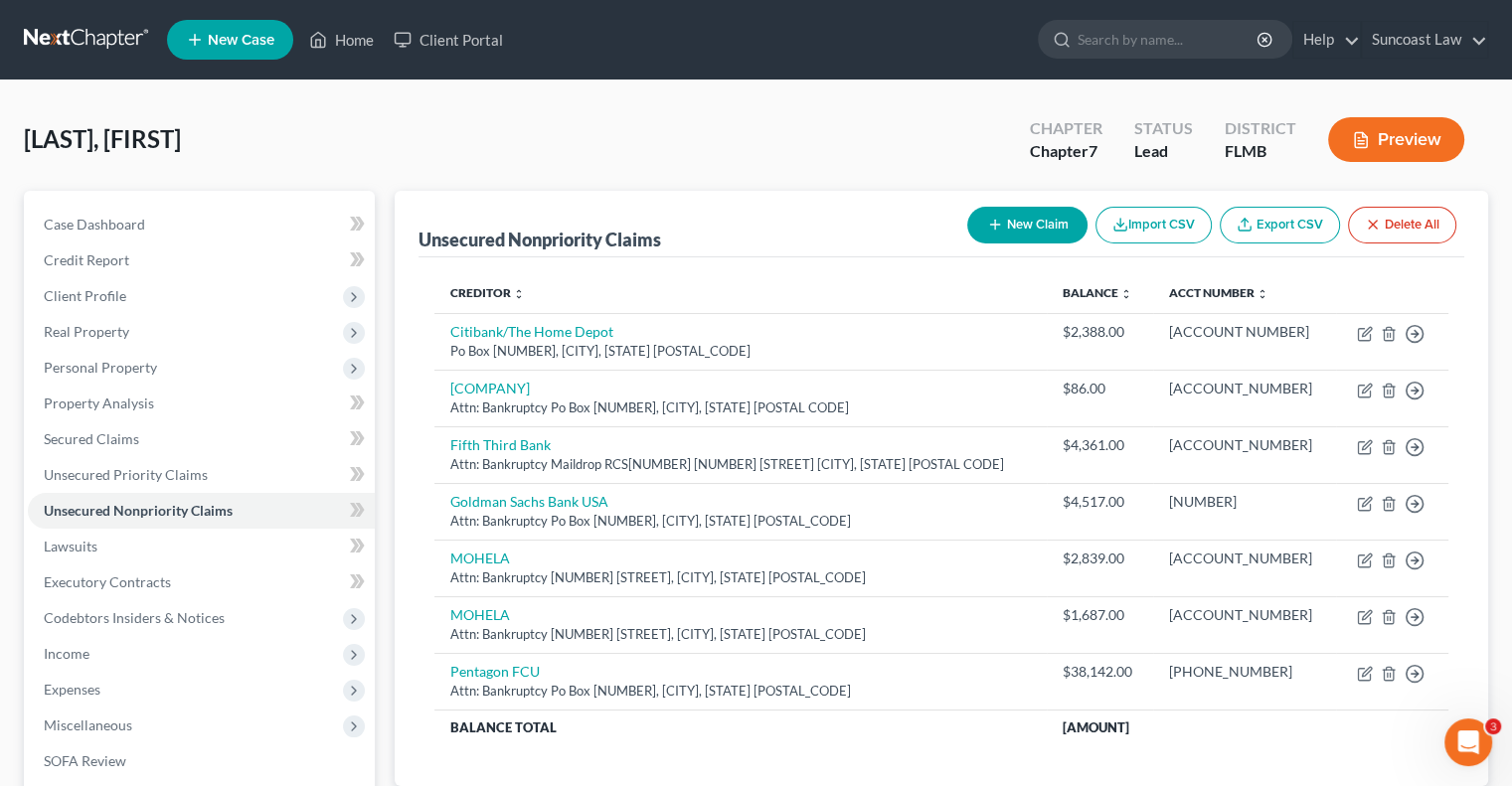 click on "New Claim" at bounding box center (1027, 225) 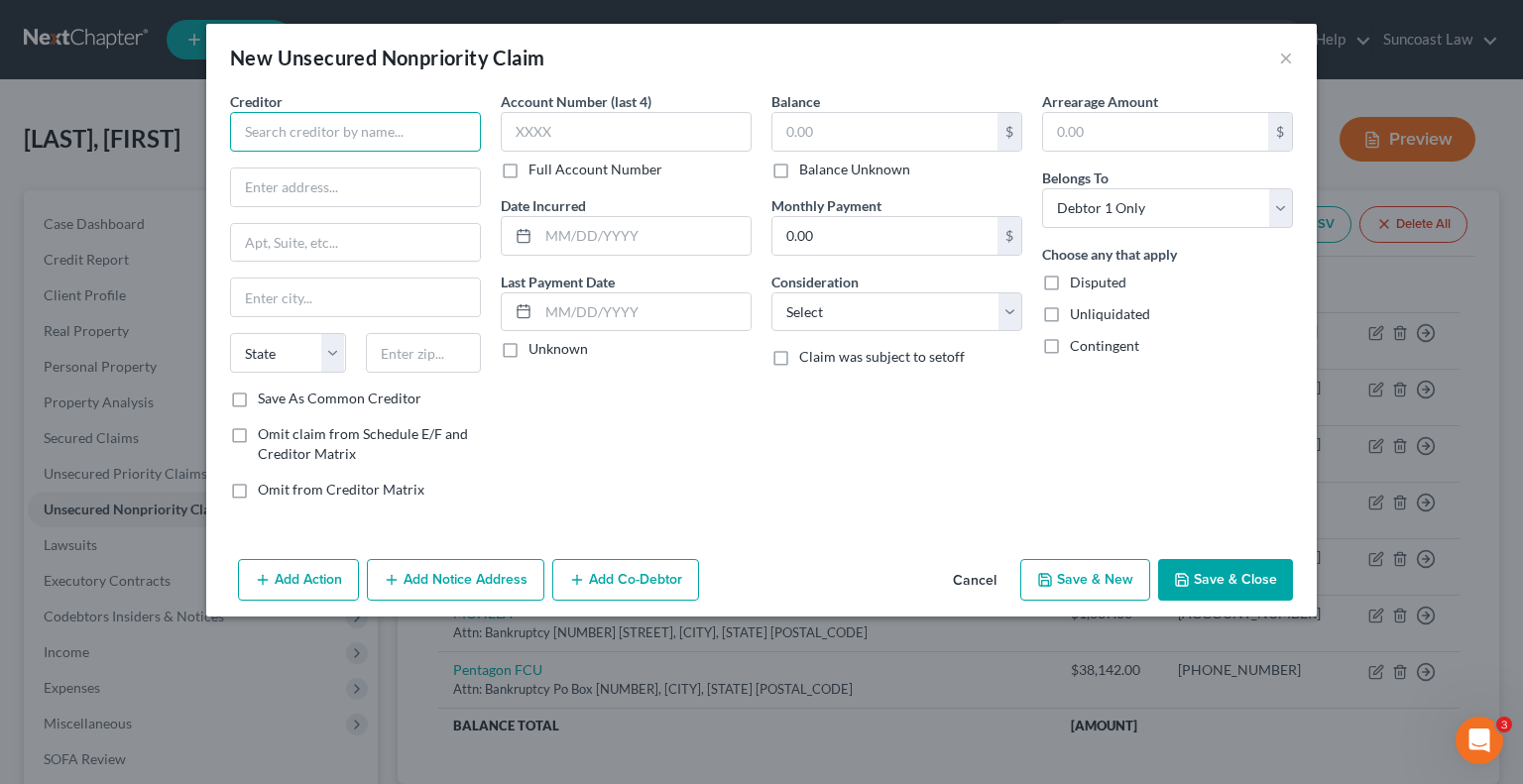 click at bounding box center (355, 132) 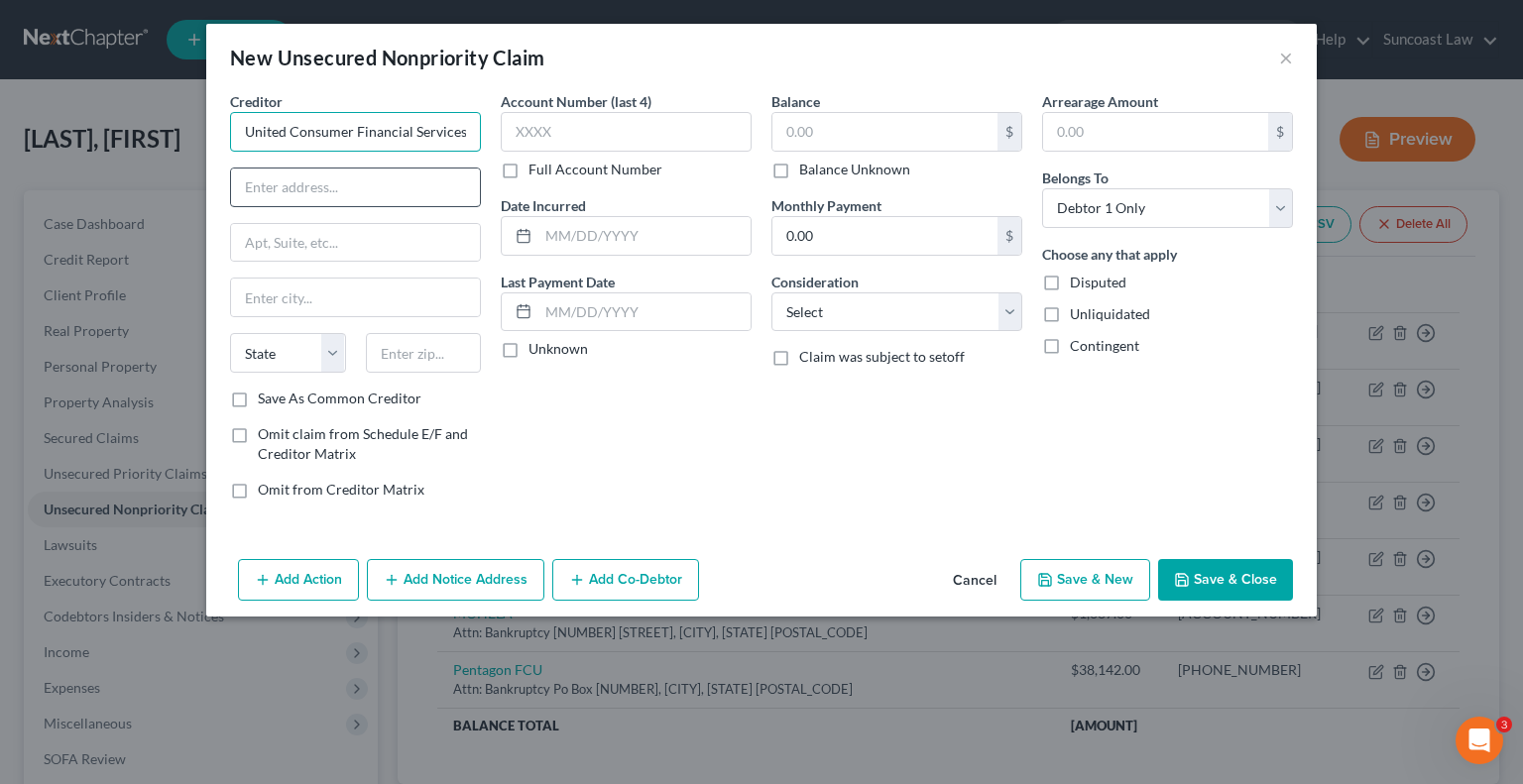 type on "United Consumer Financial Services" 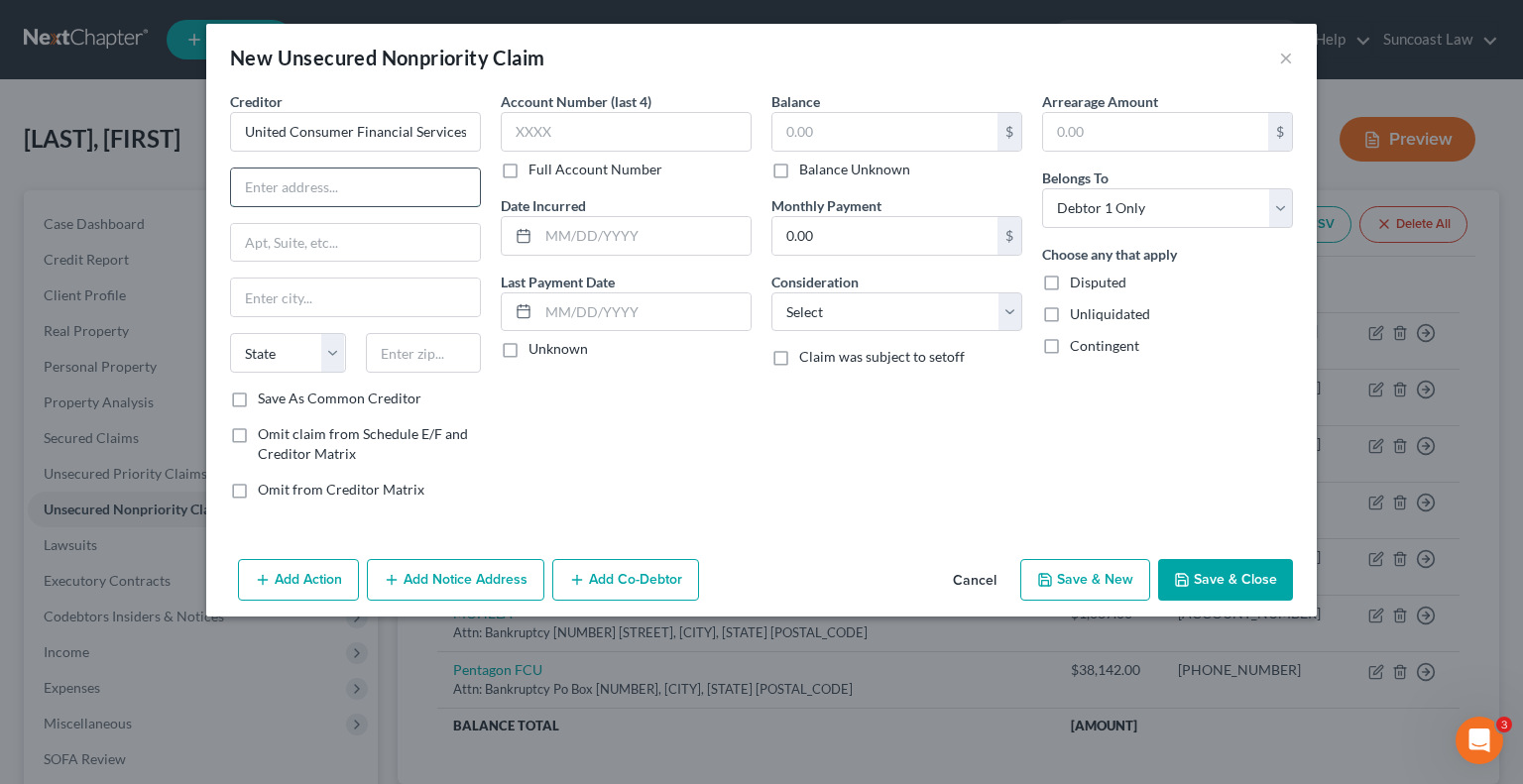 drag, startPoint x: 342, startPoint y: 180, endPoint x: 342, endPoint y: 197, distance: 17 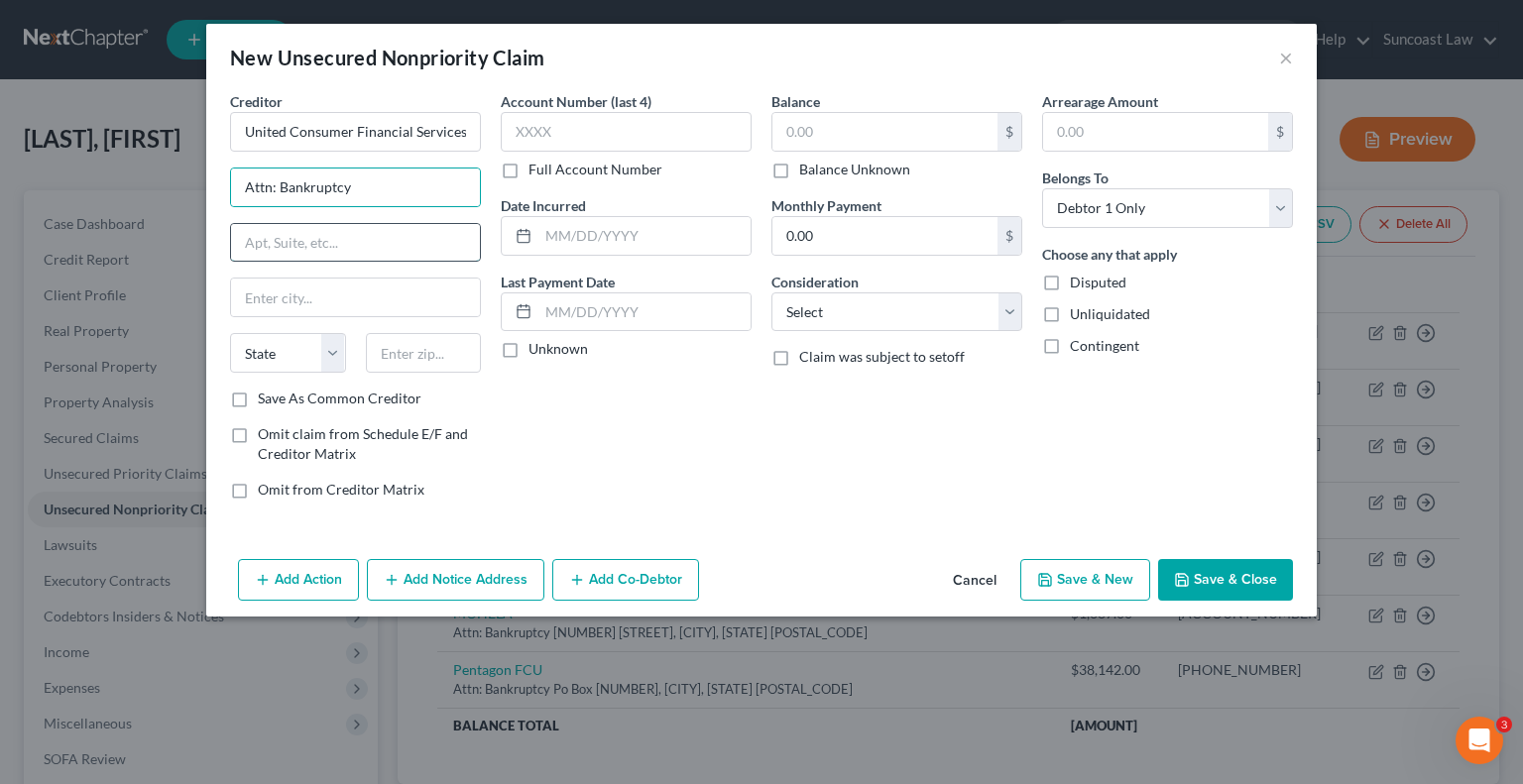 click at bounding box center (355, 243) 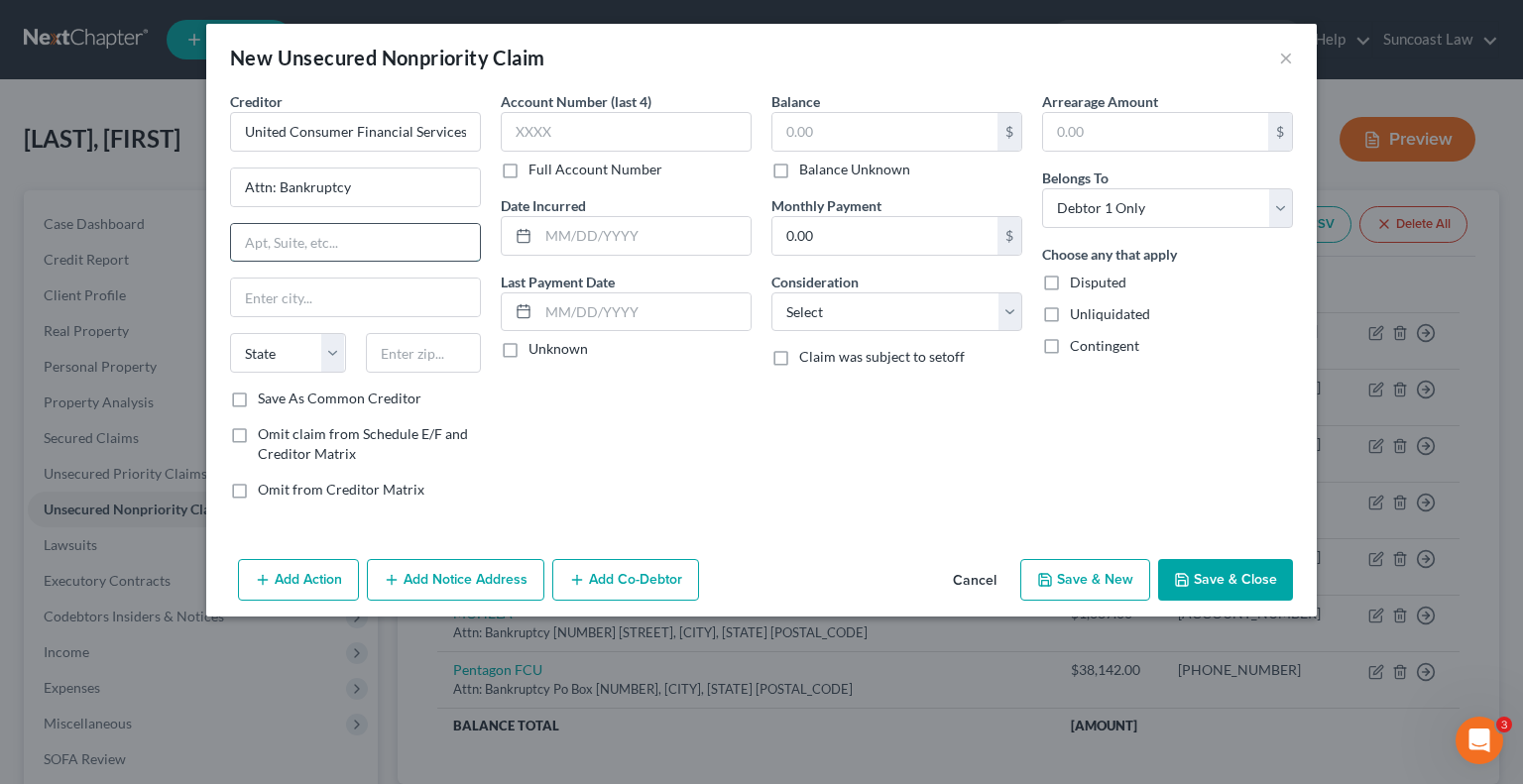 paste on "[NUMBER] [STREET]" 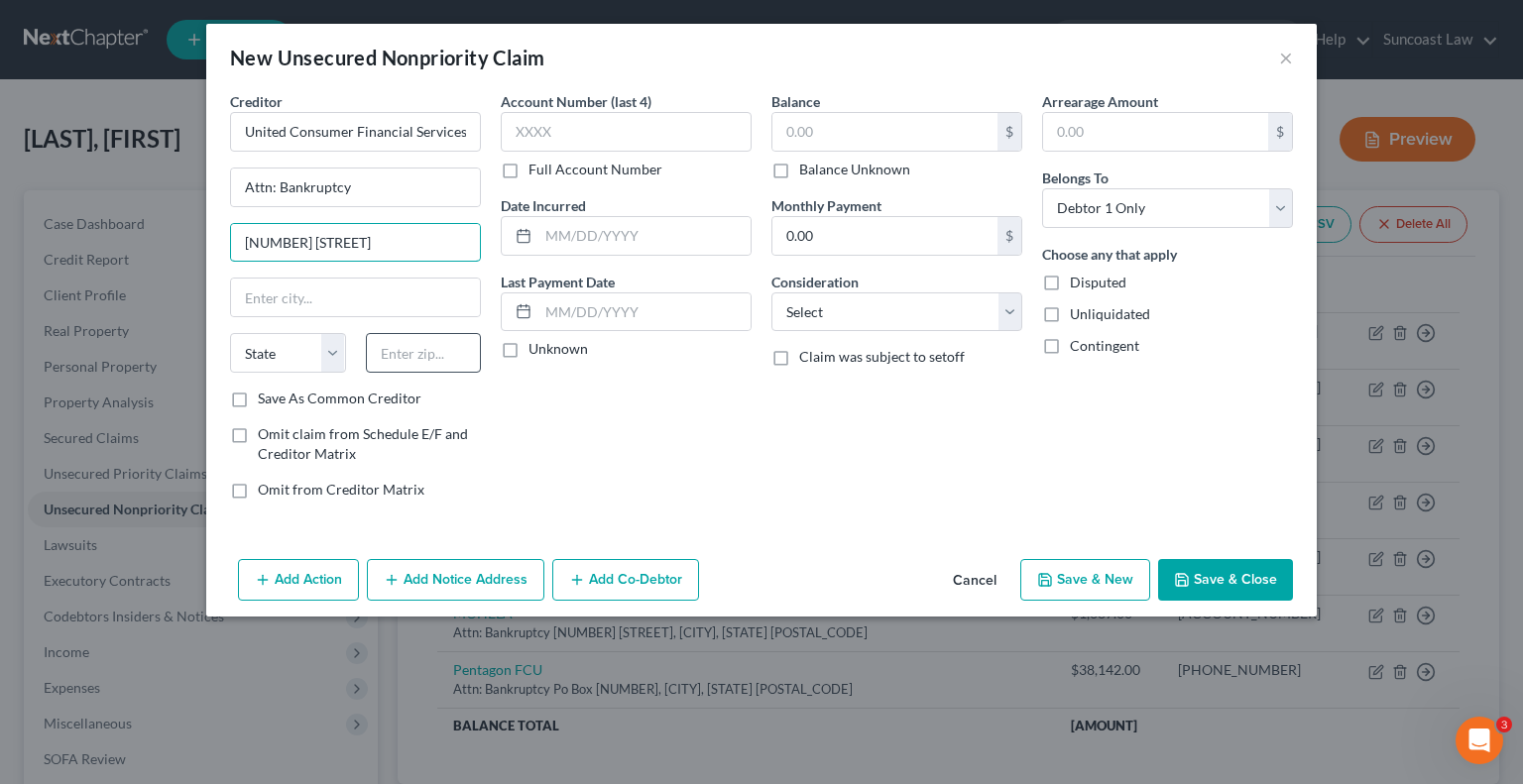 type on "[NUMBER] [STREET]" 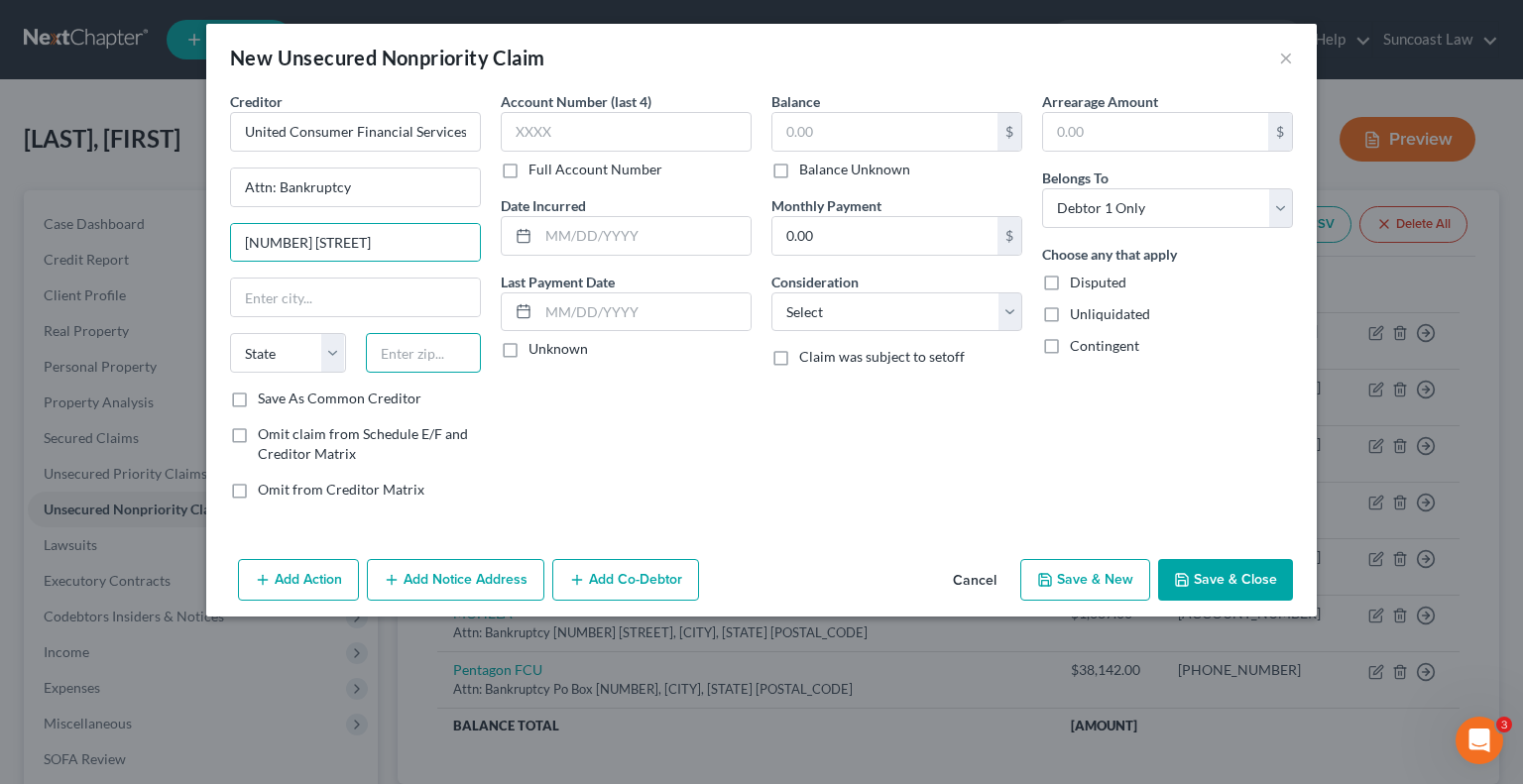 drag, startPoint x: 415, startPoint y: 356, endPoint x: 419, endPoint y: 346, distance: 10.77033 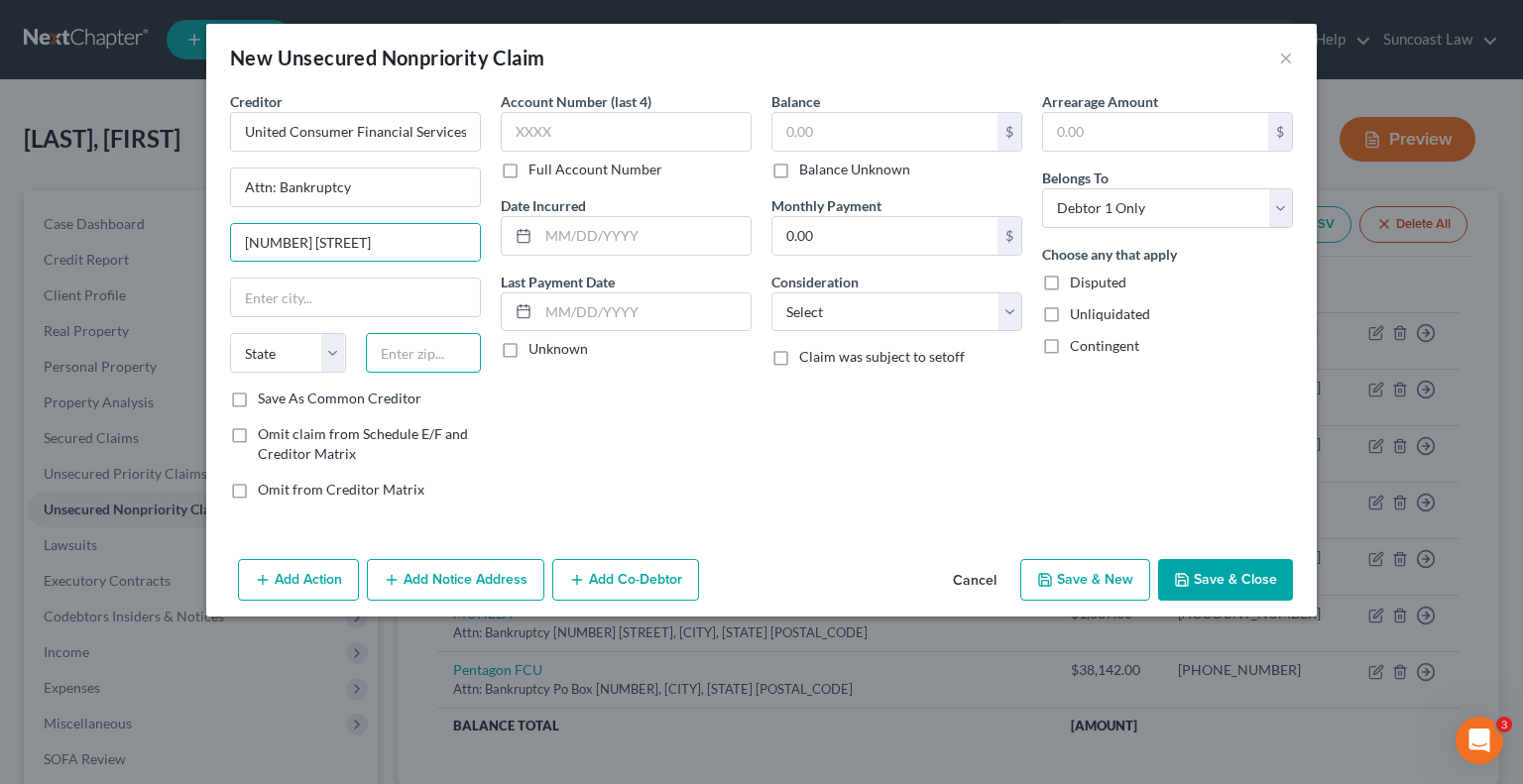 click at bounding box center (423, 353) 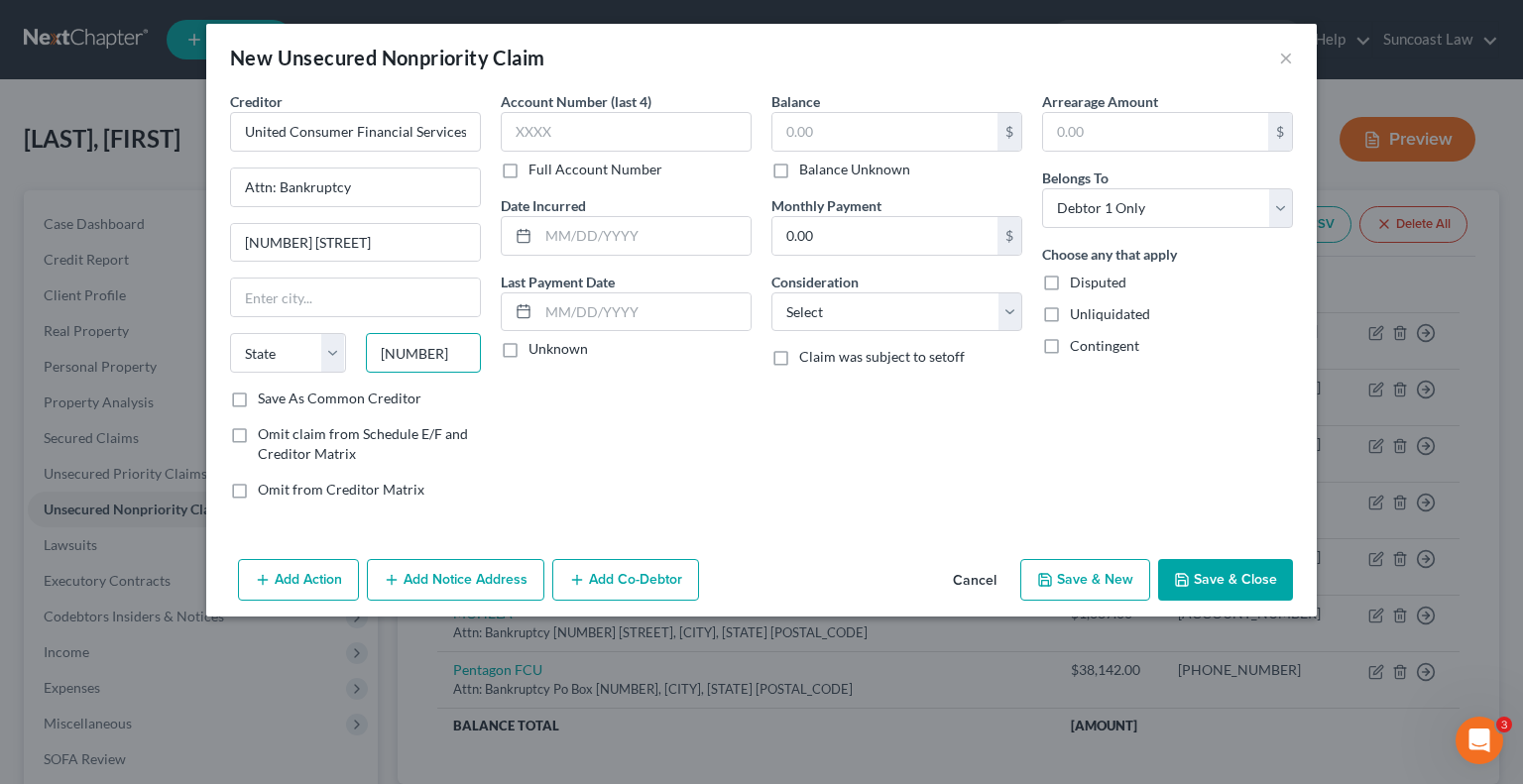 type on "[NUMBER]" 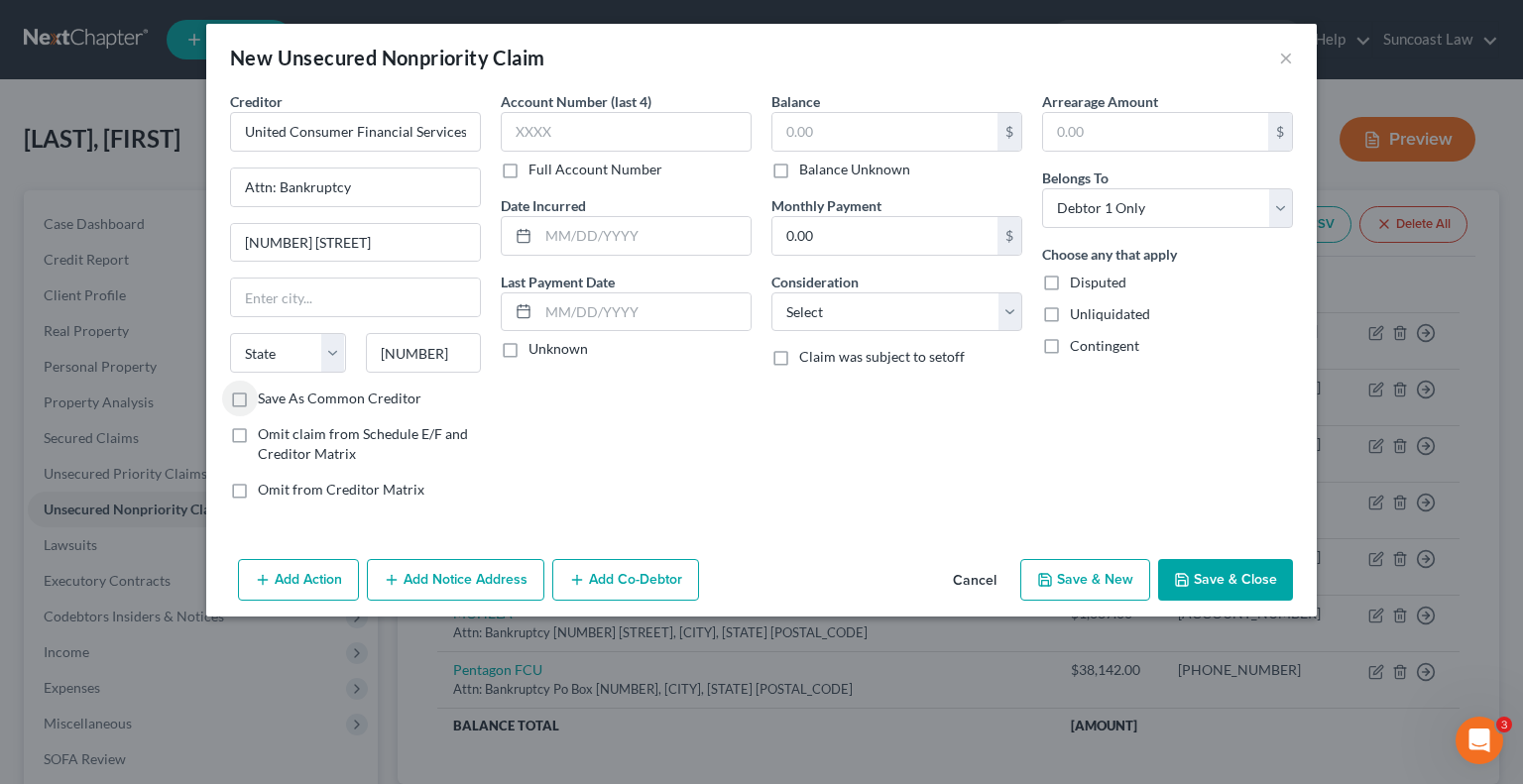 type on "Westlake" 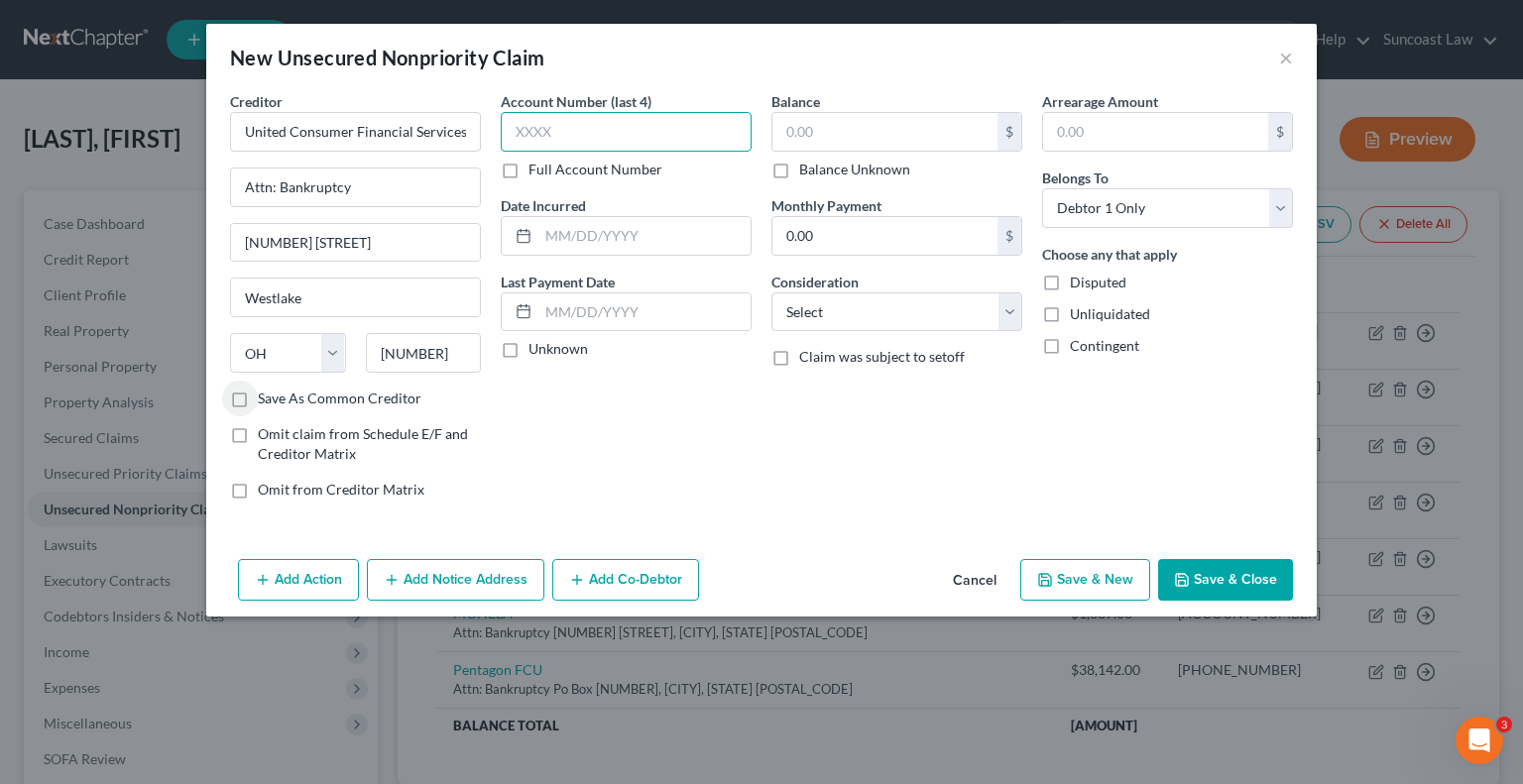 click at bounding box center (626, 132) 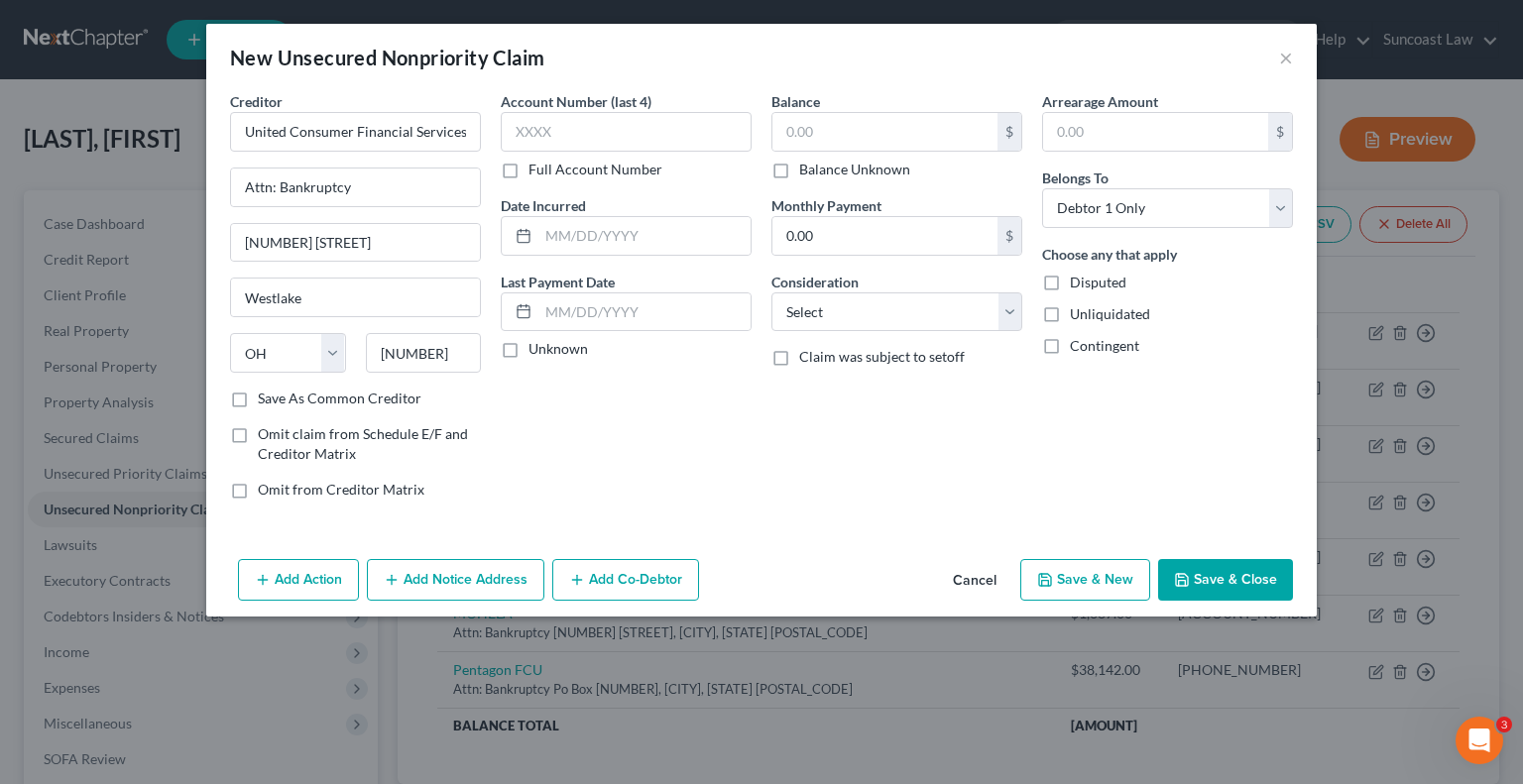 click on "Full Account Number" at bounding box center (595, 169) 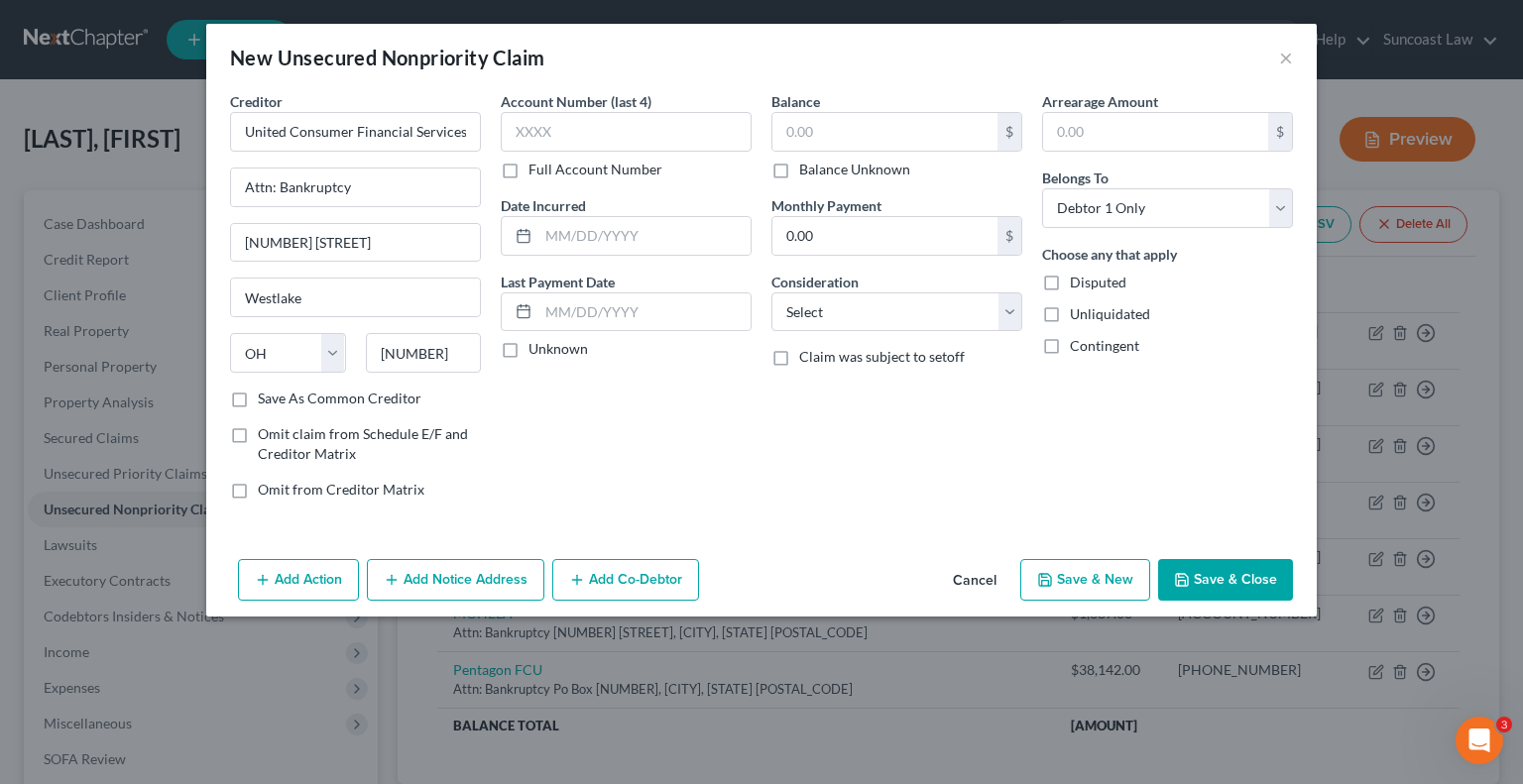 click on "Full Account Number" at bounding box center [542, 166] 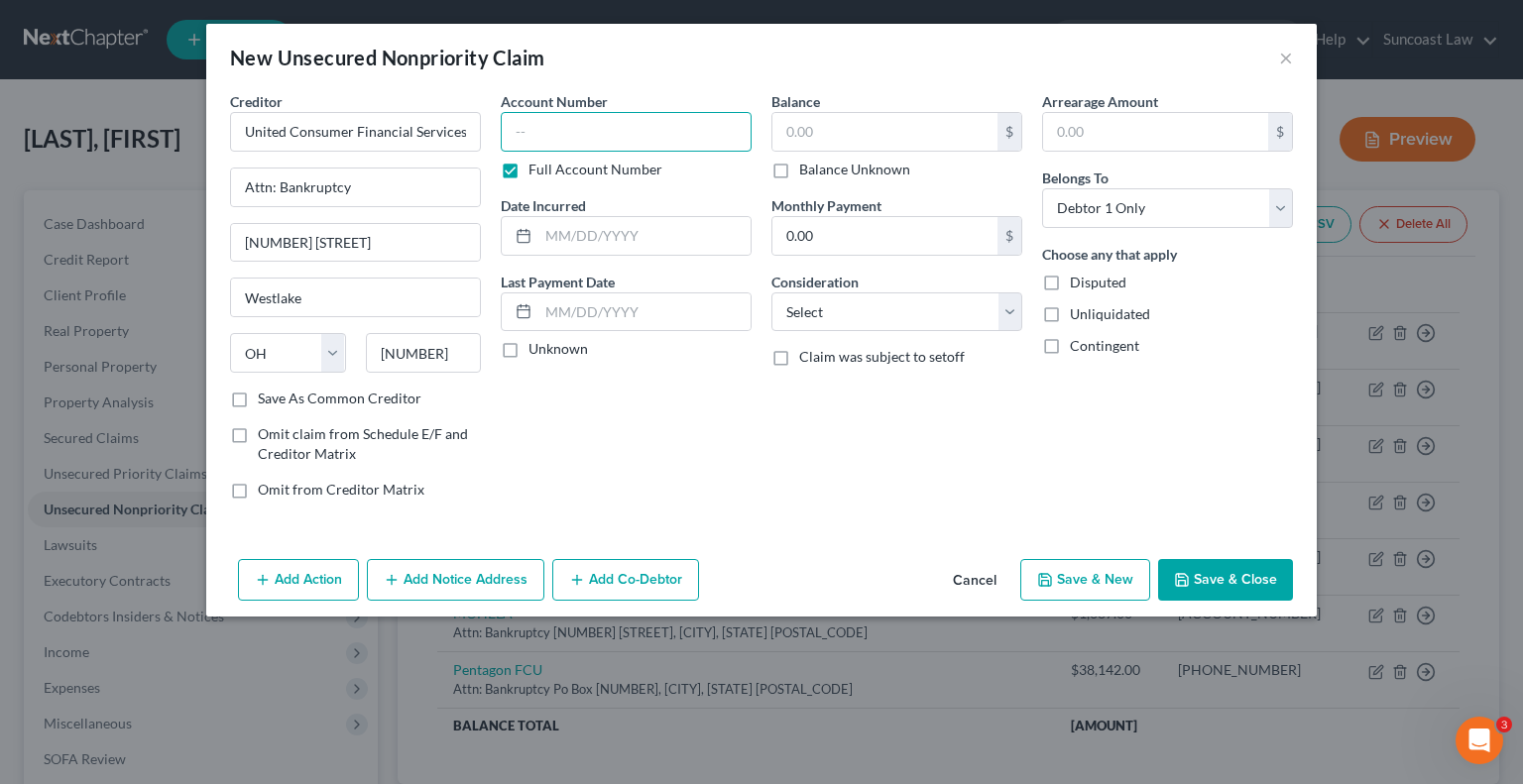 click at bounding box center [626, 132] 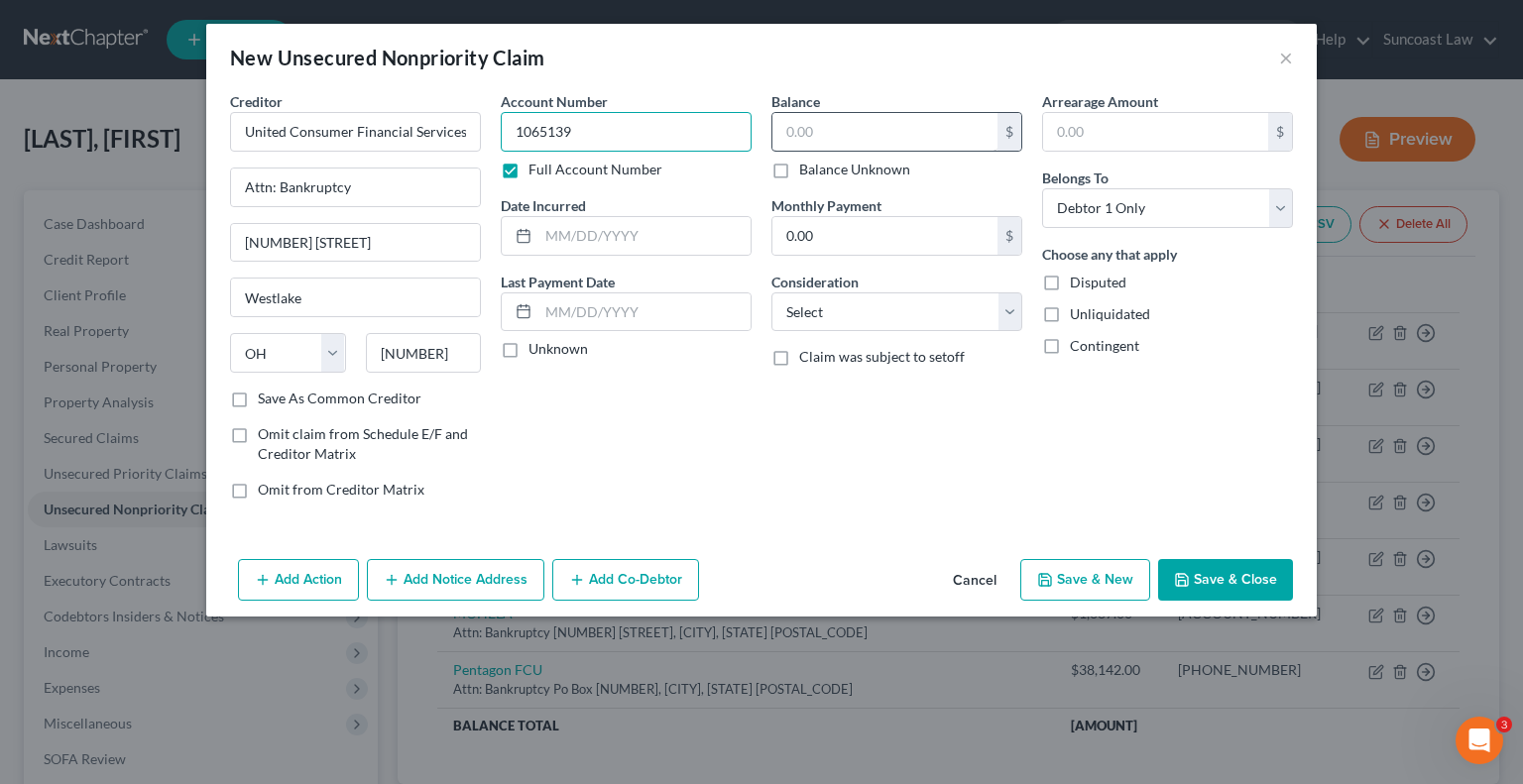 type on "1065139" 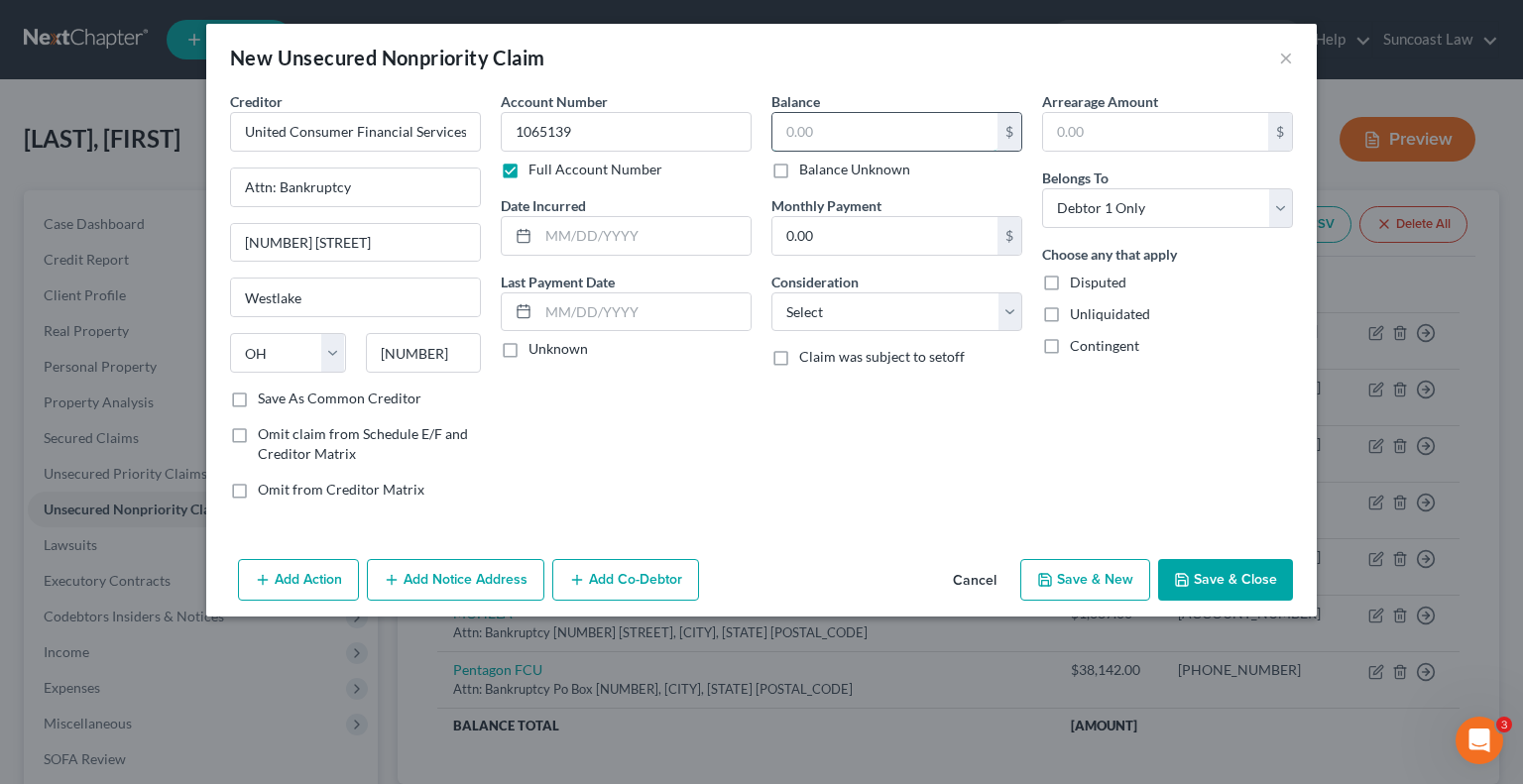 click at bounding box center [884, 132] 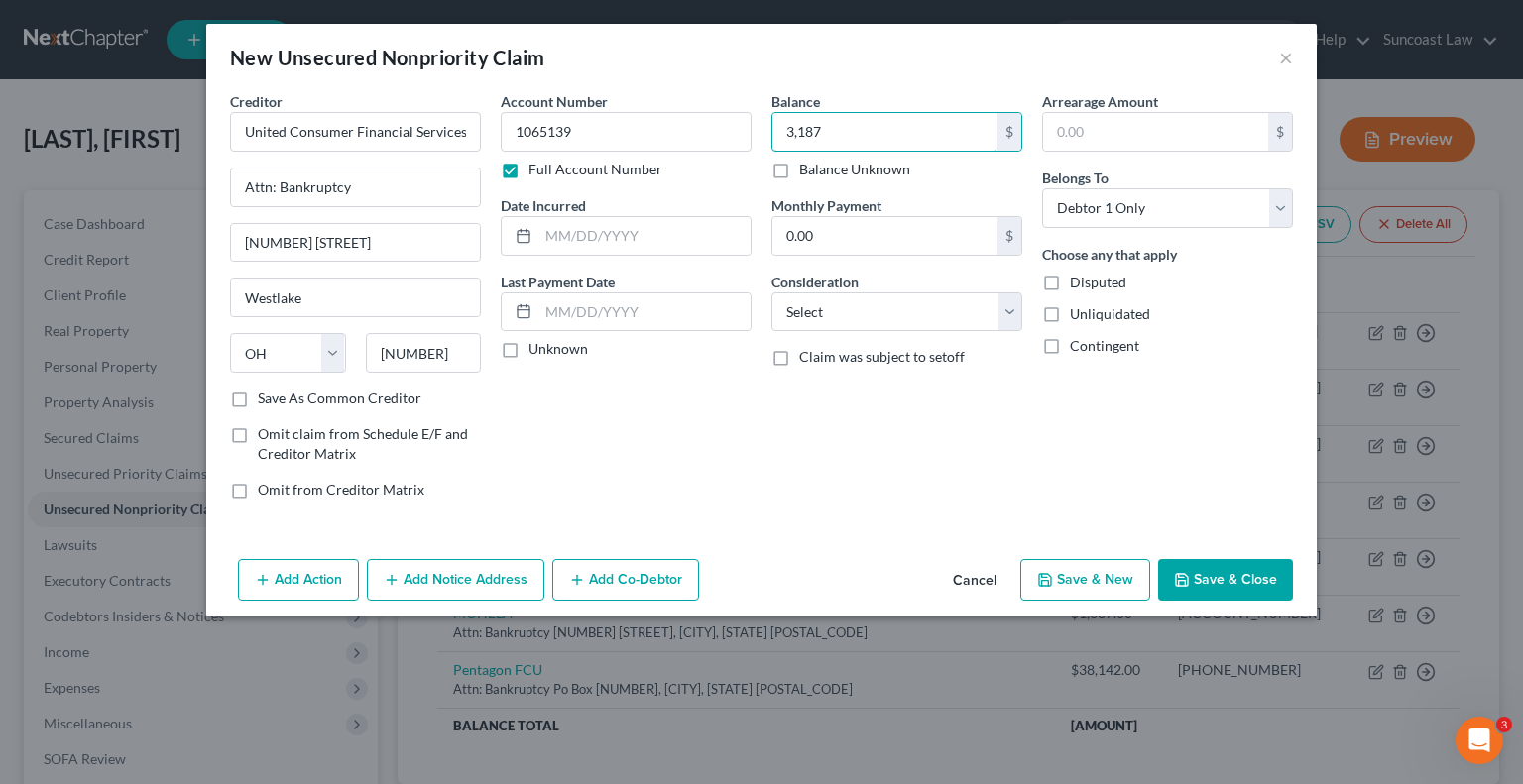 type on "3,187" 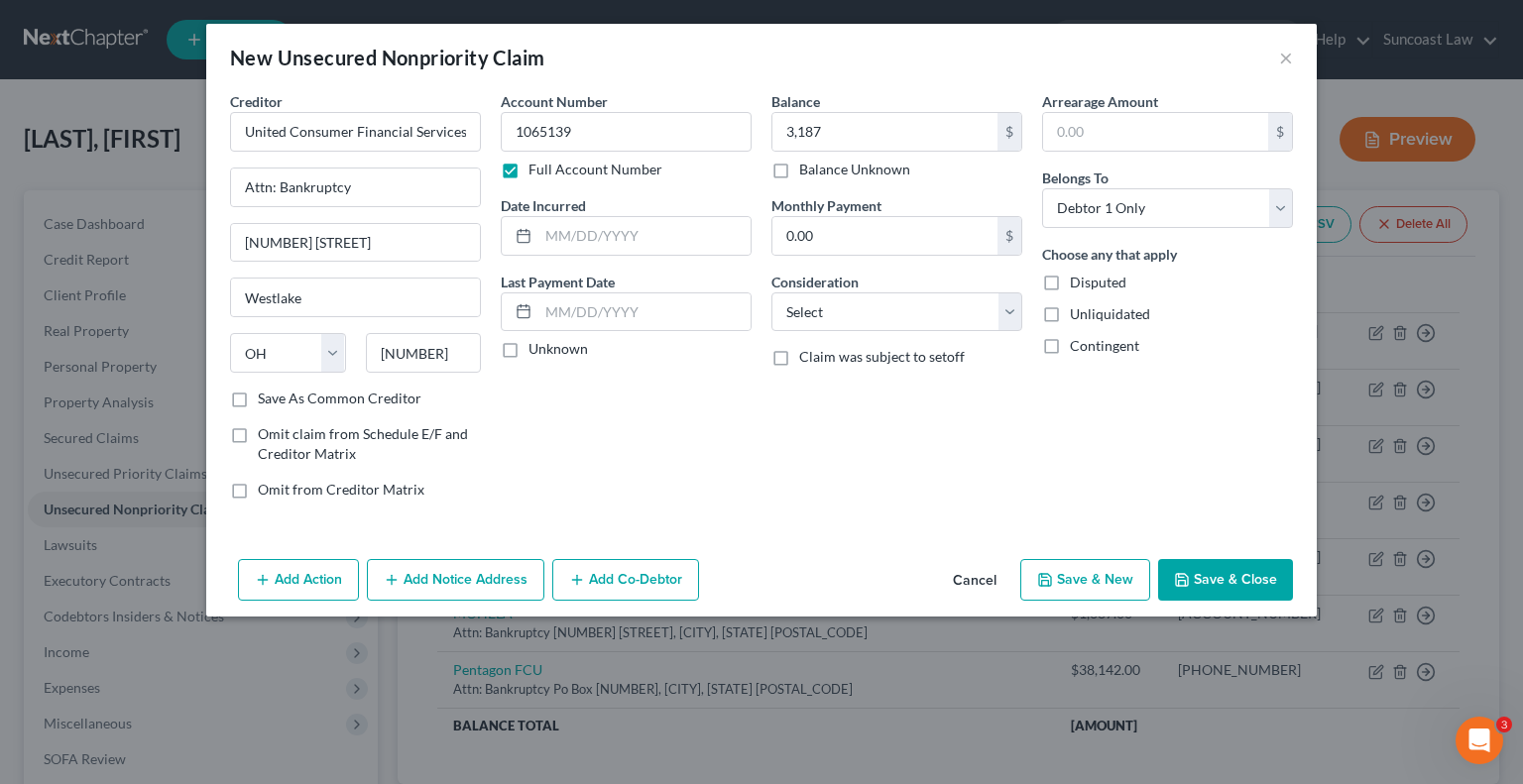 click on "Save & Close" at bounding box center [1226, 580] 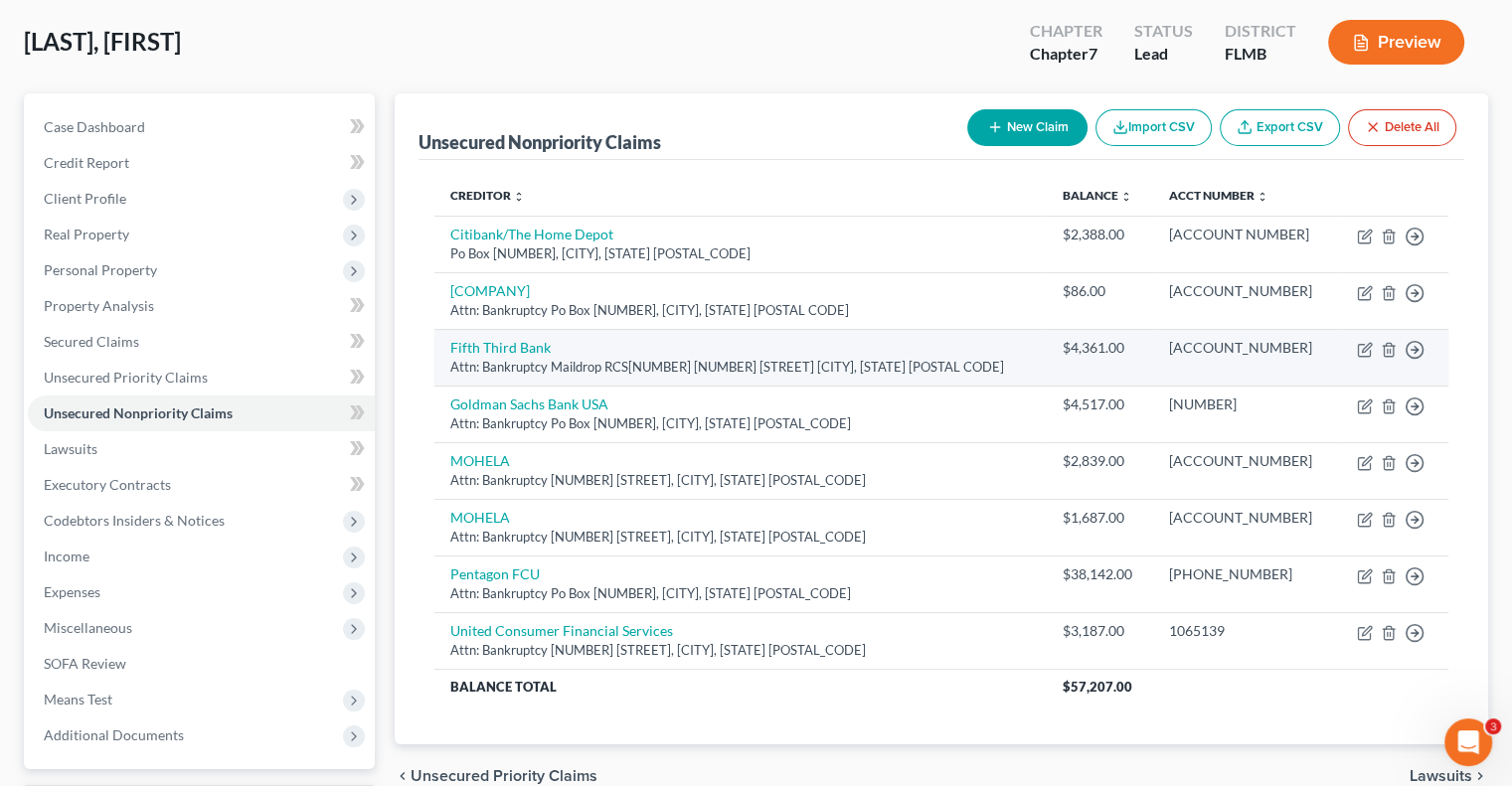 scroll, scrollTop: 0, scrollLeft: 0, axis: both 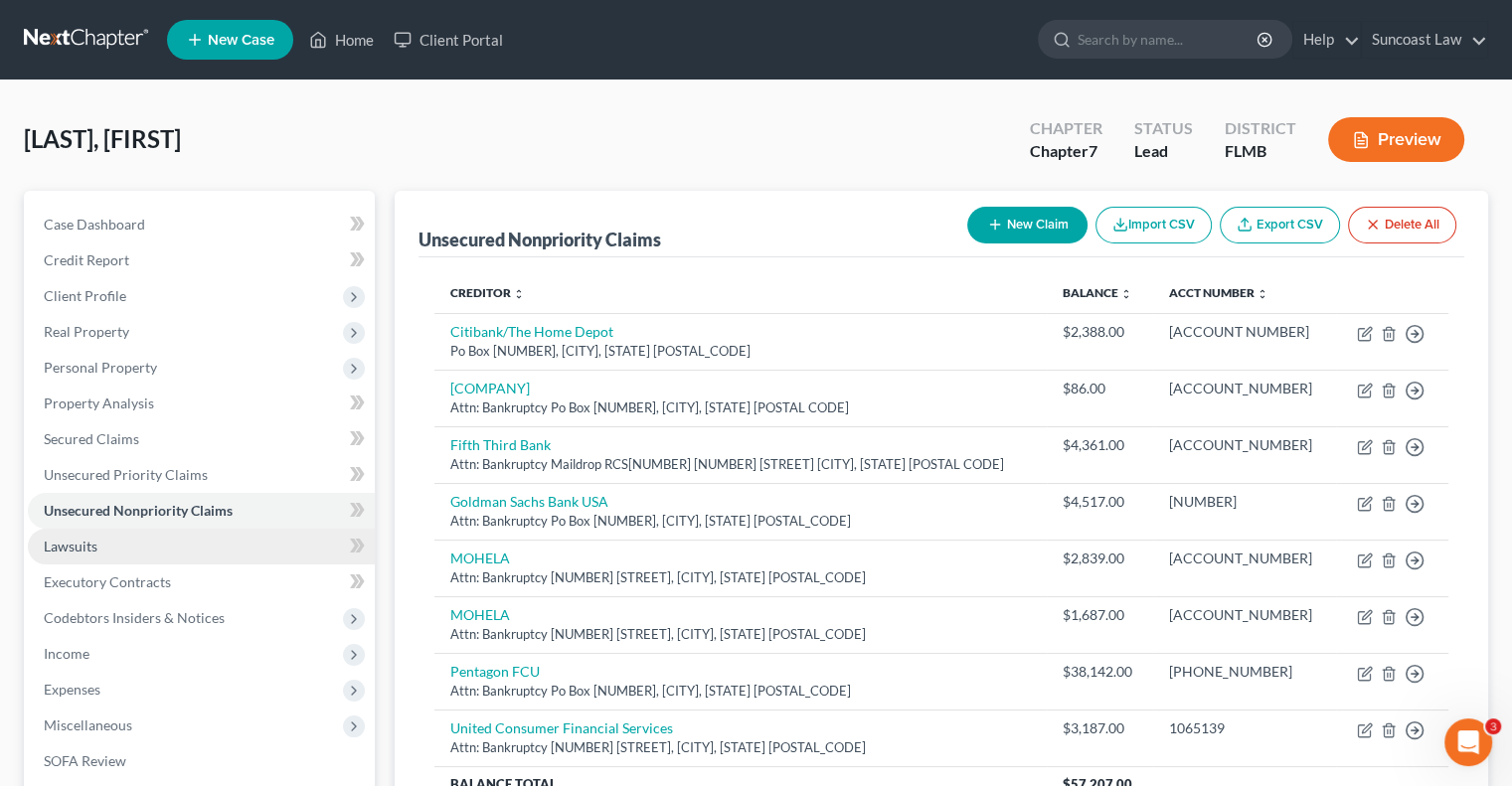 click on "Lawsuits" at bounding box center [201, 547] 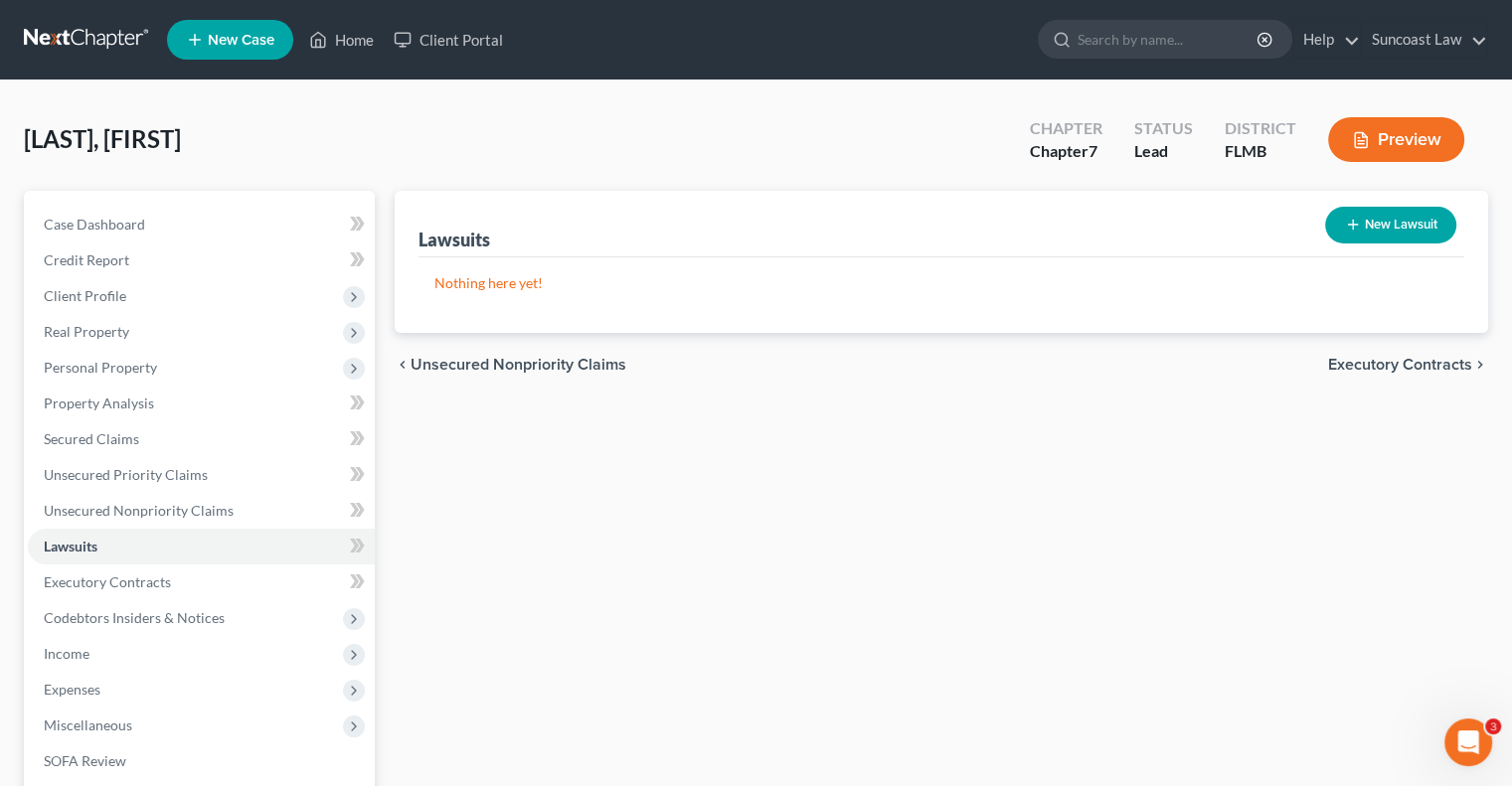 click on "New Lawsuit" at bounding box center (1391, 225) 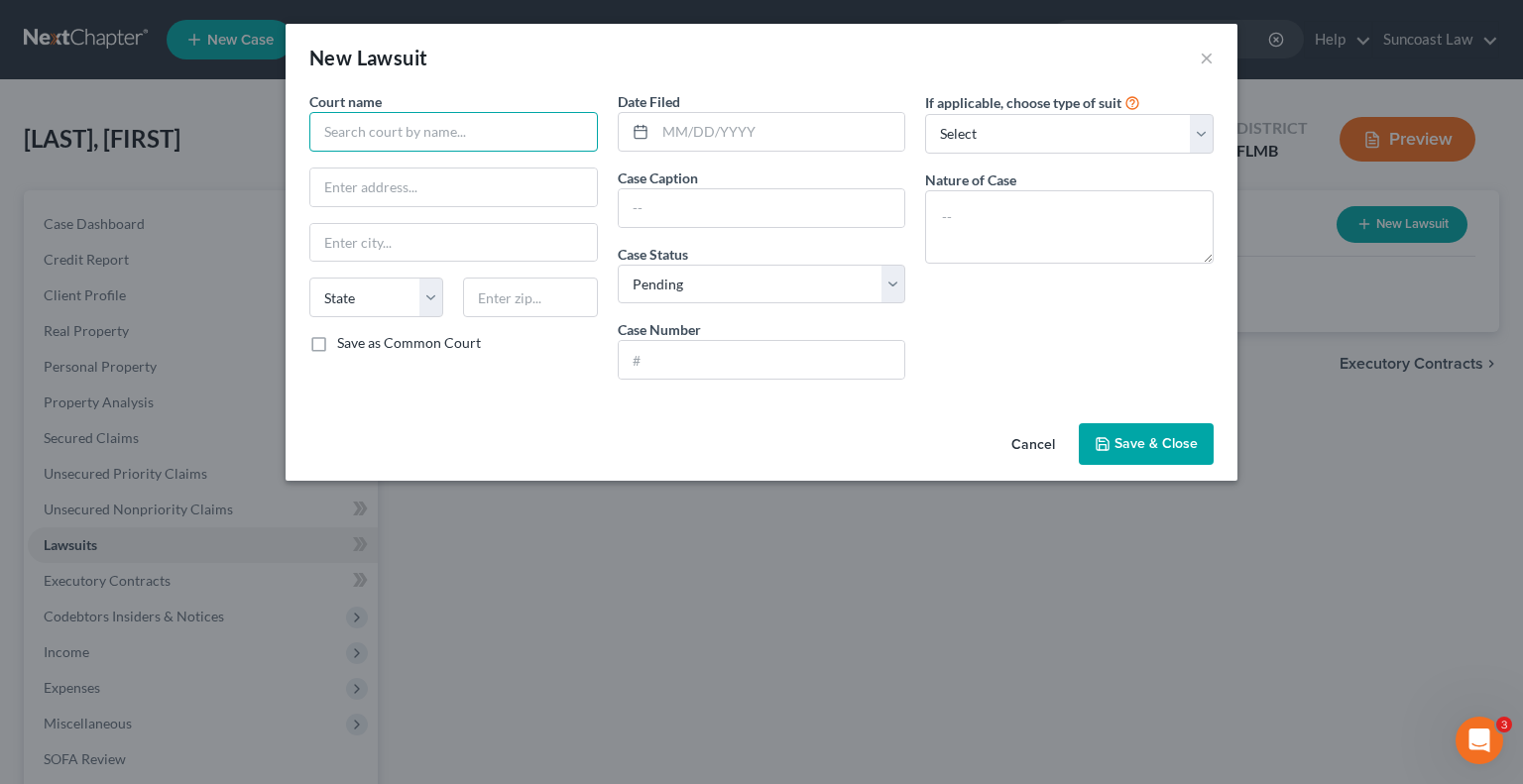 click at bounding box center (453, 132) 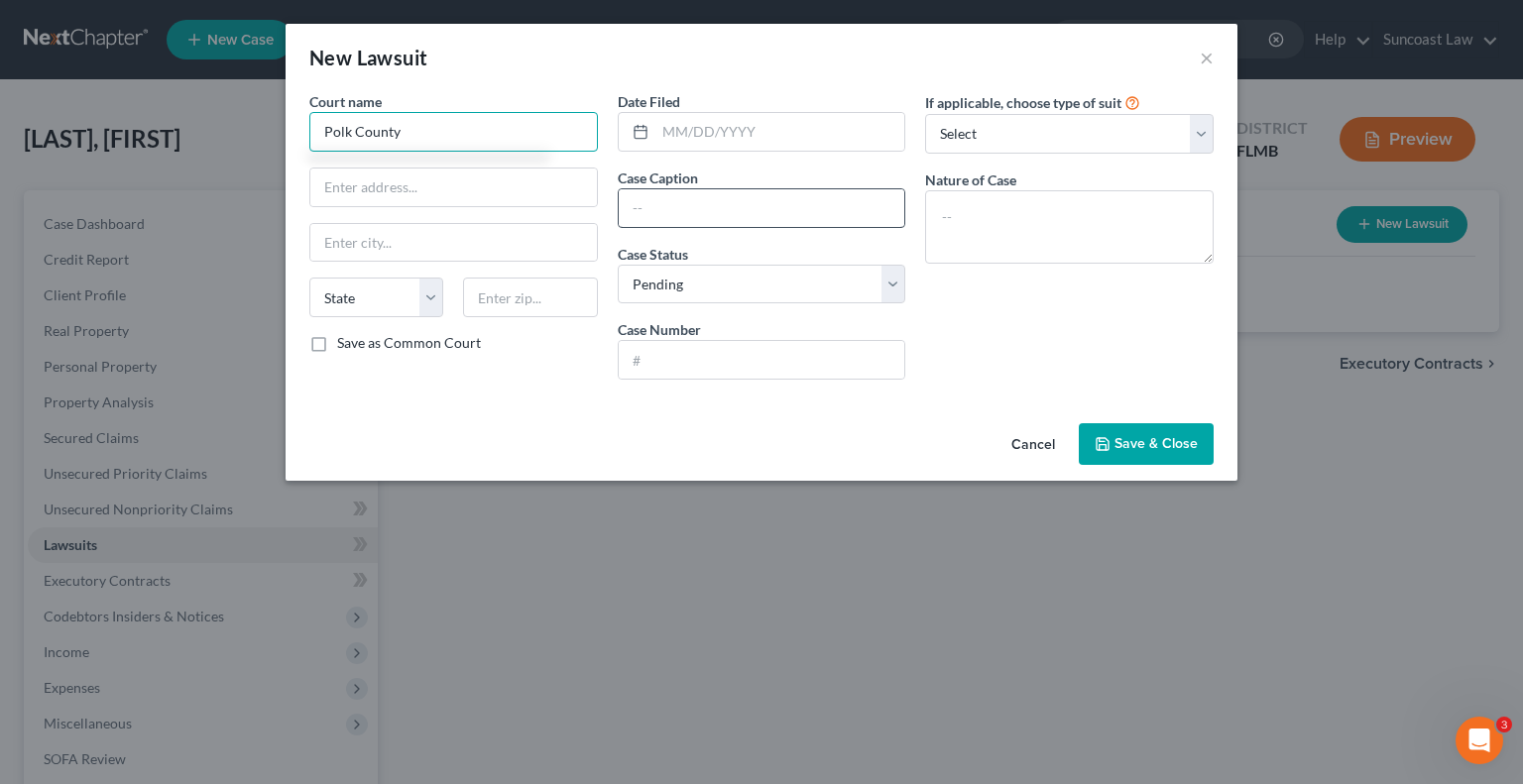 type on "Polk County" 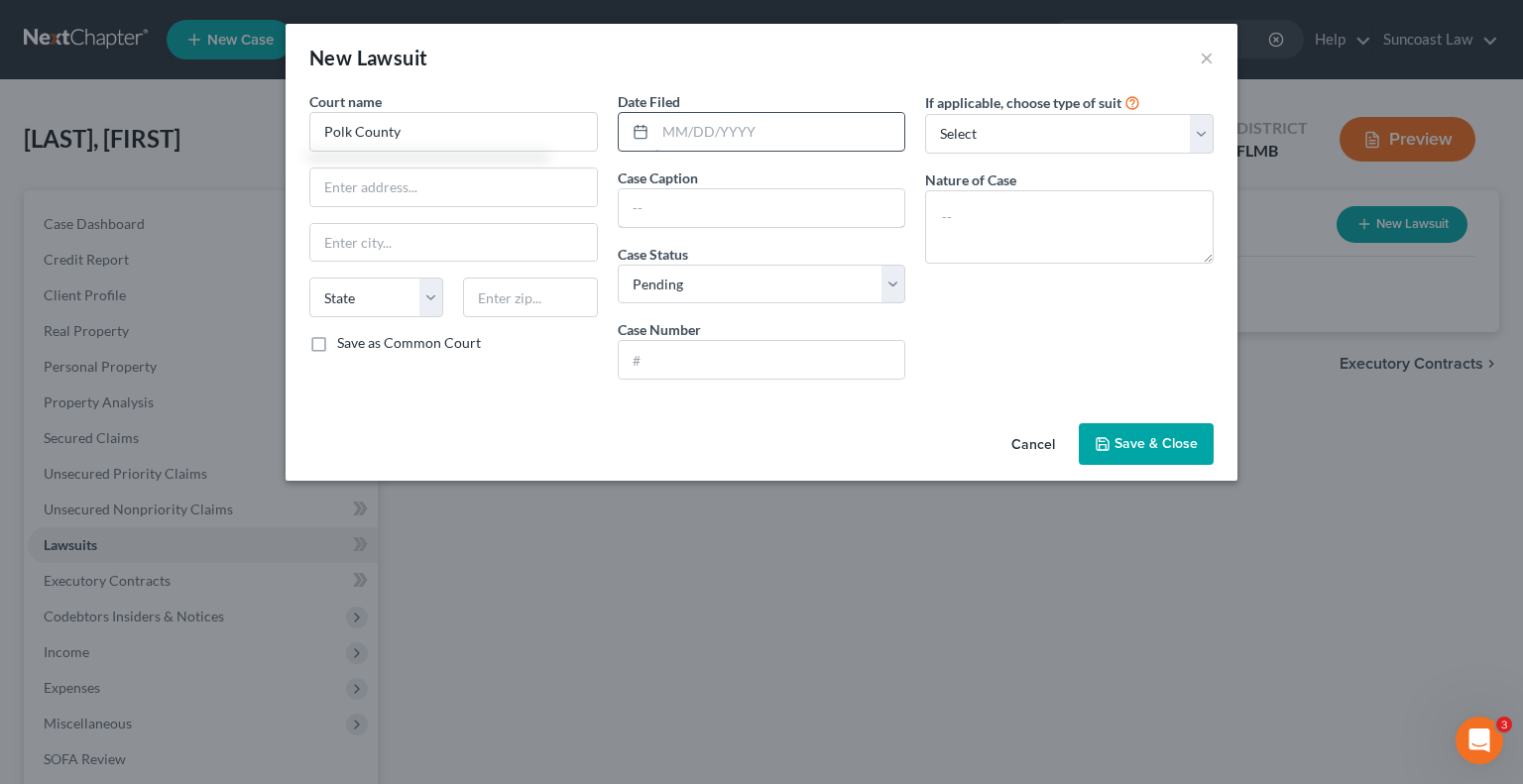 drag, startPoint x: 674, startPoint y: 213, endPoint x: 679, endPoint y: 129, distance: 84.148678 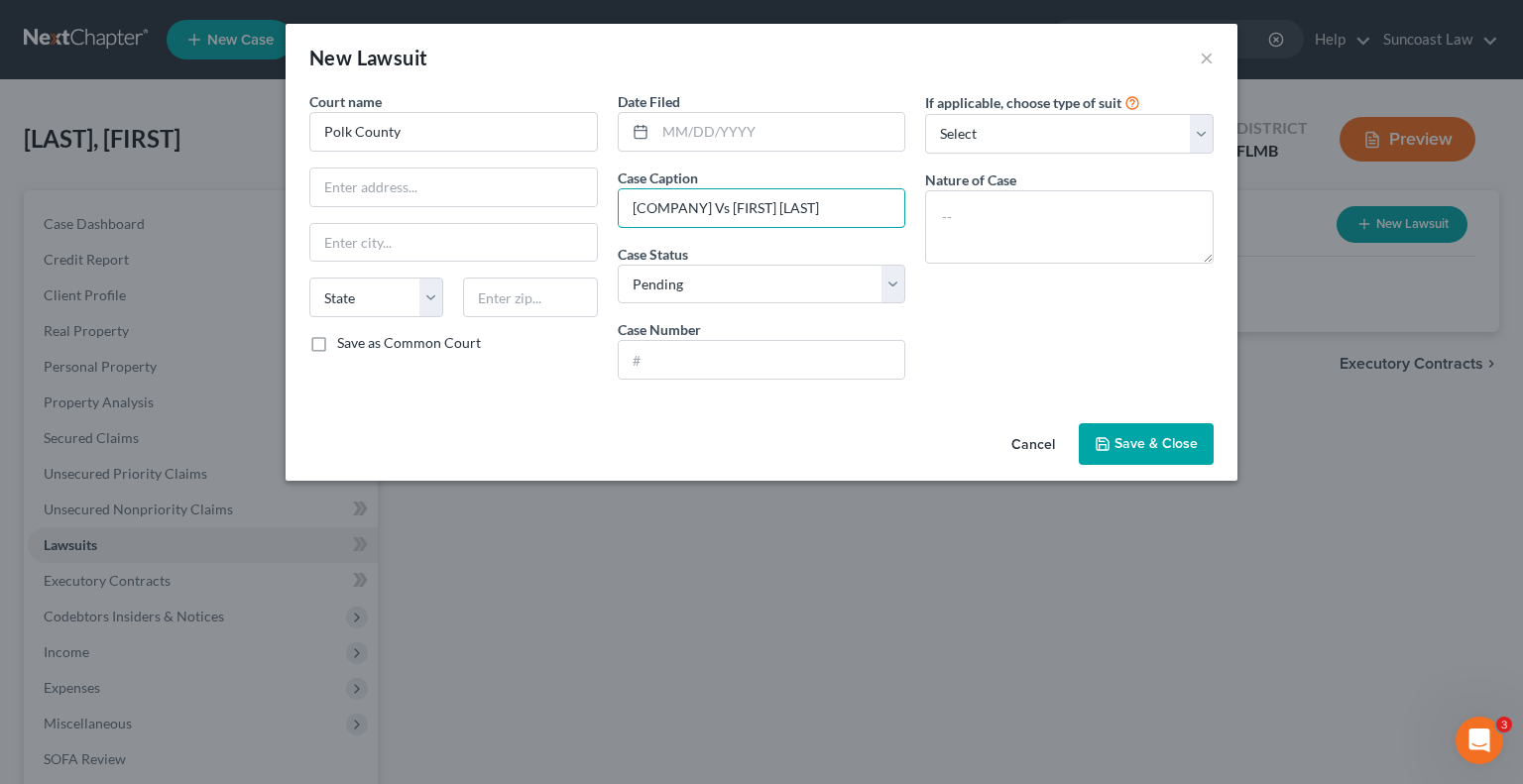 drag, startPoint x: 833, startPoint y: 204, endPoint x: 500, endPoint y: 209, distance: 333.0375 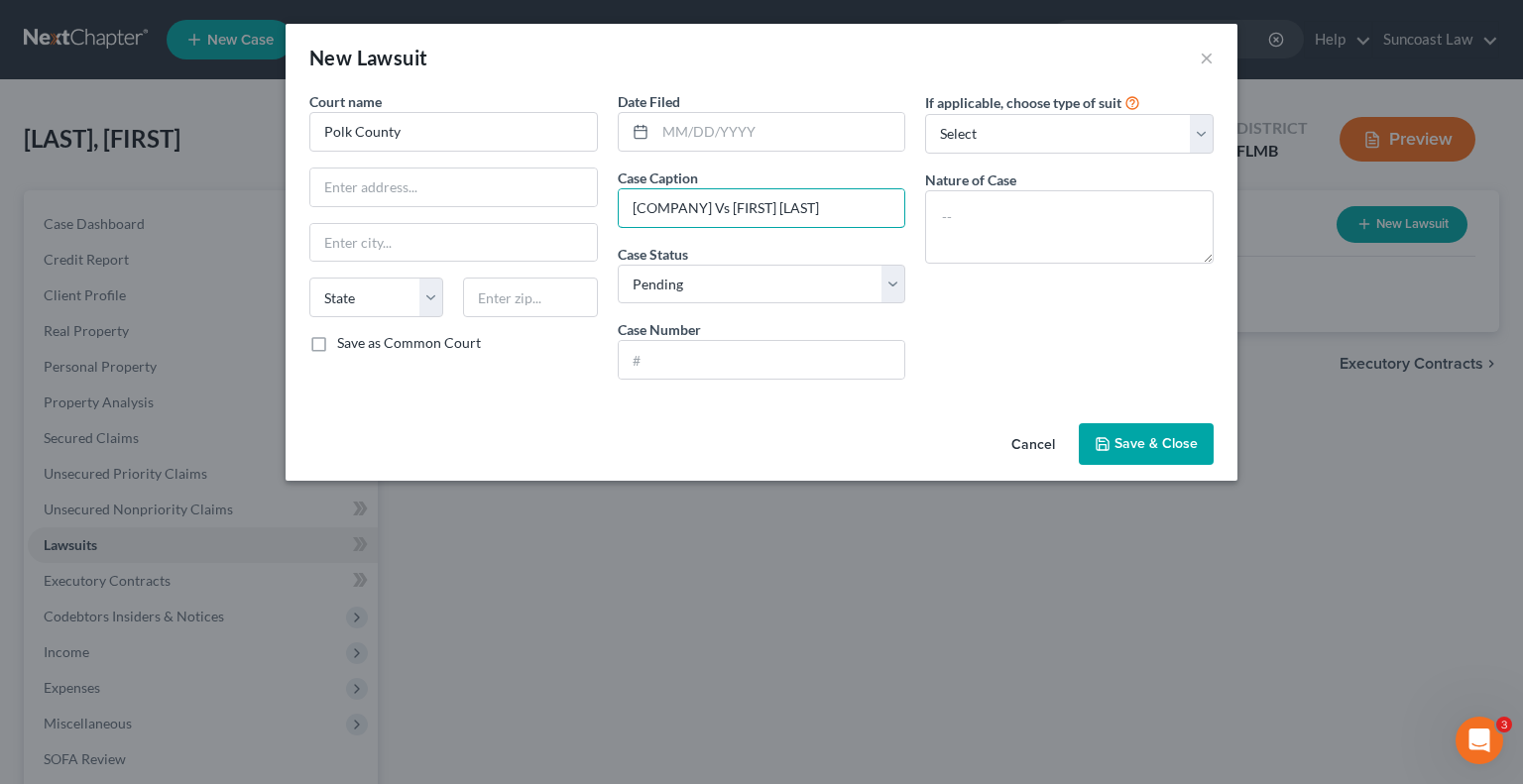 click on "Court name
*
[COUNTY]                      State AL AK AR AZ CA CO CT DE DC FL GA GU HI ID IL IN IA KS KY LA ME MD MA MI MN MS MO MT NC ND NE WI WY Save as Common Court Date Filed         Case Caption Citibank Vs [LAST], [LAST]
Case Status
*
Select Pending On Appeal Concluded Case Number If applicable, choose type of suit     Select Repossession Garnishment Foreclosure Attached, Seized, Or Levied Other Nature of Case" at bounding box center (762, 243) 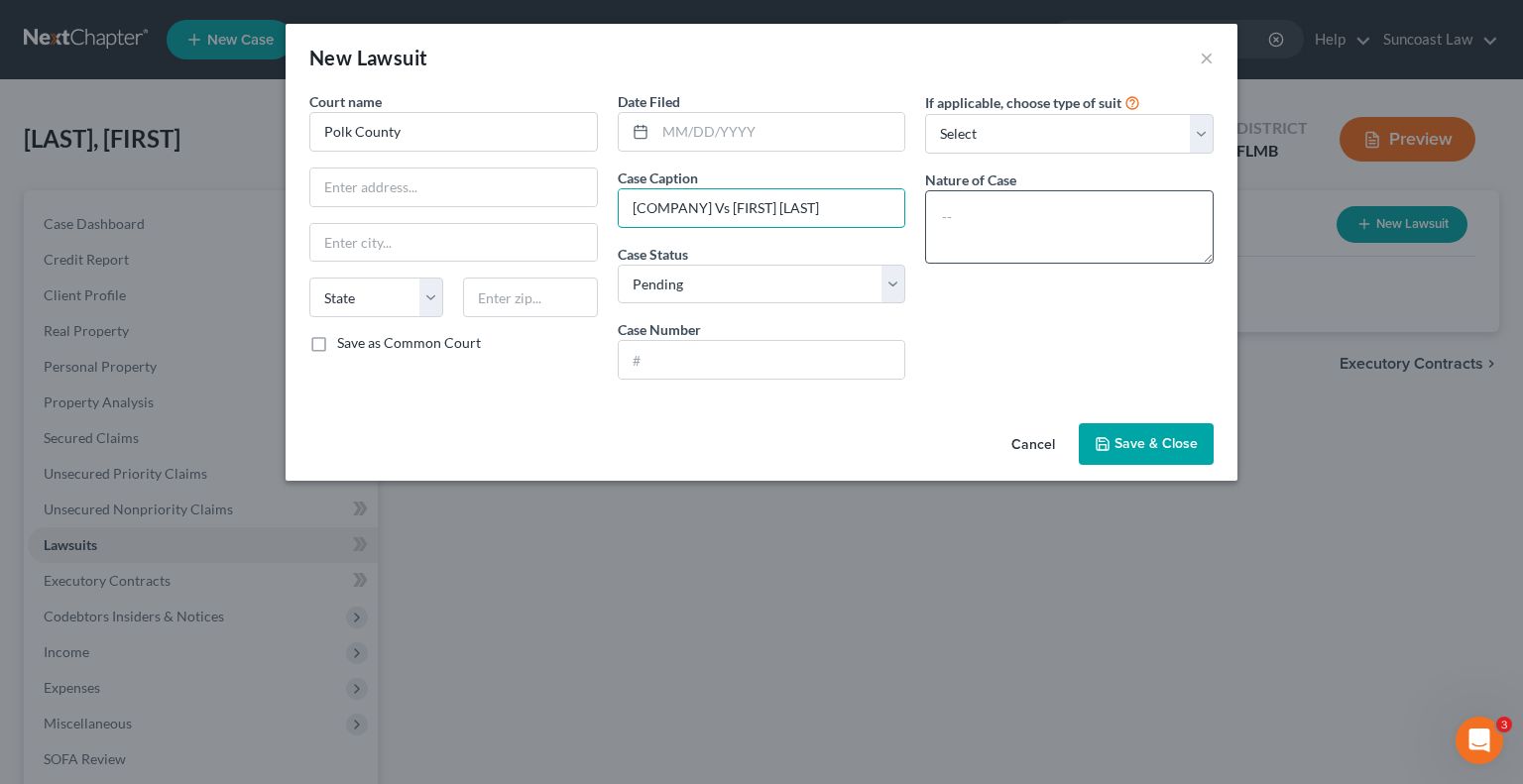 type on "[COMPANY] Vs [FIRST] [LAST]" 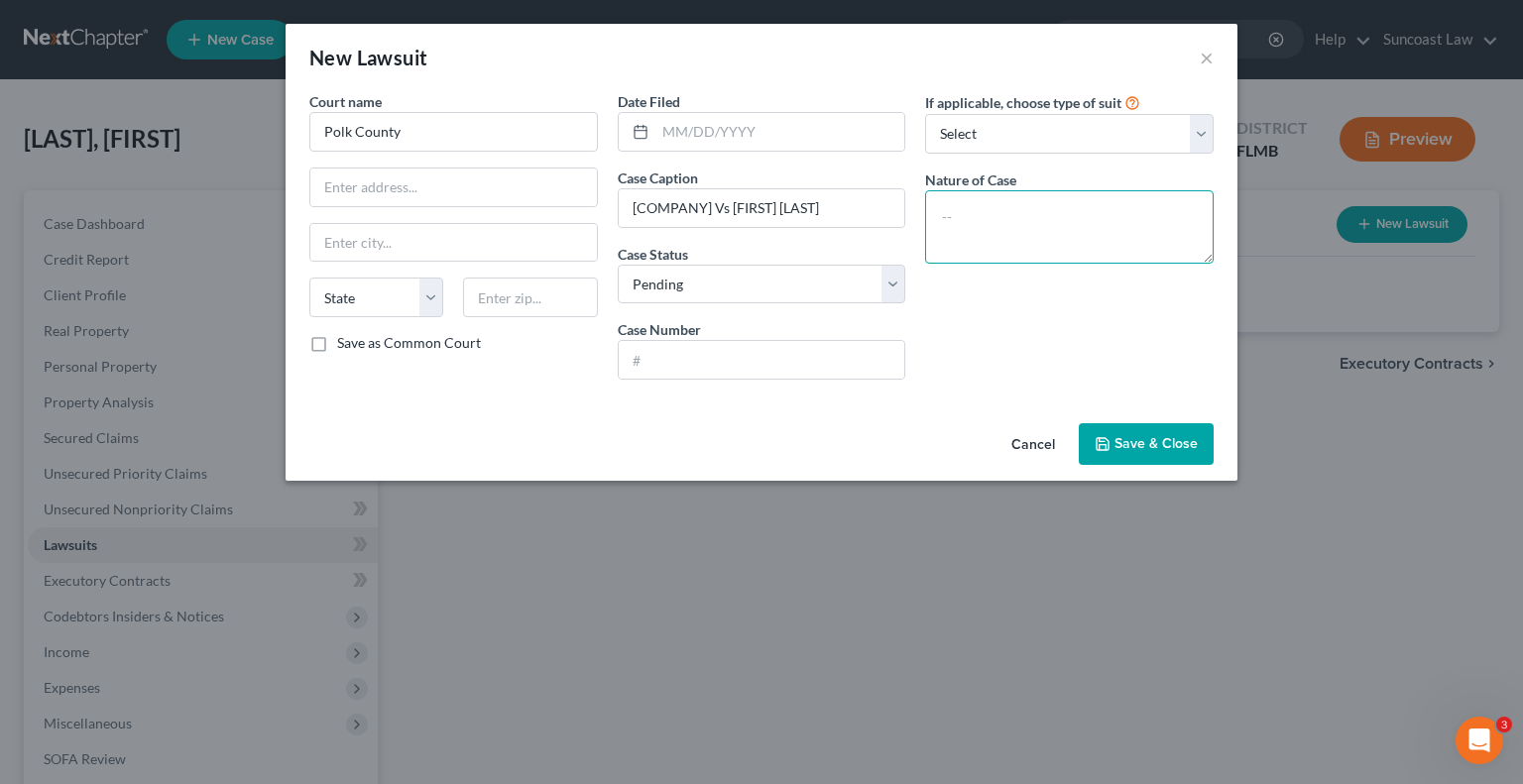 click at bounding box center (1069, 227) 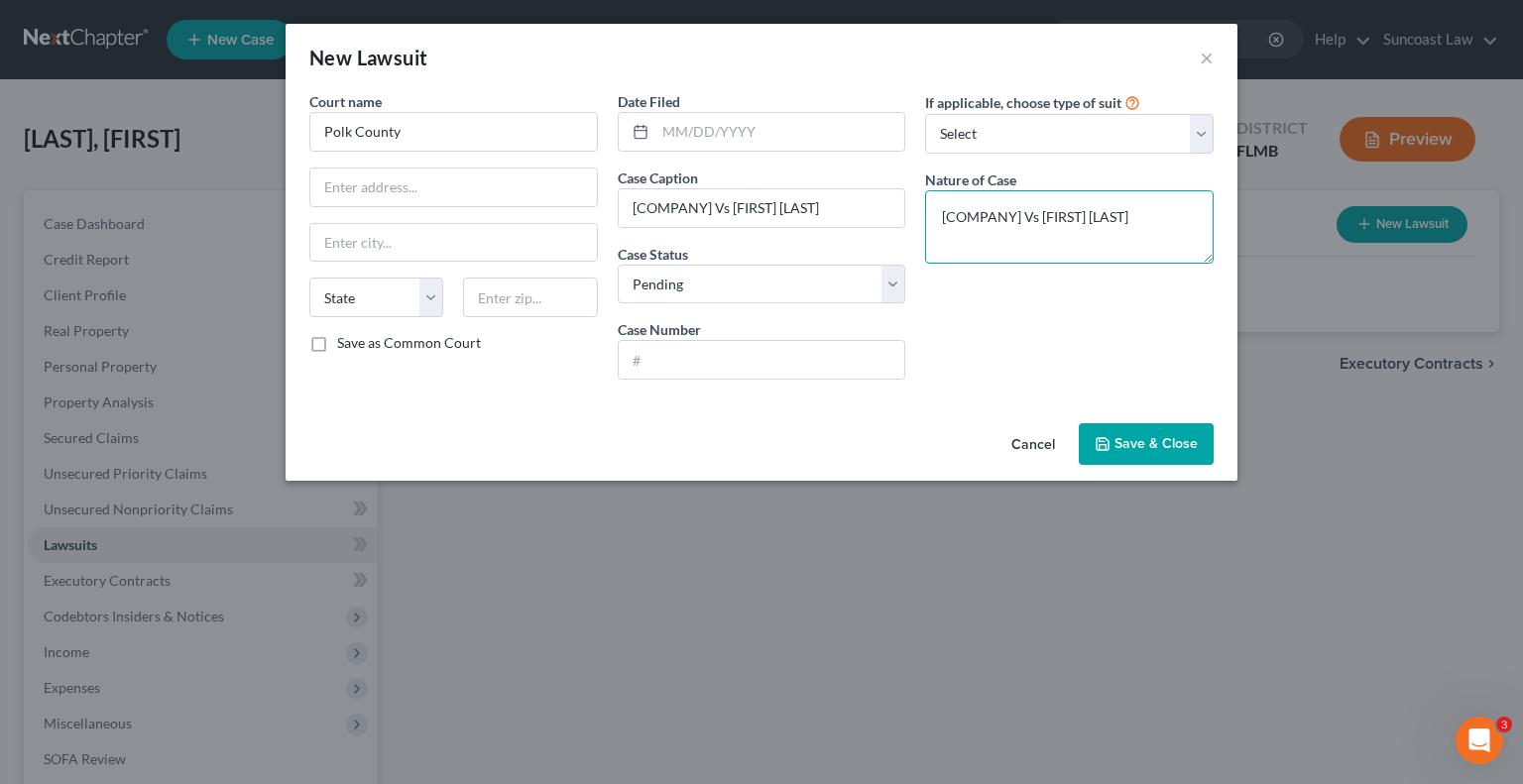 type on "[COMPANY] Vs [FIRST] [LAST]" 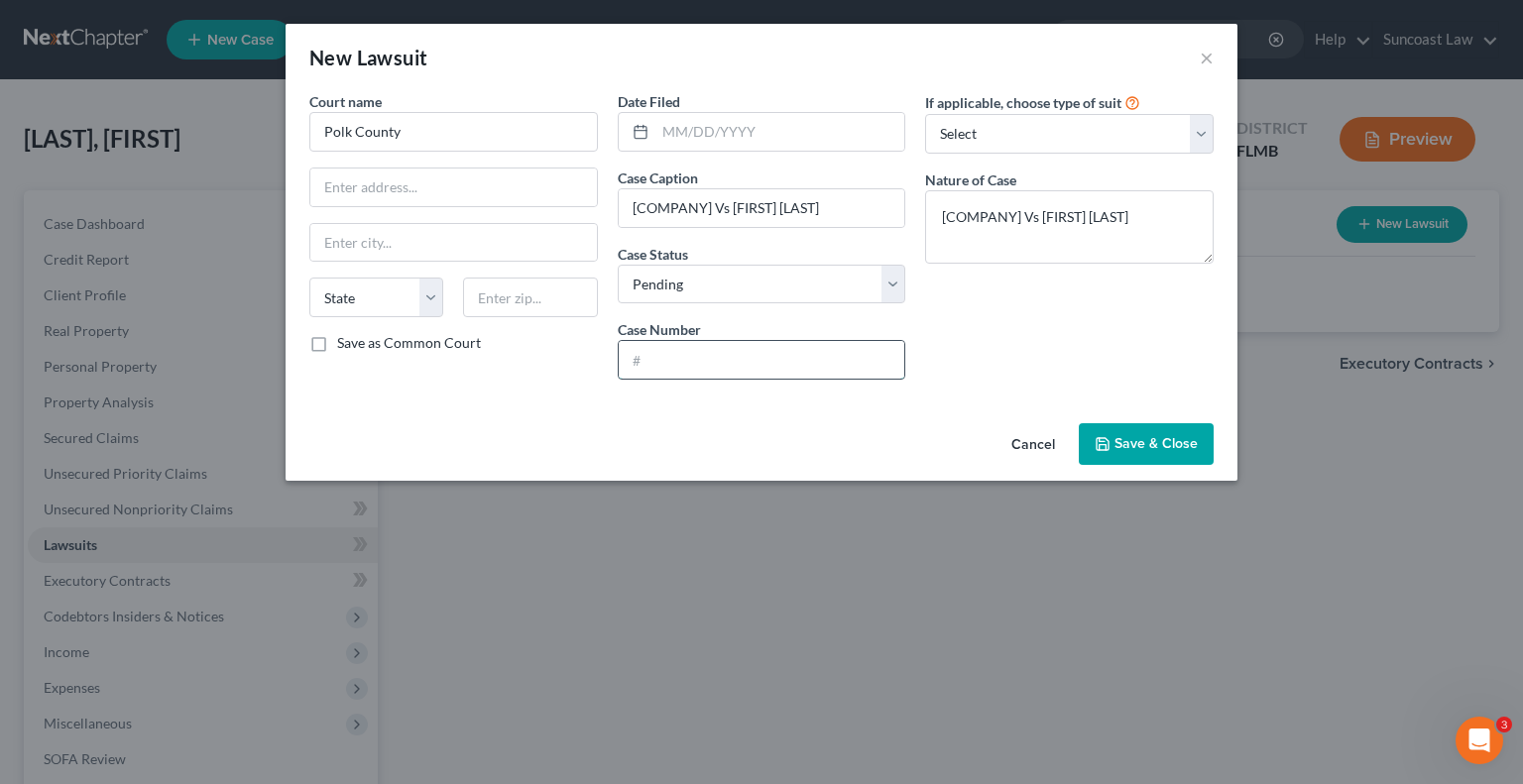 click at bounding box center [762, 360] 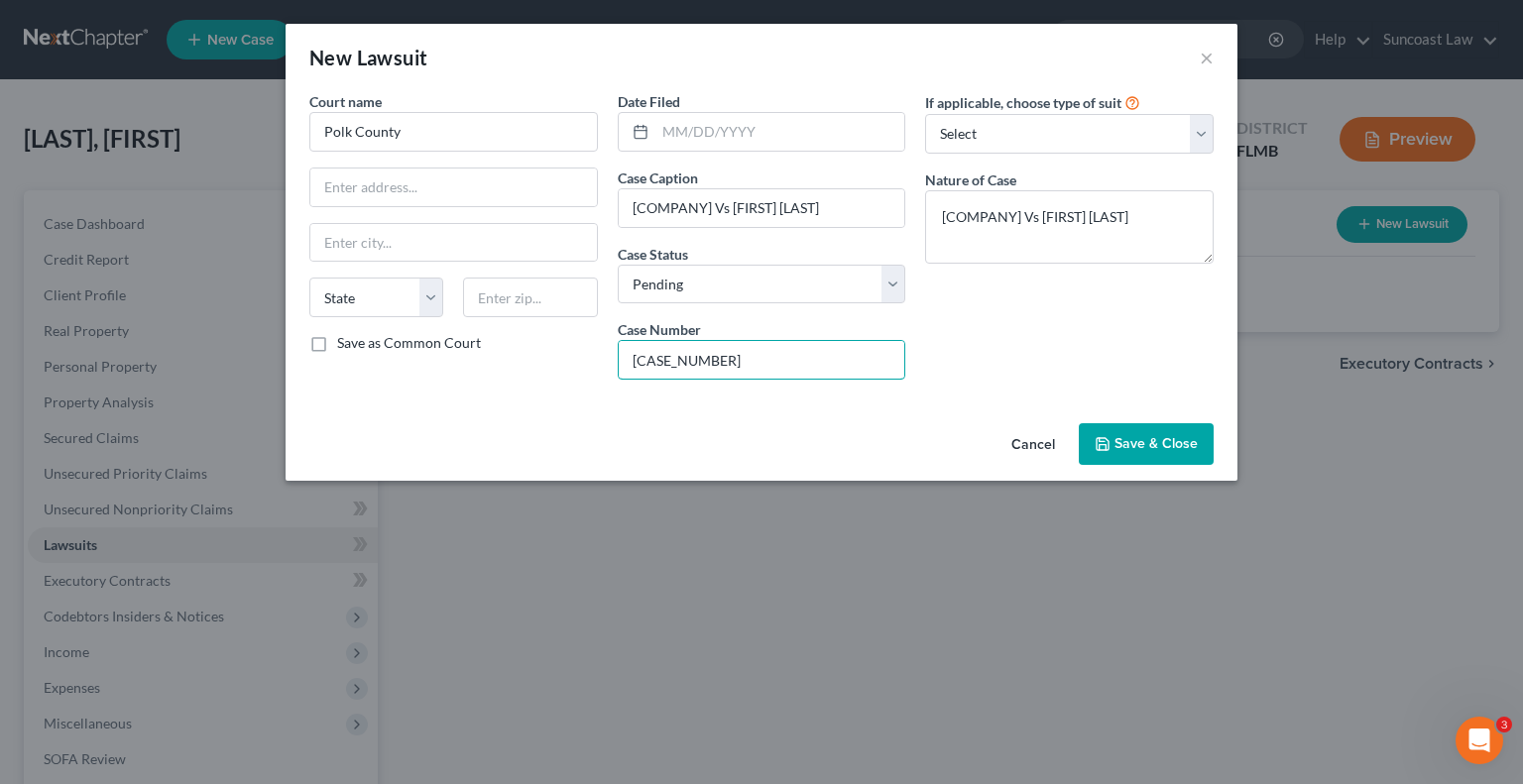 drag, startPoint x: 802, startPoint y: 358, endPoint x: 584, endPoint y: 368, distance: 218.22924 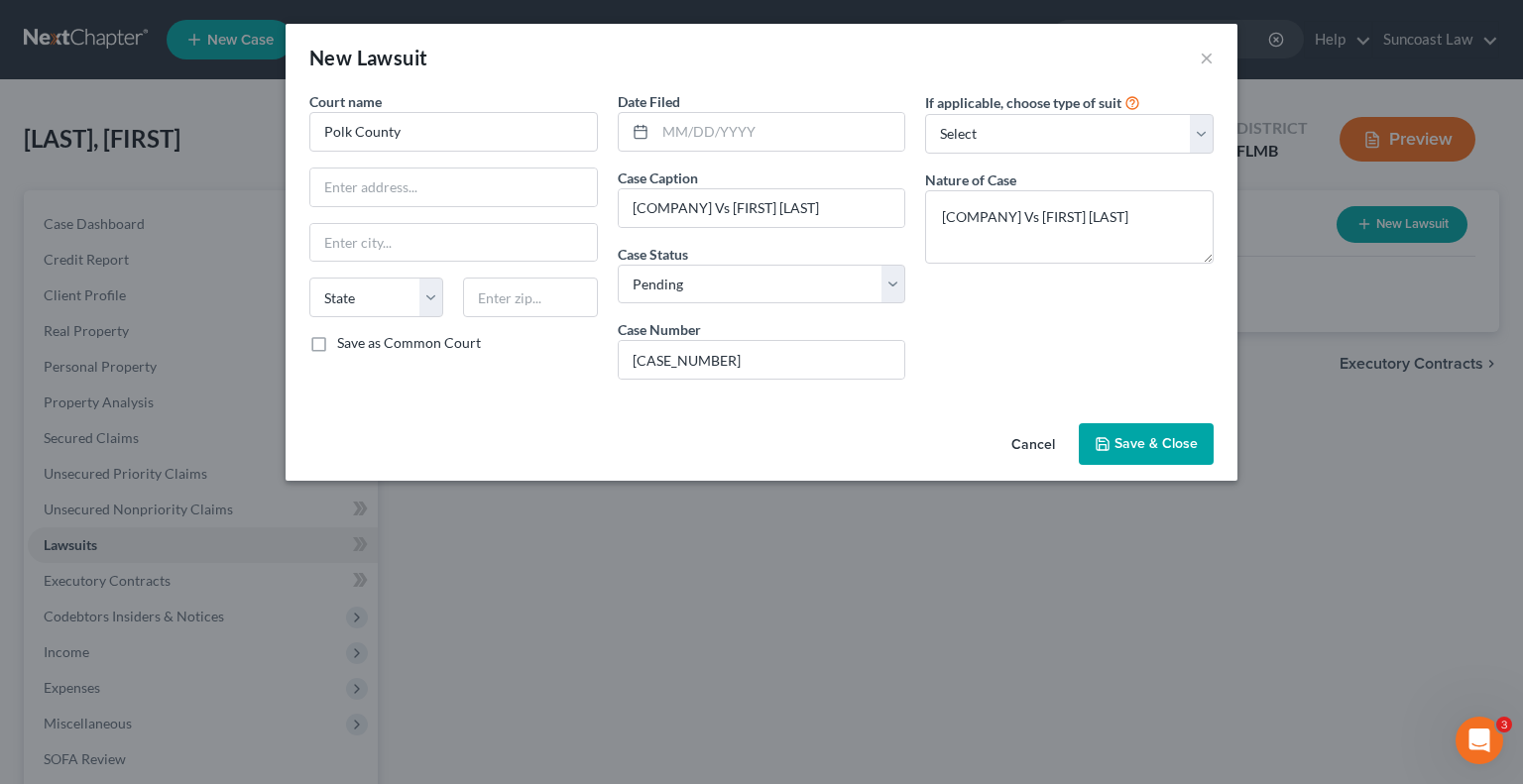 click on "Save & Close" at bounding box center [1156, 443] 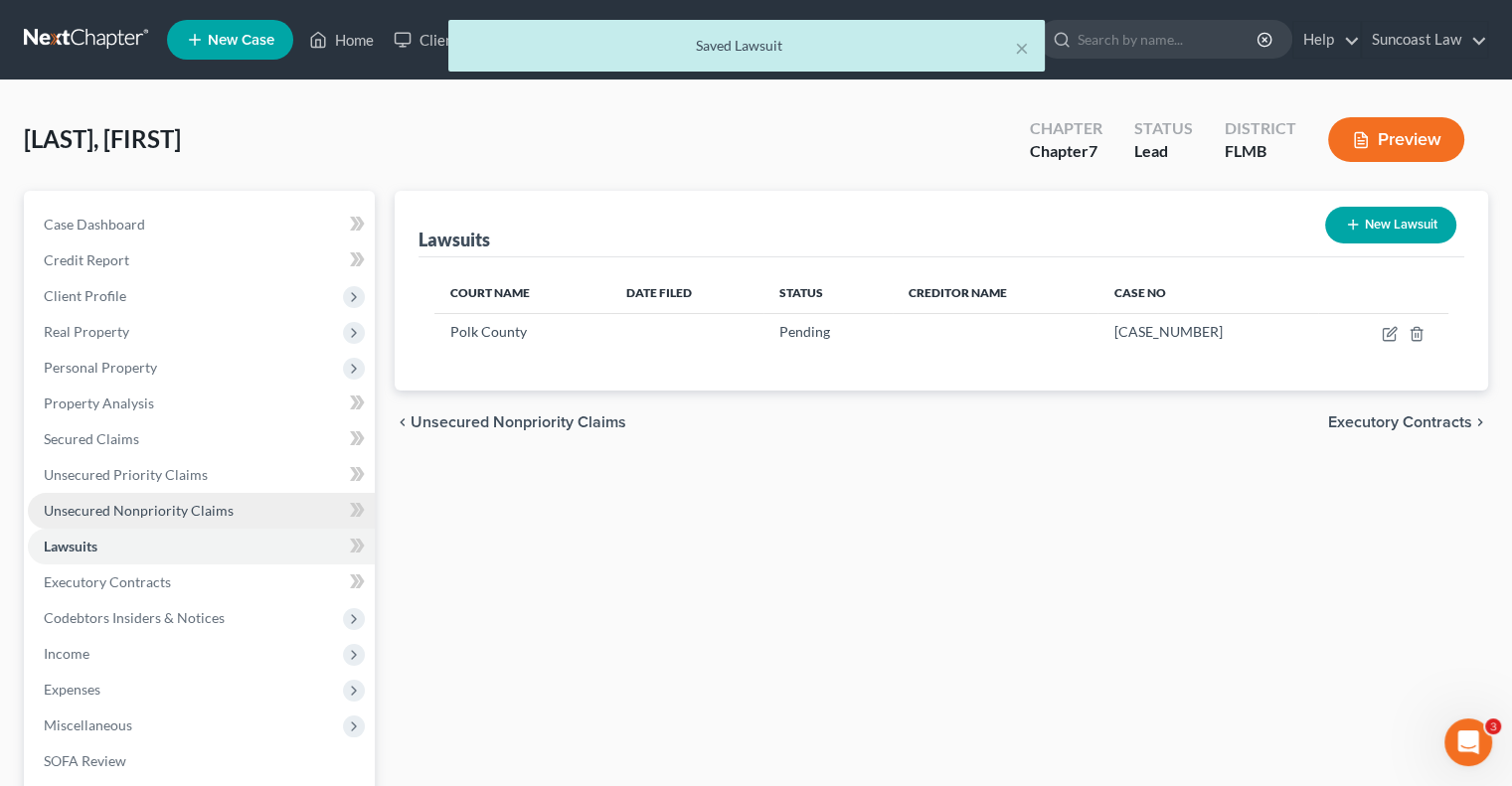 click on "Unsecured Nonpriority Claims" at bounding box center (201, 511) 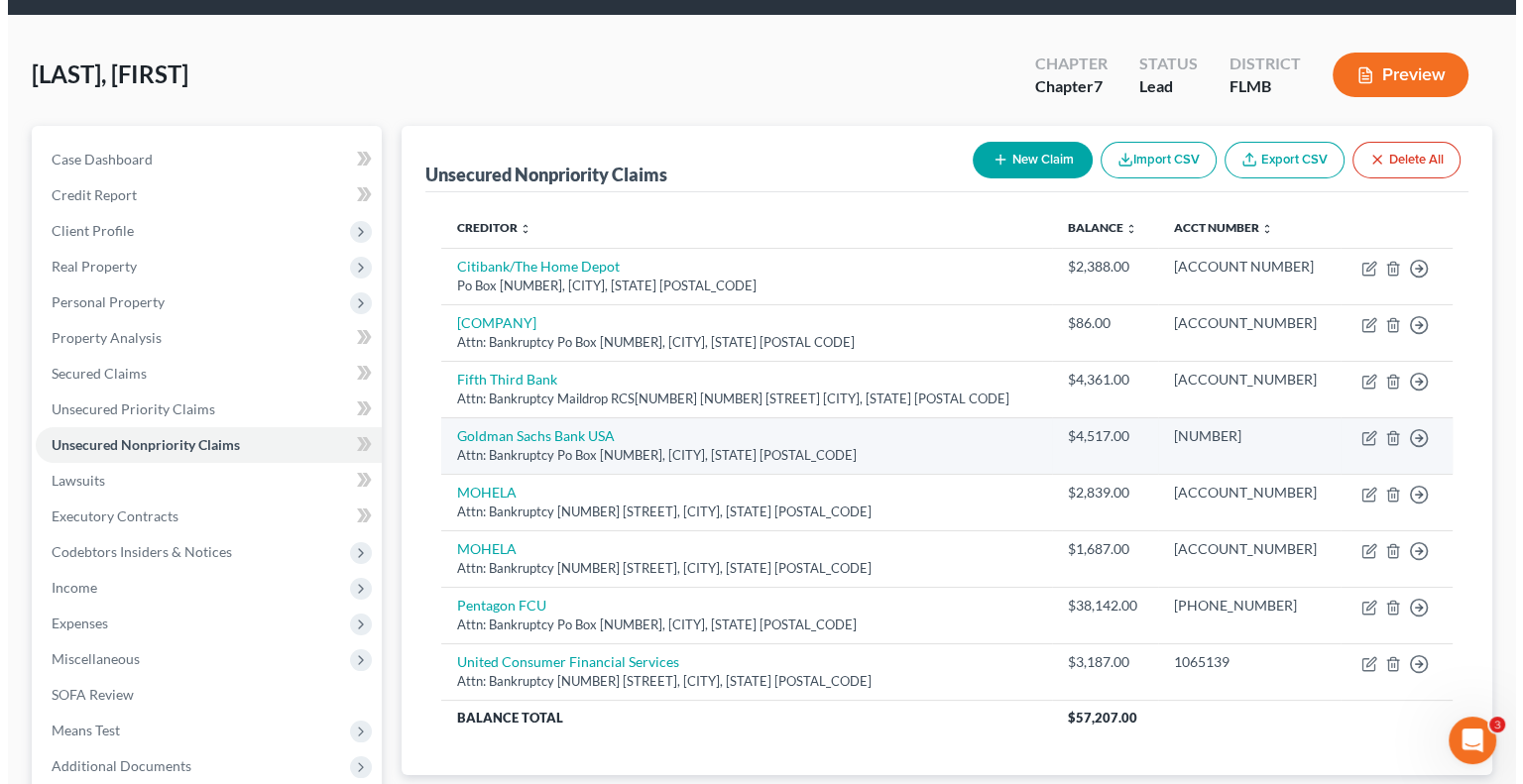 scroll, scrollTop: 99, scrollLeft: 0, axis: vertical 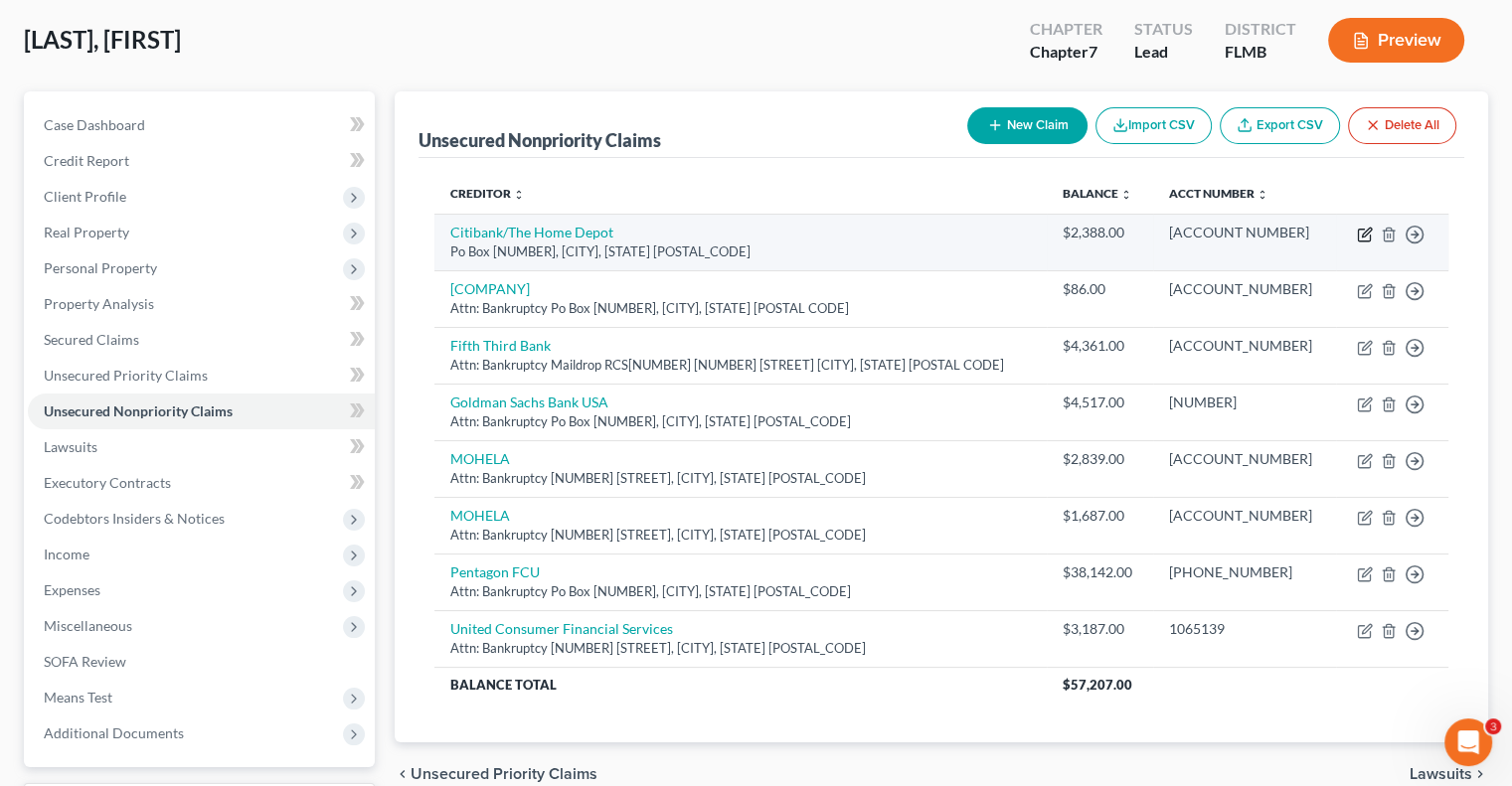 click 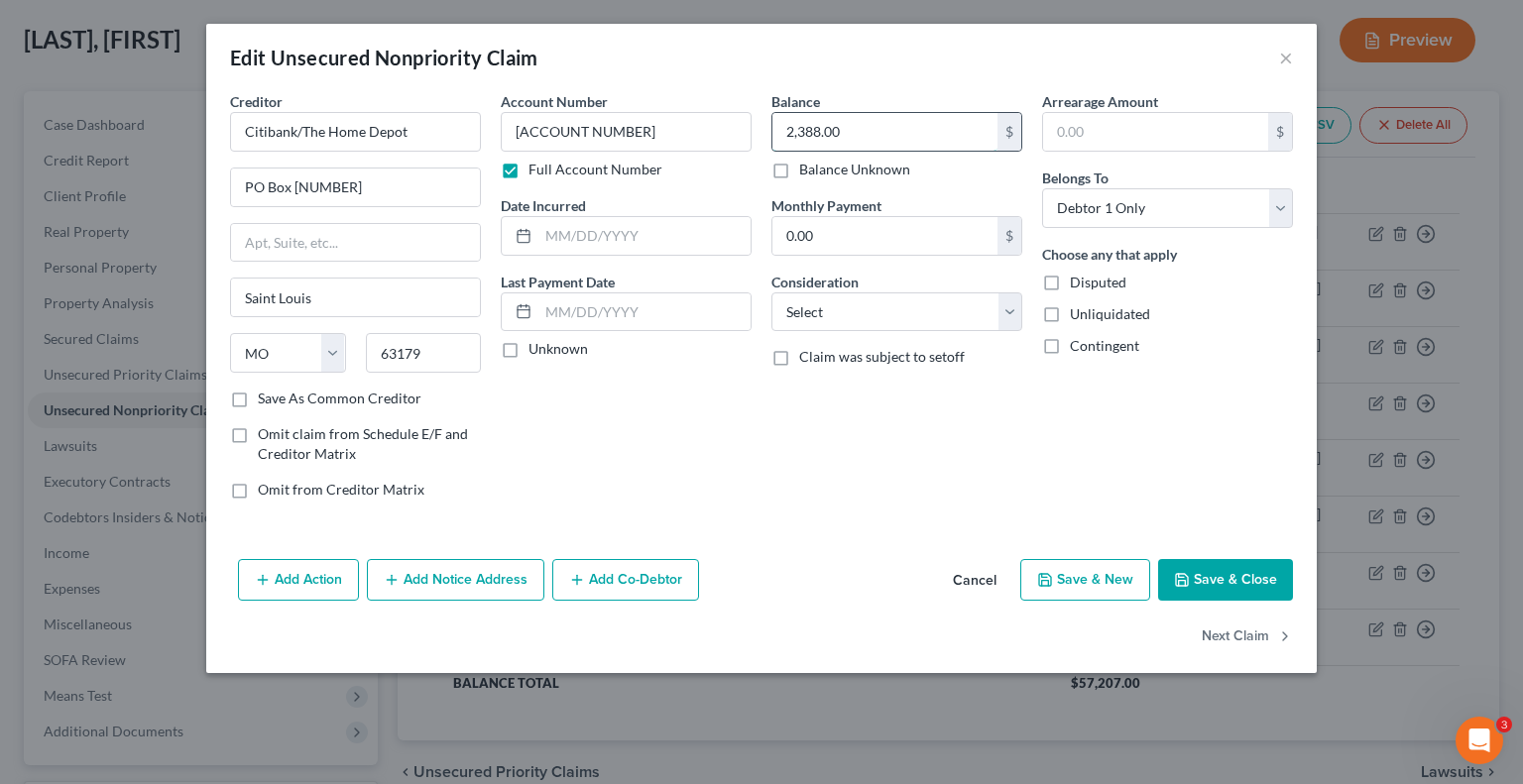 click on "2,388.00" at bounding box center (884, 132) 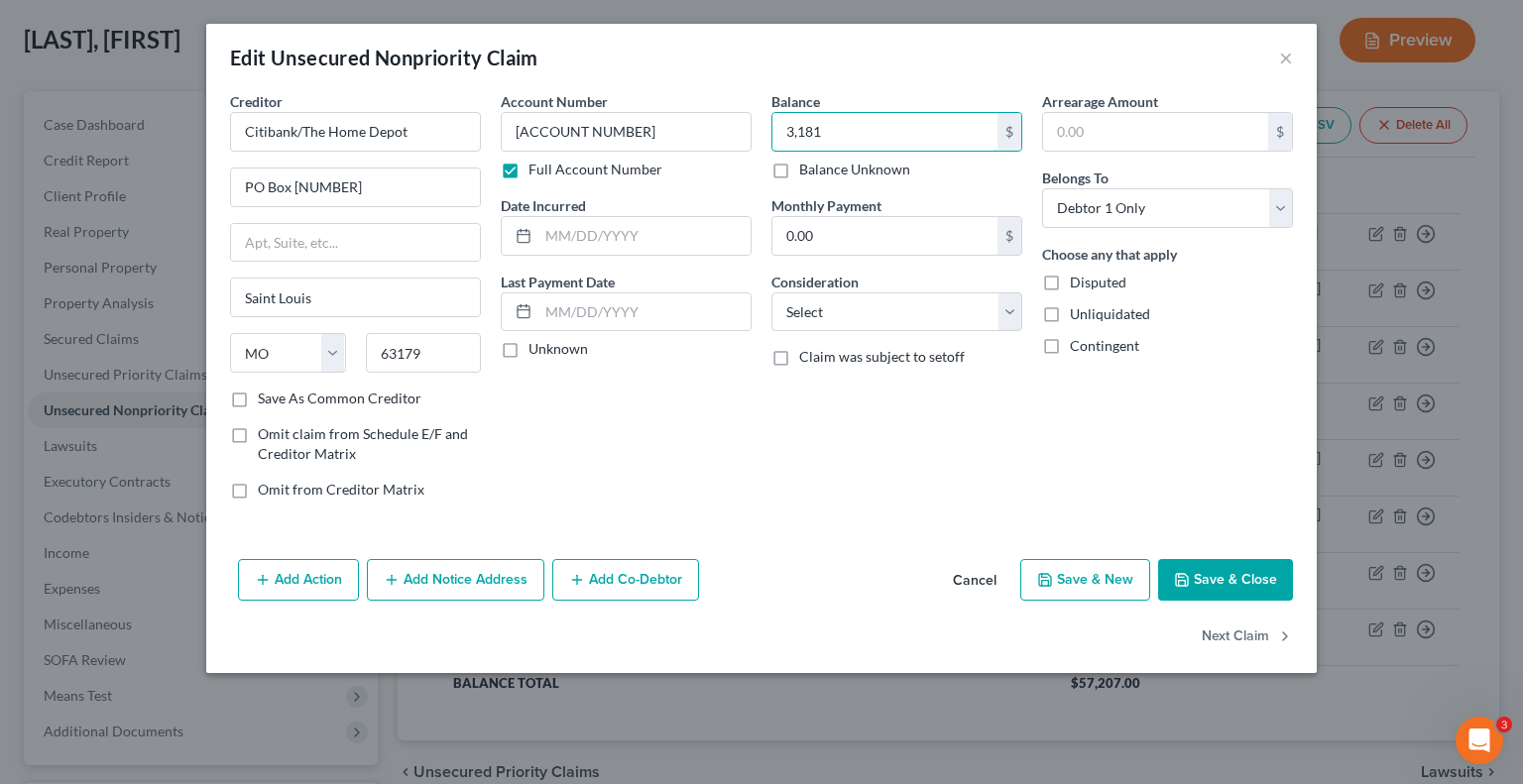 type on "3,181" 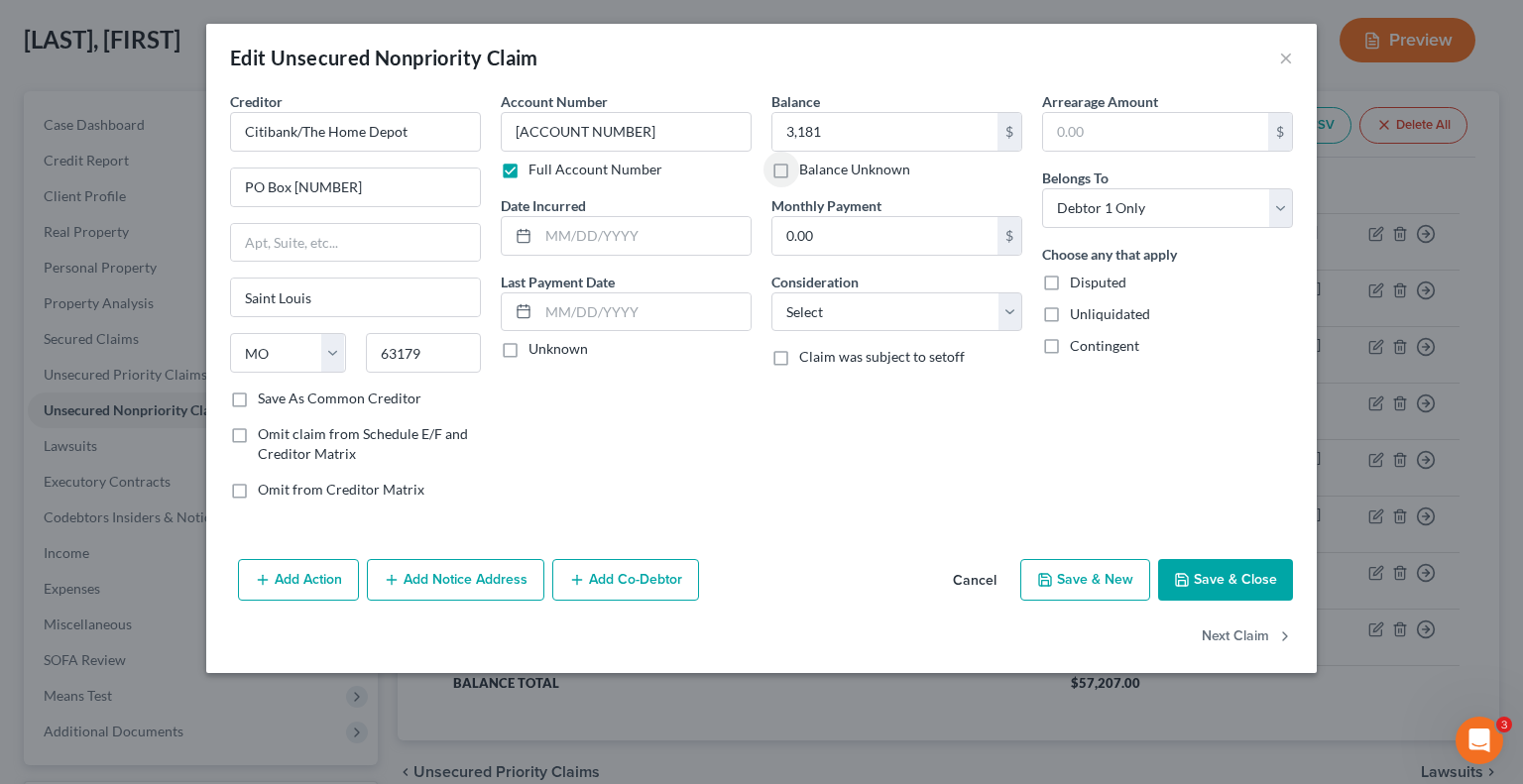 click on "Add Notice Address" at bounding box center [455, 580] 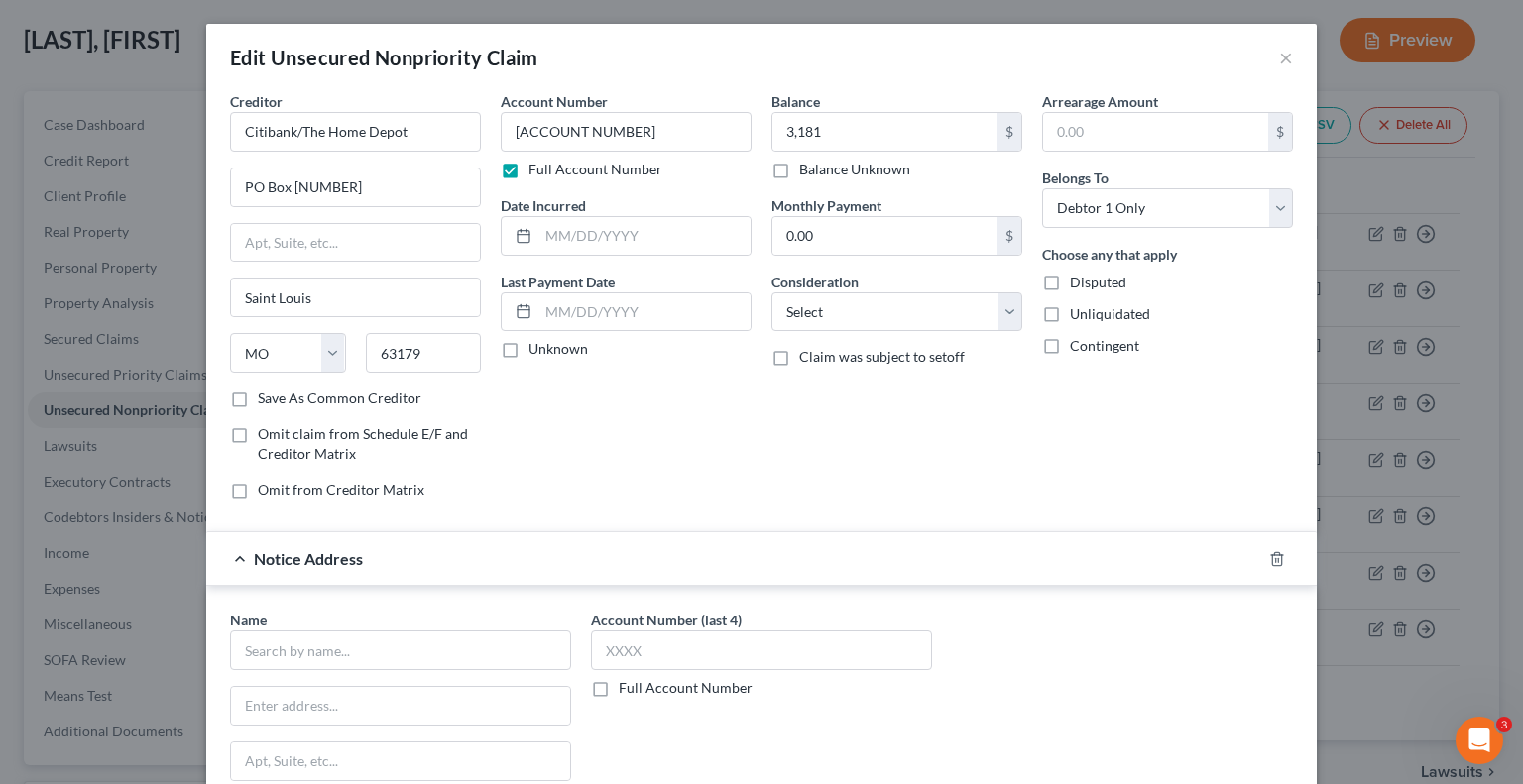 click on "Full Account Number" at bounding box center (685, 688) 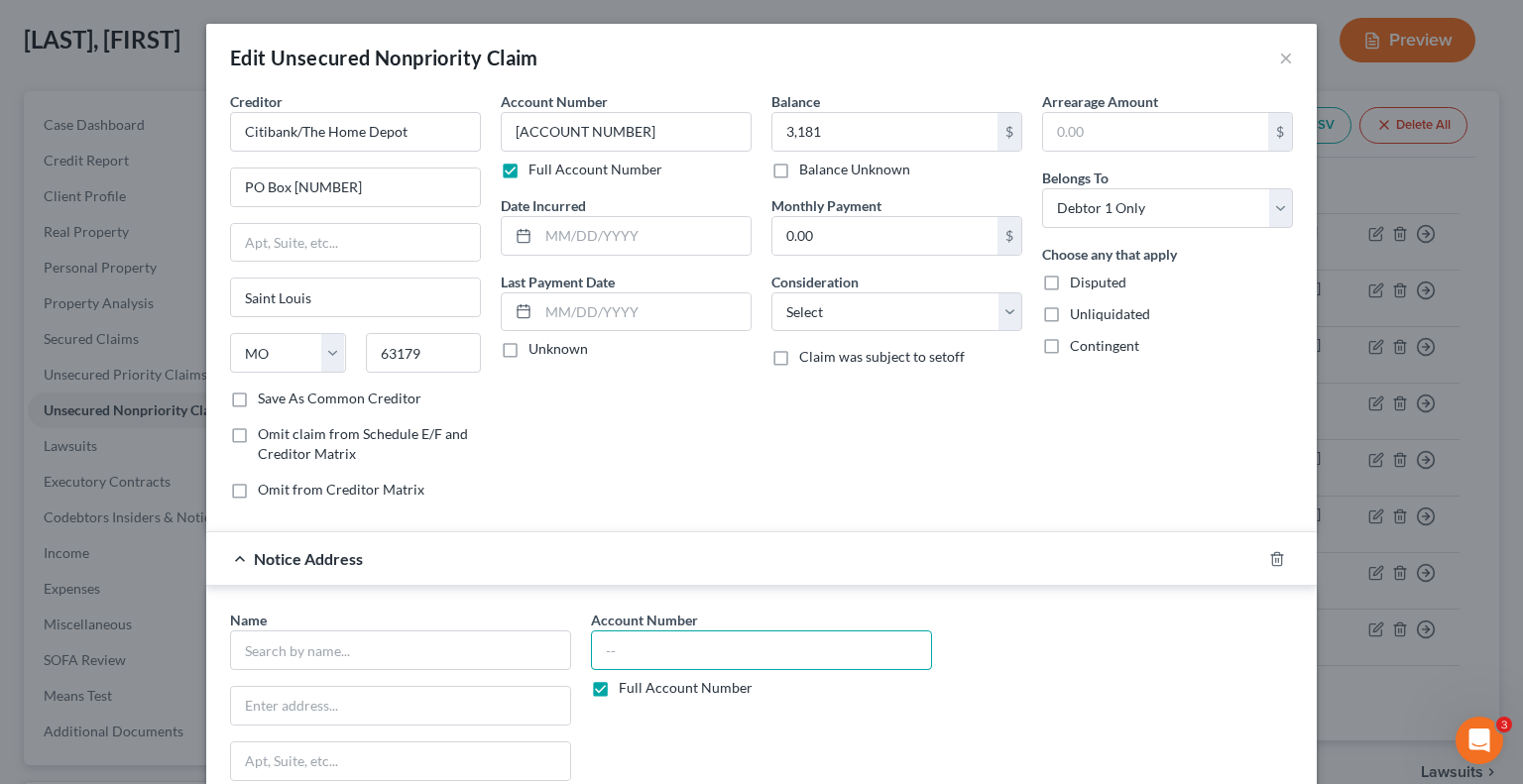 click at bounding box center [762, 650] 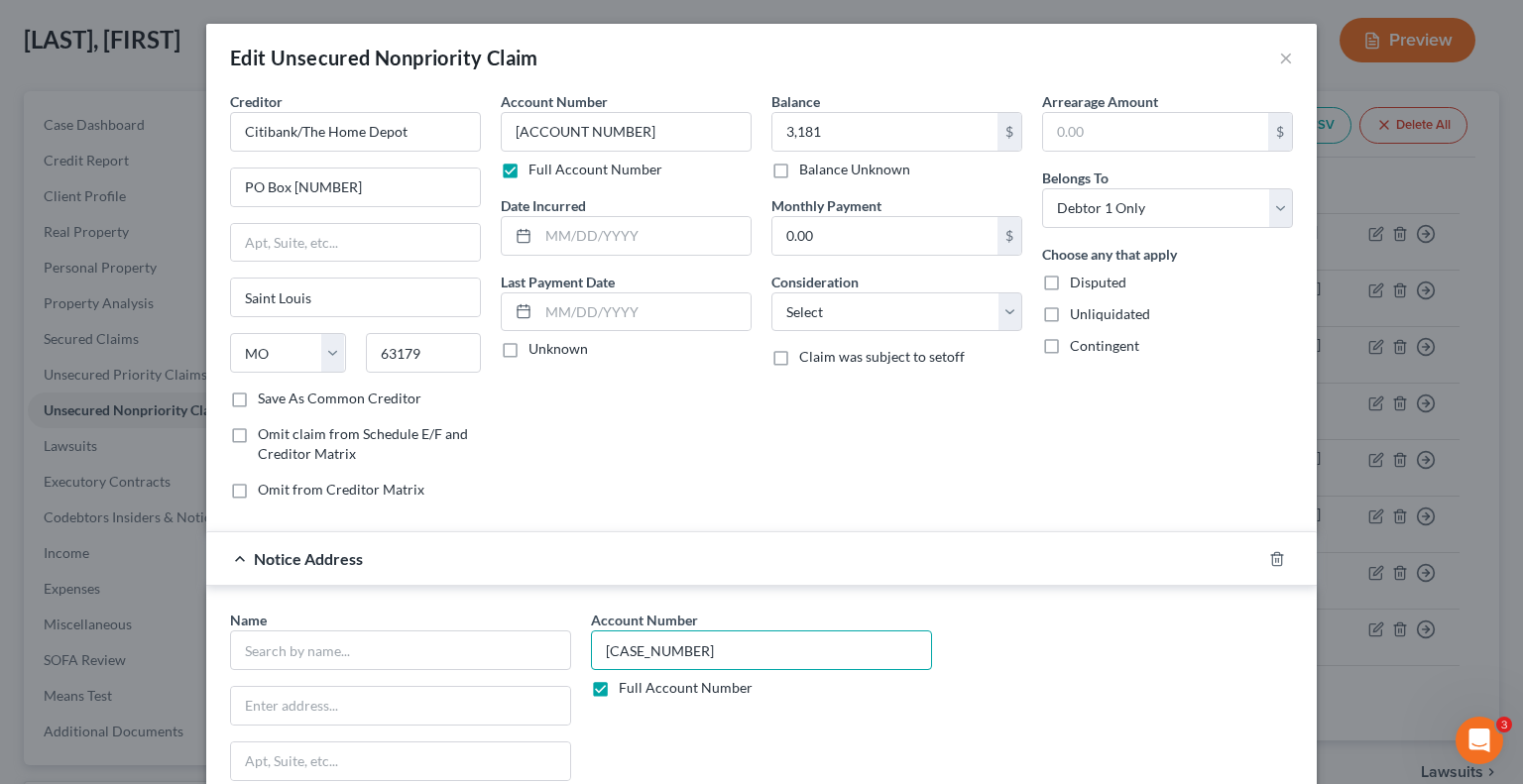 type on "[CASE_NUMBER]" 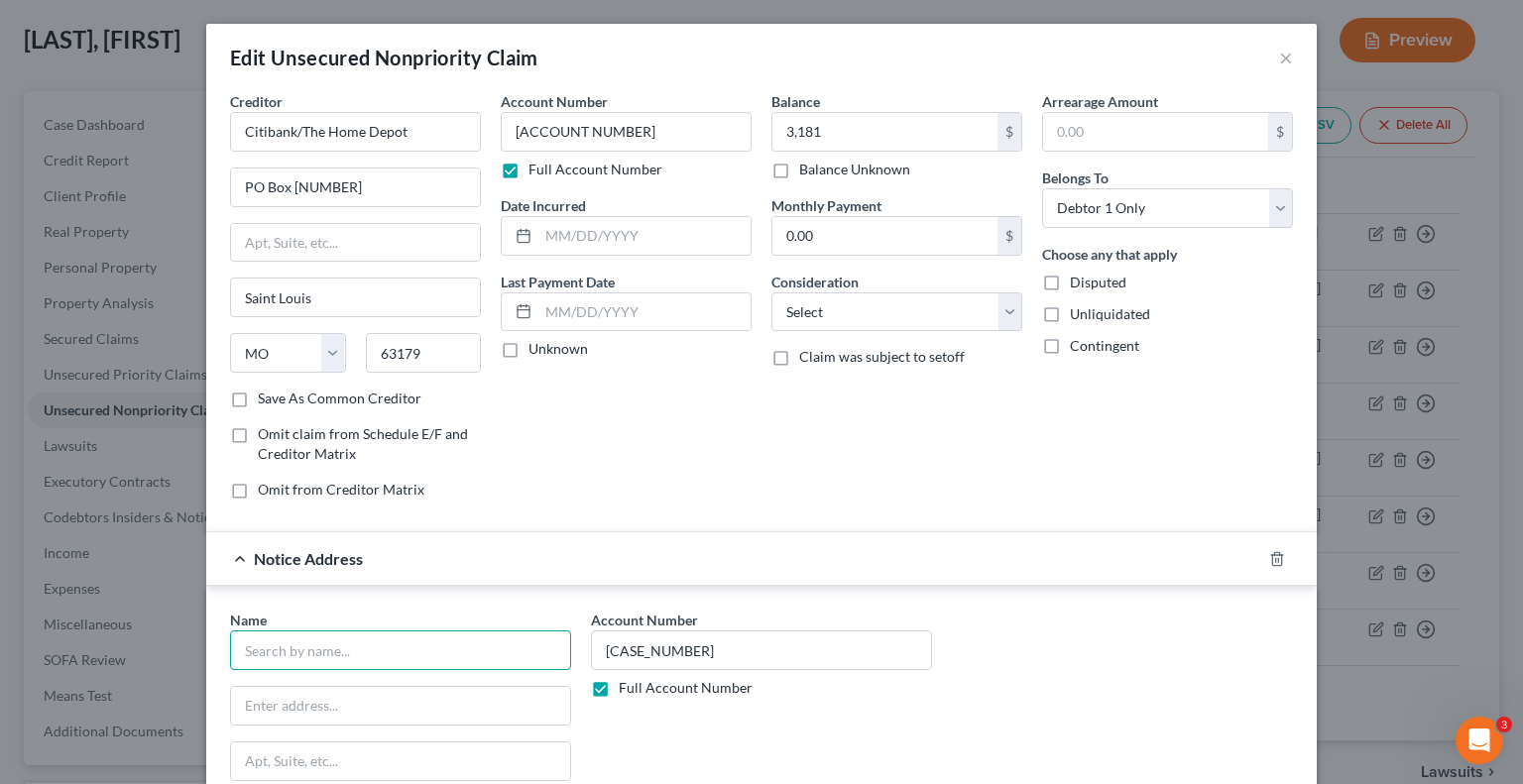 click at bounding box center (401, 650) 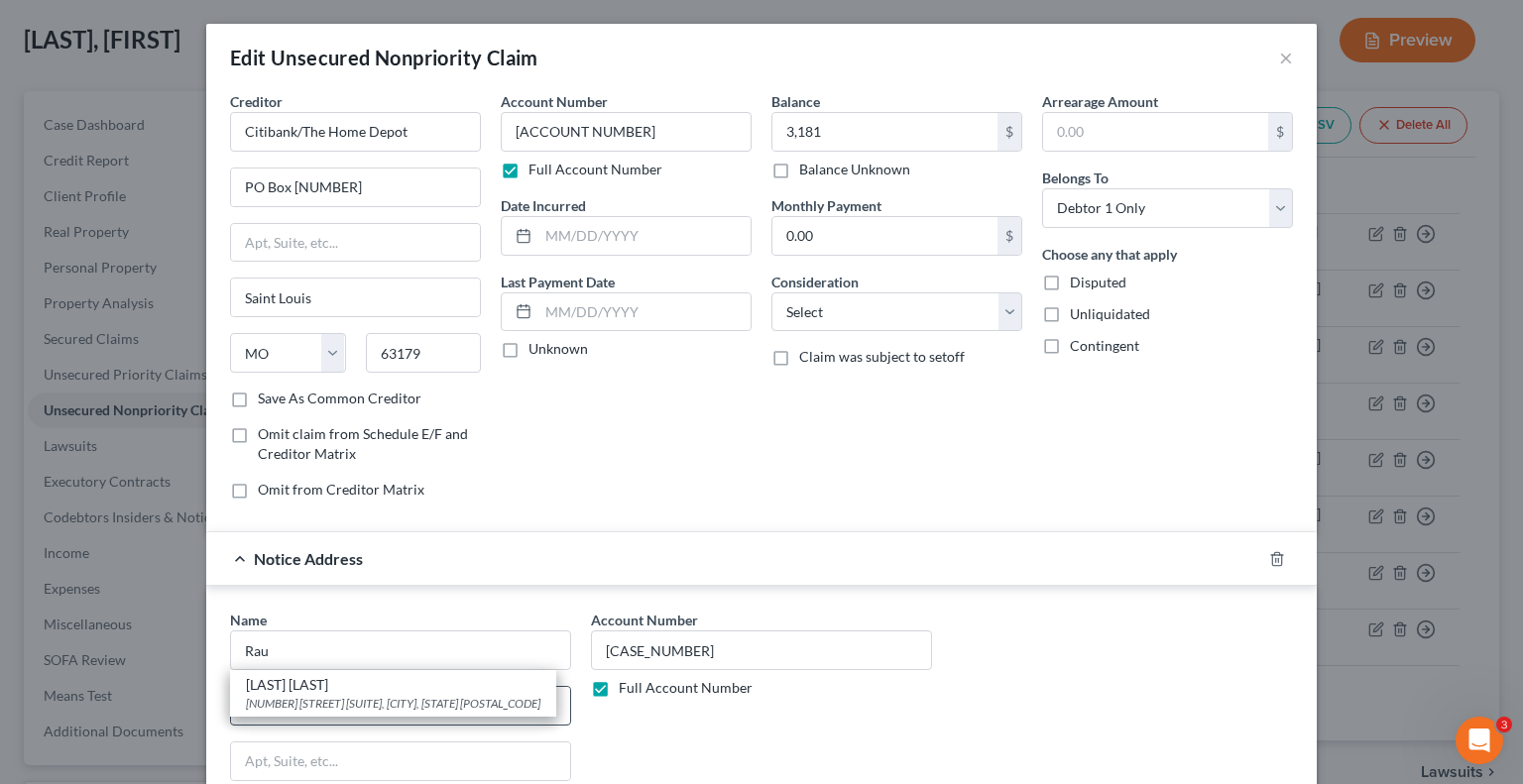 click on "[NUMBER] [STREET] [SUITE], [CITY], [STATE] [POSTAL_CODE]" at bounding box center [393, 703] 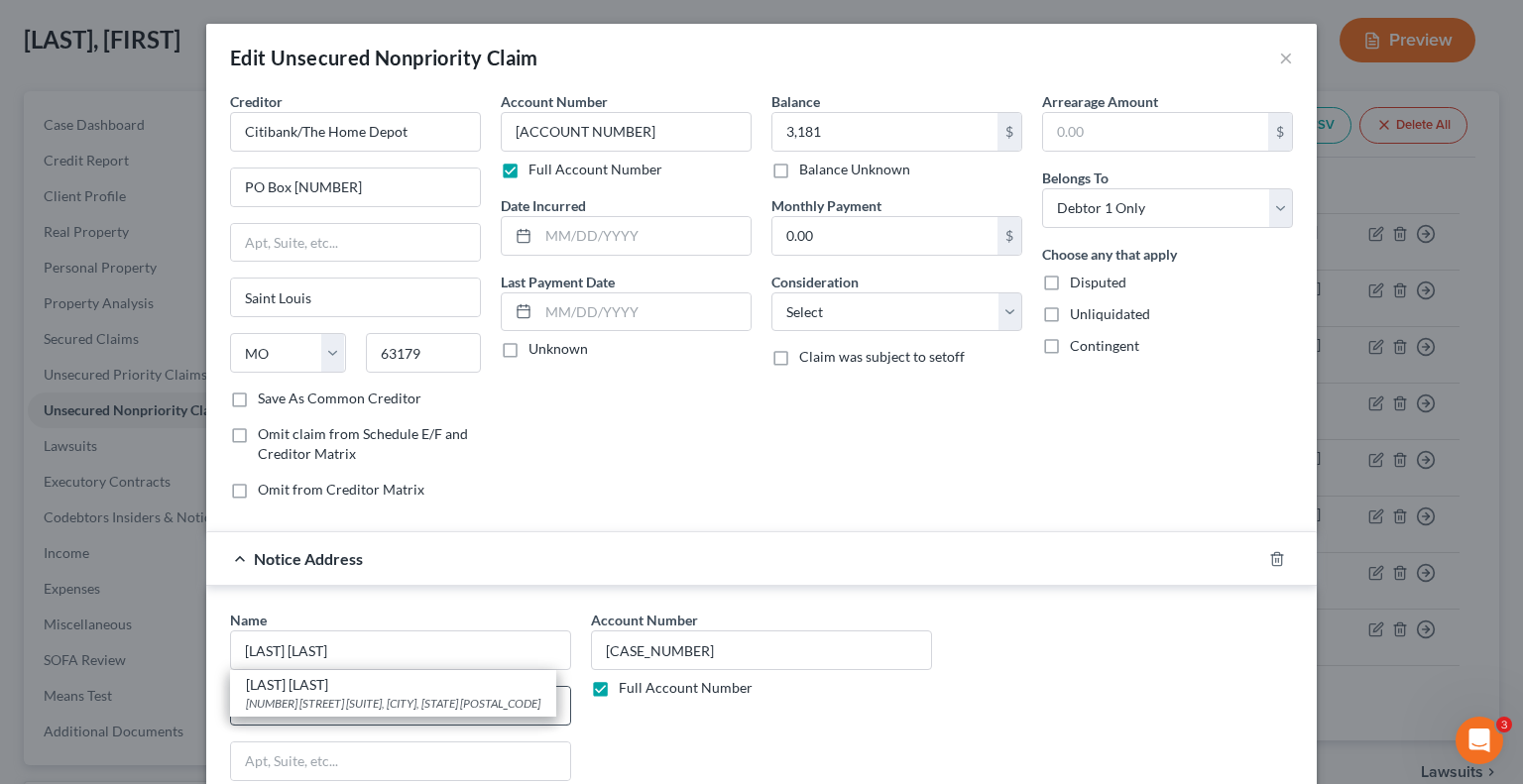 type on "[NUMBER] [STREET]" 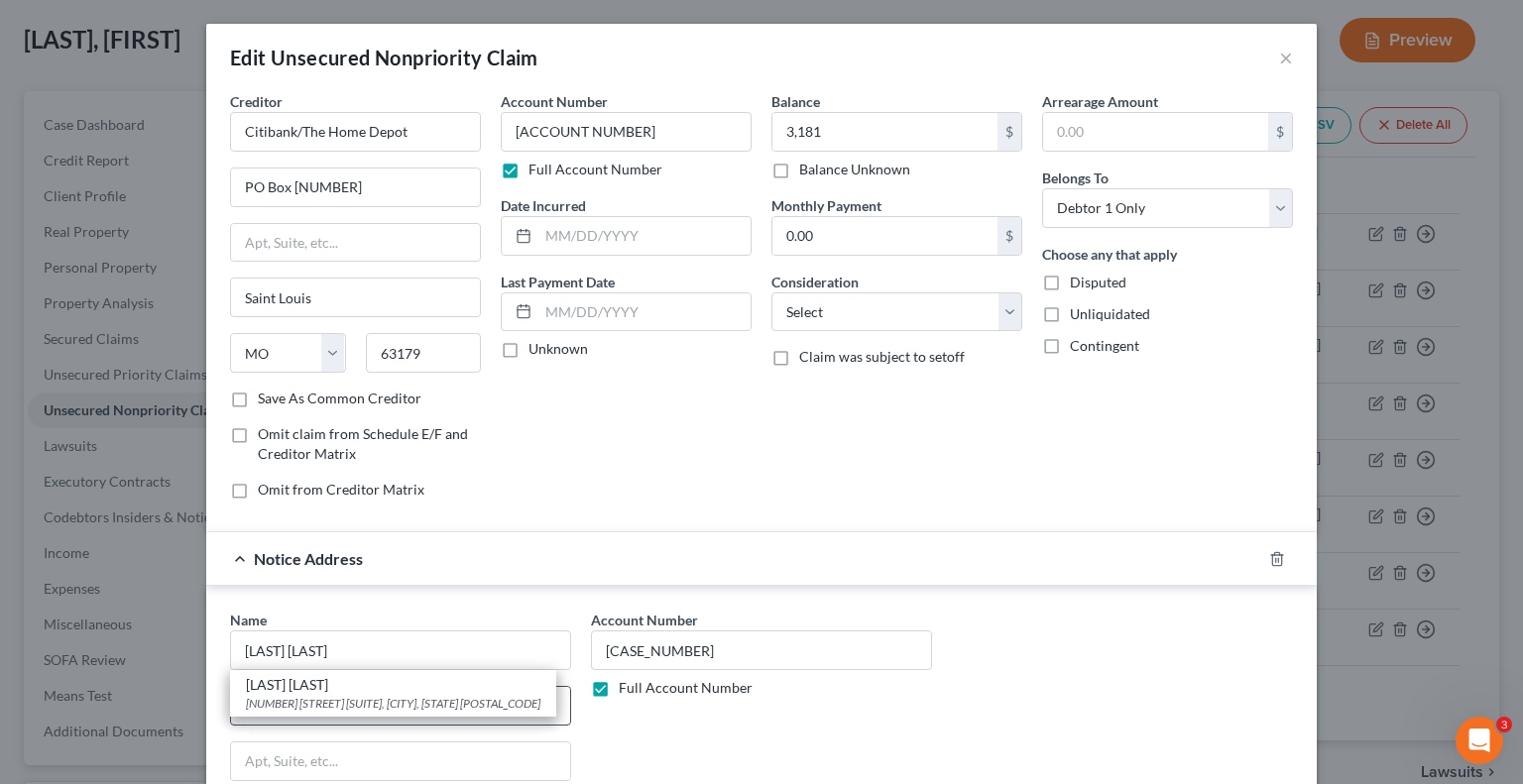 type on "Suite [NUMBER]" 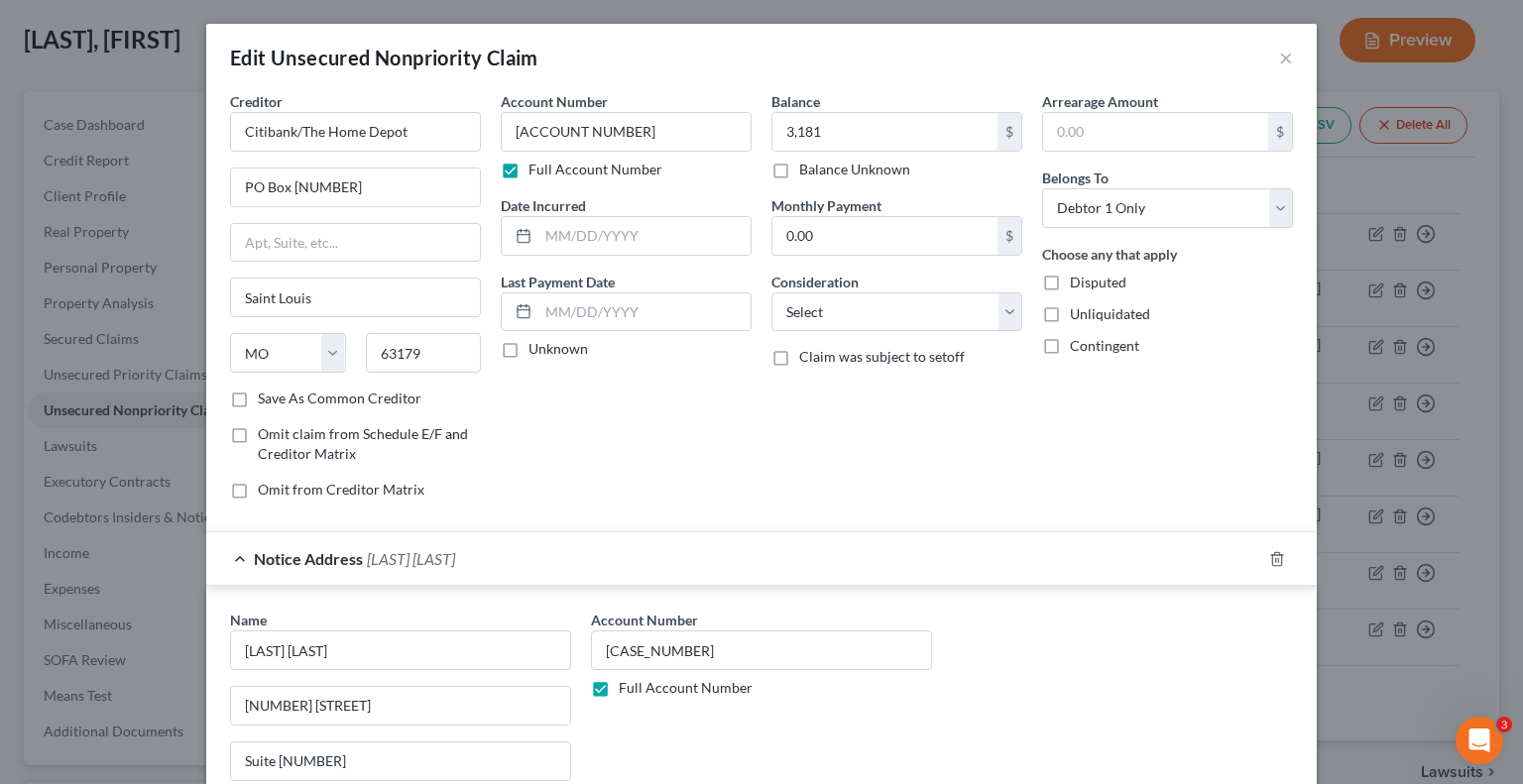 drag, startPoint x: 1111, startPoint y: 624, endPoint x: 1099, endPoint y: 632, distance: 14.422205 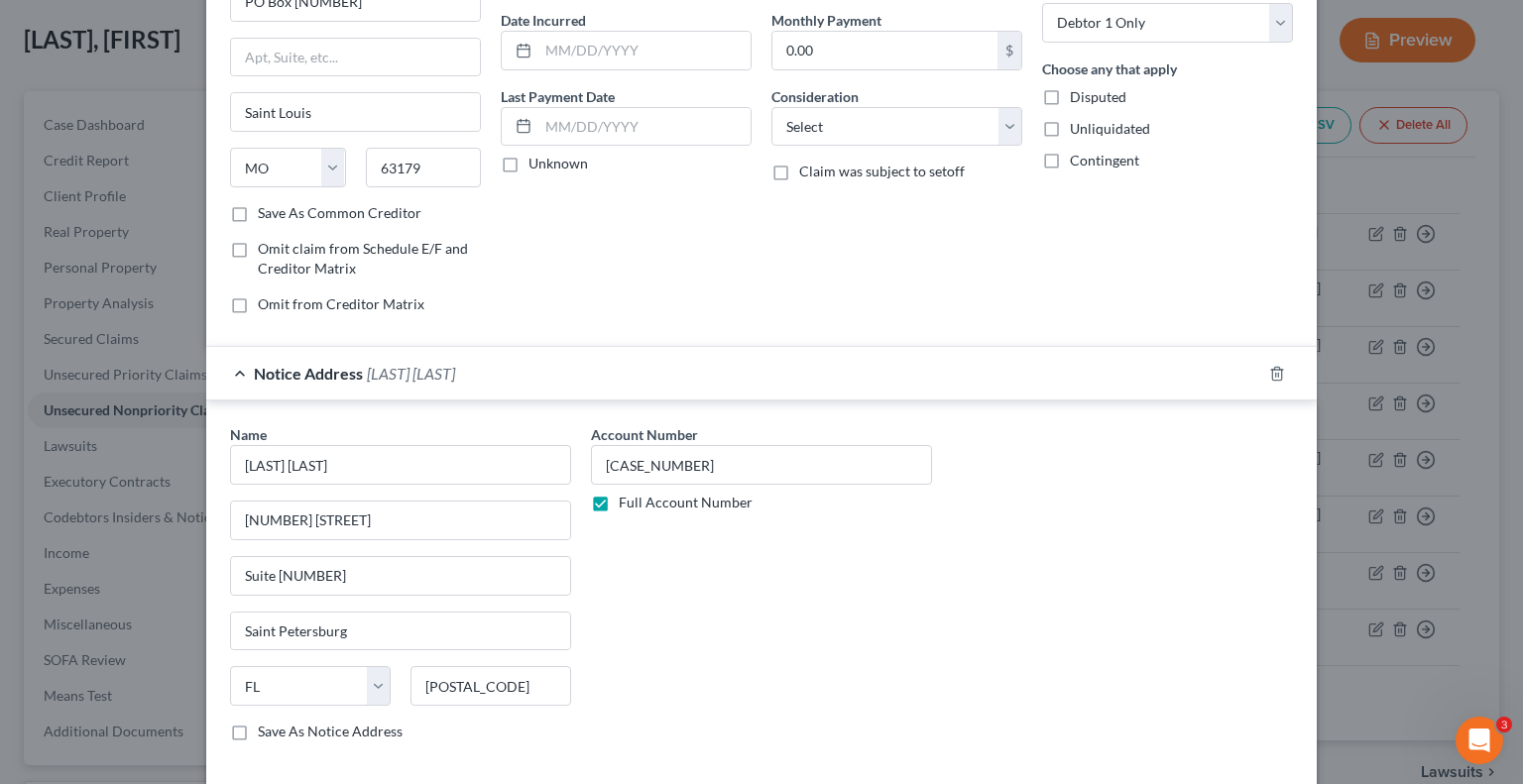 scroll, scrollTop: 336, scrollLeft: 0, axis: vertical 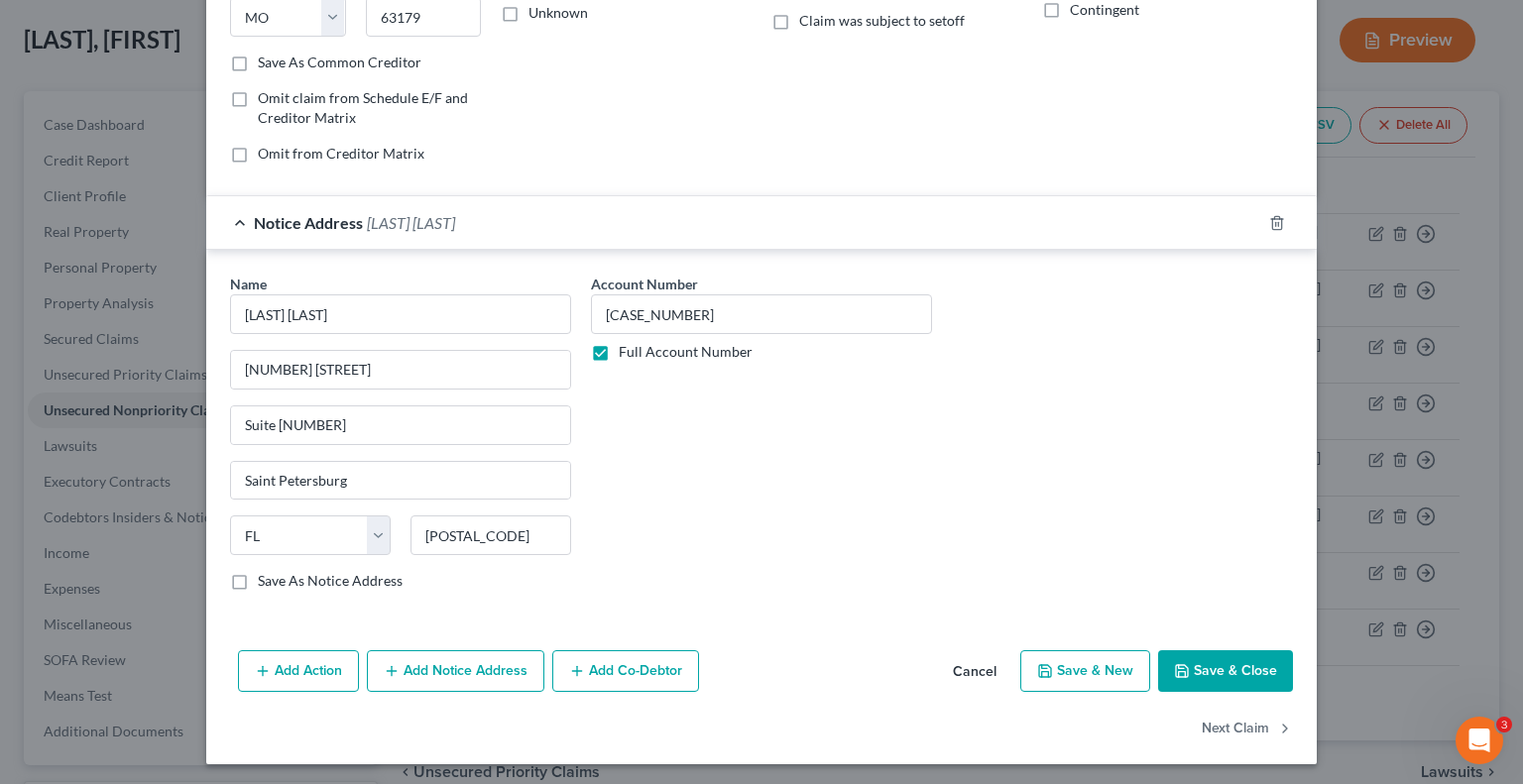 click on "Save & New" at bounding box center (1085, 671) 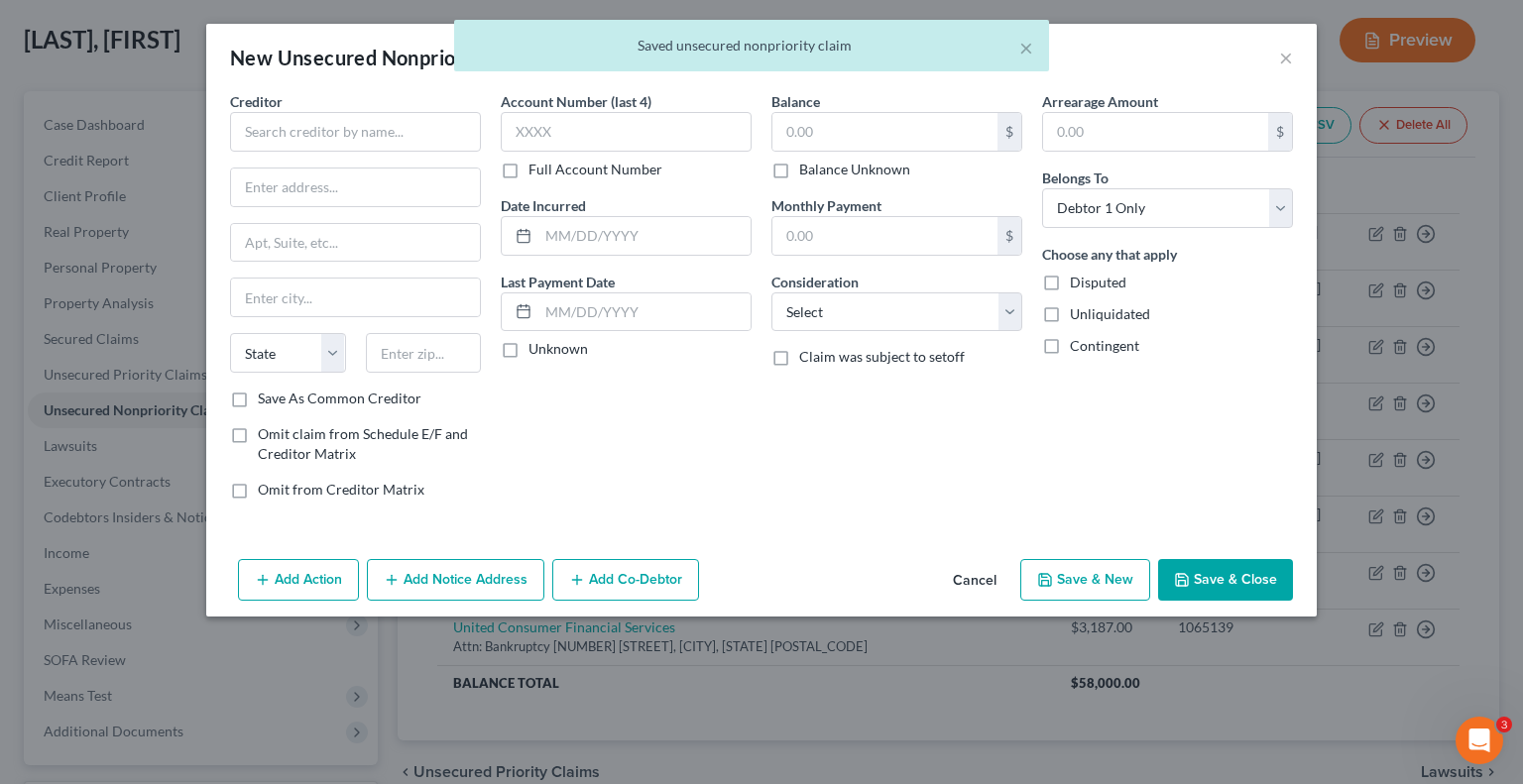 scroll, scrollTop: 0, scrollLeft: 0, axis: both 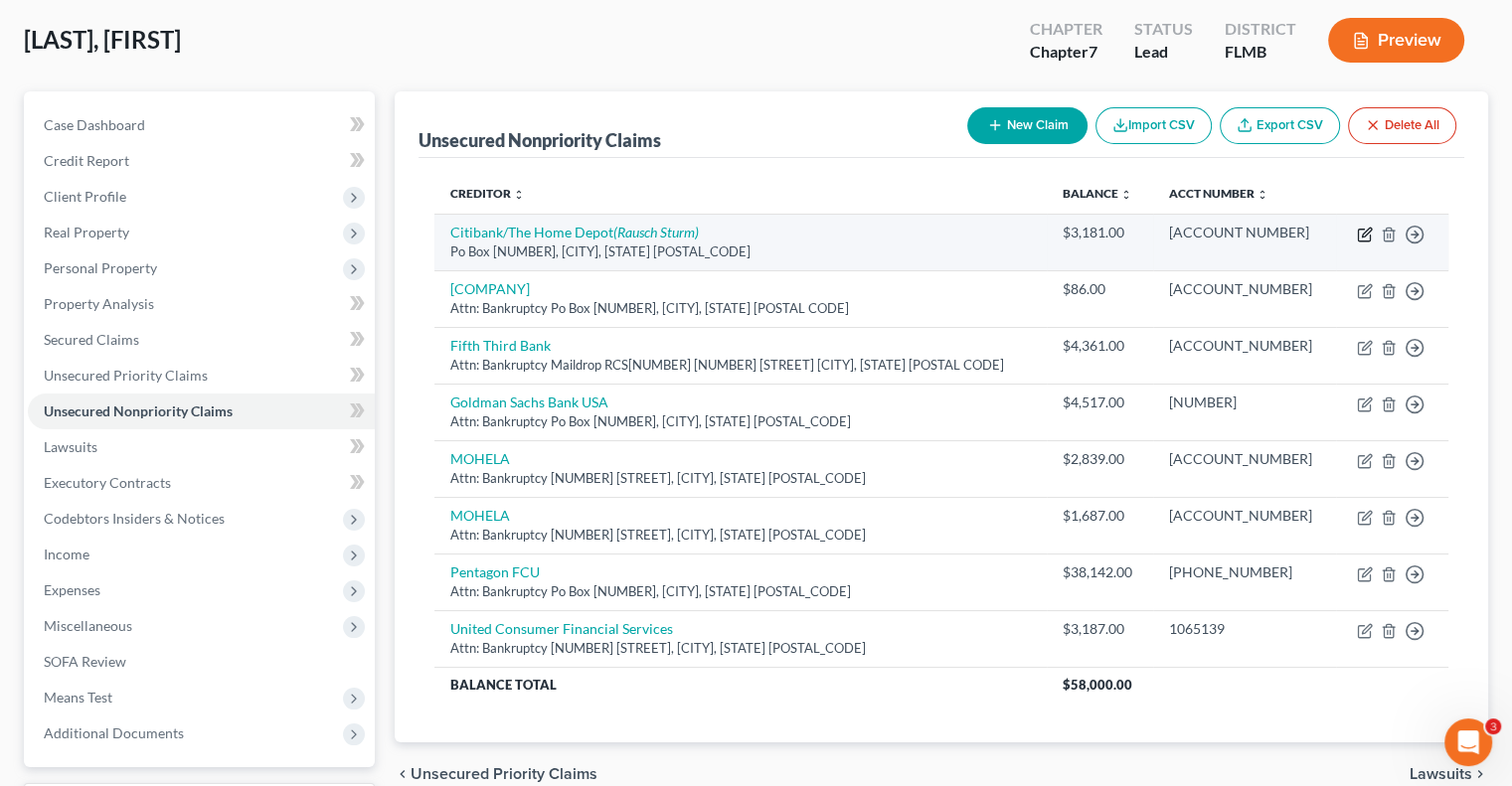 click 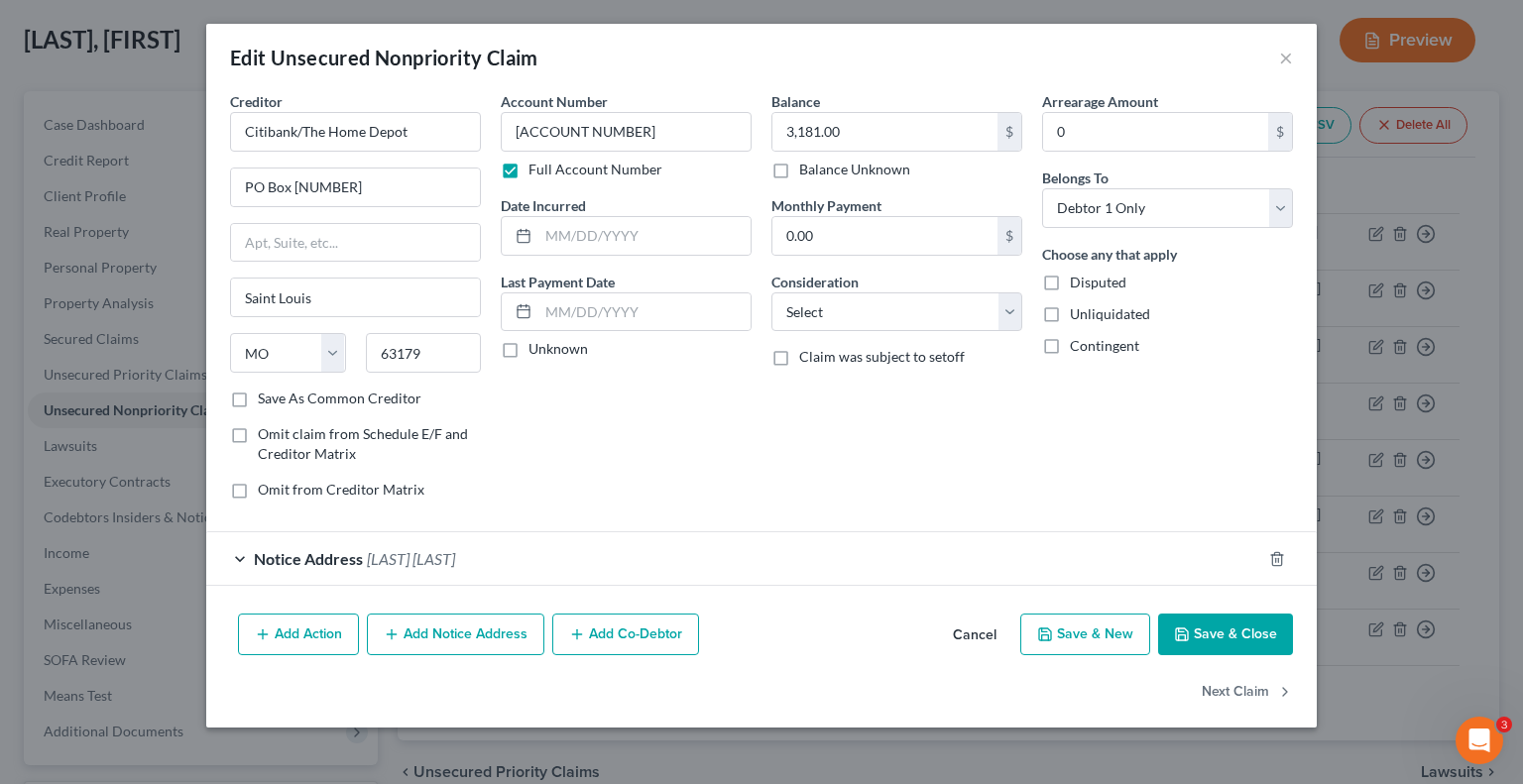 click on "Add Notice Address" at bounding box center [455, 634] 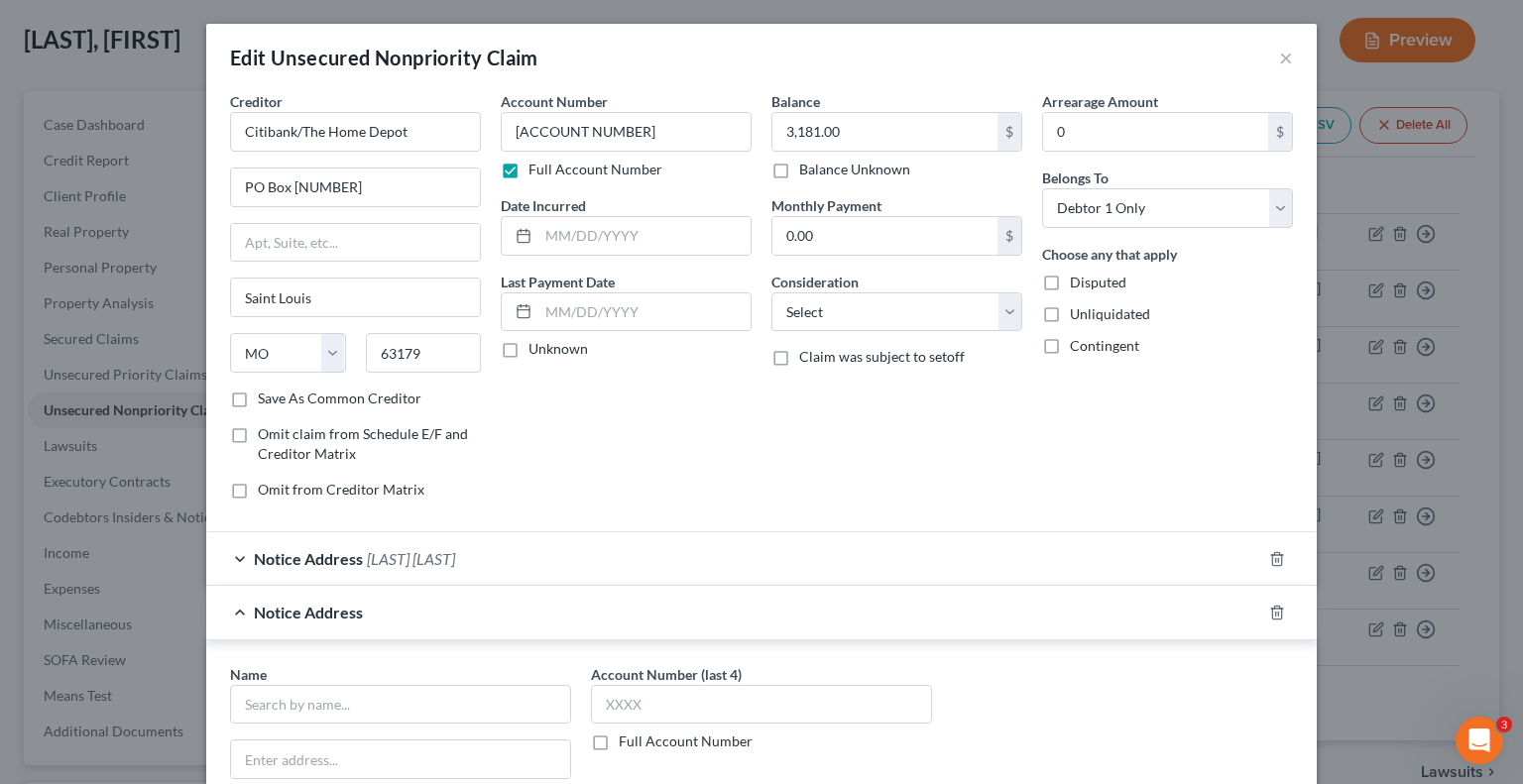 drag, startPoint x: 1099, startPoint y: 688, endPoint x: 1055, endPoint y: 692, distance: 44.181444 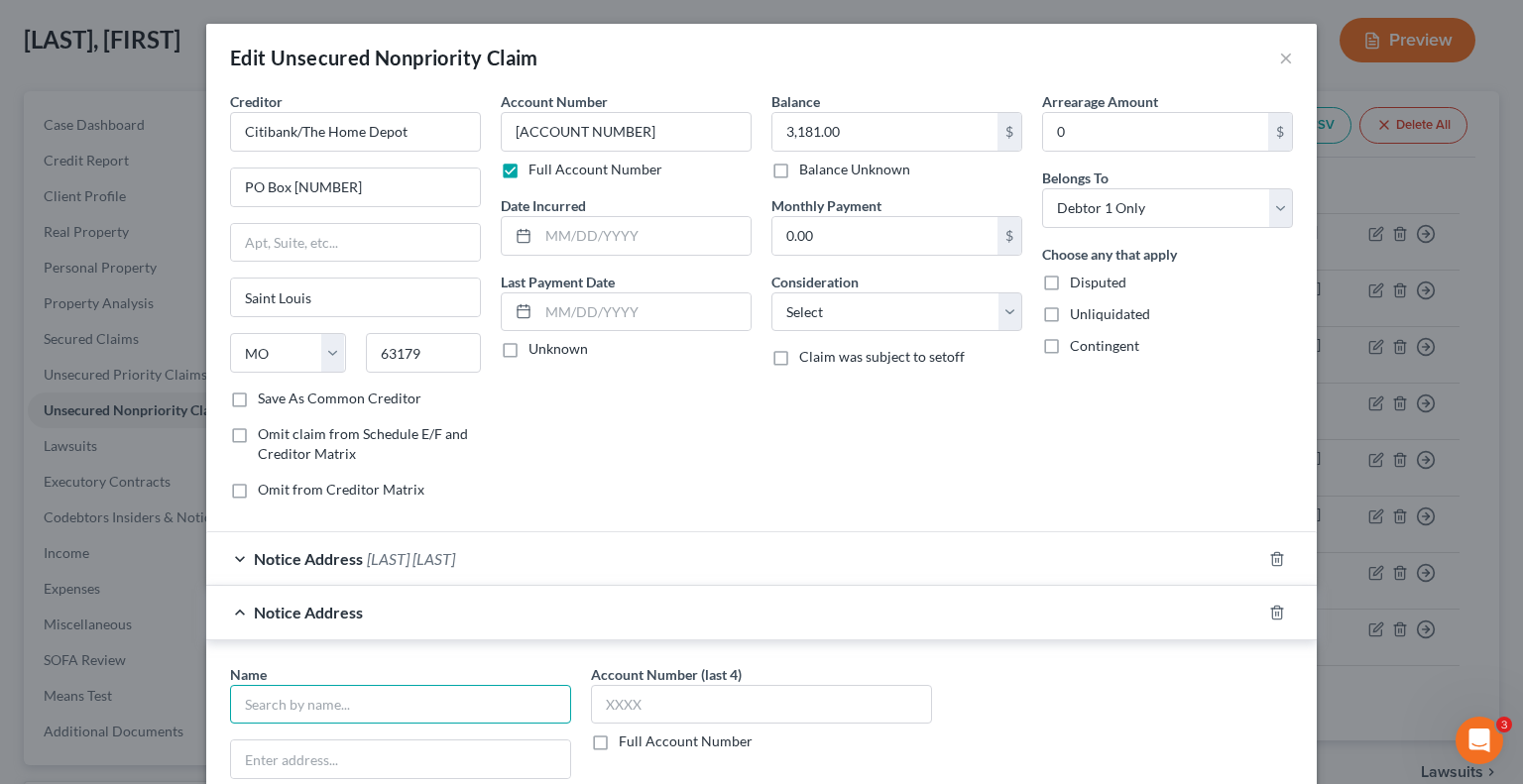 click at bounding box center (401, 705) 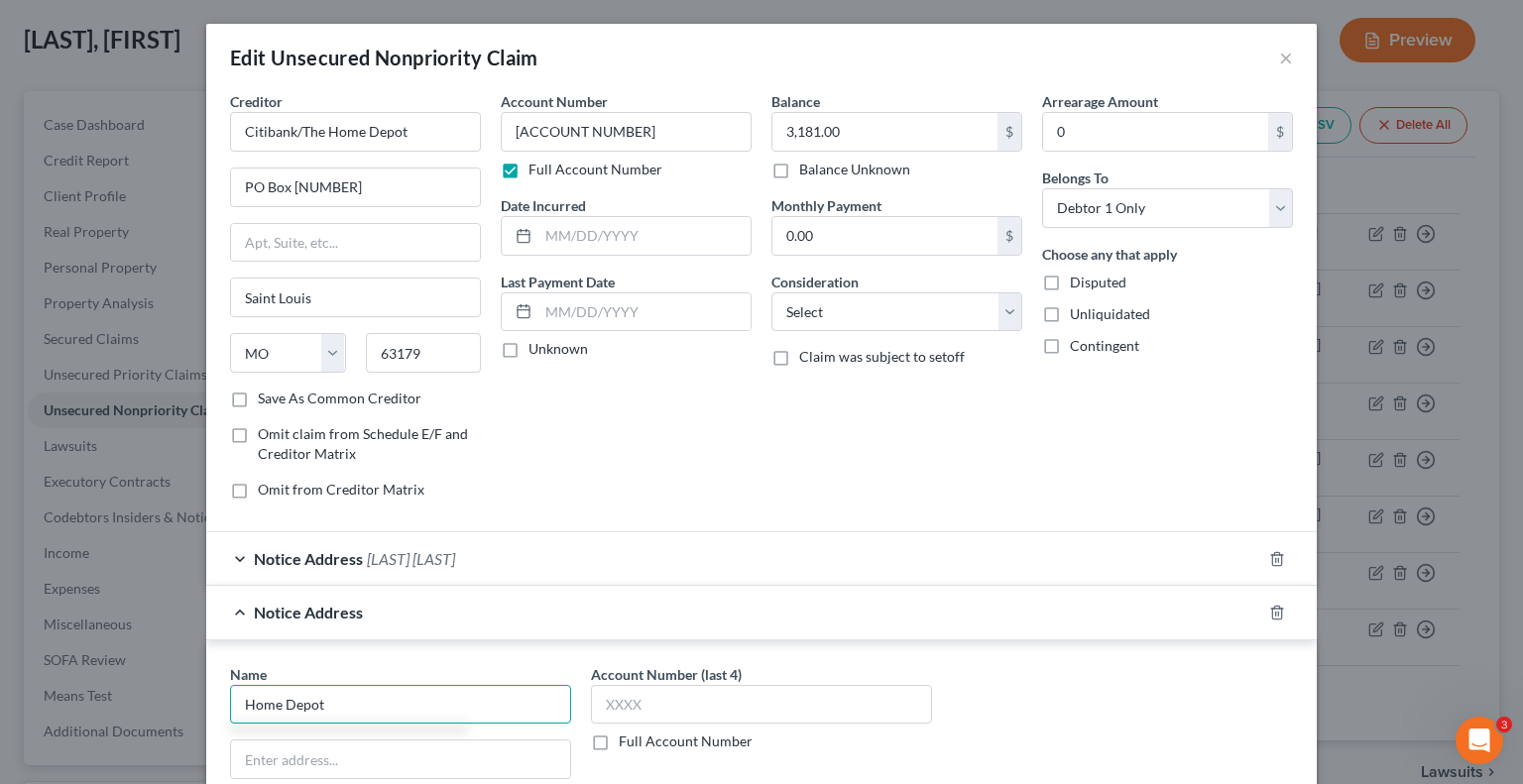 type on "Home Depot" 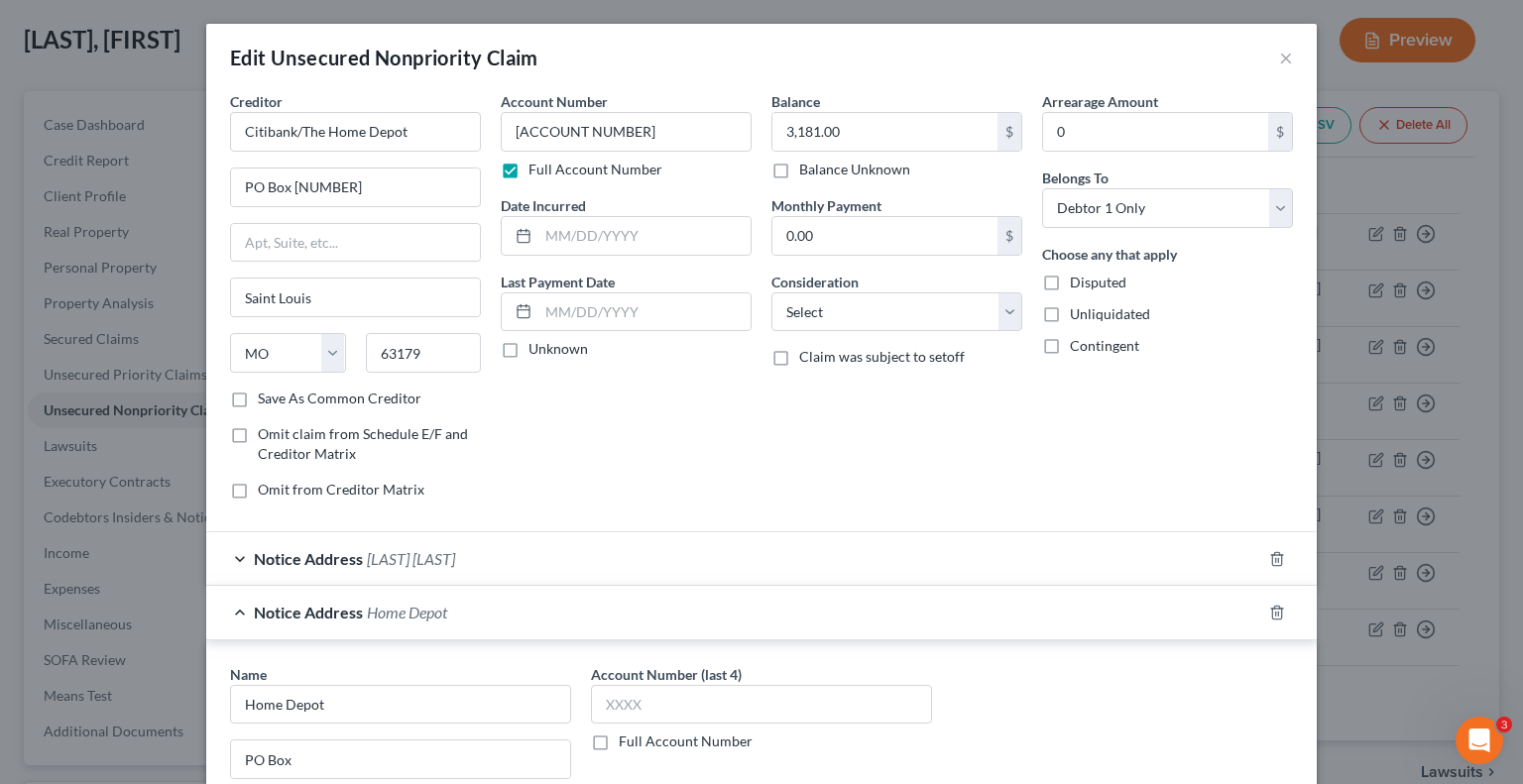 click on "Name
*
[BRAND]                      PO Box State AL AK AR AZ CA CO CT DE DC FL GA GU HI ID IL IN IA KS KY LA ME MD MA MI MN MS MO MT NC ND NE WI WY Save As Notice Address
Account Number (last 4)
Full Account Number" at bounding box center [762, 831] 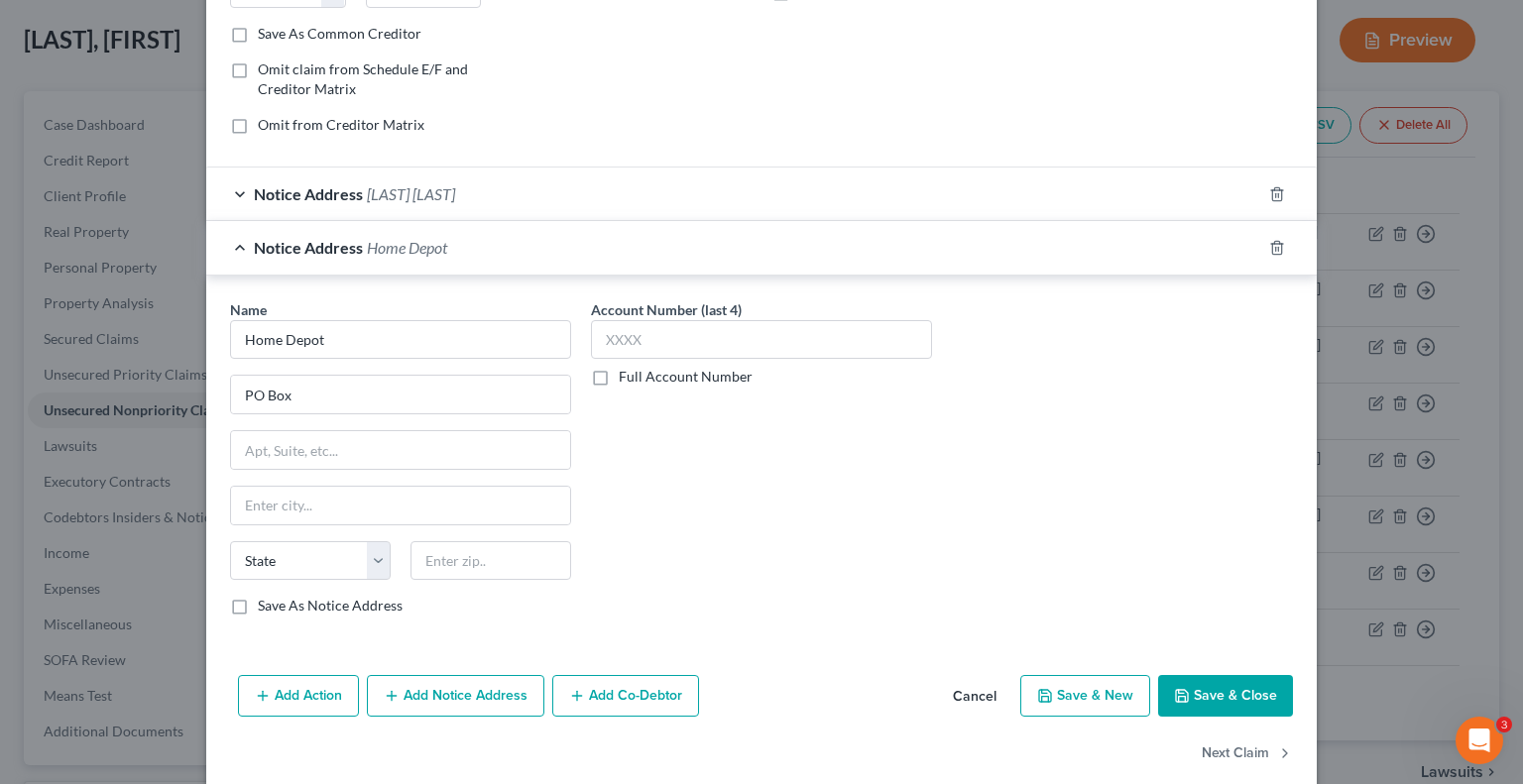 scroll, scrollTop: 389, scrollLeft: 0, axis: vertical 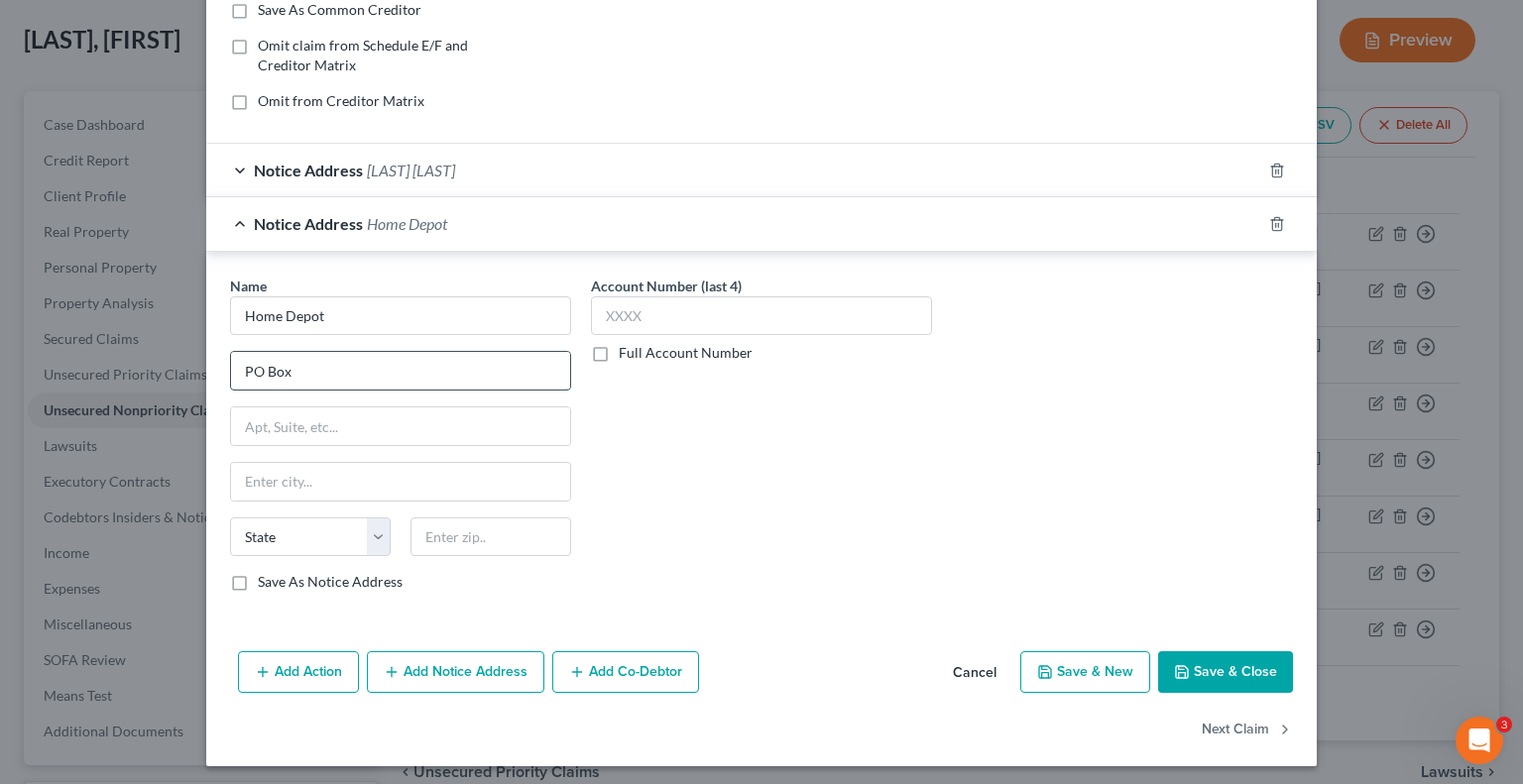 click on "PO Box" at bounding box center (401, 371) 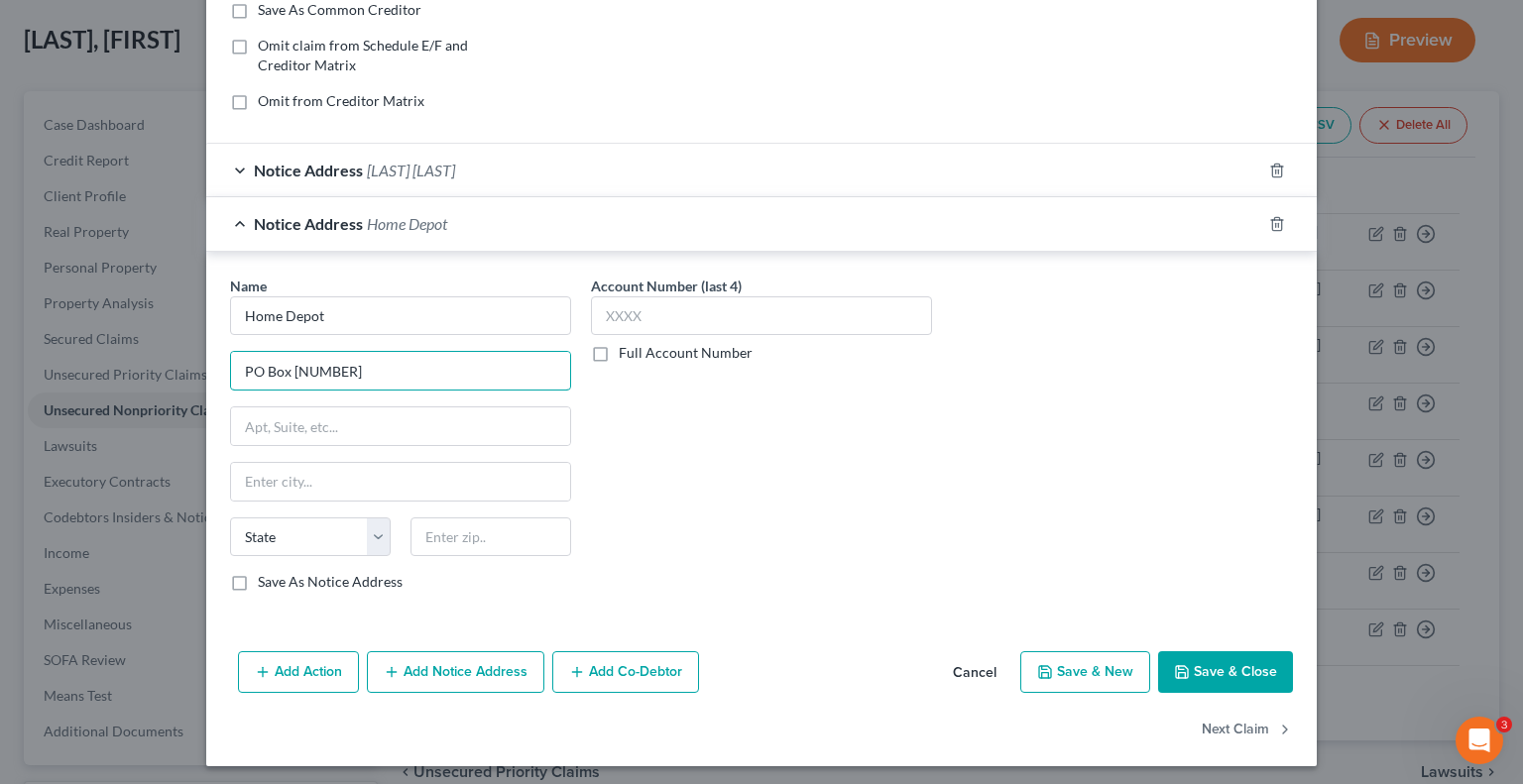 type on "PO Box [NUMBER]" 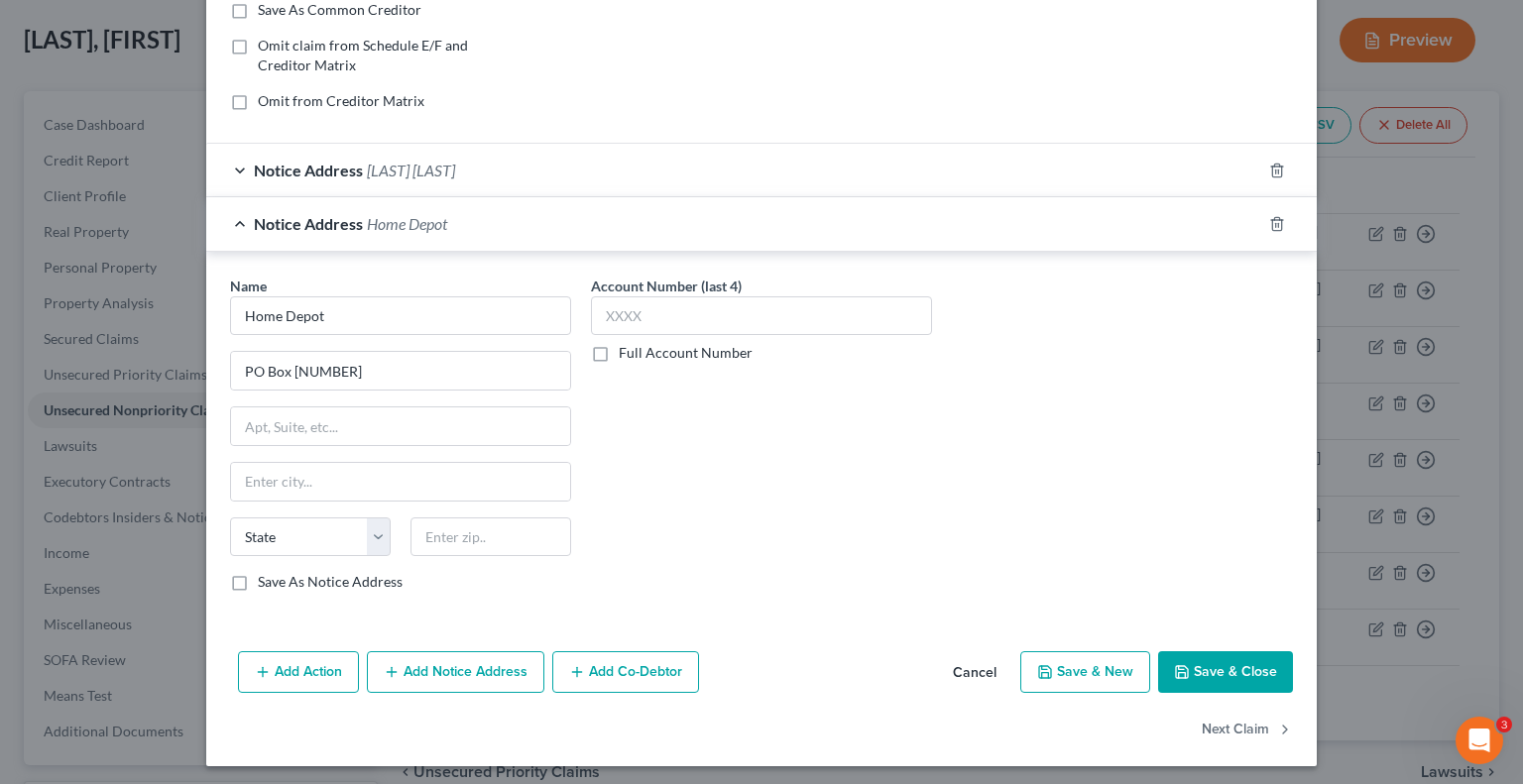 drag, startPoint x: 1079, startPoint y: 470, endPoint x: 981, endPoint y: 489, distance: 99.82485 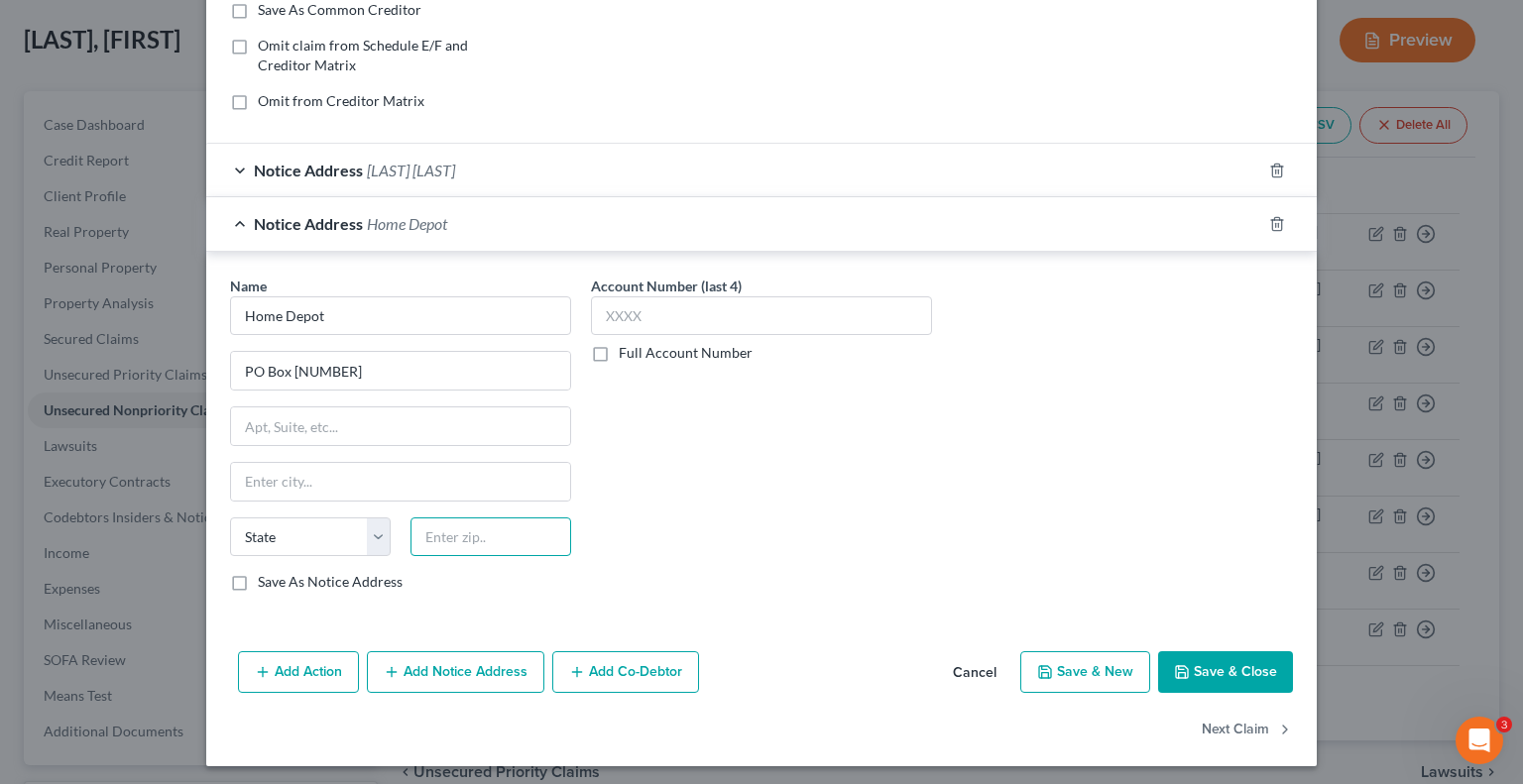 click at bounding box center (491, 537) 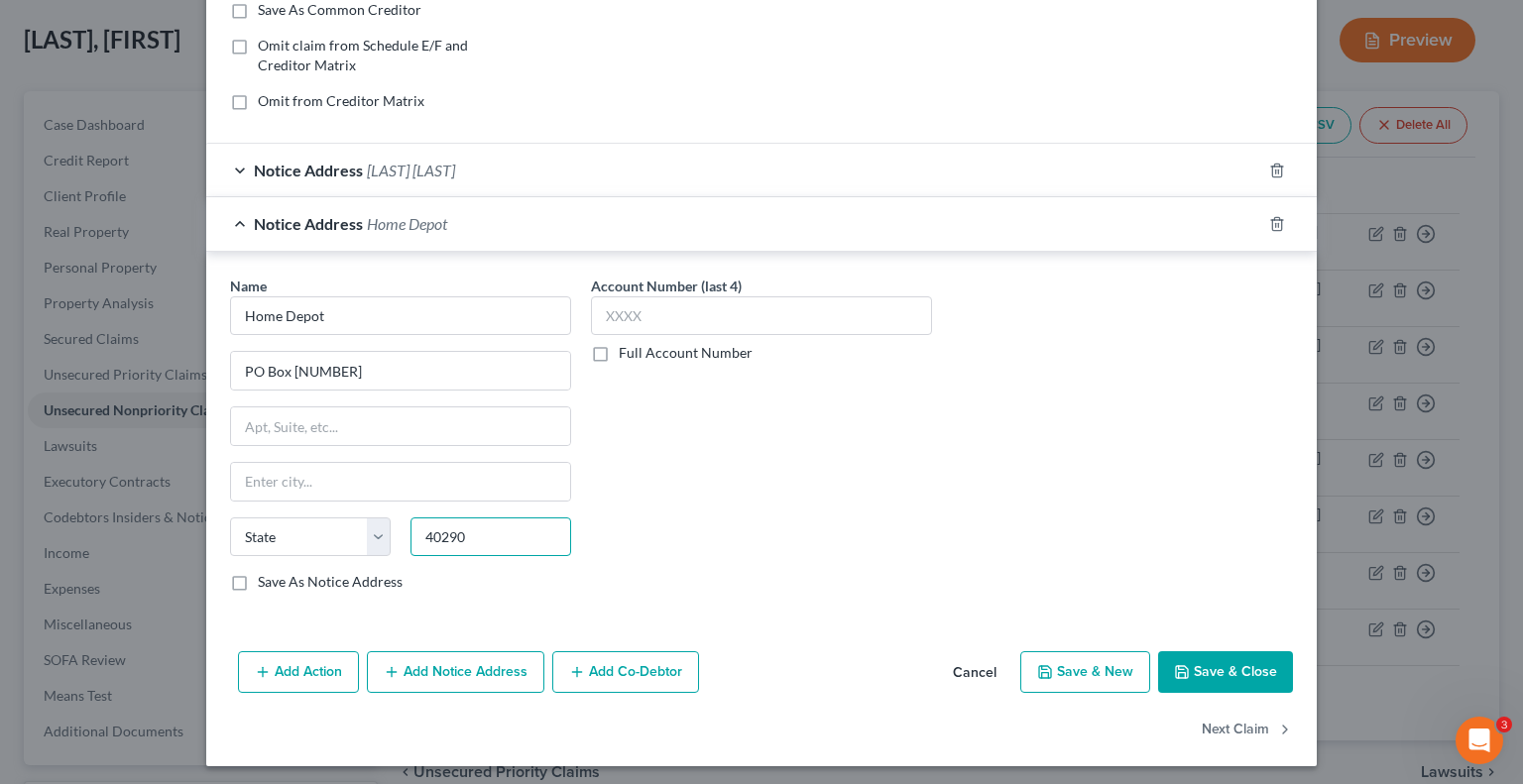 type on "40290" 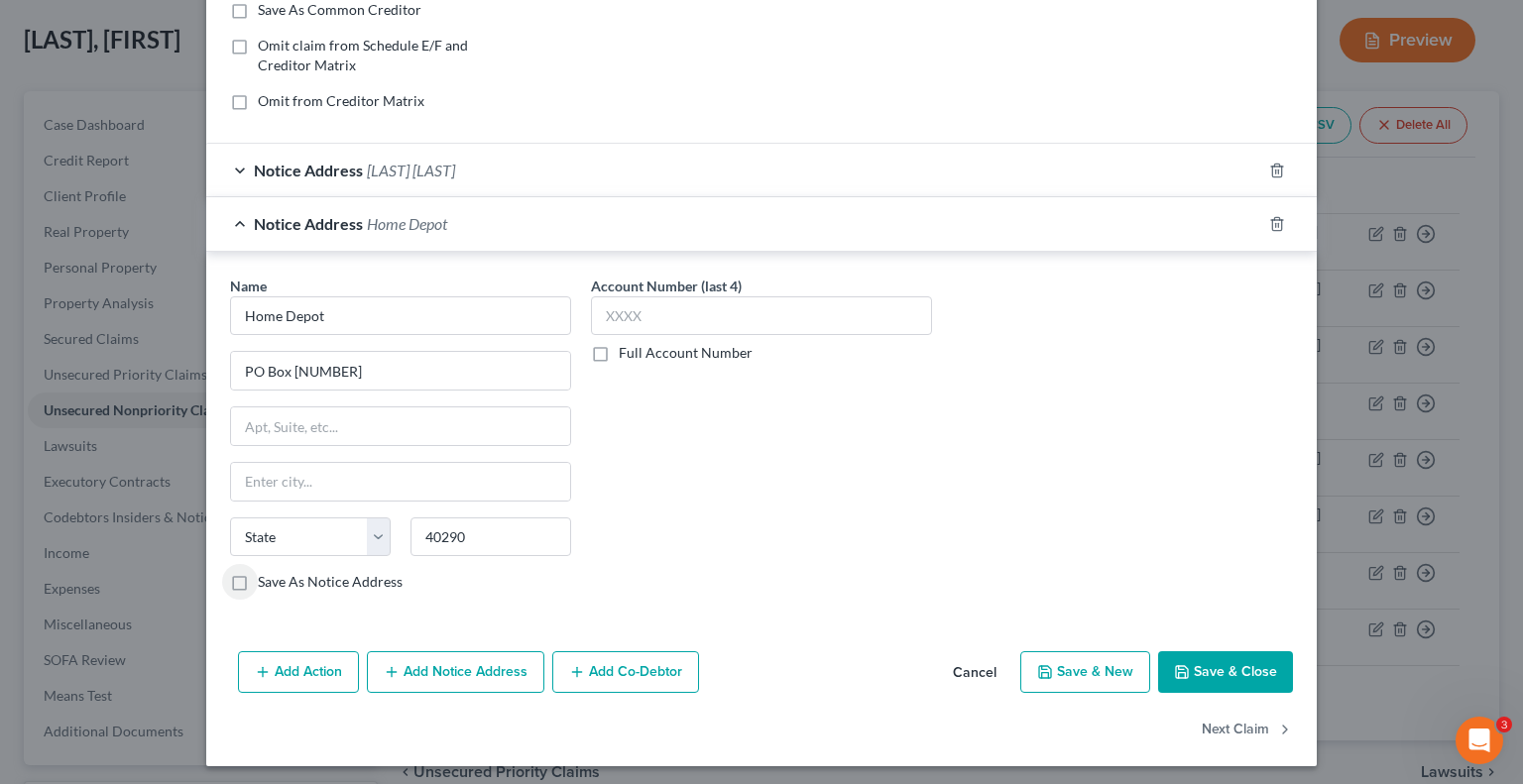type on "Louisville" 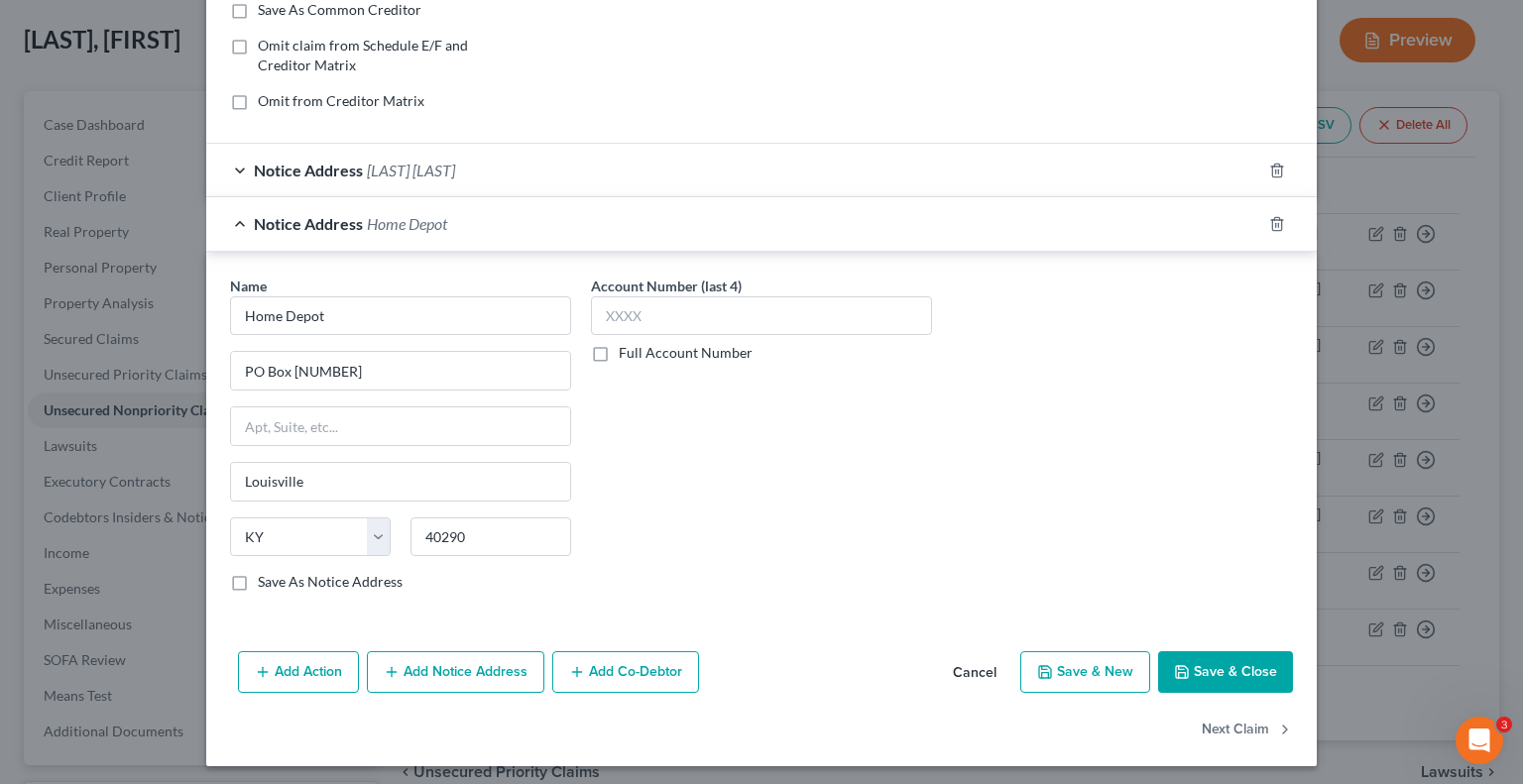 drag, startPoint x: 226, startPoint y: 576, endPoint x: 473, endPoint y: 617, distance: 250.37971 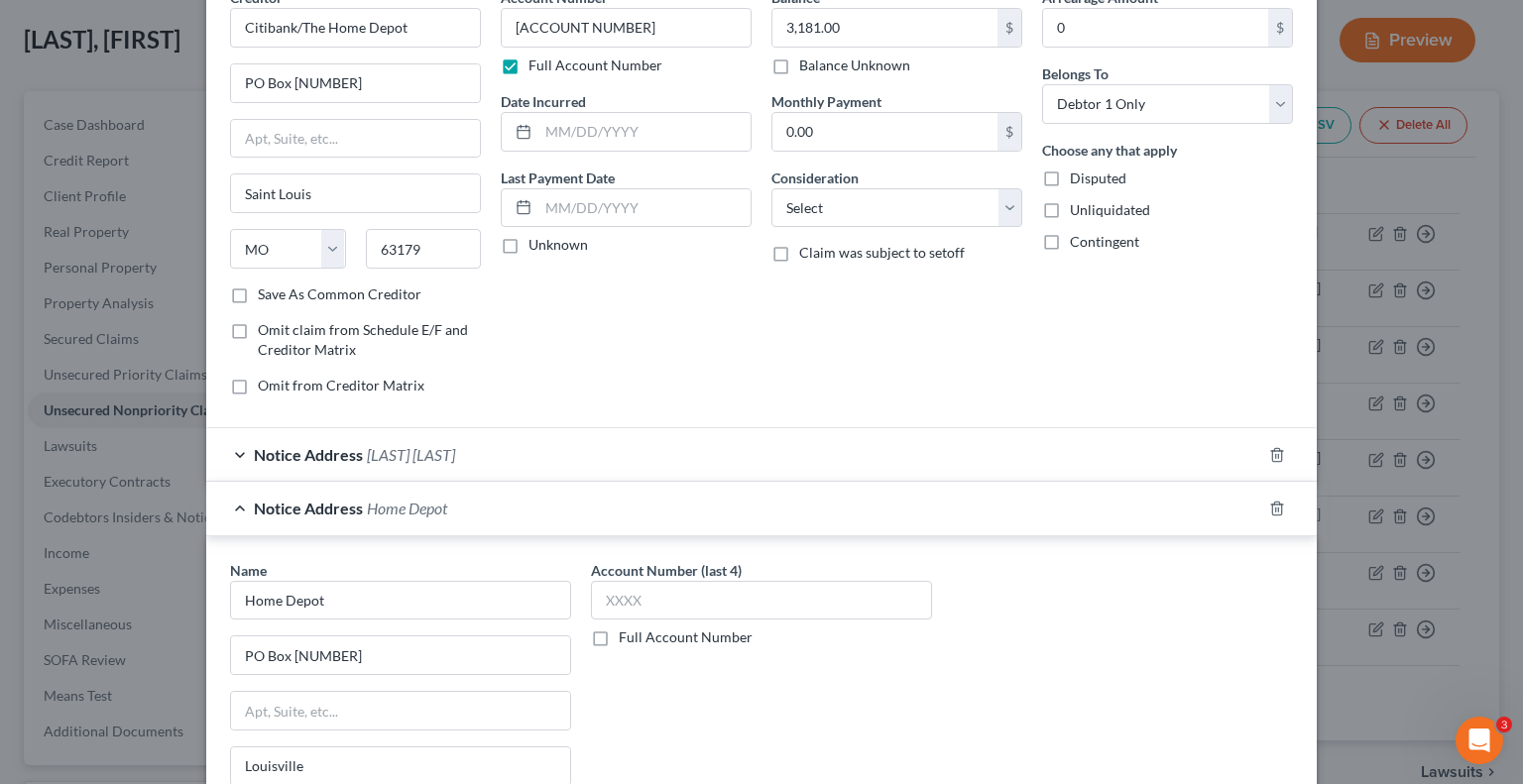 scroll, scrollTop: 297, scrollLeft: 0, axis: vertical 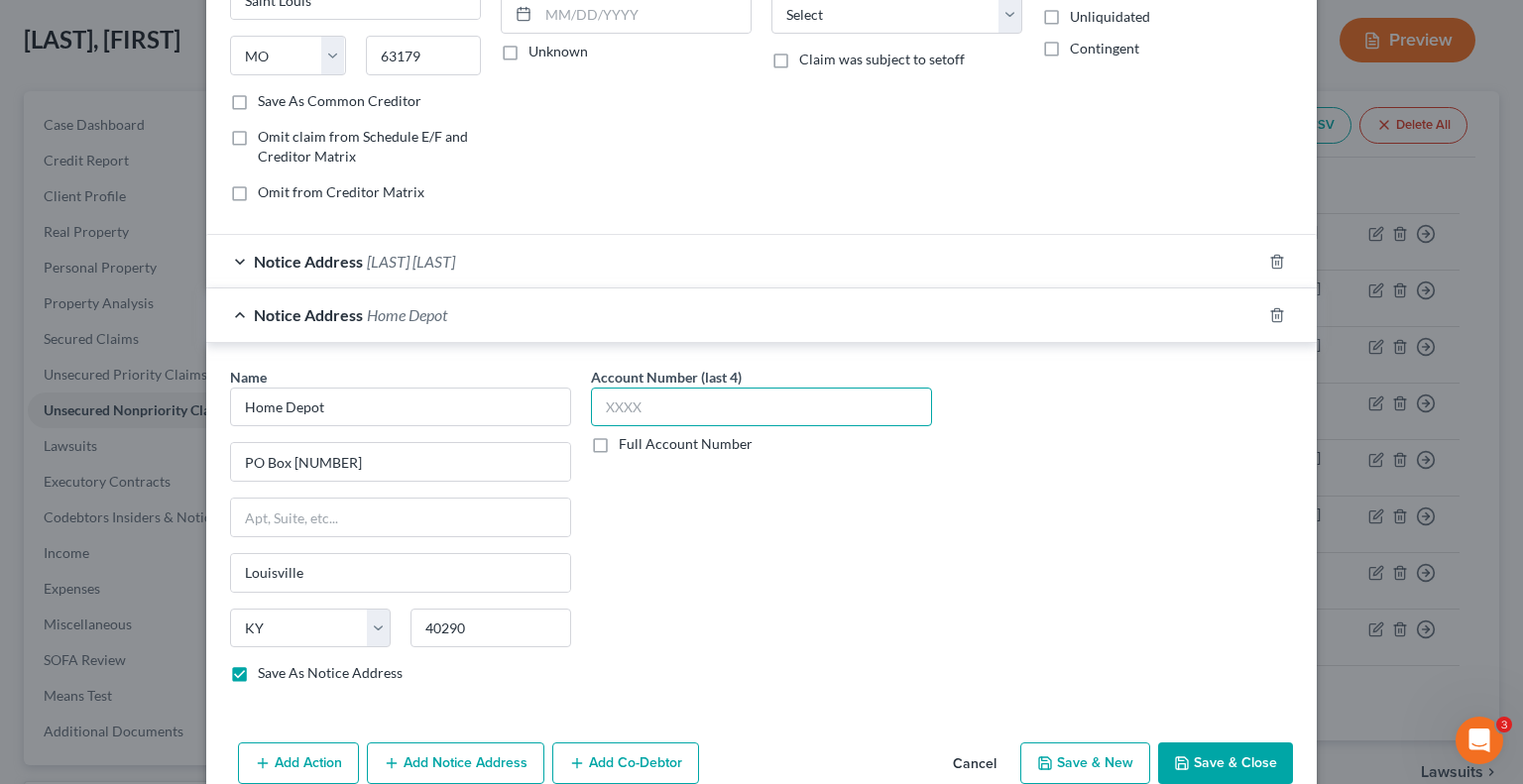 click at bounding box center (762, 407) 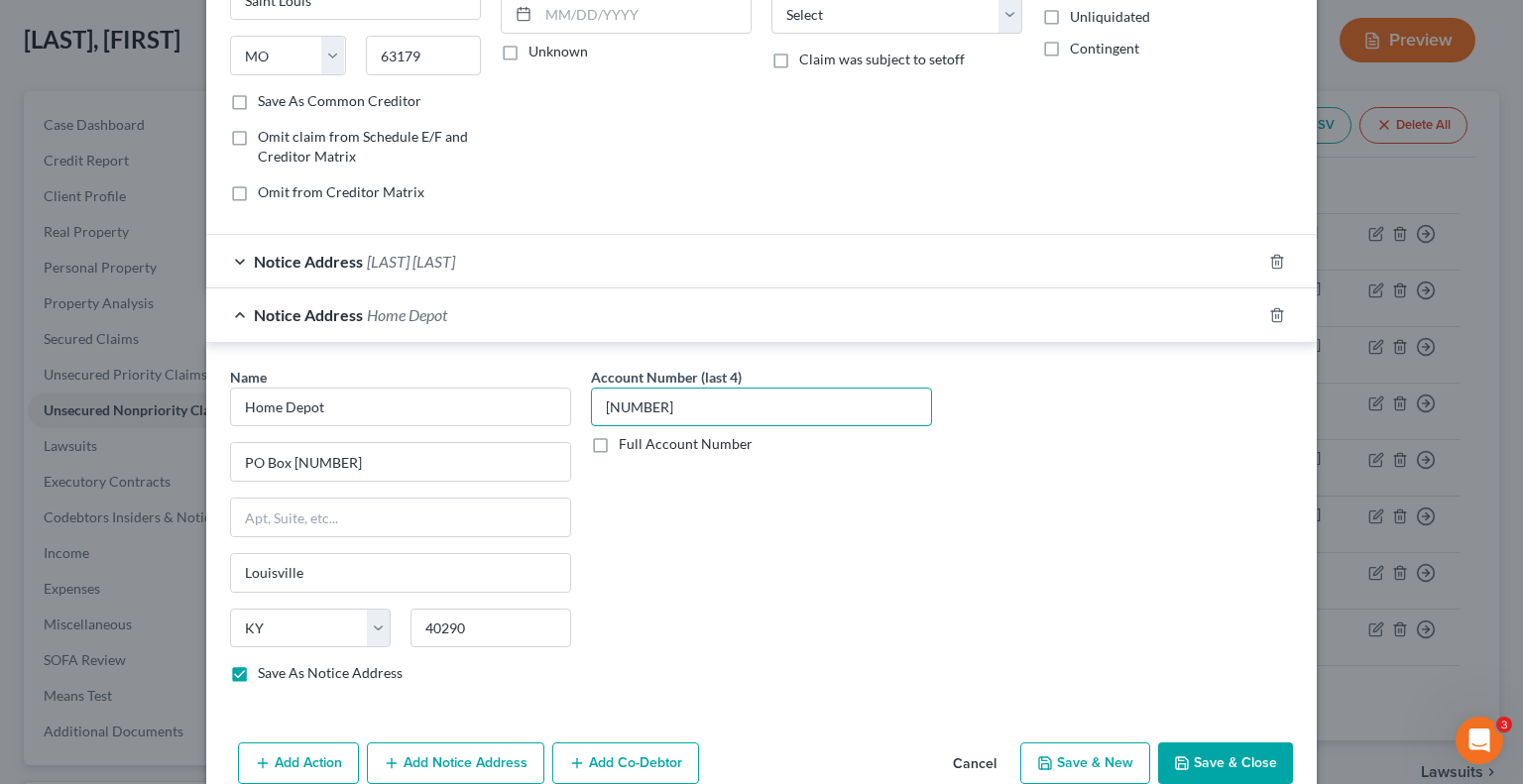 type on "[NUMBER]" 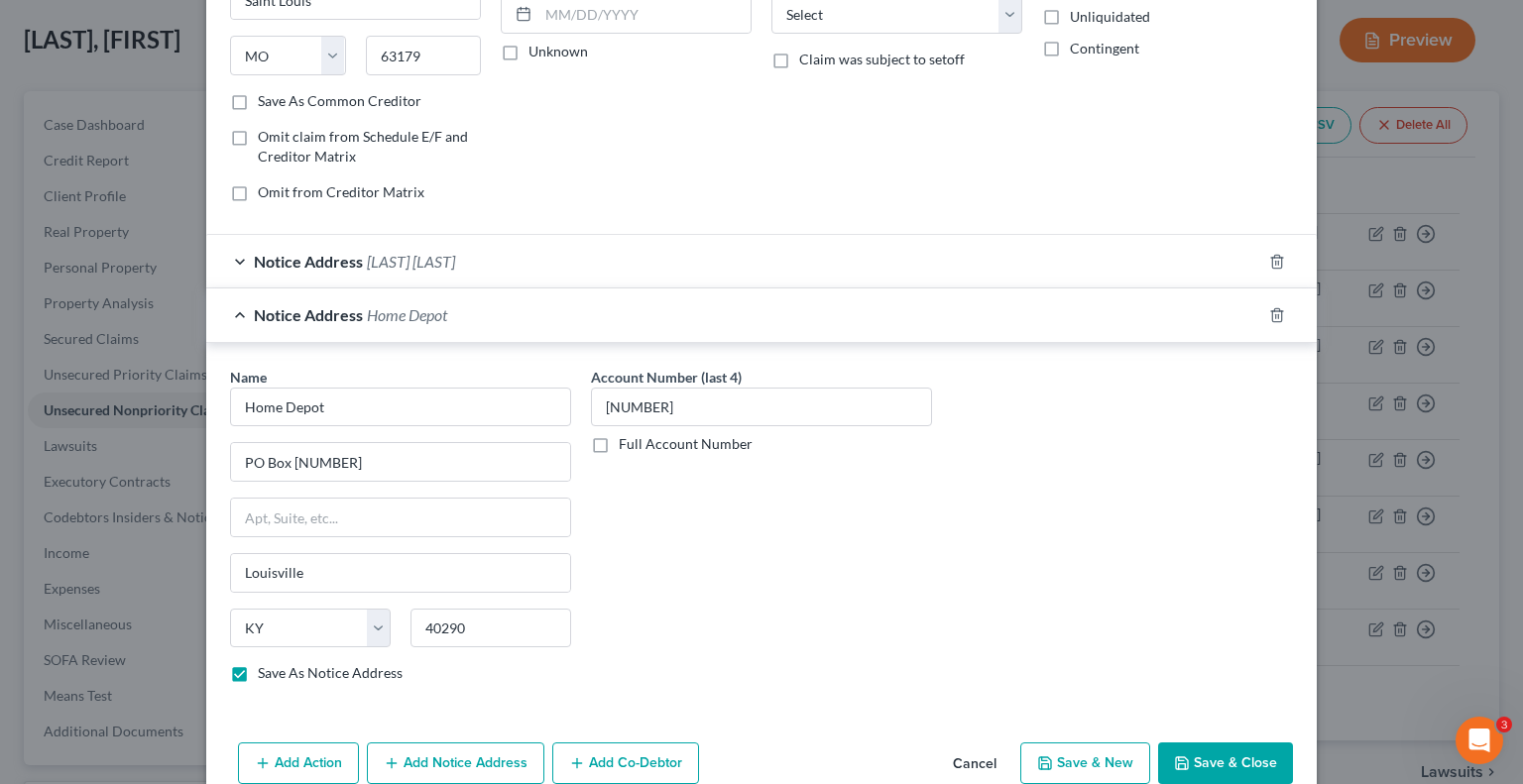 click on "Save & Close" at bounding box center (1226, 763) 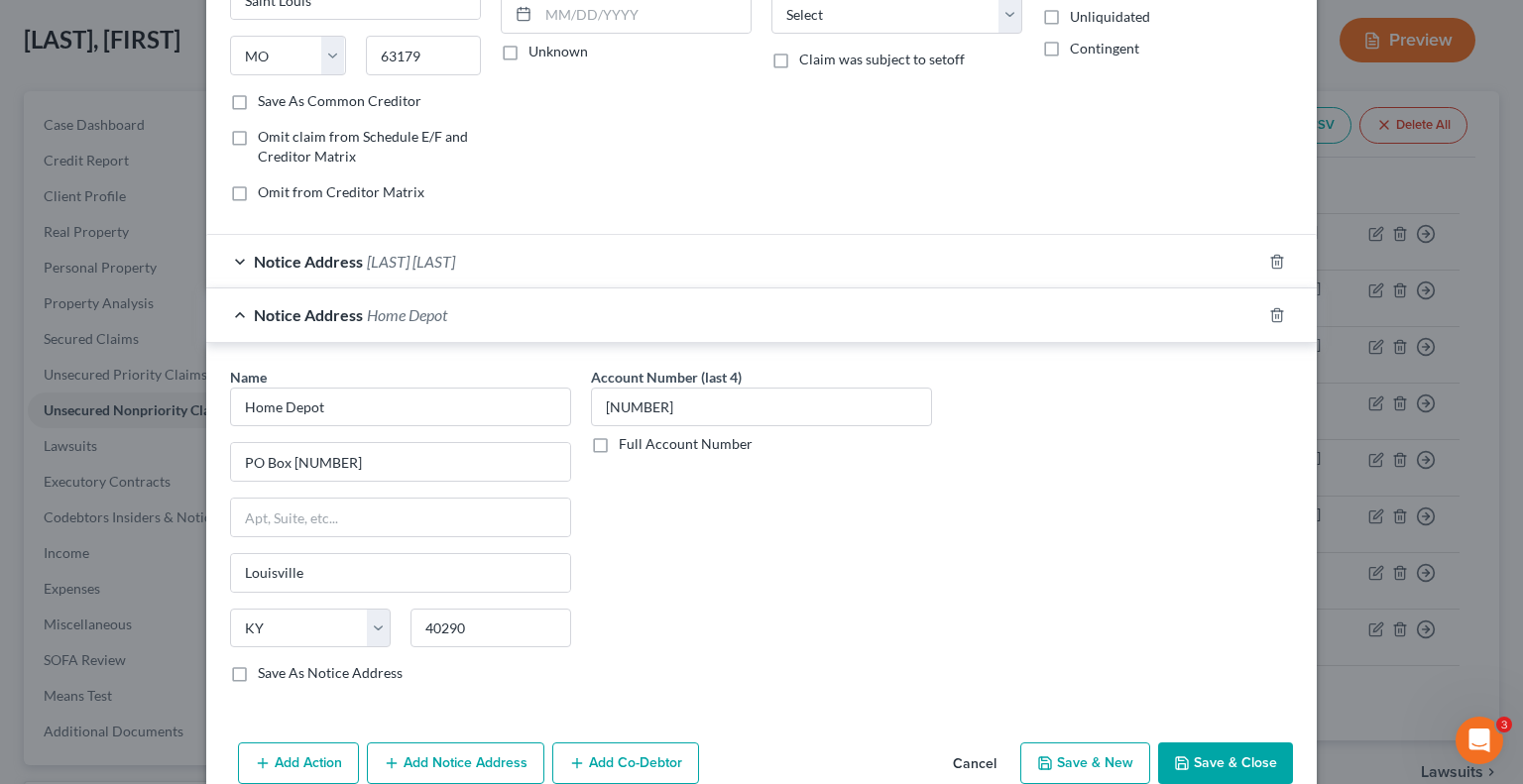 checkbox on "false" 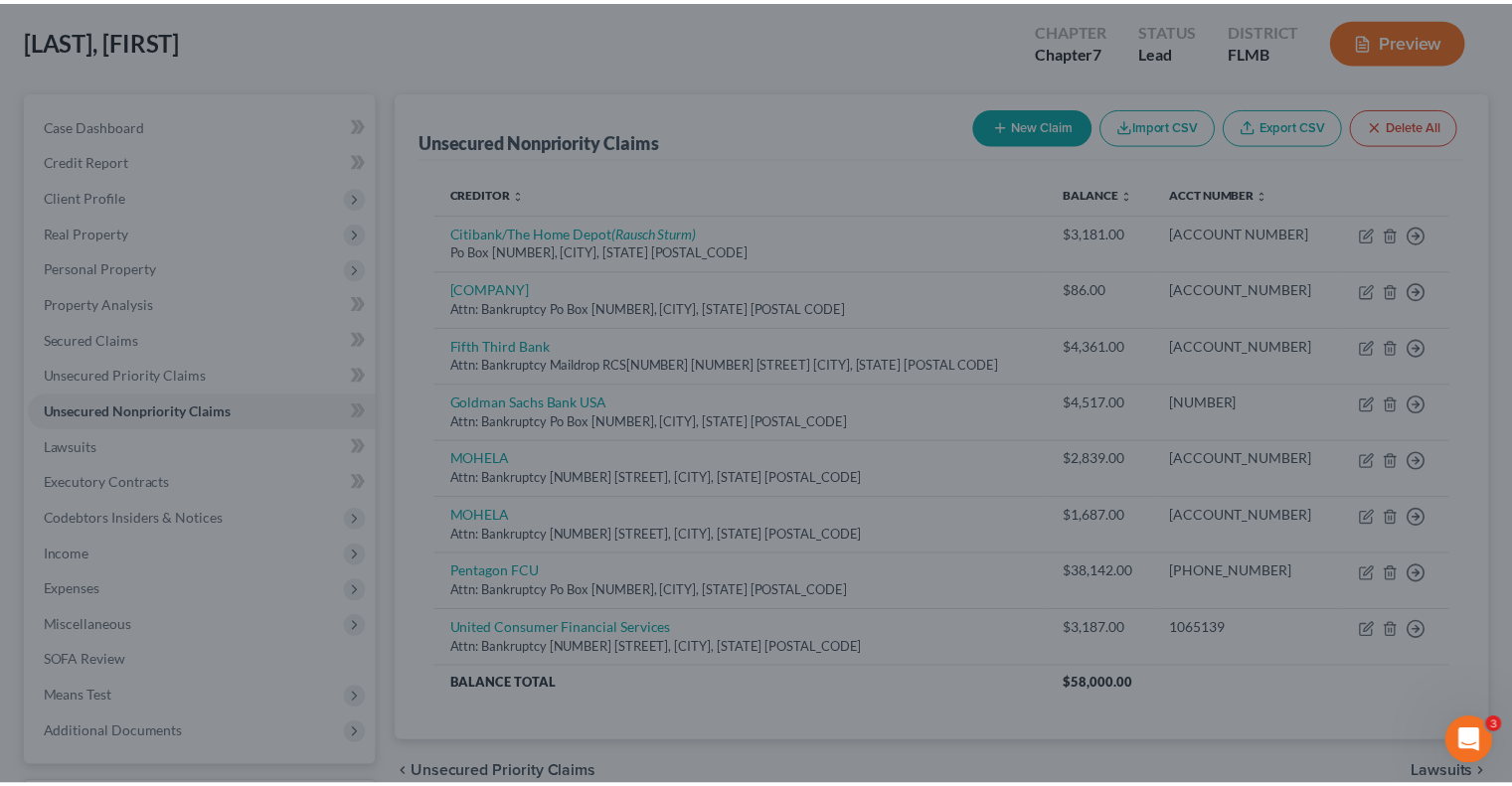 scroll, scrollTop: 0, scrollLeft: 0, axis: both 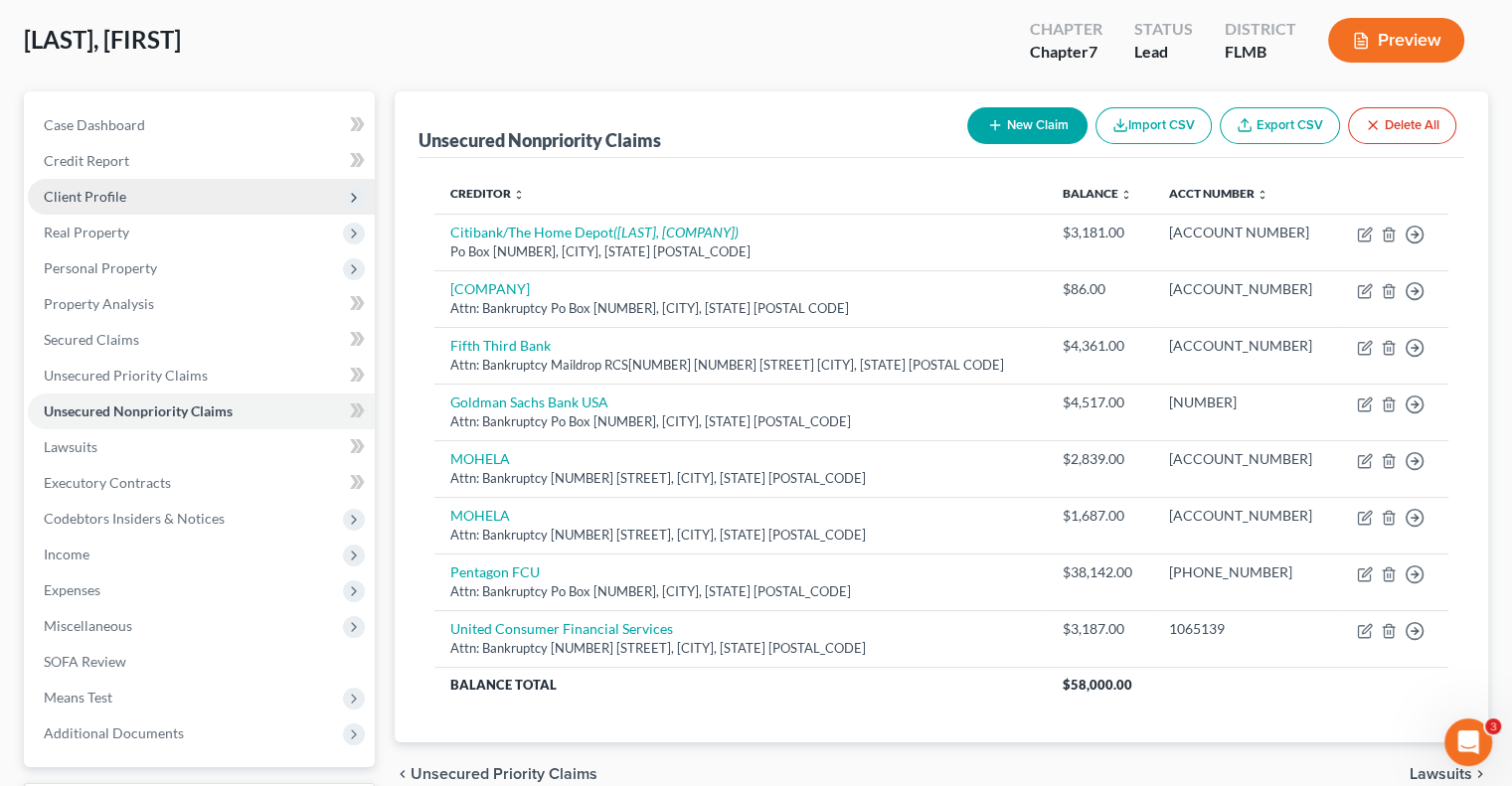 click on "Client Profile" at bounding box center [84, 196] 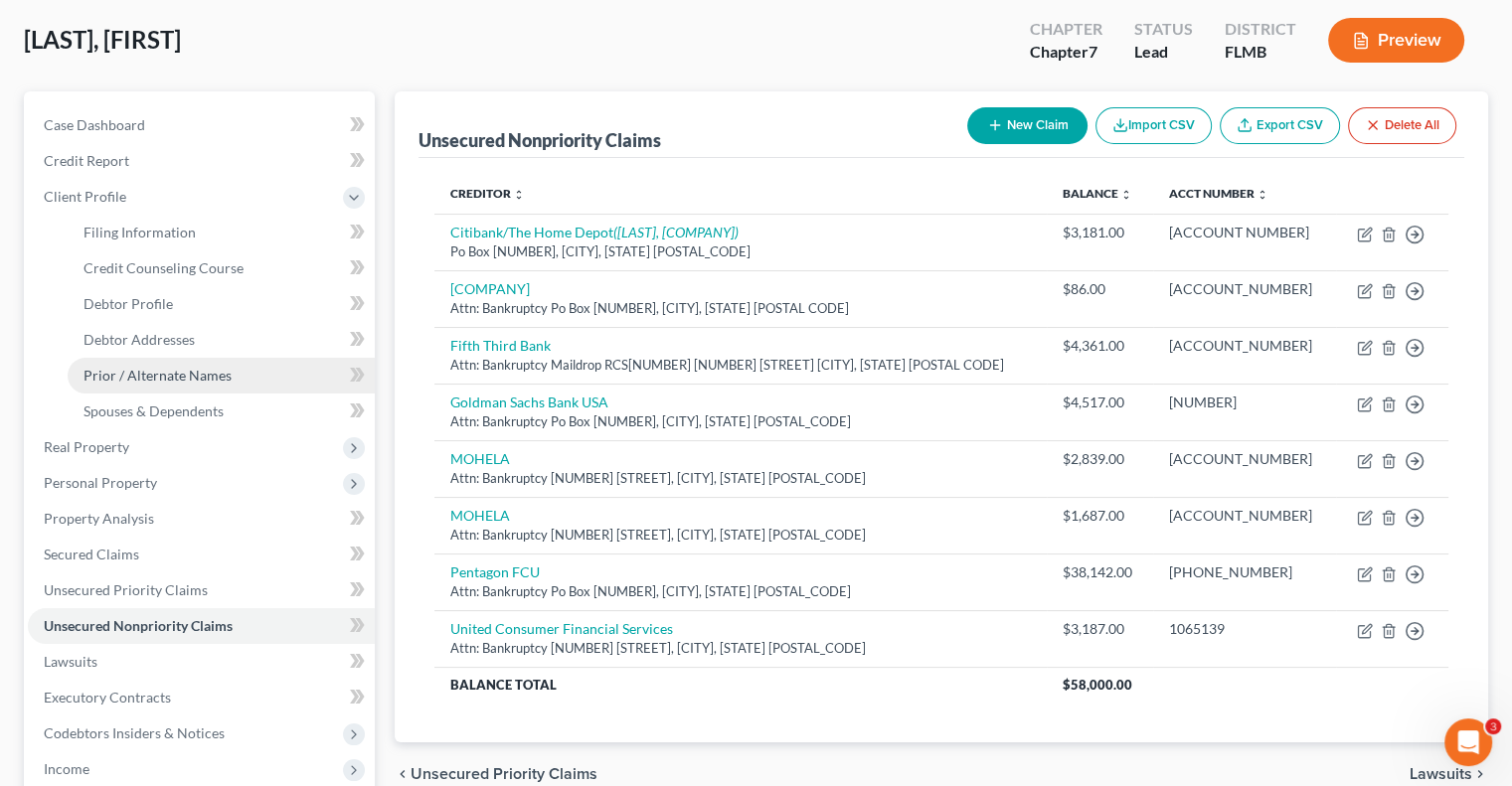 click on "Prior / Alternate Names" at bounding box center (157, 375) 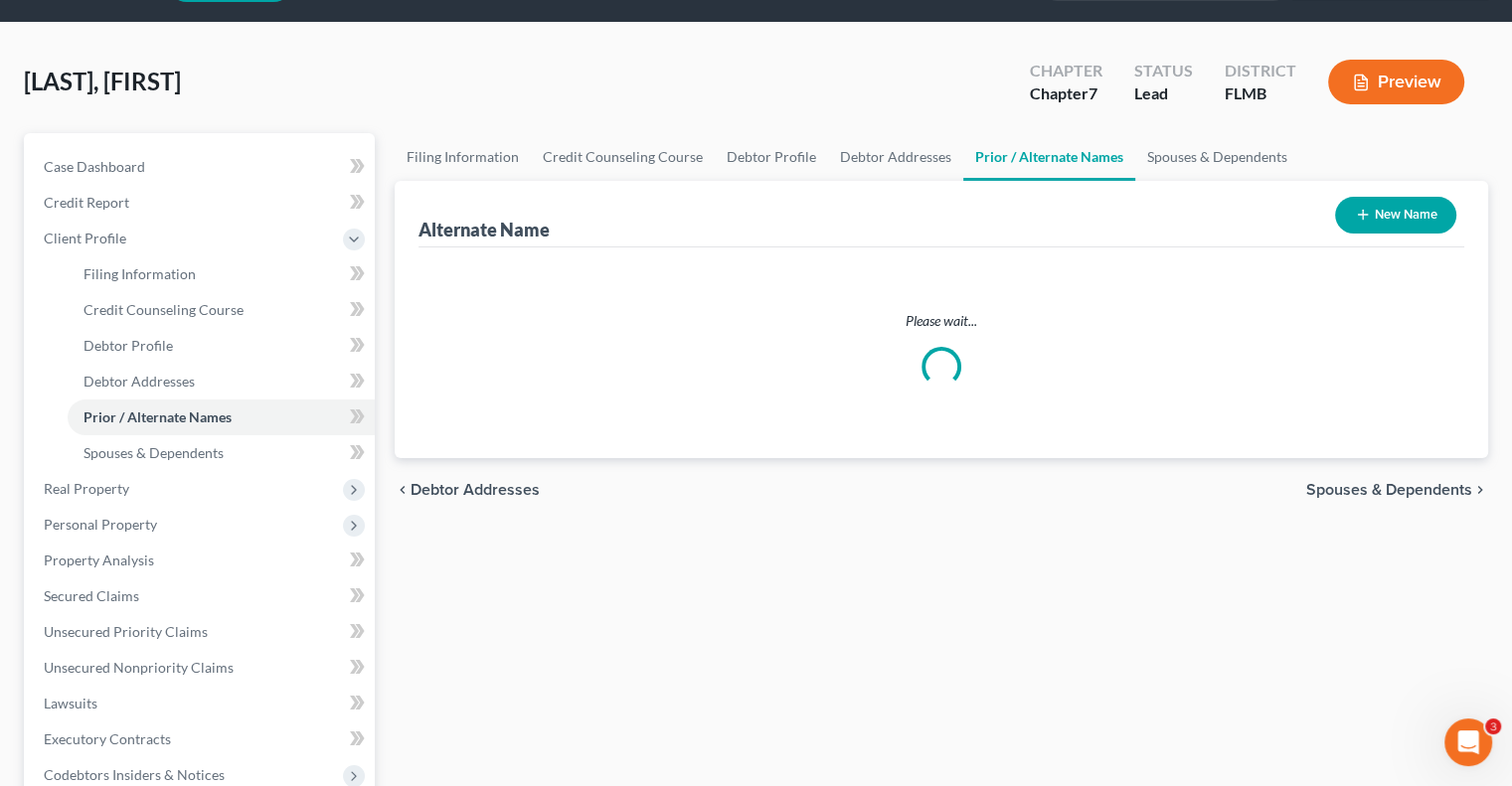 scroll, scrollTop: 0, scrollLeft: 0, axis: both 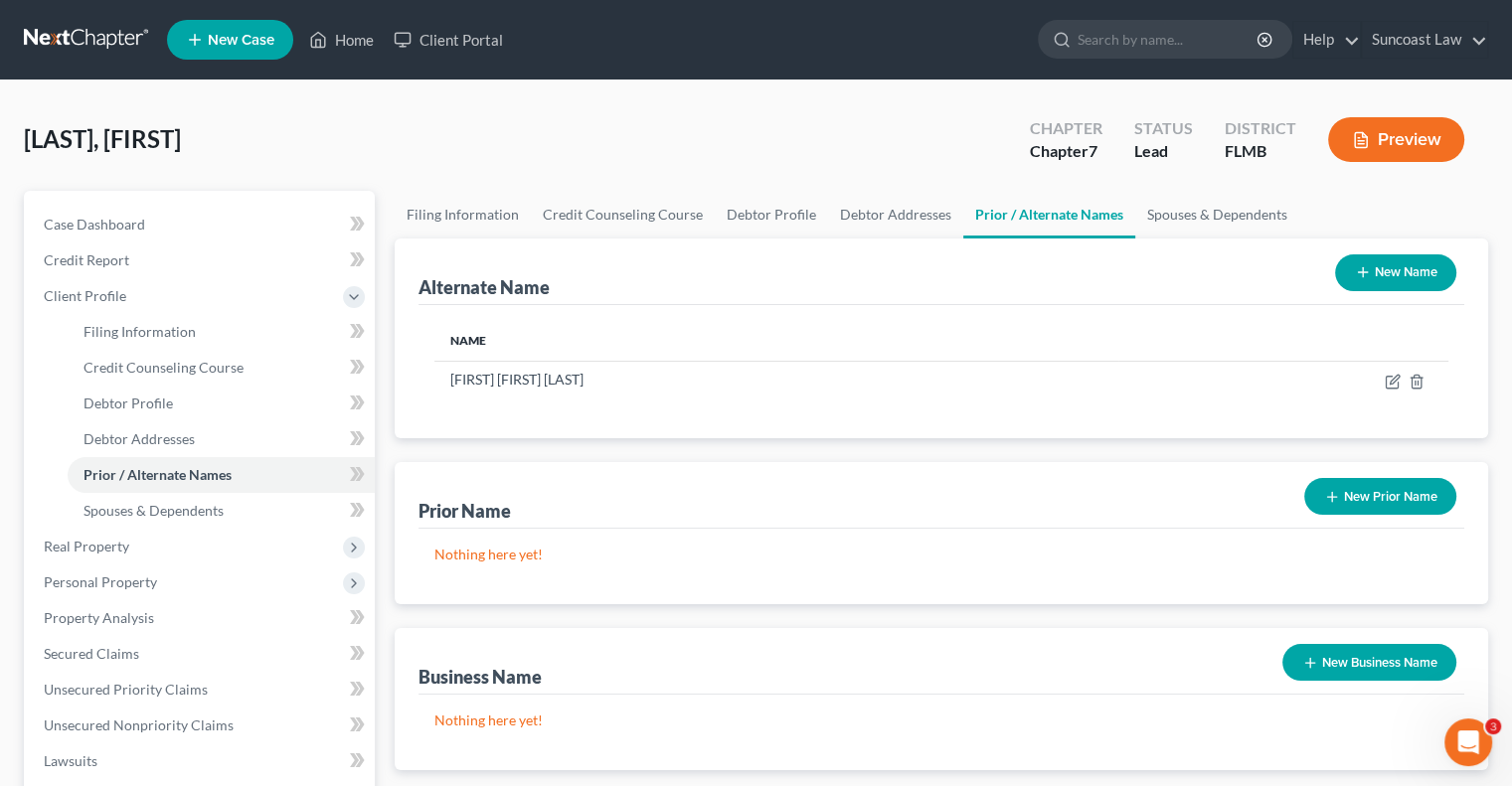 click on "New Name" at bounding box center (1396, 272) 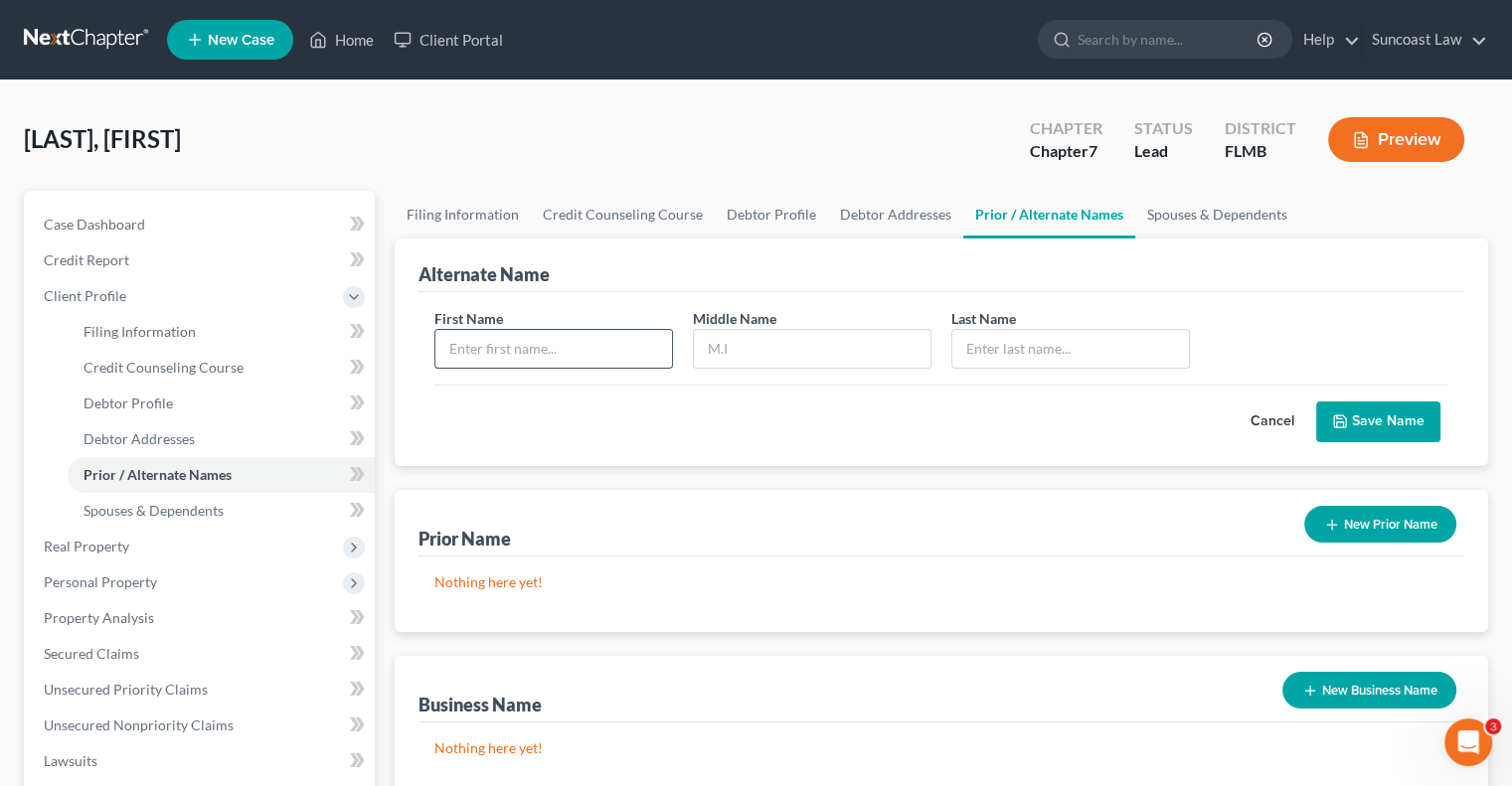 click at bounding box center (554, 349) 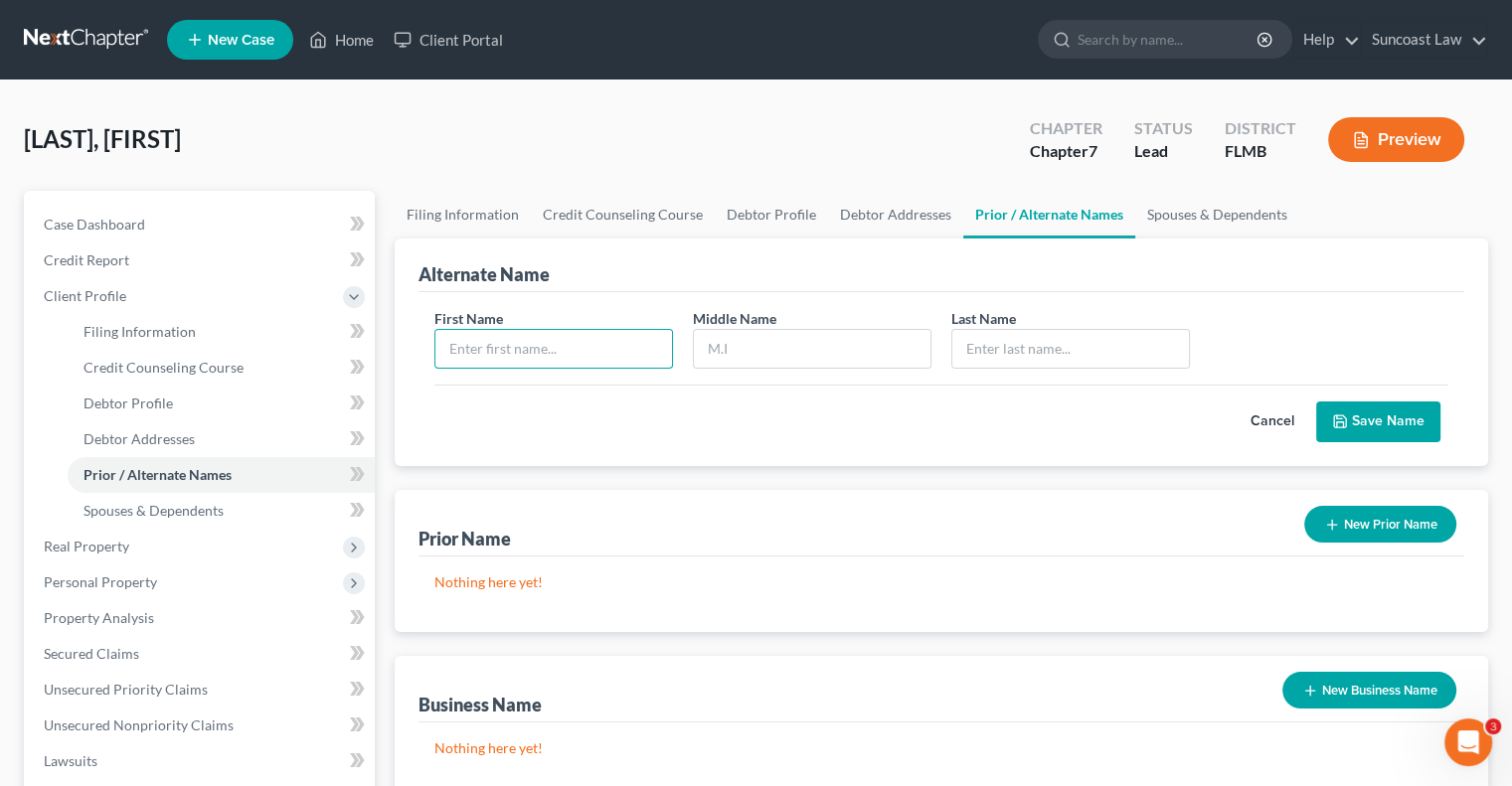 type on "a" 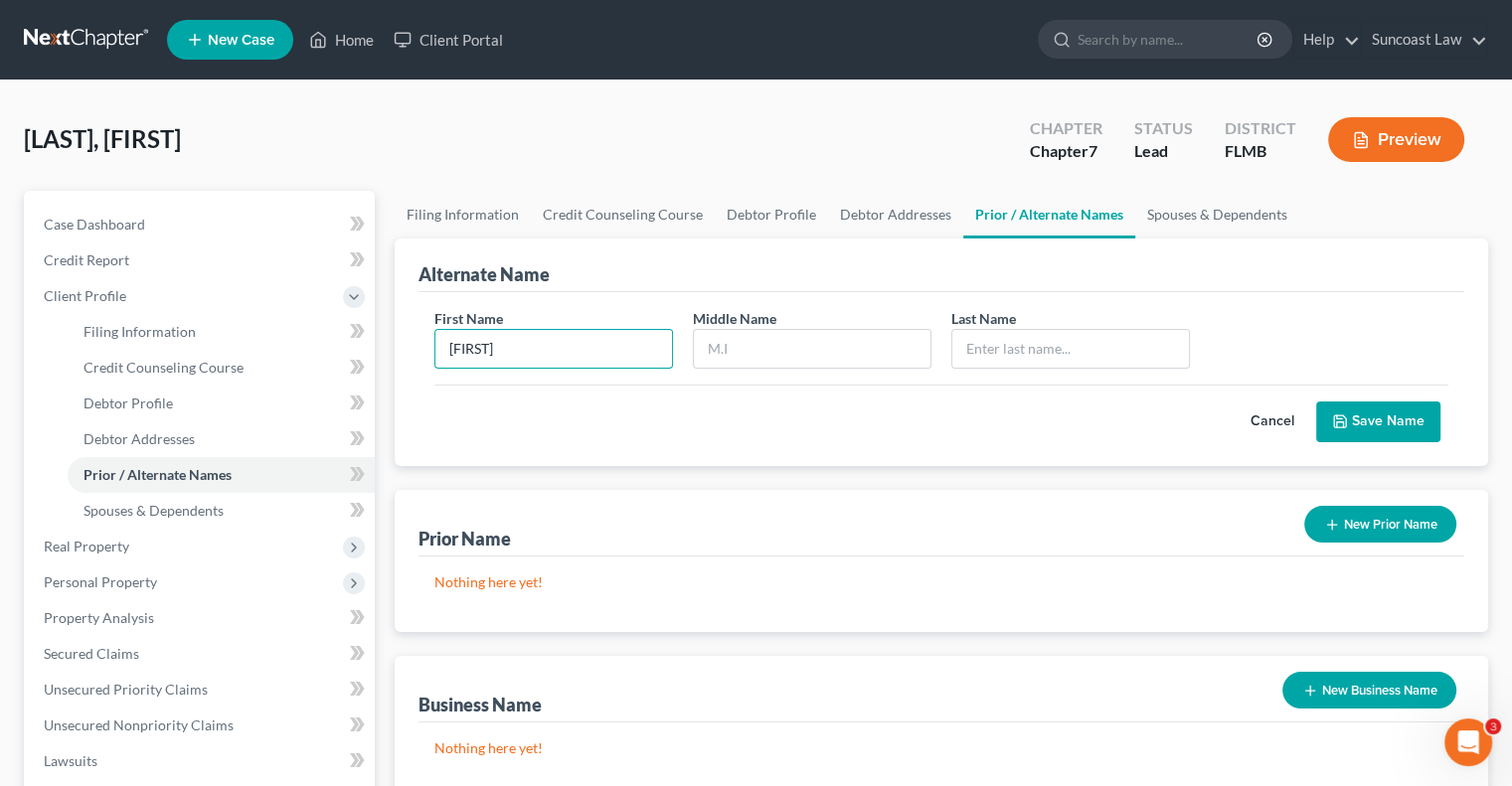 type on "[FIRST]" 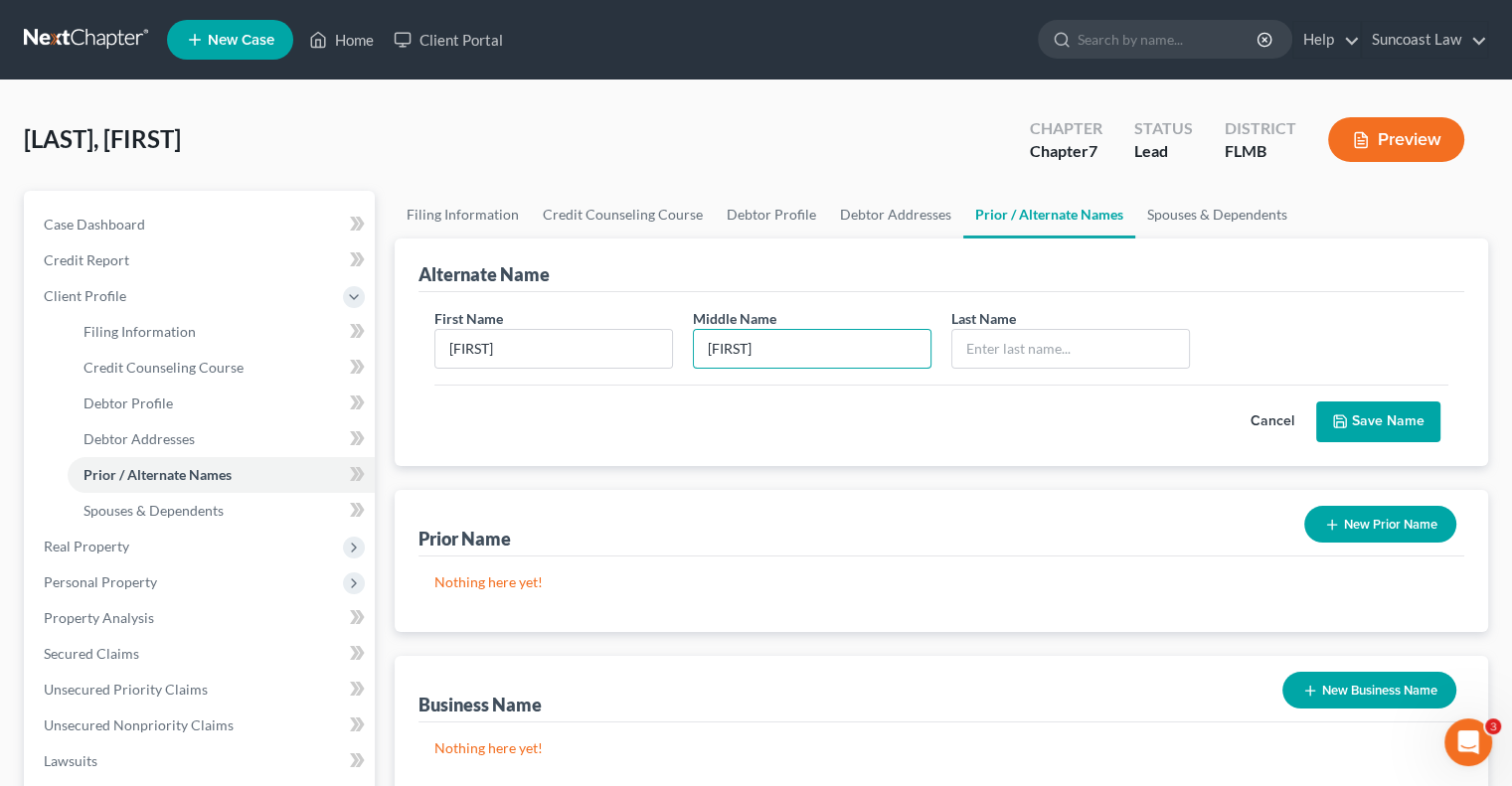 type on "[FIRST]" 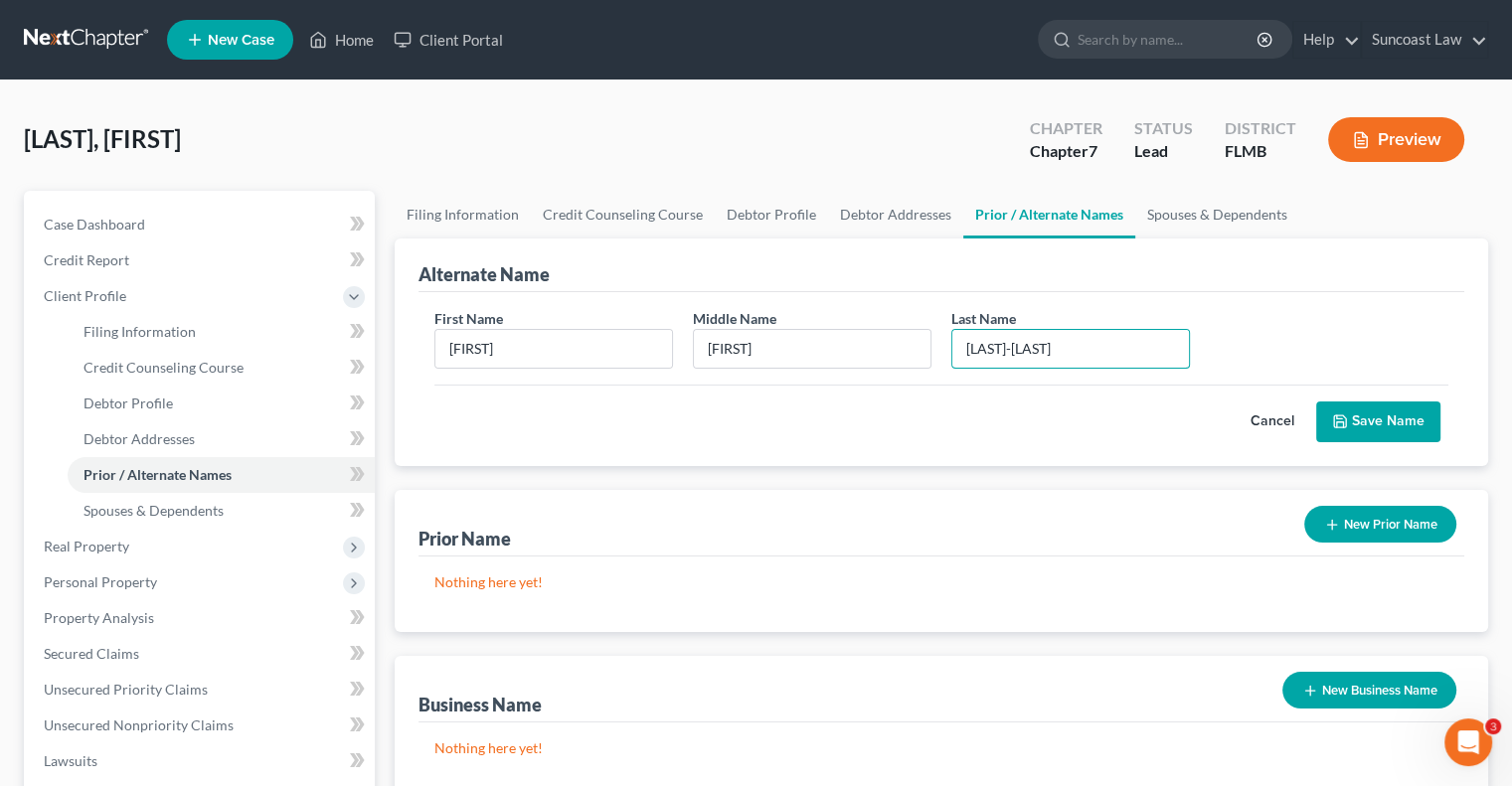 type on "[LAST]-[LAST]" 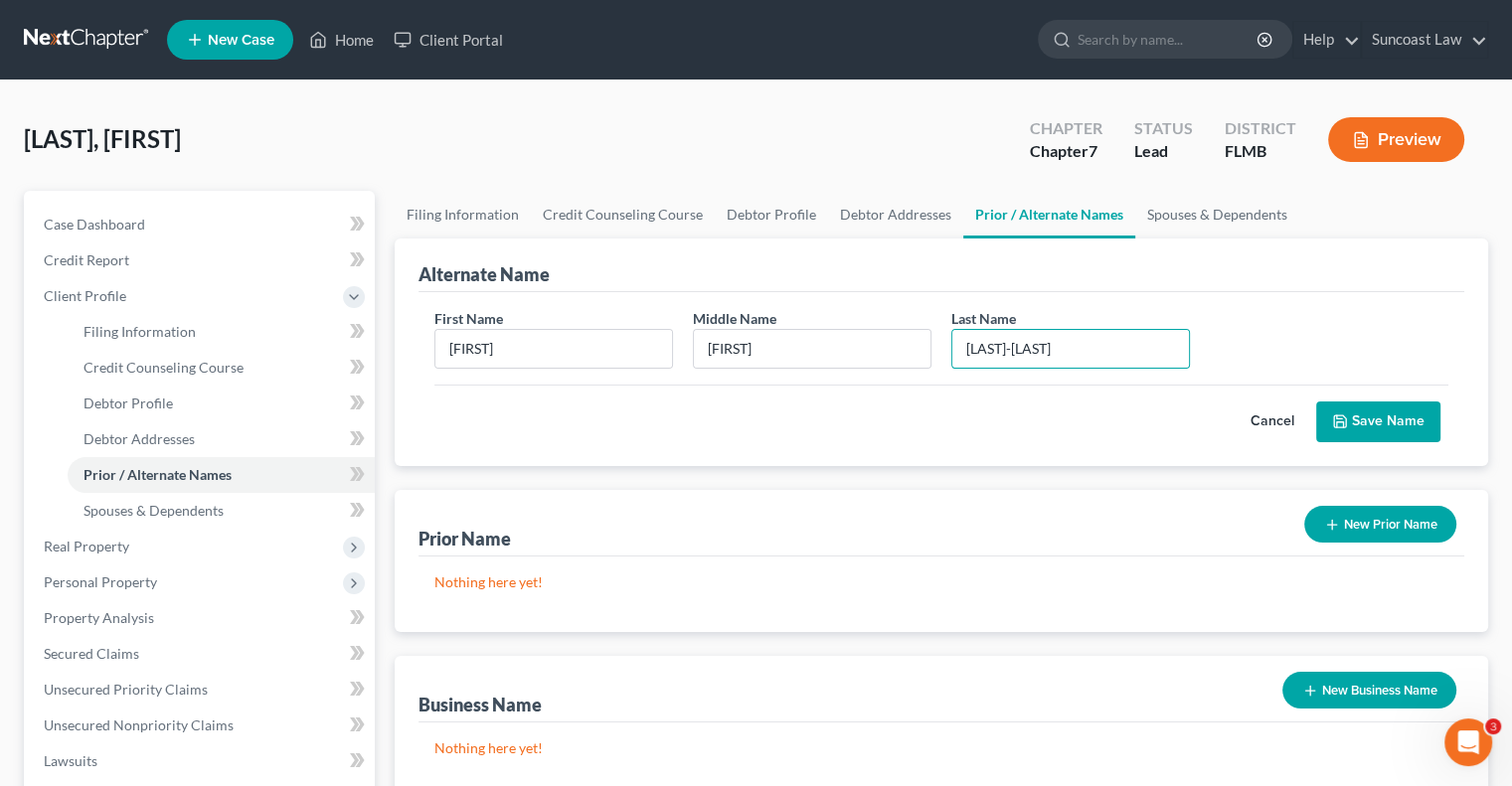click on "Save Name" at bounding box center (1378, 422) 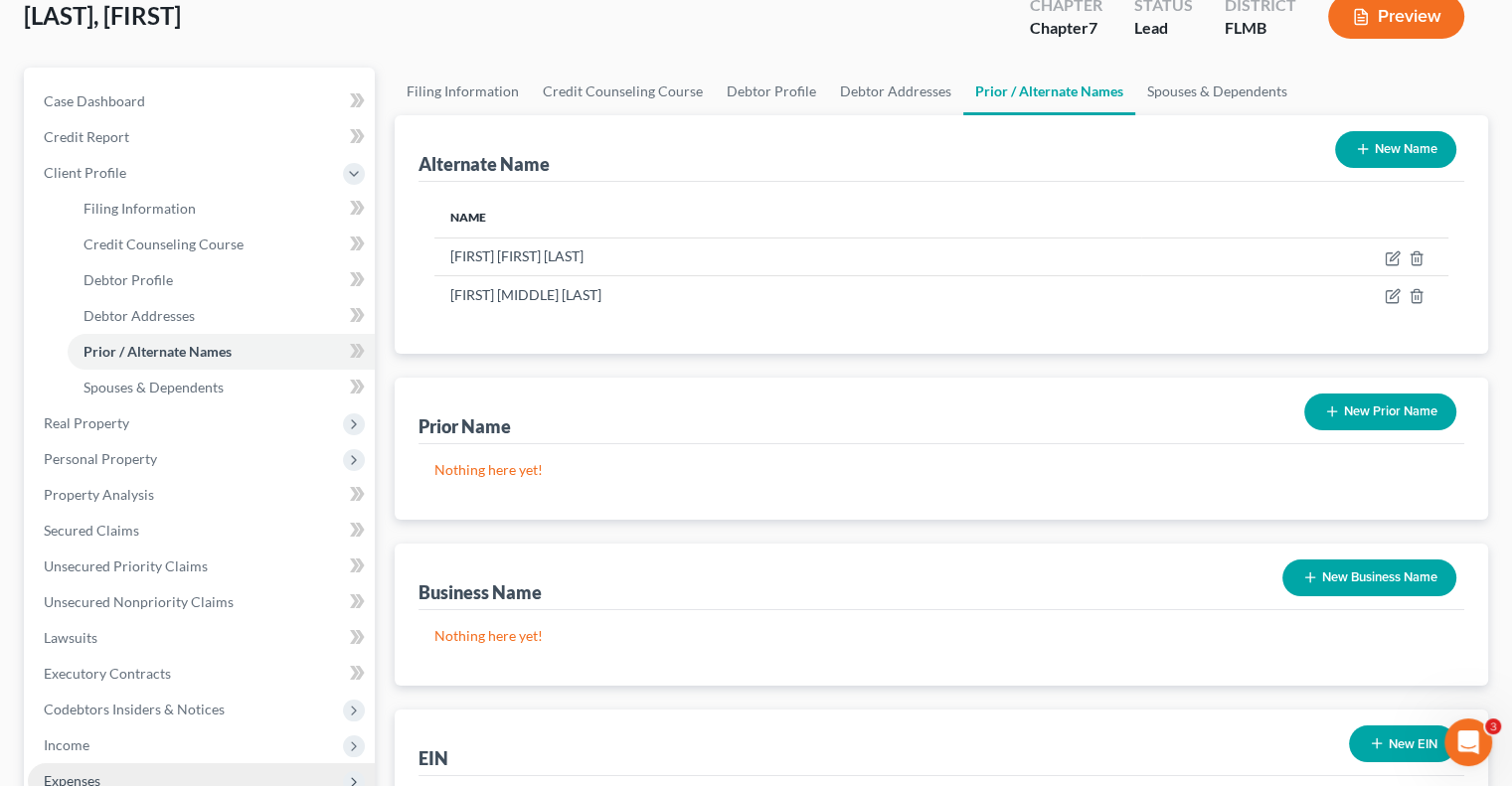 scroll, scrollTop: 397, scrollLeft: 0, axis: vertical 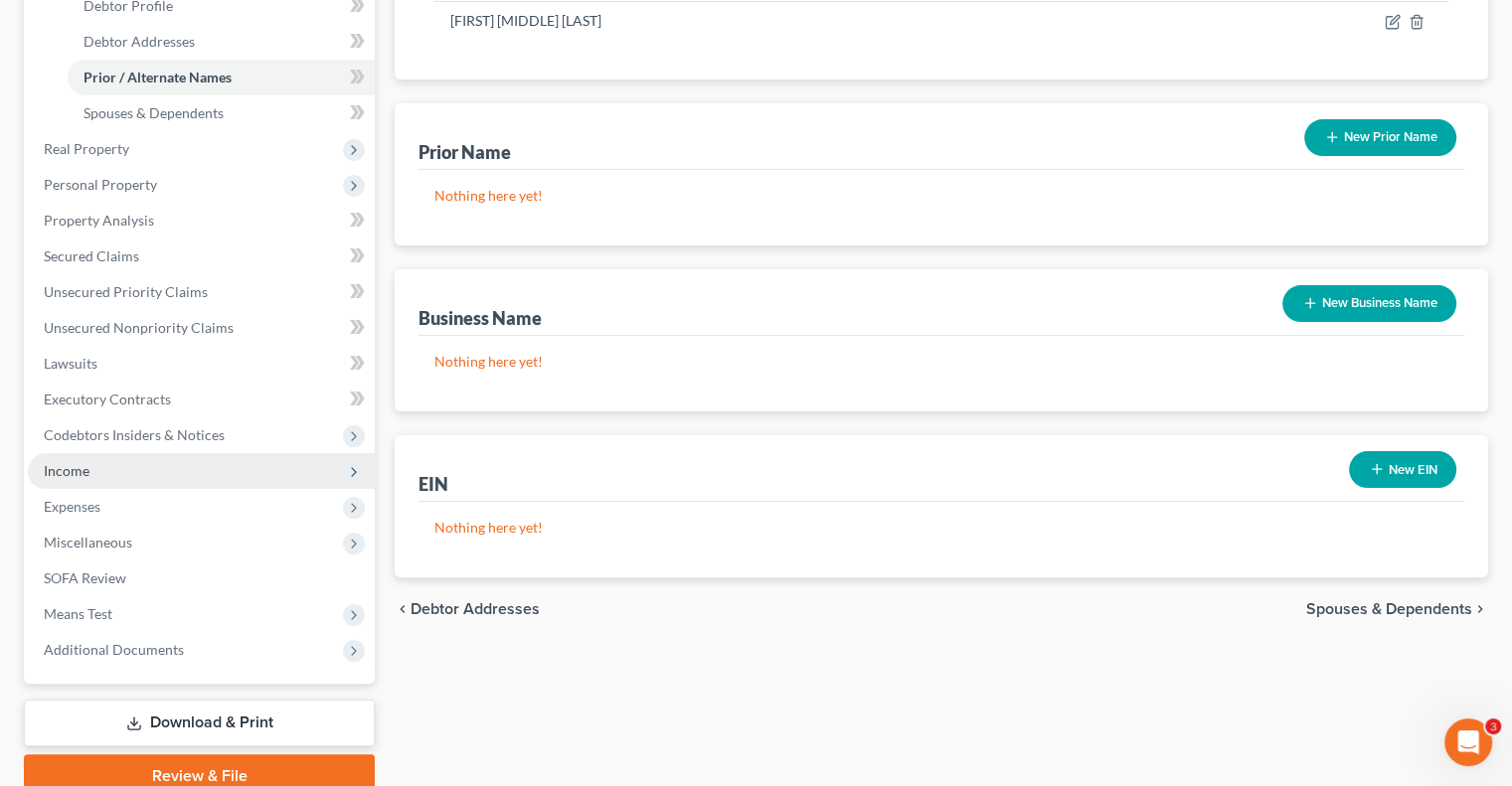 click on "Income" at bounding box center [201, 471] 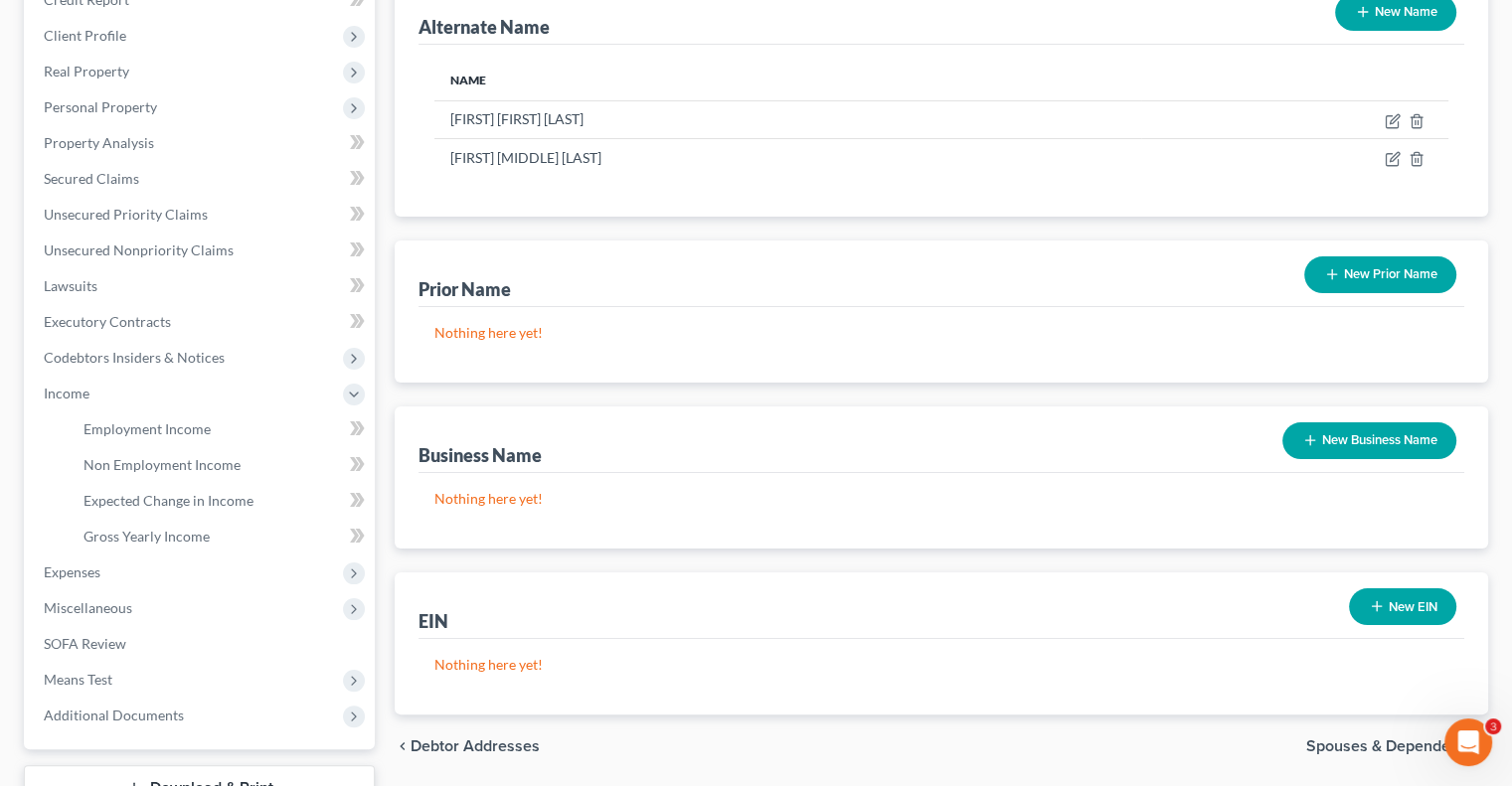 scroll, scrollTop: 99, scrollLeft: 0, axis: vertical 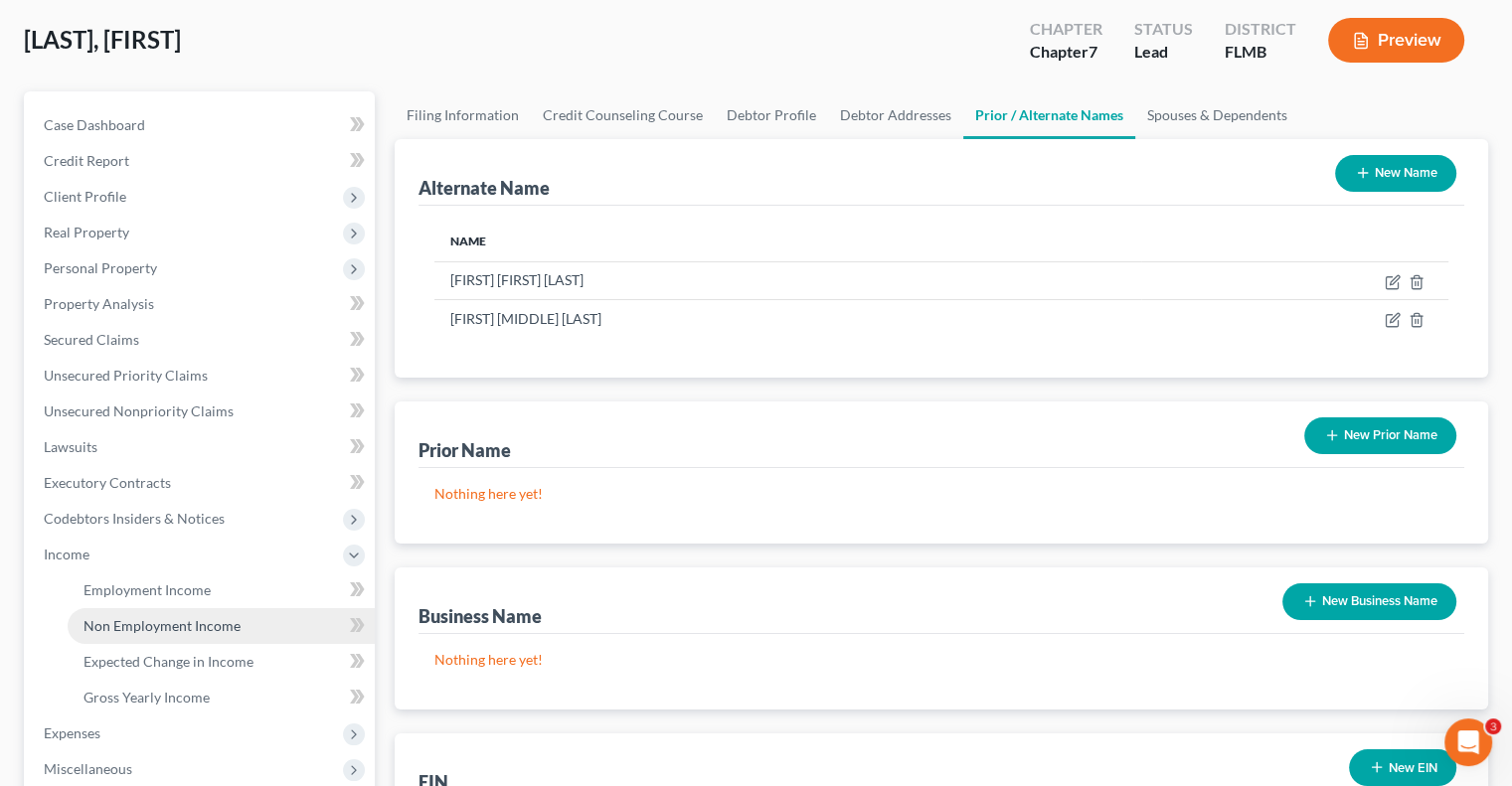 click on "Non Employment Income" at bounding box center (162, 625) 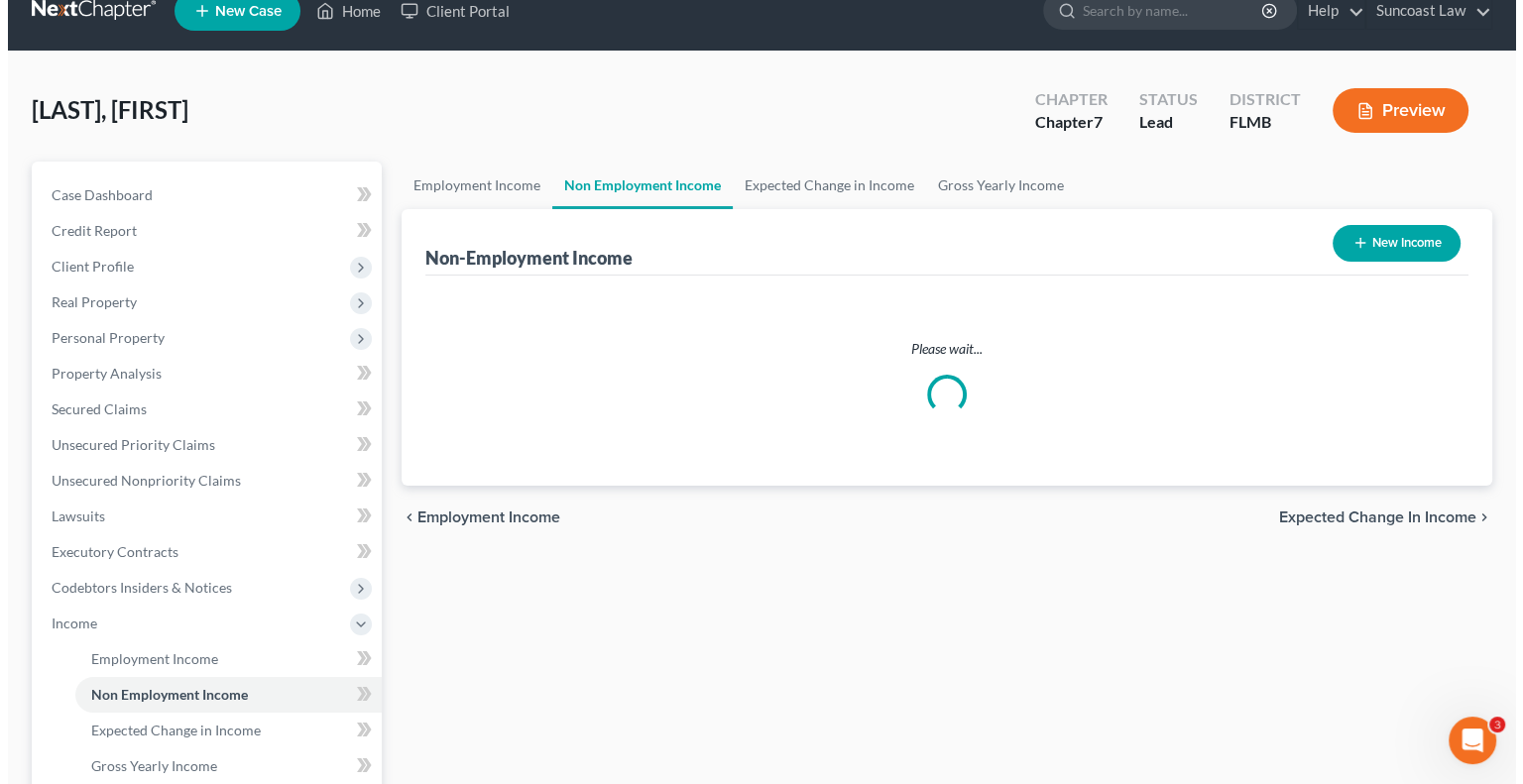 scroll, scrollTop: 0, scrollLeft: 0, axis: both 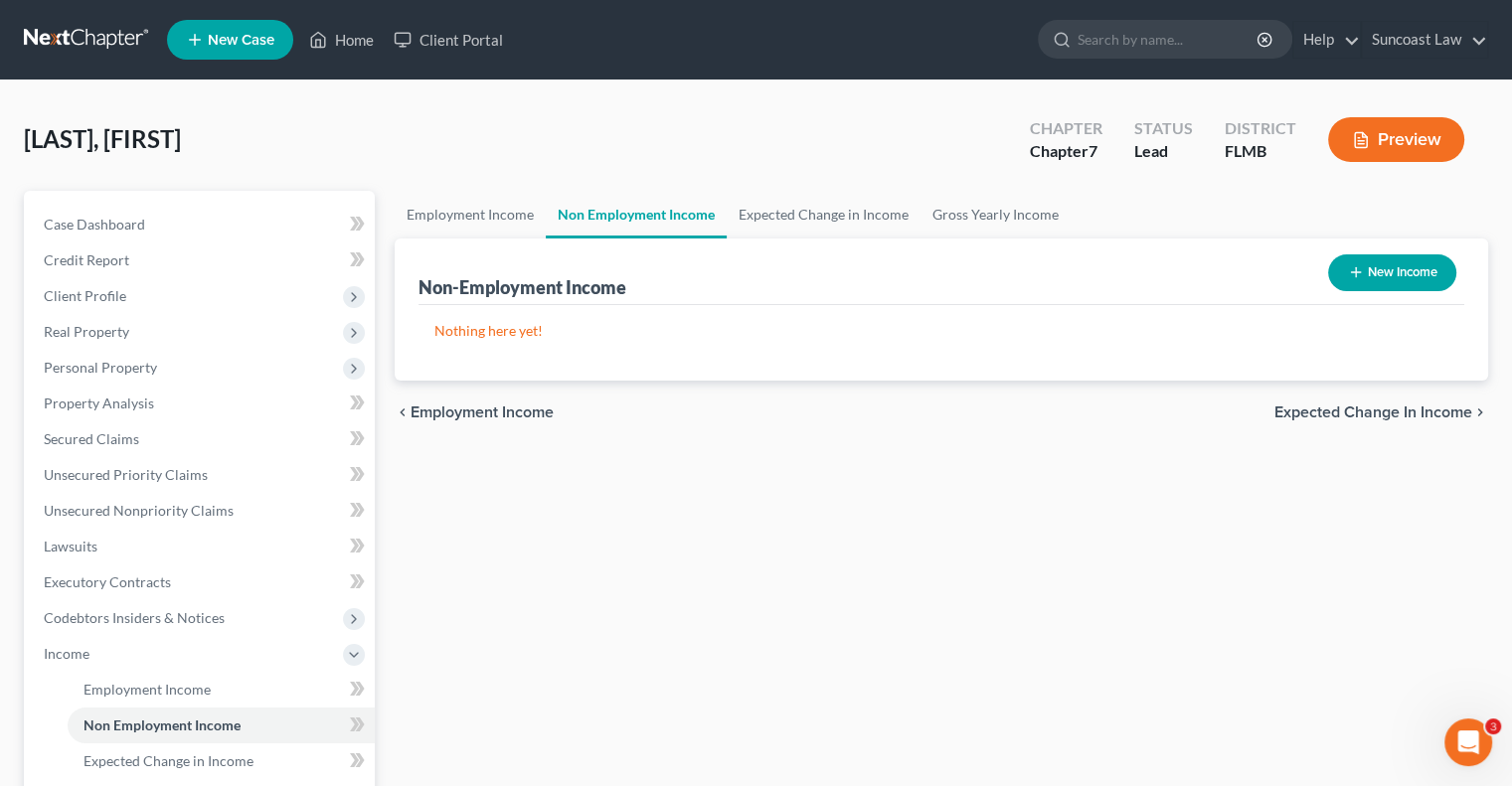 click on "New Income" at bounding box center (1392, 272) 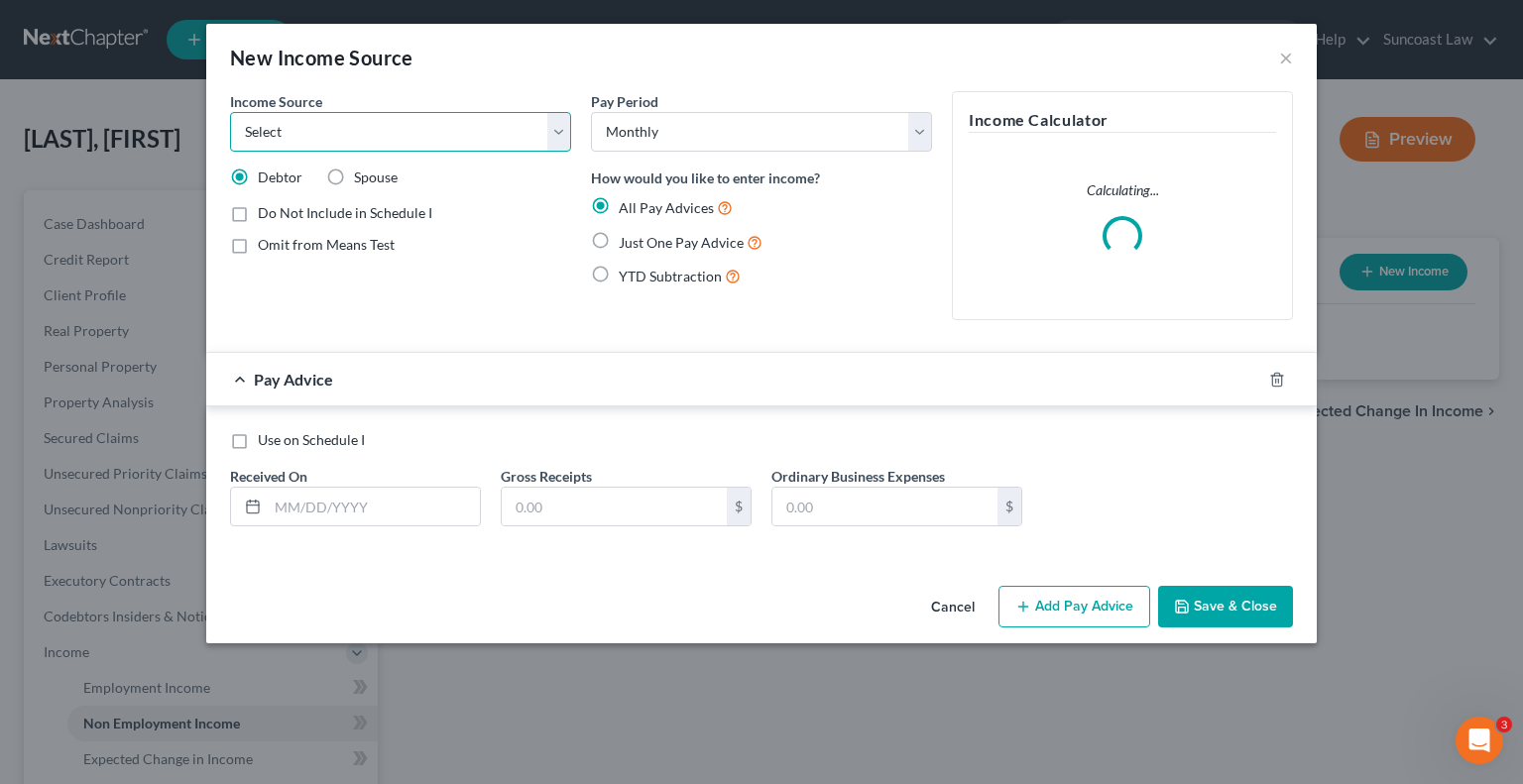 click on "Select Unemployment Disability (from employer) Pension Retirement Social Security / Social Security Disability Other Government Assistance Interests, Dividends or Royalties Child / Family Support Contributions to Household Property / Rental Business, Professional or Farm Alimony / Maintenance Payments Military Disability Benefits Other Monthly Income" at bounding box center [401, 132] 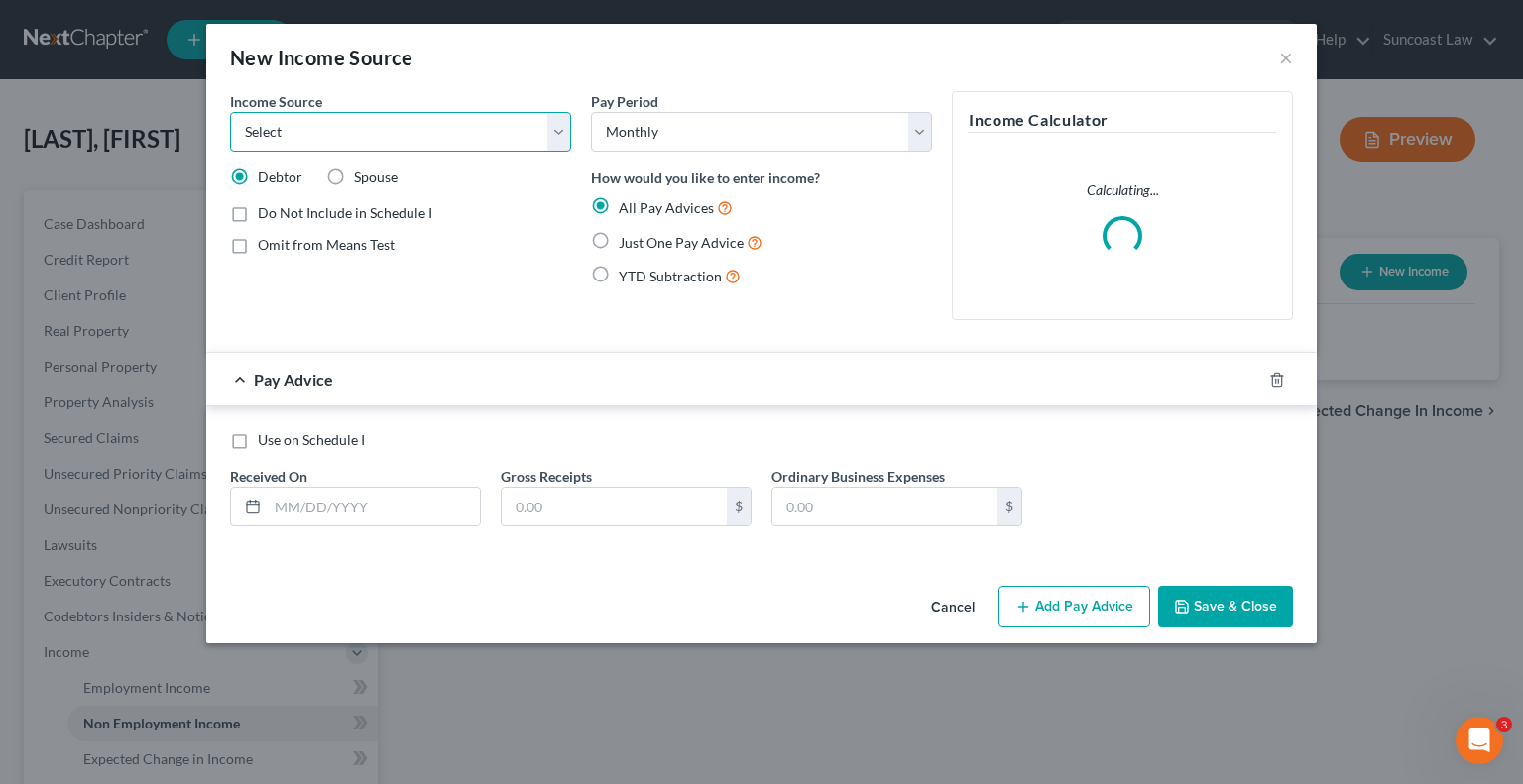 select on "4" 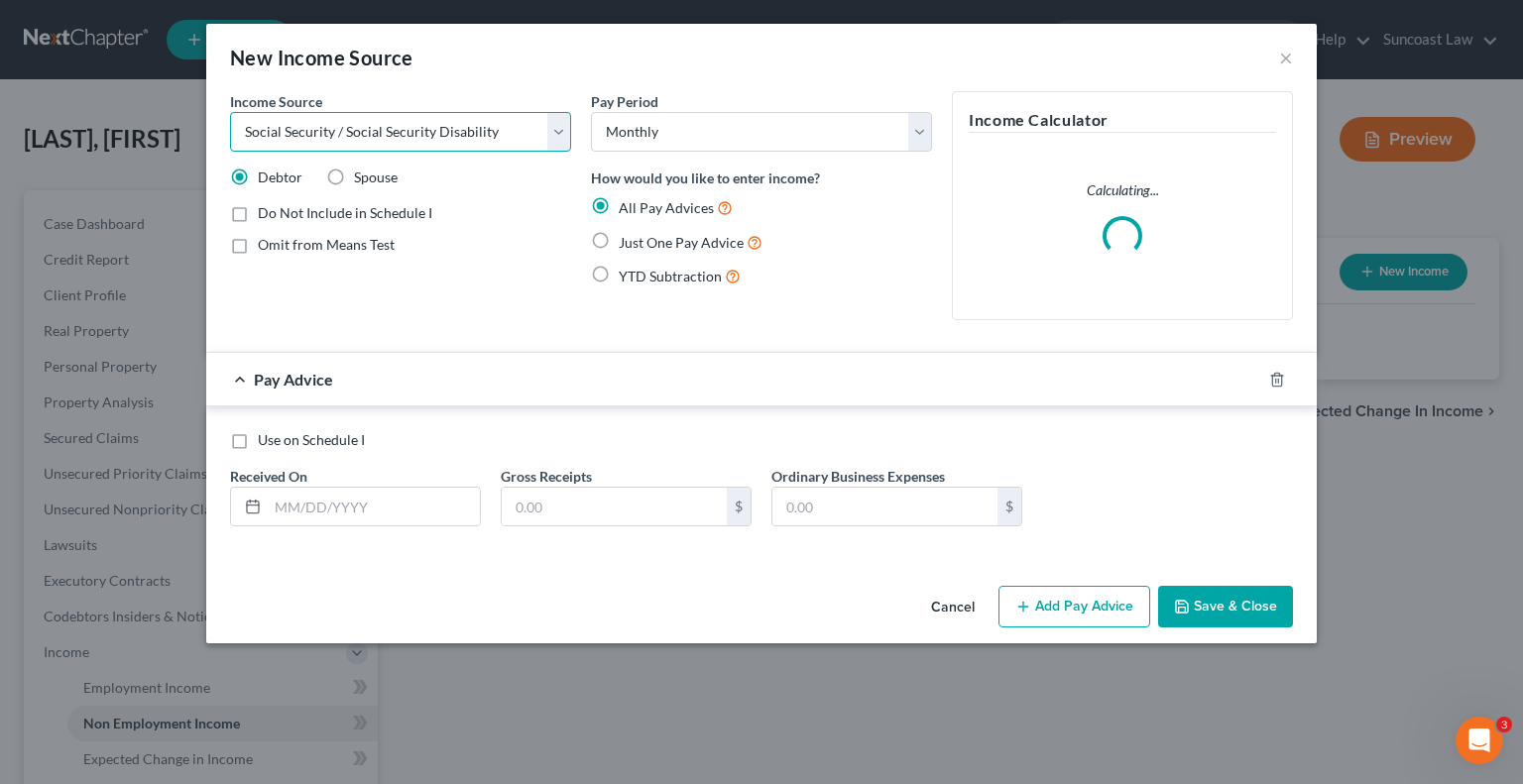 click on "Select Unemployment Disability (from employer) Pension Retirement Social Security / Social Security Disability Other Government Assistance Interests, Dividends or Royalties Child / Family Support Contributions to Household Property / Rental Business, Professional or Farm Alimony / Maintenance Payments Military Disability Benefits Other Monthly Income" at bounding box center [401, 132] 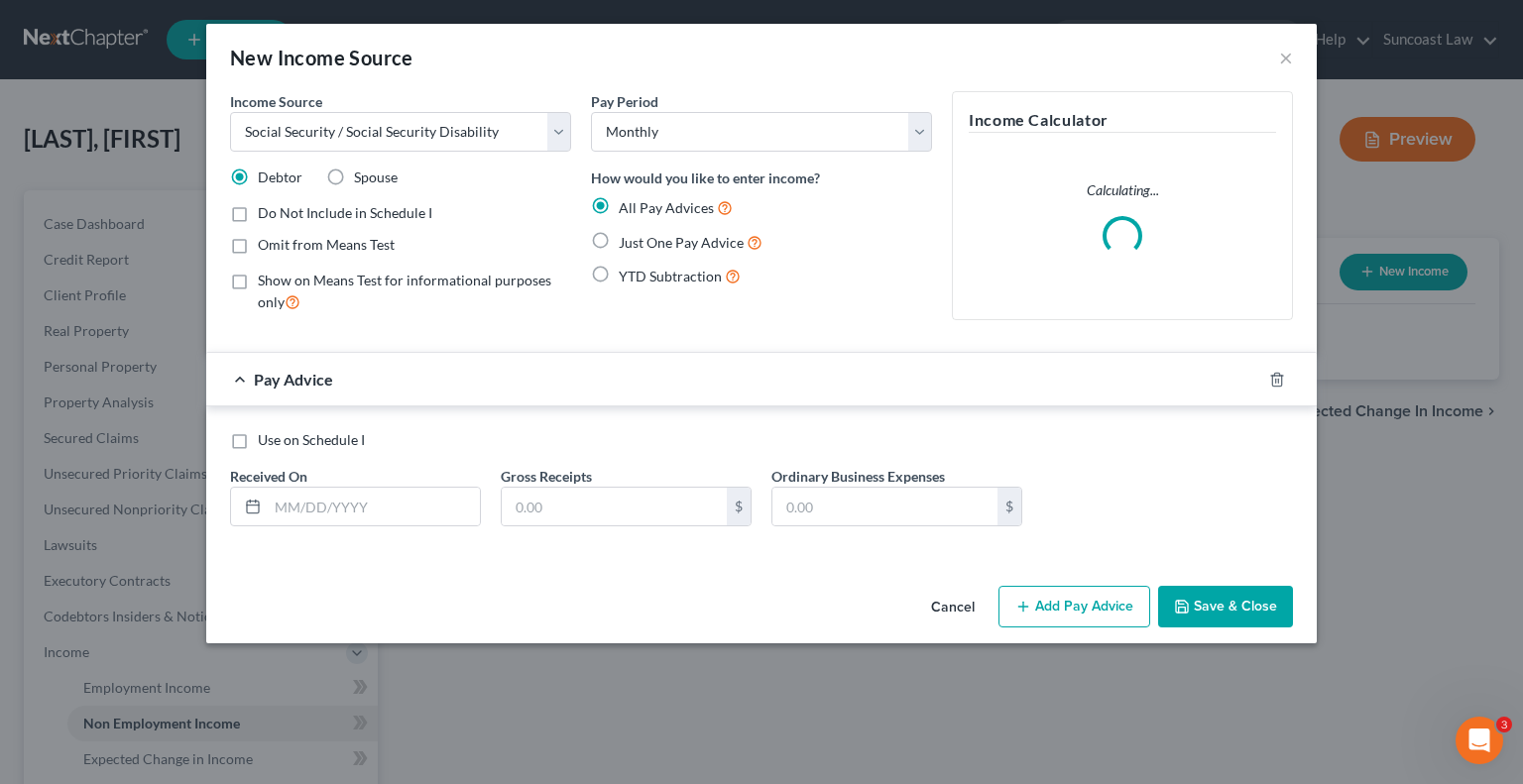 click on "Spouse" at bounding box center (376, 177) 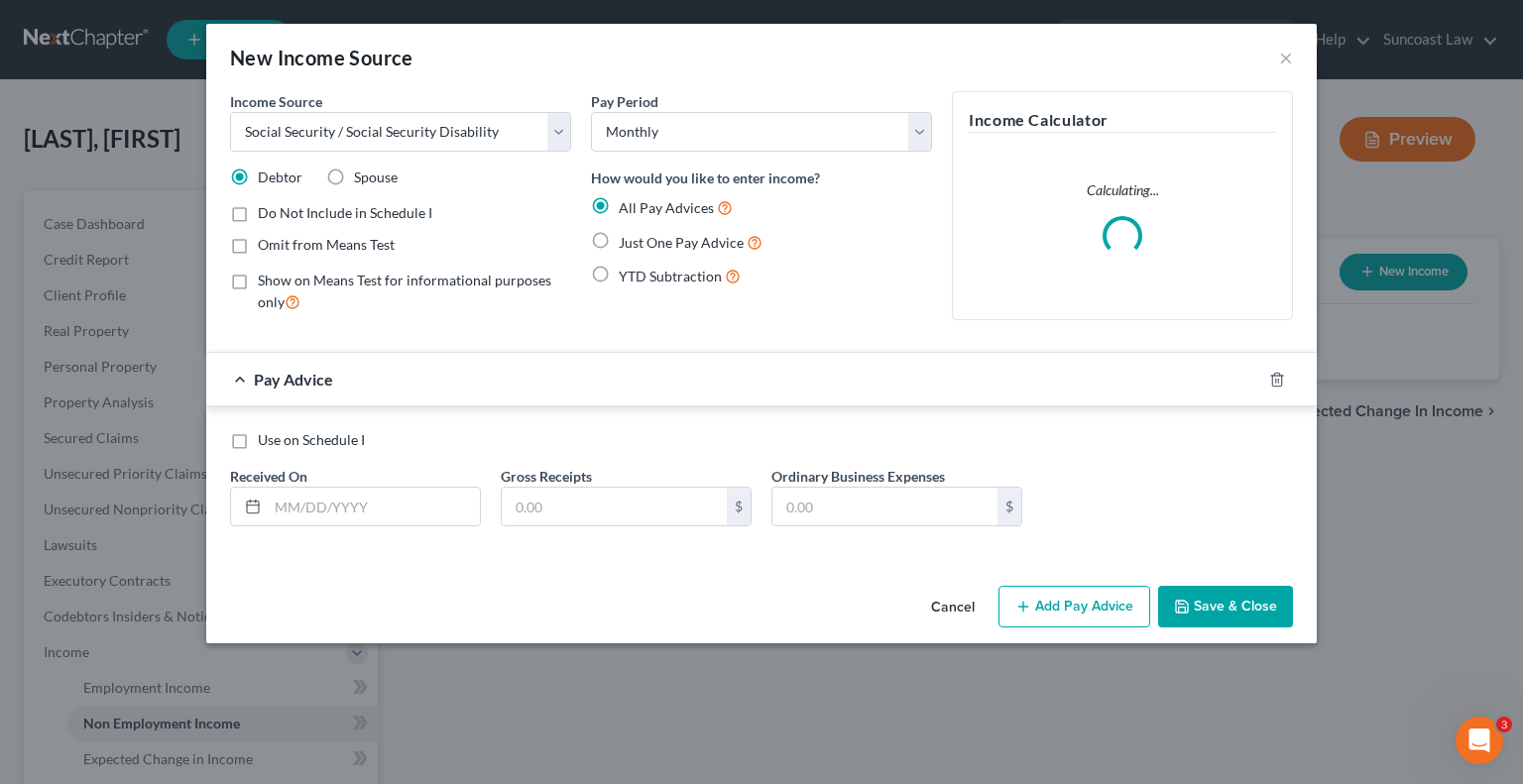 radio on "true" 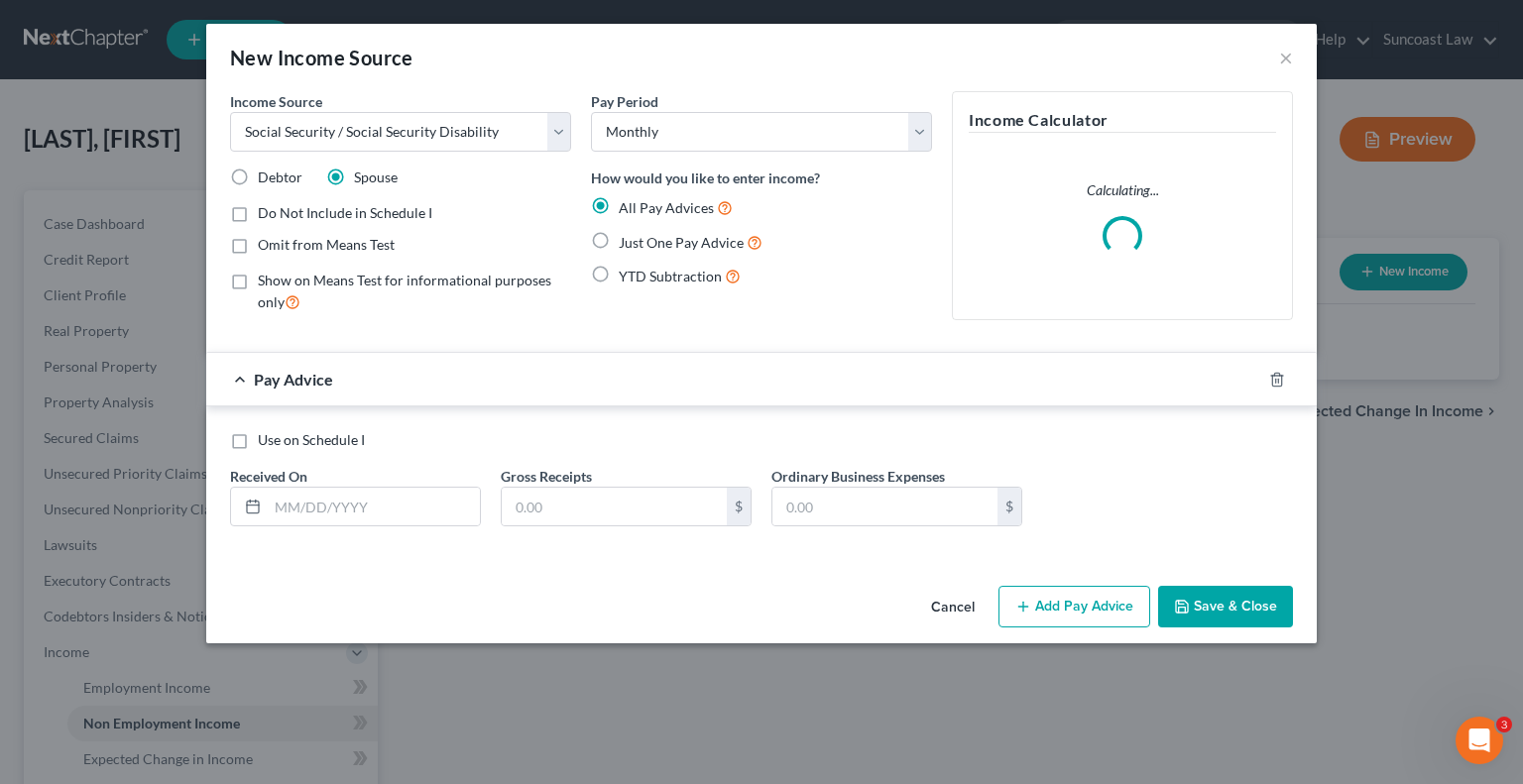 click on "Just One Pay Advice" at bounding box center (690, 242) 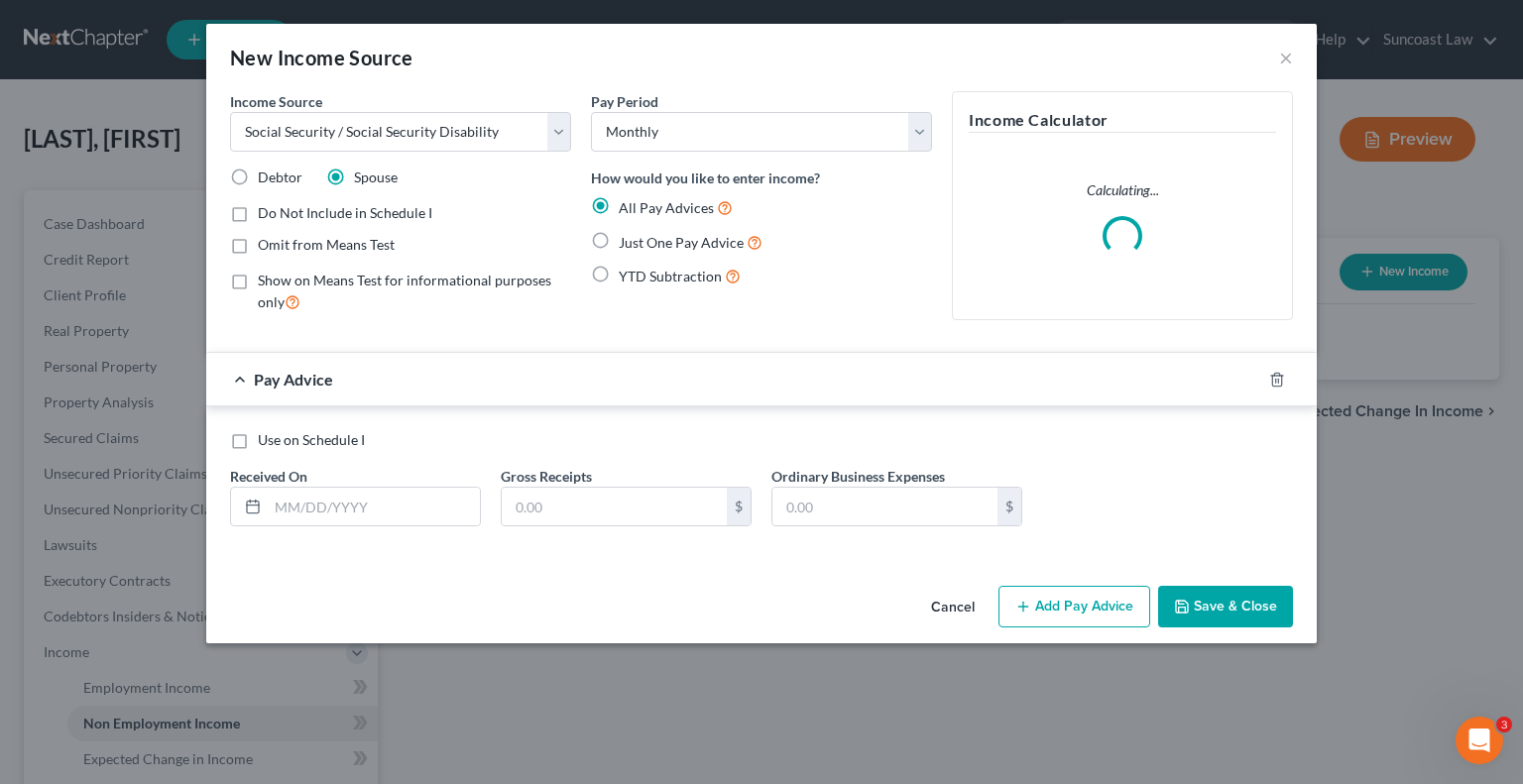 click on "Just One Pay Advice" at bounding box center (633, 237) 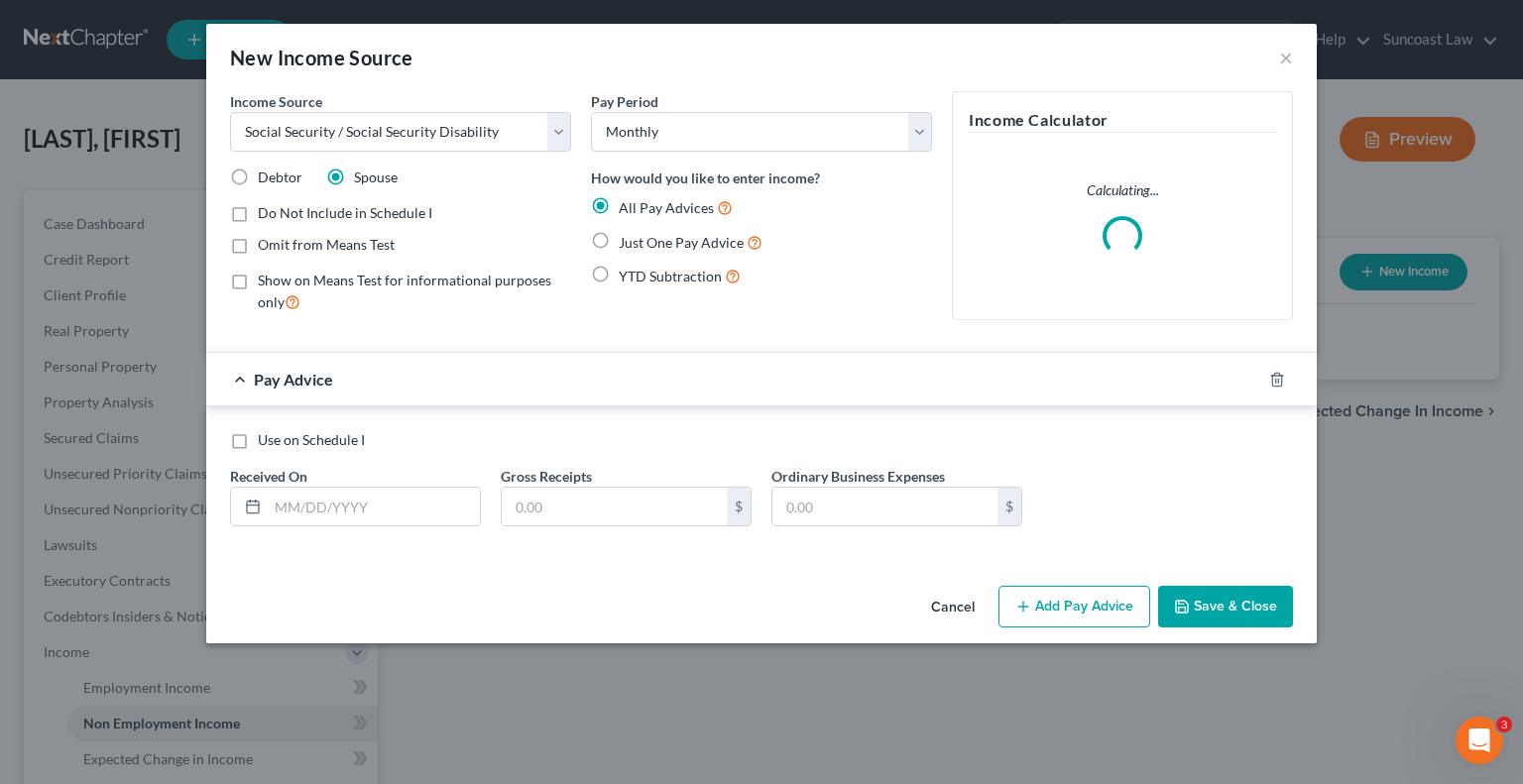 radio on "true" 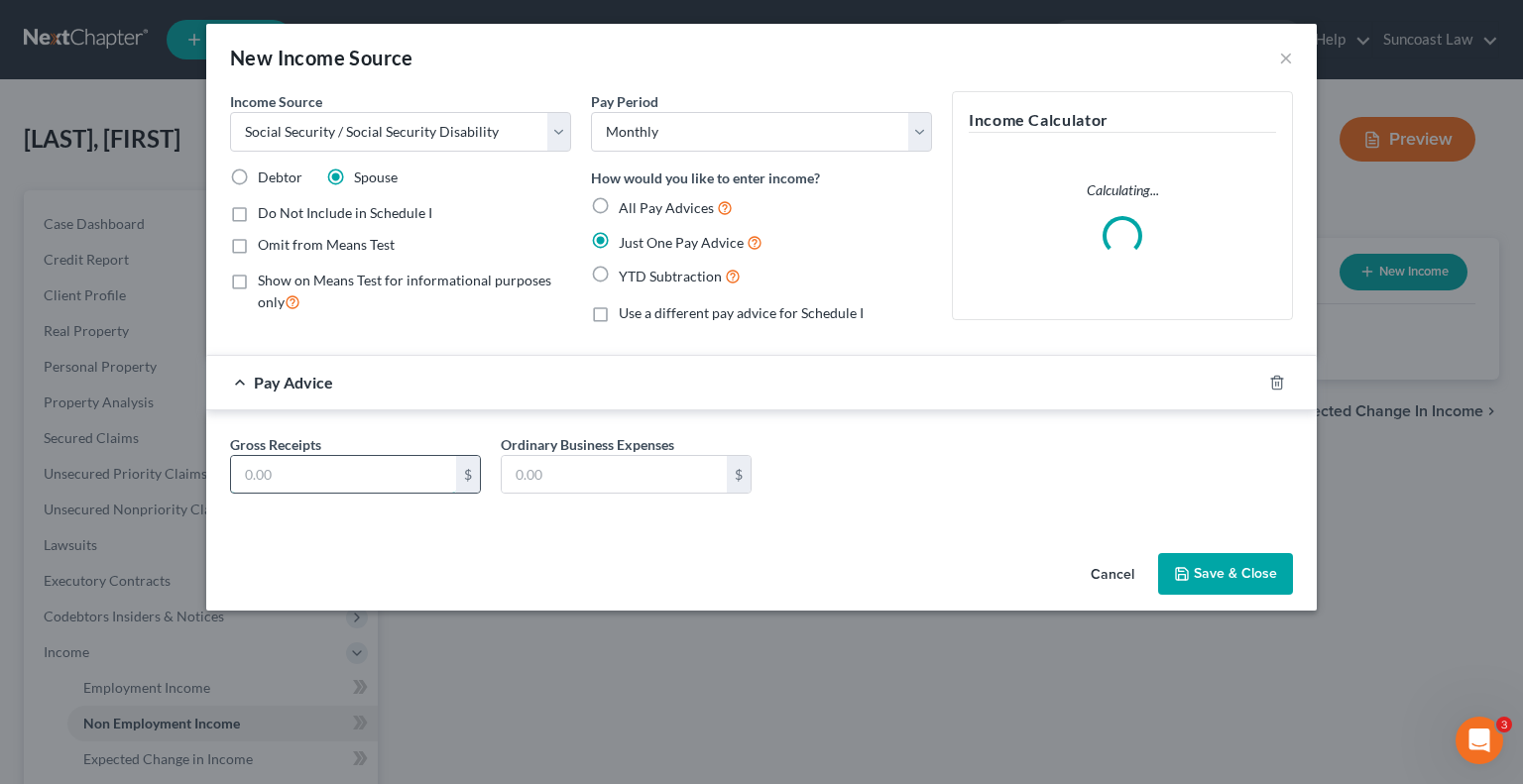 click at bounding box center [343, 475] 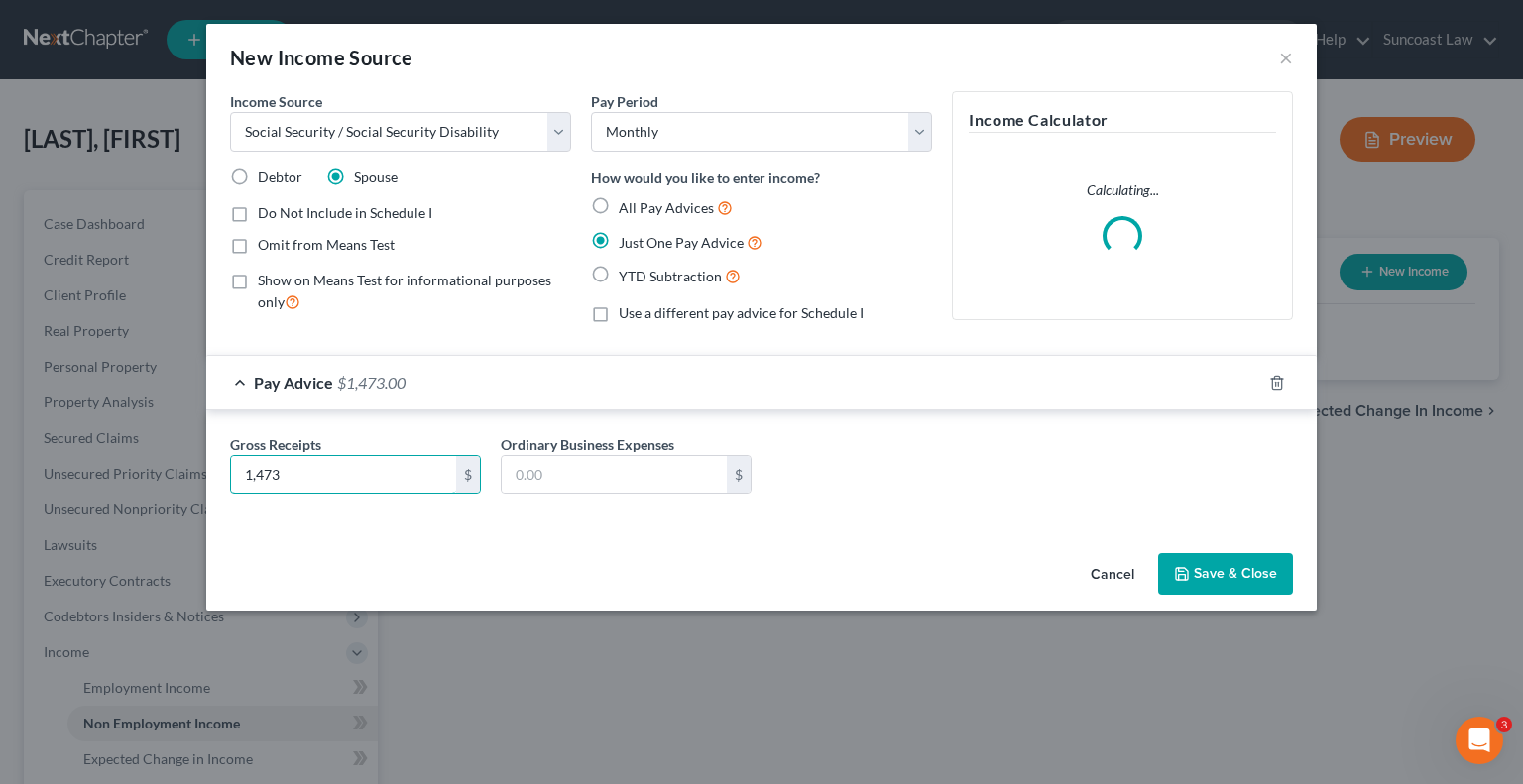 type on "1,473" 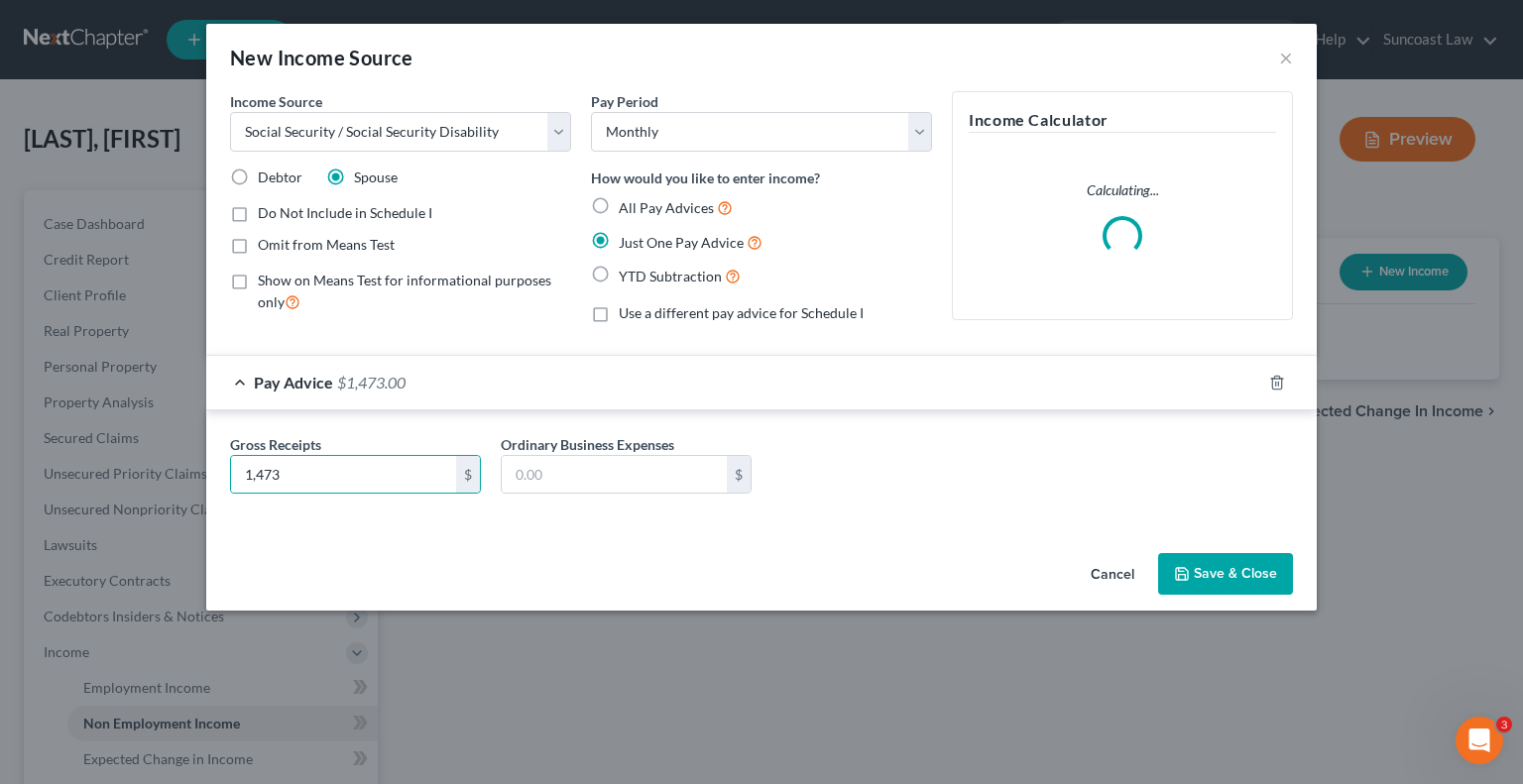 click on "Save & Close" at bounding box center [1226, 574] 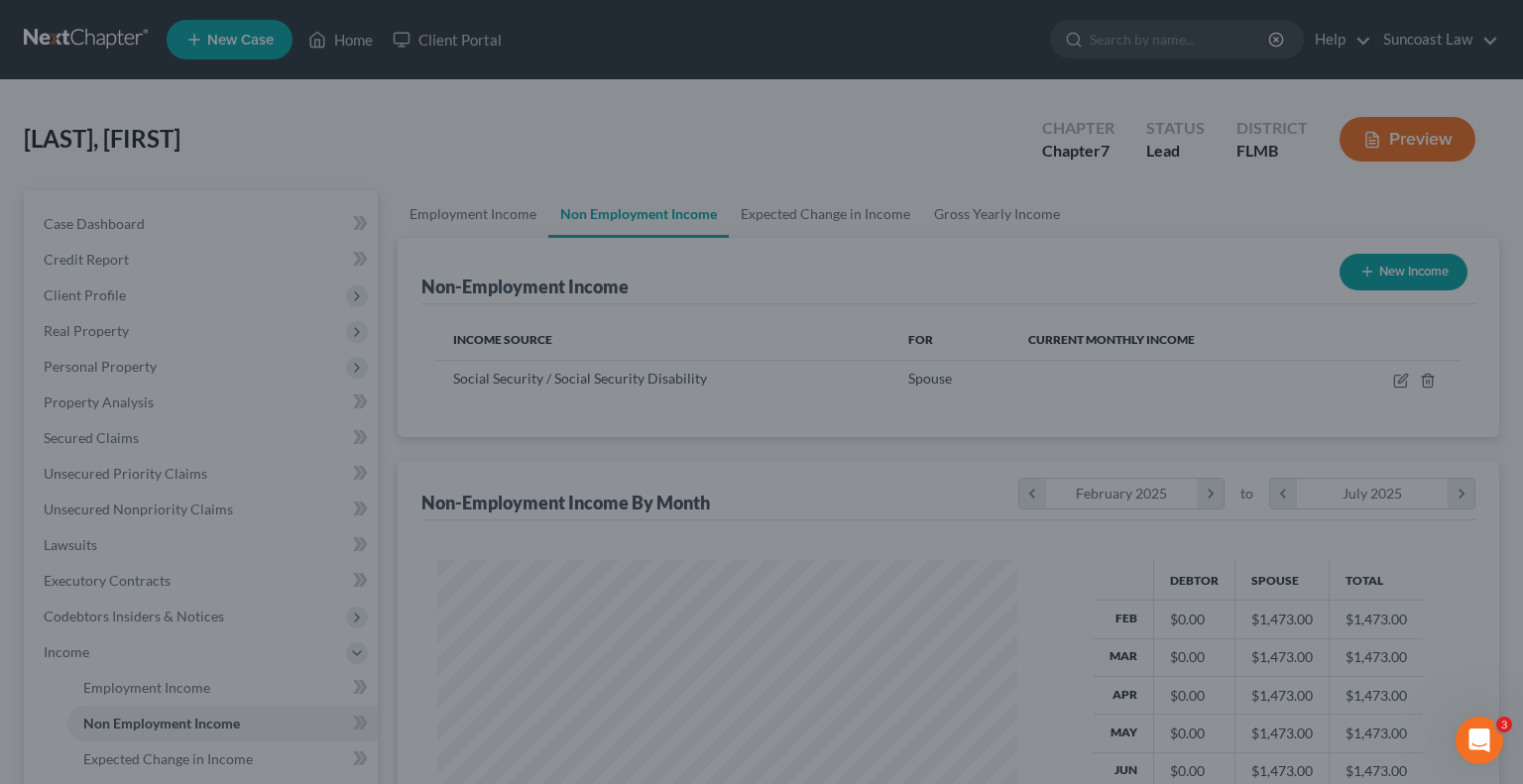 scroll, scrollTop: 990797, scrollLeft: 990917, axis: both 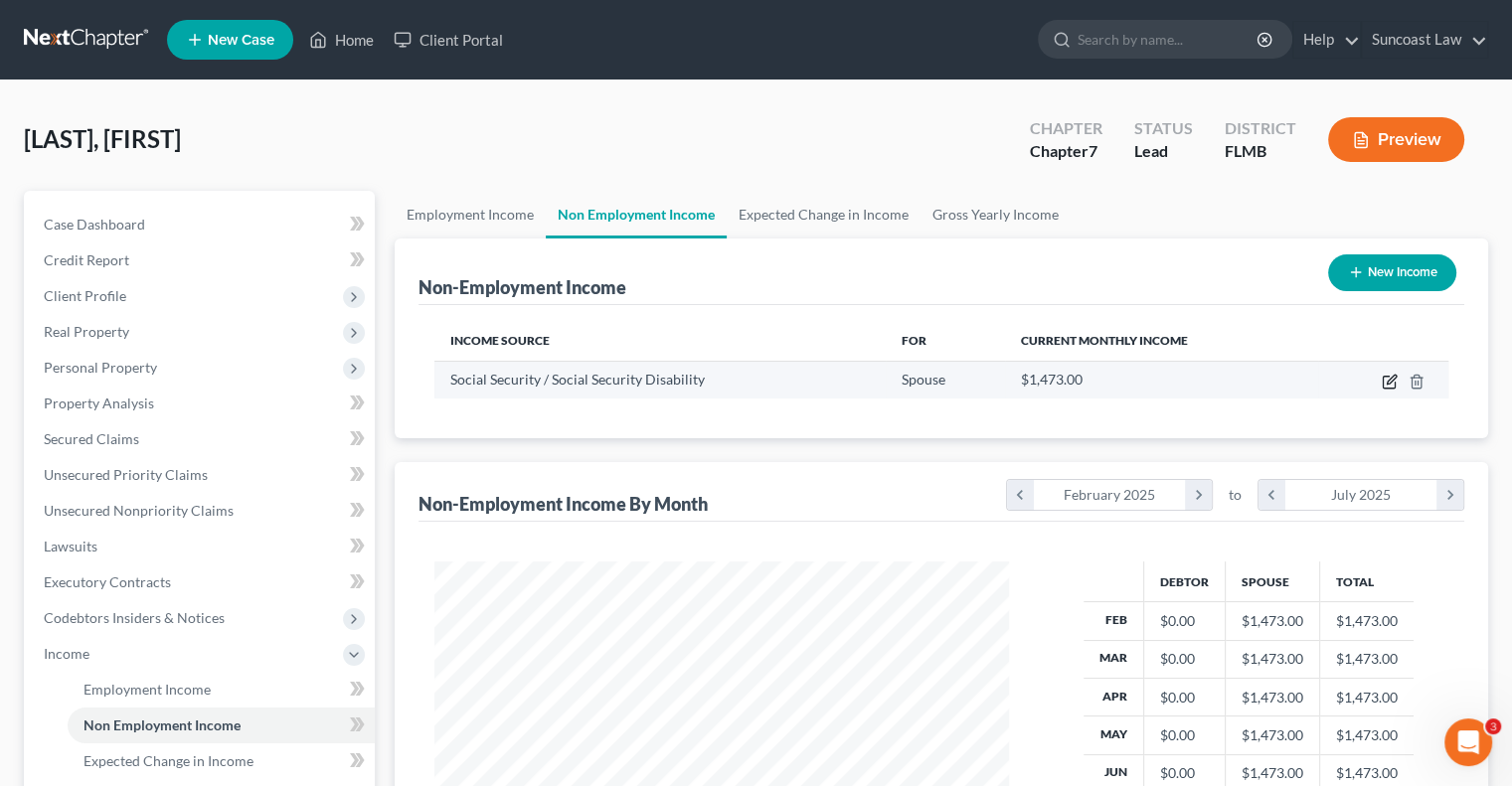 click 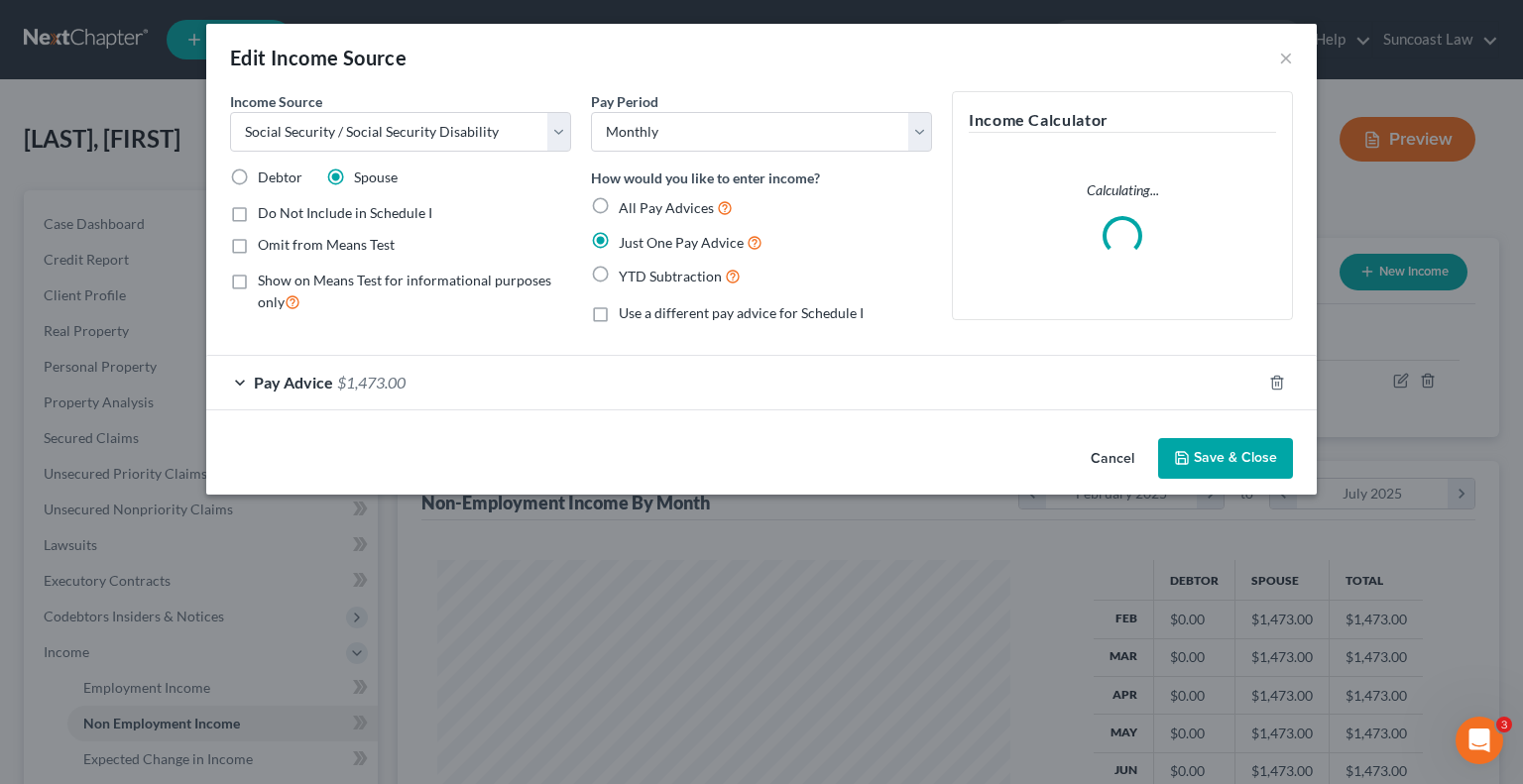 scroll, scrollTop: 990797, scrollLeft: 990917, axis: both 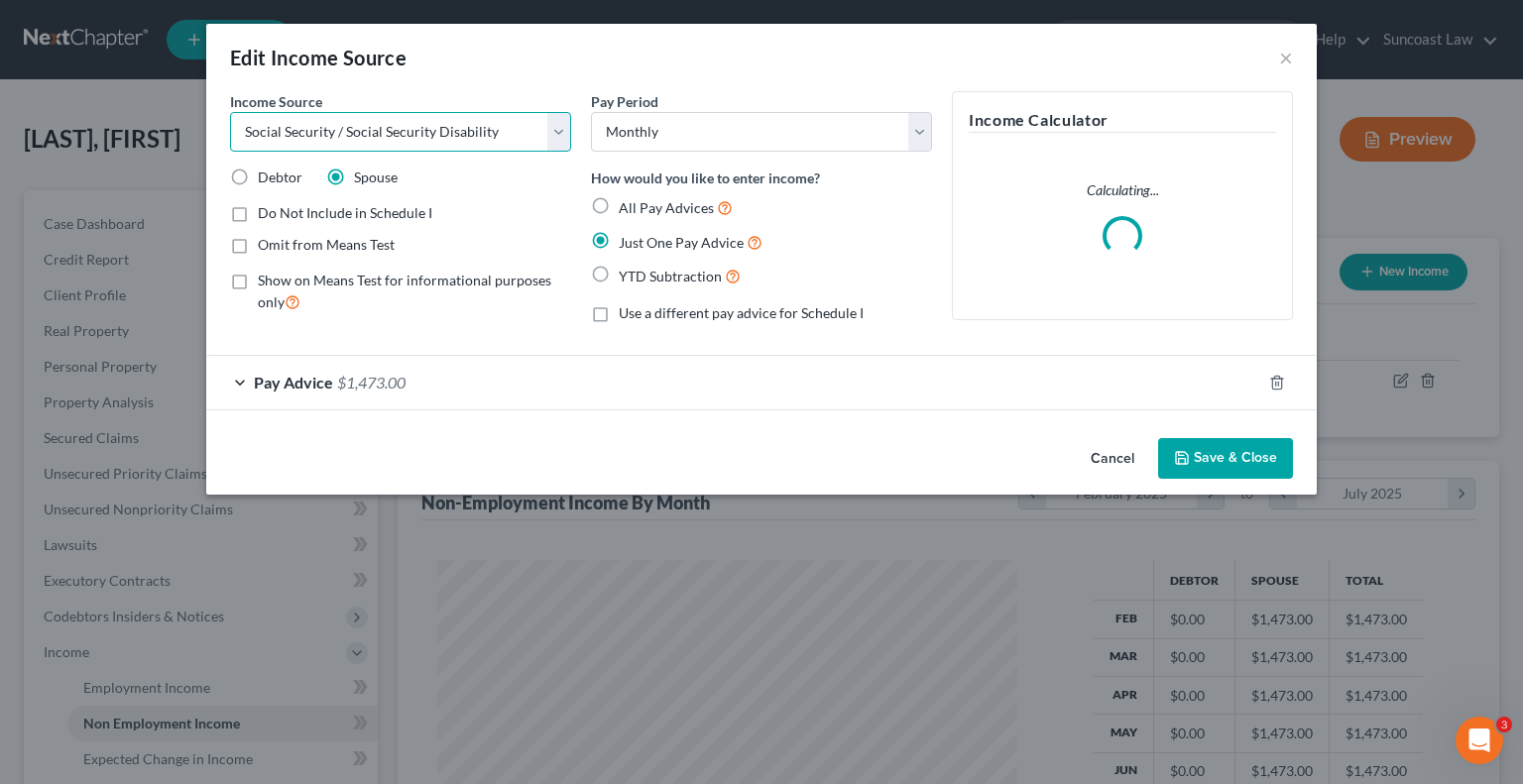 click on "Select Unemployment Disability (from employer) Pension Retirement Social Security / Social Security Disability Other Government Assistance Interests, Dividends or Royalties Child / Family Support Contributions to Household Property / Rental Business, Professional or Farm Alimony / Maintenance Payments Military Disability Benefits Other Monthly Income" at bounding box center [401, 132] 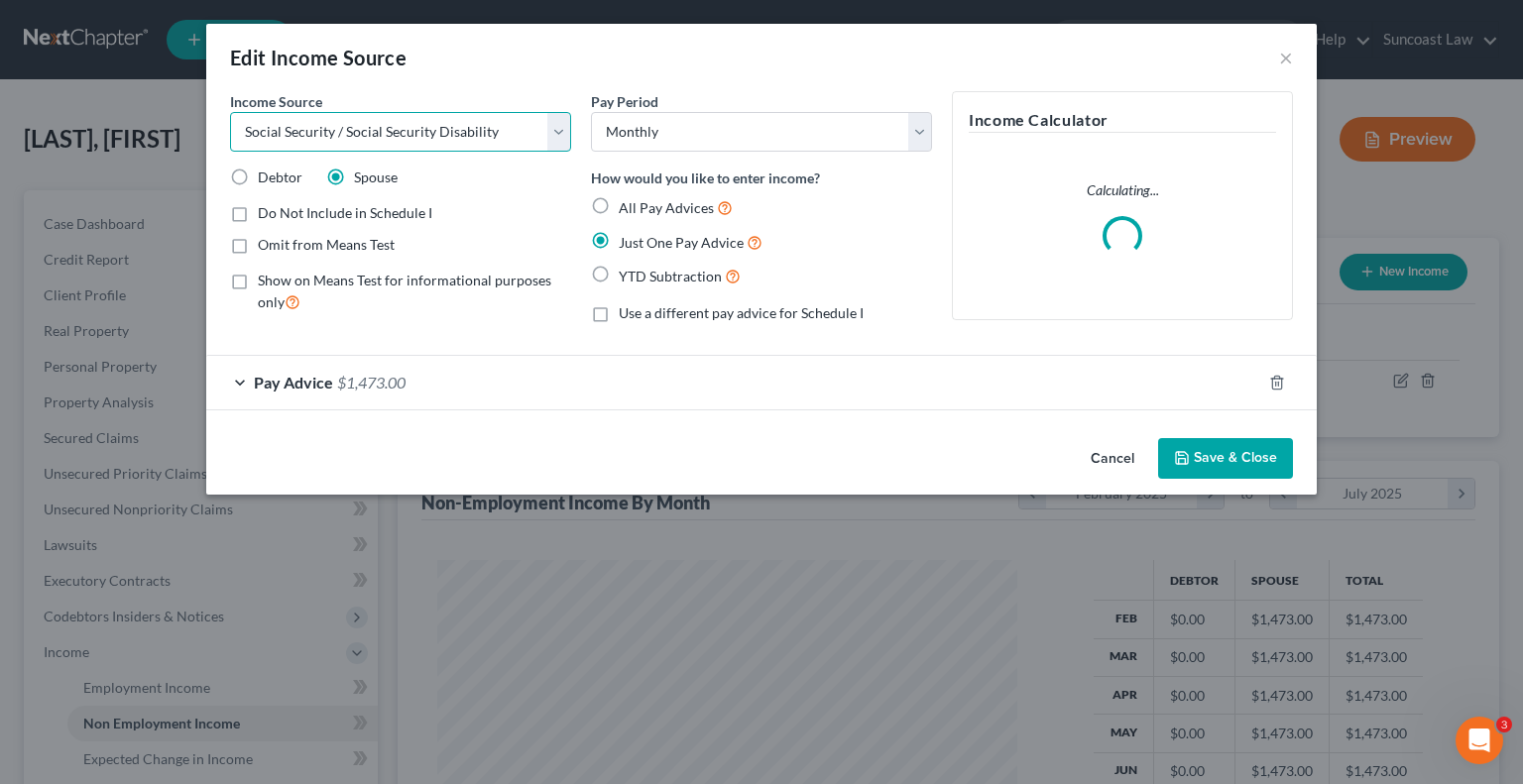 click on "Select Unemployment Disability (from employer) Pension Retirement Social Security / Social Security Disability Other Government Assistance Interests, Dividends or Royalties Child / Family Support Contributions to Household Property / Rental Business, Professional or Farm Alimony / Maintenance Payments Military Disability Benefits Other Monthly Income" at bounding box center [401, 132] 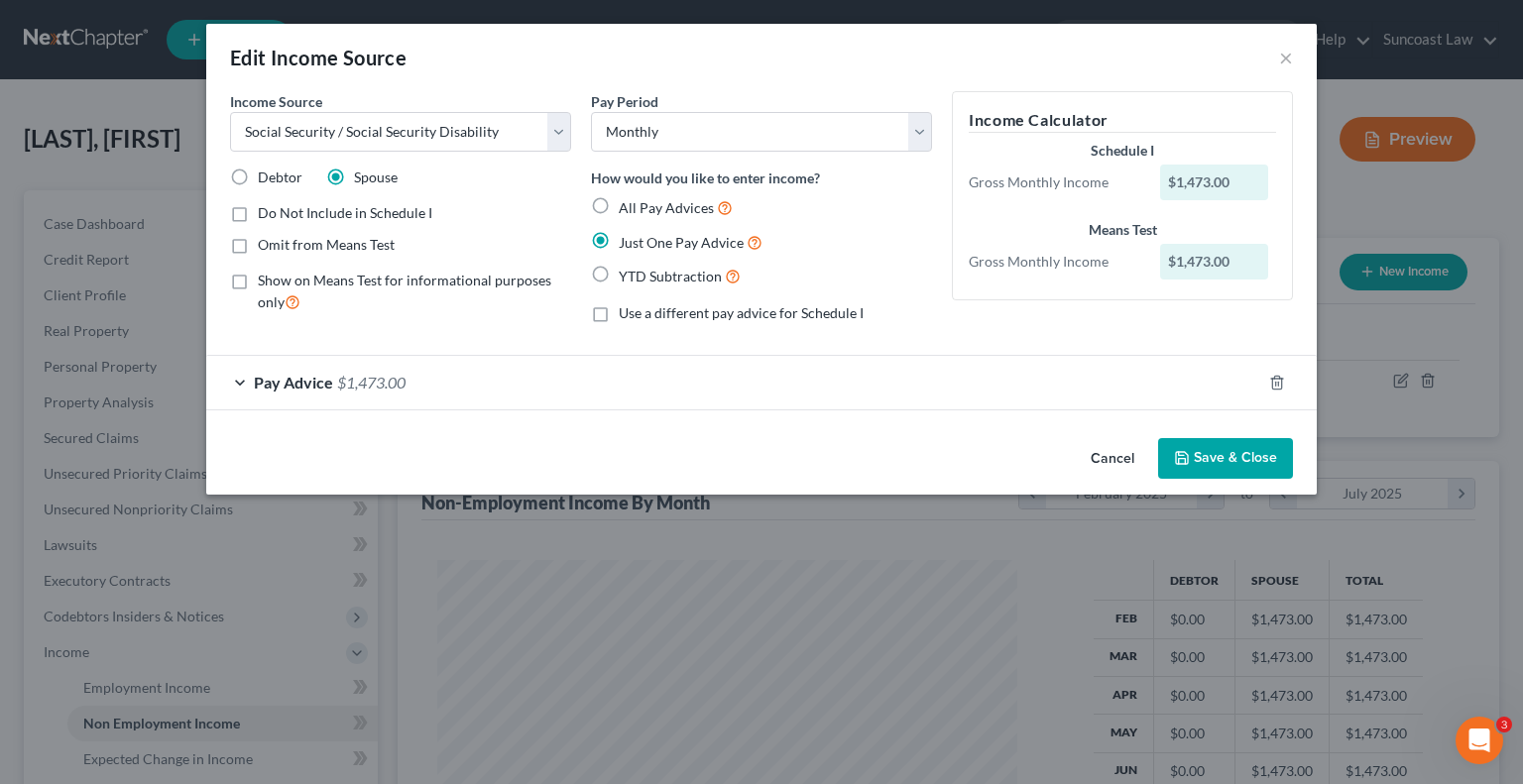 click on "Save & Close" at bounding box center (1226, 459) 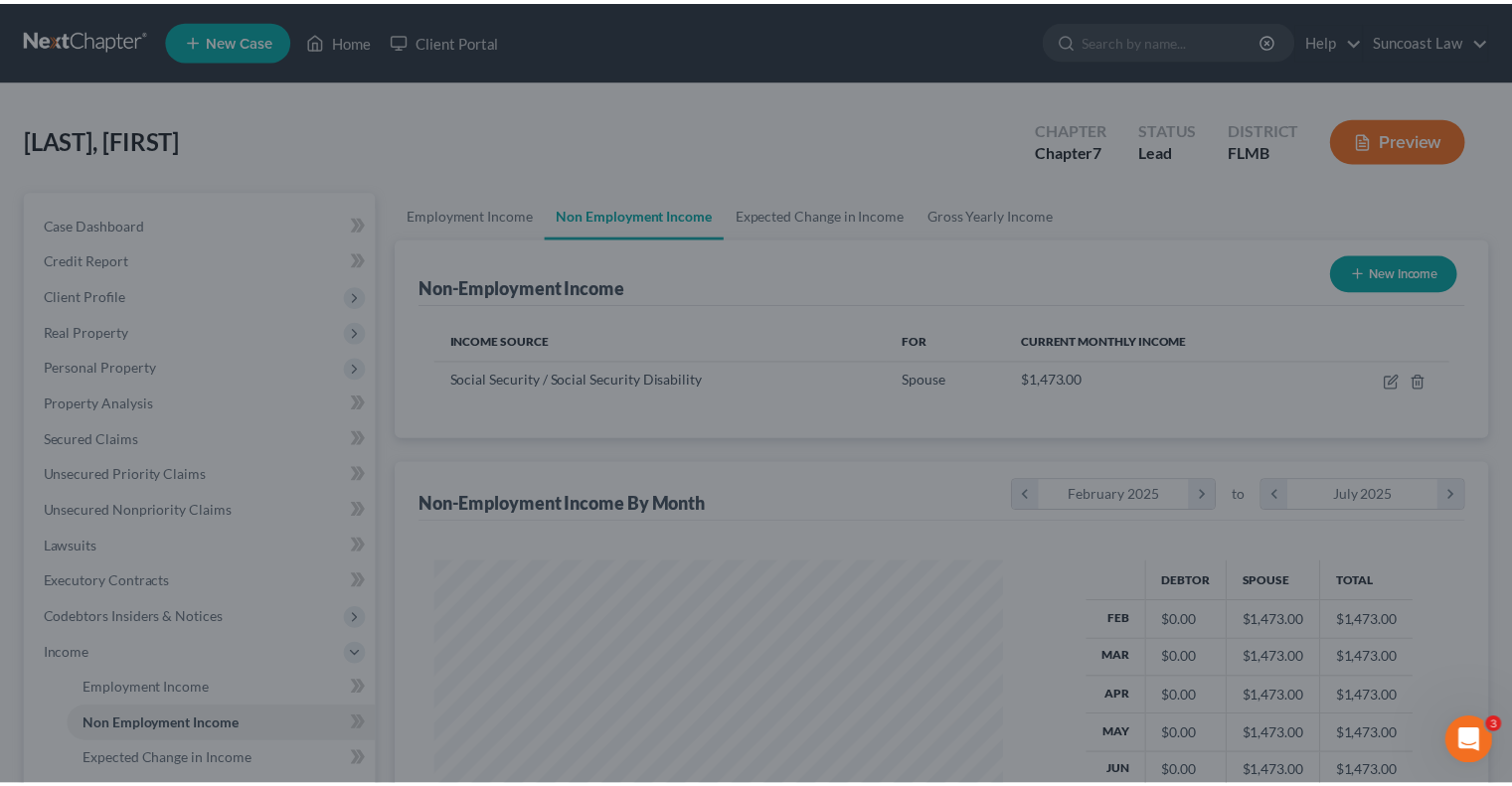 scroll, scrollTop: 354, scrollLeft: 613, axis: both 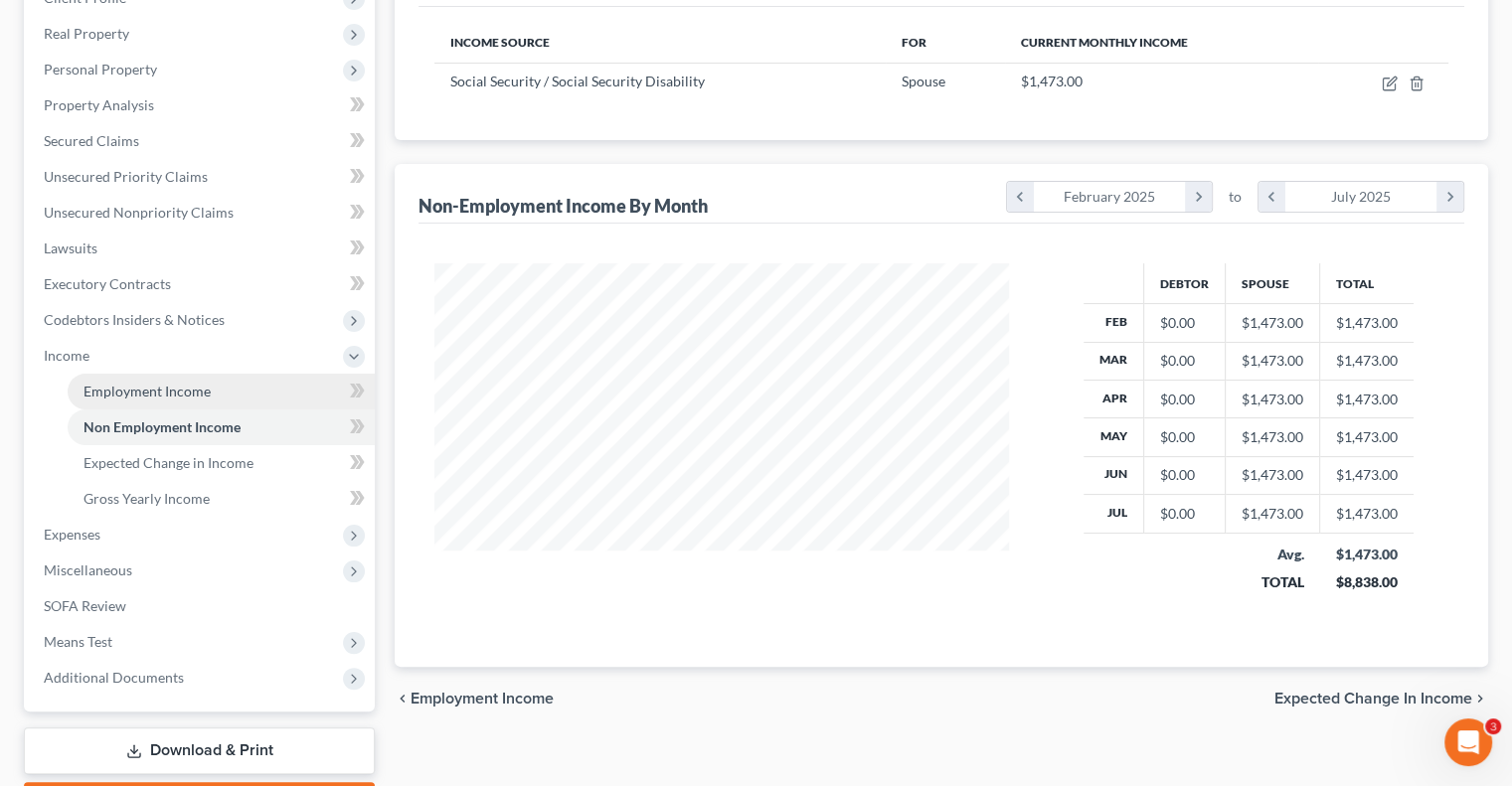 click on "Employment Income" at bounding box center (147, 391) 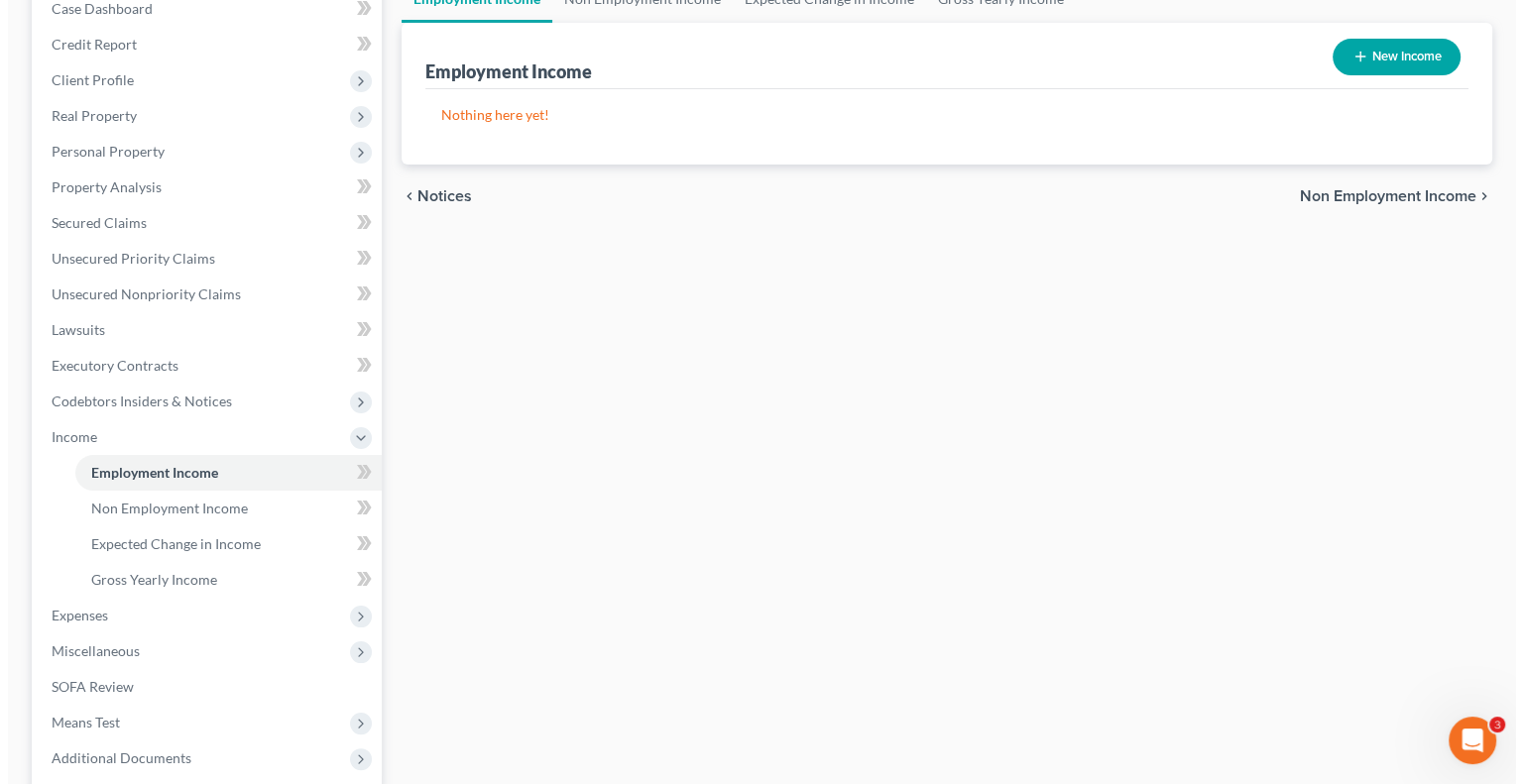 scroll, scrollTop: 0, scrollLeft: 0, axis: both 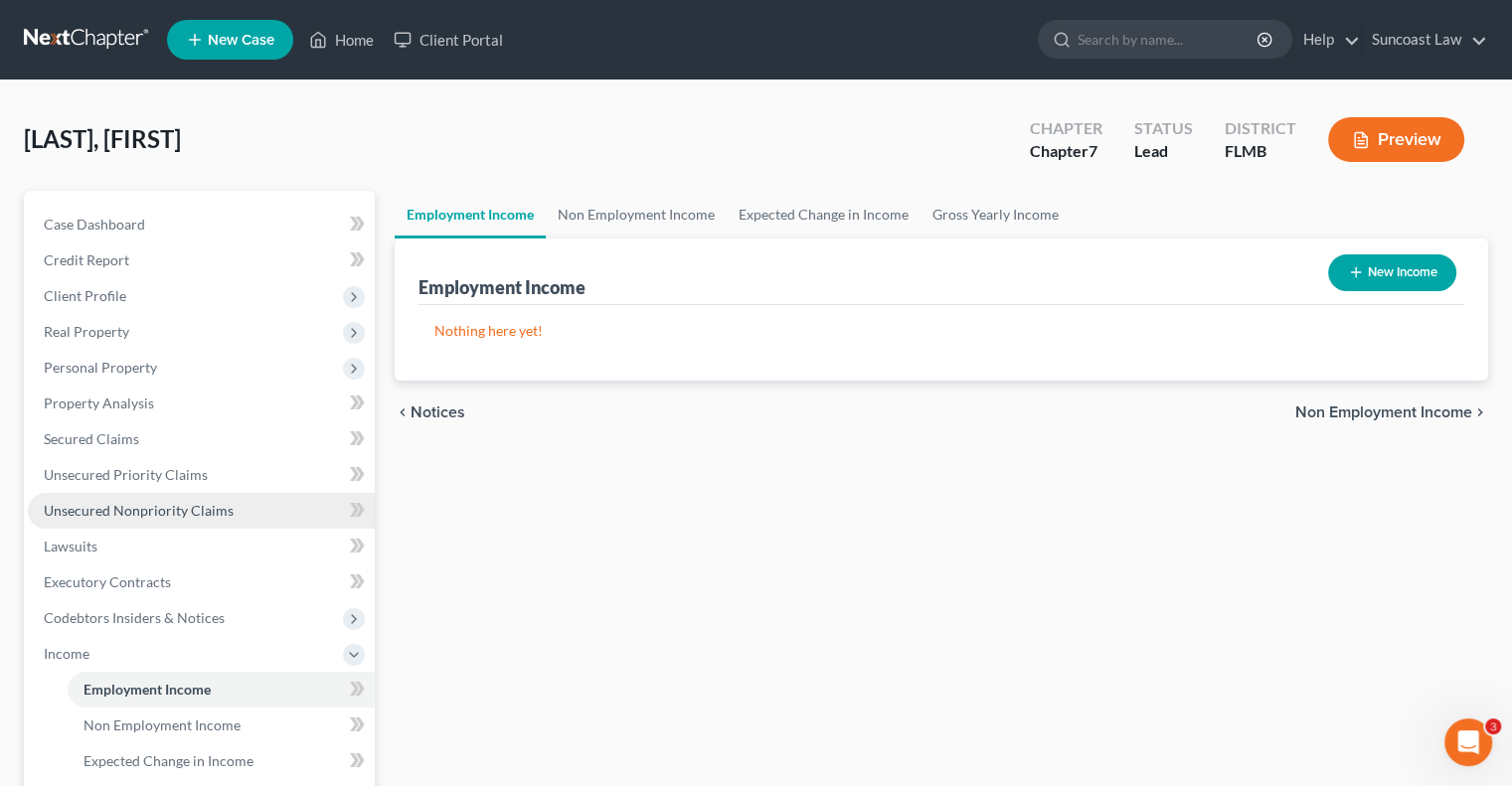 click on "Unsecured Nonpriority Claims" at bounding box center [138, 510] 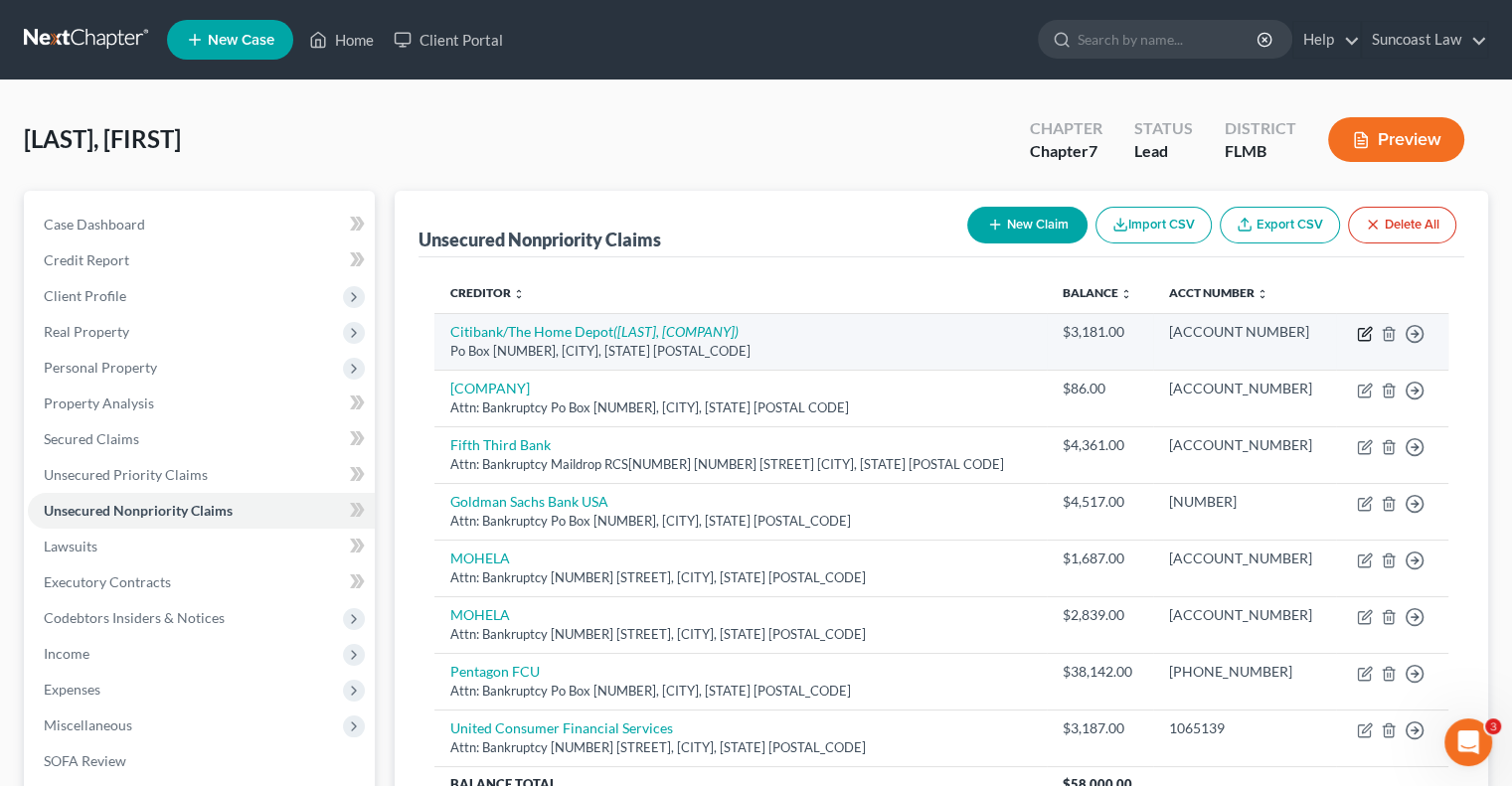 click 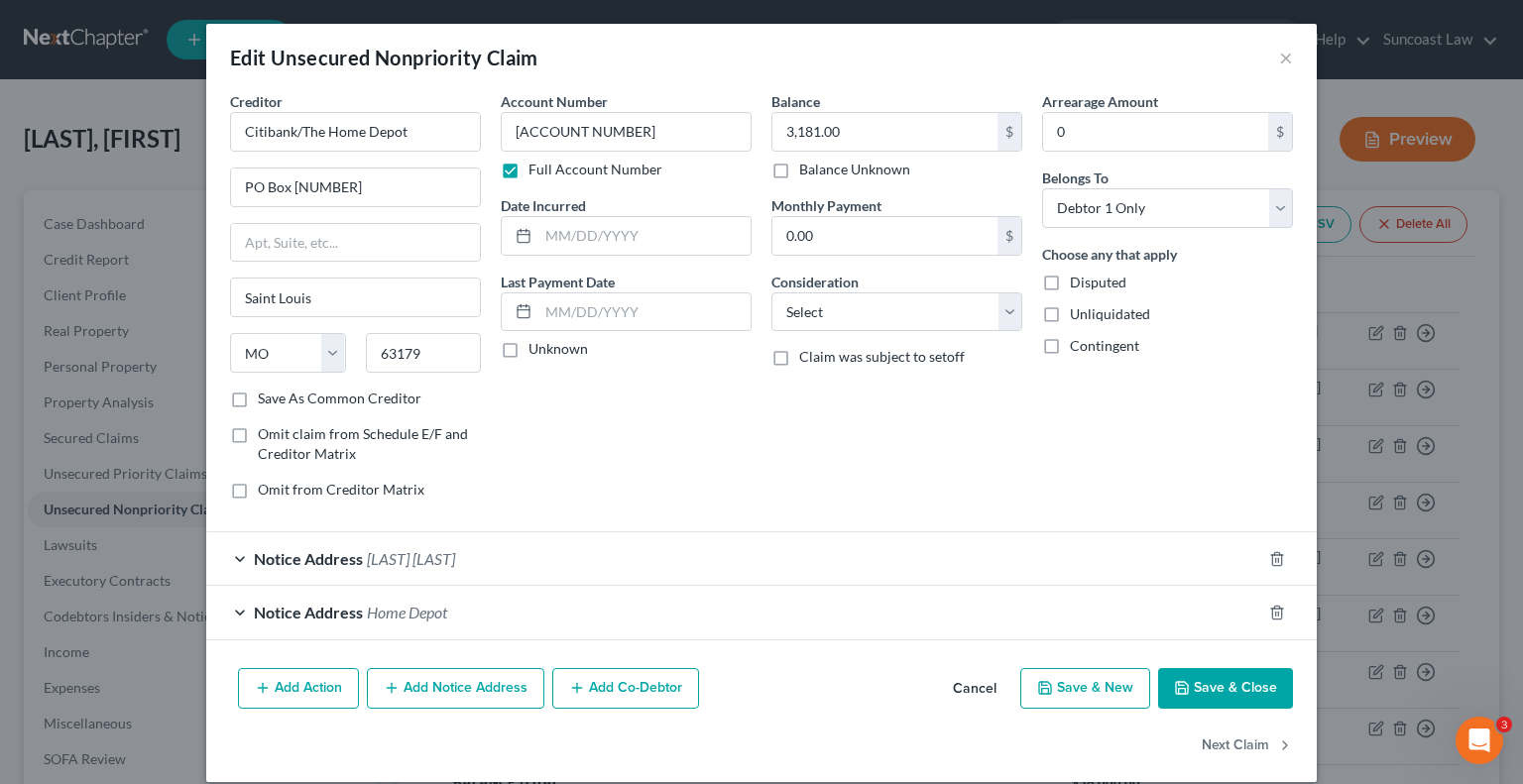 click on "Add Notice Address" at bounding box center (455, 689) 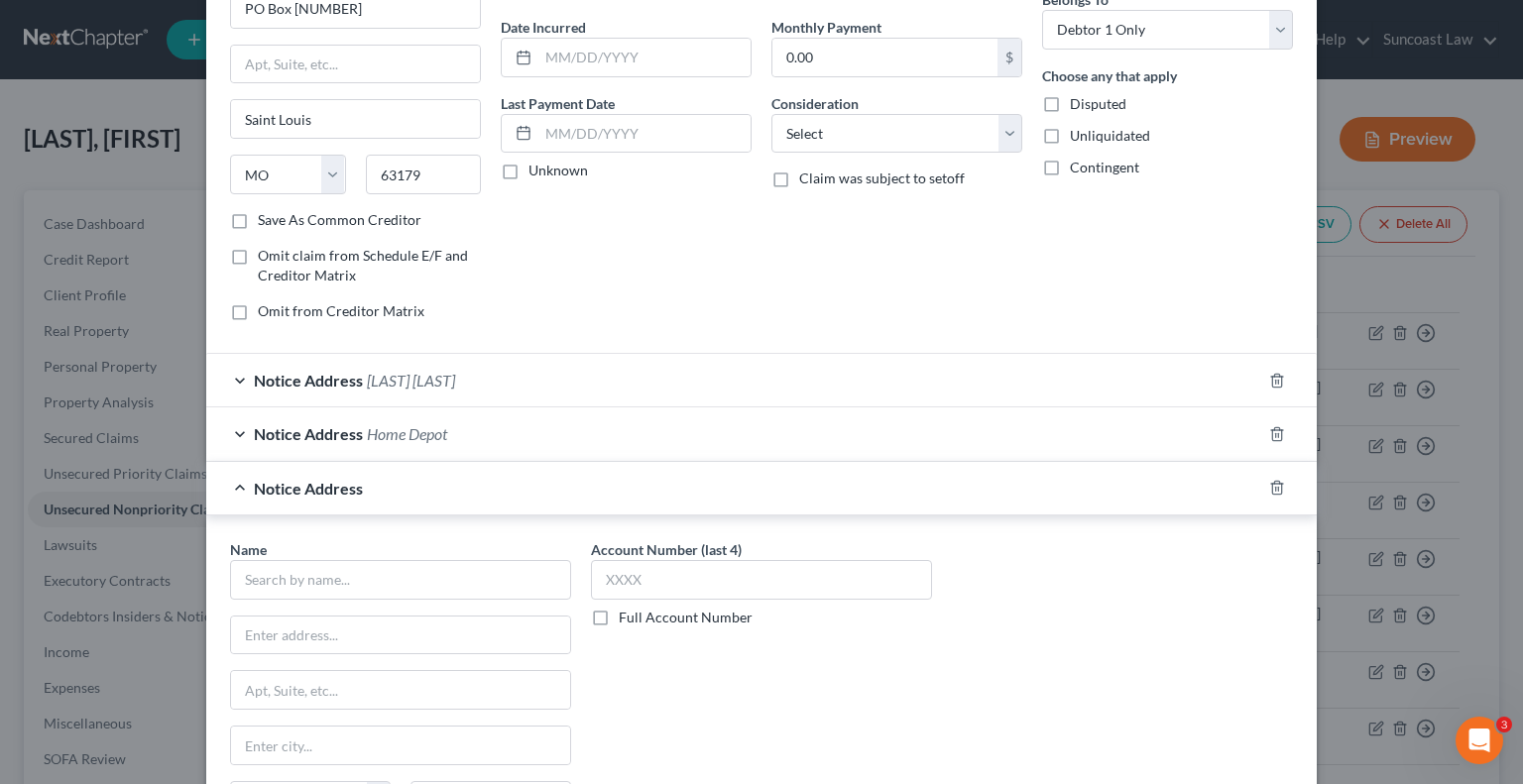scroll, scrollTop: 297, scrollLeft: 0, axis: vertical 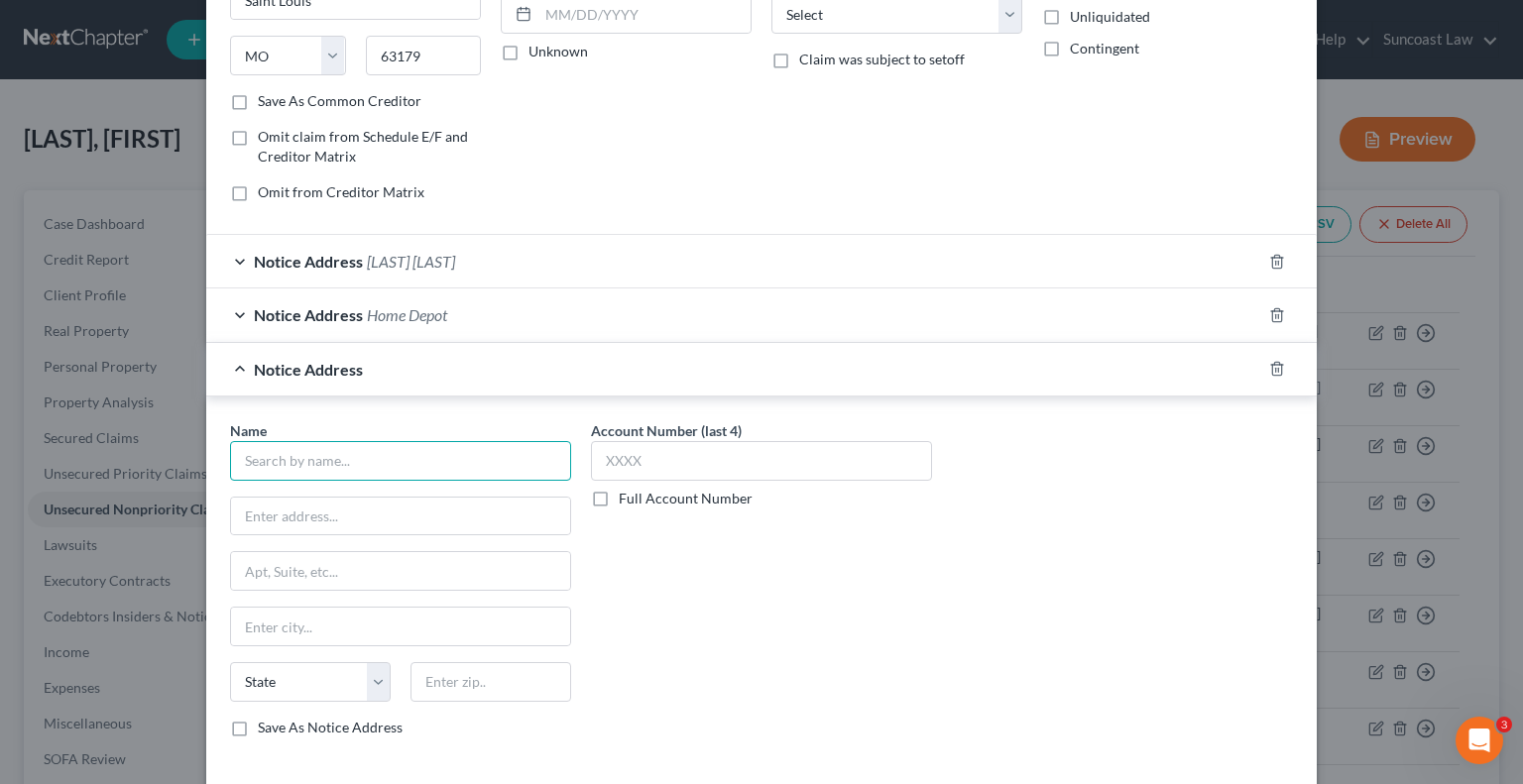 click at bounding box center (401, 461) 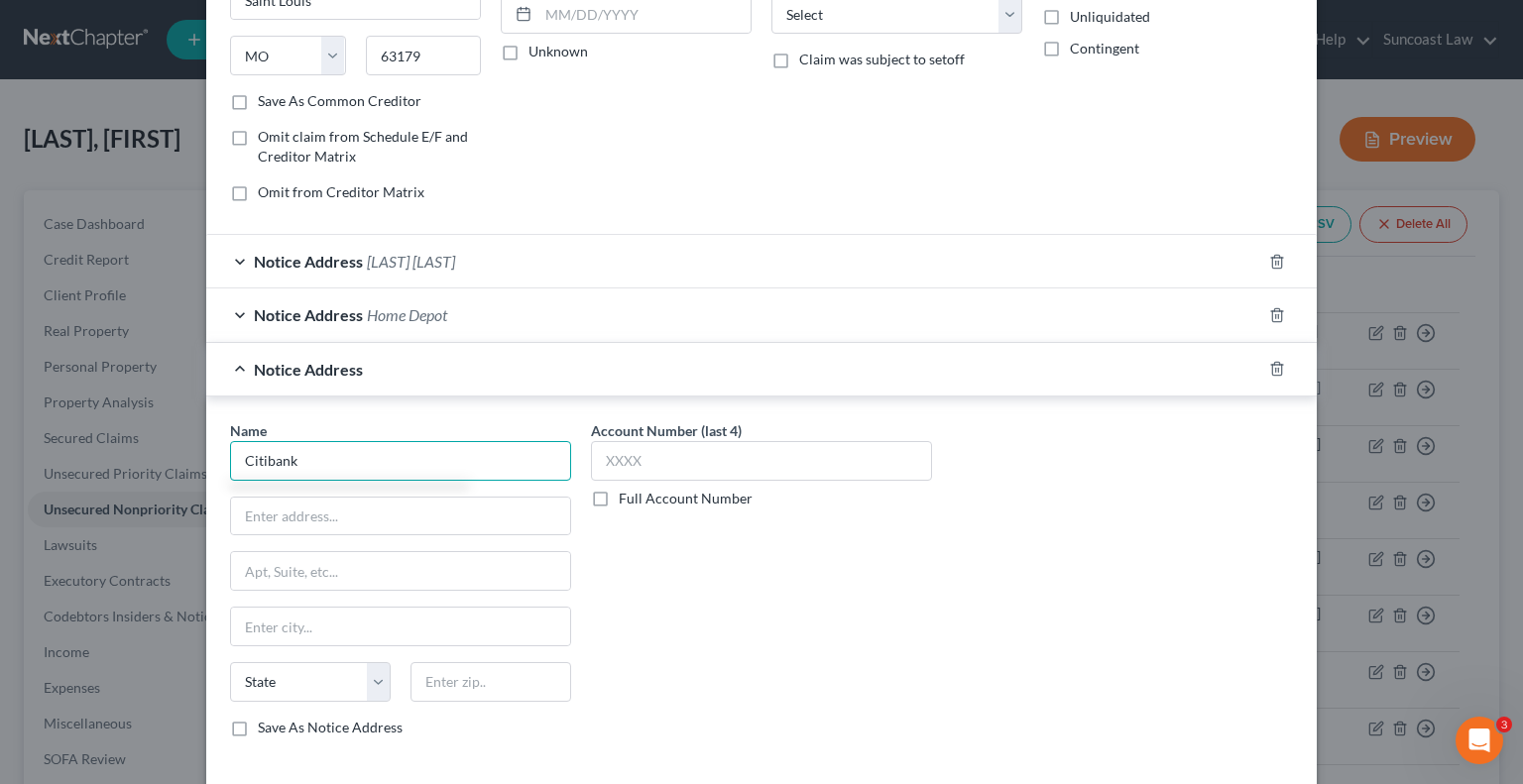 type on "Citibank" 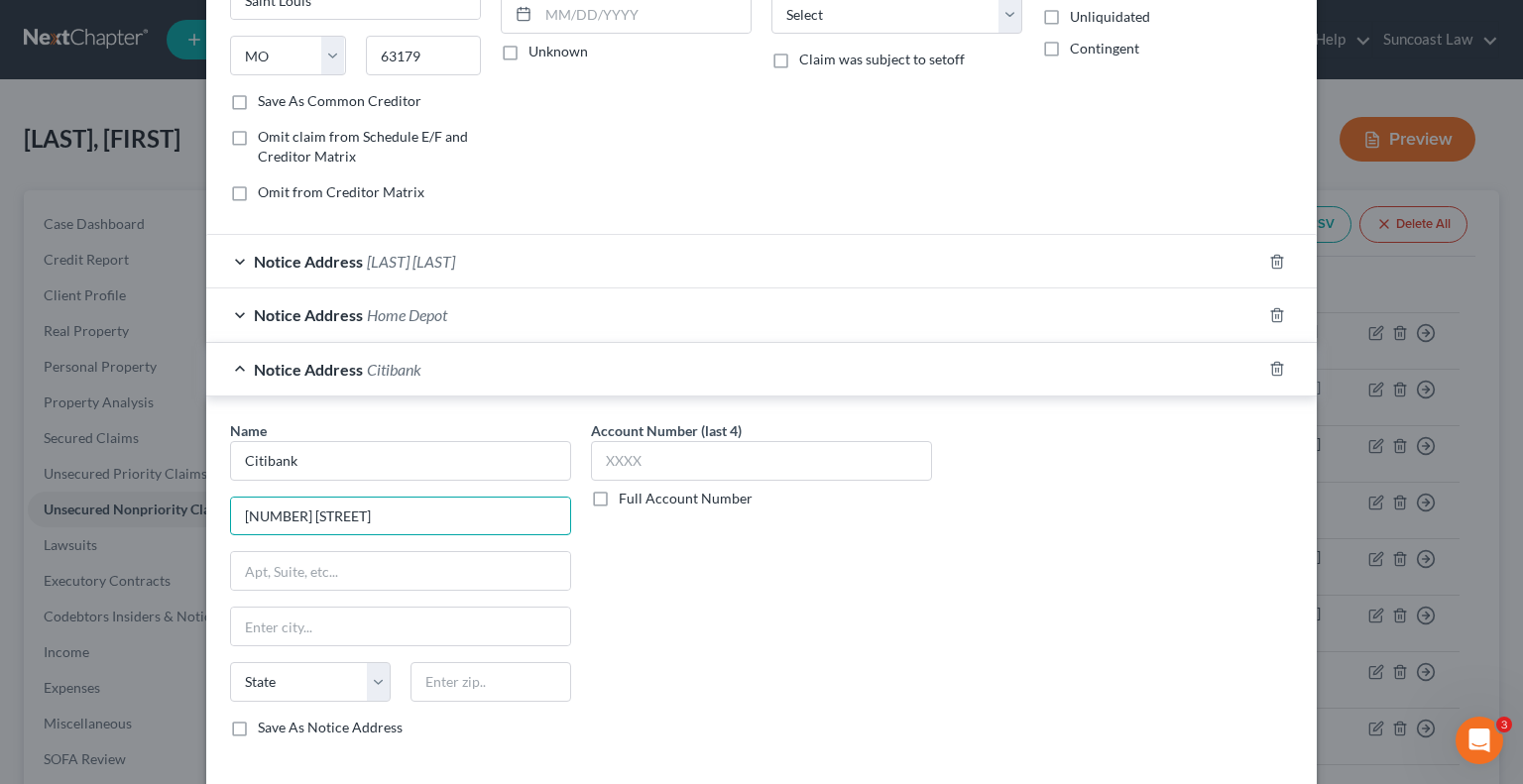 type on "[NUMBER] [STREET]" 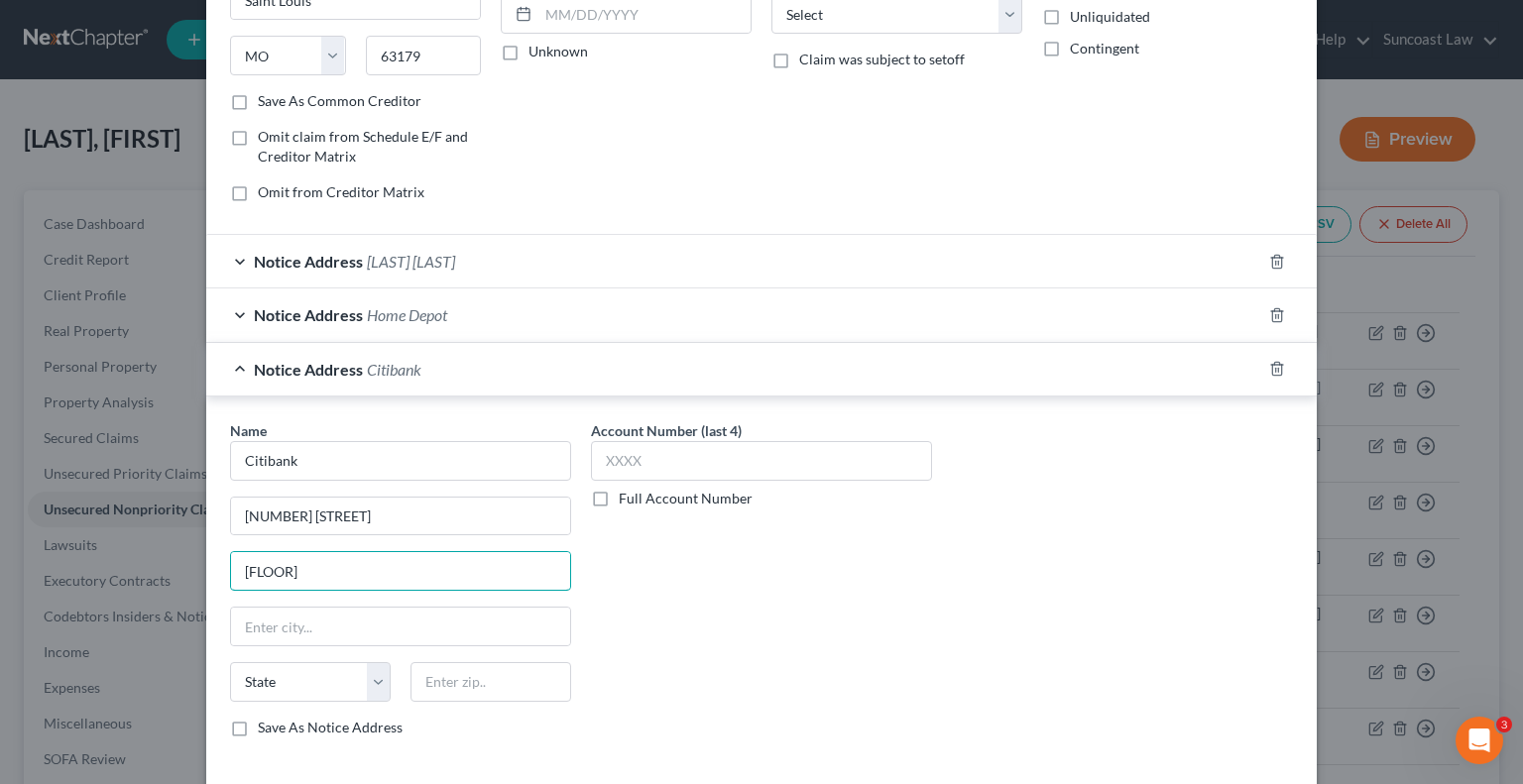 type on "[FLOOR]" 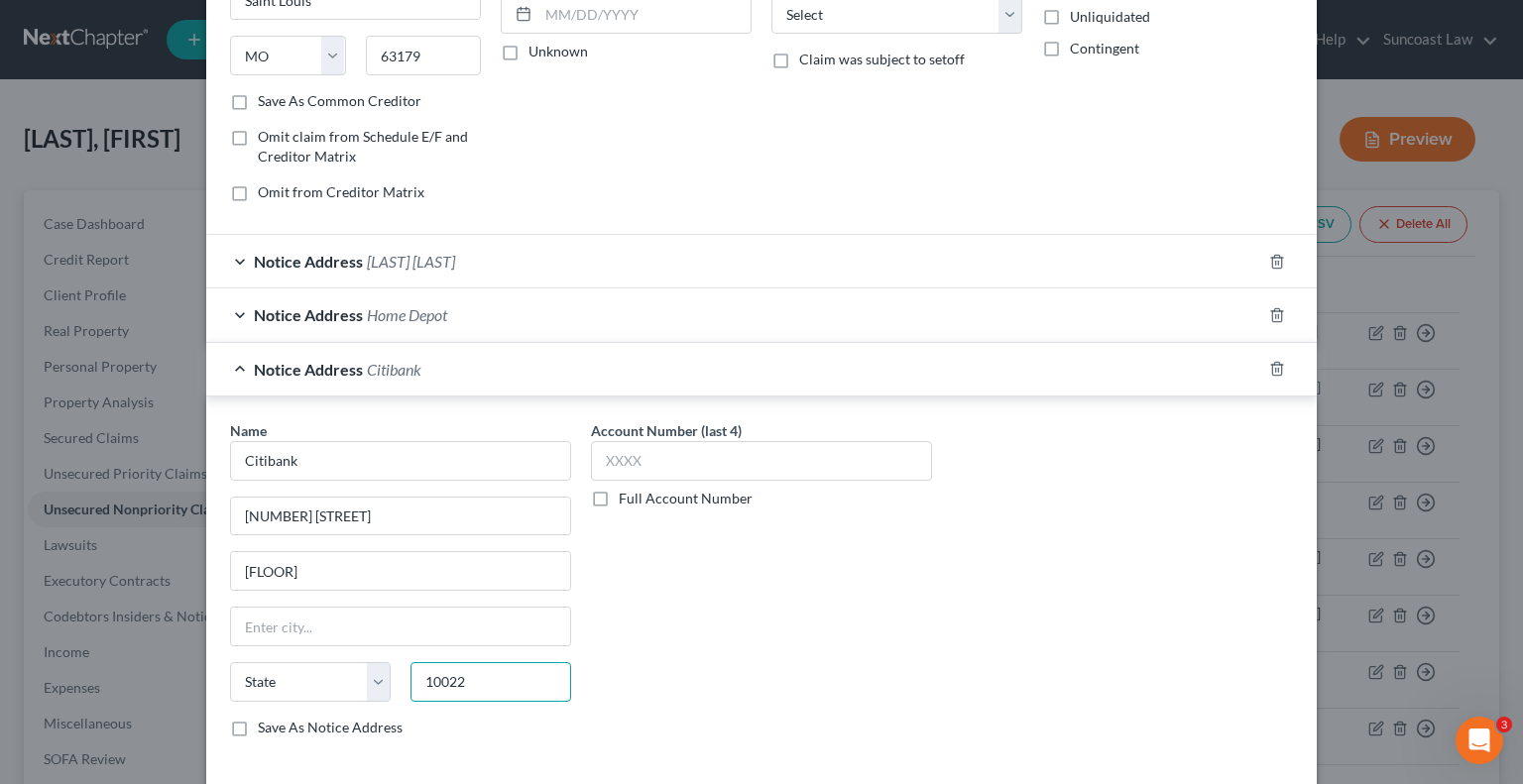 type on "10022" 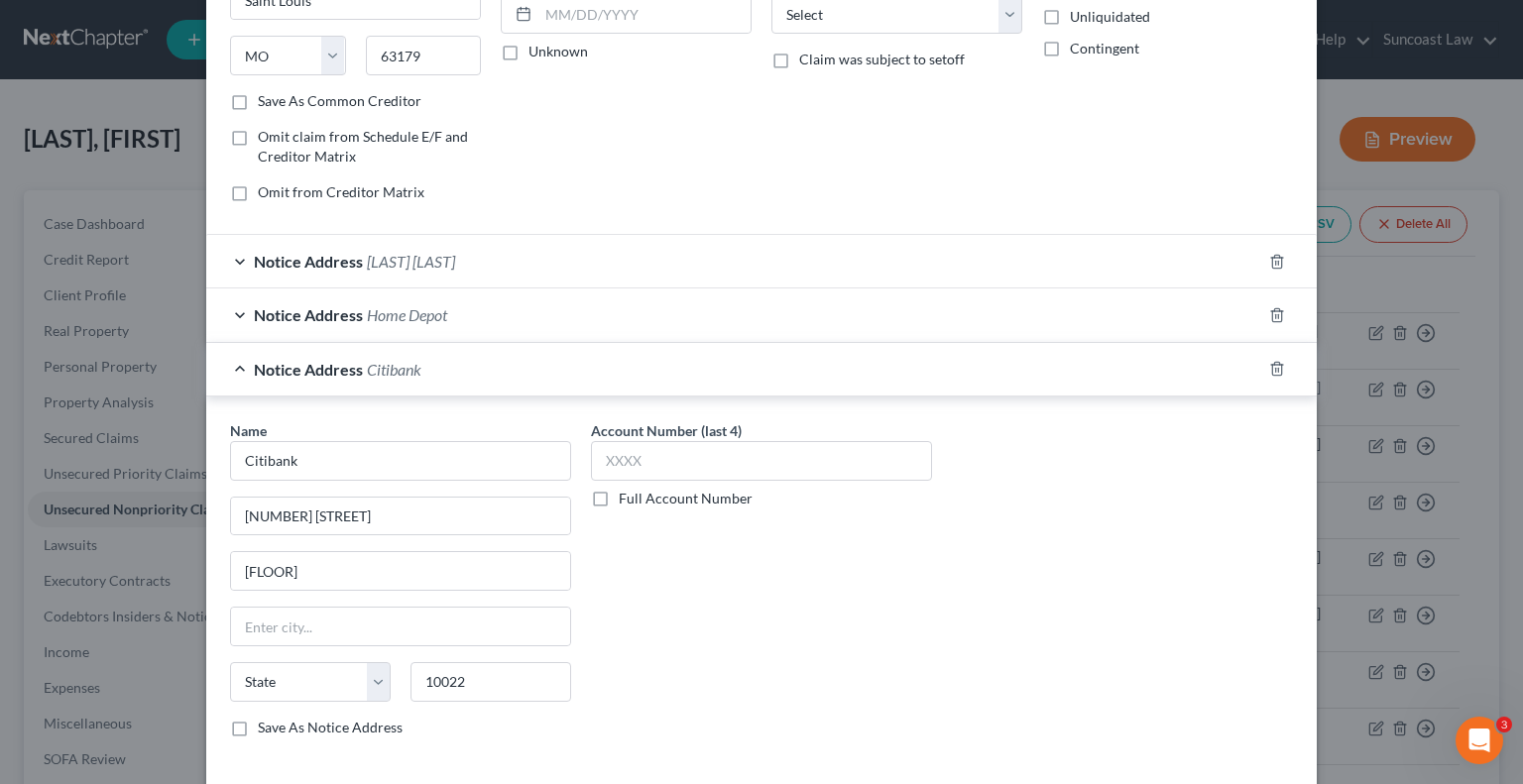 type on "New York" 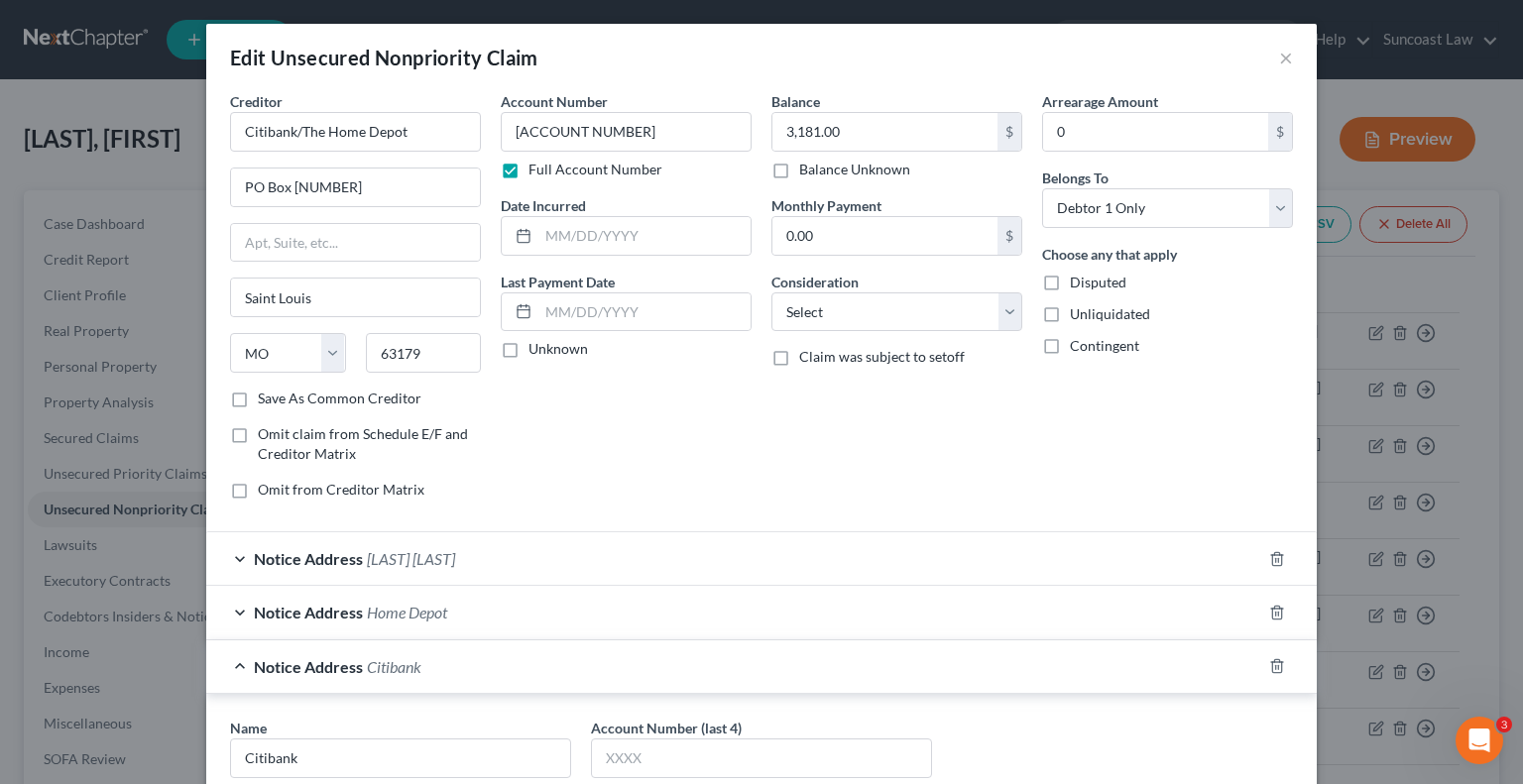 scroll, scrollTop: 99, scrollLeft: 0, axis: vertical 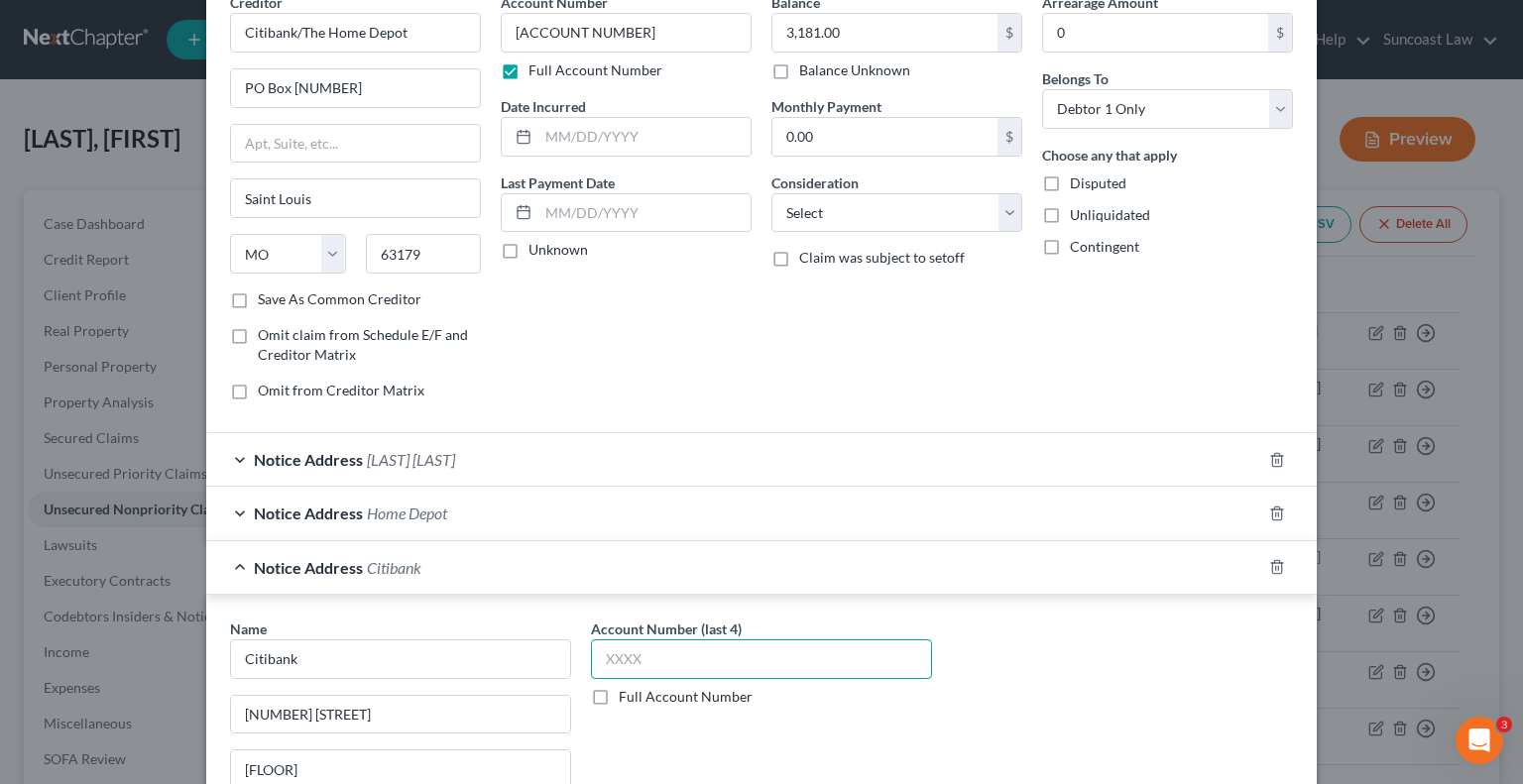 click at bounding box center [762, 659] 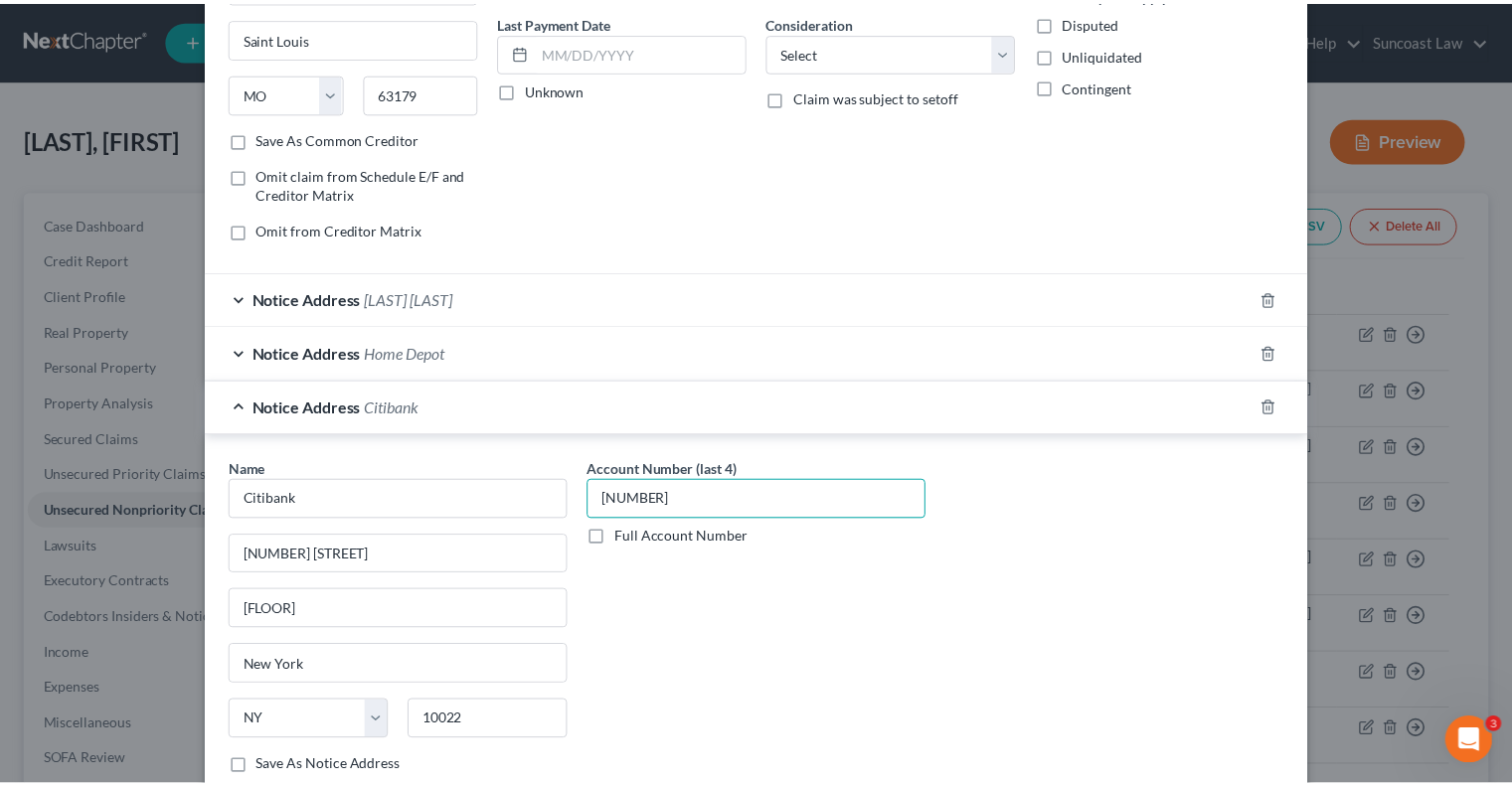 scroll, scrollTop: 444, scrollLeft: 0, axis: vertical 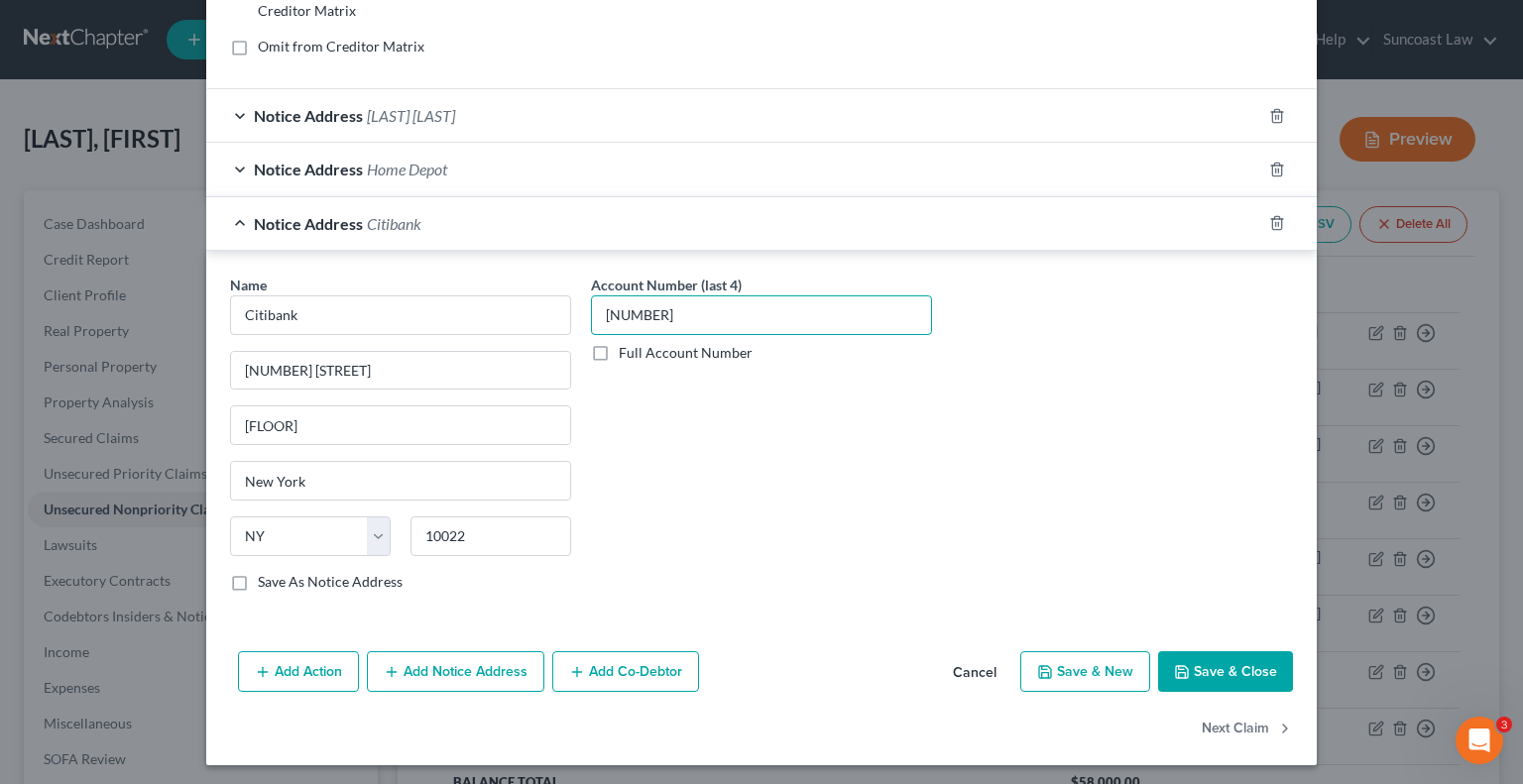 type on "[NUMBER]" 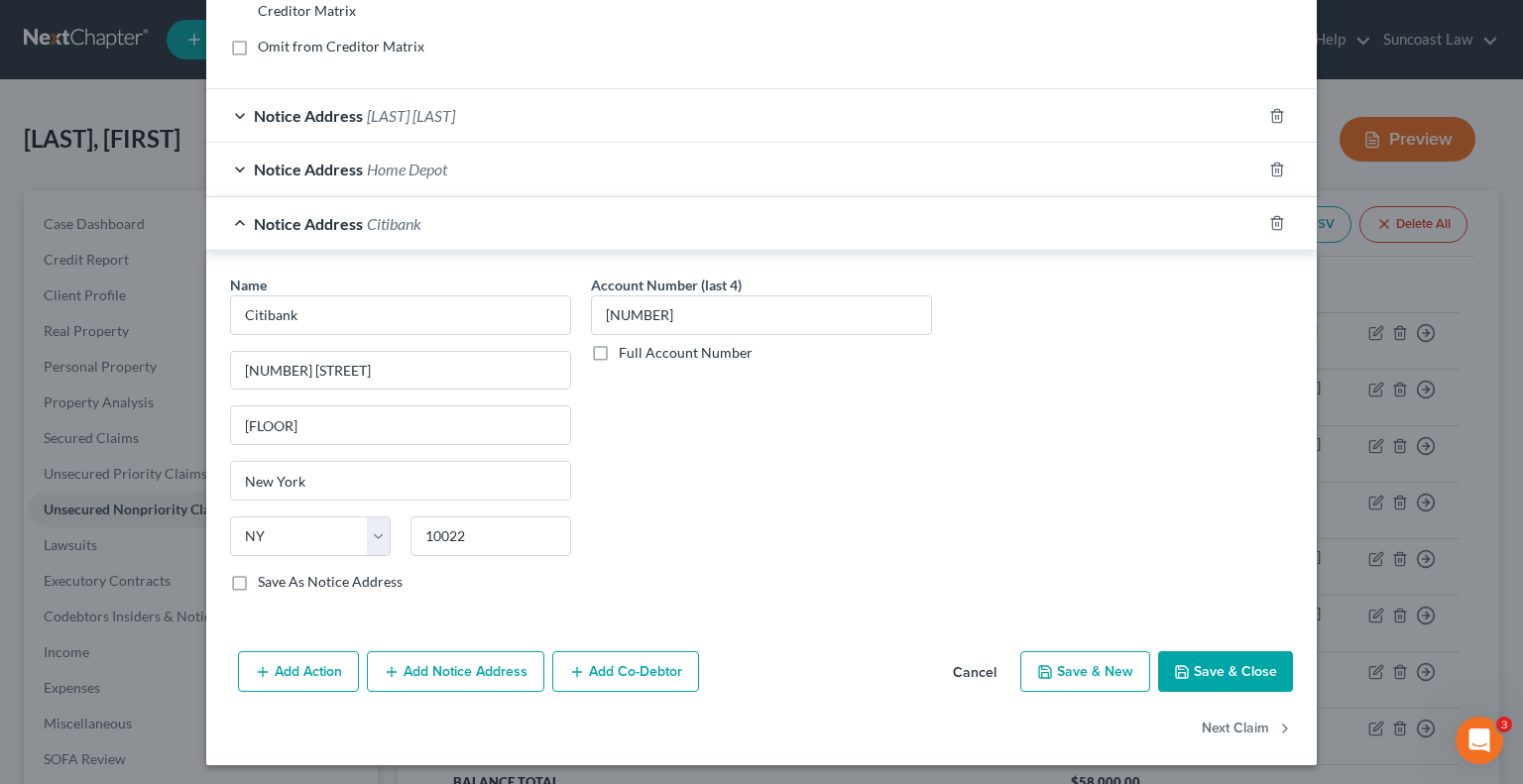 click on "Save & Close" at bounding box center (1226, 672) 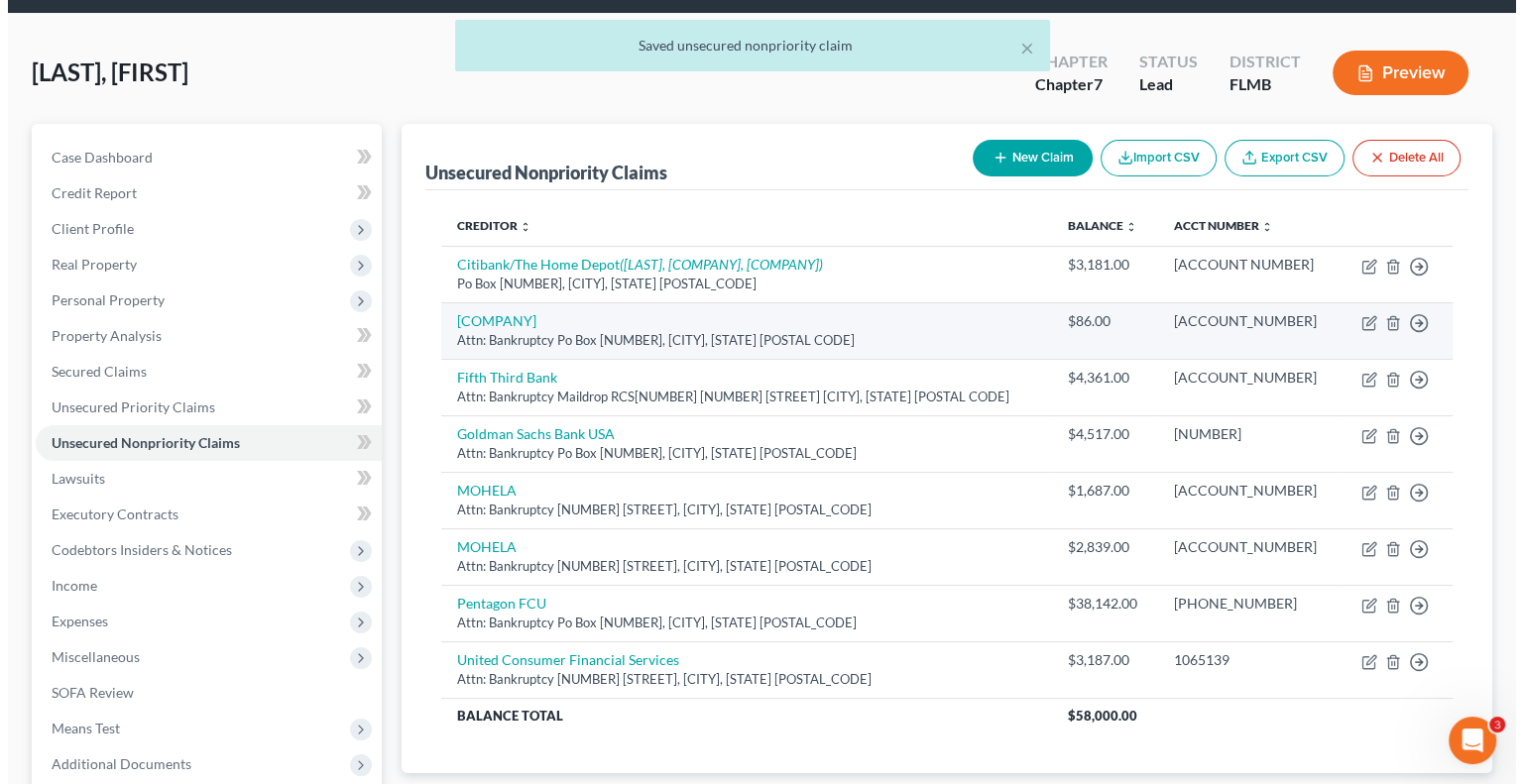 scroll, scrollTop: 99, scrollLeft: 0, axis: vertical 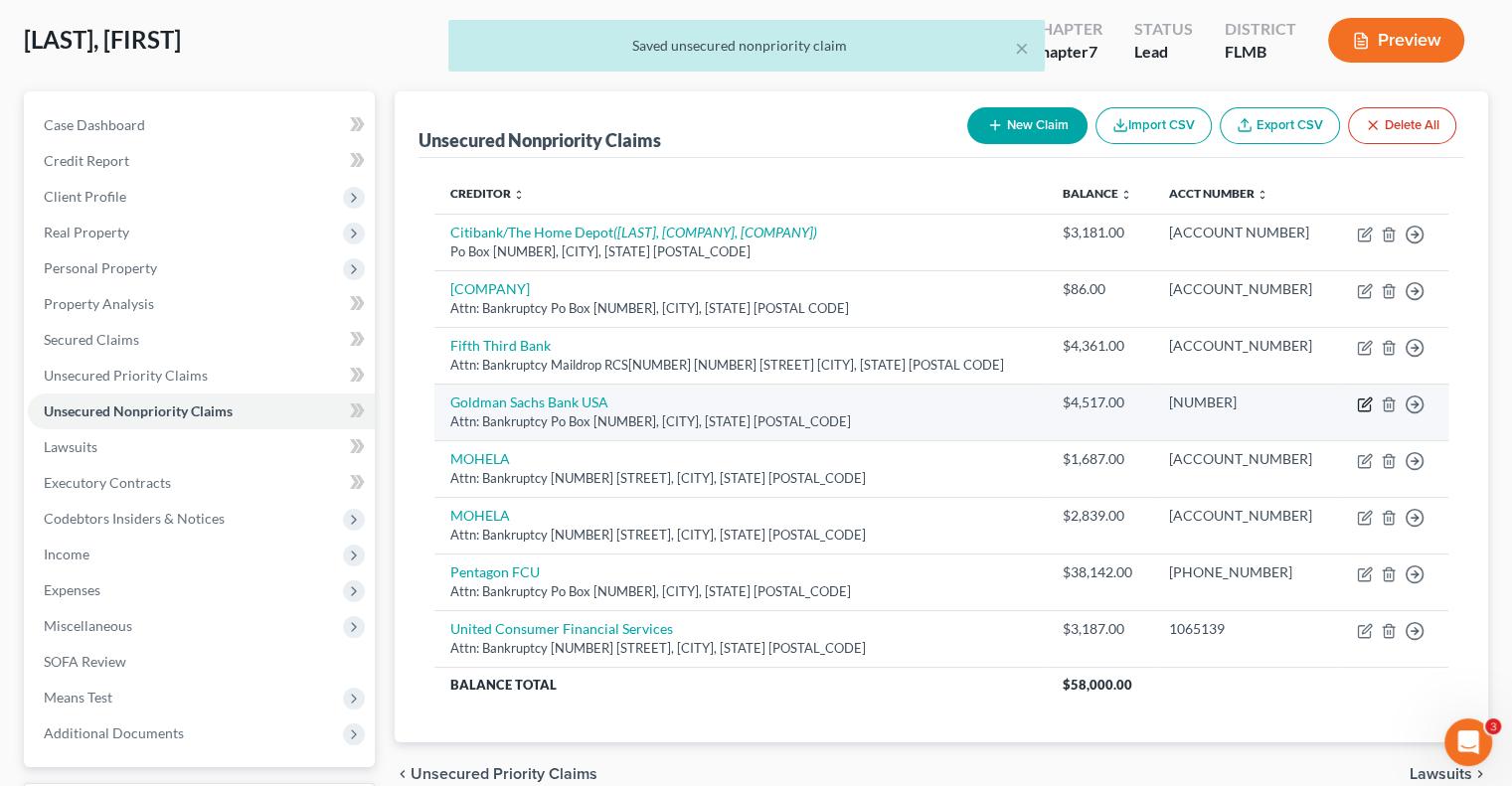 click 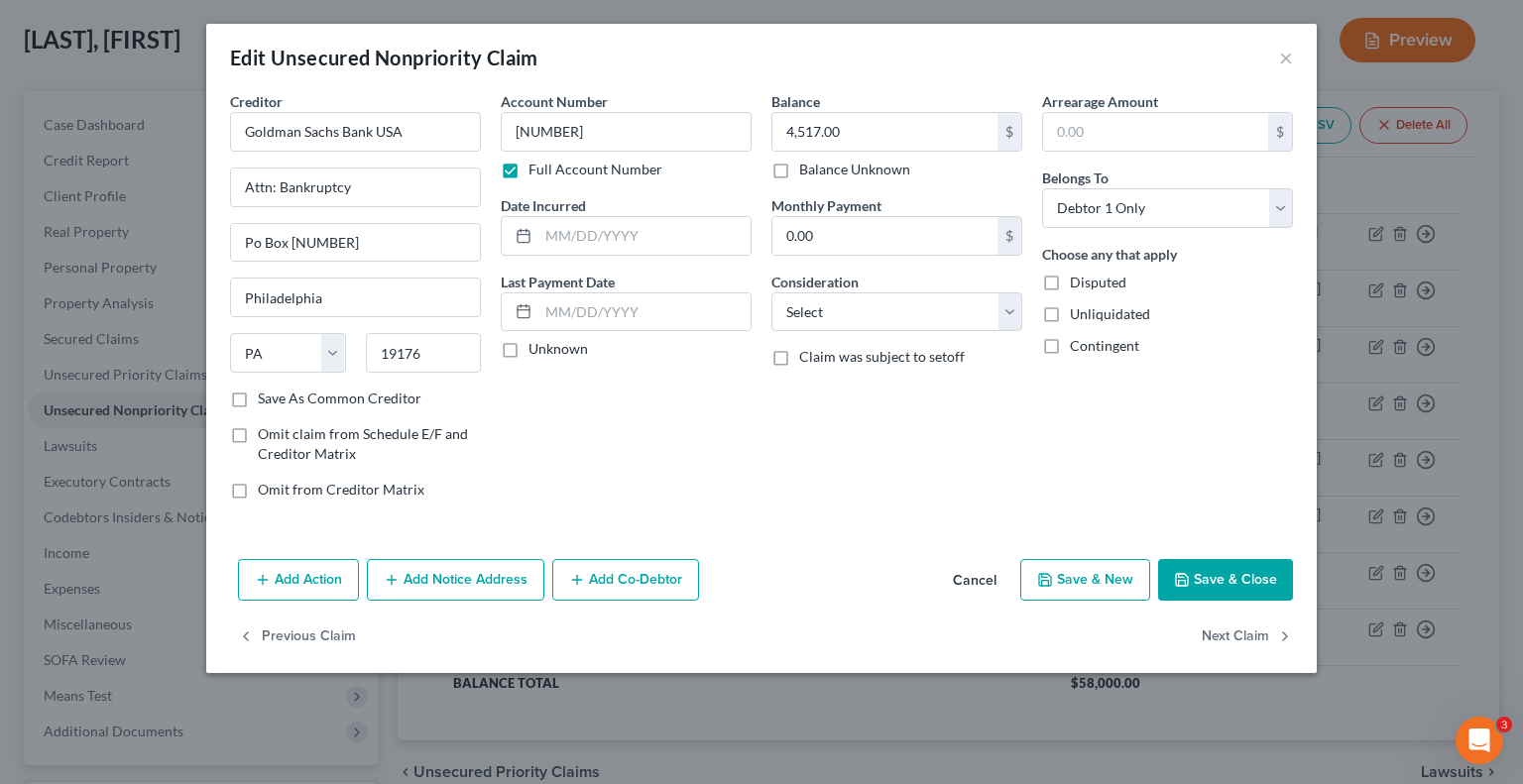 click on "Add Notice Address" at bounding box center [455, 580] 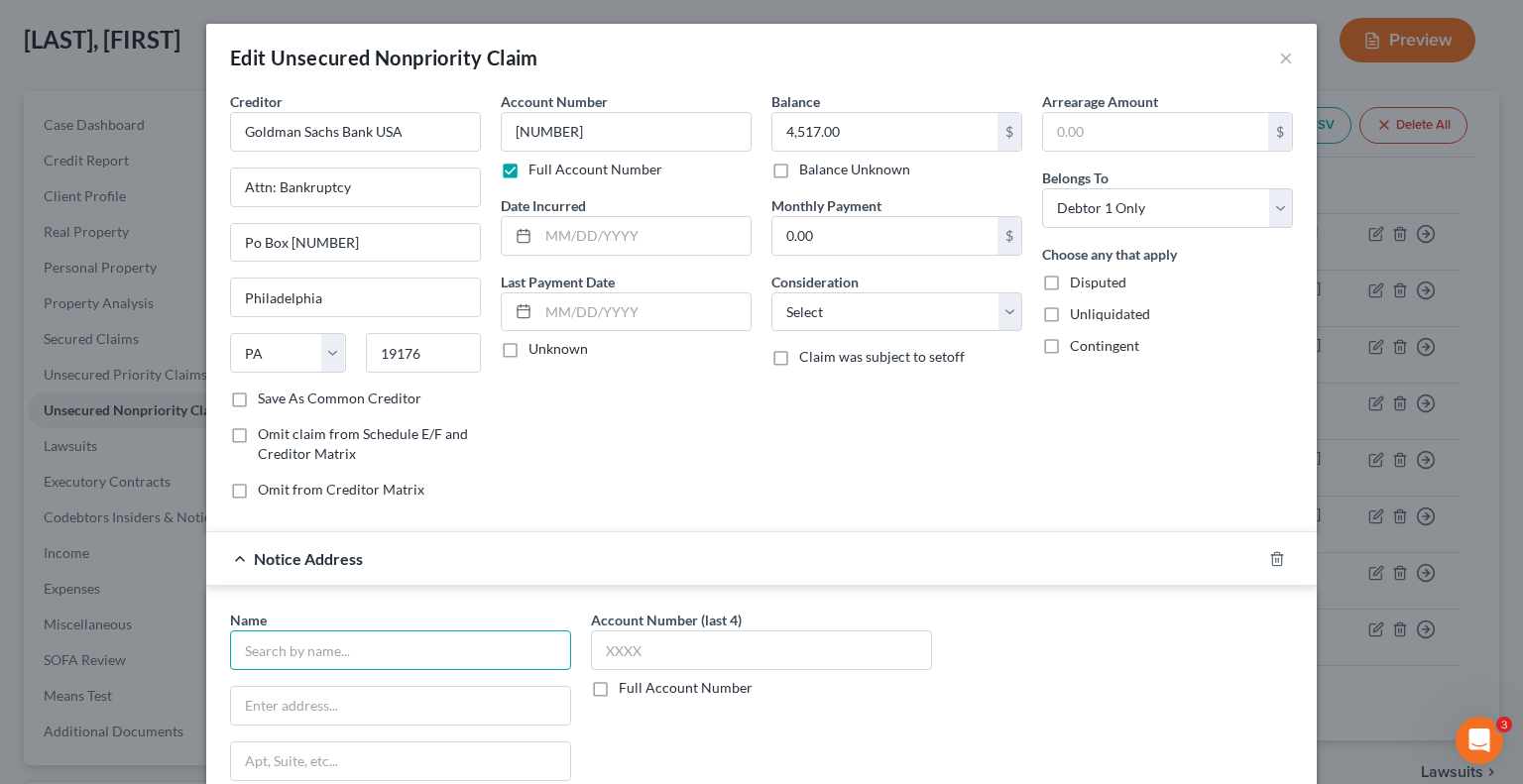 click at bounding box center [401, 650] 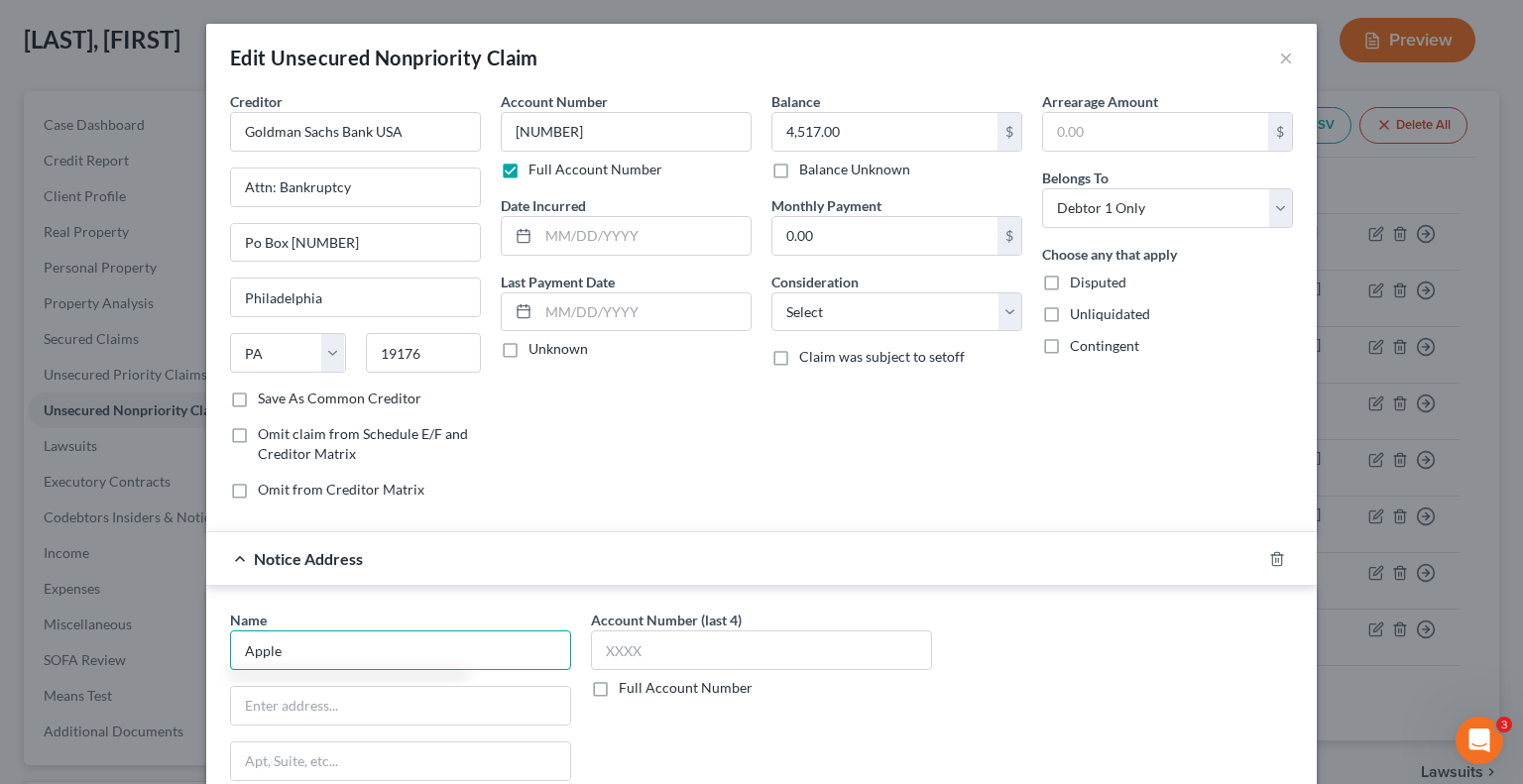 type on "Apple" 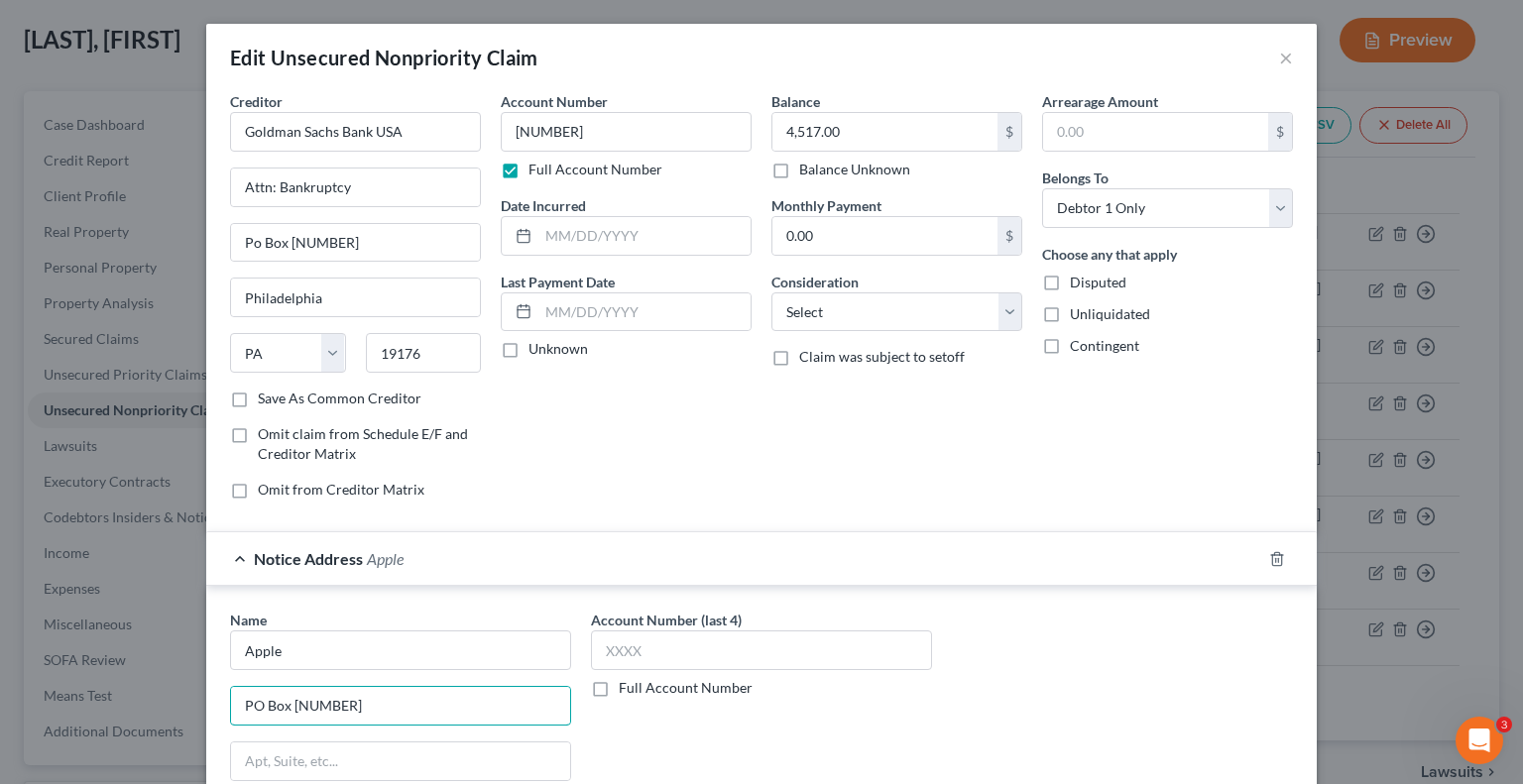 type on "PO Box [NUMBER]" 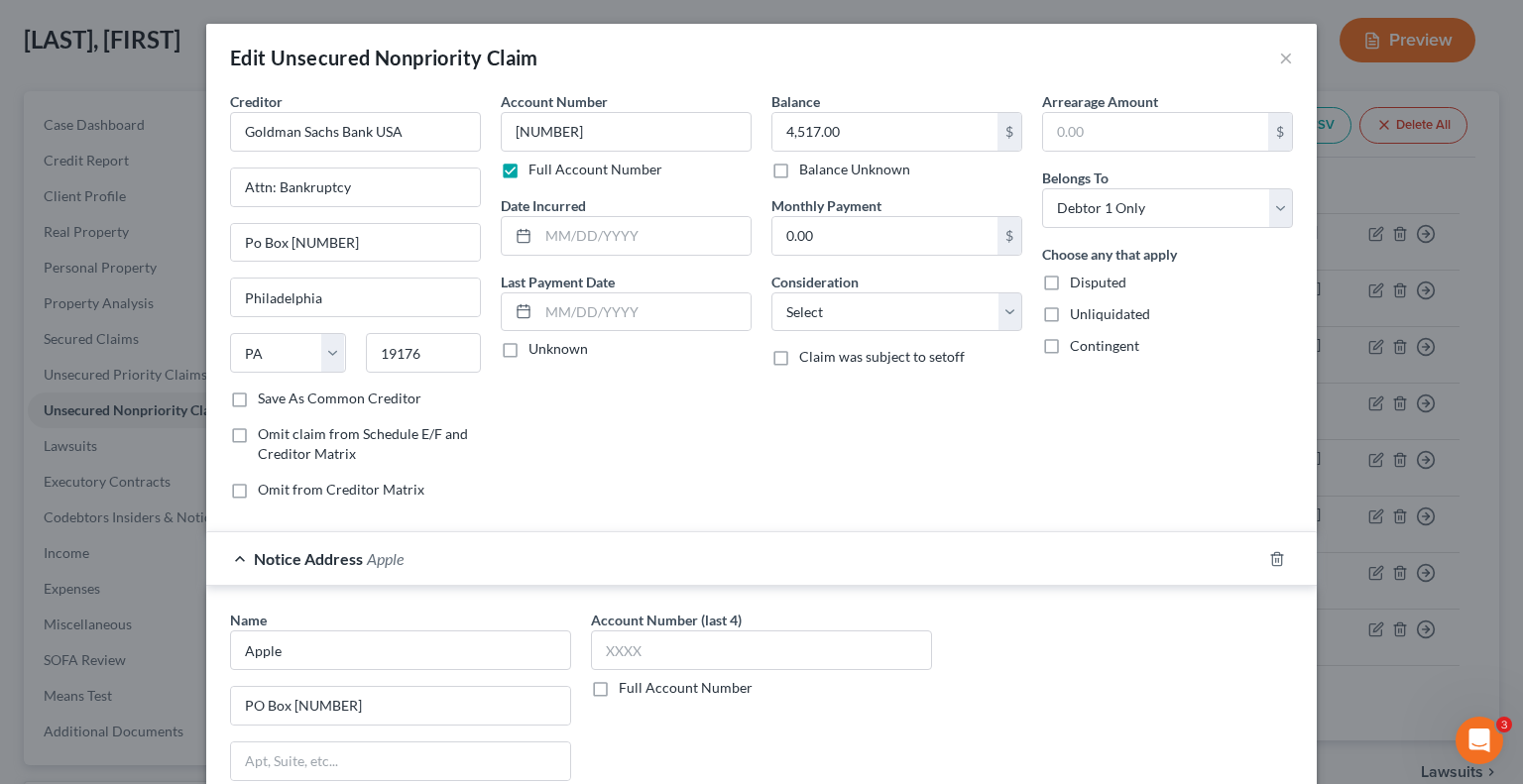 scroll, scrollTop: 336, scrollLeft: 0, axis: vertical 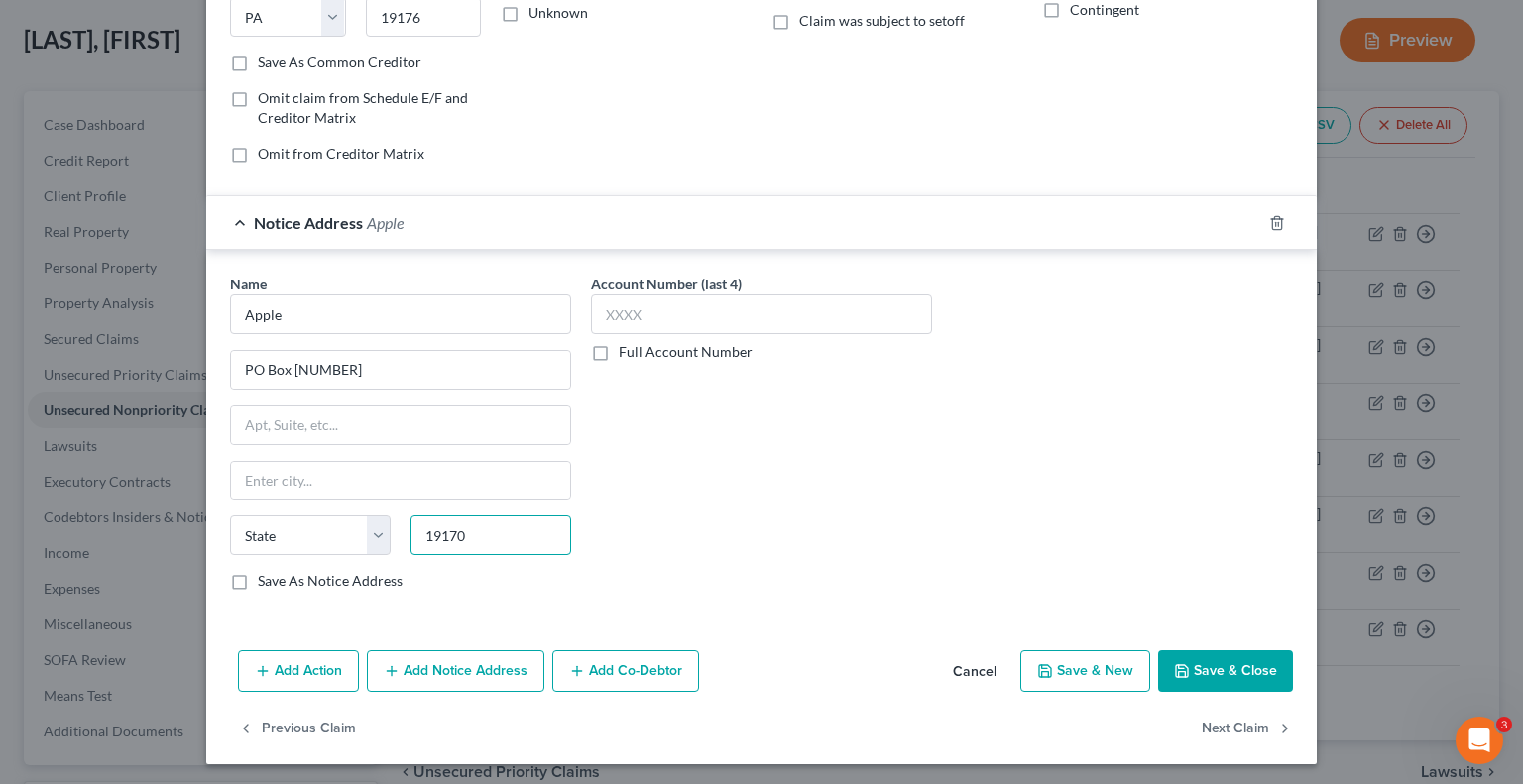 type on "19170" 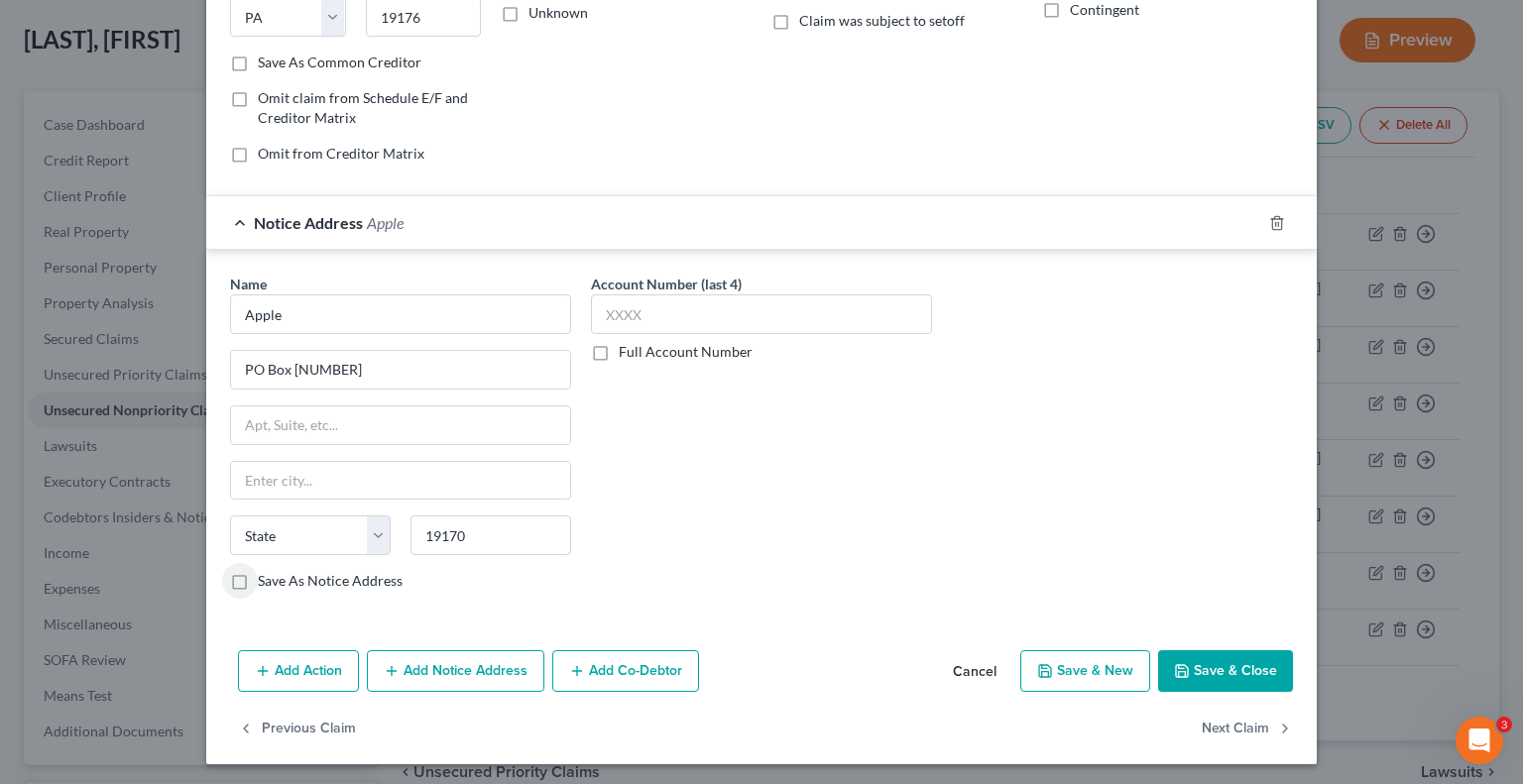 type on "Philadelphia" 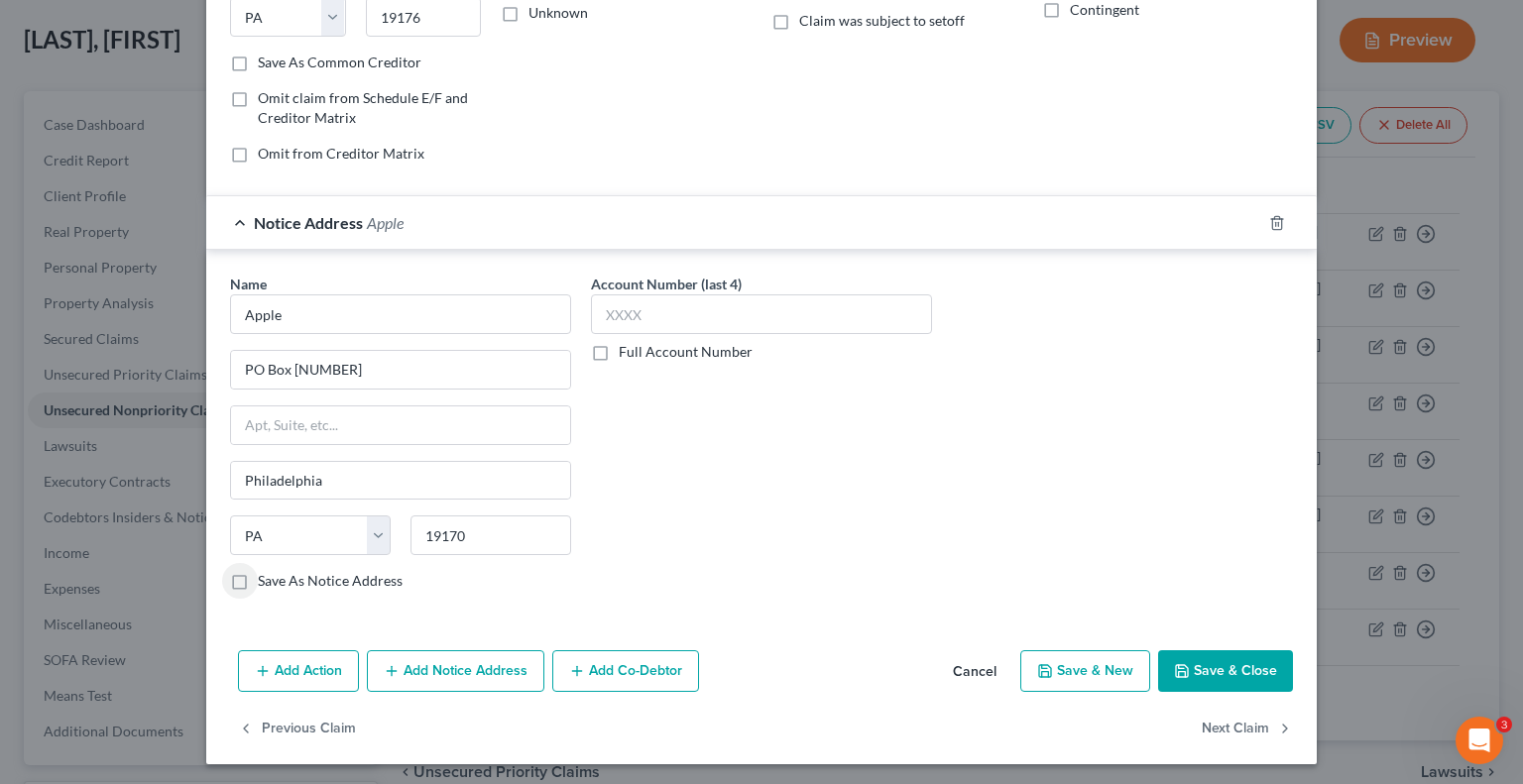 scroll, scrollTop: 39, scrollLeft: 0, axis: vertical 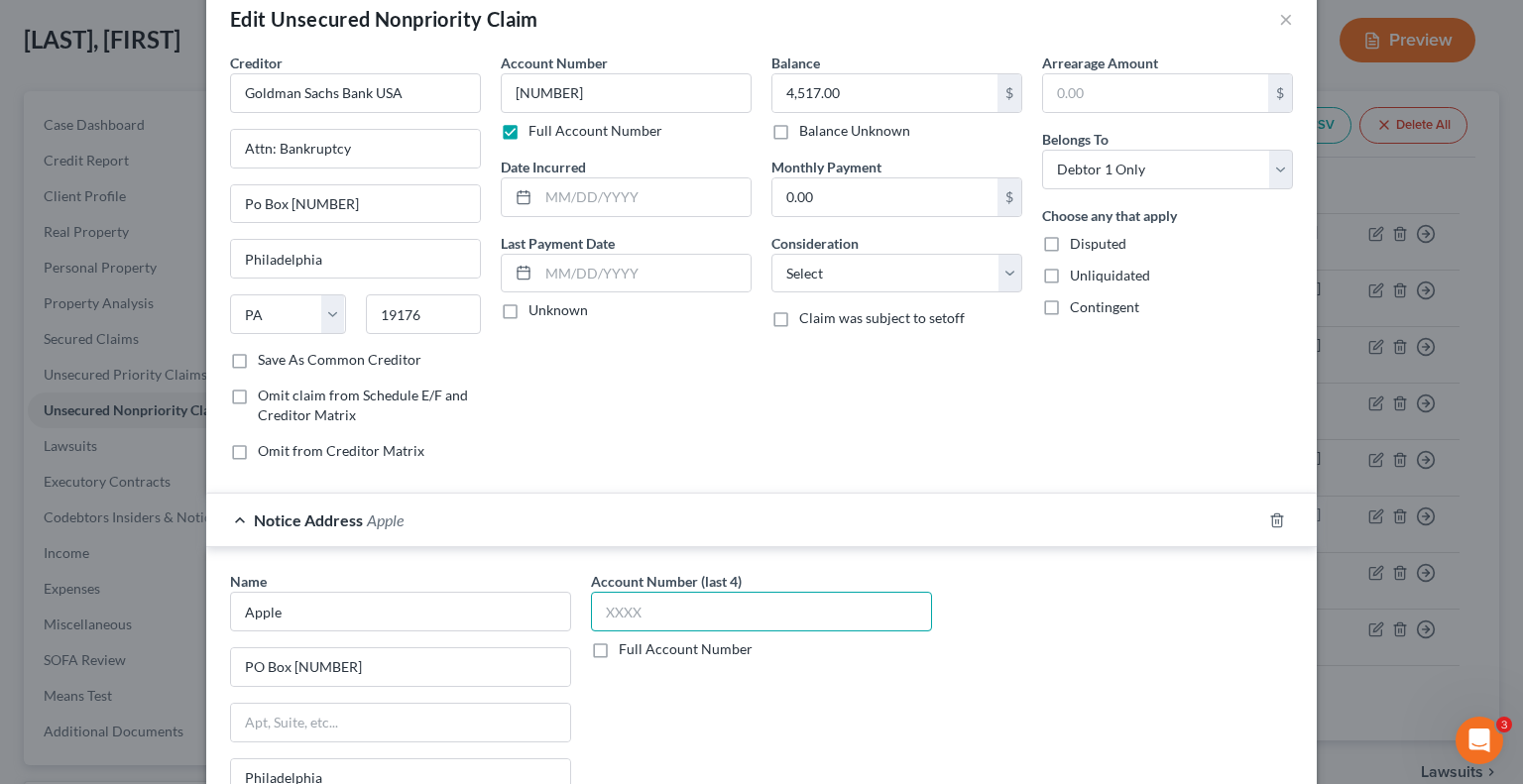 click at bounding box center [762, 612] 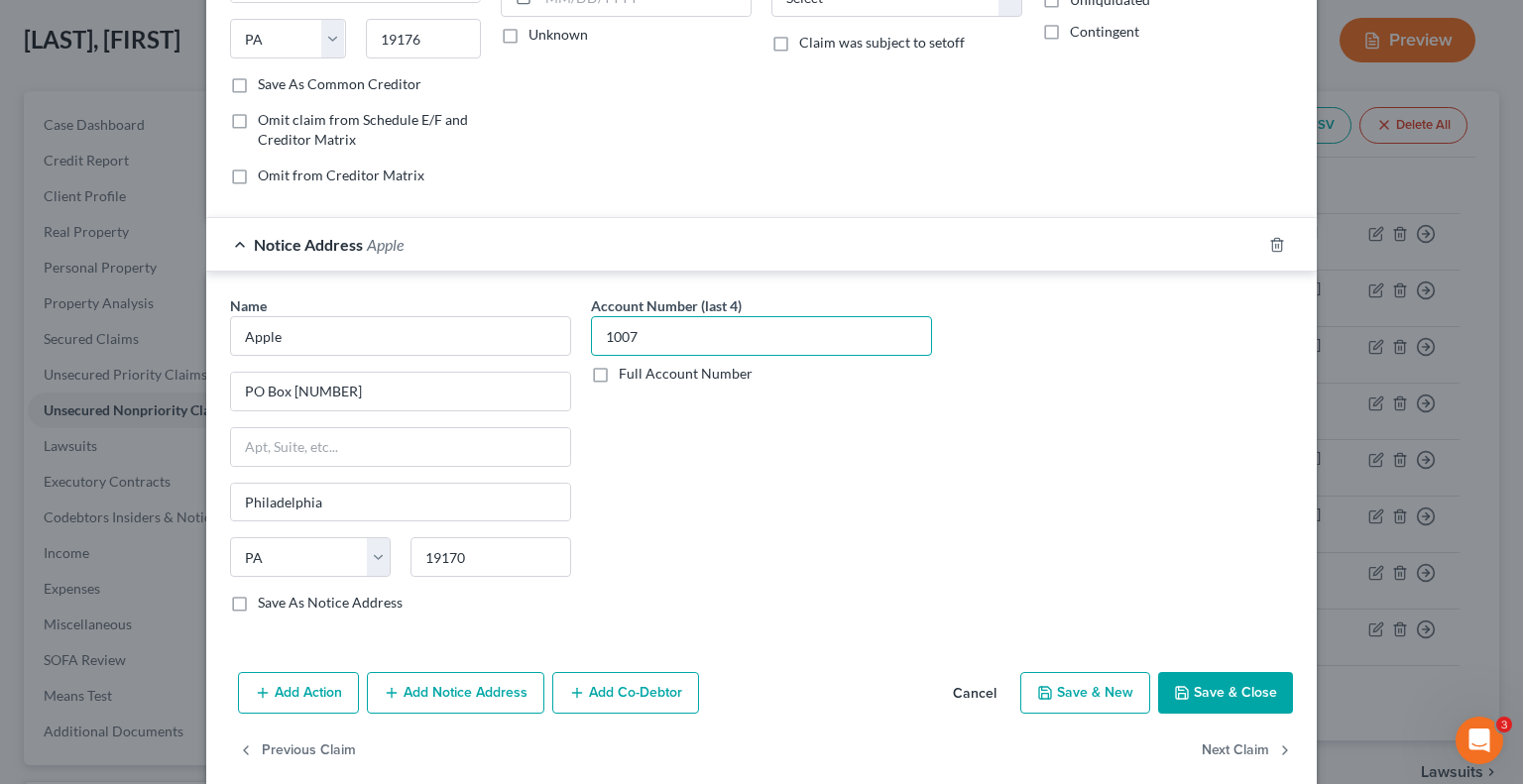 scroll, scrollTop: 336, scrollLeft: 0, axis: vertical 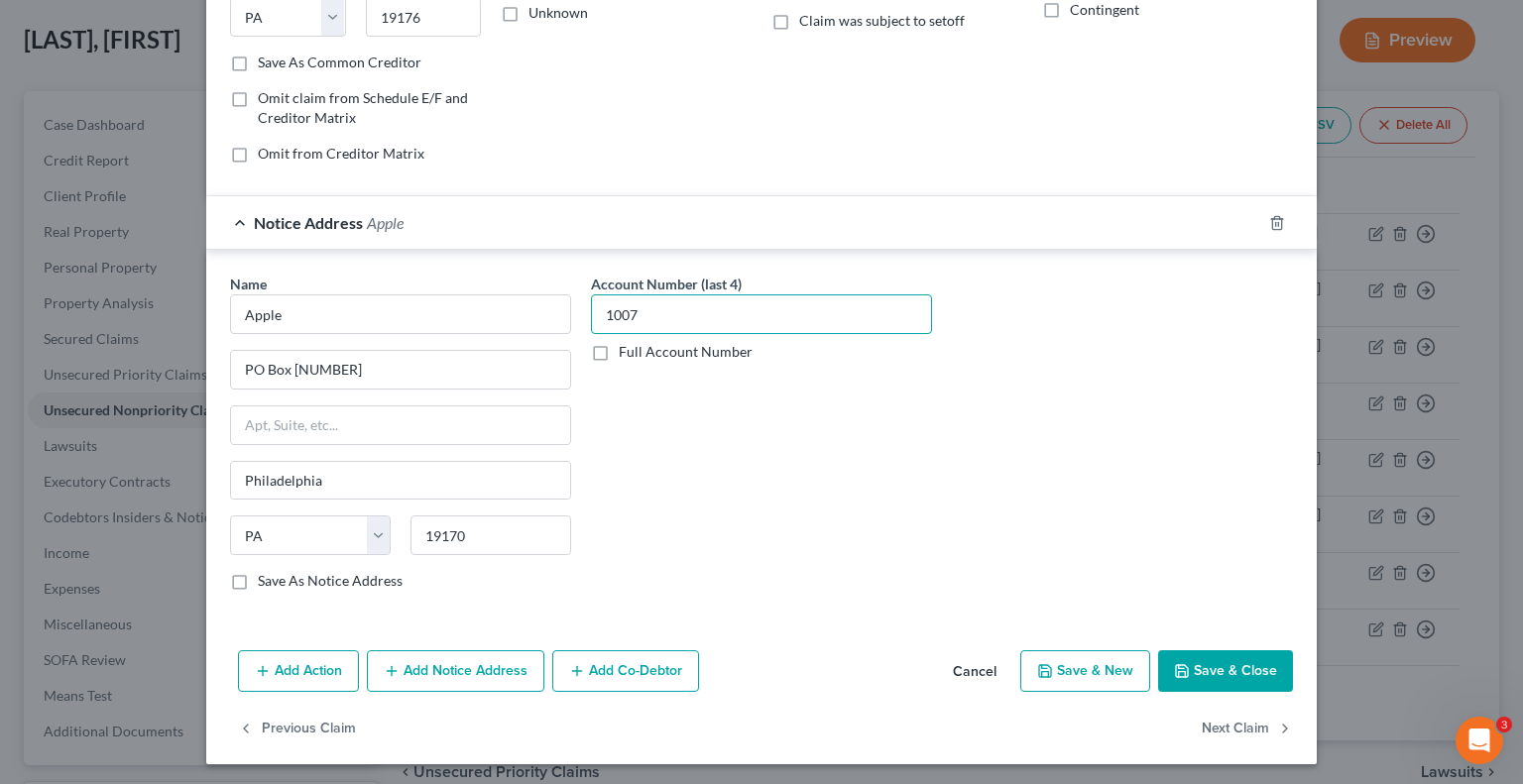 type on "1007" 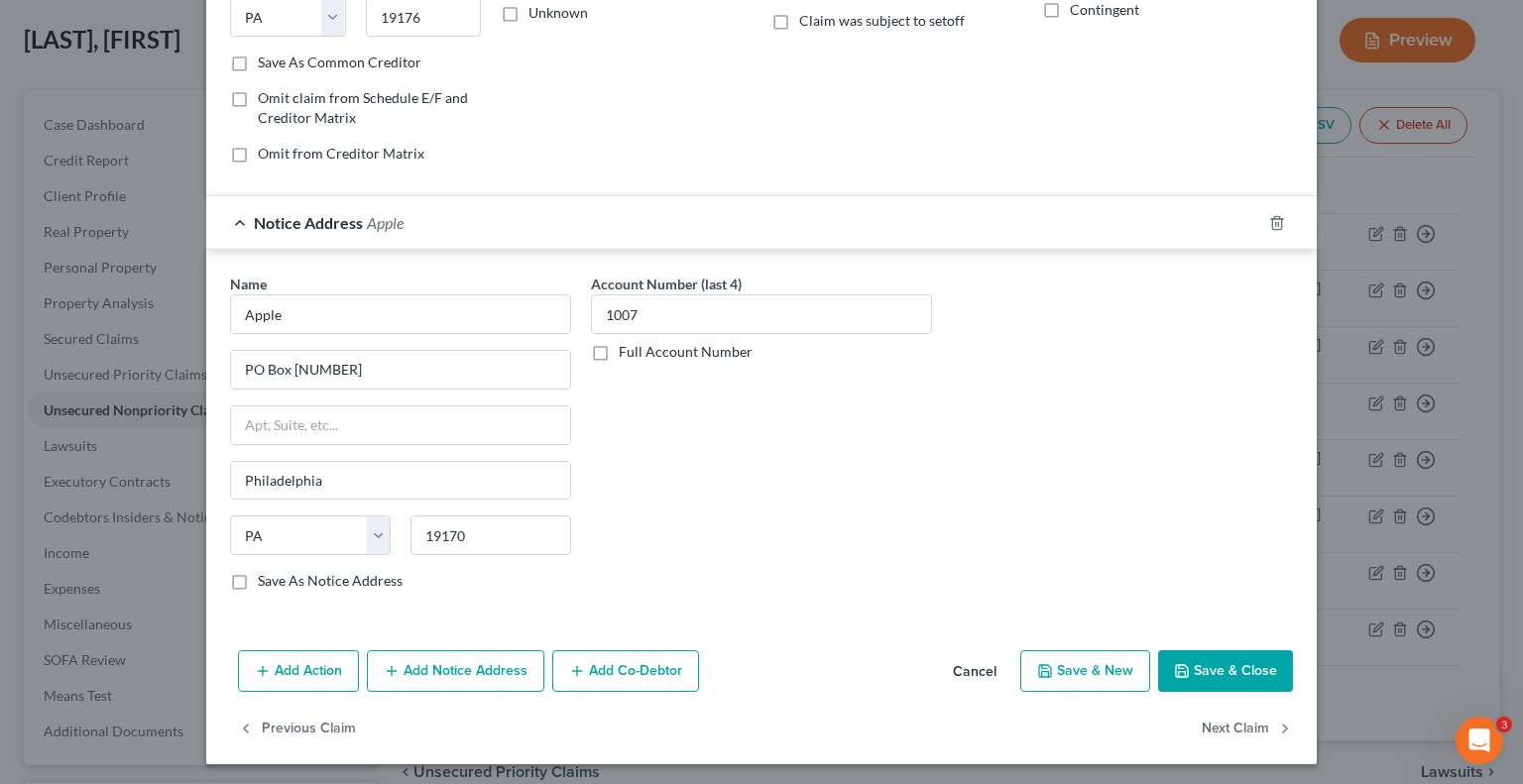 click on "Save & Close" at bounding box center [1226, 671] 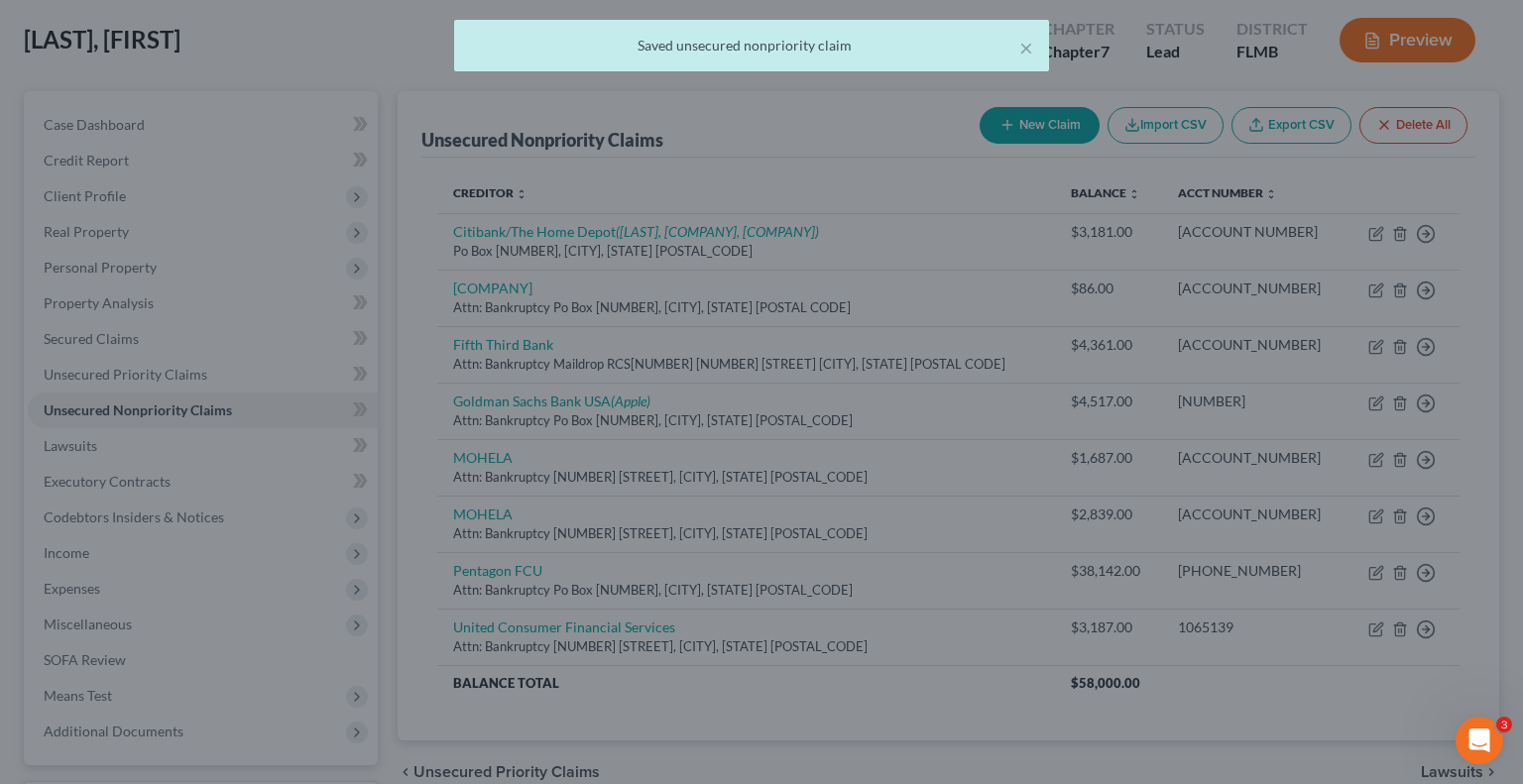 type on "0" 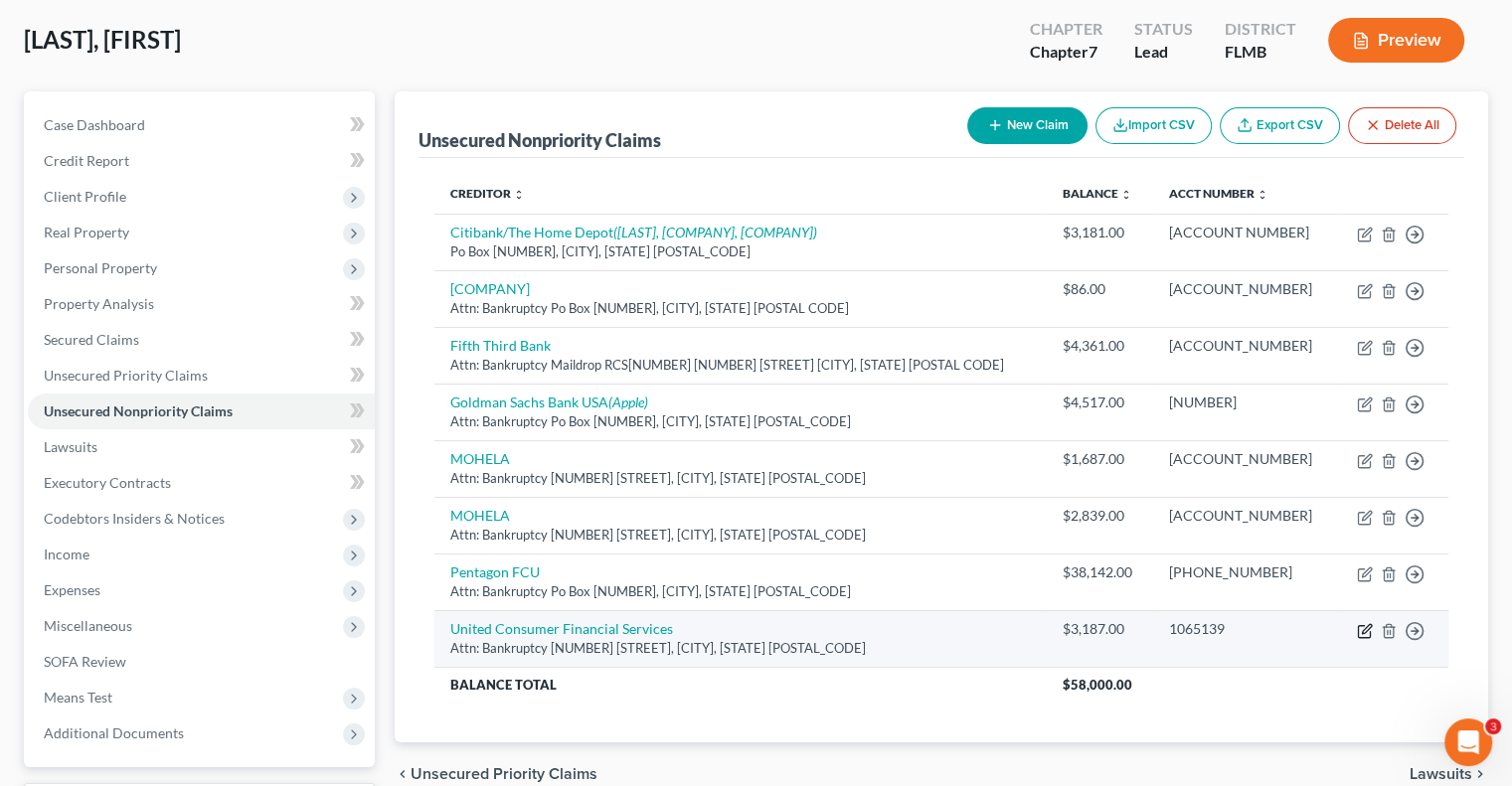 click 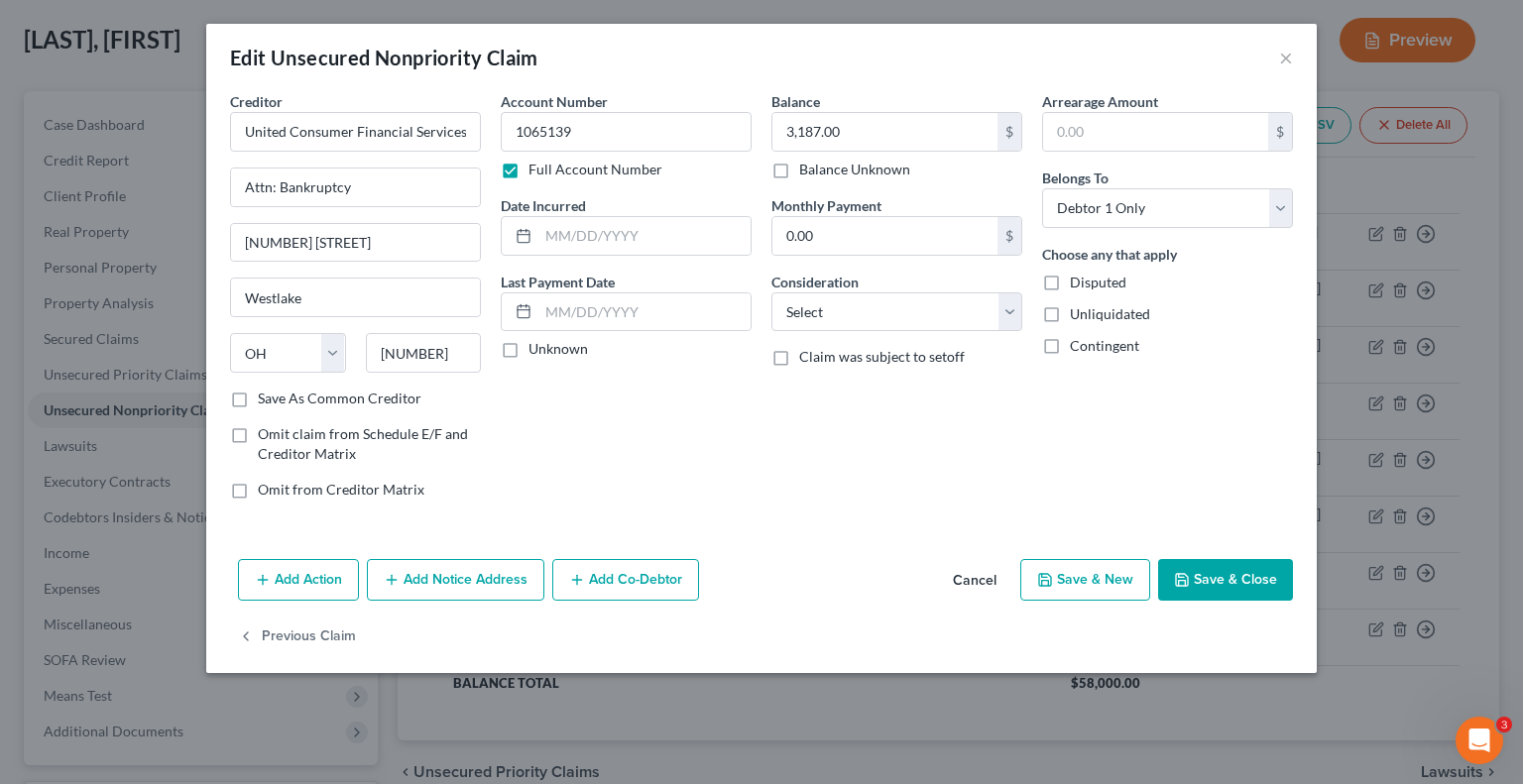click on "Add Notice Address" at bounding box center [455, 580] 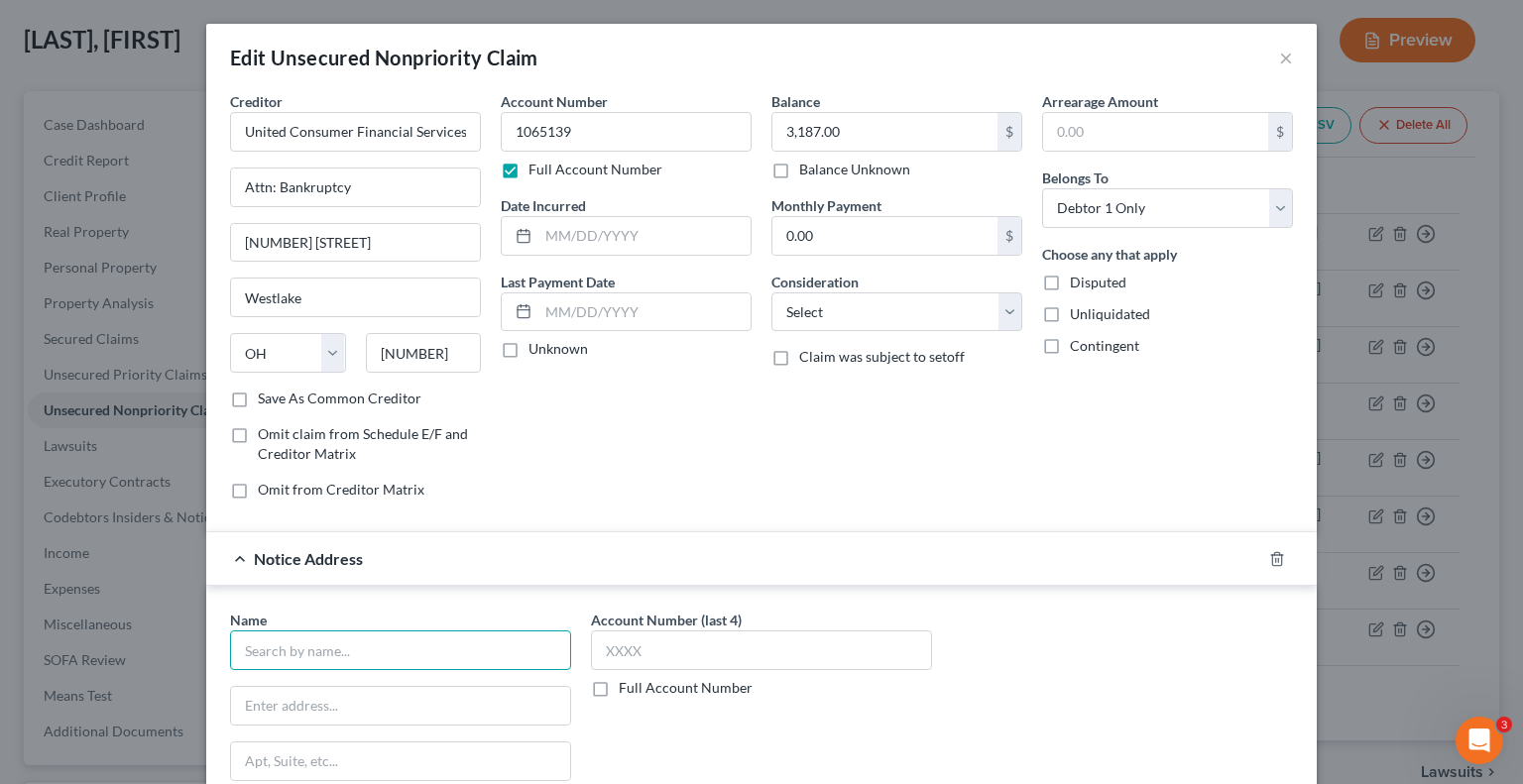 drag, startPoint x: 380, startPoint y: 648, endPoint x: 378, endPoint y: 624, distance: 24.083189 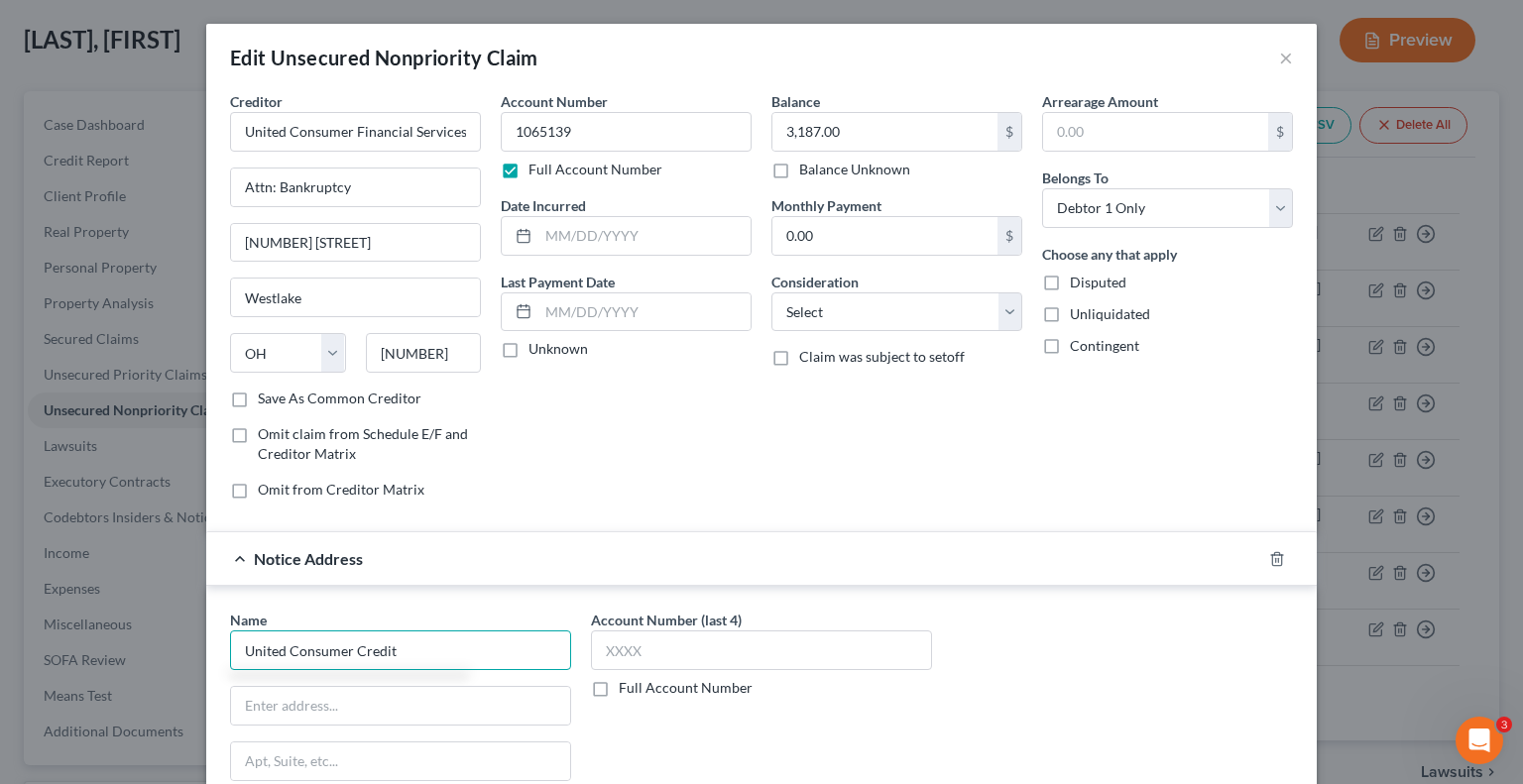 type on "United Consumer Credit" 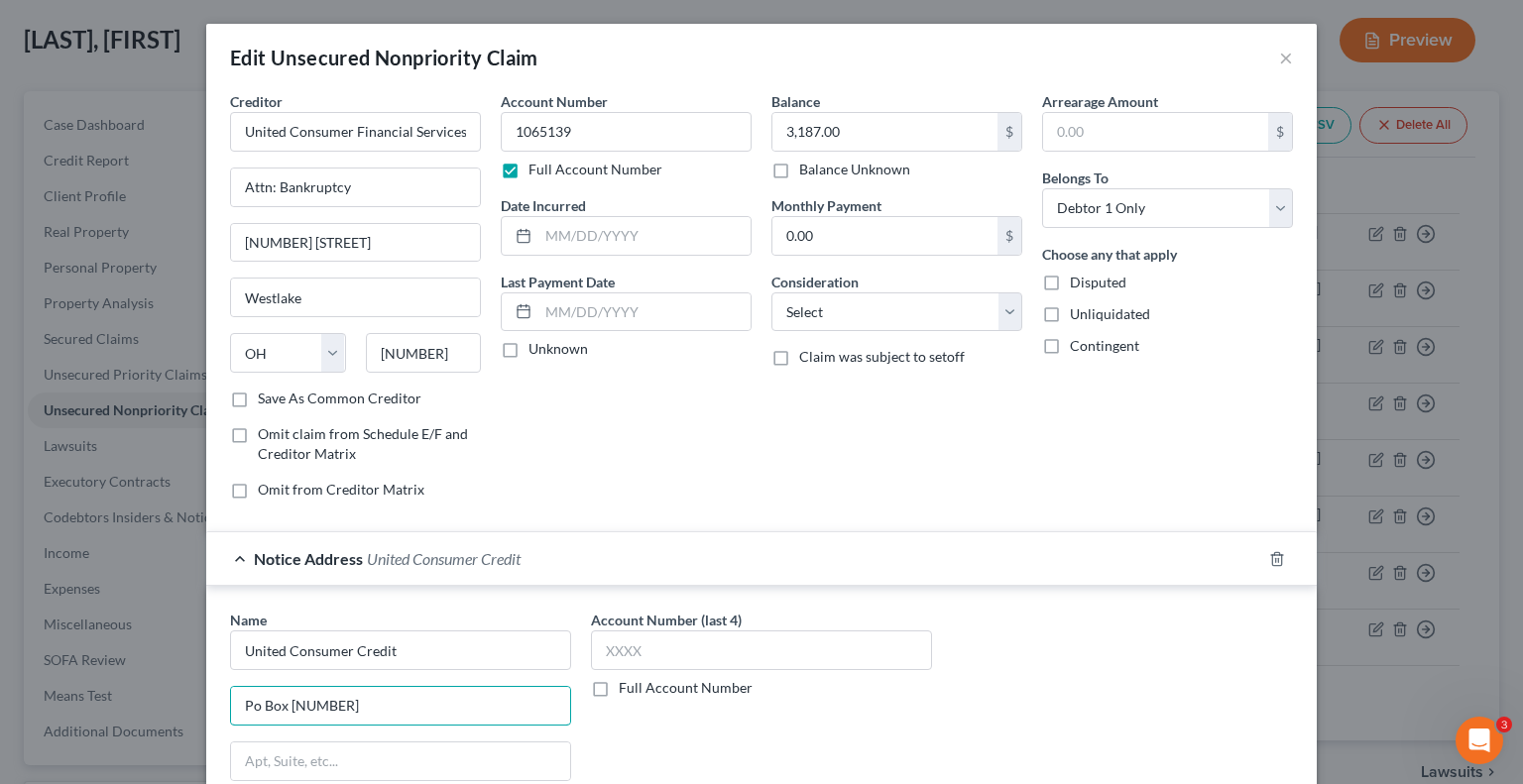type on "Po Box [NUMBER]" 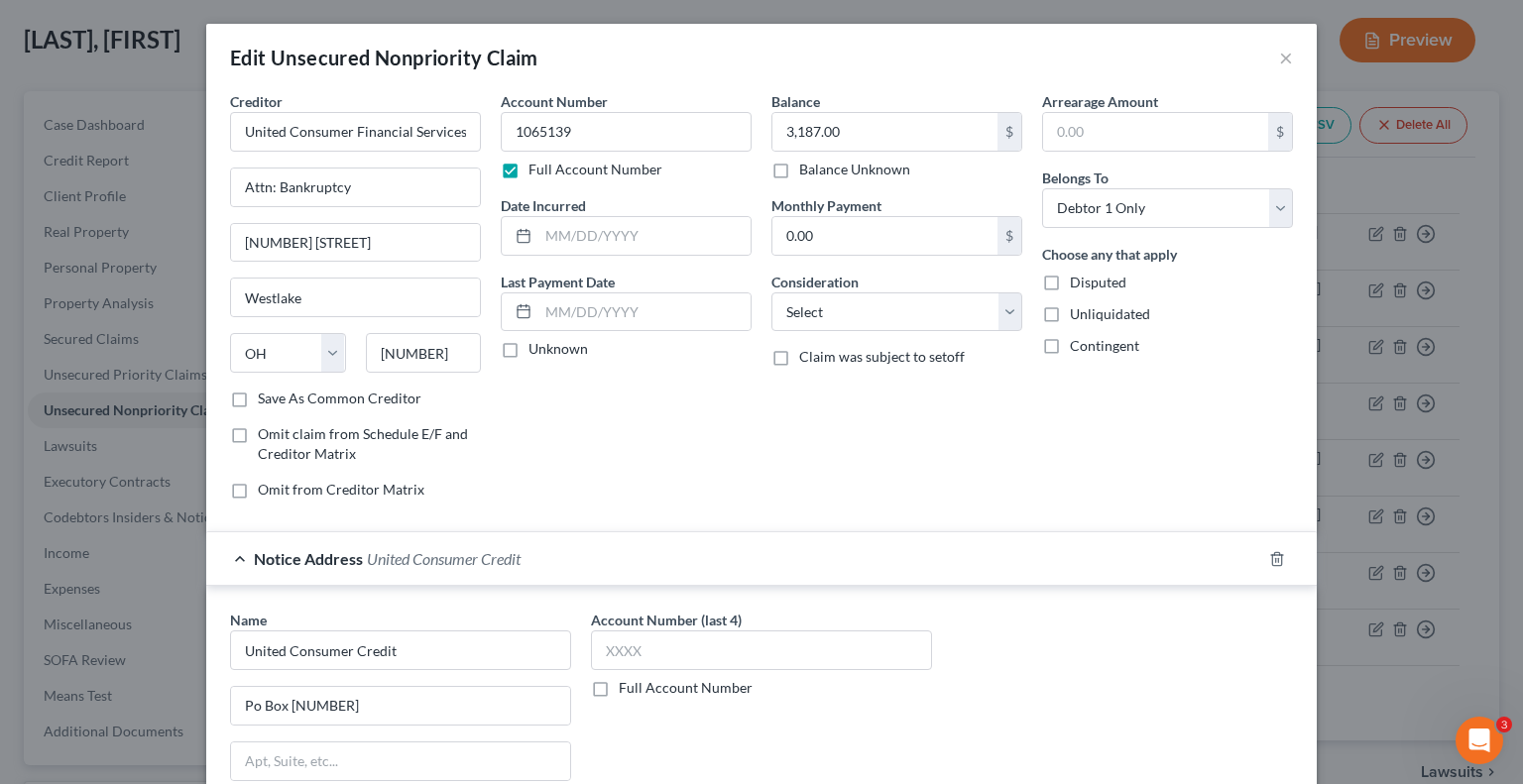 scroll, scrollTop: 336, scrollLeft: 0, axis: vertical 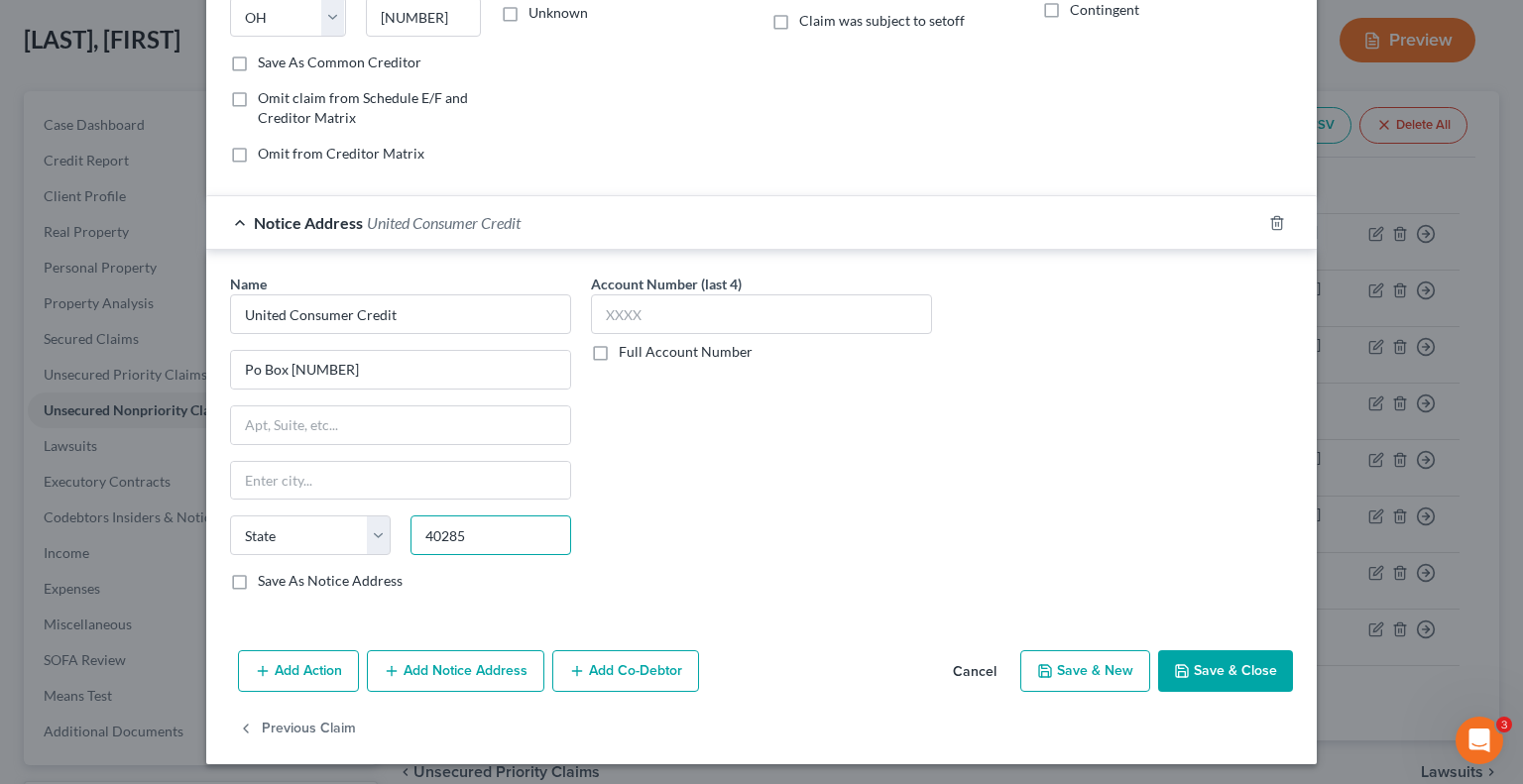 type on "40285" 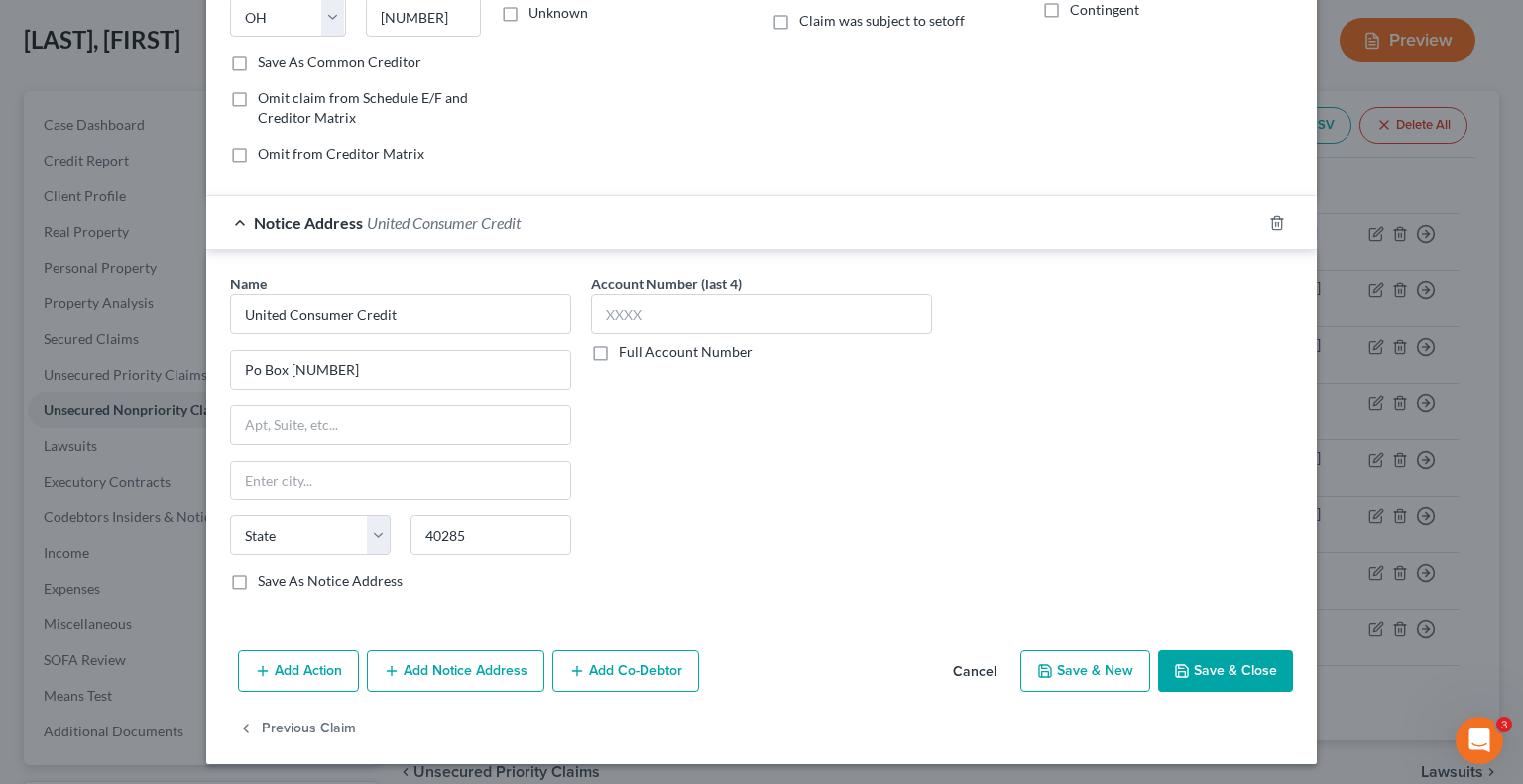 type on "Louisville" 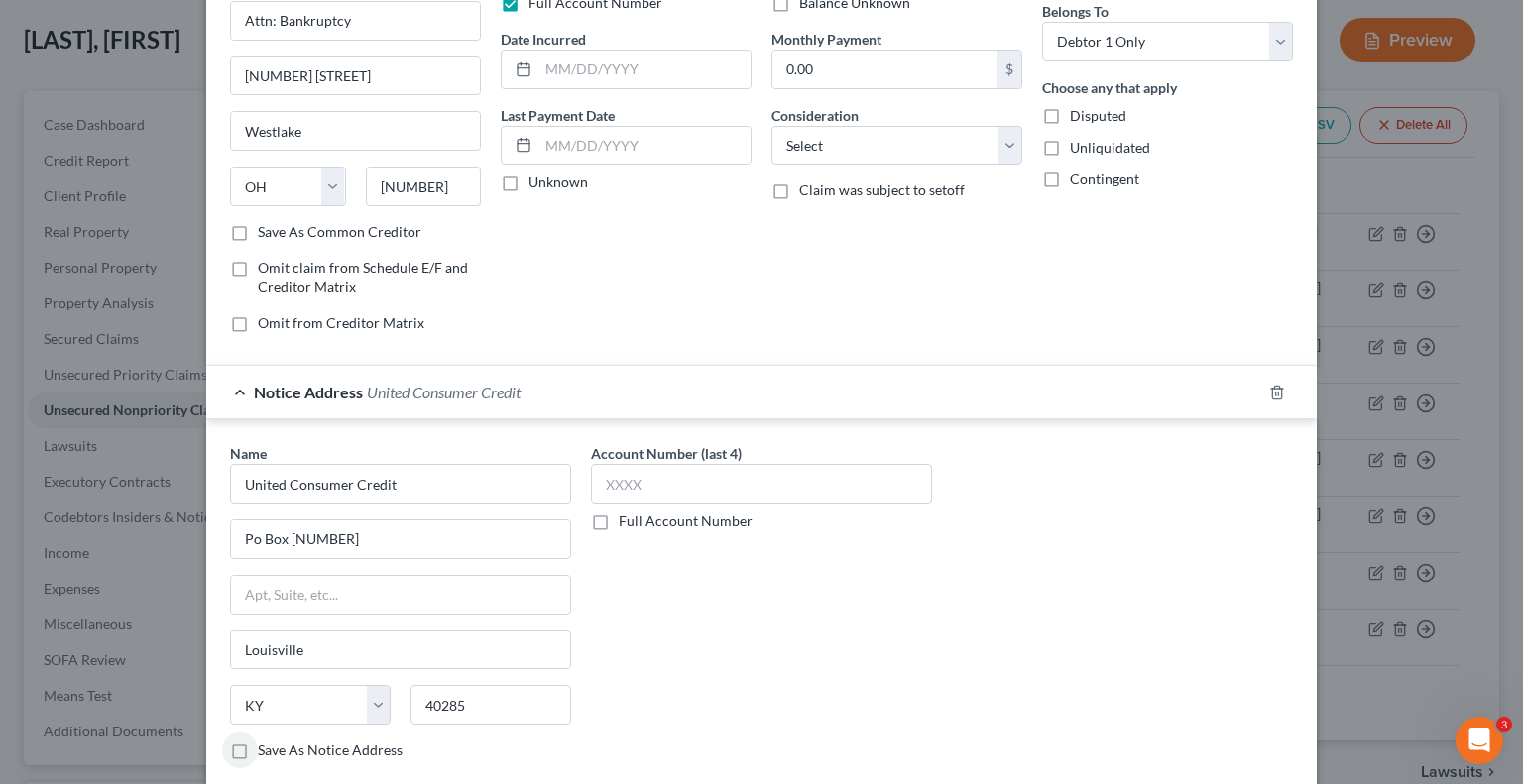scroll, scrollTop: 0, scrollLeft: 0, axis: both 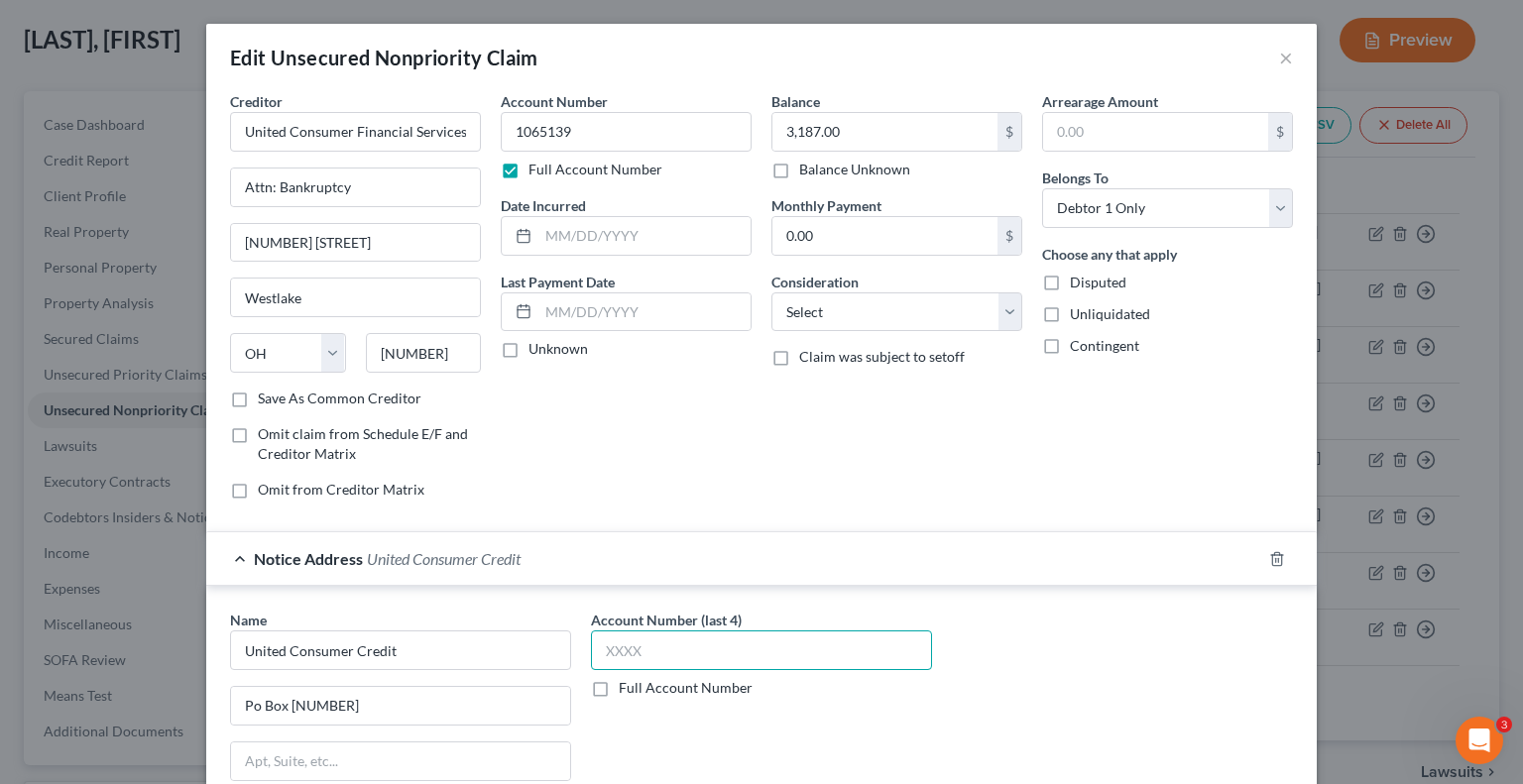 click at bounding box center (762, 650) 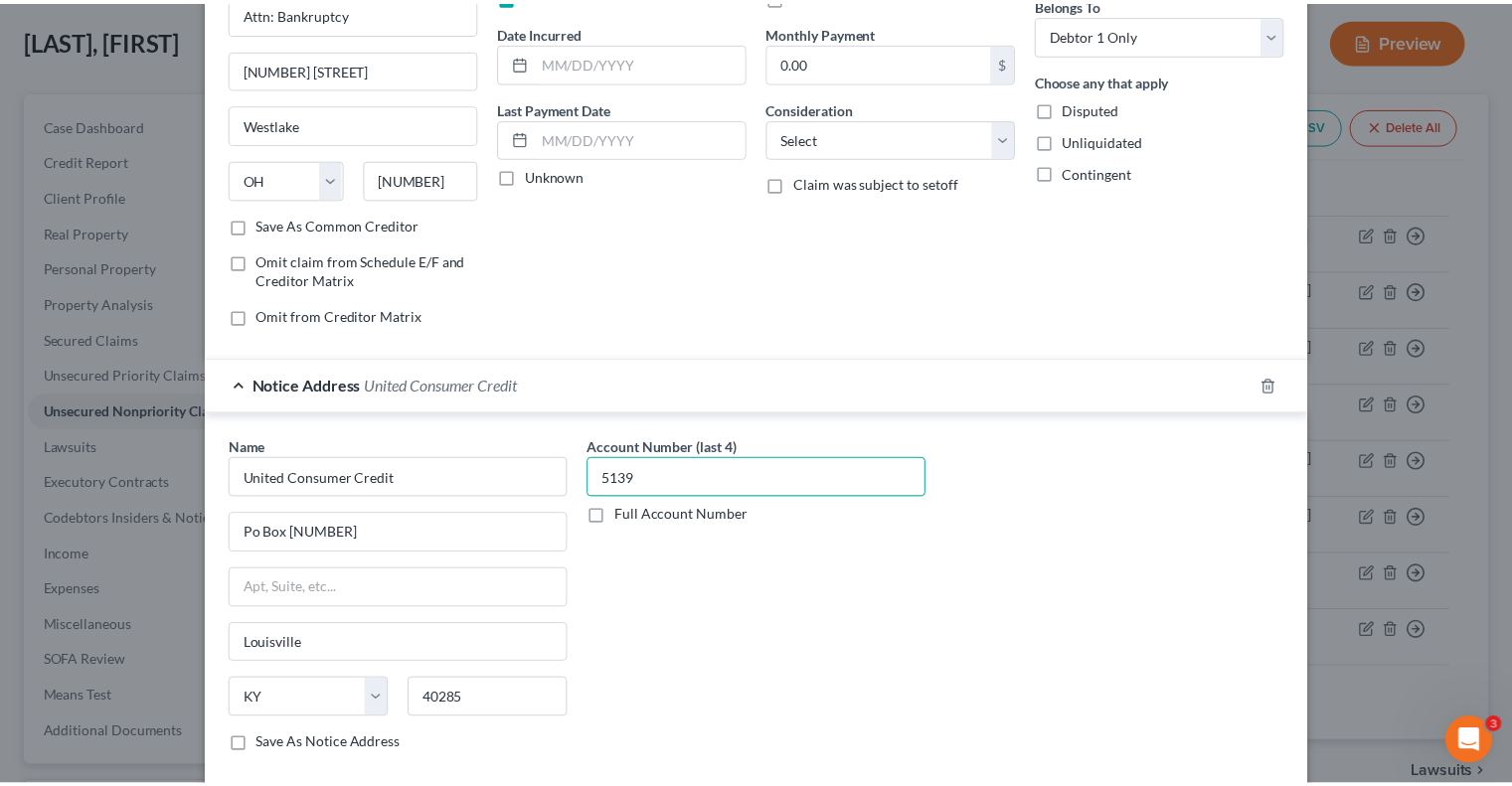 scroll, scrollTop: 337, scrollLeft: 0, axis: vertical 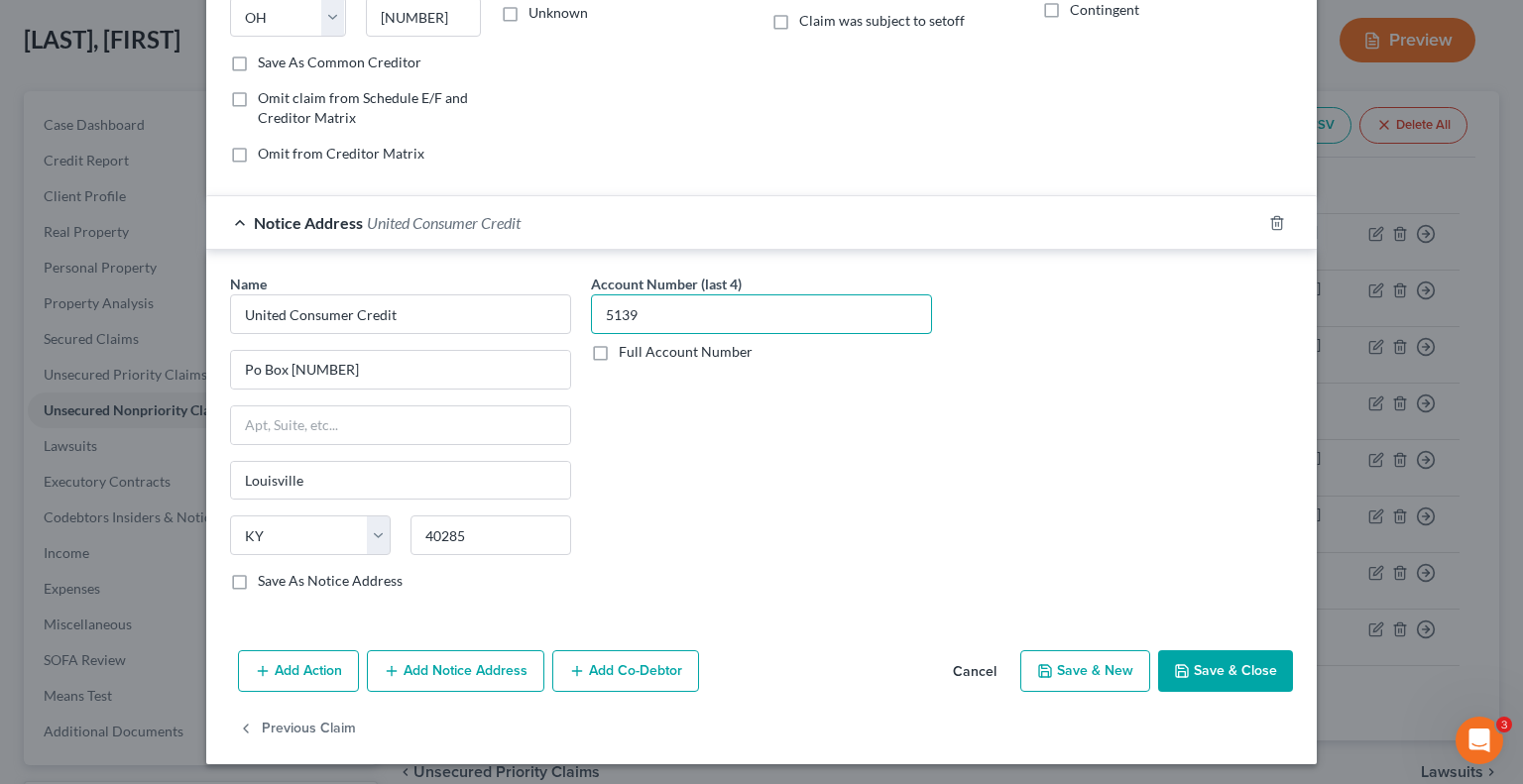 type on "5139" 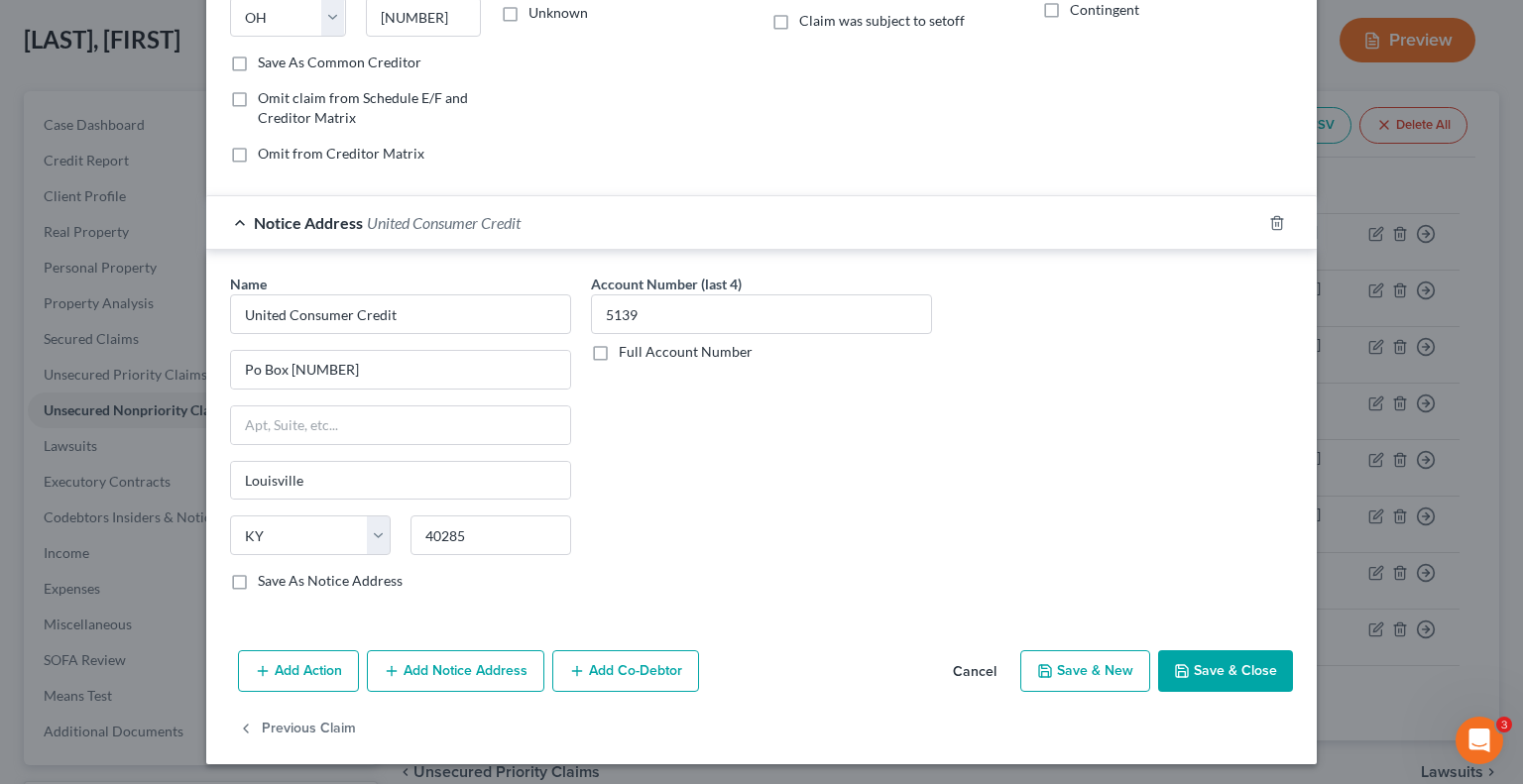 click on "Save & Close" at bounding box center [1226, 671] 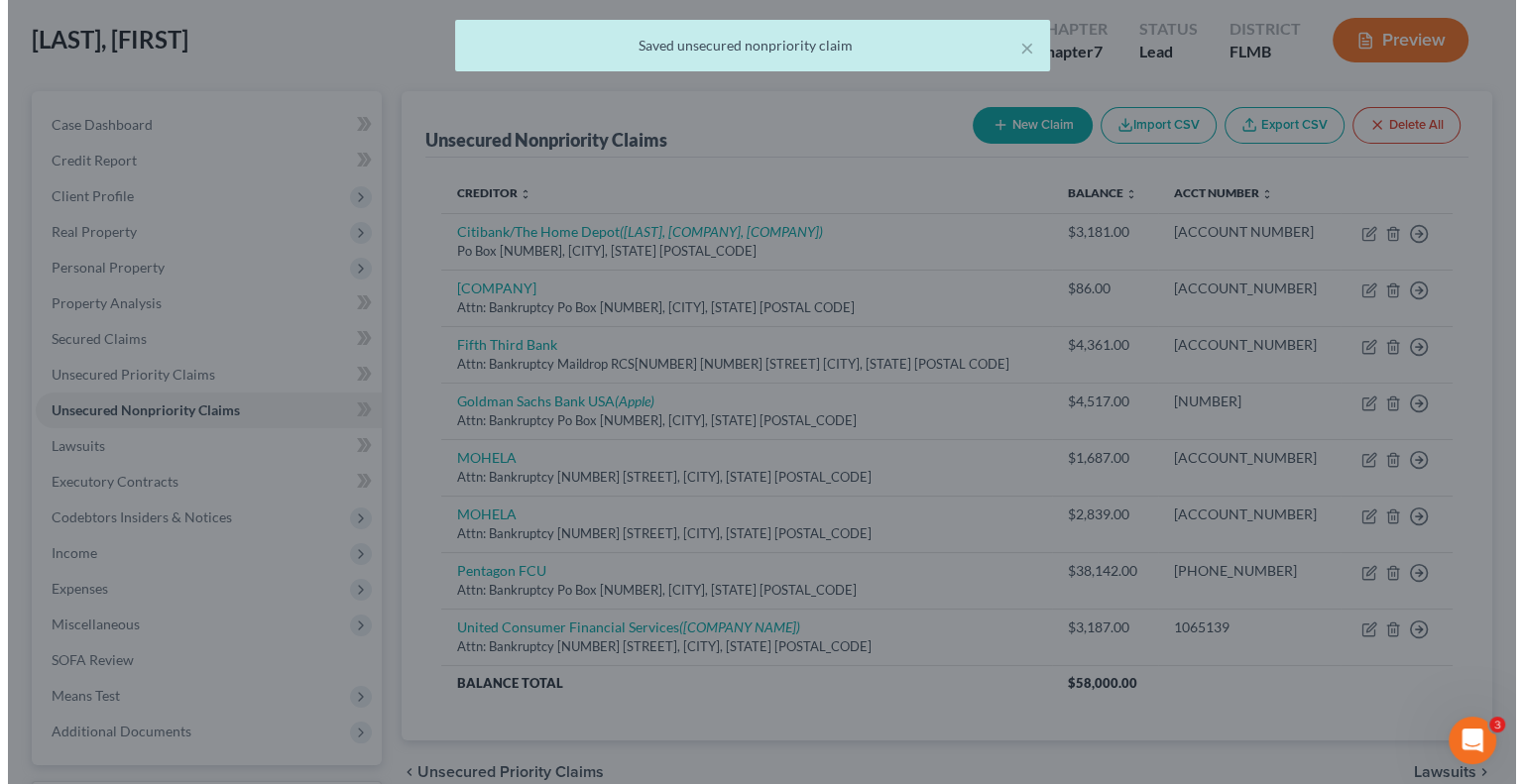 scroll, scrollTop: 0, scrollLeft: 0, axis: both 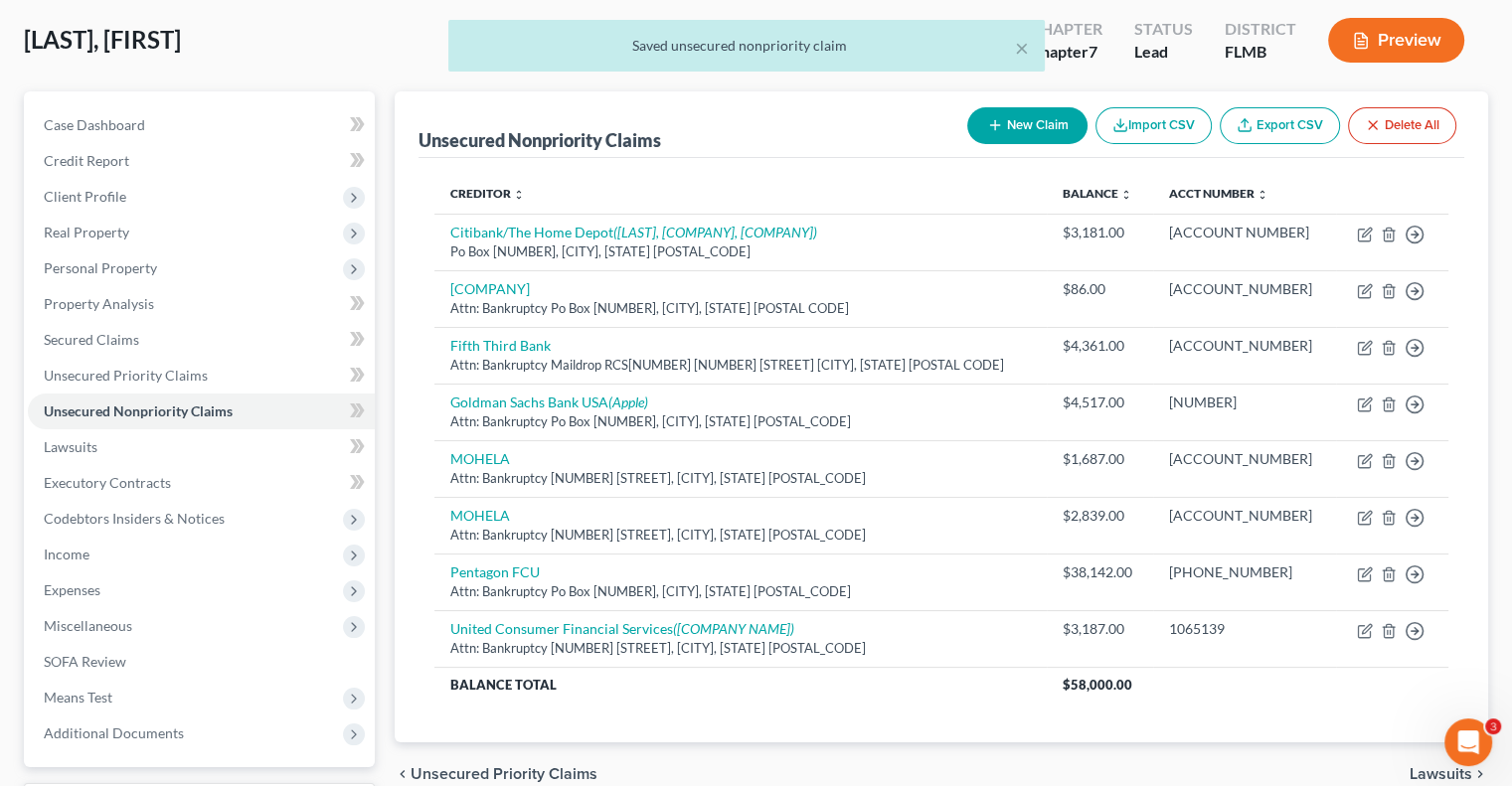 click on "New Claim" at bounding box center (1027, 125) 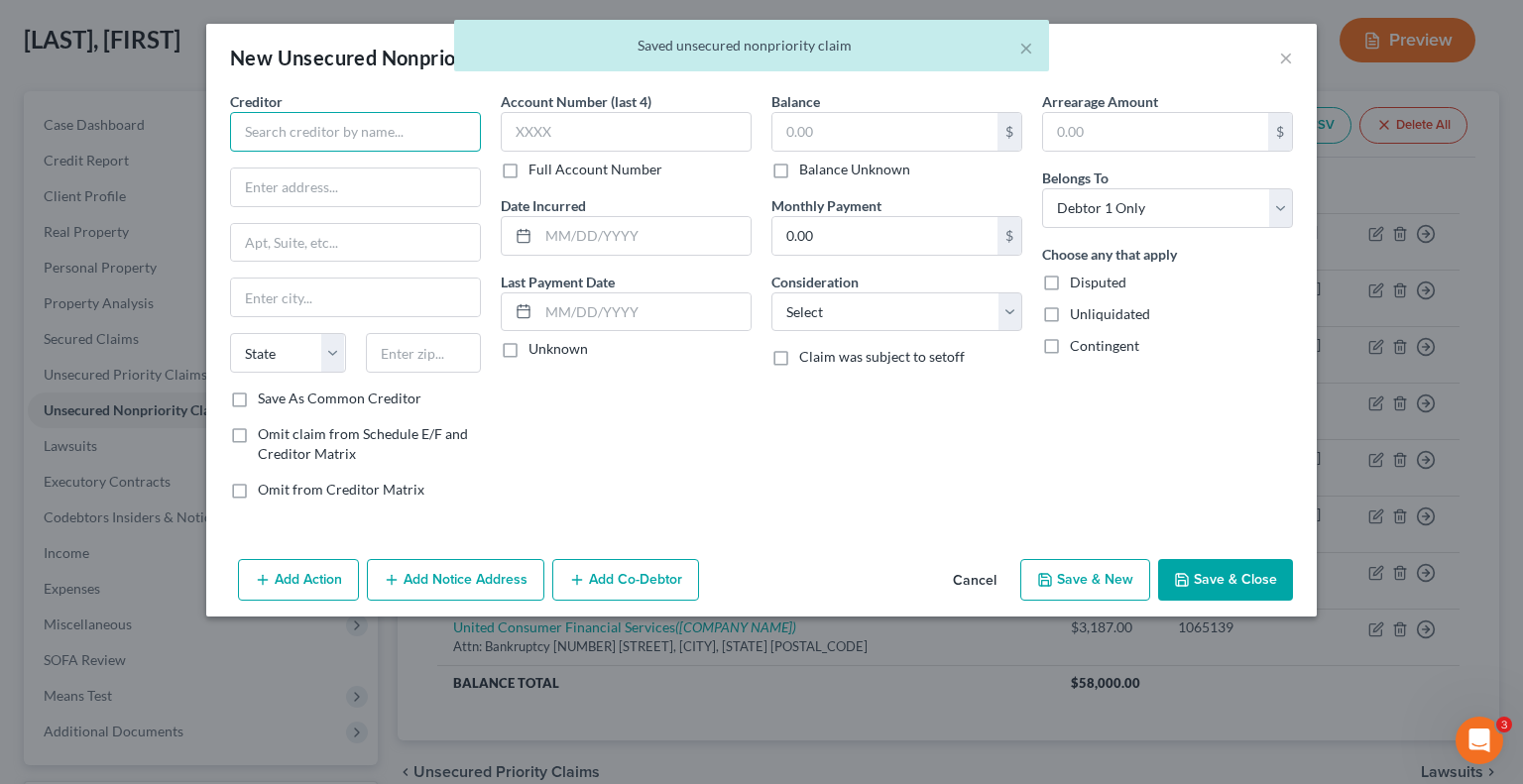 click at bounding box center (355, 132) 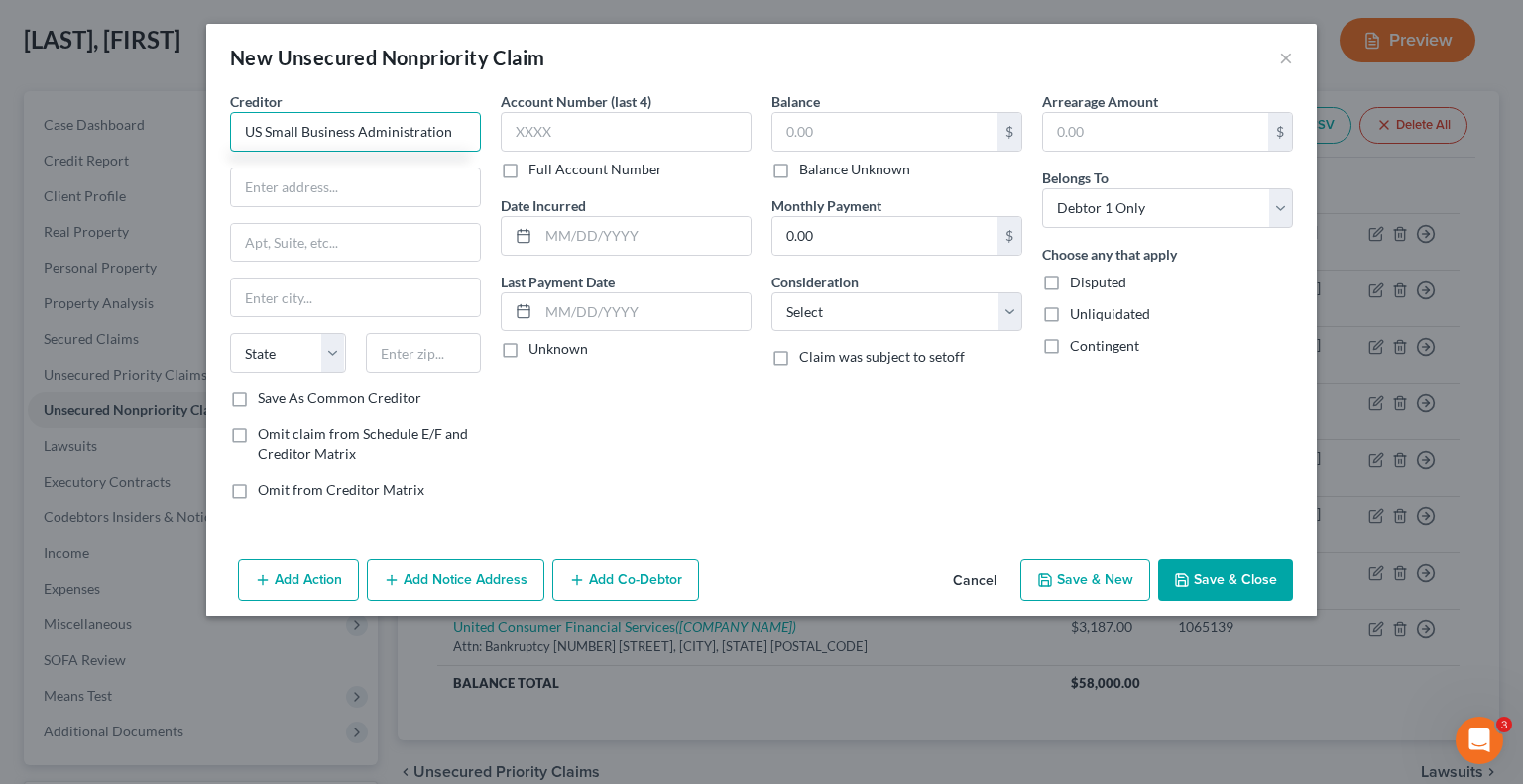 type on "US Small Business Administration" 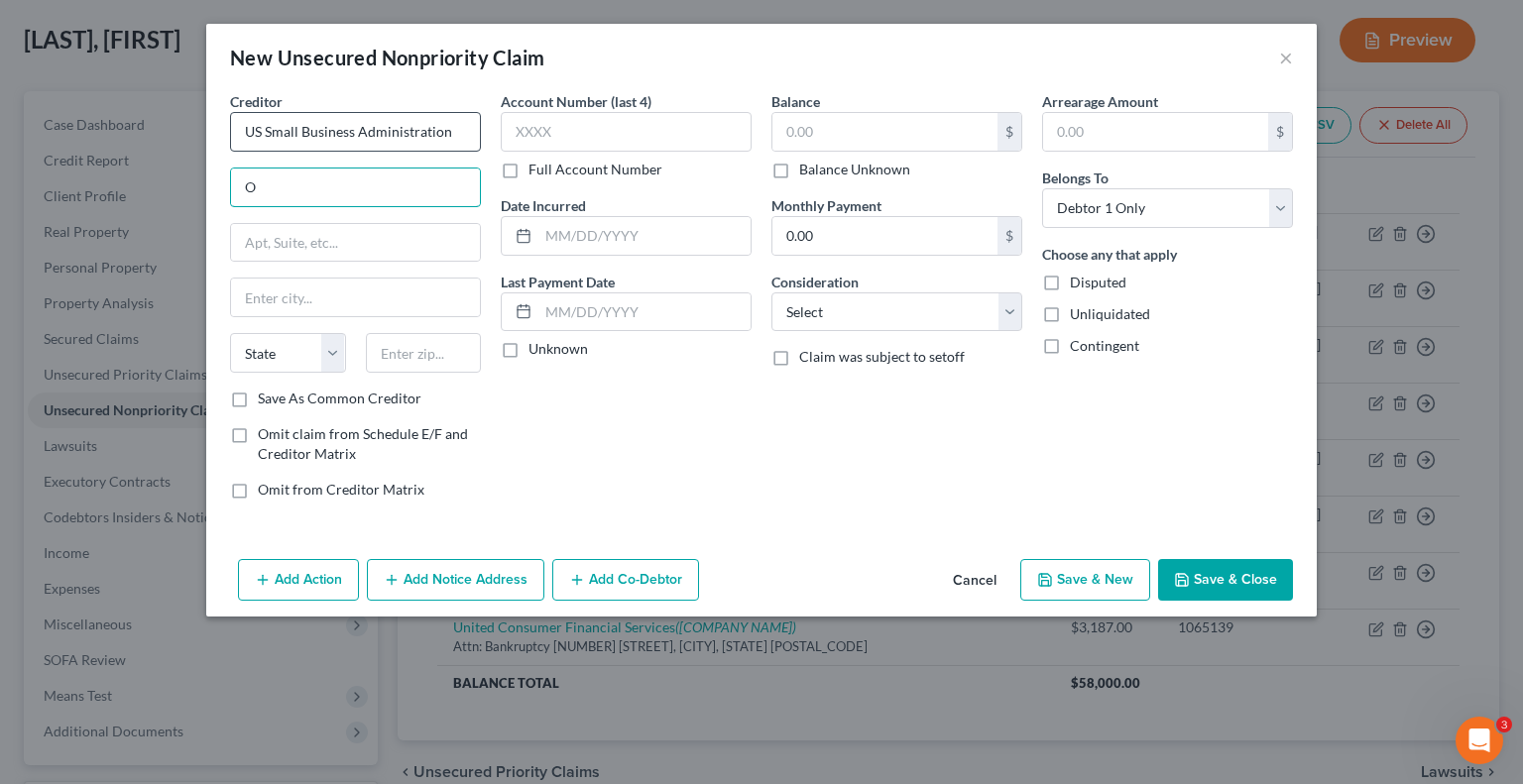 type on "O" 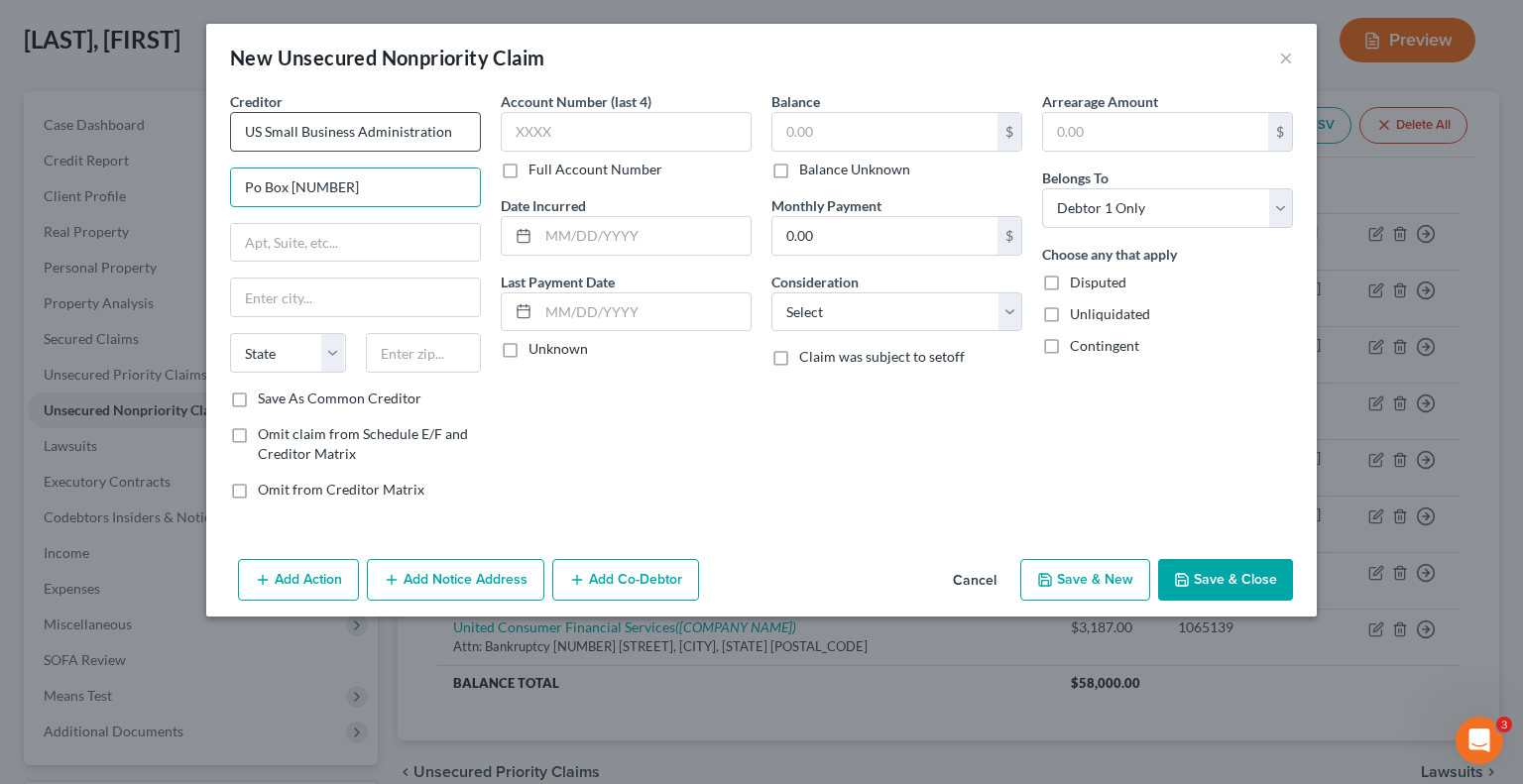 type on "Po Box [NUMBER]" 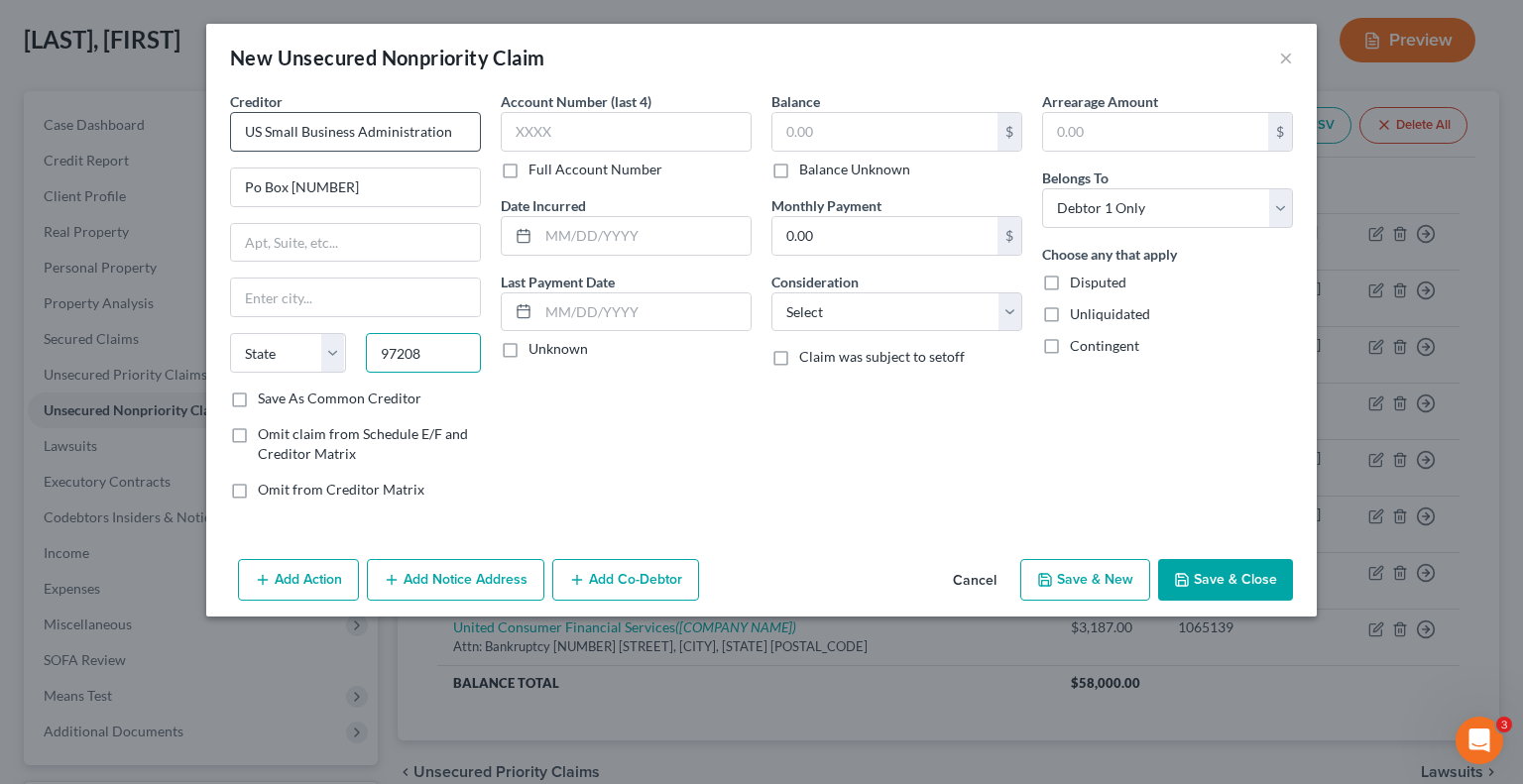type on "97208" 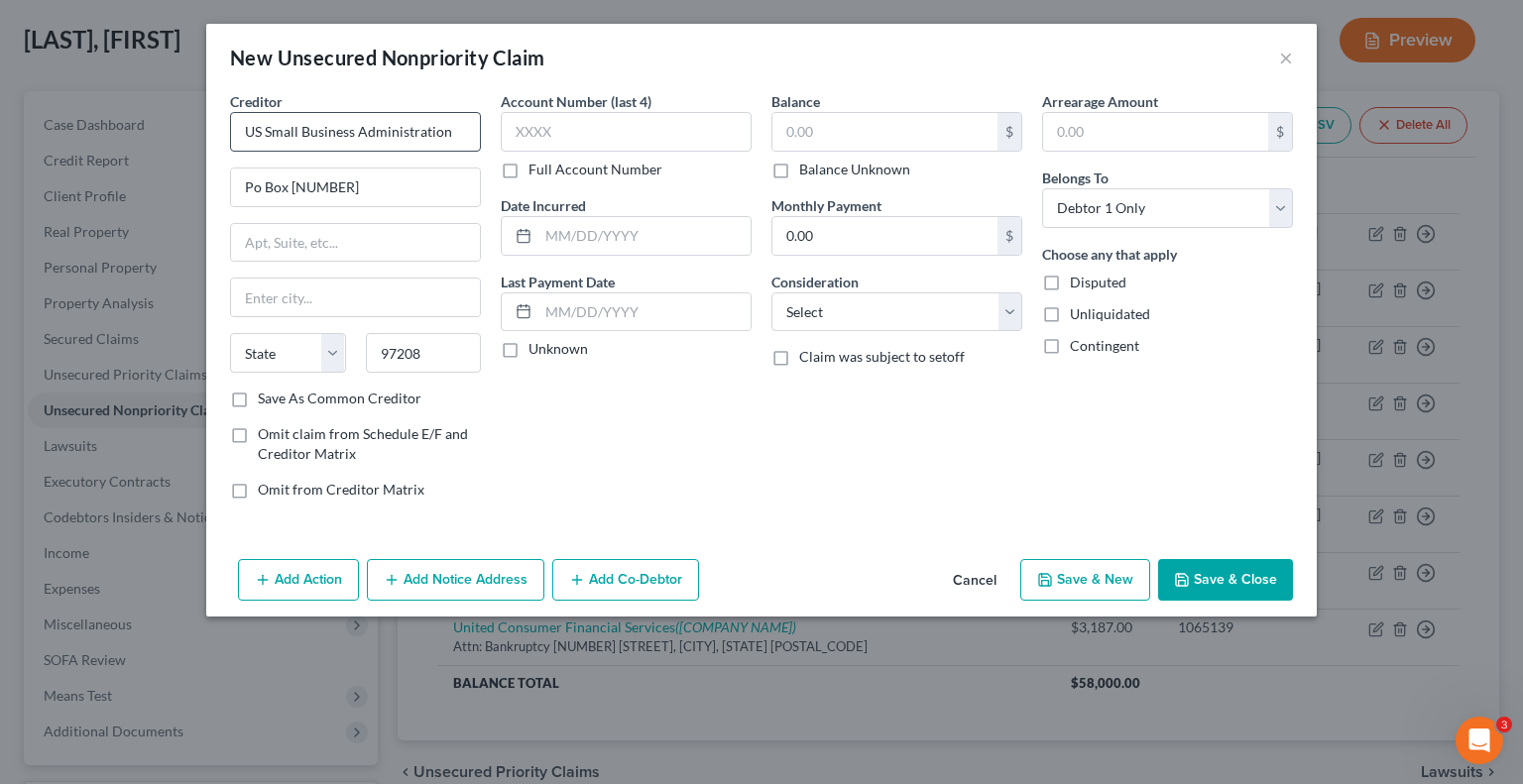 type on "Portland" 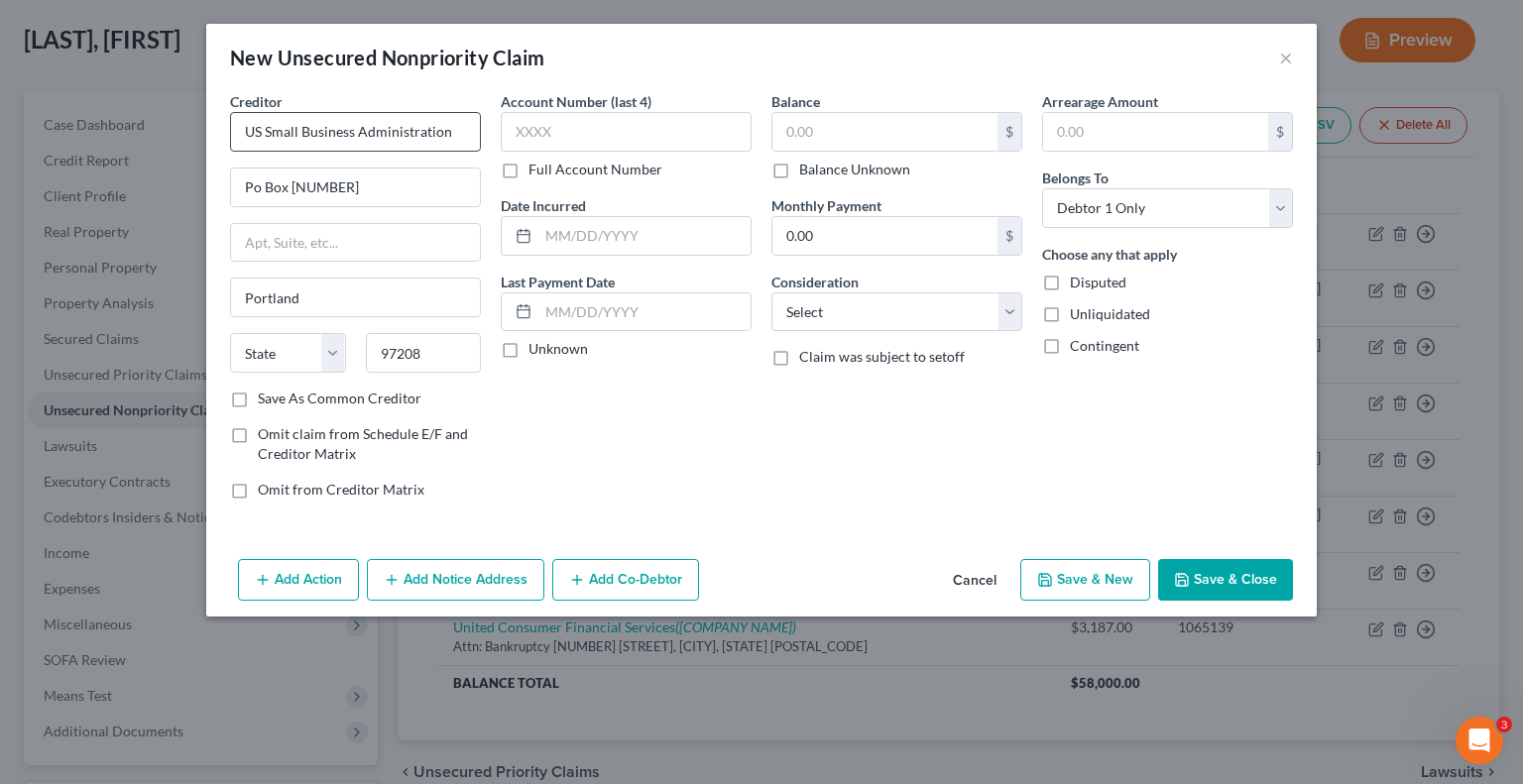 select on "38" 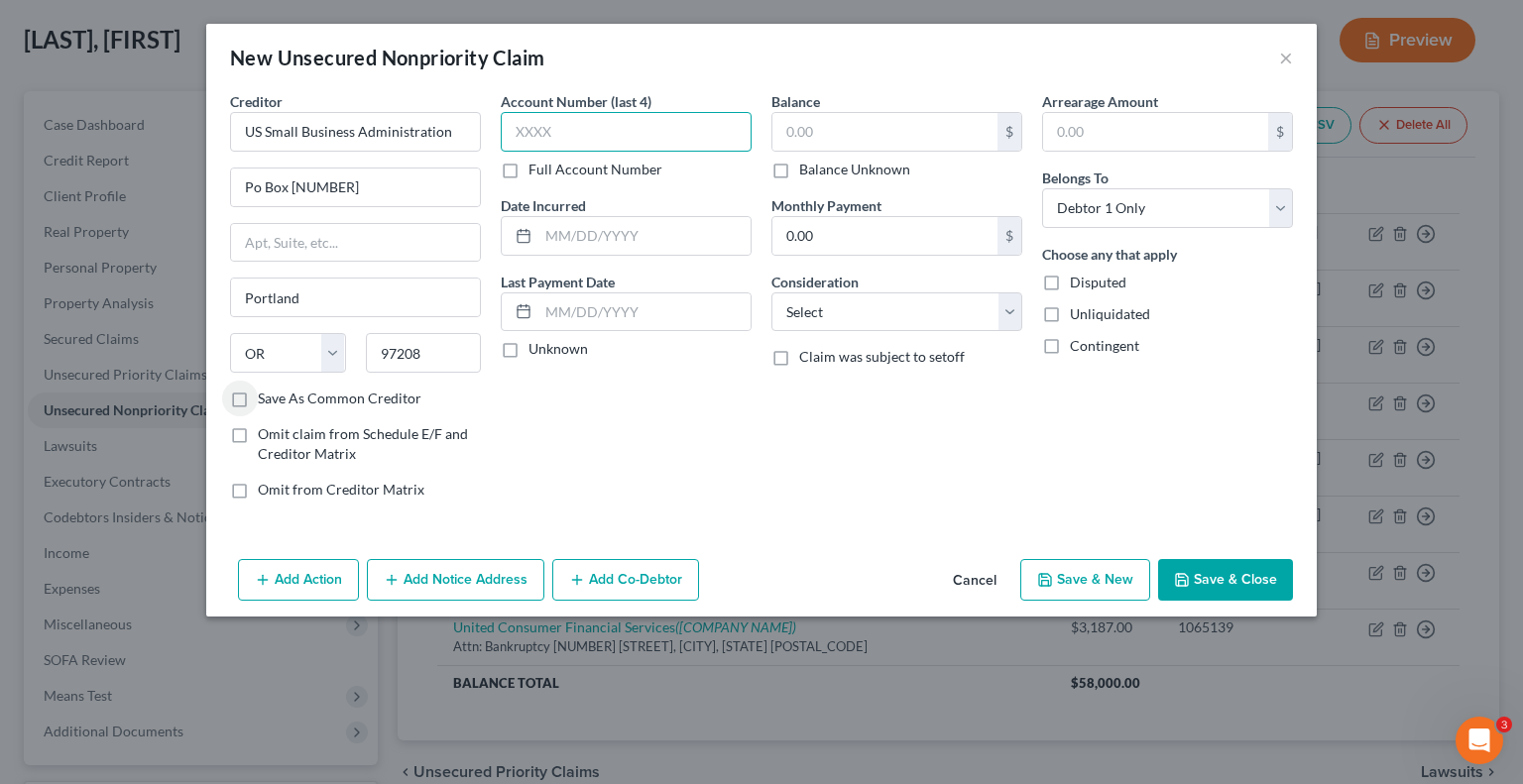 click at bounding box center [626, 132] 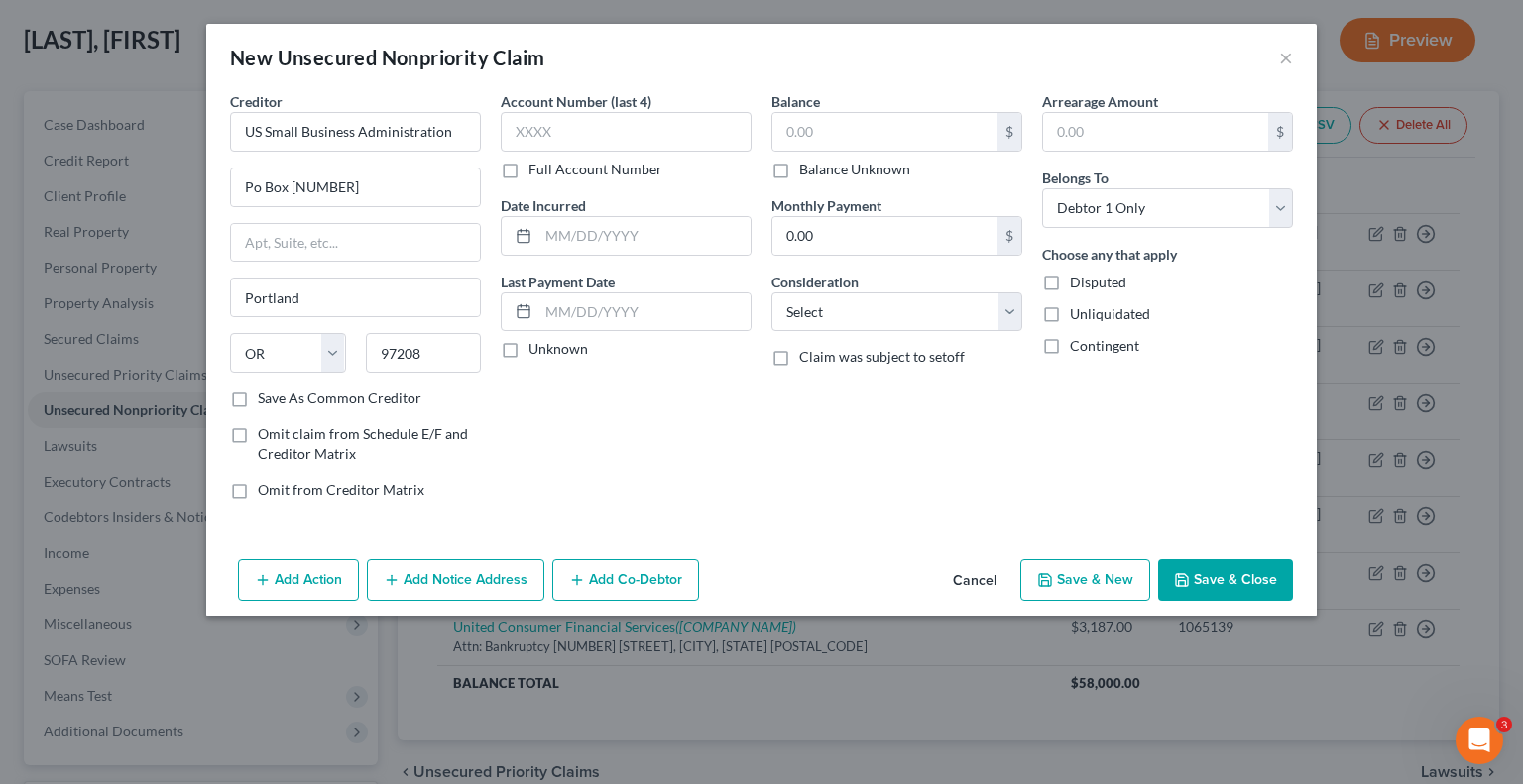 click on "Full Account Number" at bounding box center [595, 169] 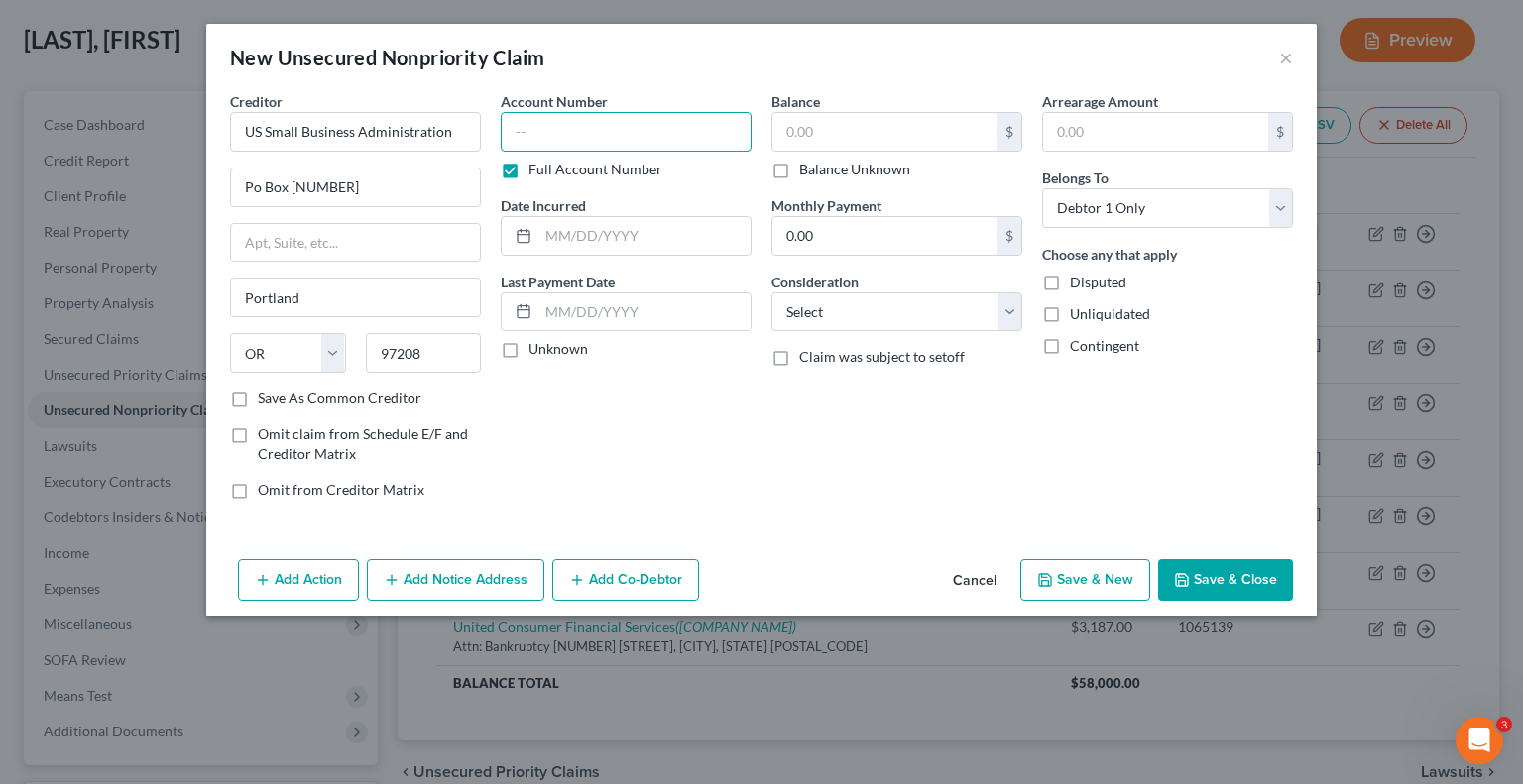 drag, startPoint x: 567, startPoint y: 136, endPoint x: 591, endPoint y: 91, distance: 51 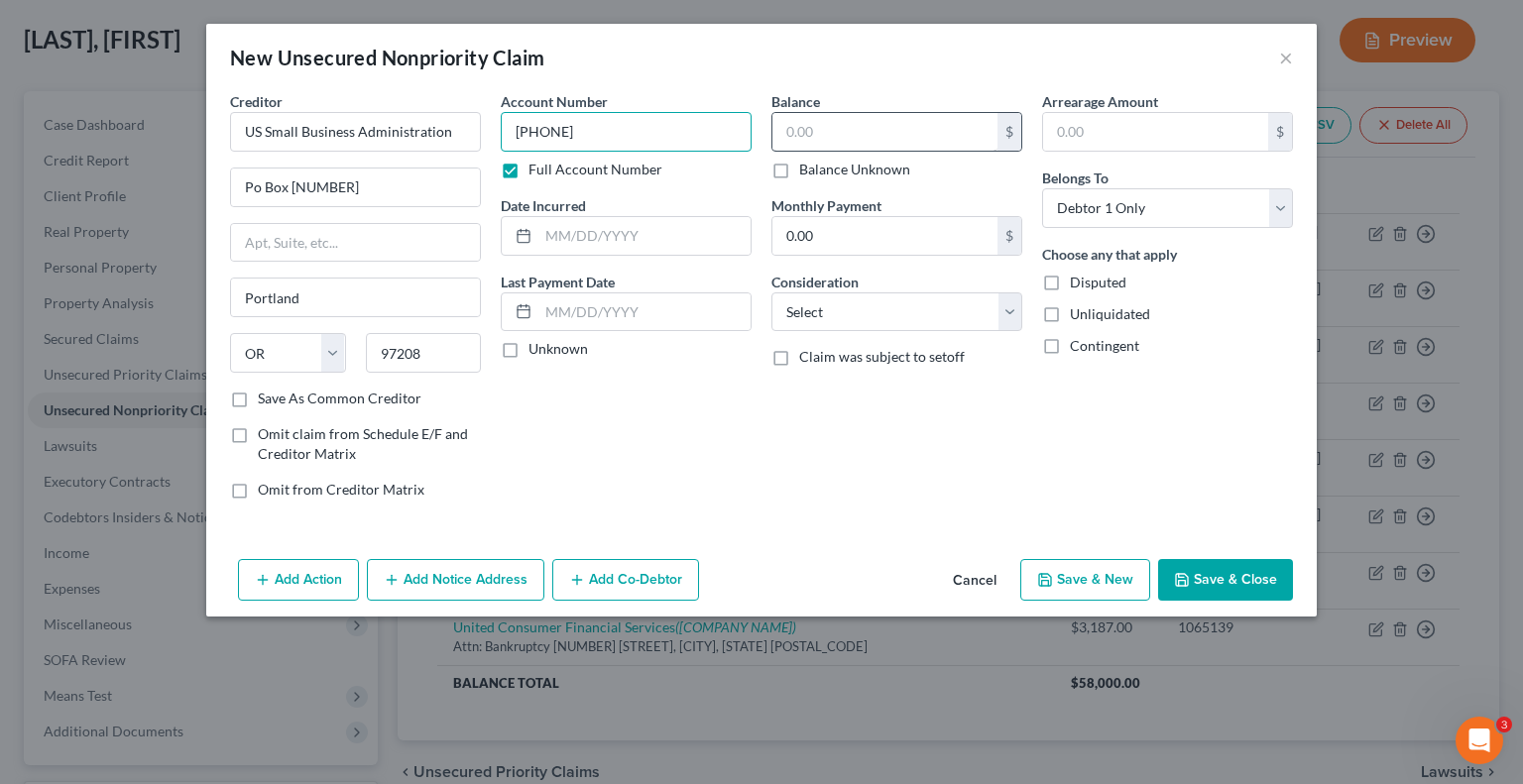 type on "[PHONE]" 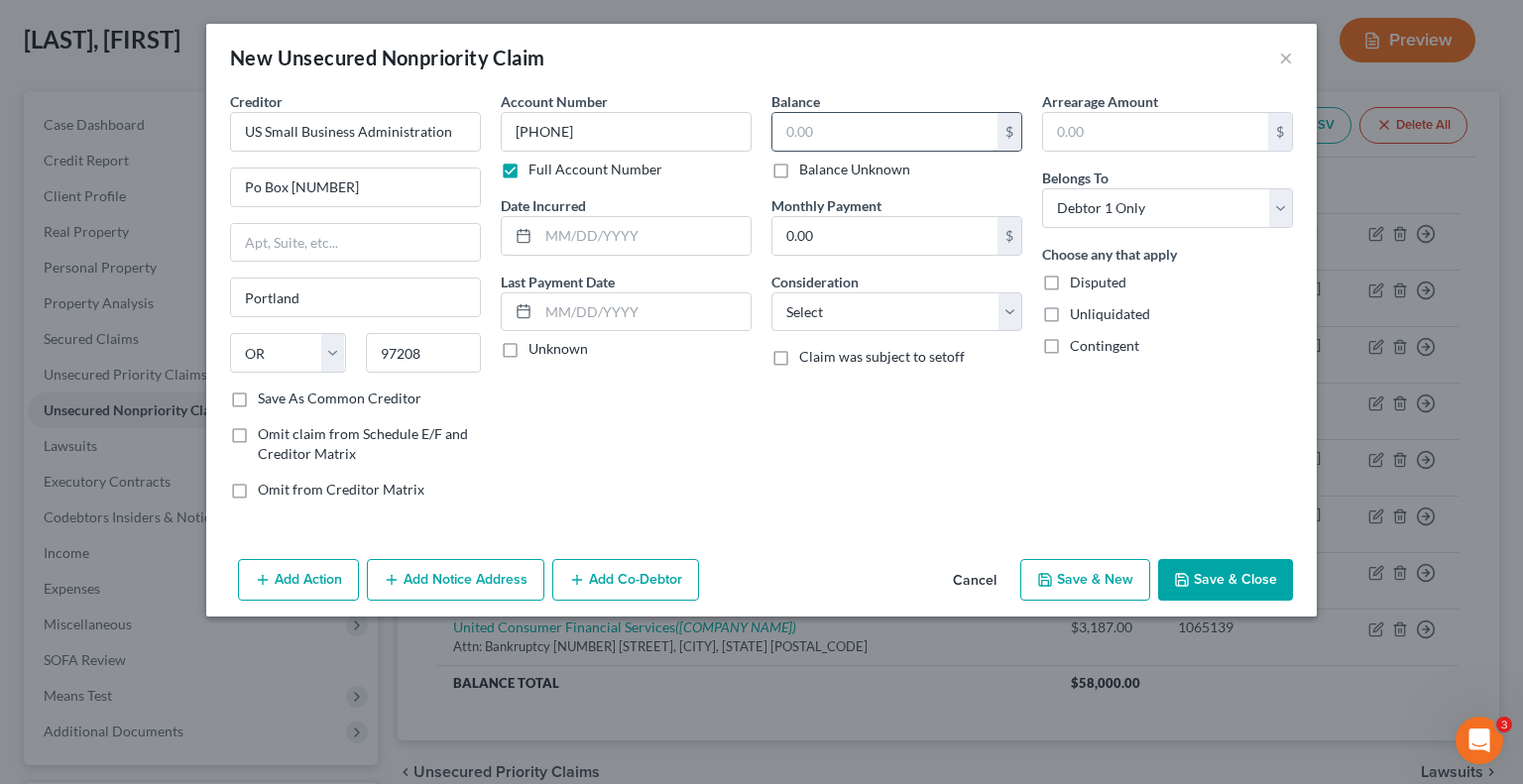 click at bounding box center (884, 132) 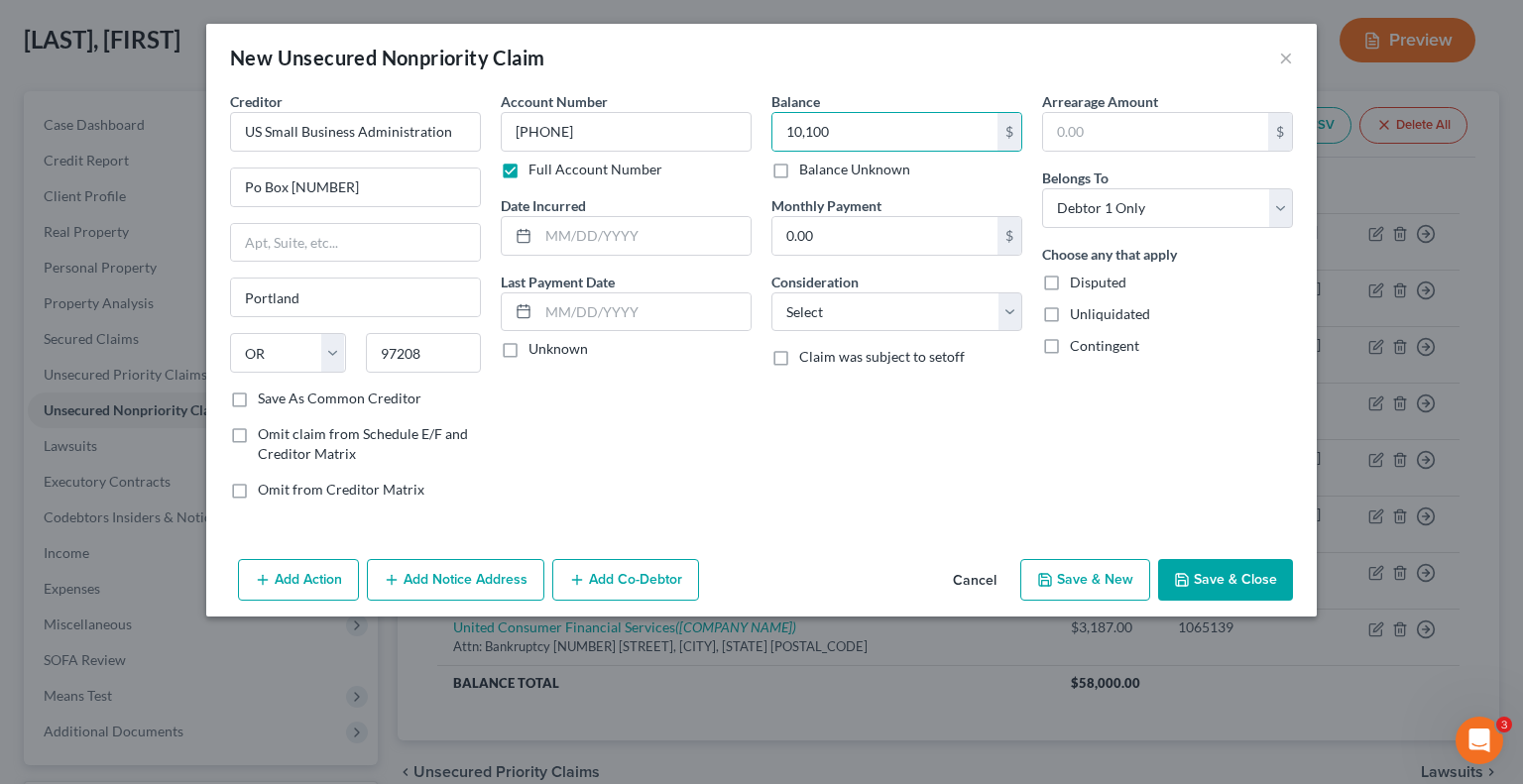 click on "Save & Close" at bounding box center [1226, 580] 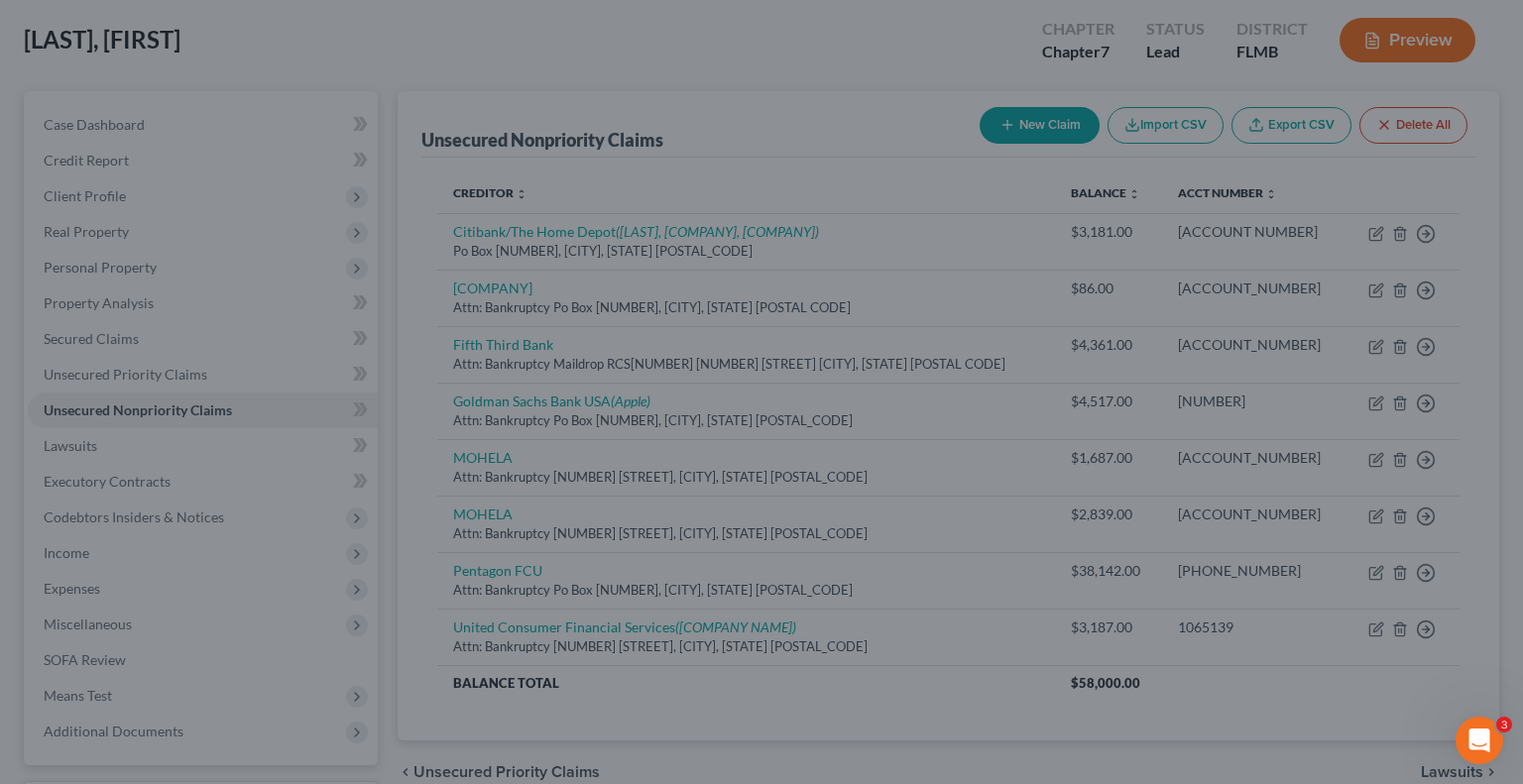 type on "10,100.00" 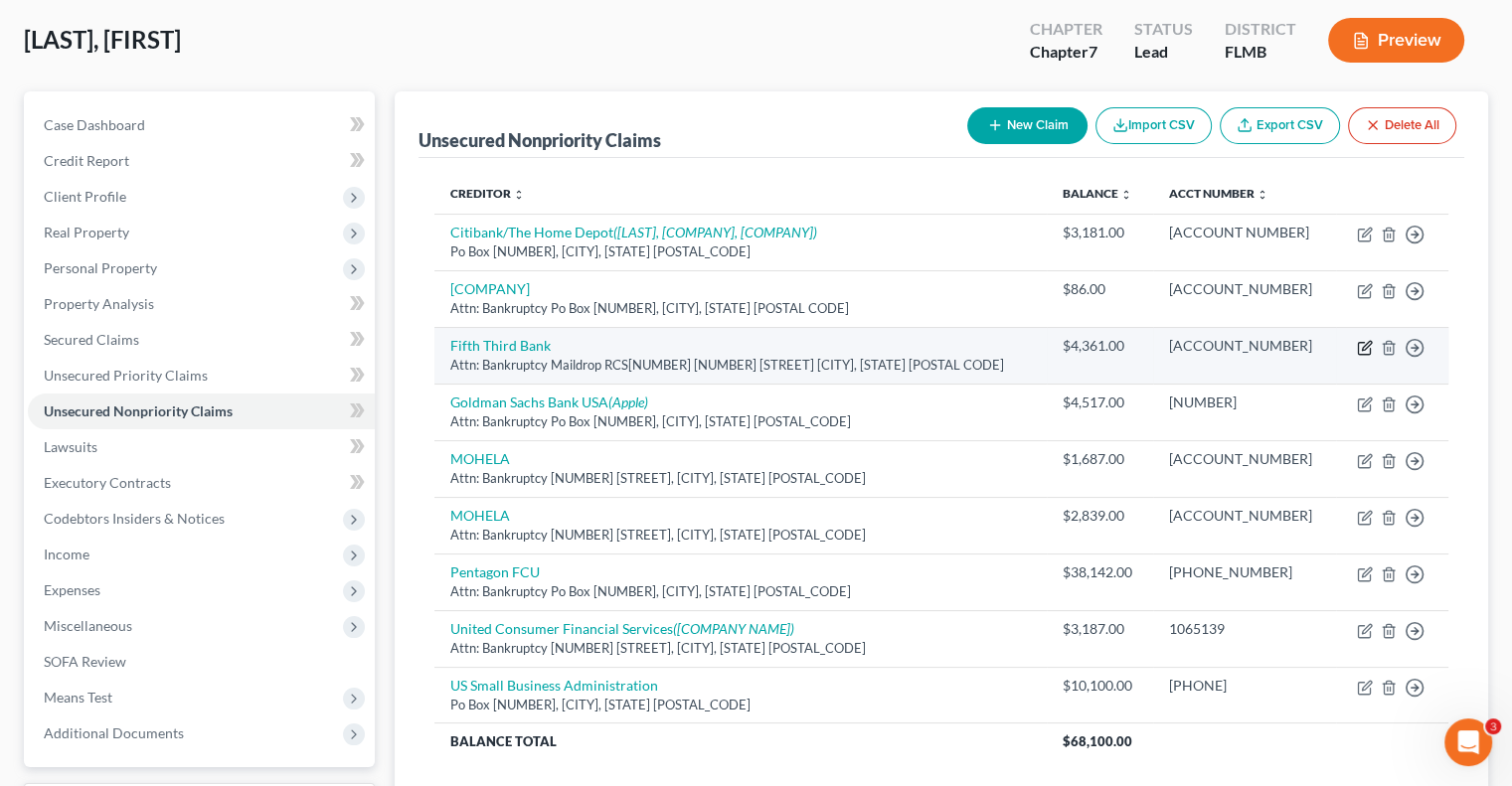 click 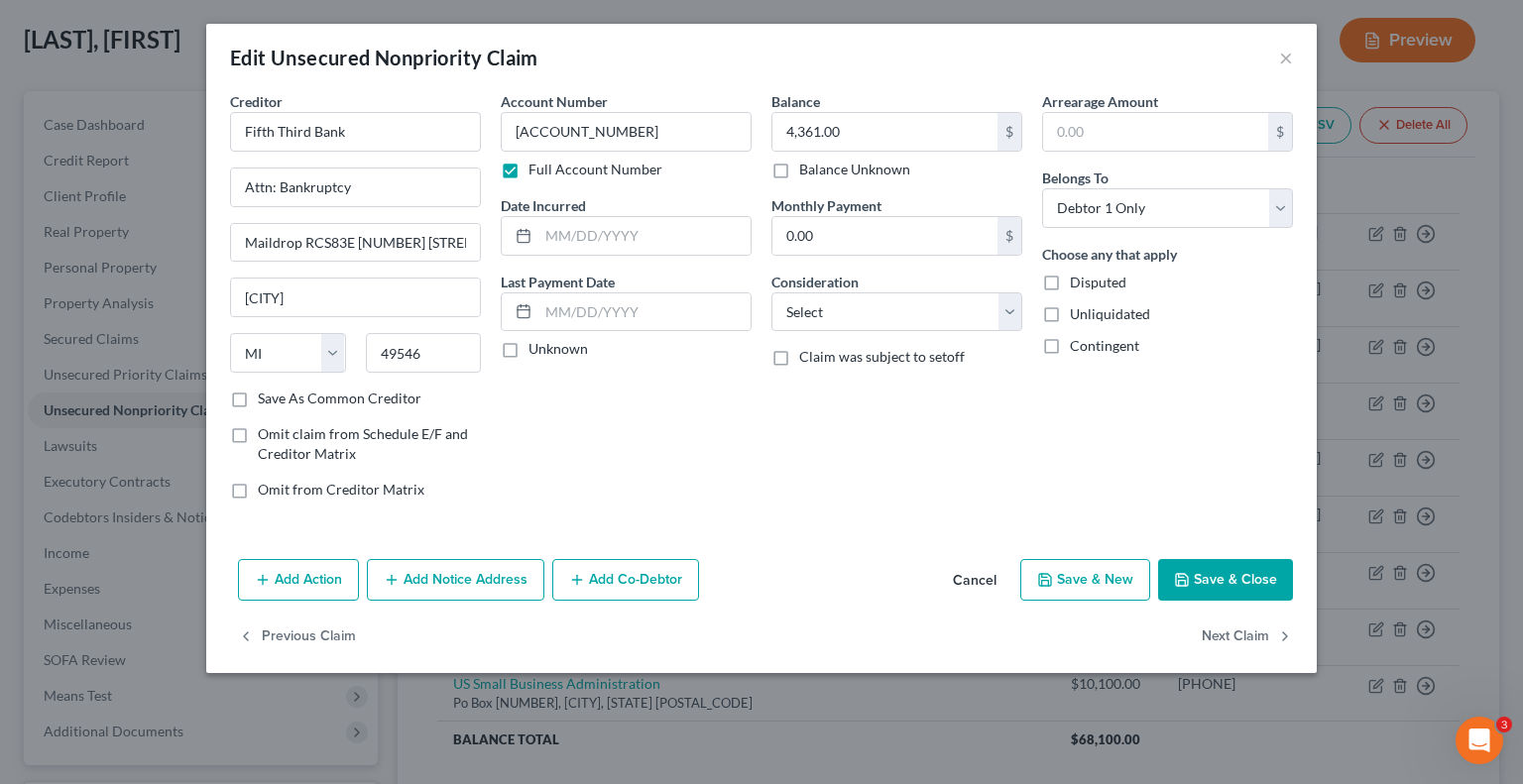 click on "Add Notice Address" at bounding box center (455, 580) 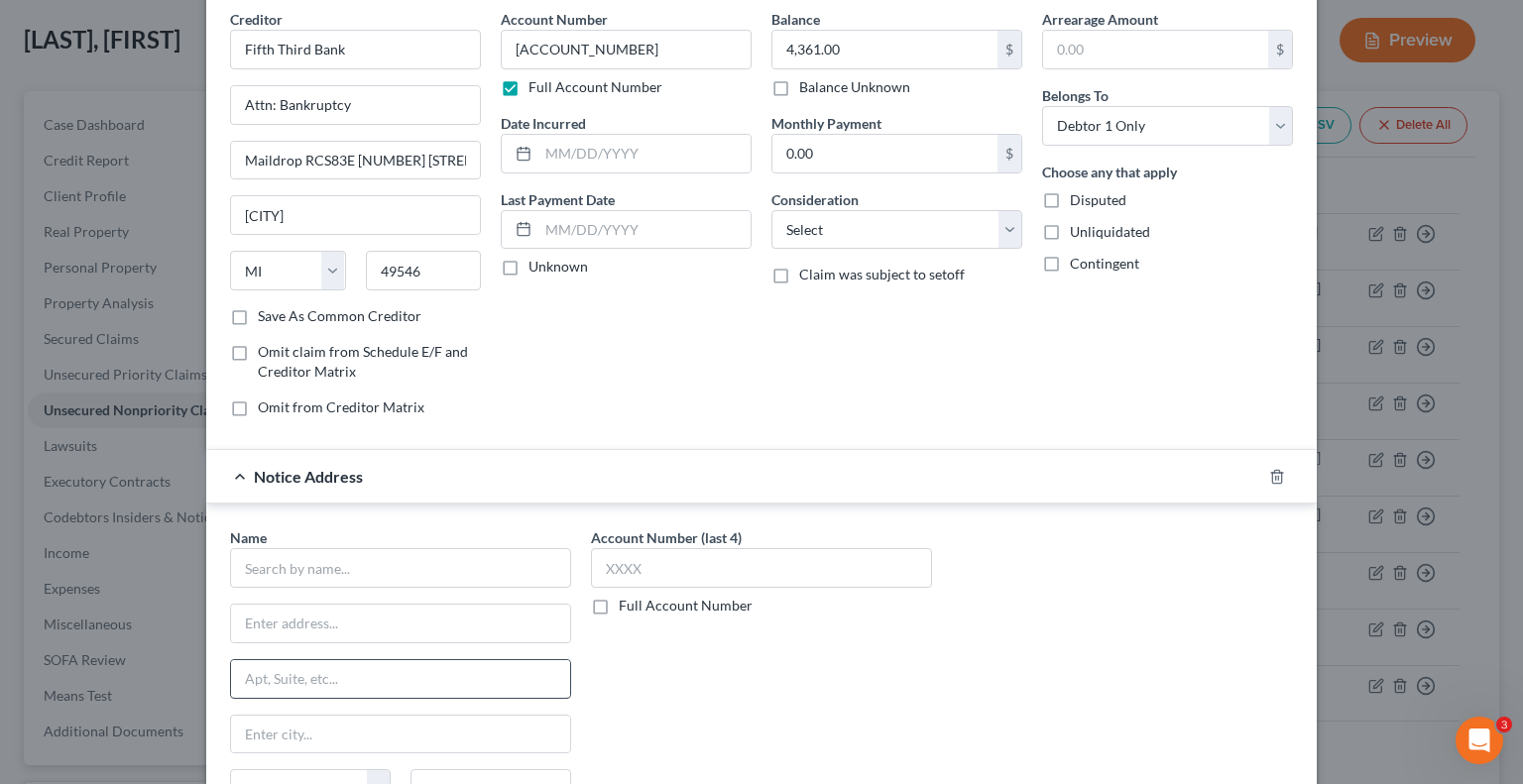 scroll, scrollTop: 198, scrollLeft: 0, axis: vertical 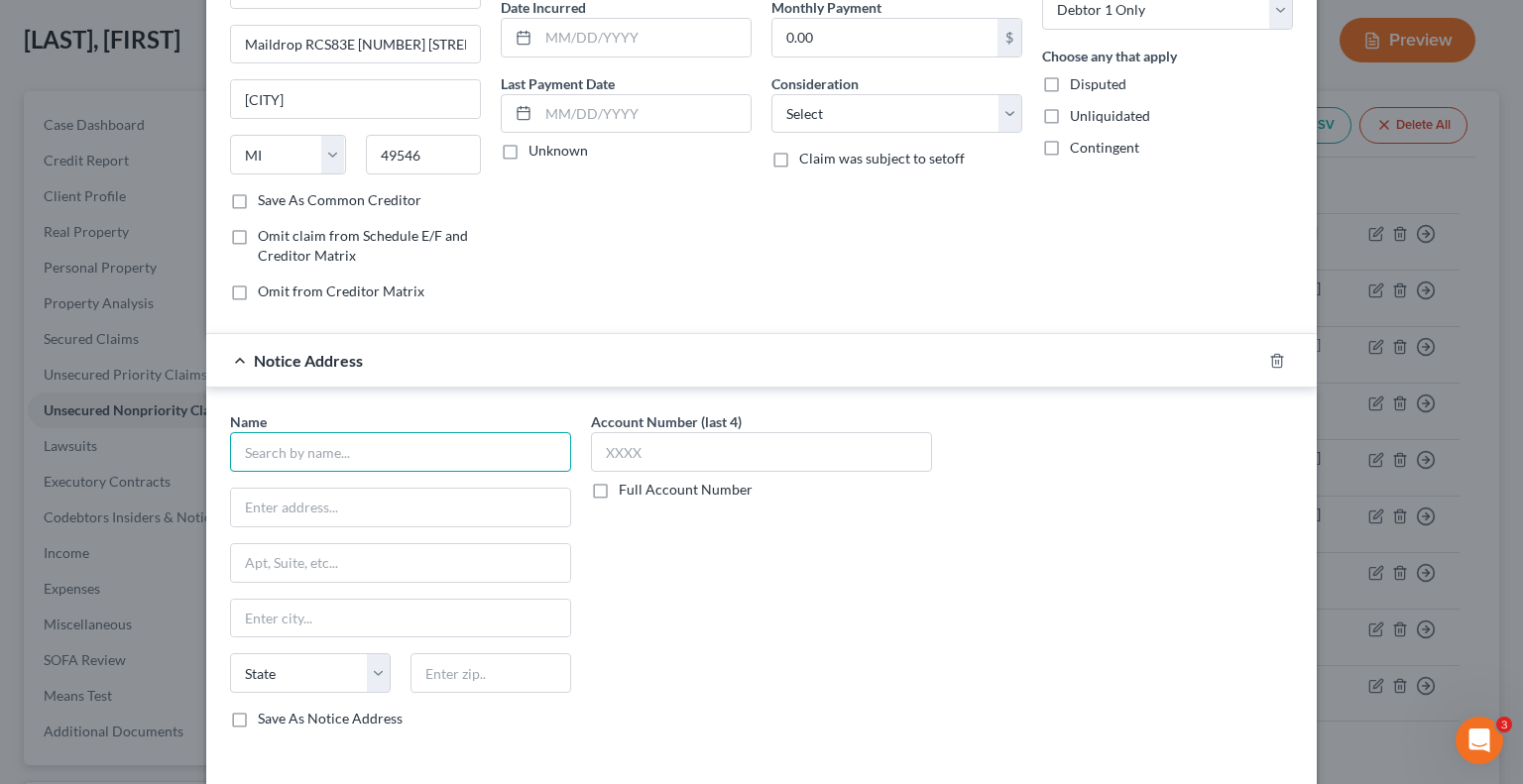 click at bounding box center (401, 452) 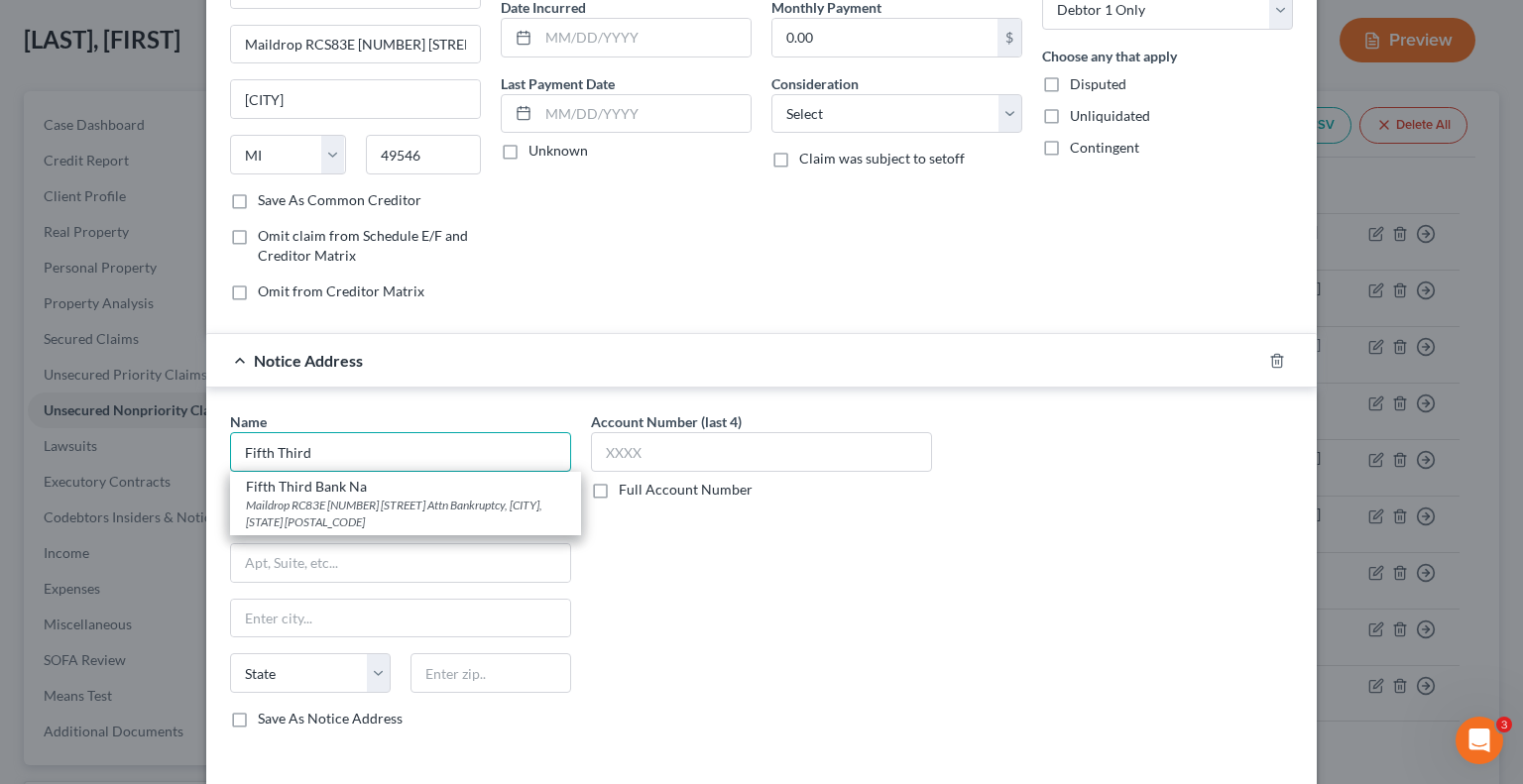 type on "Fifth Third" 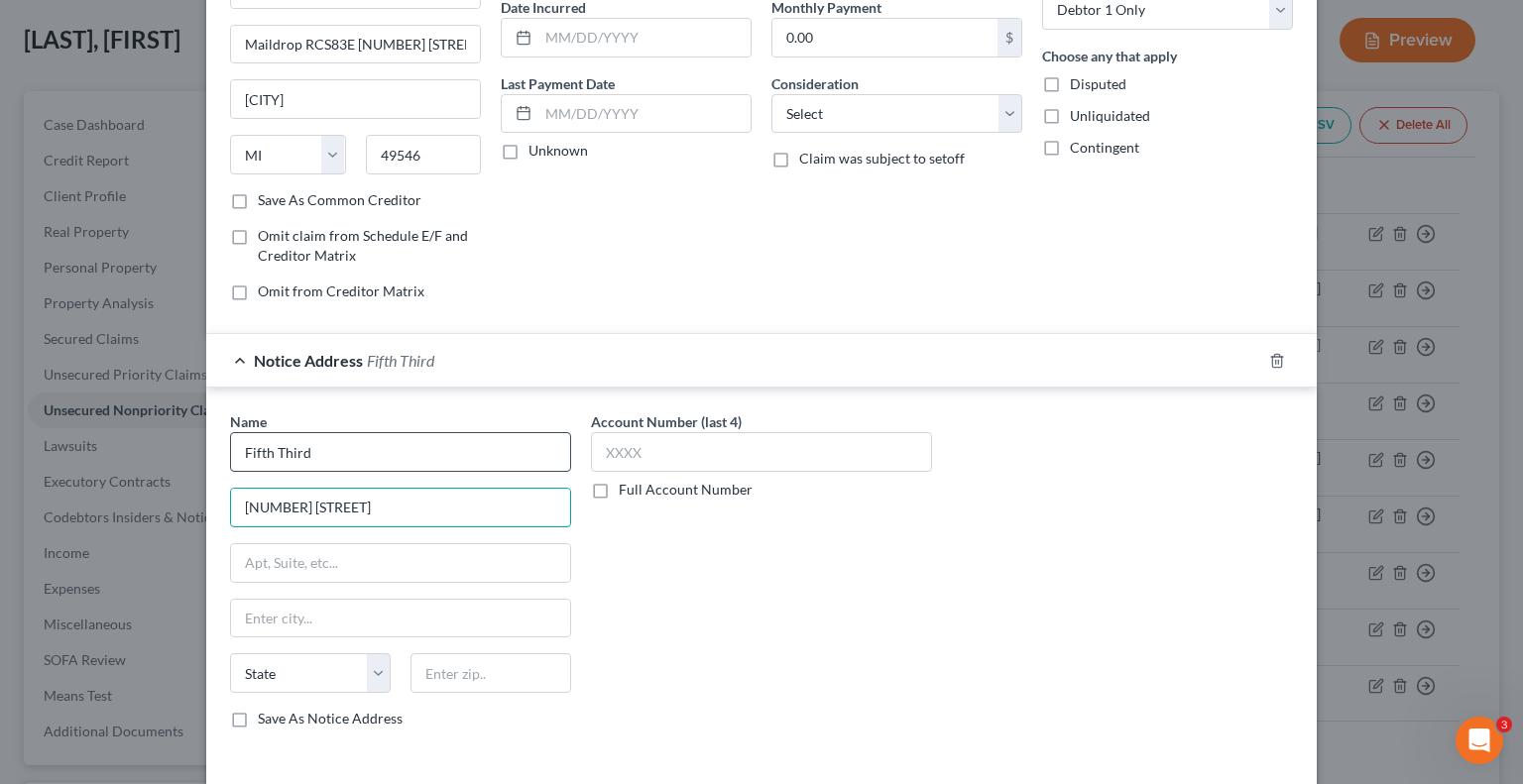 type on "[NUMBER] [STREET]" 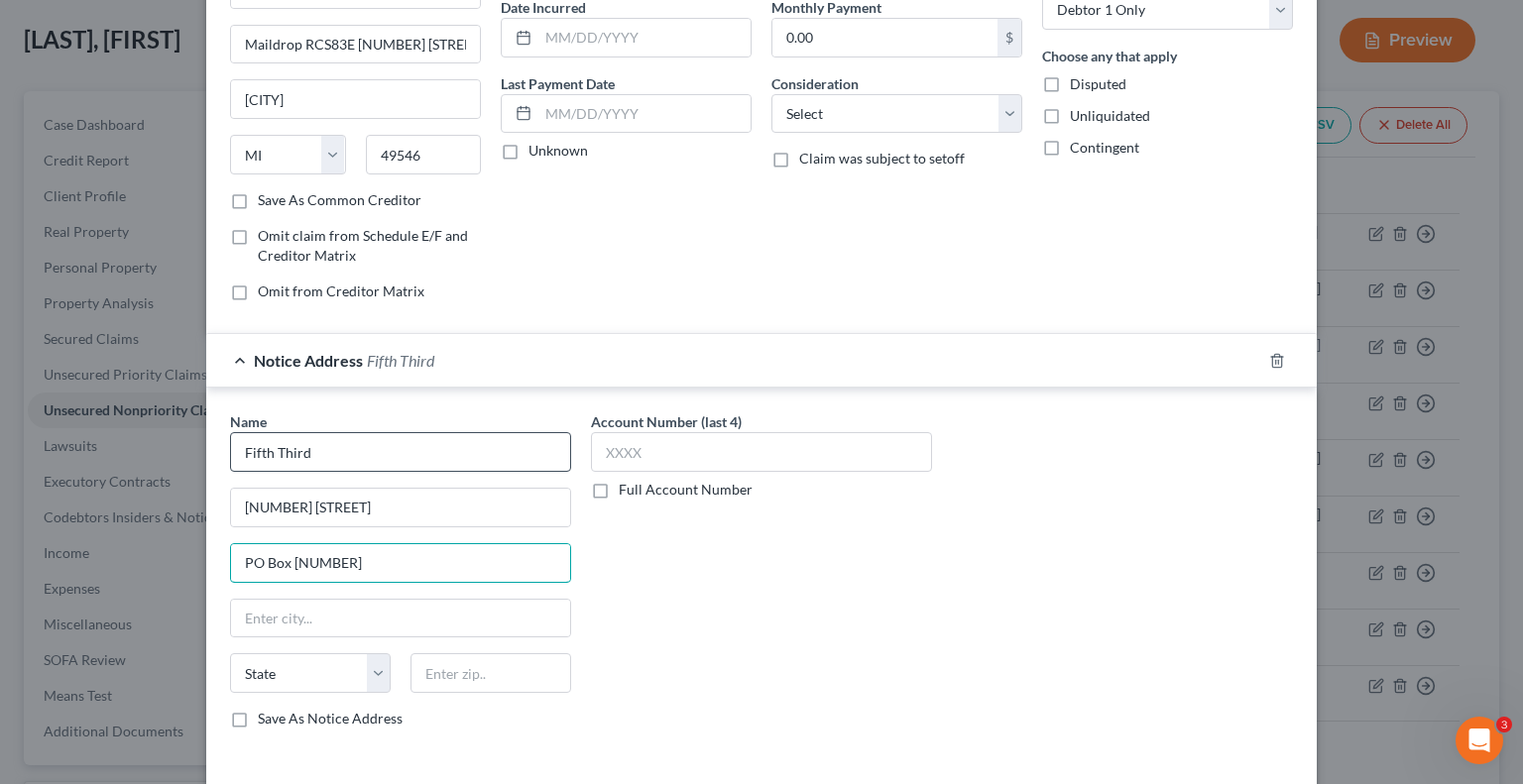 type on "PO Box [NUMBER]" 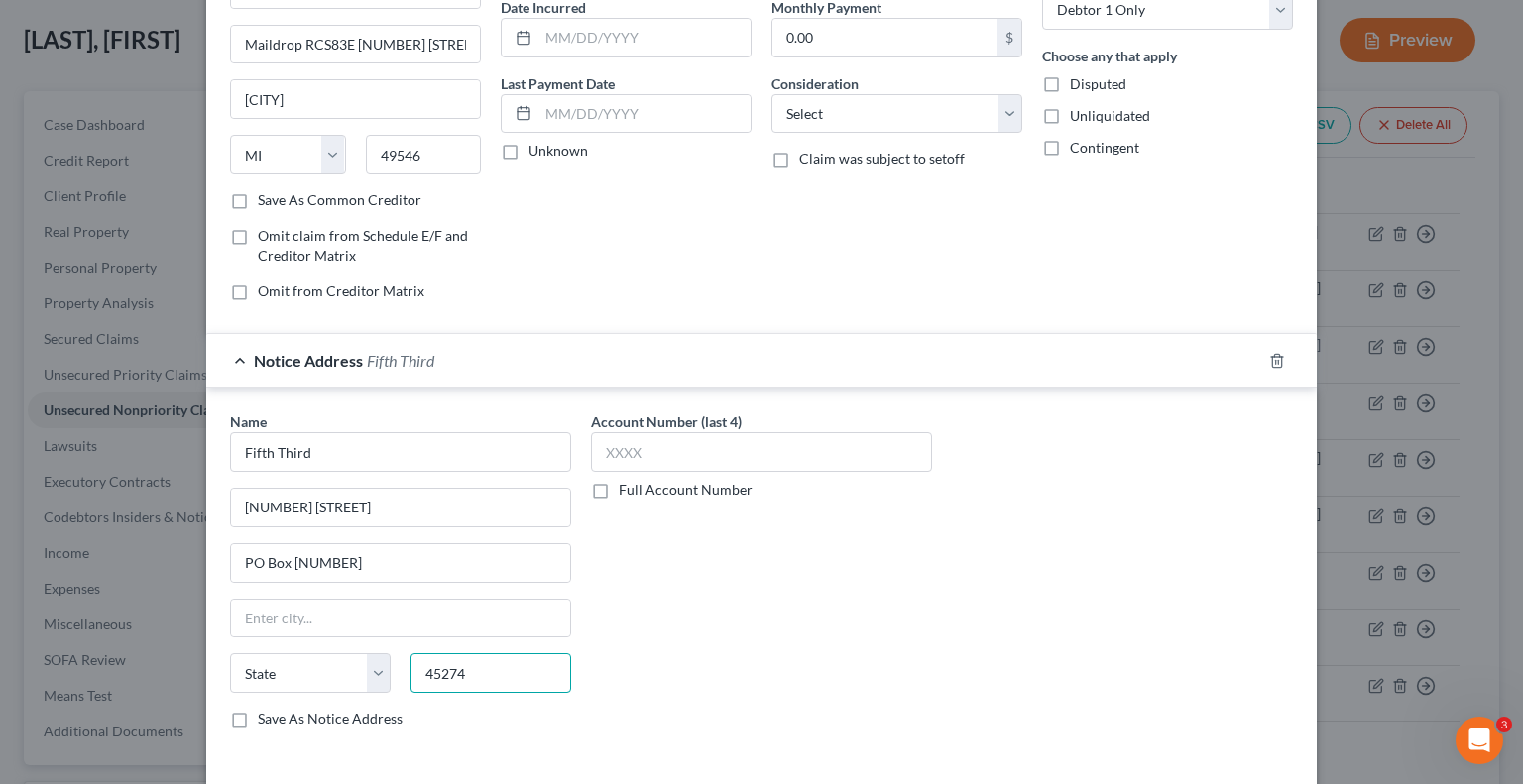 type on "45274" 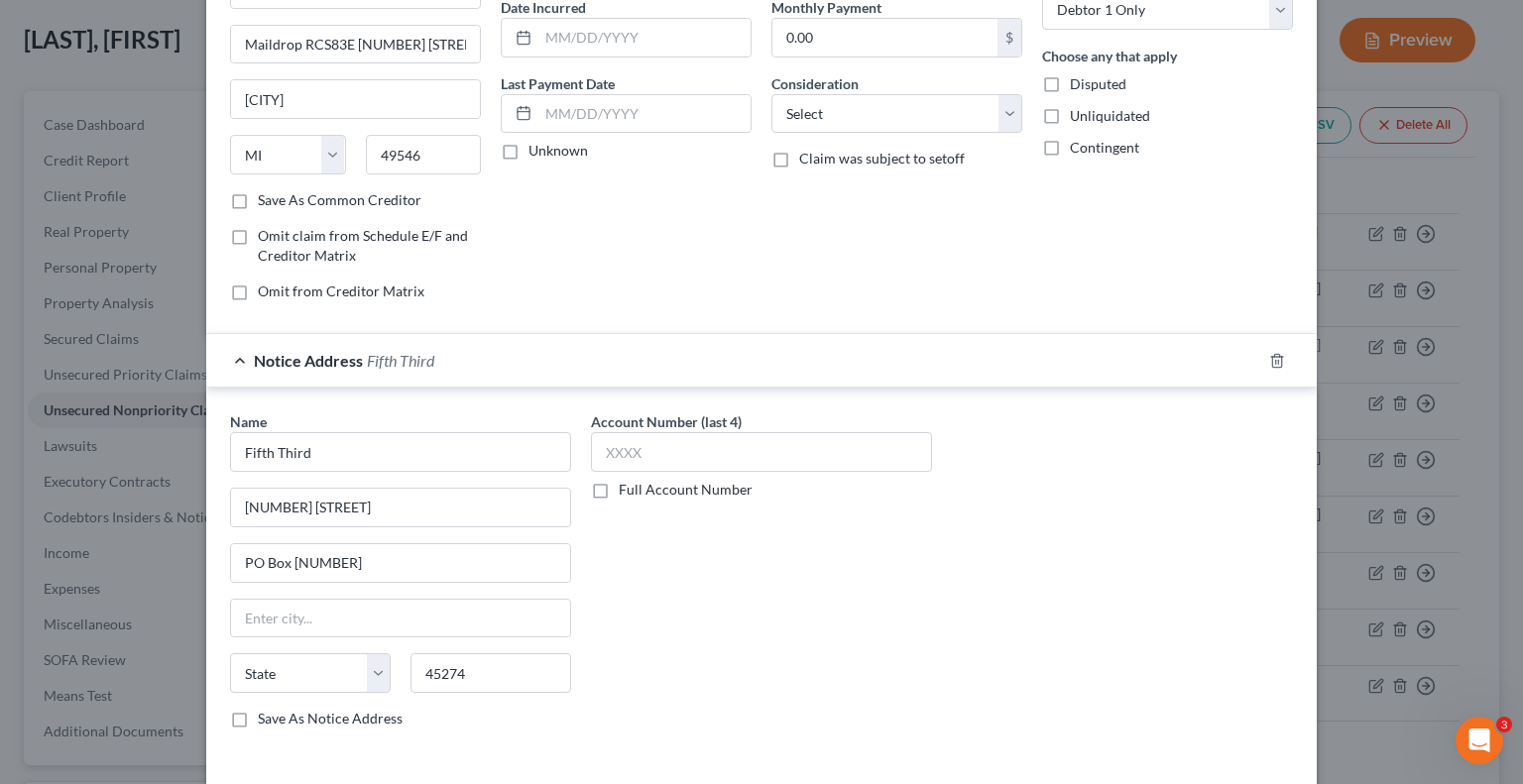 type on "Cincinnati" 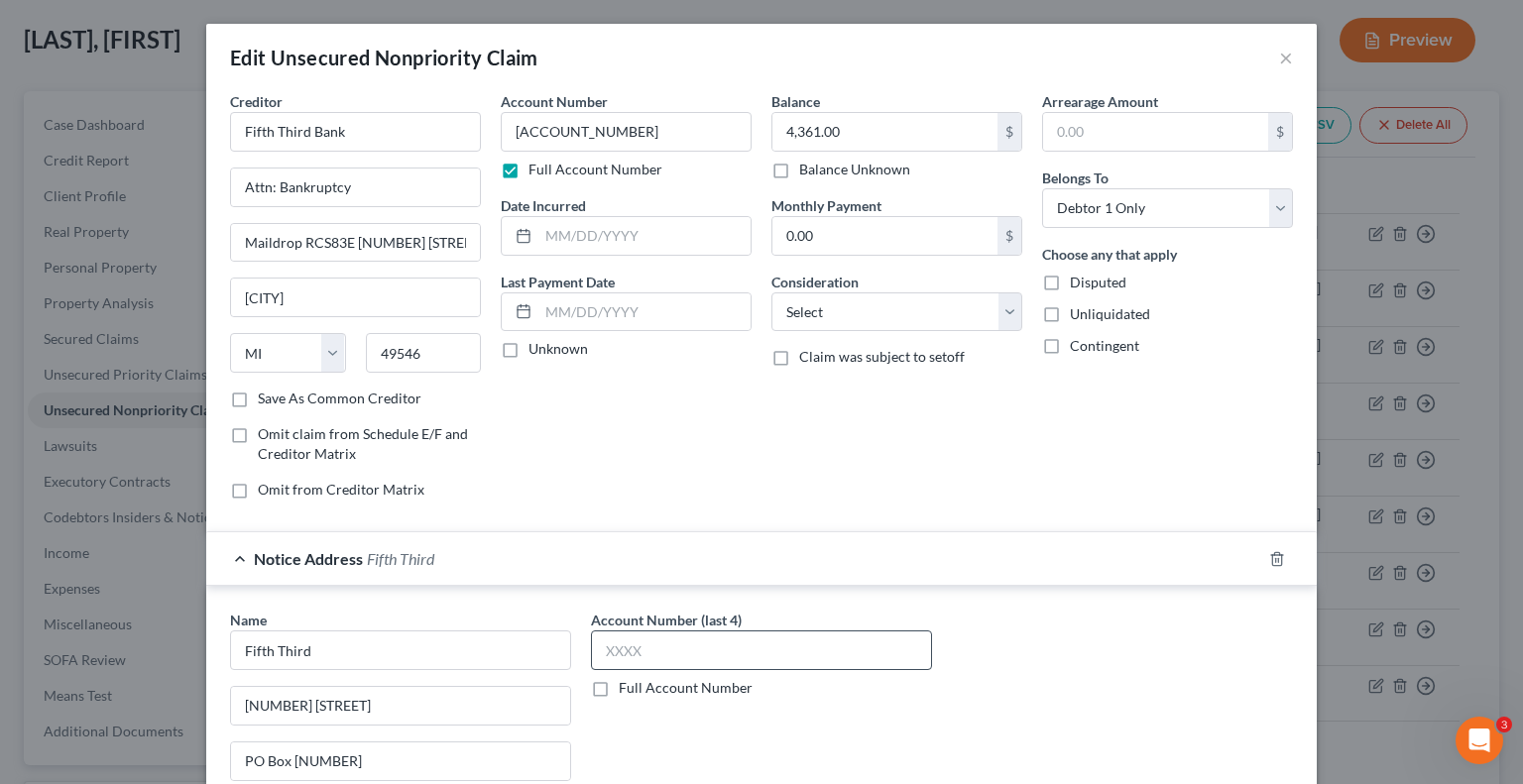 scroll, scrollTop: 99, scrollLeft: 0, axis: vertical 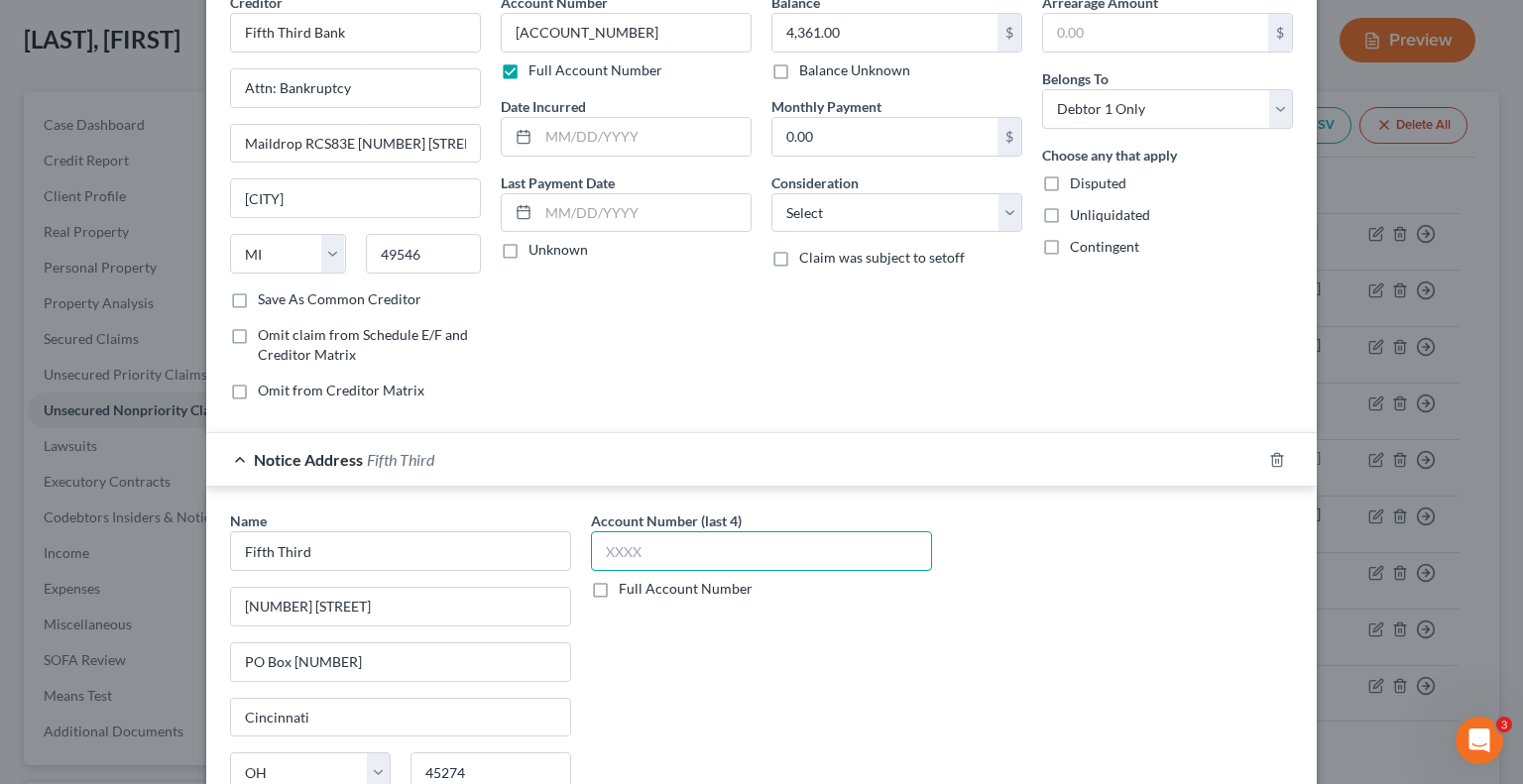 click at bounding box center [762, 551] 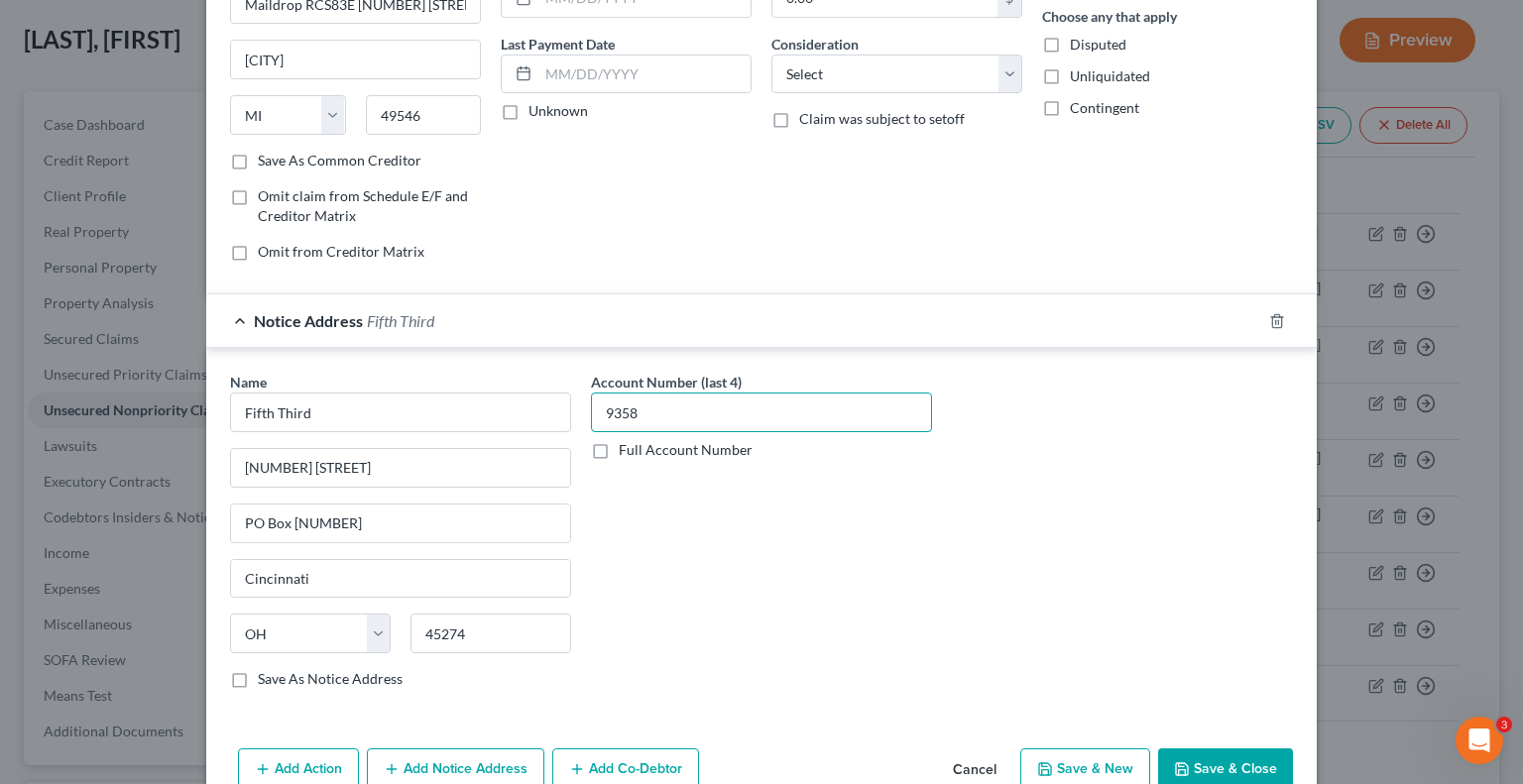 scroll, scrollTop: 336, scrollLeft: 0, axis: vertical 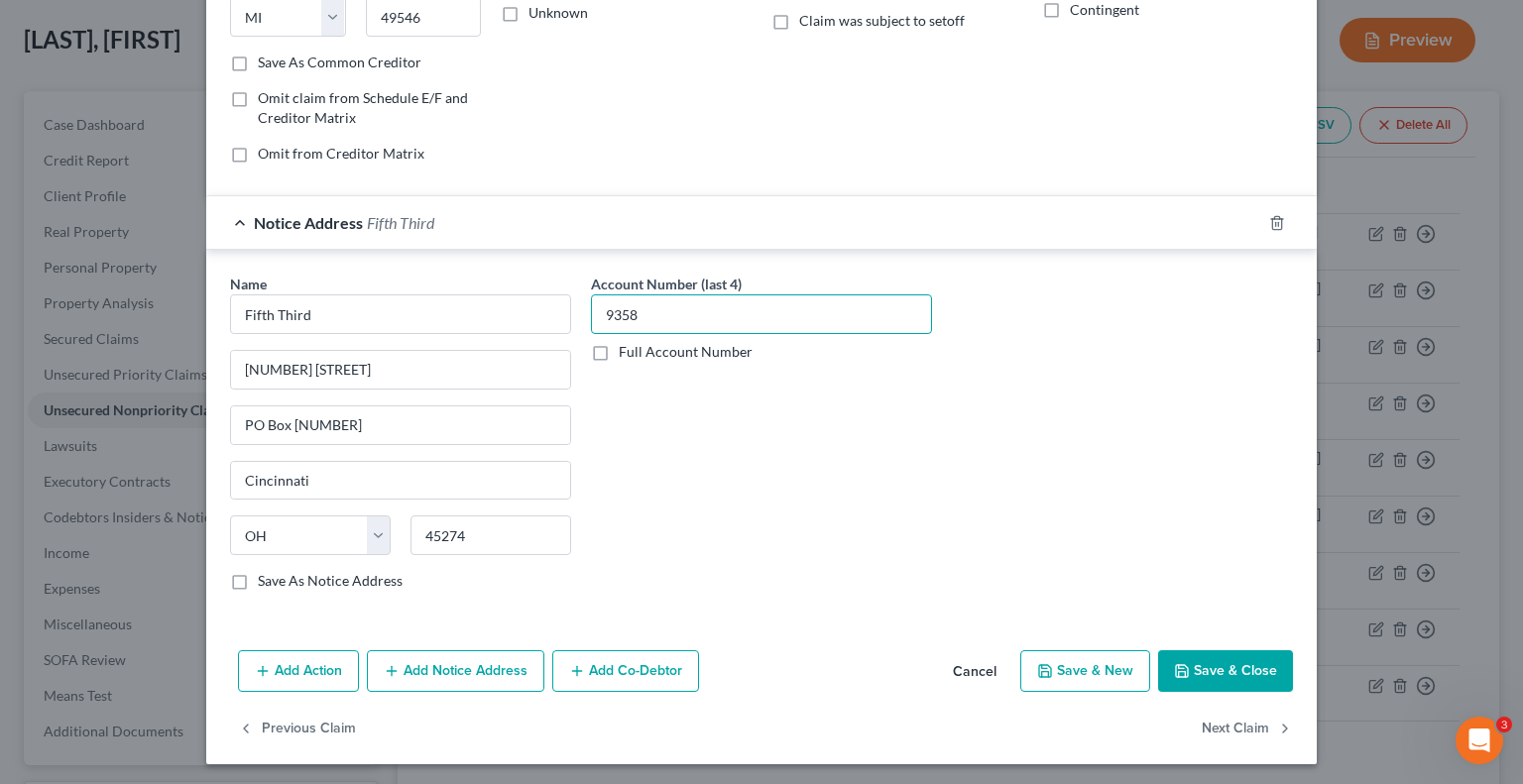 type on "9358" 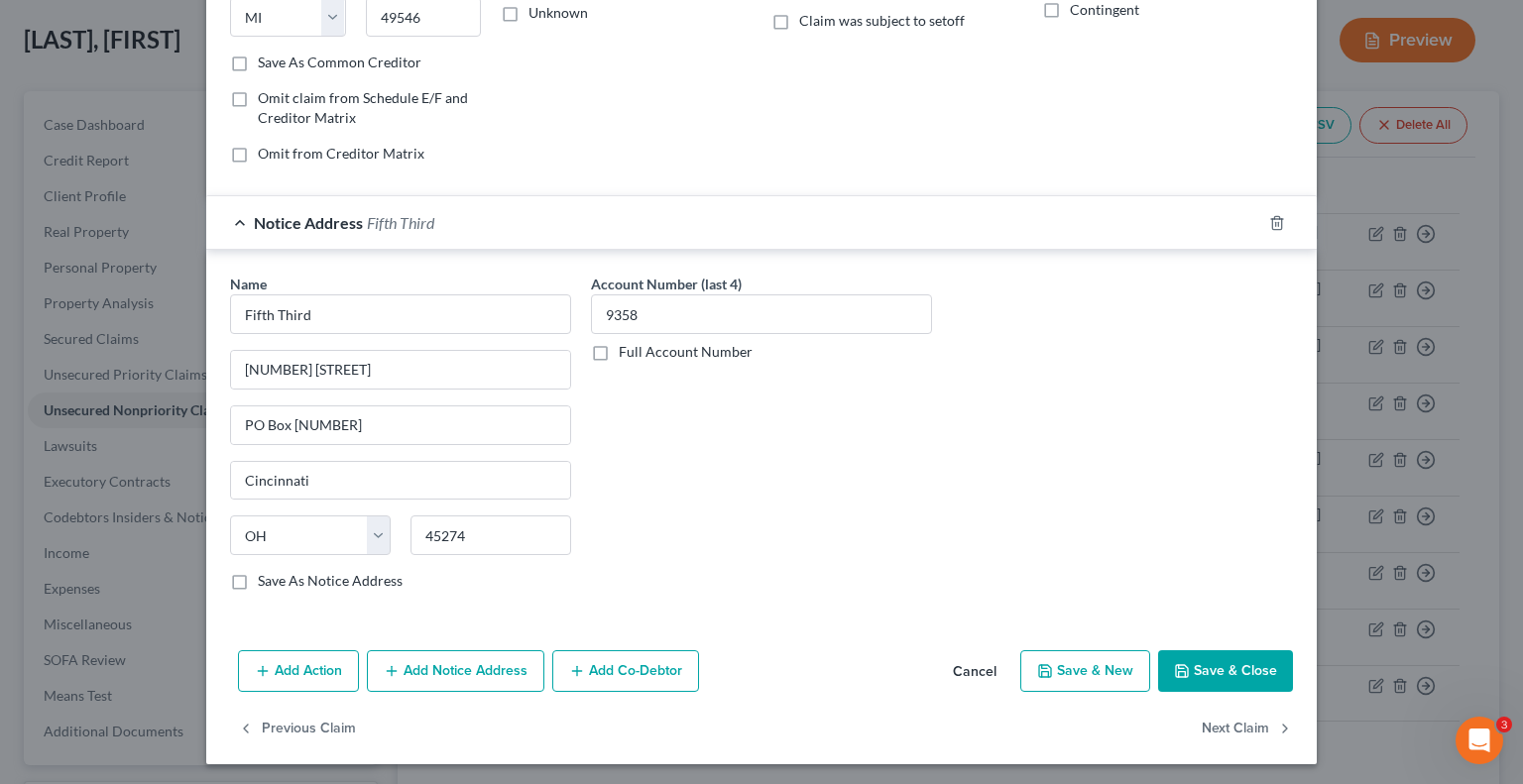 click on "Save & Close" at bounding box center [1226, 671] 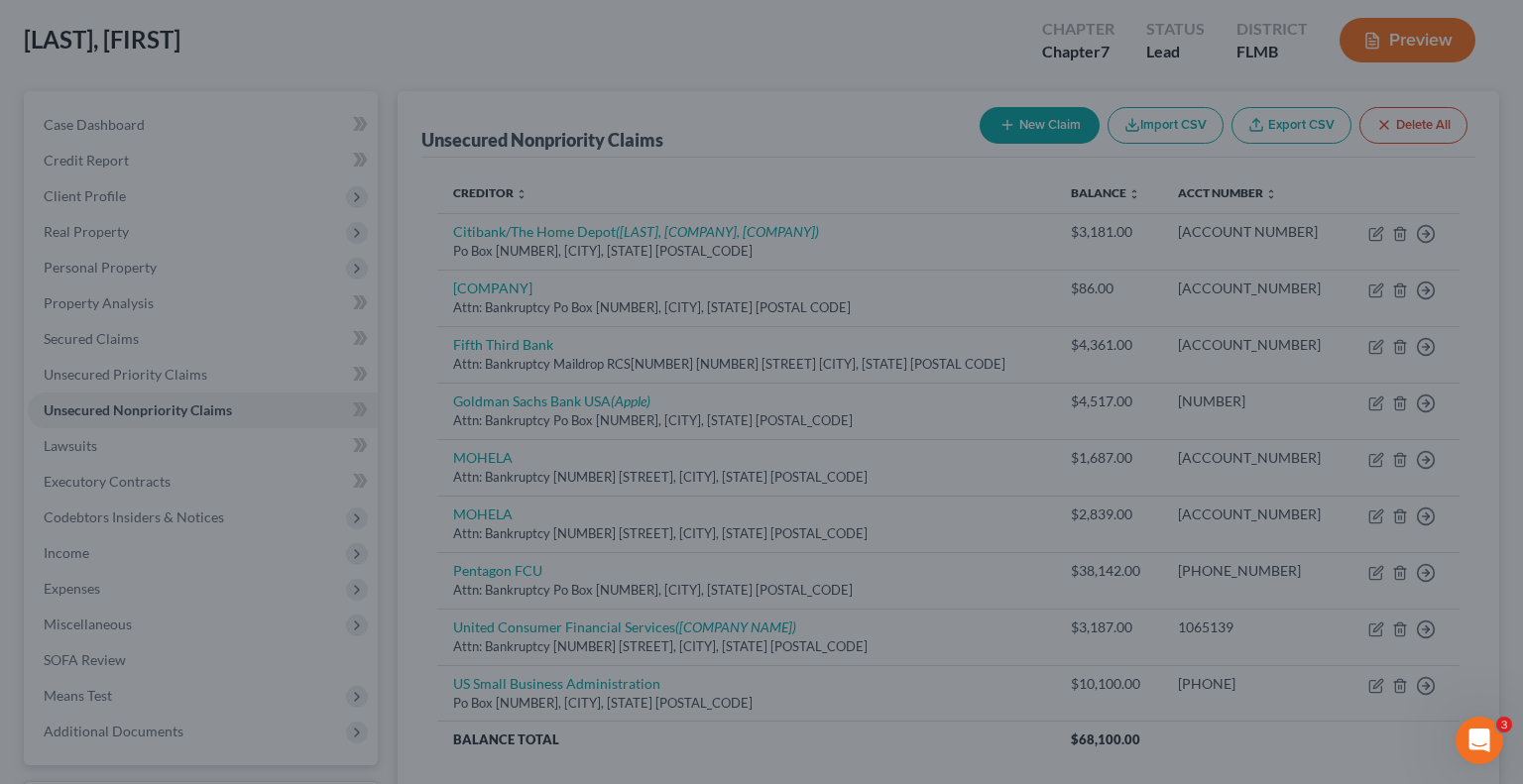 scroll, scrollTop: 0, scrollLeft: 0, axis: both 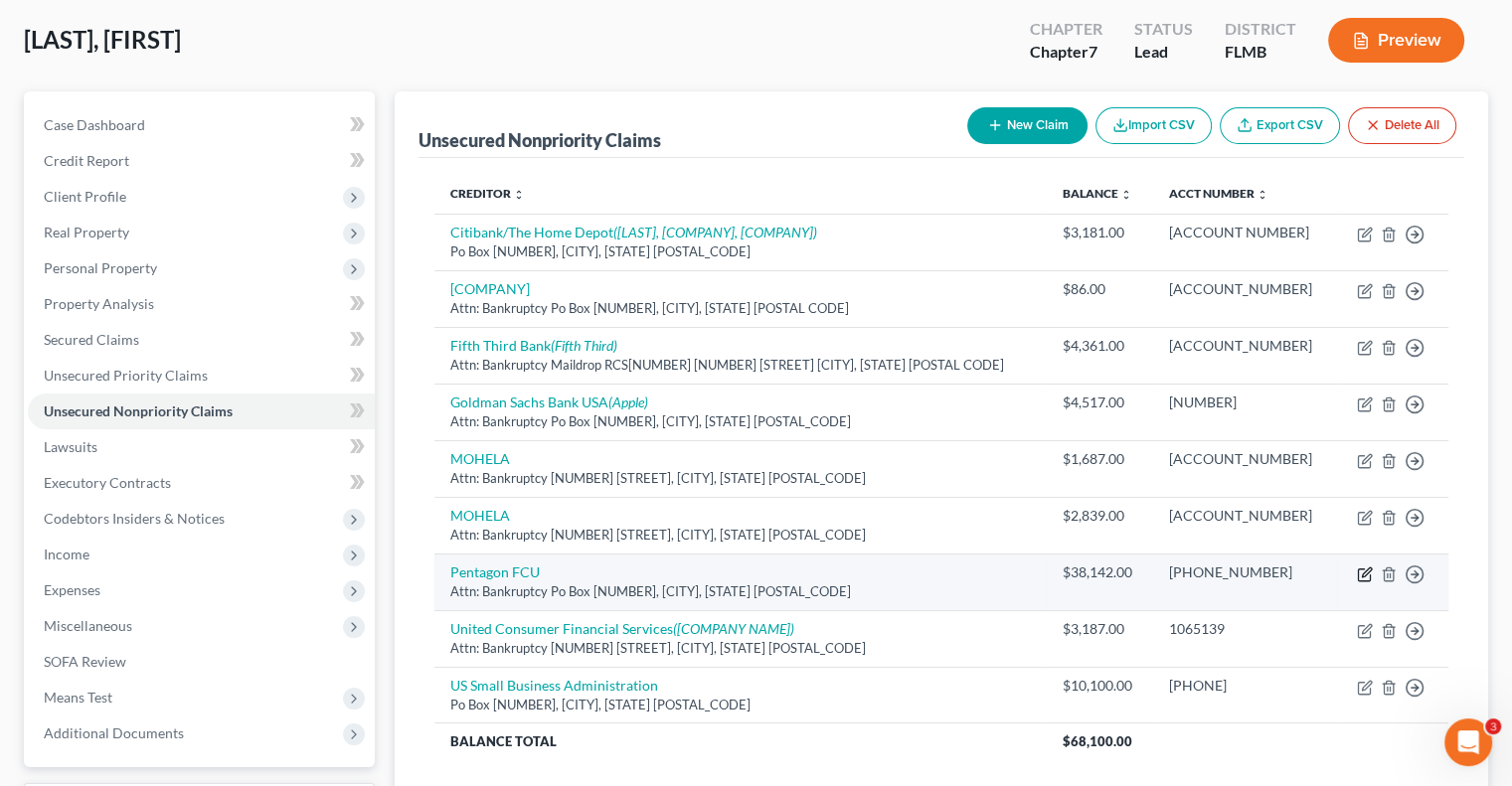 click 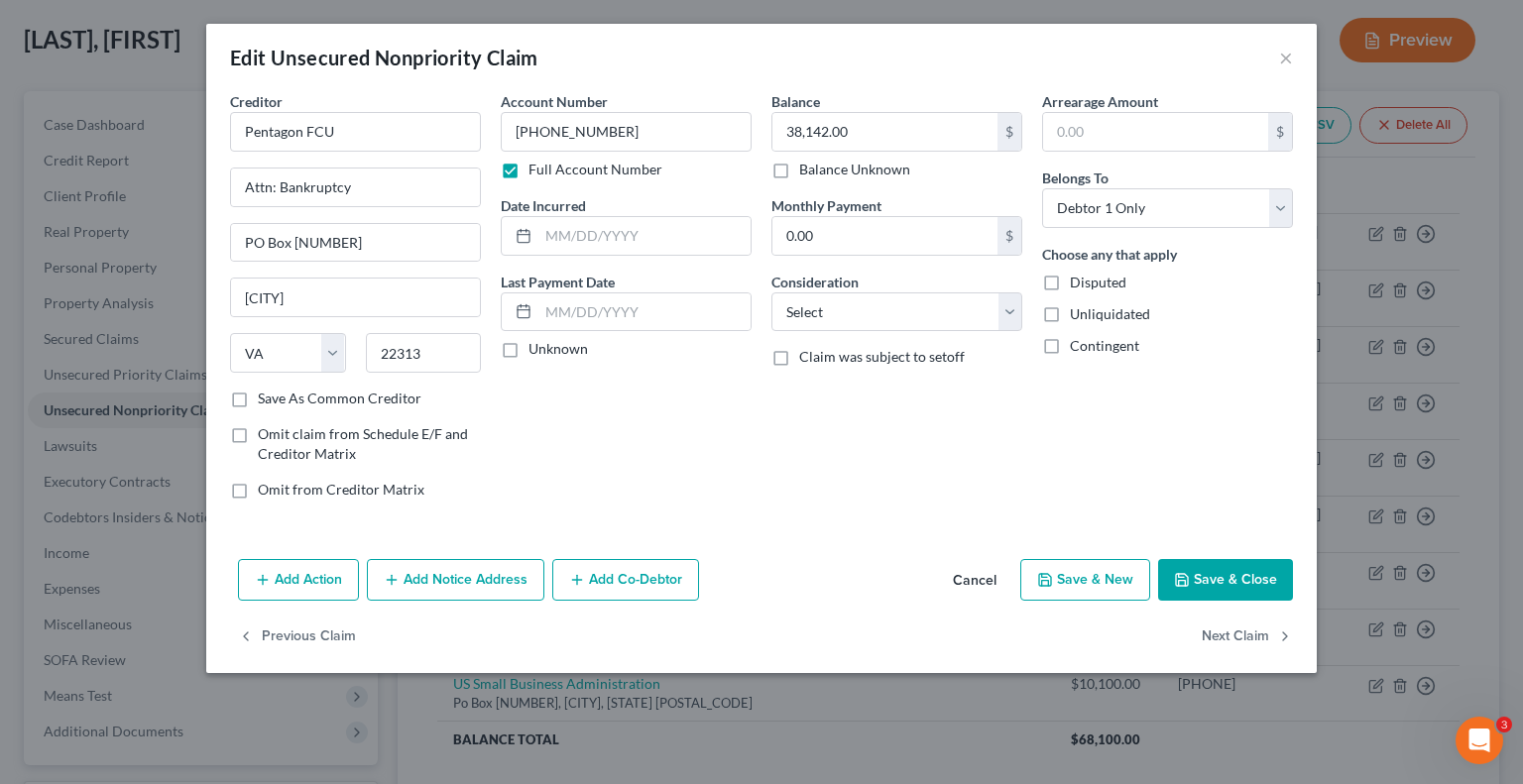 click on "Add Notice Address" at bounding box center (455, 580) 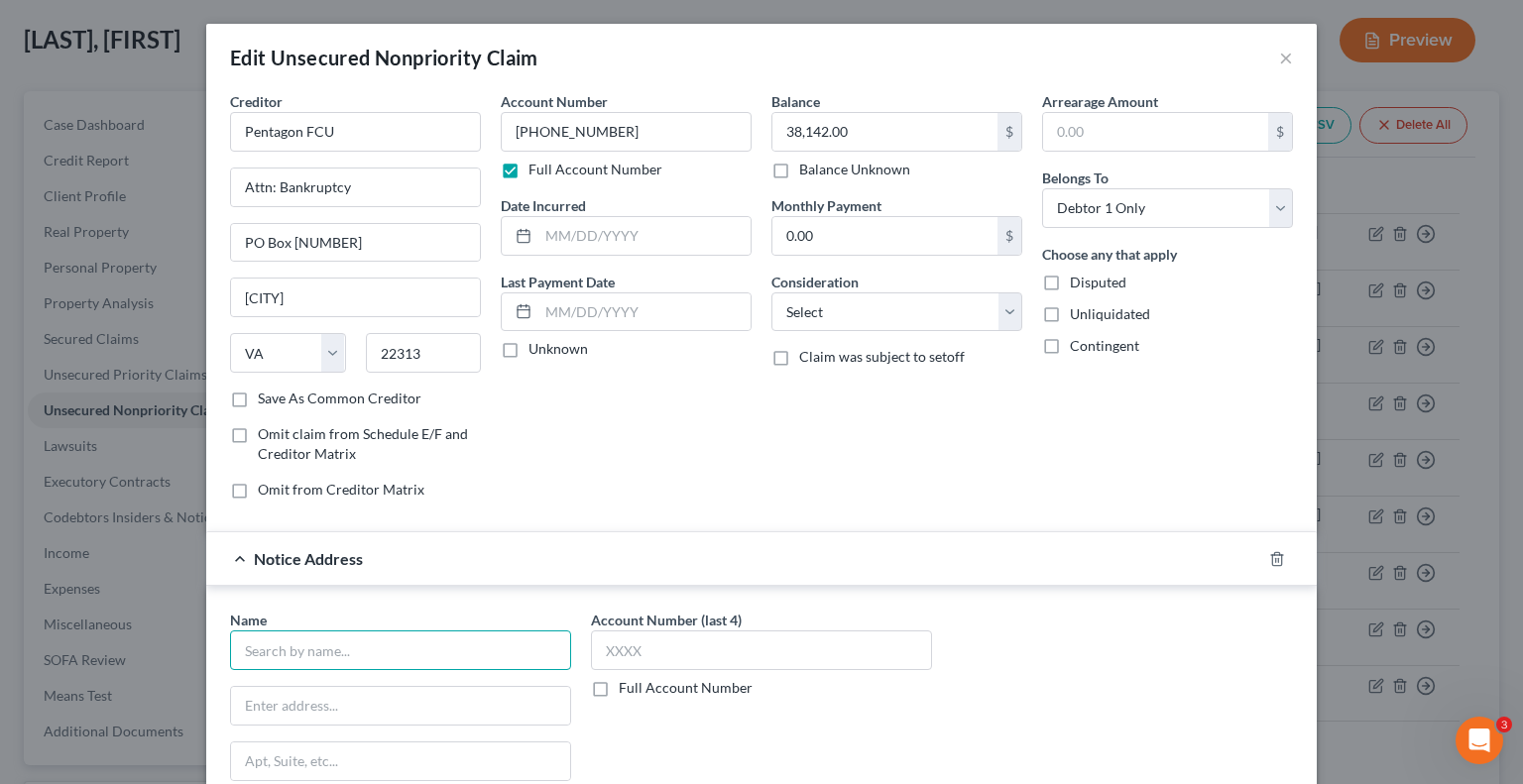 click at bounding box center (401, 650) 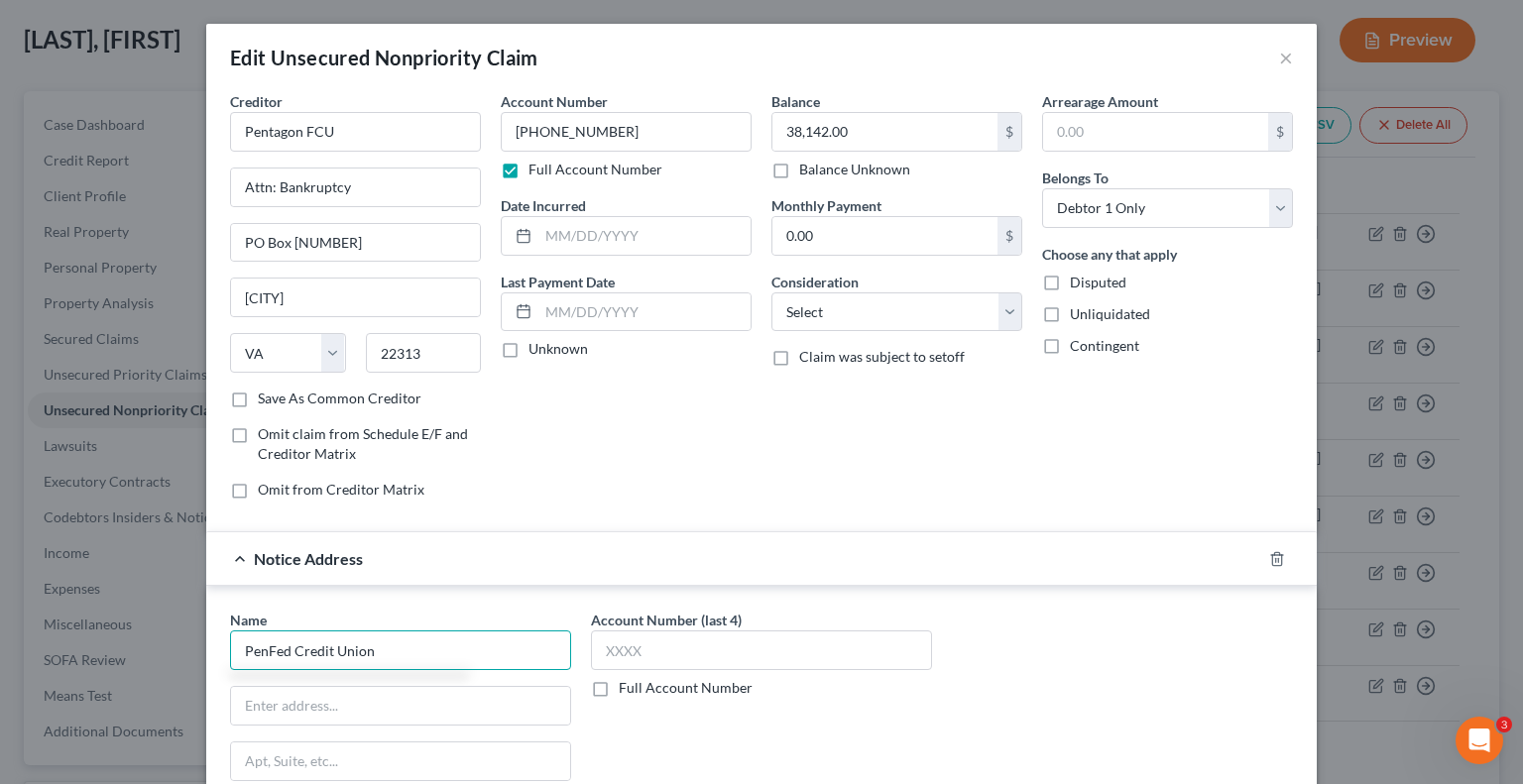 type on "PenFed Credit Union" 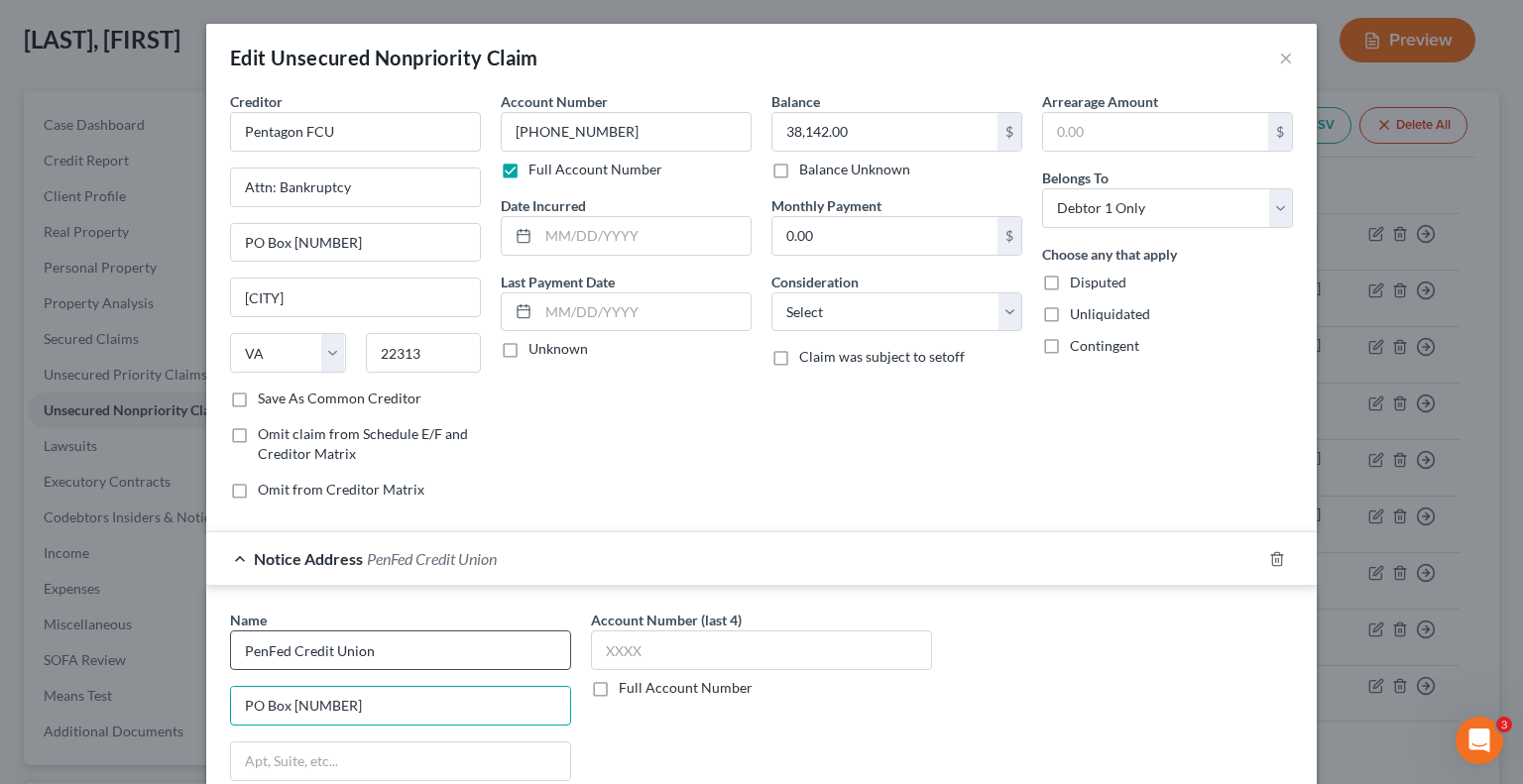 type on "PO Box [NUMBER]" 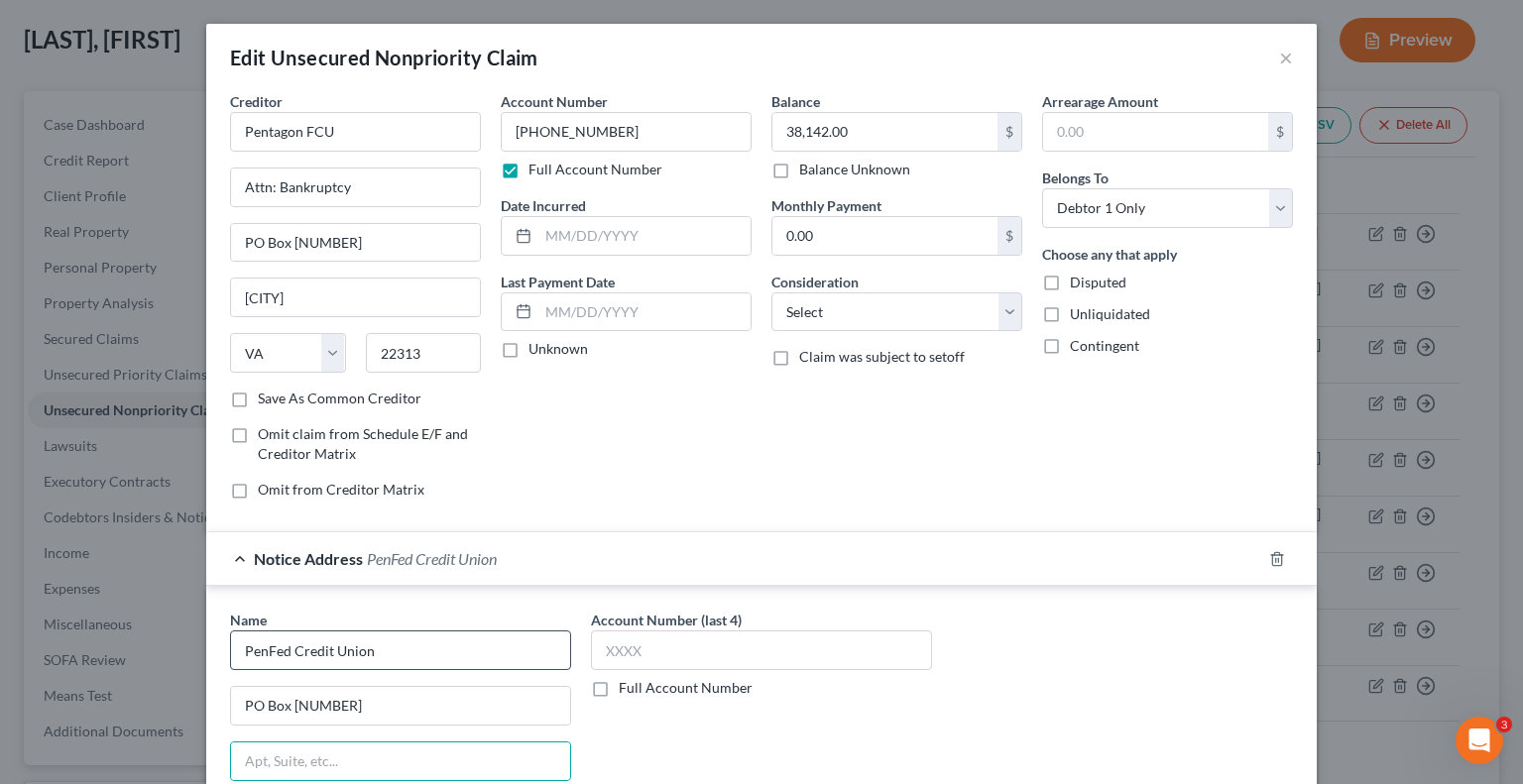 scroll, scrollTop: 336, scrollLeft: 0, axis: vertical 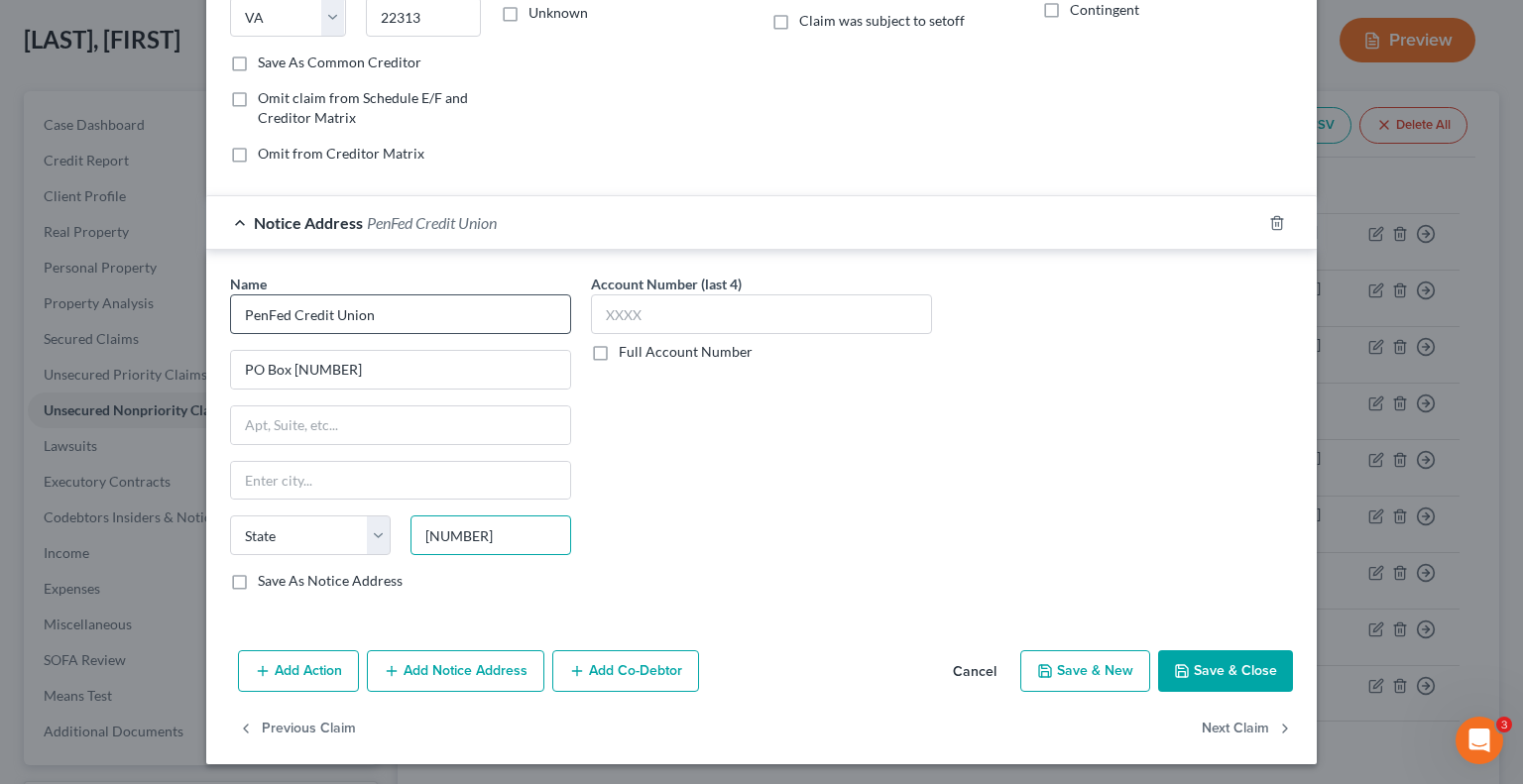 type on "[NUMBER]" 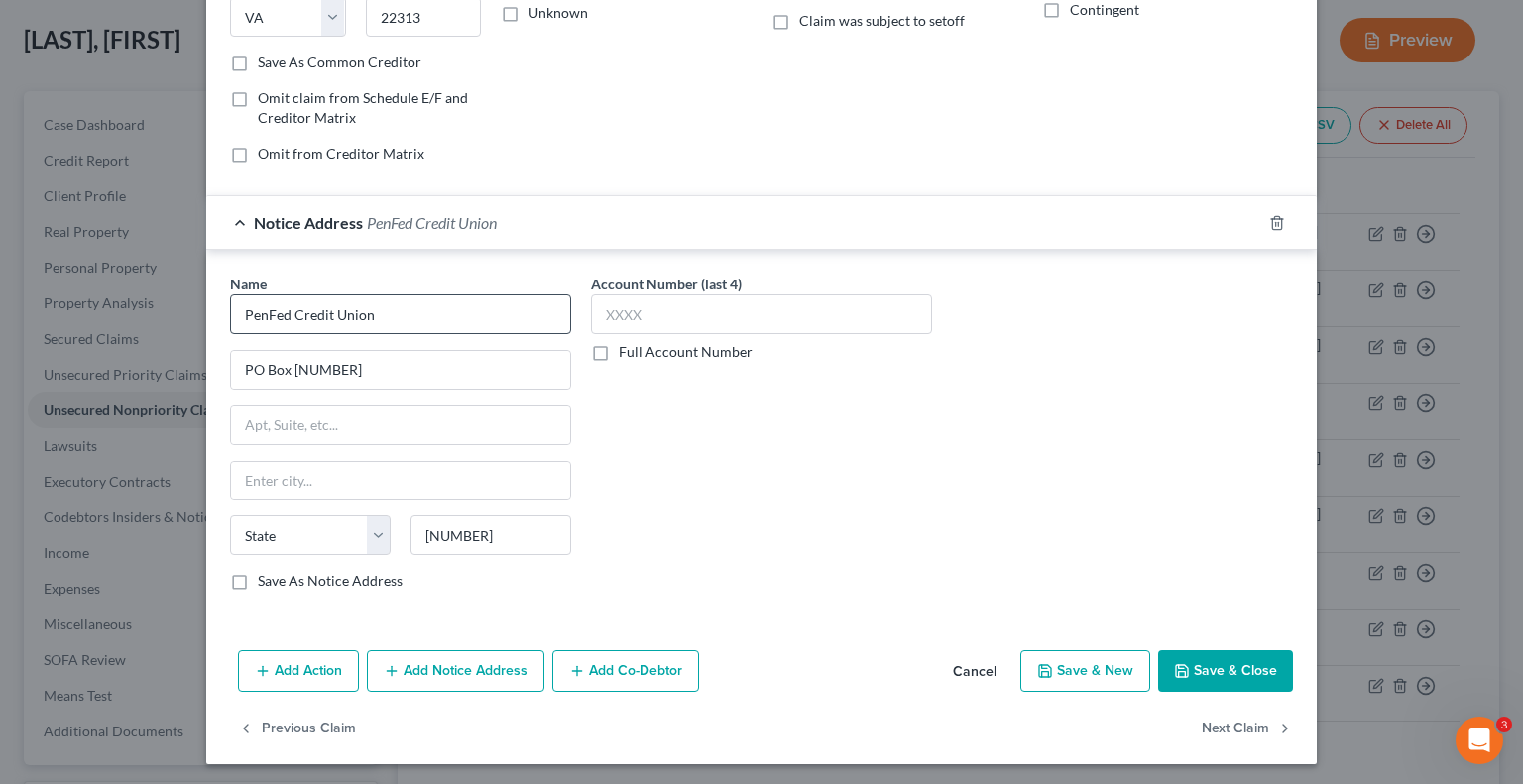 type on "Sioux City" 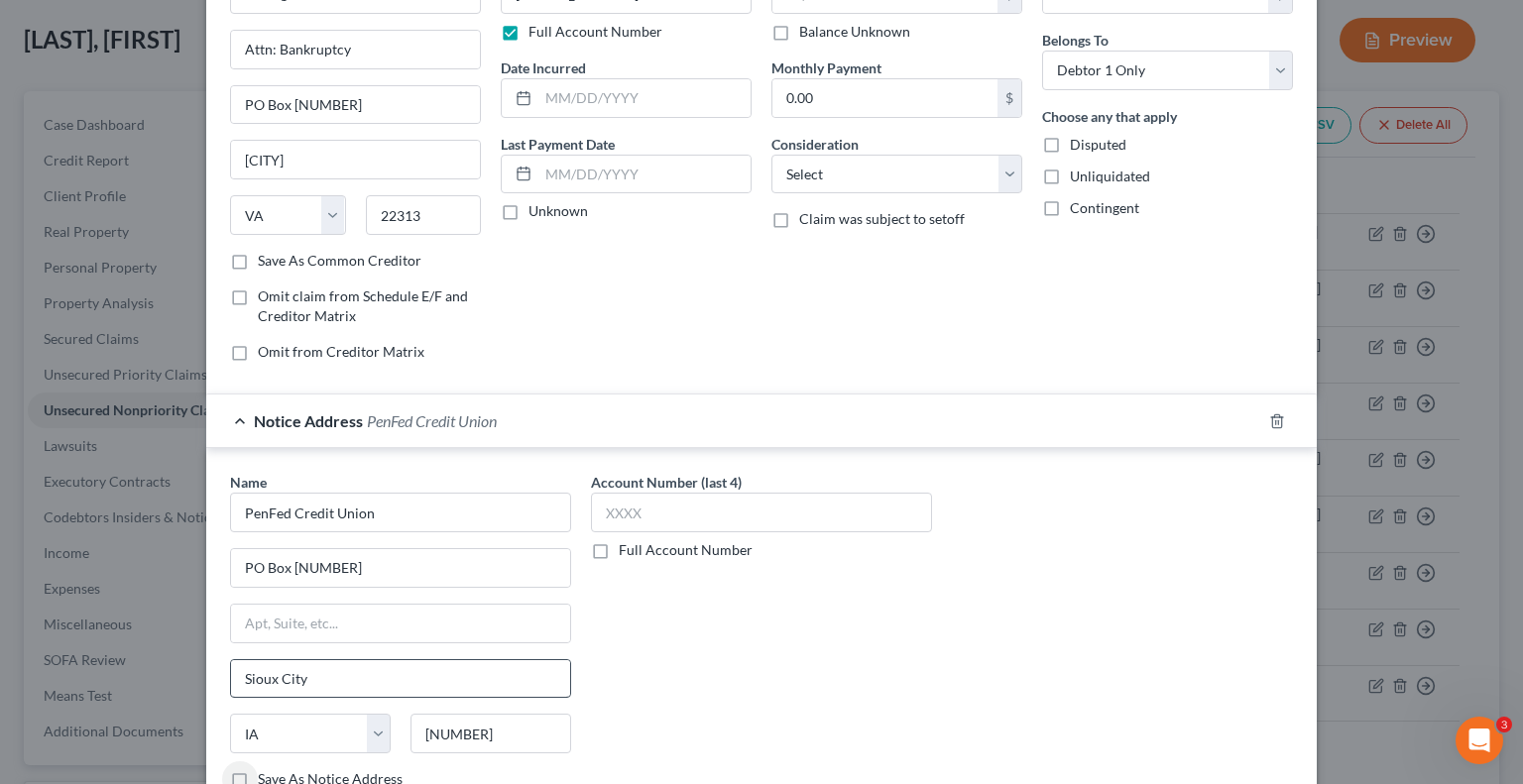 scroll, scrollTop: 39, scrollLeft: 0, axis: vertical 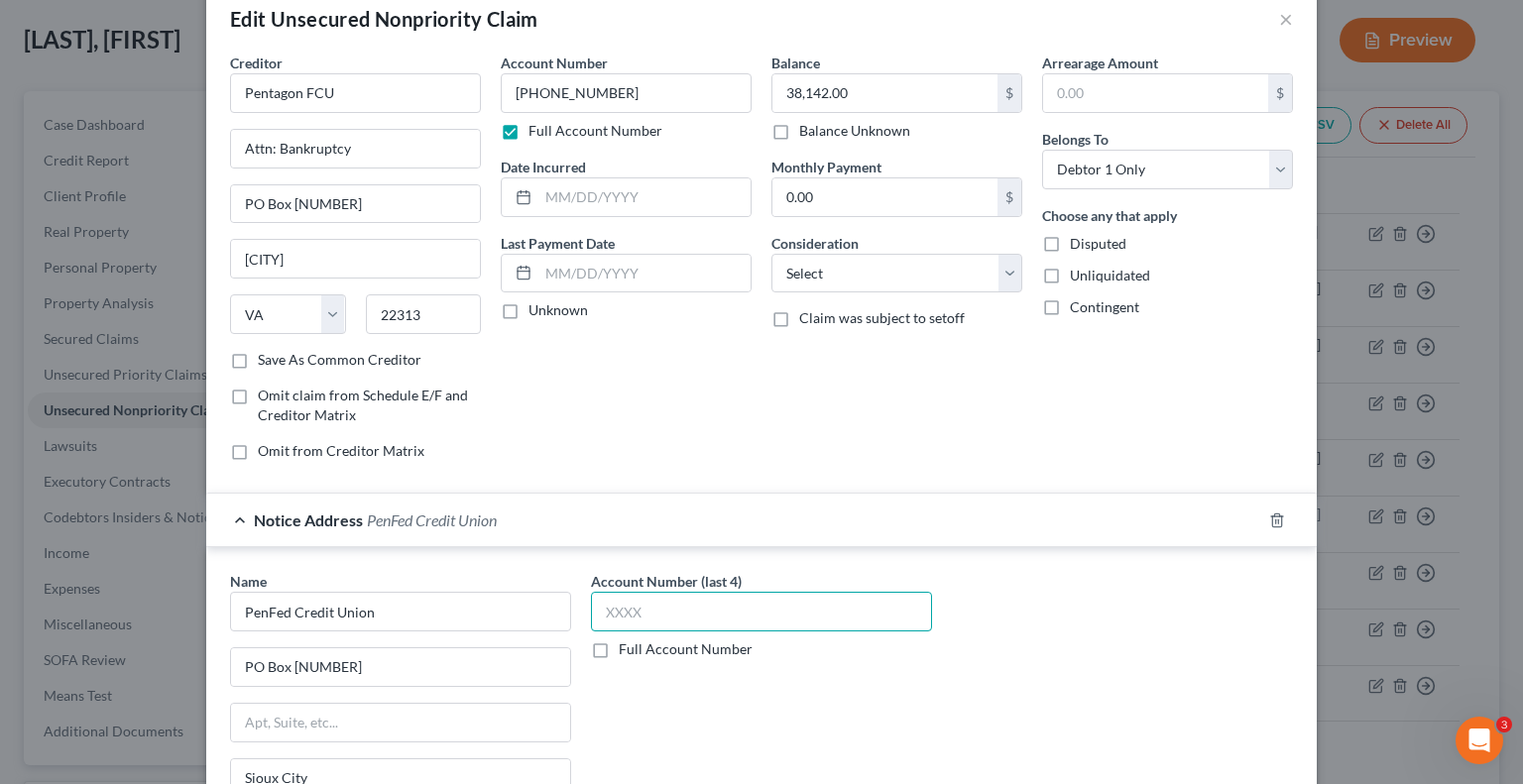 click at bounding box center [762, 612] 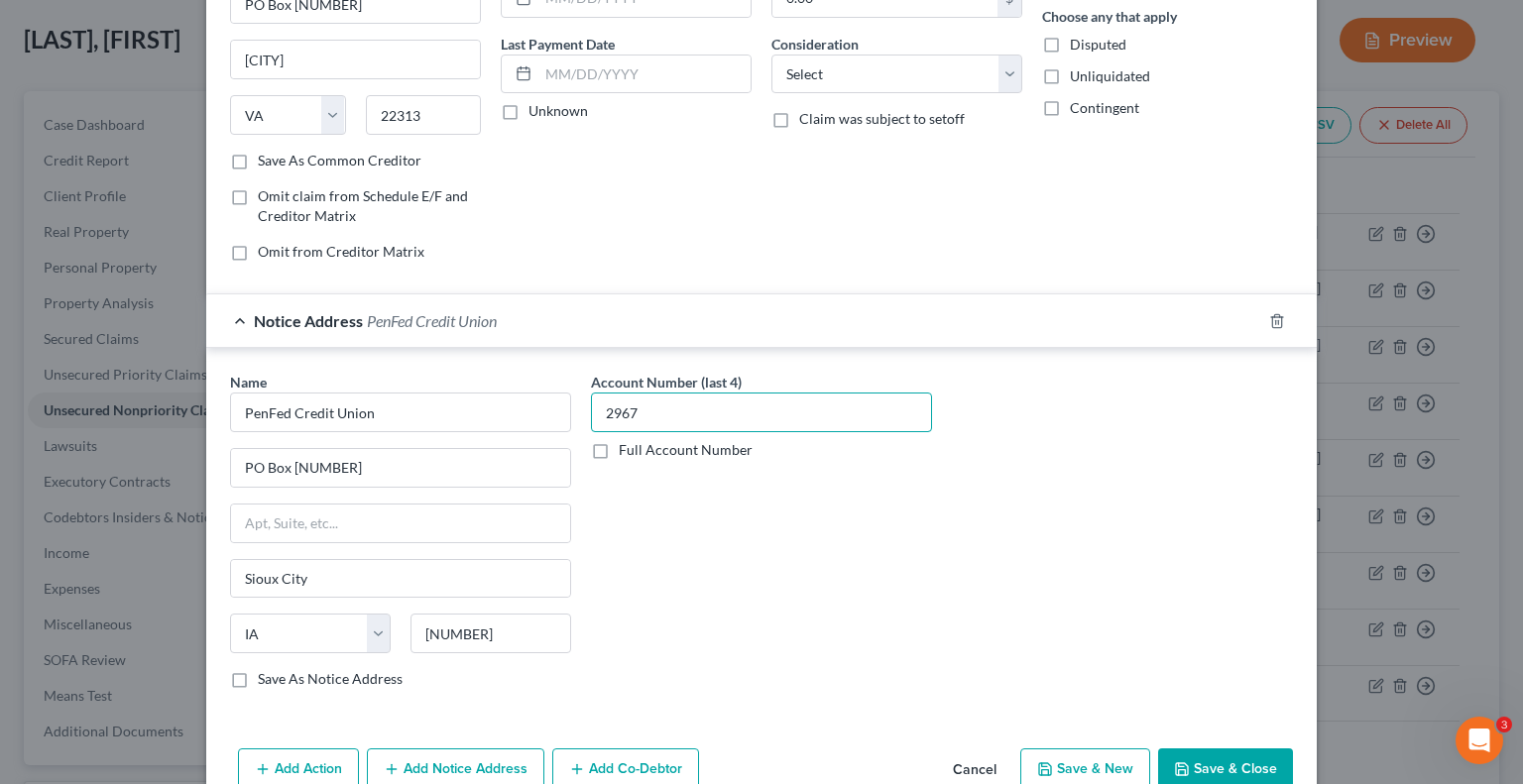 scroll, scrollTop: 336, scrollLeft: 0, axis: vertical 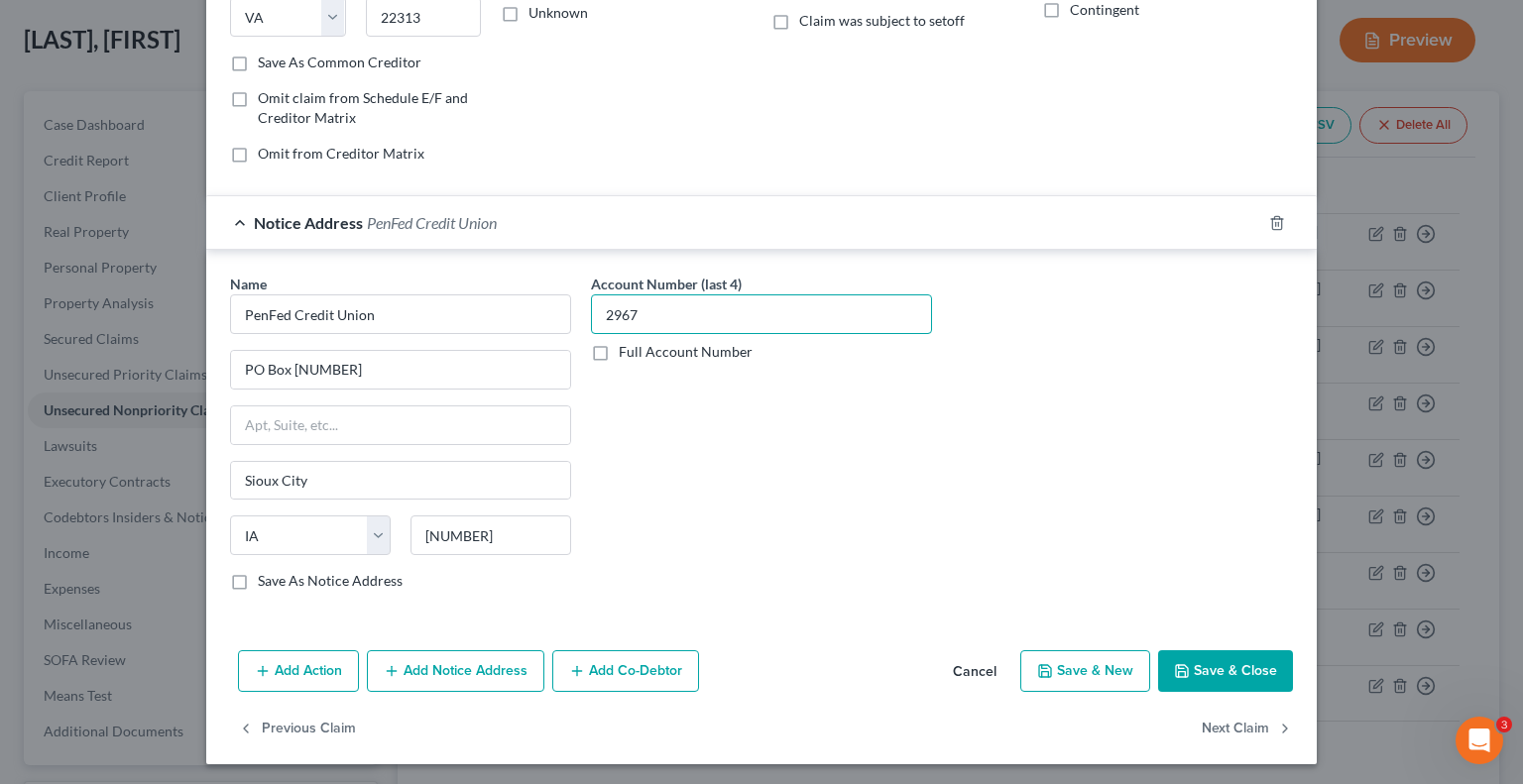 type on "2967" 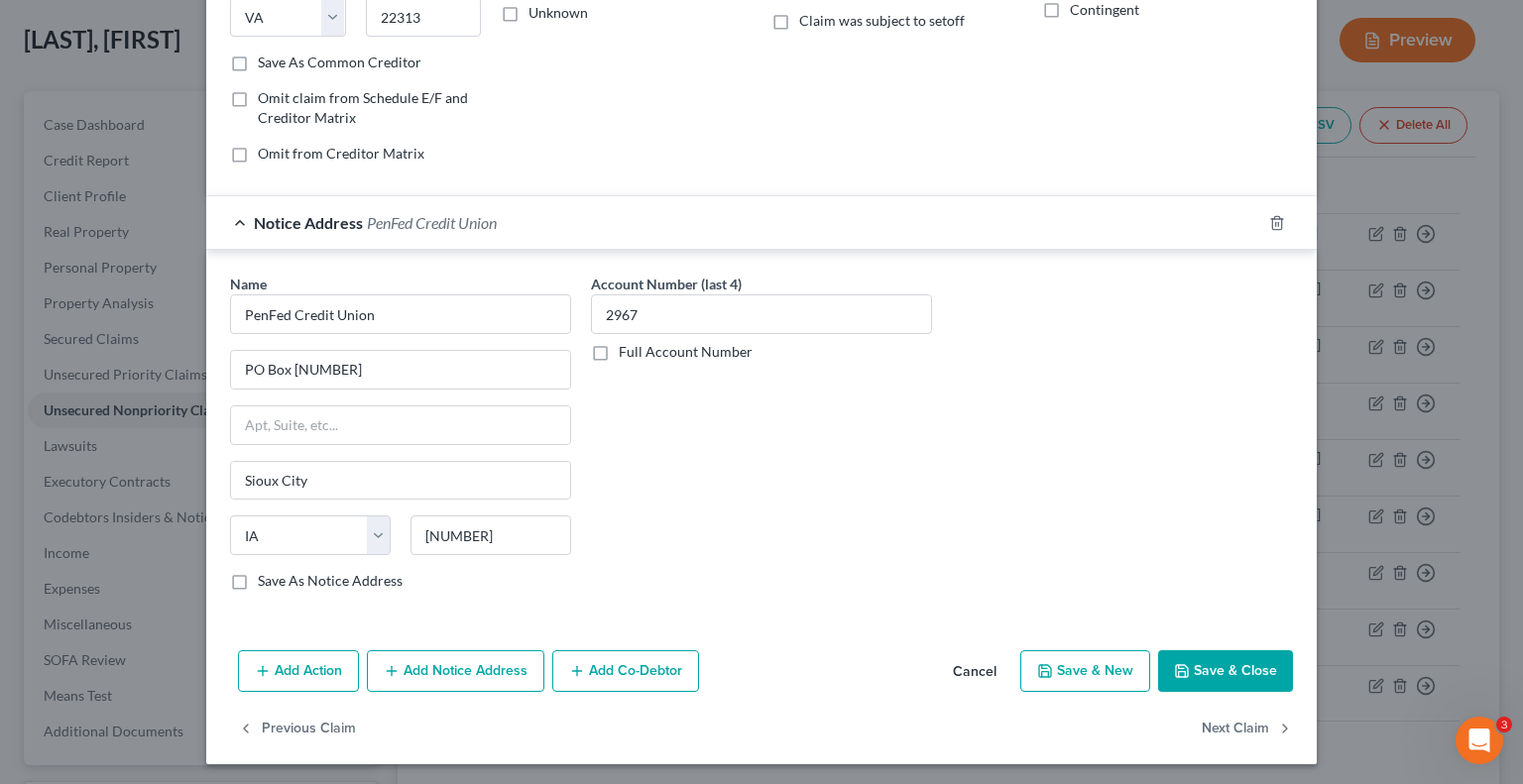 click on "Save & Close" at bounding box center [1226, 671] 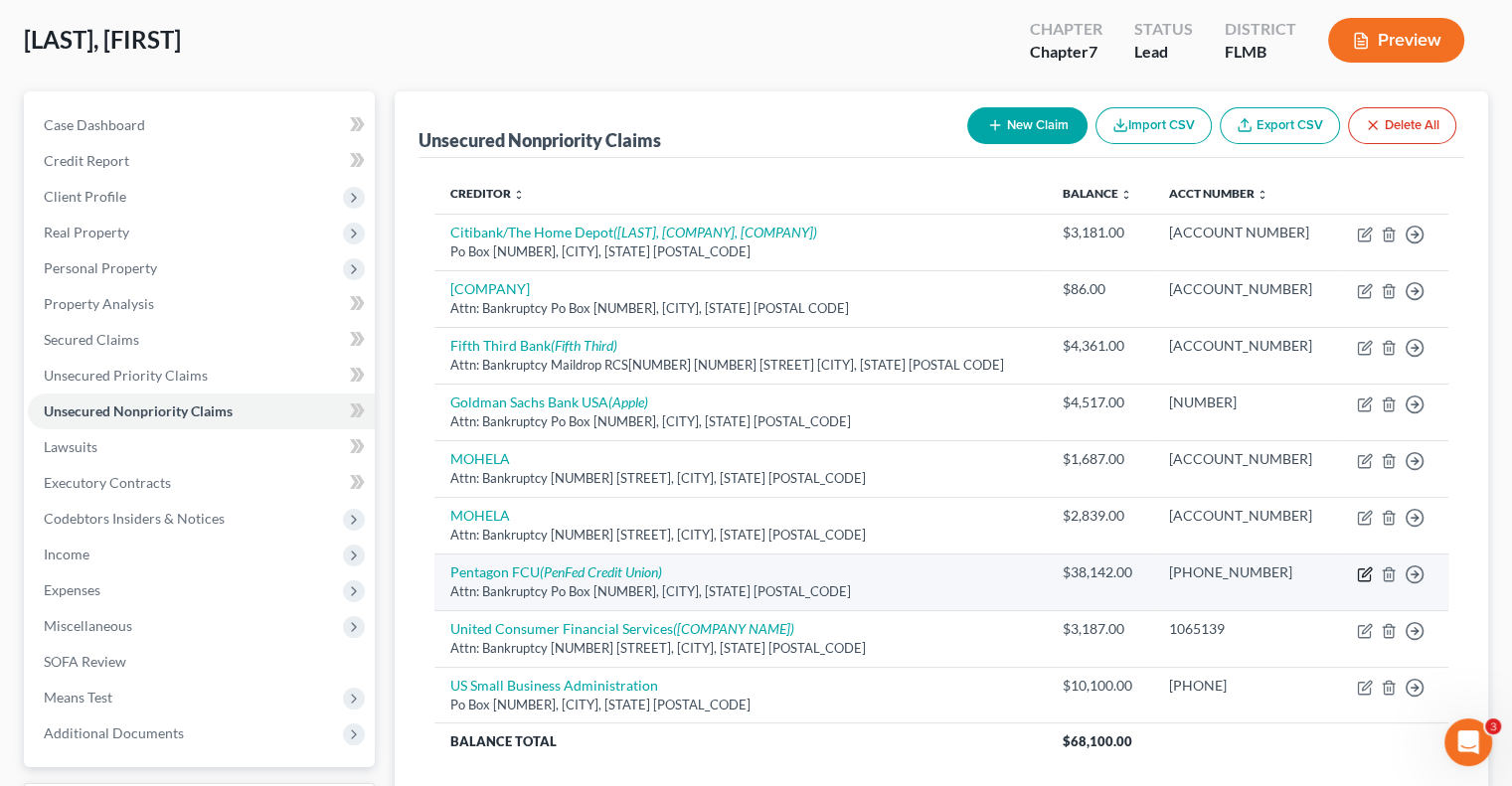 click 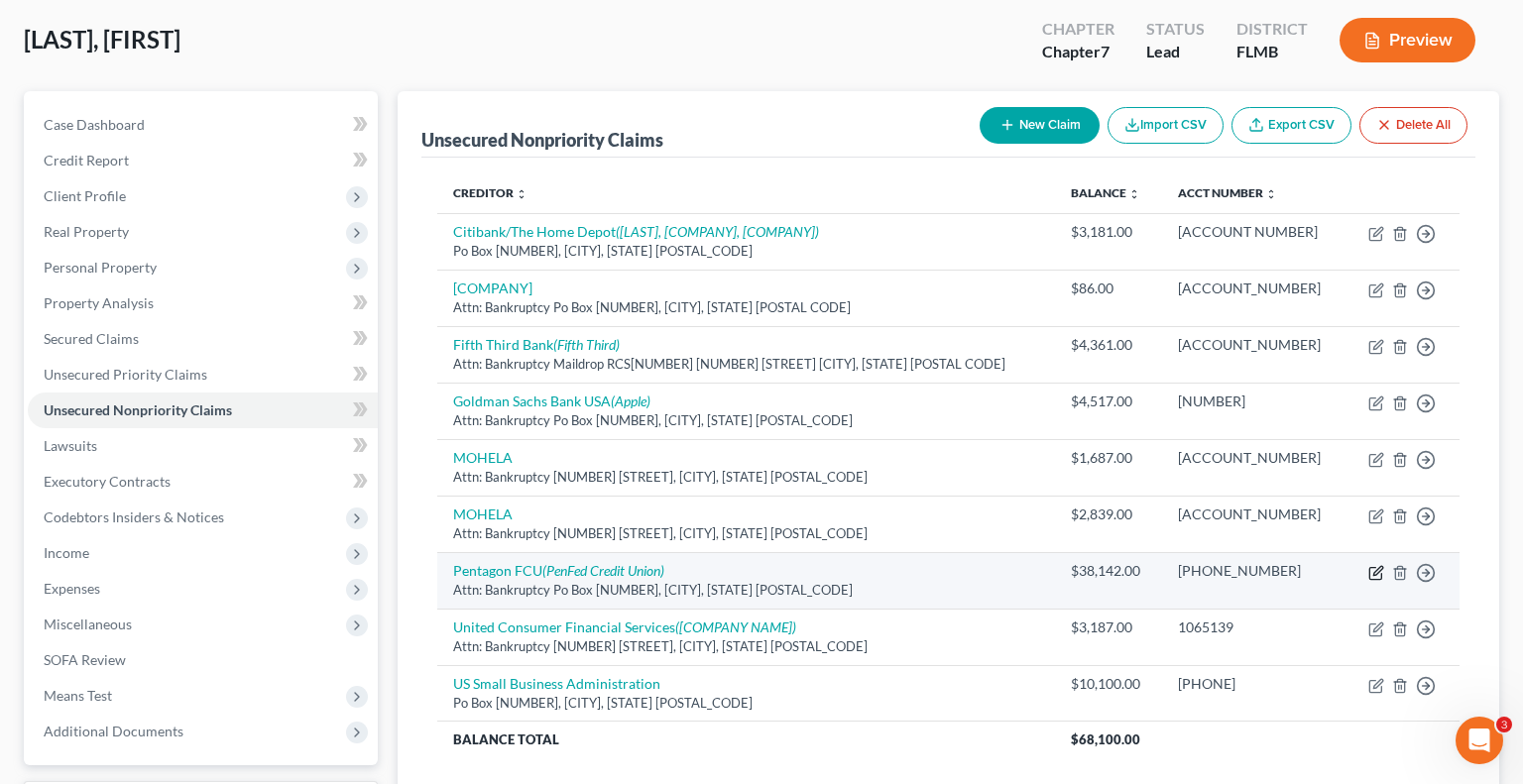 select on "48" 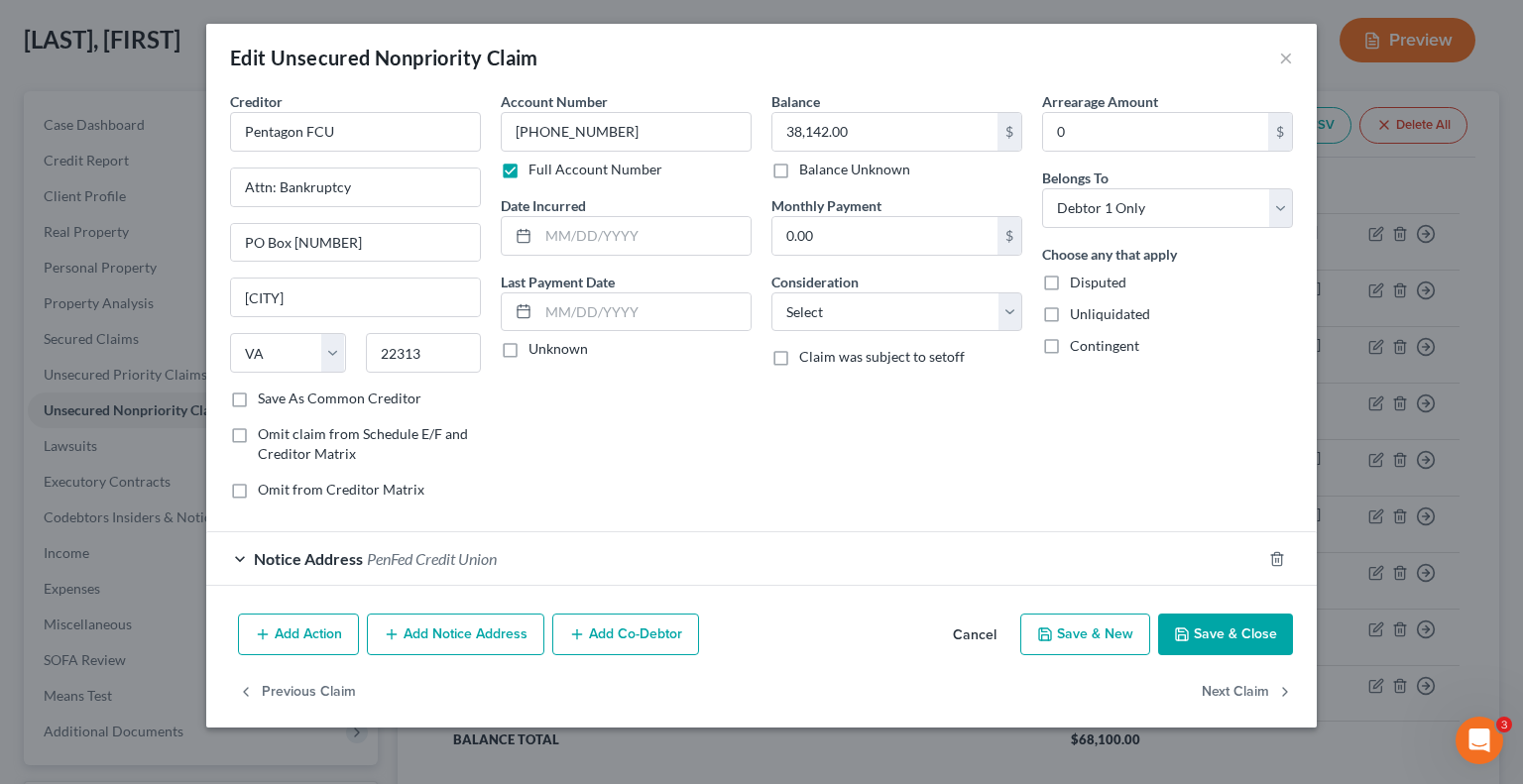 click on "Add Notice Address" at bounding box center [455, 634] 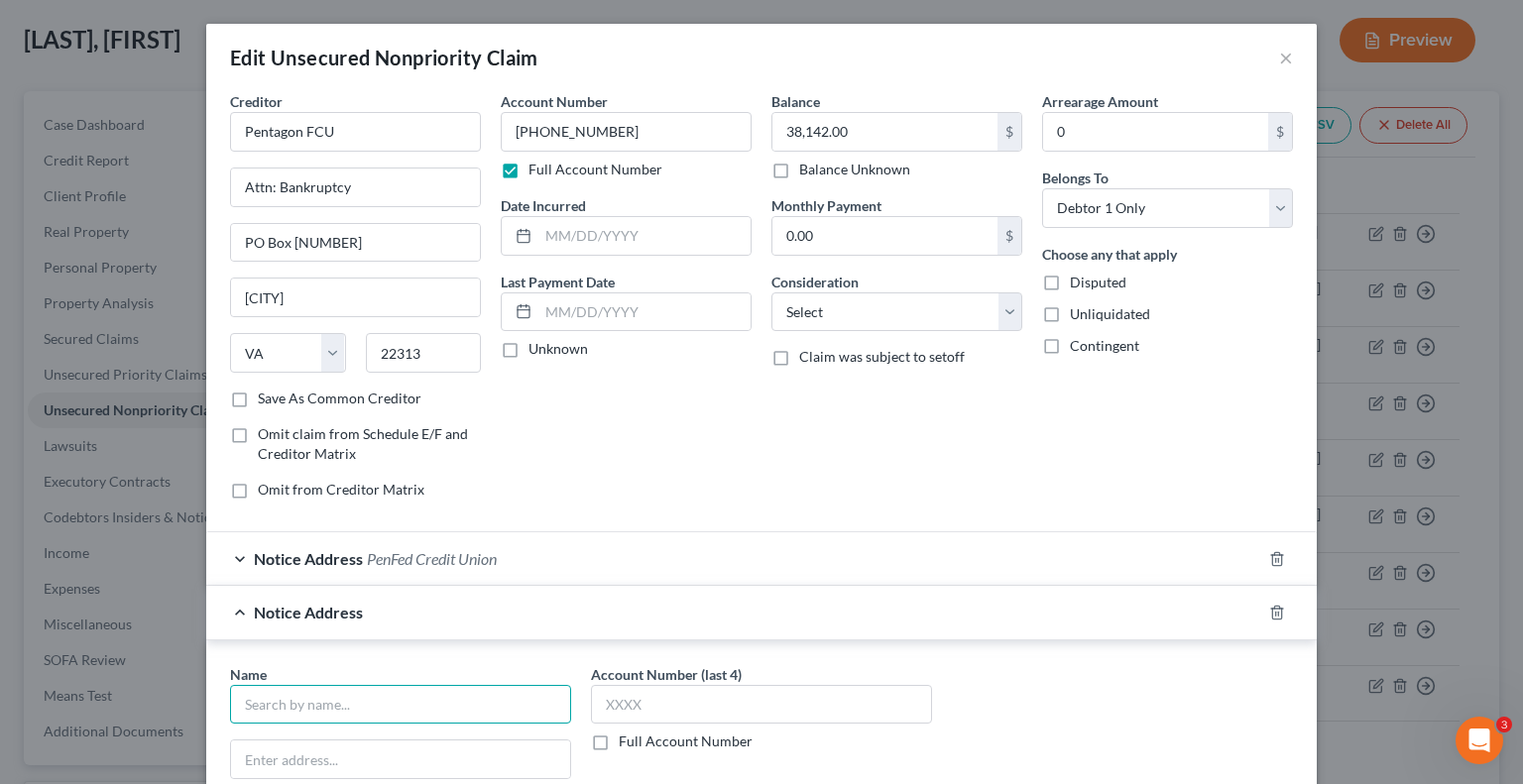 click at bounding box center [401, 705] 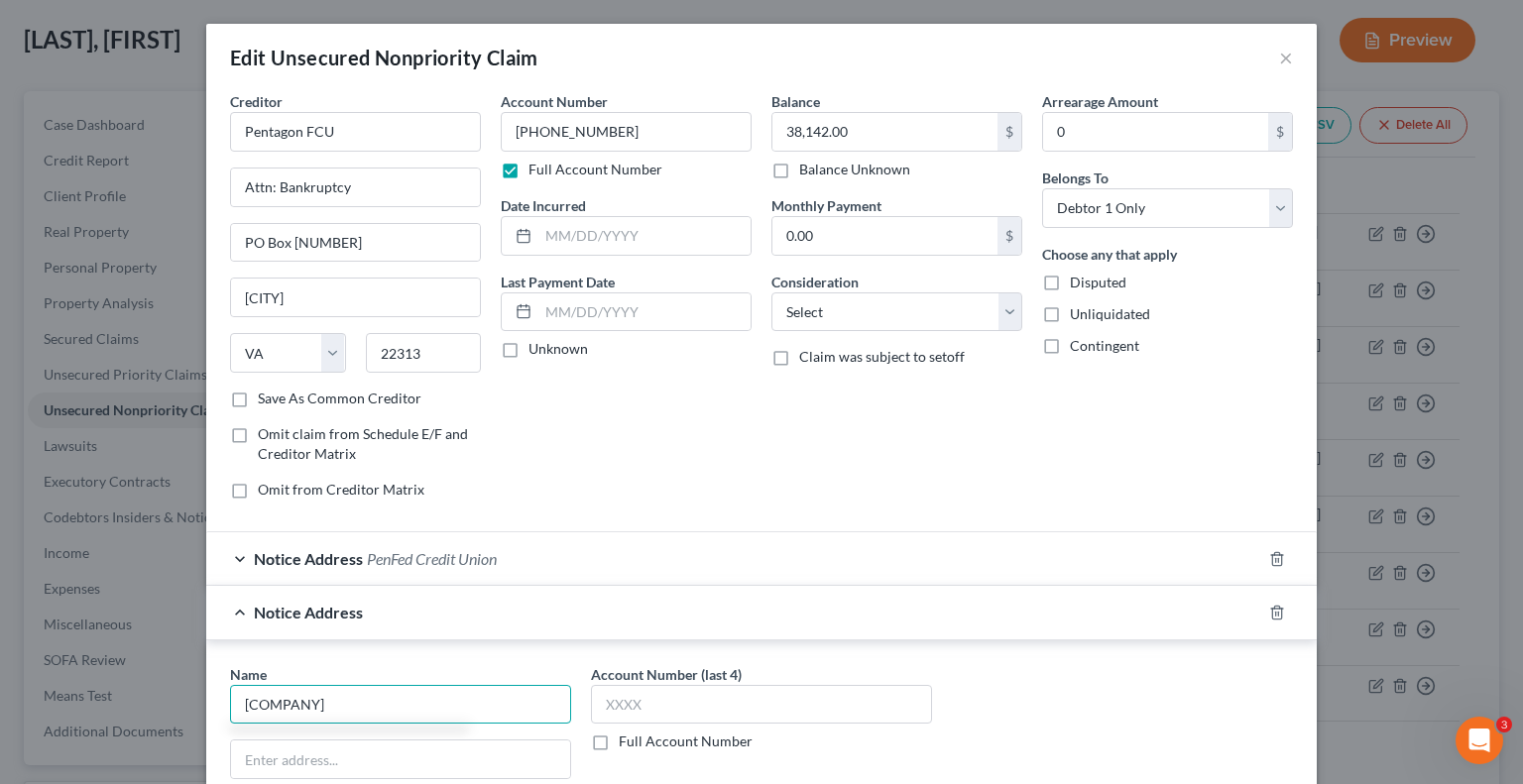 type on "[COMPANY]" 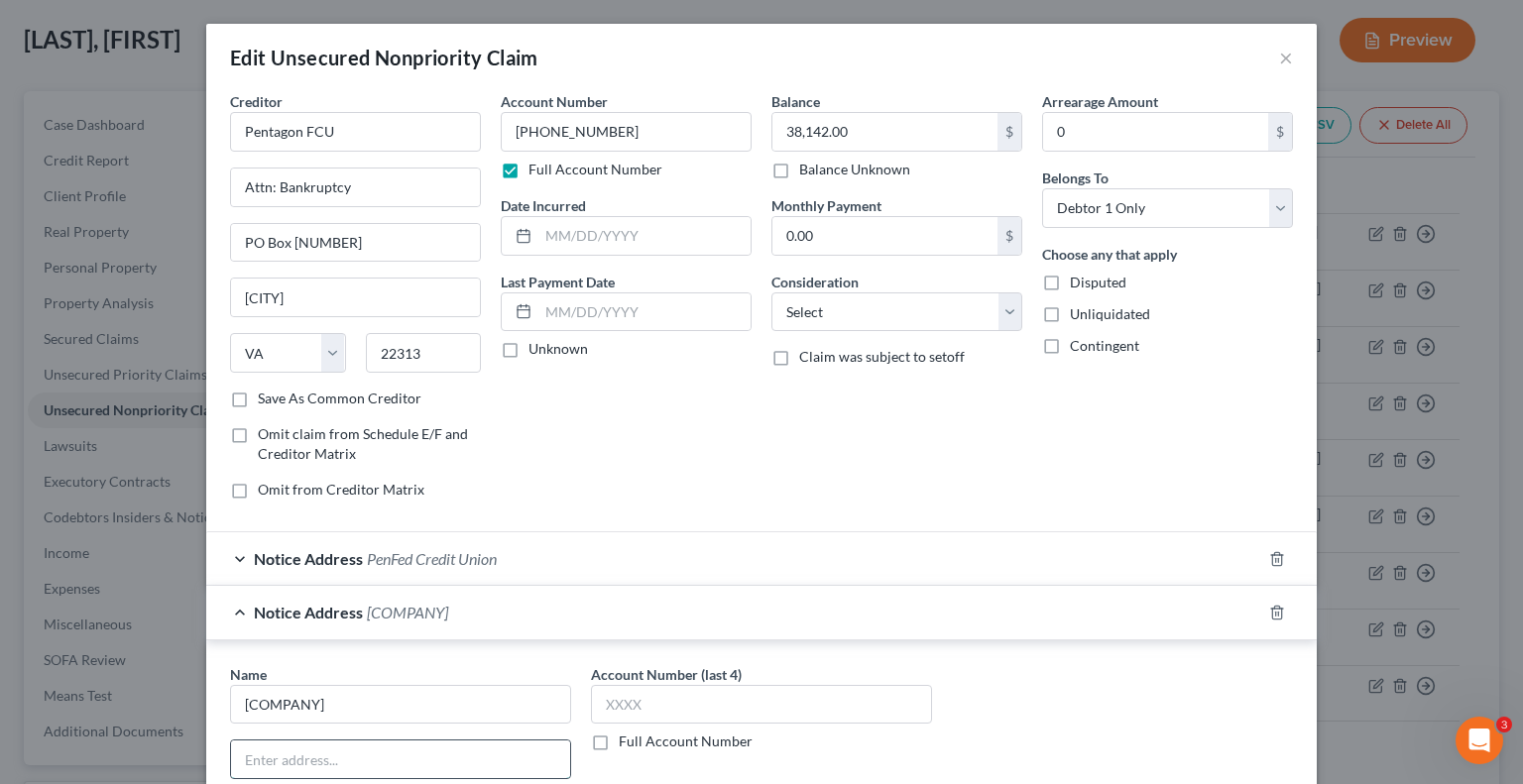 click at bounding box center [401, 759] 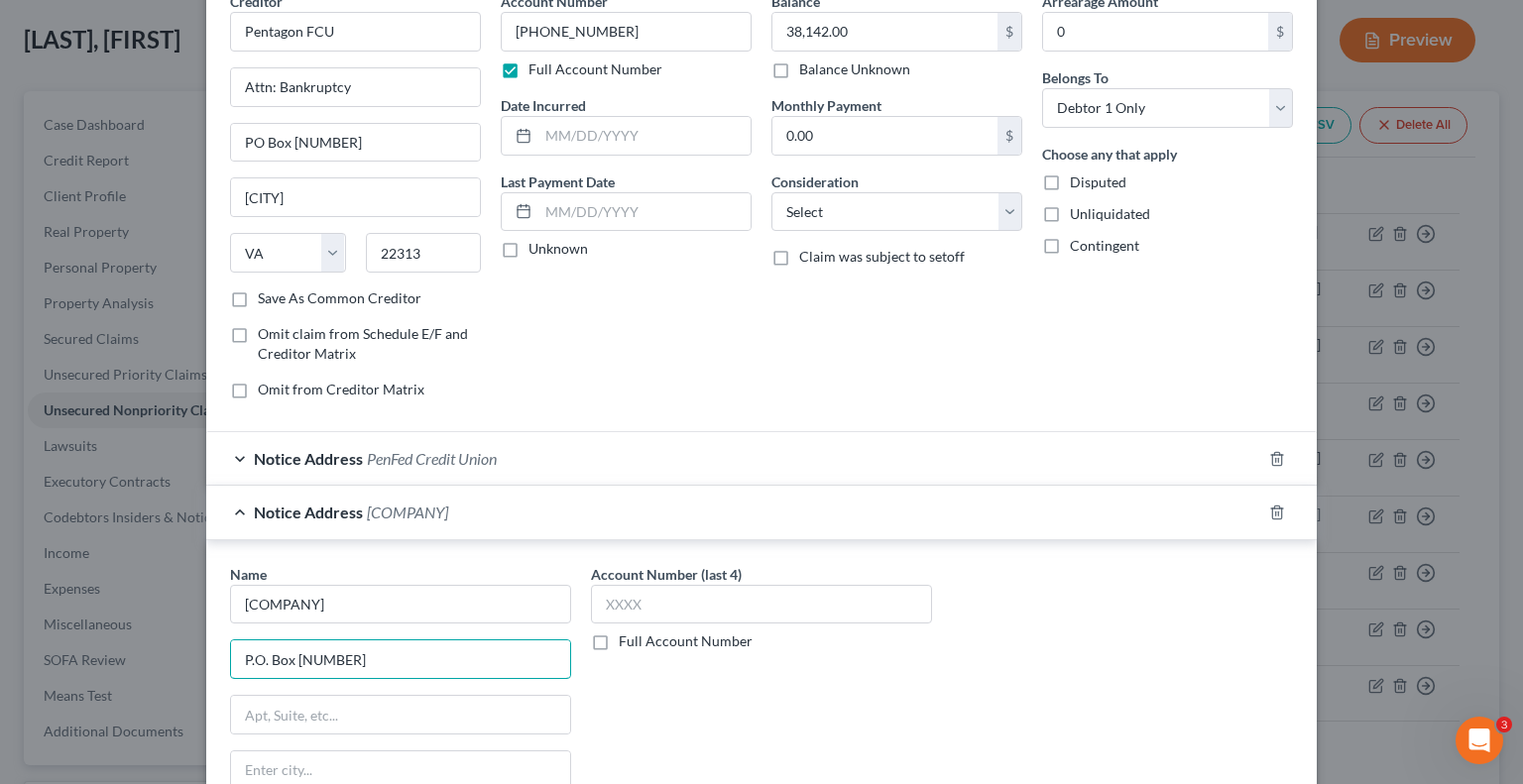scroll, scrollTop: 198, scrollLeft: 0, axis: vertical 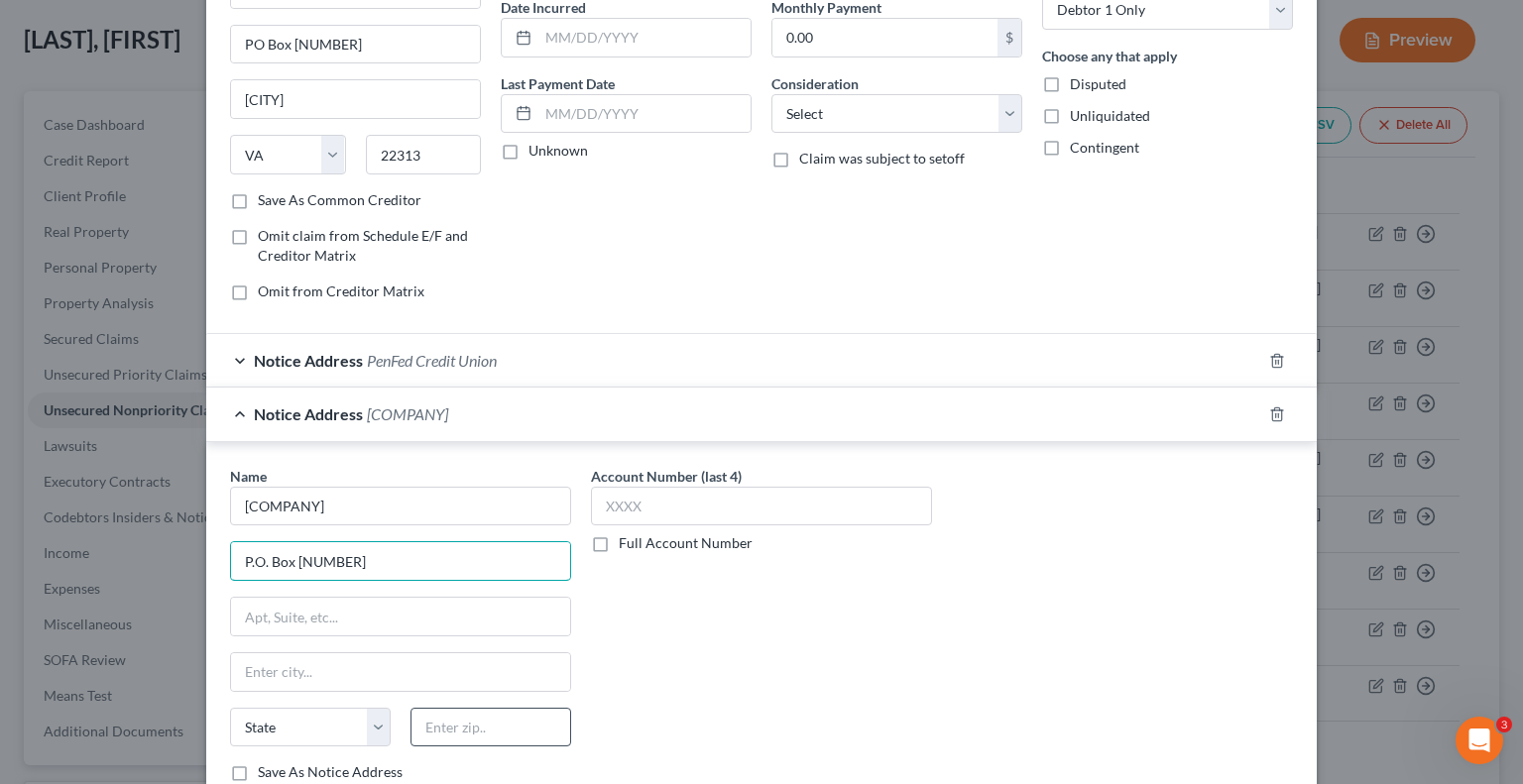 type on "P.O. Box [NUMBER]" 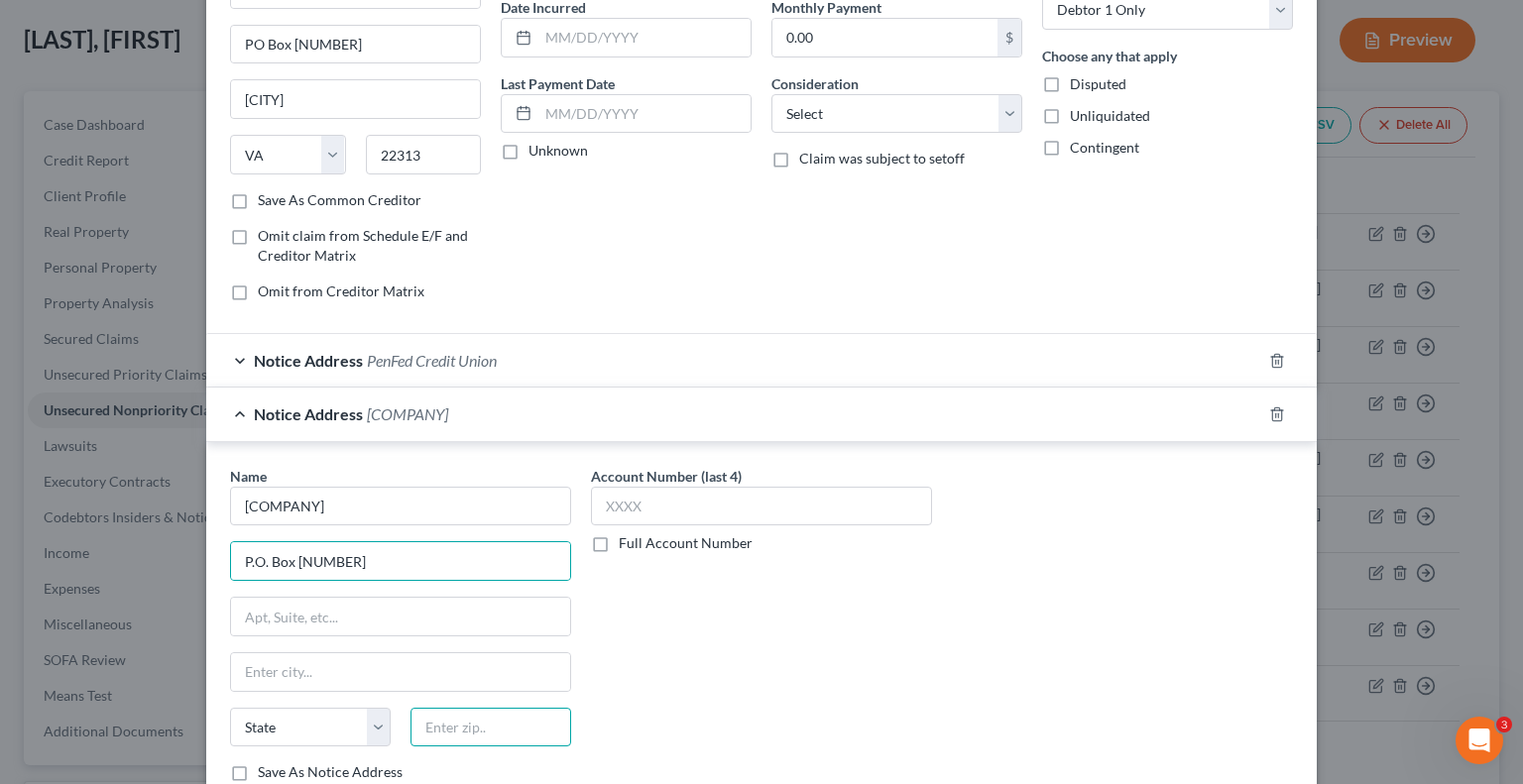drag, startPoint x: 508, startPoint y: 722, endPoint x: 509, endPoint y: 705, distance: 17.029386 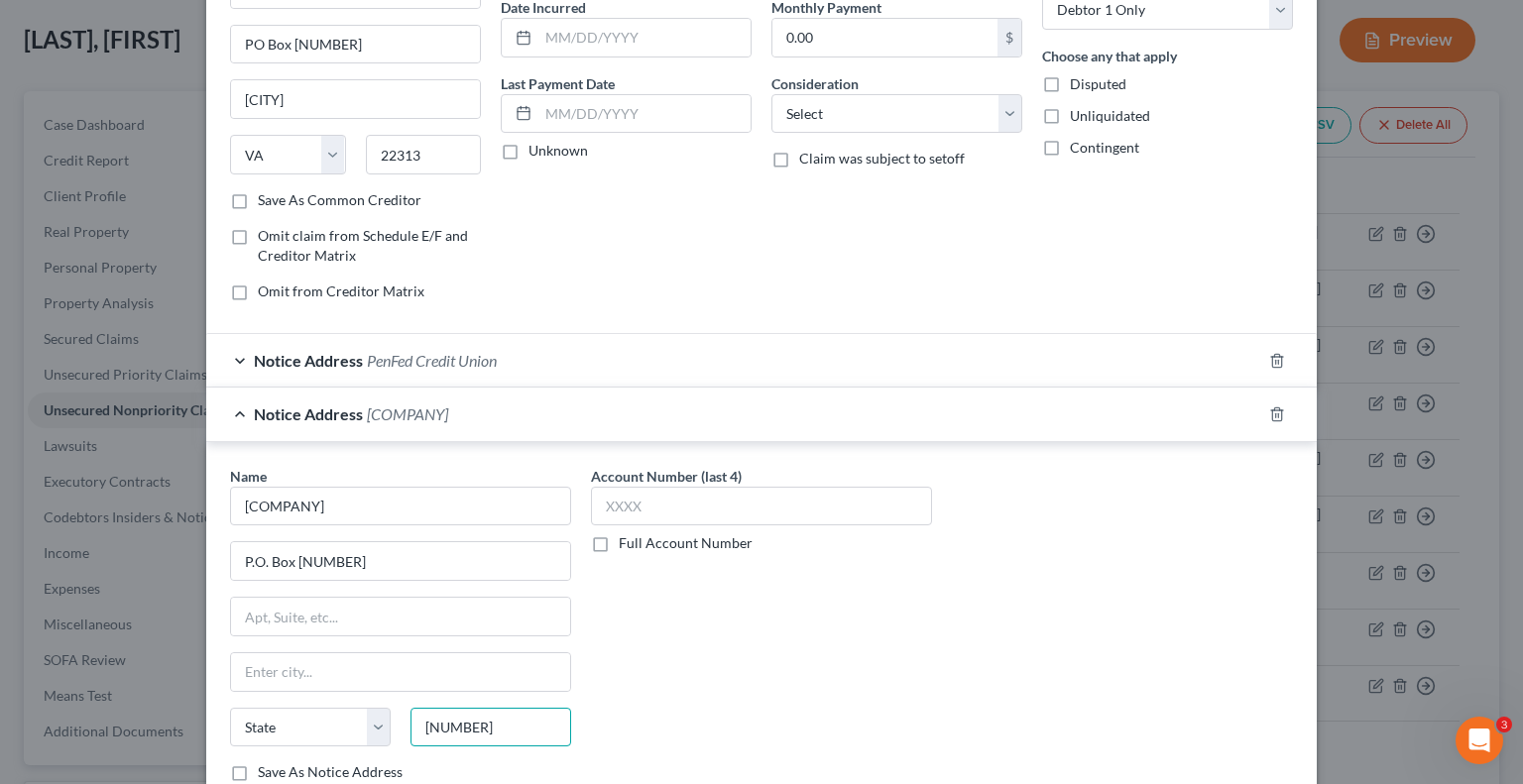 type on "[NUMBER]" 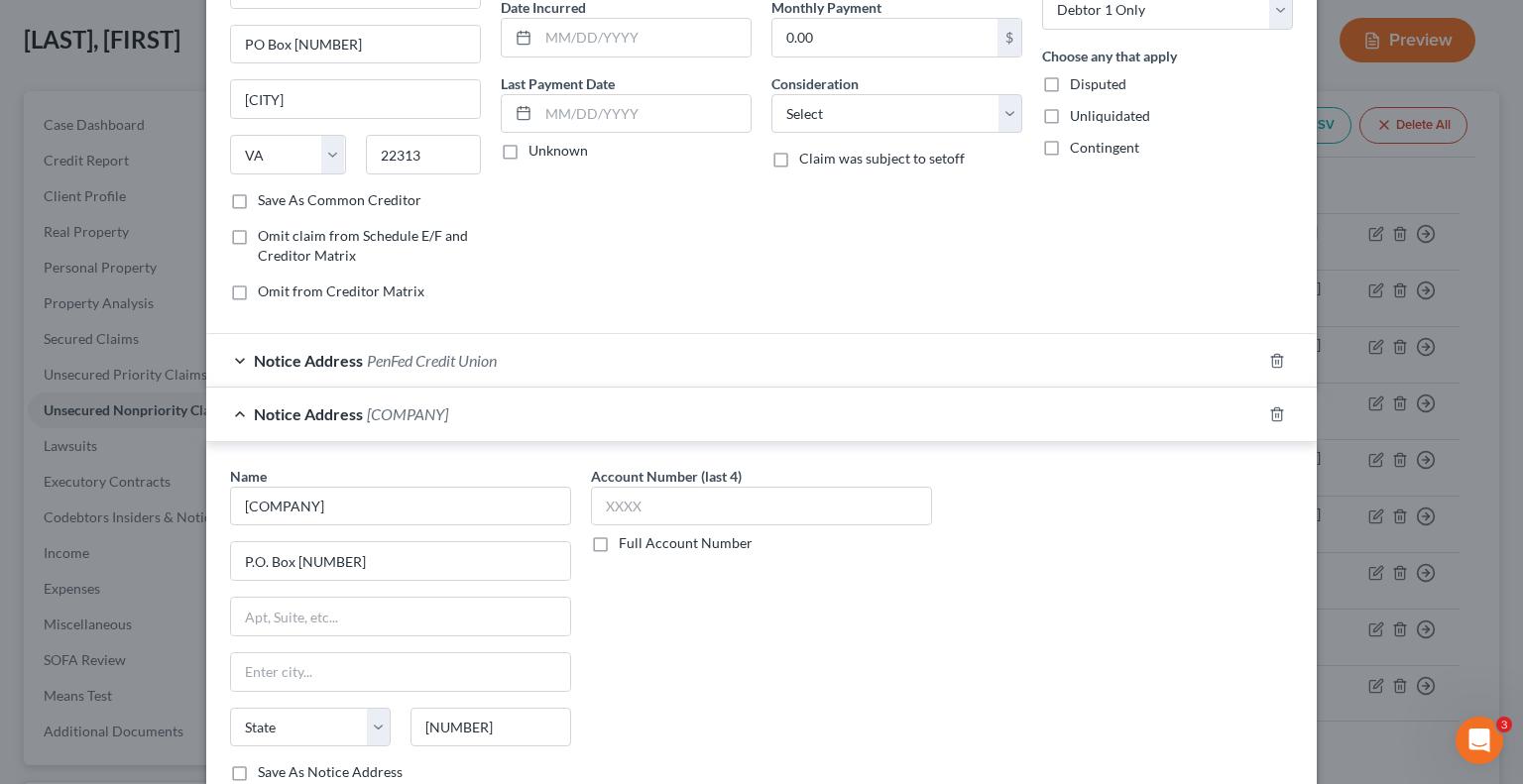 type on "Crofton" 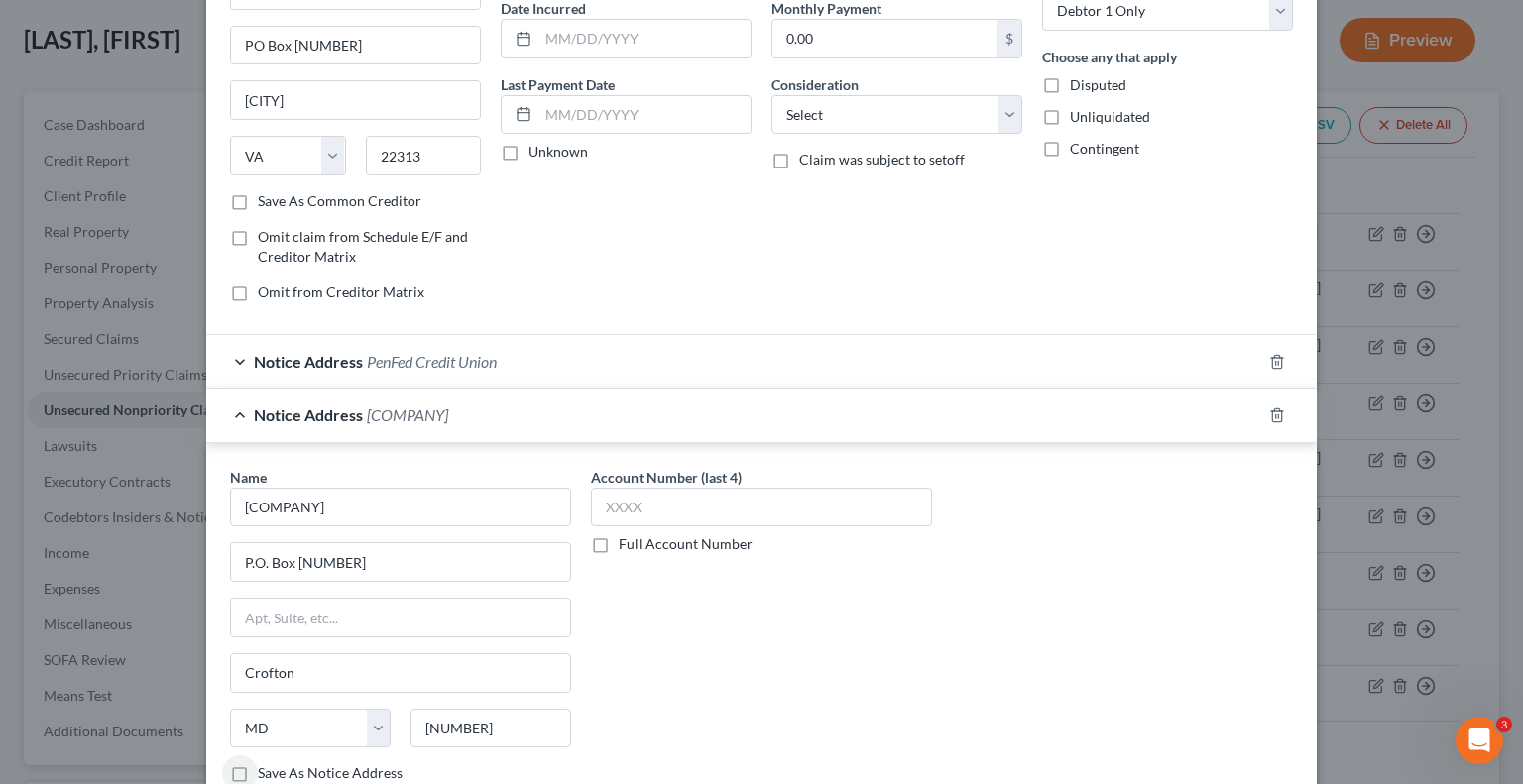 scroll, scrollTop: 198, scrollLeft: 0, axis: vertical 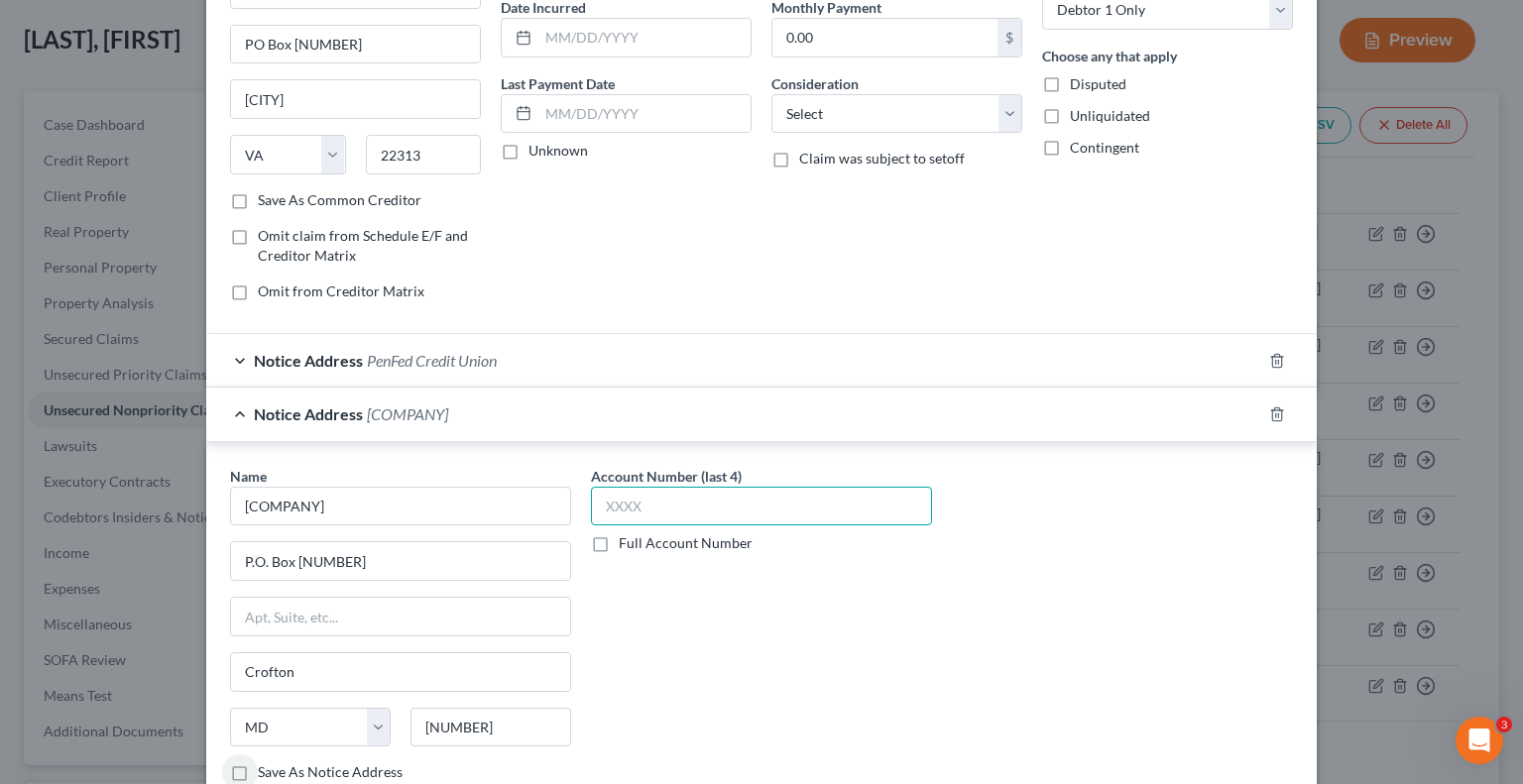 click at bounding box center [762, 506] 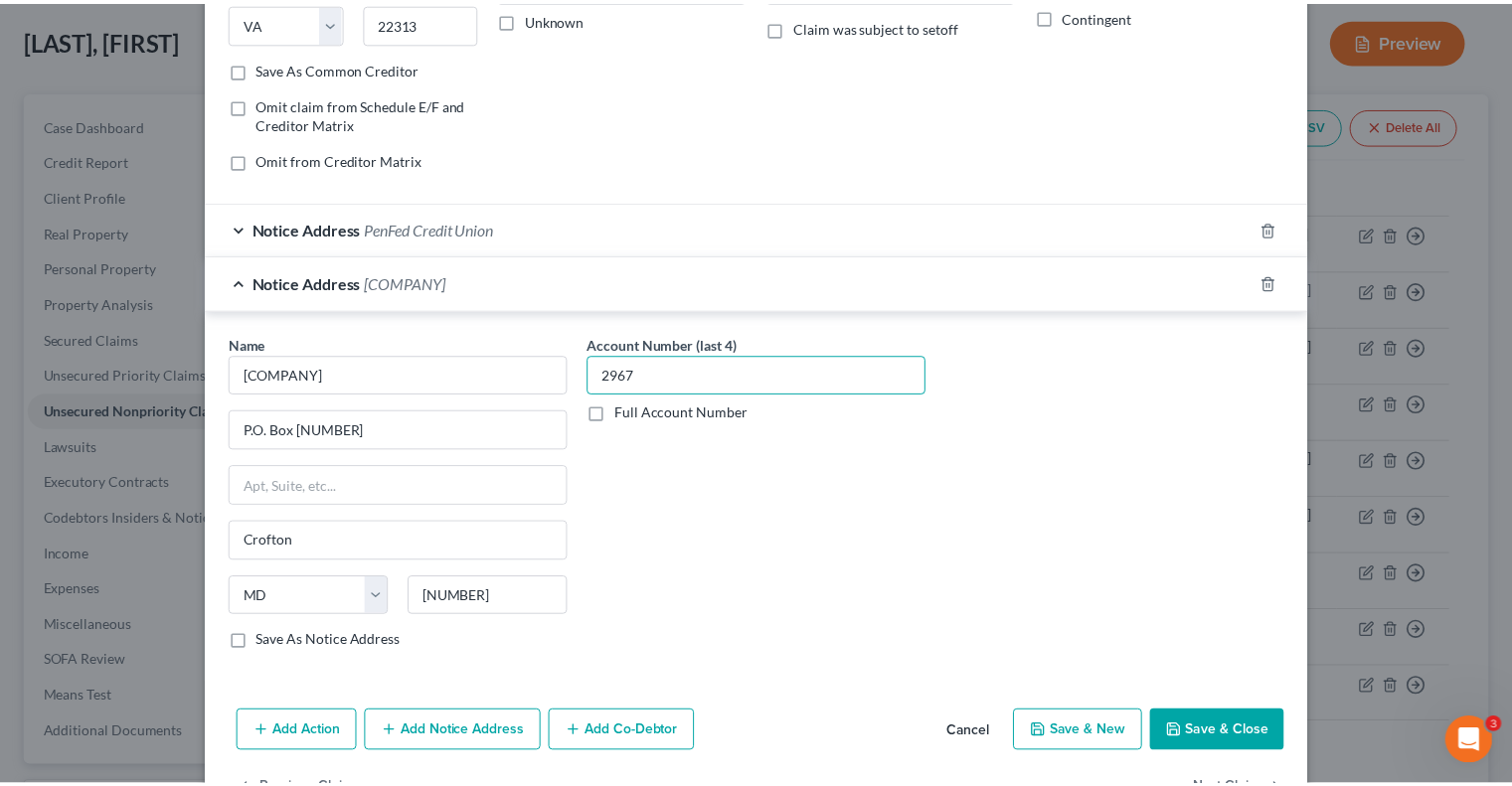 scroll, scrollTop: 390, scrollLeft: 0, axis: vertical 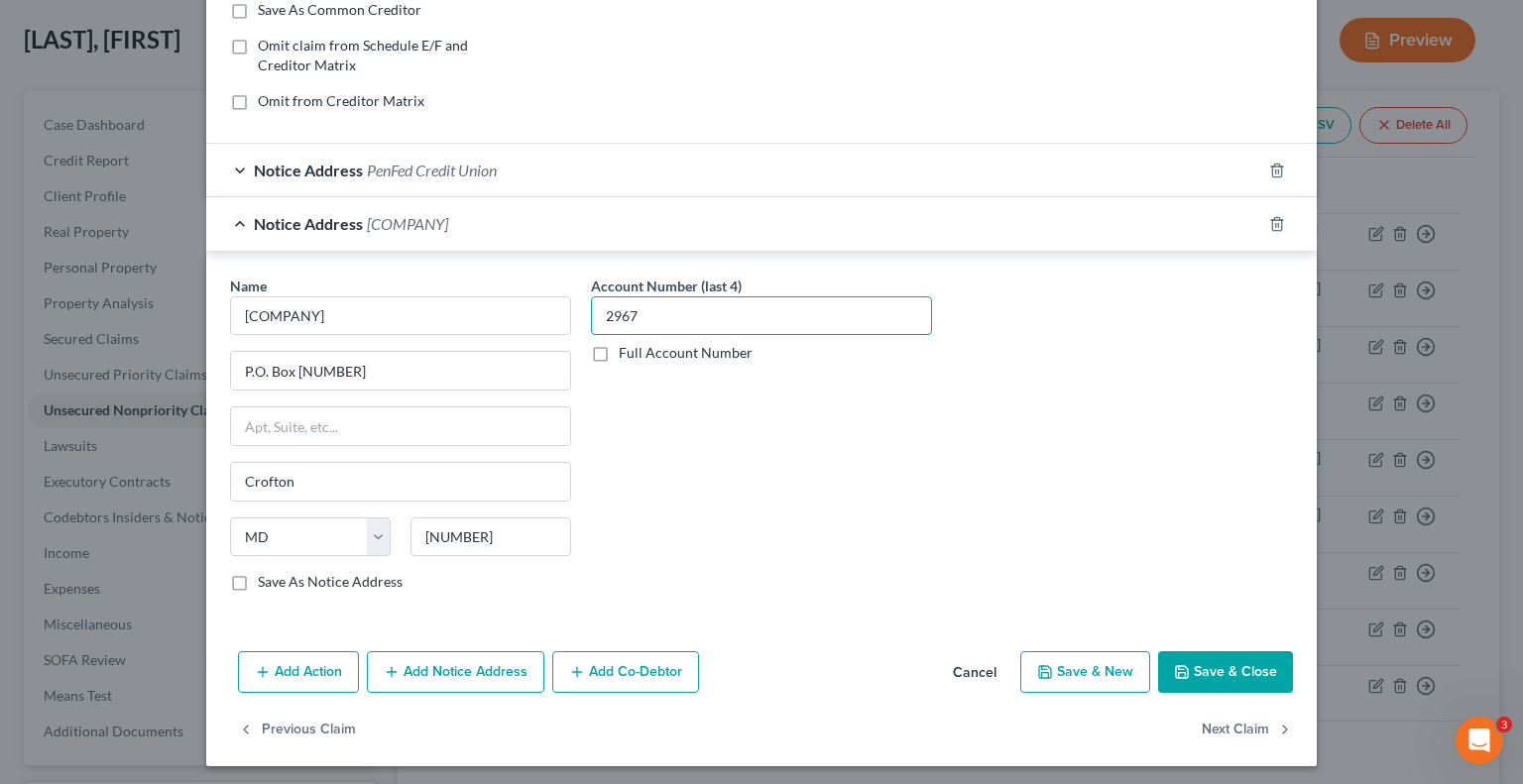 type on "2967" 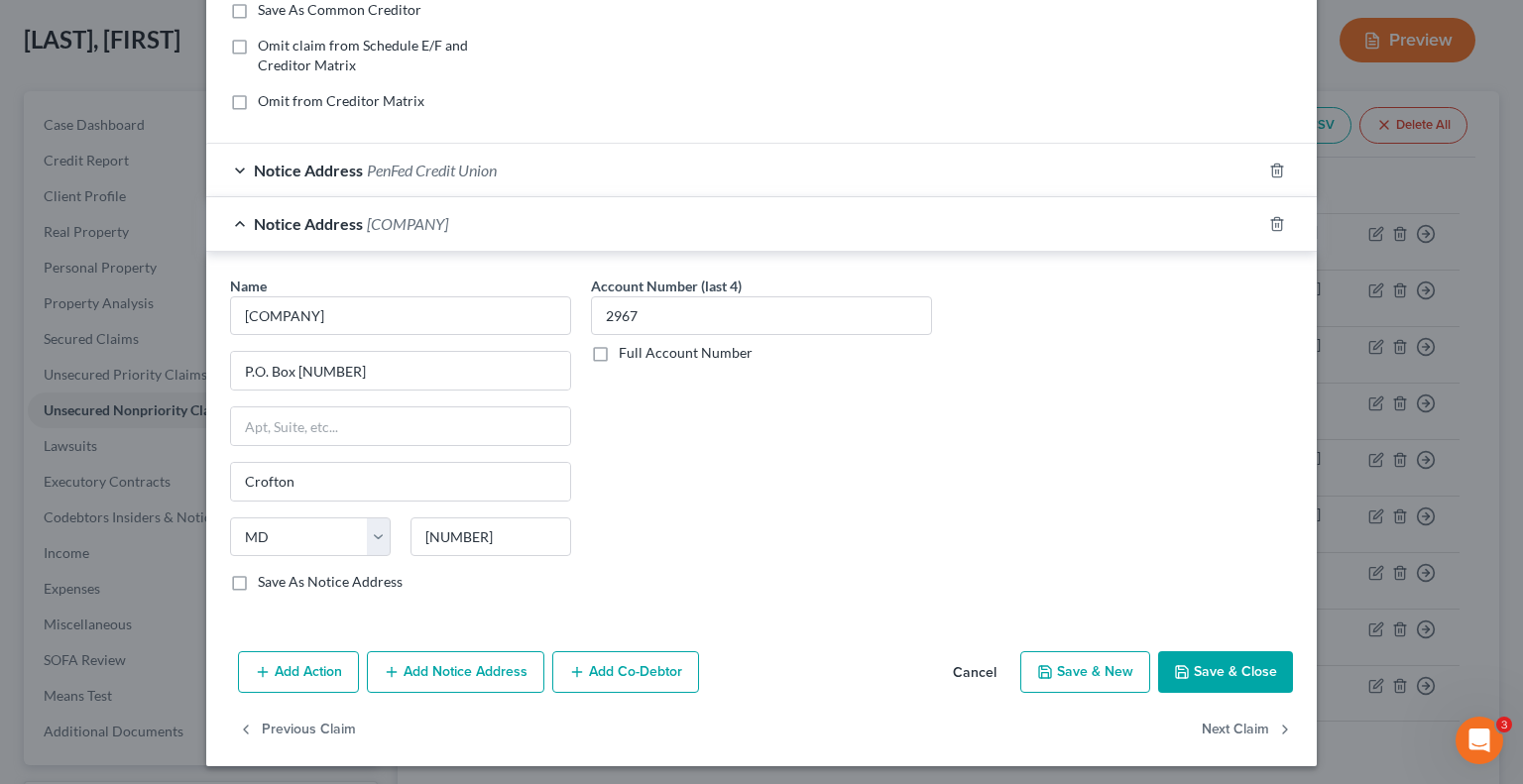 click on "Save & Close" at bounding box center [1226, 672] 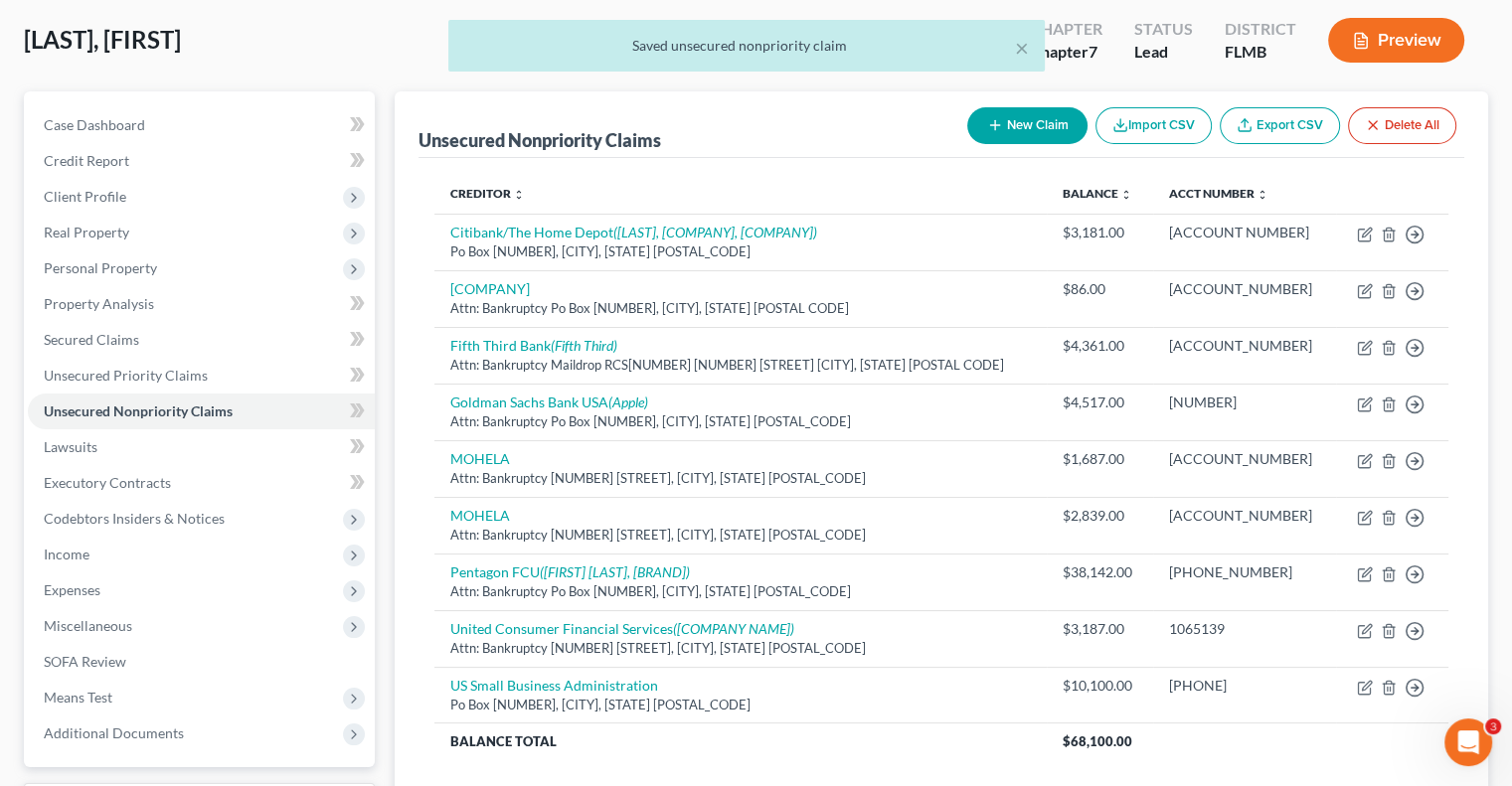 click on "New Claim" at bounding box center [1027, 125] 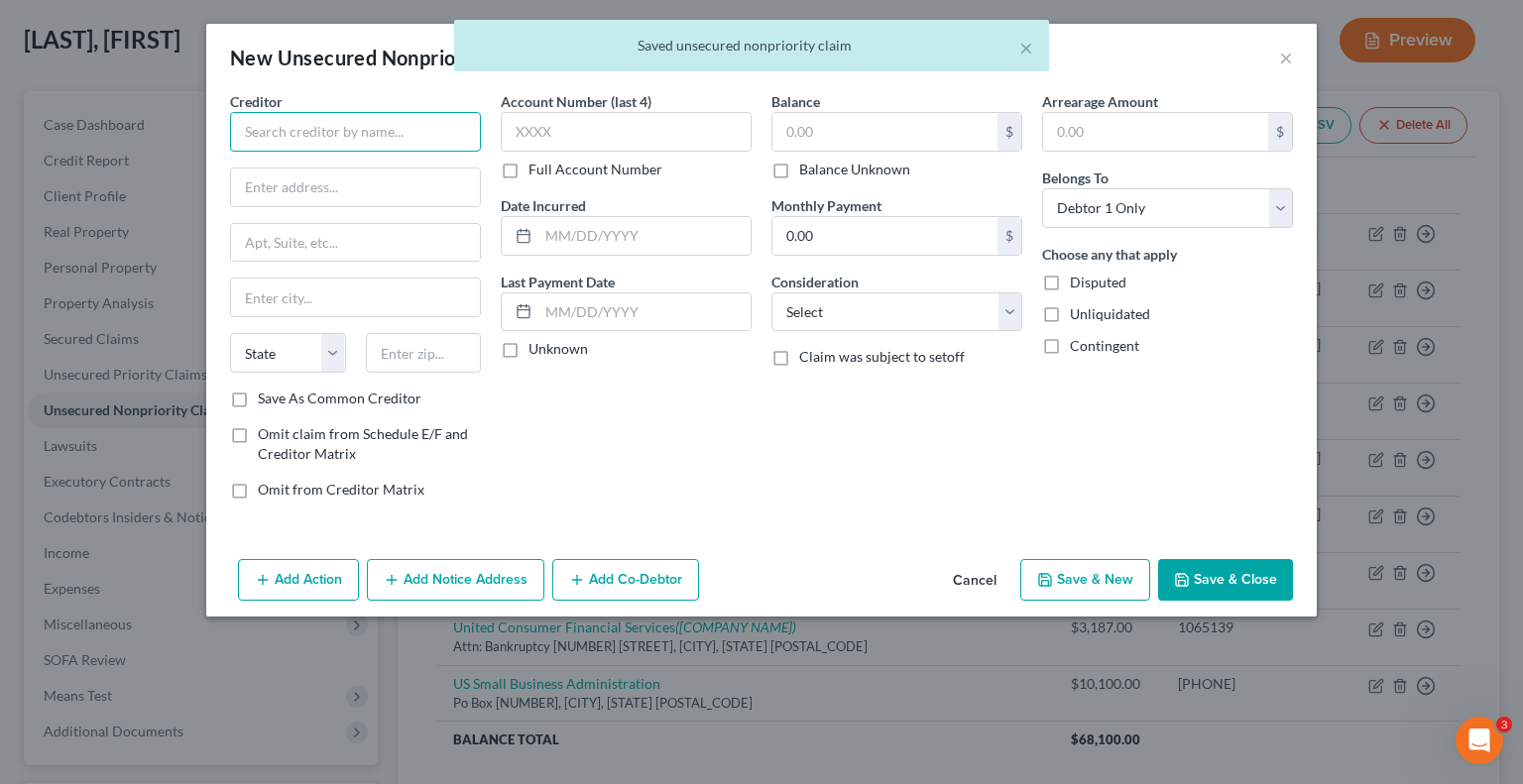 click at bounding box center (355, 132) 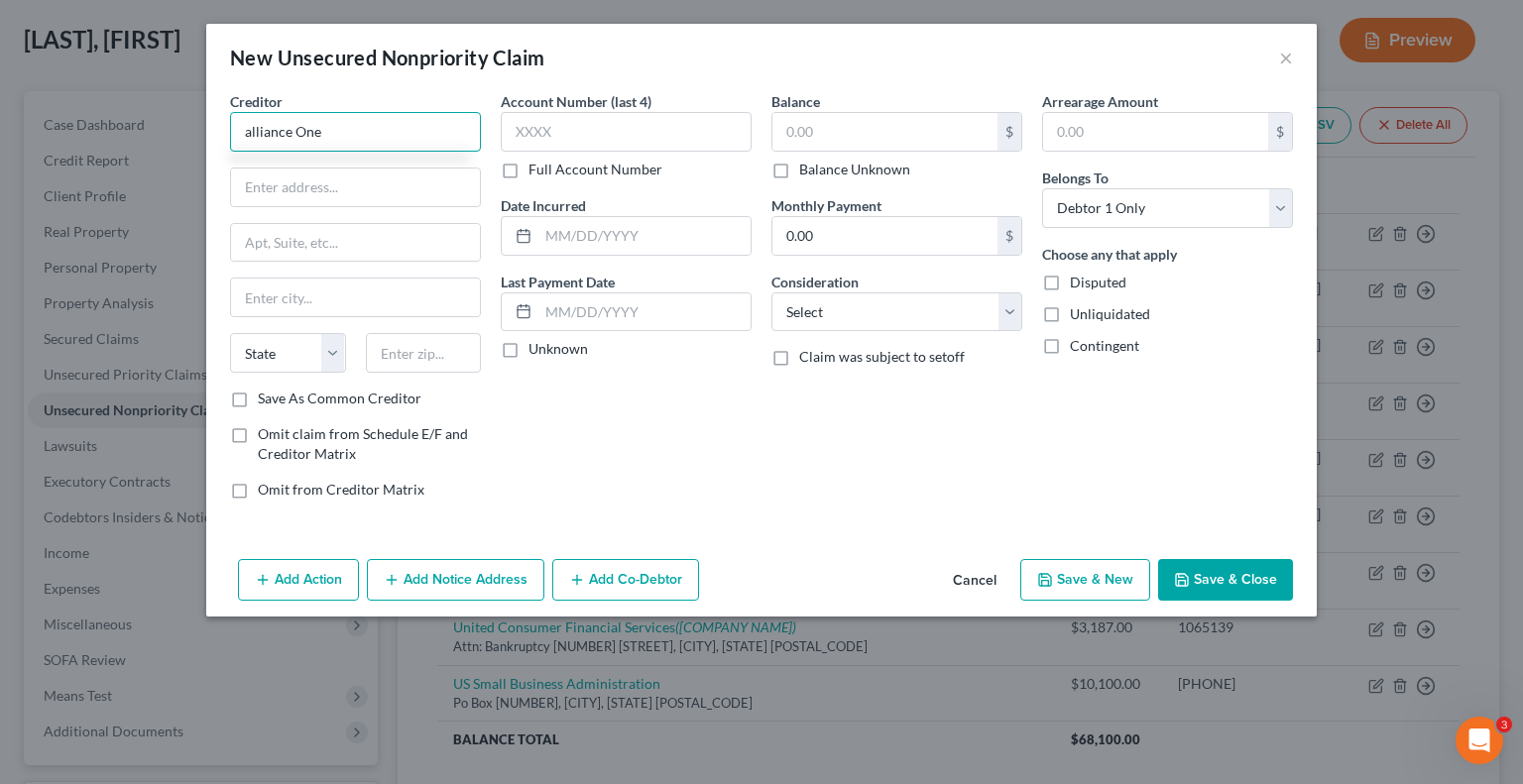 type on "alliance One" 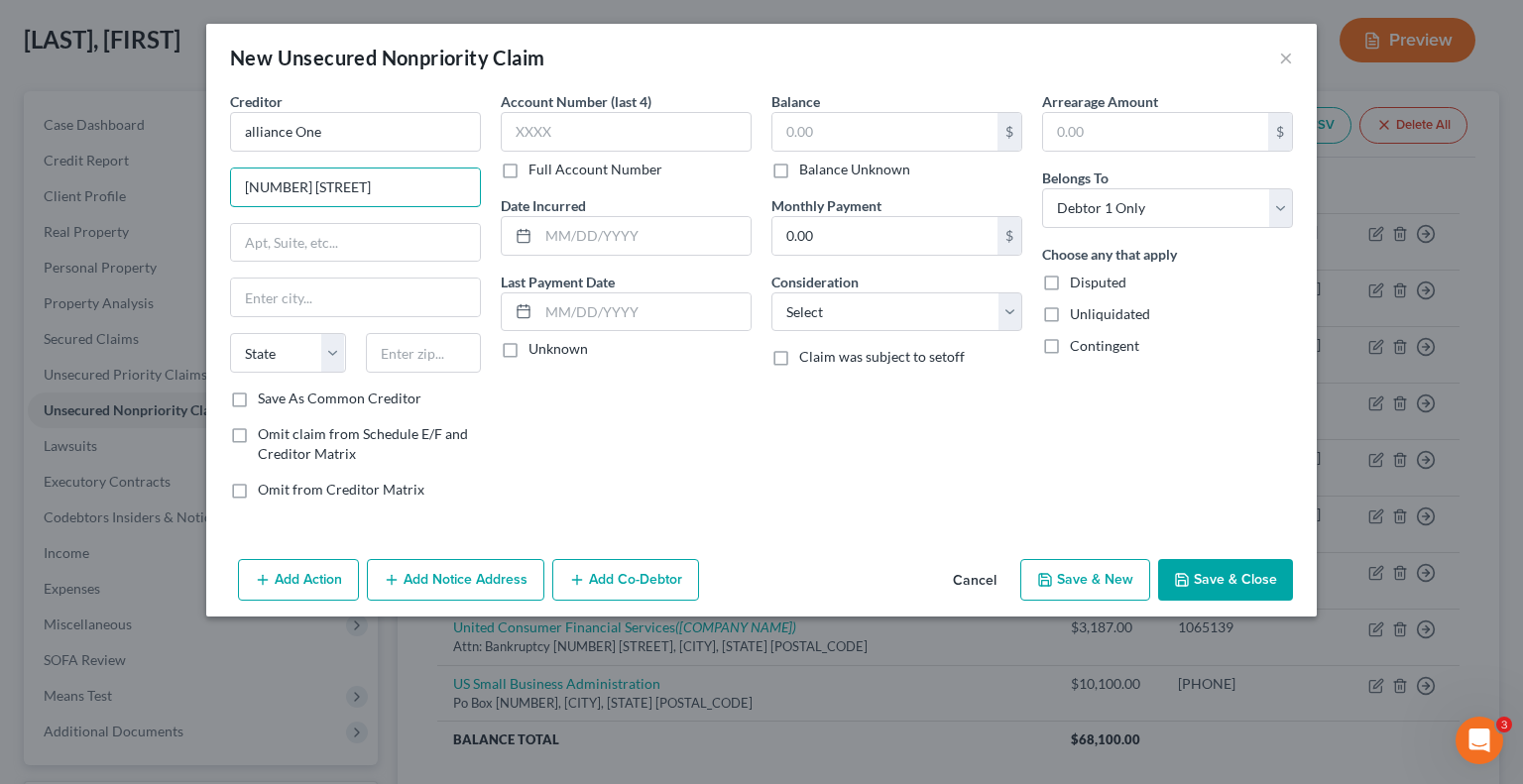 type on "[NUMBER] [STREET]" 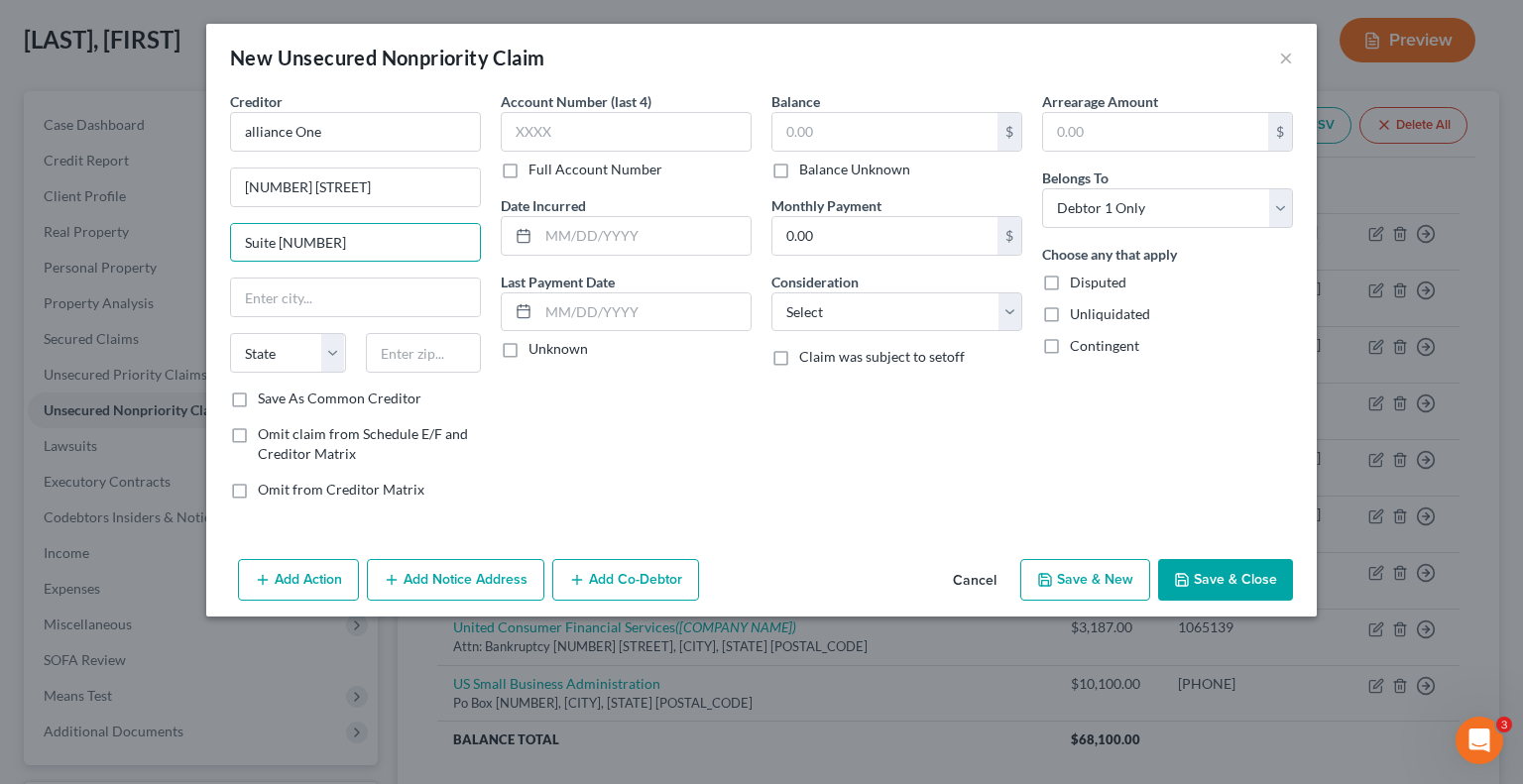 type on "Suite [NUMBER]" 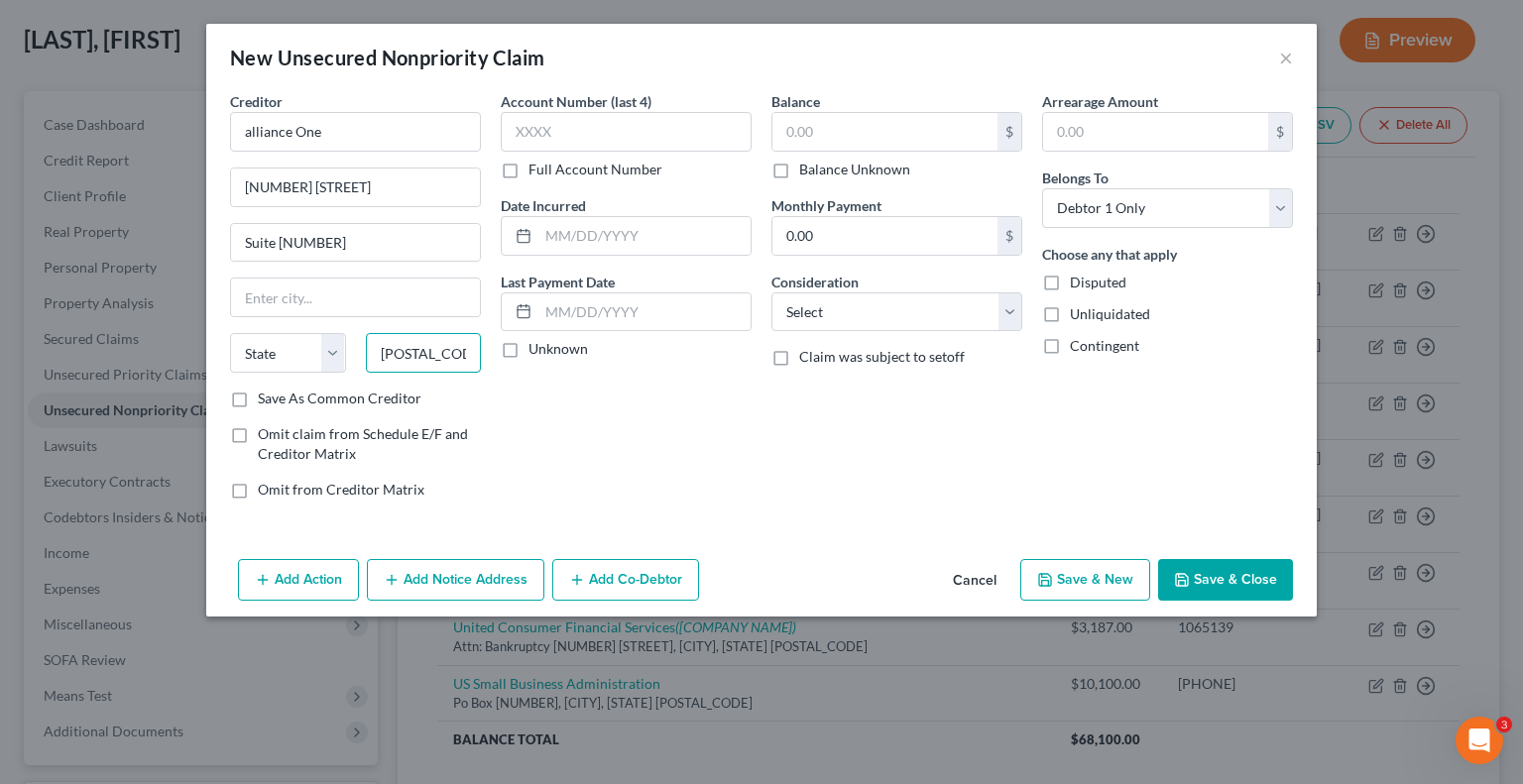 type on "[POSTAL_CODE]" 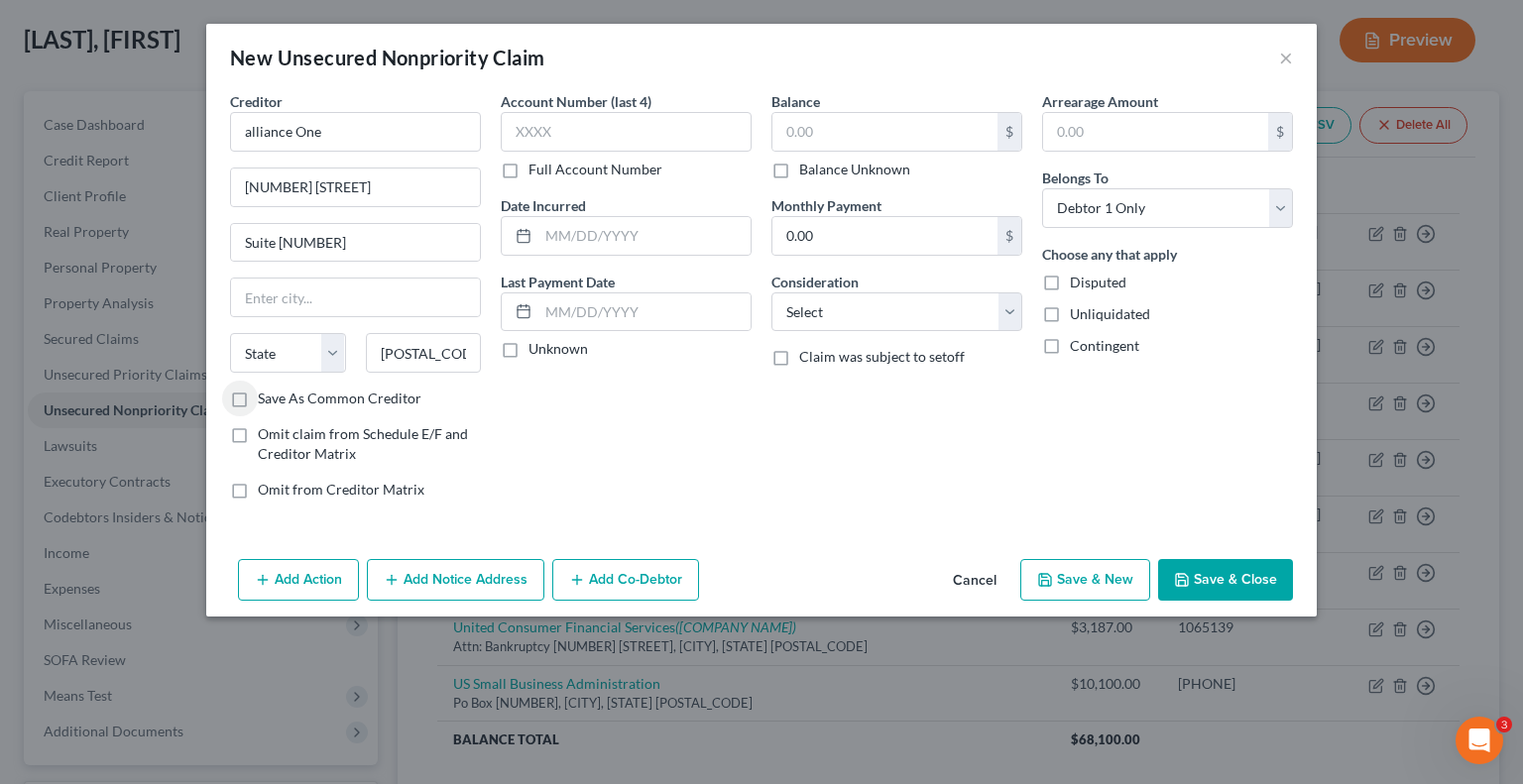 type on "[CITY]" 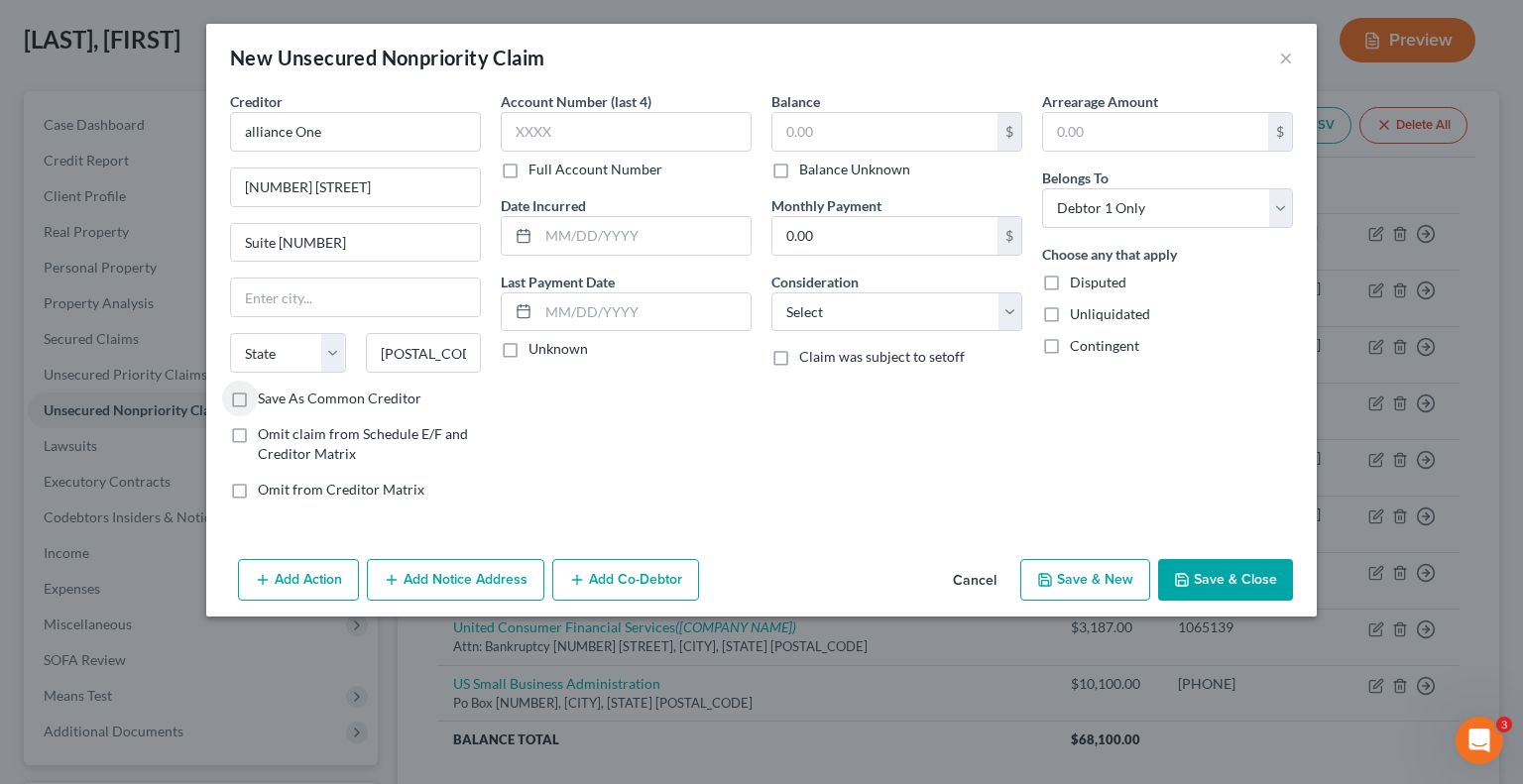 select on "39" 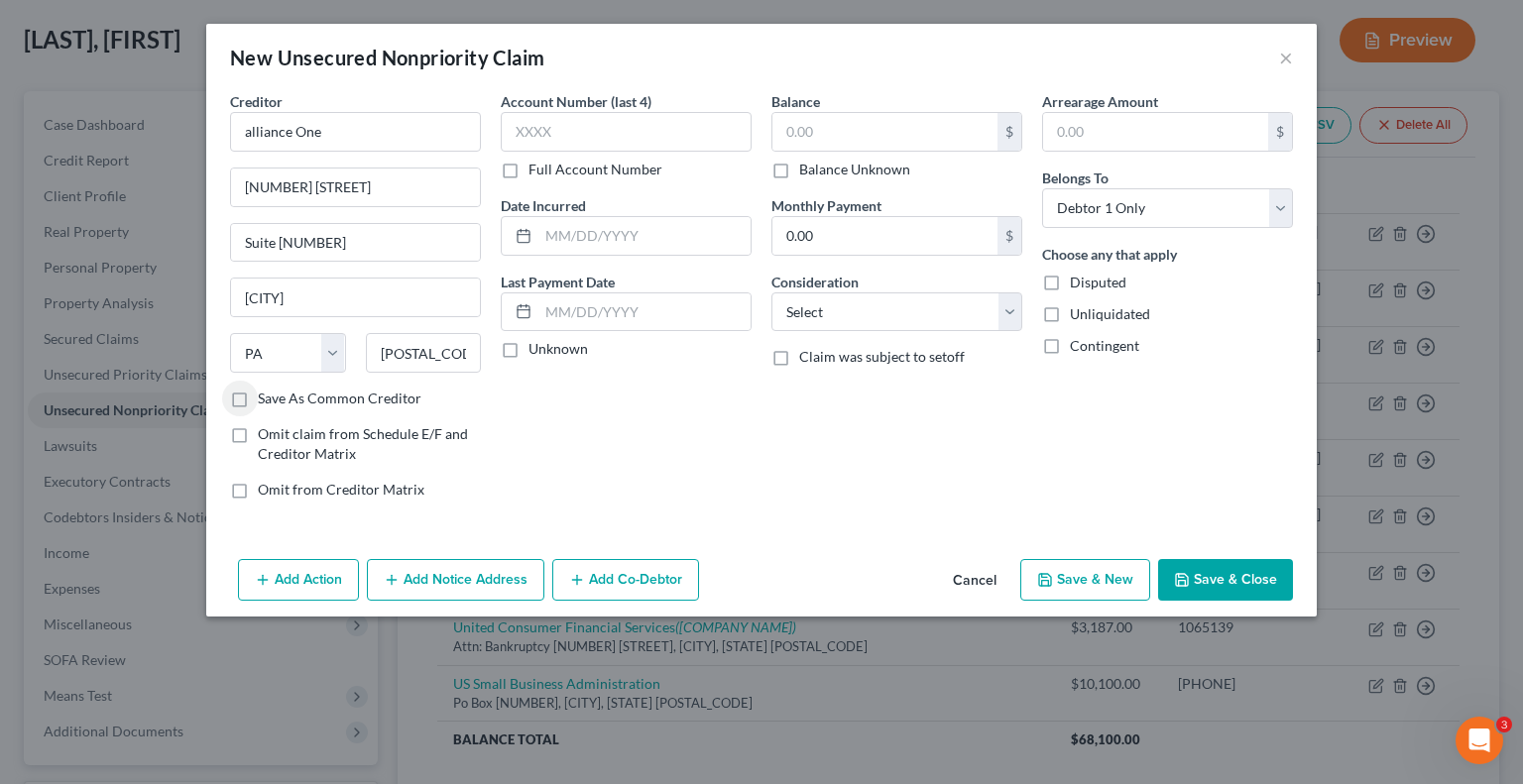 click on "Full Account Number" at bounding box center [595, 169] 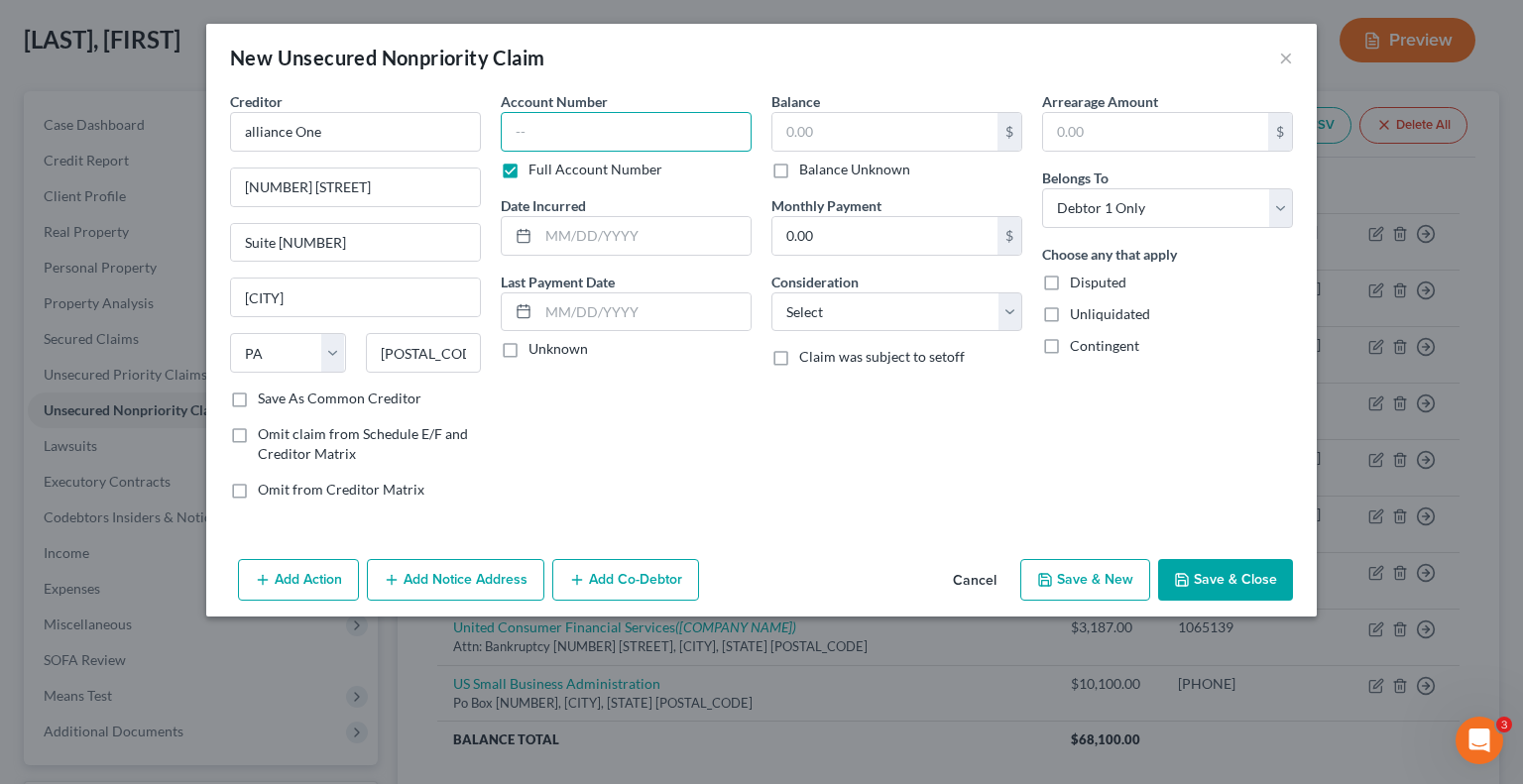 click at bounding box center [626, 132] 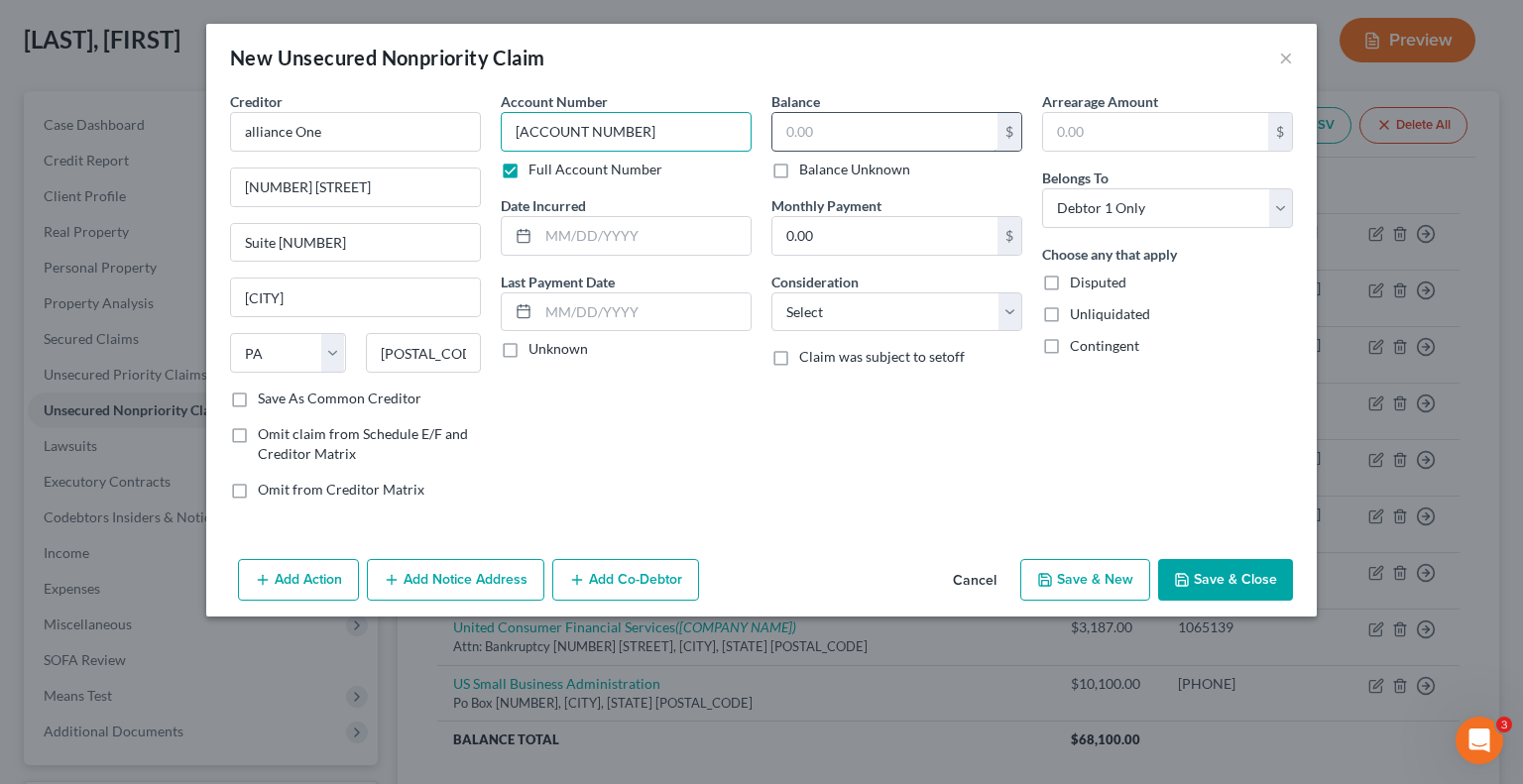 type on "[ACCOUNT NUMBER]" 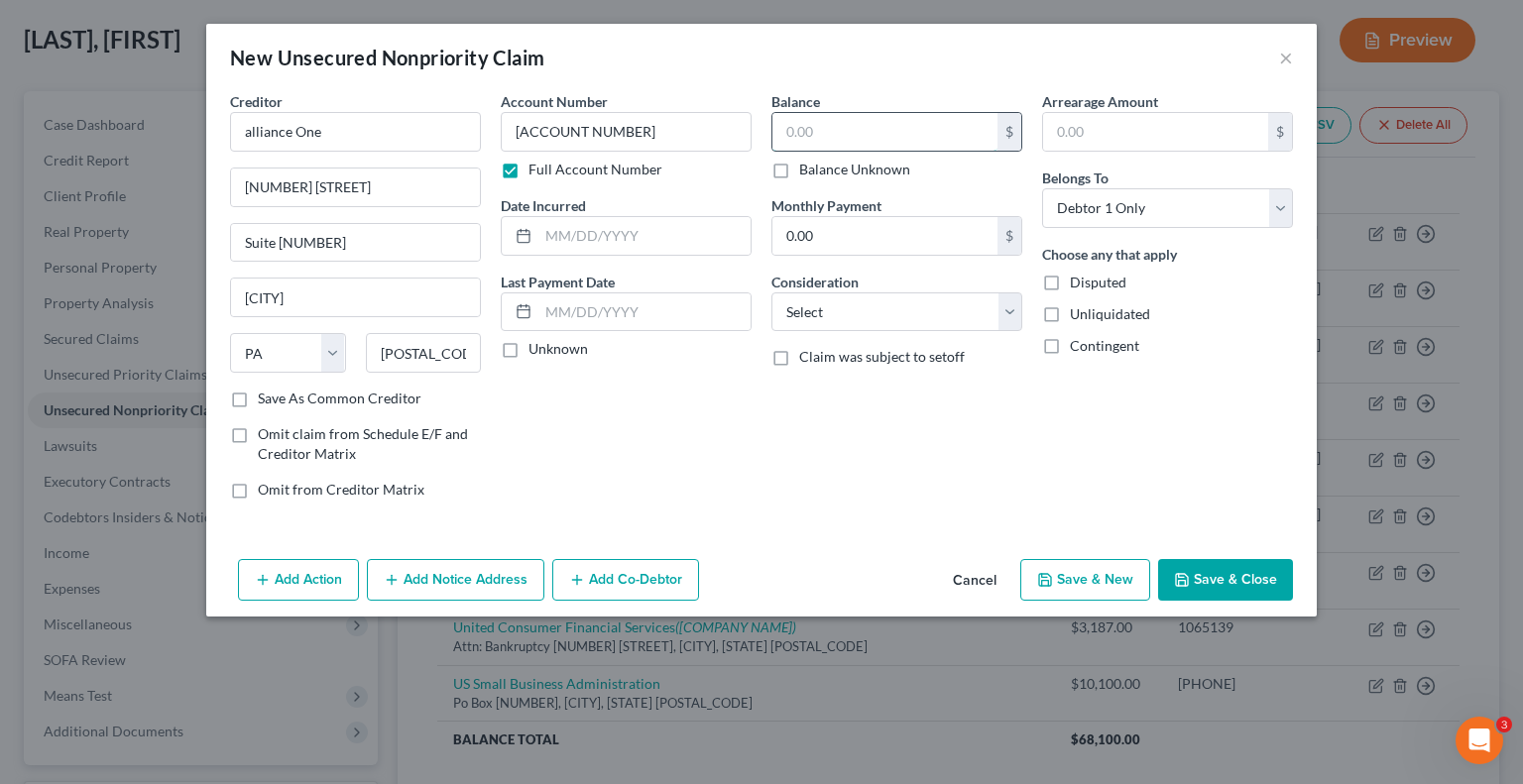 click at bounding box center [884, 132] 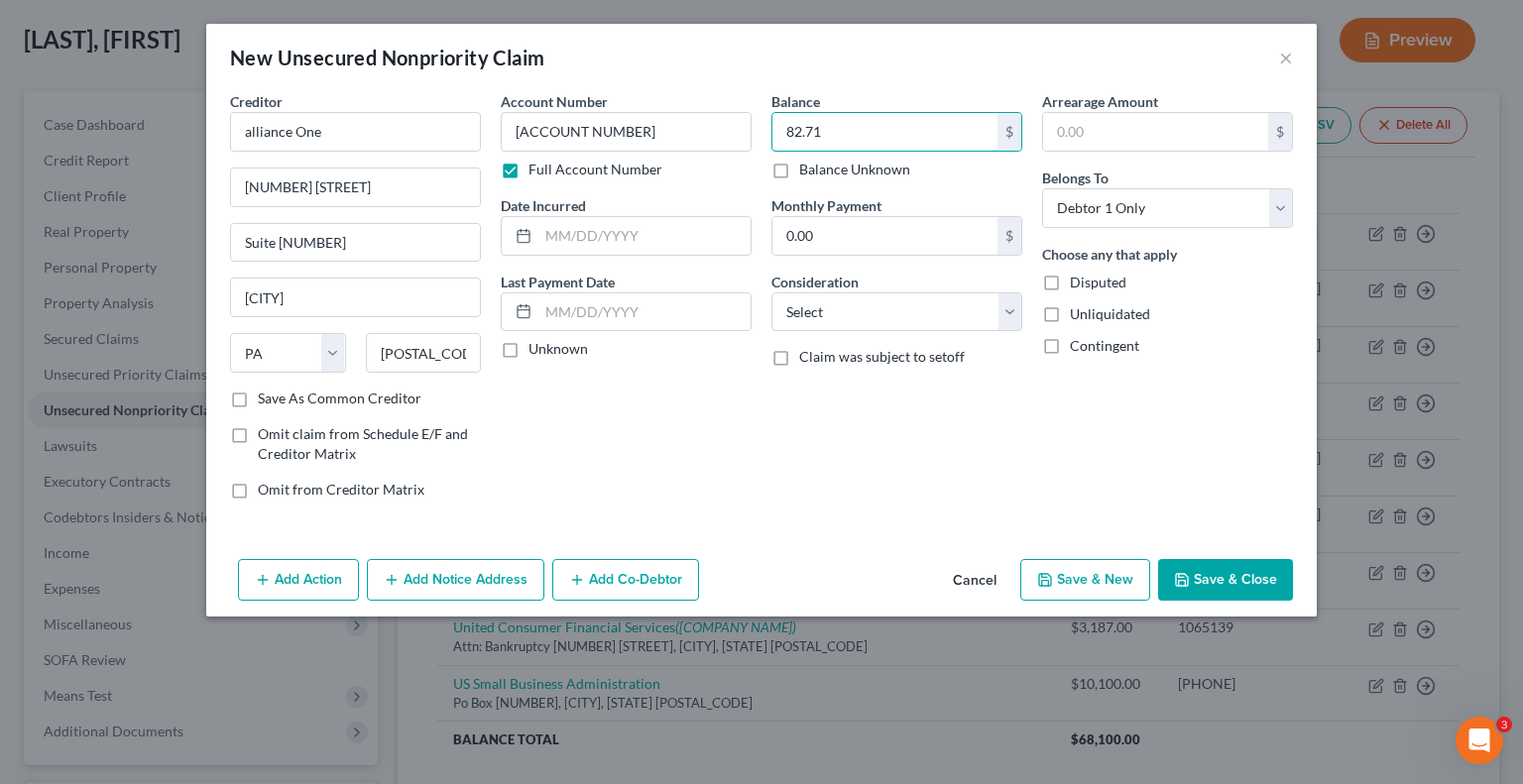 type on "82.71" 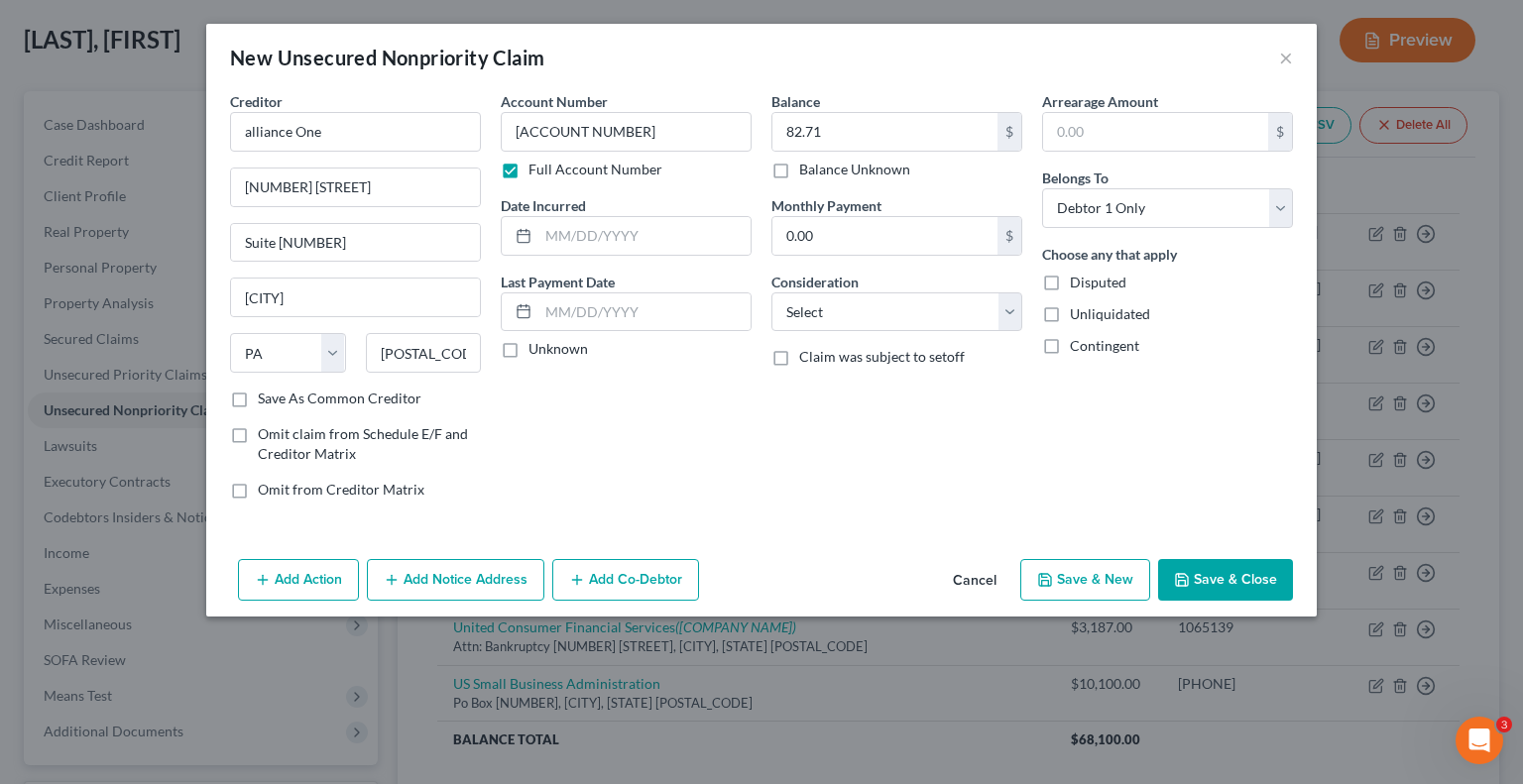 click on "Save & Close" at bounding box center [1226, 580] 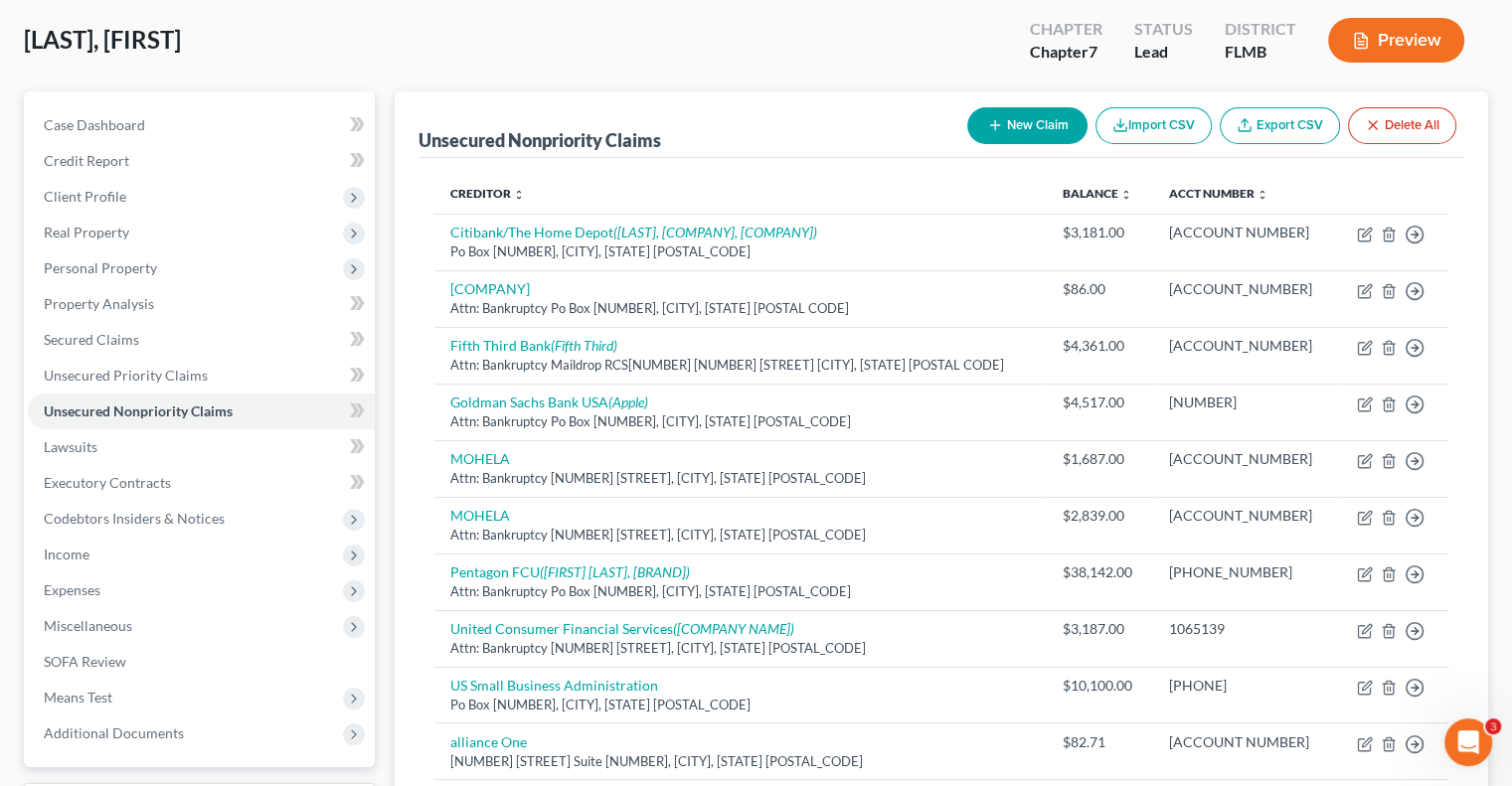 click on "New Claim" at bounding box center (1027, 125) 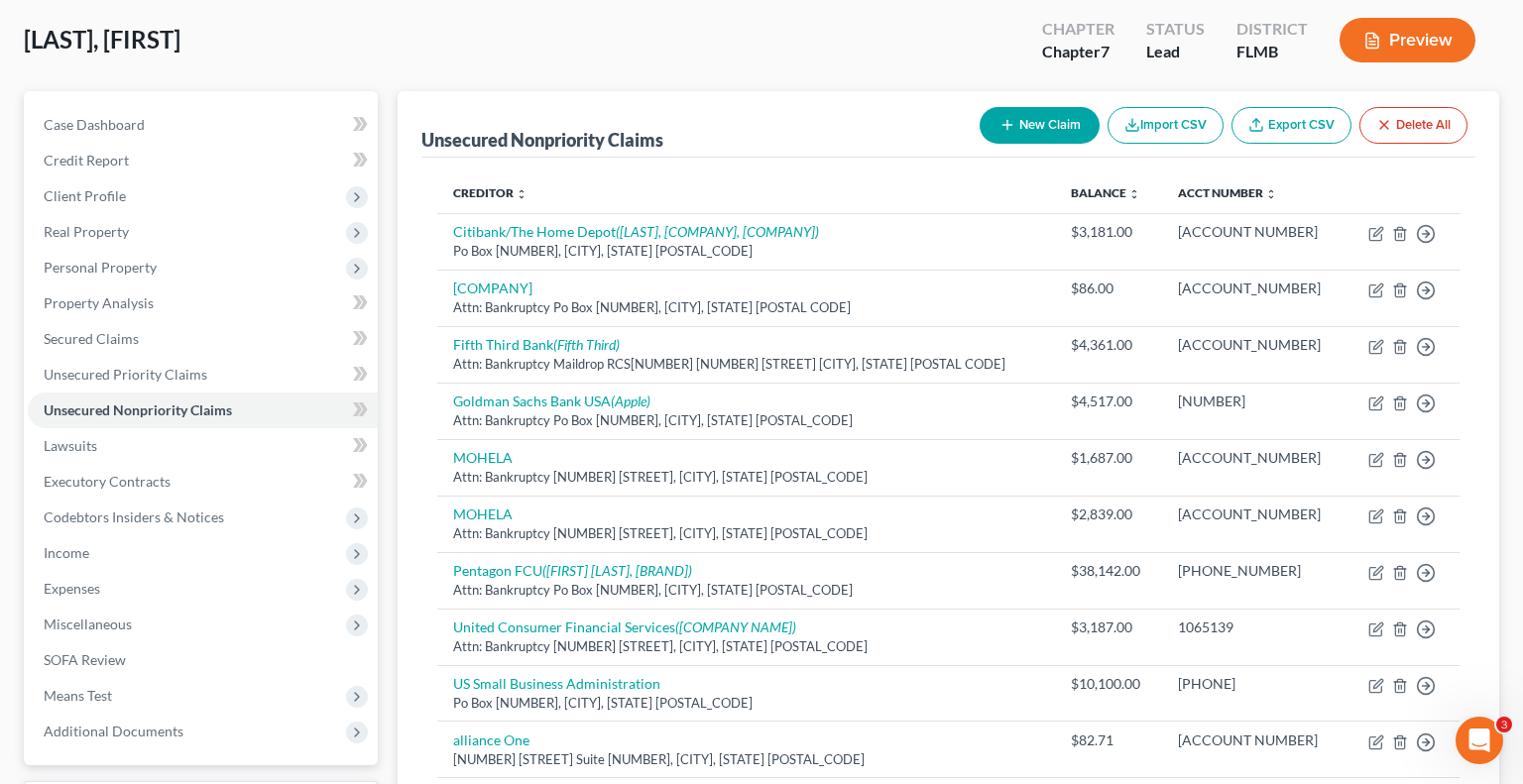 select on "0" 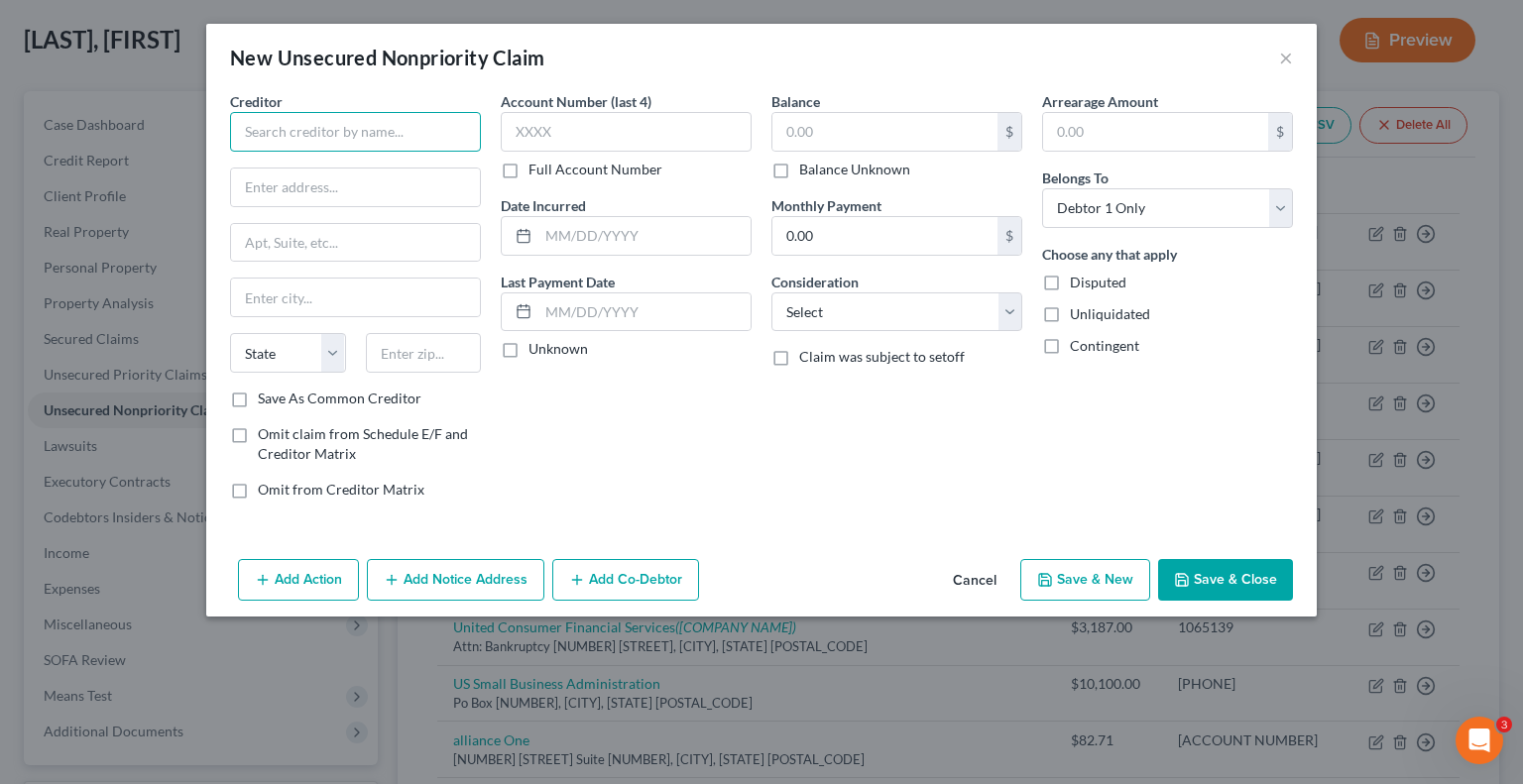 click at bounding box center [355, 132] 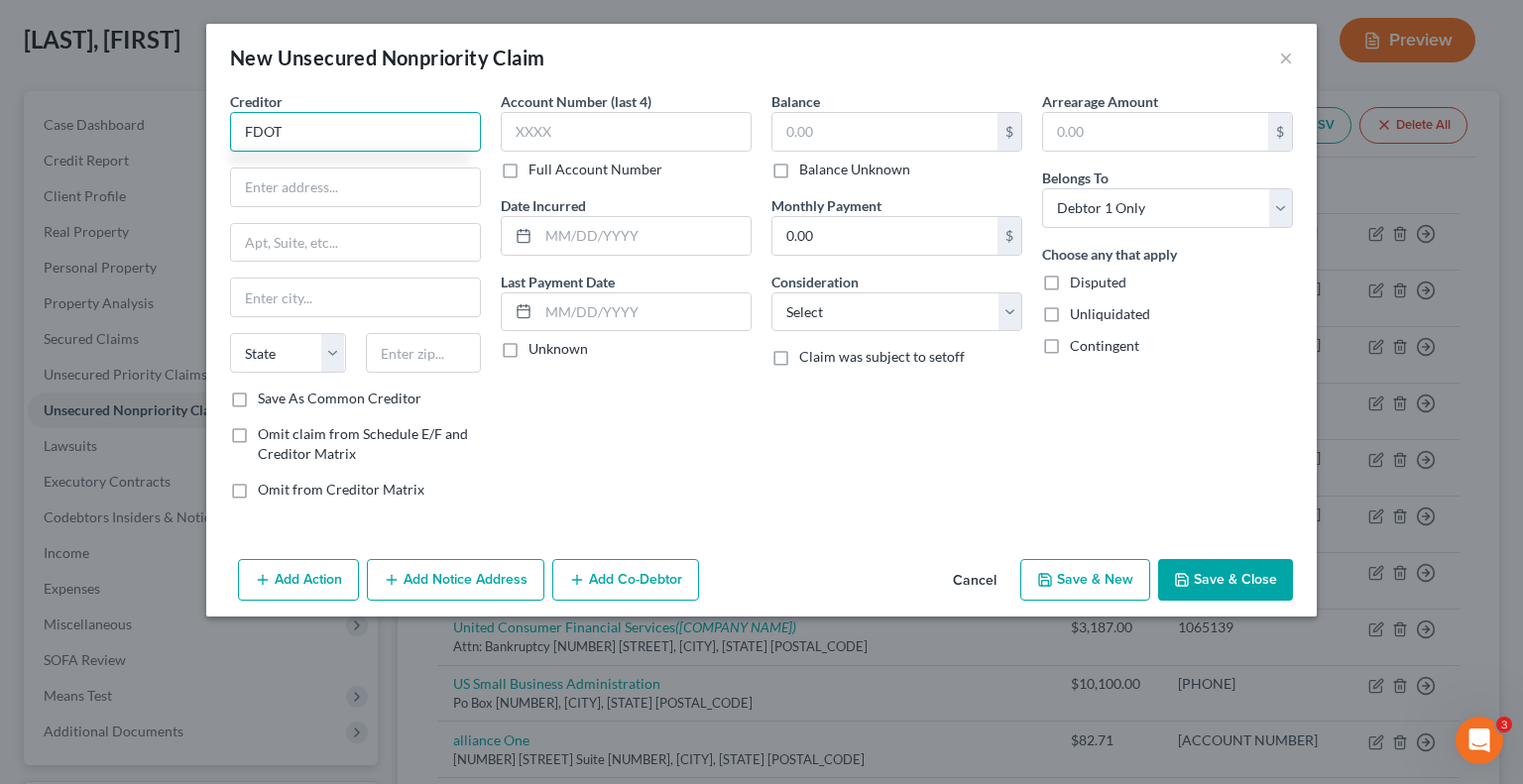 type on "FDOT" 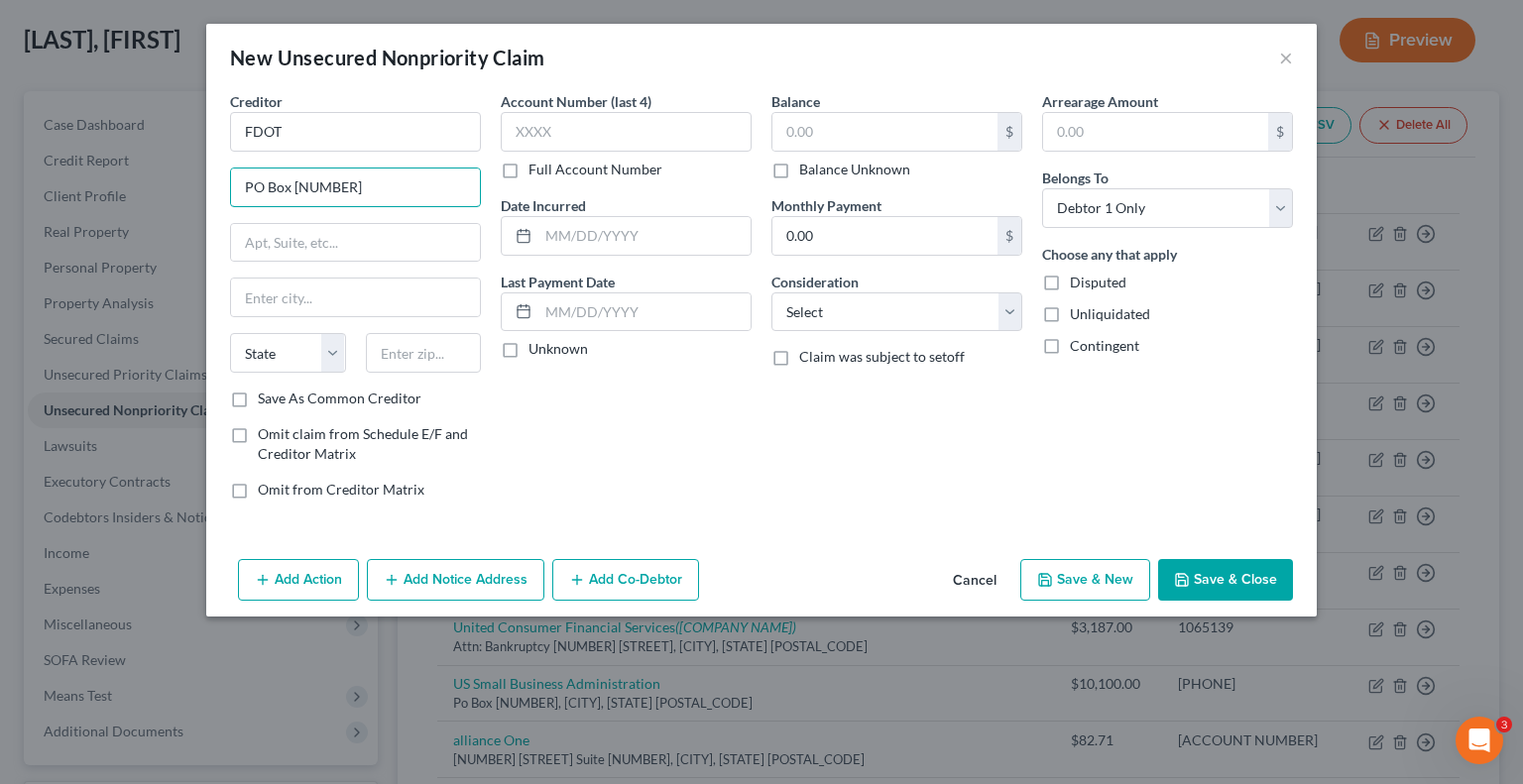 type on "PO Box [NUMBER]" 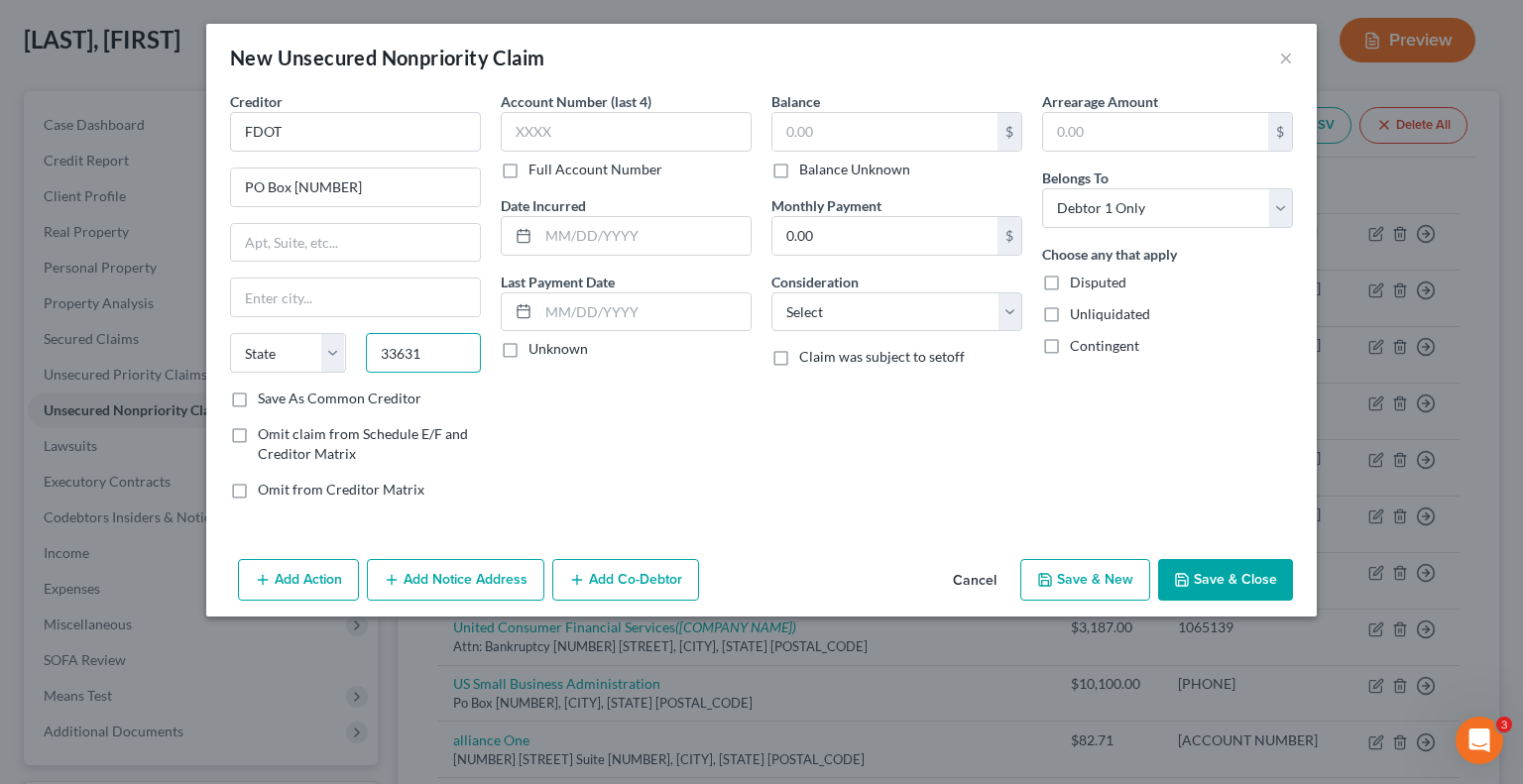type on "33631" 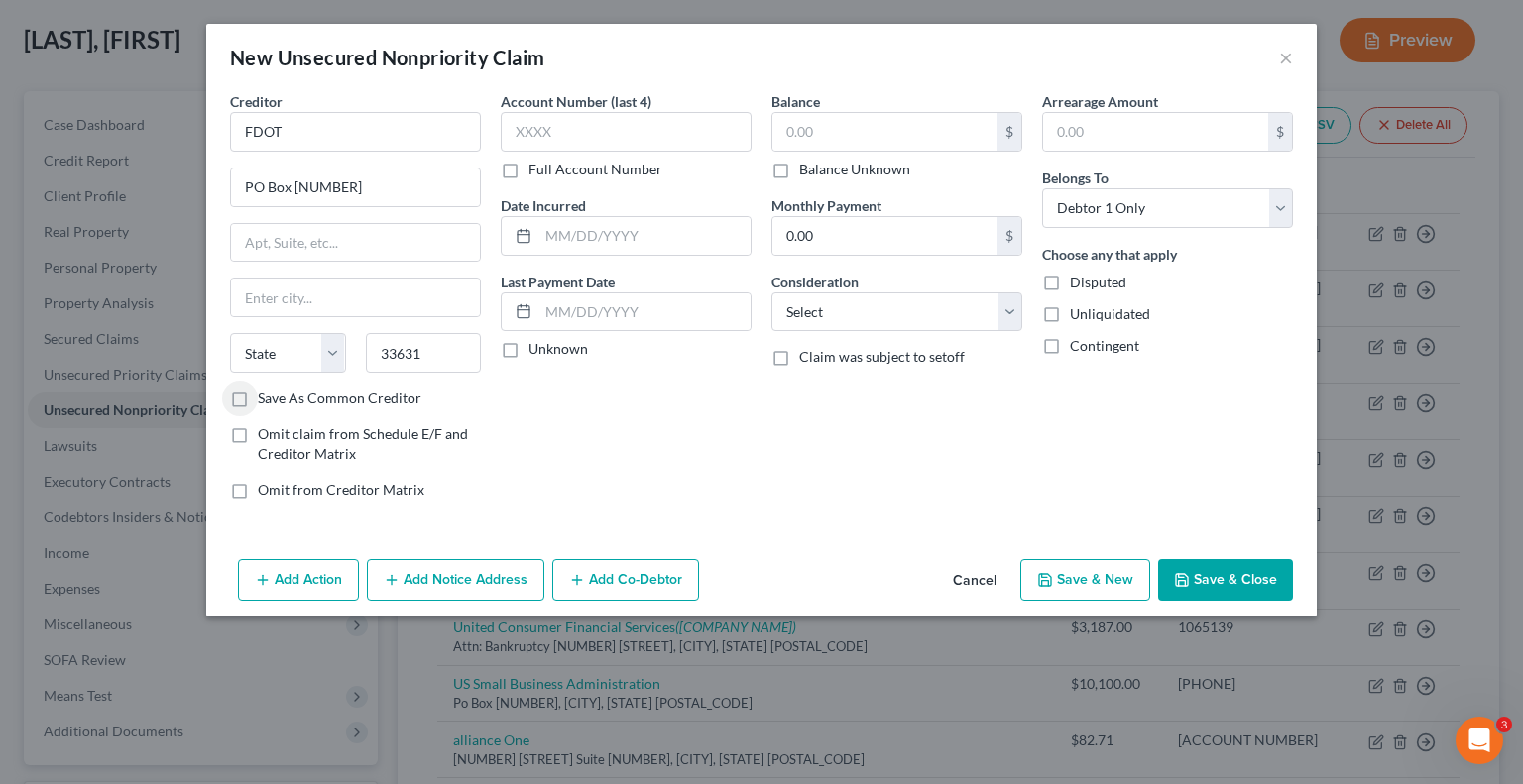 type on "Tampa" 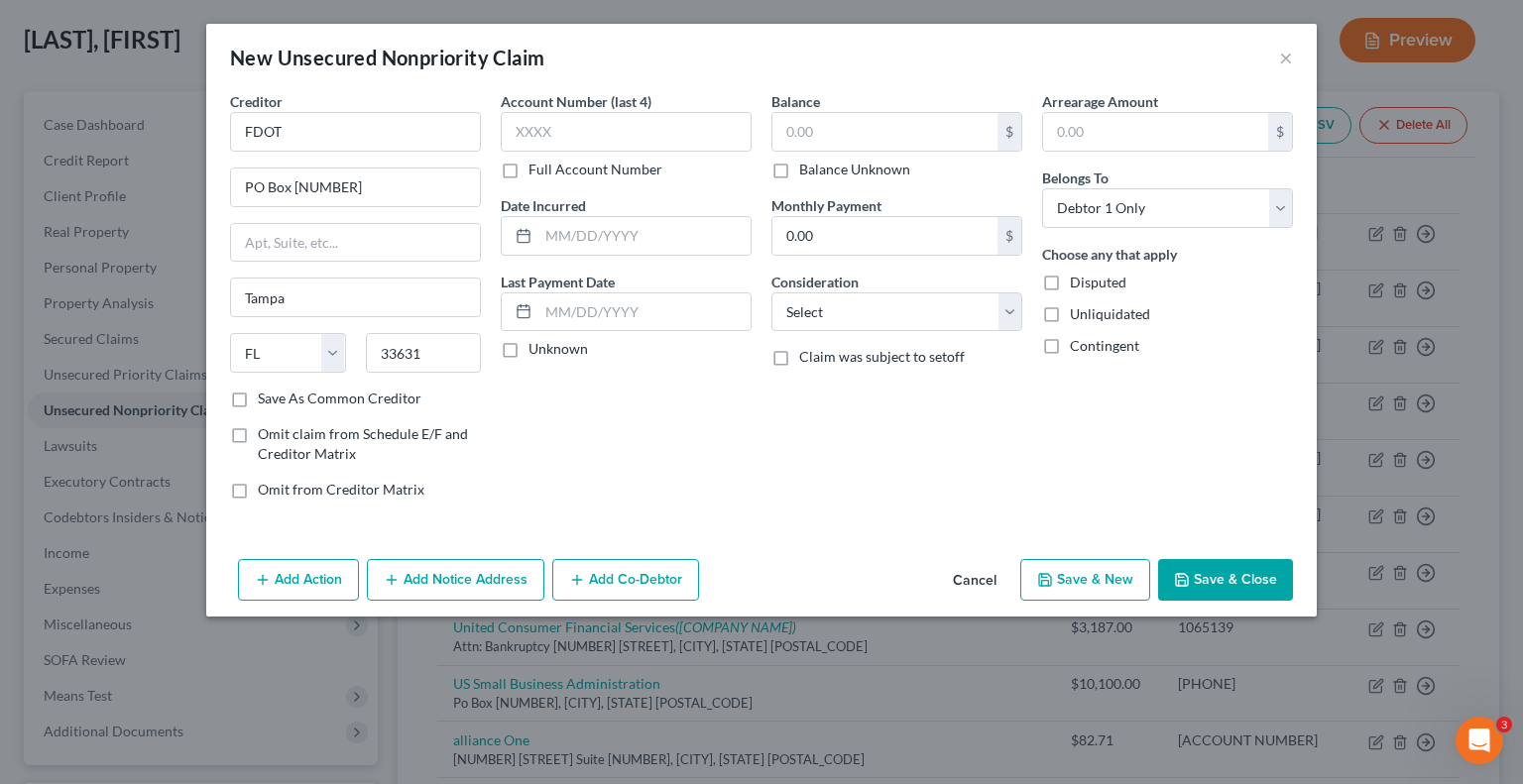 click on "Full Account Number" at bounding box center (595, 169) 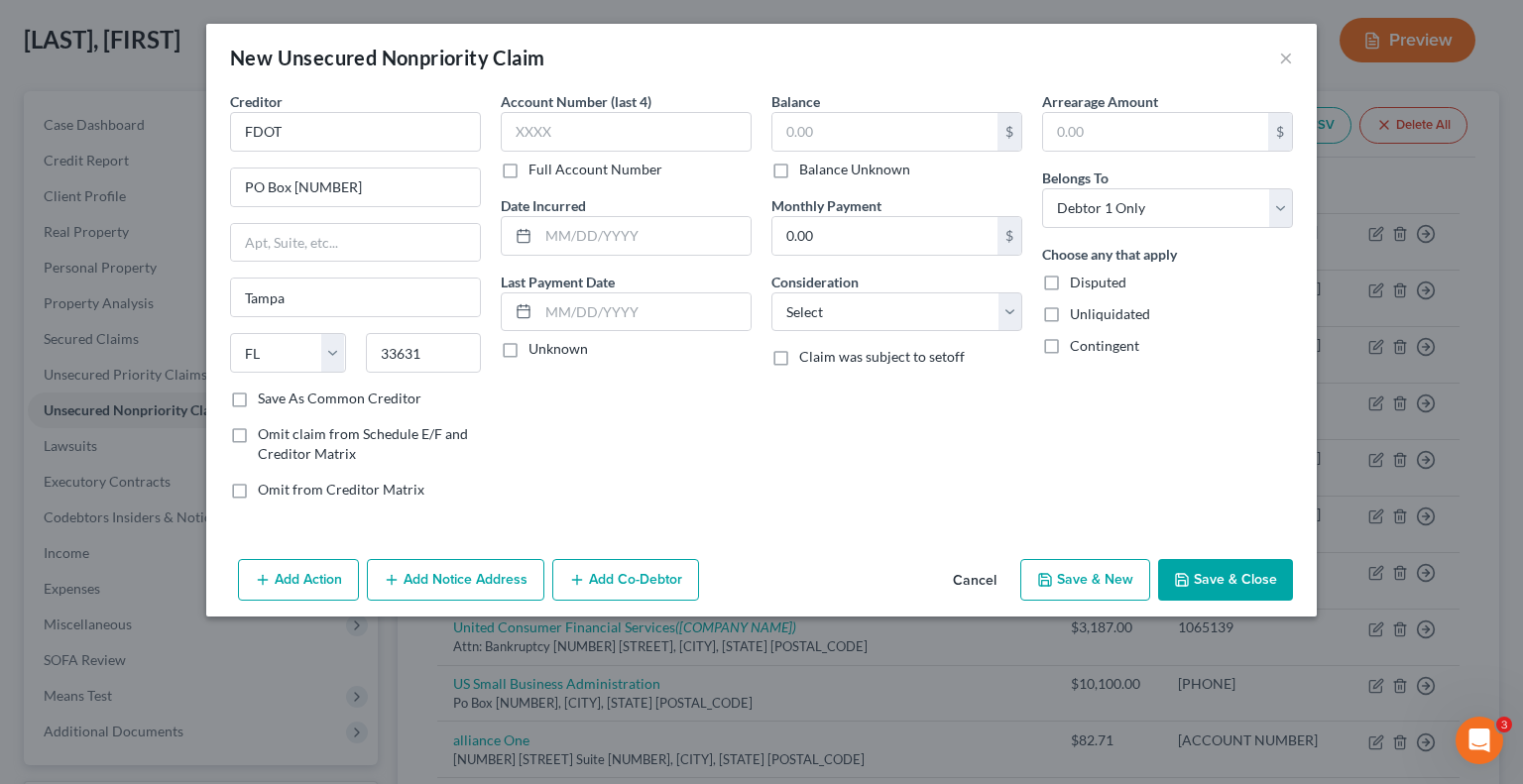 click on "Full Account Number" at bounding box center (542, 166) 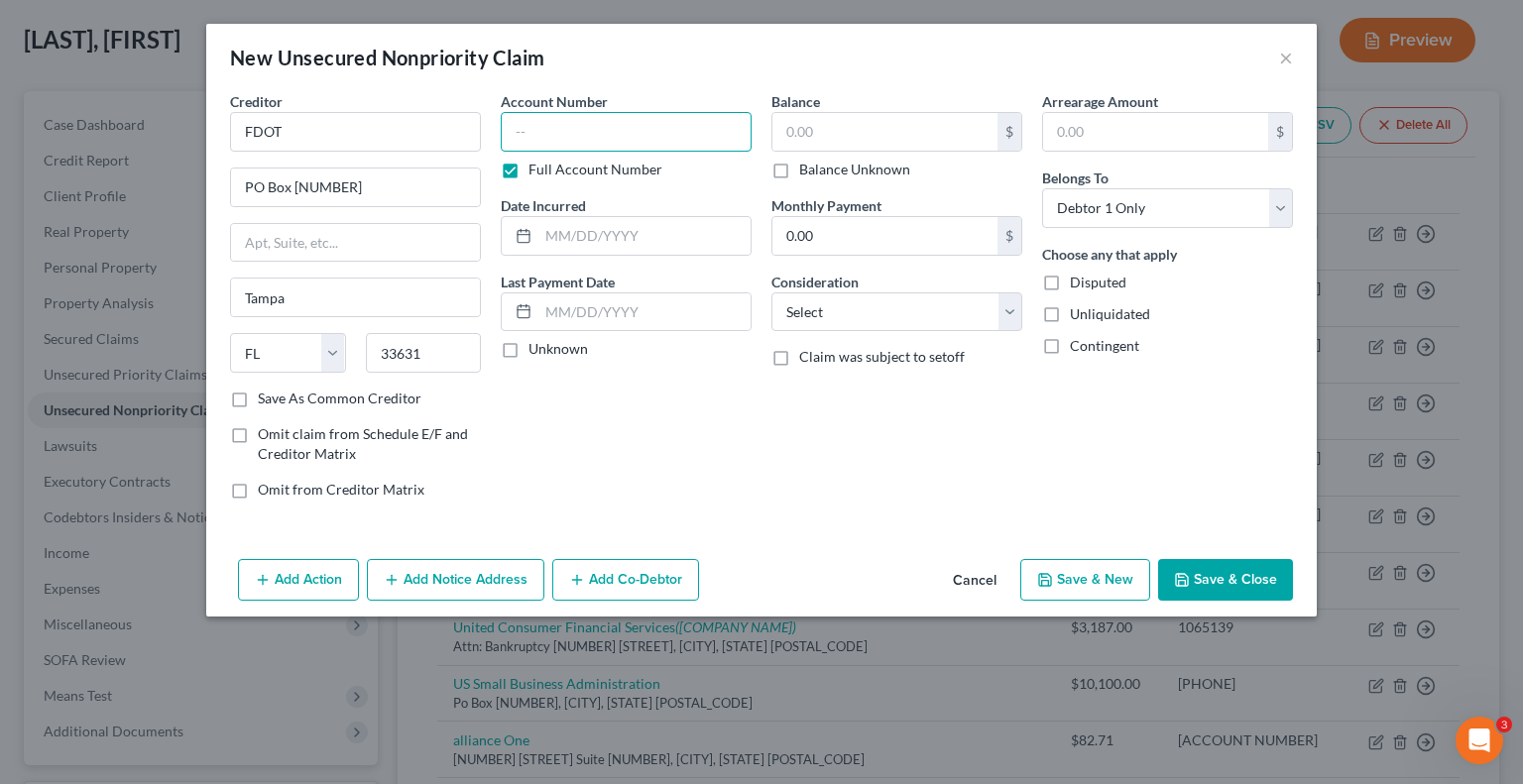 click at bounding box center (626, 132) 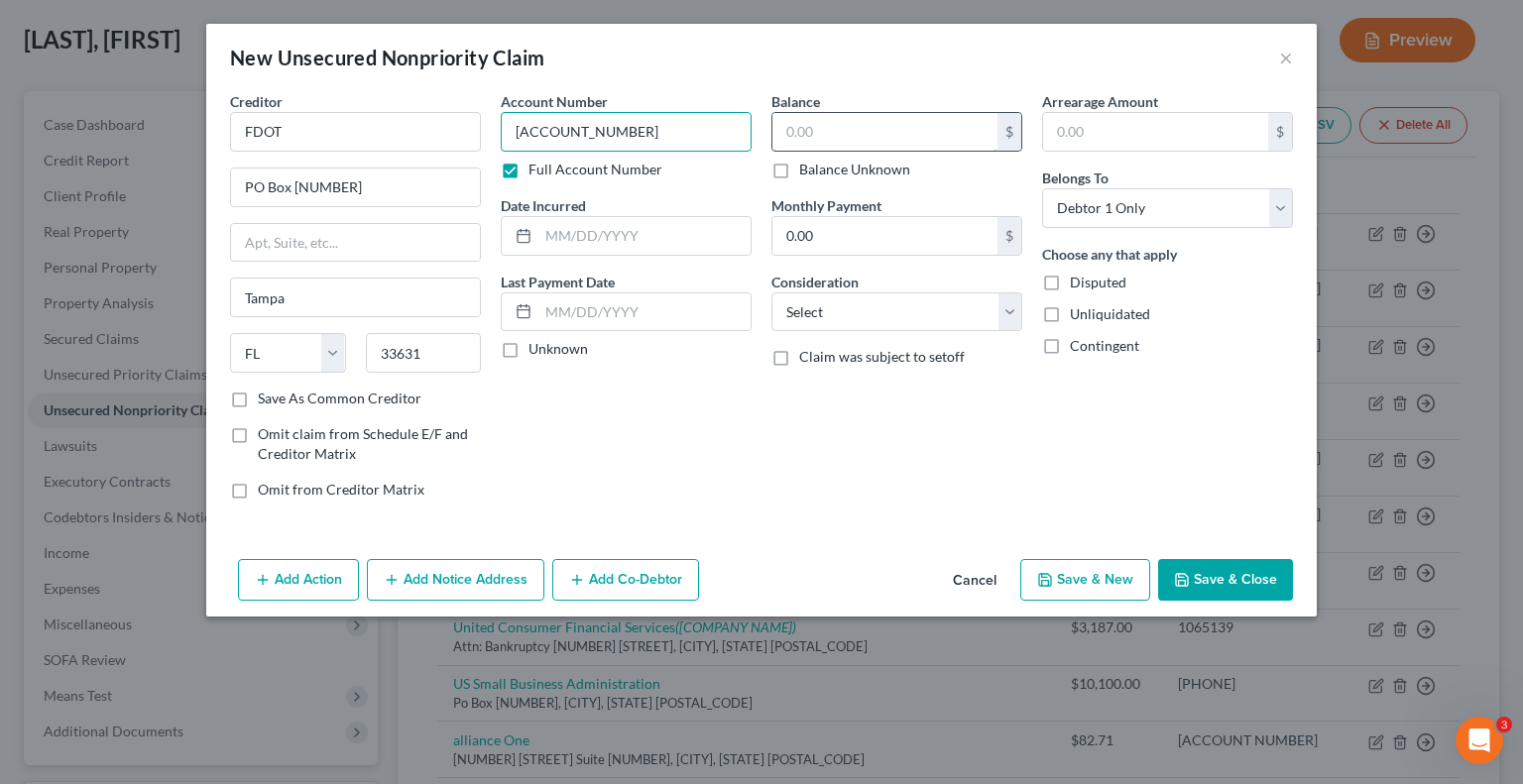 type on "[ACCOUNT_NUMBER]" 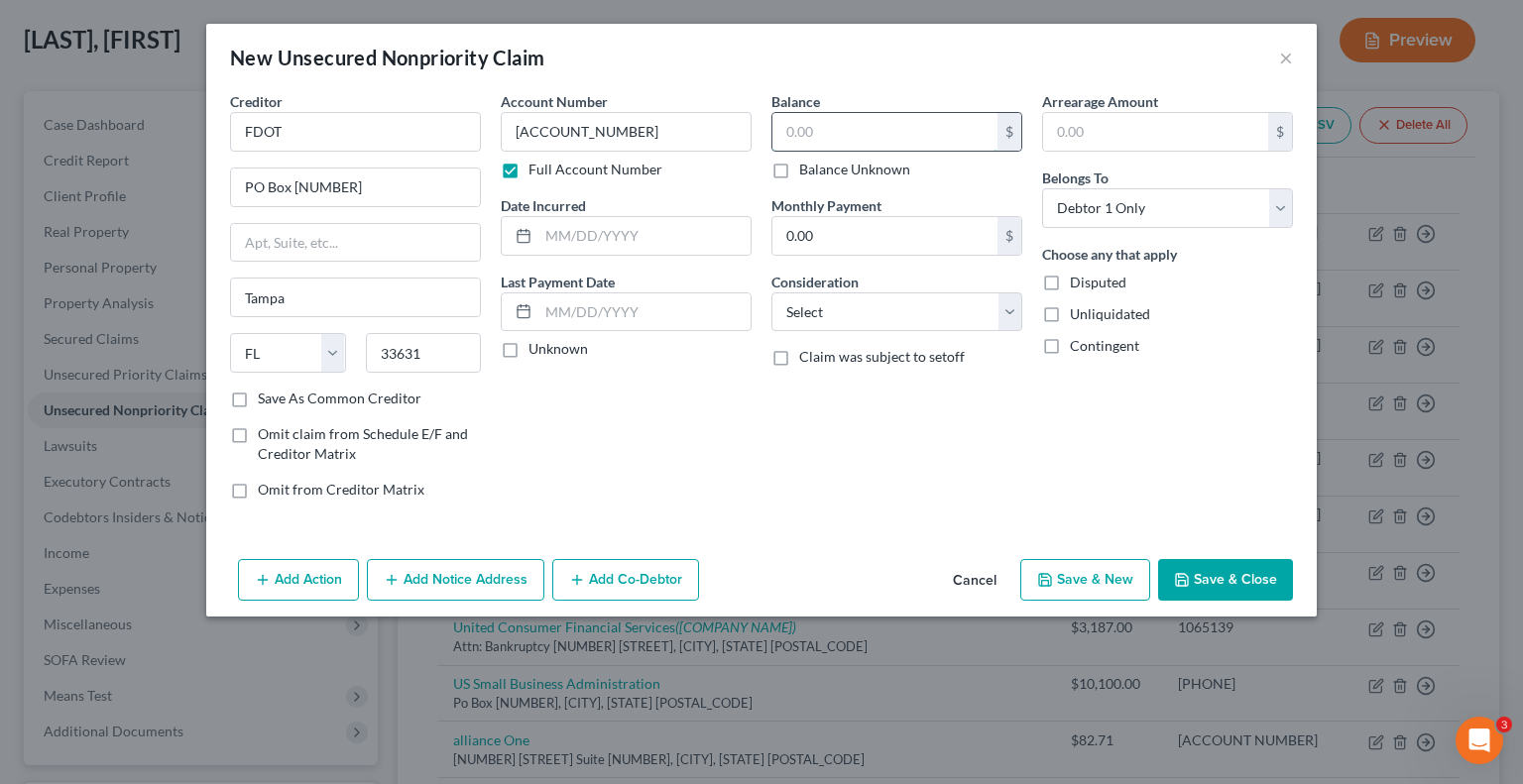 click at bounding box center [884, 132] 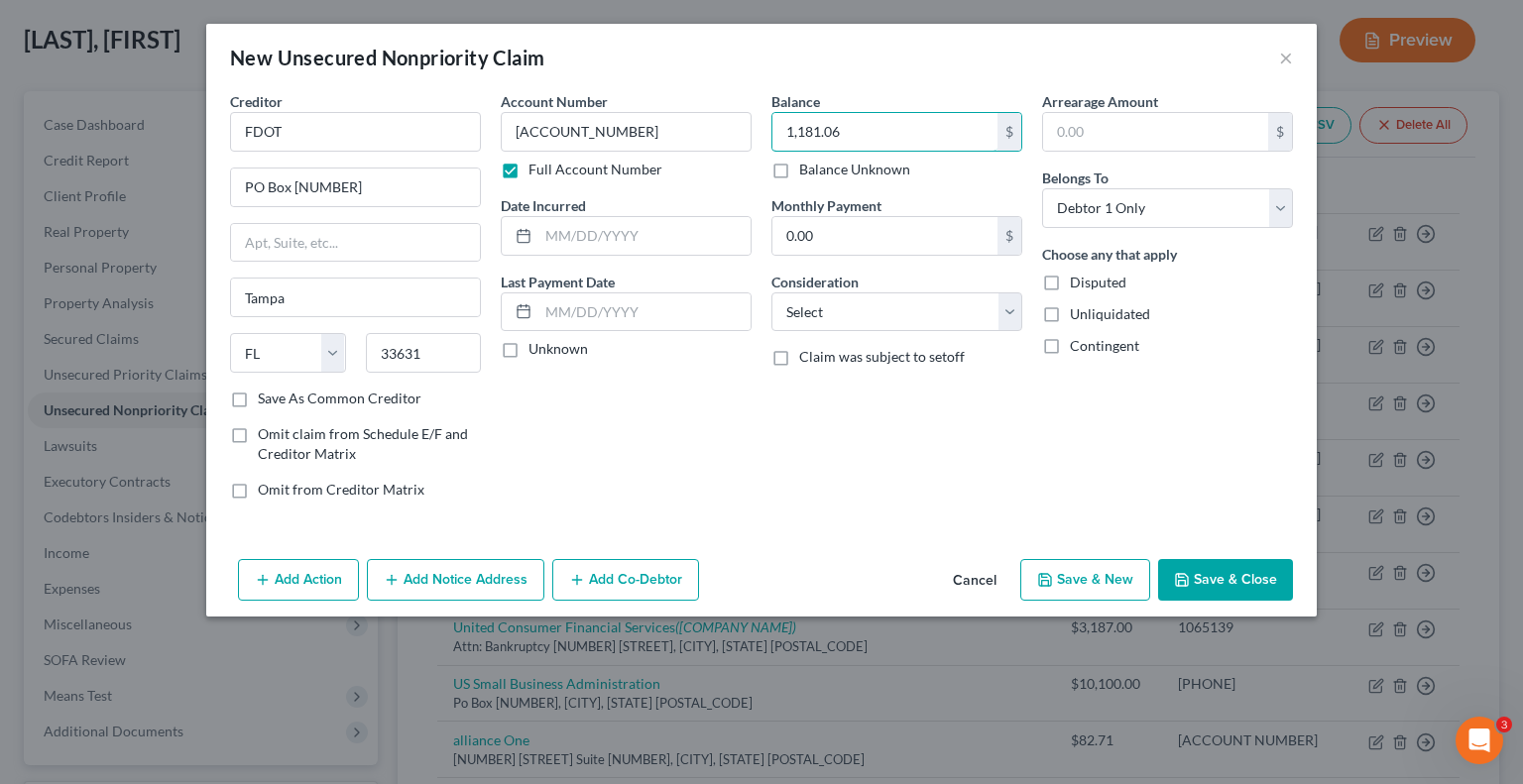 type on "1,181.06" 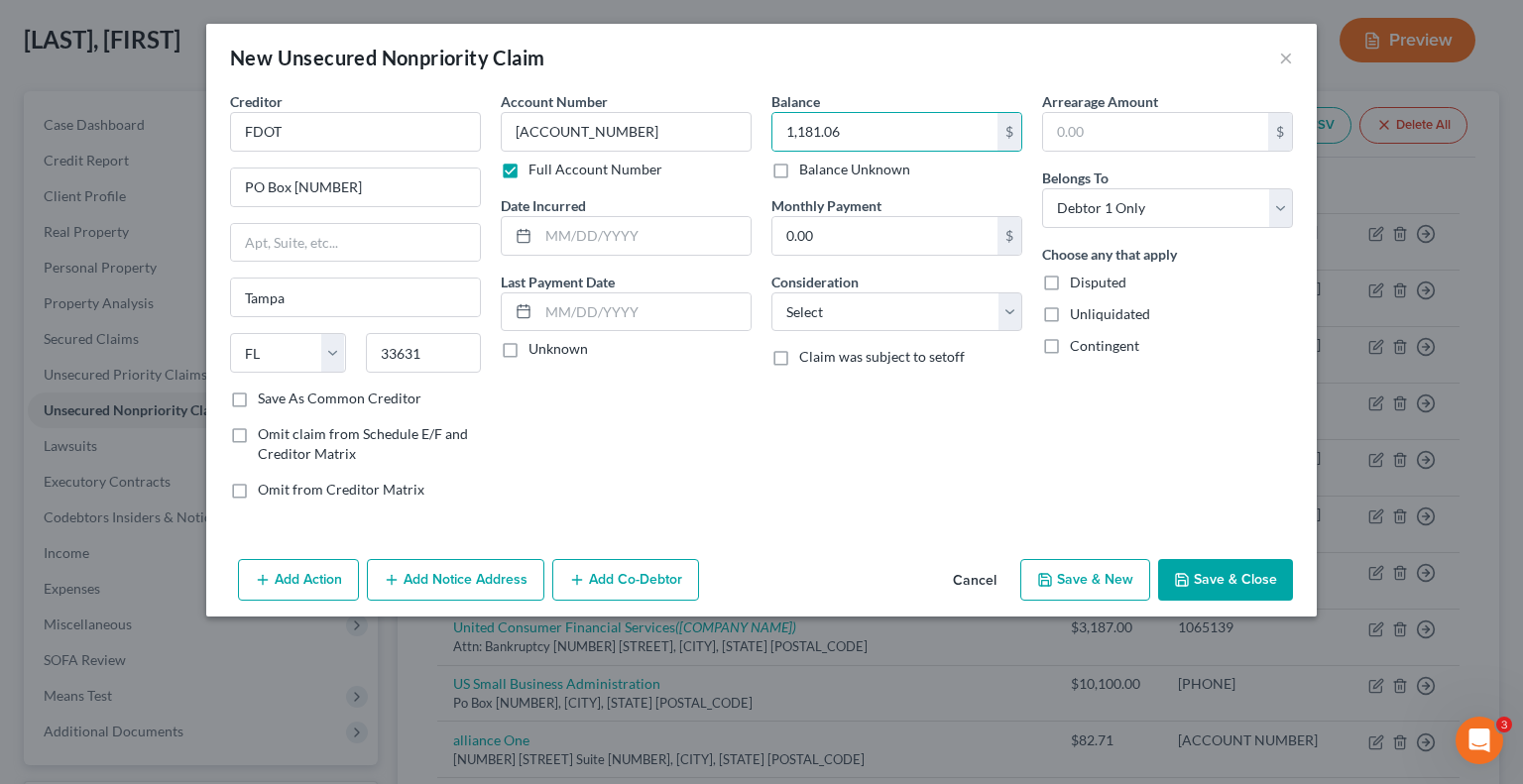 click on "Save & Close" at bounding box center (1226, 580) 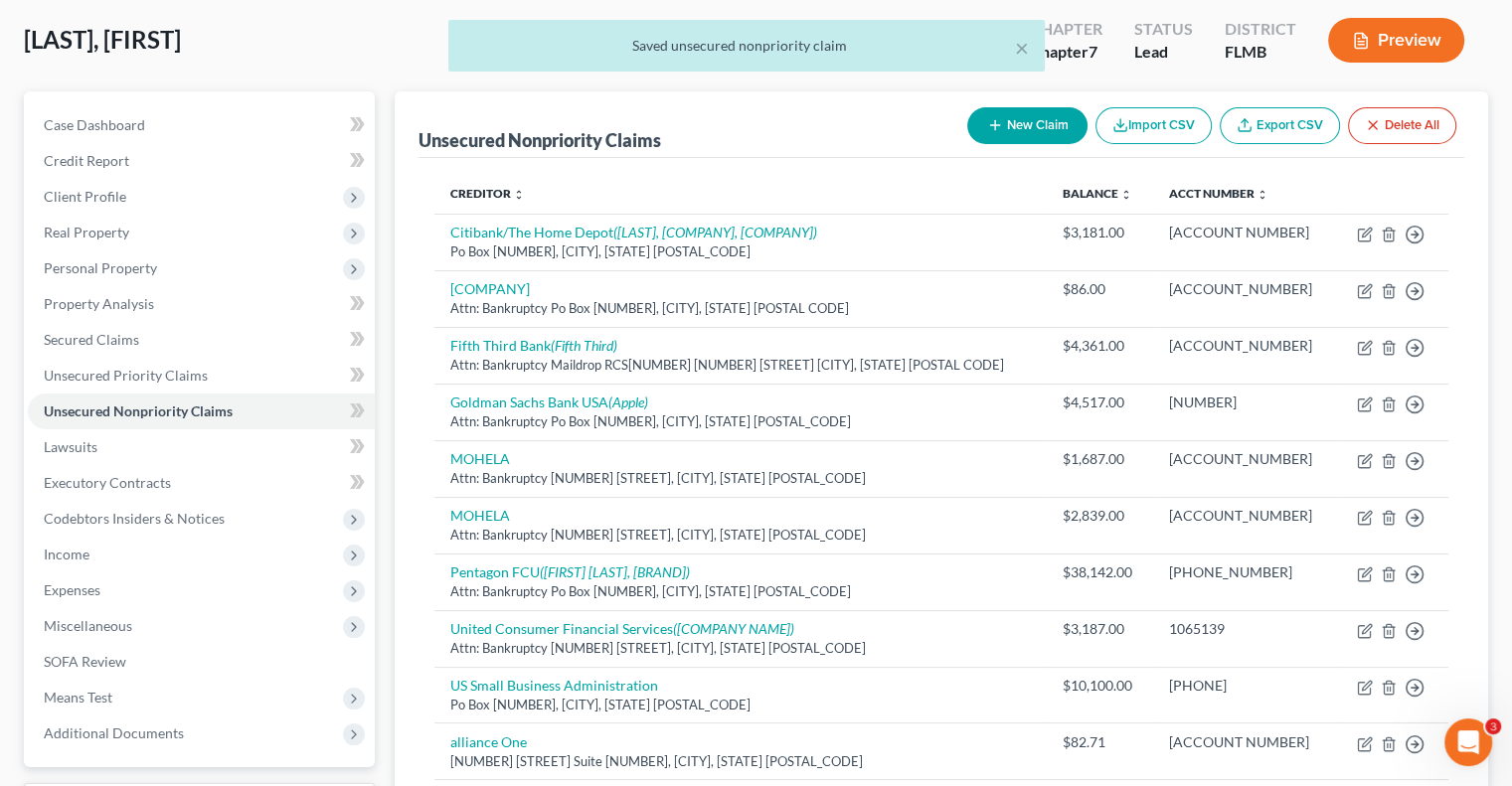 click 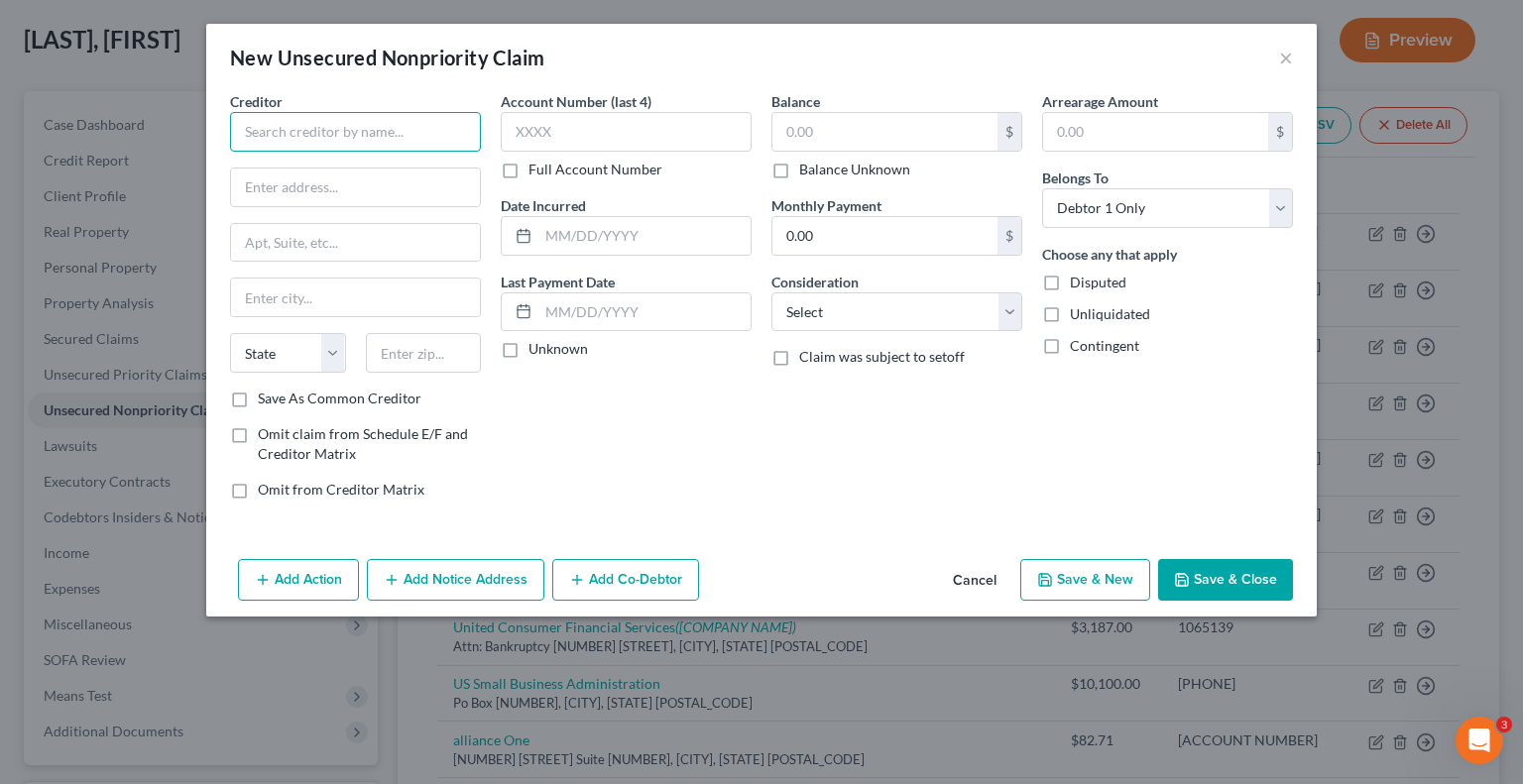 click at bounding box center [355, 132] 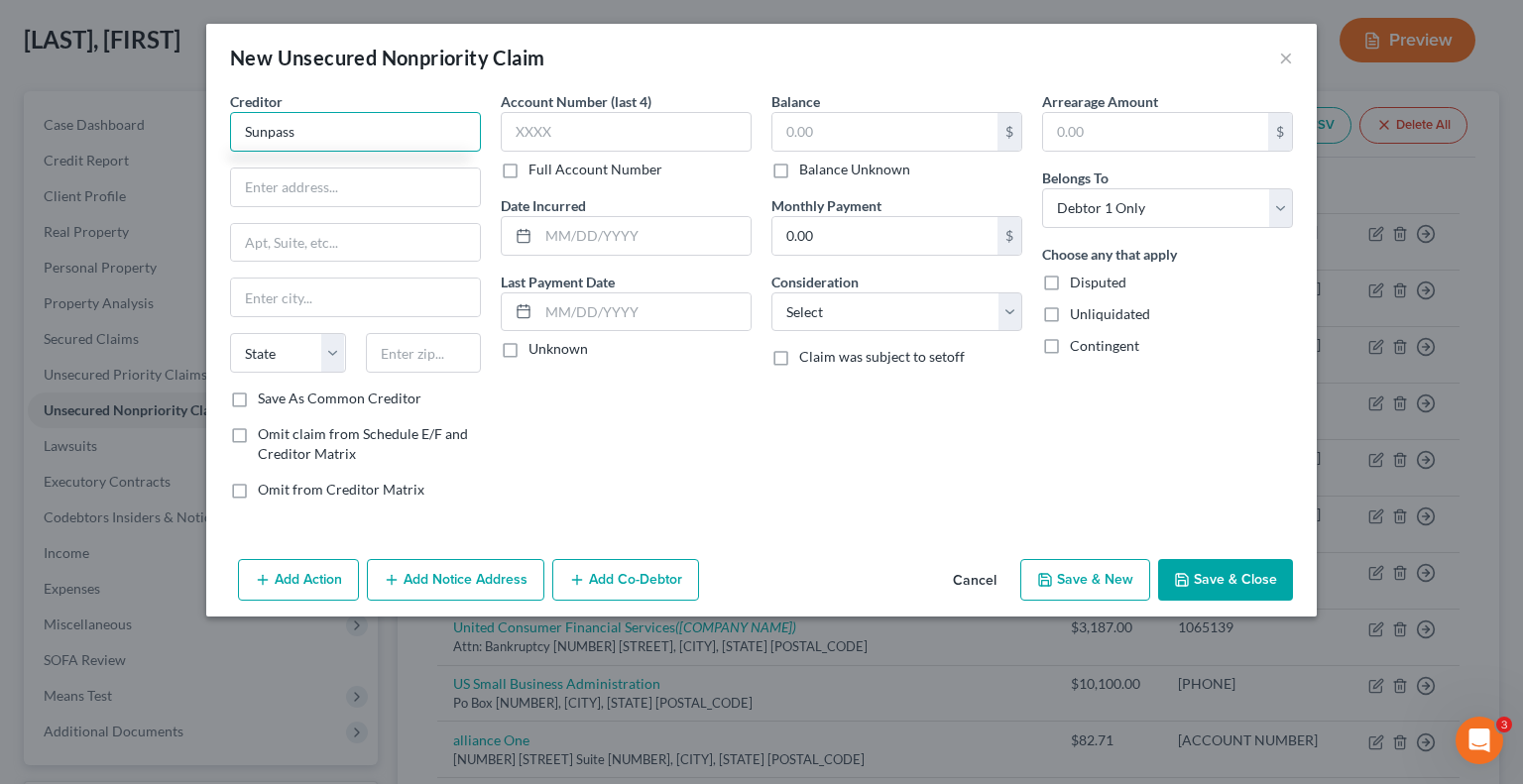 type on "Sunpass" 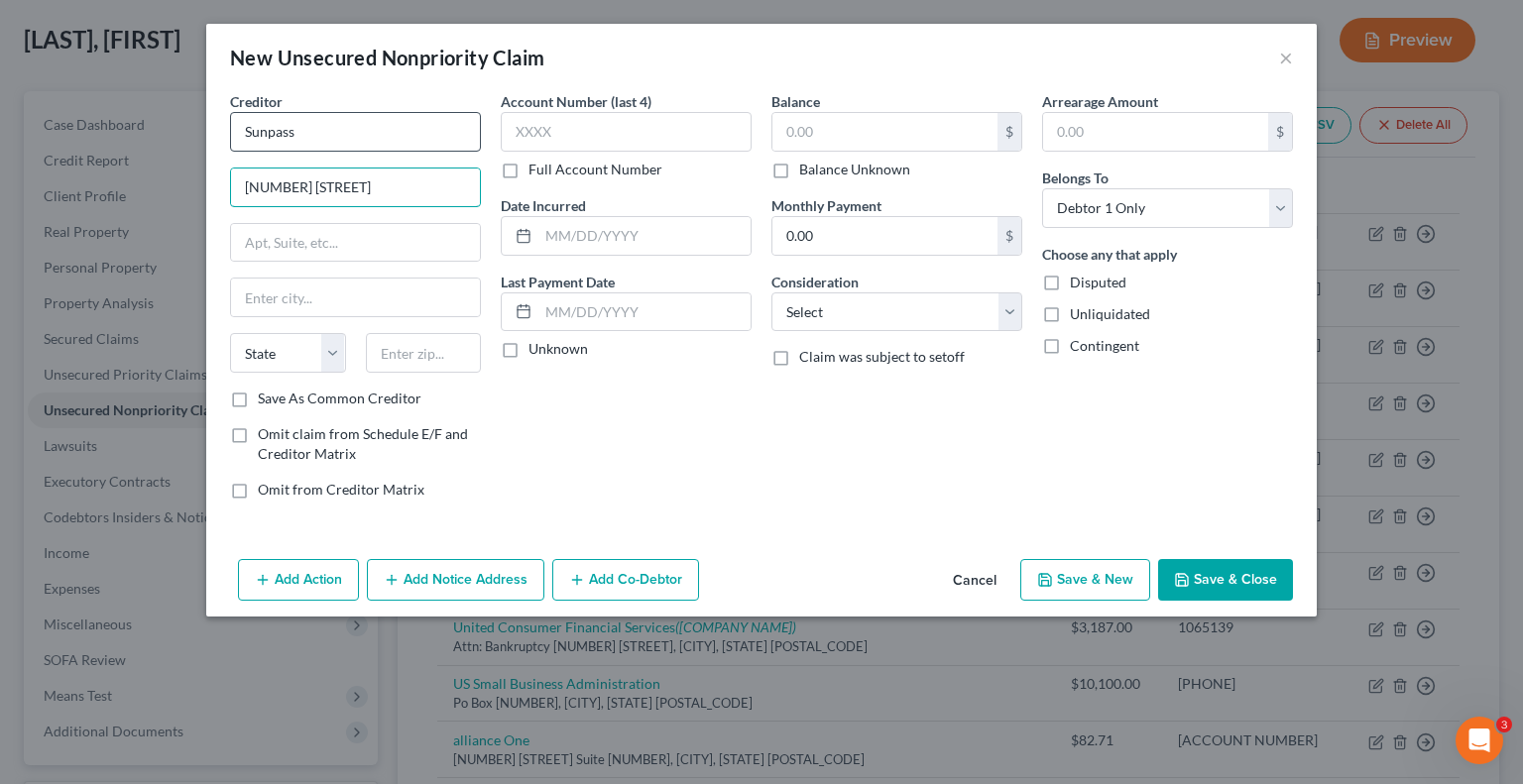 type on "[NUMBER] [STREET]" 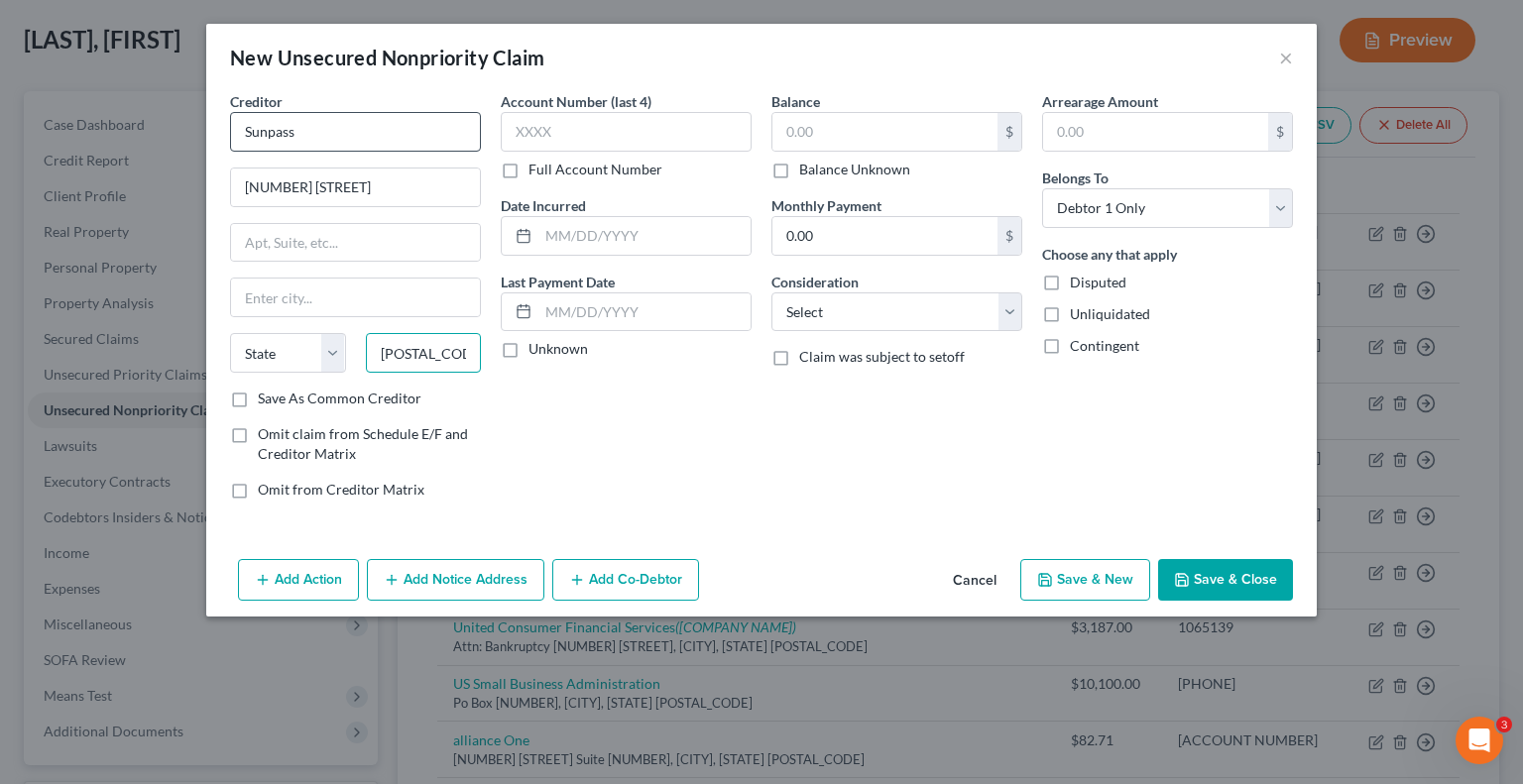 type on "[POSTAL_CODE]" 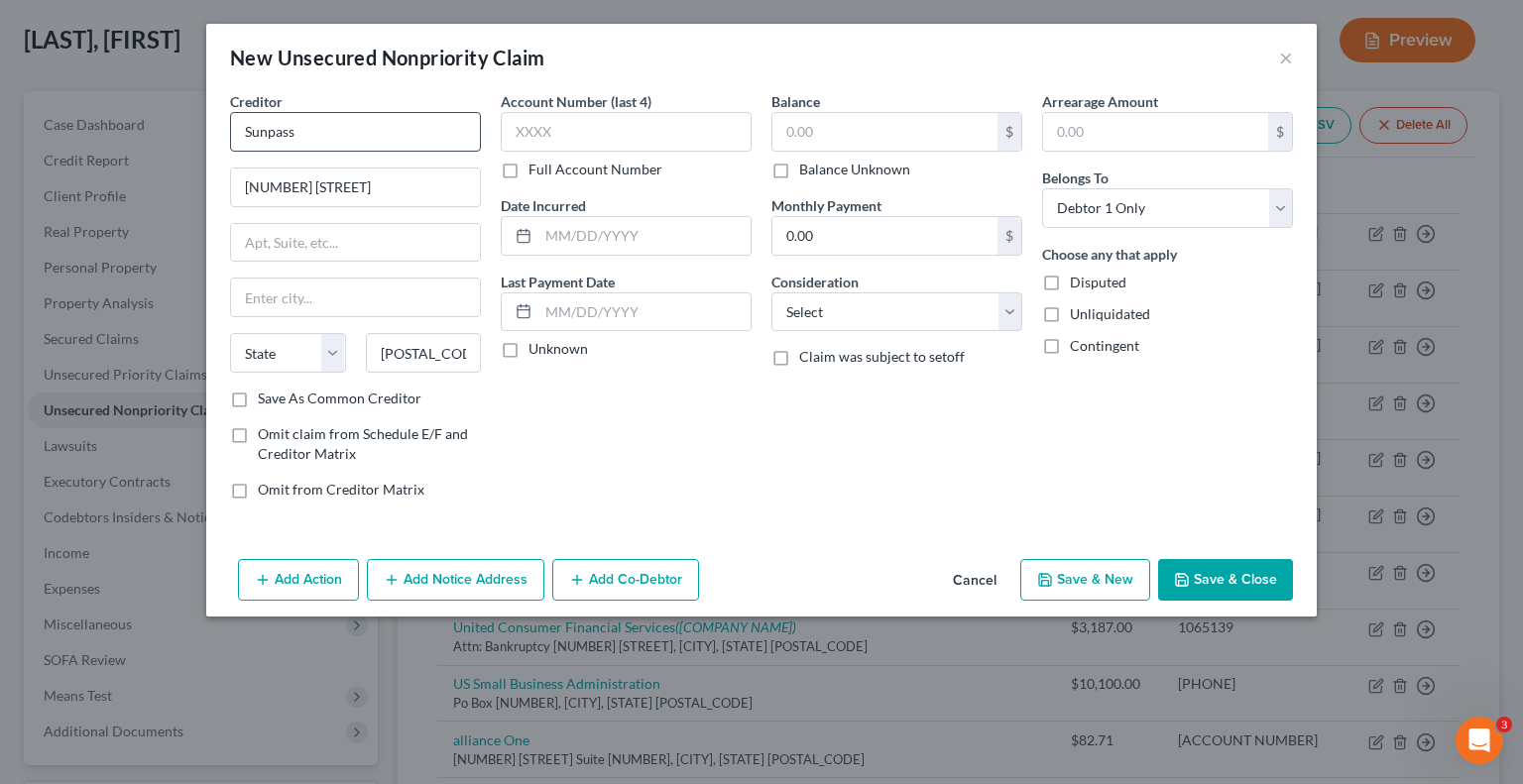 type on "Miami" 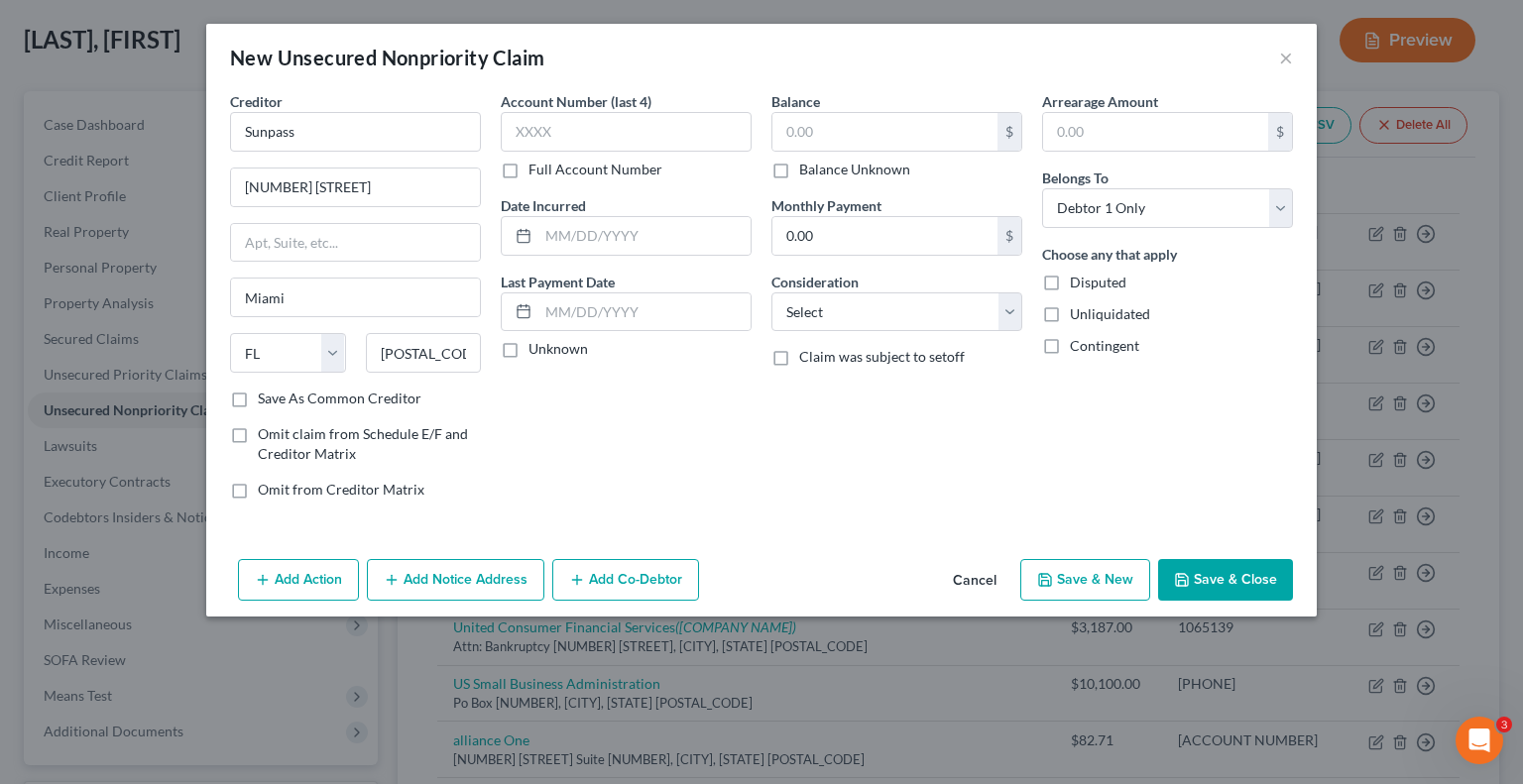 click on "Full Account Number" at bounding box center (595, 169) 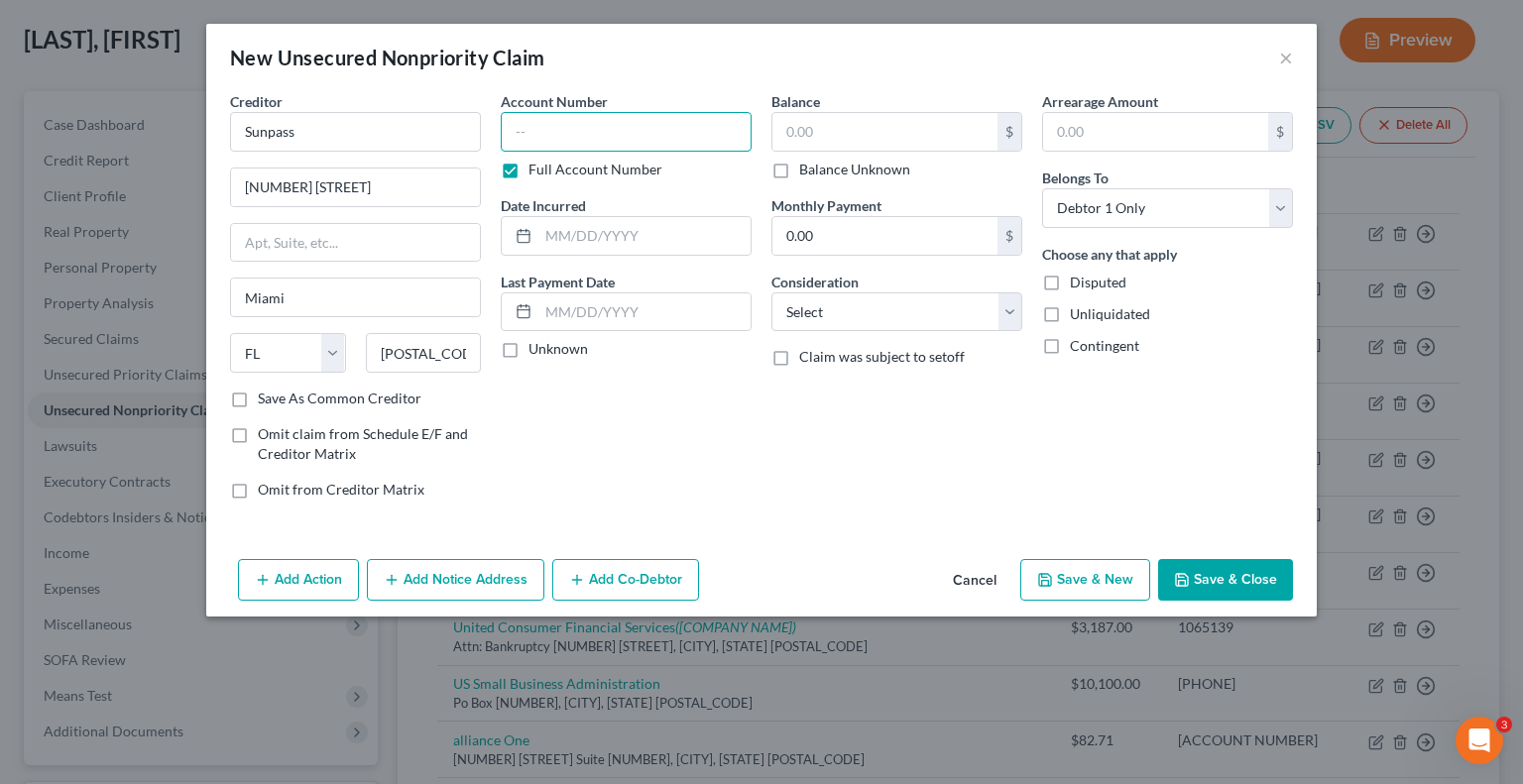 click at bounding box center (626, 132) 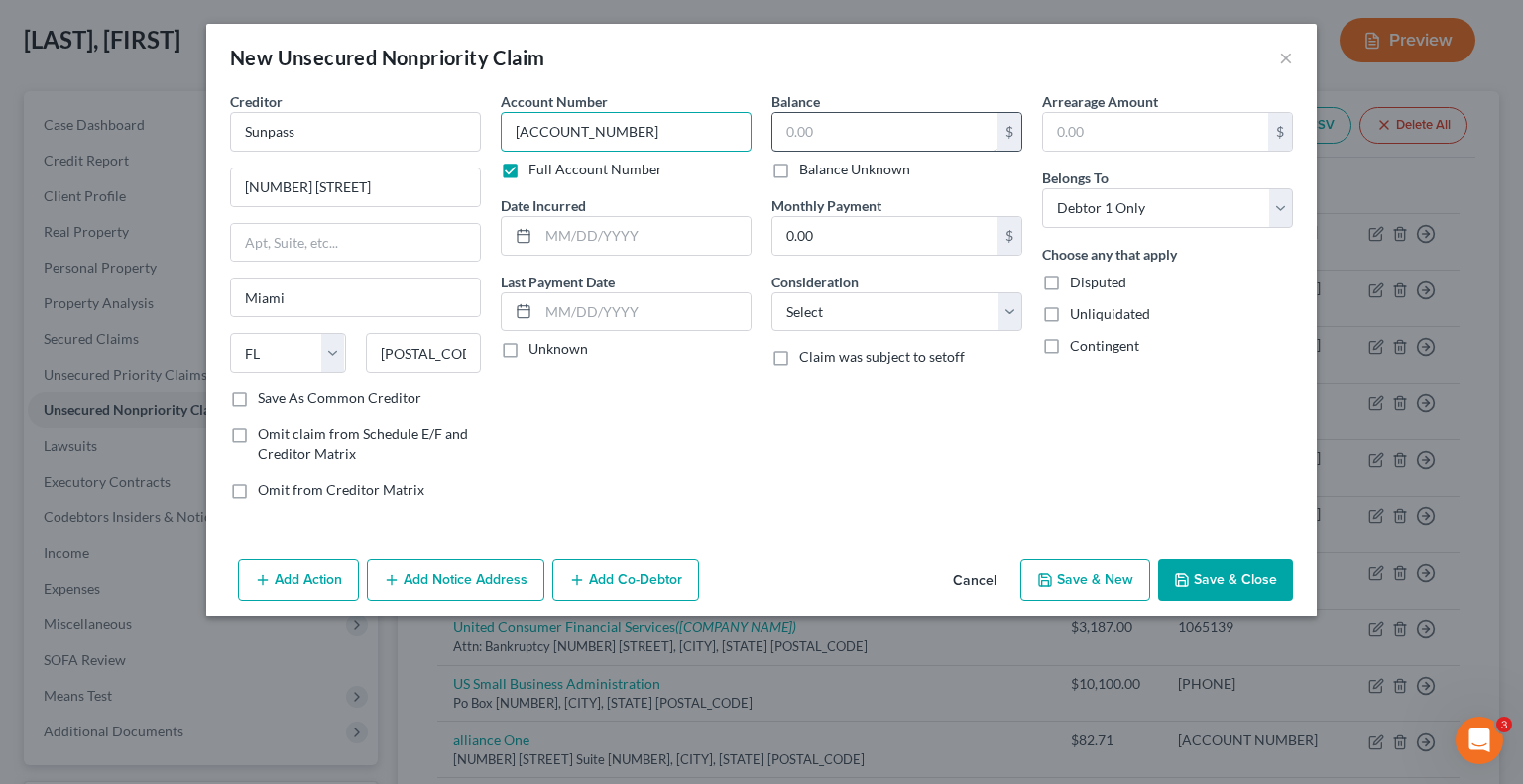 type on "[ACCOUNT_NUMBER]" 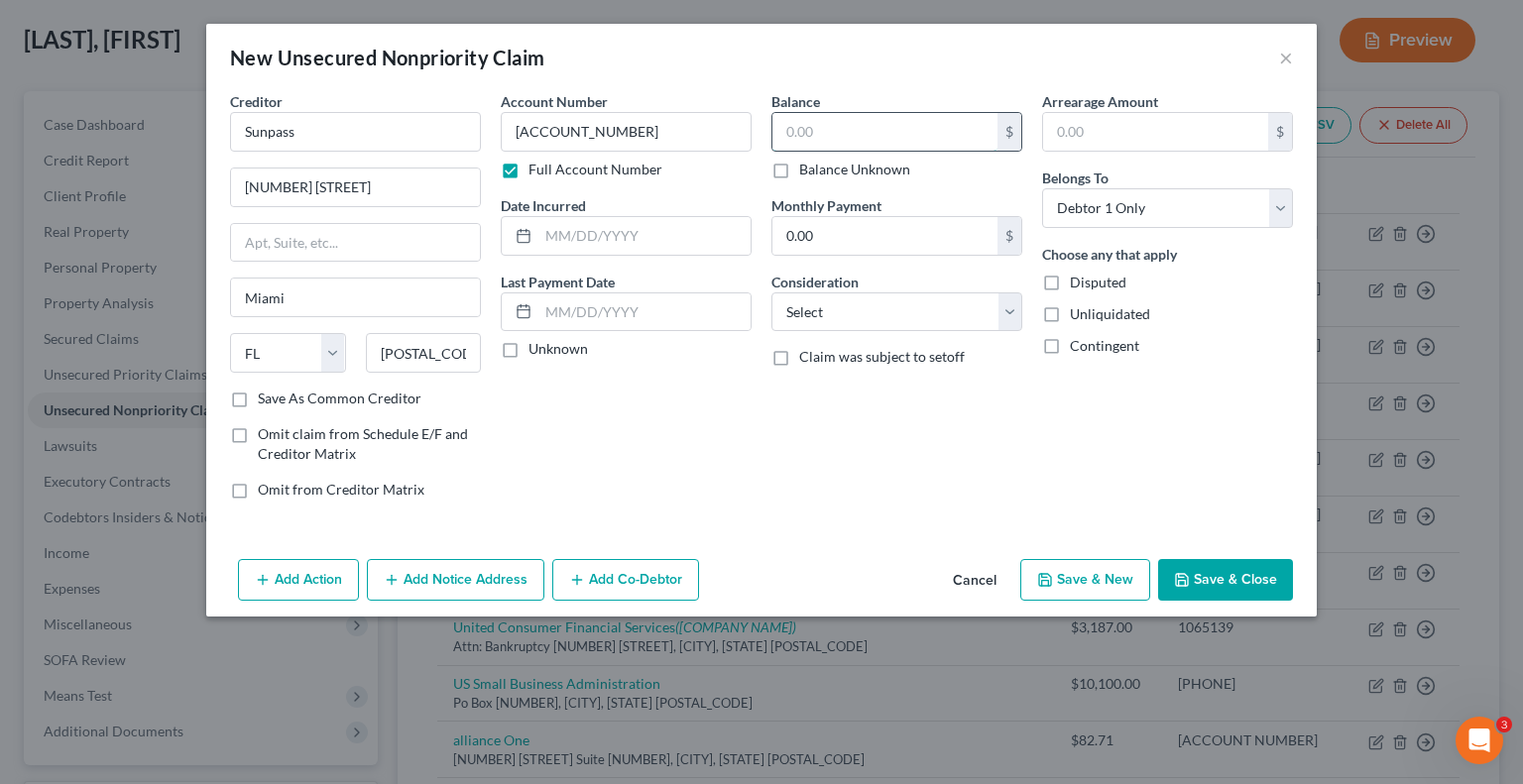 click at bounding box center (884, 132) 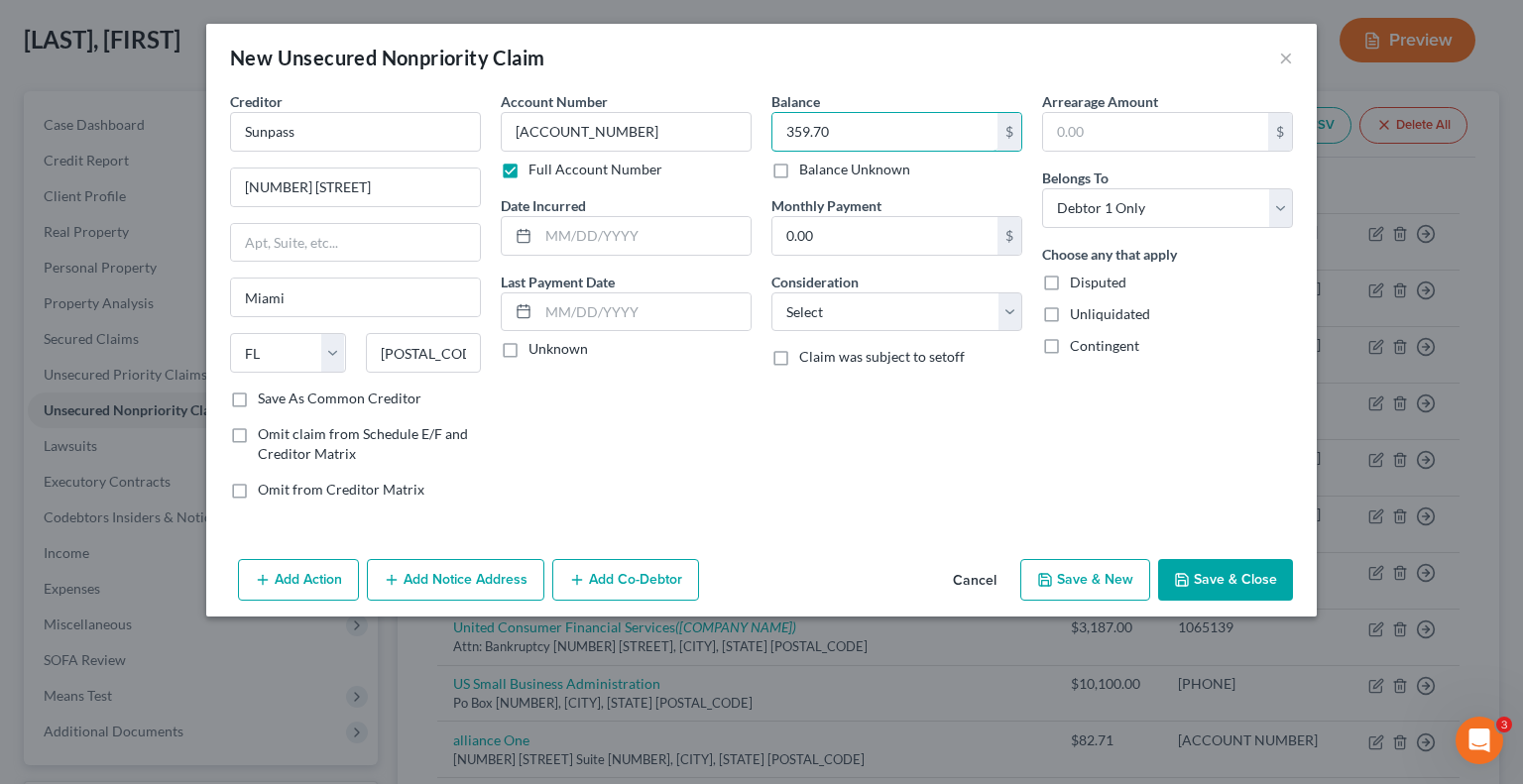 type on "359.70" 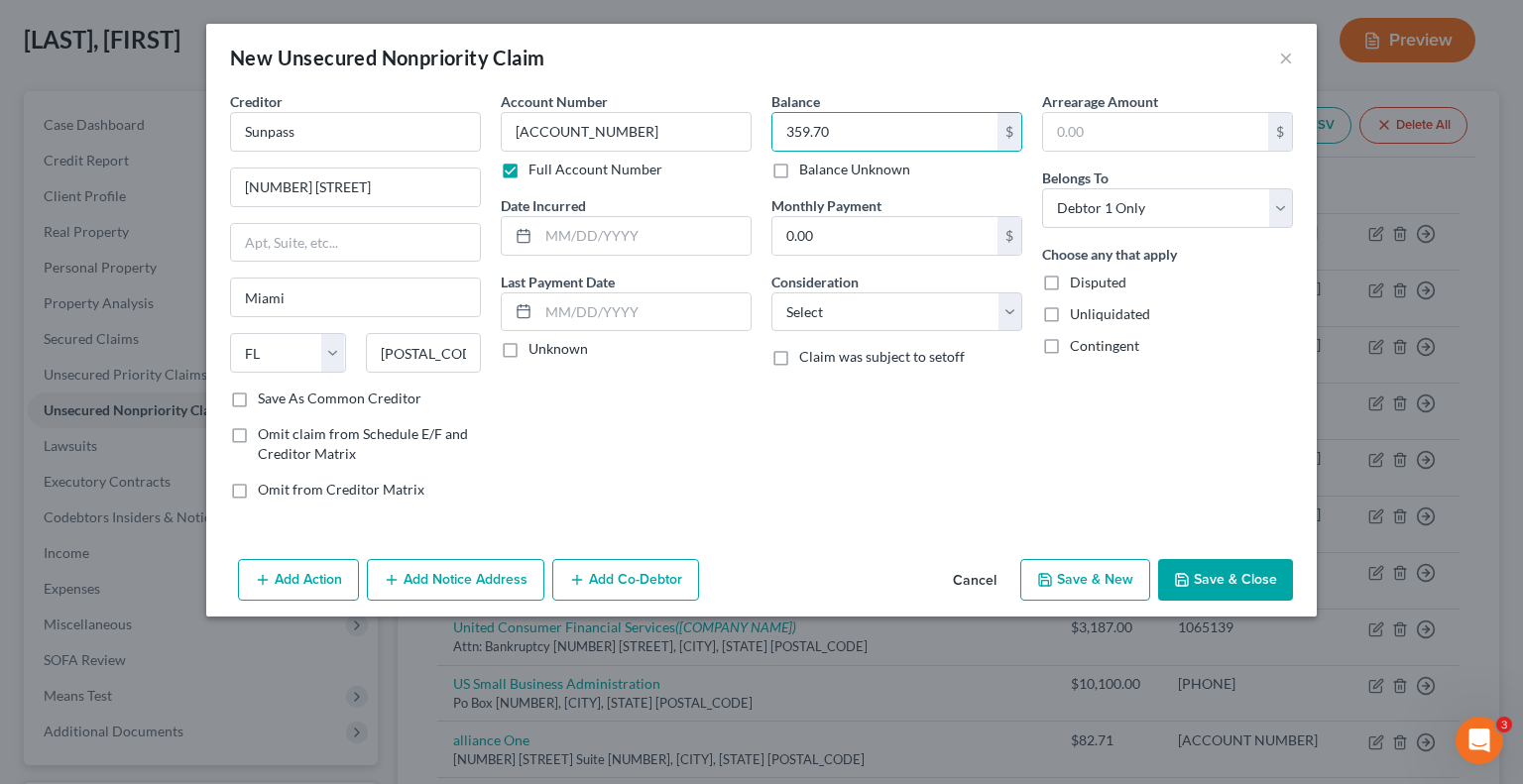 click on "Save & Close" at bounding box center [1226, 580] 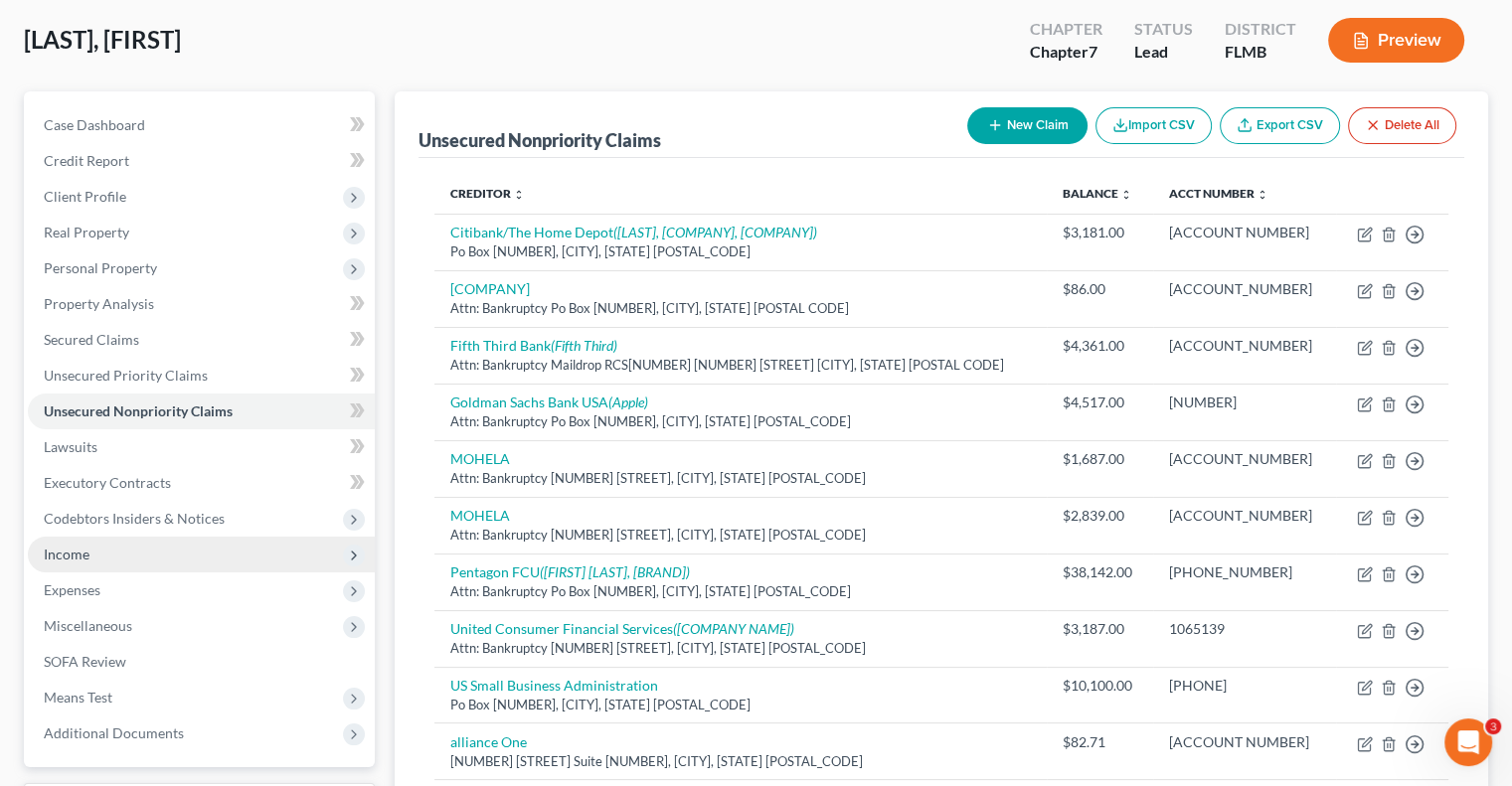 click on "Income" at bounding box center (201, 554) 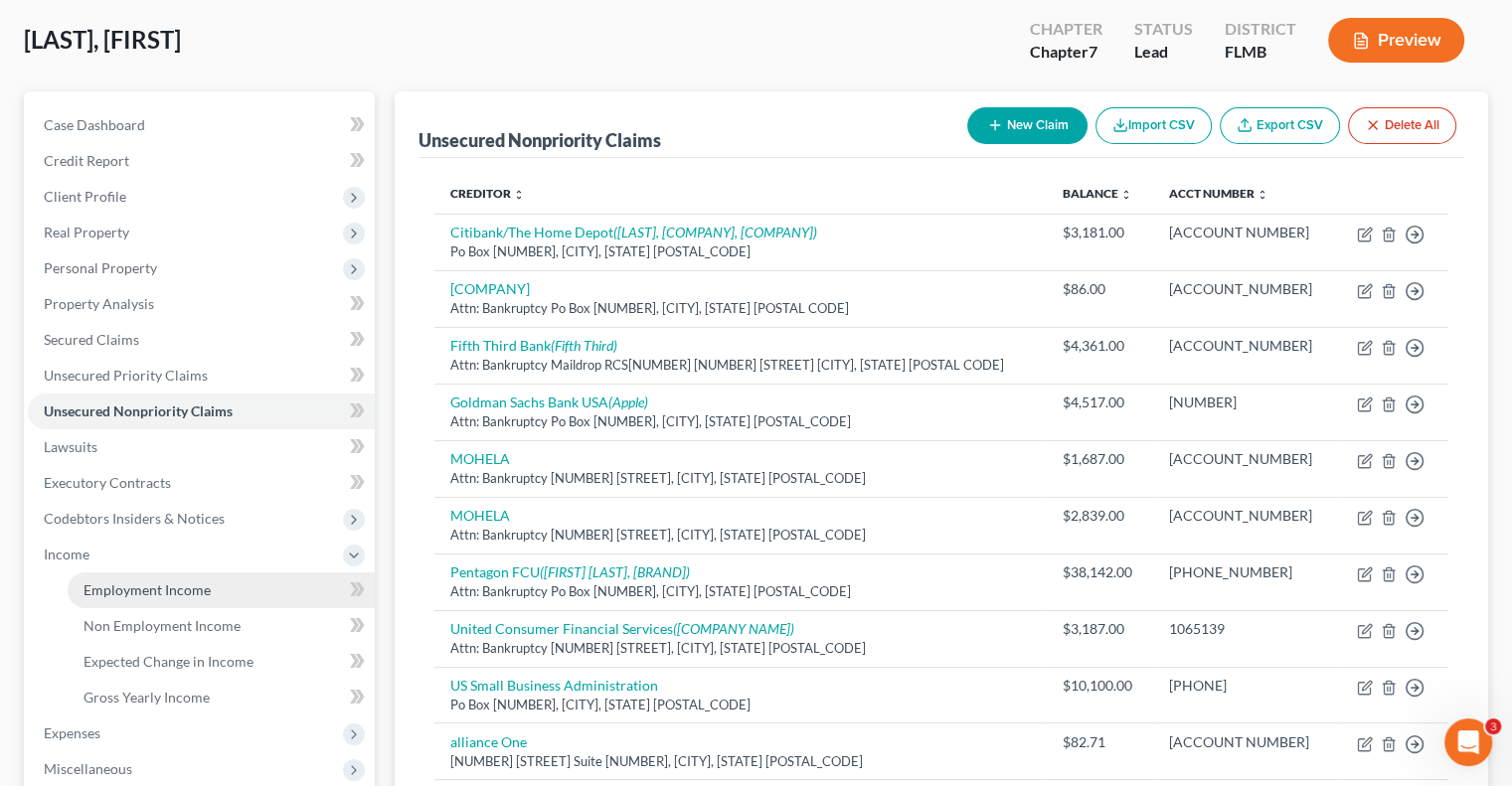 click on "Employment Income" at bounding box center [221, 590] 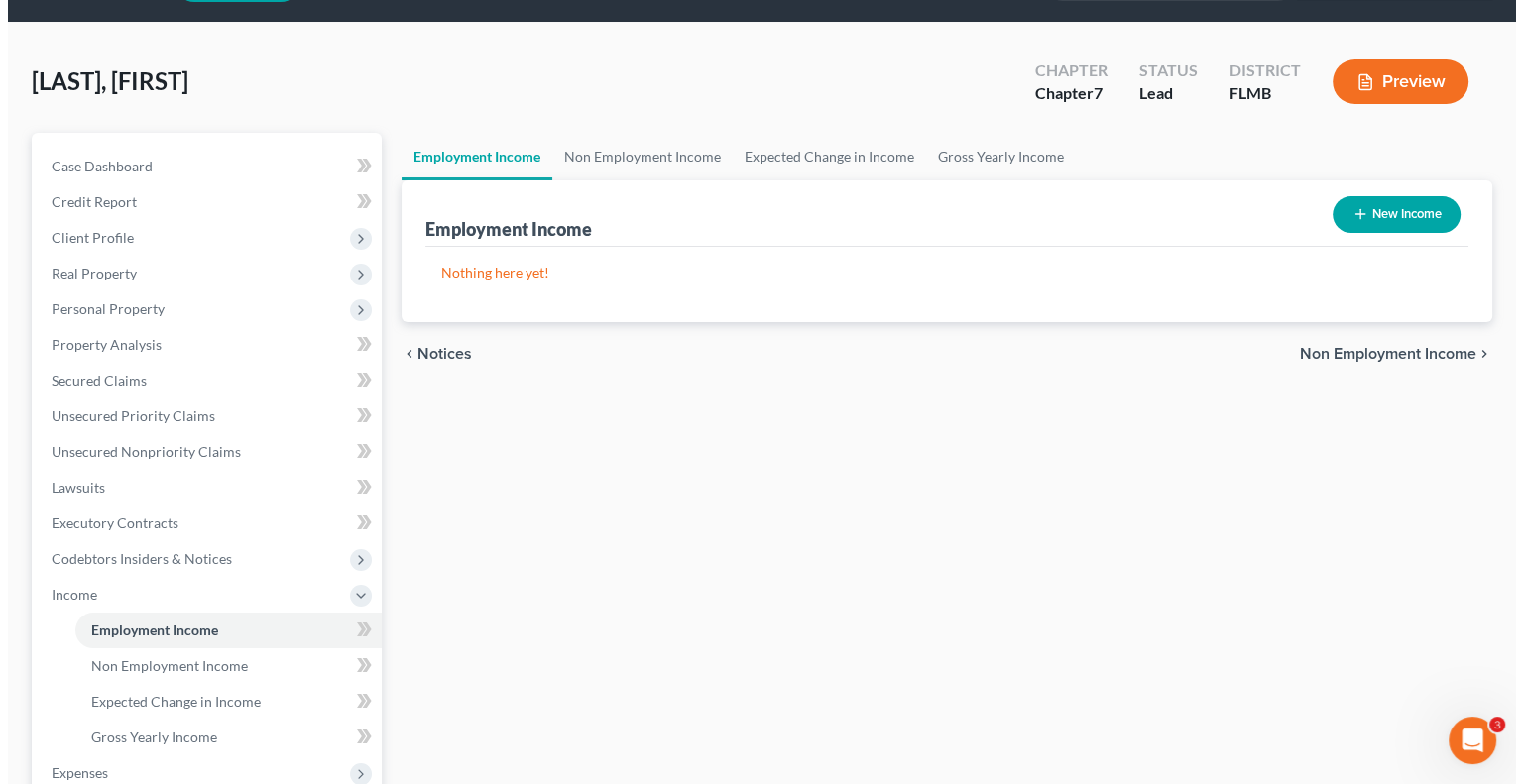 scroll, scrollTop: 0, scrollLeft: 0, axis: both 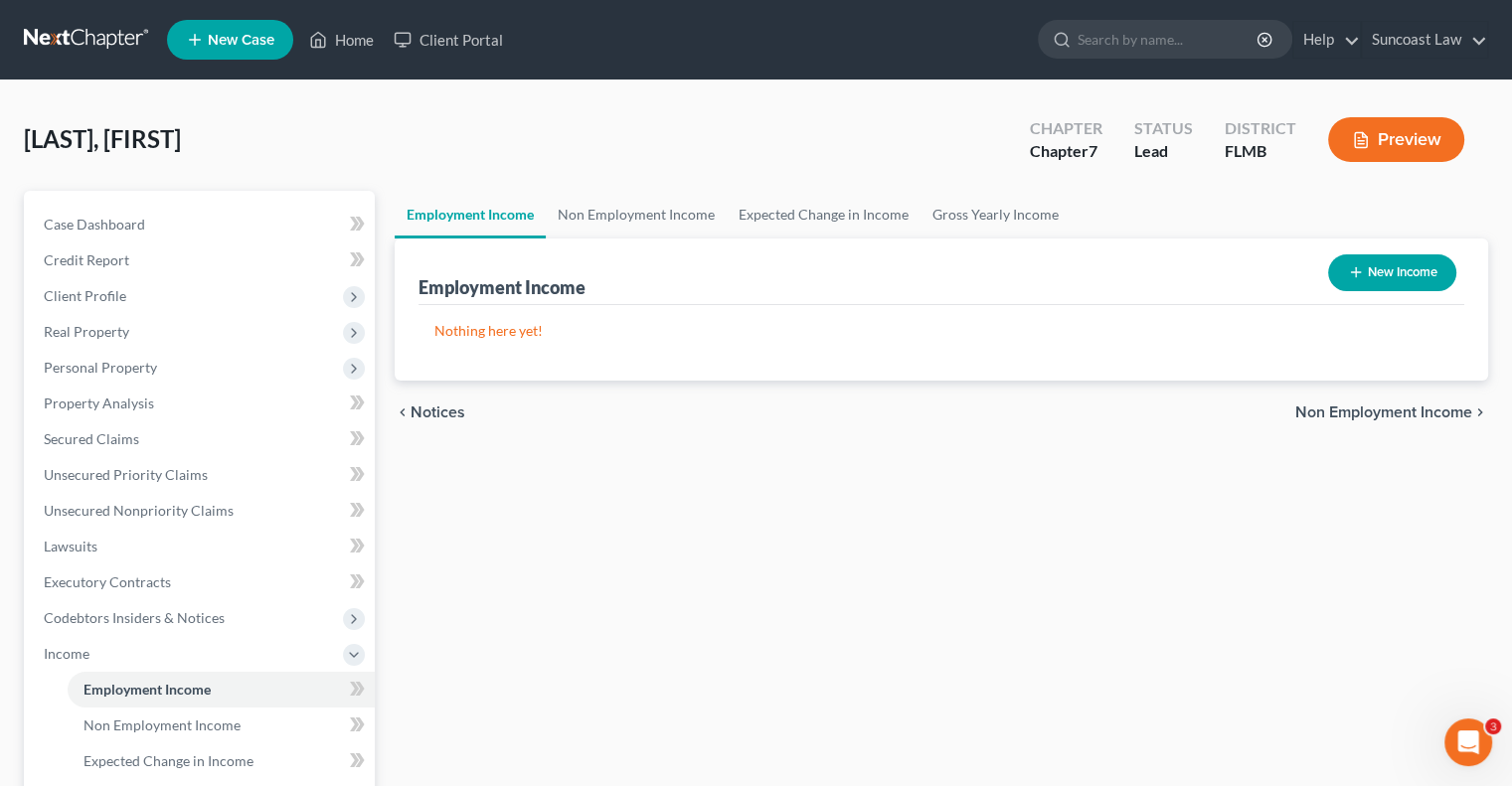 click on "New Income" at bounding box center [1392, 272] 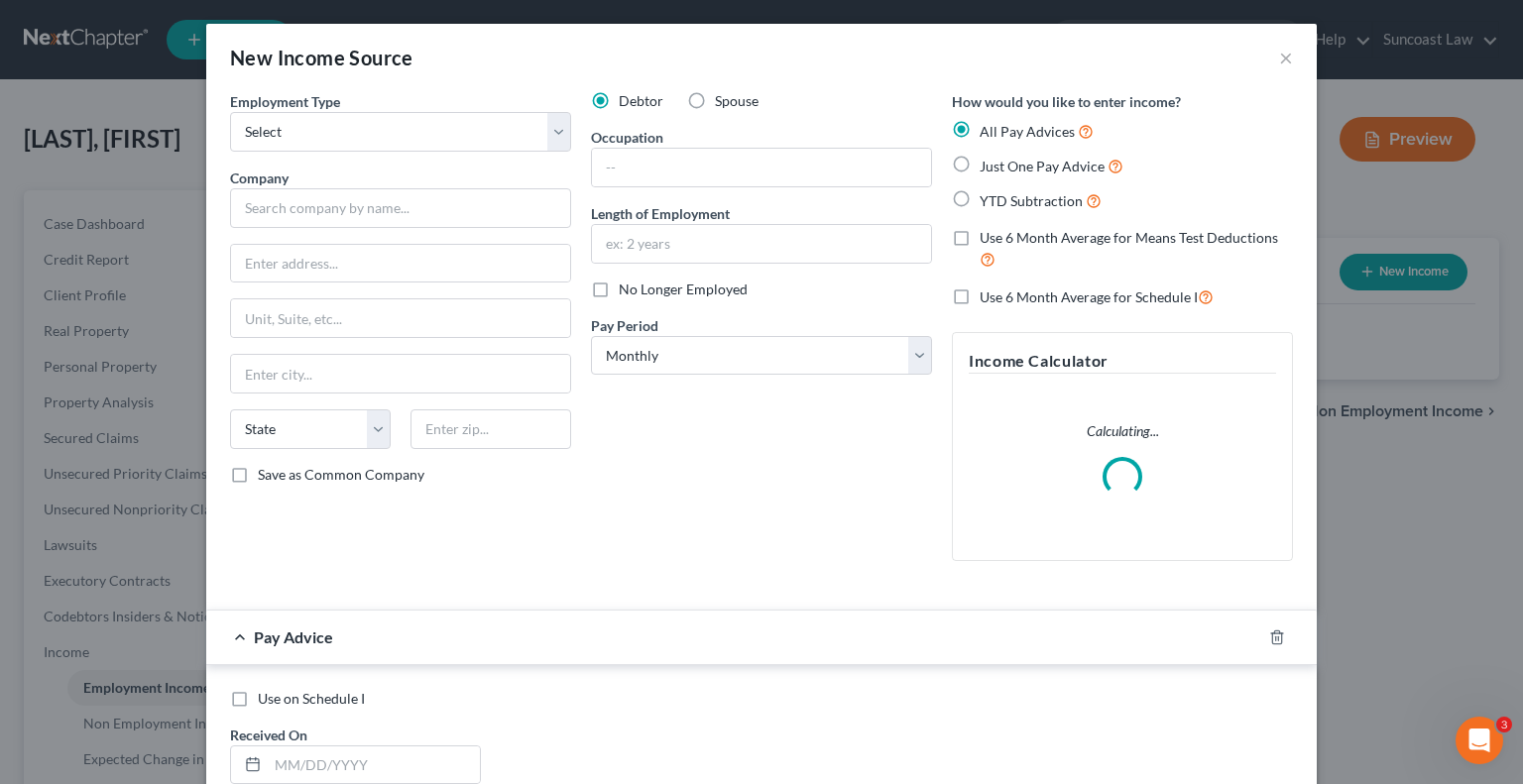 click on "Spouse" at bounding box center (737, 101) 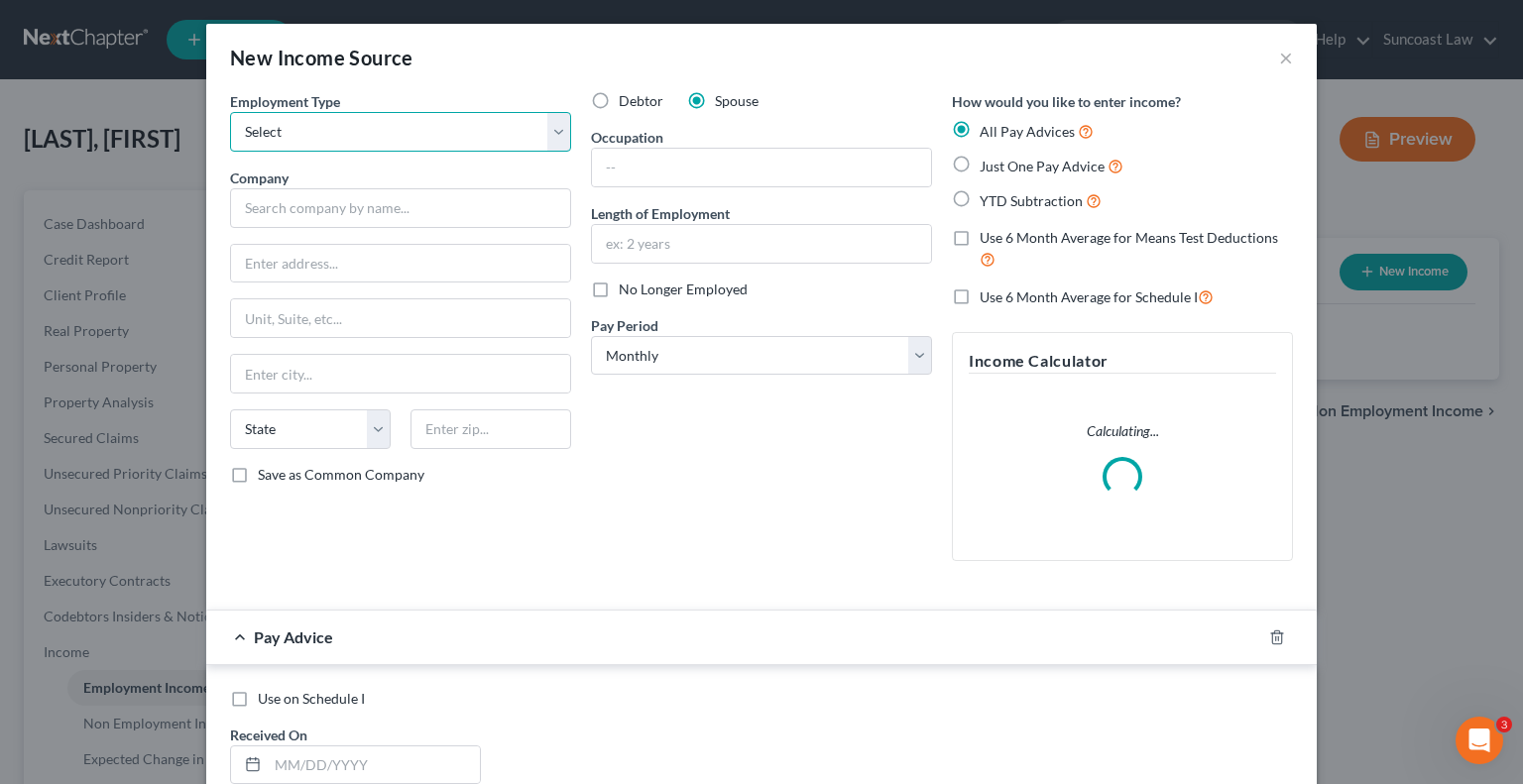 click on "Select Full or Part Time Employment Self Employment" at bounding box center (401, 132) 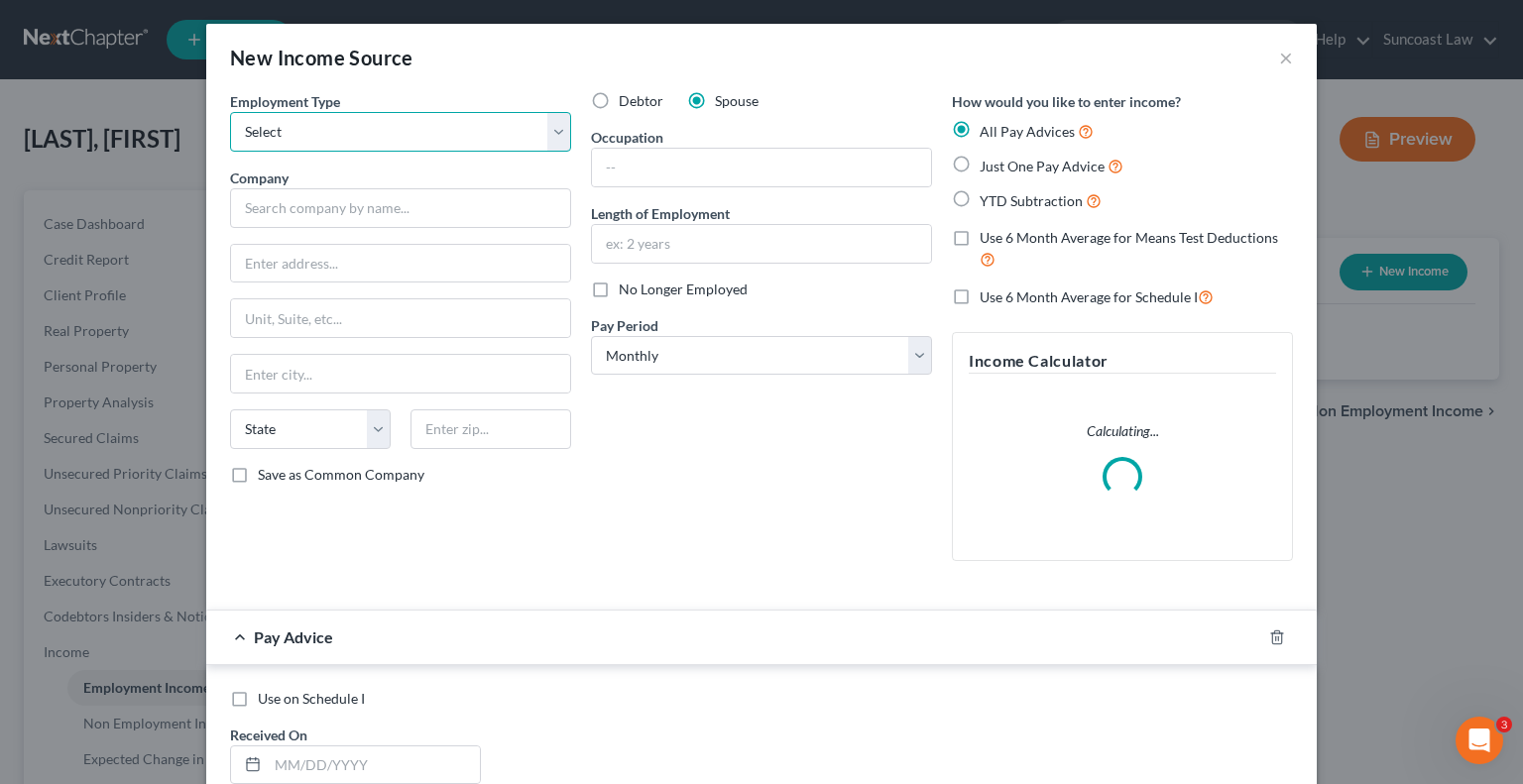 select on "0" 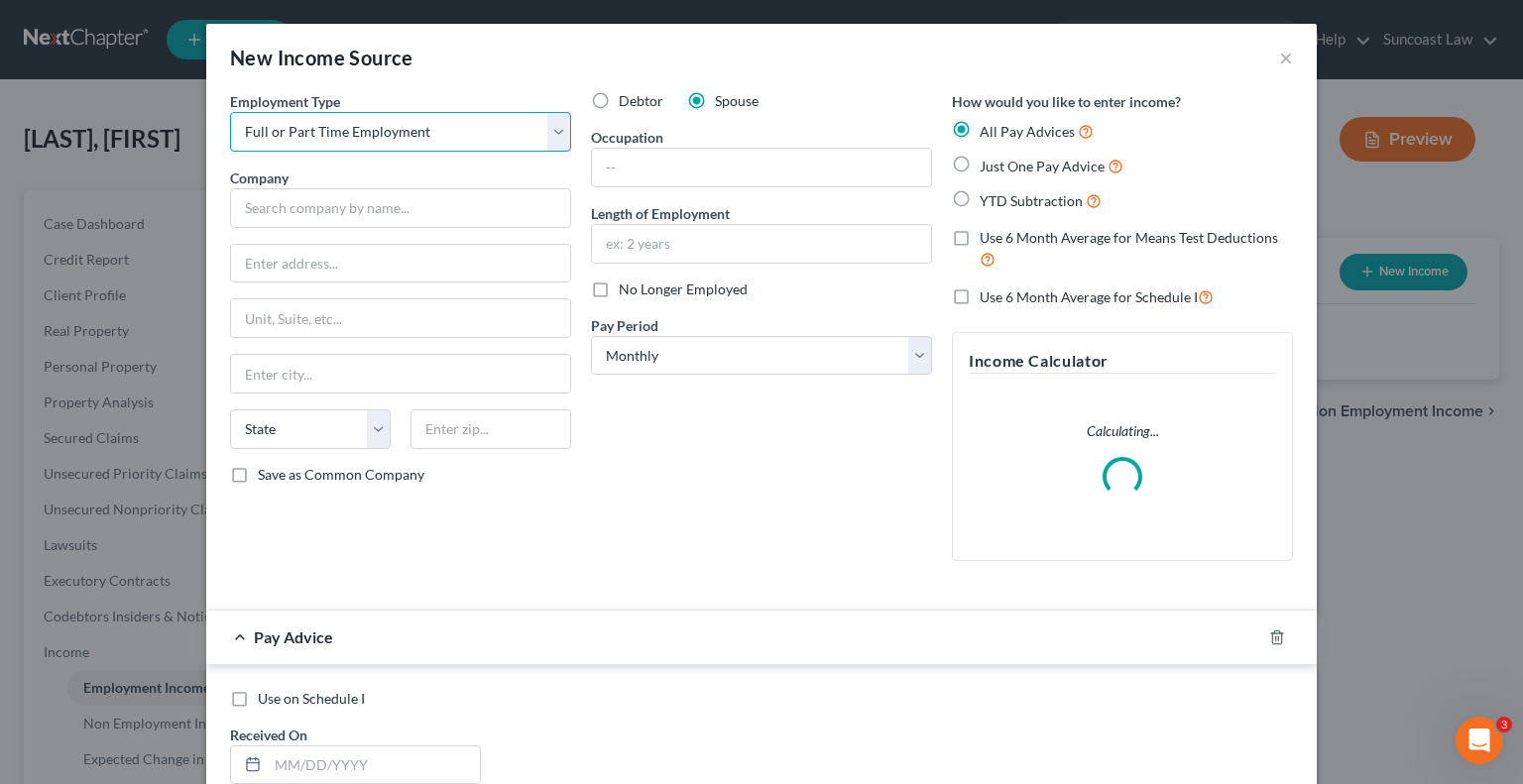 click on "Select Full or Part Time Employment Self Employment" at bounding box center (401, 132) 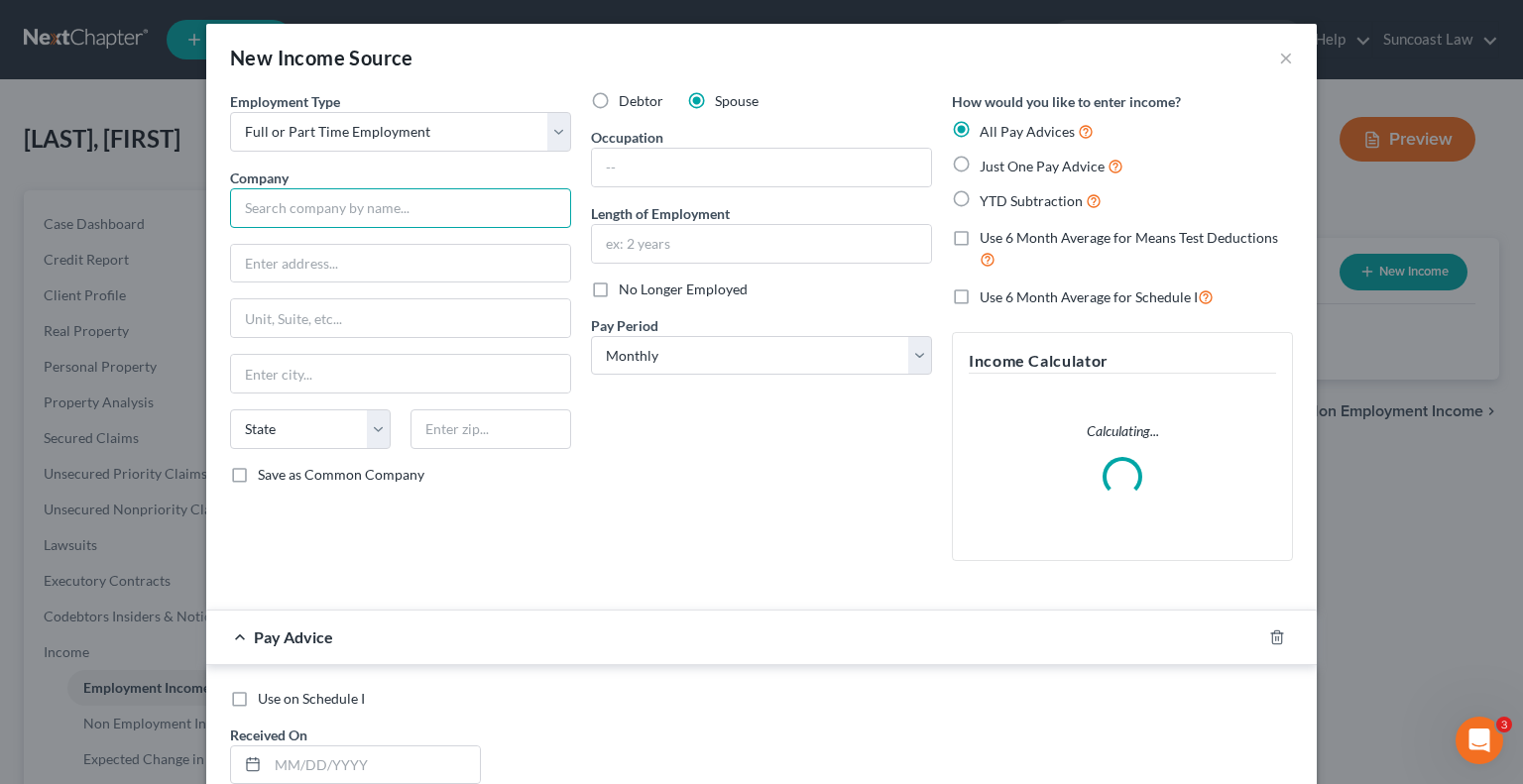 click at bounding box center [401, 208] 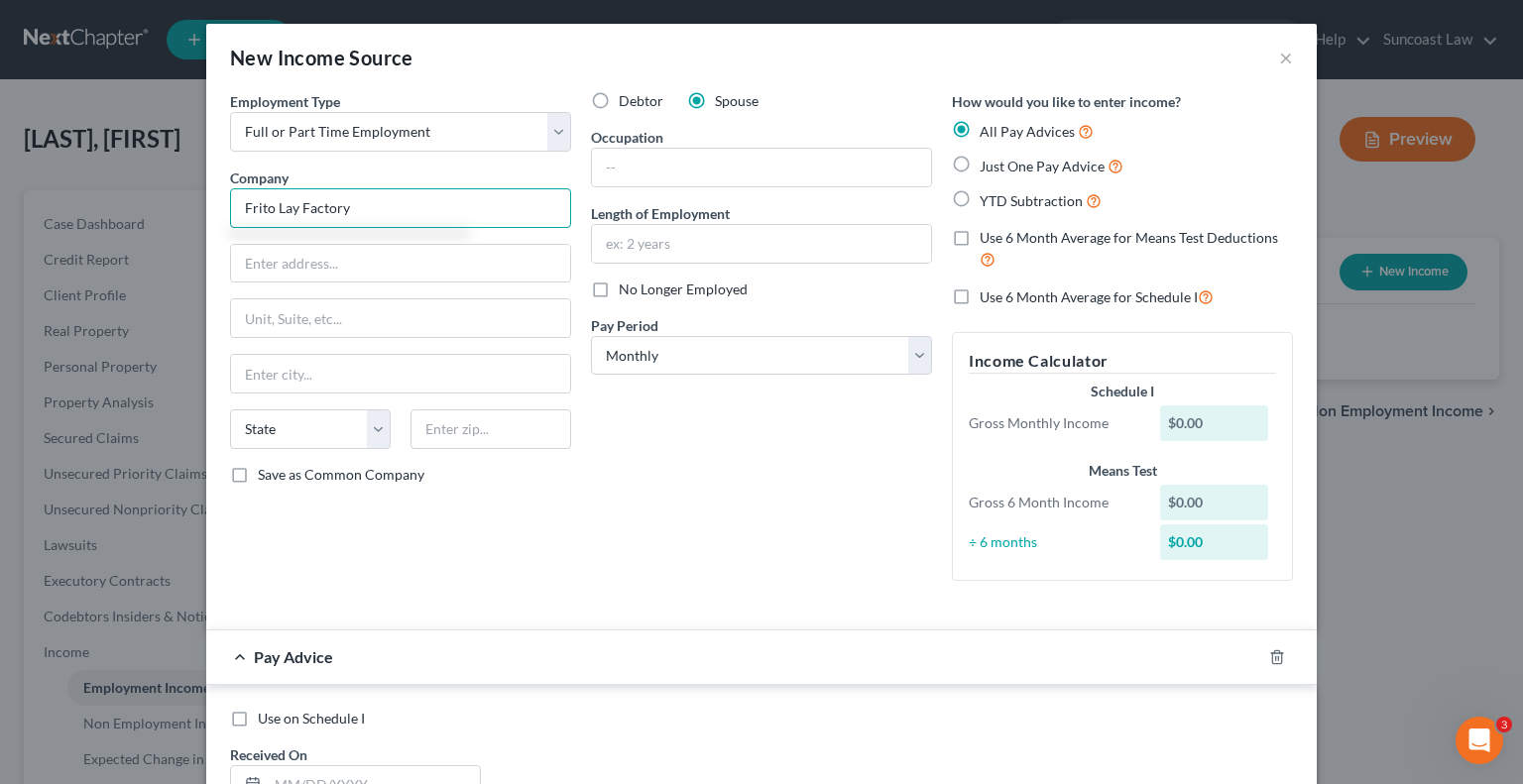 type on "Frito Lay Factory" 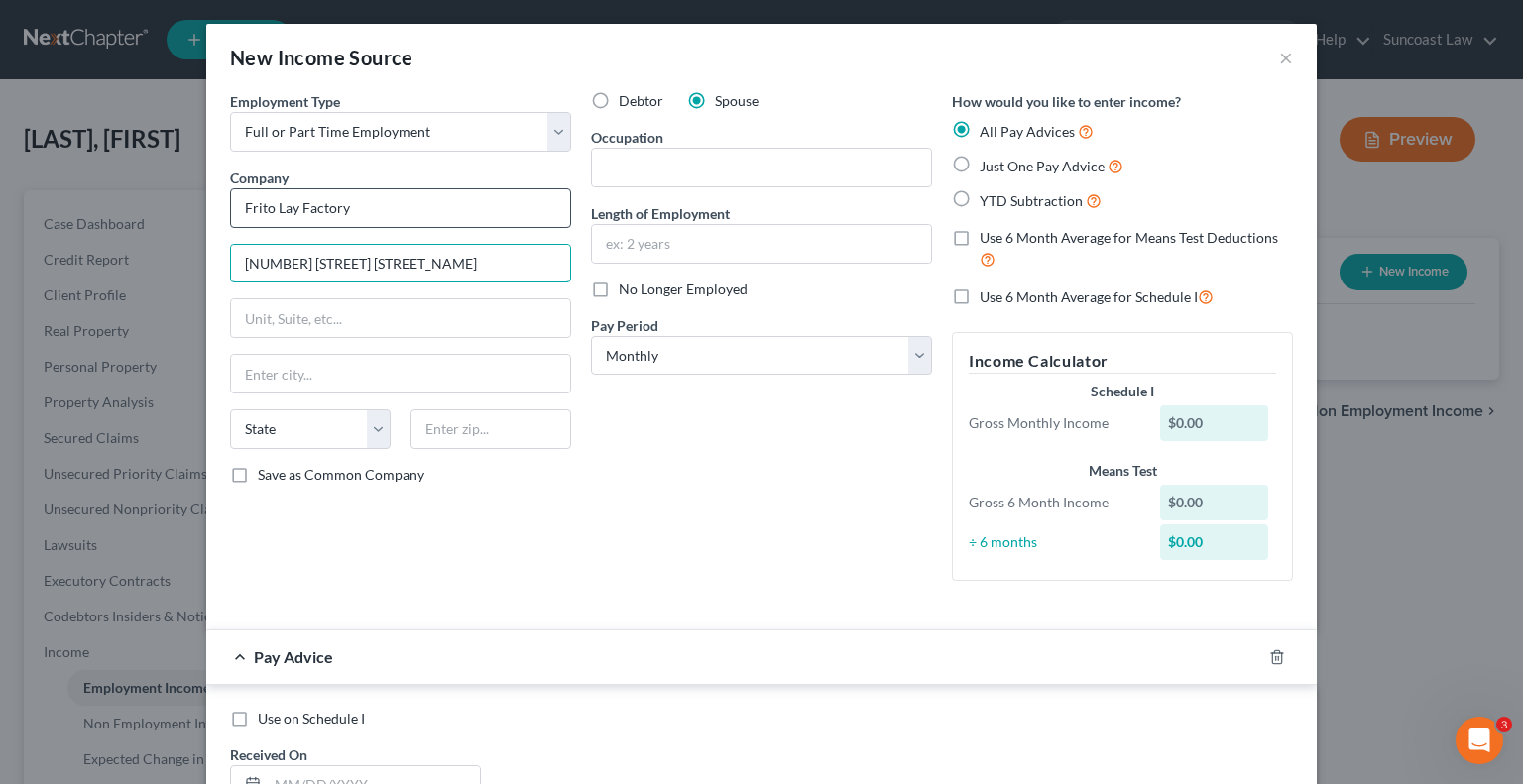 type on "[NUMBER] [STREET] [STREET_NAME]" 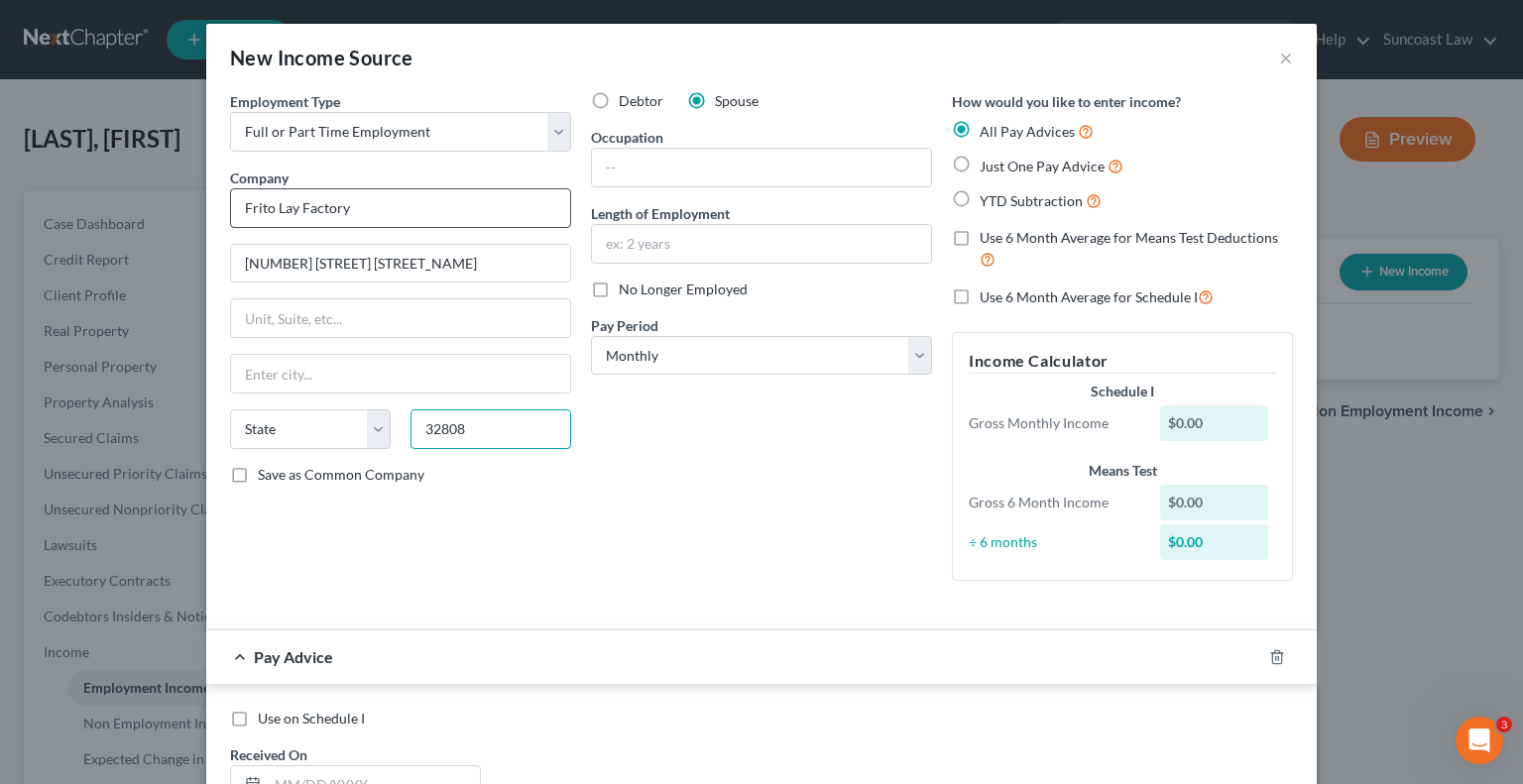 type on "32808" 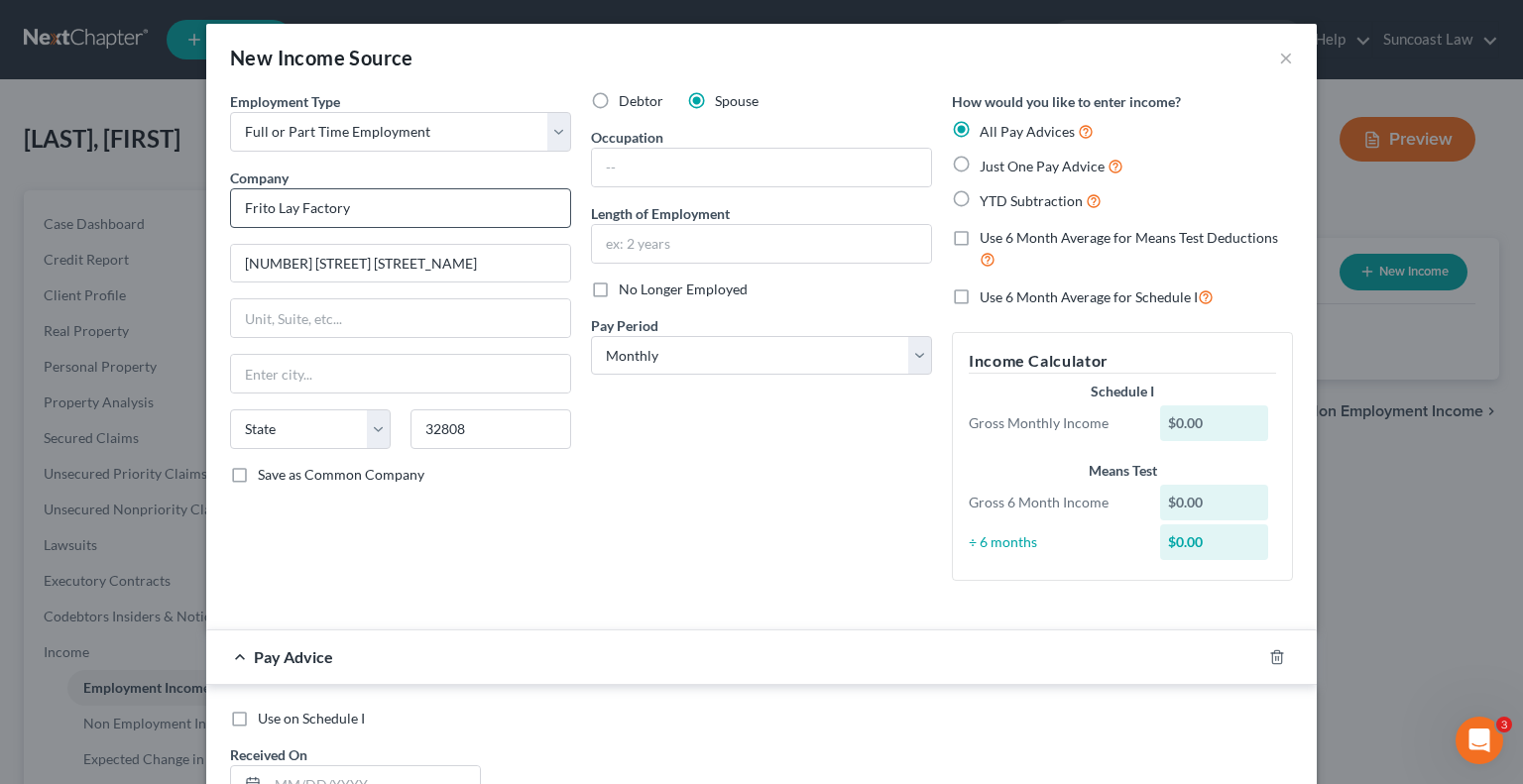 type on "Orlando" 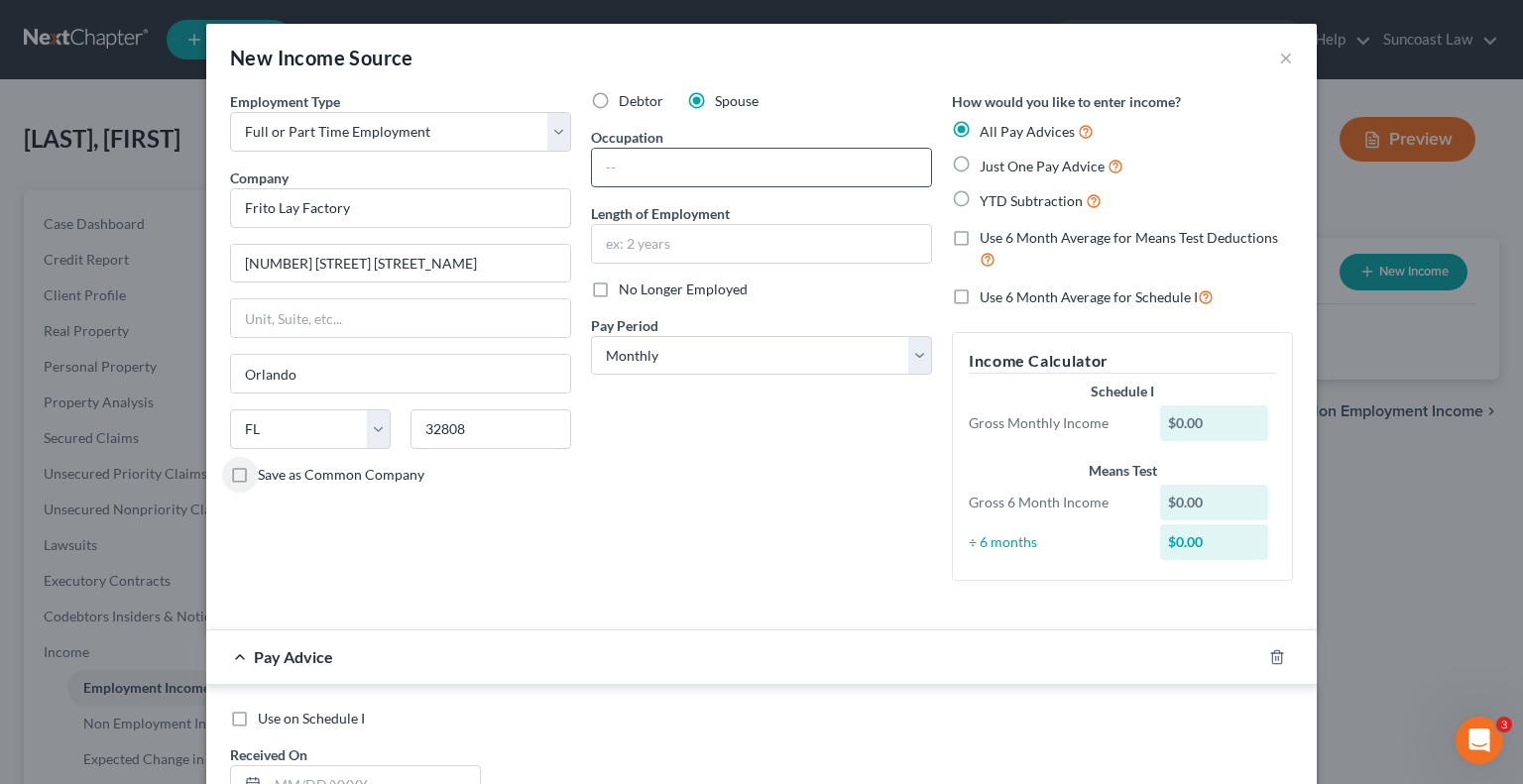 click at bounding box center [762, 168] 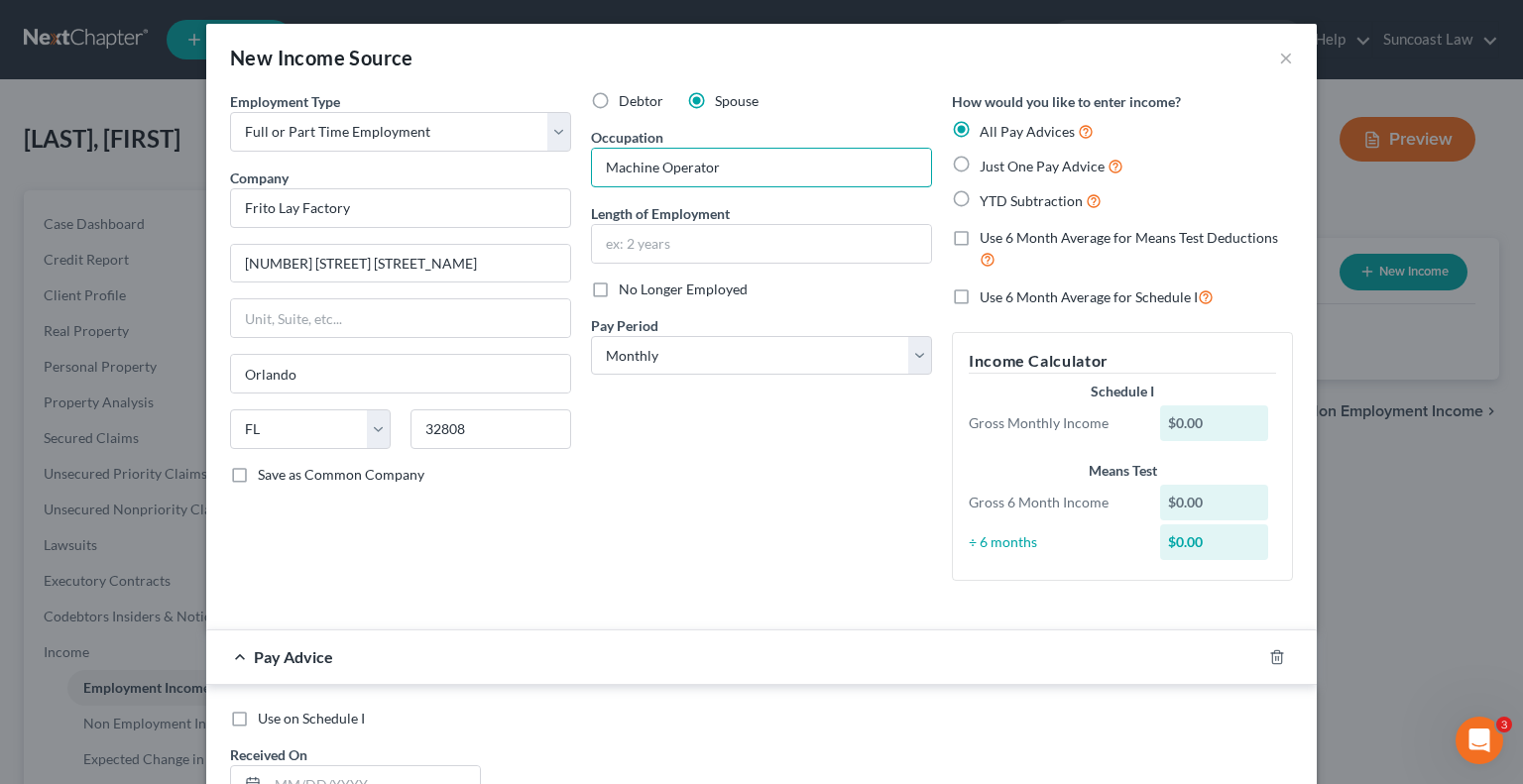 type on "Machine Operator" 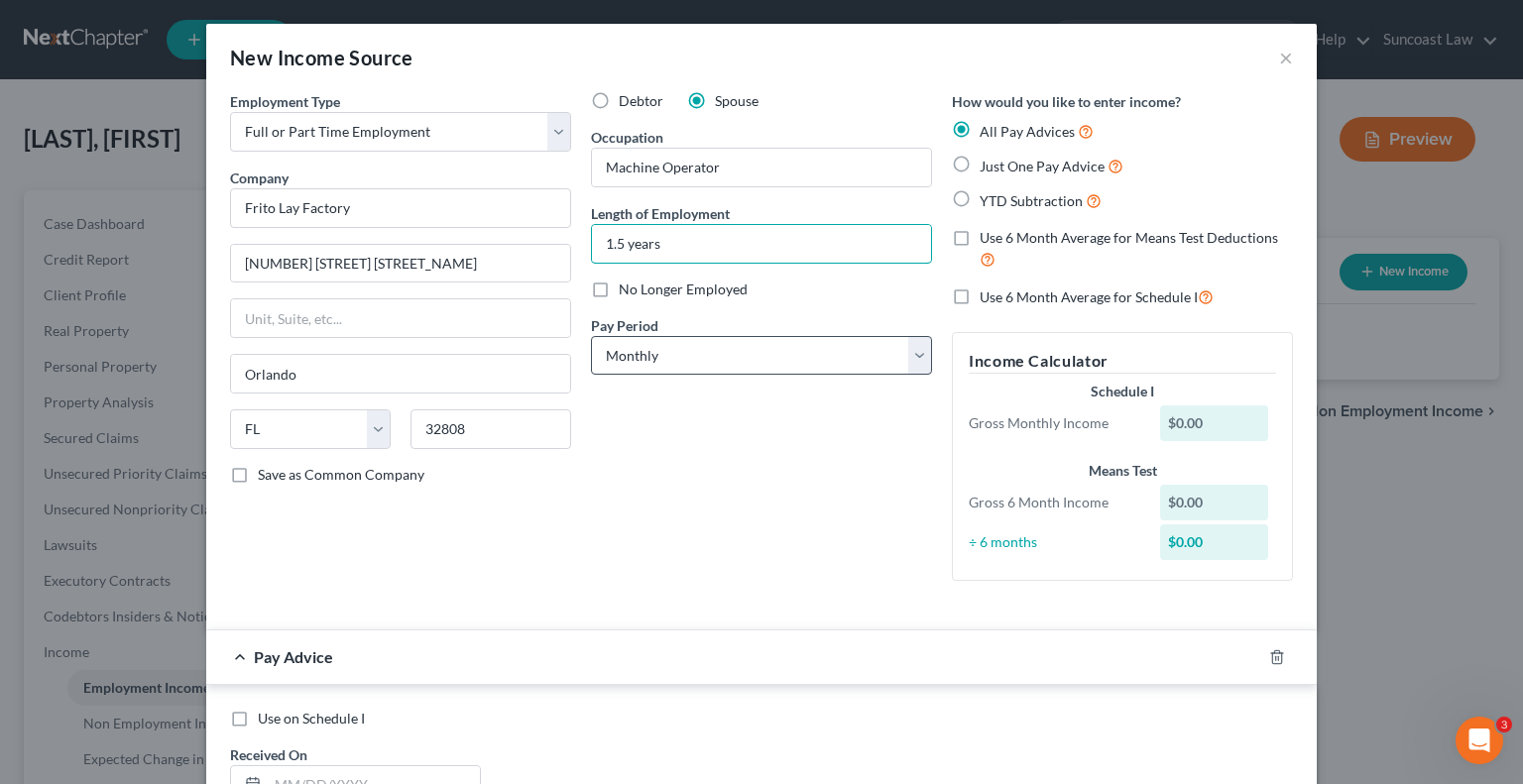 type on "1.5 years" 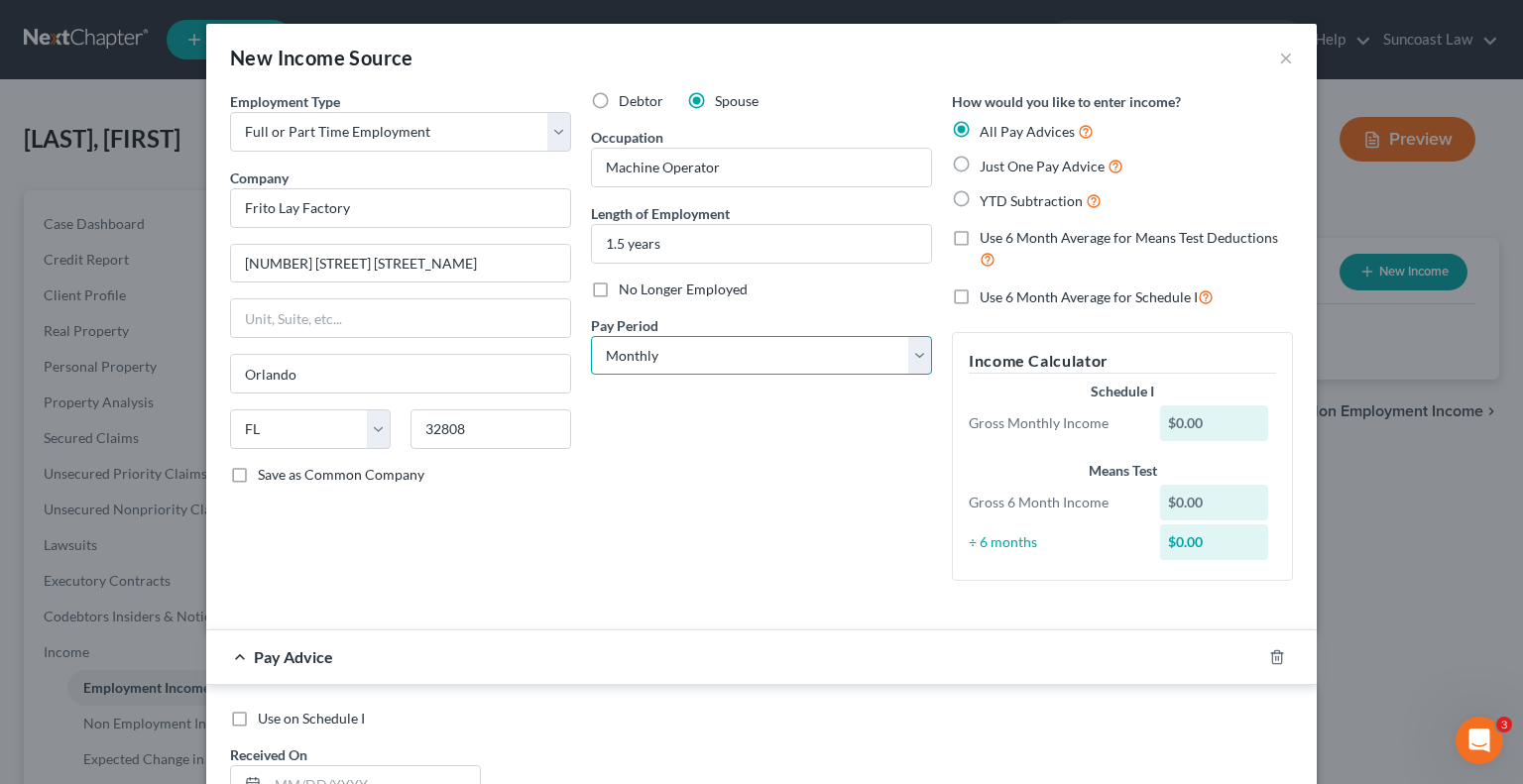 drag, startPoint x: 735, startPoint y: 350, endPoint x: 734, endPoint y: 372, distance: 22.022716 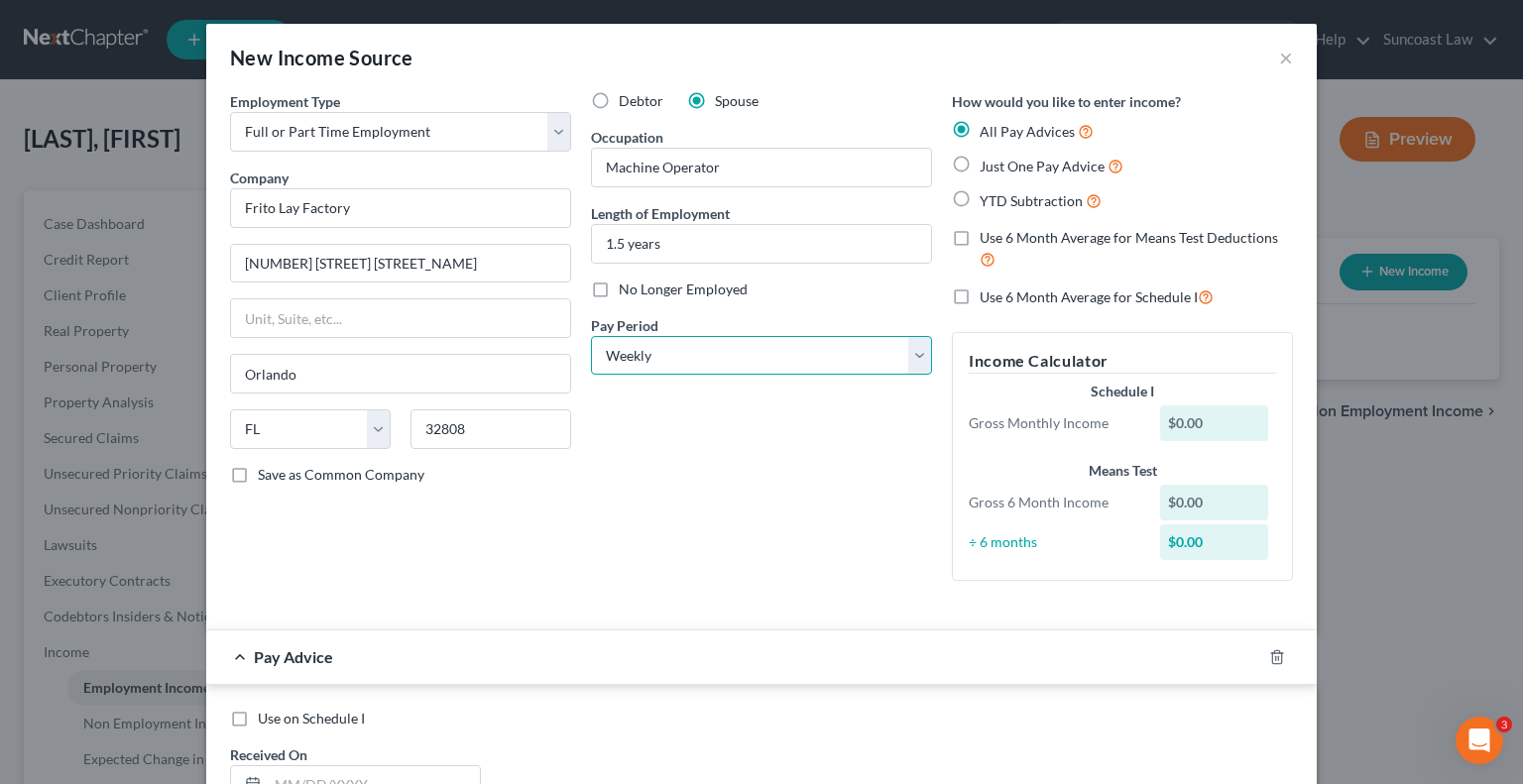 click on "Select Monthly Twice Monthly Every Other Week Weekly" at bounding box center (762, 356) 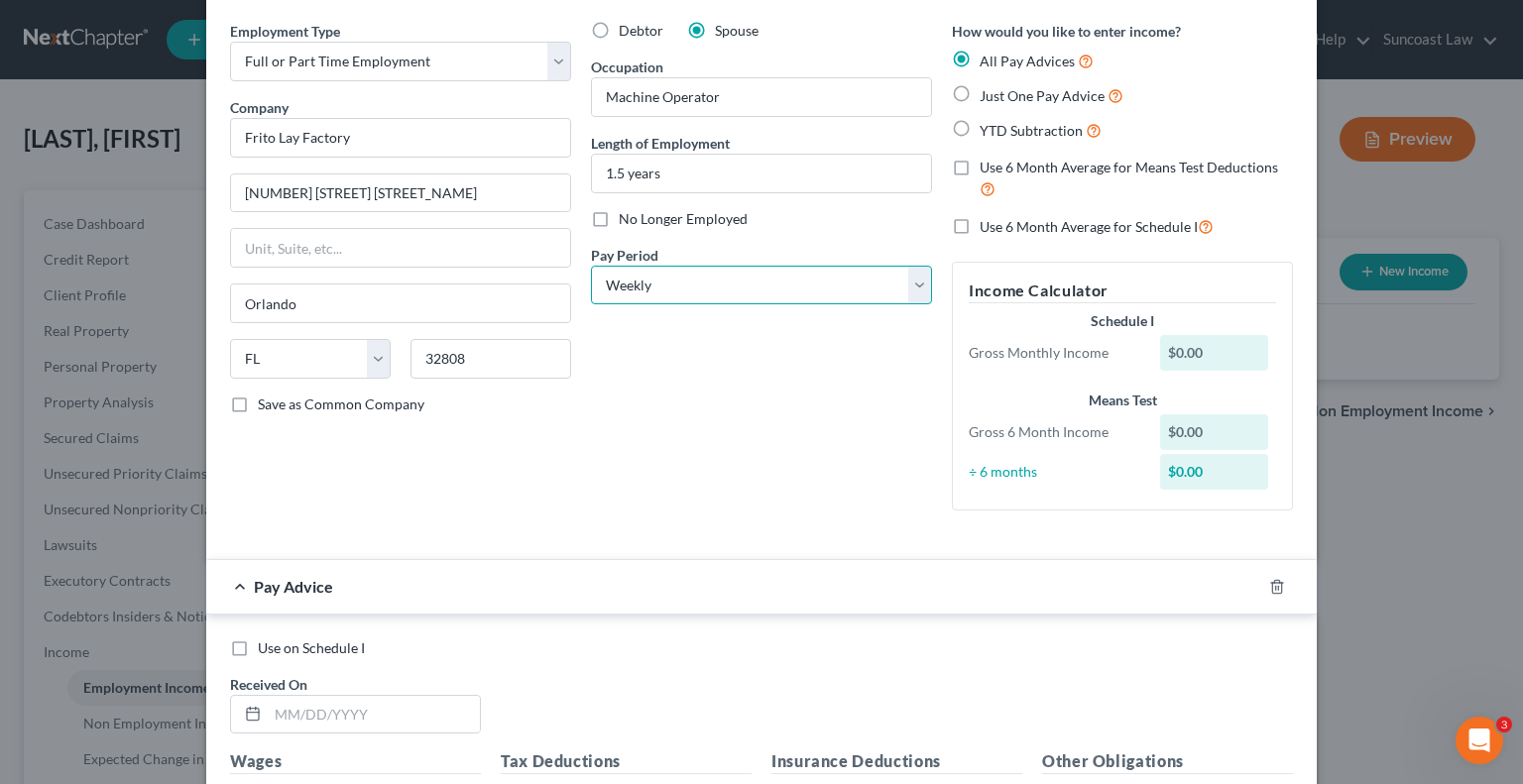 scroll, scrollTop: 297, scrollLeft: 0, axis: vertical 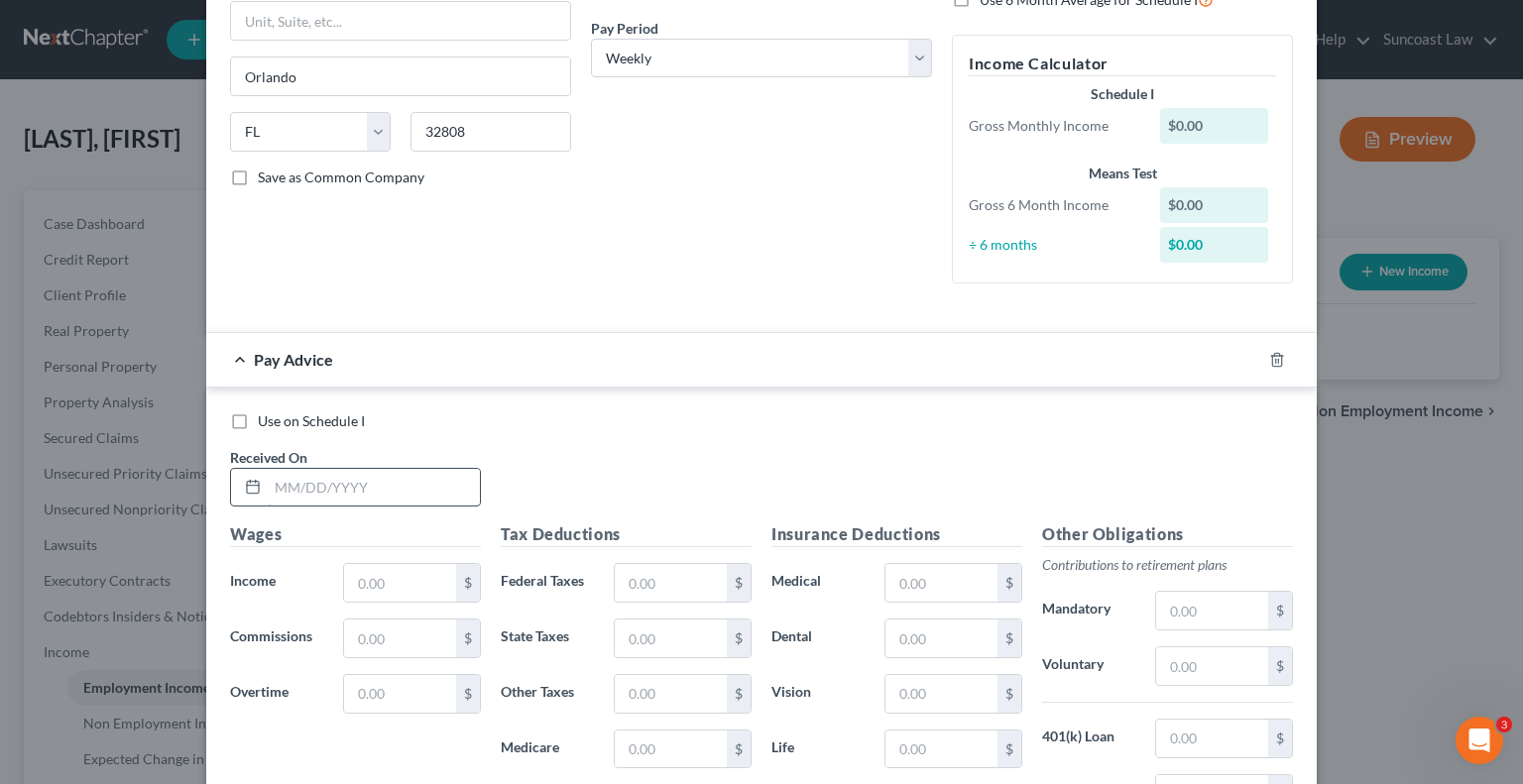 click at bounding box center [374, 488] 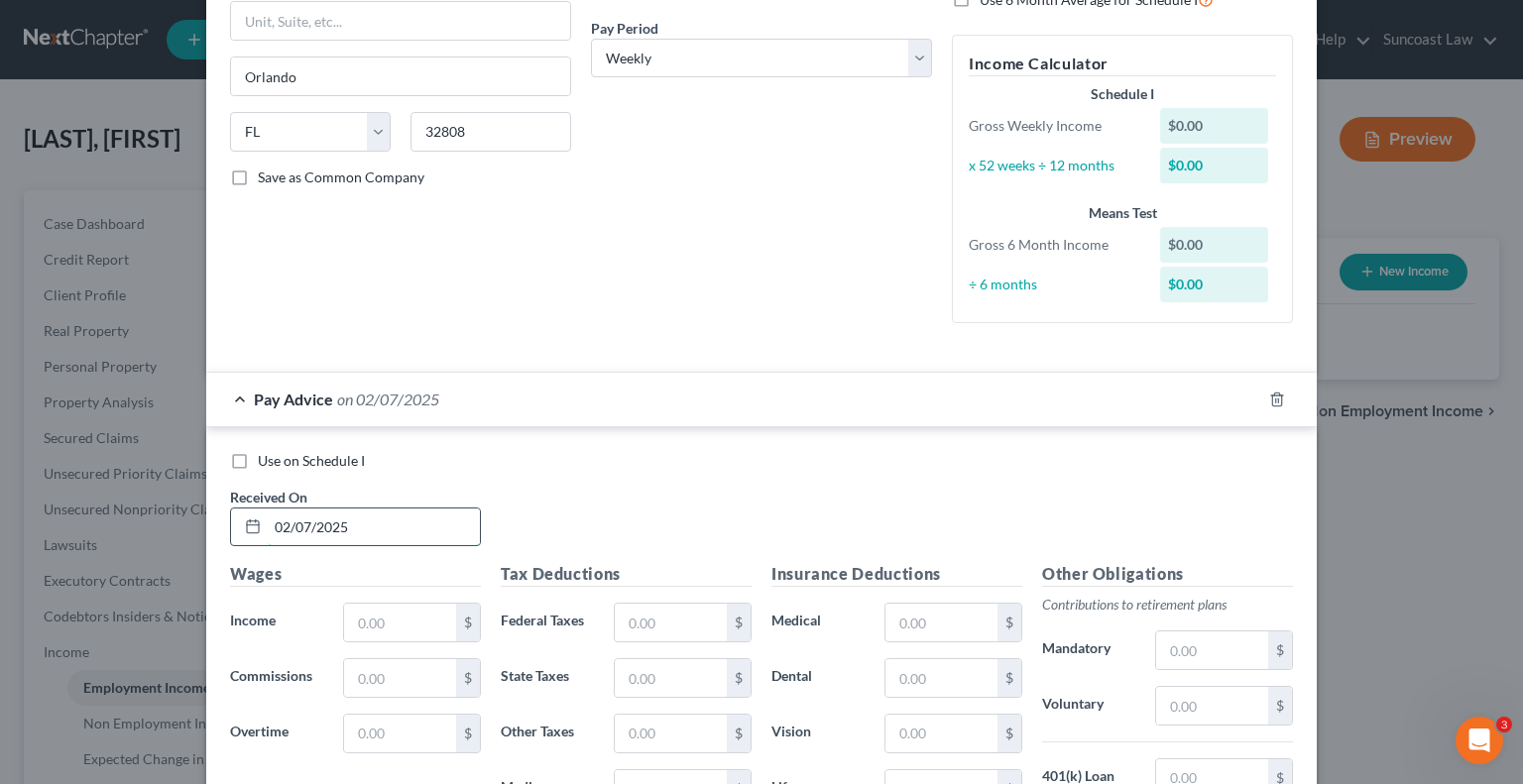 type on "02/07/2025" 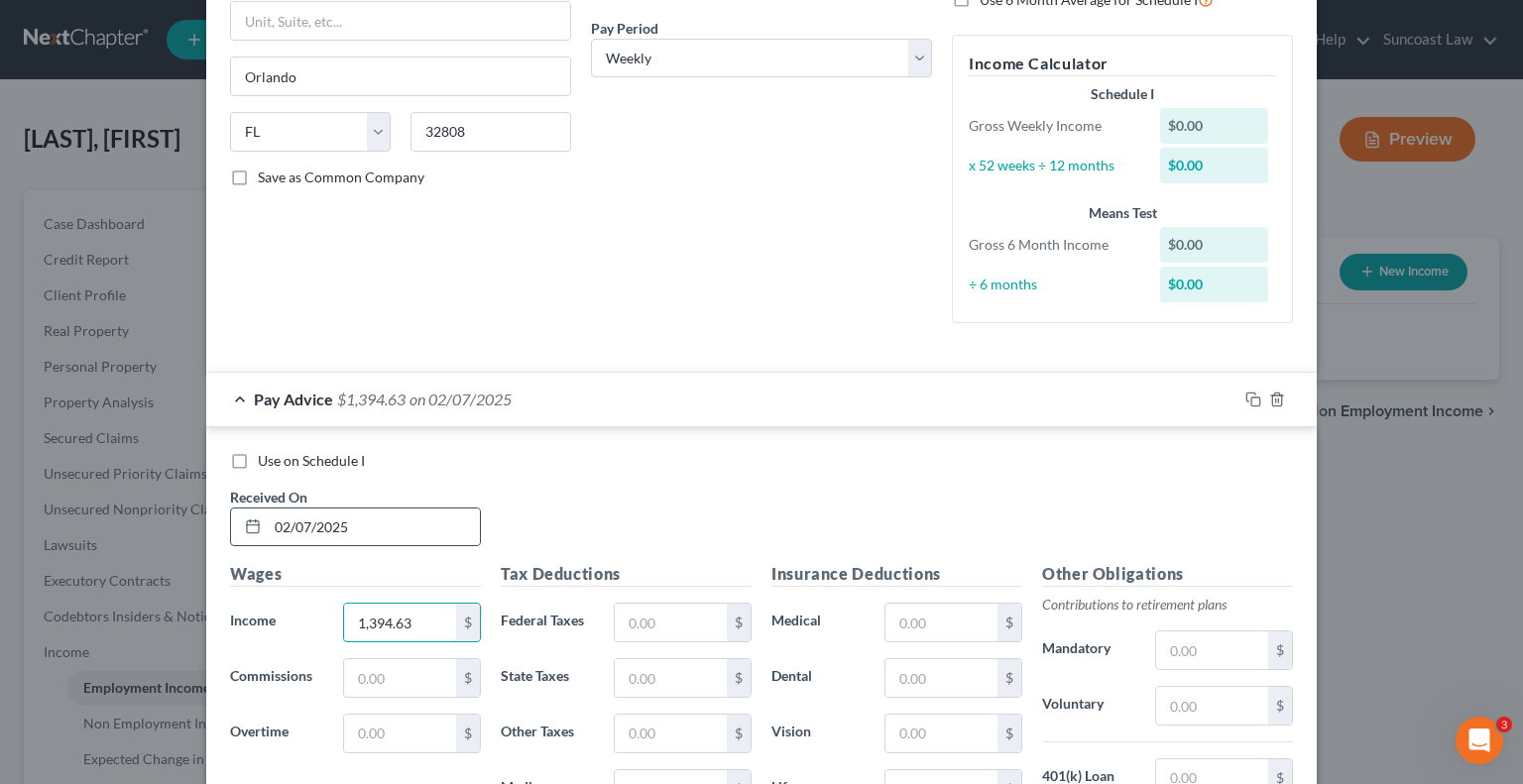 type on "1,394.63" 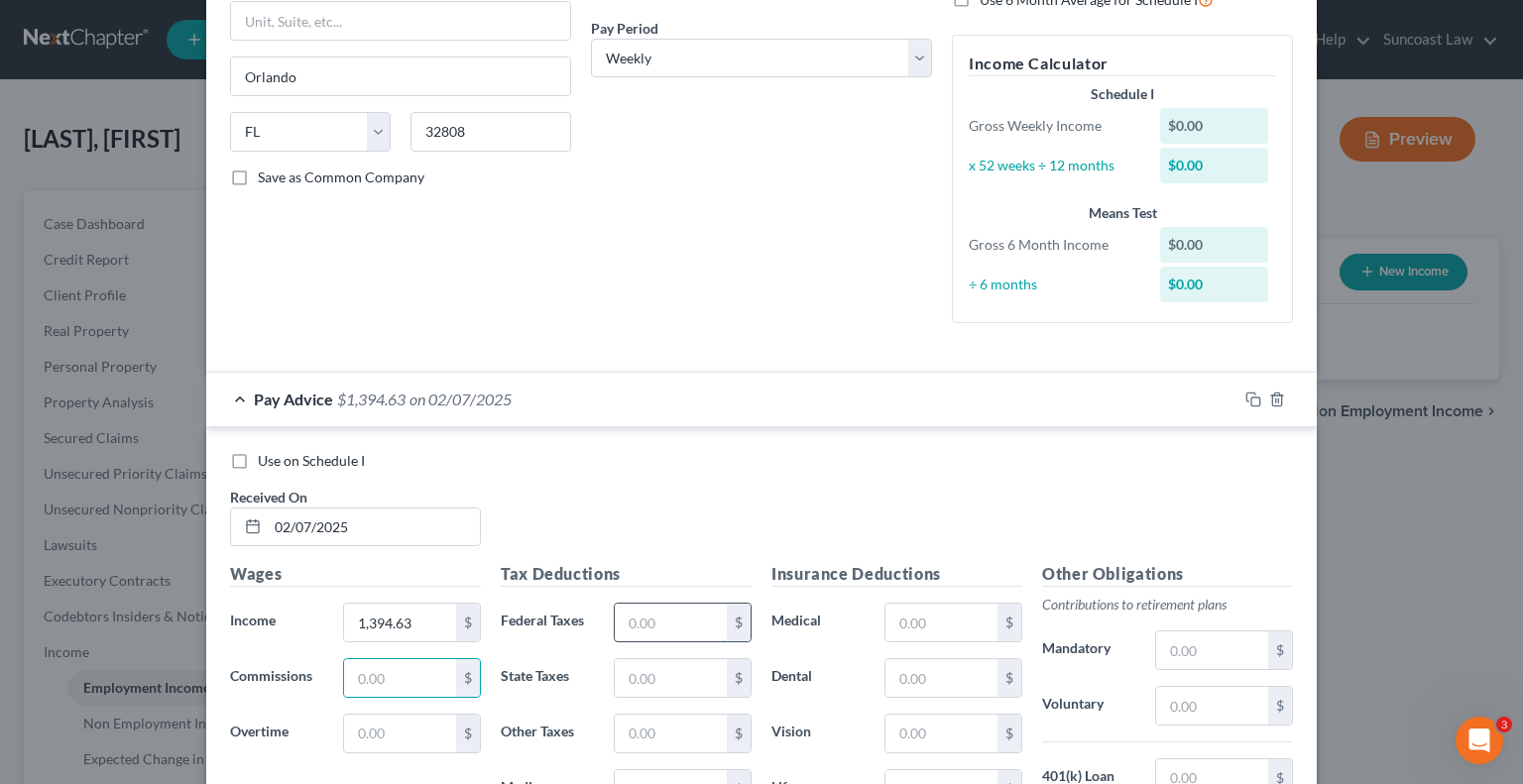 click at bounding box center [670, 622] 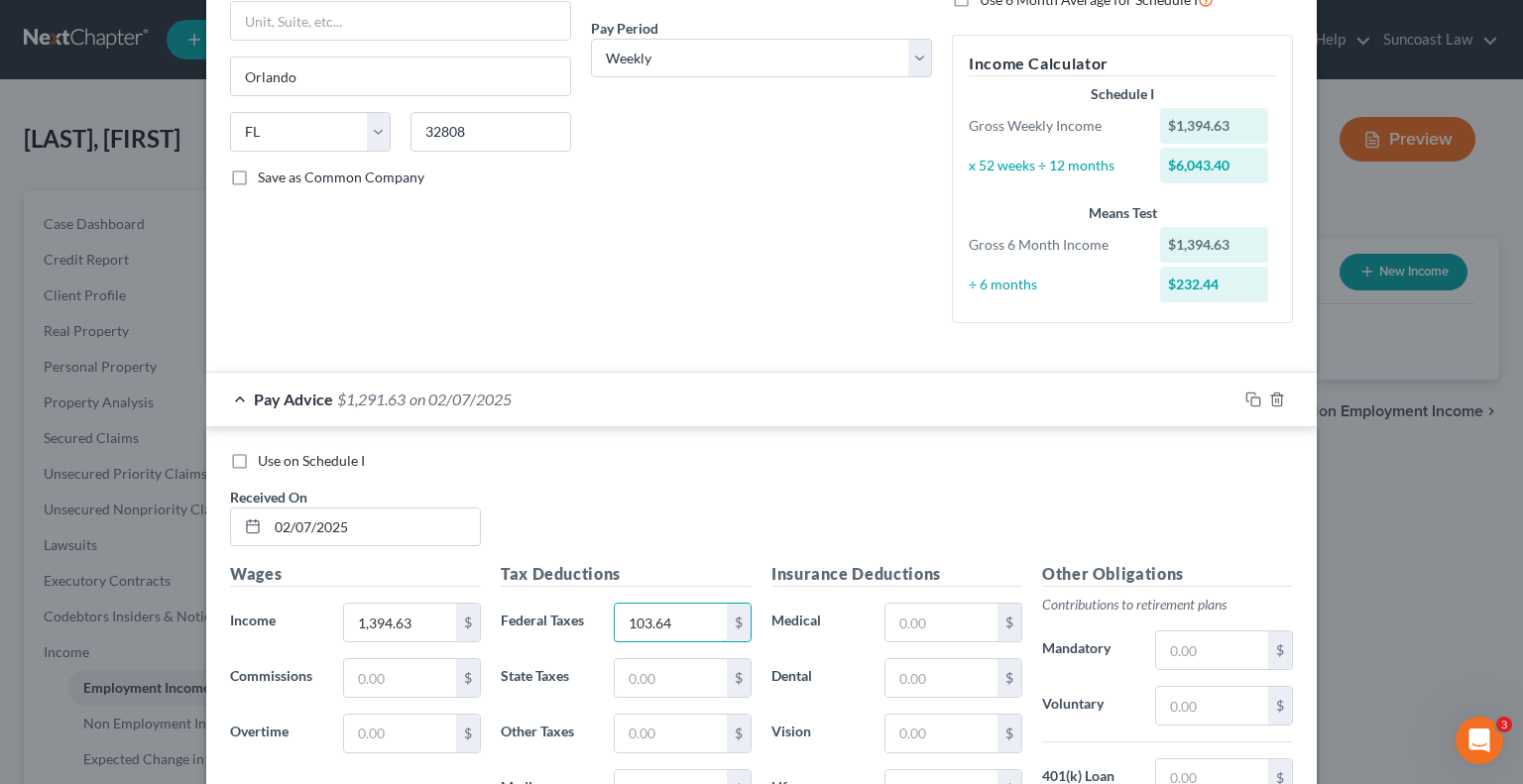 type on "103.64" 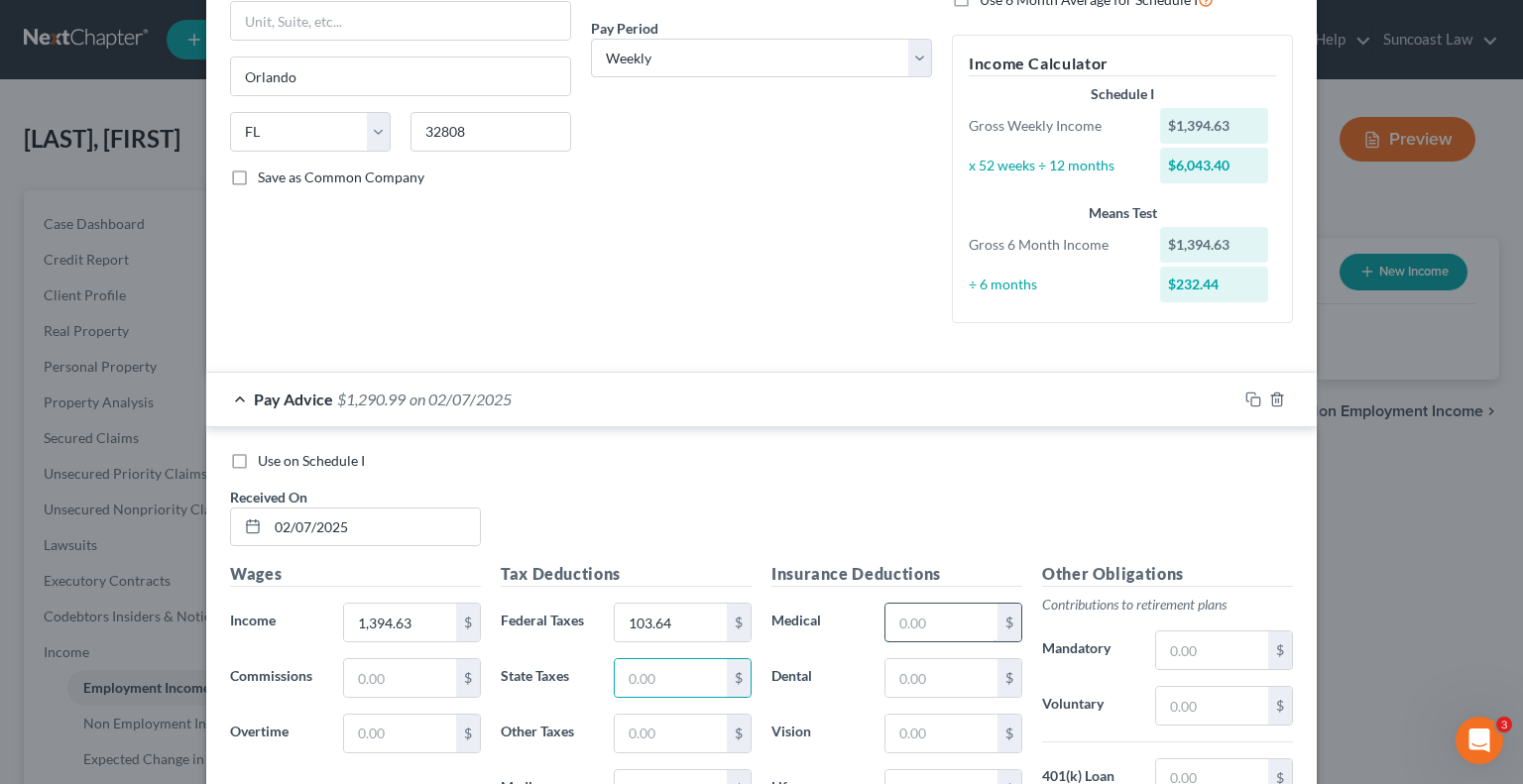 drag, startPoint x: 956, startPoint y: 614, endPoint x: 944, endPoint y: 603, distance: 16.27882 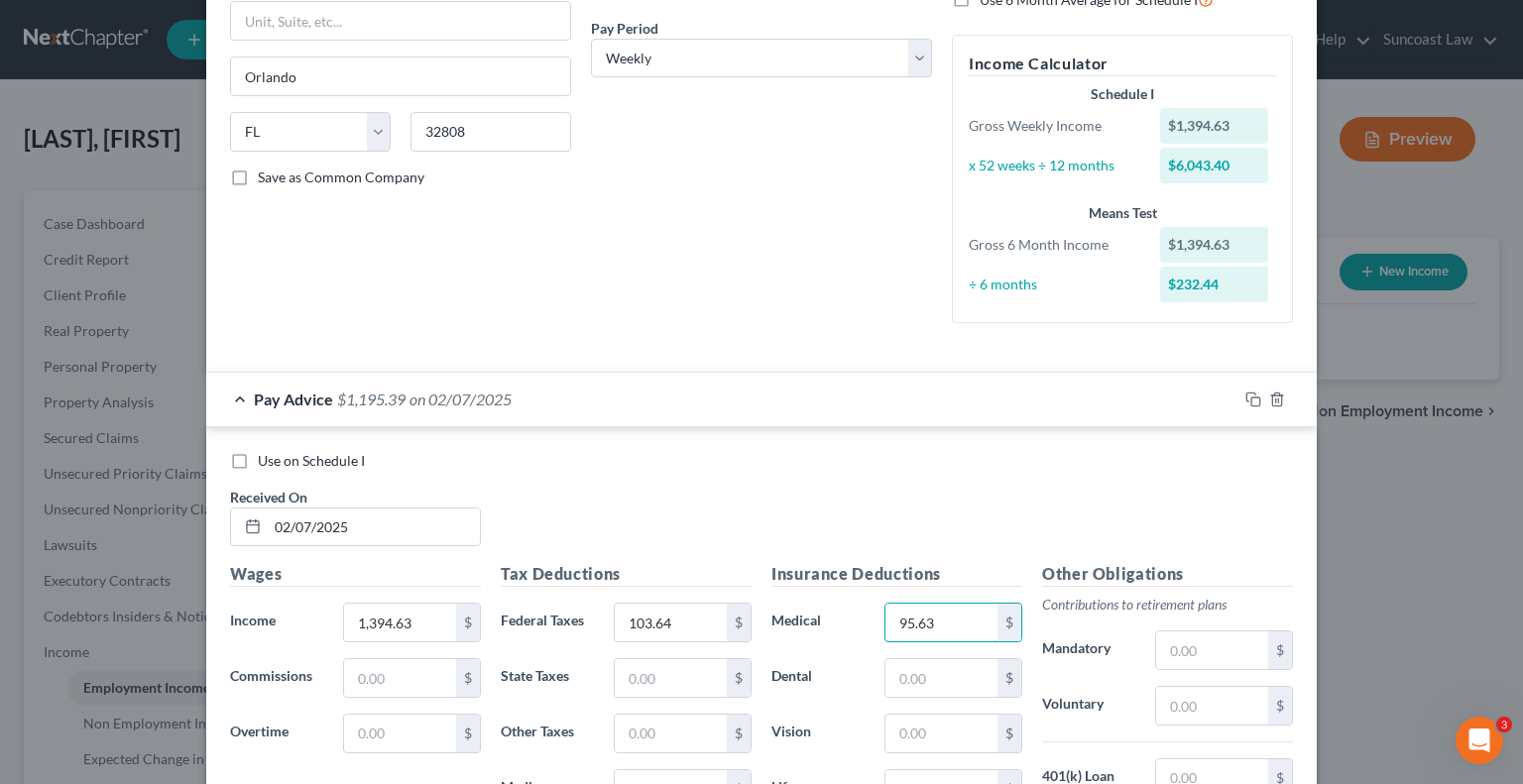 type on "95.63" 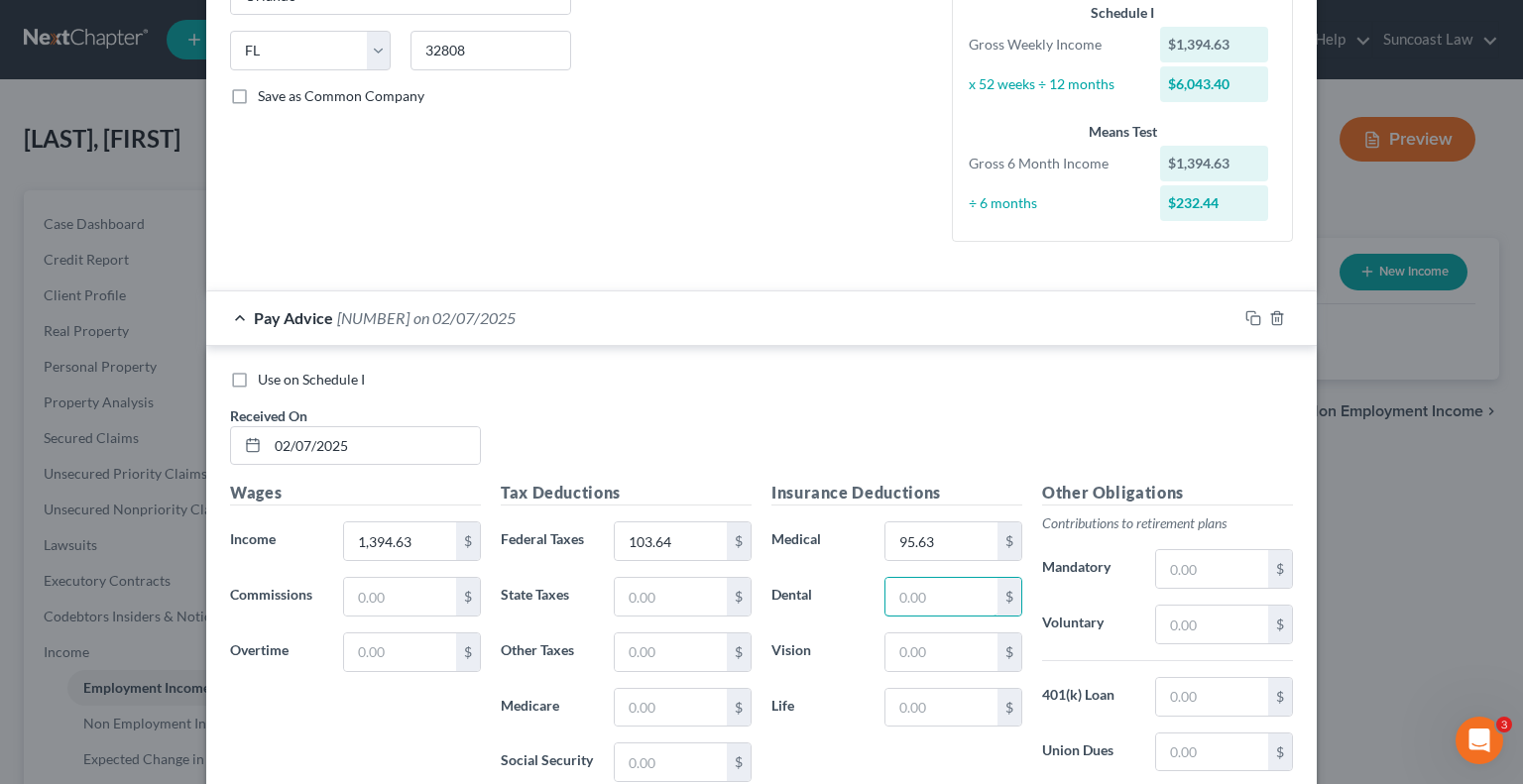 scroll, scrollTop: 496, scrollLeft: 0, axis: vertical 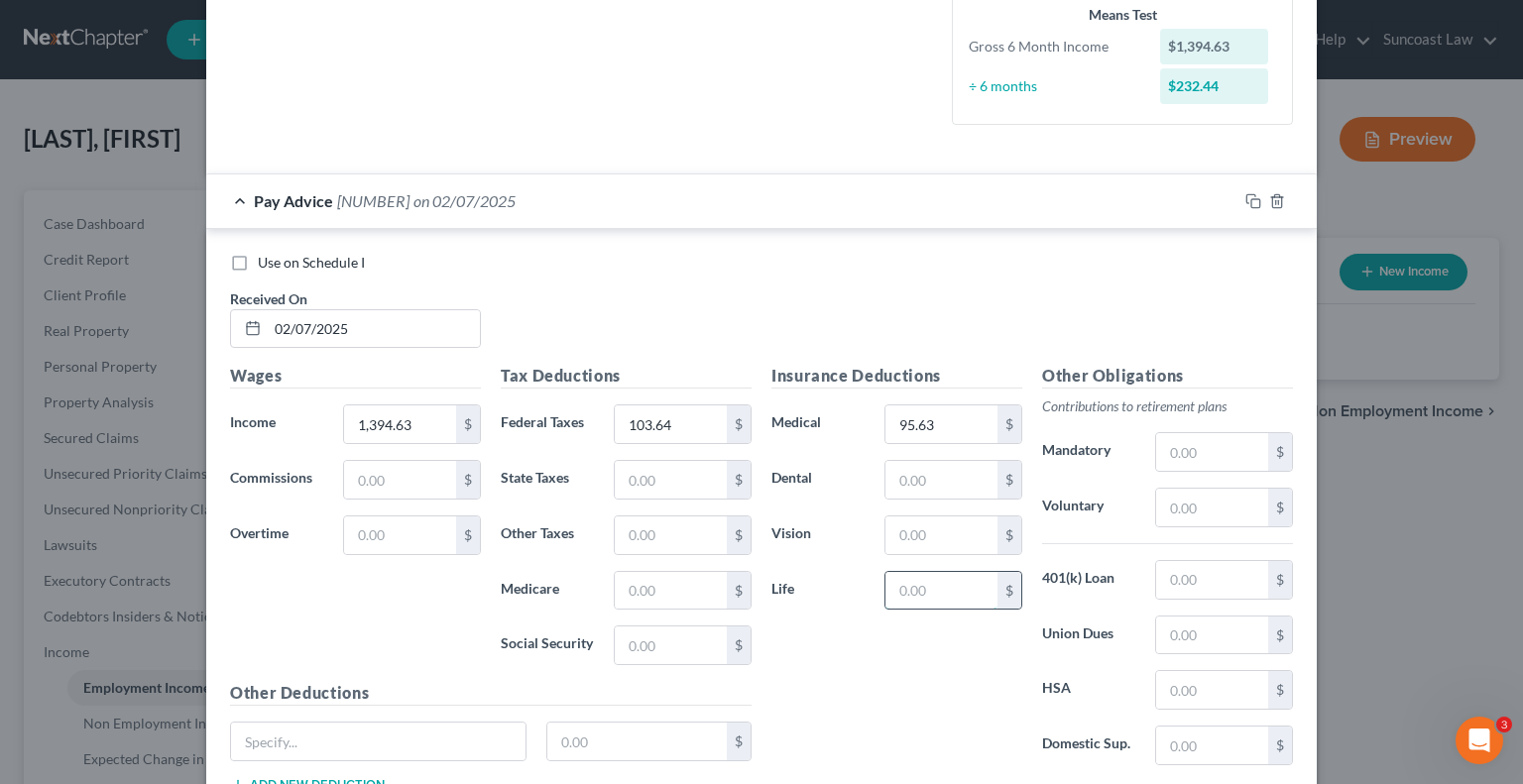 click at bounding box center [941, 591] 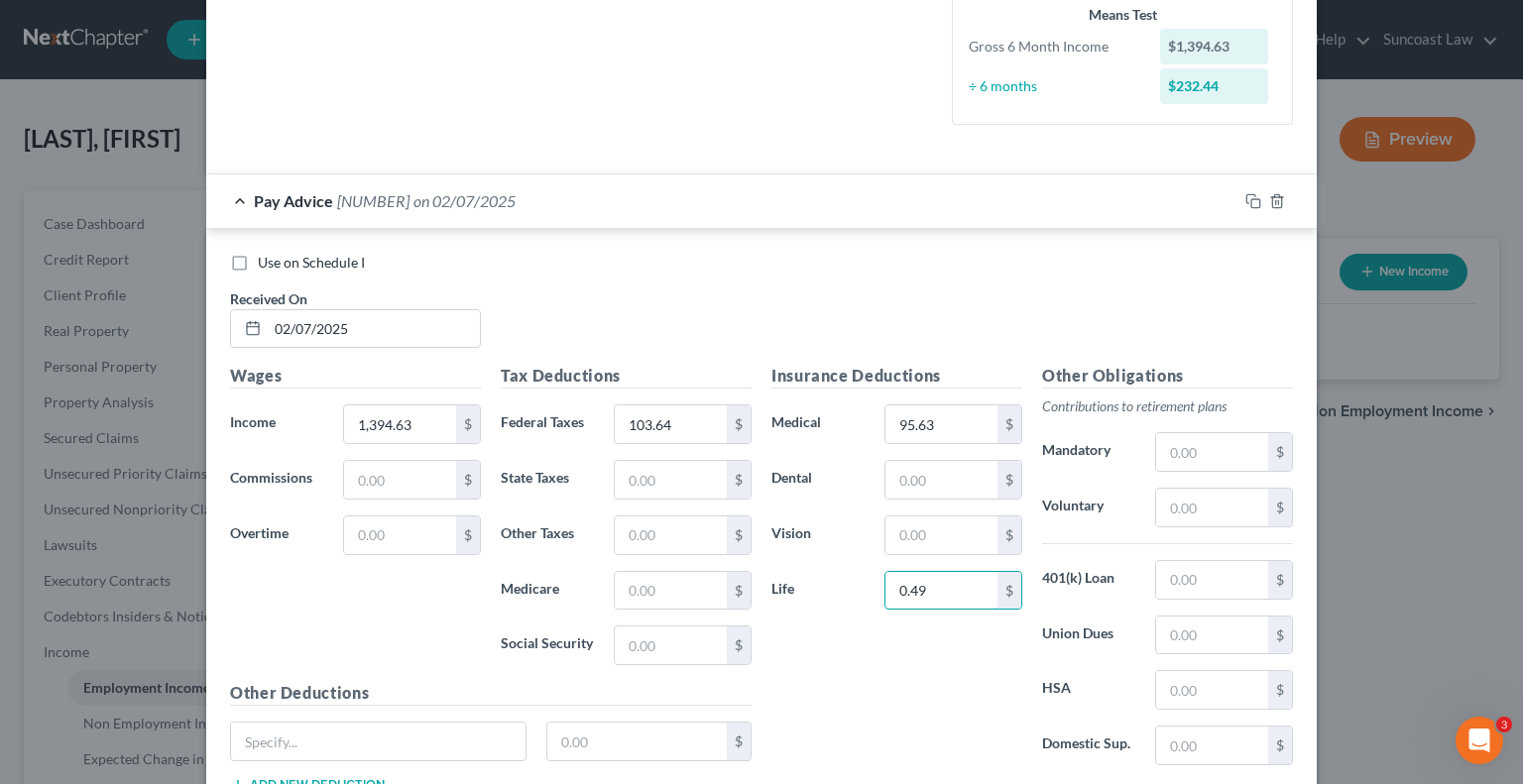 type on "0.49" 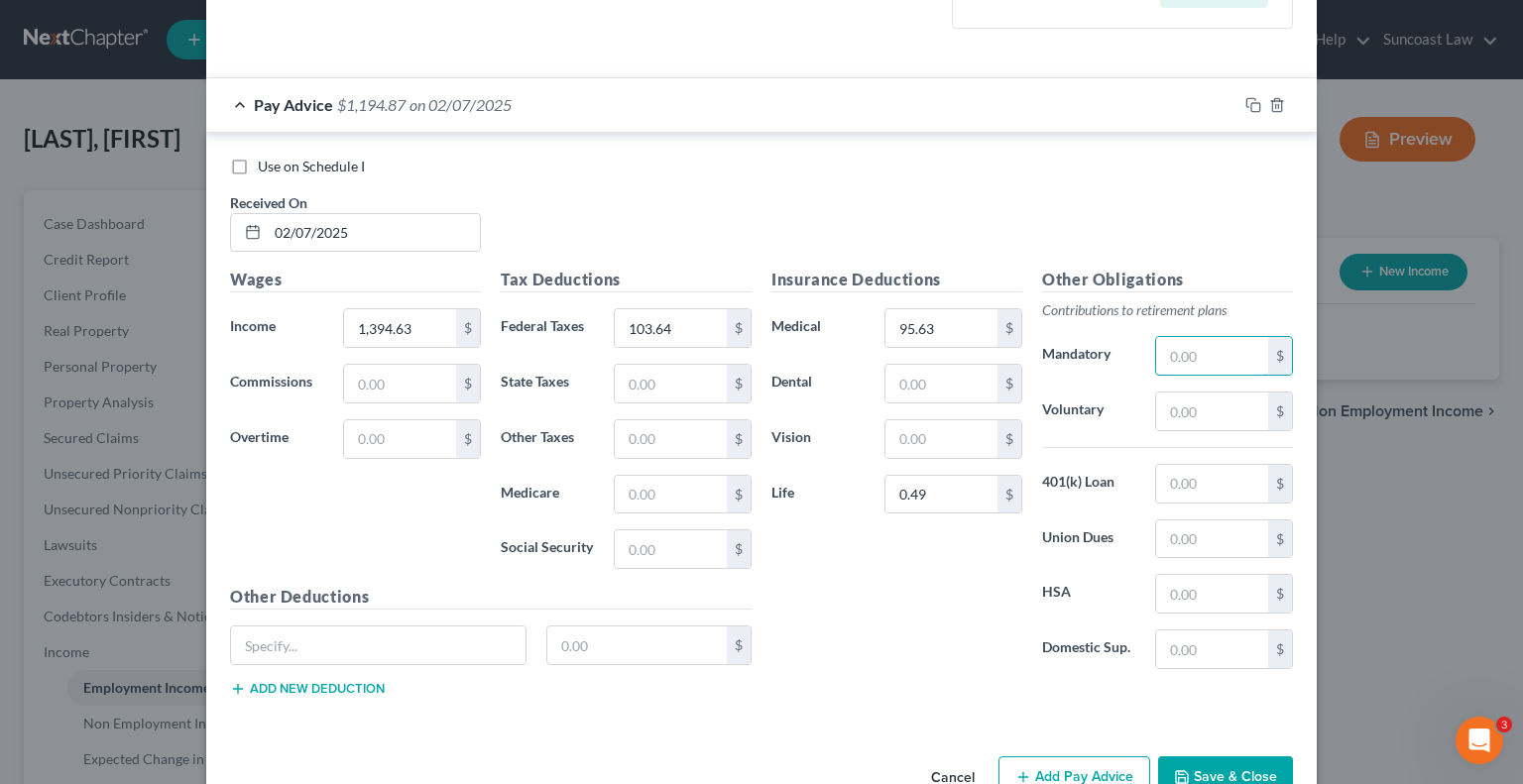 scroll, scrollTop: 640, scrollLeft: 0, axis: vertical 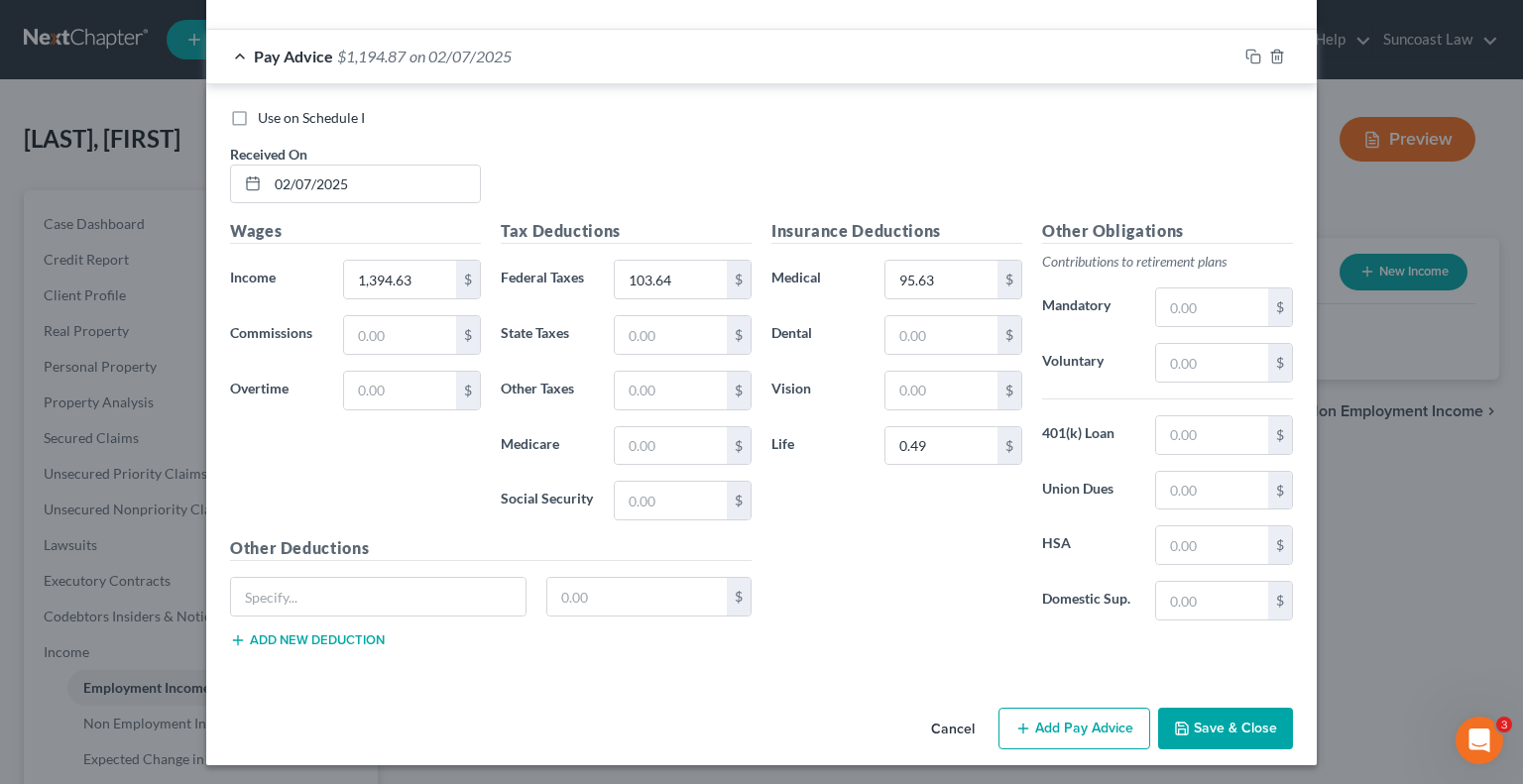 click on "Add Pay Advice" at bounding box center (1074, 728) 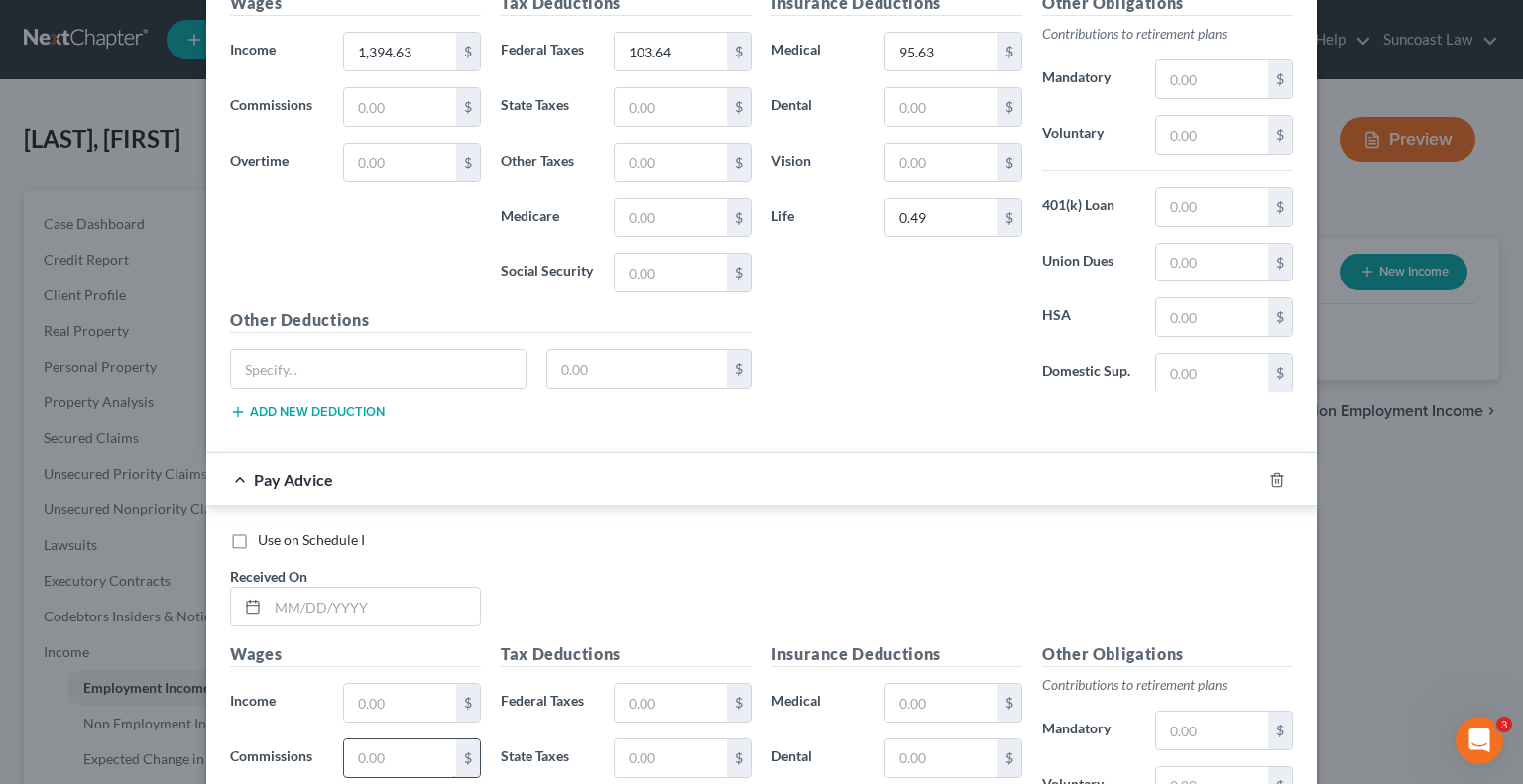 scroll, scrollTop: 1037, scrollLeft: 0, axis: vertical 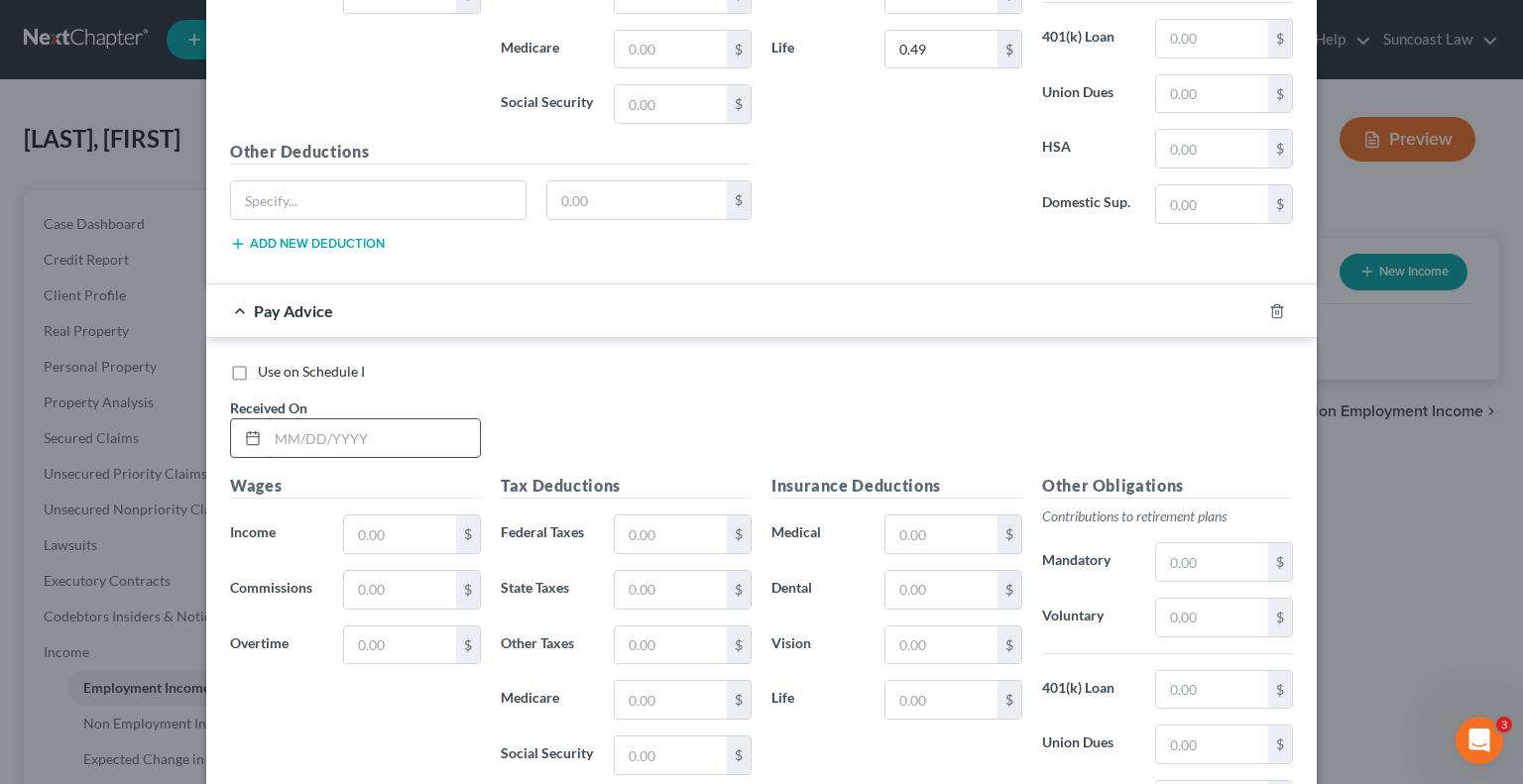 drag, startPoint x: 381, startPoint y: 440, endPoint x: 393, endPoint y: 431, distance: 15 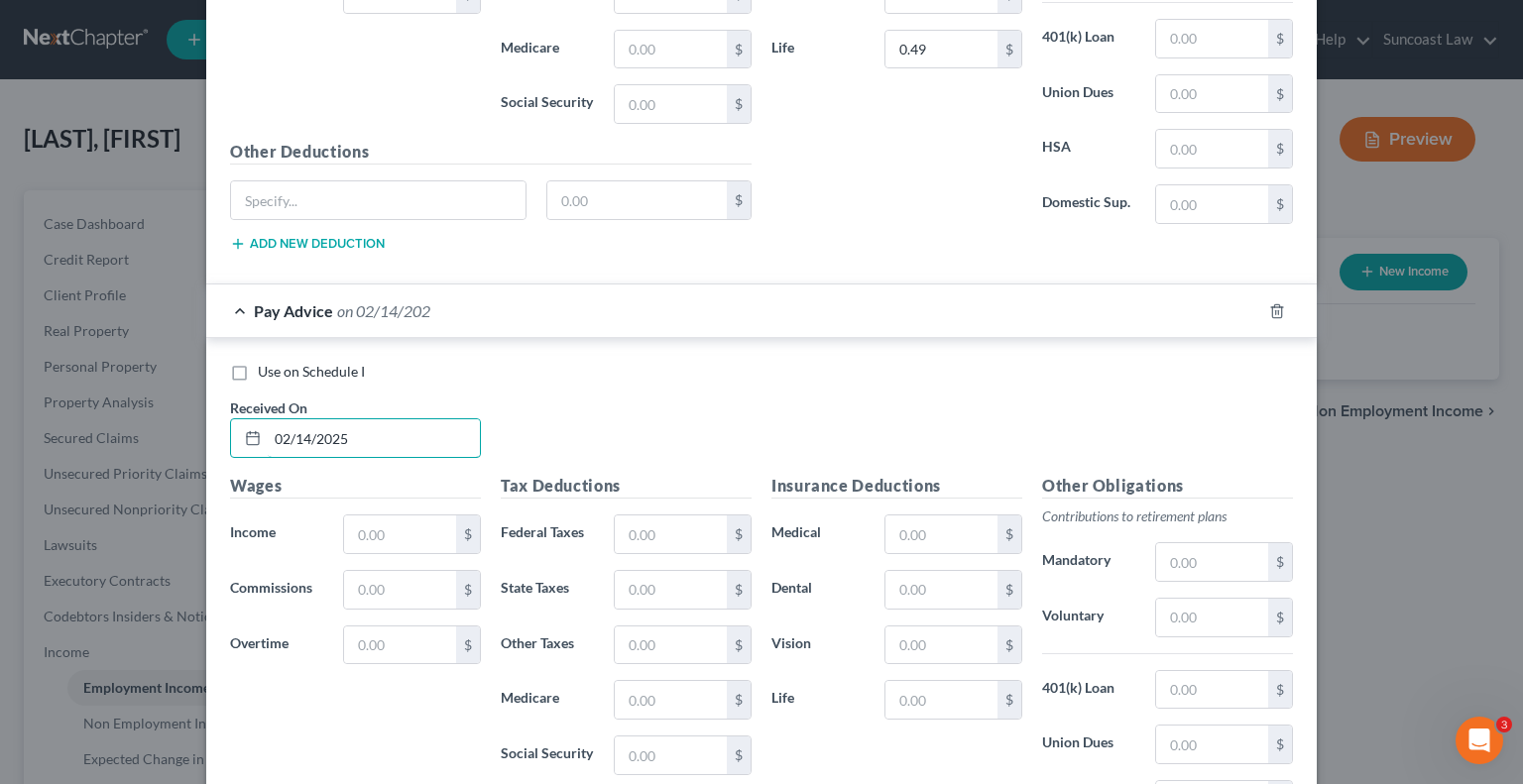 type on "02/14/2025" 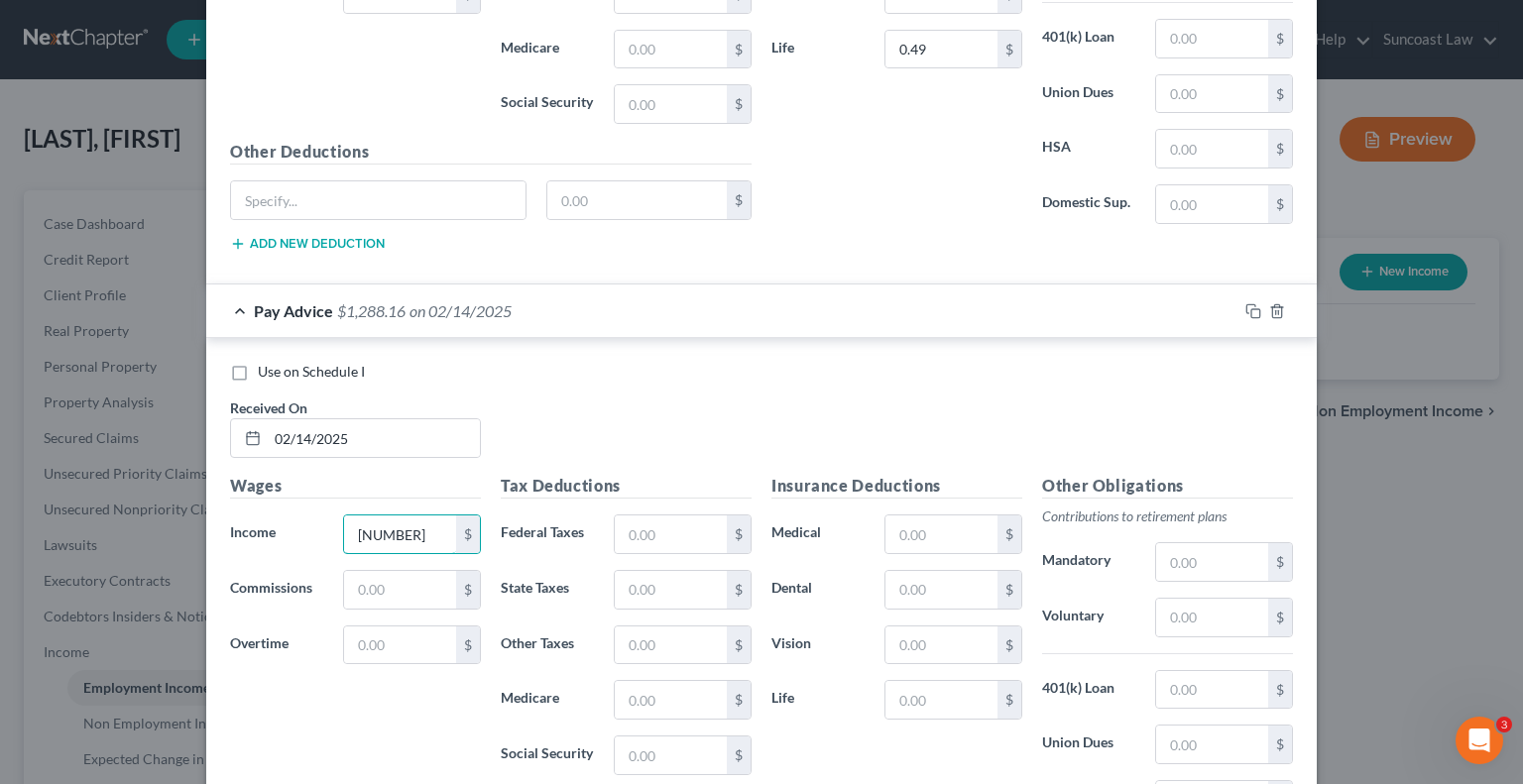type on "[NUMBER]" 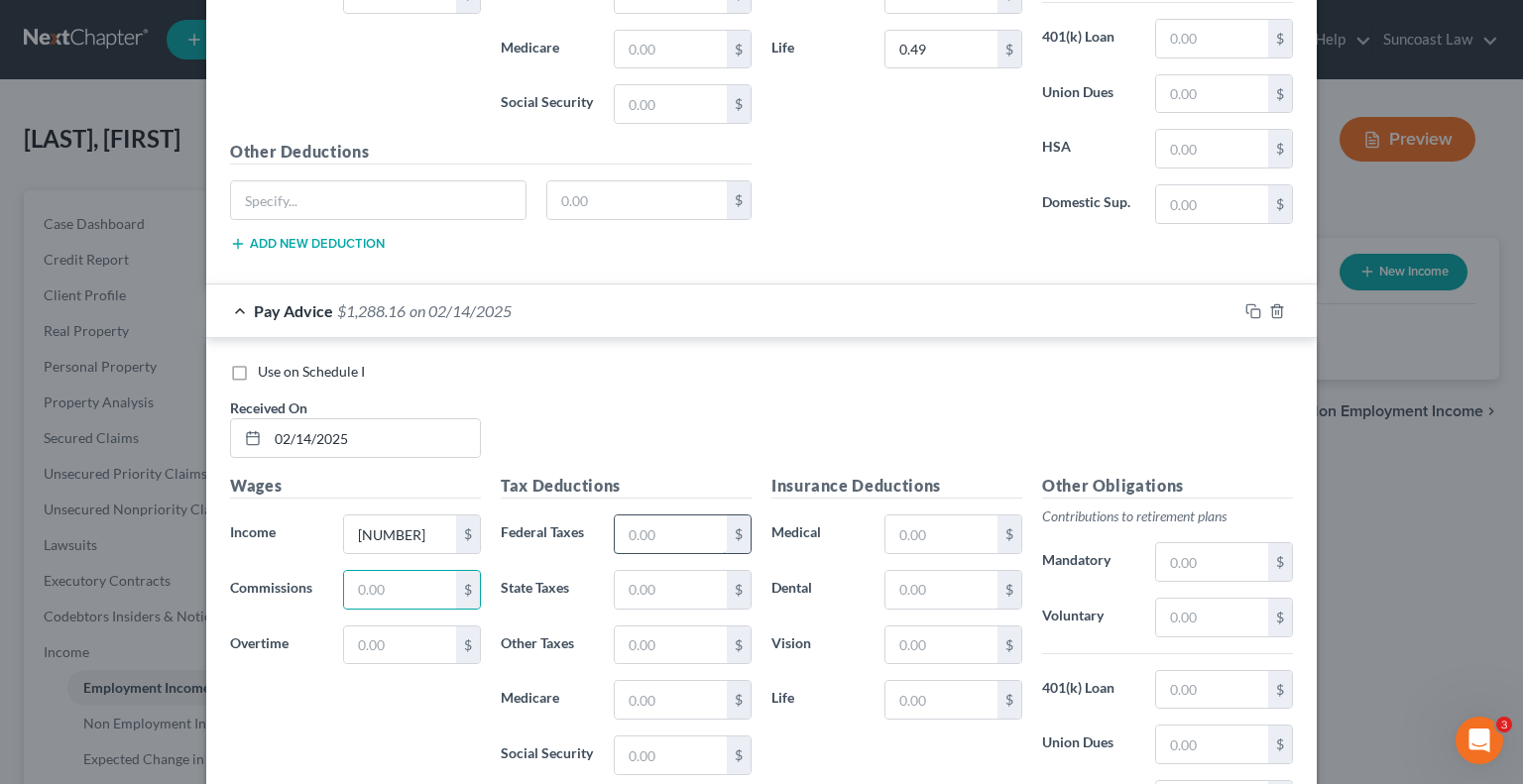 click at bounding box center (670, 534) 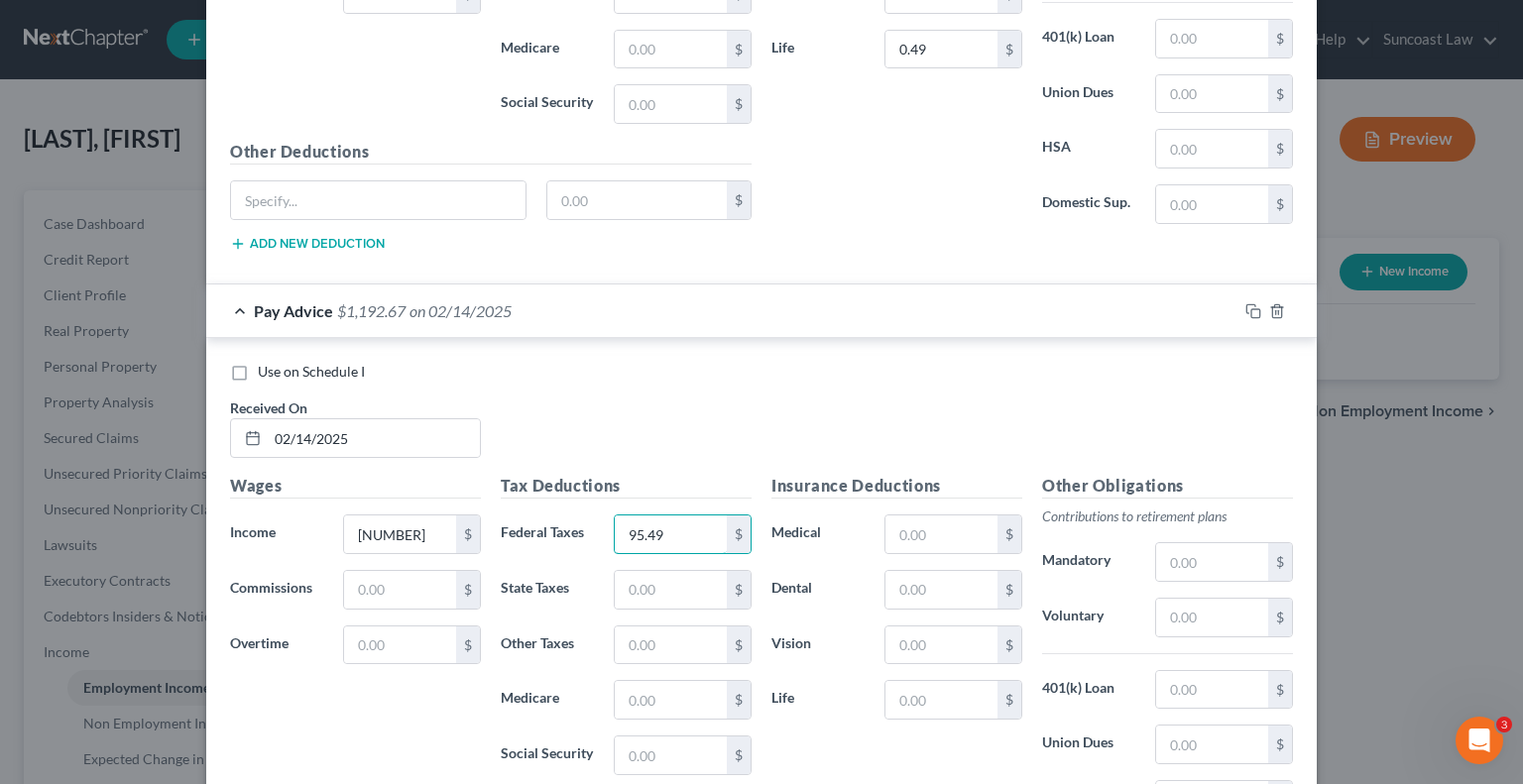 type on "95.49" 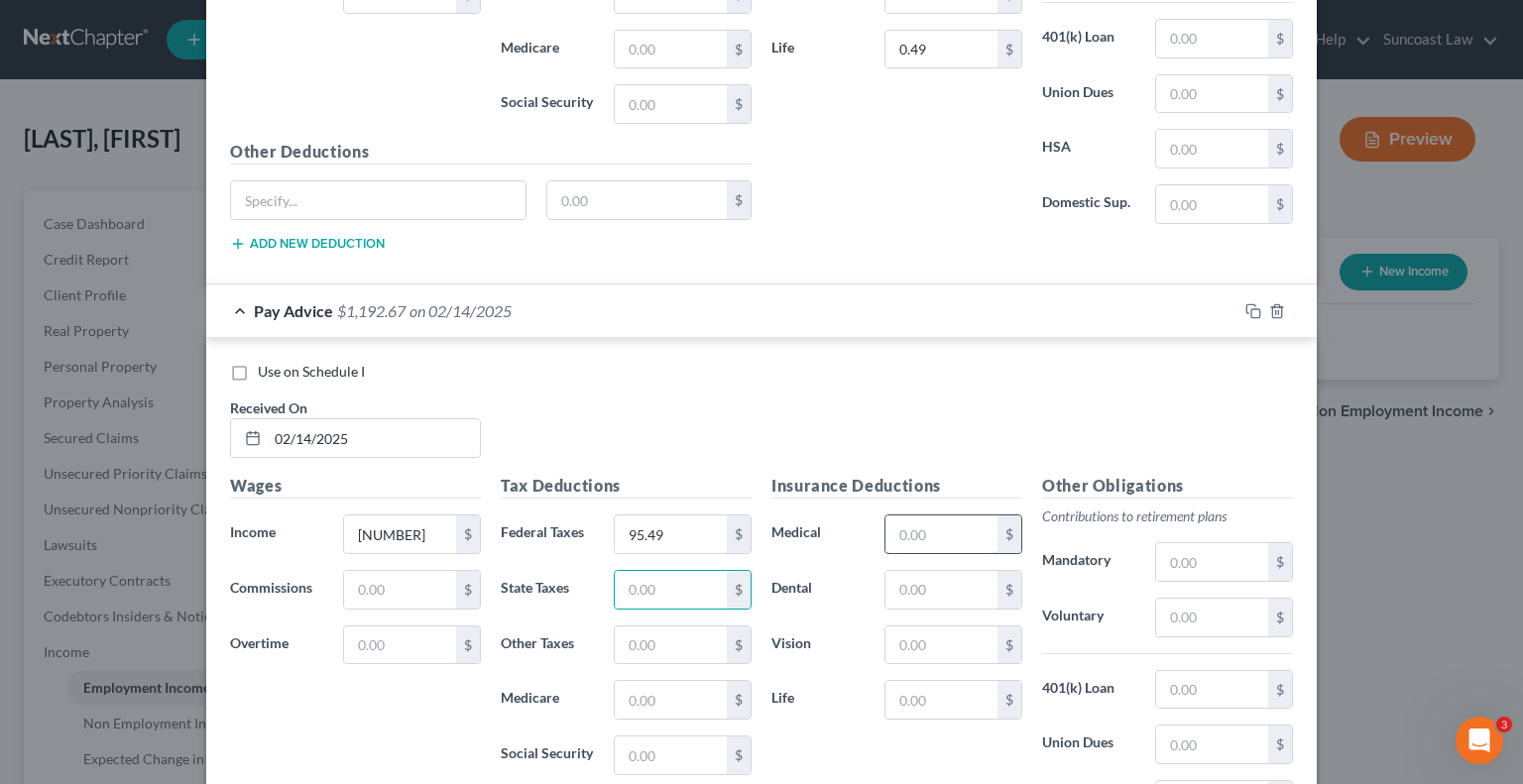 click at bounding box center [941, 534] 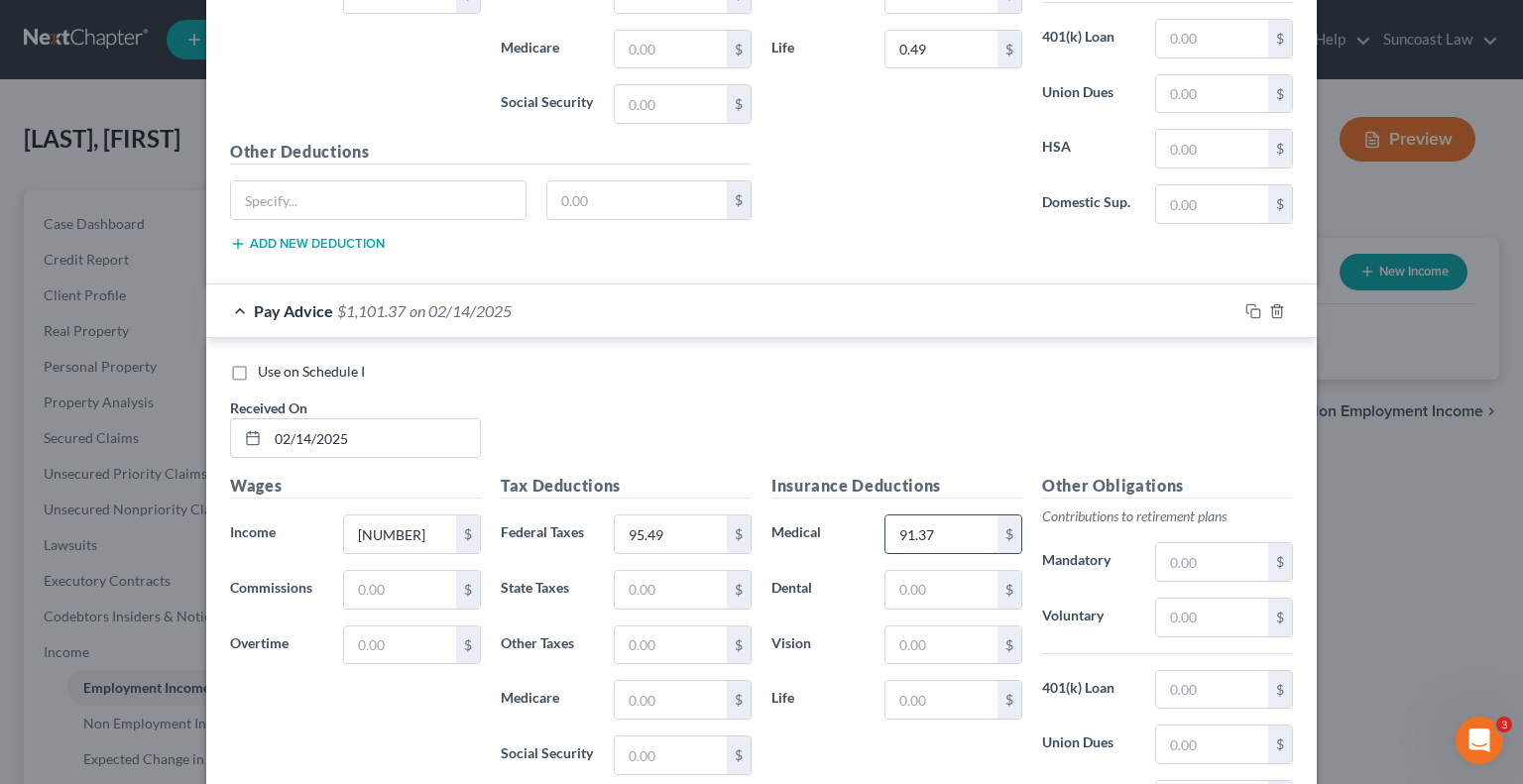 type on "91.37" 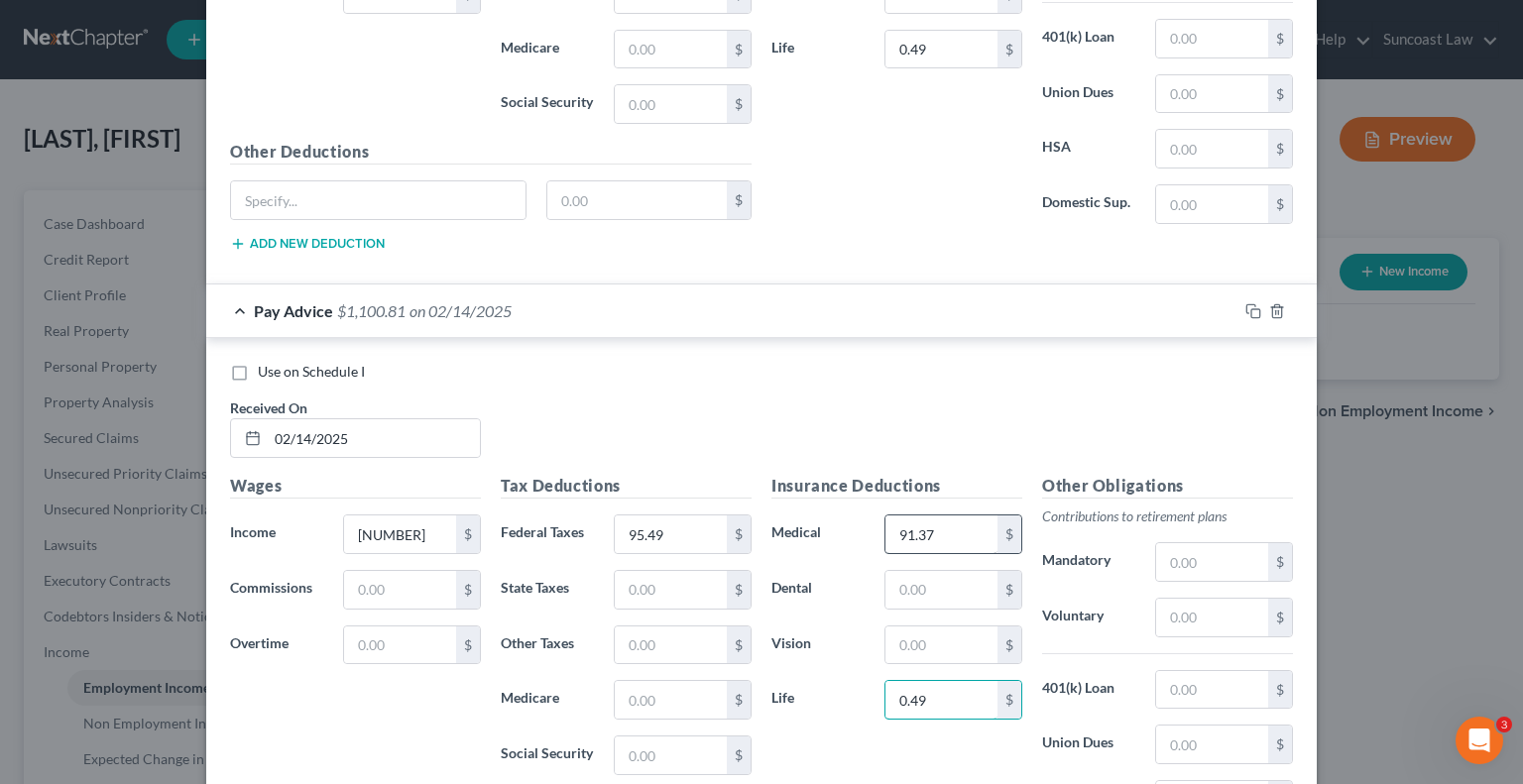 type on "0.49" 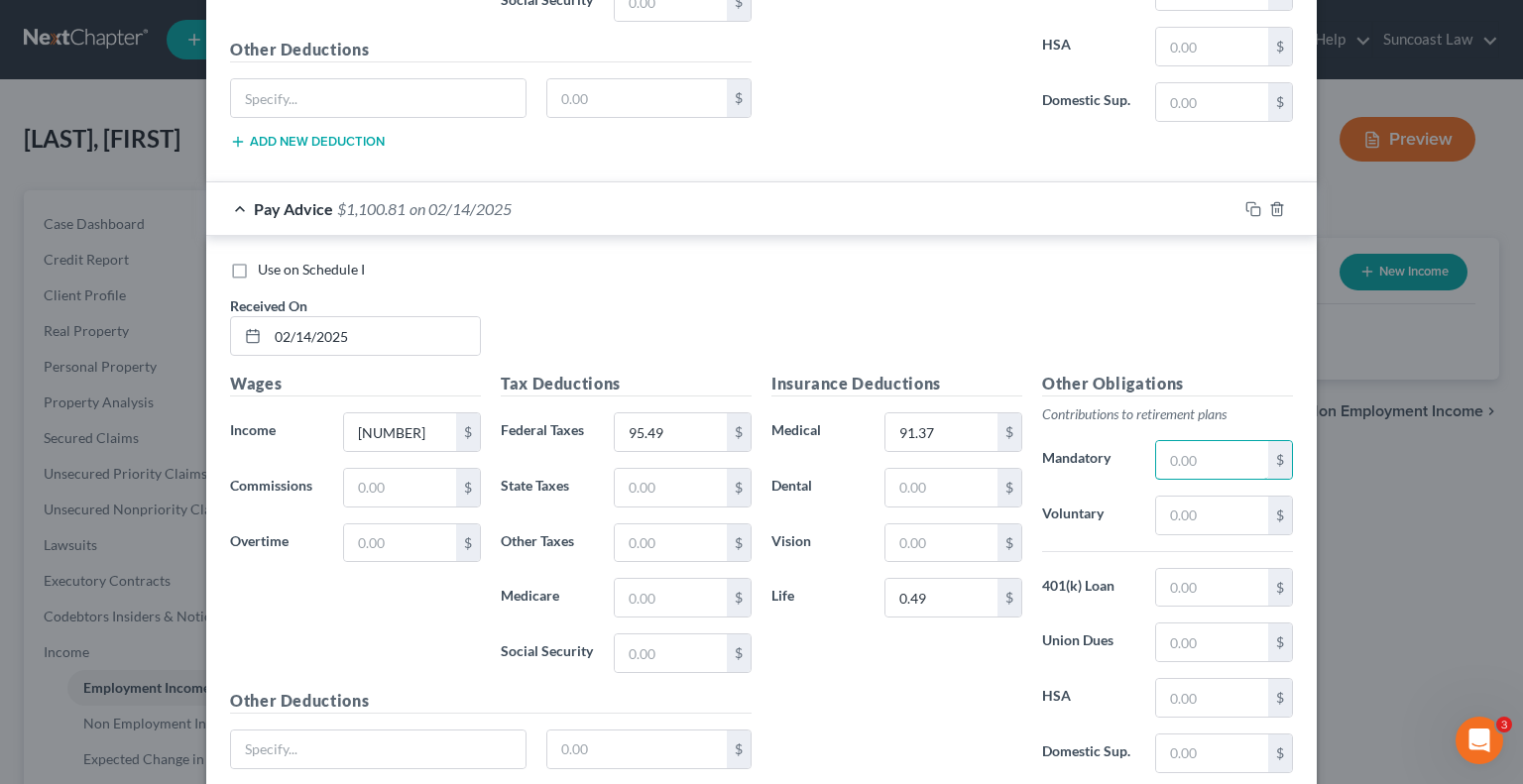 scroll, scrollTop: 1288, scrollLeft: 0, axis: vertical 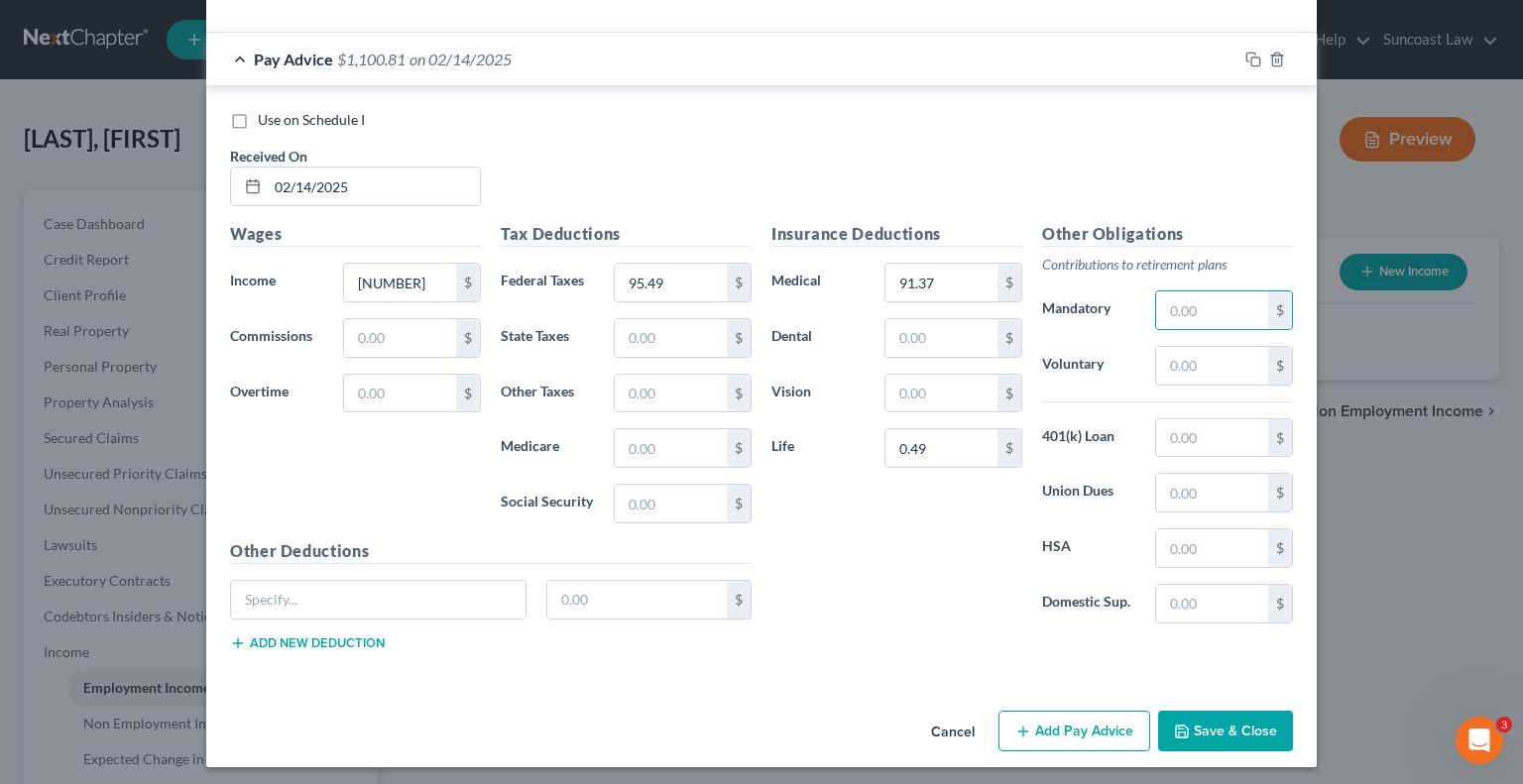 click on "Add Pay Advice" at bounding box center (1074, 731) 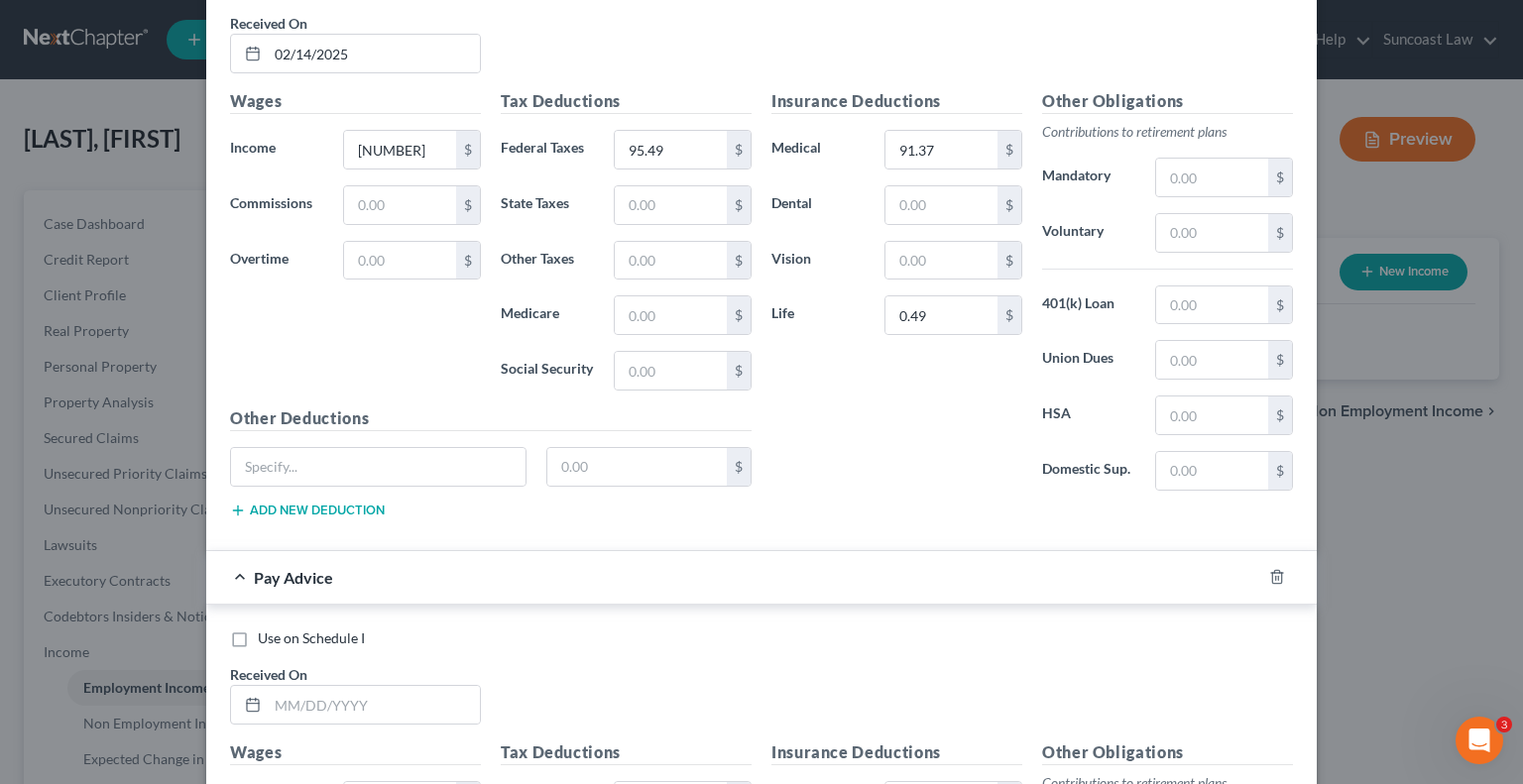 scroll, scrollTop: 1586, scrollLeft: 0, axis: vertical 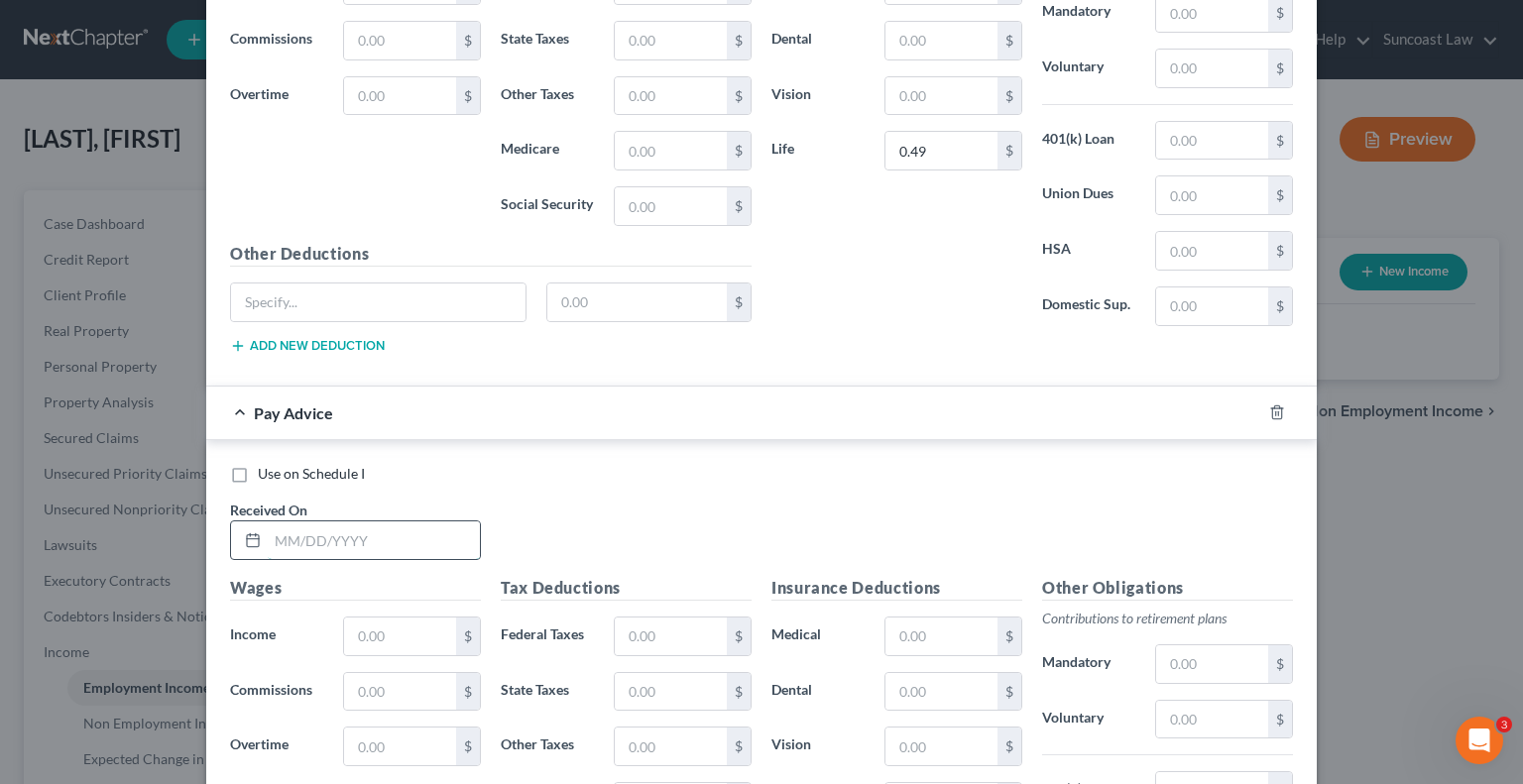 click at bounding box center [374, 540] 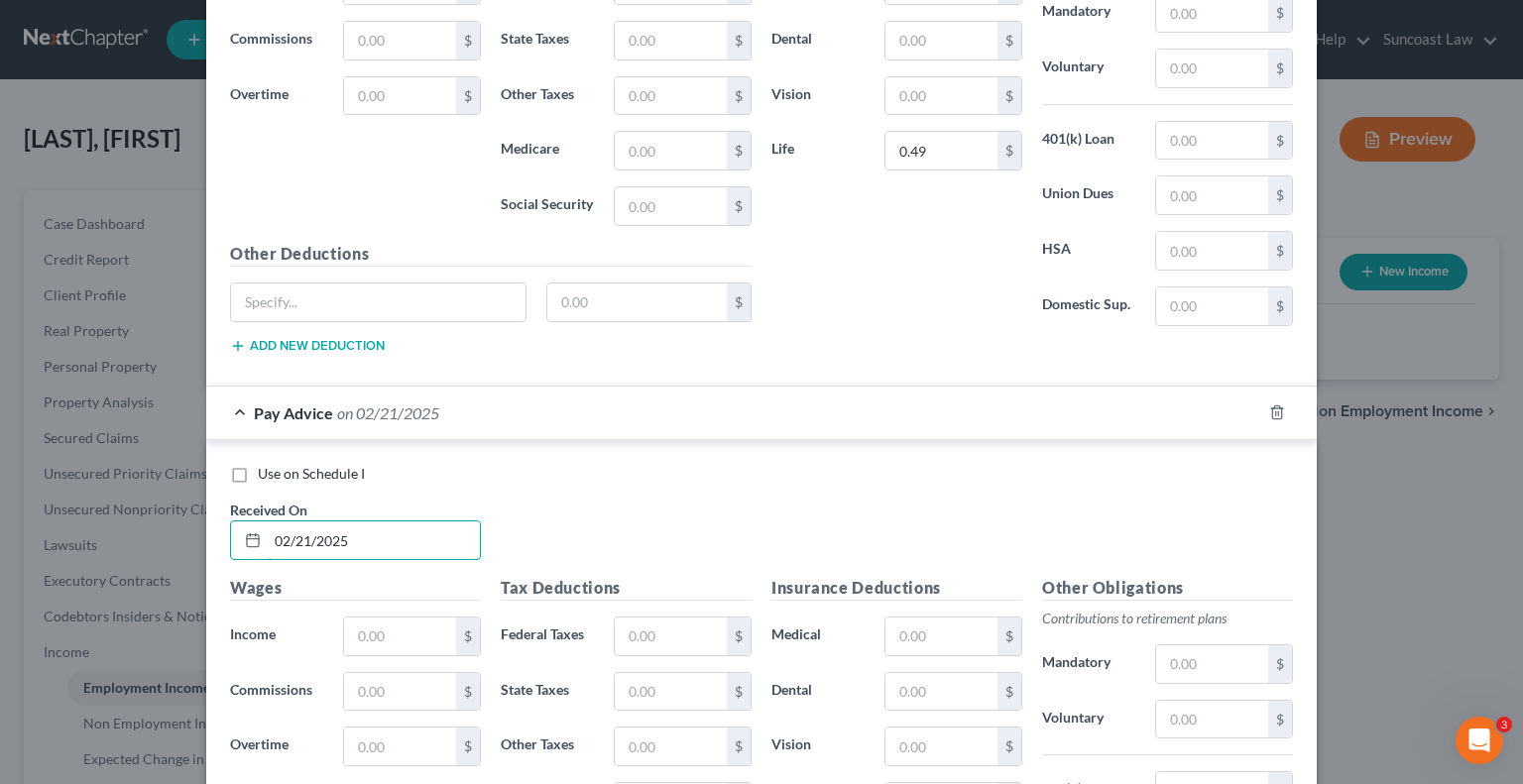 type on "02/21/2025" 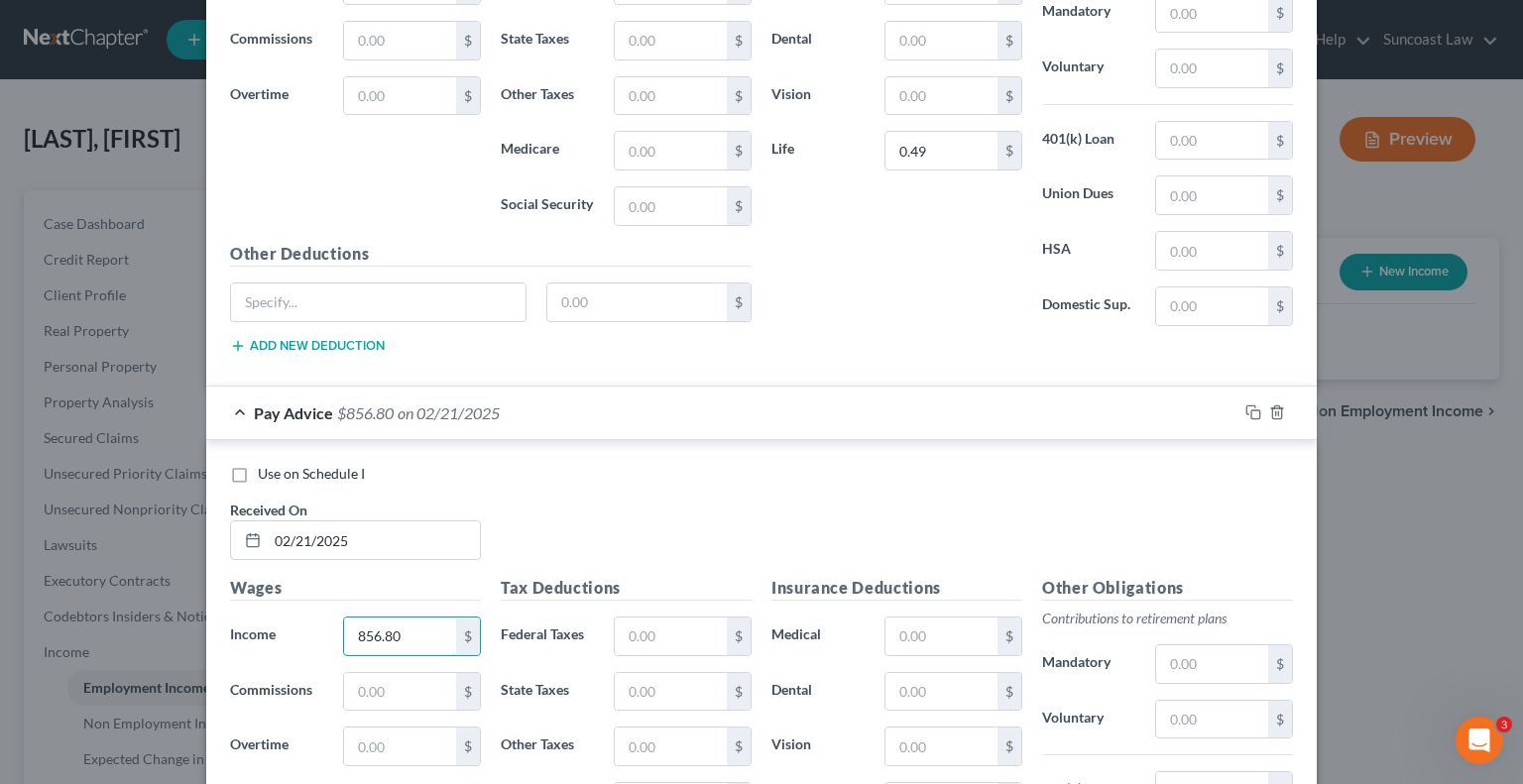 type on "856.80" 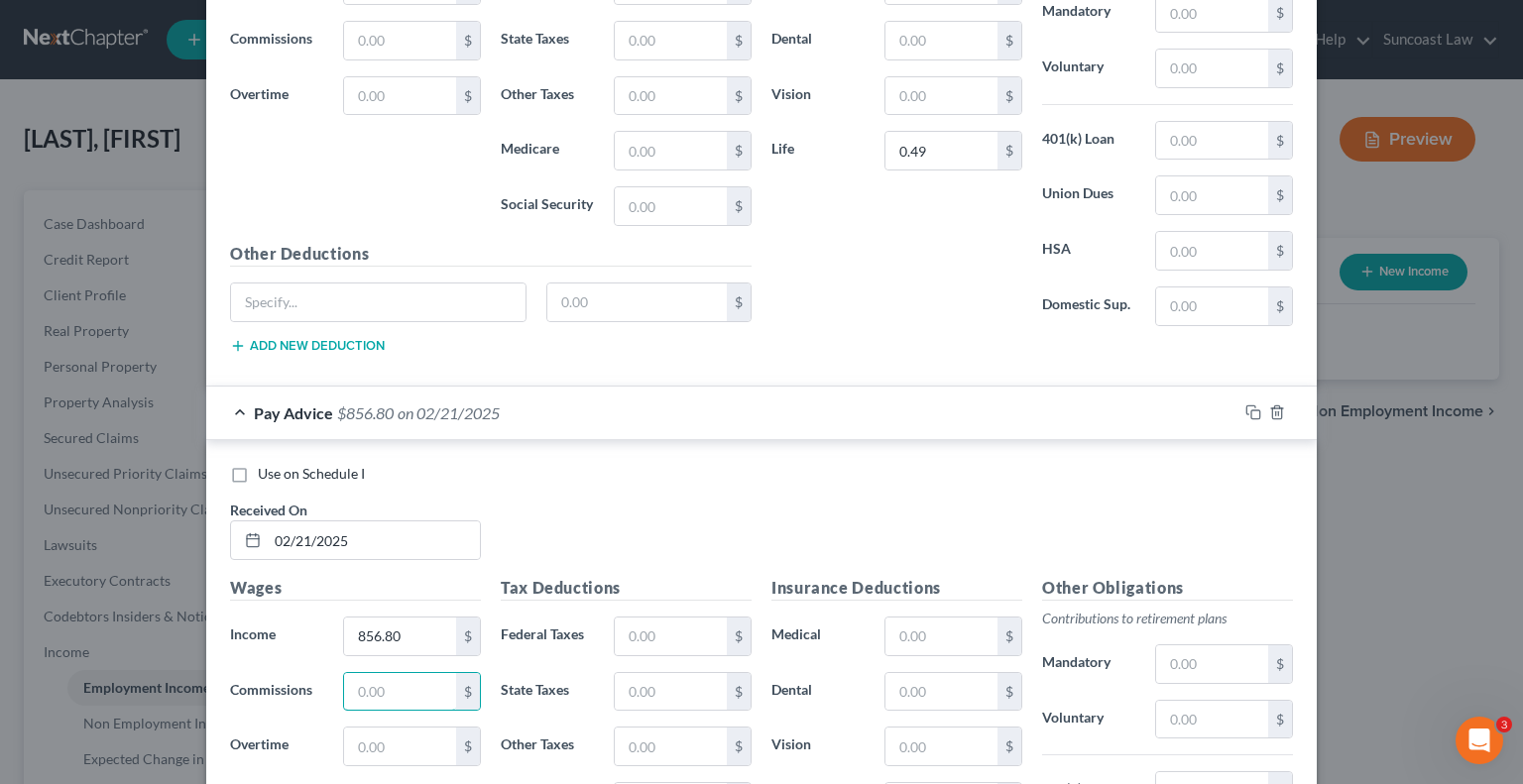 scroll, scrollTop: 1784, scrollLeft: 0, axis: vertical 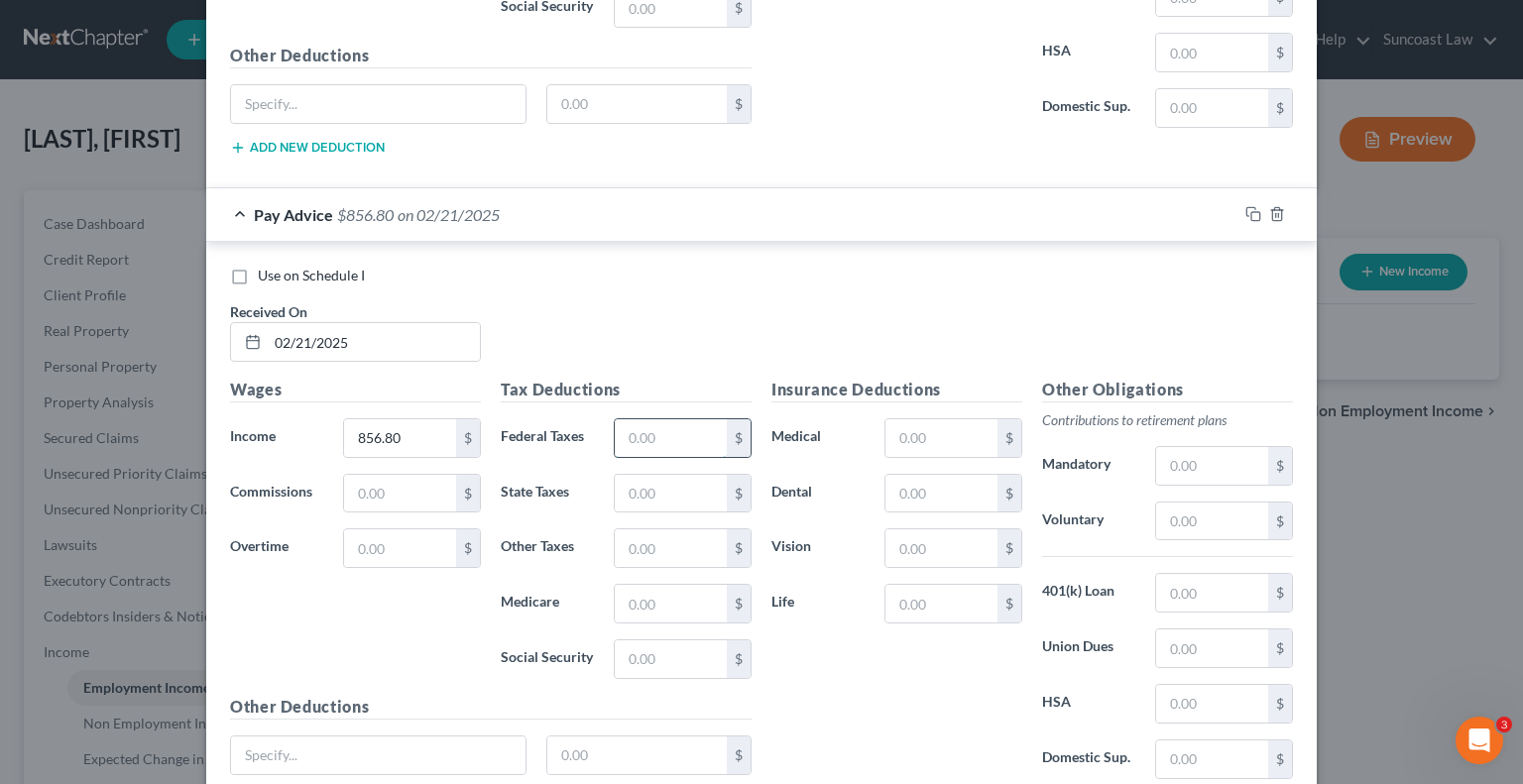 drag, startPoint x: 666, startPoint y: 437, endPoint x: 681, endPoint y: 416, distance: 25.806976 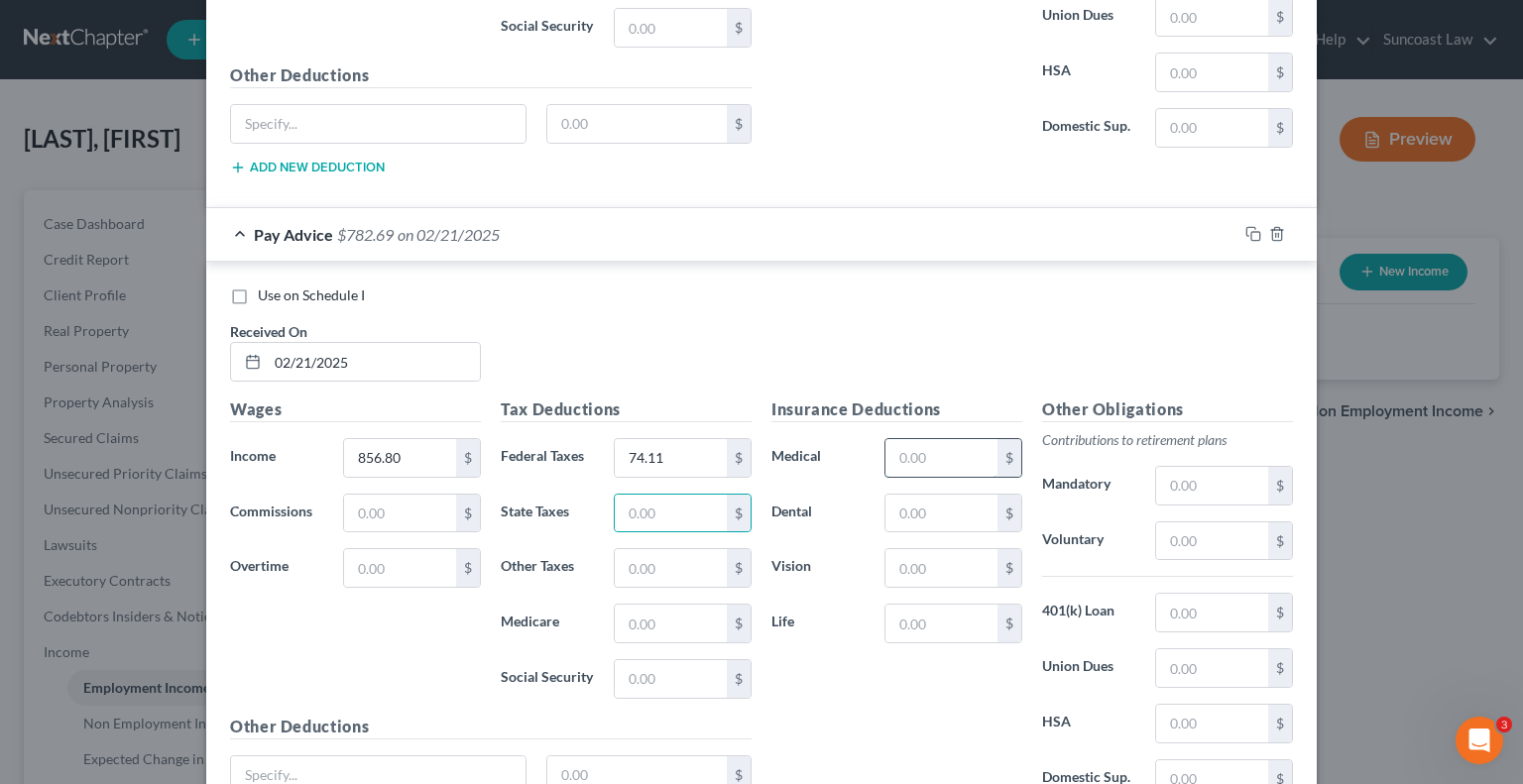 click at bounding box center [941, 458] 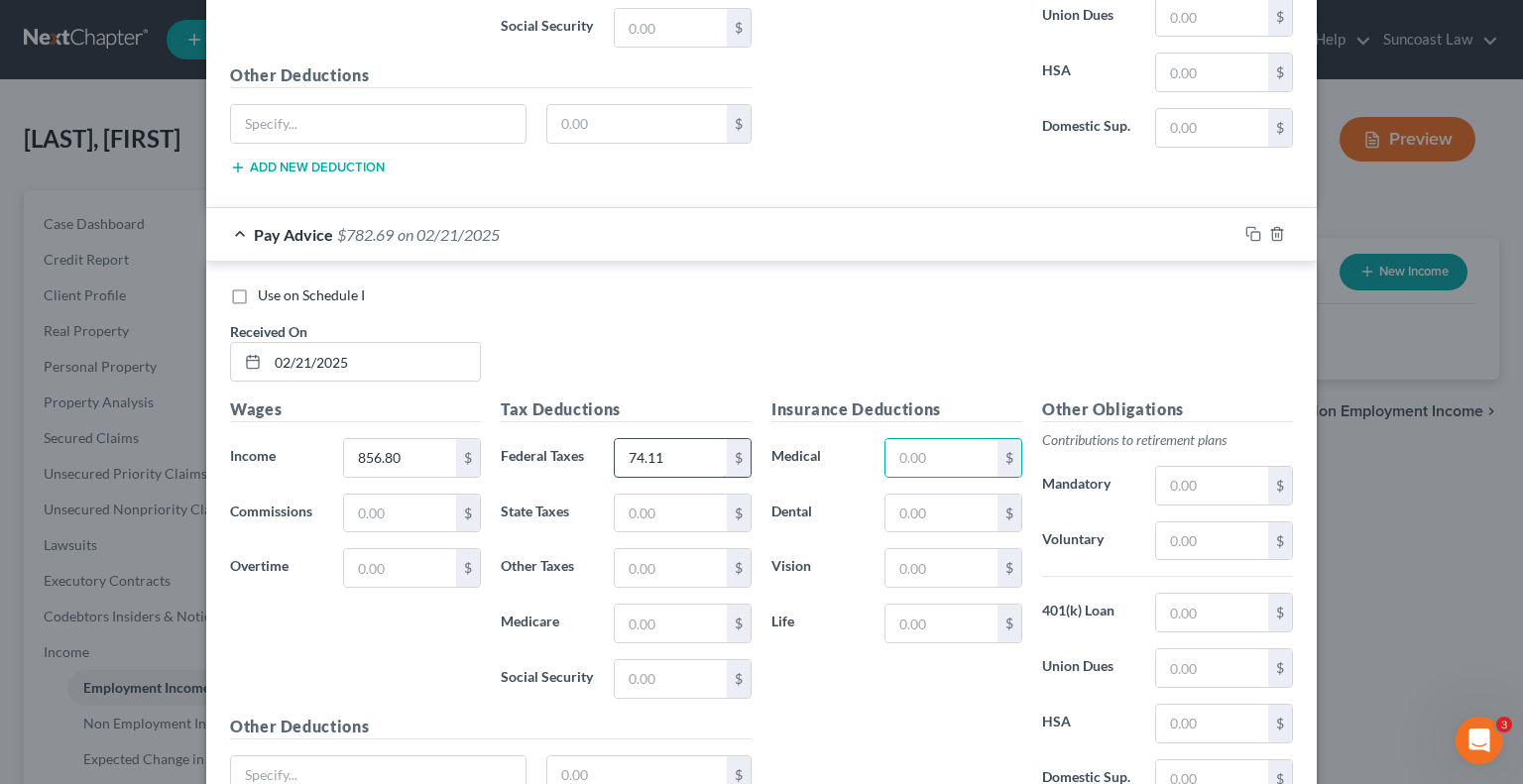 click on "74.11" at bounding box center (670, 458) 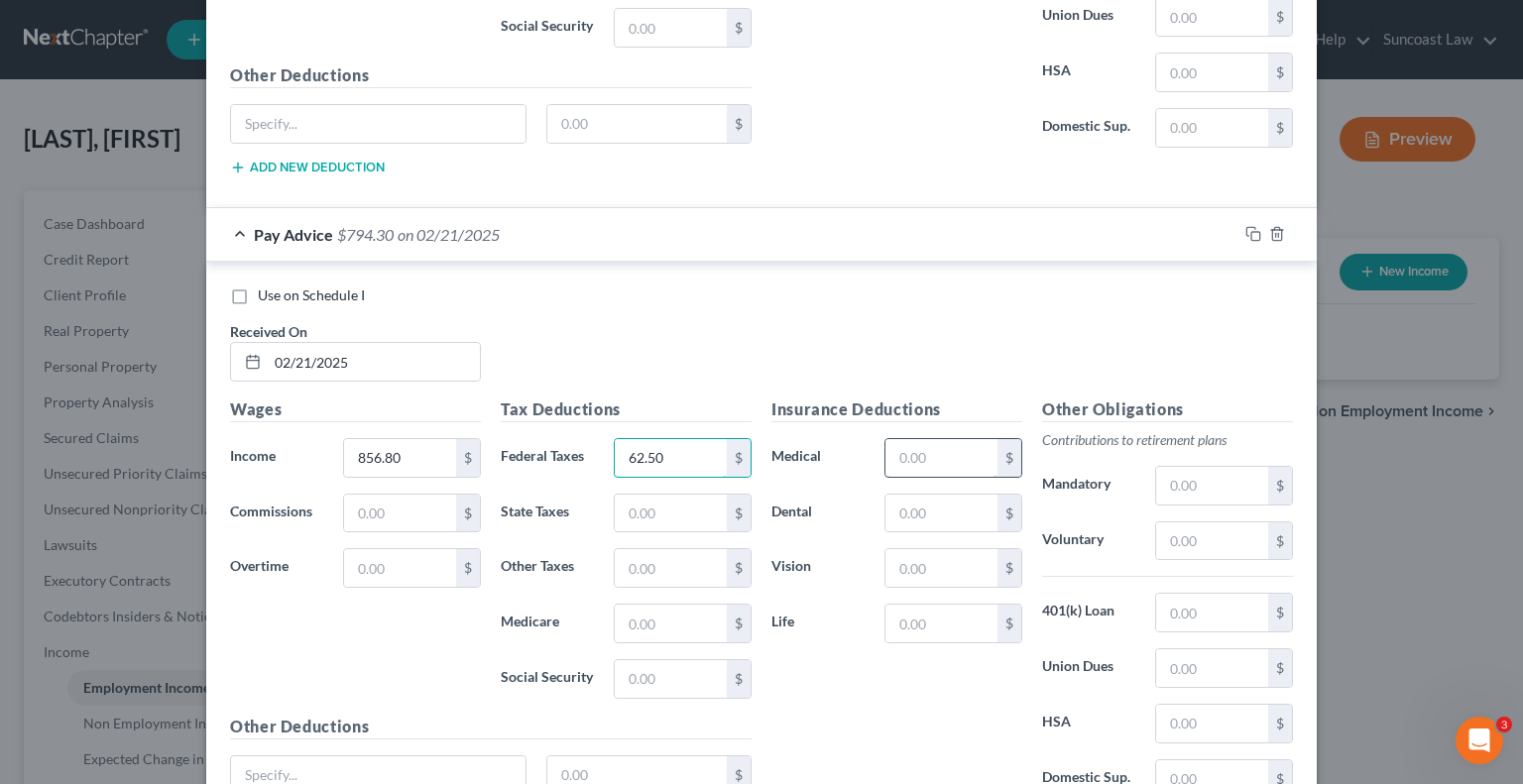 type on "62.50" 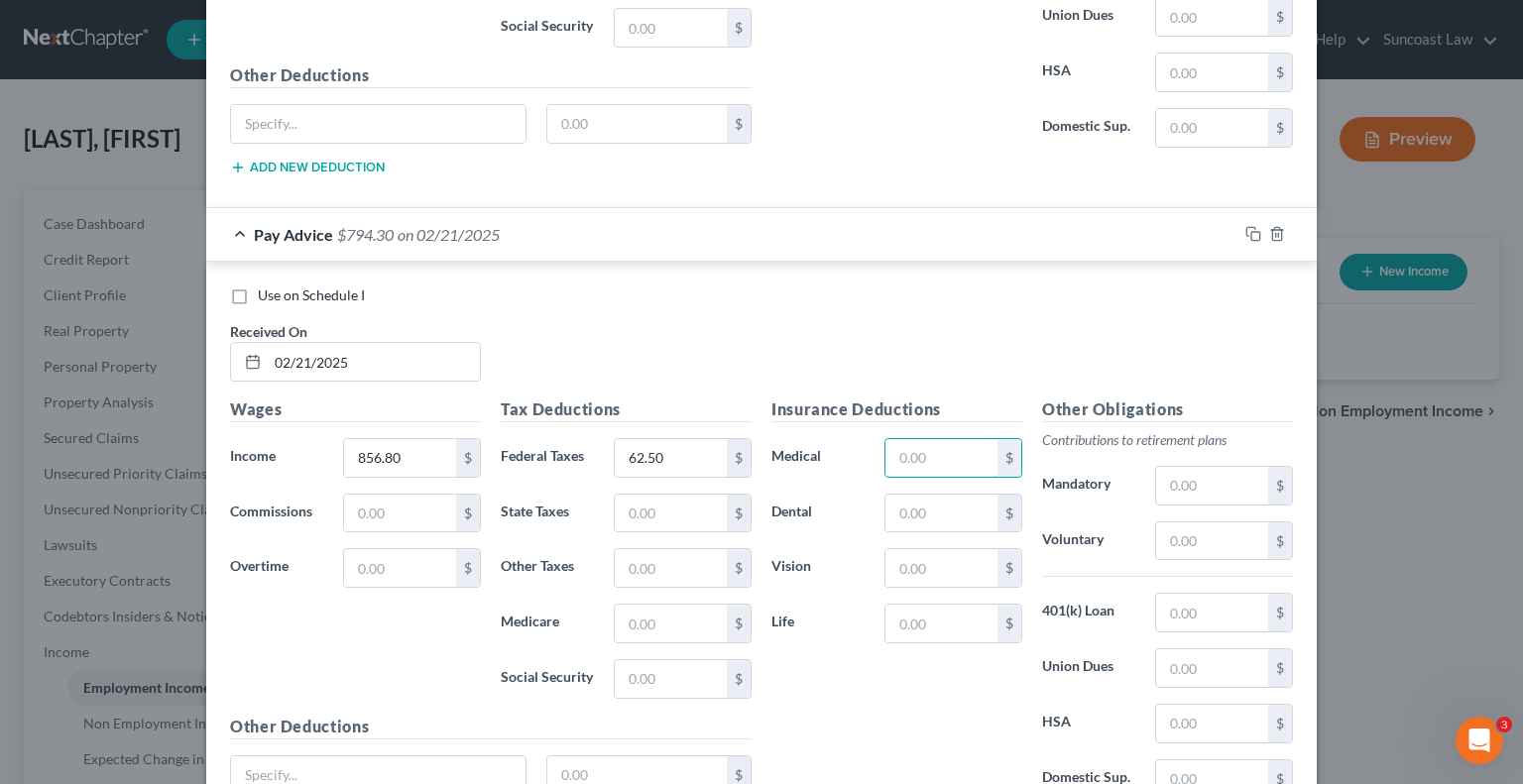 drag, startPoint x: 944, startPoint y: 431, endPoint x: 972, endPoint y: 389, distance: 50.477718 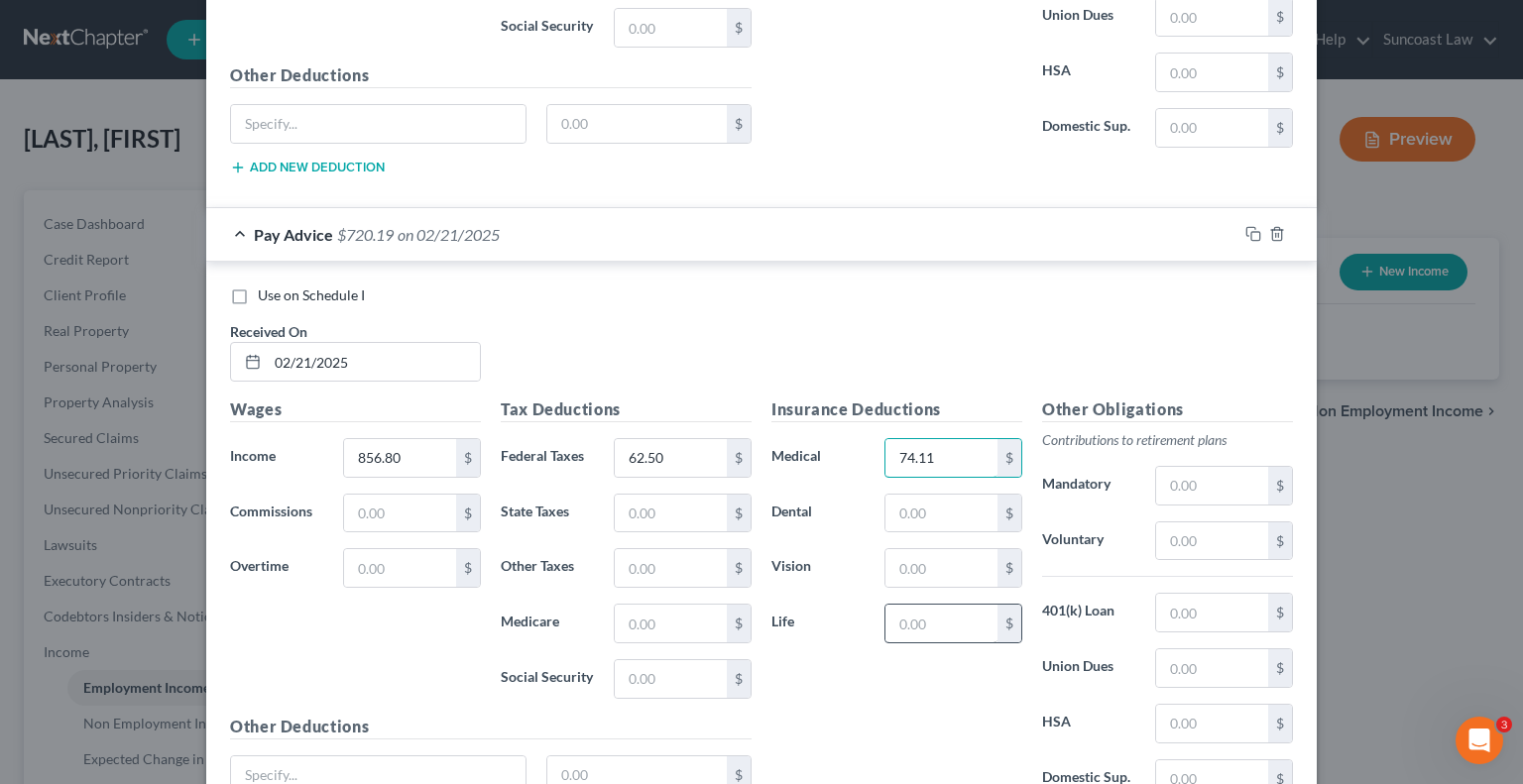 type on "74.11" 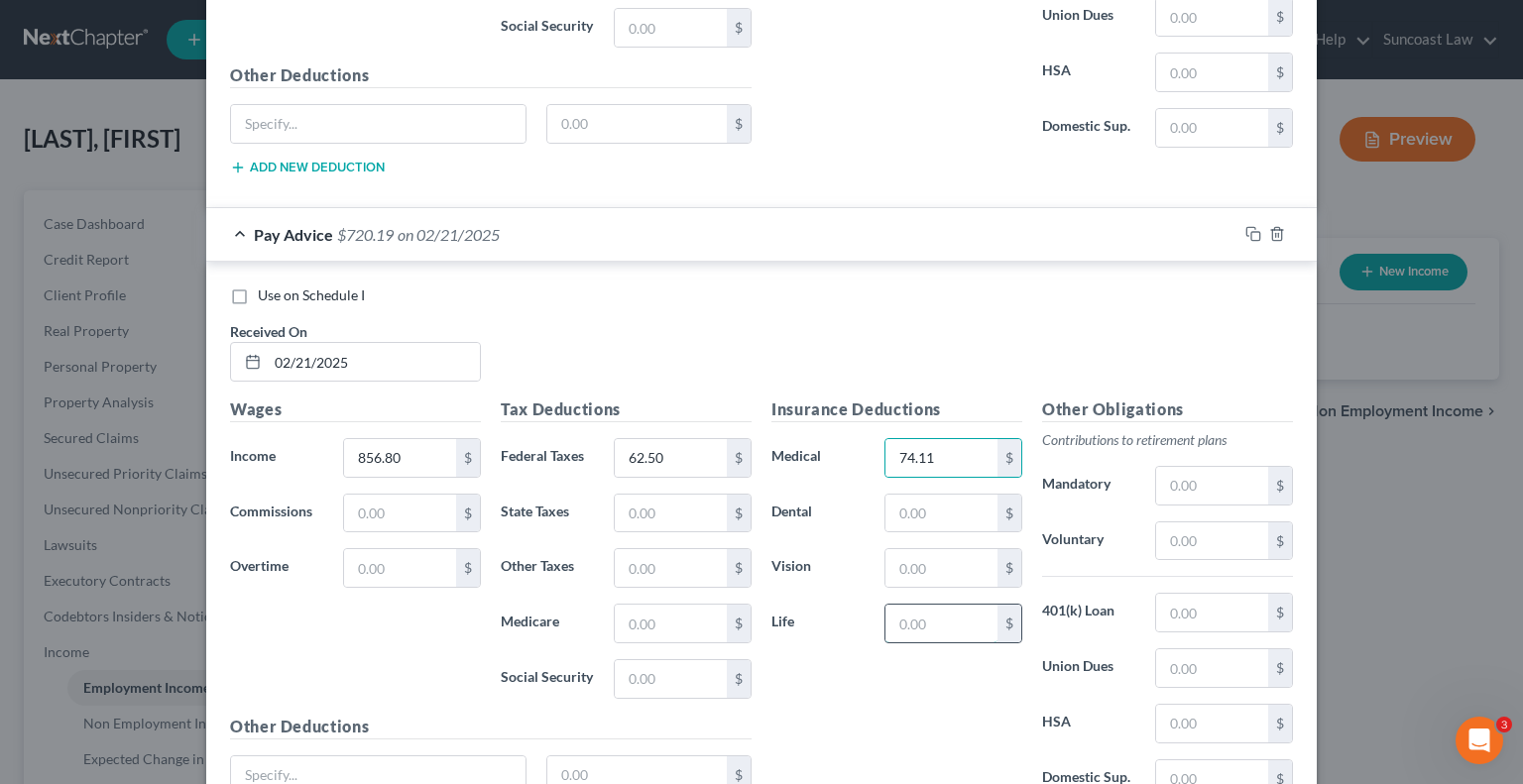 click at bounding box center (941, 623) 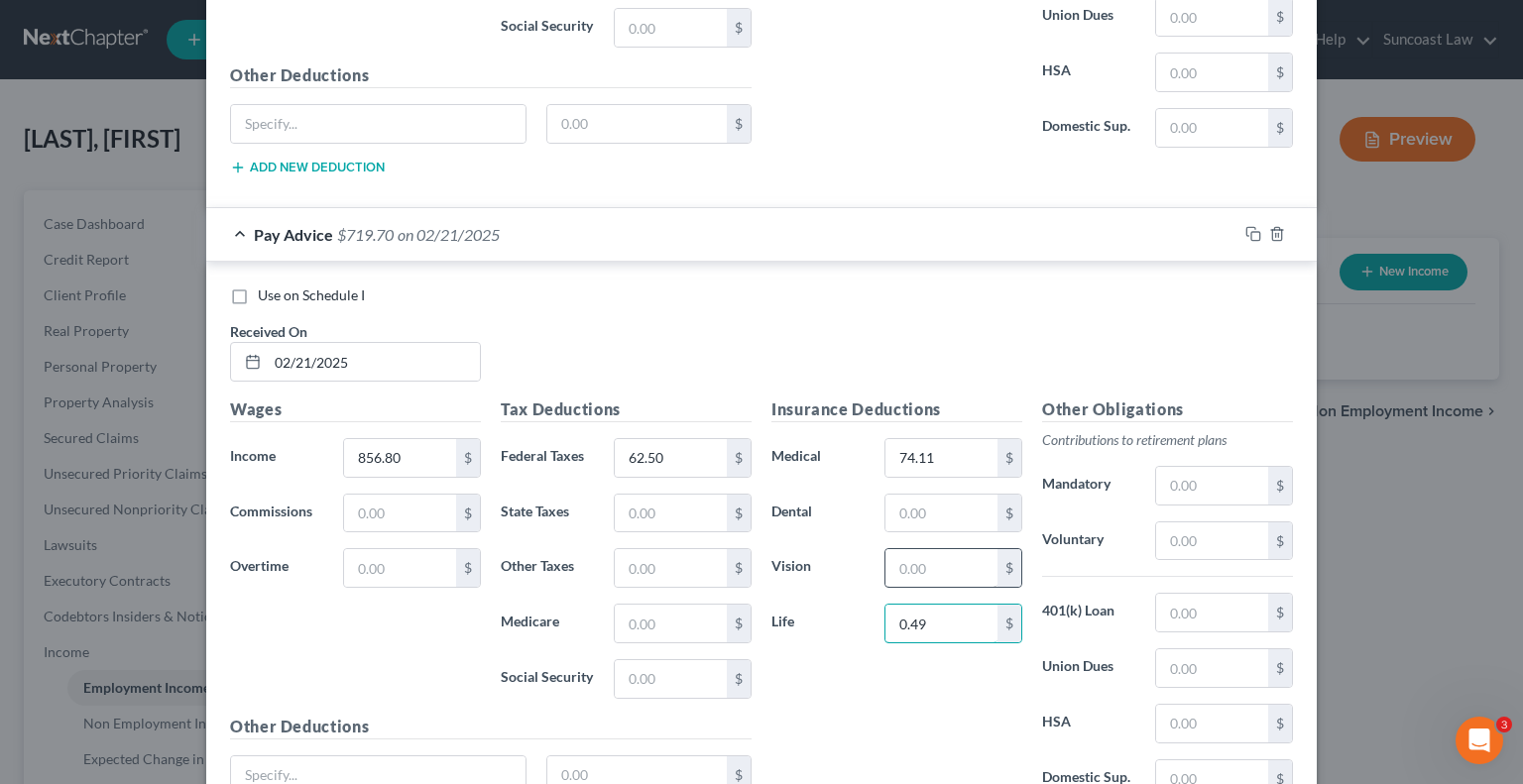 type on "0.49" 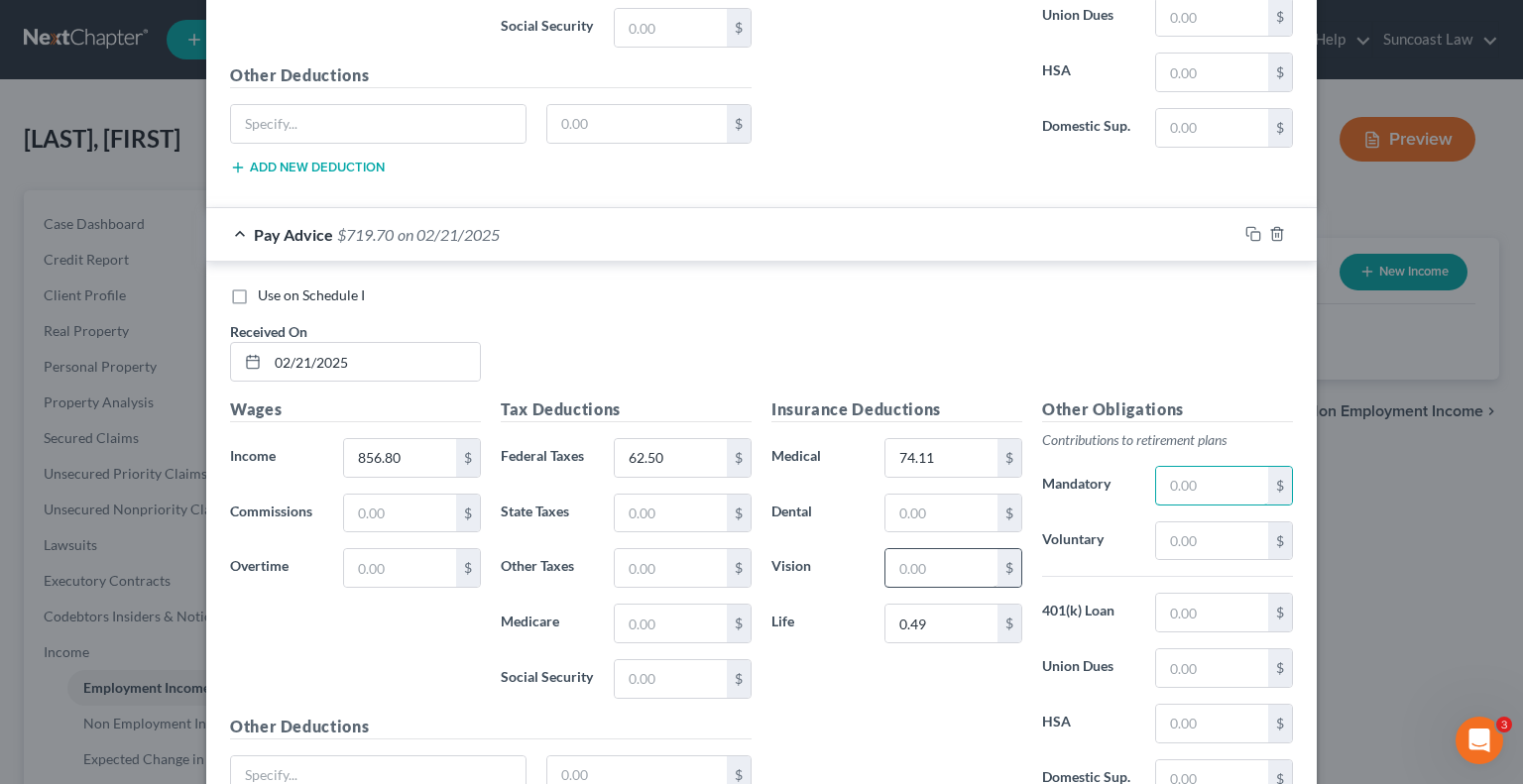 scroll, scrollTop: 1935, scrollLeft: 0, axis: vertical 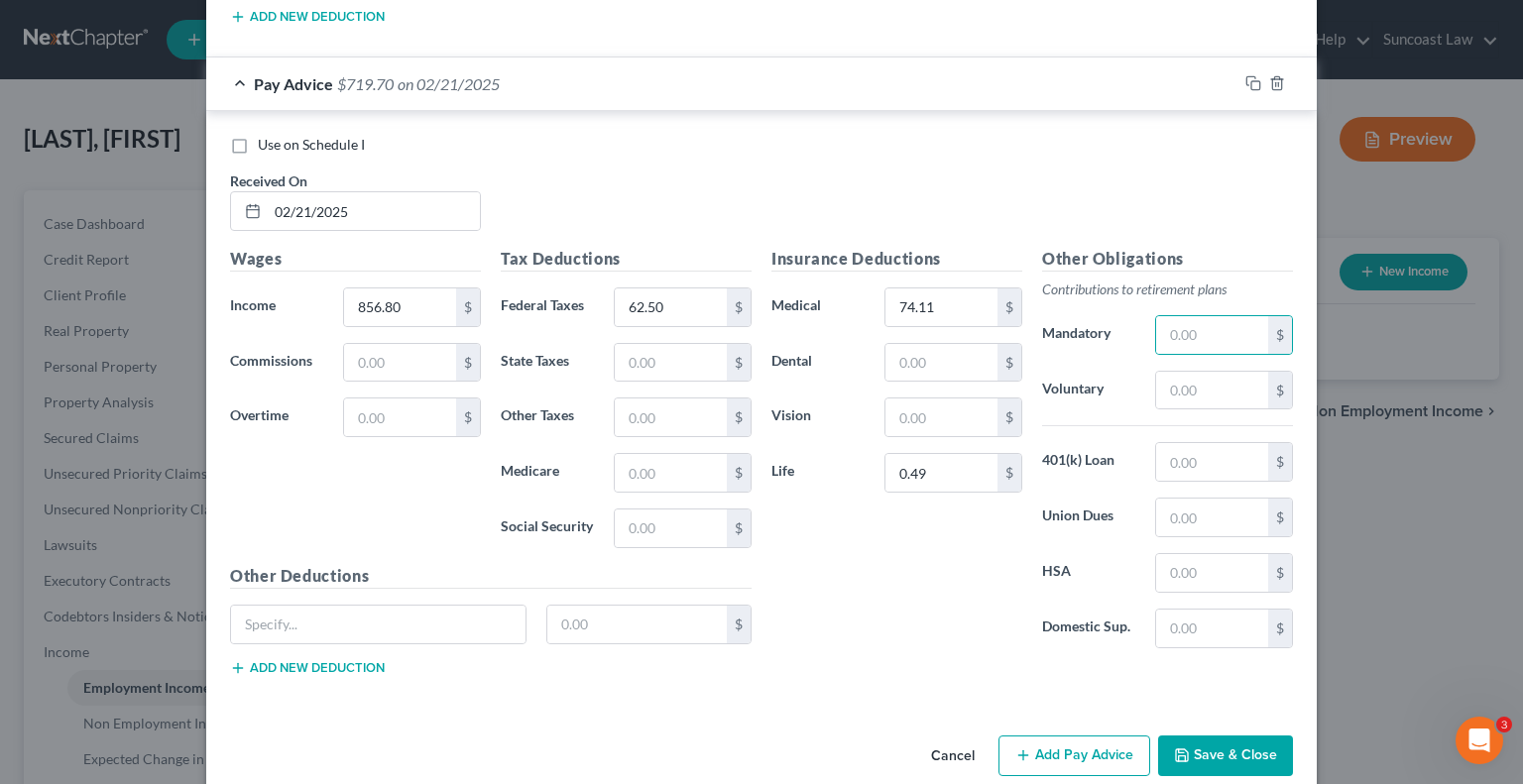 click on "Add Pay Advice" at bounding box center (1074, 756) 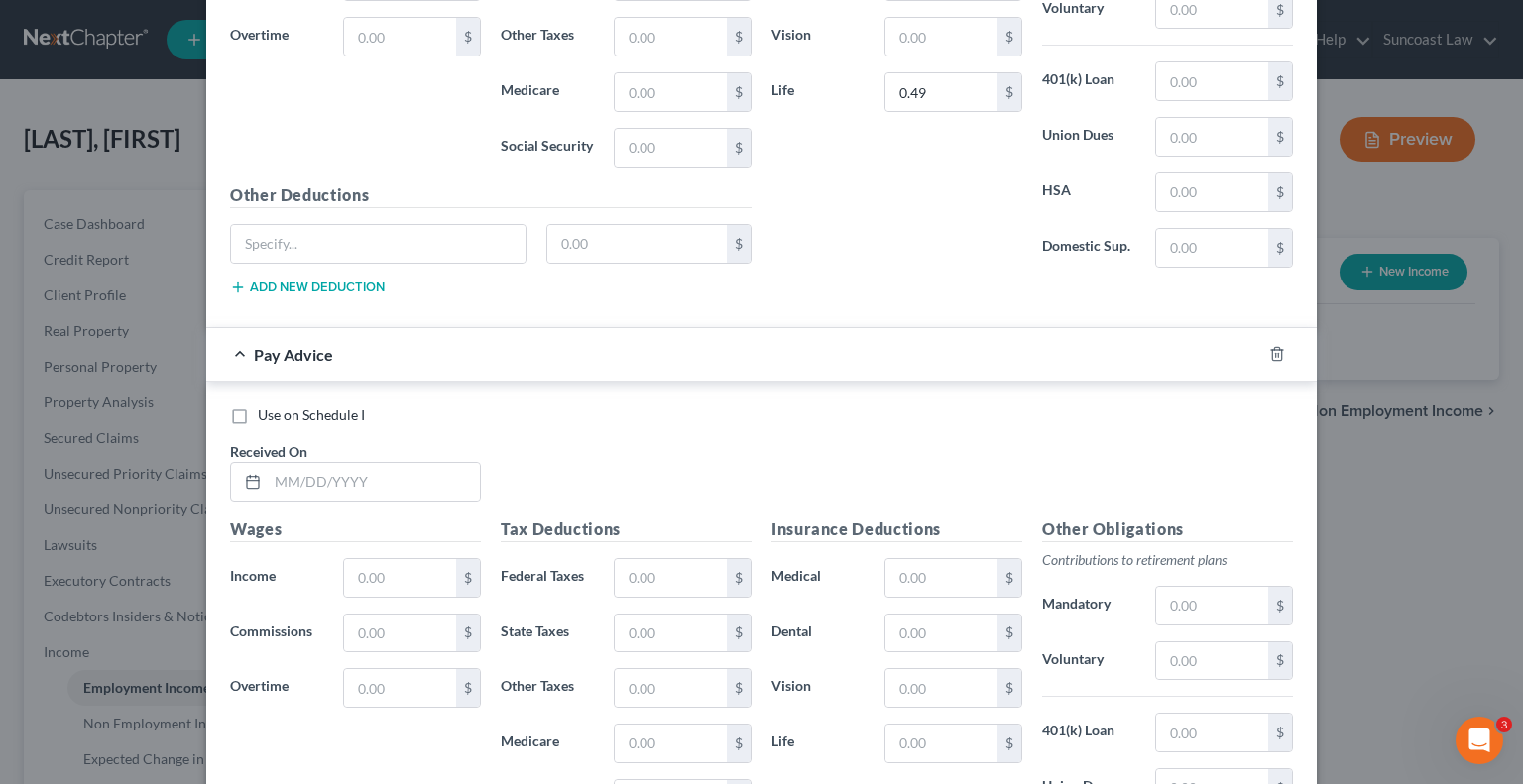 scroll, scrollTop: 2331, scrollLeft: 0, axis: vertical 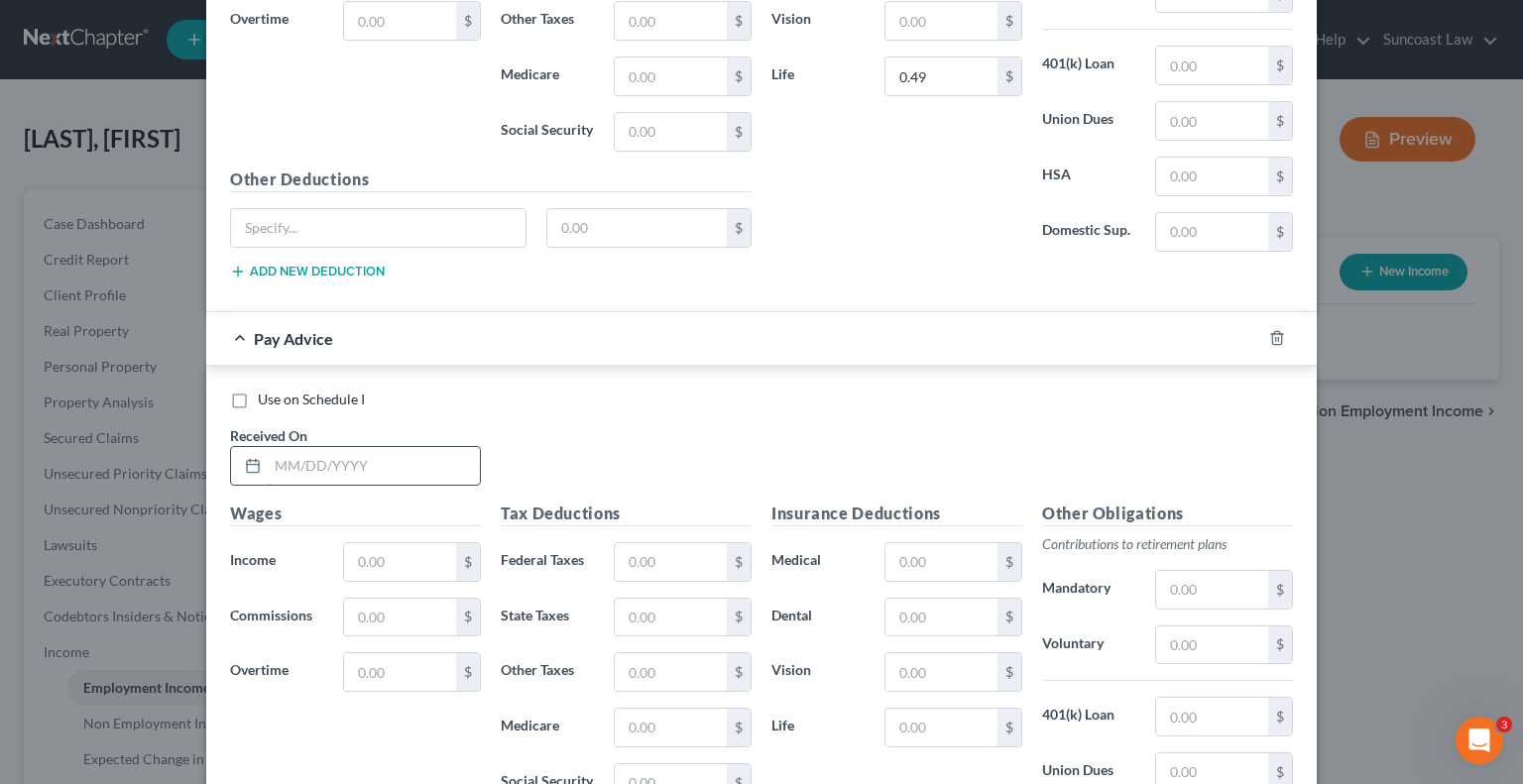 click at bounding box center (374, 466) 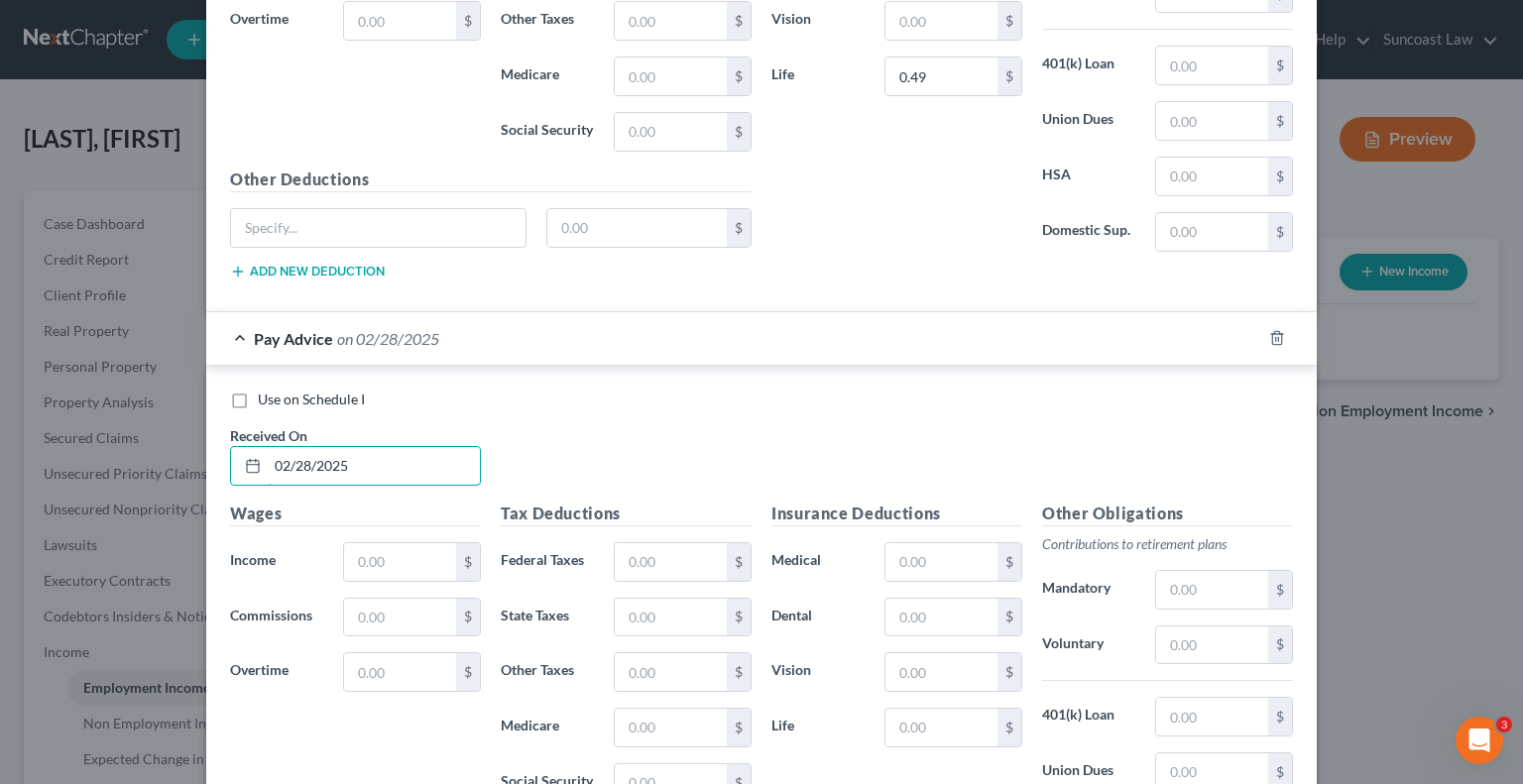 type on "02/28/2025" 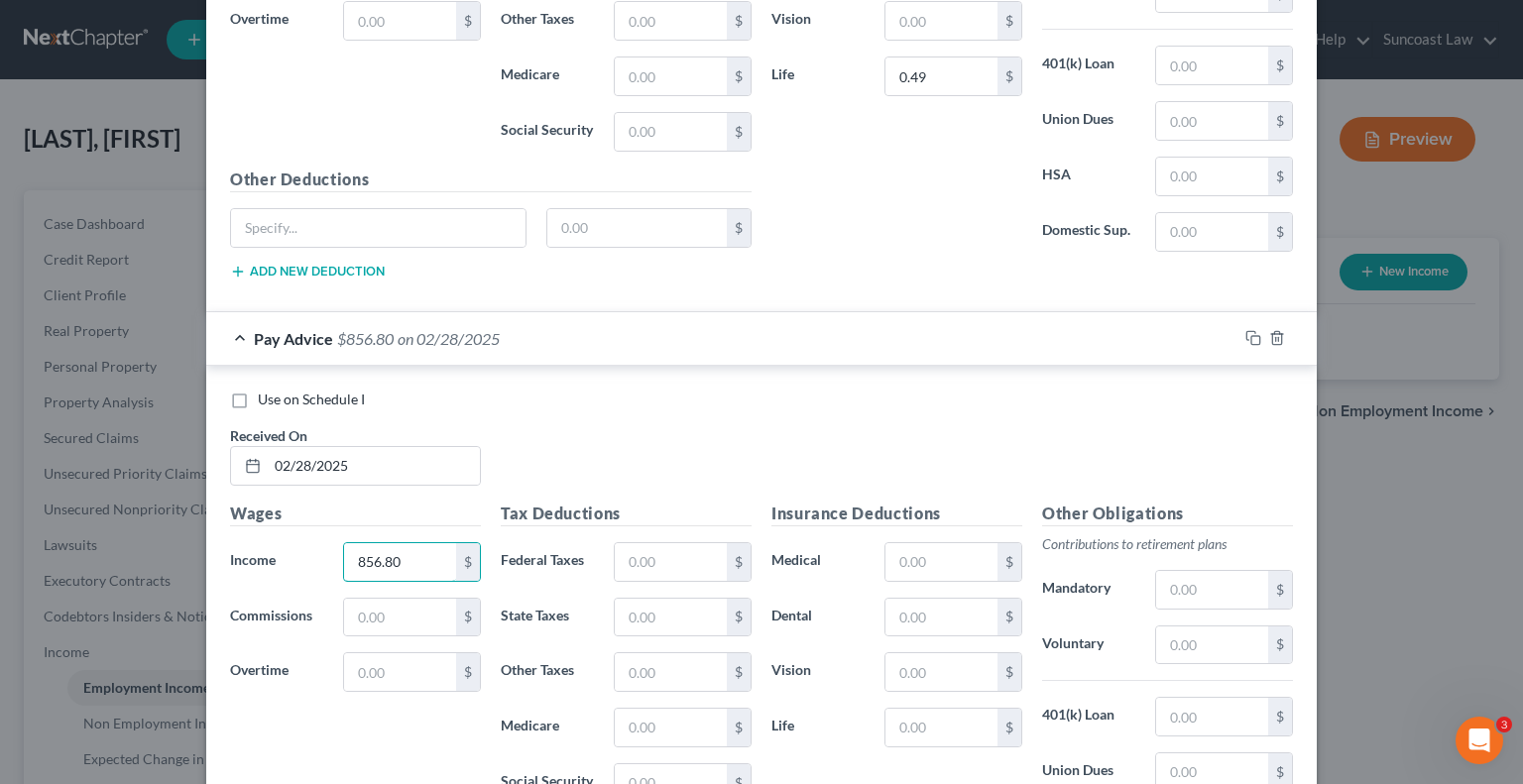 type on "856.80" 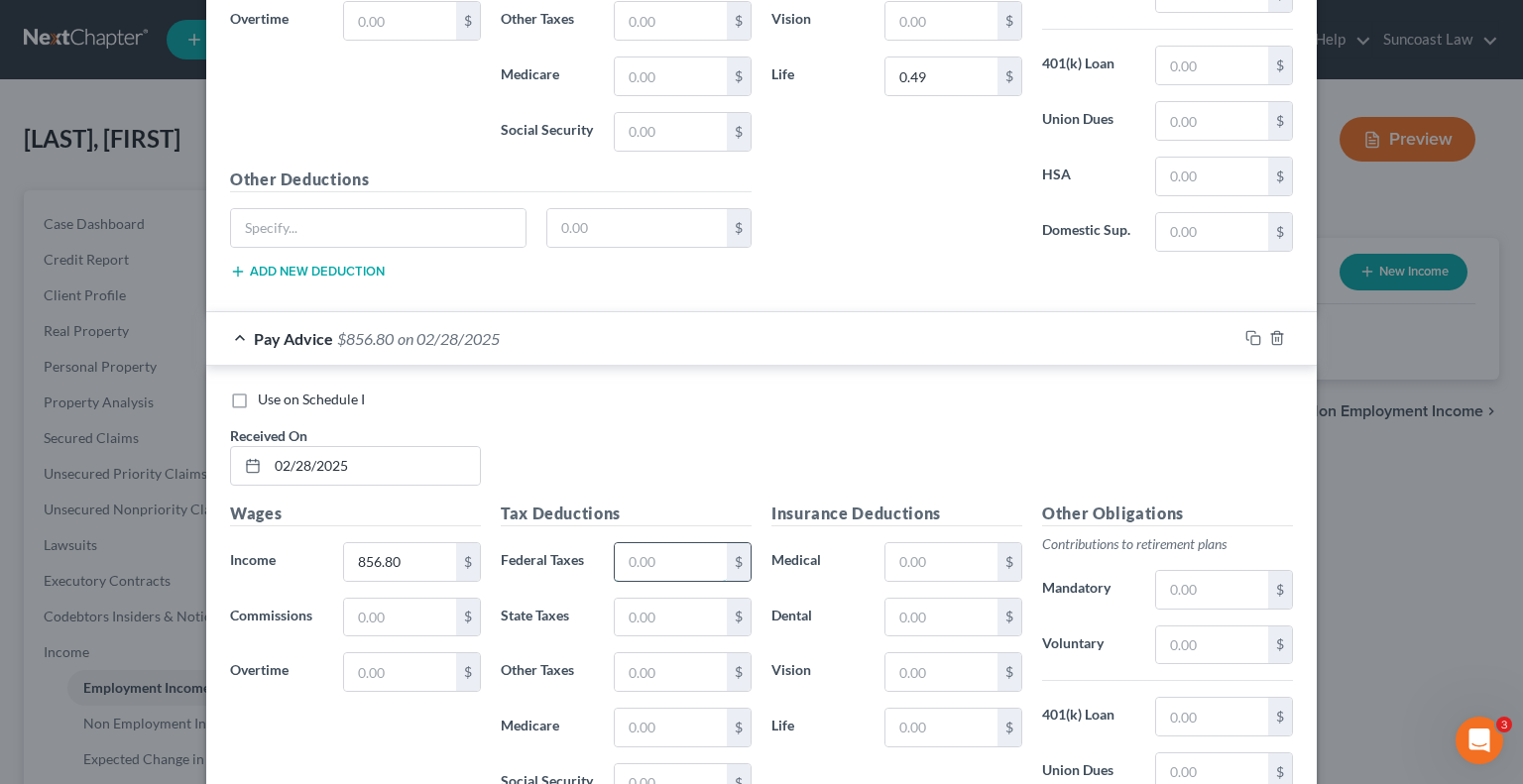 click at bounding box center [670, 562] 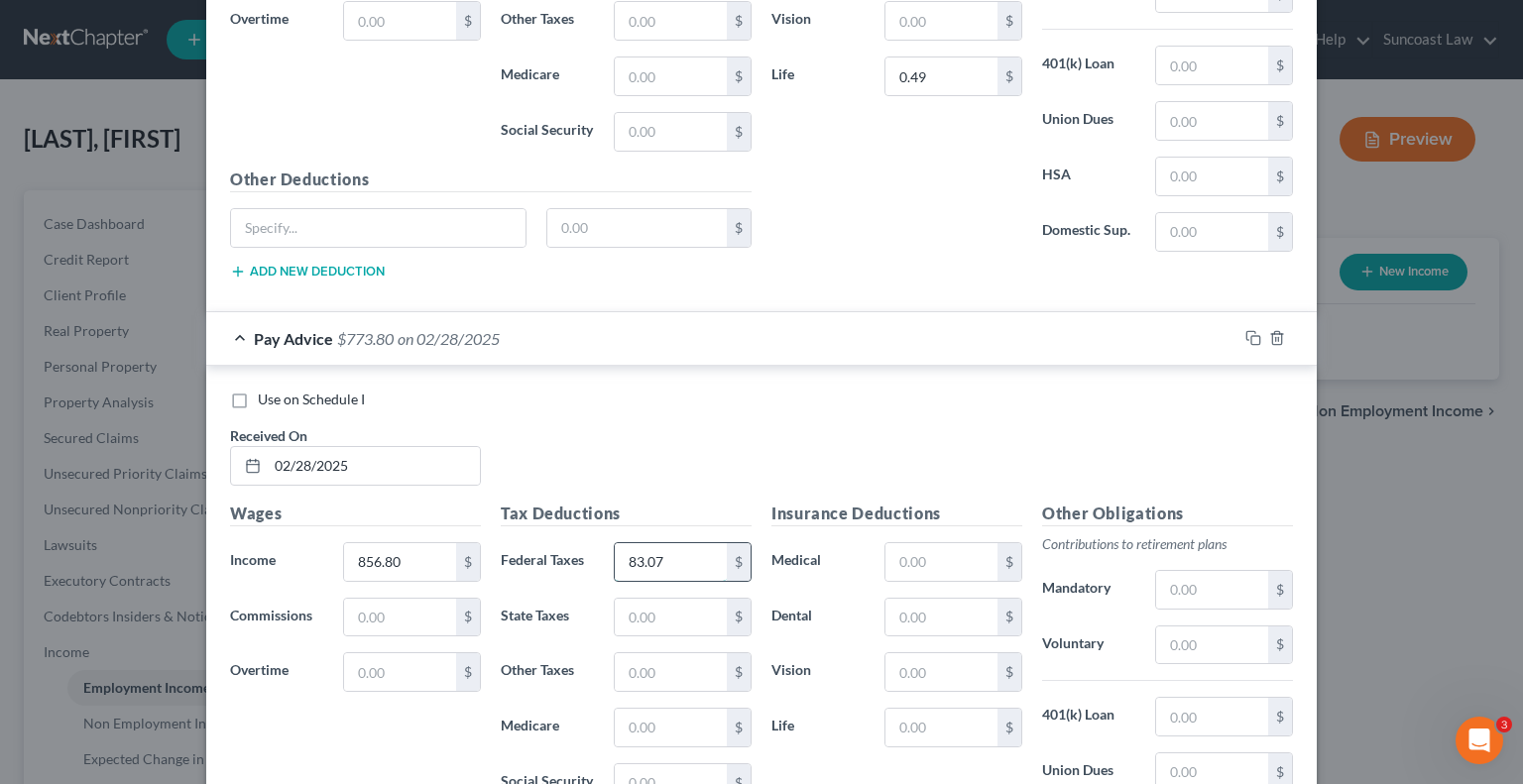 type on "83.07" 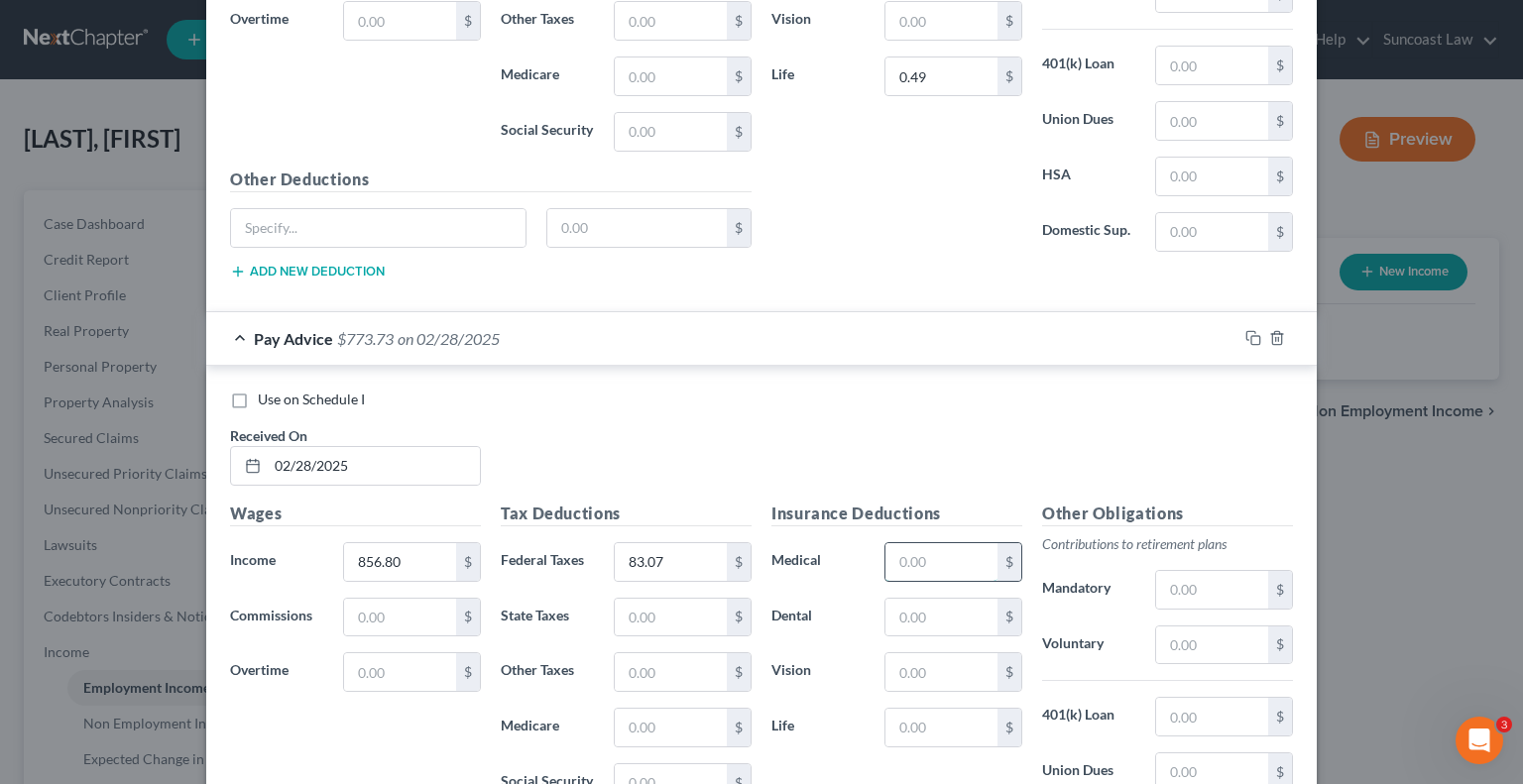 click at bounding box center (941, 562) 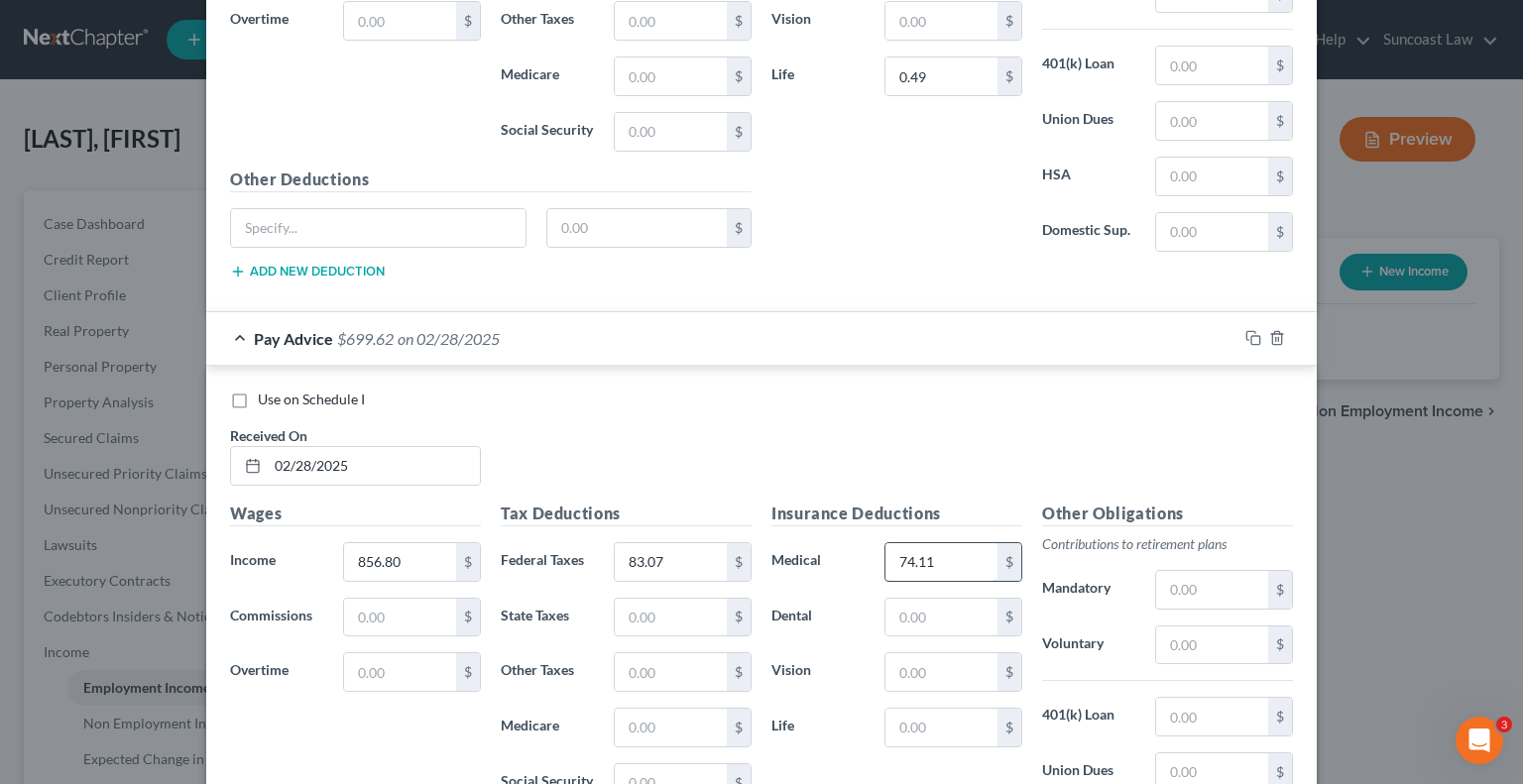type on "74.11" 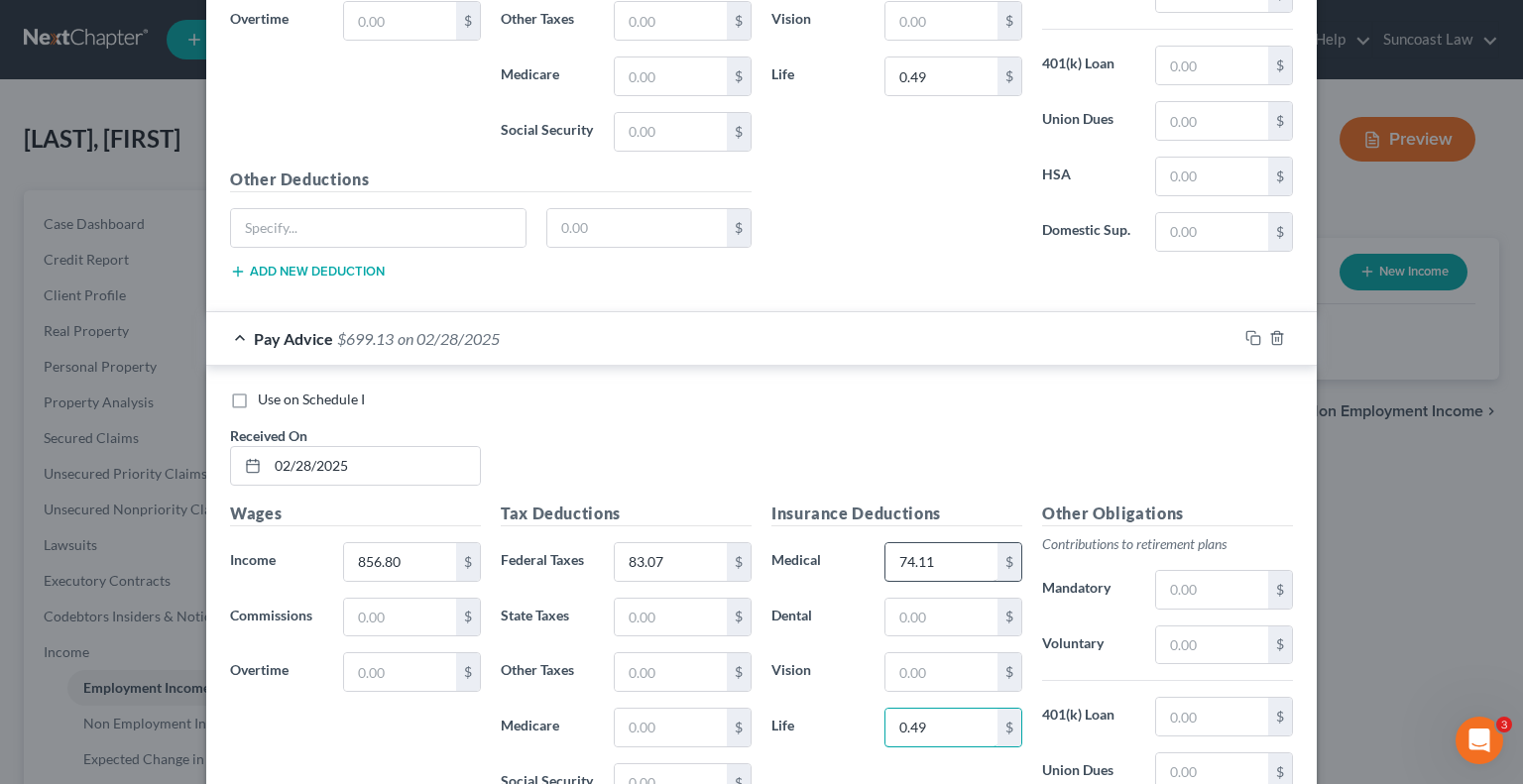 type on "0.49" 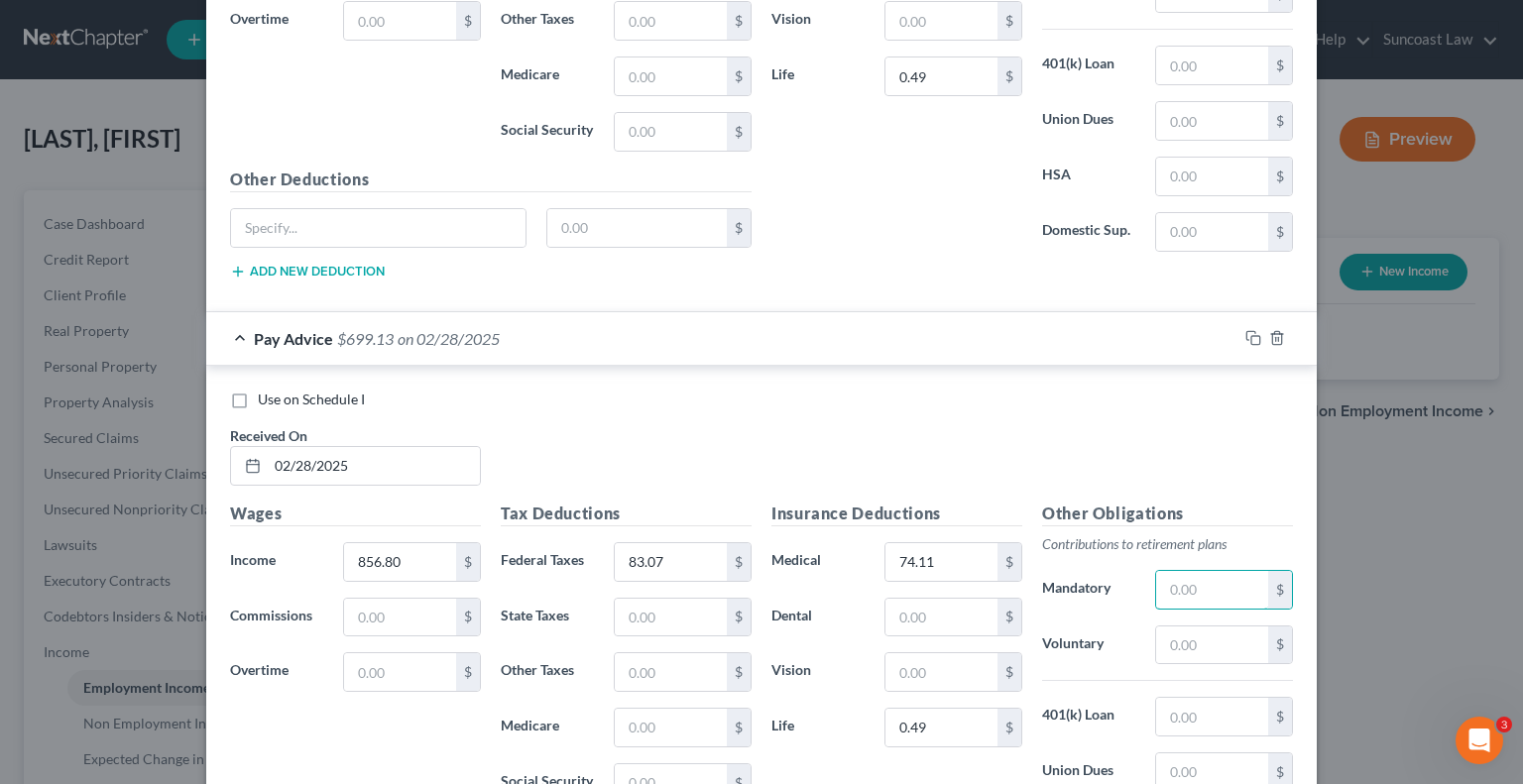scroll, scrollTop: 2583, scrollLeft: 0, axis: vertical 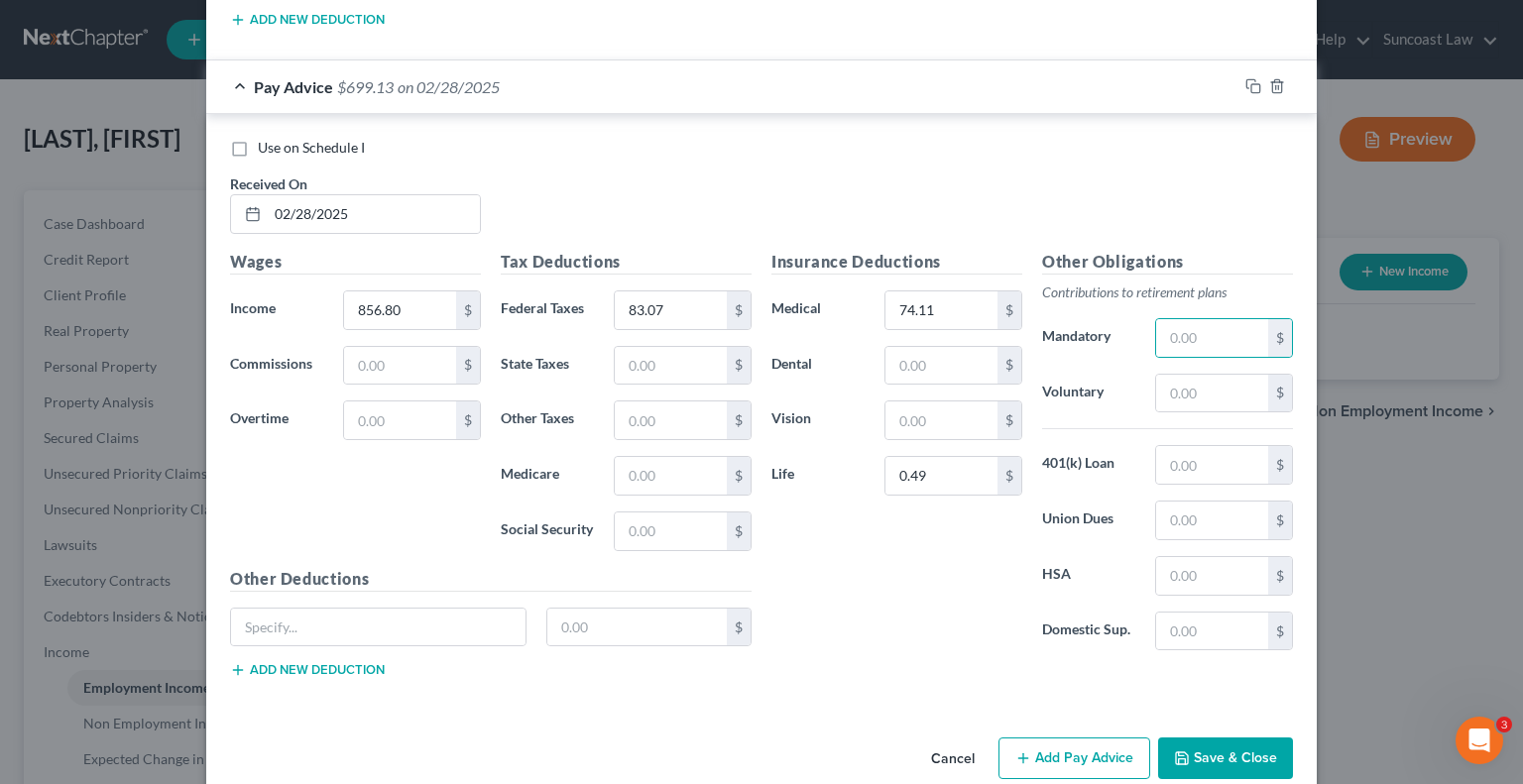 click on "Add Pay Advice" at bounding box center [1074, 758] 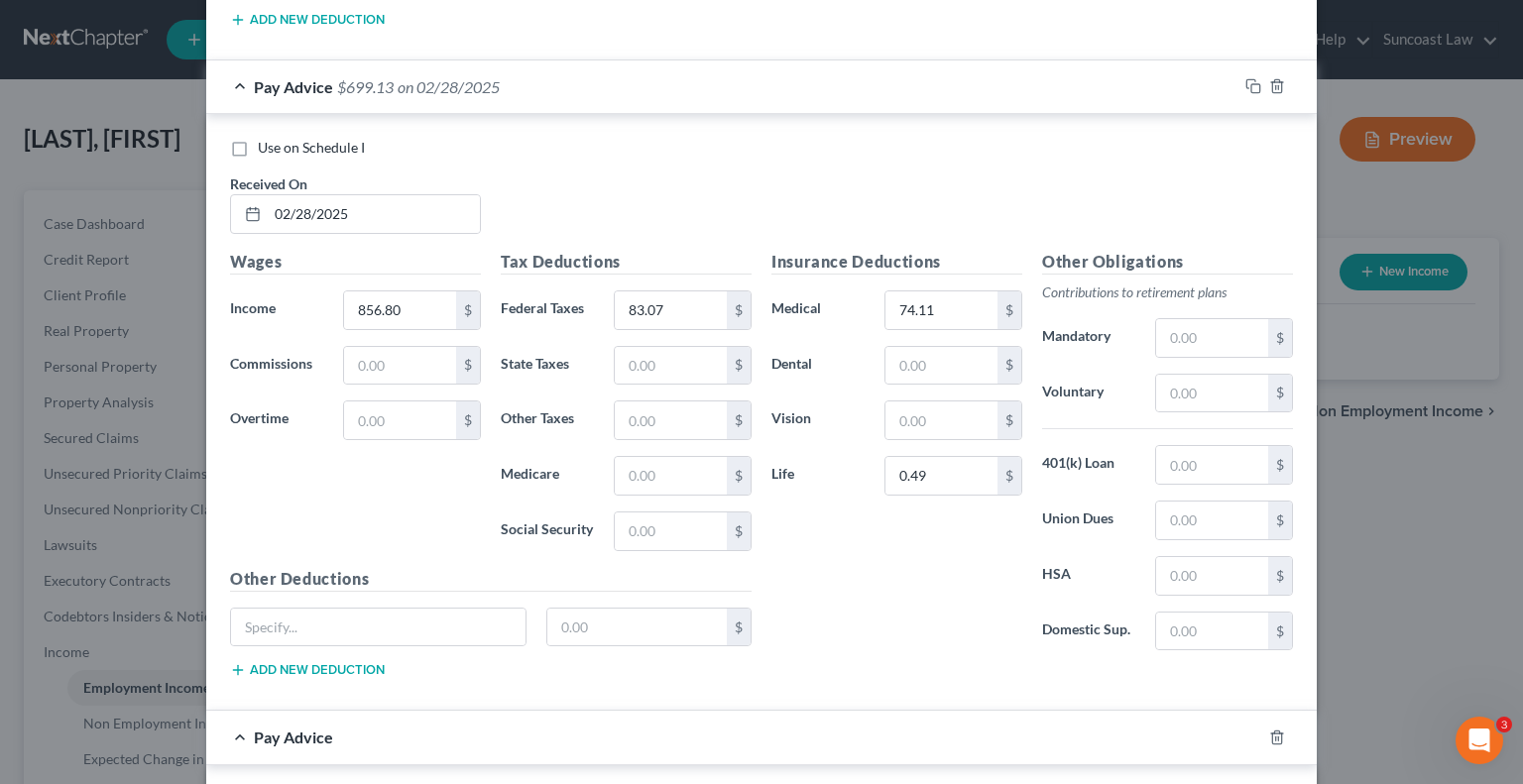scroll, scrollTop: 3079, scrollLeft: 0, axis: vertical 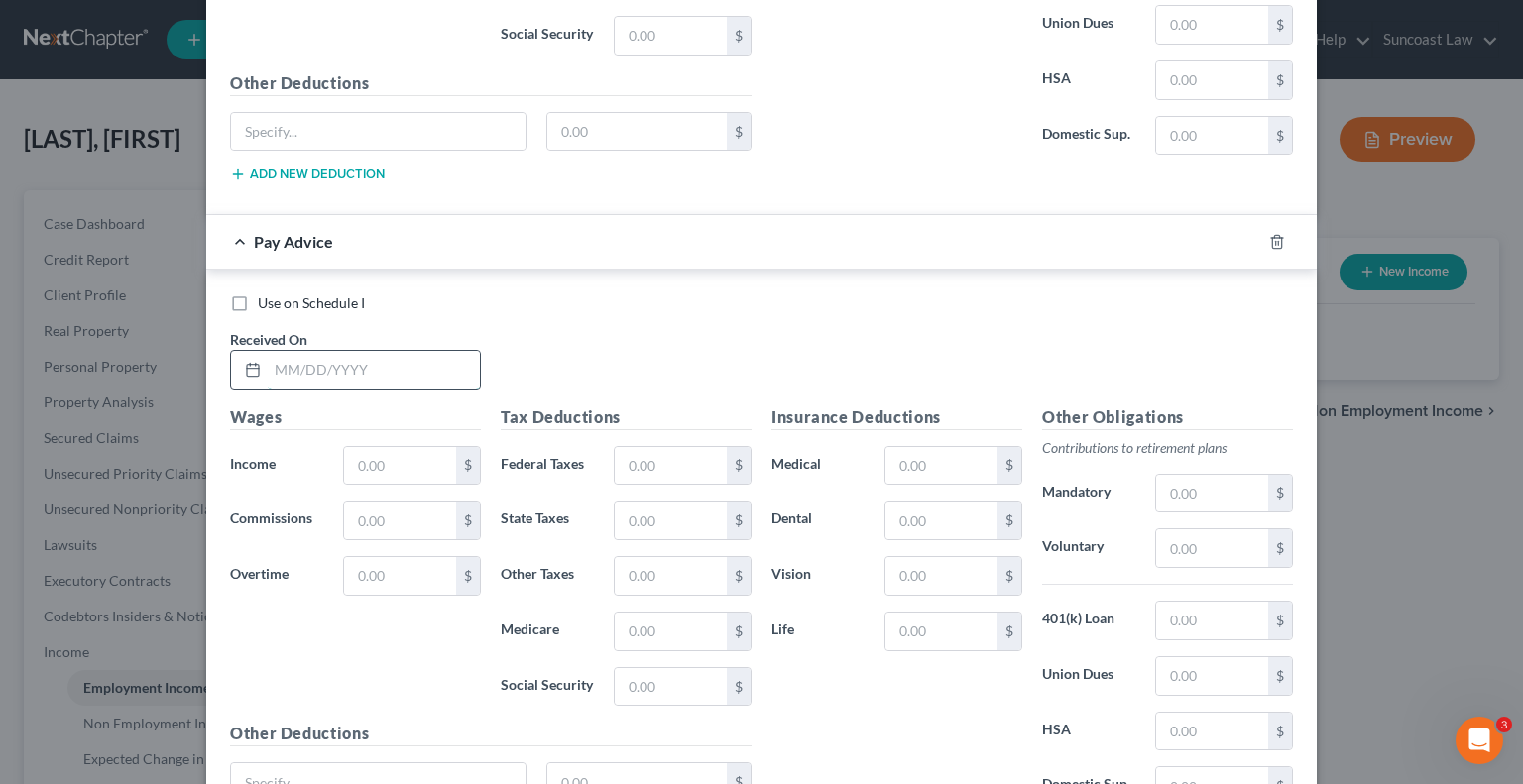 click at bounding box center [374, 370] 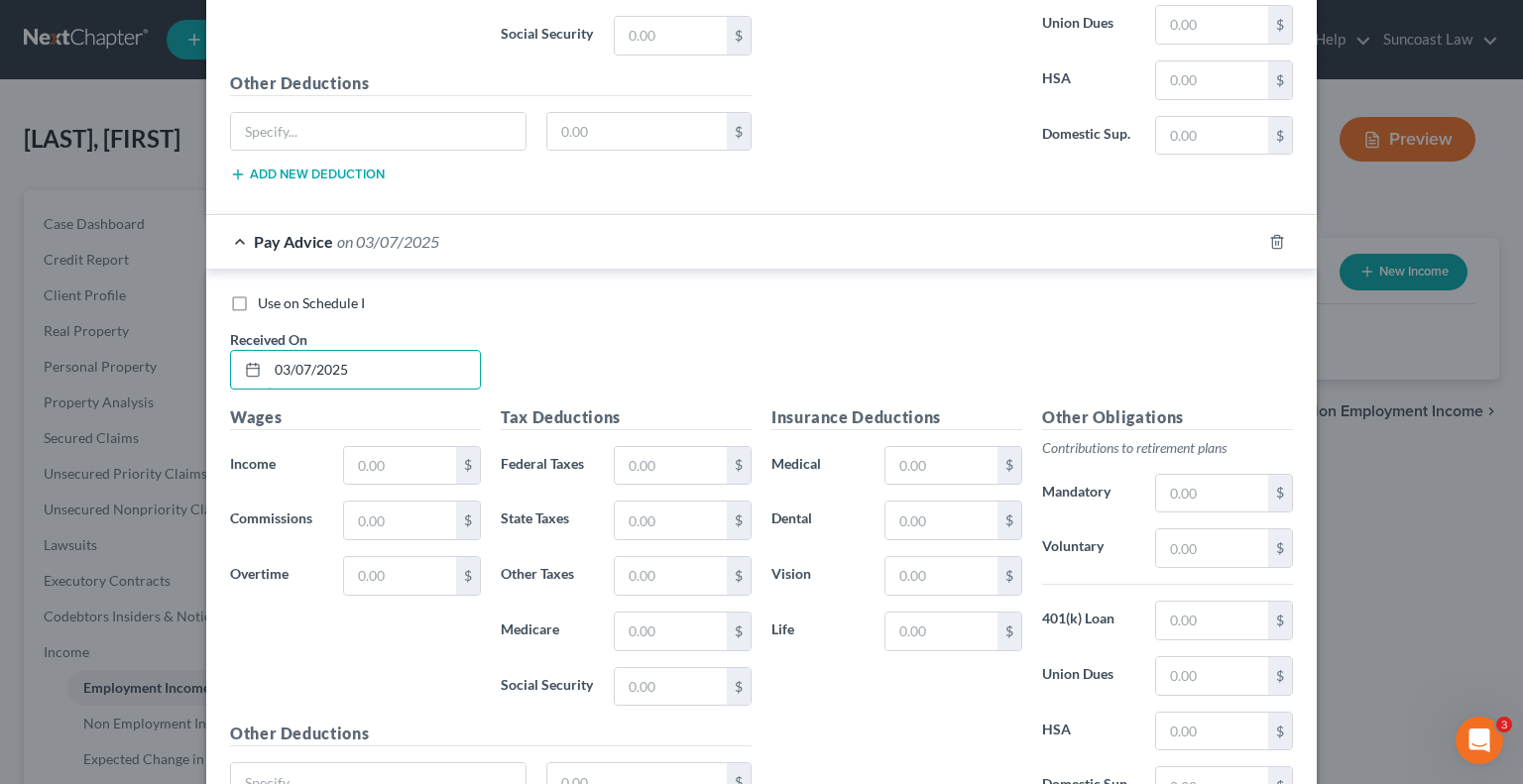 type on "03/07/2025" 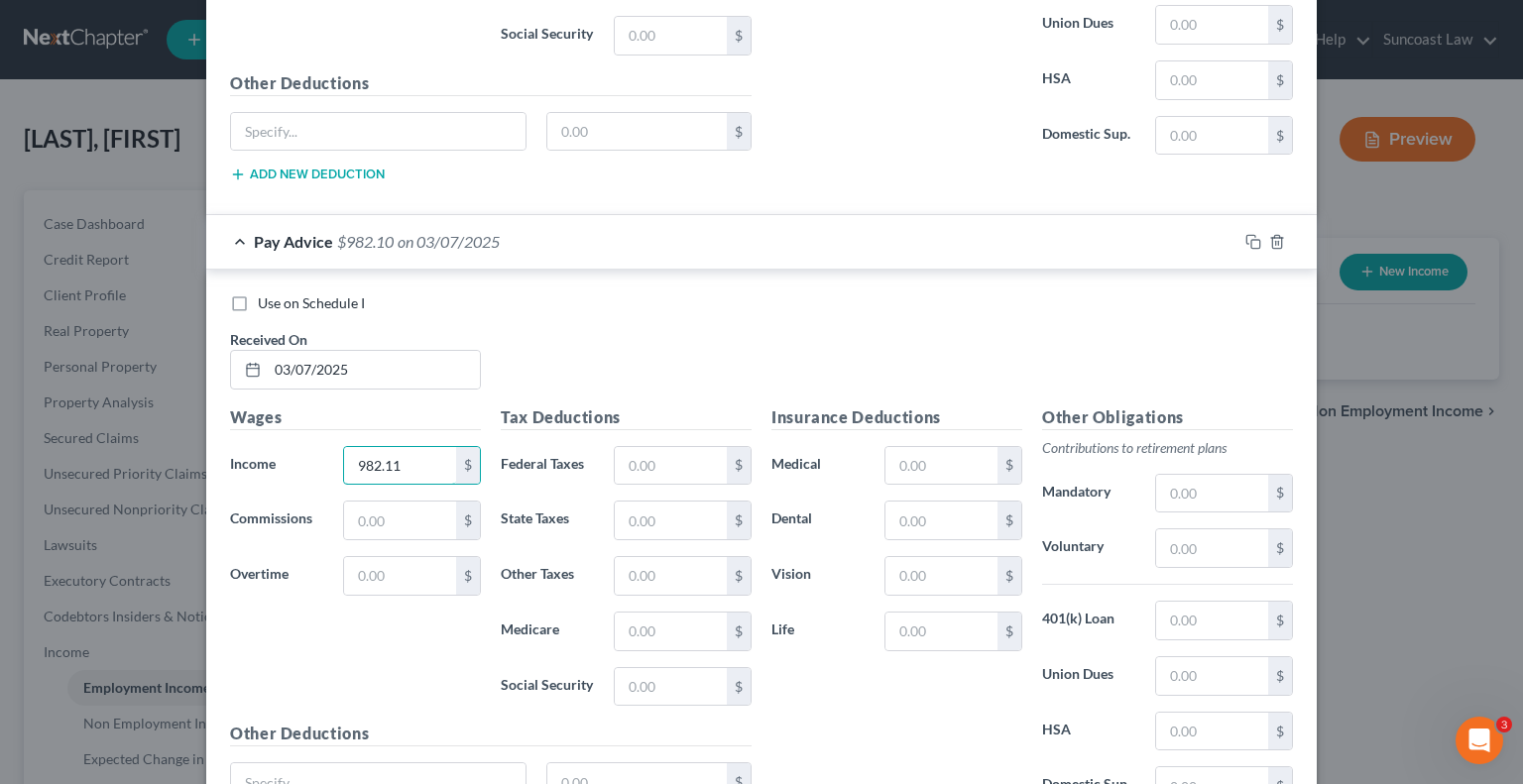 type on "982.11" 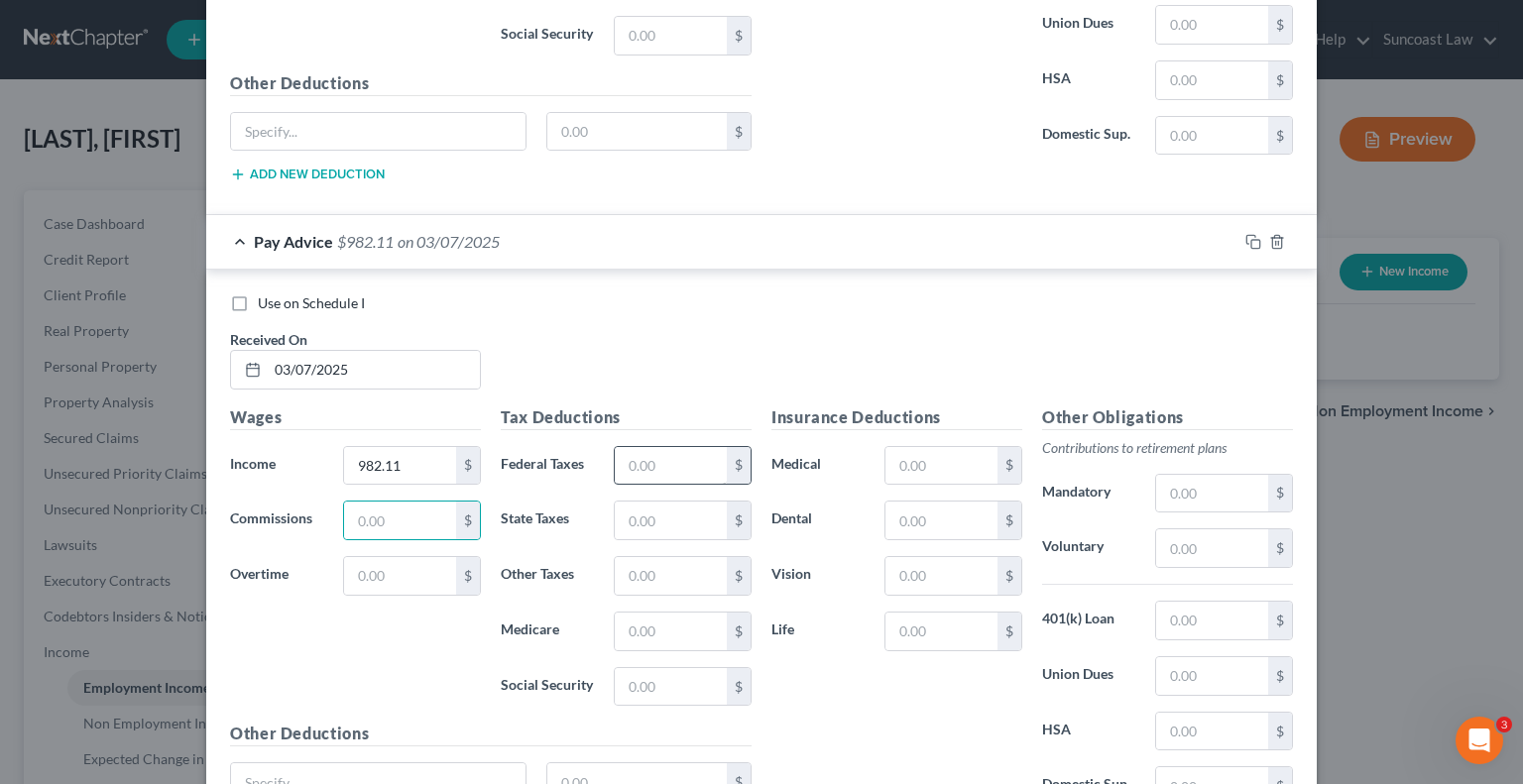 drag, startPoint x: 684, startPoint y: 406, endPoint x: 679, endPoint y: 415, distance: 10.29563 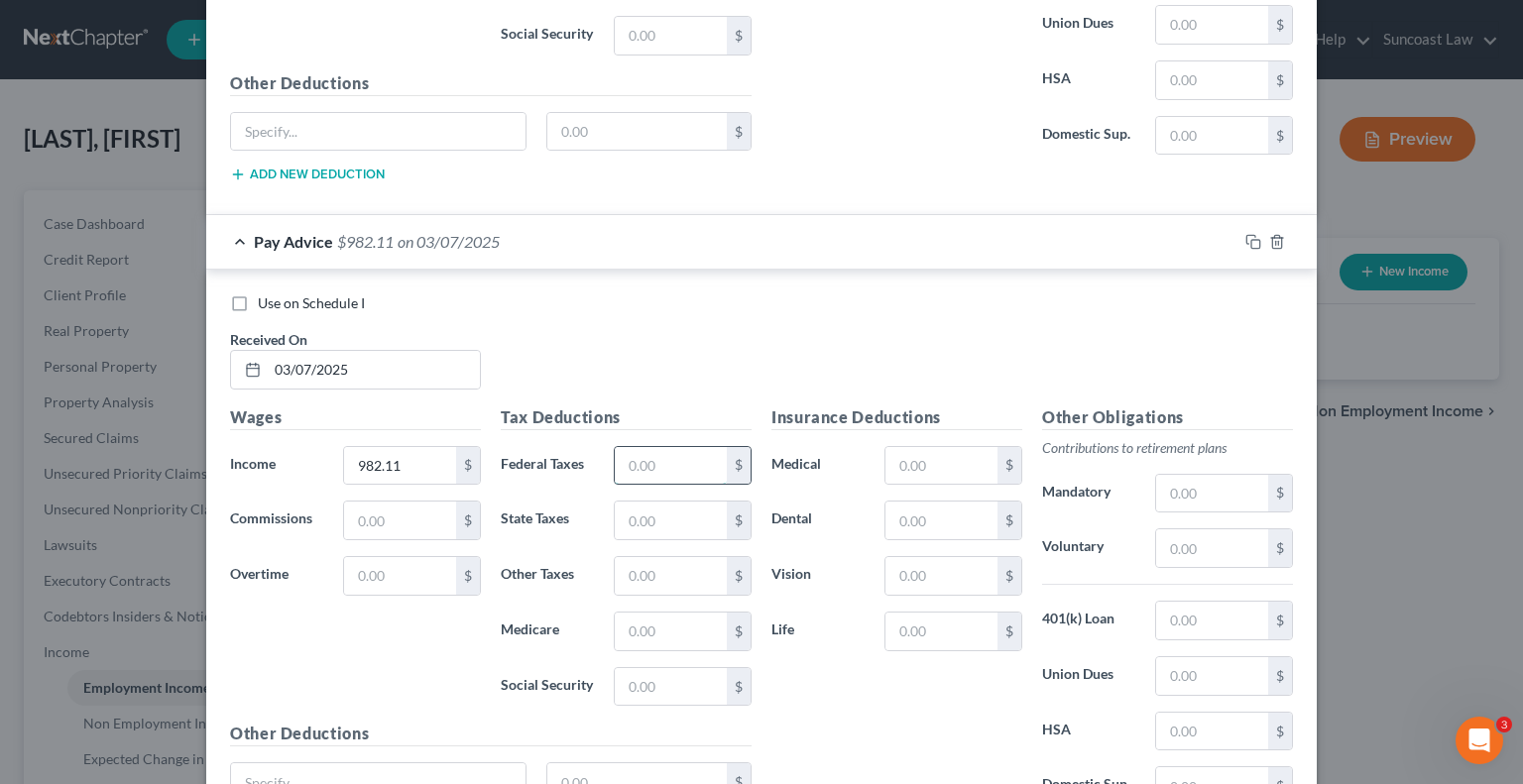 click at bounding box center (670, 466) 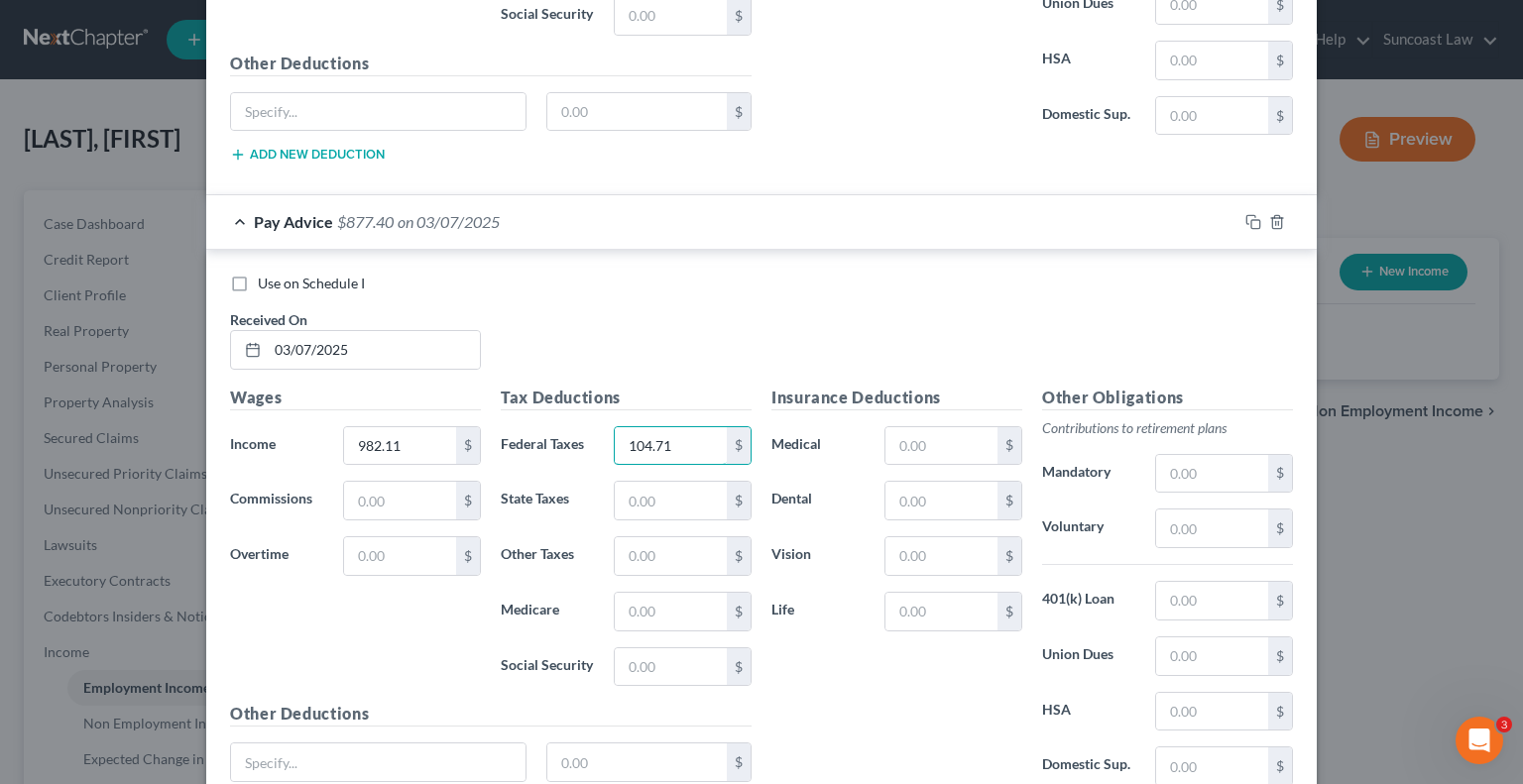 type on "104.71" 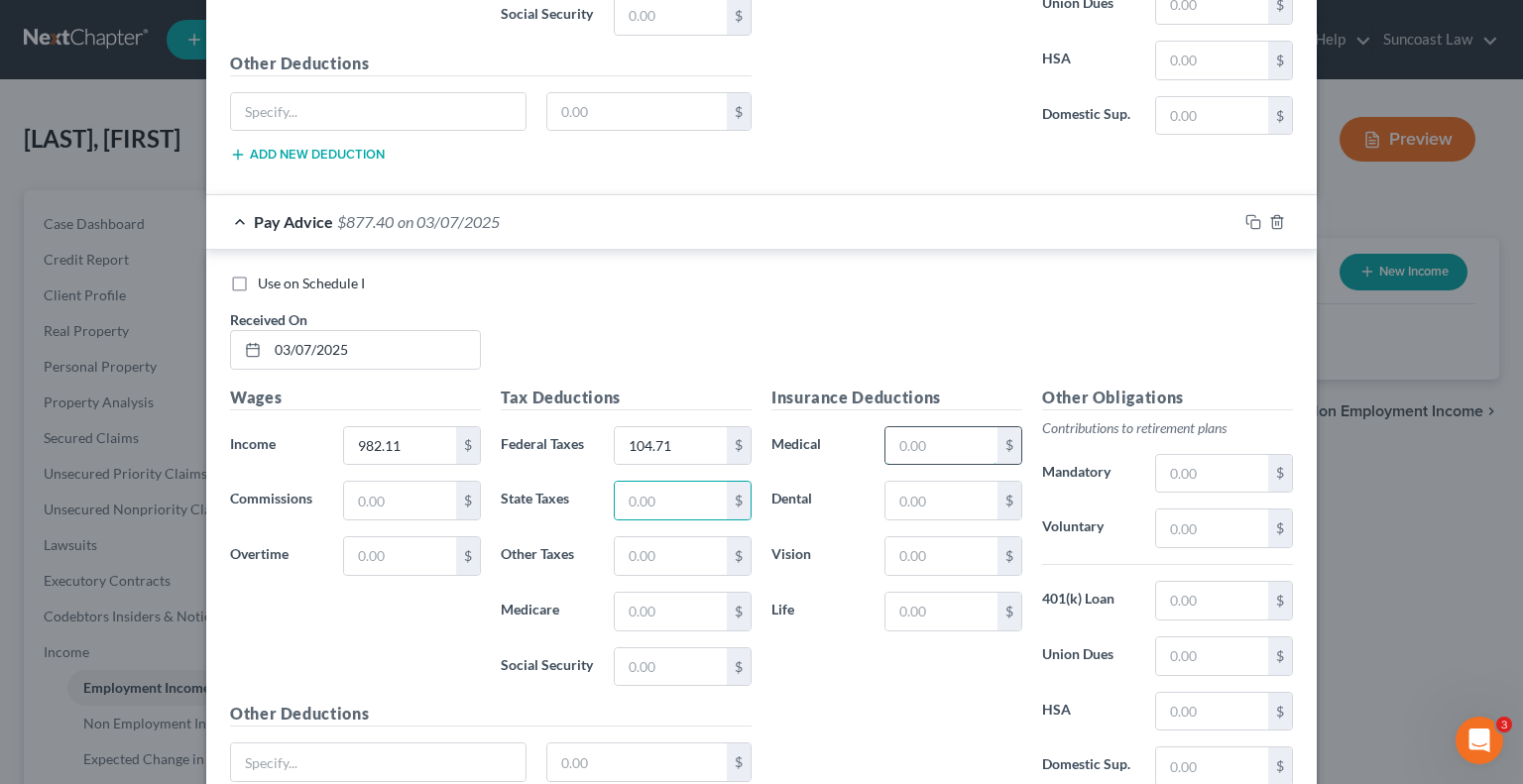 click at bounding box center (941, 446) 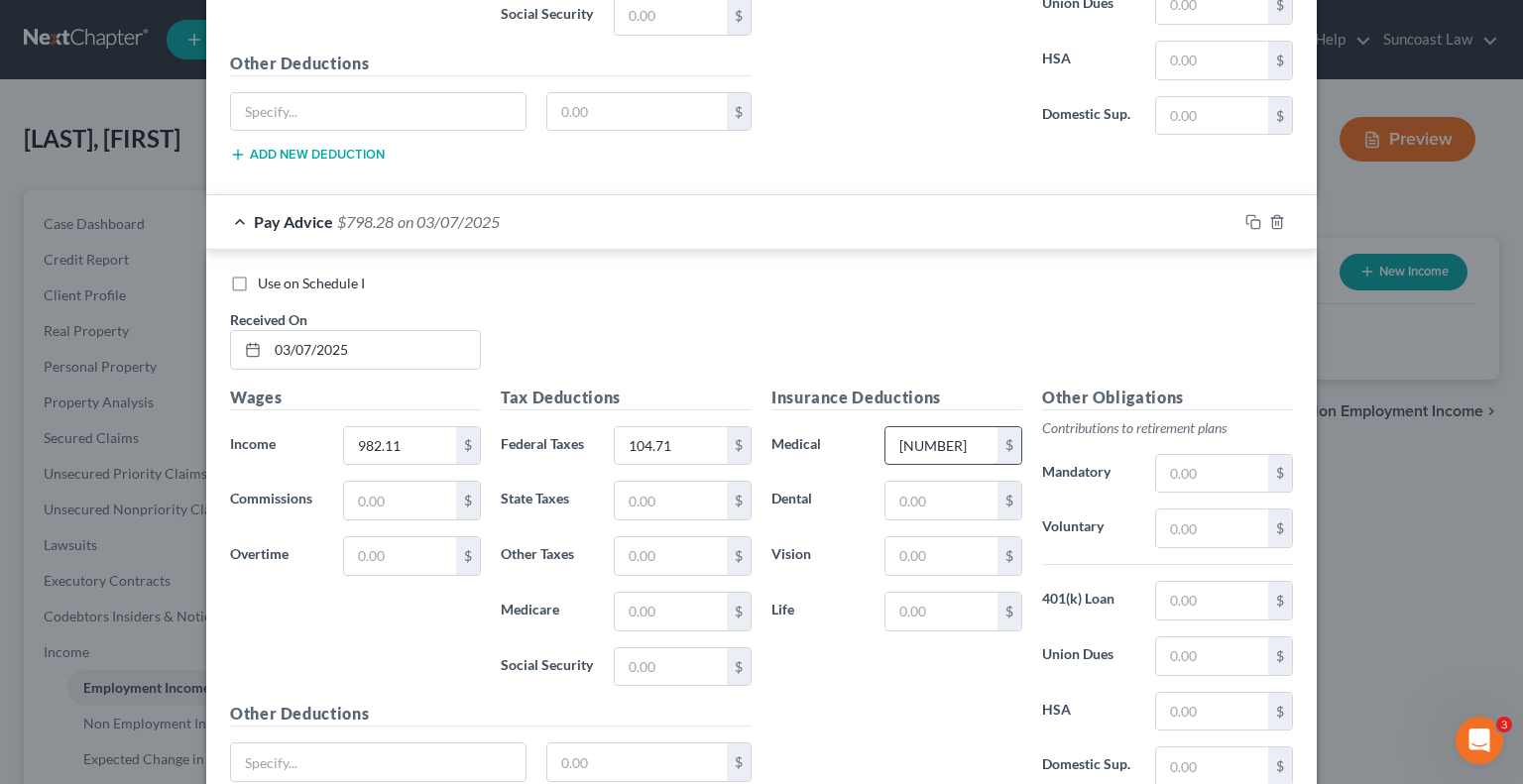 type on "[NUMBER]" 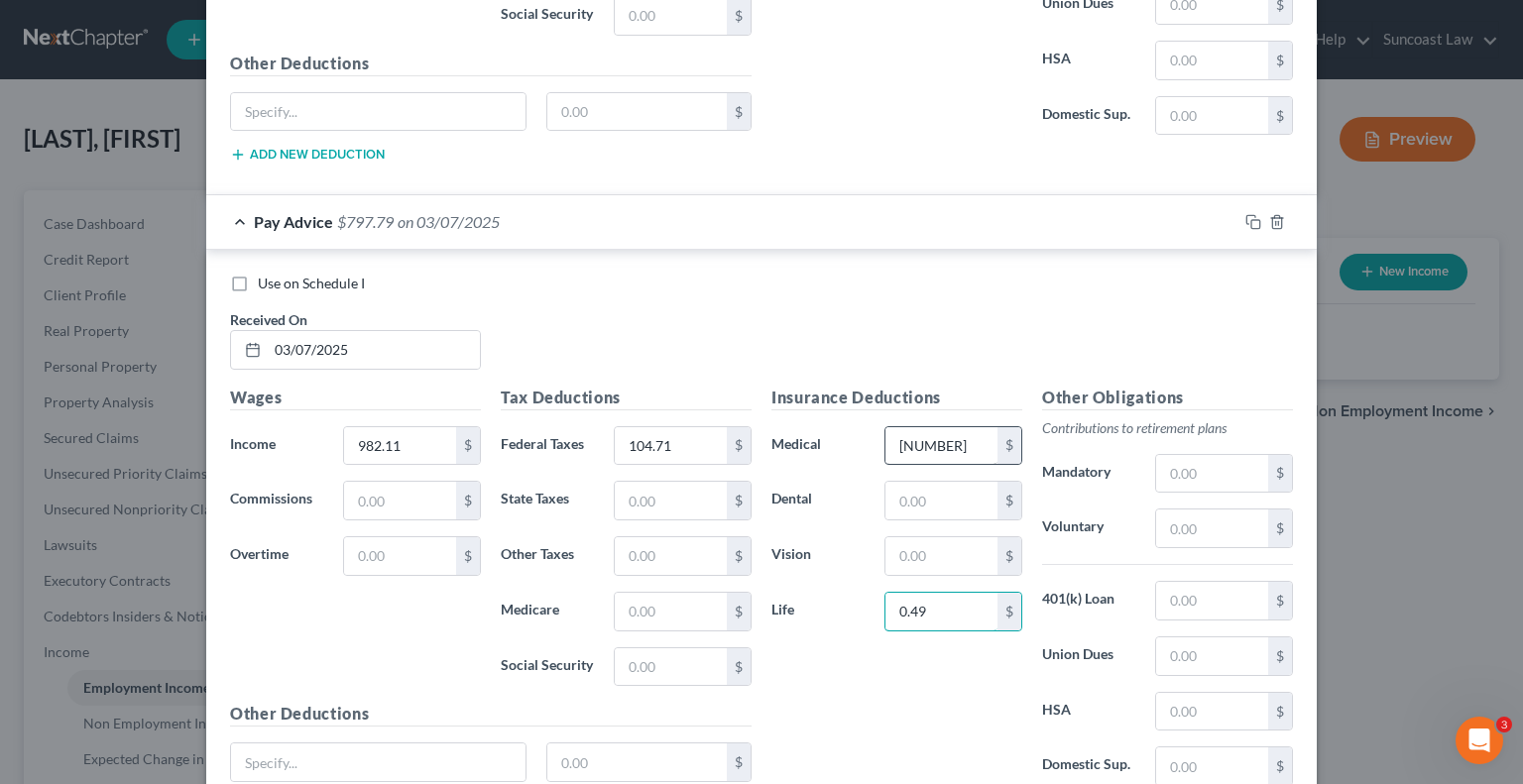 type on "0.49" 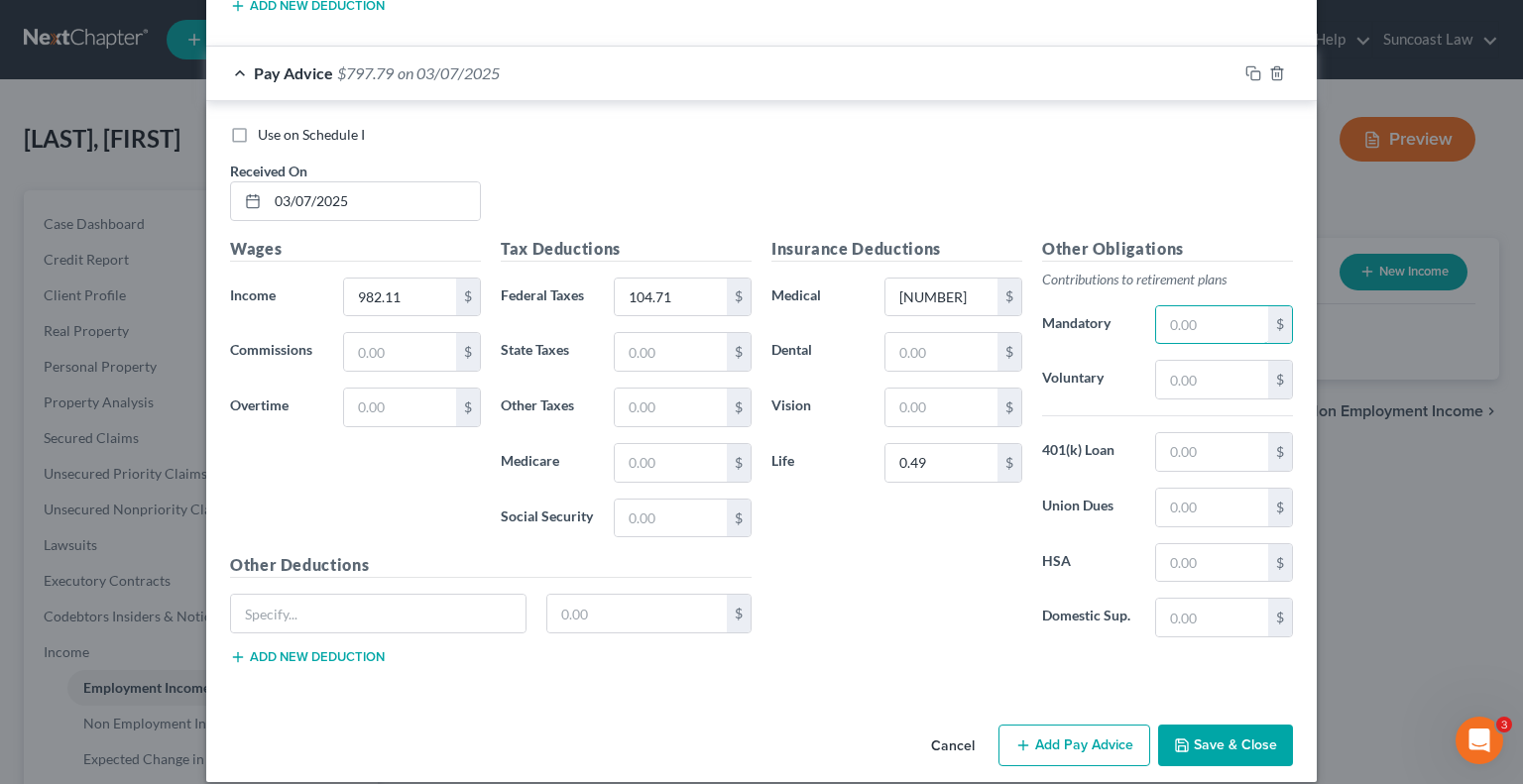 scroll, scrollTop: 3231, scrollLeft: 0, axis: vertical 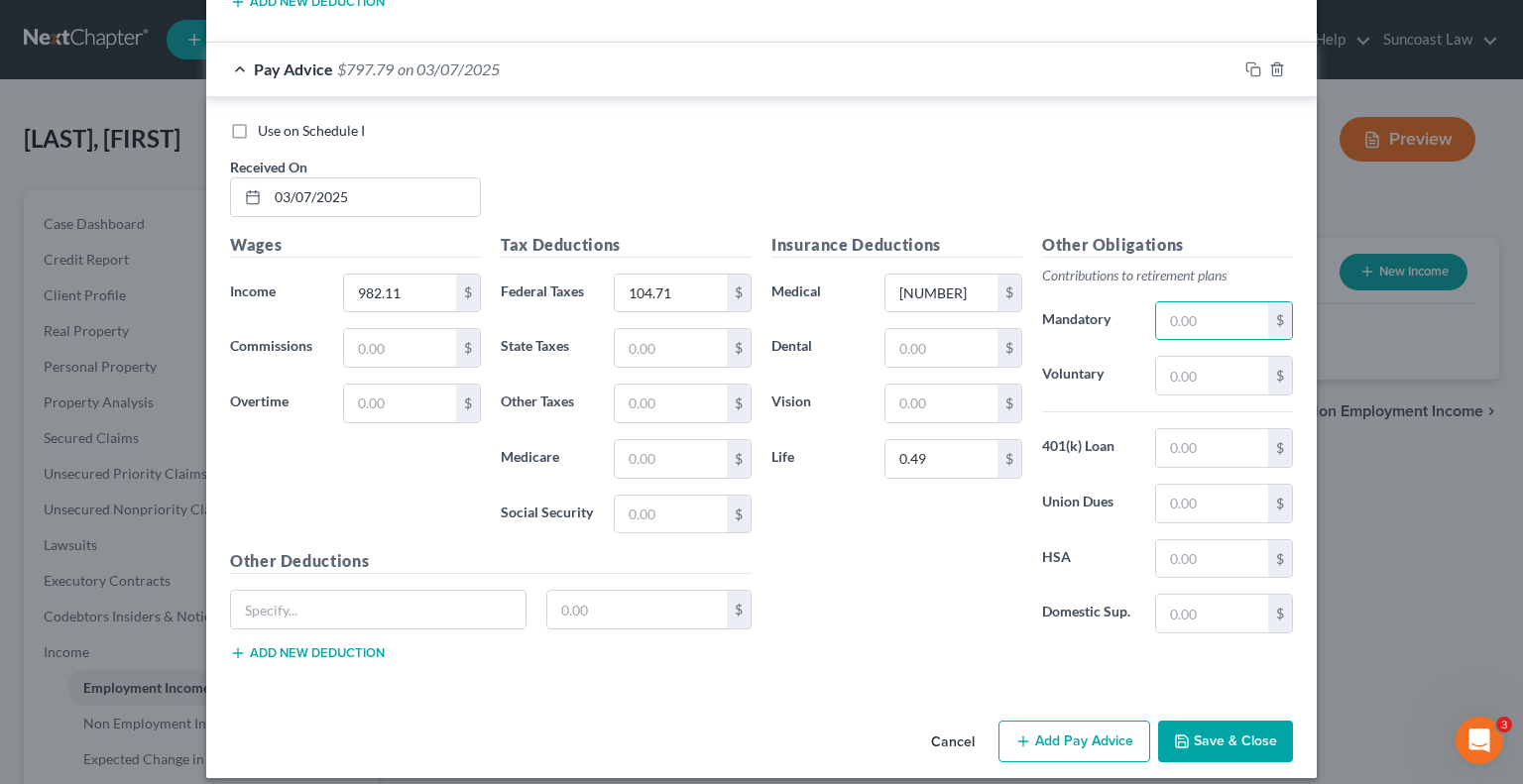 click on "Add Pay Advice" at bounding box center [1074, 741] 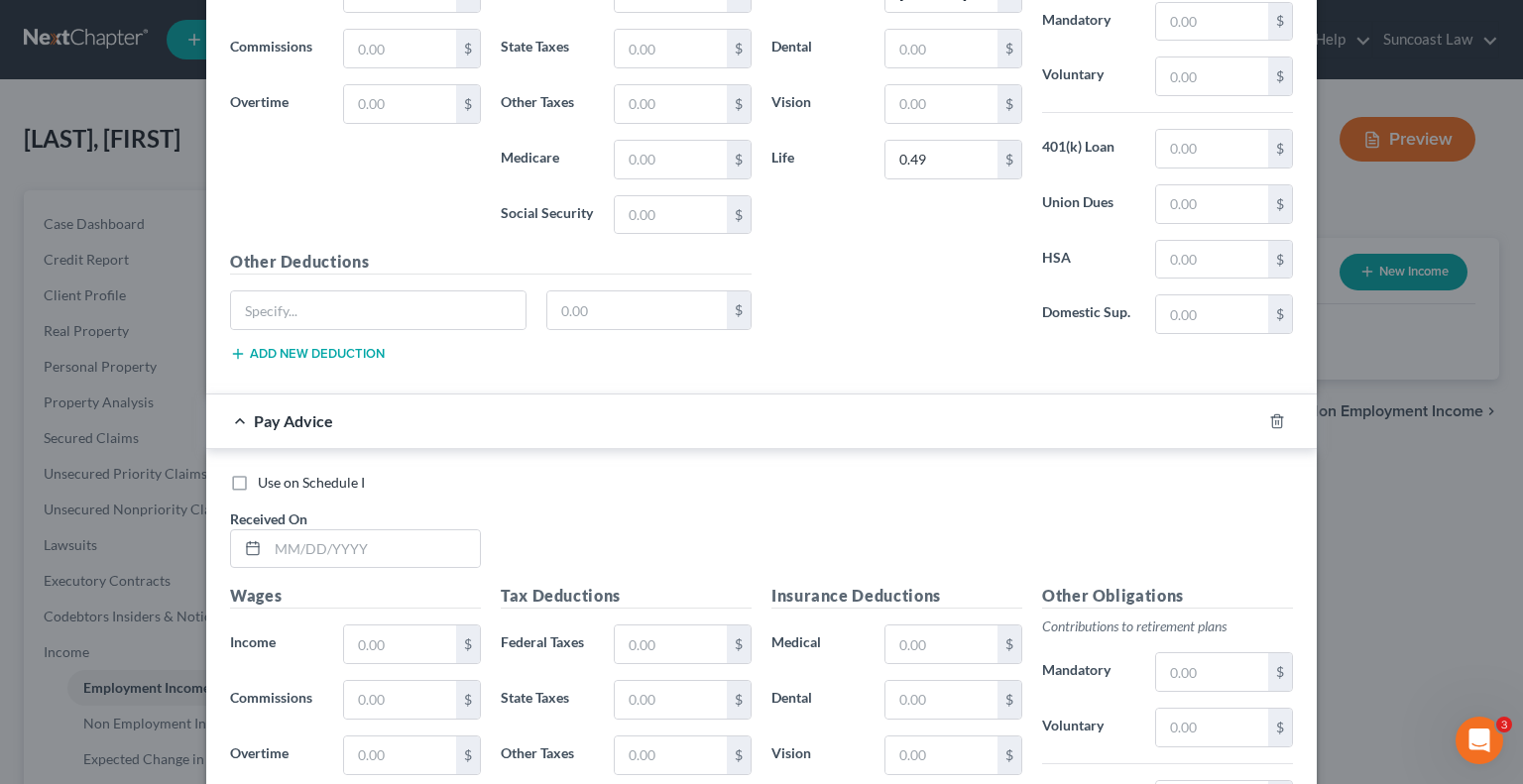scroll, scrollTop: 3582, scrollLeft: 0, axis: vertical 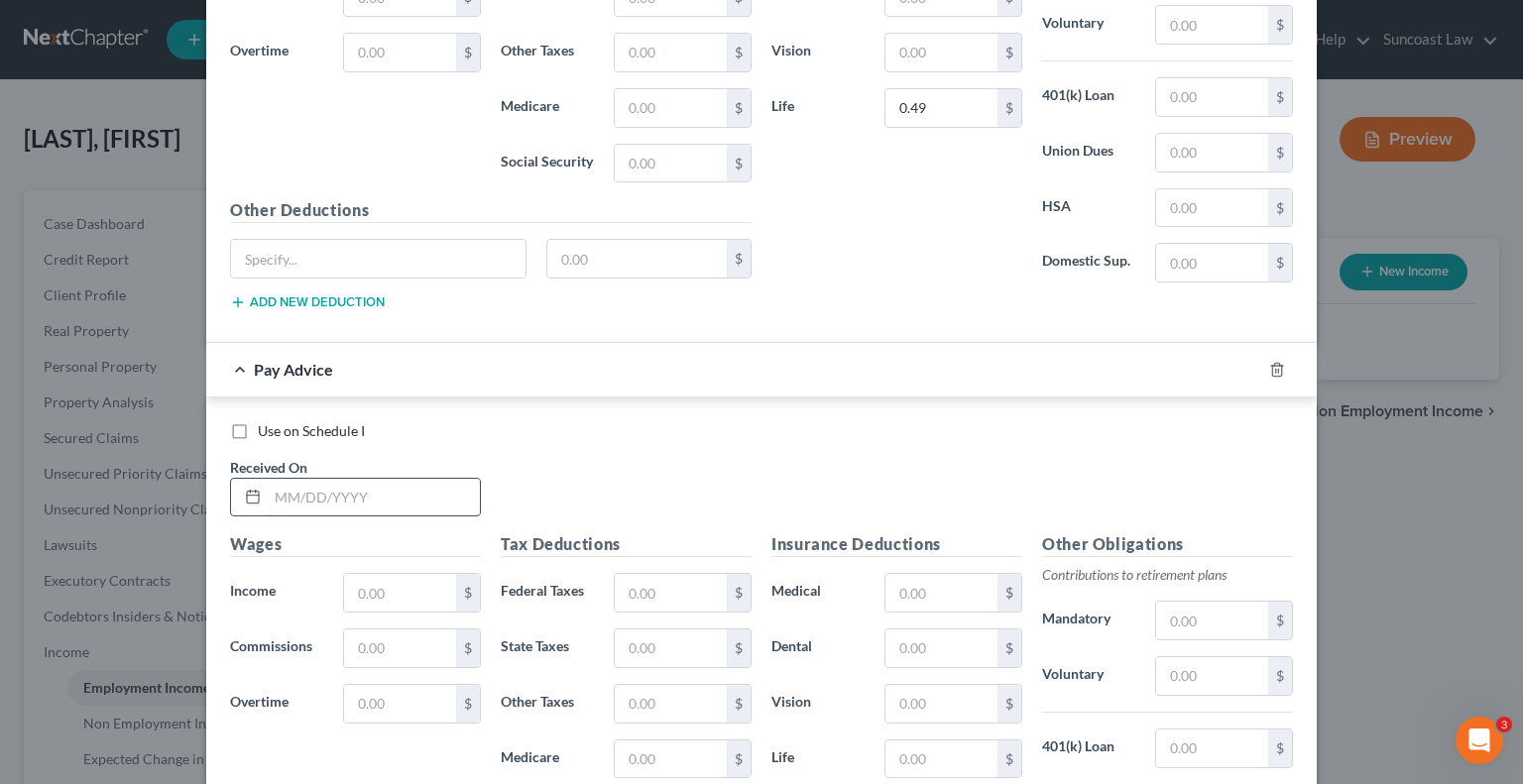 click at bounding box center [374, 498] 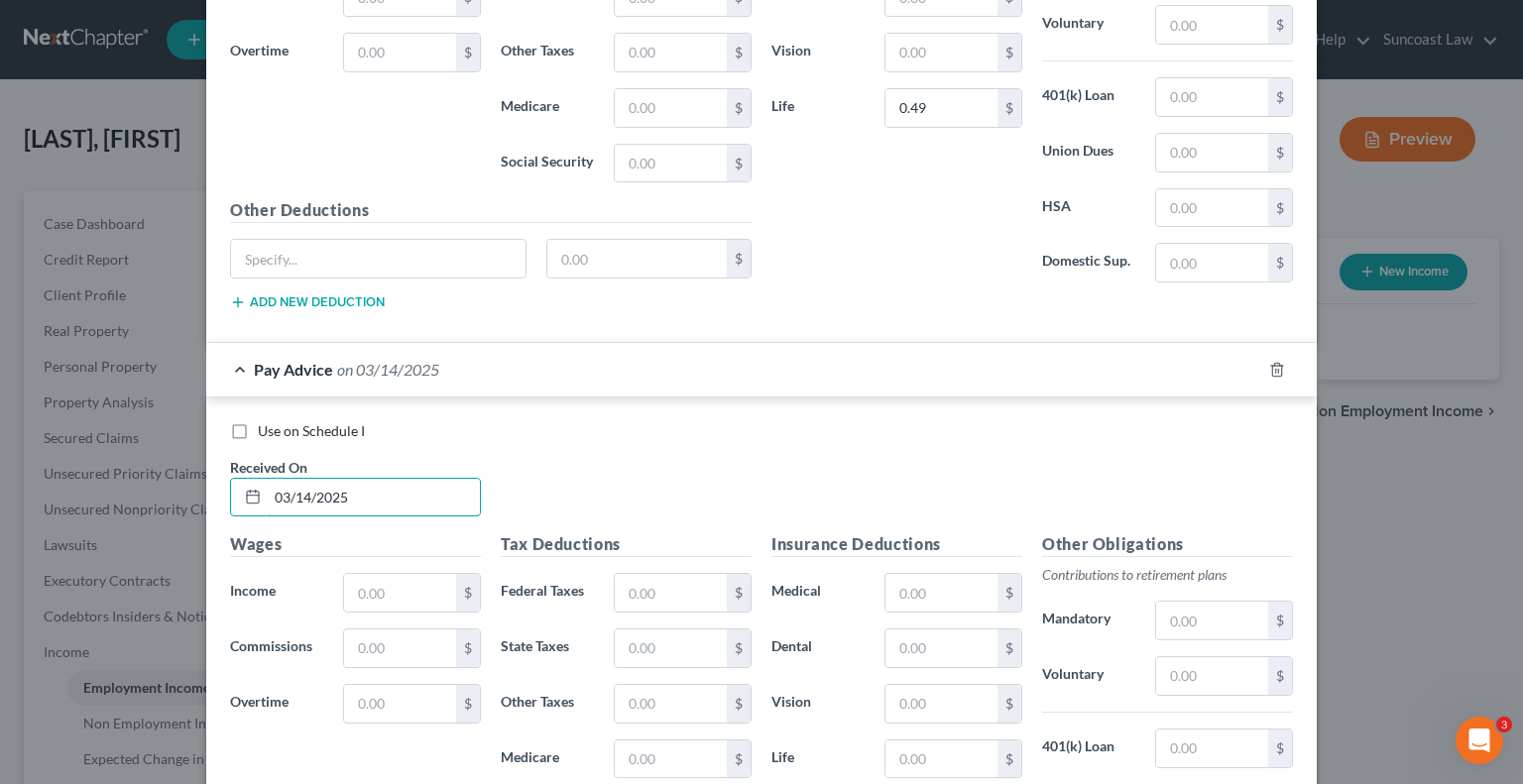 type on "03/14/2025" 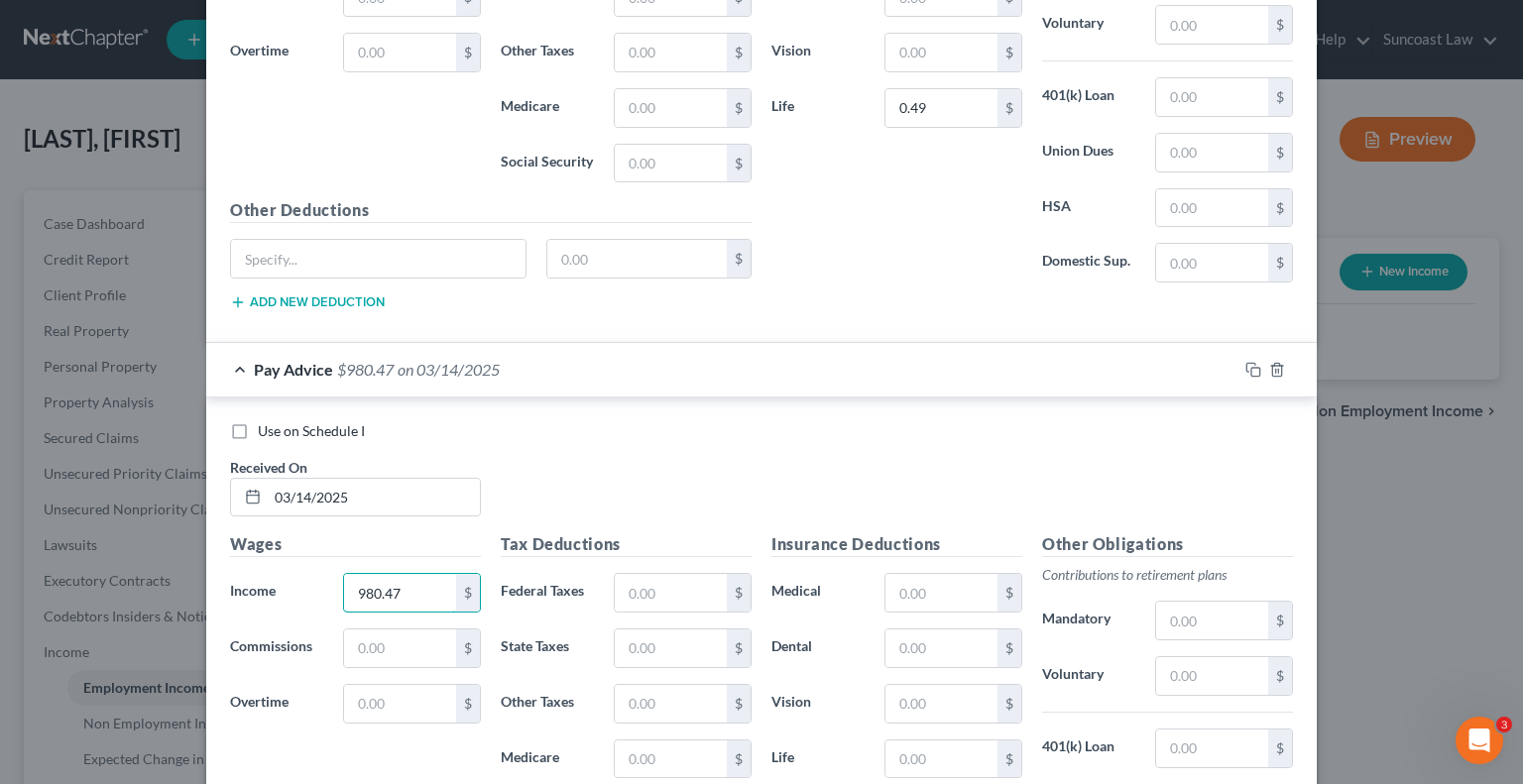 type on "980.47" 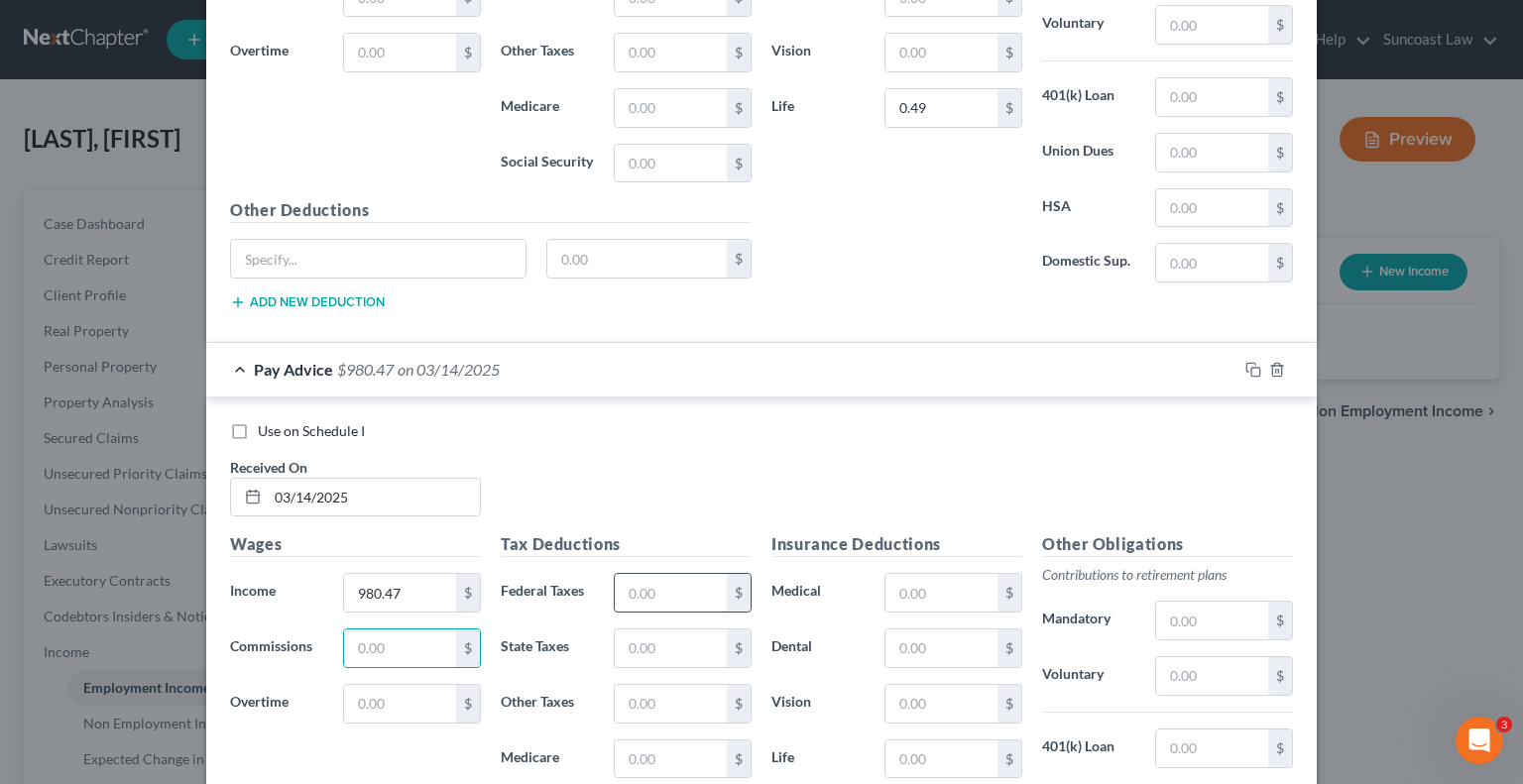 drag, startPoint x: 682, startPoint y: 563, endPoint x: 698, endPoint y: 558, distance: 16.763055 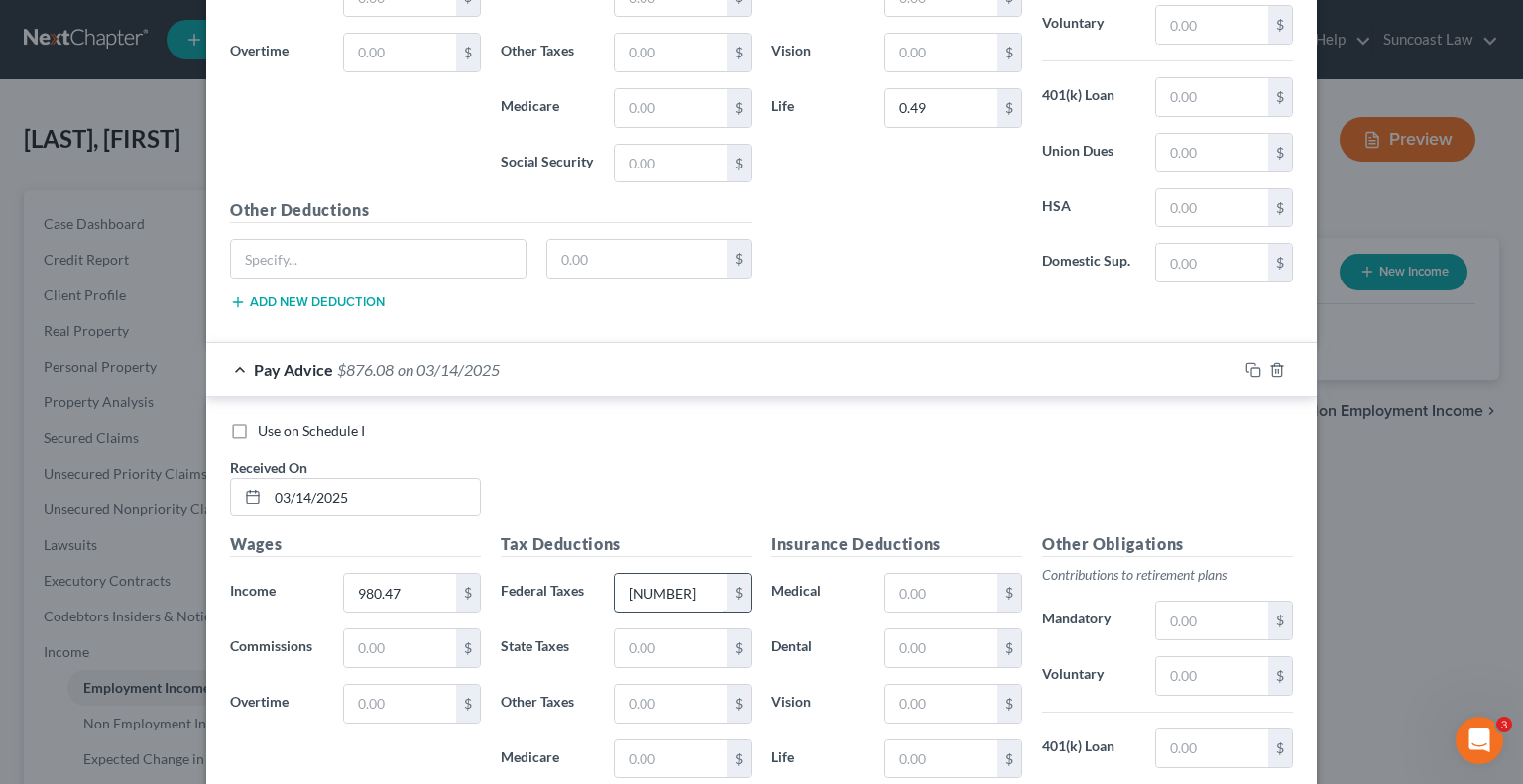 type 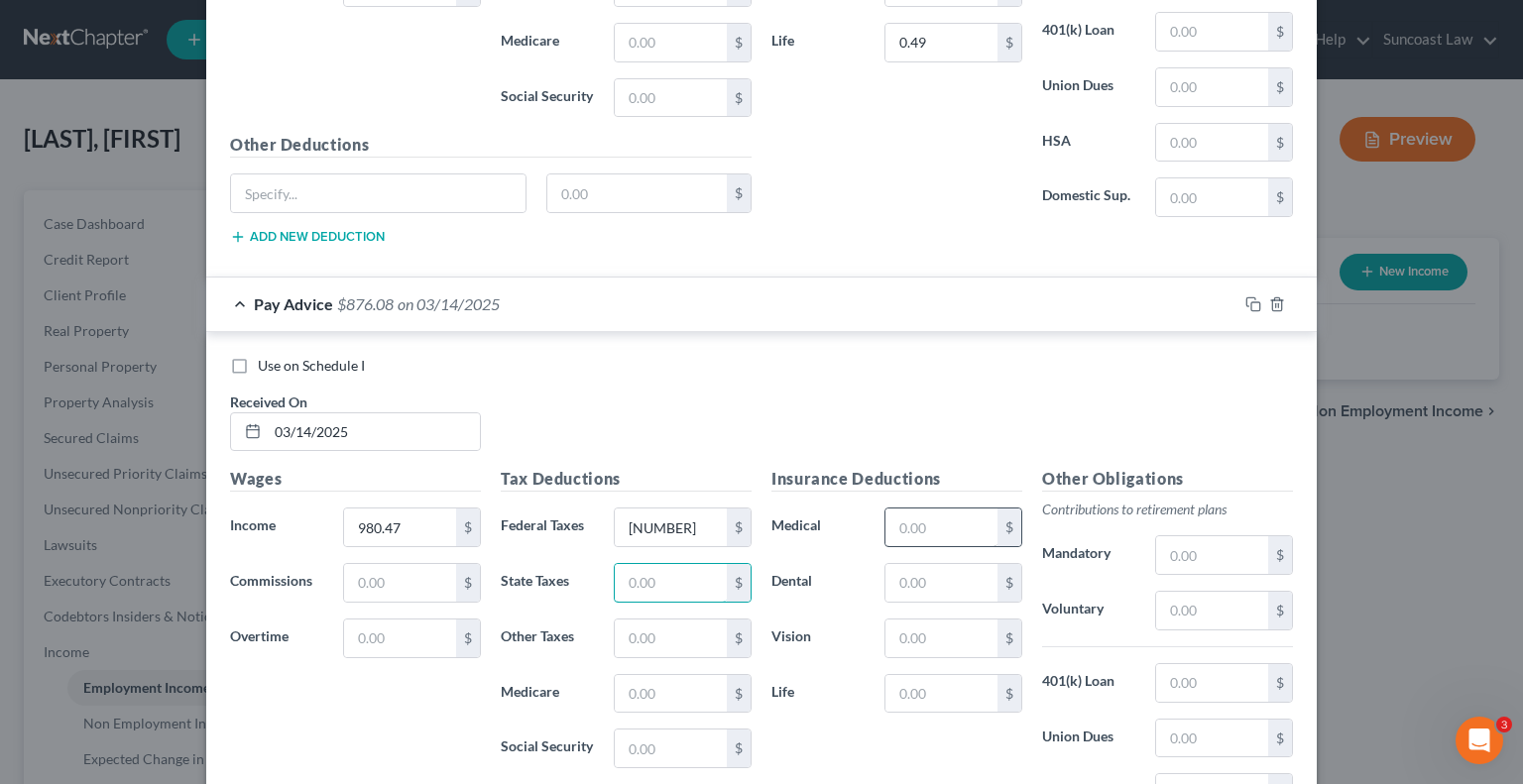 scroll, scrollTop: 3681, scrollLeft: 0, axis: vertical 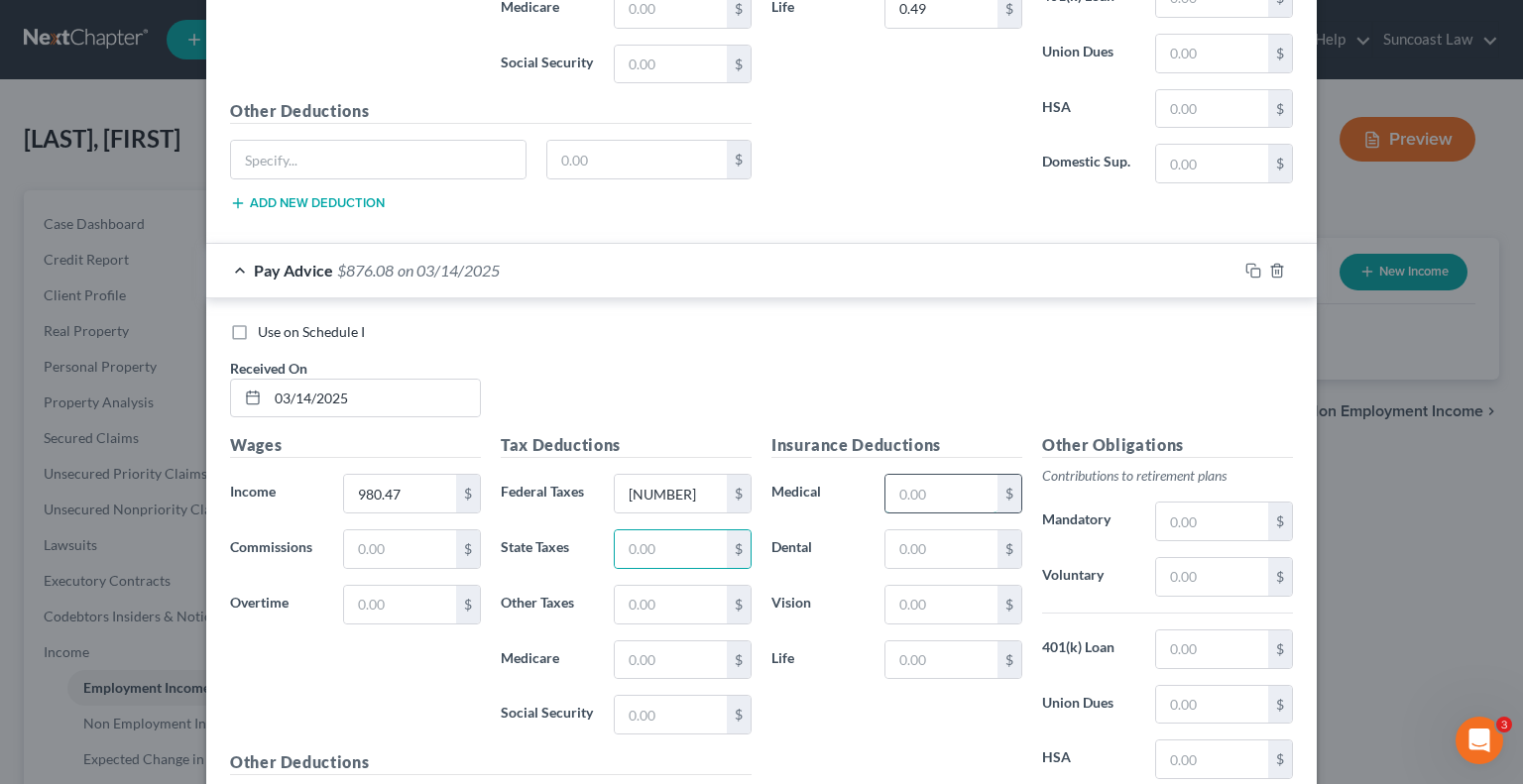 click at bounding box center (941, 494) 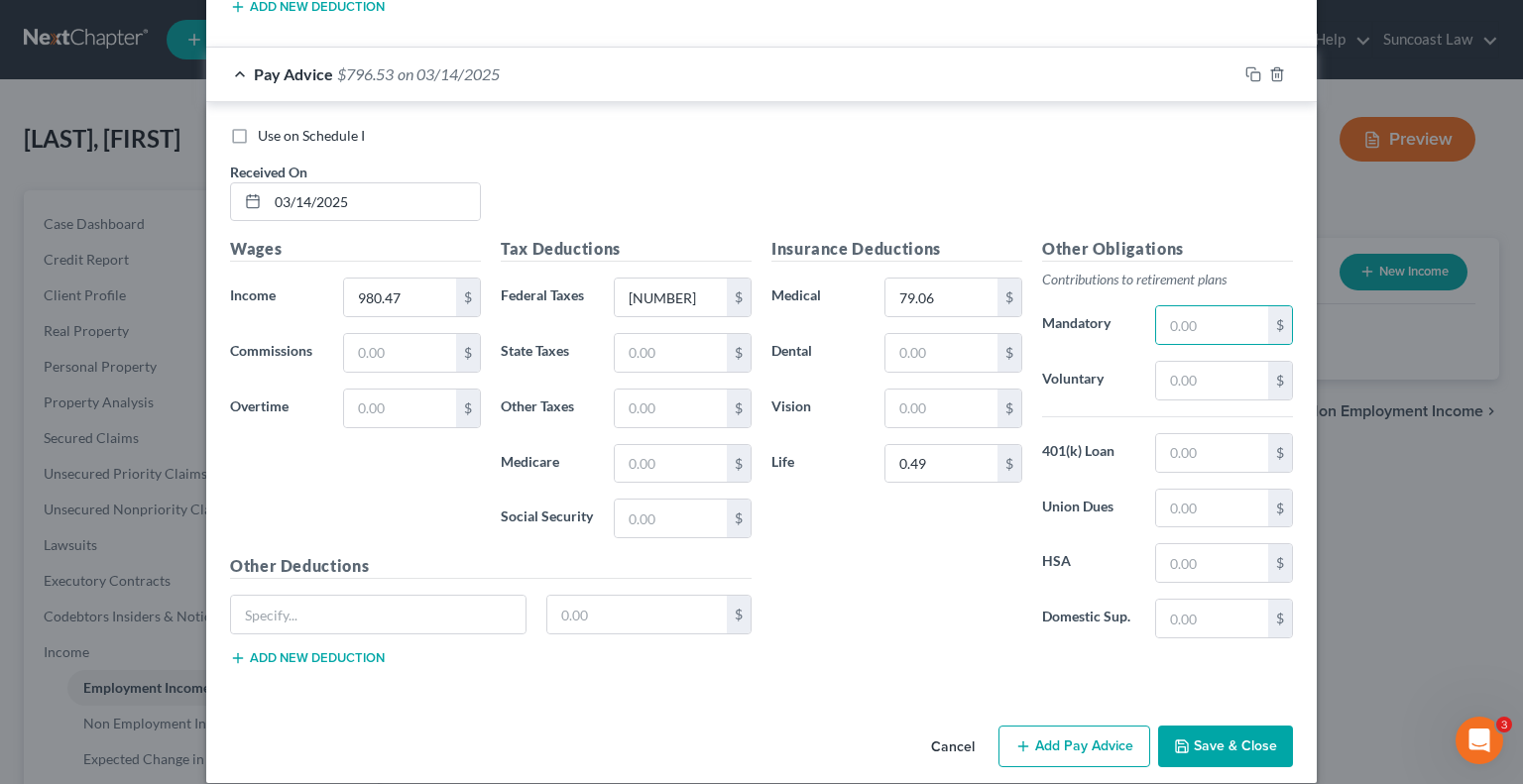 click on "Add Pay Advice" at bounding box center (1074, 746) 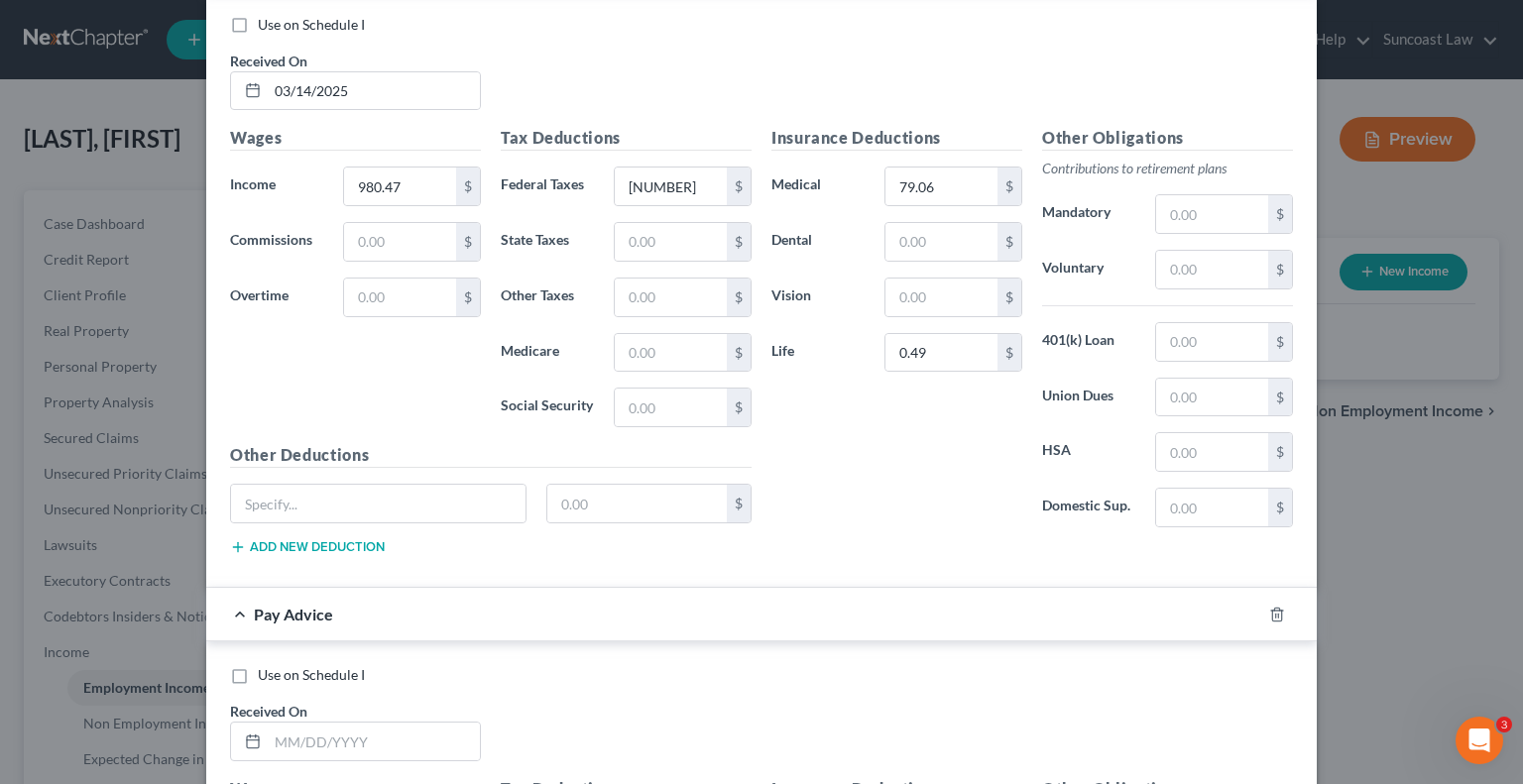 scroll, scrollTop: 4175, scrollLeft: 0, axis: vertical 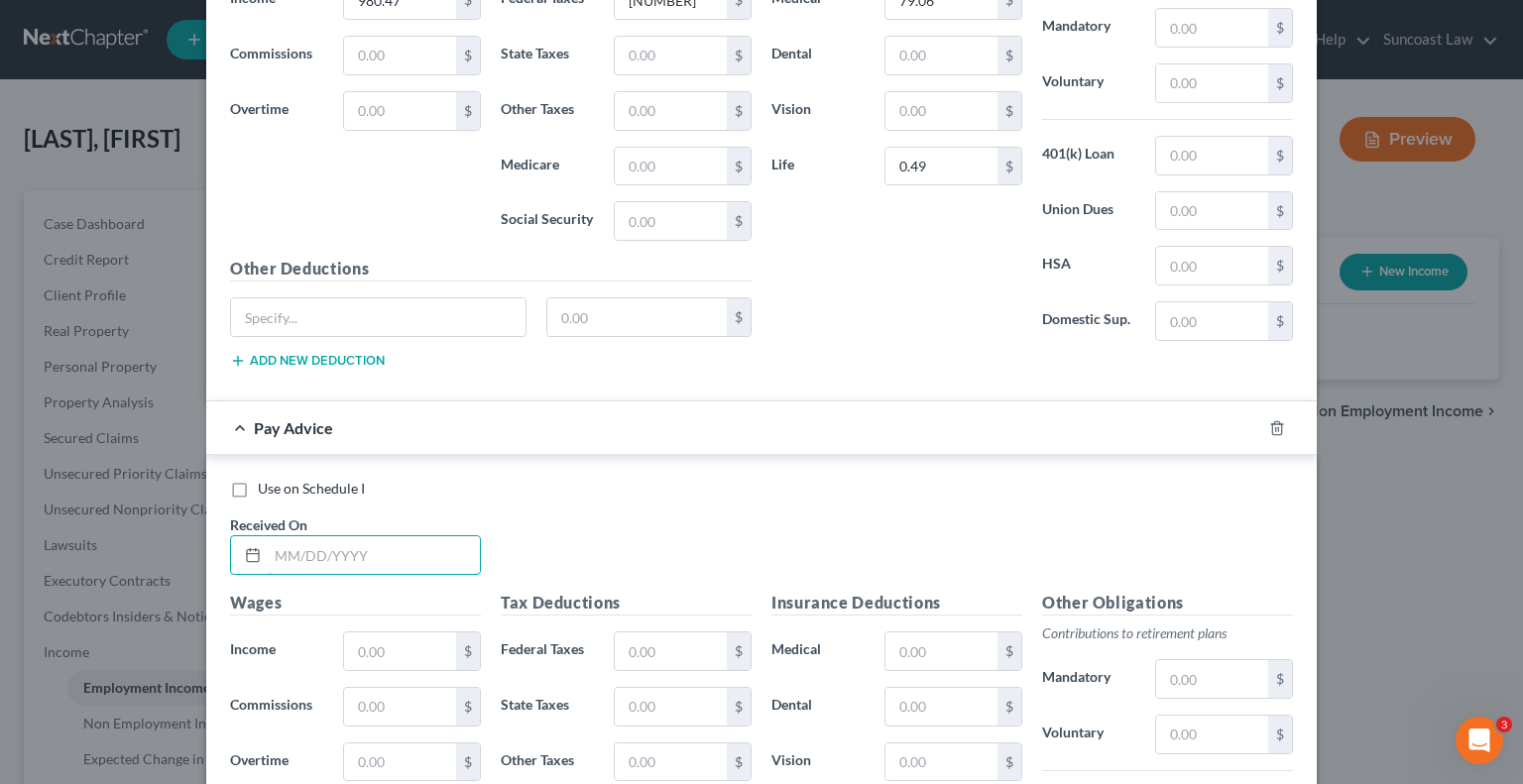 drag, startPoint x: 385, startPoint y: 530, endPoint x: 419, endPoint y: 468, distance: 70.71068 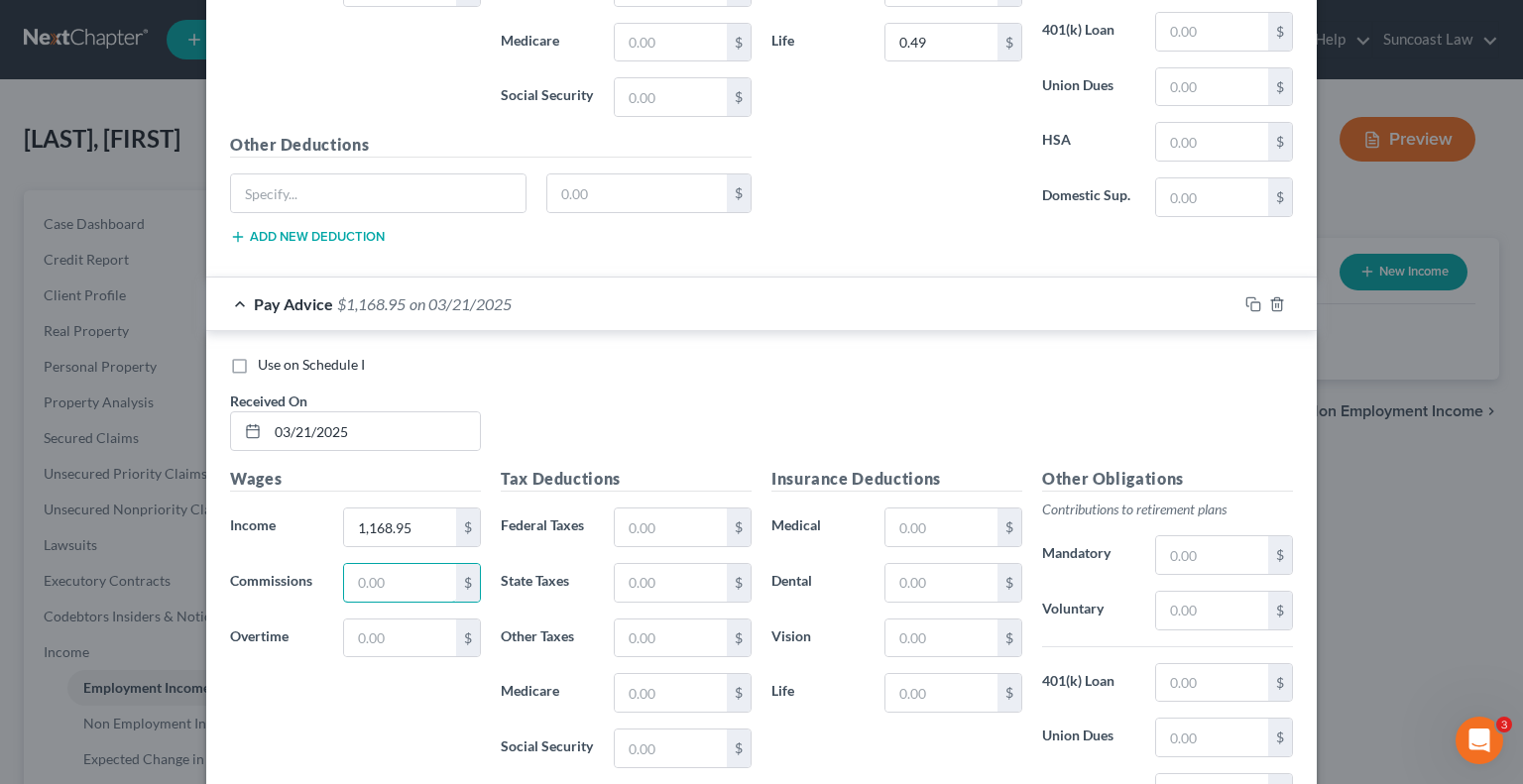 scroll, scrollTop: 4373, scrollLeft: 0, axis: vertical 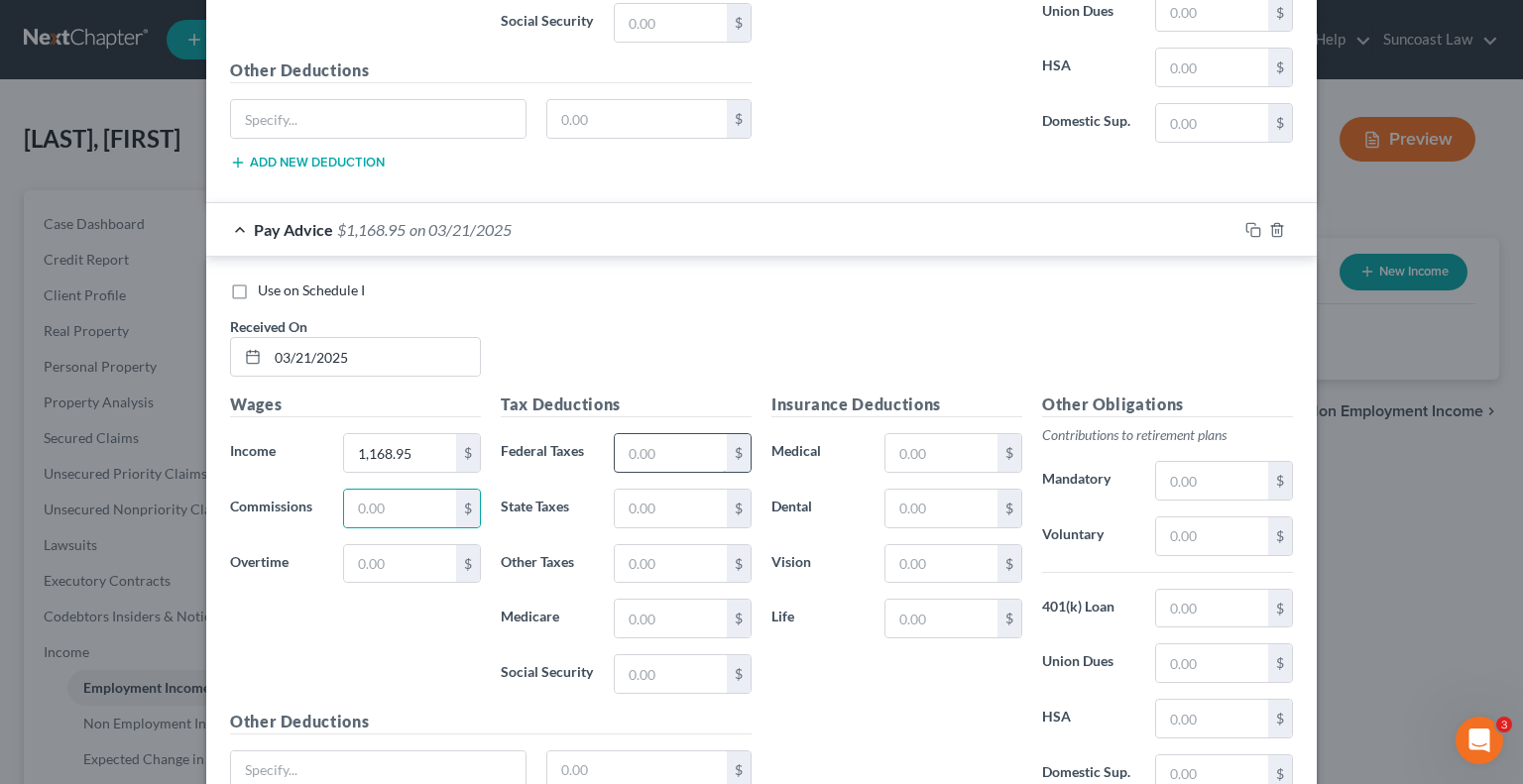 click at bounding box center (670, 453) 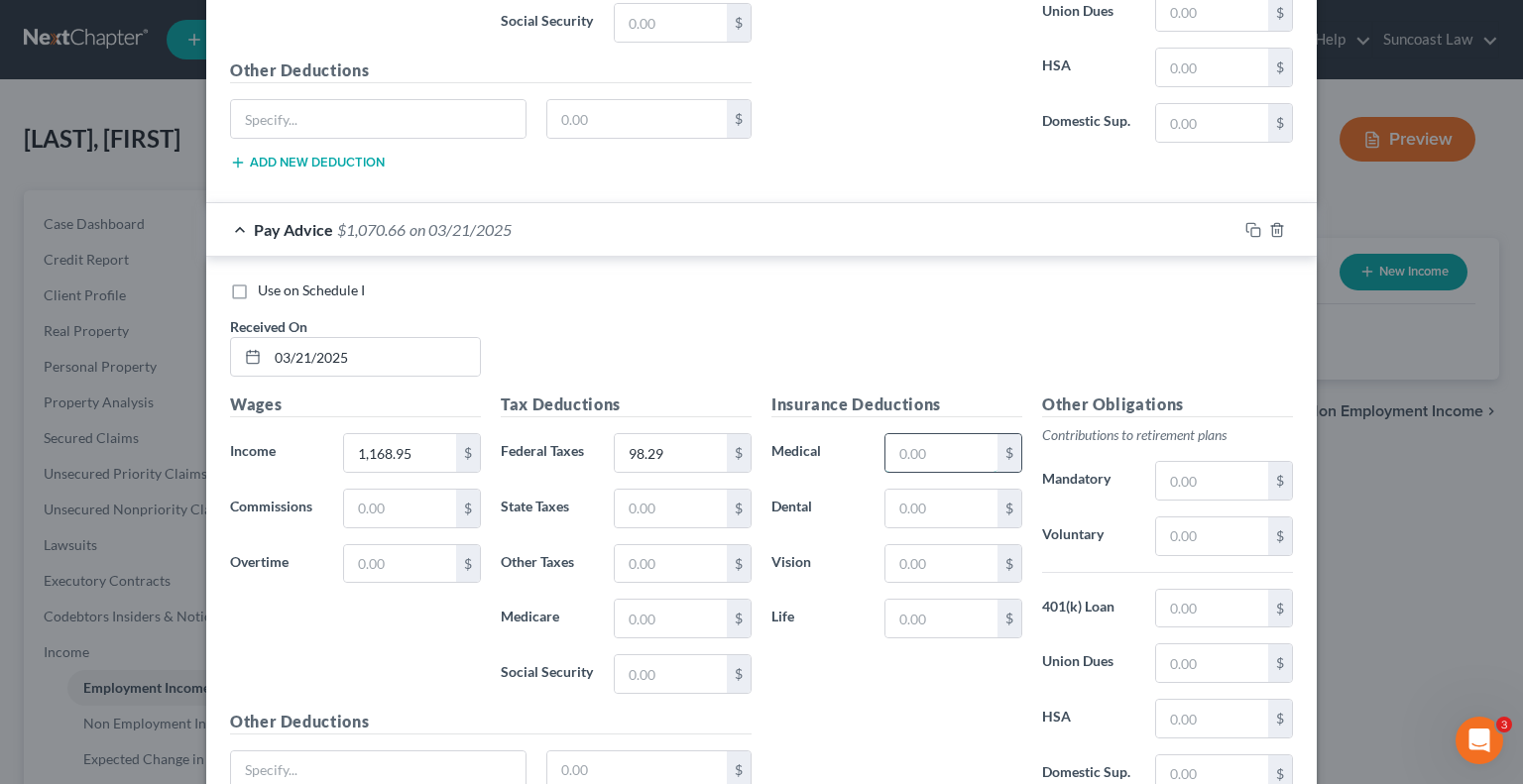 click at bounding box center [941, 453] 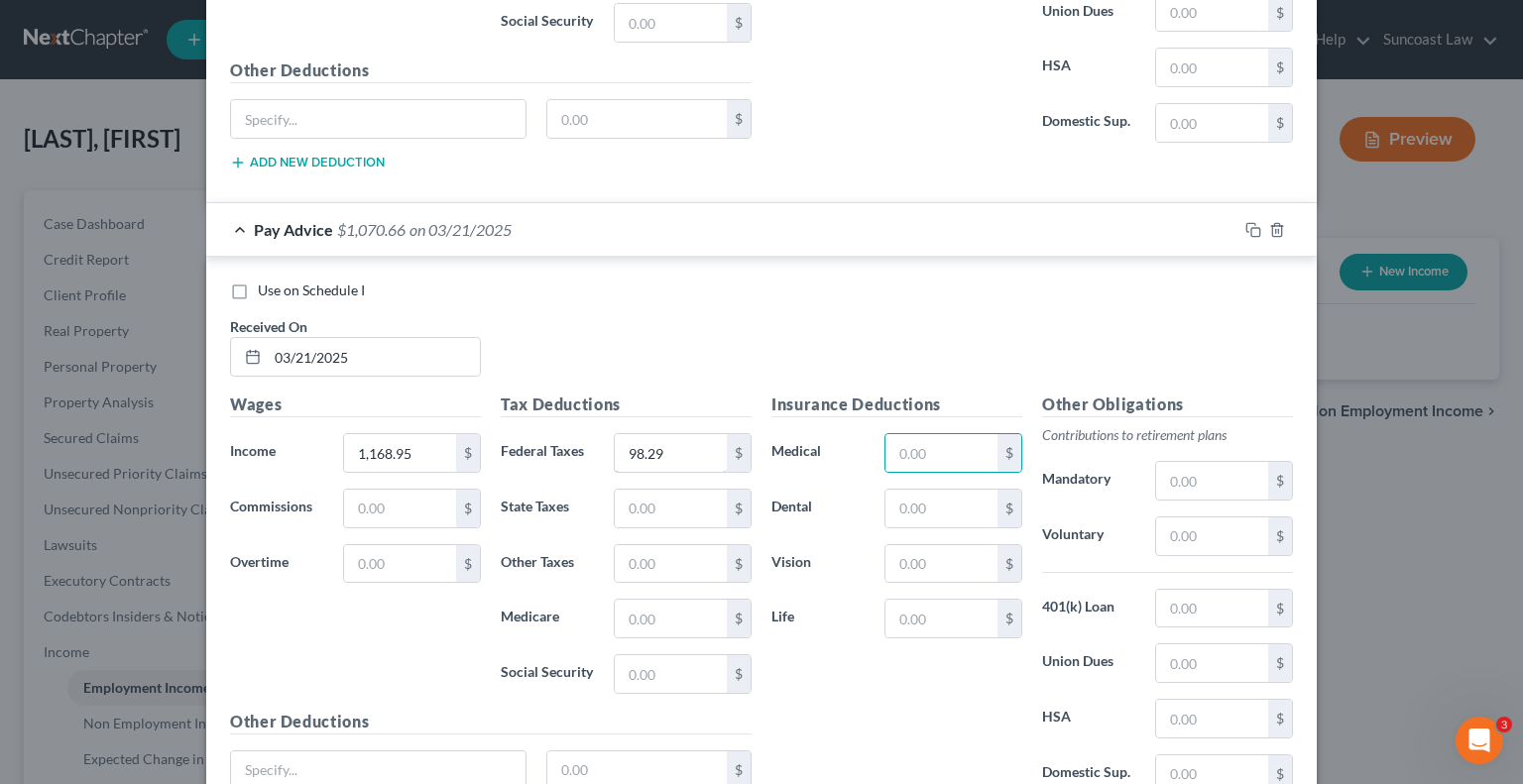 drag, startPoint x: 678, startPoint y: 435, endPoint x: 722, endPoint y: 392, distance: 61.522354 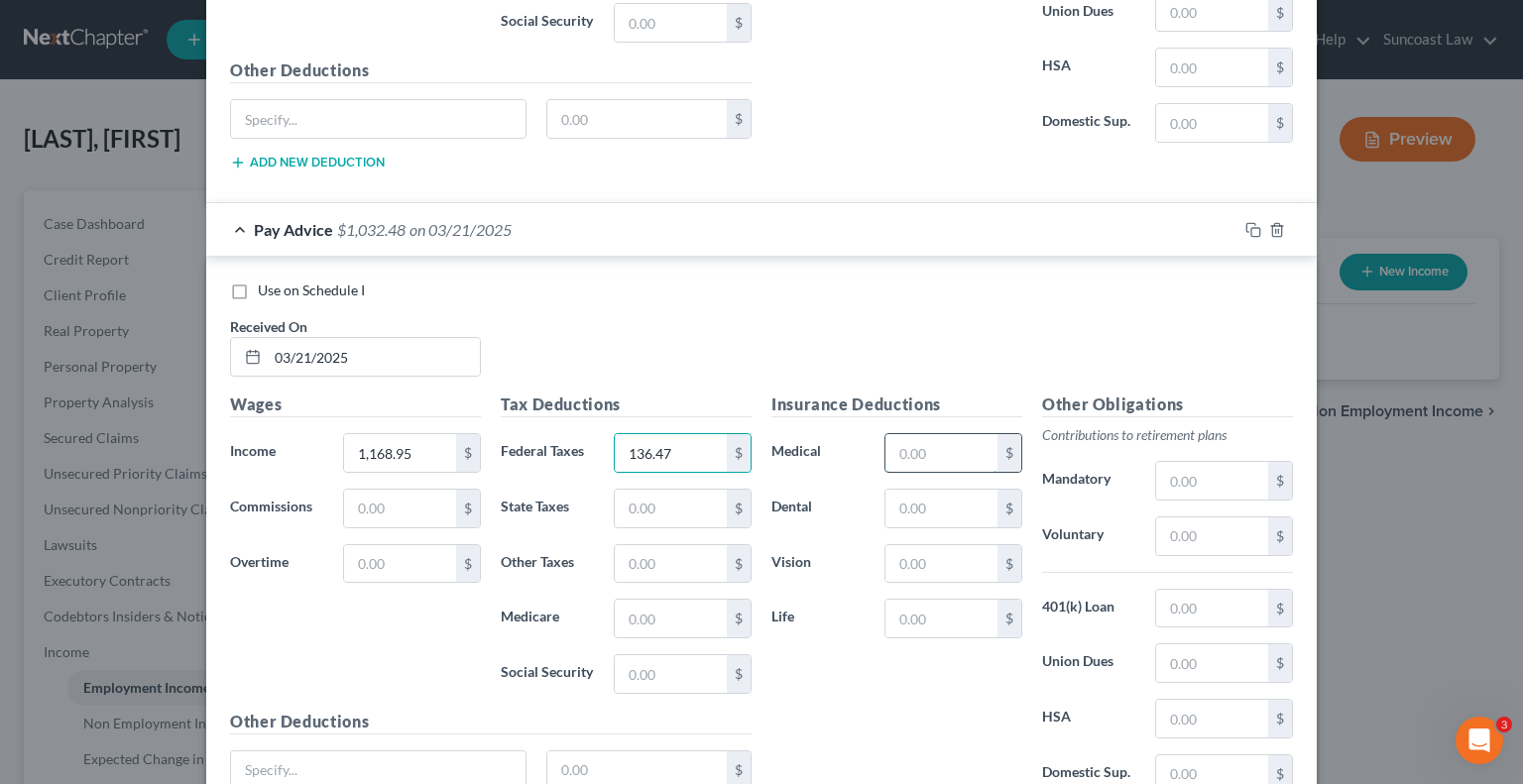 click at bounding box center [941, 453] 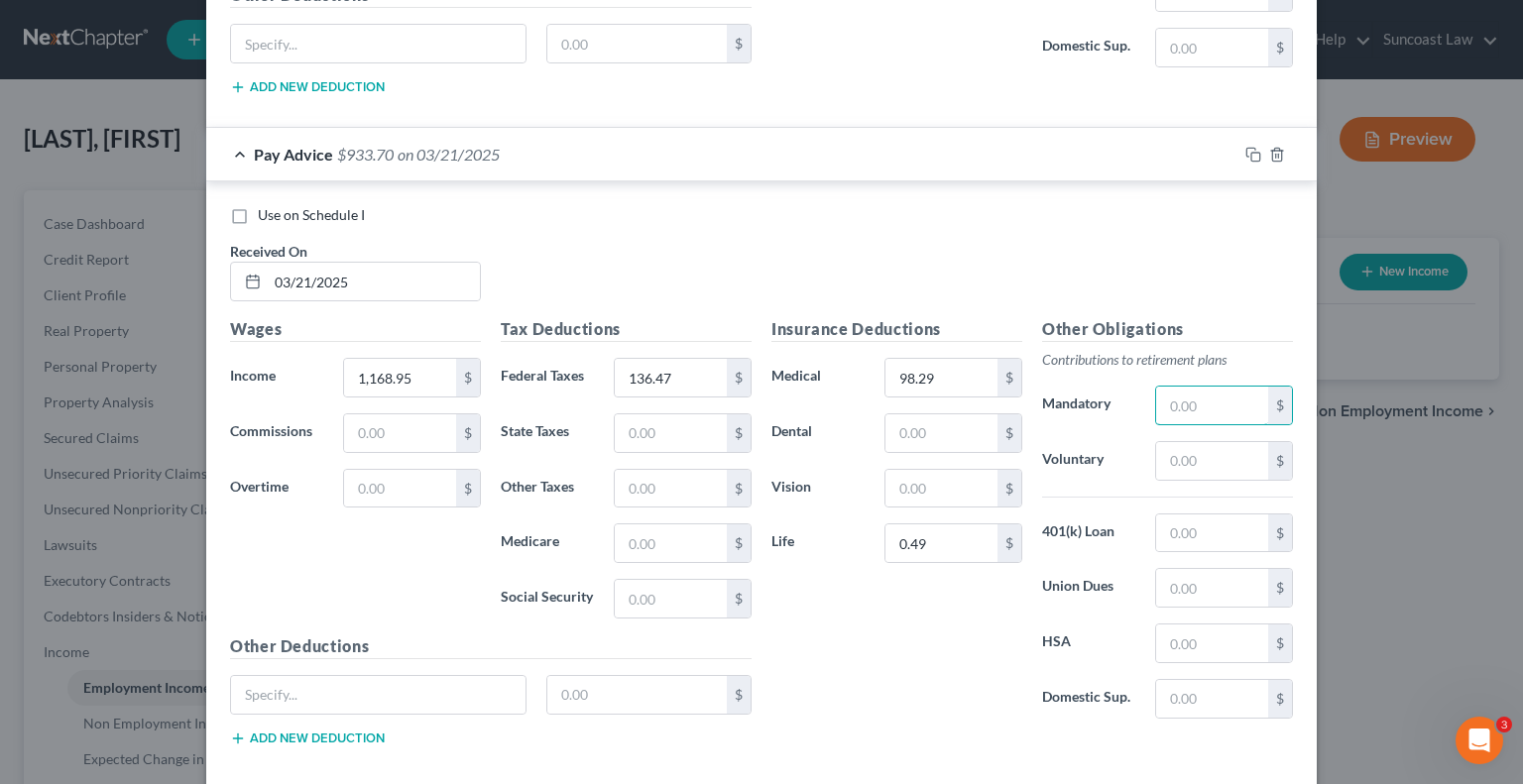 scroll, scrollTop: 4526, scrollLeft: 0, axis: vertical 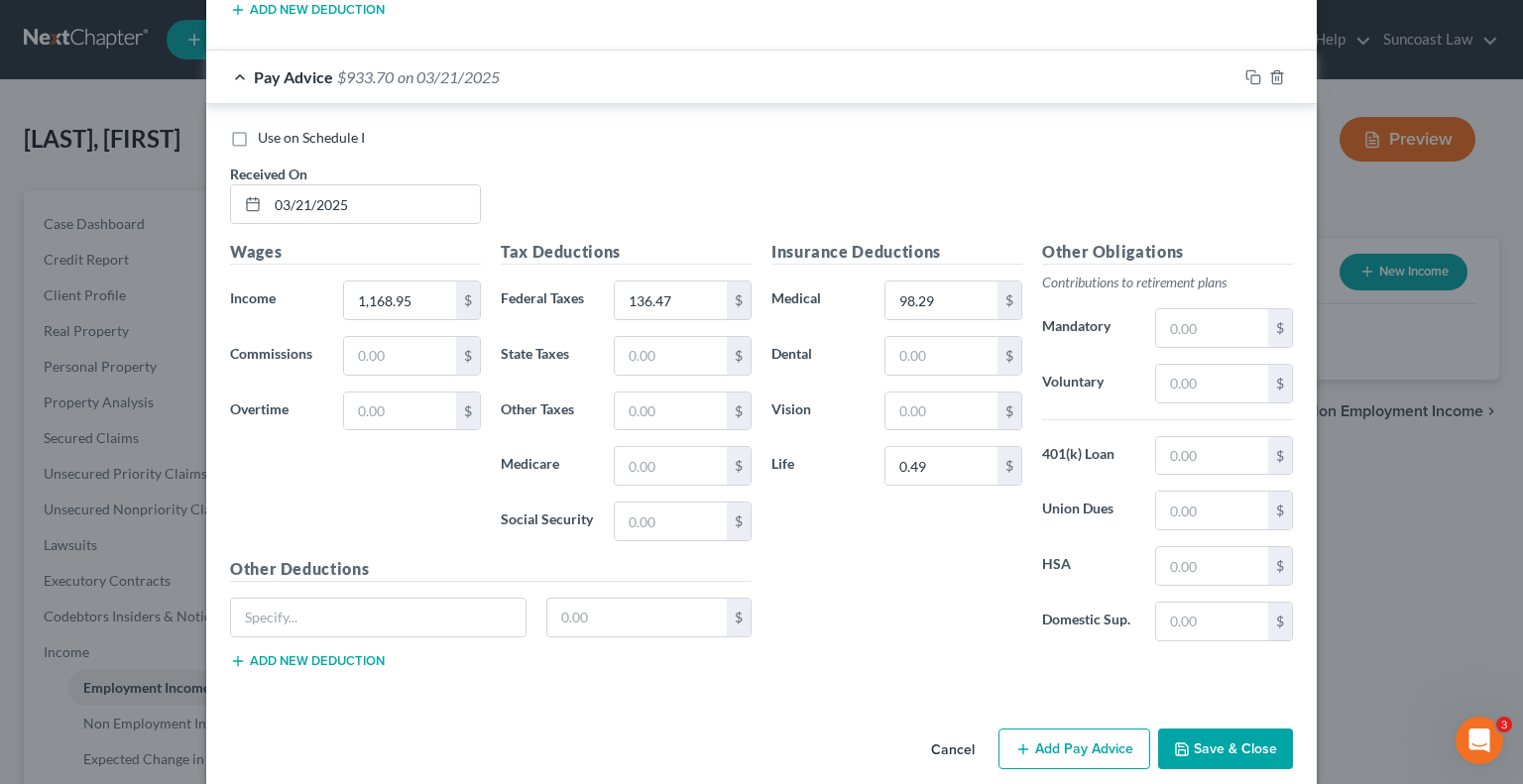 click on "Add Pay Advice" at bounding box center [1074, 749] 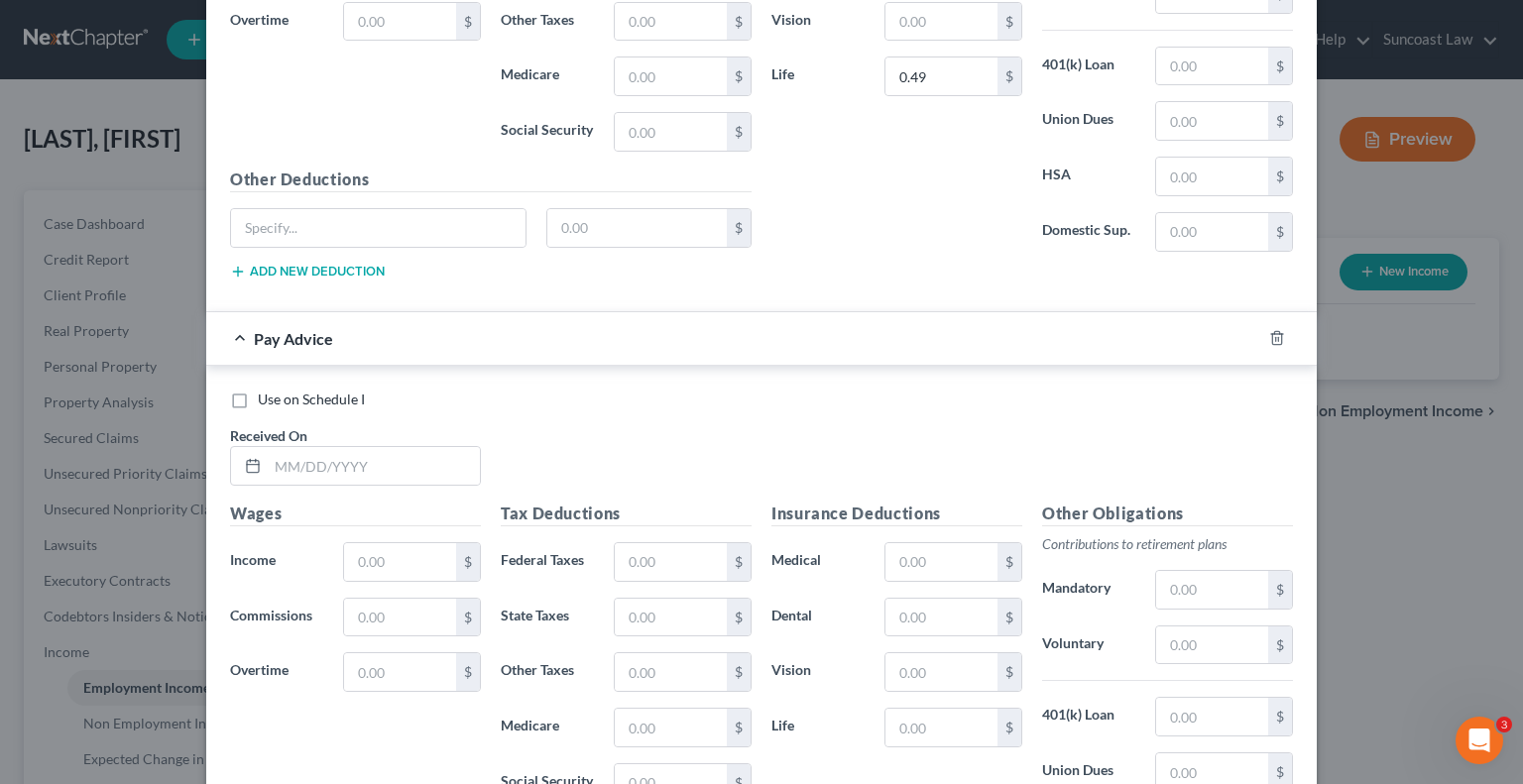 scroll, scrollTop: 4922, scrollLeft: 0, axis: vertical 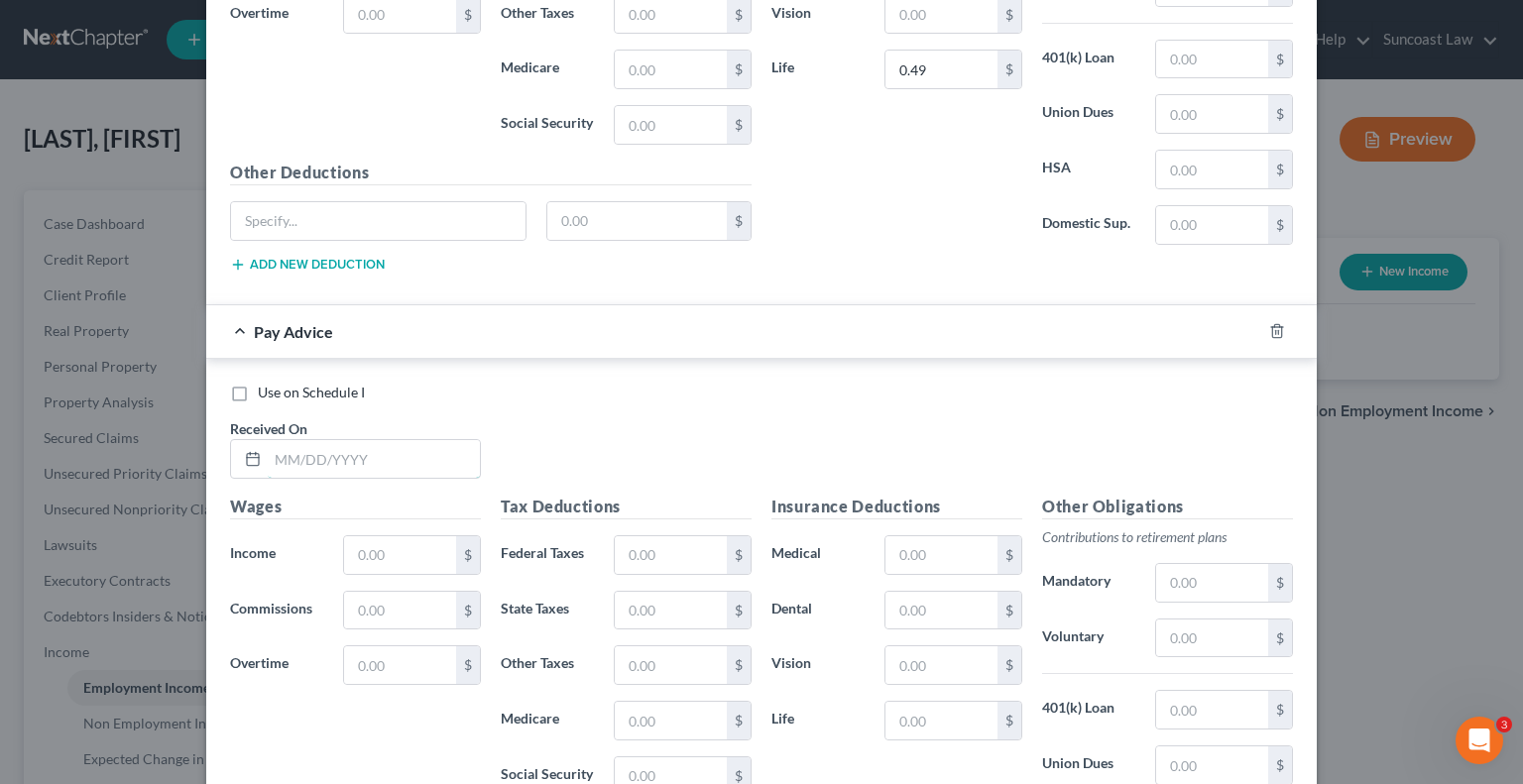 drag, startPoint x: 372, startPoint y: 435, endPoint x: 488, endPoint y: 313, distance: 168.34488 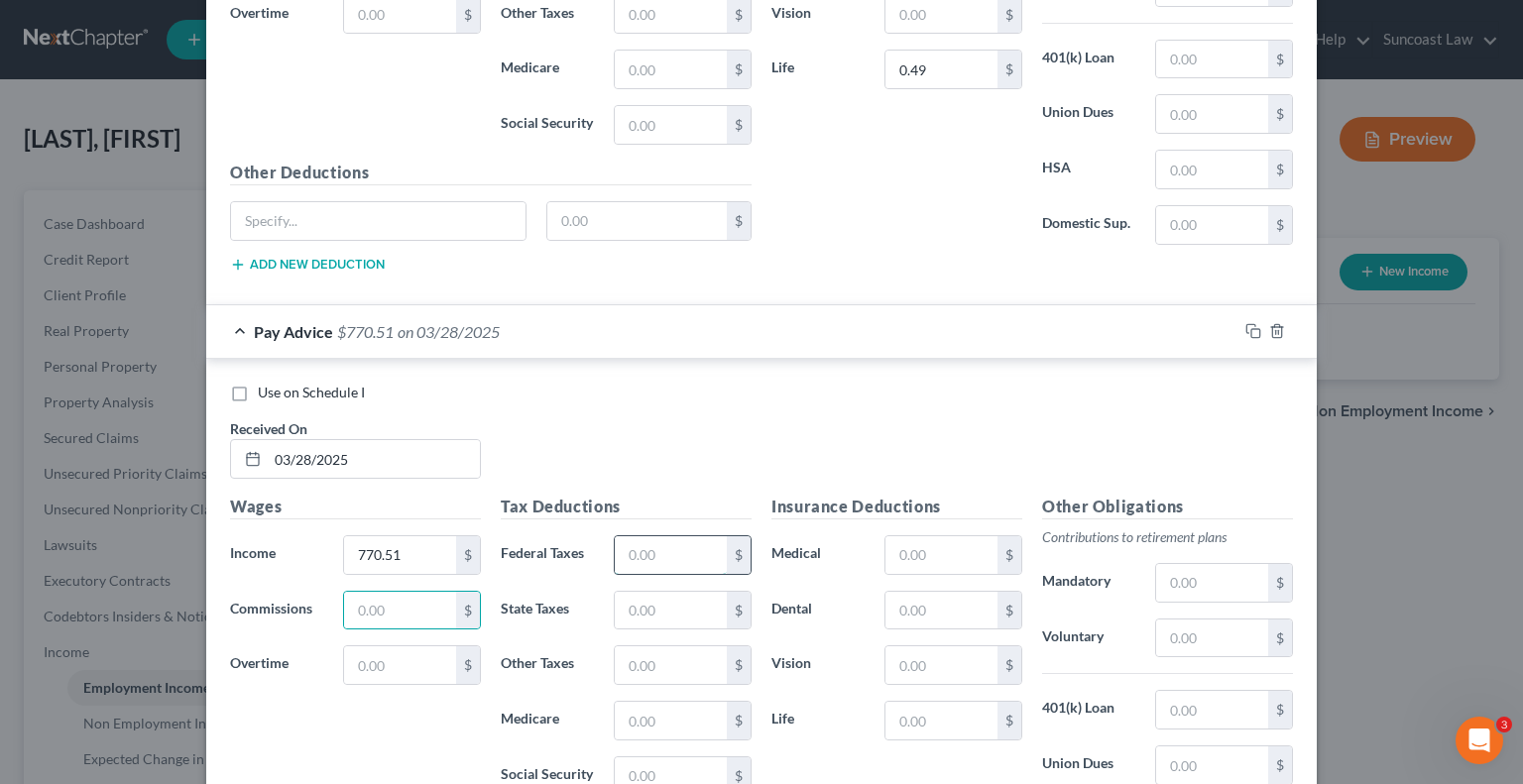 click at bounding box center (670, 555) 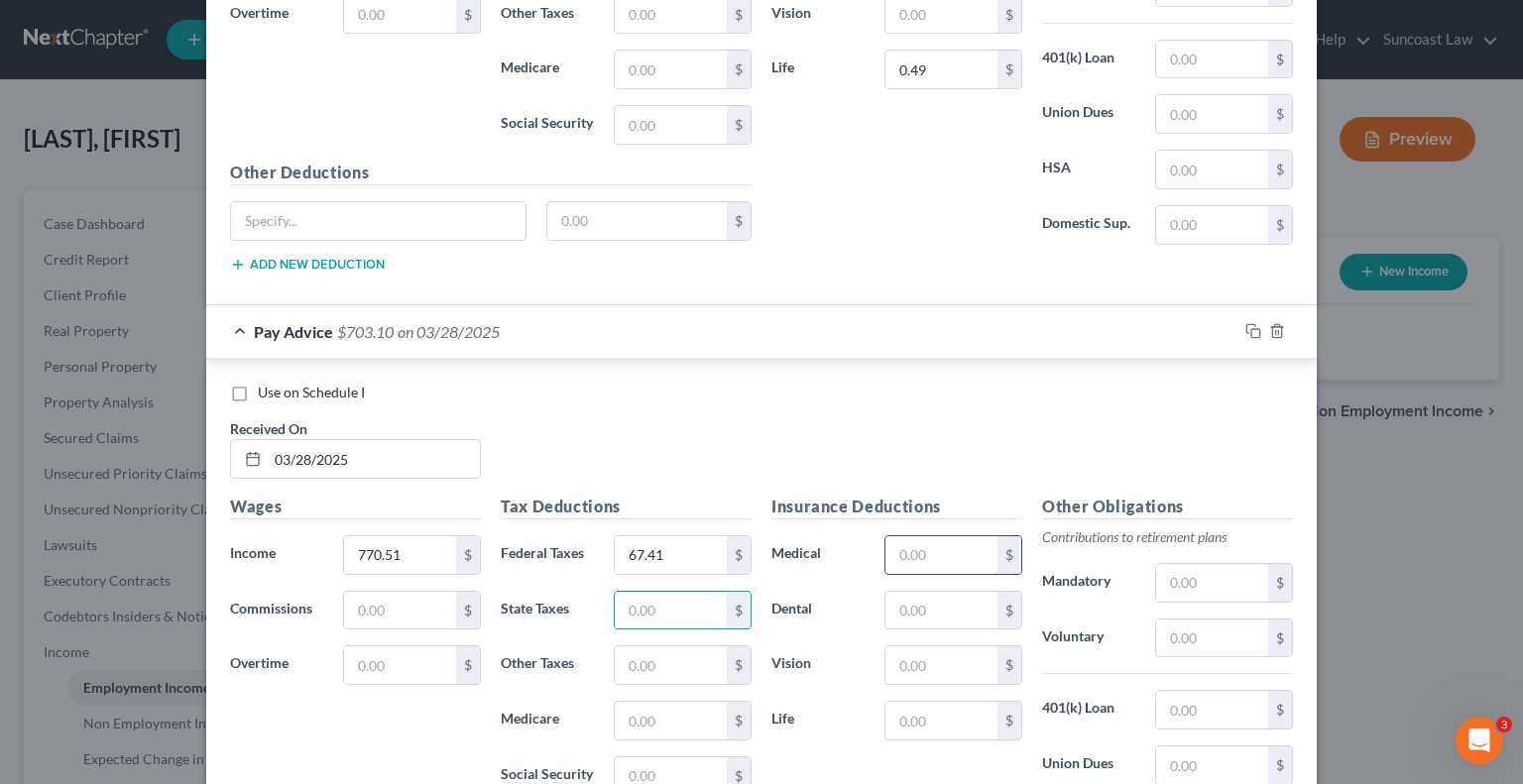 click at bounding box center (941, 555) 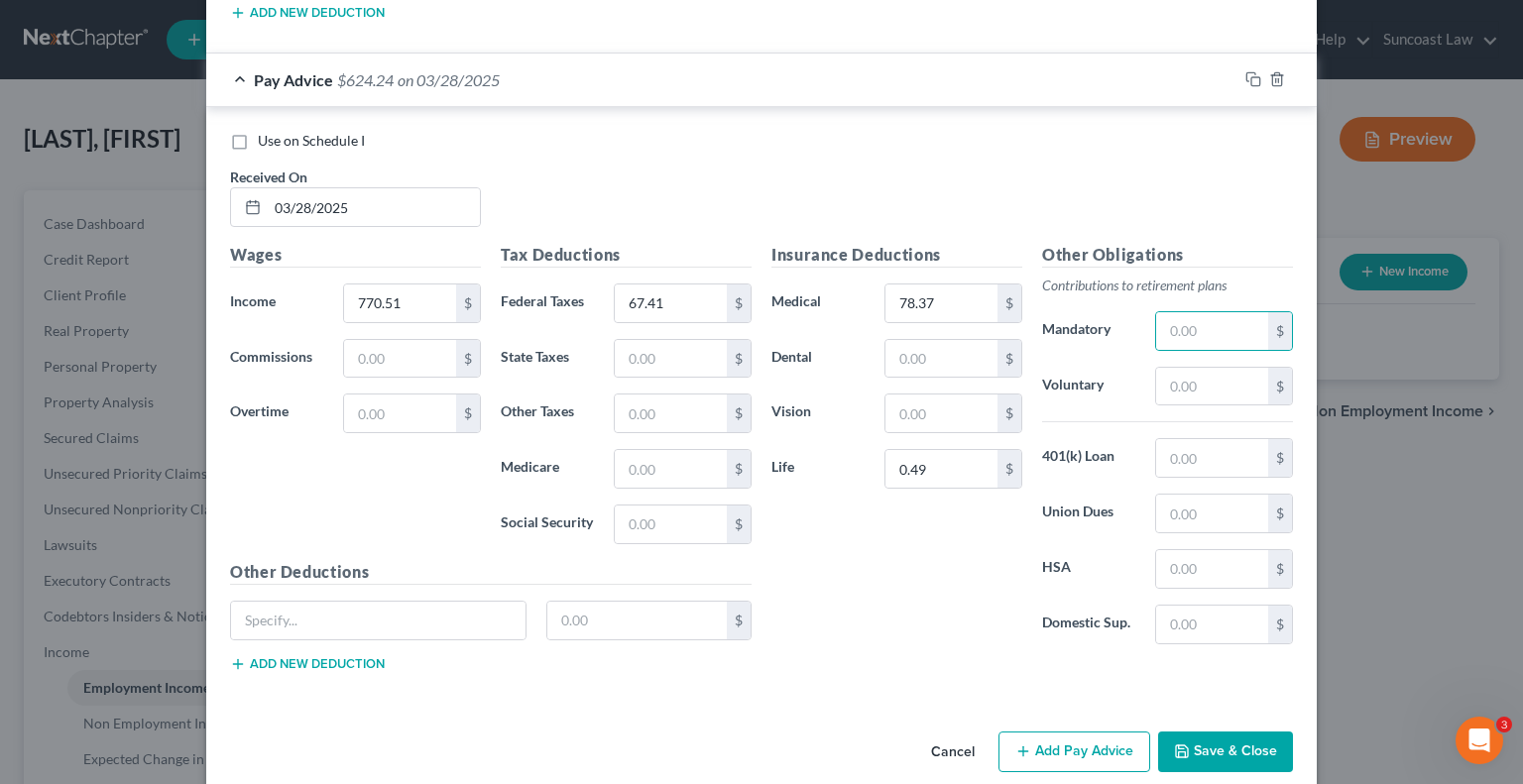 click on "Add Pay Advice" at bounding box center (1074, 752) 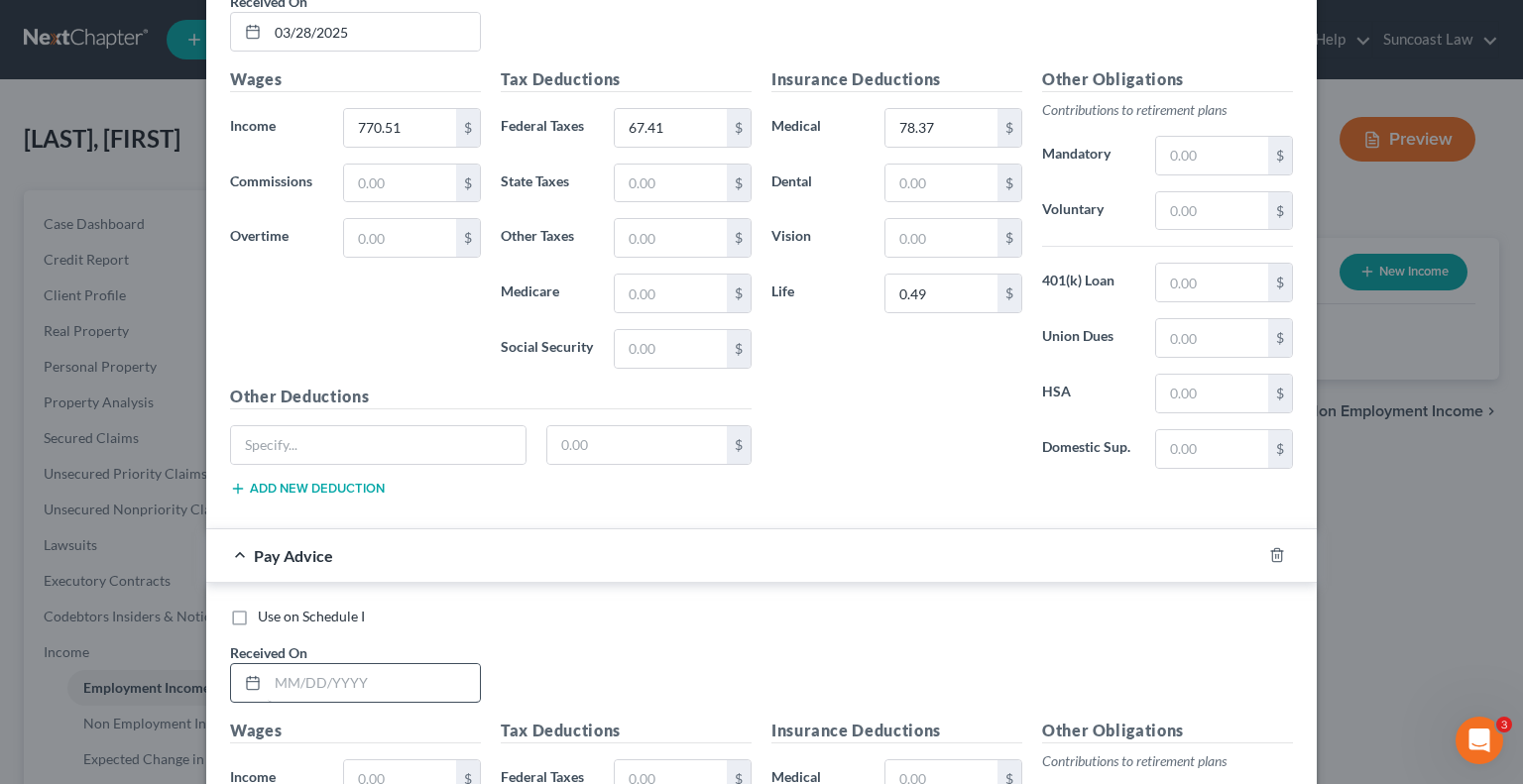 scroll, scrollTop: 5471, scrollLeft: 0, axis: vertical 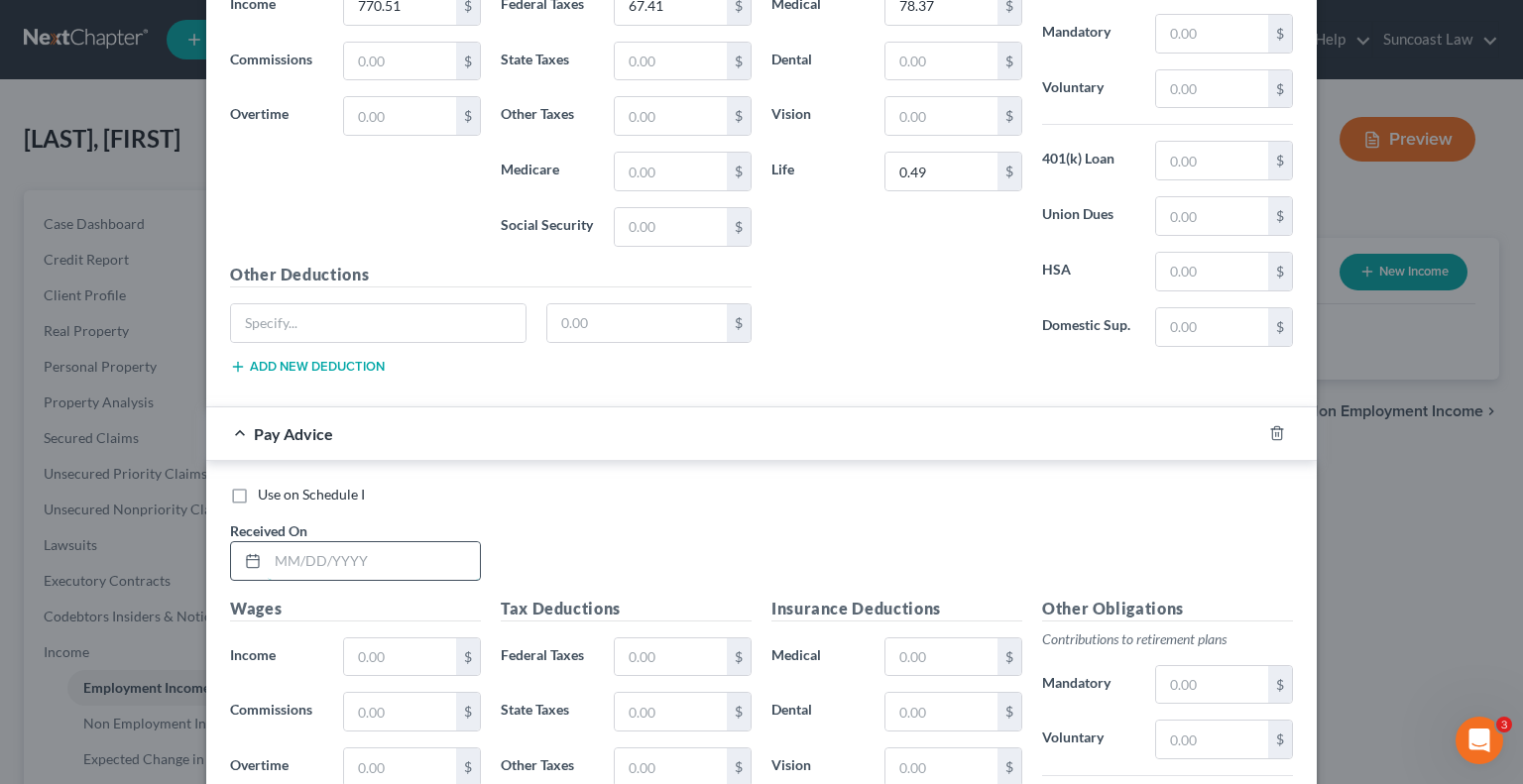 drag, startPoint x: 415, startPoint y: 521, endPoint x: 465, endPoint y: 464, distance: 75.82216 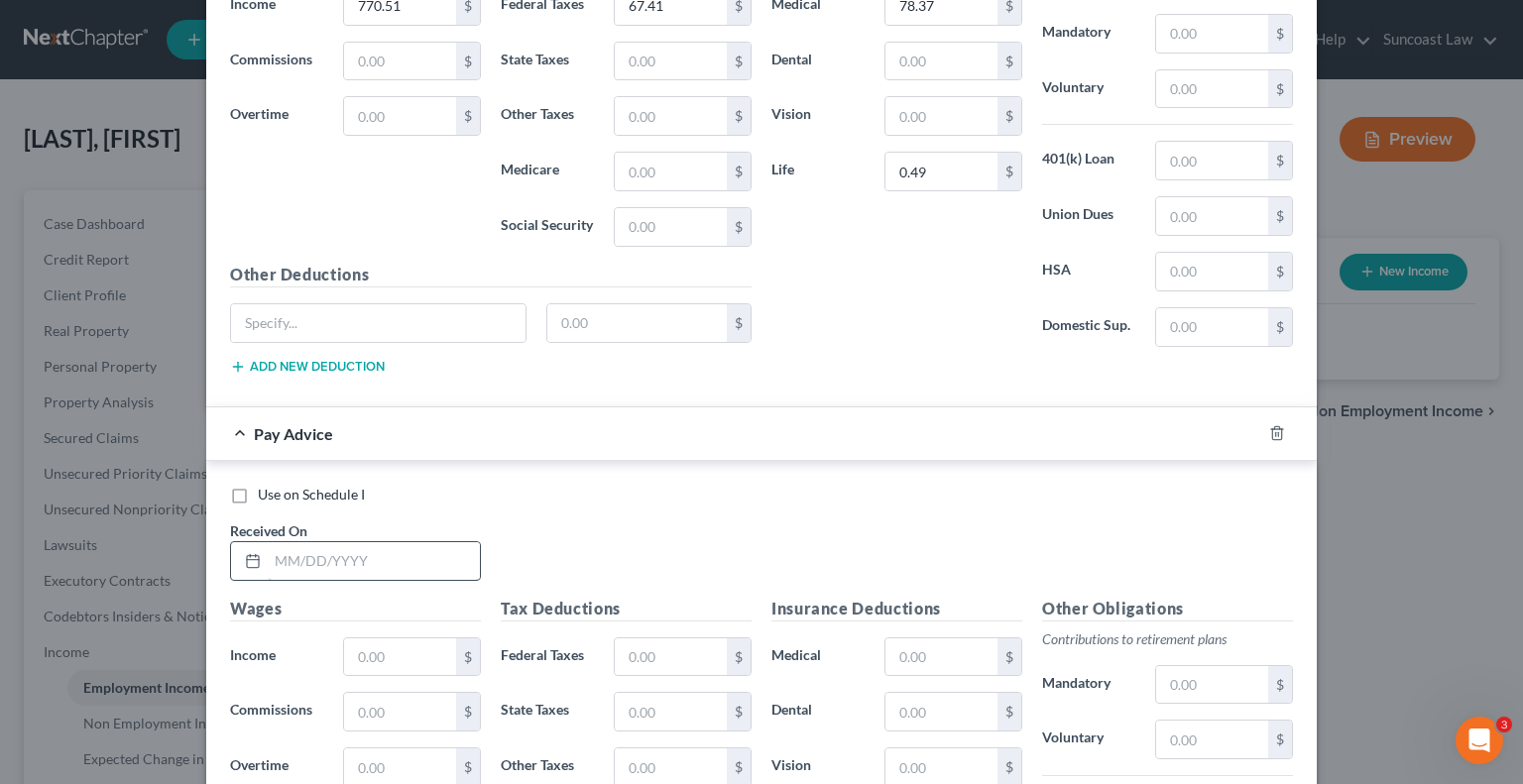 click at bounding box center [374, 561] 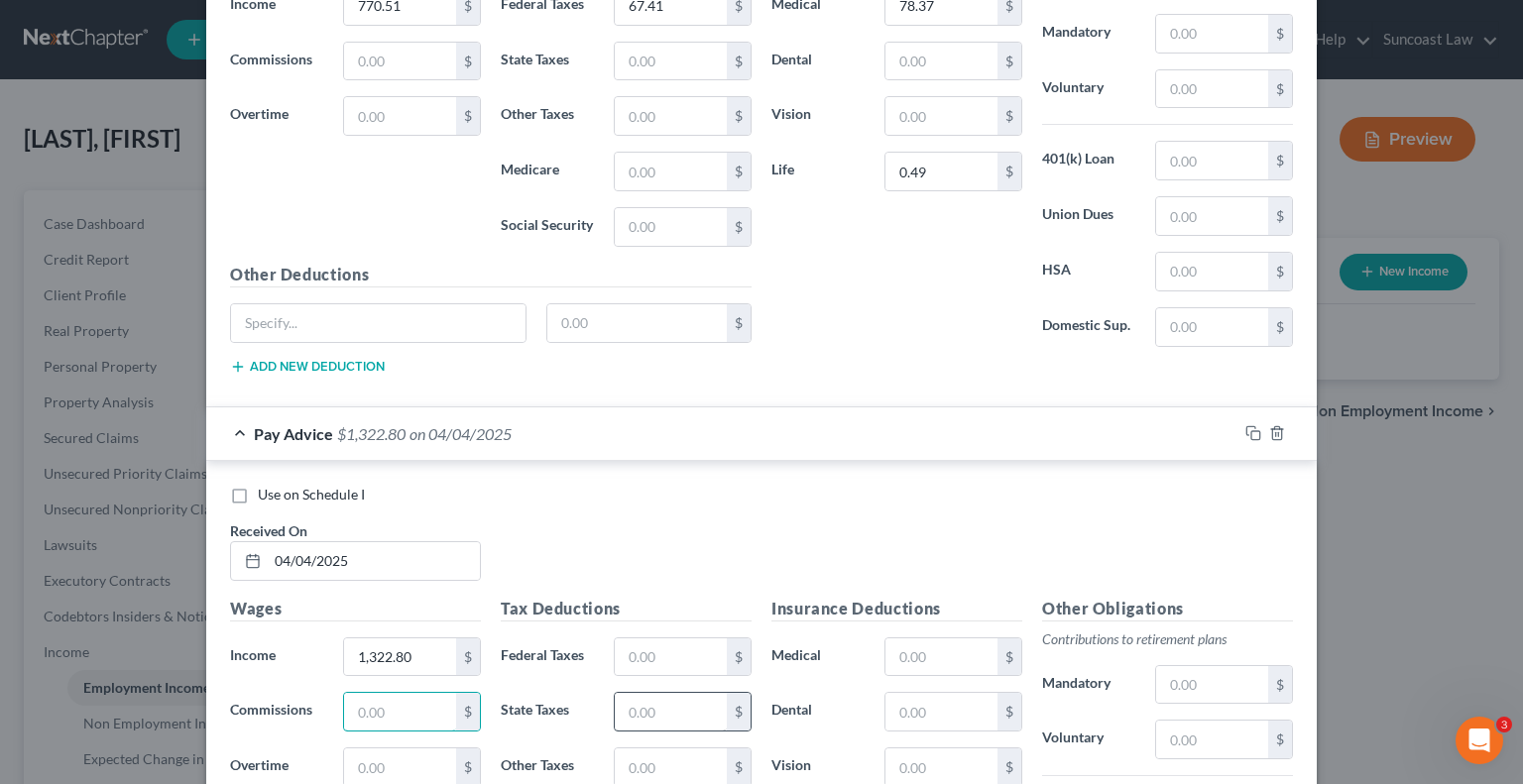 scroll, scrollTop: 5669, scrollLeft: 0, axis: vertical 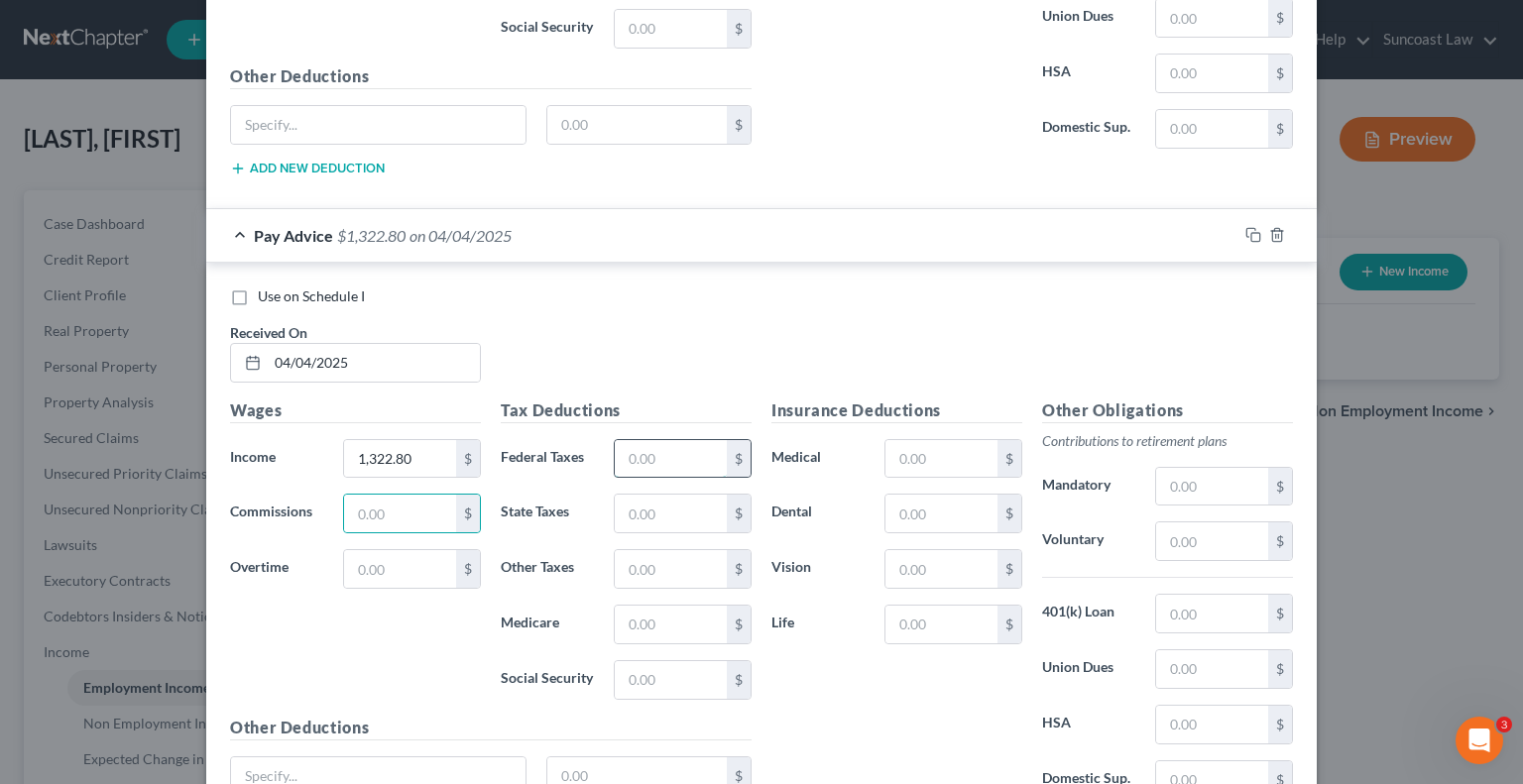 click at bounding box center [670, 459] 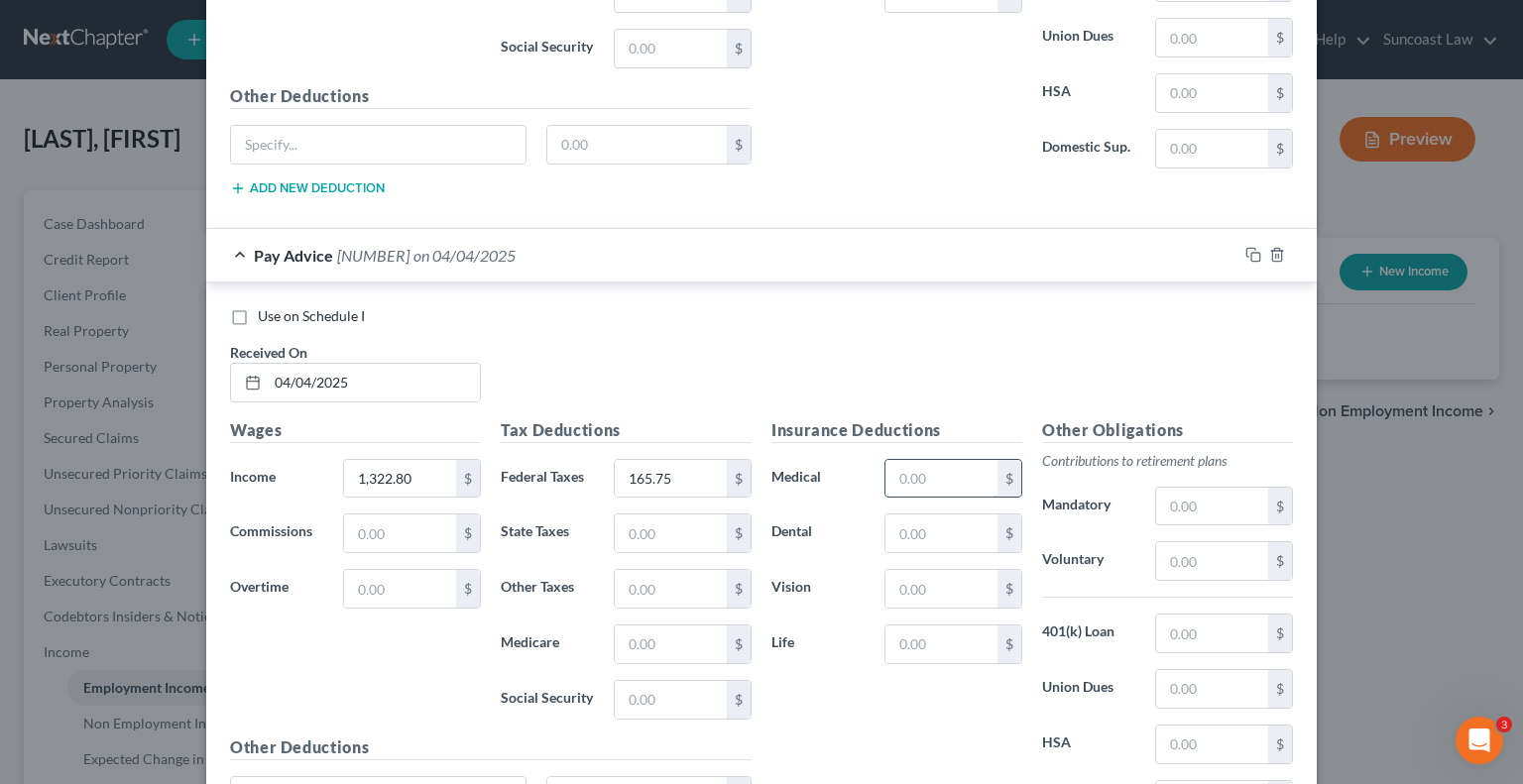 click at bounding box center [941, 479] 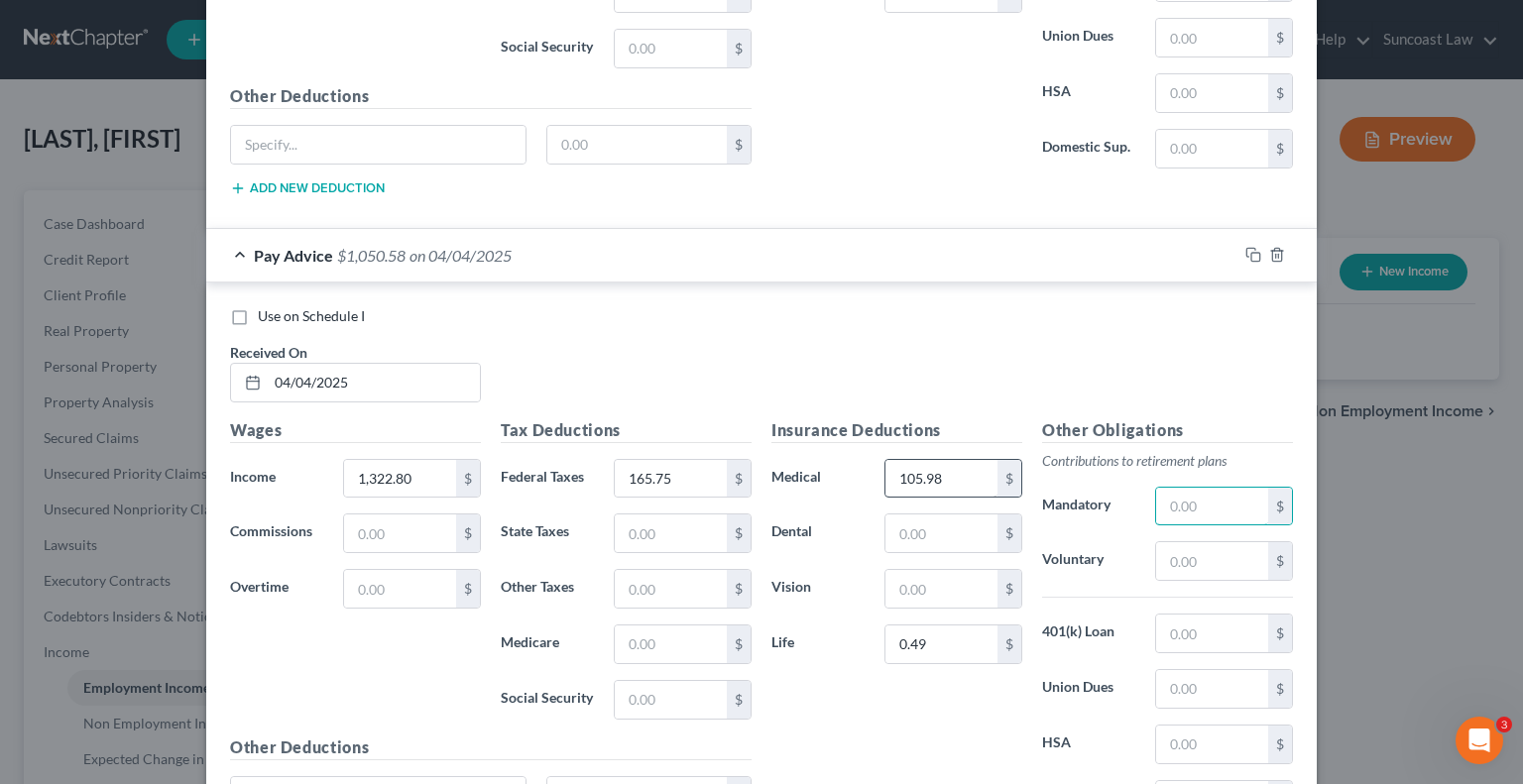 scroll, scrollTop: 5820, scrollLeft: 0, axis: vertical 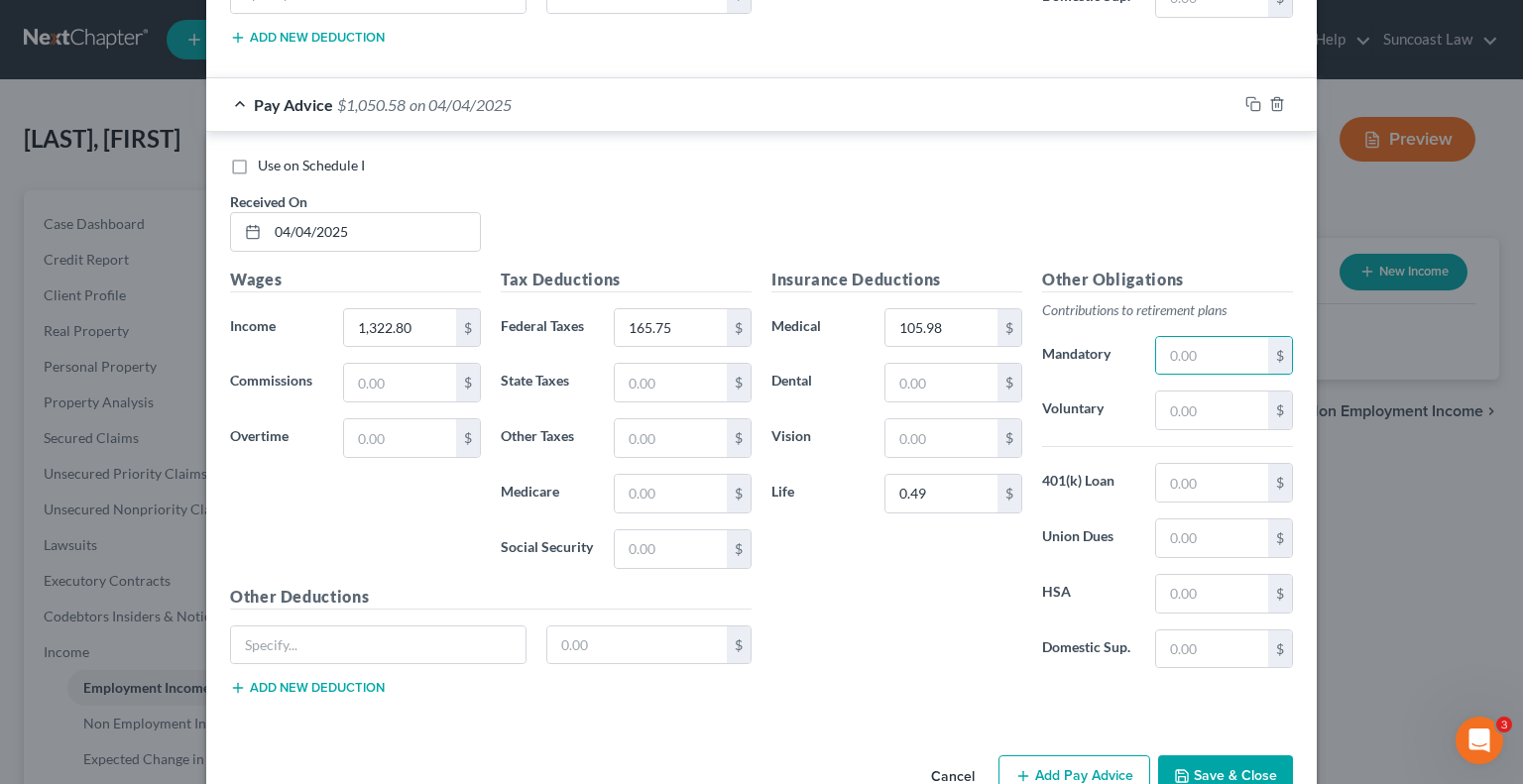 click on "Add Pay Advice" at bounding box center (1074, 776) 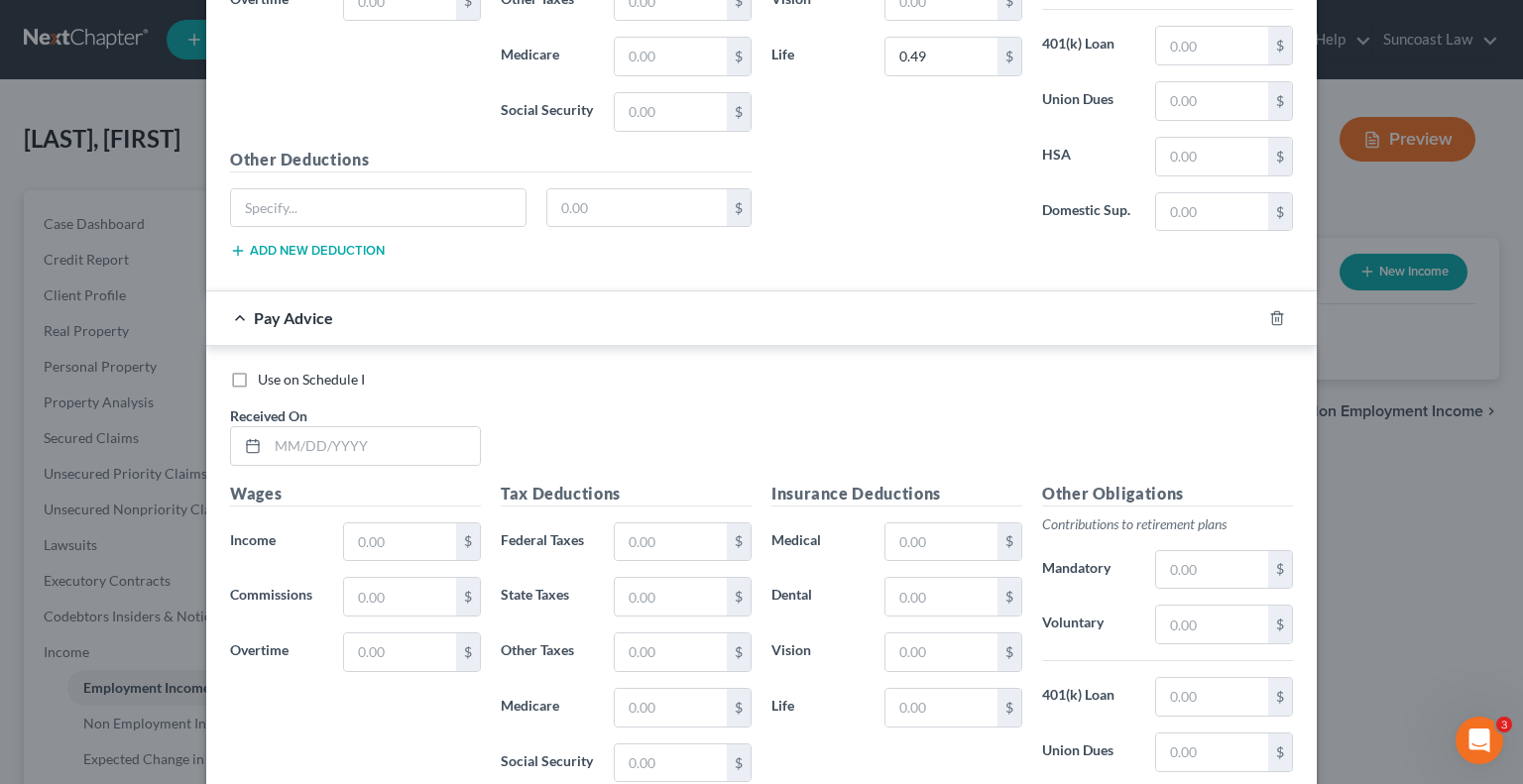 scroll, scrollTop: 6316, scrollLeft: 0, axis: vertical 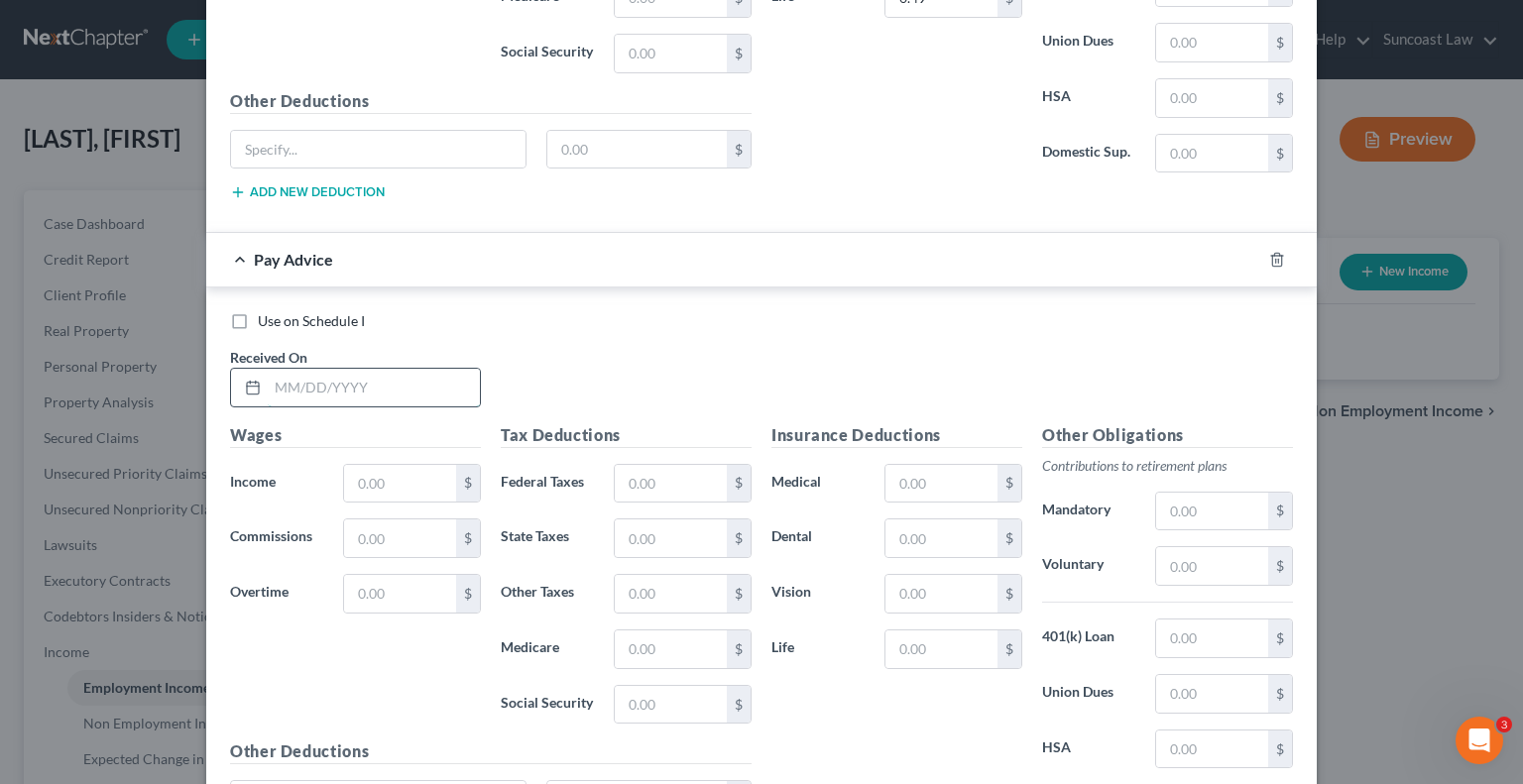 click at bounding box center (374, 388) 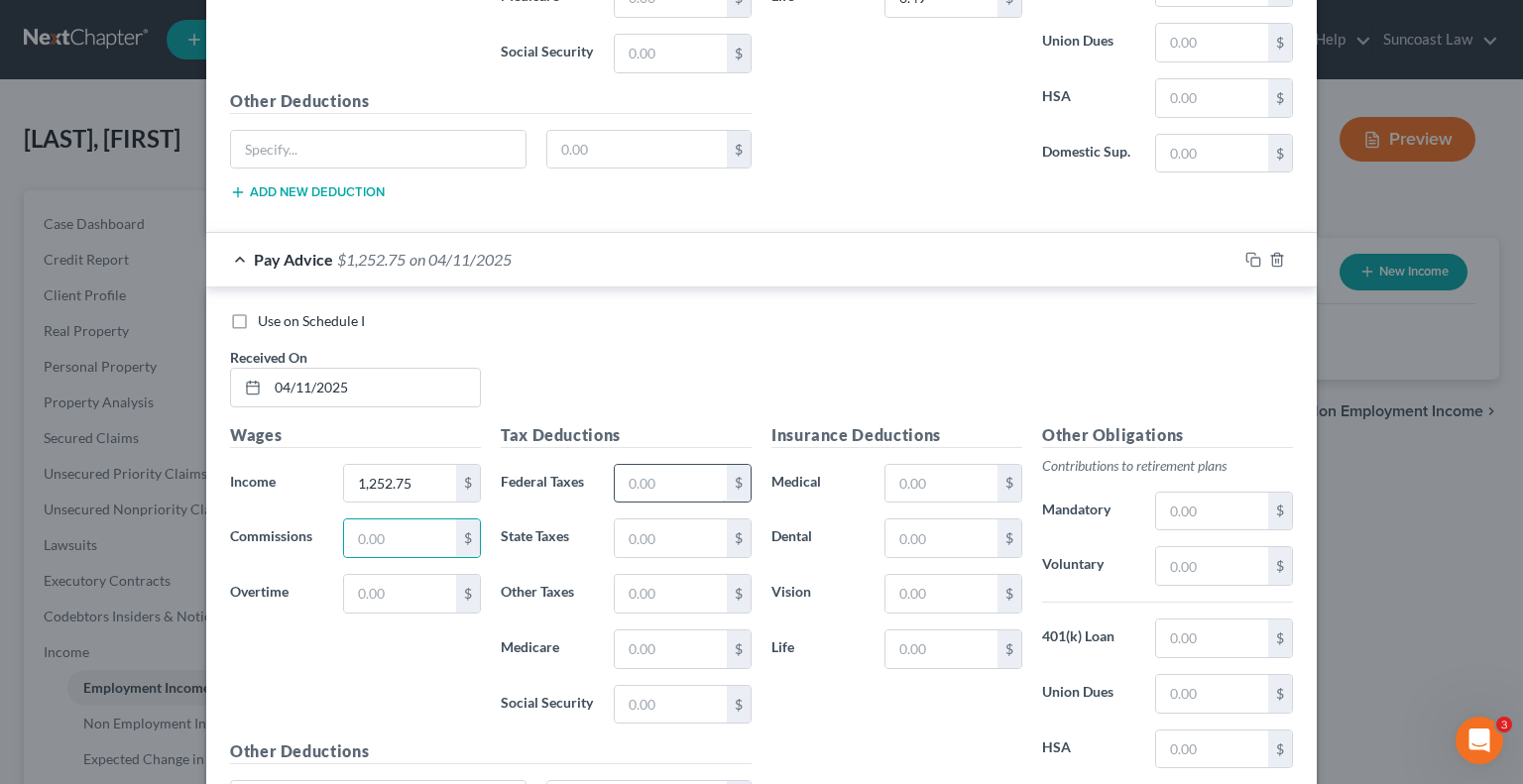 click at bounding box center (670, 484) 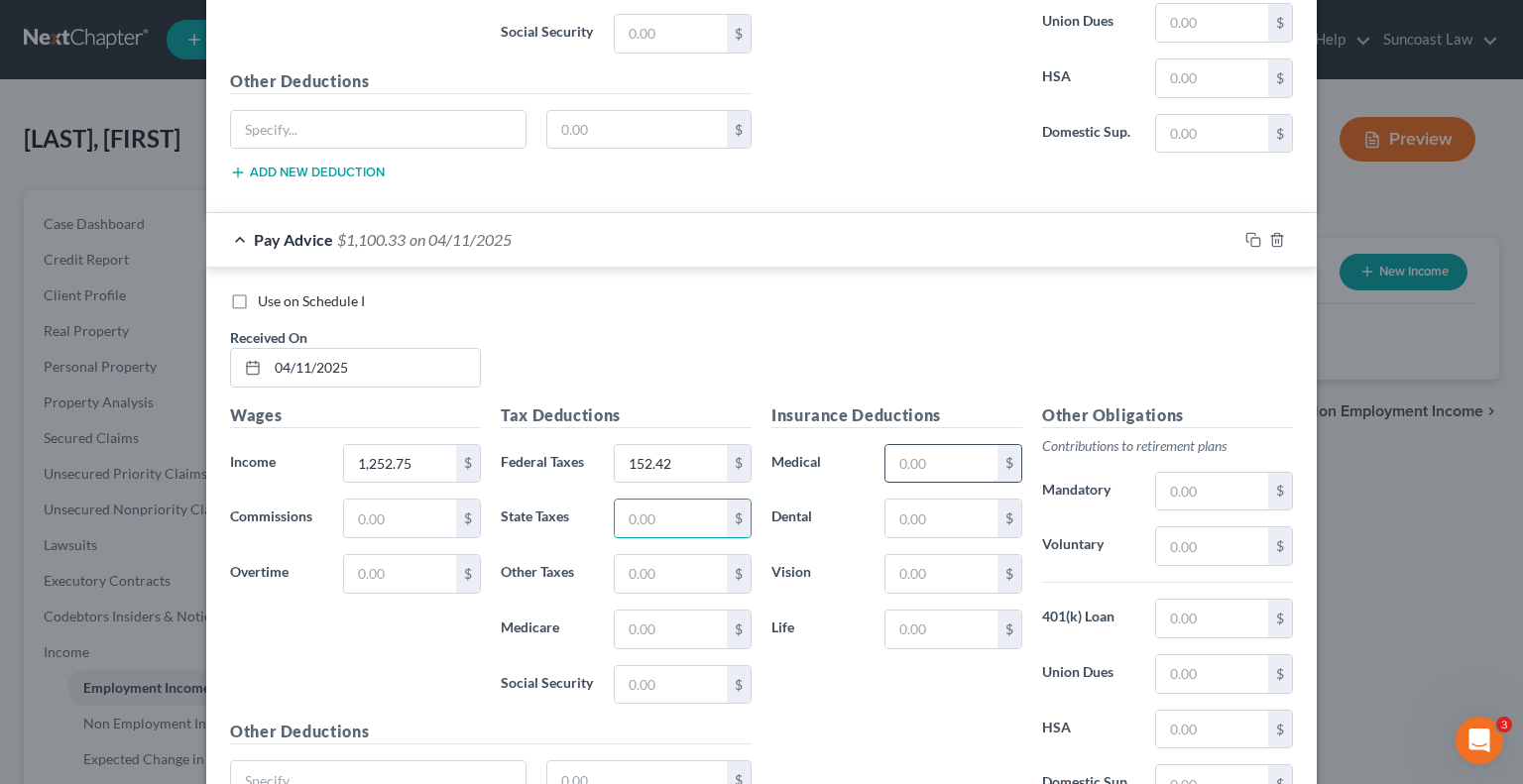 click at bounding box center [941, 464] 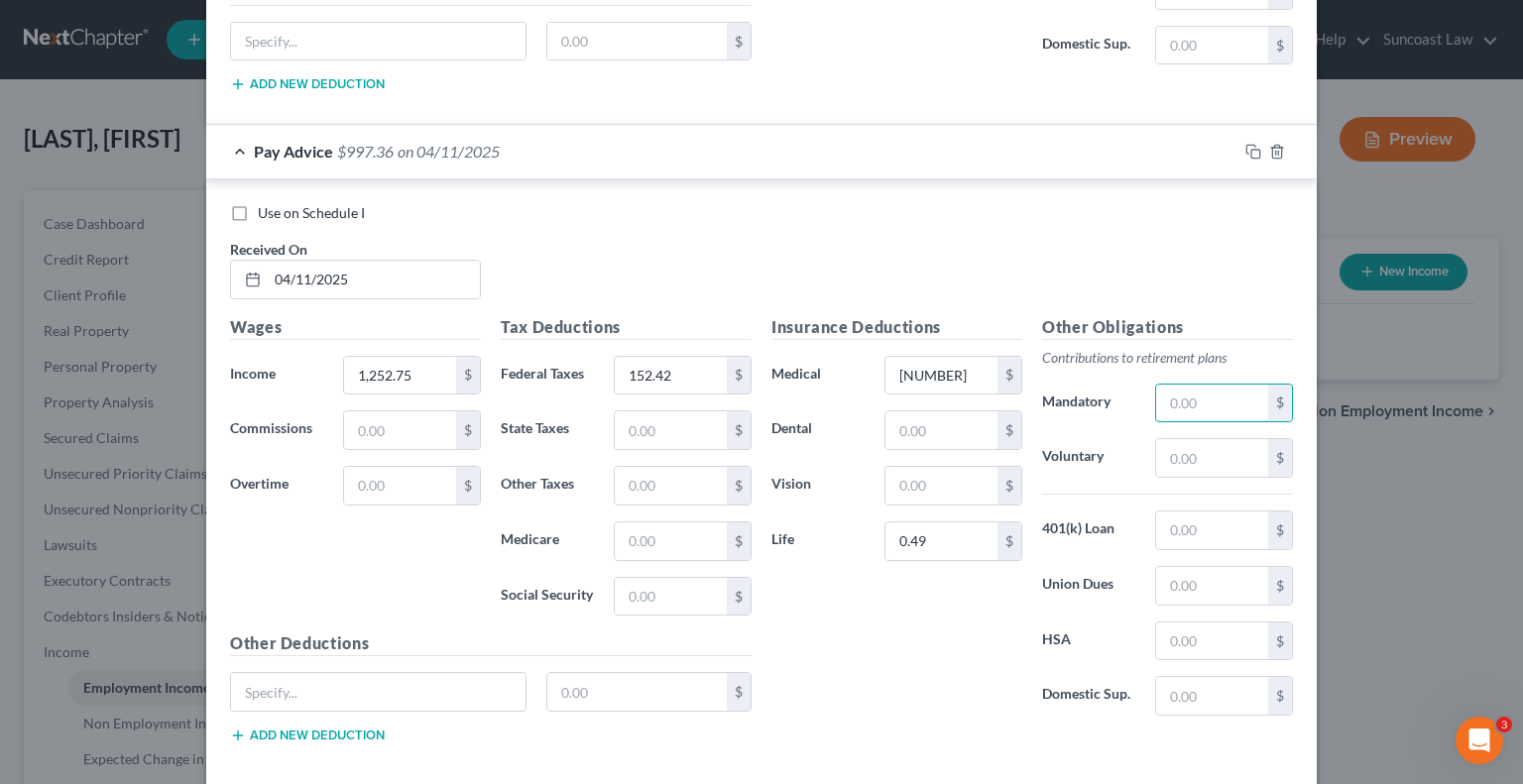 scroll, scrollTop: 6468, scrollLeft: 0, axis: vertical 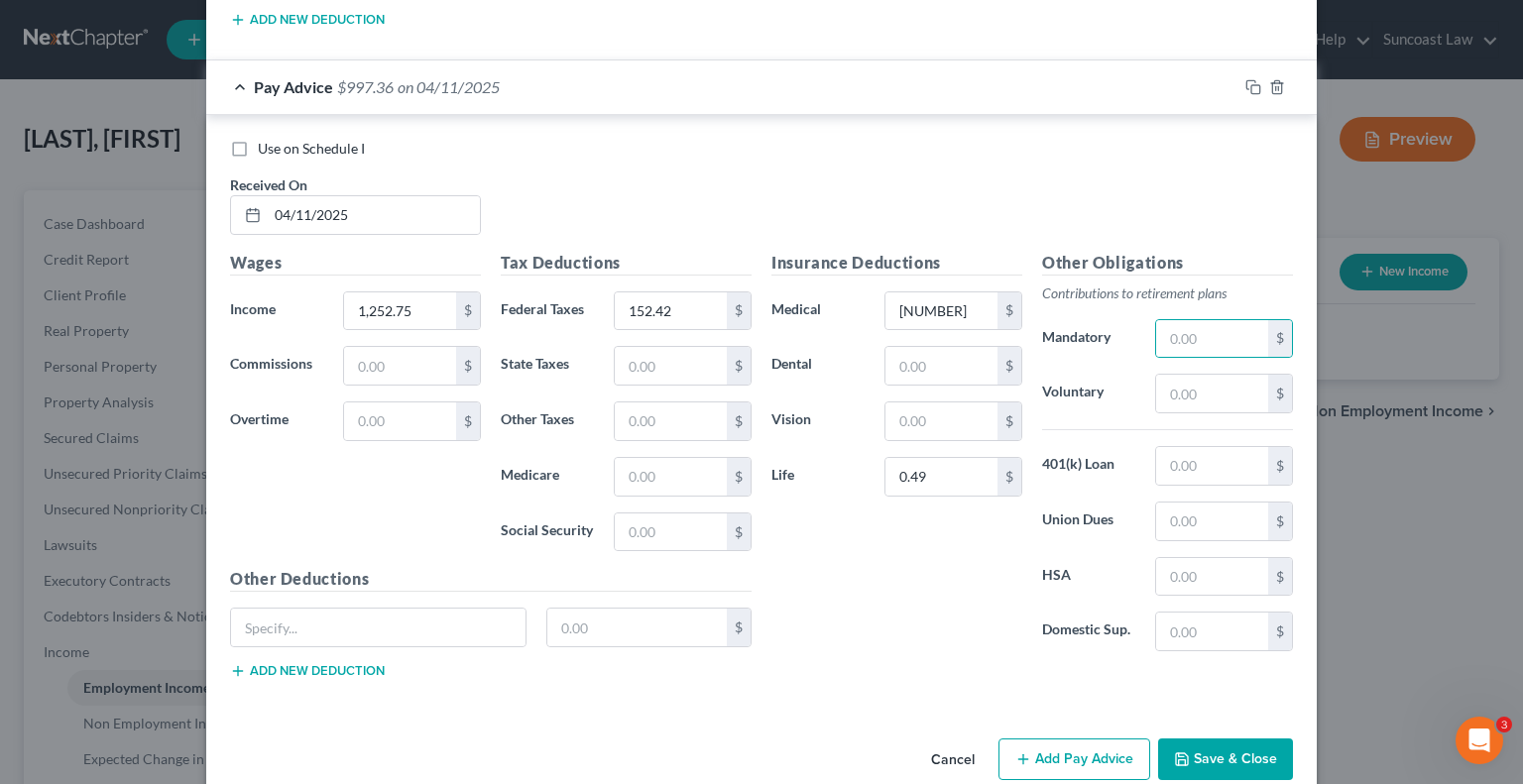 click on "Add Pay Advice" at bounding box center (1074, 759) 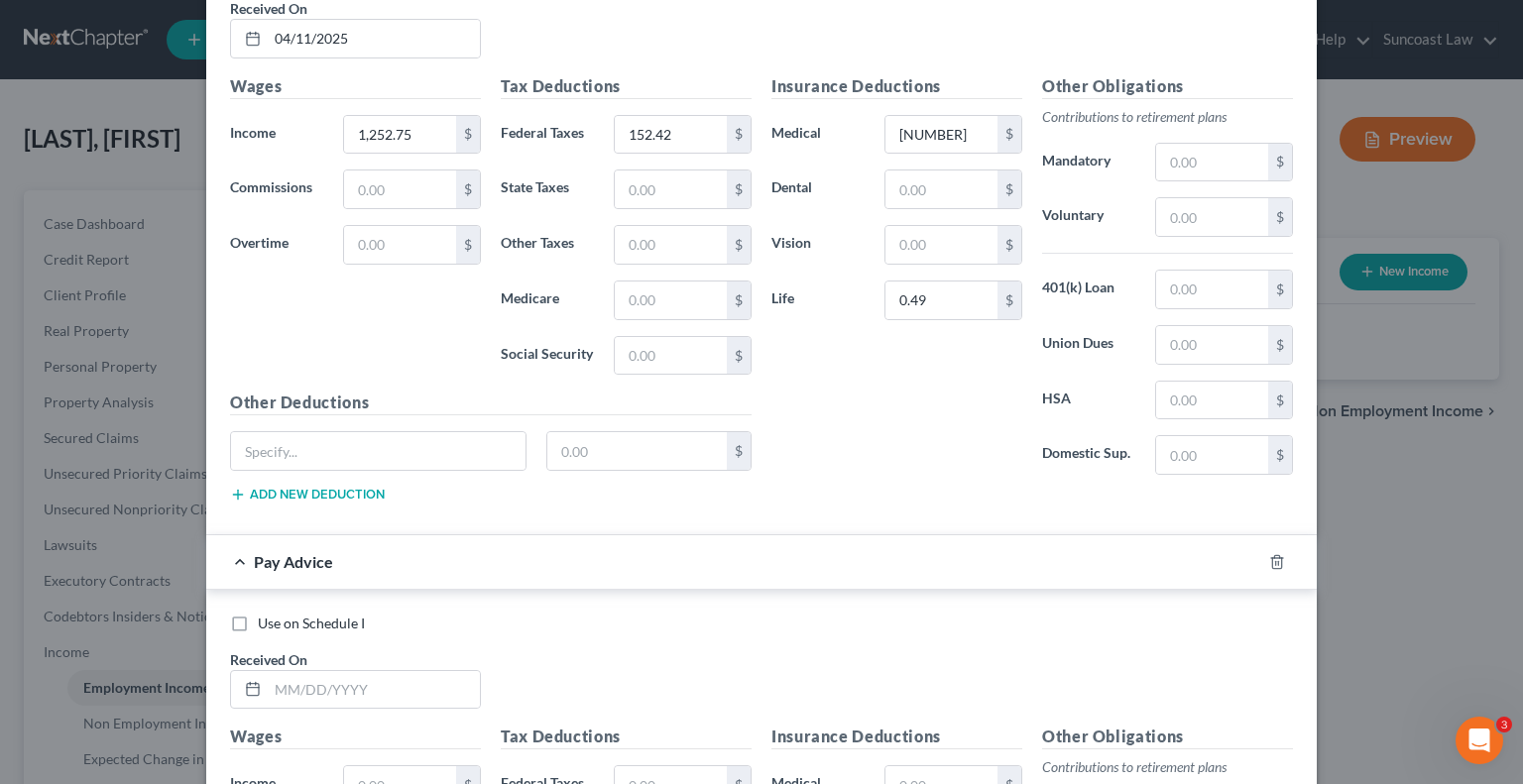 scroll, scrollTop: 6964, scrollLeft: 0, axis: vertical 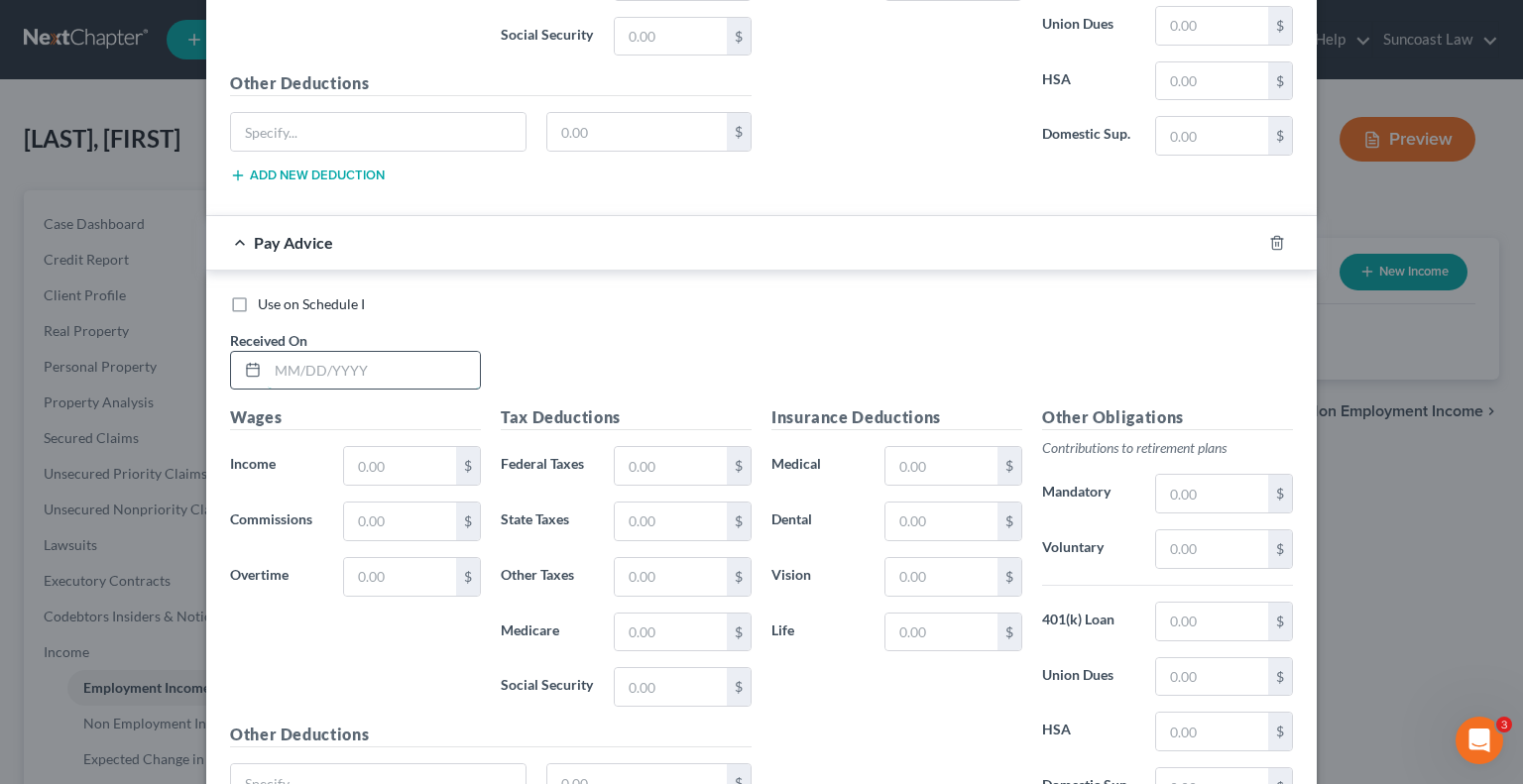 click at bounding box center (374, 371) 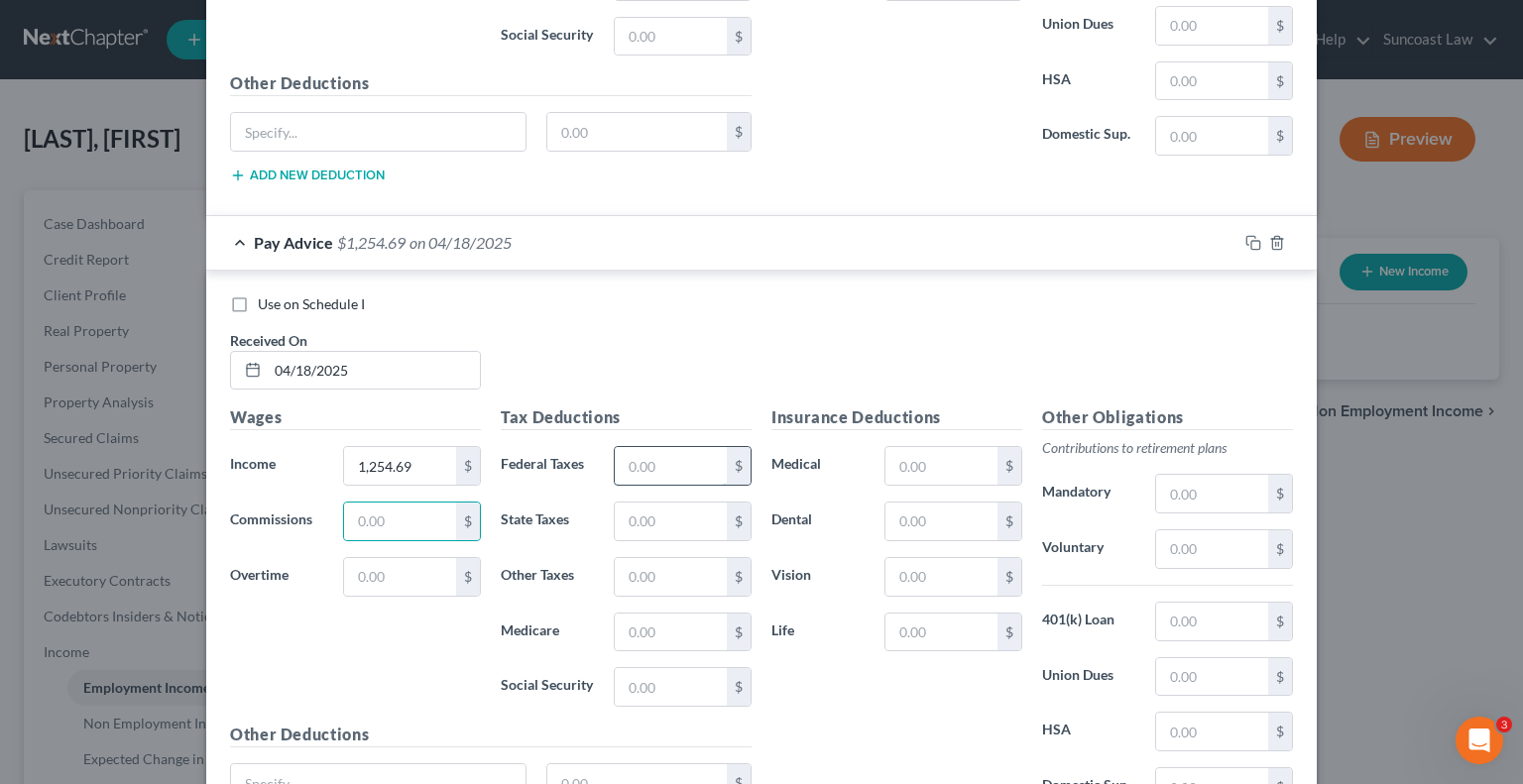 click at bounding box center [670, 466] 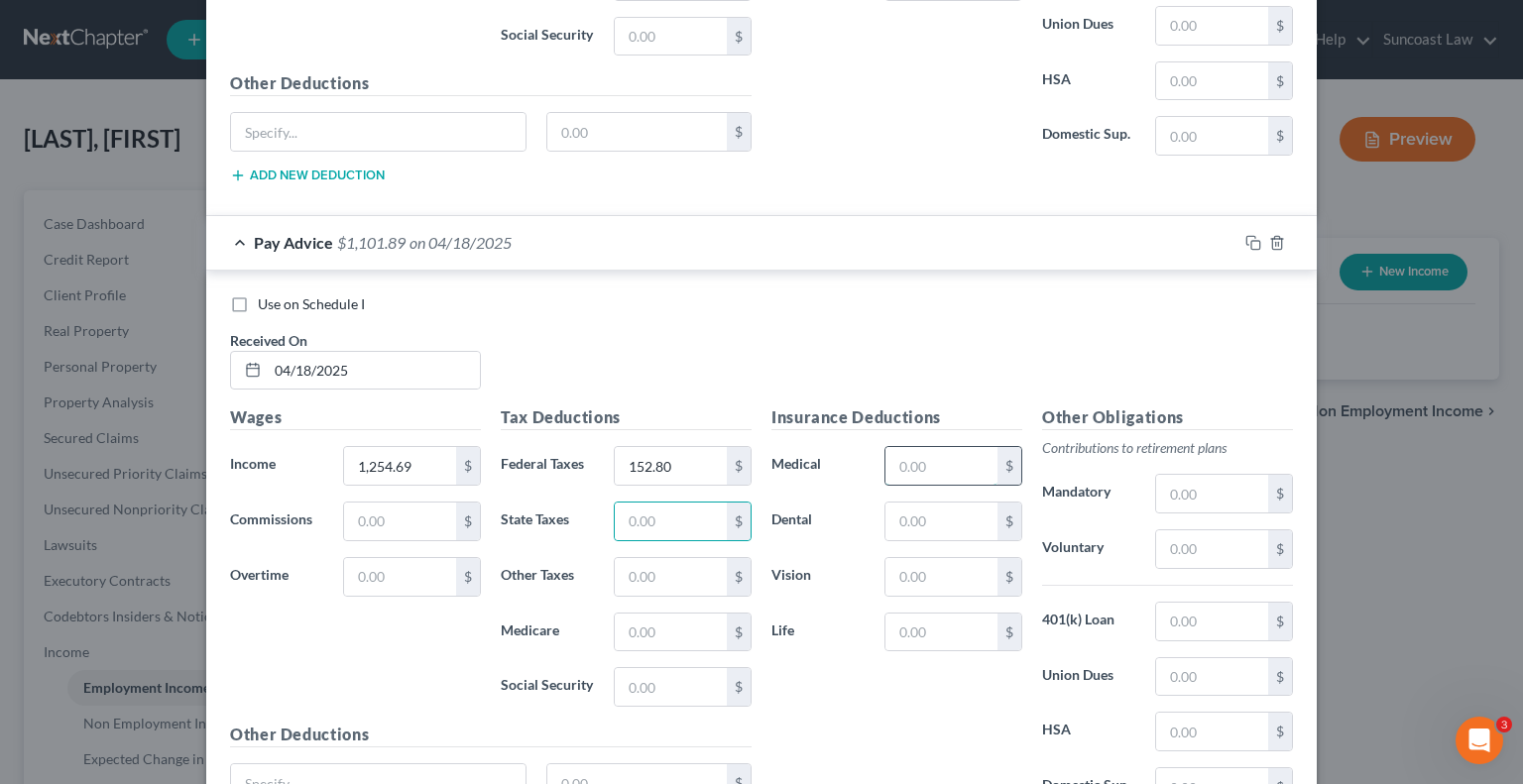 click at bounding box center (941, 466) 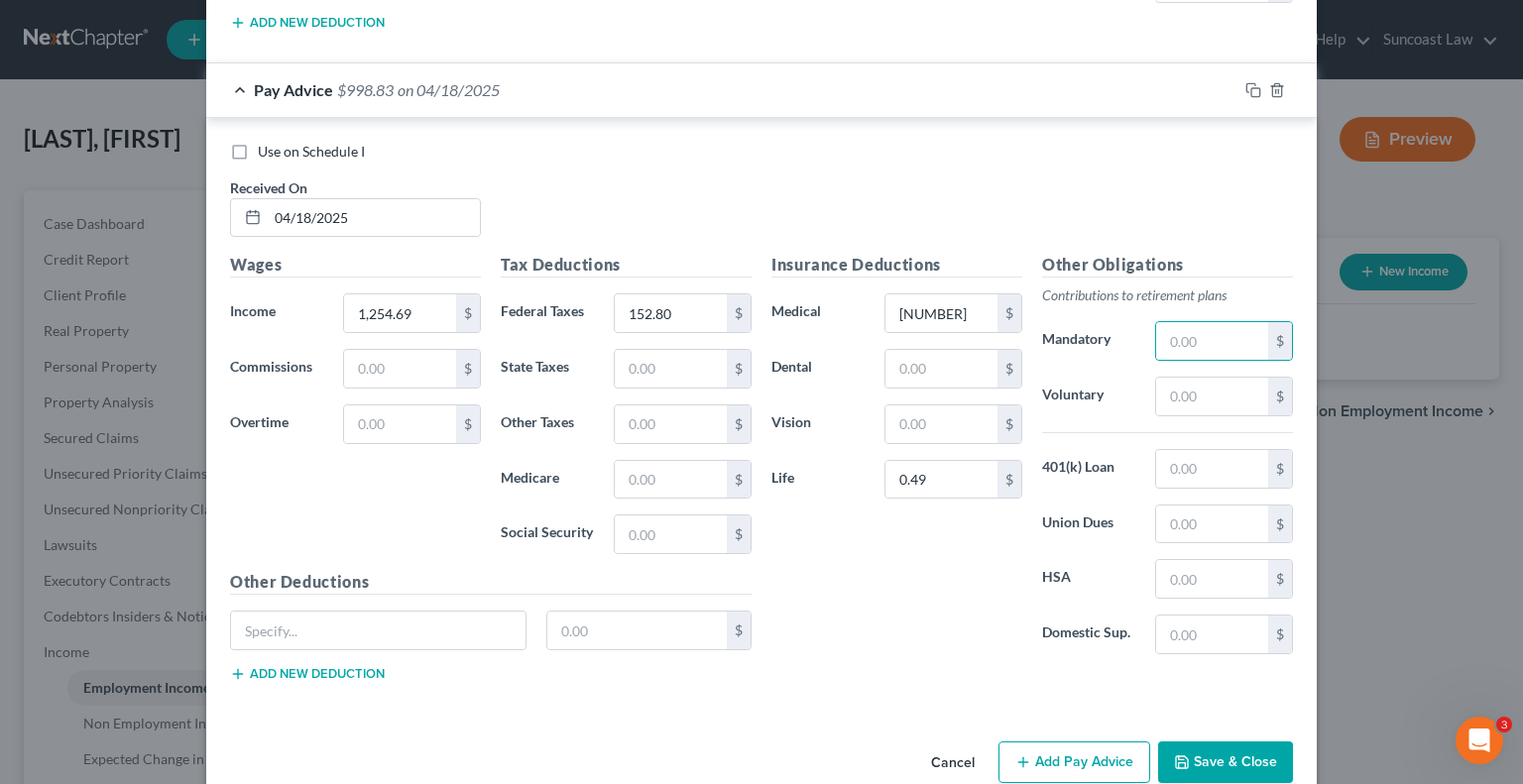 drag, startPoint x: 1083, startPoint y: 724, endPoint x: 943, endPoint y: 630, distance: 168.6298 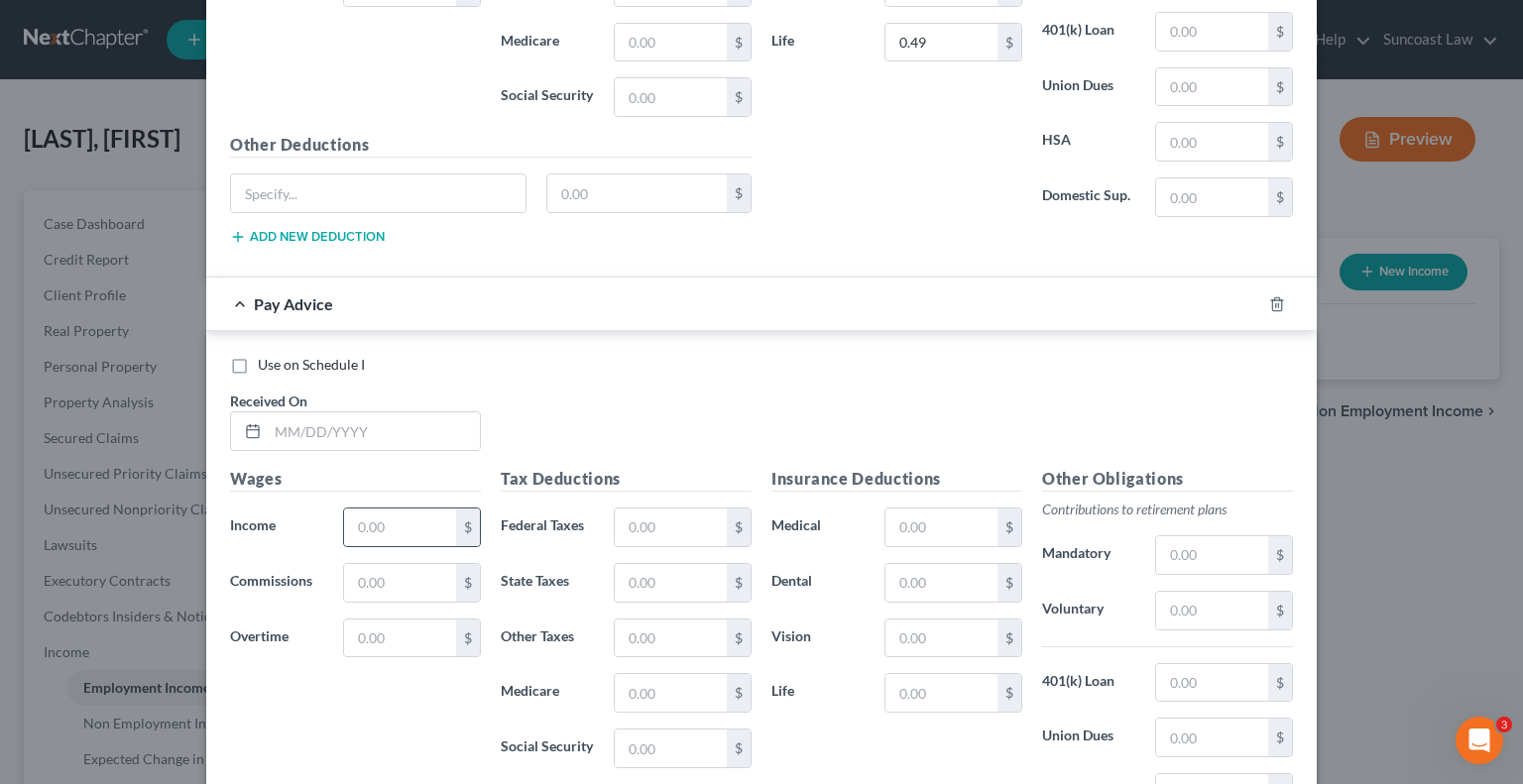 scroll, scrollTop: 7612, scrollLeft: 0, axis: vertical 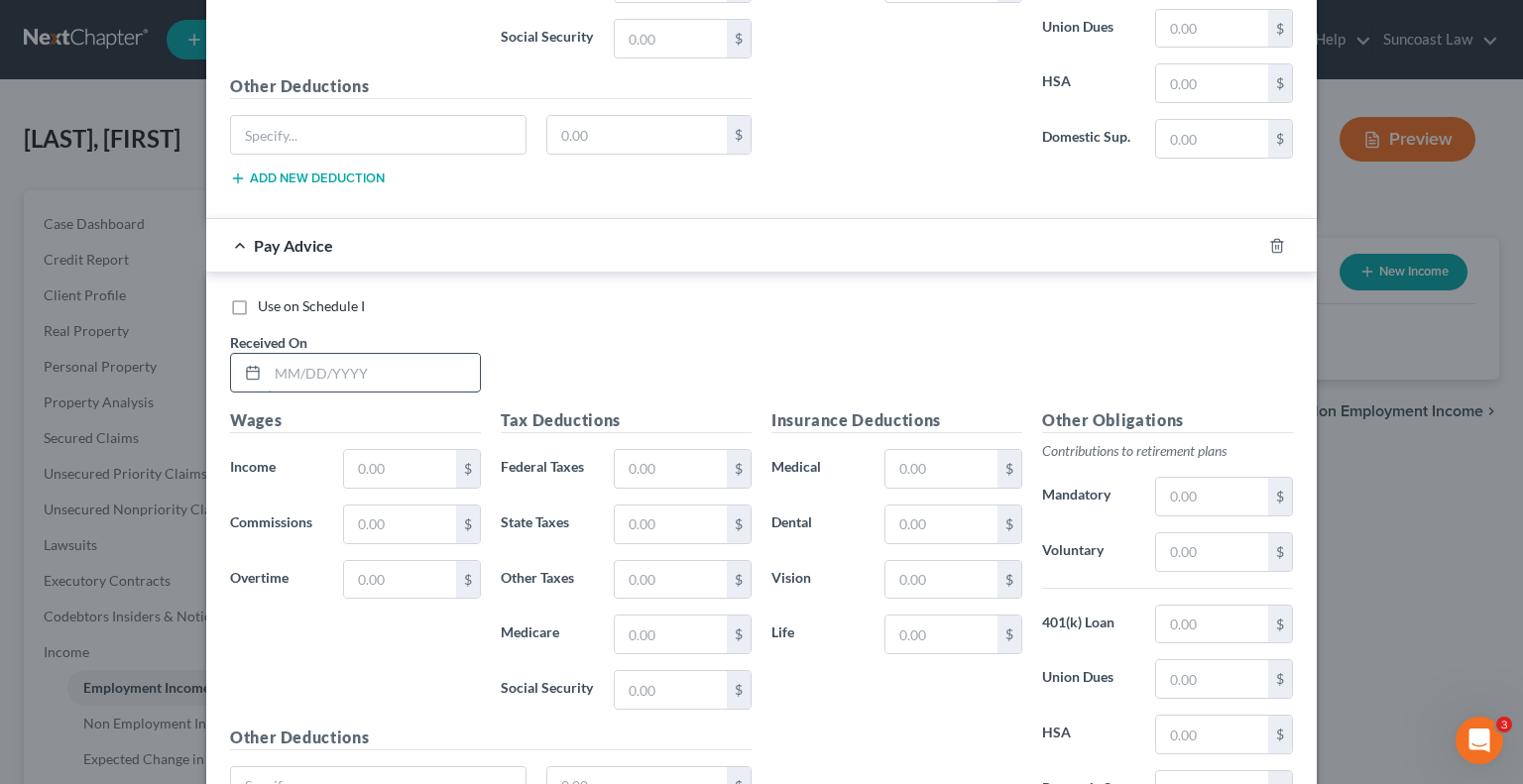 click at bounding box center [374, 373] 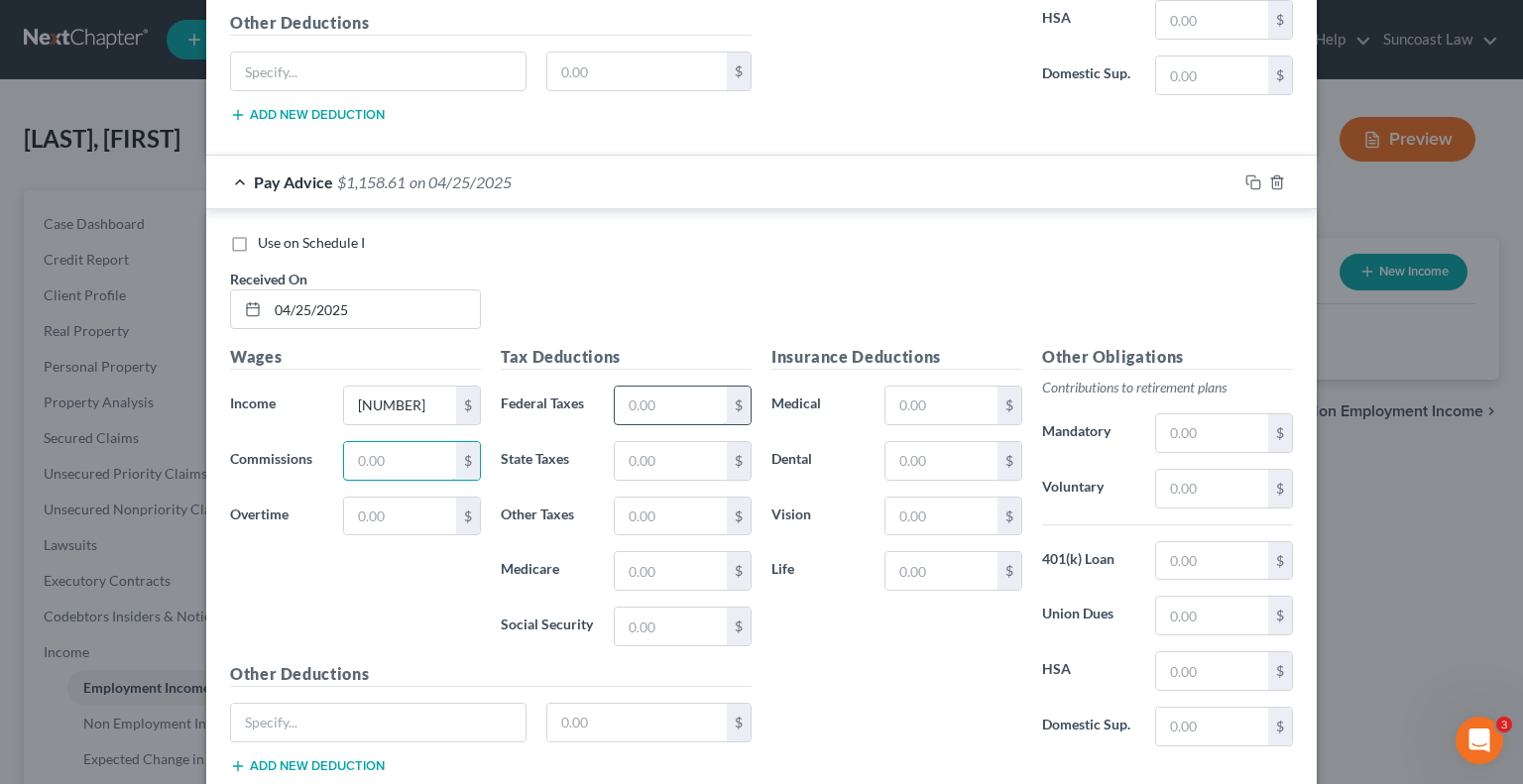 scroll, scrollTop: 7711, scrollLeft: 0, axis: vertical 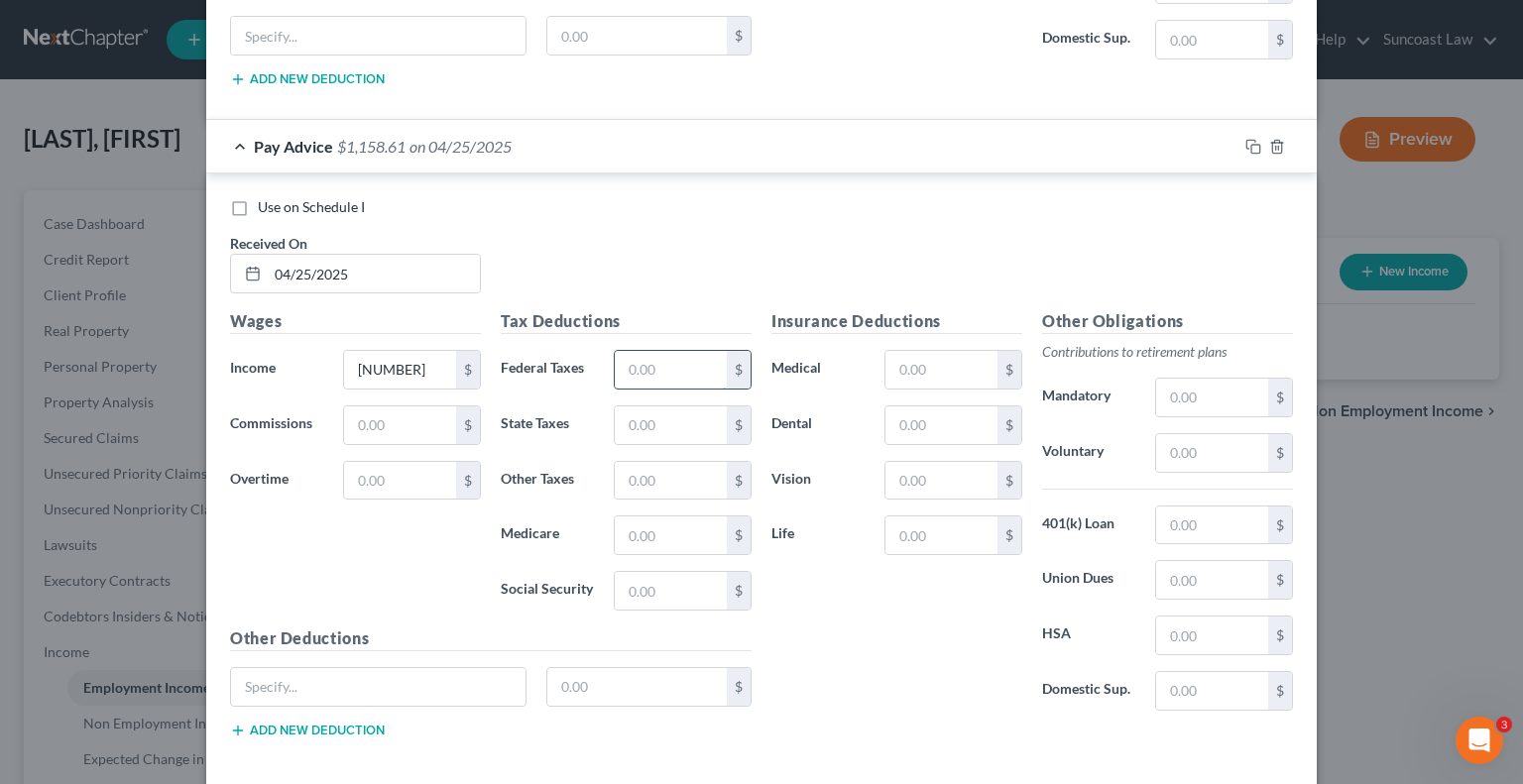 click at bounding box center [670, 370] 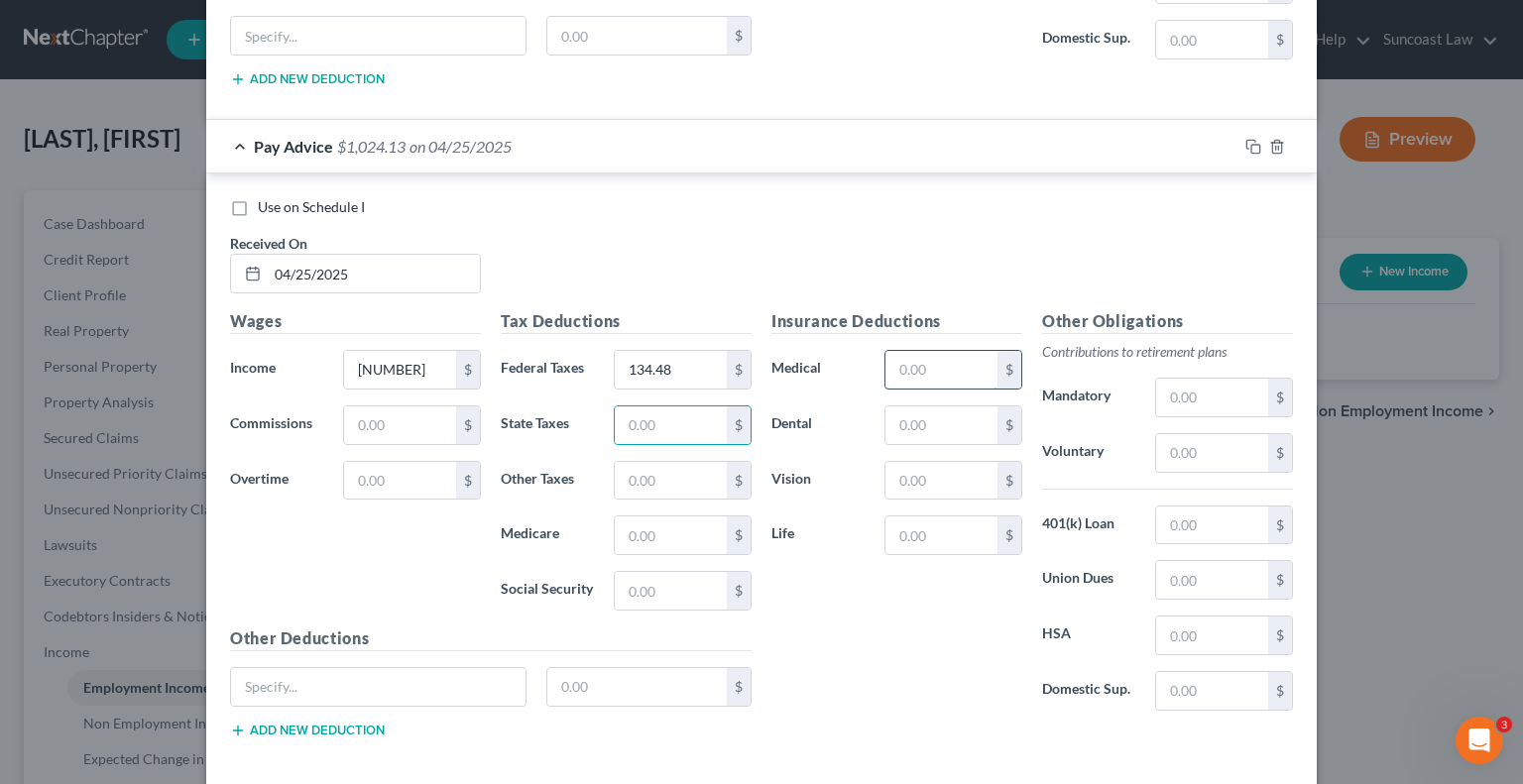 click at bounding box center (941, 370) 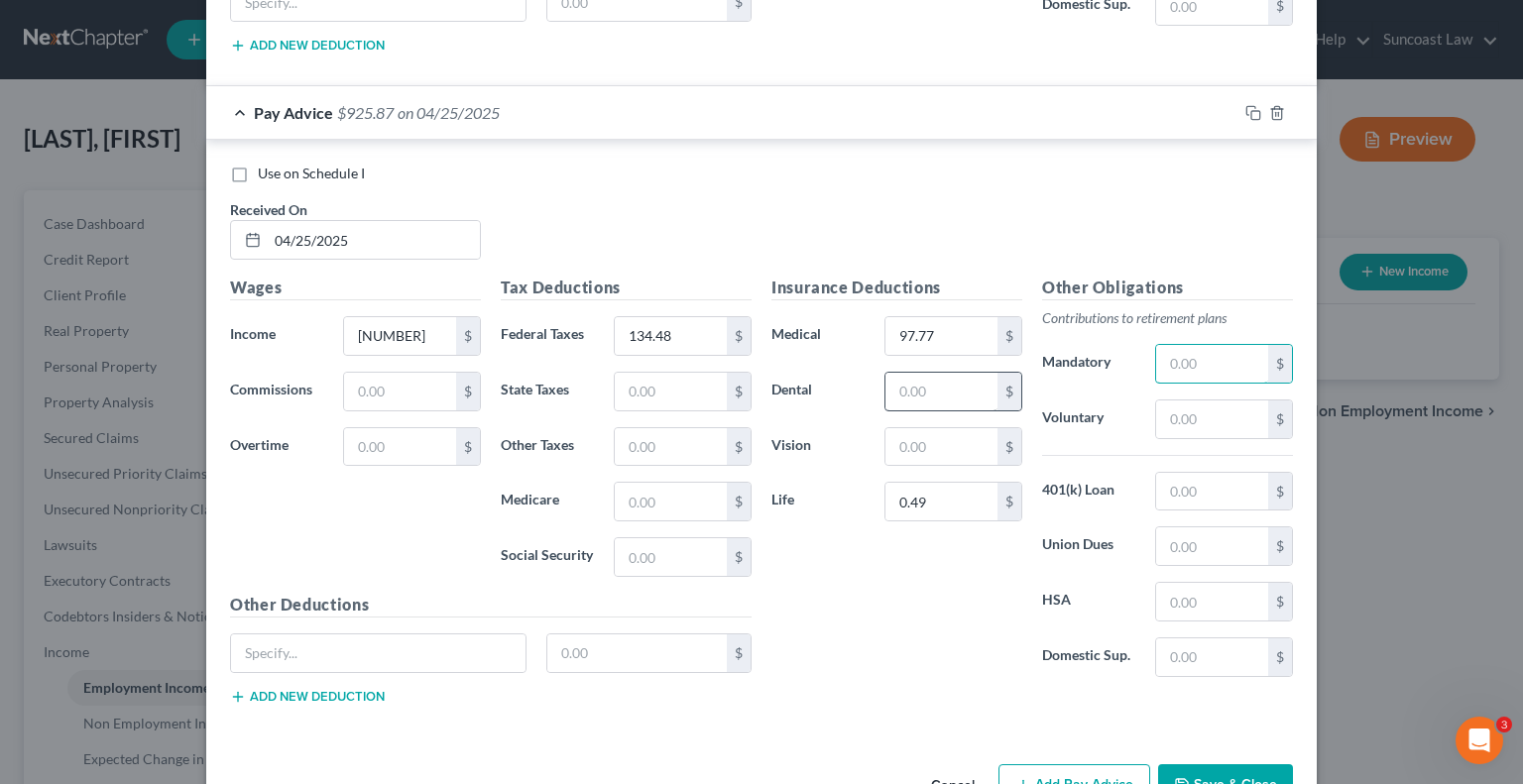 scroll, scrollTop: 7763, scrollLeft: 0, axis: vertical 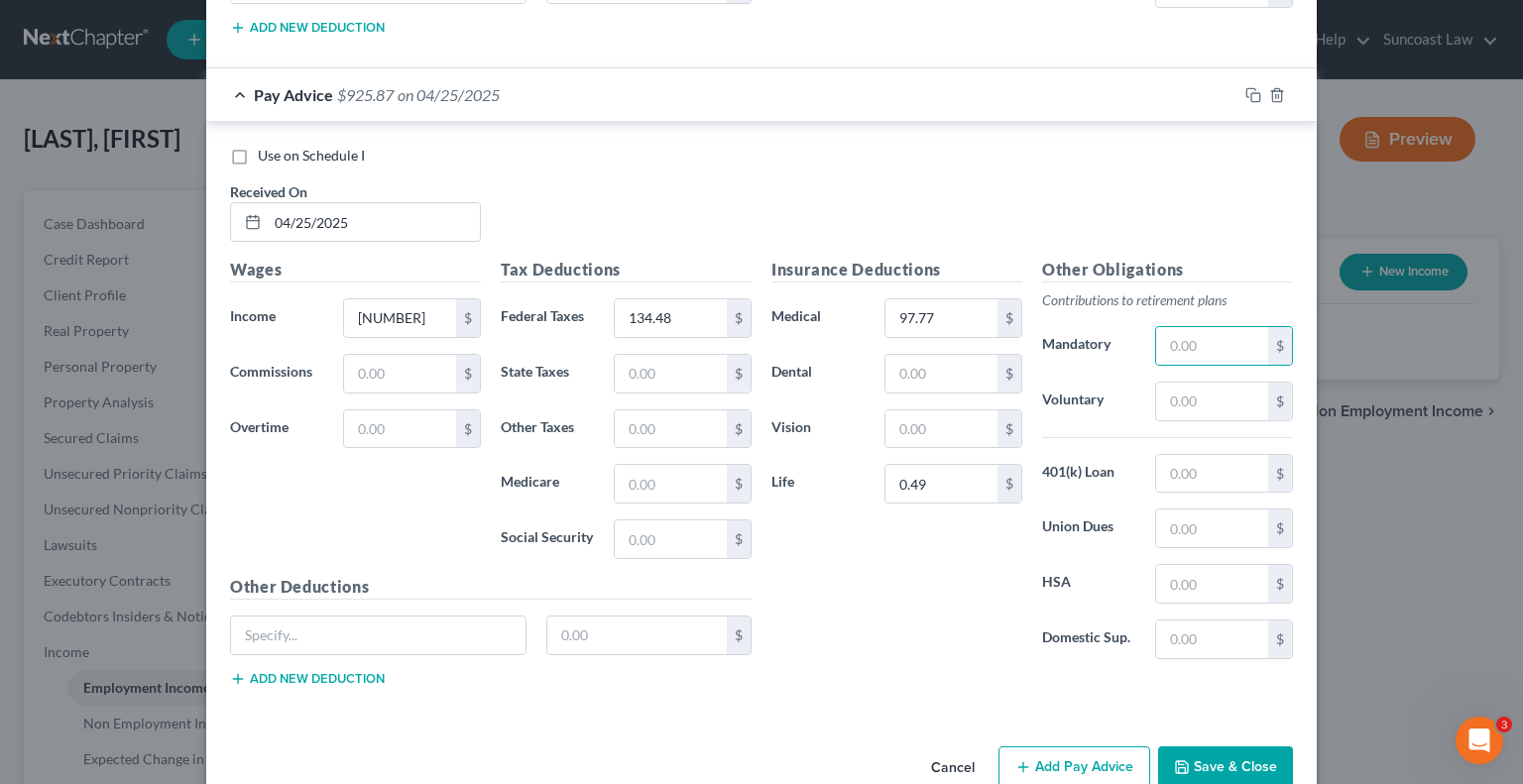click on "Add Pay Advice" at bounding box center [1074, 767] 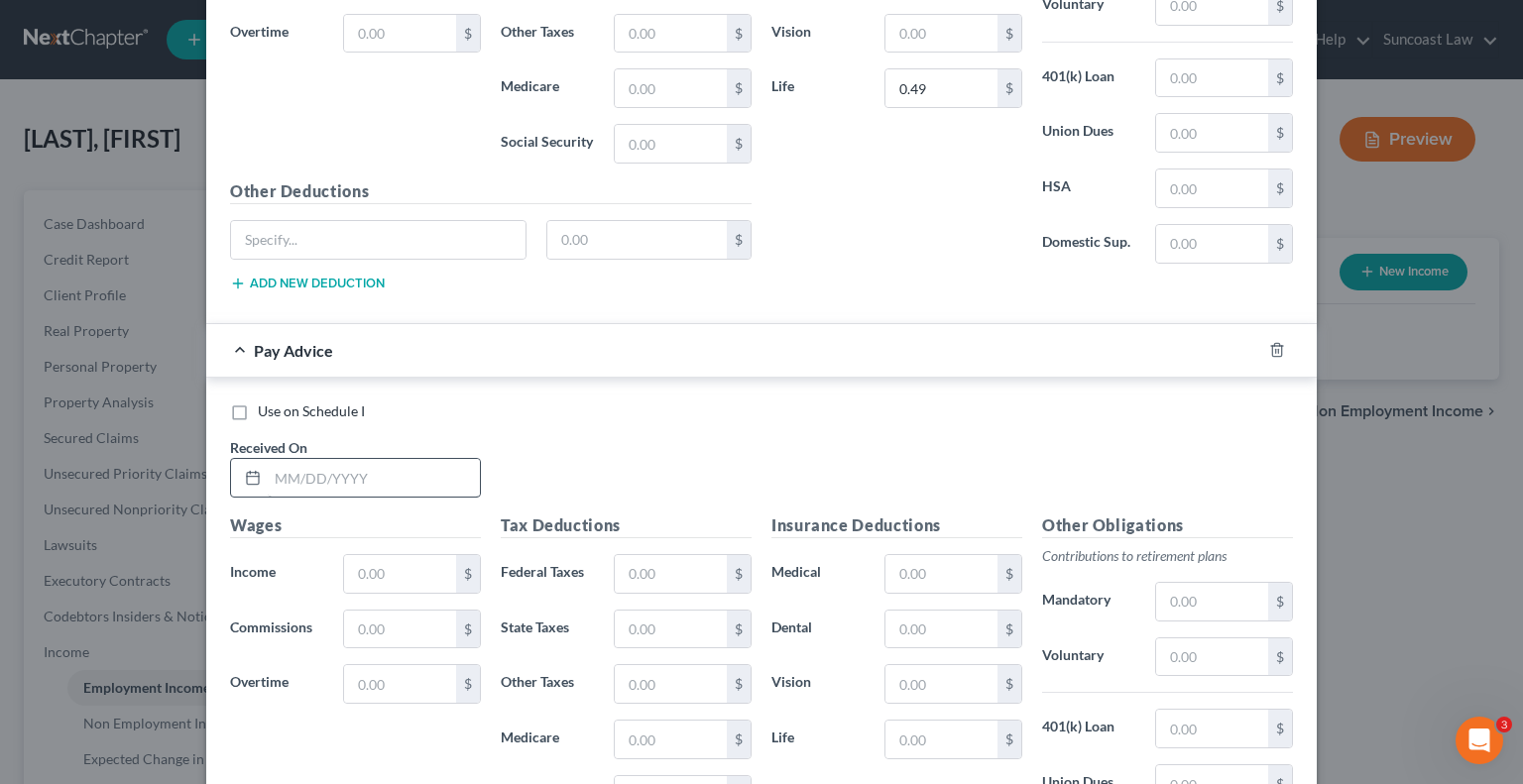 scroll, scrollTop: 8159, scrollLeft: 0, axis: vertical 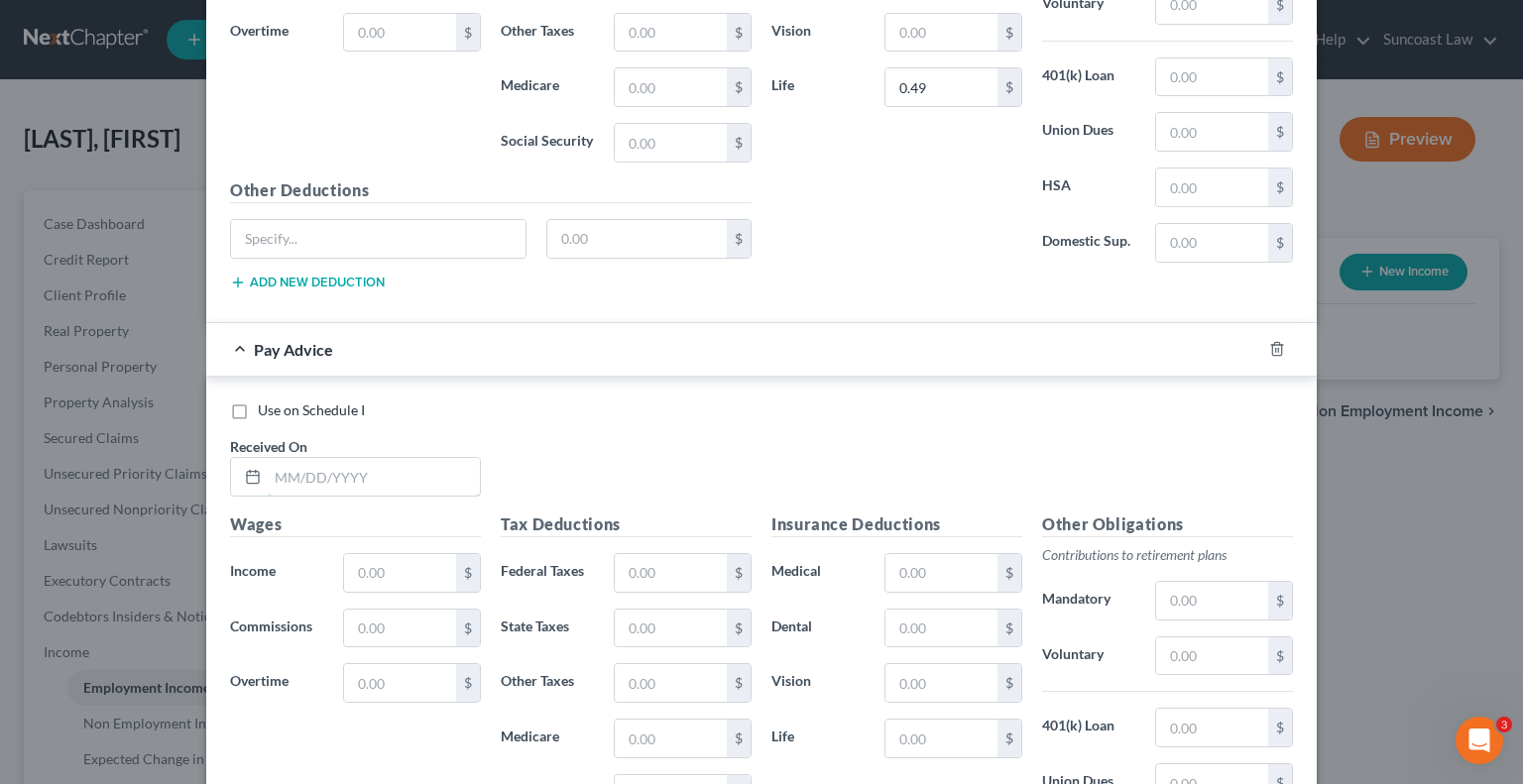 drag, startPoint x: 397, startPoint y: 432, endPoint x: 513, endPoint y: 270, distance: 199.2486 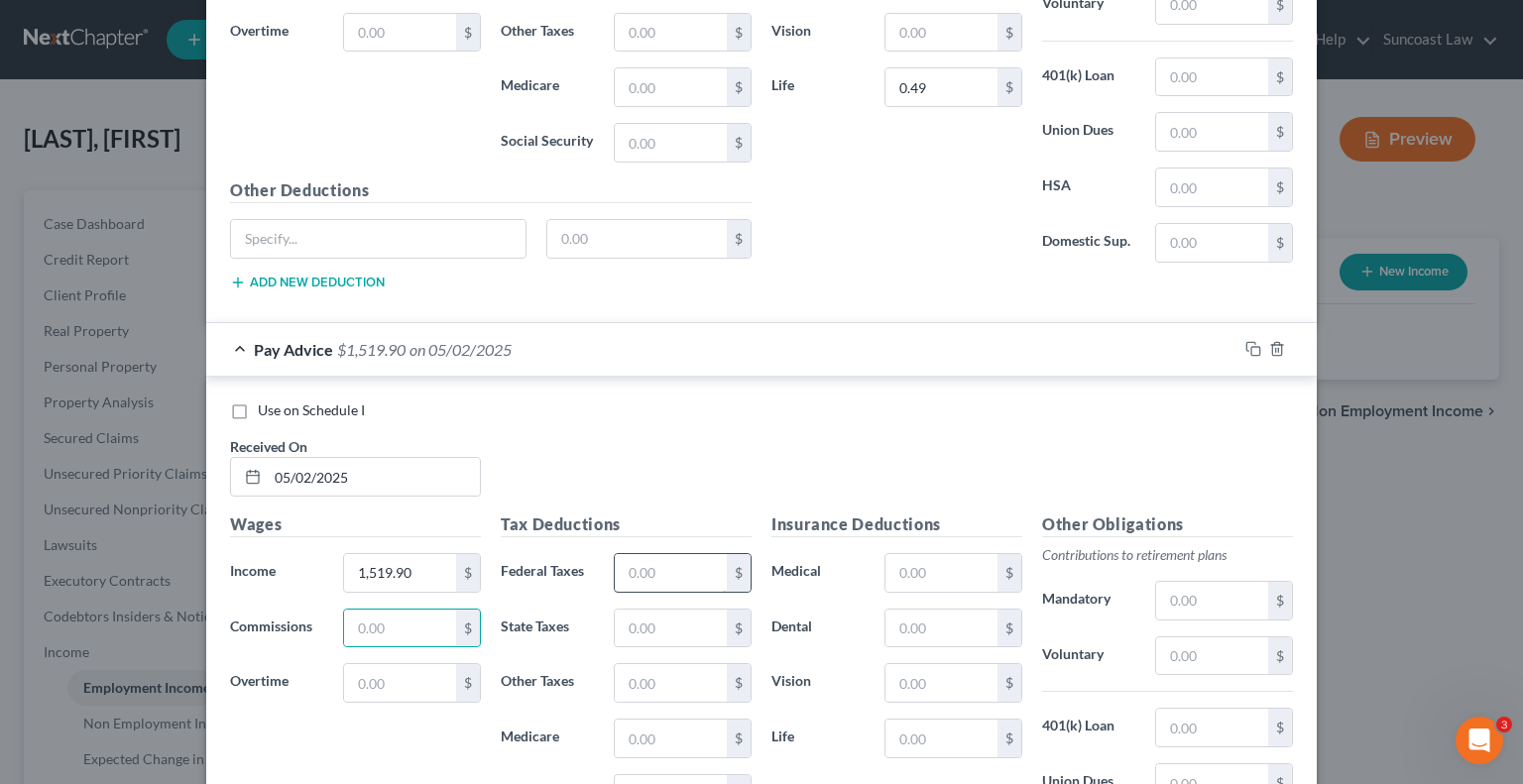 click at bounding box center [670, 573] 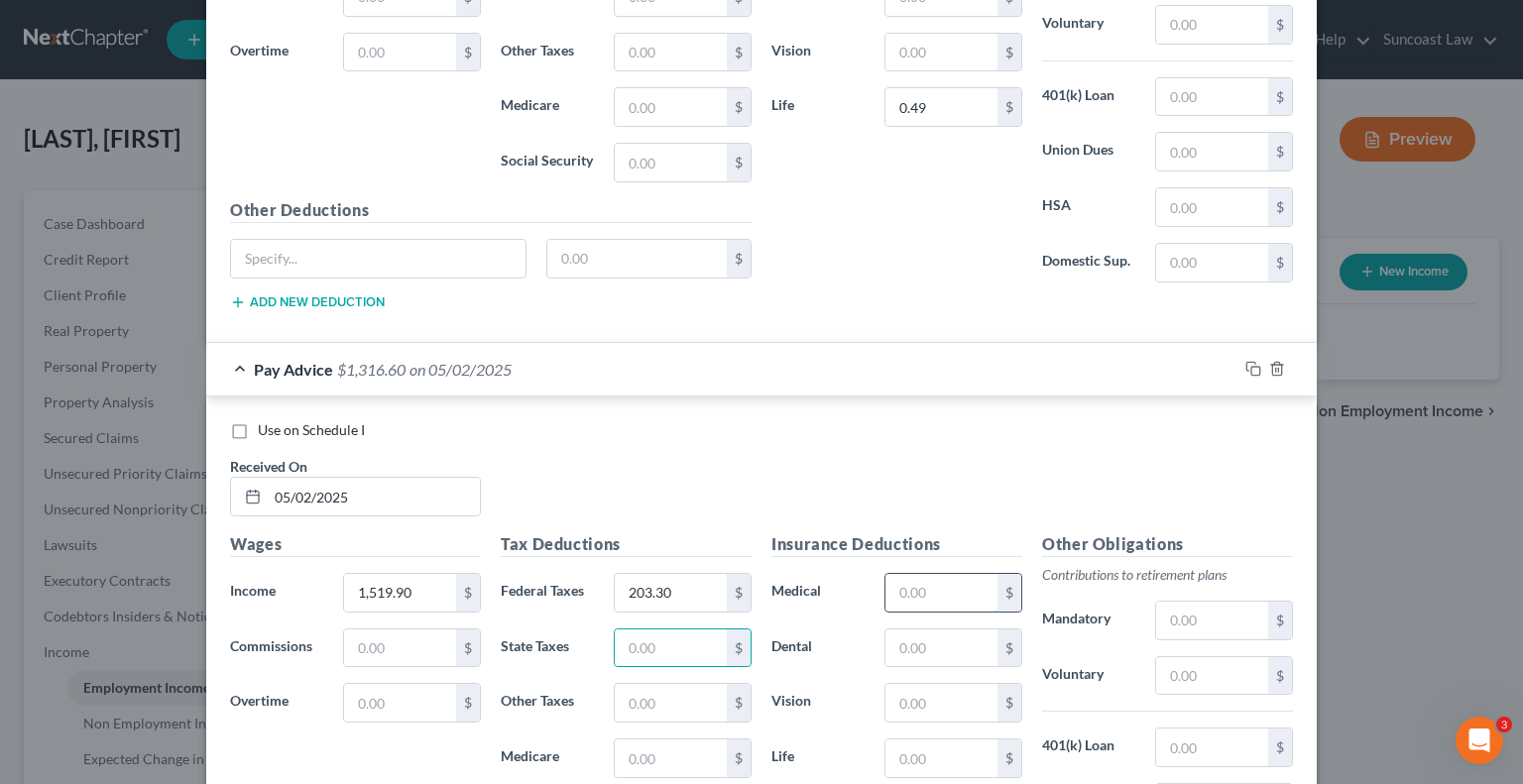 click at bounding box center (941, 593) 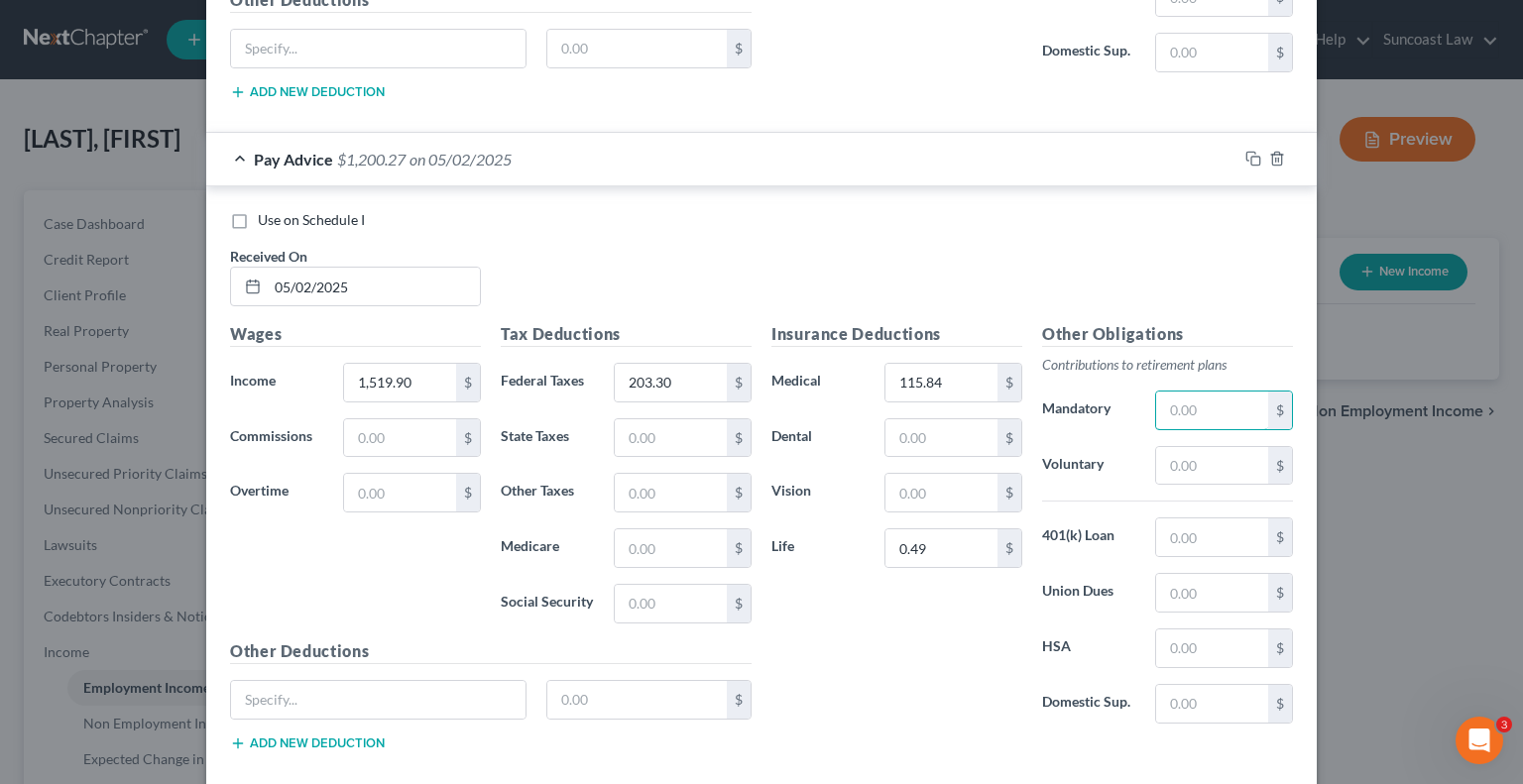 scroll, scrollTop: 8411, scrollLeft: 0, axis: vertical 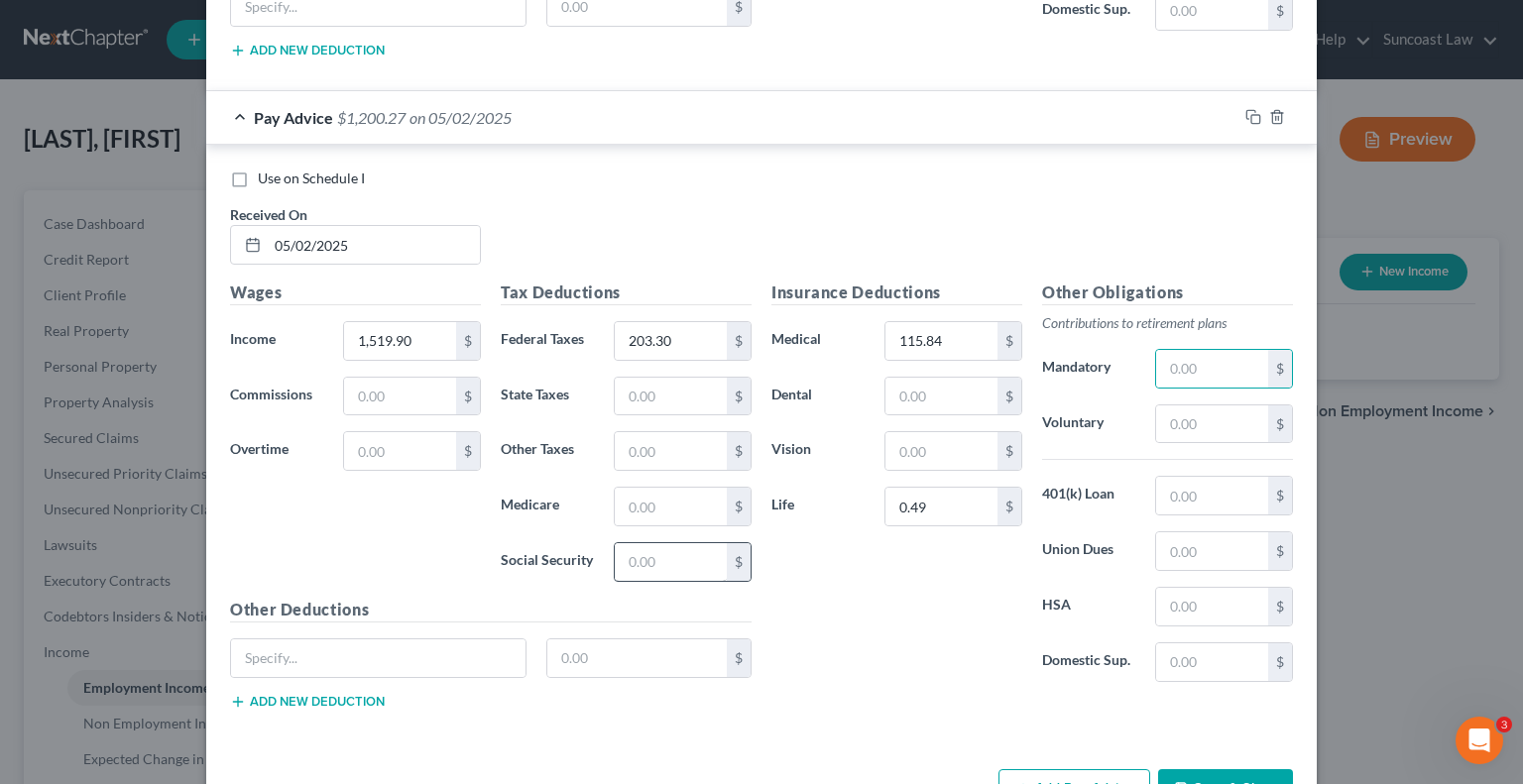 click on "Add Pay Advice" at bounding box center [1074, 790] 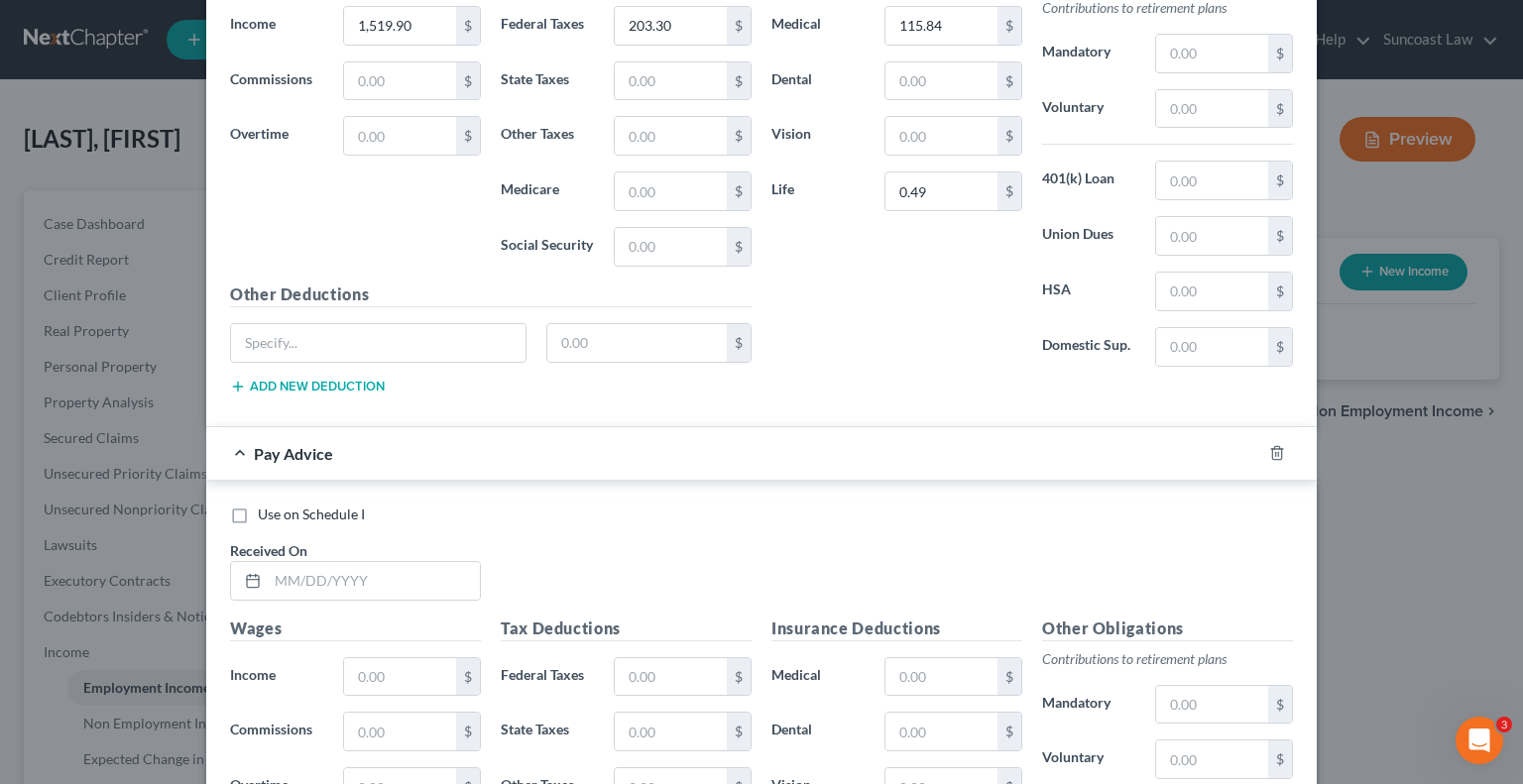 scroll, scrollTop: 8763, scrollLeft: 0, axis: vertical 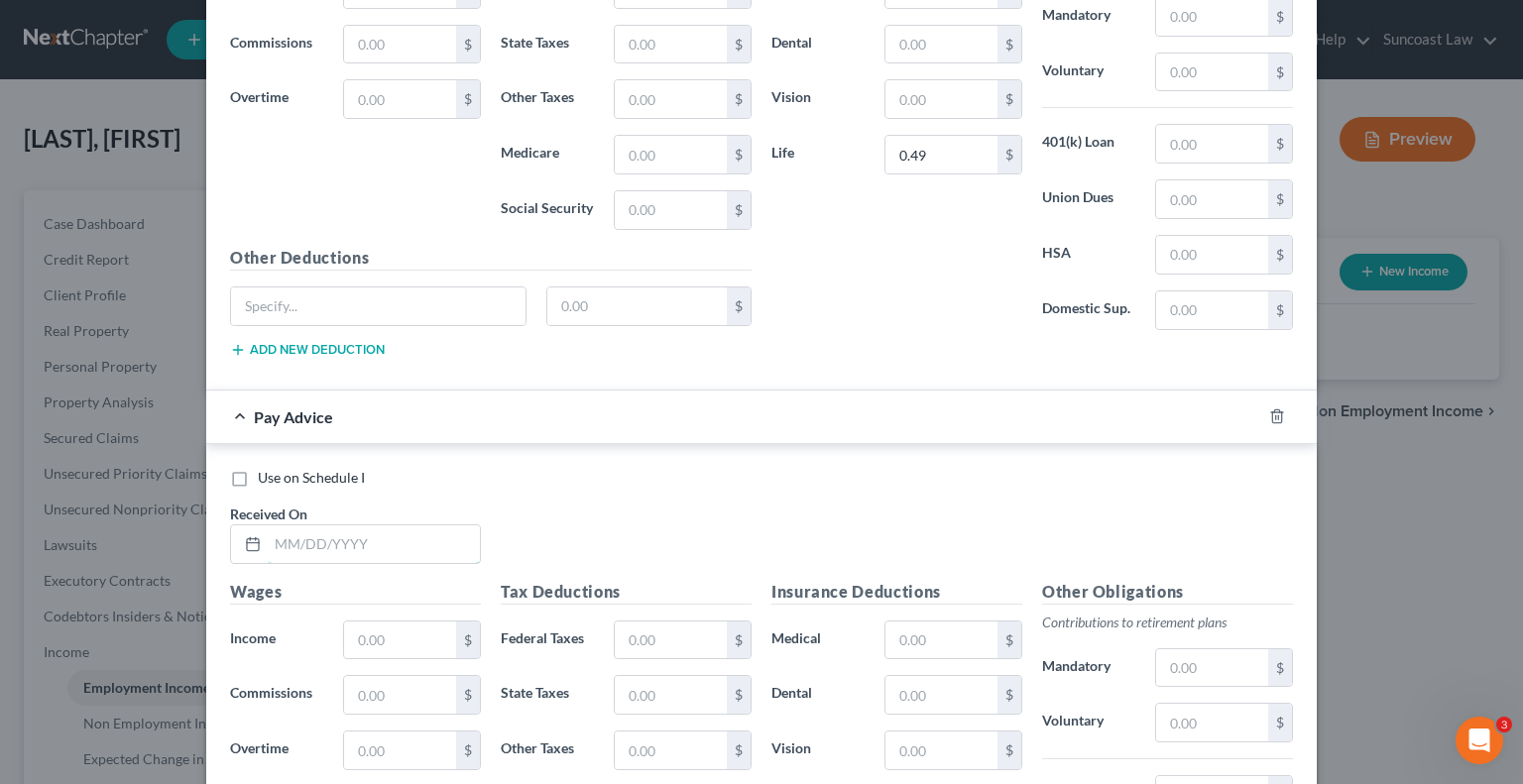 click at bounding box center (374, 544) 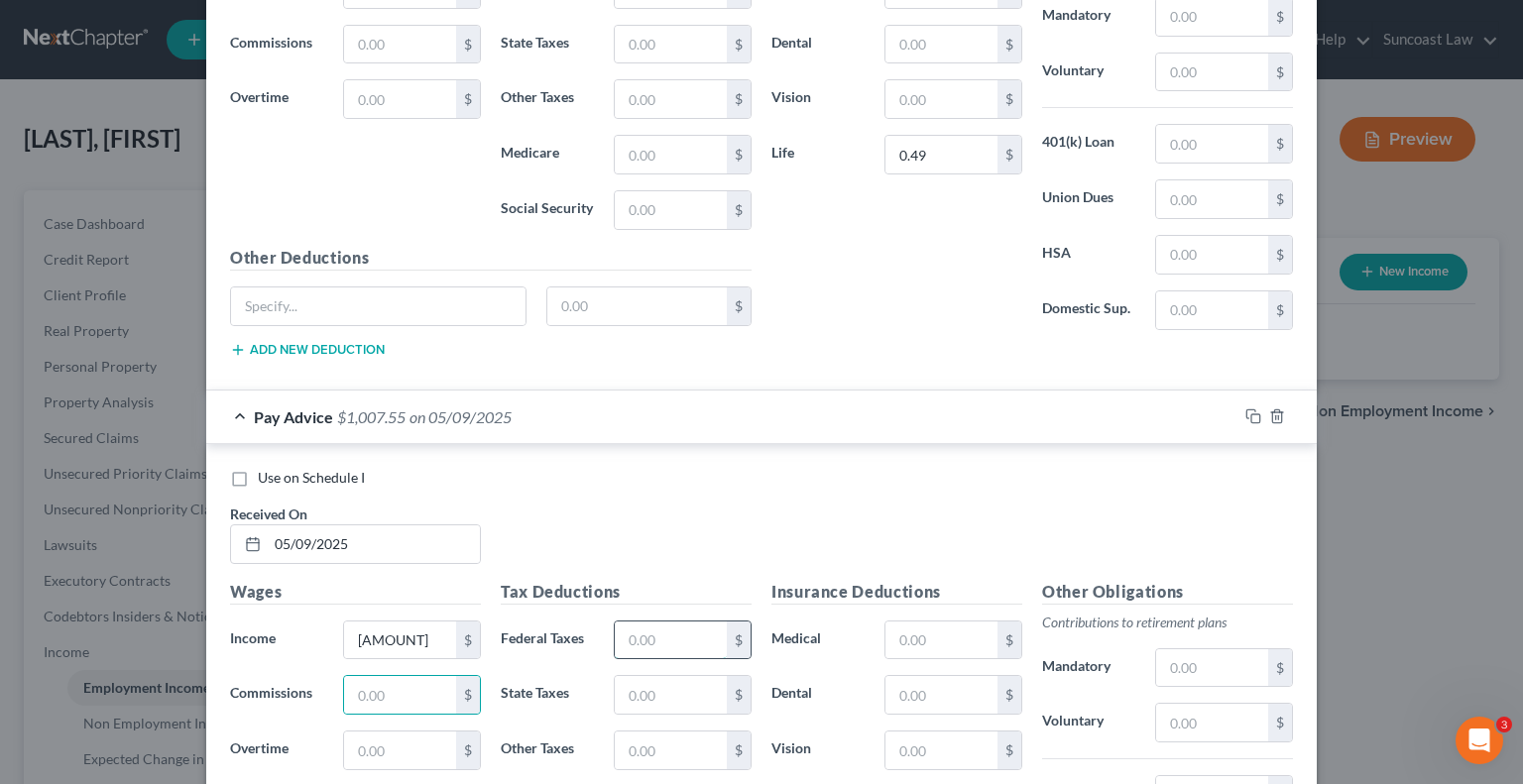 click at bounding box center (670, 640) 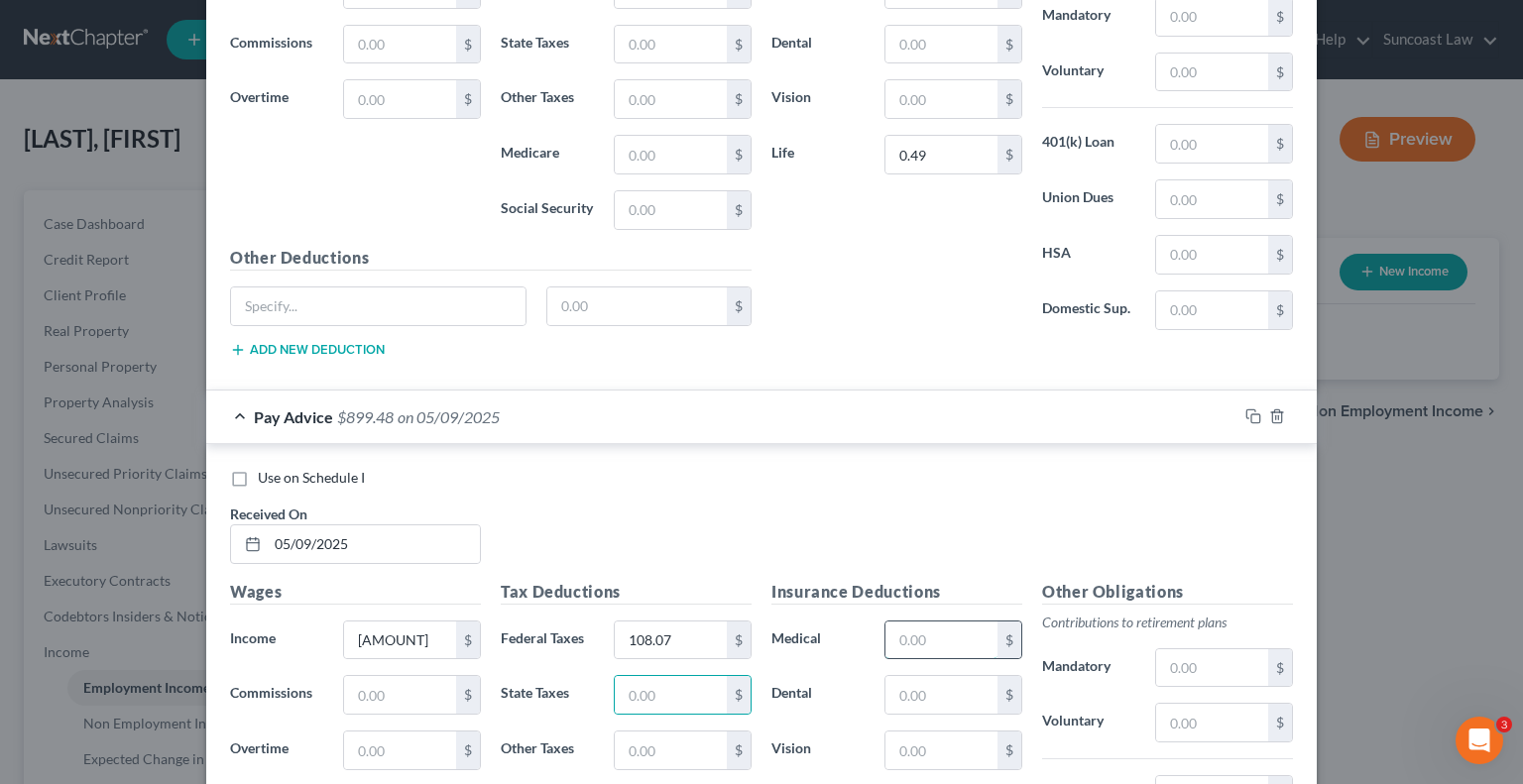 click at bounding box center (941, 640) 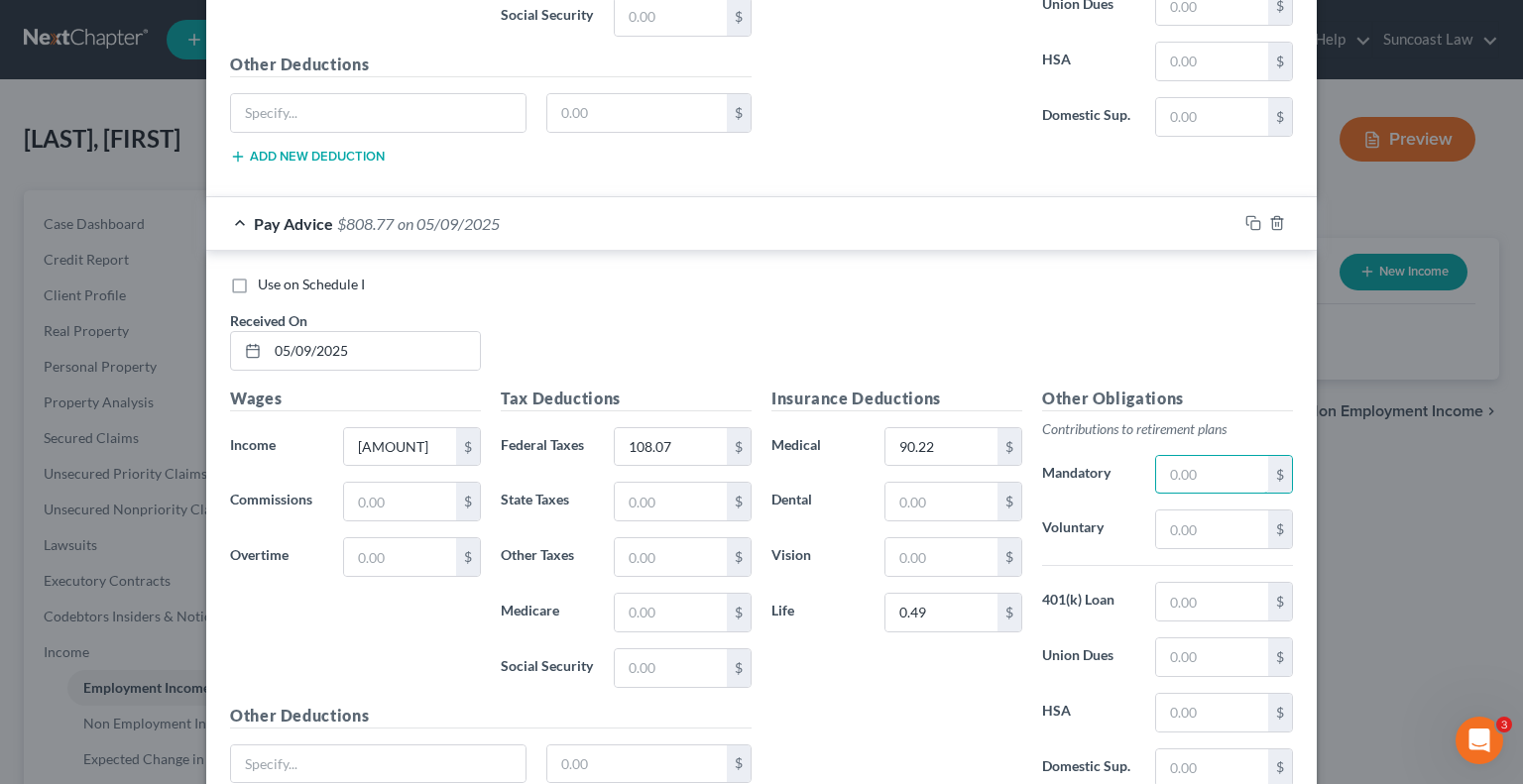scroll, scrollTop: 9059, scrollLeft: 0, axis: vertical 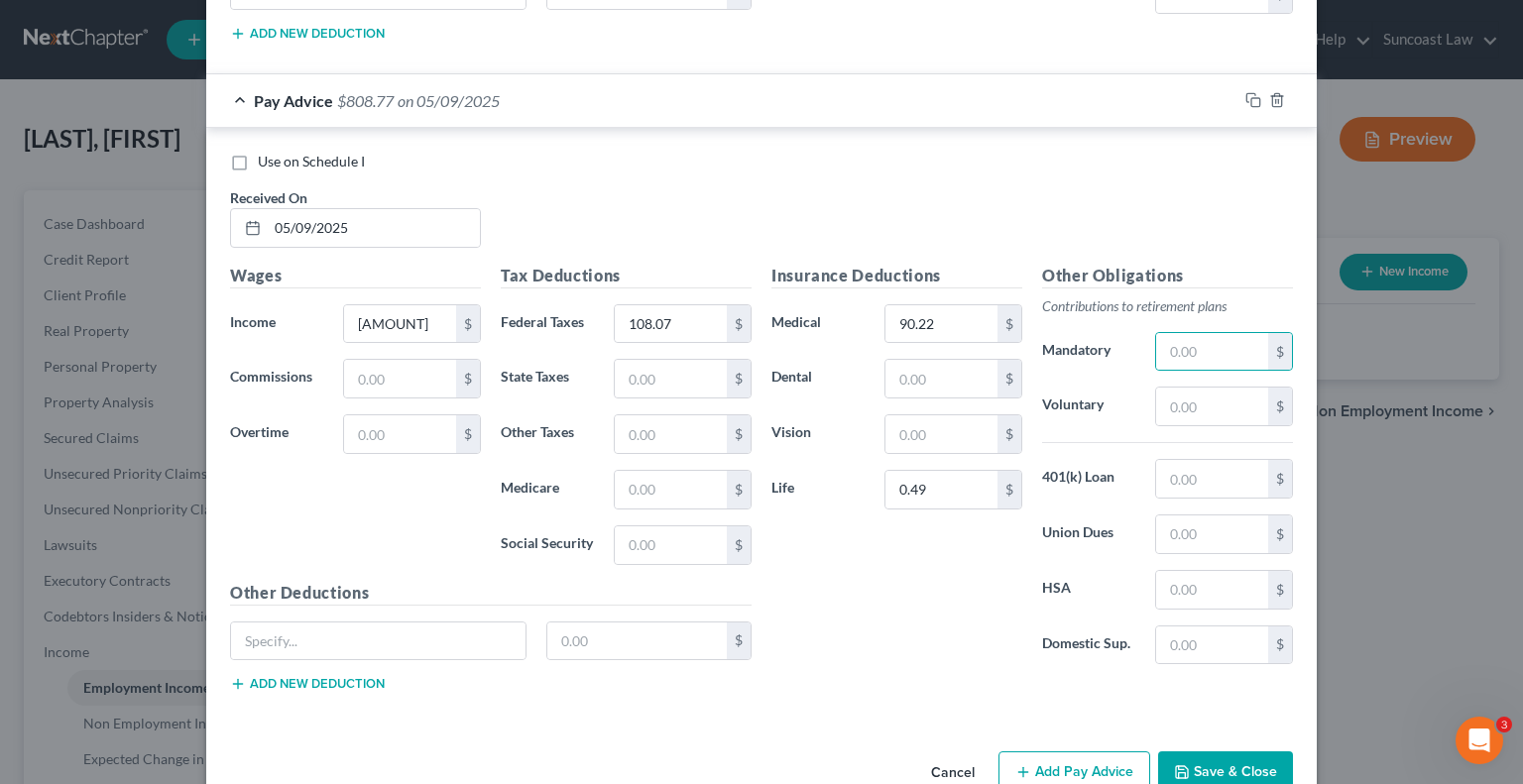 click on "Add Pay Advice" at bounding box center (1074, 772) 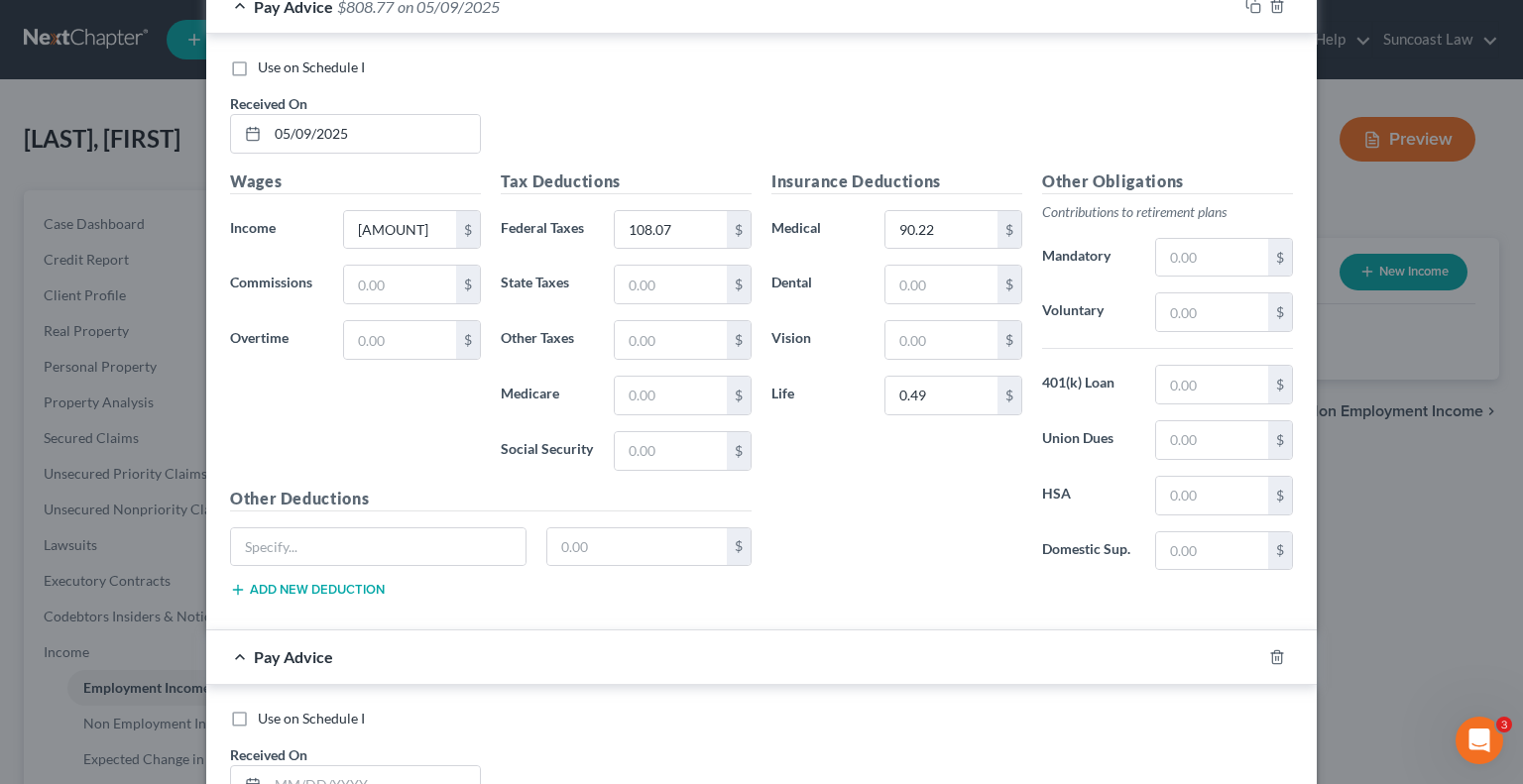 scroll, scrollTop: 9356, scrollLeft: 0, axis: vertical 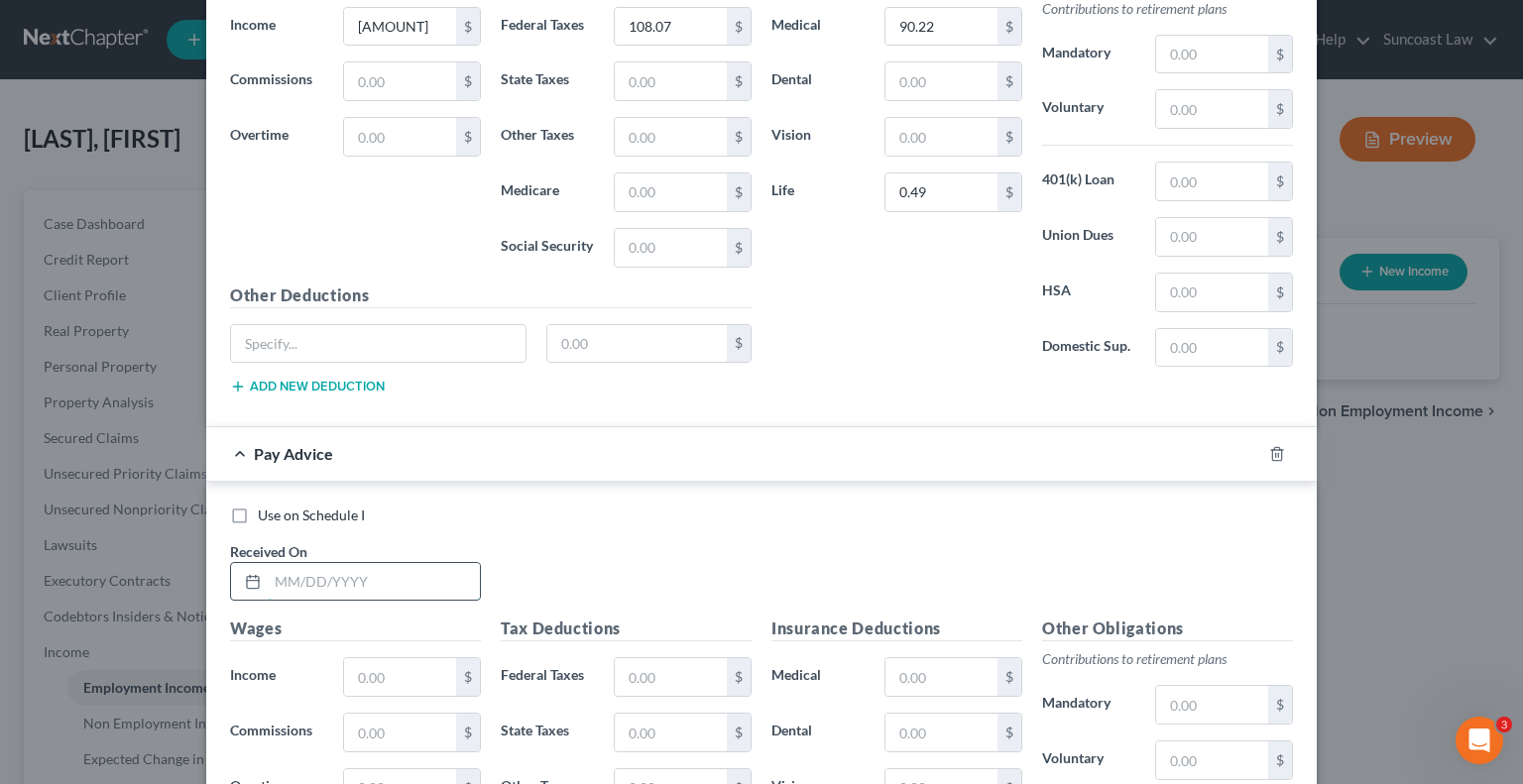 click at bounding box center [374, 582] 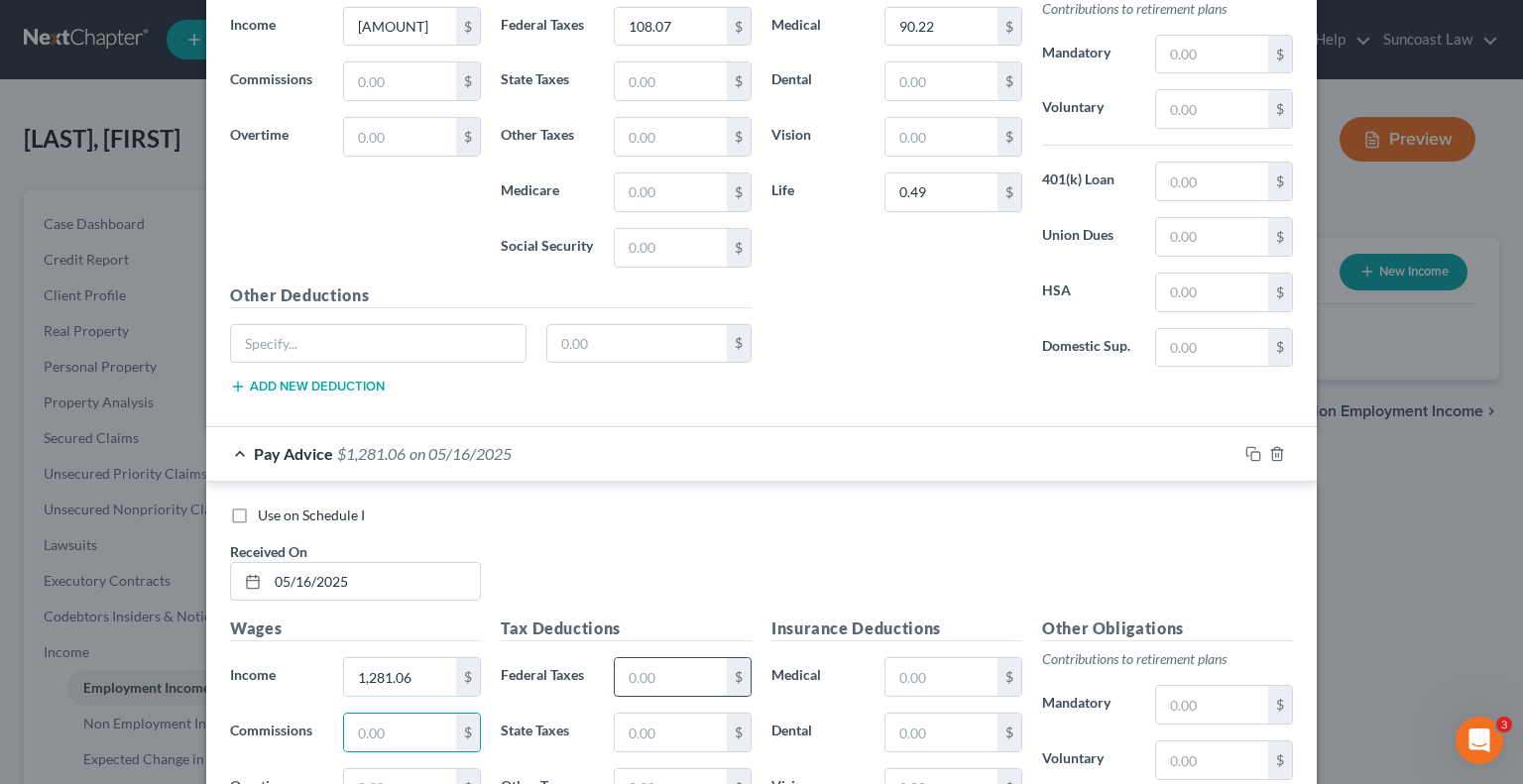 click at bounding box center (670, 677) 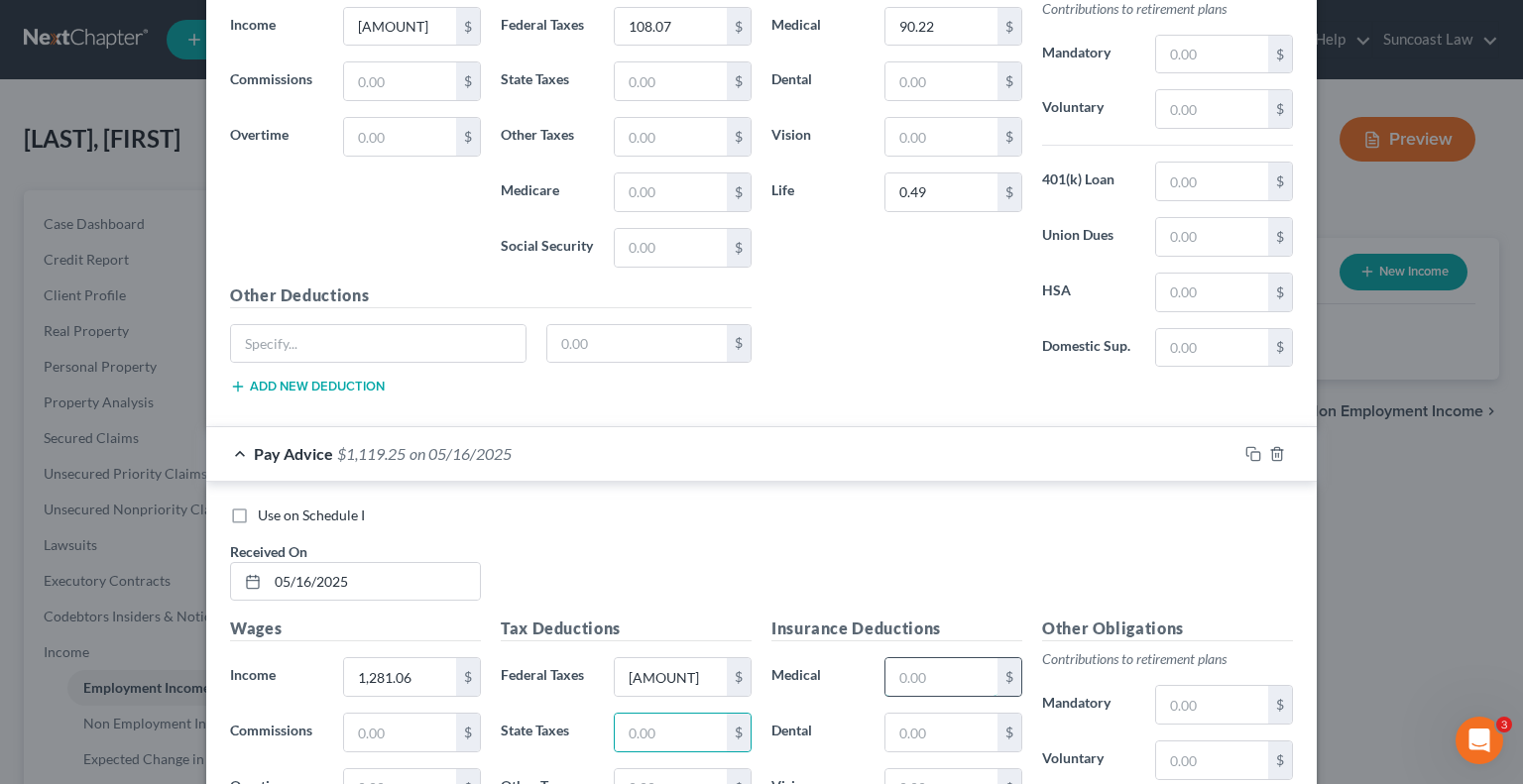 click at bounding box center [941, 677] 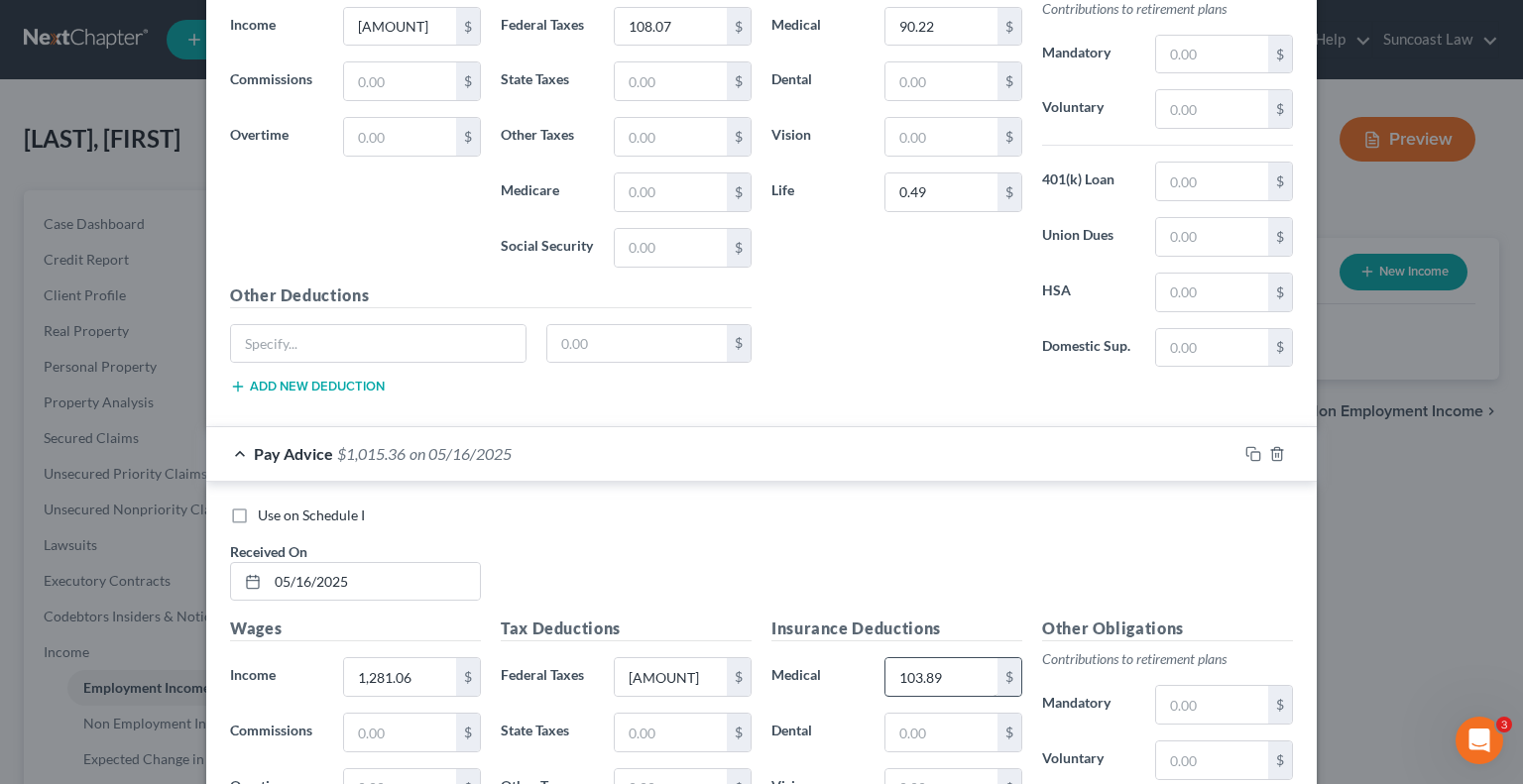 scroll, scrollTop: 9383, scrollLeft: 0, axis: vertical 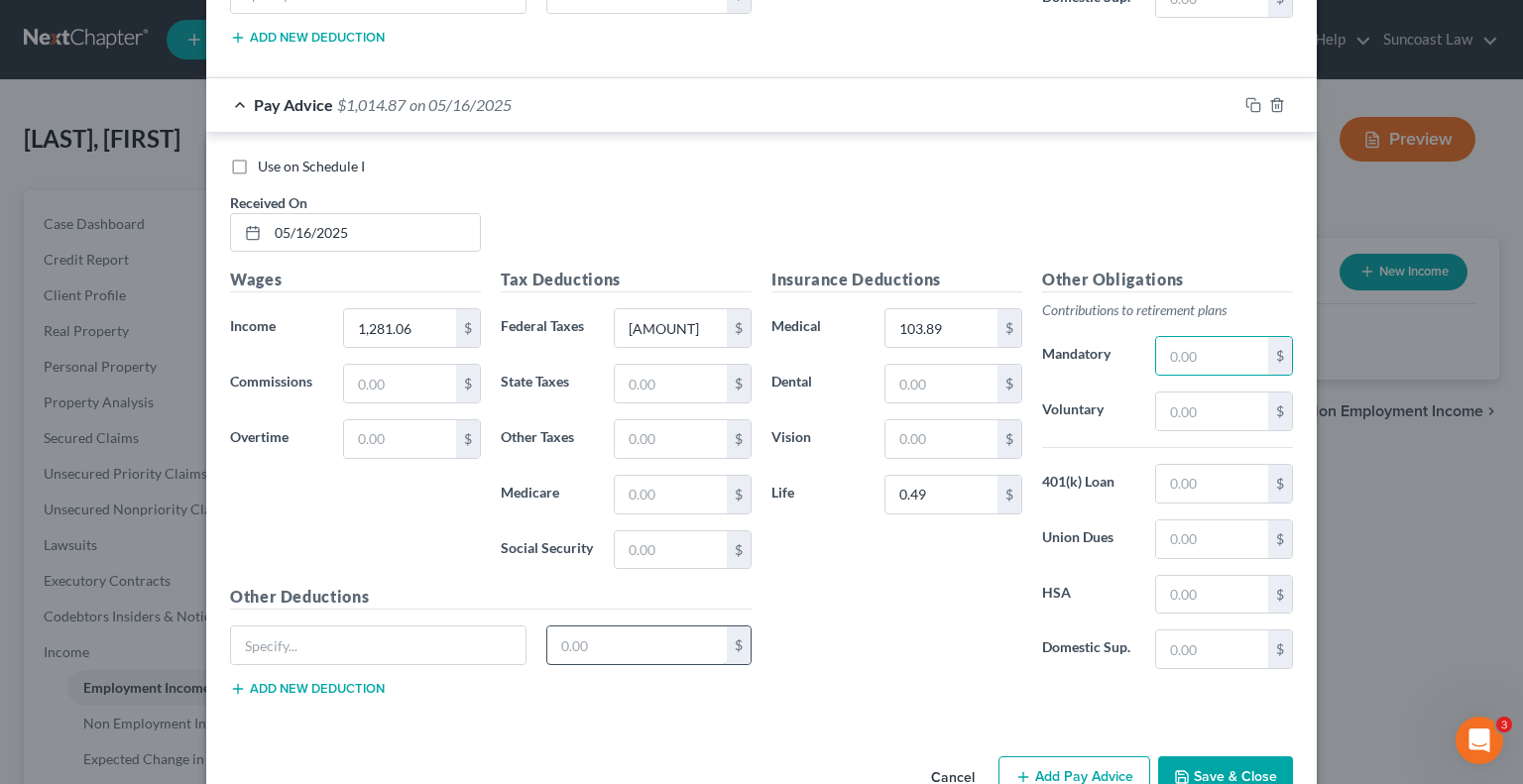 click on "Add Pay Advice" at bounding box center [1074, 777] 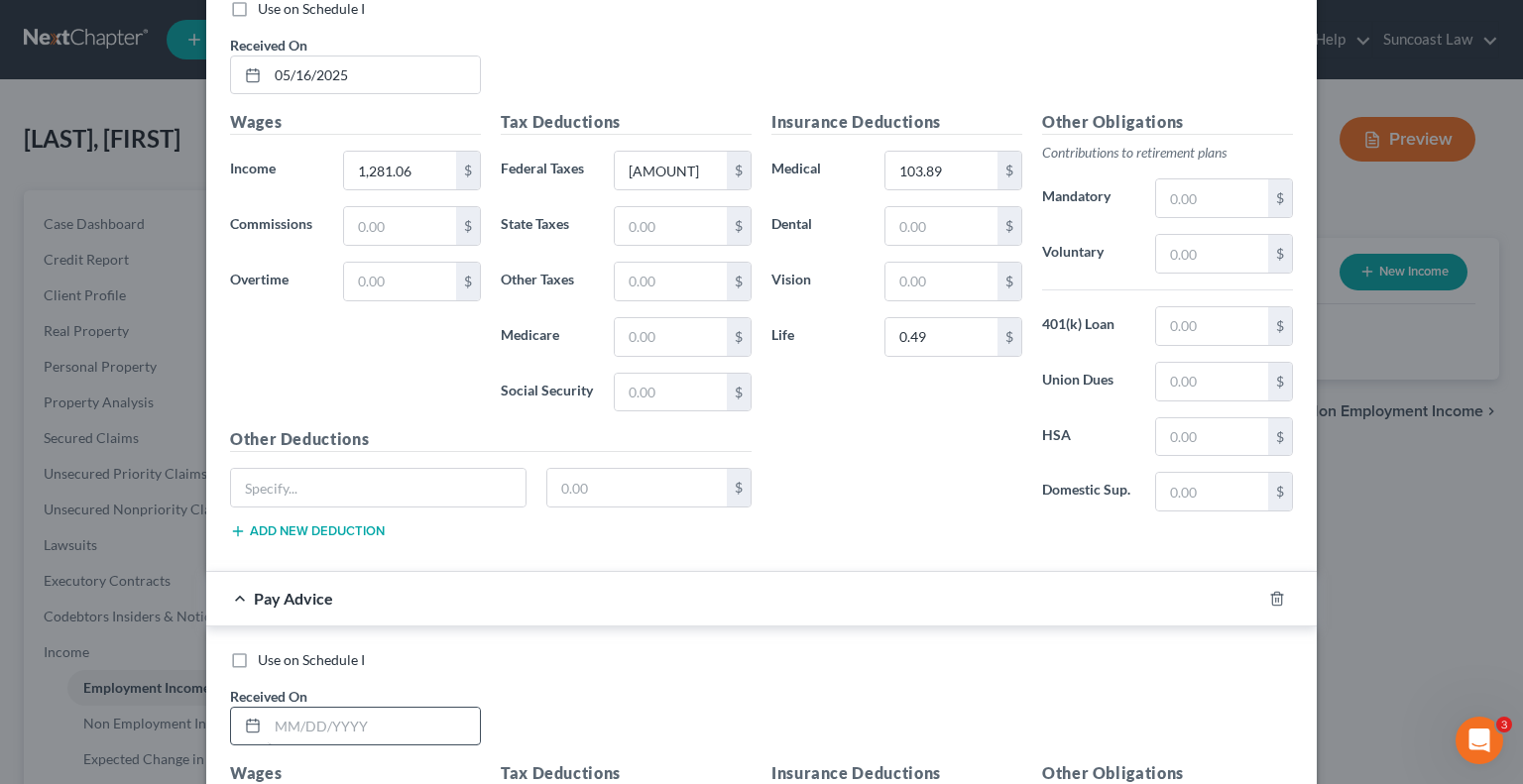 scroll, scrollTop: 10003, scrollLeft: 0, axis: vertical 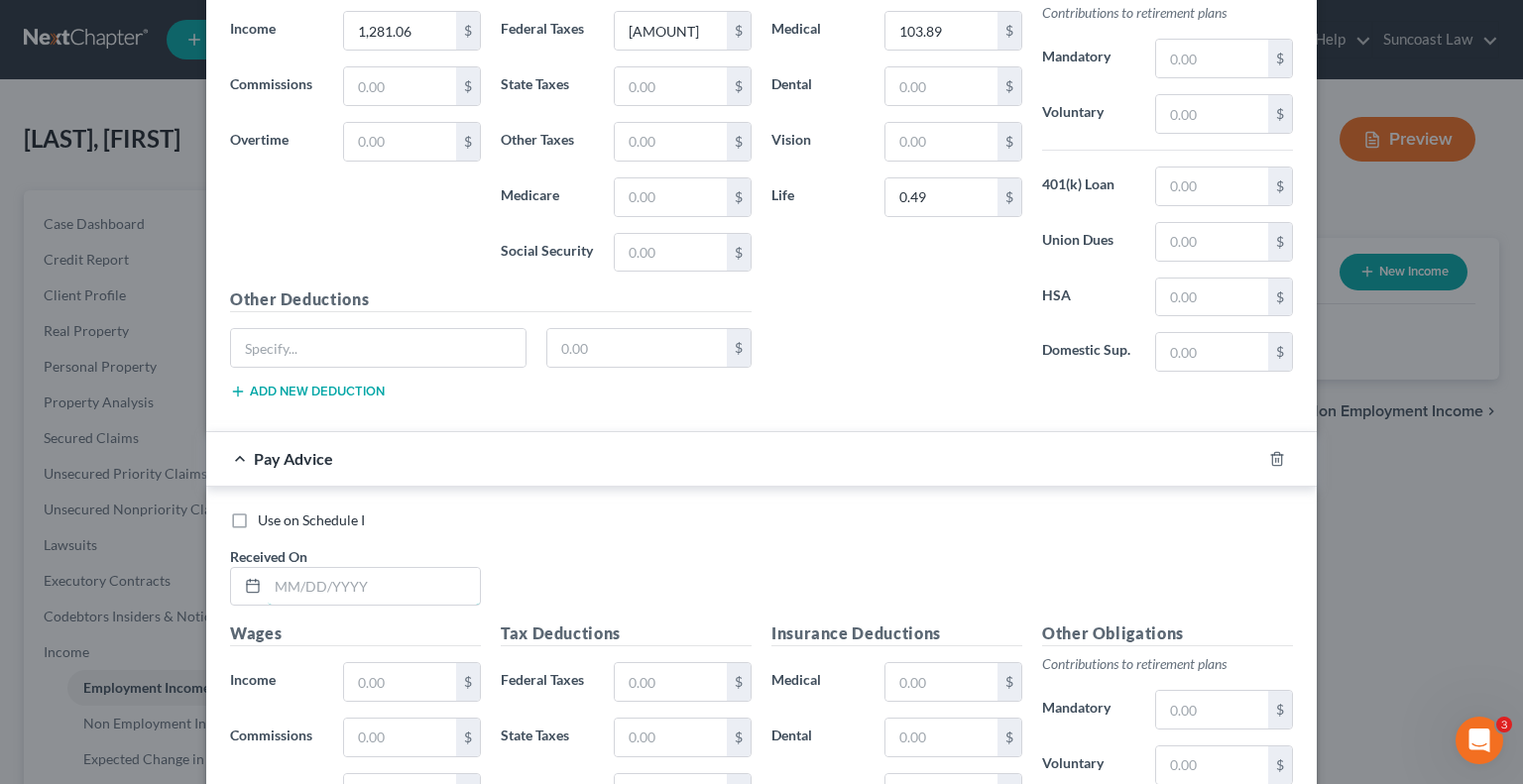 drag, startPoint x: 407, startPoint y: 523, endPoint x: 411, endPoint y: 467, distance: 56.14268 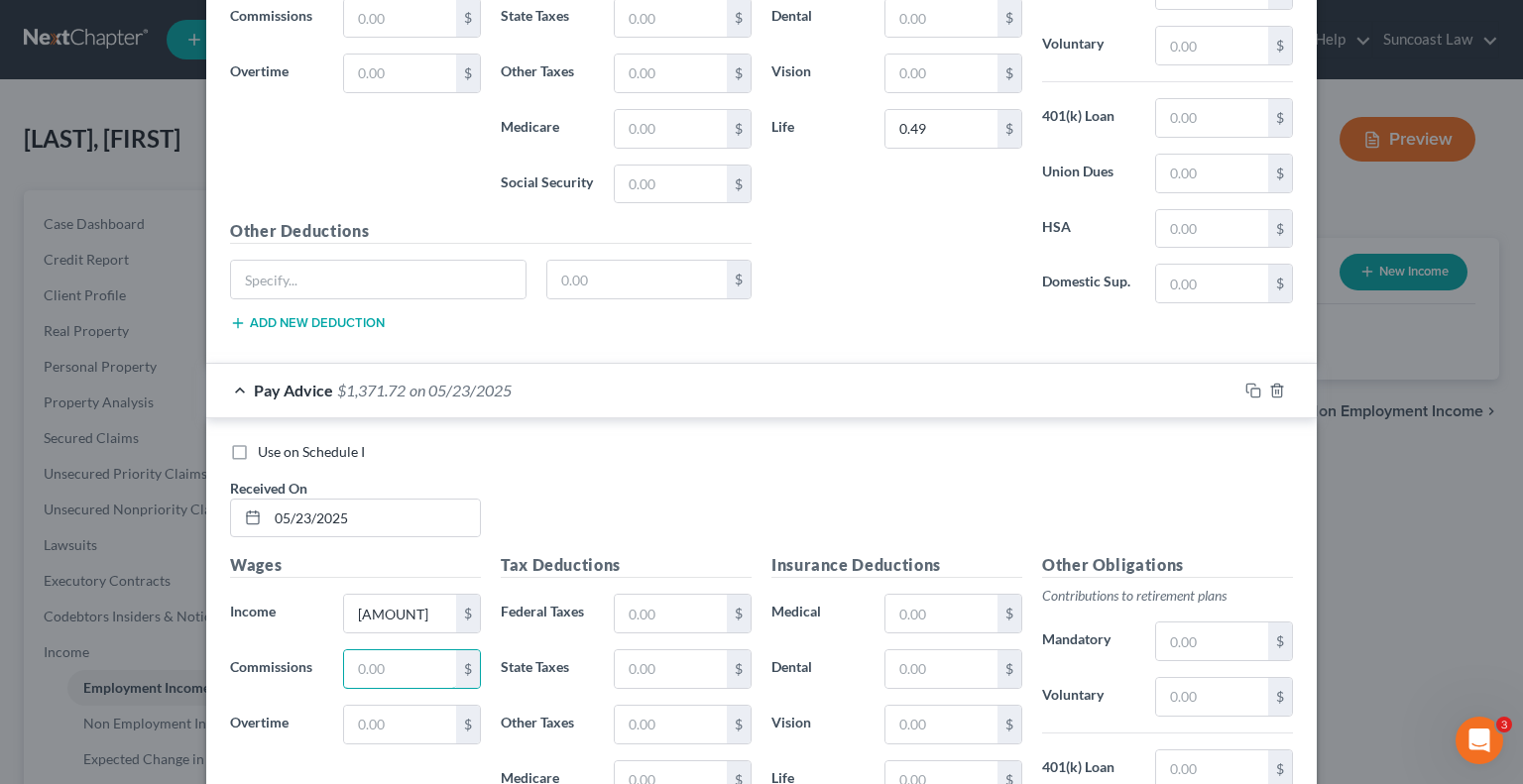 scroll, scrollTop: 10102, scrollLeft: 0, axis: vertical 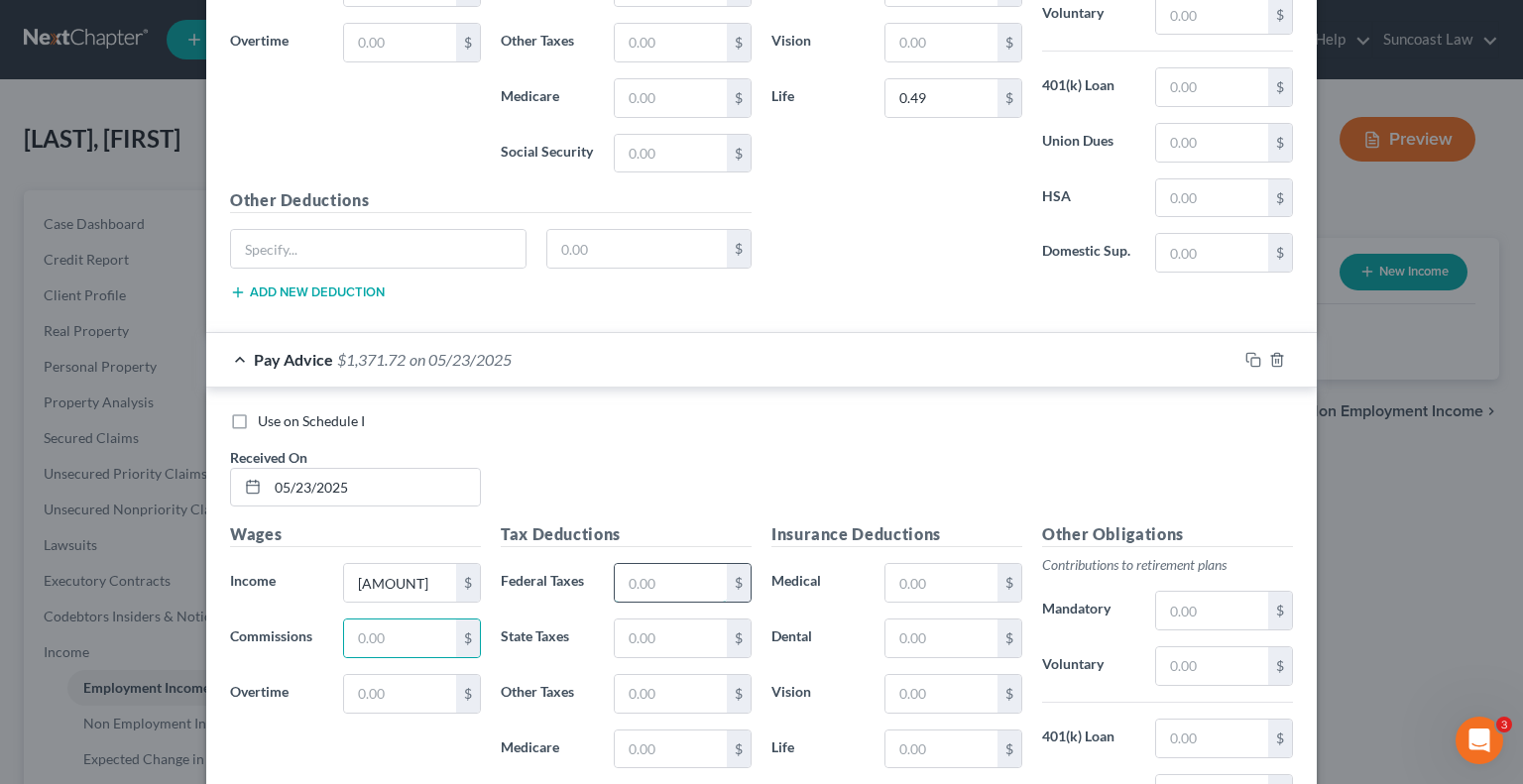 click at bounding box center [670, 583] 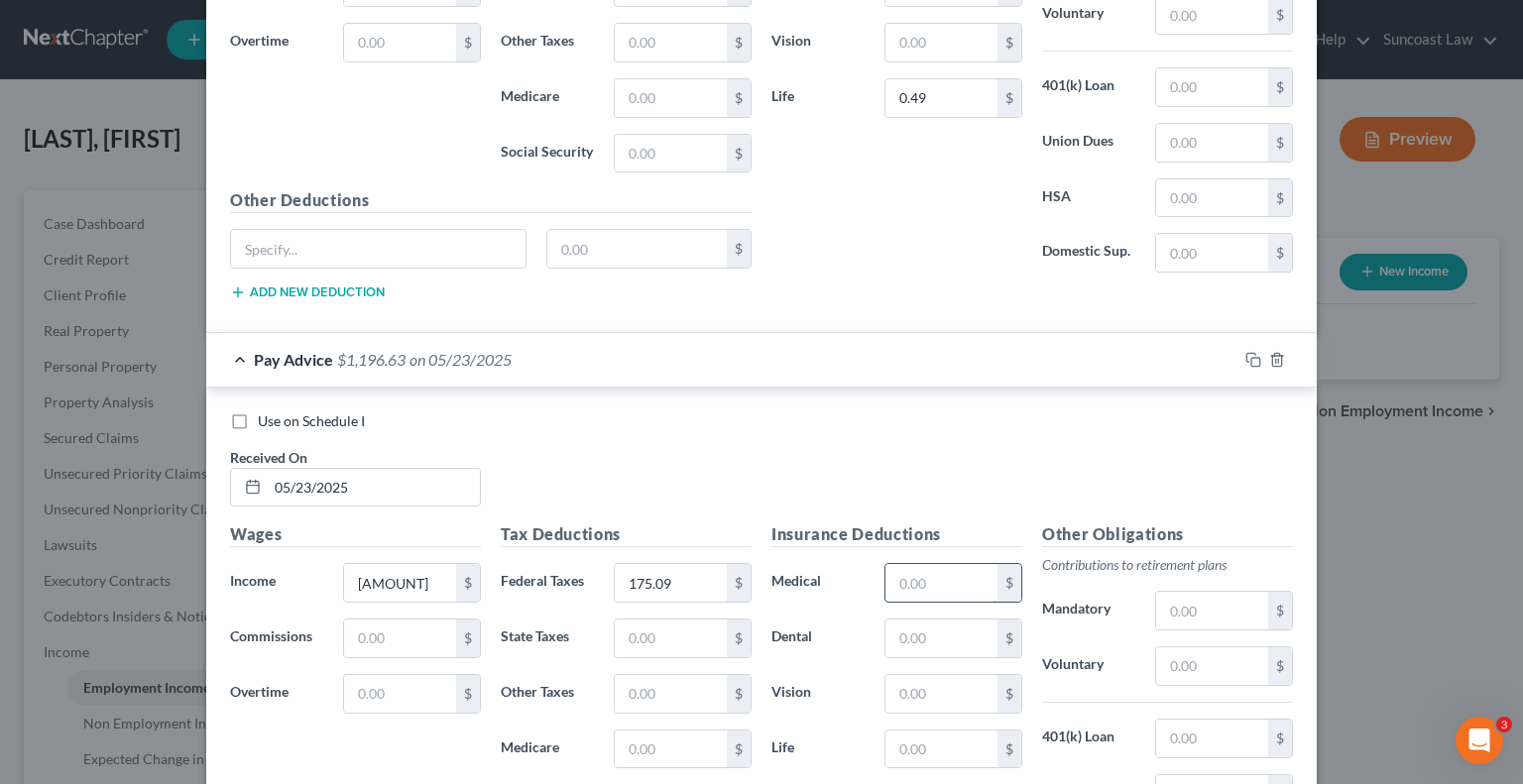 drag, startPoint x: 939, startPoint y: 532, endPoint x: 952, endPoint y: 523, distance: 15.811388 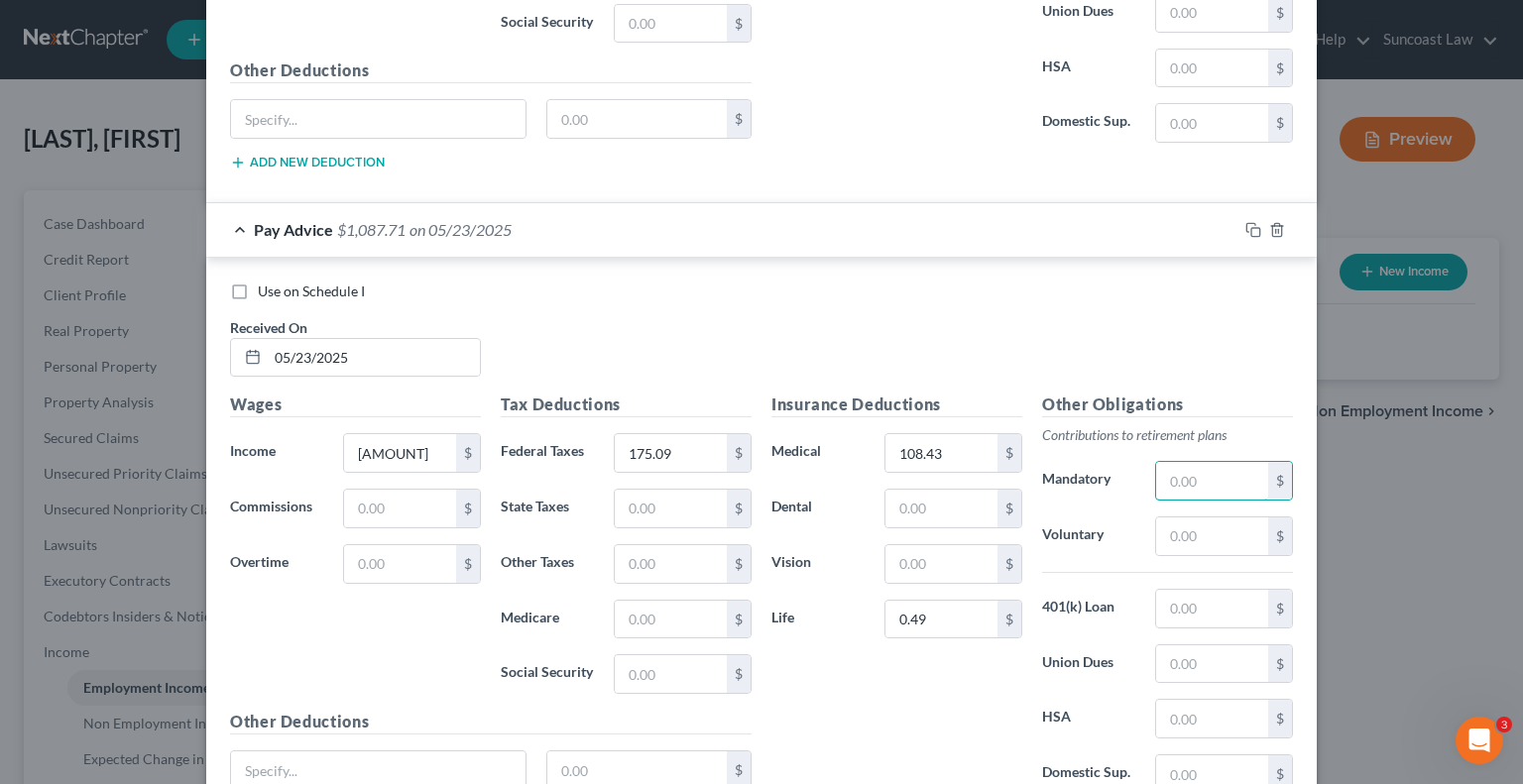 scroll, scrollTop: 10354, scrollLeft: 0, axis: vertical 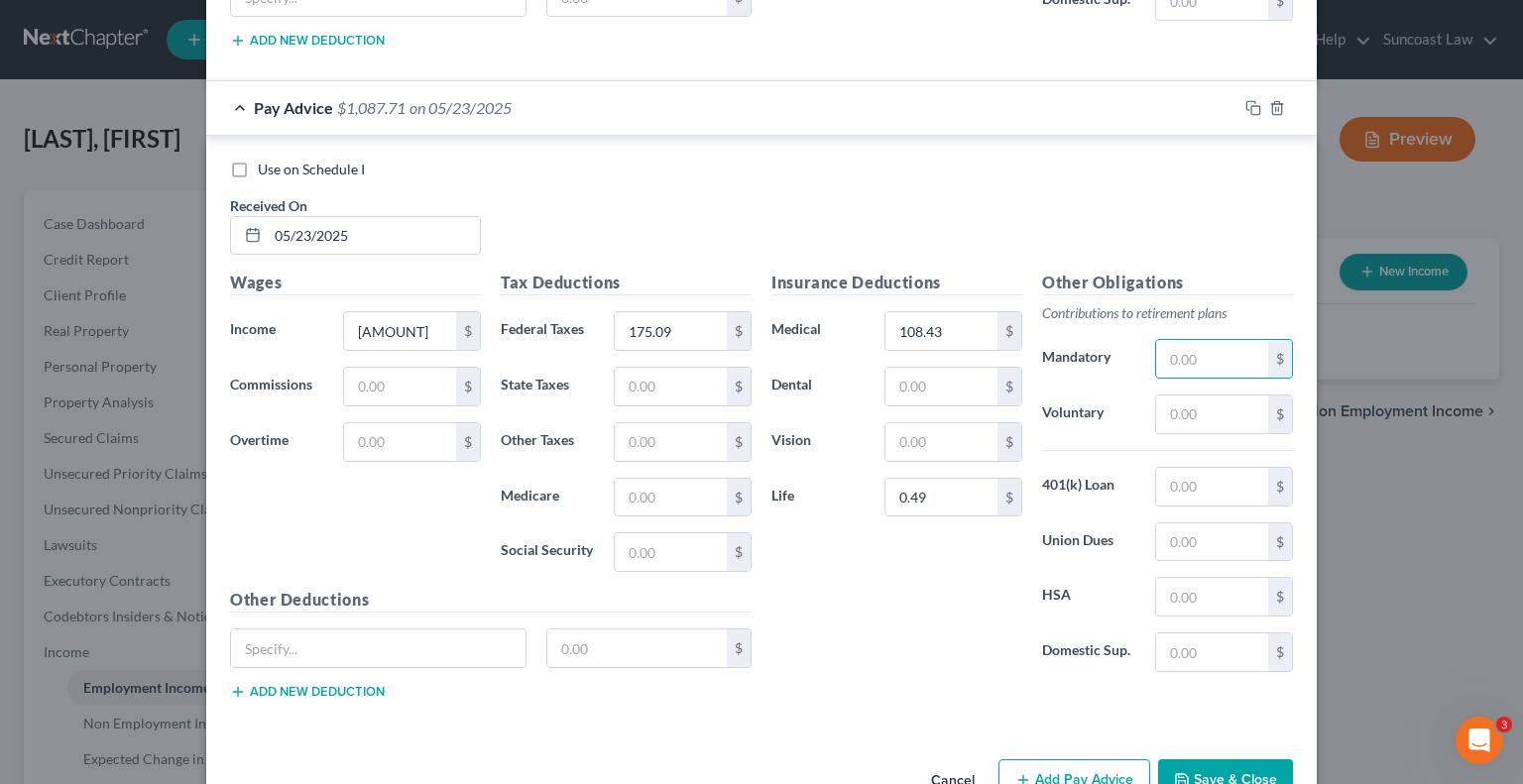 drag, startPoint x: 1077, startPoint y: 732, endPoint x: 375, endPoint y: 435, distance: 762.24209 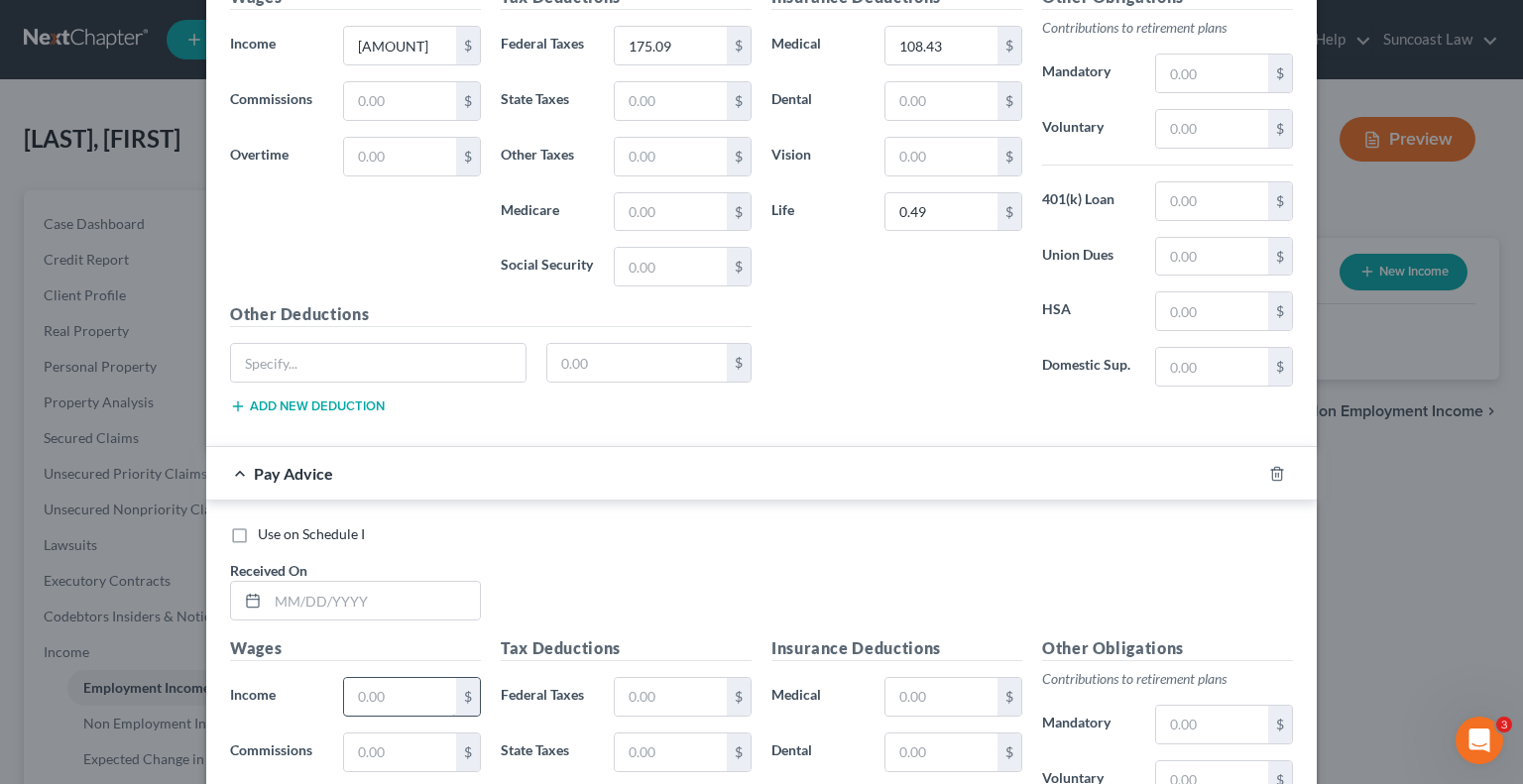 scroll, scrollTop: 10750, scrollLeft: 0, axis: vertical 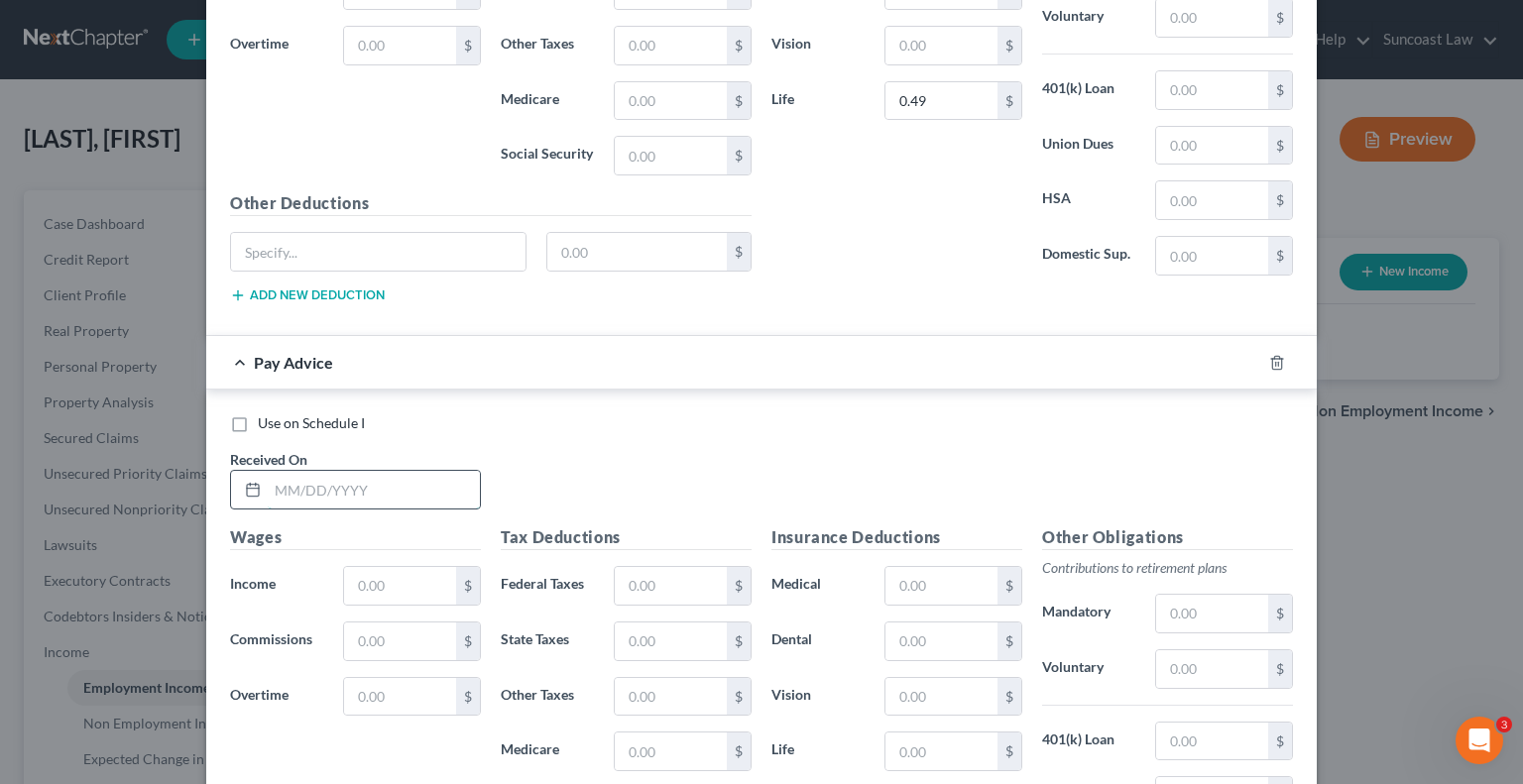 click at bounding box center (374, 490) 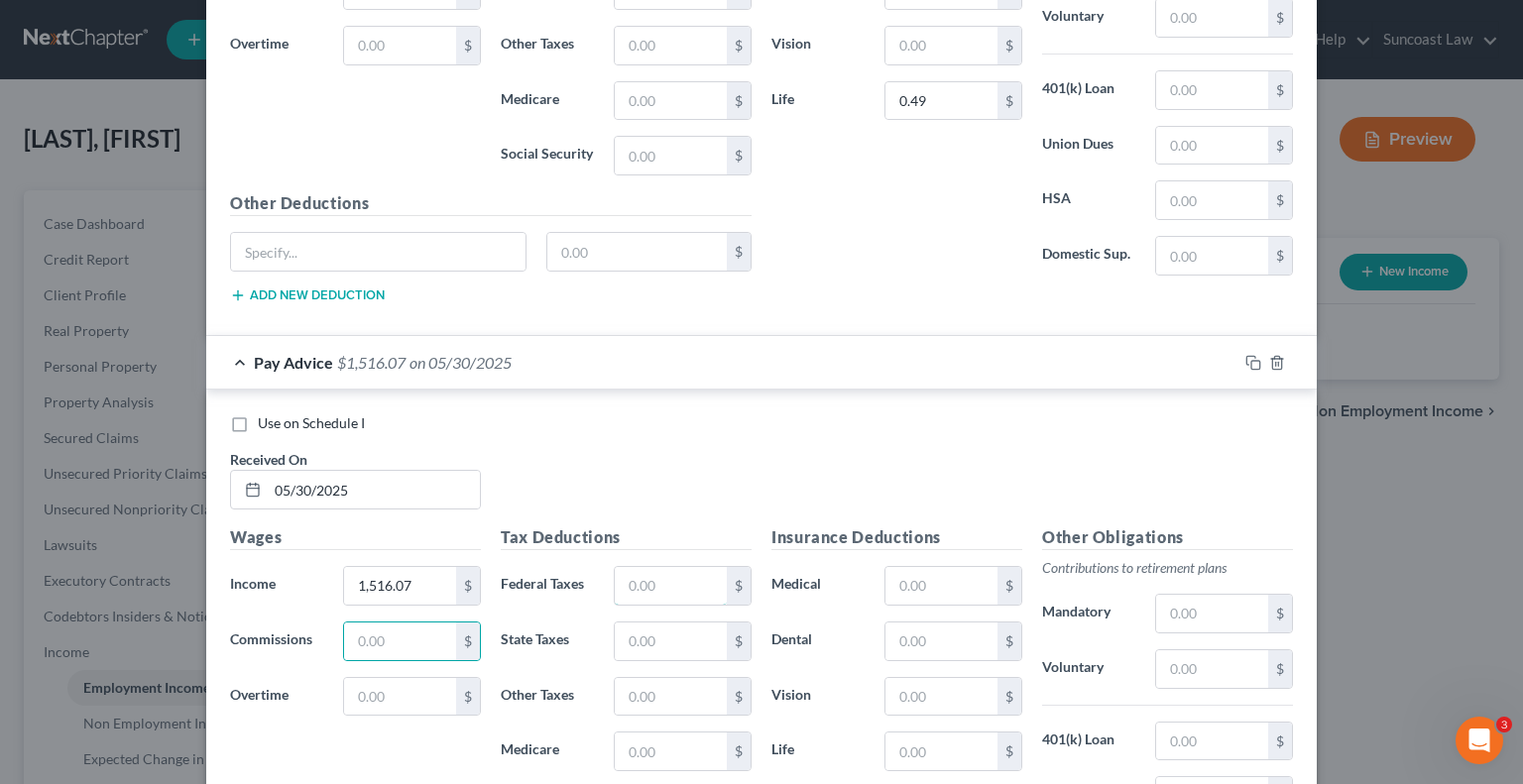 drag, startPoint x: 669, startPoint y: 523, endPoint x: 707, endPoint y: 495, distance: 47.201695 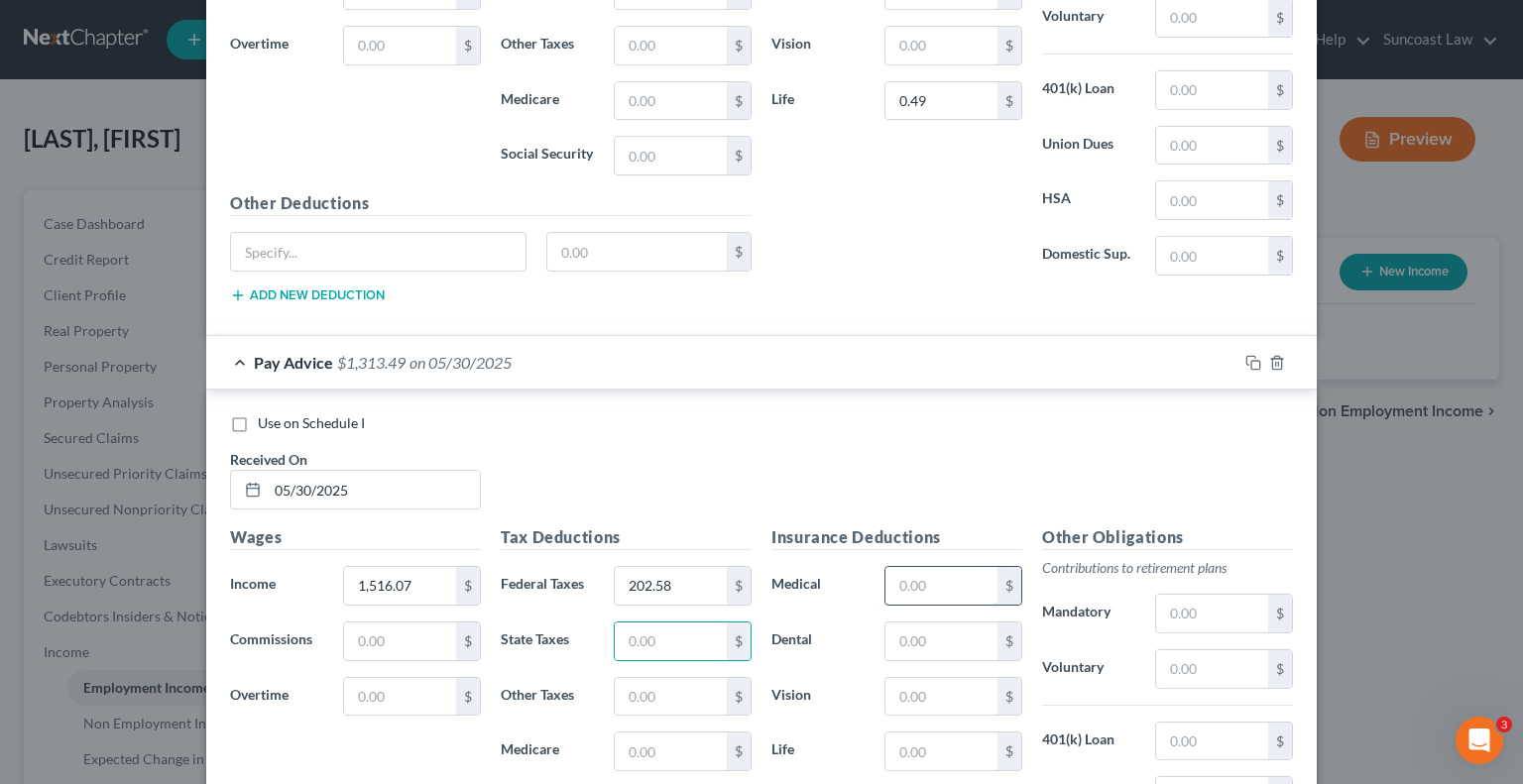 click at bounding box center (941, 586) 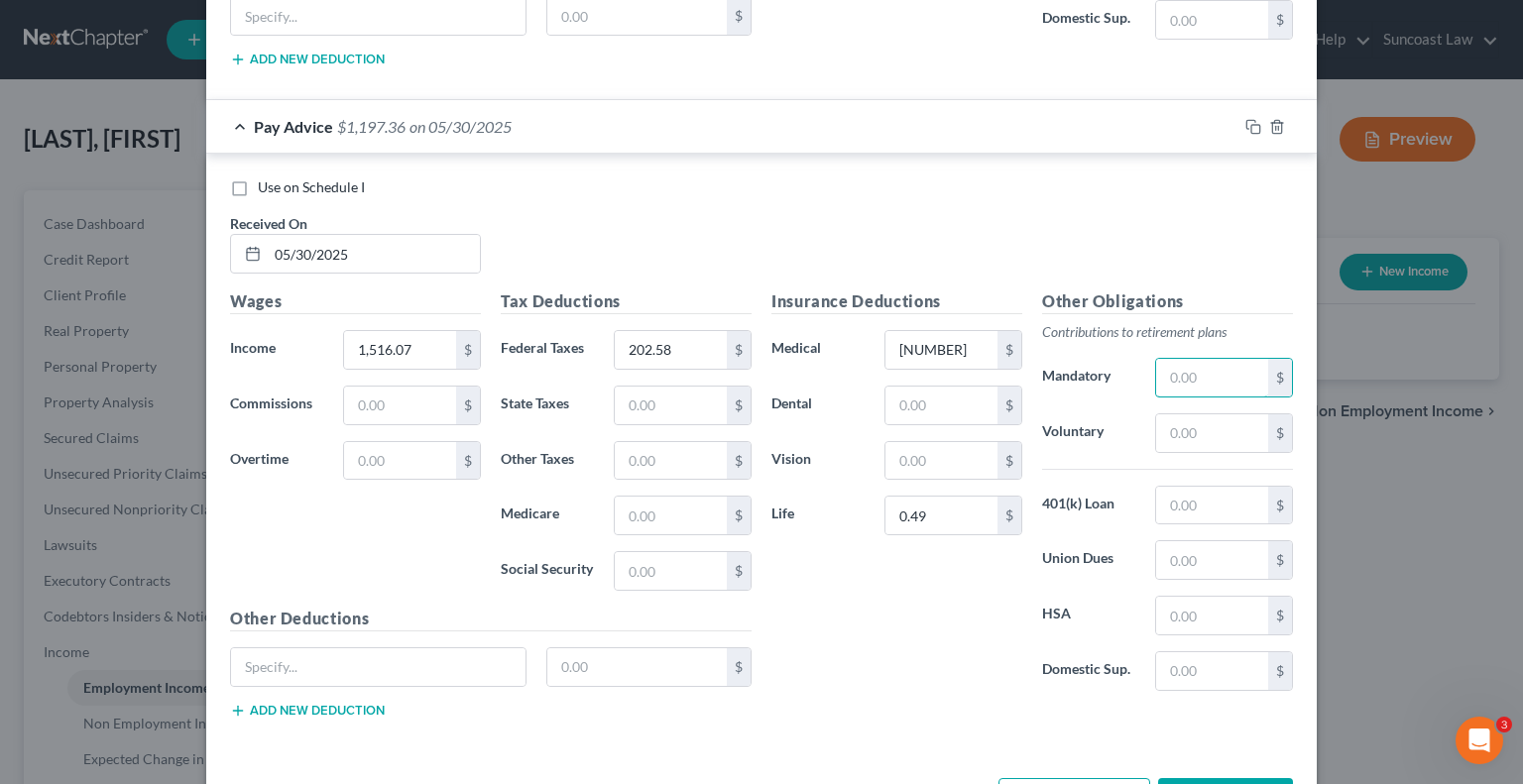 scroll, scrollTop: 11001, scrollLeft: 0, axis: vertical 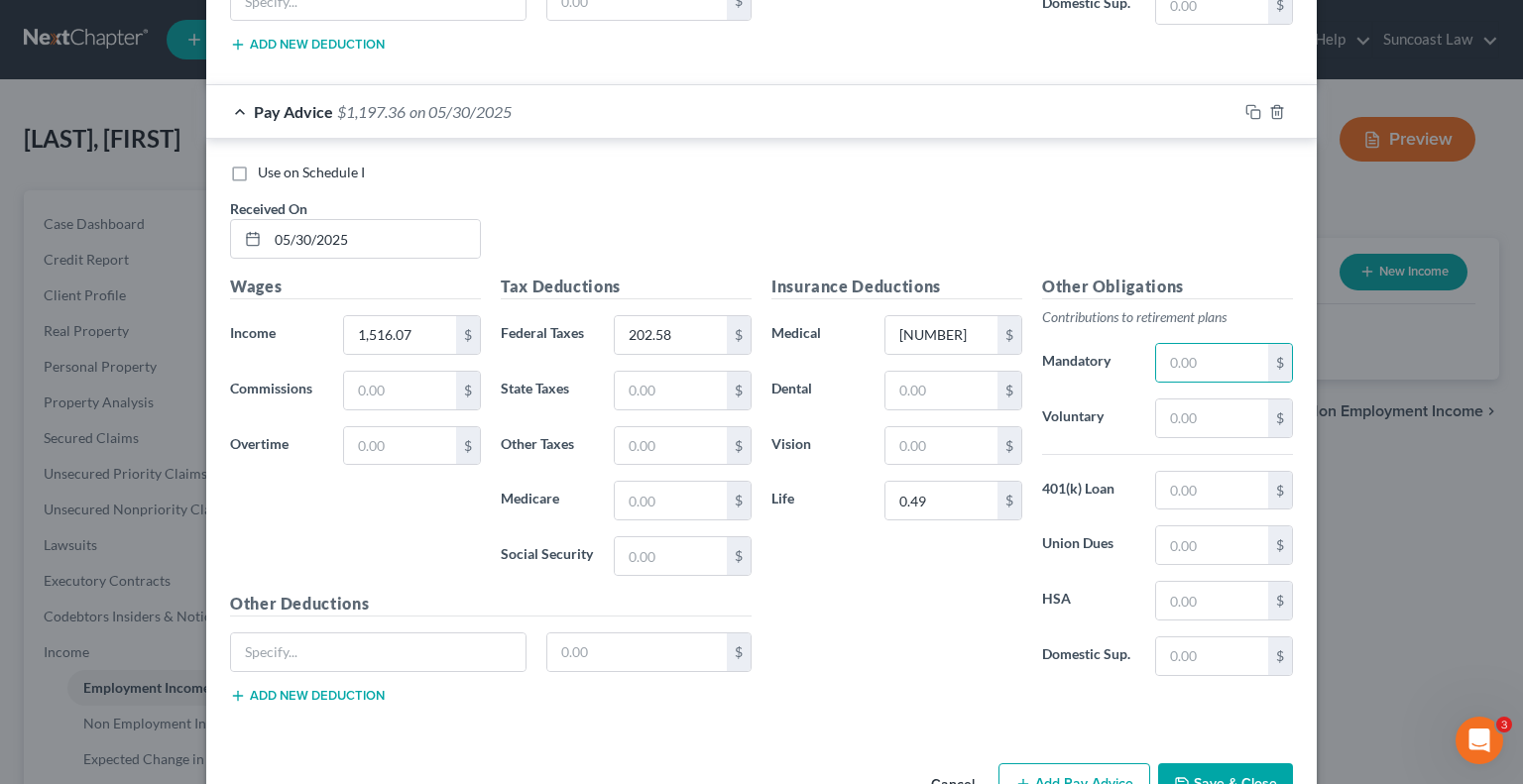 click on "Add Pay Advice" at bounding box center (1074, 784) 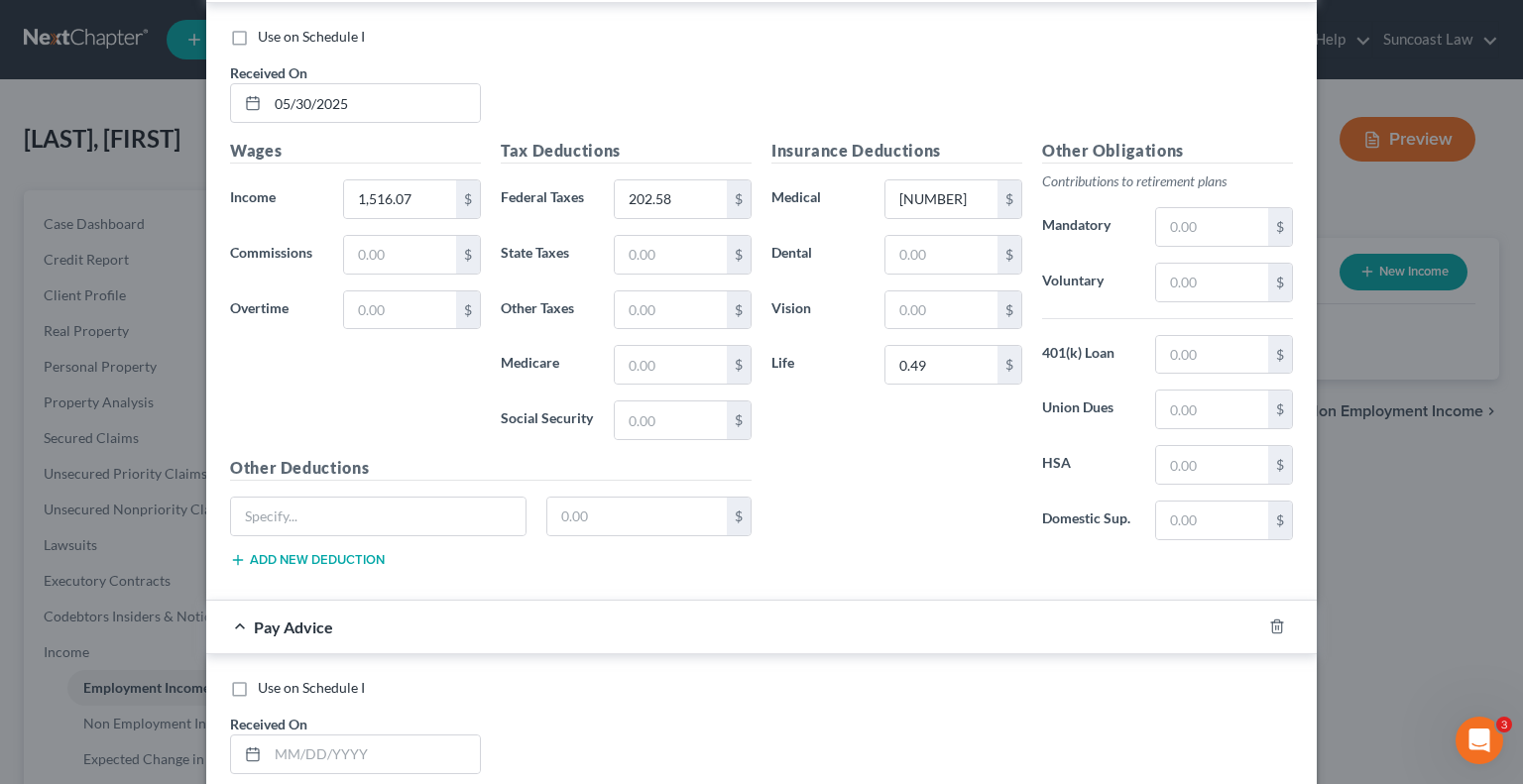 scroll, scrollTop: 11353, scrollLeft: 0, axis: vertical 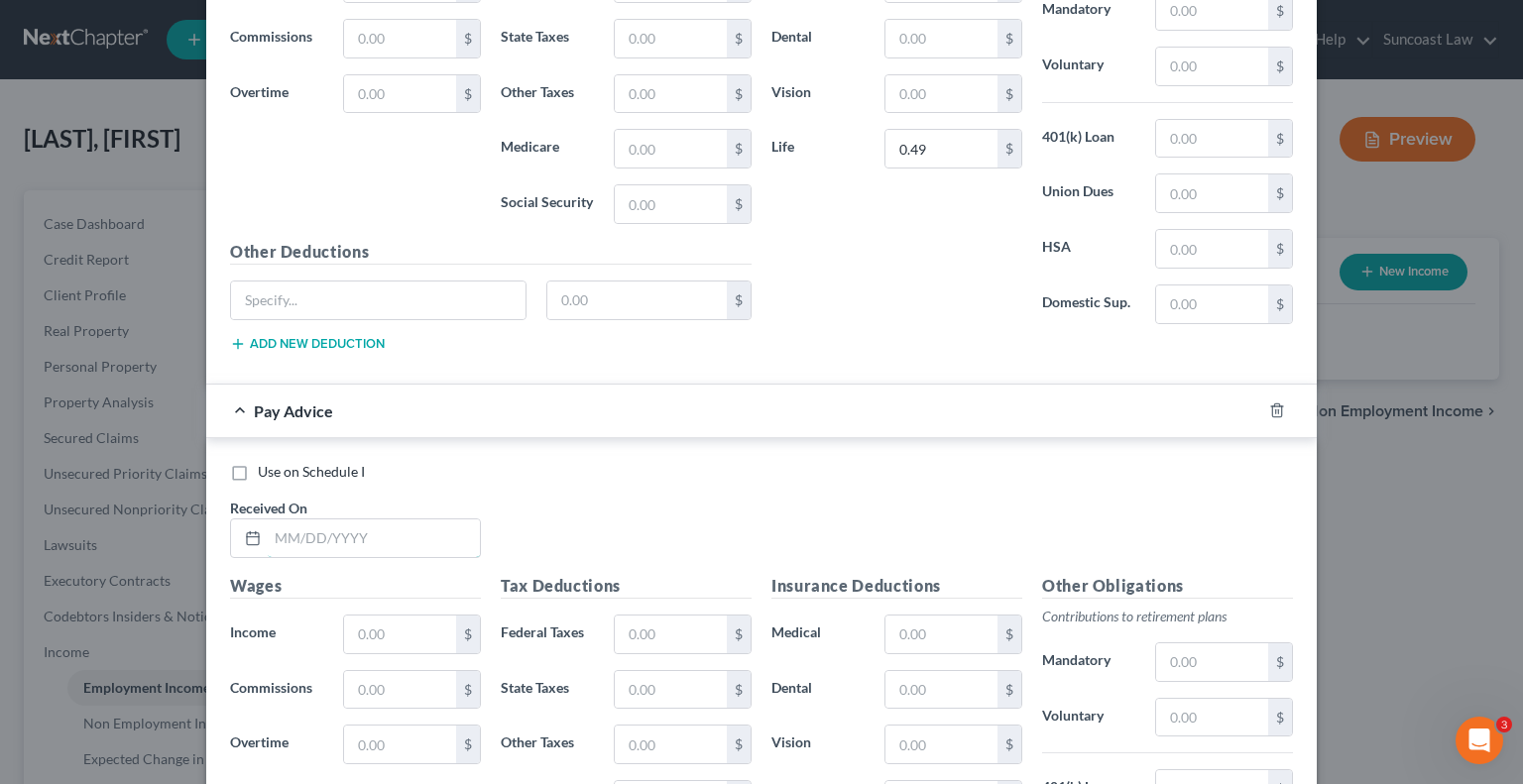 drag, startPoint x: 404, startPoint y: 484, endPoint x: 441, endPoint y: 384, distance: 106.626 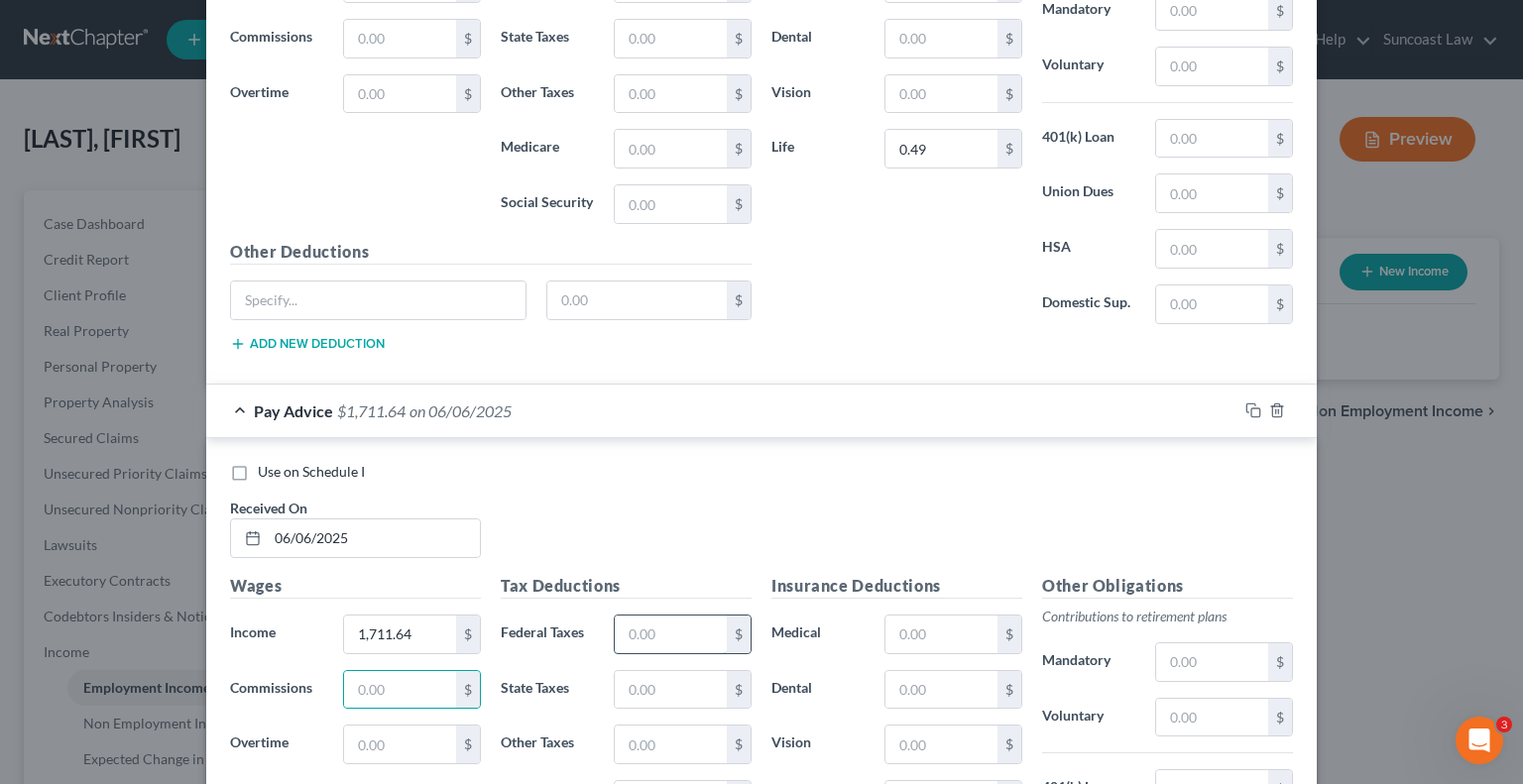 click at bounding box center (670, 634) 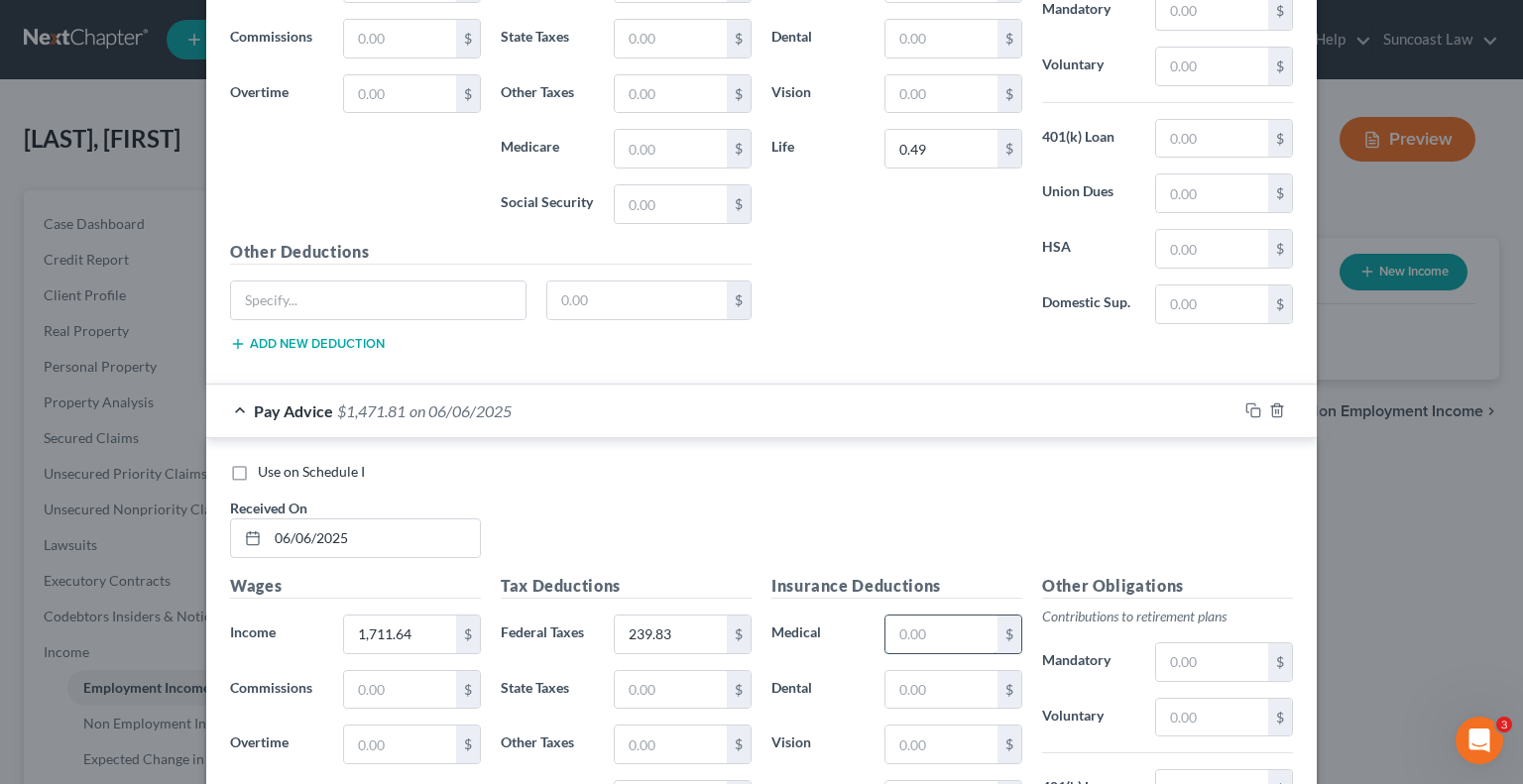 click at bounding box center (941, 634) 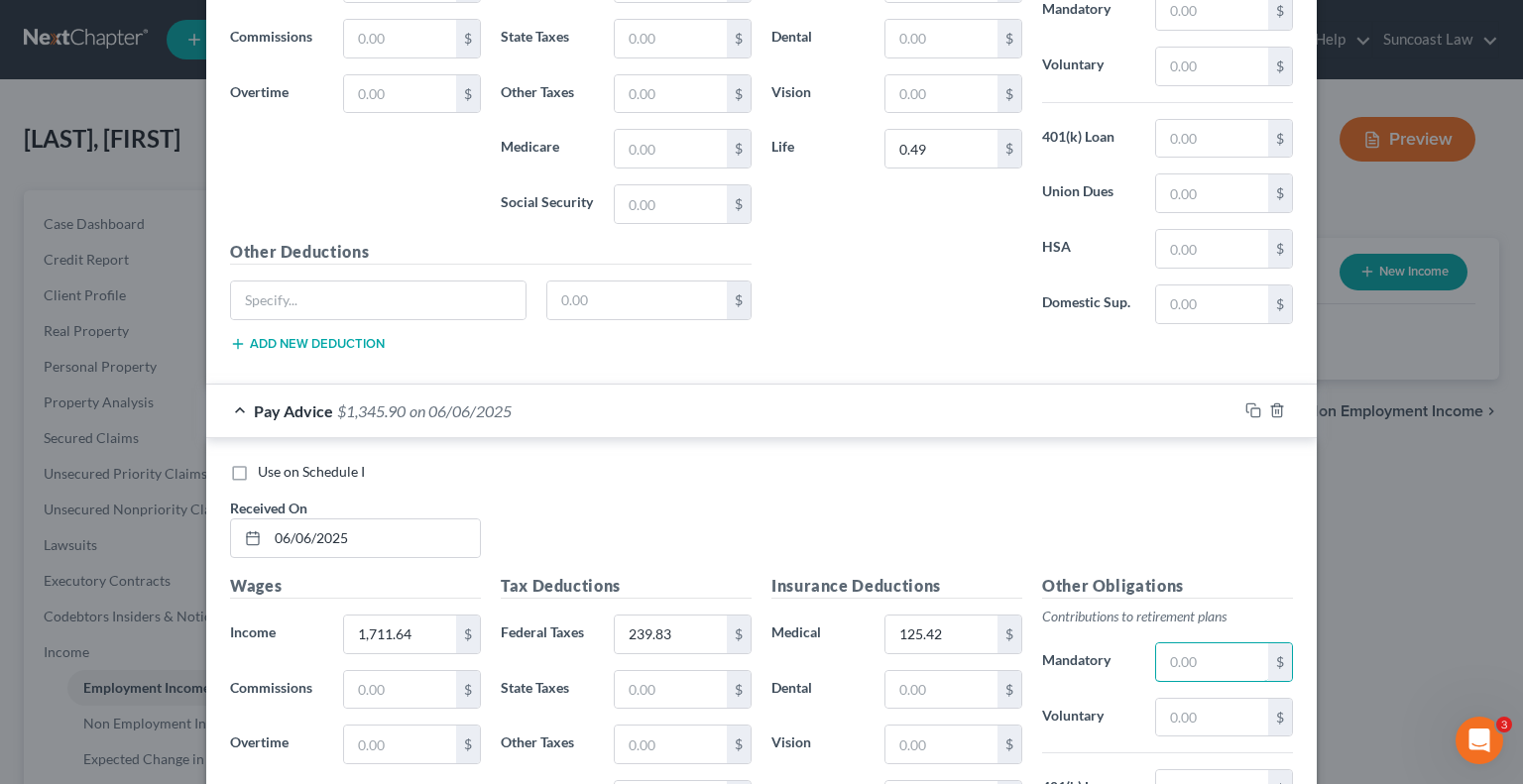 scroll, scrollTop: 11648, scrollLeft: 0, axis: vertical 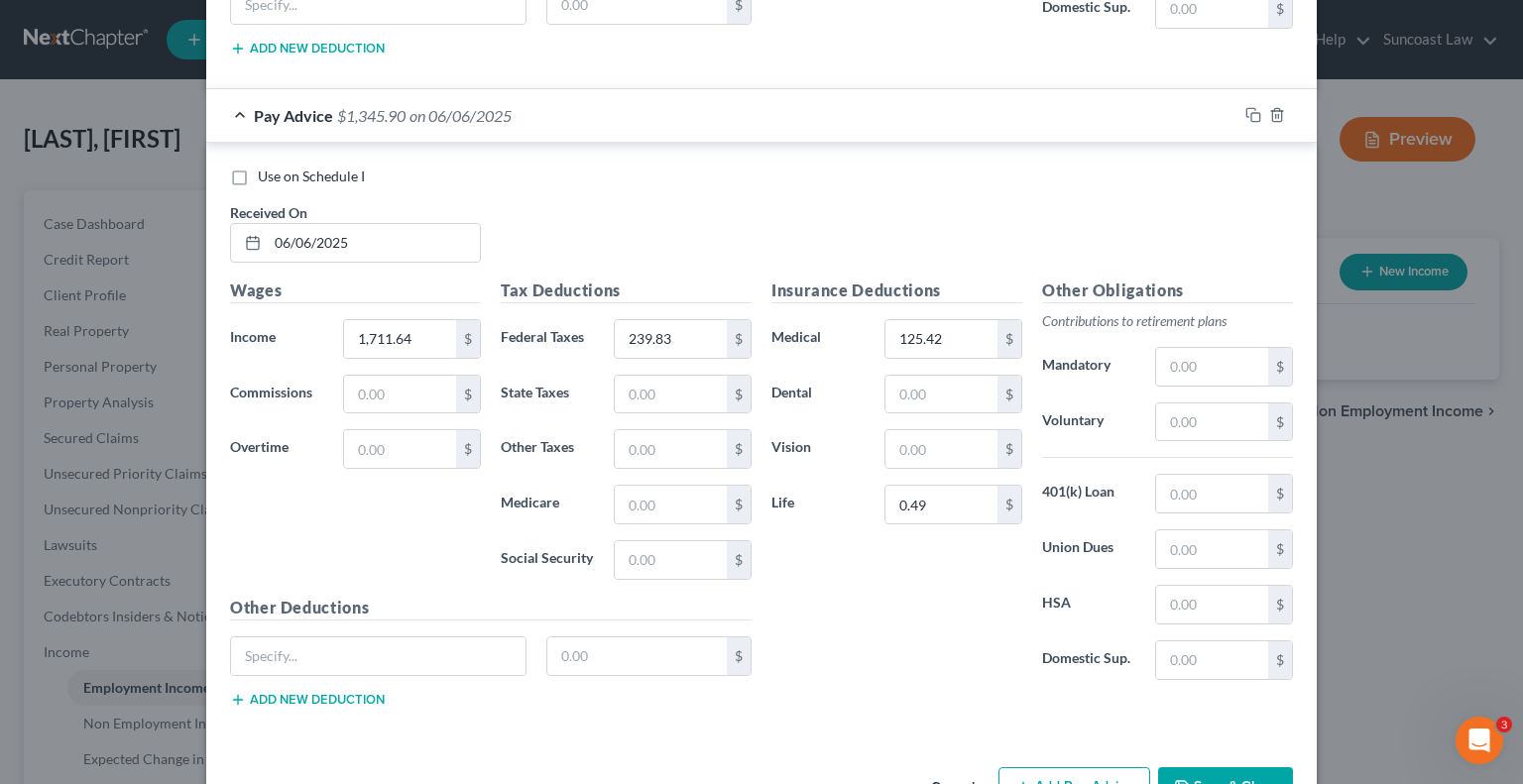 click on "Add Pay Advice" at bounding box center [1074, 788] 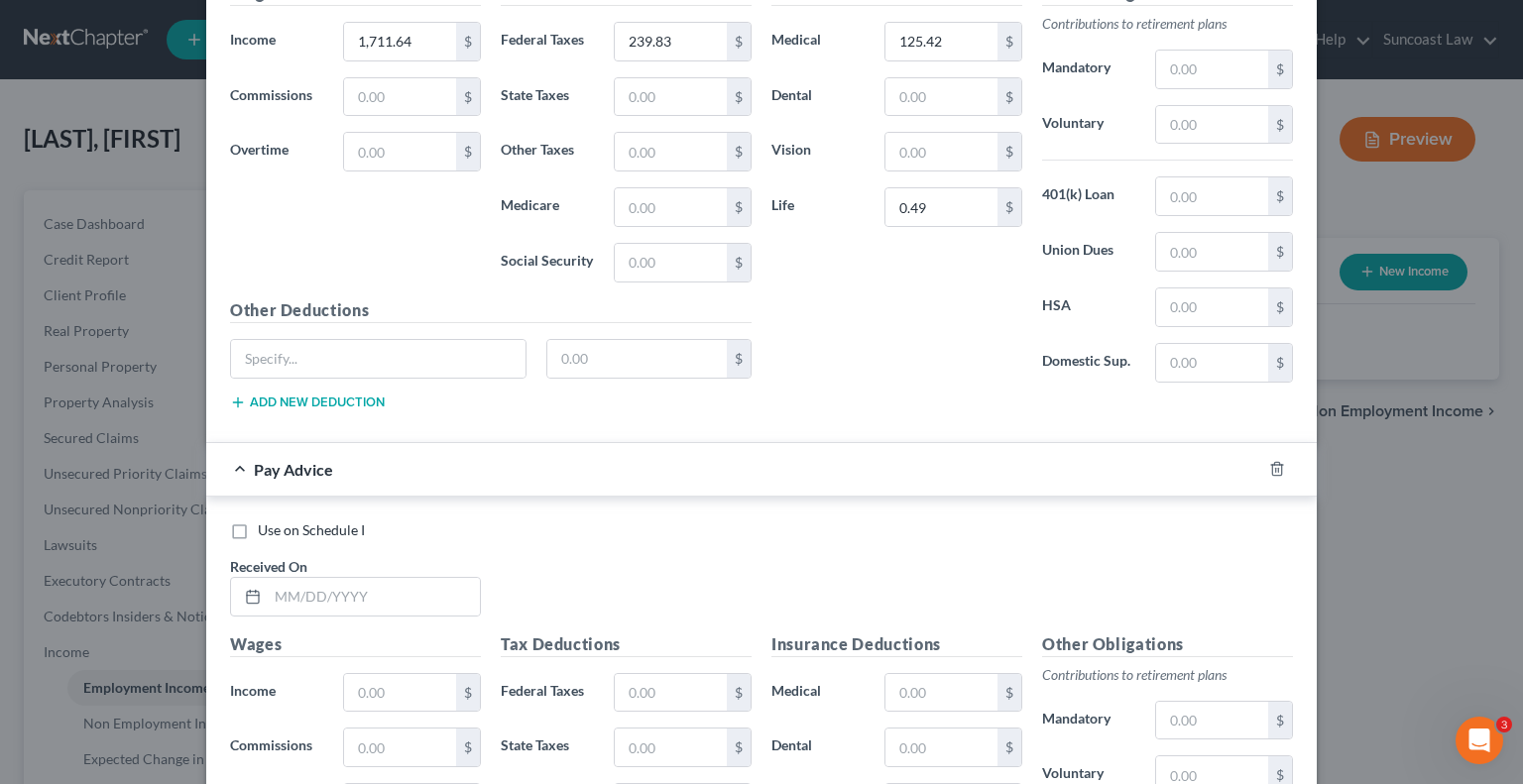 scroll, scrollTop: 11945, scrollLeft: 0, axis: vertical 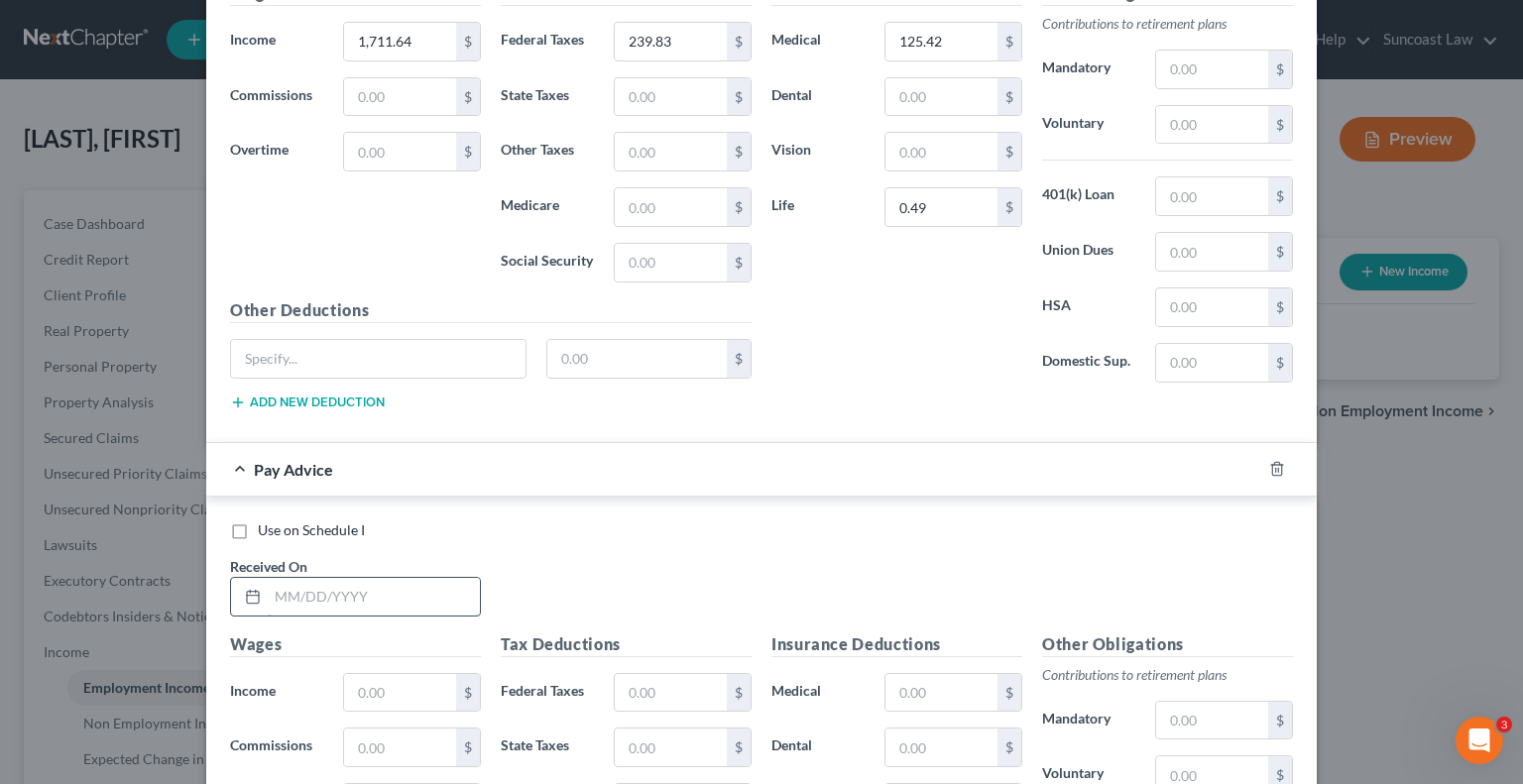 click at bounding box center [374, 597] 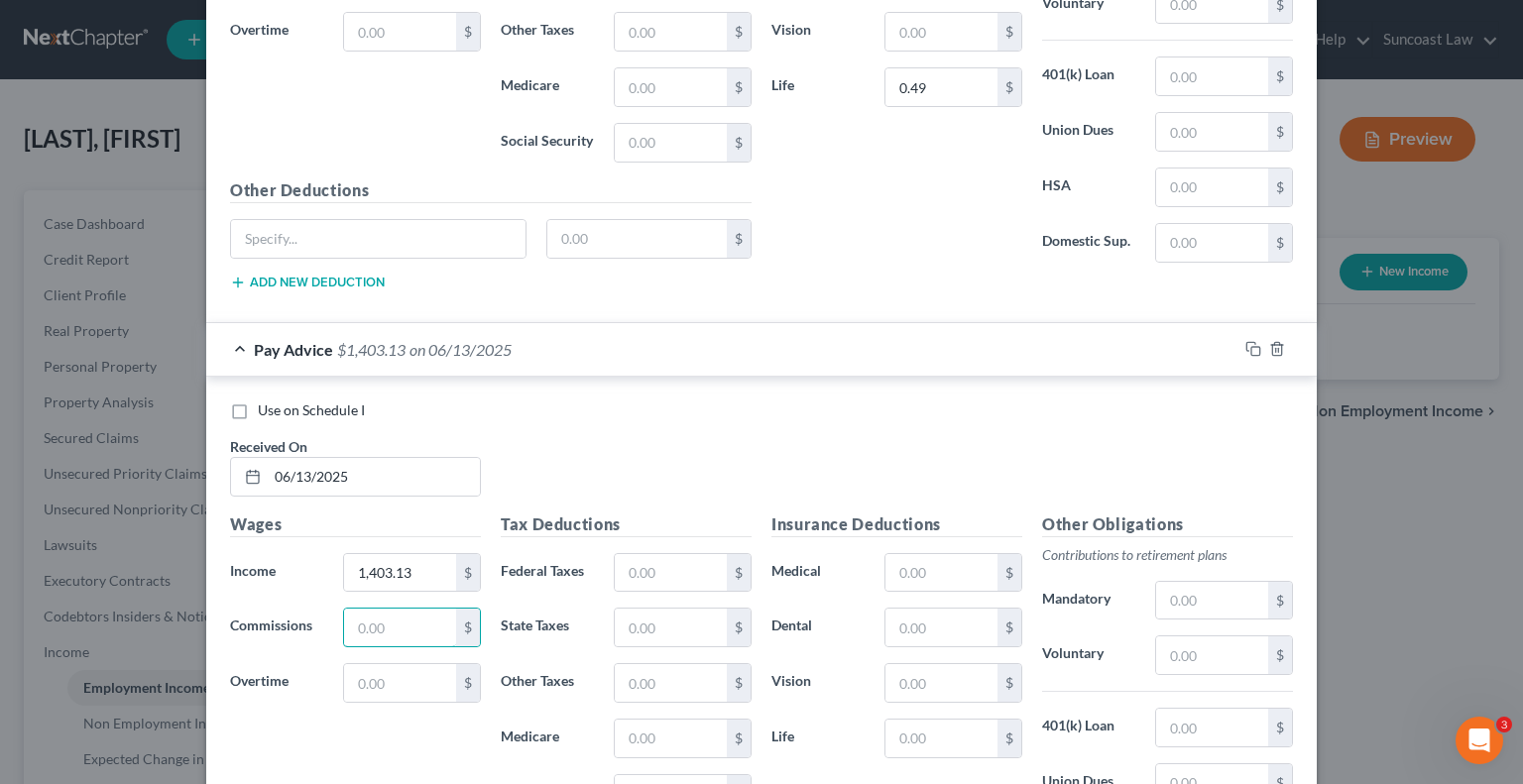 scroll, scrollTop: 12144, scrollLeft: 0, axis: vertical 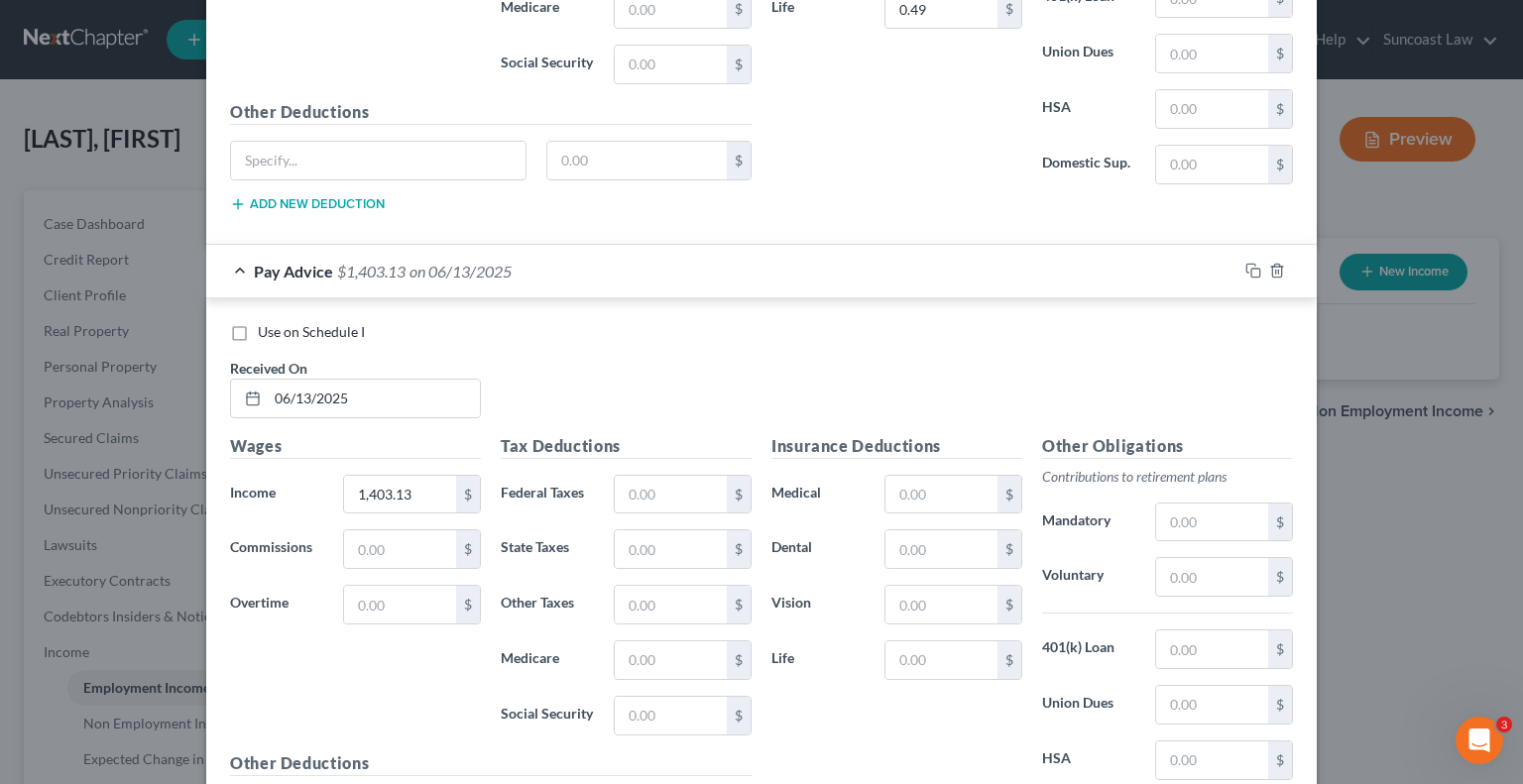 click on "Tax Deductions Federal Taxes $ State Taxes $ Other Taxes $ Medicare $ Social Security $" at bounding box center (626, 593) 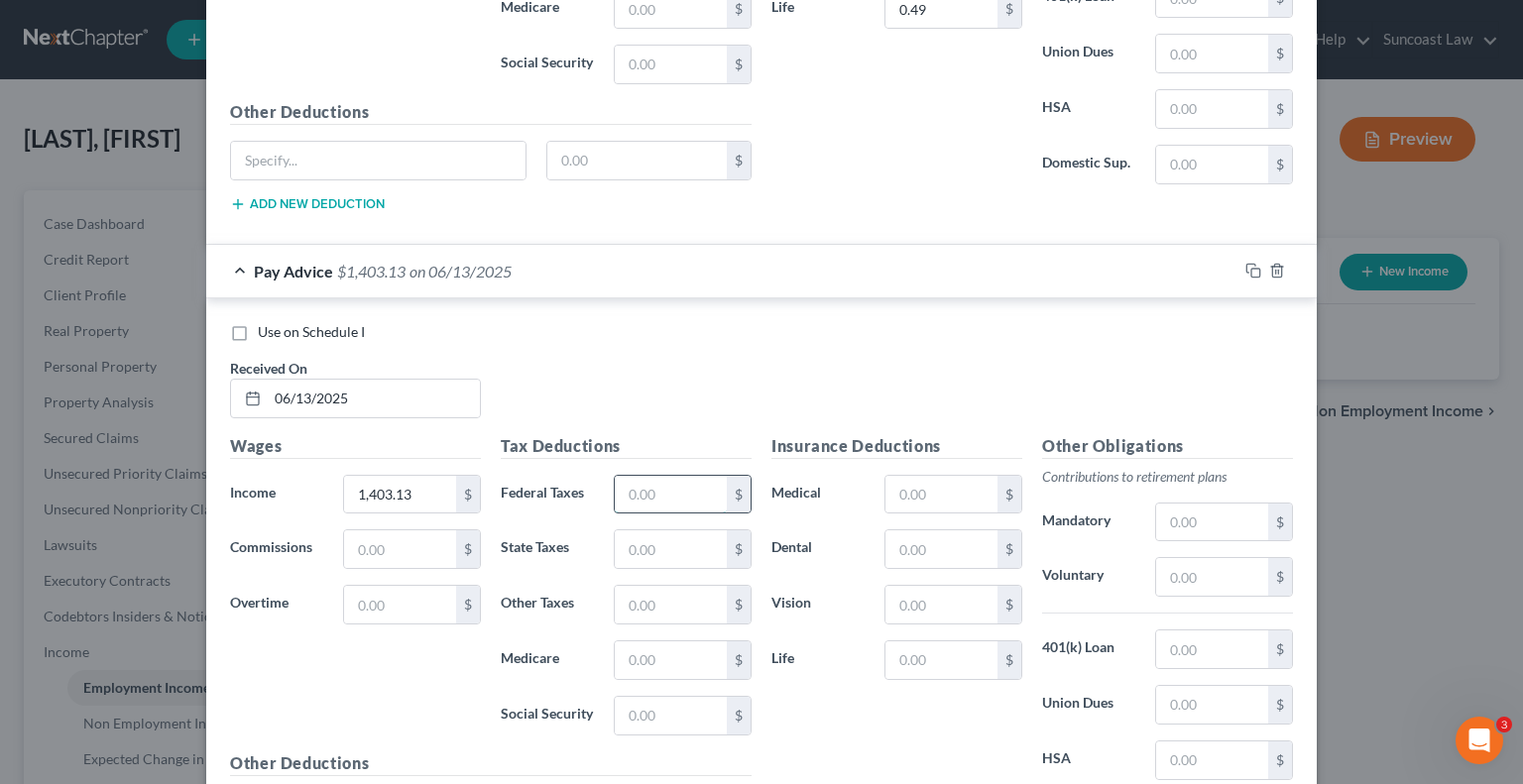 click at bounding box center (670, 495) 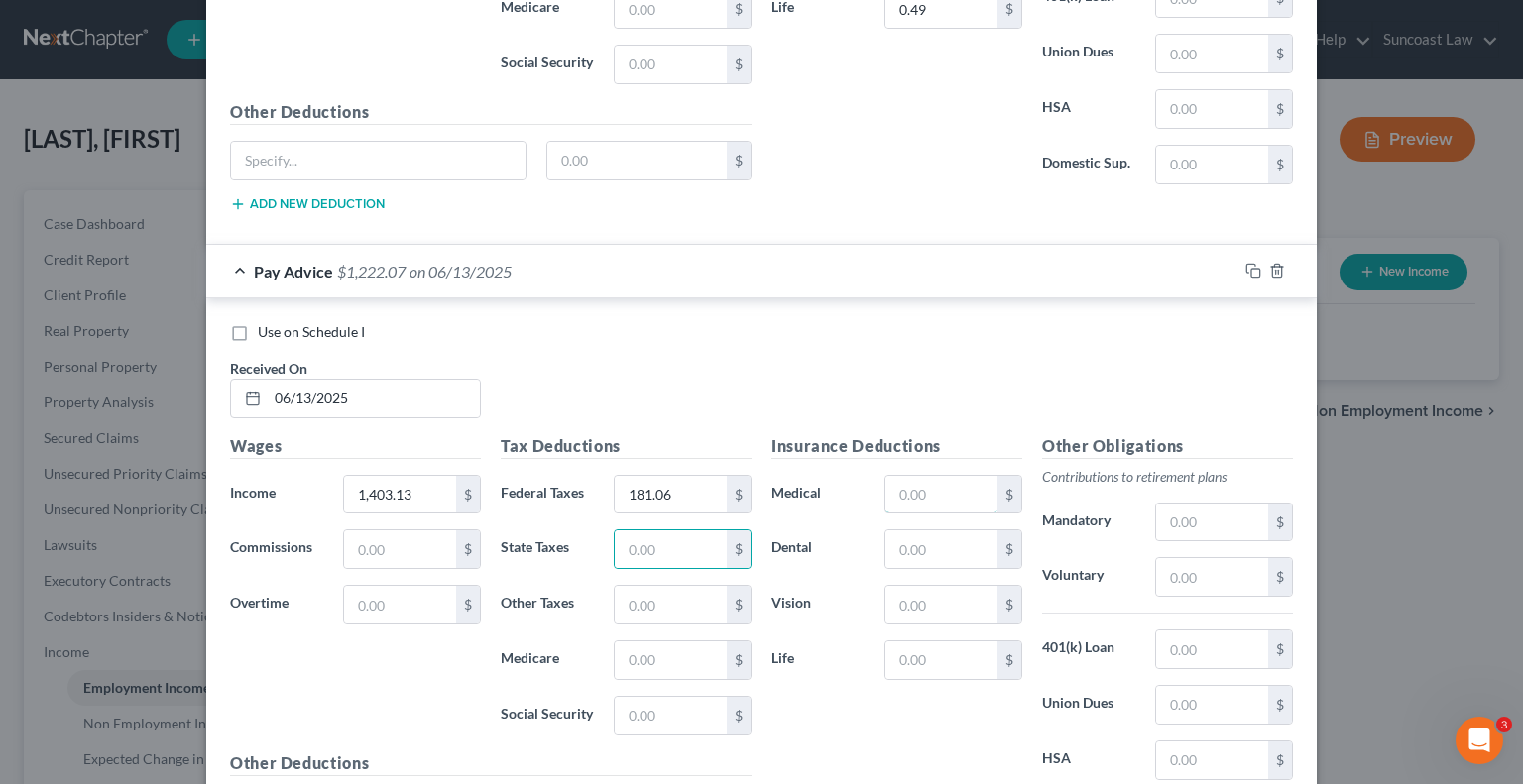 drag, startPoint x: 921, startPoint y: 432, endPoint x: 960, endPoint y: 382, distance: 63.411355 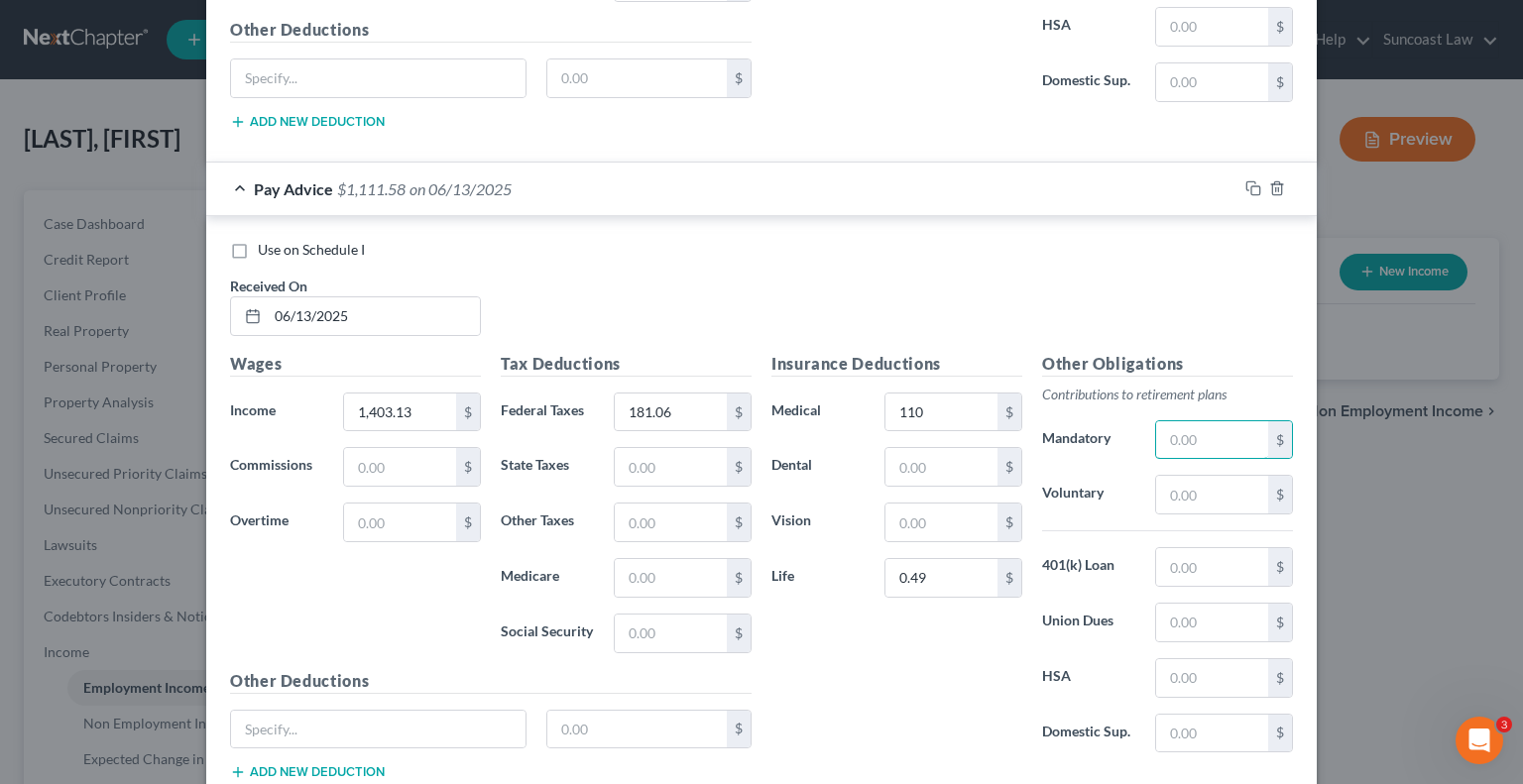 scroll, scrollTop: 12296, scrollLeft: 0, axis: vertical 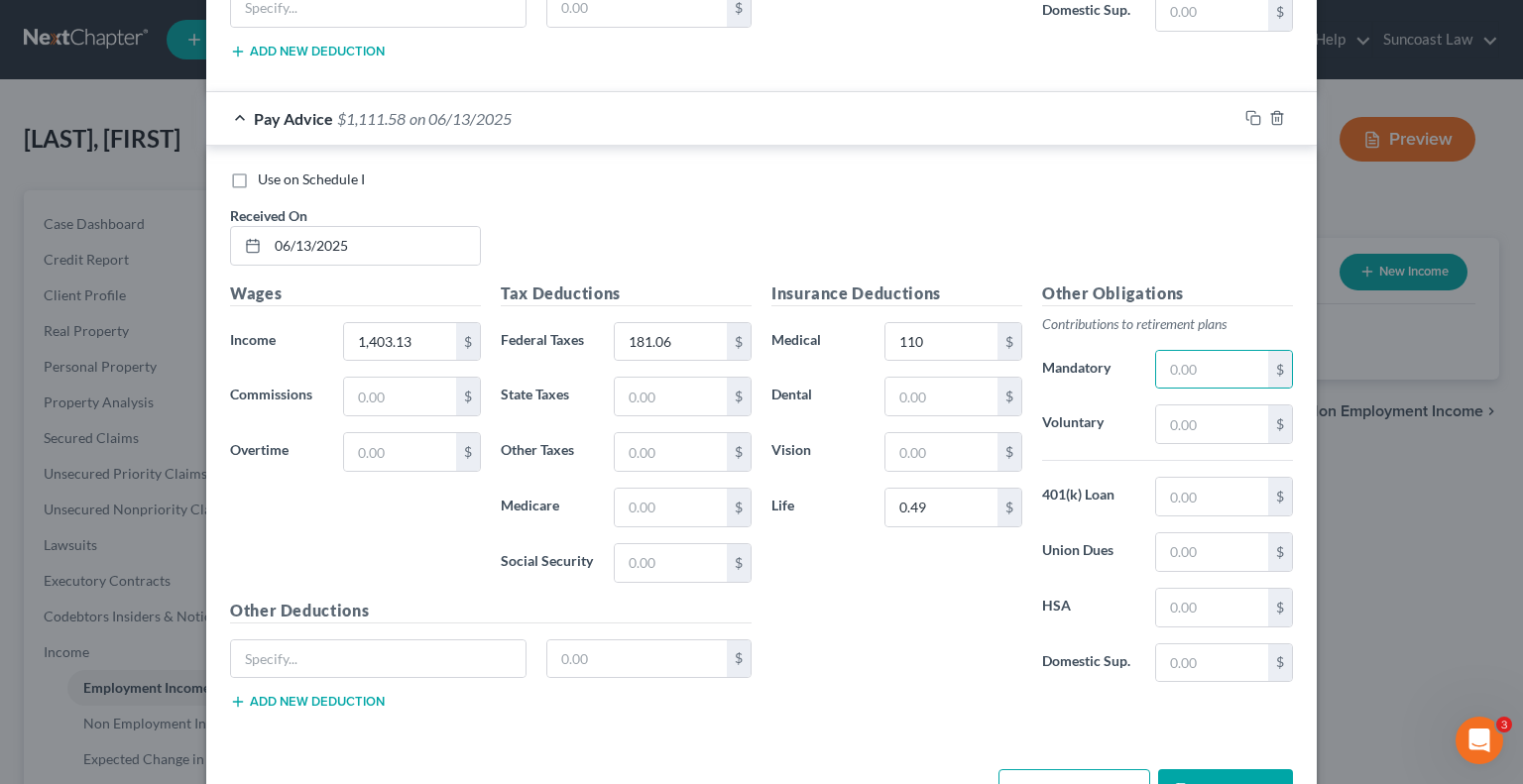click on "Add Pay Advice" at bounding box center (1074, 790) 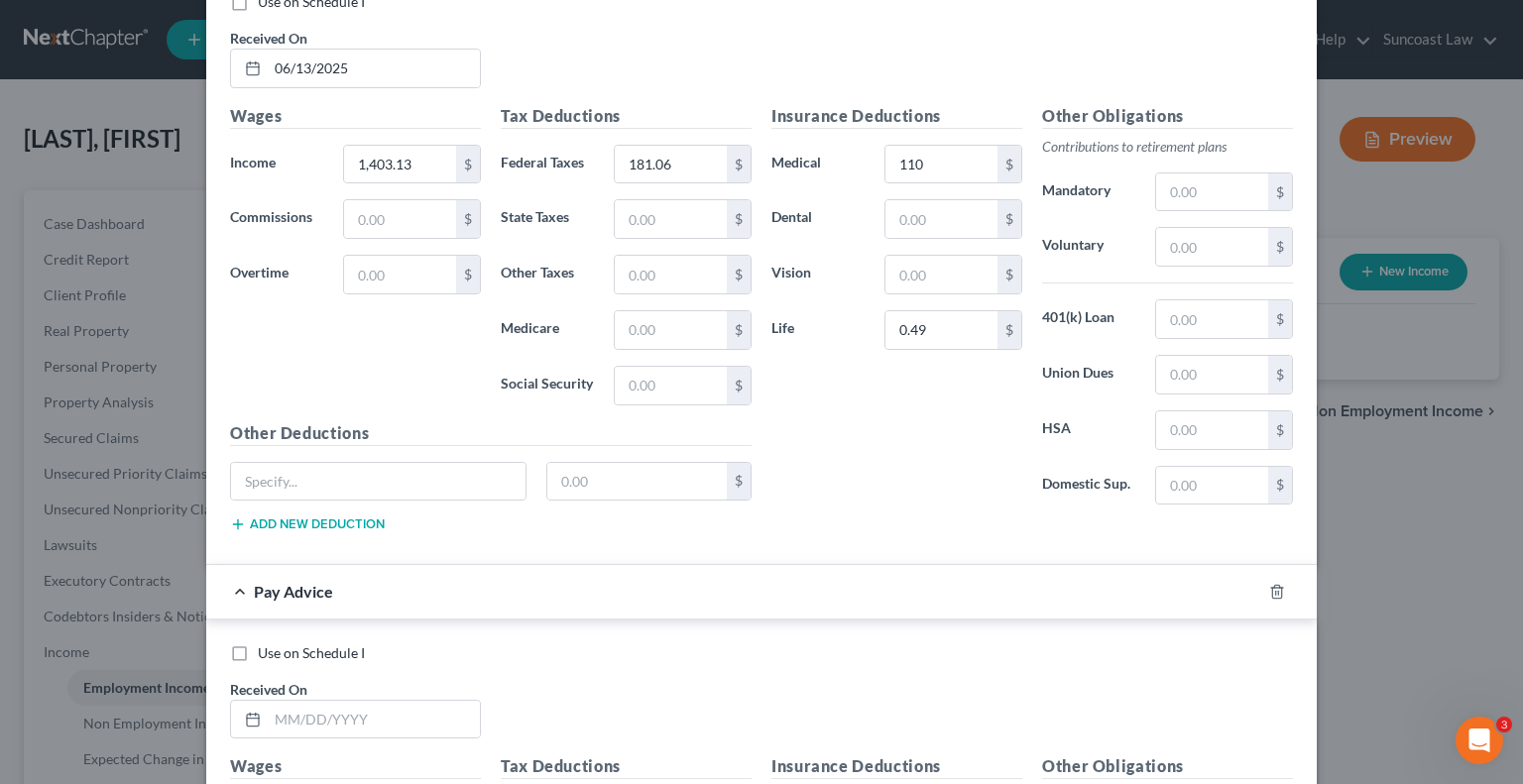 scroll, scrollTop: 12693, scrollLeft: 0, axis: vertical 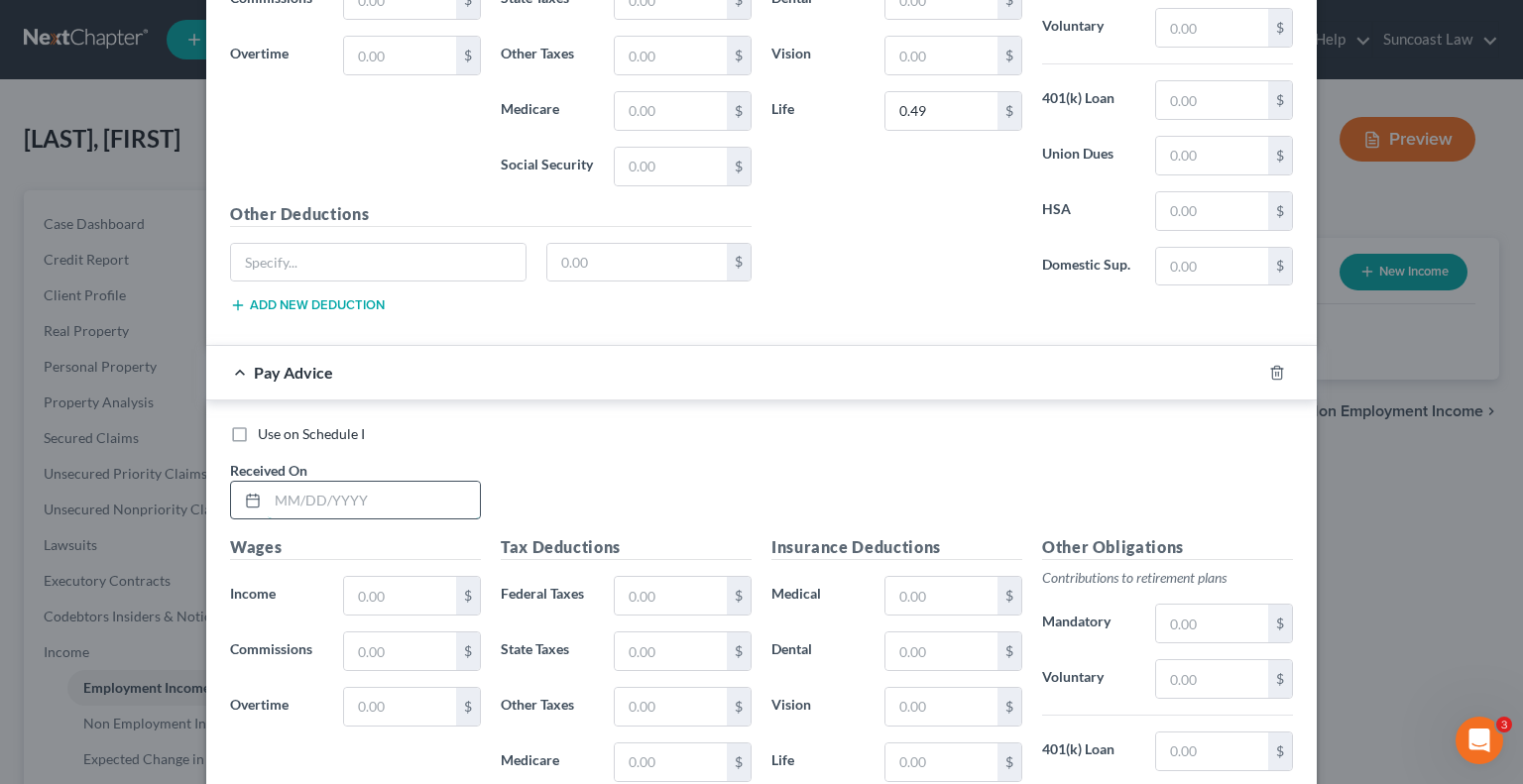 drag, startPoint x: 349, startPoint y: 438, endPoint x: 375, endPoint y: 413, distance: 36.069378 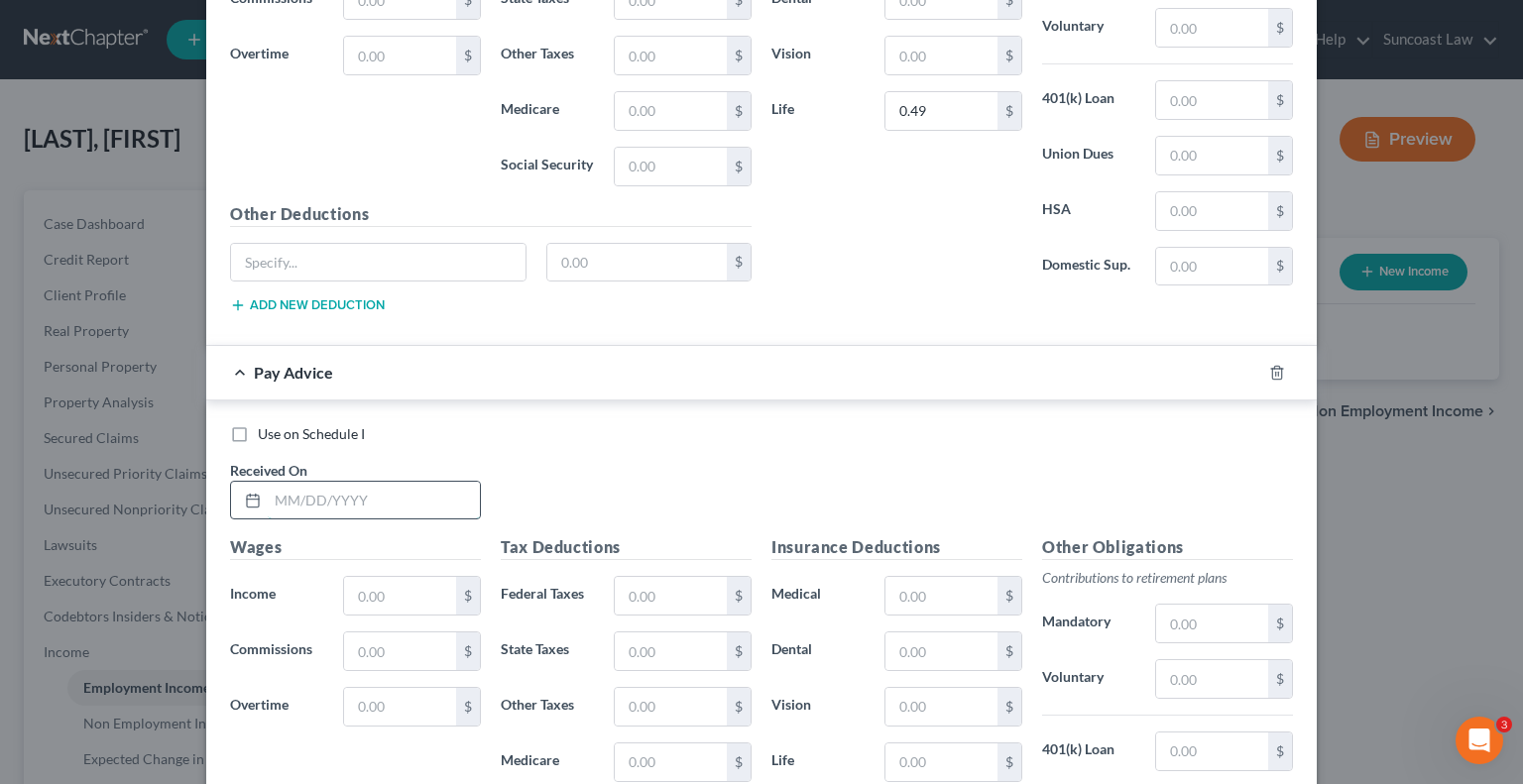 click at bounding box center (374, 501) 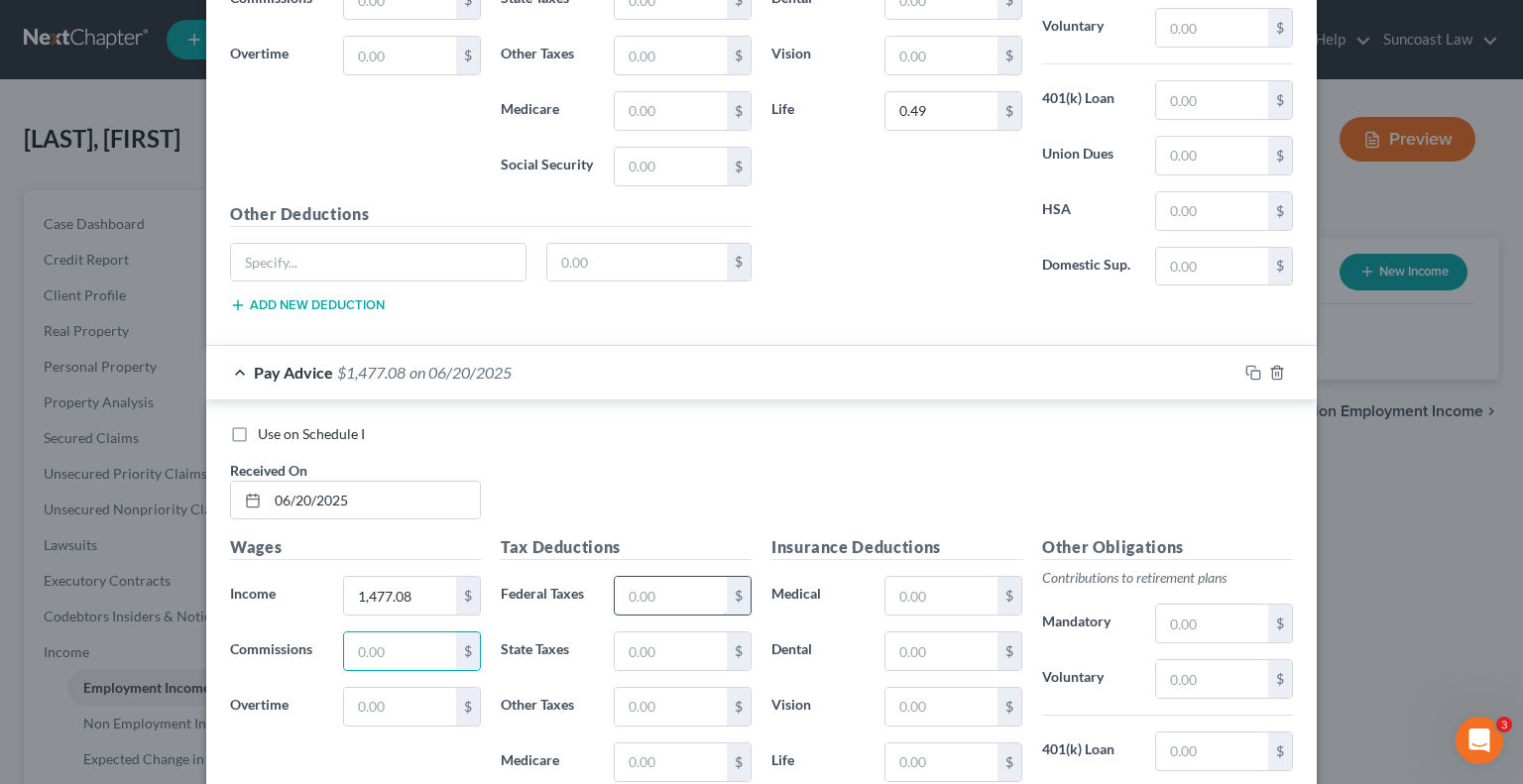 click at bounding box center [670, 596] 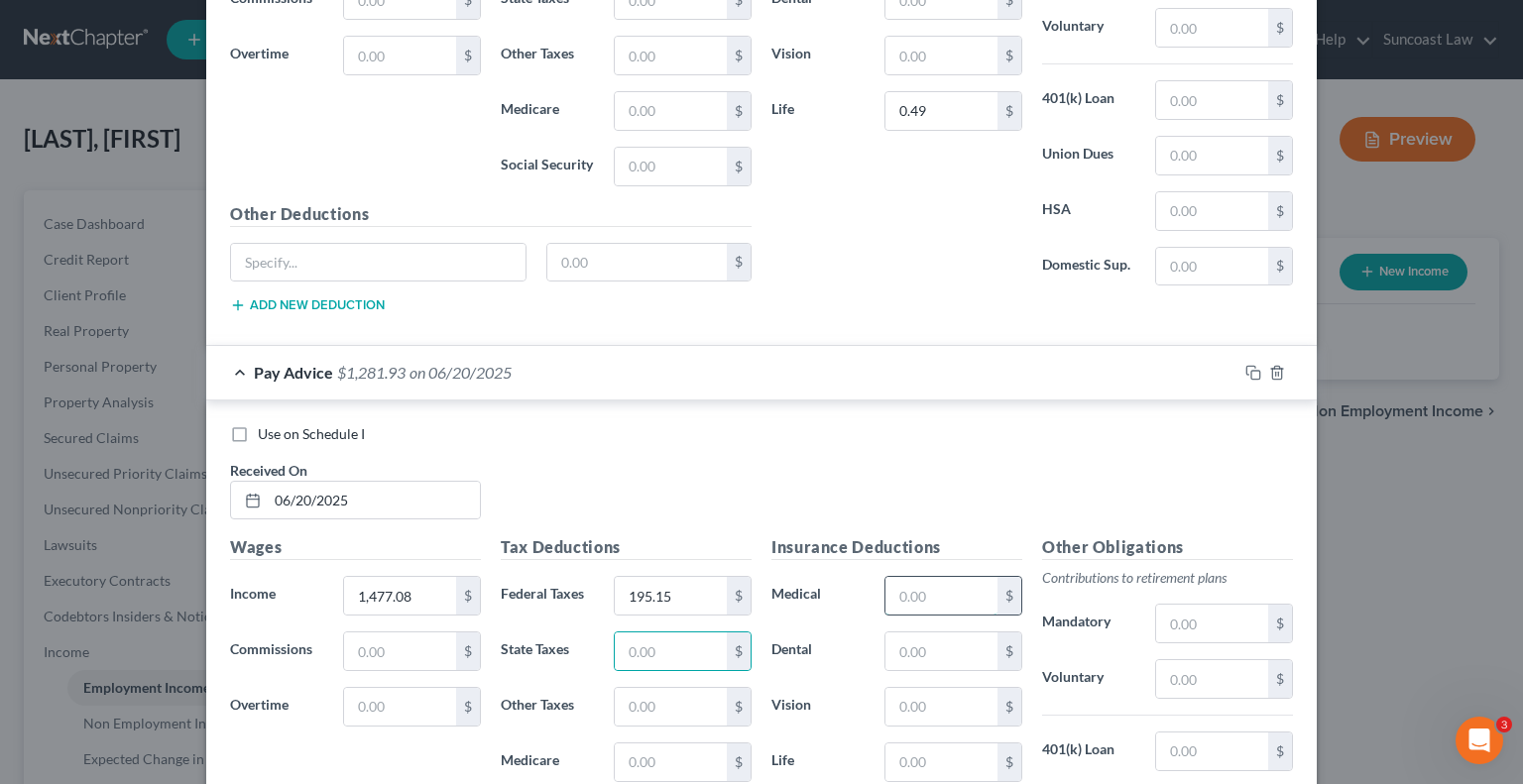 click at bounding box center (941, 596) 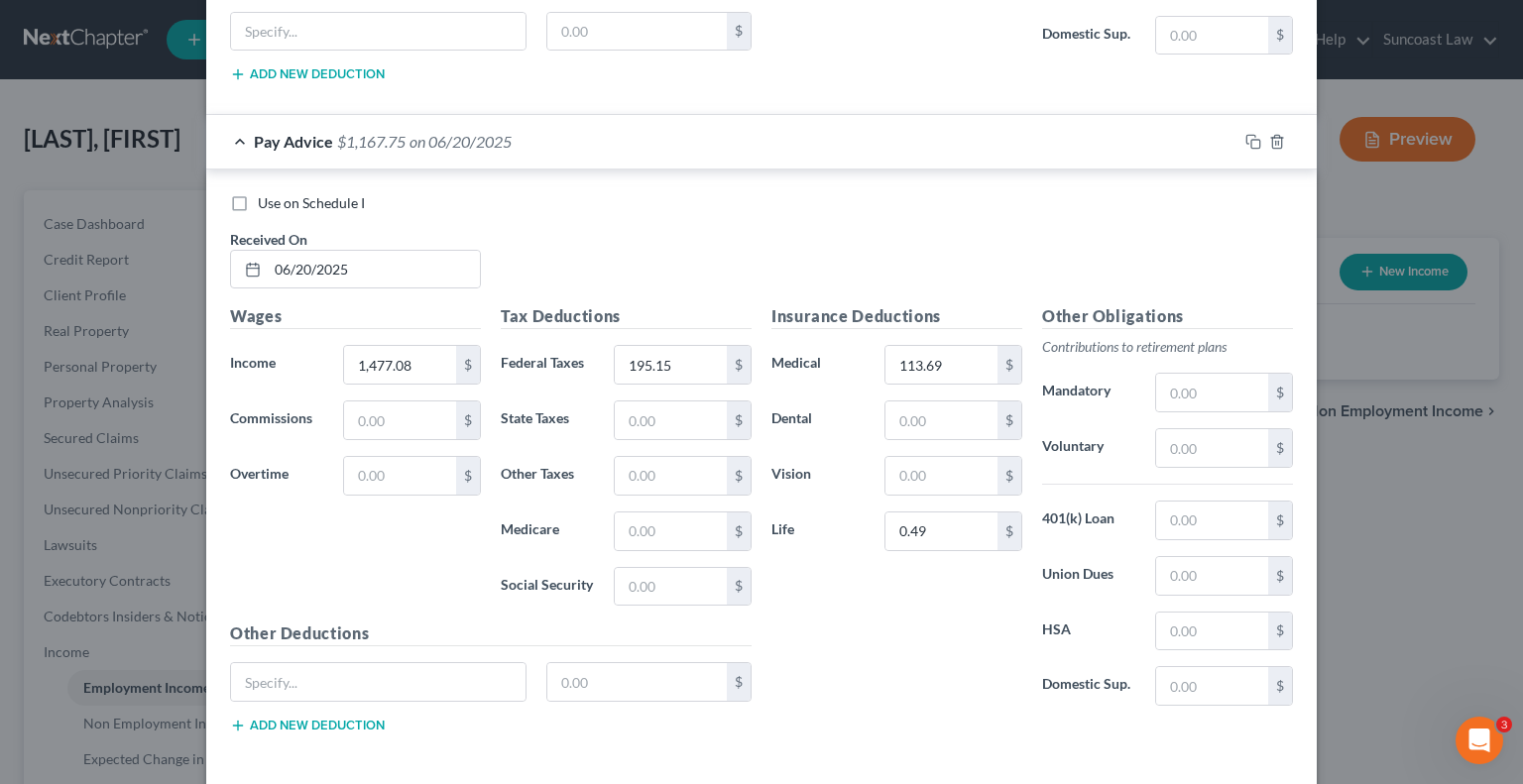 click on "Add Pay Advice" at bounding box center [1074, 814] 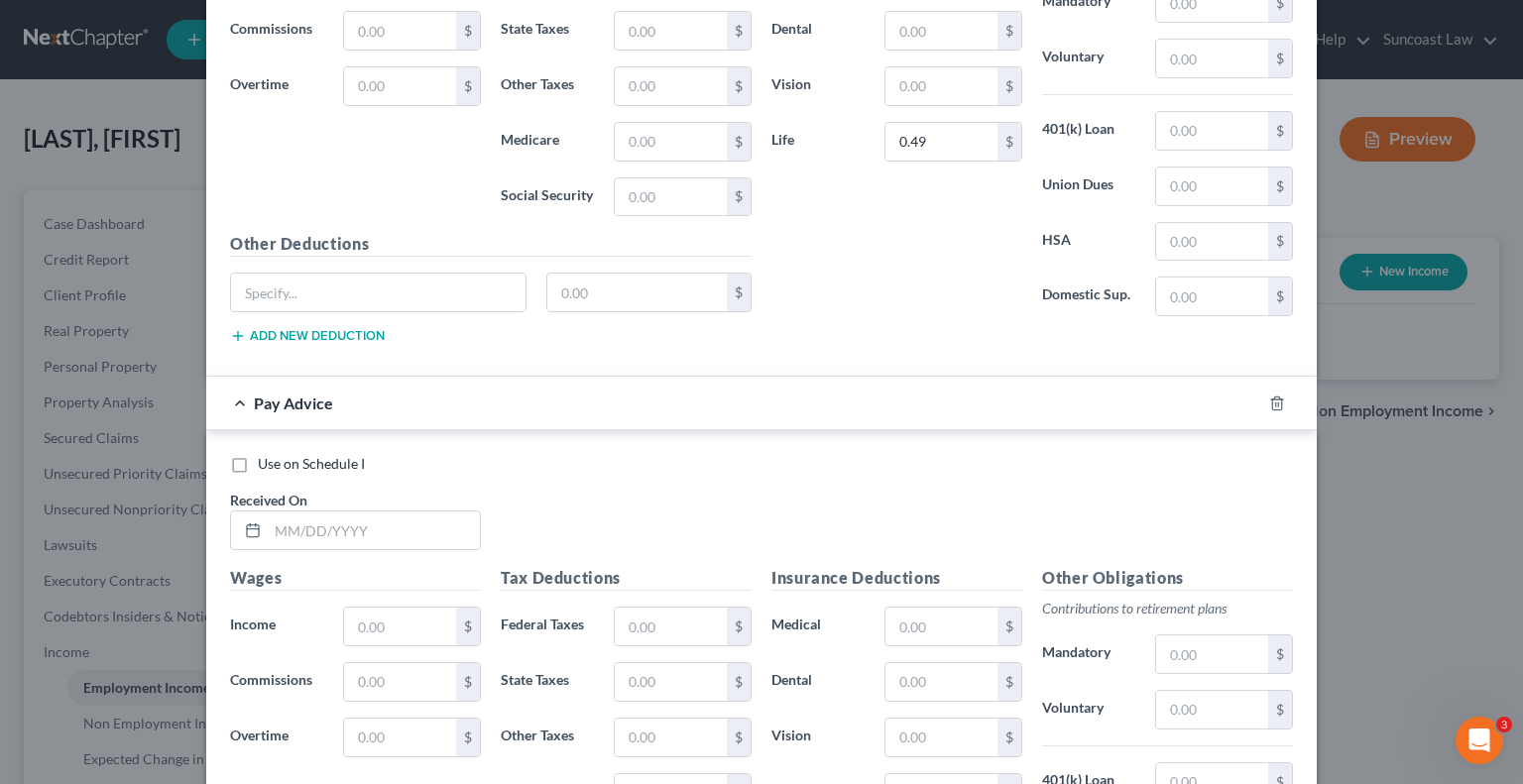 scroll, scrollTop: 13340, scrollLeft: 0, axis: vertical 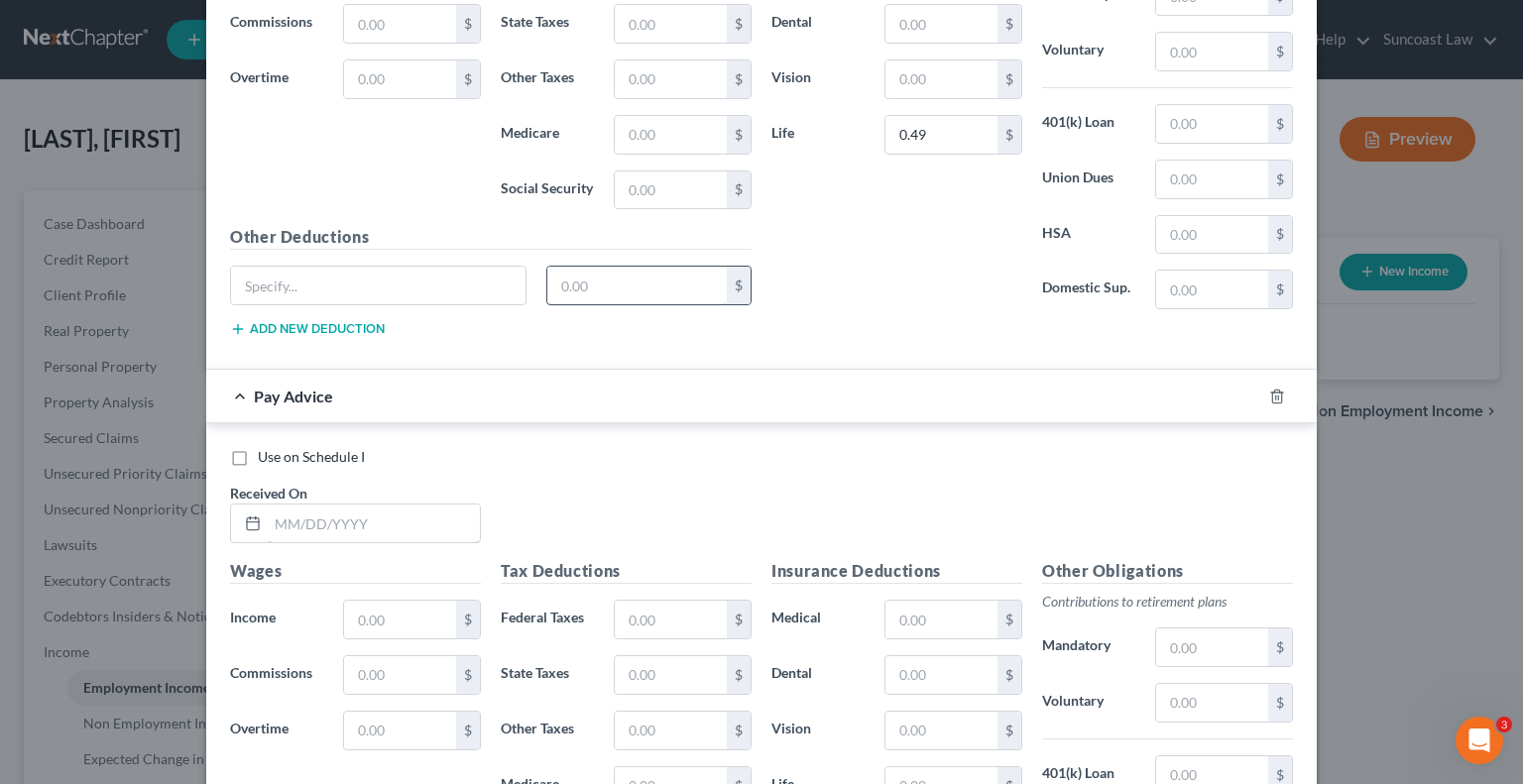 drag, startPoint x: 339, startPoint y: 437, endPoint x: 654, endPoint y: 207, distance: 390.03205 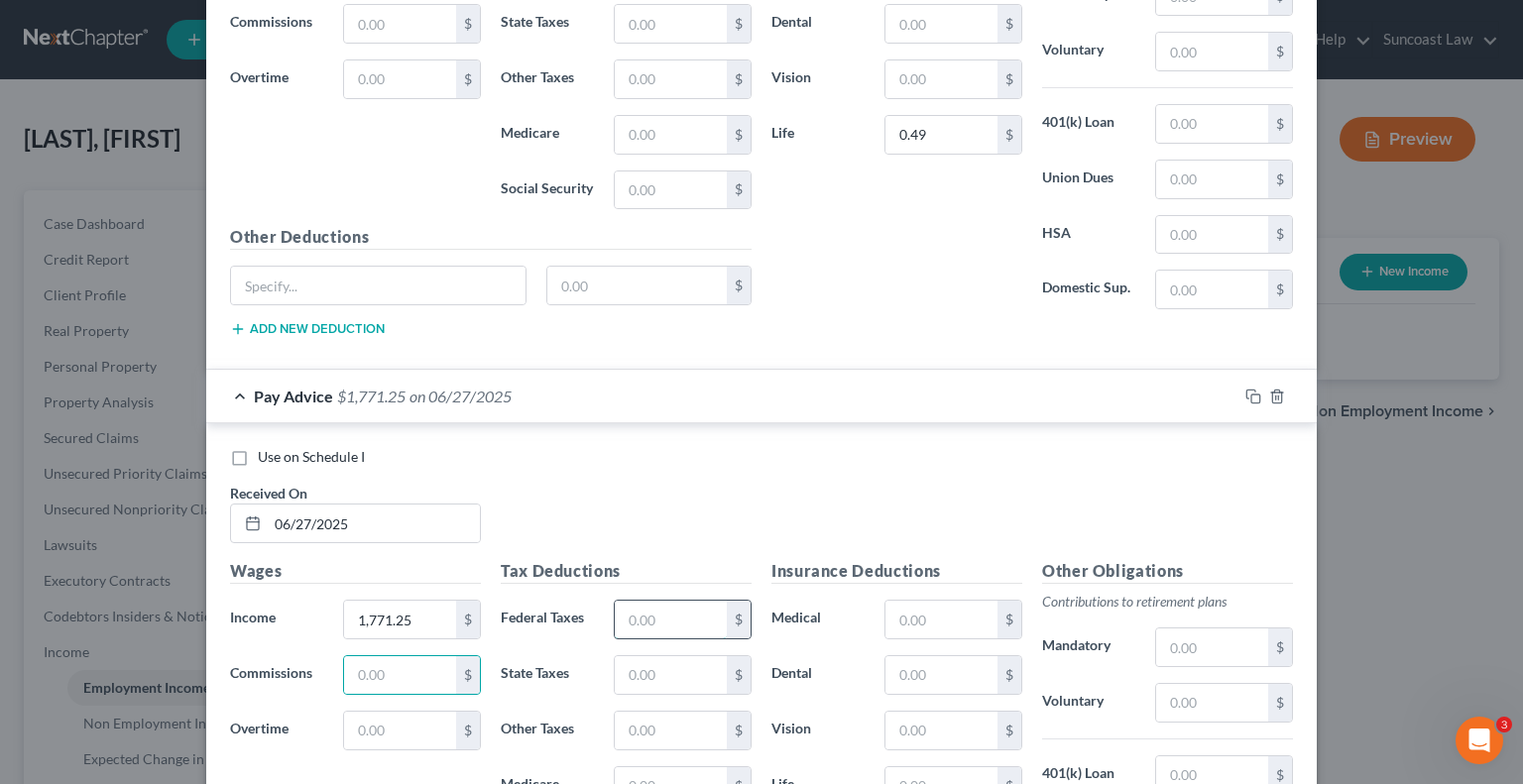 drag, startPoint x: 663, startPoint y: 534, endPoint x: 686, endPoint y: 532, distance: 23.086793 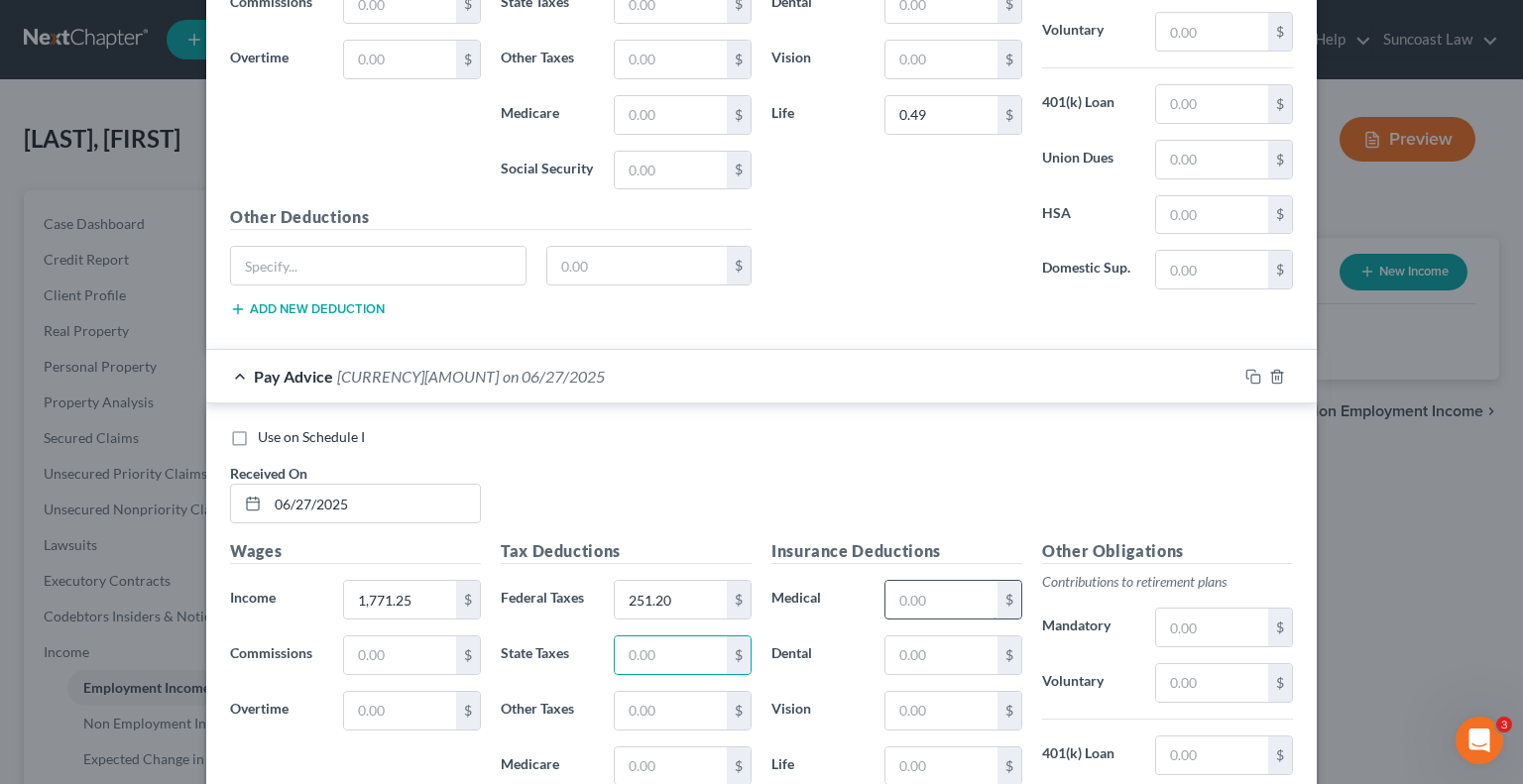 drag, startPoint x: 934, startPoint y: 528, endPoint x: 964, endPoint y: 514, distance: 33.105891 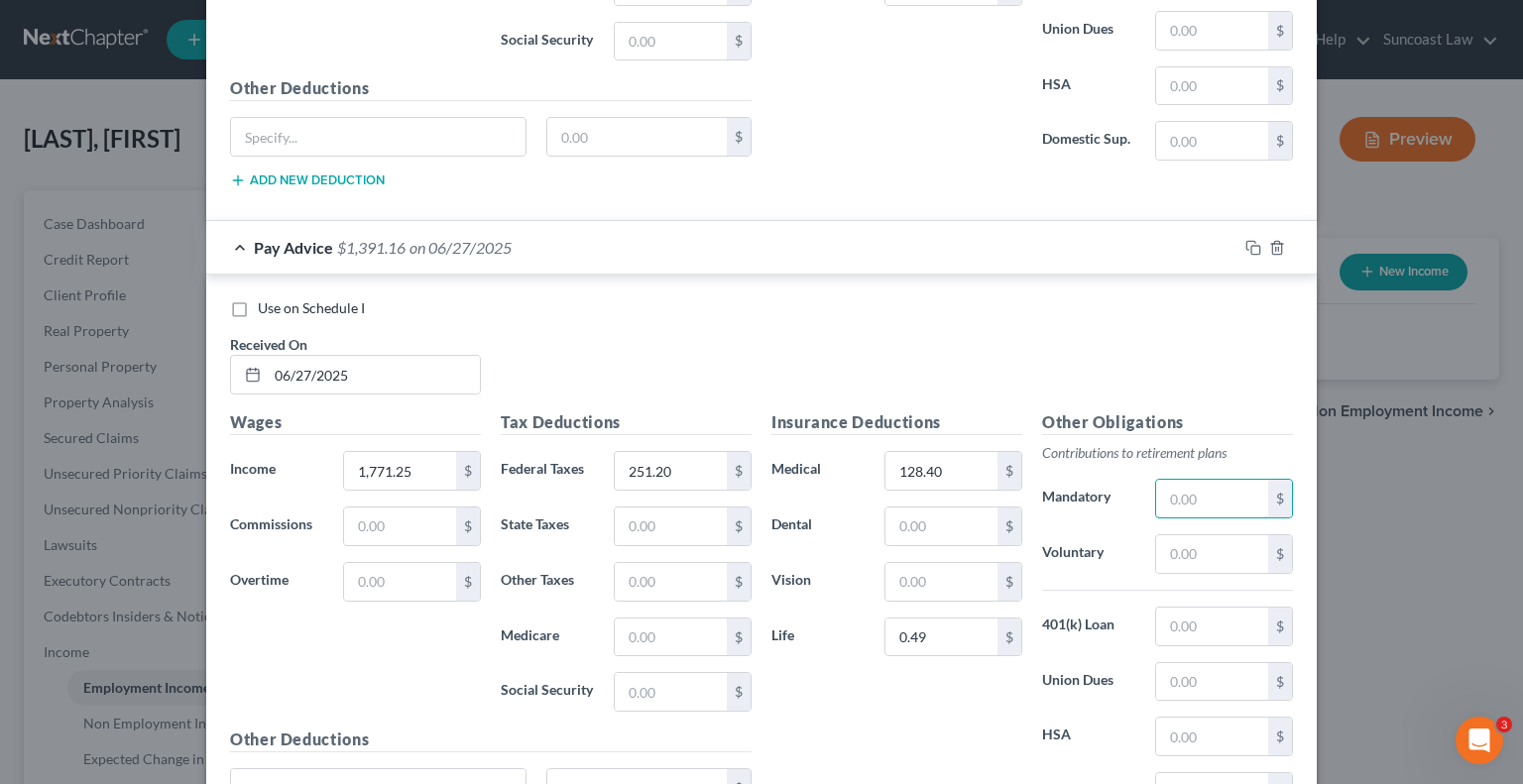 scroll, scrollTop: 13591, scrollLeft: 0, axis: vertical 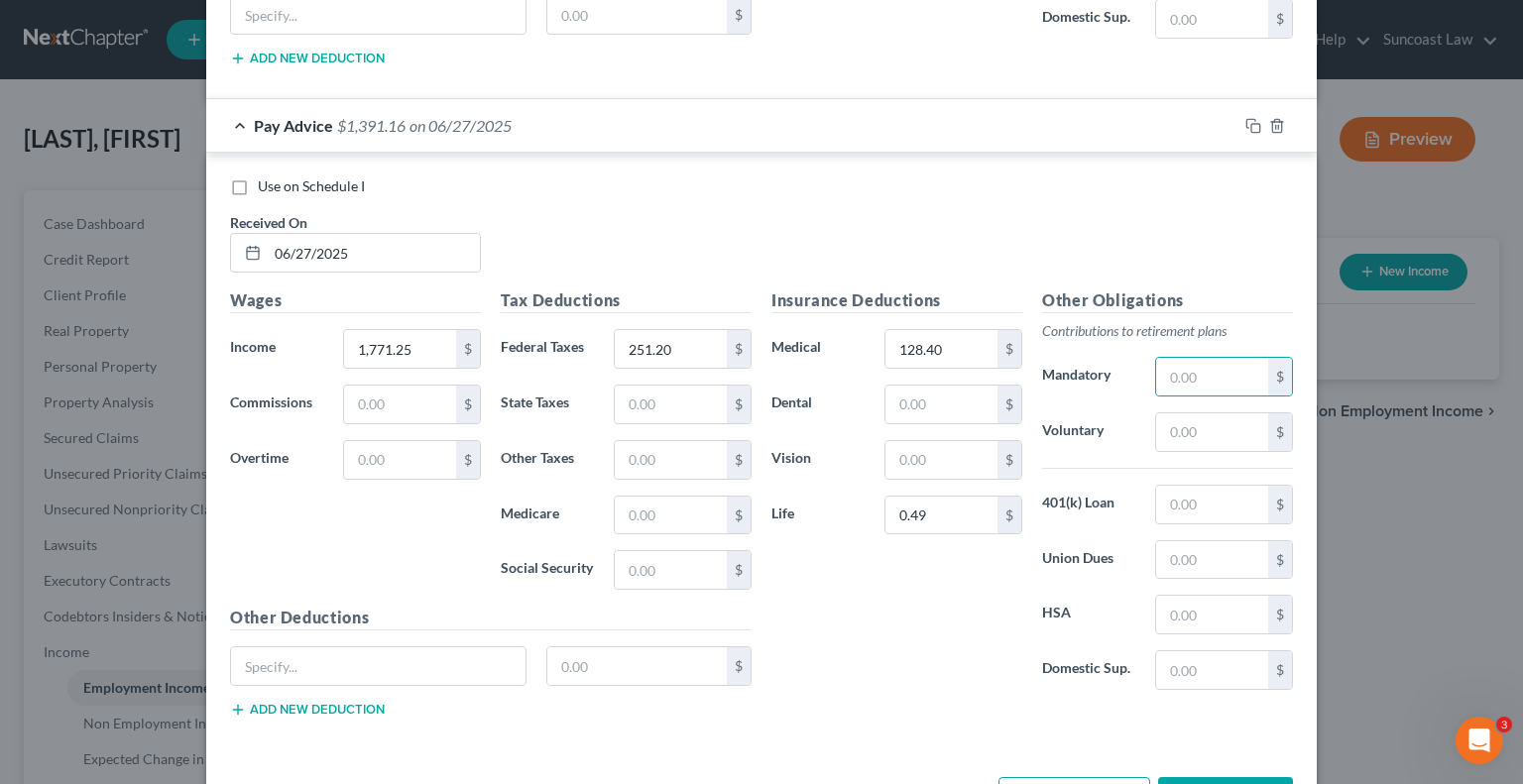 click on "Add Pay Advice" at bounding box center [1074, 798] 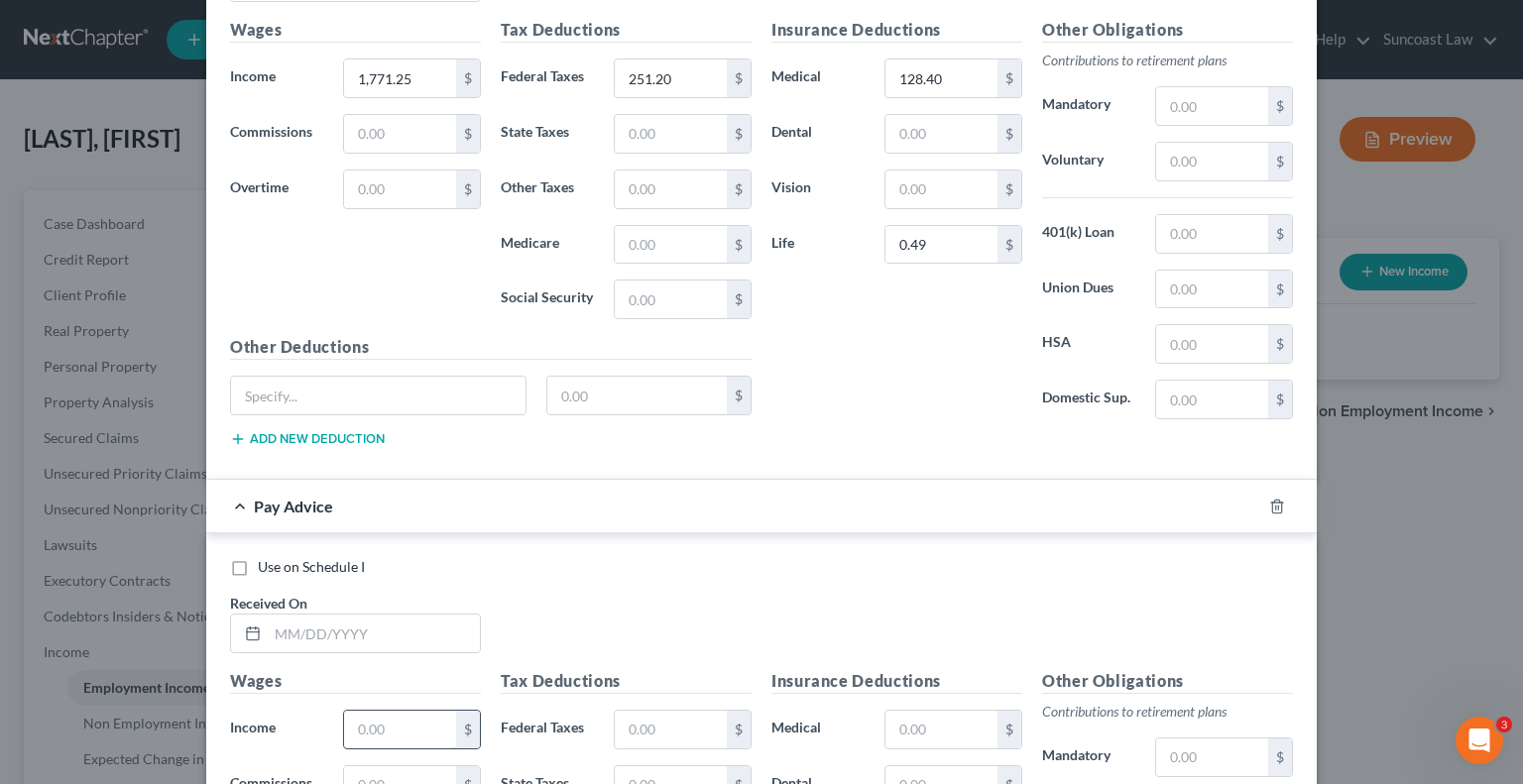 scroll, scrollTop: 13987, scrollLeft: 0, axis: vertical 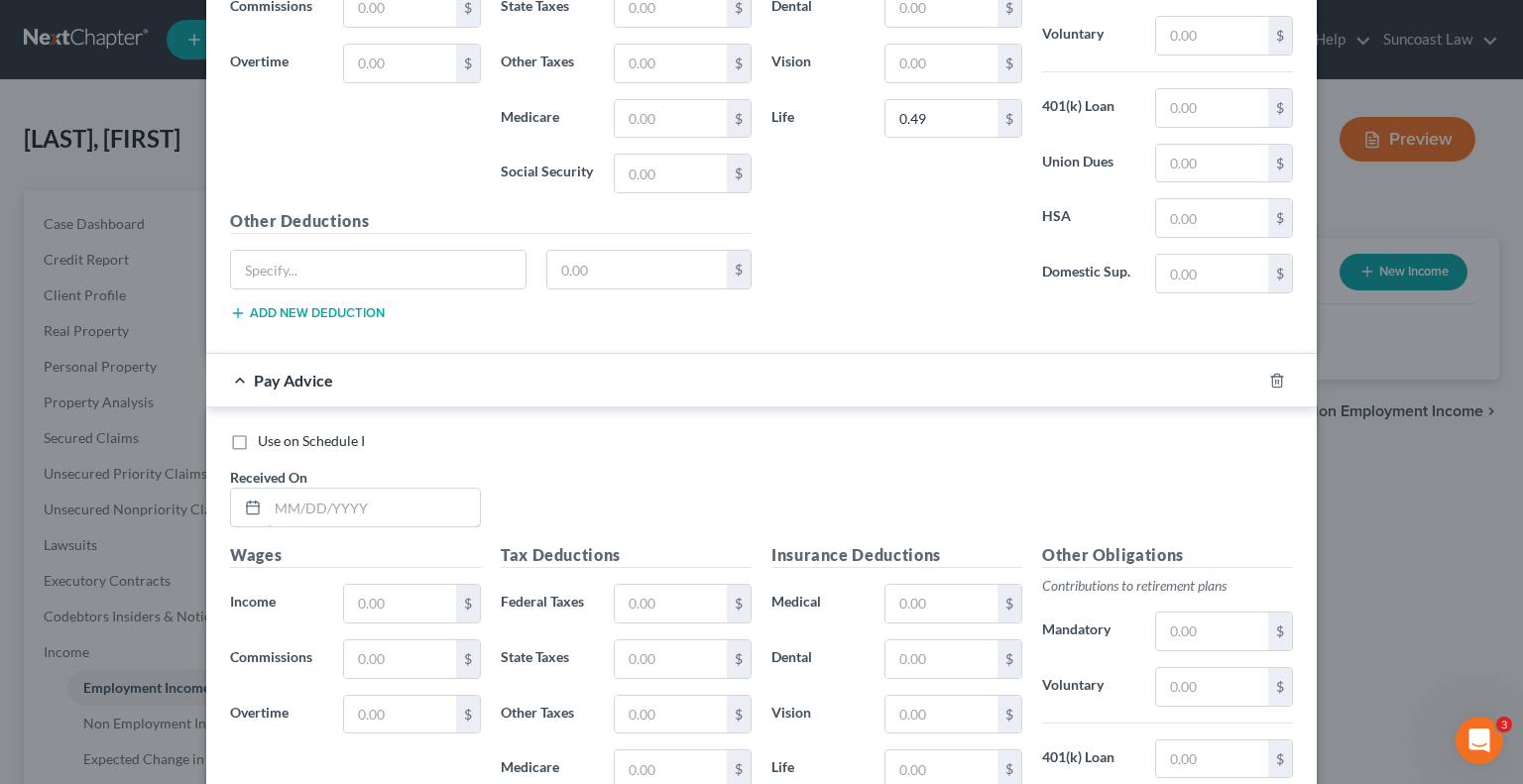 drag, startPoint x: 332, startPoint y: 435, endPoint x: 341, endPoint y: 403, distance: 33.24154 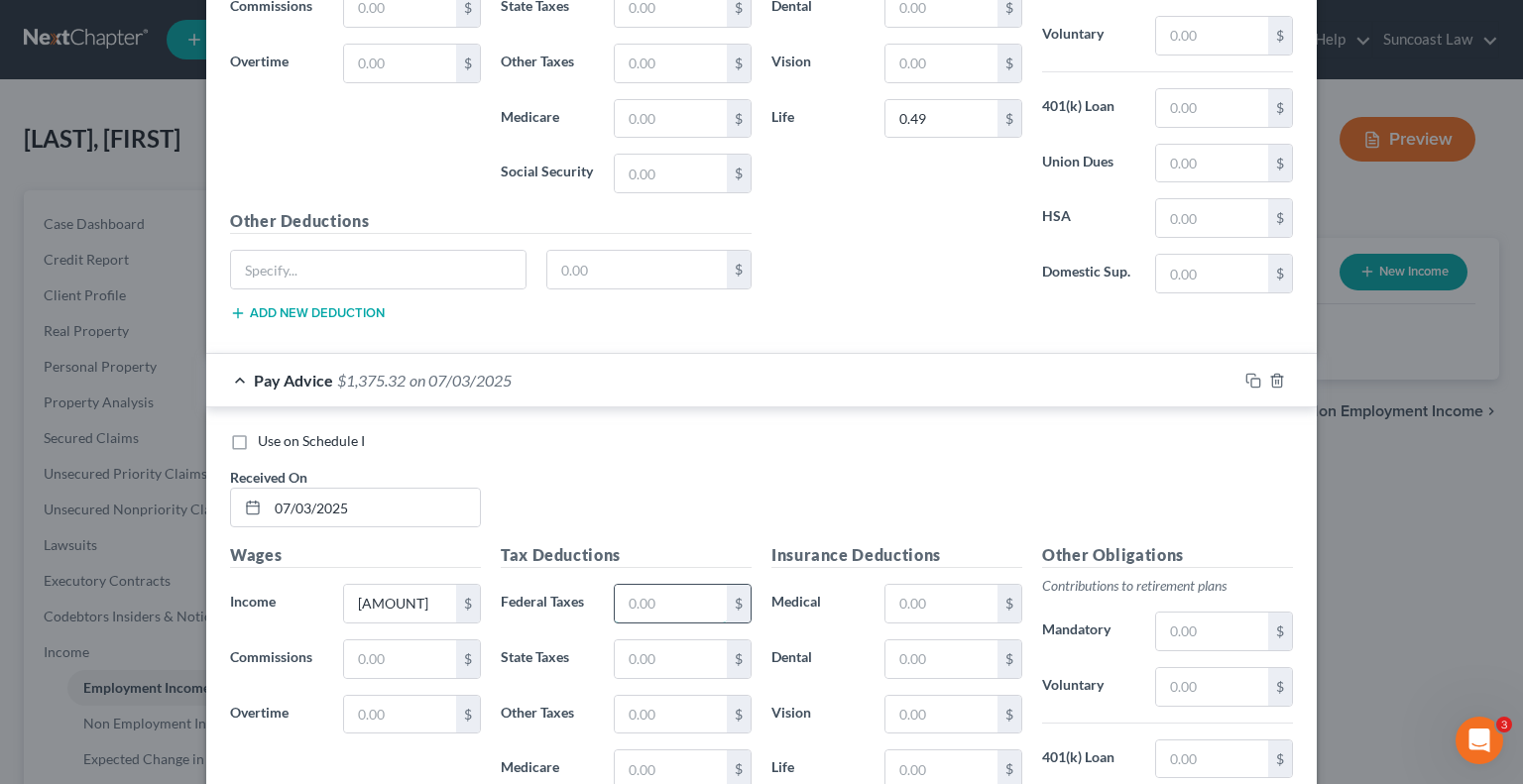 click at bounding box center (670, 604) 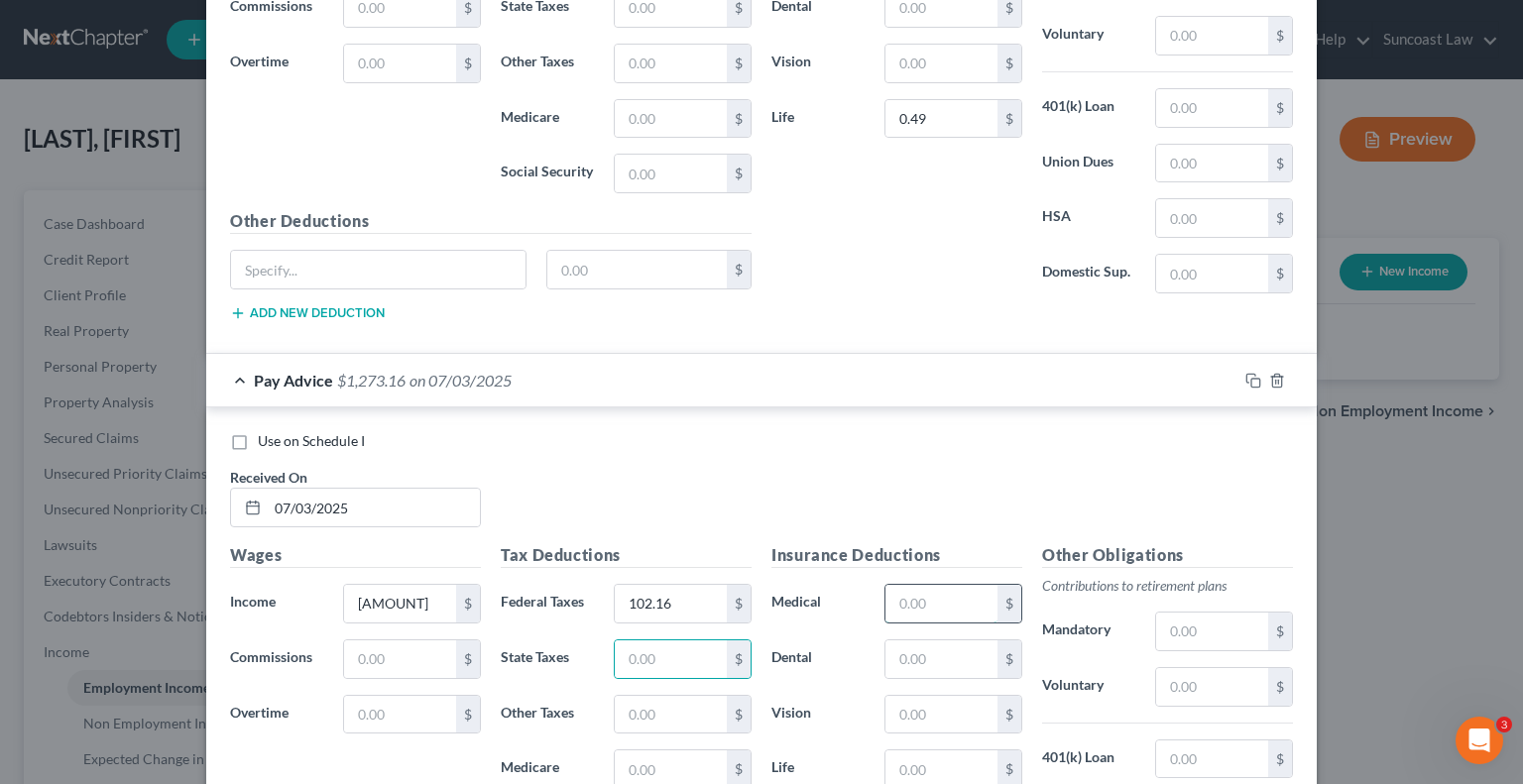 drag, startPoint x: 897, startPoint y: 516, endPoint x: 912, endPoint y: 519, distance: 15.297059 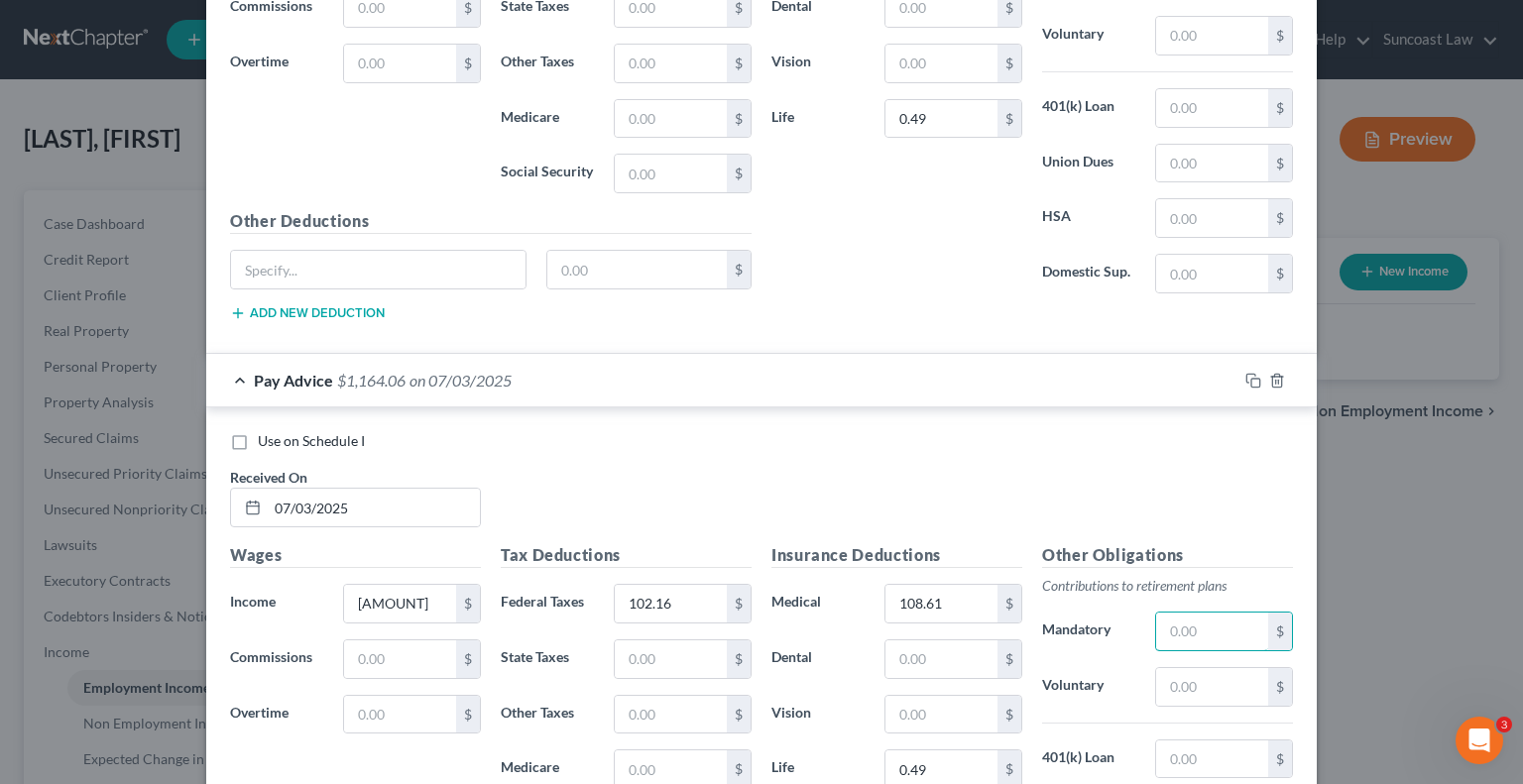 scroll, scrollTop: 14239, scrollLeft: 0, axis: vertical 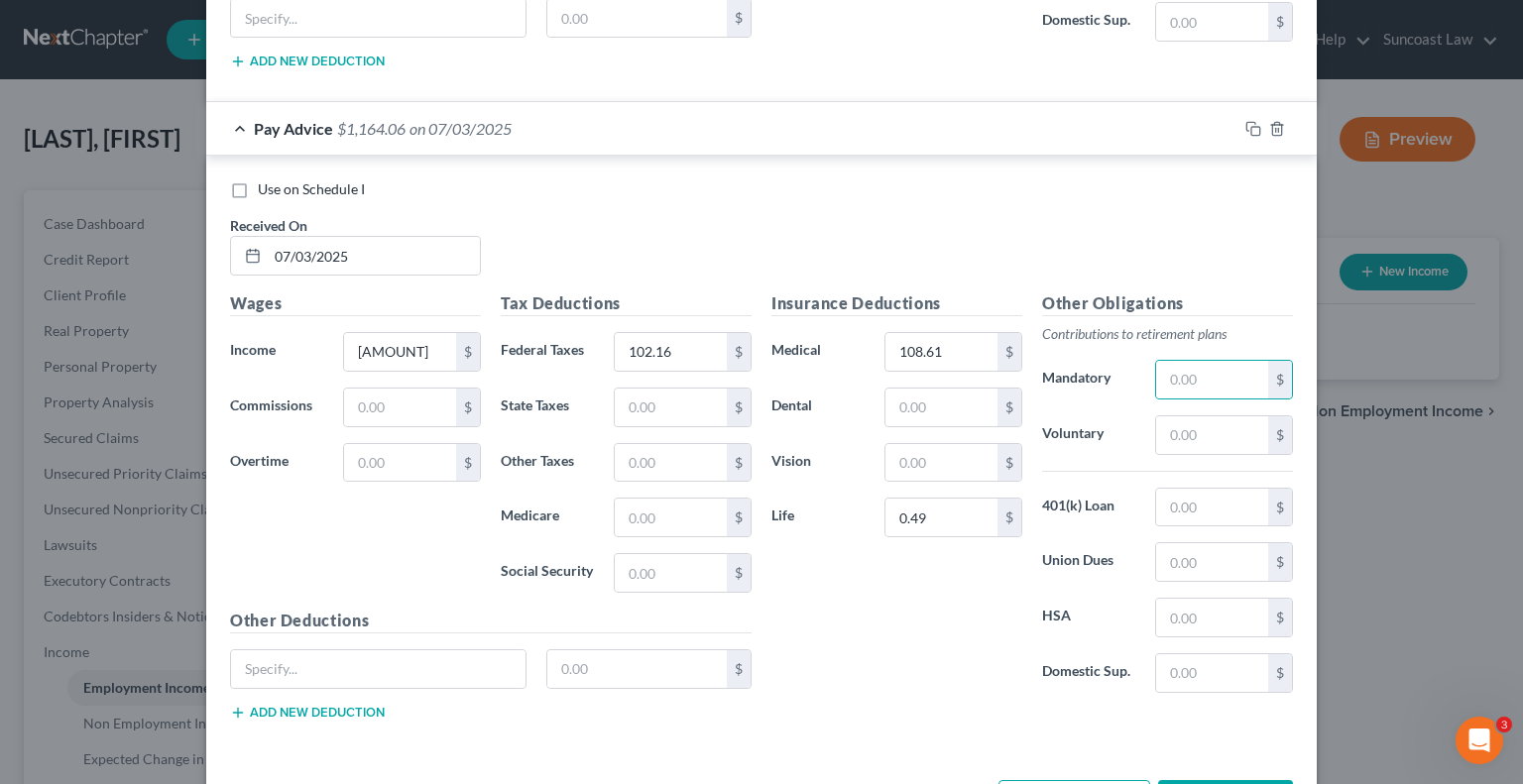 click on "Add Pay Advice" at bounding box center (1074, 801) 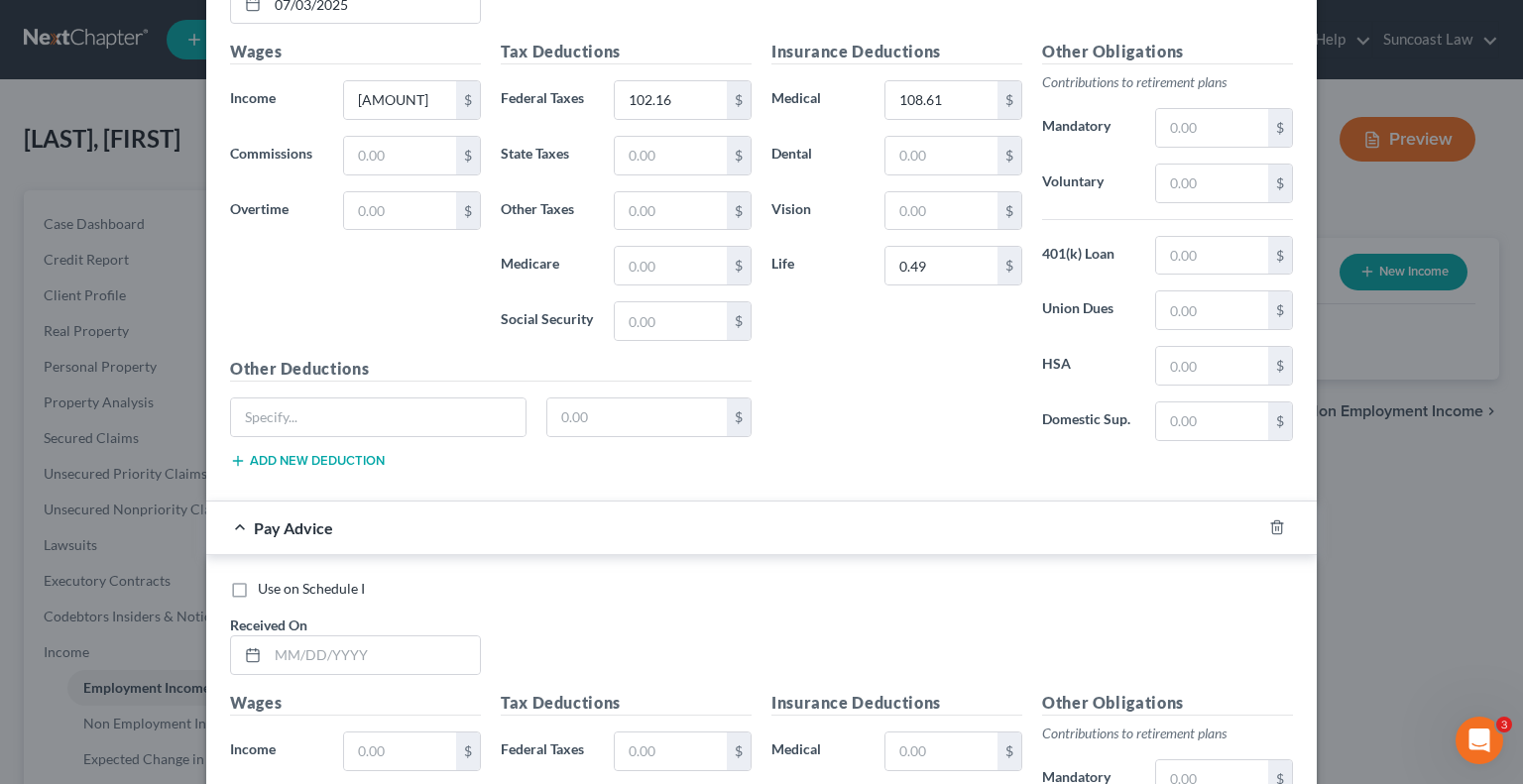 scroll, scrollTop: 14491, scrollLeft: 0, axis: vertical 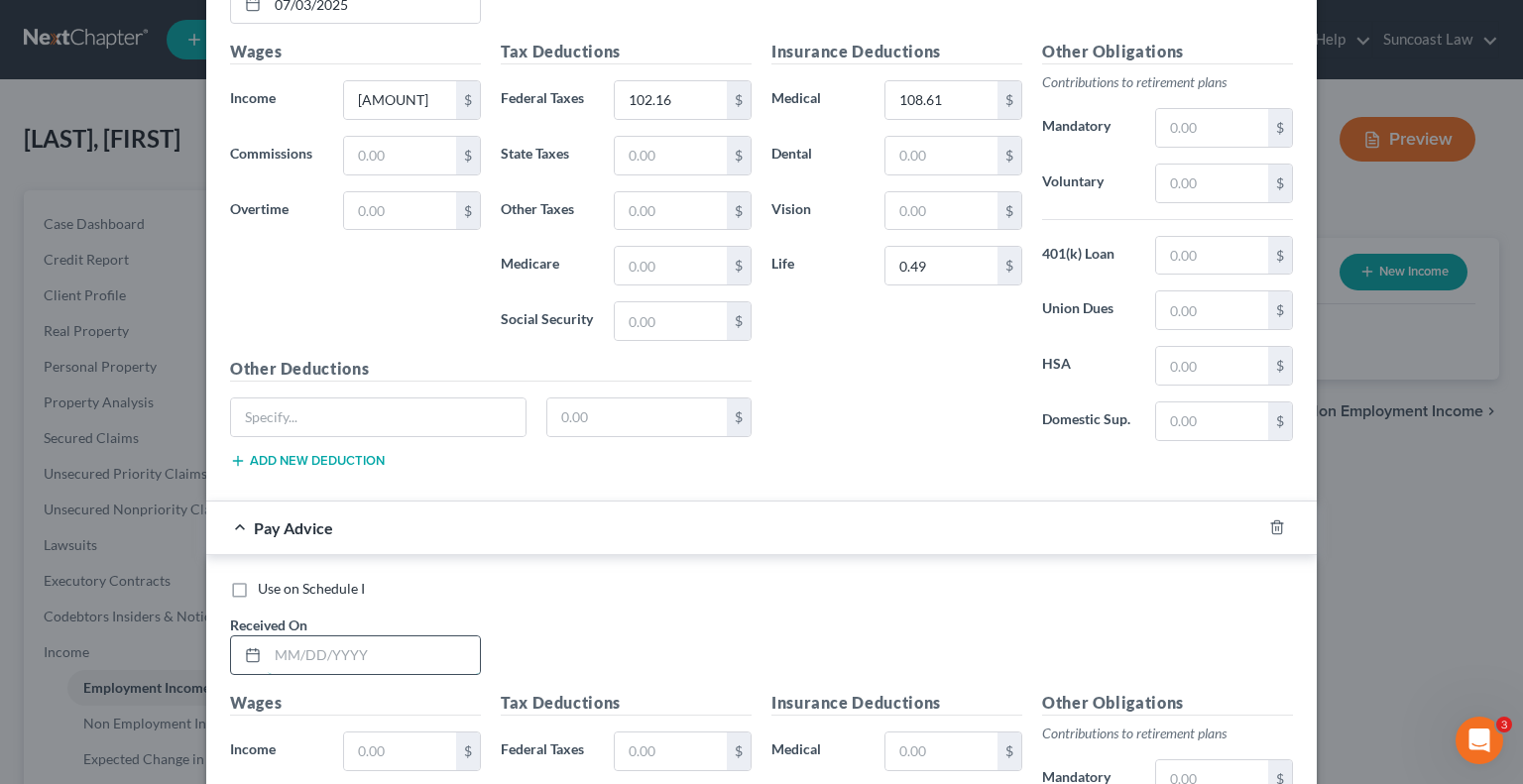 drag, startPoint x: 416, startPoint y: 576, endPoint x: 413, endPoint y: 562, distance: 14.3178211 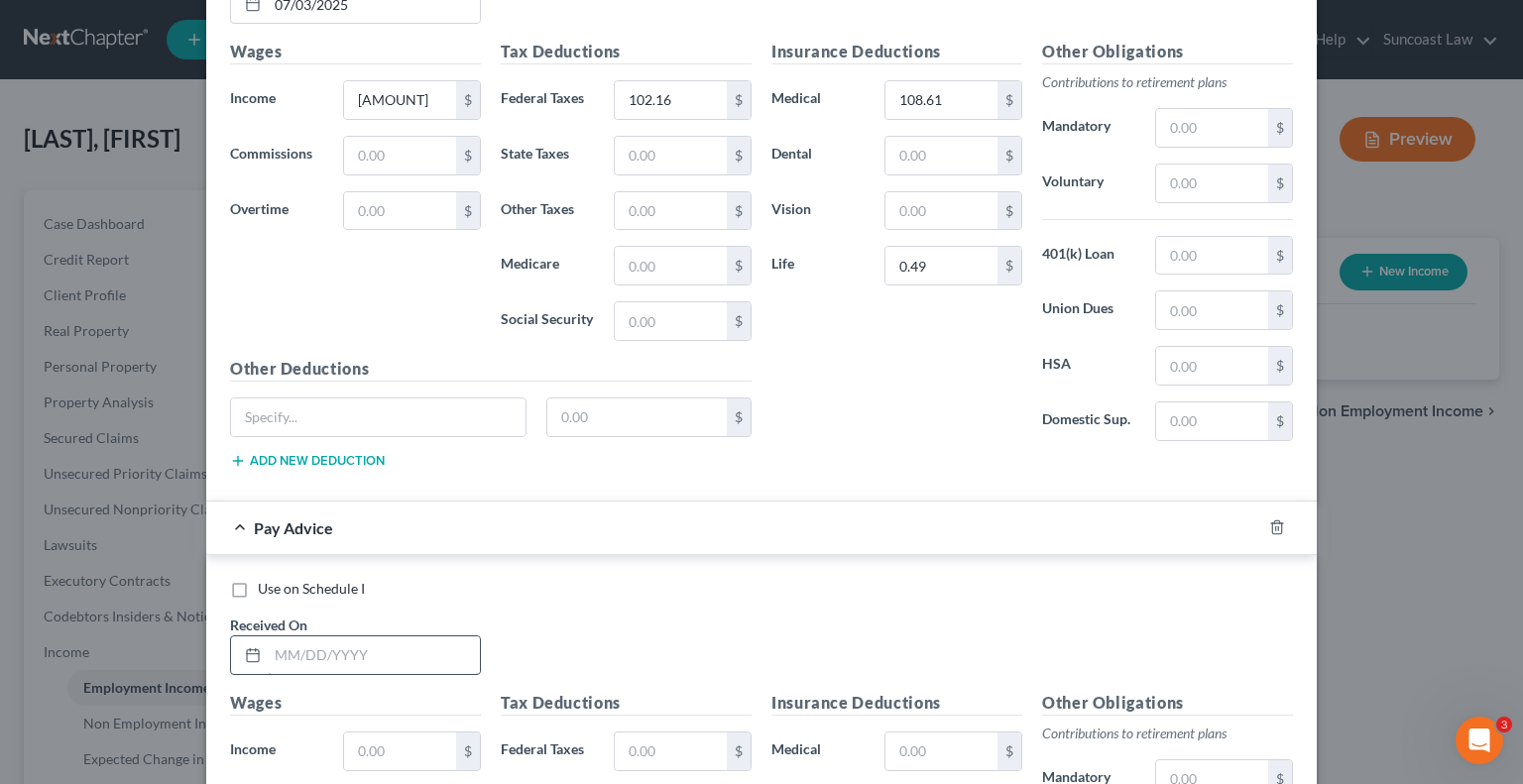 click at bounding box center [374, 655] 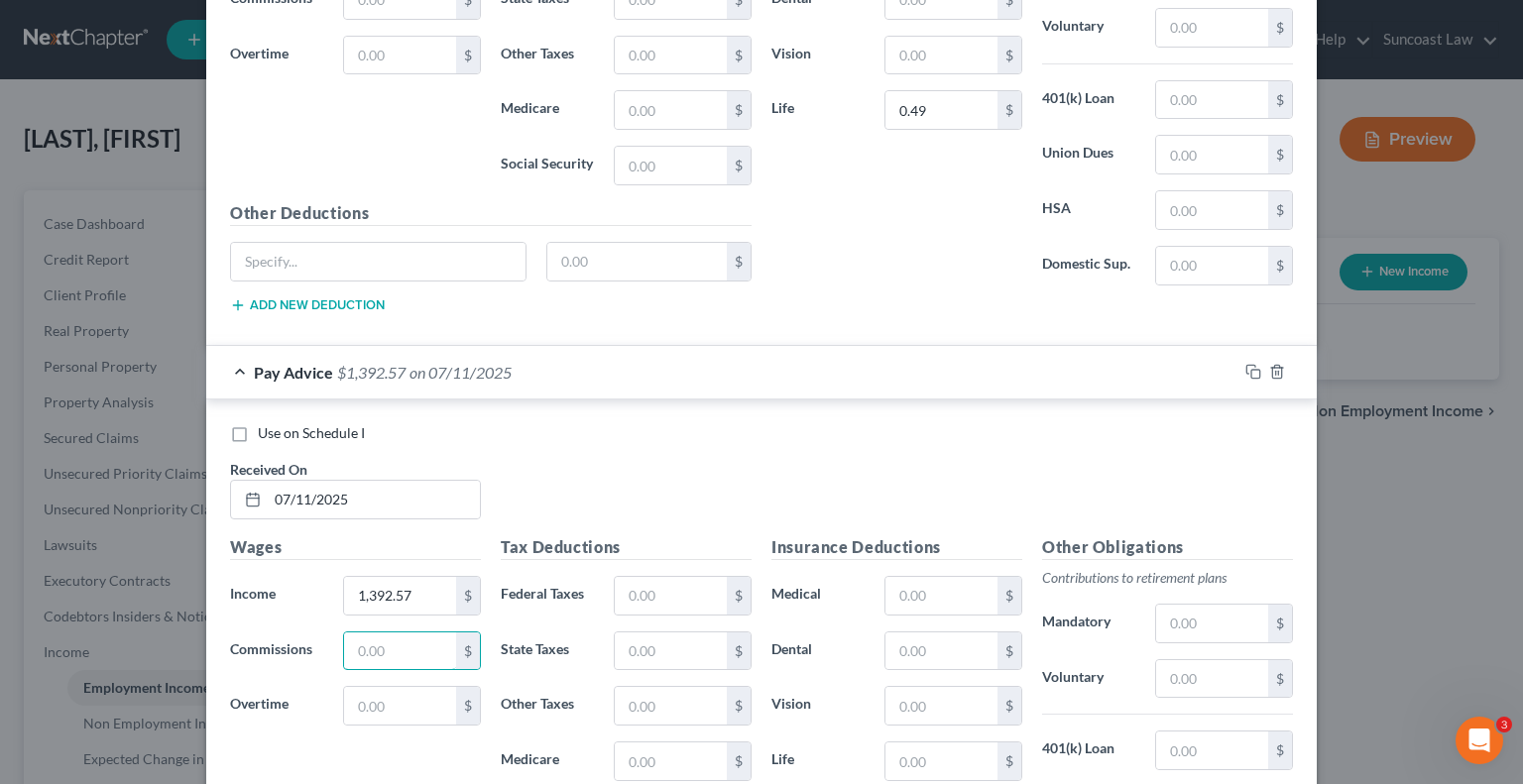 scroll, scrollTop: 14788, scrollLeft: 0, axis: vertical 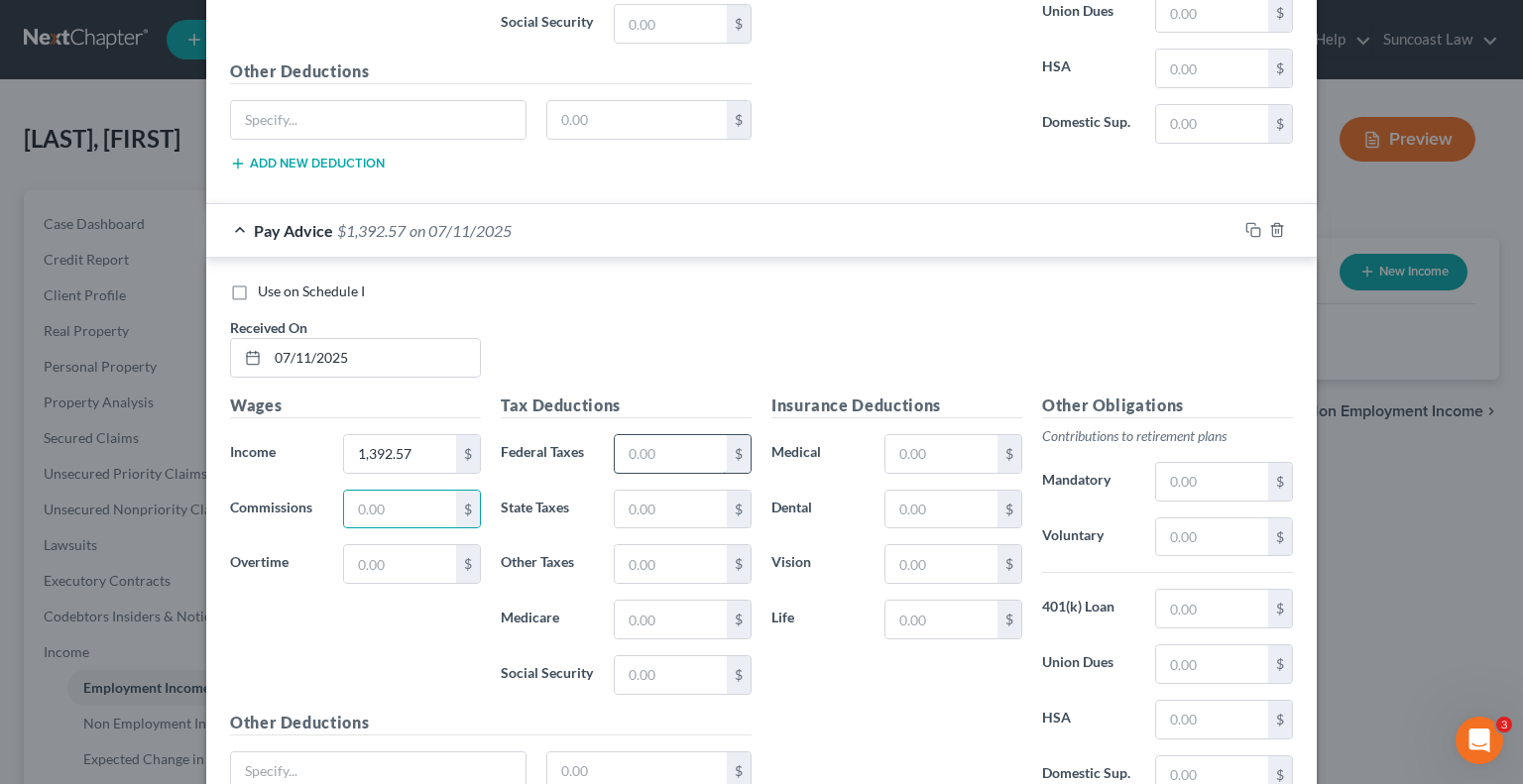 click at bounding box center [670, 454] 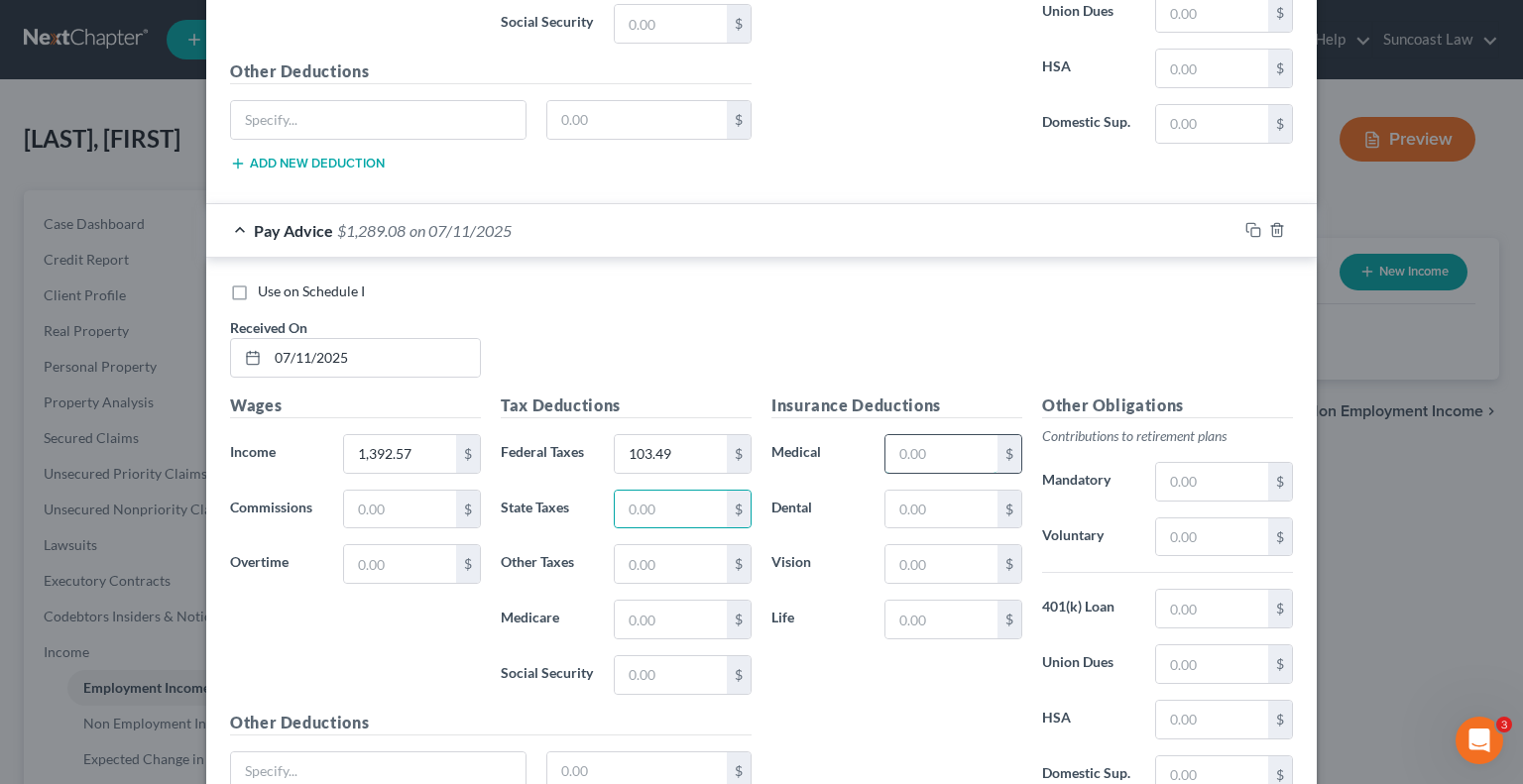 click at bounding box center (941, 454) 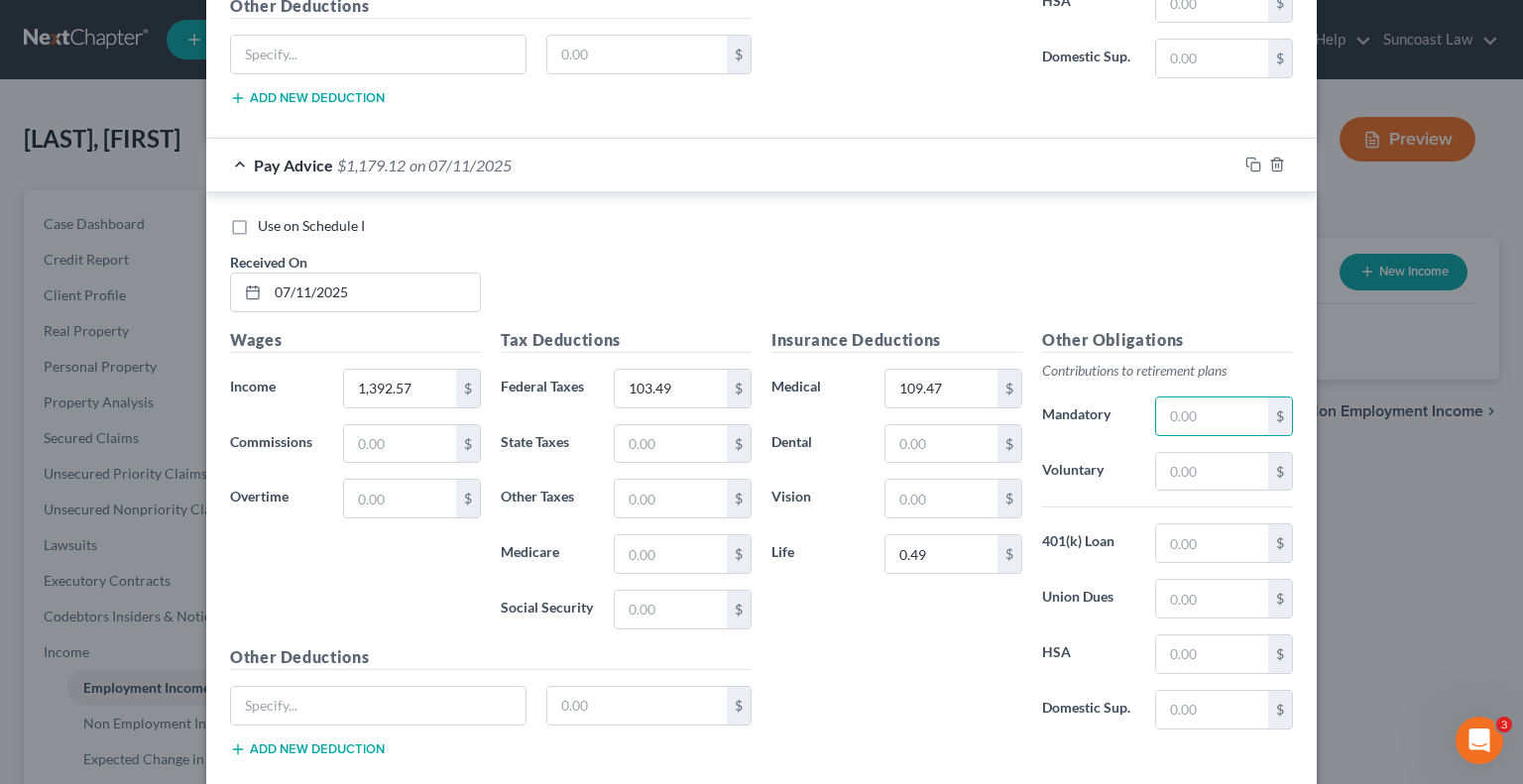 scroll, scrollTop: 14886, scrollLeft: 0, axis: vertical 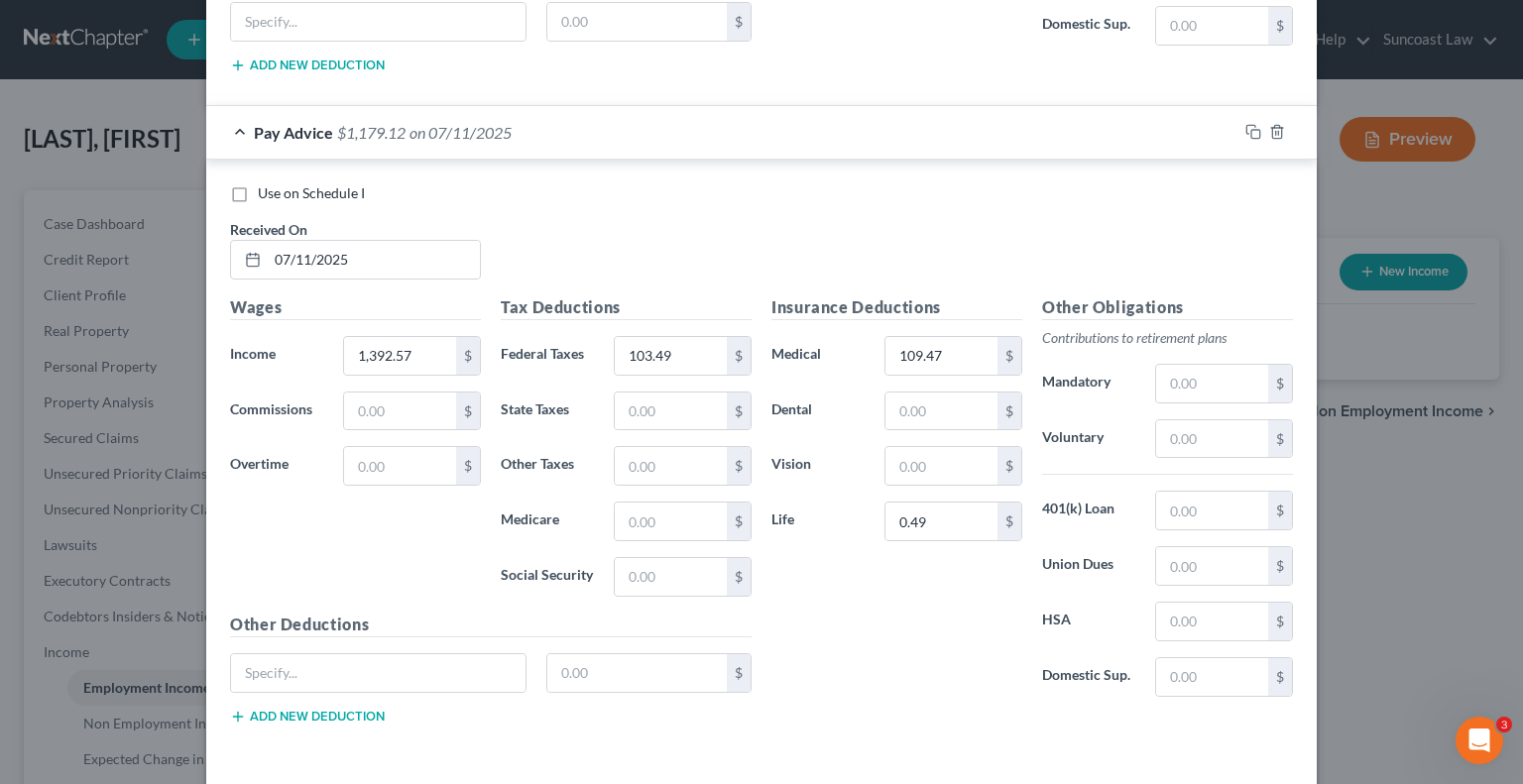 click on "Save & Close" at bounding box center (1226, 805) 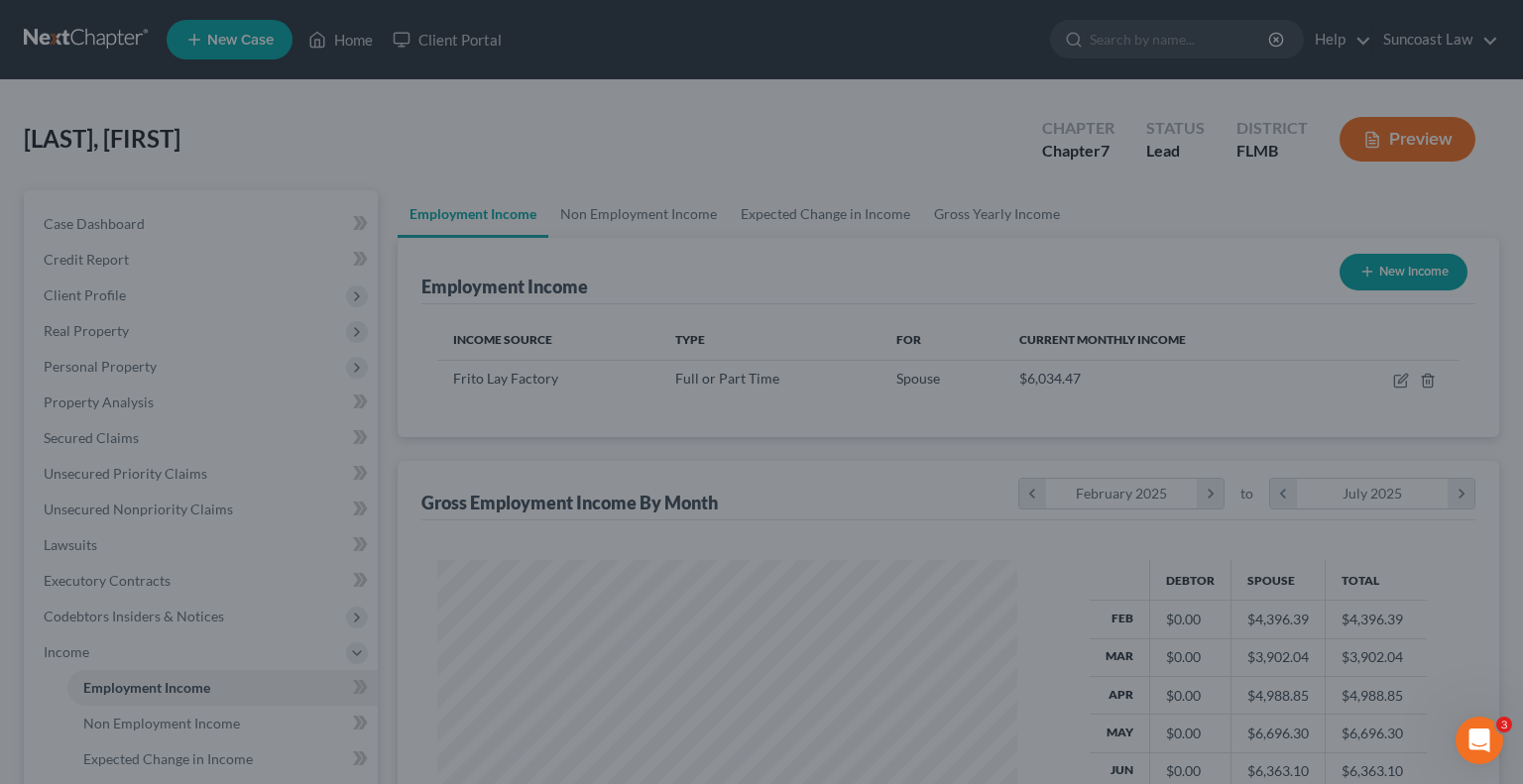 scroll, scrollTop: 990797, scrollLeft: 990923, axis: both 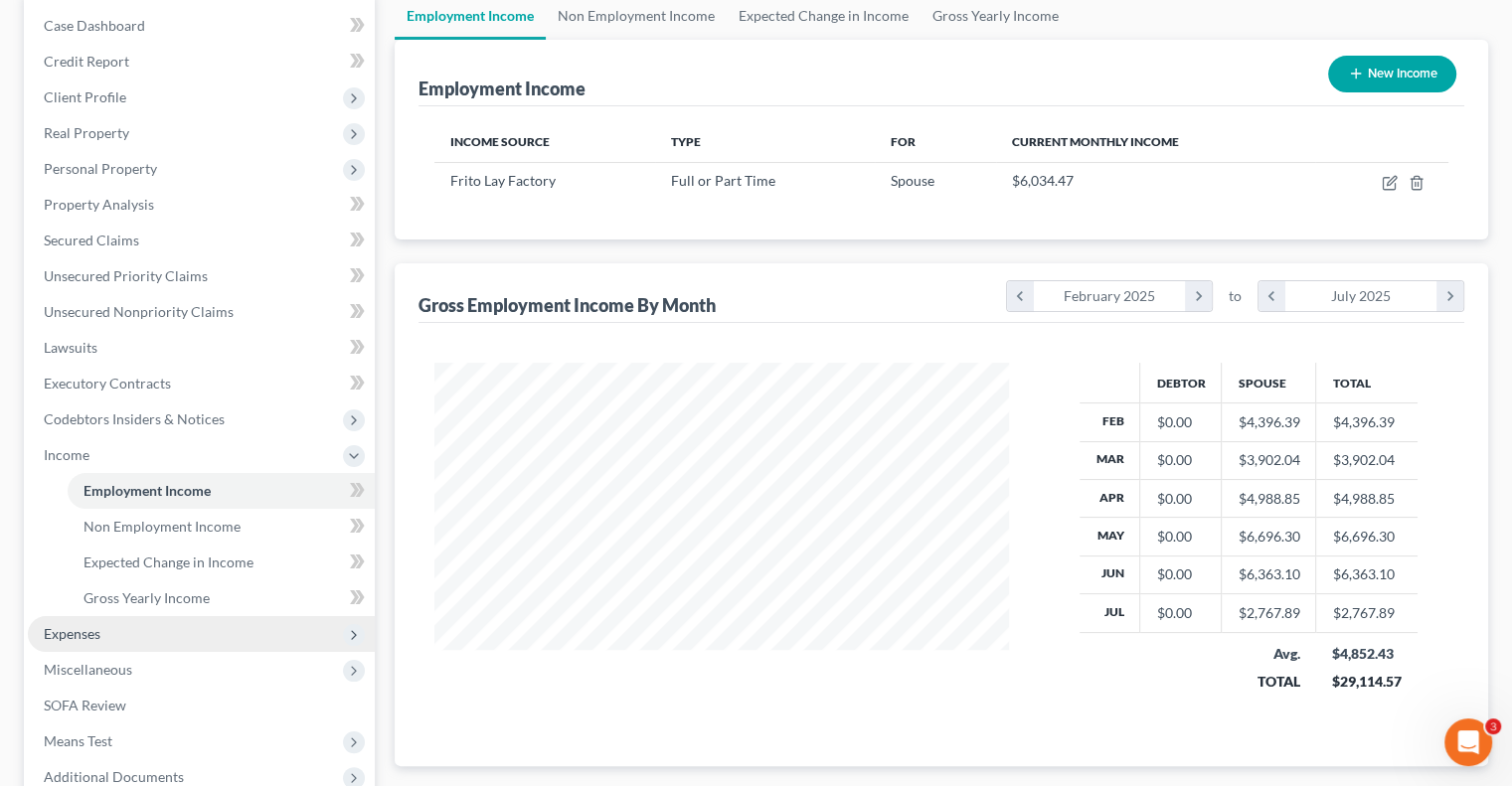 click on "Expenses" at bounding box center (201, 634) 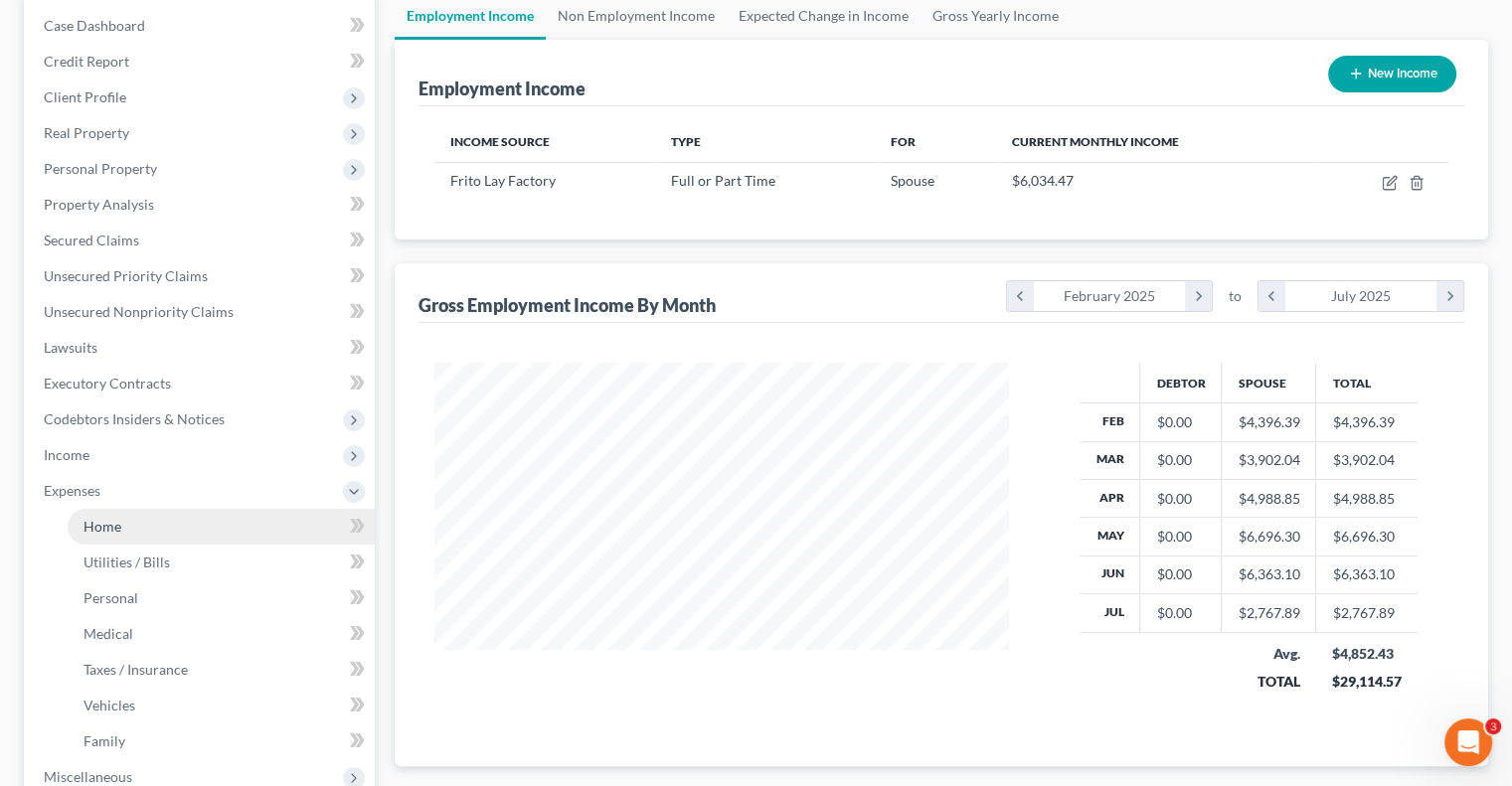 click on "Home" at bounding box center (102, 526) 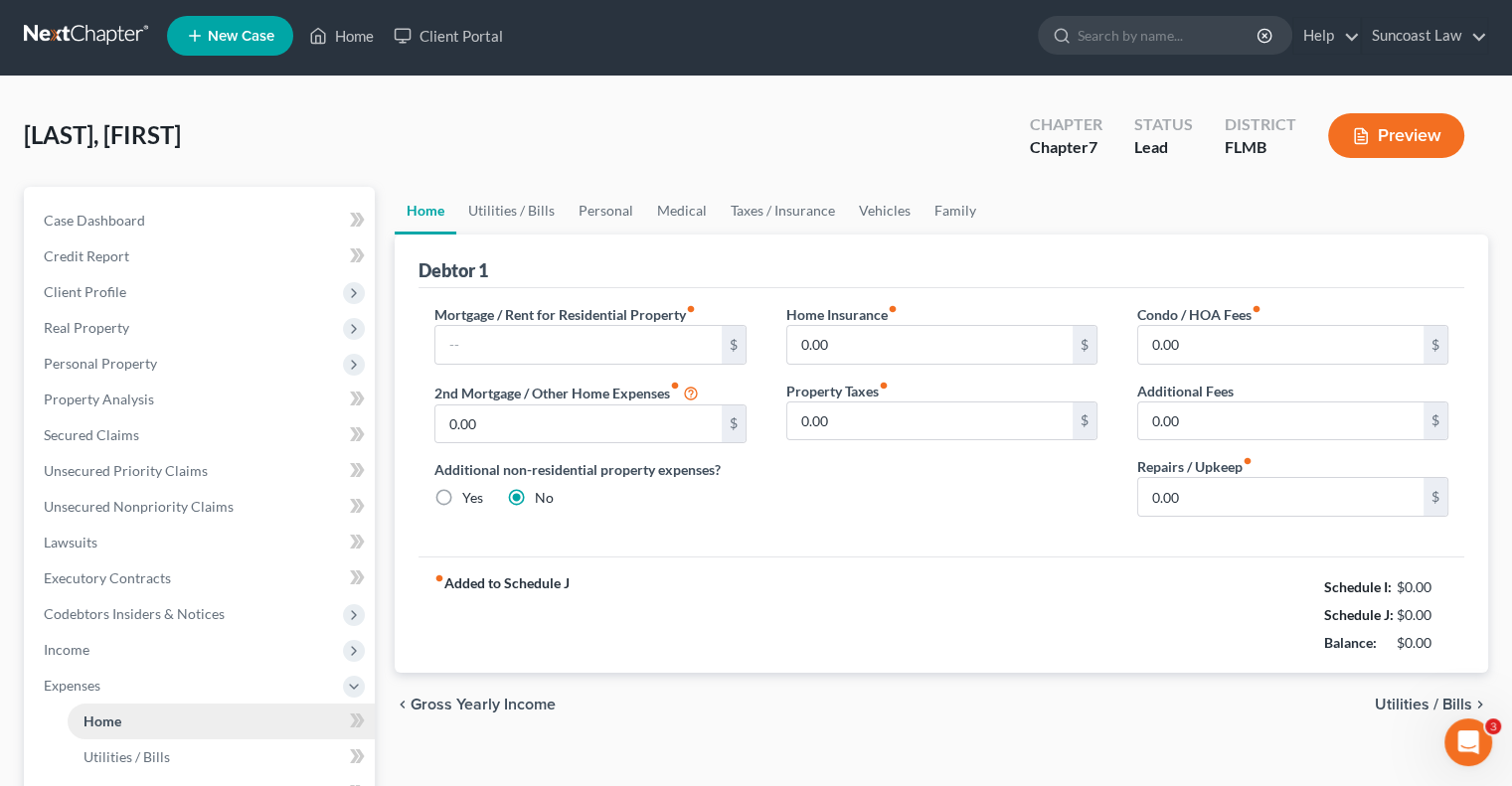 scroll, scrollTop: 0, scrollLeft: 0, axis: both 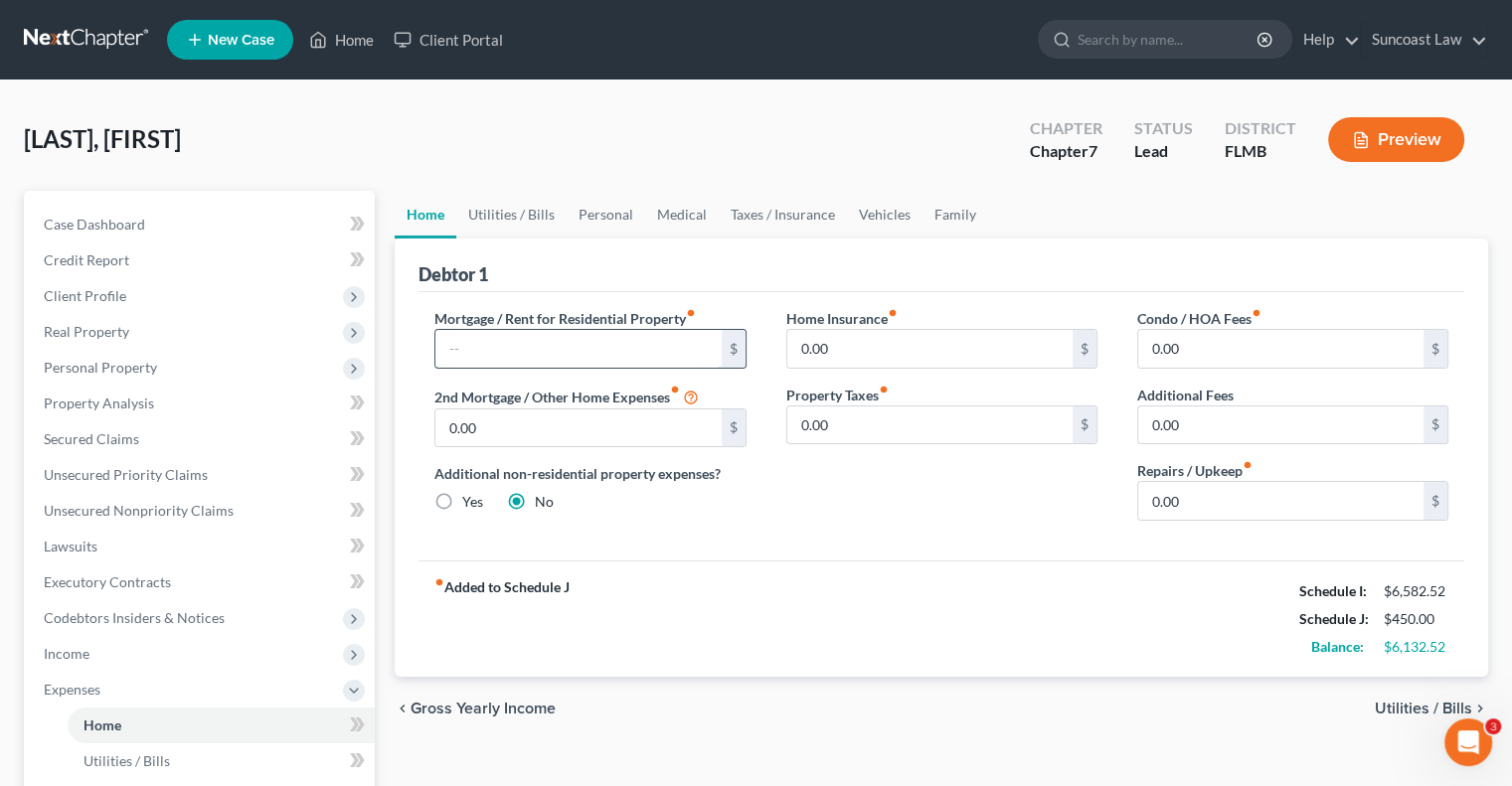 click at bounding box center (578, 349) 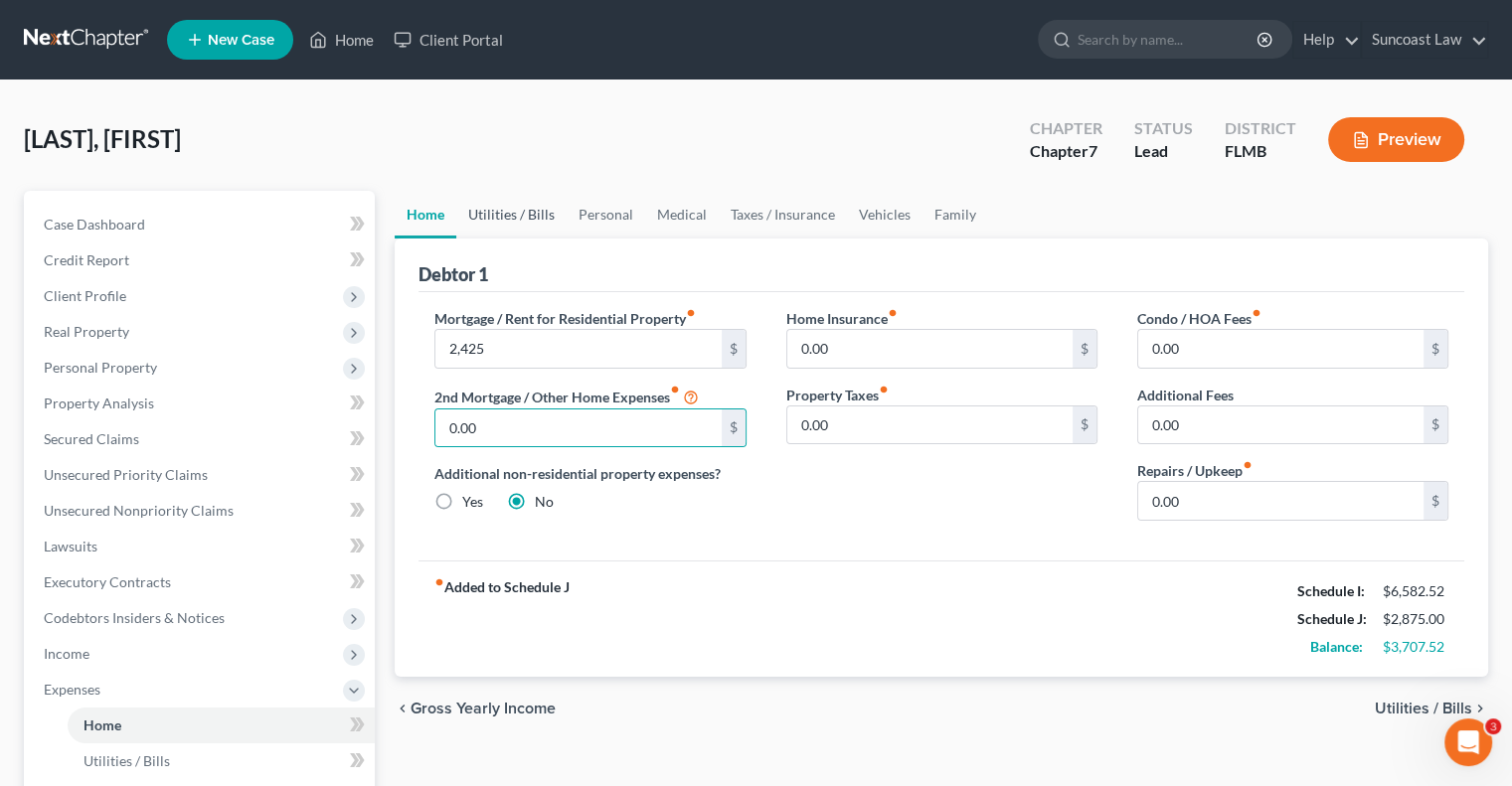 click on "Utilities / Bills" at bounding box center [511, 215] 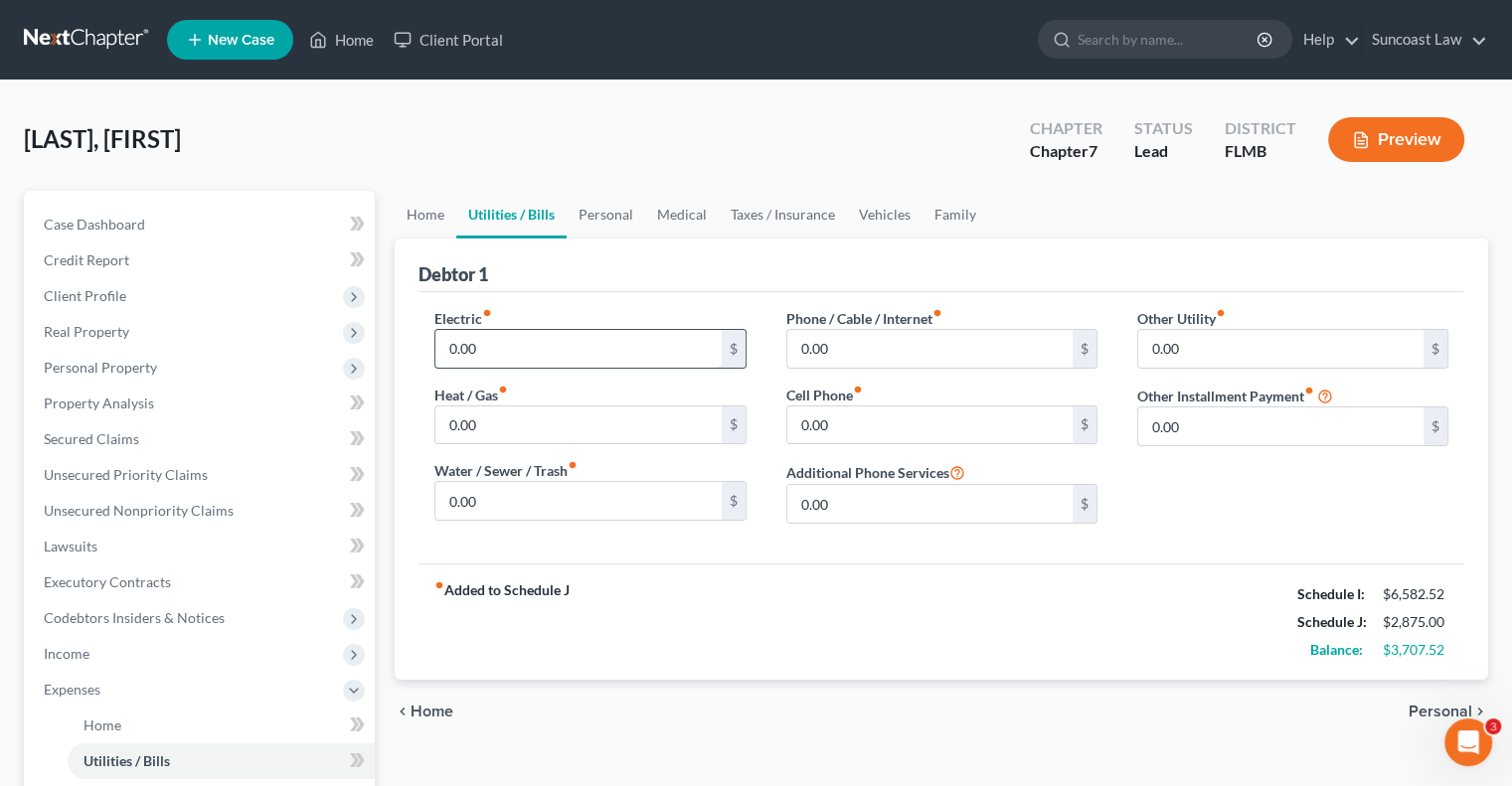 click on "0.00" at bounding box center [578, 349] 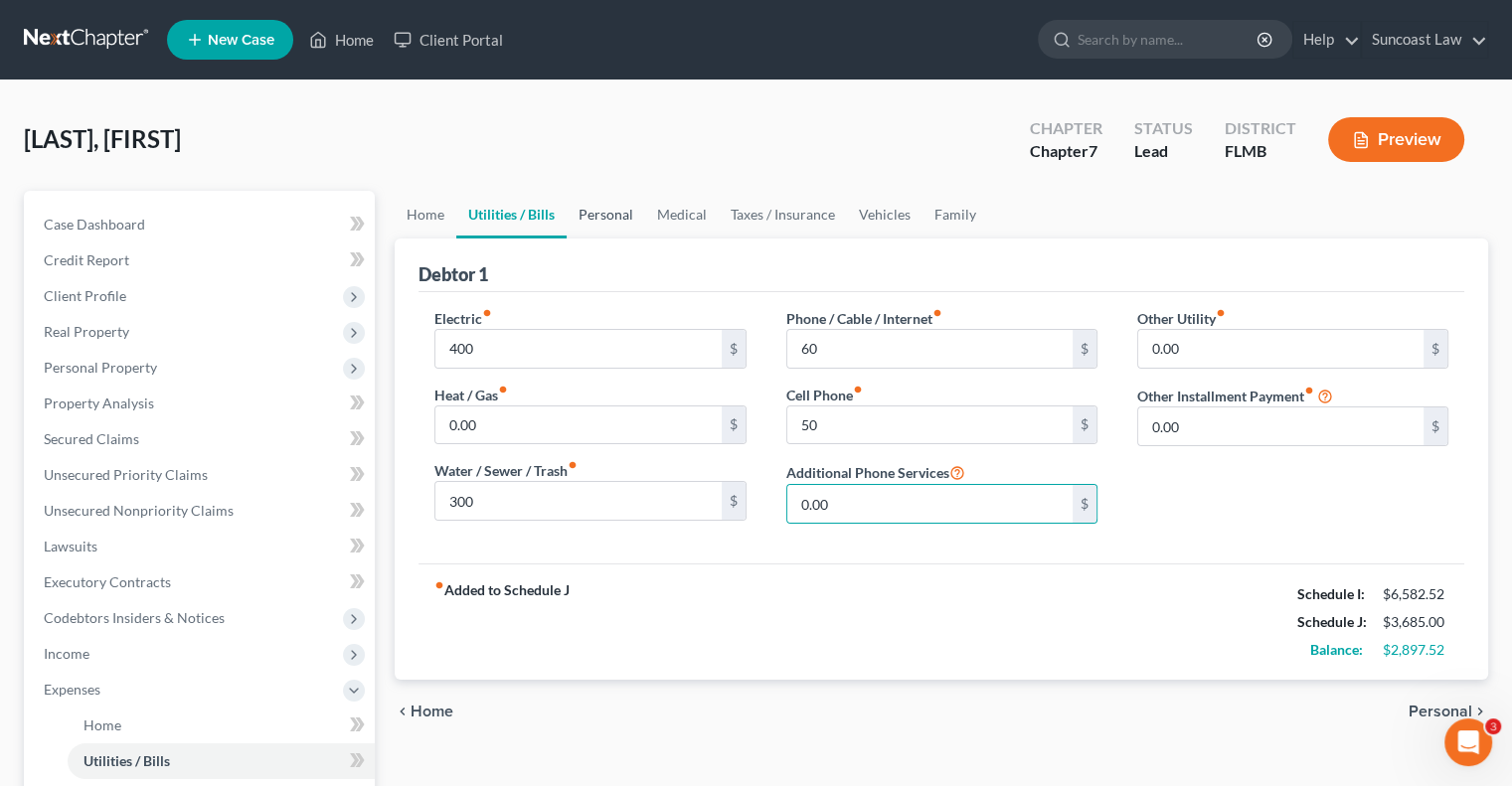 click on "Personal" at bounding box center (605, 215) 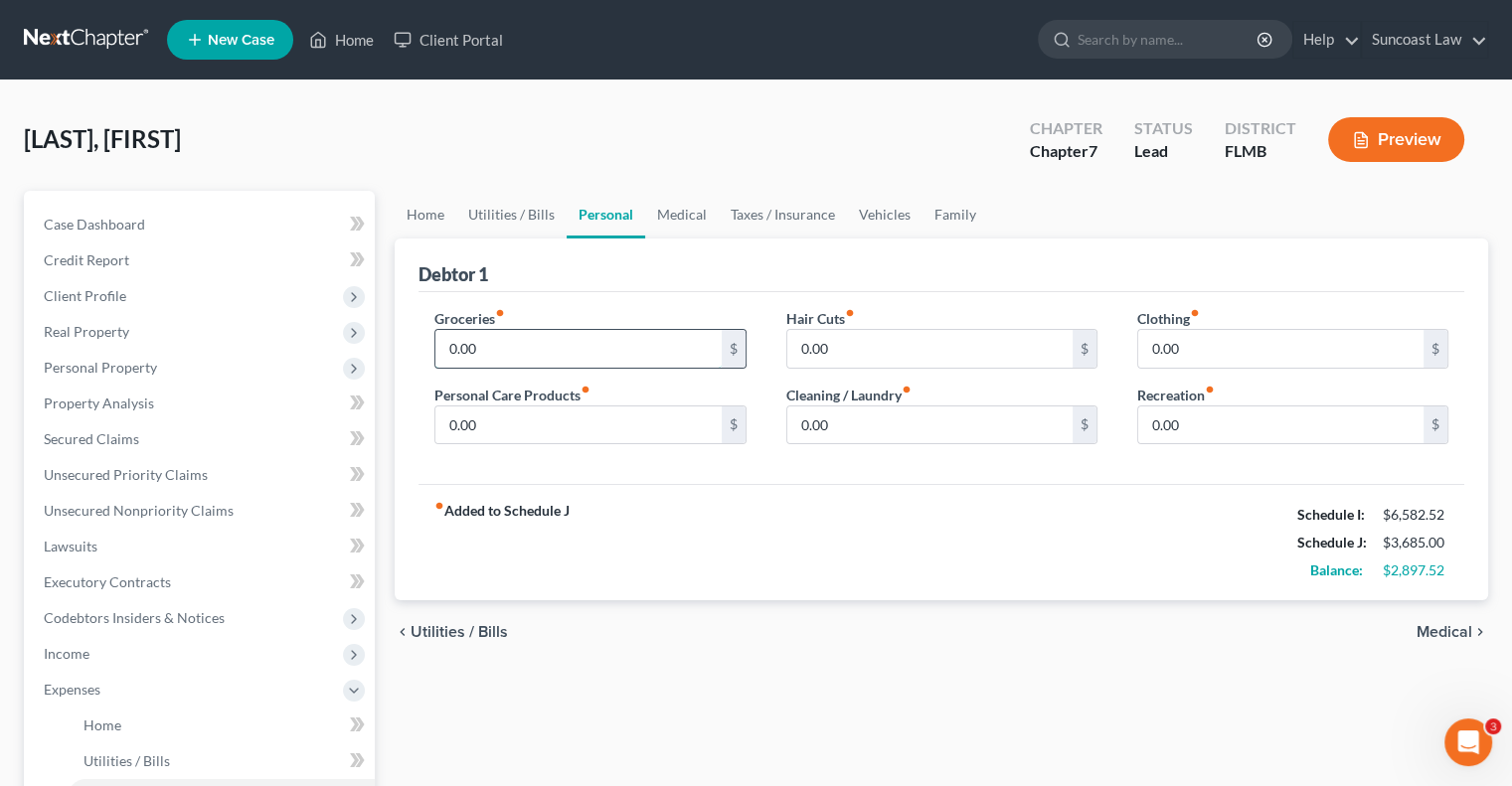 click on "0.00" at bounding box center (578, 349) 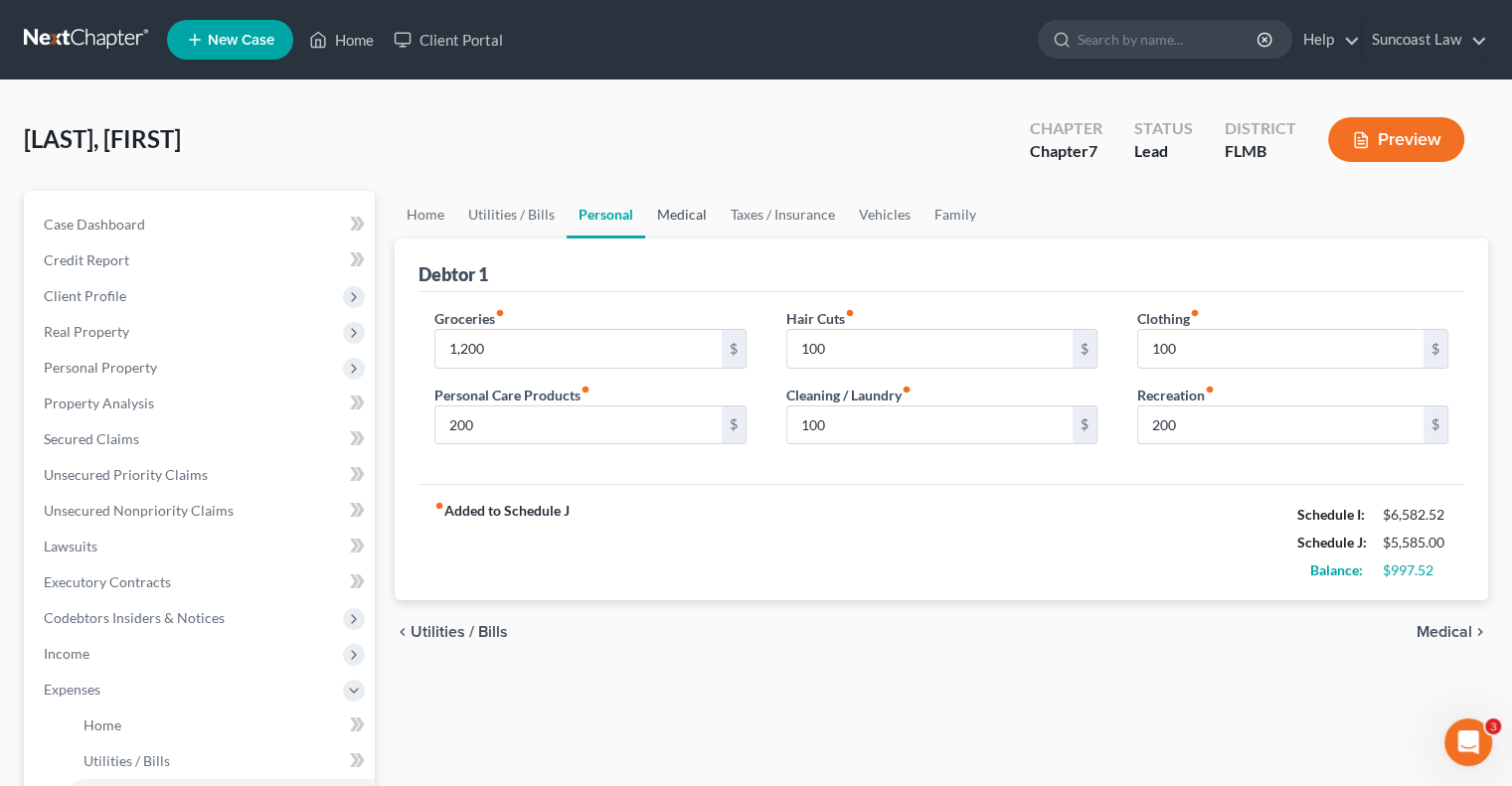click on "Medical" at bounding box center (682, 215) 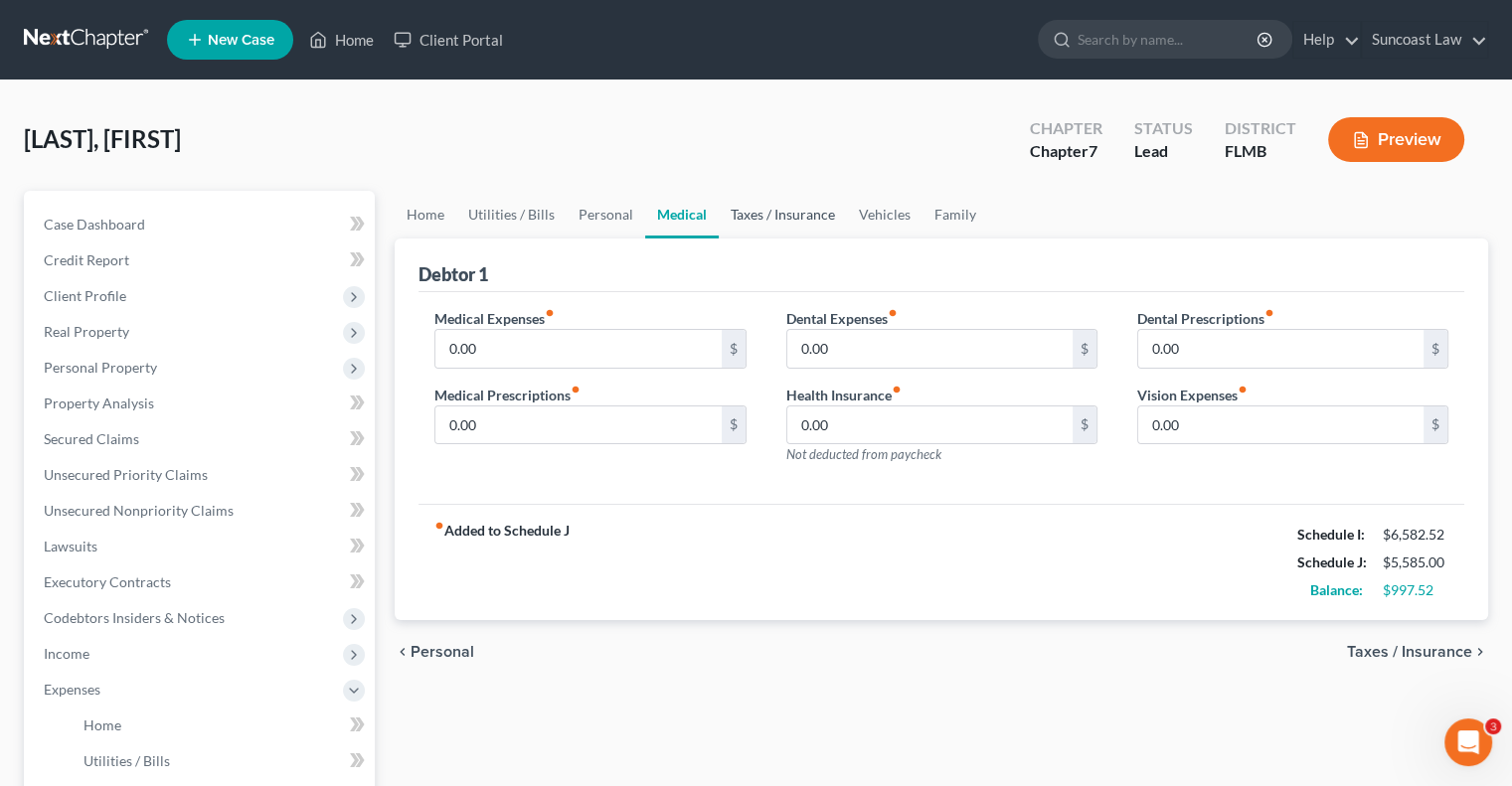 click on "Taxes / Insurance" at bounding box center (782, 215) 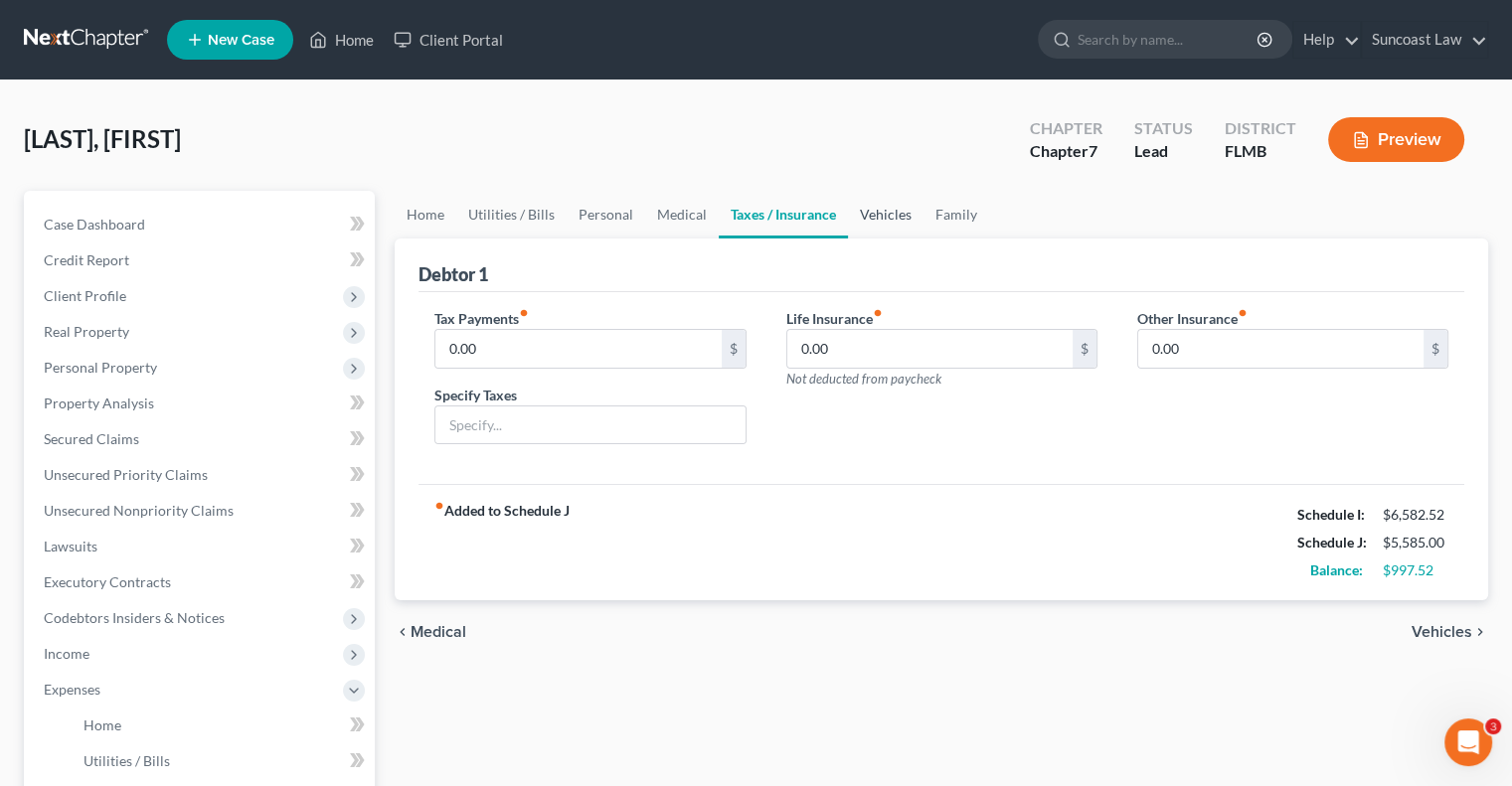 click on "Vehicles" at bounding box center [886, 215] 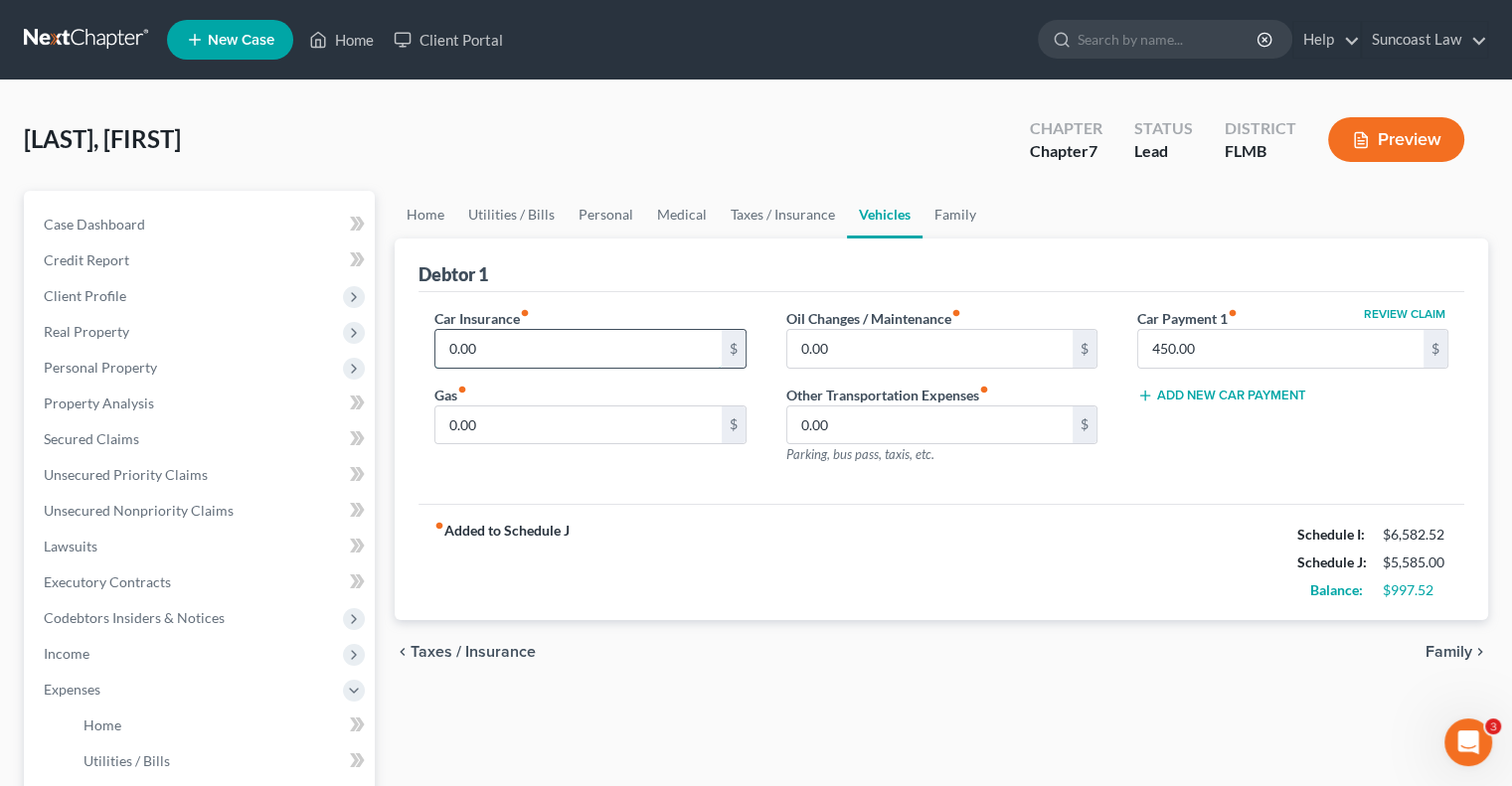 click on "0.00" at bounding box center (578, 349) 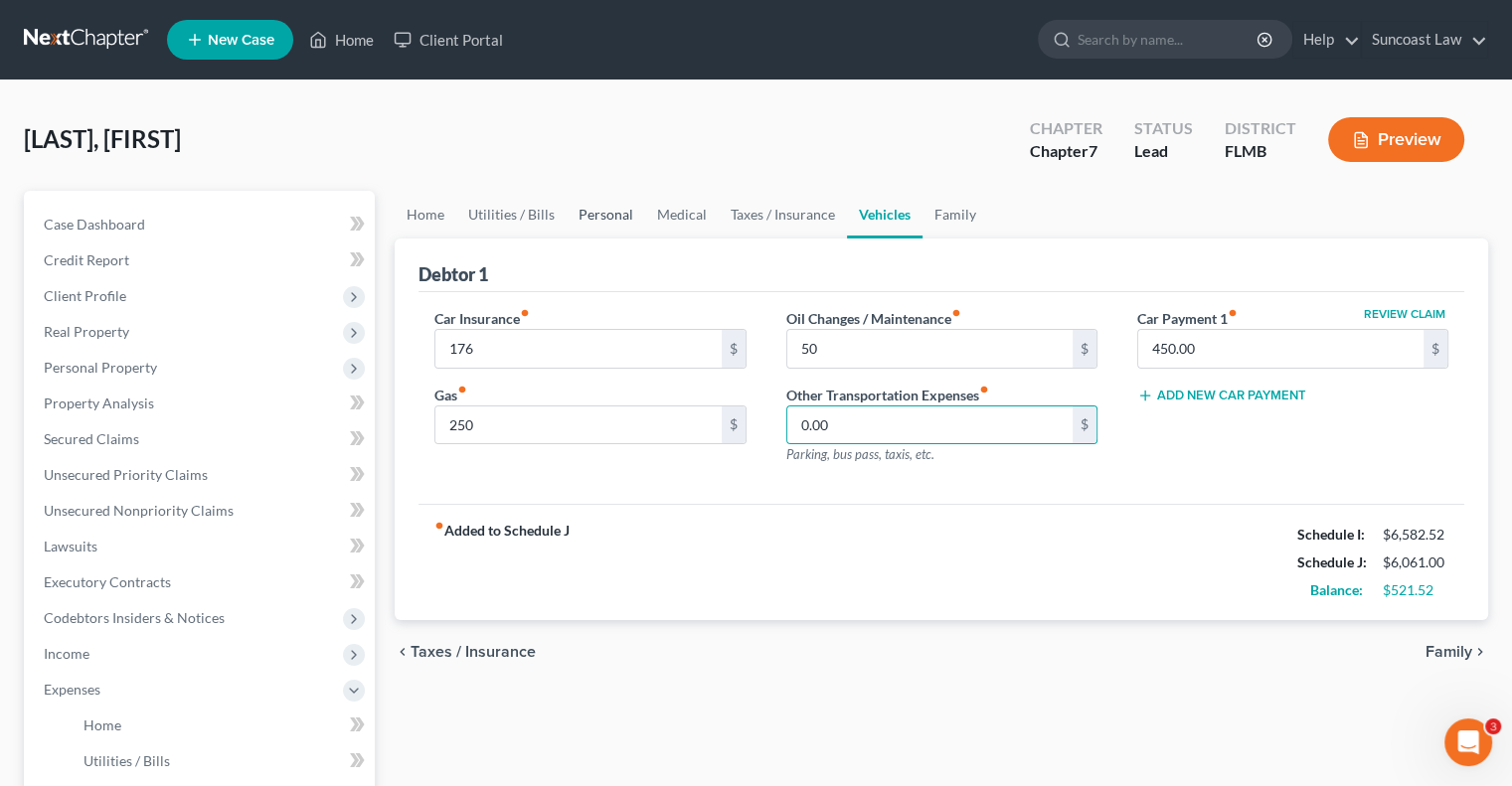 click on "Personal" at bounding box center (605, 215) 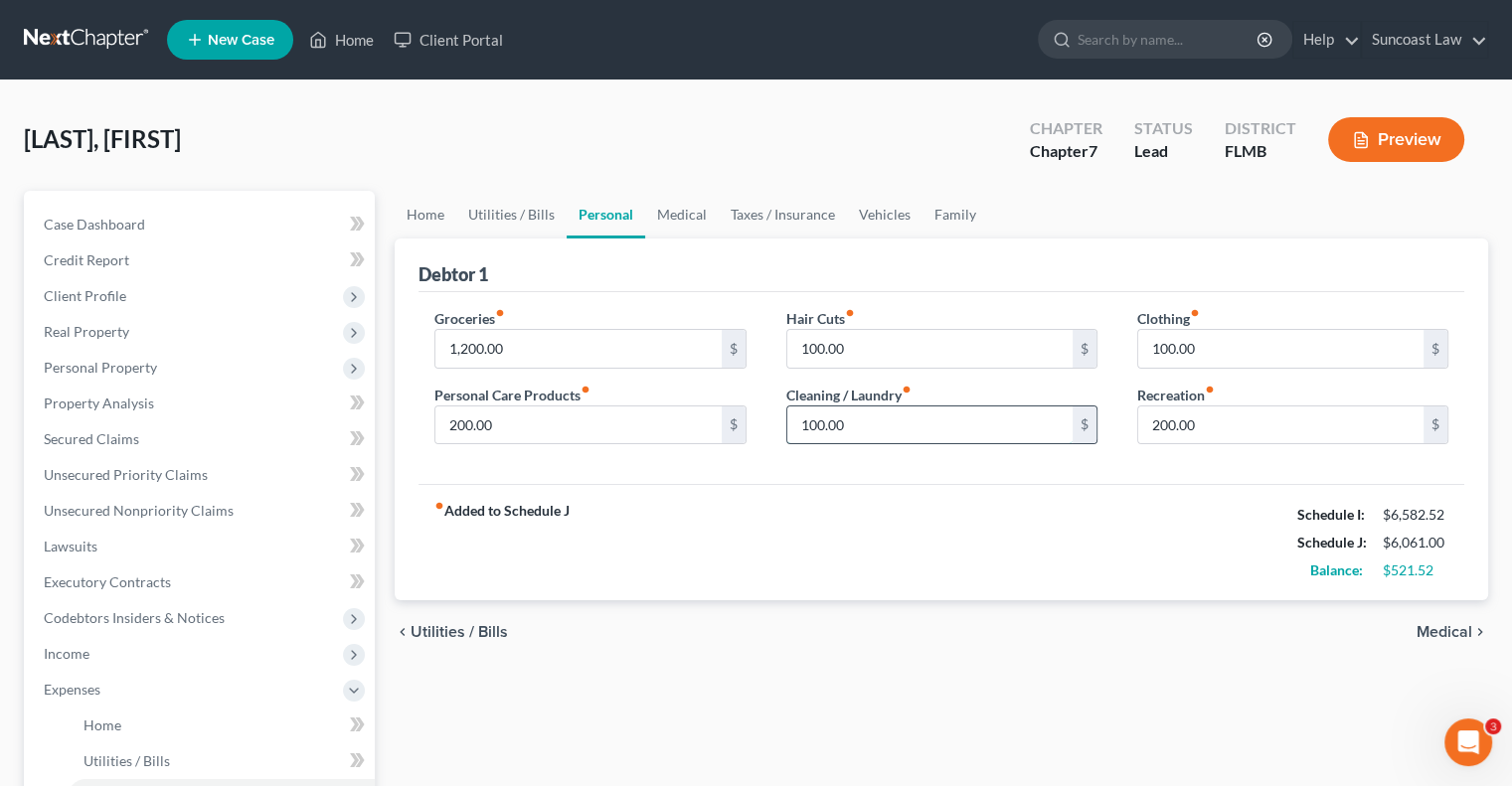 click on "100.00" at bounding box center (929, 425) 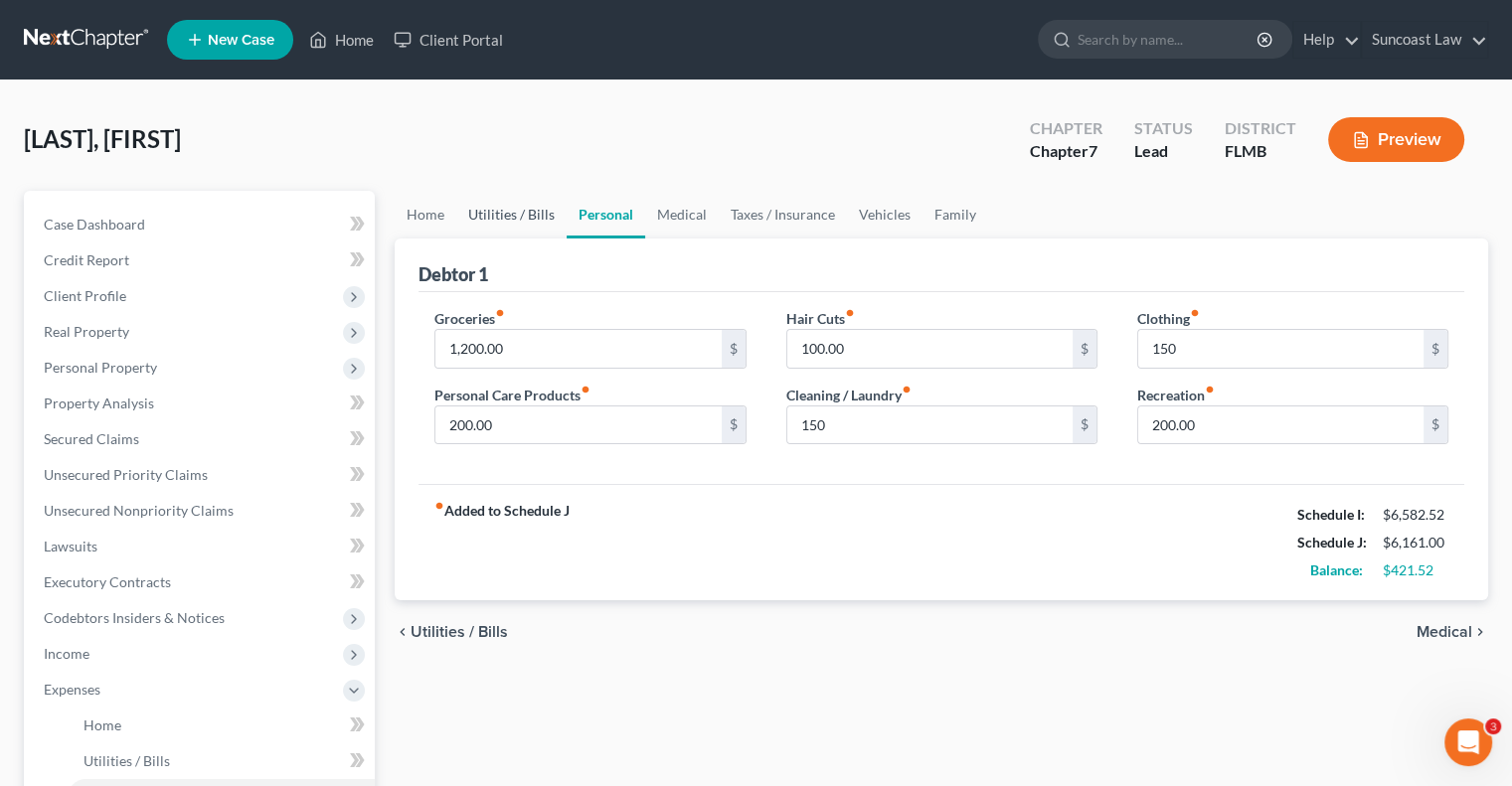 click on "Utilities / Bills" at bounding box center (511, 215) 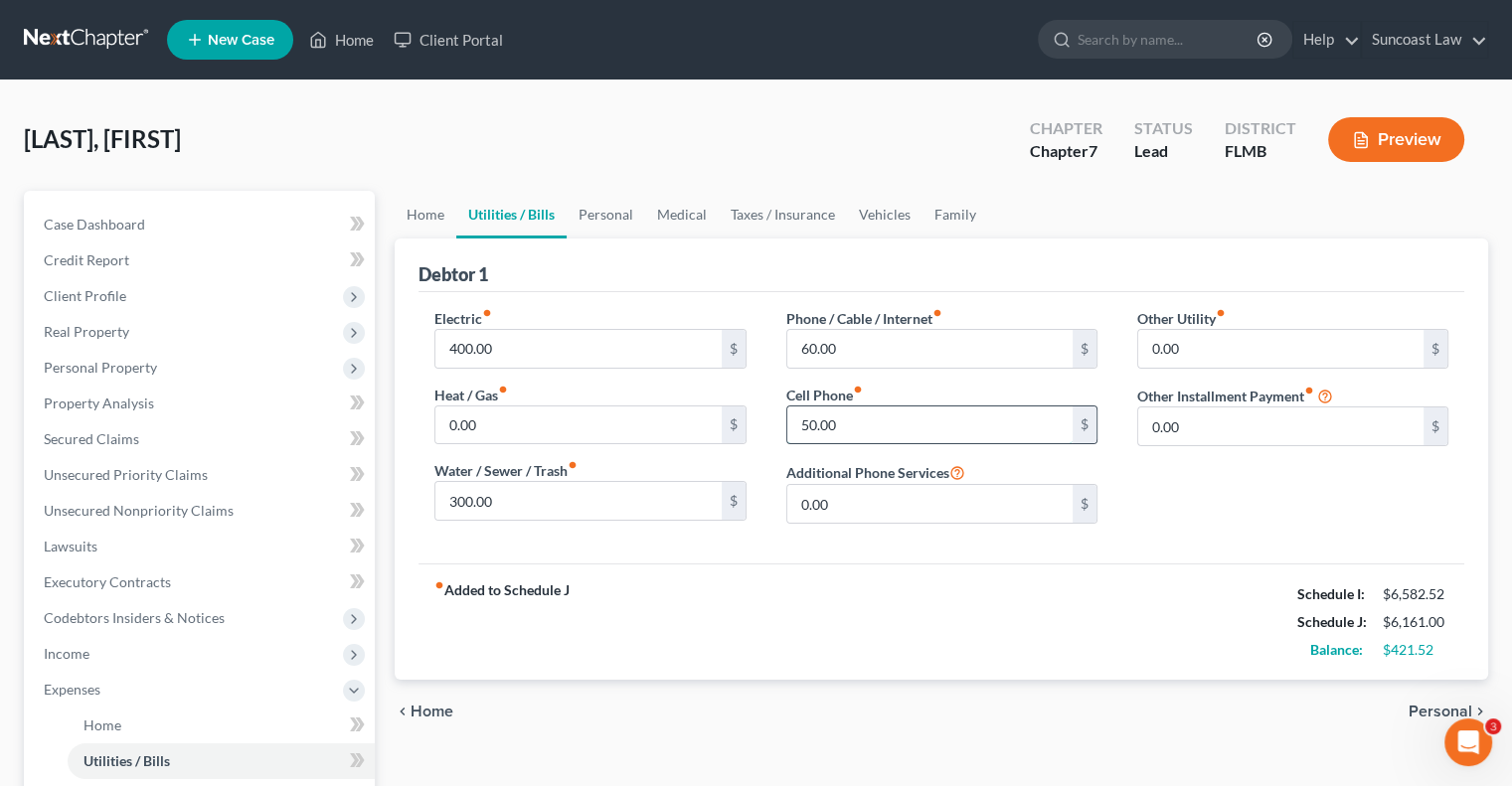 click on "50.00" at bounding box center (929, 425) 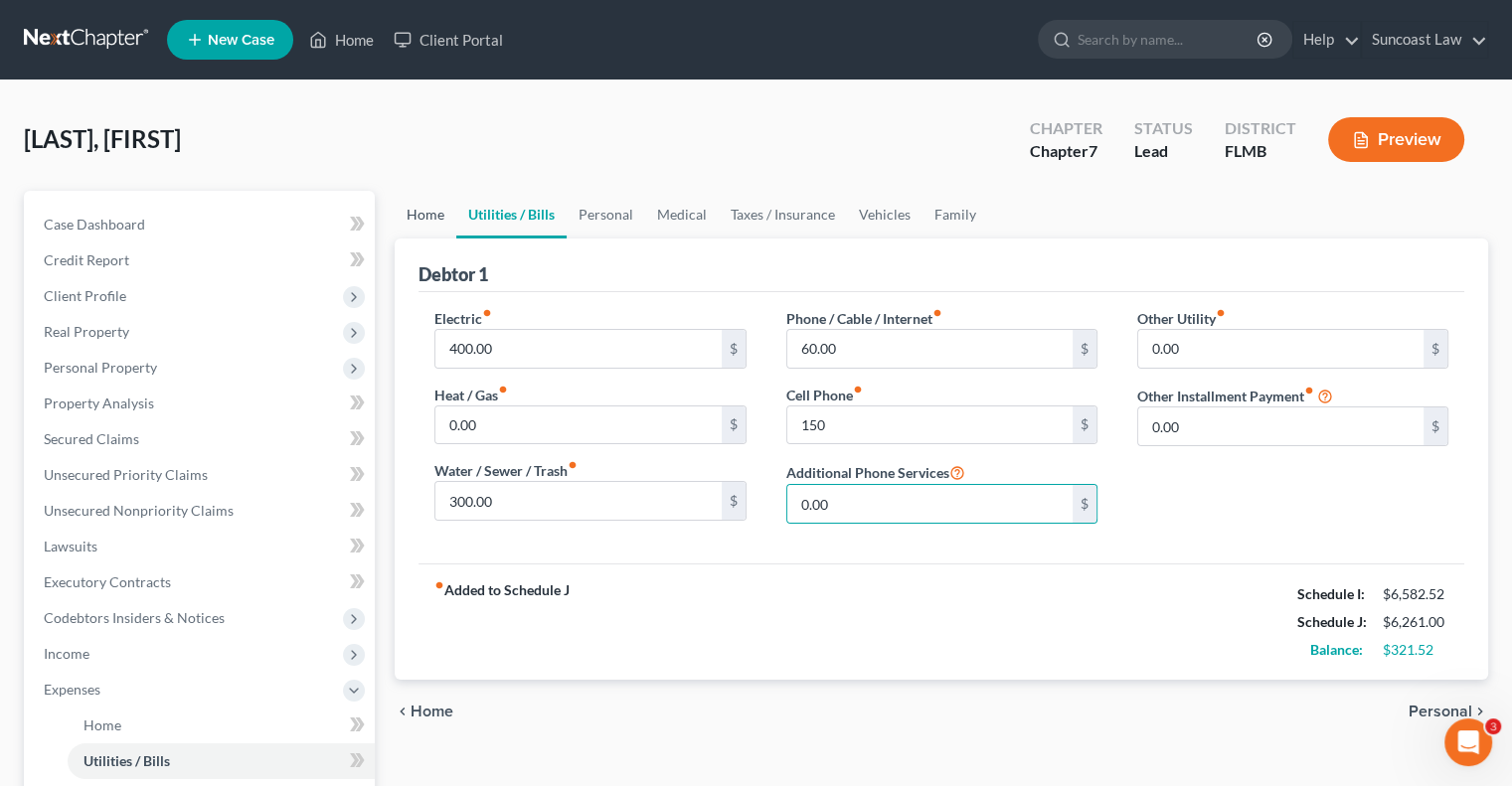 click on "Home" at bounding box center [425, 215] 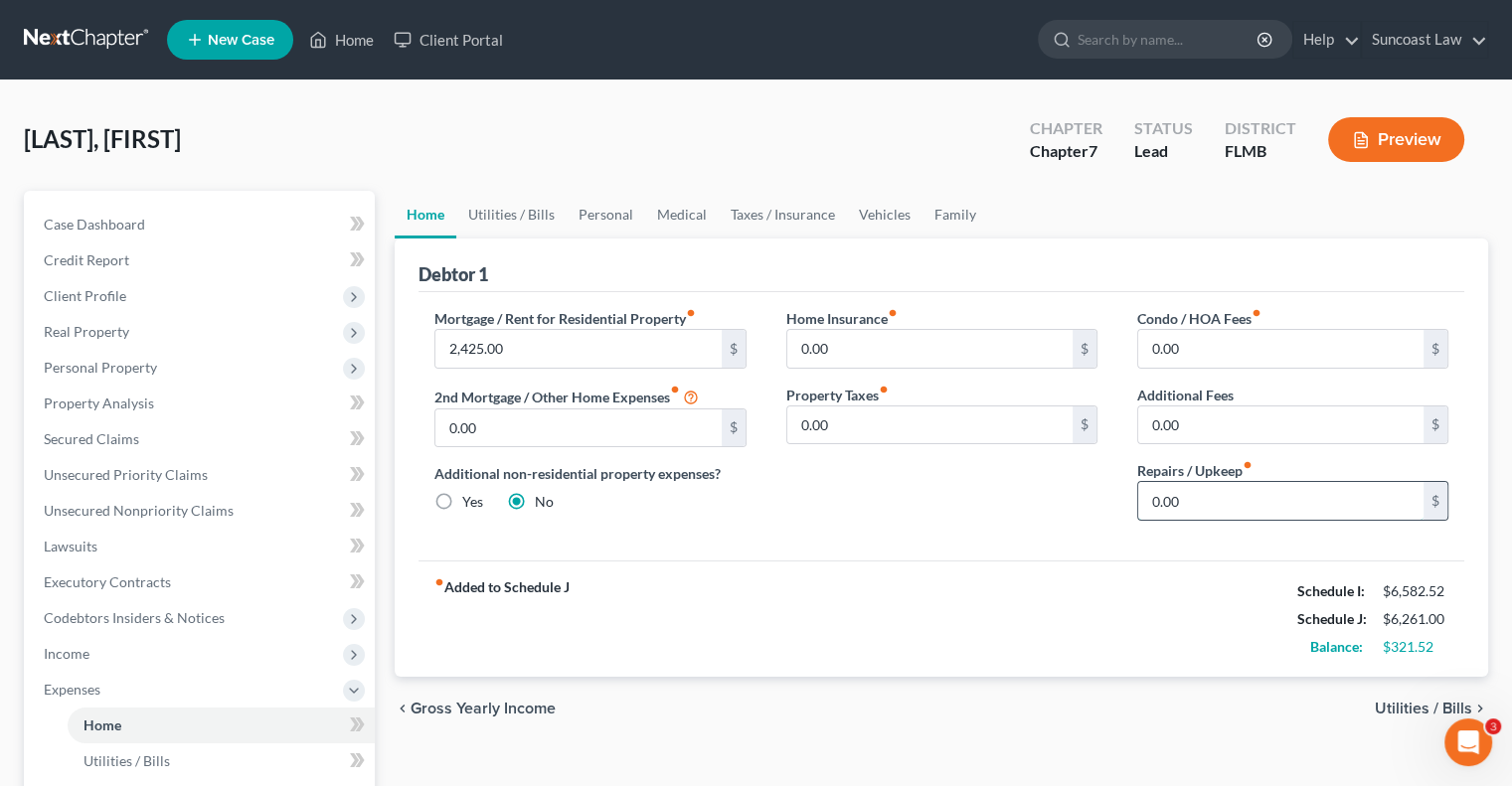 click on "0.00" at bounding box center (1280, 501) 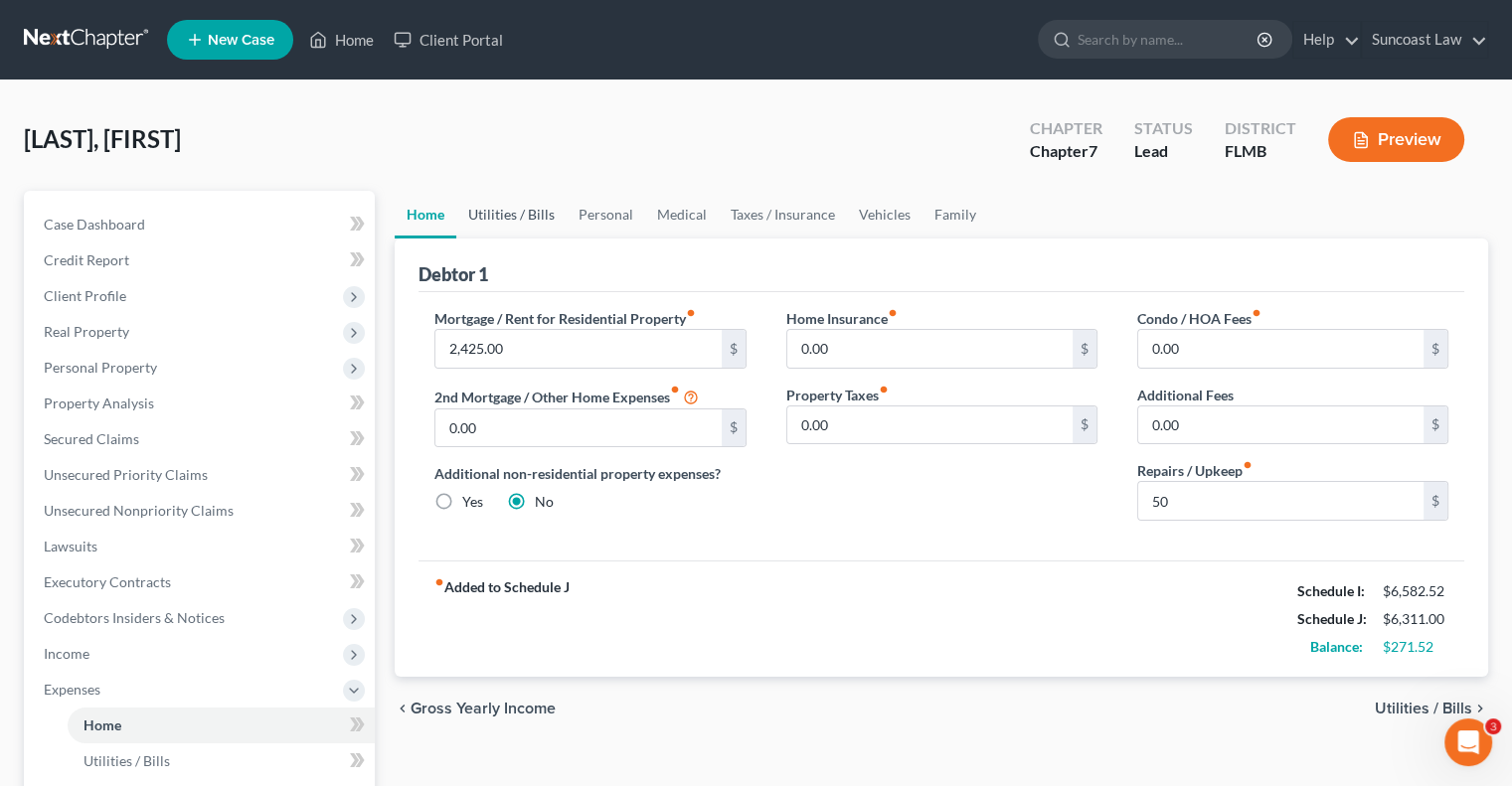 click on "Utilities / Bills" at bounding box center [511, 215] 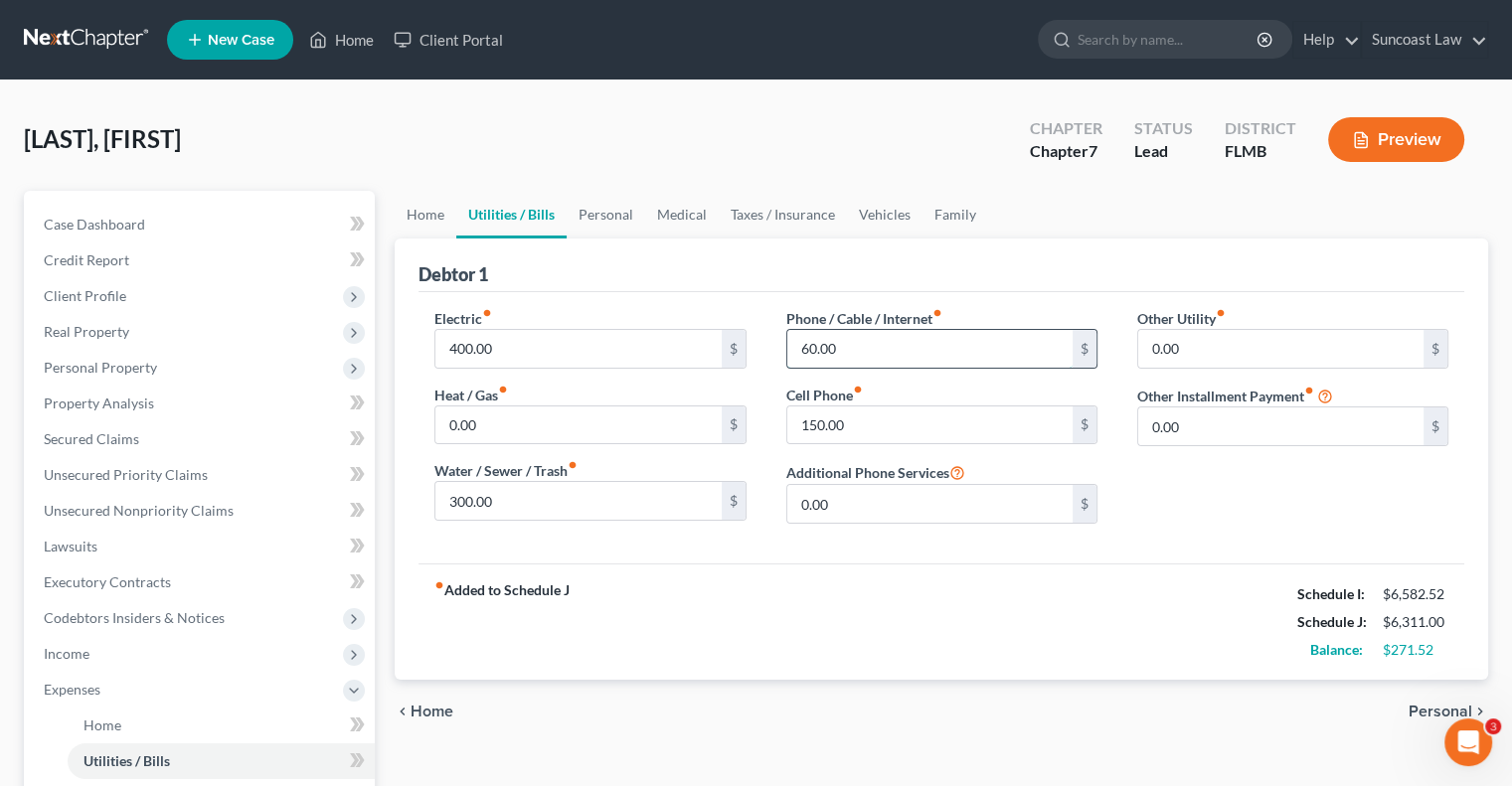 click on "60.00" at bounding box center (929, 349) 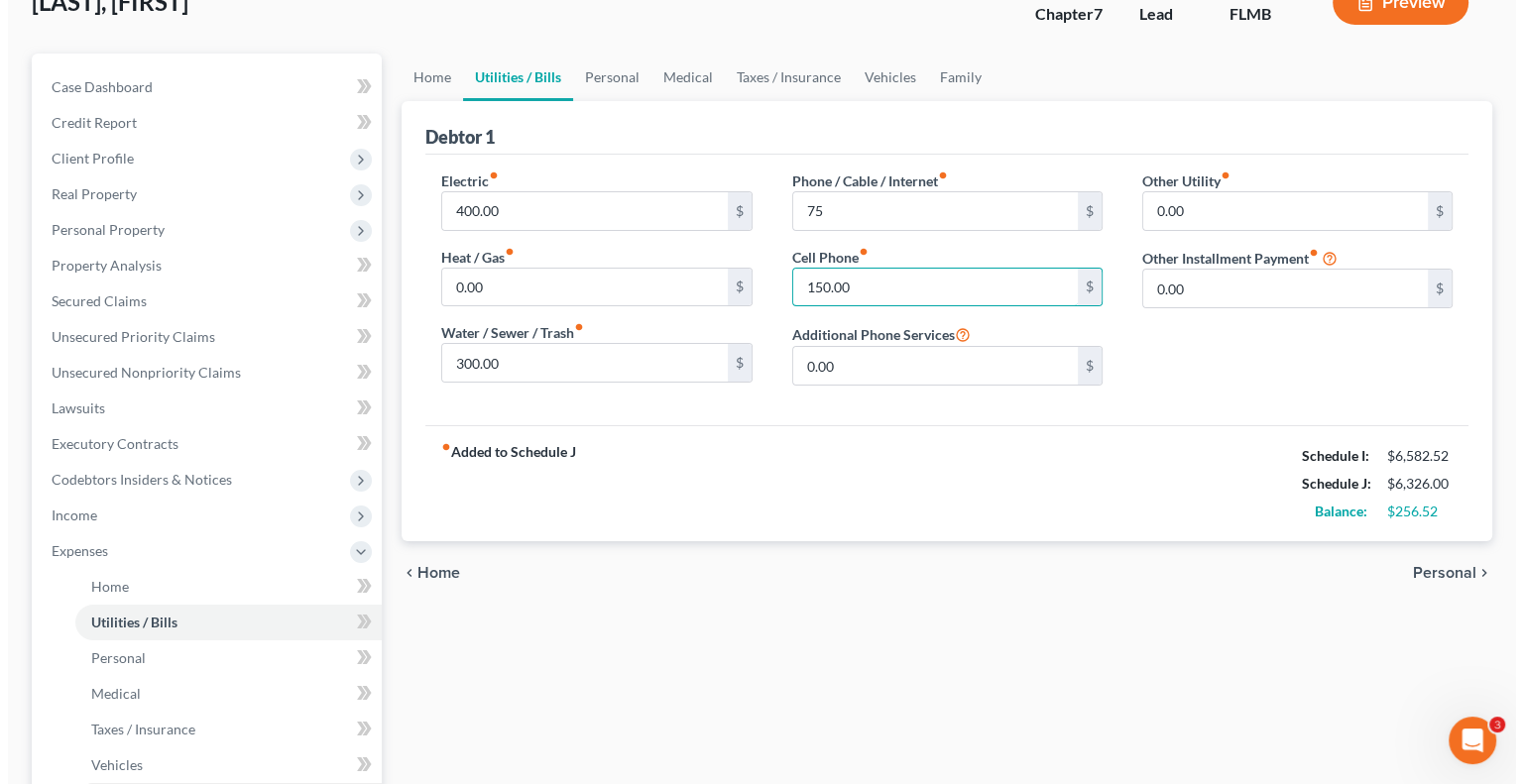scroll, scrollTop: 396, scrollLeft: 0, axis: vertical 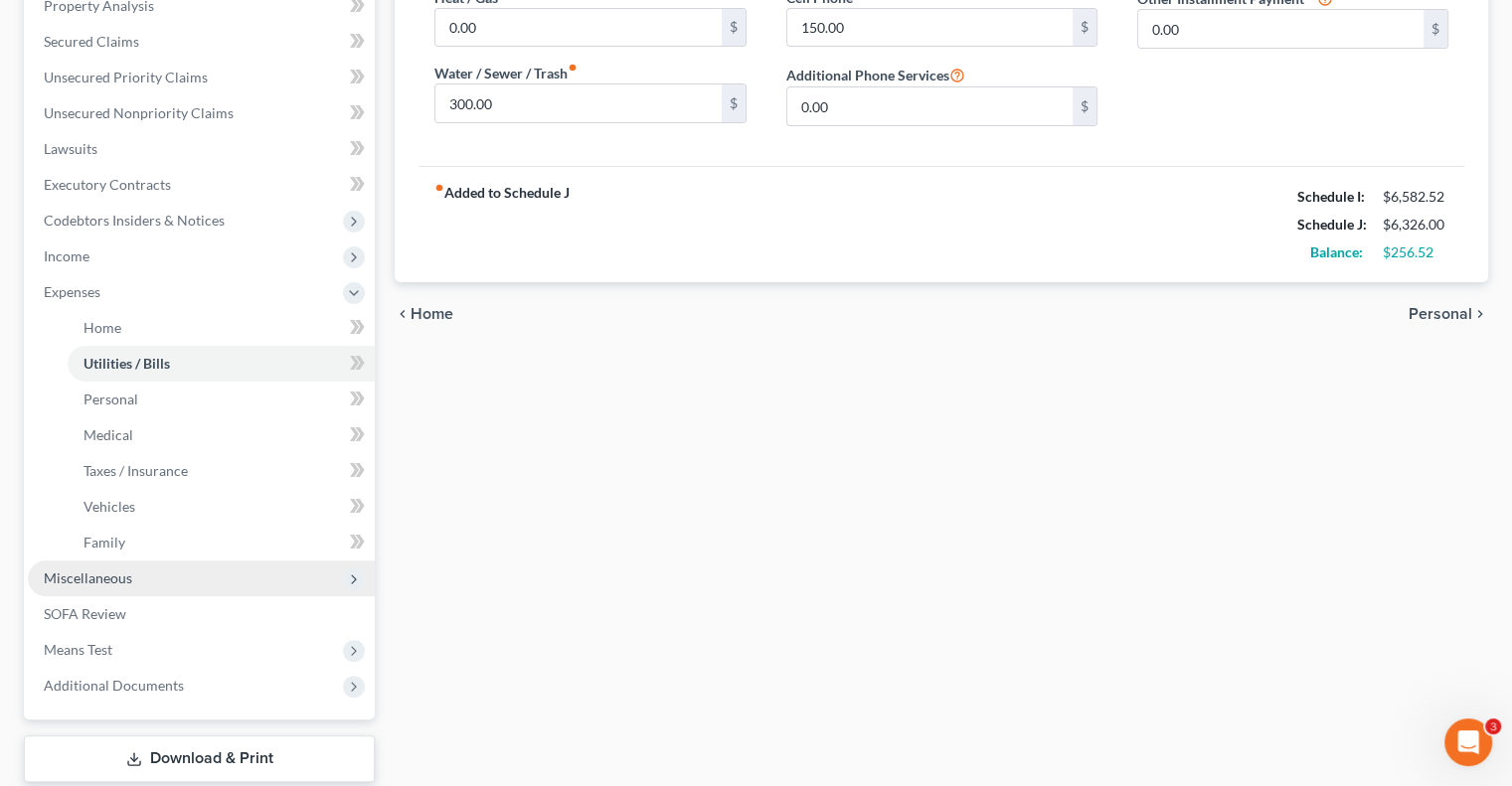 click on "Miscellaneous" at bounding box center (201, 578) 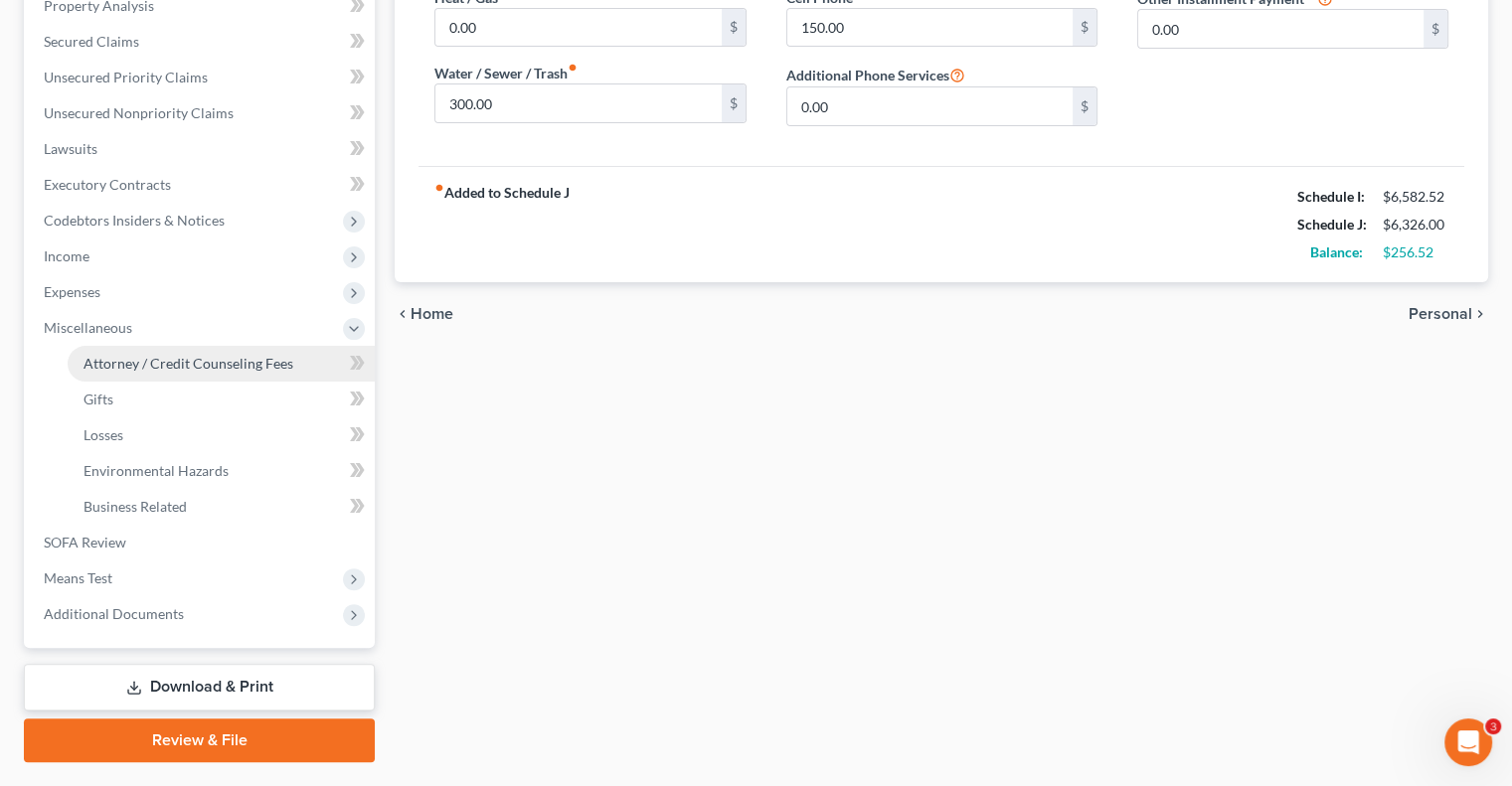click on "Attorney / Credit Counseling Fees" at bounding box center (188, 363) 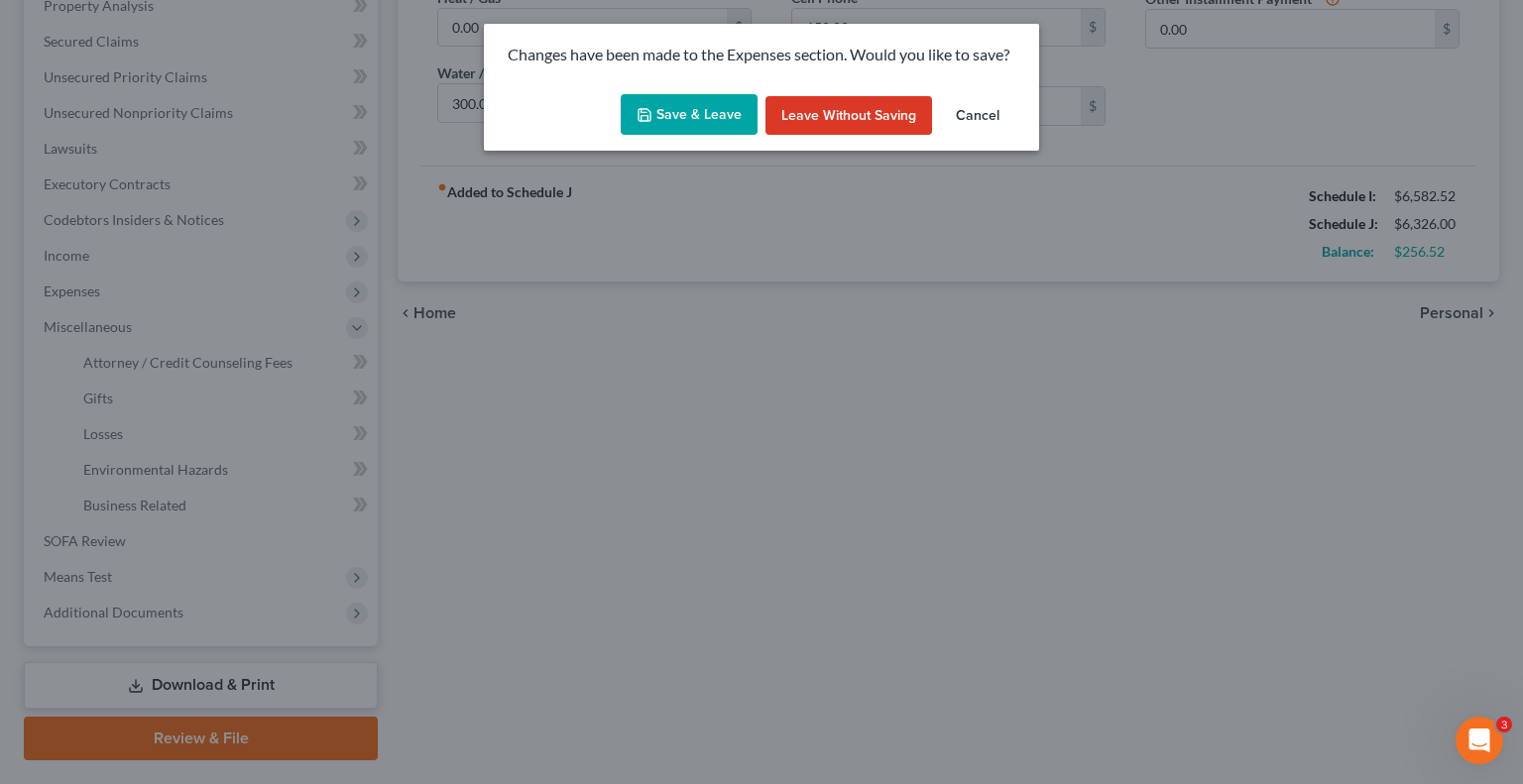 click on "Save & Leave" at bounding box center (689, 115) 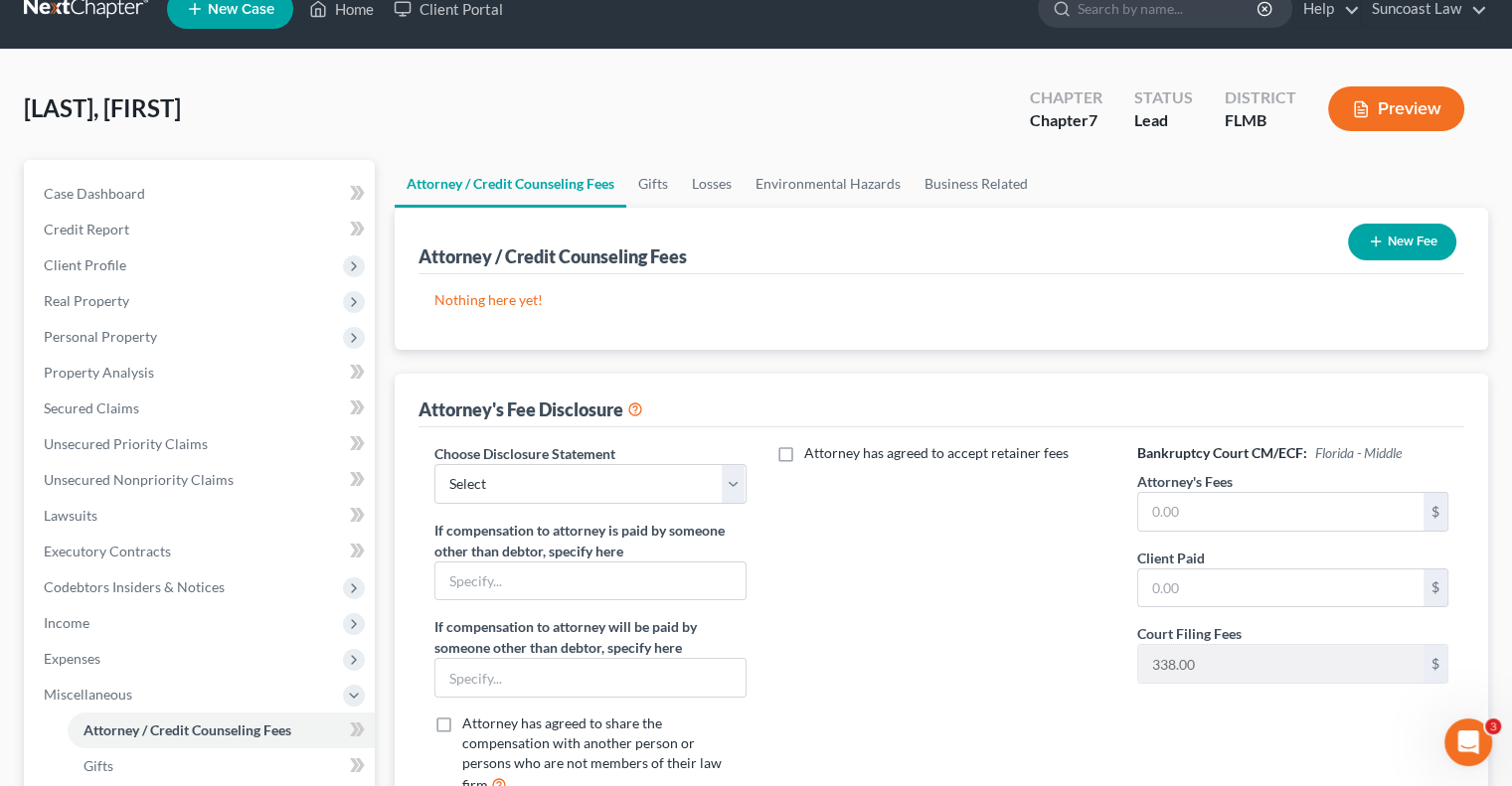 scroll, scrollTop: 0, scrollLeft: 0, axis: both 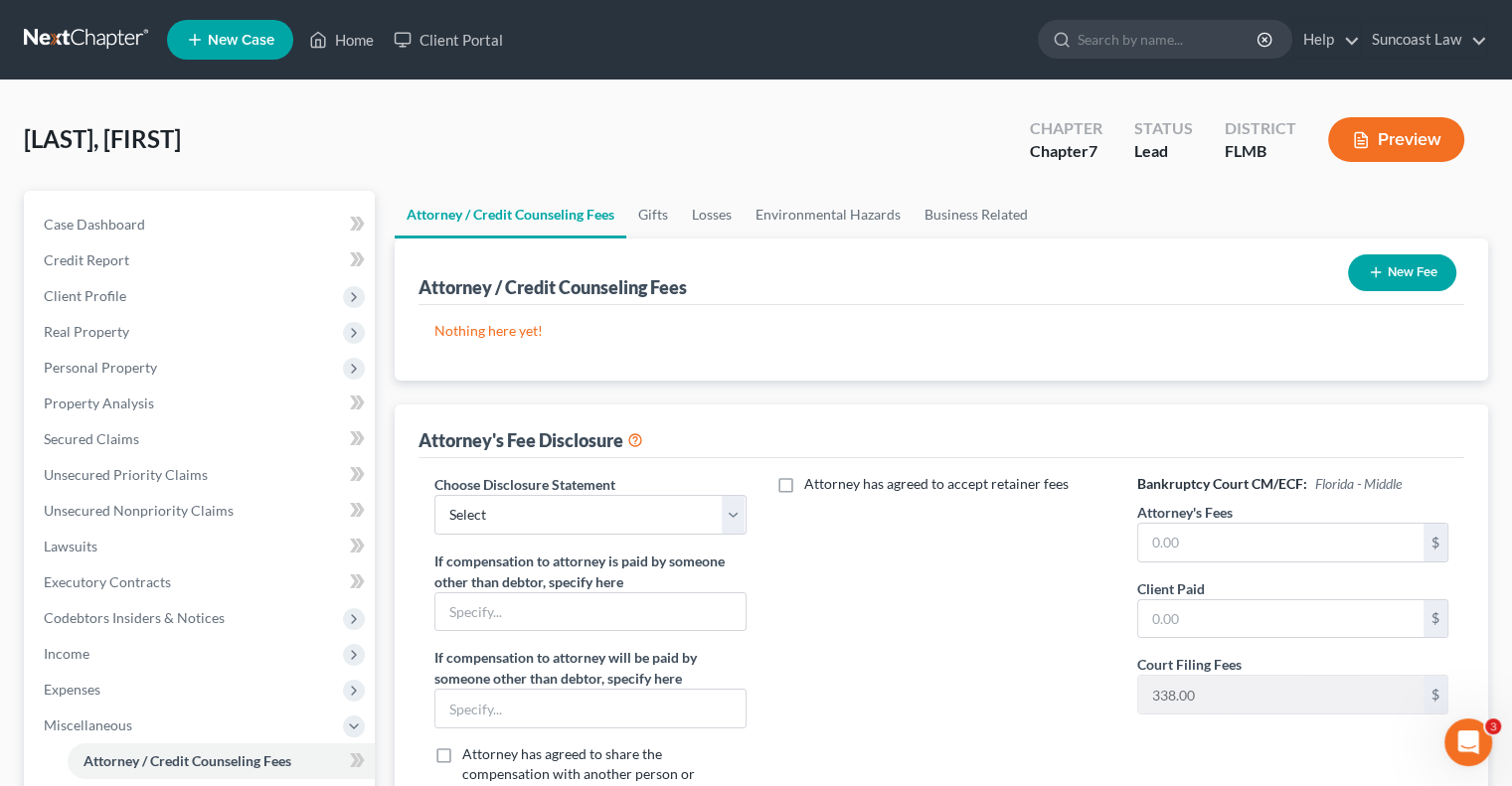 click on "New Fee" at bounding box center [1402, 272] 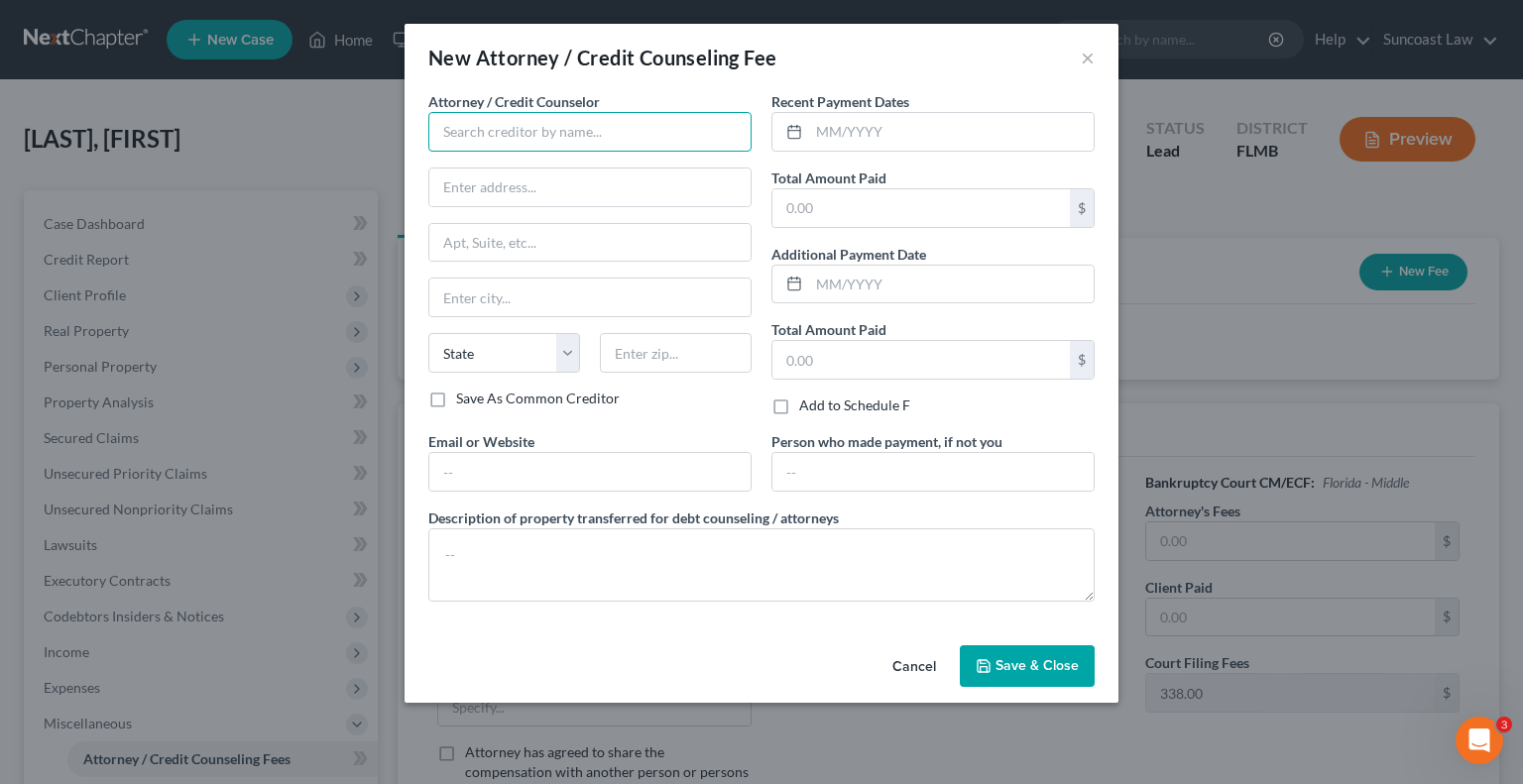 drag, startPoint x: 498, startPoint y: 114, endPoint x: 501, endPoint y: 130, distance: 16.27882 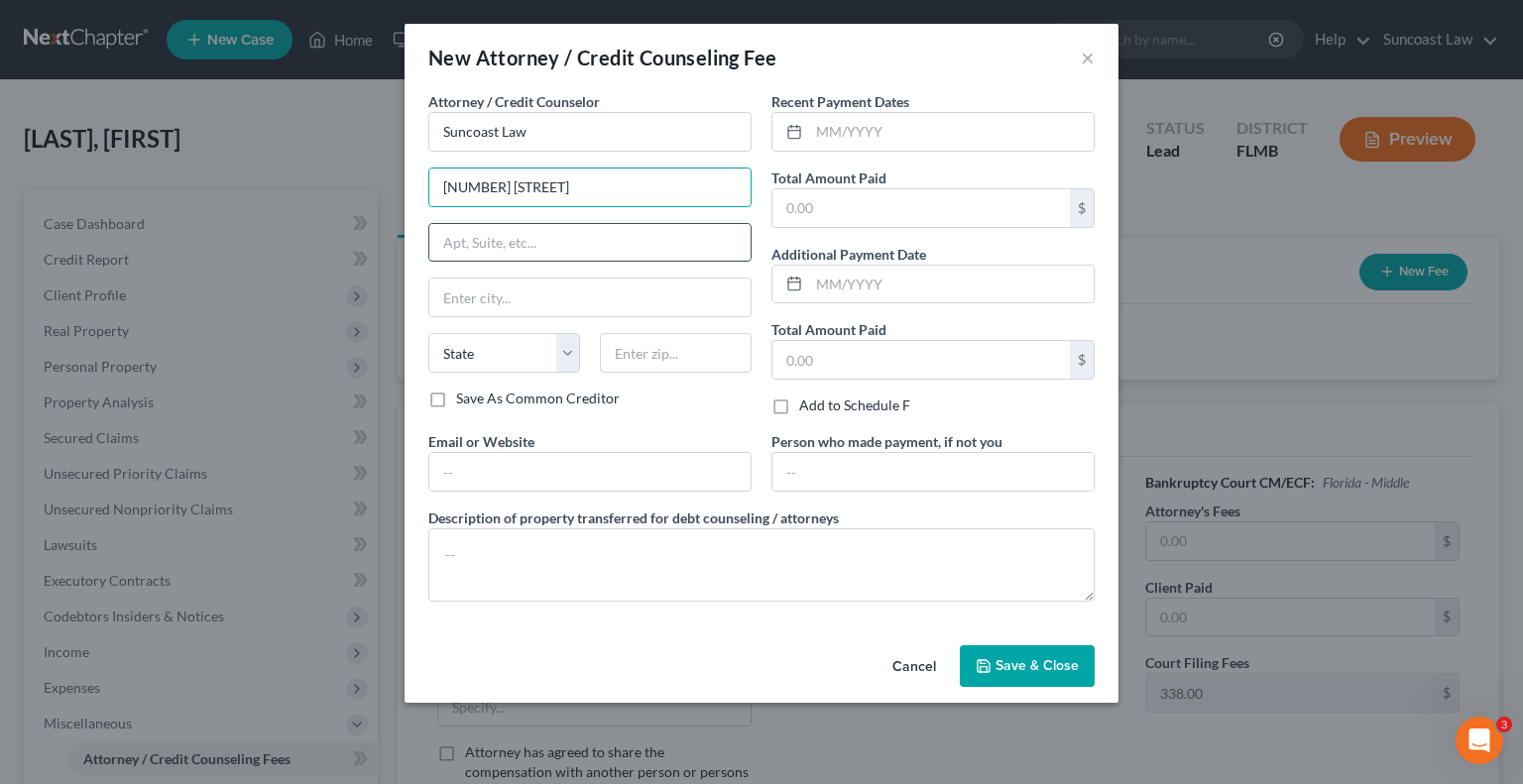 click at bounding box center [590, 243] 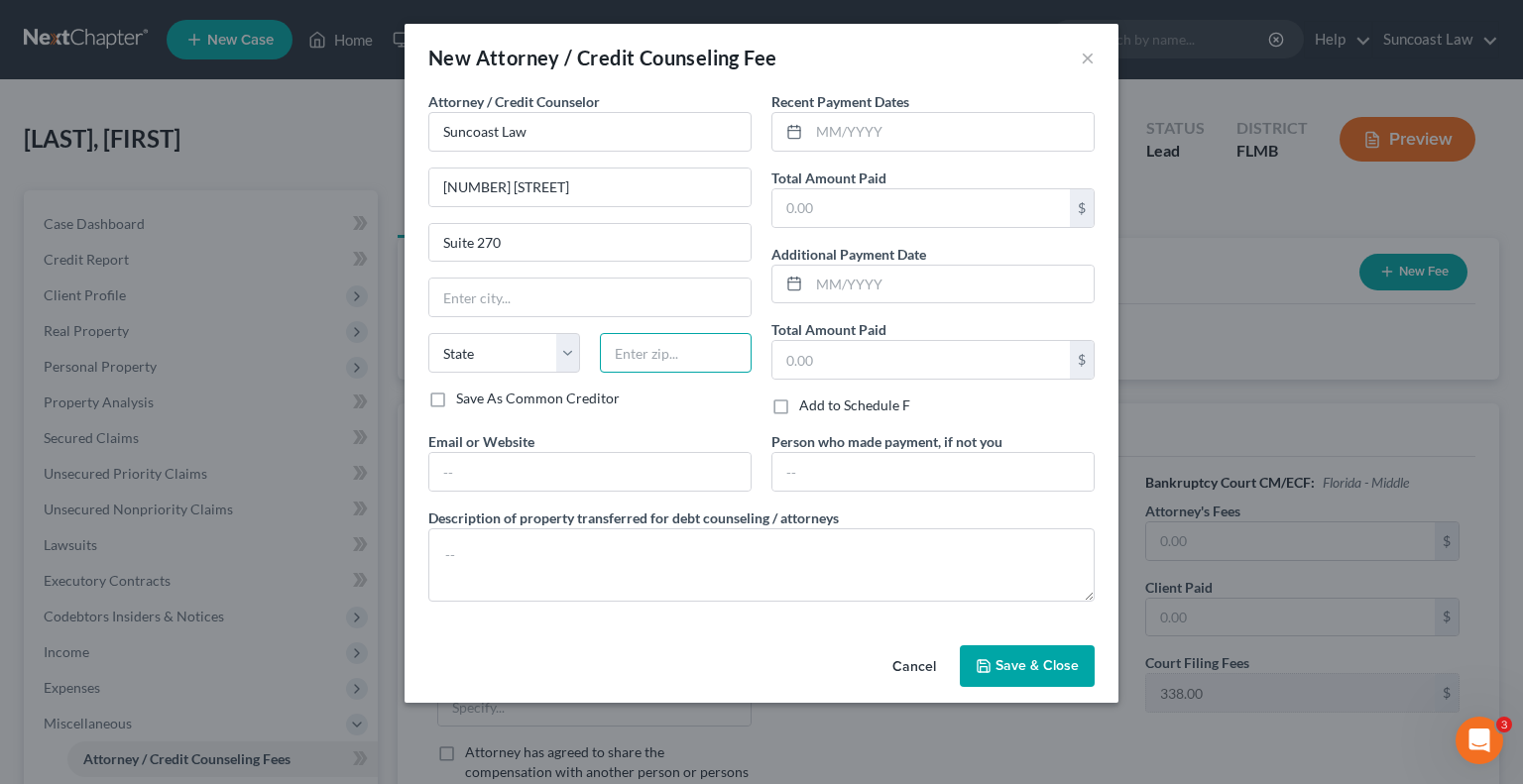 drag, startPoint x: 683, startPoint y: 358, endPoint x: 705, endPoint y: 323, distance: 41.340053 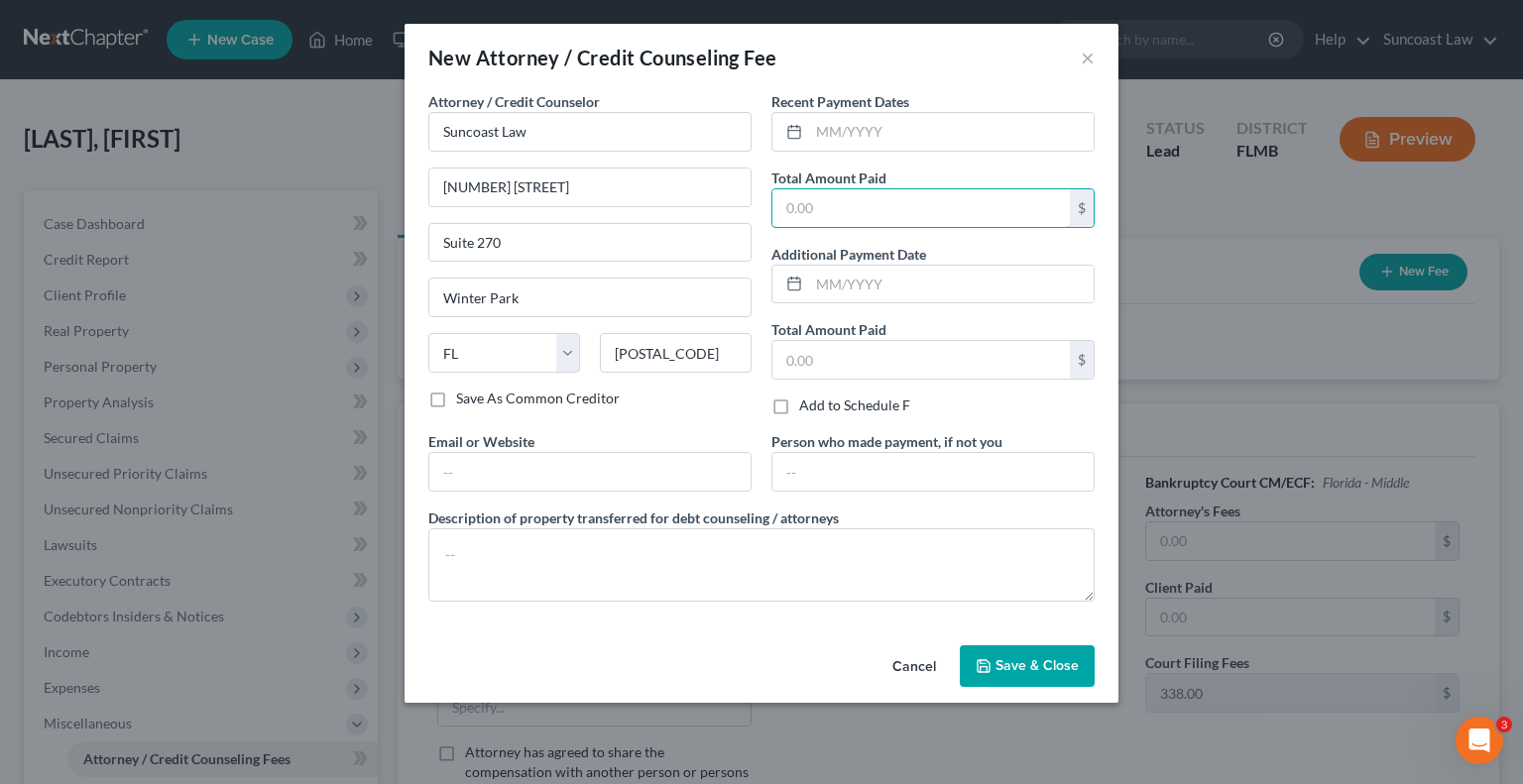 drag, startPoint x: 856, startPoint y: 210, endPoint x: 1076, endPoint y: 16, distance: 293.31894 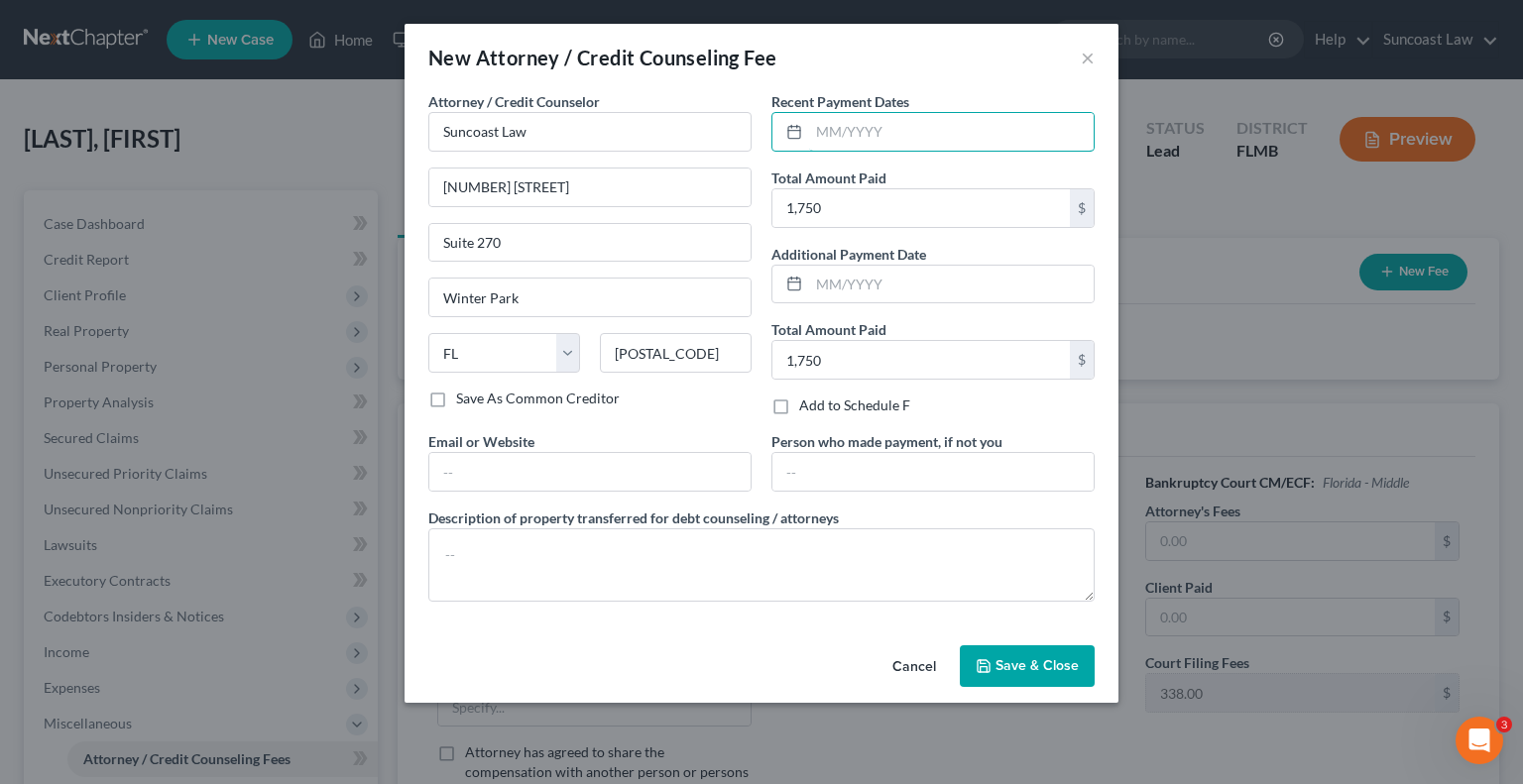drag, startPoint x: 942, startPoint y: 118, endPoint x: 960, endPoint y: 103, distance: 23.43075 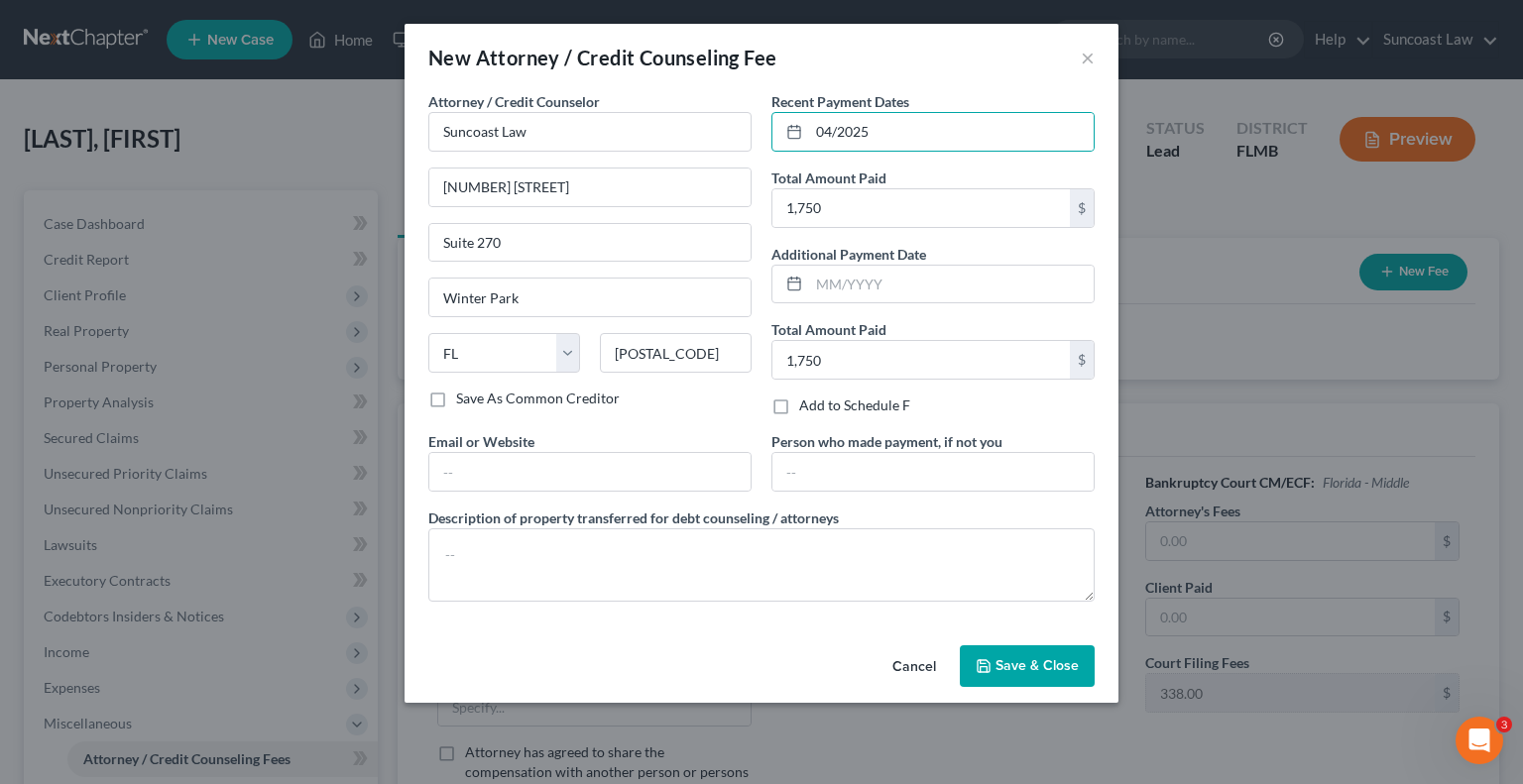 click on "Save & Close" at bounding box center (1037, 665) 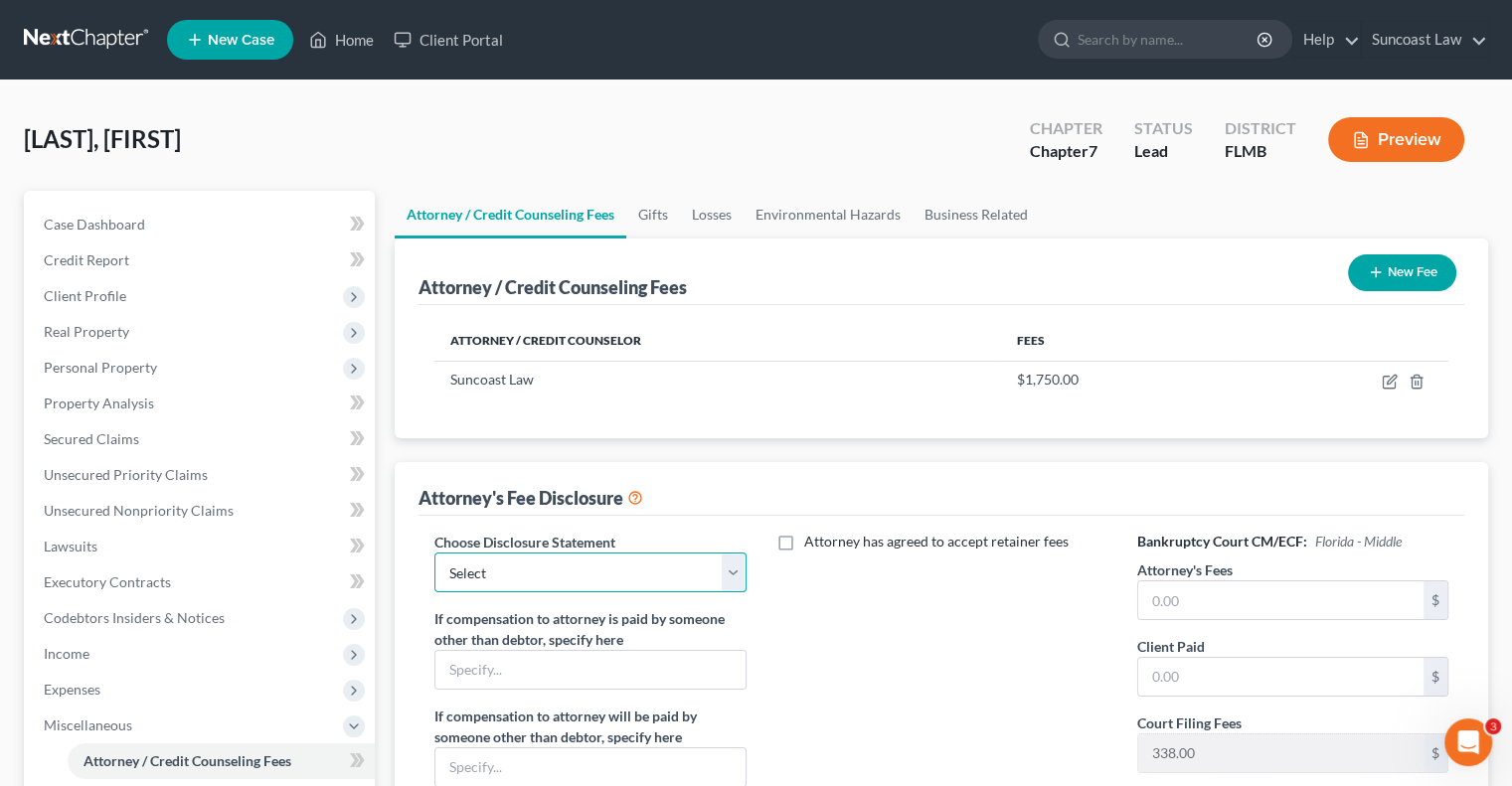 click on "Select Attorney" at bounding box center (589, 572) 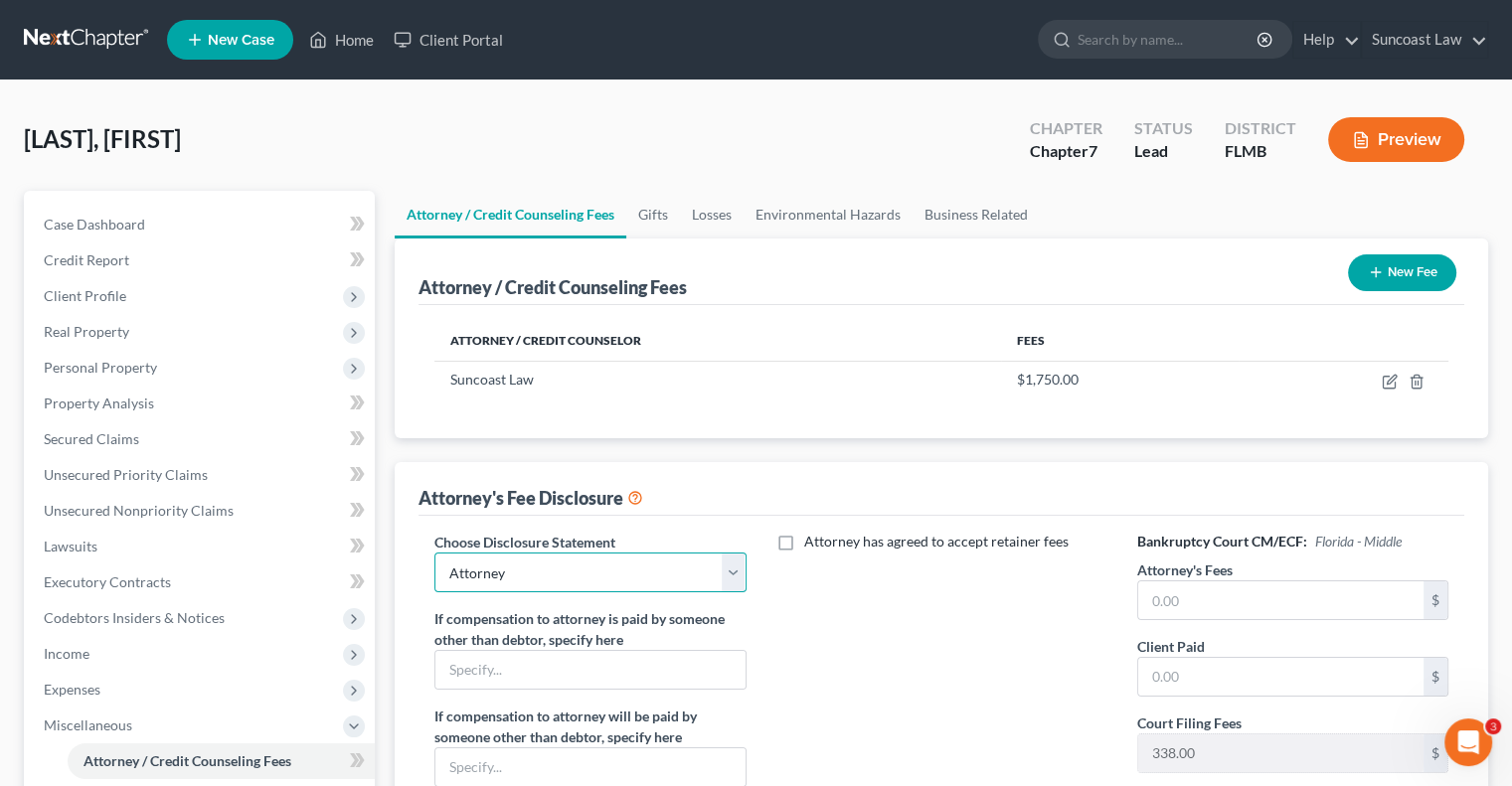 click on "Select Attorney" at bounding box center (589, 572) 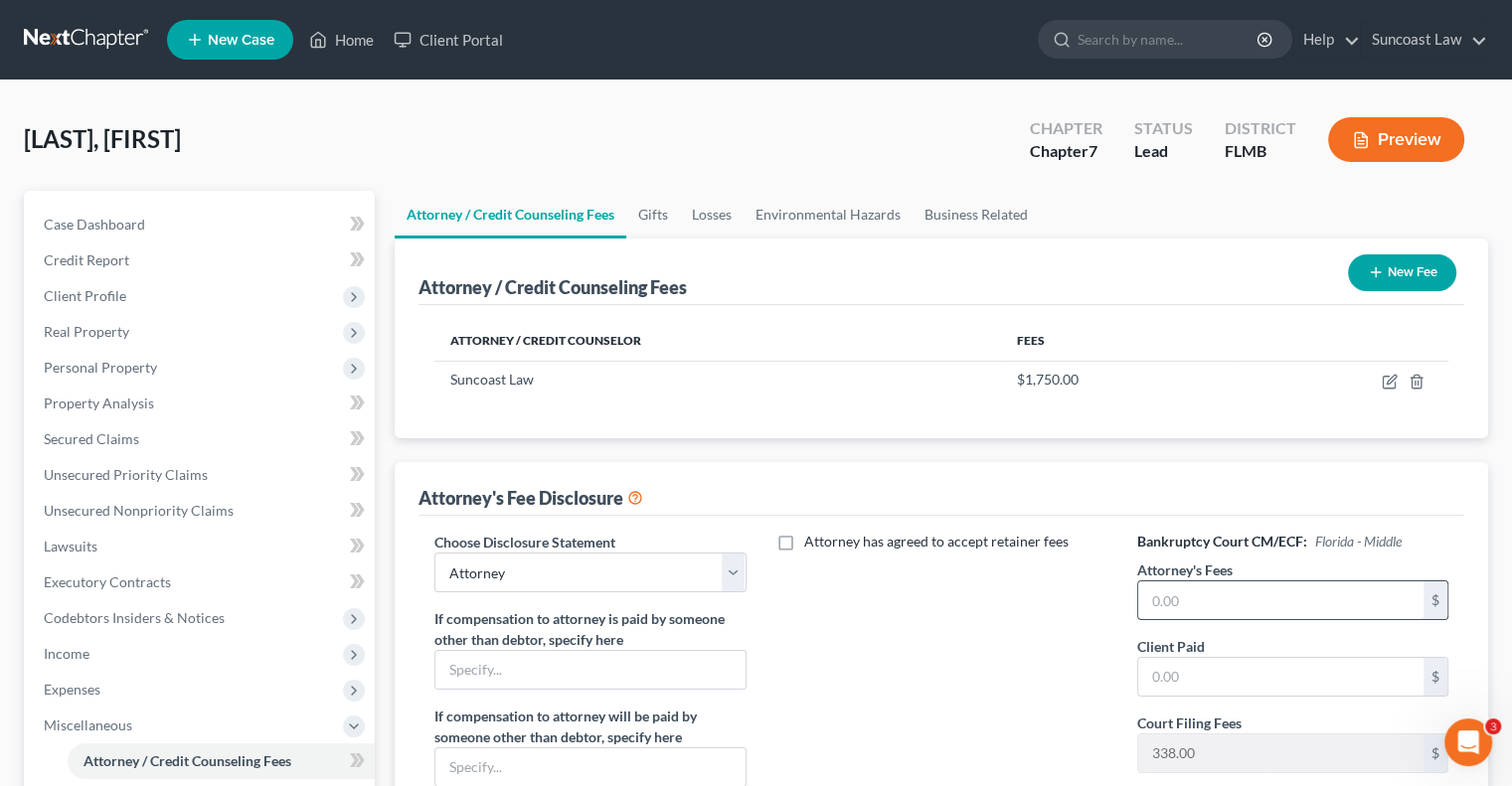 click at bounding box center [1280, 600] 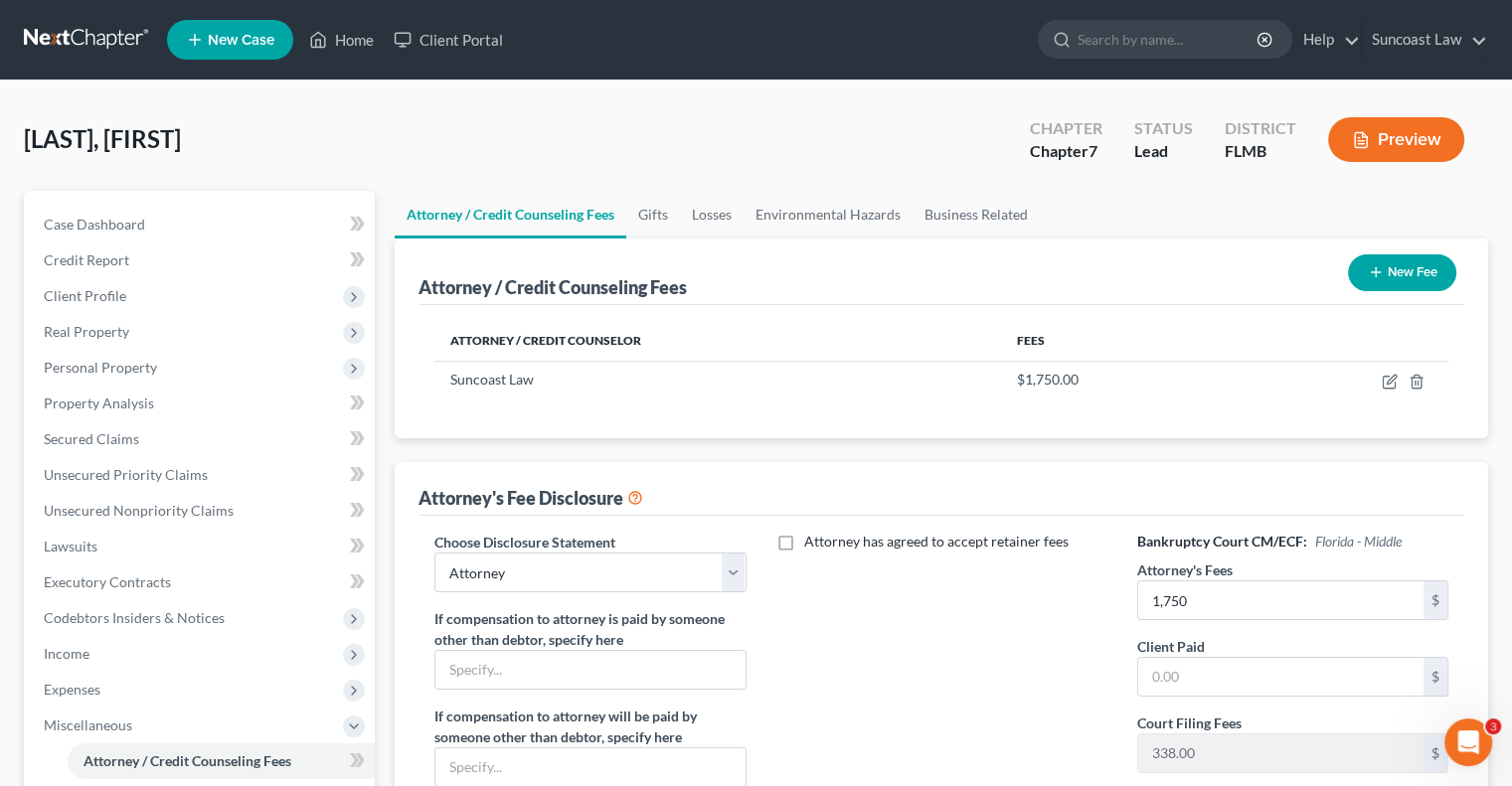 scroll, scrollTop: 447, scrollLeft: 0, axis: vertical 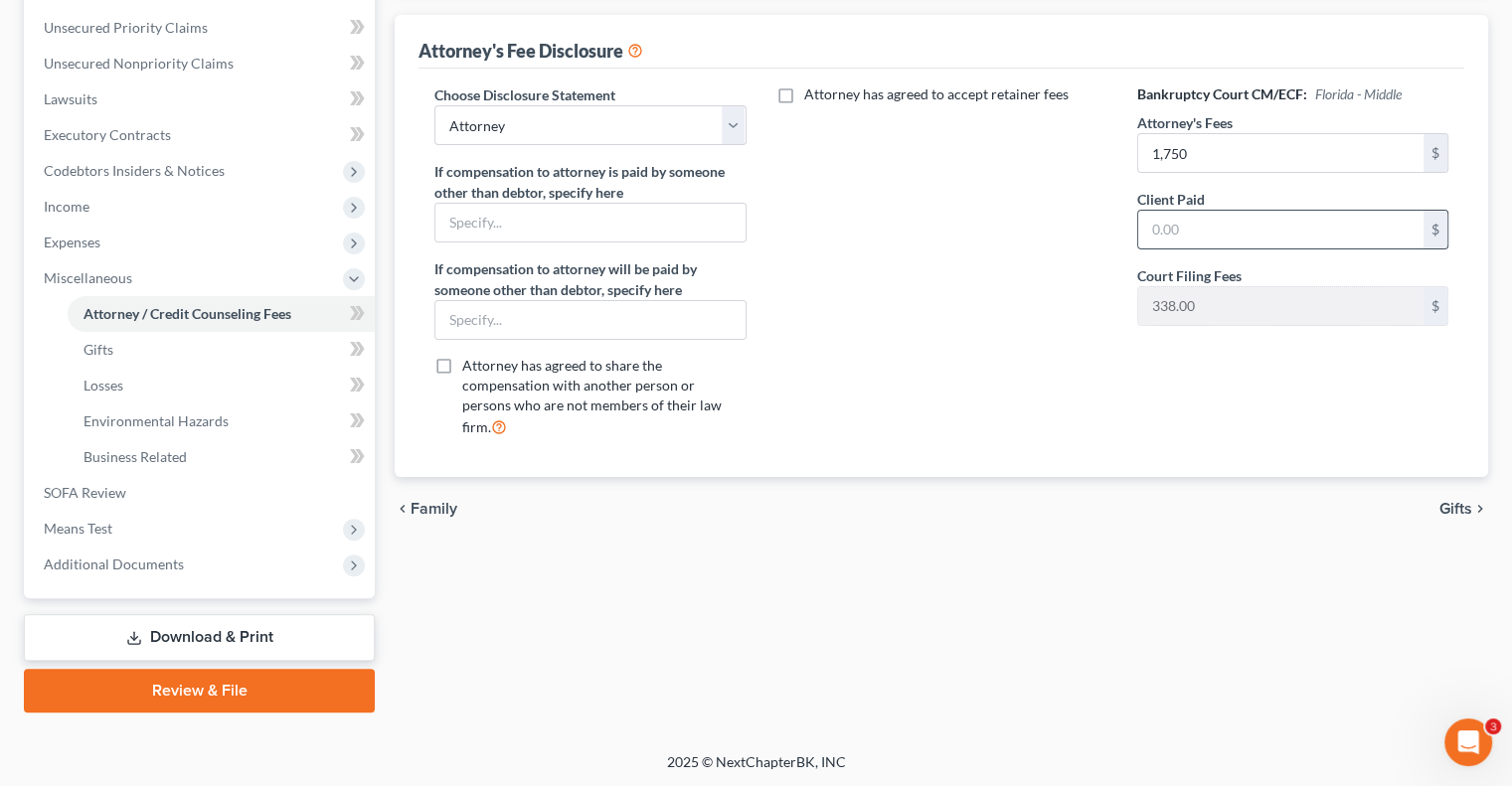 click at bounding box center [1280, 230] 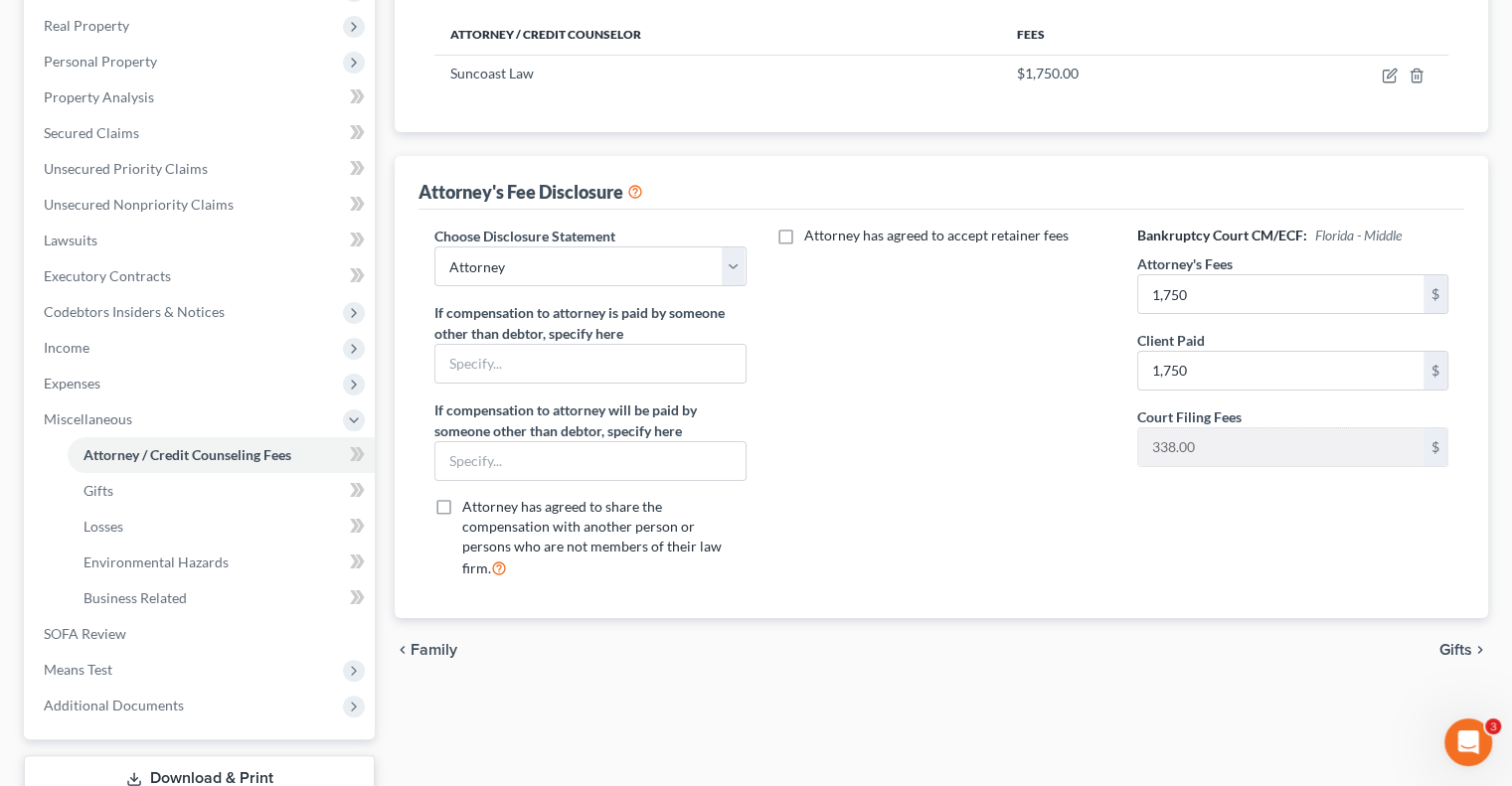 scroll, scrollTop: 0, scrollLeft: 0, axis: both 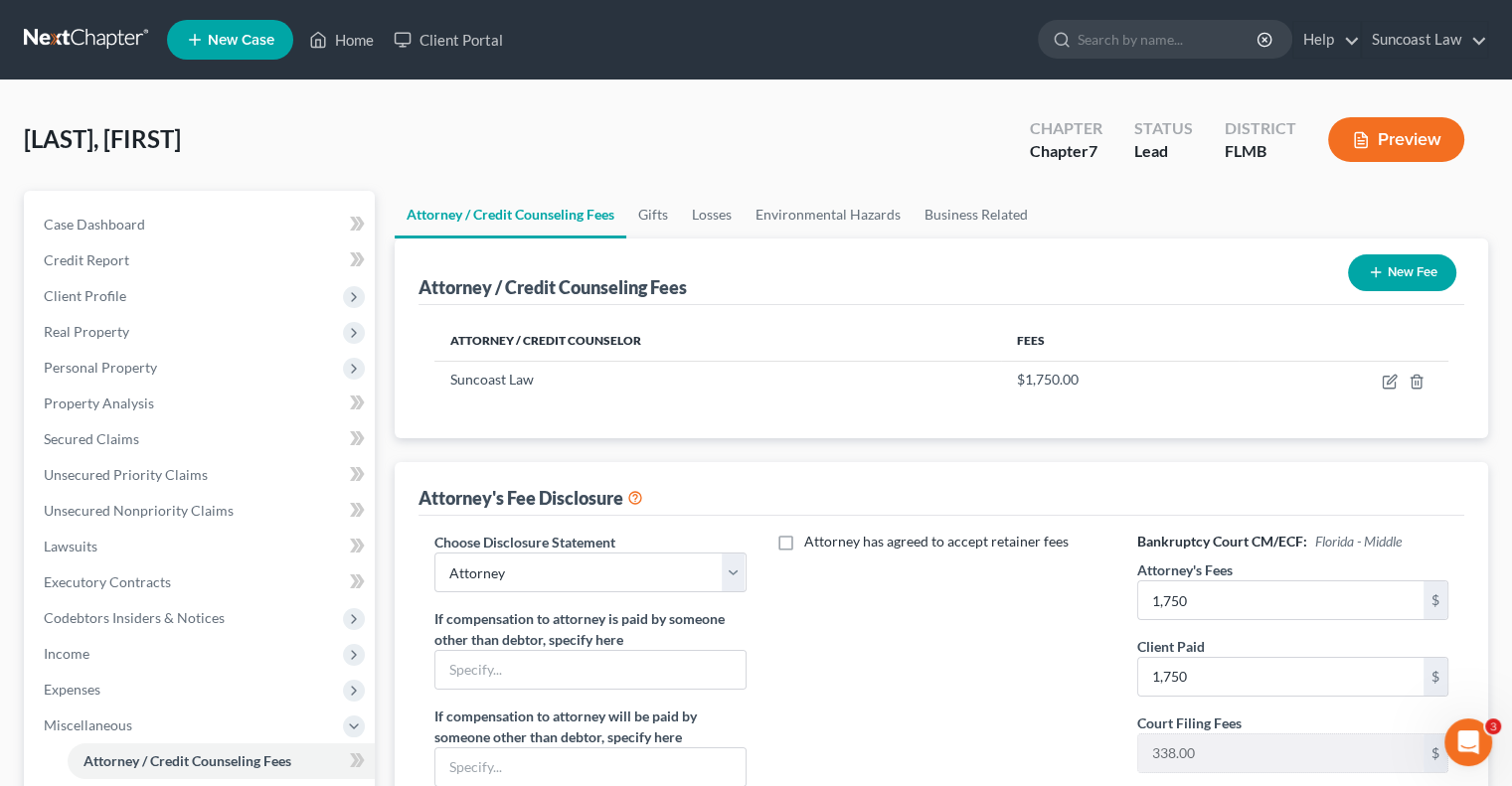 click on "New Fee" at bounding box center [1402, 272] 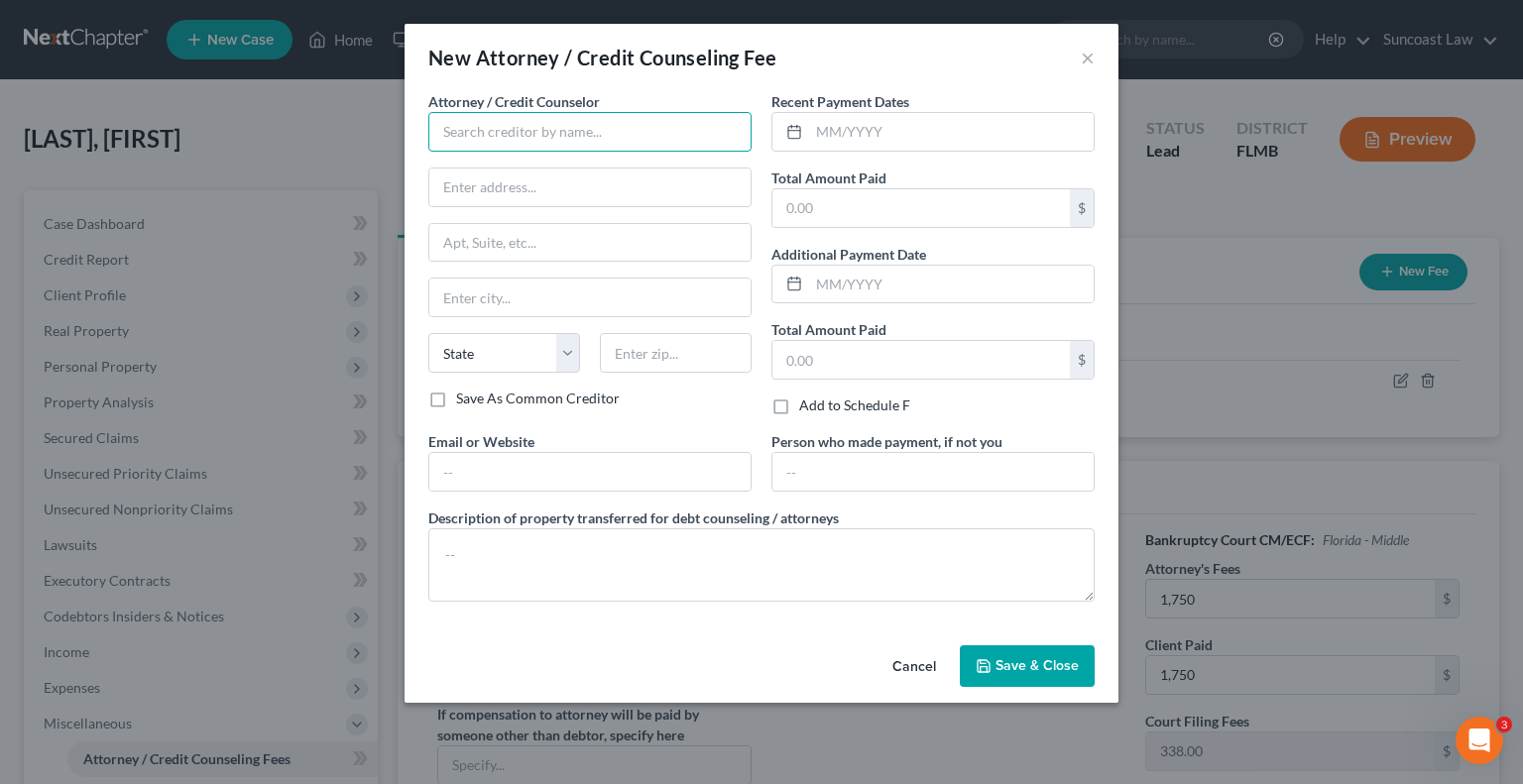 click at bounding box center [590, 132] 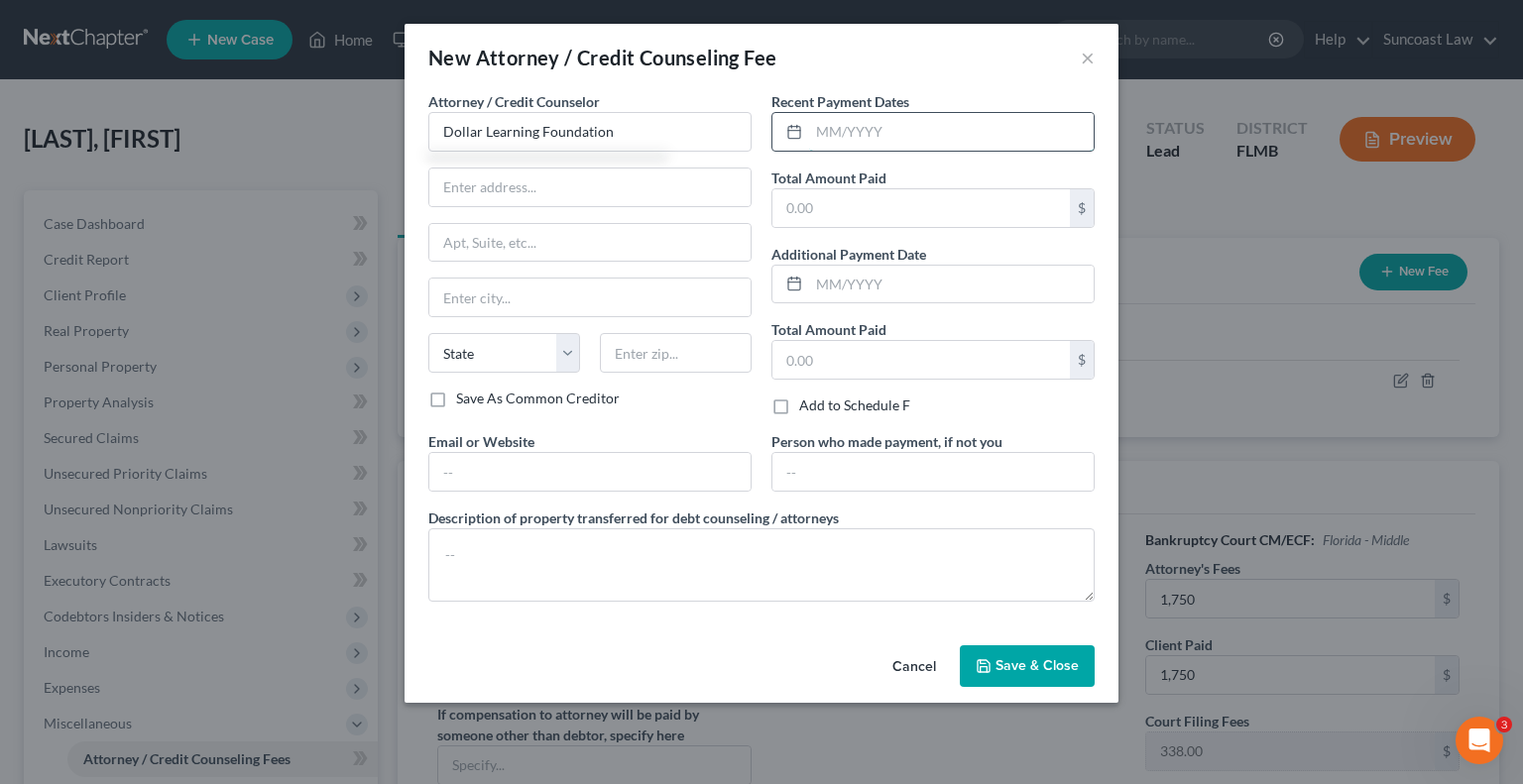 click at bounding box center [951, 132] 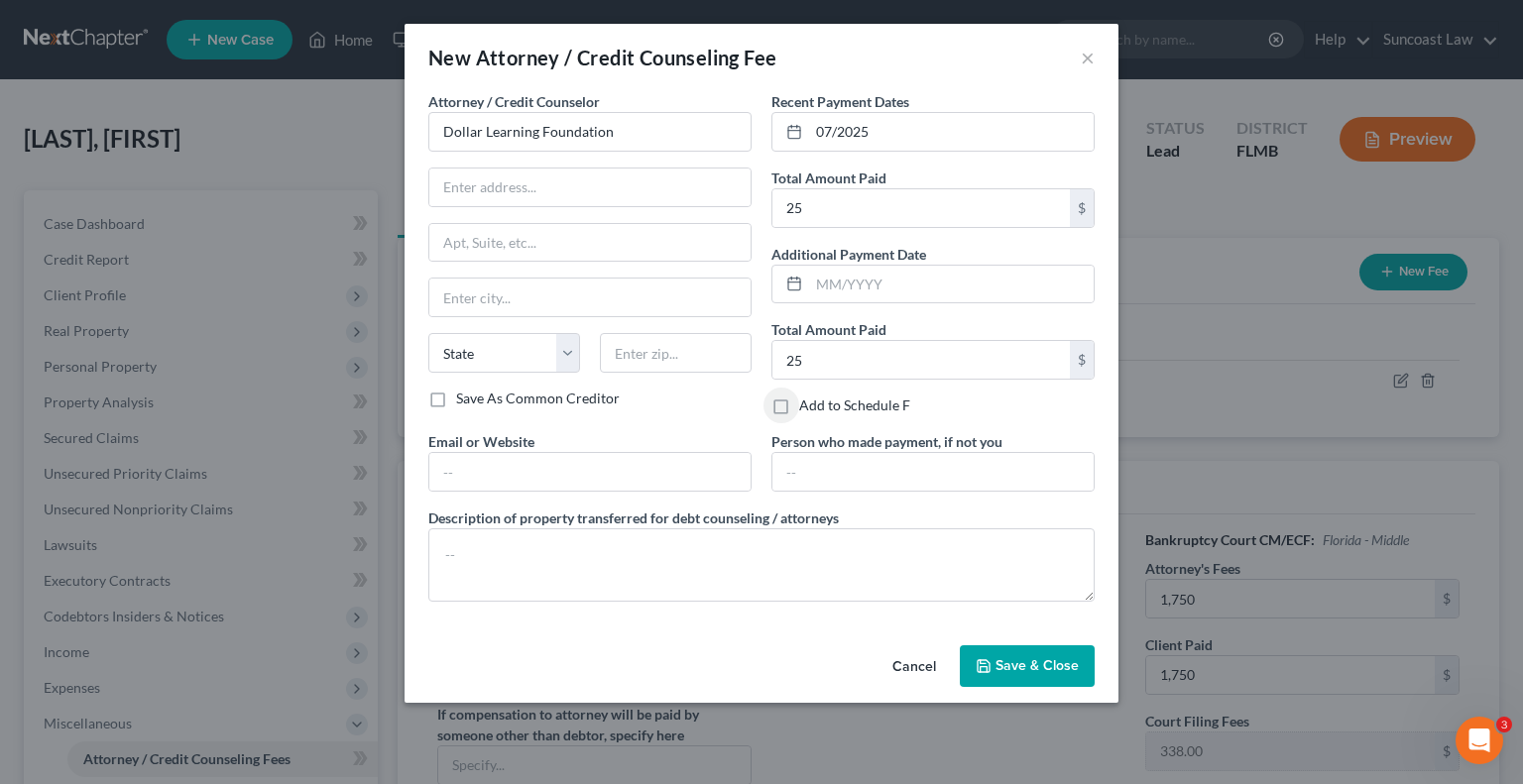click on "Save & Close" at bounding box center (1027, 666) 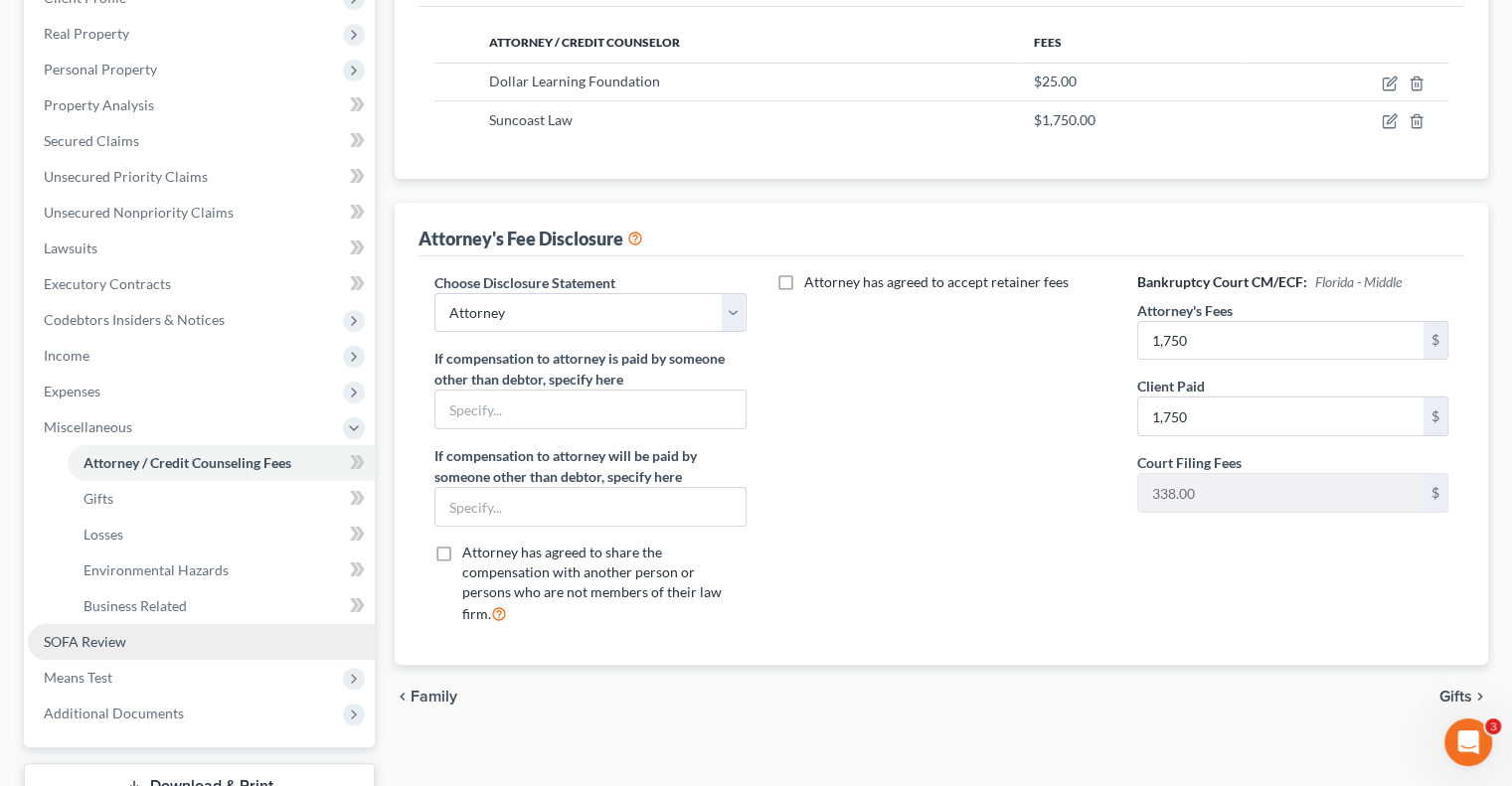 click on "SOFA Review" at bounding box center (84, 641) 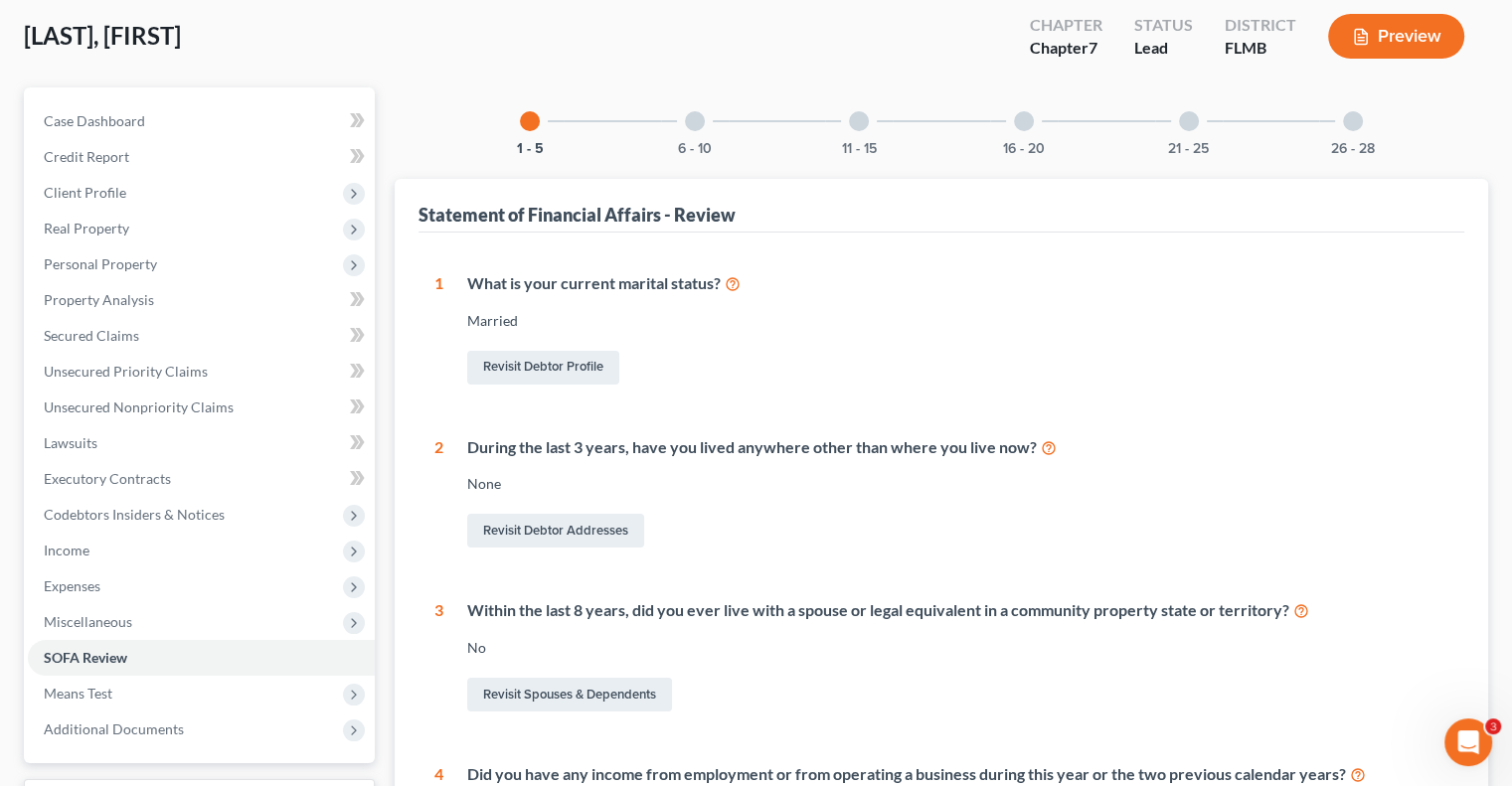 scroll, scrollTop: 199, scrollLeft: 0, axis: vertical 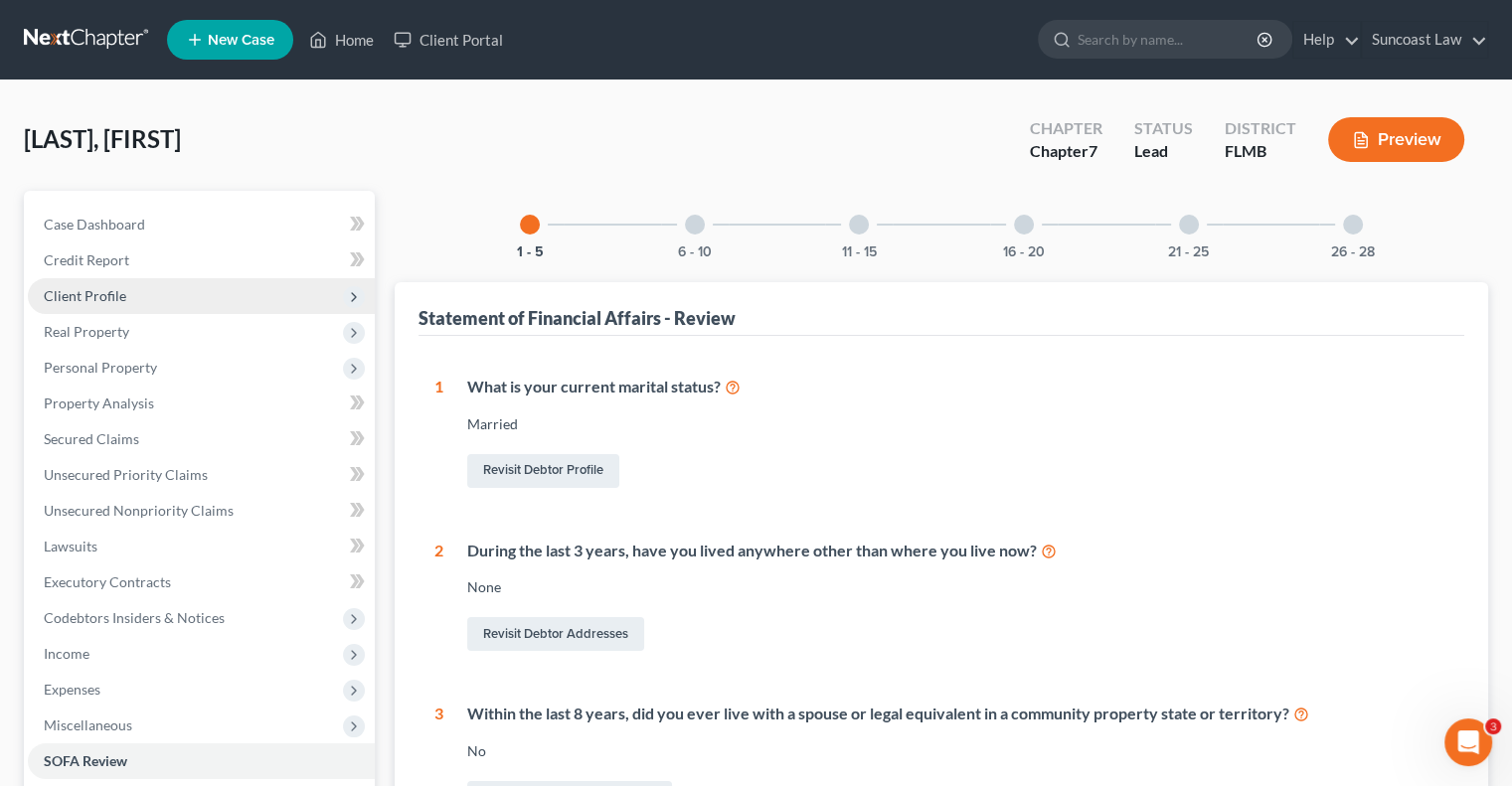 click on "Client Profile" at bounding box center [84, 295] 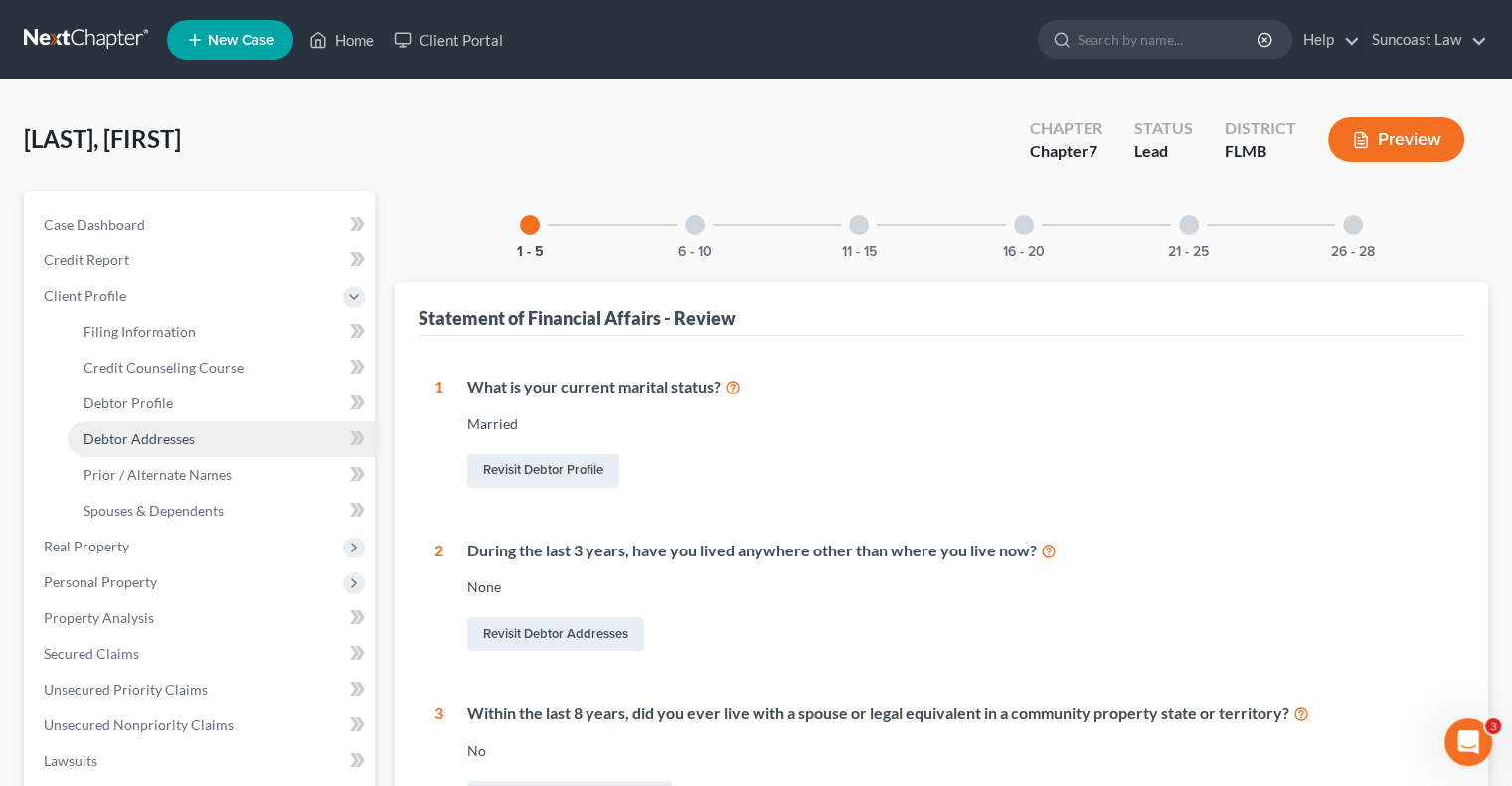 click on "Debtor Addresses" at bounding box center [139, 438] 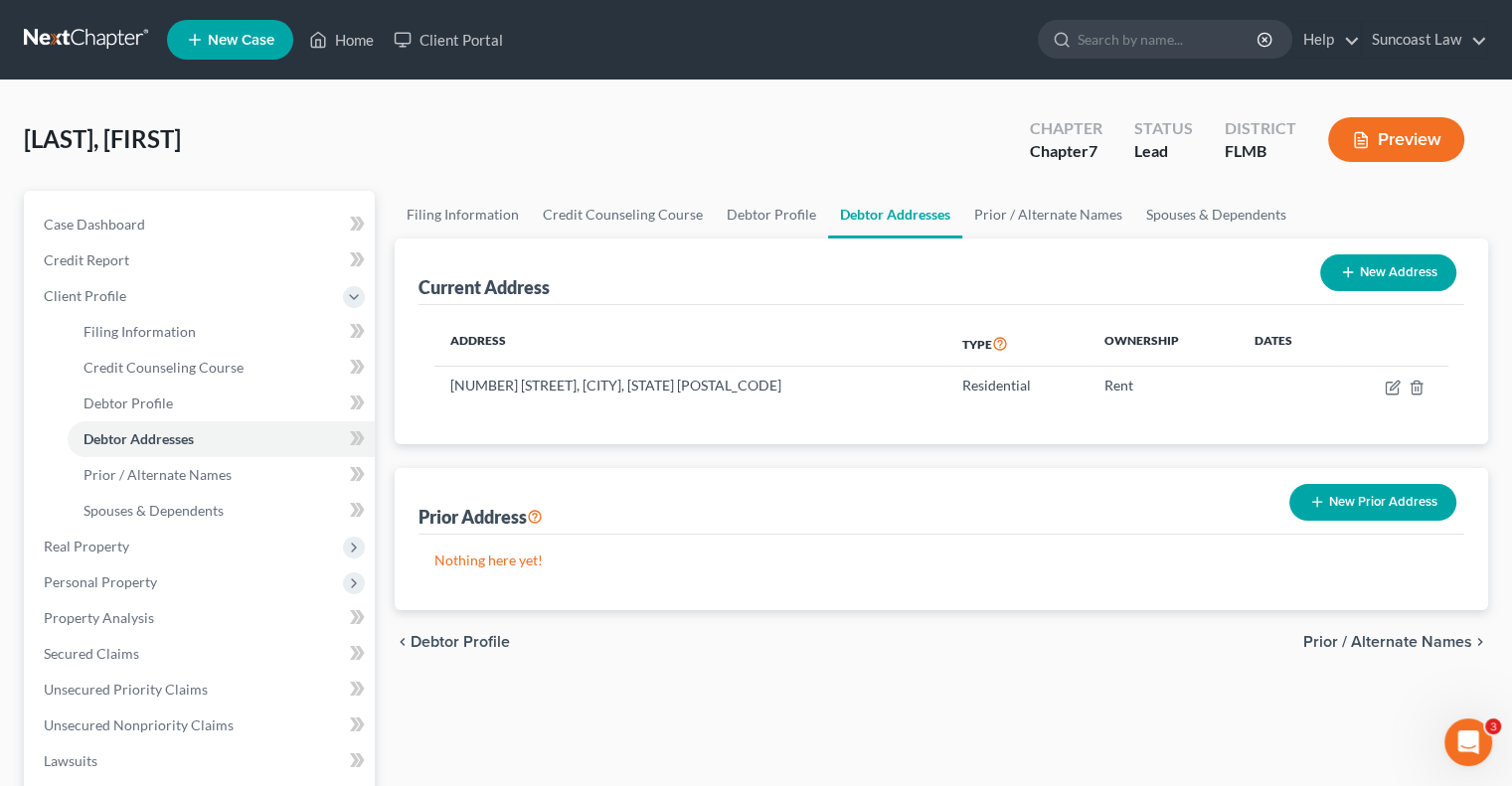 click on "New Prior Address" at bounding box center (1373, 502) 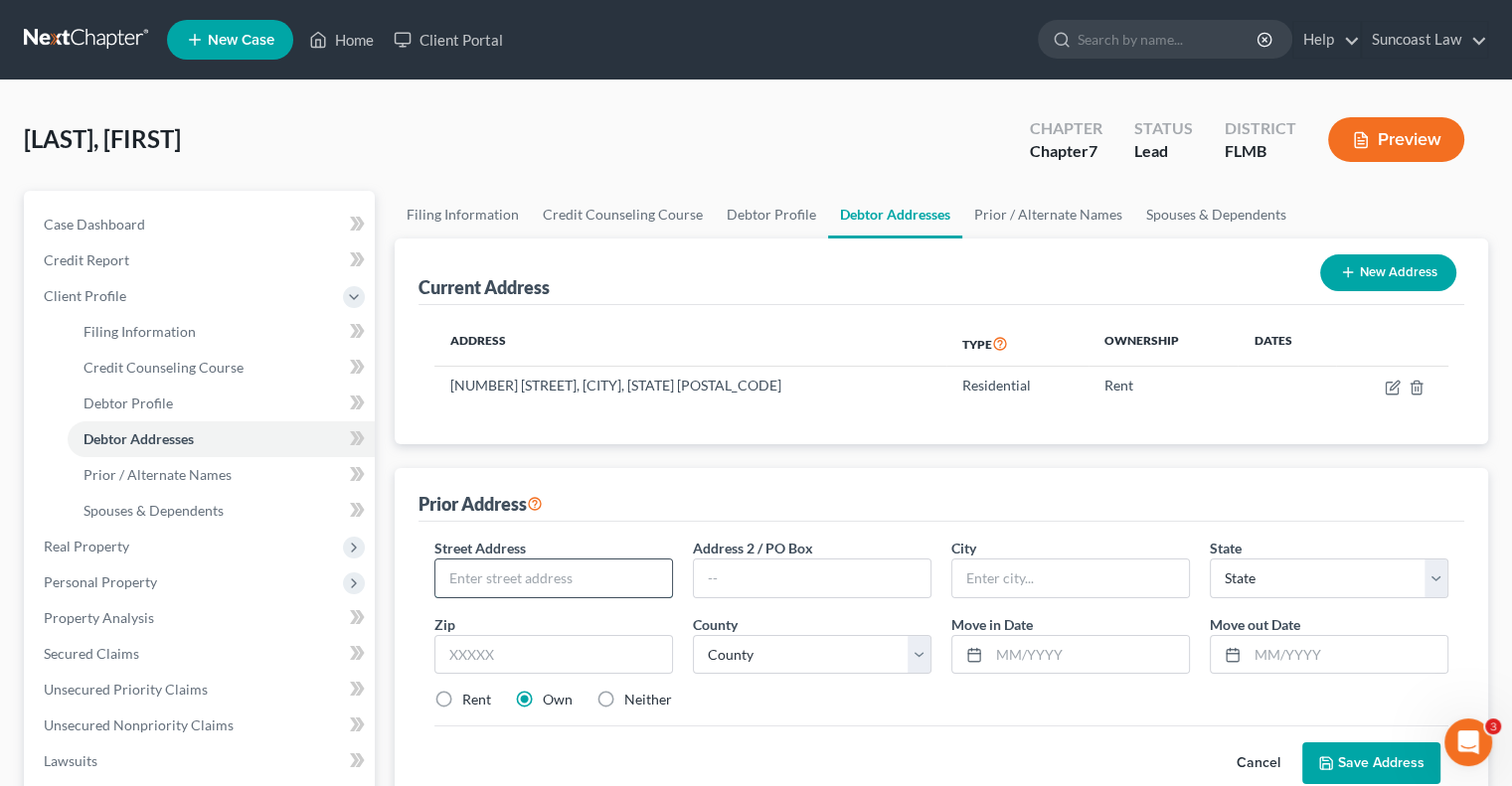 drag, startPoint x: 540, startPoint y: 574, endPoint x: 559, endPoint y: 561, distance: 23.021729 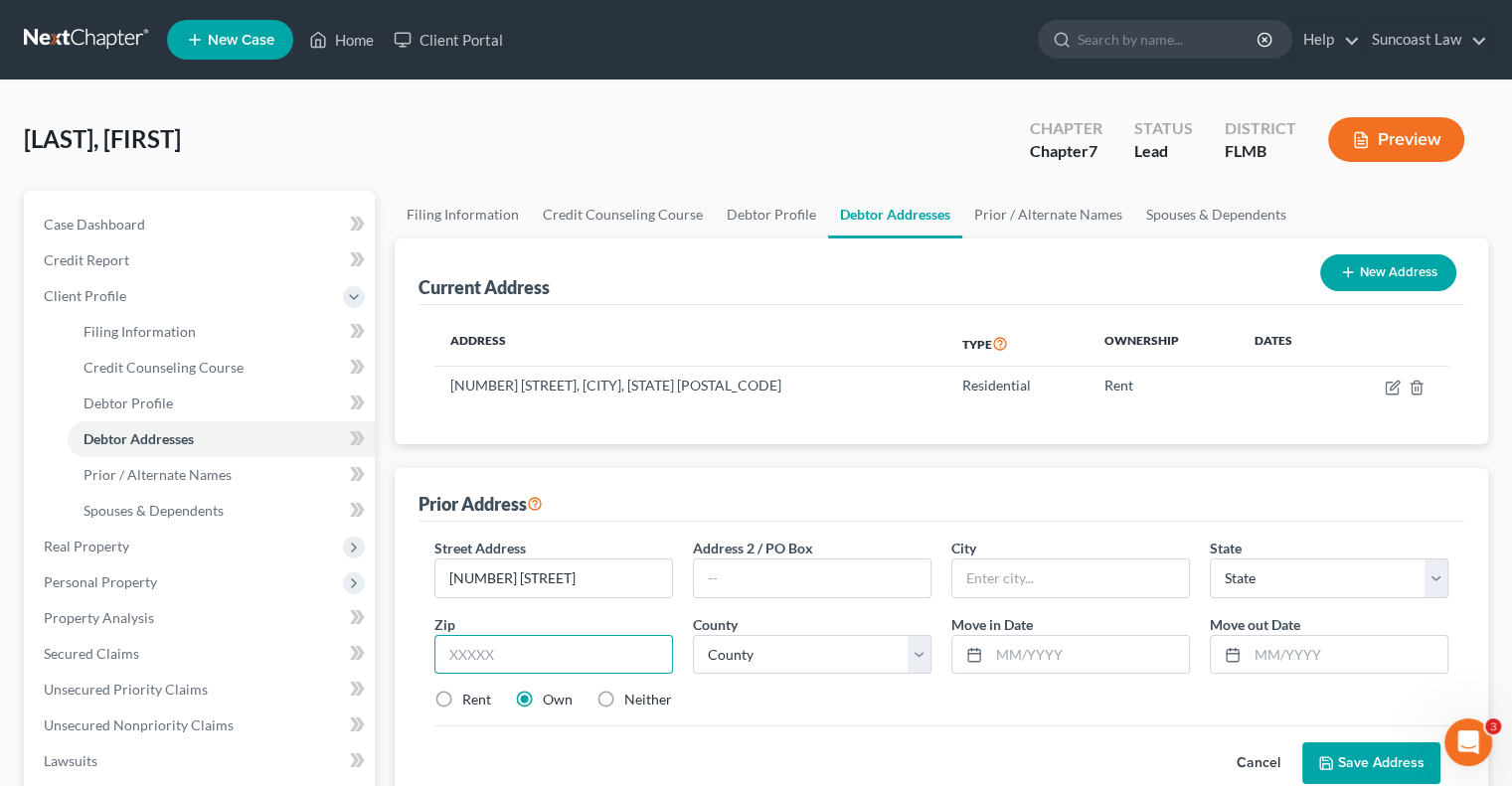 click at bounding box center (554, 655) 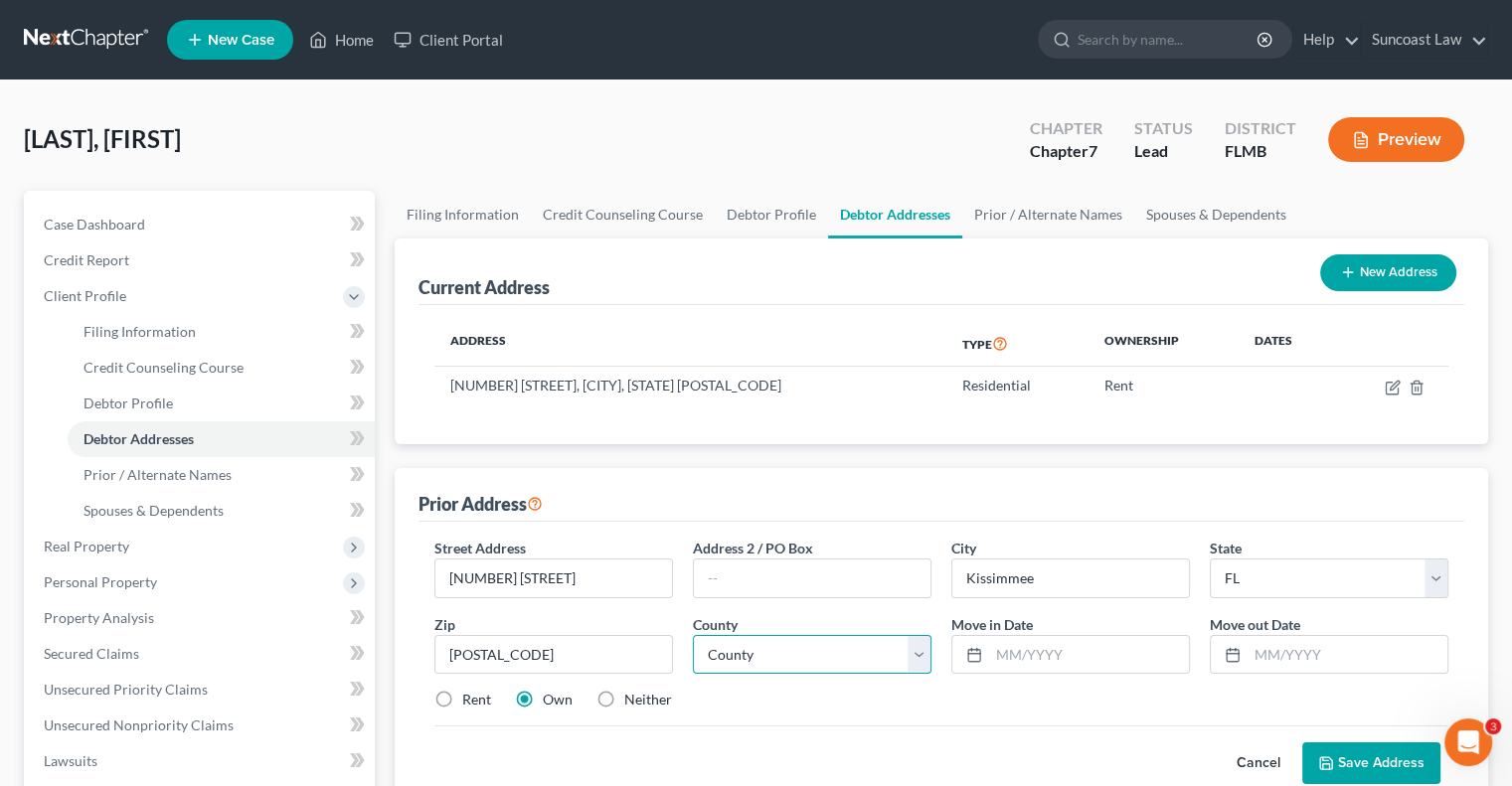 click on "County Alachua County Baker County Bay County Bradford County Brevard County Broward County Calhoun County Charlotte County Citrus County Clay County Collier County Columbia County DeSoto County Dixie County Duval County Escambia County Flagler County Franklin County Gadsden County Gilchrist County Glades County Gulf County Hamilton County Hardee County Hendry County Hernando County Highlands County Hillsborough County Holmes County Indian River County Jackson County Jefferson County Lafayette County Lake County Lee County Leon County Levy County Liberty County Madison County Manatee County Marion County Martin County Miami-Dade County Monroe County Nassau County Okaloosa County Okeechobee County Orange County Osceola County Palm Beach County Pasco County Pinellas County Polk County Putnam County Santa Rosa County Sarasota County Seminole County St. Johns County St. Lucie County Sumter County Suwannee County Taylor County Union County Volusia County Wakulla County Walton County Washington County" at bounding box center [812, 655] 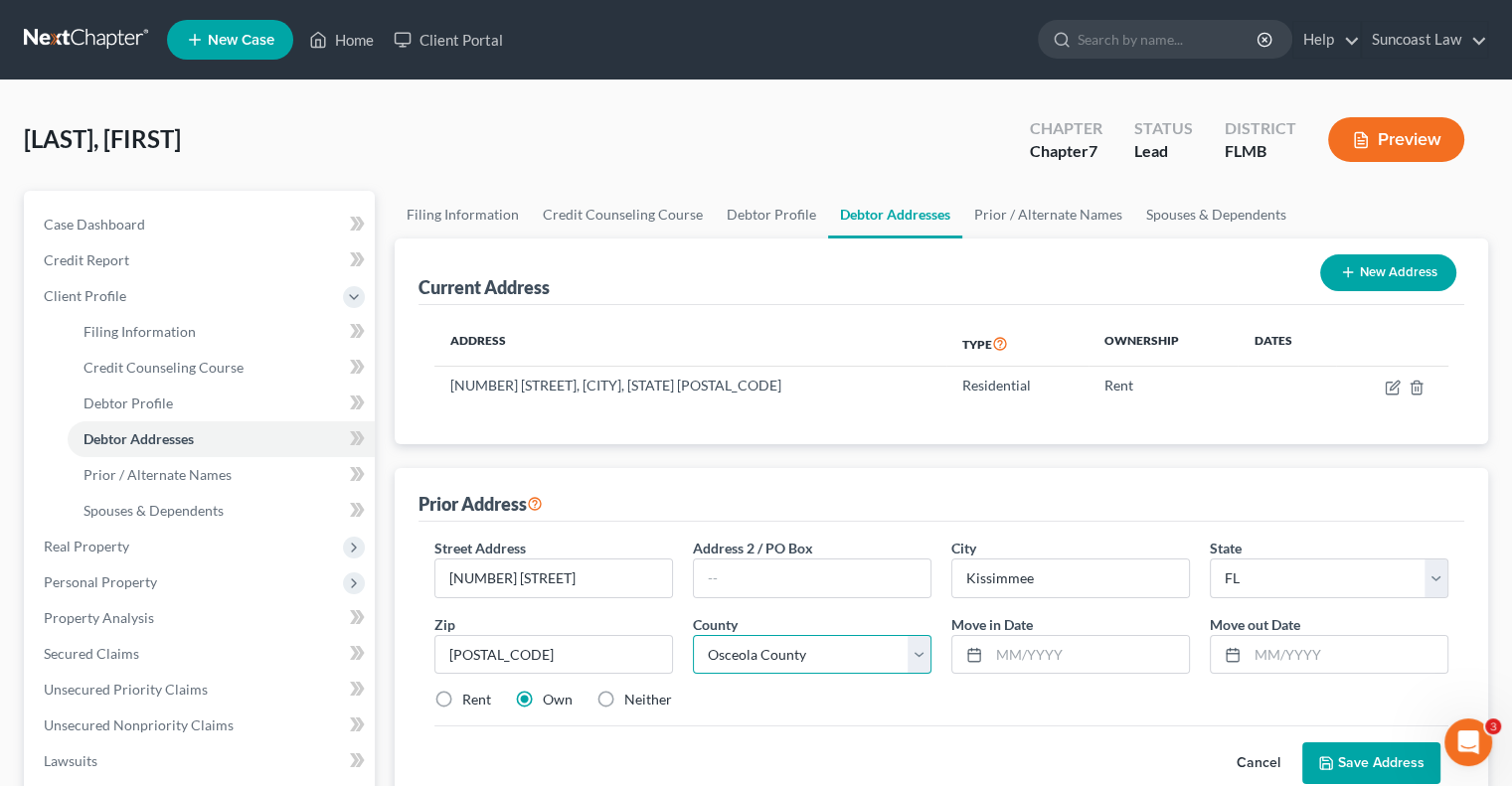 click on "County Alachua County Baker County Bay County Bradford County Brevard County Broward County Calhoun County Charlotte County Citrus County Clay County Collier County Columbia County DeSoto County Dixie County Duval County Escambia County Flagler County Franklin County Gadsden County Gilchrist County Glades County Gulf County Hamilton County Hardee County Hendry County Hernando County Highlands County Hillsborough County Holmes County Indian River County Jackson County Jefferson County Lafayette County Lake County Lee County Leon County Levy County Liberty County Madison County Manatee County Marion County Martin County Miami-Dade County Monroe County Nassau County Okaloosa County Okeechobee County Orange County Osceola County Palm Beach County Pasco County Pinellas County Polk County Putnam County Santa Rosa County Sarasota County Seminole County St. Johns County St. Lucie County Sumter County Suwannee County Taylor County Union County Volusia County Wakulla County Walton County Washington County" at bounding box center (812, 655) 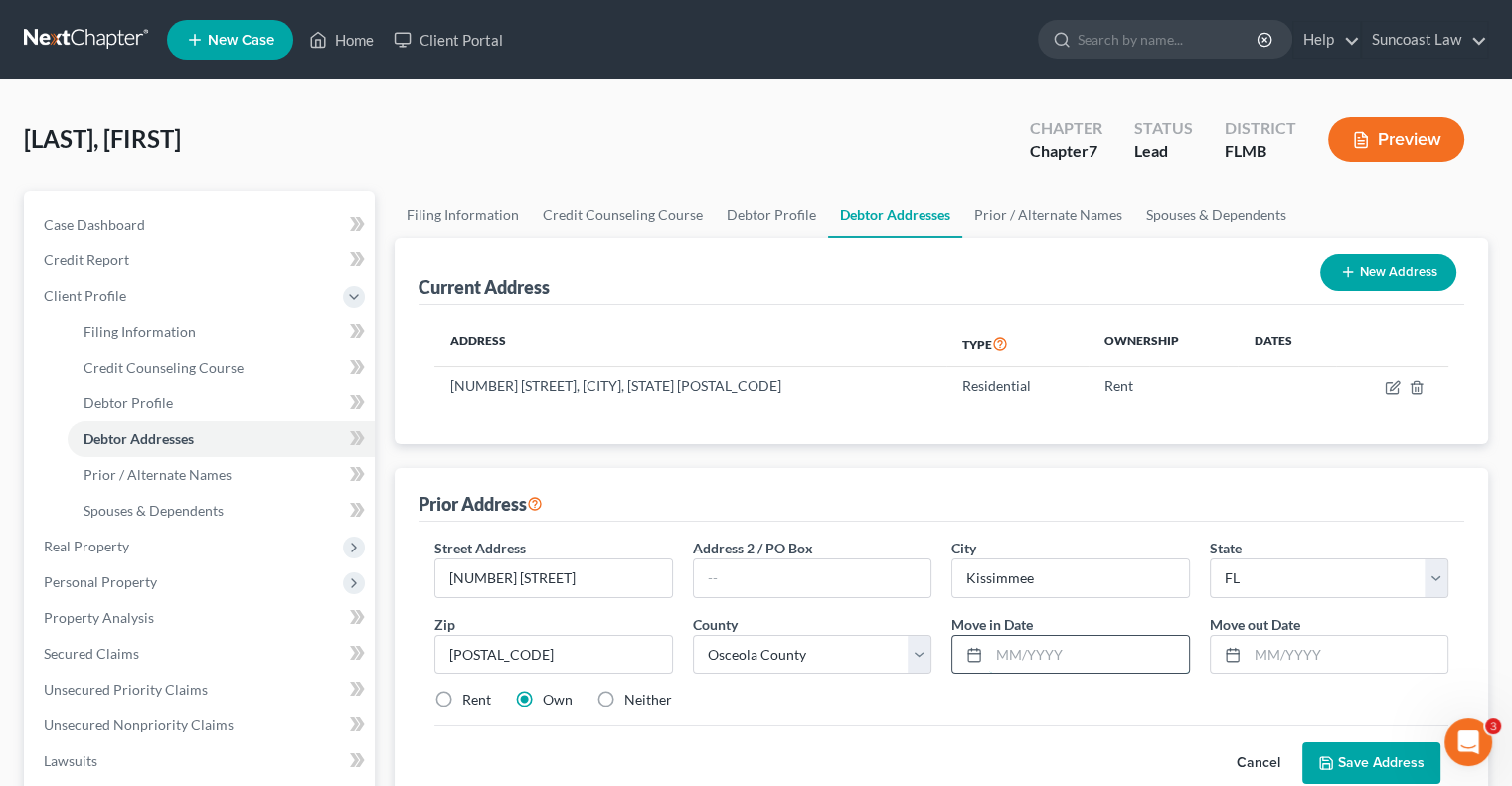 click at bounding box center [1089, 655] 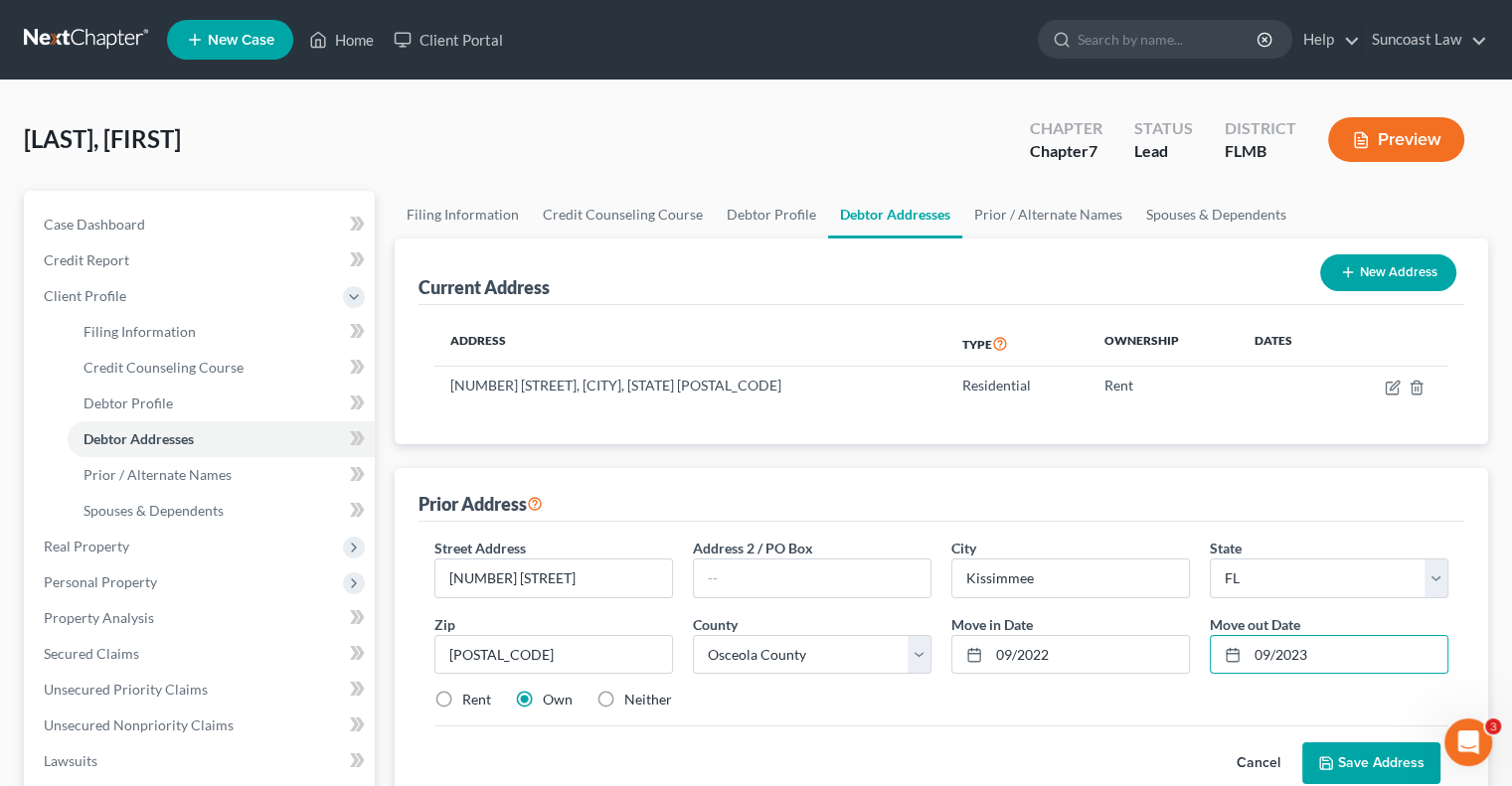 click on "Rent" at bounding box center (476, 700) 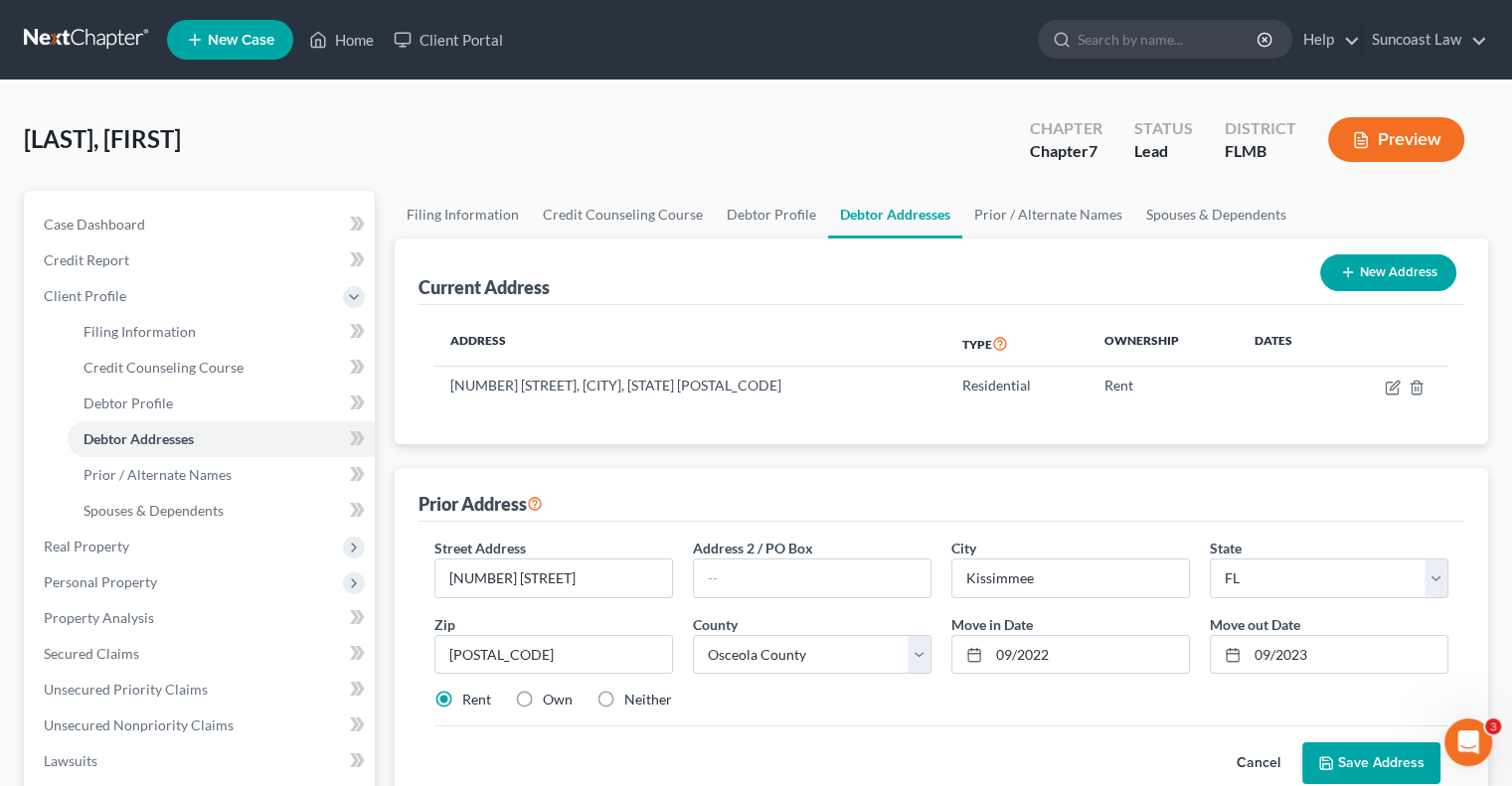 click on "Save Address" at bounding box center (1371, 763) 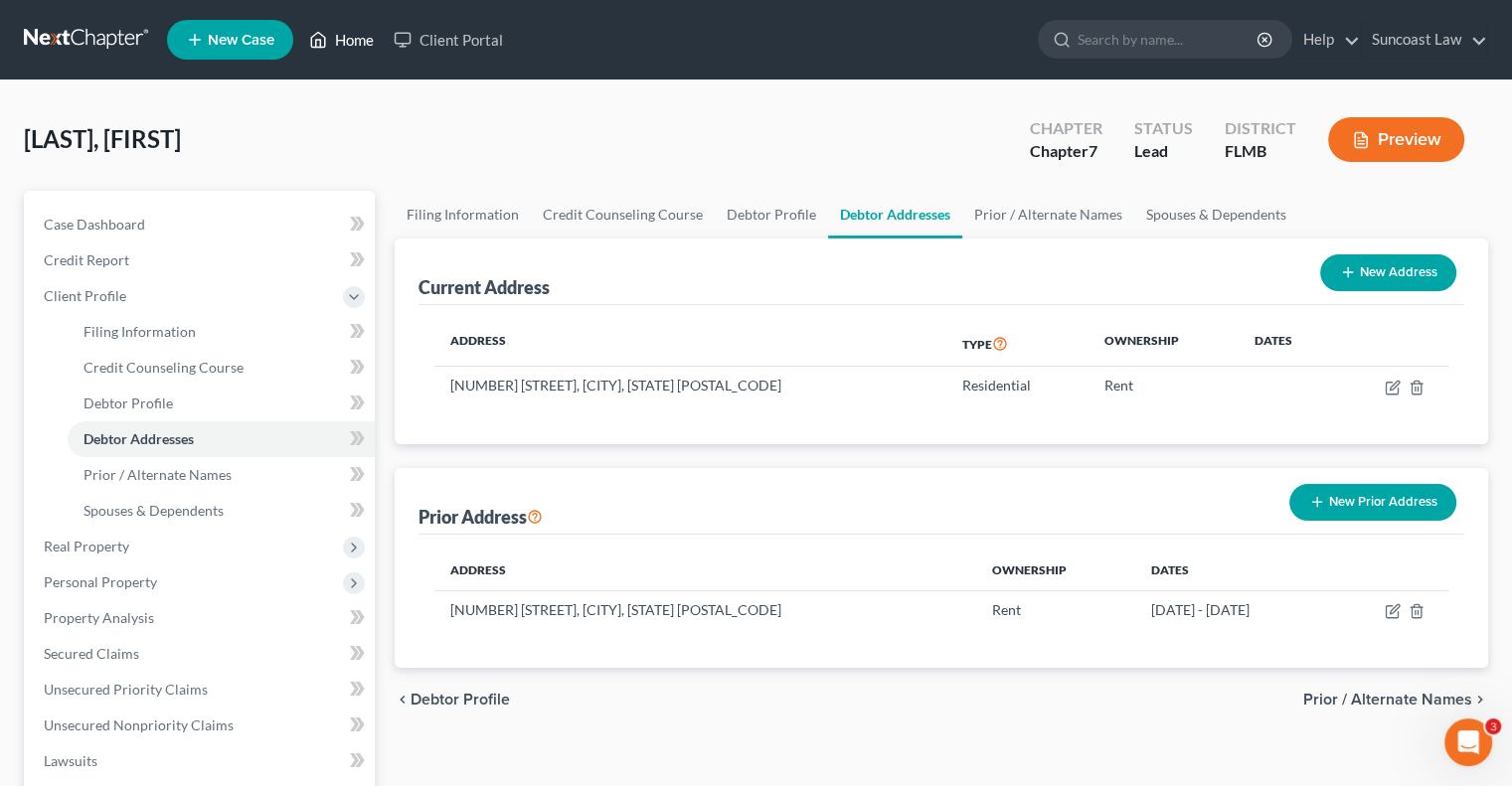 click on "Home" at bounding box center [341, 40] 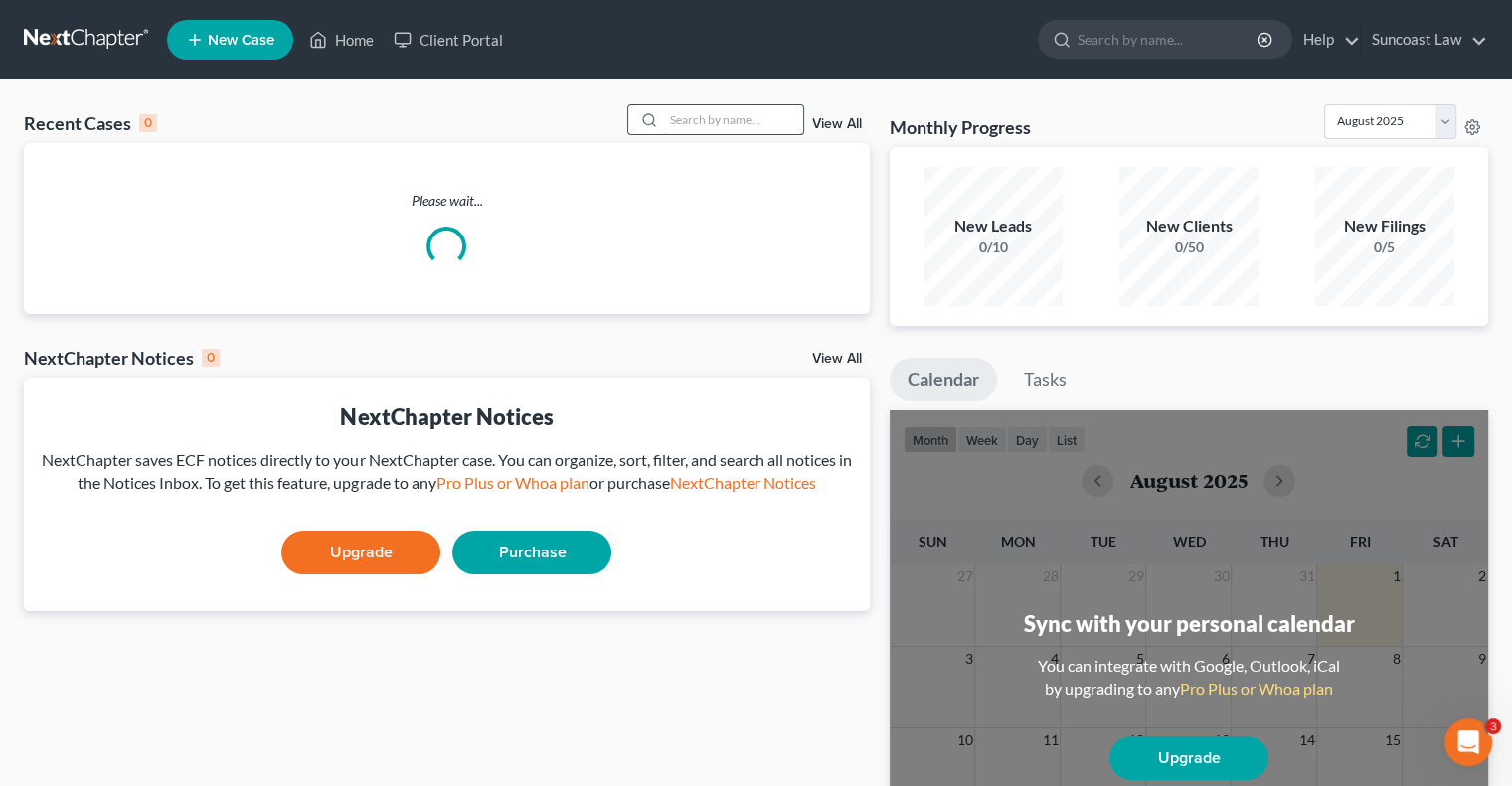 click at bounding box center (734, 119) 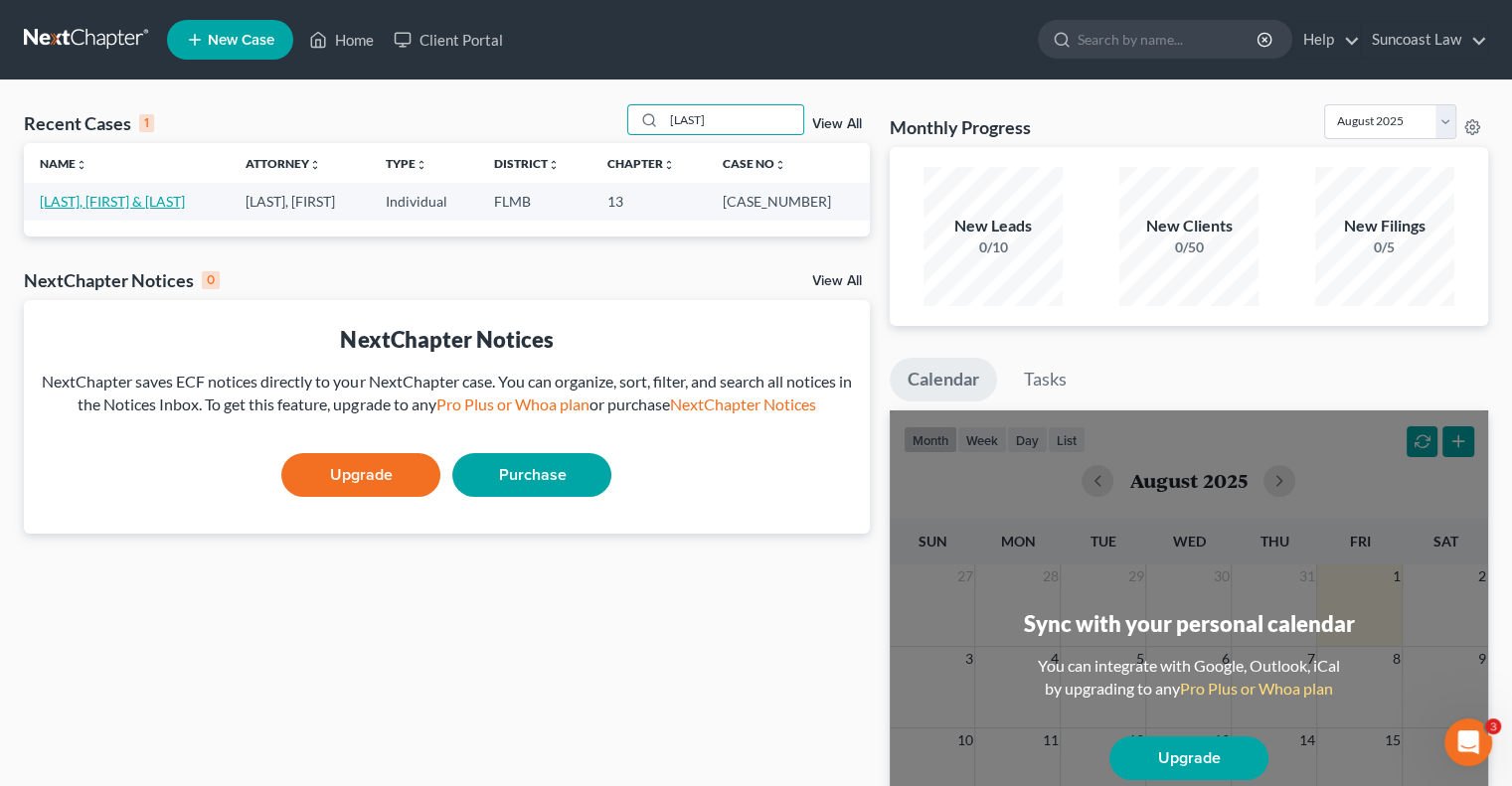 click on "[LAST], [FIRST] & [LAST]" at bounding box center [112, 201] 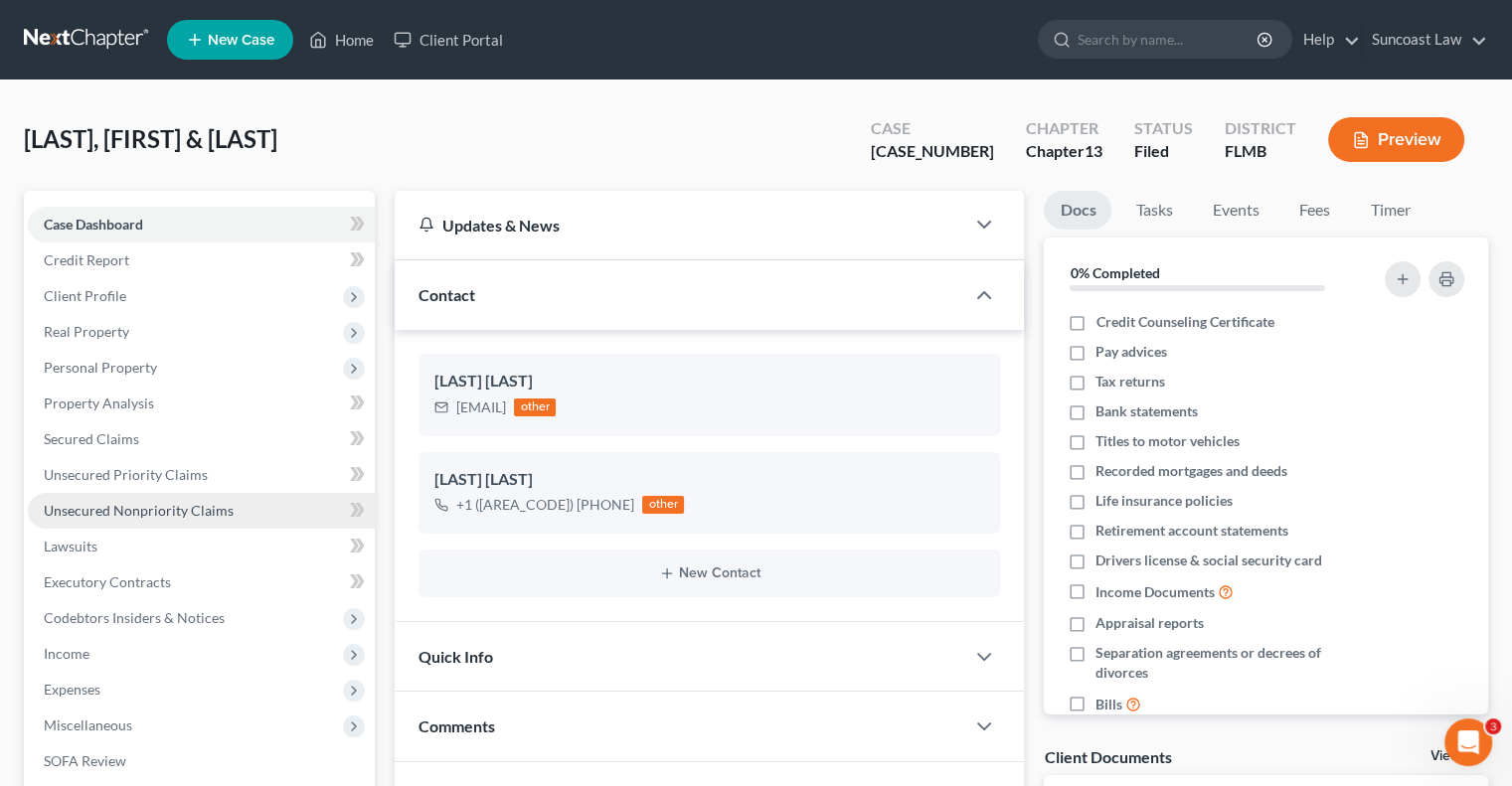 click on "Unsecured Nonpriority Claims" at bounding box center (138, 510) 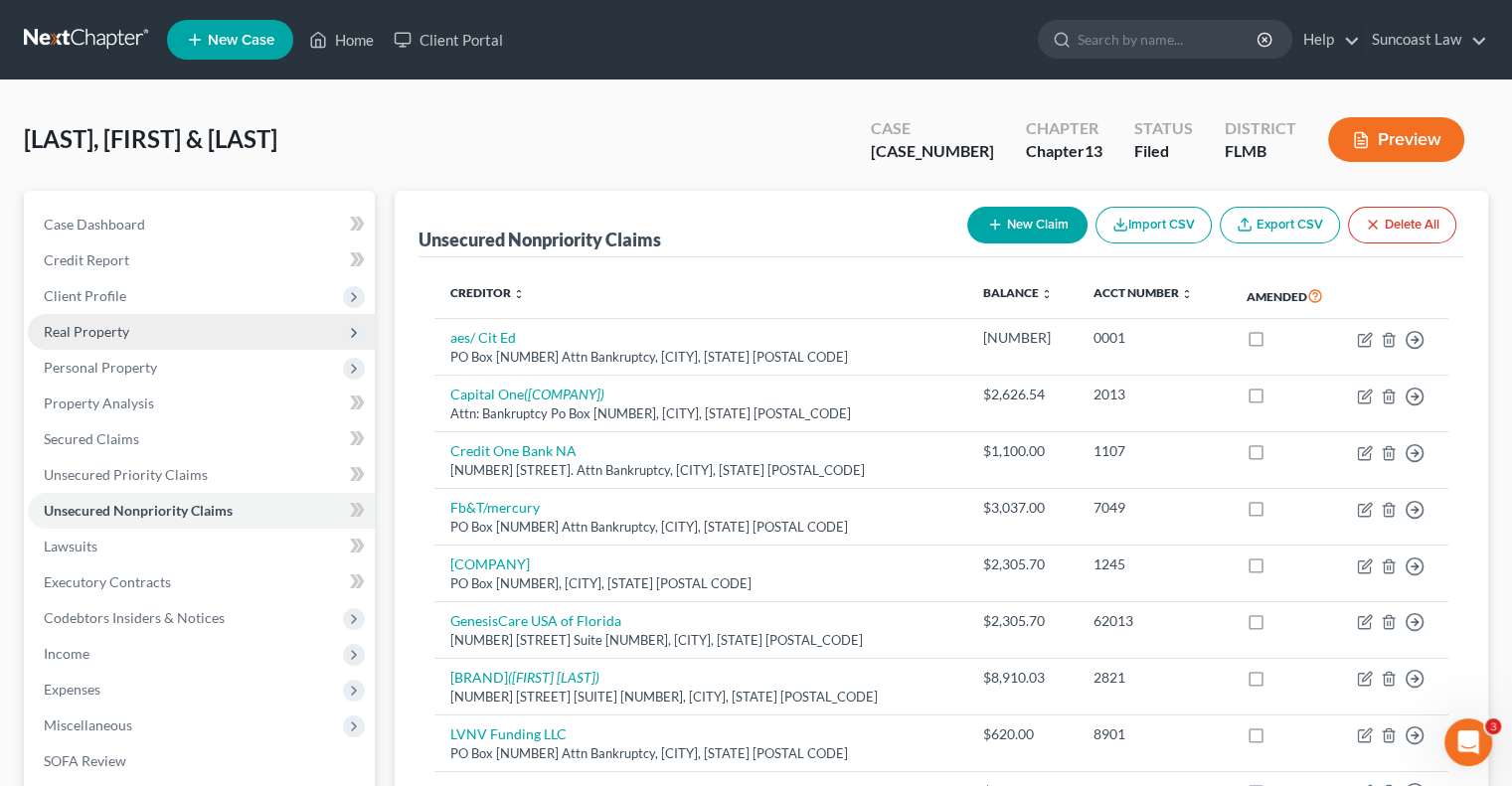 scroll, scrollTop: 0, scrollLeft: 0, axis: both 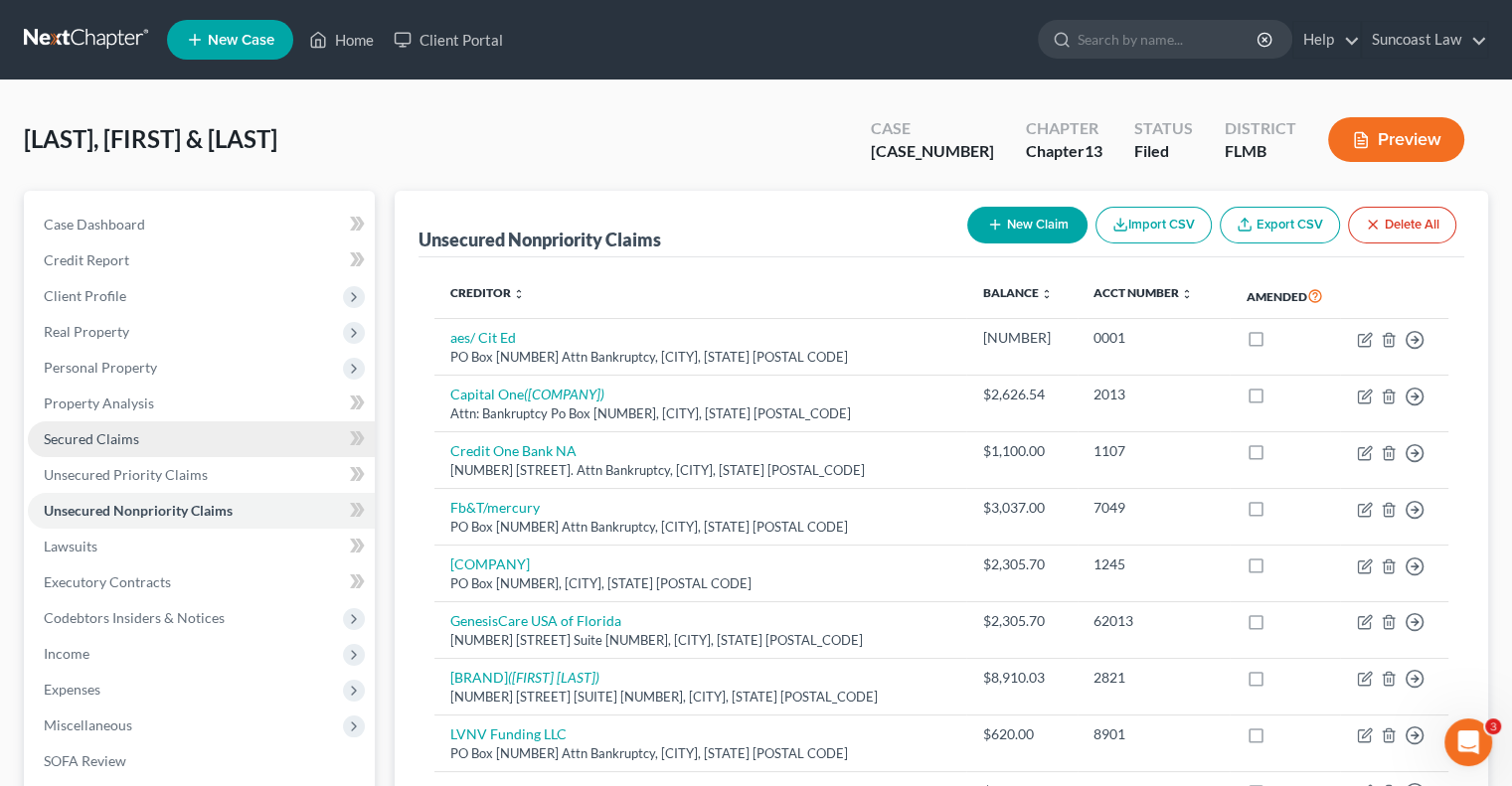 click on "Secured Claims" at bounding box center (201, 439) 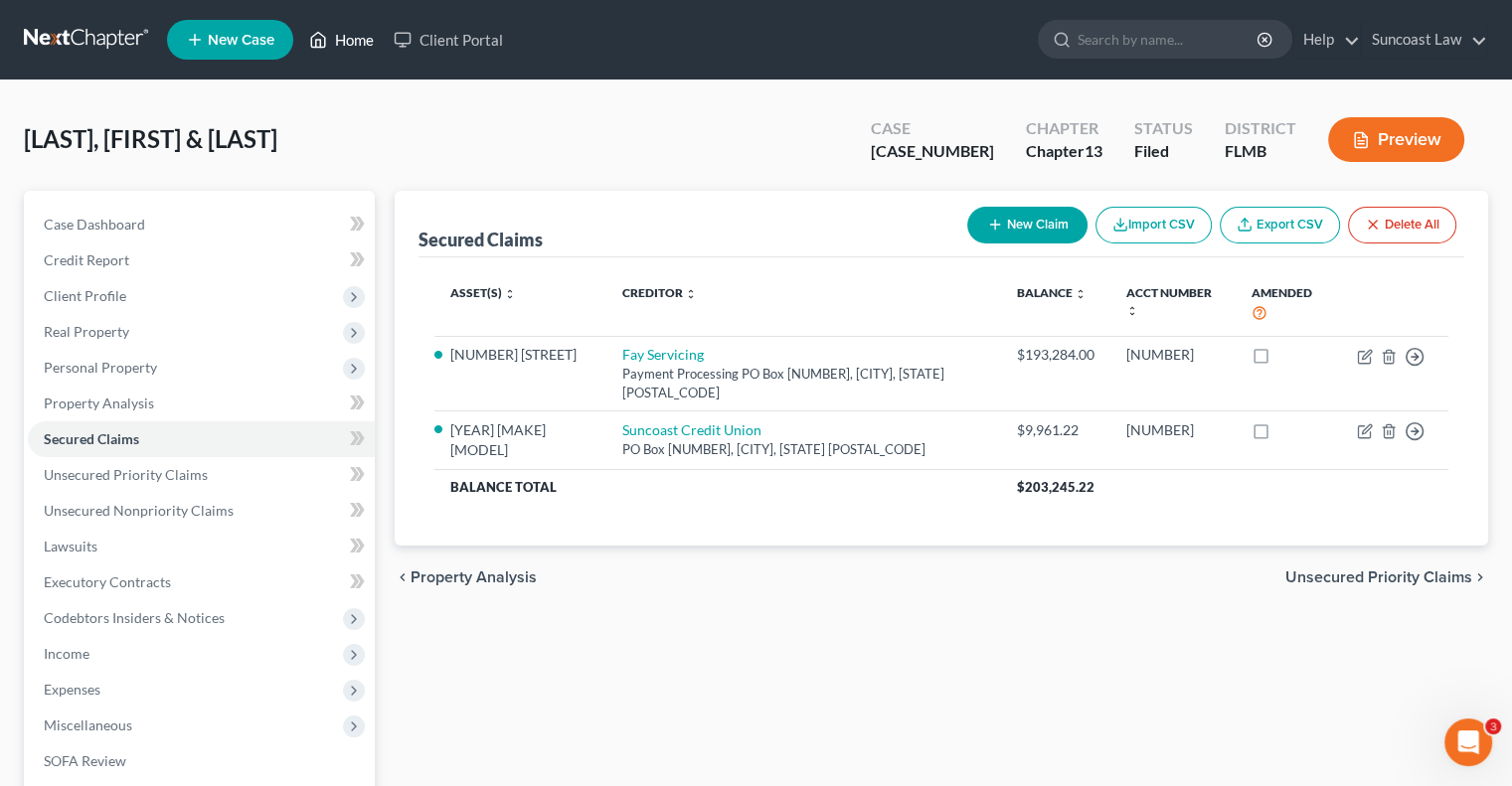 click on "Home" at bounding box center [341, 40] 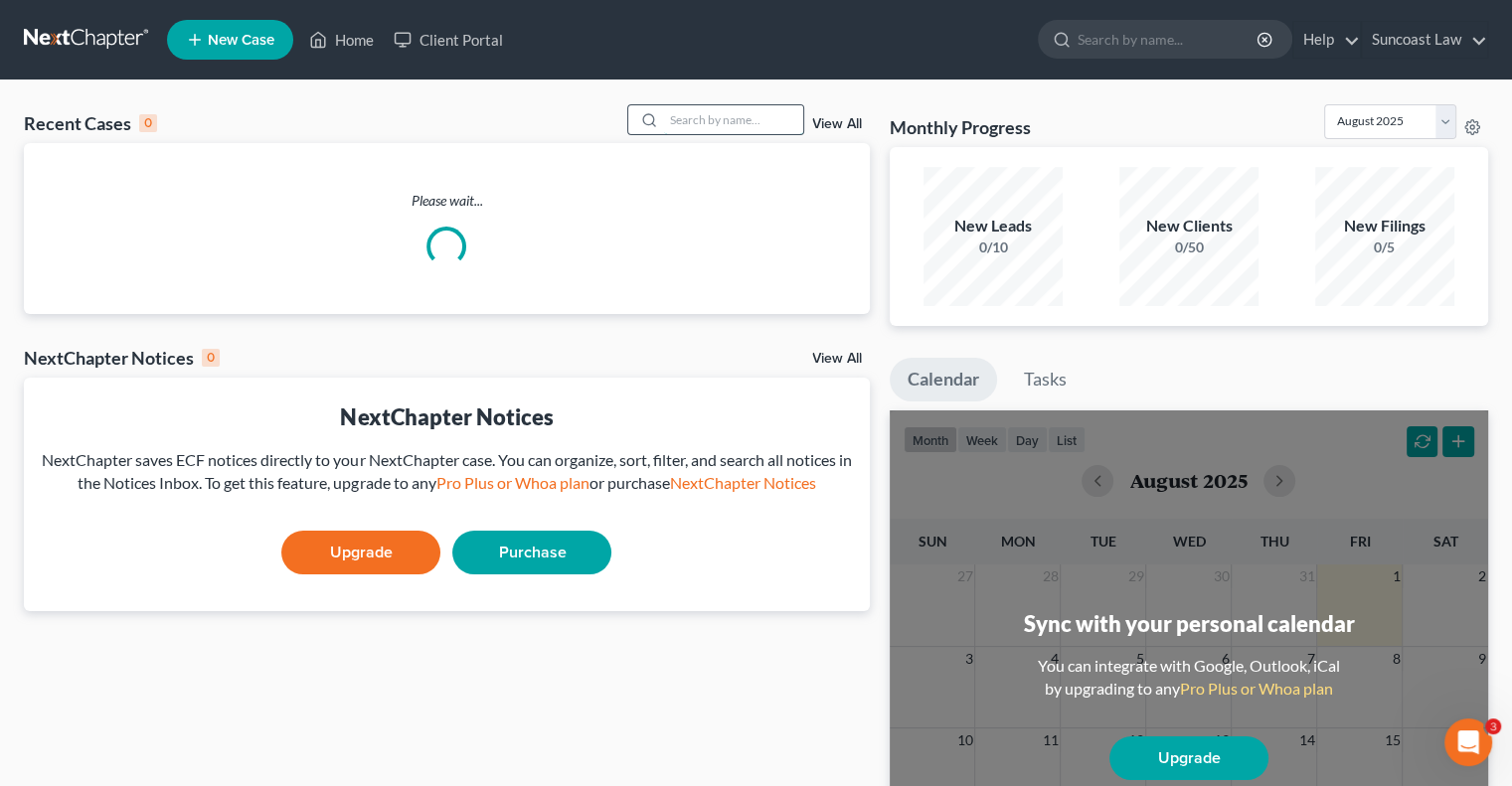 click at bounding box center [734, 119] 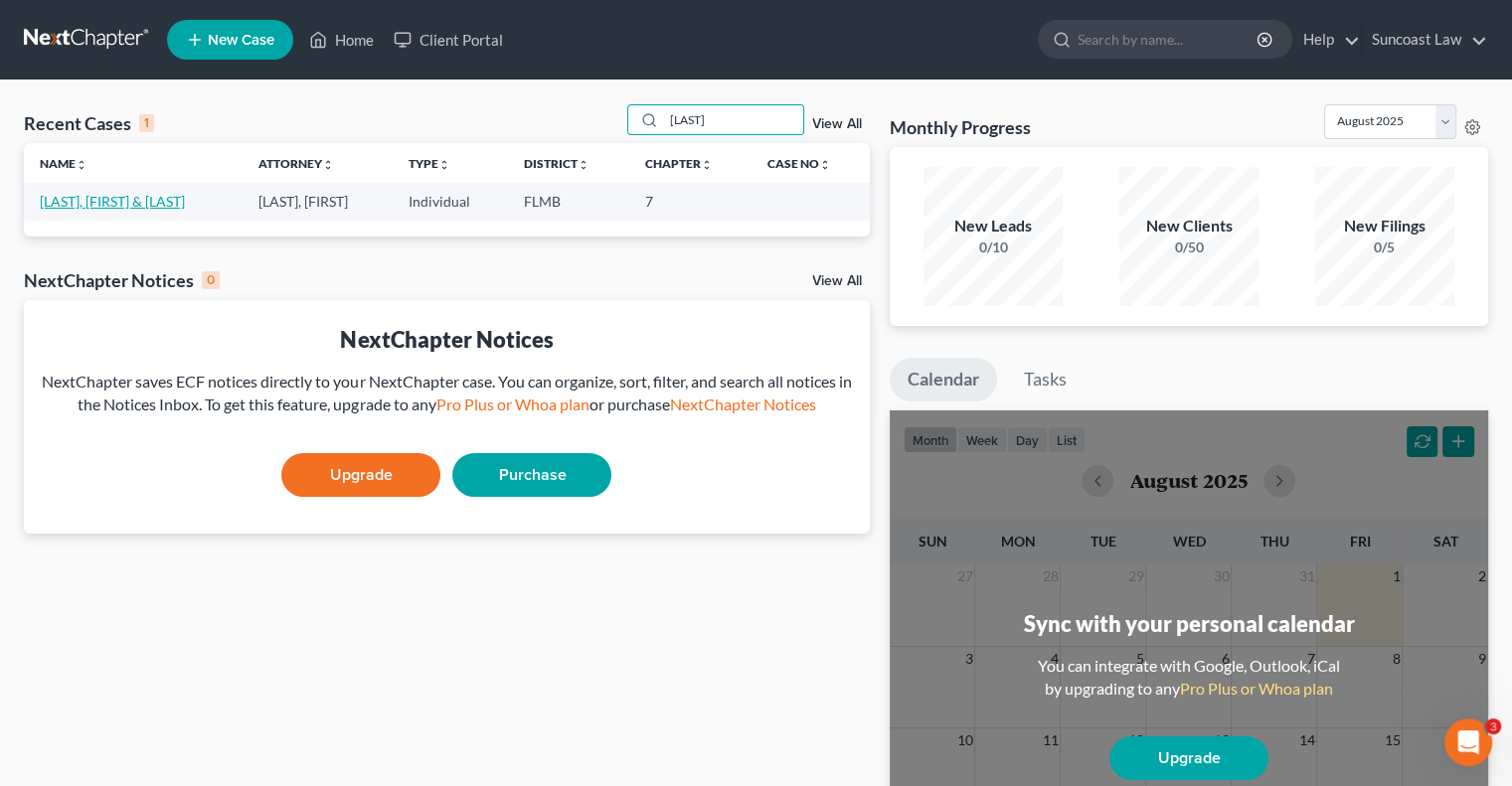 click on "[LAST], [FIRST] & [LAST]" at bounding box center [112, 201] 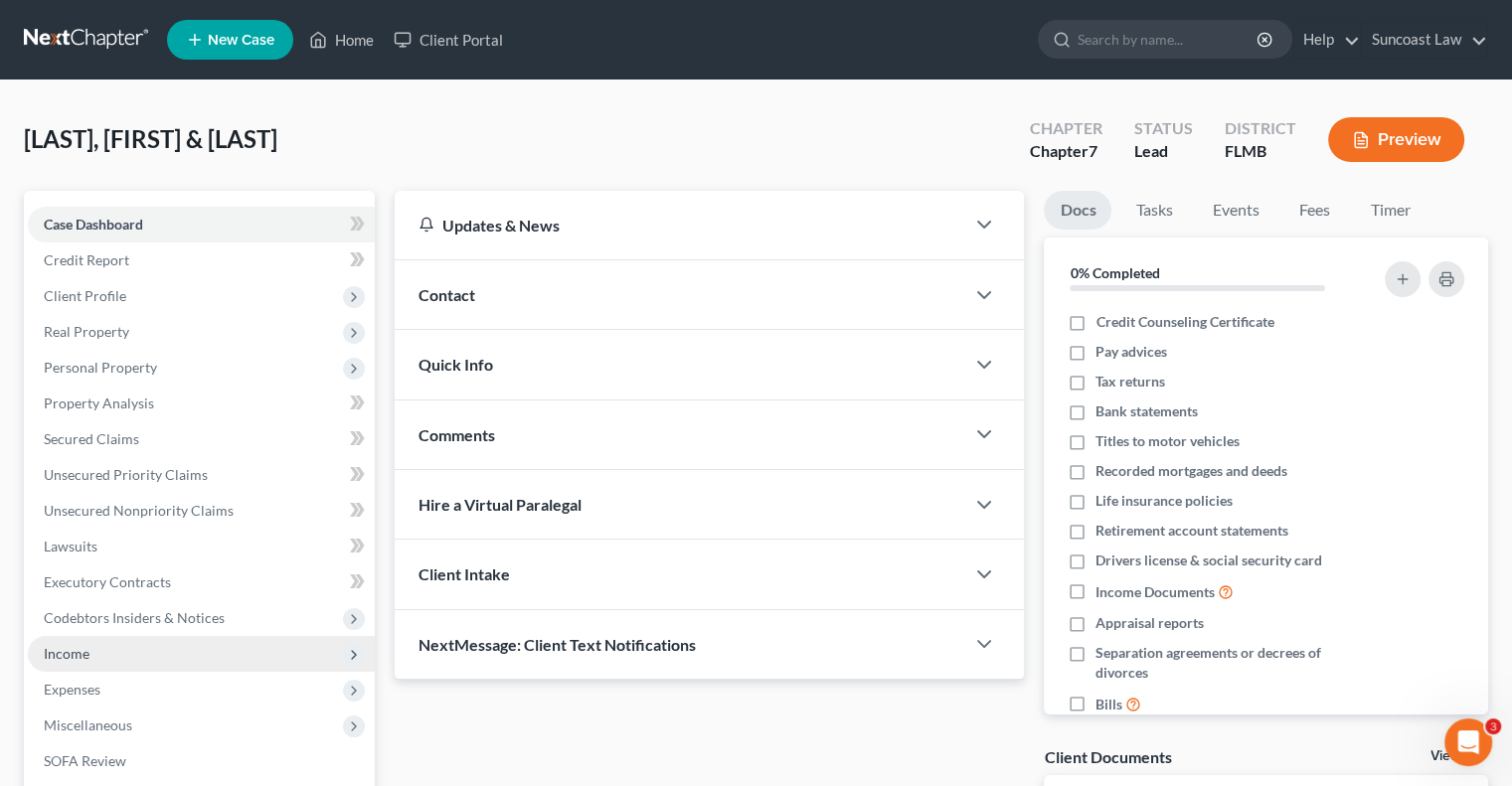 click on "Income" at bounding box center [201, 654] 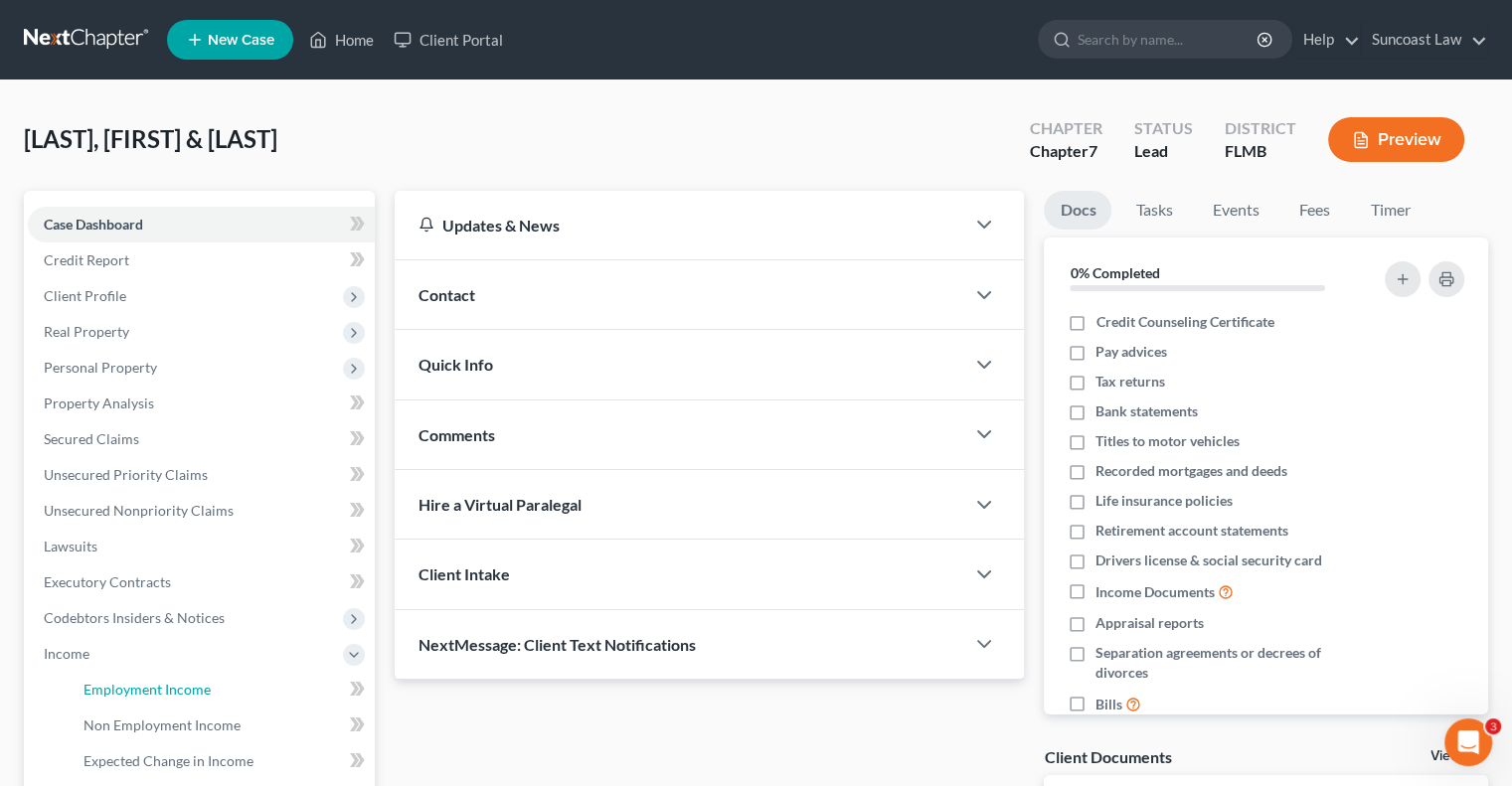 drag, startPoint x: 203, startPoint y: 680, endPoint x: 1524, endPoint y: 538, distance: 1328.6102 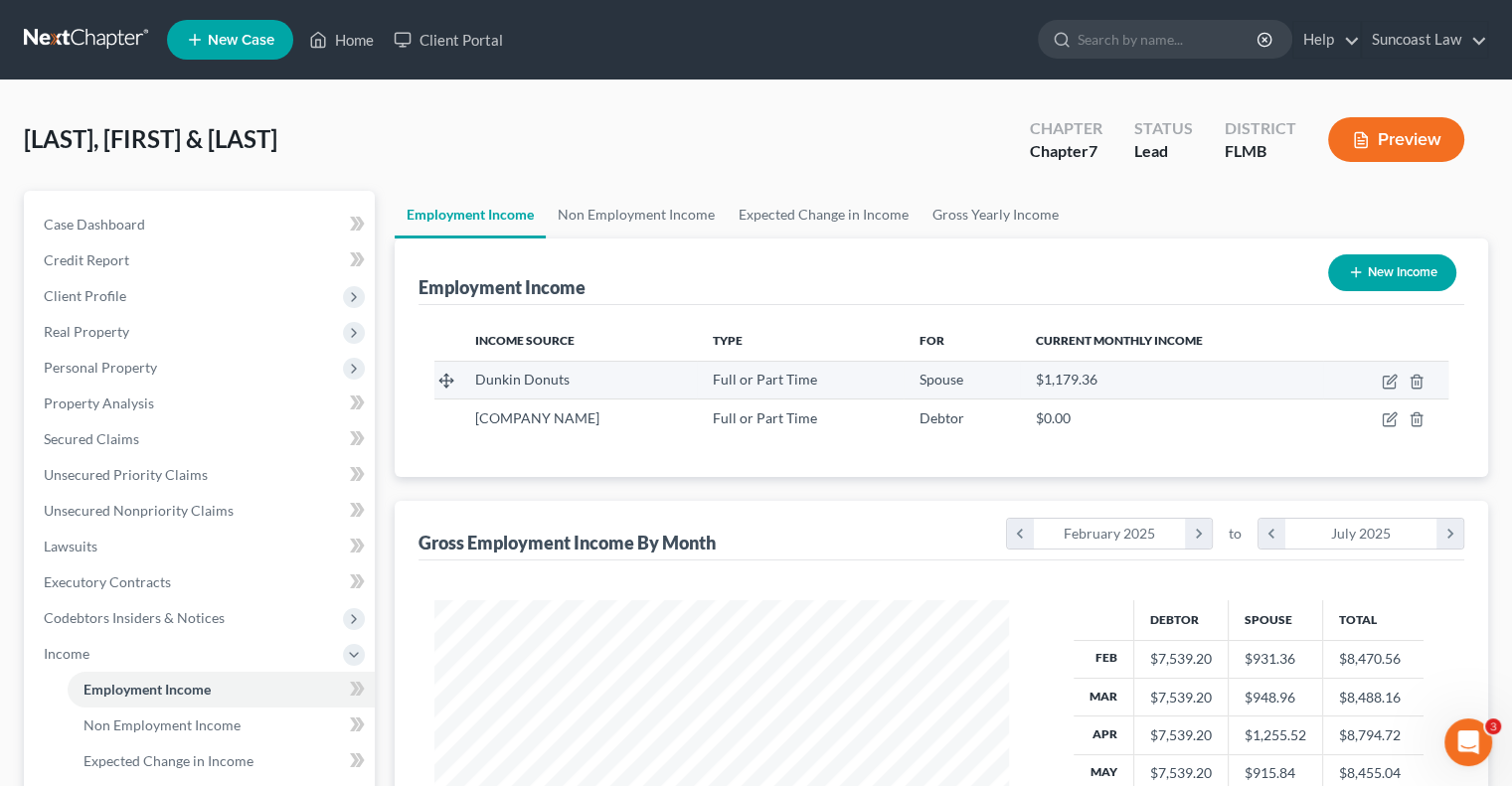 scroll, scrollTop: 993324, scrollLeft: 993468, axis: both 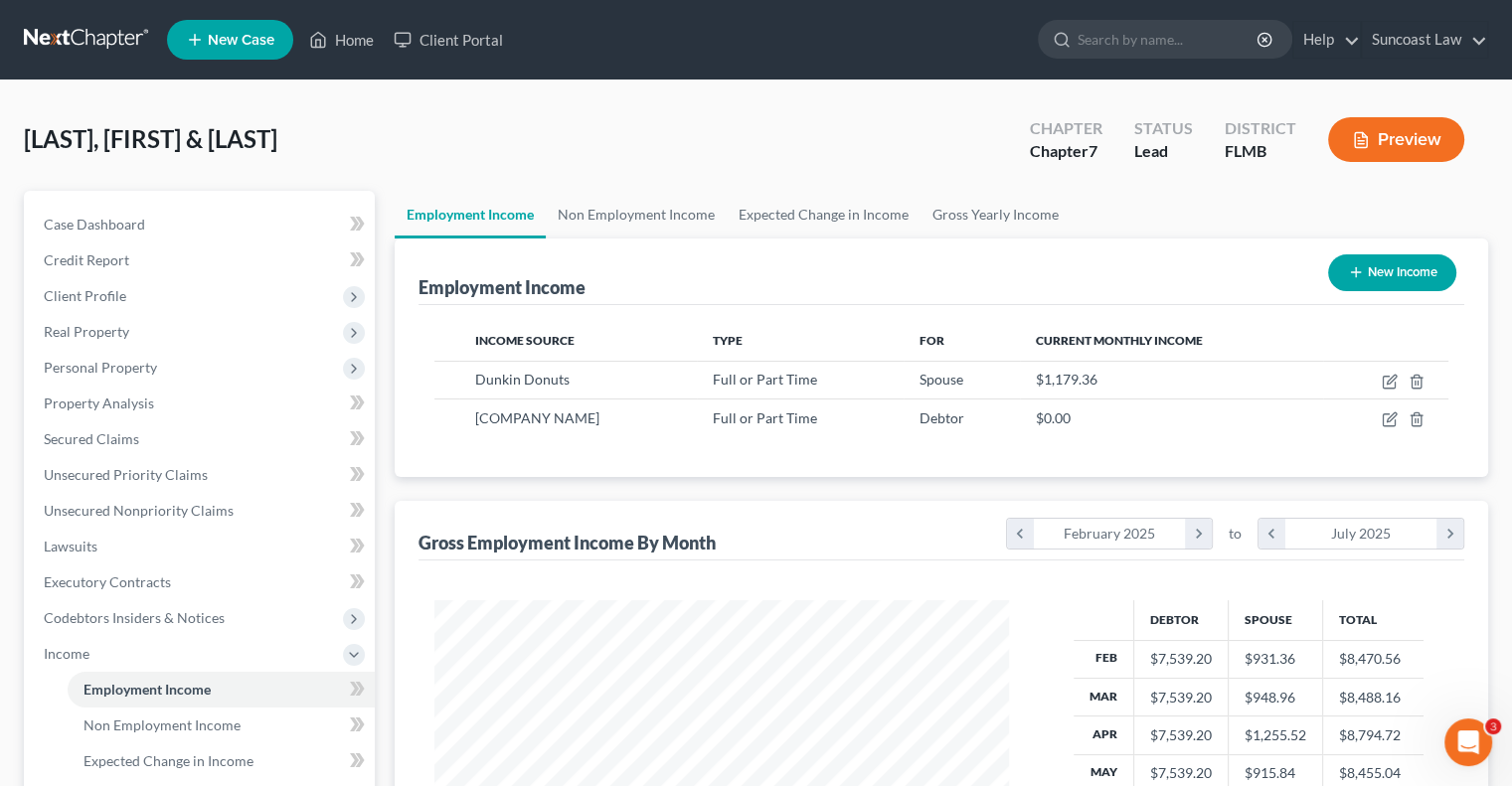 click on "New Income" at bounding box center (1392, 272) 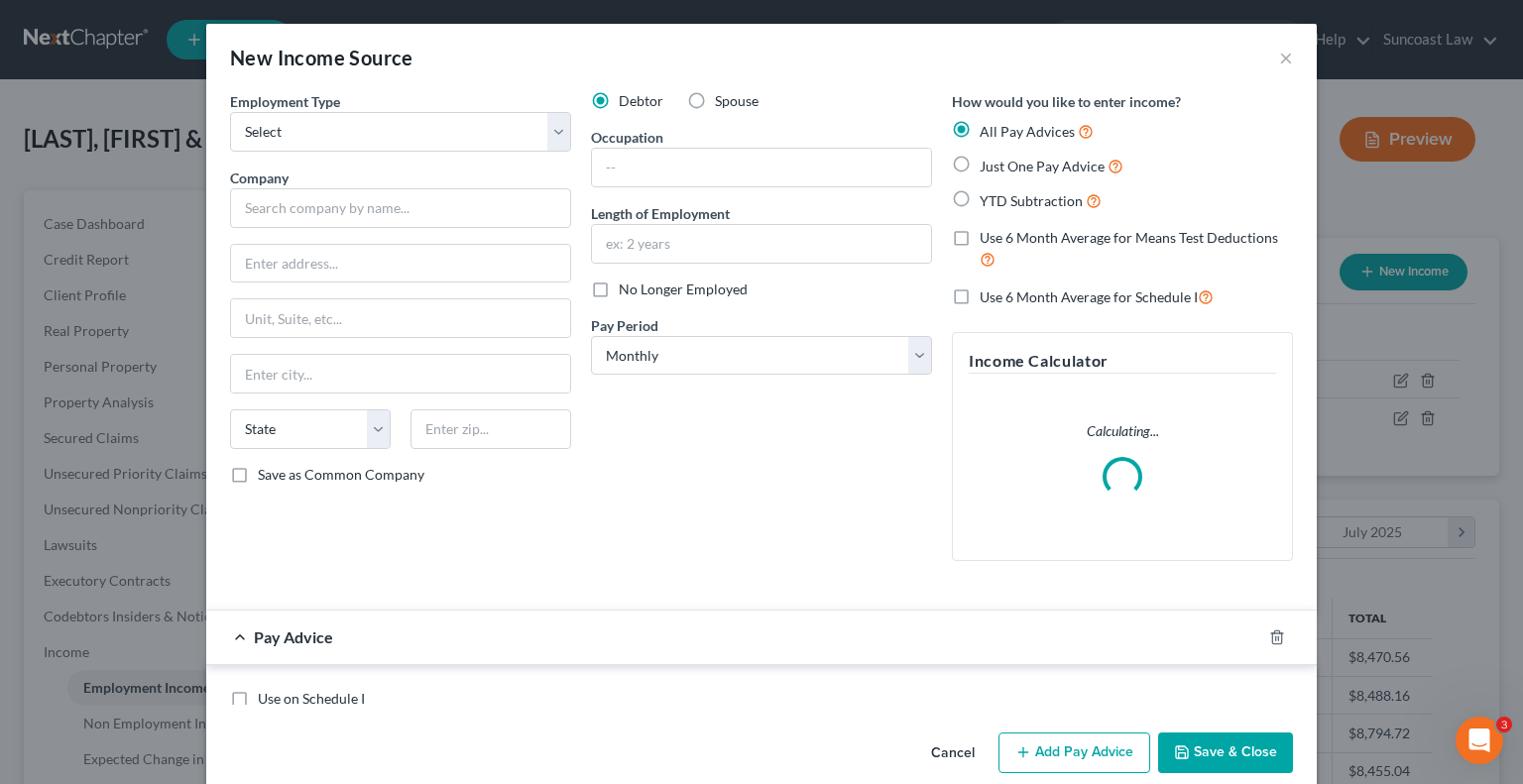 scroll, scrollTop: 990797, scrollLeft: 990917, axis: both 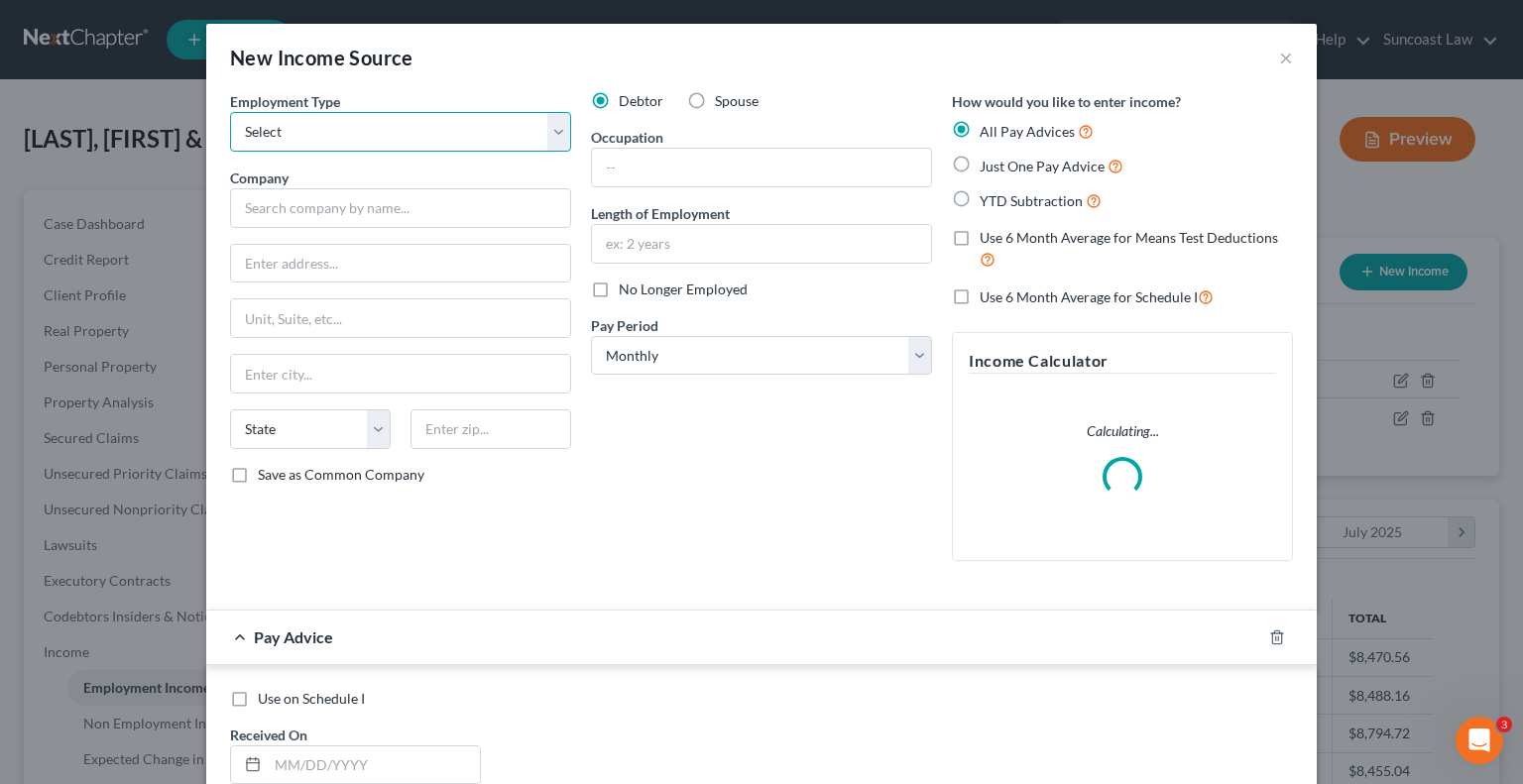 click on "Select Full or Part Time Employment Self Employment" at bounding box center [401, 132] 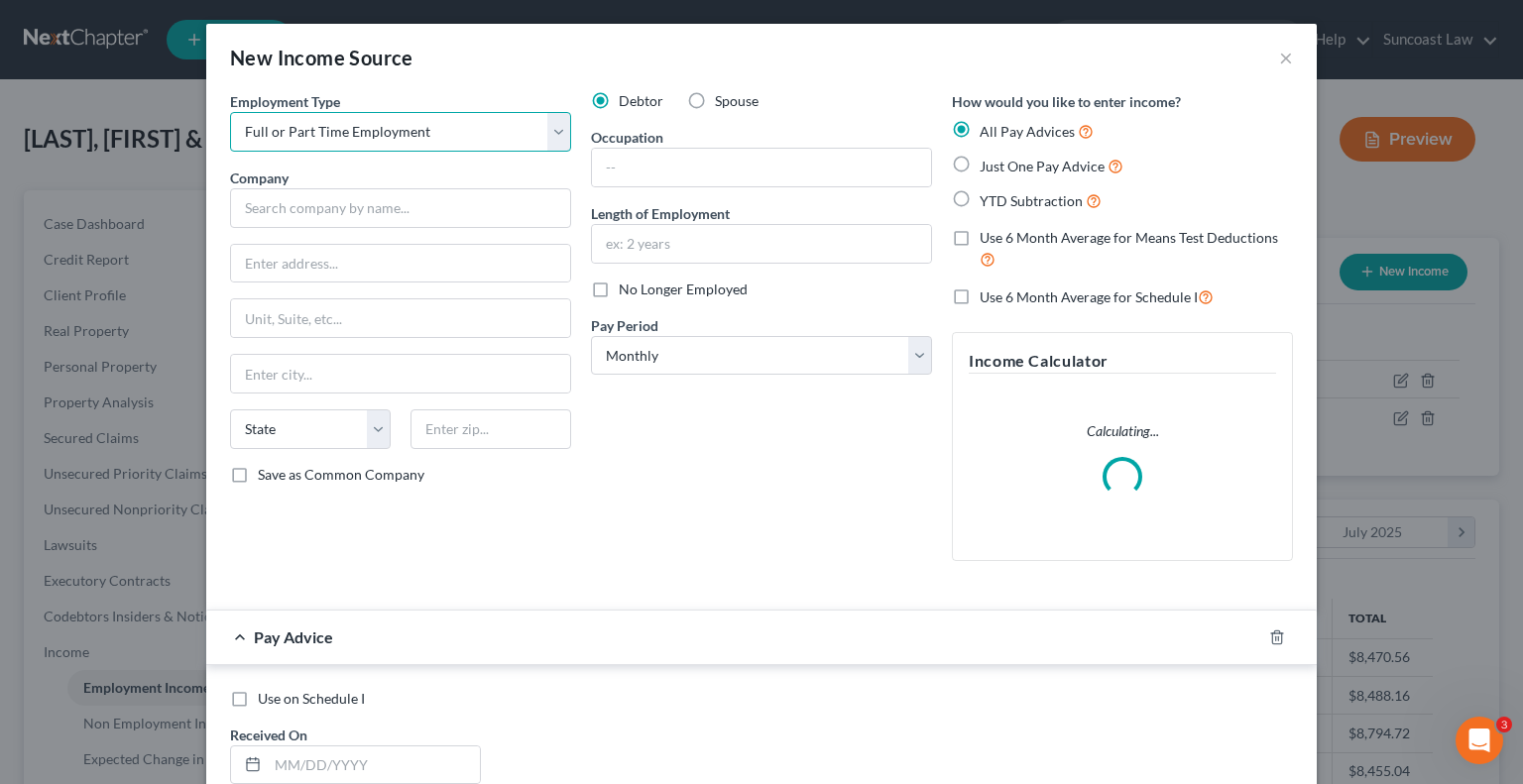 click on "Select Full or Part Time Employment Self Employment" at bounding box center (401, 132) 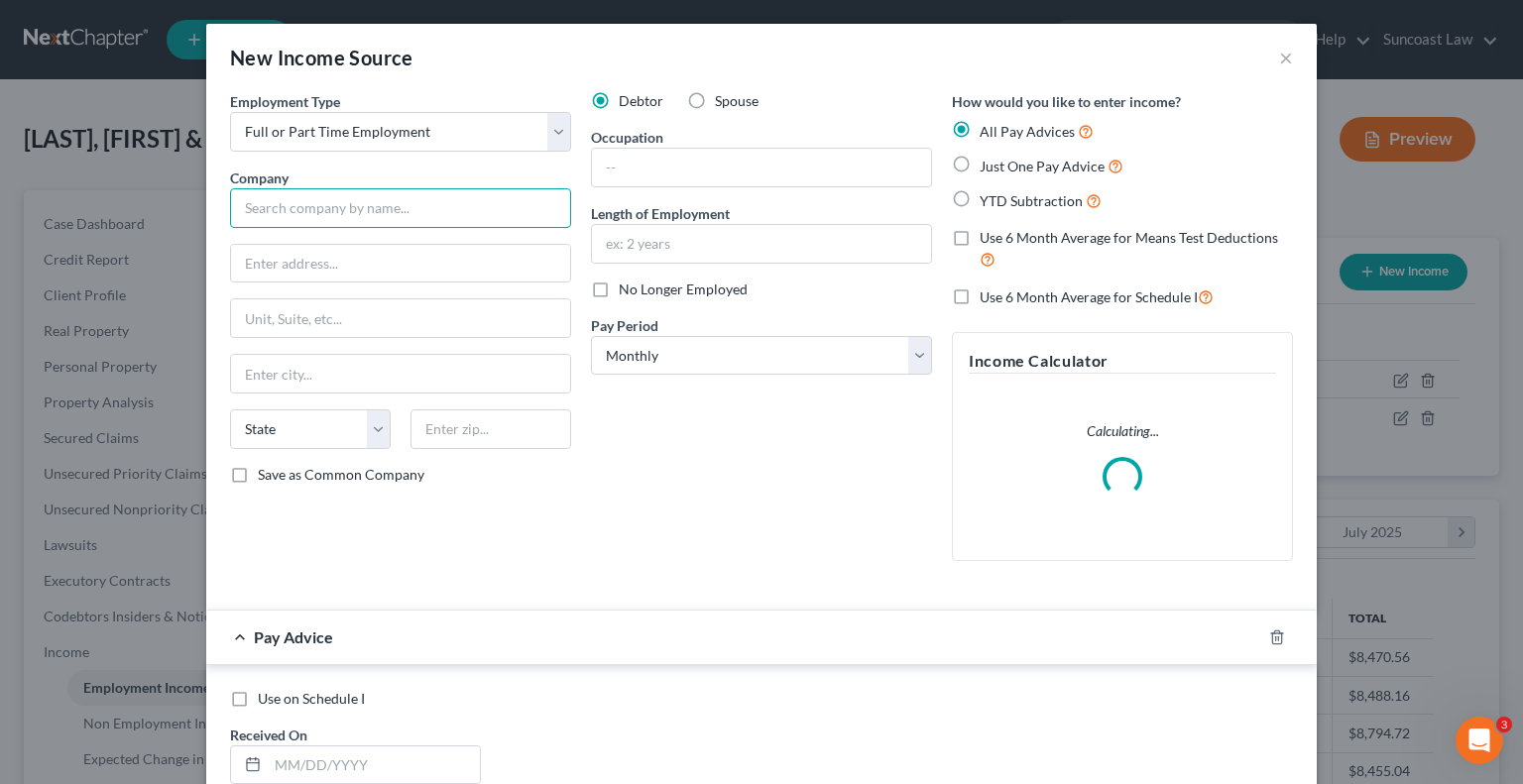 click at bounding box center [401, 208] 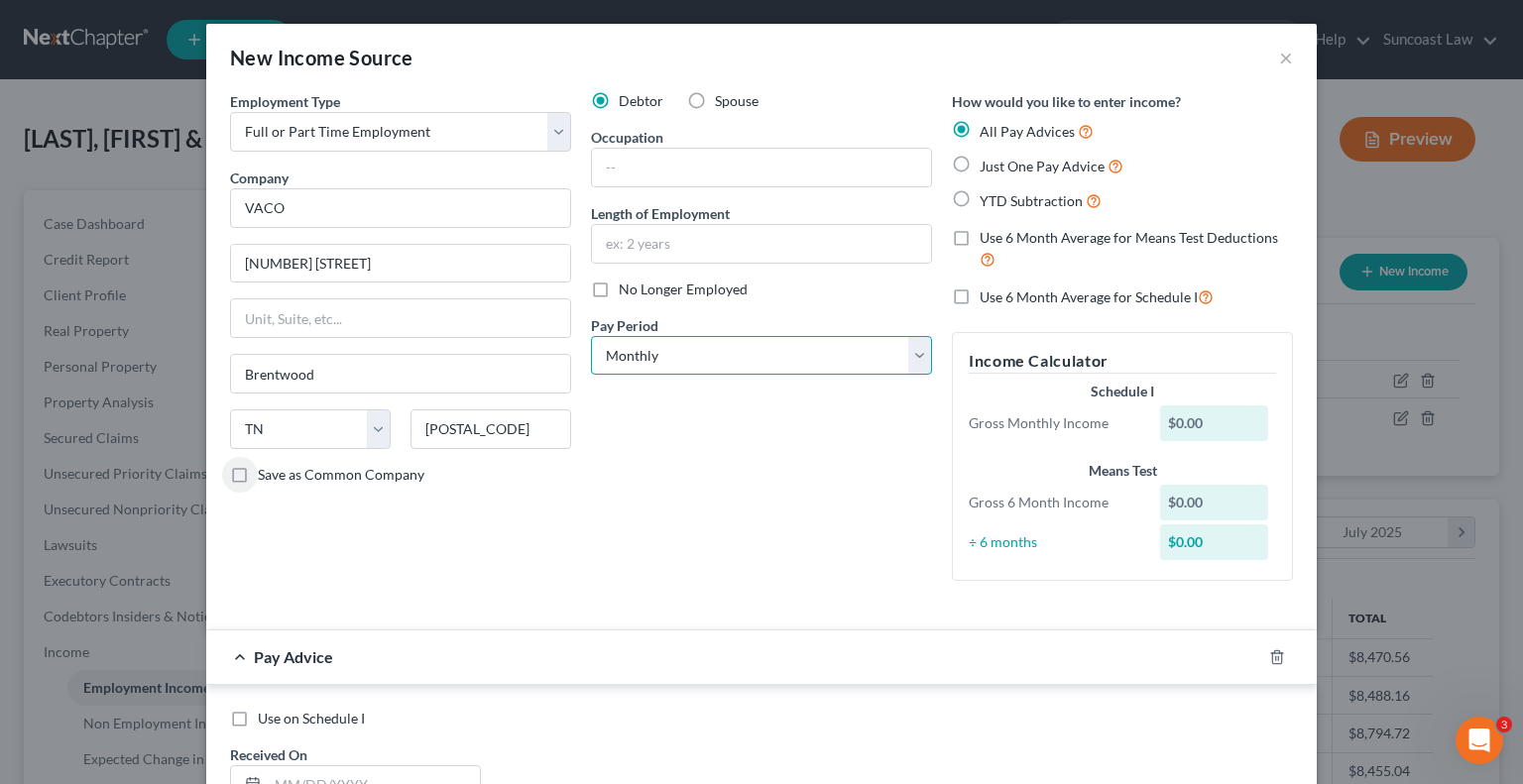 click on "Select Monthly Twice Monthly Every Other Week Weekly" at bounding box center [762, 356] 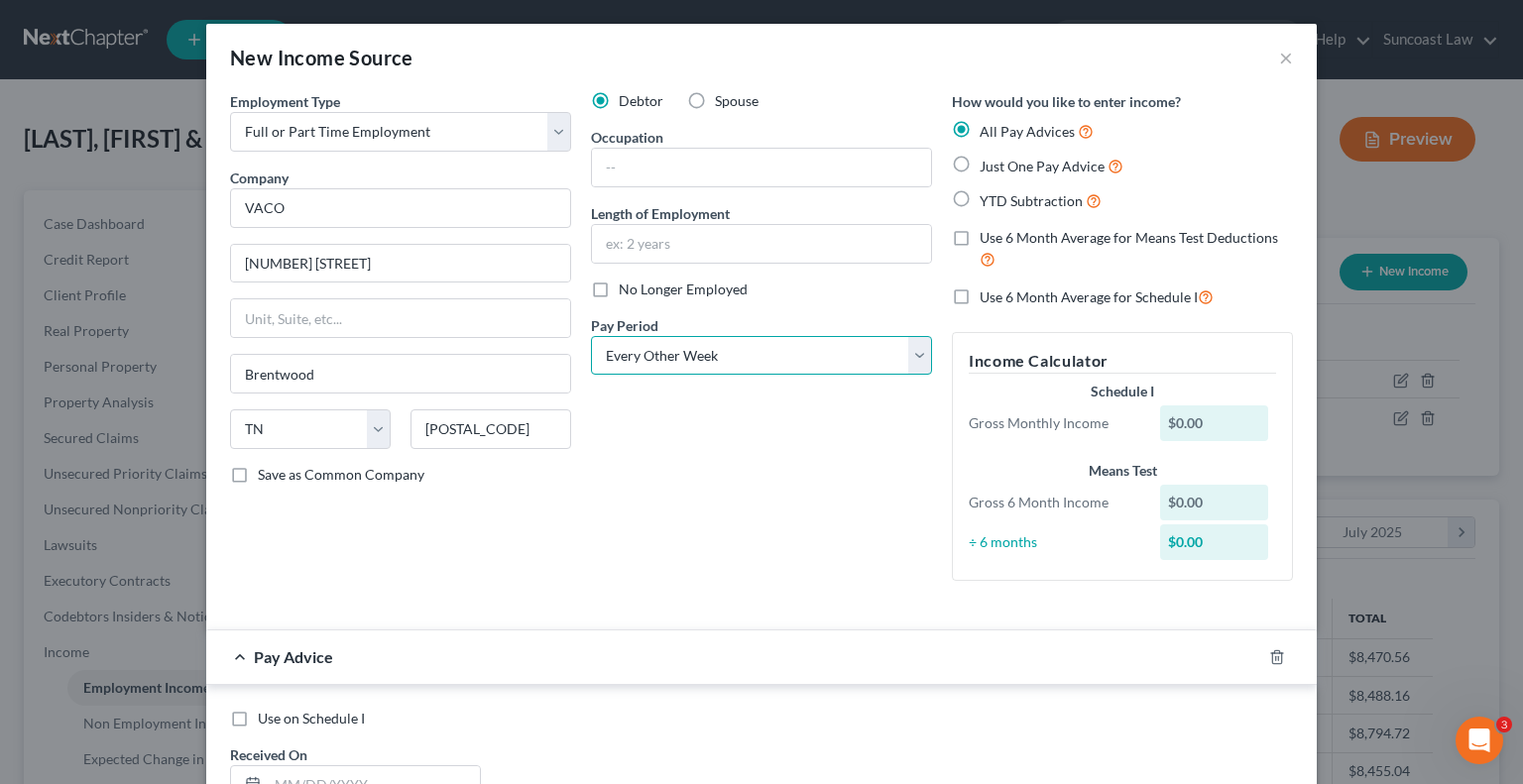 click on "Select Monthly Twice Monthly Every Other Week Weekly" at bounding box center (762, 356) 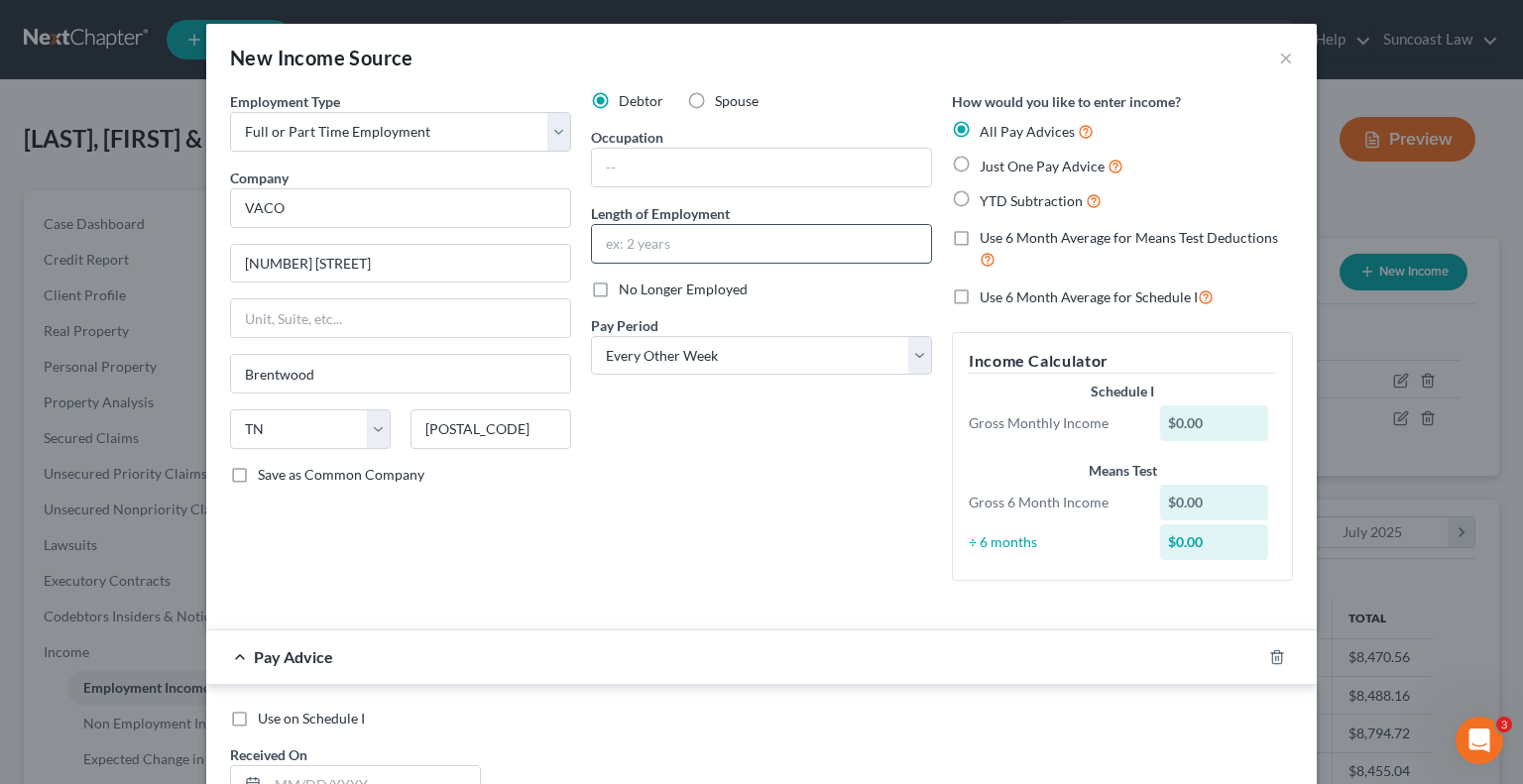 drag, startPoint x: 679, startPoint y: 241, endPoint x: 676, endPoint y: 229, distance: 12.369317 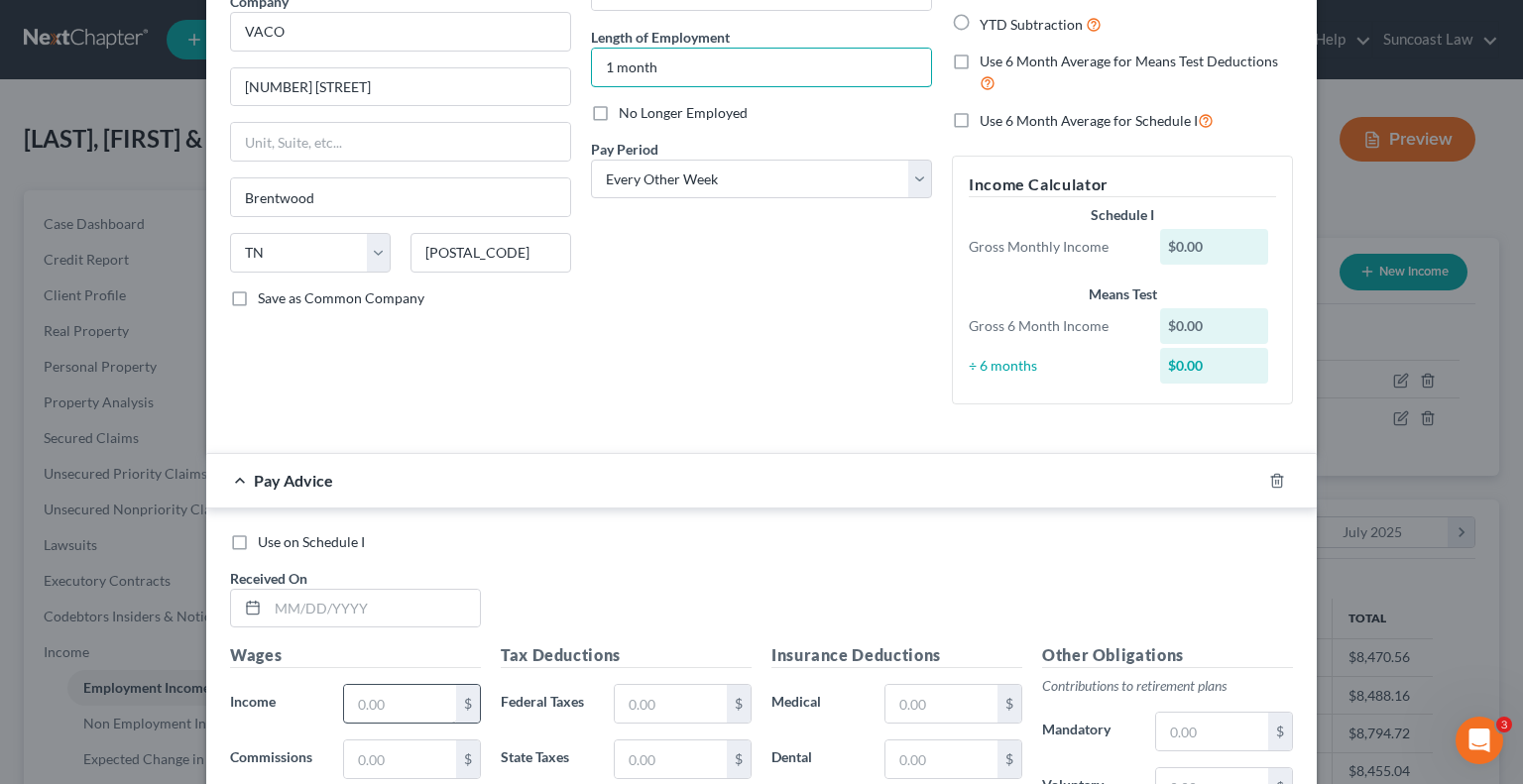 scroll, scrollTop: 198, scrollLeft: 0, axis: vertical 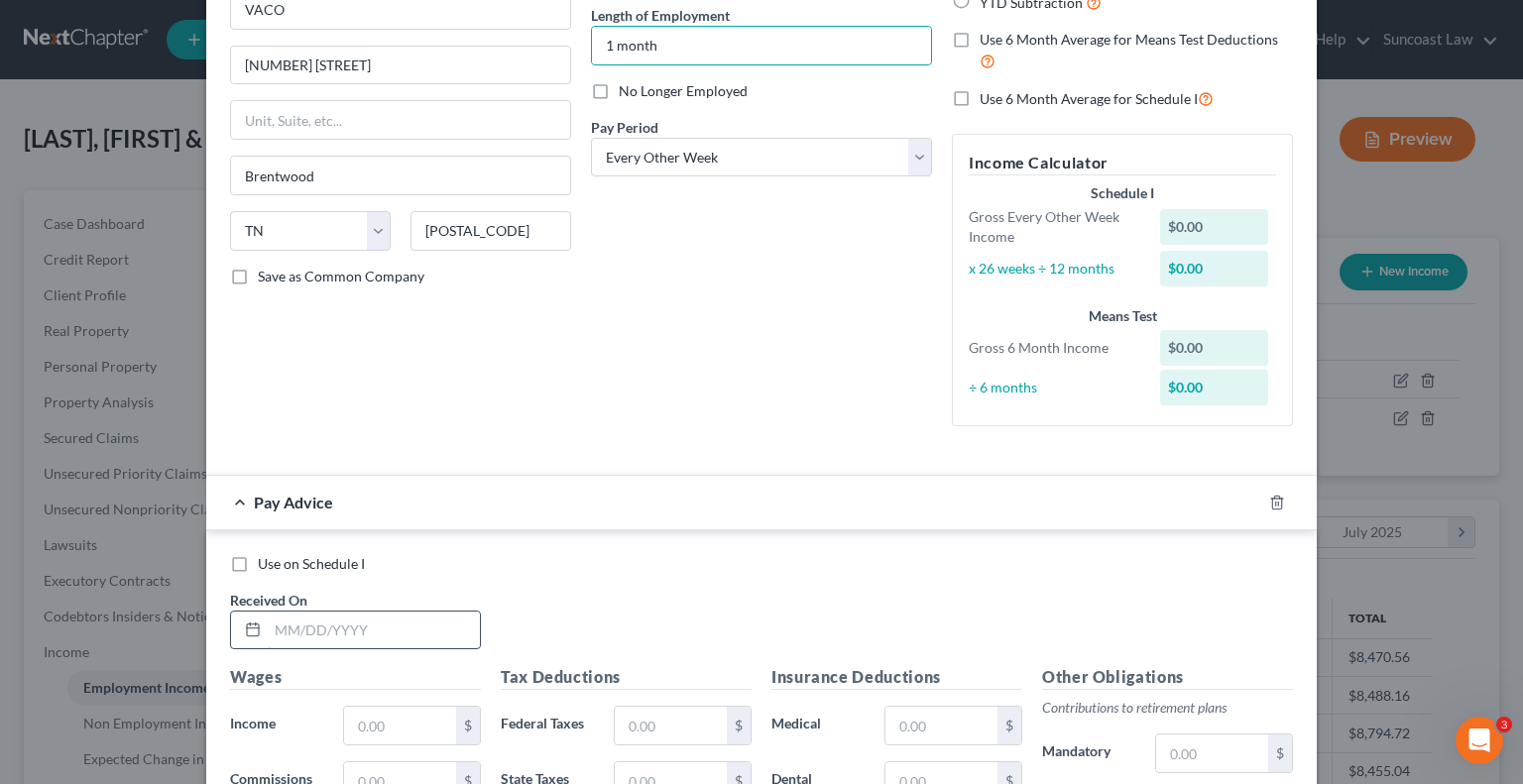 click at bounding box center (374, 630) 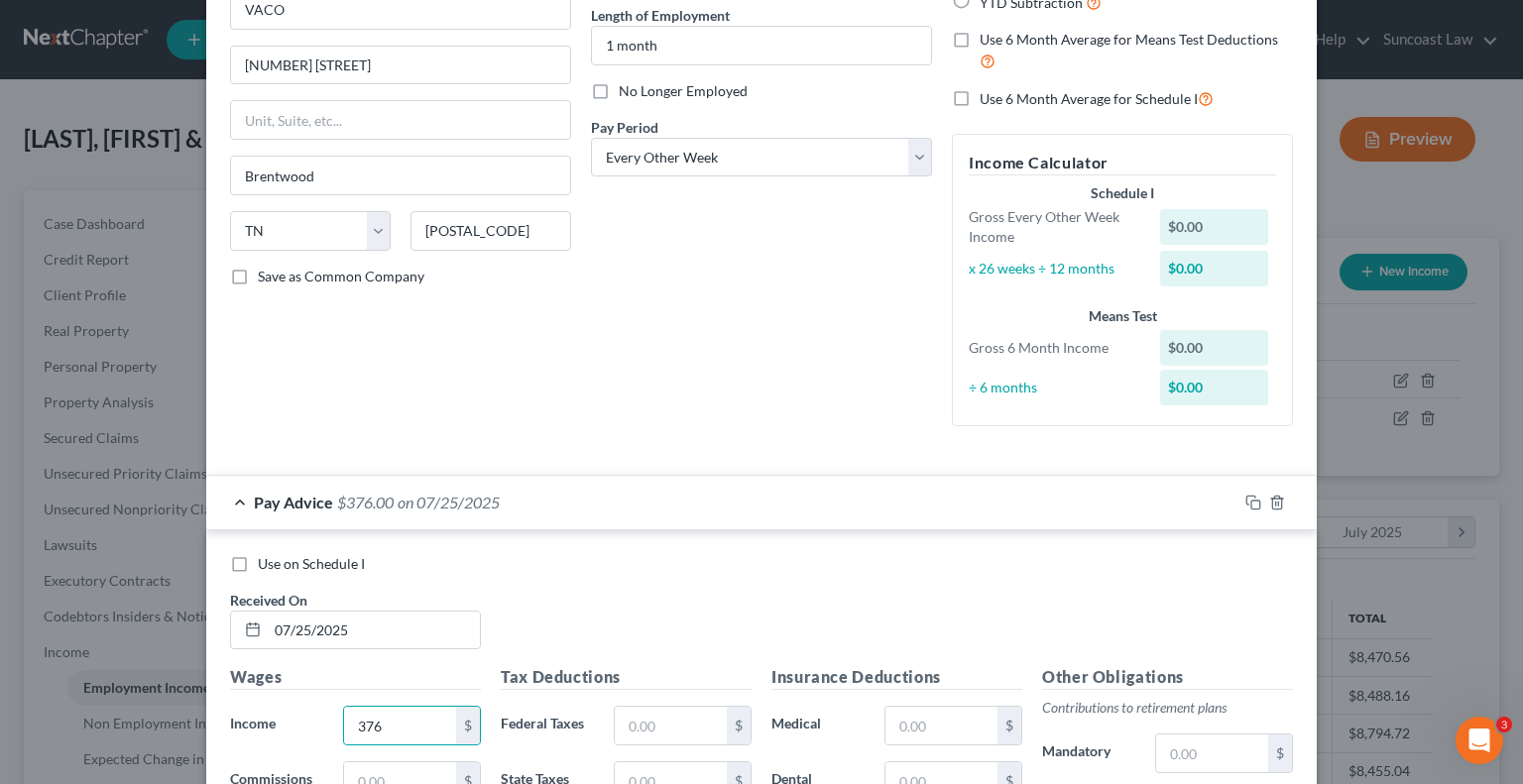scroll, scrollTop: 211, scrollLeft: 0, axis: vertical 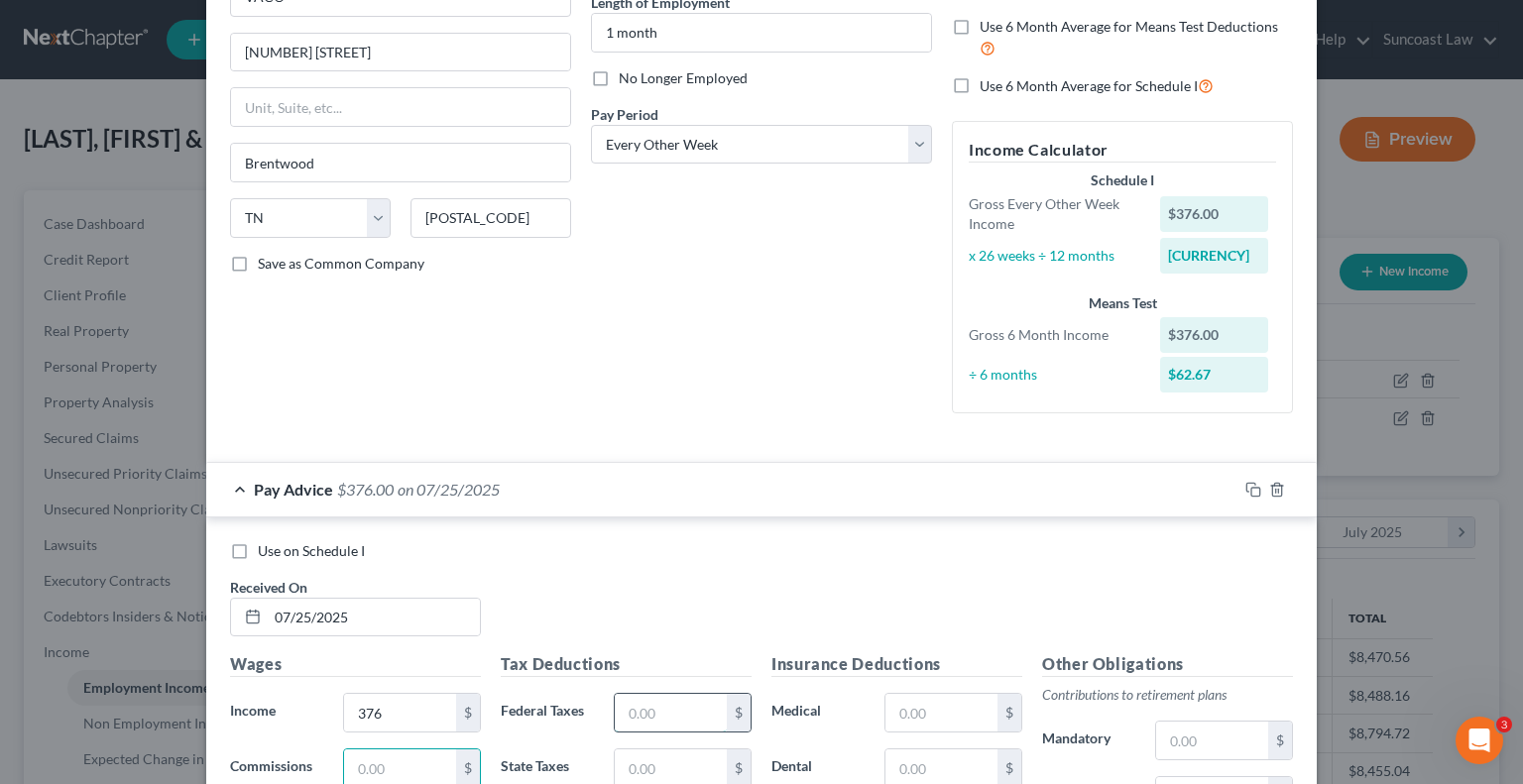 drag, startPoint x: 662, startPoint y: 701, endPoint x: 670, endPoint y: 691, distance: 12.806248 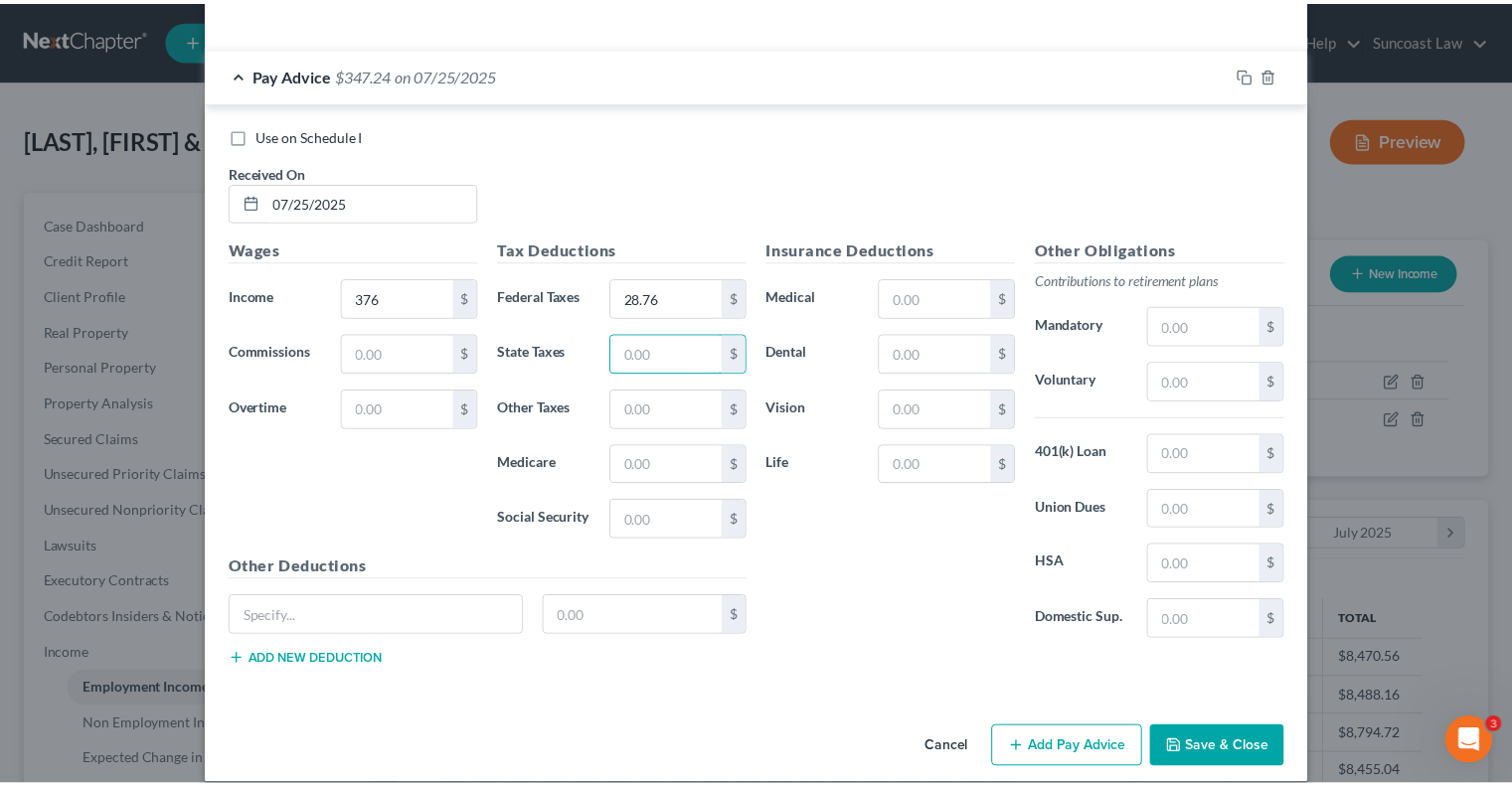 scroll, scrollTop: 646, scrollLeft: 0, axis: vertical 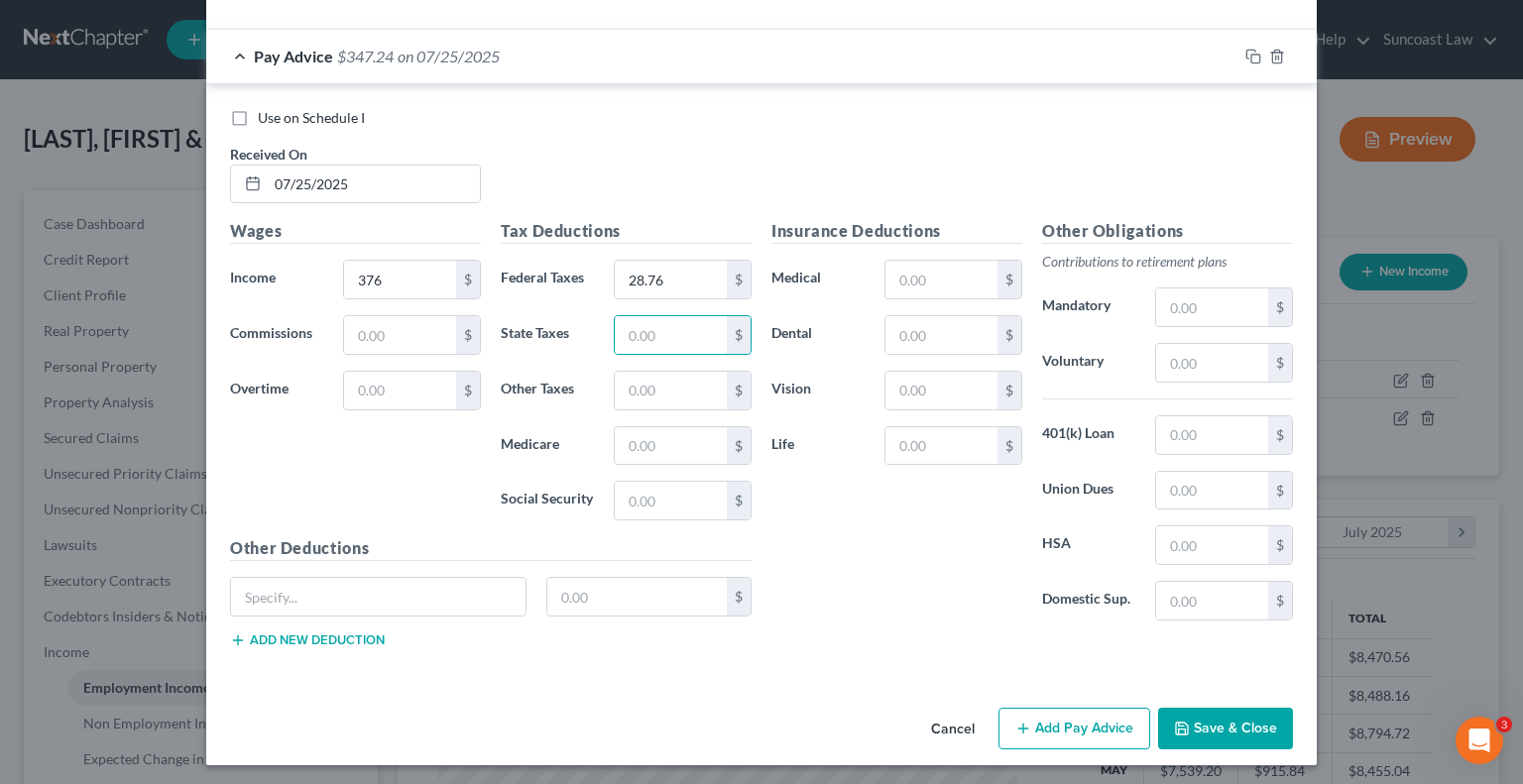 click on "Save & Close" at bounding box center [1226, 728] 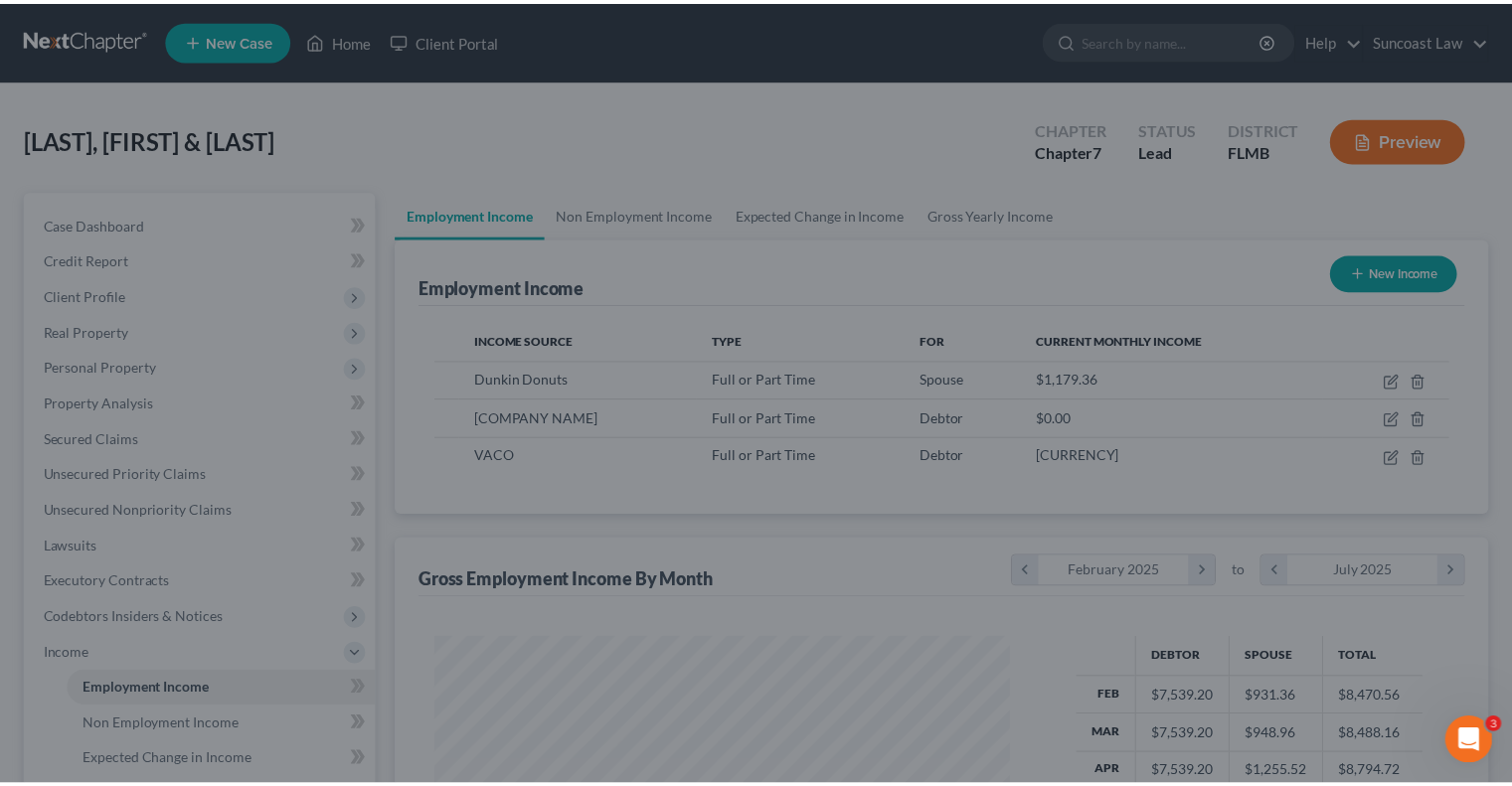 scroll, scrollTop: 354, scrollLeft: 613, axis: both 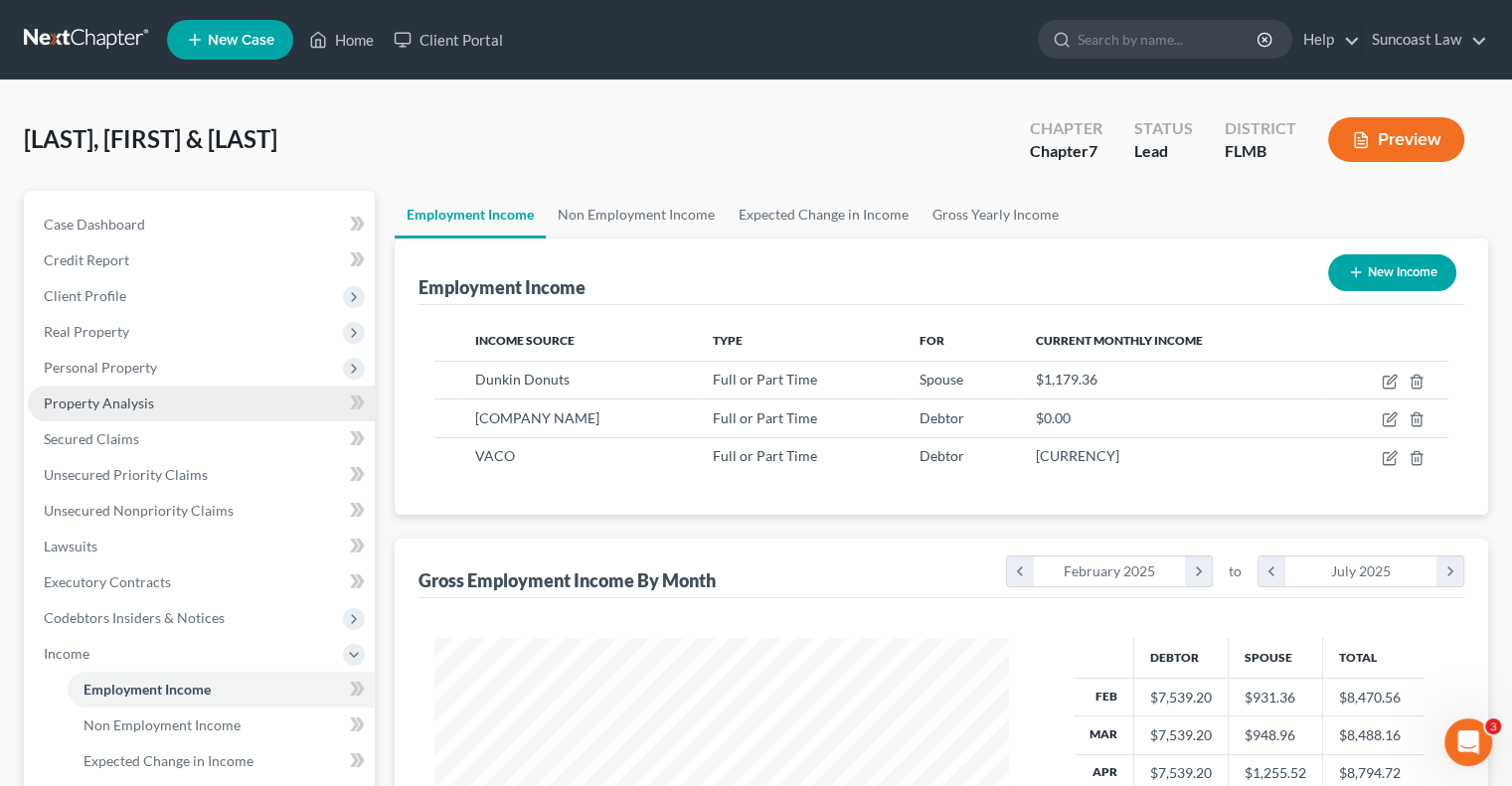 click on "Property Analysis" at bounding box center (98, 402) 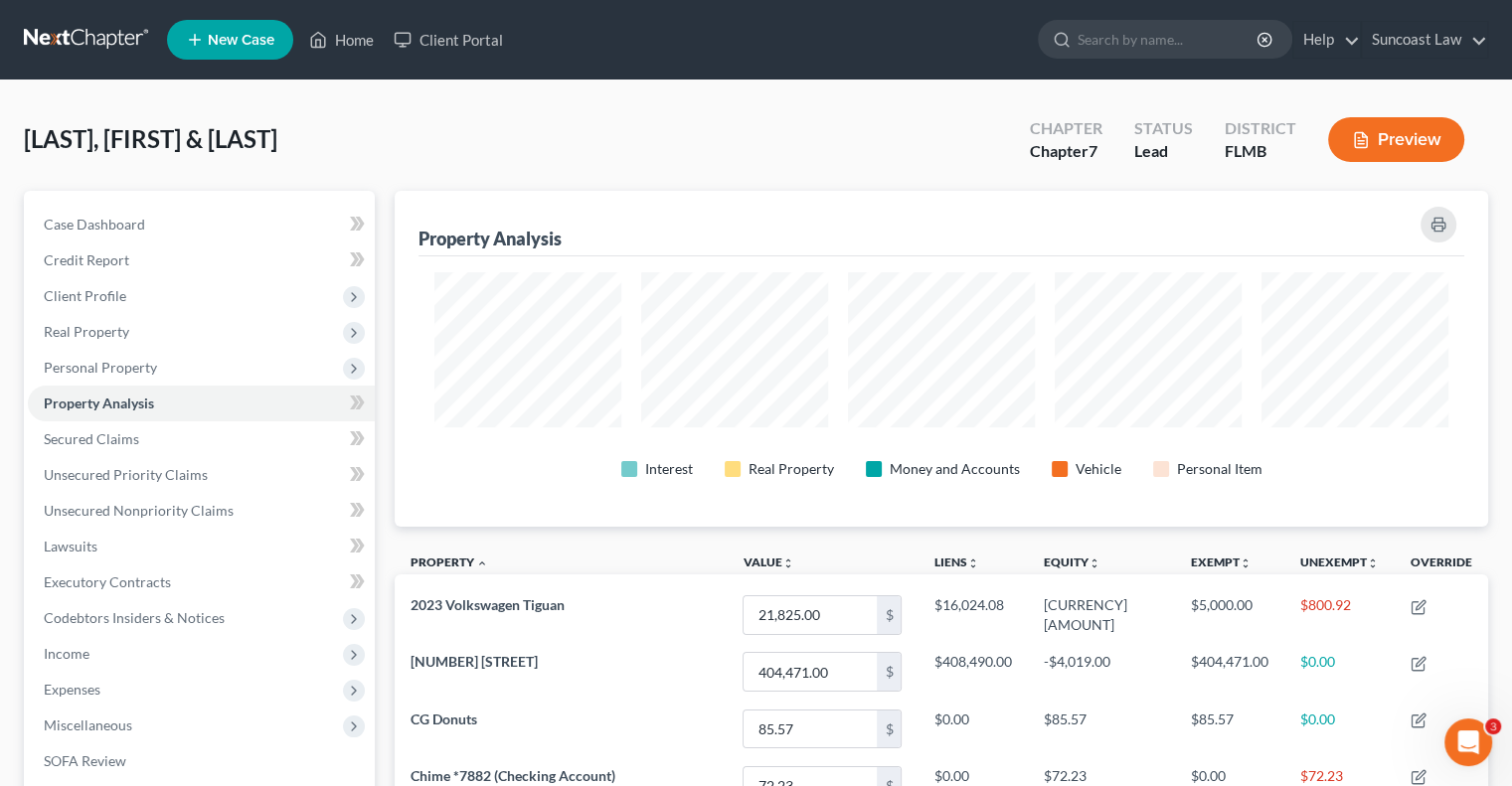scroll, scrollTop: 993343, scrollLeft: 992989, axis: both 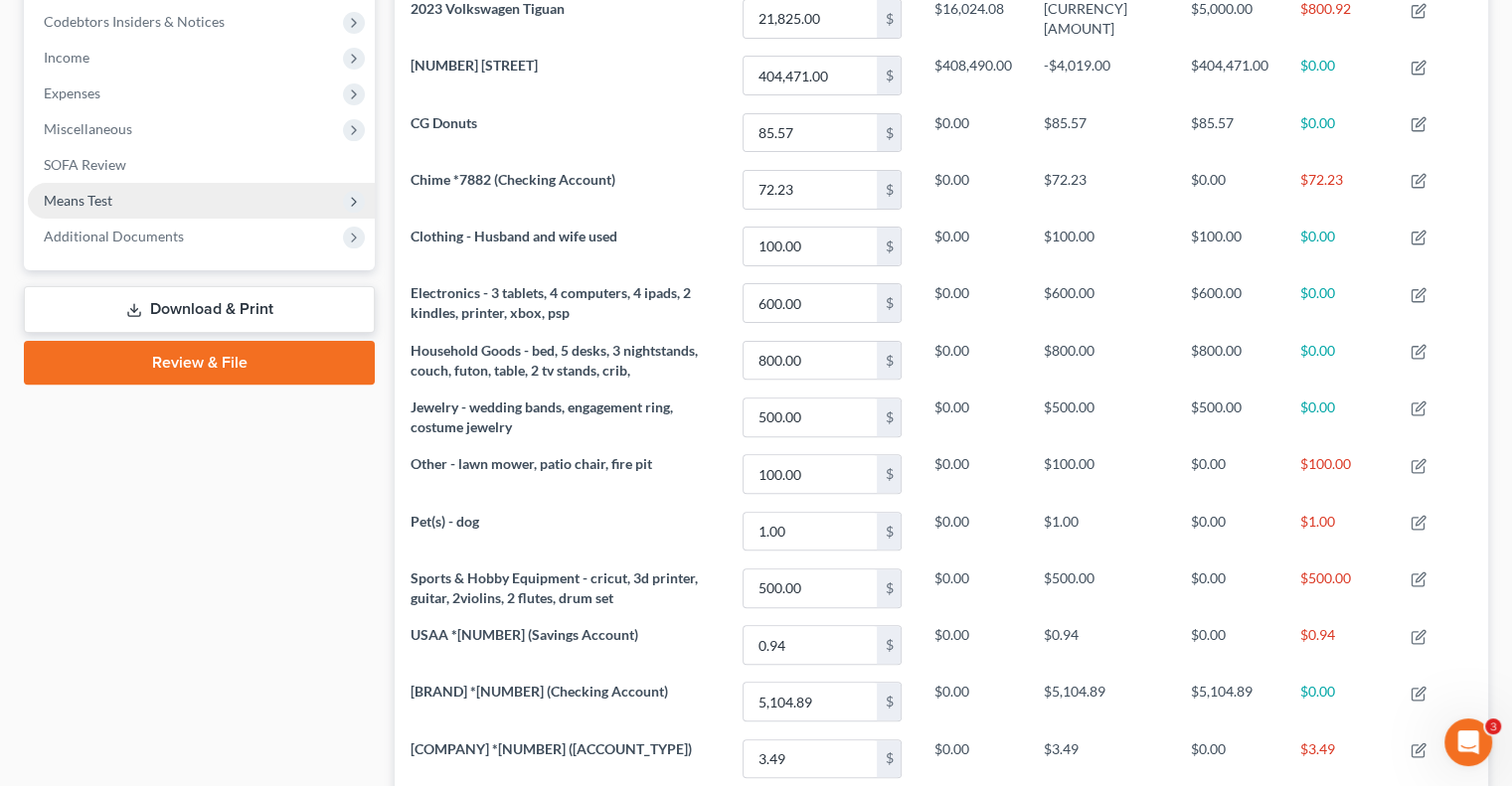click on "Means Test" at bounding box center (201, 201) 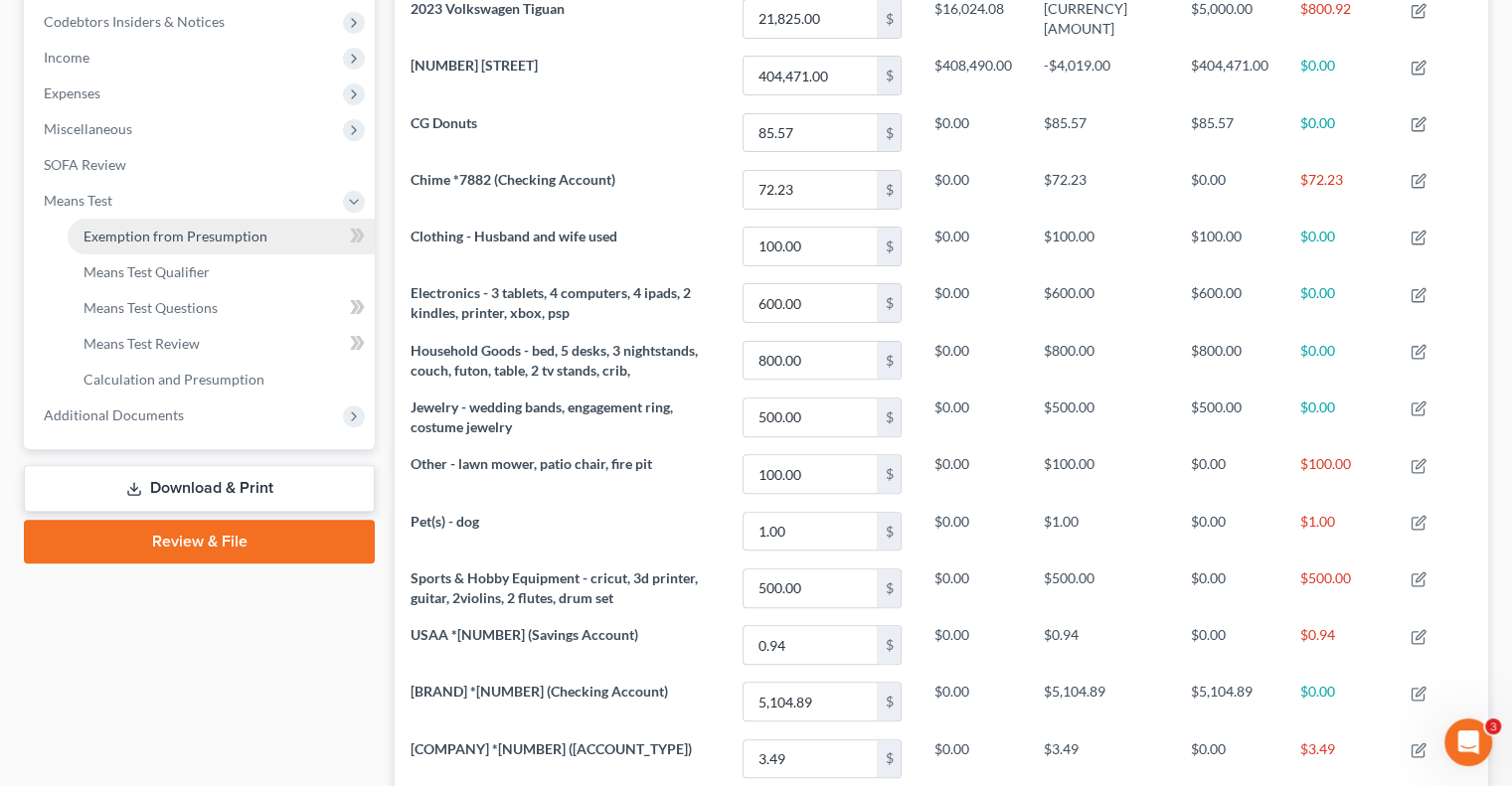 click on "Exemption from Presumption" at bounding box center [175, 236] 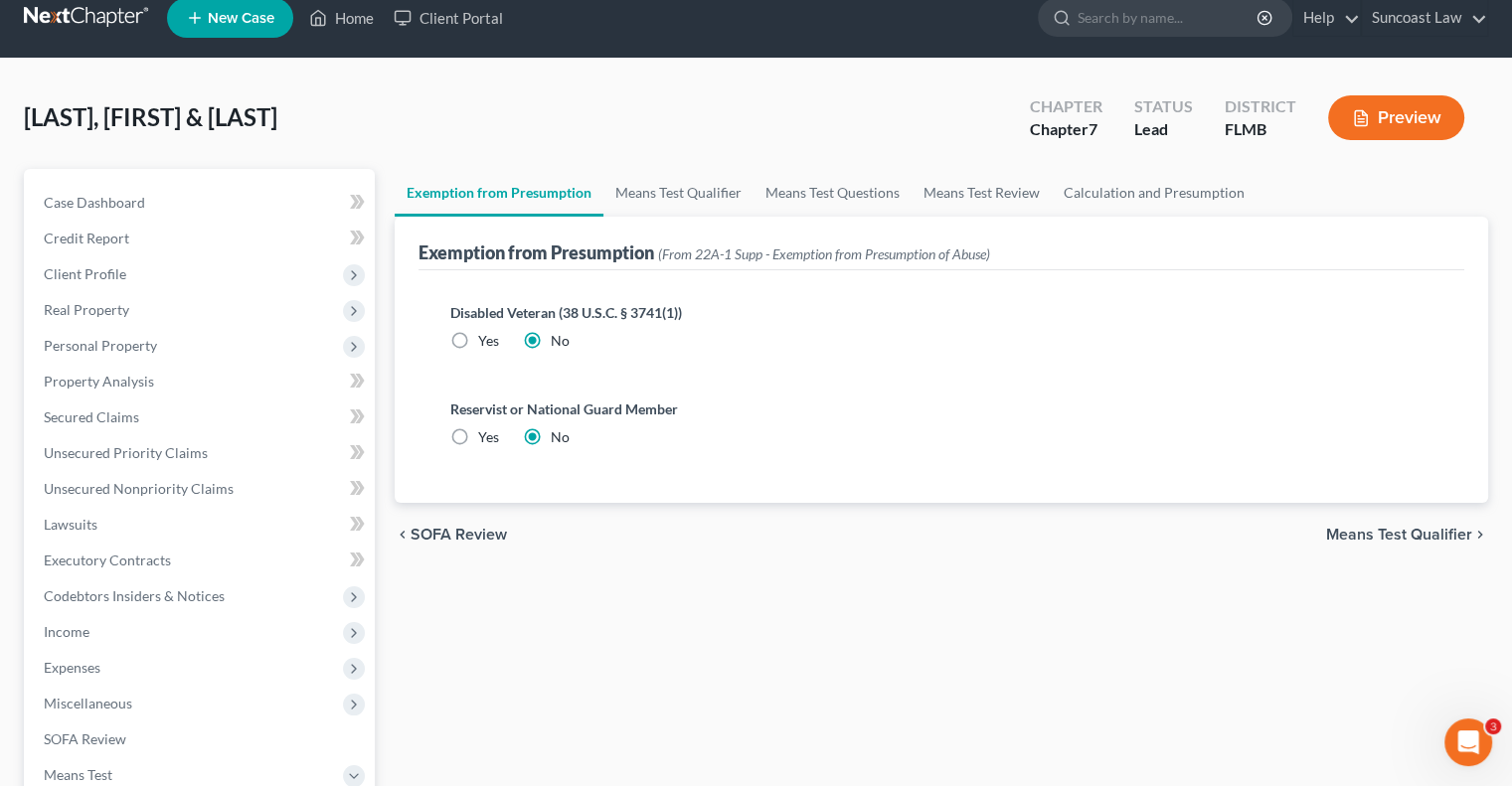 scroll, scrollTop: 0, scrollLeft: 0, axis: both 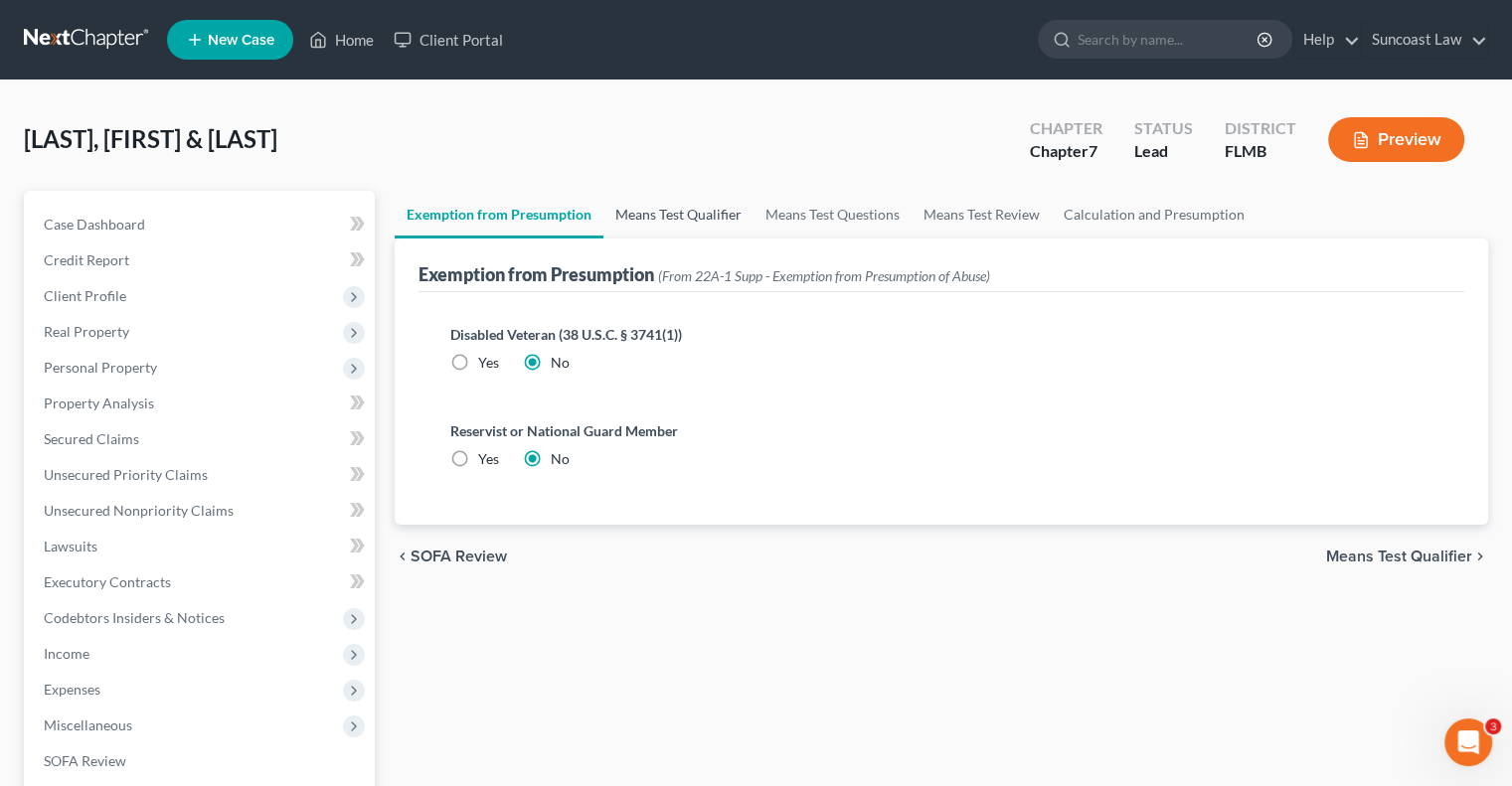 click on "Means Test Qualifier" at bounding box center [678, 215] 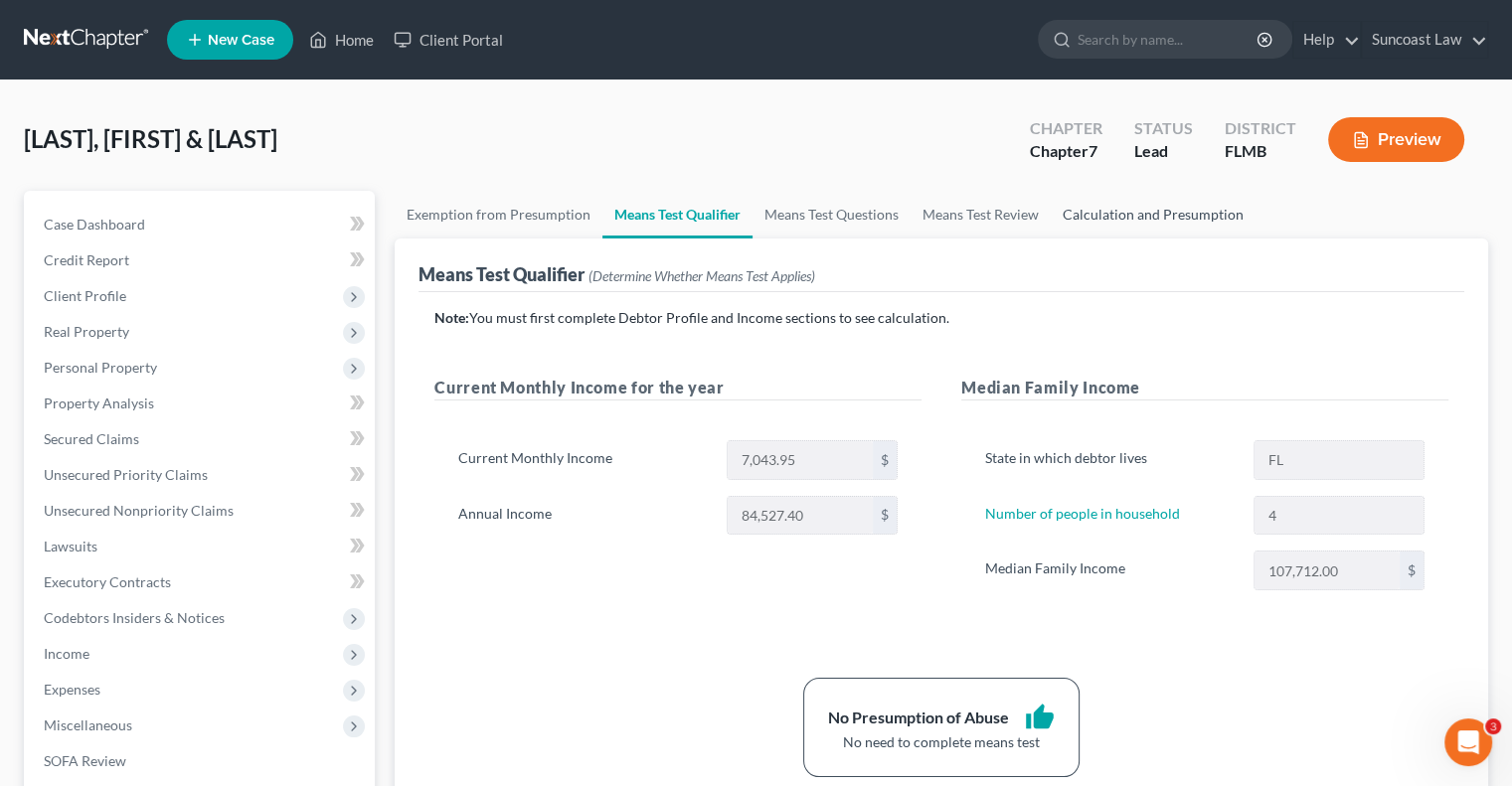 click on "Calculation and Presumption" at bounding box center [1153, 215] 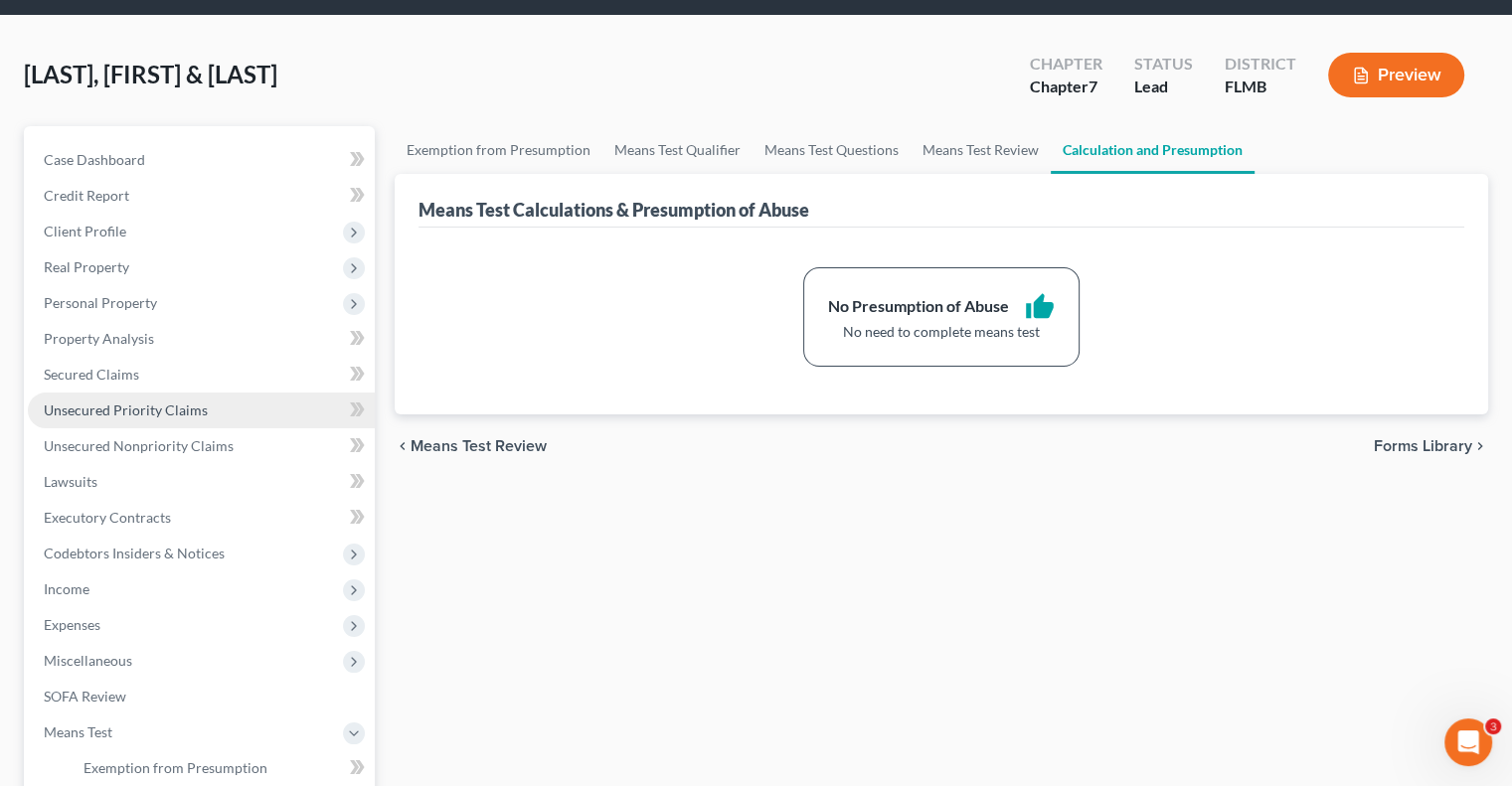 scroll, scrollTop: 99, scrollLeft: 0, axis: vertical 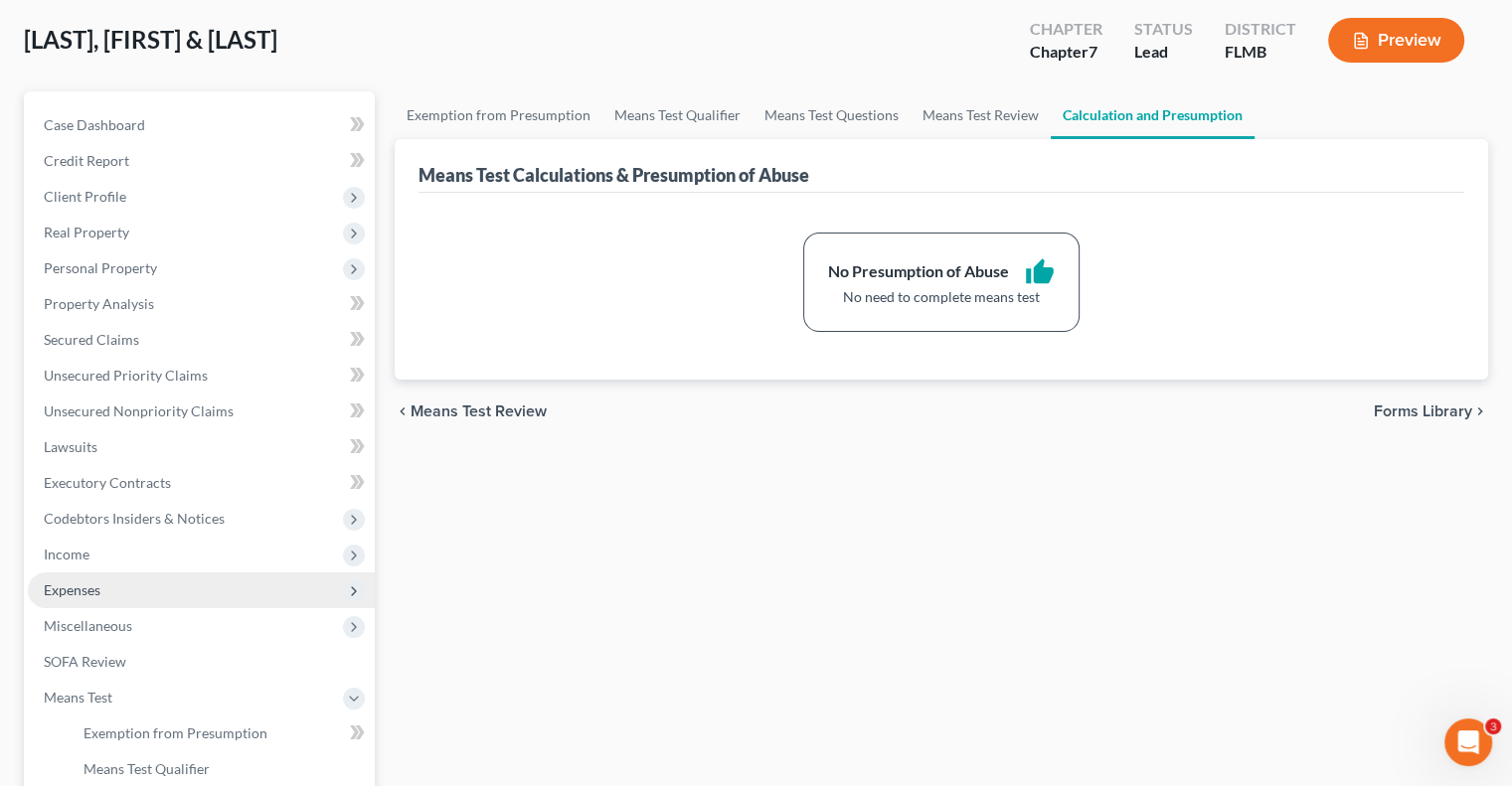 click on "Expenses" at bounding box center (201, 590) 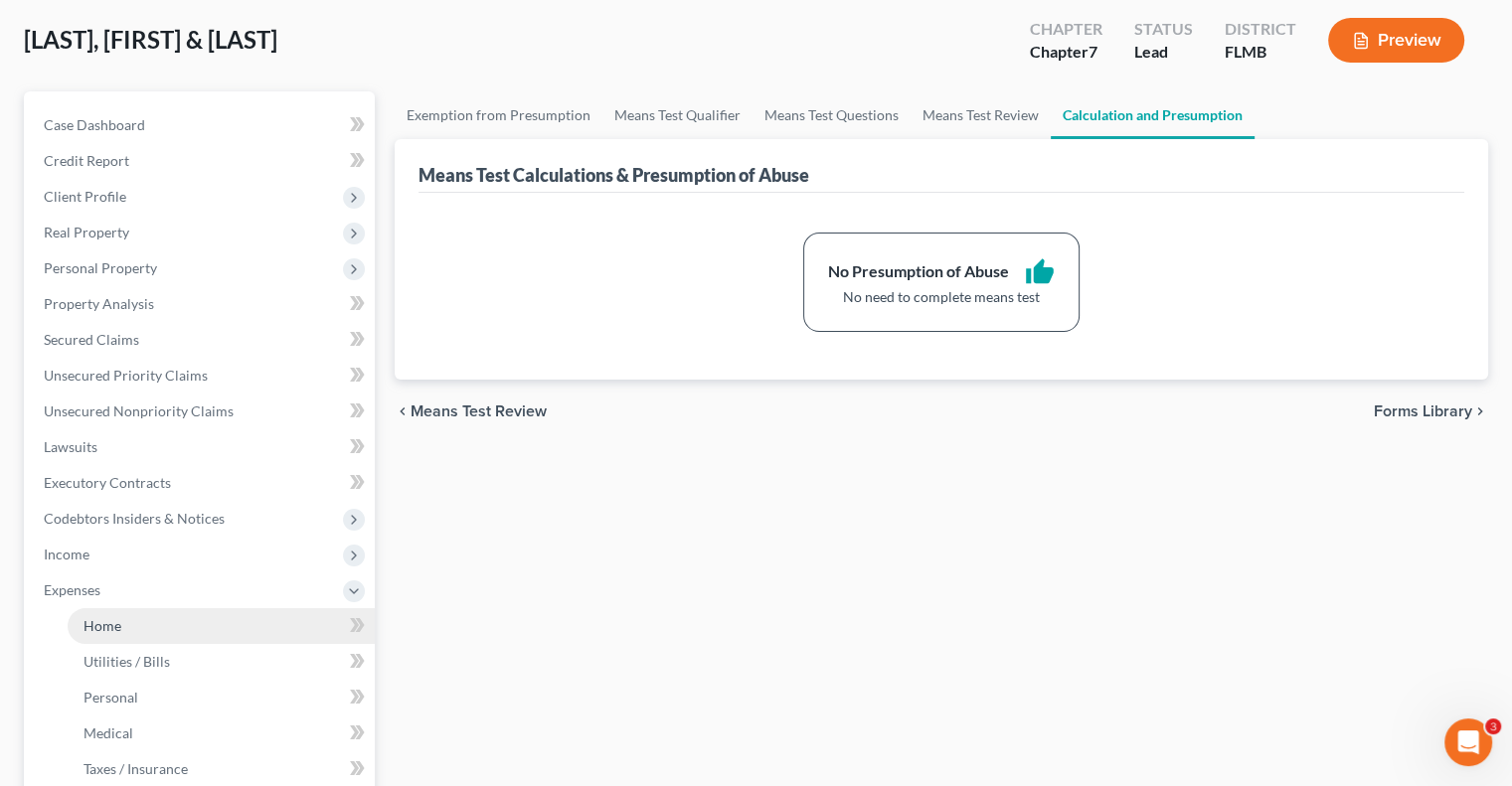 click on "Home" at bounding box center (221, 626) 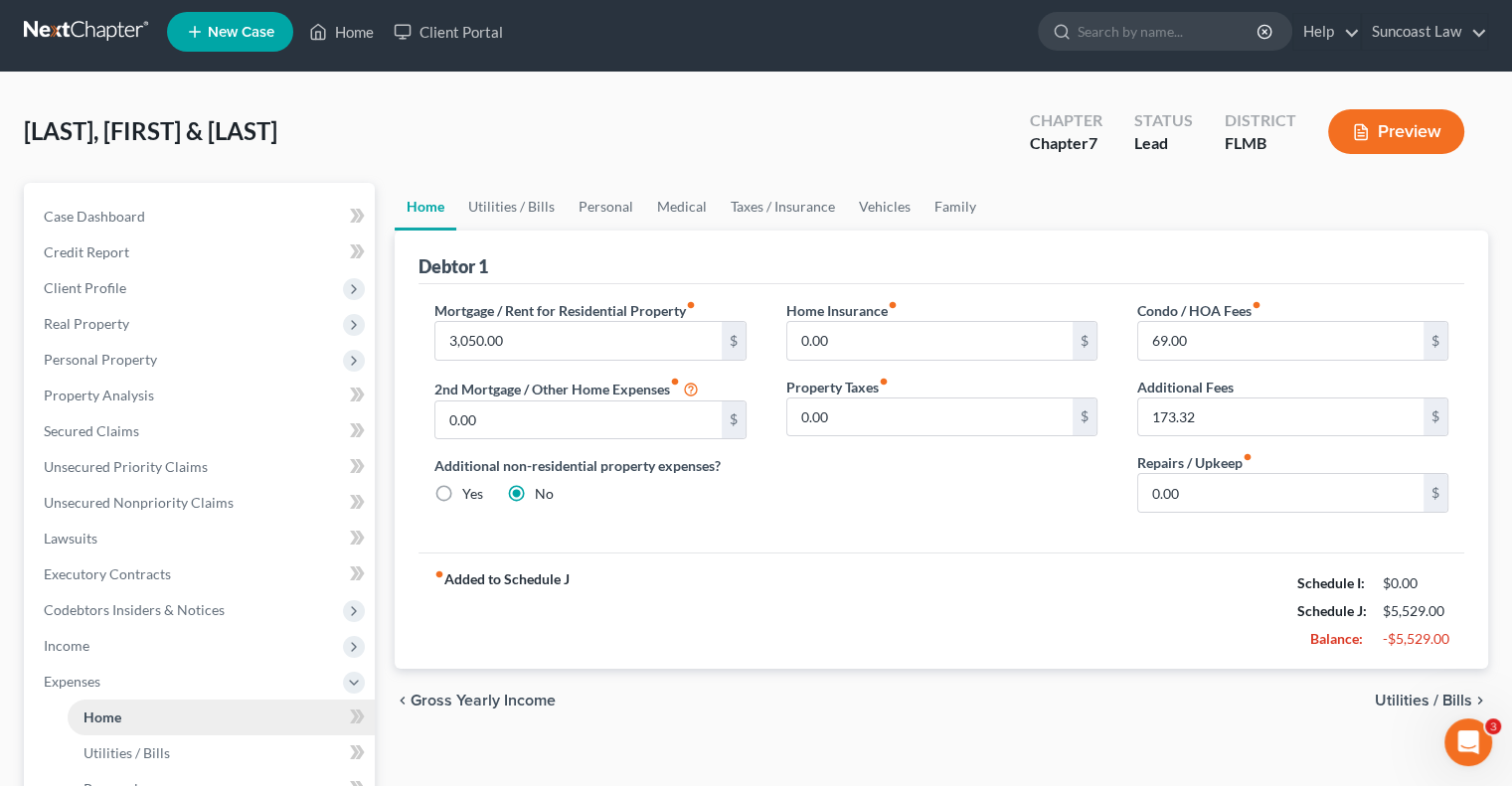 scroll, scrollTop: 0, scrollLeft: 0, axis: both 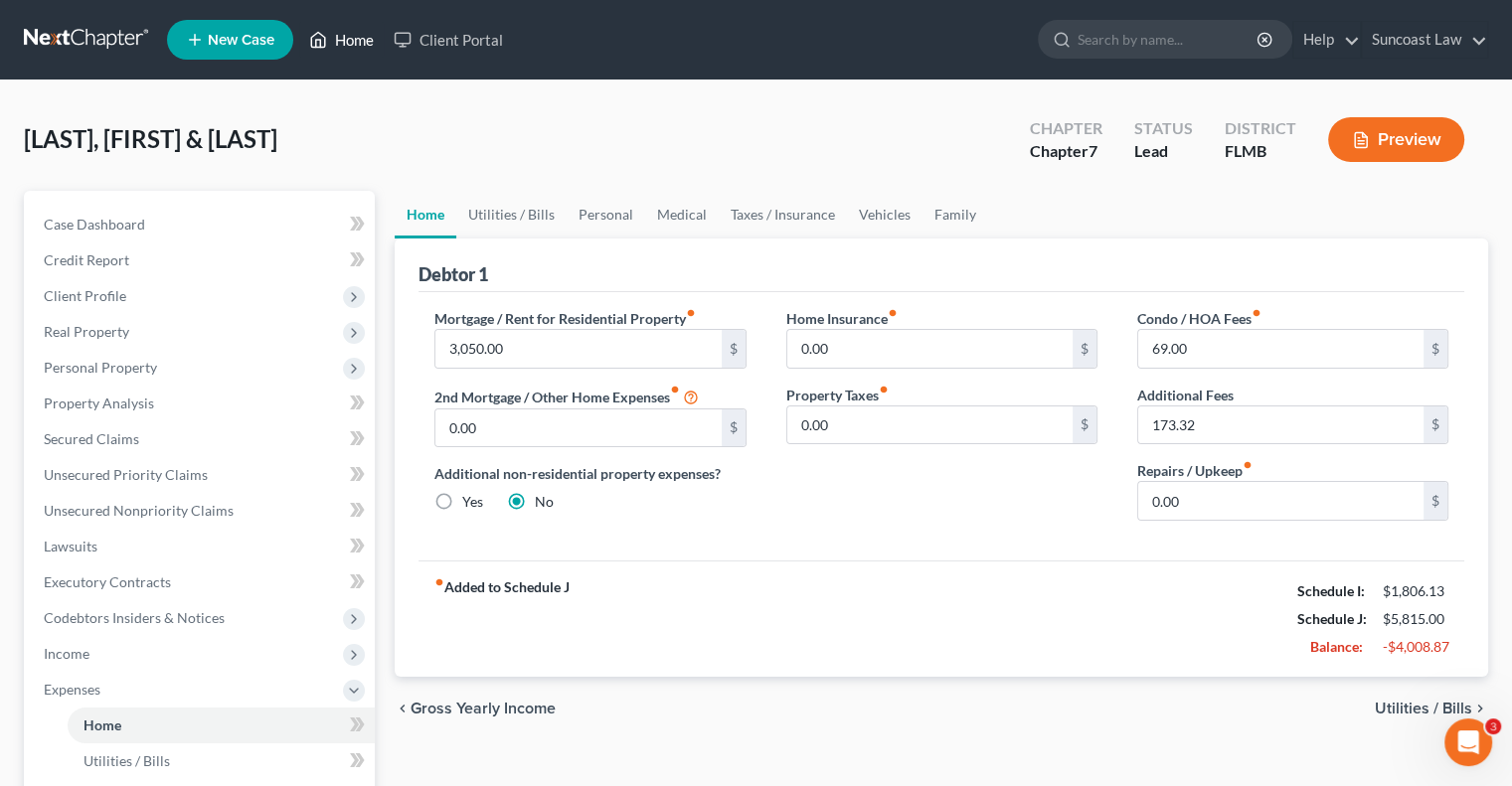 click on "Home" at bounding box center [341, 40] 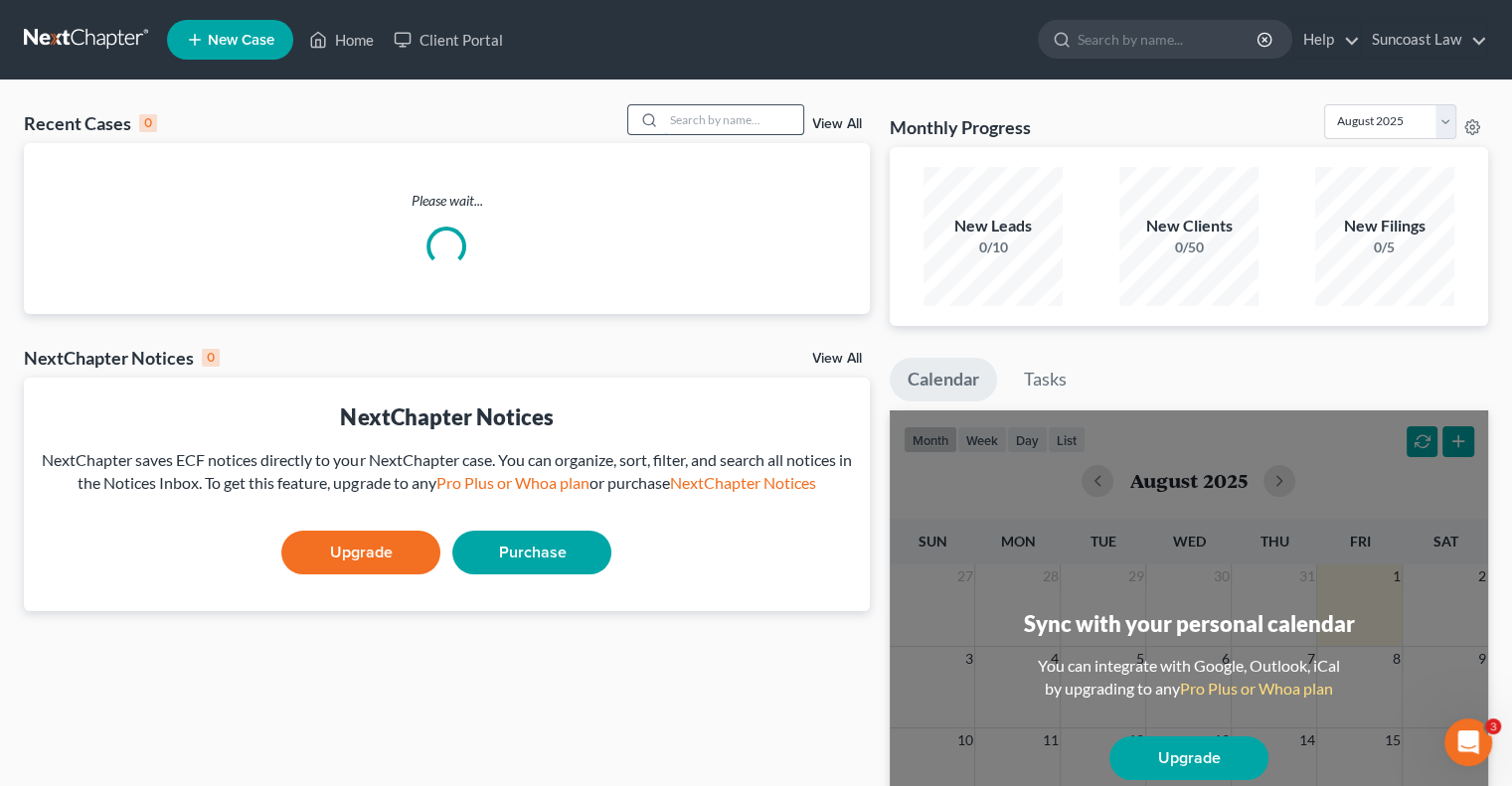 click at bounding box center (734, 119) 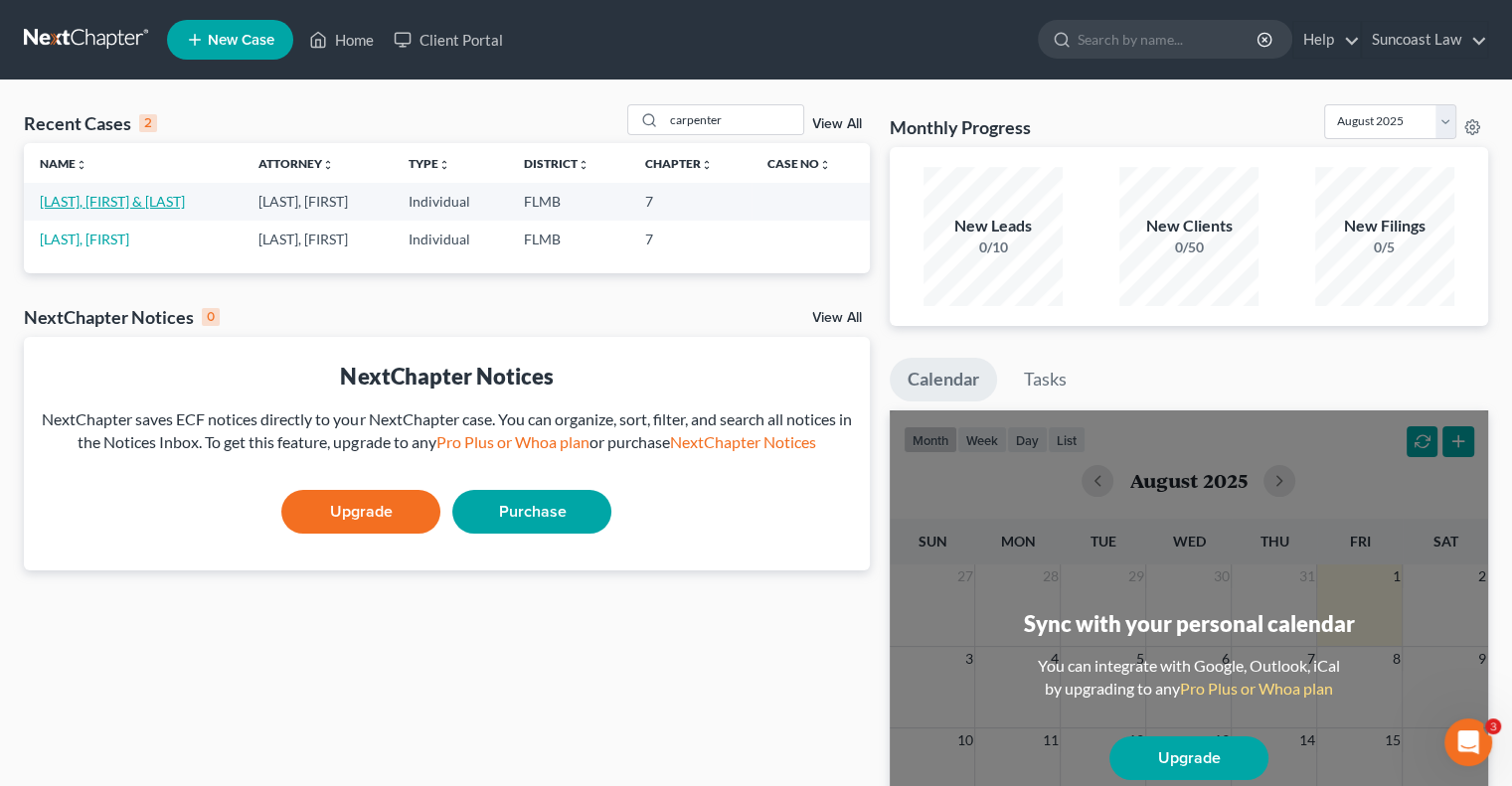 click on "[LAST], [FIRST] & [LAST]" at bounding box center [112, 201] 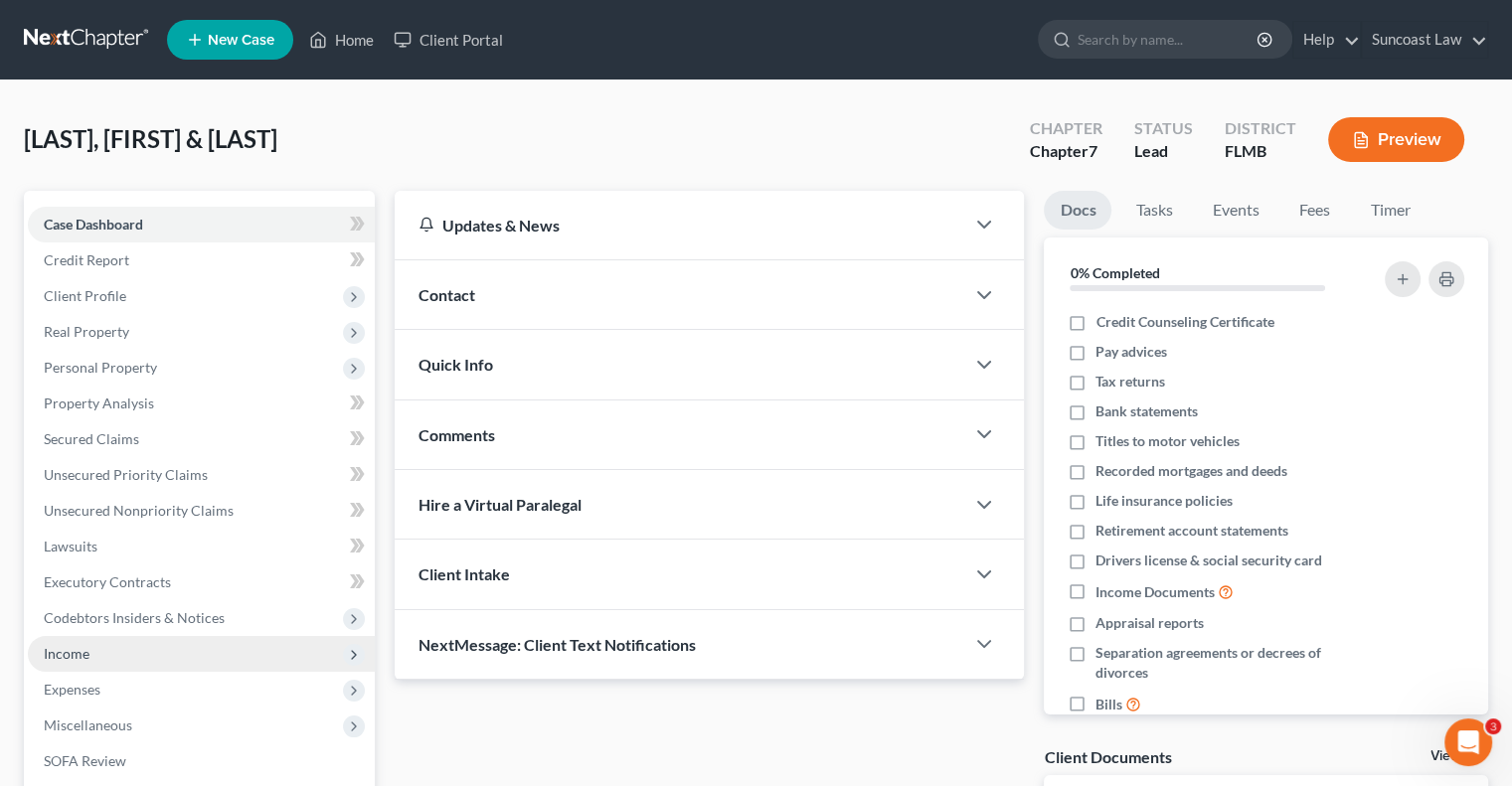 click on "Income" at bounding box center [201, 654] 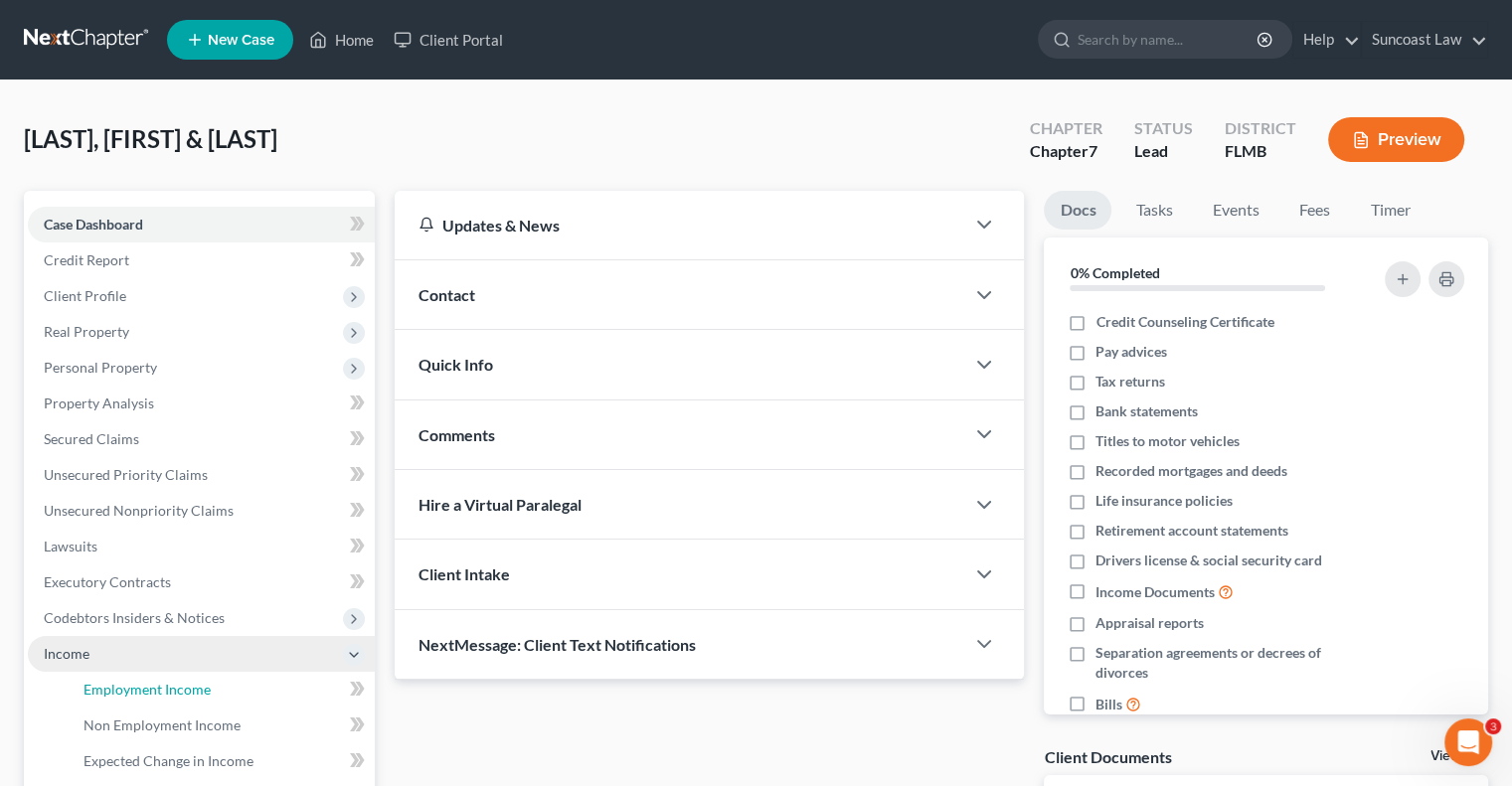 click on "Employment Income" at bounding box center [147, 689] 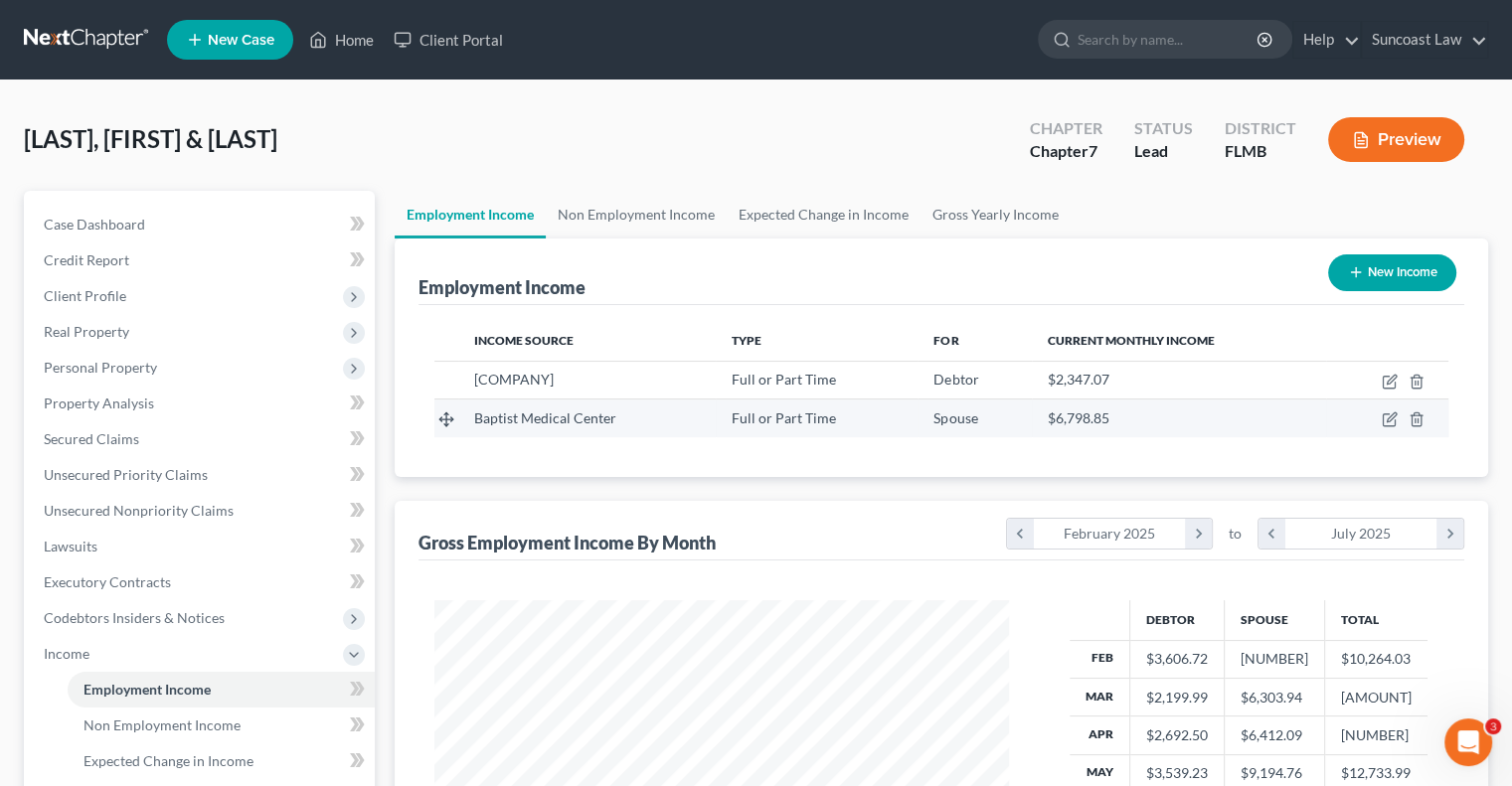 scroll, scrollTop: 993324, scrollLeft: 993468, axis: both 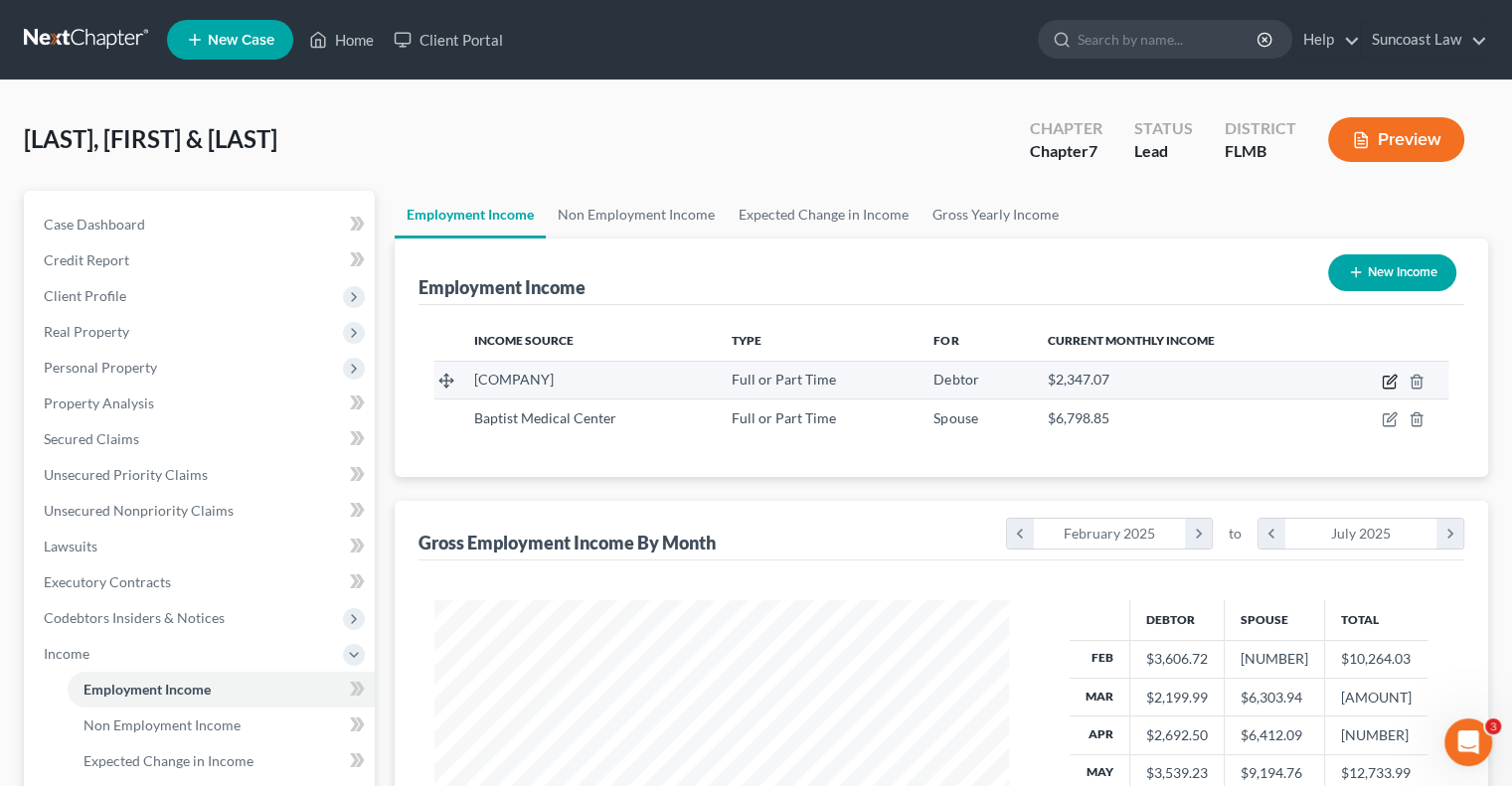 click 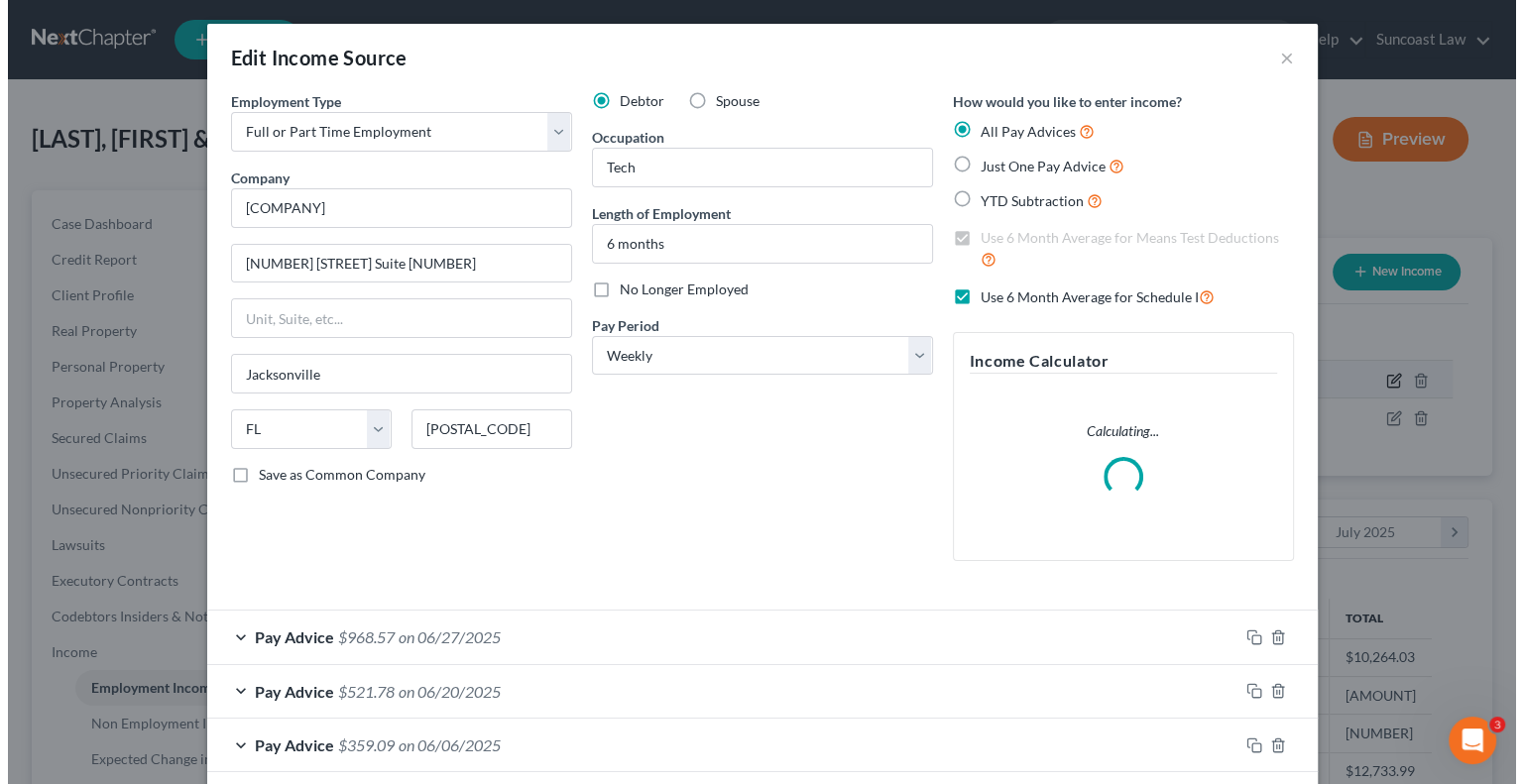 scroll, scrollTop: 990797, scrollLeft: 990917, axis: both 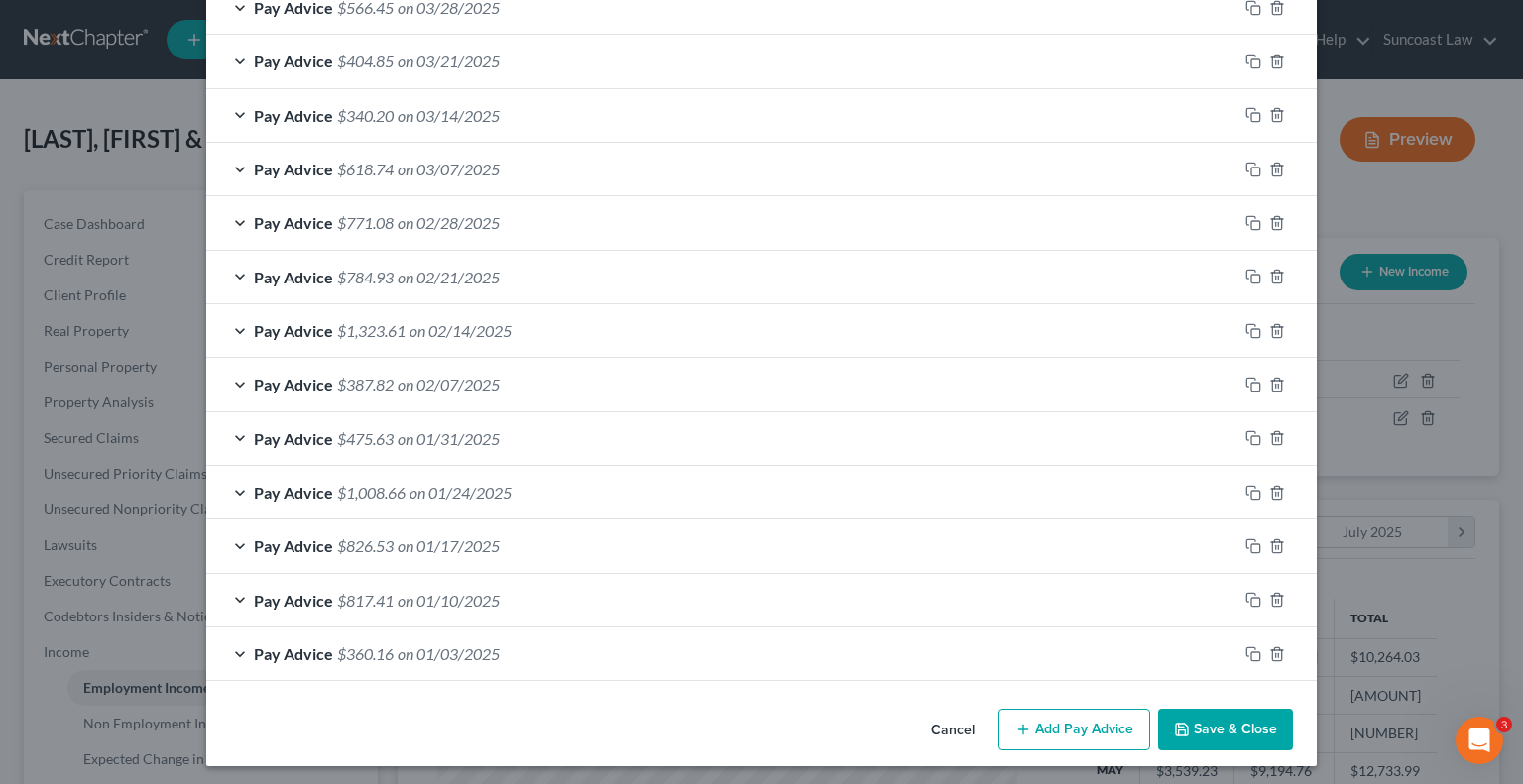 click on "Add Pay Advice" at bounding box center (1074, 729) 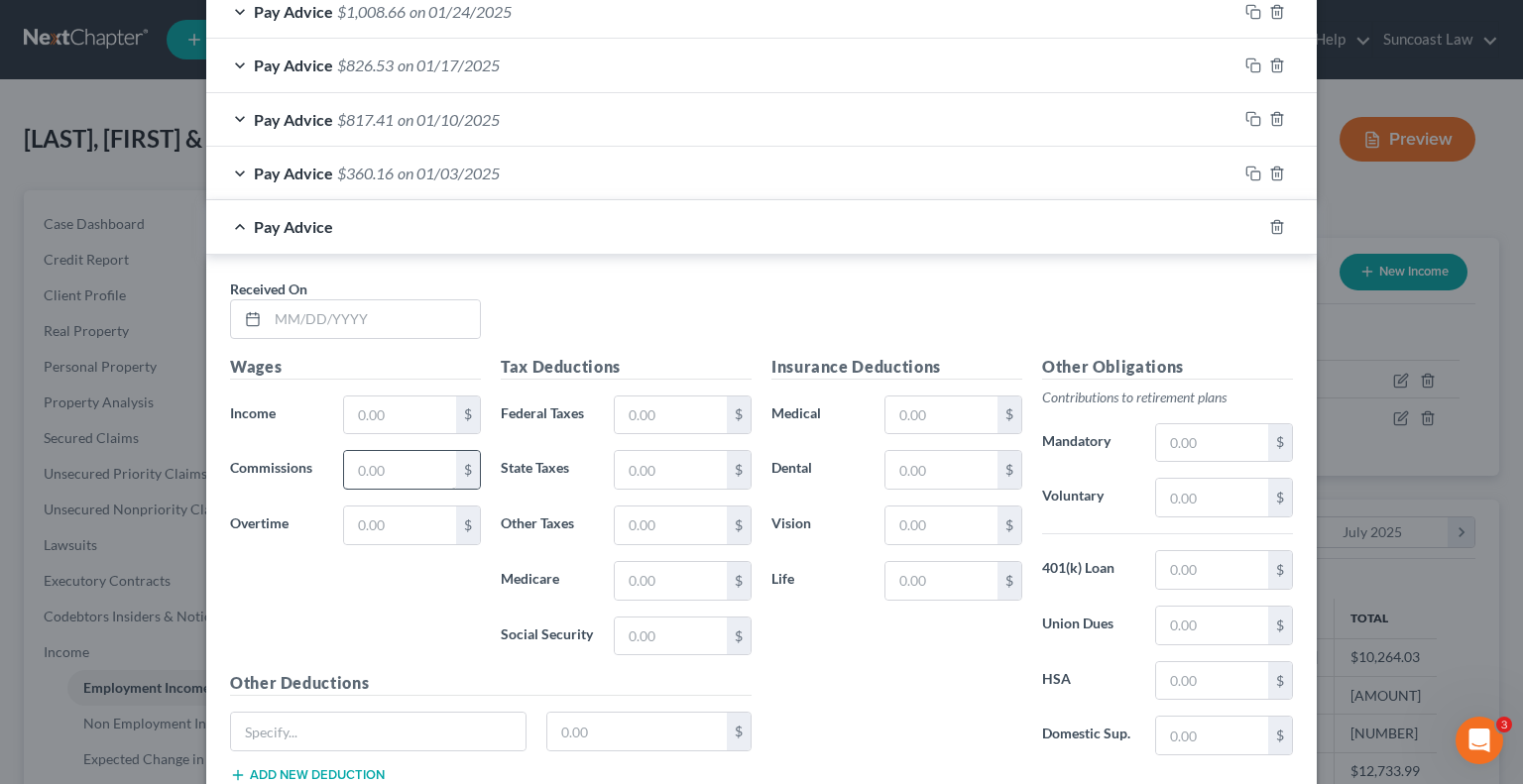 scroll, scrollTop: 1831, scrollLeft: 0, axis: vertical 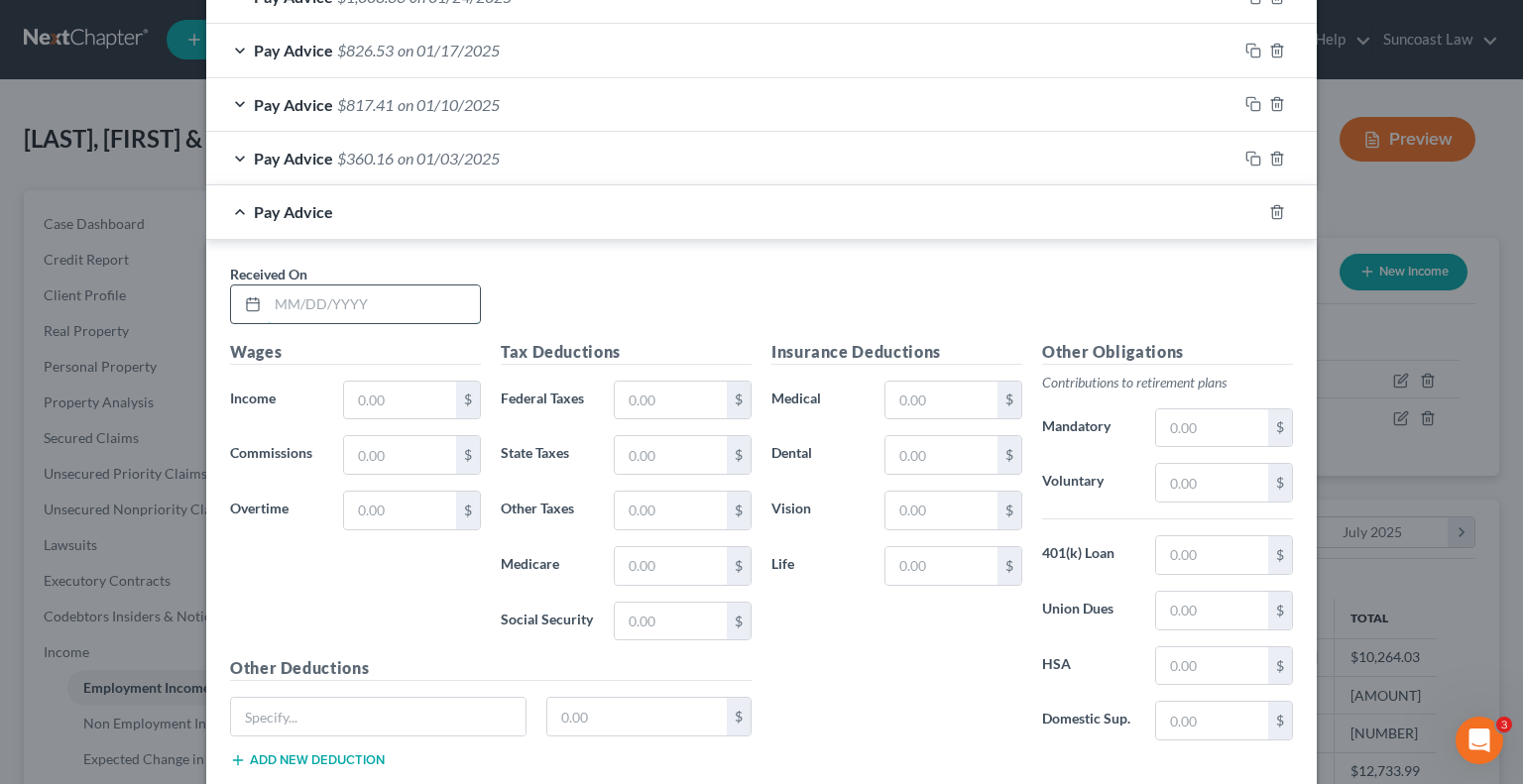 drag, startPoint x: 371, startPoint y: 301, endPoint x: 437, endPoint y: 292, distance: 66.61081 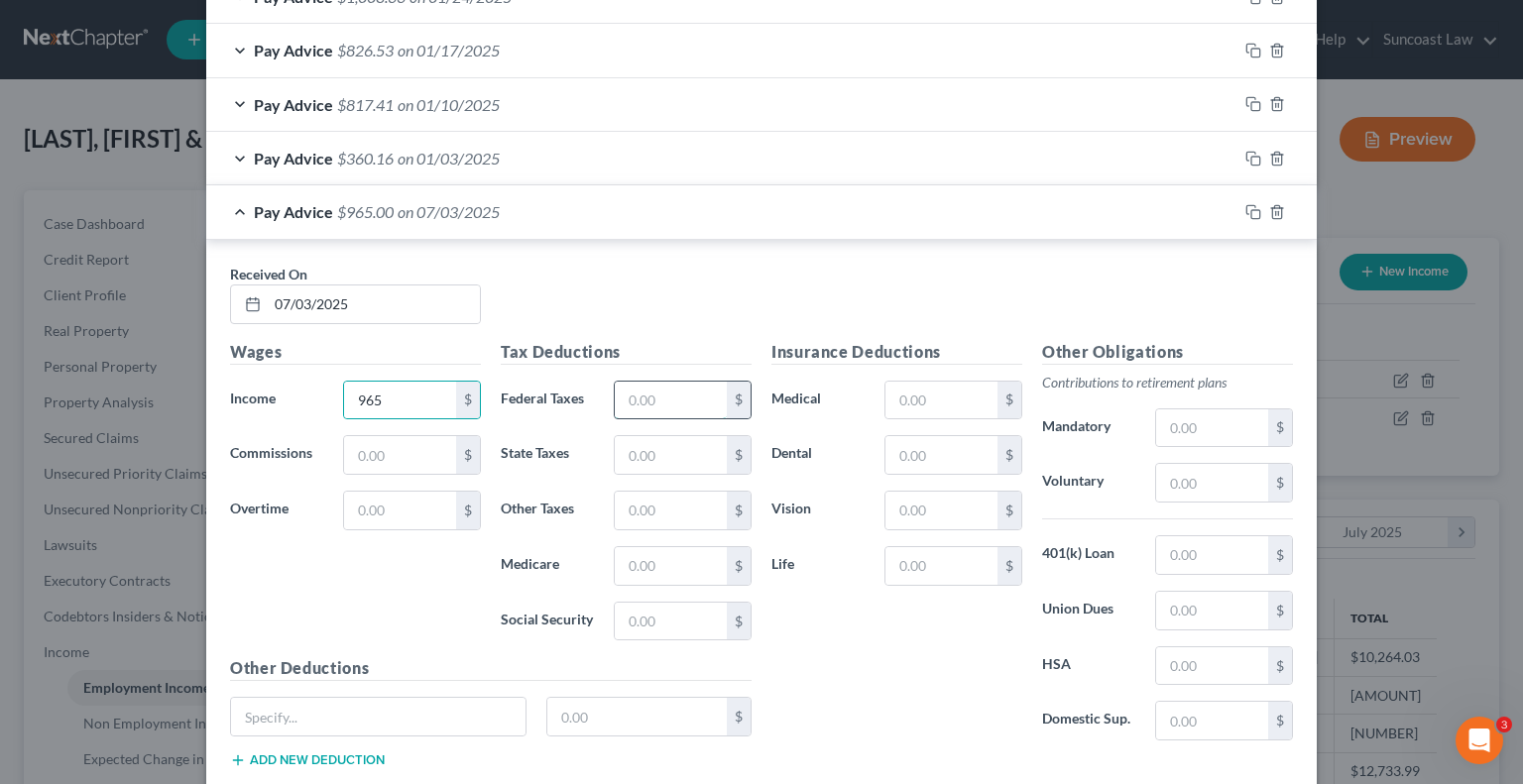 drag, startPoint x: 666, startPoint y: 391, endPoint x: 712, endPoint y: 388, distance: 46.09772 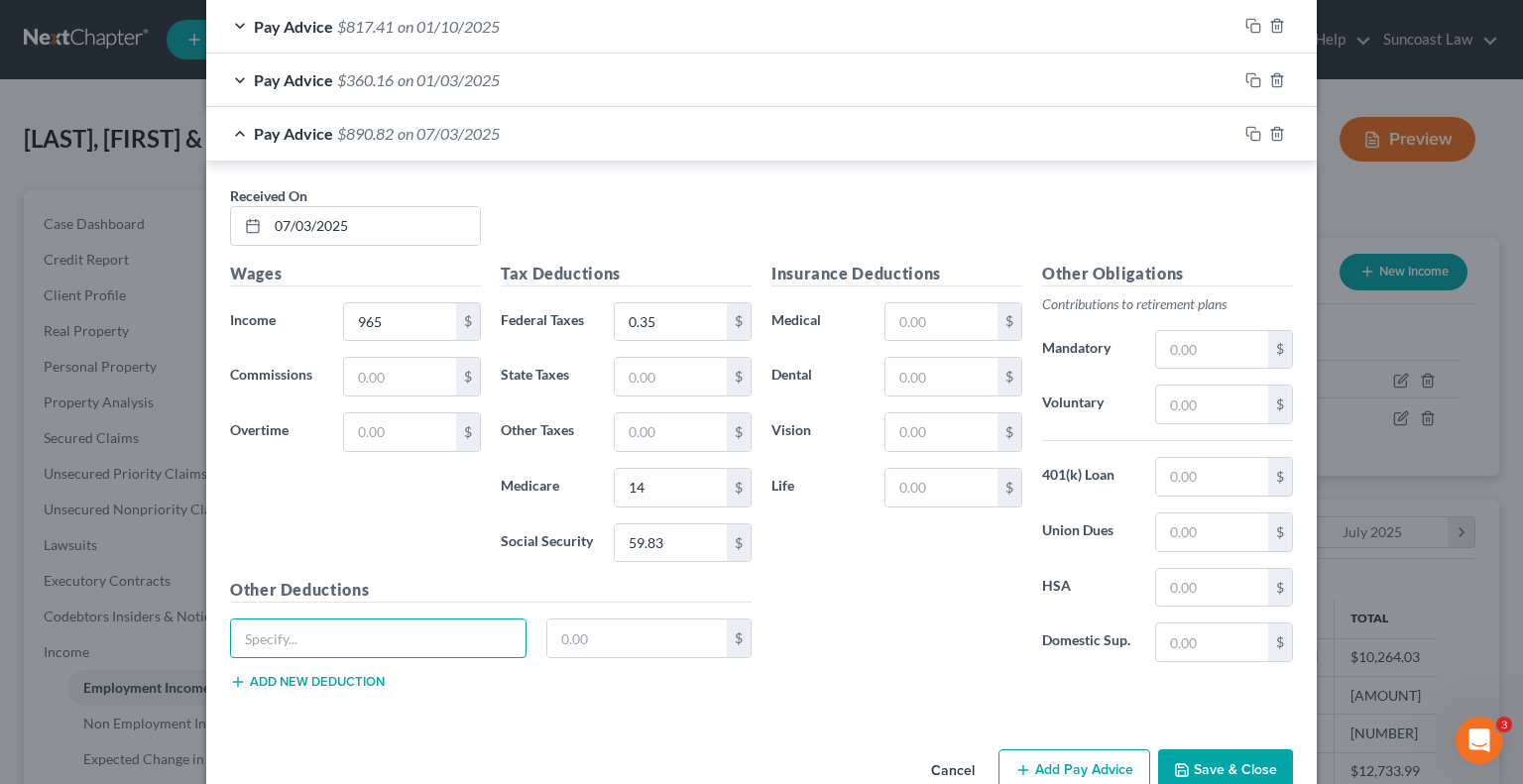 scroll, scrollTop: 1946, scrollLeft: 0, axis: vertical 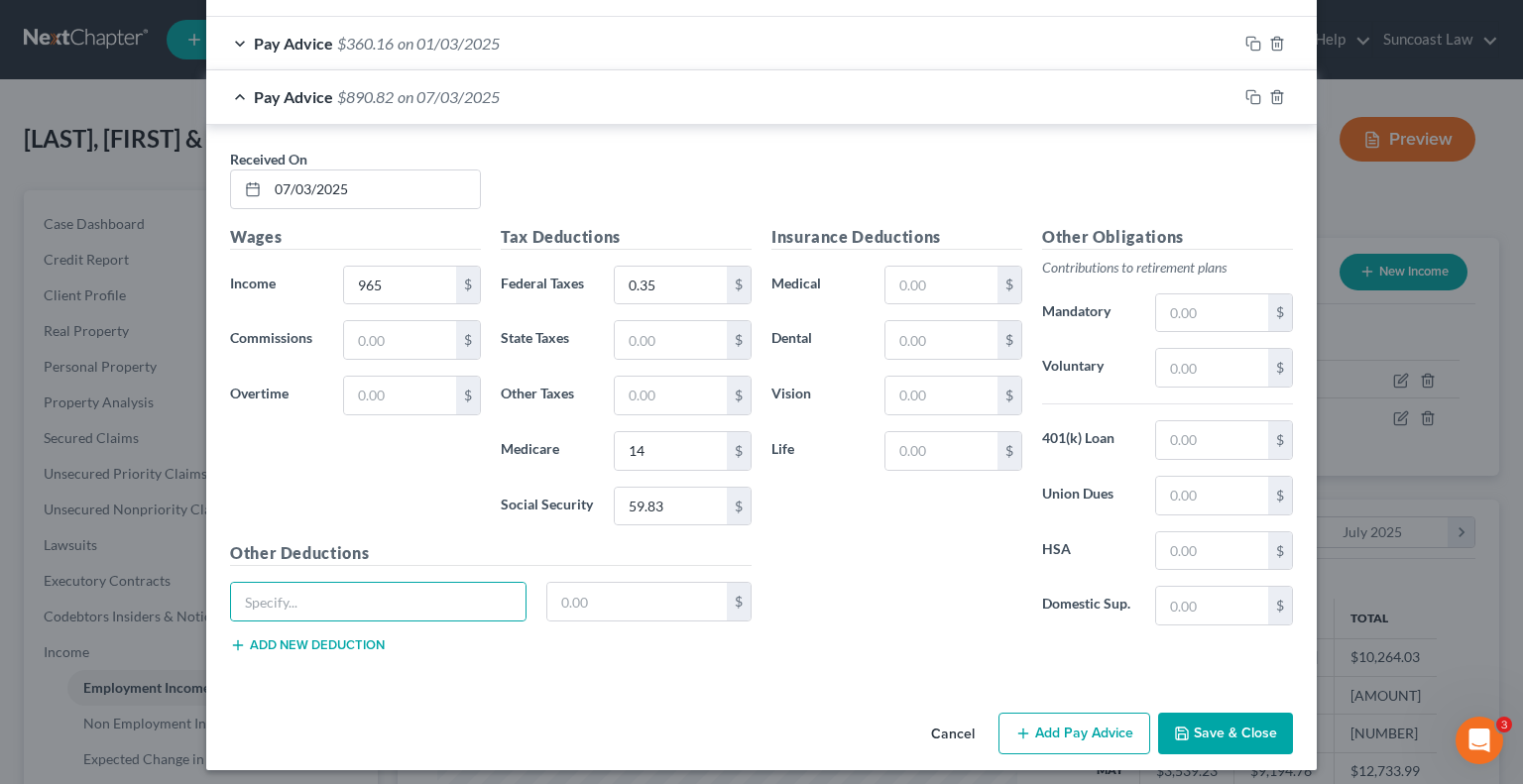 click on "Add Pay Advice" at bounding box center [1074, 733] 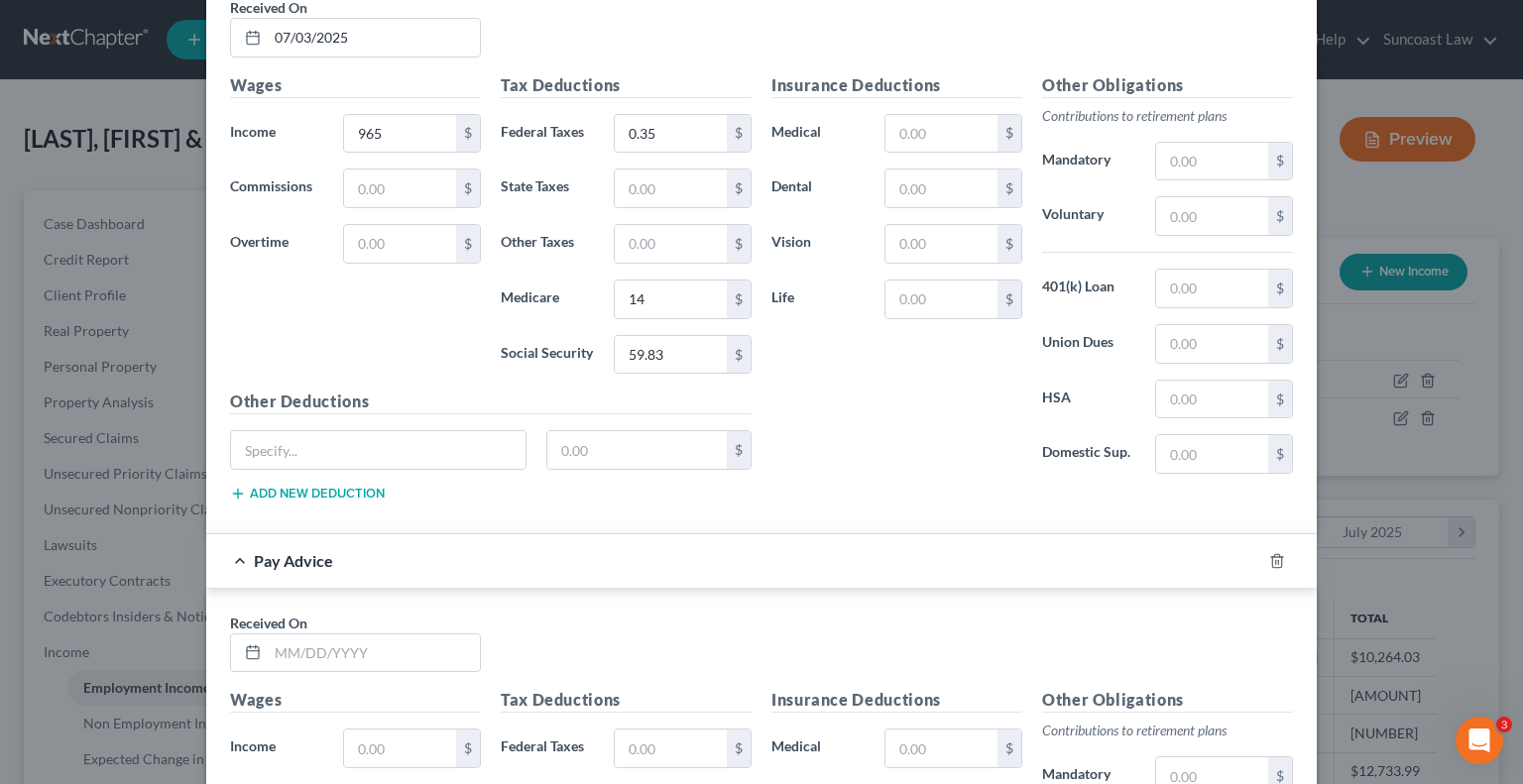scroll, scrollTop: 2342, scrollLeft: 0, axis: vertical 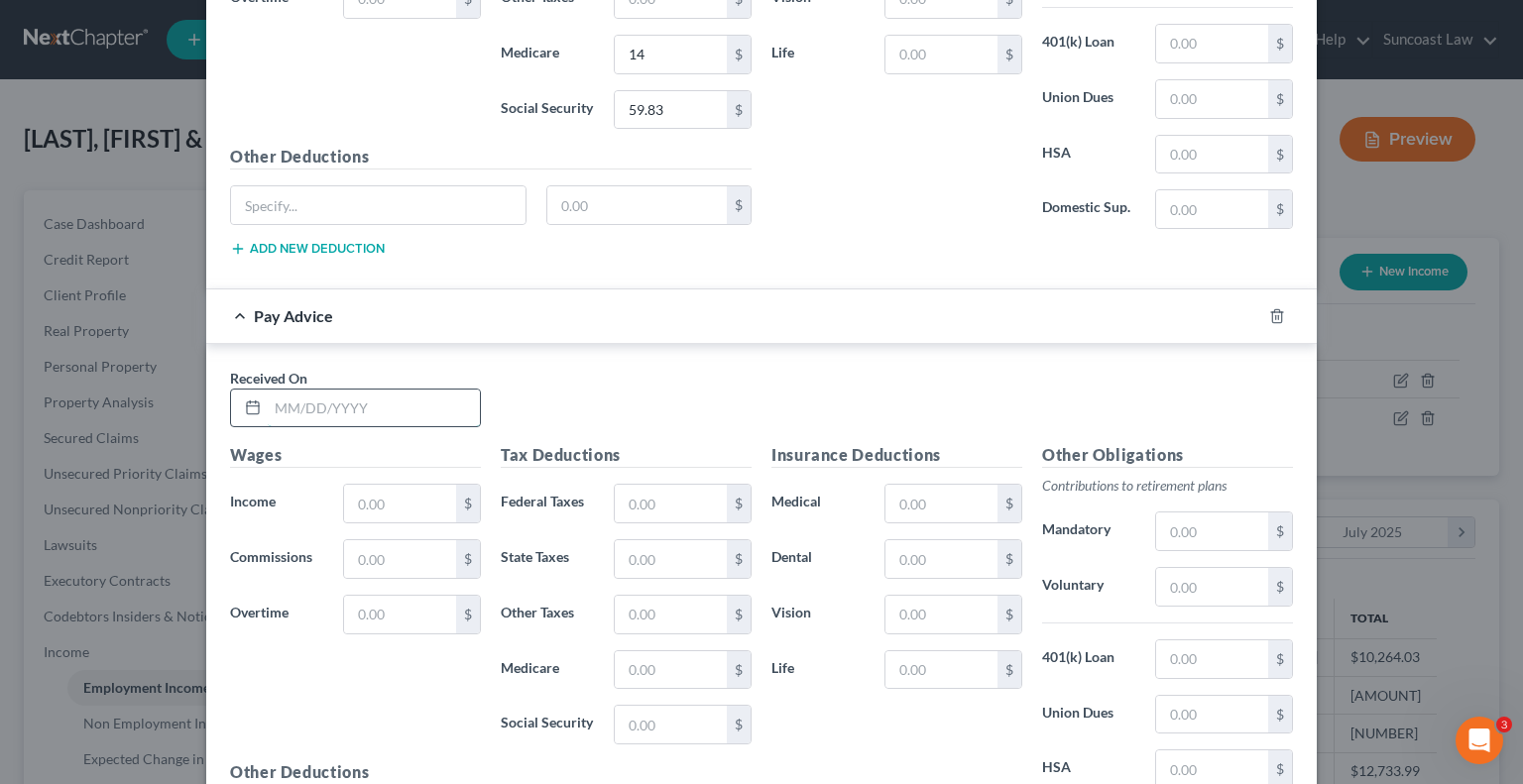click at bounding box center [374, 408] 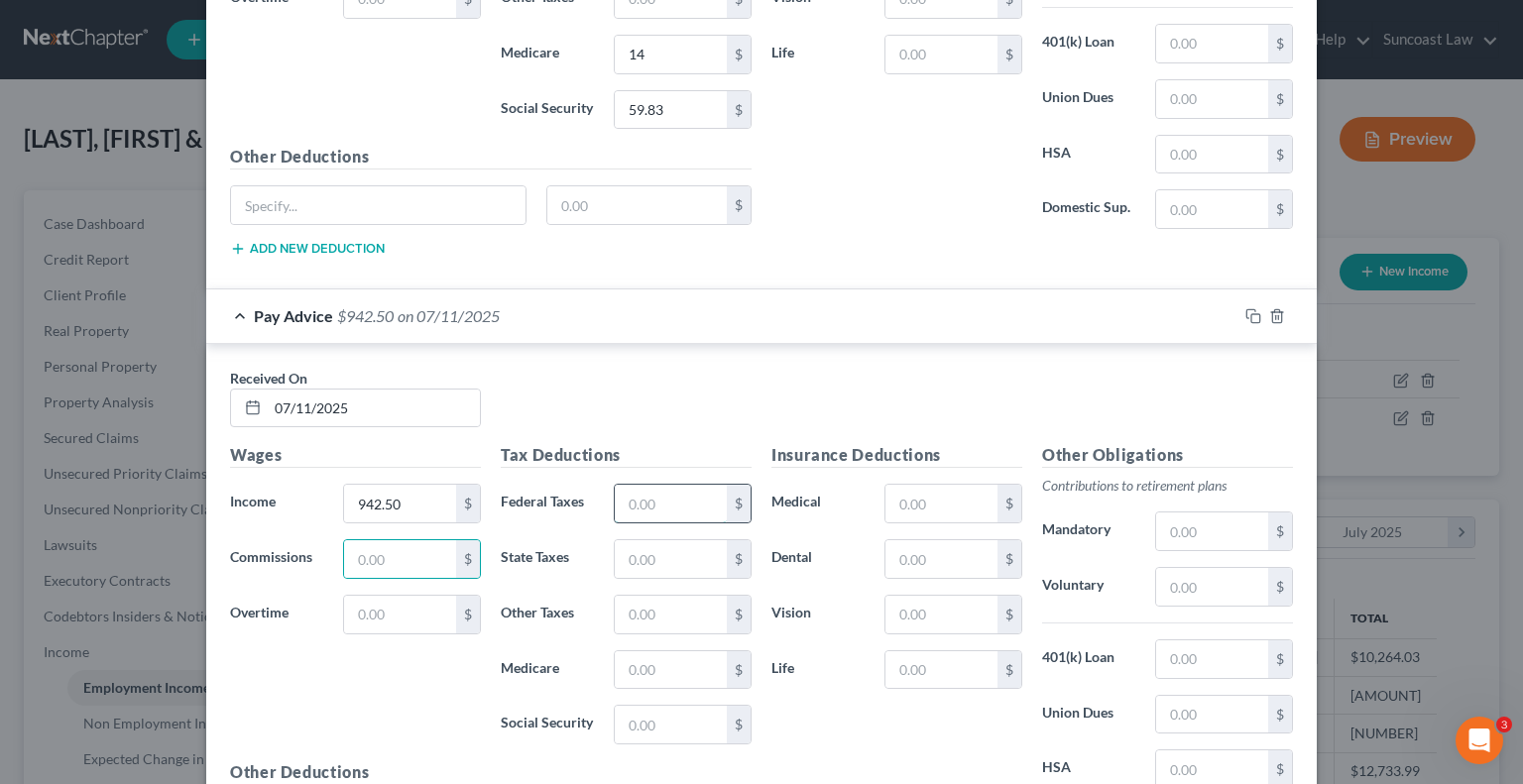 click at bounding box center (670, 504) 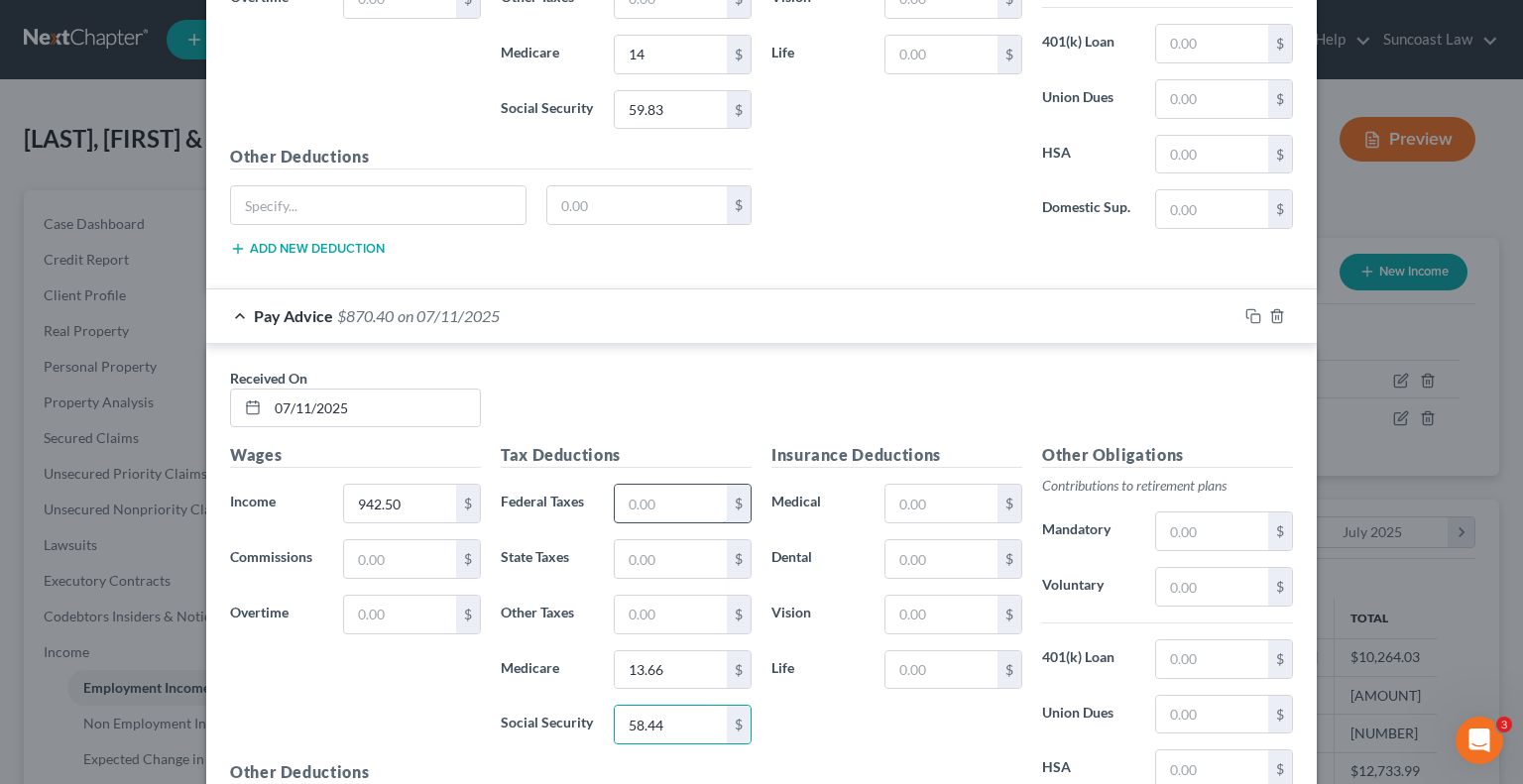 scroll, scrollTop: 2557, scrollLeft: 0, axis: vertical 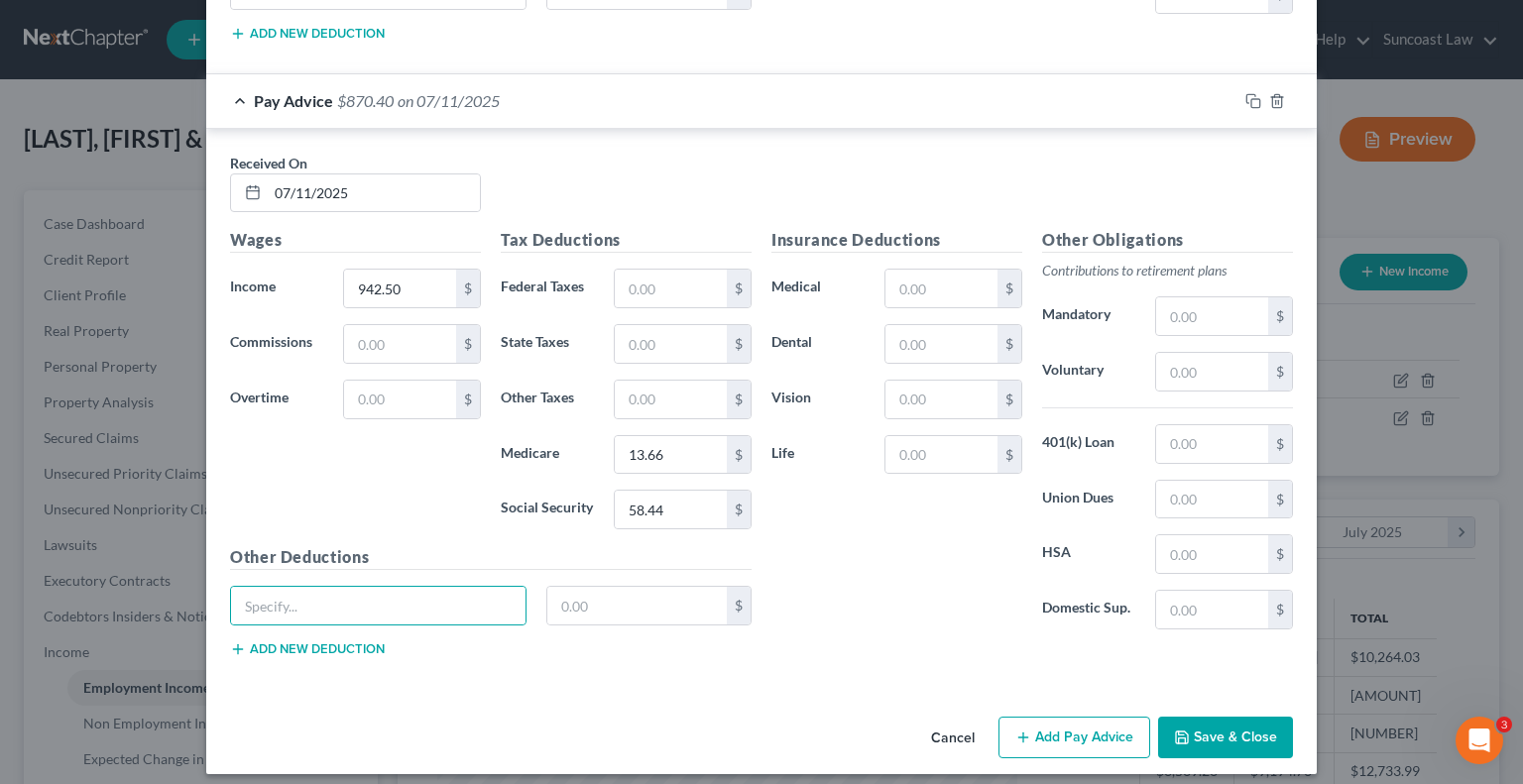 click on "Add Pay Advice" at bounding box center [1074, 737] 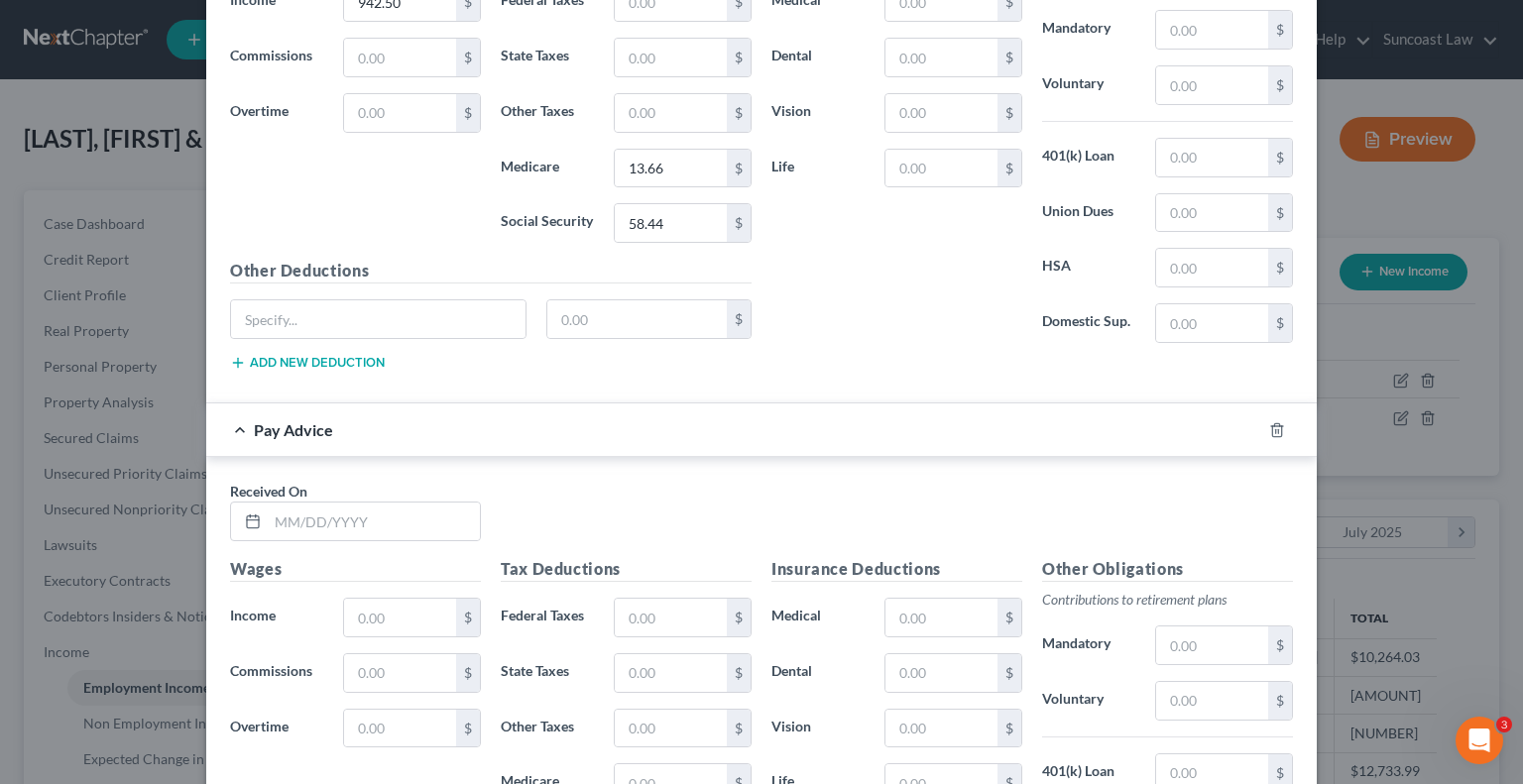 scroll, scrollTop: 2855, scrollLeft: 0, axis: vertical 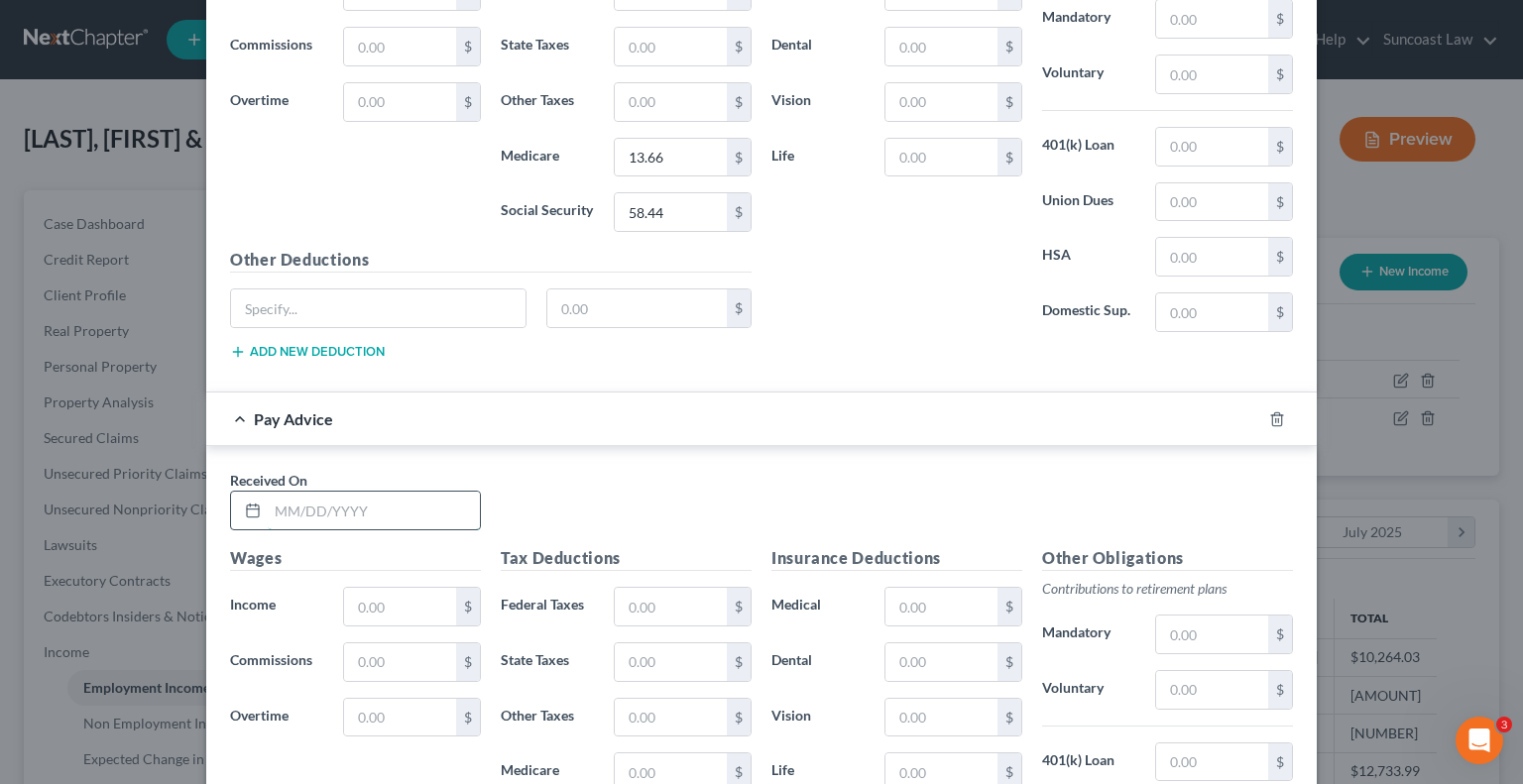 drag, startPoint x: 432, startPoint y: 502, endPoint x: 444, endPoint y: 484, distance: 21.633308 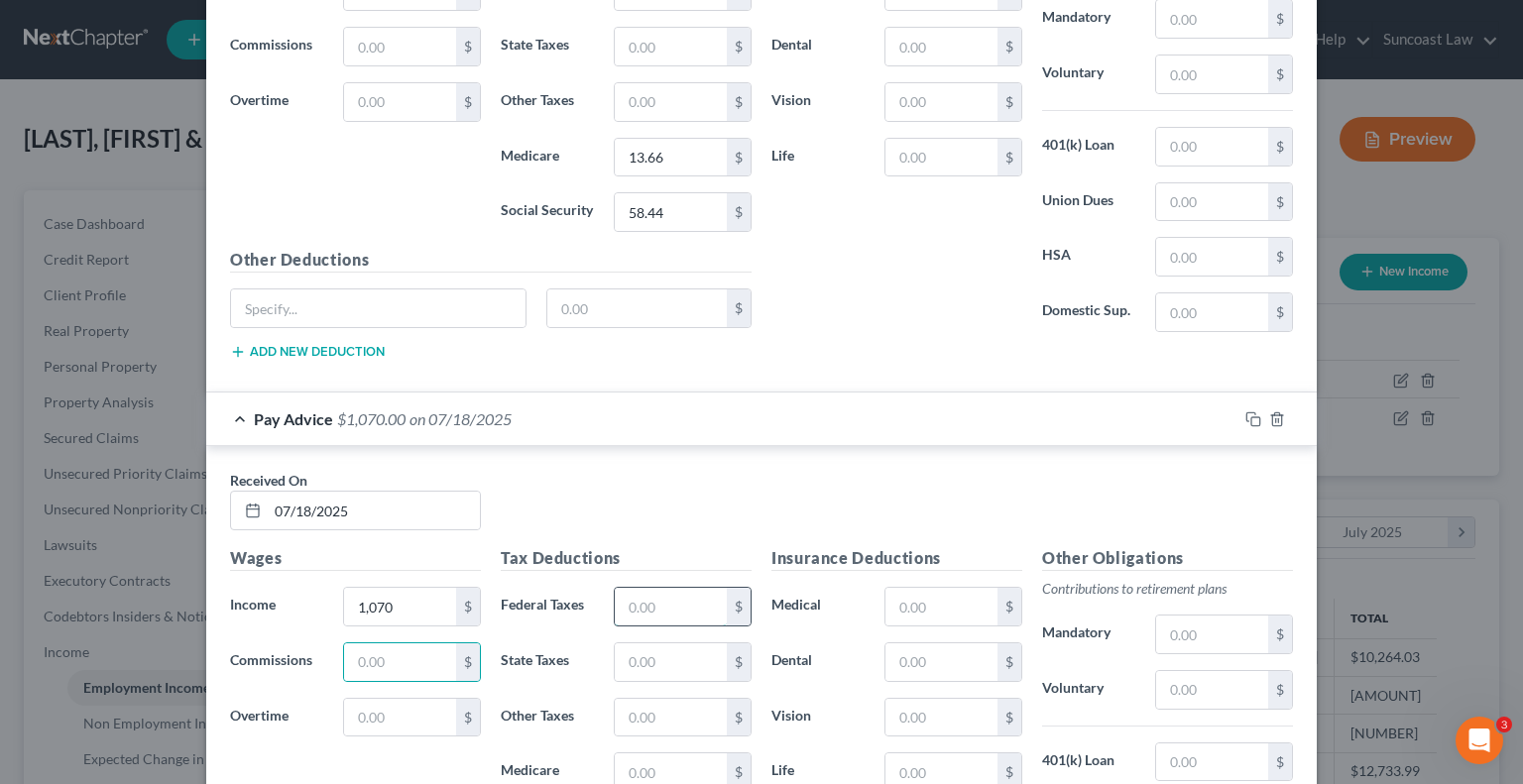 click at bounding box center [670, 607] 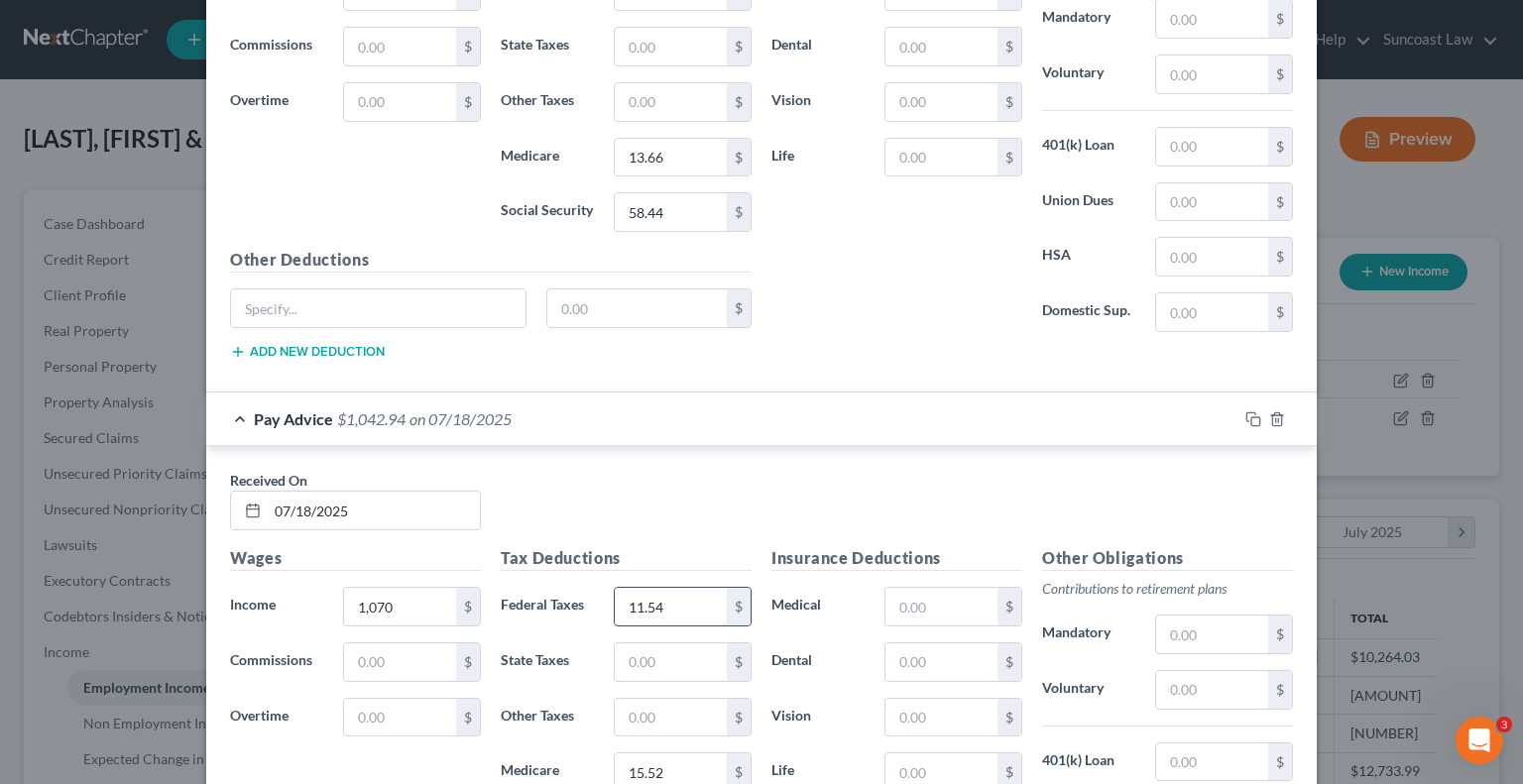 scroll, scrollTop: 3170, scrollLeft: 0, axis: vertical 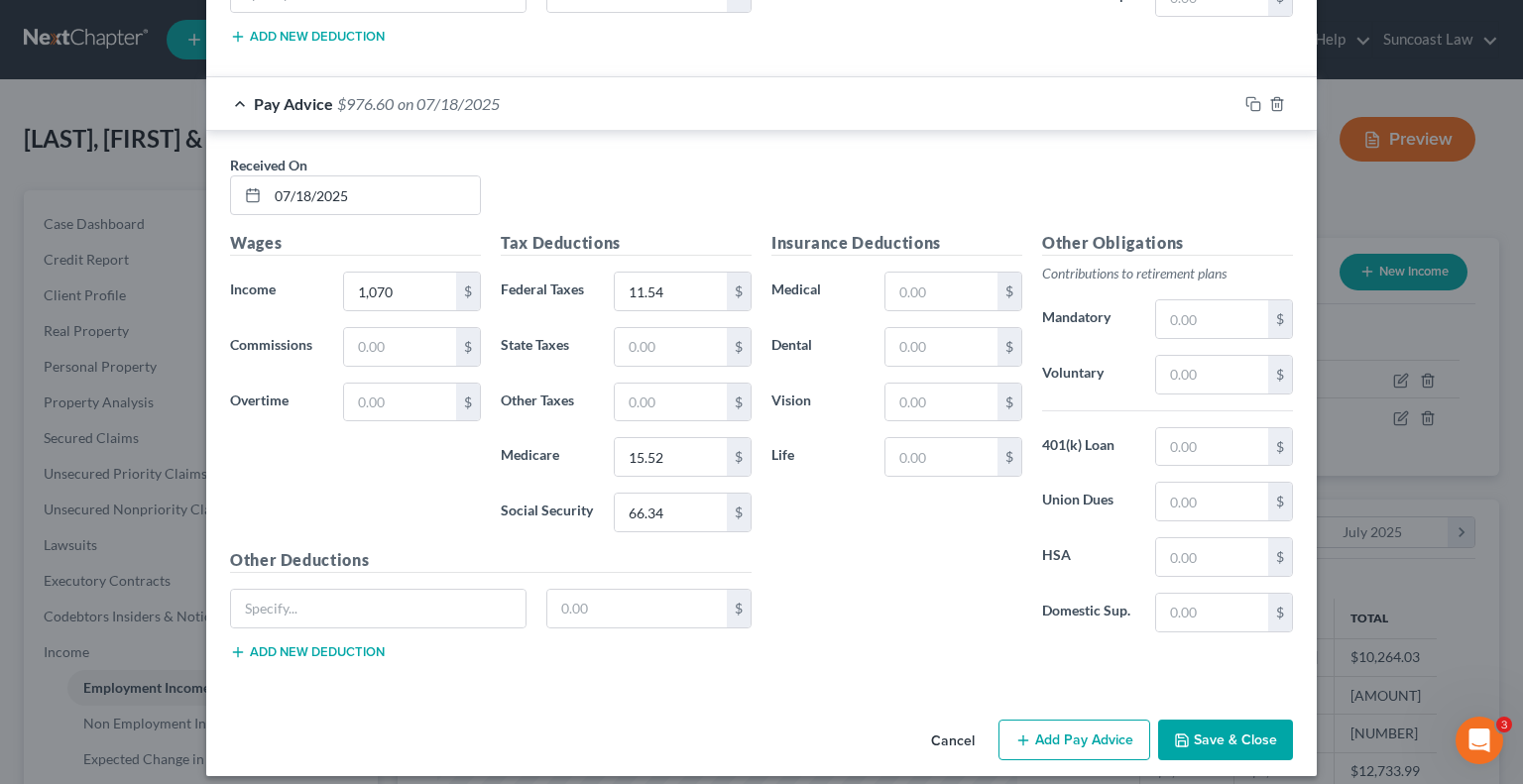 click on "Add Pay Advice" at bounding box center (1074, 740) 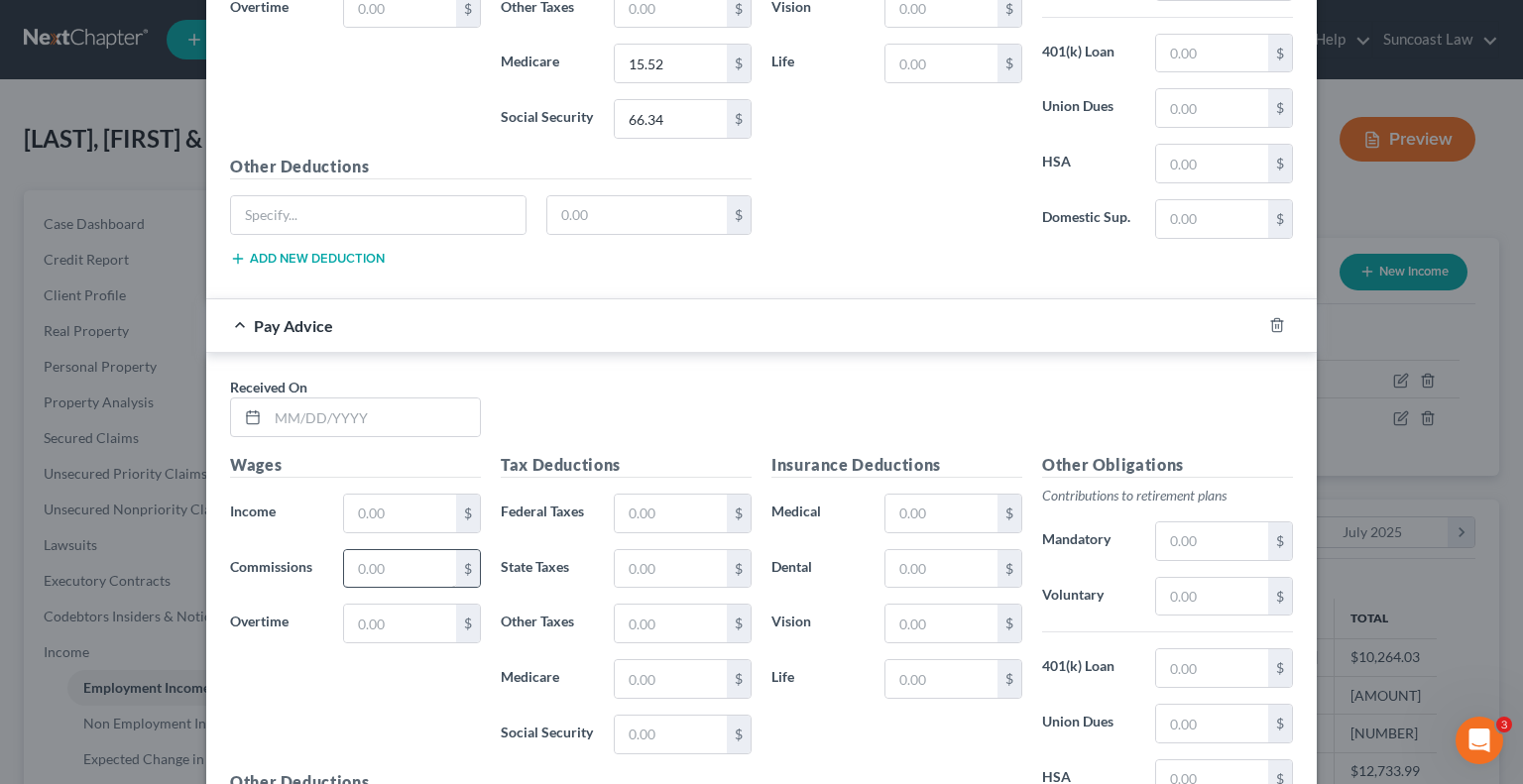 scroll, scrollTop: 3566, scrollLeft: 0, axis: vertical 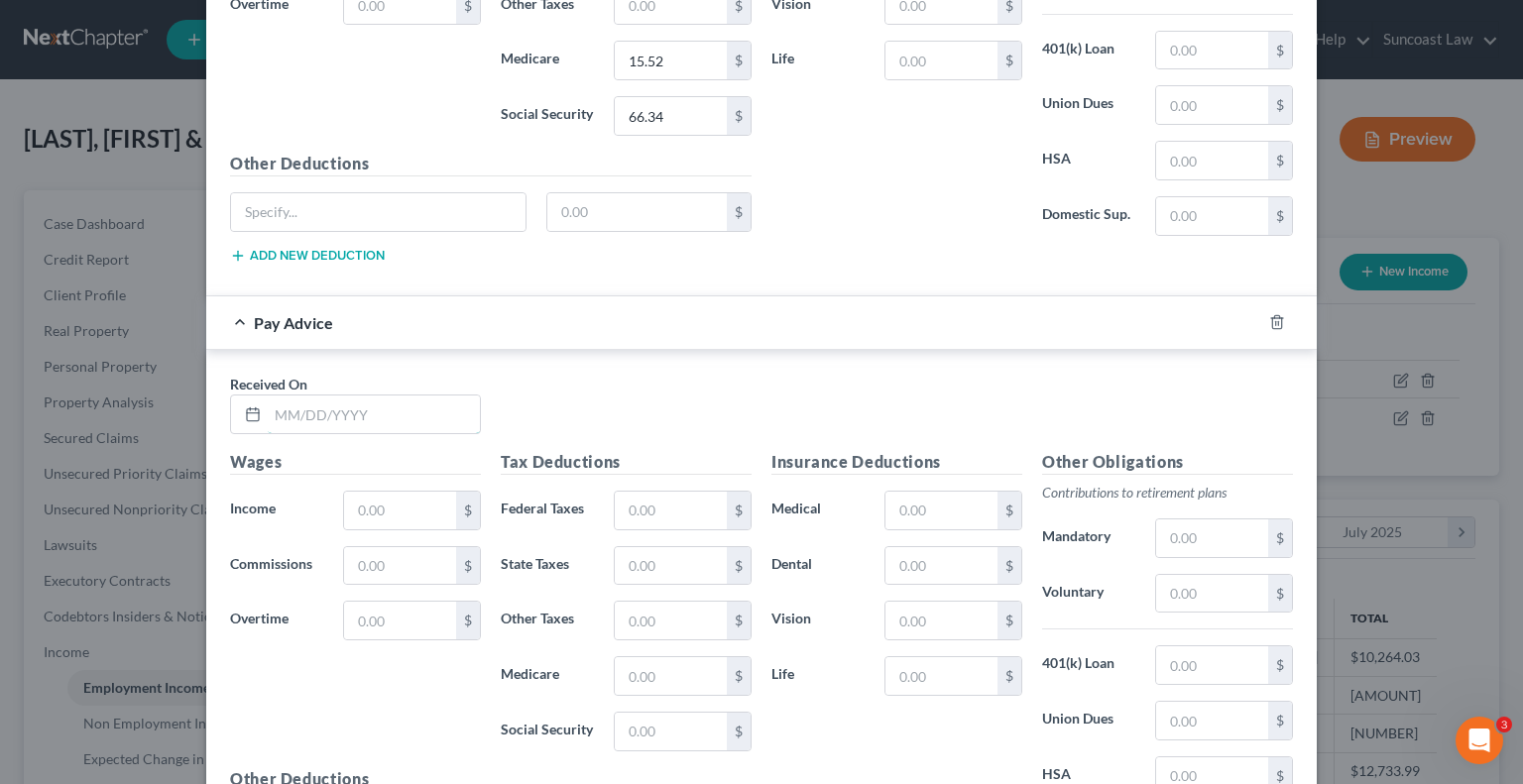 drag, startPoint x: 414, startPoint y: 399, endPoint x: 507, endPoint y: 361, distance: 100.46392 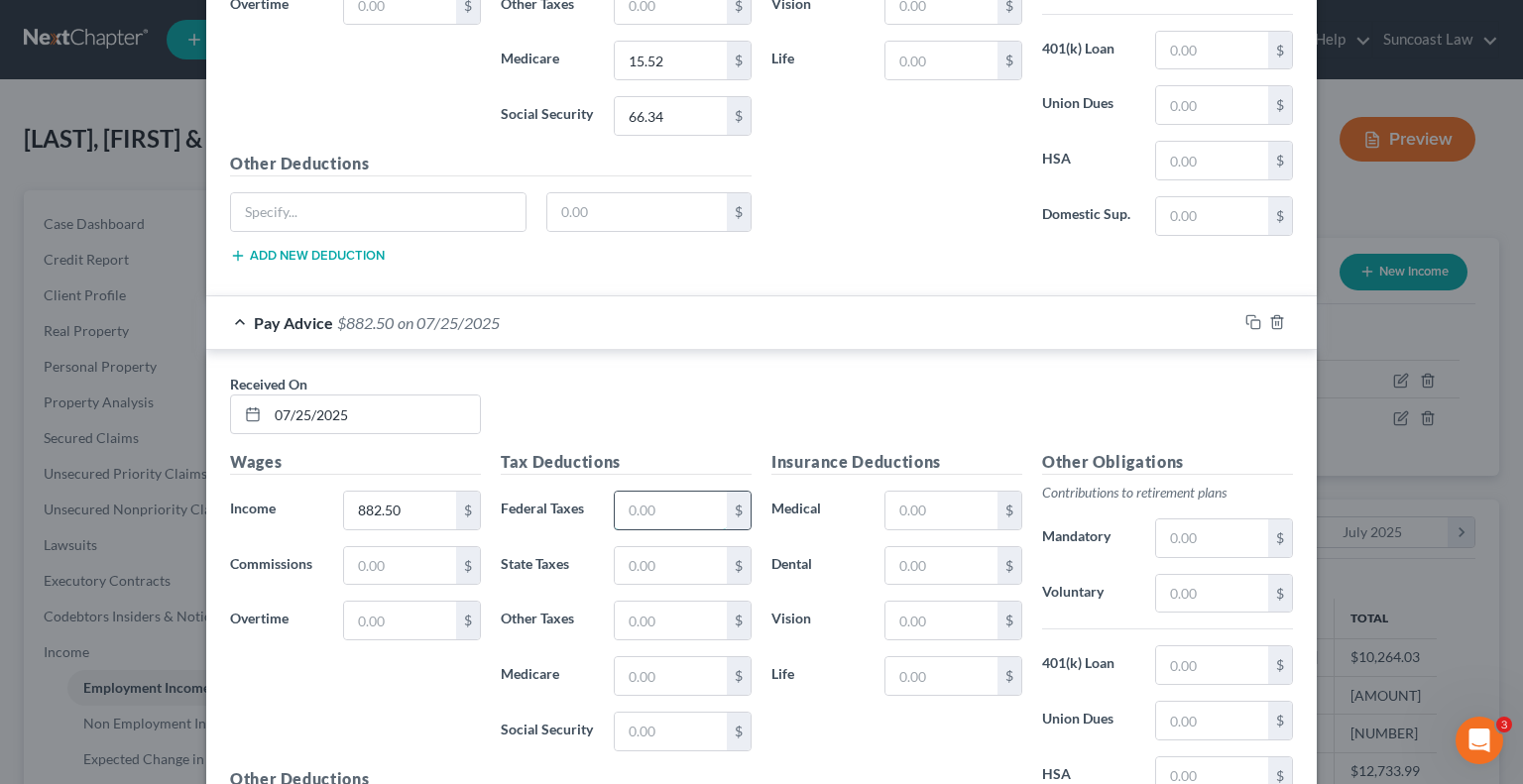 drag, startPoint x: 656, startPoint y: 497, endPoint x: 714, endPoint y: 499, distance: 58.034473 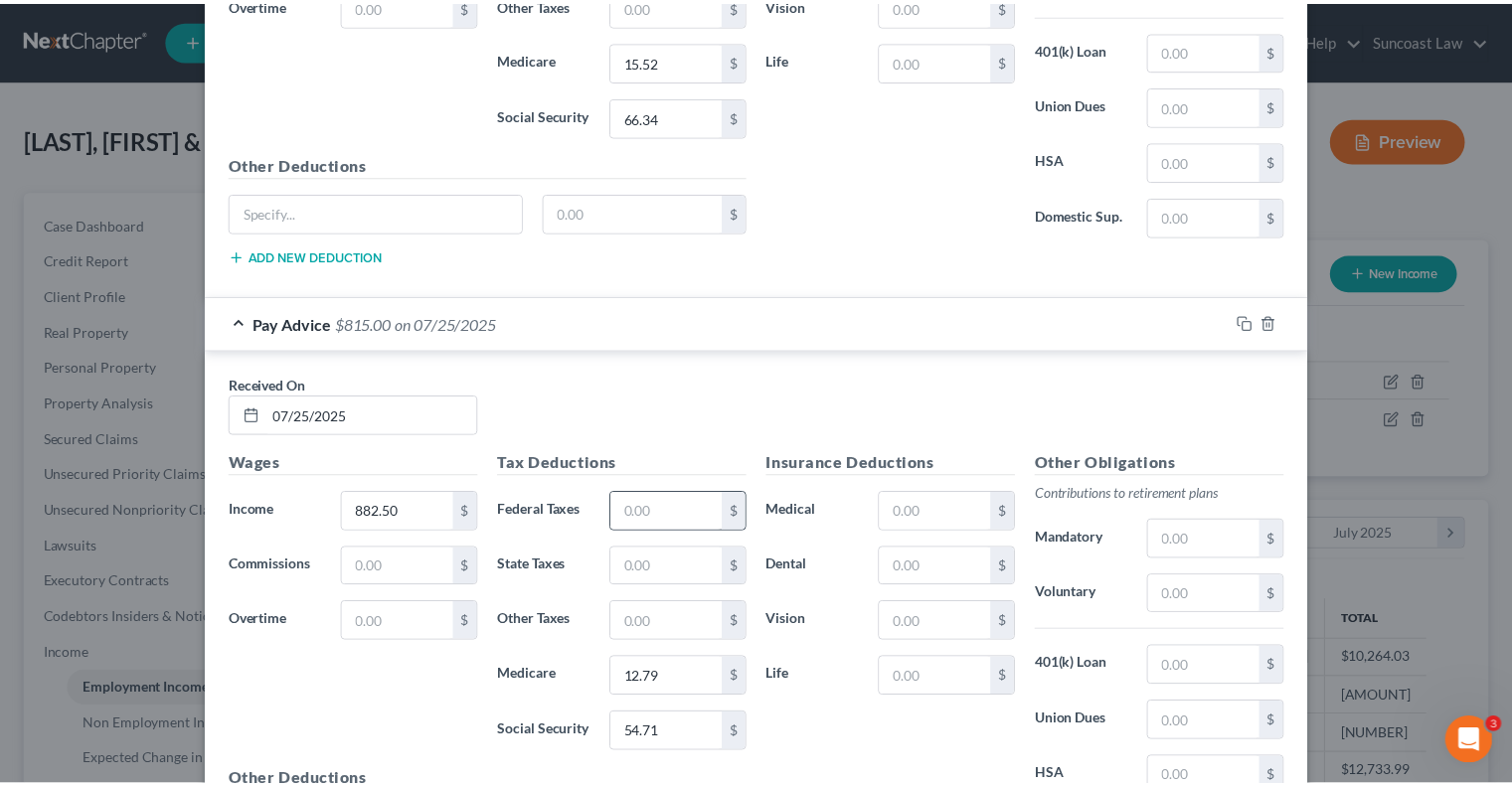 scroll, scrollTop: 3791, scrollLeft: 0, axis: vertical 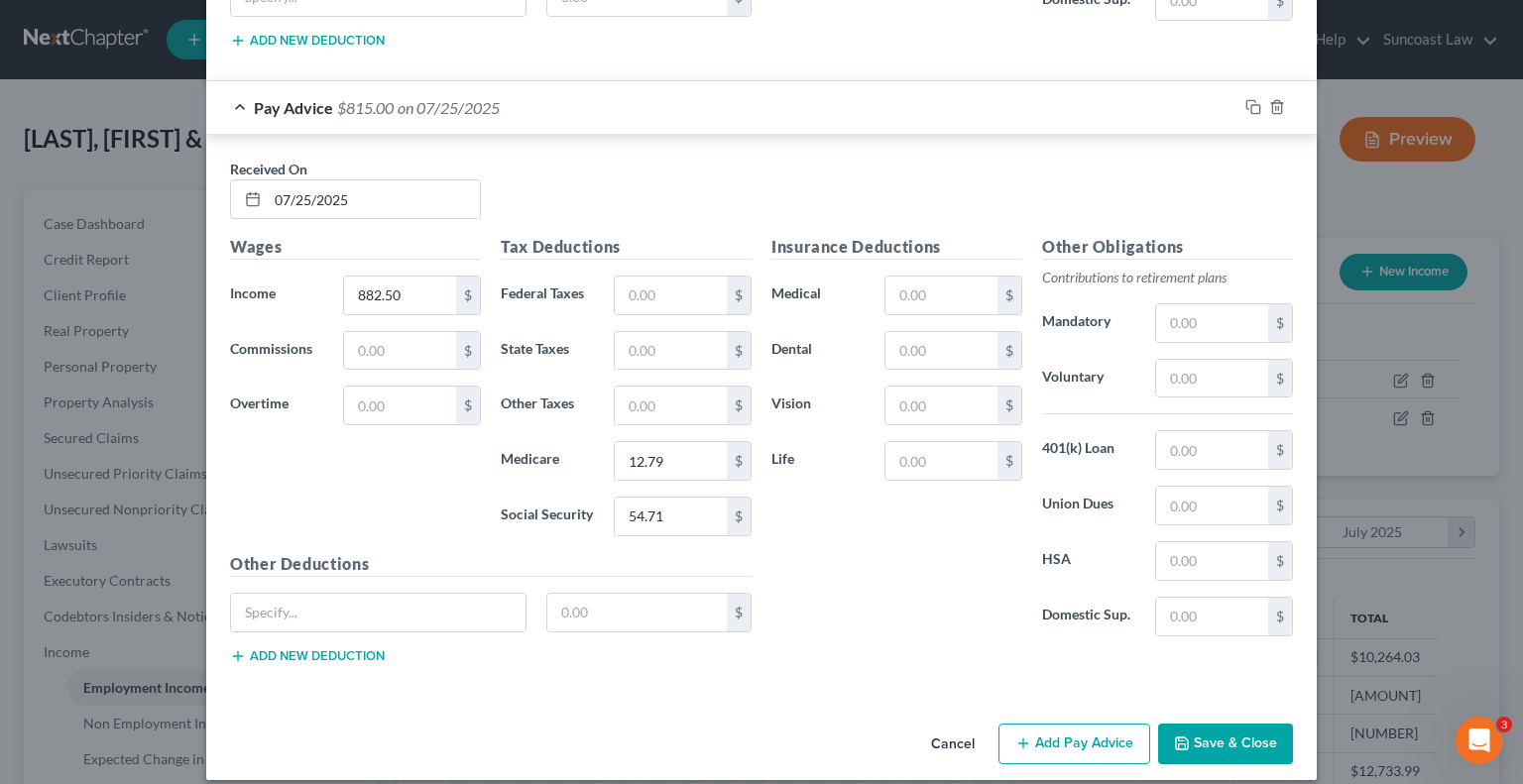click on "Save & Close" at bounding box center (1226, 744) 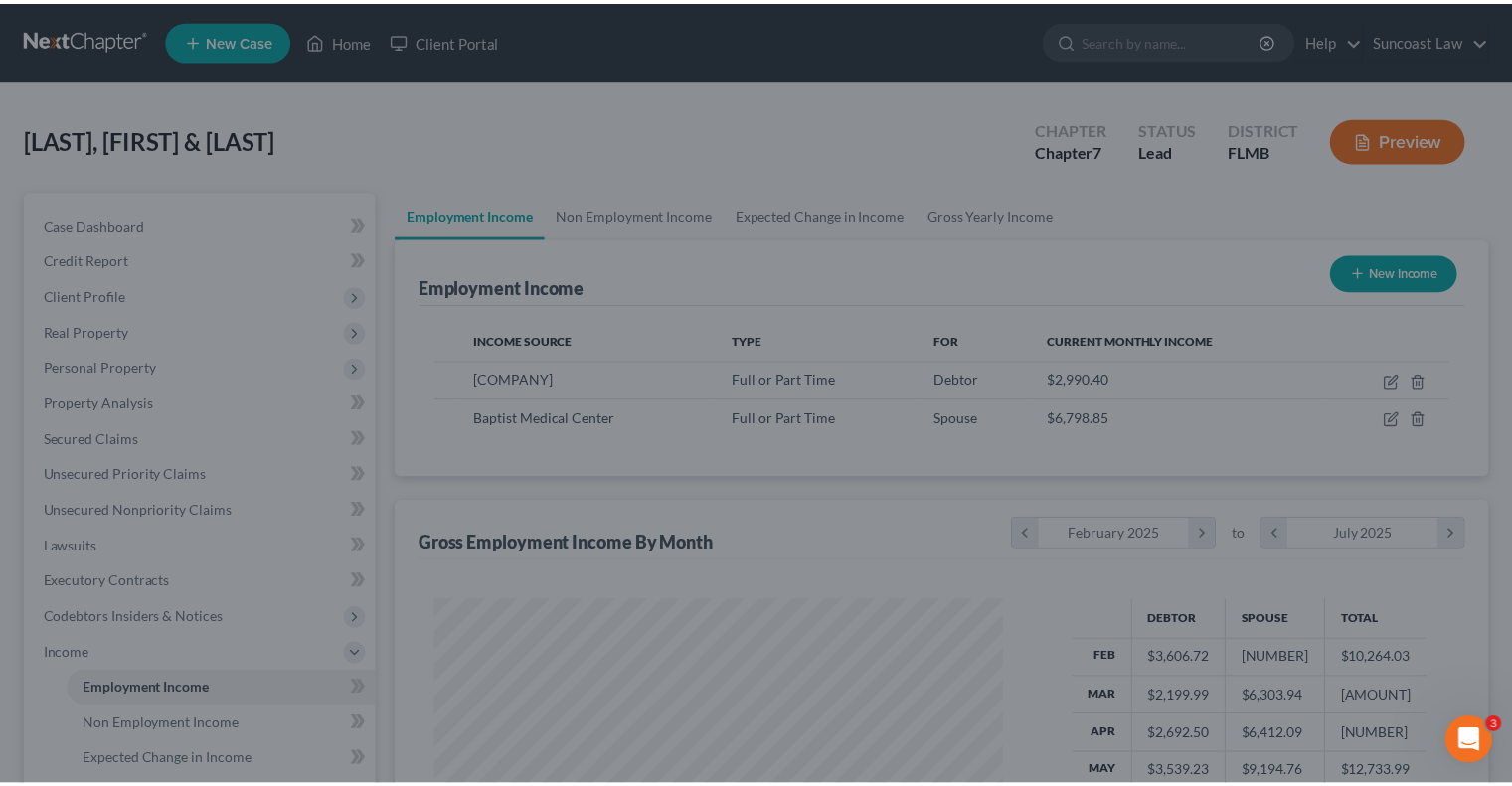 scroll, scrollTop: 354, scrollLeft: 613, axis: both 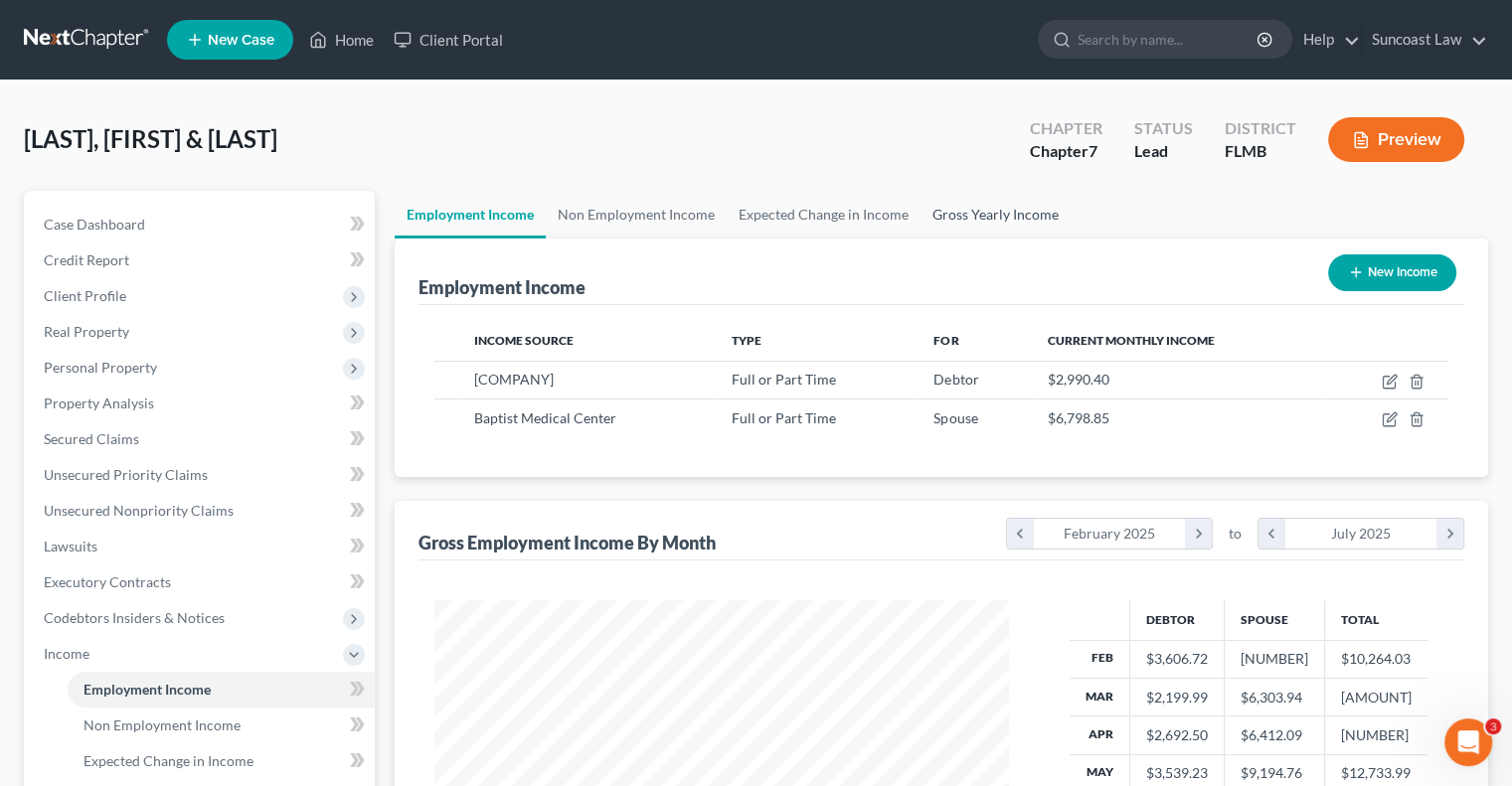 click on "Gross Yearly Income" at bounding box center [995, 215] 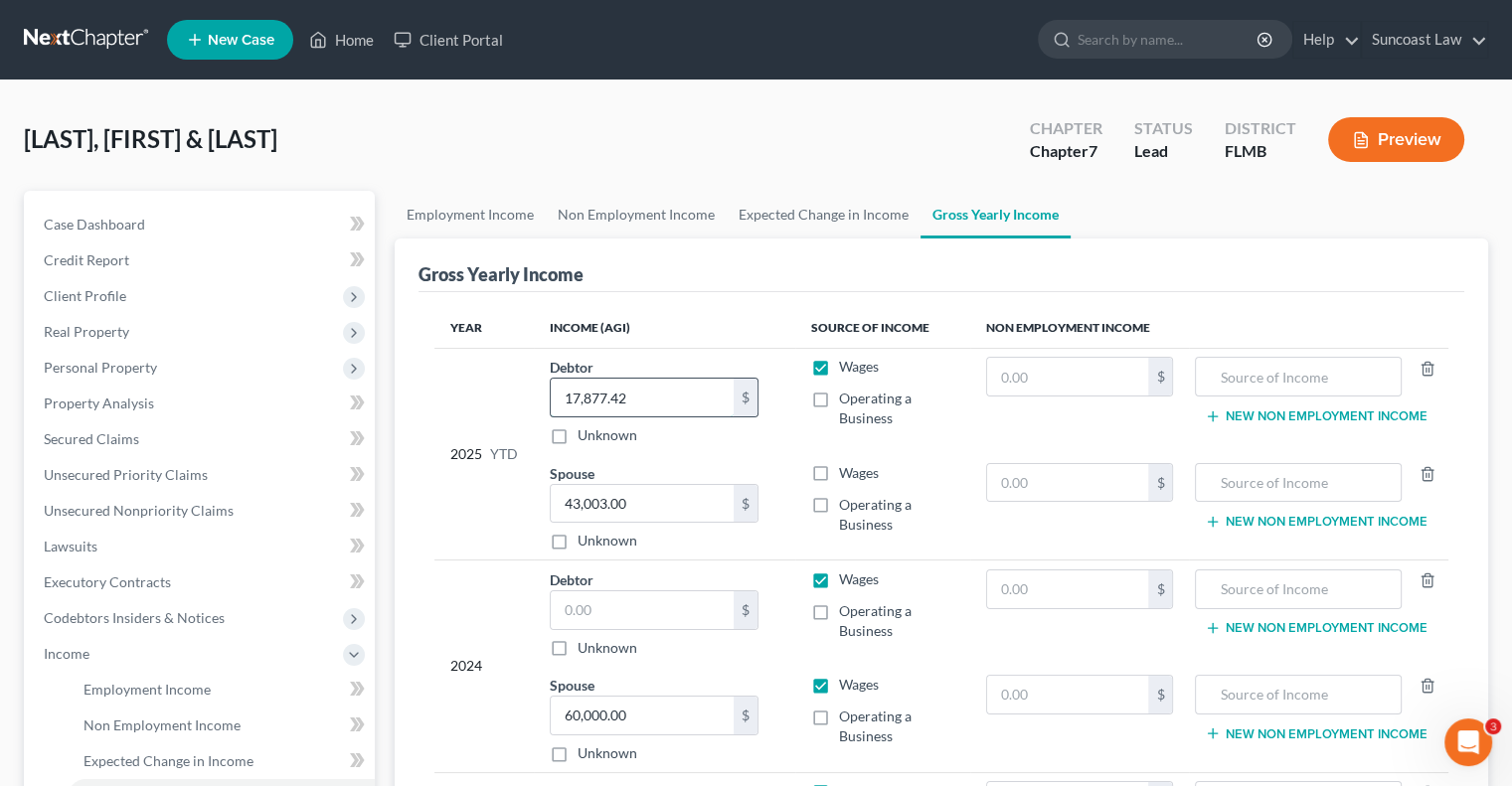 click on "17,877.42" at bounding box center [642, 397] 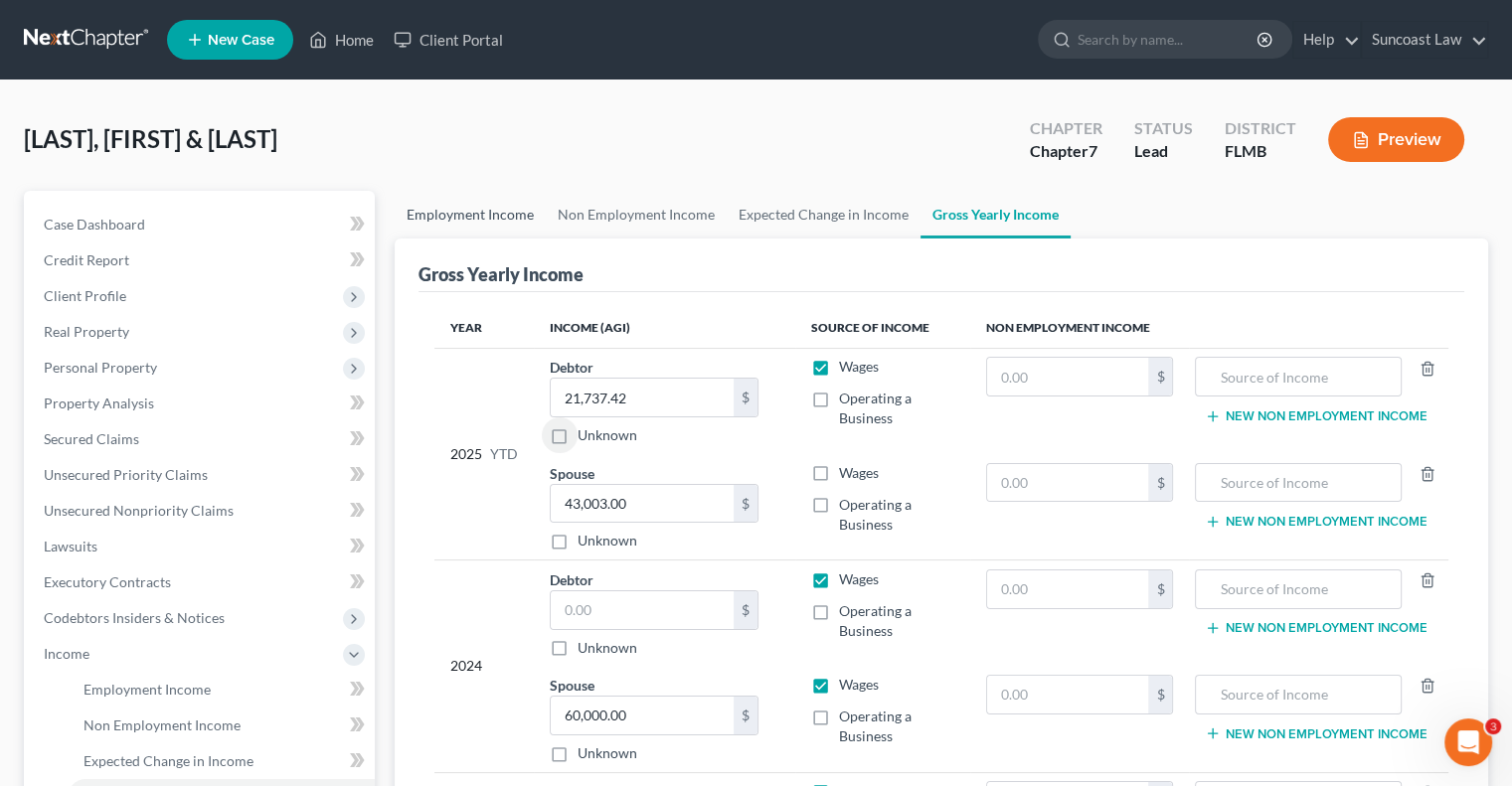click on "Employment Income" at bounding box center [470, 215] 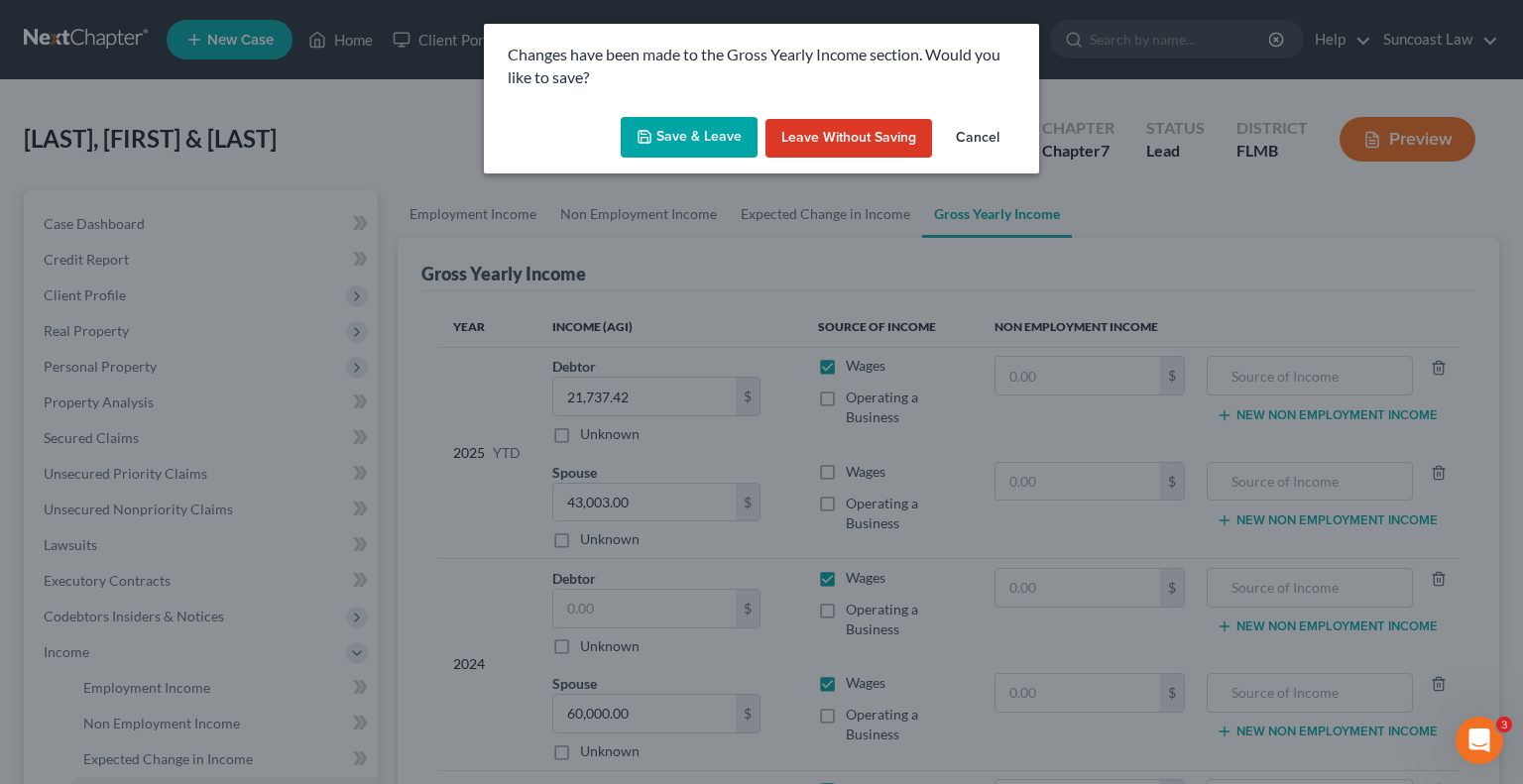 click on "Save & Leave" at bounding box center (689, 138) 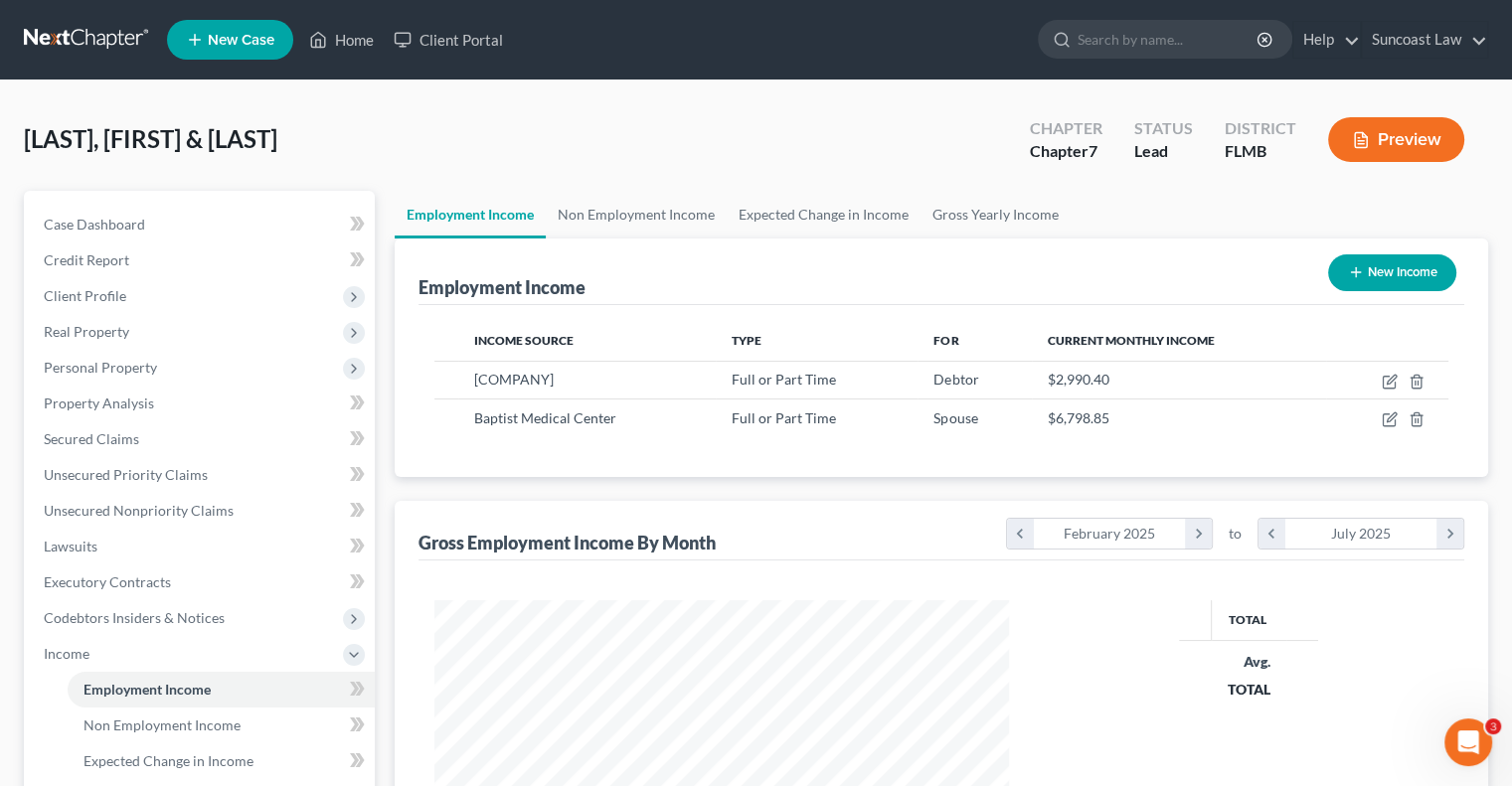 scroll, scrollTop: 993324, scrollLeft: 993468, axis: both 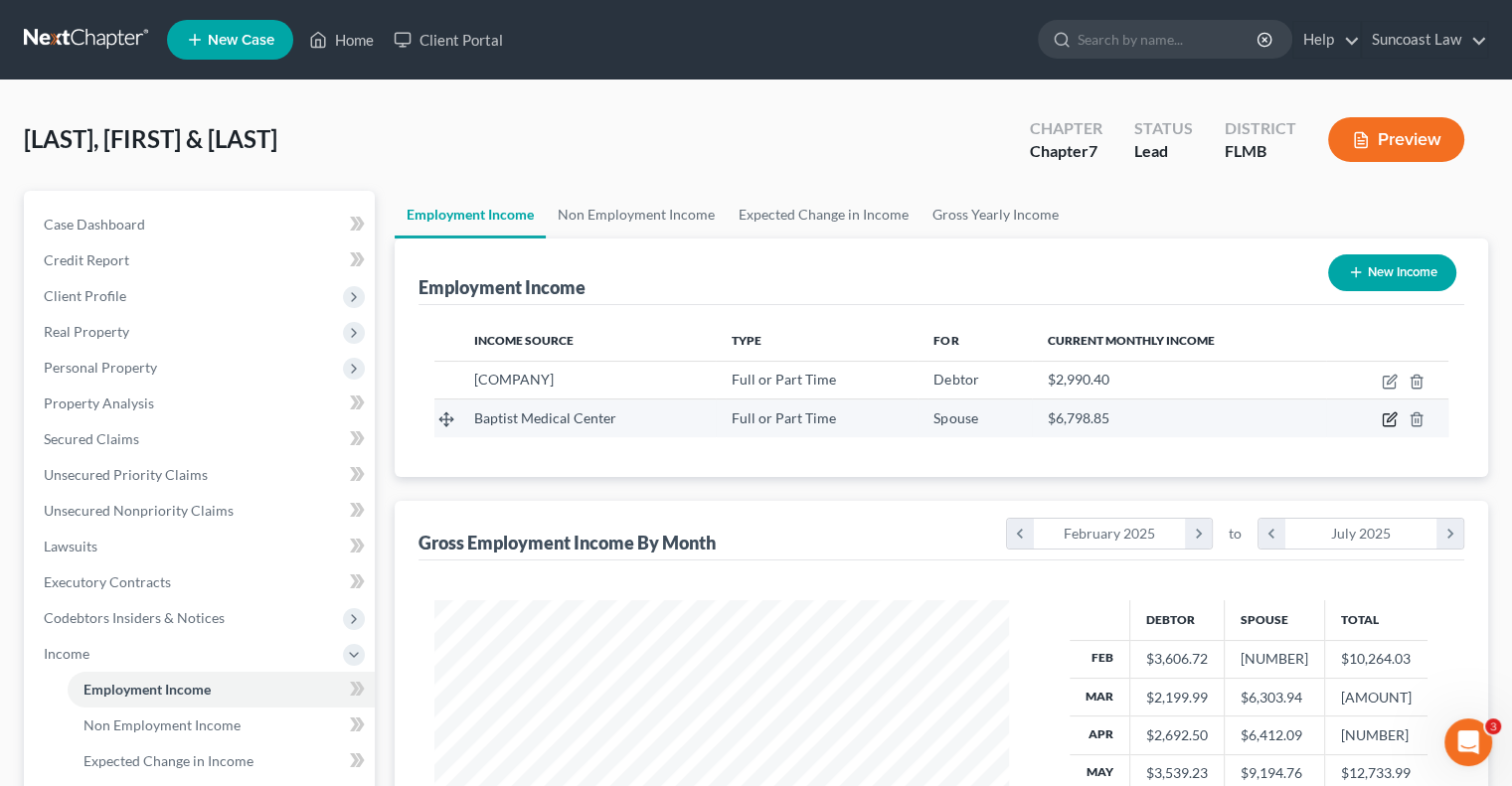 click 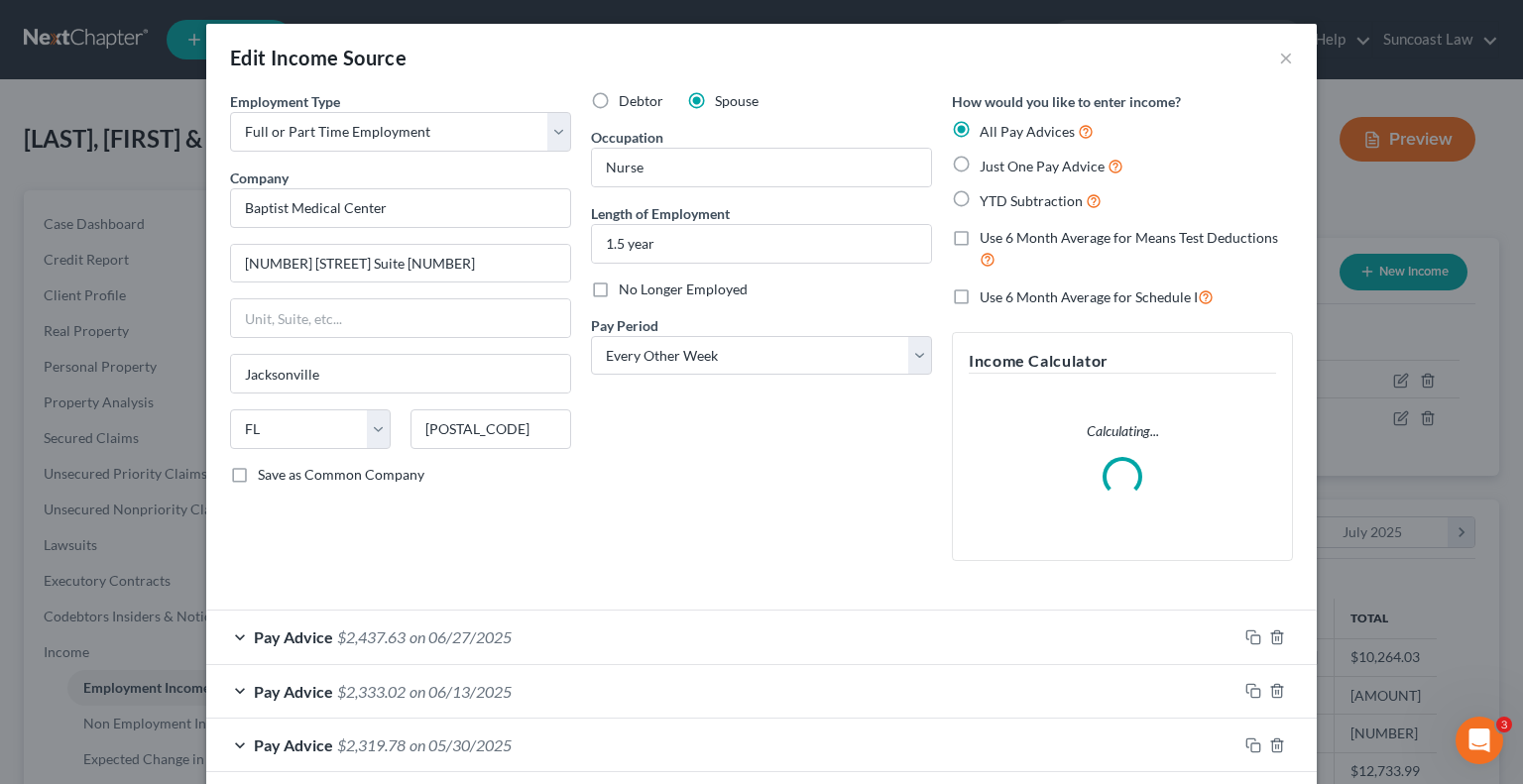scroll, scrollTop: 990797, scrollLeft: 990917, axis: both 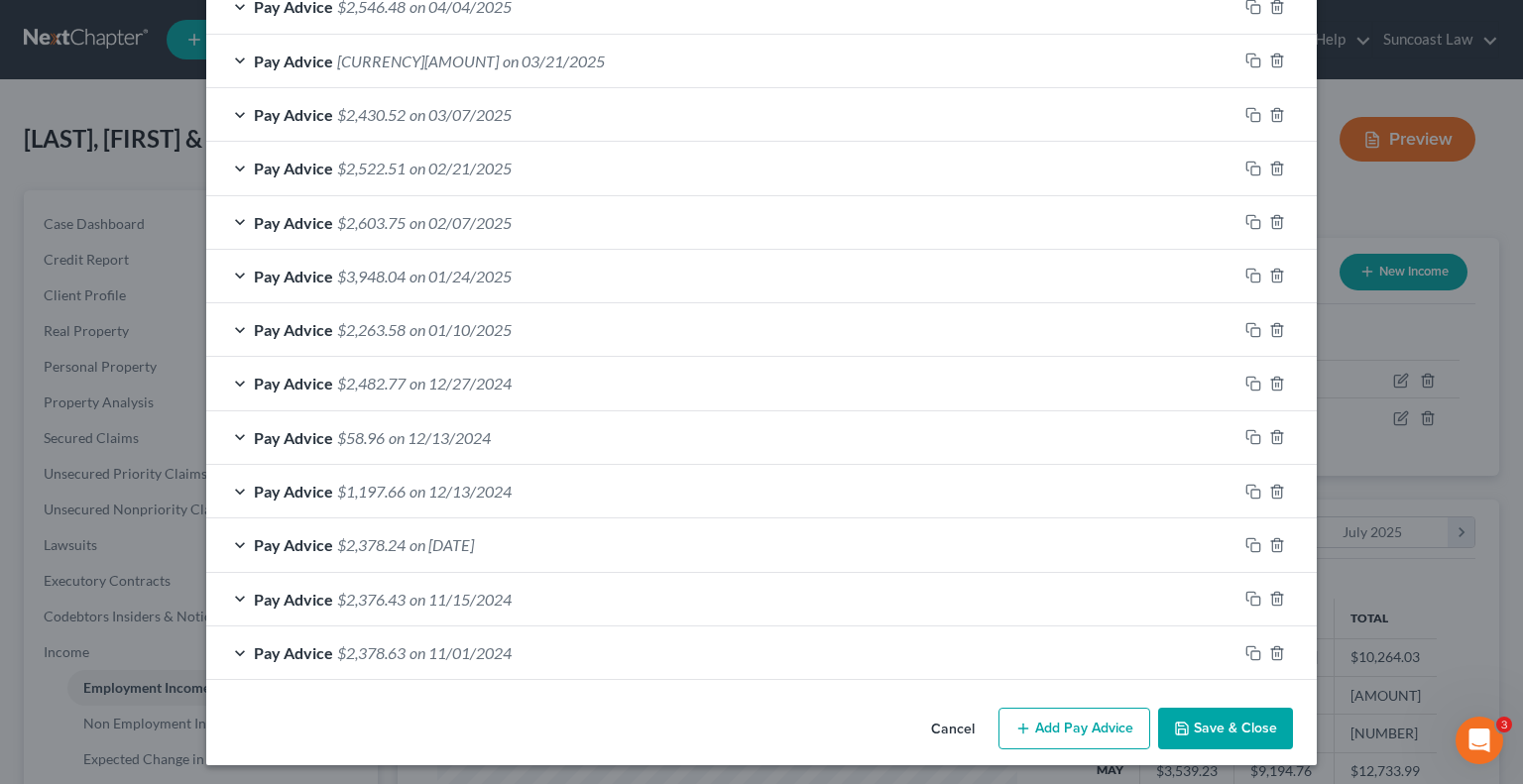 drag, startPoint x: 1042, startPoint y: 715, endPoint x: 892, endPoint y: 649, distance: 163.878 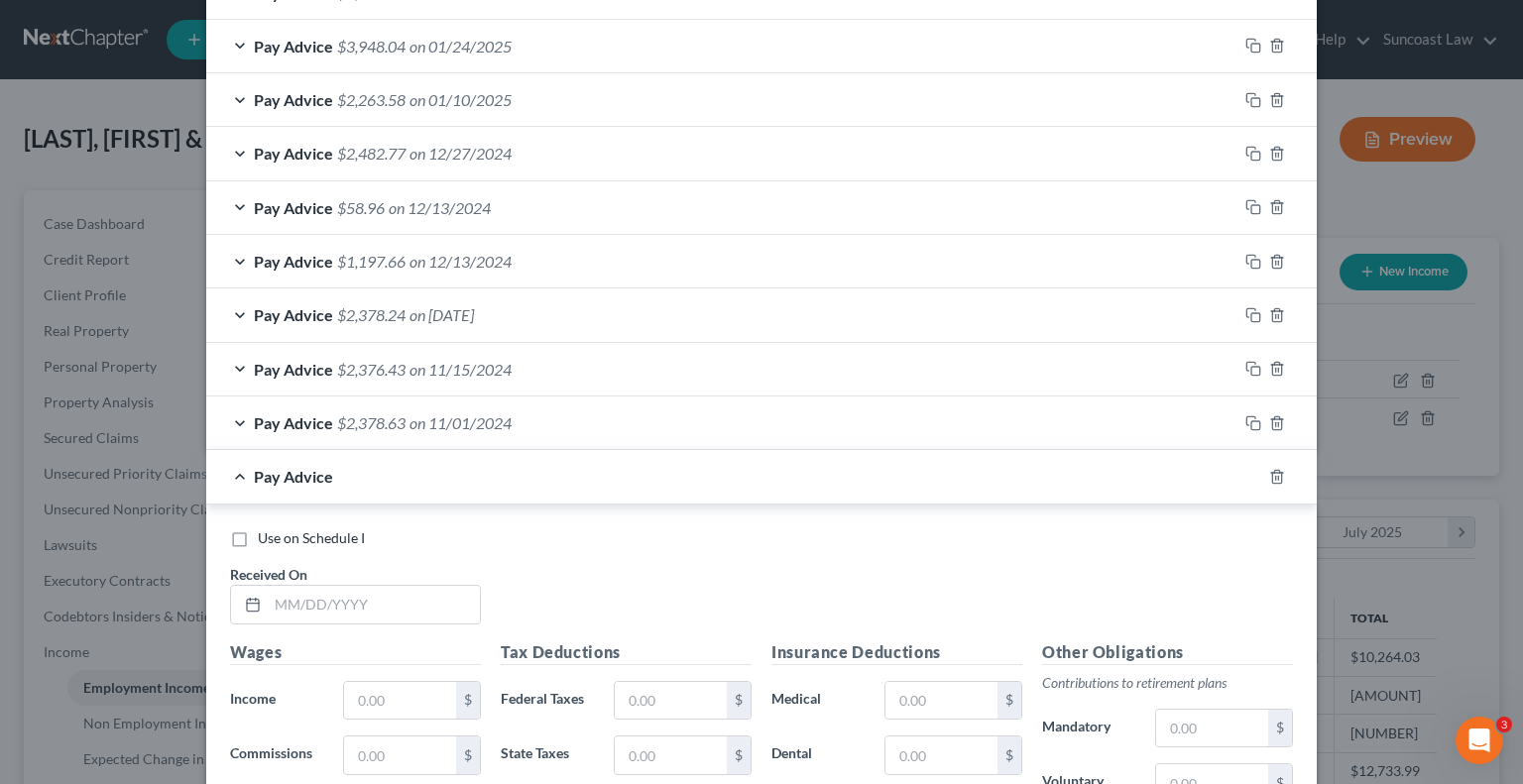 scroll, scrollTop: 1350, scrollLeft: 0, axis: vertical 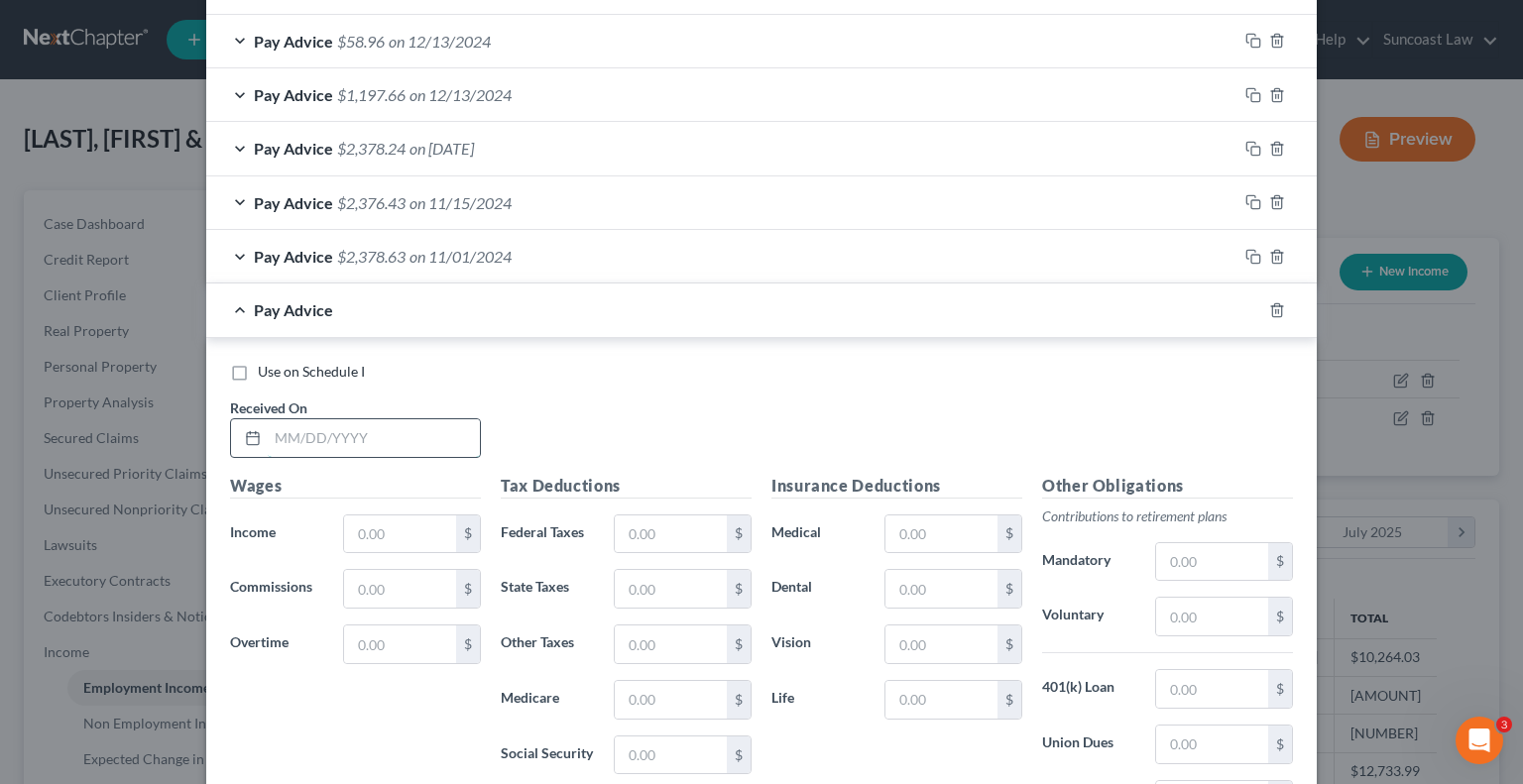 click at bounding box center [374, 438] 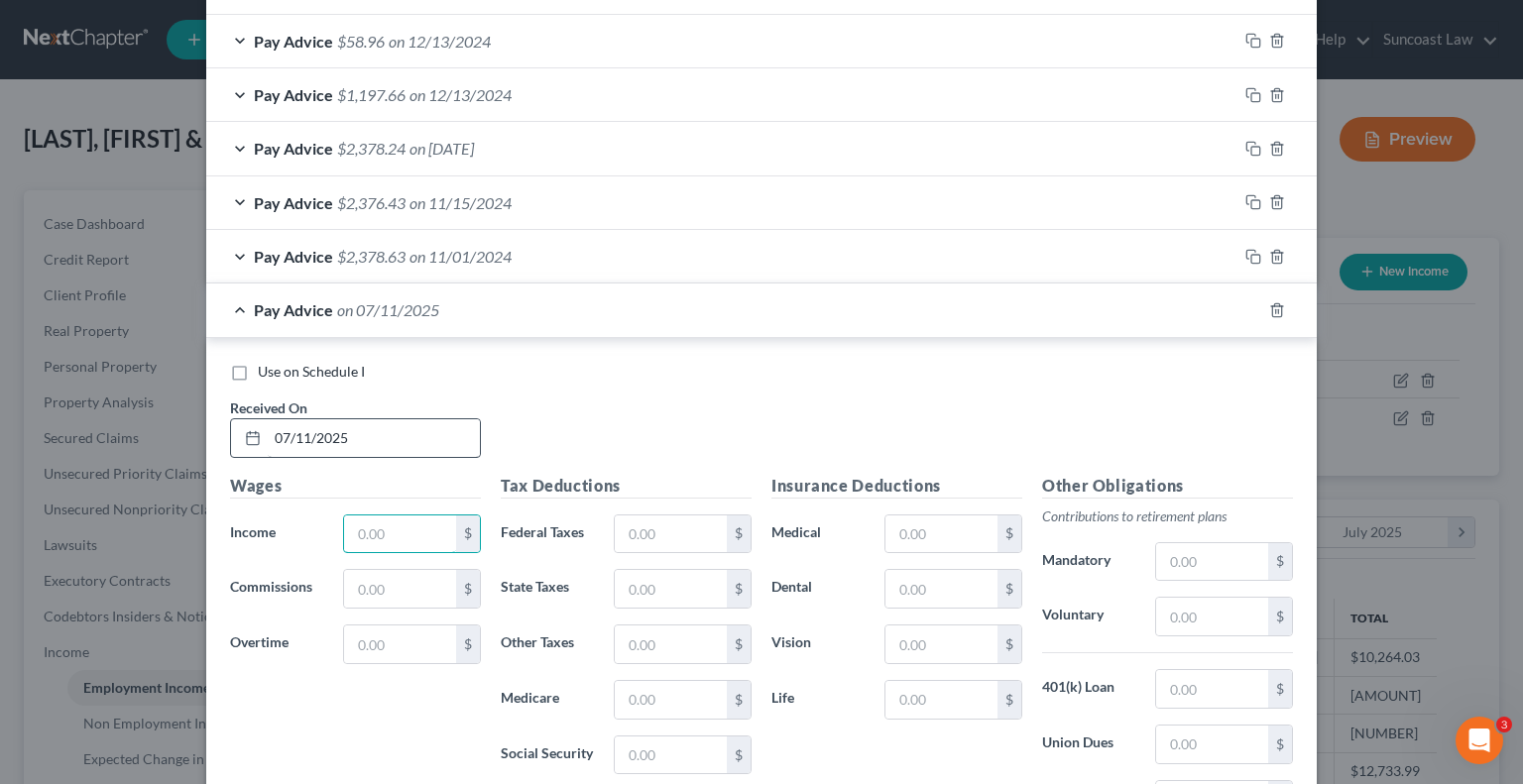 scroll, scrollTop: 1413, scrollLeft: 0, axis: vertical 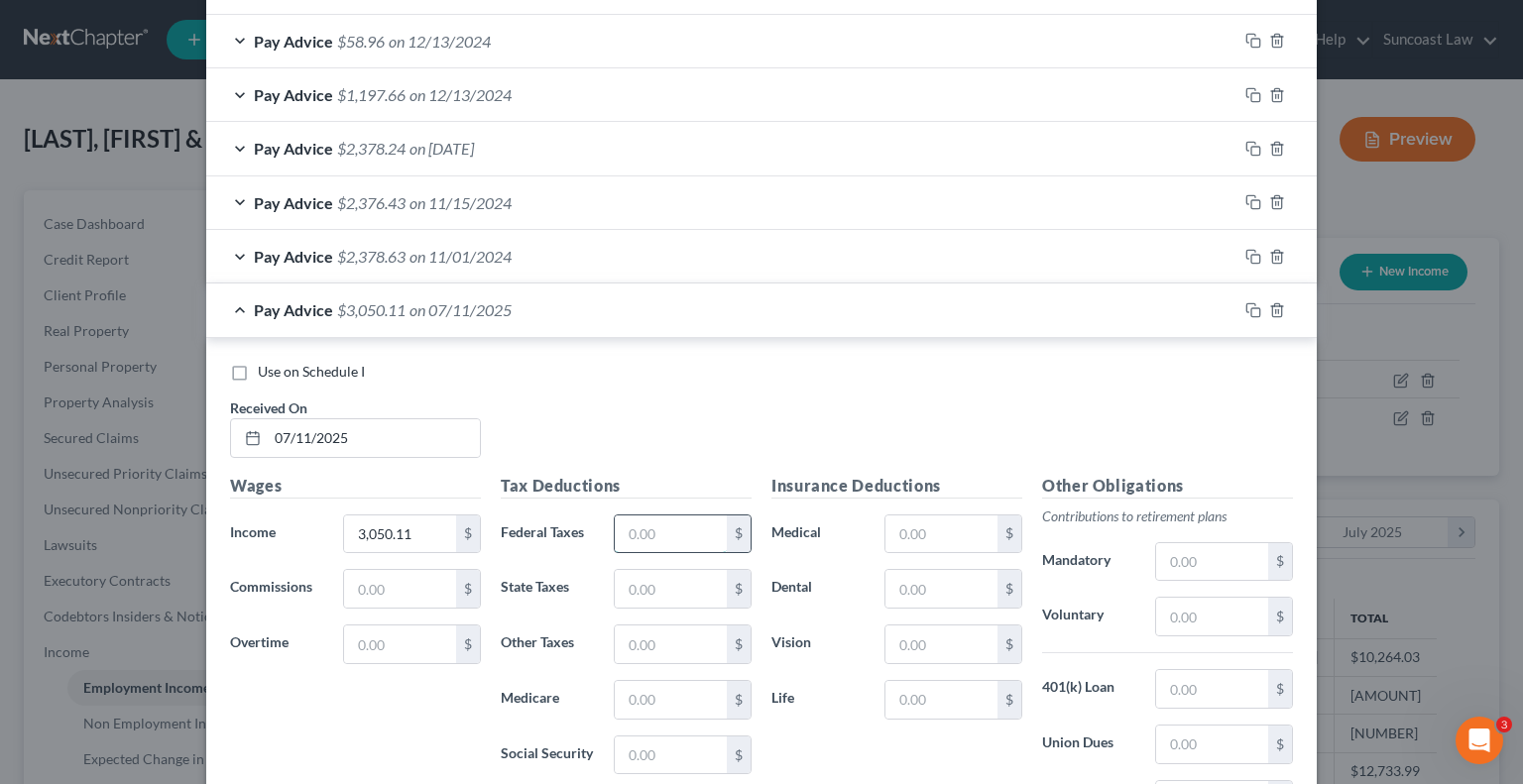 click at bounding box center (670, 534) 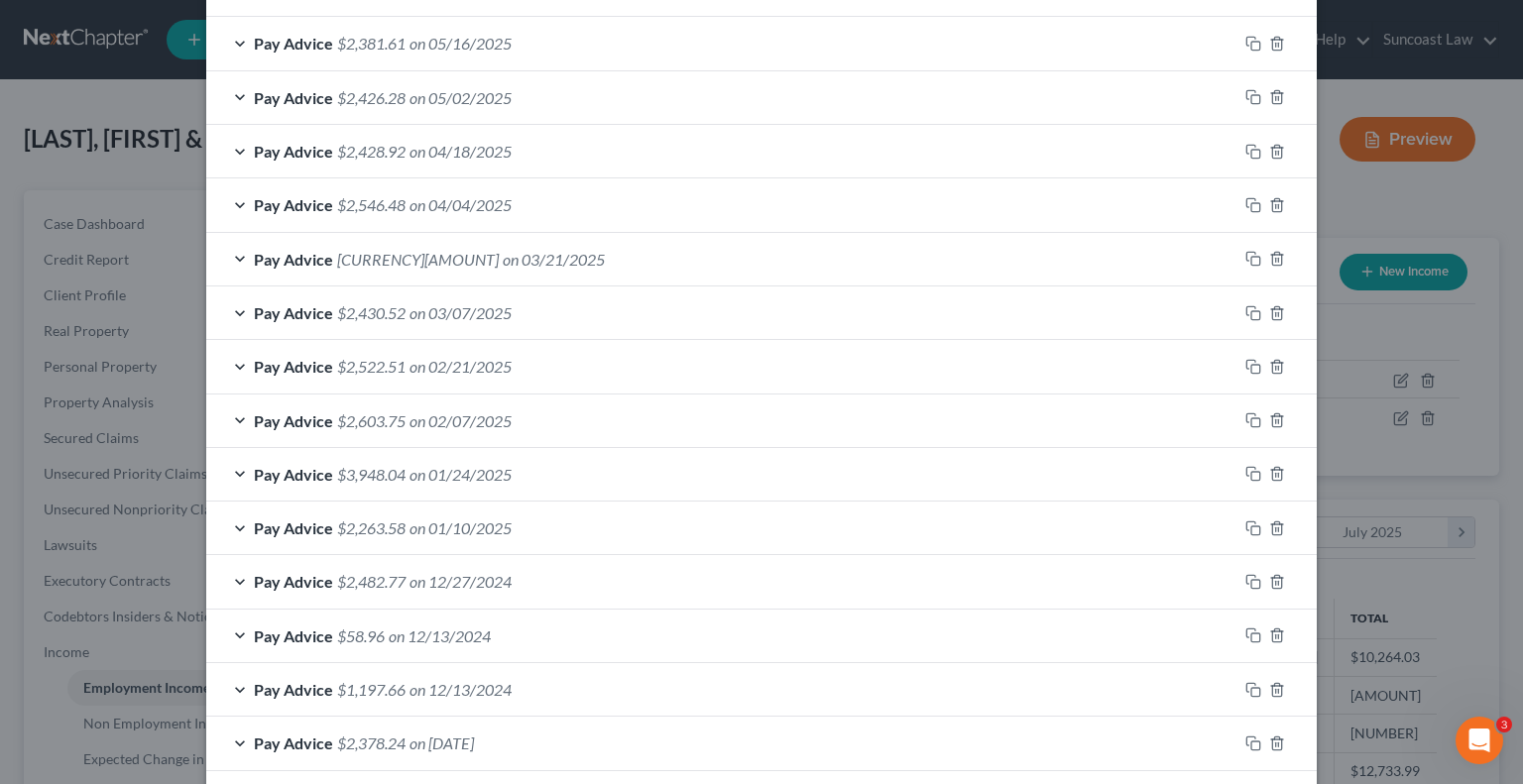 scroll, scrollTop: 422, scrollLeft: 0, axis: vertical 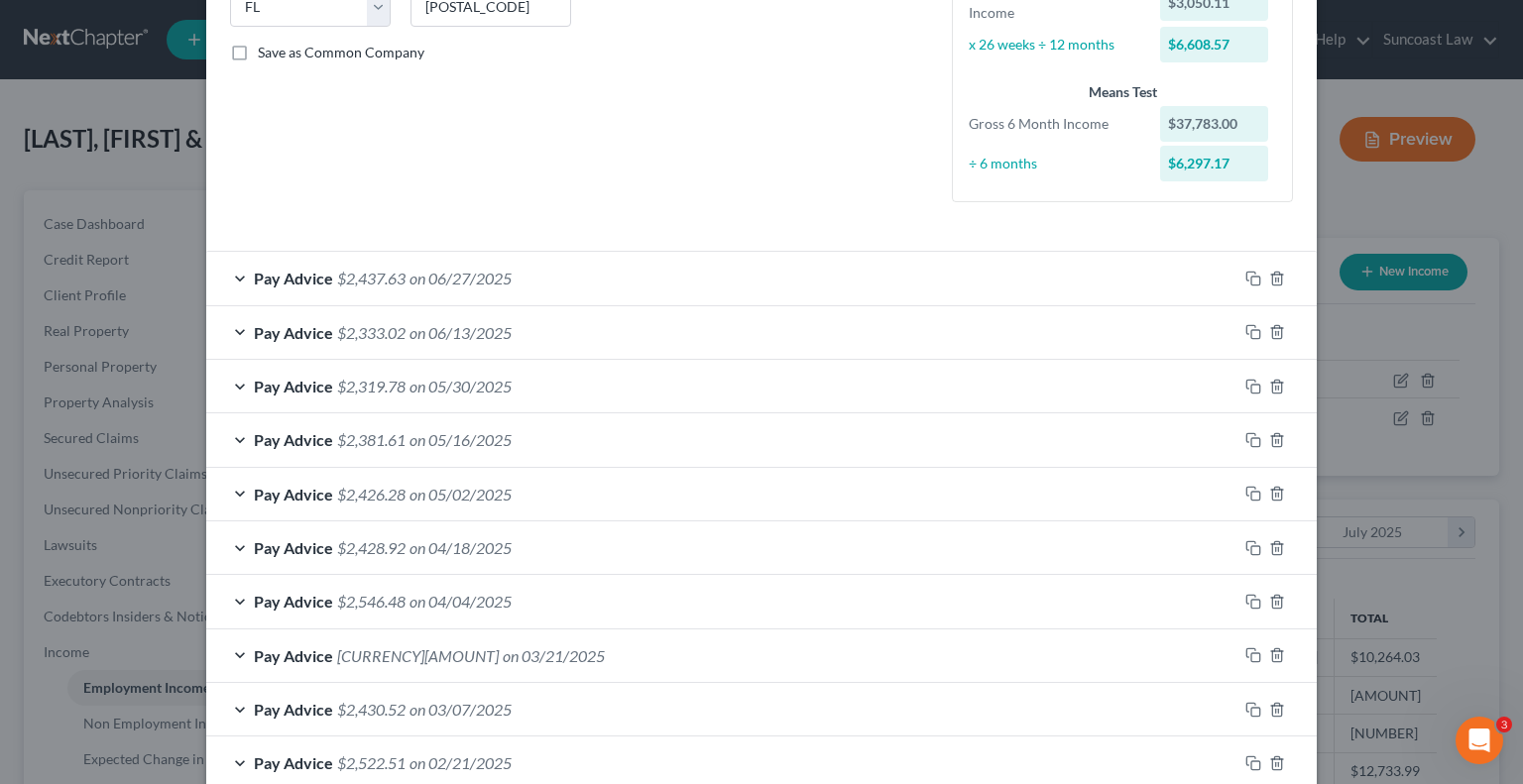 click on "Pay Advice [AMOUNT] on [DATE]" at bounding box center (722, 278) 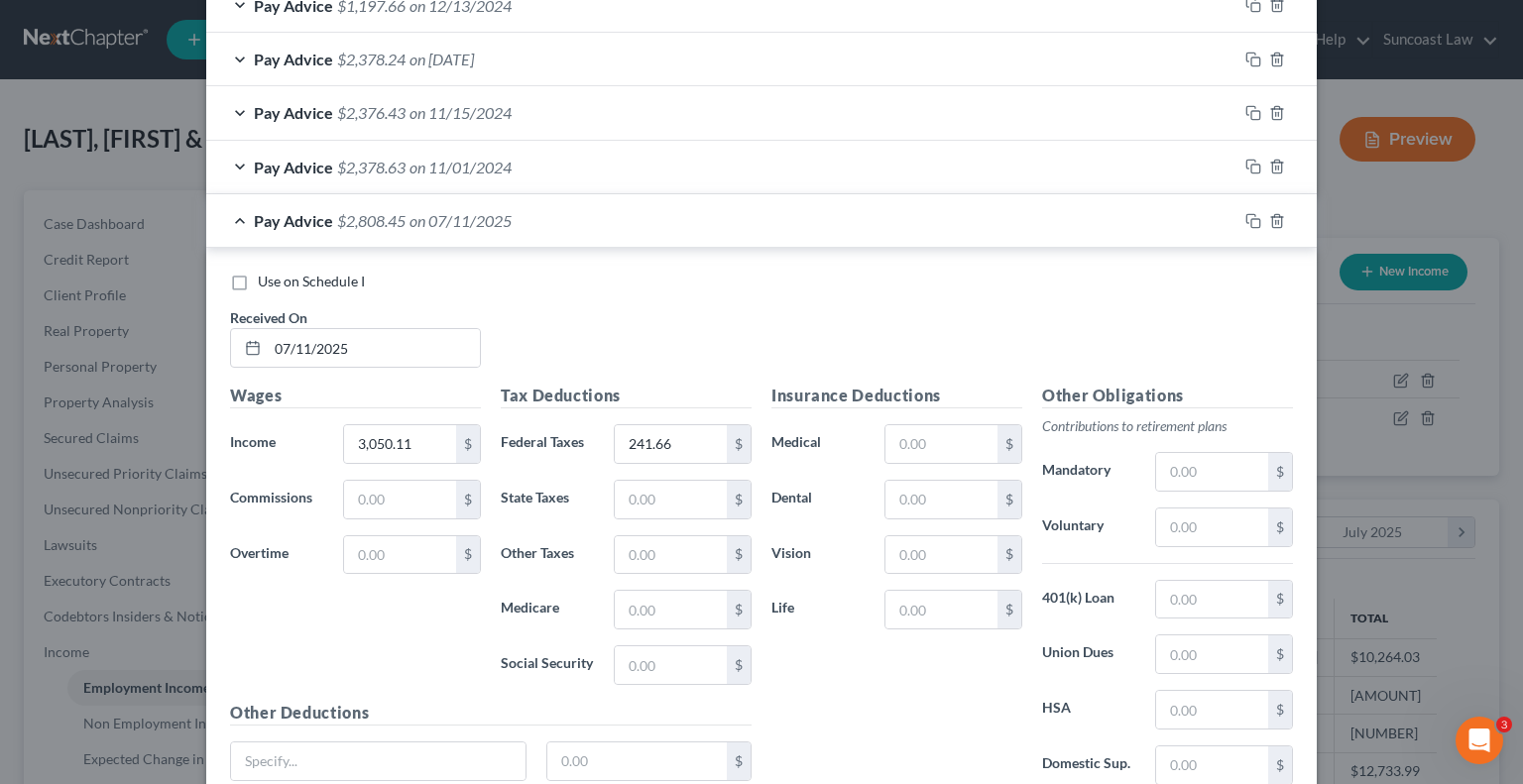 scroll, scrollTop: 2206, scrollLeft: 0, axis: vertical 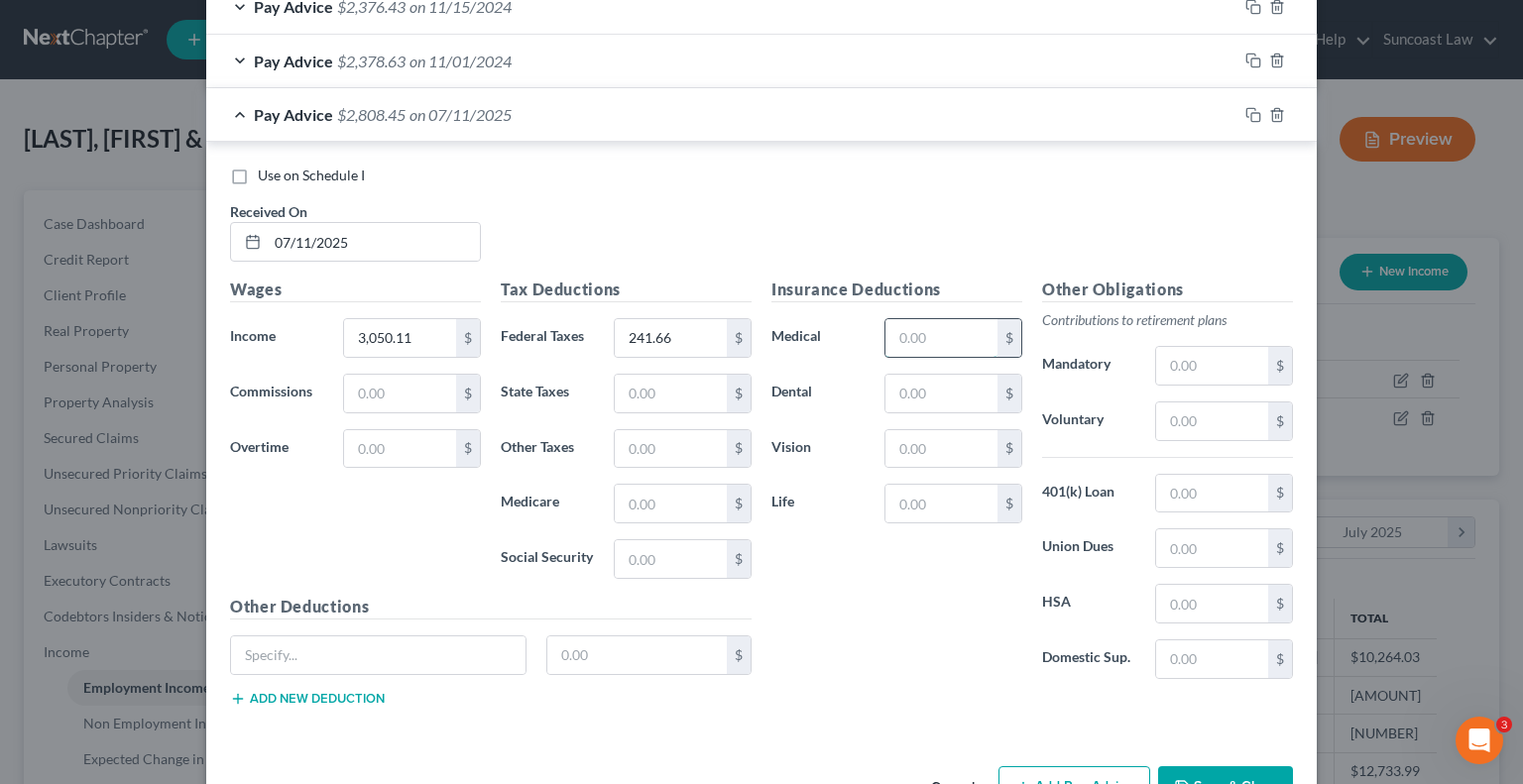 click at bounding box center [941, 338] 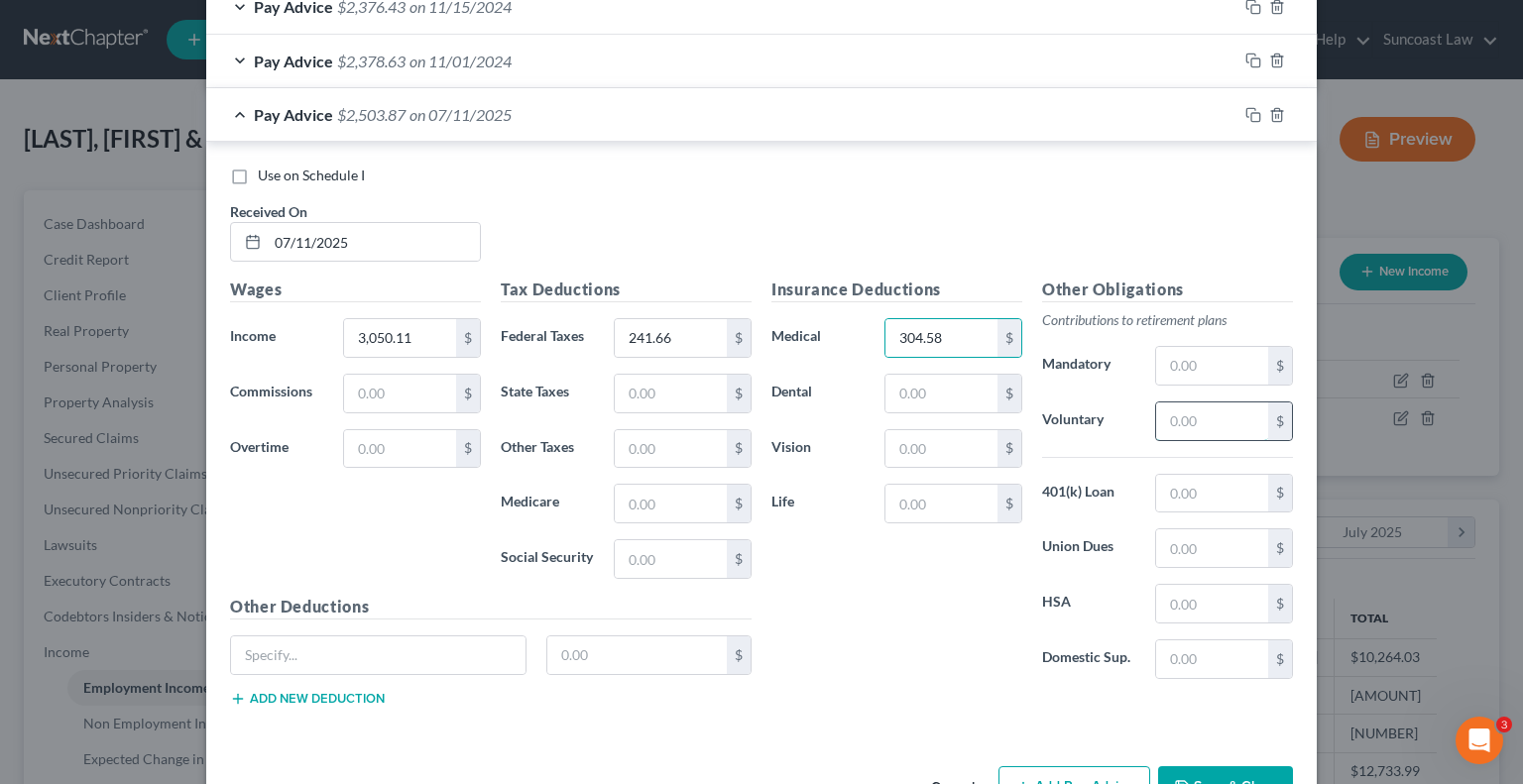click at bounding box center (1212, 421) 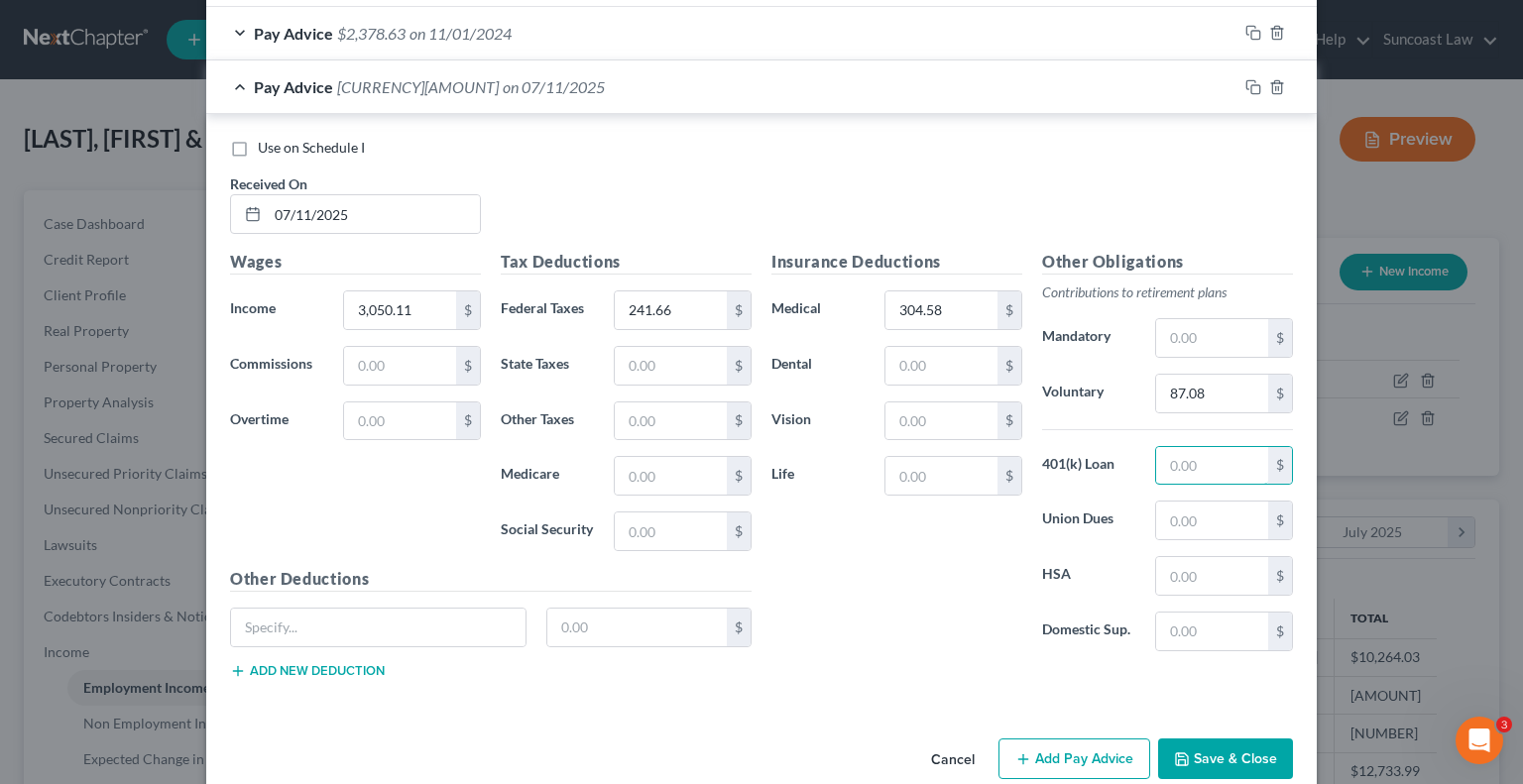 scroll, scrollTop: 2257, scrollLeft: 0, axis: vertical 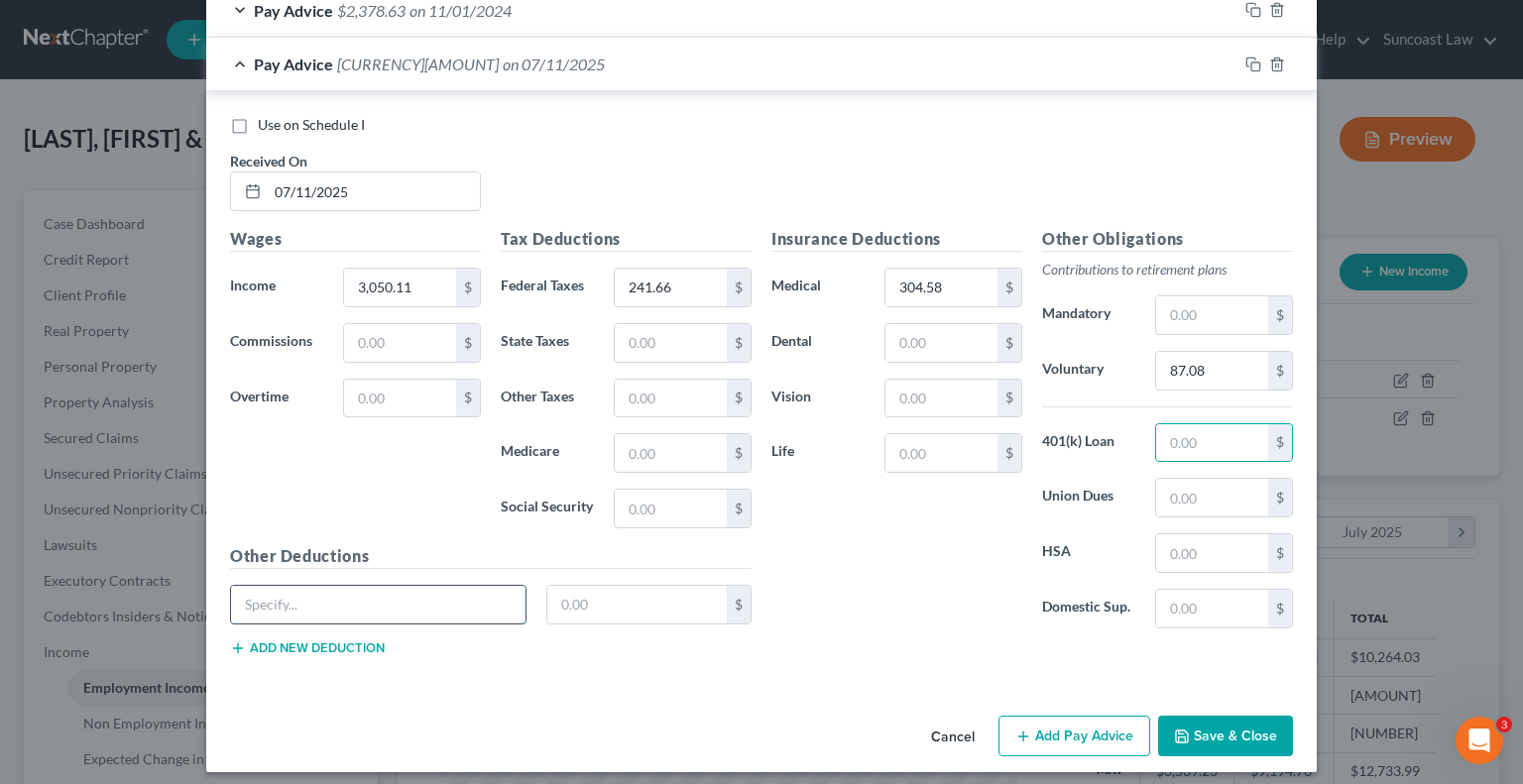 click at bounding box center [378, 605] 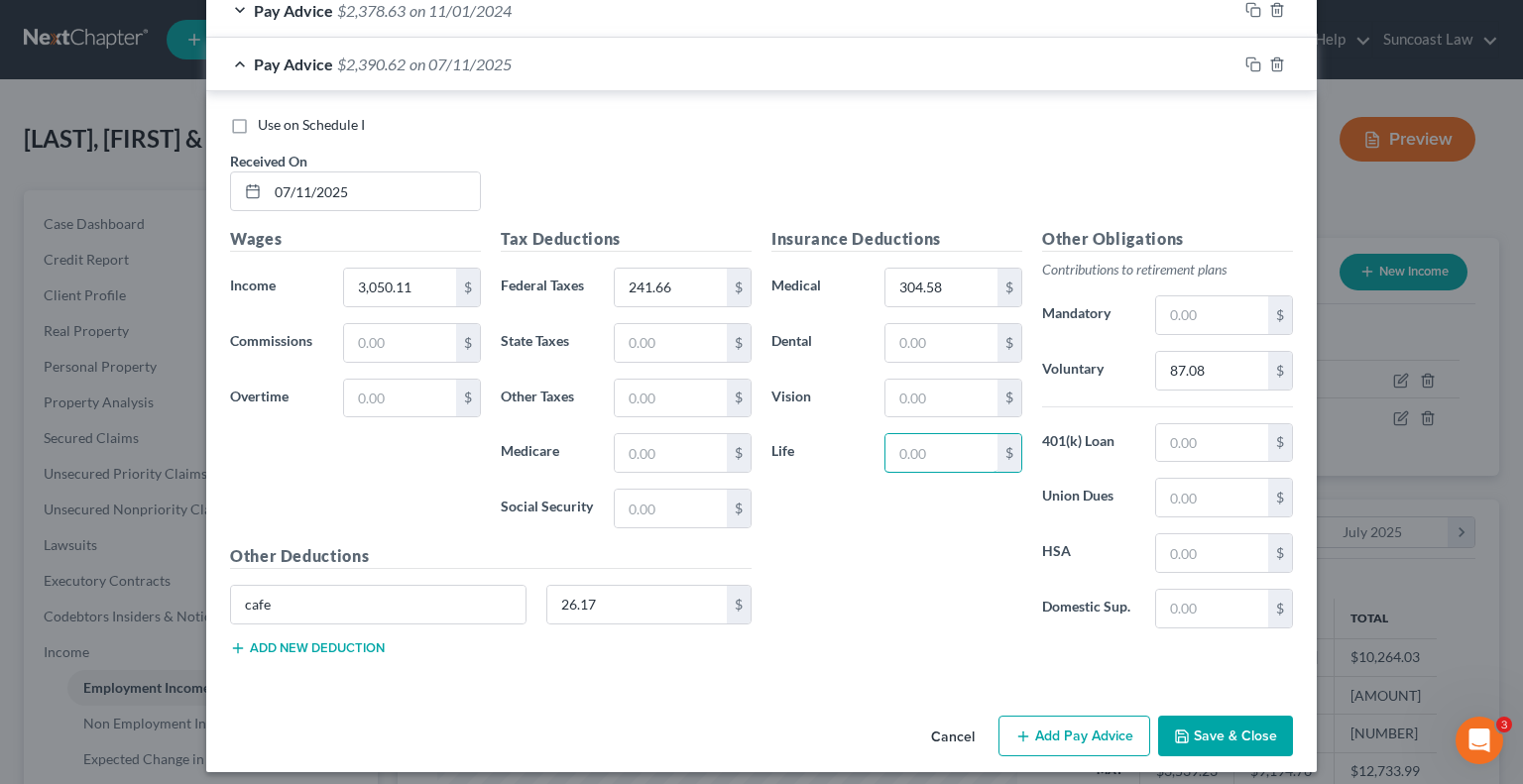 drag, startPoint x: 924, startPoint y: 448, endPoint x: 1010, endPoint y: 407, distance: 95.27329 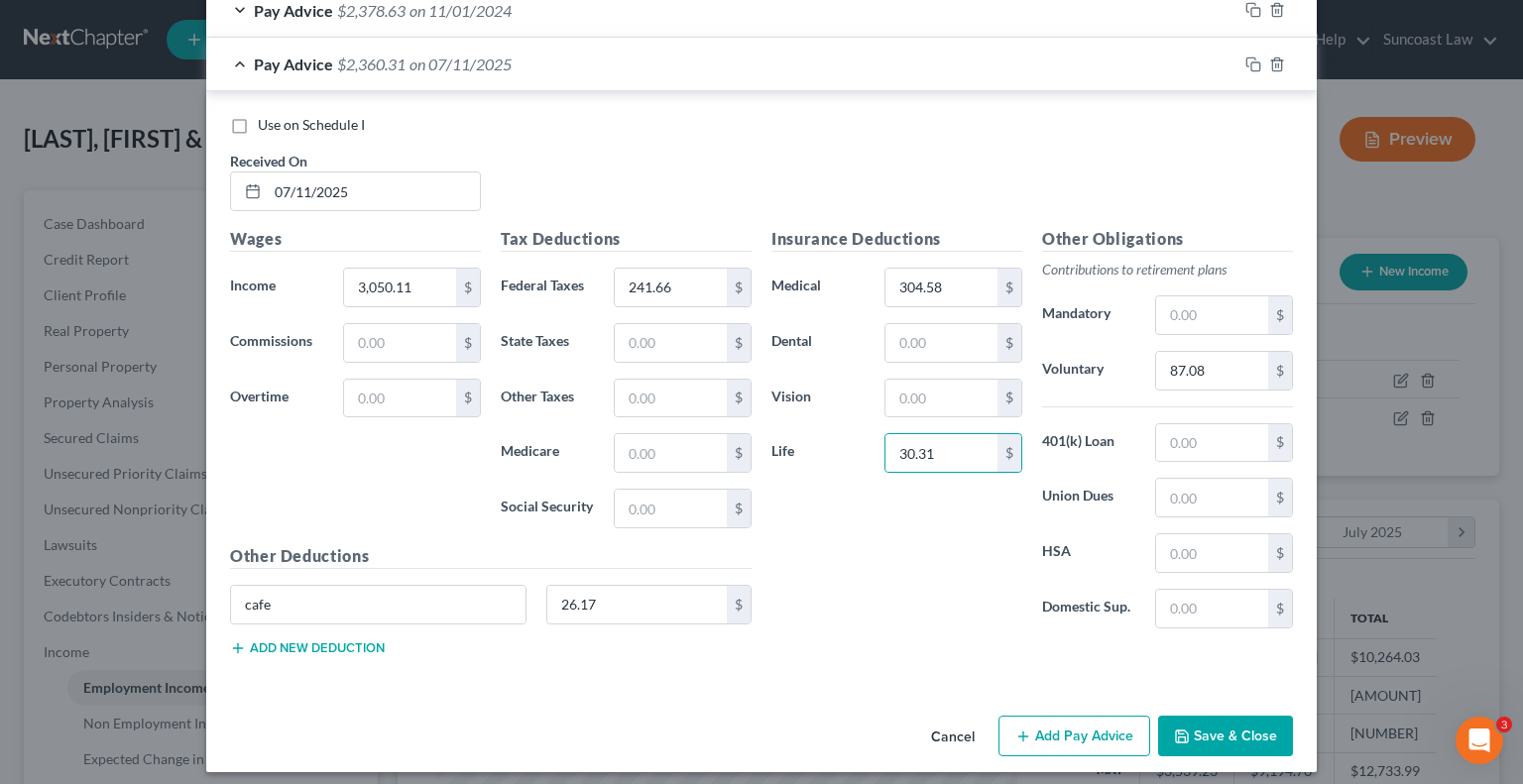 click on "Add Pay Advice" at bounding box center [1074, 736] 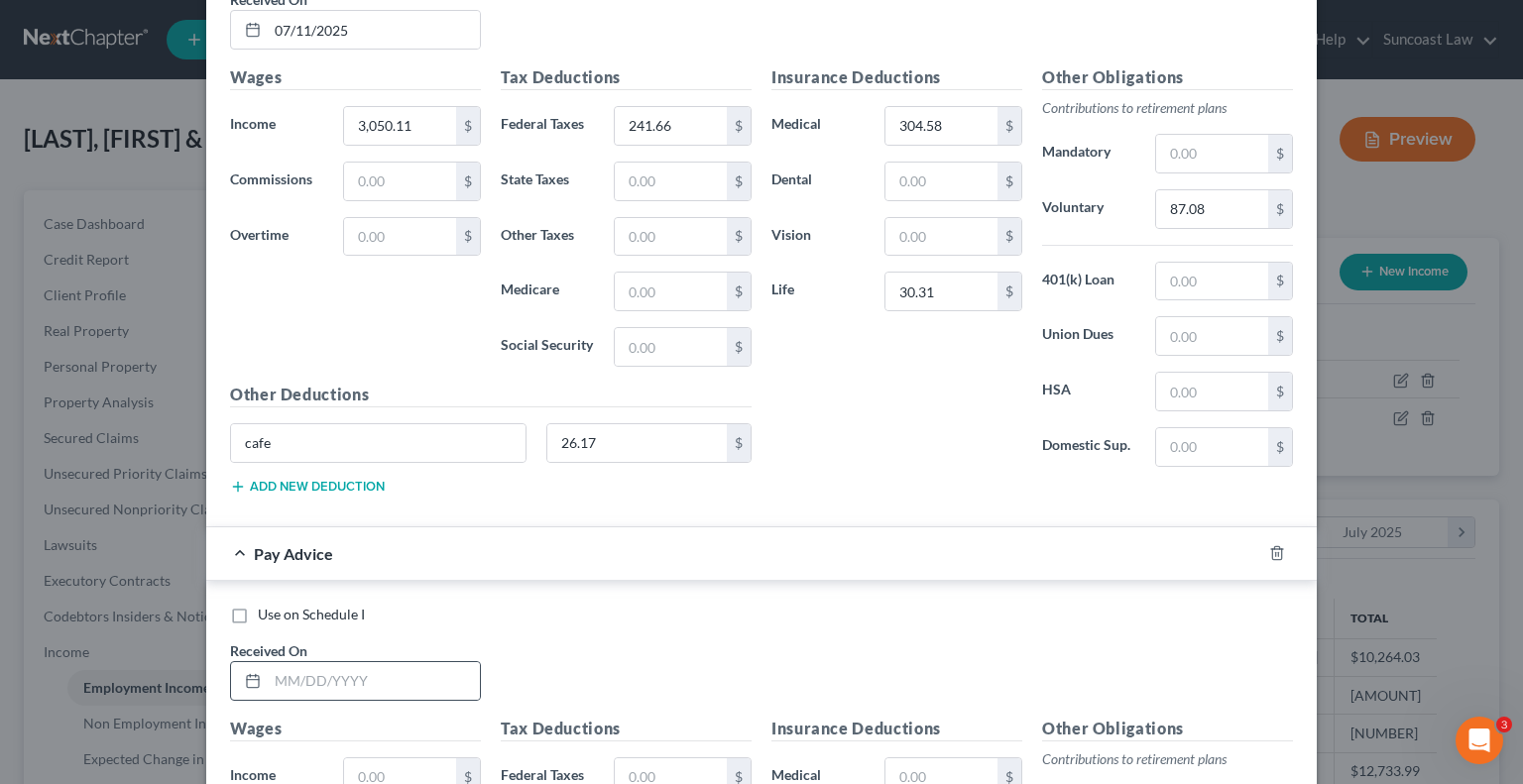 scroll, scrollTop: 2554, scrollLeft: 0, axis: vertical 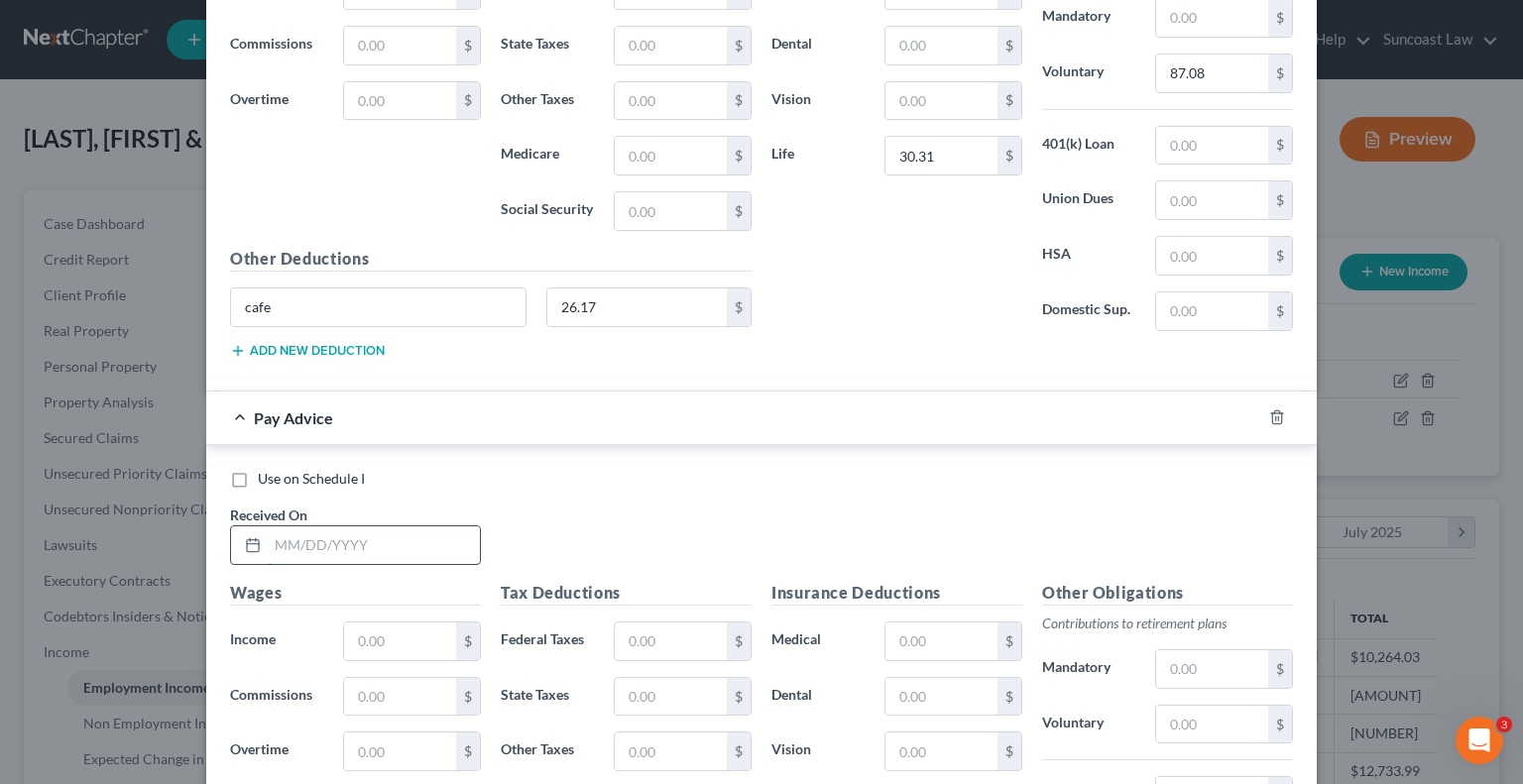 click at bounding box center (374, 545) 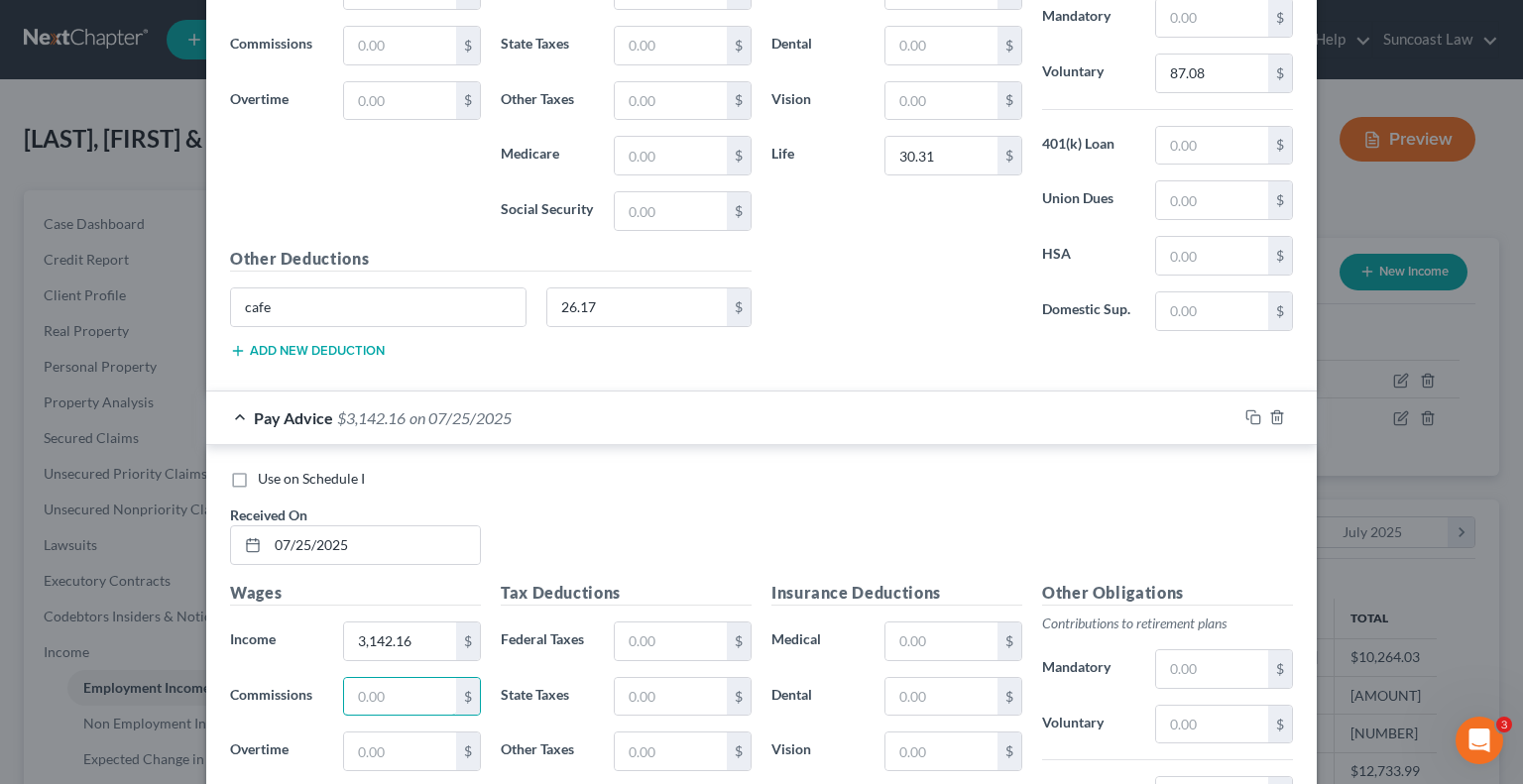 scroll, scrollTop: 2653, scrollLeft: 0, axis: vertical 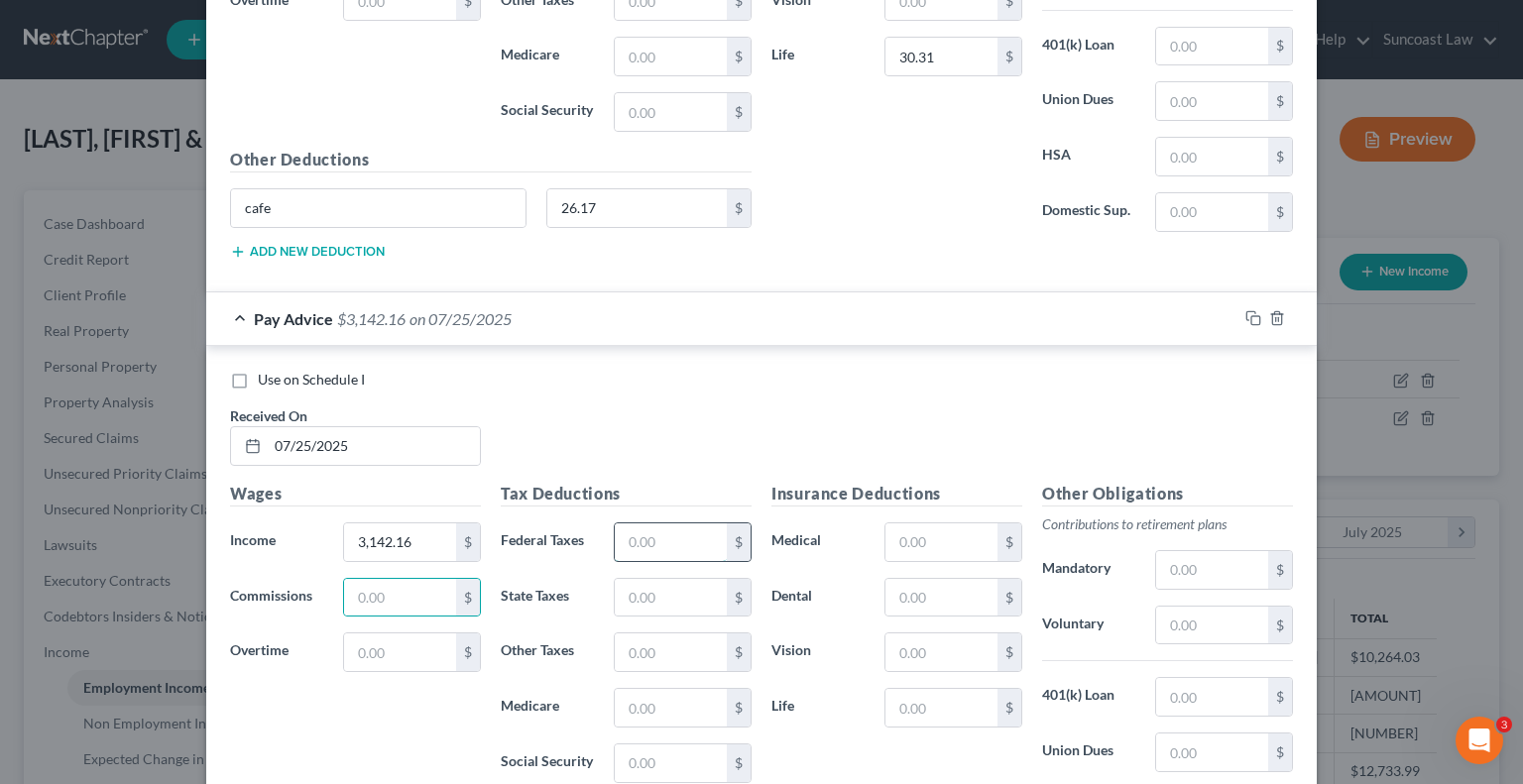 click at bounding box center [670, 542] 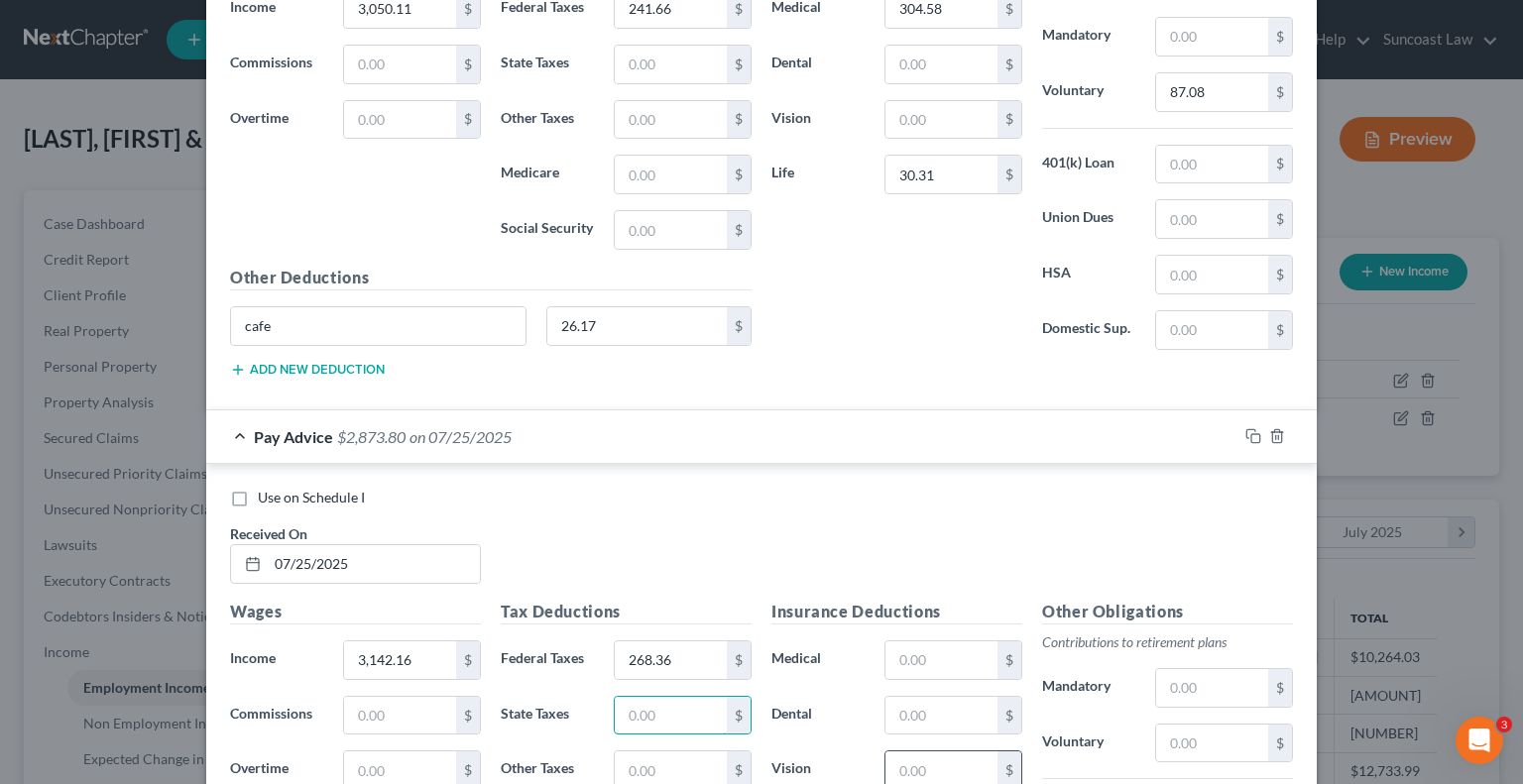 scroll, scrollTop: 2752, scrollLeft: 0, axis: vertical 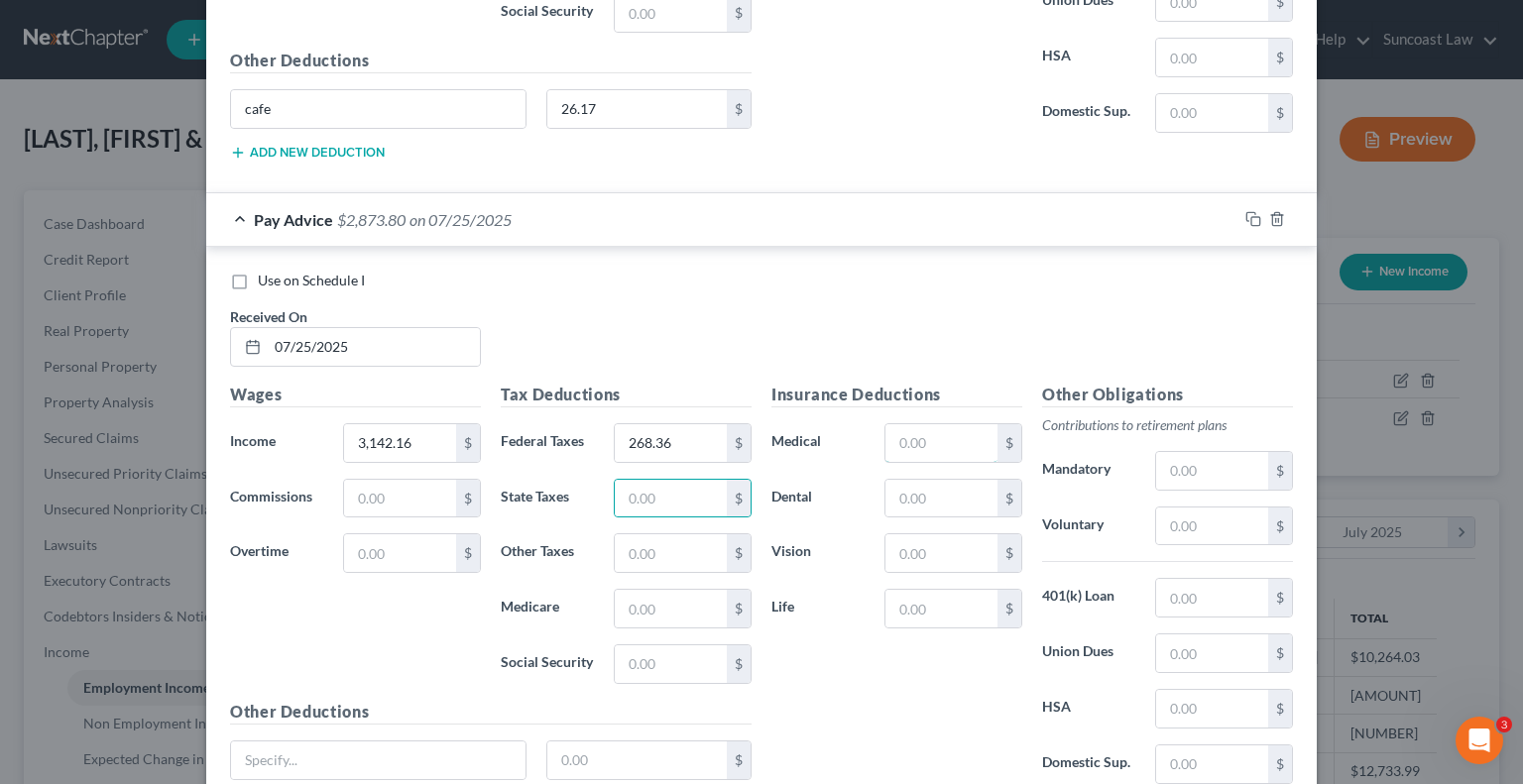 drag, startPoint x: 940, startPoint y: 434, endPoint x: 966, endPoint y: 399, distance: 43.60046 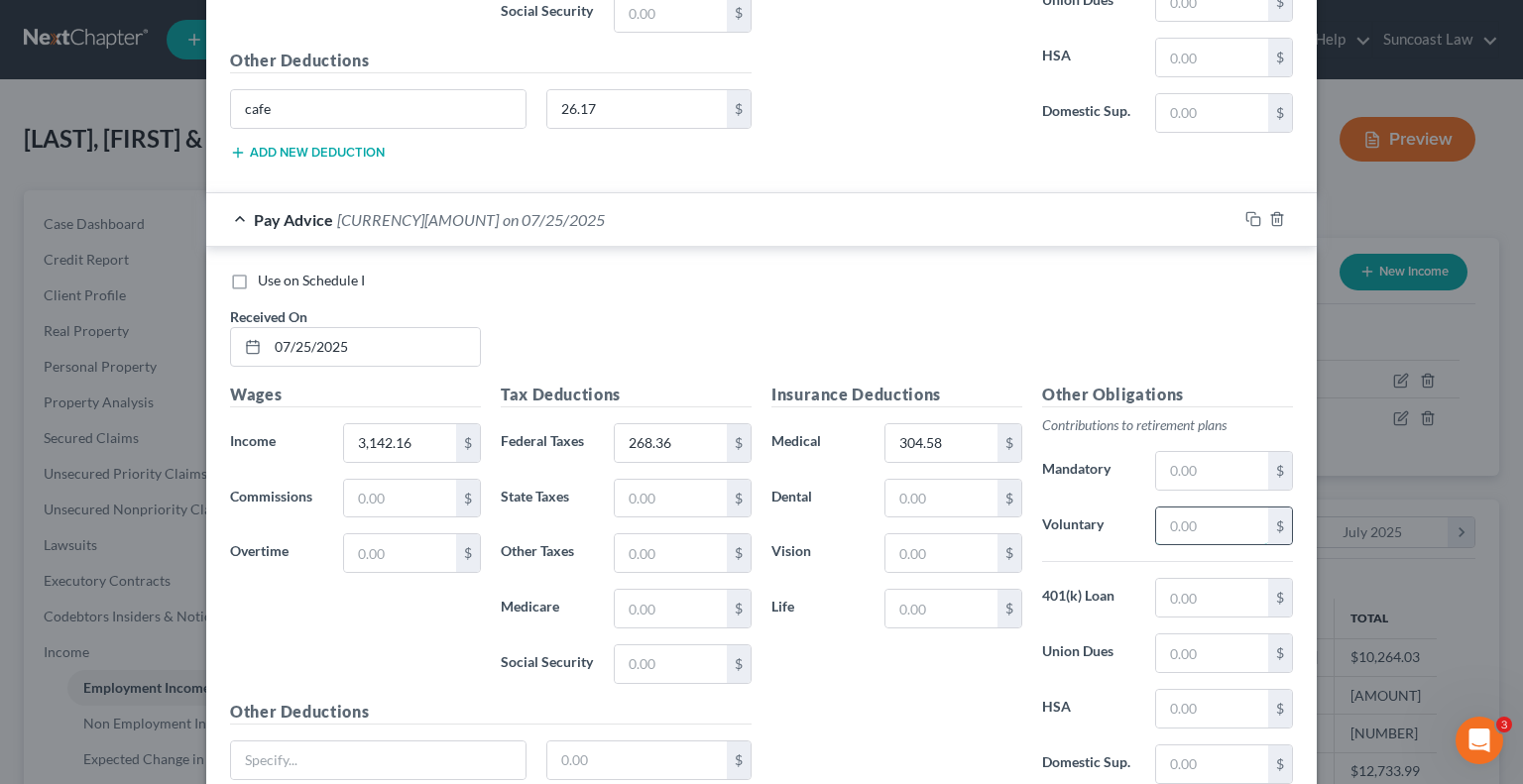 click at bounding box center [1212, 526] 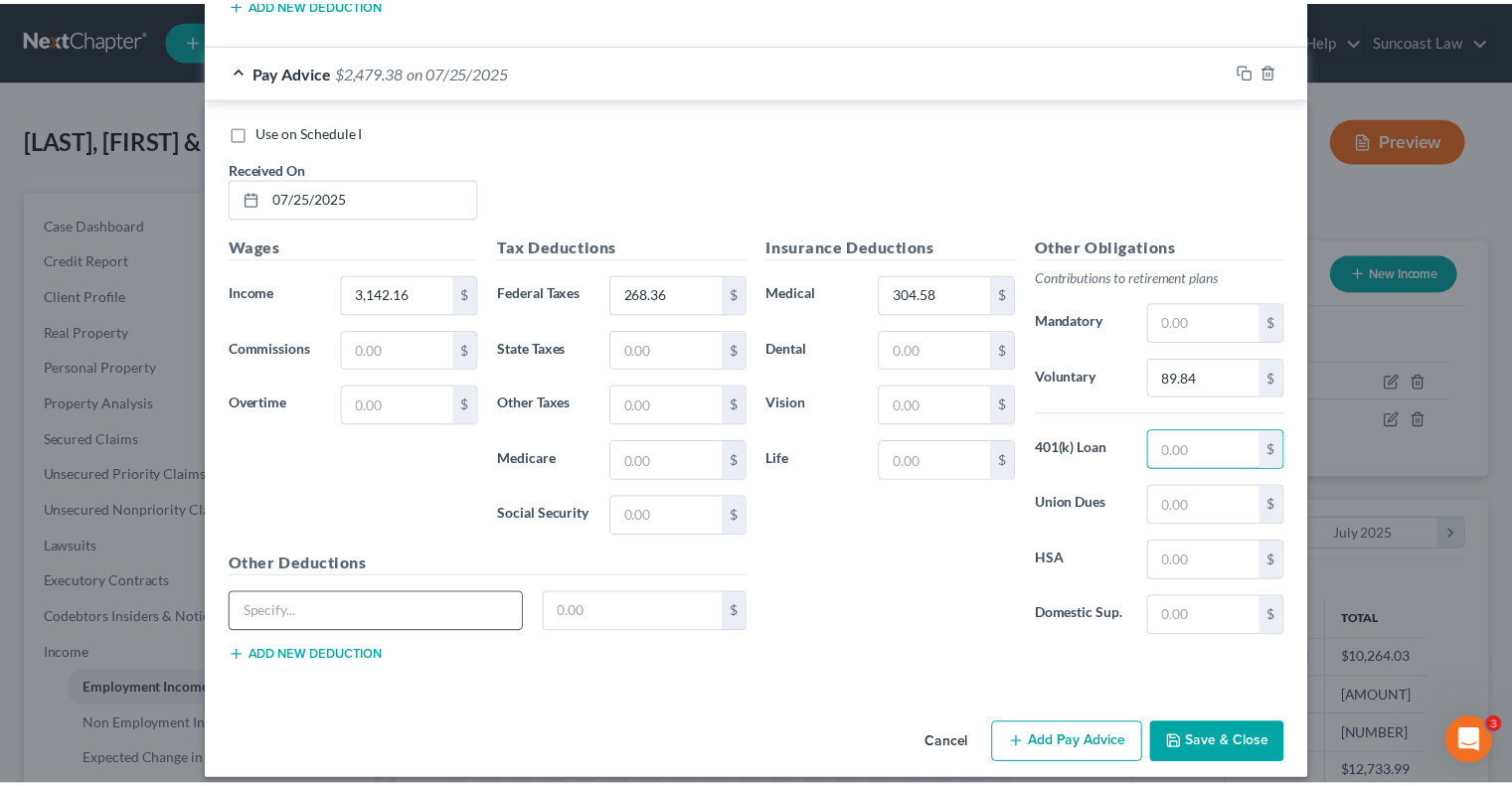 scroll, scrollTop: 2912, scrollLeft: 0, axis: vertical 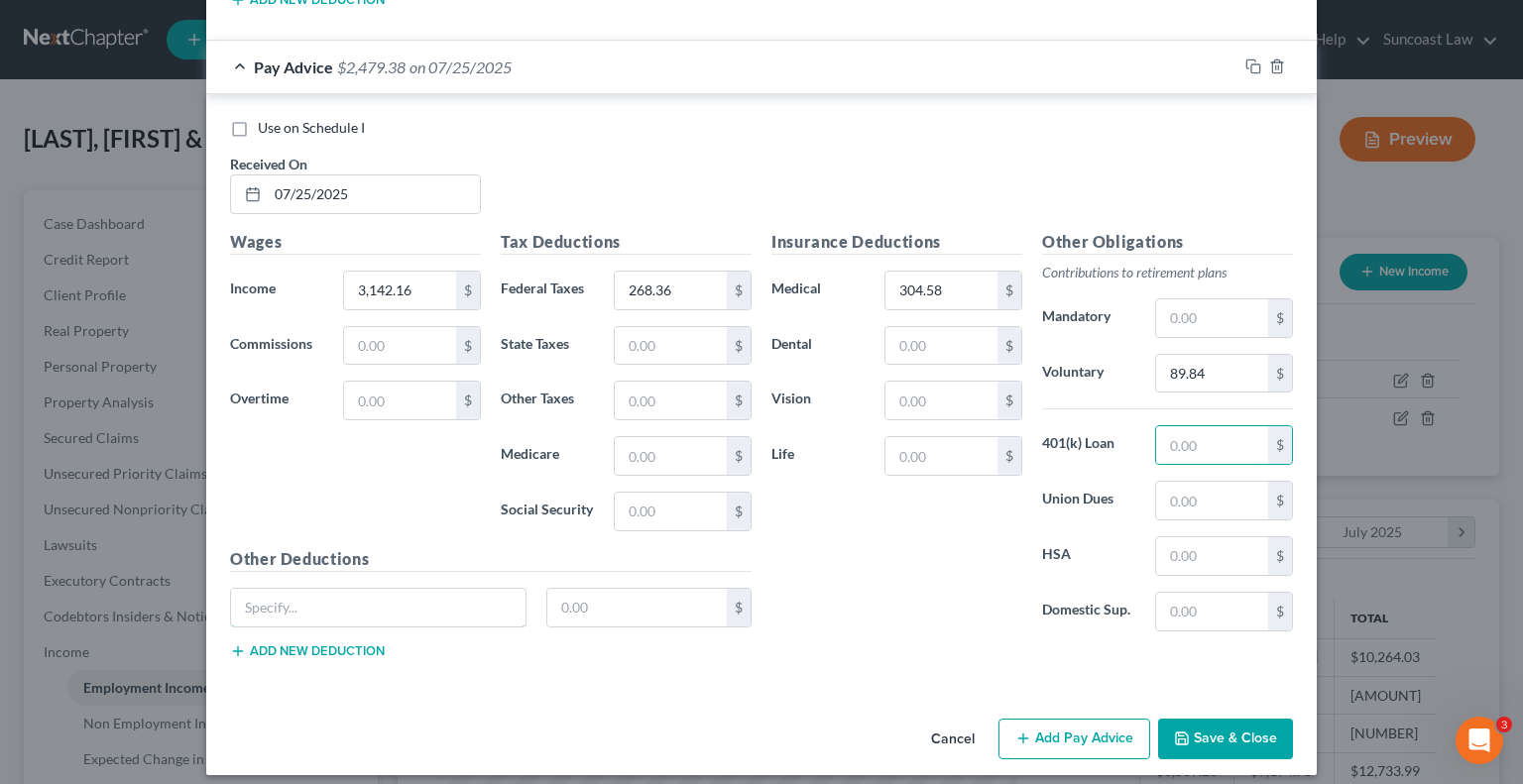 drag, startPoint x: 424, startPoint y: 595, endPoint x: 420, endPoint y: 511, distance: 84.095184 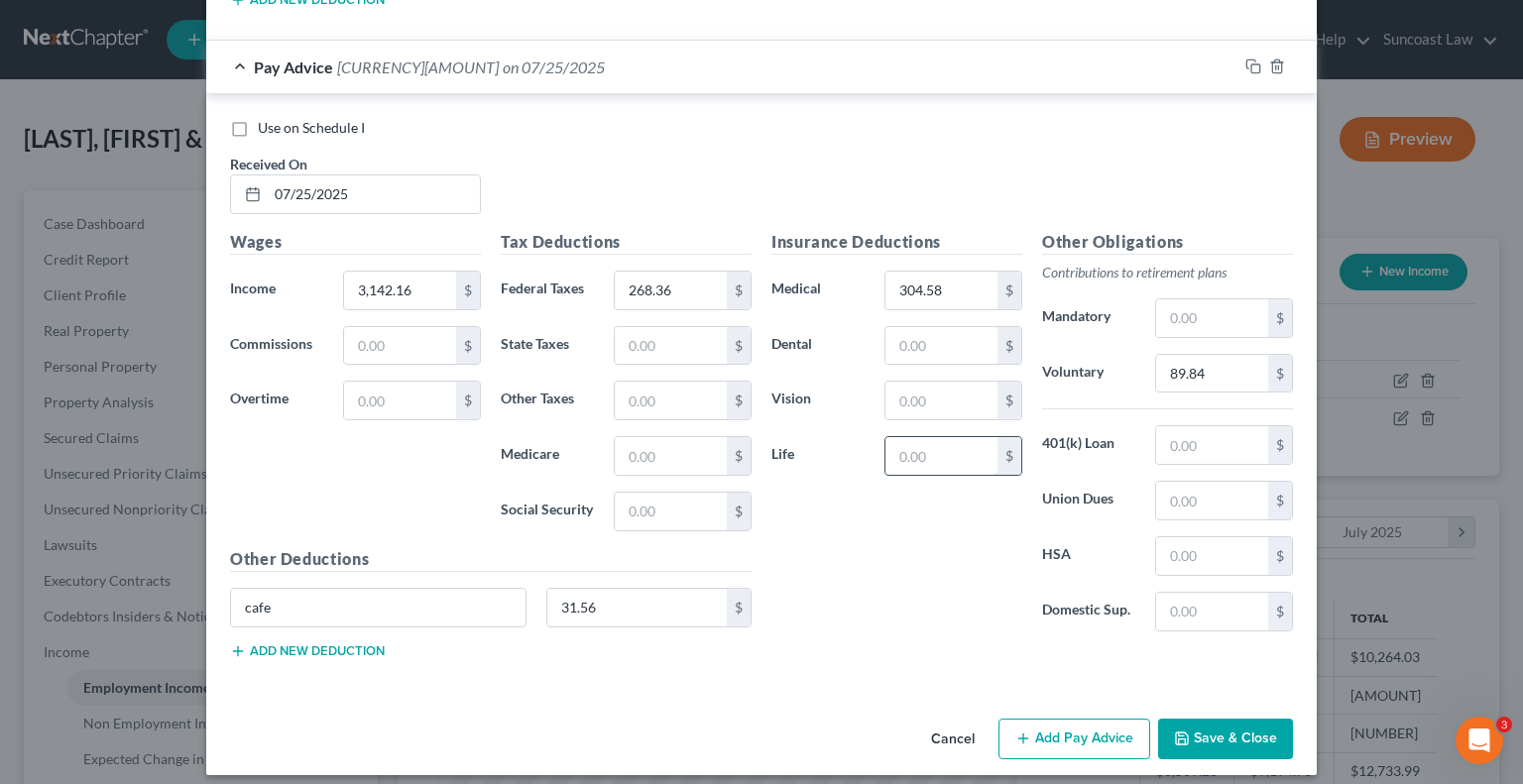 drag, startPoint x: 930, startPoint y: 444, endPoint x: 948, endPoint y: 423, distance: 27.658633 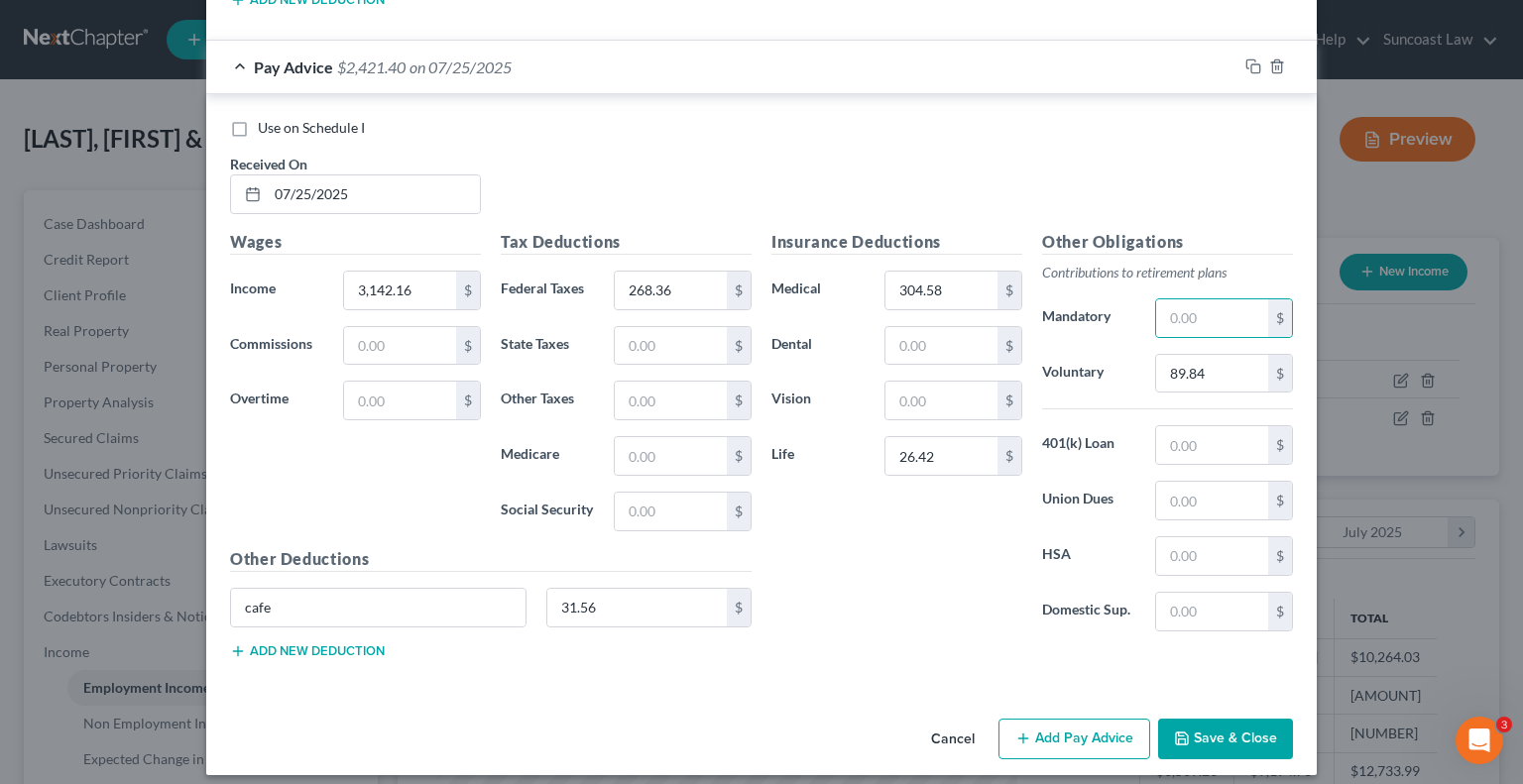 click on "Save & Close" at bounding box center (1226, 739) 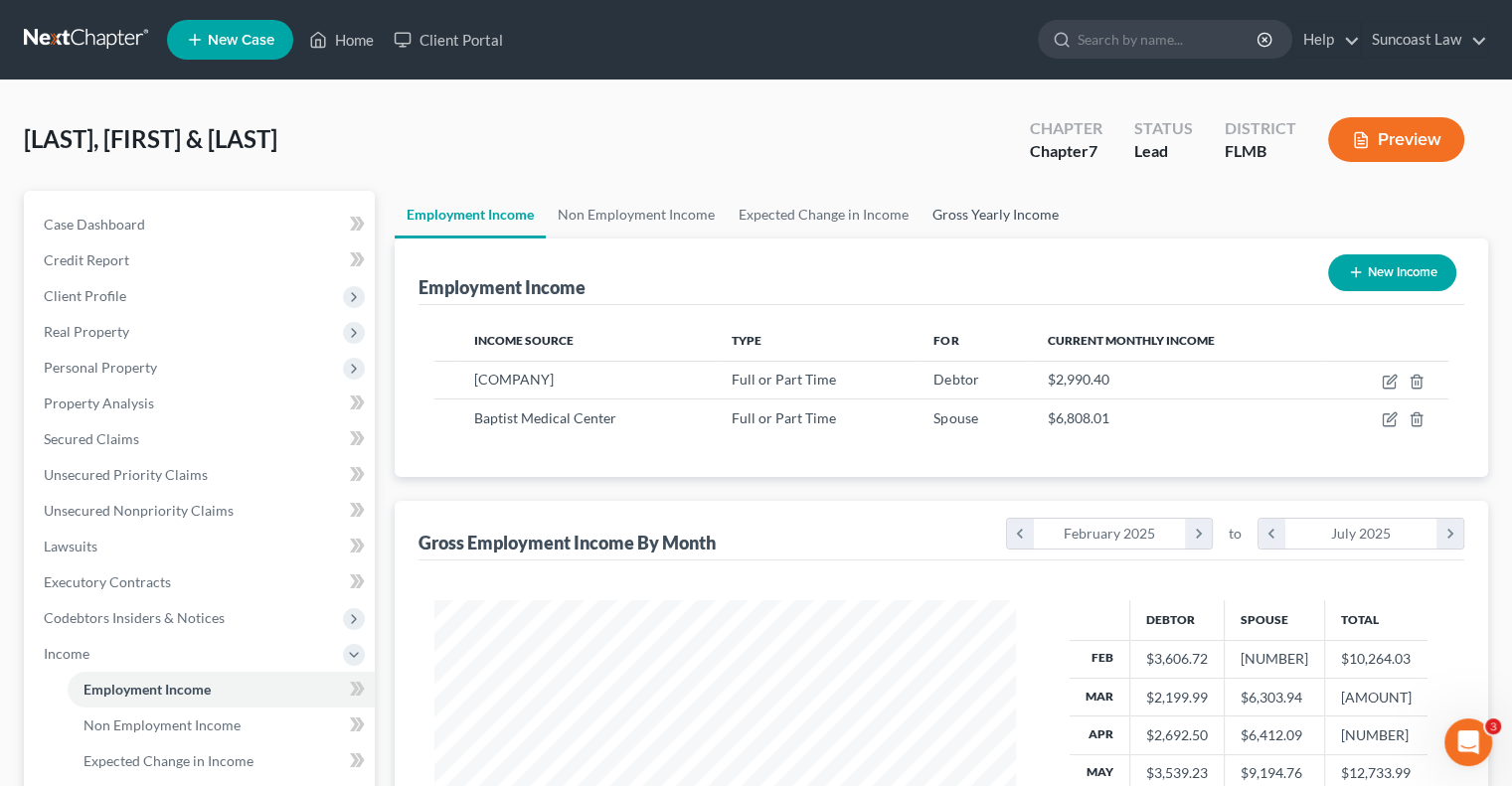 scroll, scrollTop: 354, scrollLeft: 613, axis: both 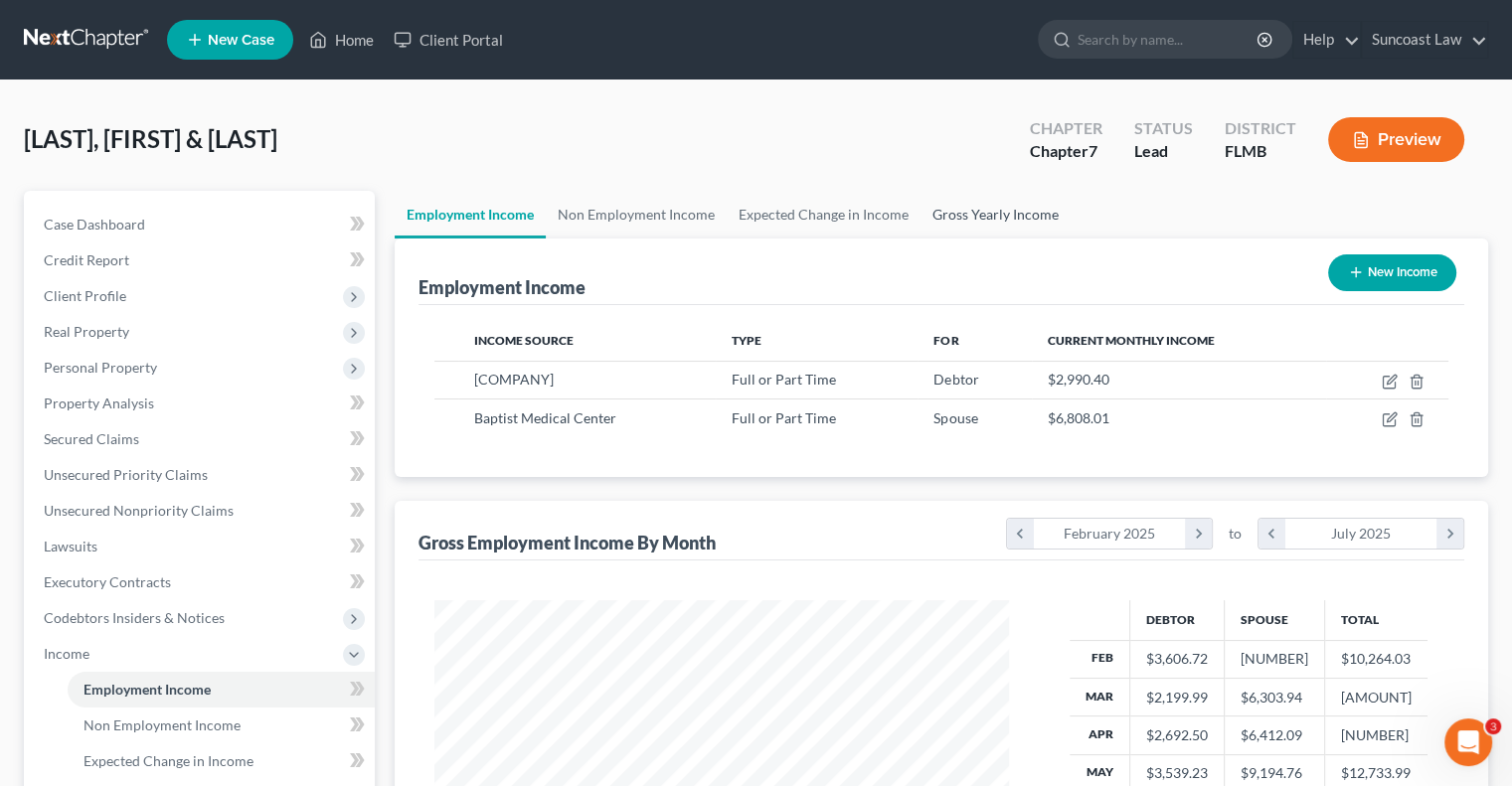 click on "Gross Yearly Income" at bounding box center [995, 215] 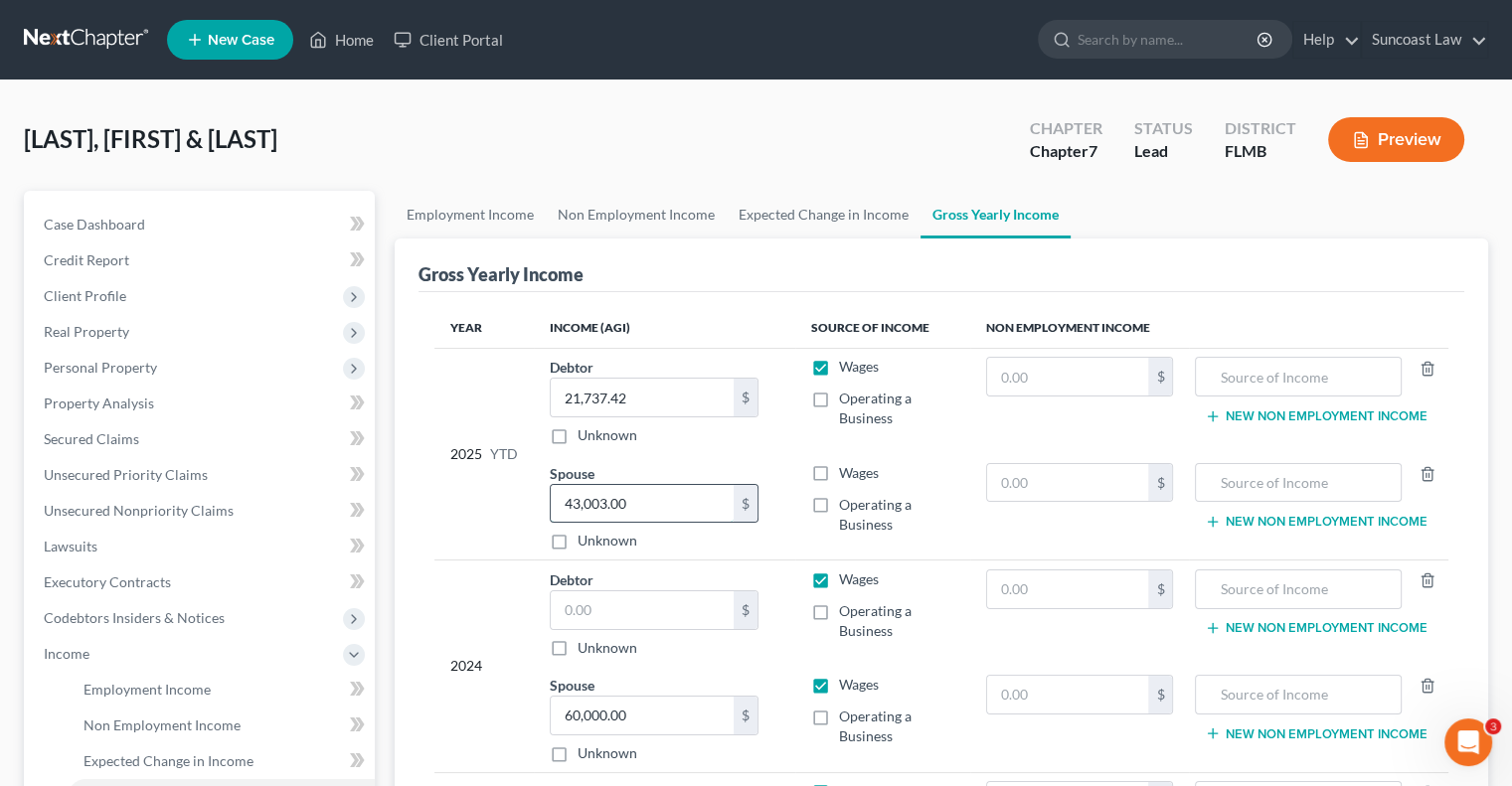 click on "43,003.00" at bounding box center [642, 504] 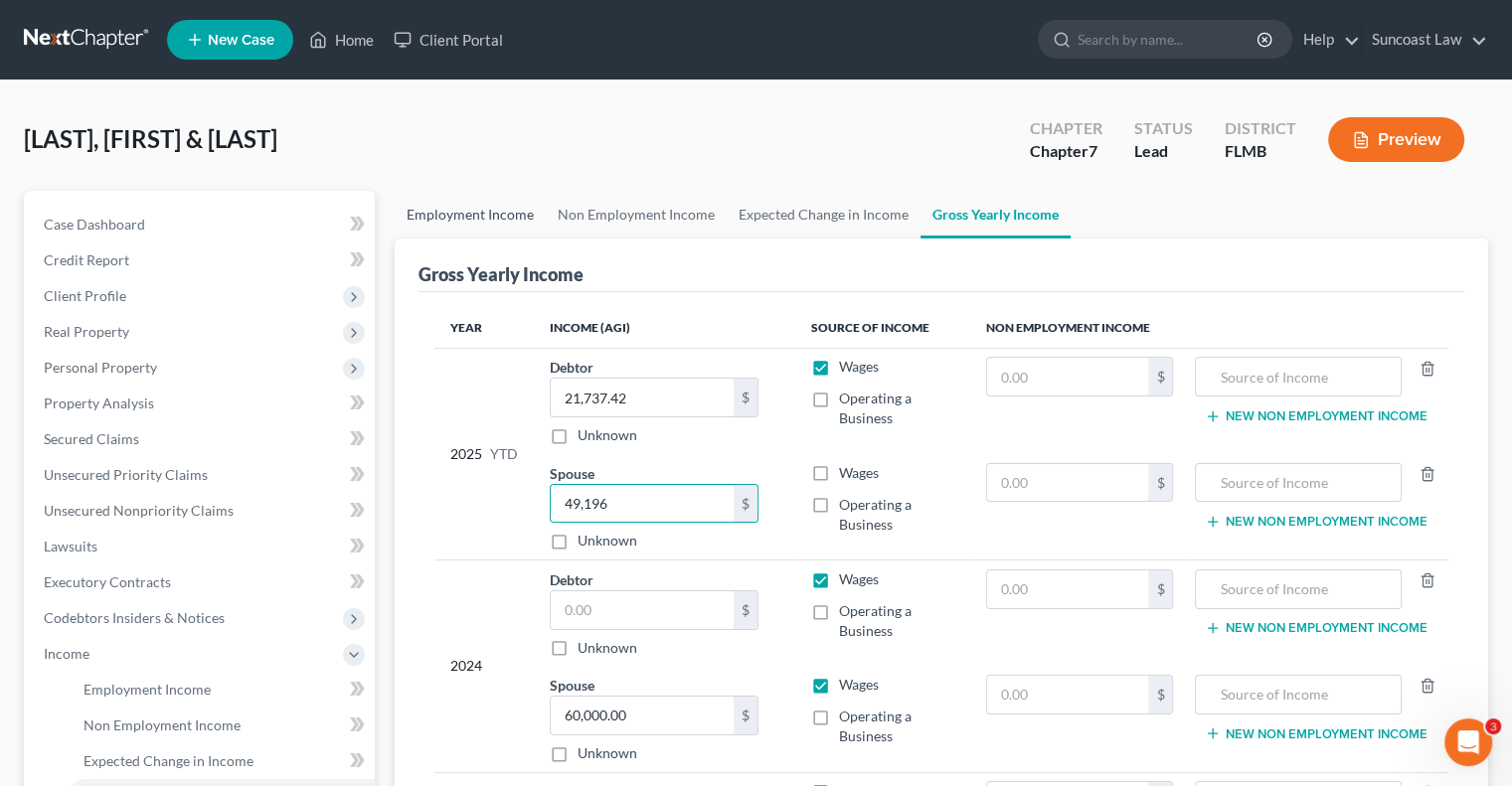 click on "Employment Income" at bounding box center [470, 215] 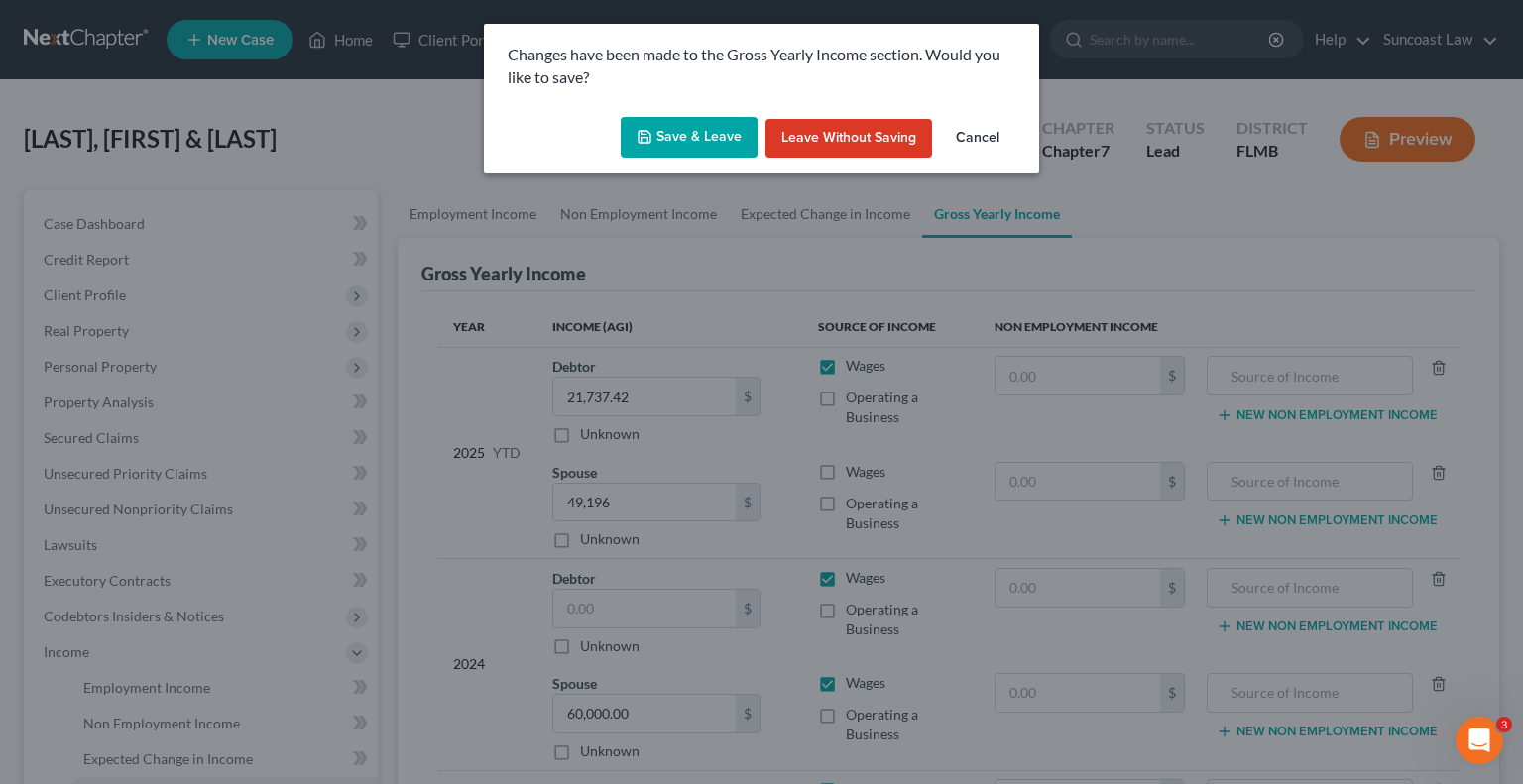 click on "Save & Leave" at bounding box center [689, 138] 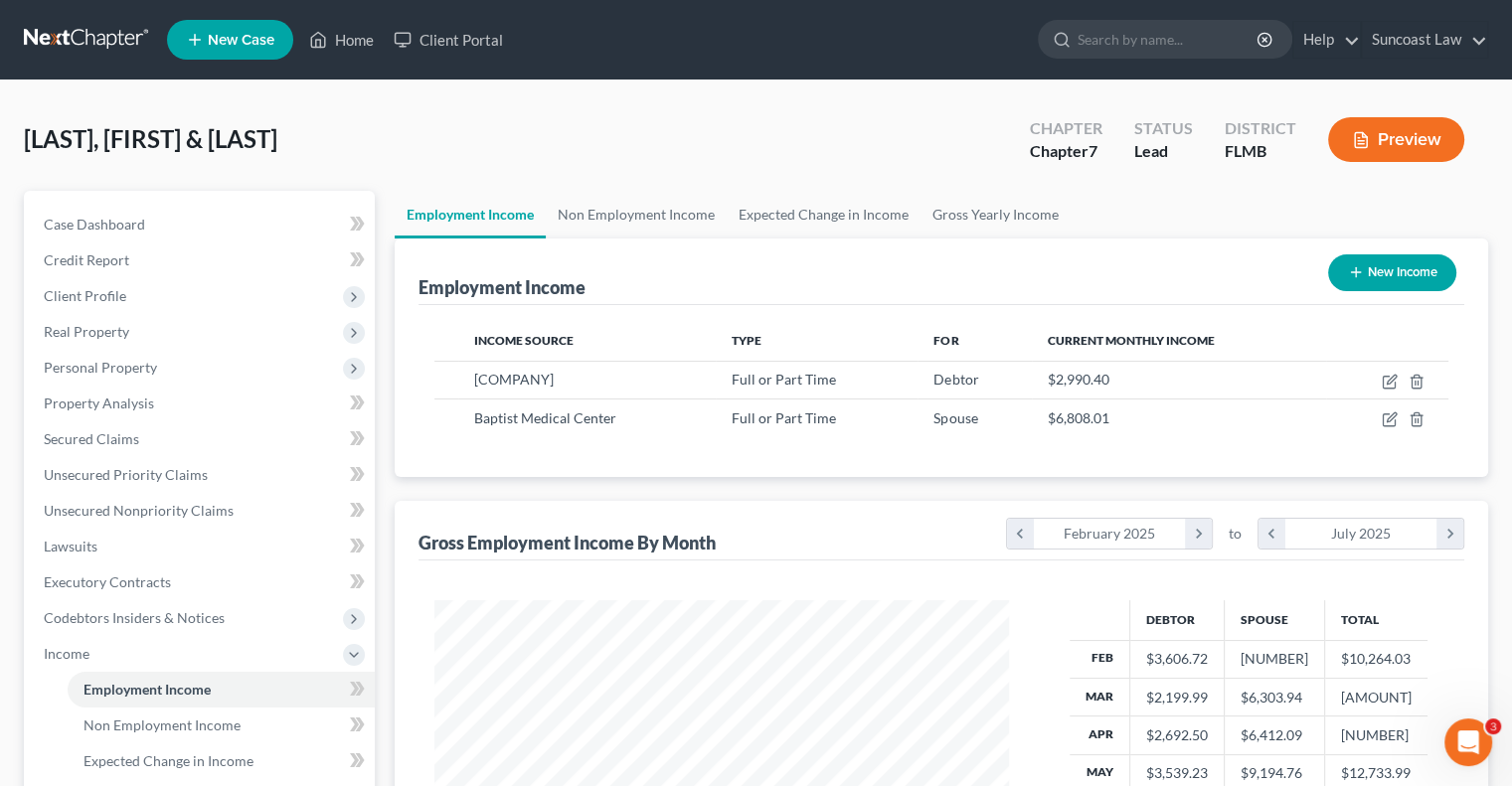 scroll, scrollTop: 993324, scrollLeft: 993468, axis: both 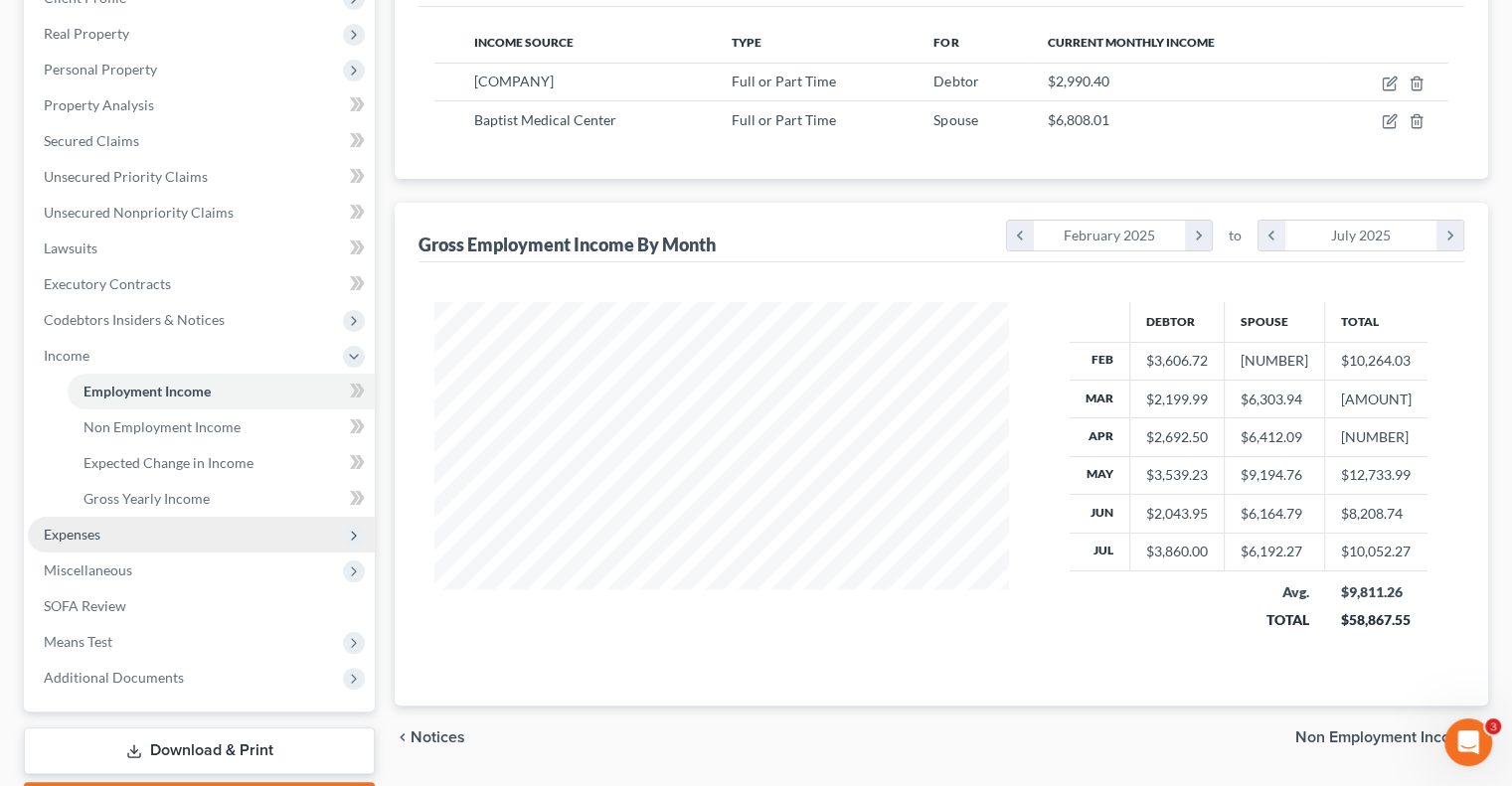 click on "Expenses" at bounding box center [72, 534] 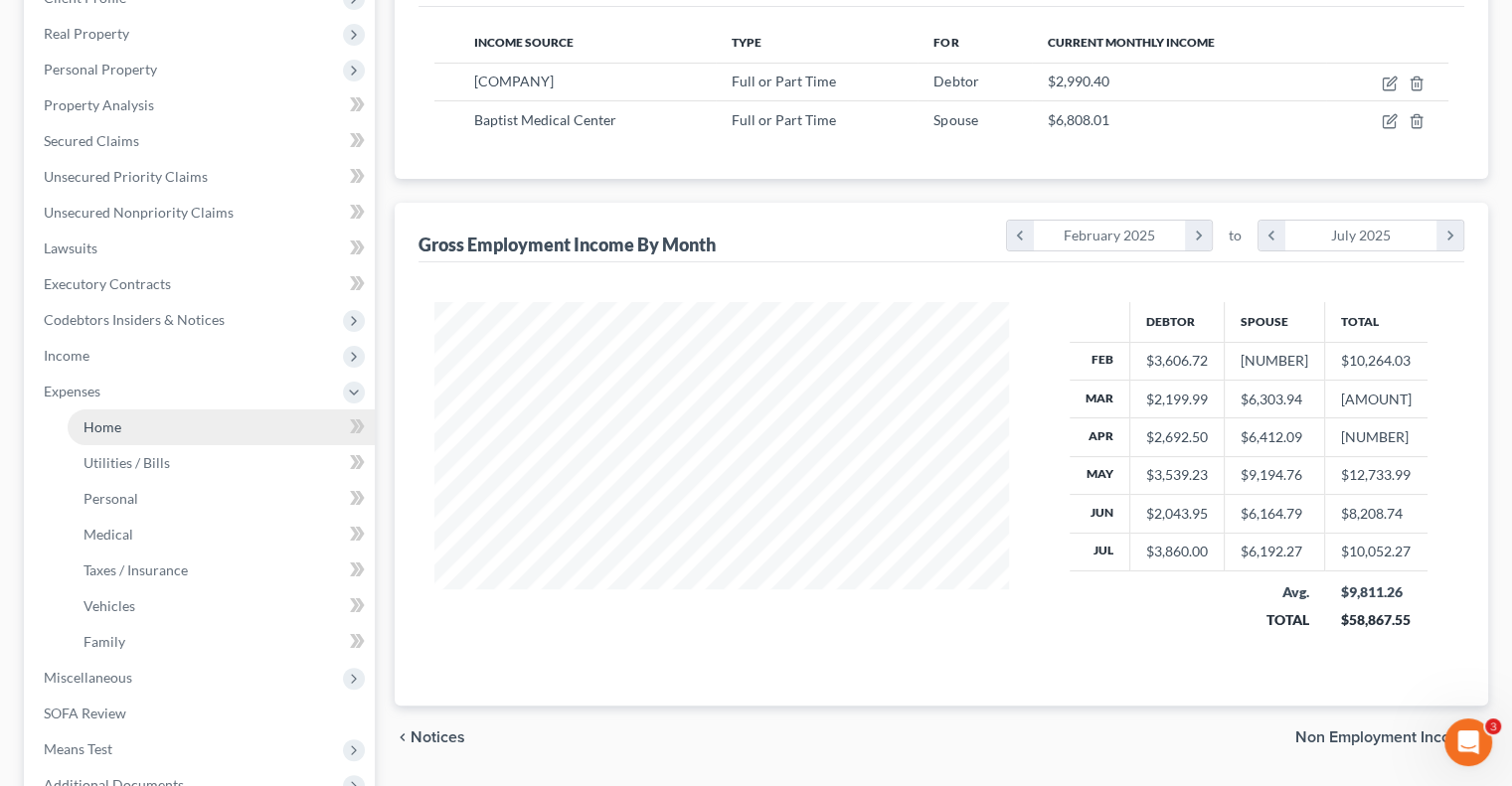 click on "Home" at bounding box center (102, 426) 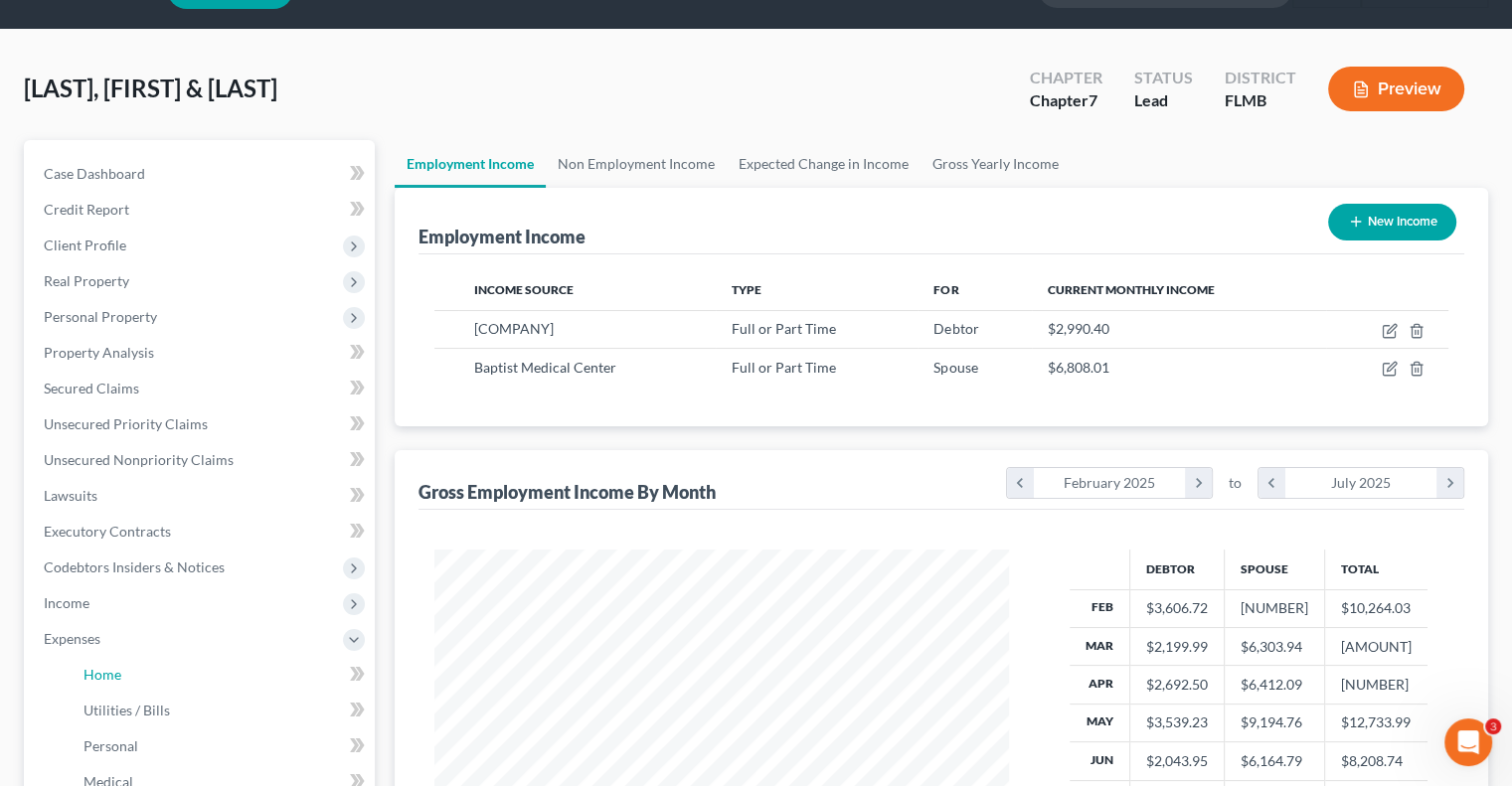 scroll, scrollTop: 0, scrollLeft: 0, axis: both 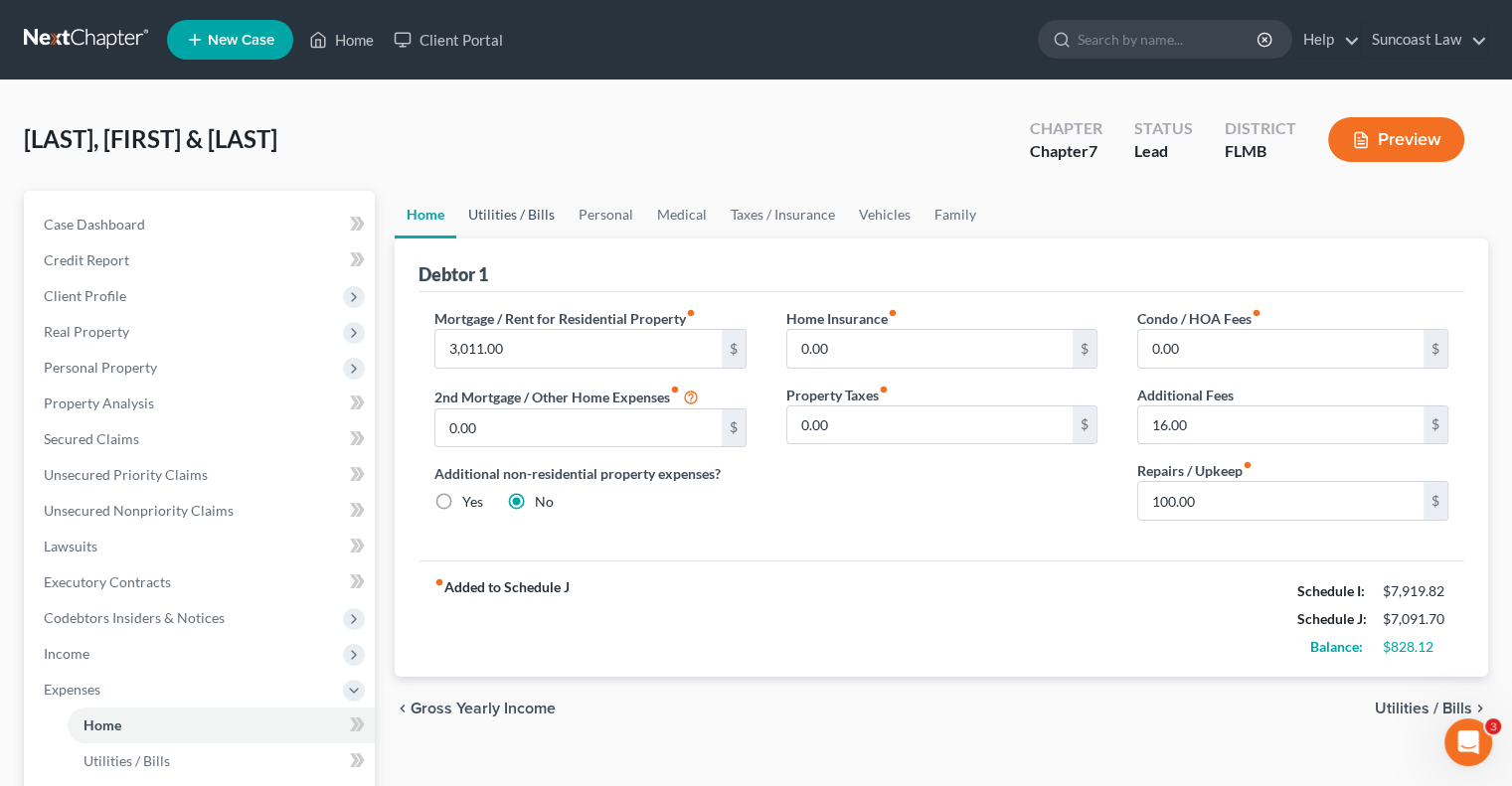 click on "Utilities / Bills" at bounding box center [511, 215] 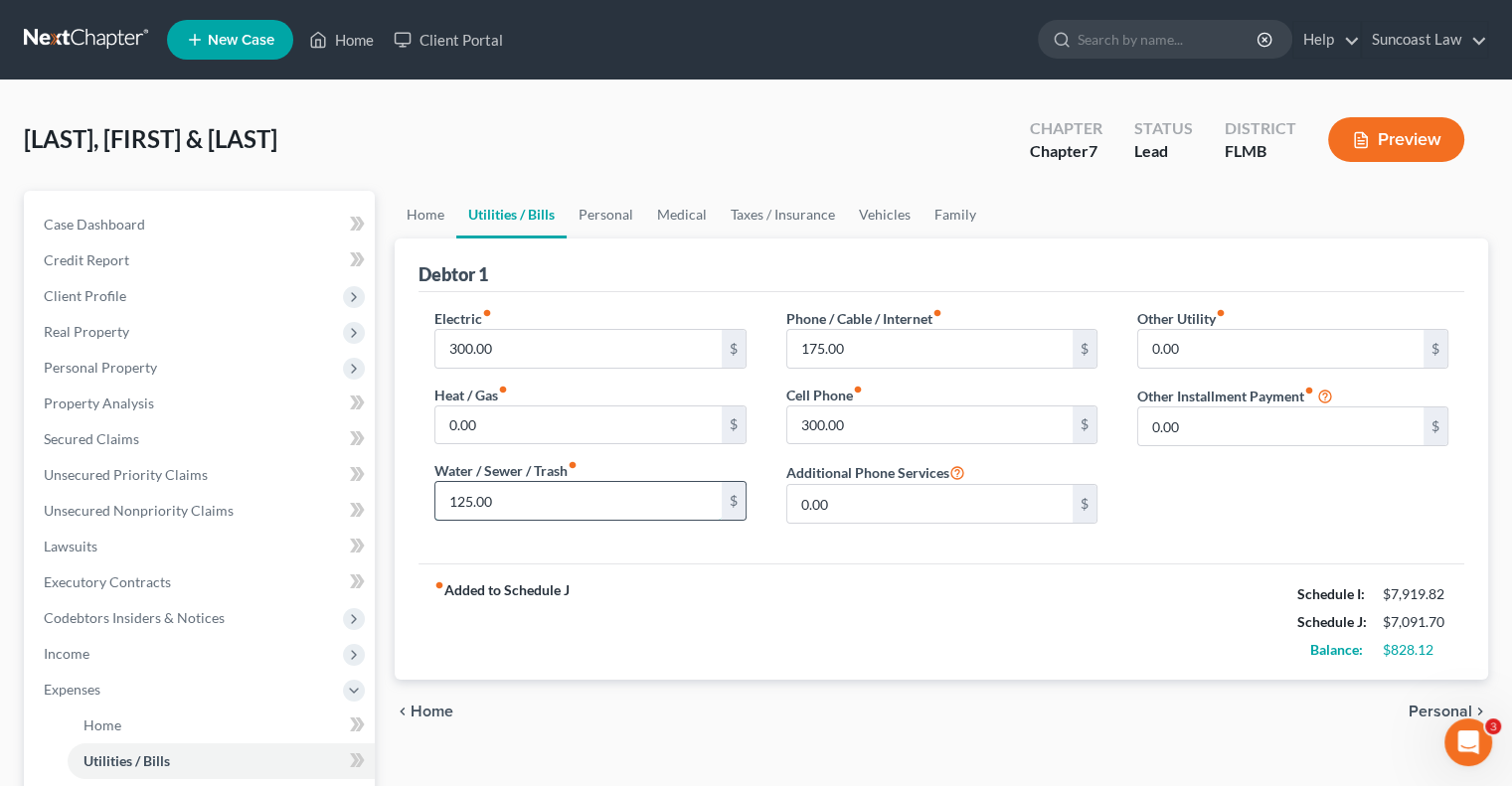click on "125.00" at bounding box center (578, 501) 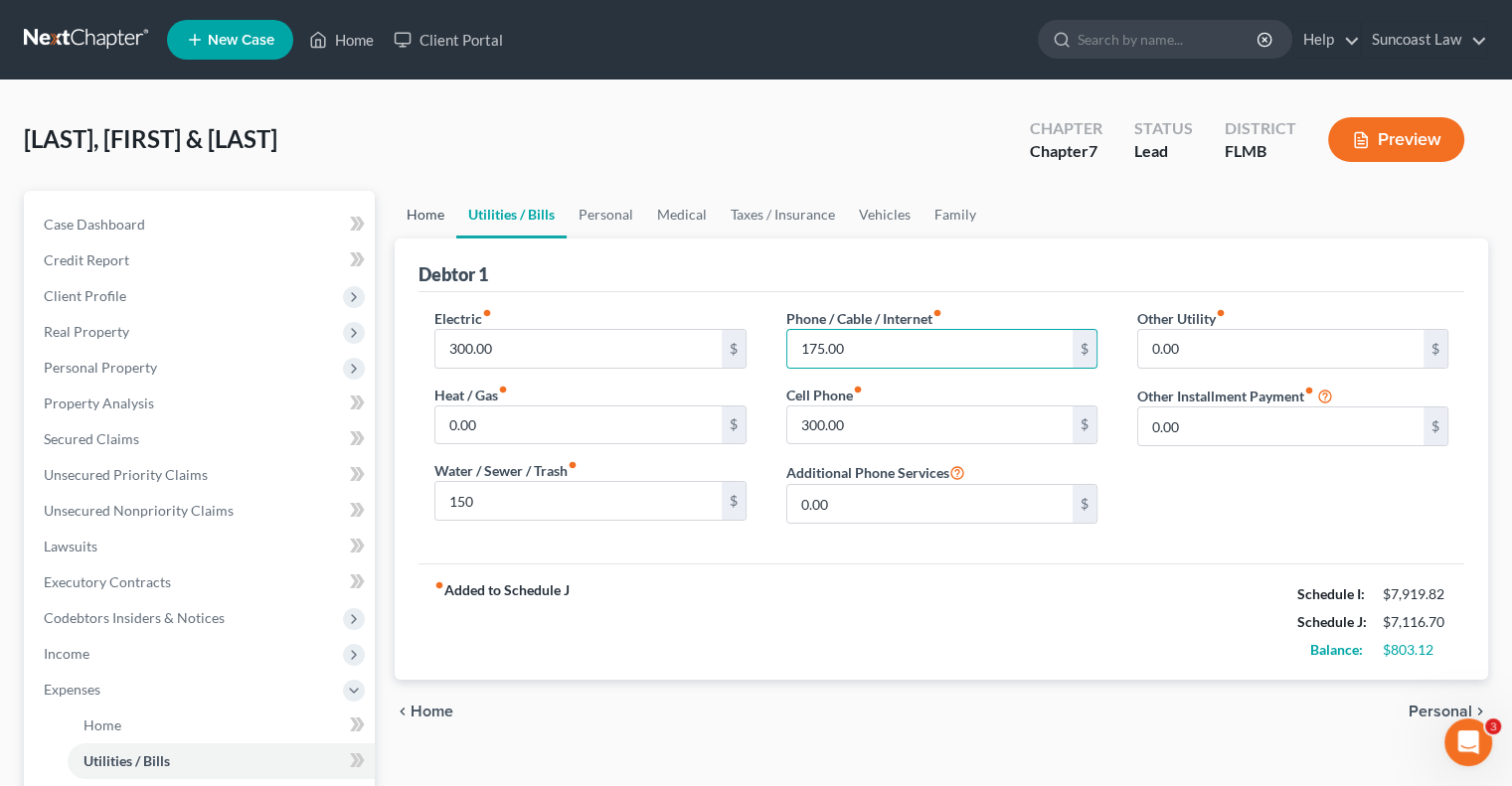click on "Home" at bounding box center [425, 215] 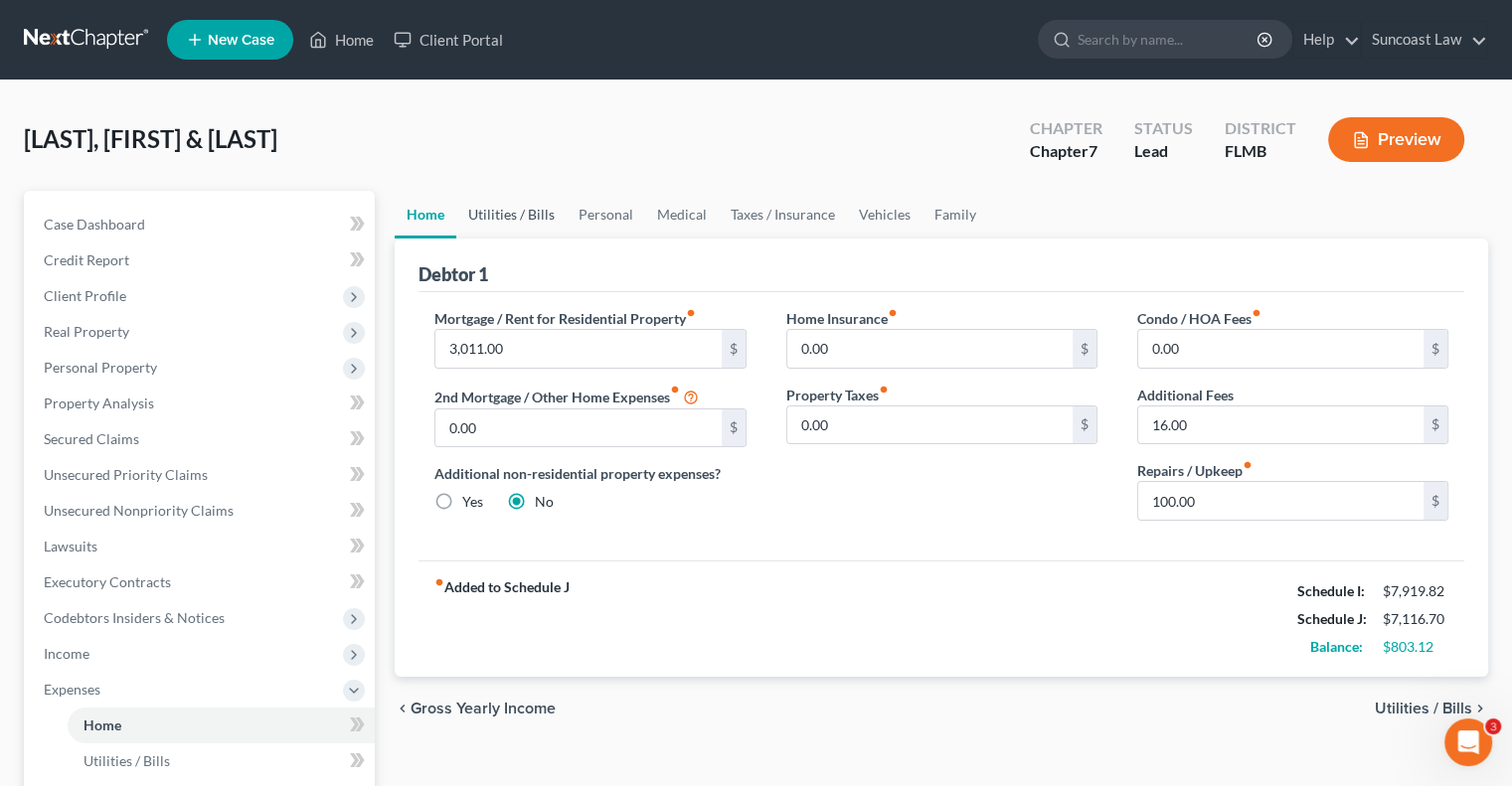 click on "Utilities / Bills" at bounding box center [511, 215] 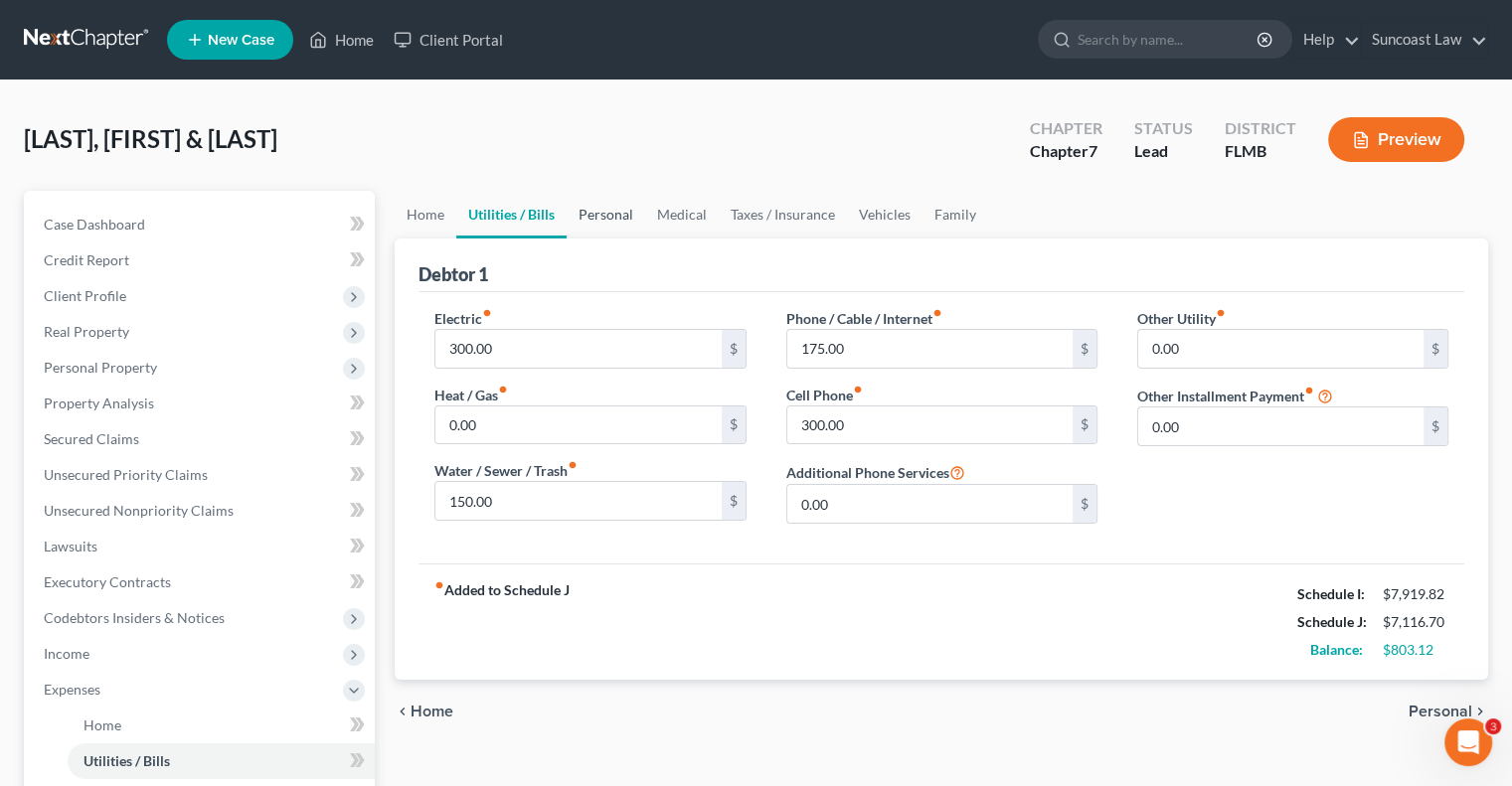 click on "Personal" at bounding box center (605, 215) 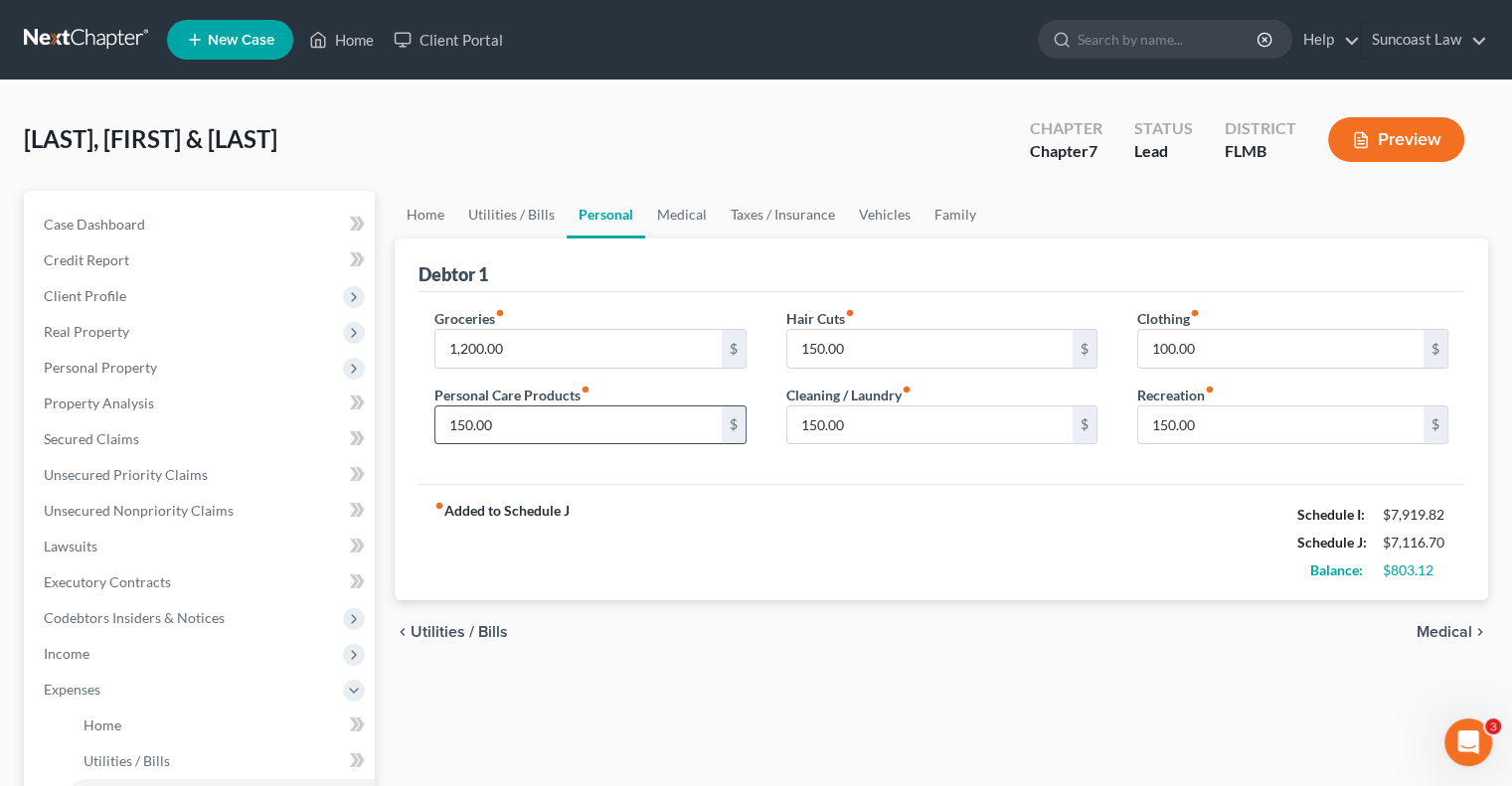 click on "150.00" at bounding box center [578, 425] 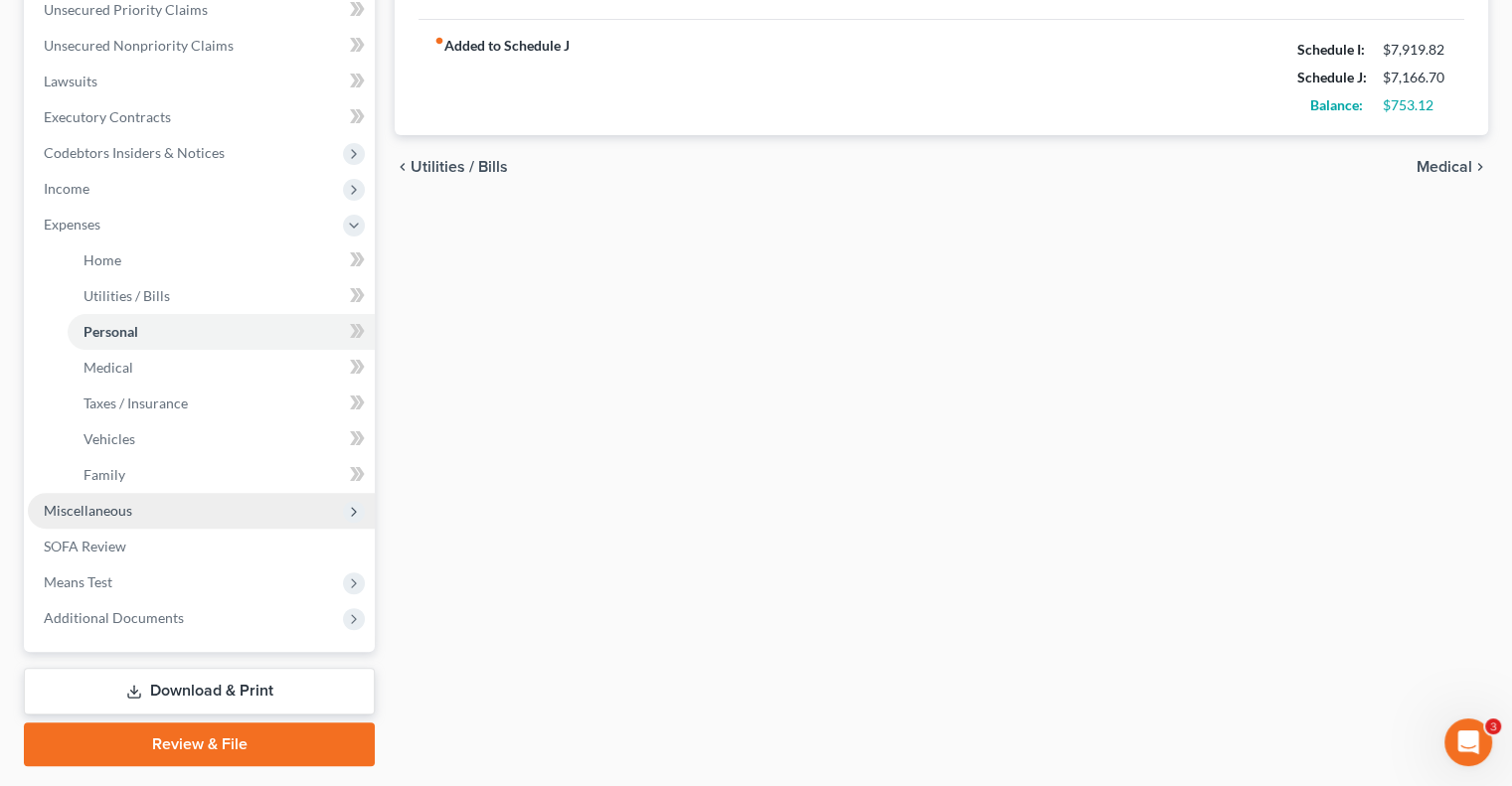 scroll, scrollTop: 519, scrollLeft: 0, axis: vertical 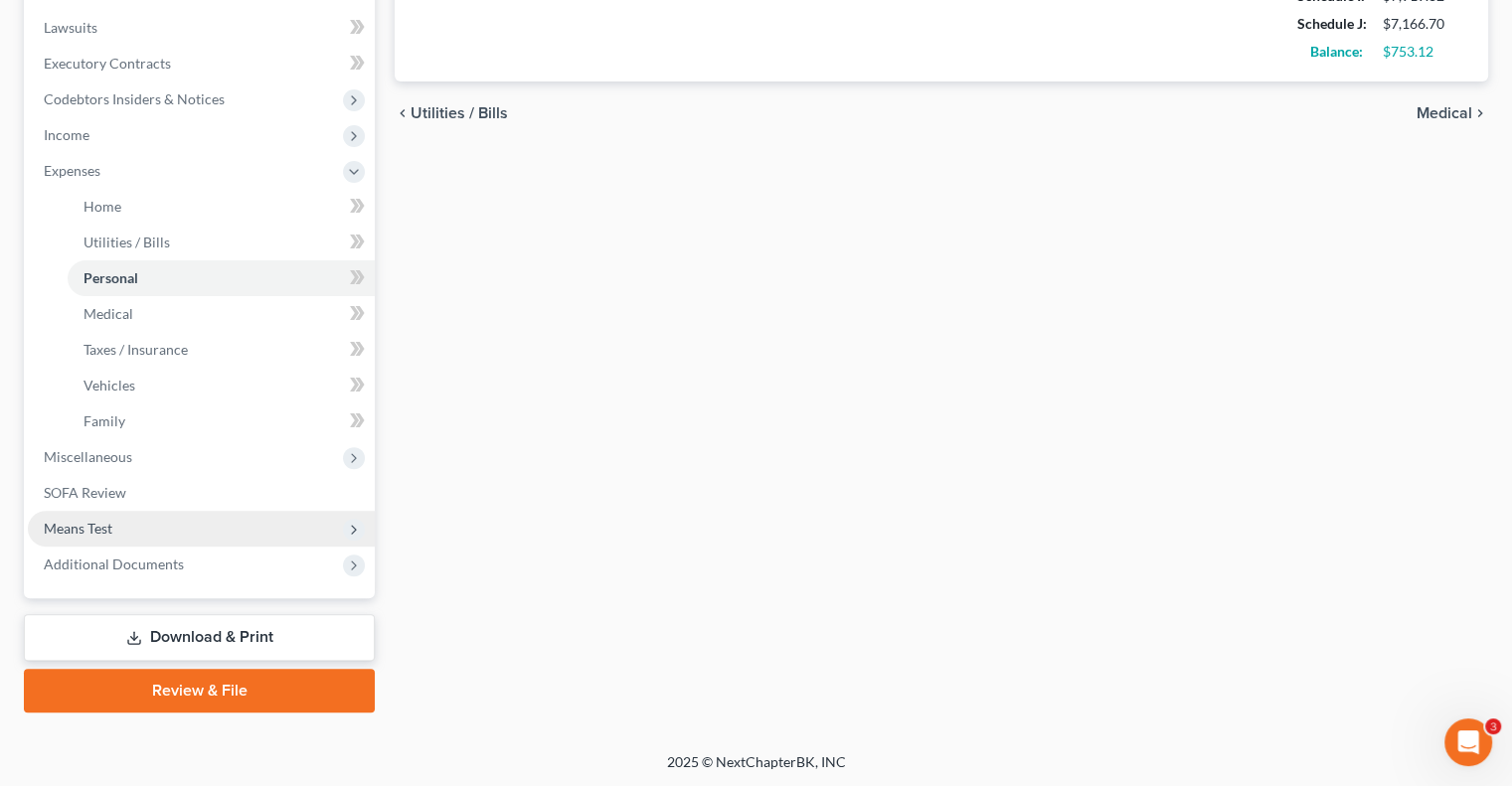 click on "Means Test" at bounding box center (78, 528) 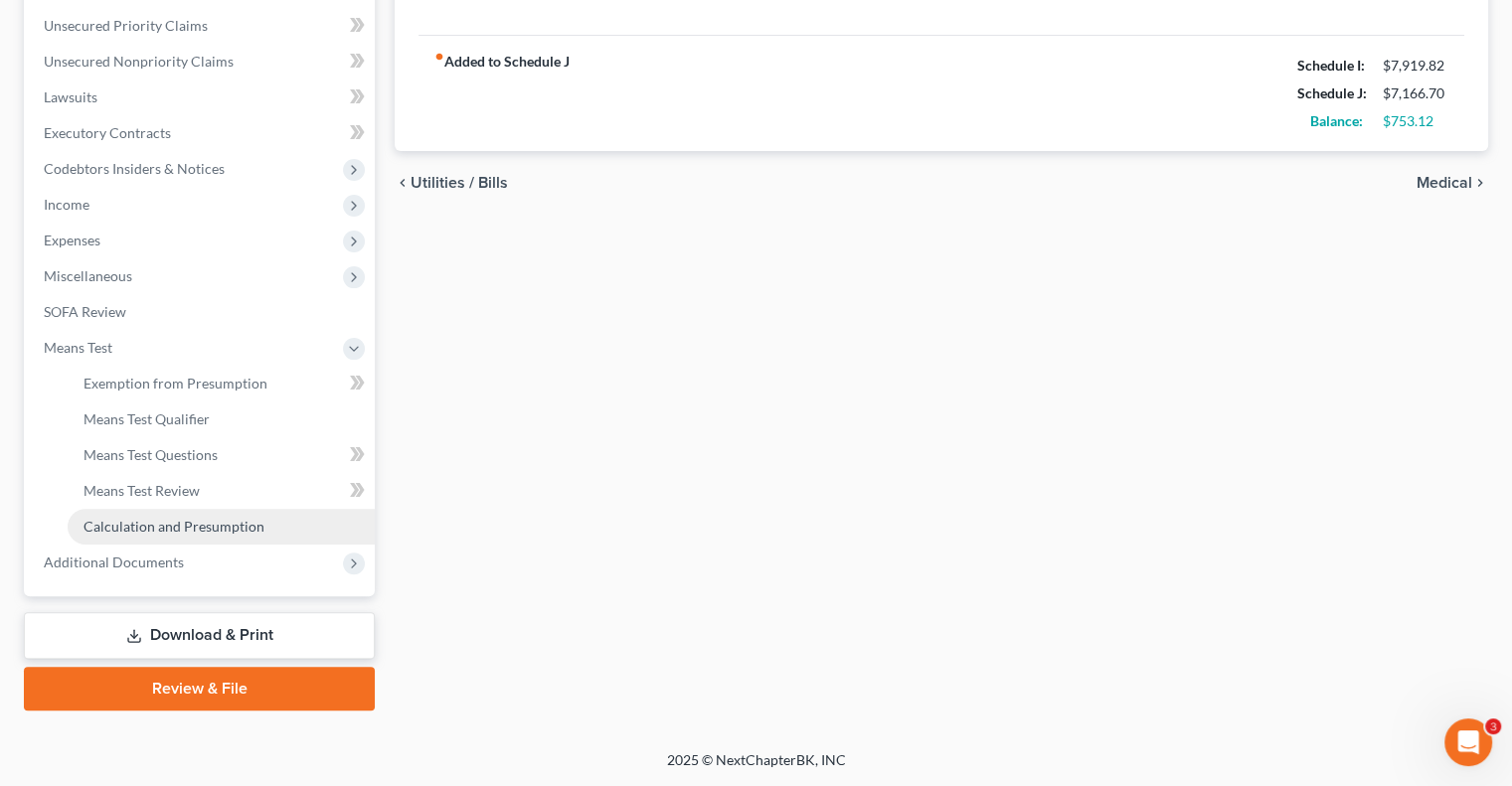 scroll, scrollTop: 447, scrollLeft: 0, axis: vertical 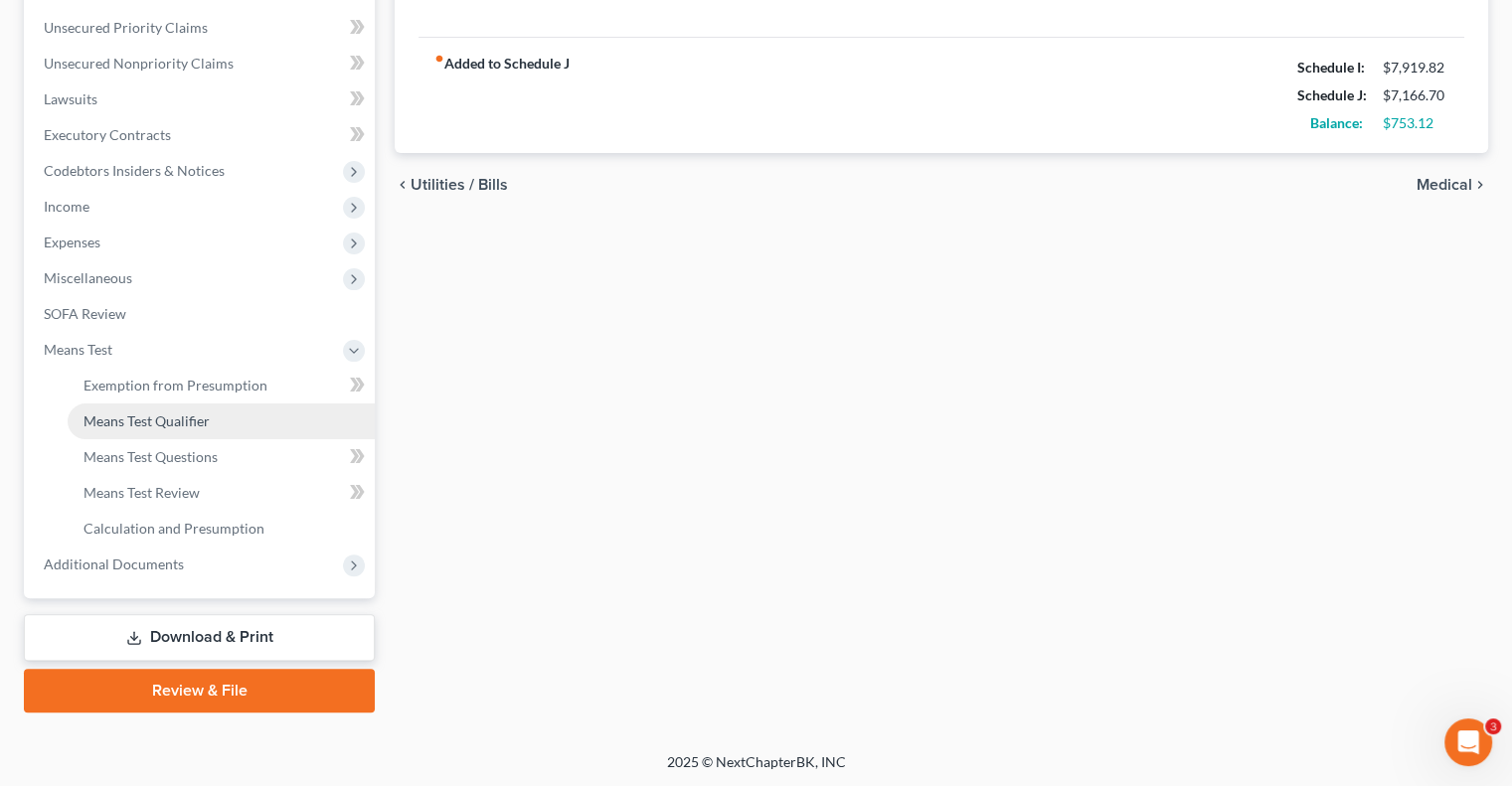 click on "Means Test Qualifier" at bounding box center [146, 420] 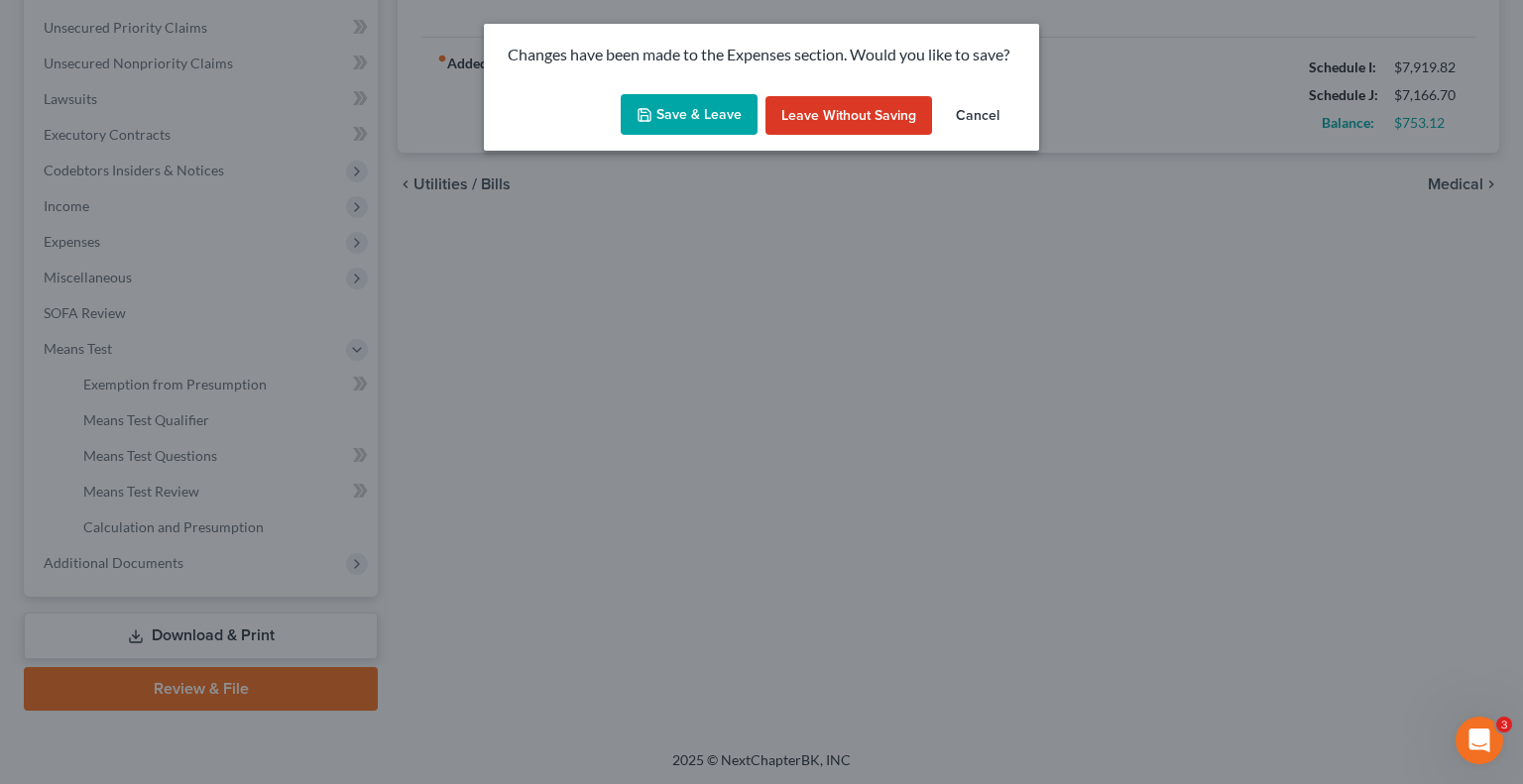 click on "Save & Leave" at bounding box center (689, 115) 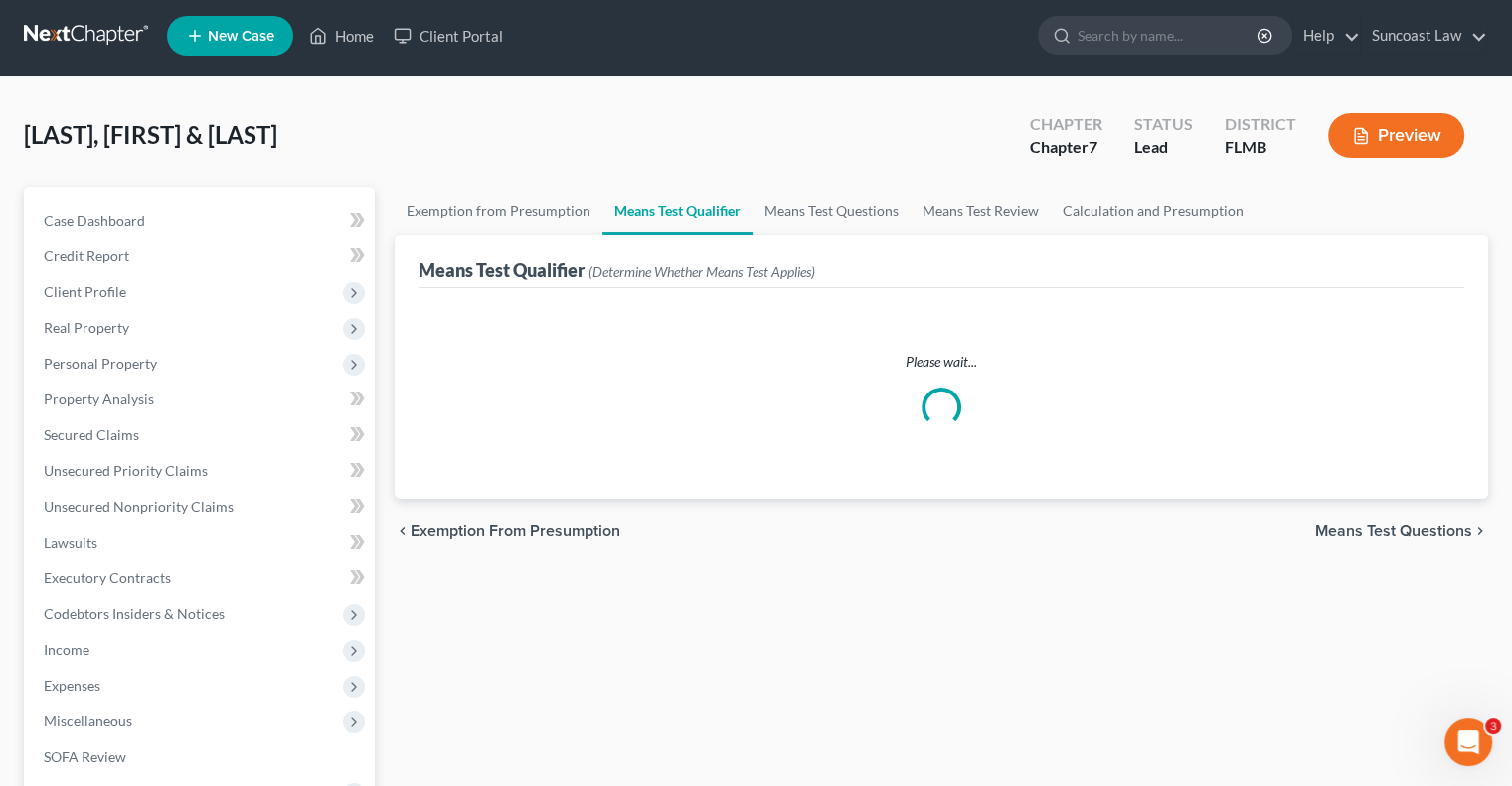scroll, scrollTop: 0, scrollLeft: 0, axis: both 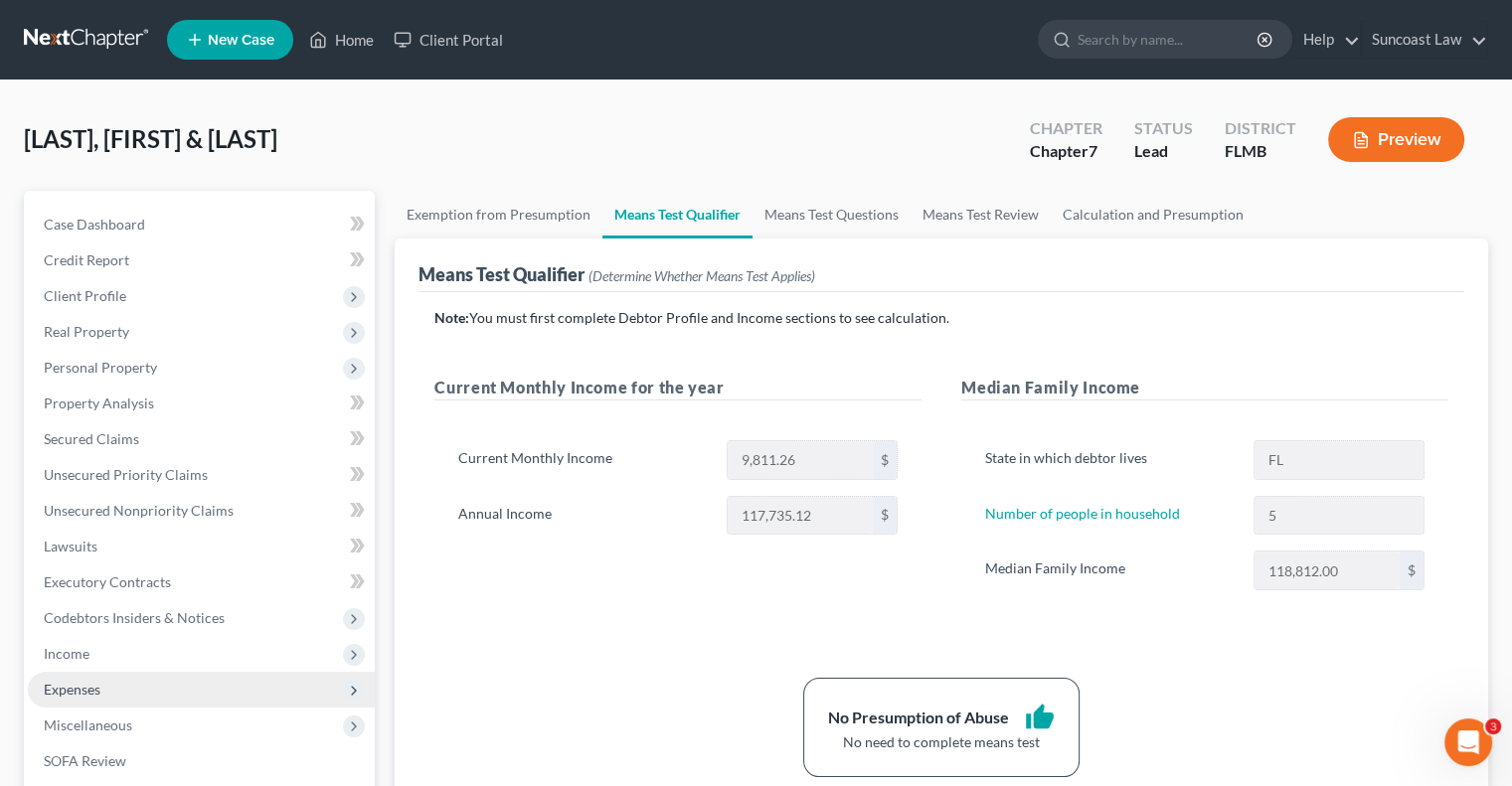 click on "Expenses" at bounding box center (201, 690) 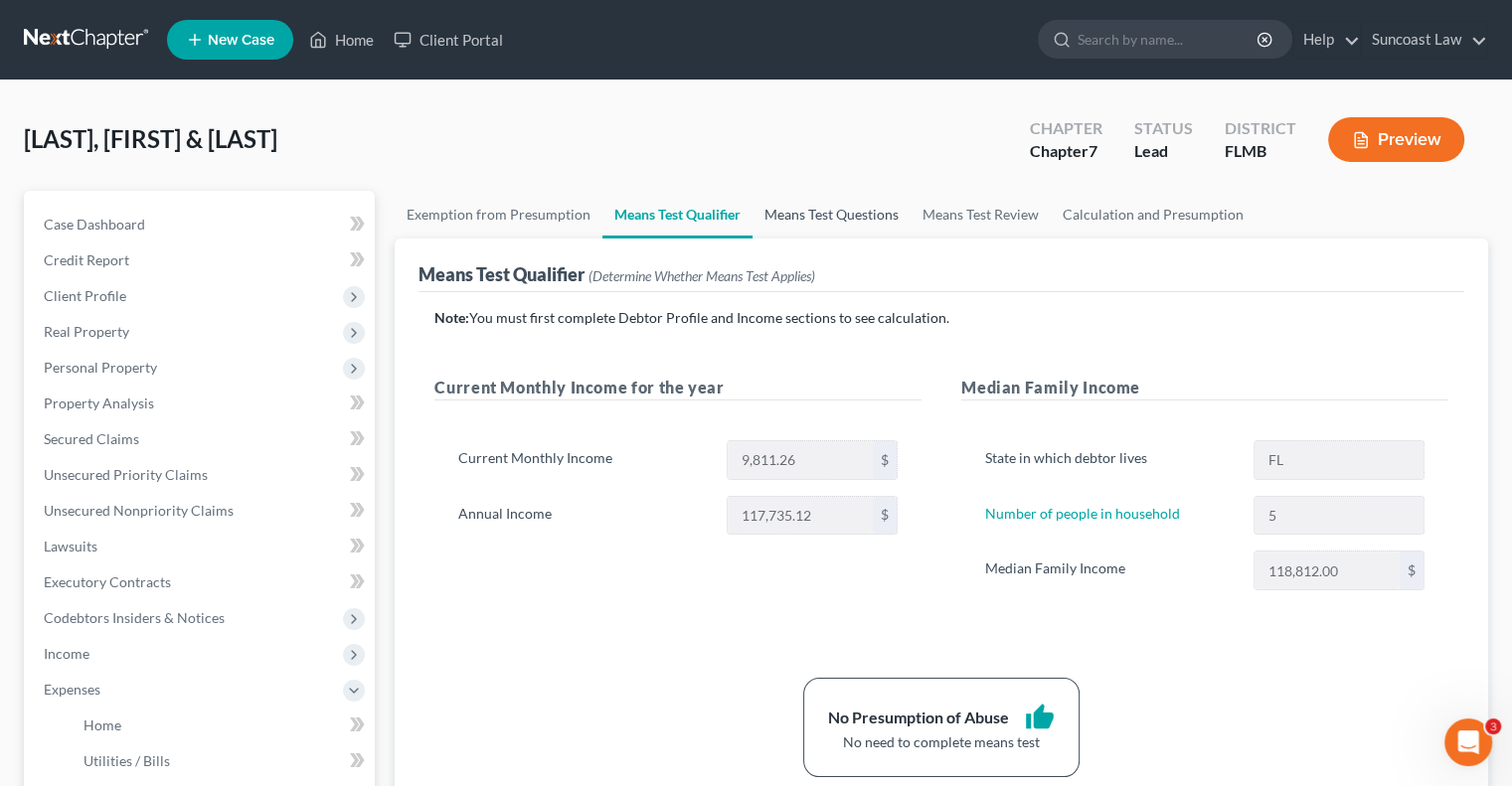 click on "Means Test Questions" at bounding box center [831, 215] 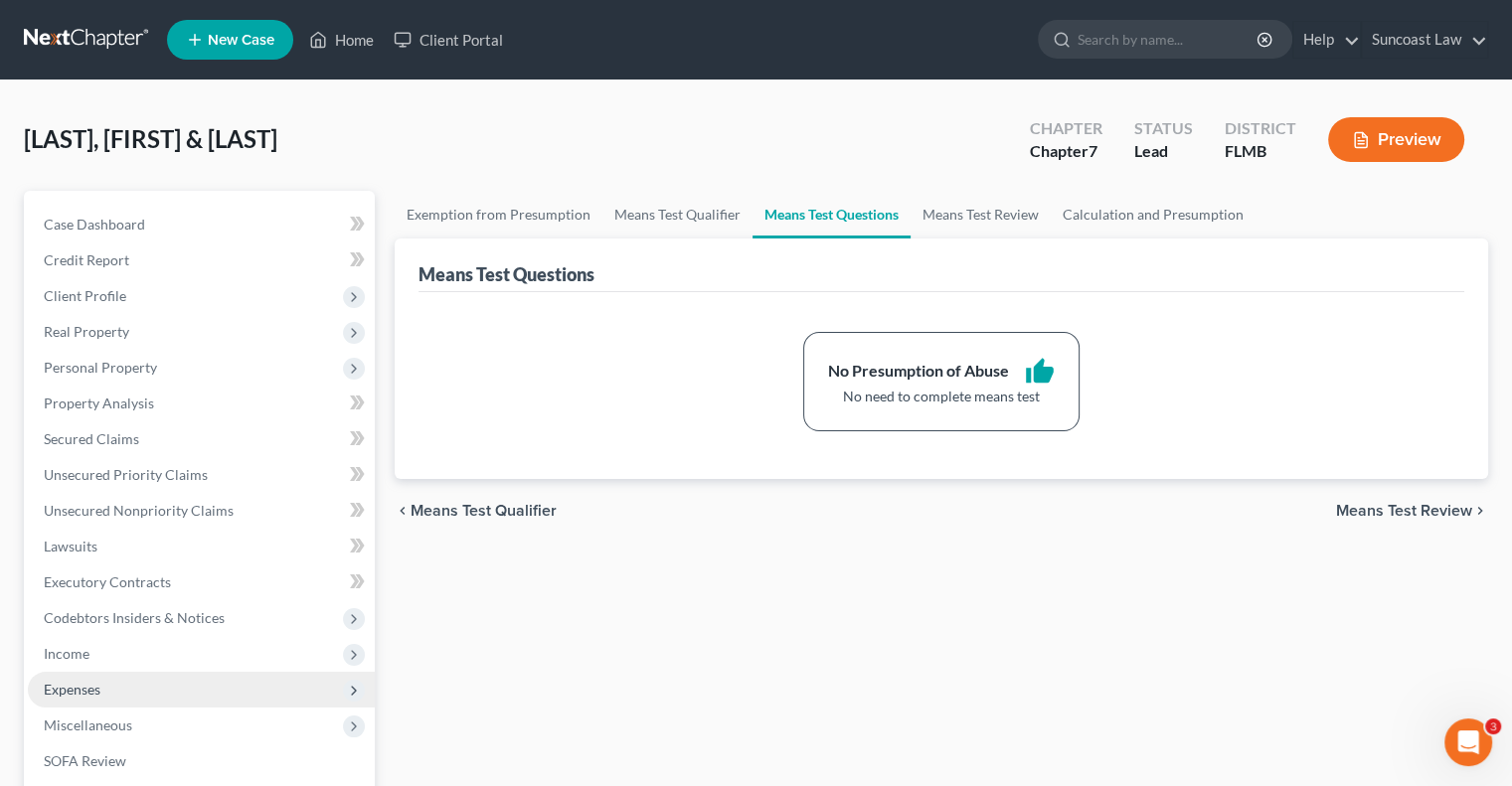 click on "Expenses" at bounding box center [201, 690] 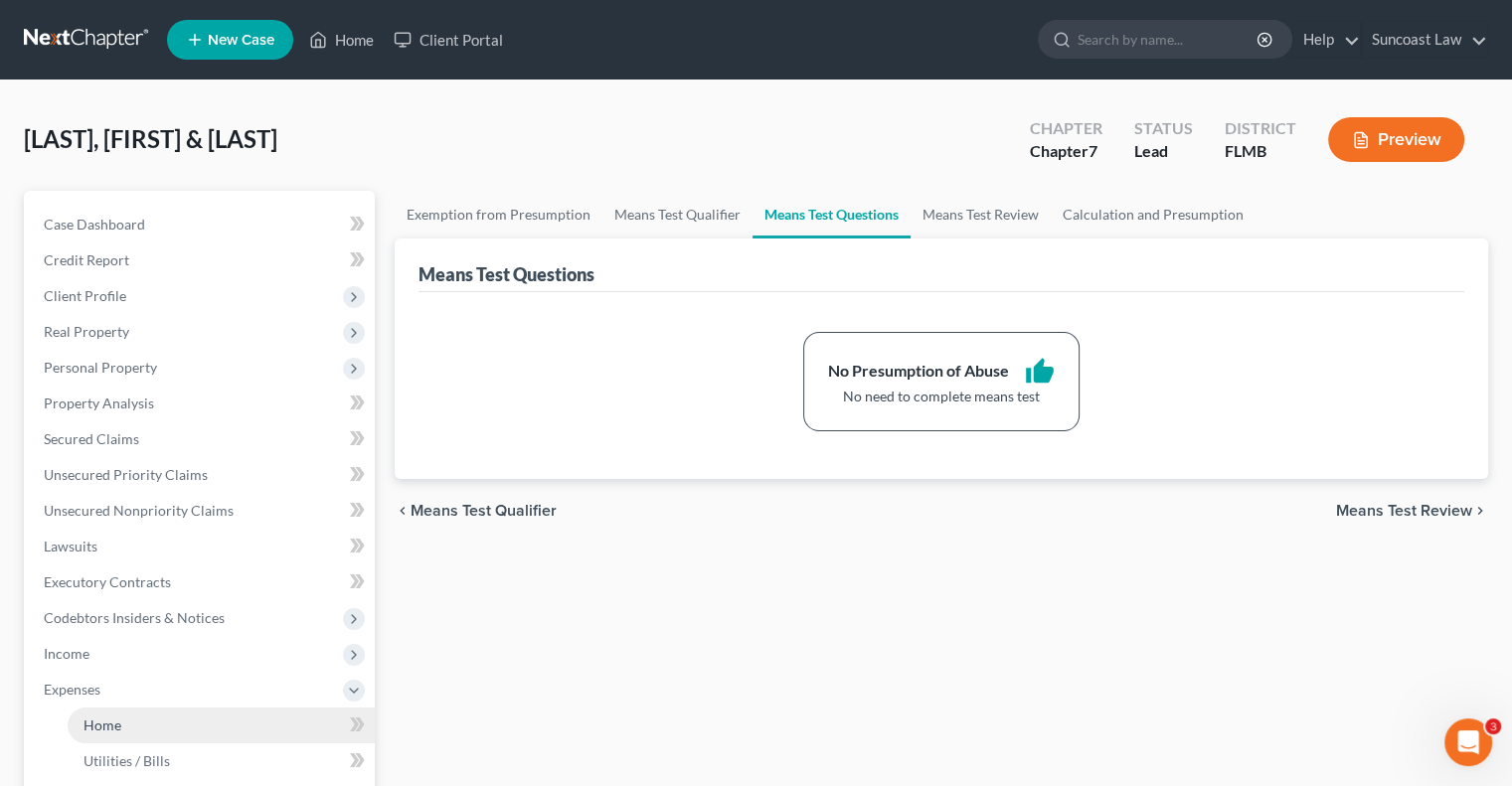 click on "Home" at bounding box center (221, 725) 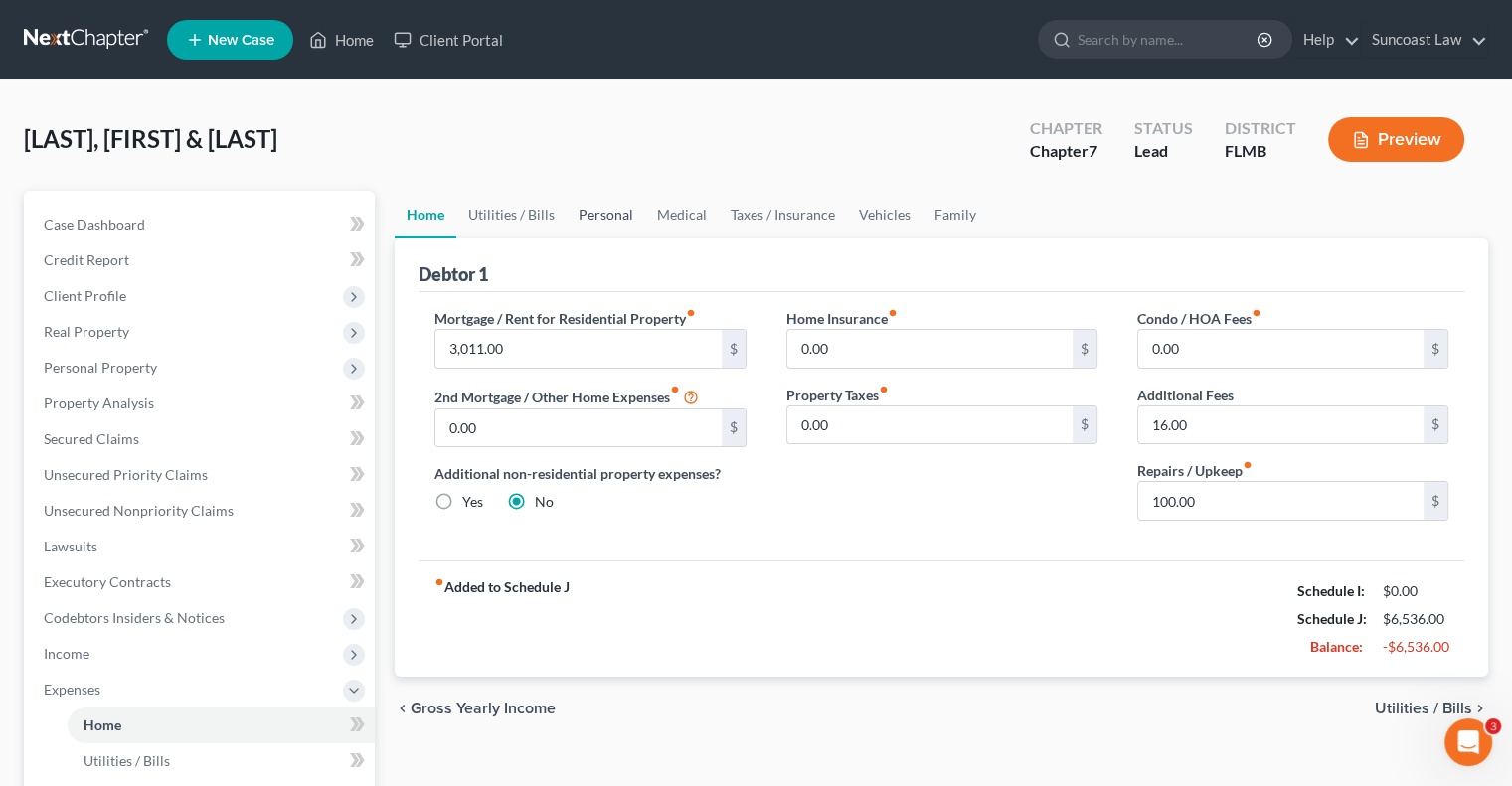 click on "Personal" at bounding box center [605, 215] 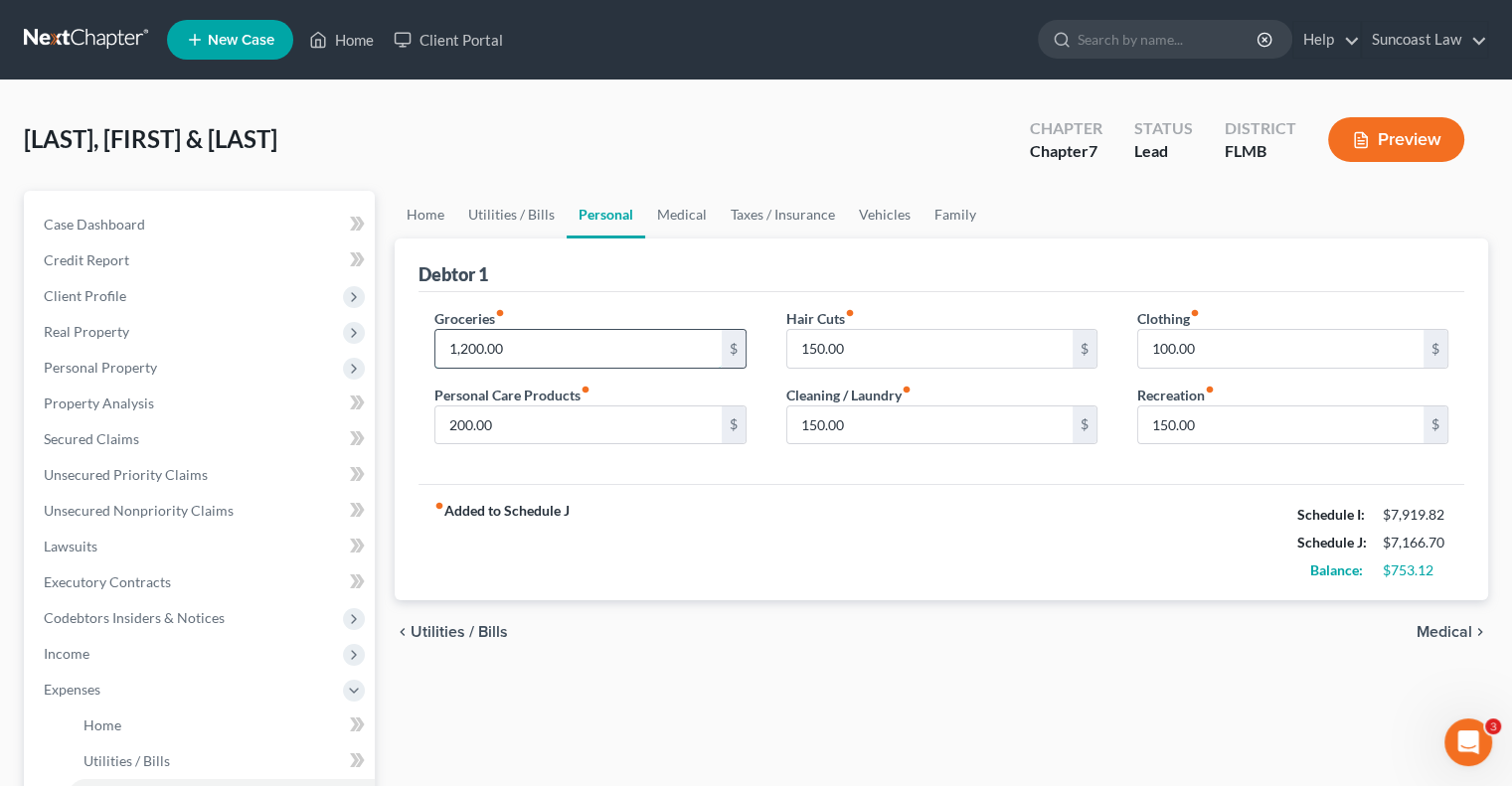 click on "1,200.00" at bounding box center [578, 349] 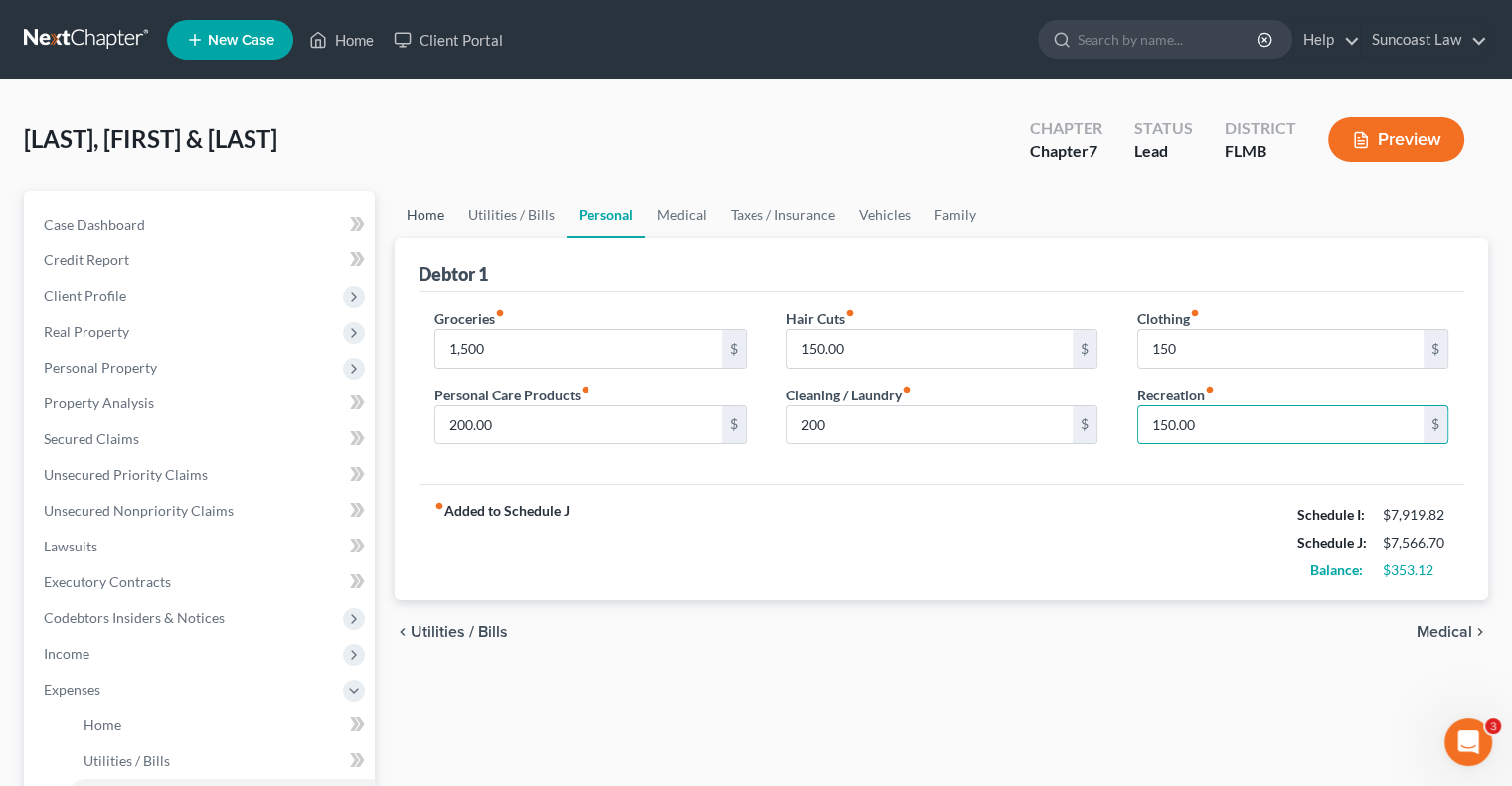 click on "Home" at bounding box center [425, 215] 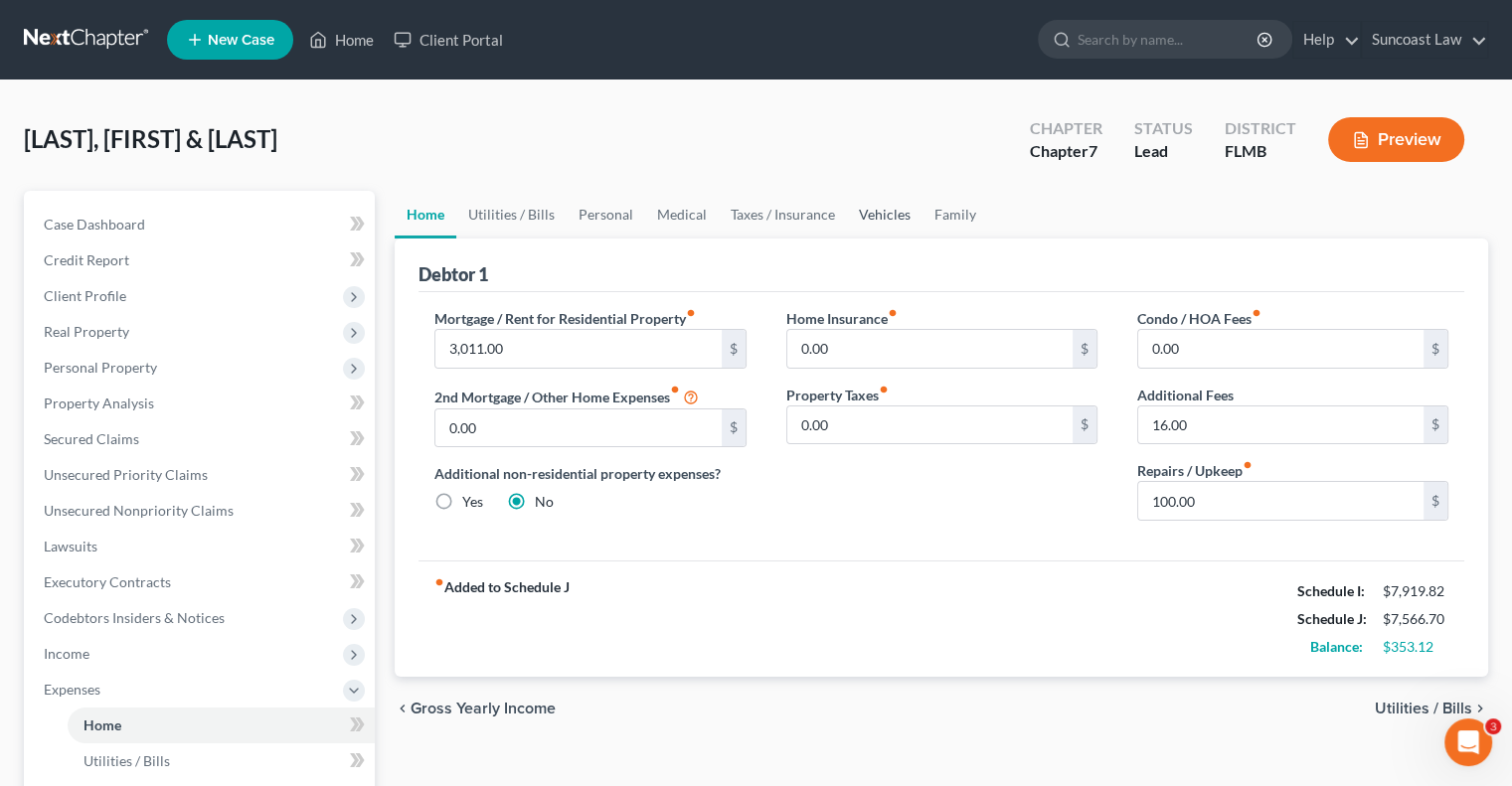 click on "Vehicles" at bounding box center (885, 215) 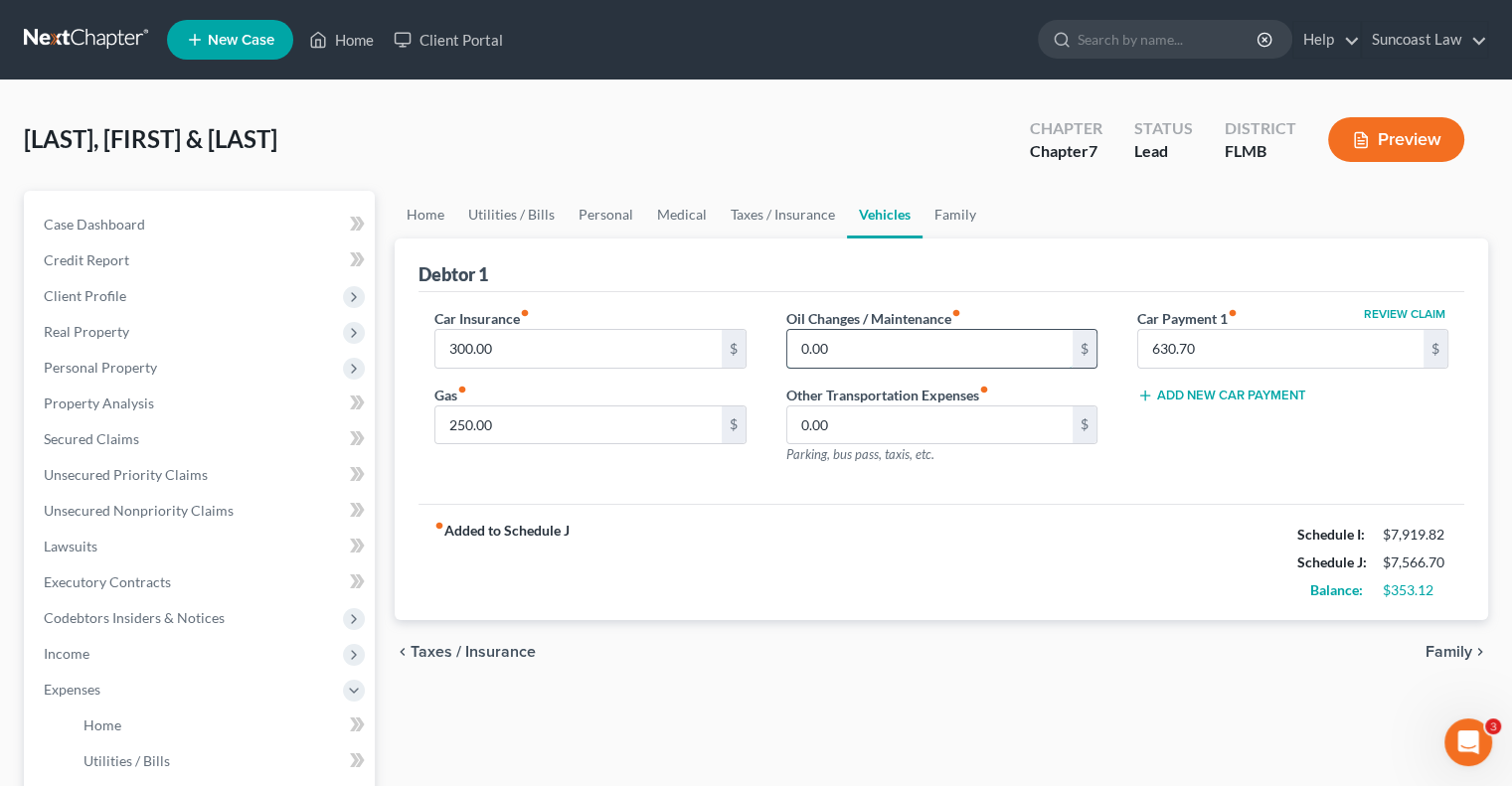 click on "0.00" at bounding box center (929, 349) 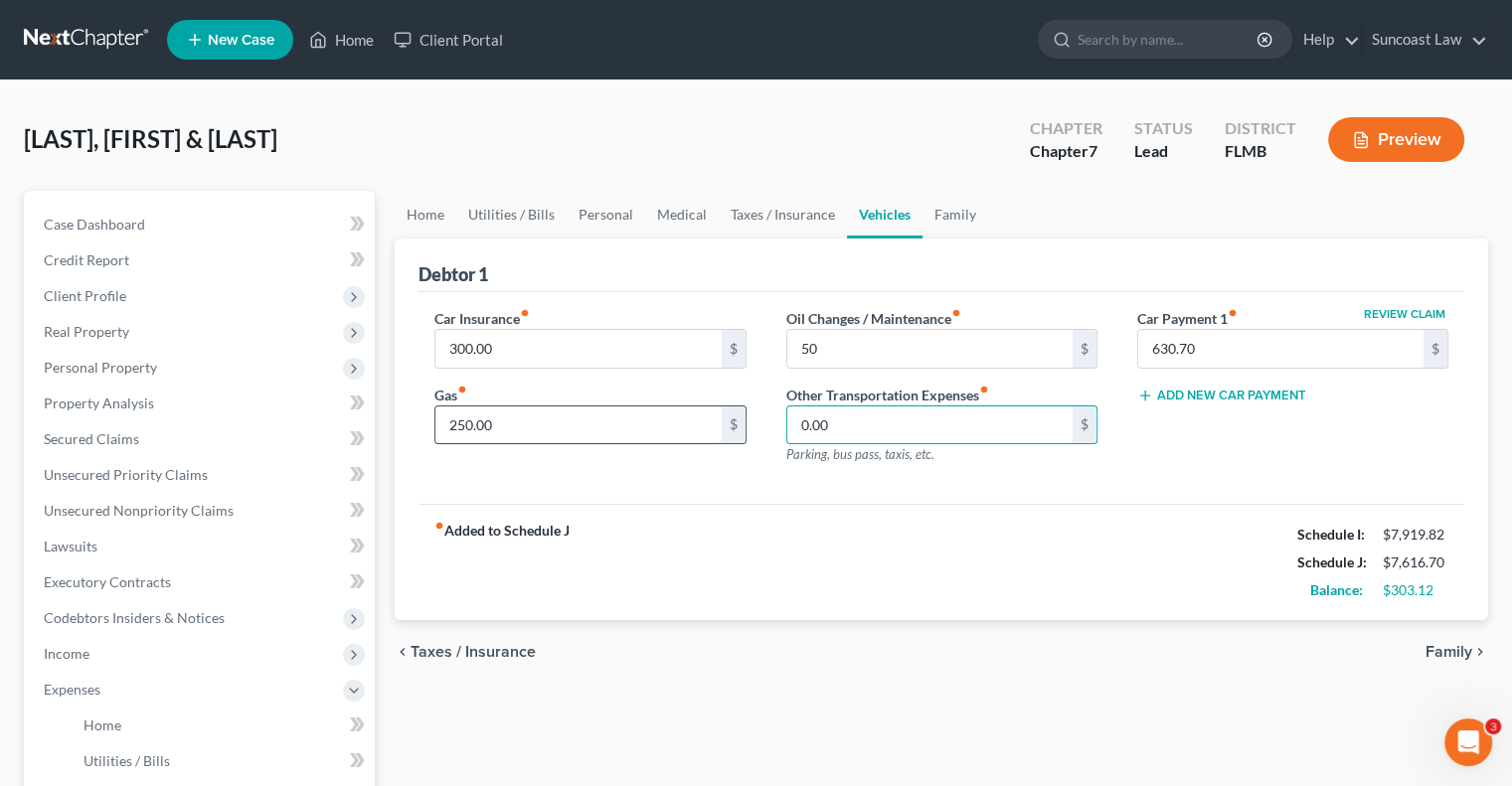click on "250.00" at bounding box center [578, 425] 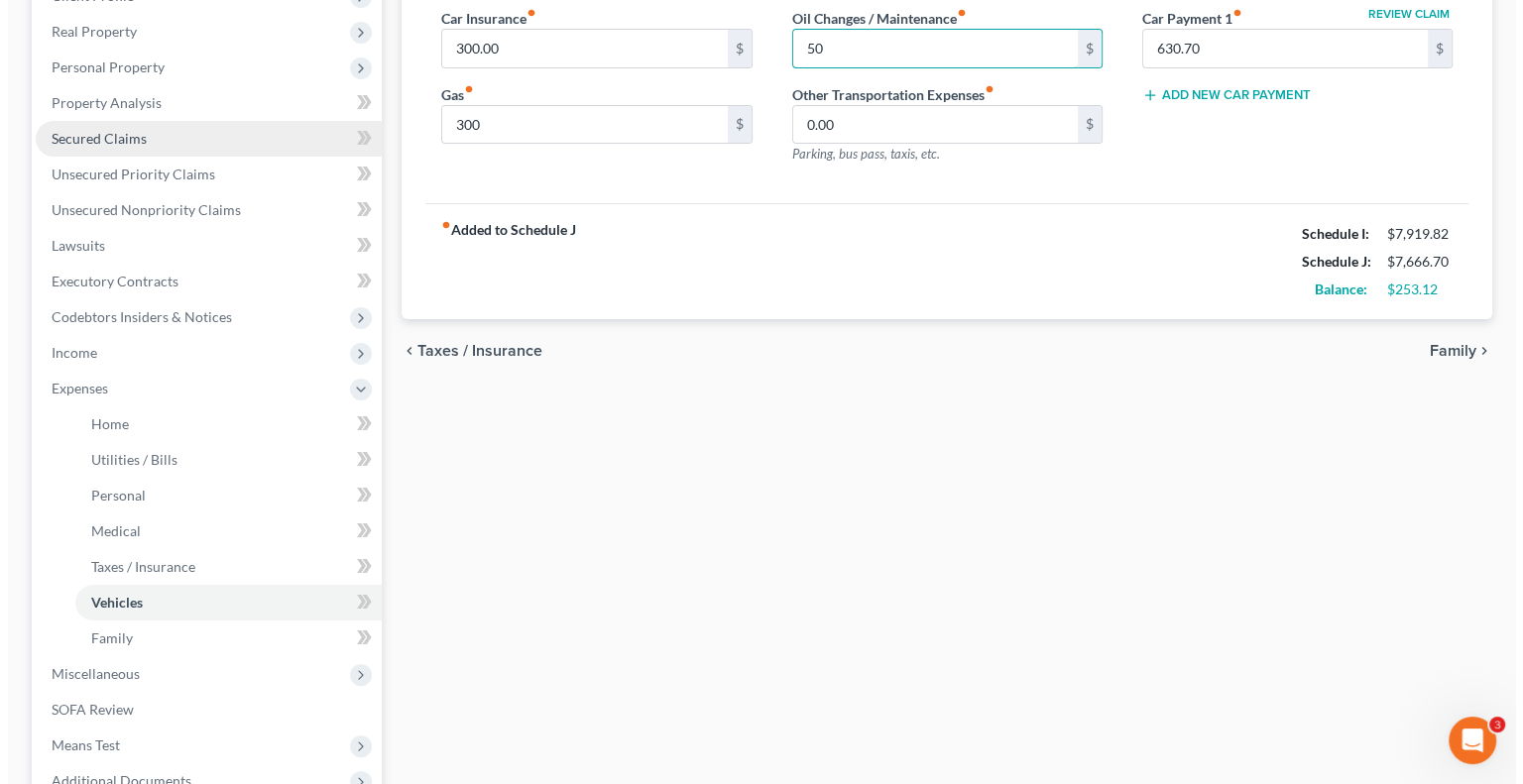 scroll, scrollTop: 198, scrollLeft: 0, axis: vertical 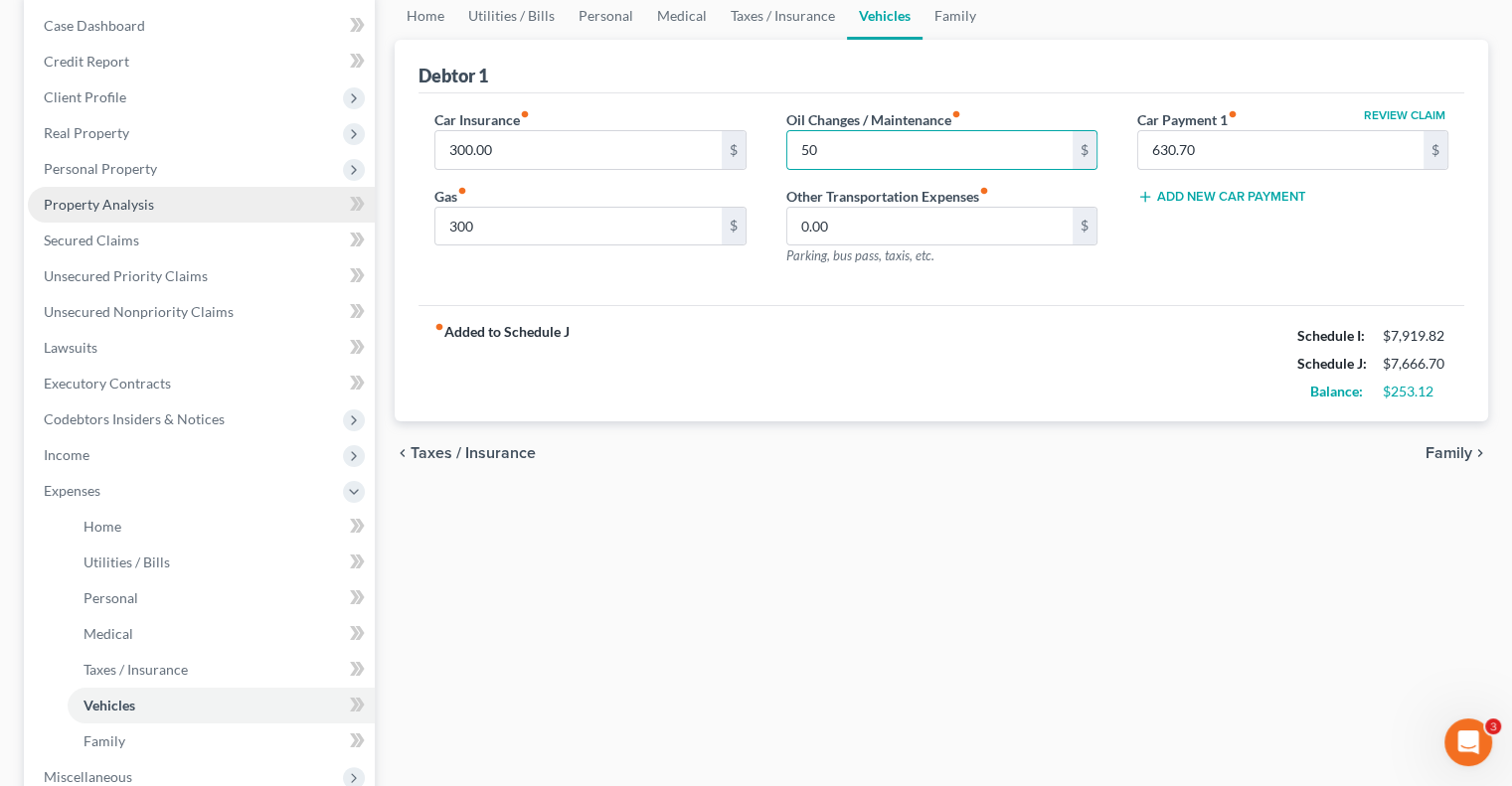 click on "Property Analysis" at bounding box center (98, 204) 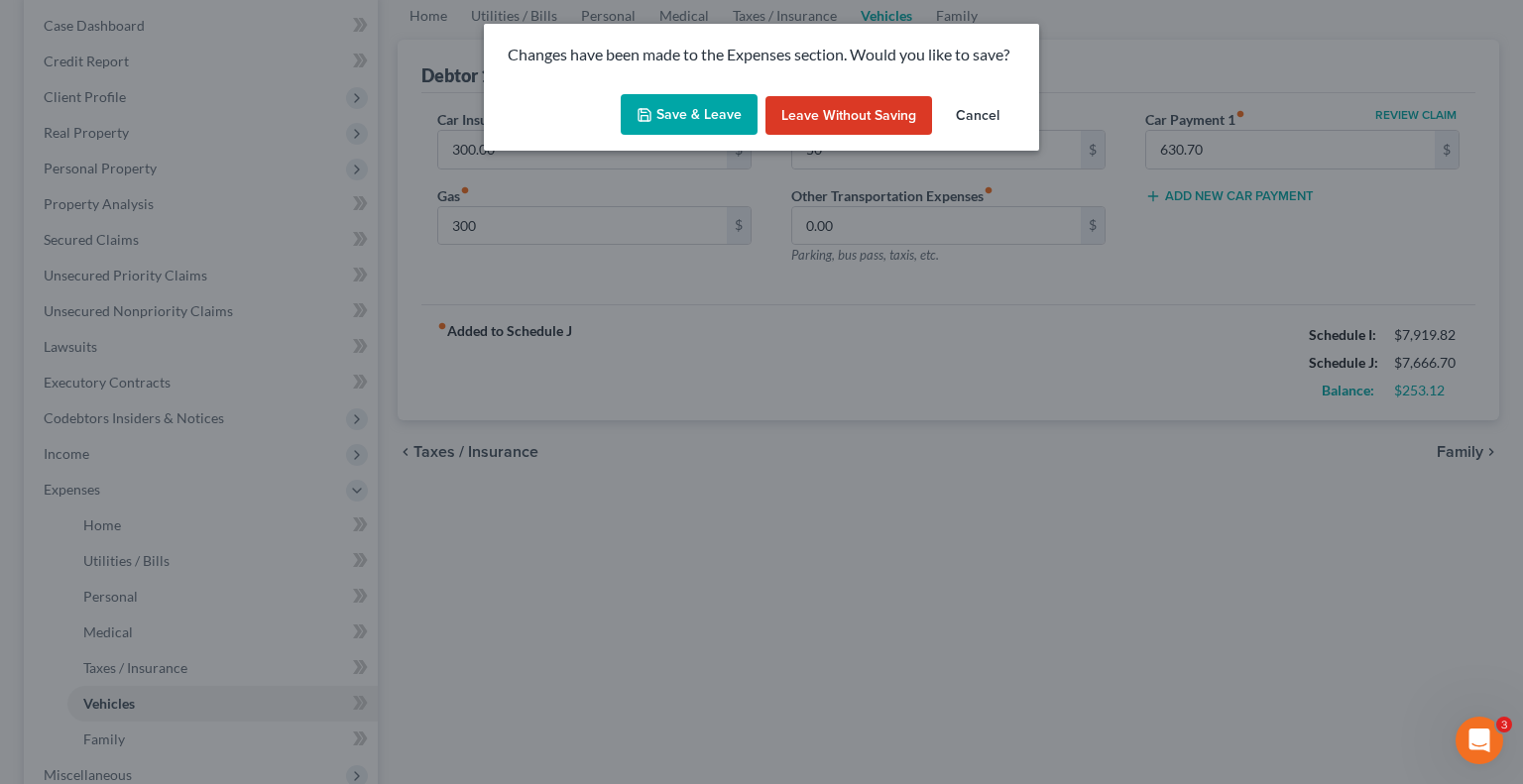 click on "Save & Leave" at bounding box center [689, 115] 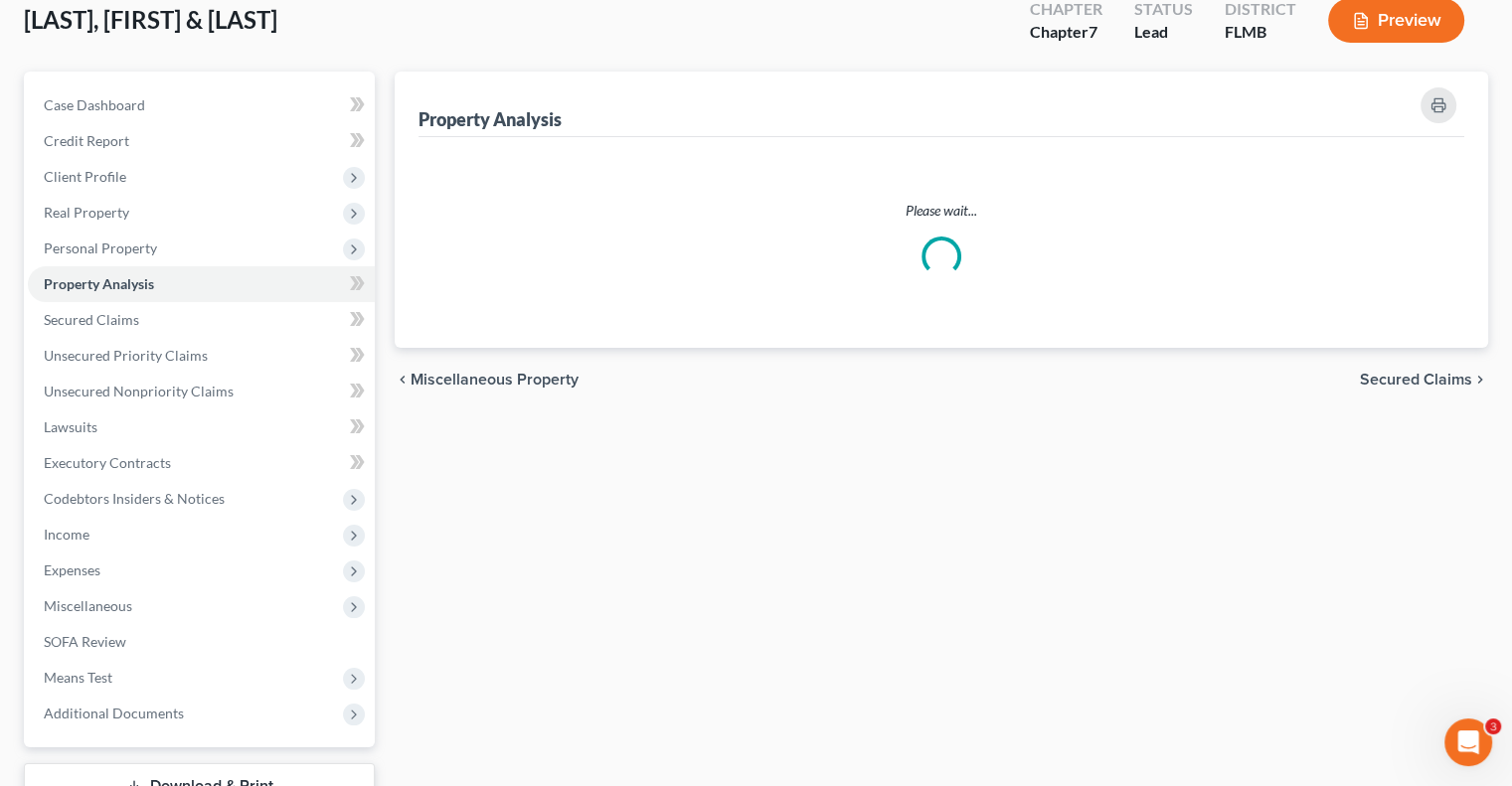 scroll, scrollTop: 0, scrollLeft: 0, axis: both 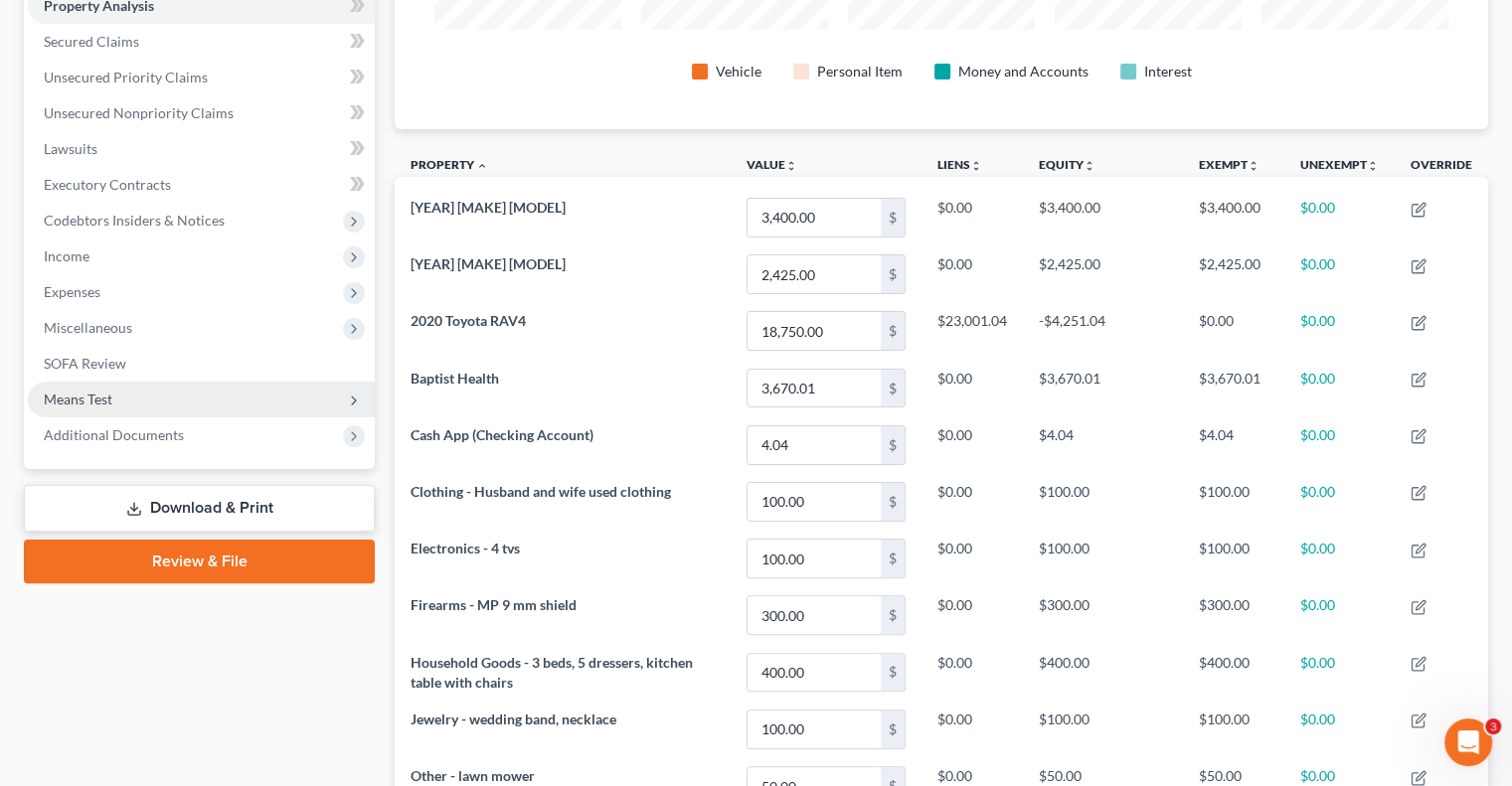 click on "Means Test" at bounding box center (78, 398) 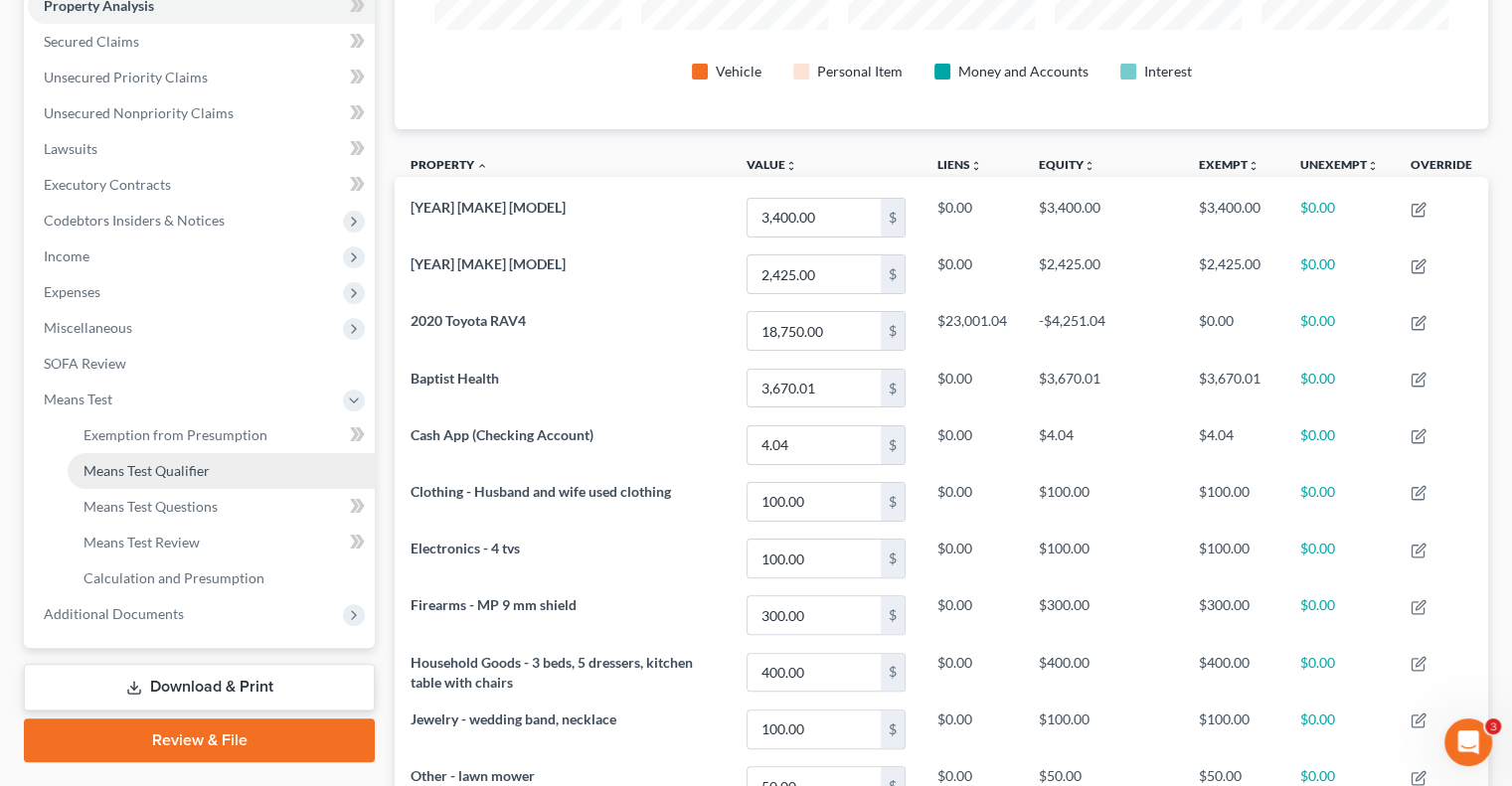click on "Means Test Qualifier" at bounding box center [146, 470] 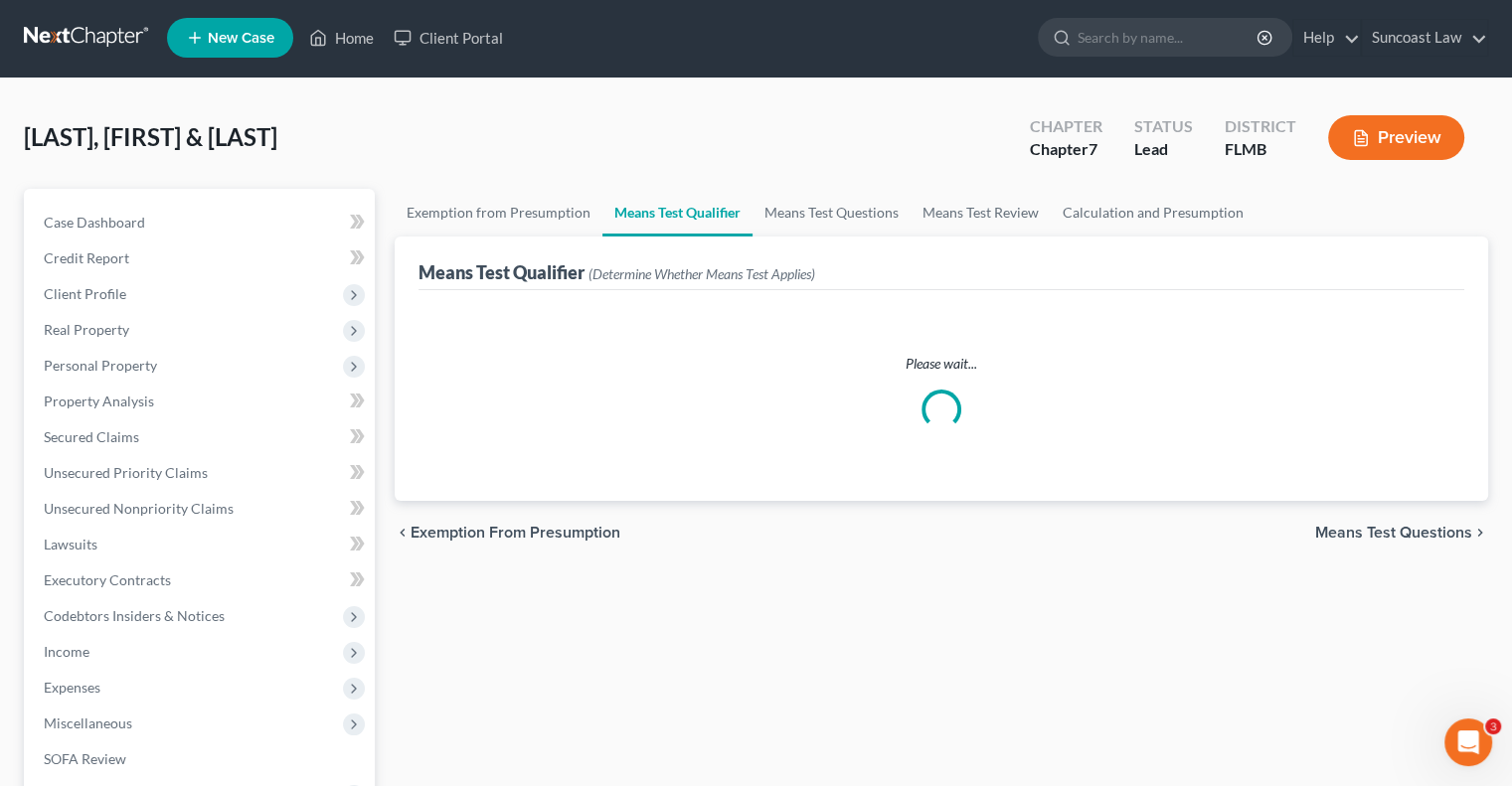 scroll, scrollTop: 0, scrollLeft: 0, axis: both 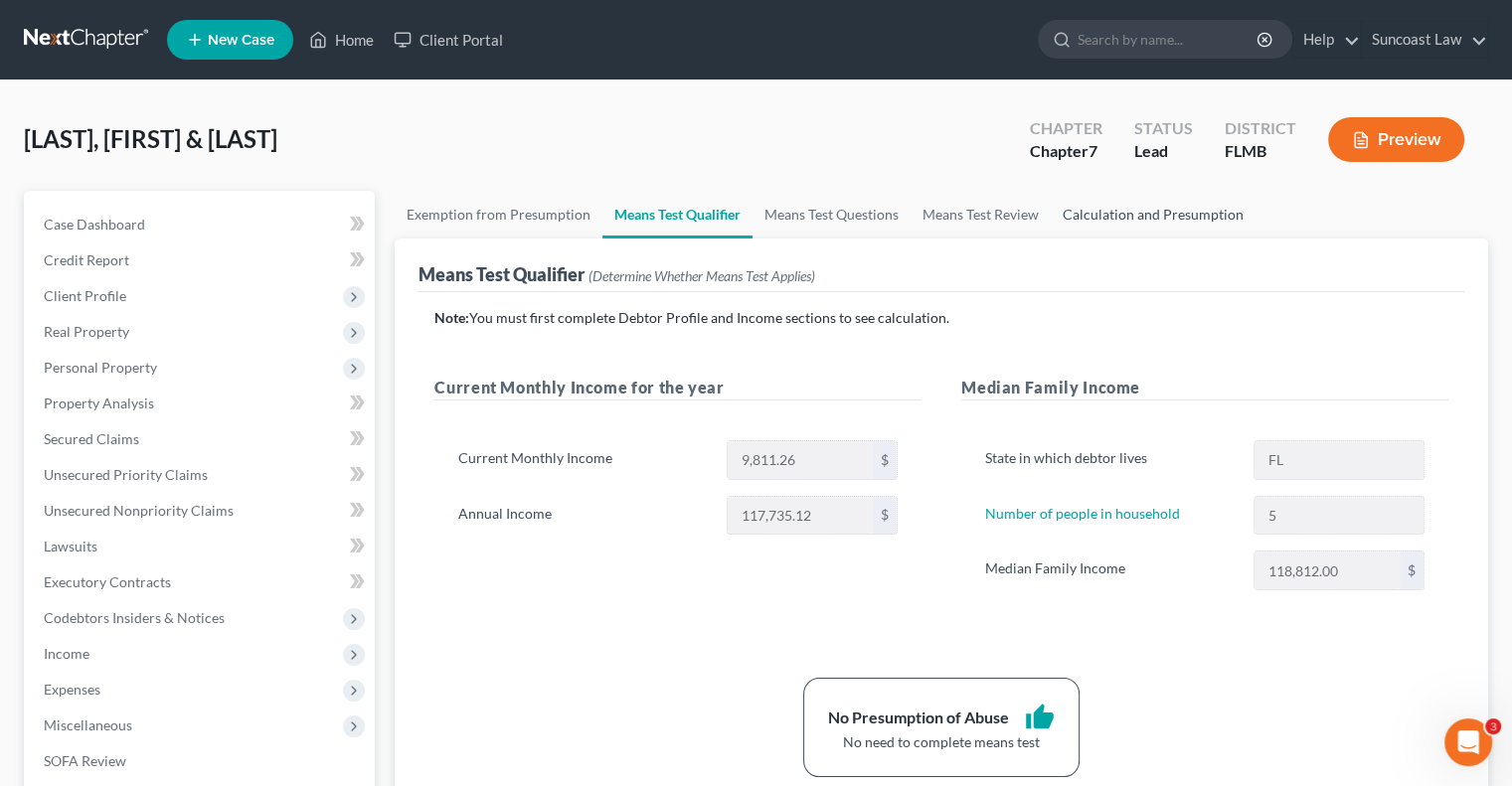 click on "Calculation and Presumption" at bounding box center [1153, 215] 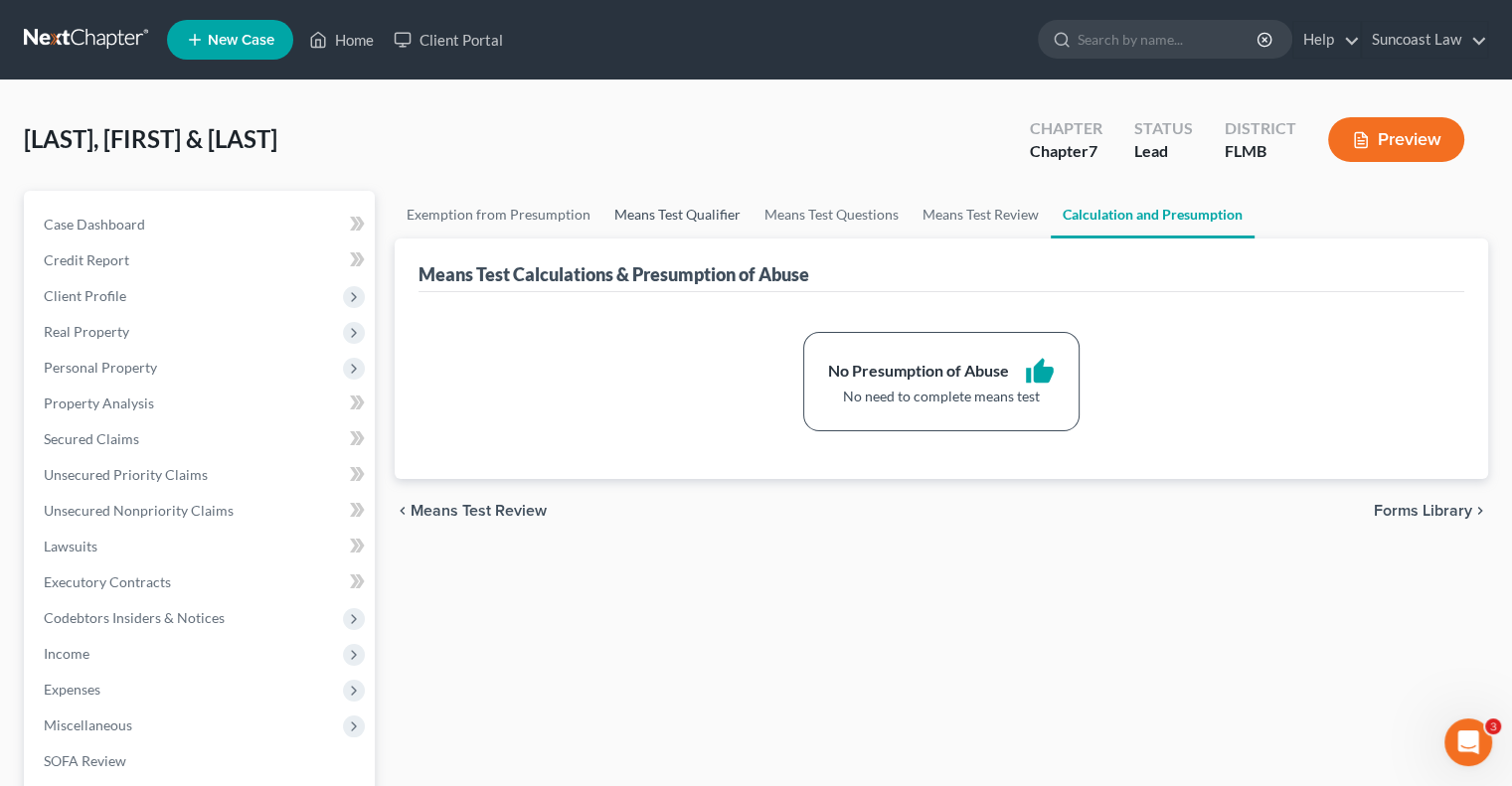 click on "Means Test Qualifier" at bounding box center [677, 215] 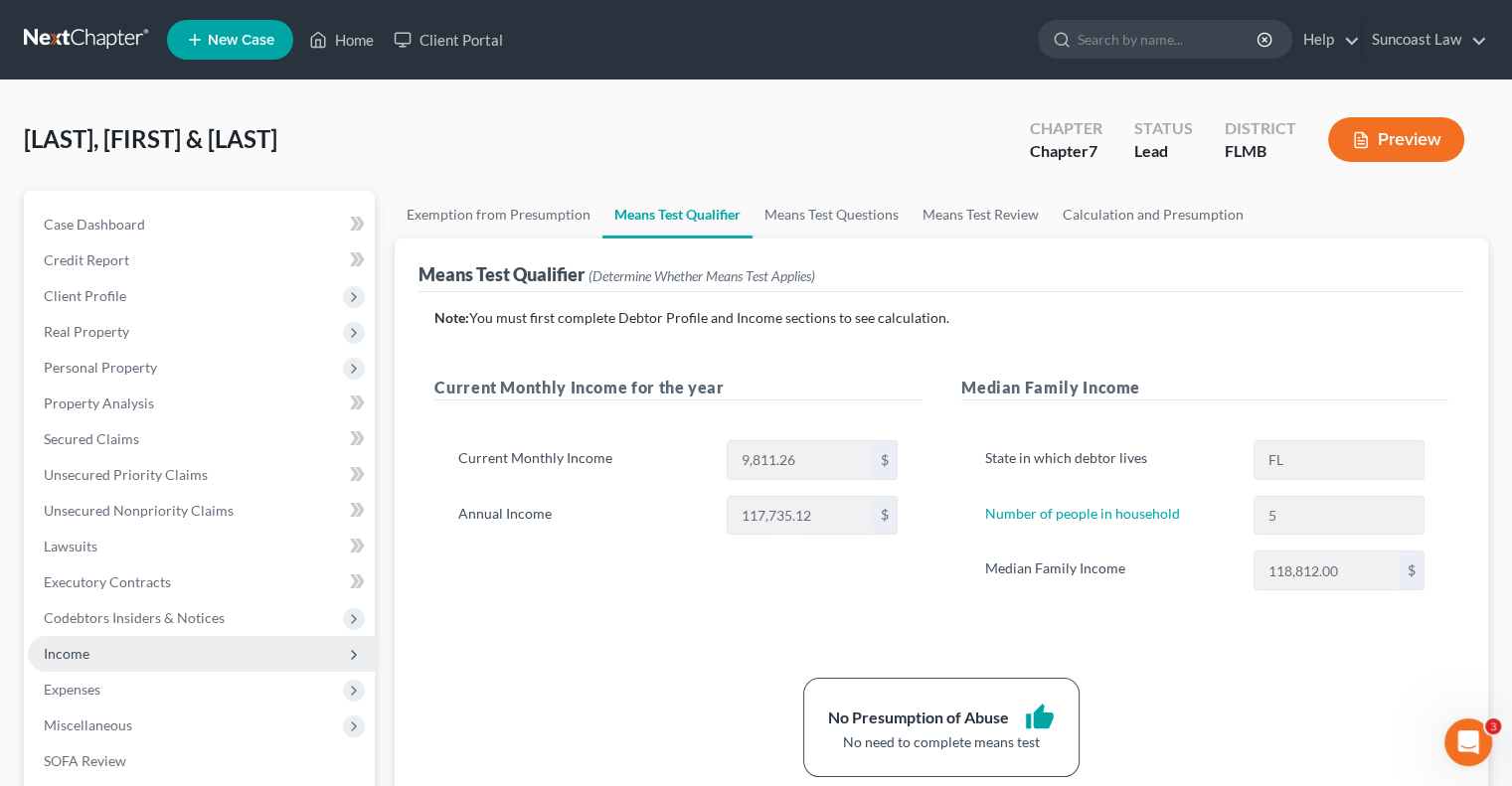 click on "Income" at bounding box center [201, 654] 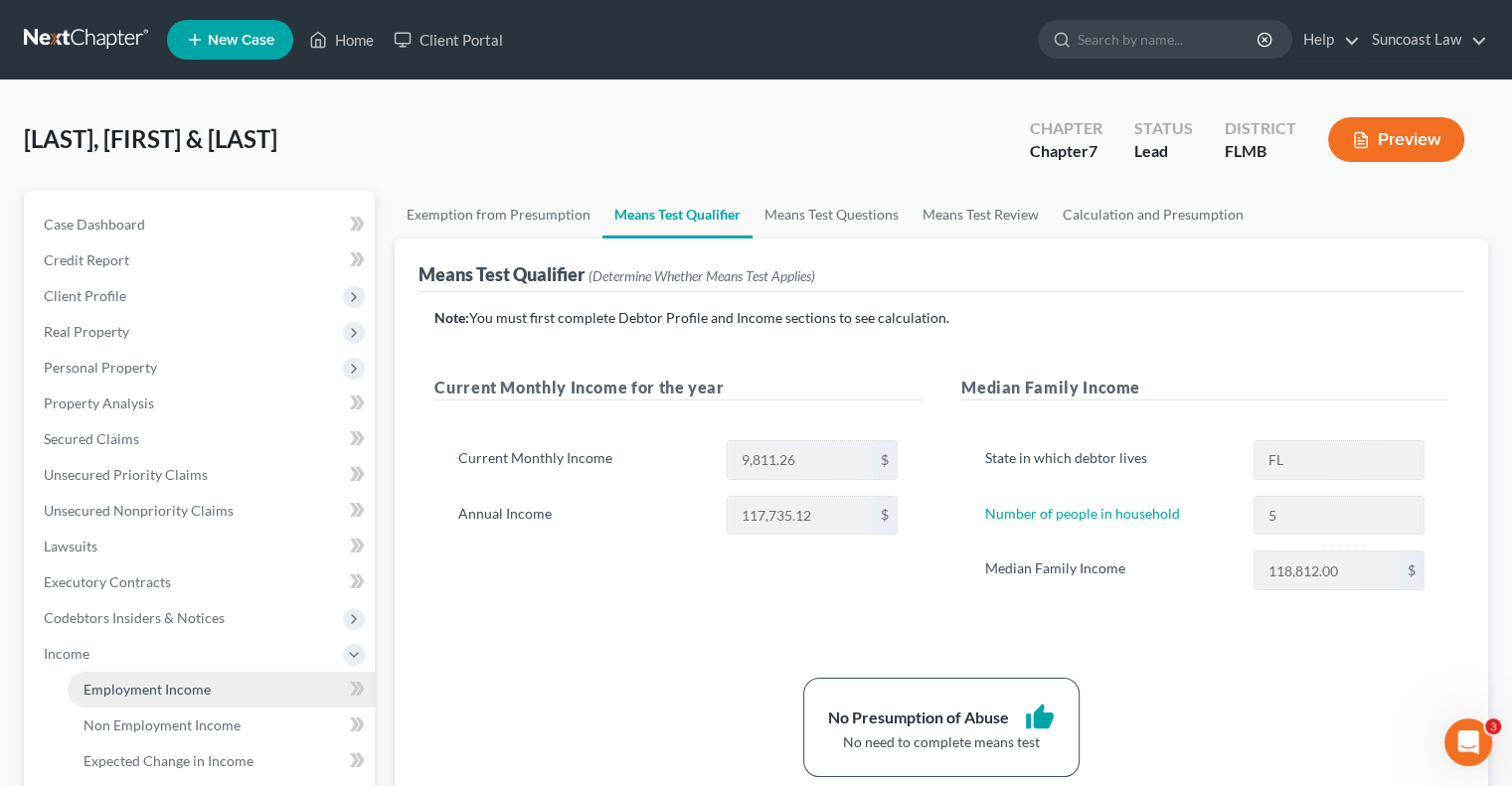 click on "Employment Income" at bounding box center (221, 690) 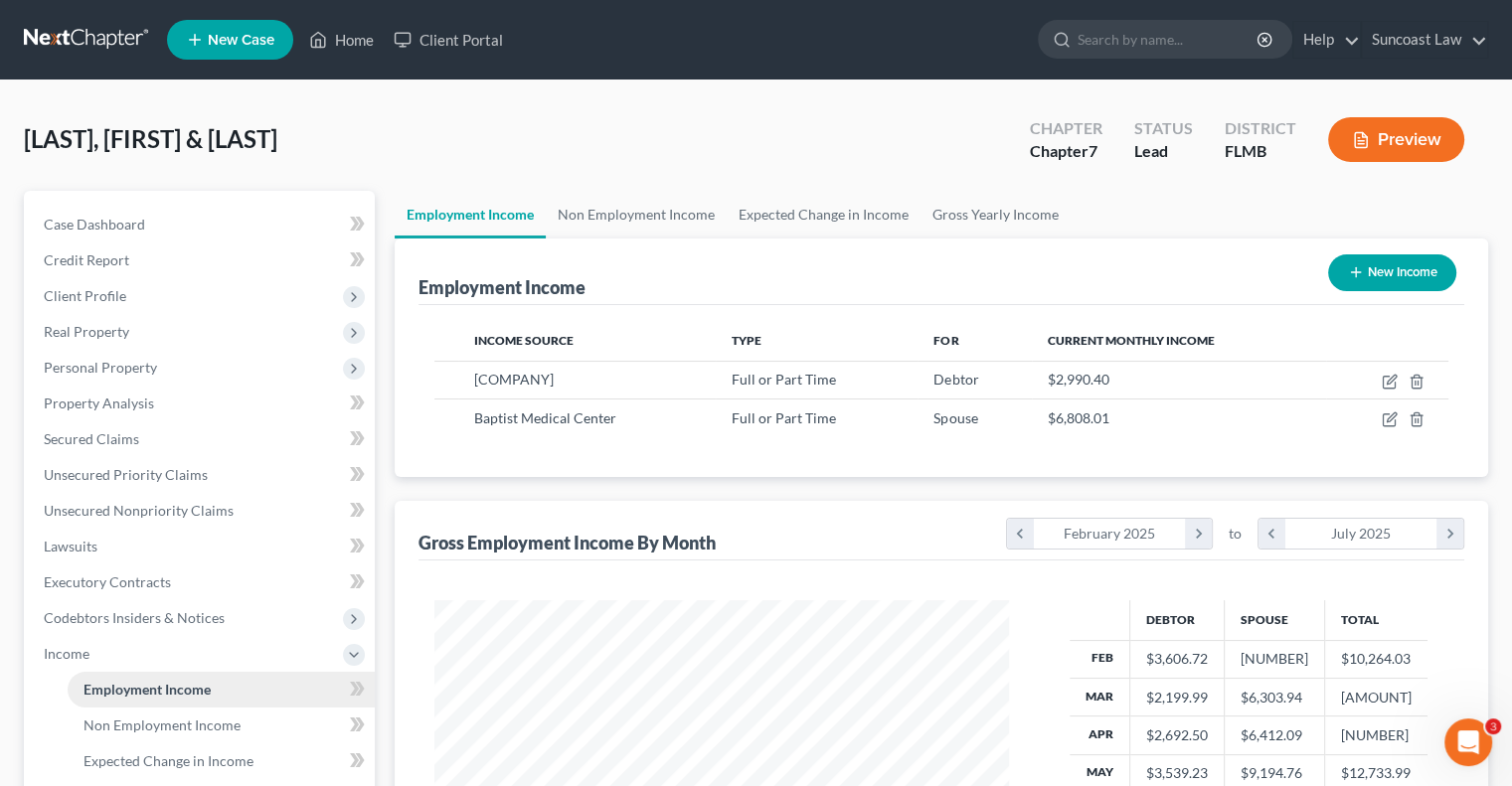 scroll, scrollTop: 993324, scrollLeft: 993468, axis: both 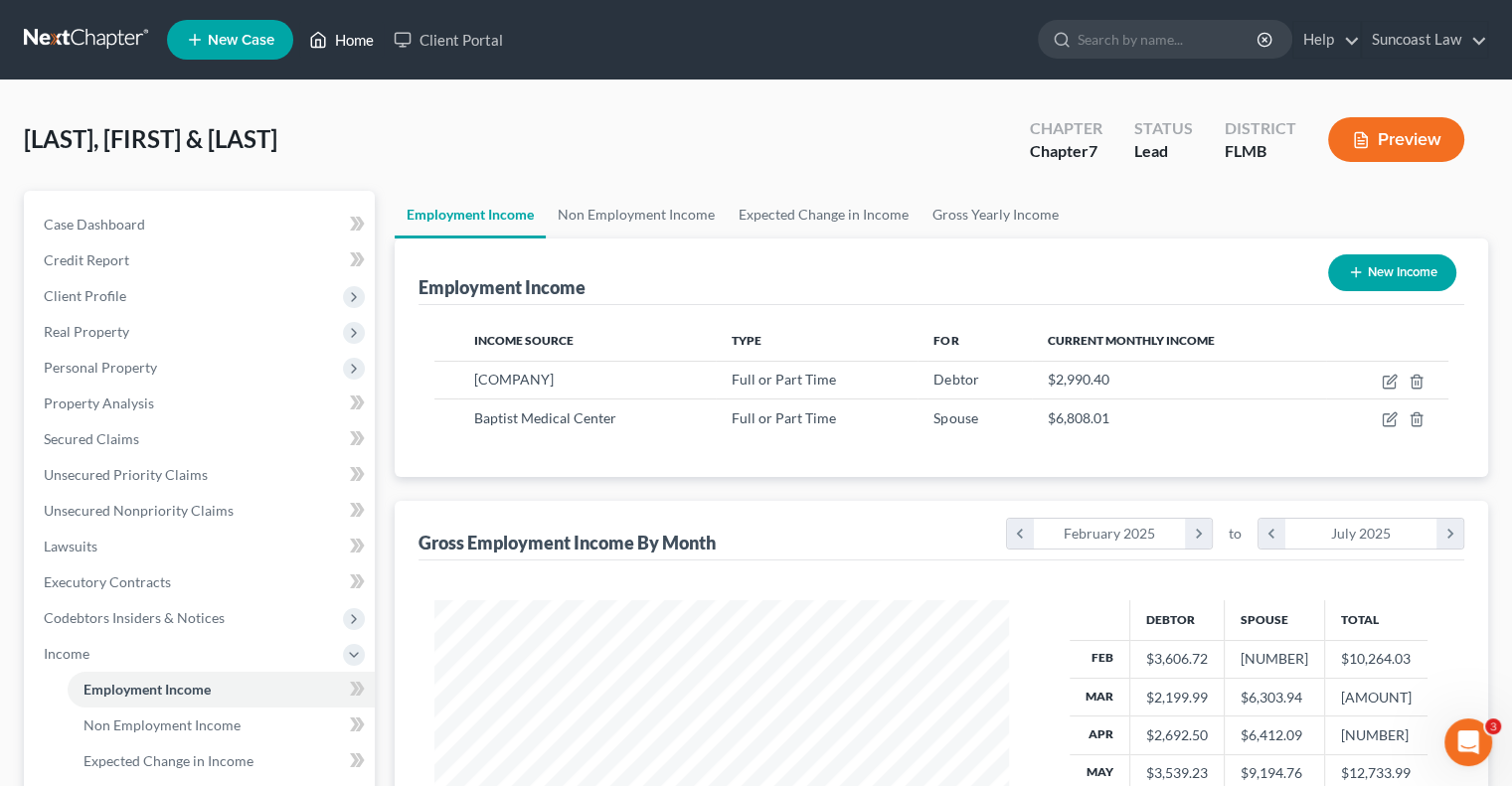 click on "Home" at bounding box center [341, 40] 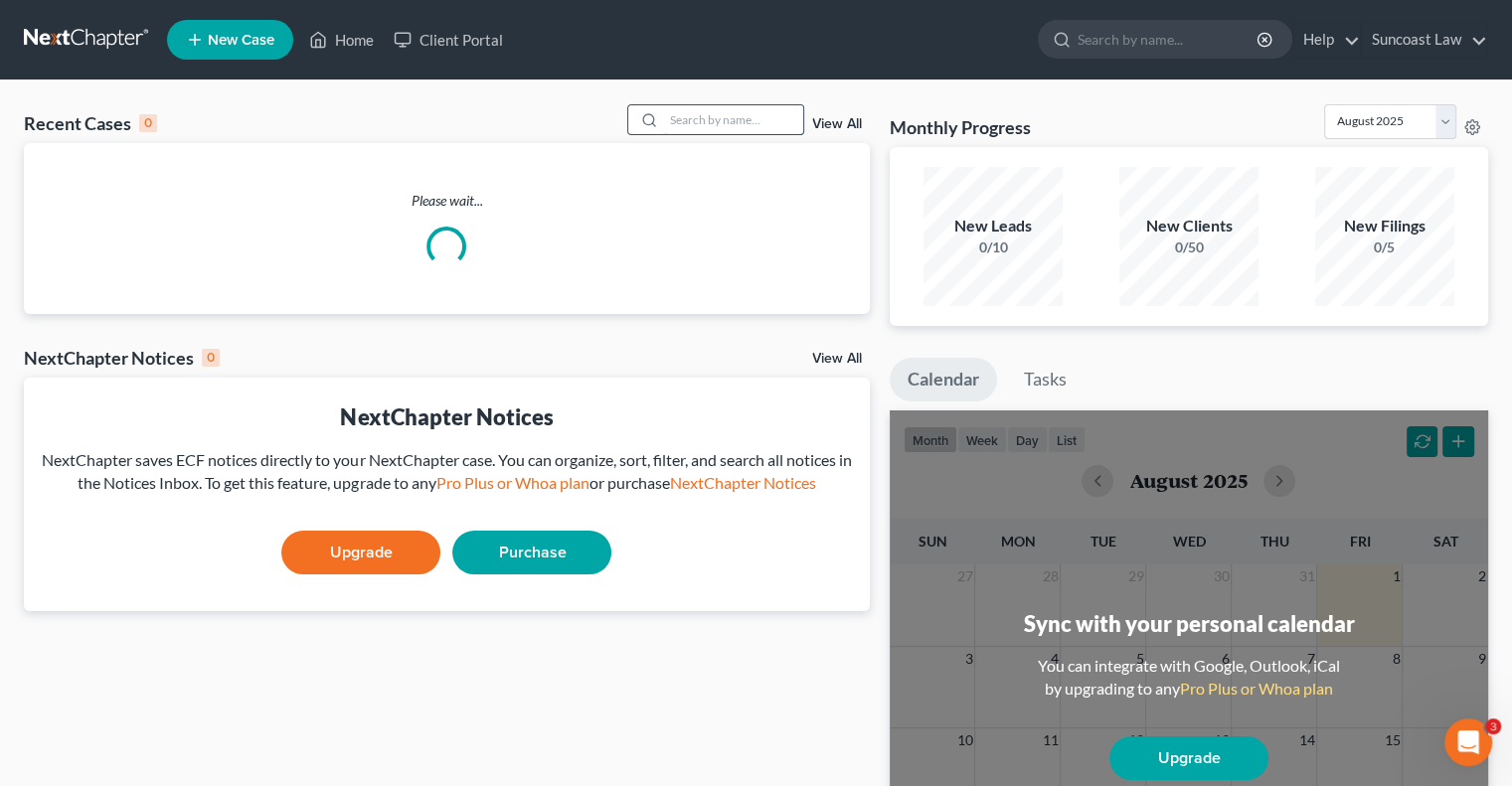 click at bounding box center (734, 119) 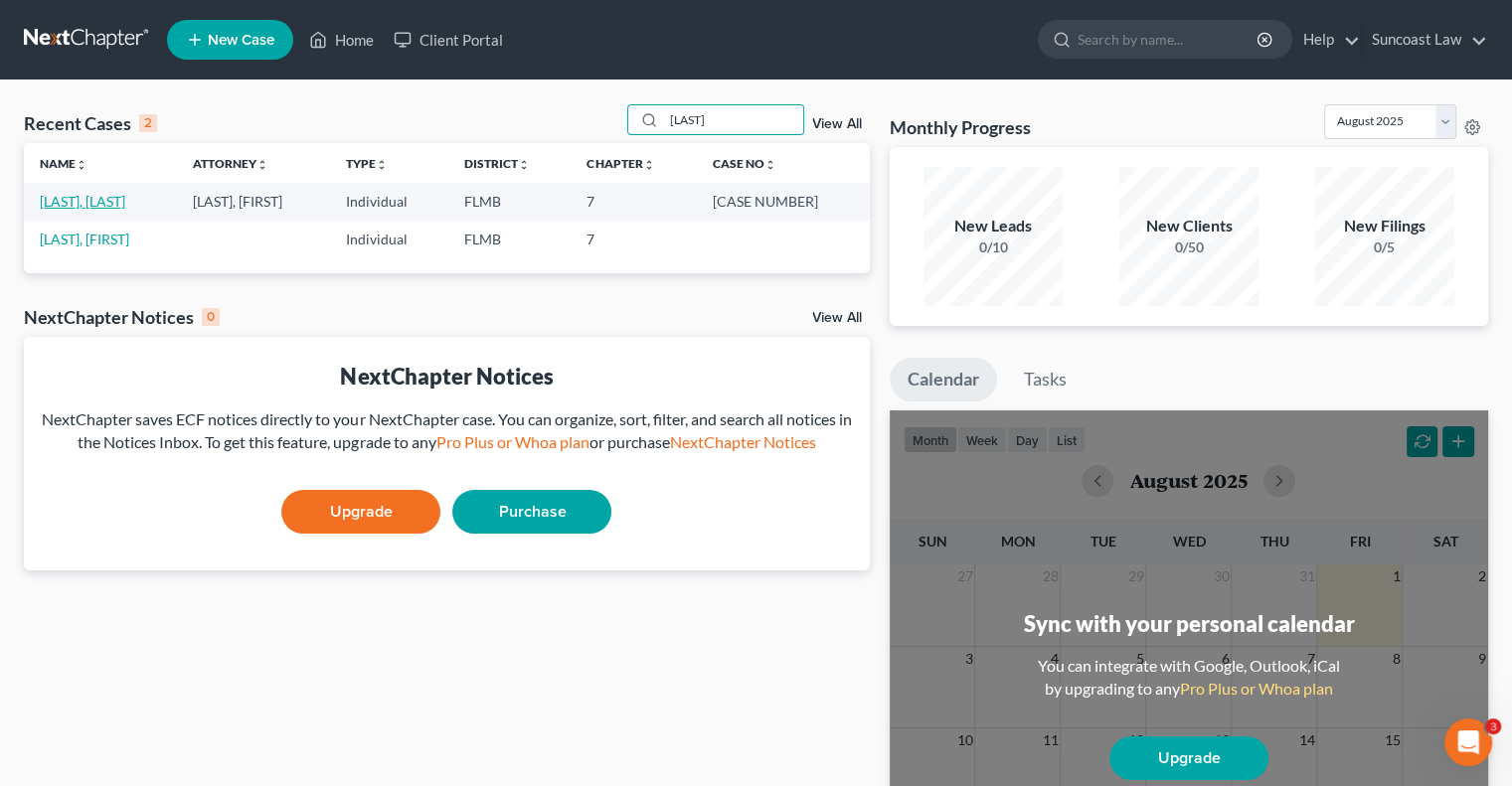 click on "[LAST], [LAST]" at bounding box center (83, 201) 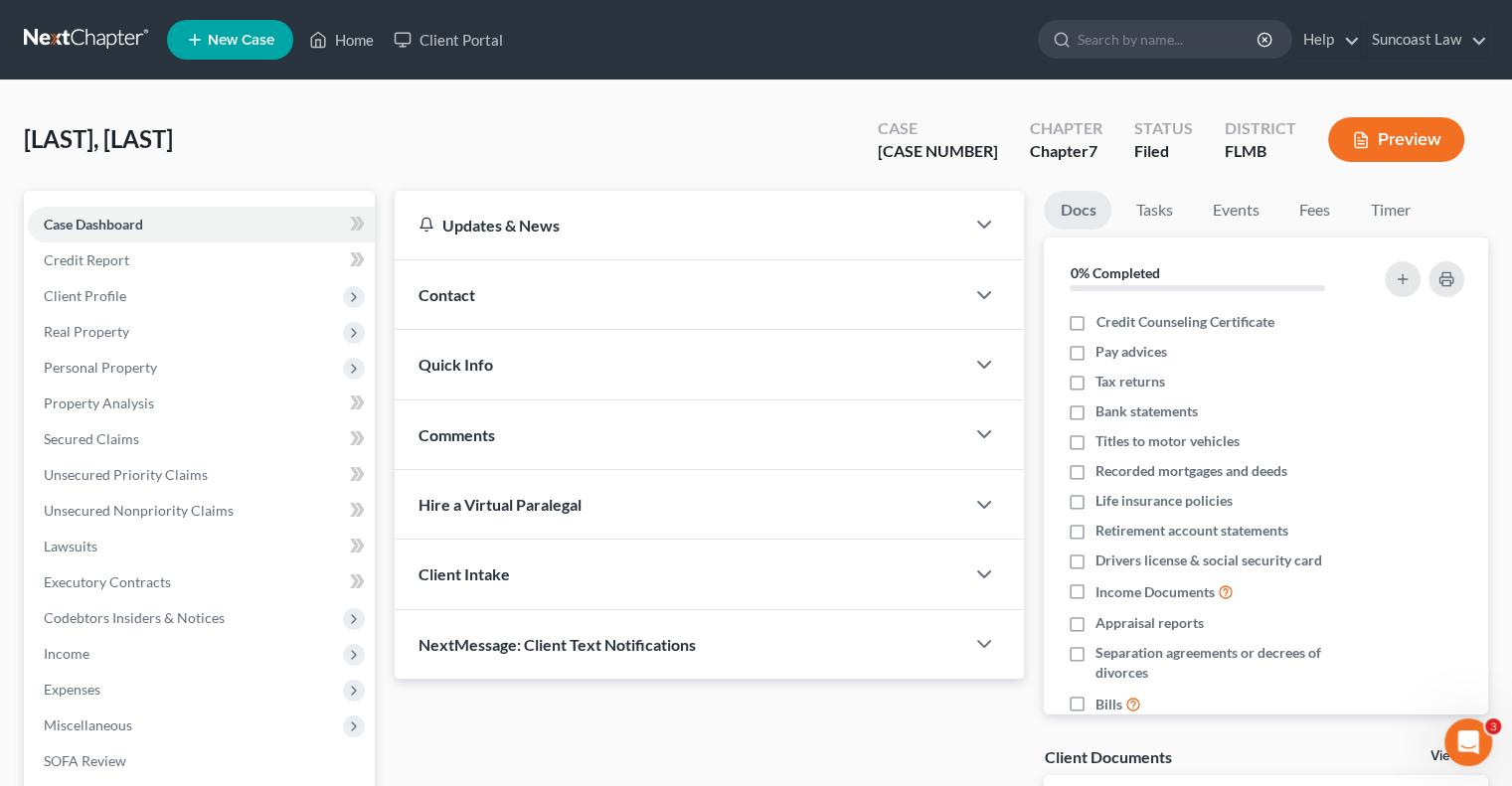 scroll, scrollTop: 268, scrollLeft: 0, axis: vertical 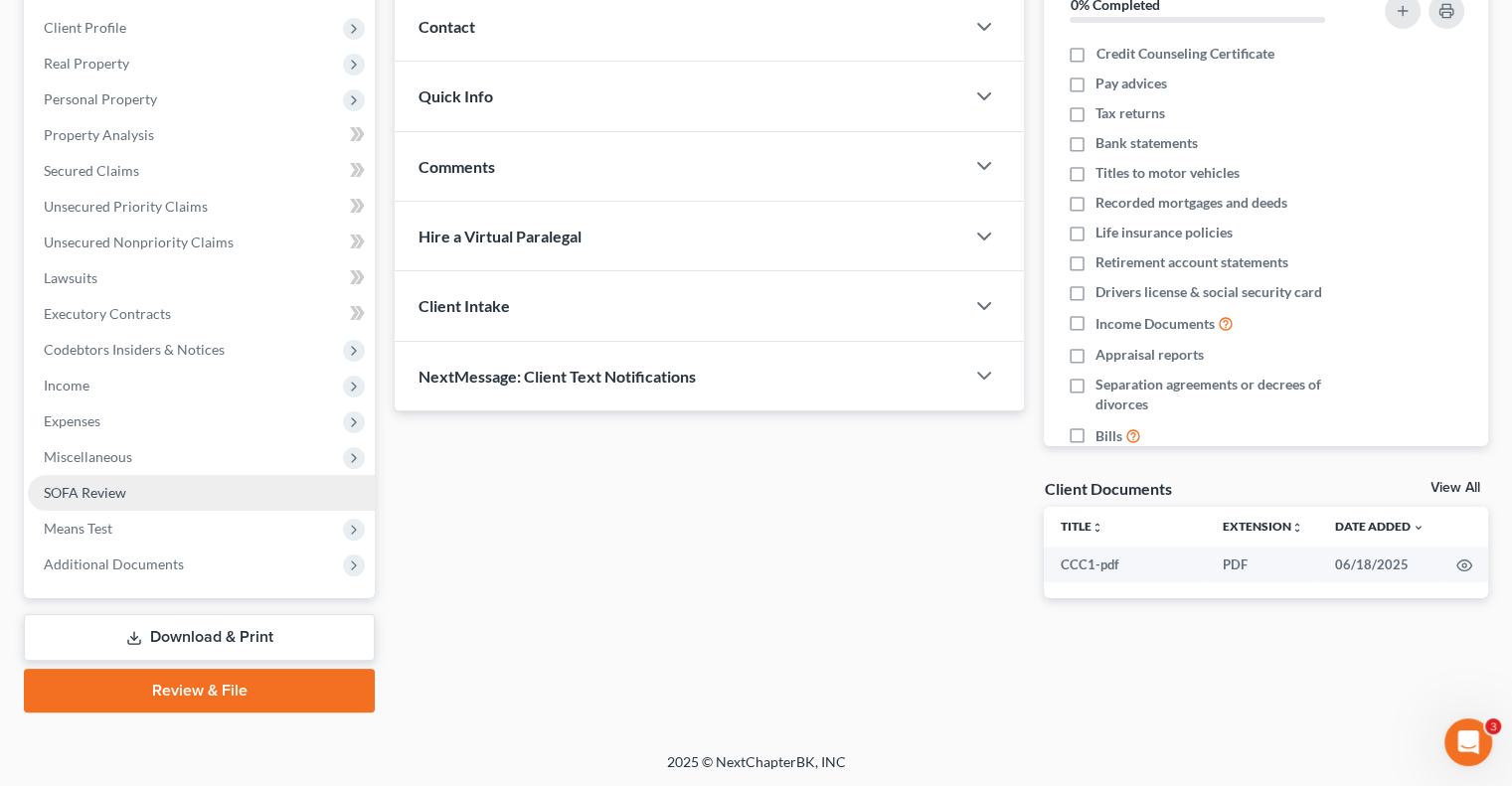 click on "SOFA Review" at bounding box center (84, 492) 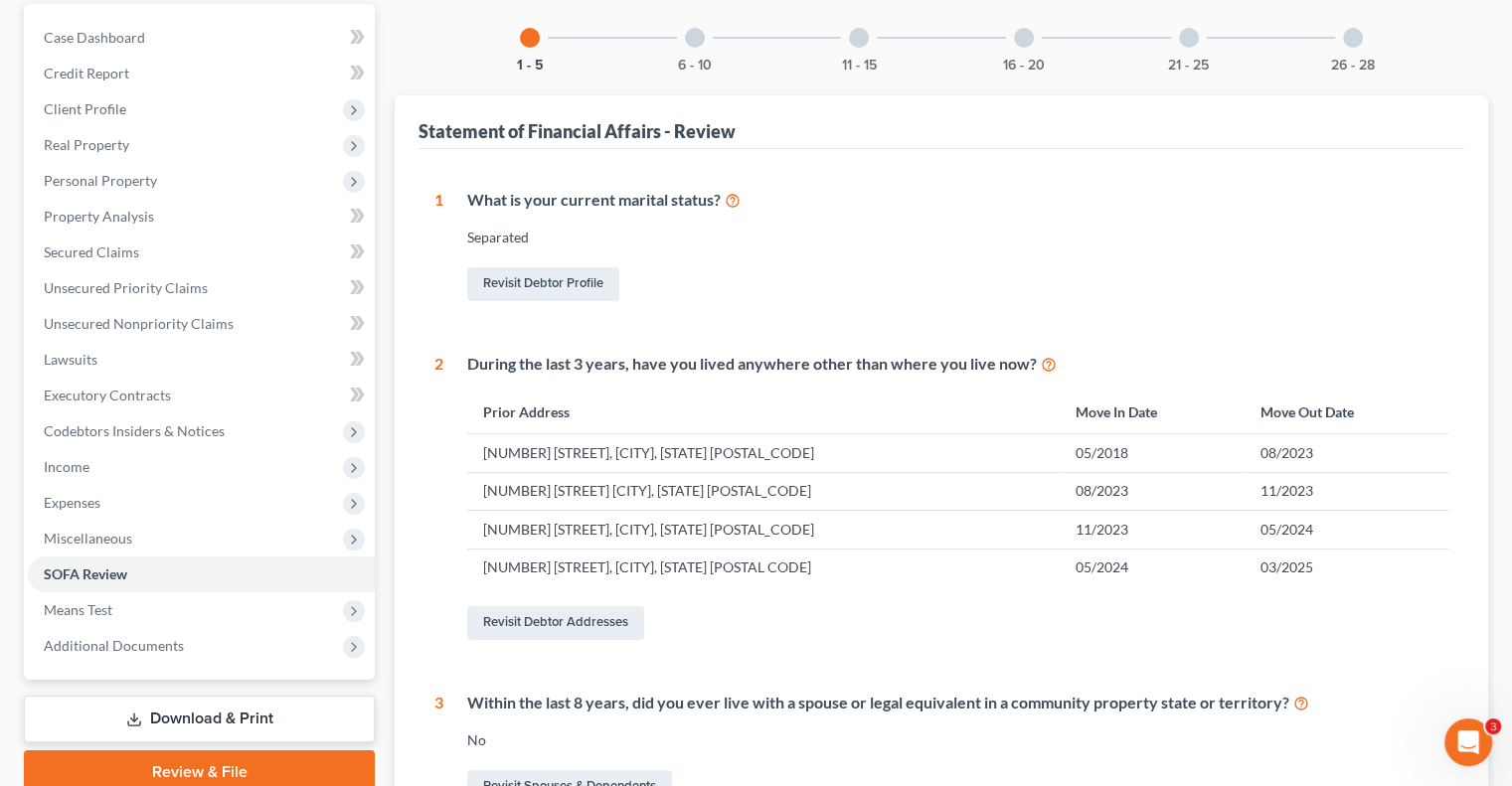 scroll, scrollTop: 0, scrollLeft: 0, axis: both 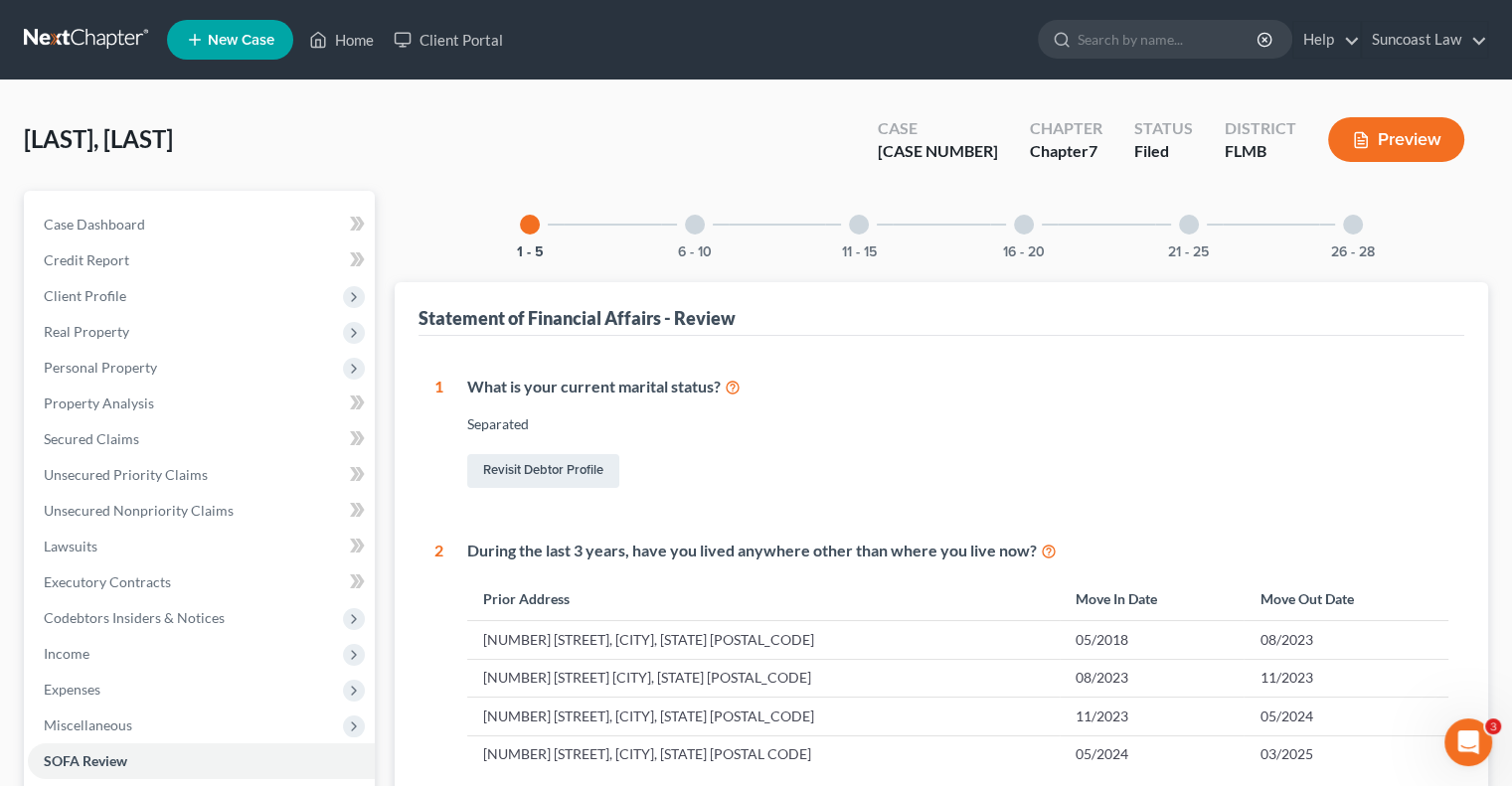 click at bounding box center (1024, 225) 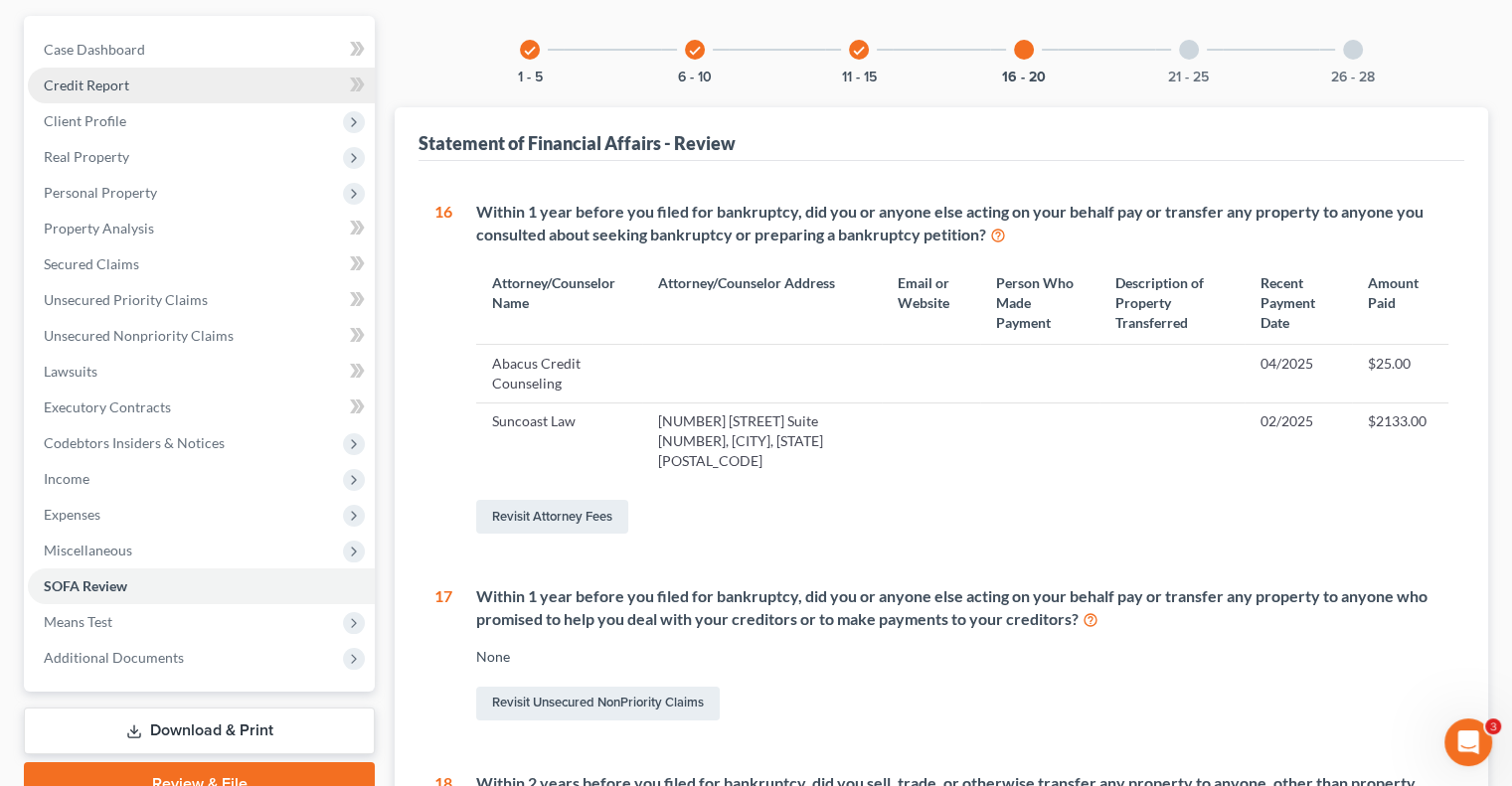 scroll, scrollTop: 0, scrollLeft: 0, axis: both 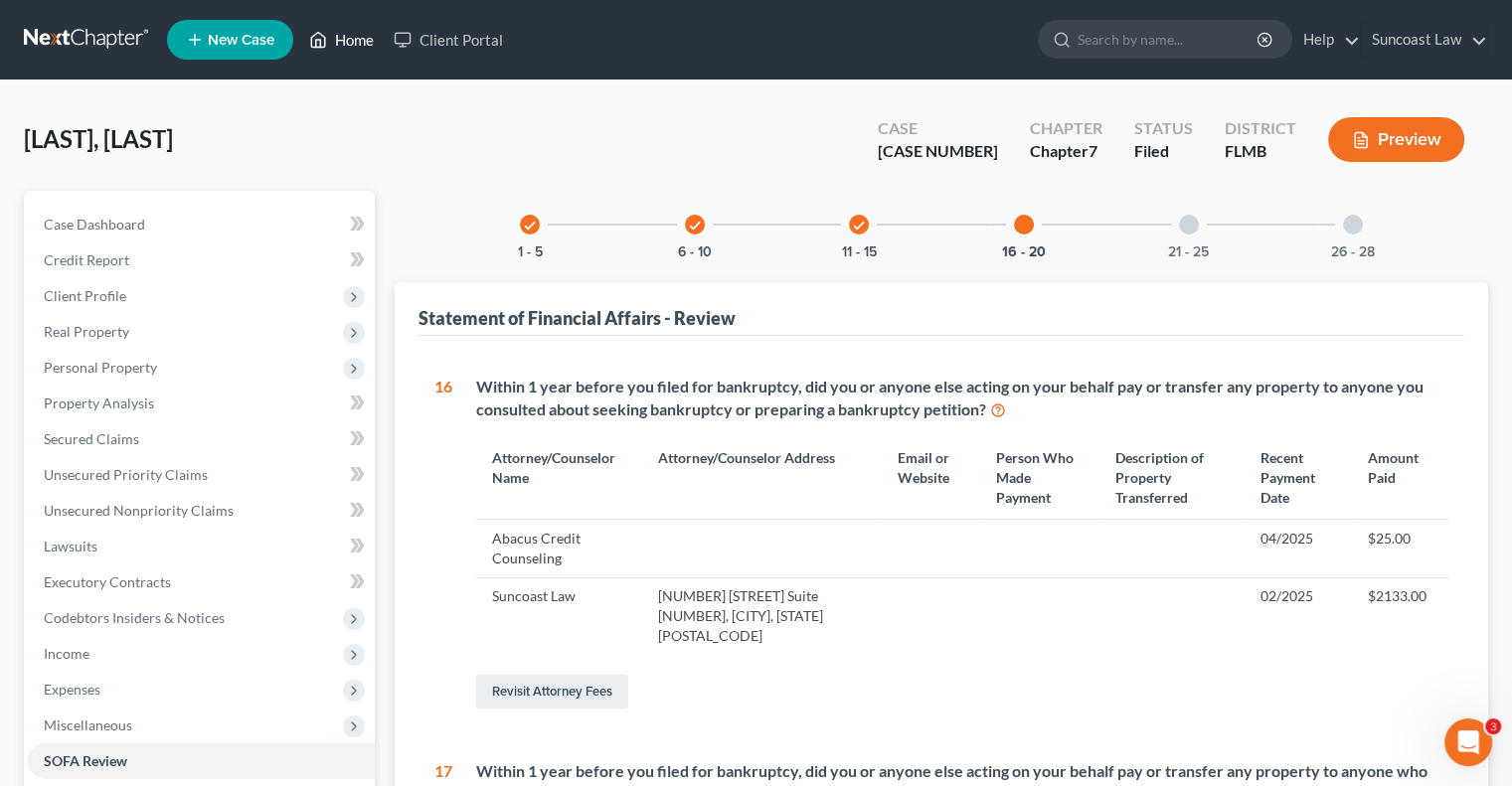 click on "Home" at bounding box center [341, 40] 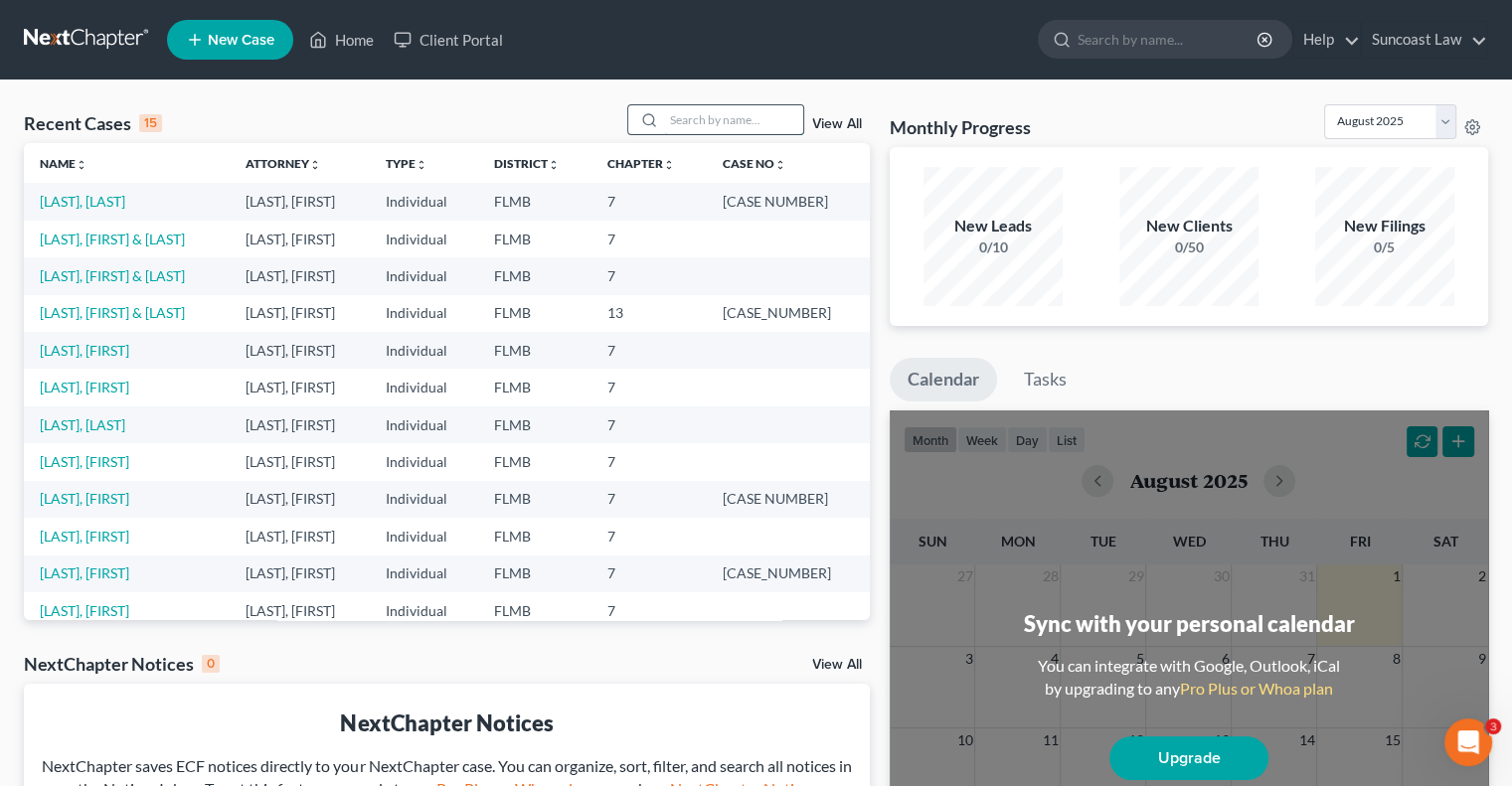 click at bounding box center (734, 119) 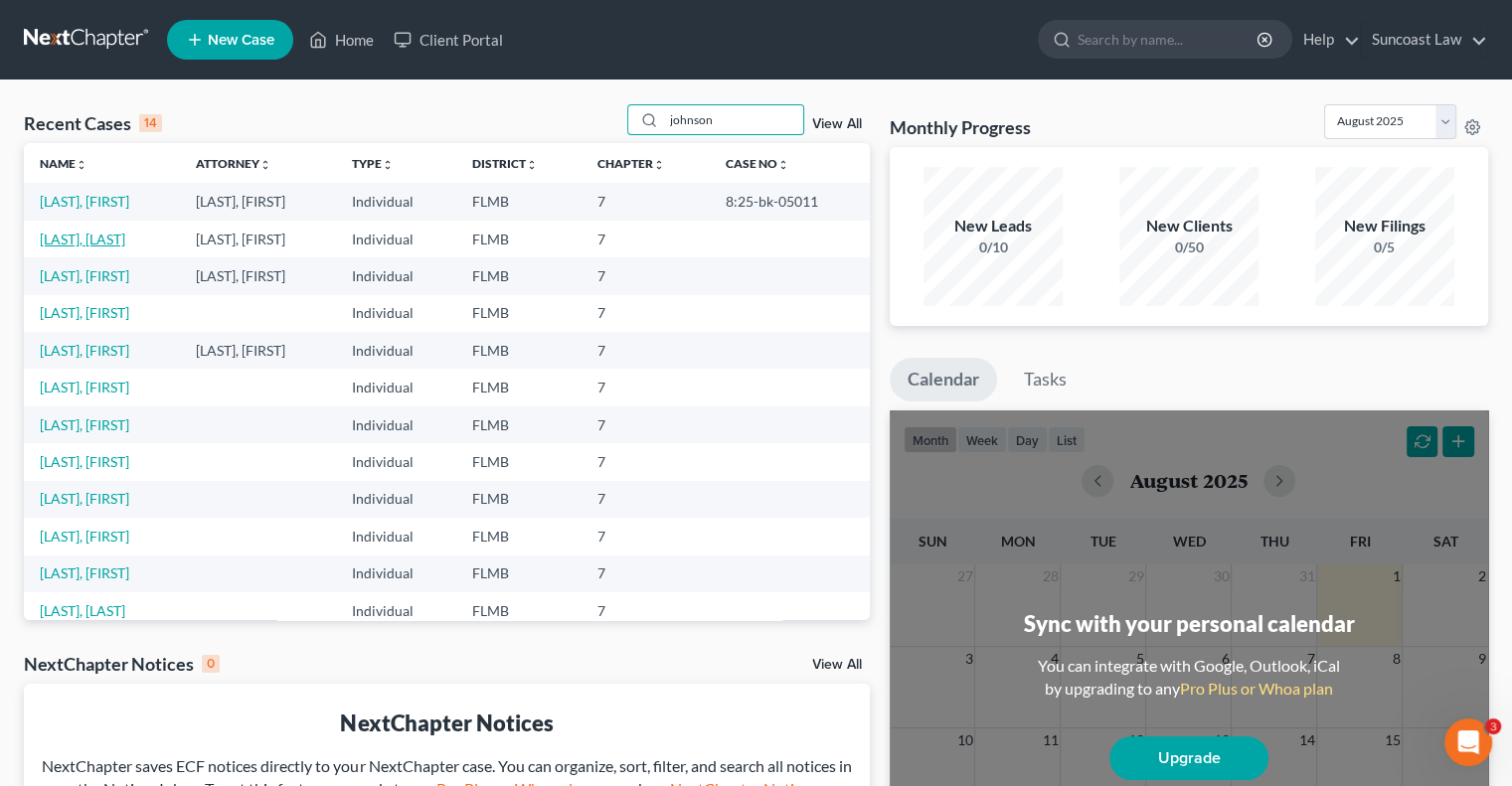 click on "[LAST], [LAST]" at bounding box center [83, 238] 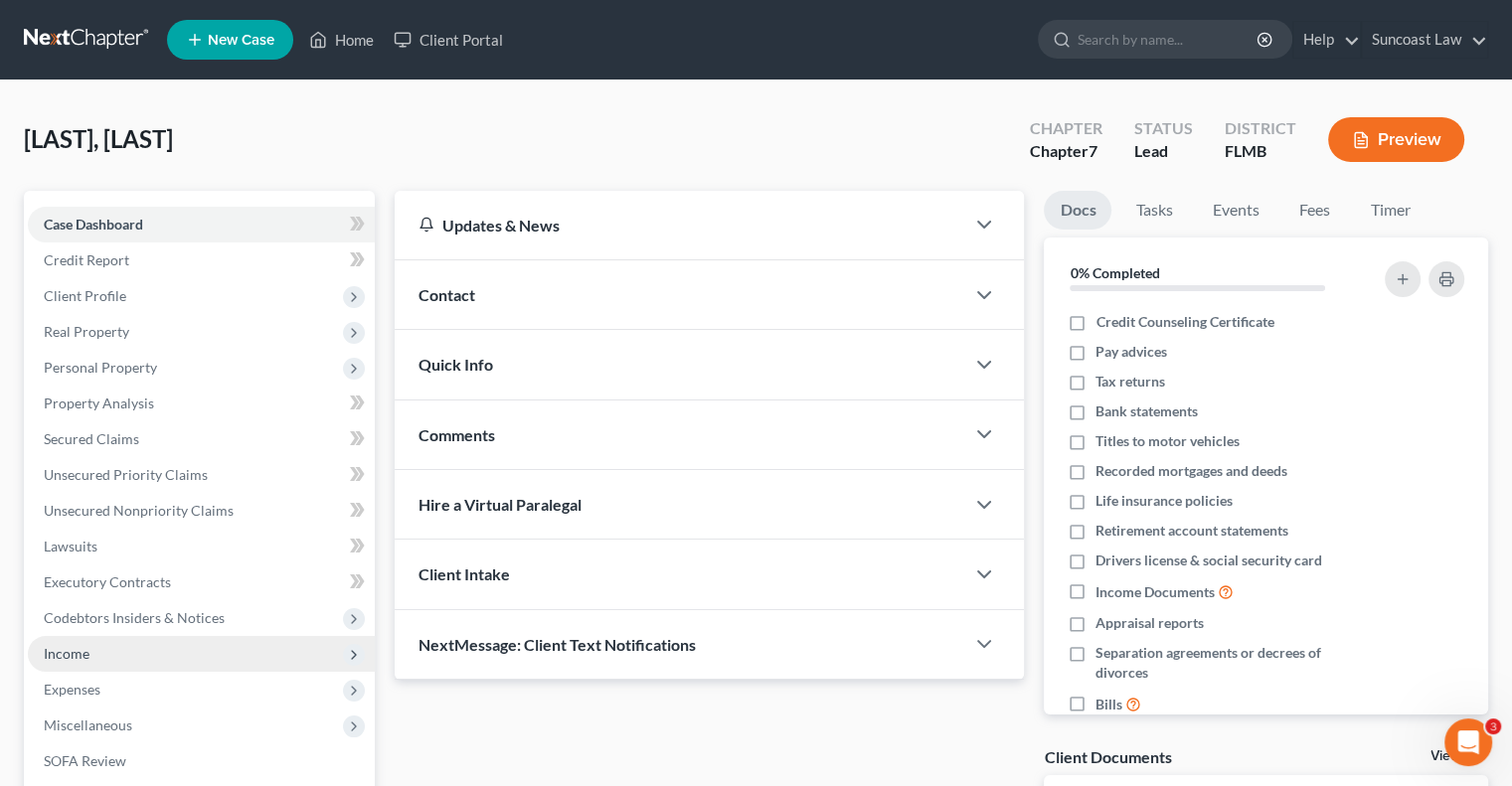 click on "Income" at bounding box center [201, 654] 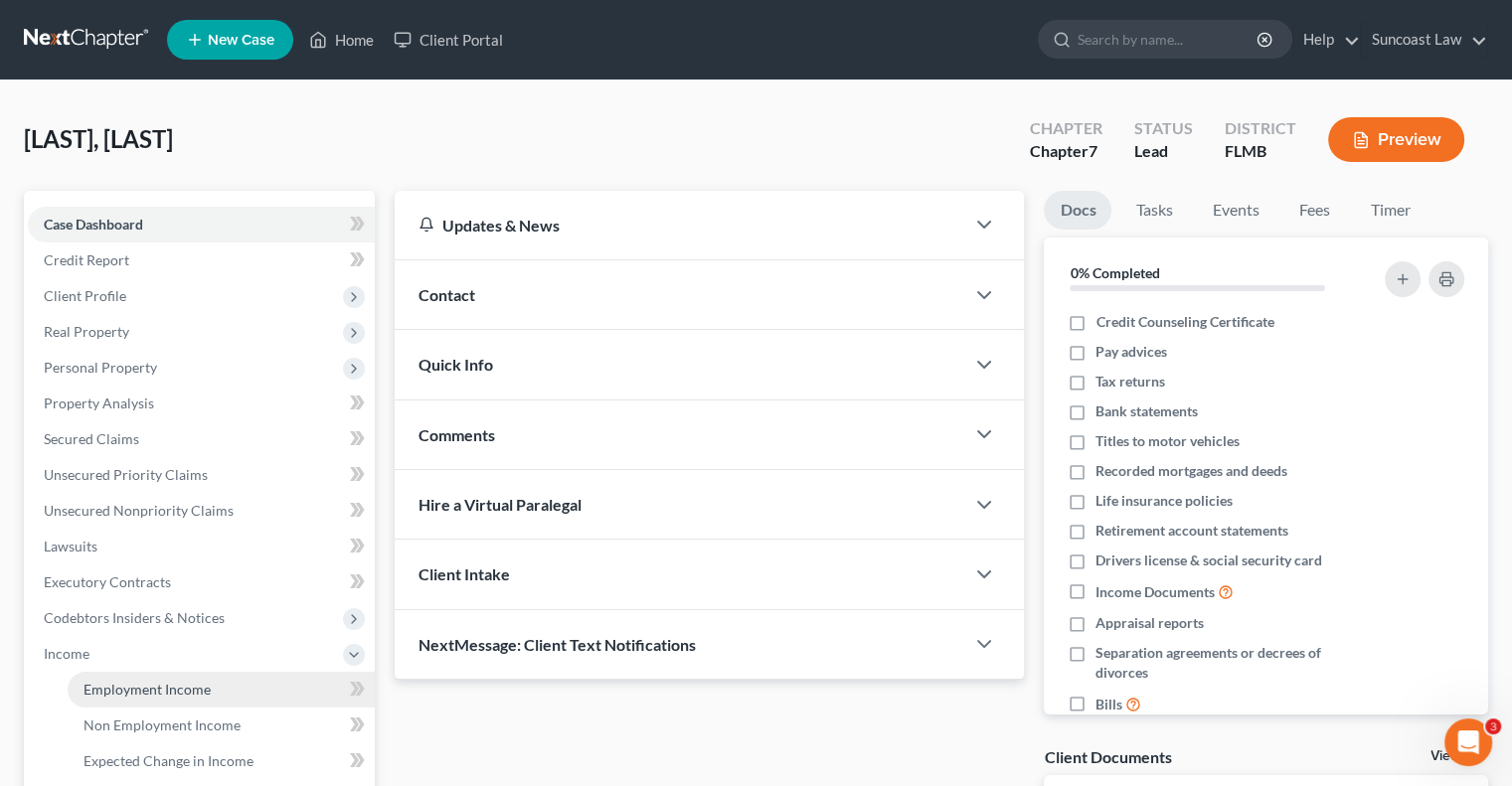 click on "Employment Income" at bounding box center (221, 690) 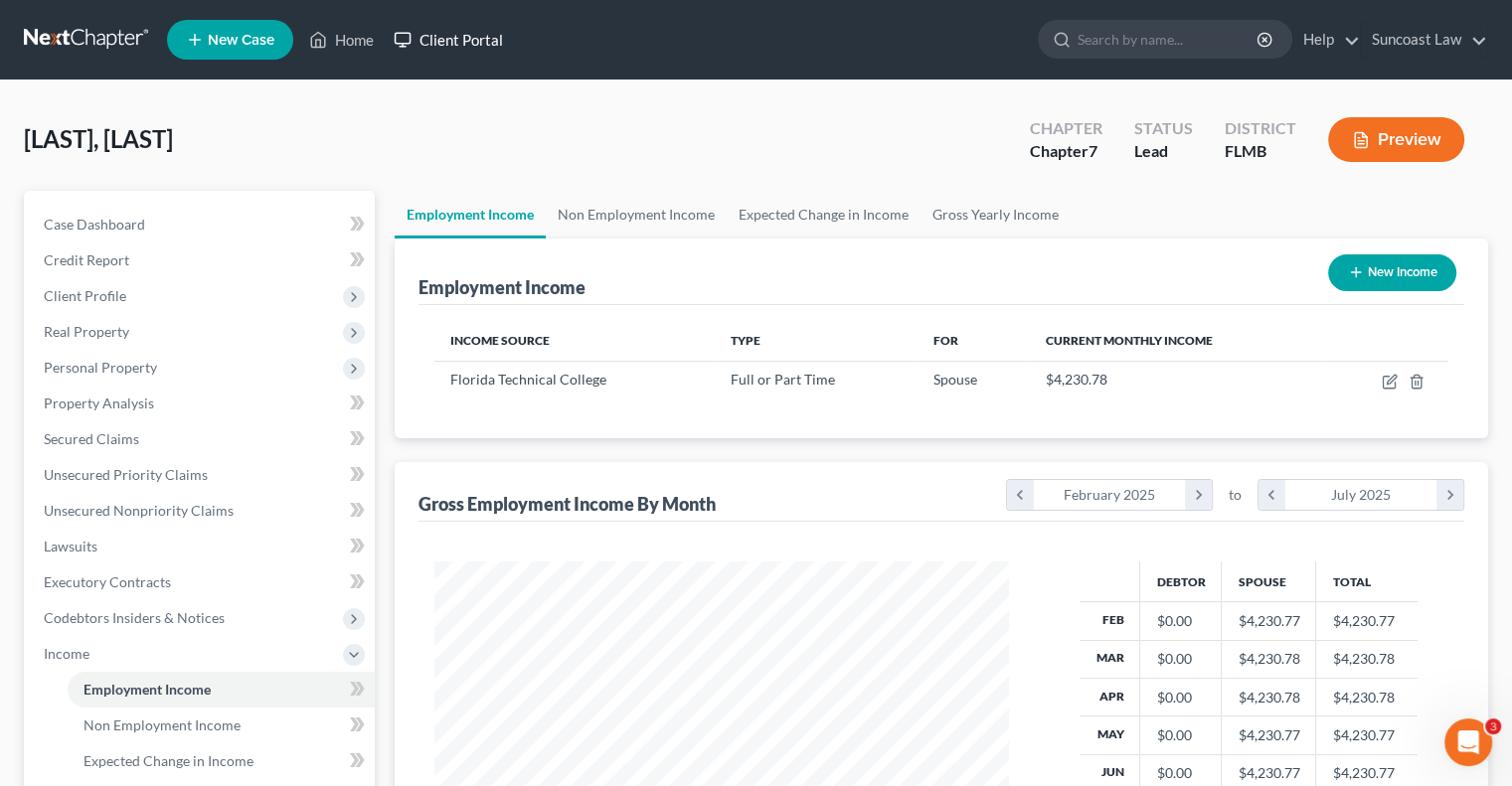 scroll, scrollTop: 993324, scrollLeft: 993468, axis: both 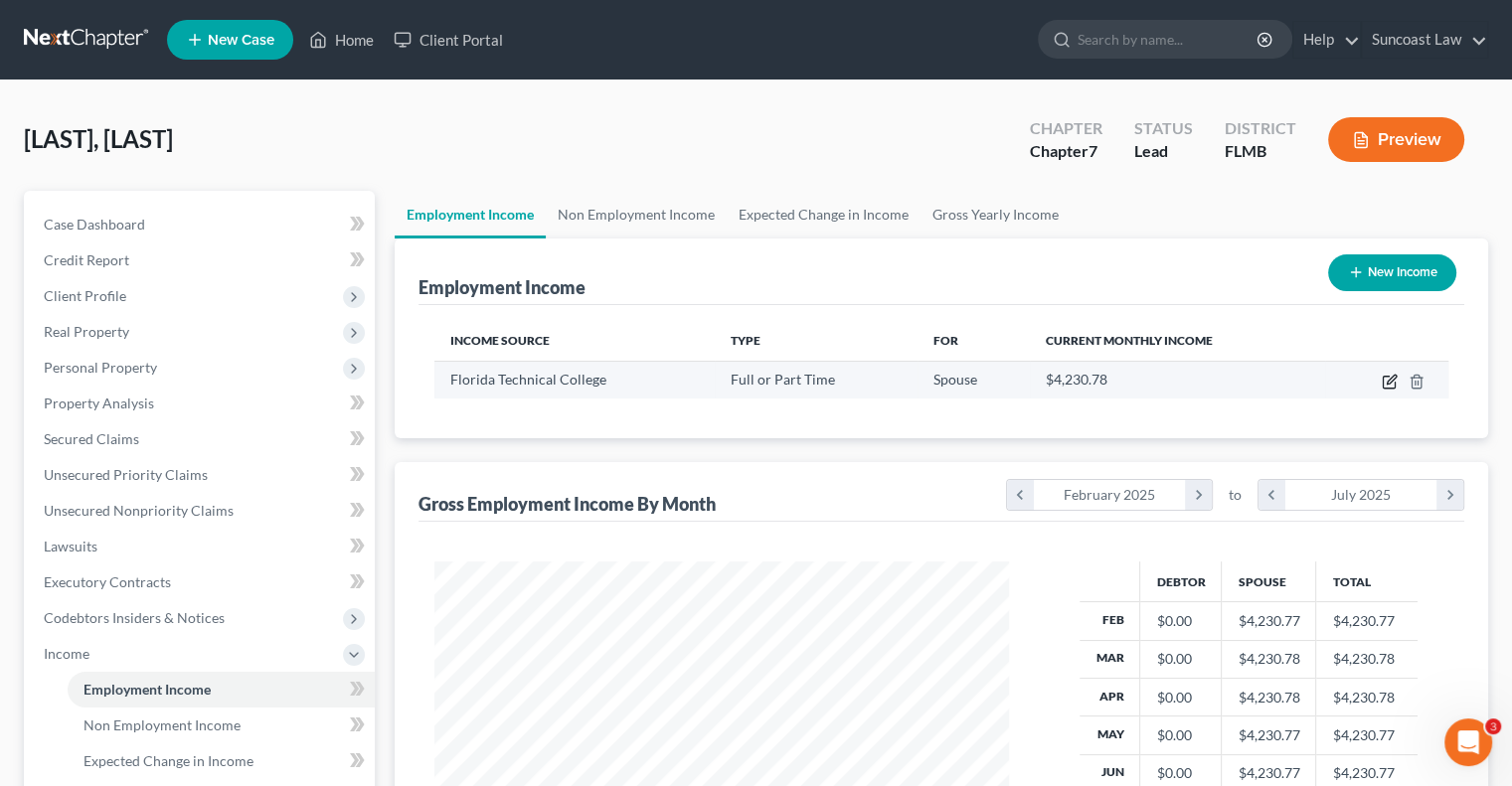 click 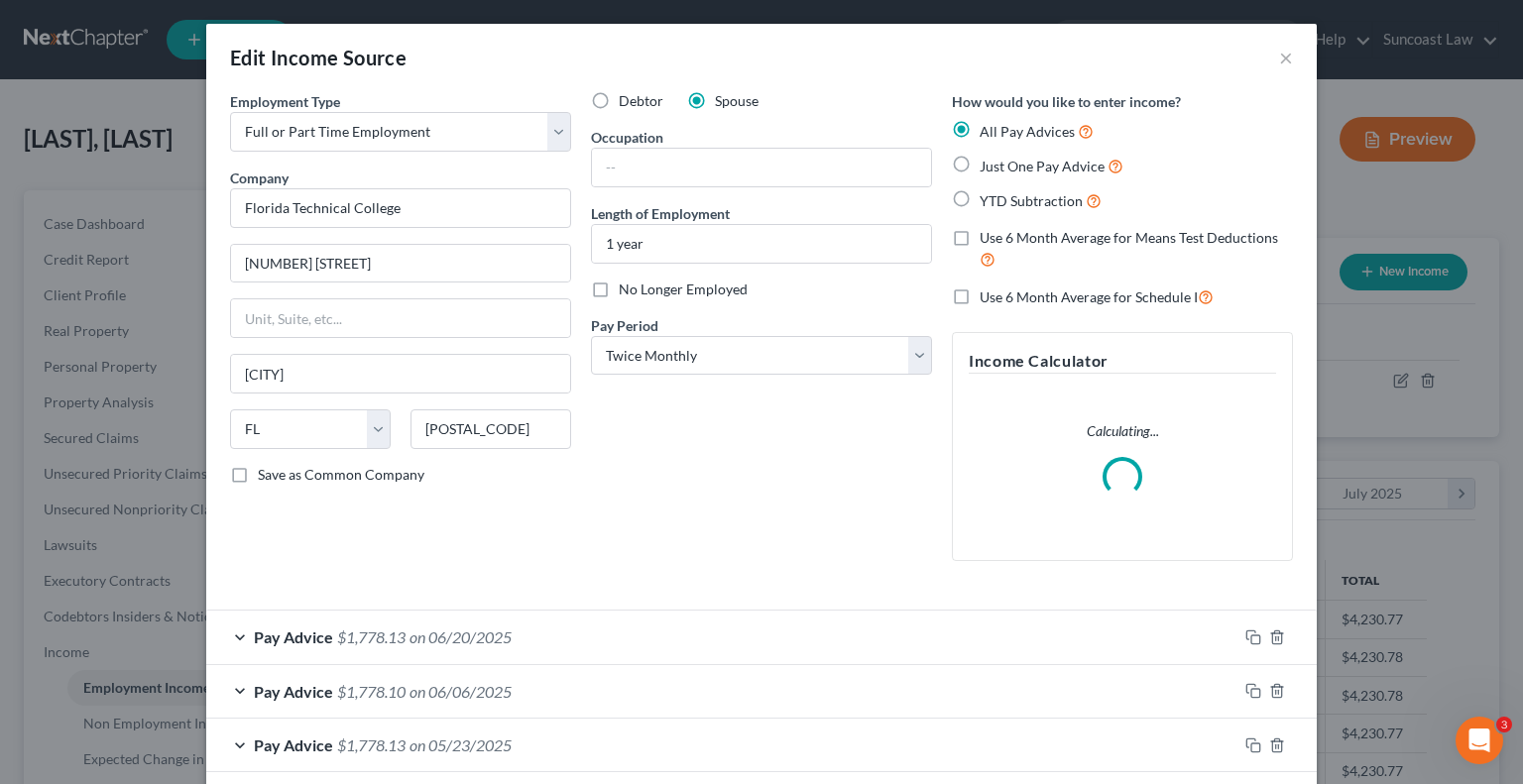 scroll, scrollTop: 990797, scrollLeft: 990917, axis: both 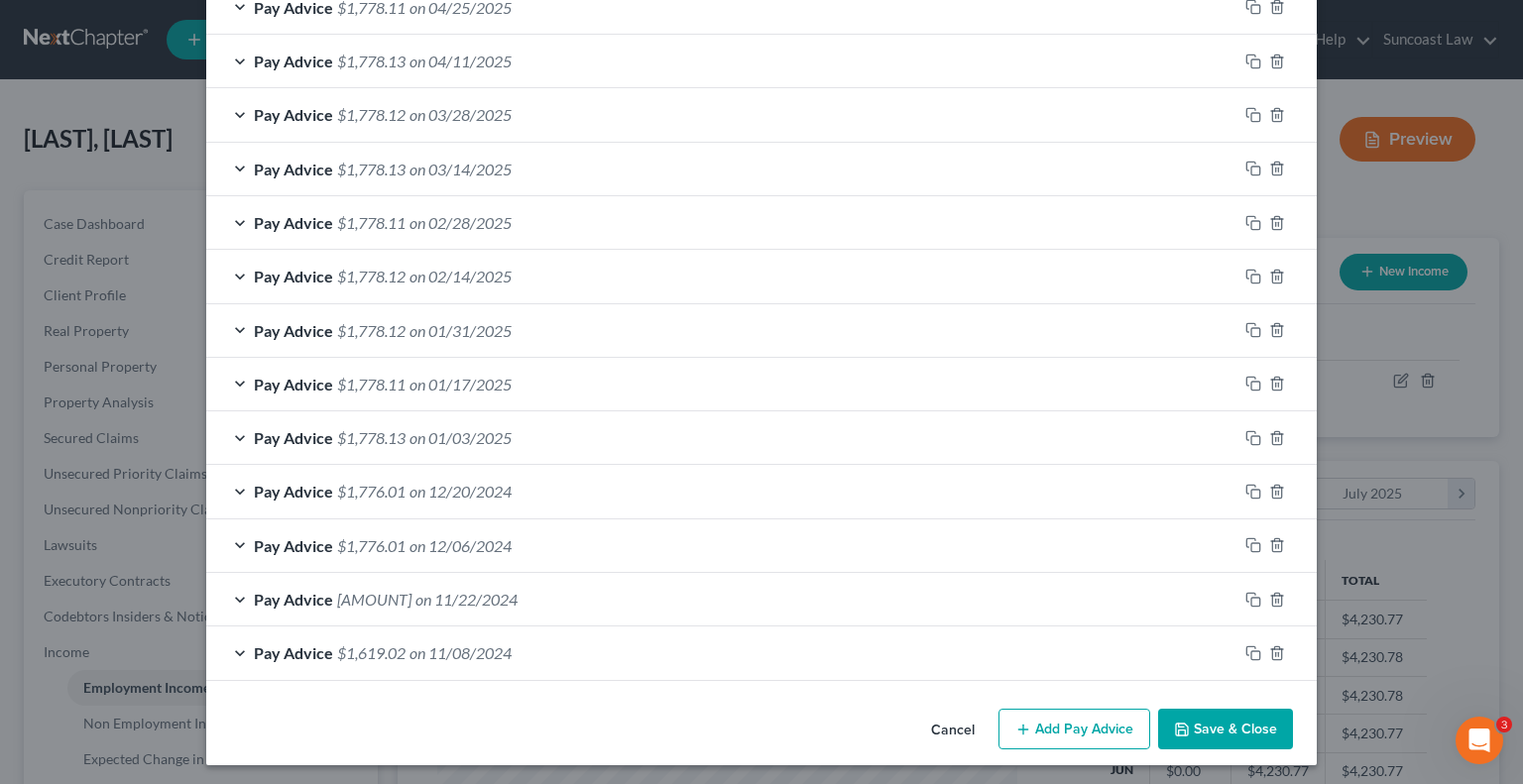 click on "Add Pay Advice" at bounding box center (1074, 729) 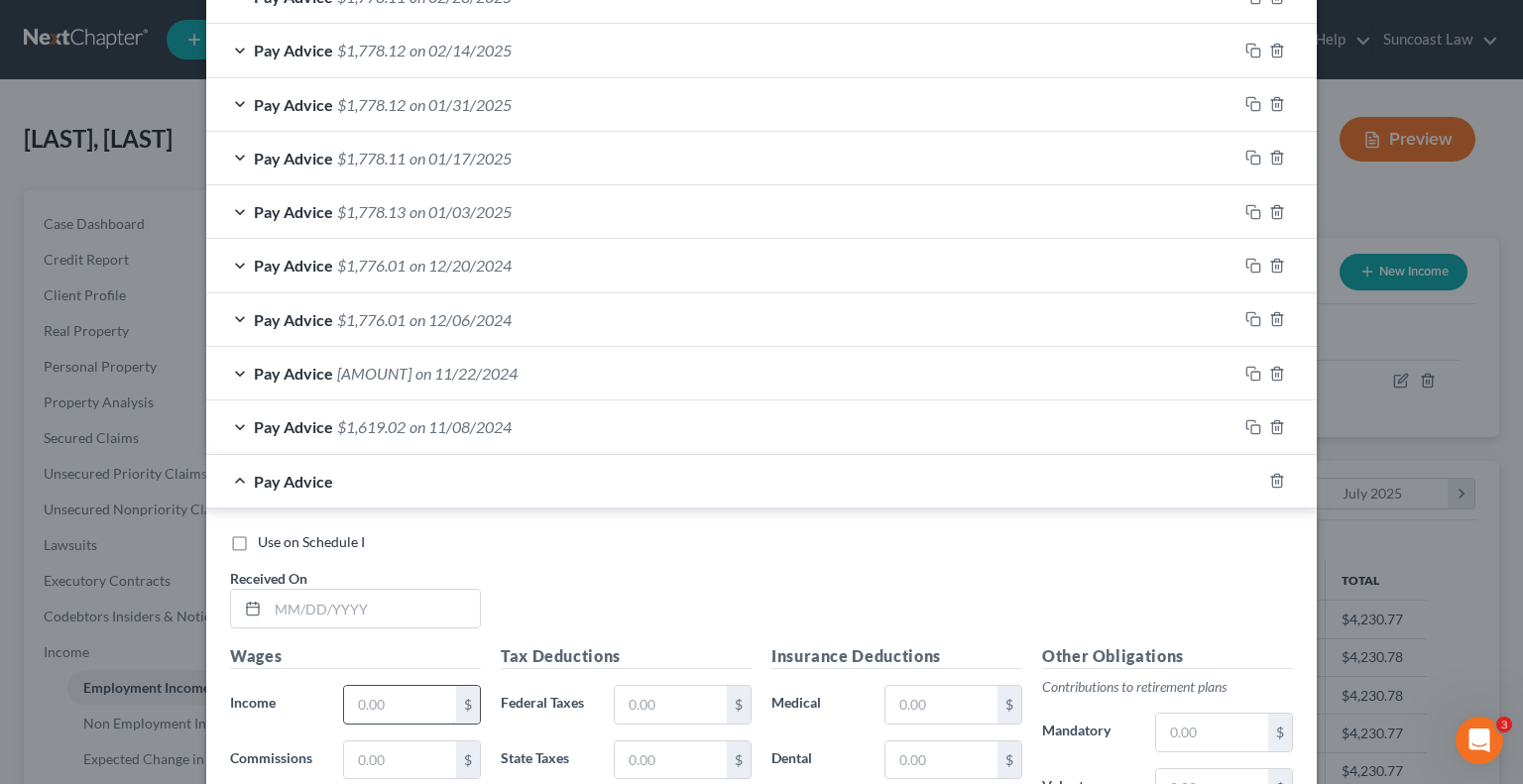 scroll, scrollTop: 1143, scrollLeft: 0, axis: vertical 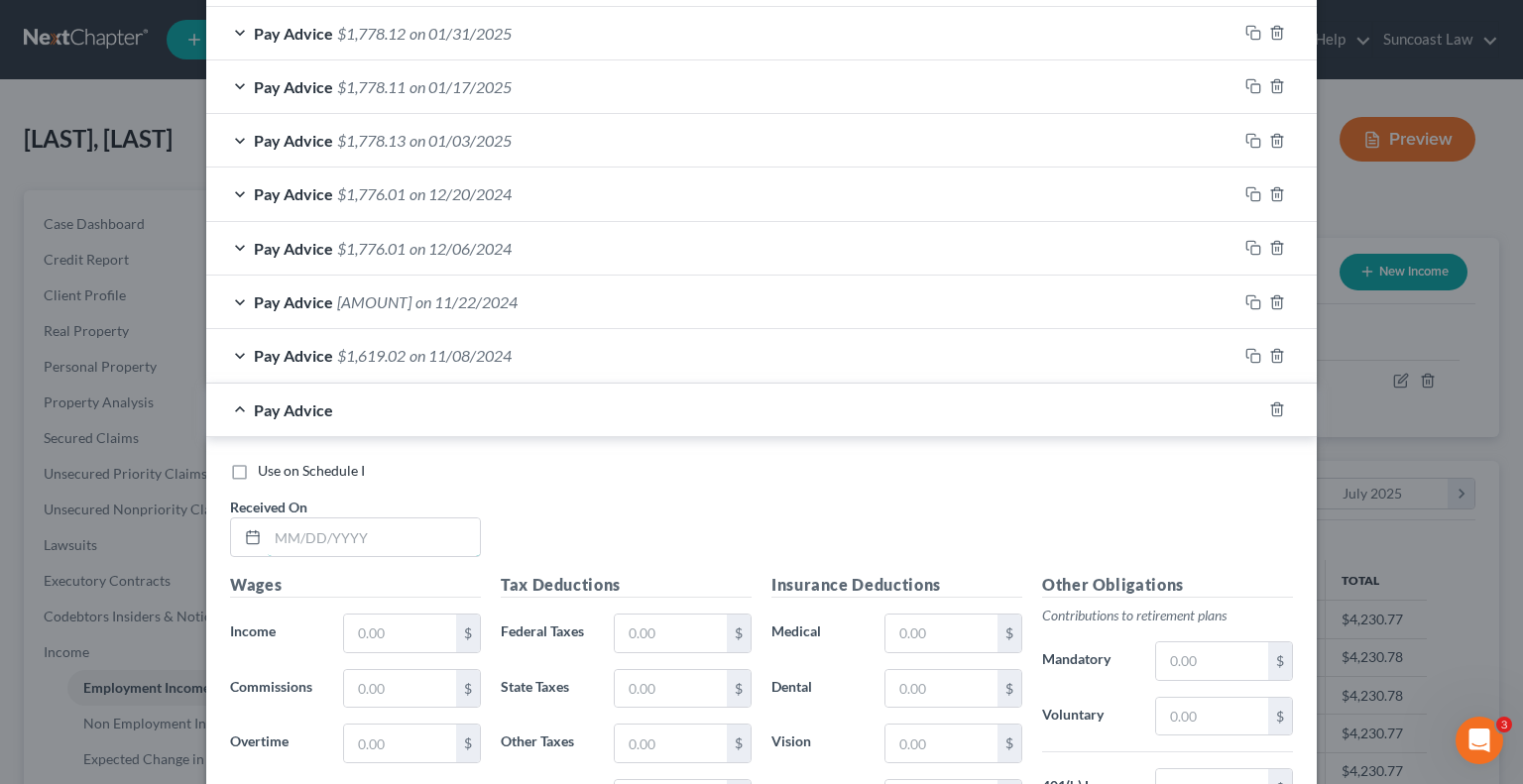drag, startPoint x: 373, startPoint y: 530, endPoint x: 663, endPoint y: 418, distance: 310.87618 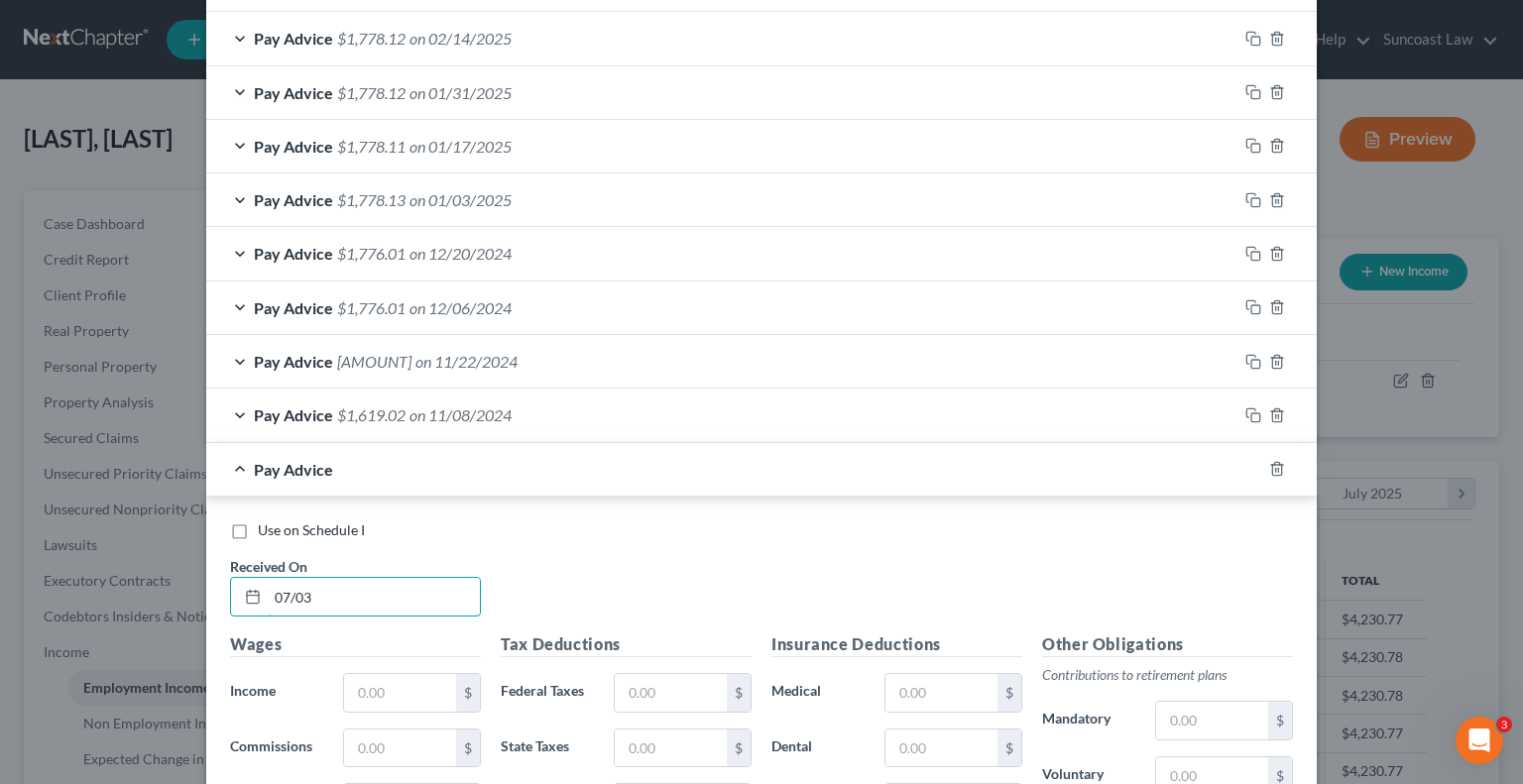 scroll, scrollTop: 1202, scrollLeft: 0, axis: vertical 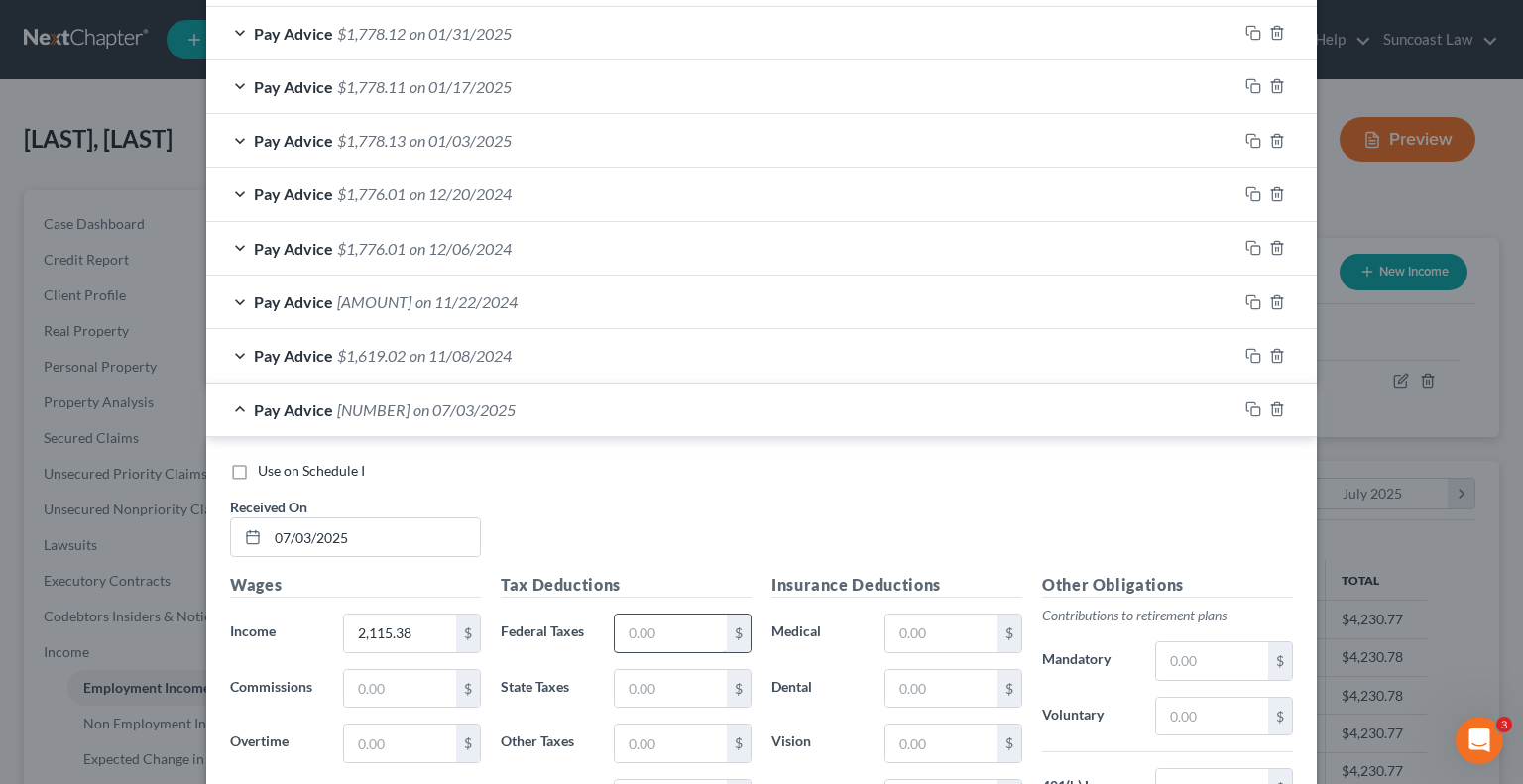 click at bounding box center [670, 633] 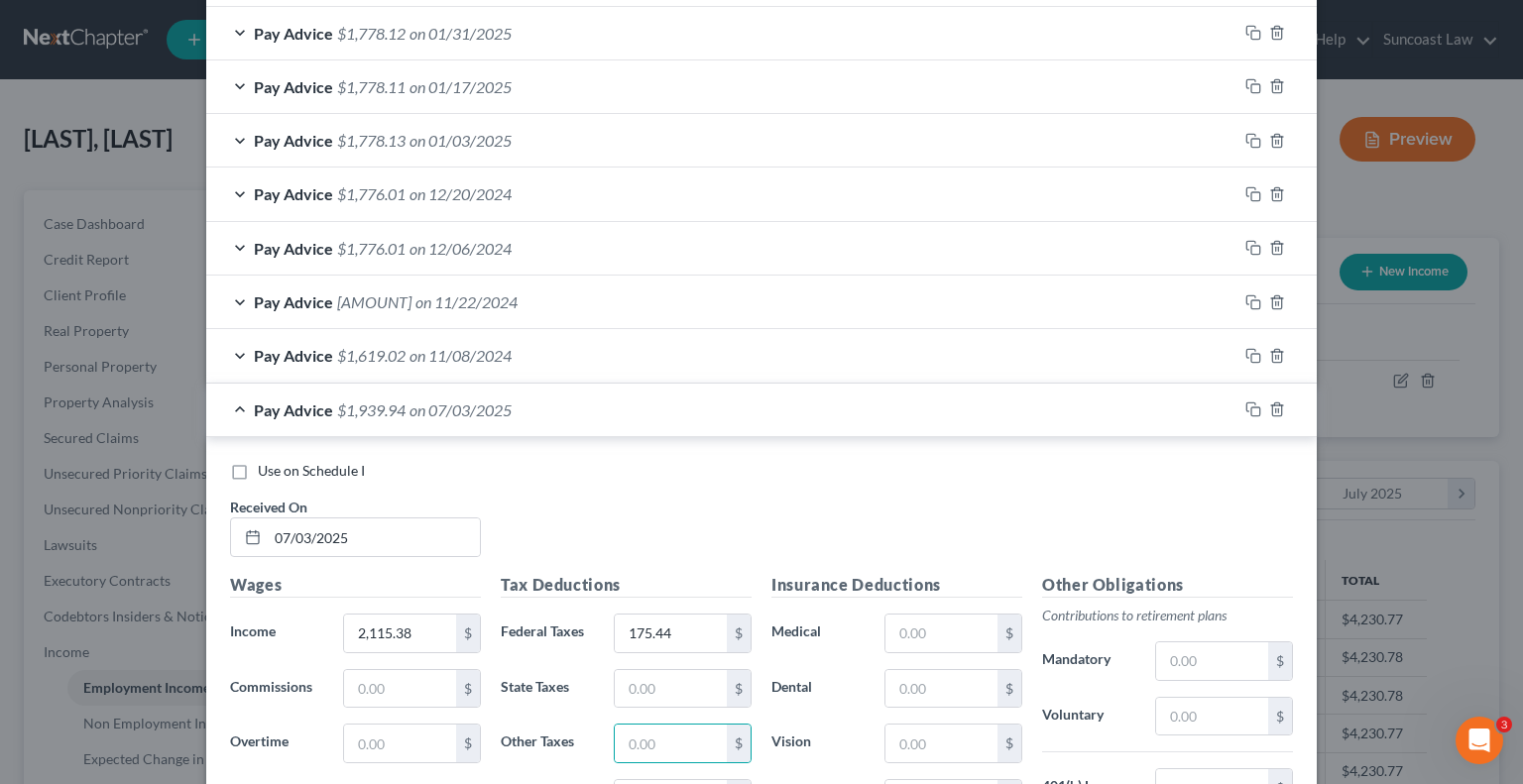 scroll, scrollTop: 1229, scrollLeft: 0, axis: vertical 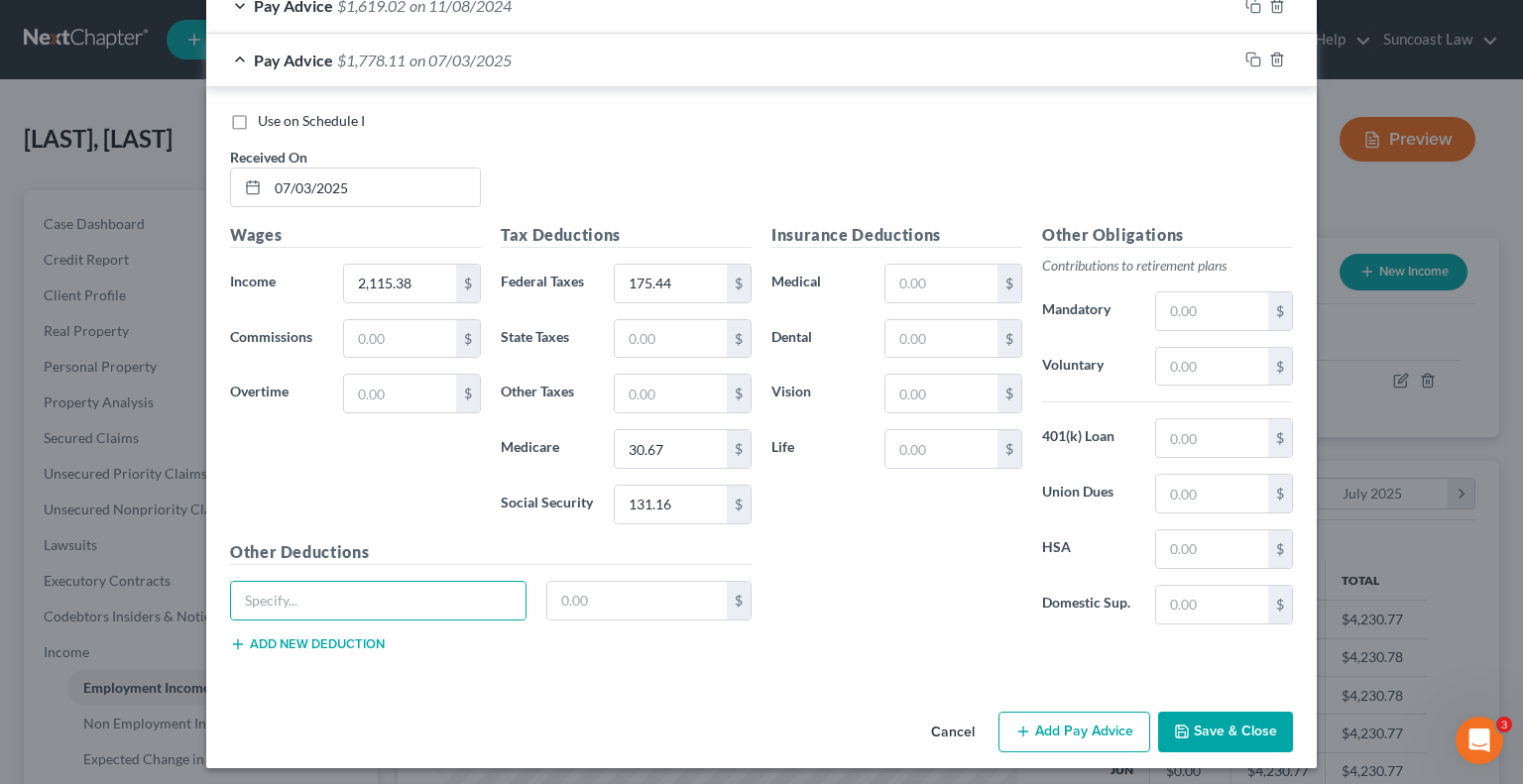 click on "Add Pay Advice" at bounding box center [1074, 732] 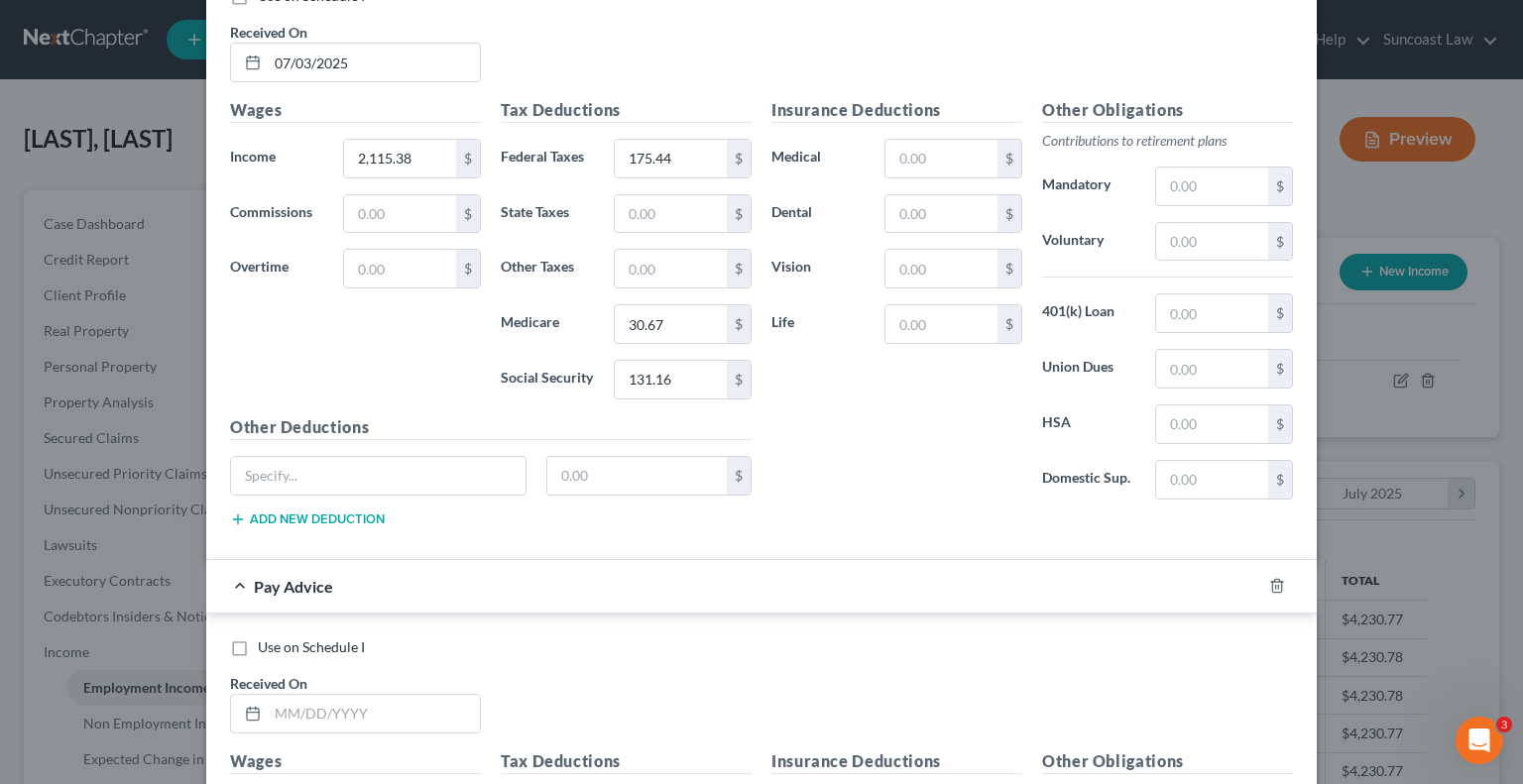 scroll, scrollTop: 1849, scrollLeft: 0, axis: vertical 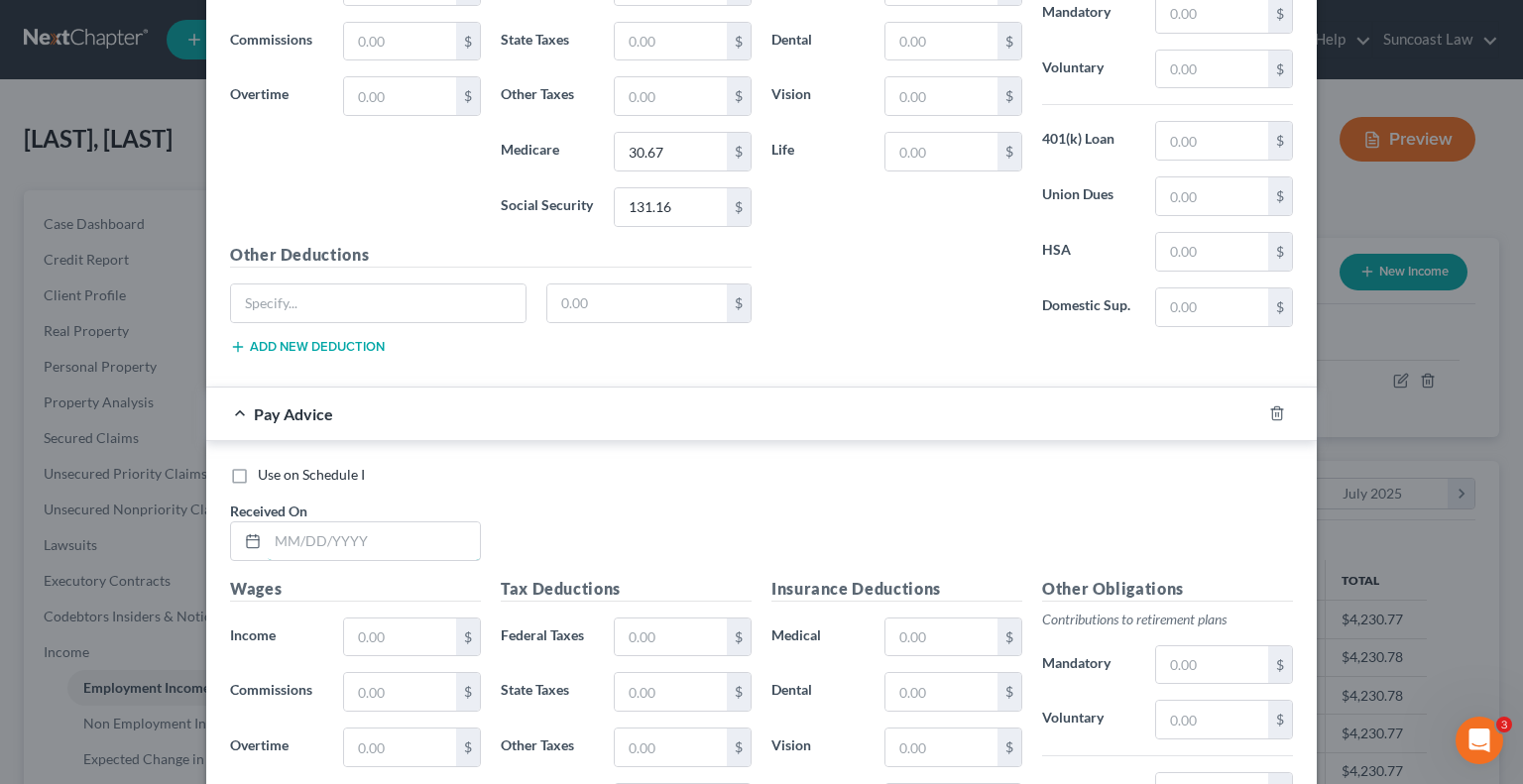 drag, startPoint x: 395, startPoint y: 525, endPoint x: 450, endPoint y: 471, distance: 77.077883 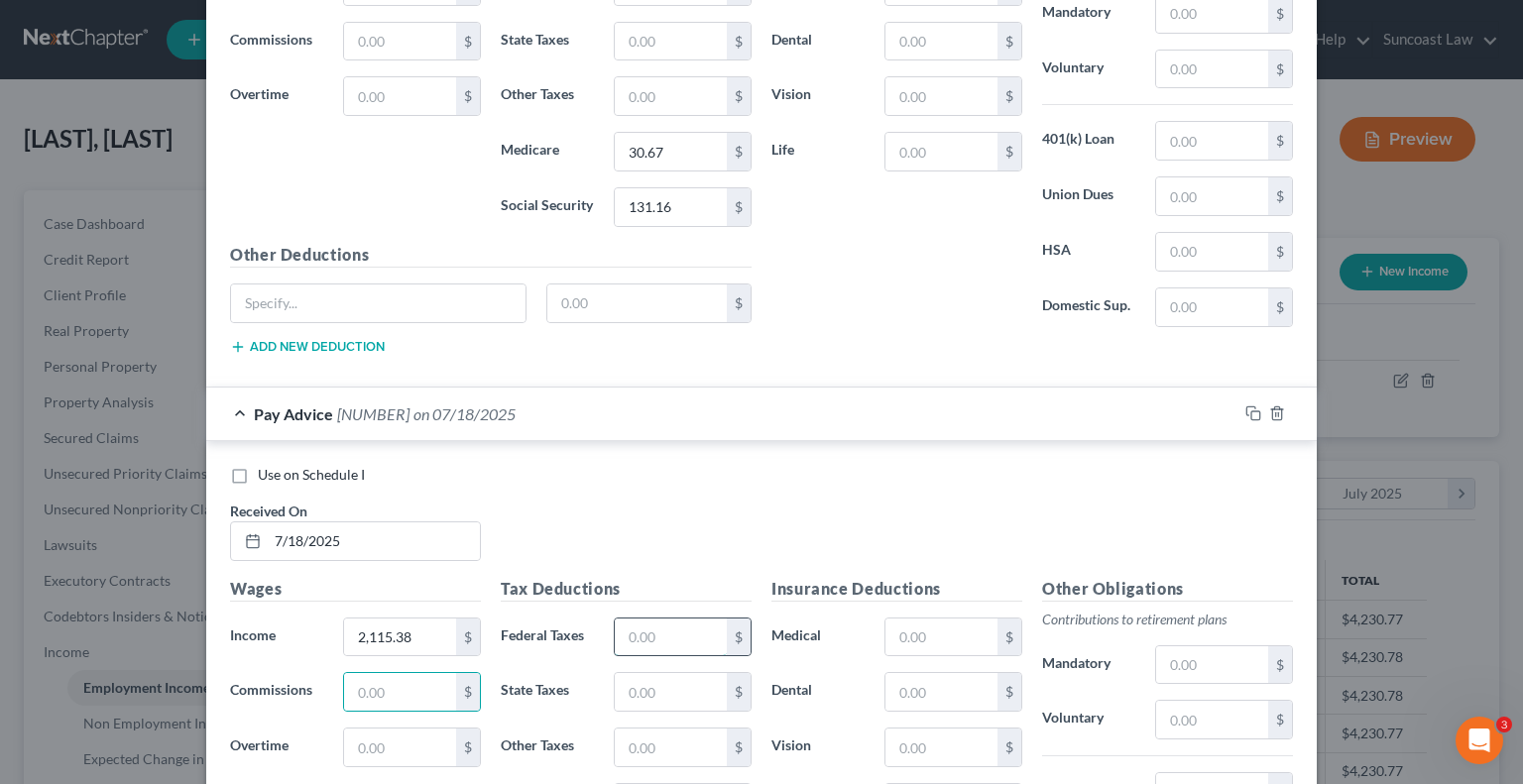 drag, startPoint x: 670, startPoint y: 618, endPoint x: 671, endPoint y: 609, distance: 9.055385 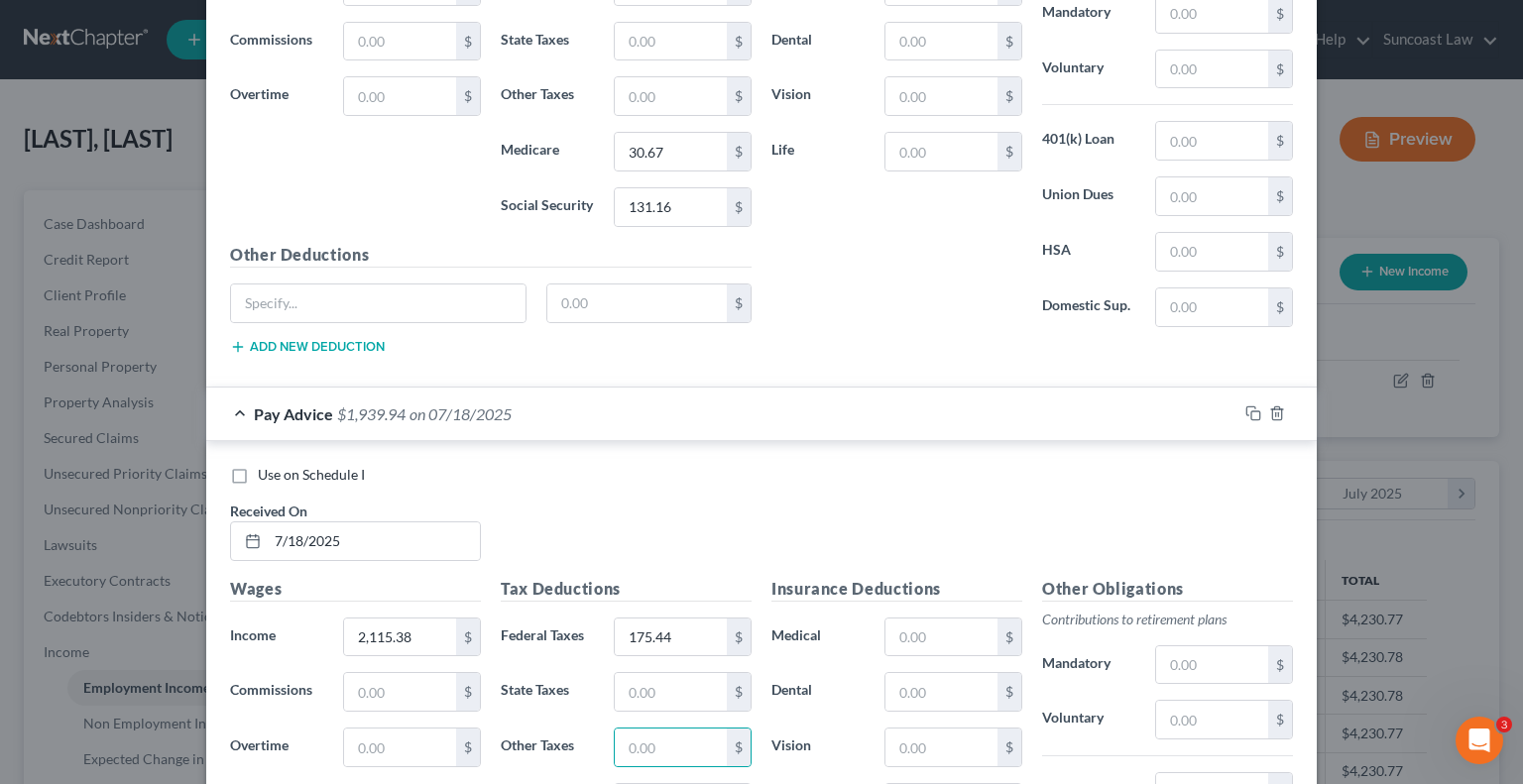 scroll, scrollTop: 1876, scrollLeft: 0, axis: vertical 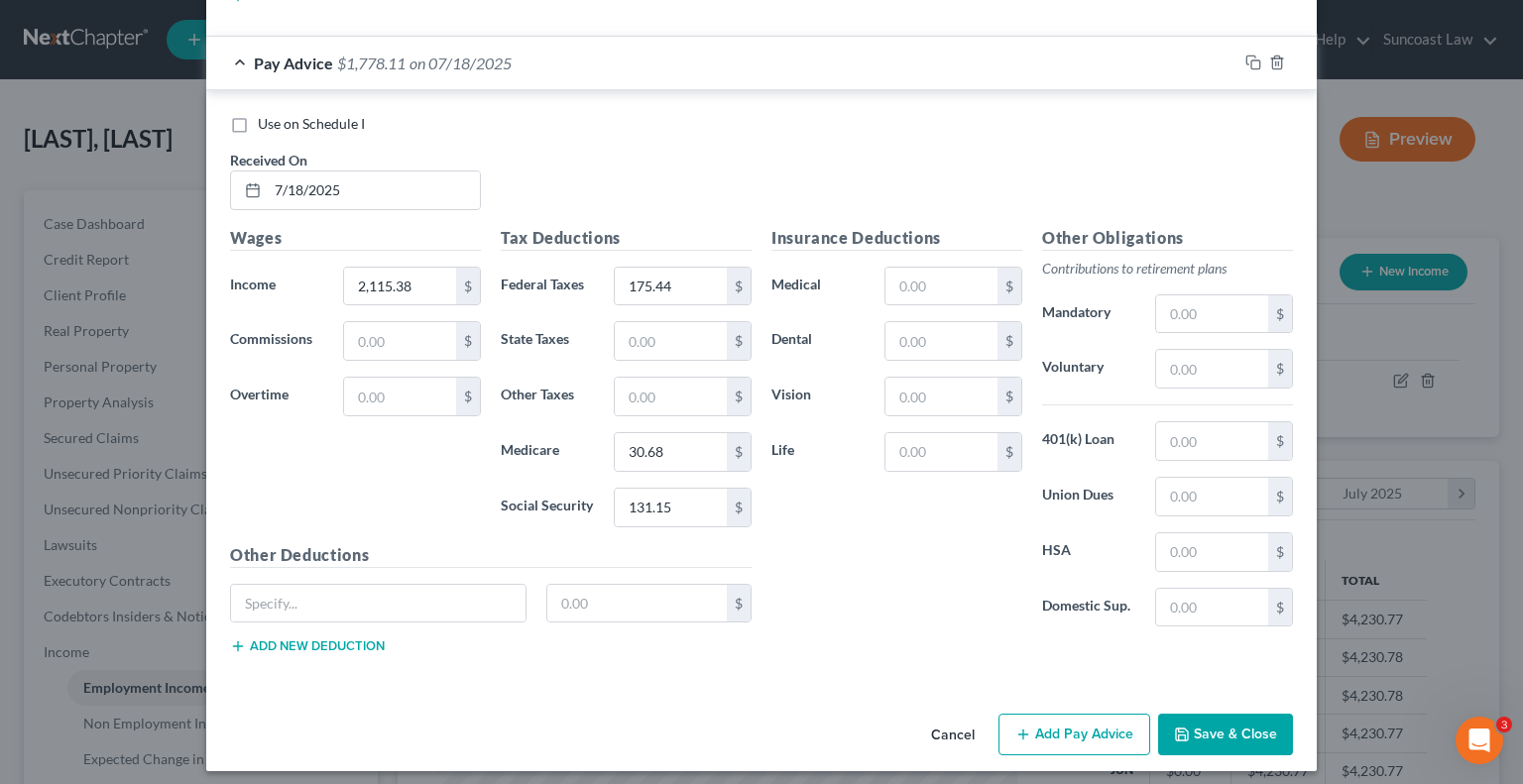 click 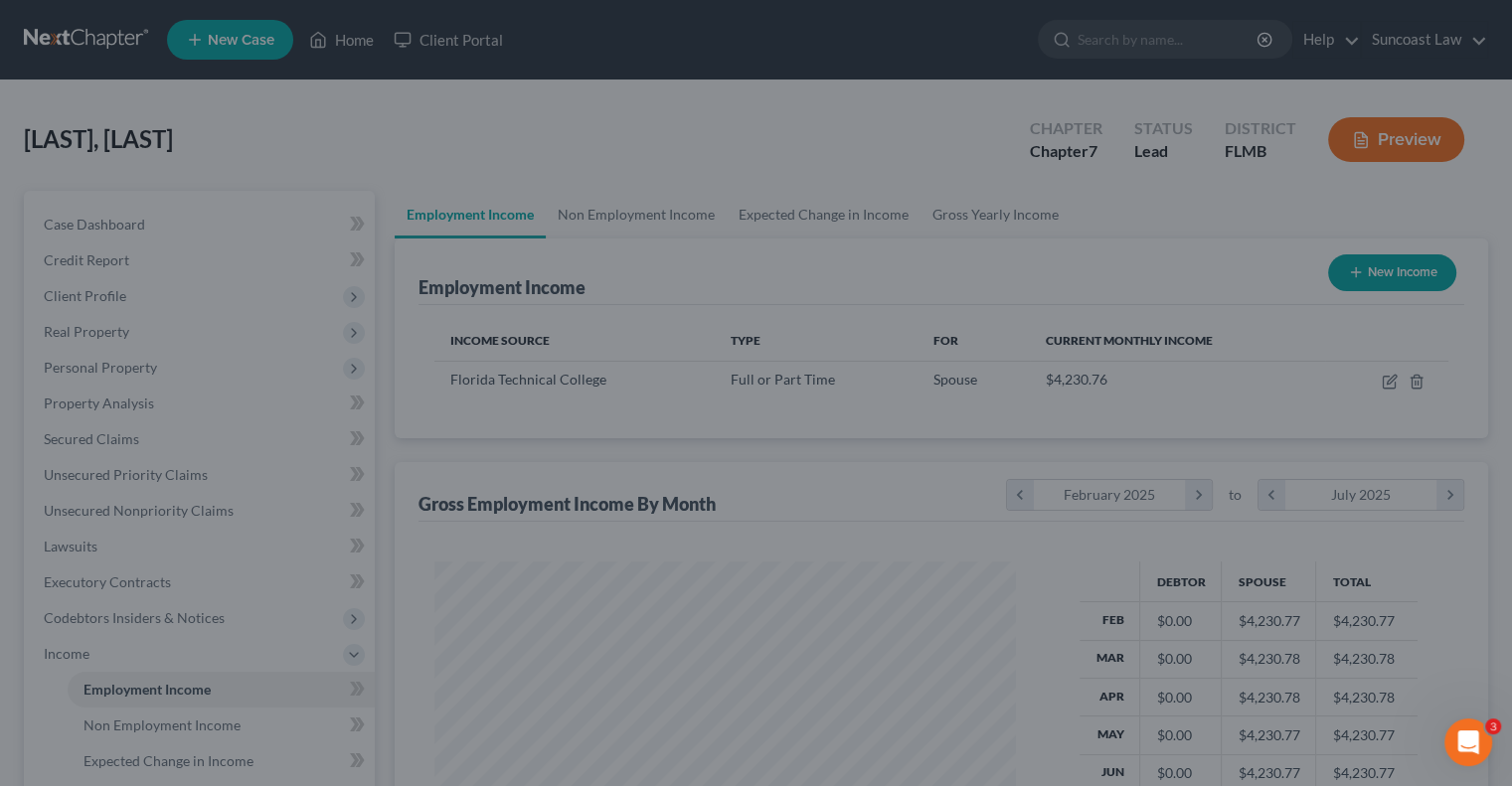 scroll, scrollTop: 354, scrollLeft: 613, axis: both 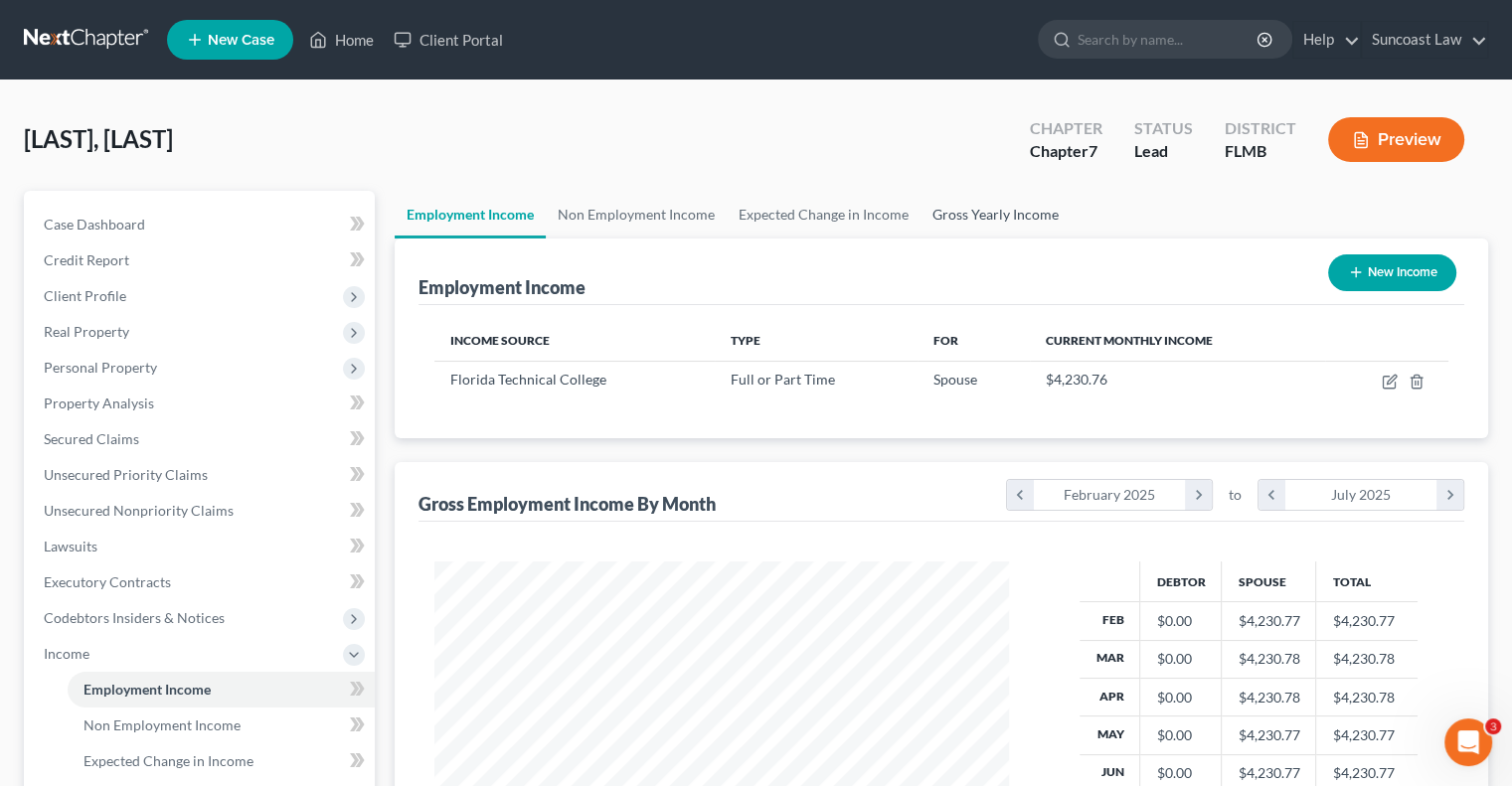 click on "Gross Yearly Income" at bounding box center (995, 215) 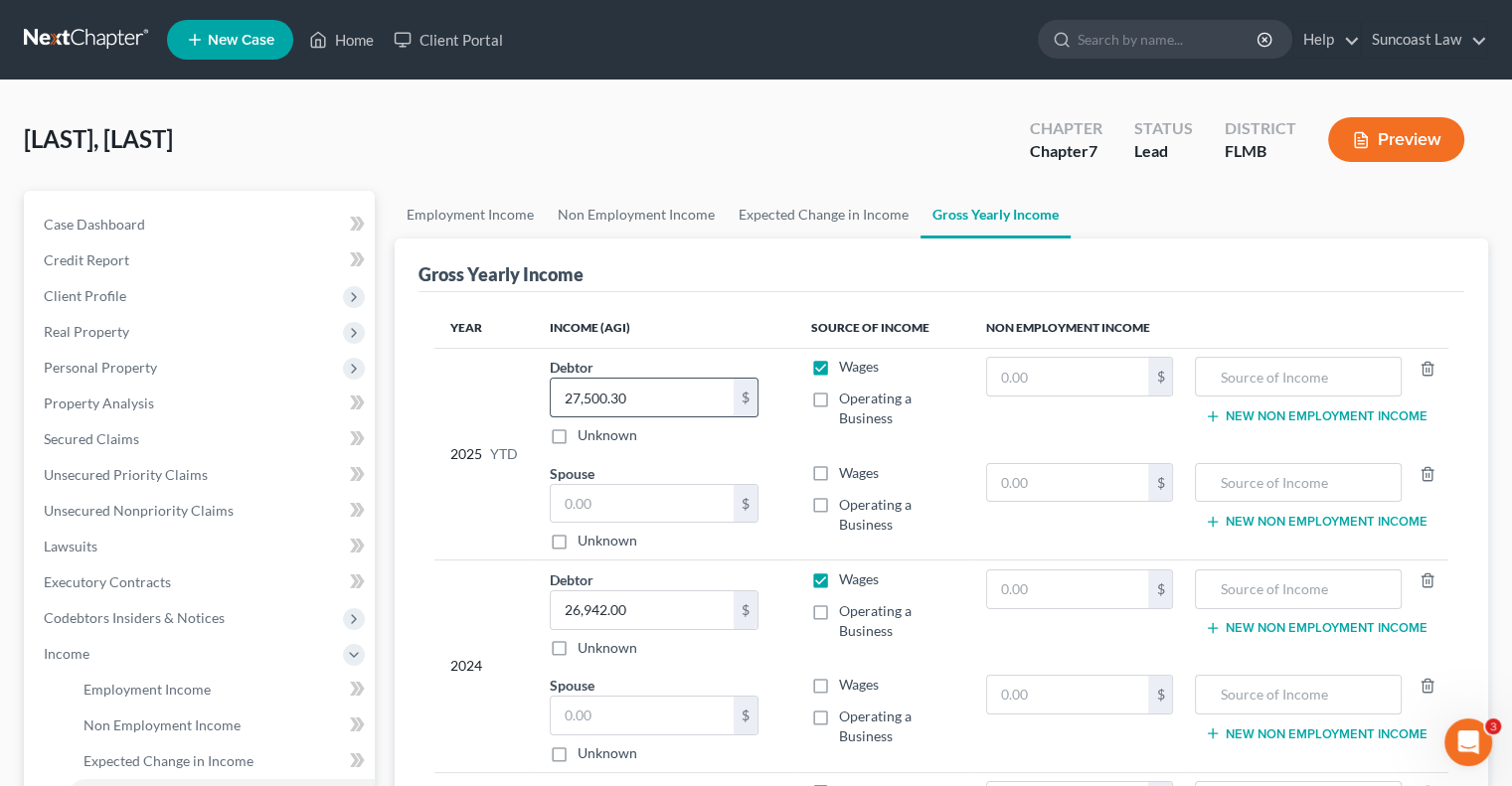 click on "27,500.30" at bounding box center [642, 397] 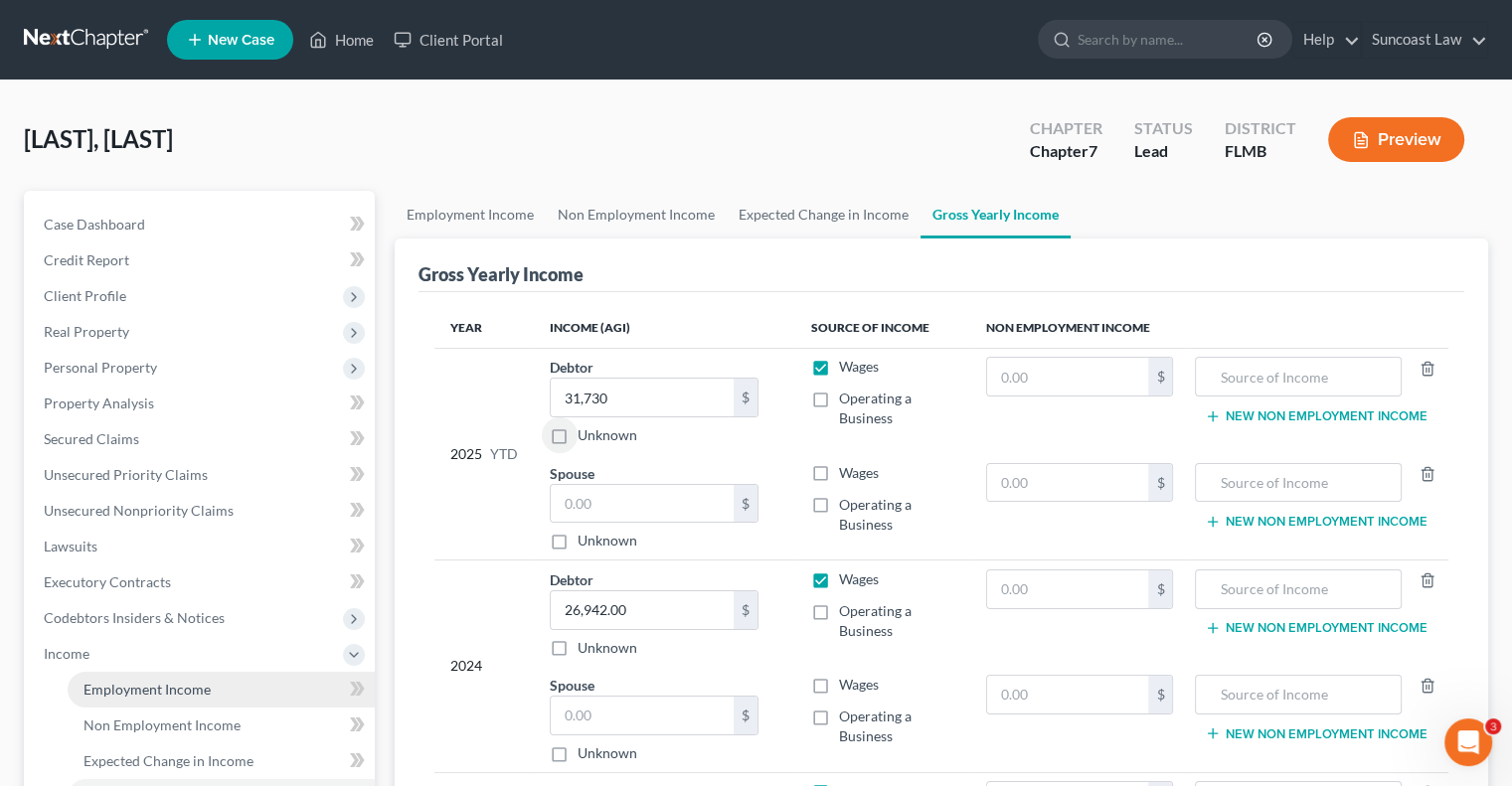 click on "Employment Income" at bounding box center [221, 690] 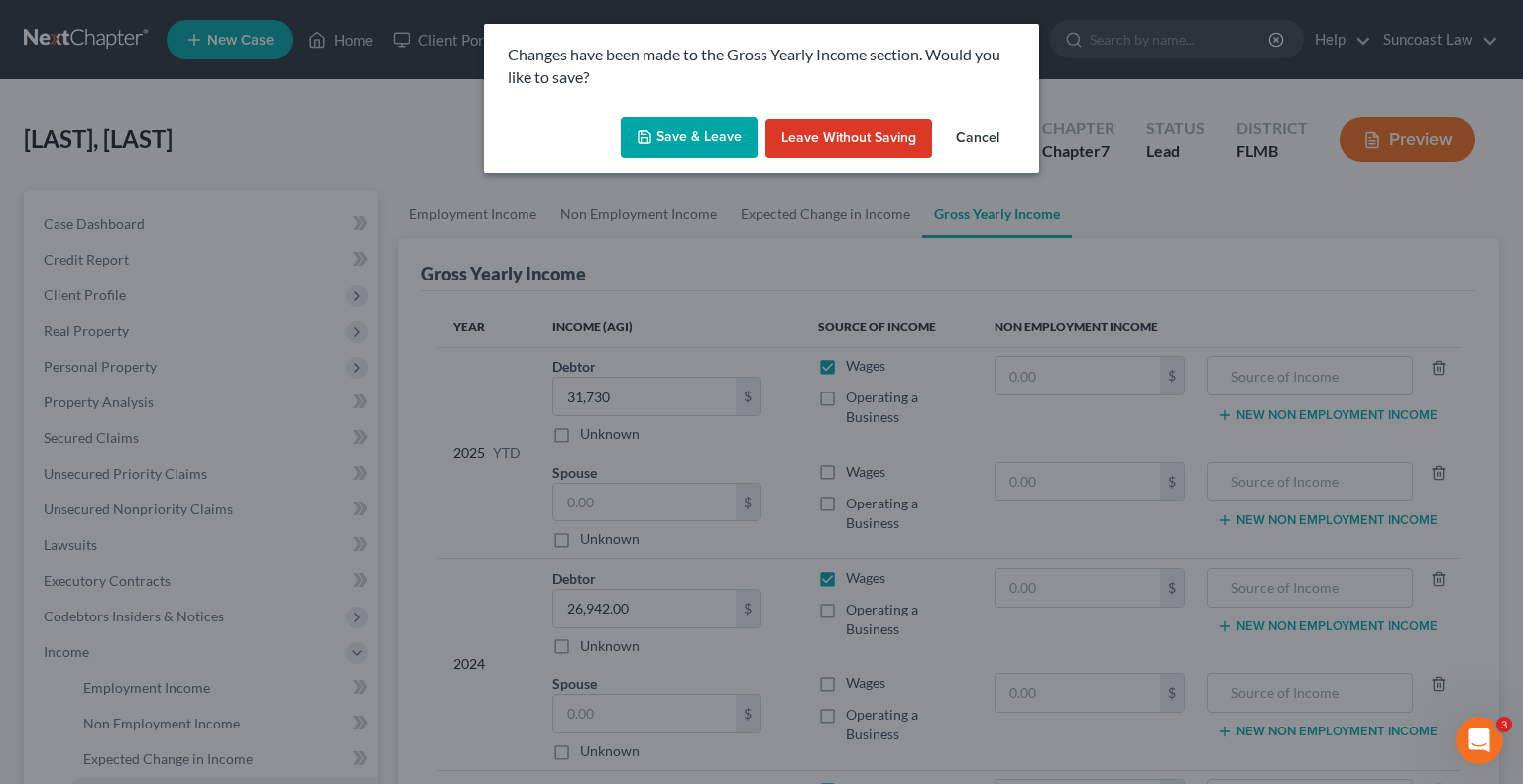drag, startPoint x: 695, startPoint y: 130, endPoint x: 737, endPoint y: 145, distance: 44.598206 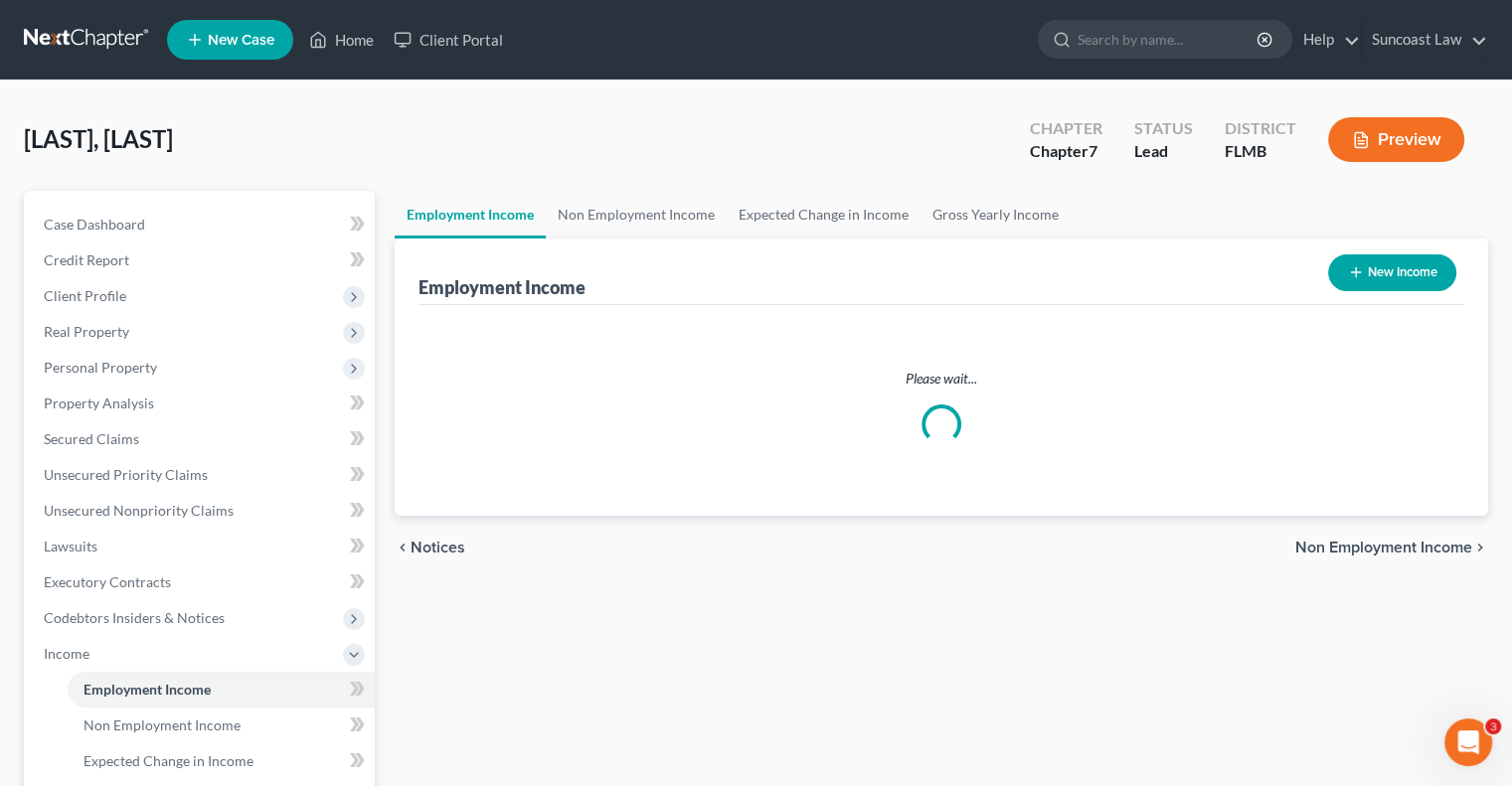 click on "Employment Income" at bounding box center (470, 215) 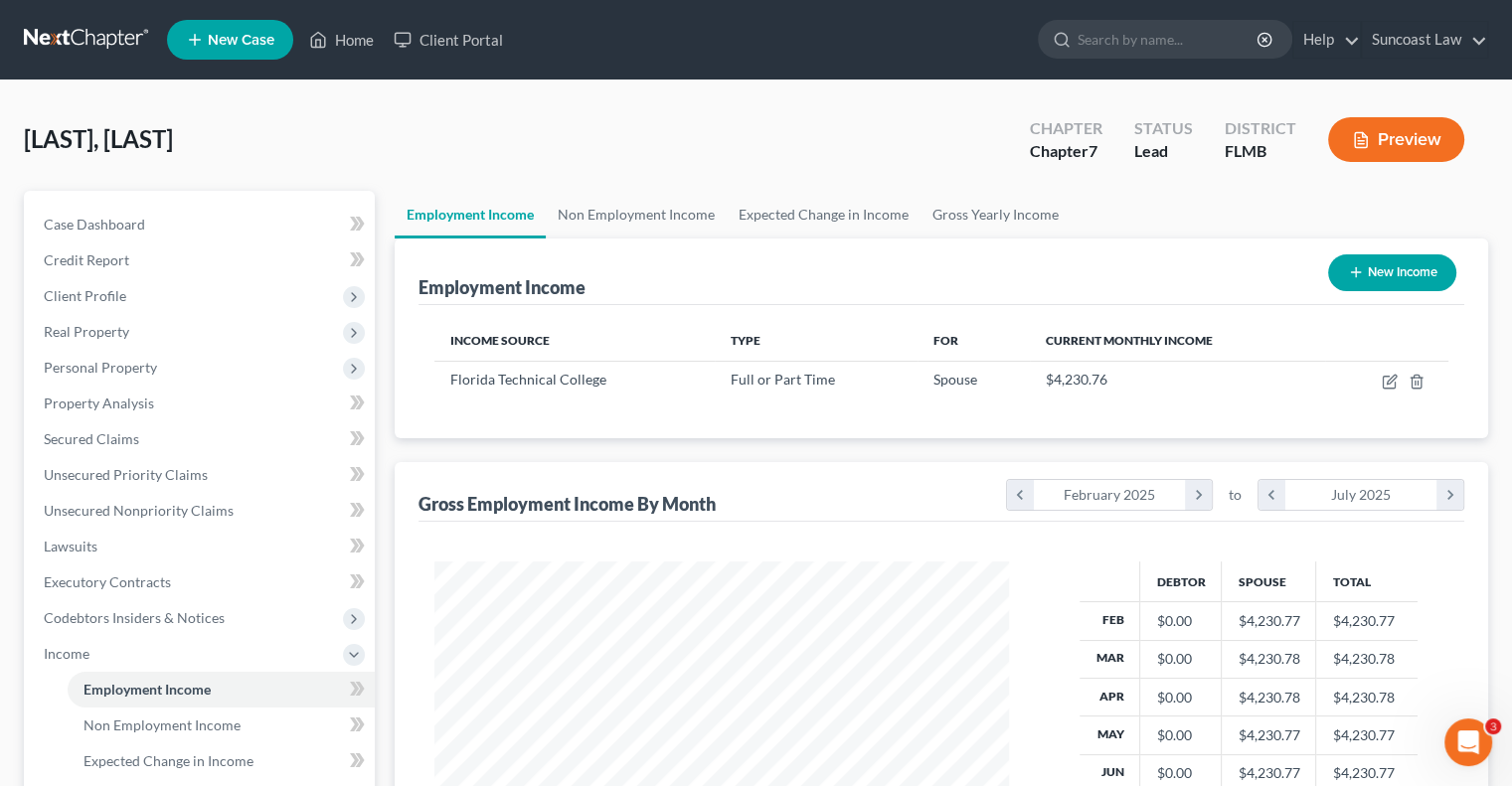 scroll, scrollTop: 993324, scrollLeft: 993468, axis: both 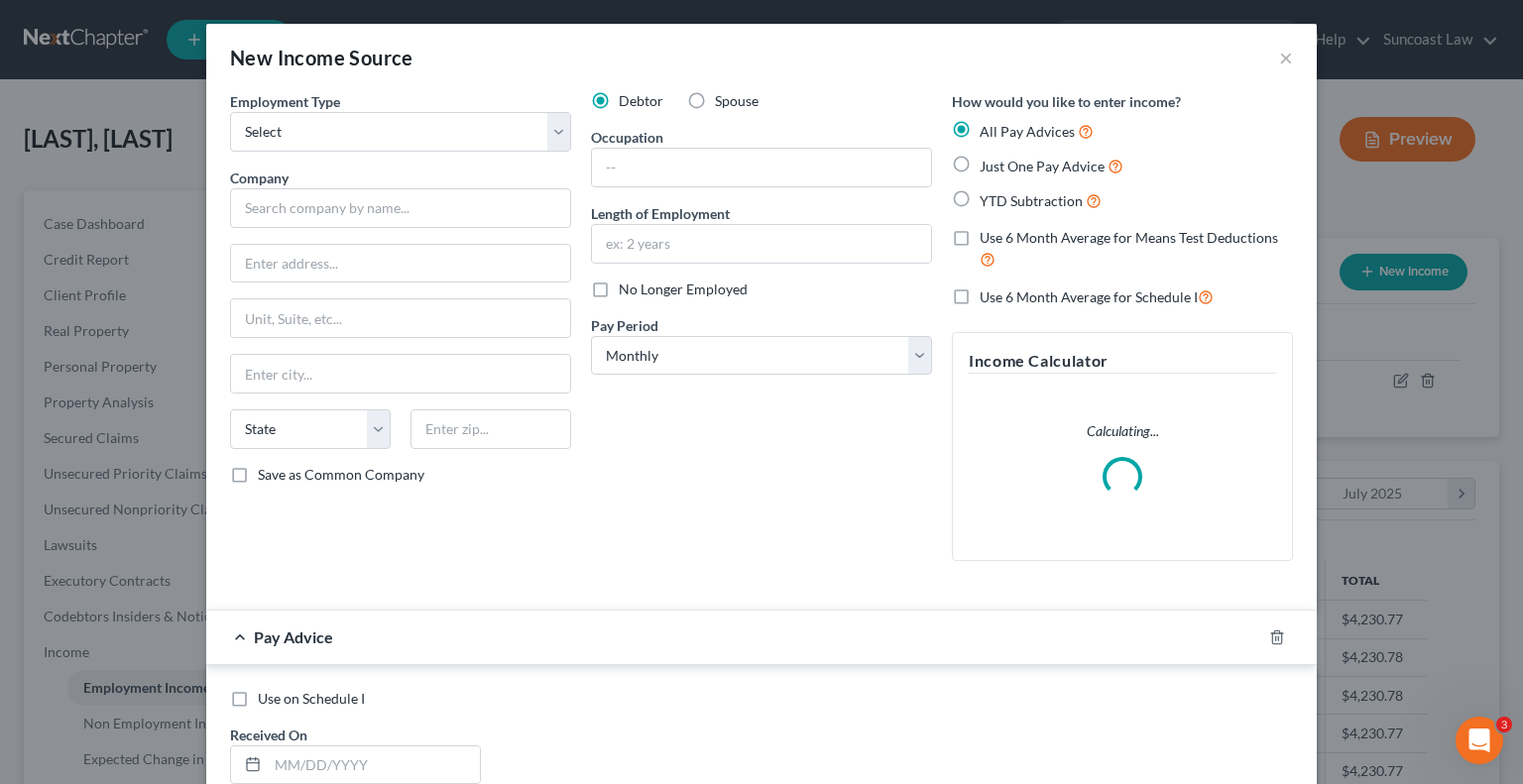click on "Spouse" at bounding box center (737, 101) 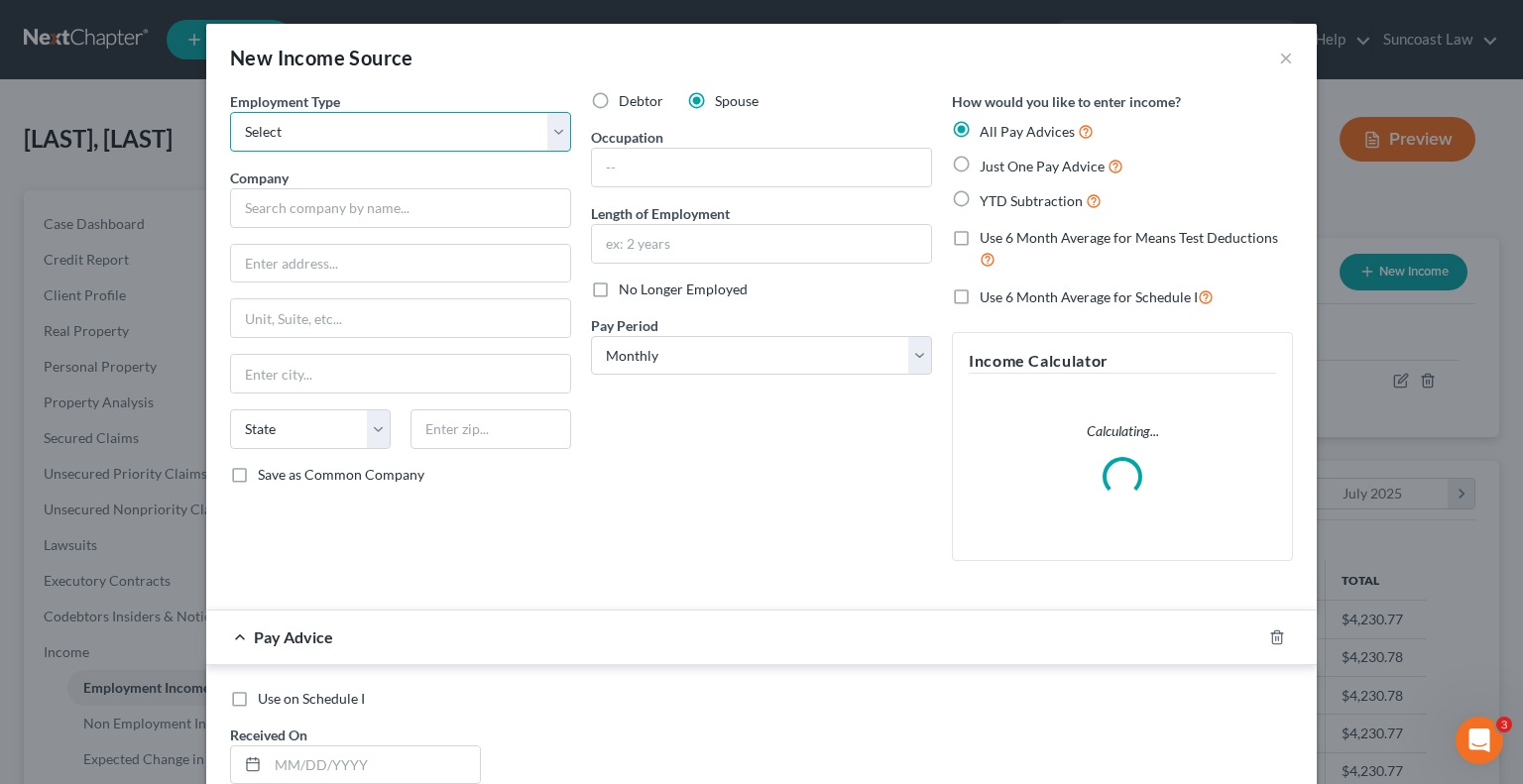drag, startPoint x: 470, startPoint y: 129, endPoint x: 471, endPoint y: 146, distance: 17.029386 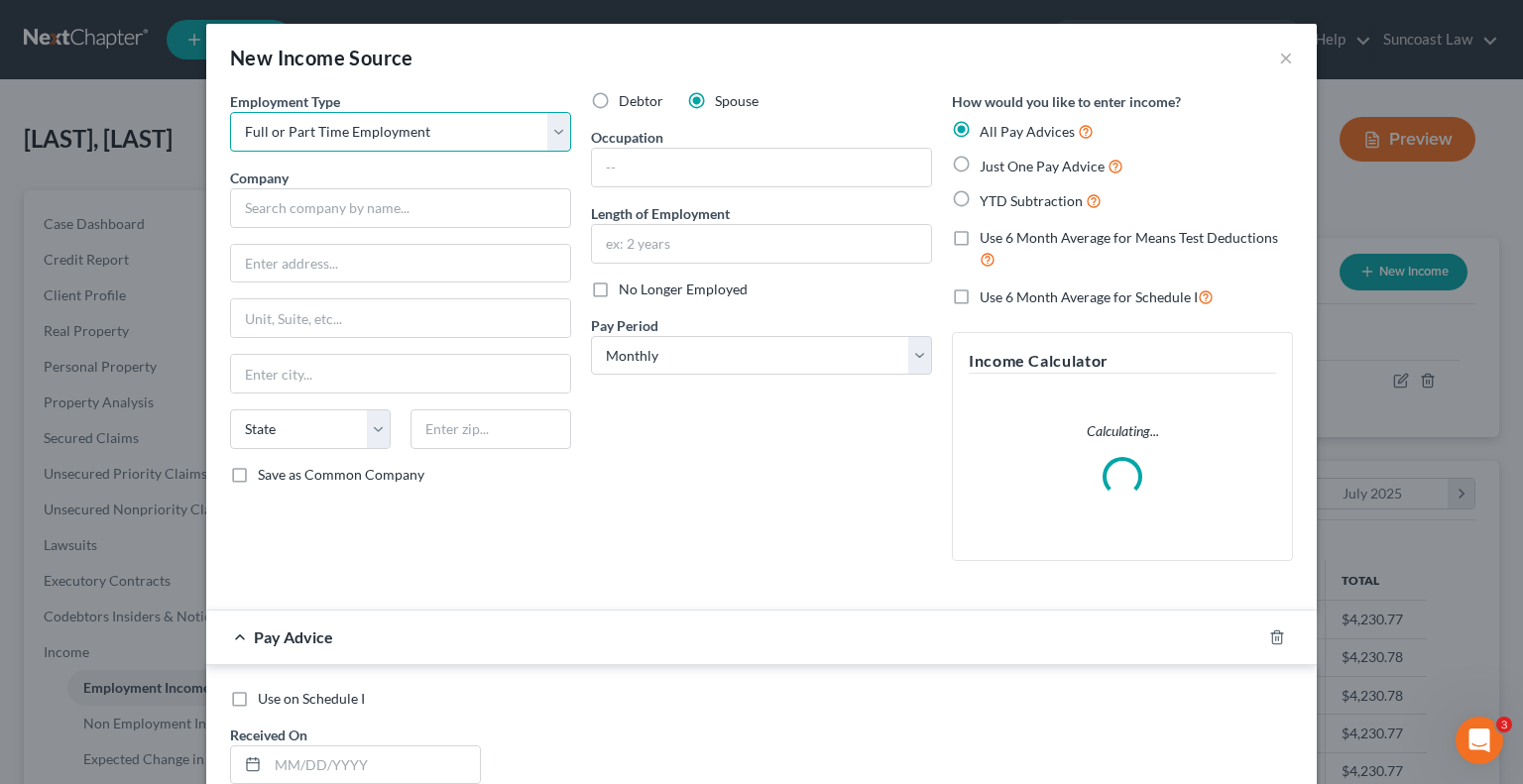 click on "Select Full or Part Time Employment Self Employment" at bounding box center (401, 132) 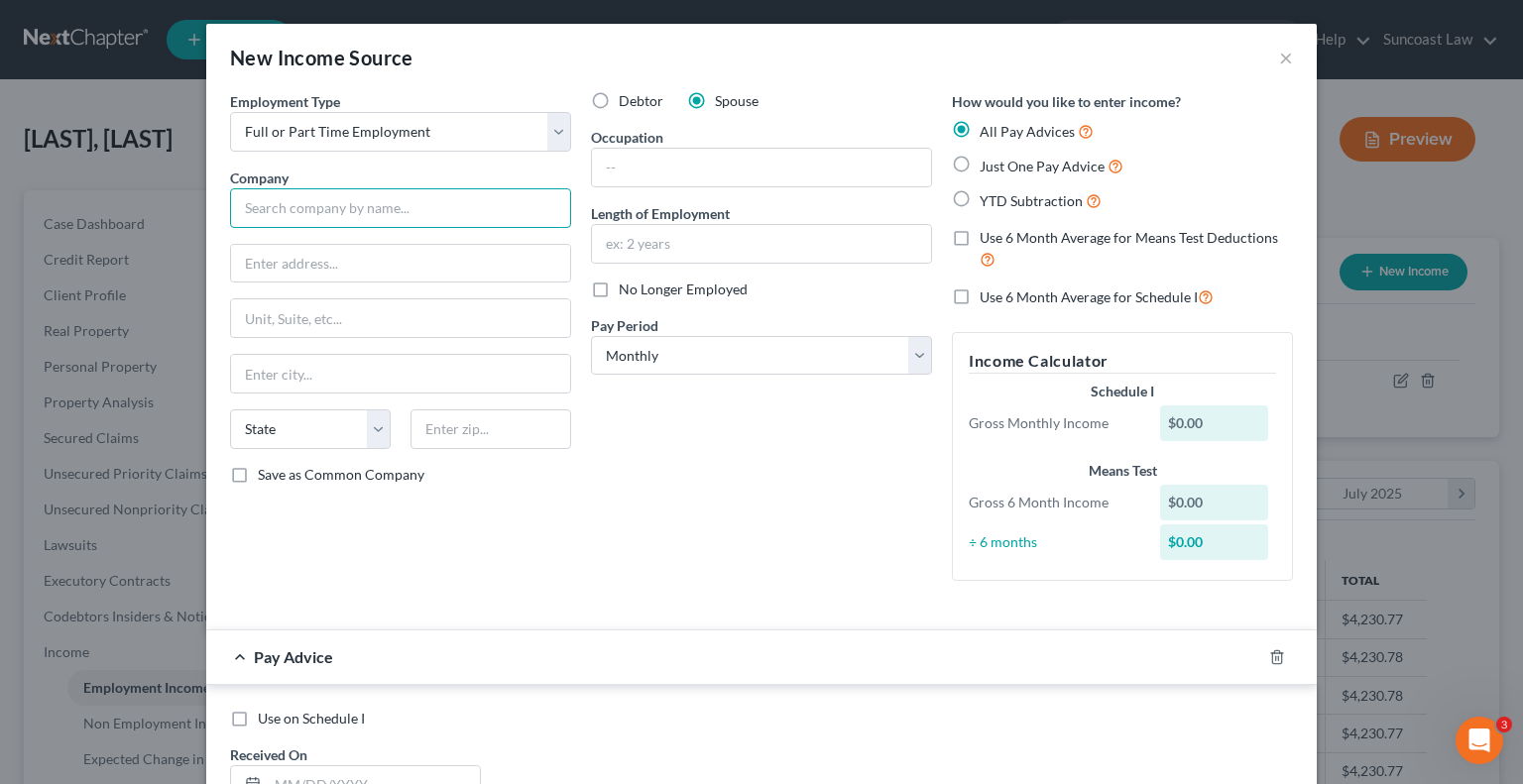 click at bounding box center (401, 208) 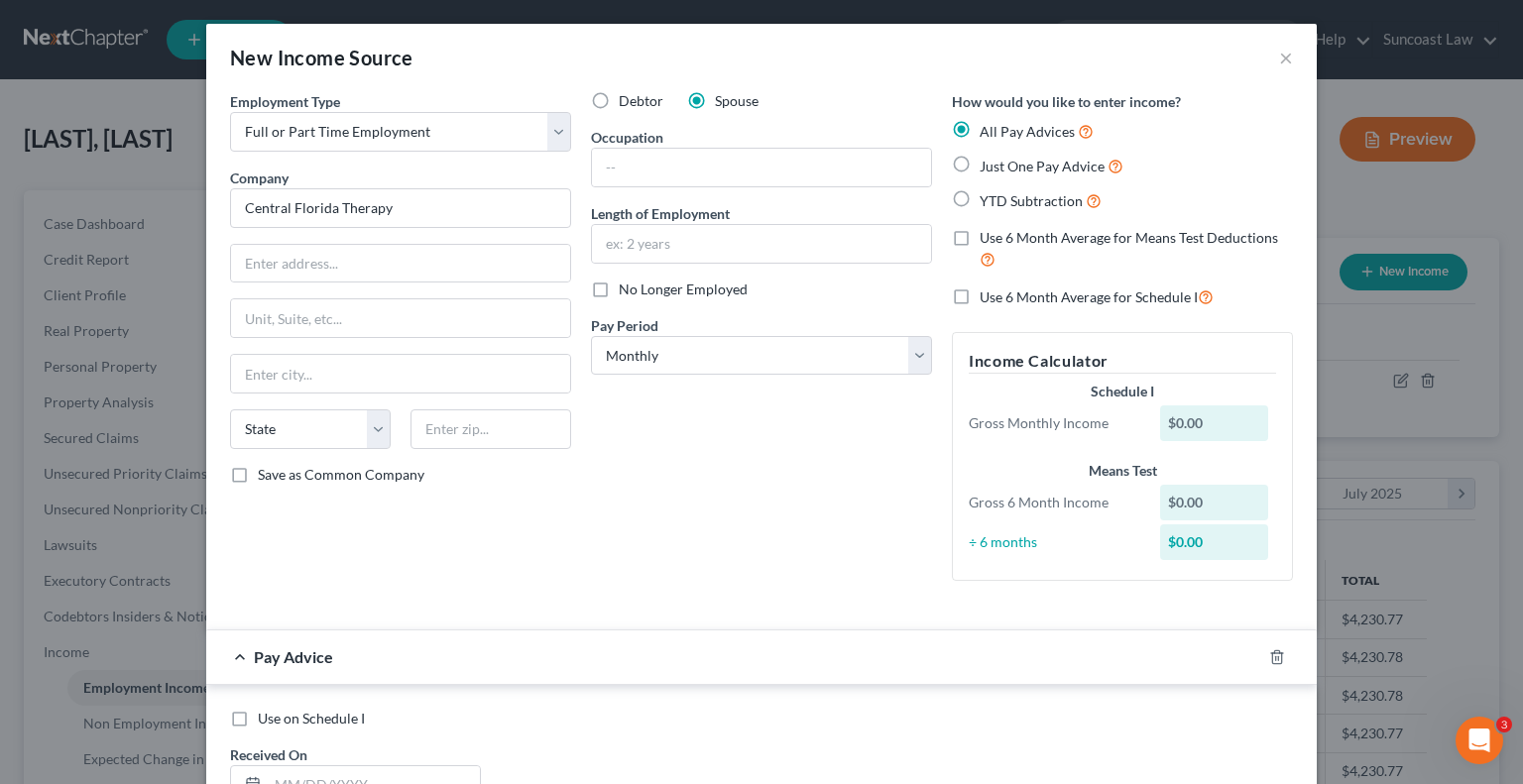 click on "Debtor" at bounding box center (641, 101) 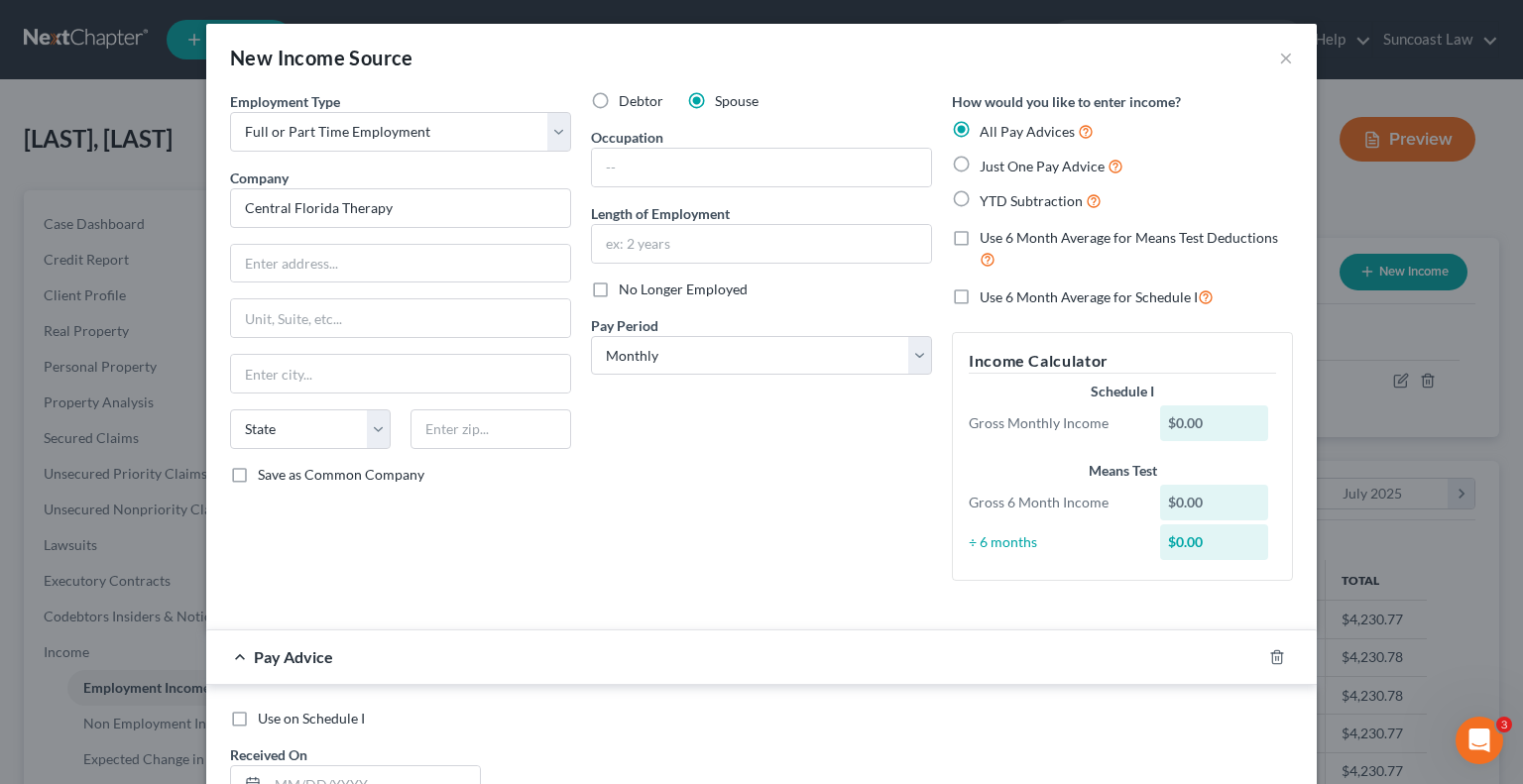 click on "Debtor" at bounding box center [633, 97] 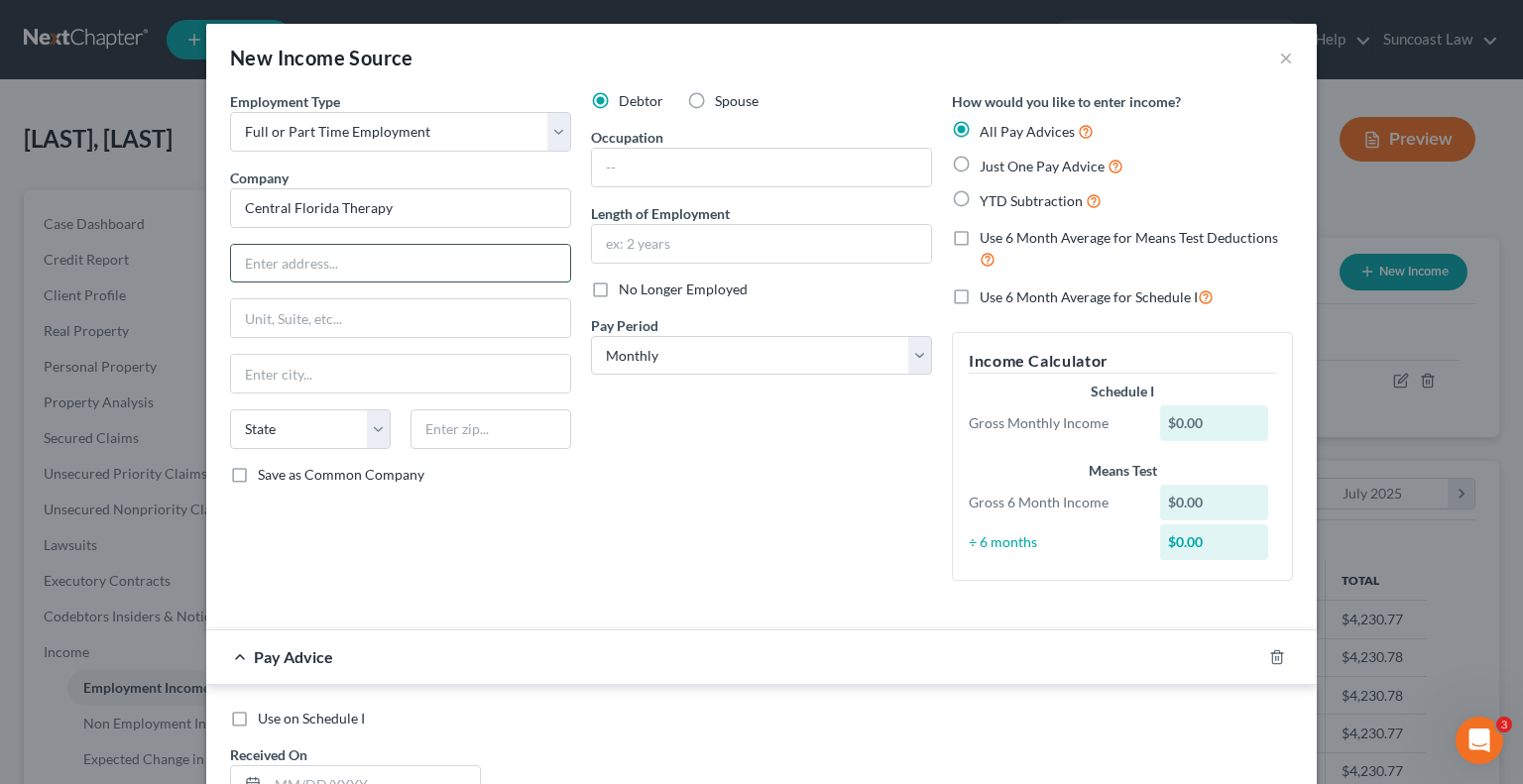 drag, startPoint x: 464, startPoint y: 261, endPoint x: 470, endPoint y: 249, distance: 13.416408 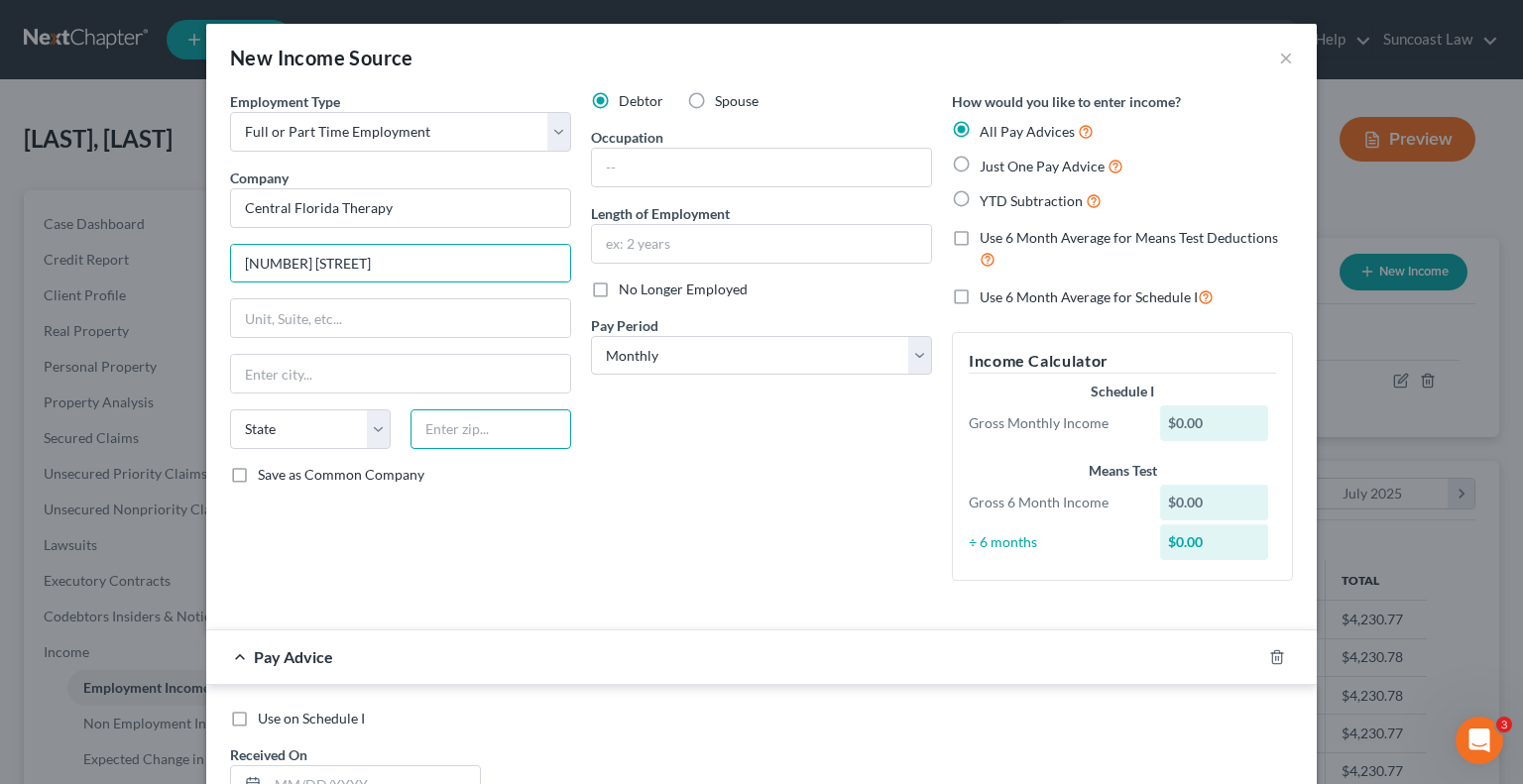 drag, startPoint x: 509, startPoint y: 440, endPoint x: 650, endPoint y: 283, distance: 211.02133 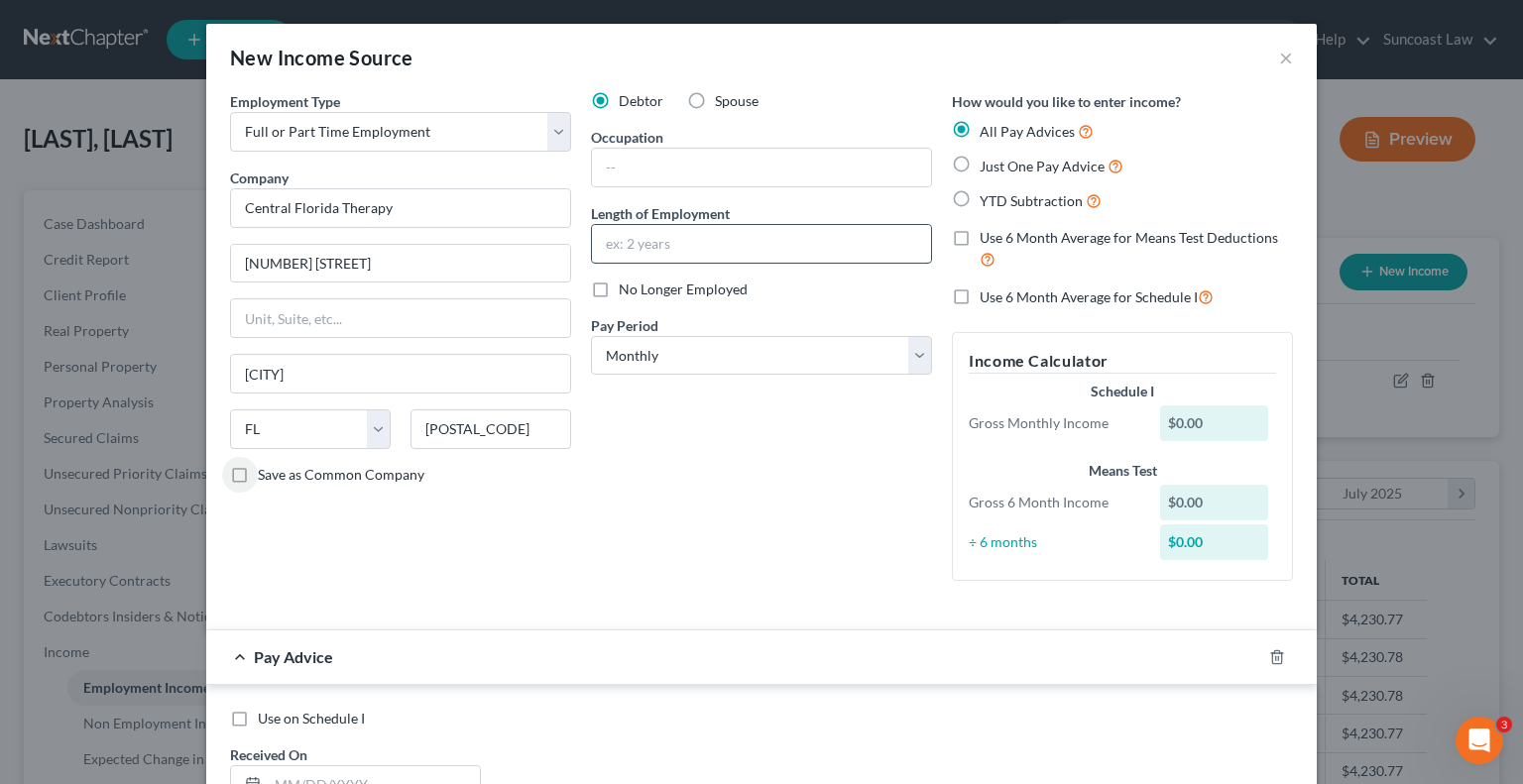 click at bounding box center [762, 244] 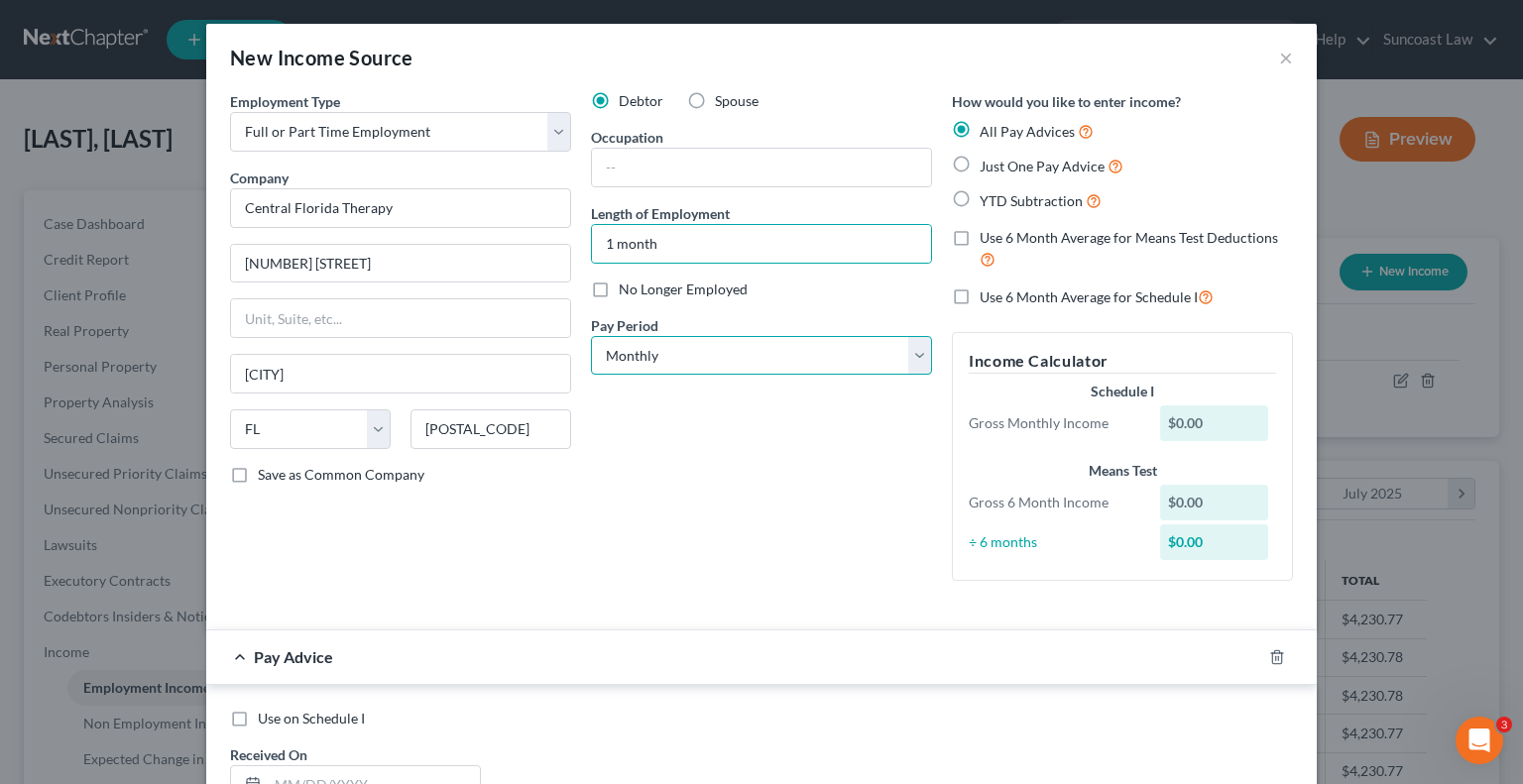 drag, startPoint x: 758, startPoint y: 350, endPoint x: 757, endPoint y: 364, distance: 14.035669 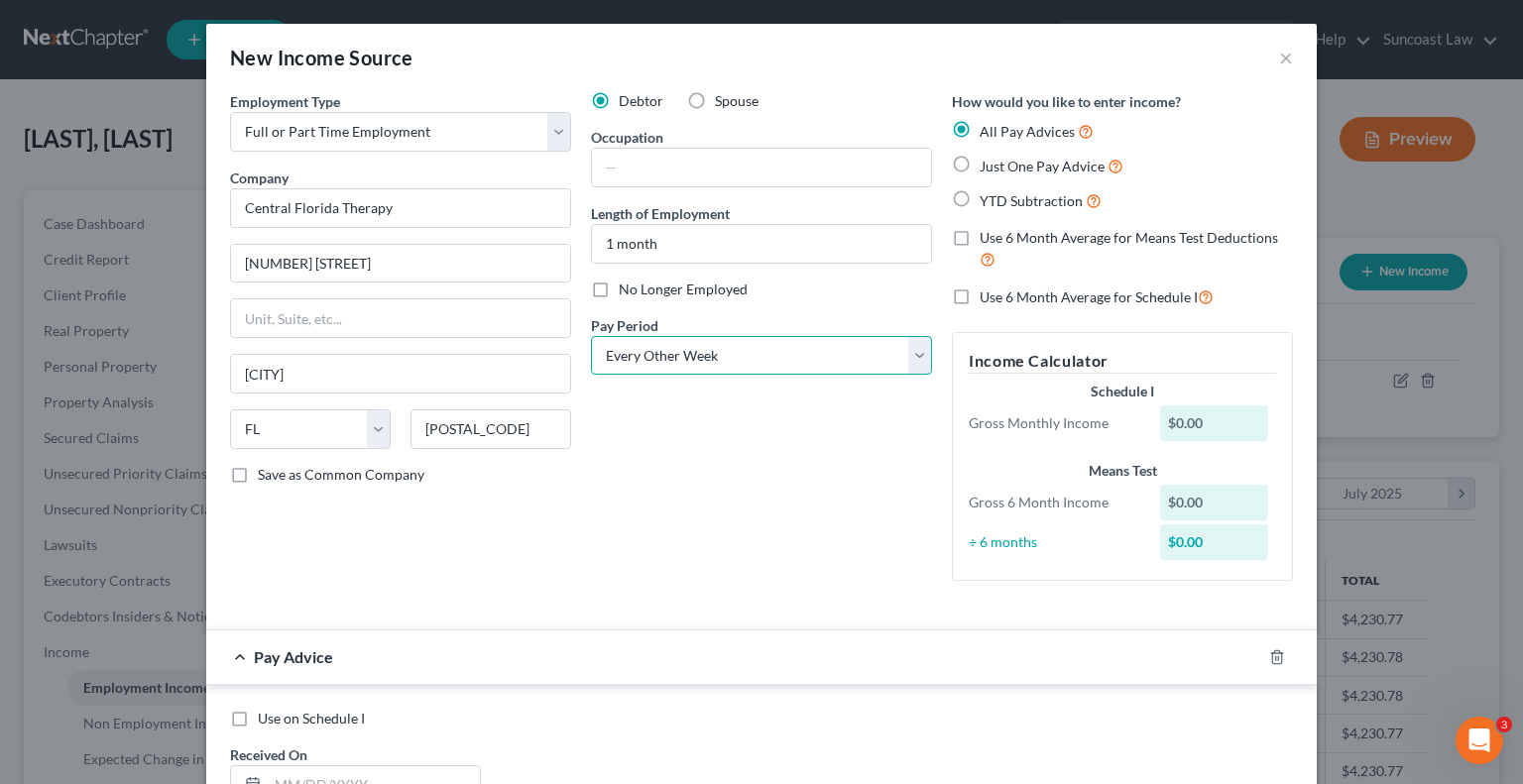 click on "Select Monthly Twice Monthly Every Other Week Weekly" at bounding box center [762, 356] 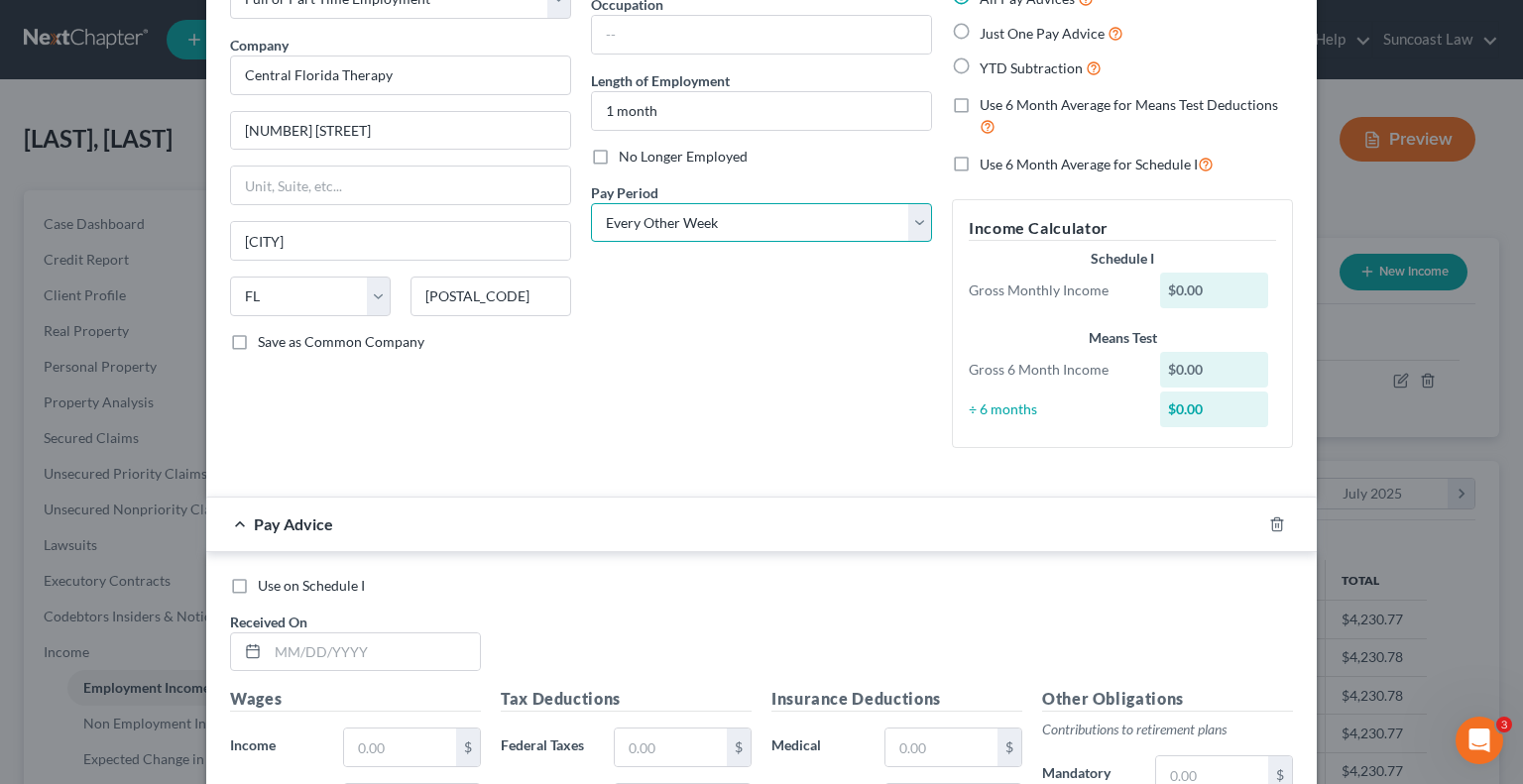 scroll, scrollTop: 297, scrollLeft: 0, axis: vertical 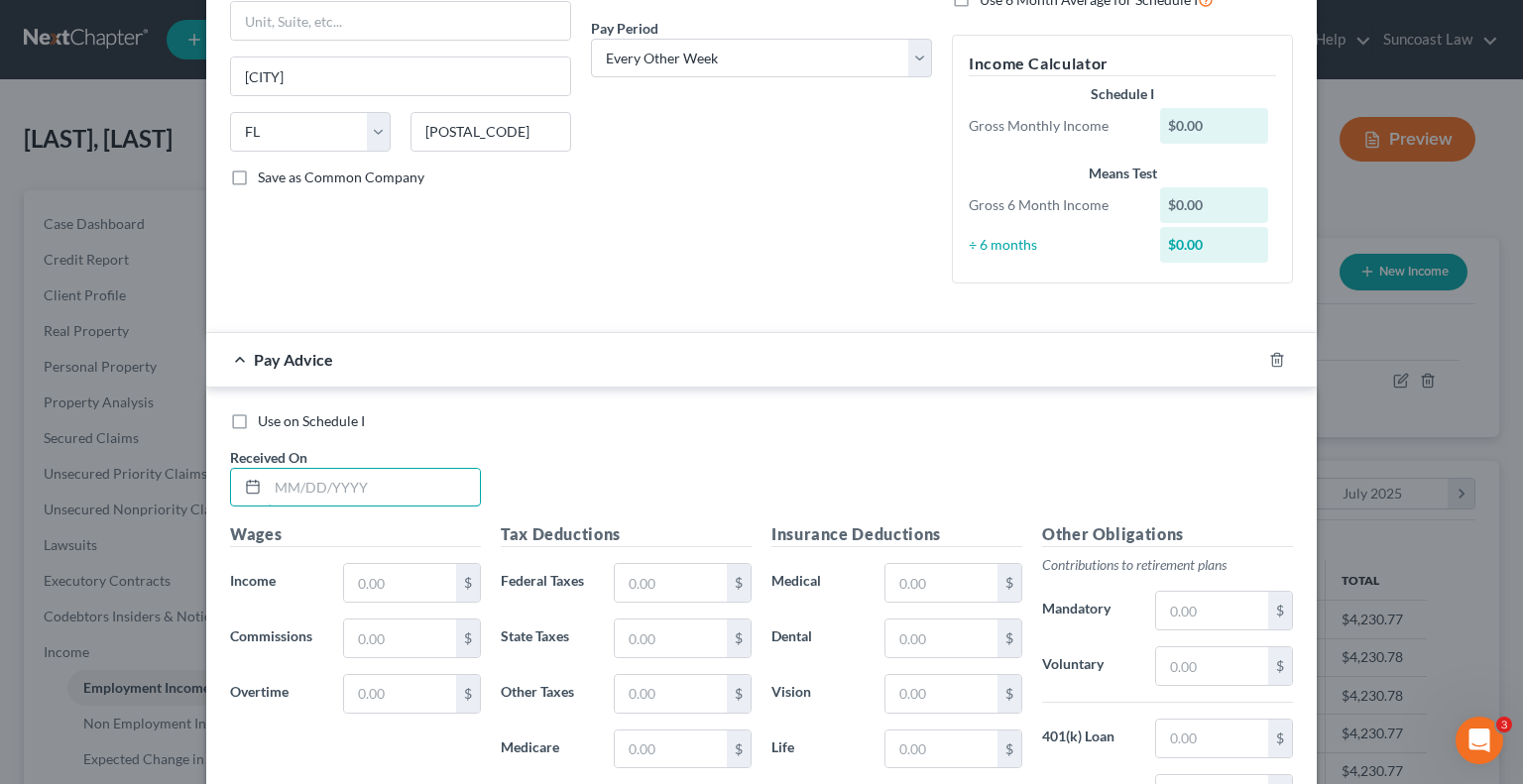 drag, startPoint x: 380, startPoint y: 475, endPoint x: 442, endPoint y: 429, distance: 77.20104 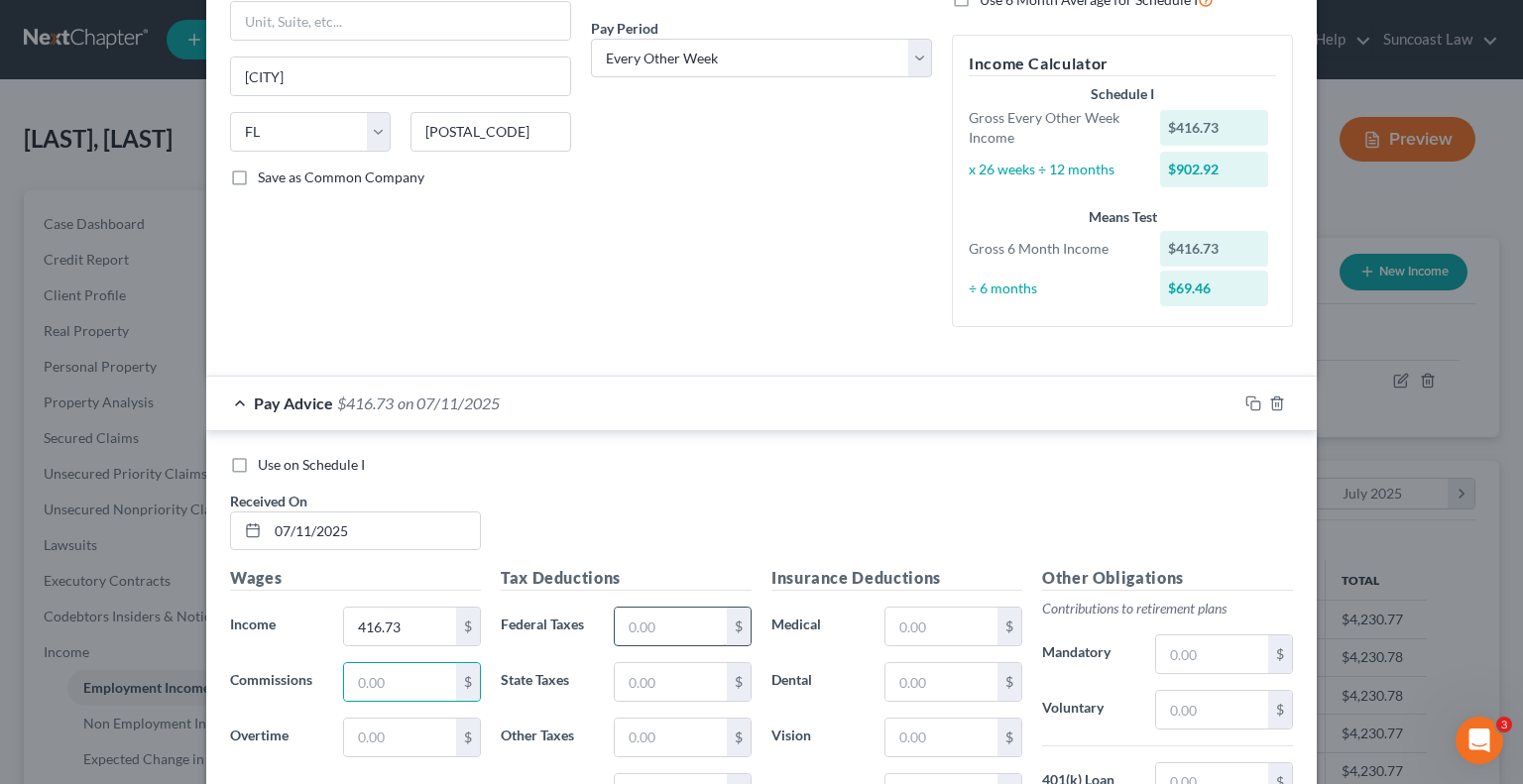 drag, startPoint x: 635, startPoint y: 628, endPoint x: 638, endPoint y: 605, distance: 23.194827 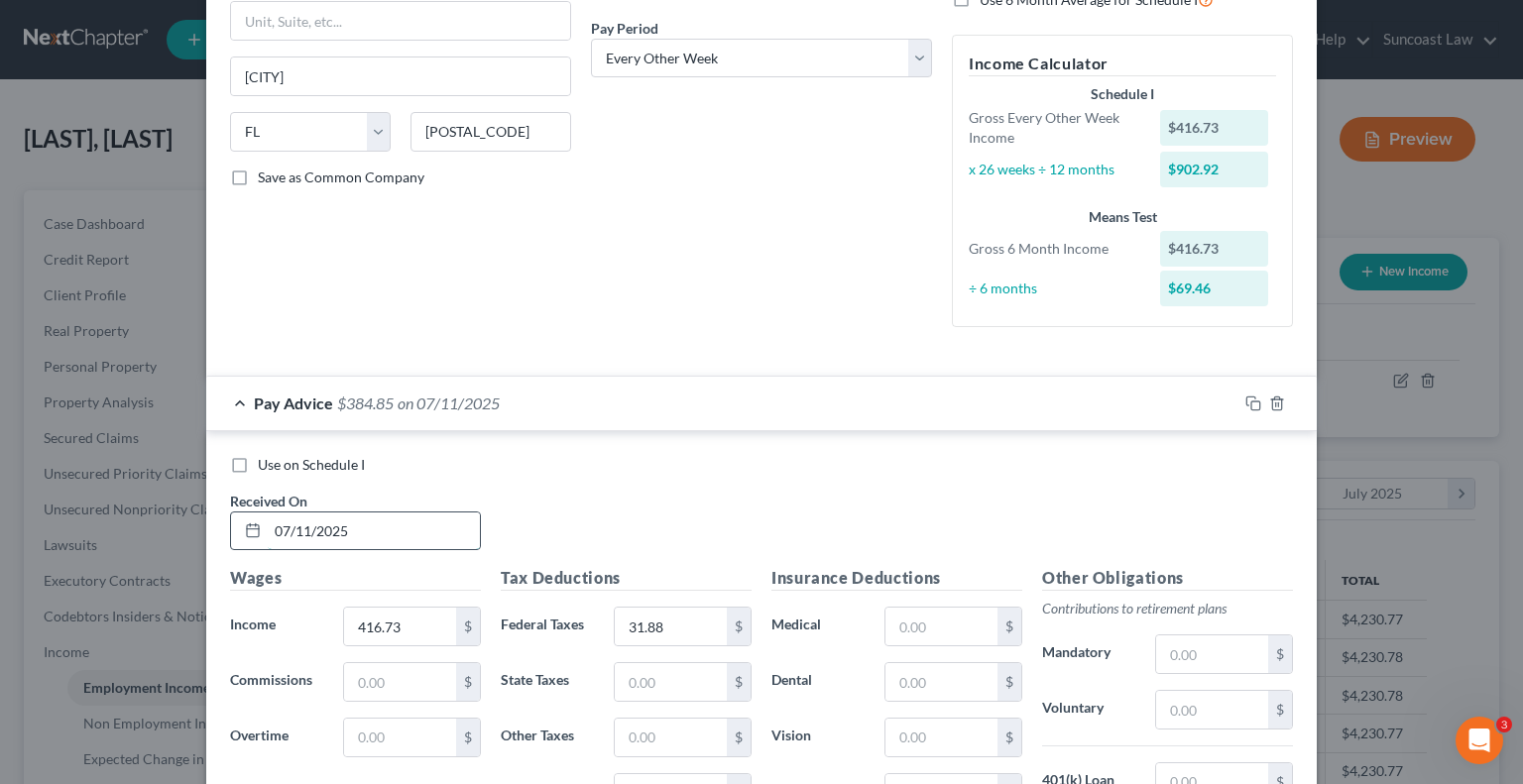 drag, startPoint x: 364, startPoint y: 526, endPoint x: 238, endPoint y: 523, distance: 126.03571 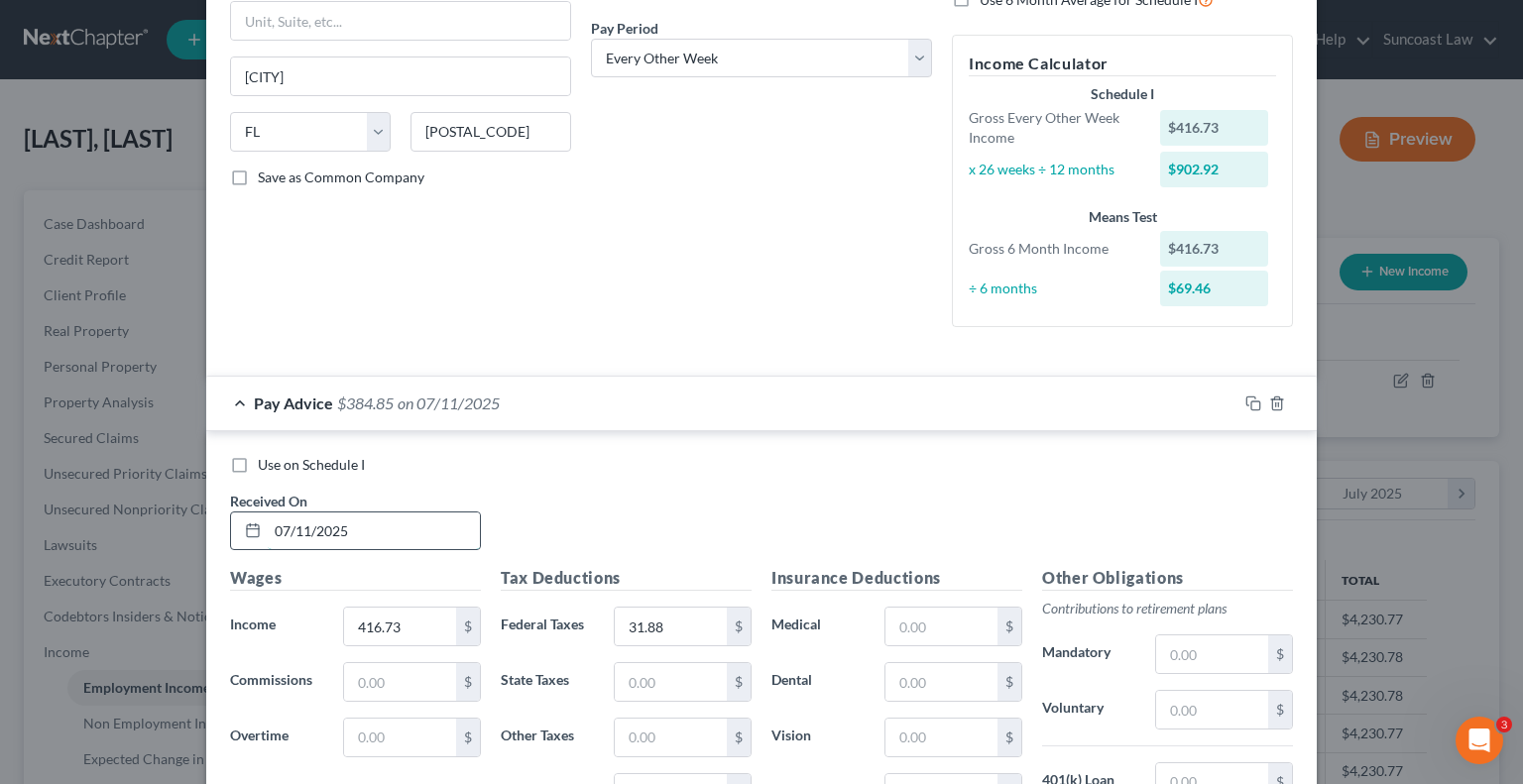 click on "07/11/2025" at bounding box center [355, 531] 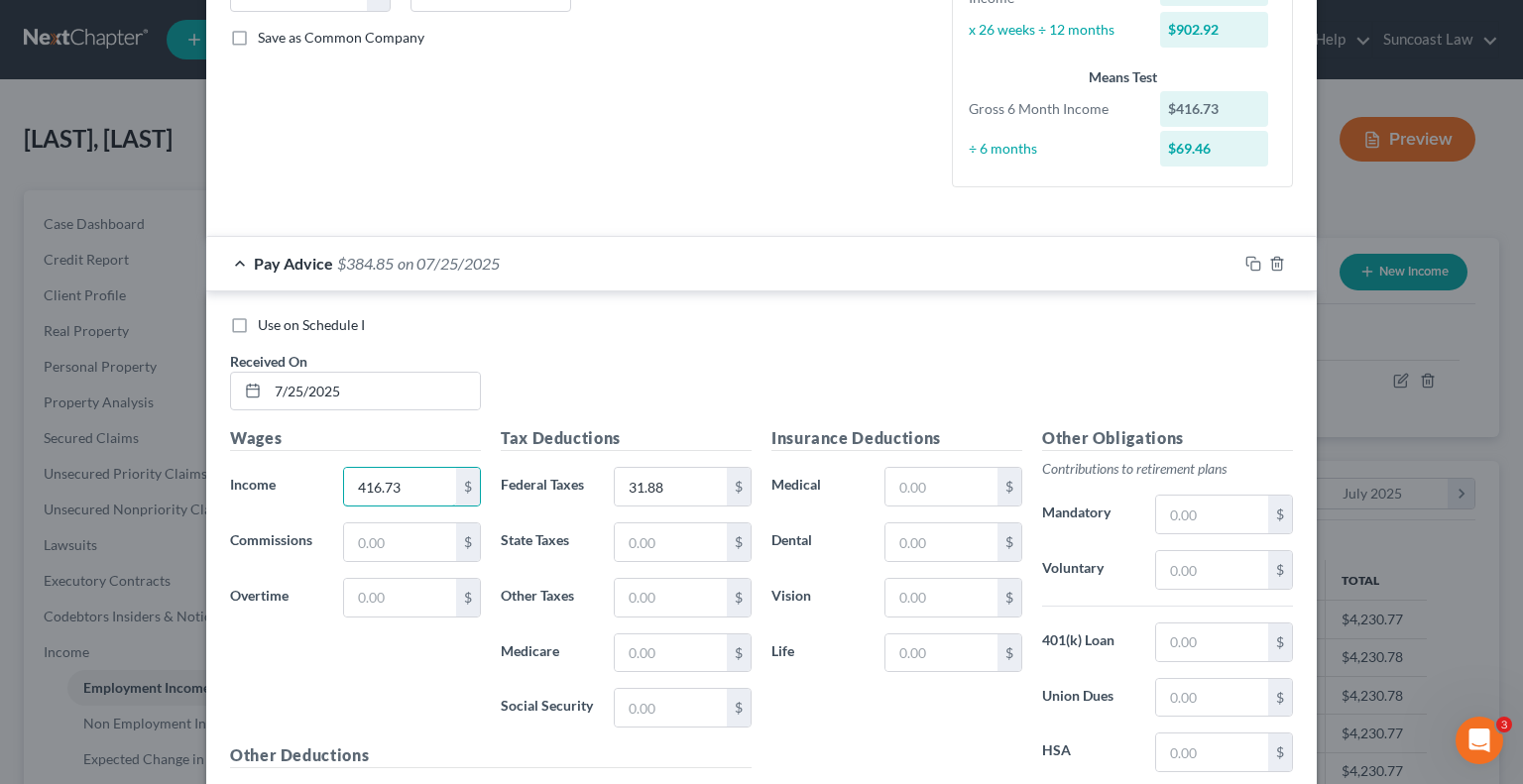 scroll, scrollTop: 644, scrollLeft: 0, axis: vertical 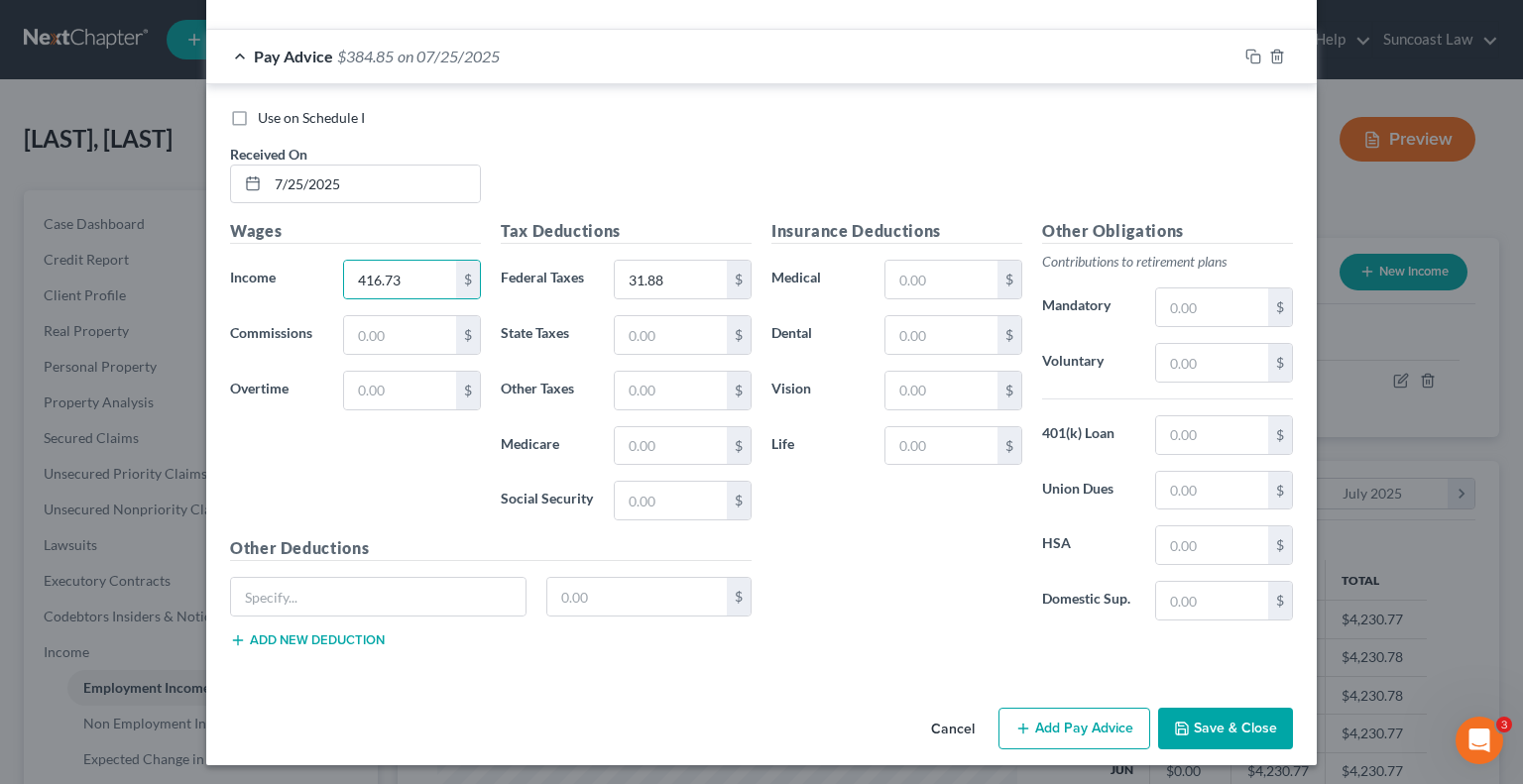 click on "Add Pay Advice" at bounding box center (1074, 728) 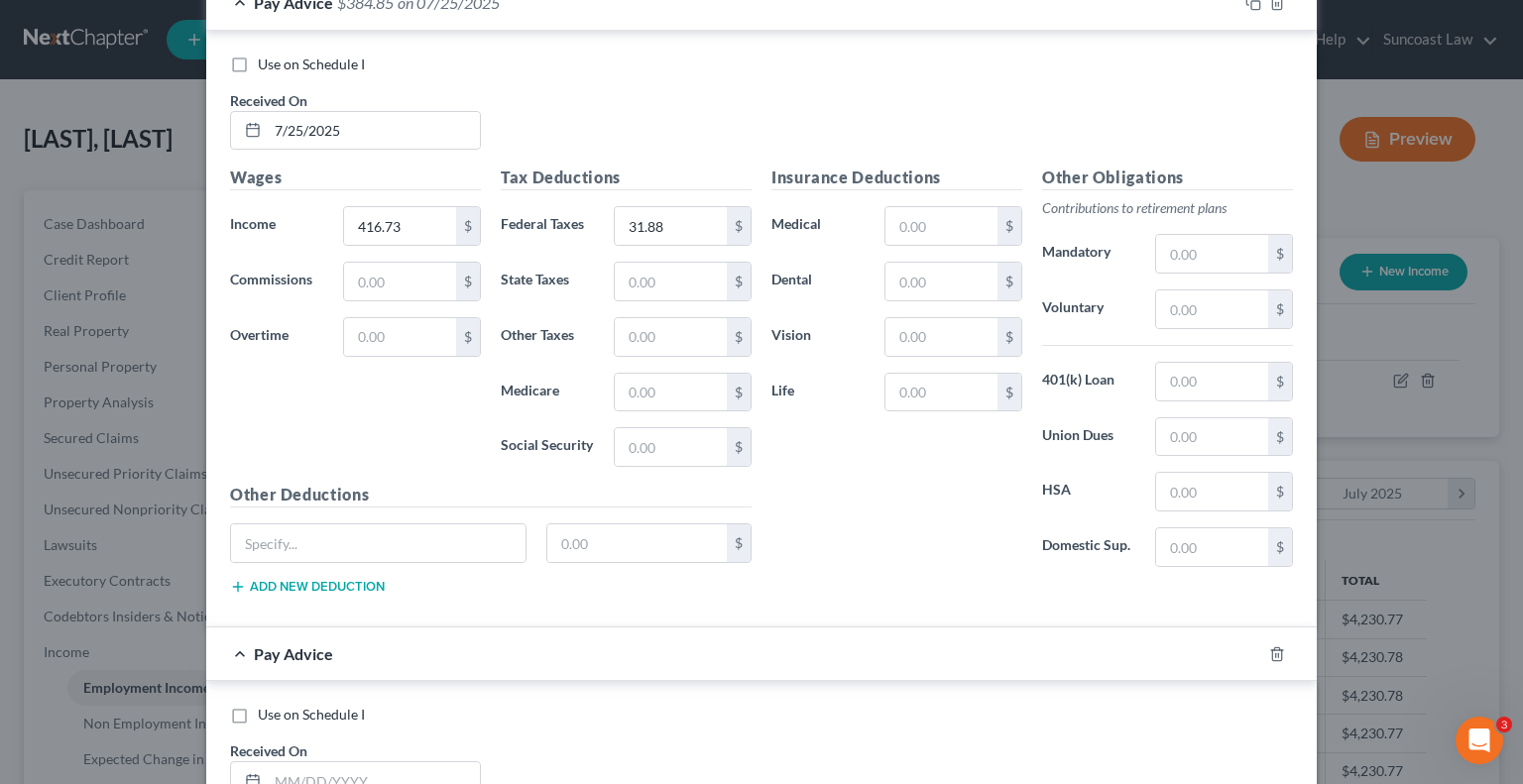scroll, scrollTop: 842, scrollLeft: 0, axis: vertical 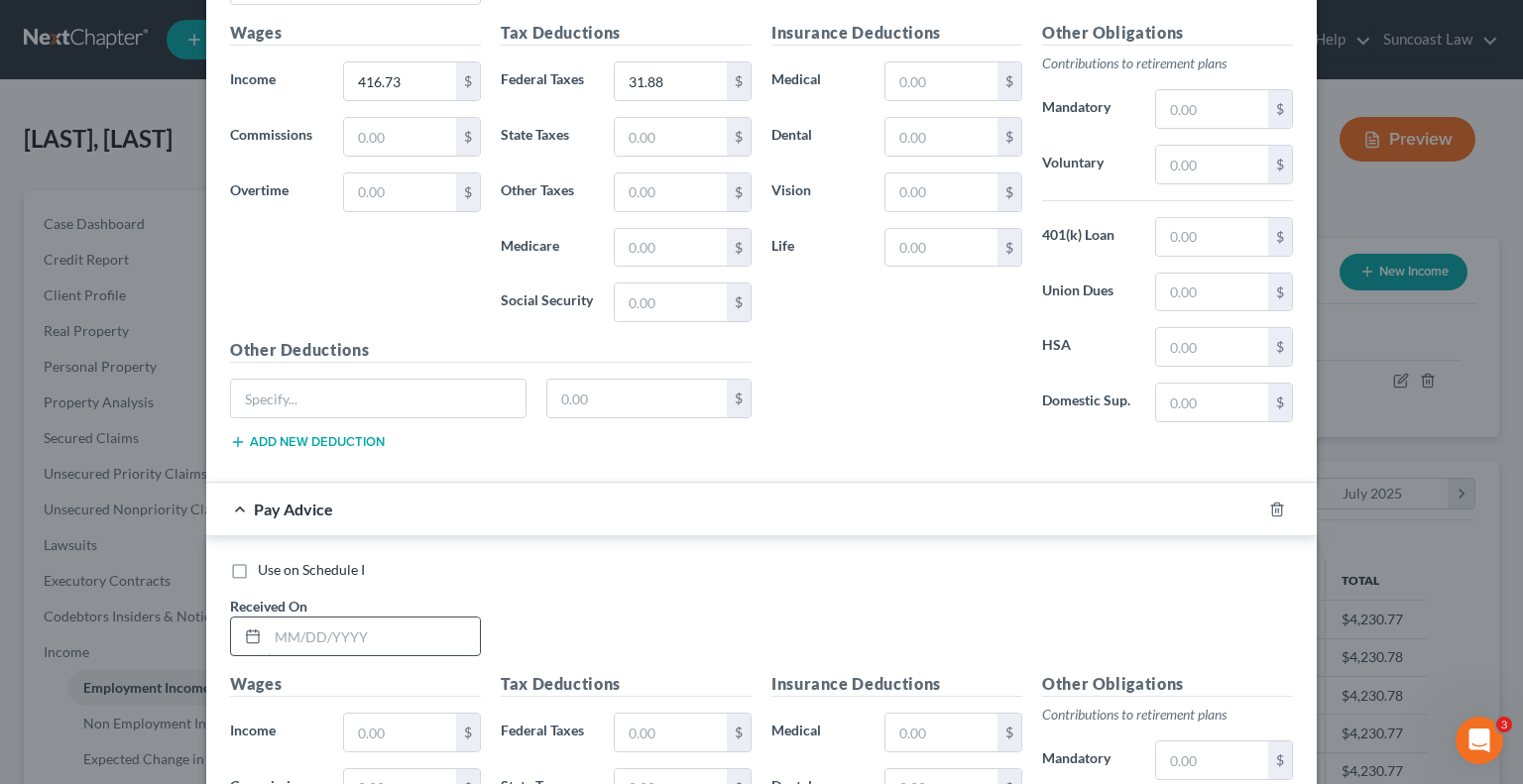 drag, startPoint x: 335, startPoint y: 633, endPoint x: 339, endPoint y: 621, distance: 12.649111 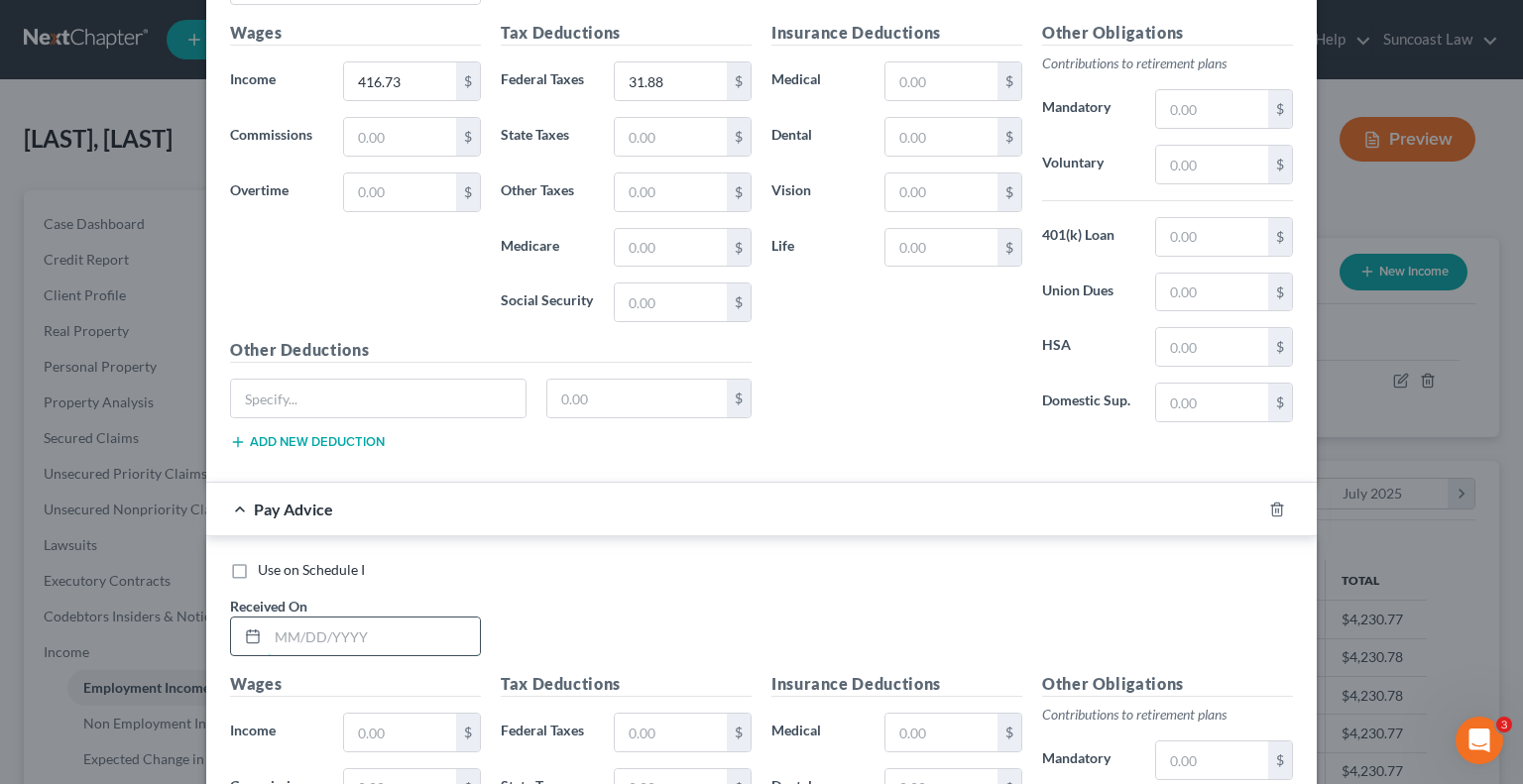 click at bounding box center [374, 636] 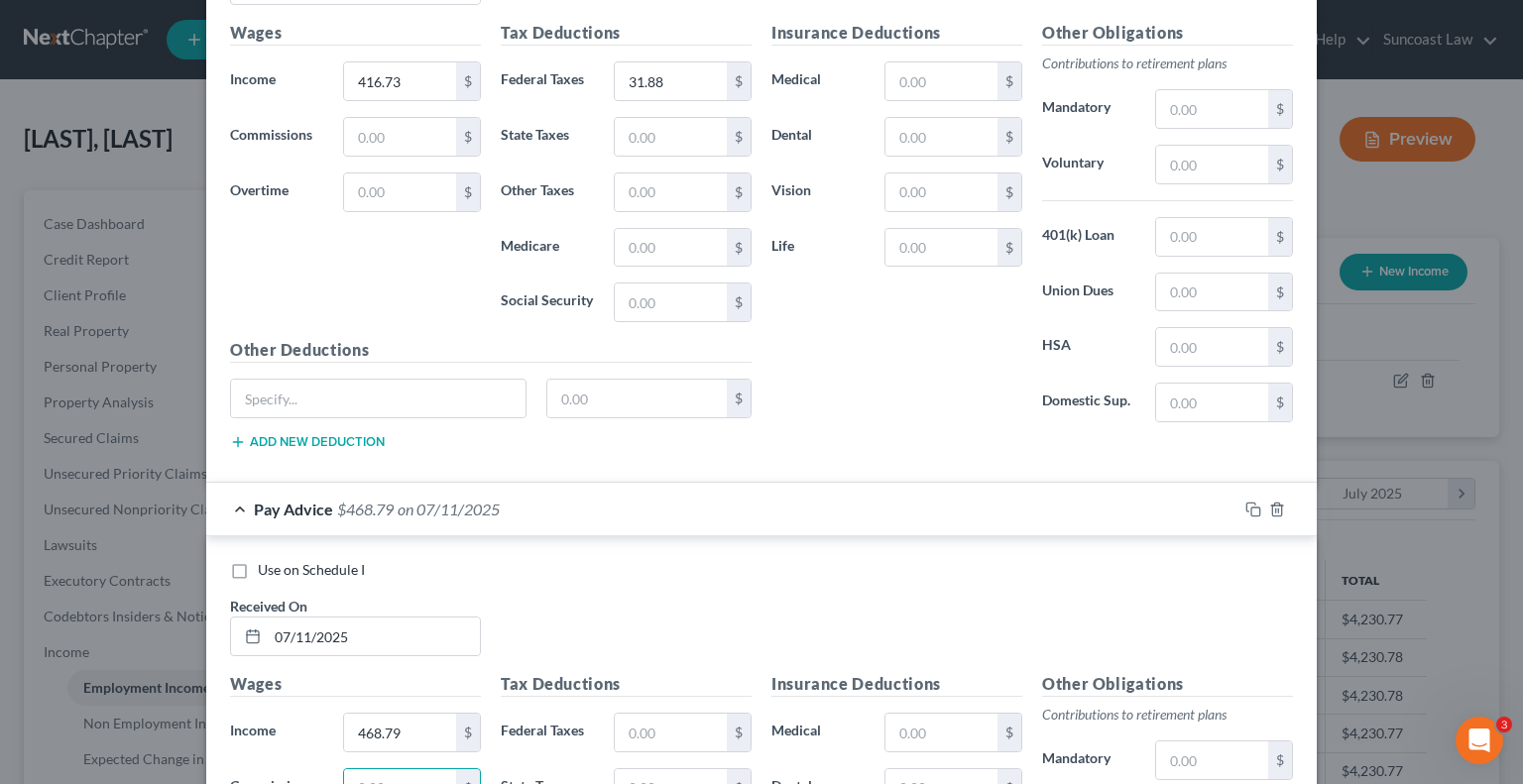 scroll, scrollTop: 859, scrollLeft: 0, axis: vertical 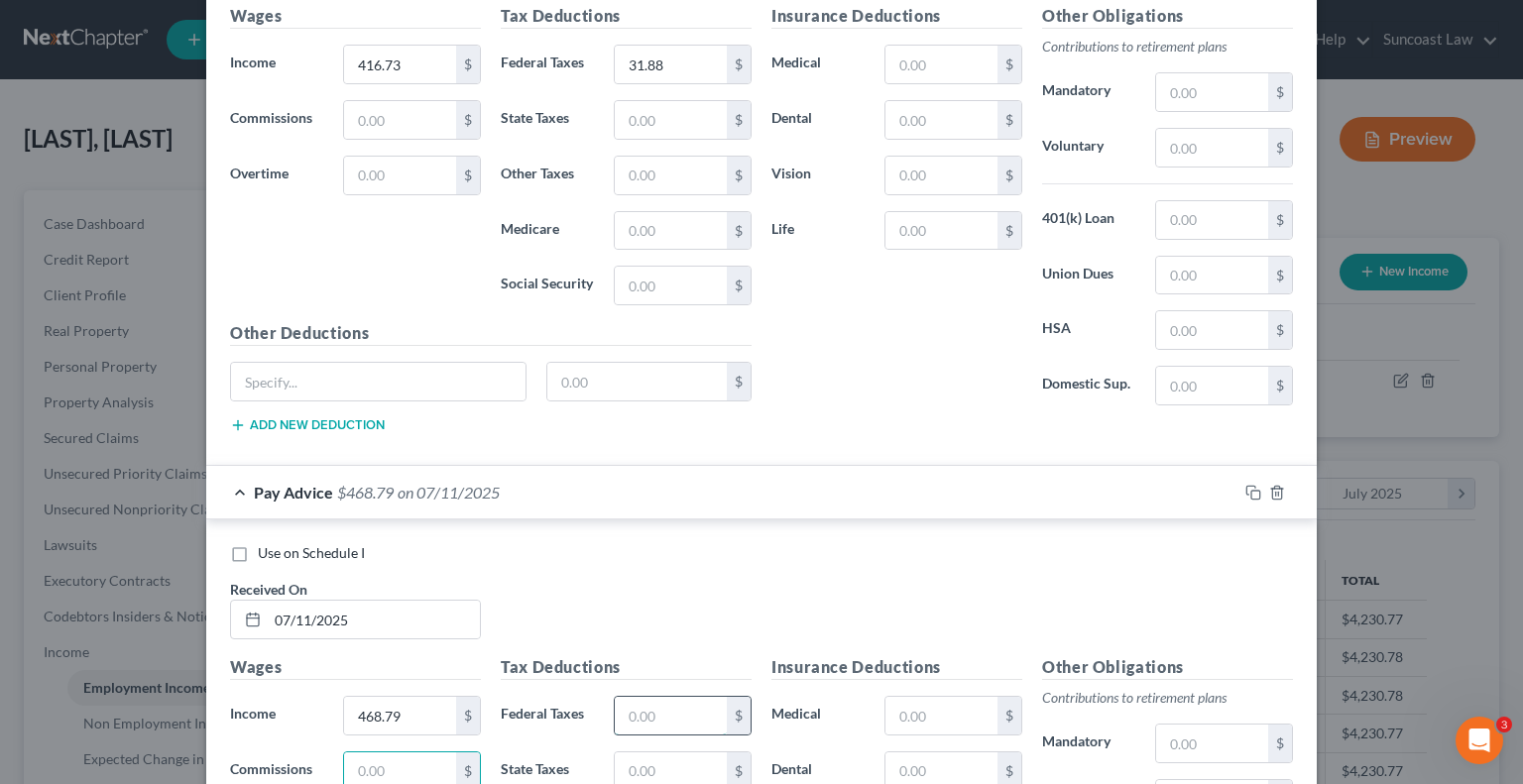 drag, startPoint x: 690, startPoint y: 716, endPoint x: 674, endPoint y: 698, distance: 24.083189 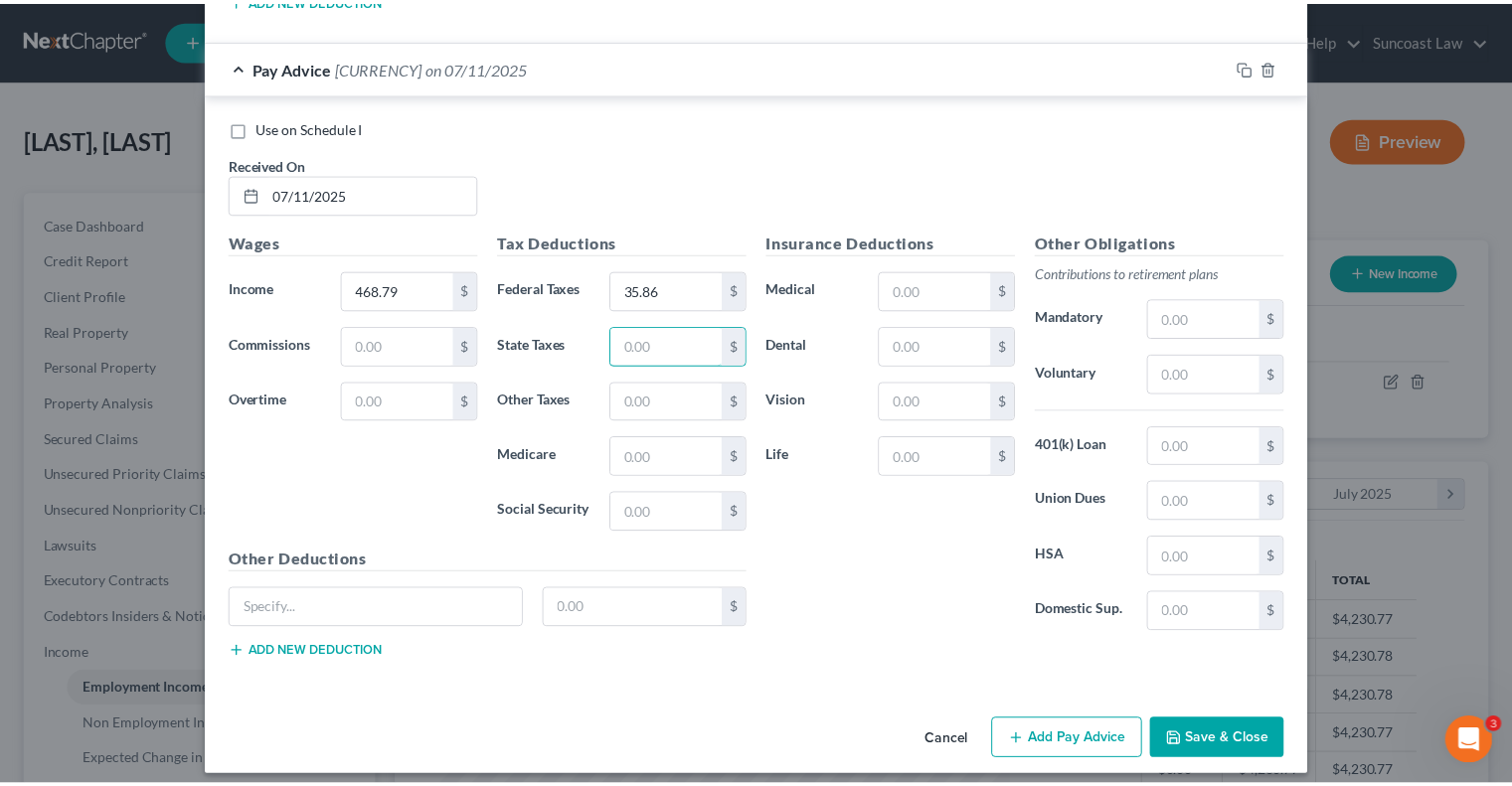 scroll, scrollTop: 1296, scrollLeft: 0, axis: vertical 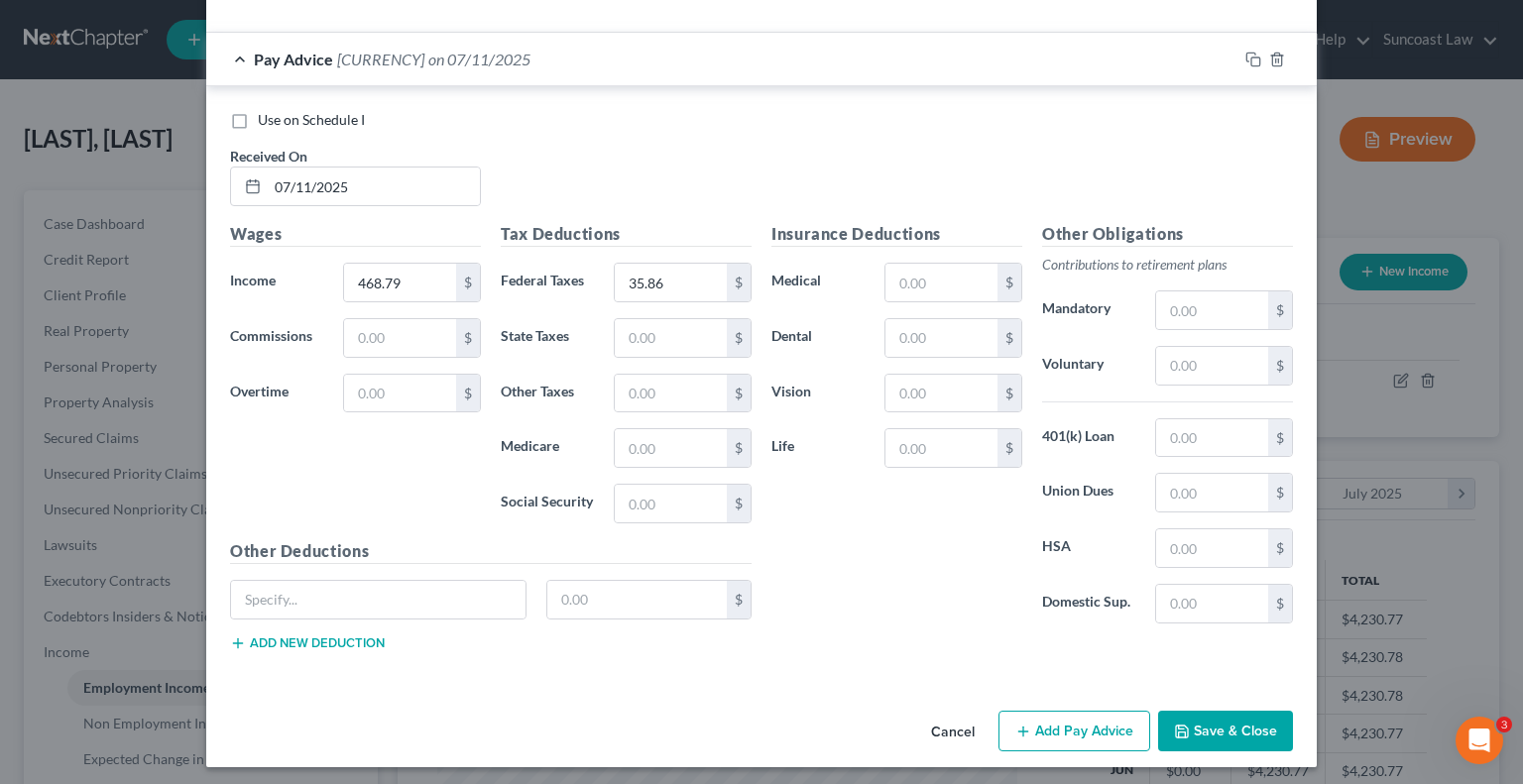 click on "Save & Close" at bounding box center [1226, 731] 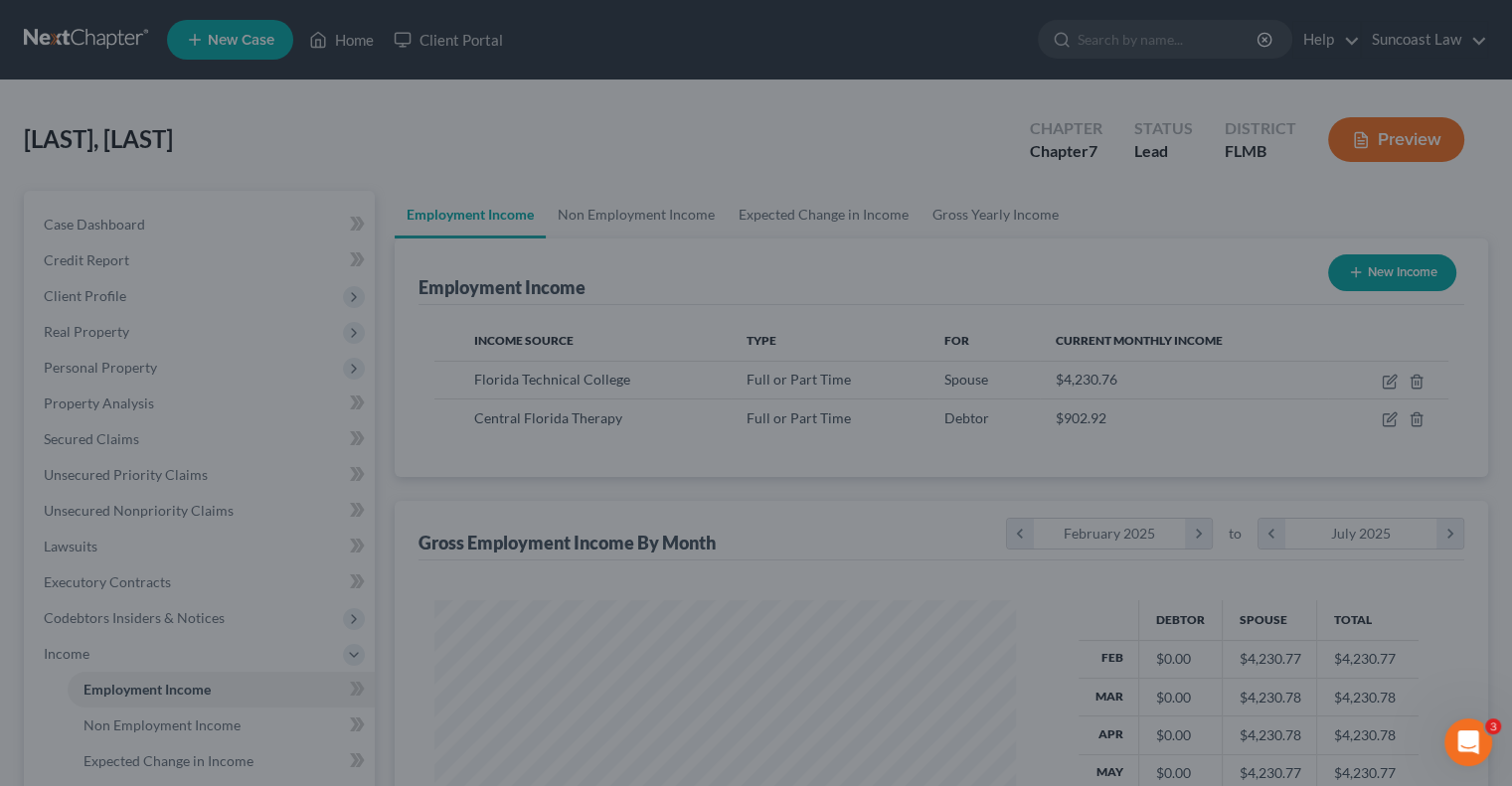 scroll, scrollTop: 354, scrollLeft: 613, axis: both 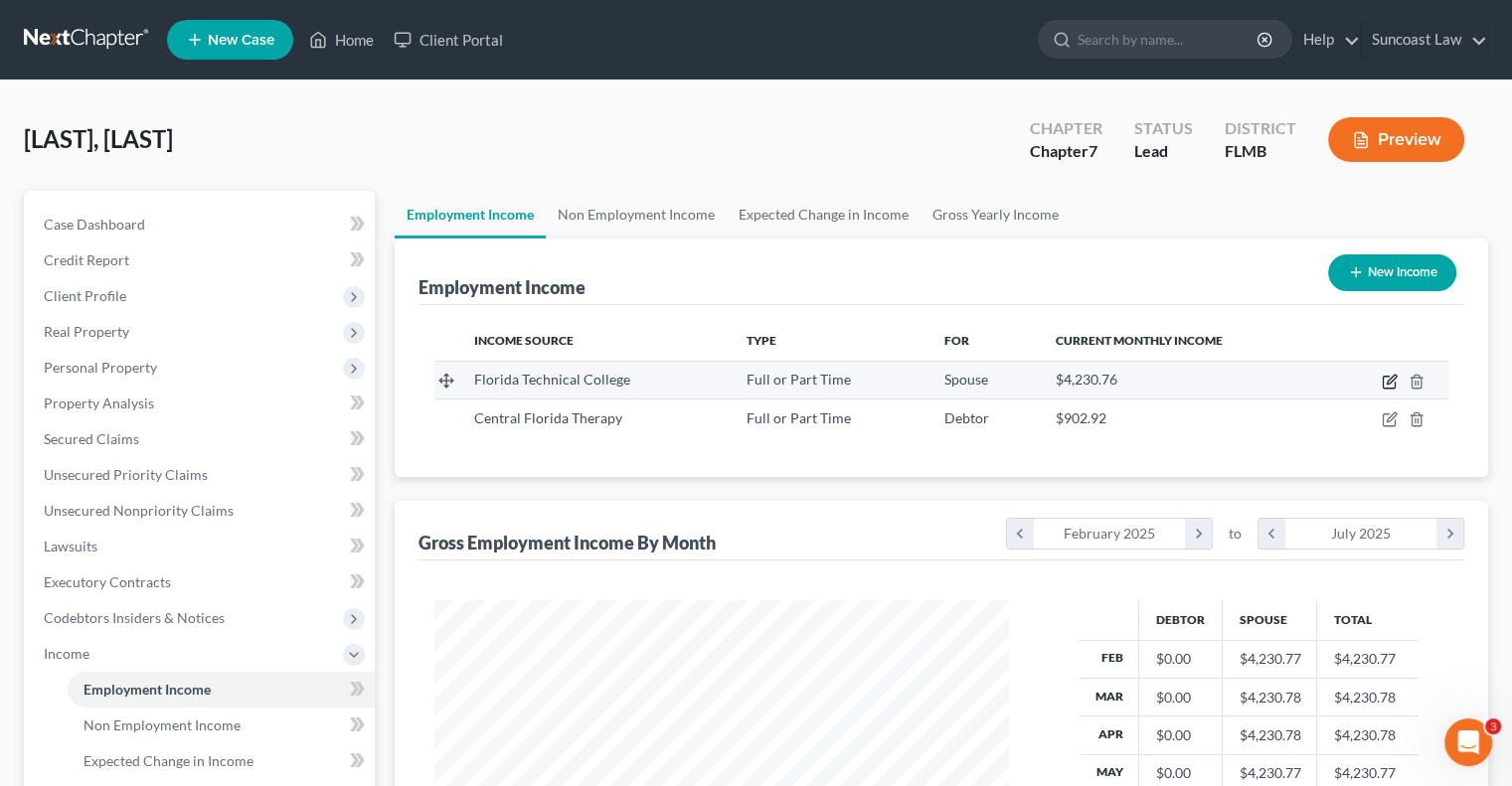click 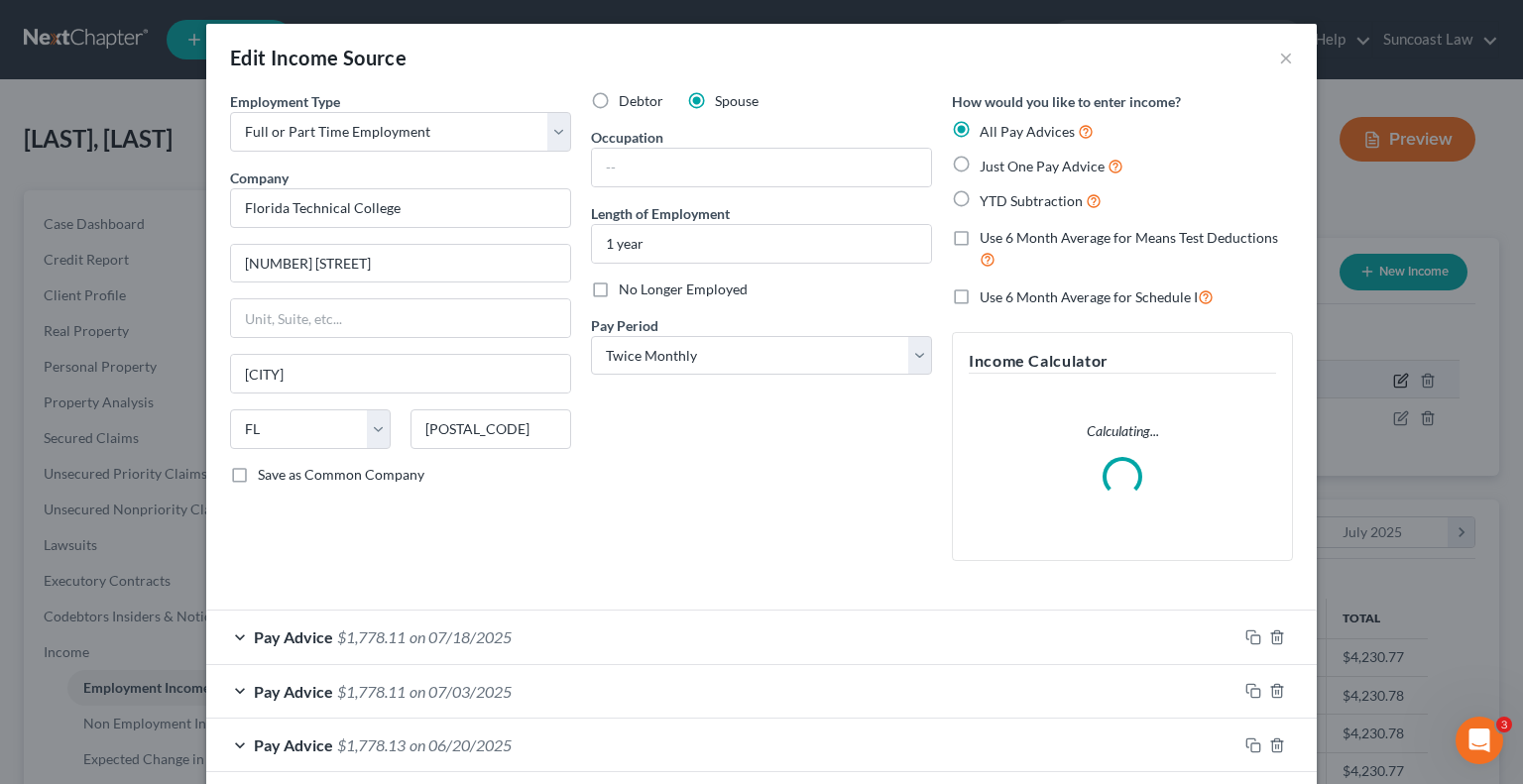 scroll, scrollTop: 990797, scrollLeft: 990917, axis: both 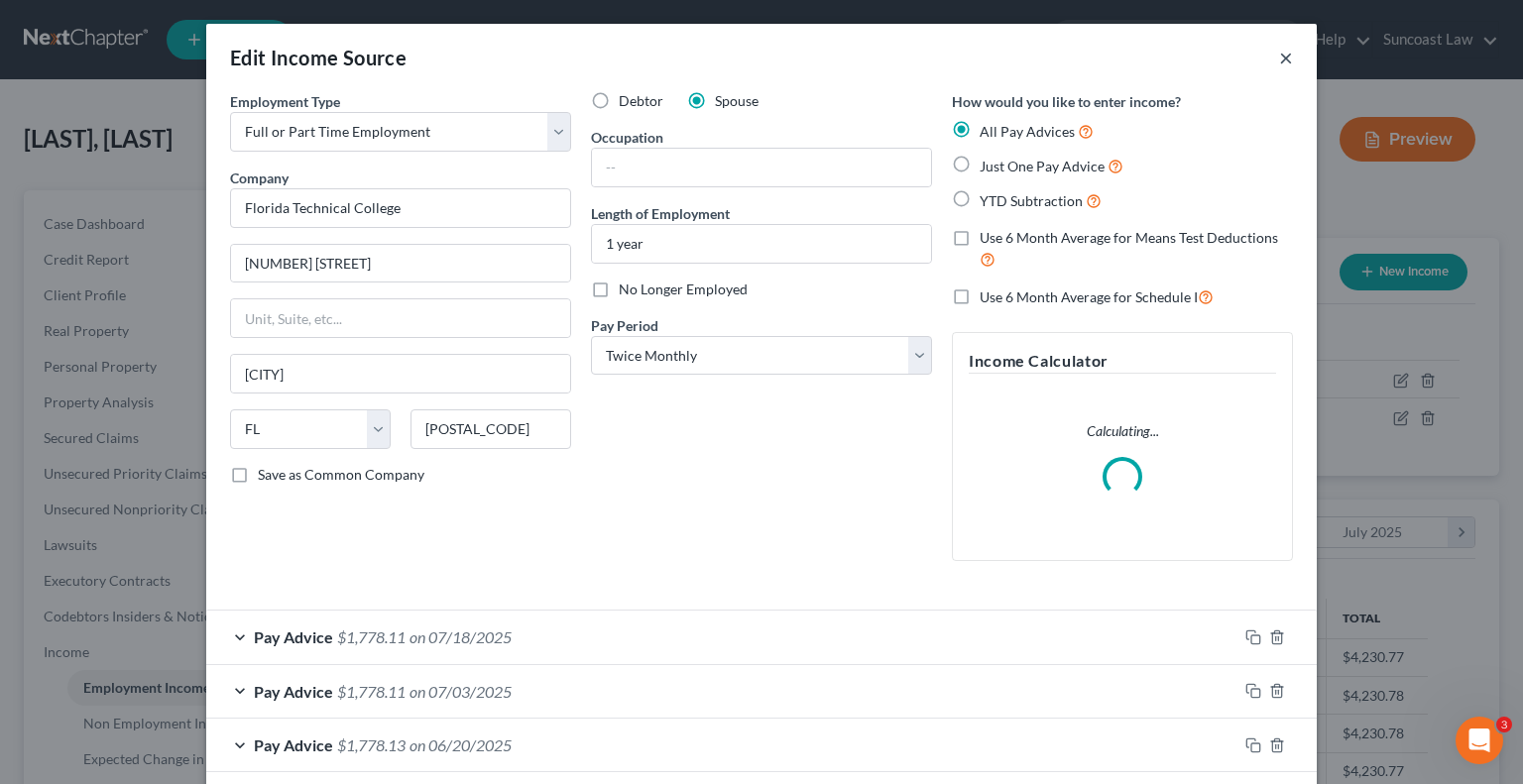 click on "×" at bounding box center [1286, 57] 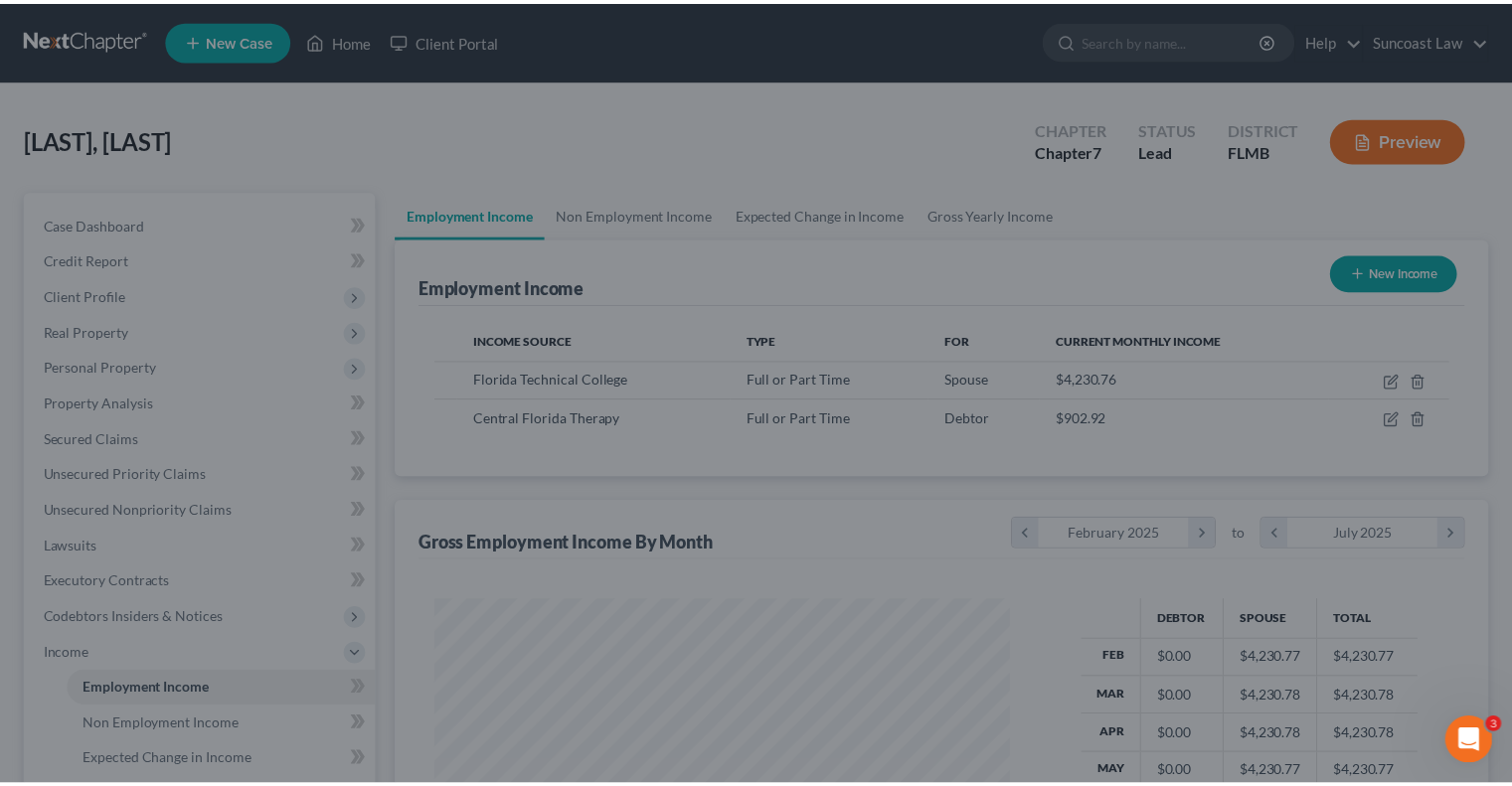 scroll, scrollTop: 354, scrollLeft: 613, axis: both 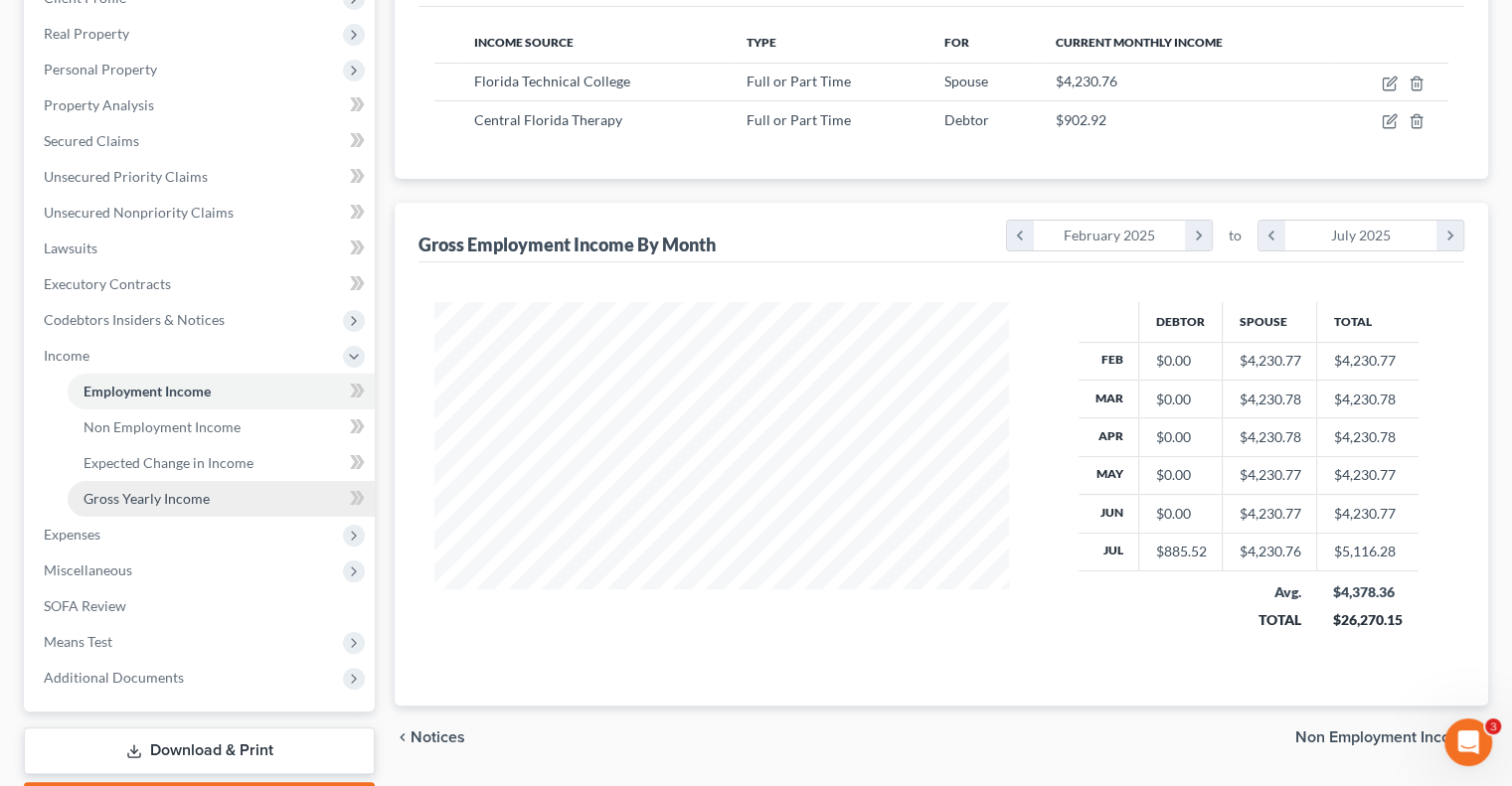 drag, startPoint x: 143, startPoint y: 500, endPoint x: 278, endPoint y: 509, distance: 135.29967 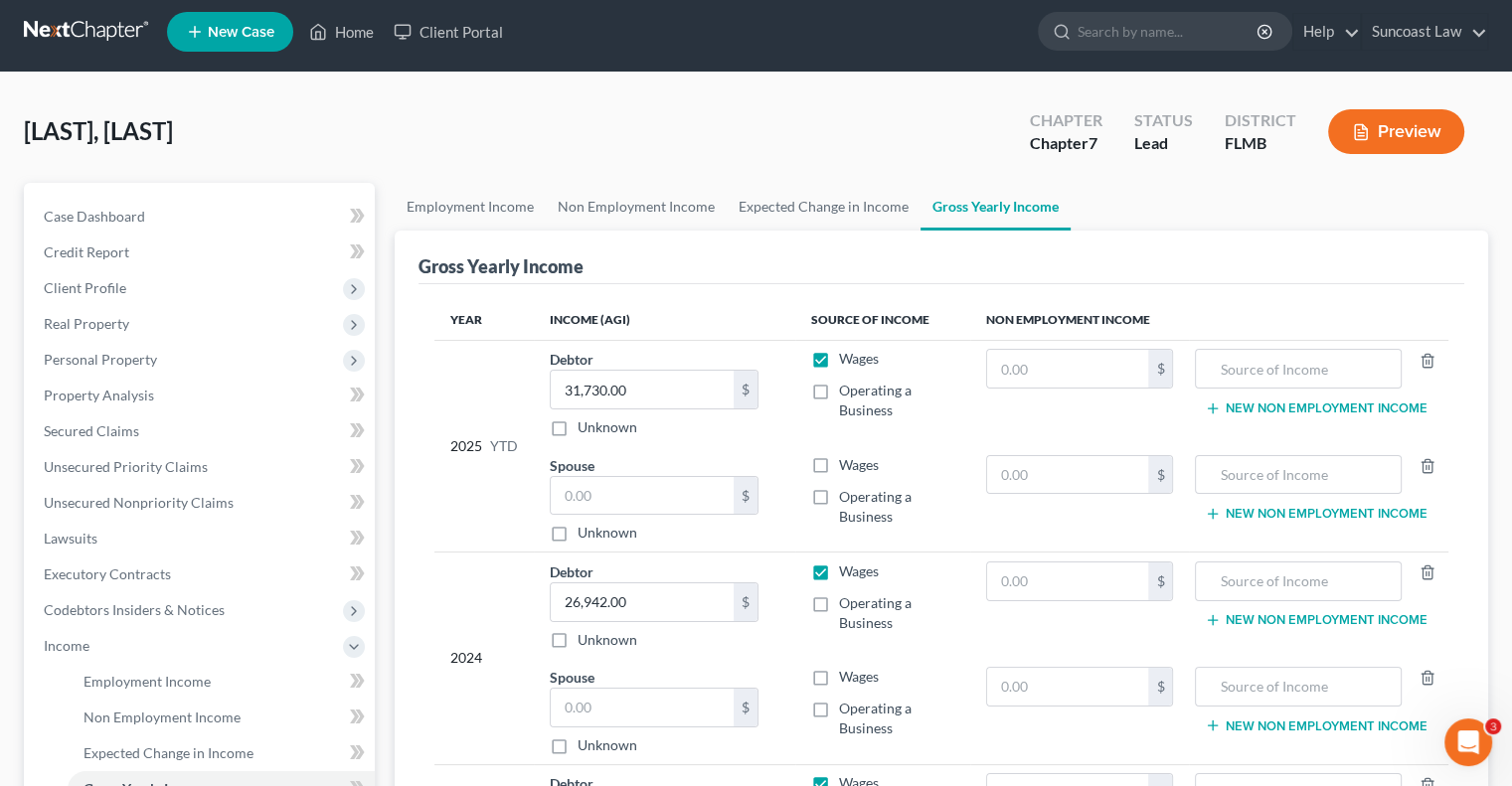 scroll, scrollTop: 0, scrollLeft: 0, axis: both 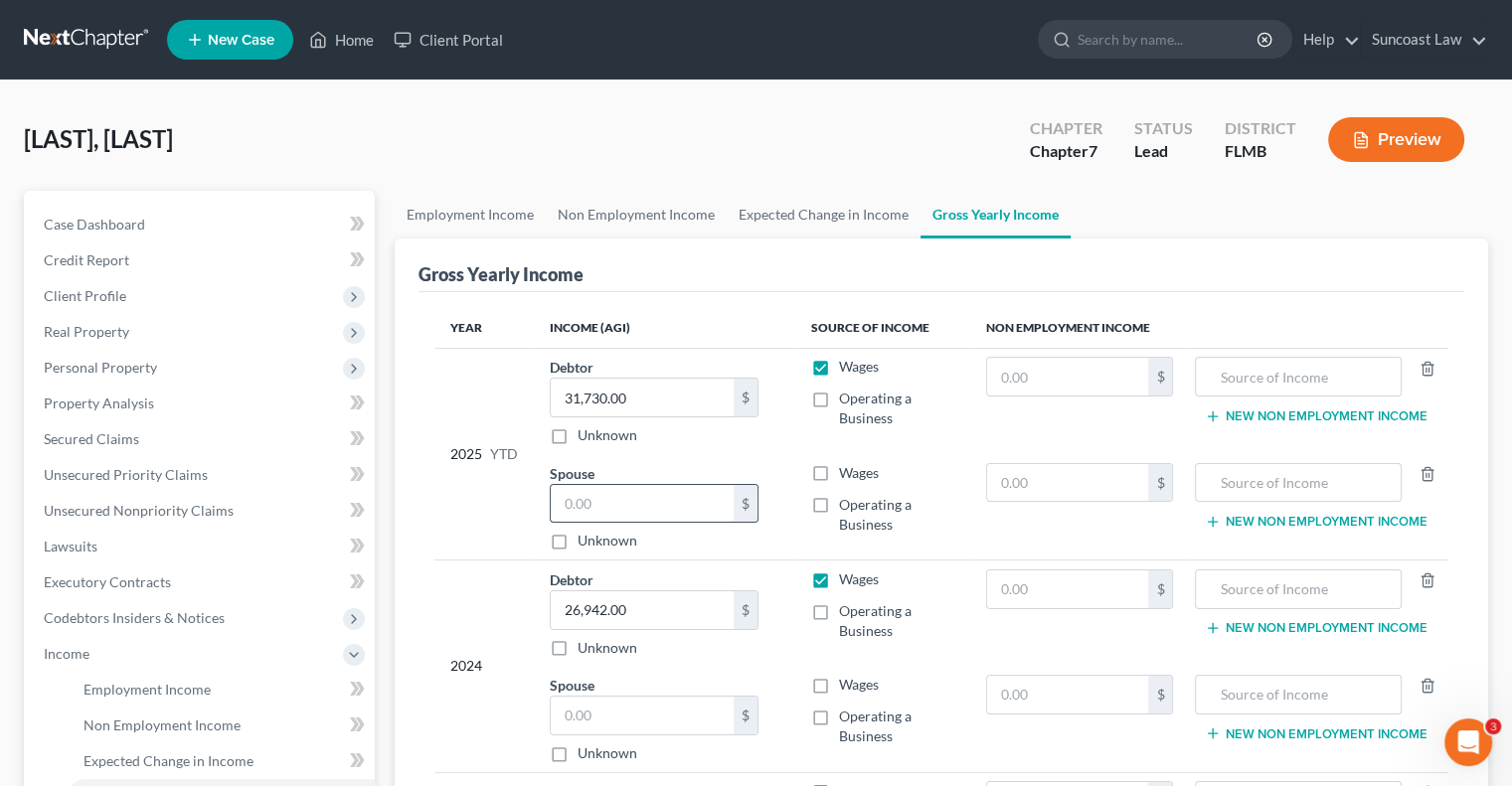 click at bounding box center (642, 504) 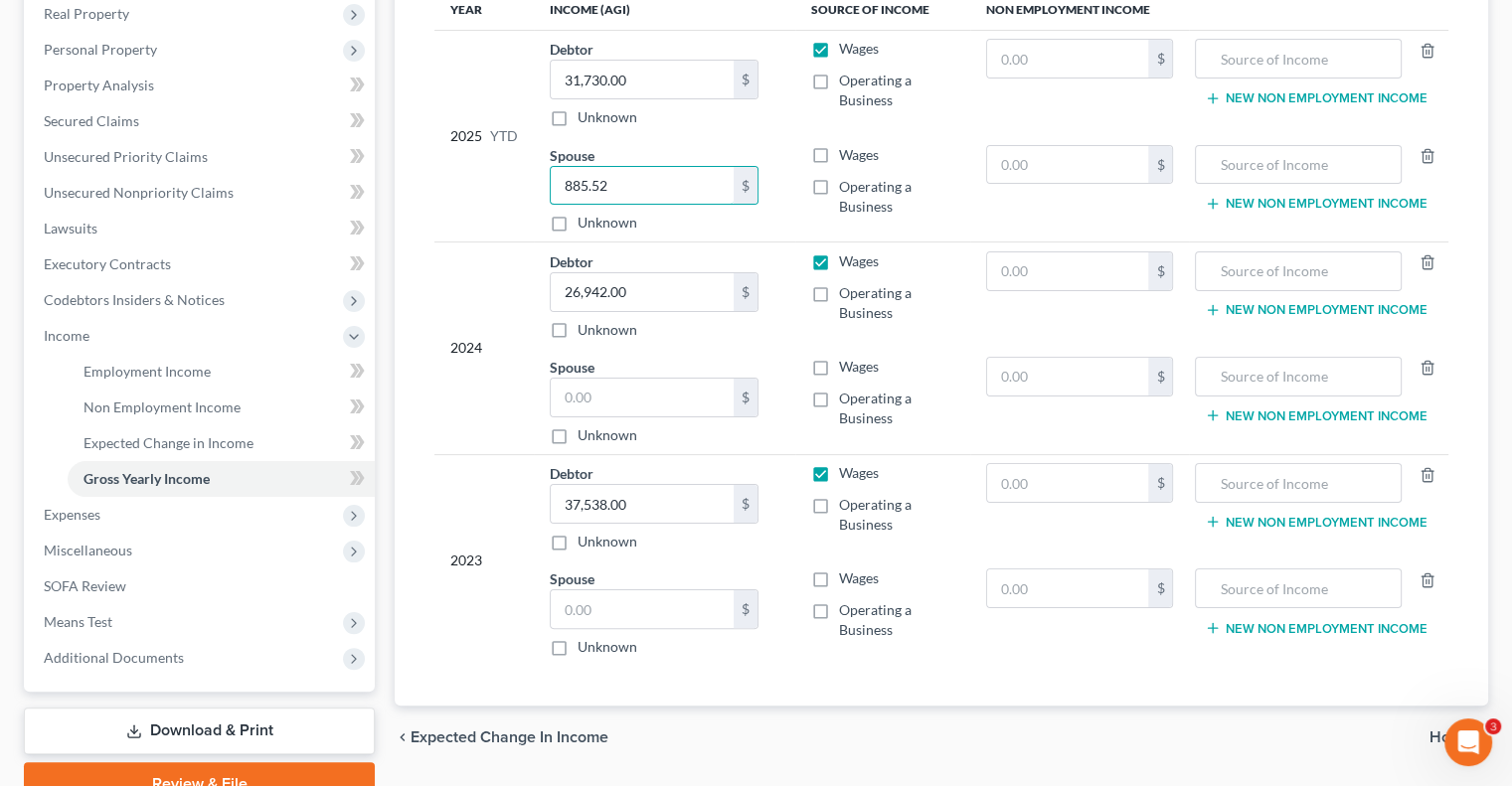 scroll, scrollTop: 411, scrollLeft: 0, axis: vertical 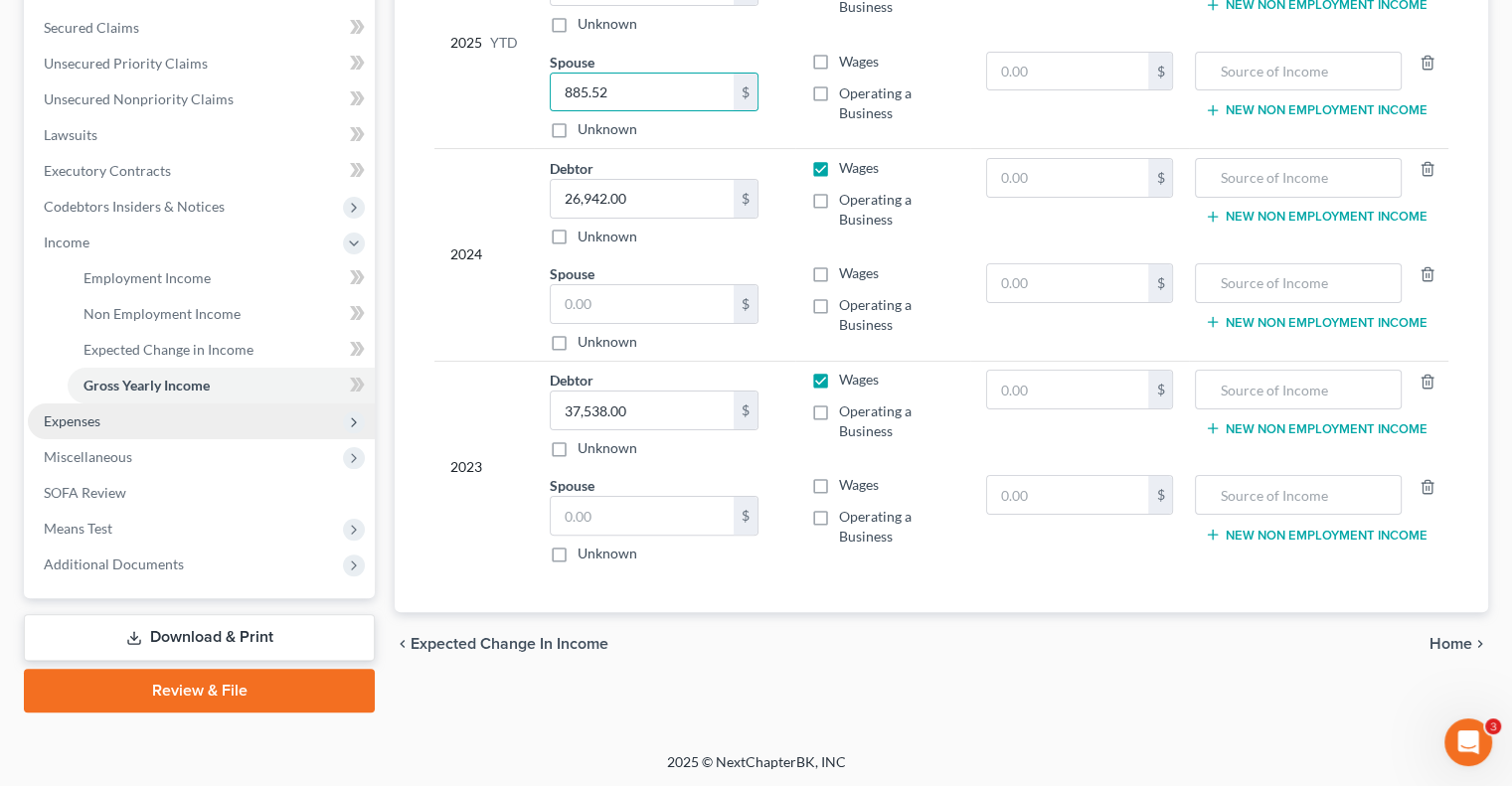 click on "Expenses" at bounding box center [72, 420] 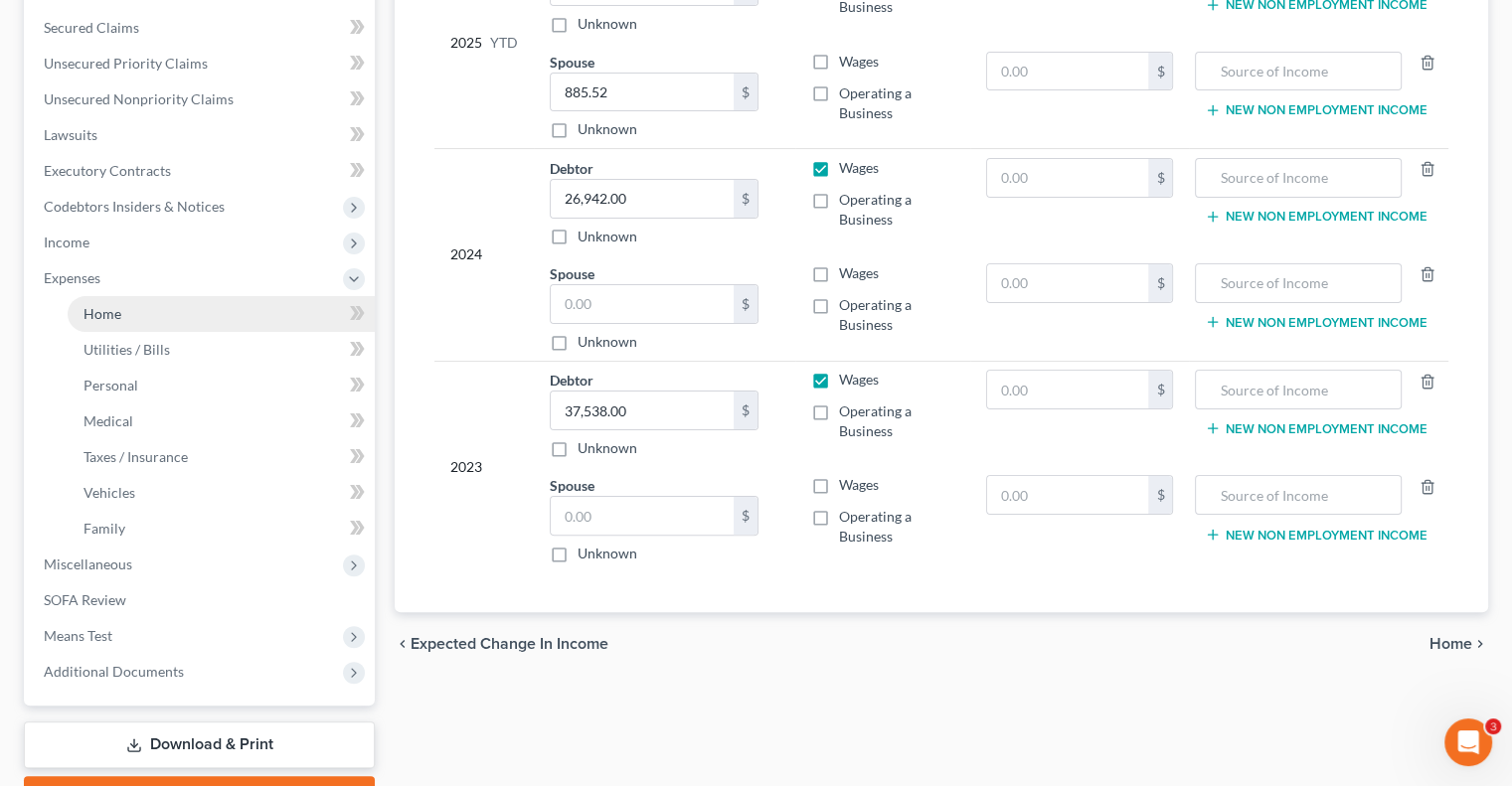 click on "Home" at bounding box center (221, 314) 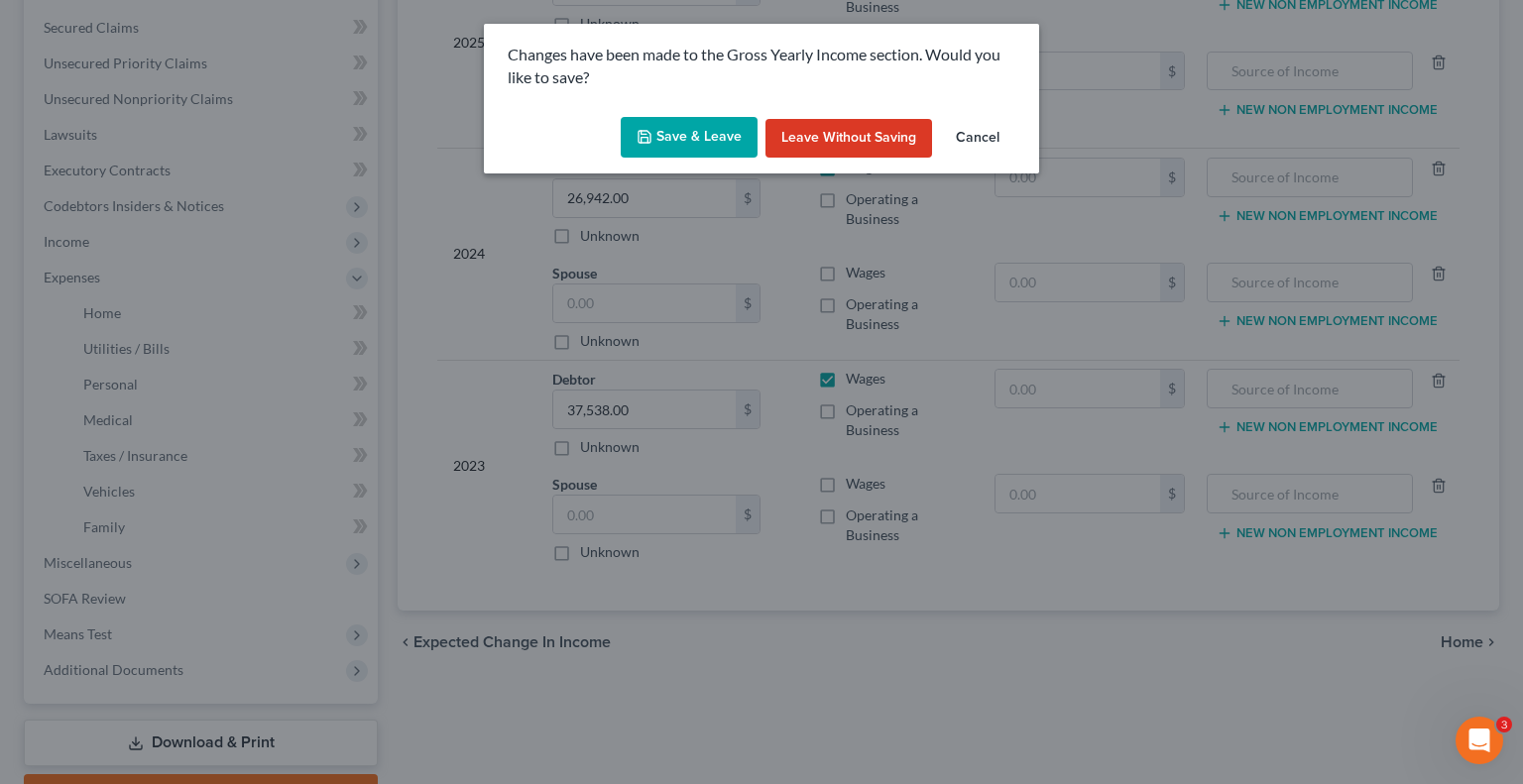 click on "Save & Leave" at bounding box center (689, 138) 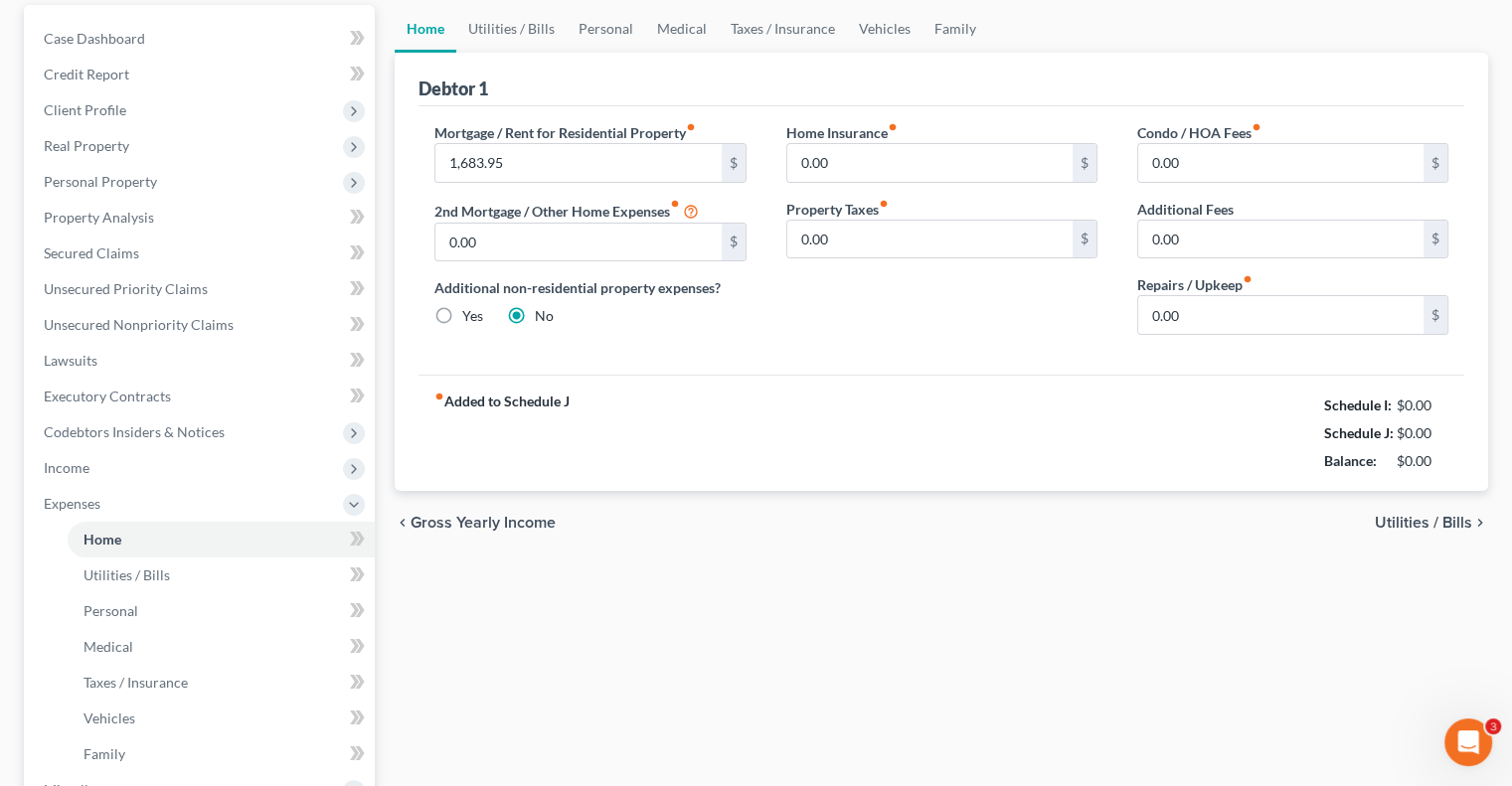 scroll, scrollTop: 0, scrollLeft: 0, axis: both 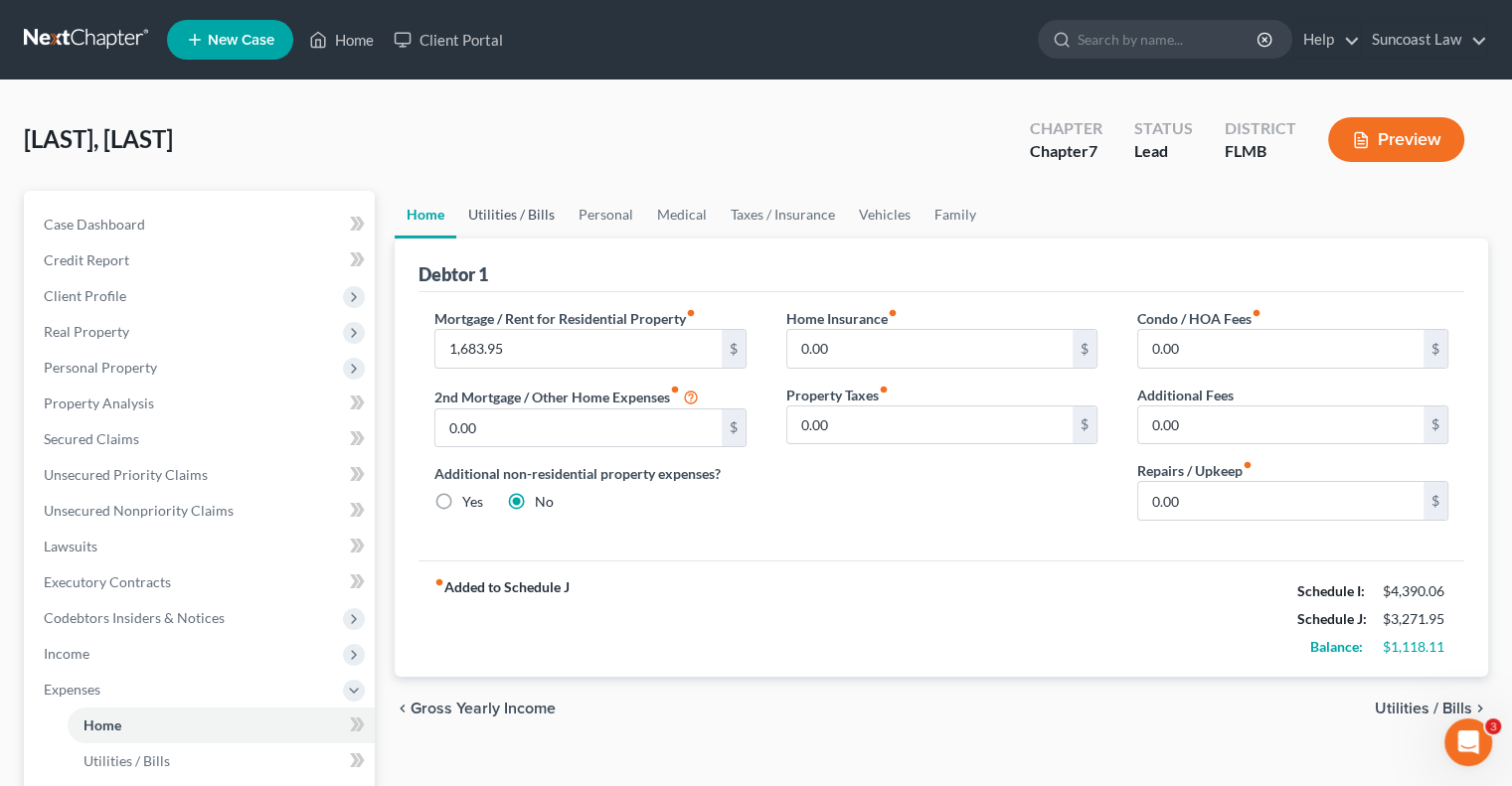 click on "Utilities / Bills" at bounding box center (511, 215) 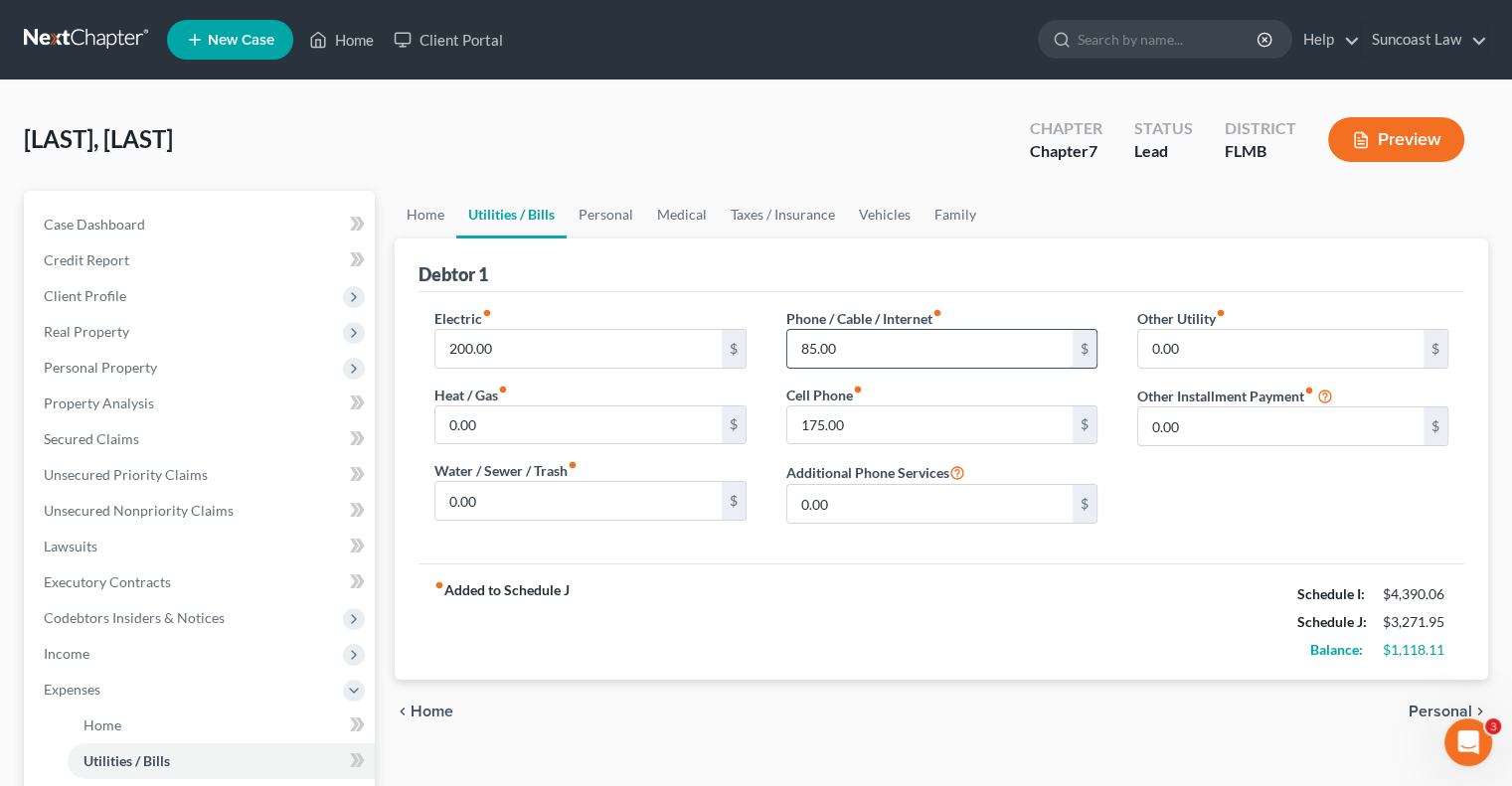 click on "85.00" at bounding box center [929, 349] 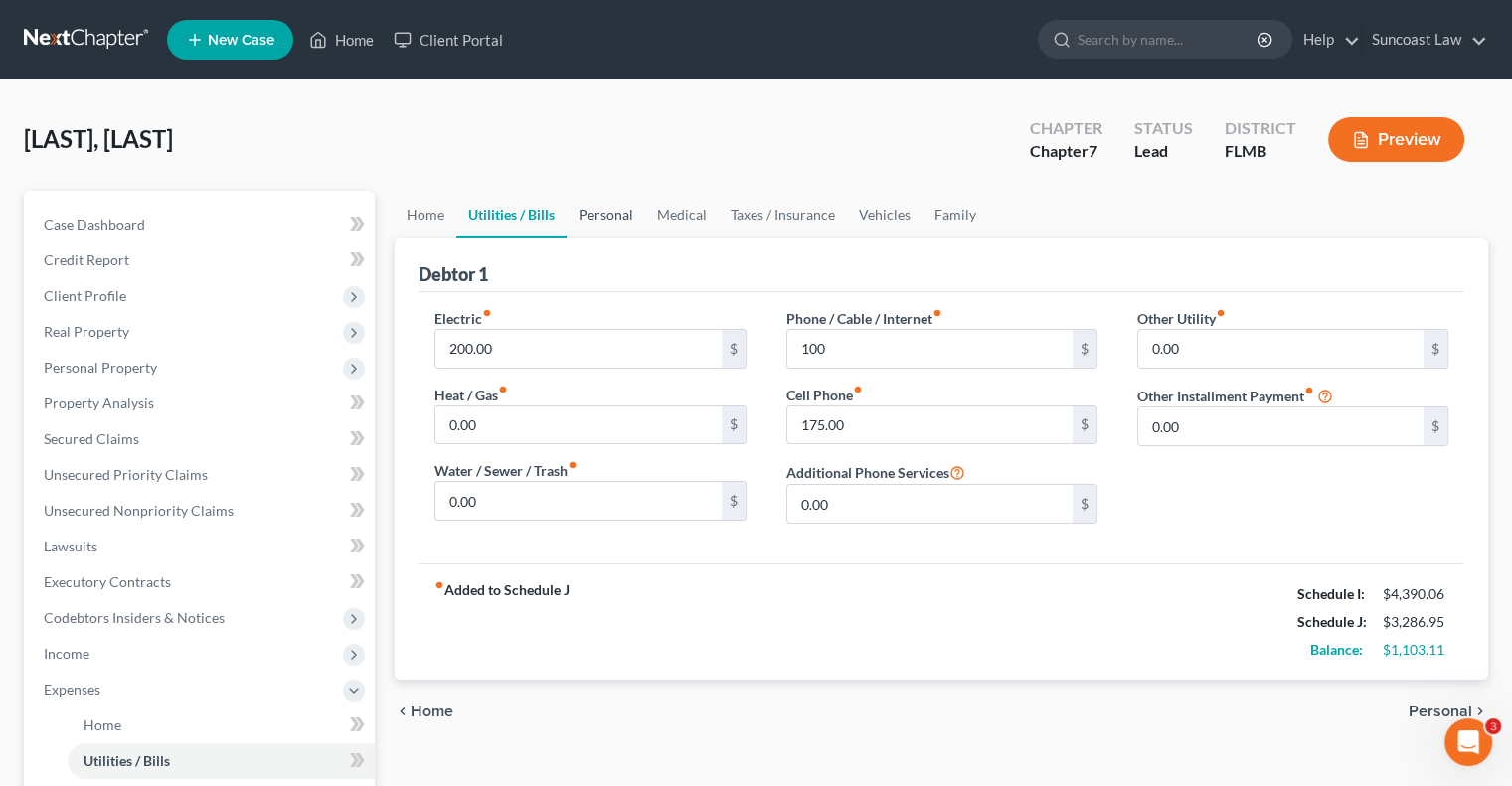 click on "Personal" at bounding box center (605, 215) 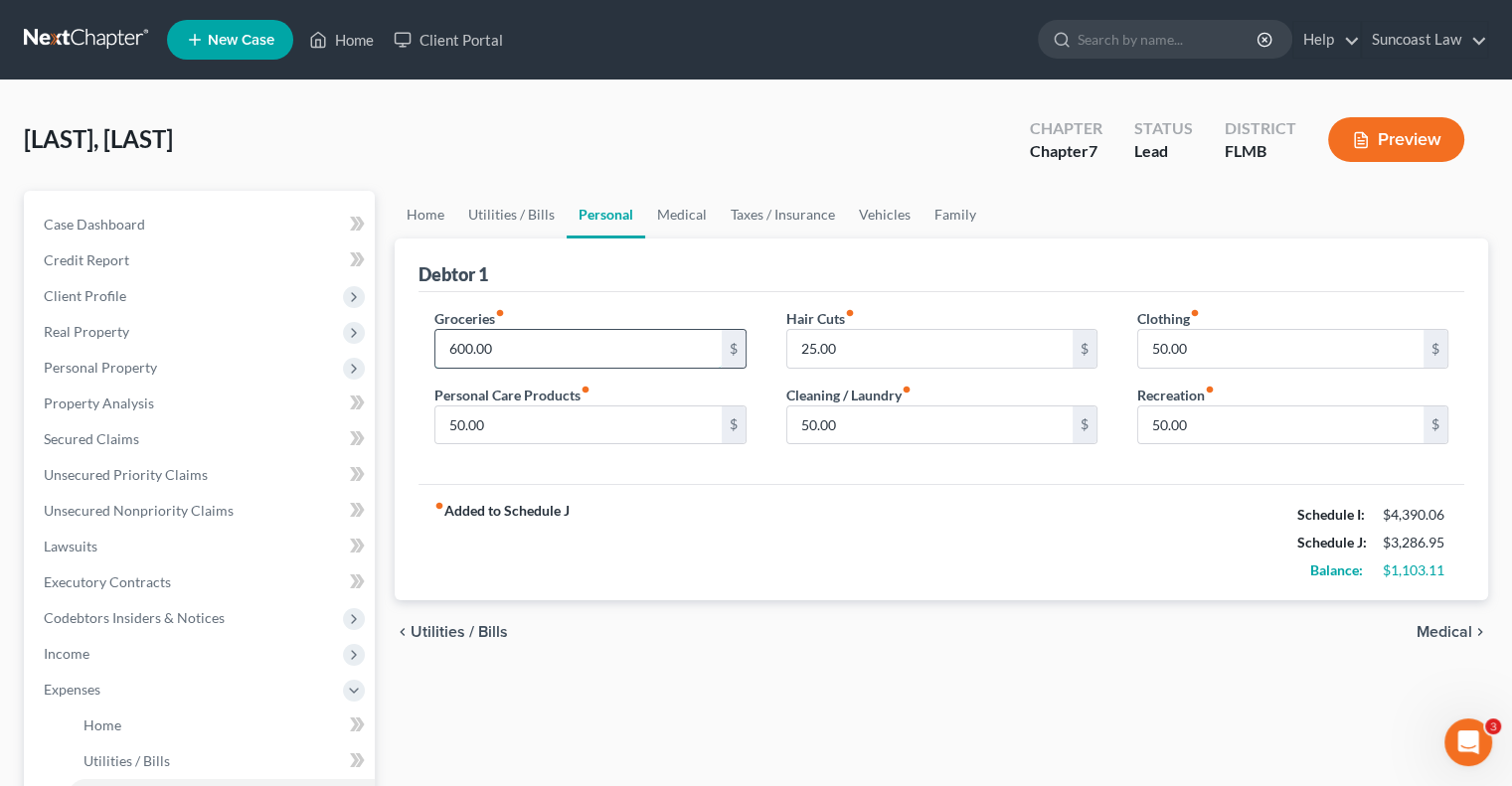 click on "600.00" at bounding box center (578, 349) 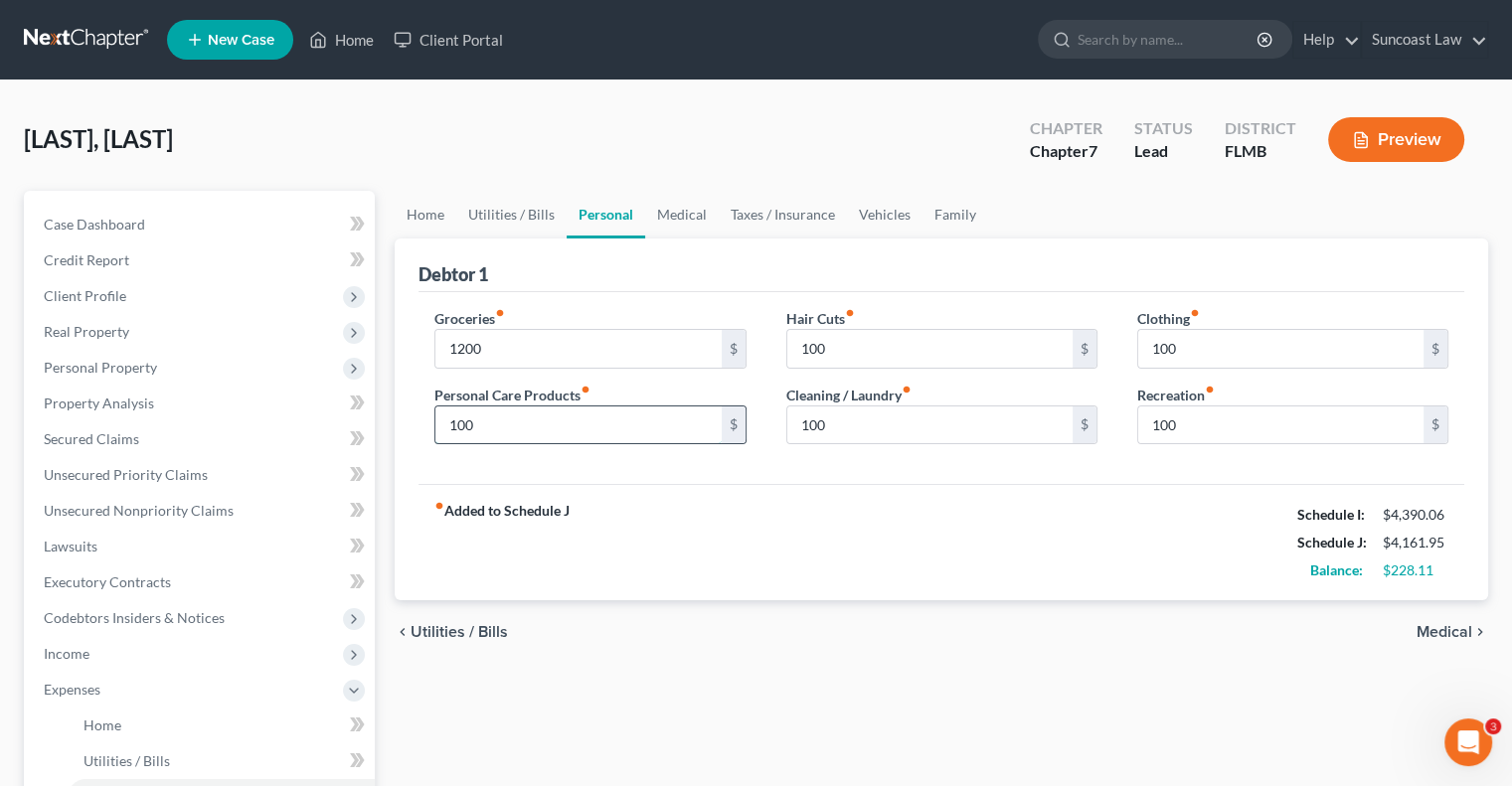drag, startPoint x: 522, startPoint y: 433, endPoint x: 534, endPoint y: 423, distance: 15.6205 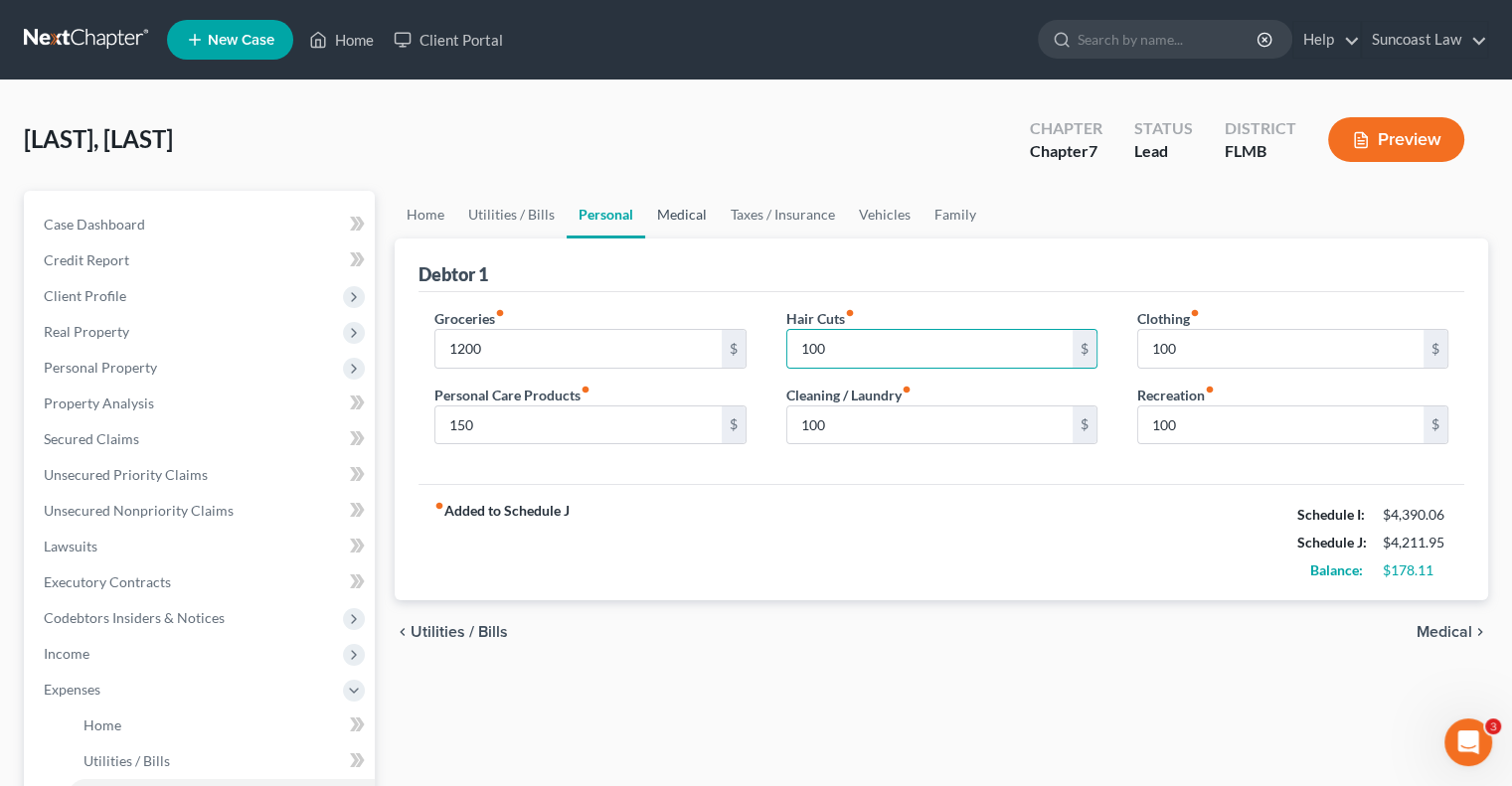 click on "Medical" at bounding box center [682, 215] 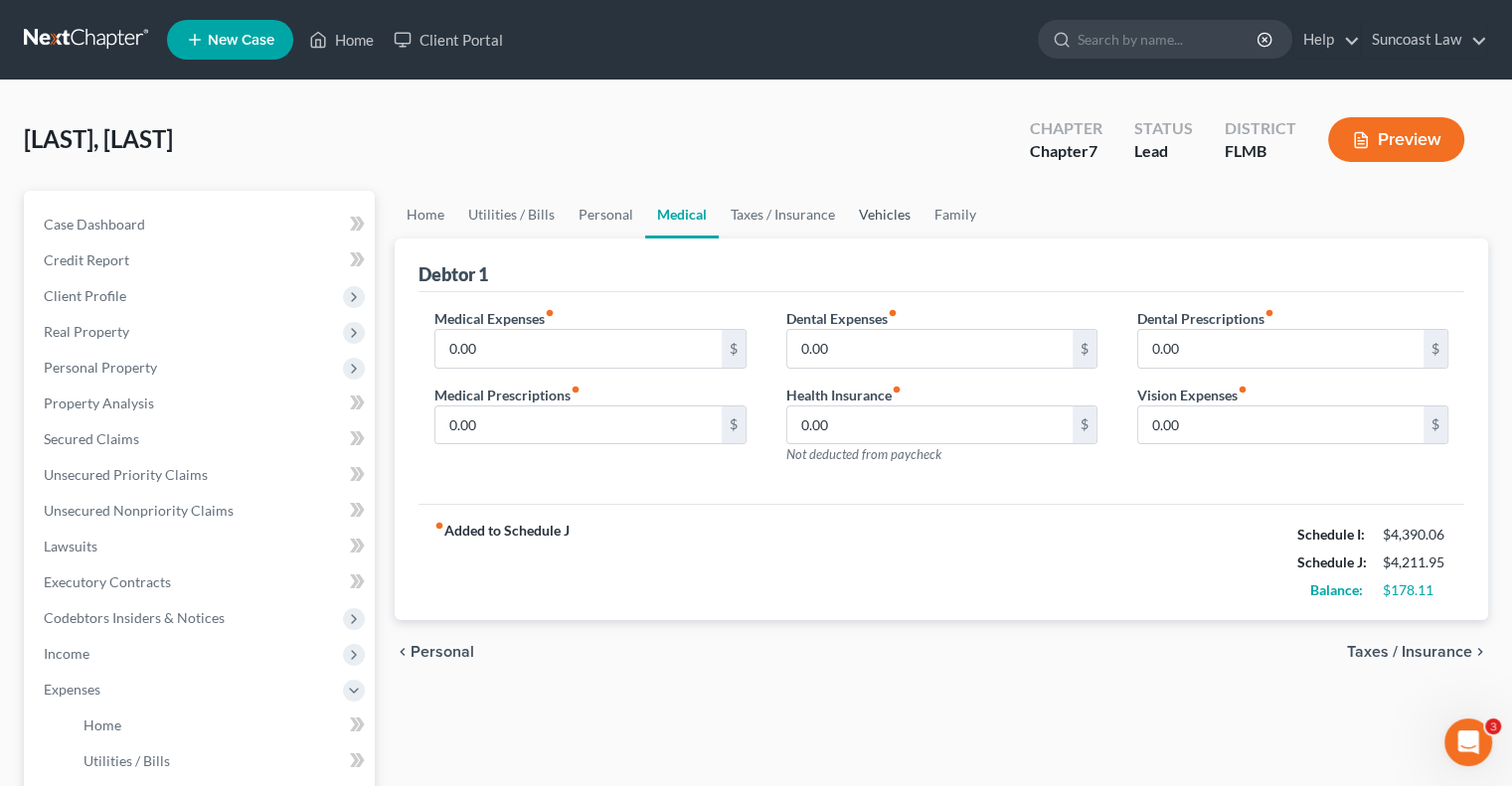 click on "Vehicles" at bounding box center [885, 215] 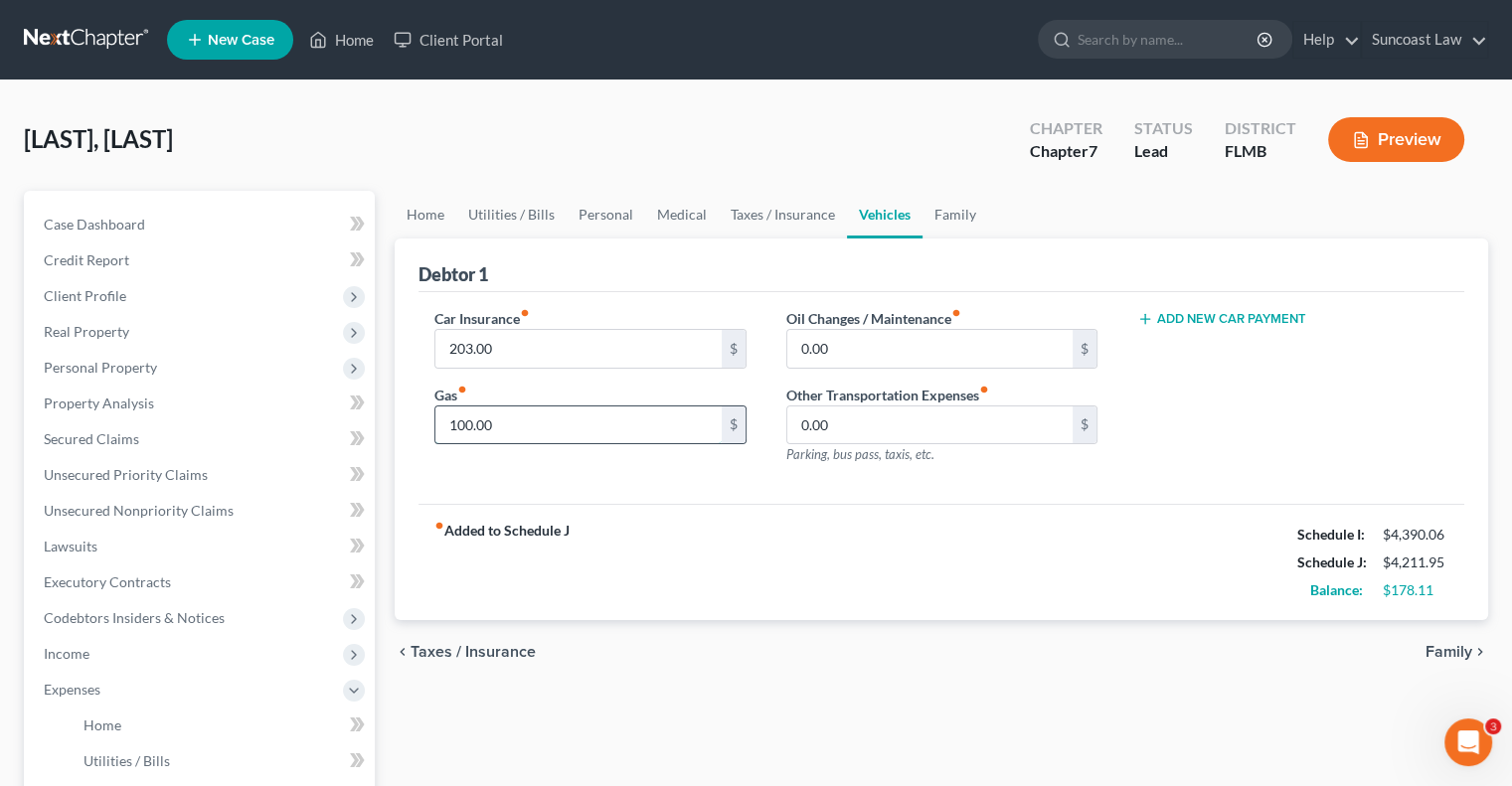 click on "100.00" at bounding box center [578, 425] 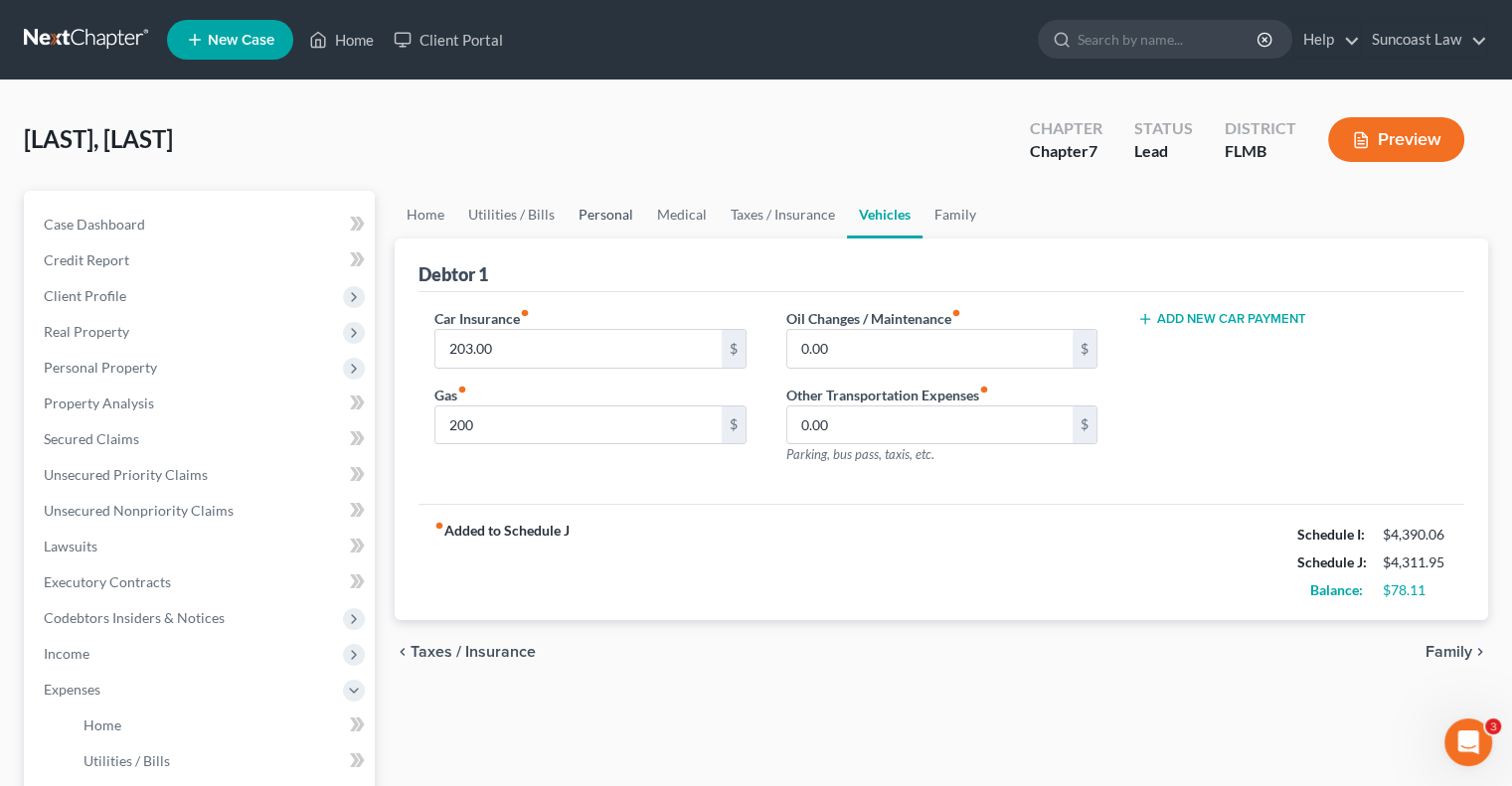 click on "Personal" at bounding box center [605, 215] 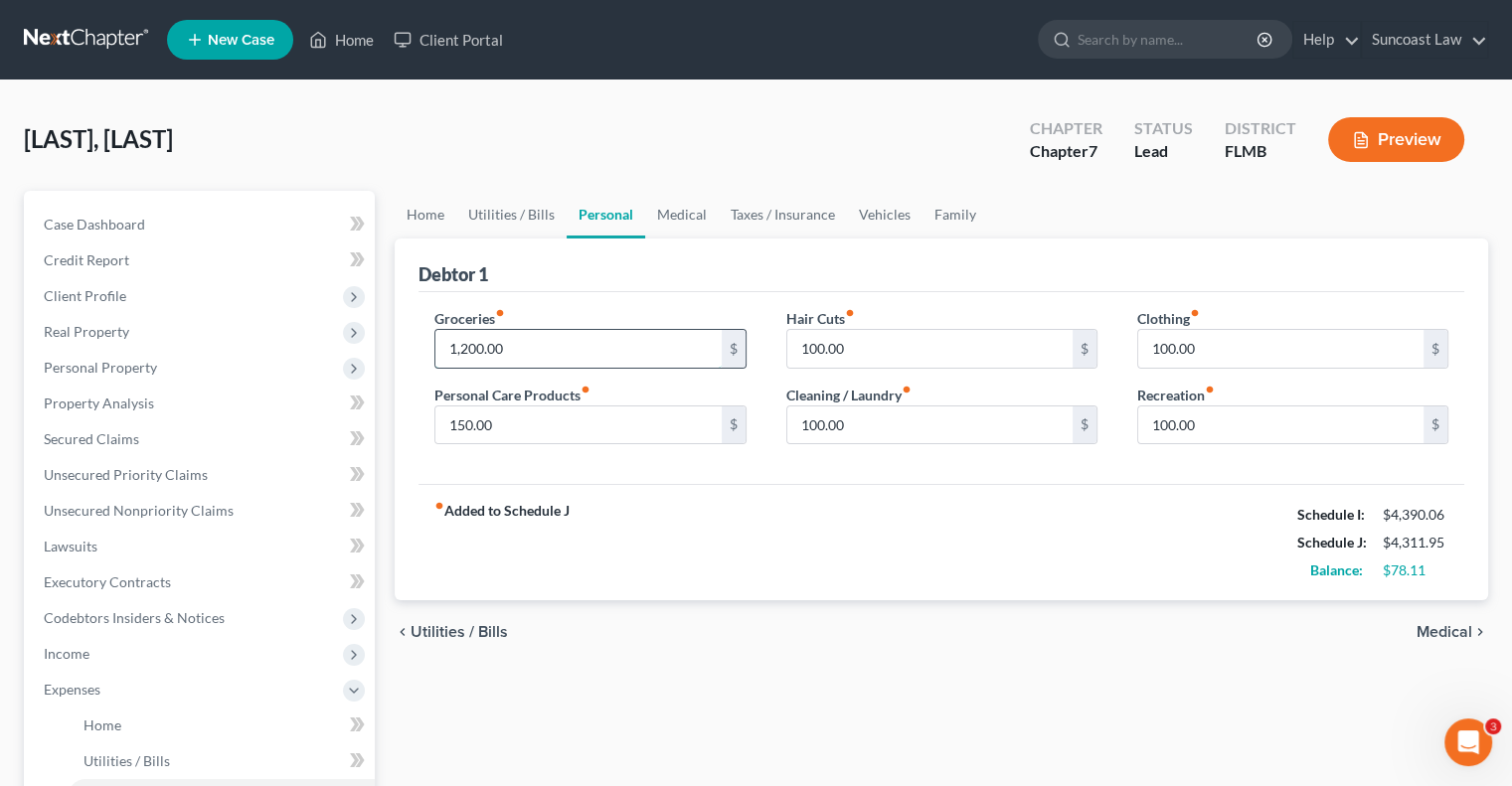 click on "1,200.00" at bounding box center [578, 349] 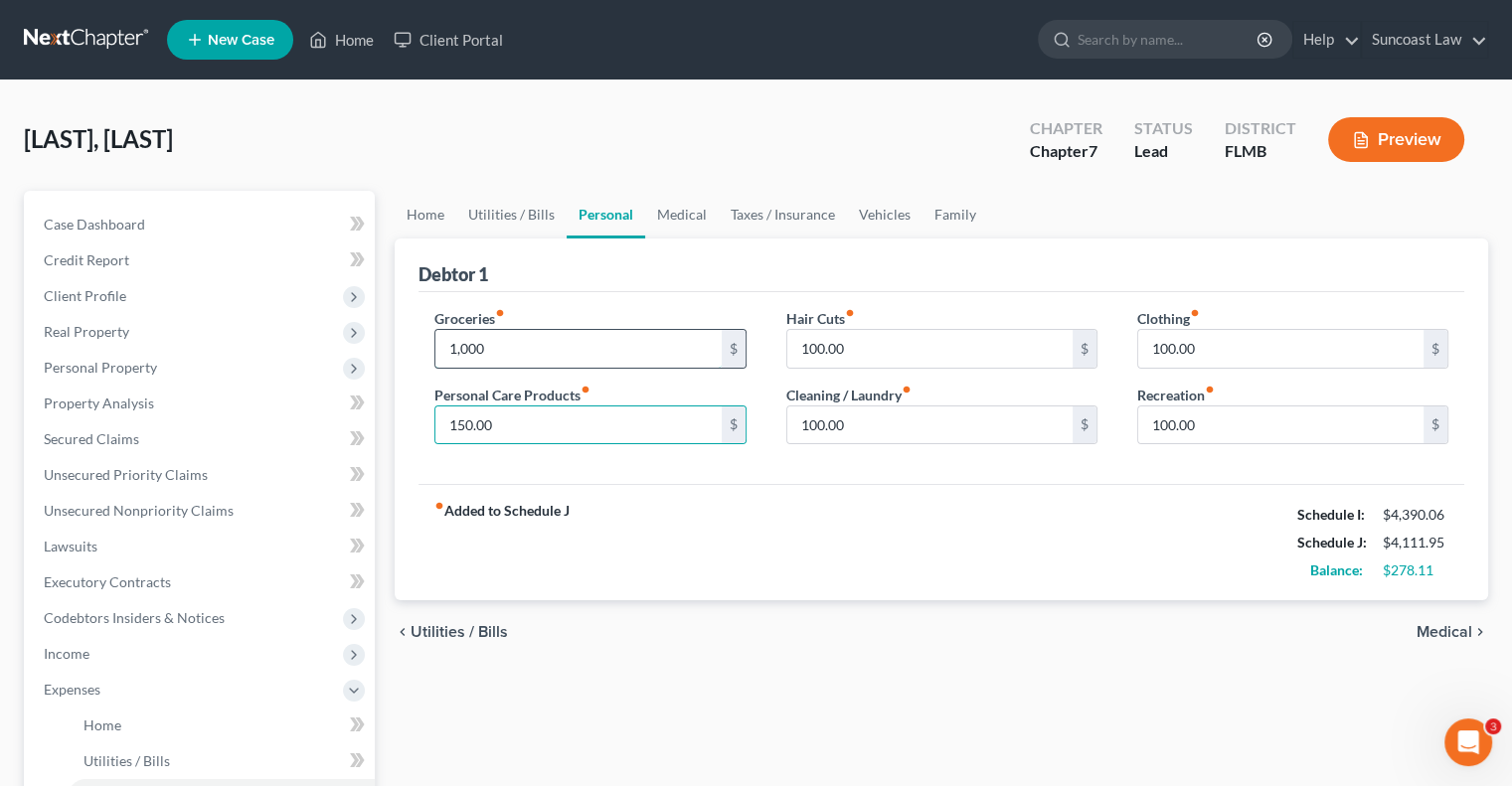 click on "1,000" at bounding box center [578, 349] 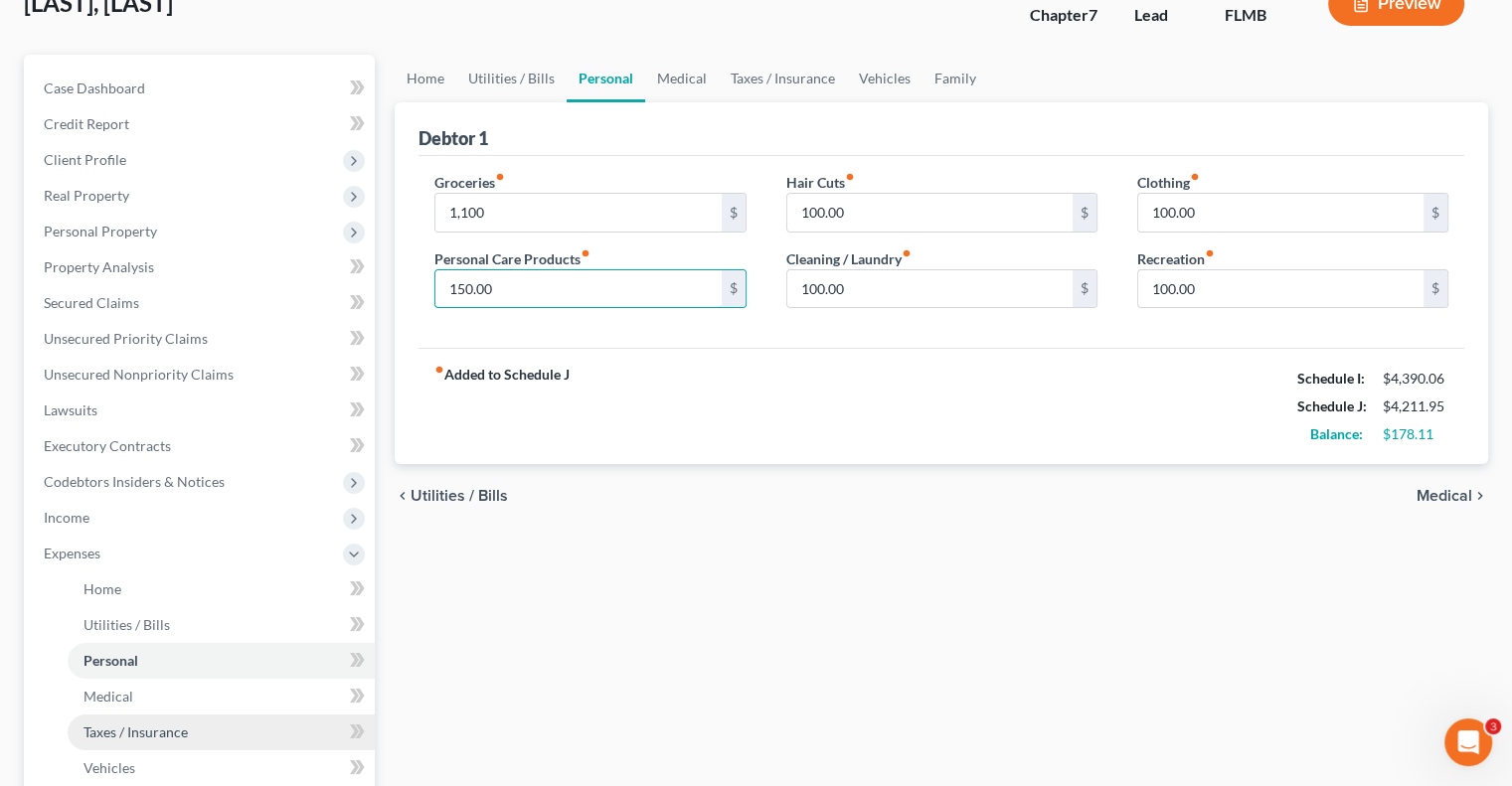 scroll, scrollTop: 397, scrollLeft: 0, axis: vertical 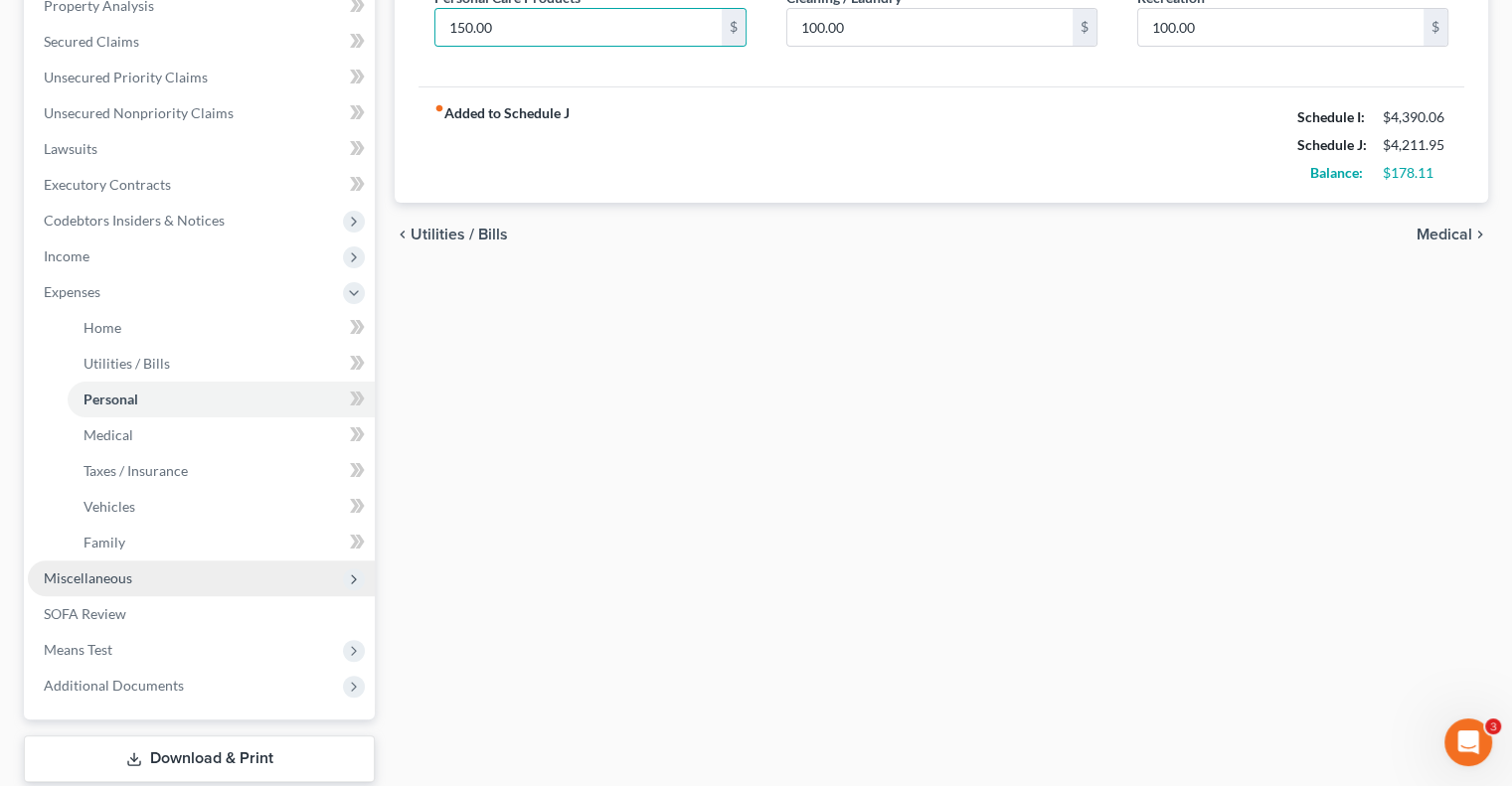click on "Miscellaneous" at bounding box center (201, 578) 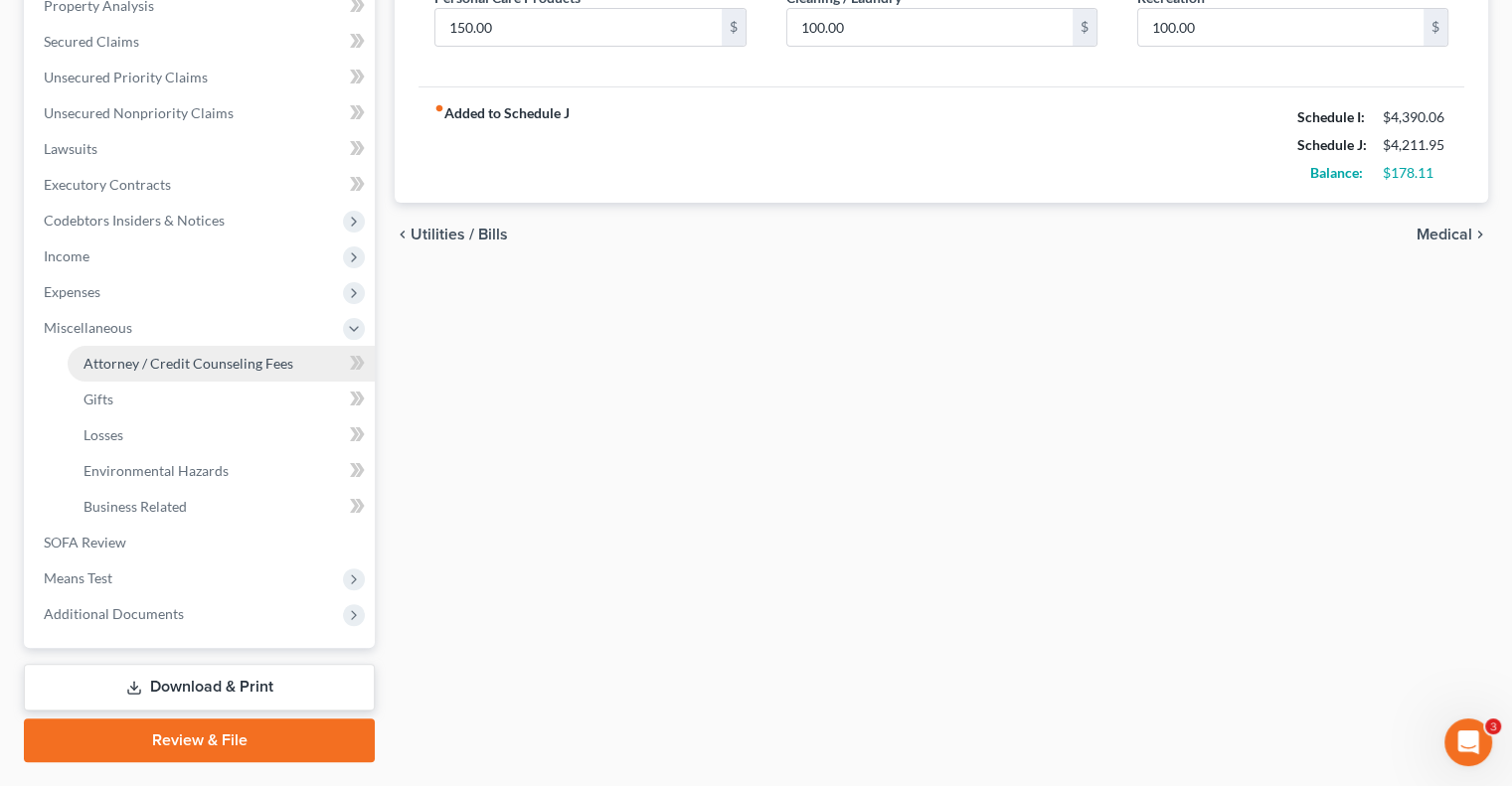click on "Attorney / Credit Counseling Fees" at bounding box center (188, 363) 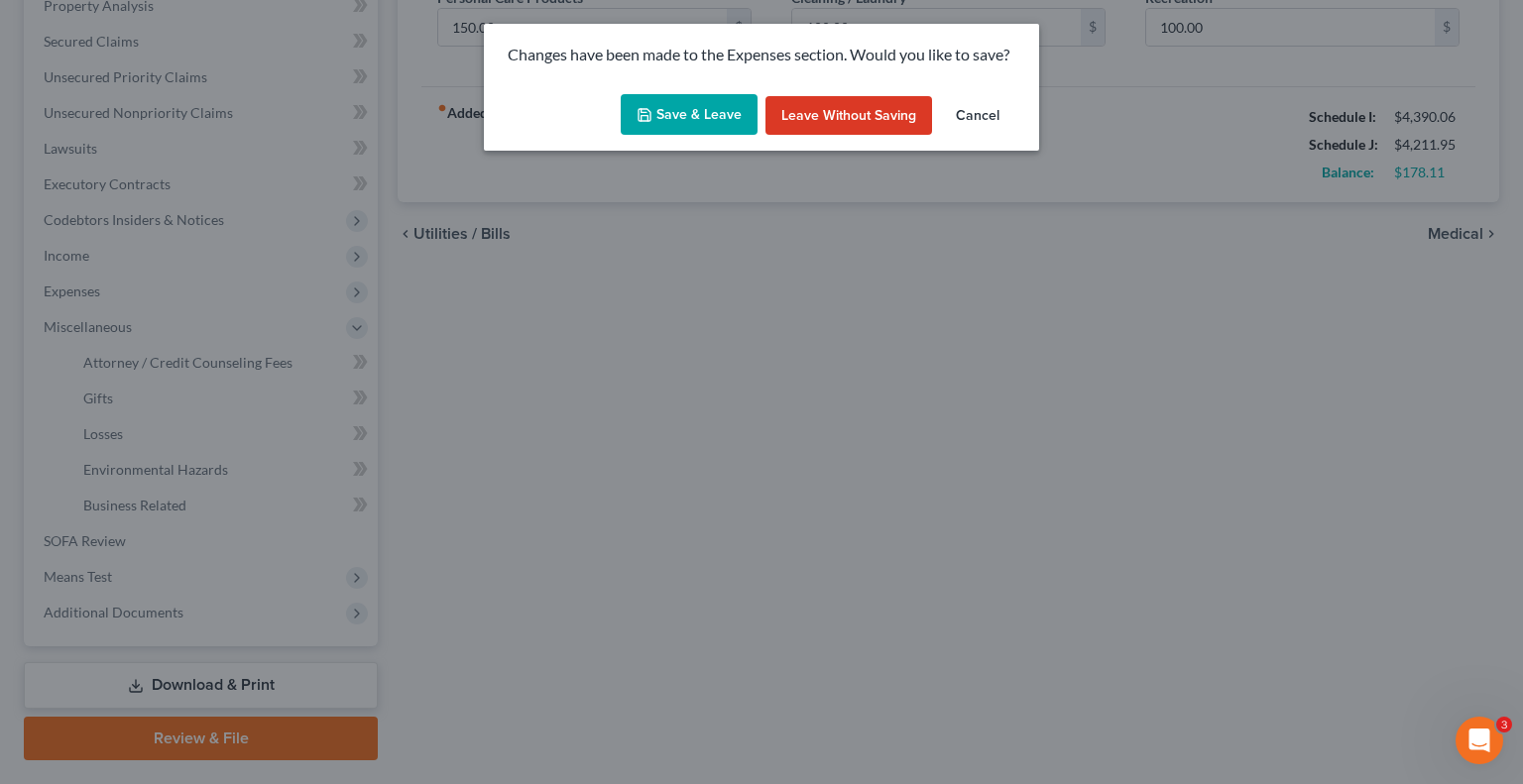 click on "Save & Leave" at bounding box center (689, 115) 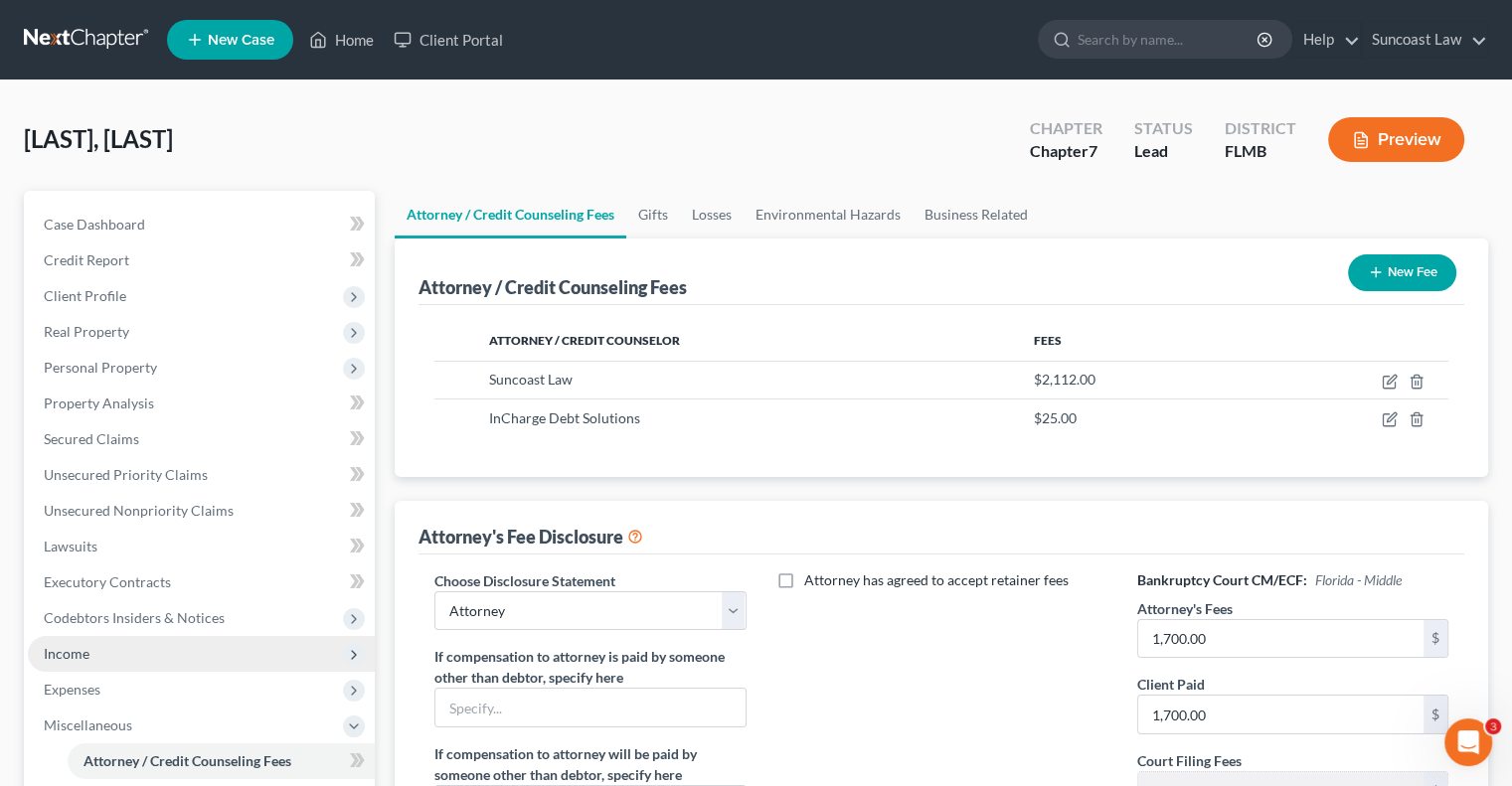 scroll, scrollTop: 447, scrollLeft: 0, axis: vertical 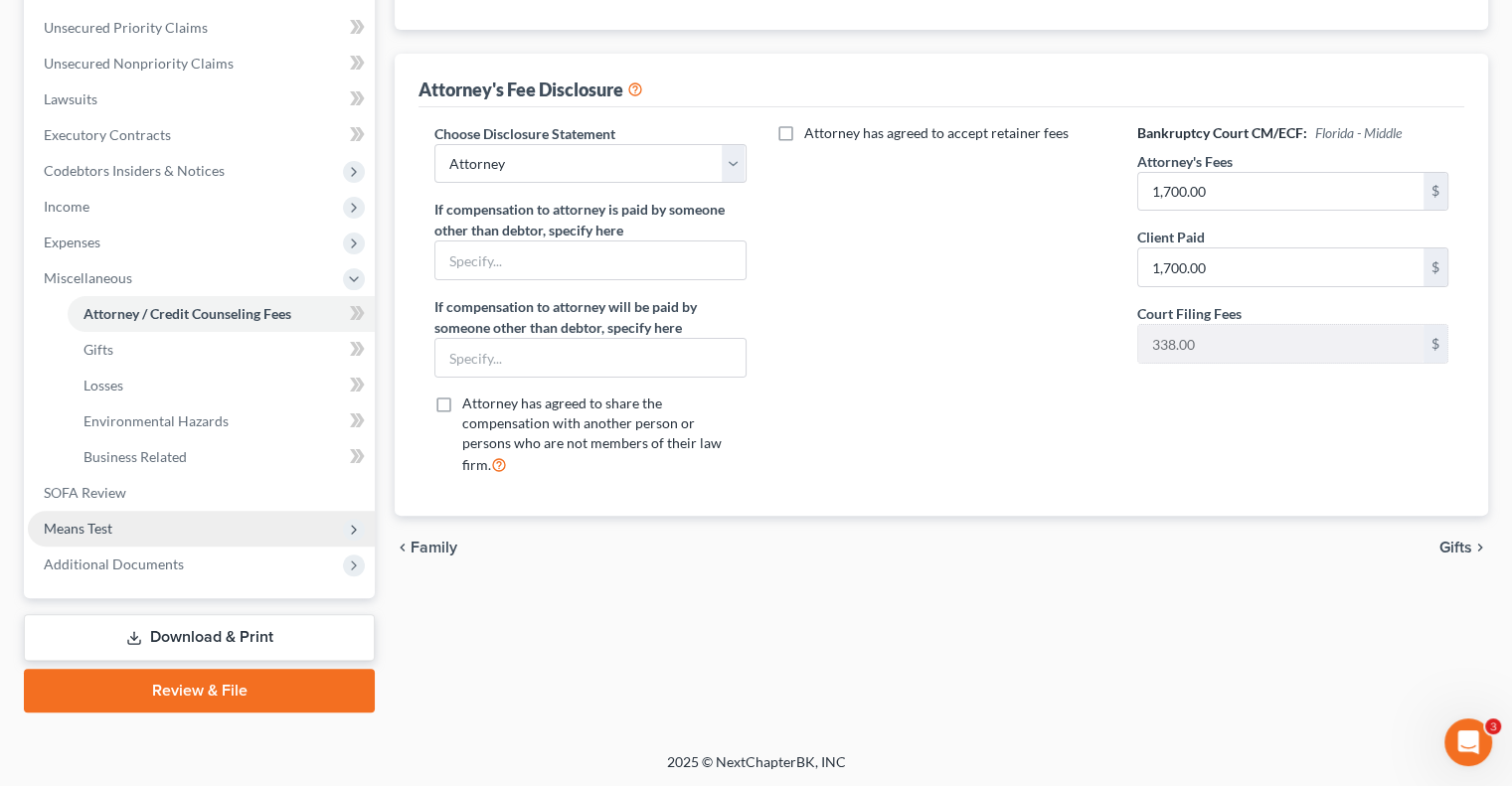 click on "Means Test" at bounding box center (201, 529) 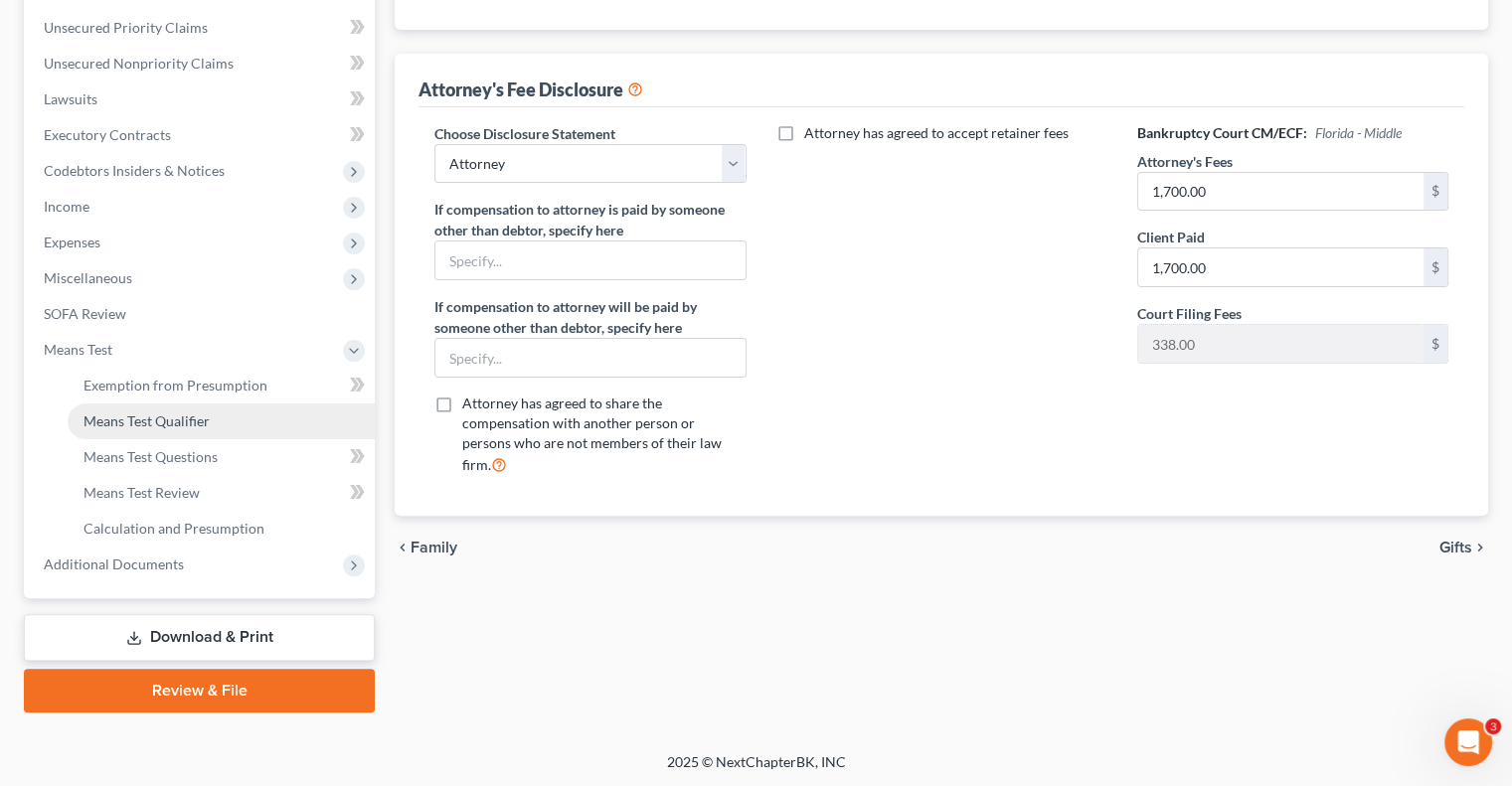 click on "Means Test Qualifier" at bounding box center (146, 420) 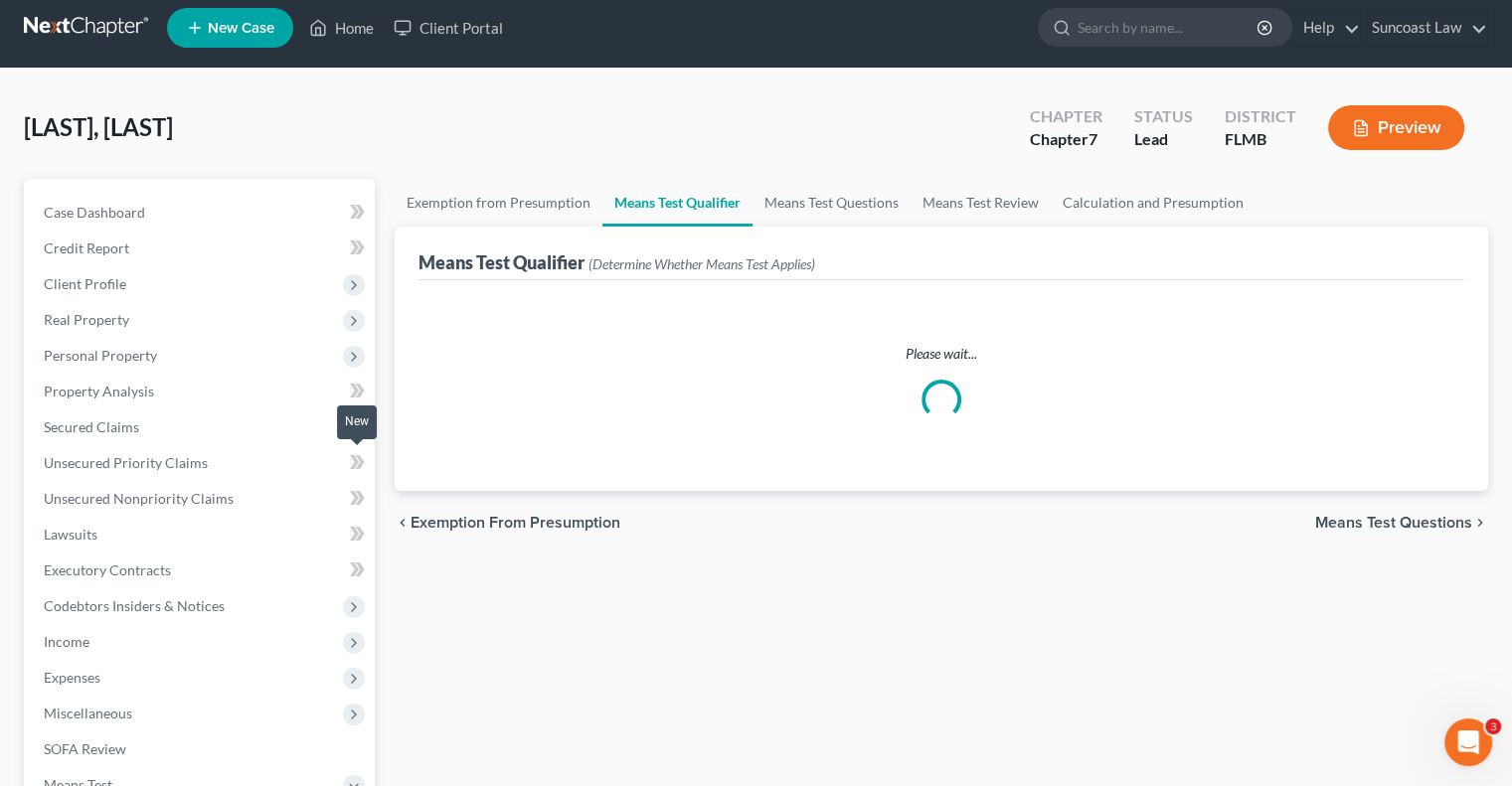 scroll, scrollTop: 0, scrollLeft: 0, axis: both 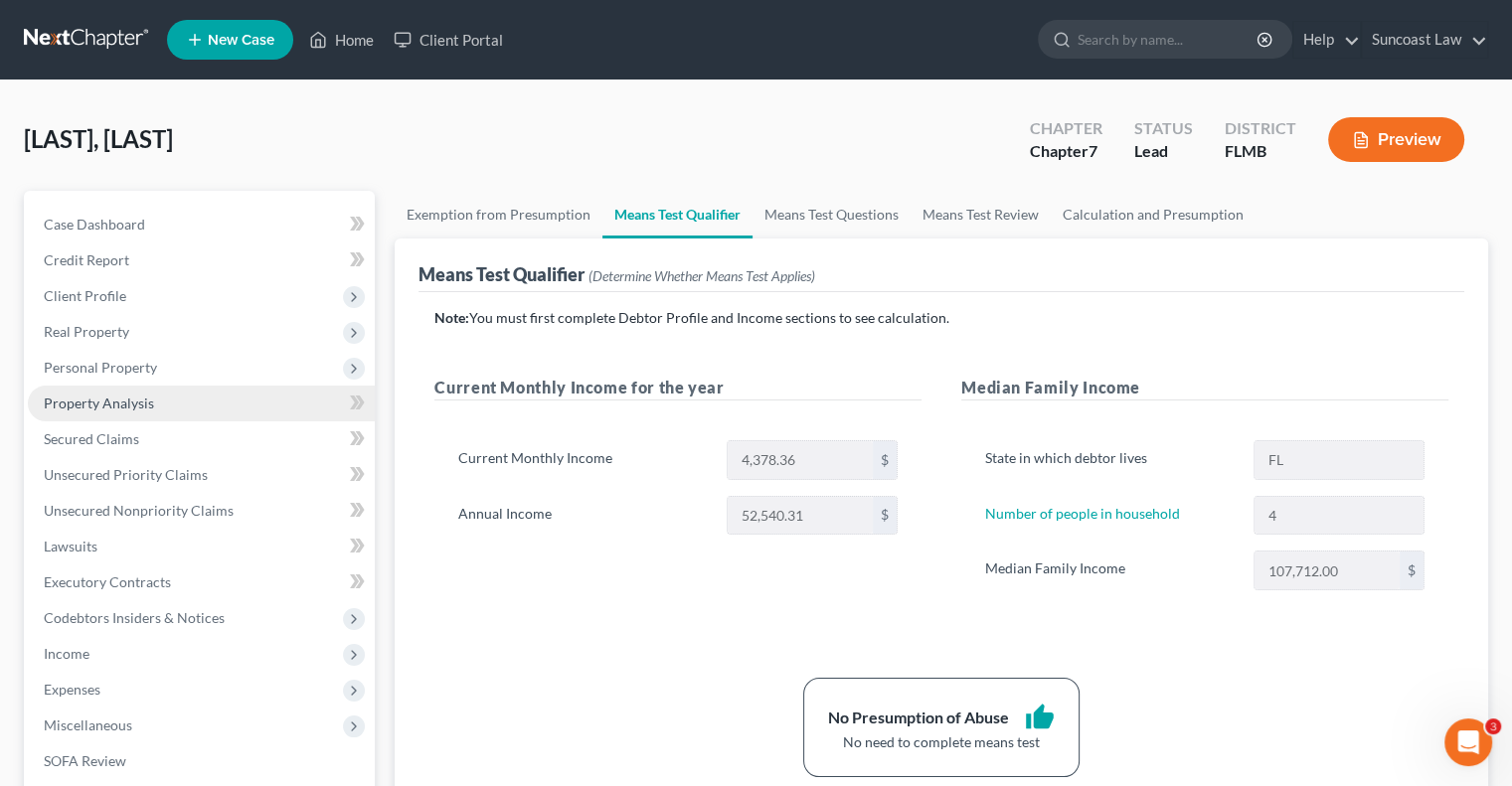 click on "Property Analysis" at bounding box center [201, 403] 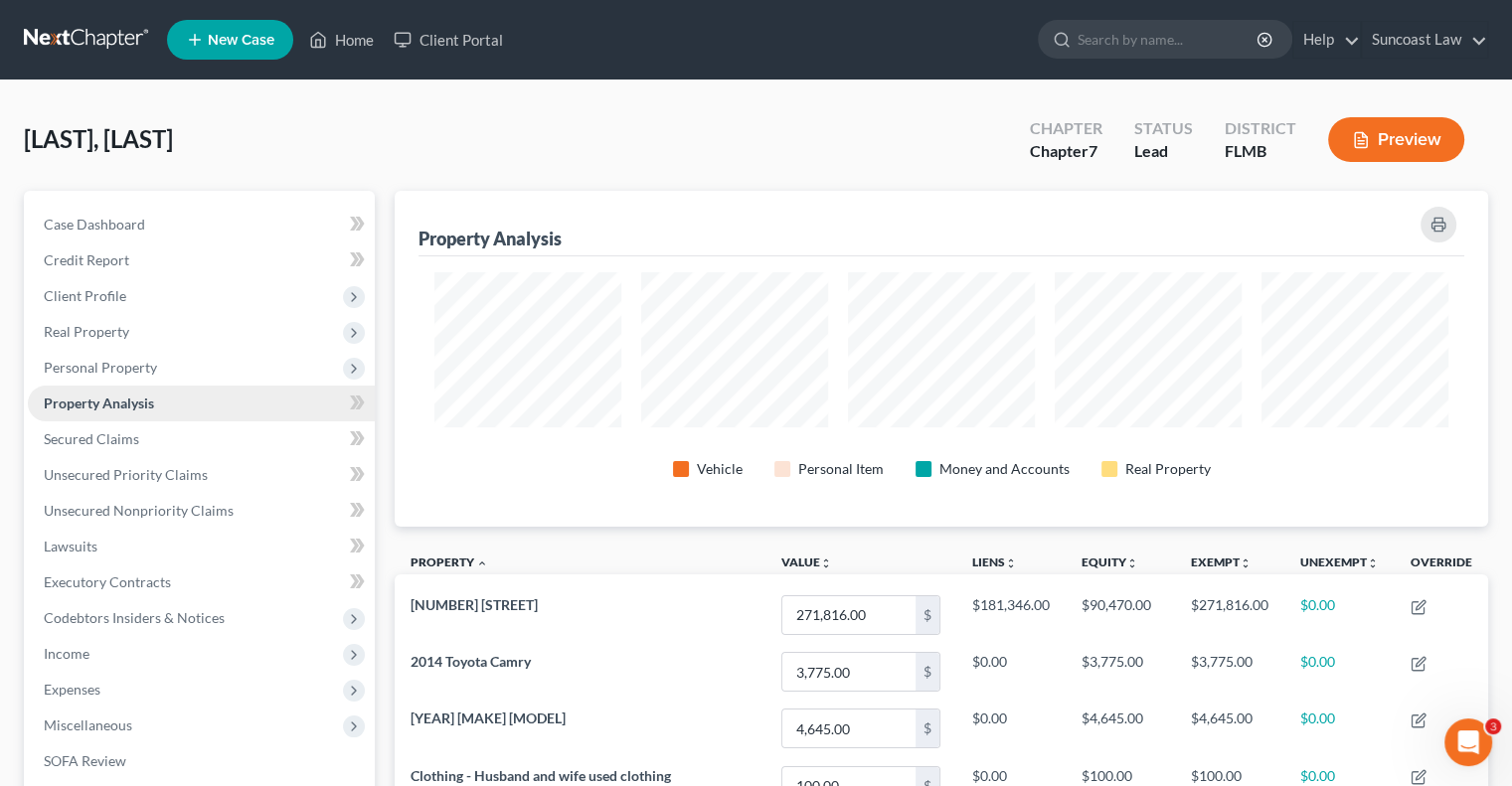 scroll, scrollTop: 993343, scrollLeft: 992989, axis: both 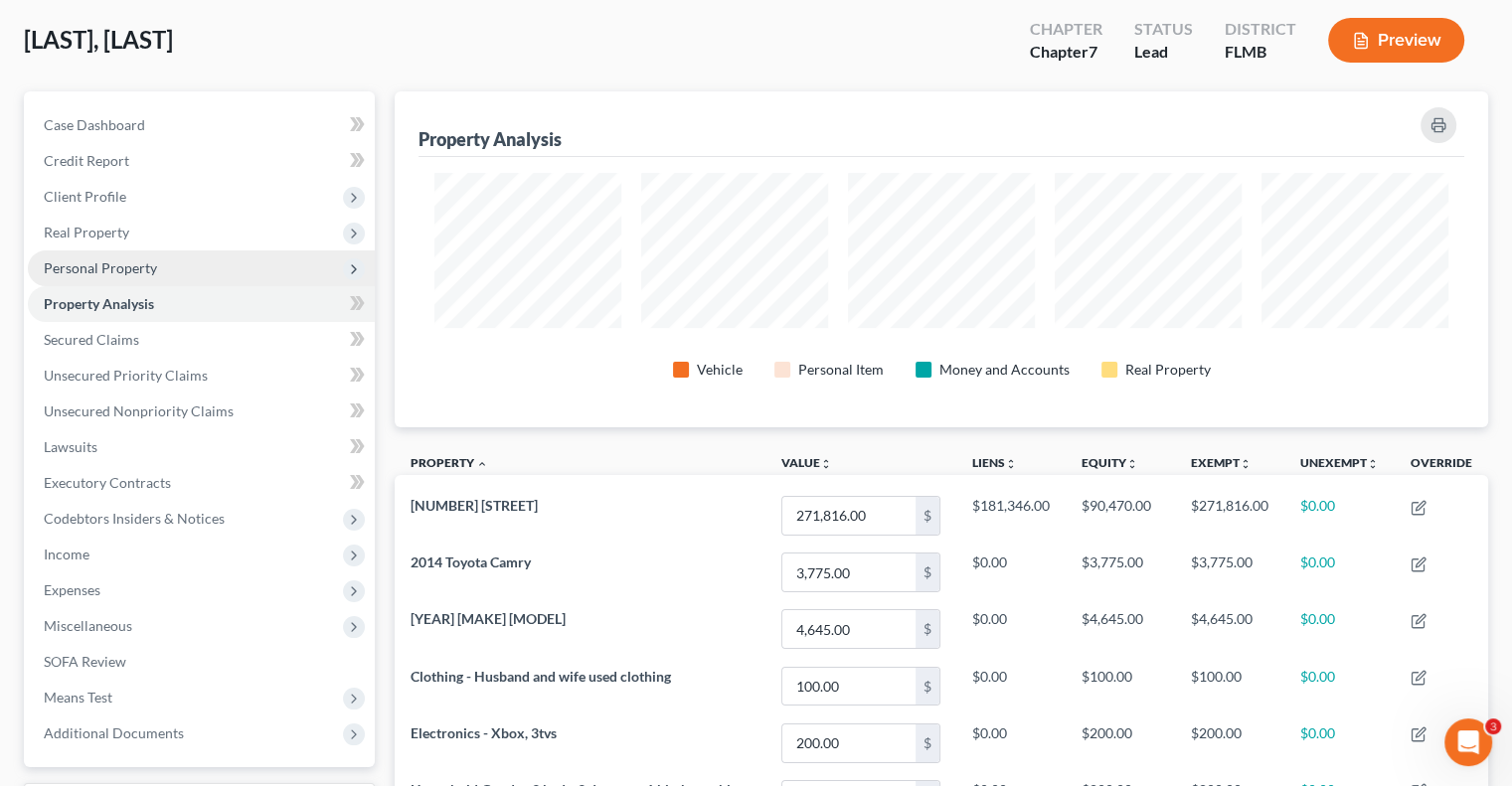 click on "Personal Property" at bounding box center (100, 267) 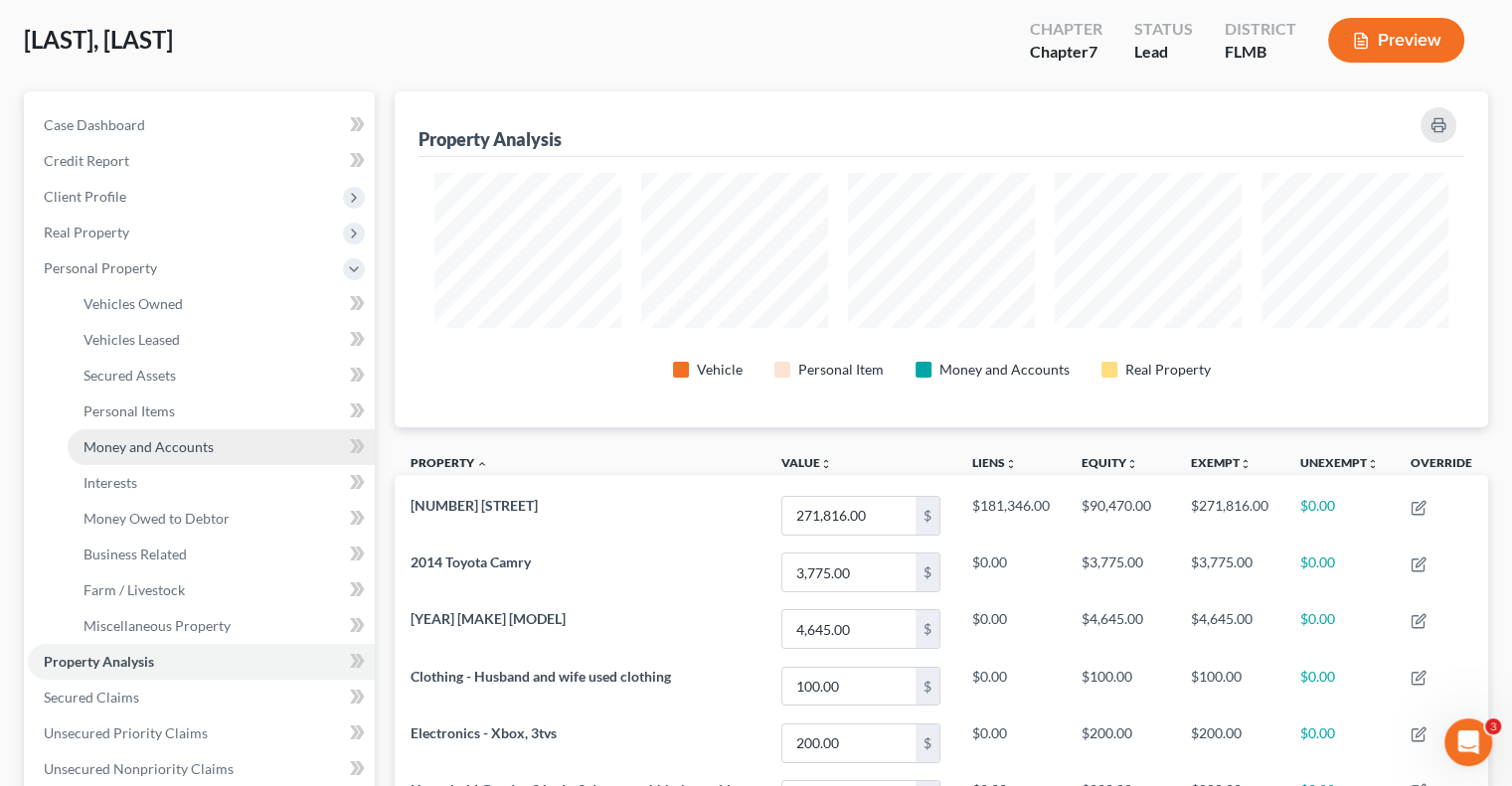 click on "Money and Accounts" at bounding box center (148, 446) 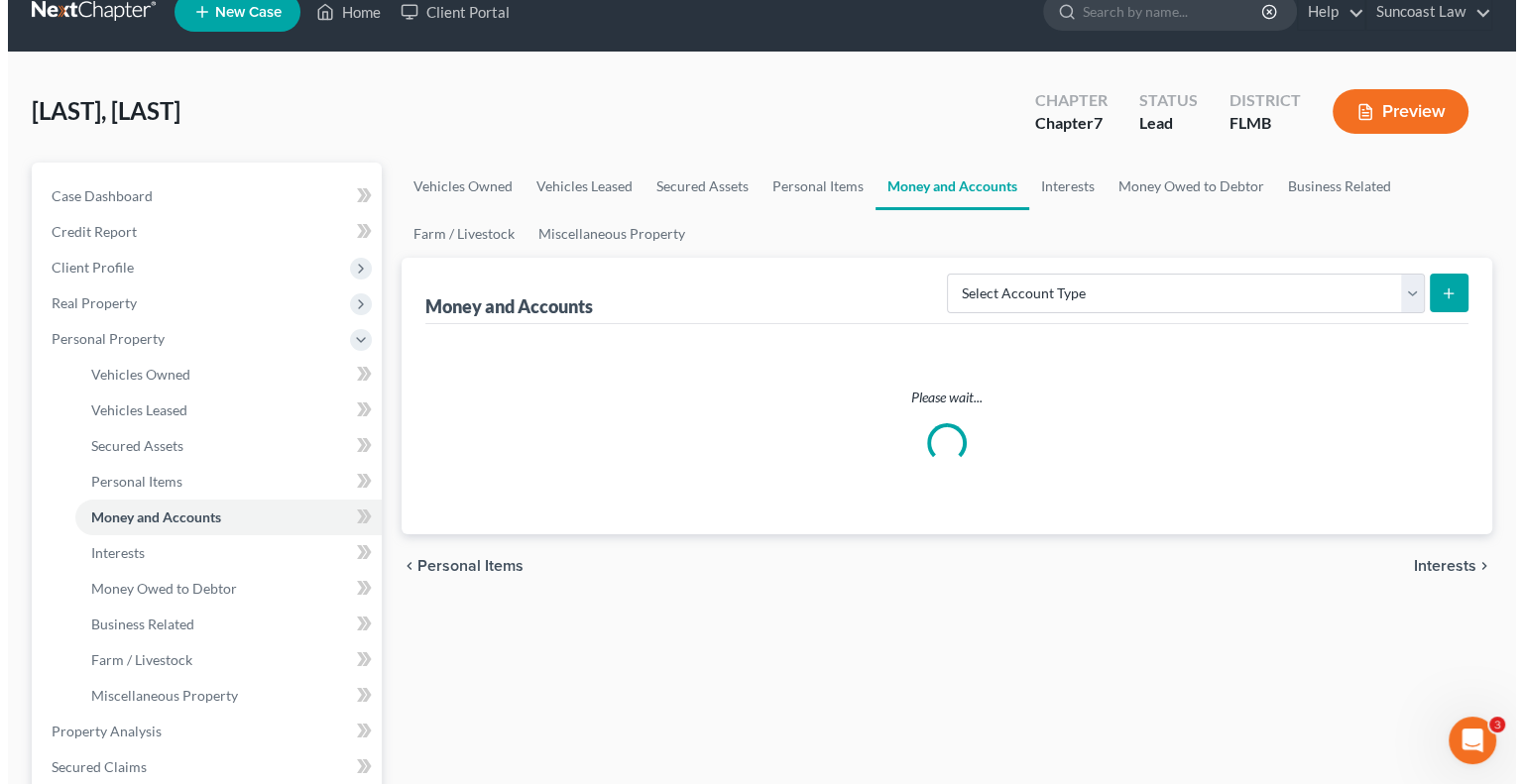 scroll, scrollTop: 0, scrollLeft: 0, axis: both 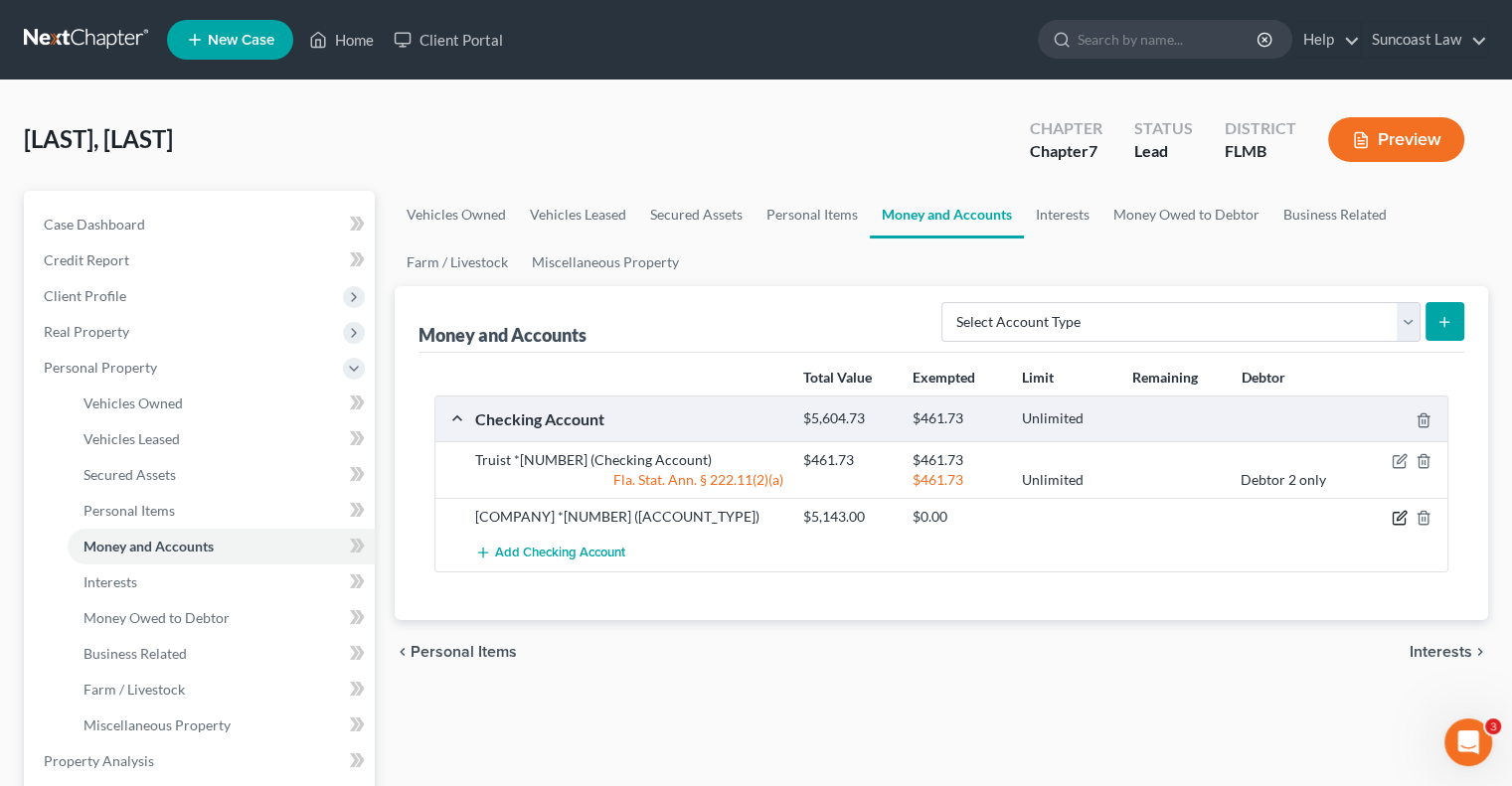 click 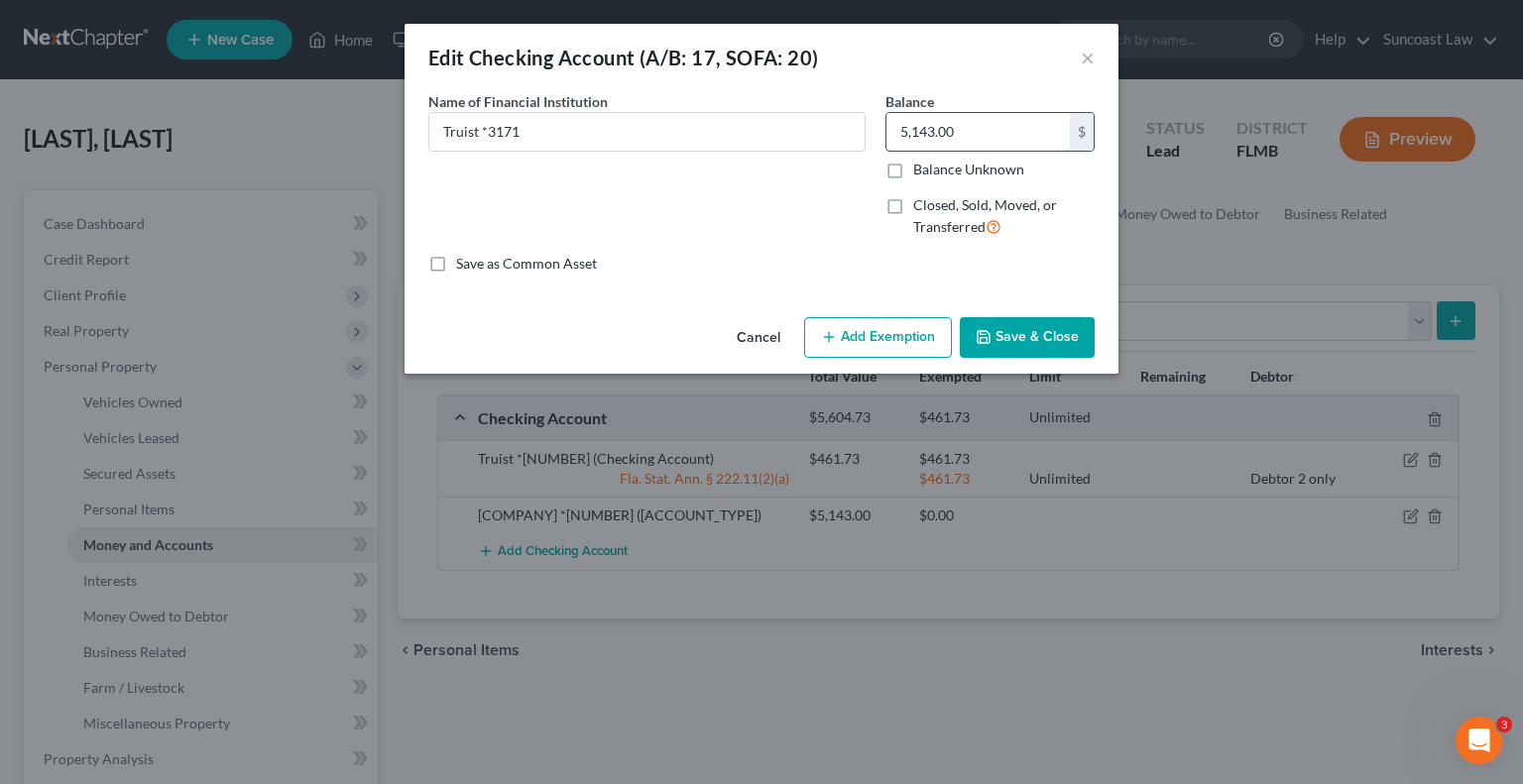 click on "5,143.00" at bounding box center (978, 132) 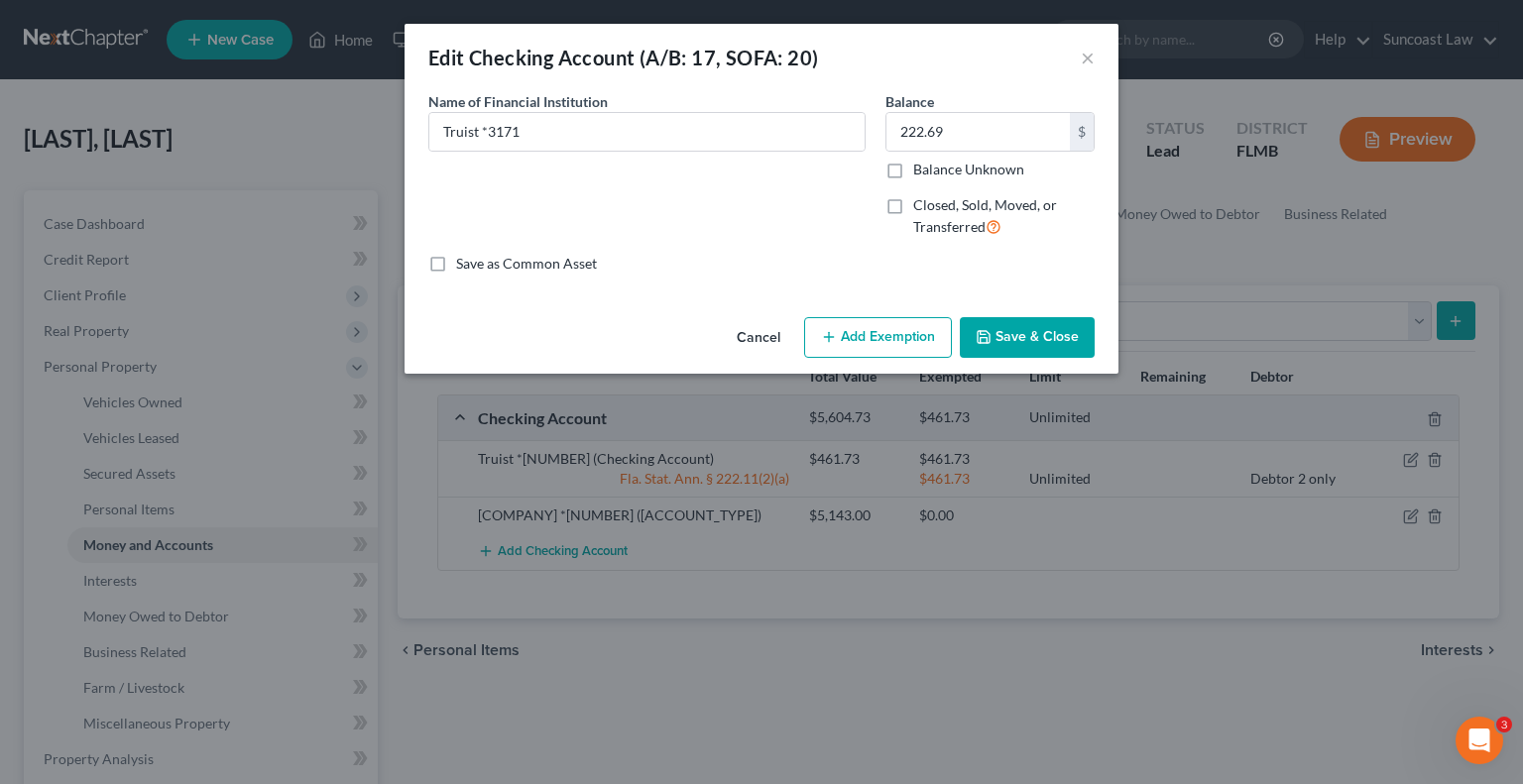 click on "Cancel Add Exemption Save & Close" at bounding box center (762, 342) 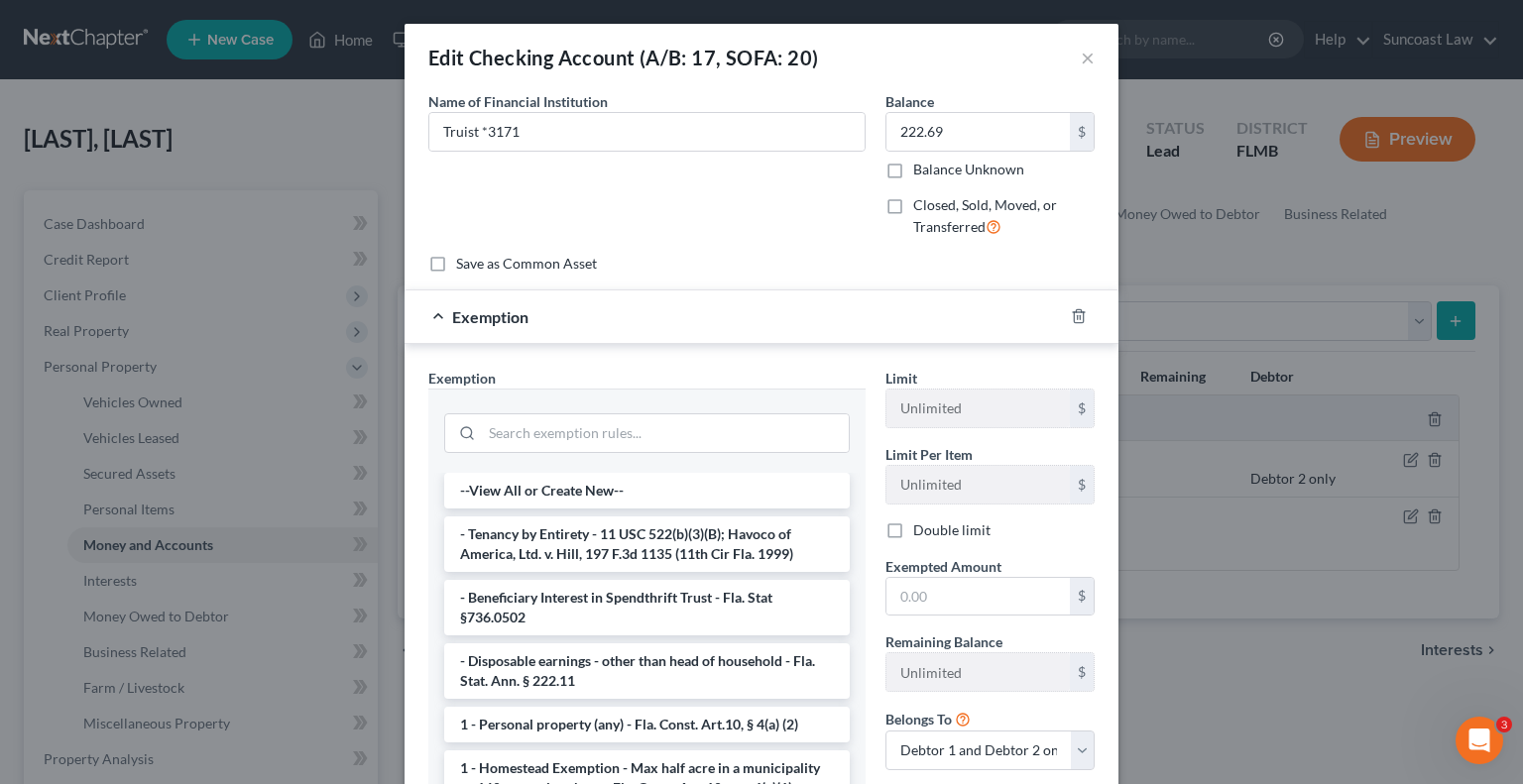drag, startPoint x: 734, startPoint y: 411, endPoint x: 765, endPoint y: 390, distance: 37.44329 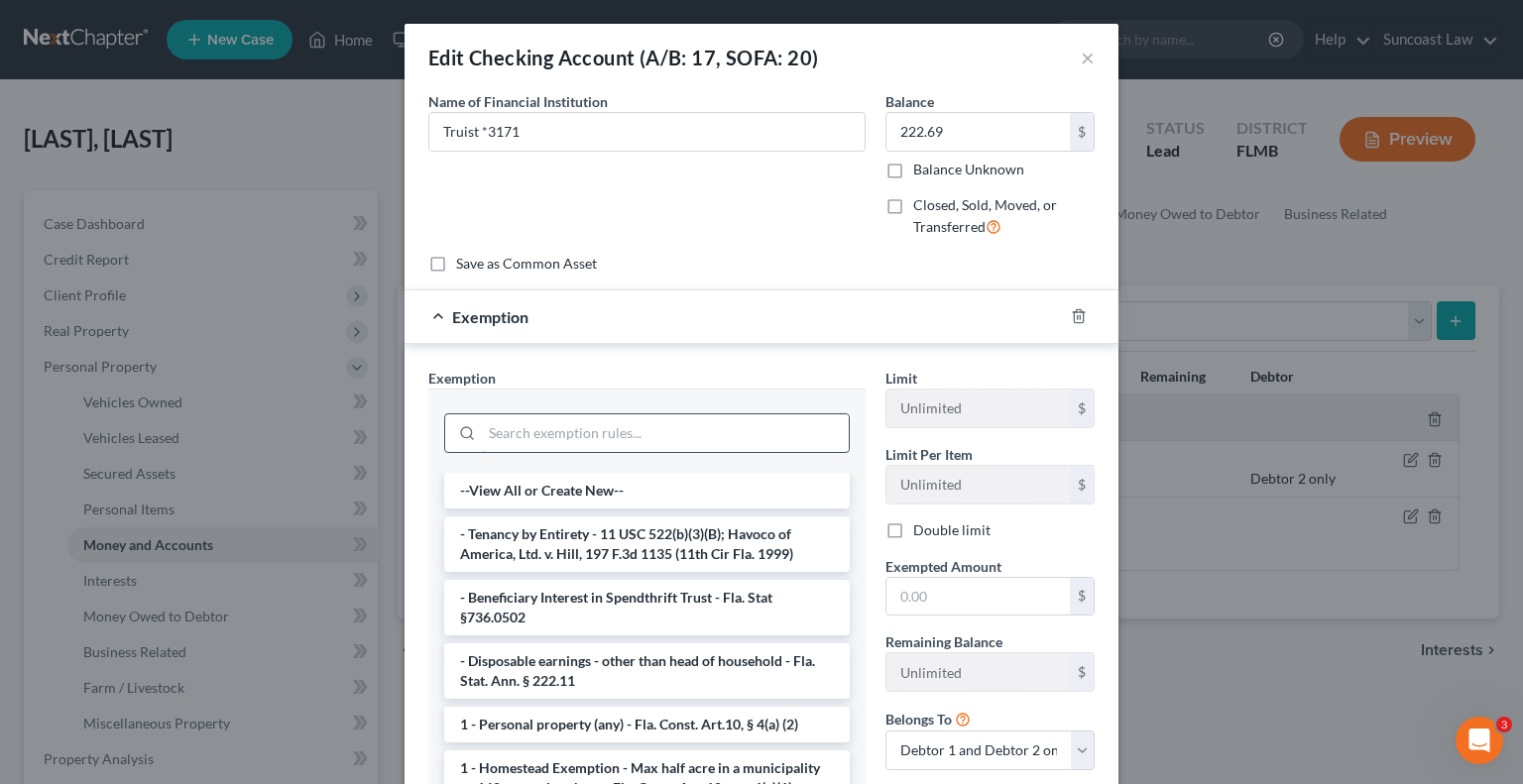 click at bounding box center [665, 433] 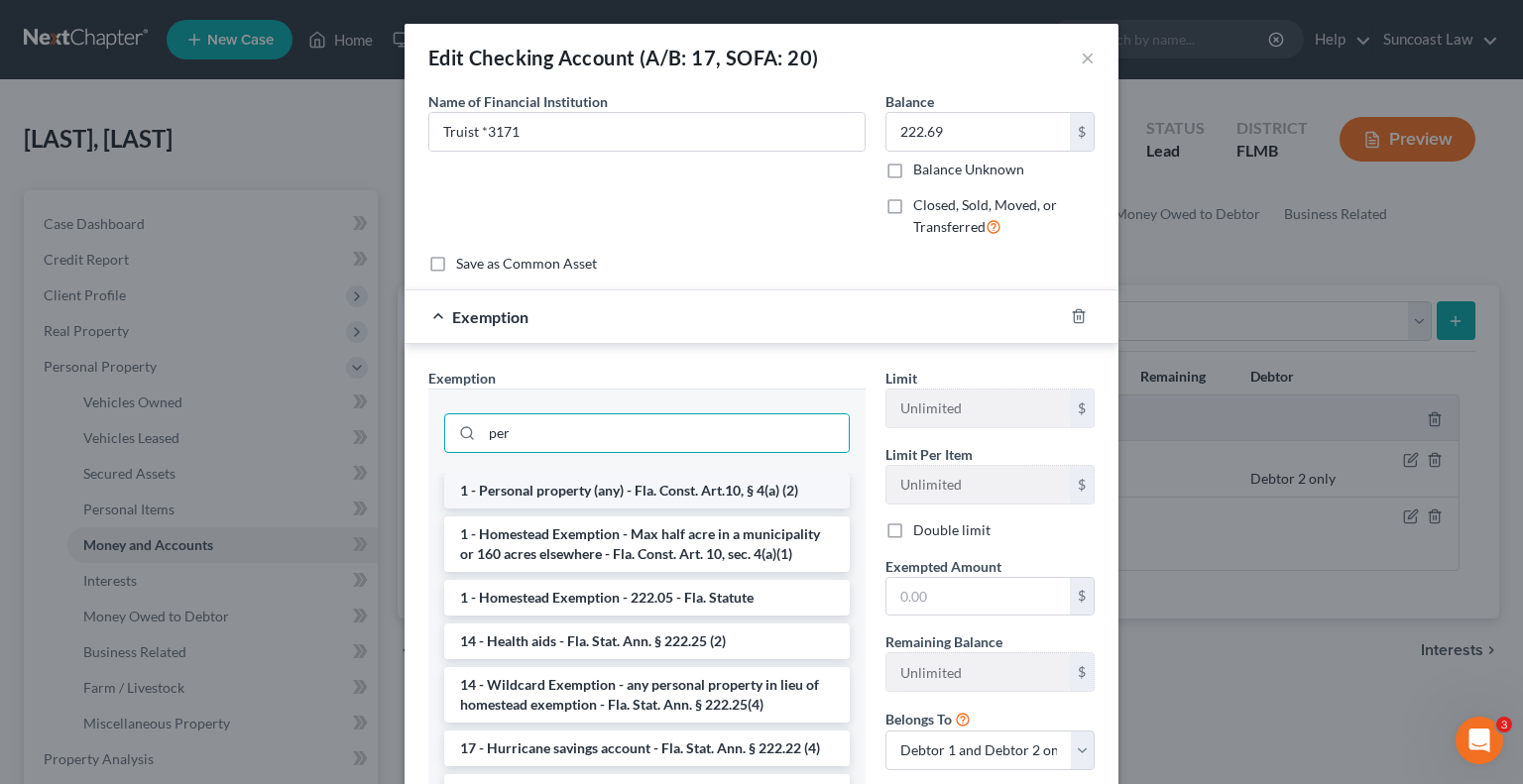 click on "1 - Personal property (any) - Fla. Const. Art.10, § 4(a) (2)" at bounding box center (646, 491) 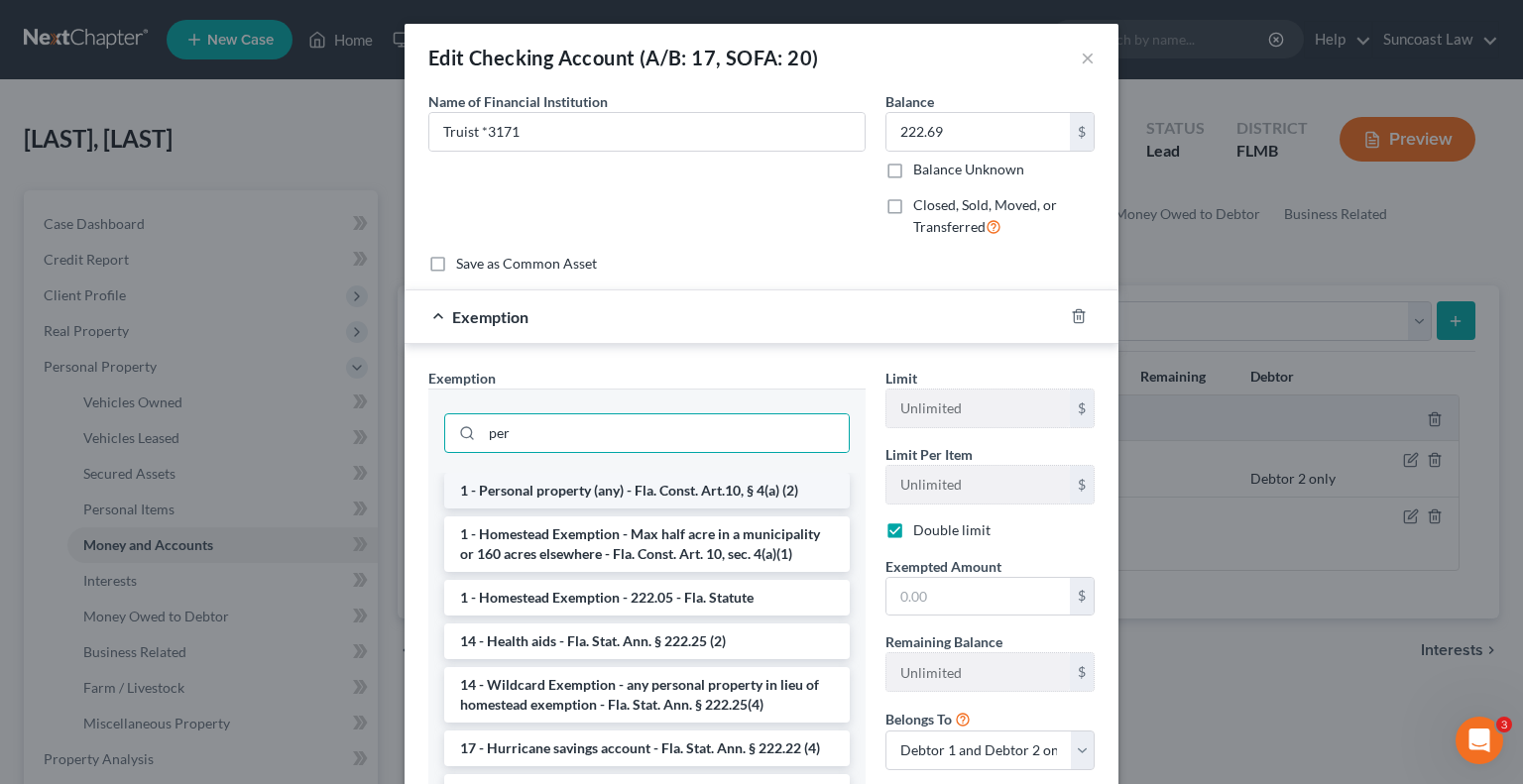 click on "per" at bounding box center (646, 433) 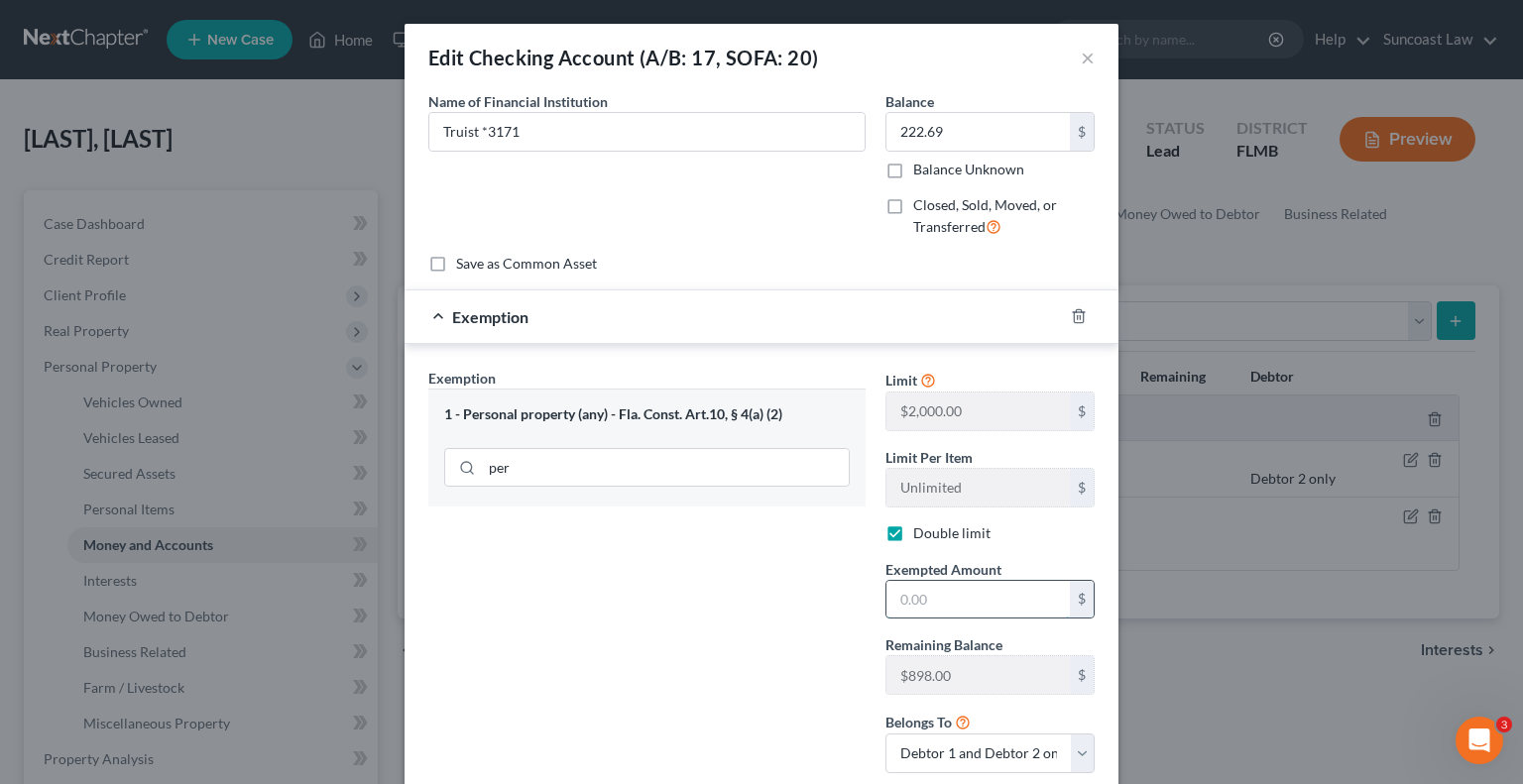 click at bounding box center (978, 600) 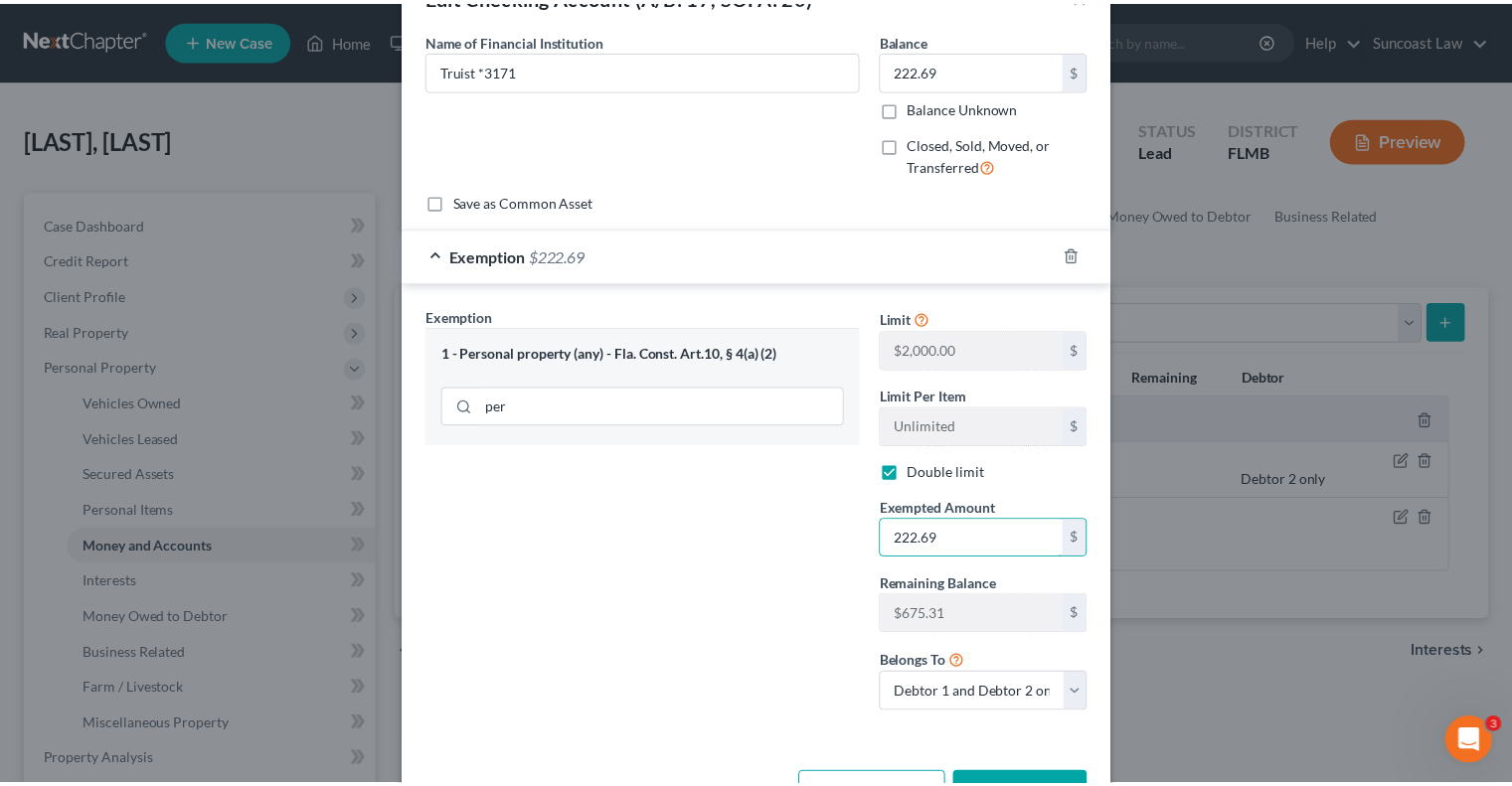scroll, scrollTop: 127, scrollLeft: 0, axis: vertical 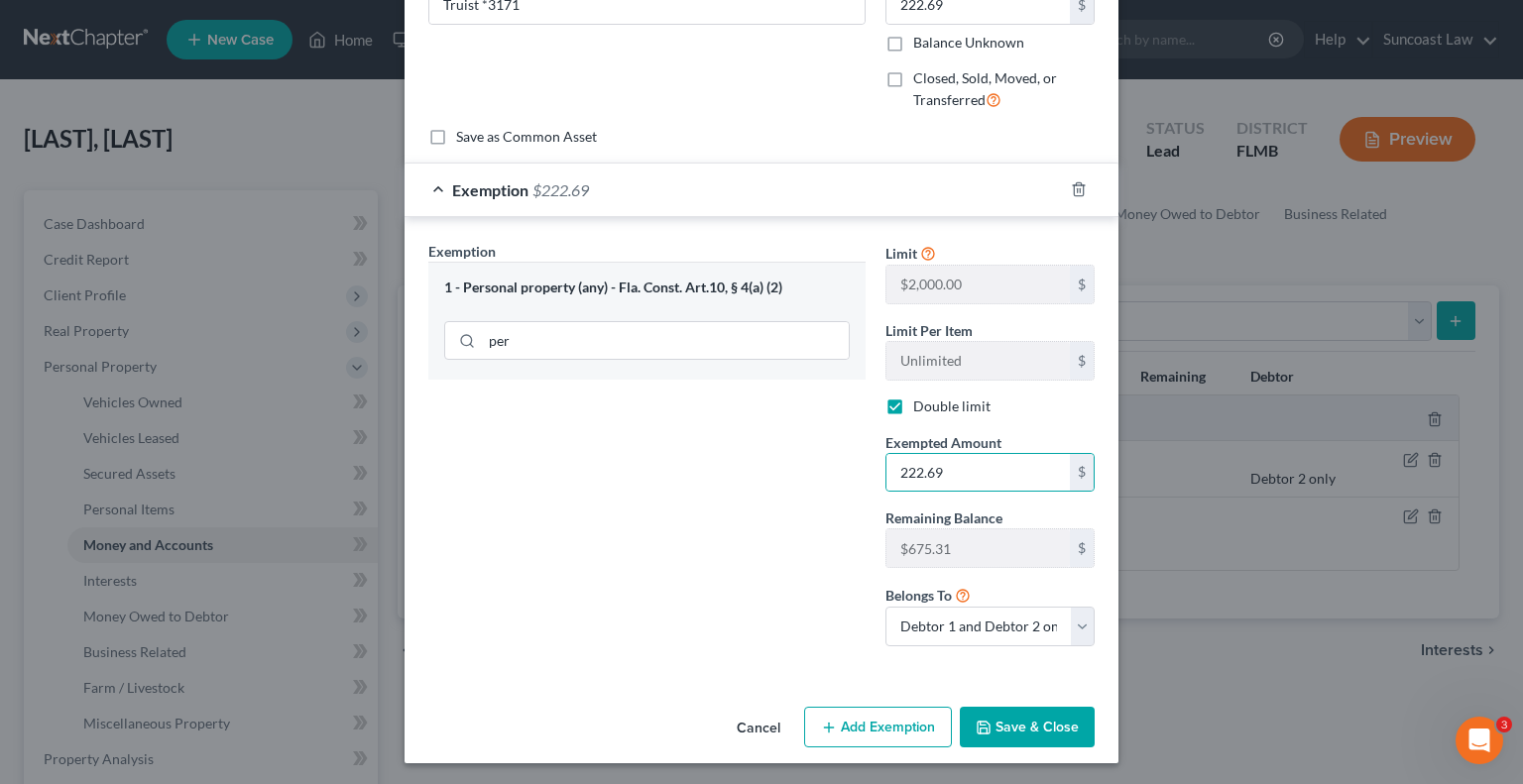 click on "Save & Close" at bounding box center [1027, 728] 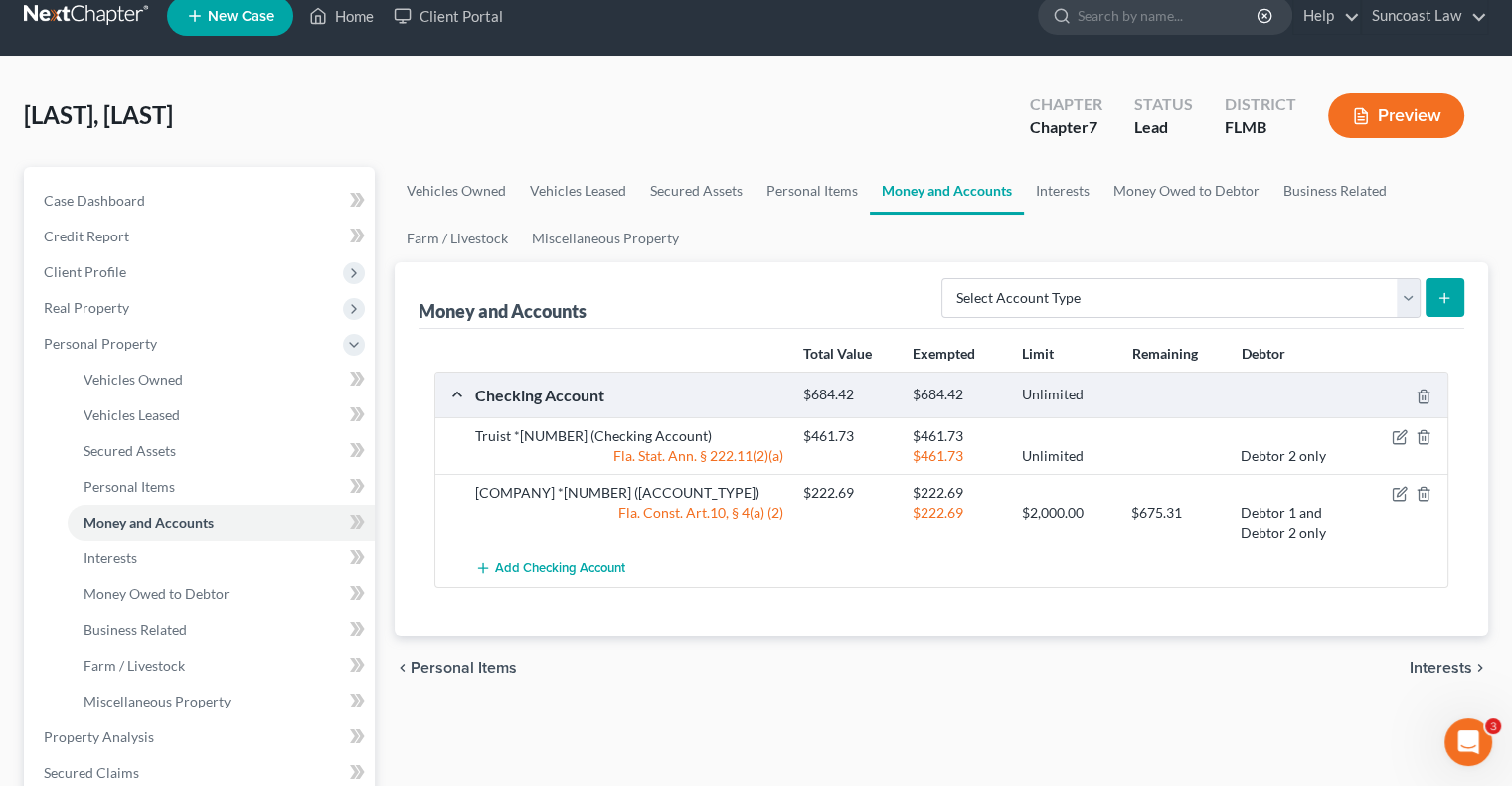 scroll, scrollTop: 199, scrollLeft: 0, axis: vertical 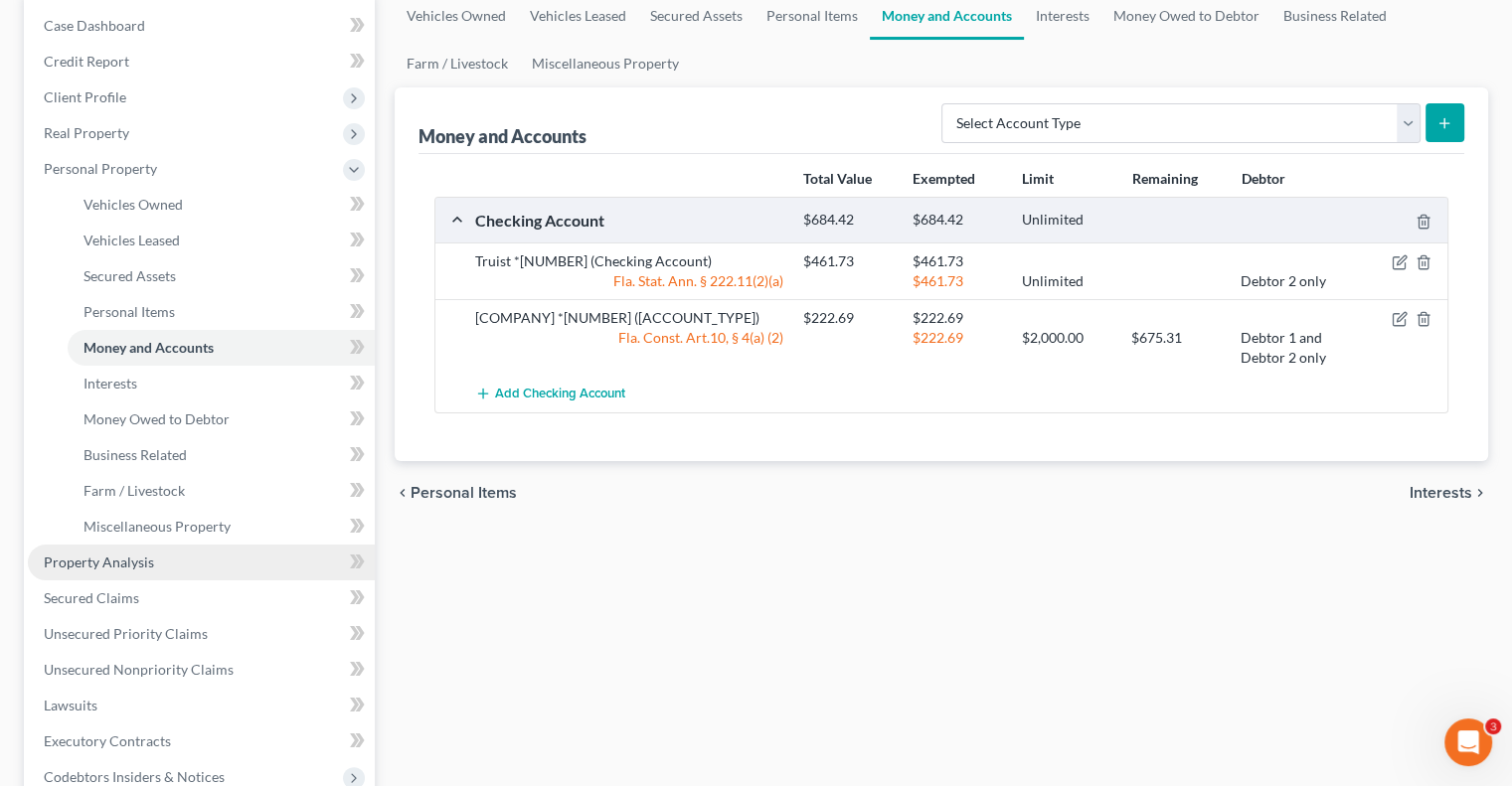 click on "Property Analysis" at bounding box center [98, 561] 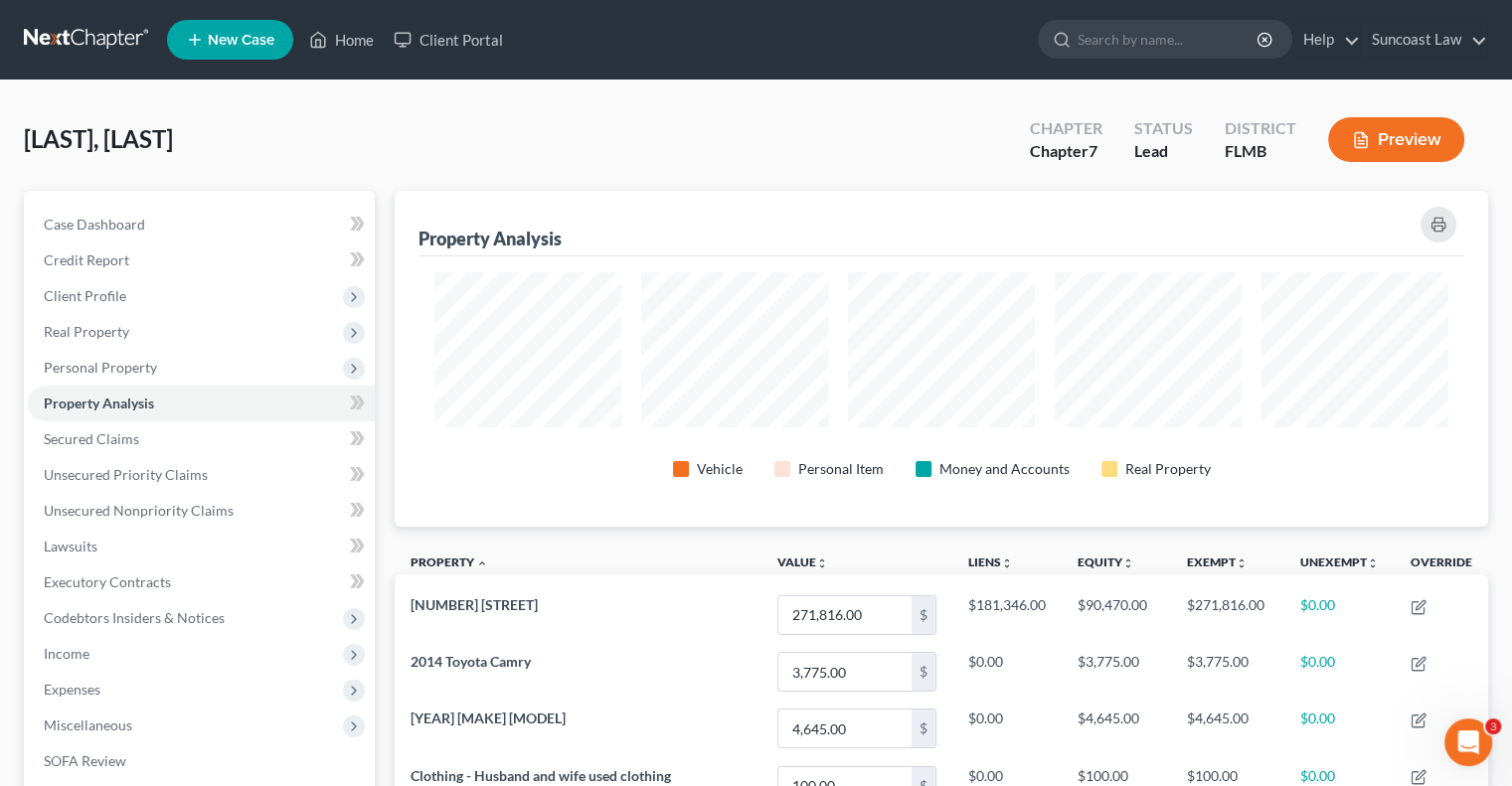 scroll, scrollTop: 374, scrollLeft: 0, axis: vertical 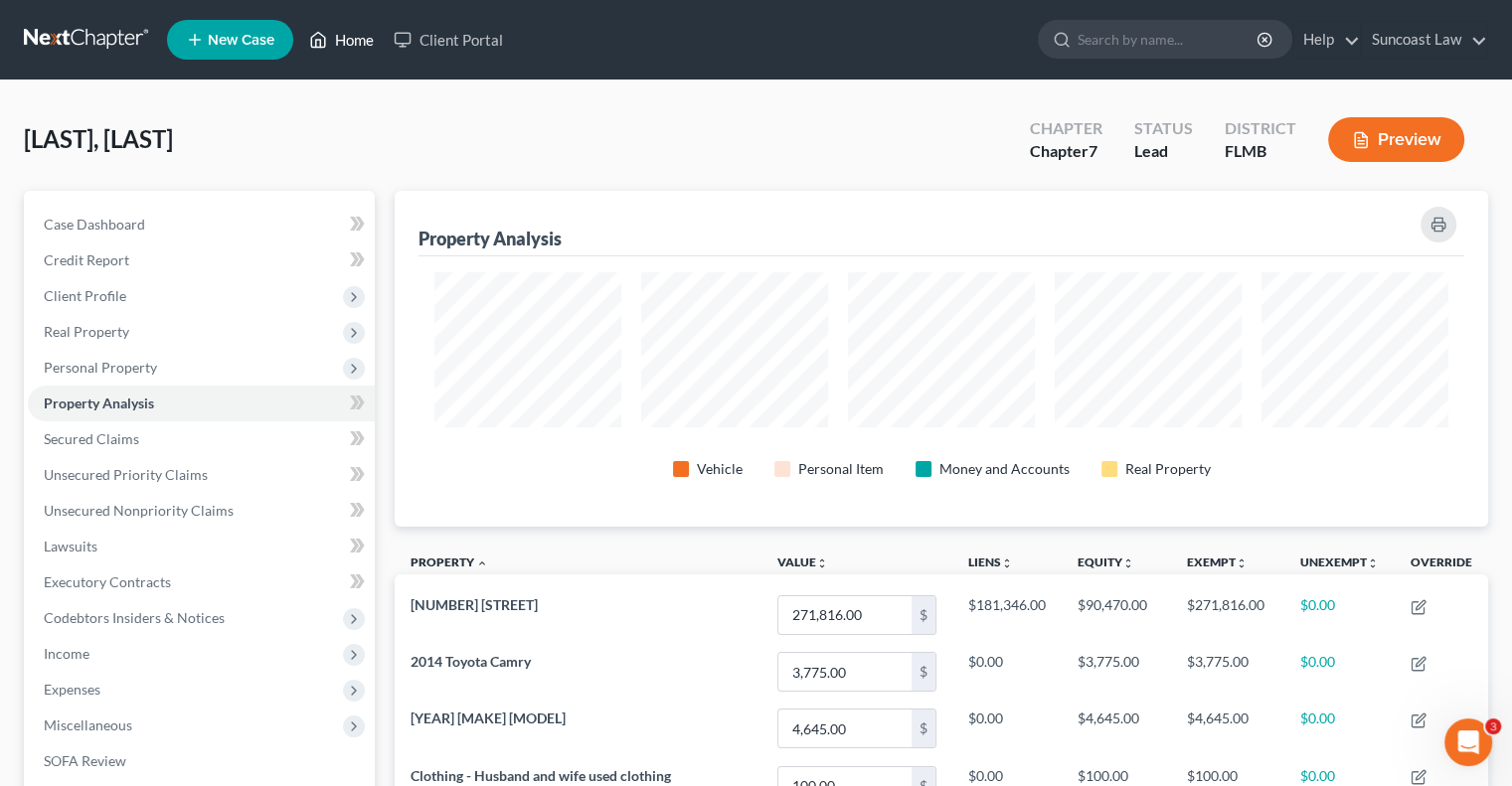 click on "Home" at bounding box center [341, 40] 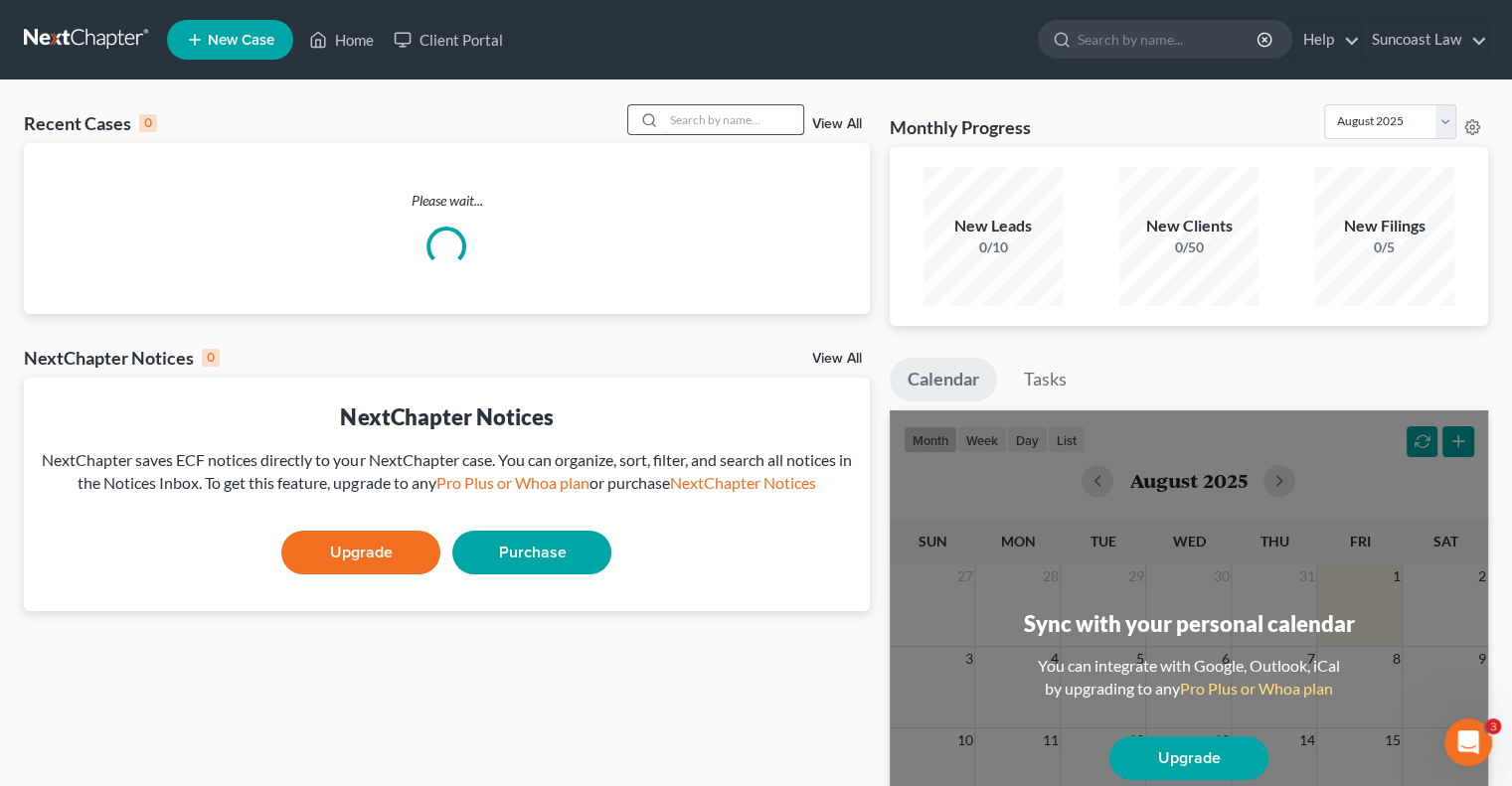 click at bounding box center [734, 119] 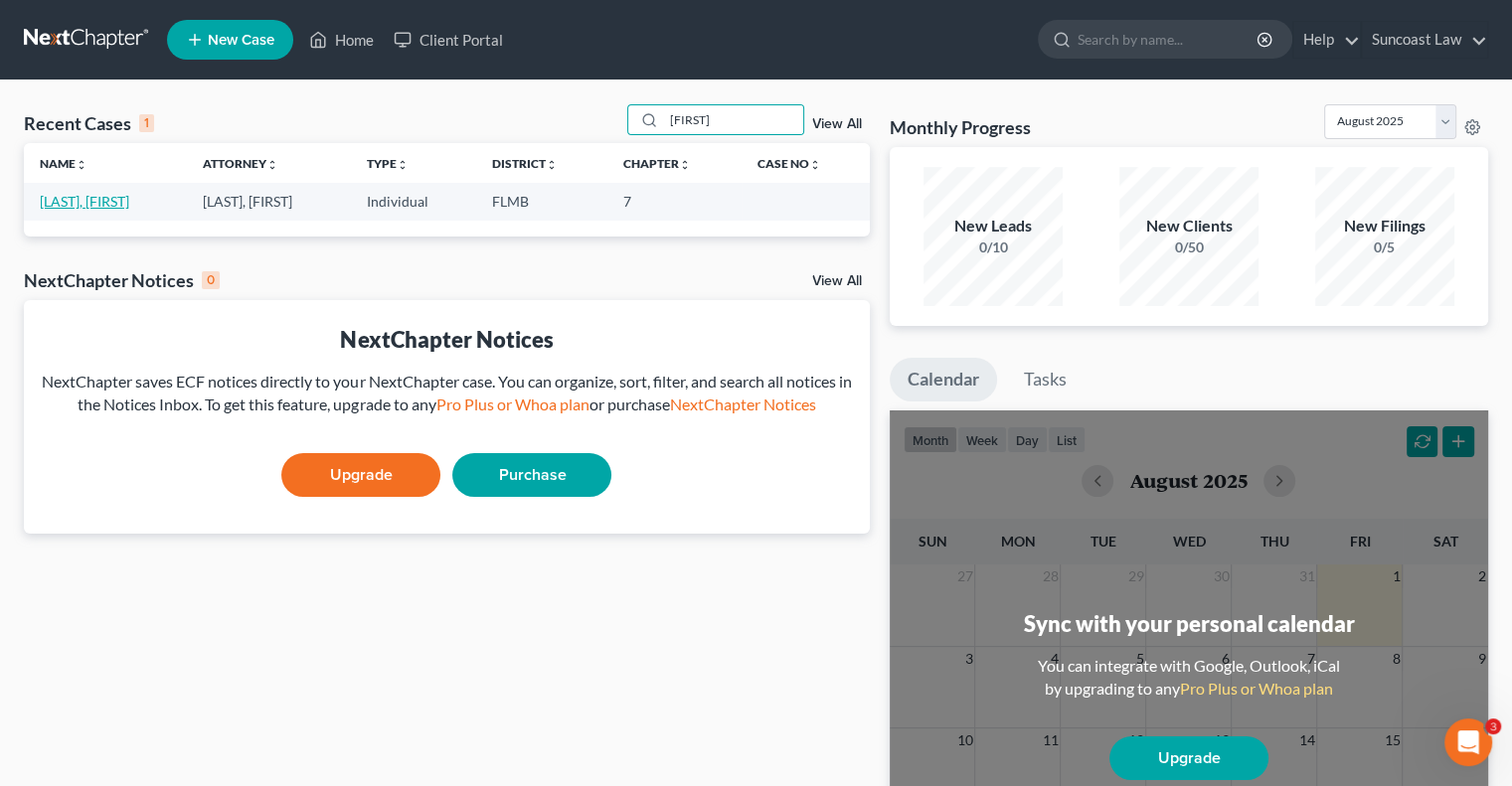 click on "[LAST], [FIRST]" at bounding box center [84, 201] 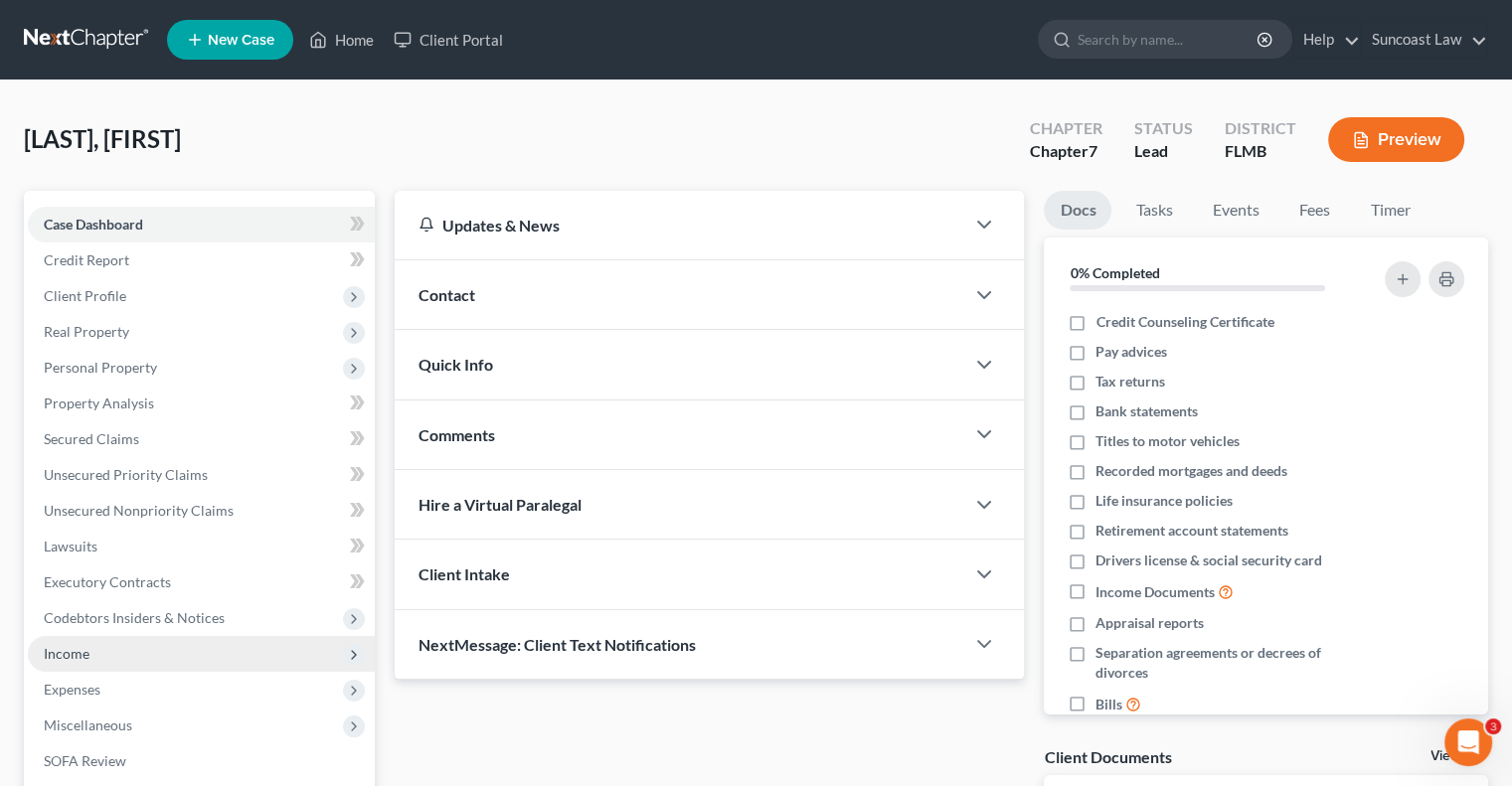 drag, startPoint x: 101, startPoint y: 655, endPoint x: 155, endPoint y: 635, distance: 57.58472 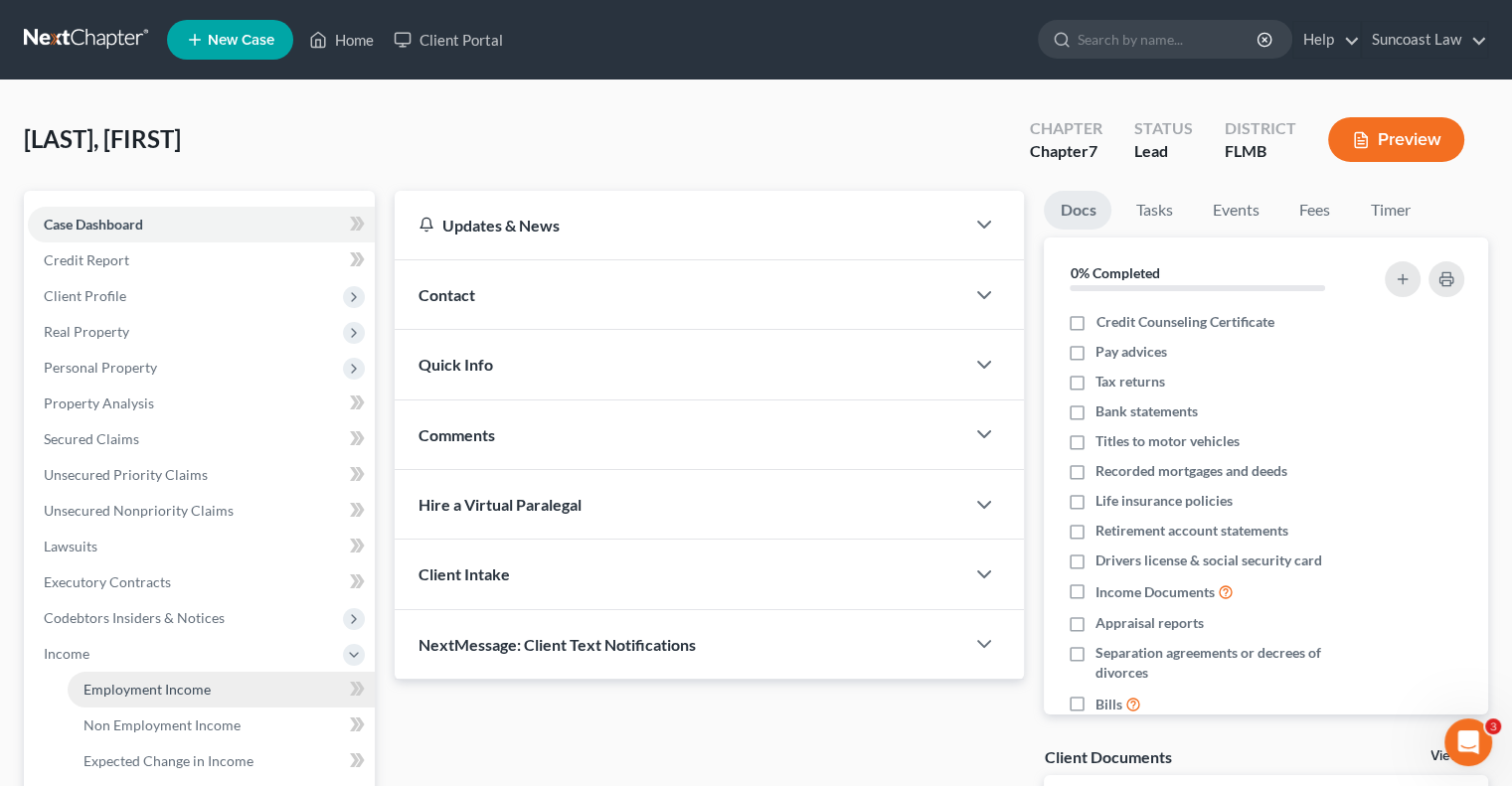 click on "Employment Income" at bounding box center (147, 689) 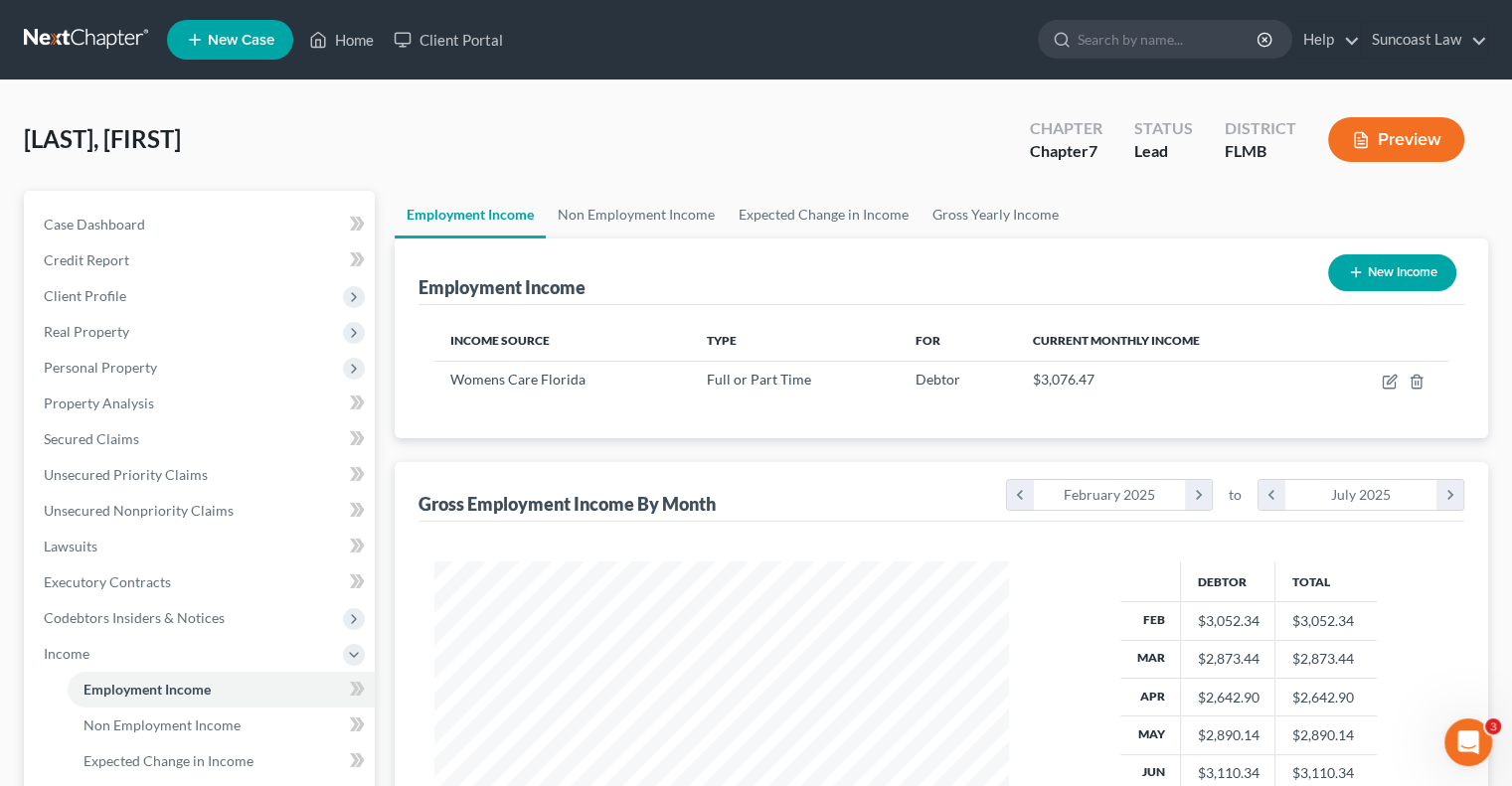 scroll, scrollTop: 993324, scrollLeft: 993468, axis: both 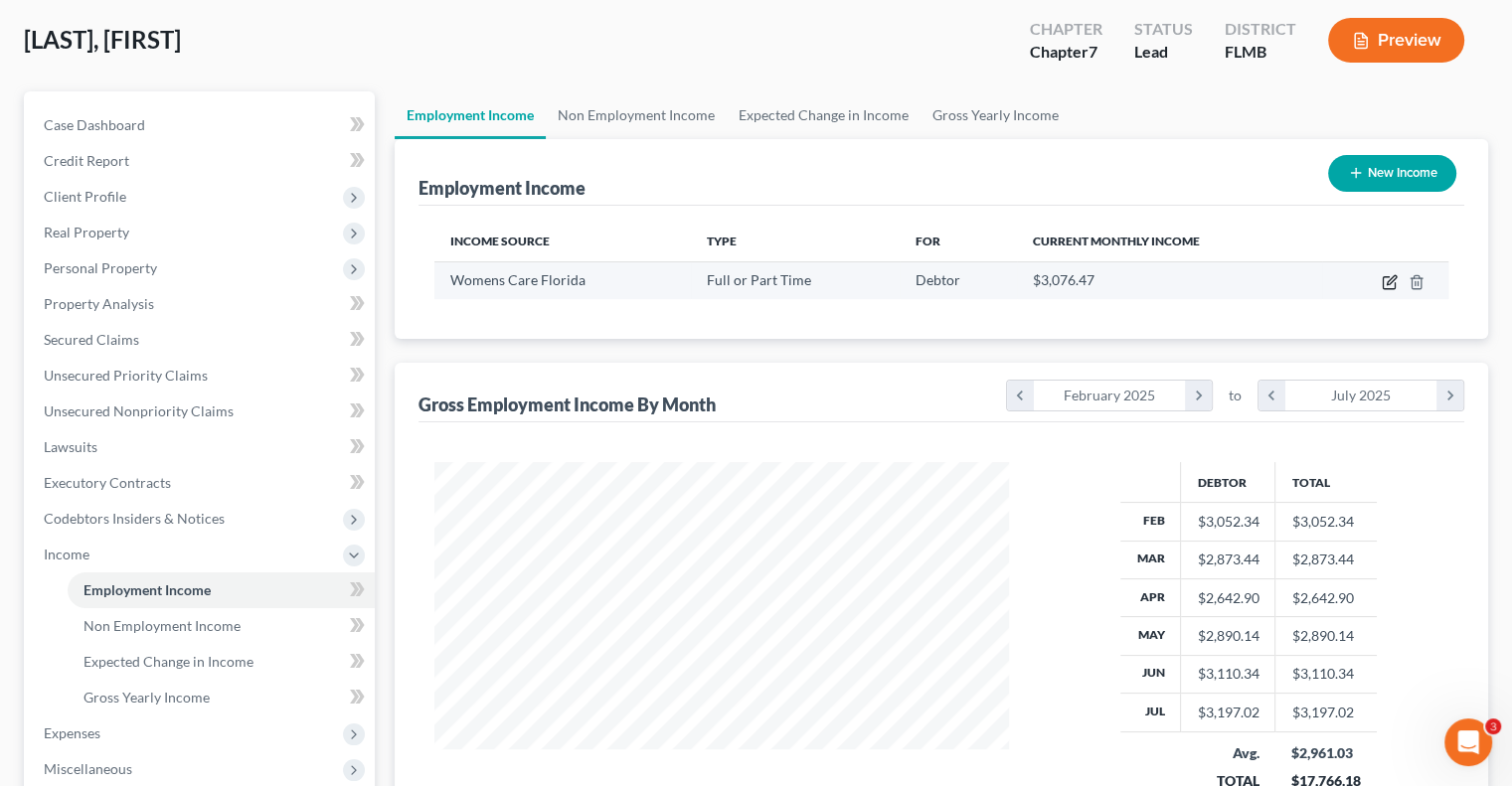 click 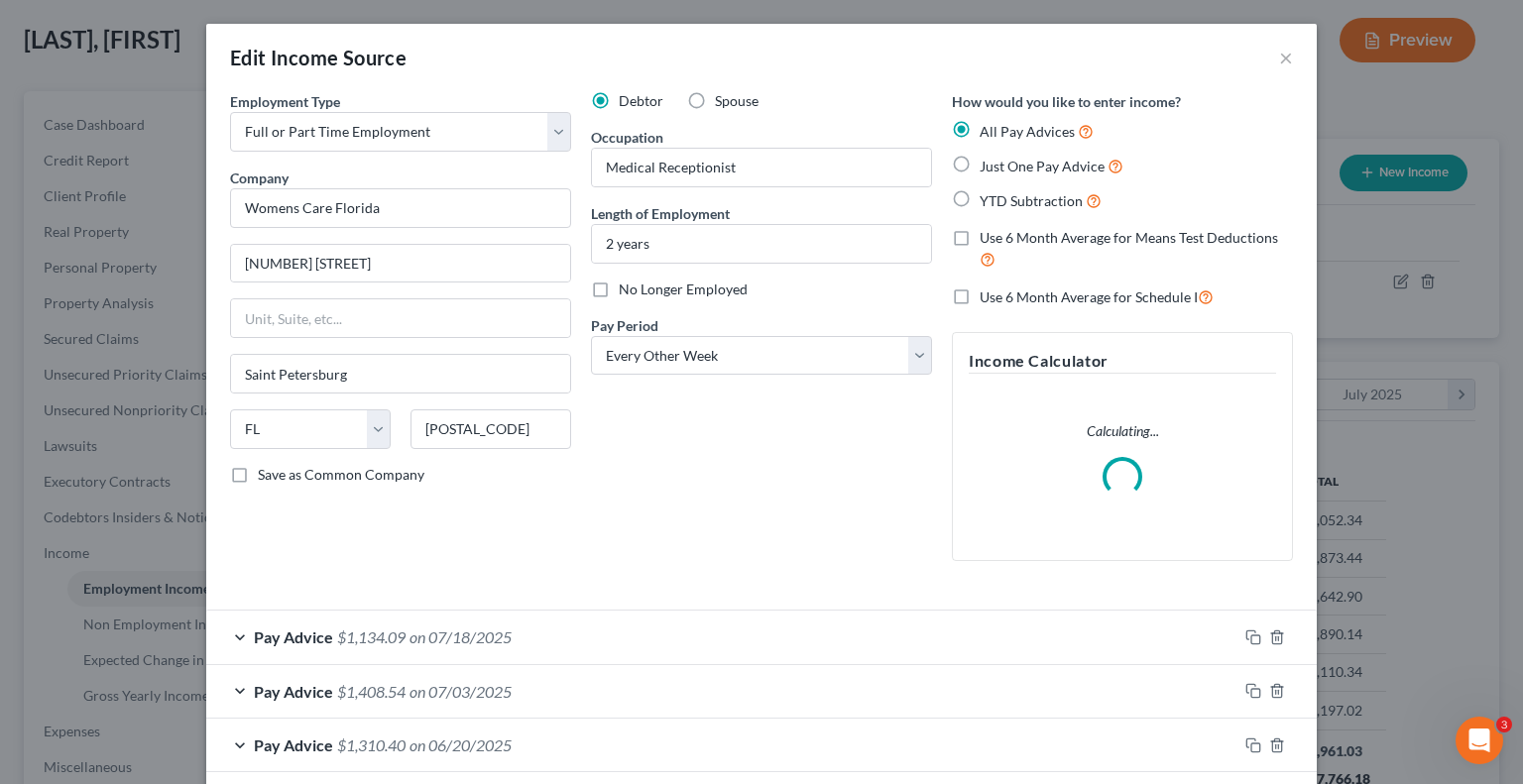 scroll, scrollTop: 990797, scrollLeft: 990917, axis: both 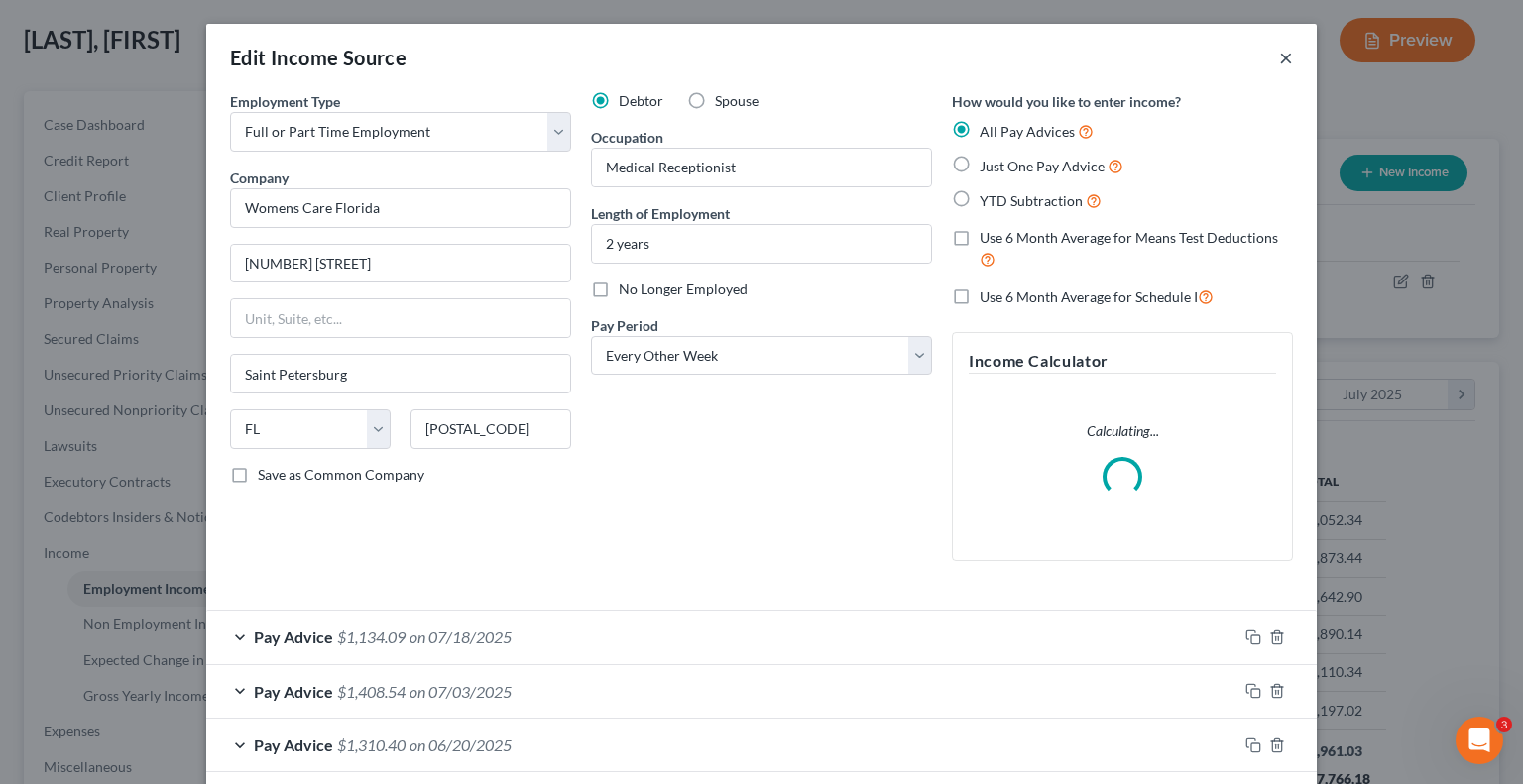 click on "×" at bounding box center (1286, 57) 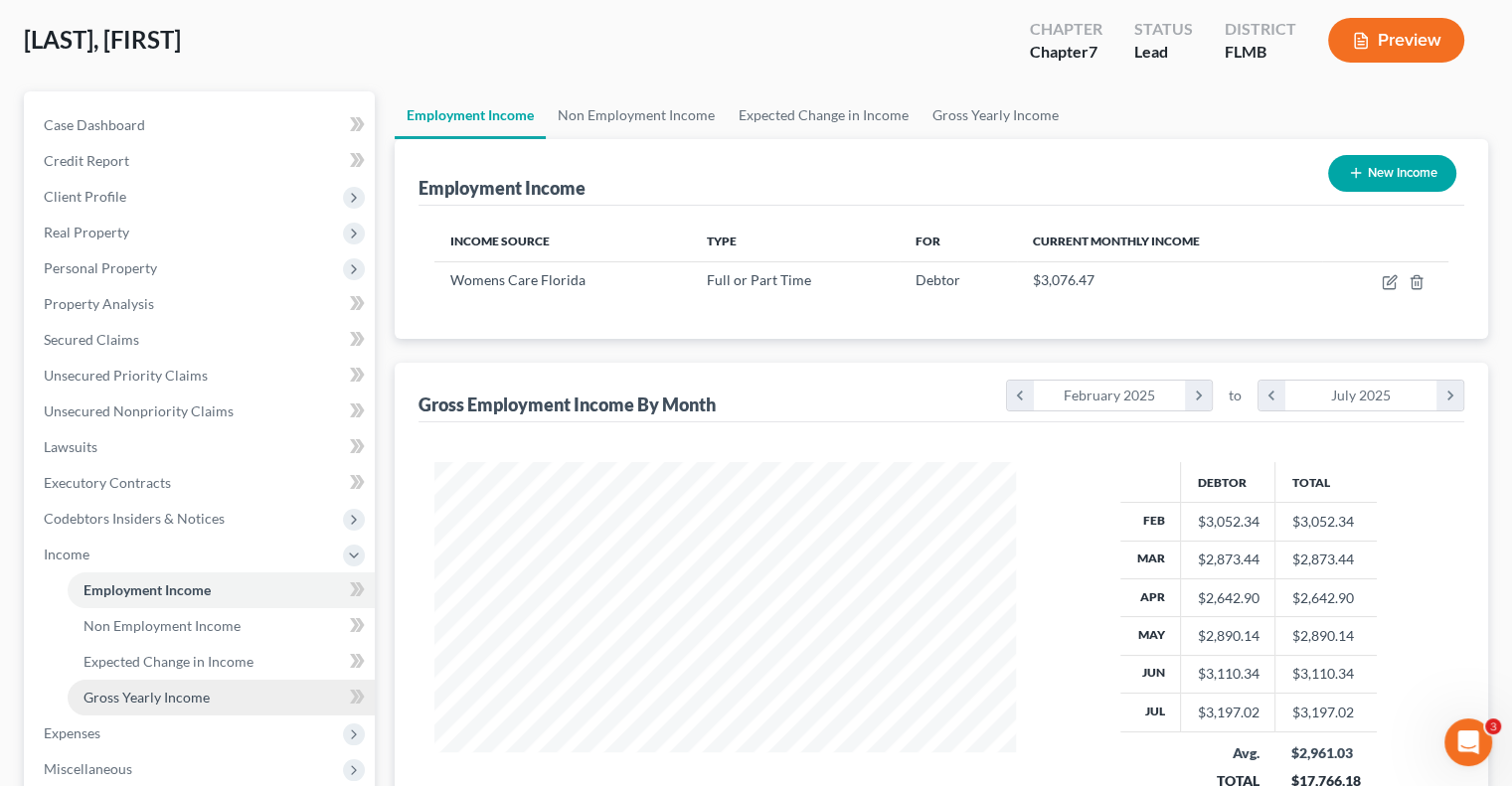 scroll, scrollTop: 354, scrollLeft: 613, axis: both 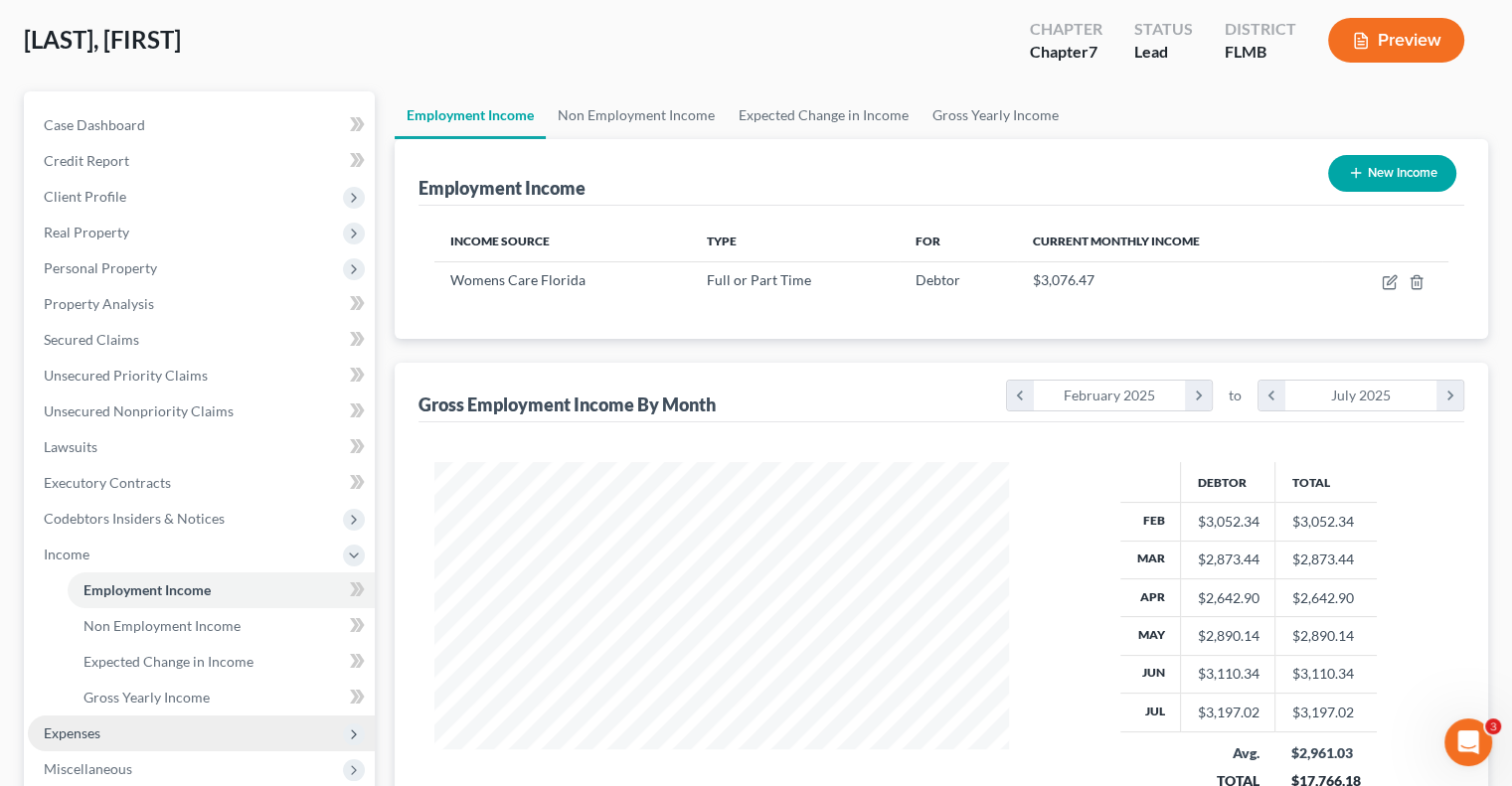 click on "Expenses" at bounding box center (201, 733) 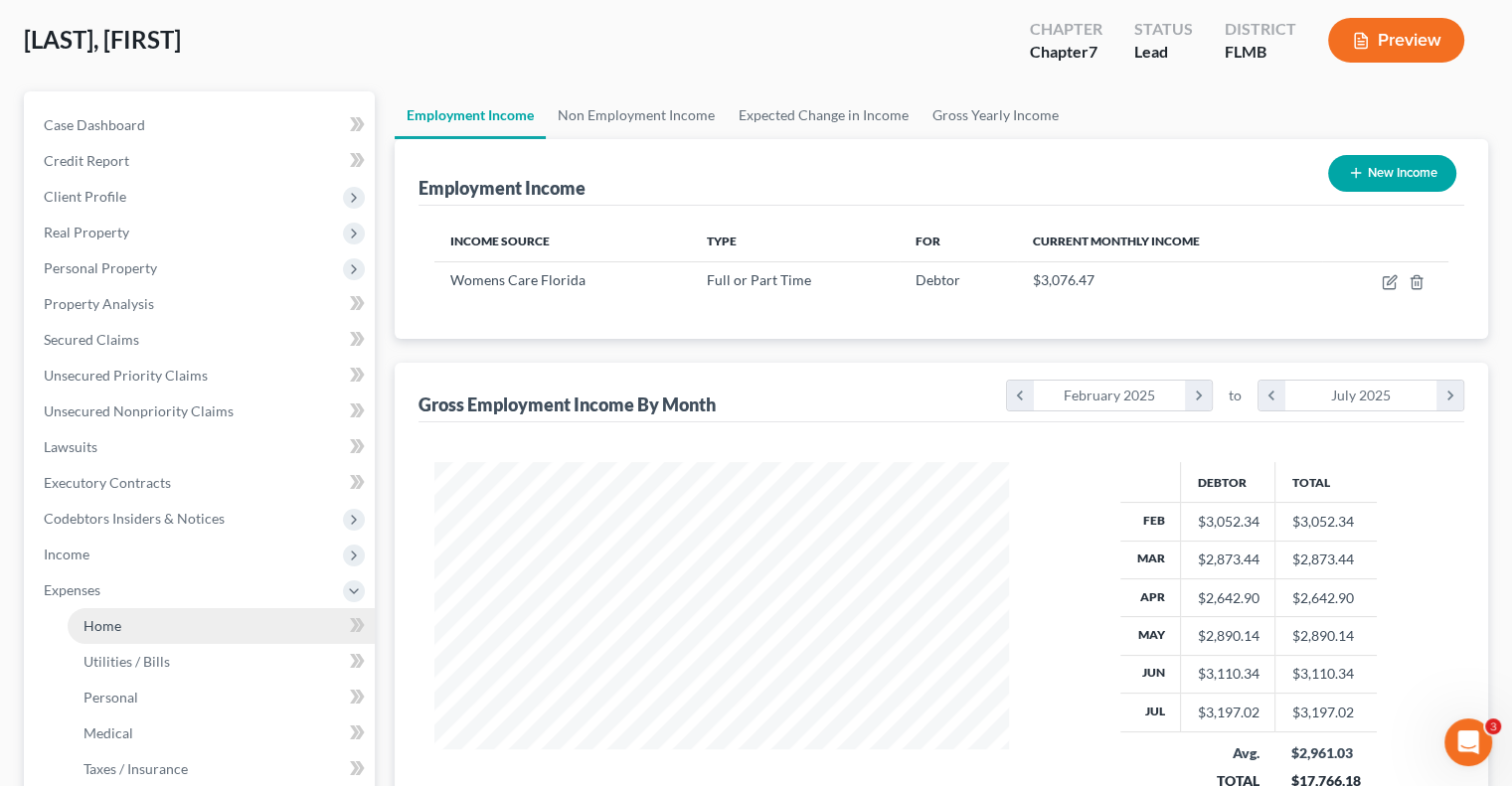 click on "Home" at bounding box center [221, 626] 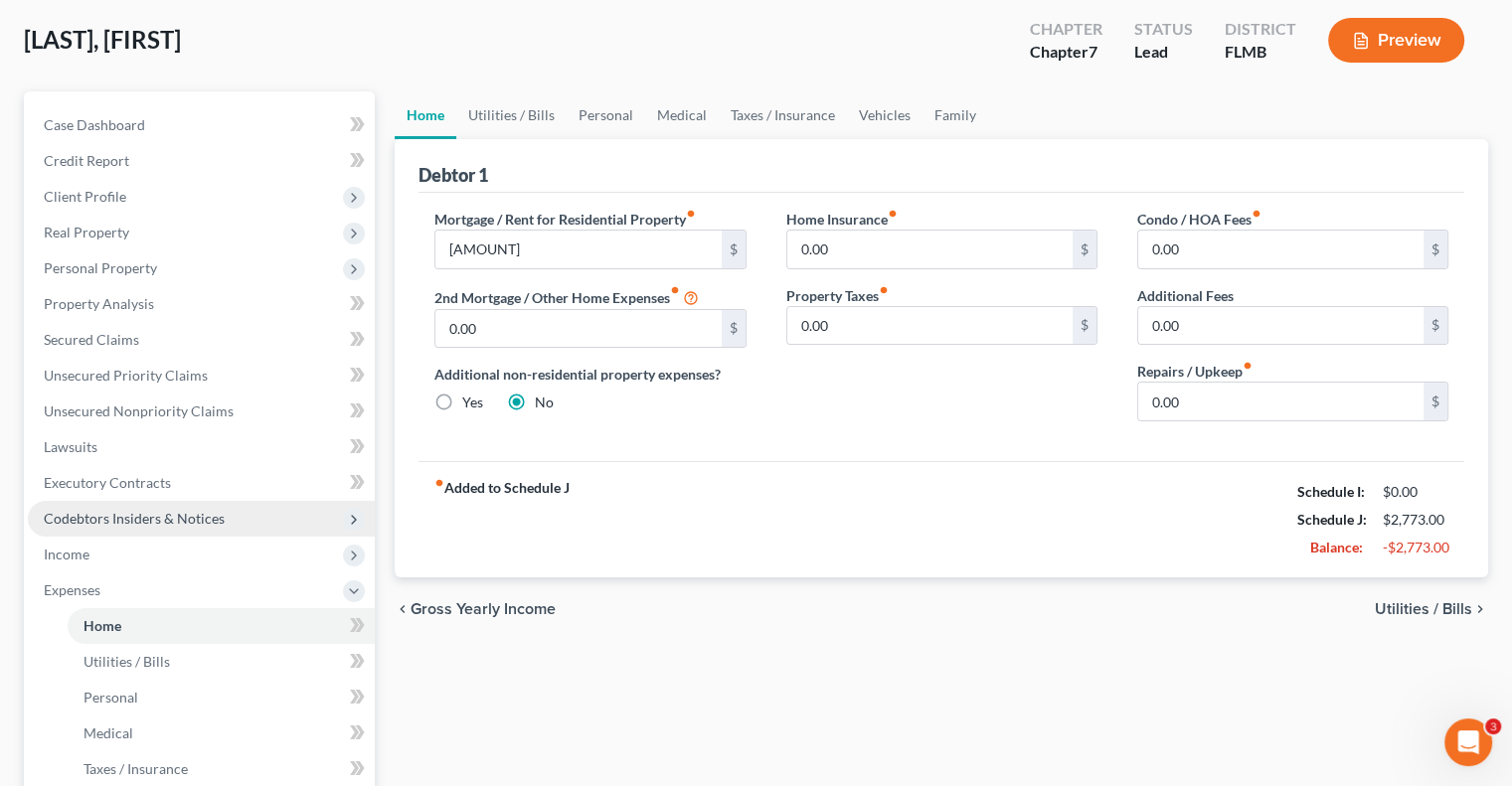 scroll, scrollTop: 0, scrollLeft: 0, axis: both 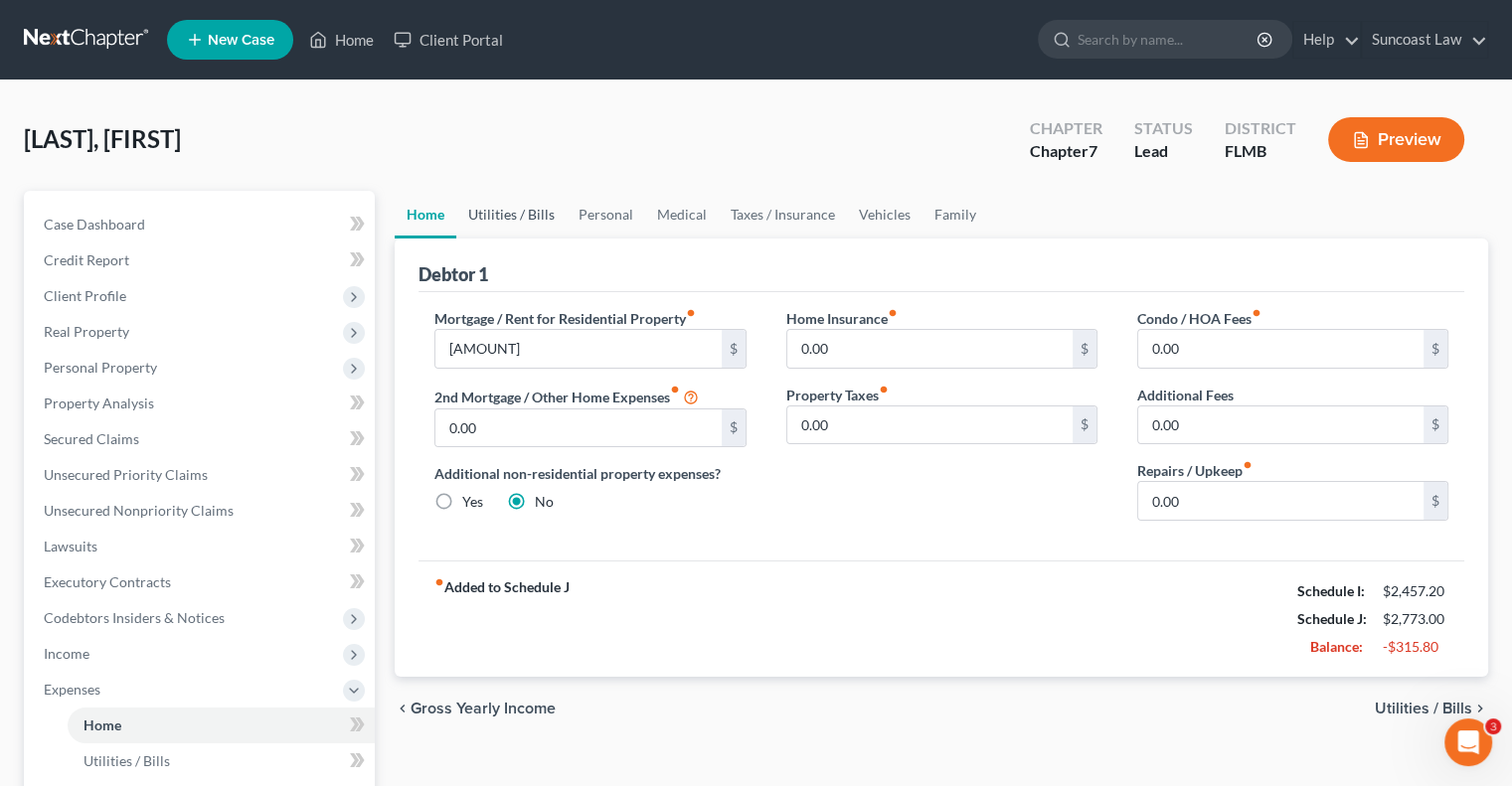 click on "Utilities / Bills" at bounding box center [511, 215] 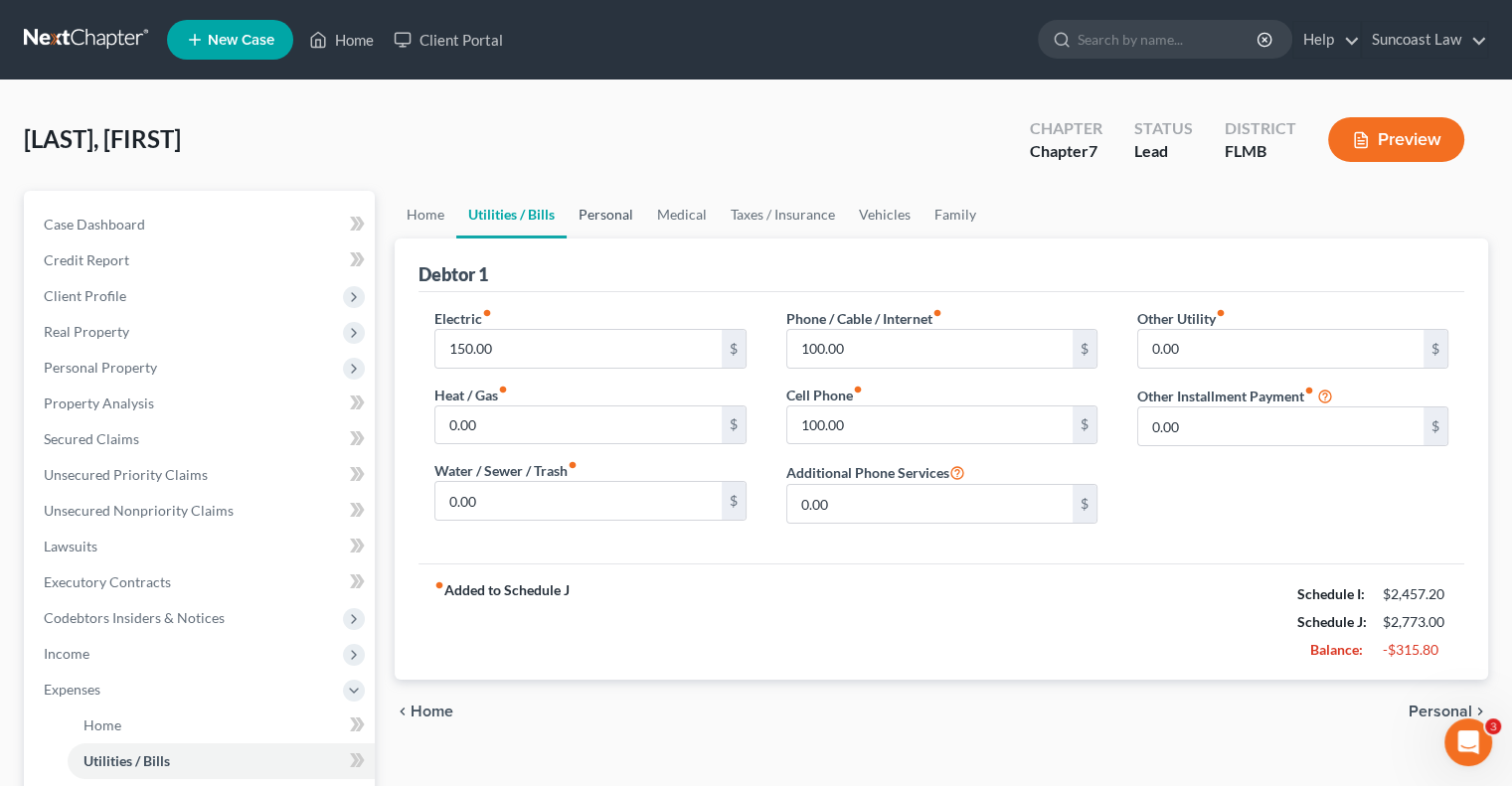 click on "Personal" at bounding box center [605, 215] 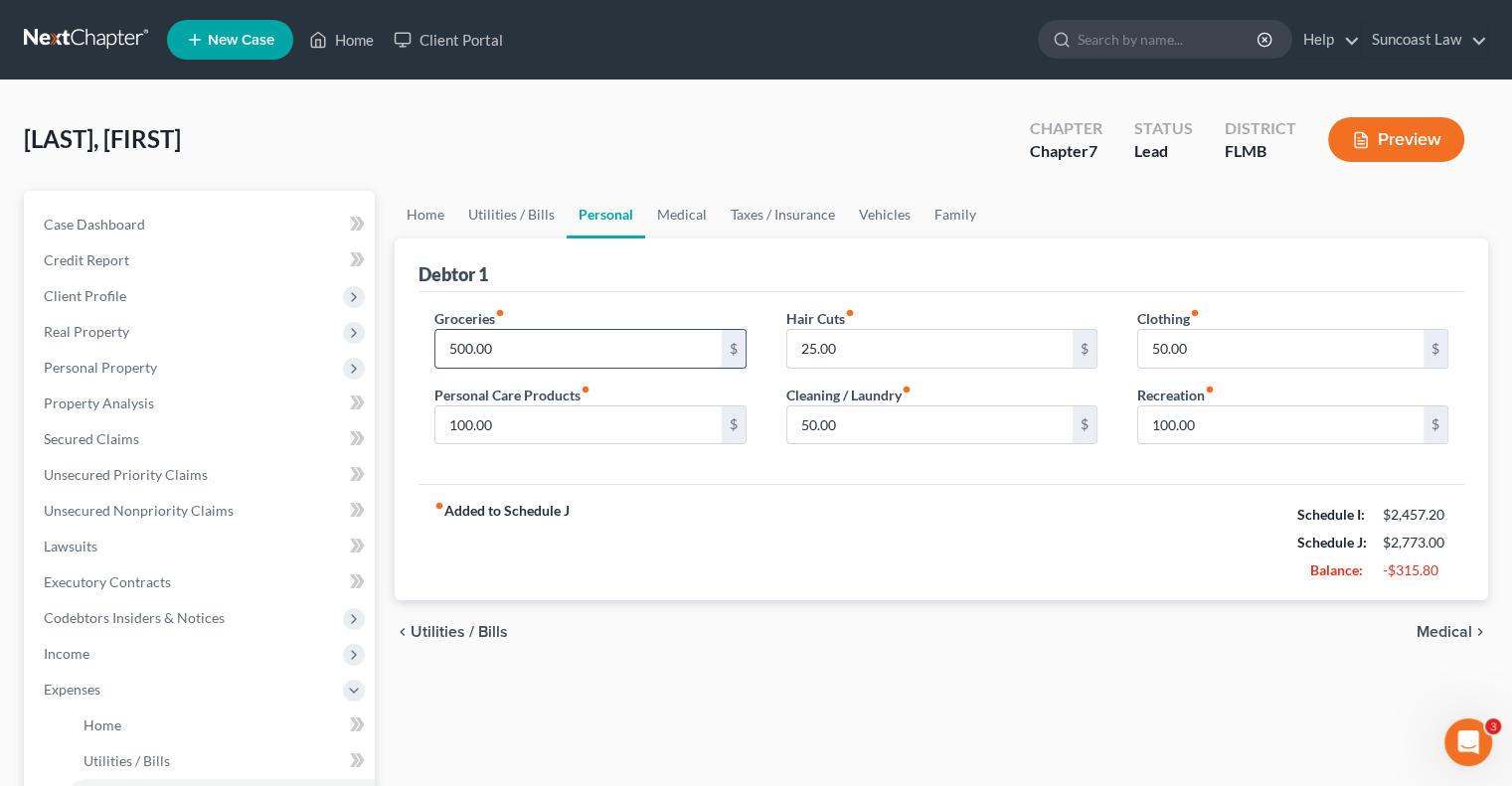 click on "500.00" at bounding box center [578, 349] 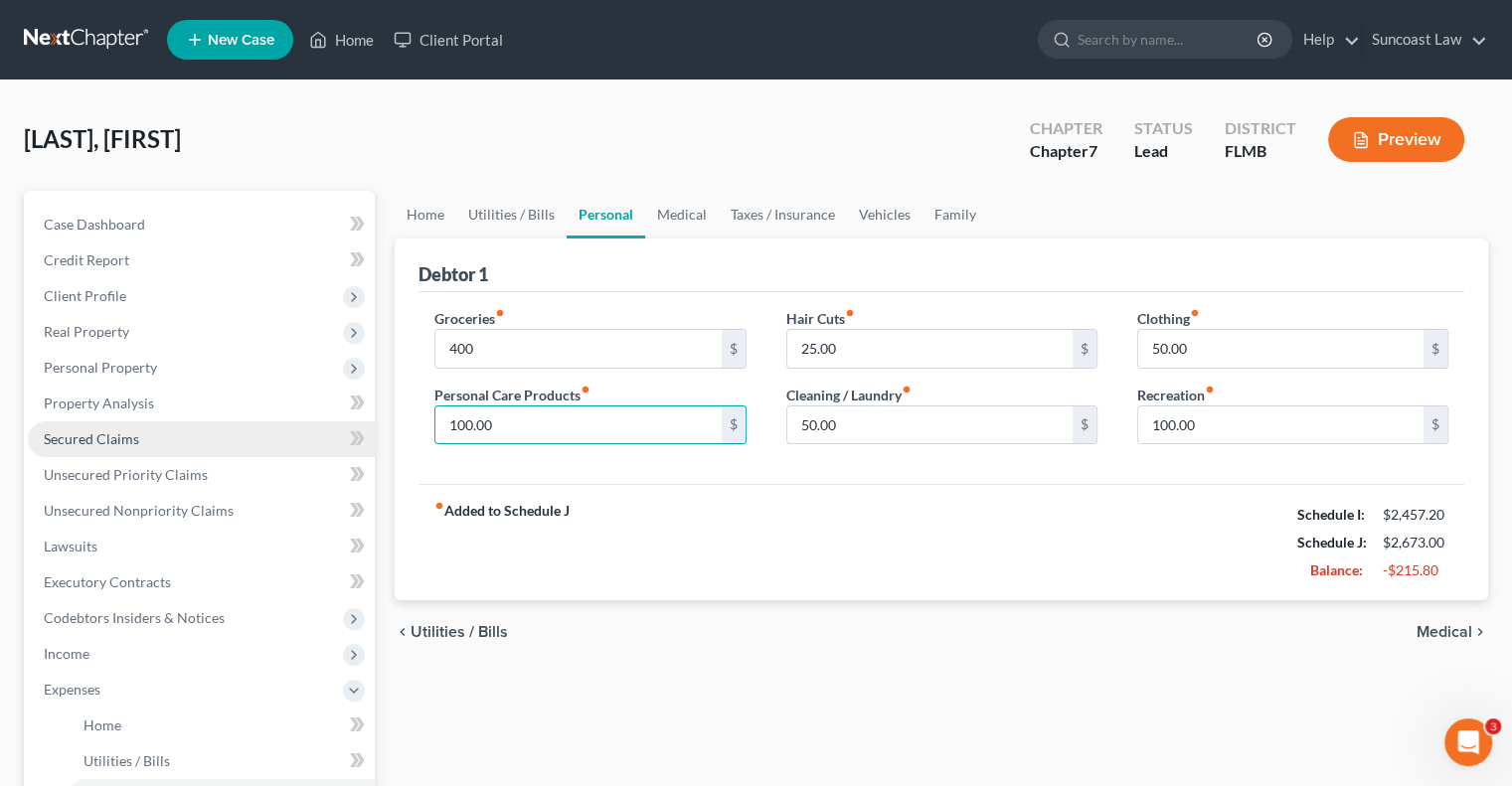 click on "Secured Claims" at bounding box center [91, 438] 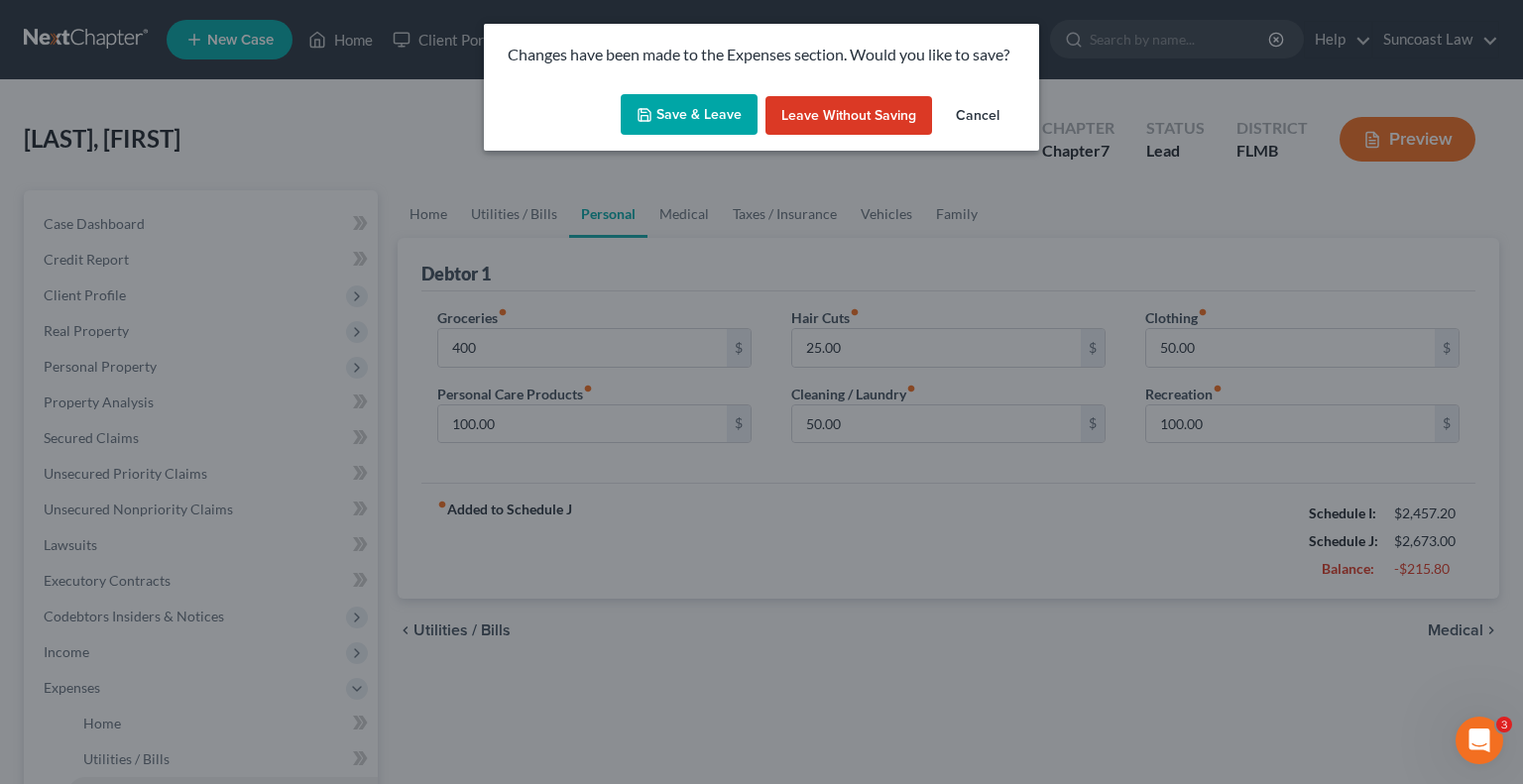 click on "Save & Leave" at bounding box center [689, 115] 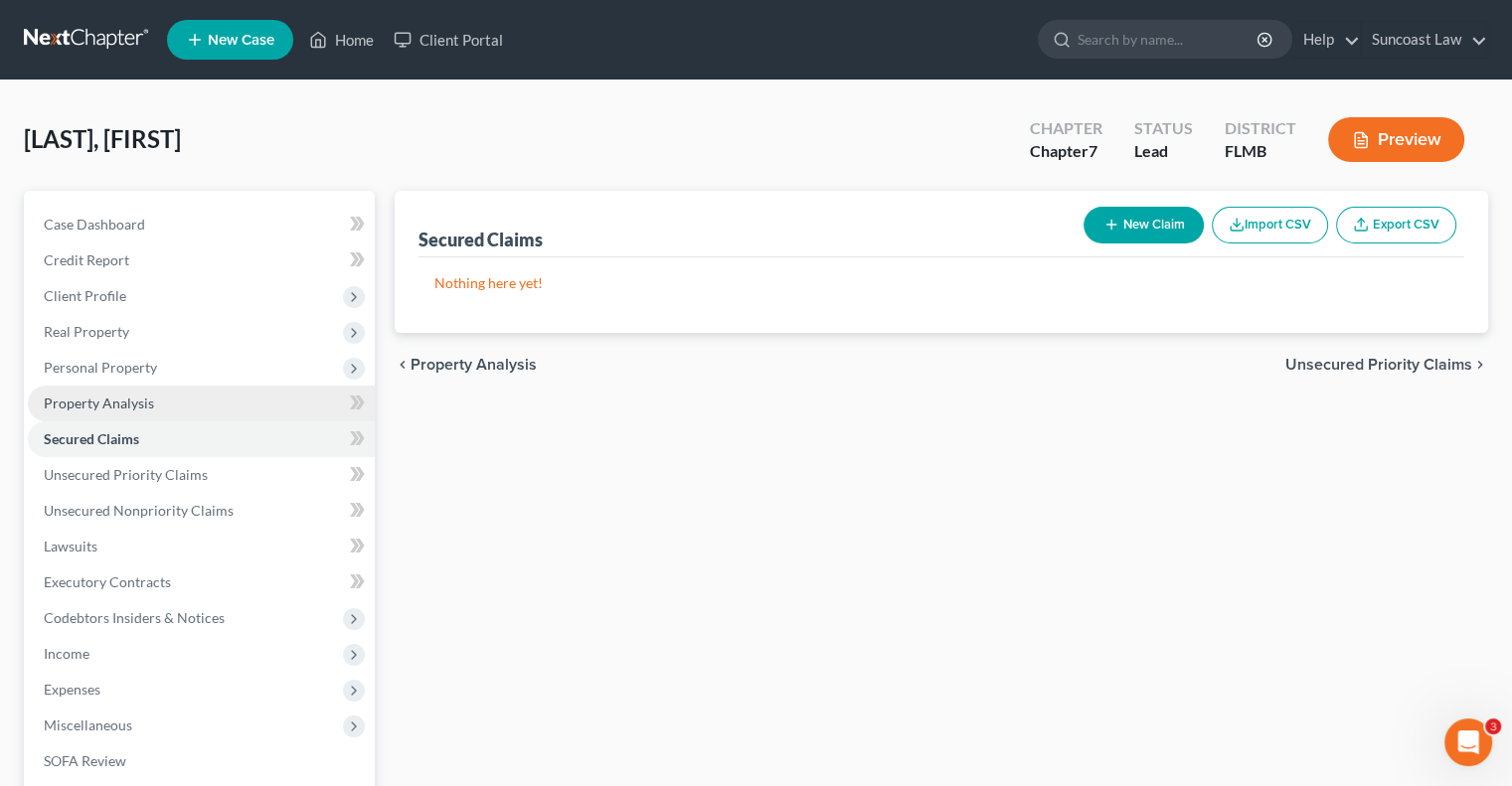 click on "Property Analysis" at bounding box center (98, 402) 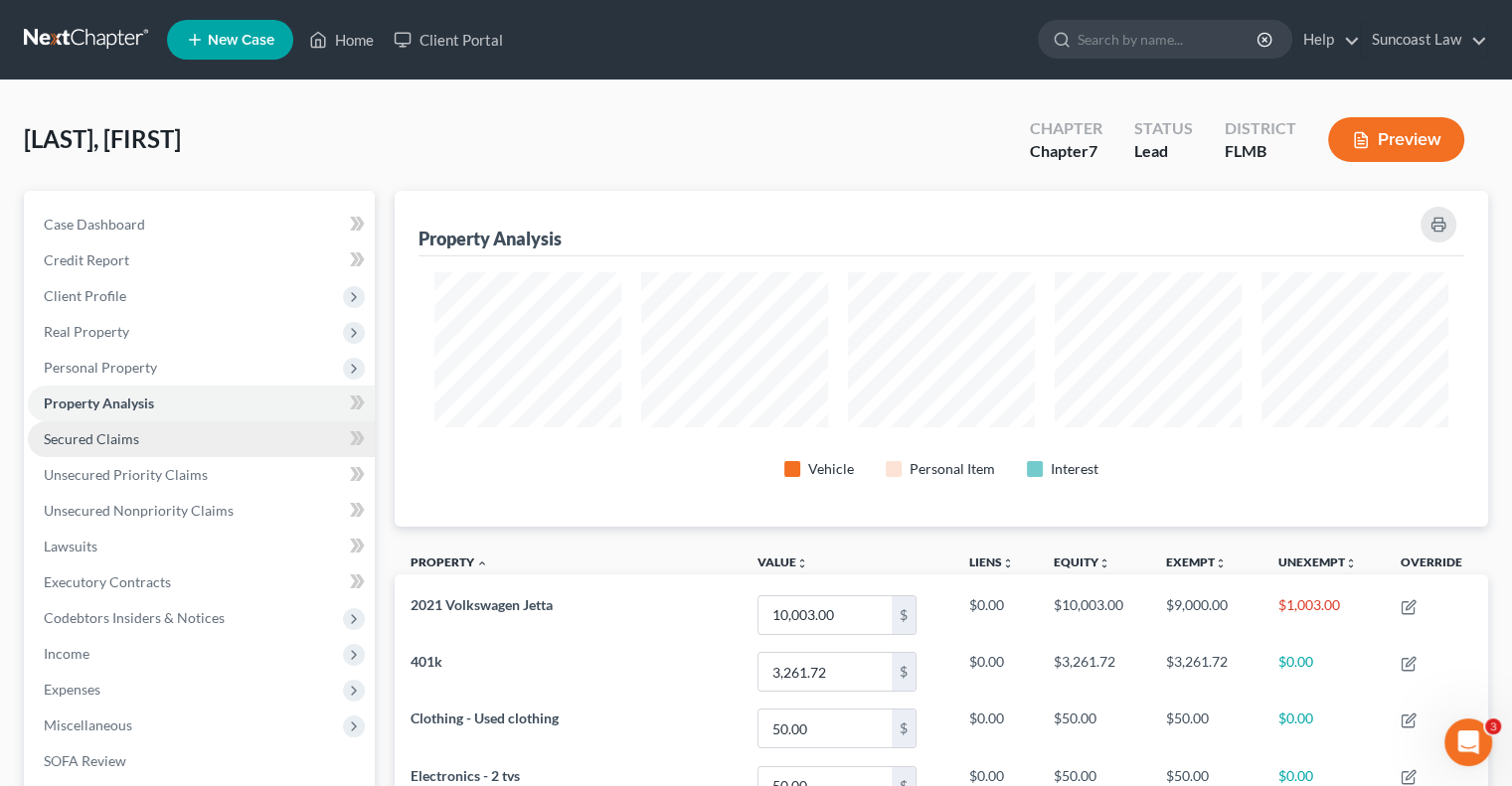 scroll, scrollTop: 993343, scrollLeft: 992989, axis: both 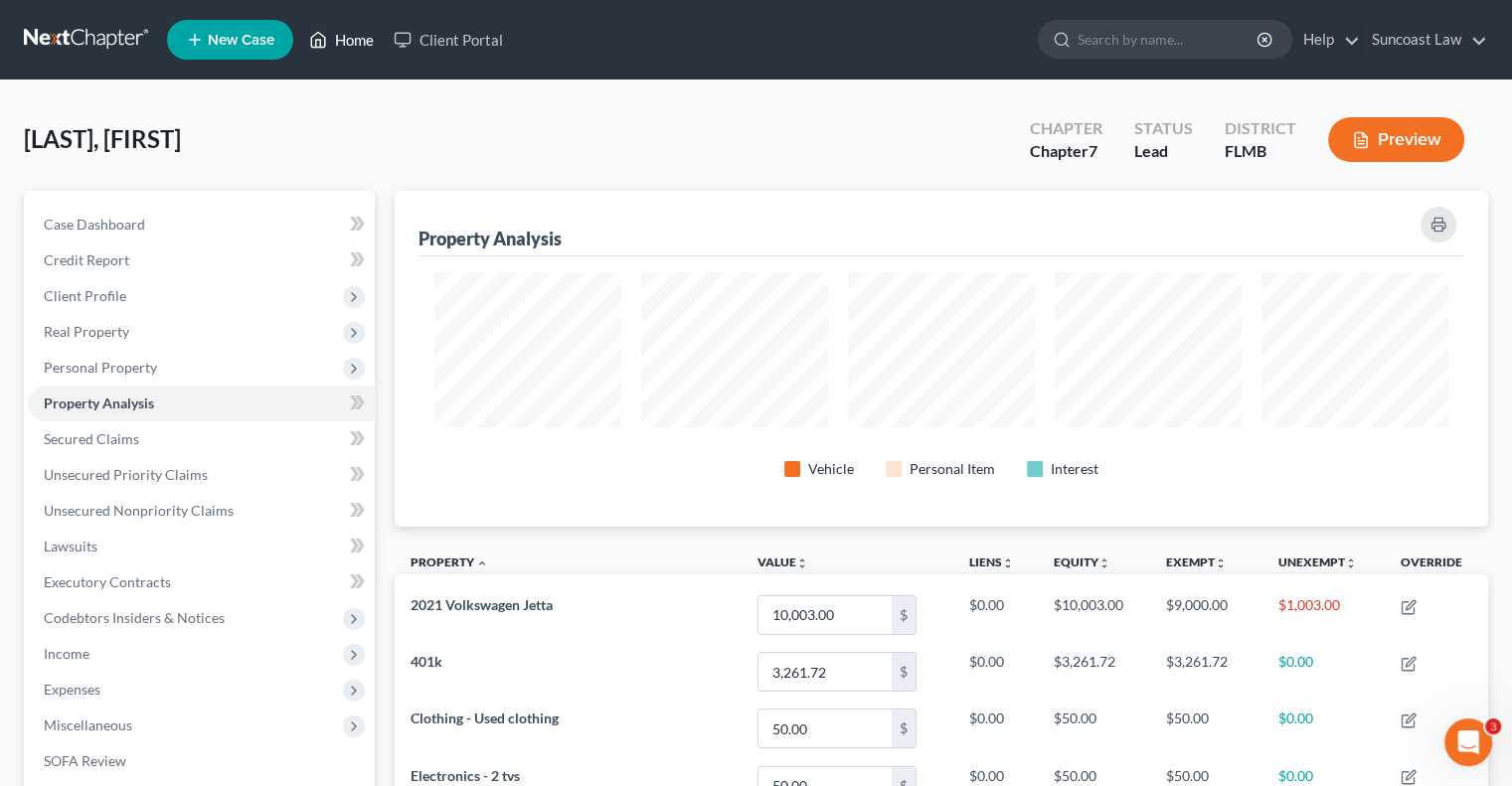 click on "Home" at bounding box center [341, 40] 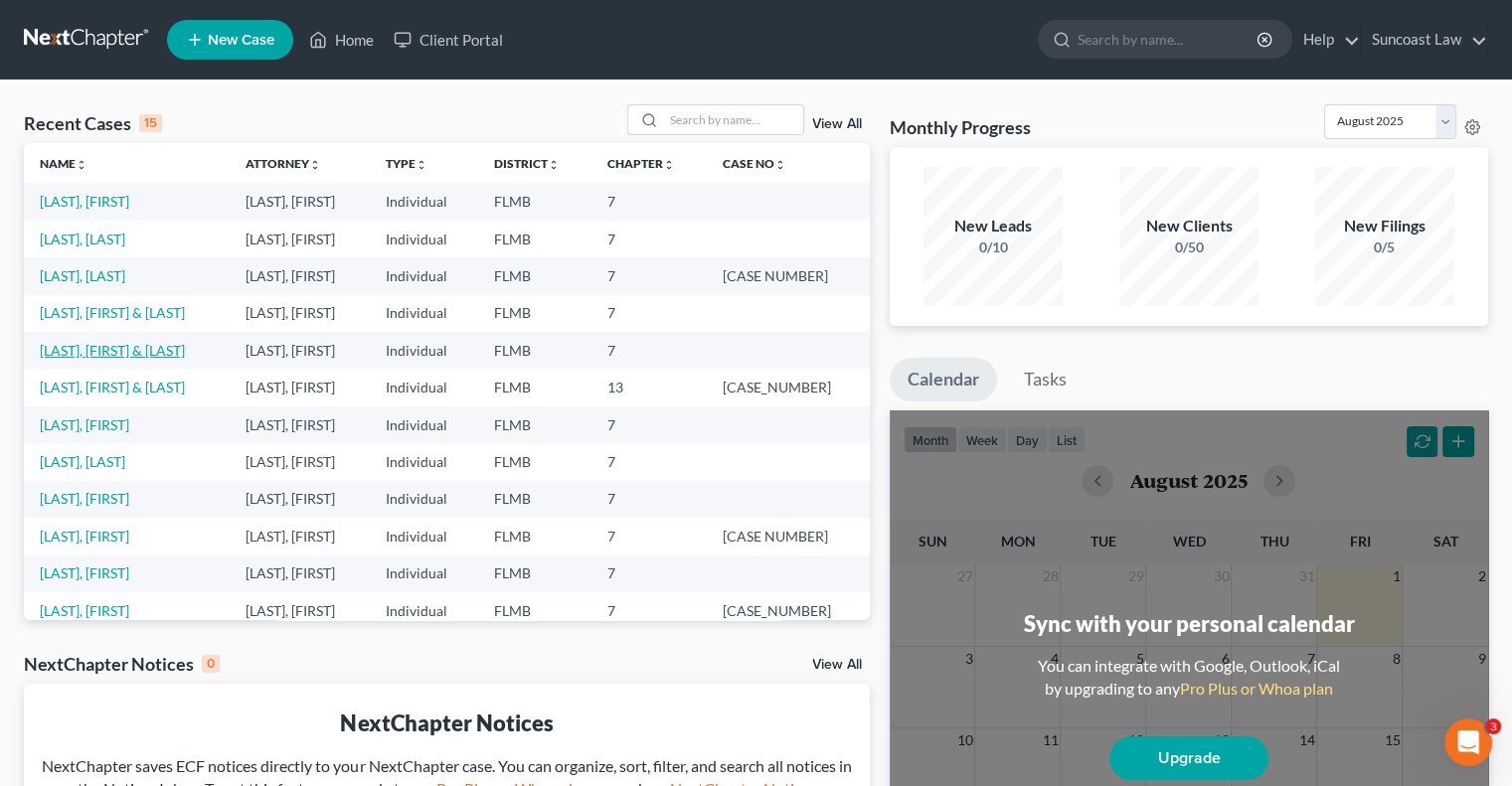 click on "[LAST], [FIRST] & [LAST]" at bounding box center (112, 350) 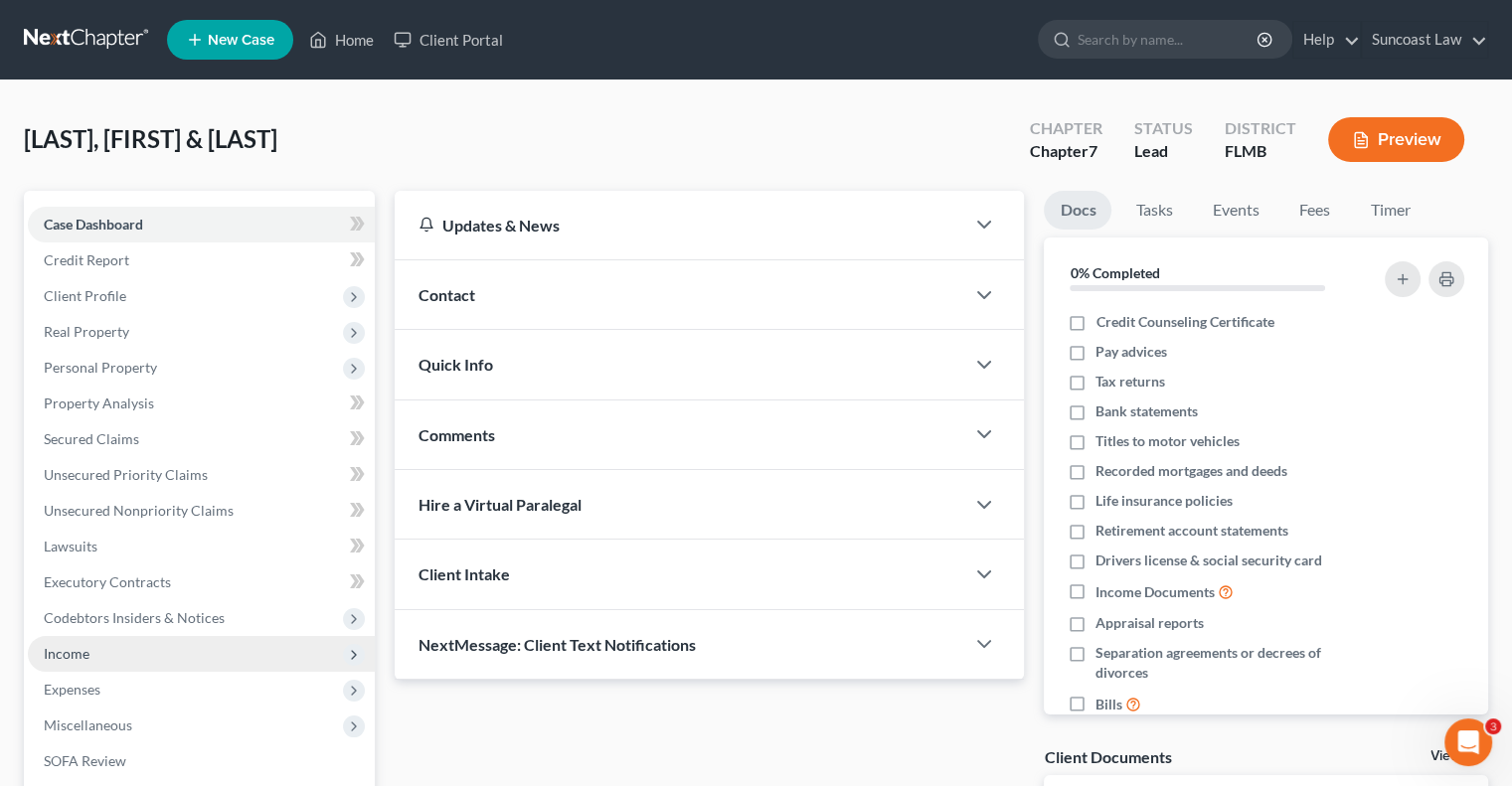click on "Income" at bounding box center (201, 654) 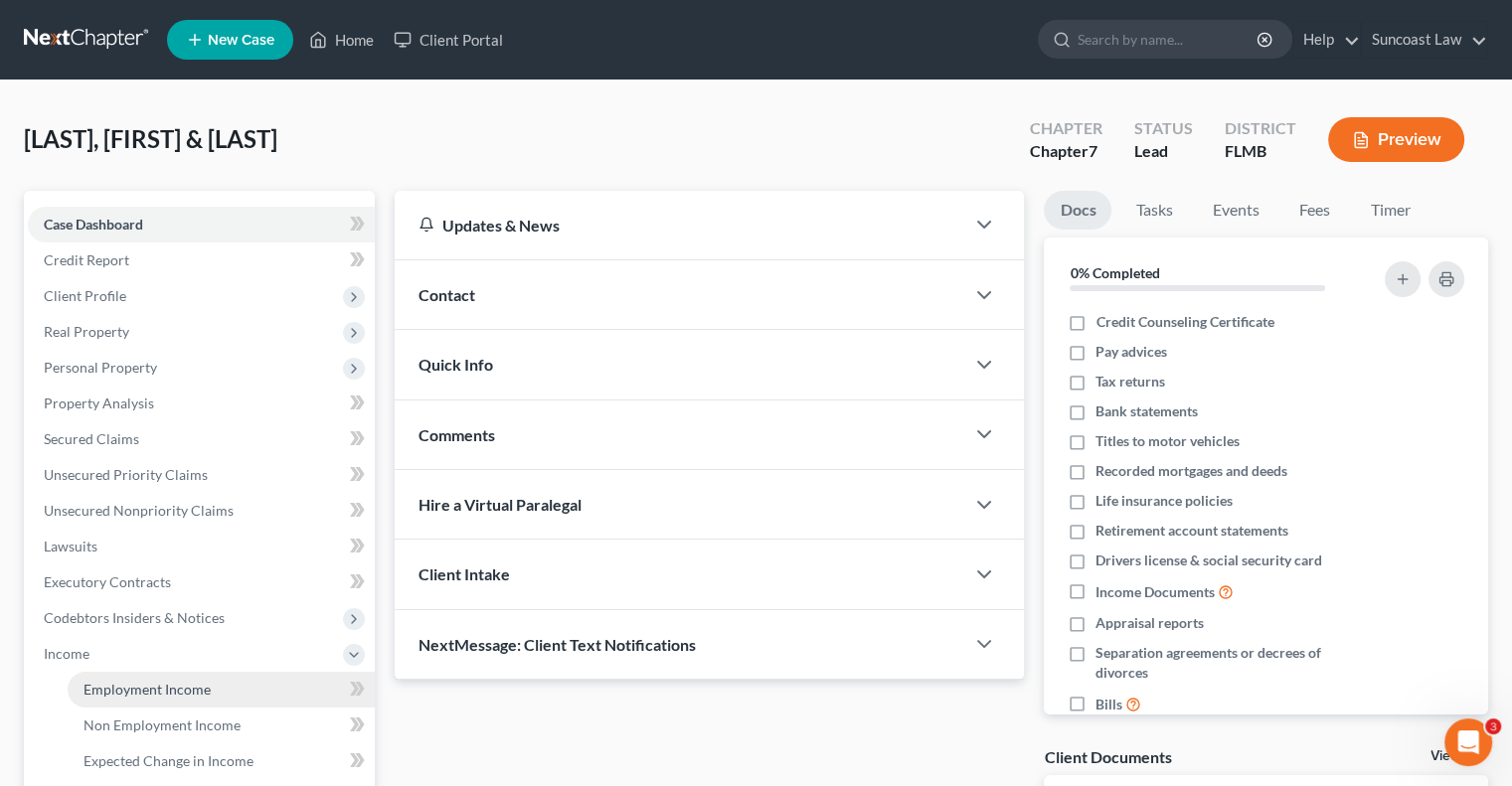 click on "Employment Income" at bounding box center [147, 689] 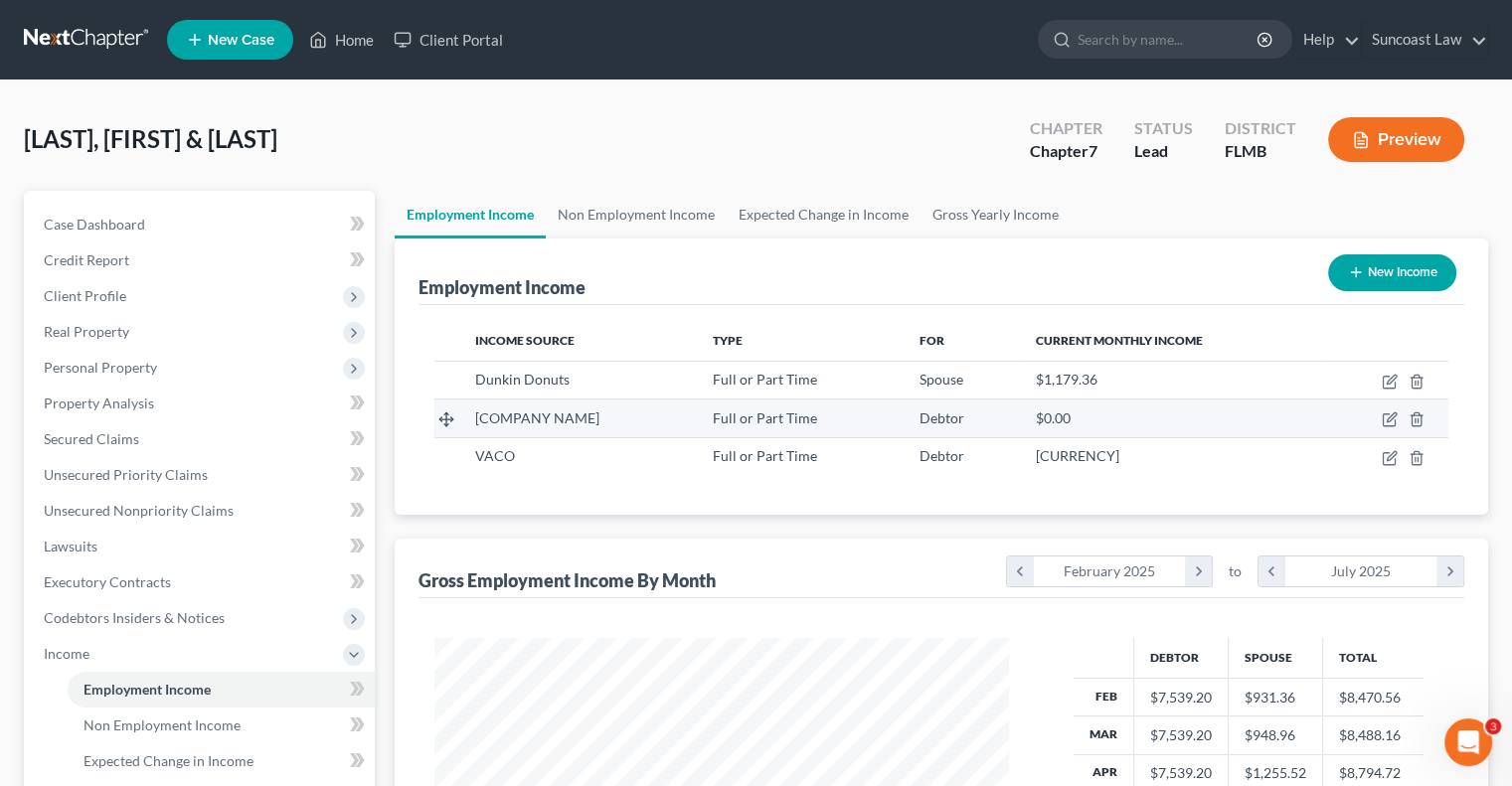 scroll, scrollTop: 993324, scrollLeft: 993468, axis: both 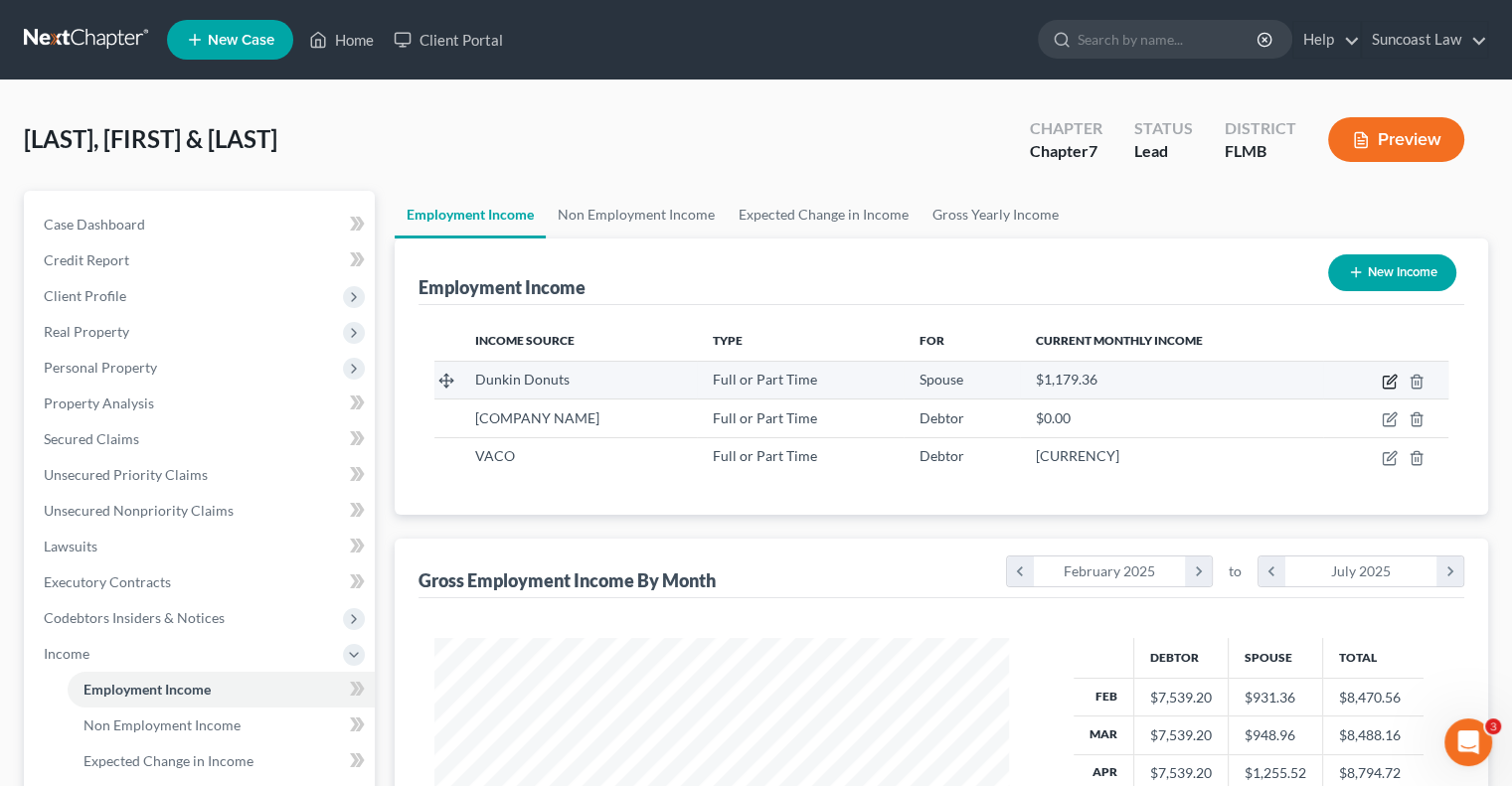 click 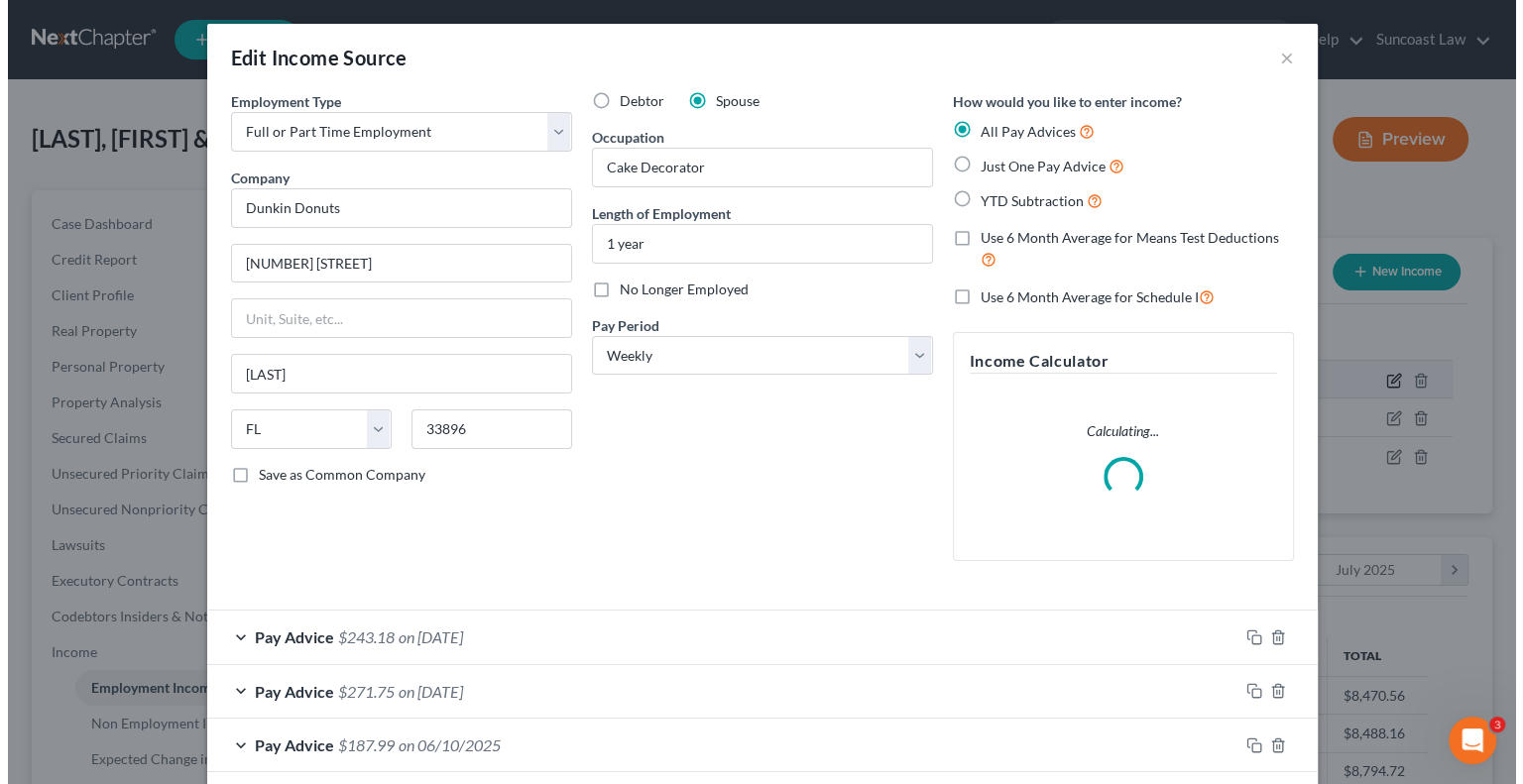 scroll, scrollTop: 990797, scrollLeft: 990917, axis: both 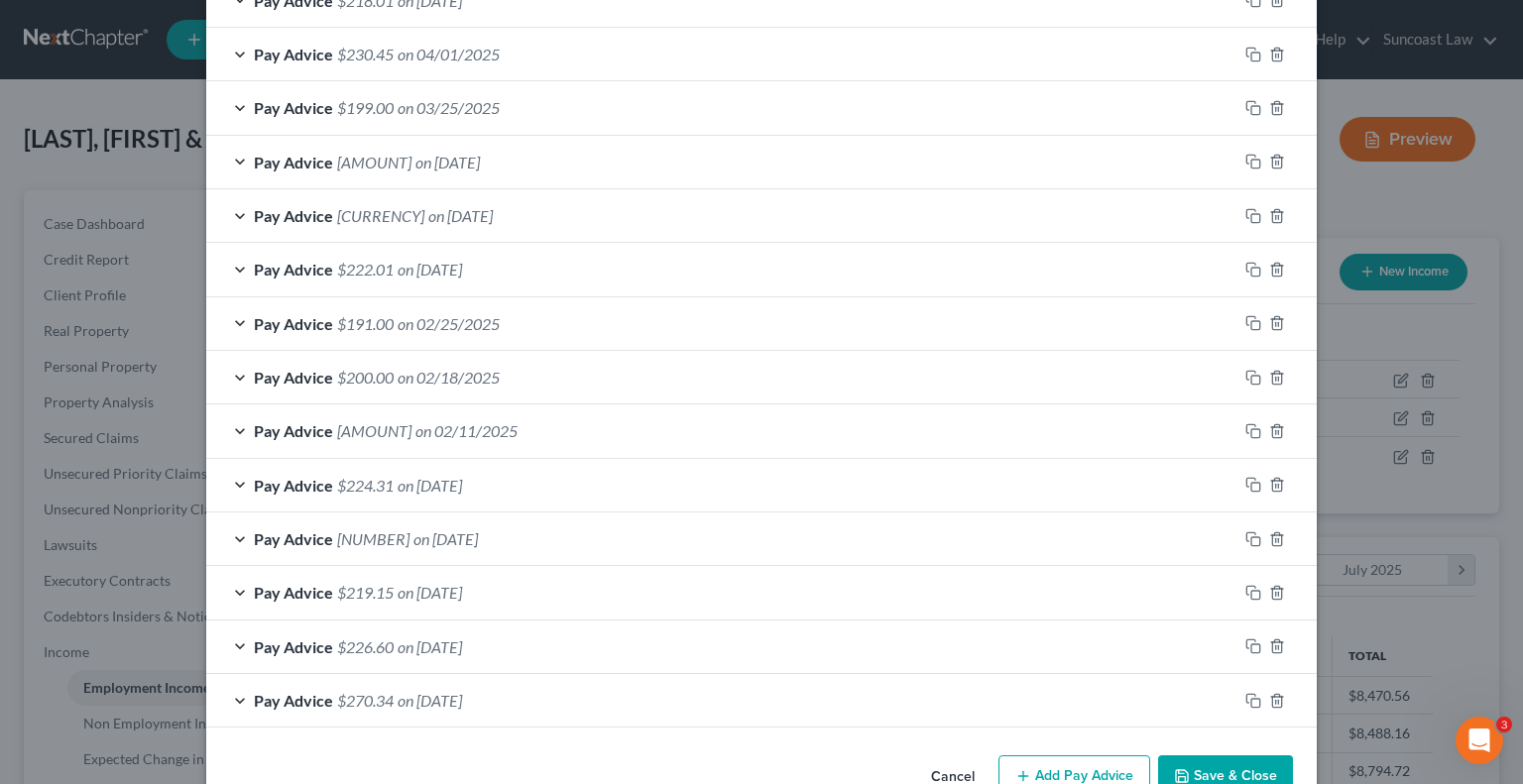 click on "Add Pay Advice" at bounding box center [1074, 776] 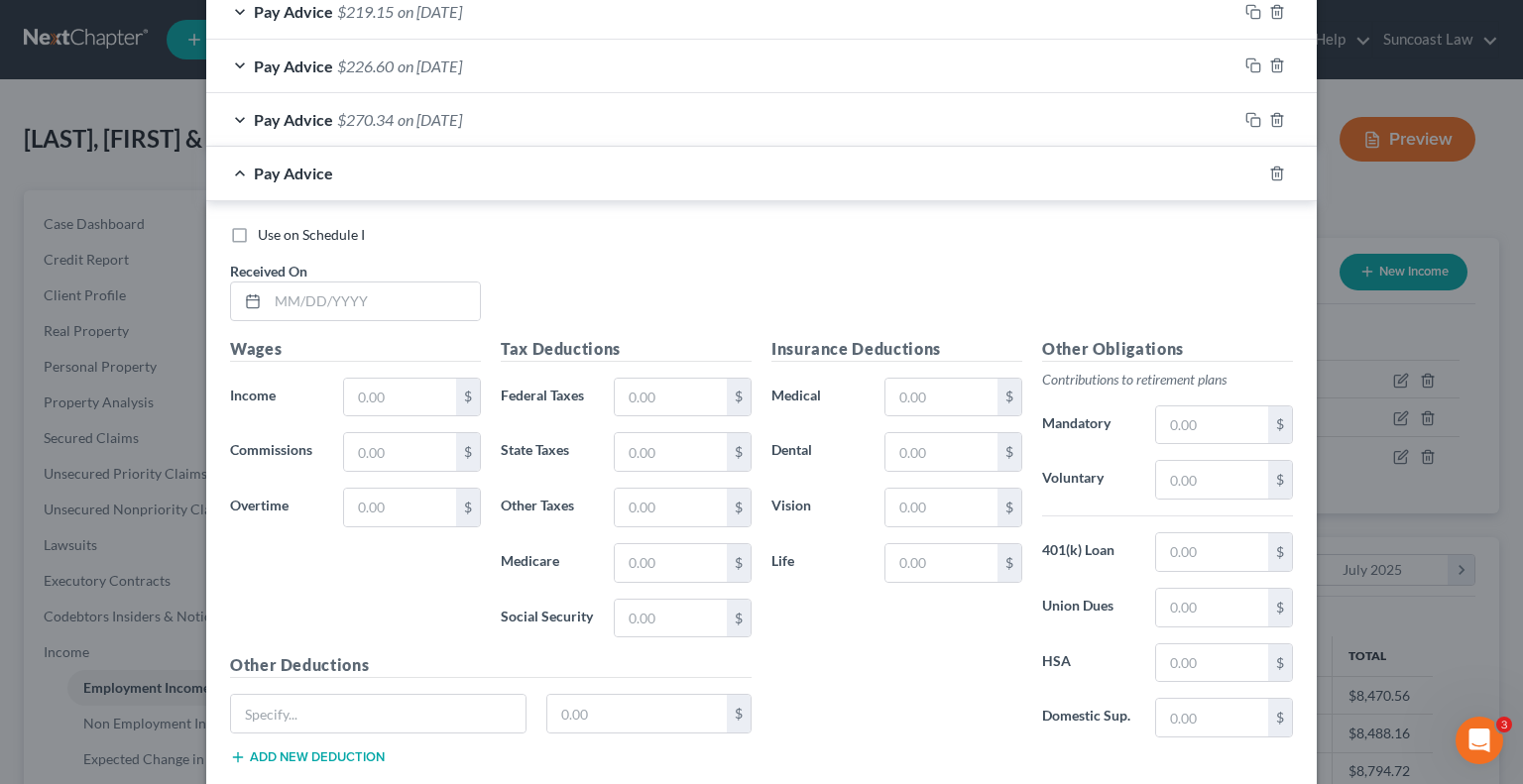 scroll, scrollTop: 1883, scrollLeft: 0, axis: vertical 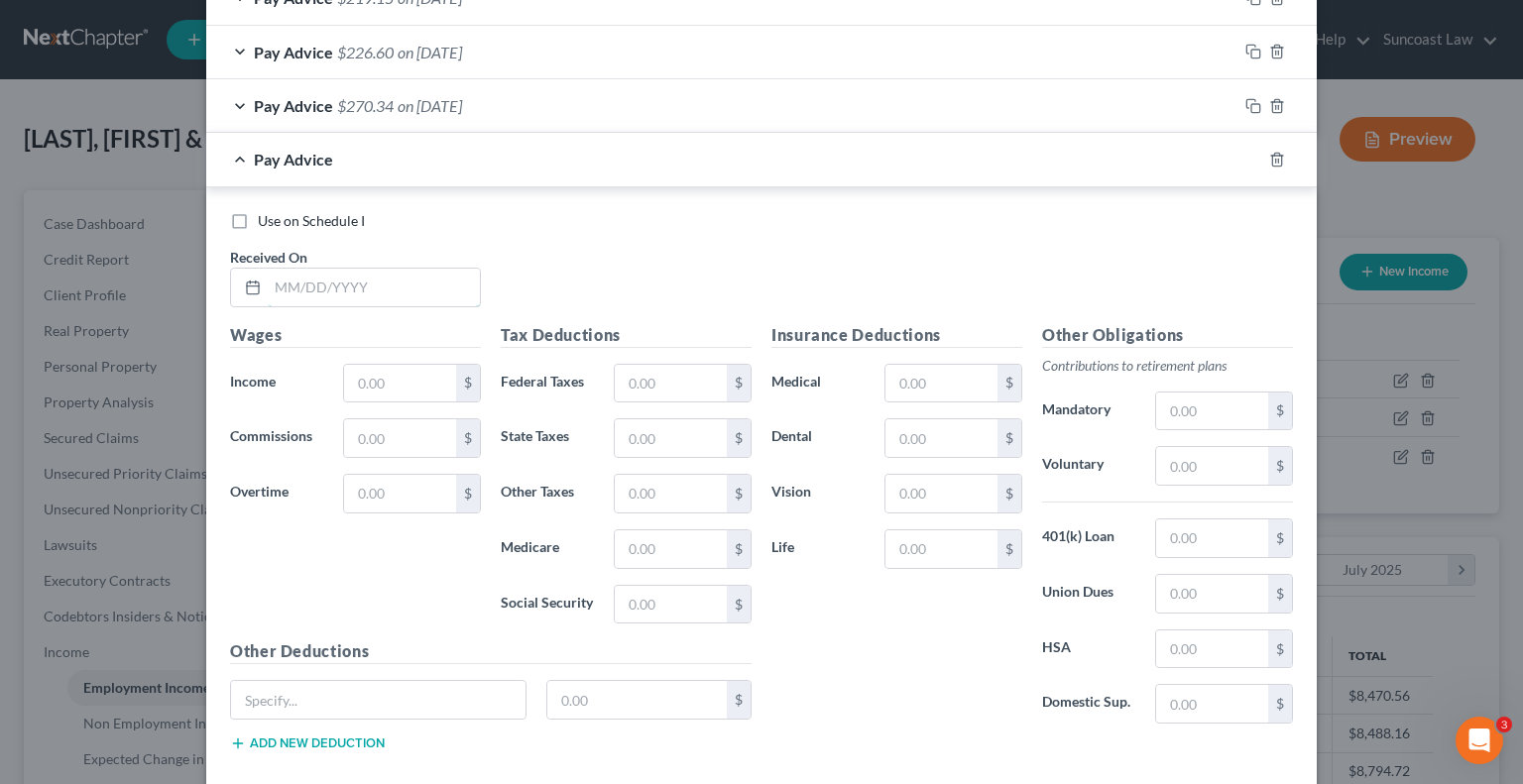 drag, startPoint x: 392, startPoint y: 272, endPoint x: 394, endPoint y: 177, distance: 95.02105 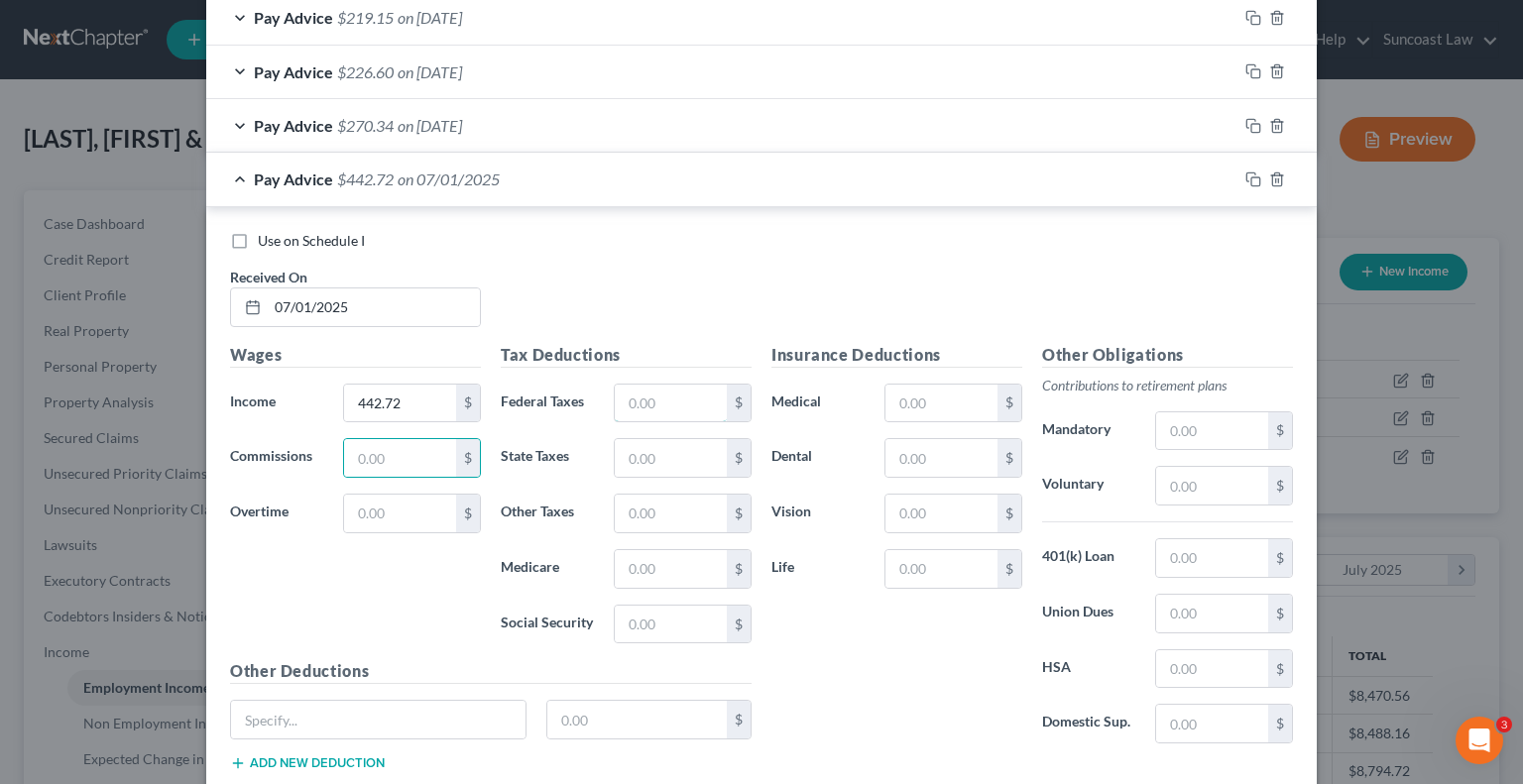 click at bounding box center (670, 403) 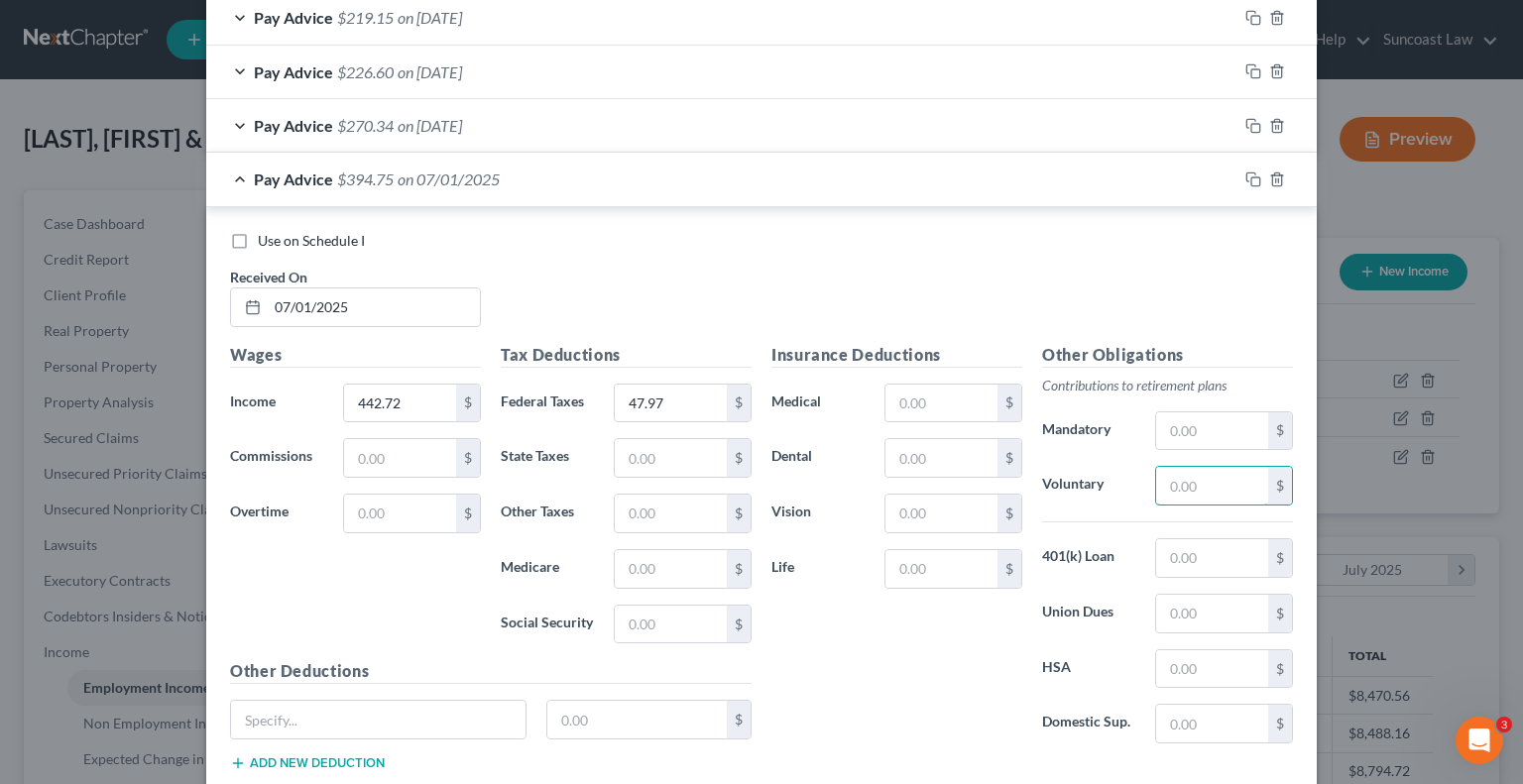 drag, startPoint x: 1163, startPoint y: 463, endPoint x: 1334, endPoint y: 367, distance: 196.10456 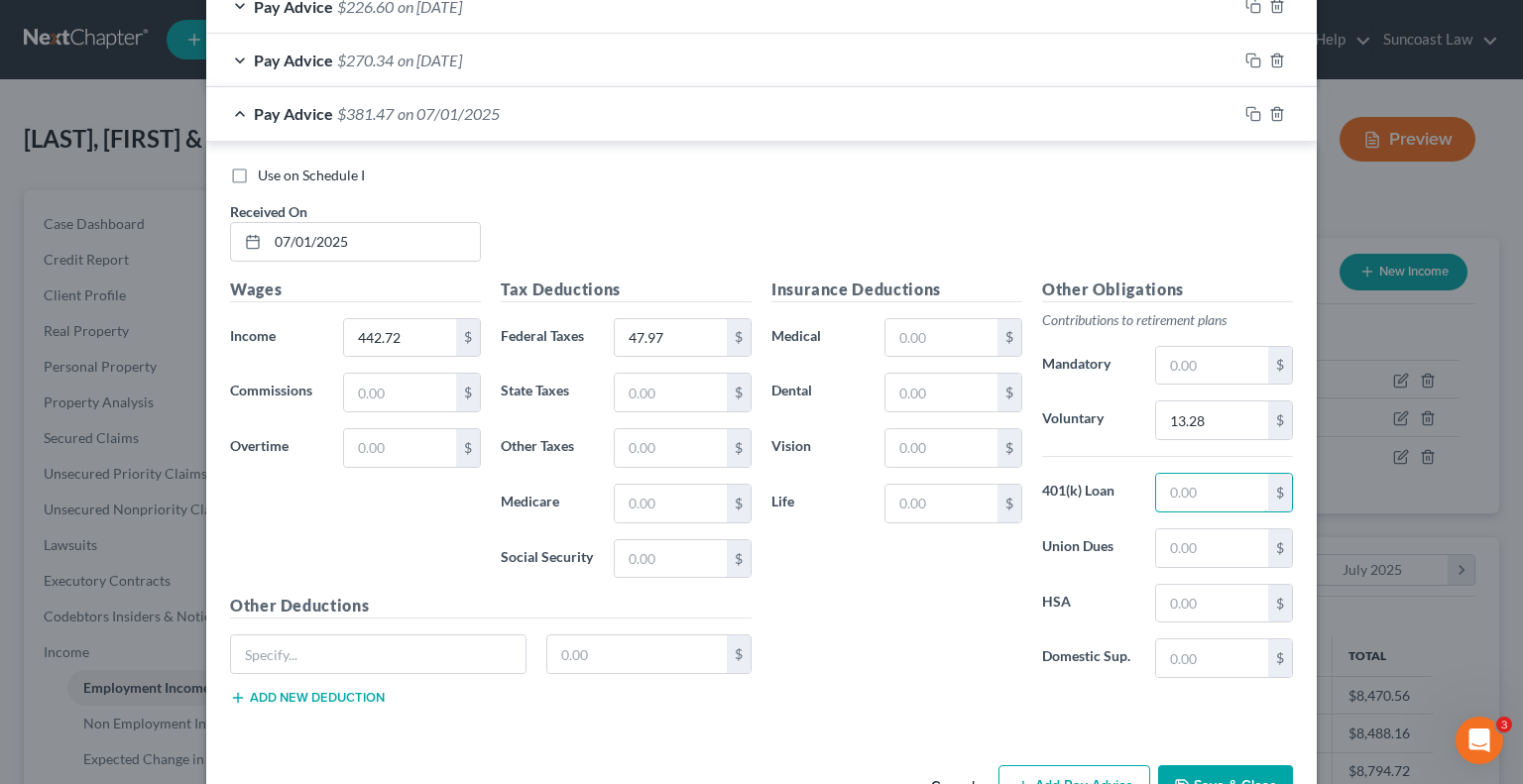 scroll, scrollTop: 1981, scrollLeft: 0, axis: vertical 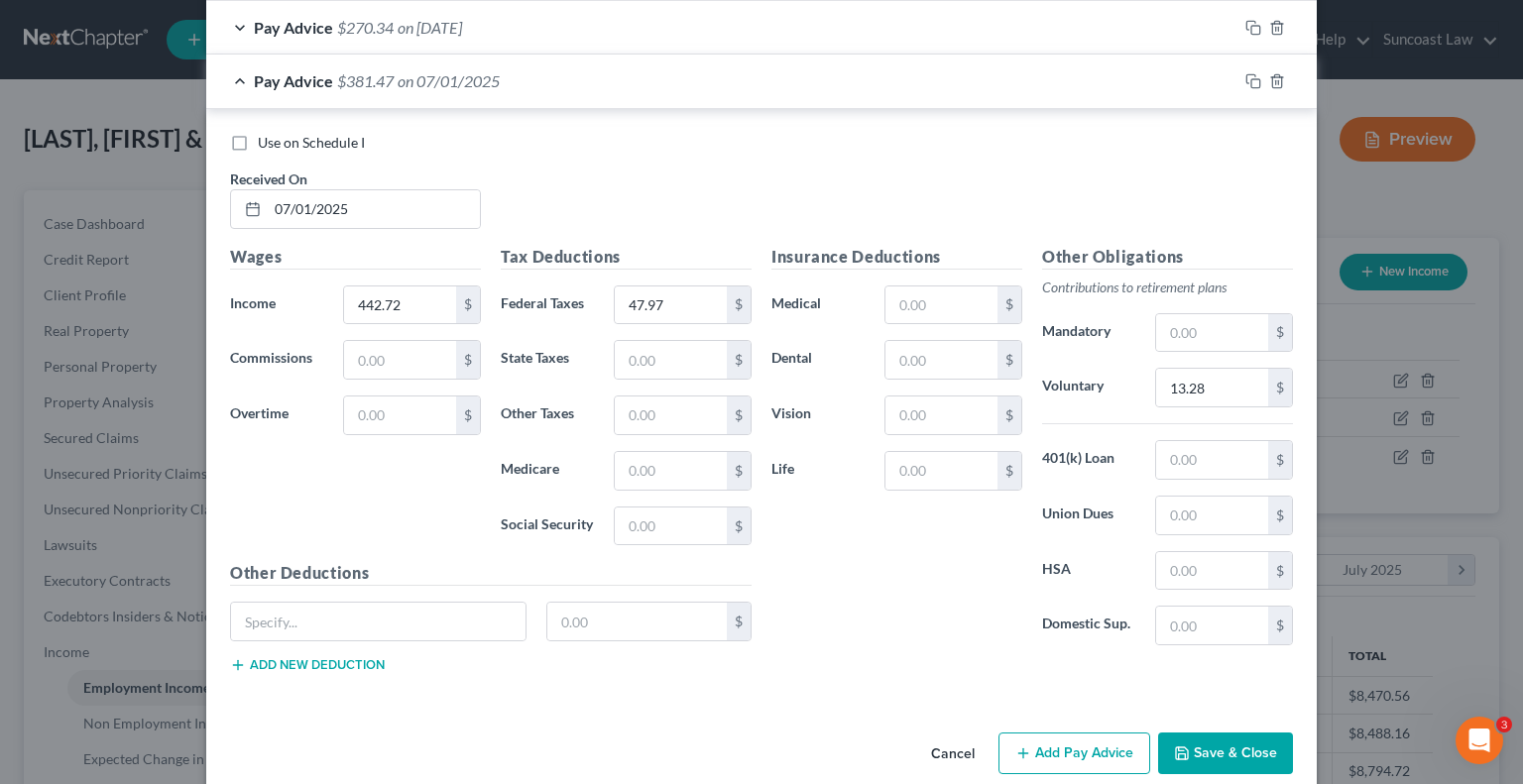 click on "Add Pay Advice" at bounding box center [1074, 753] 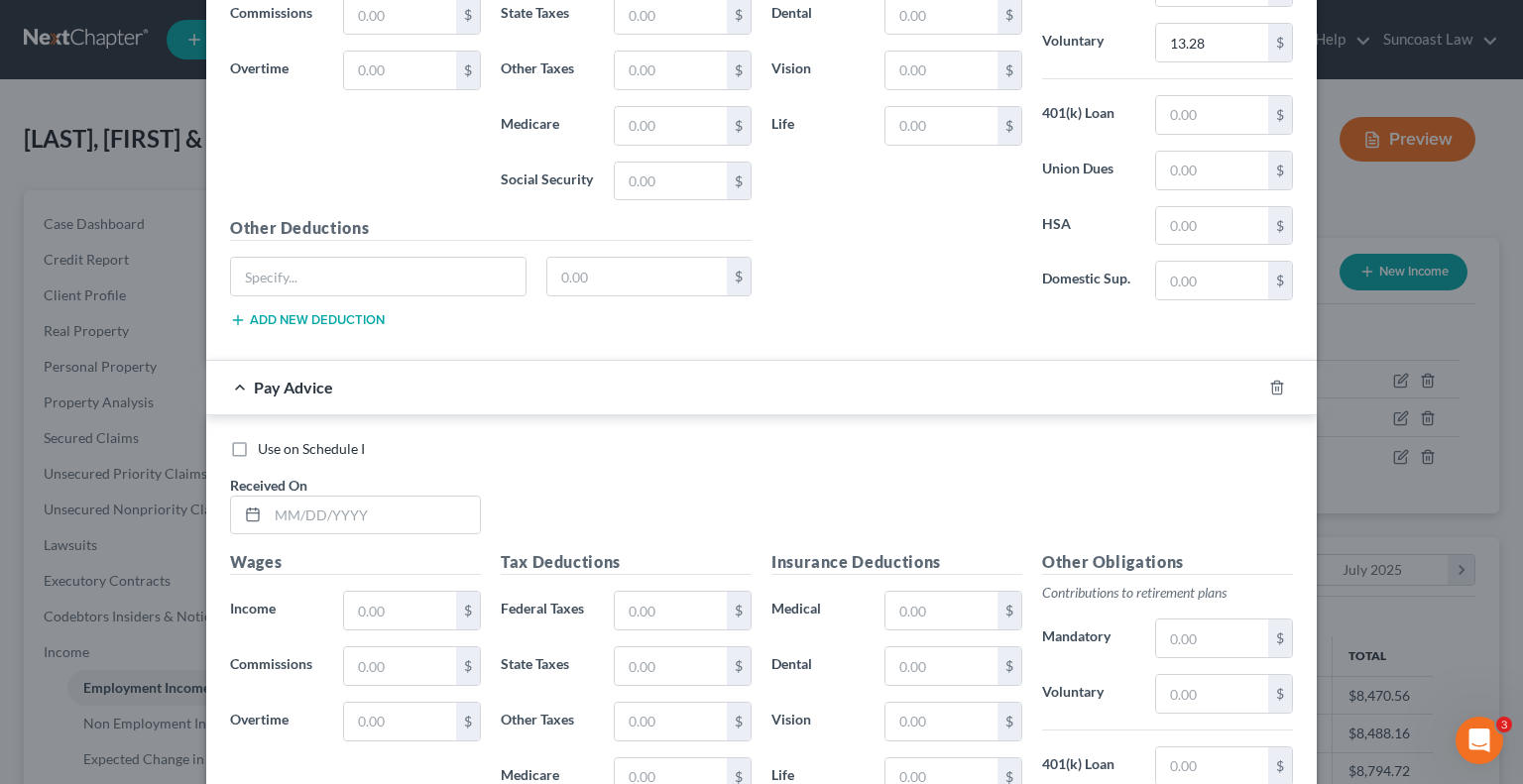 scroll, scrollTop: 2333, scrollLeft: 0, axis: vertical 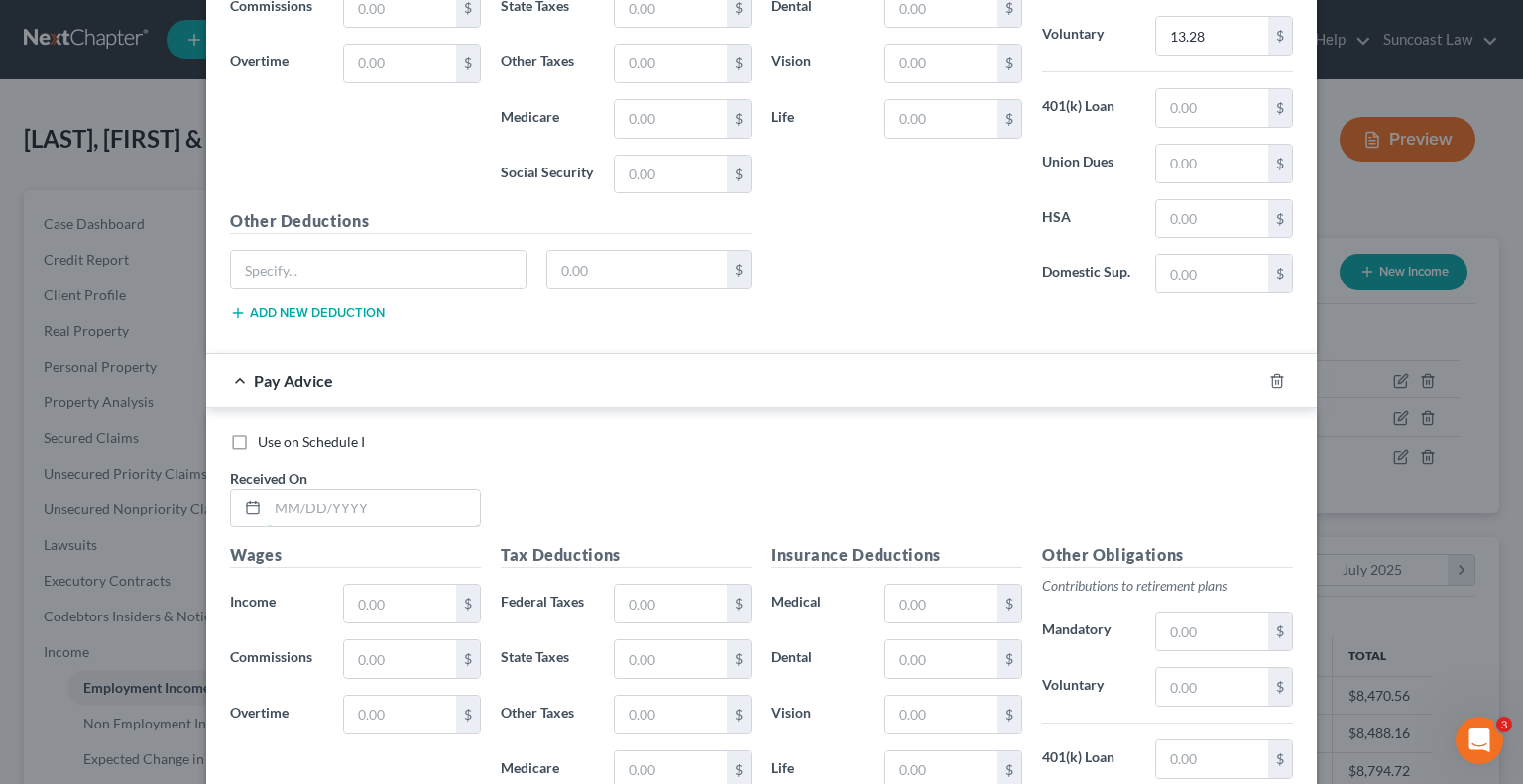 drag, startPoint x: 443, startPoint y: 468, endPoint x: 596, endPoint y: 277, distance: 244.72433 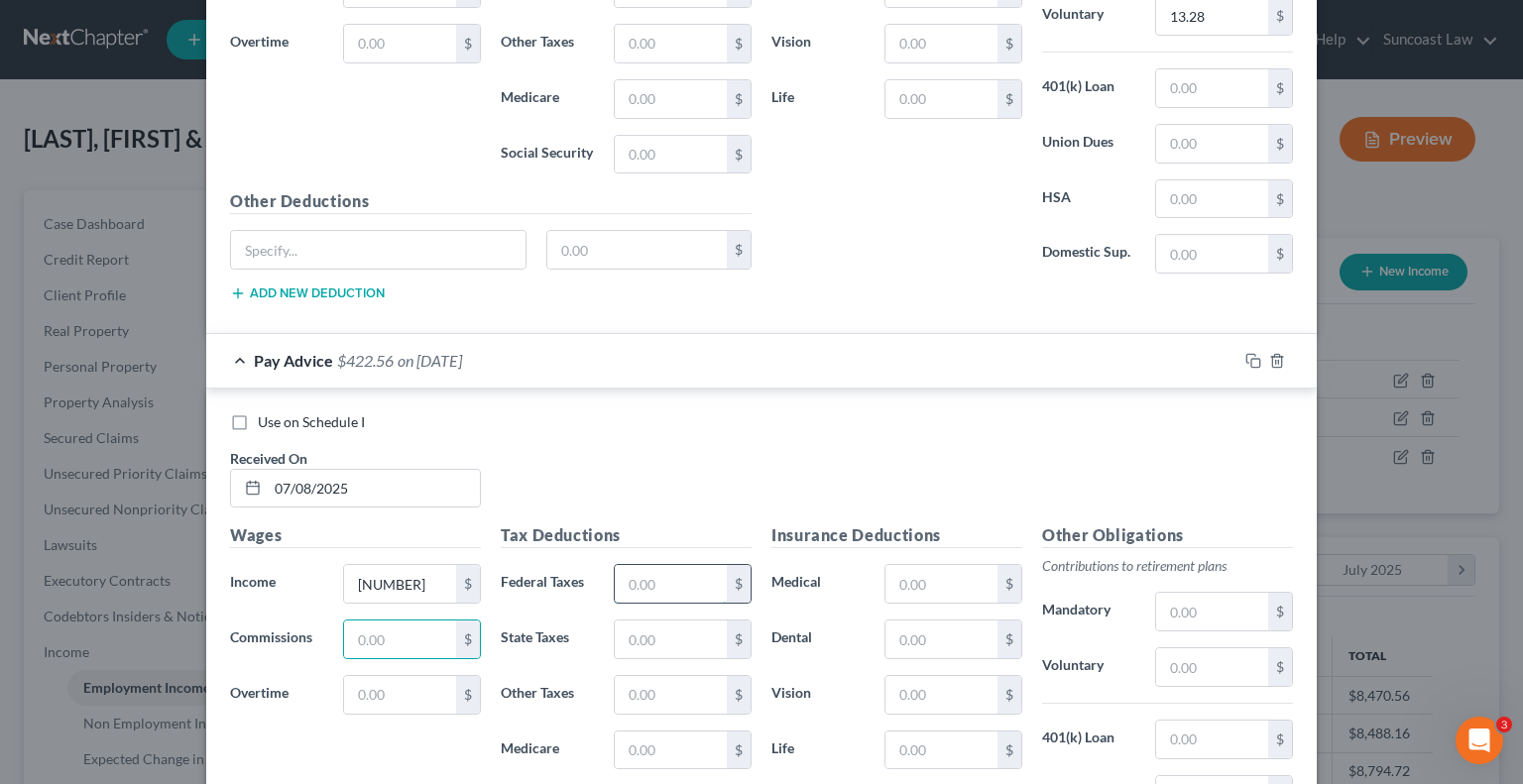 drag, startPoint x: 650, startPoint y: 576, endPoint x: 652, endPoint y: 559, distance: 17.117243 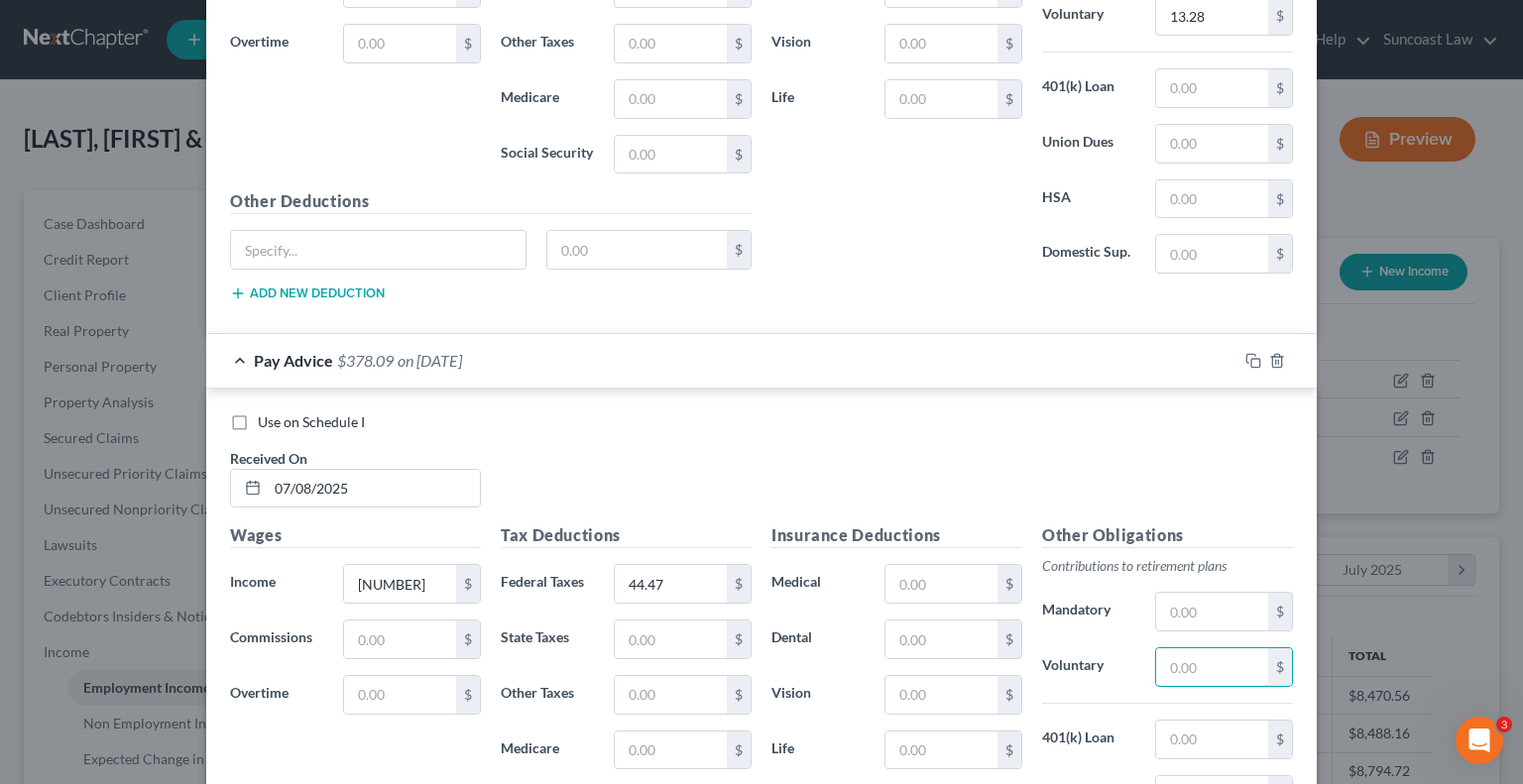 drag, startPoint x: 1214, startPoint y: 655, endPoint x: 1174, endPoint y: 627, distance: 48.82622 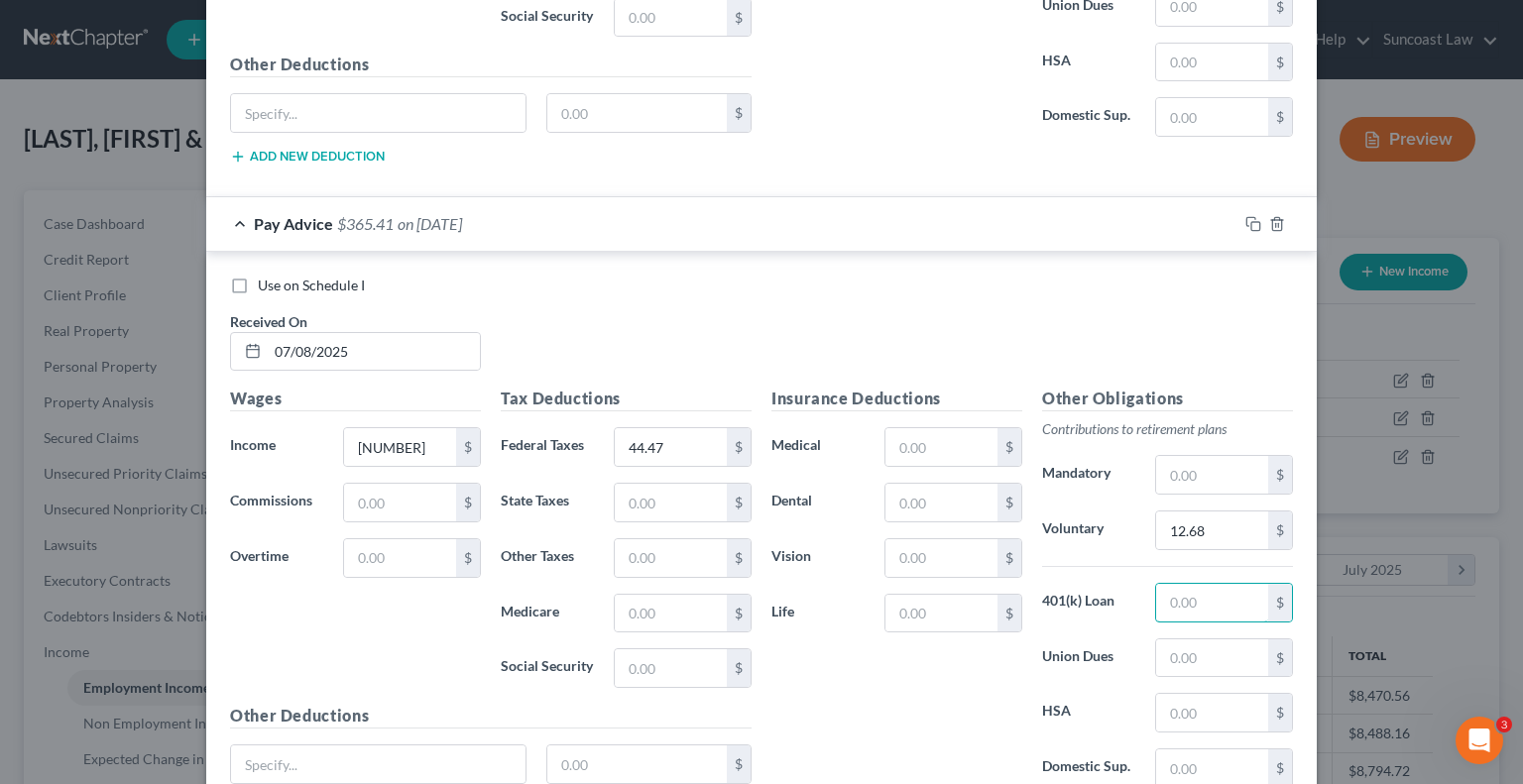 scroll, scrollTop: 2629, scrollLeft: 0, axis: vertical 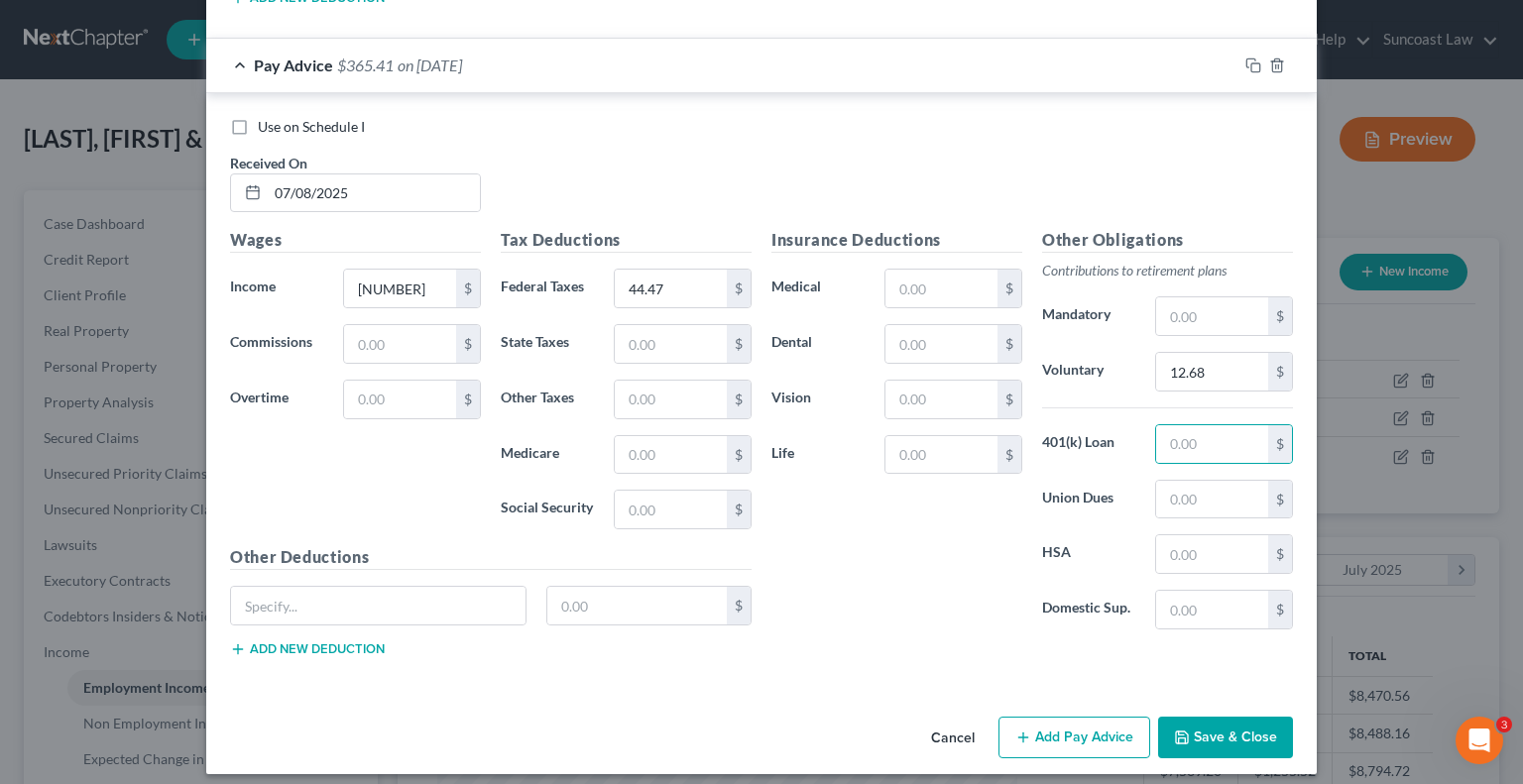 drag, startPoint x: 1061, startPoint y: 718, endPoint x: 436, endPoint y: 513, distance: 657.7614 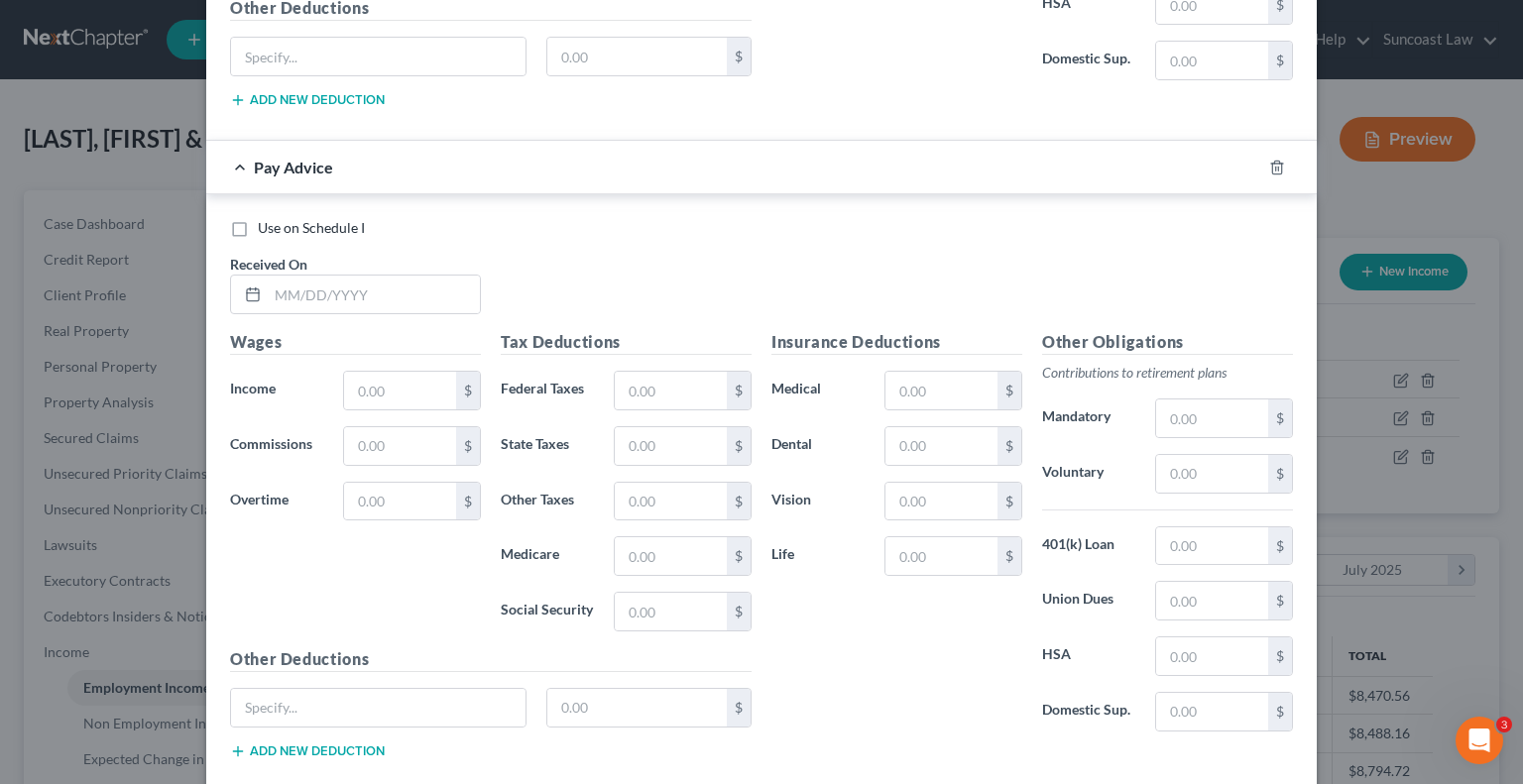 scroll, scrollTop: 3223, scrollLeft: 0, axis: vertical 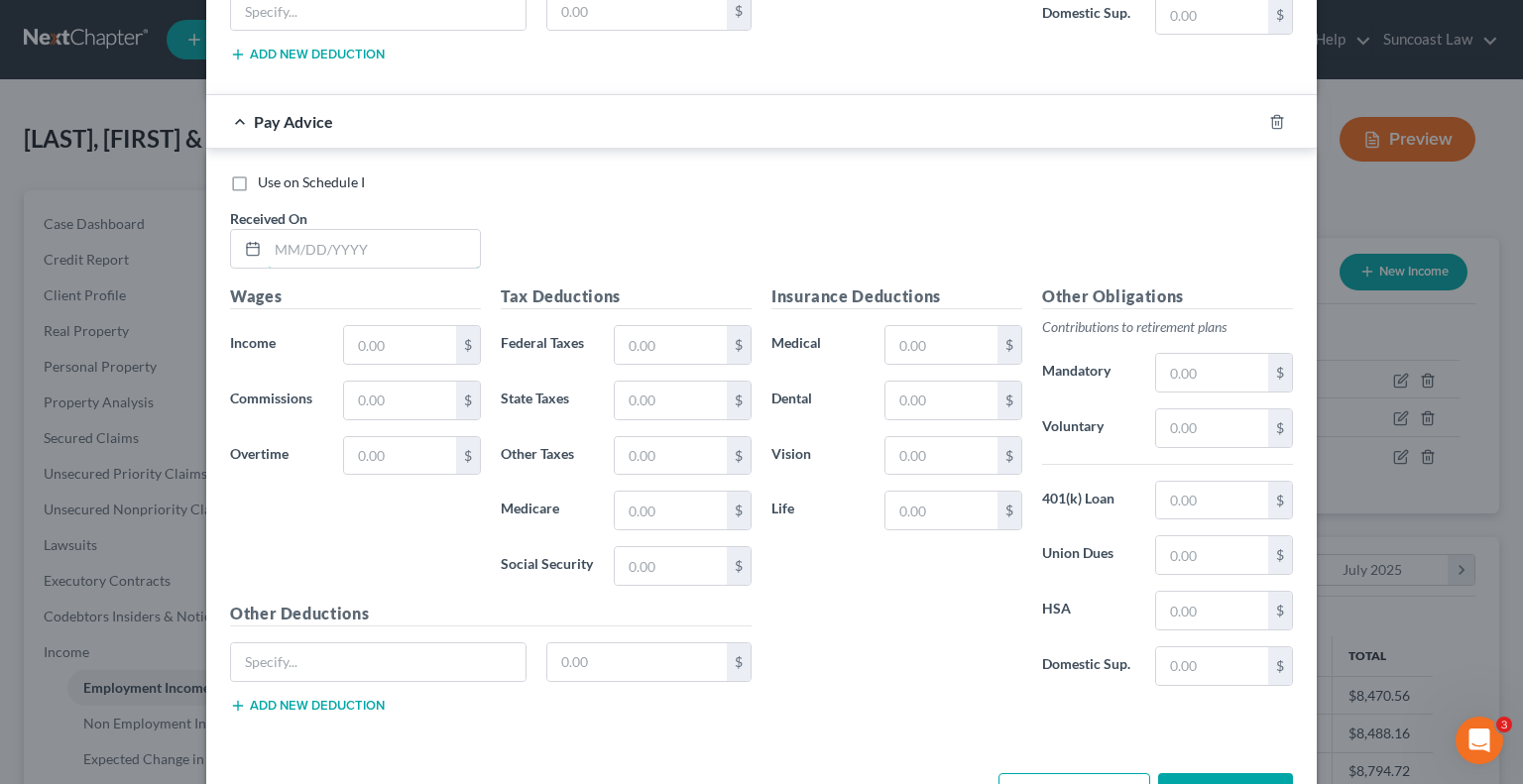 drag, startPoint x: 414, startPoint y: 231, endPoint x: 569, endPoint y: 85, distance: 212.93426 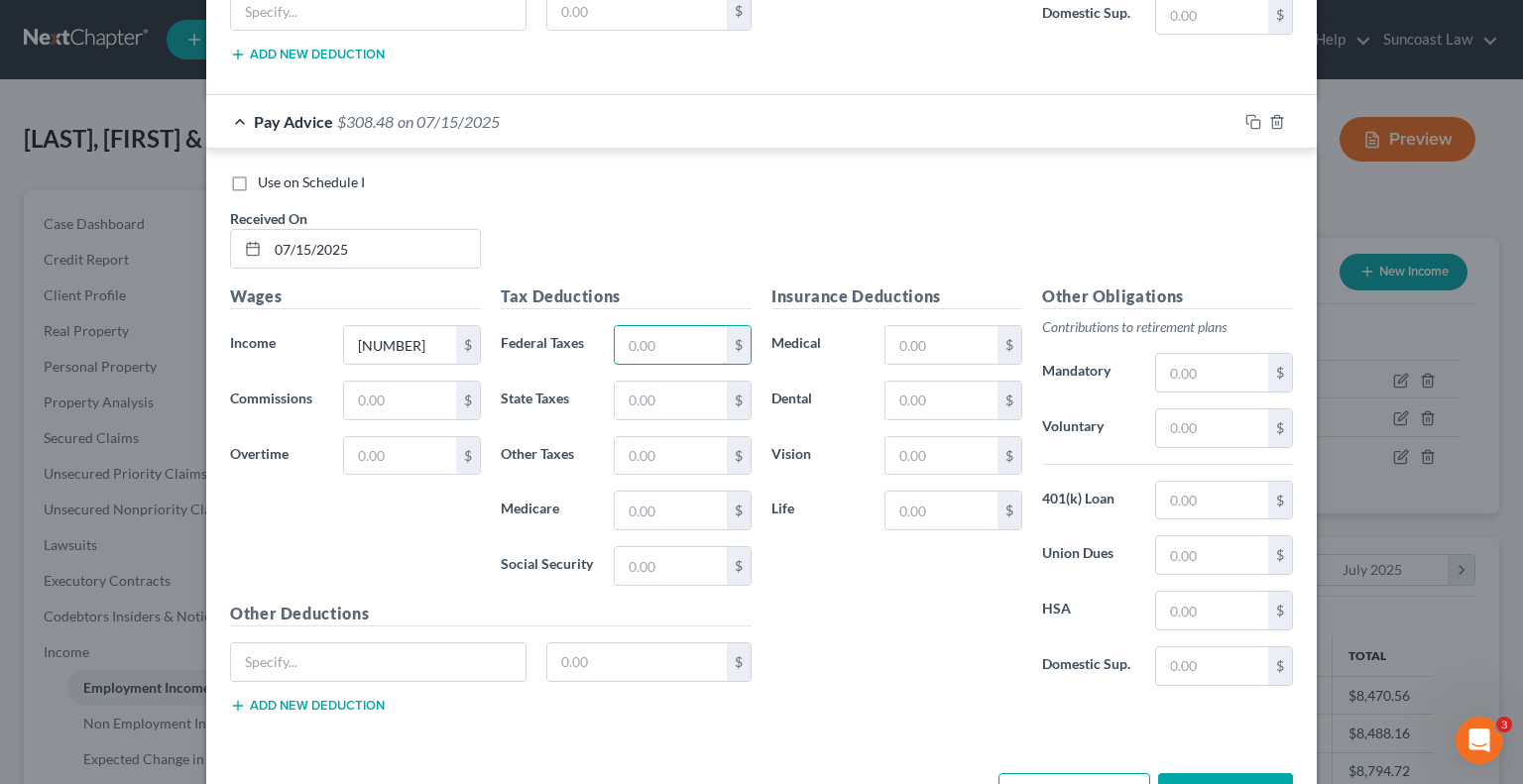 drag, startPoint x: 674, startPoint y: 330, endPoint x: 809, endPoint y: 249, distance: 157.4357 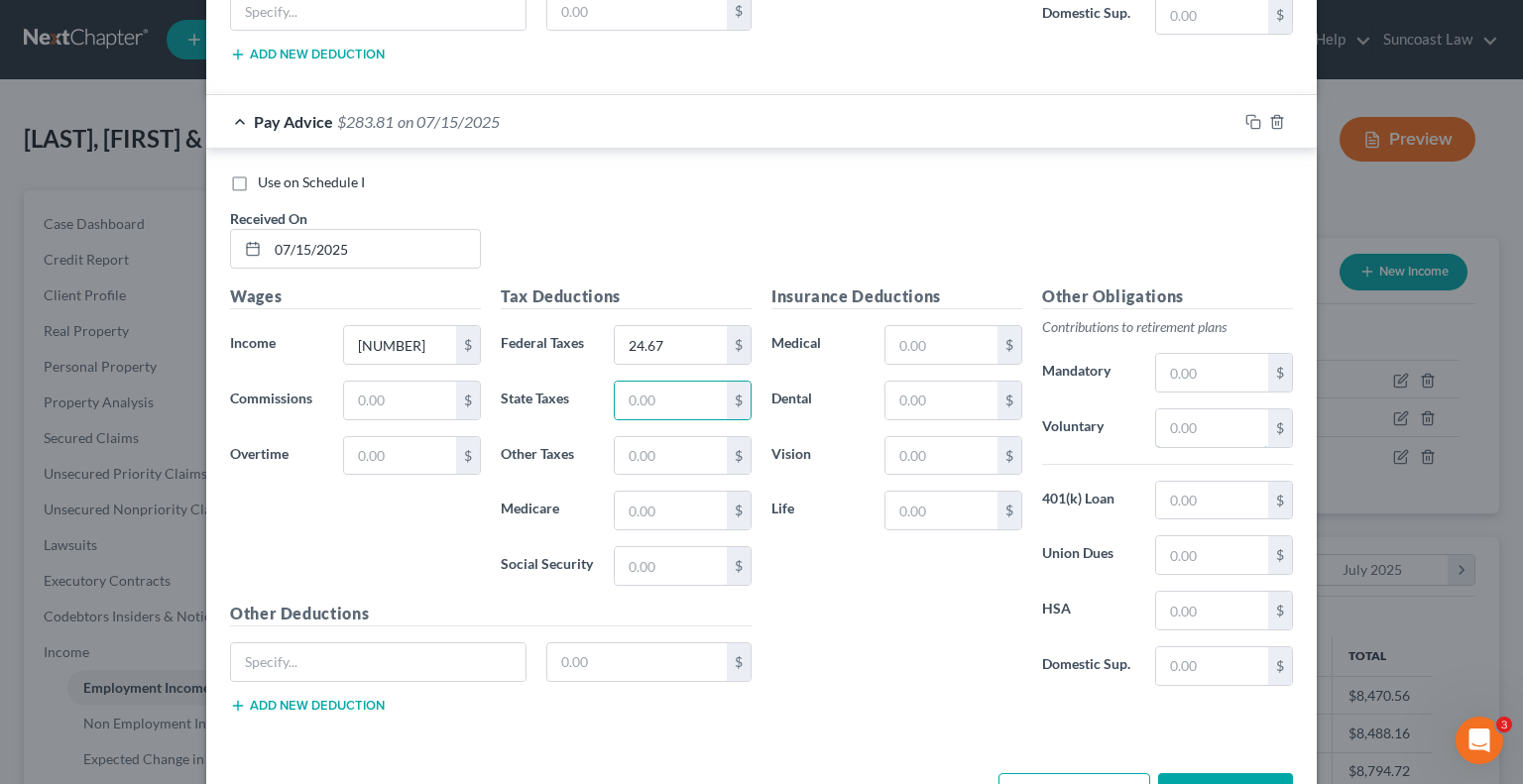 drag, startPoint x: 1194, startPoint y: 412, endPoint x: 1522, endPoint y: 199, distance: 391.09206 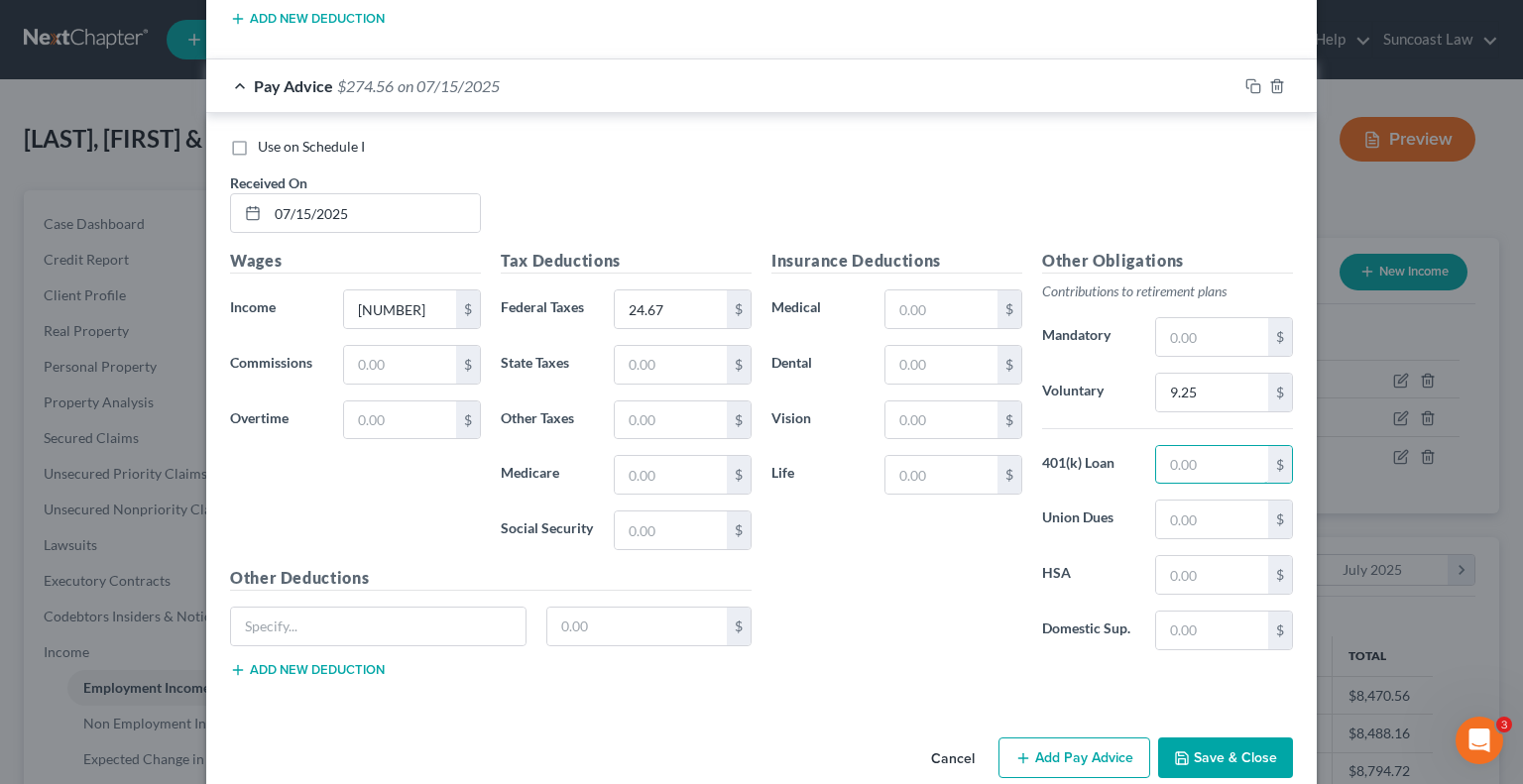 scroll, scrollTop: 3277, scrollLeft: 0, axis: vertical 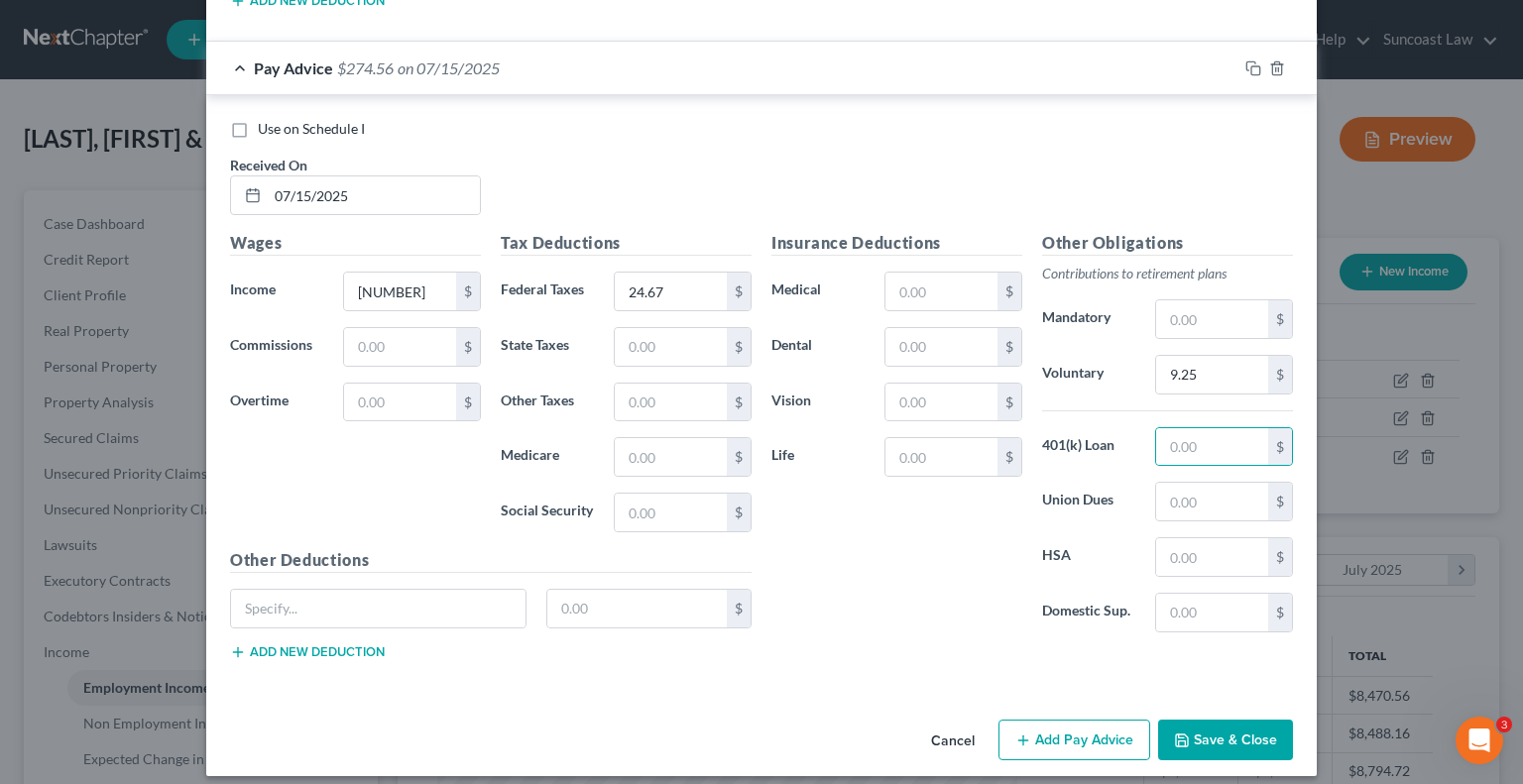 click on "Add Pay Advice" at bounding box center [1074, 740] 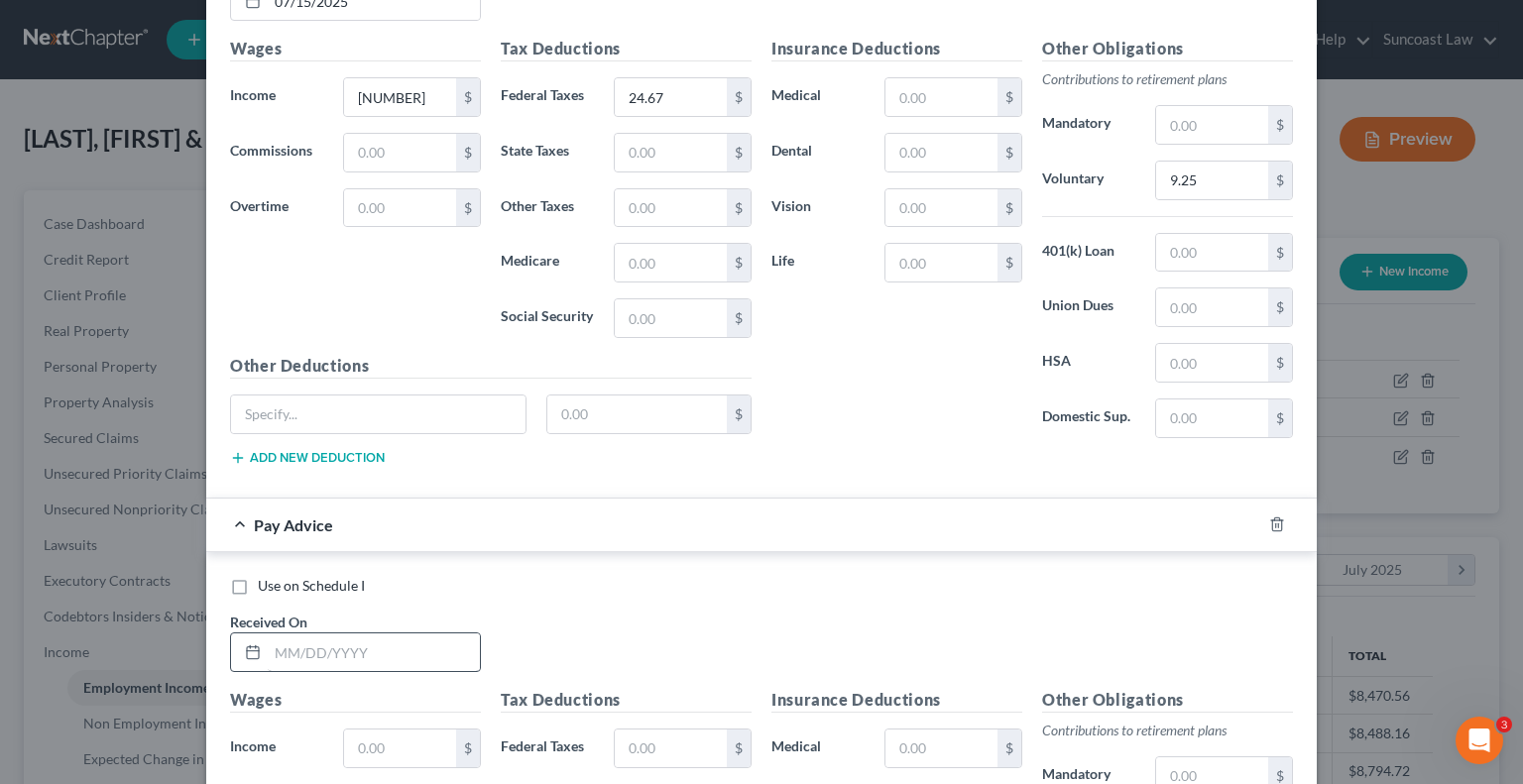 scroll, scrollTop: 3574, scrollLeft: 0, axis: vertical 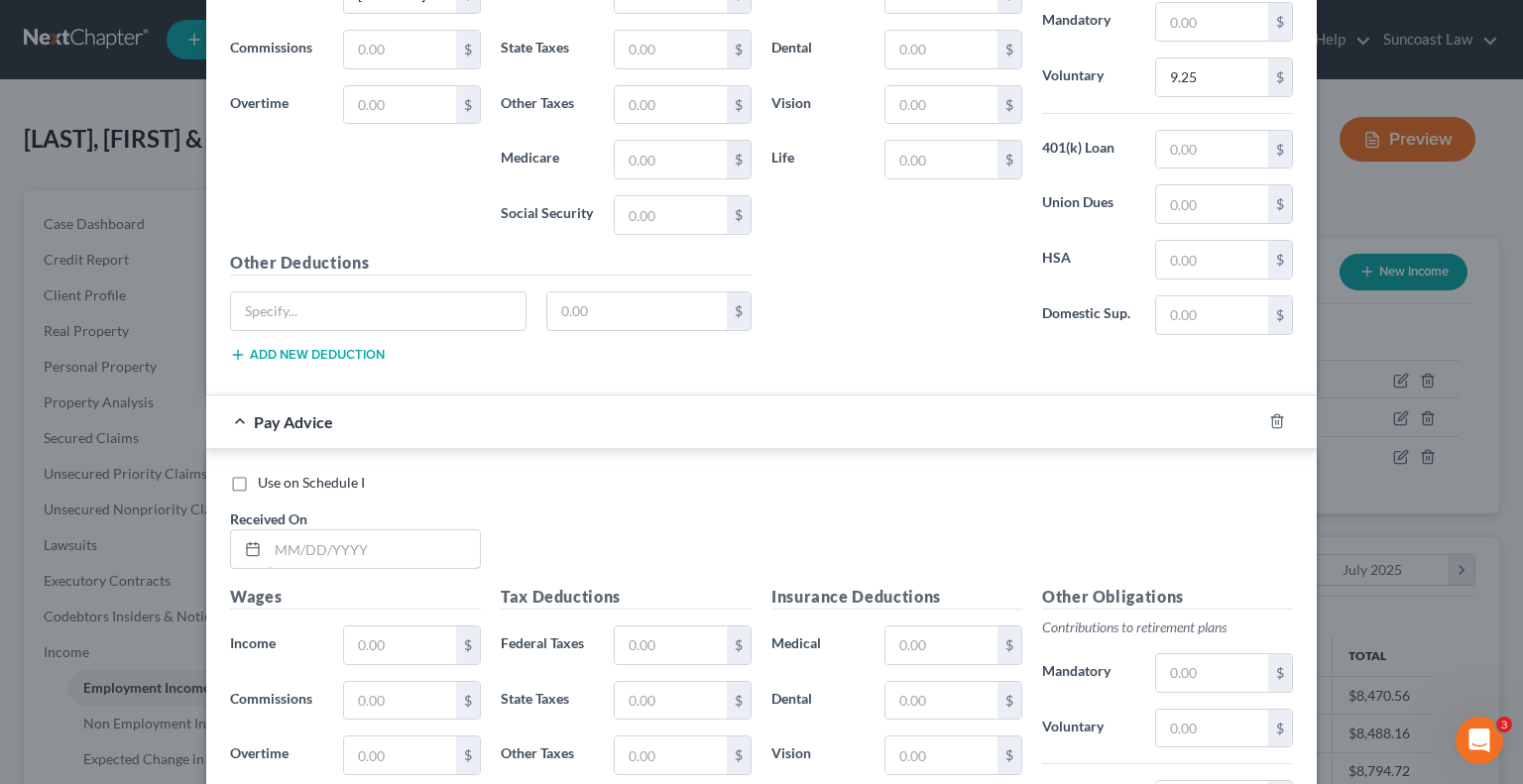 click at bounding box center (374, 549) 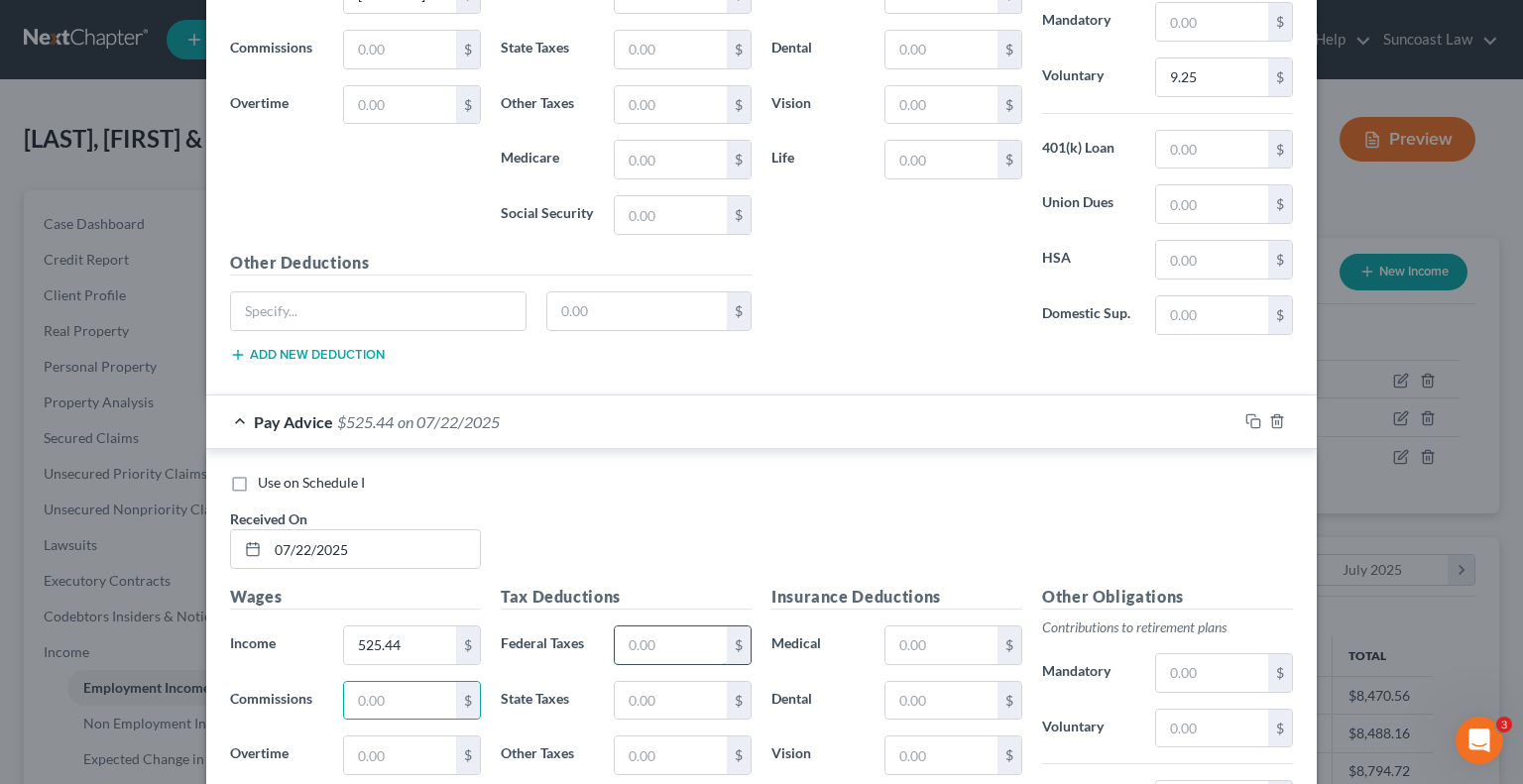 click at bounding box center (670, 645) 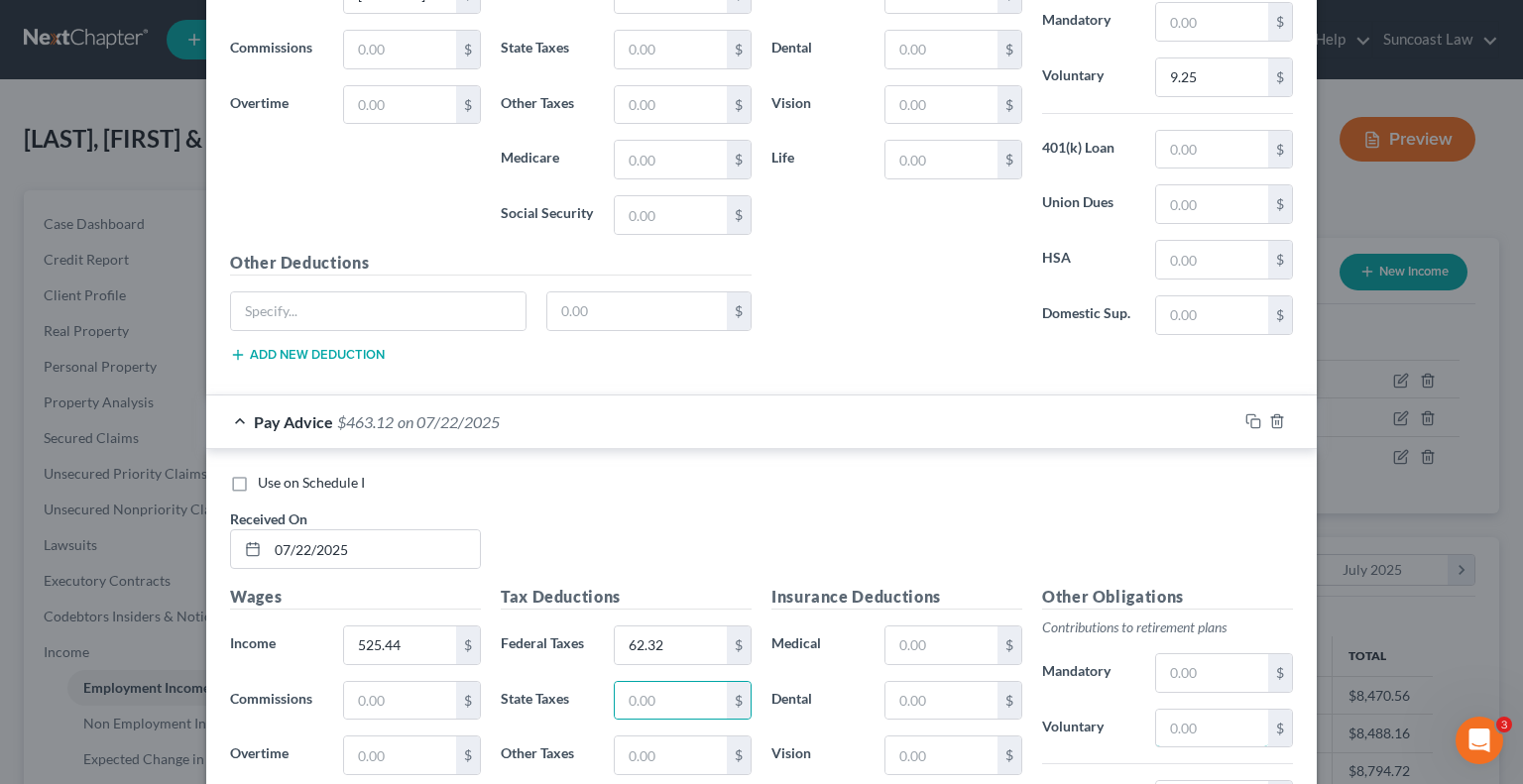 drag, startPoint x: 1188, startPoint y: 703, endPoint x: 1348, endPoint y: 590, distance: 195.88007 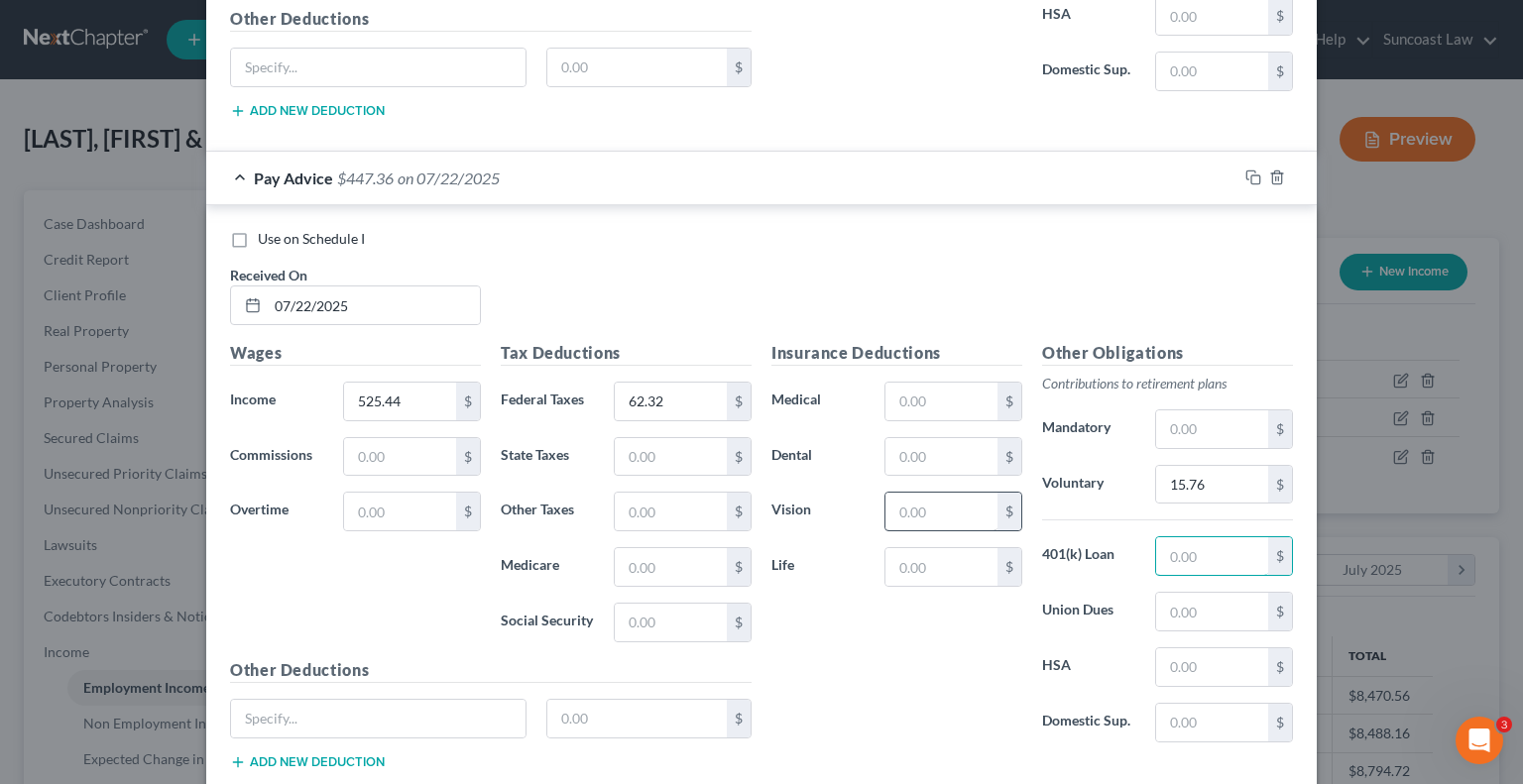 scroll, scrollTop: 3924, scrollLeft: 0, axis: vertical 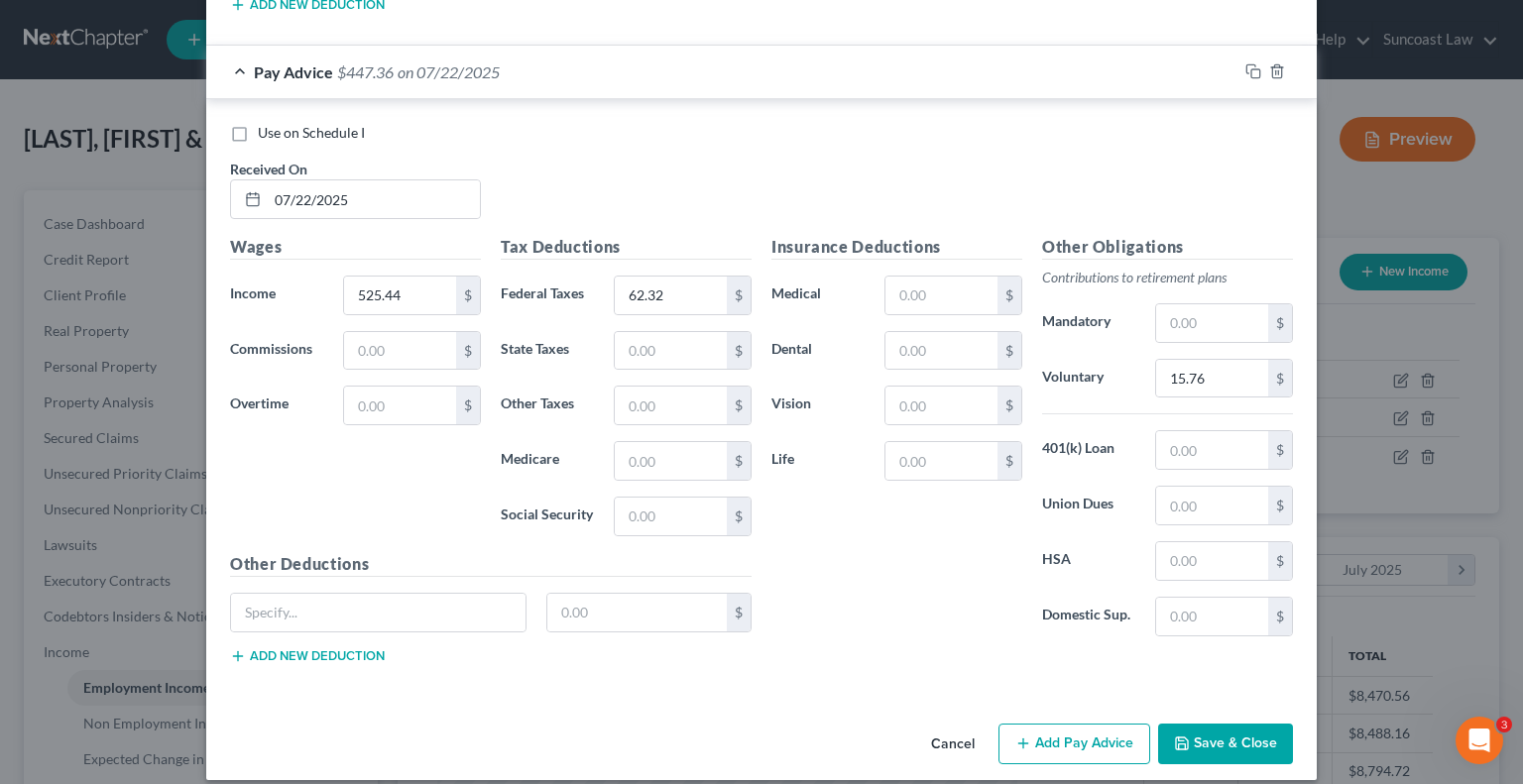 drag, startPoint x: 1070, startPoint y: 717, endPoint x: 381, endPoint y: 361, distance: 775.5366 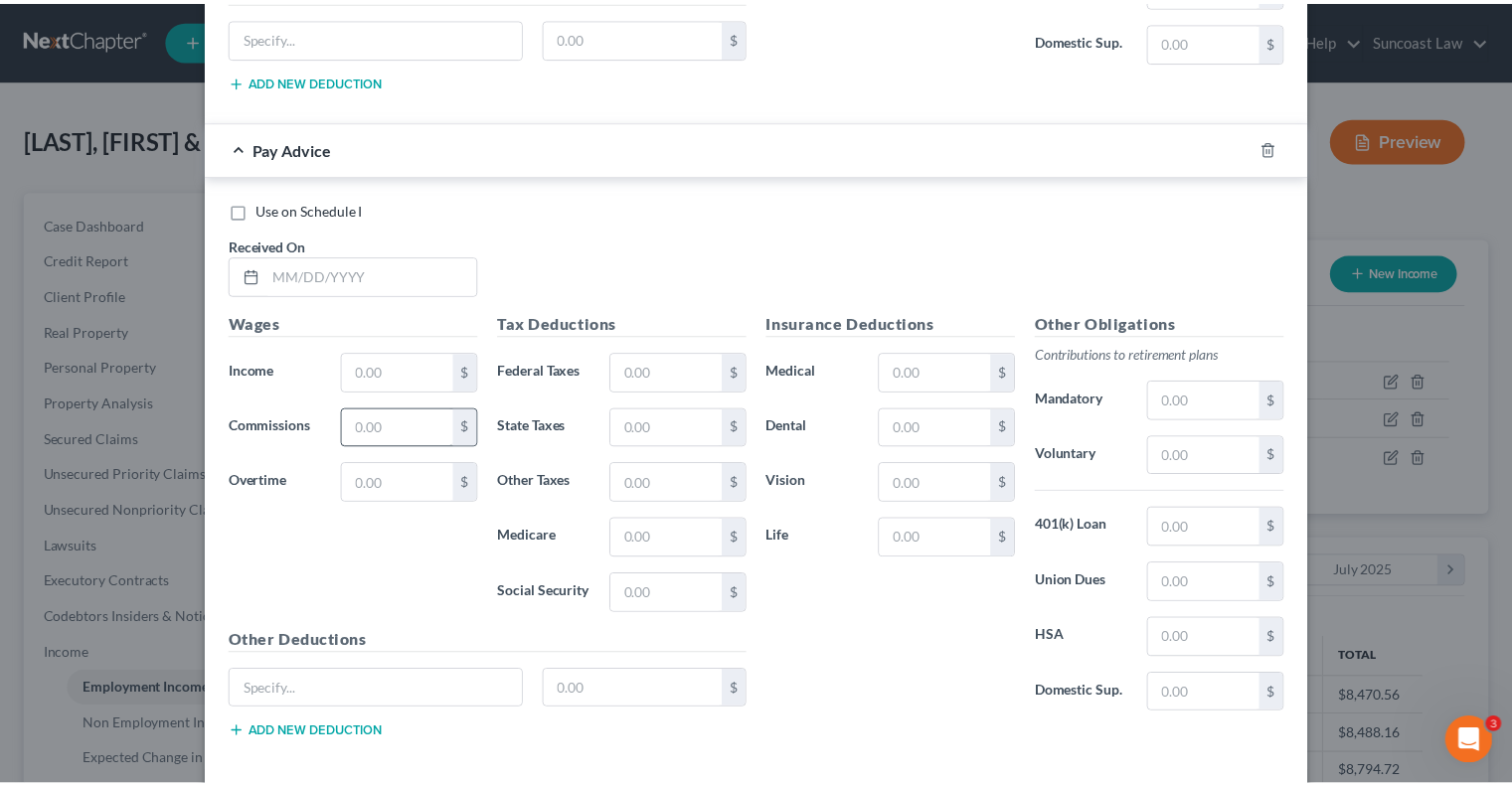 scroll, scrollTop: 4583, scrollLeft: 0, axis: vertical 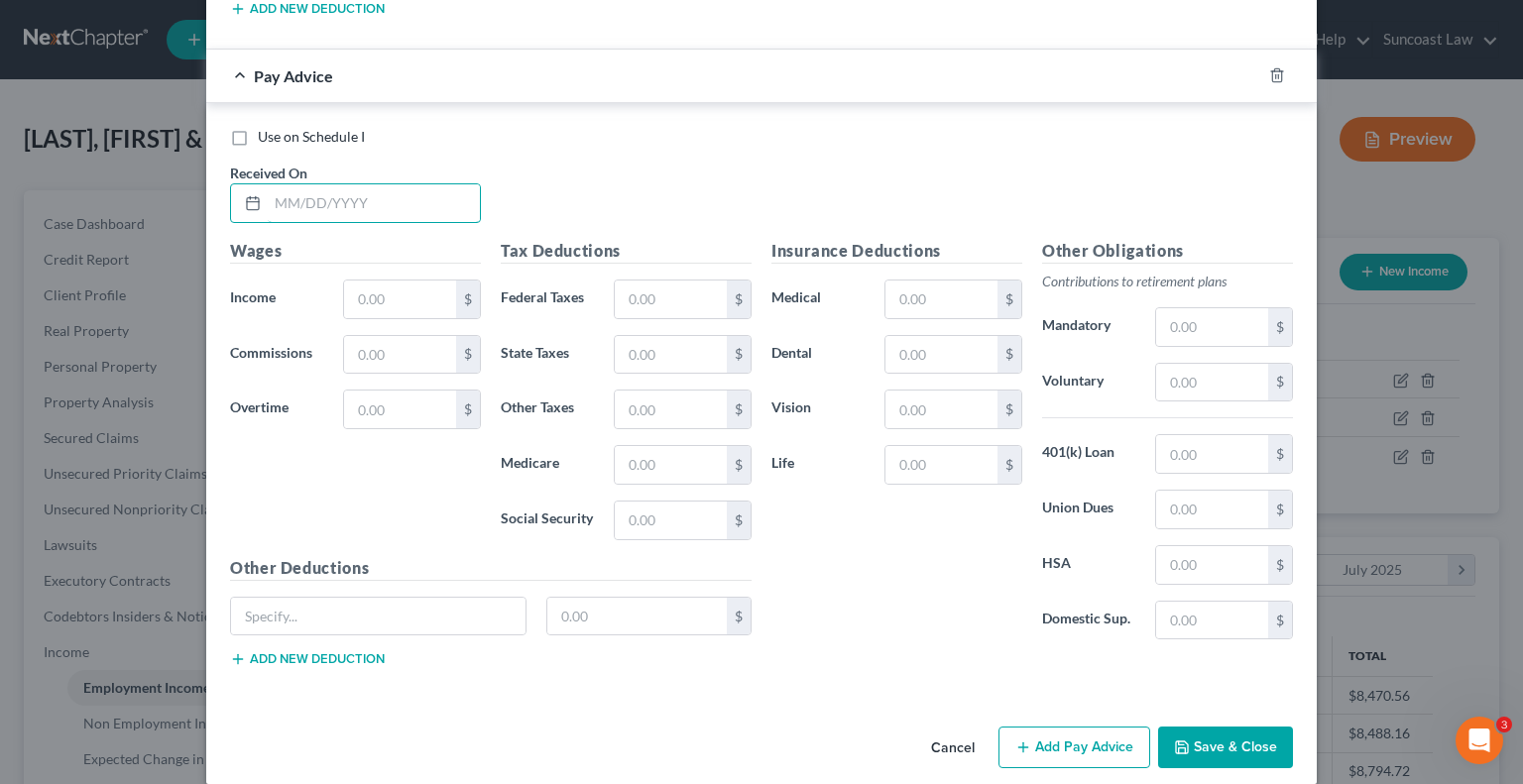 drag, startPoint x: 373, startPoint y: 180, endPoint x: 481, endPoint y: 61, distance: 160.70159 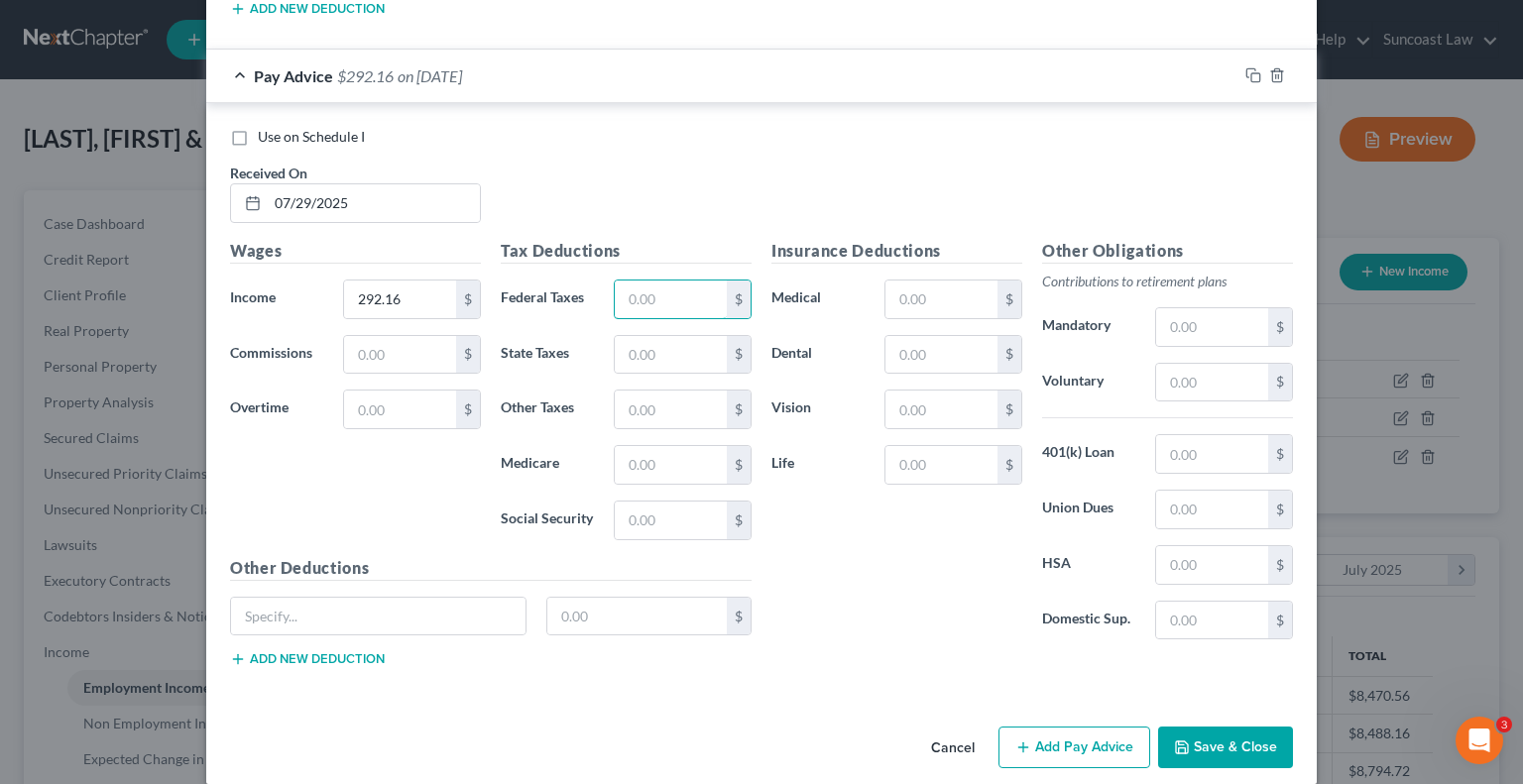 drag, startPoint x: 646, startPoint y: 278, endPoint x: 918, endPoint y: 166, distance: 294.15642 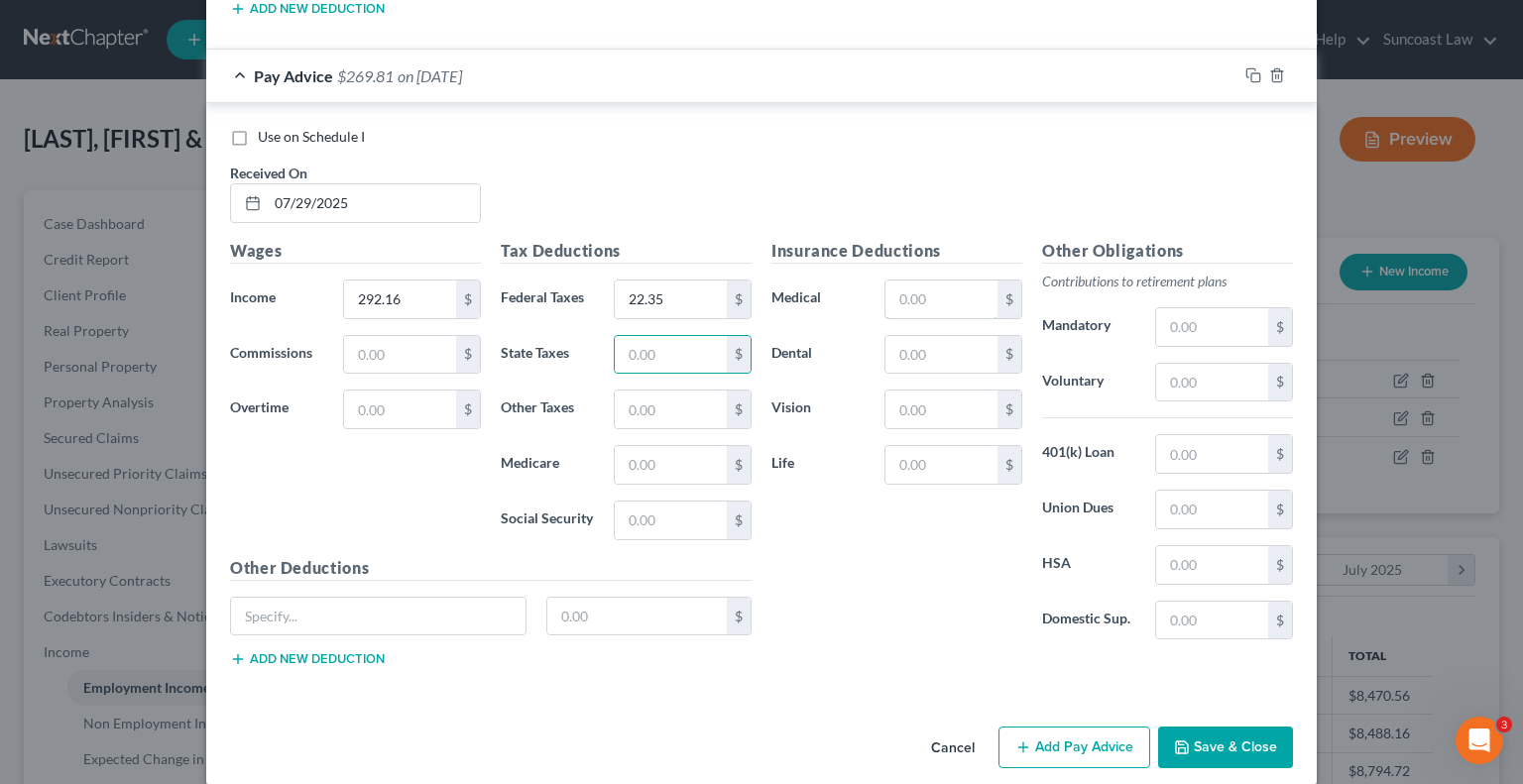 drag, startPoint x: 926, startPoint y: 266, endPoint x: 1133, endPoint y: 280, distance: 207.47289 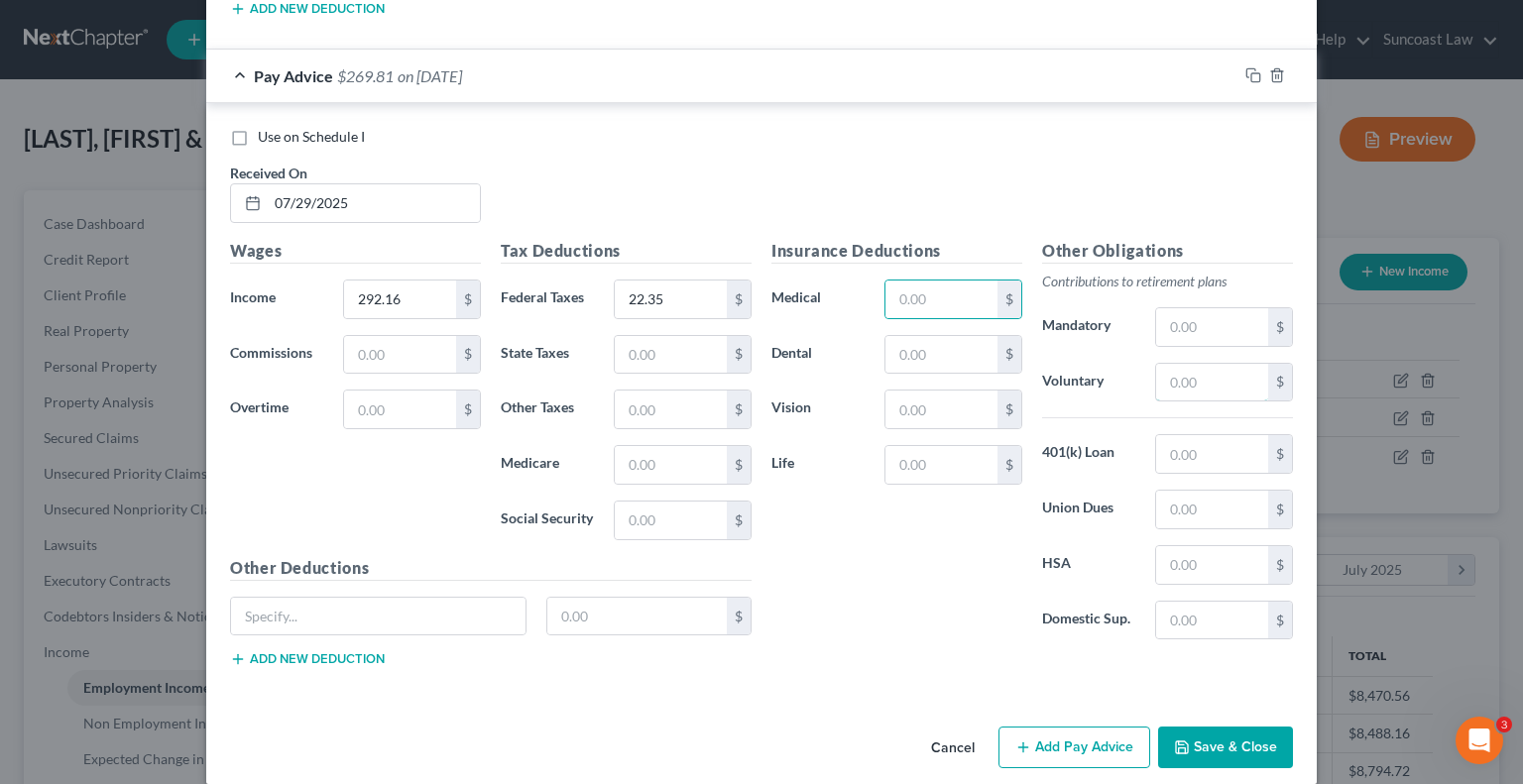 drag, startPoint x: 1207, startPoint y: 373, endPoint x: 1522, endPoint y: 294, distance: 324.755 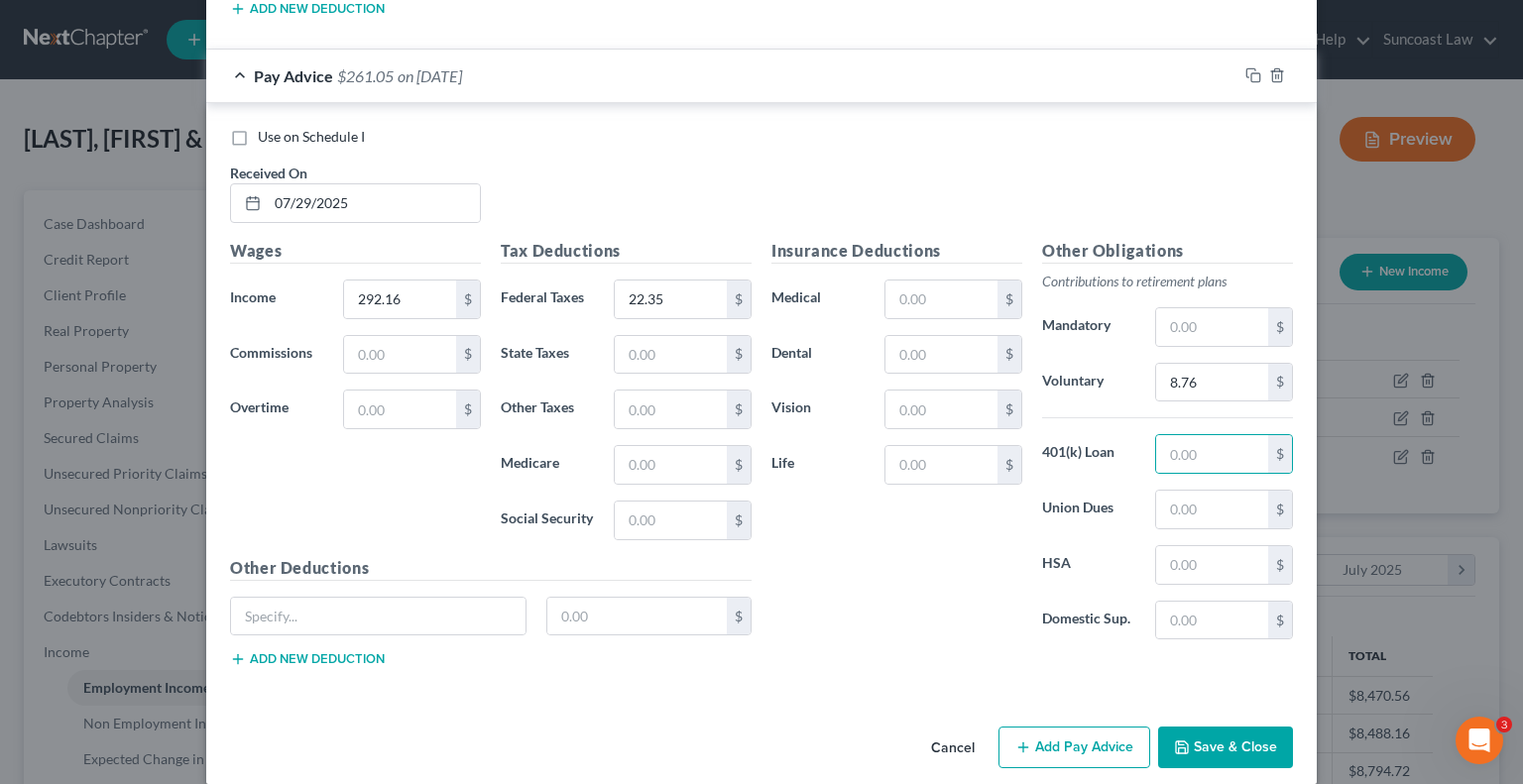 click on "Save & Close" at bounding box center (1226, 747) 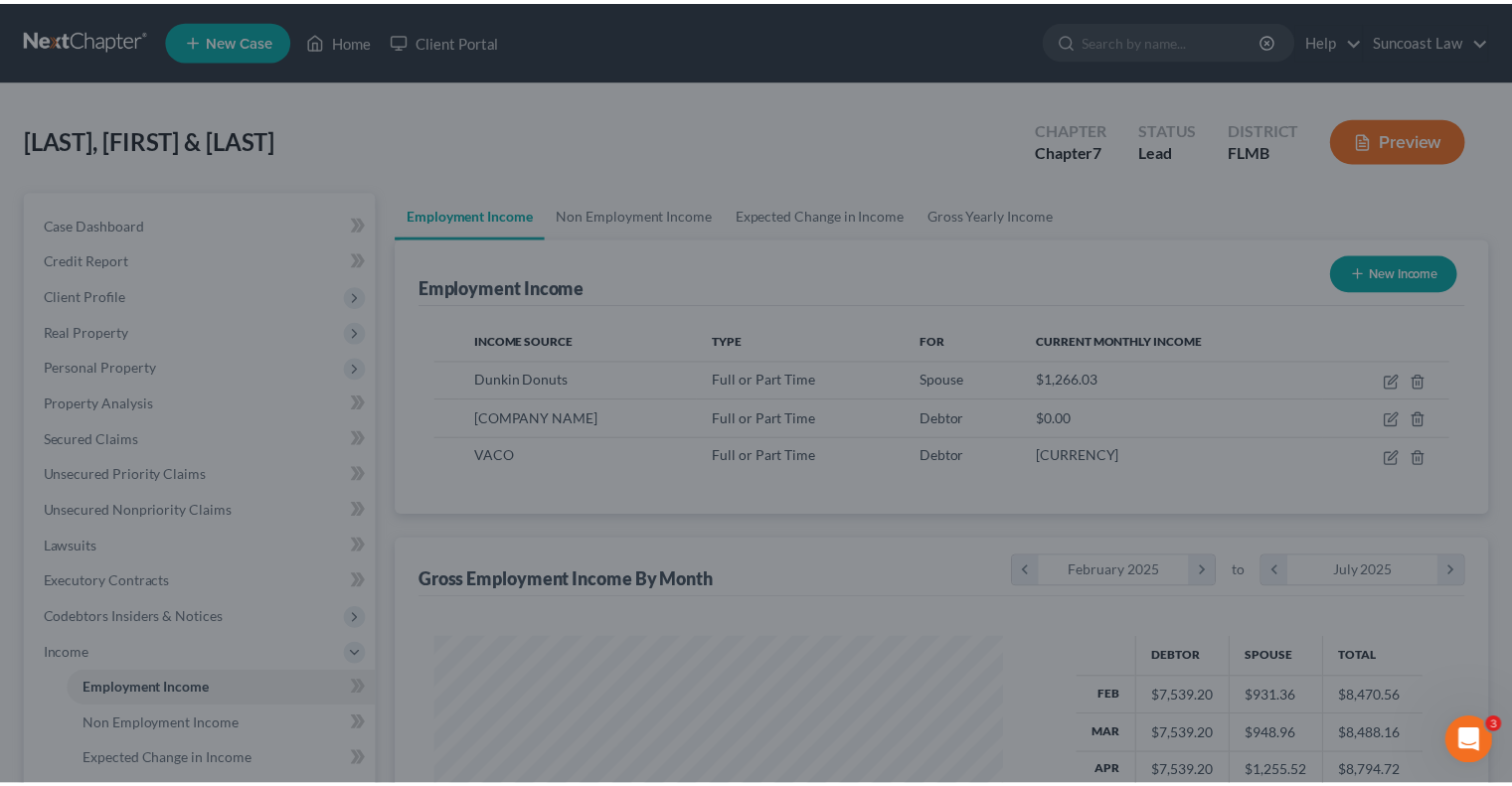 scroll, scrollTop: 354, scrollLeft: 613, axis: both 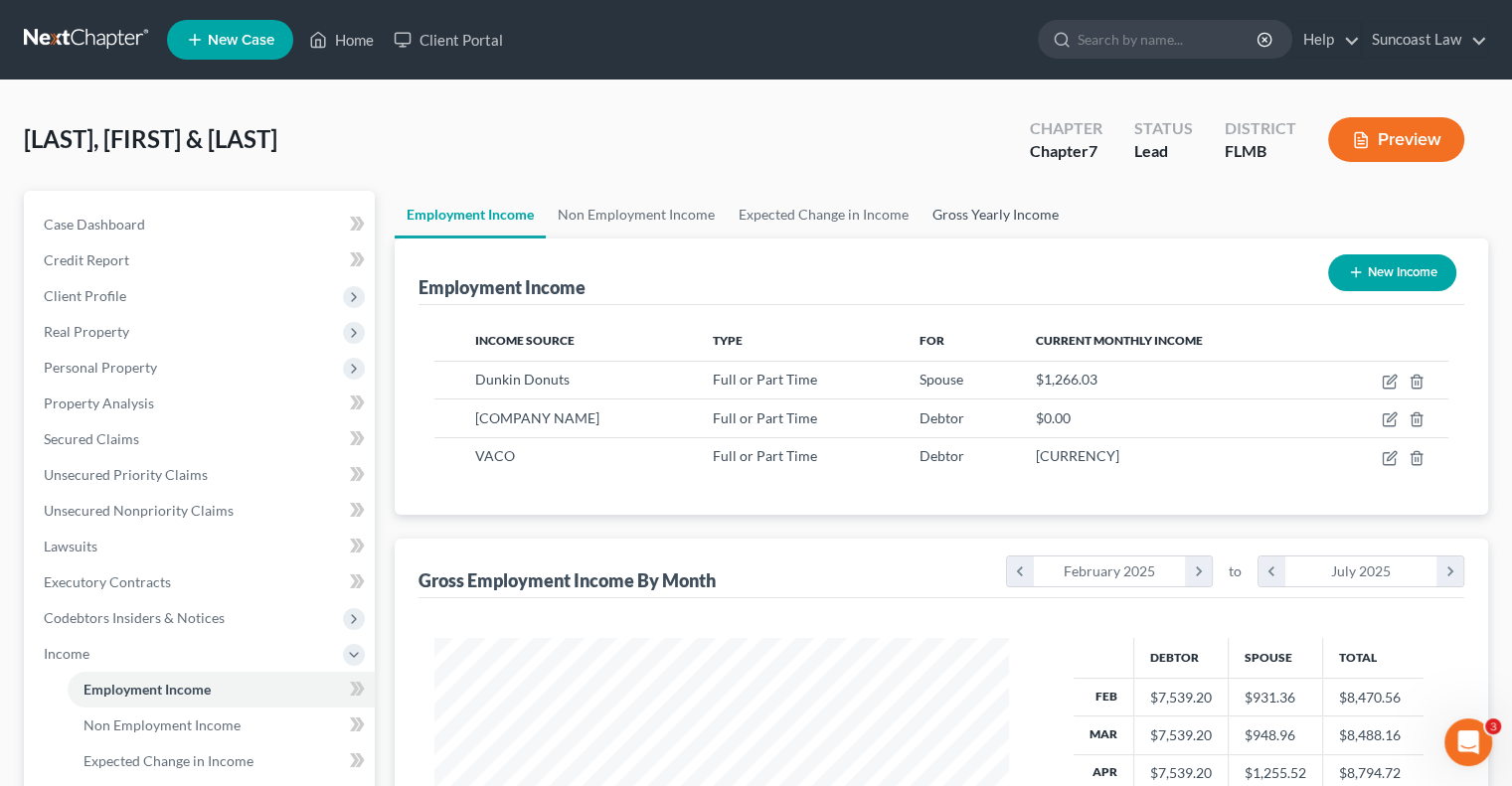 click on "Gross Yearly Income" at bounding box center (995, 215) 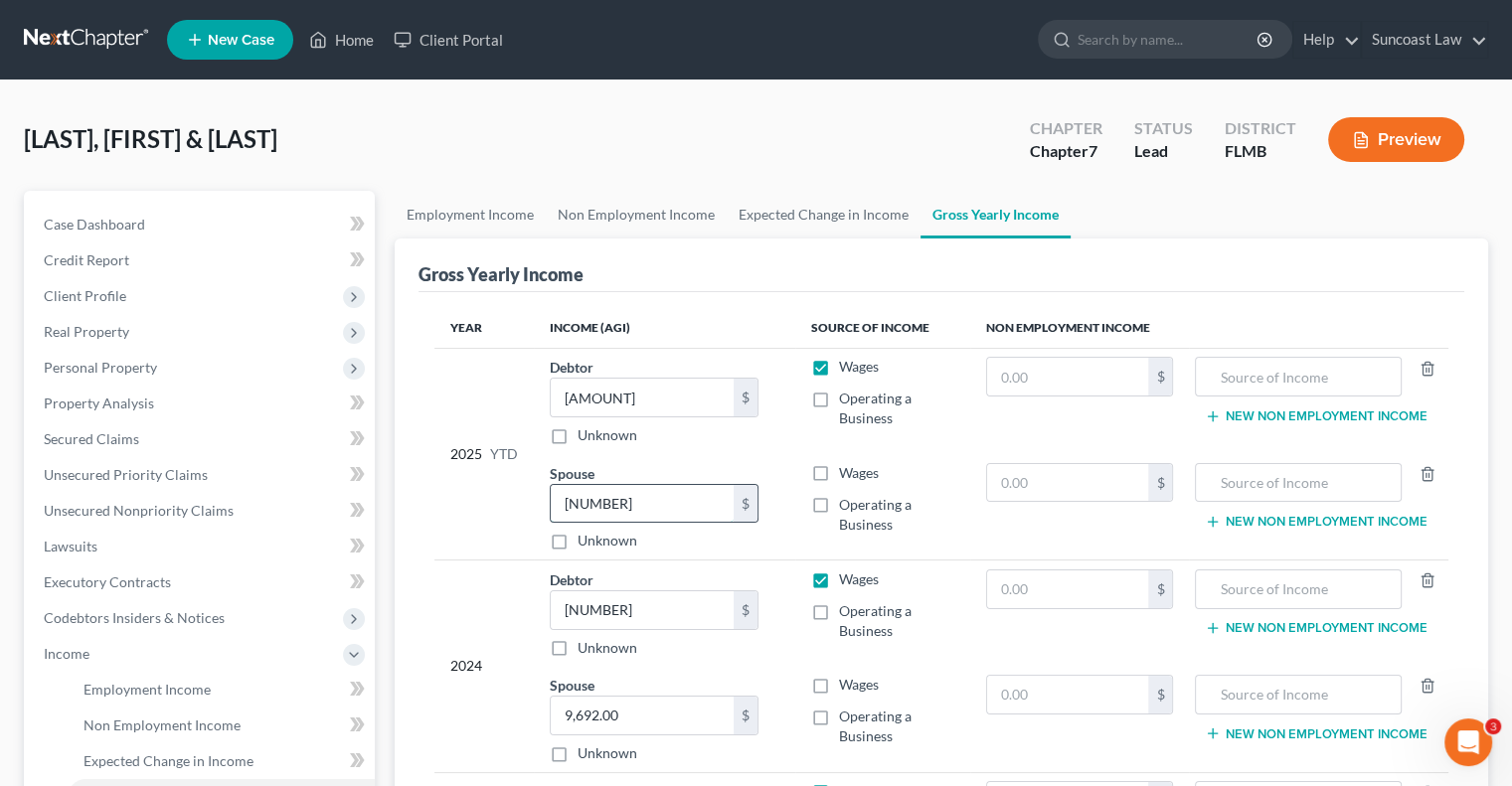 click on "[NUMBER]" at bounding box center [642, 504] 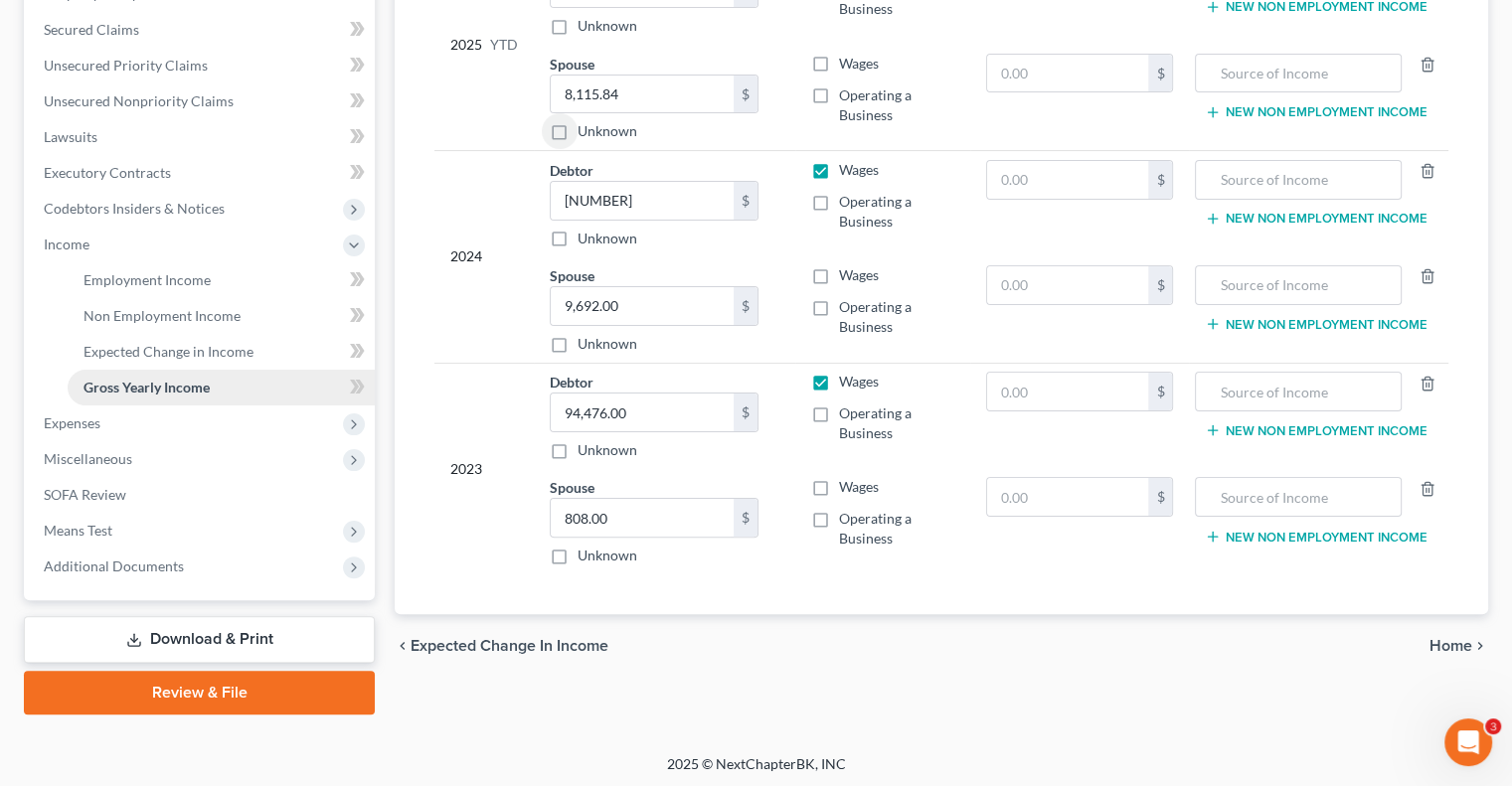 scroll, scrollTop: 411, scrollLeft: 0, axis: vertical 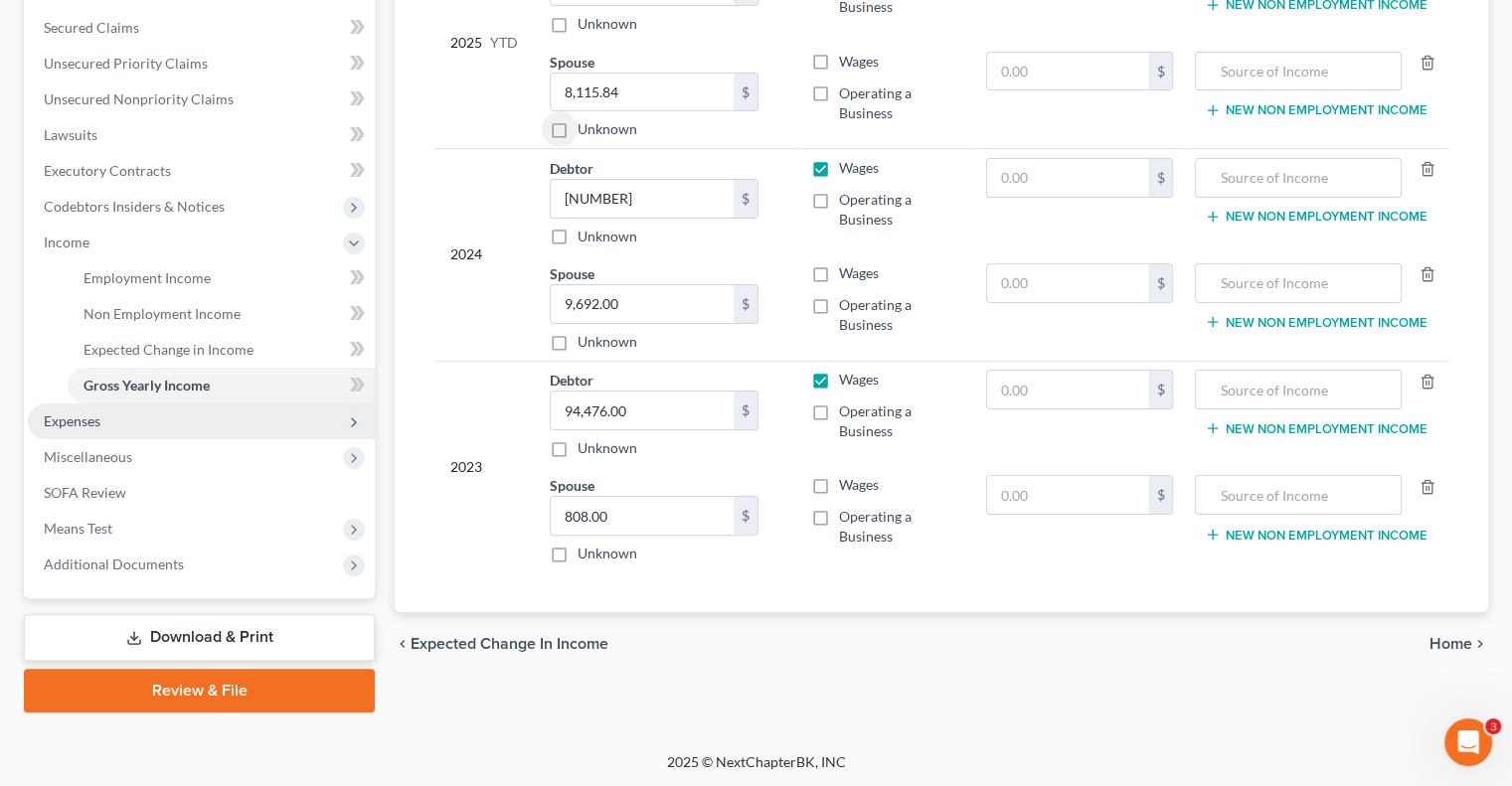 click on "Expenses" at bounding box center (201, 421) 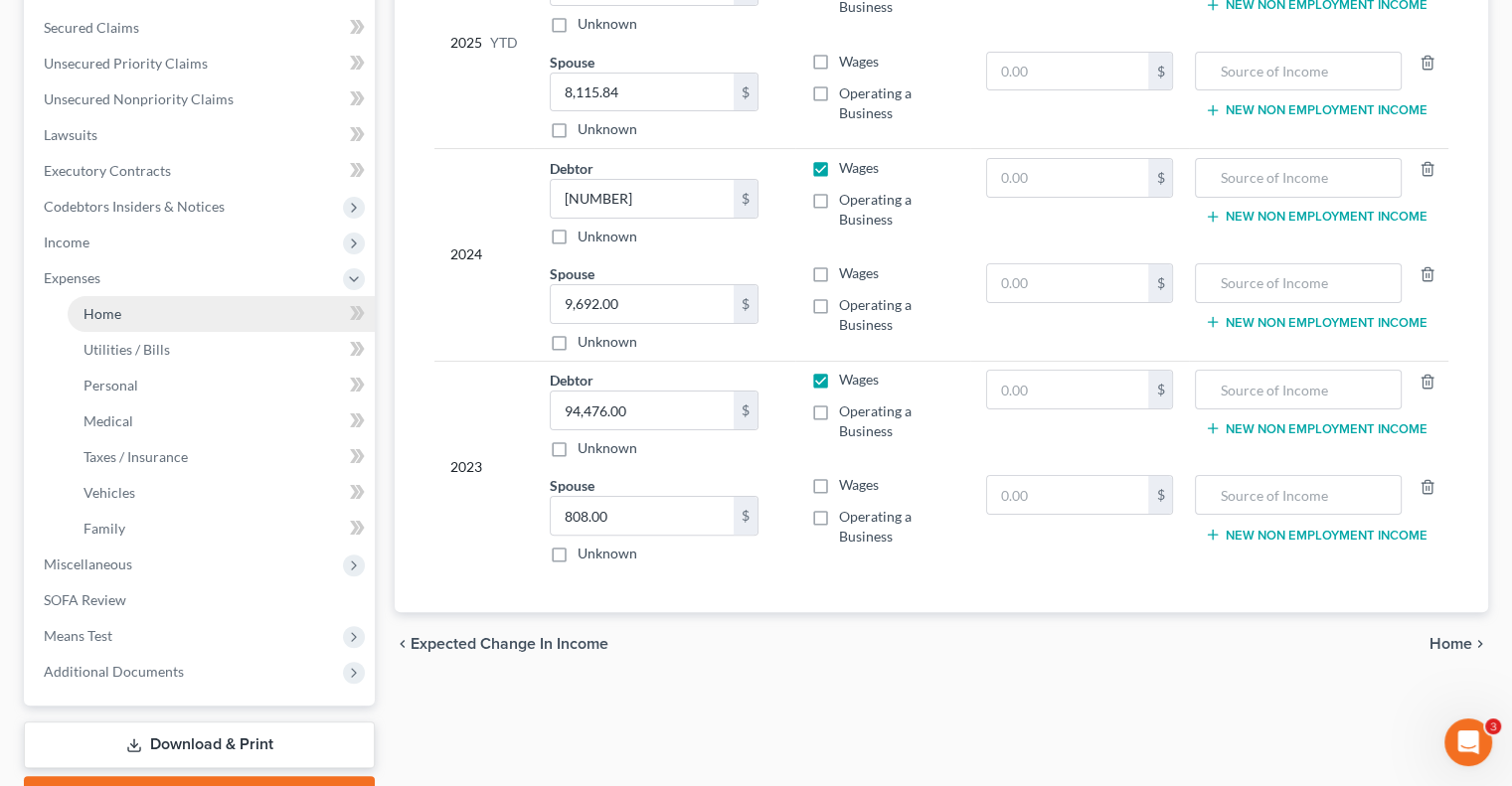 click on "Home" at bounding box center [221, 314] 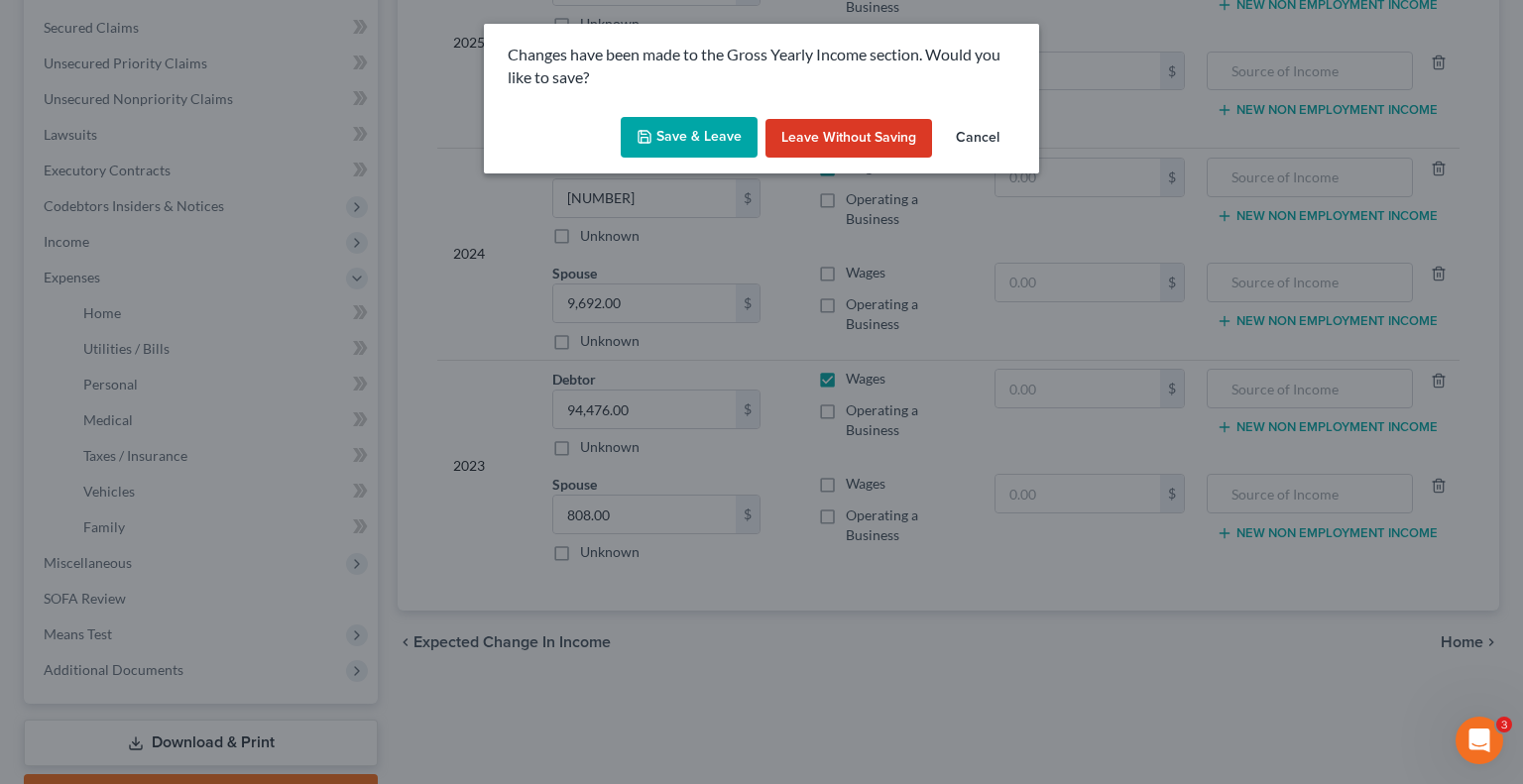 click on "Save & Leave" at bounding box center (689, 138) 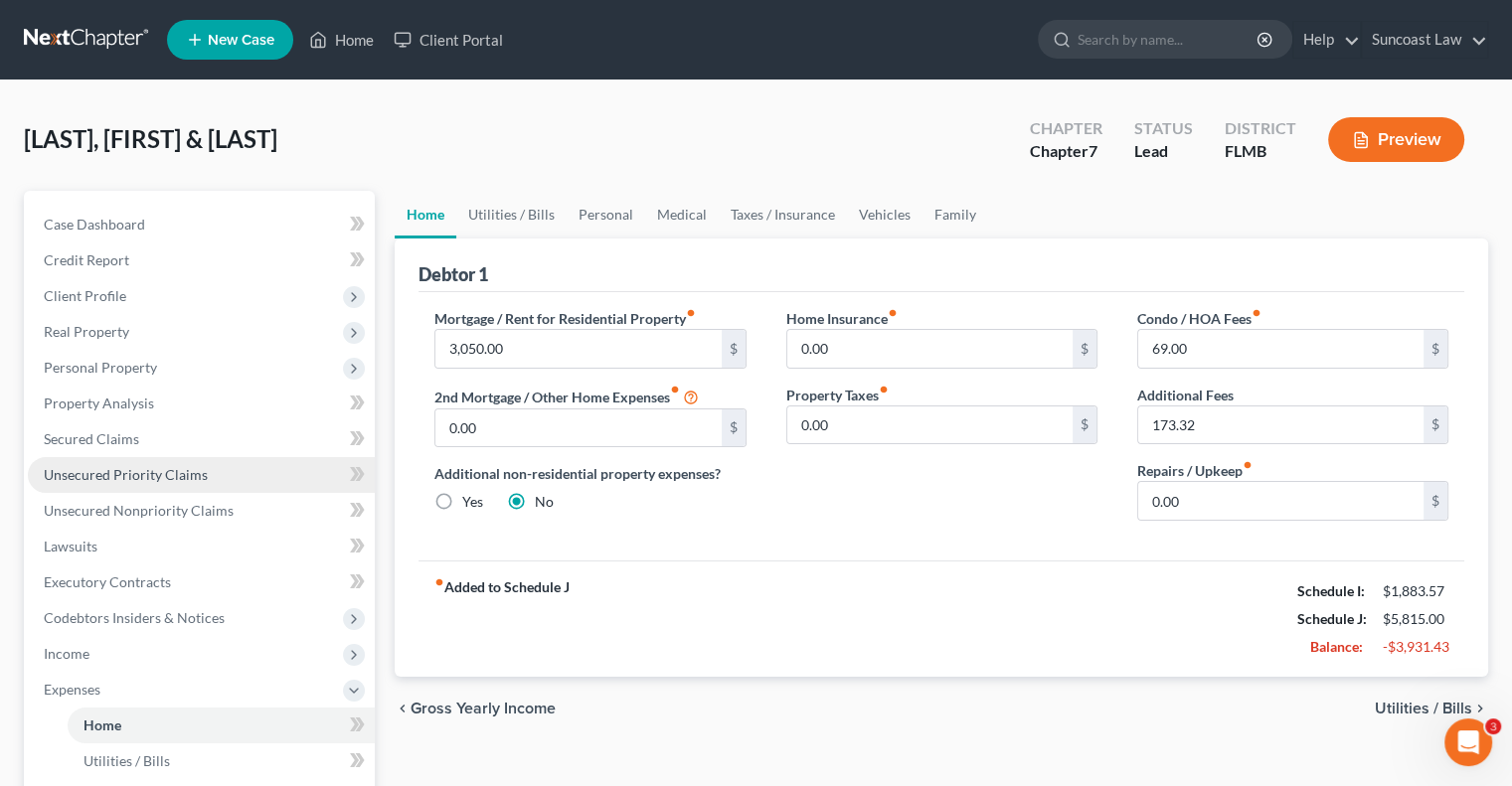 scroll, scrollTop: 397, scrollLeft: 0, axis: vertical 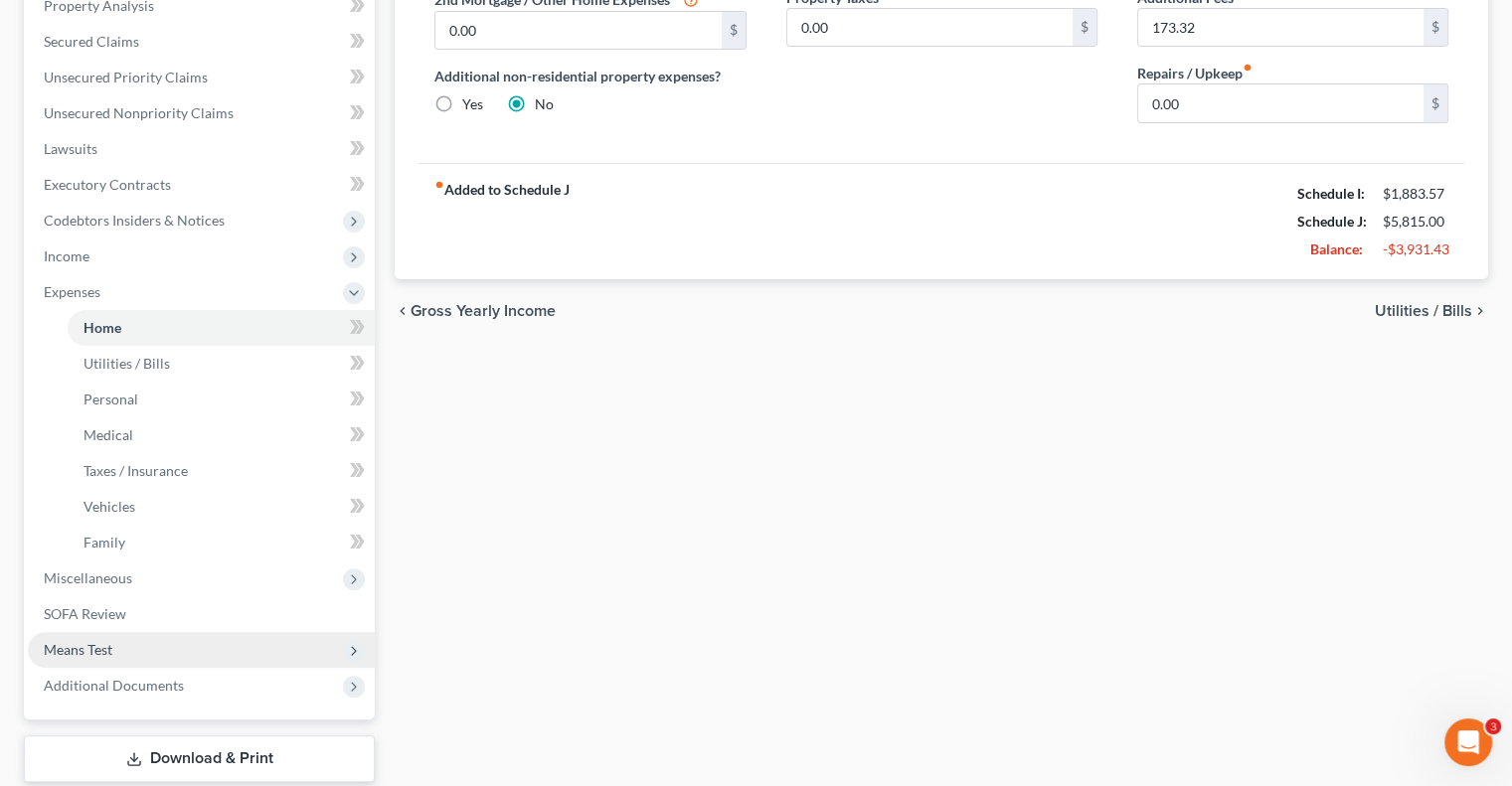 click on "Means Test" at bounding box center (201, 650) 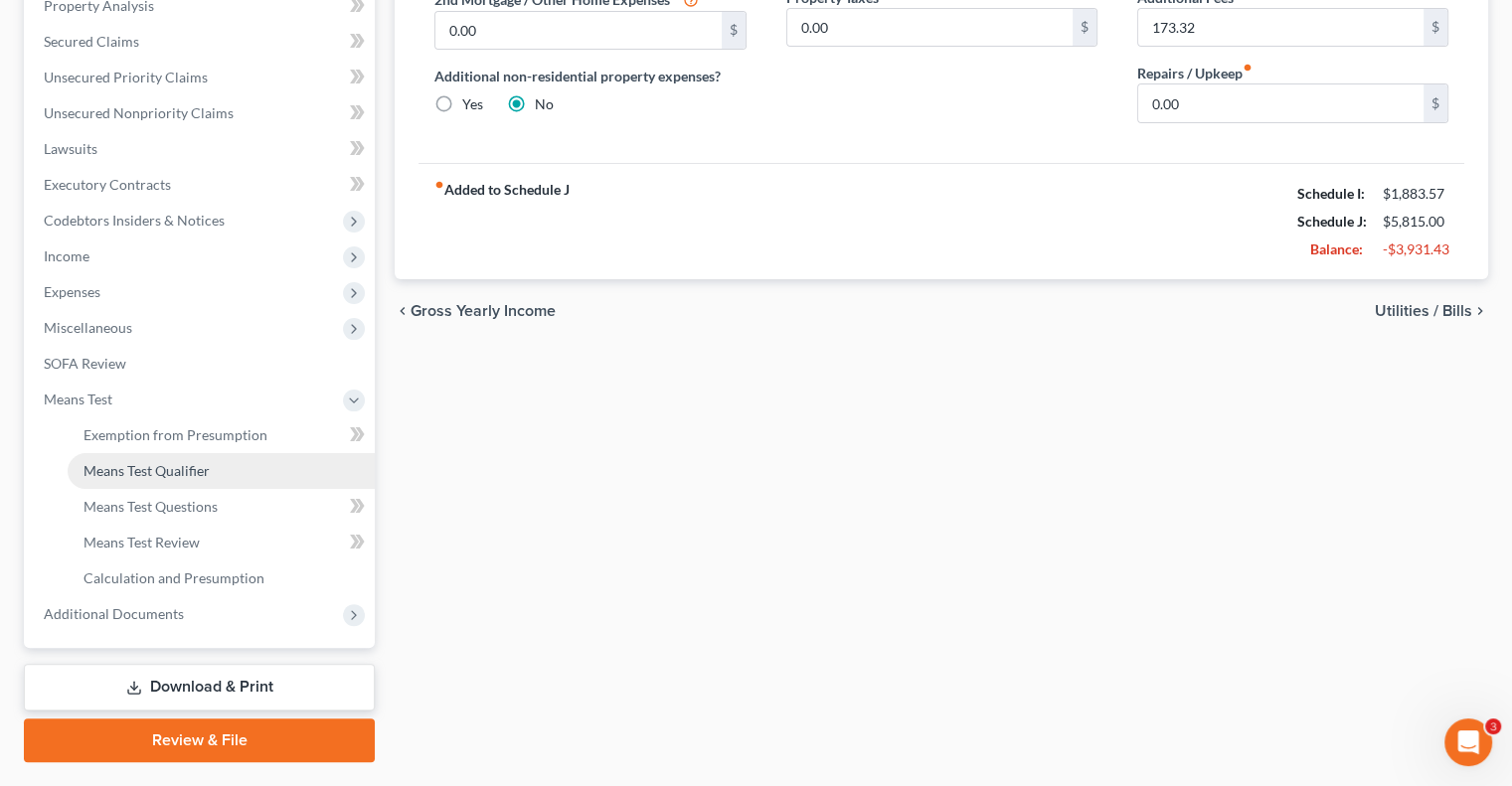 click on "Means Test Qualifier" at bounding box center (221, 471) 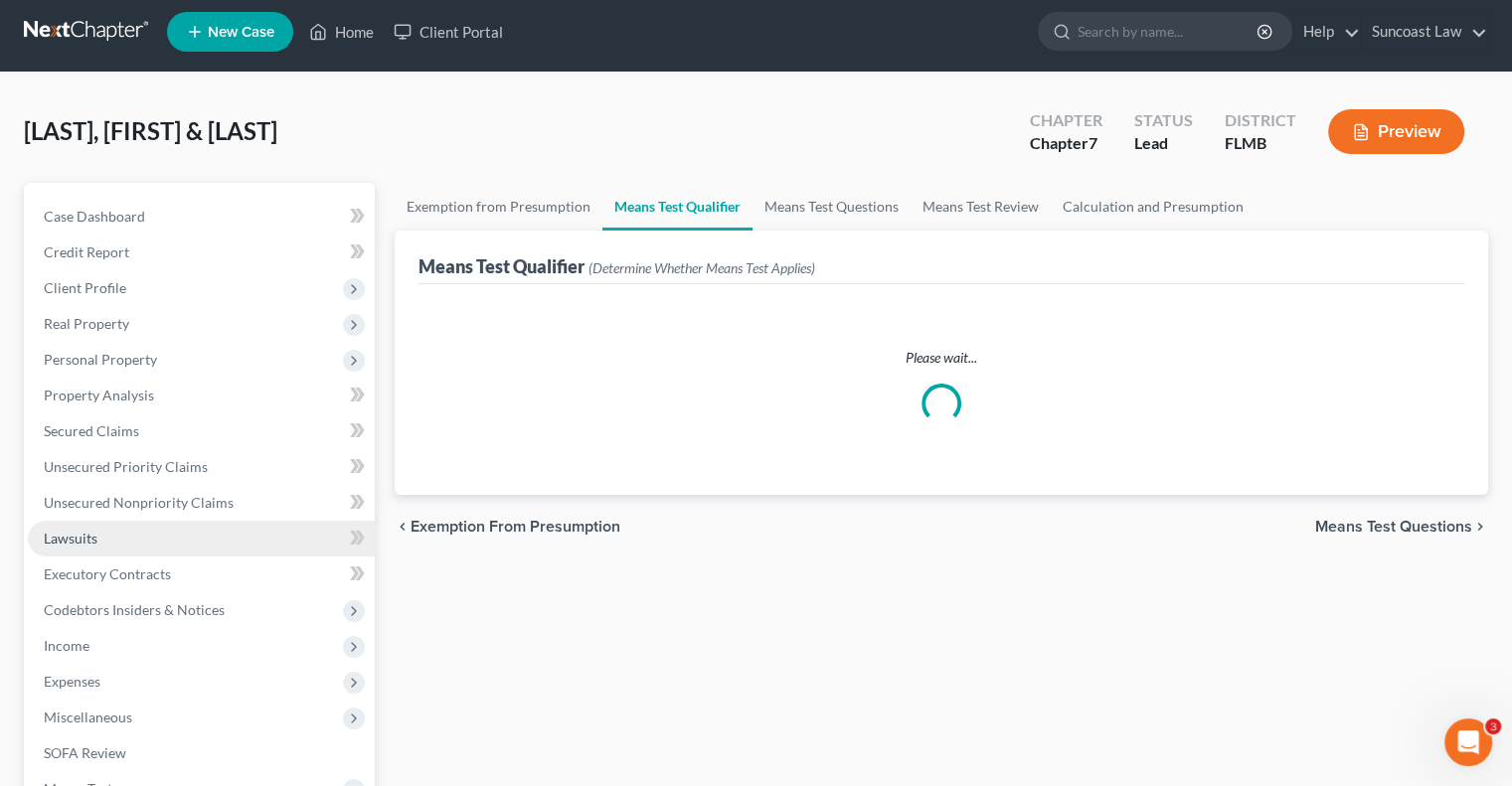 scroll, scrollTop: 0, scrollLeft: 0, axis: both 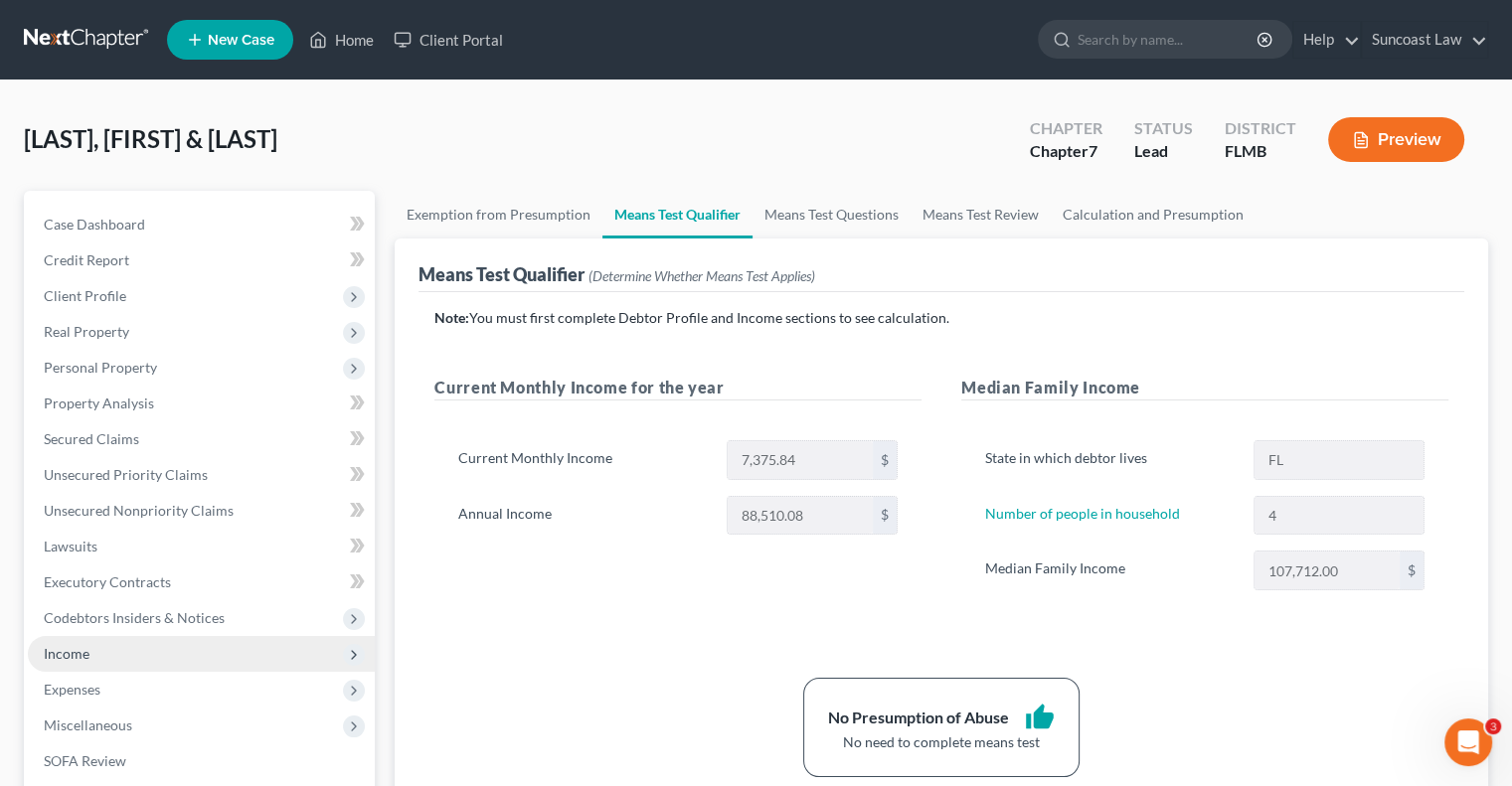 click on "Income" at bounding box center [201, 654] 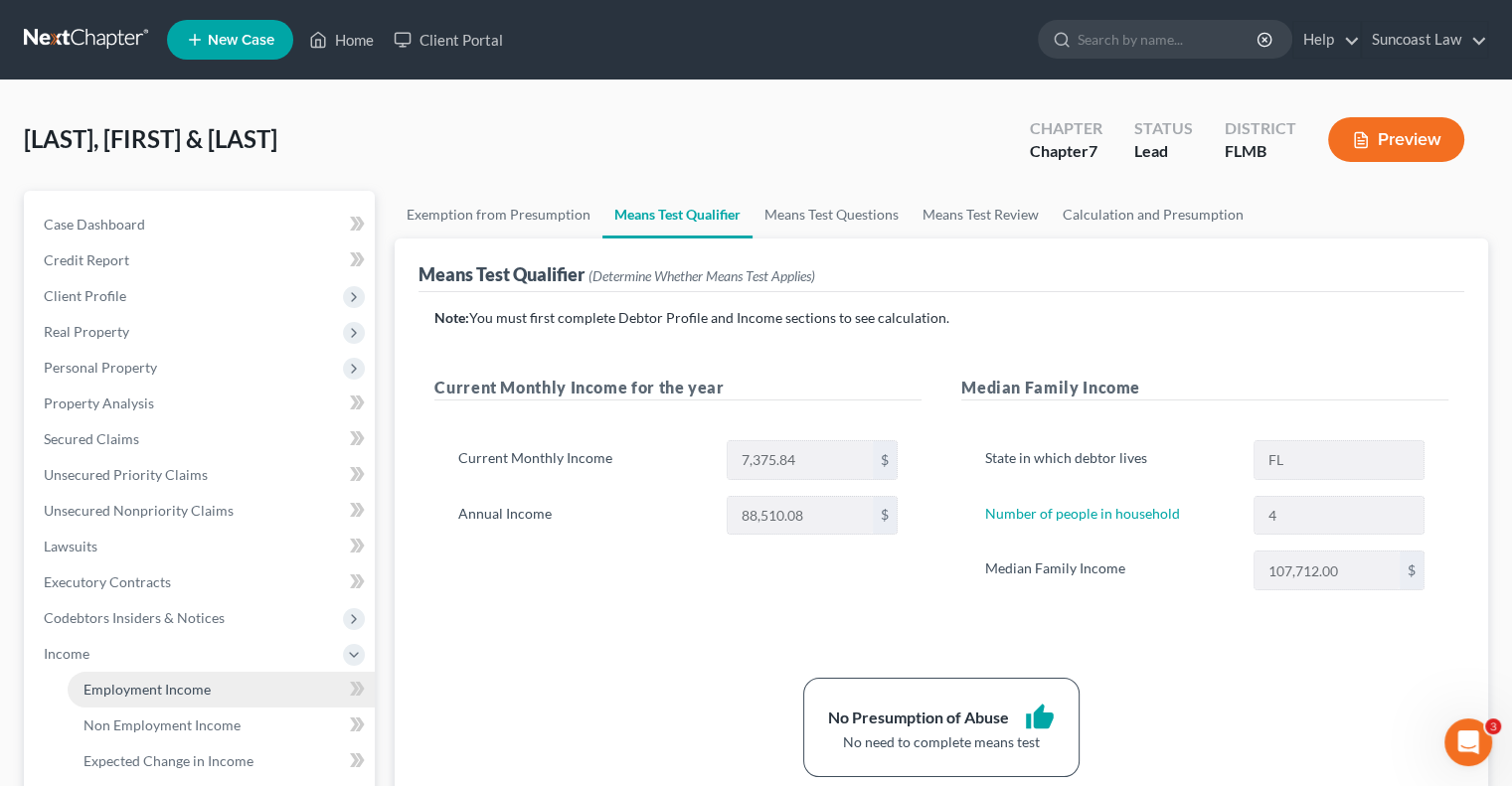 click on "Employment Income" at bounding box center (147, 689) 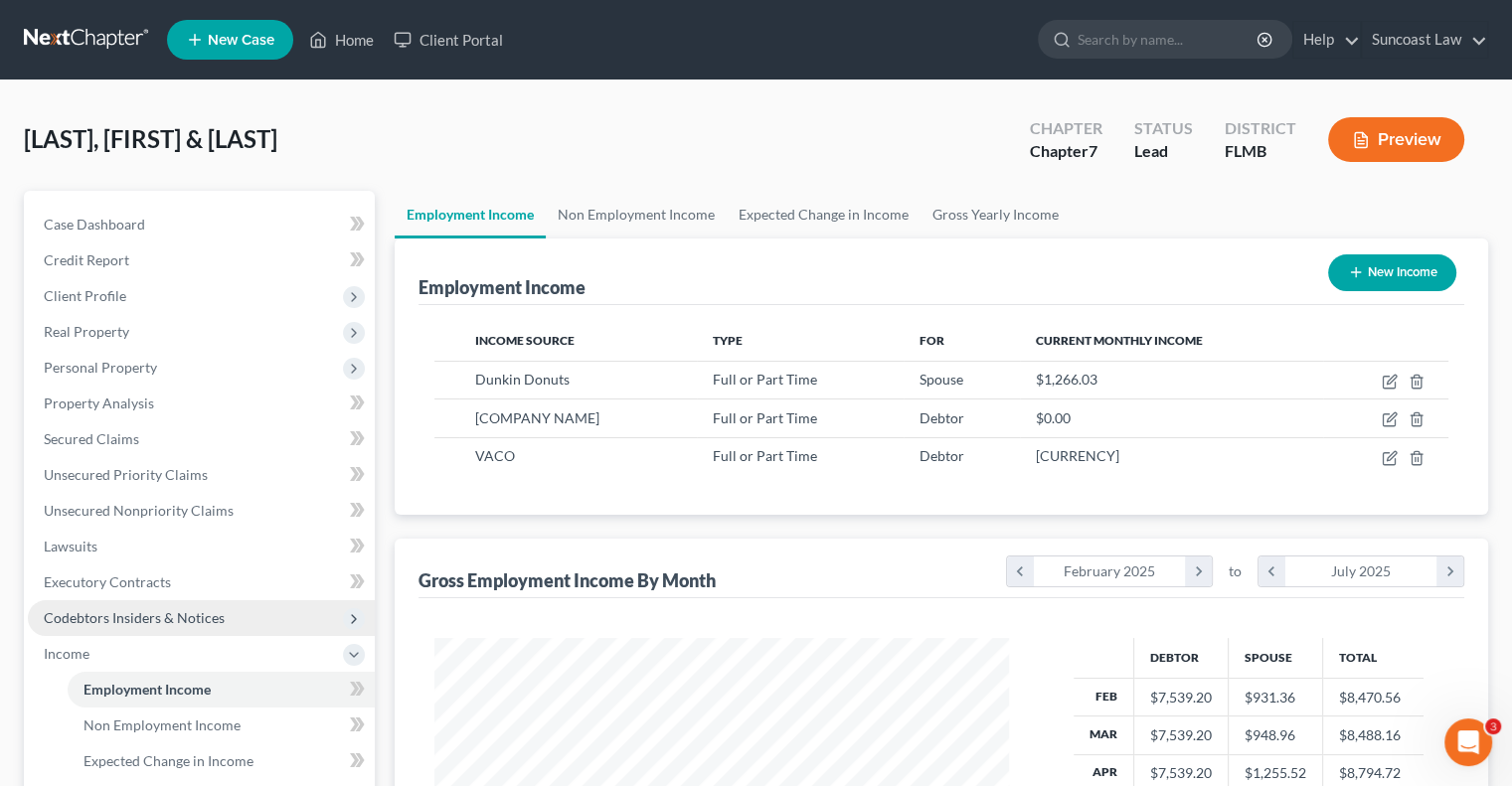 scroll, scrollTop: 993324, scrollLeft: 993468, axis: both 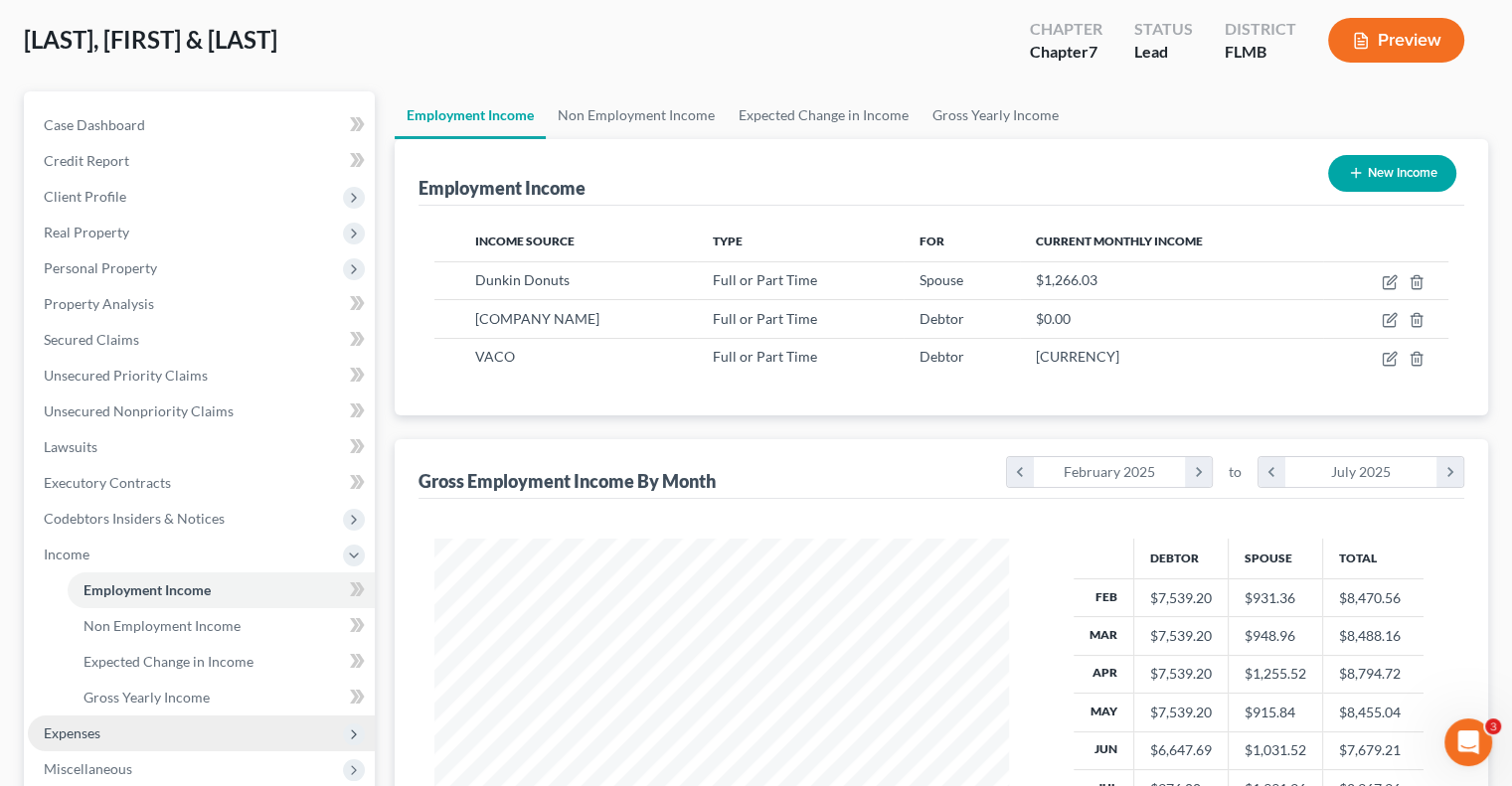 click on "Expenses" at bounding box center (201, 733) 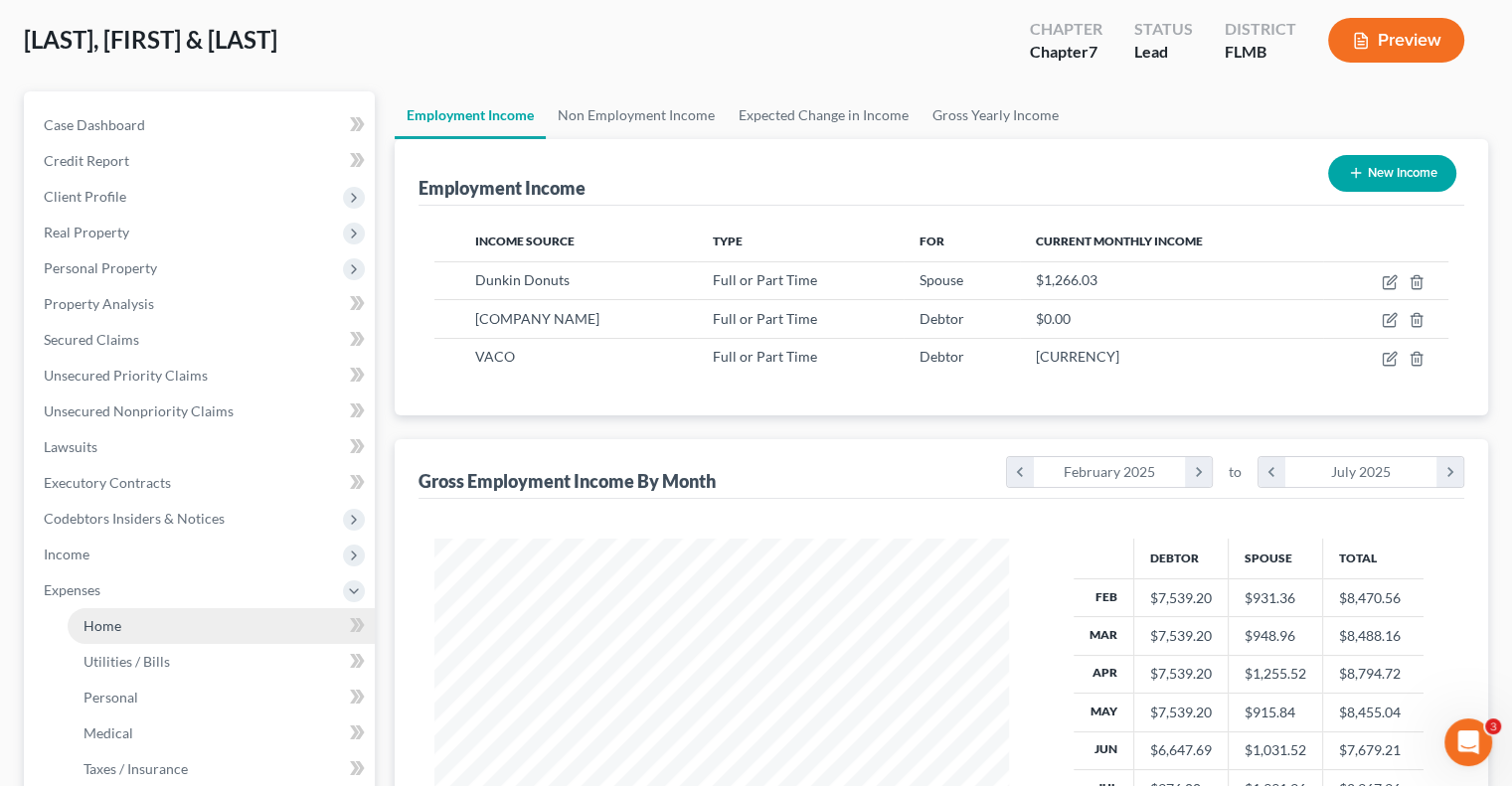 click on "Home" at bounding box center [221, 626] 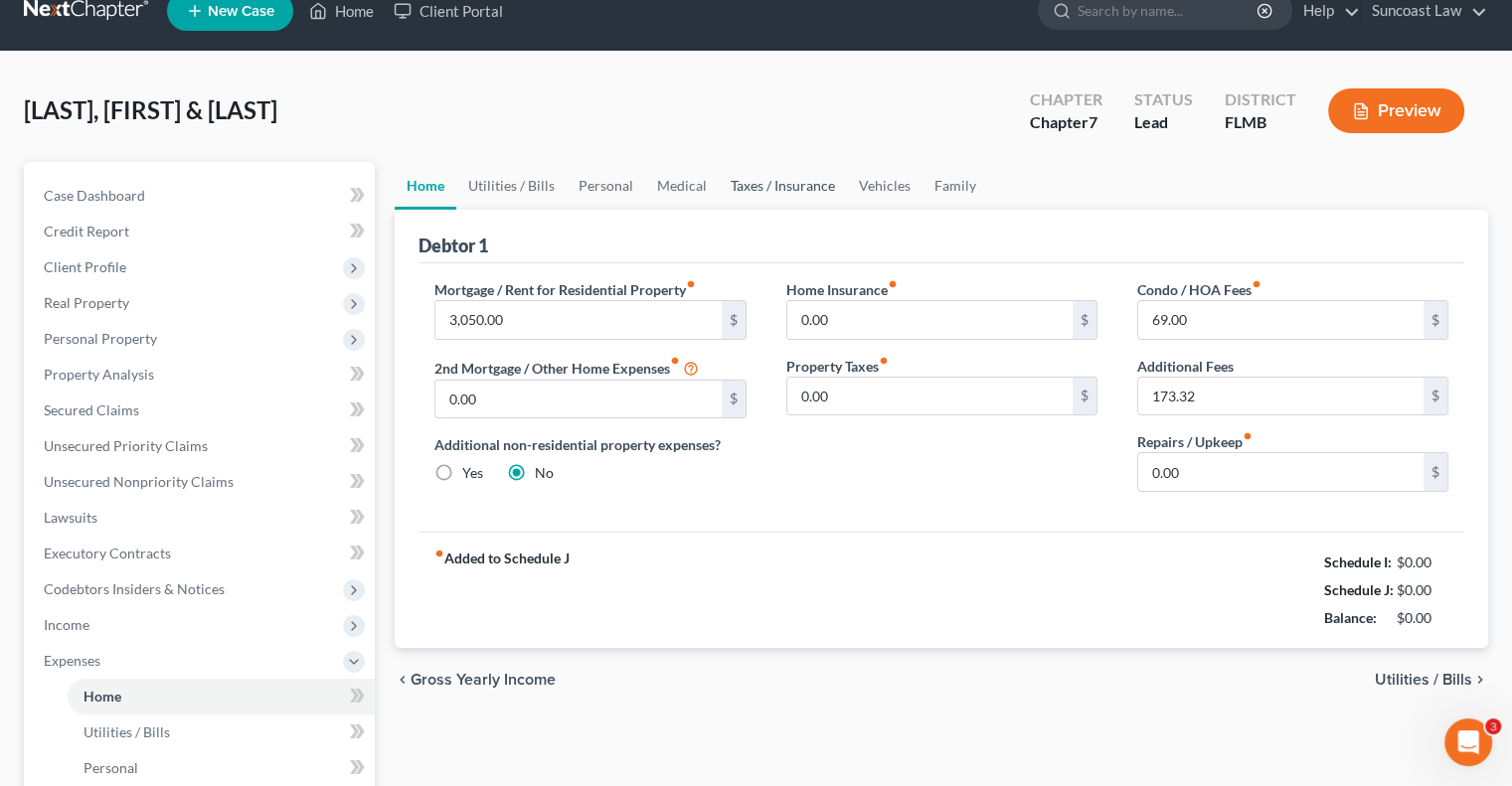 scroll, scrollTop: 0, scrollLeft: 0, axis: both 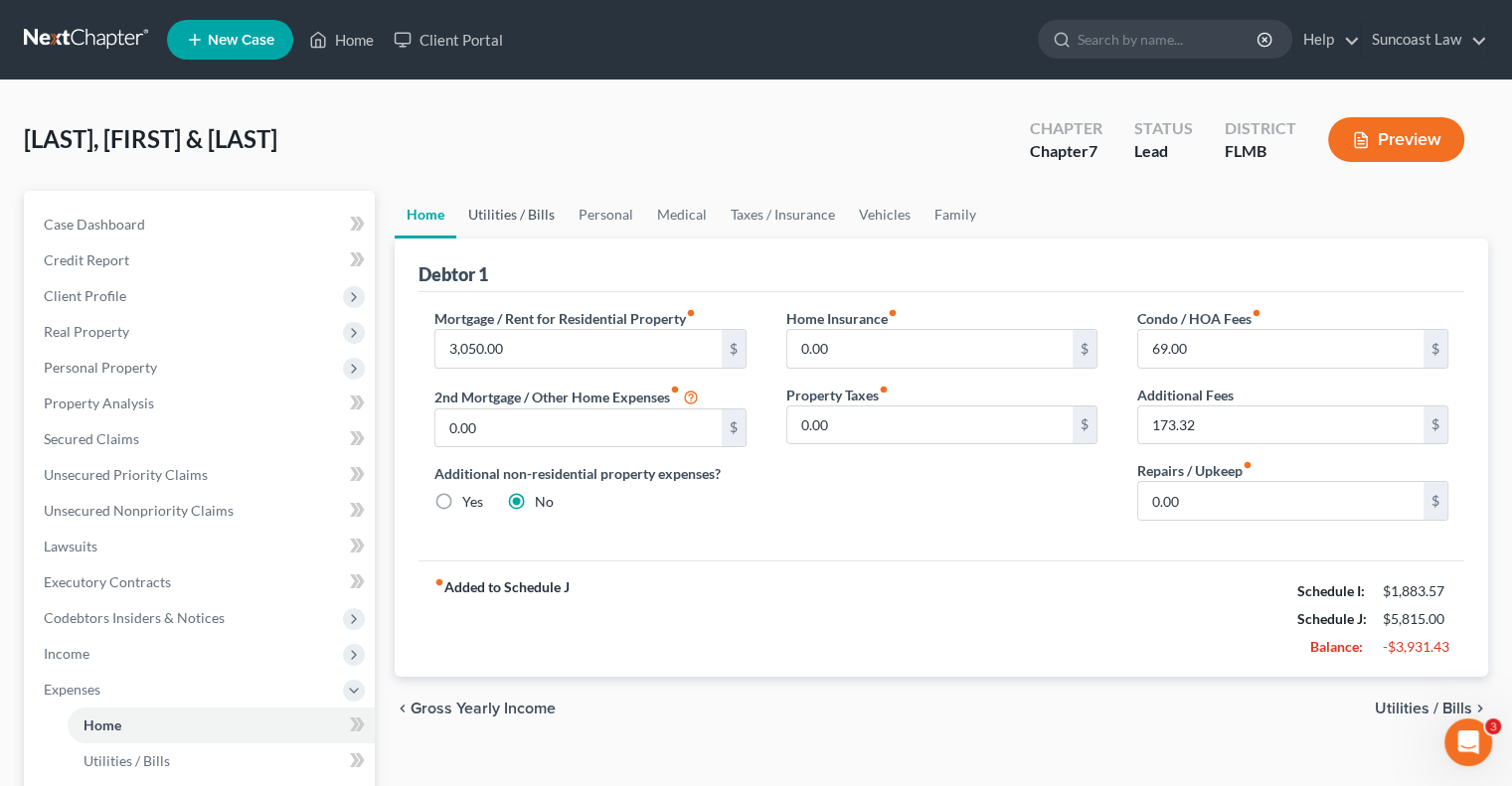 click on "Utilities / Bills" at bounding box center [511, 215] 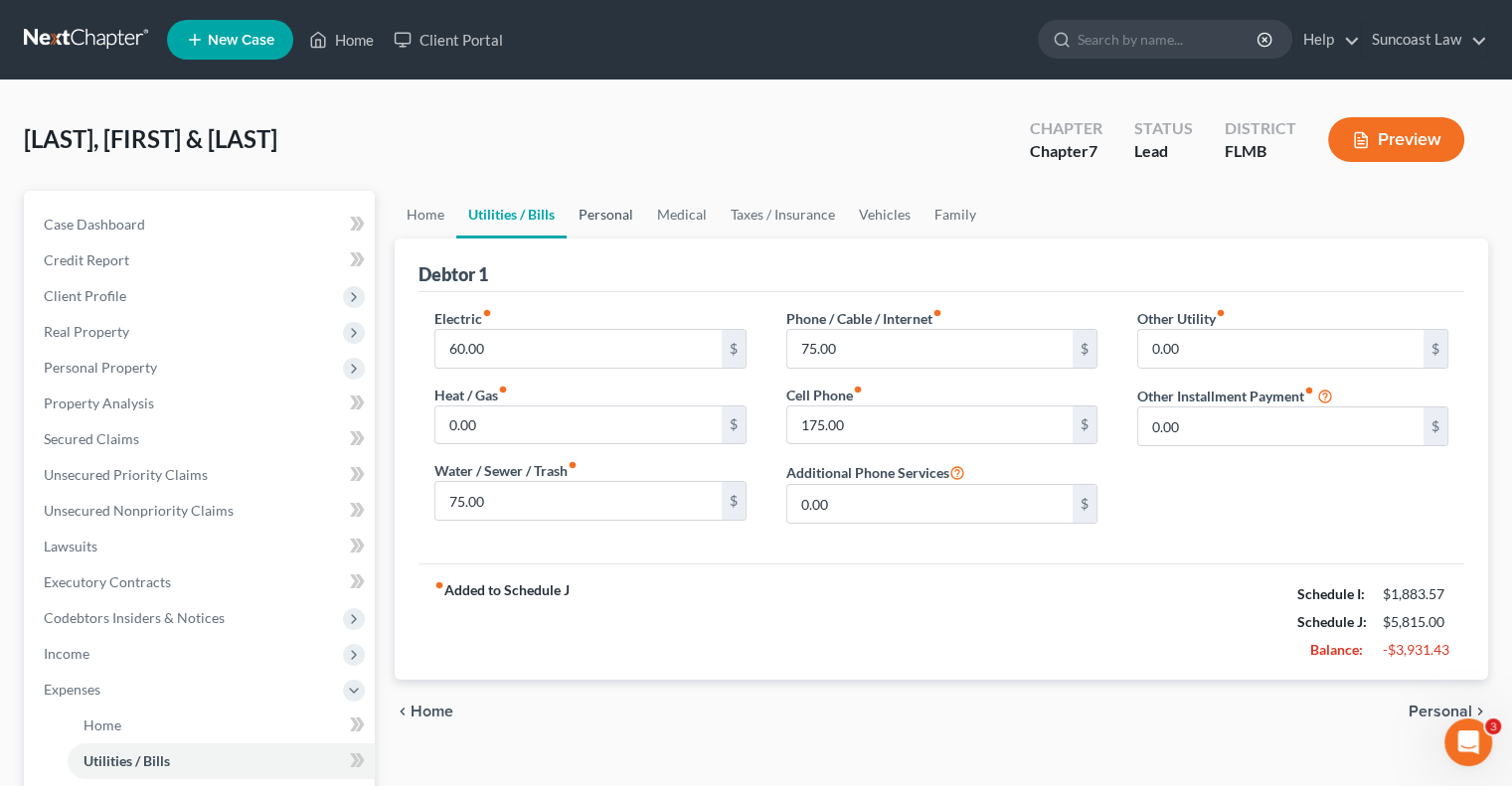 click on "Personal" at bounding box center [605, 215] 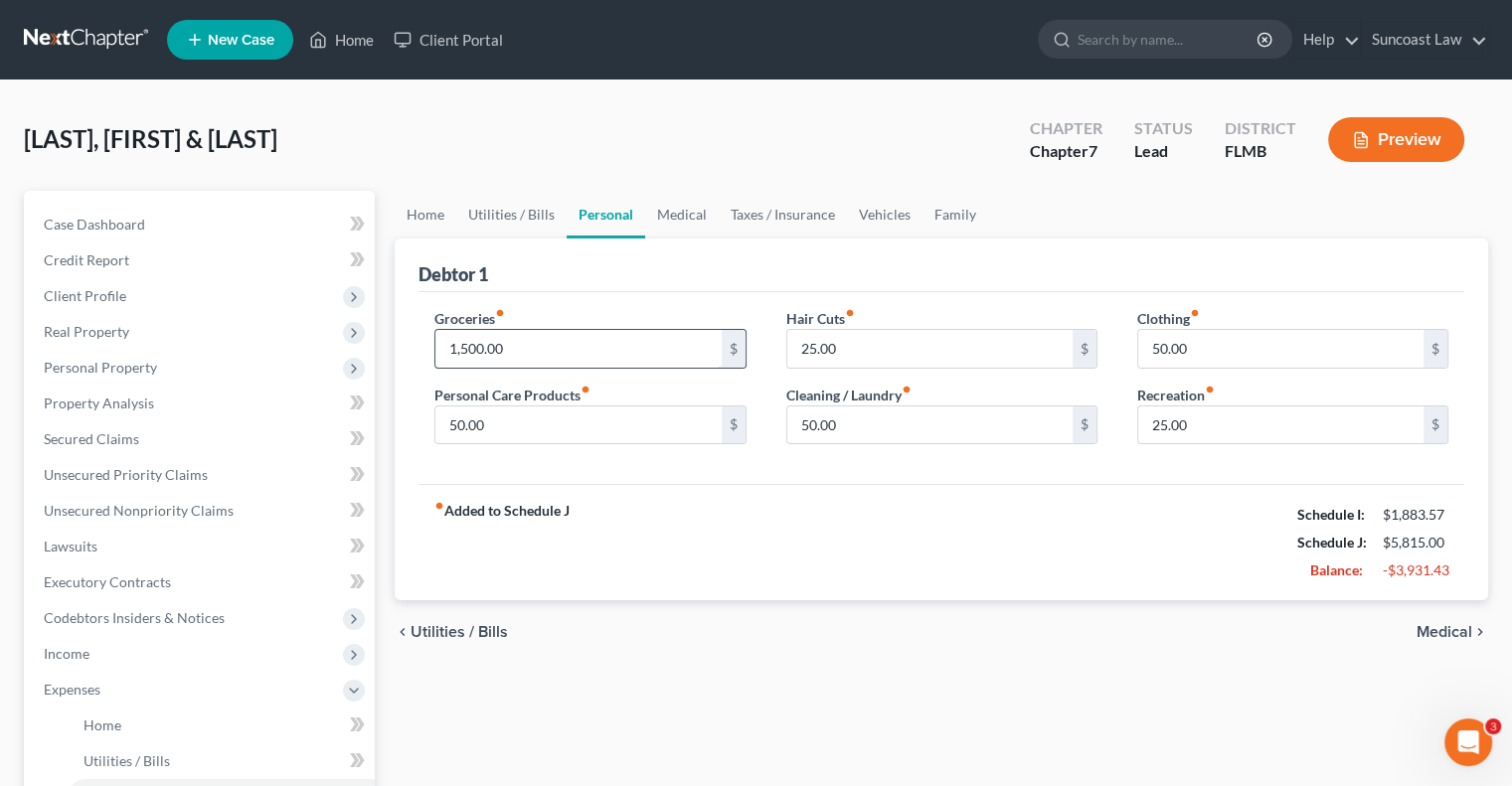 drag, startPoint x: 563, startPoint y: 360, endPoint x: 566, endPoint y: 350, distance: 10.440307 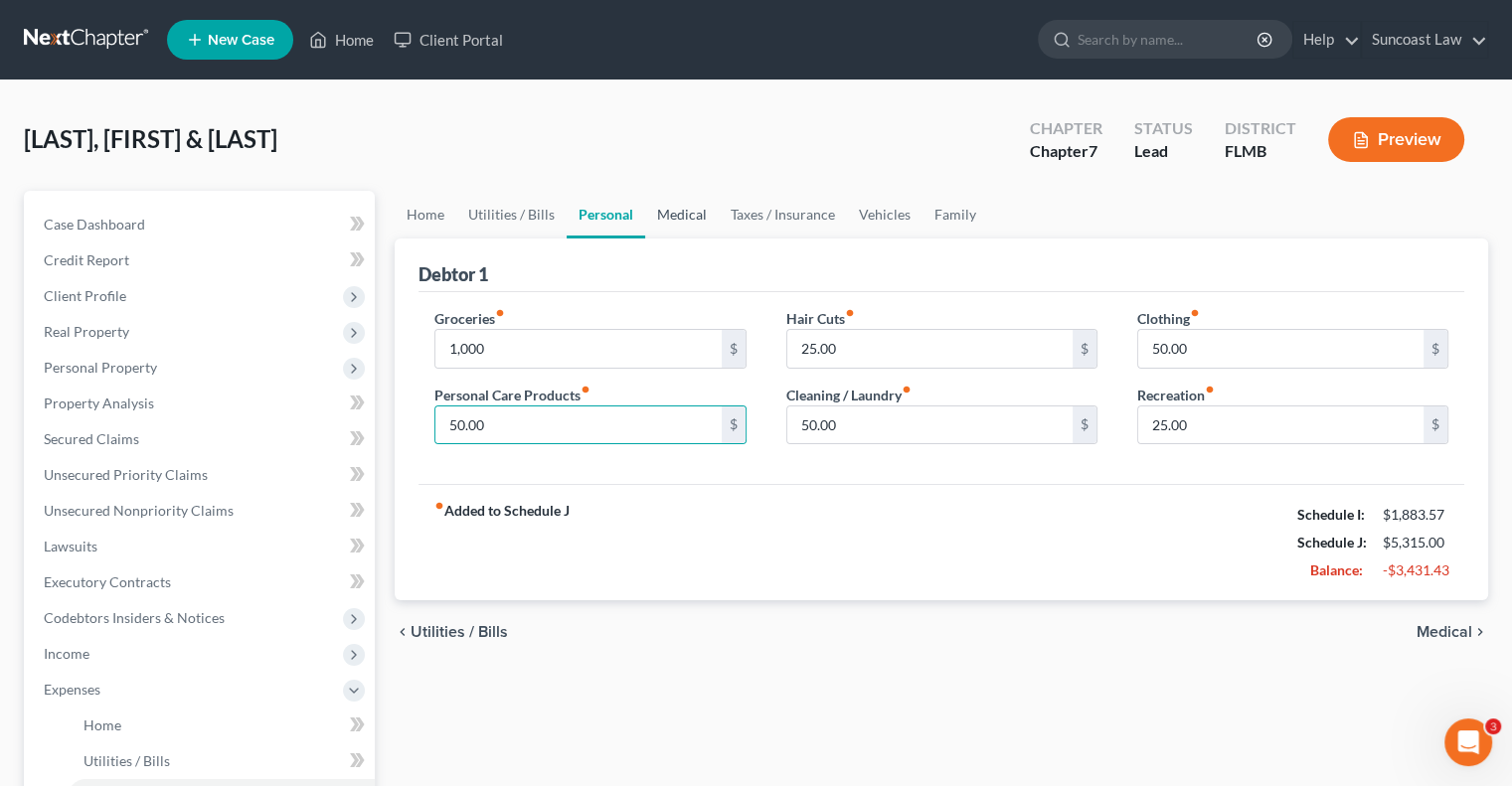 click on "Medical" at bounding box center [682, 215] 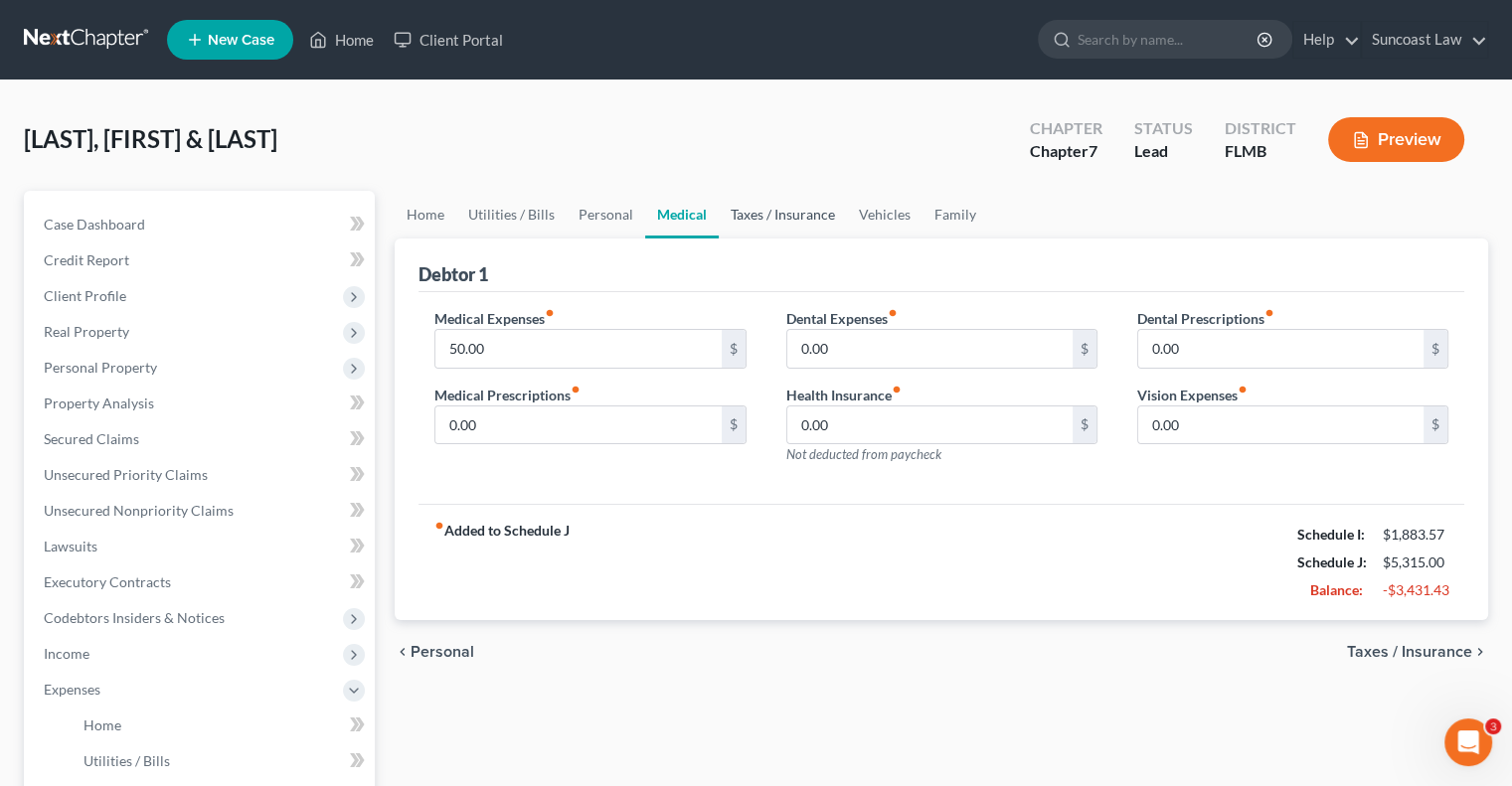 click on "Taxes / Insurance" at bounding box center [782, 215] 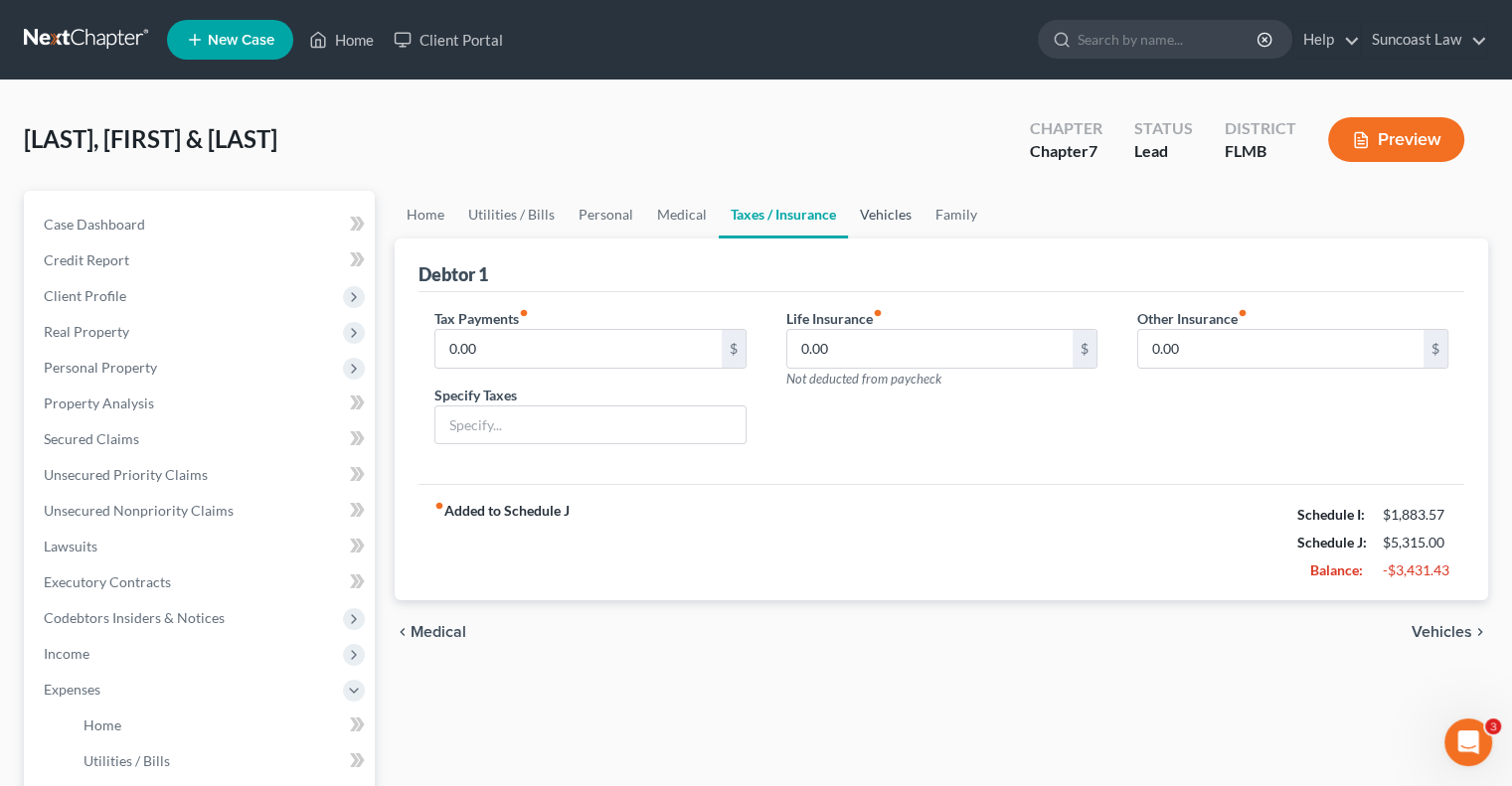 click on "Vehicles" at bounding box center [886, 215] 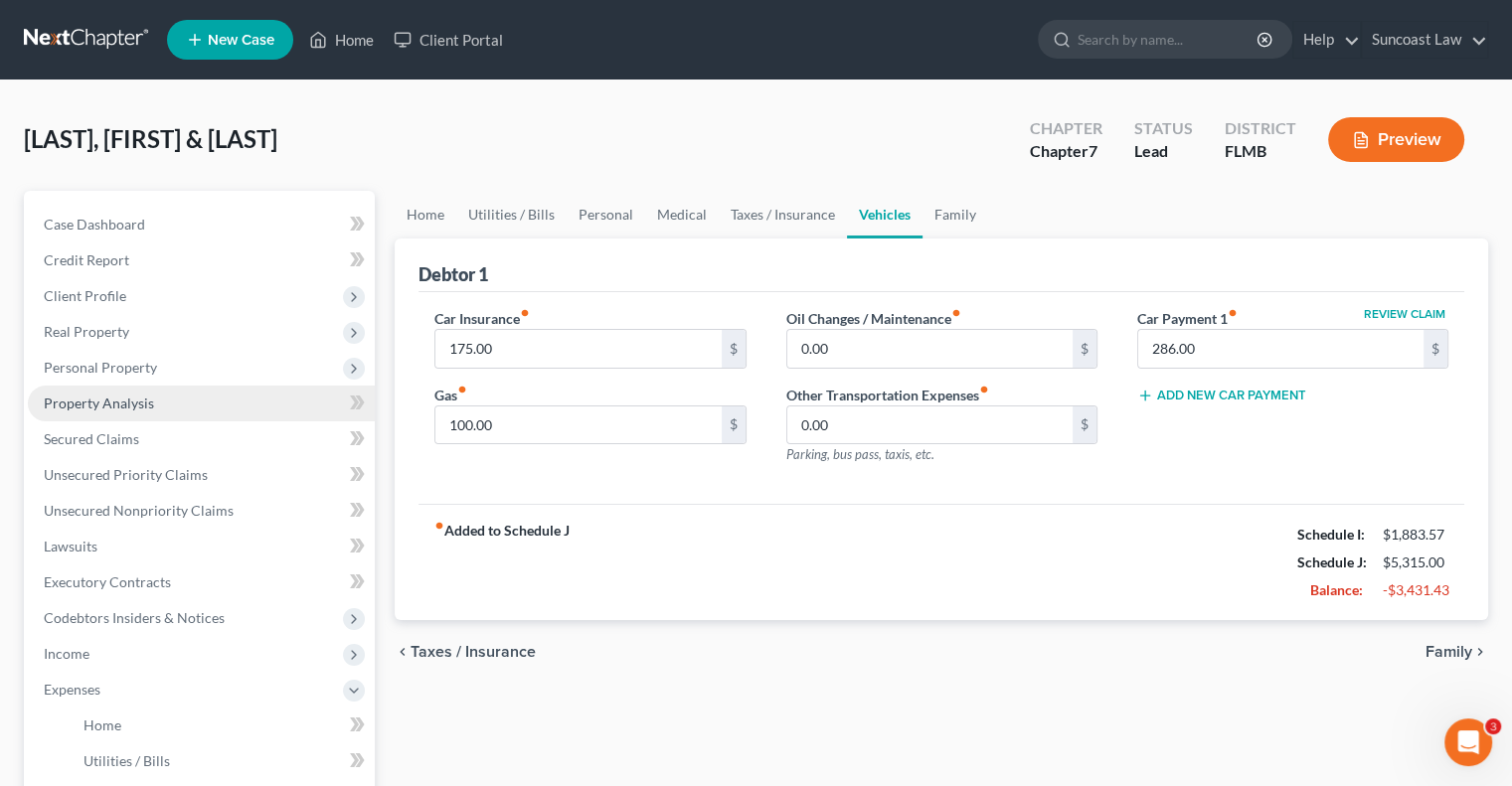click on "Property Analysis" at bounding box center [98, 402] 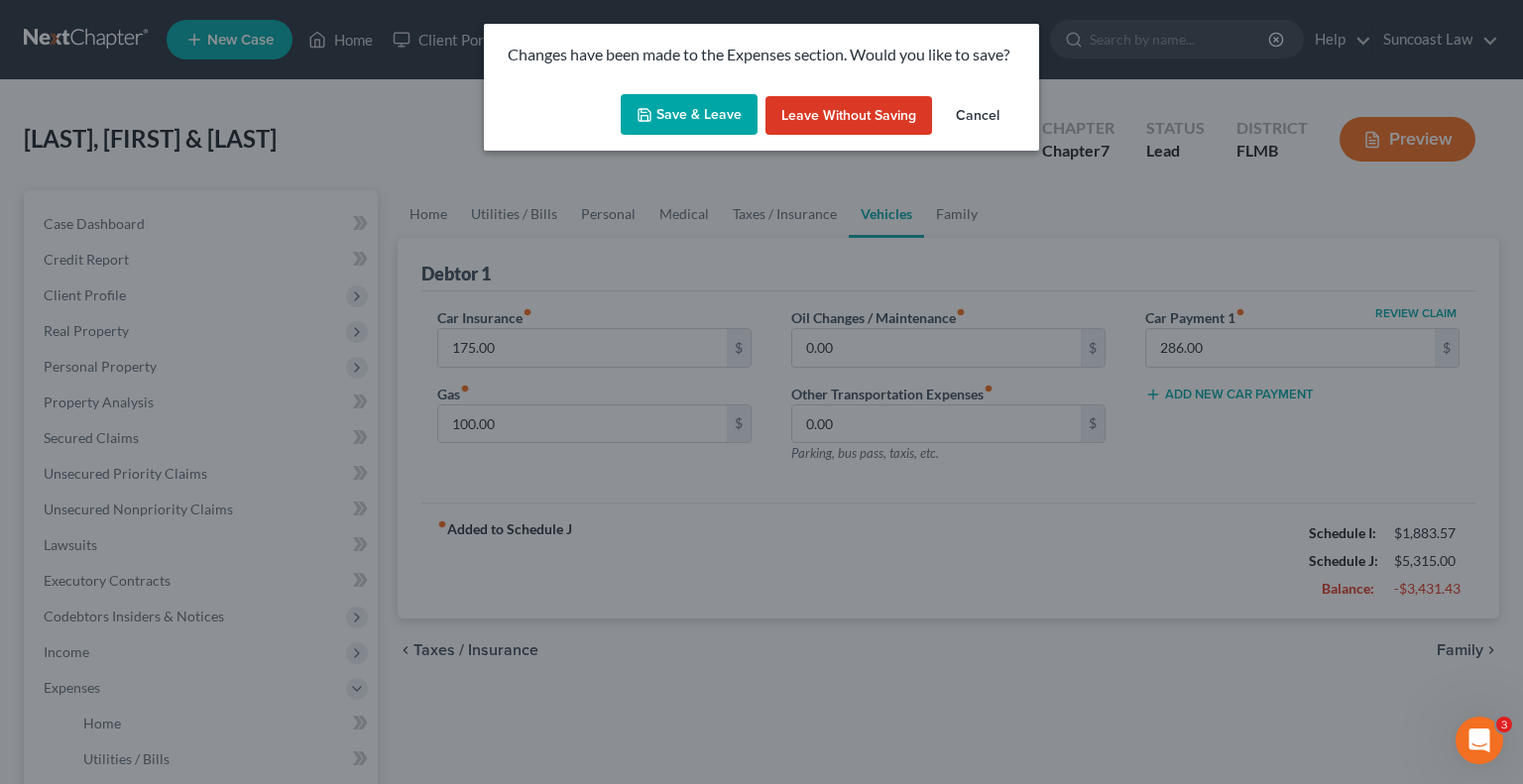 drag, startPoint x: 722, startPoint y: 118, endPoint x: 727, endPoint y: 138, distance: 20.615528 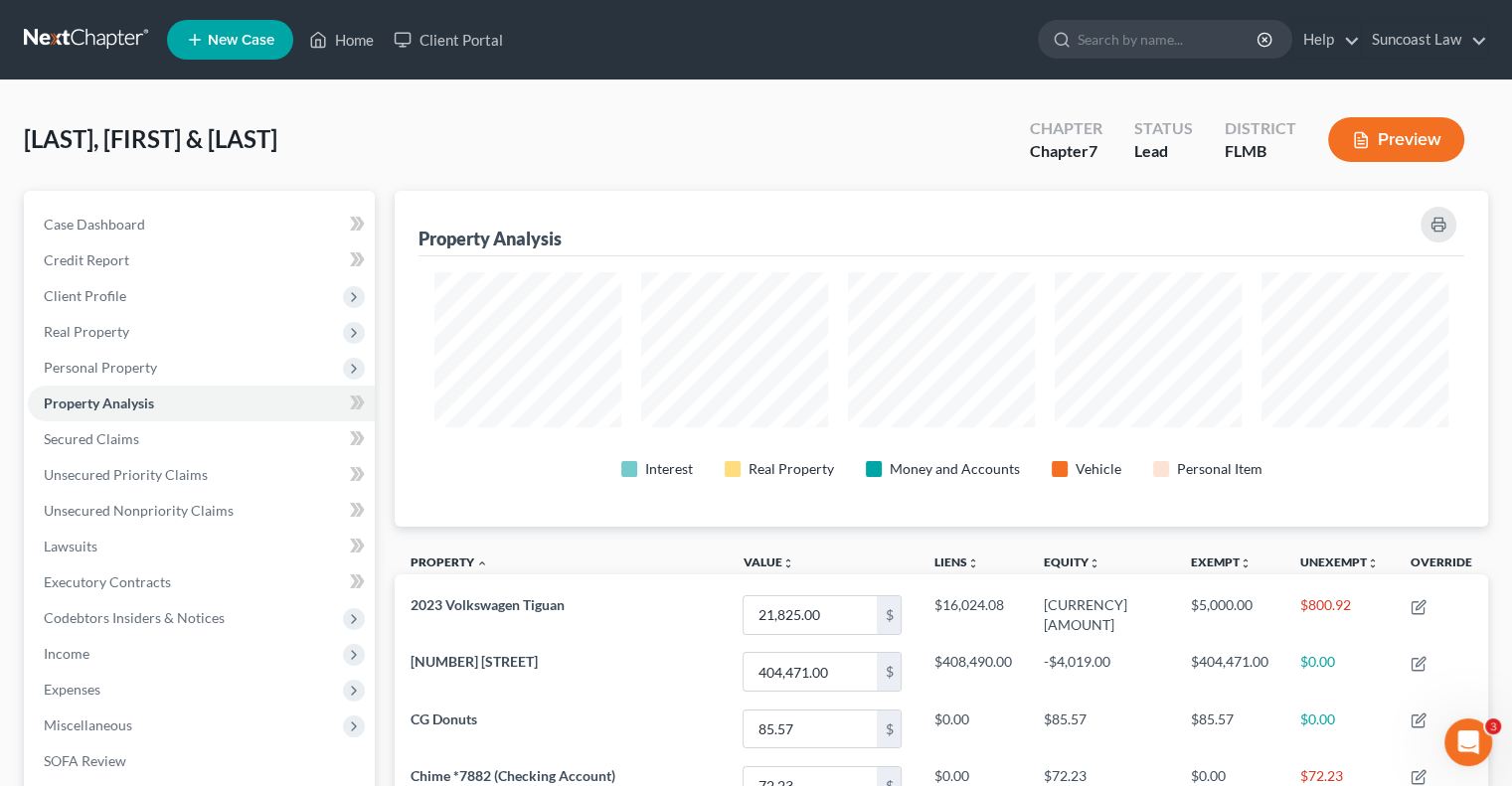 scroll, scrollTop: 993343, scrollLeft: 992989, axis: both 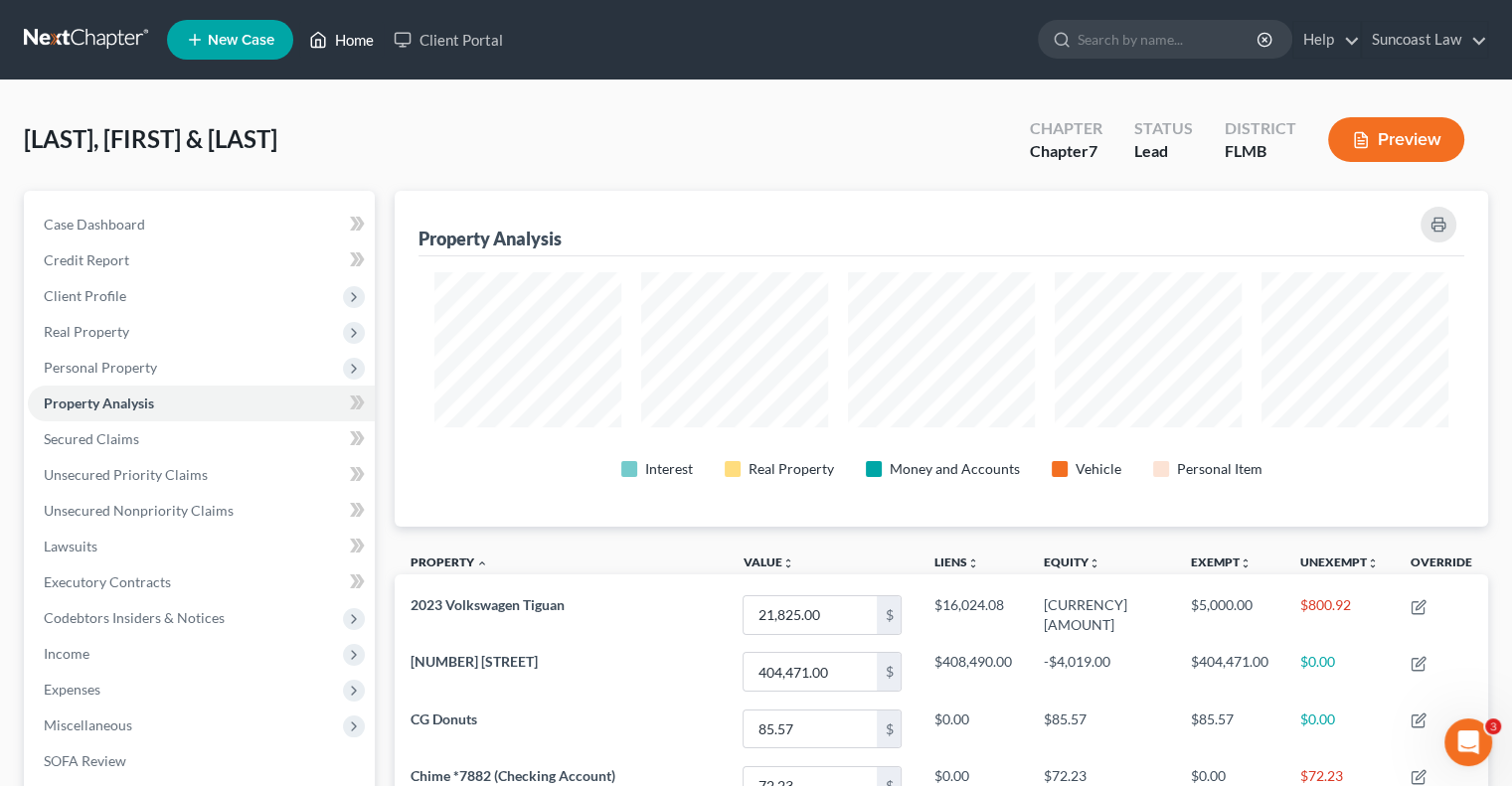 click on "Home" at bounding box center (341, 40) 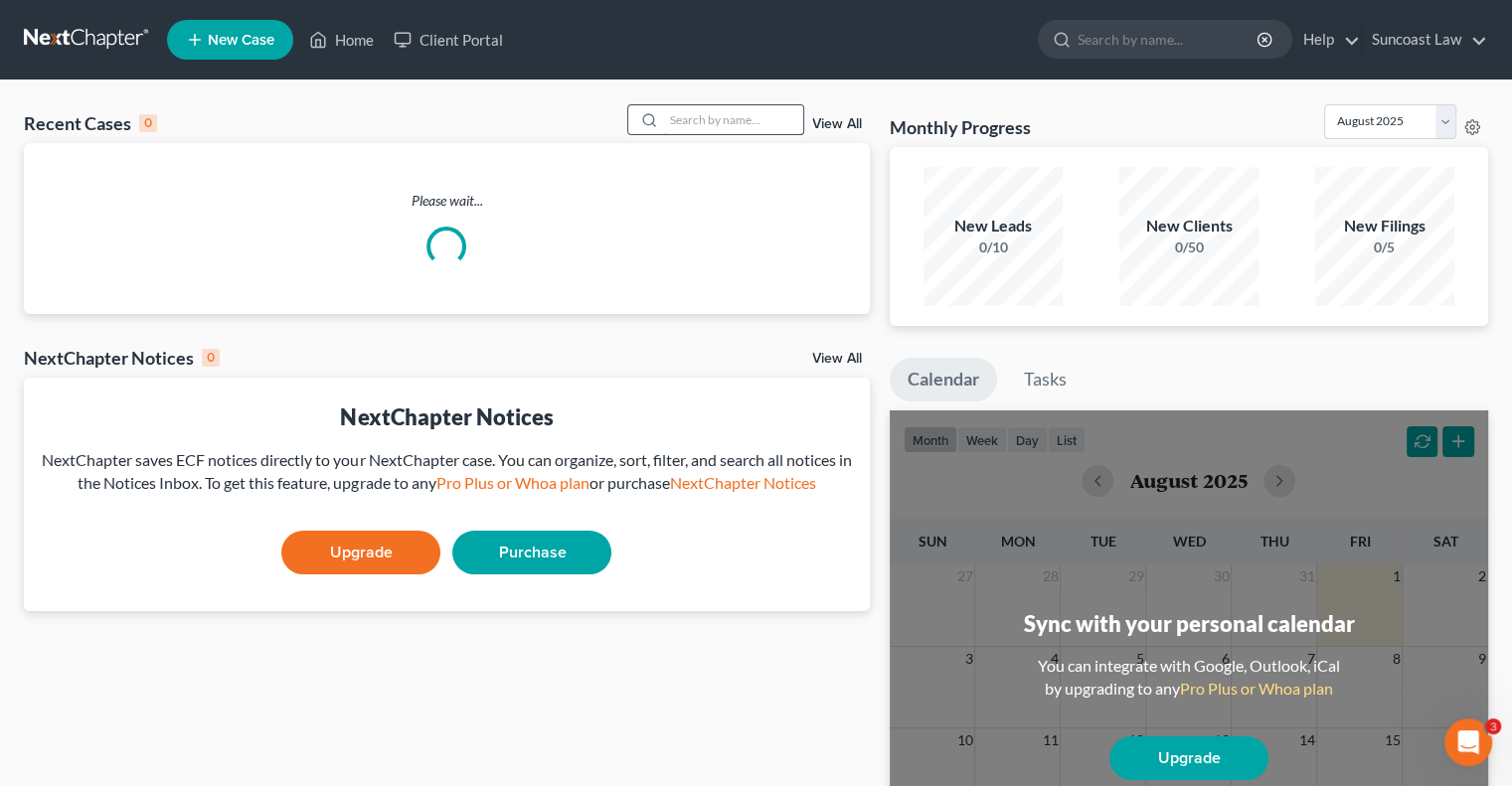 click at bounding box center (734, 119) 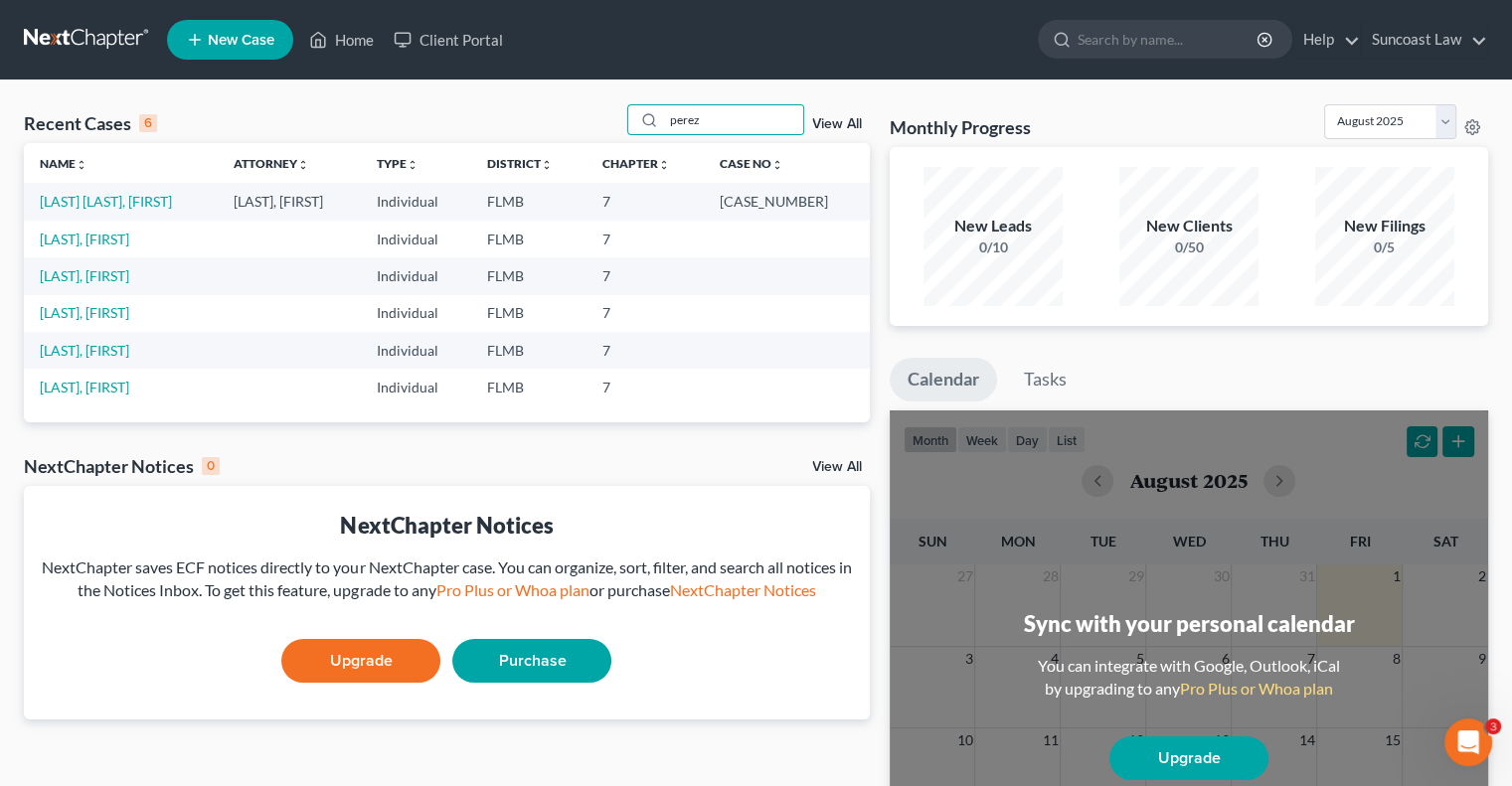 click on "[LAST] [LAST], [FIRST]" at bounding box center (120, 201) 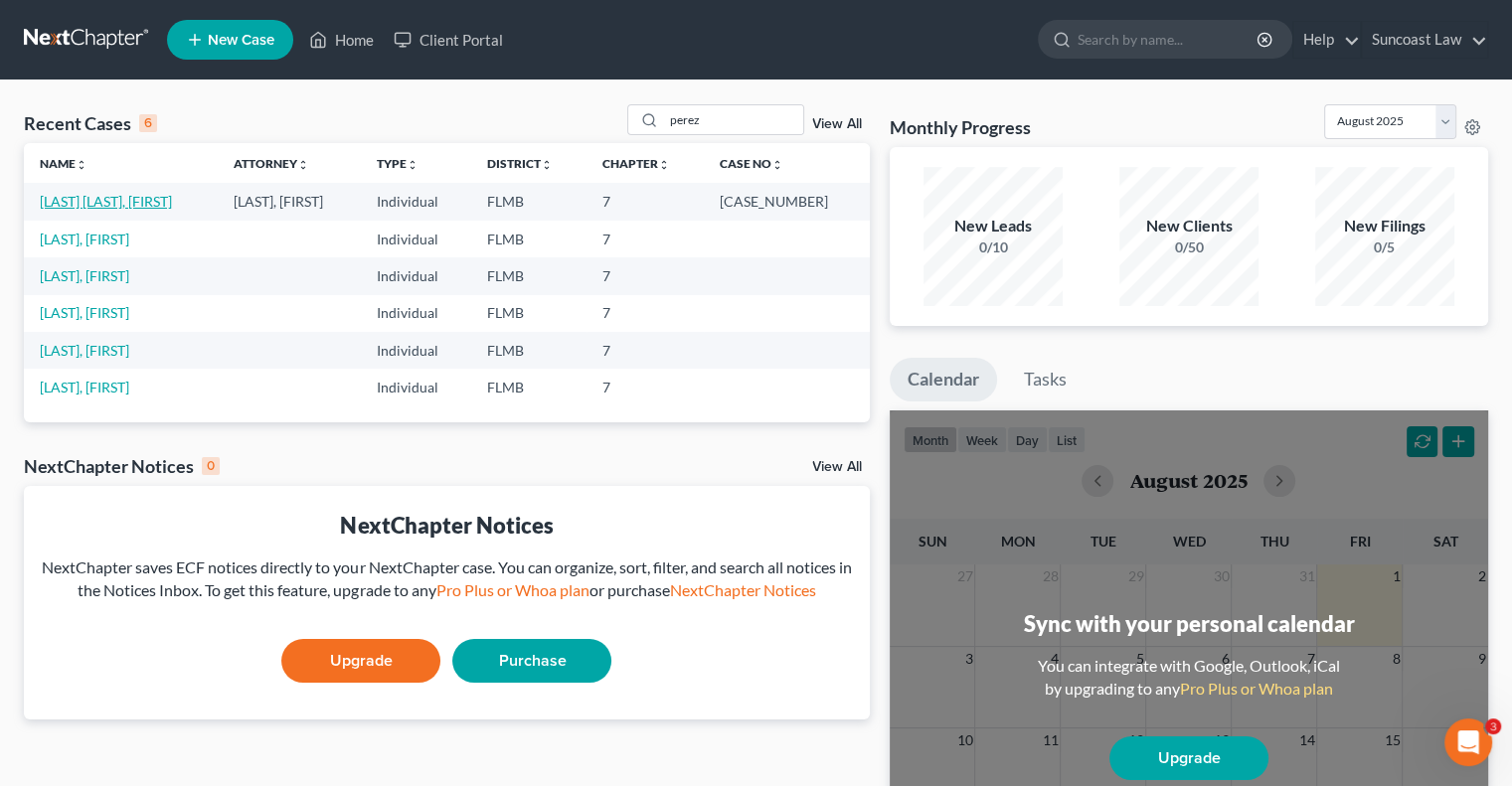 click on "[LAST] [LAST], [FIRST]" at bounding box center (105, 201) 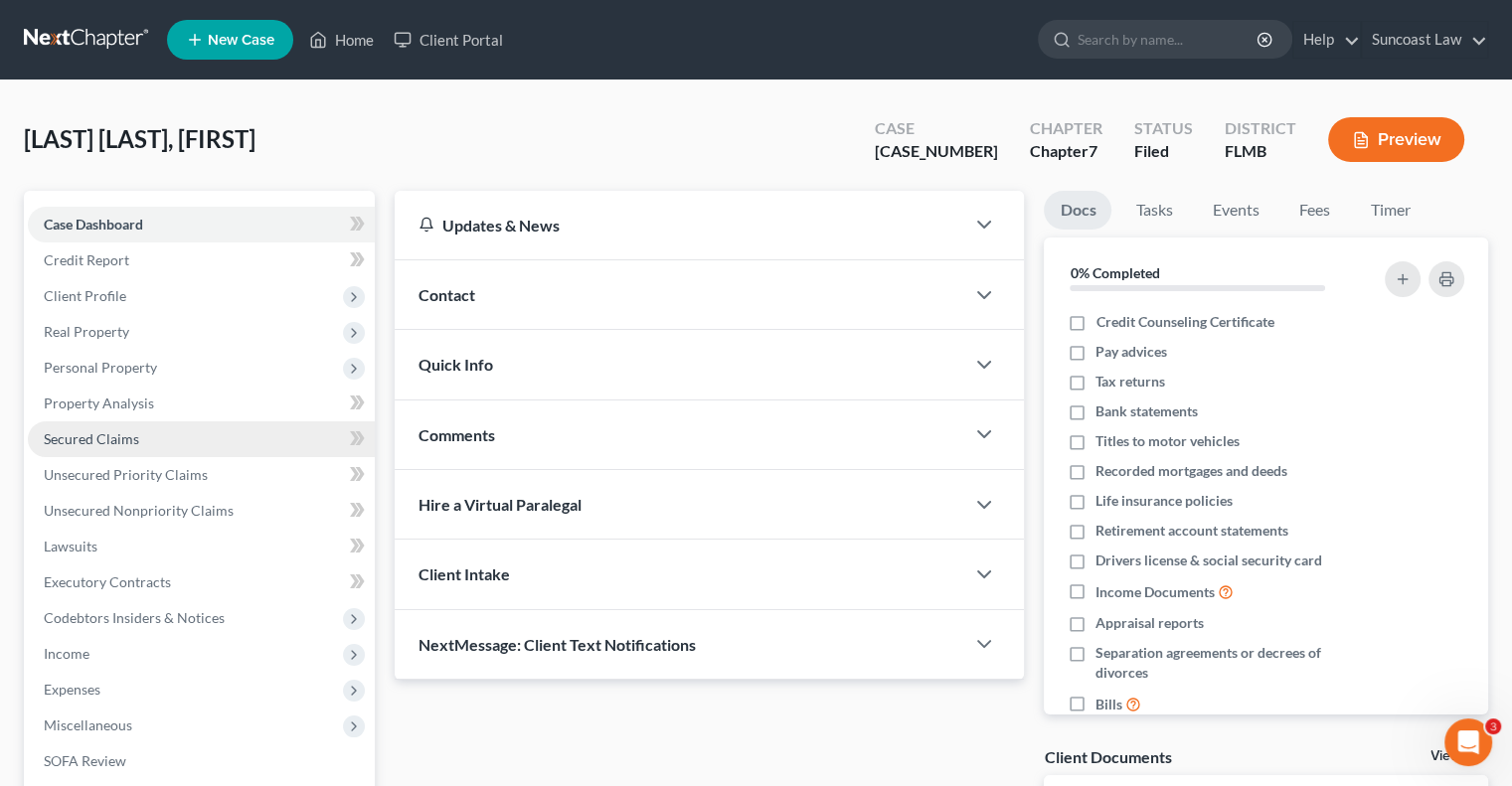 click on "Secured Claims" at bounding box center (91, 438) 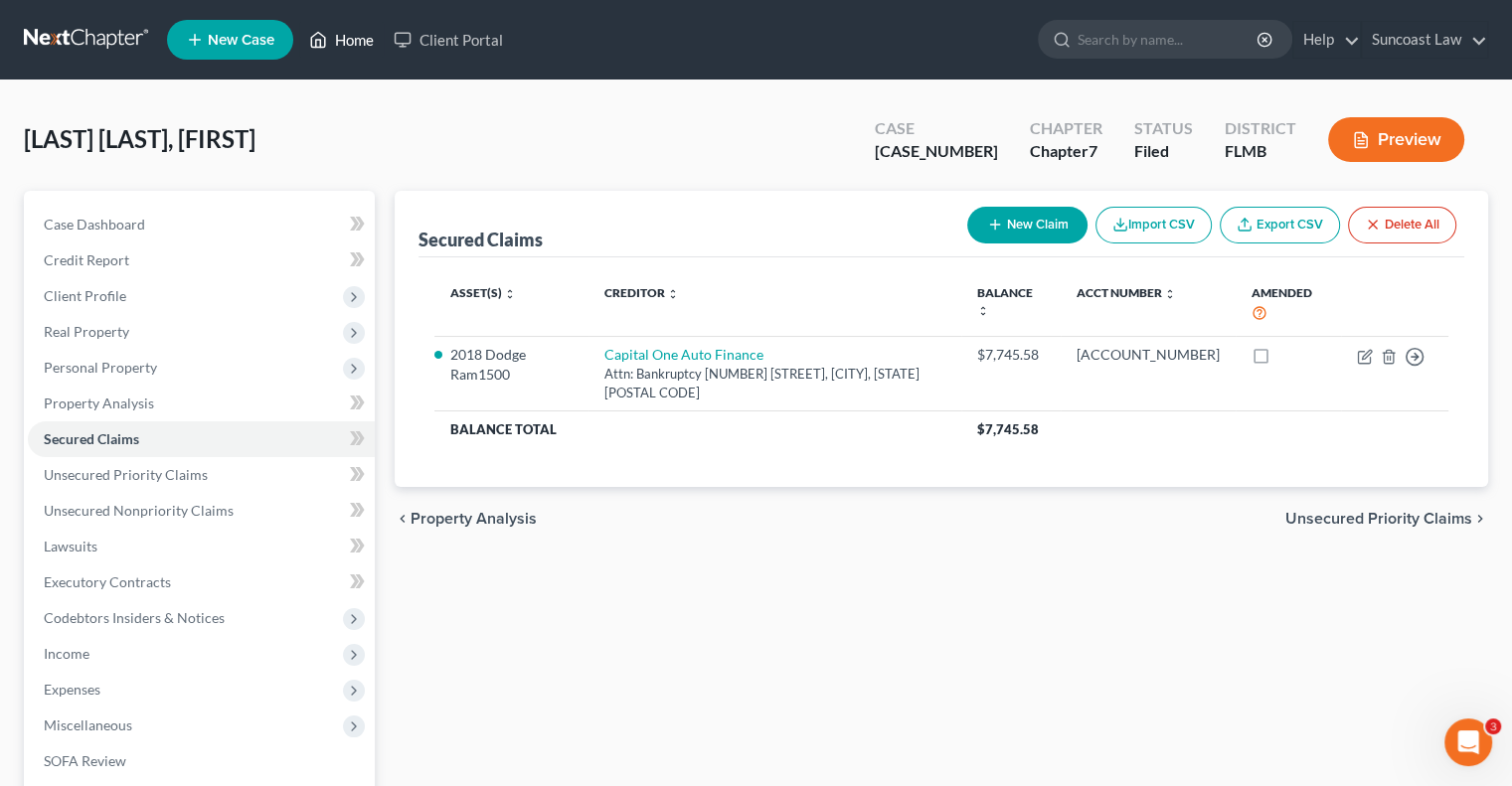 click on "Home" at bounding box center (341, 40) 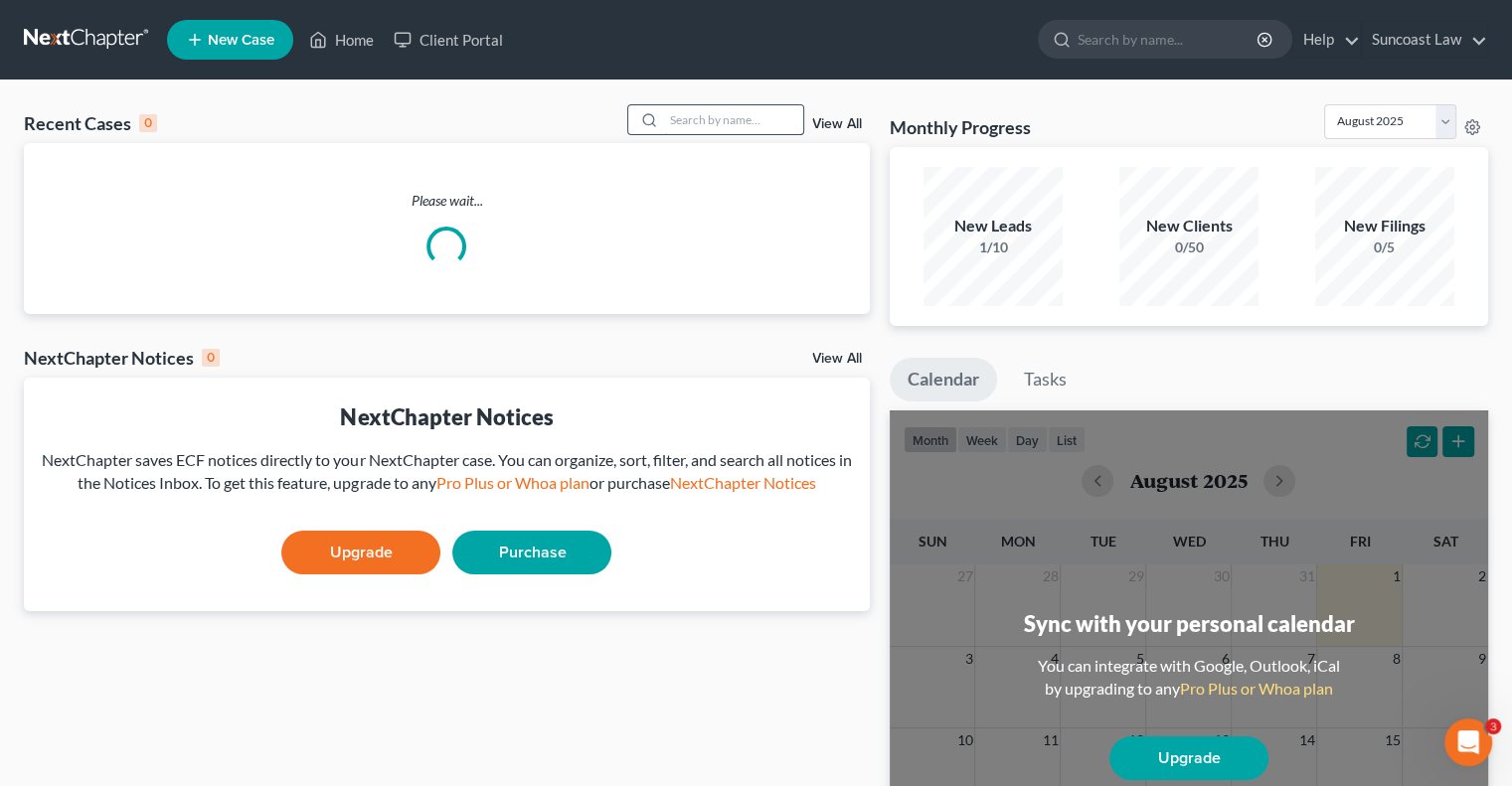 click at bounding box center [734, 119] 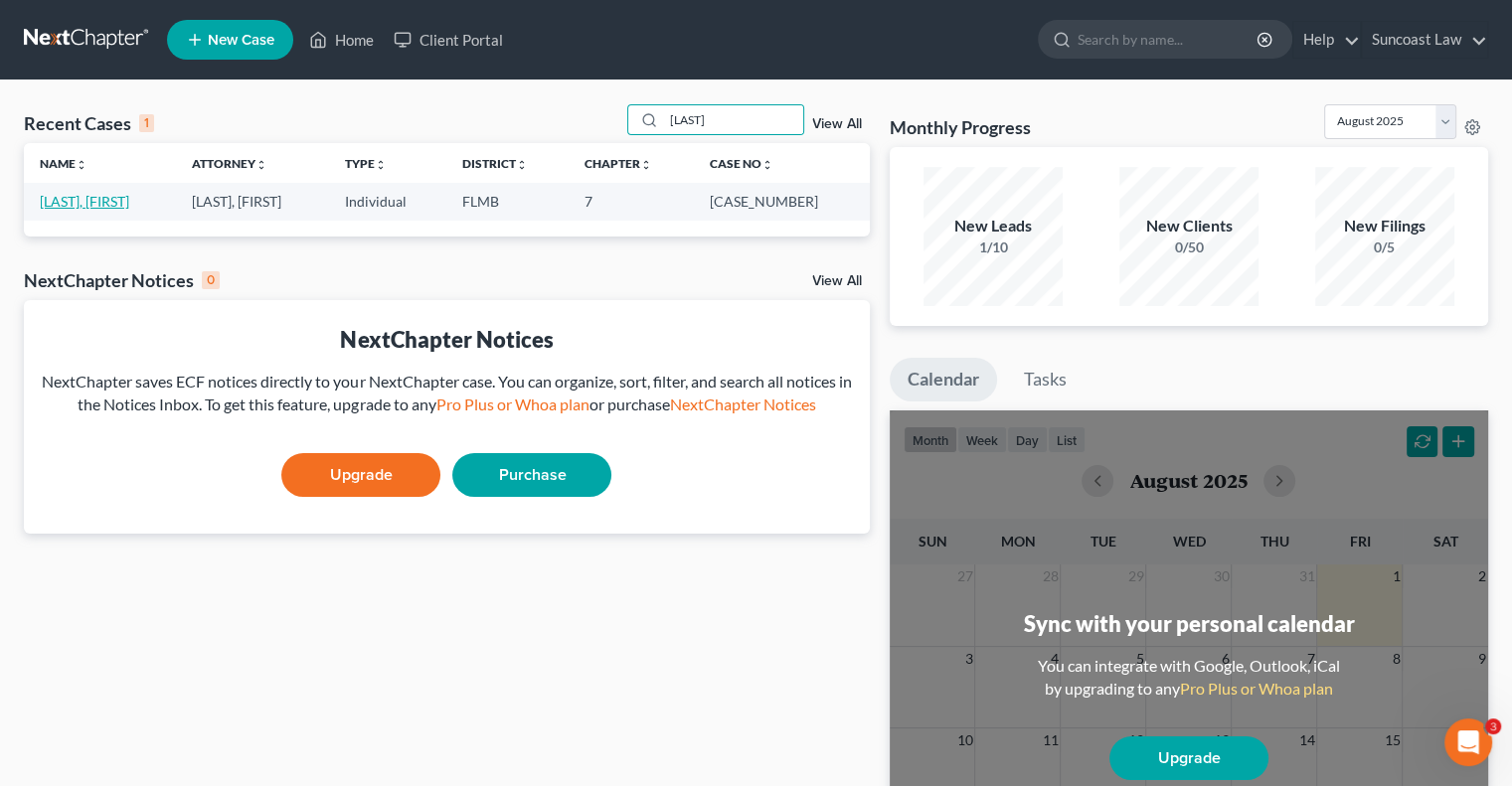 click on "[LAST], [FIRST]" at bounding box center [84, 201] 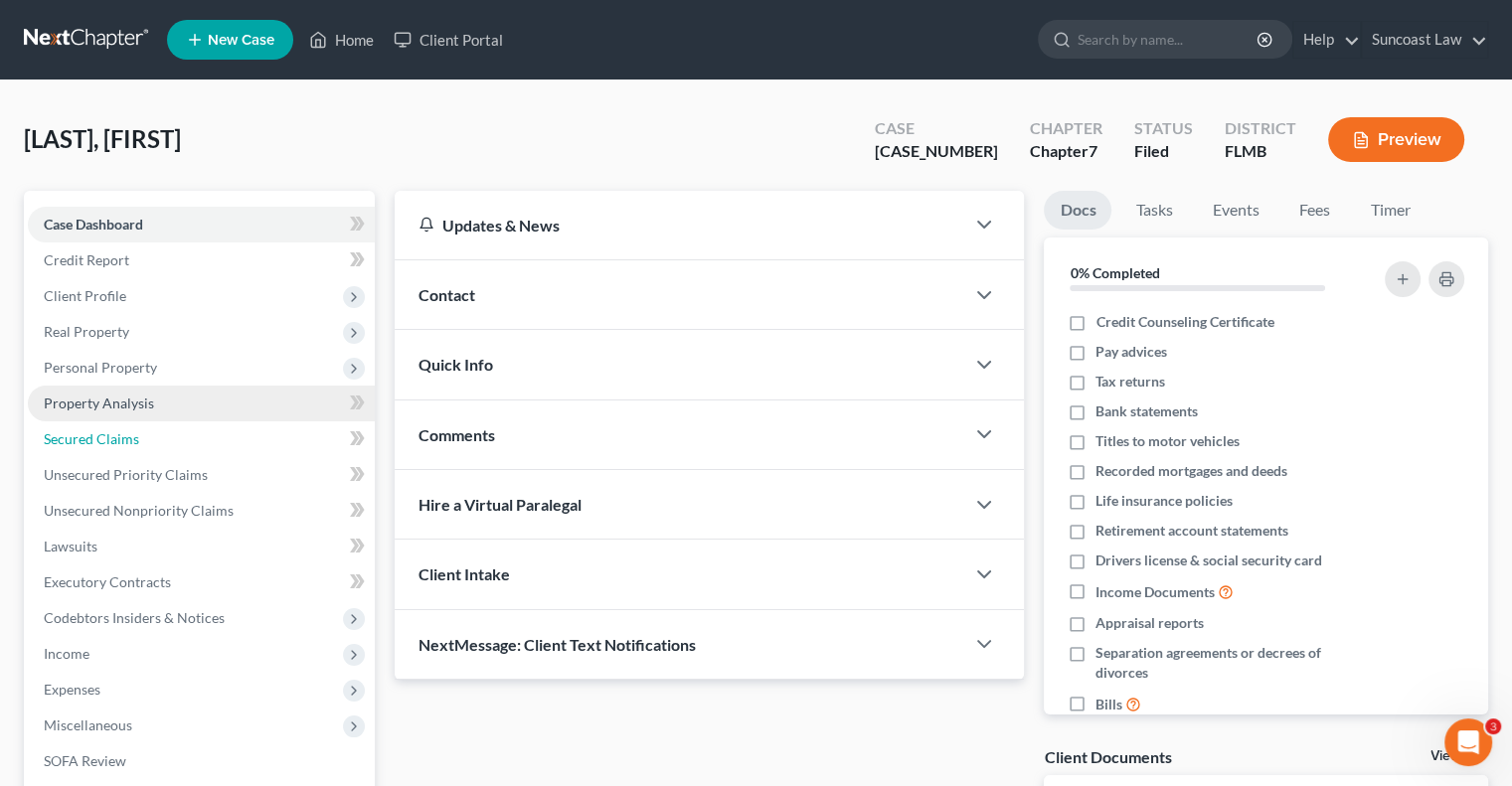 drag, startPoint x: 114, startPoint y: 430, endPoint x: 158, endPoint y: 404, distance: 51.10773 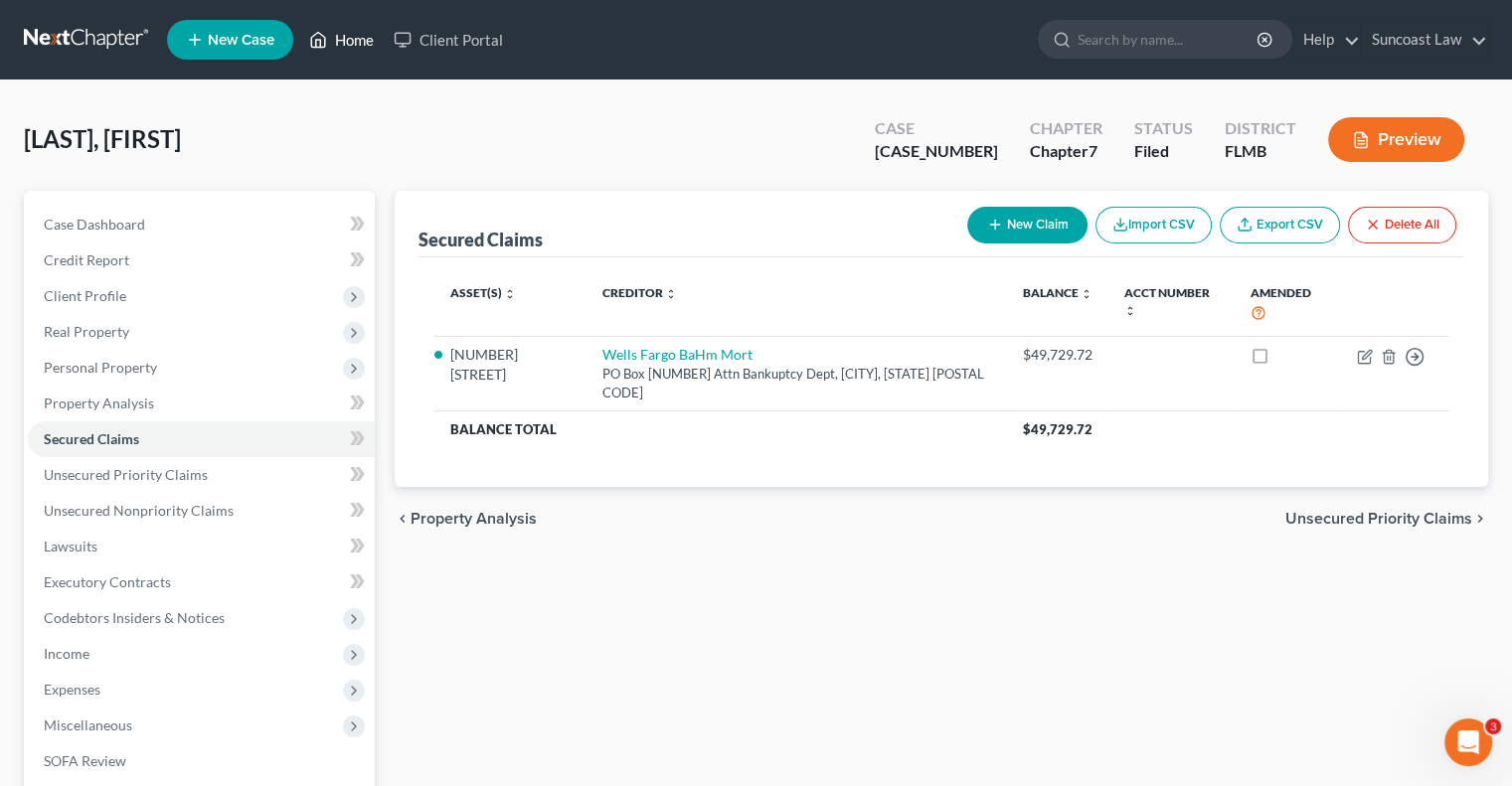 drag, startPoint x: 360, startPoint y: 43, endPoint x: 706, endPoint y: 208, distance: 383.3288 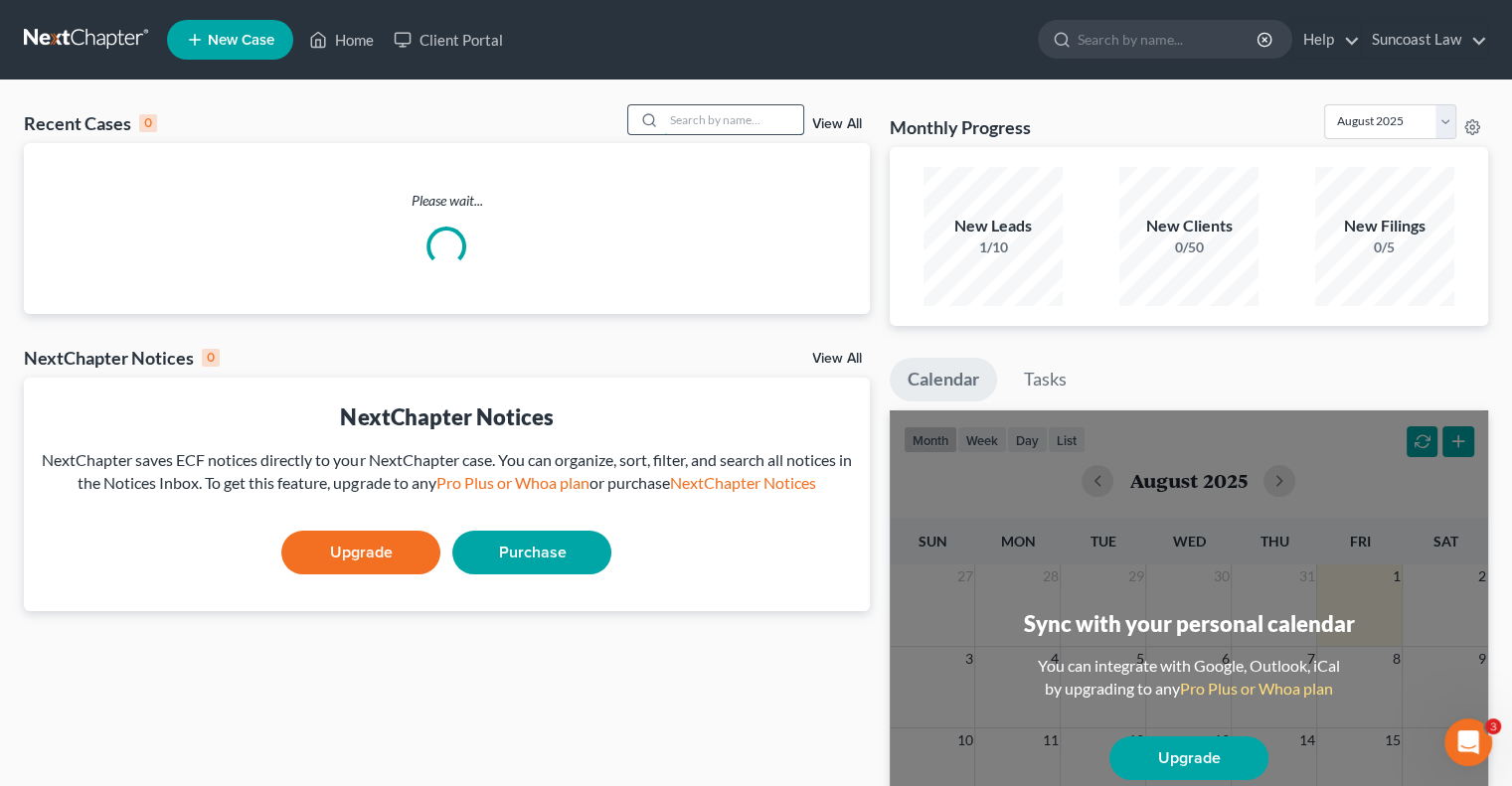 click at bounding box center (734, 119) 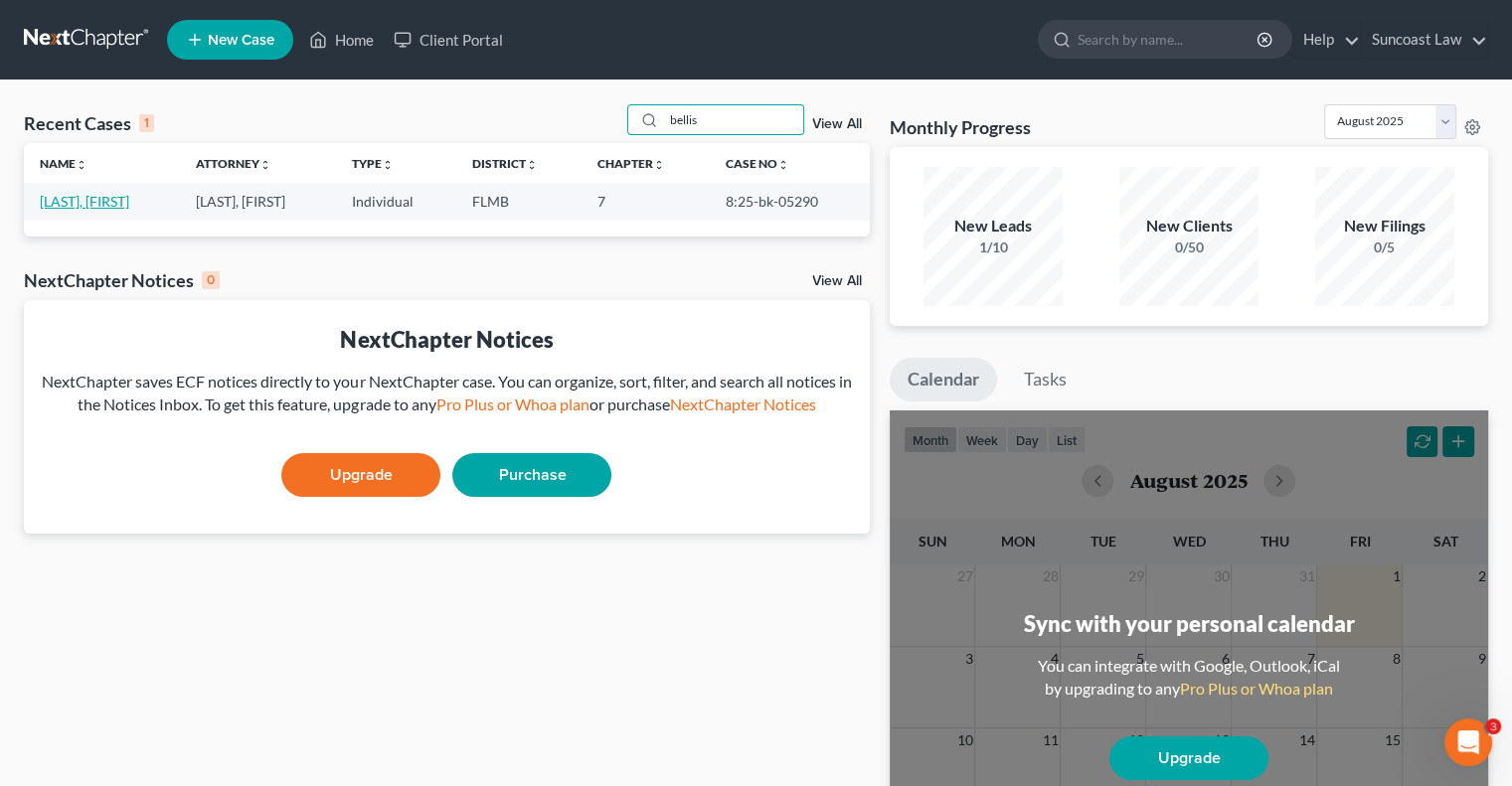 click on "[LAST], [FIRST]" at bounding box center (84, 201) 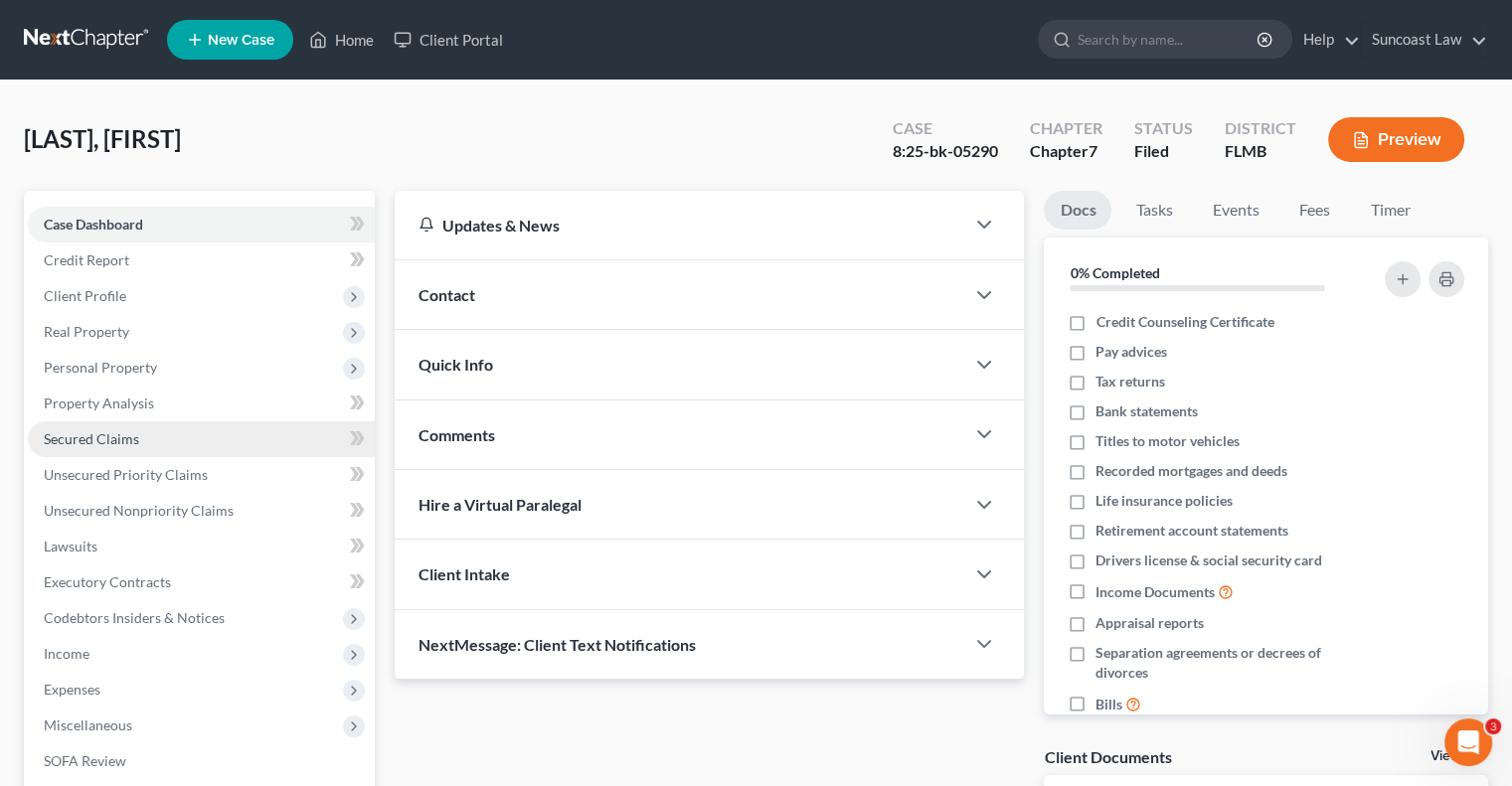 click on "Secured Claims" at bounding box center [91, 438] 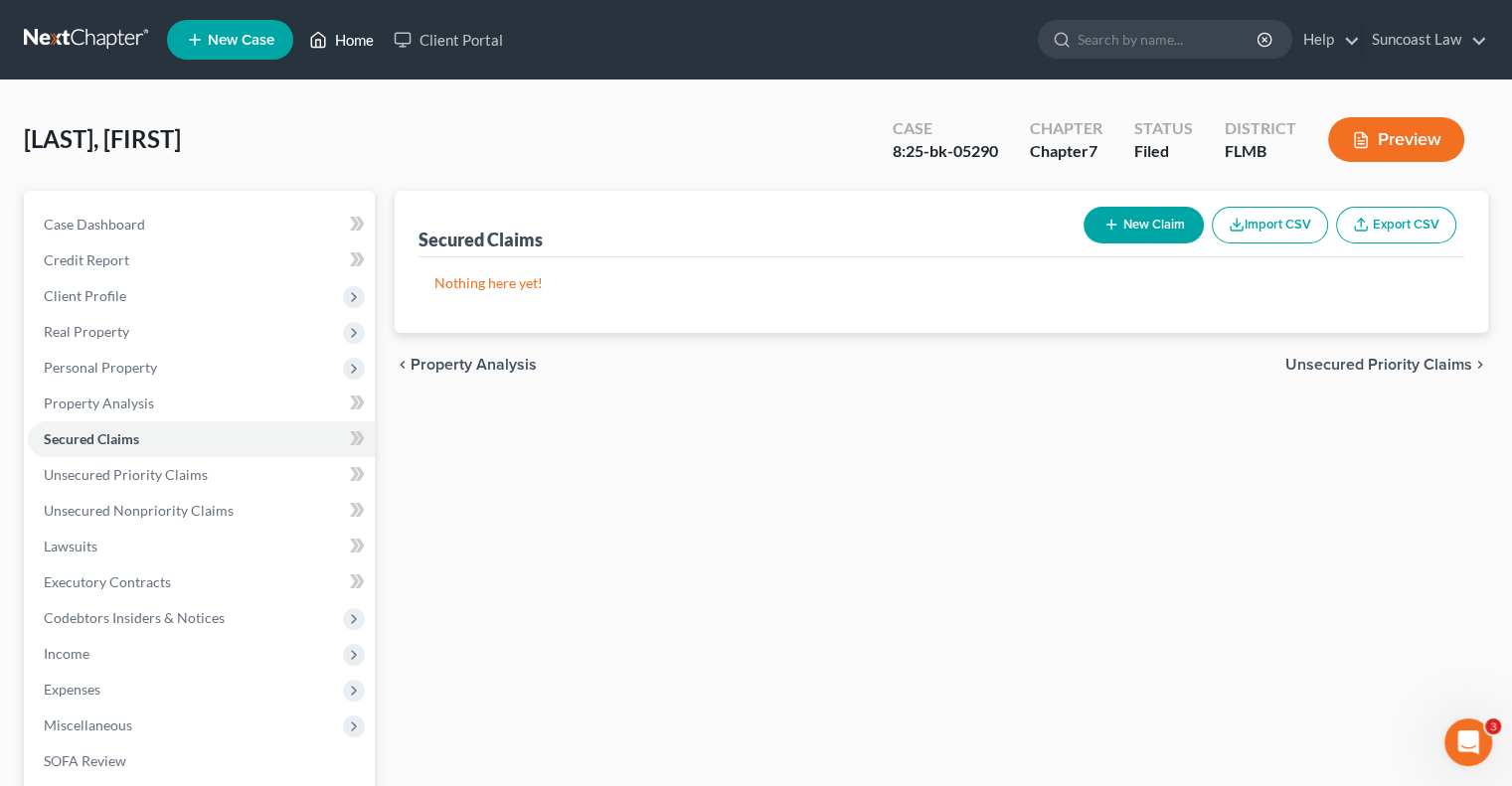 click on "Home" at bounding box center [341, 40] 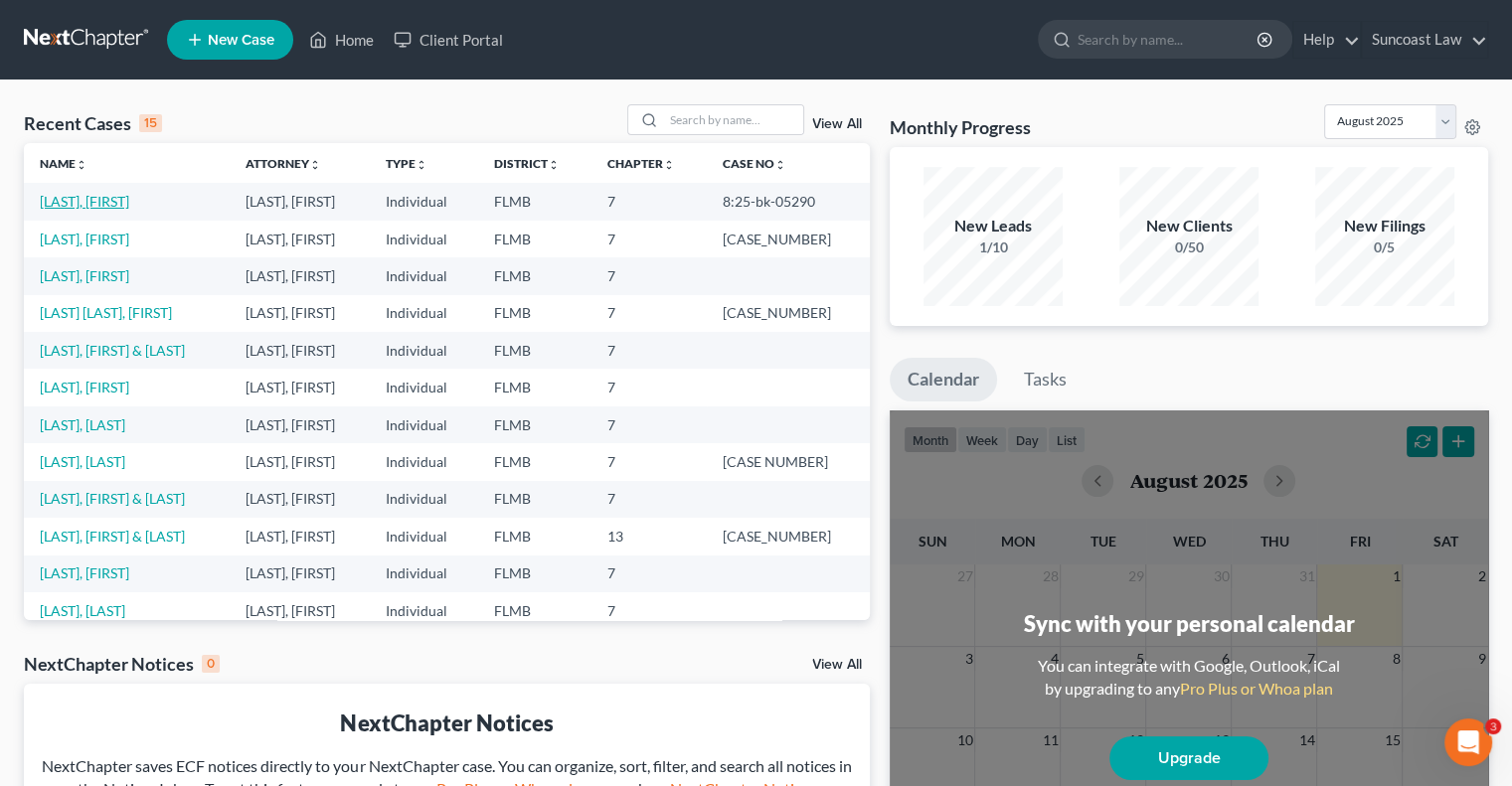 click on "[LAST], [FIRST]" at bounding box center [84, 201] 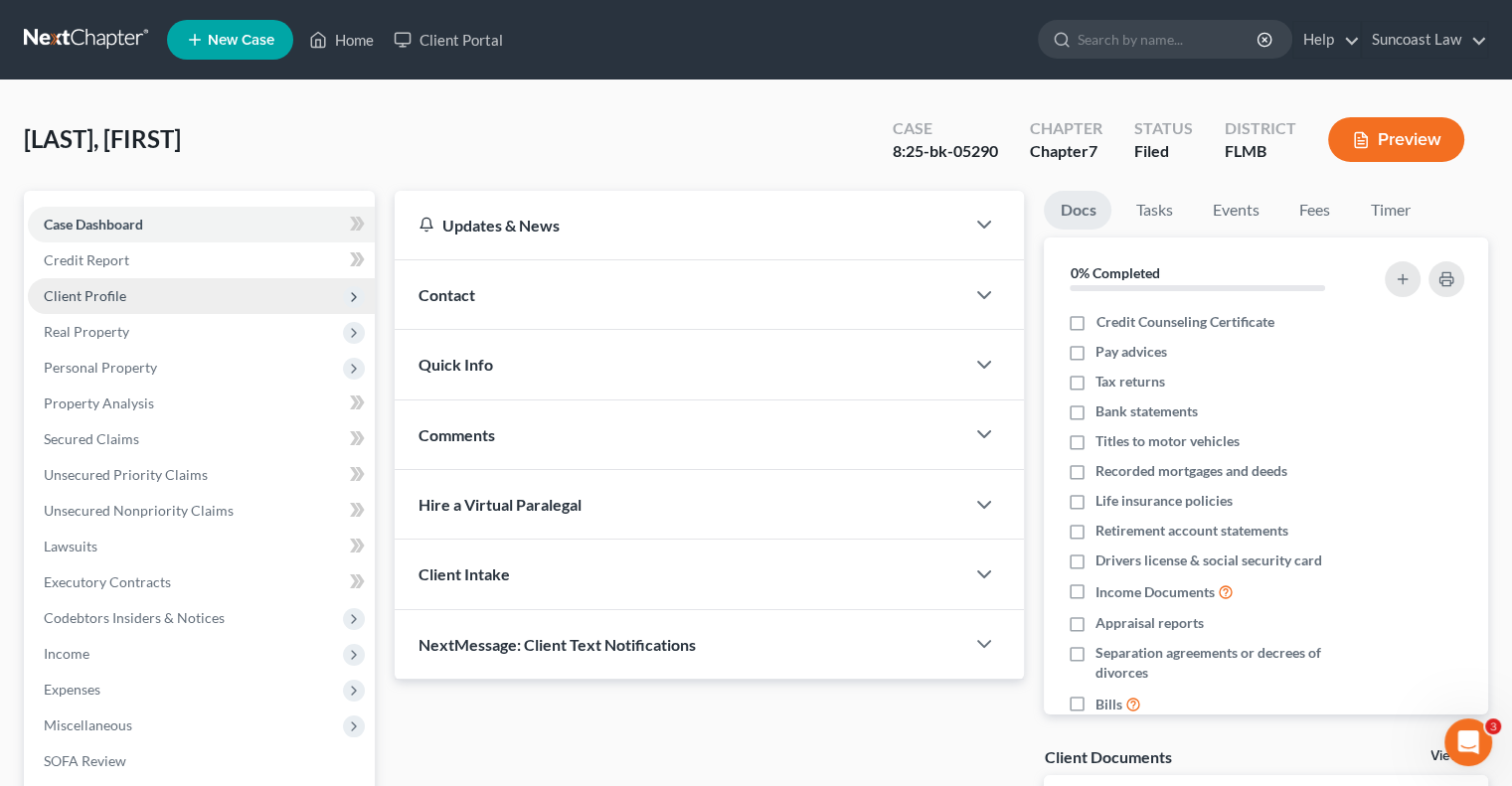click on "Client Profile" at bounding box center (84, 295) 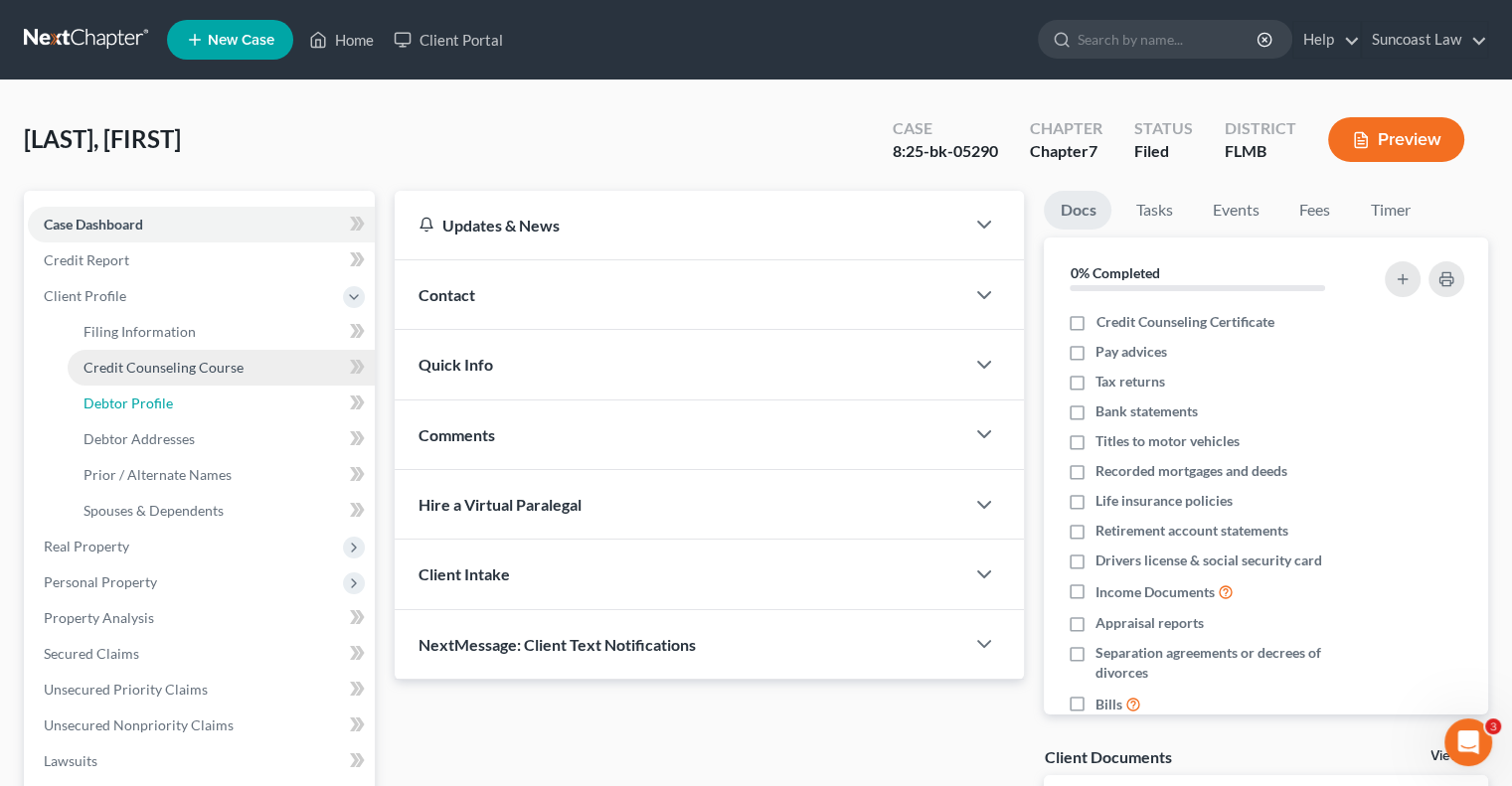 drag, startPoint x: 206, startPoint y: 413, endPoint x: 221, endPoint y: 368, distance: 47.43416 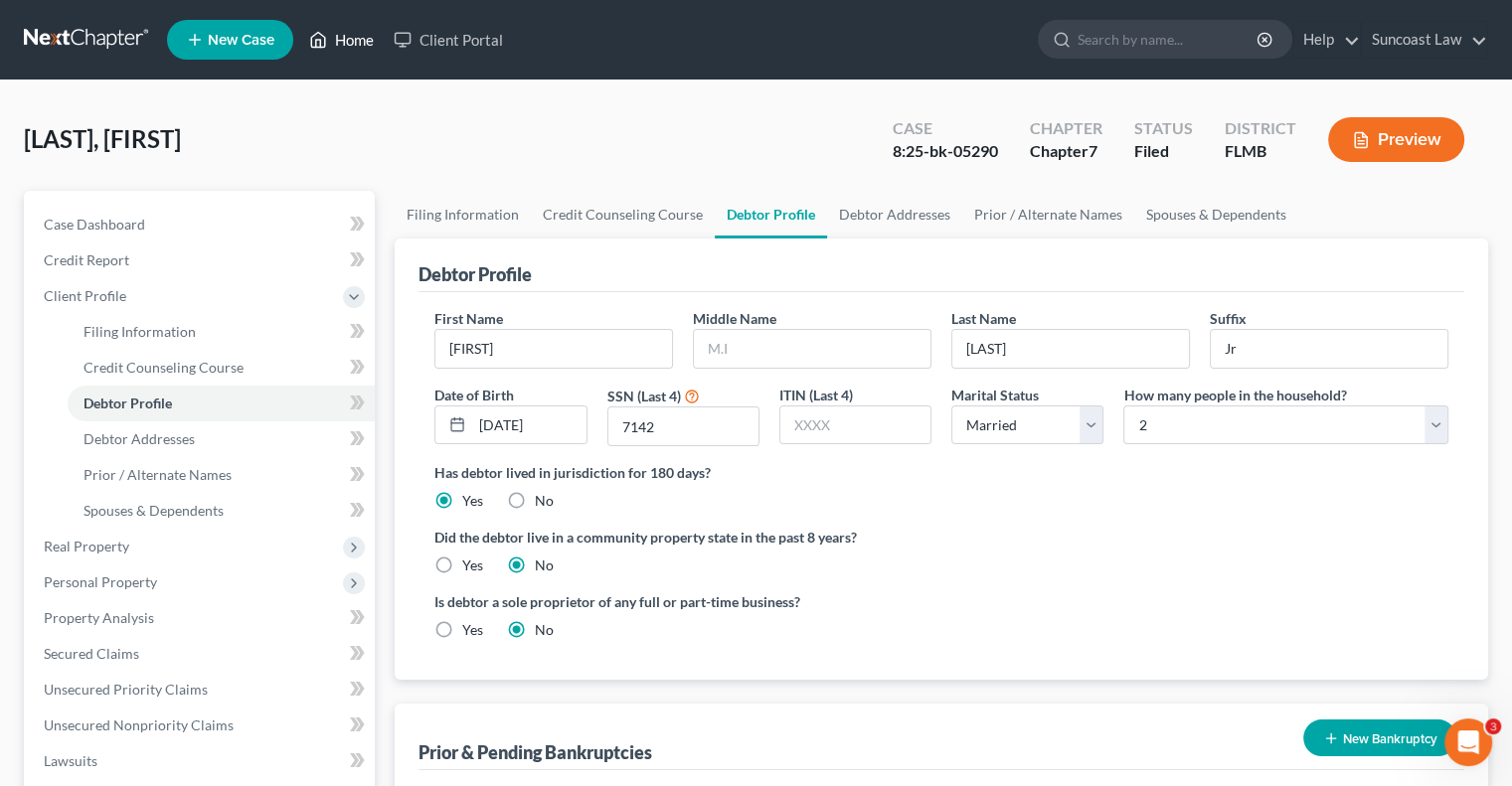 click on "Home" at bounding box center (341, 40) 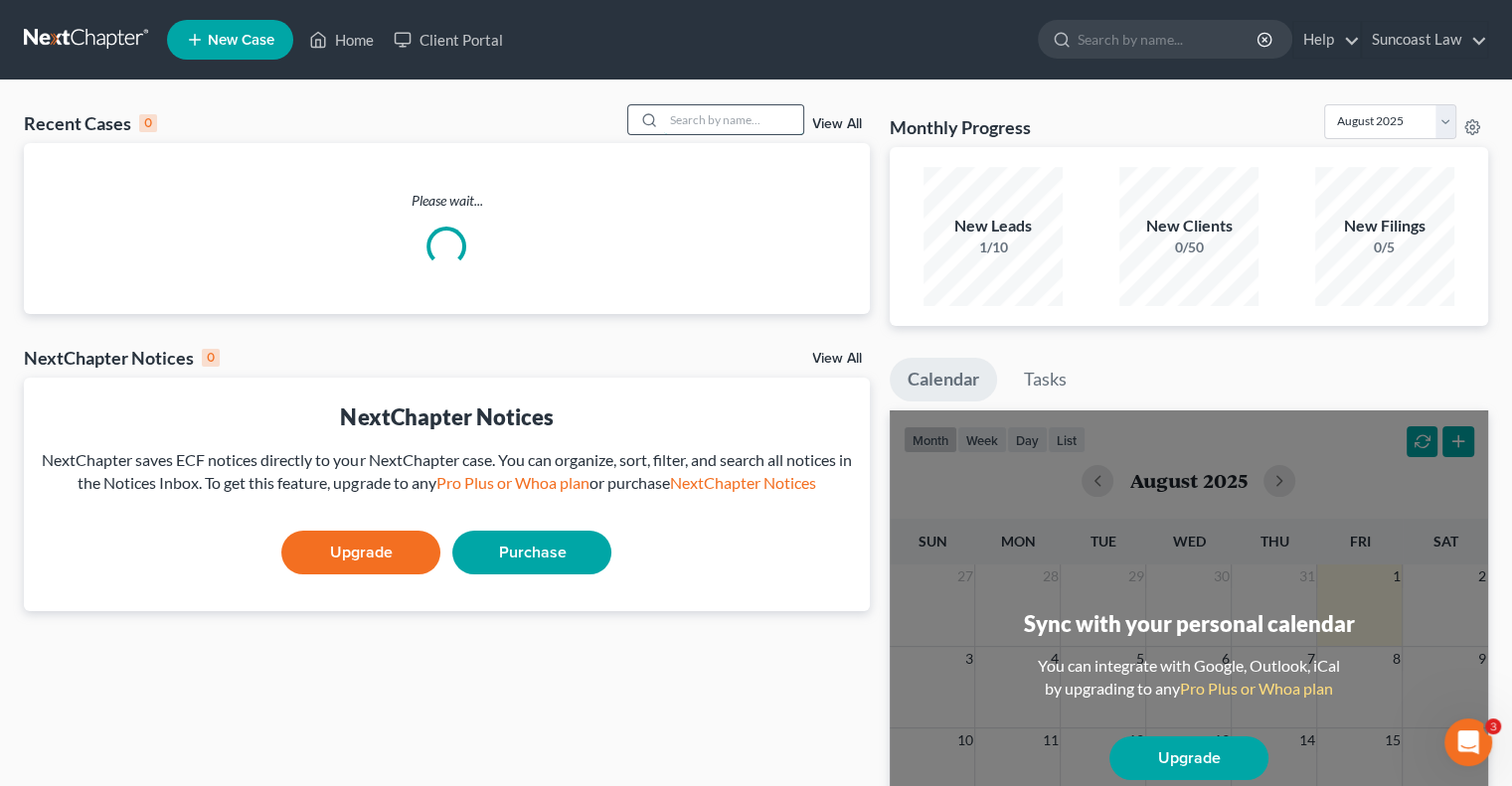 click at bounding box center (734, 119) 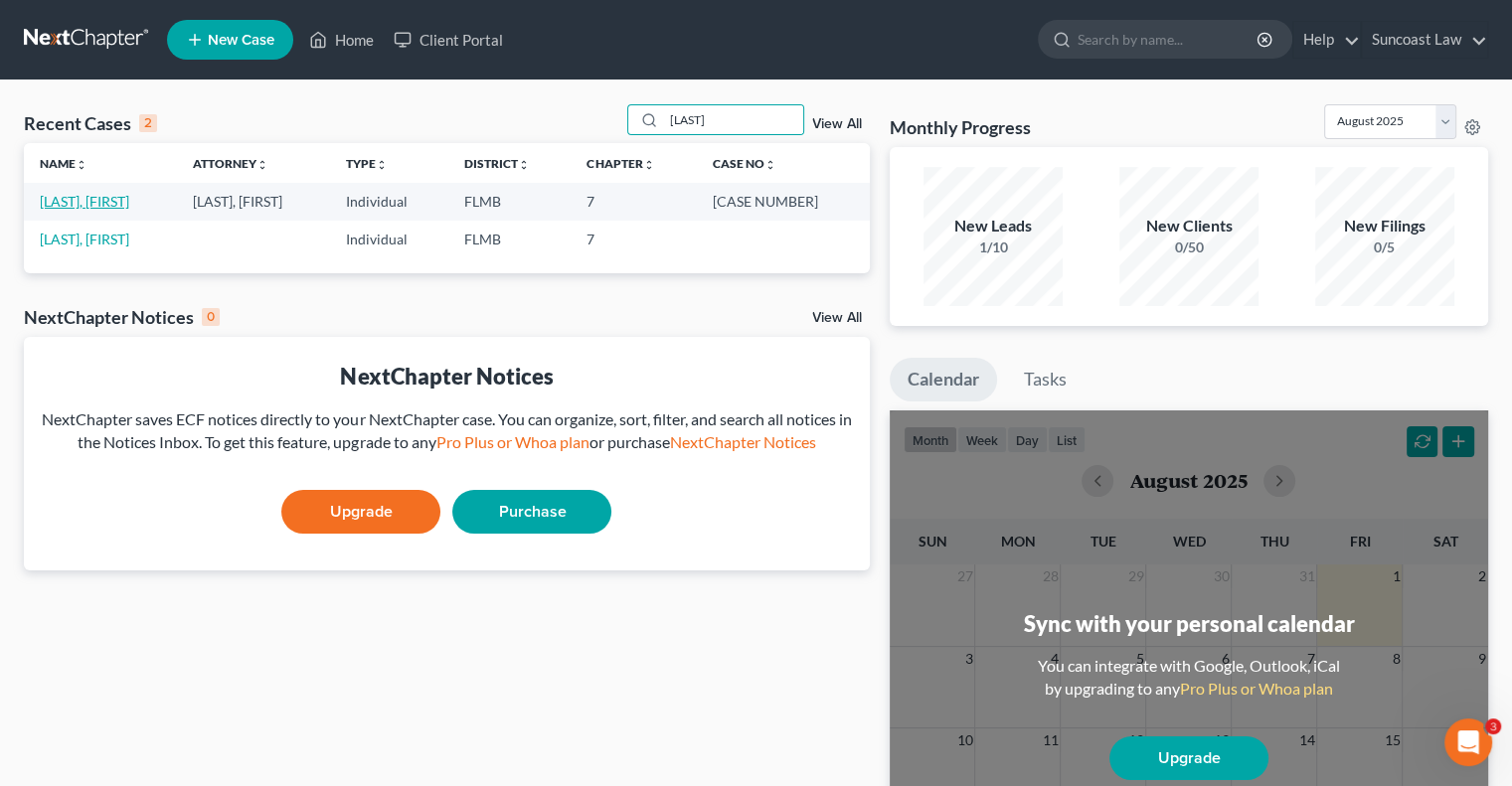 click on "[LAST], [FIRST]" at bounding box center [84, 201] 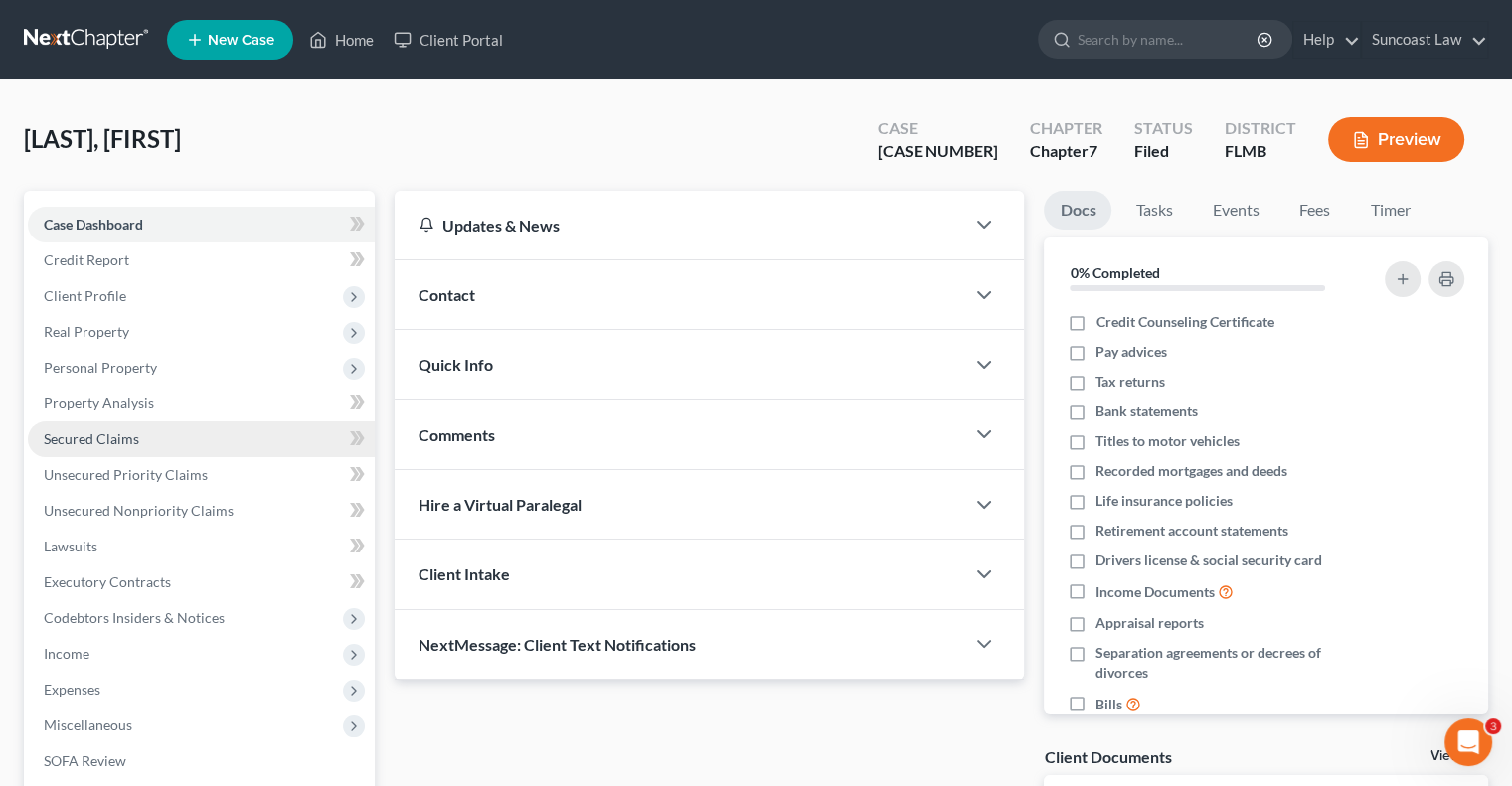 click on "Secured Claims" at bounding box center (91, 438) 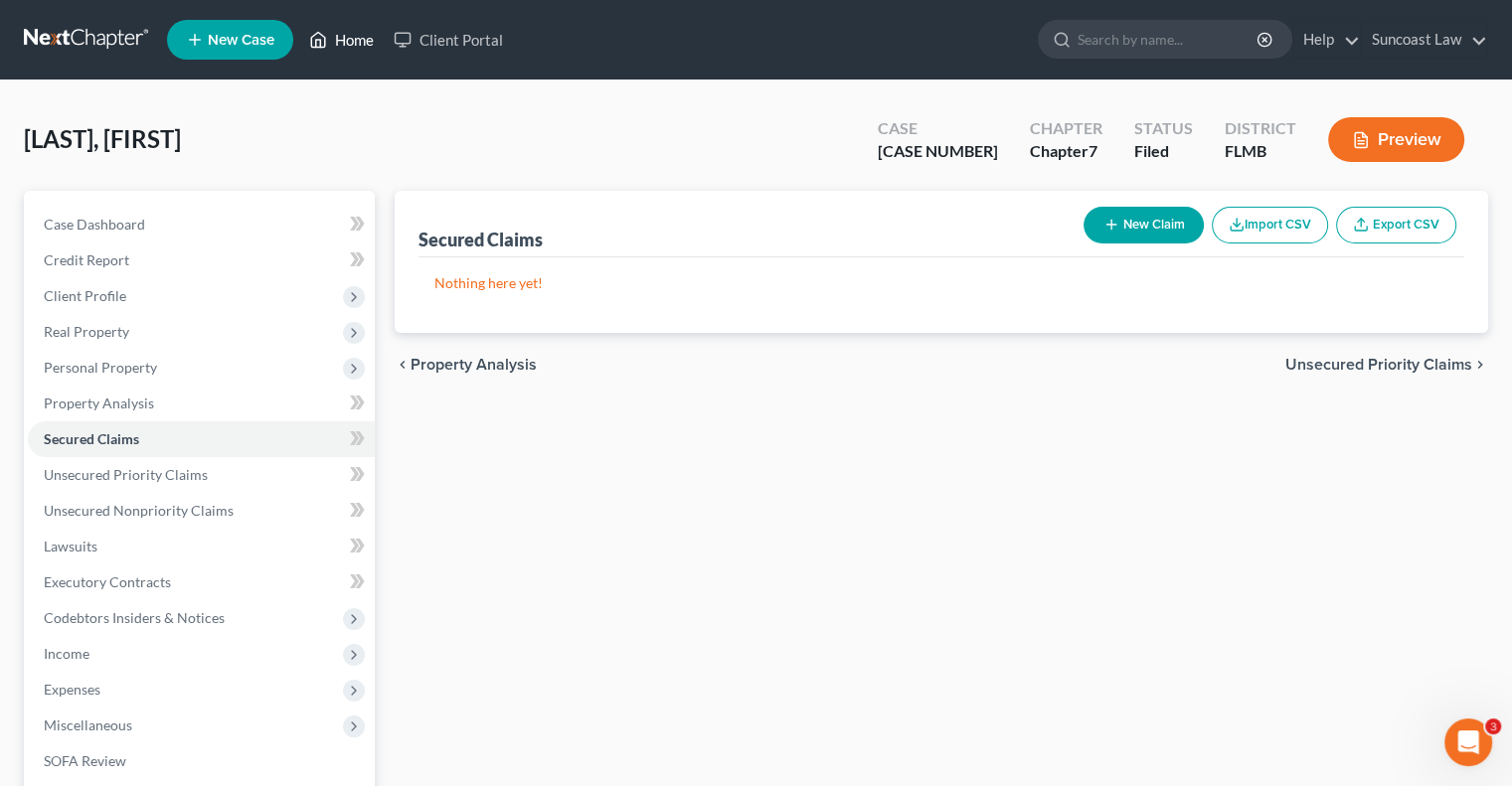 click on "Home" at bounding box center (341, 40) 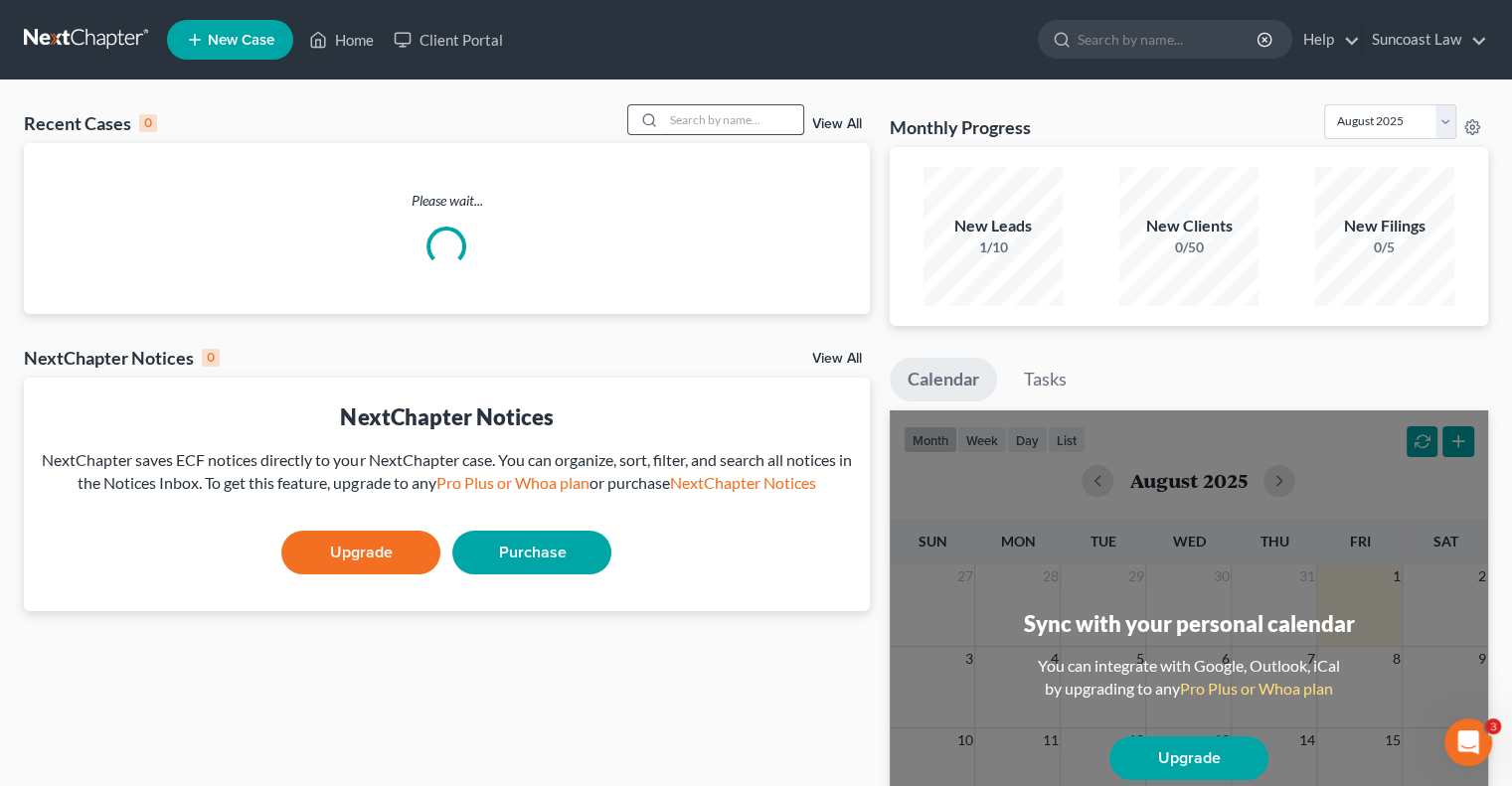 click at bounding box center (734, 119) 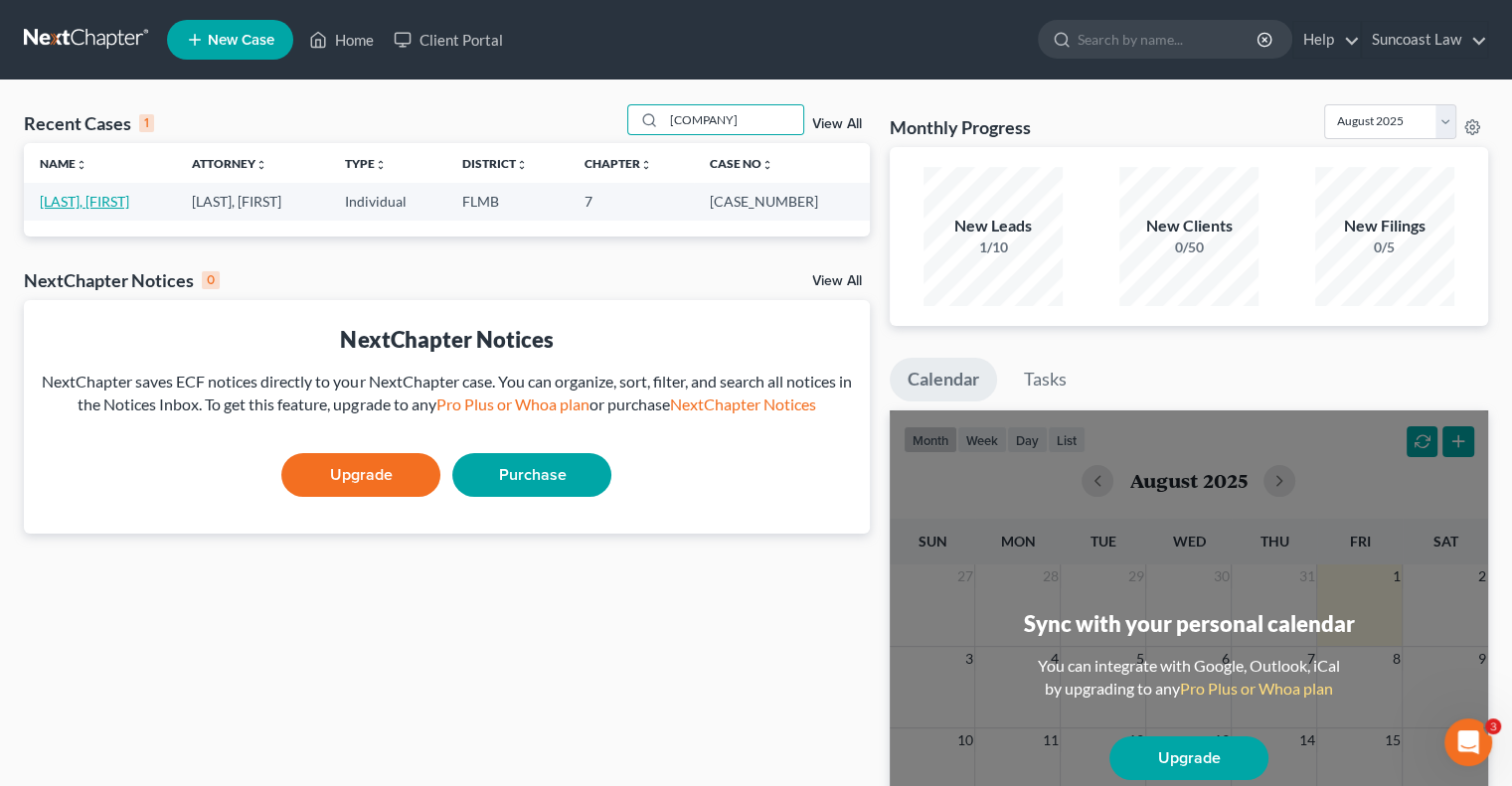 click on "[LAST], [FIRST]" at bounding box center (84, 201) 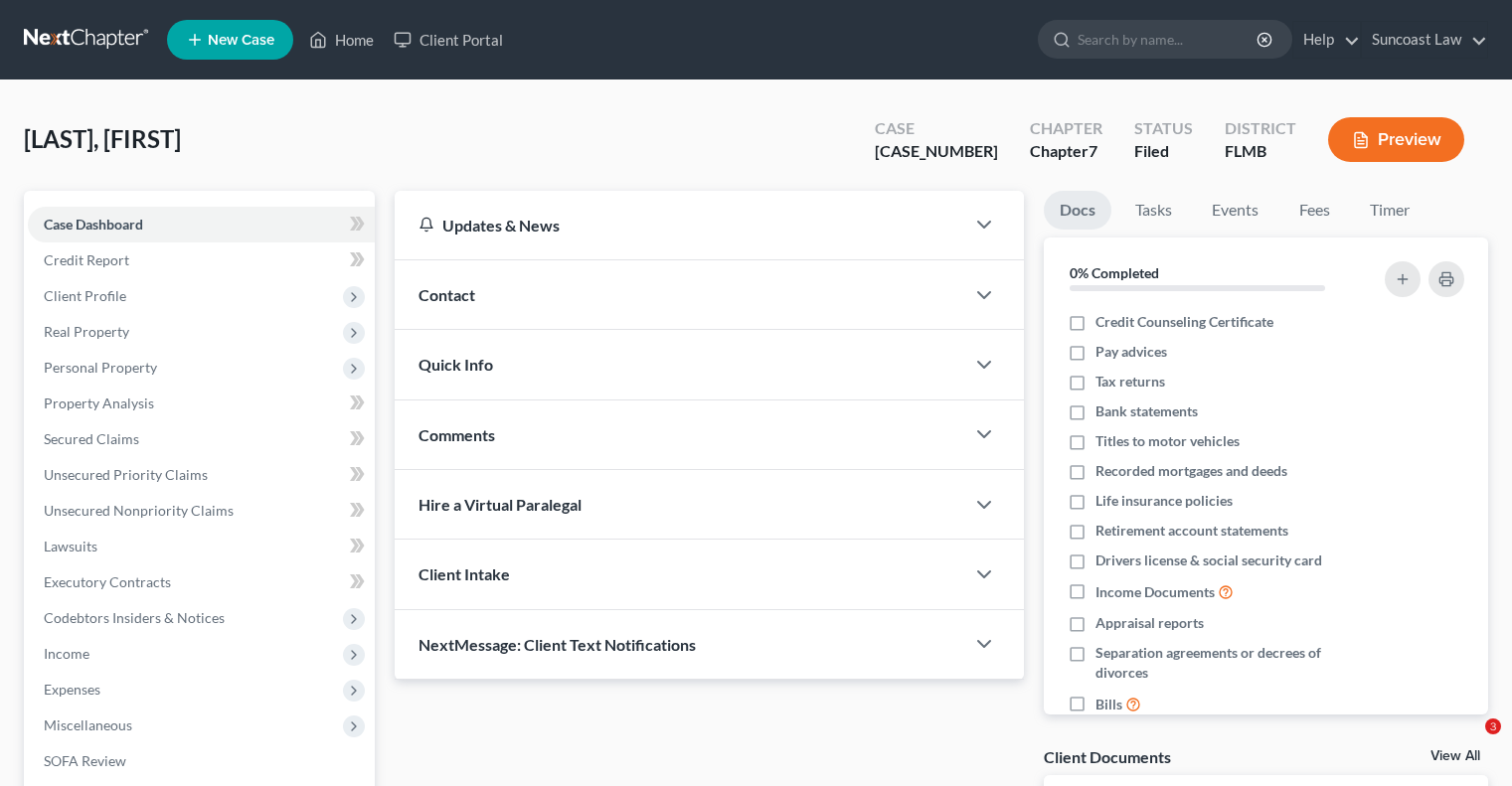 scroll, scrollTop: 0, scrollLeft: 0, axis: both 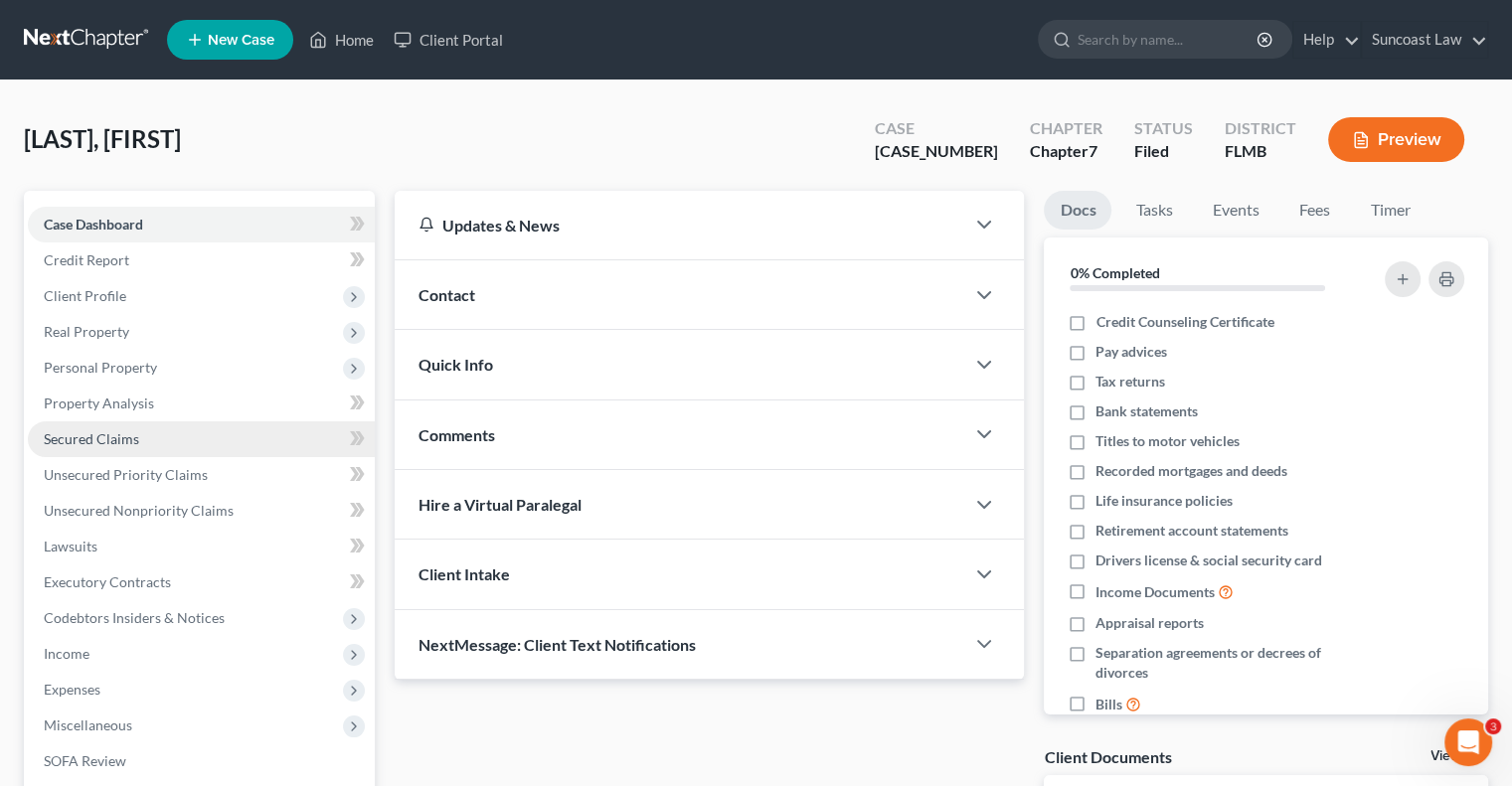 click on "Secured Claims" at bounding box center (91, 438) 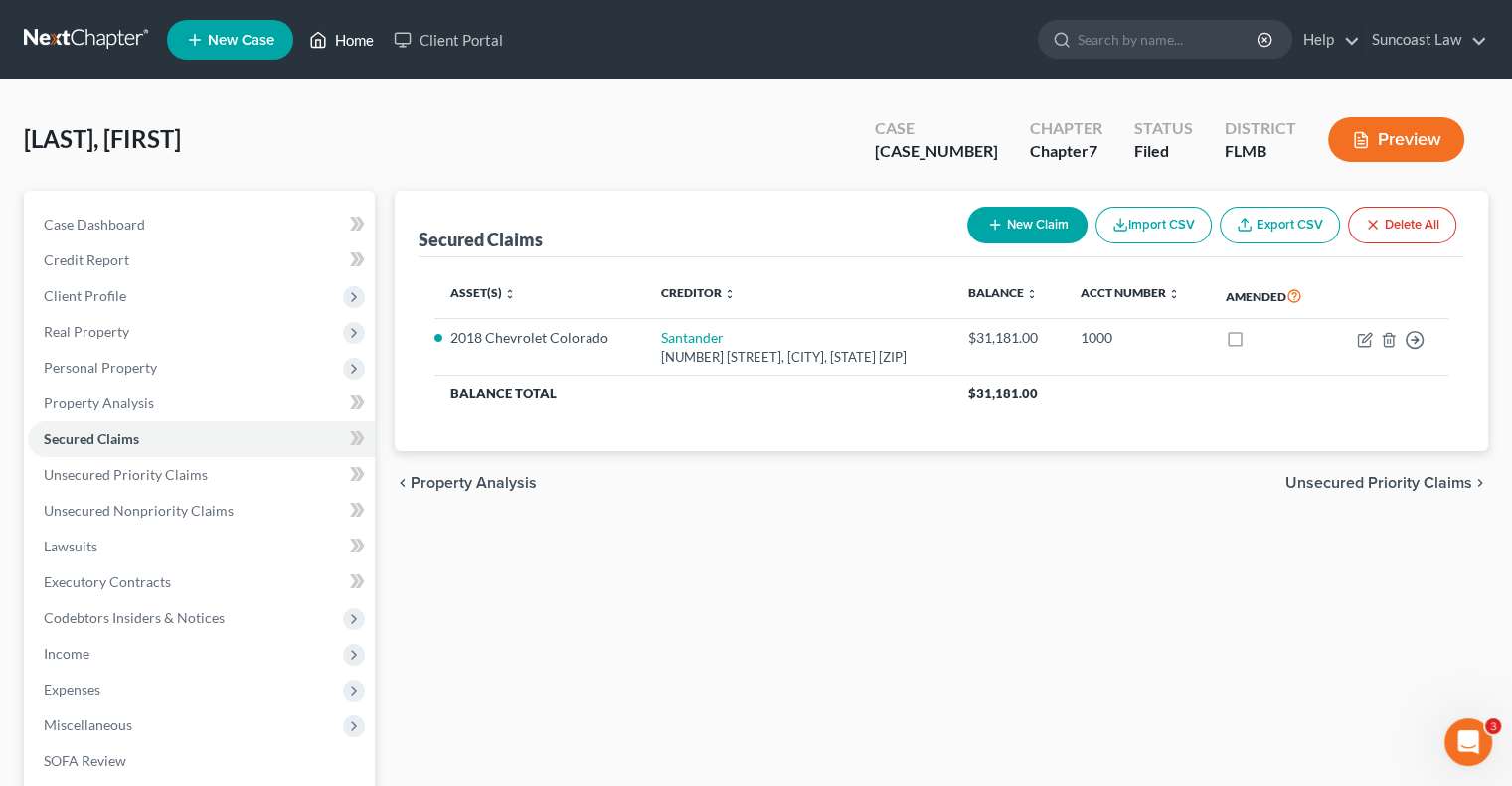 click on "Home" at bounding box center [341, 40] 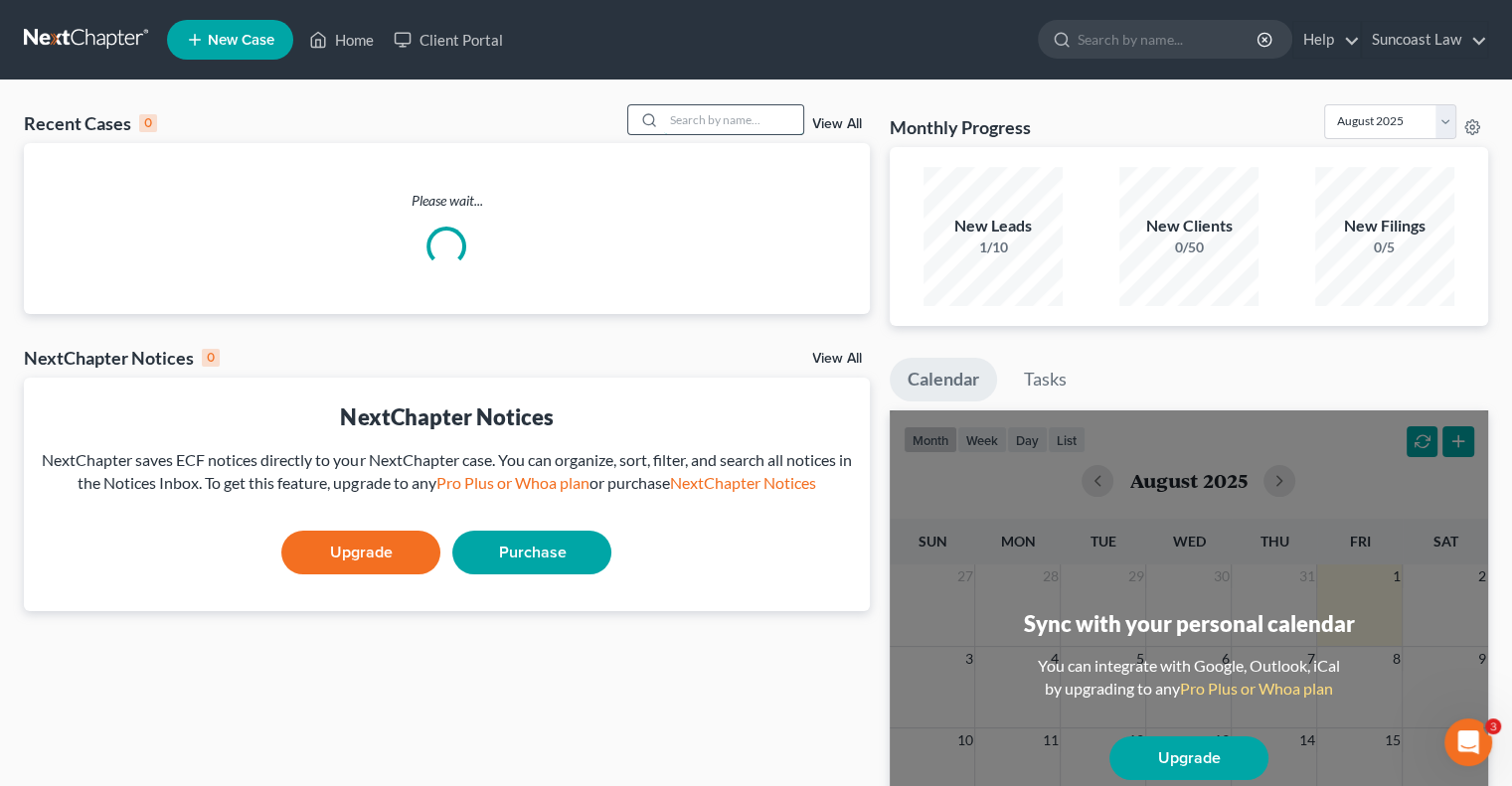click at bounding box center (734, 119) 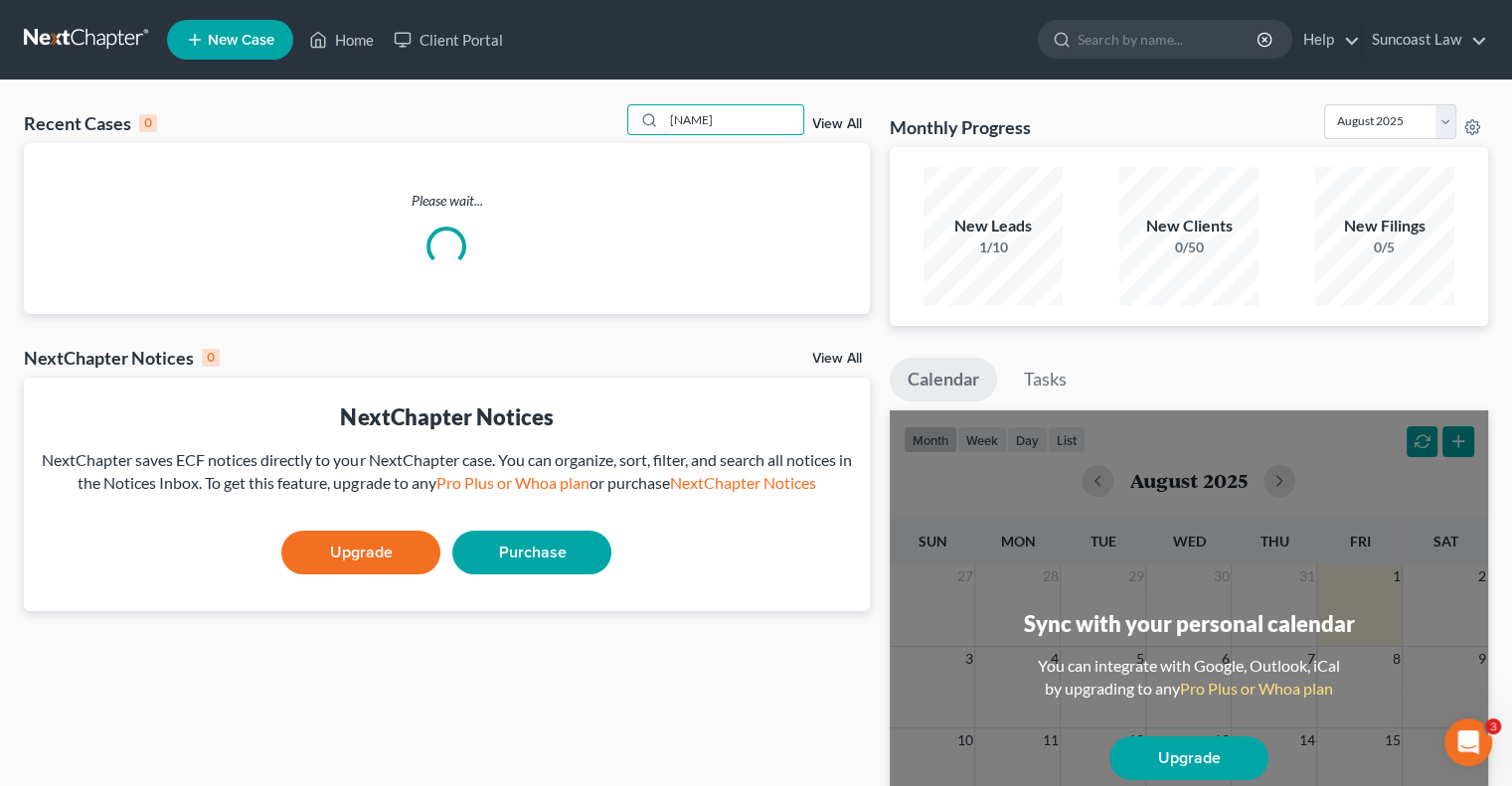 type on "[NAME]" 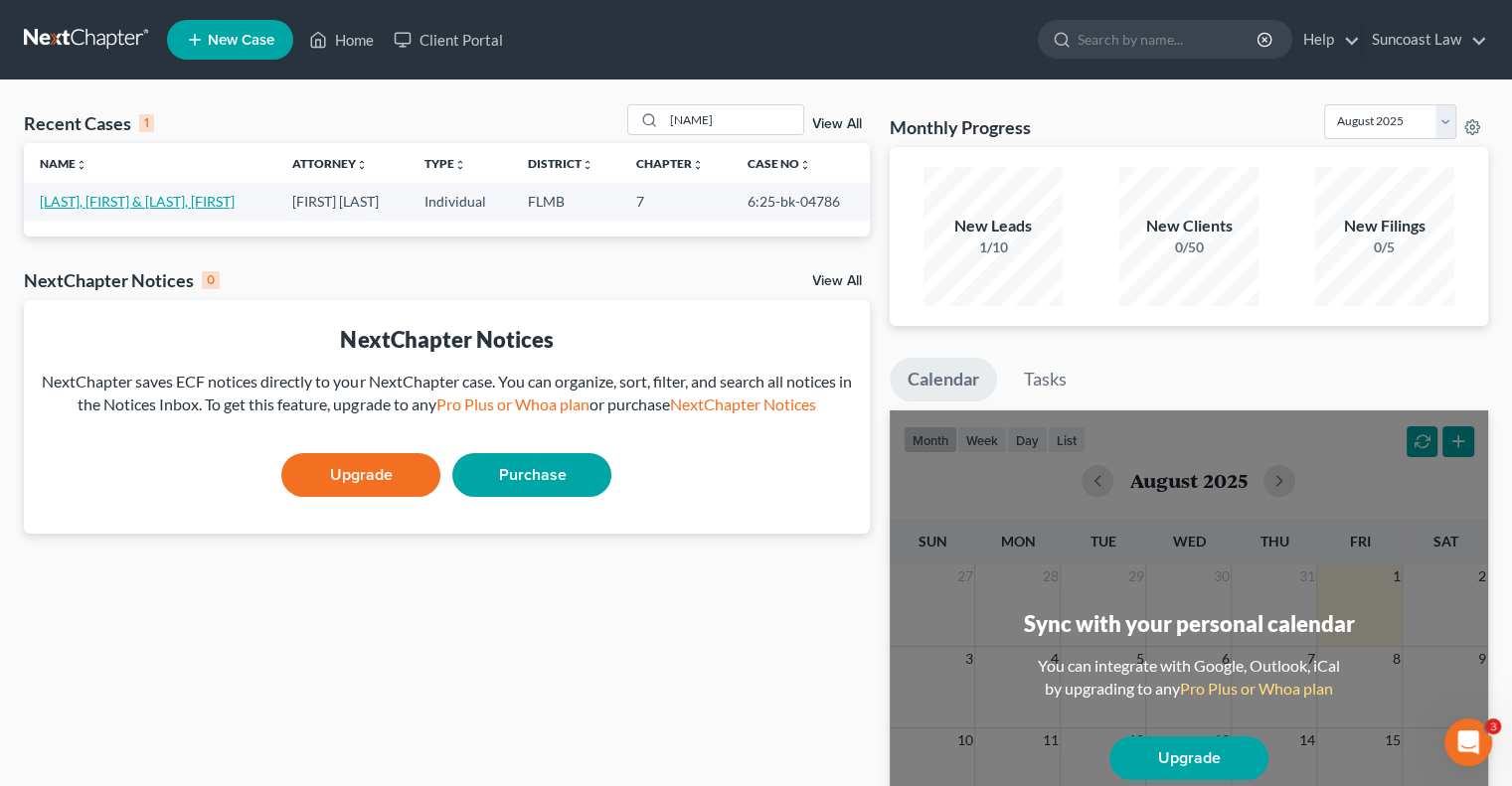 click on "[LAST], [FIRST] & [LAST], [FIRST]" at bounding box center [137, 201] 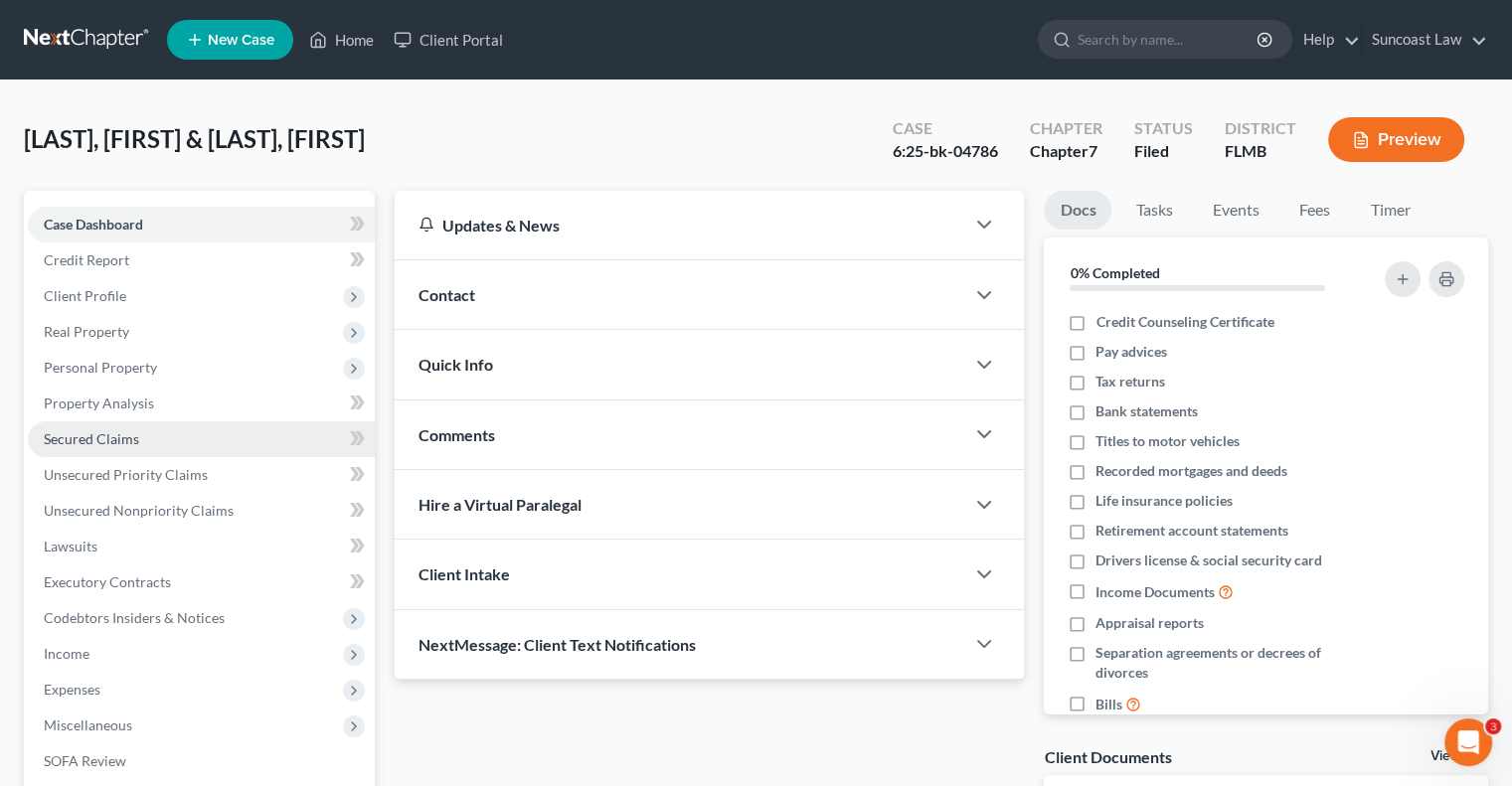 click on "Secured Claims" at bounding box center (91, 438) 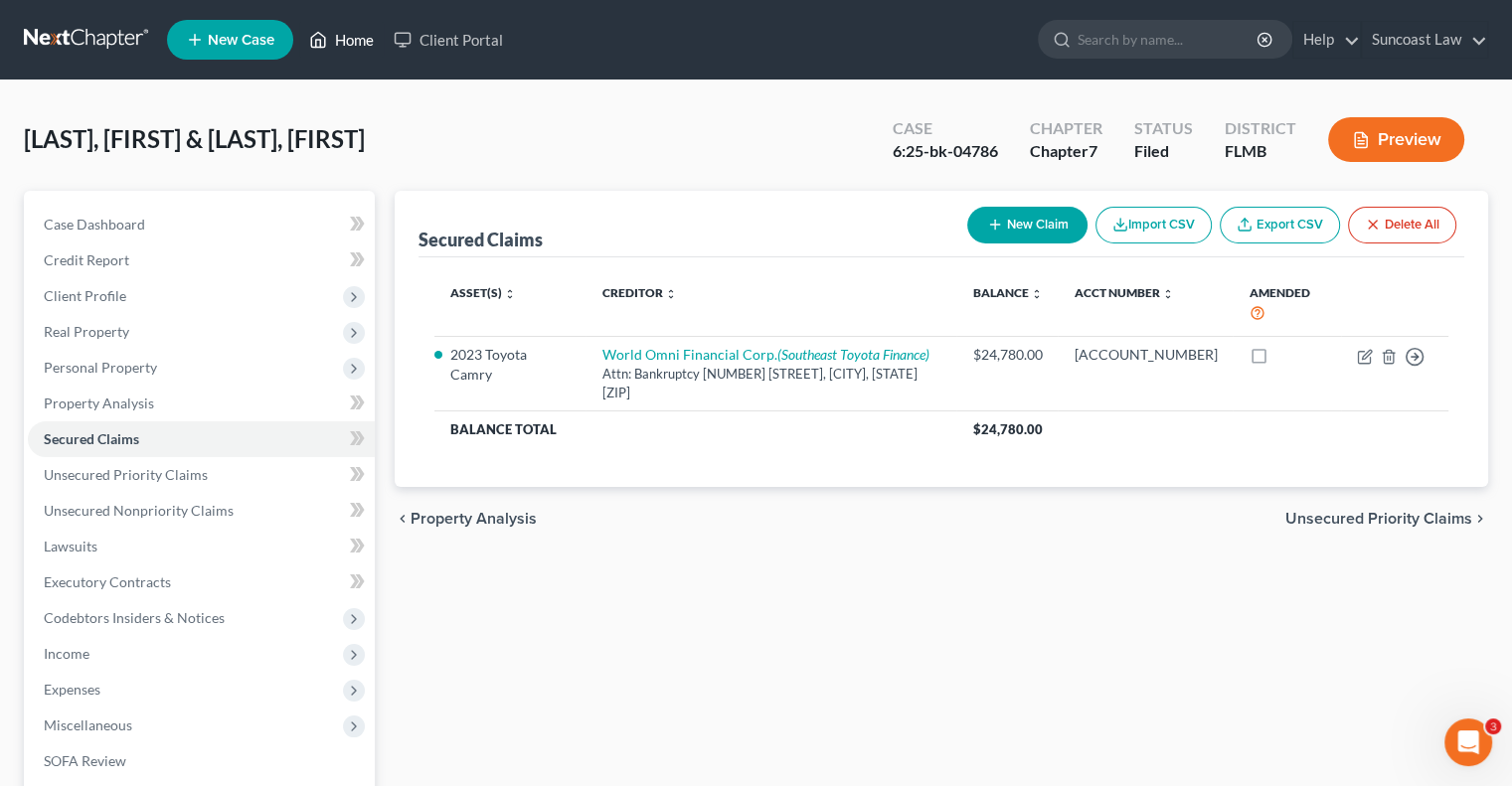 click on "Home" at bounding box center (341, 40) 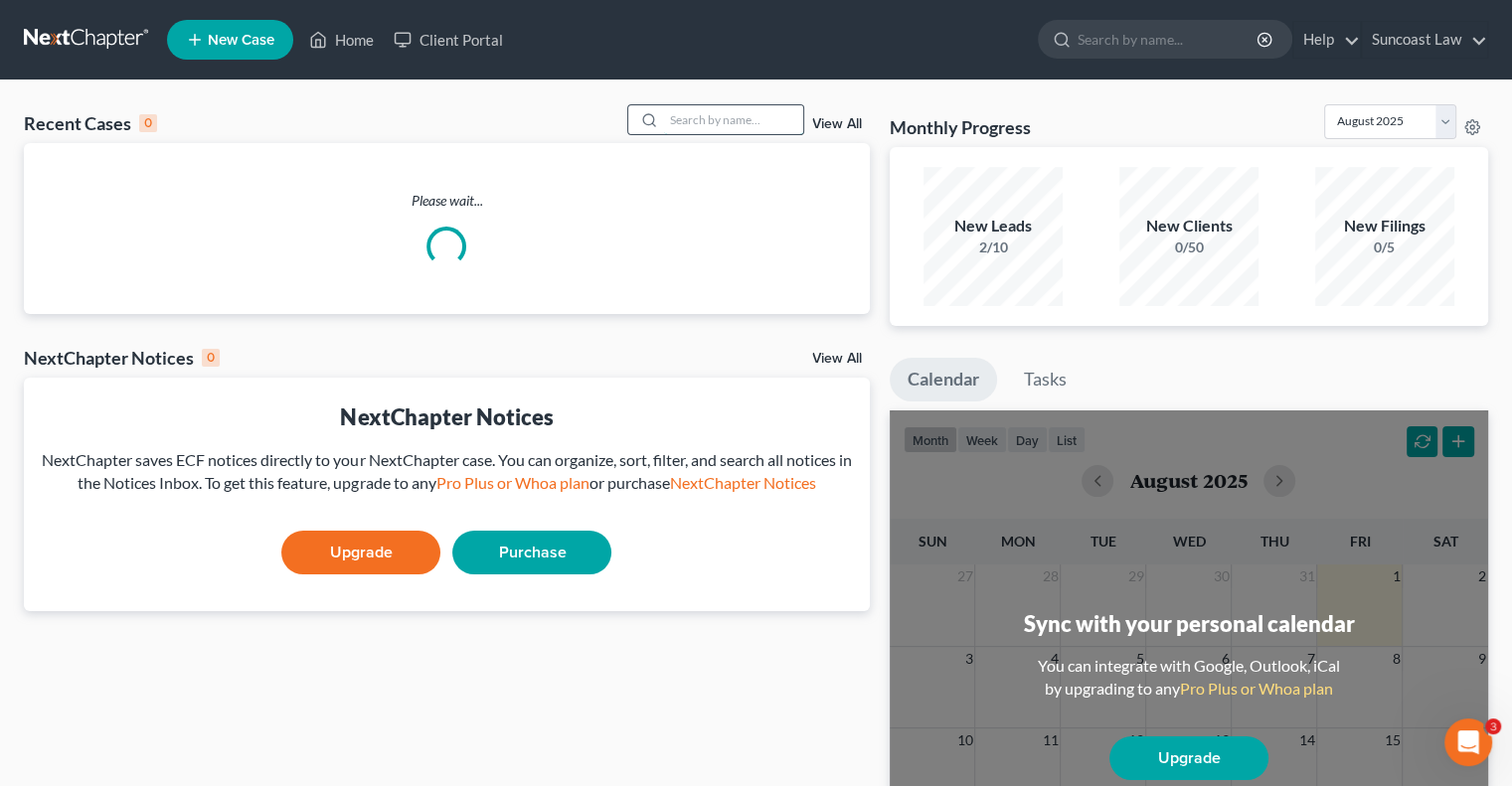 click at bounding box center (734, 119) 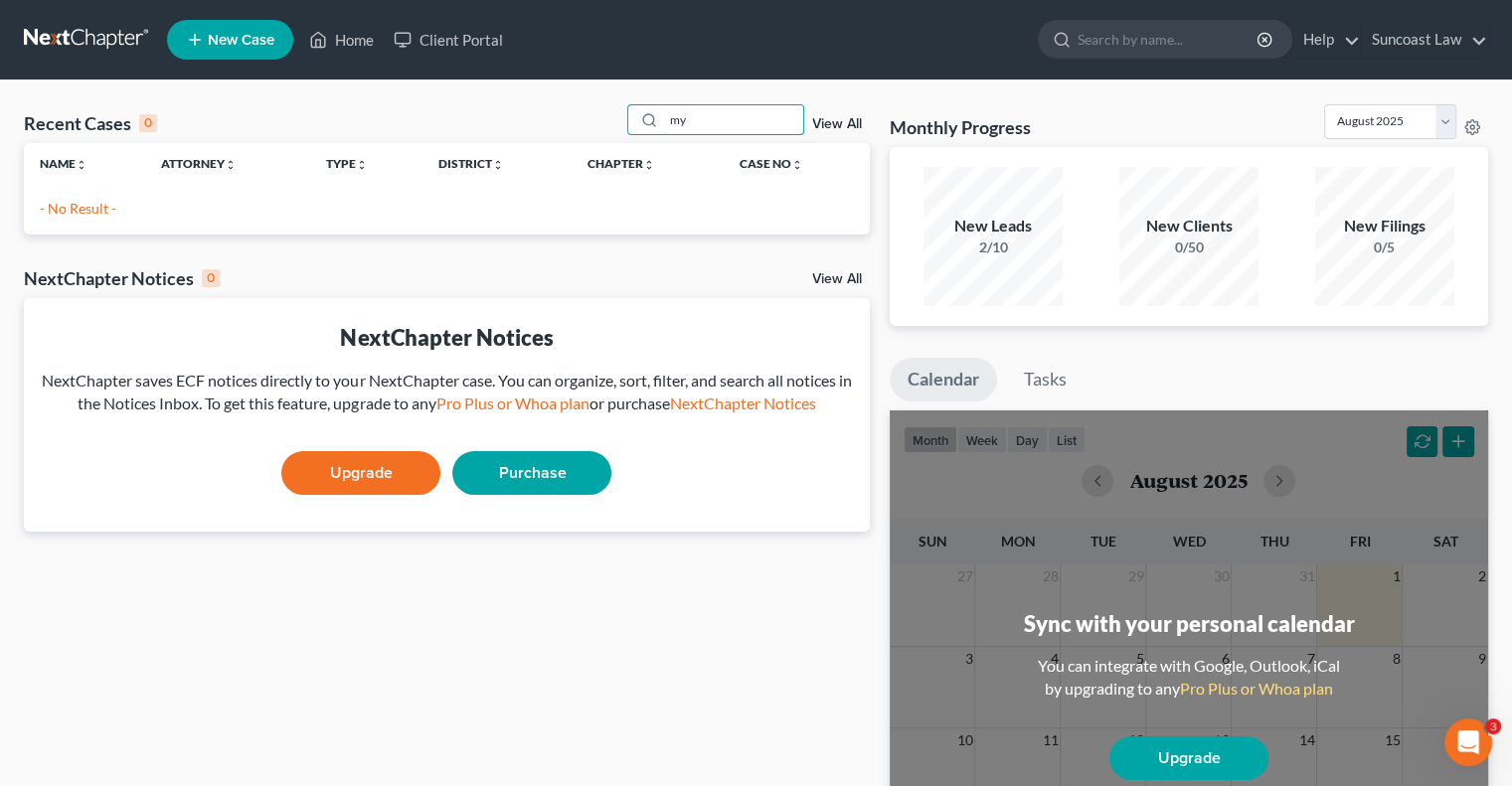 type on "m" 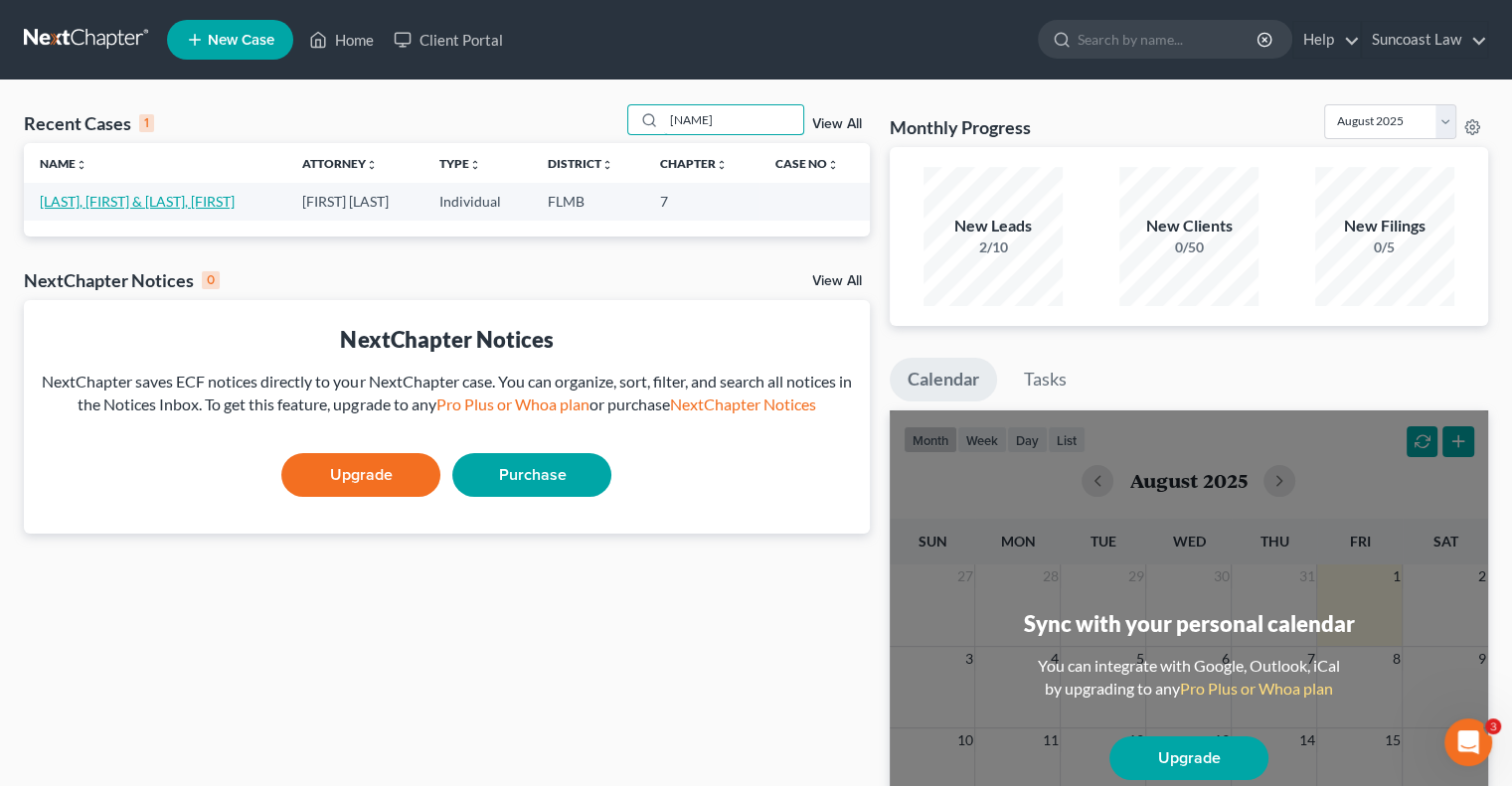 type on "[NAME]" 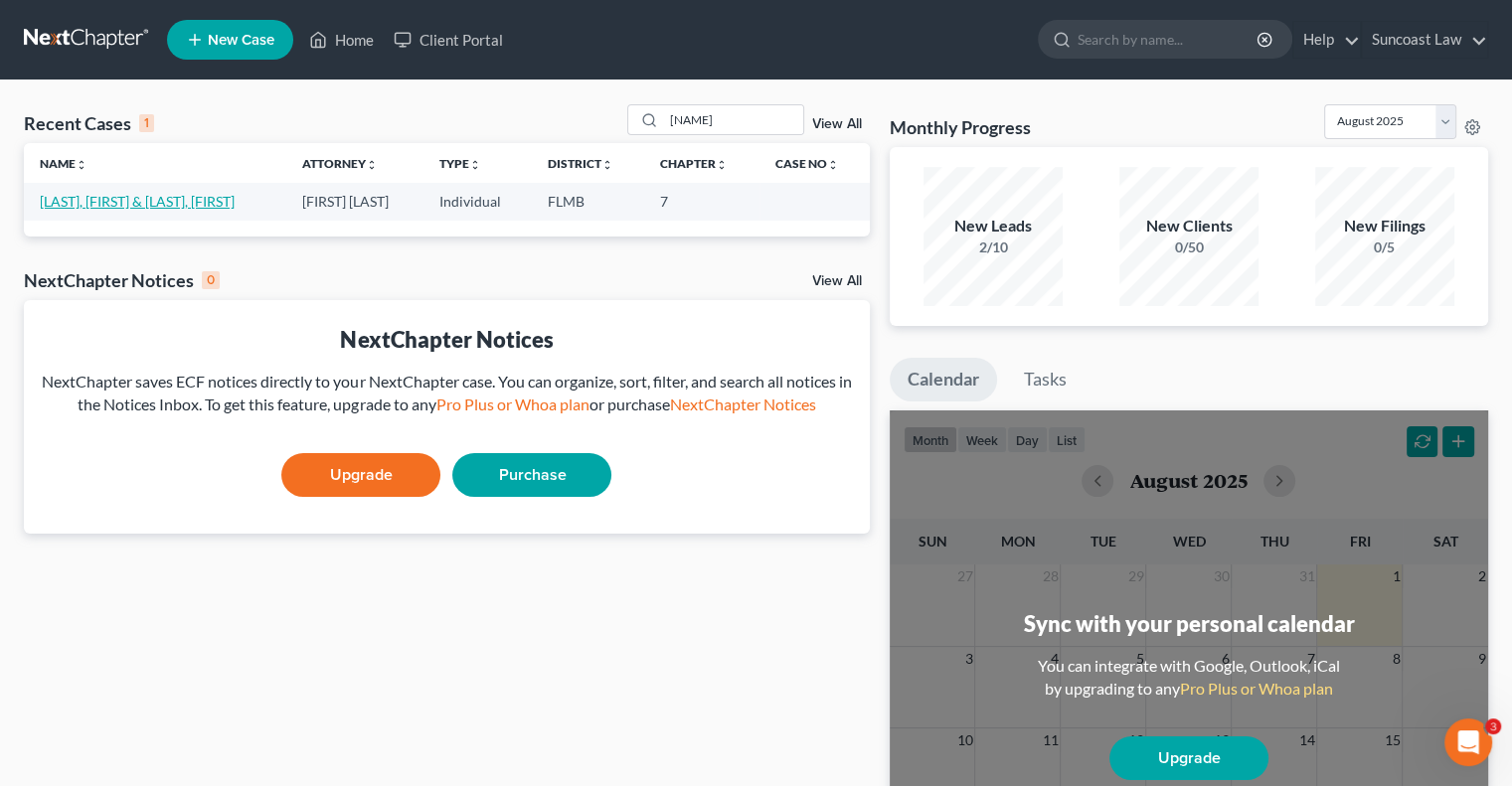 click on "[LAST], [FIRST] & [LAST], [FIRST]" at bounding box center (137, 201) 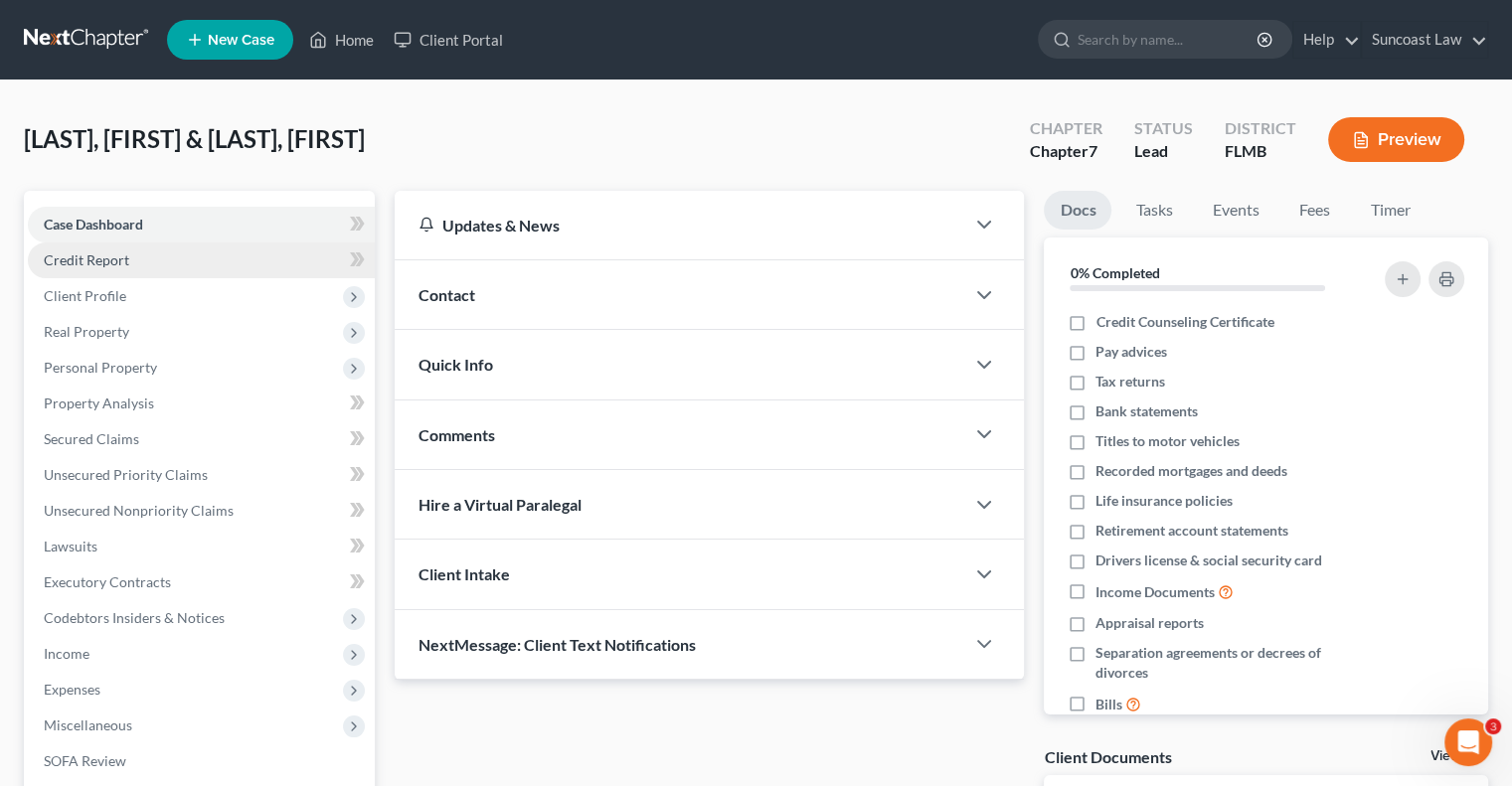 click on "Credit Report" at bounding box center (201, 260) 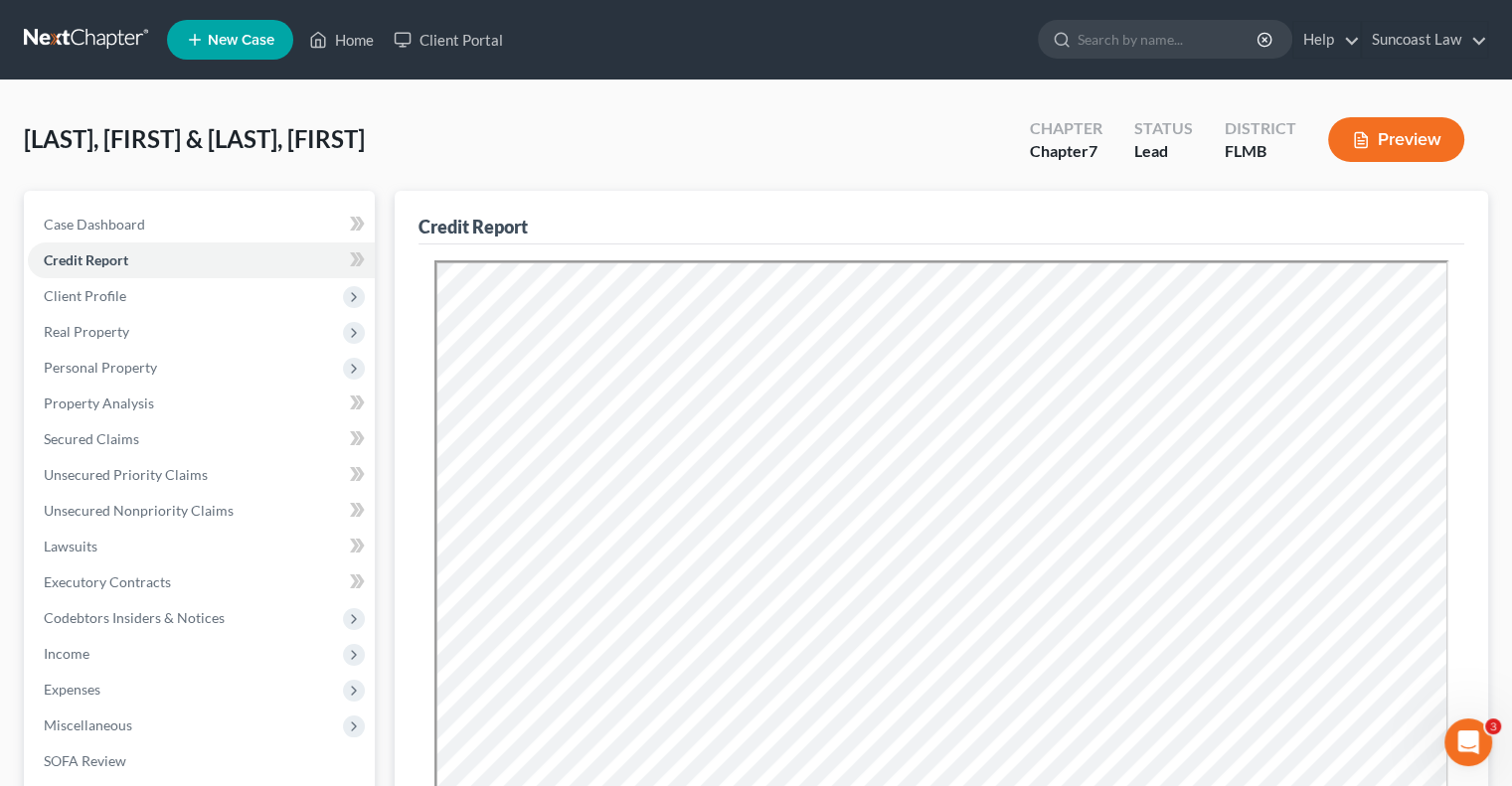 scroll, scrollTop: 0, scrollLeft: 0, axis: both 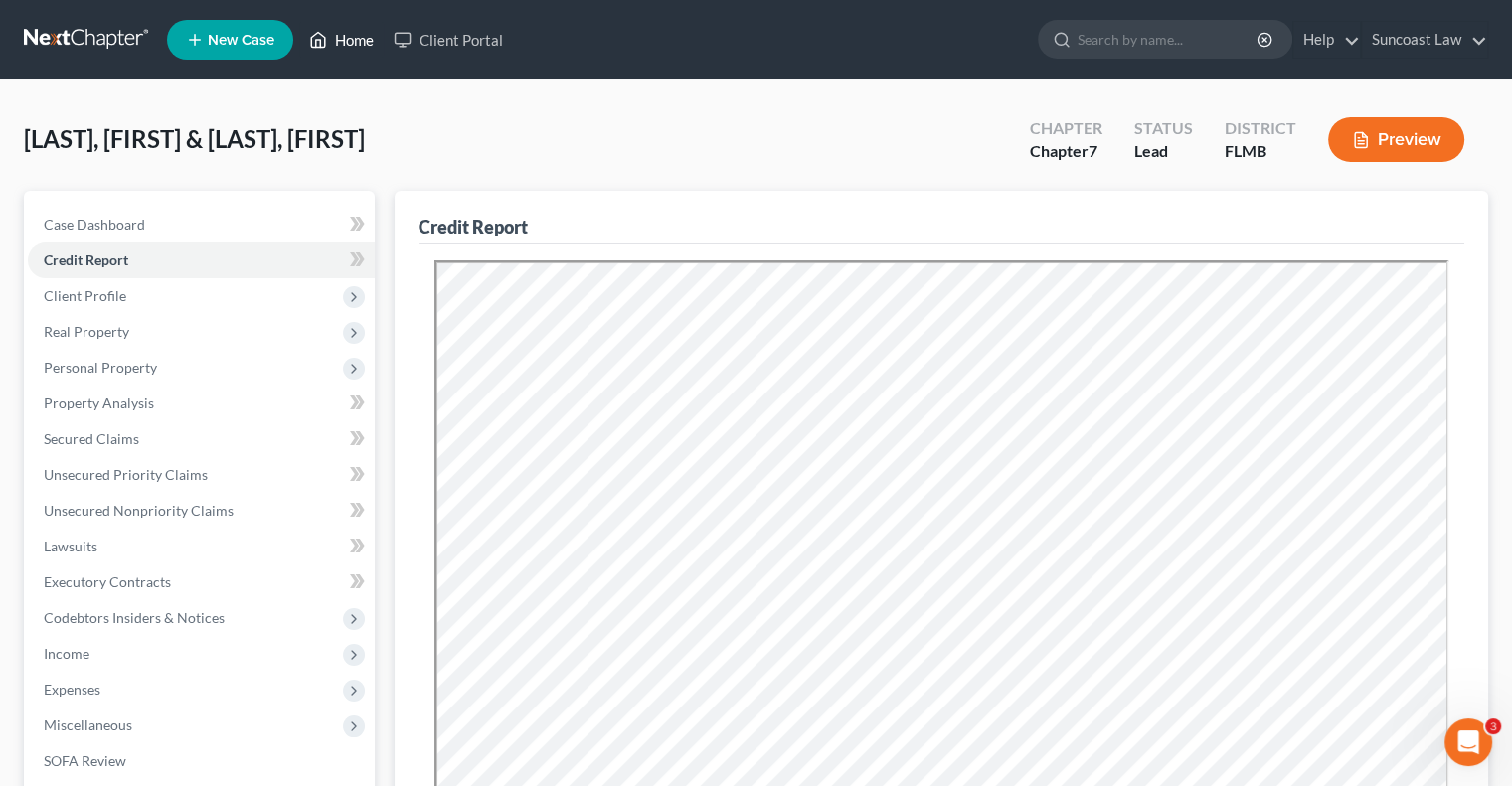 click on "Home" at bounding box center [341, 40] 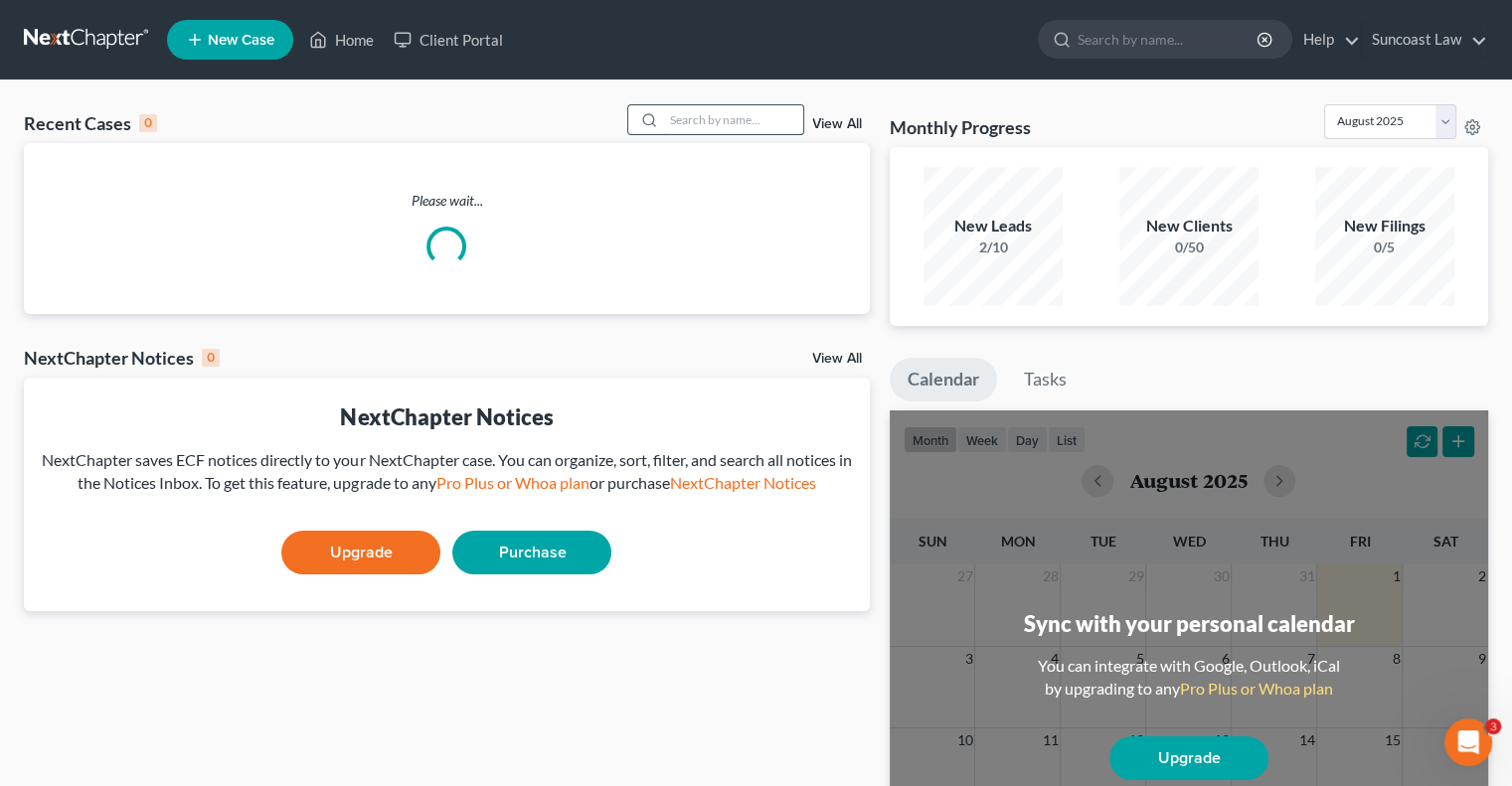click at bounding box center [734, 119] 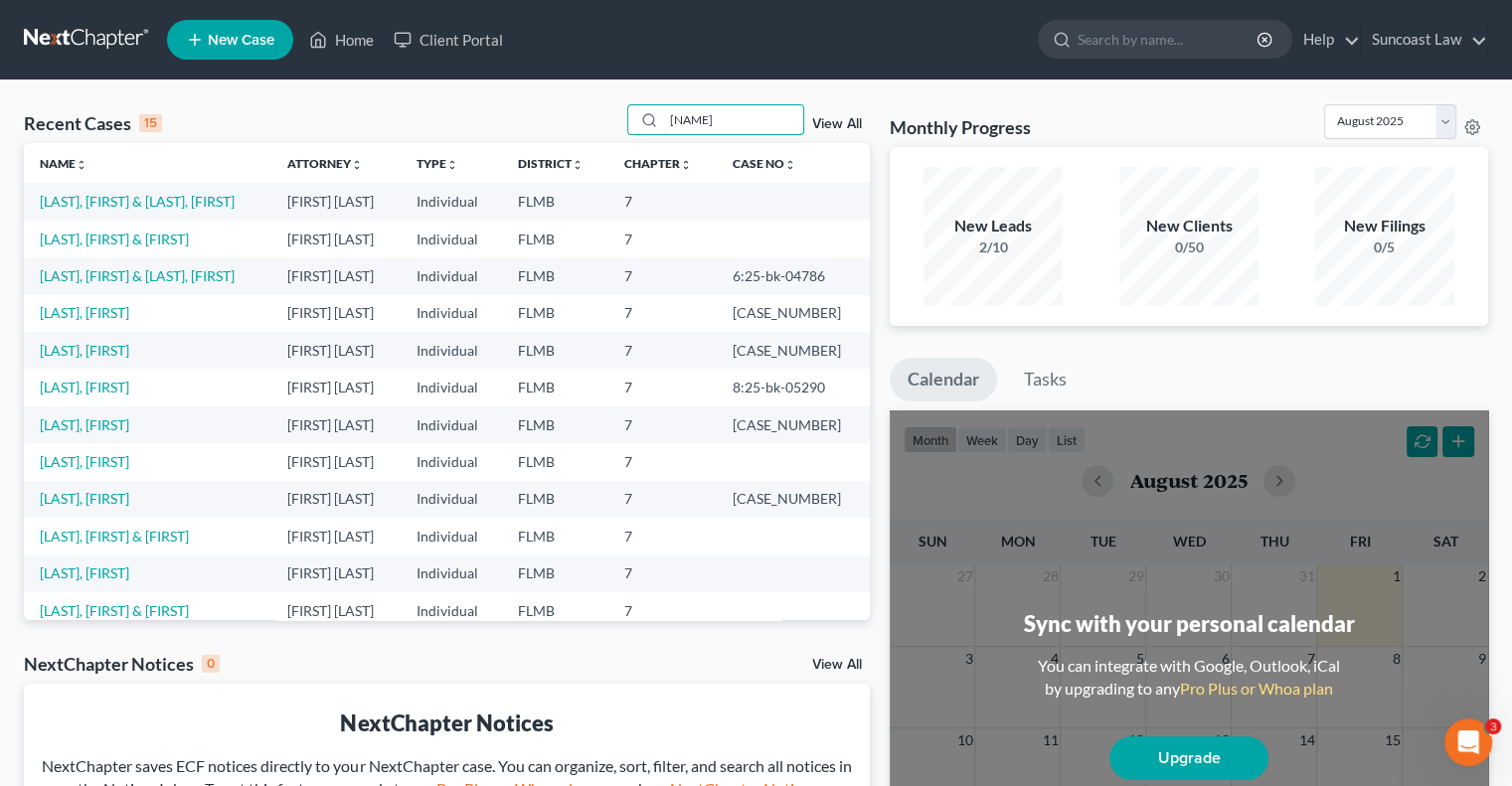 type on "[NAME]" 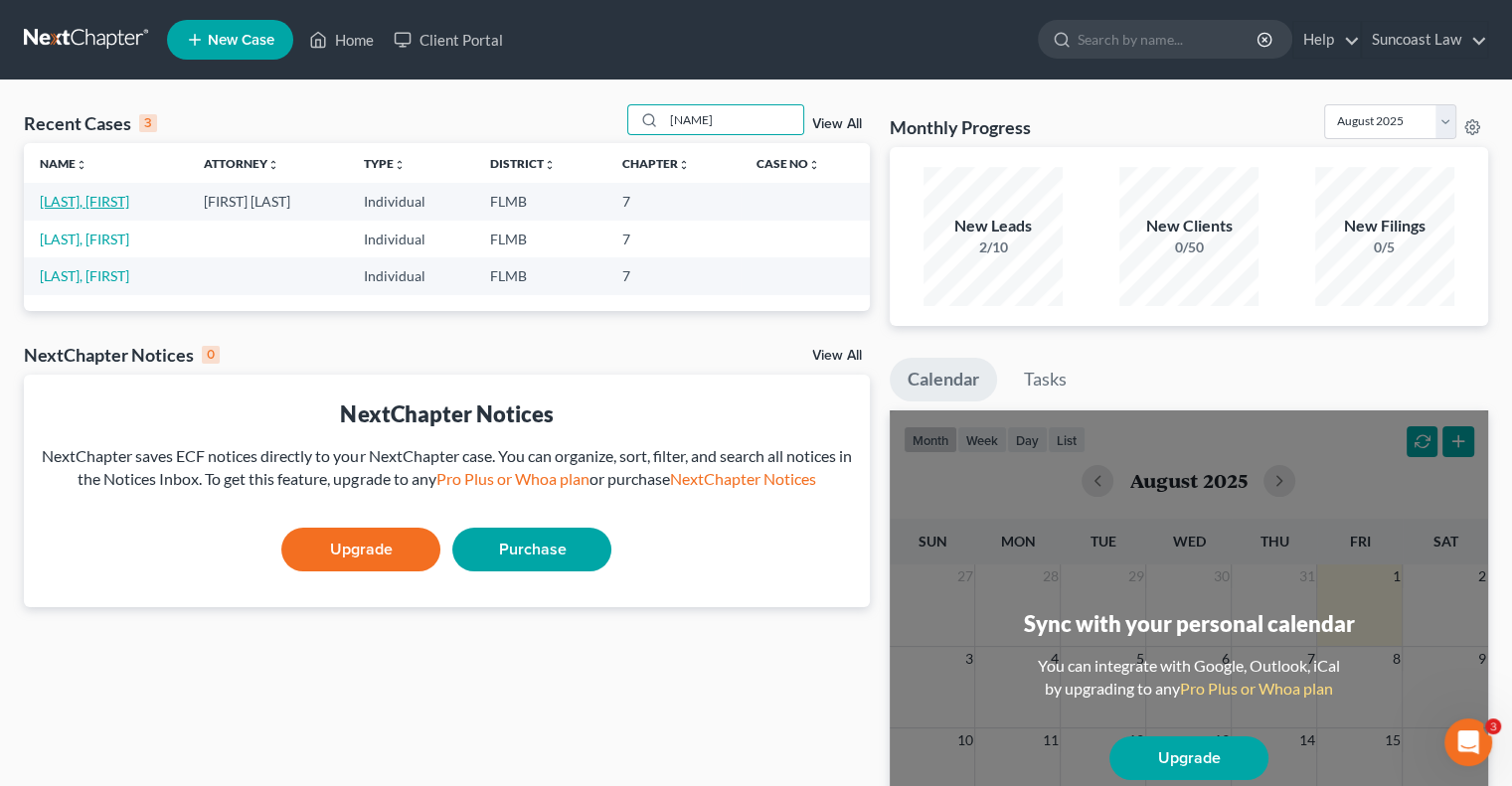click on "[LAST], [FIRST]" at bounding box center [84, 201] 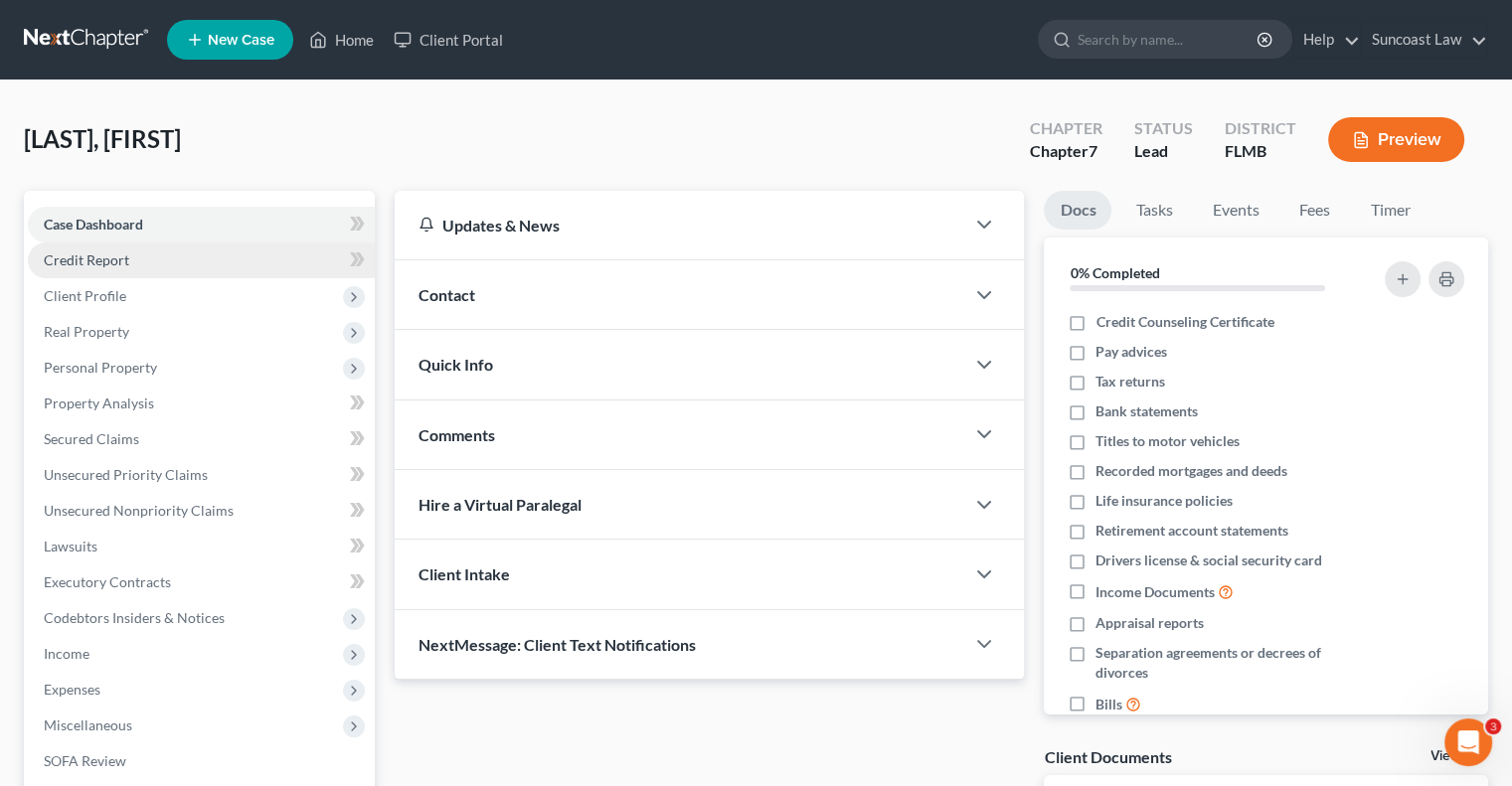 click on "Credit Report" at bounding box center [201, 260] 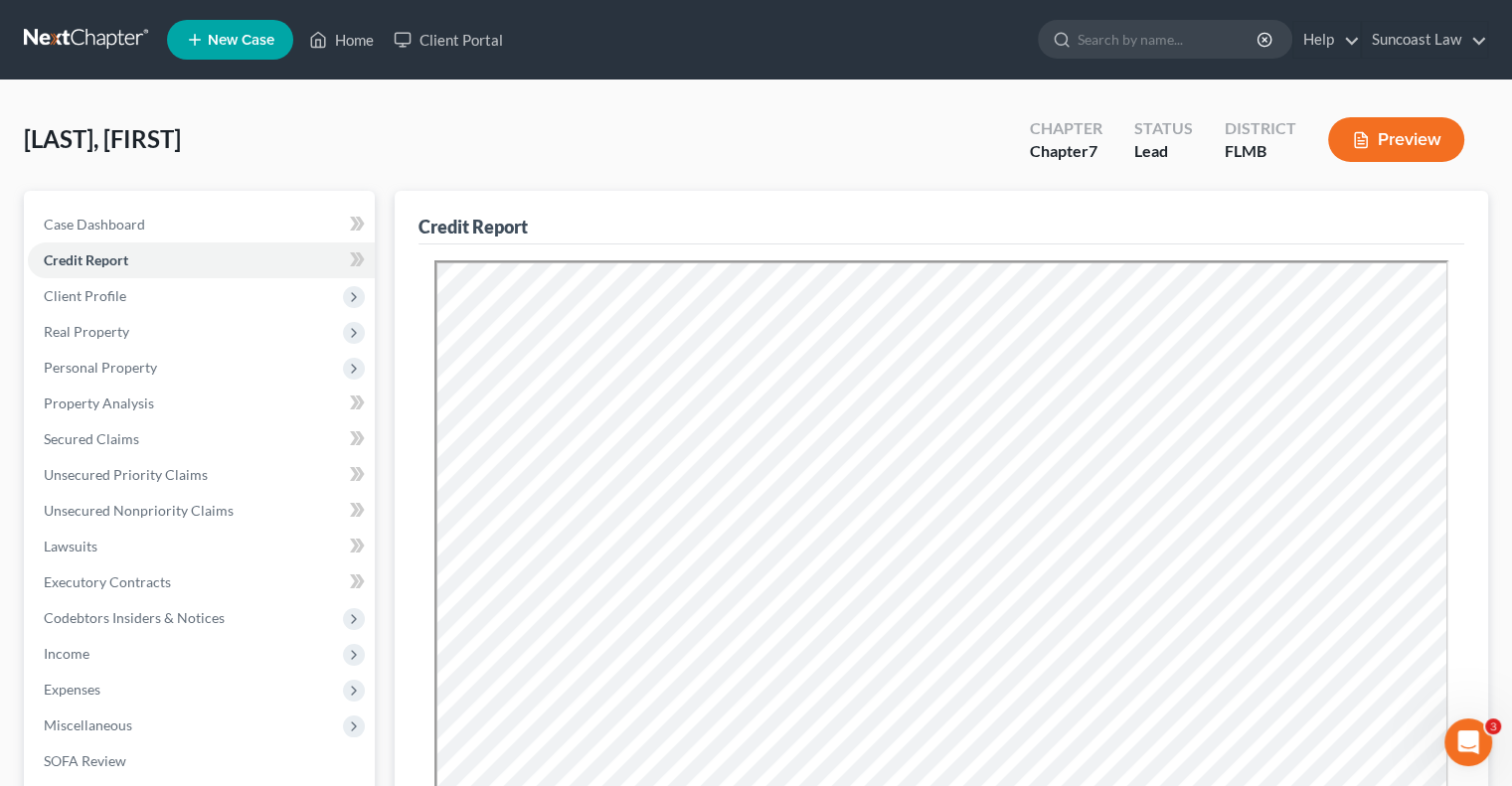scroll, scrollTop: 0, scrollLeft: 0, axis: both 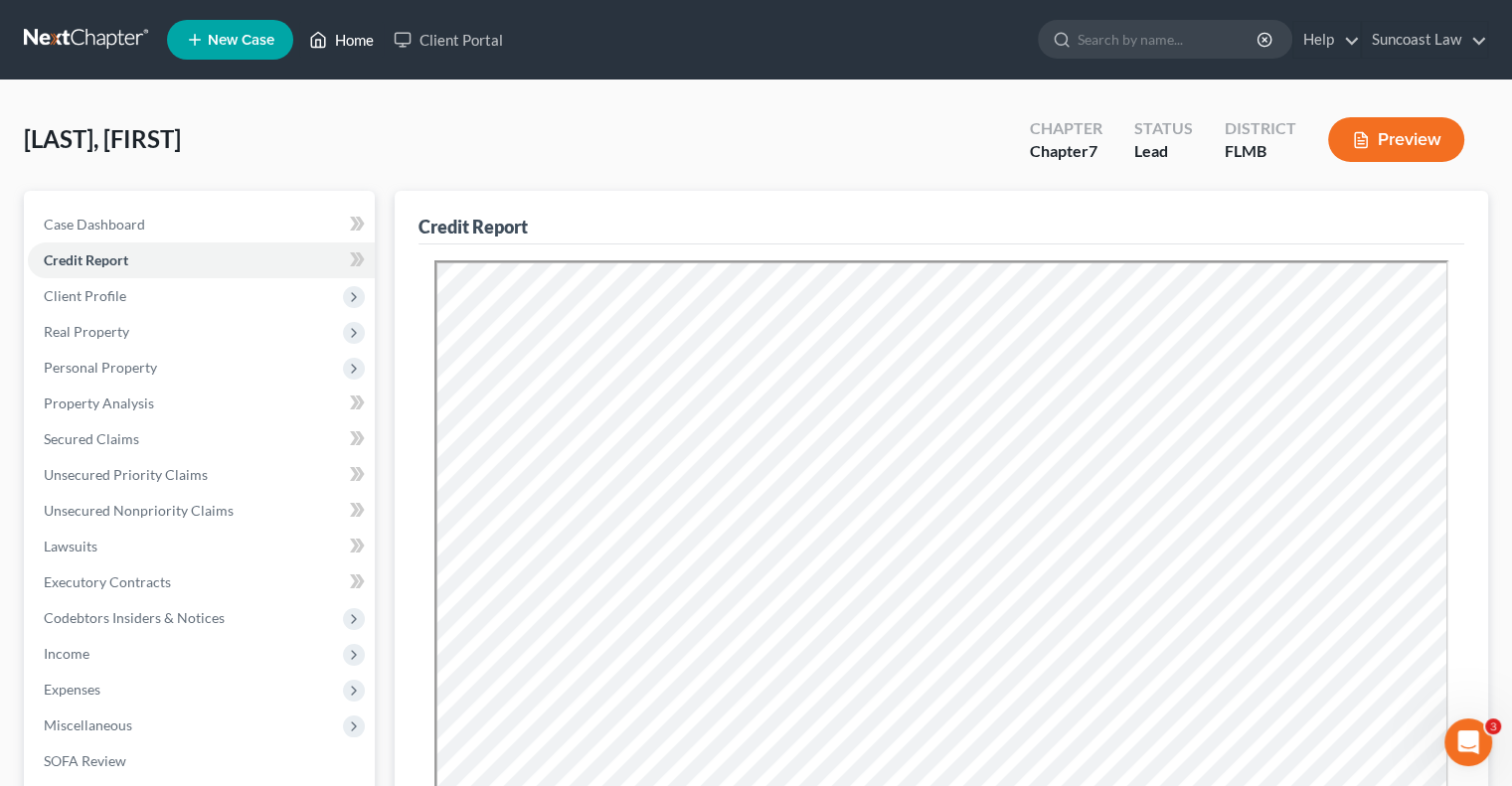 drag, startPoint x: 350, startPoint y: 45, endPoint x: 592, endPoint y: 142, distance: 260.71632 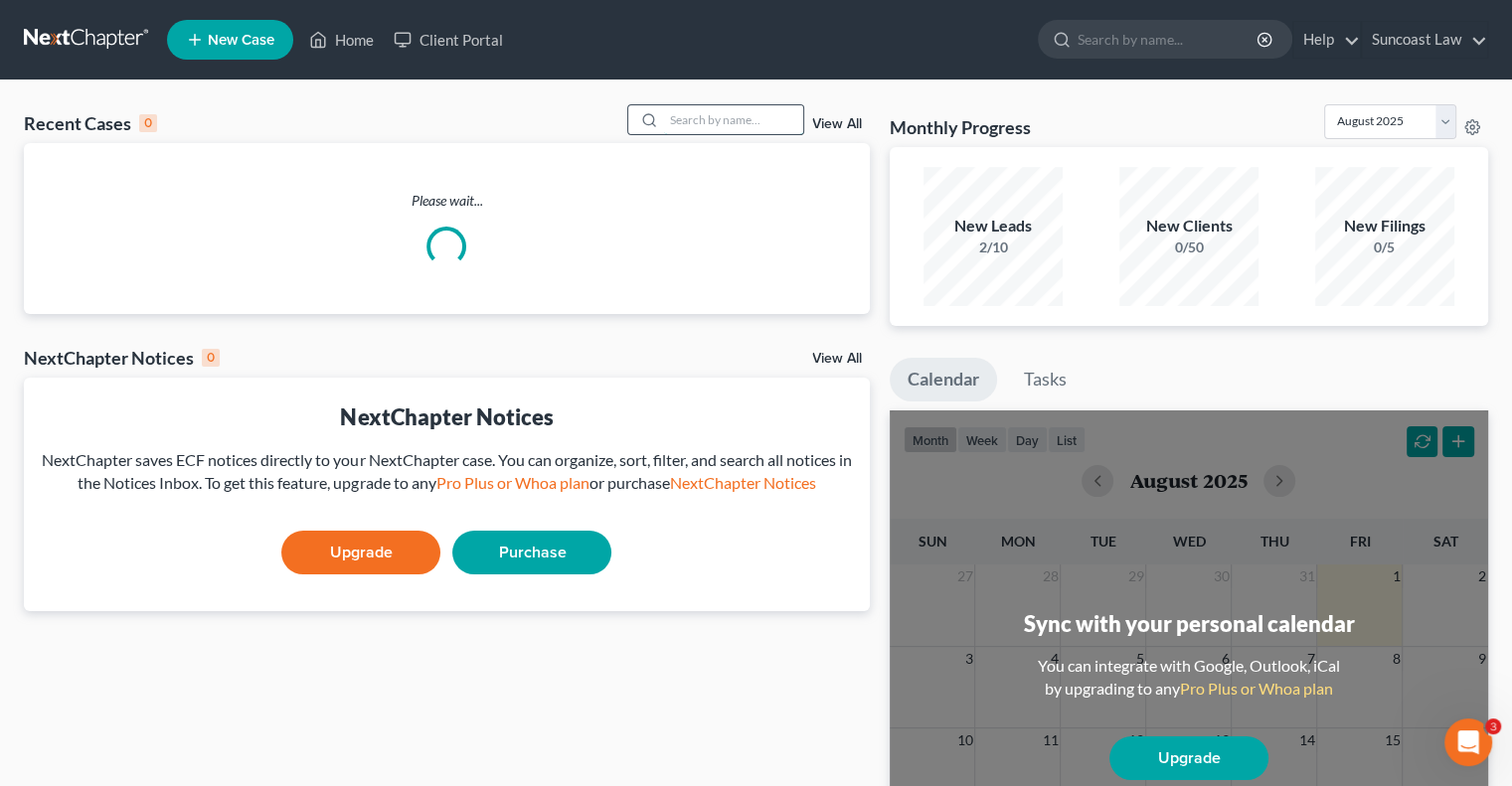 click at bounding box center [734, 119] 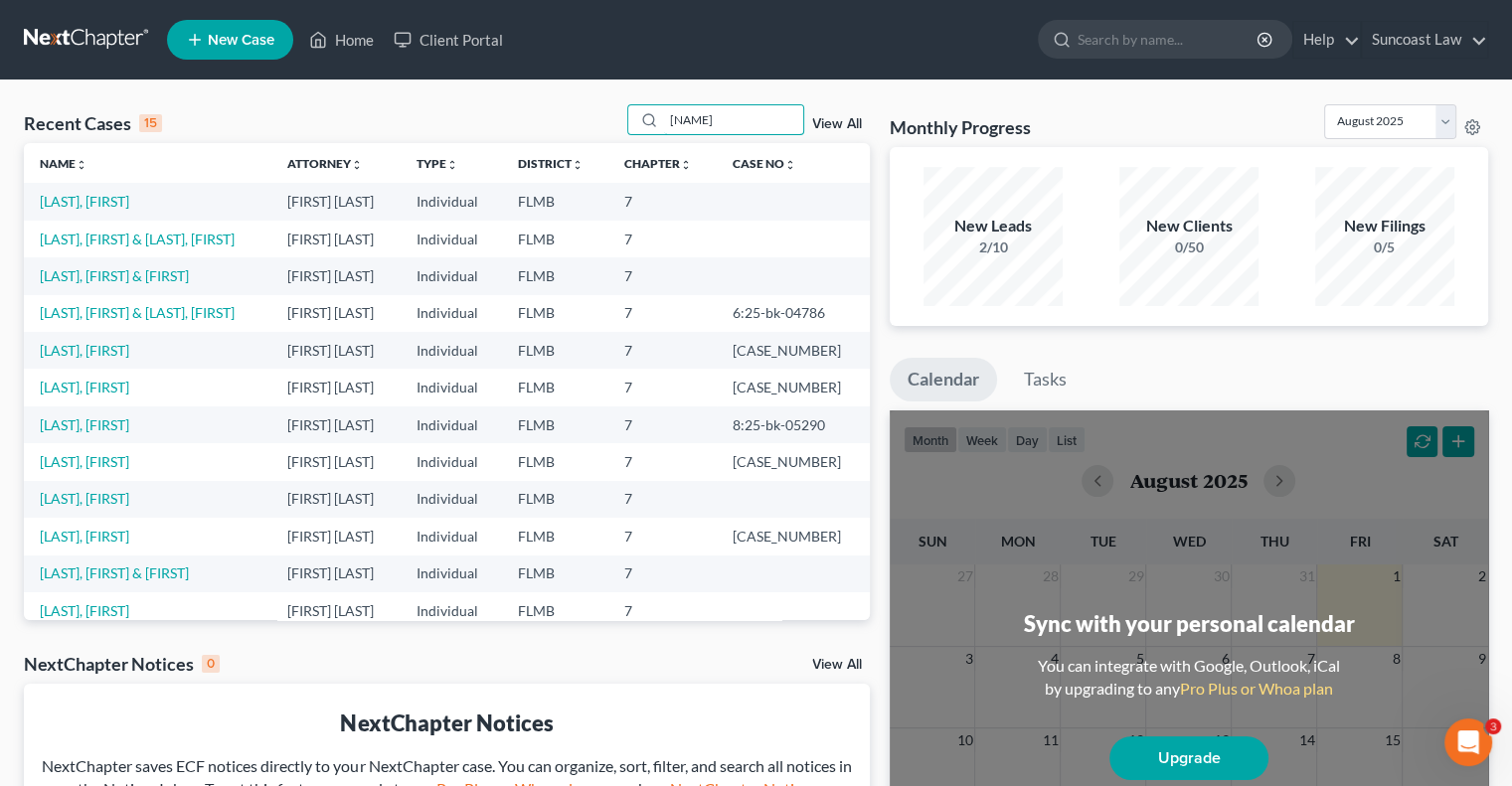 type on "soto" 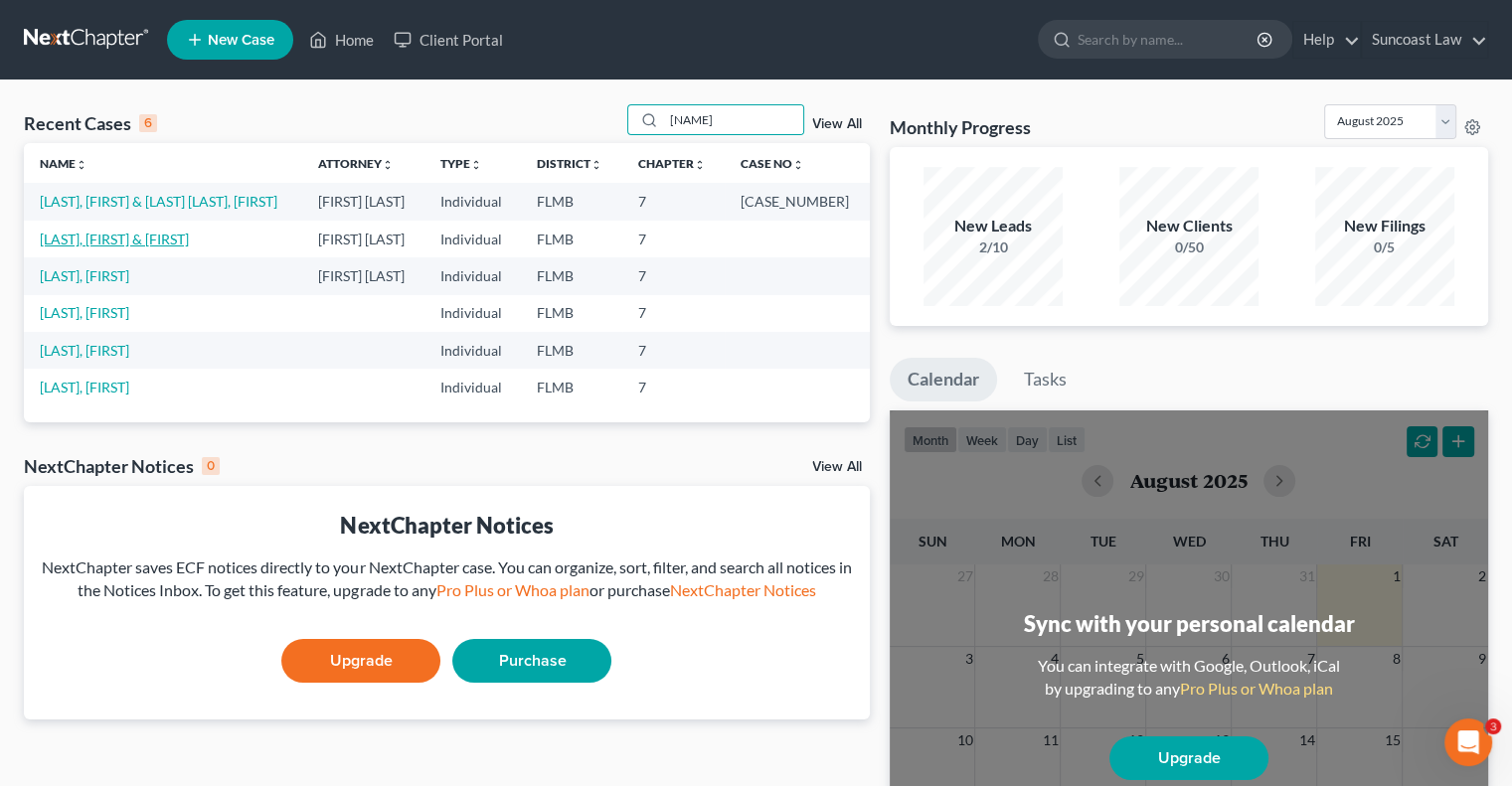click on "Soto, Sheryldene & Felix" at bounding box center (114, 238) 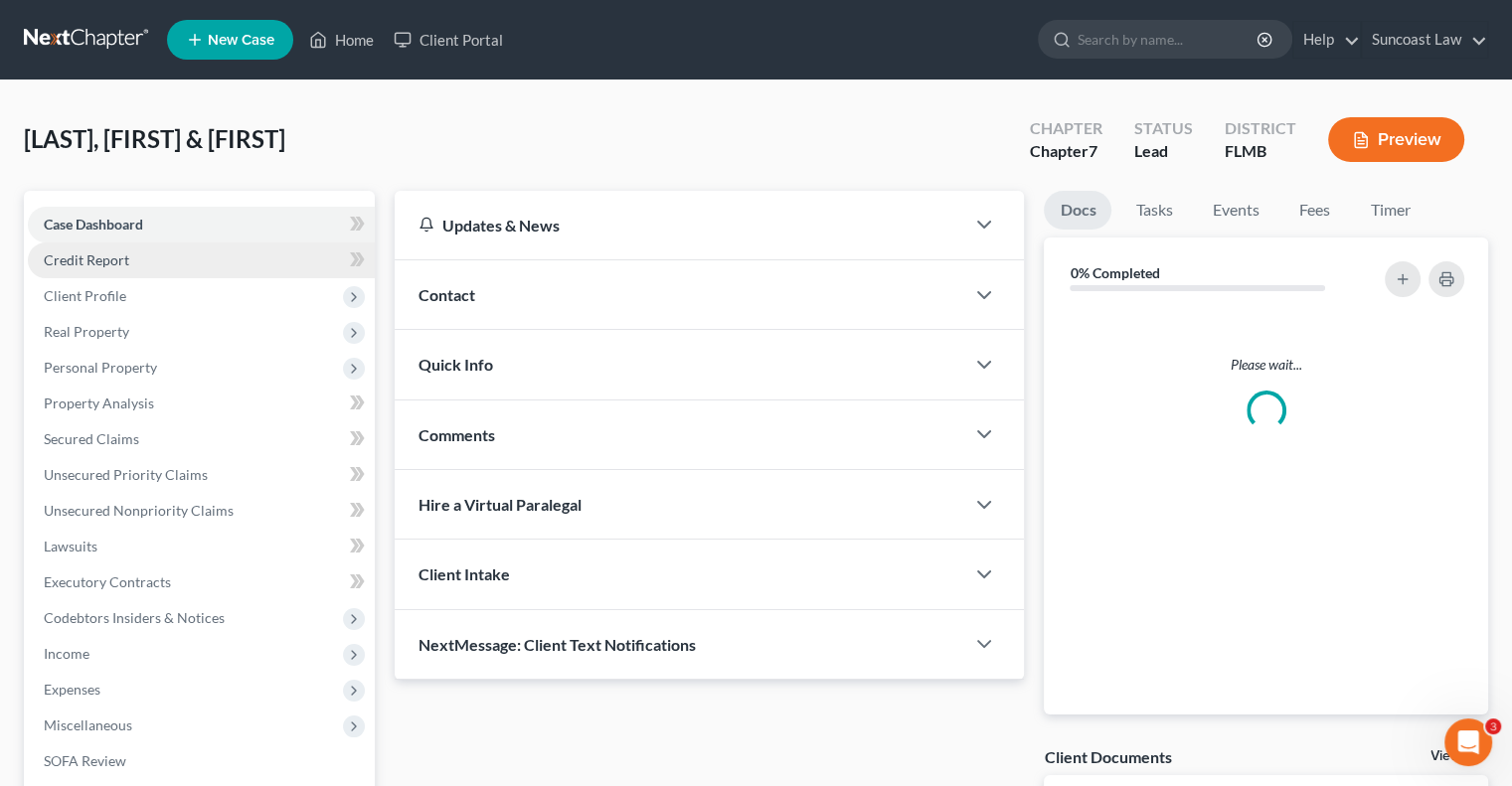 click on "Credit Report" at bounding box center (201, 260) 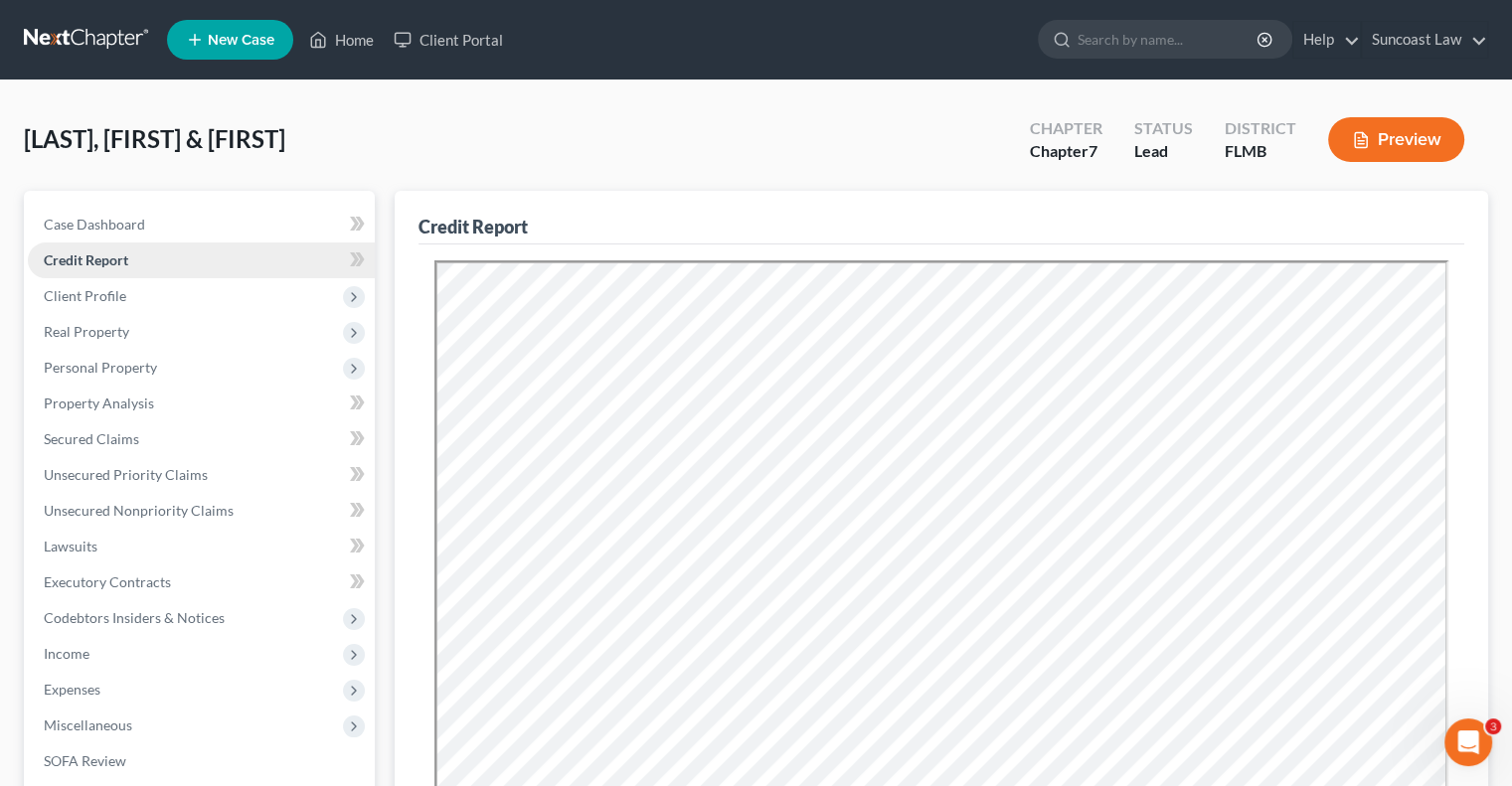 scroll, scrollTop: 0, scrollLeft: 0, axis: both 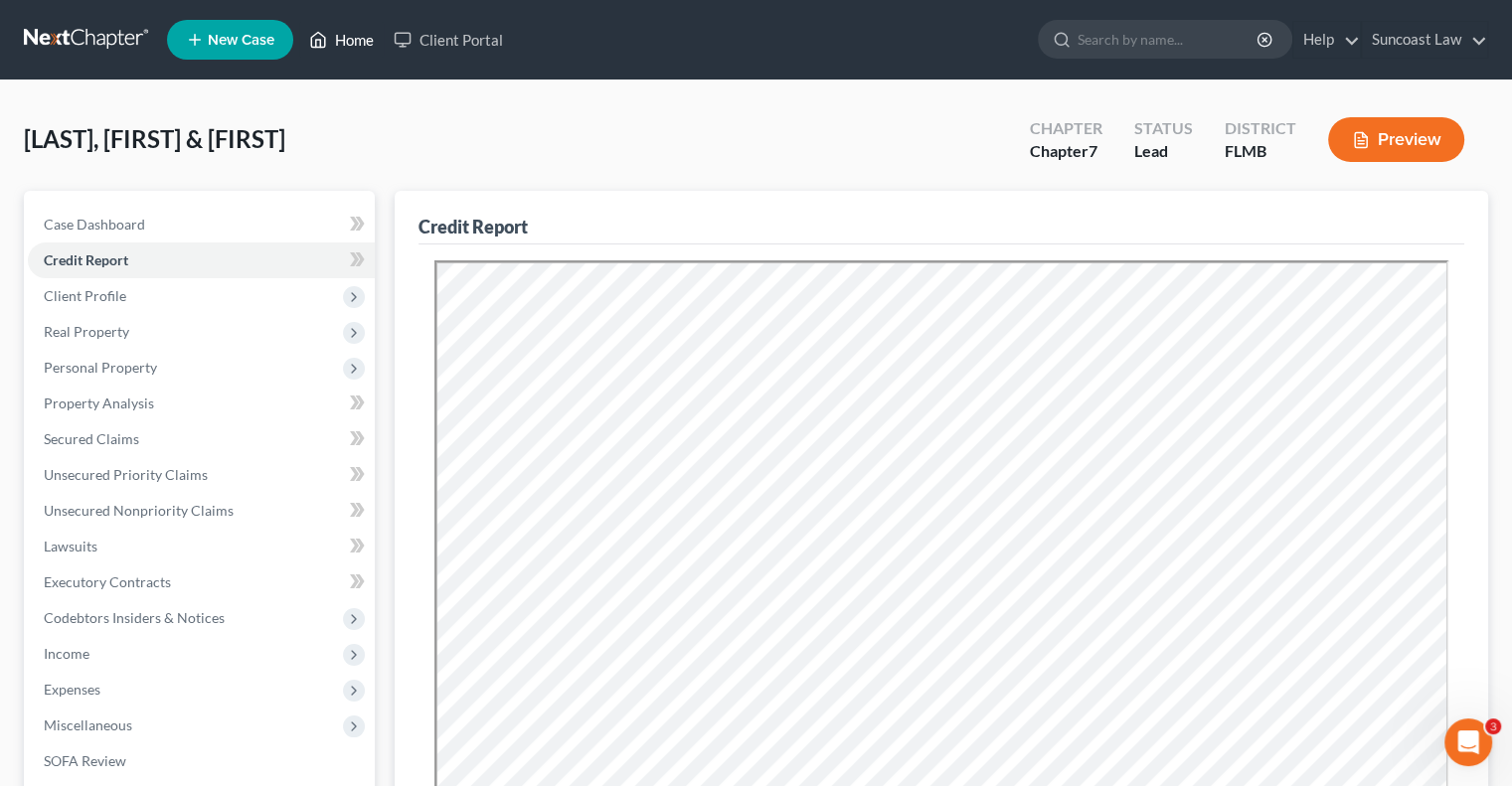 click on "Home" at bounding box center (341, 40) 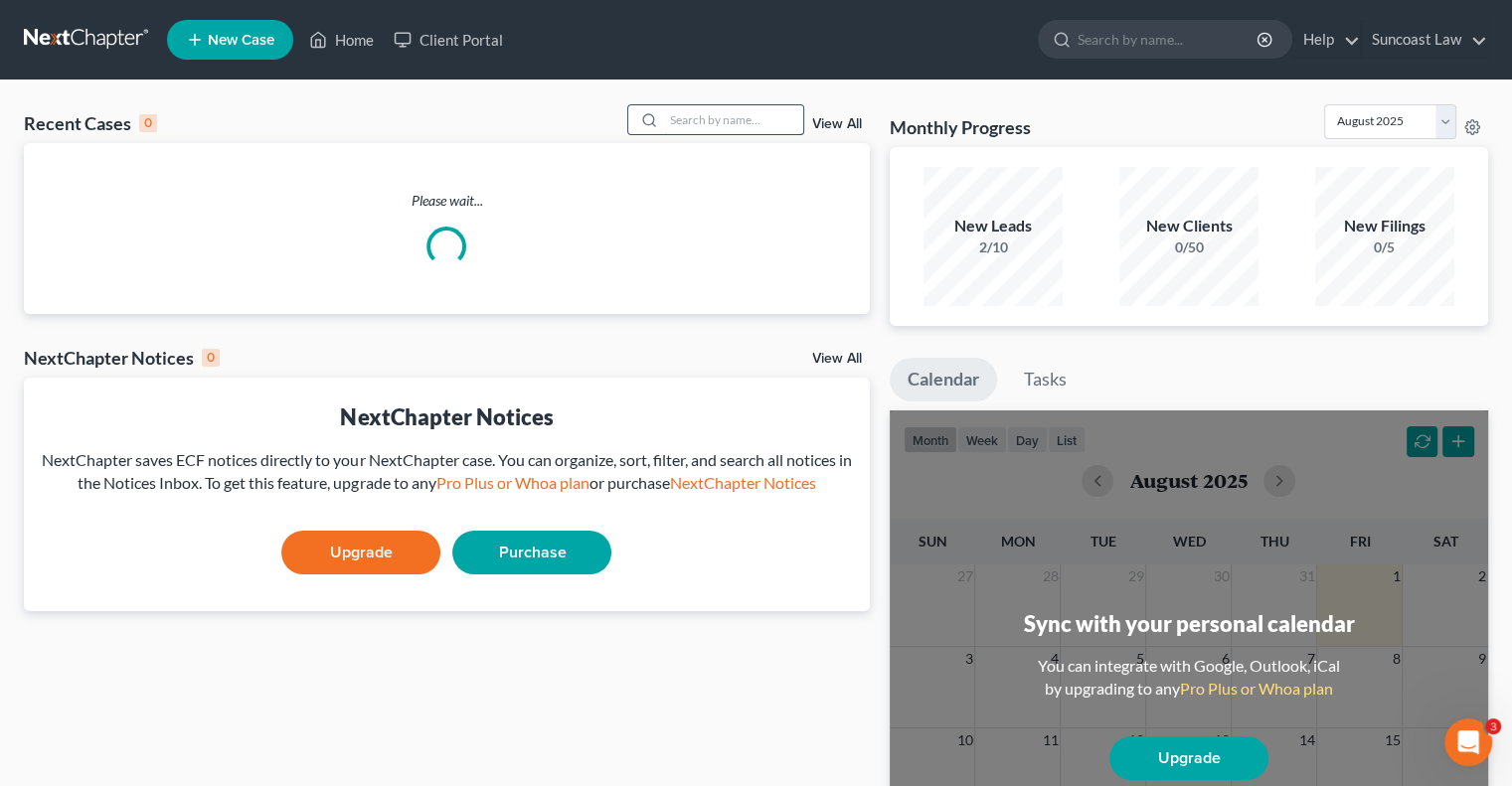 click at bounding box center [734, 119] 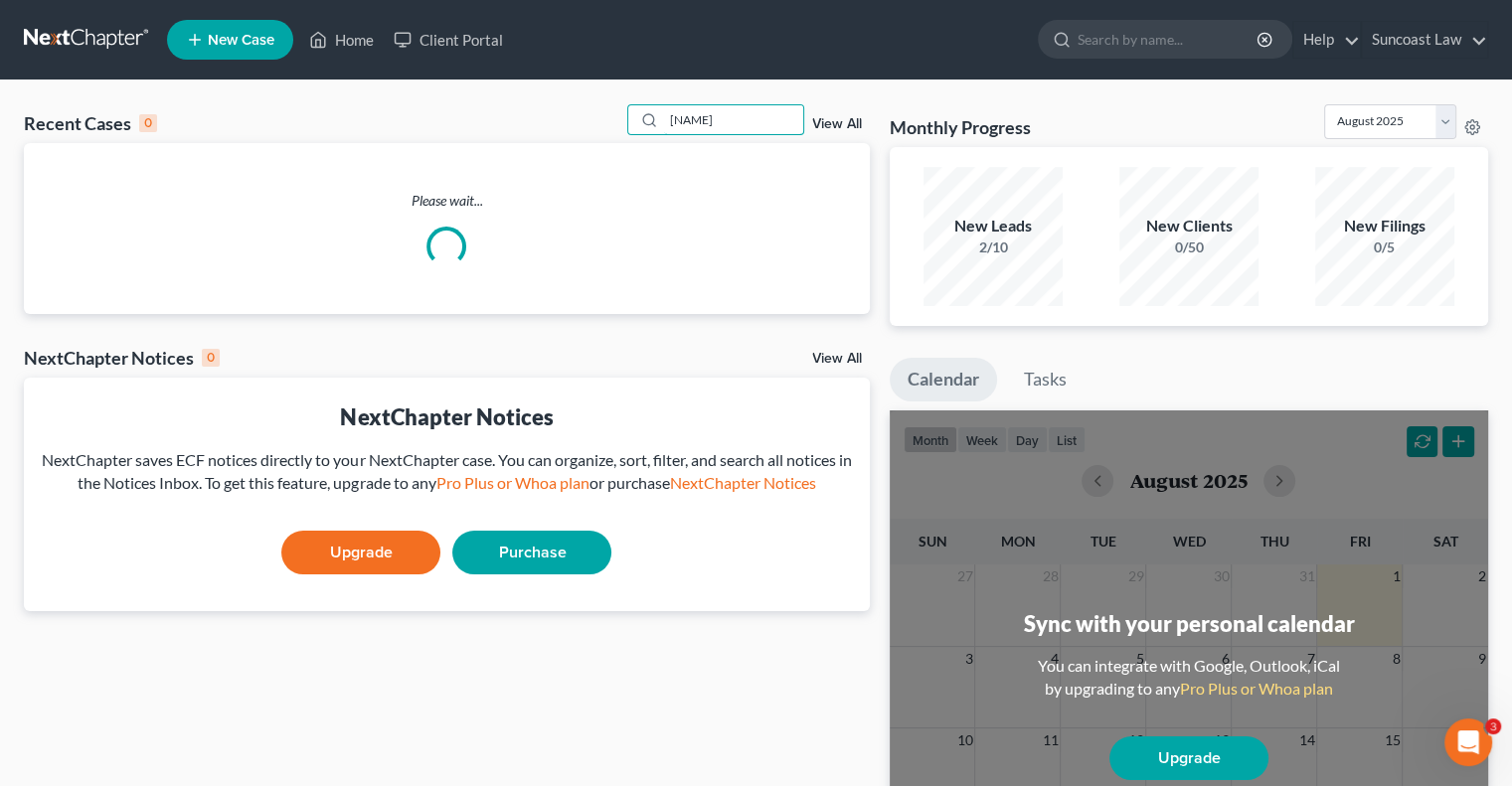 type on "alejan" 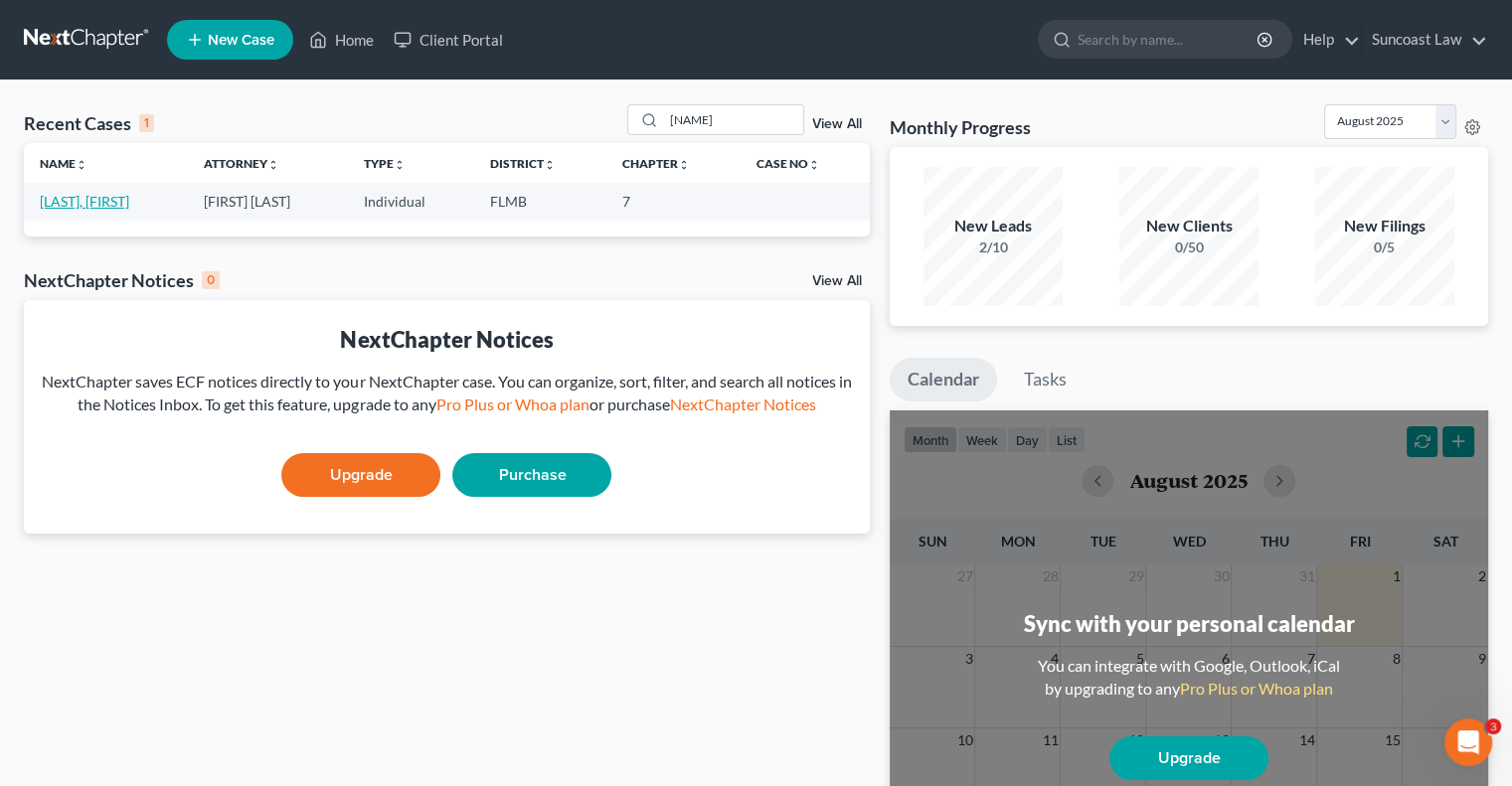 click on "Martinez, Alejandro" at bounding box center [84, 201] 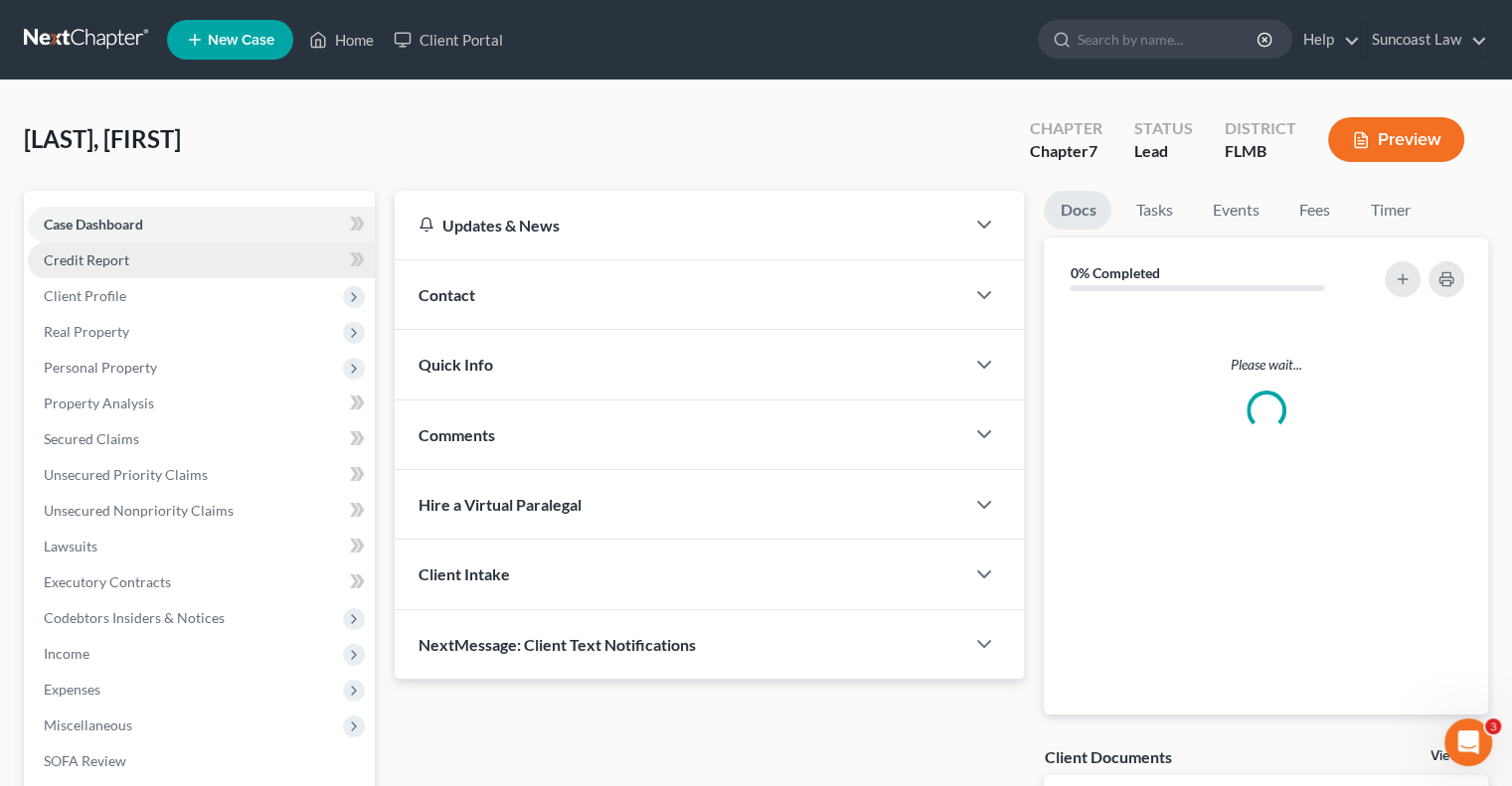 click on "Credit Report" at bounding box center (86, 259) 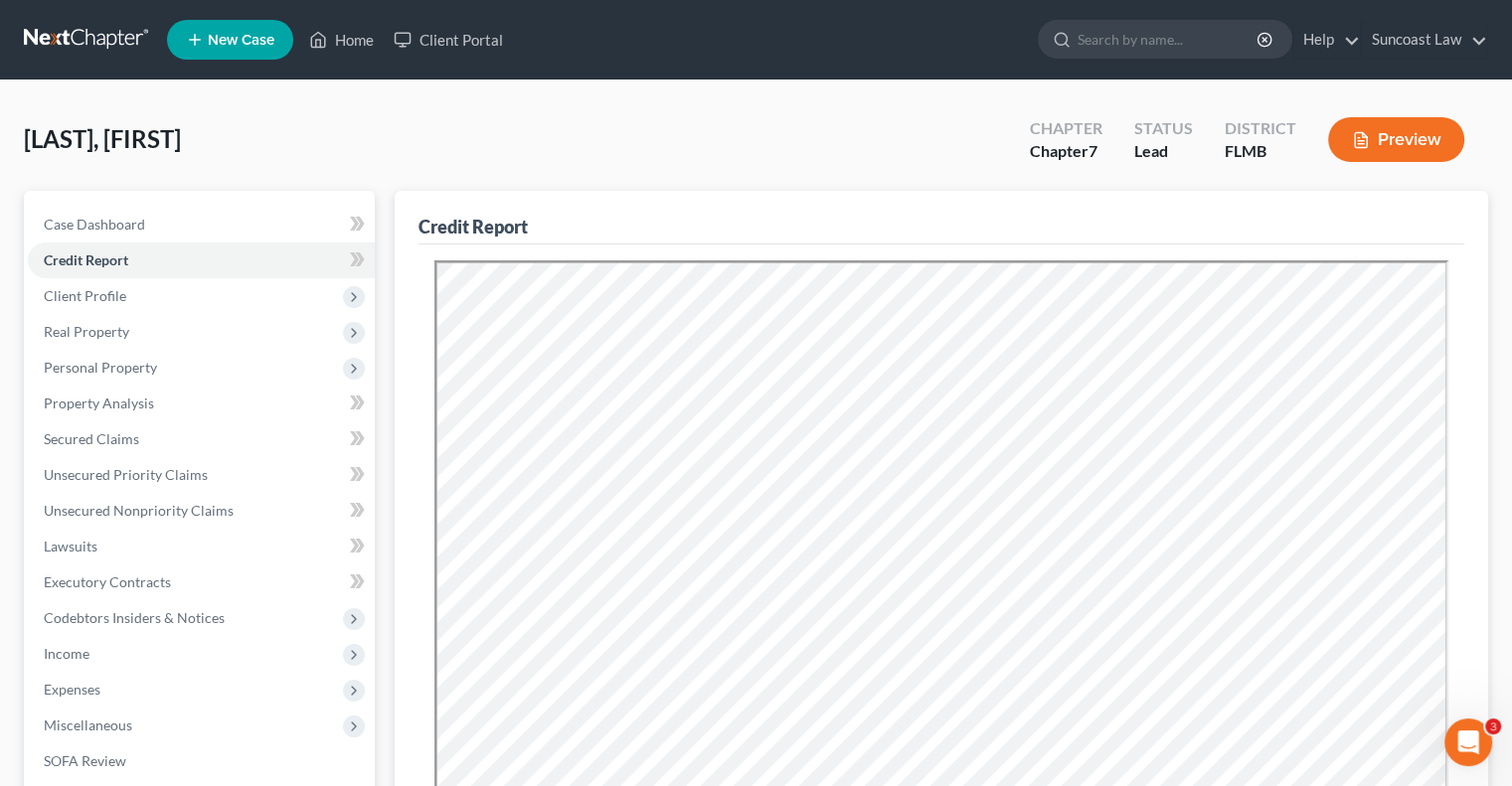 scroll, scrollTop: 0, scrollLeft: 0, axis: both 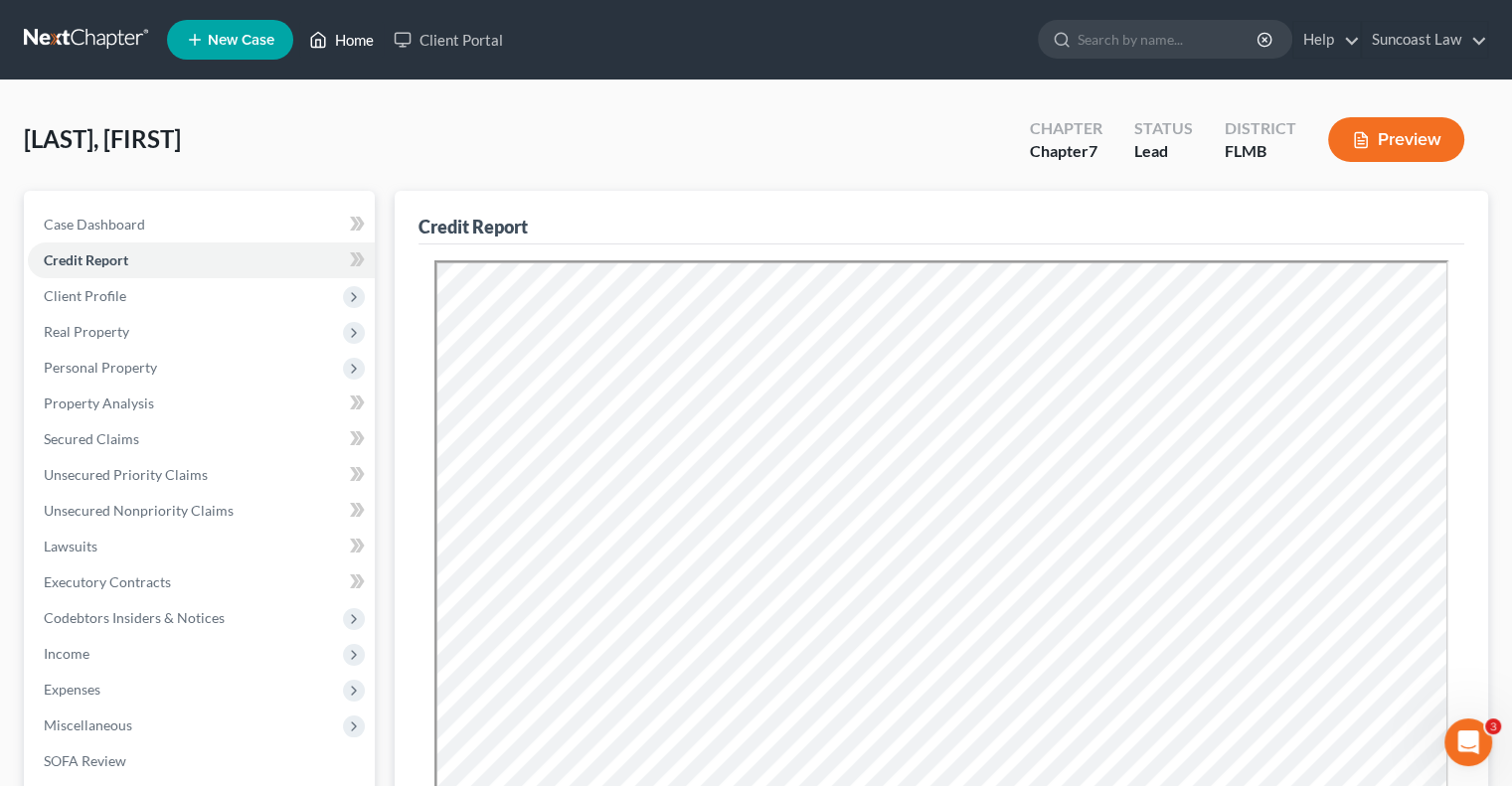 click on "Home" at bounding box center (341, 40) 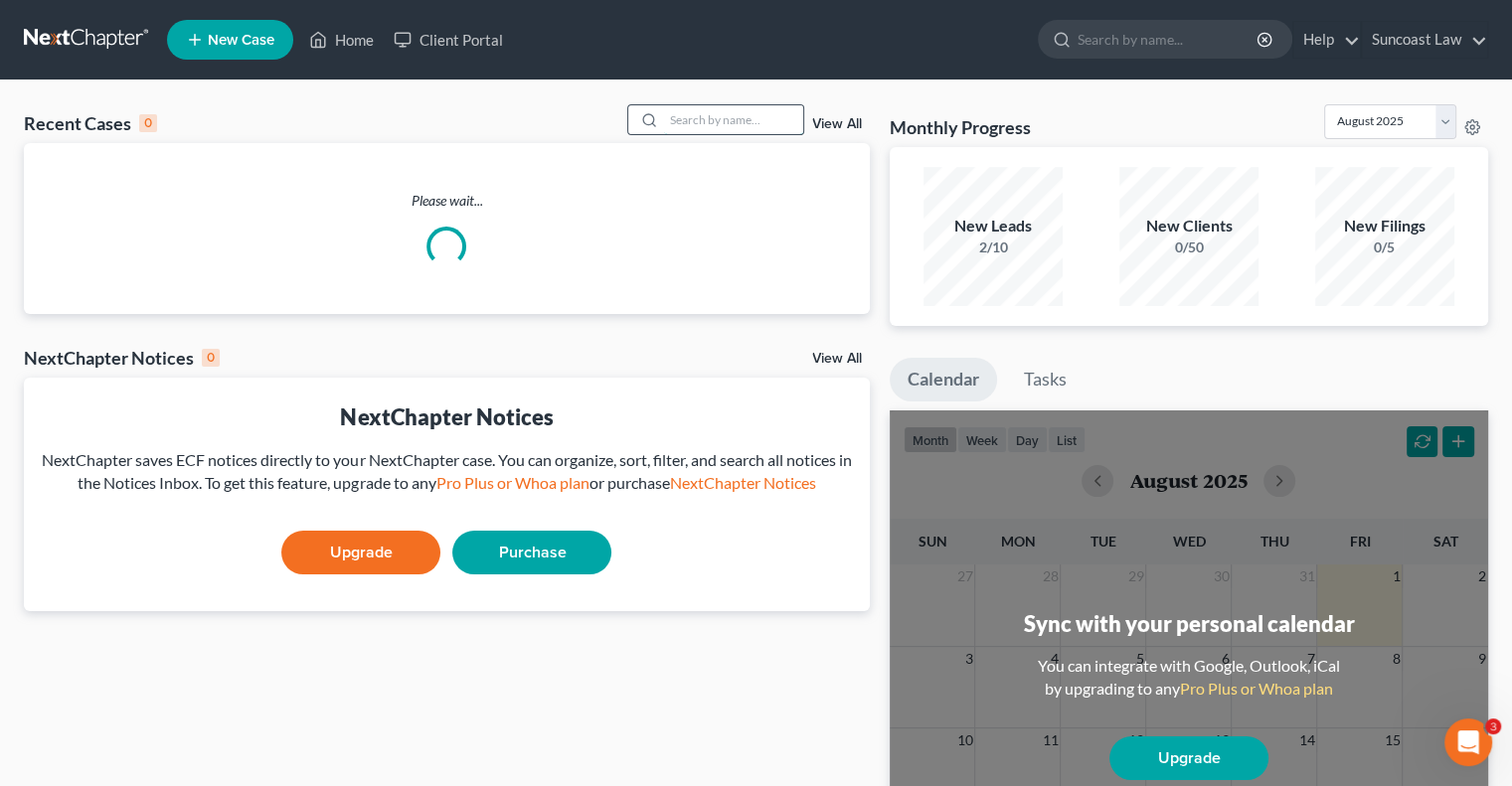 click at bounding box center (734, 119) 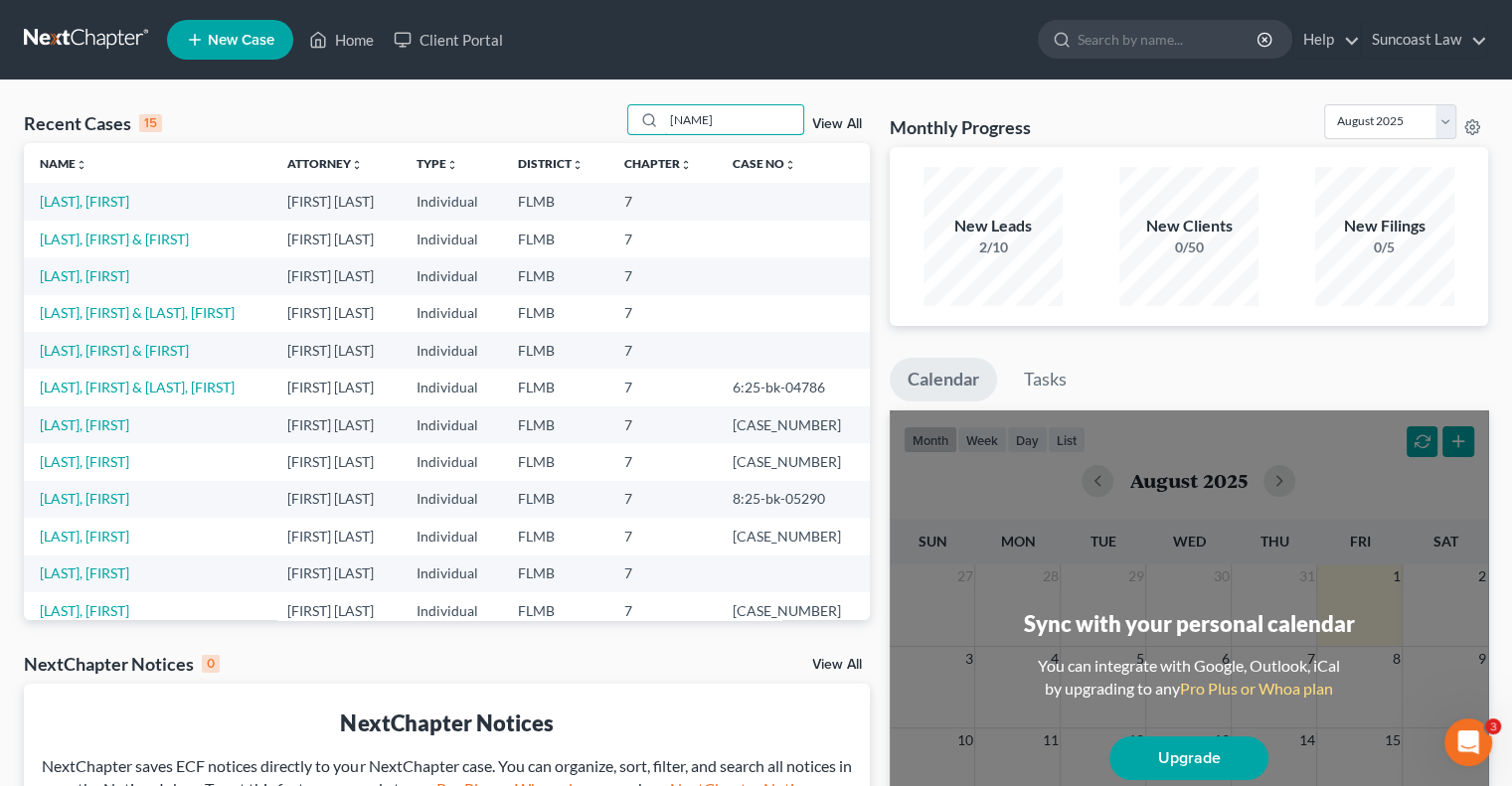 type on "hubbard" 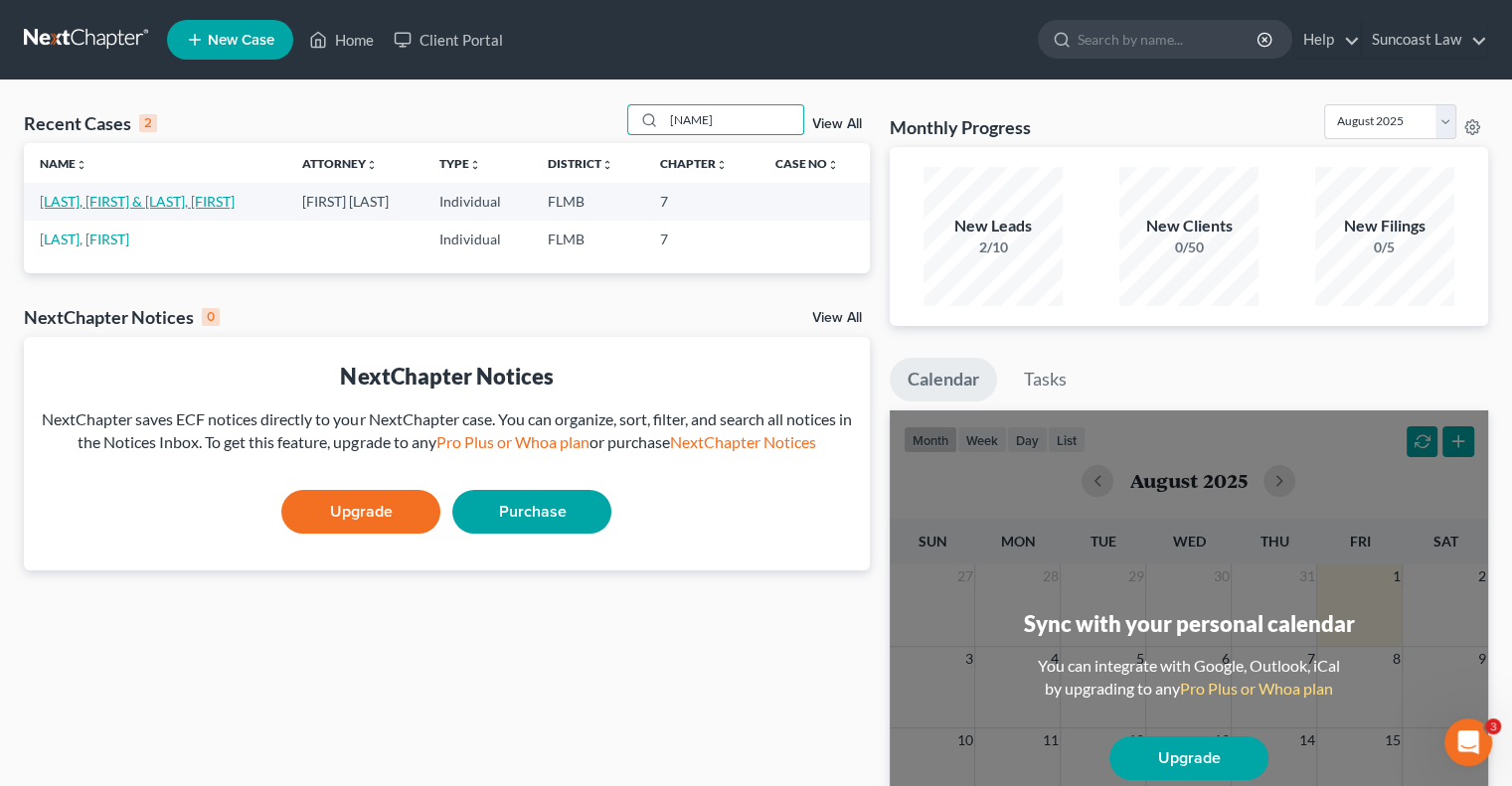 click on "Hubbard, Nathan & Kenney, Brianna" at bounding box center (137, 201) 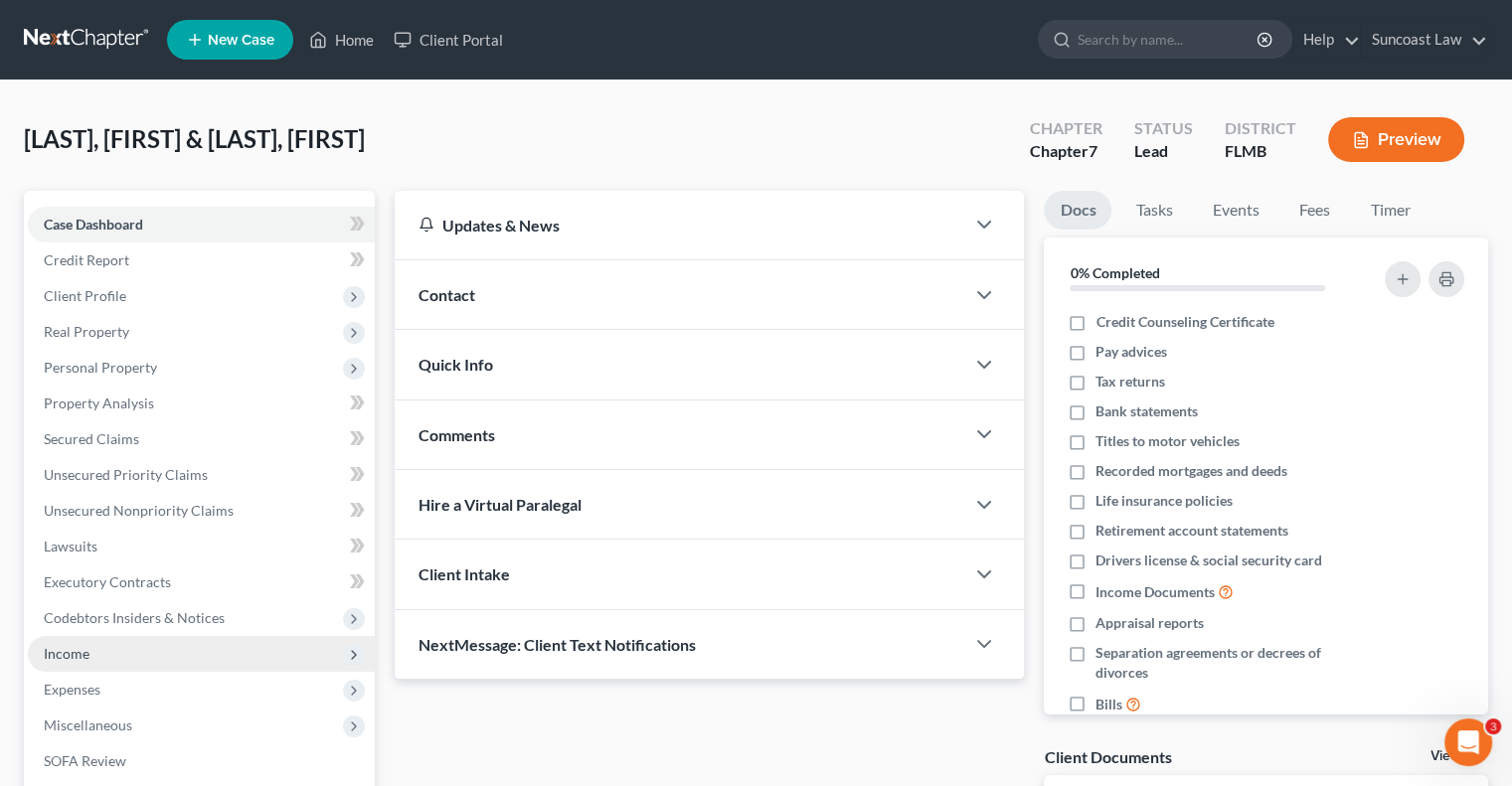 click on "Income" at bounding box center (201, 654) 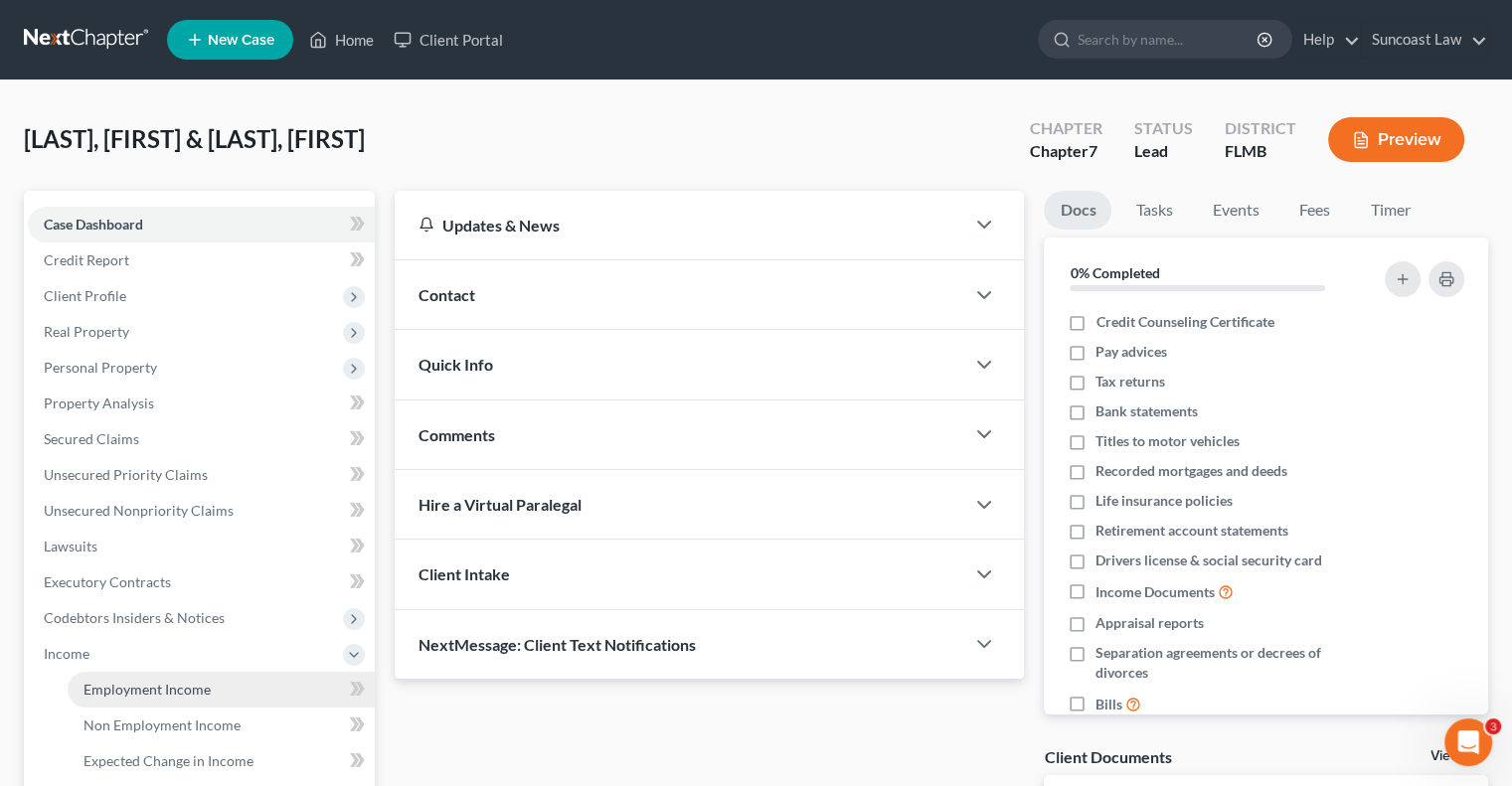 click on "Employment Income" at bounding box center (147, 689) 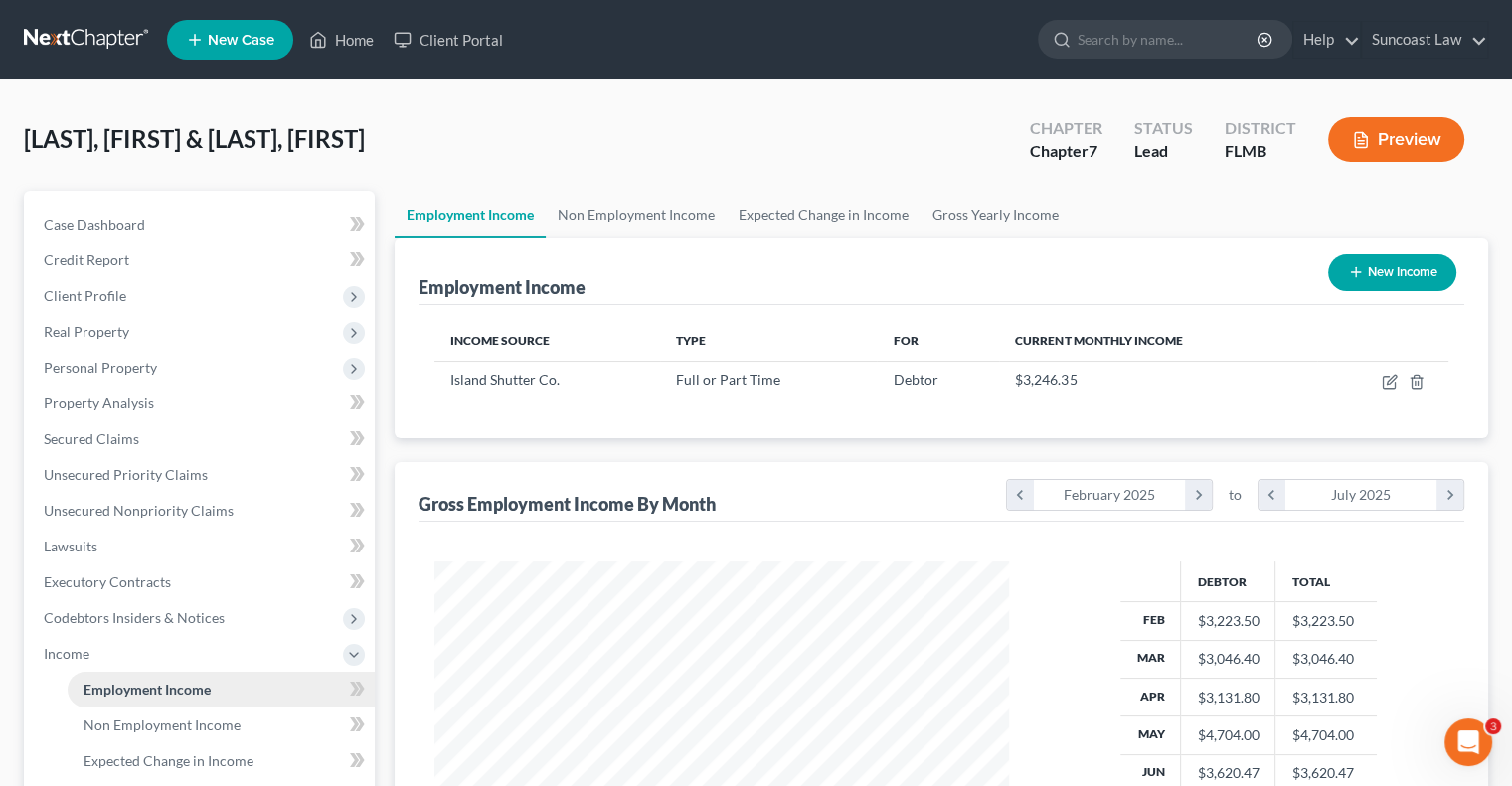 scroll, scrollTop: 993324, scrollLeft: 993468, axis: both 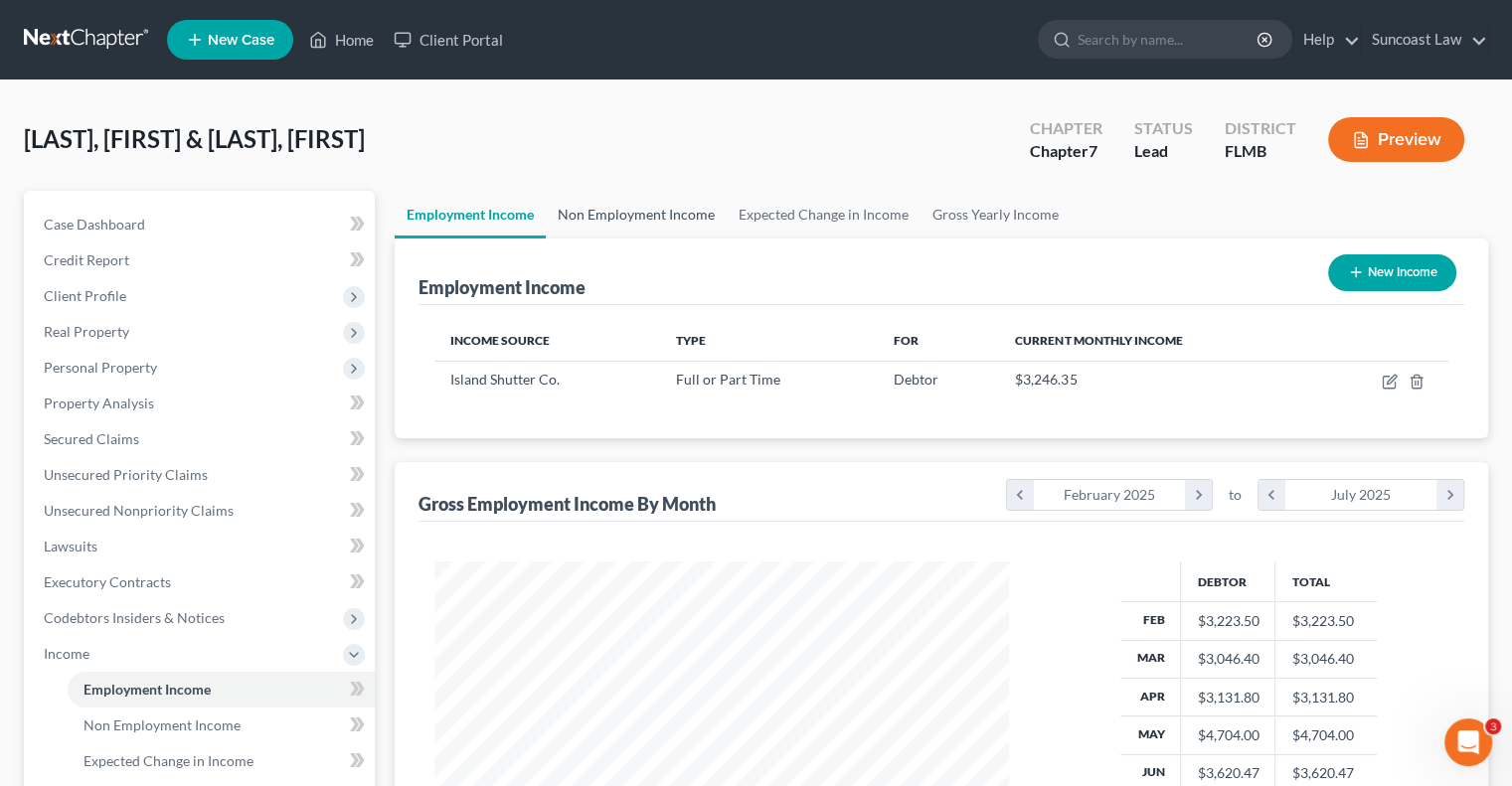 click on "Non Employment Income" at bounding box center [636, 215] 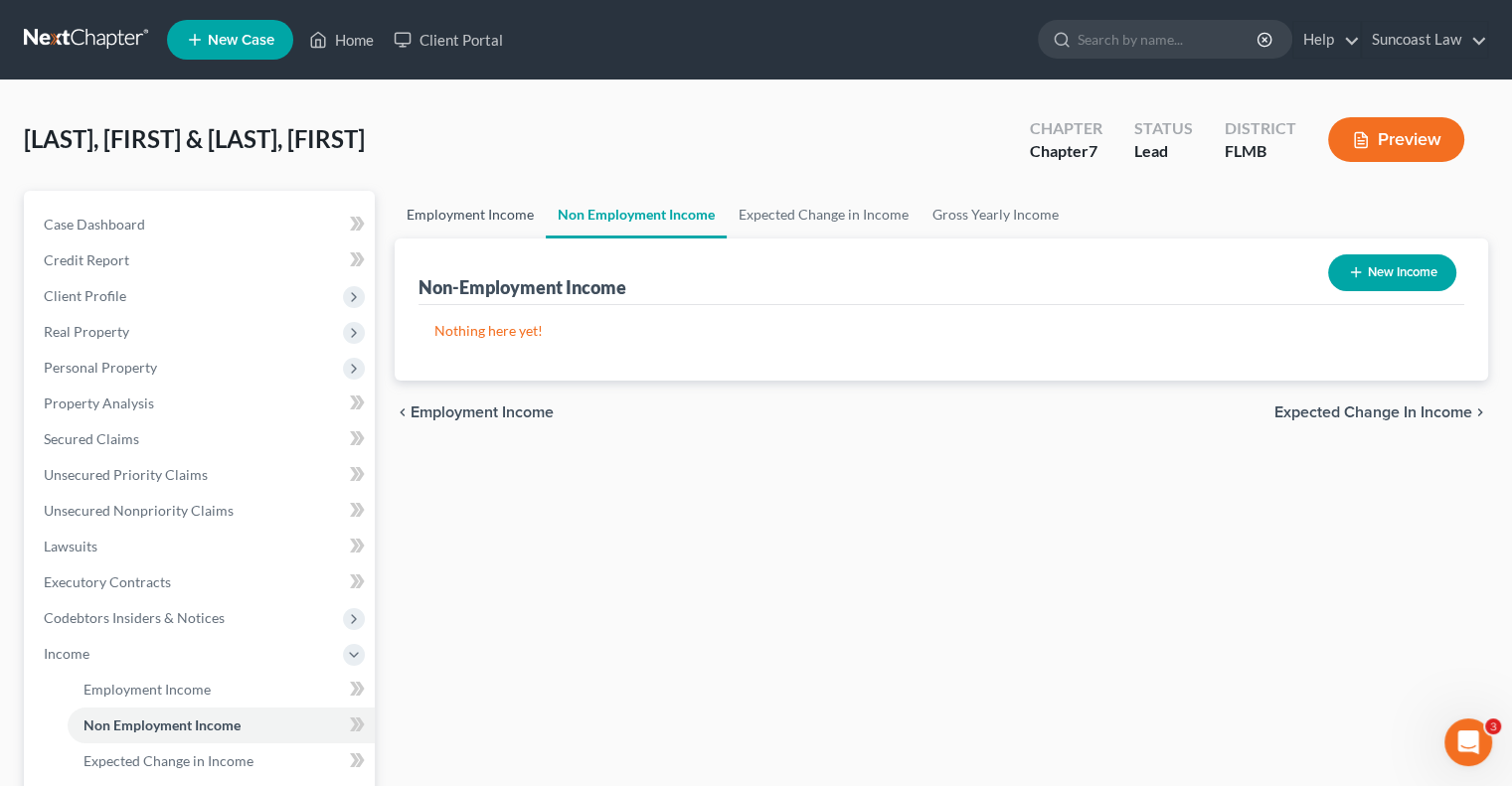 click on "Employment Income" at bounding box center (470, 215) 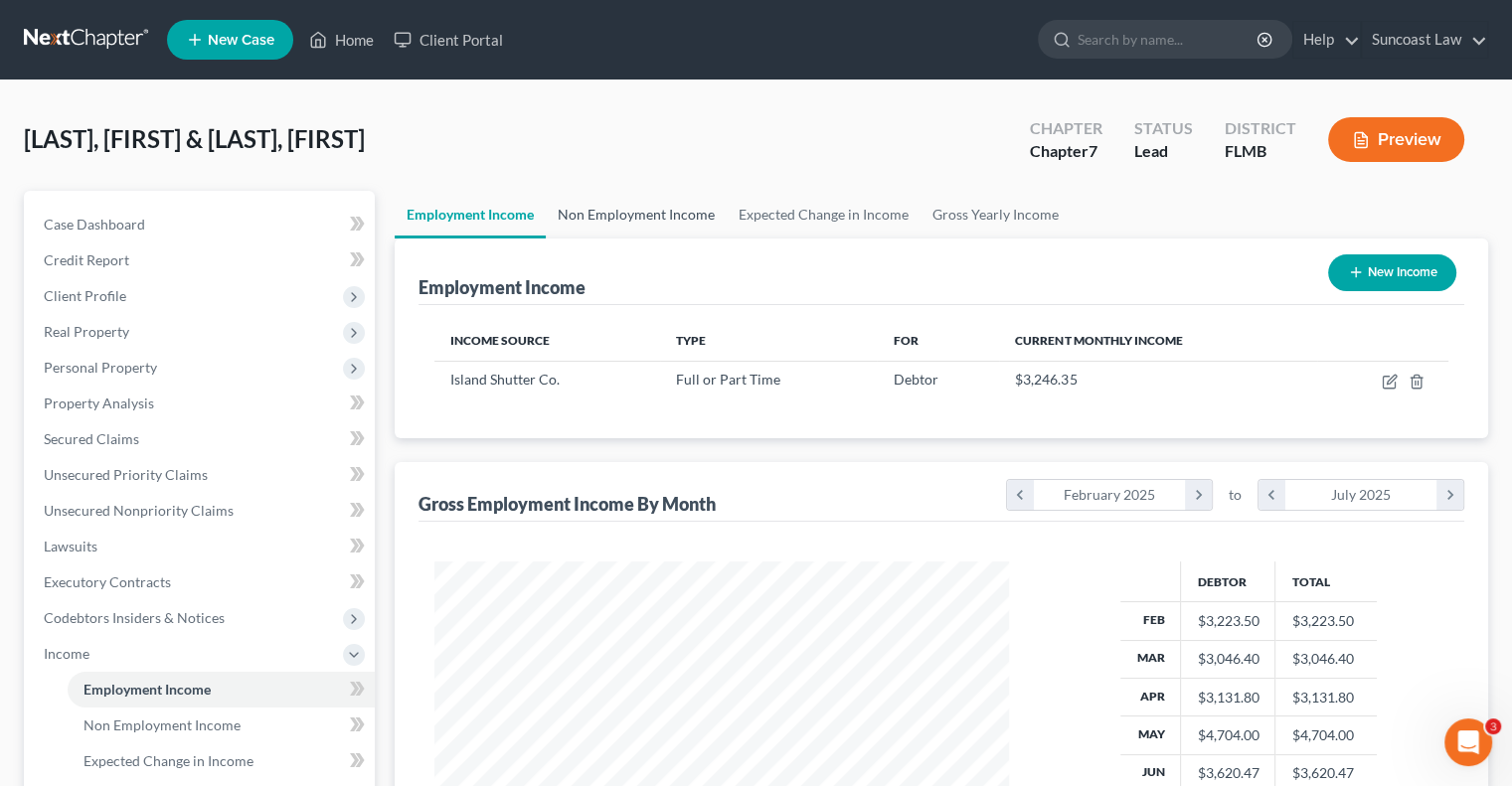 scroll, scrollTop: 993324, scrollLeft: 993468, axis: both 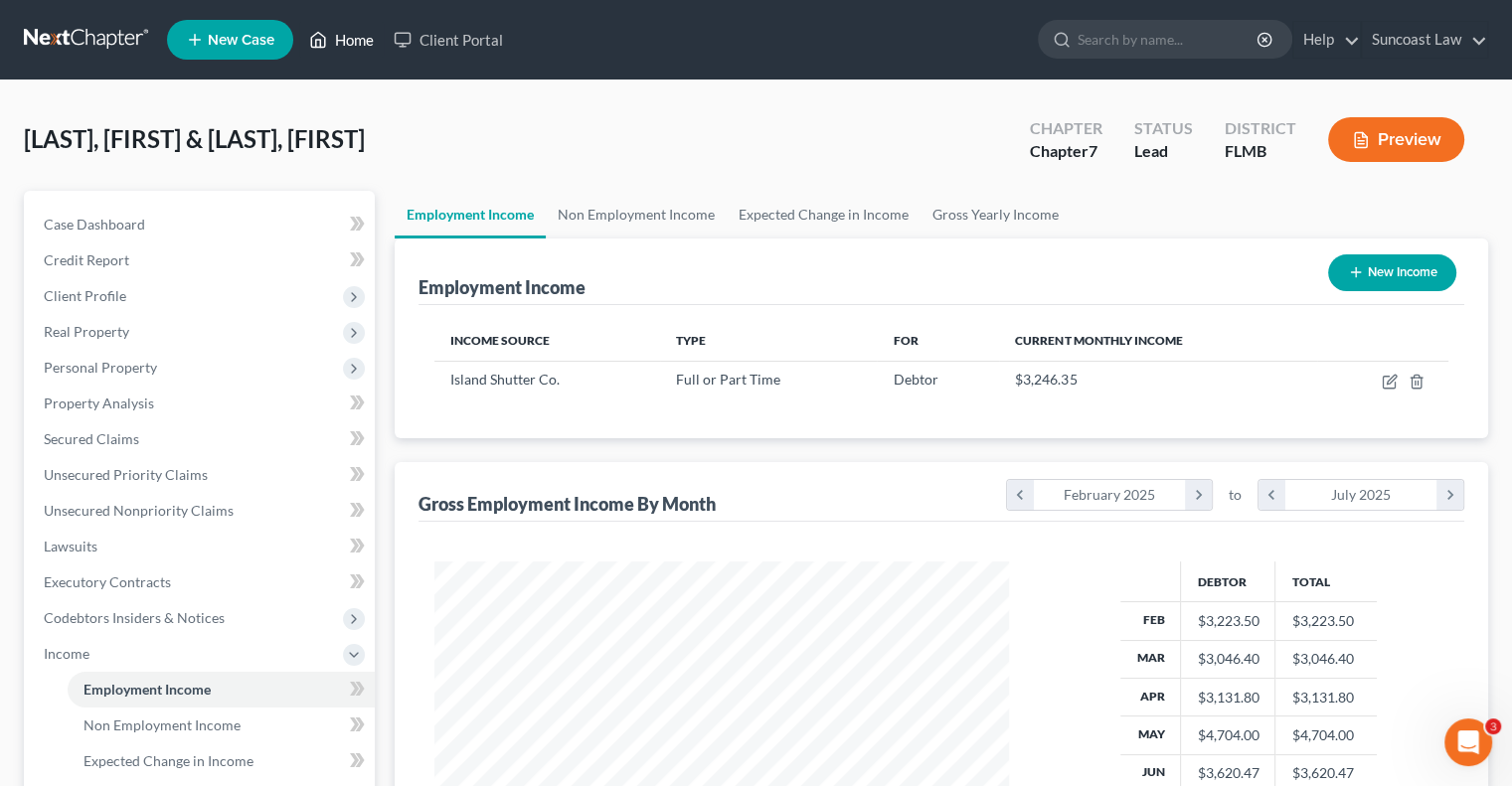 click on "Home" at bounding box center (341, 40) 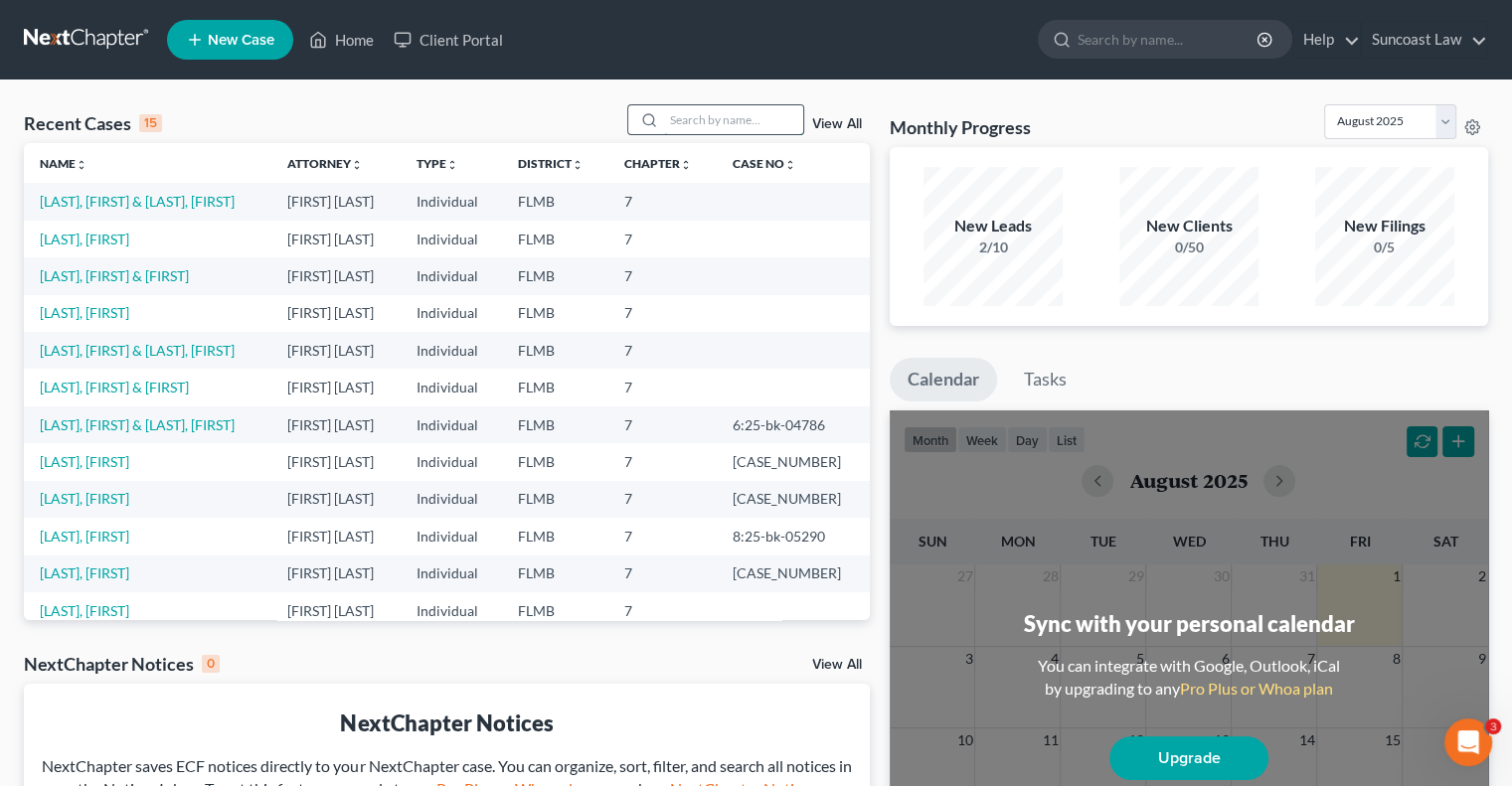 click at bounding box center (734, 119) 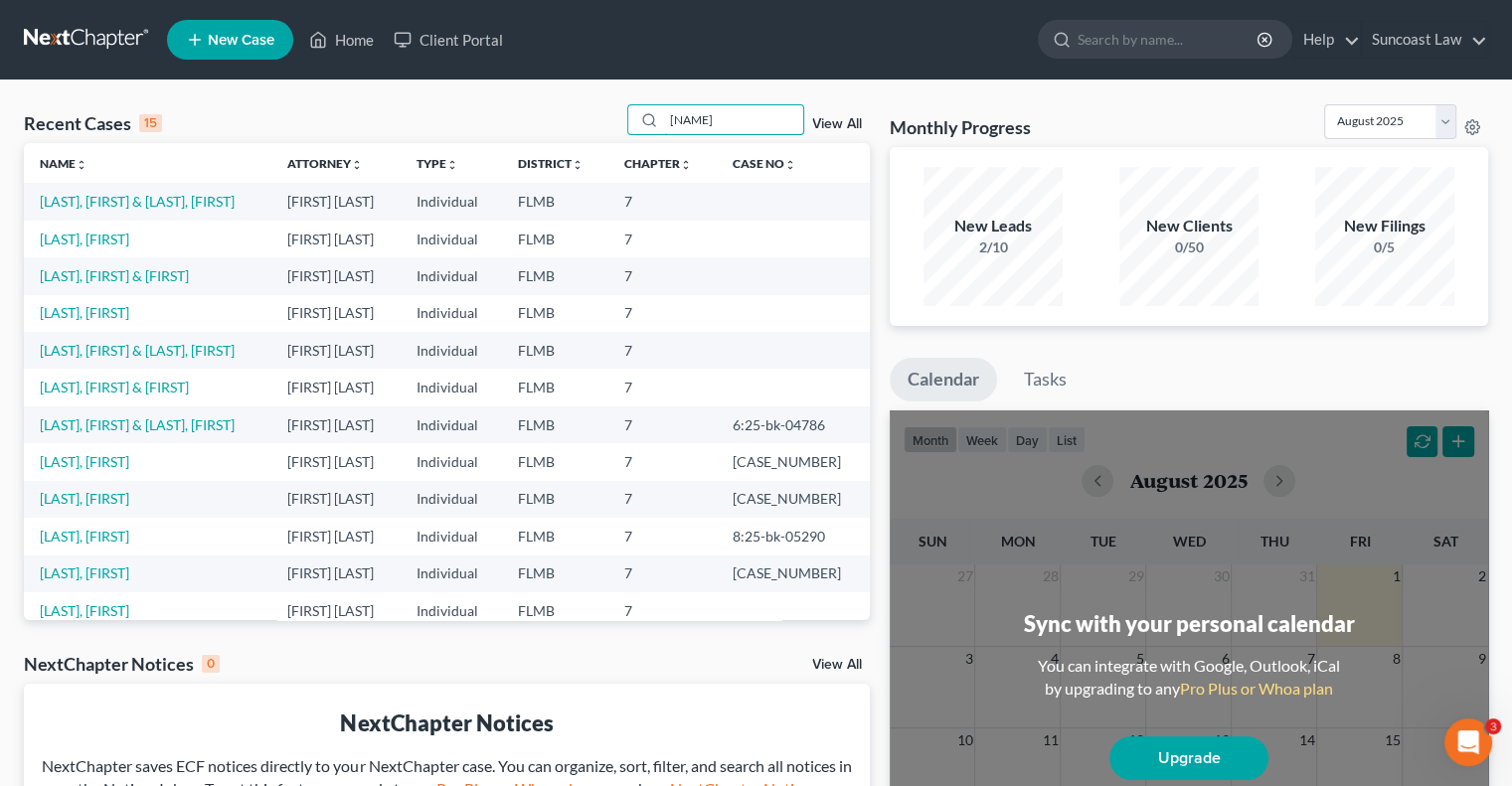 type on "asia" 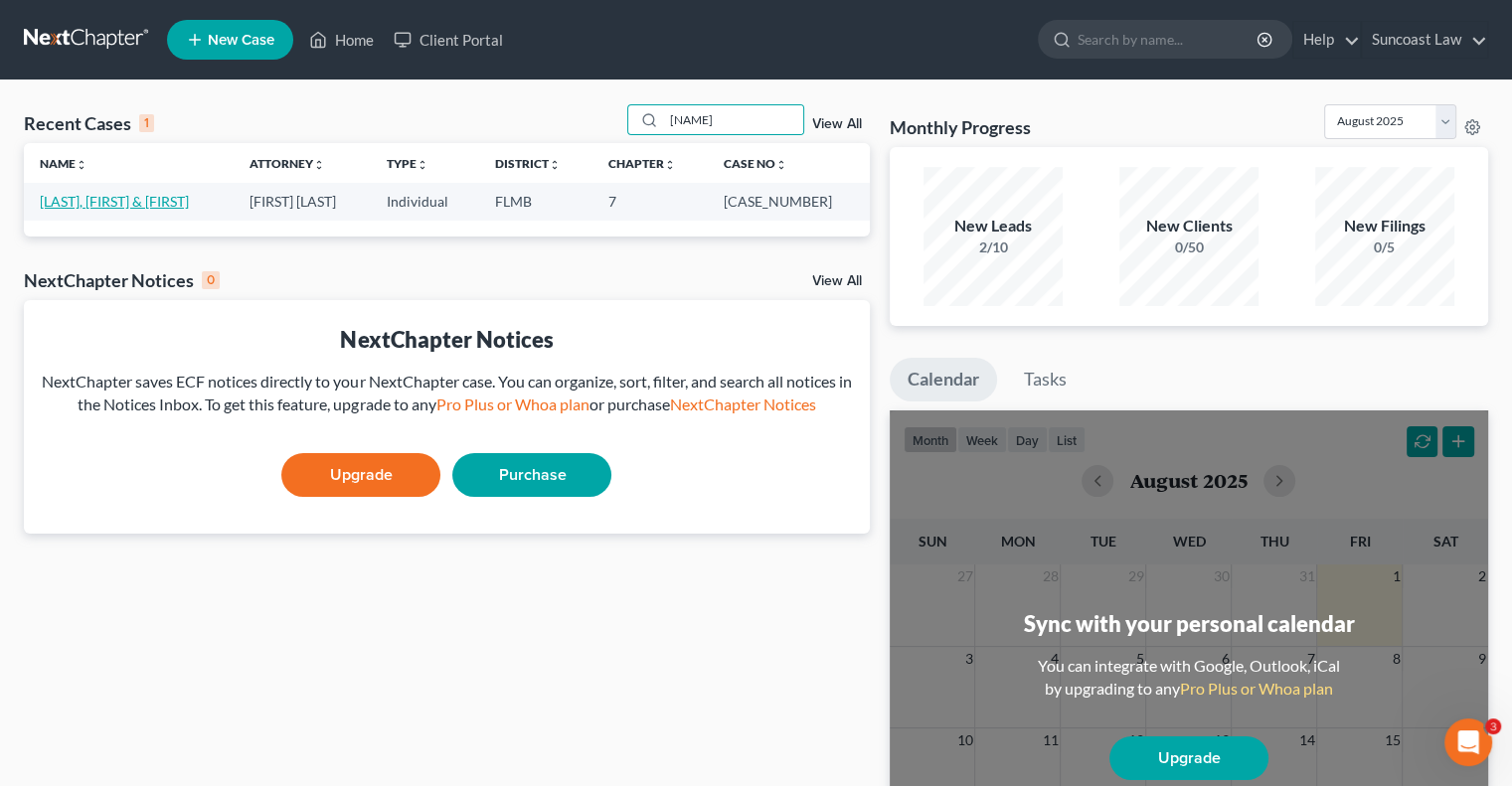 click on "Hernandez, Jonathan & Asia" at bounding box center [114, 201] 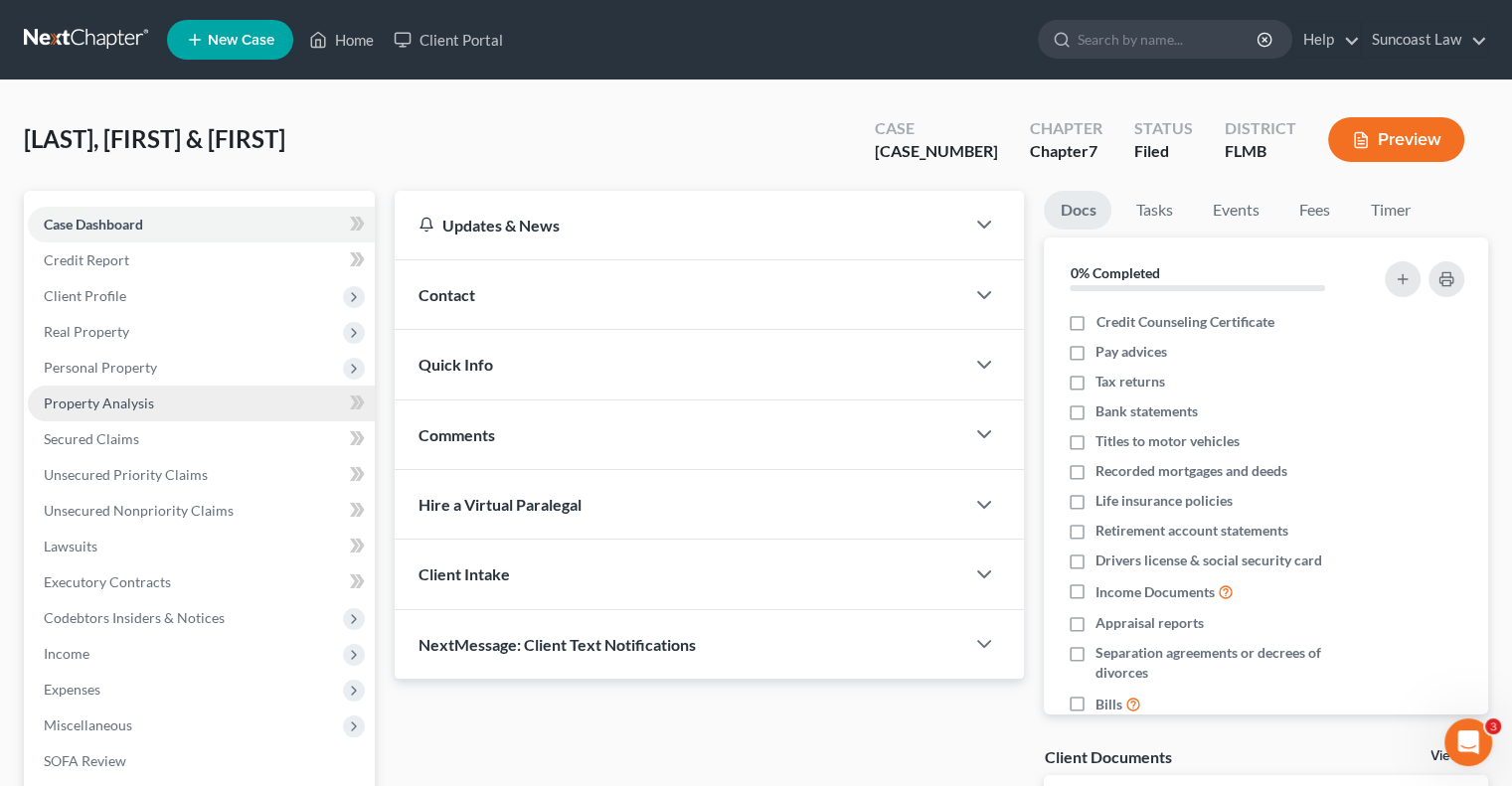 click on "Property Analysis" at bounding box center [98, 402] 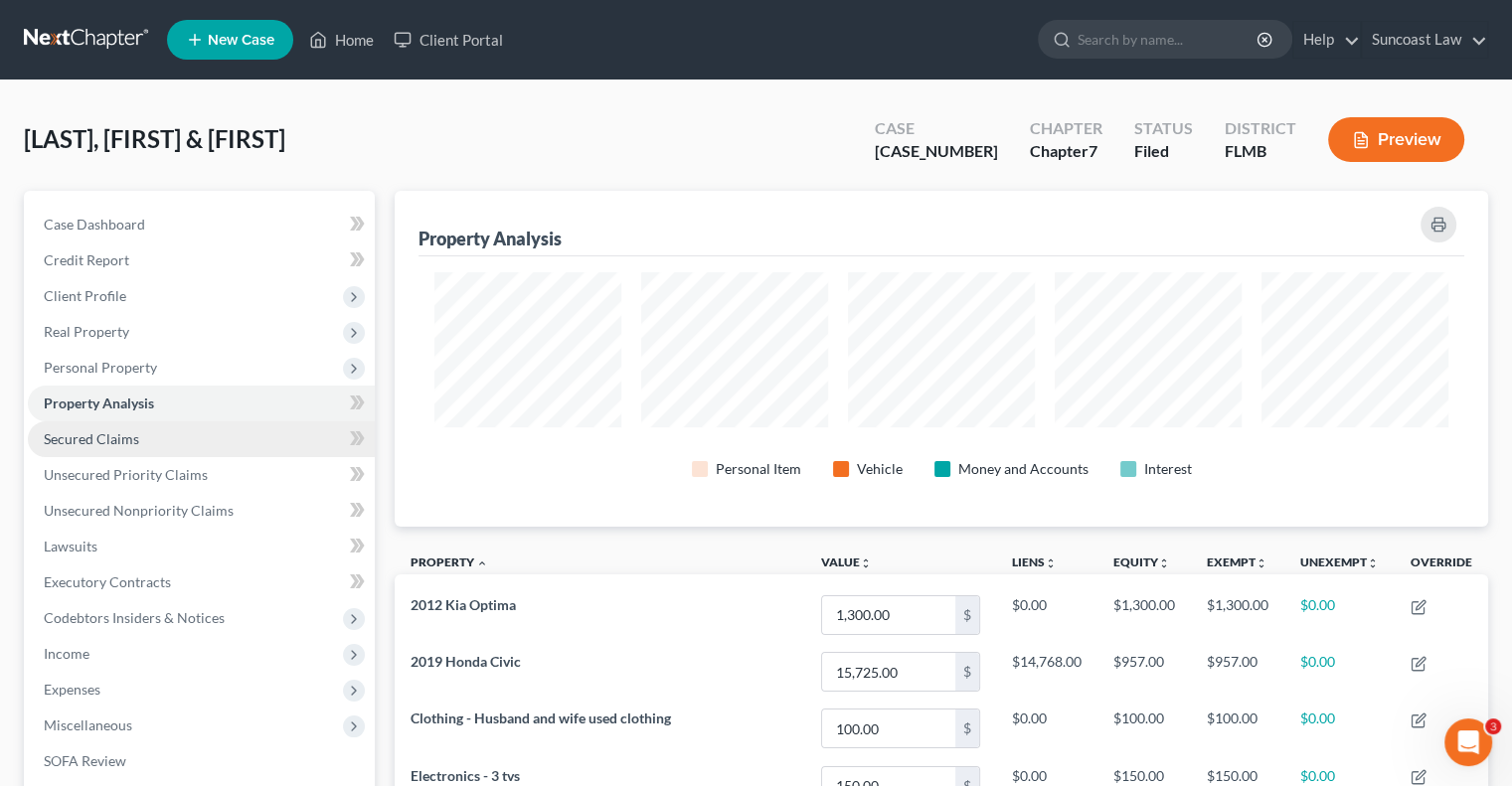 scroll, scrollTop: 993343, scrollLeft: 992989, axis: both 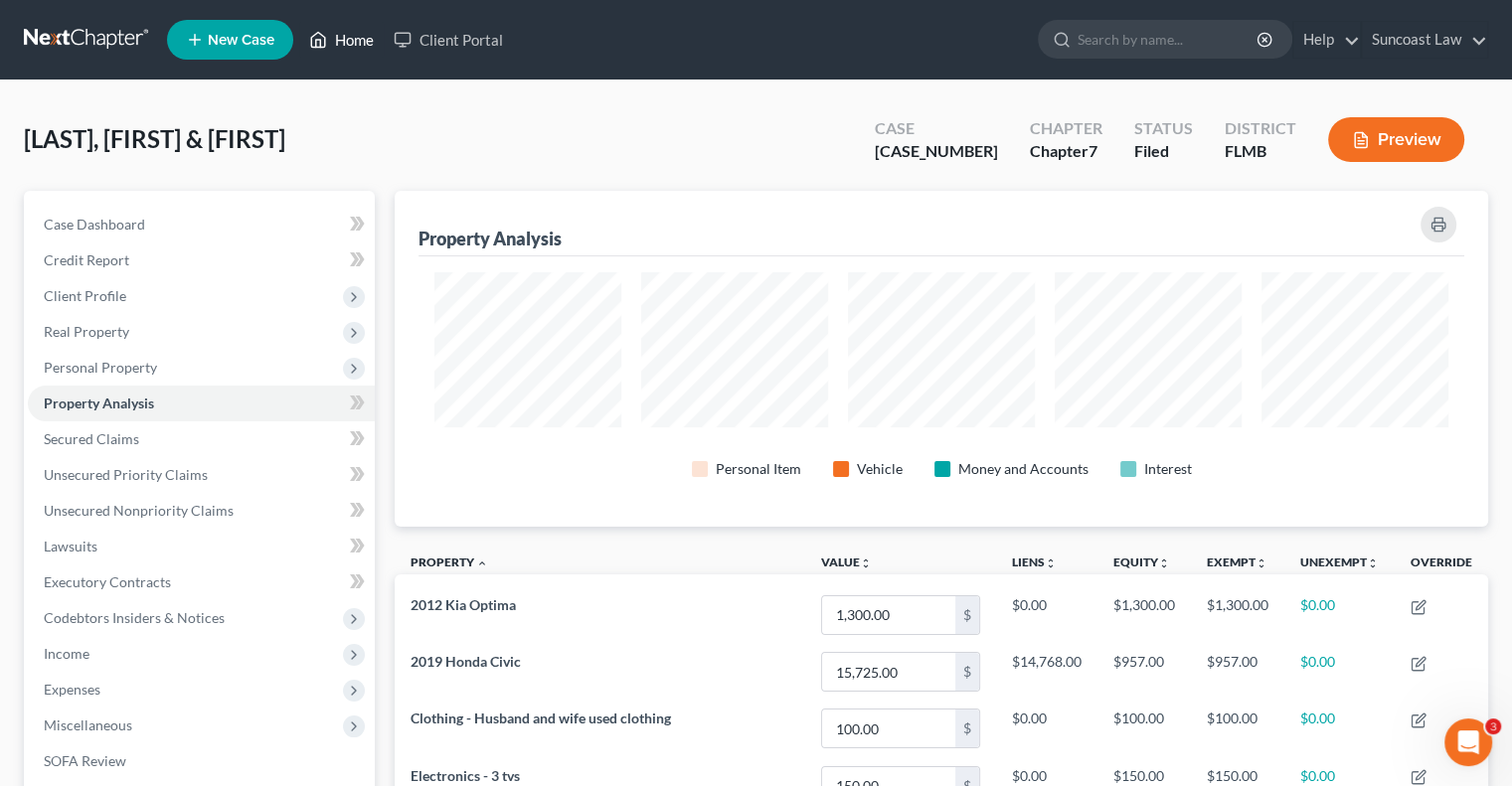 click on "Home" at bounding box center (341, 40) 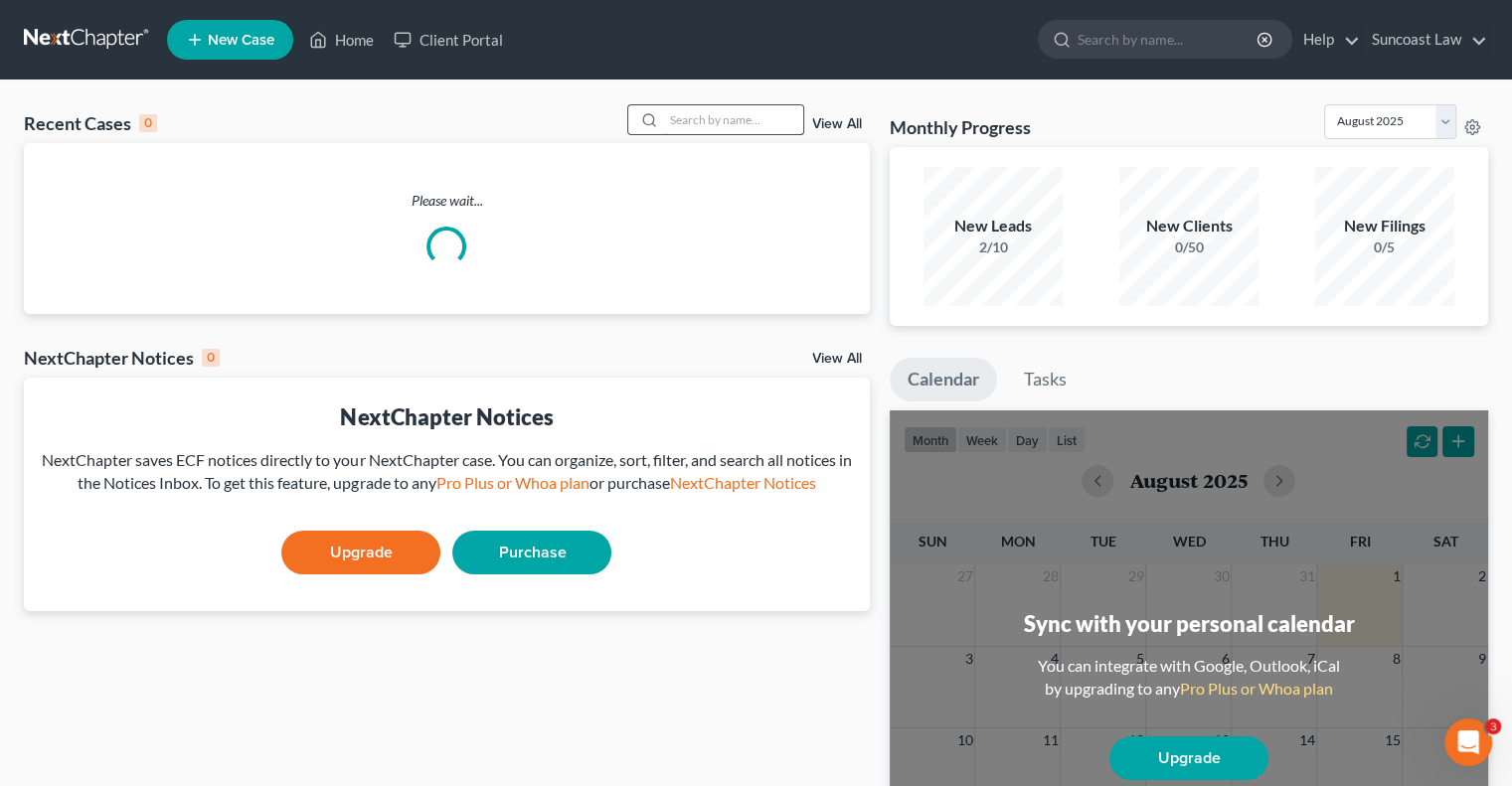 click at bounding box center (734, 119) 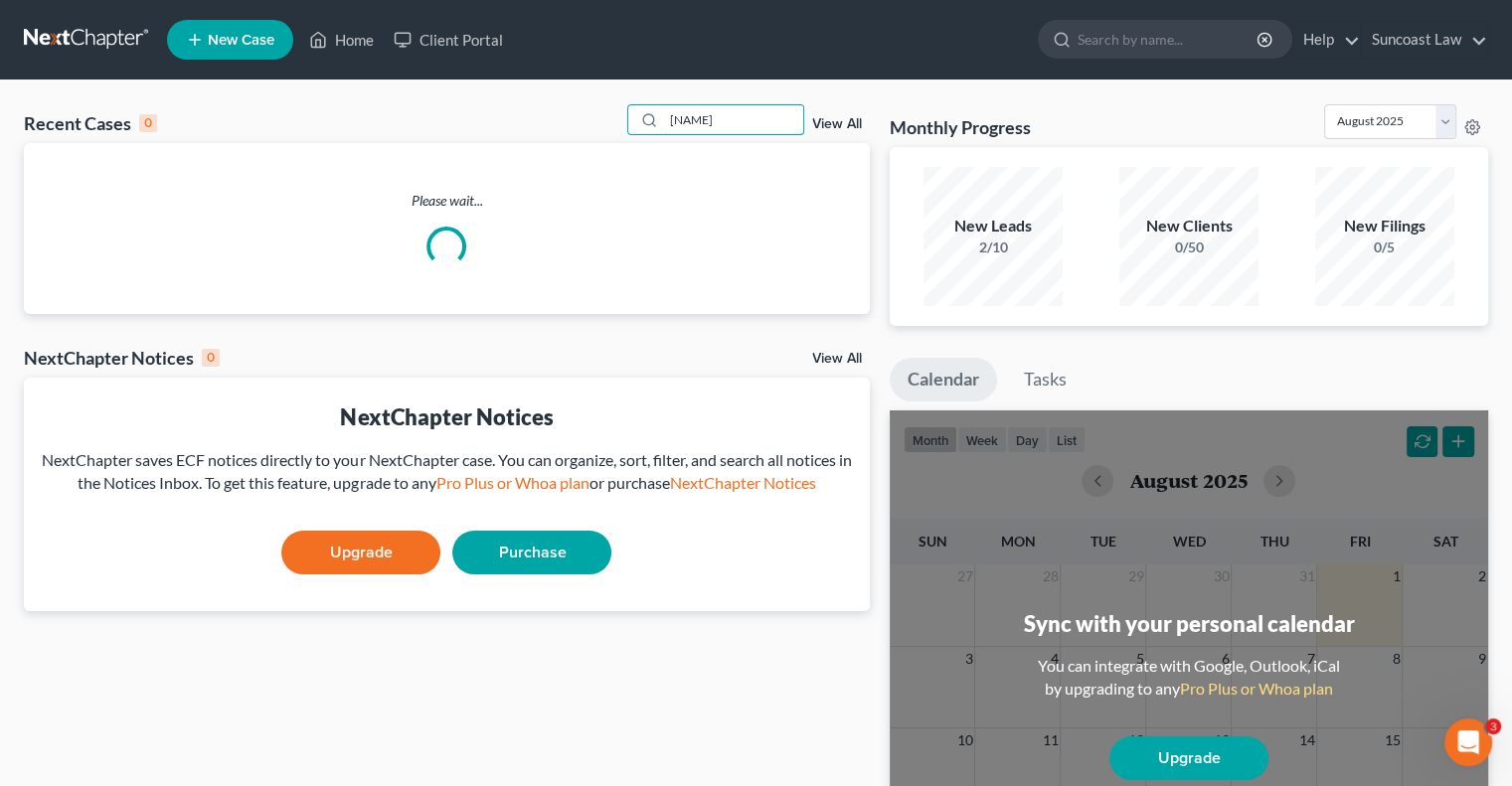 type on "coleman" 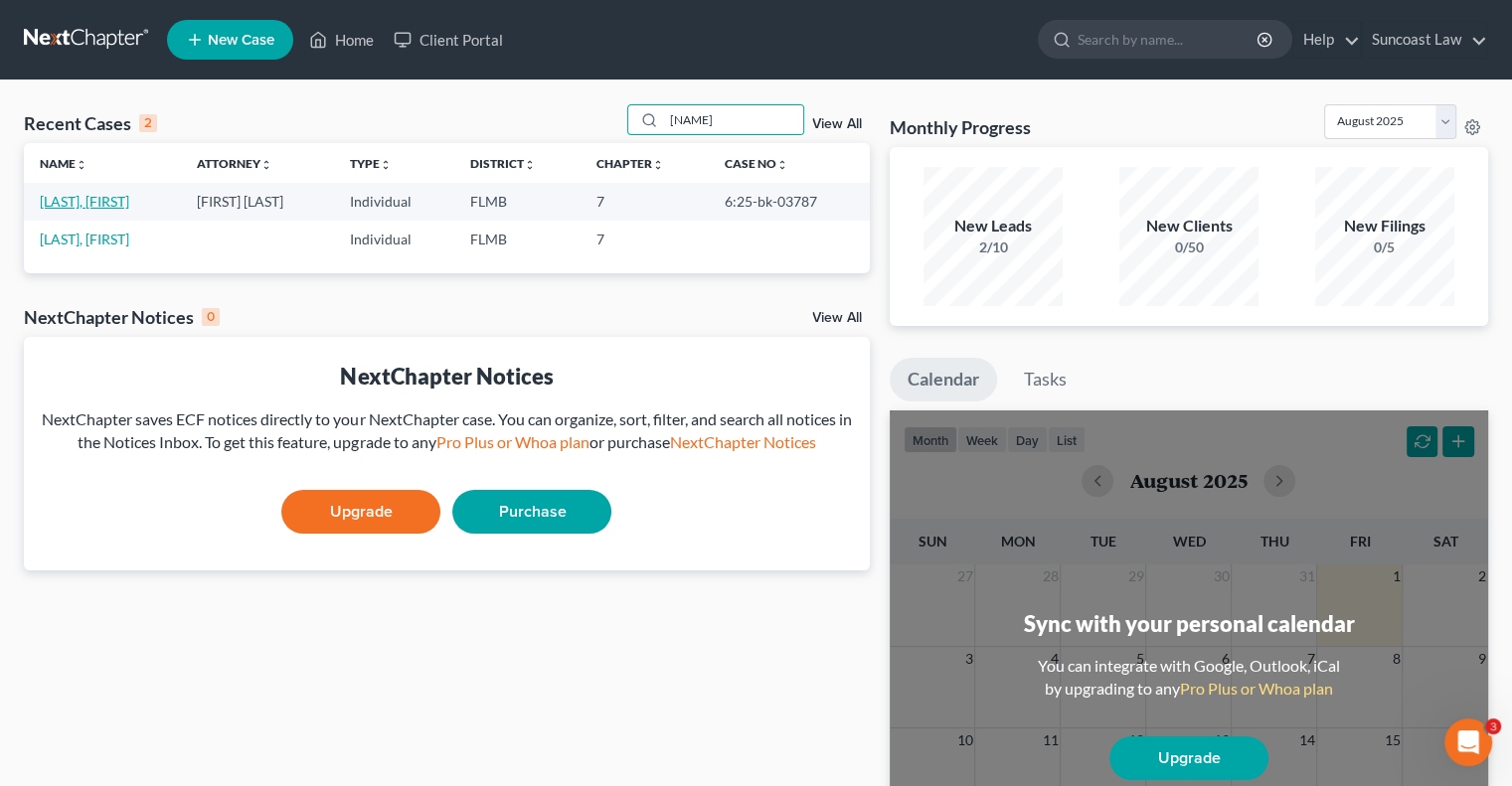 click on "Coleman, Richard" at bounding box center [84, 201] 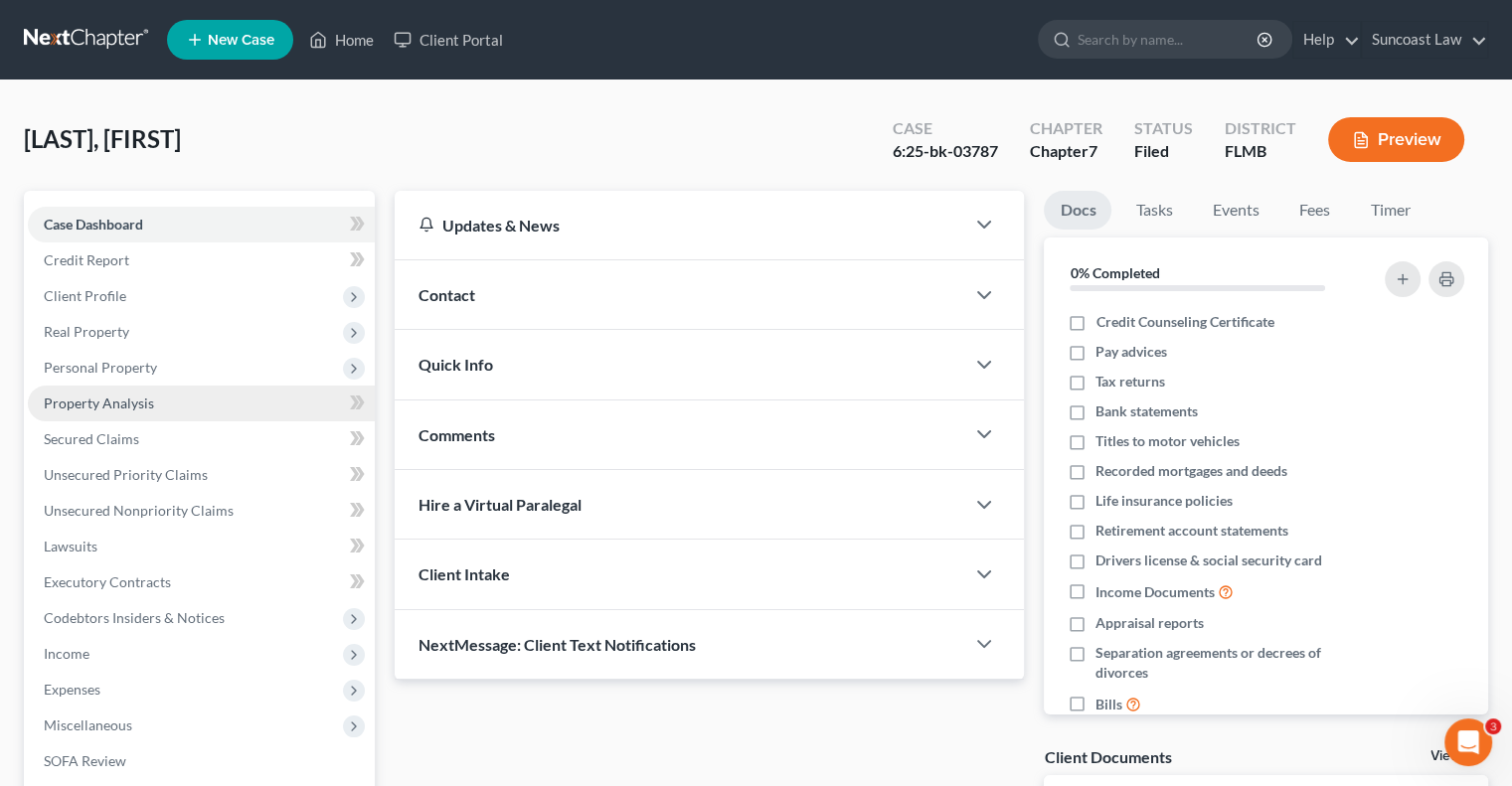 click on "Property Analysis" at bounding box center [98, 402] 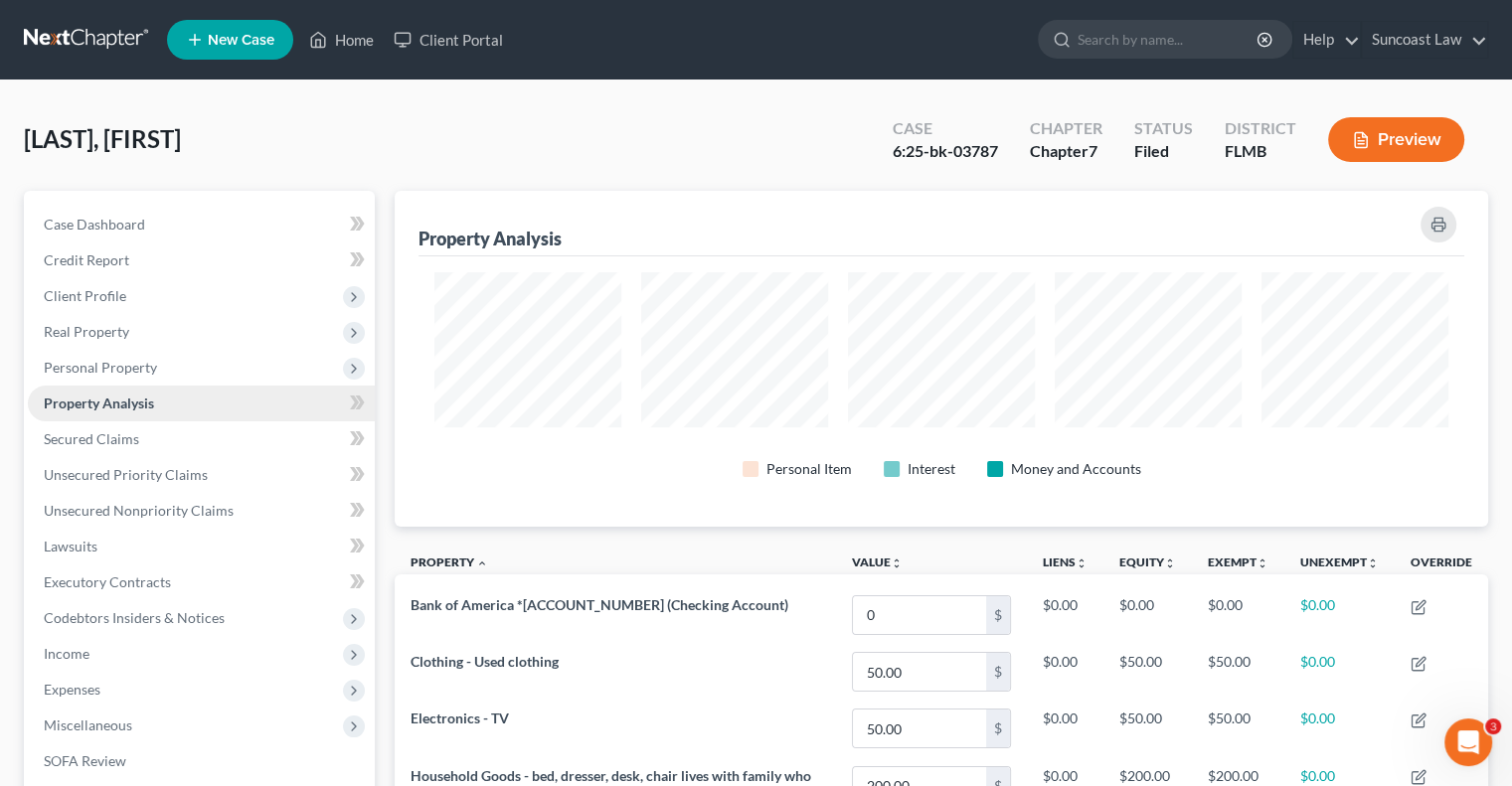 scroll, scrollTop: 993343, scrollLeft: 992989, axis: both 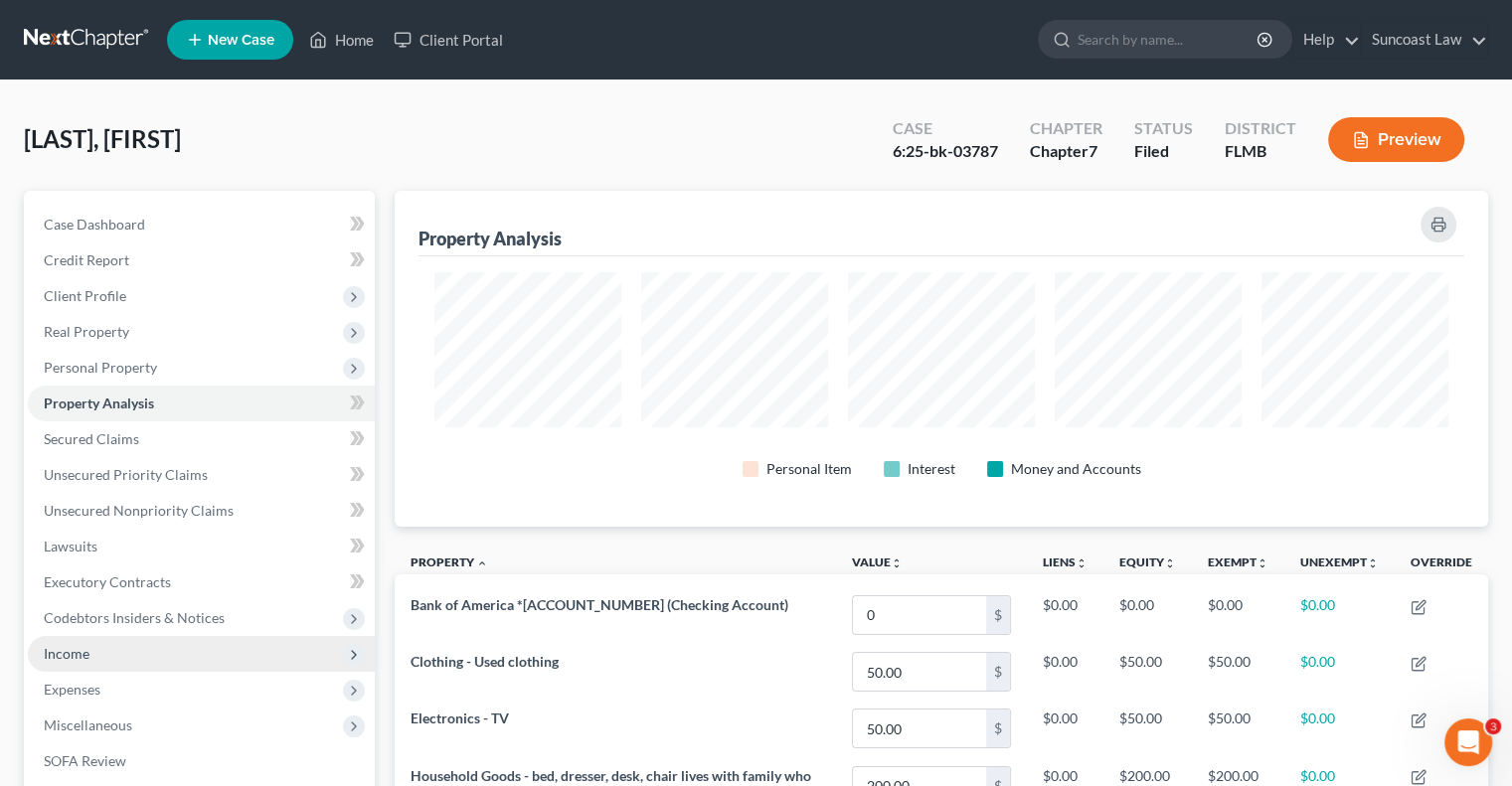 click on "Income" at bounding box center [201, 654] 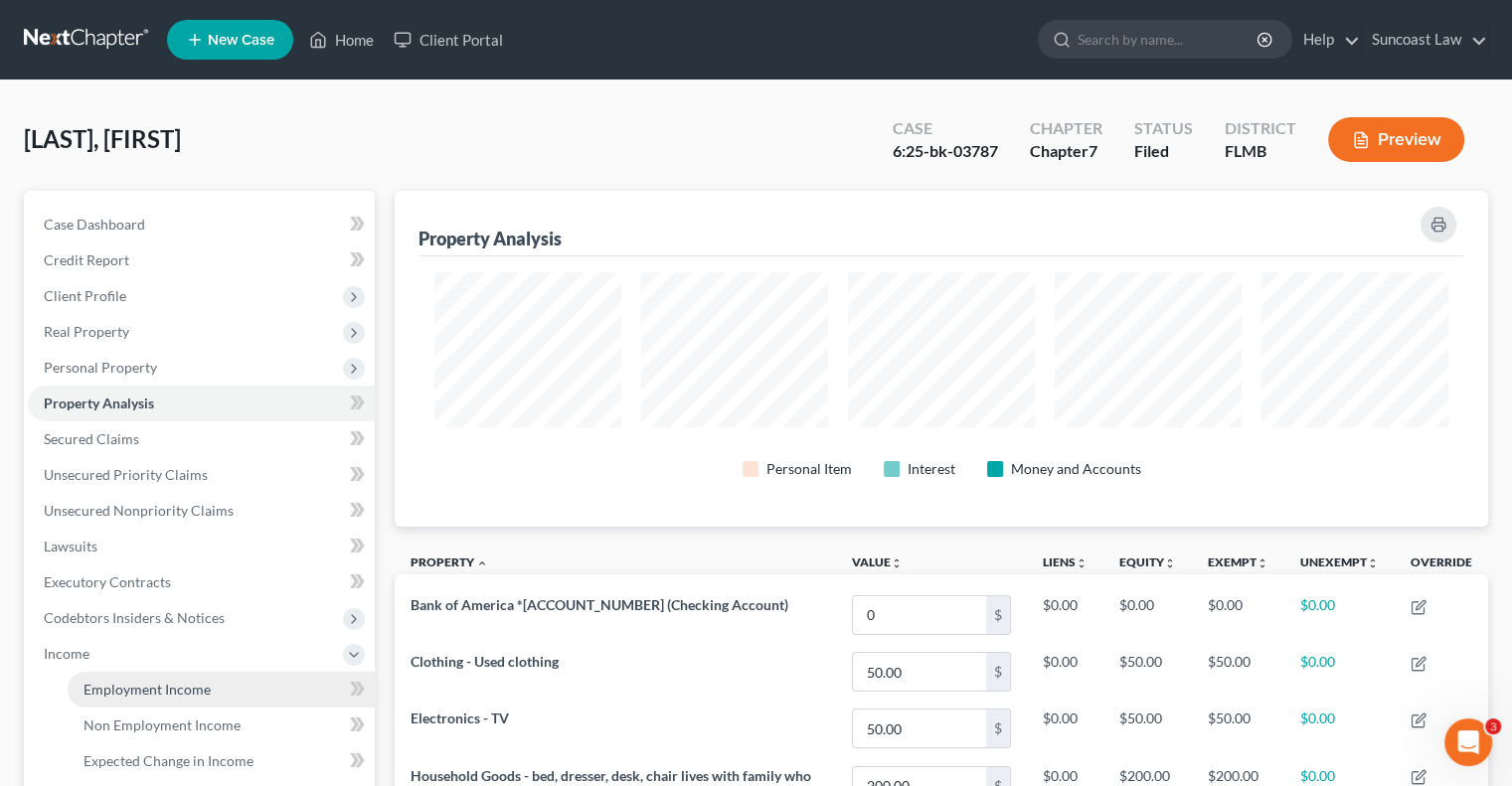 drag, startPoint x: 162, startPoint y: 700, endPoint x: 176, endPoint y: 702, distance: 14.142136 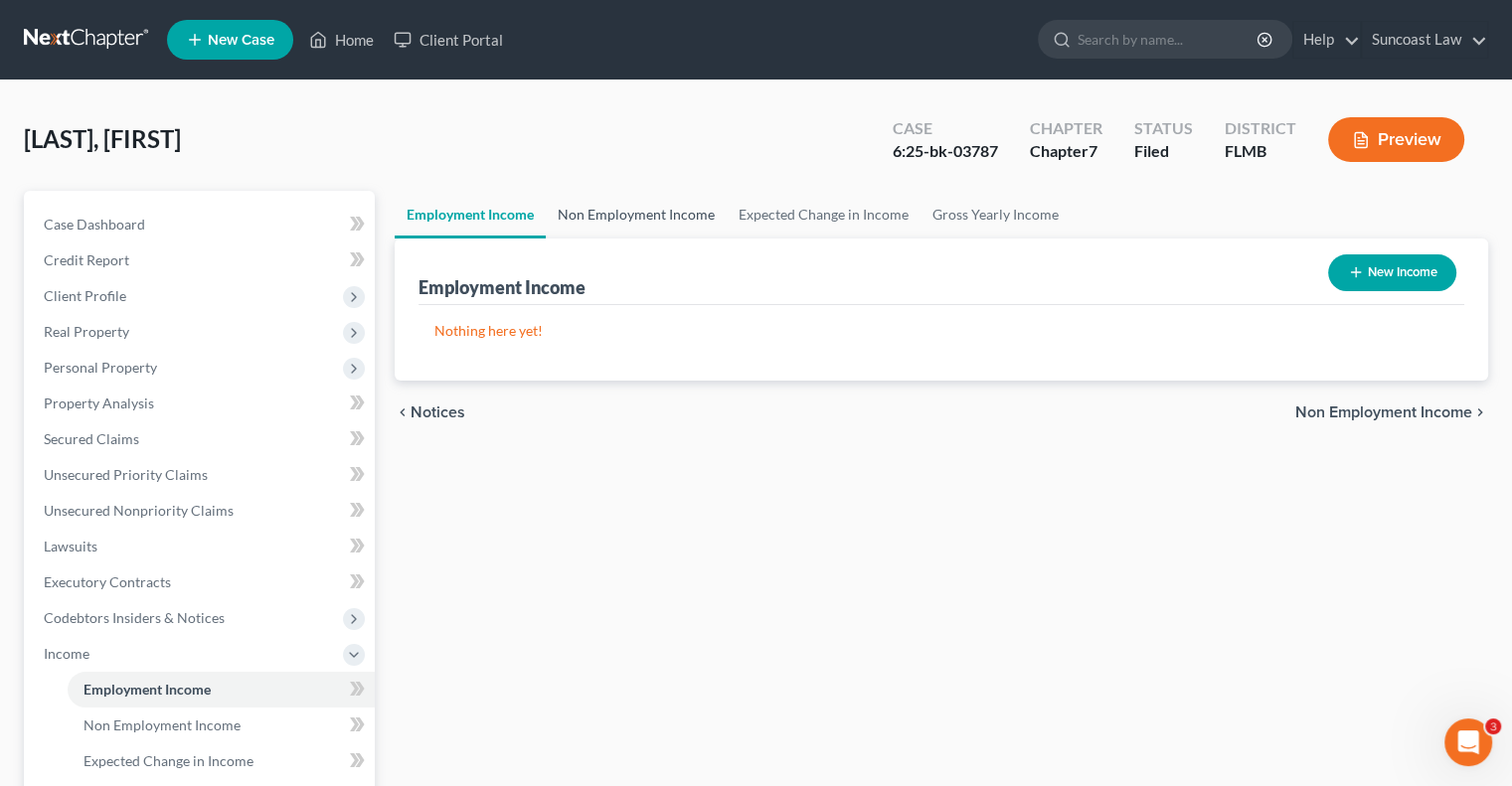 click on "Non Employment Income" at bounding box center (636, 215) 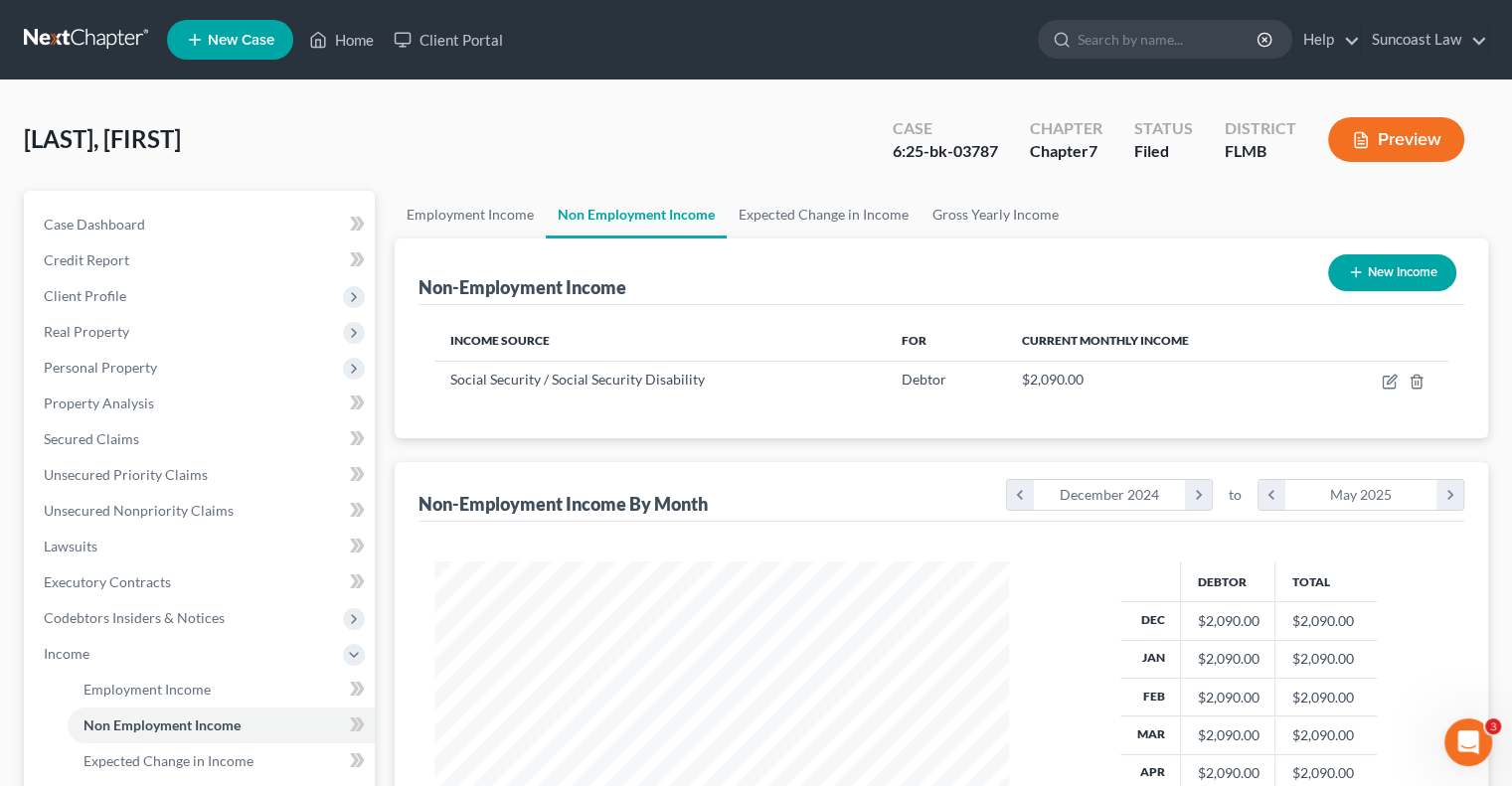 scroll, scrollTop: 993324, scrollLeft: 993468, axis: both 